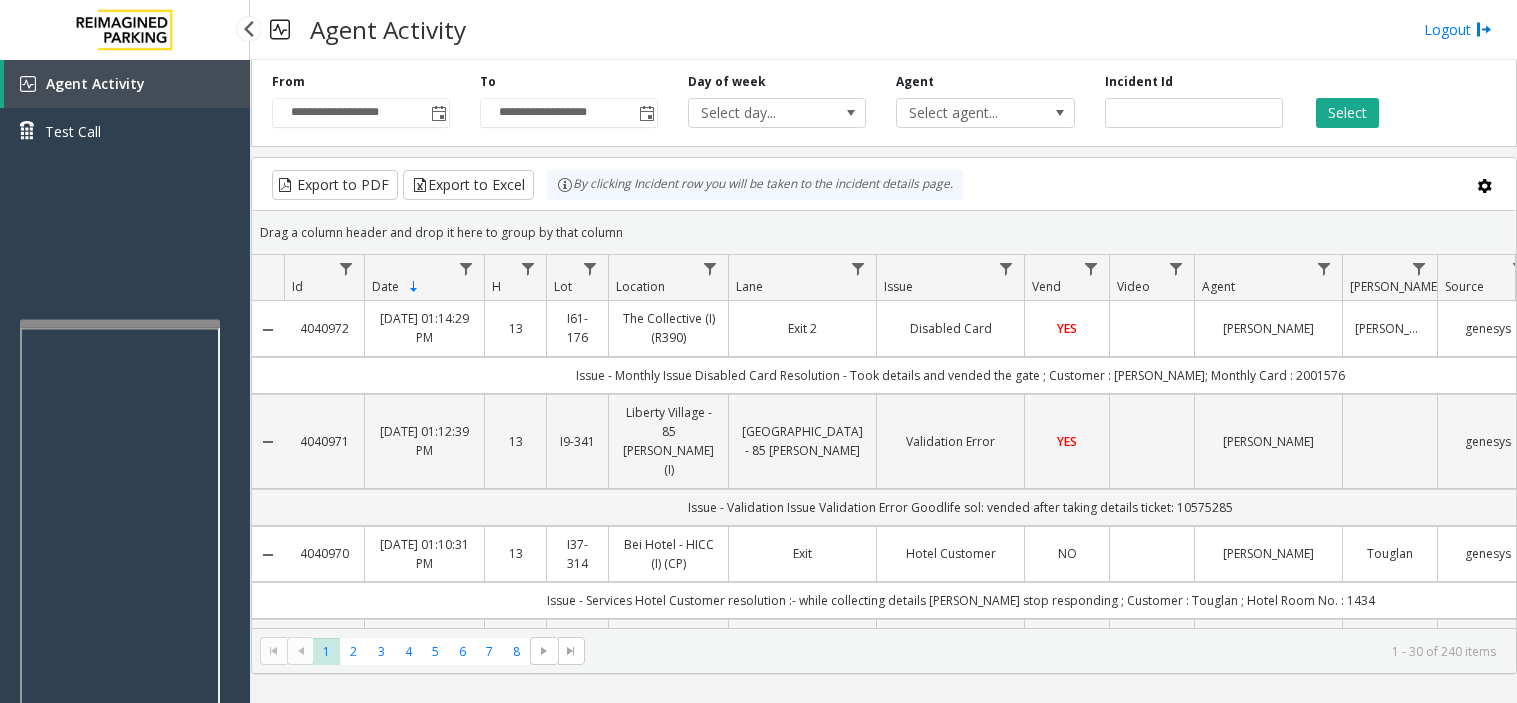 scroll, scrollTop: 0, scrollLeft: 0, axis: both 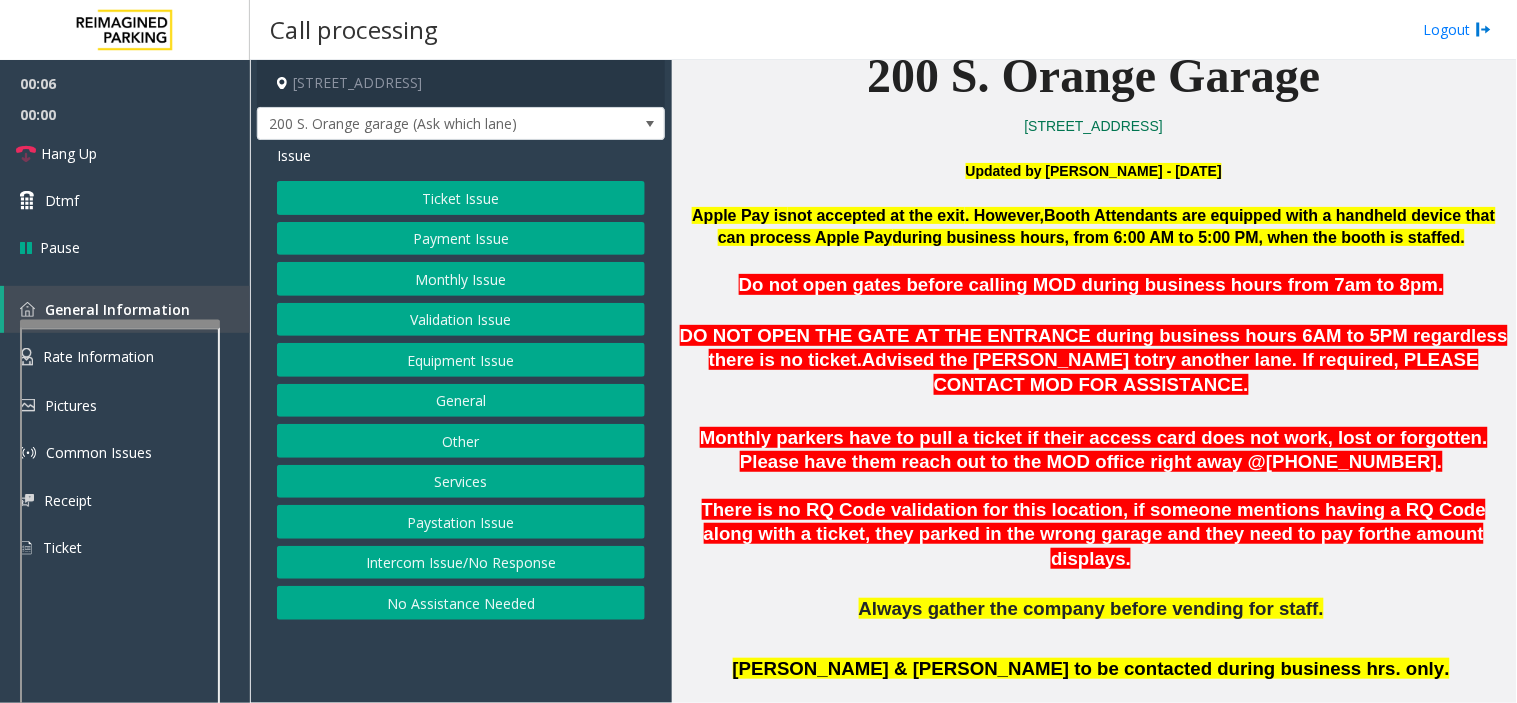click on "Monthly Issue" 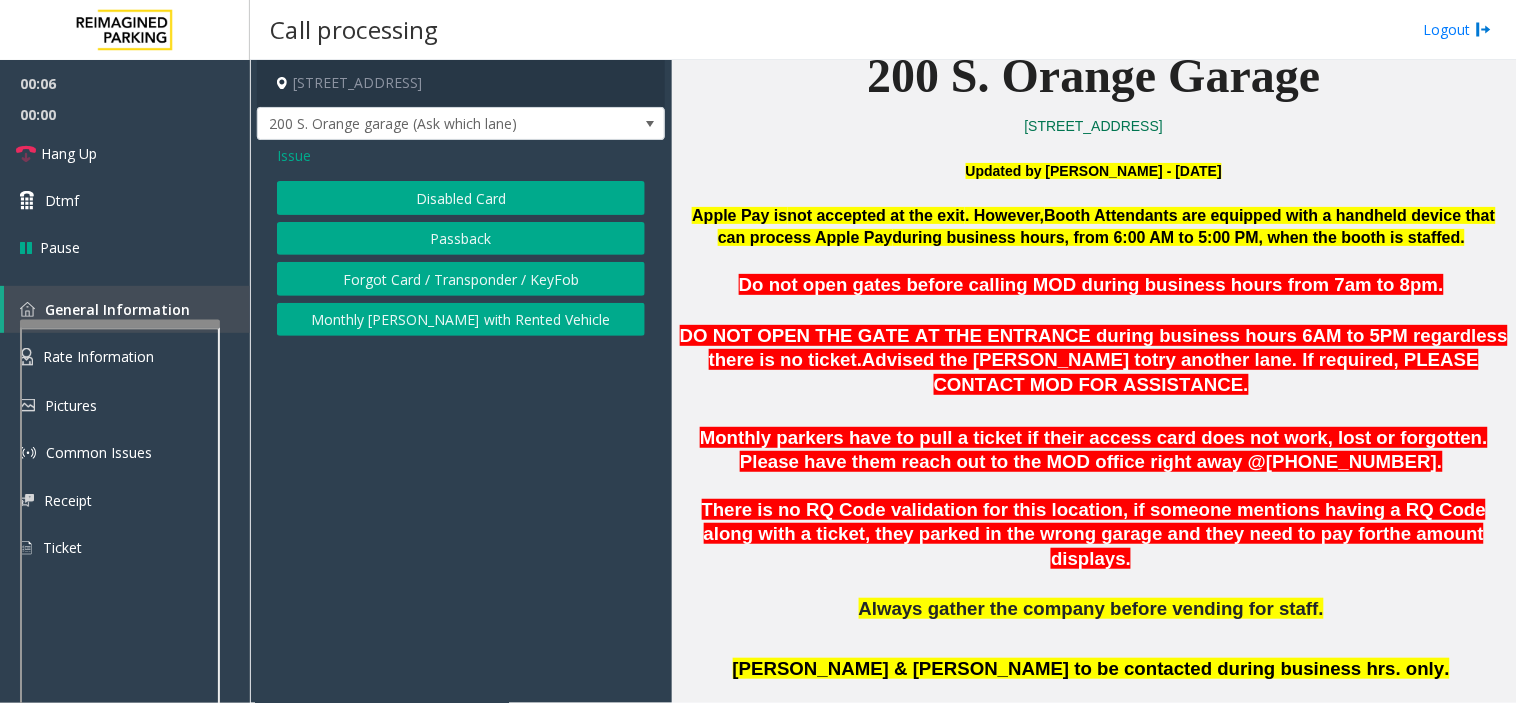 click on "Disabled Card" 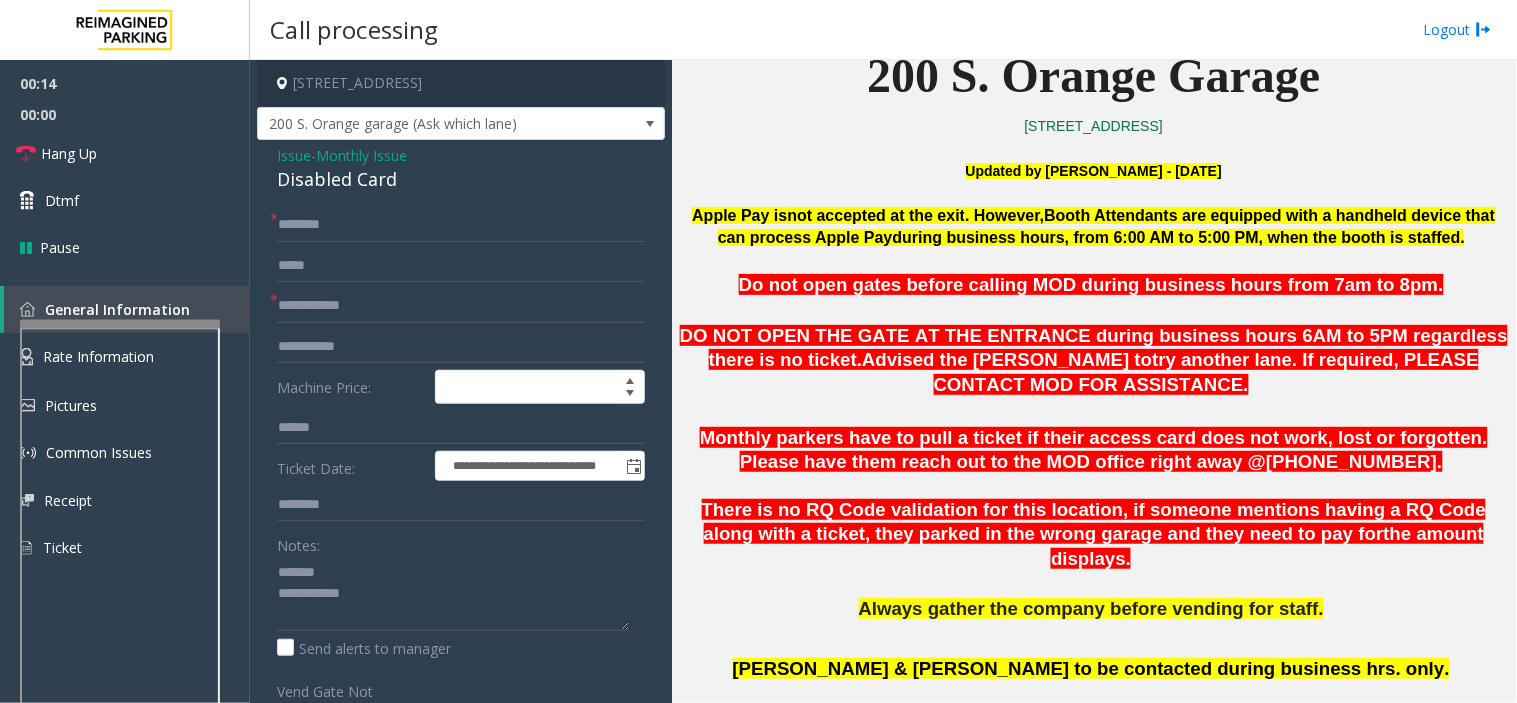 click on "Disabled Card" 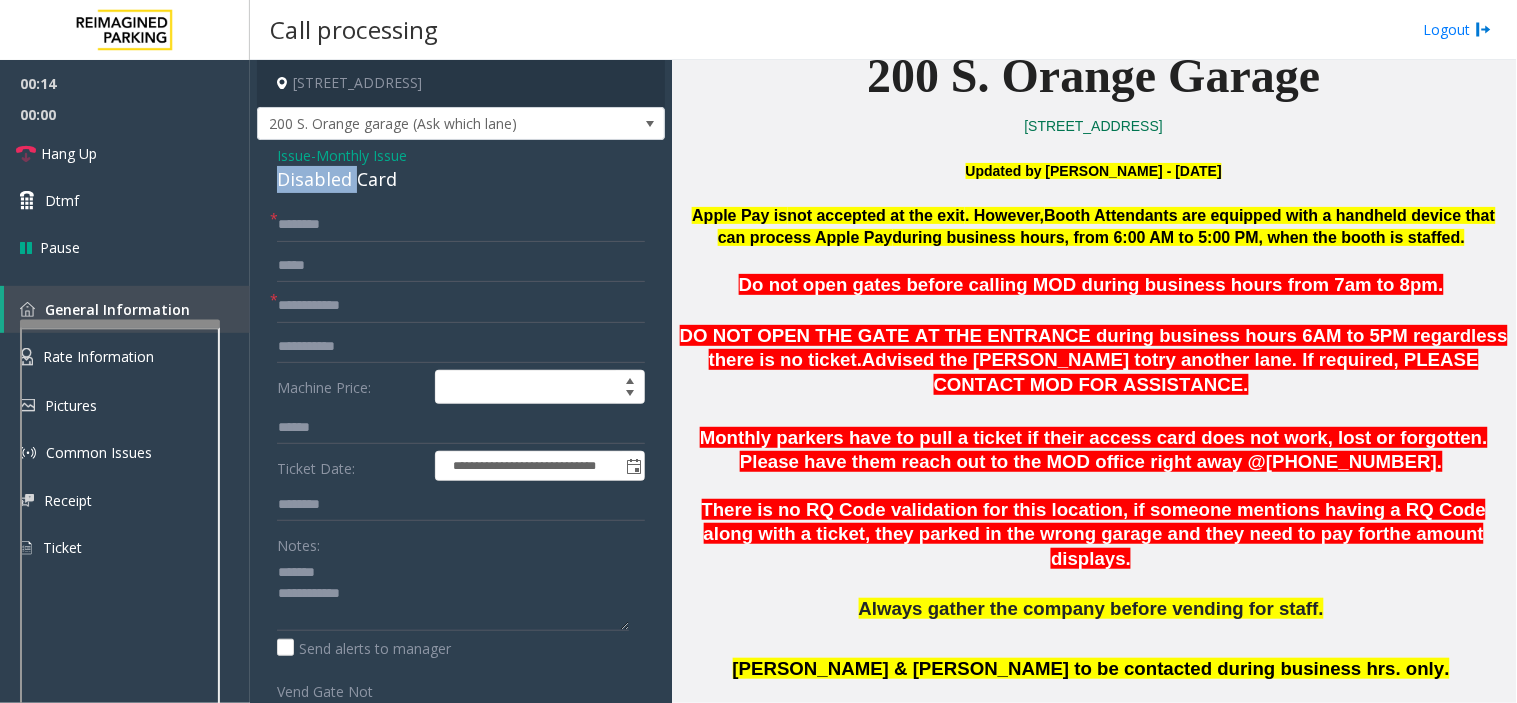 click on "Disabled Card" 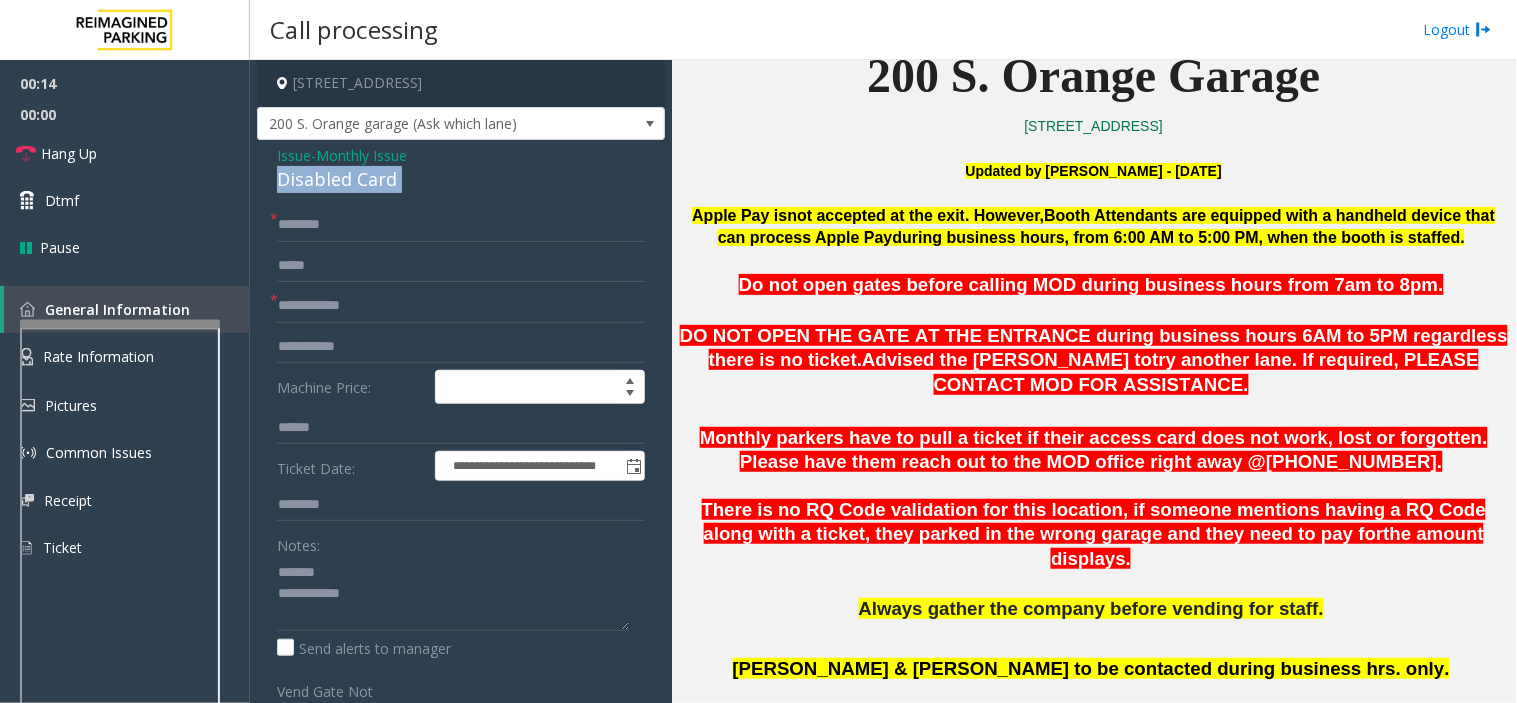 click on "Disabled Card" 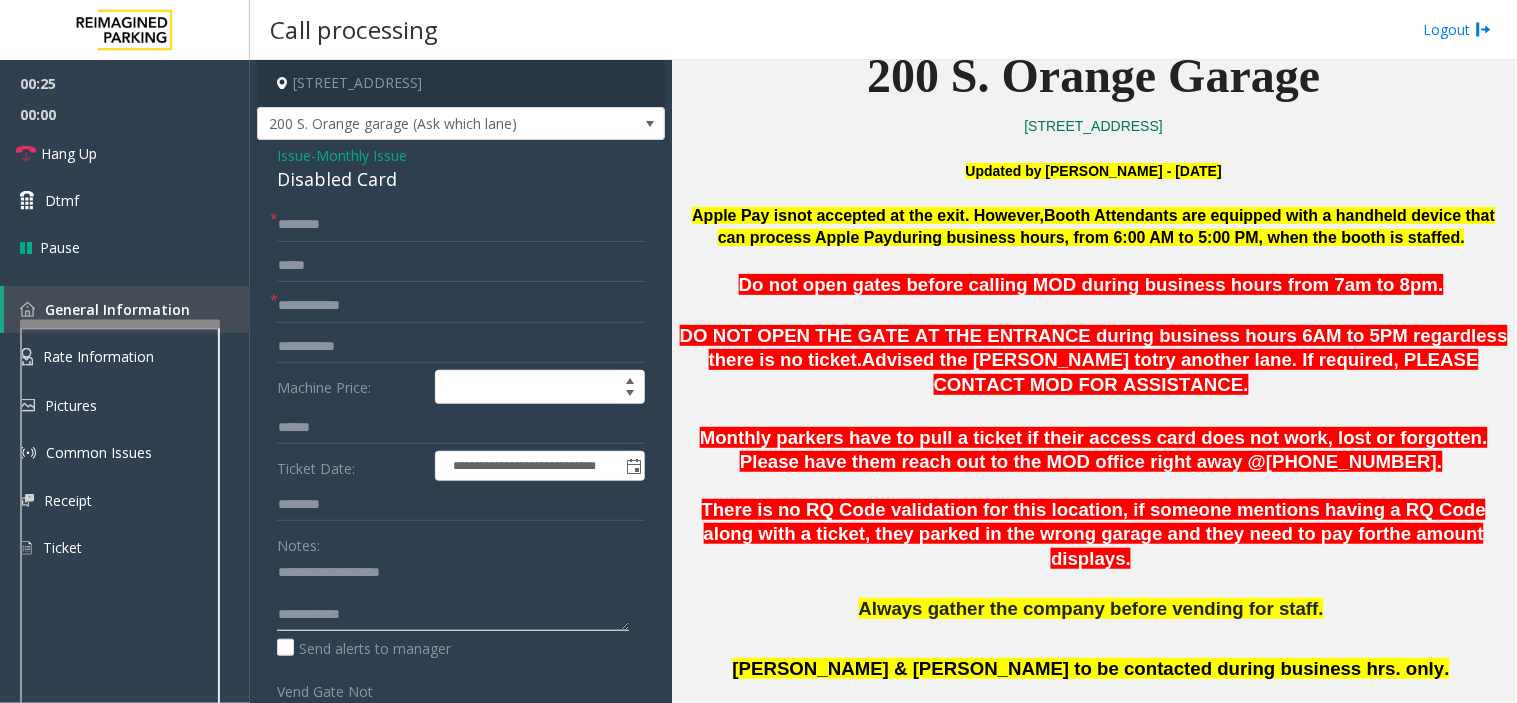 type on "**********" 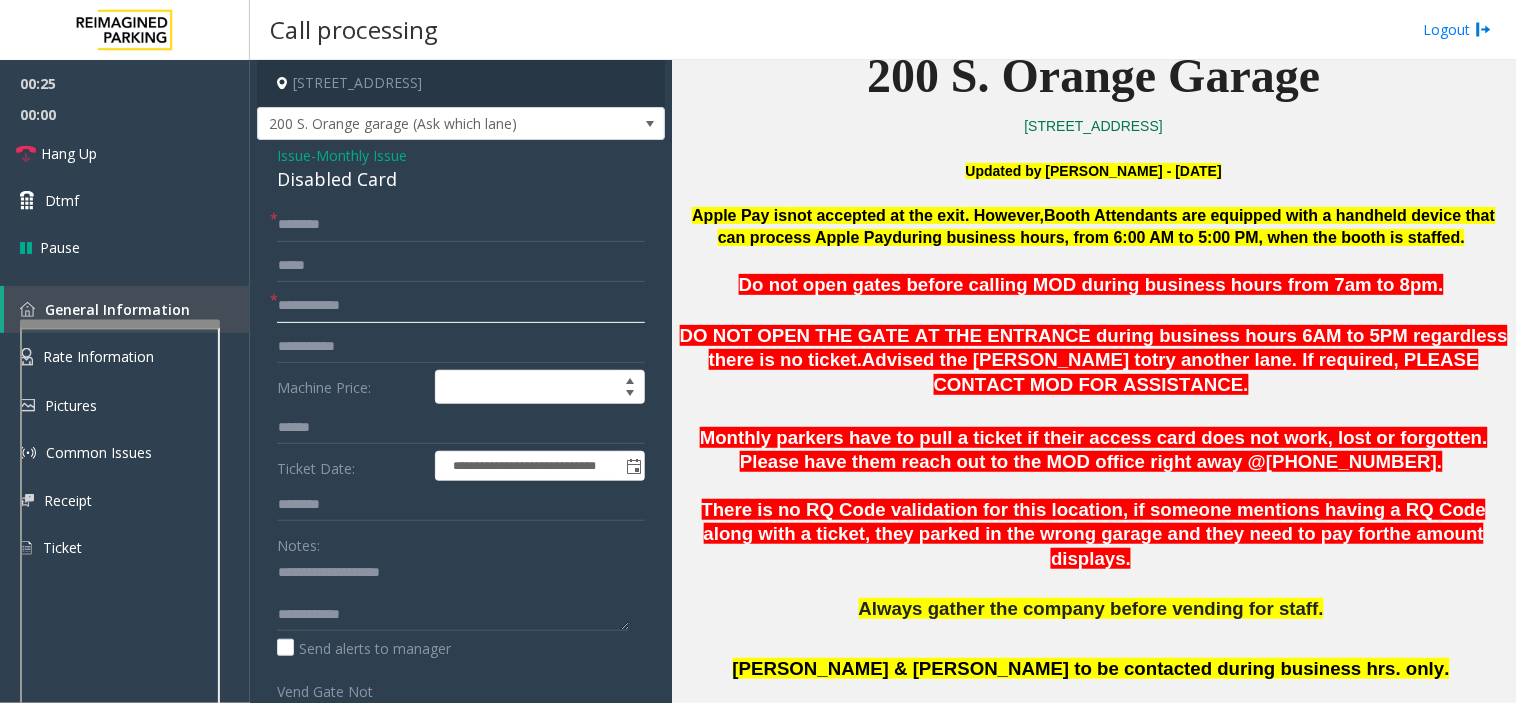 click 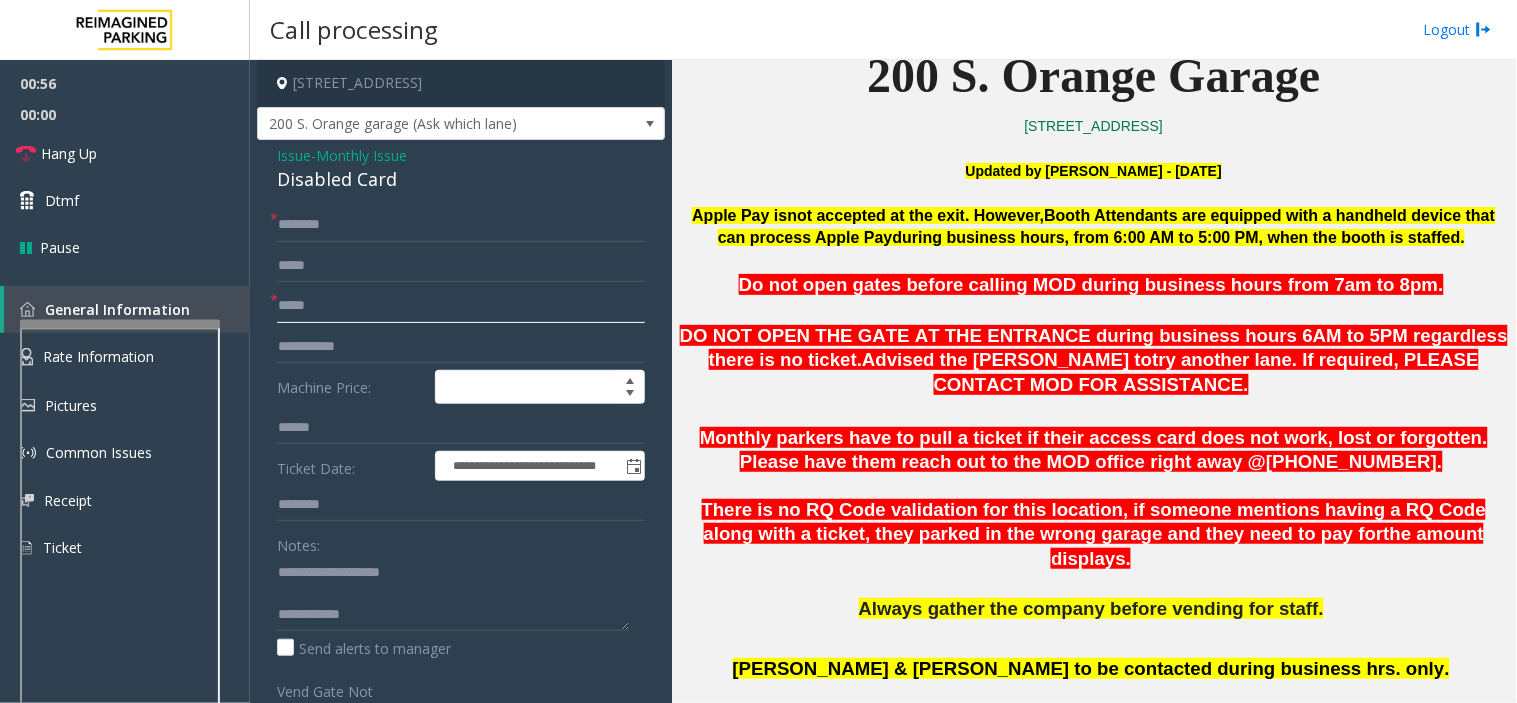 type on "*****" 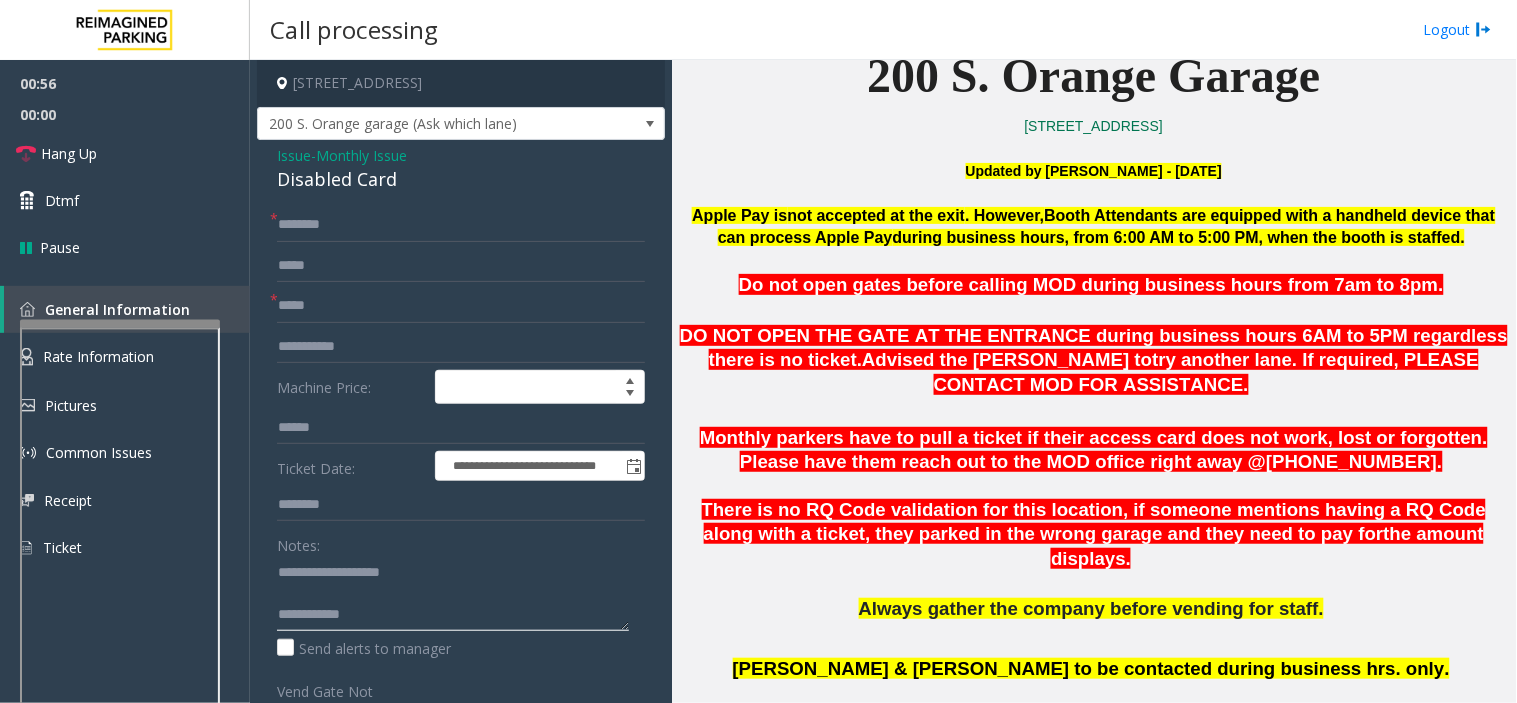 click 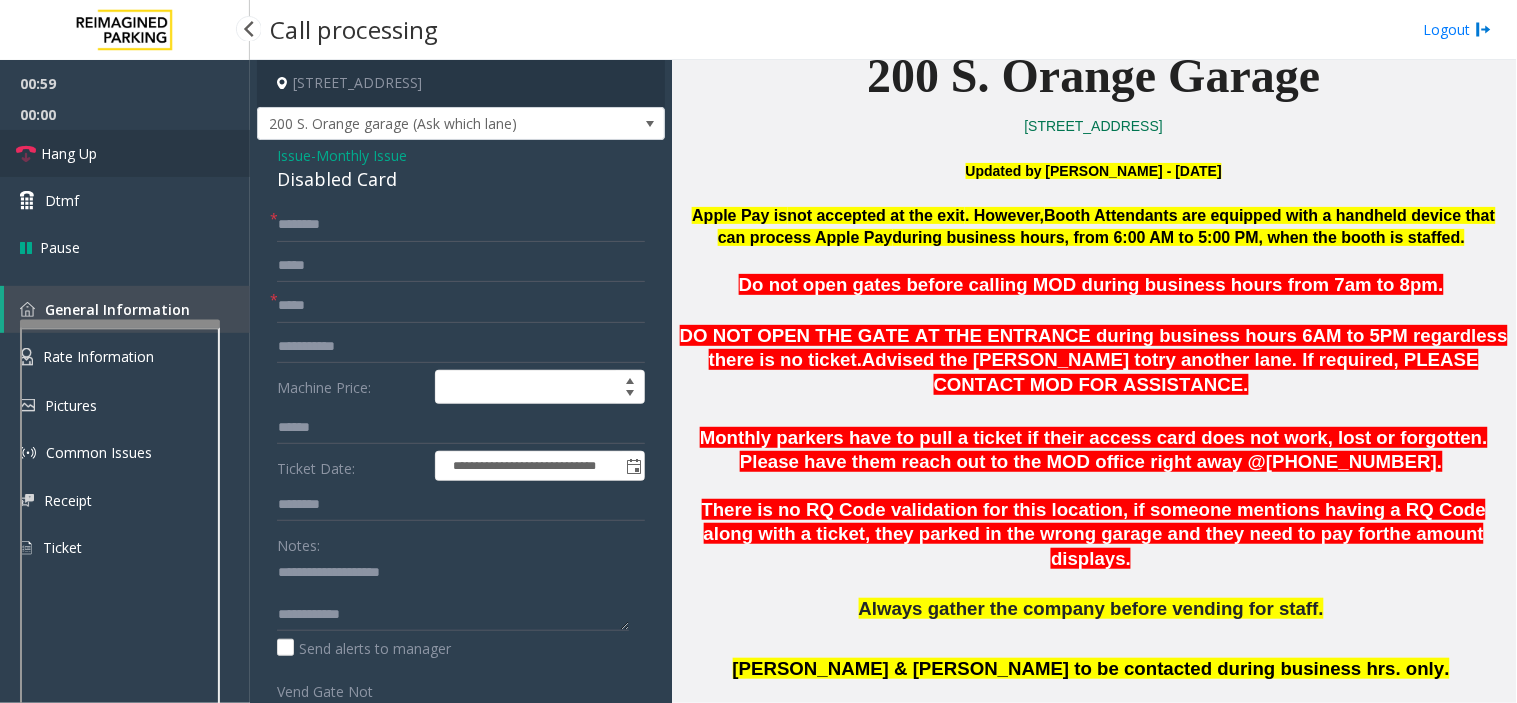 click on "Hang Up" at bounding box center [125, 153] 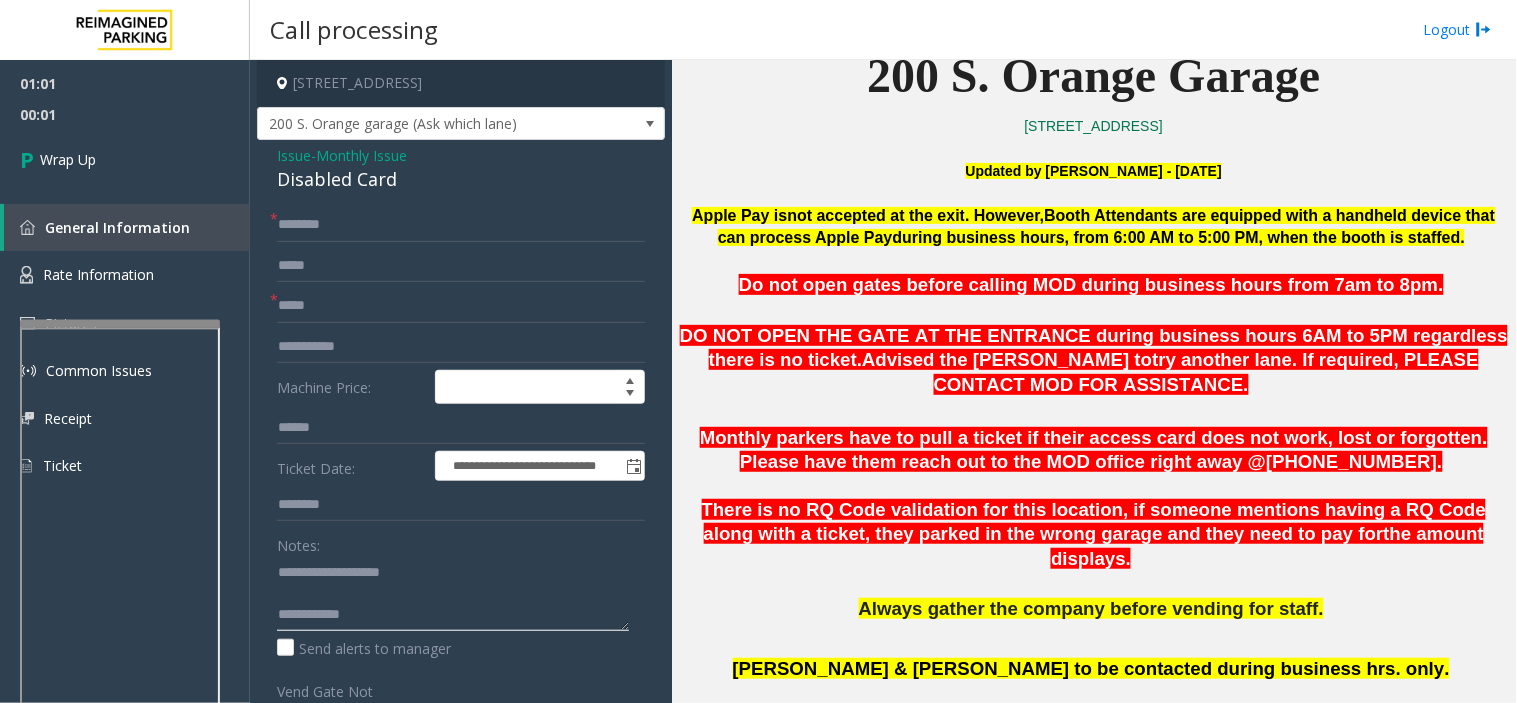click 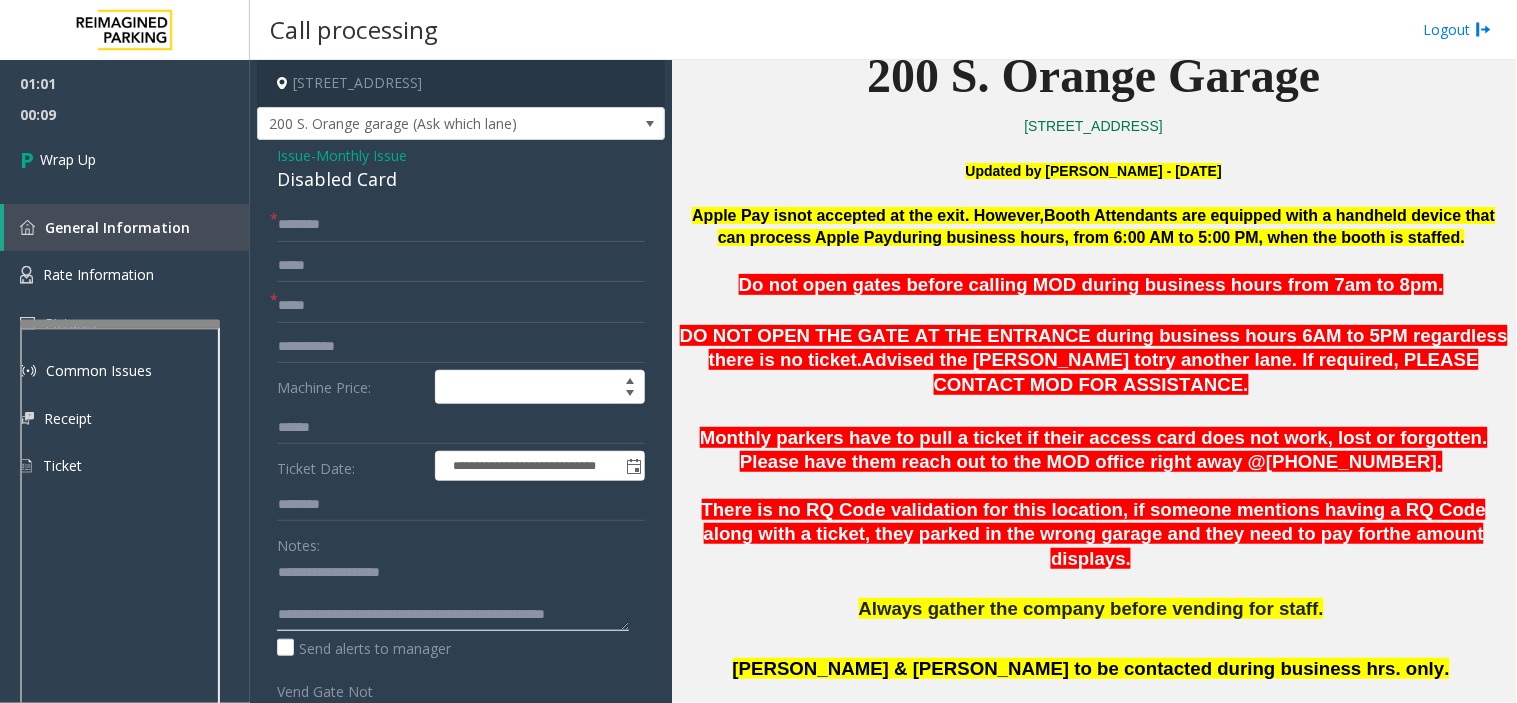scroll, scrollTop: 14, scrollLeft: 0, axis: vertical 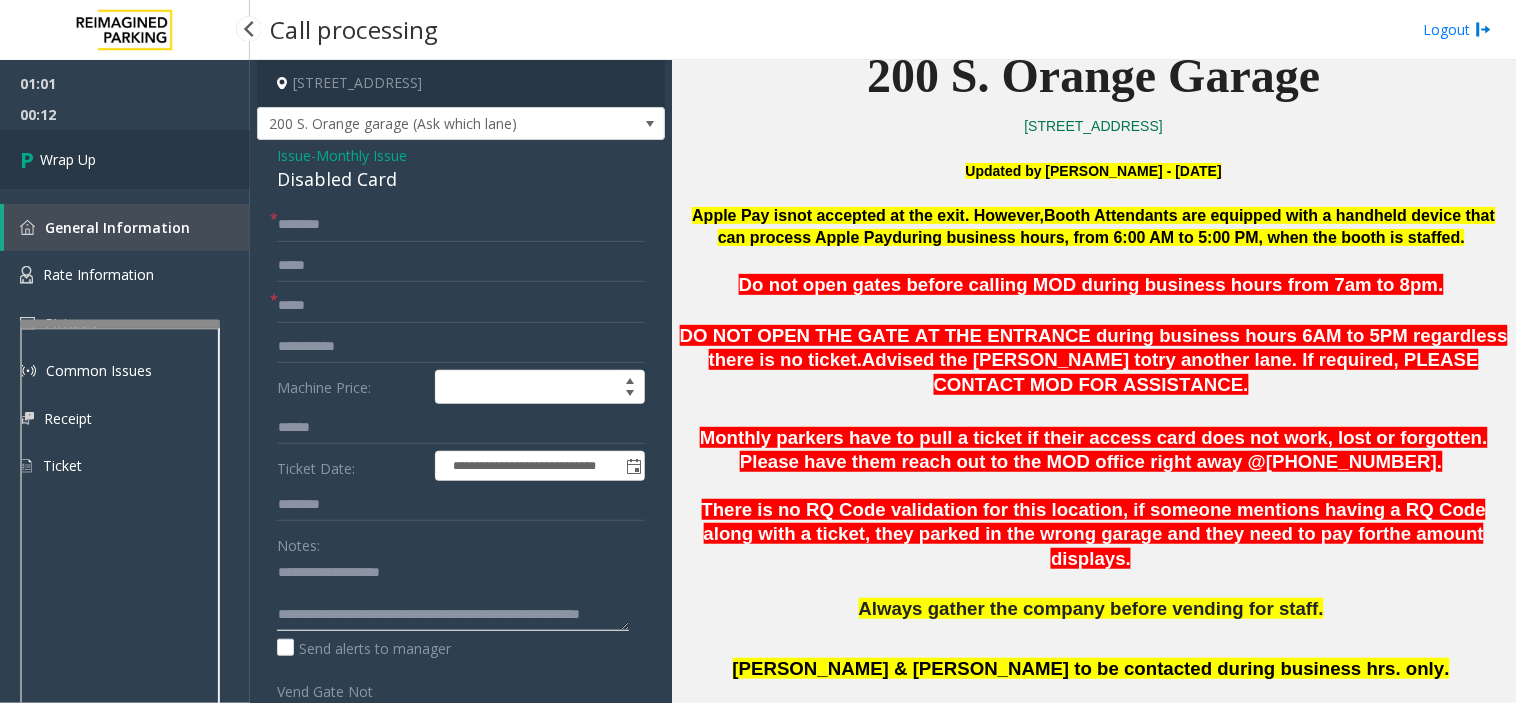 type on "**********" 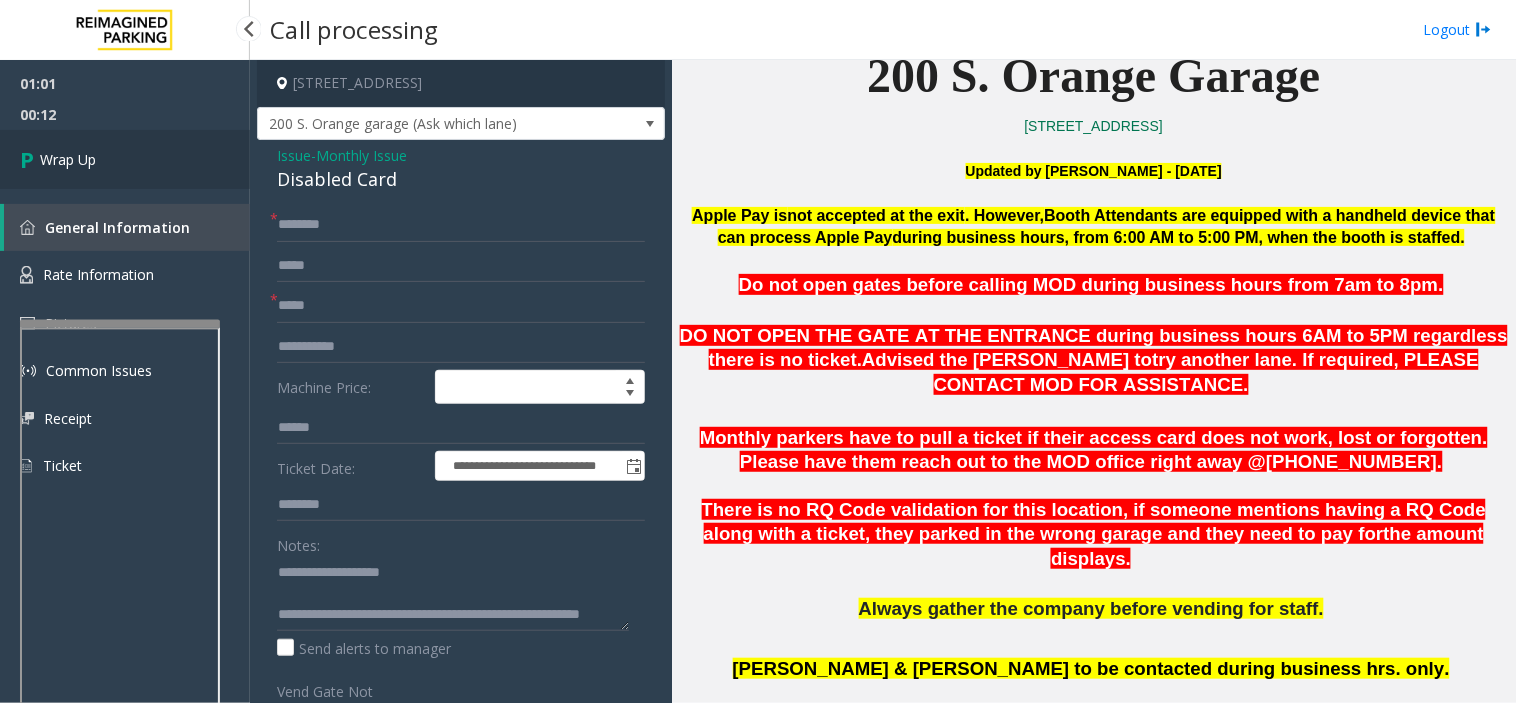 click on "Wrap Up" at bounding box center [125, 159] 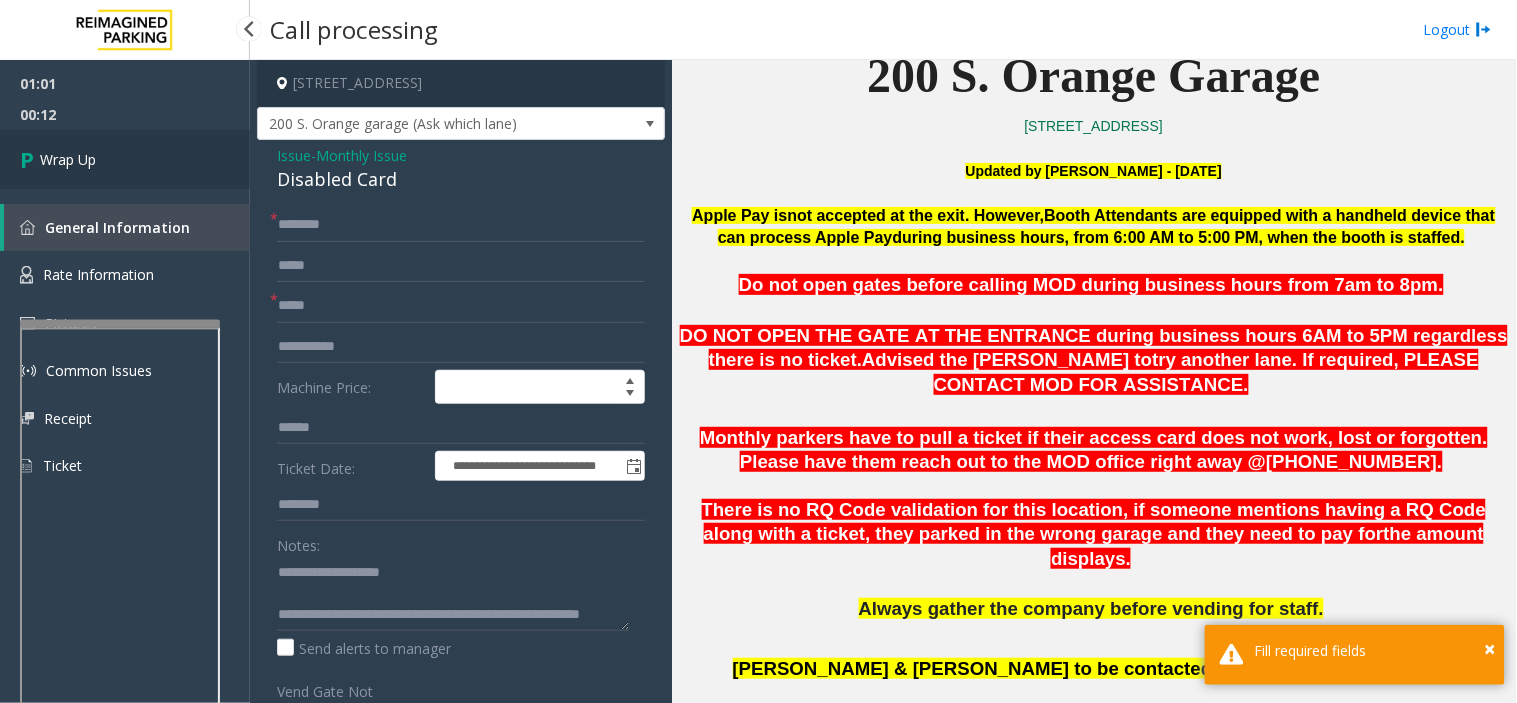 click on "Wrap Up" at bounding box center [125, 159] 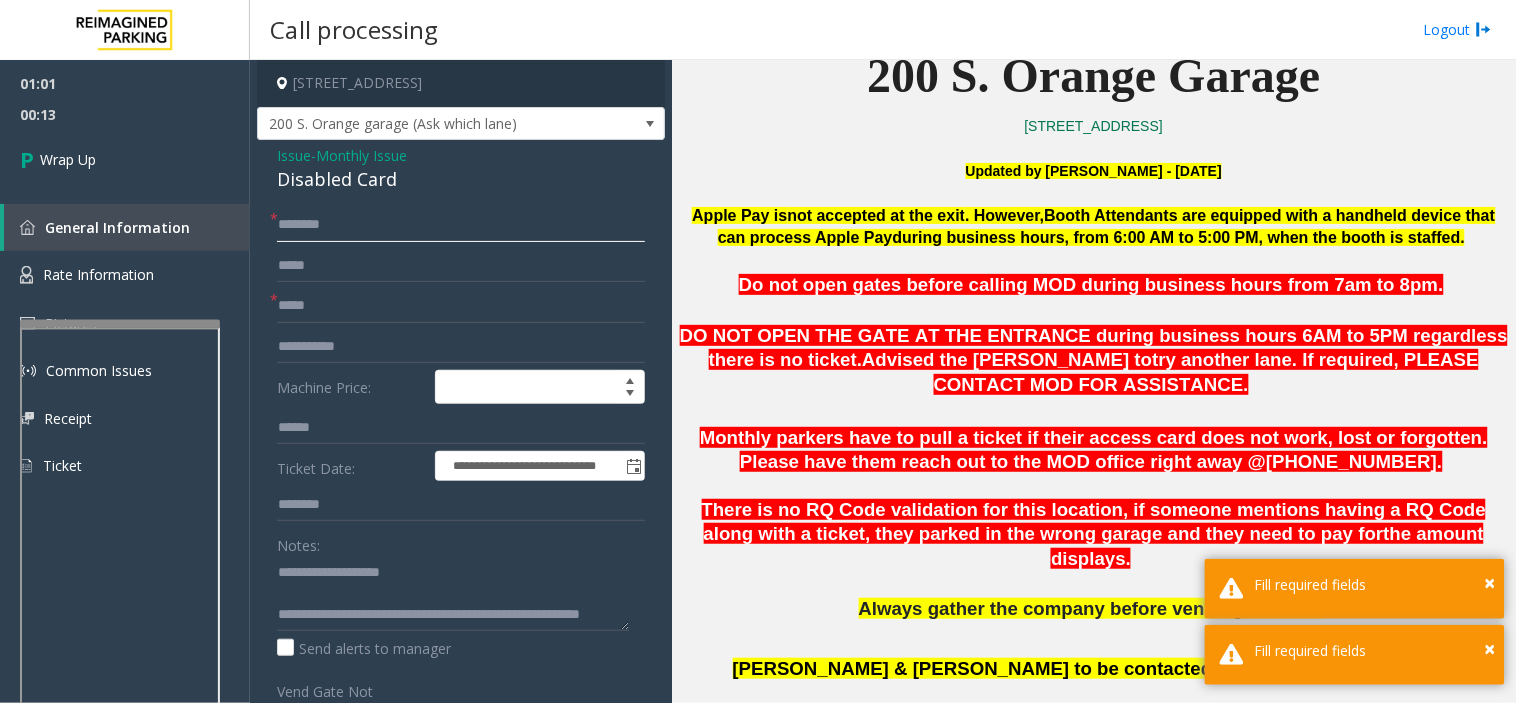 click 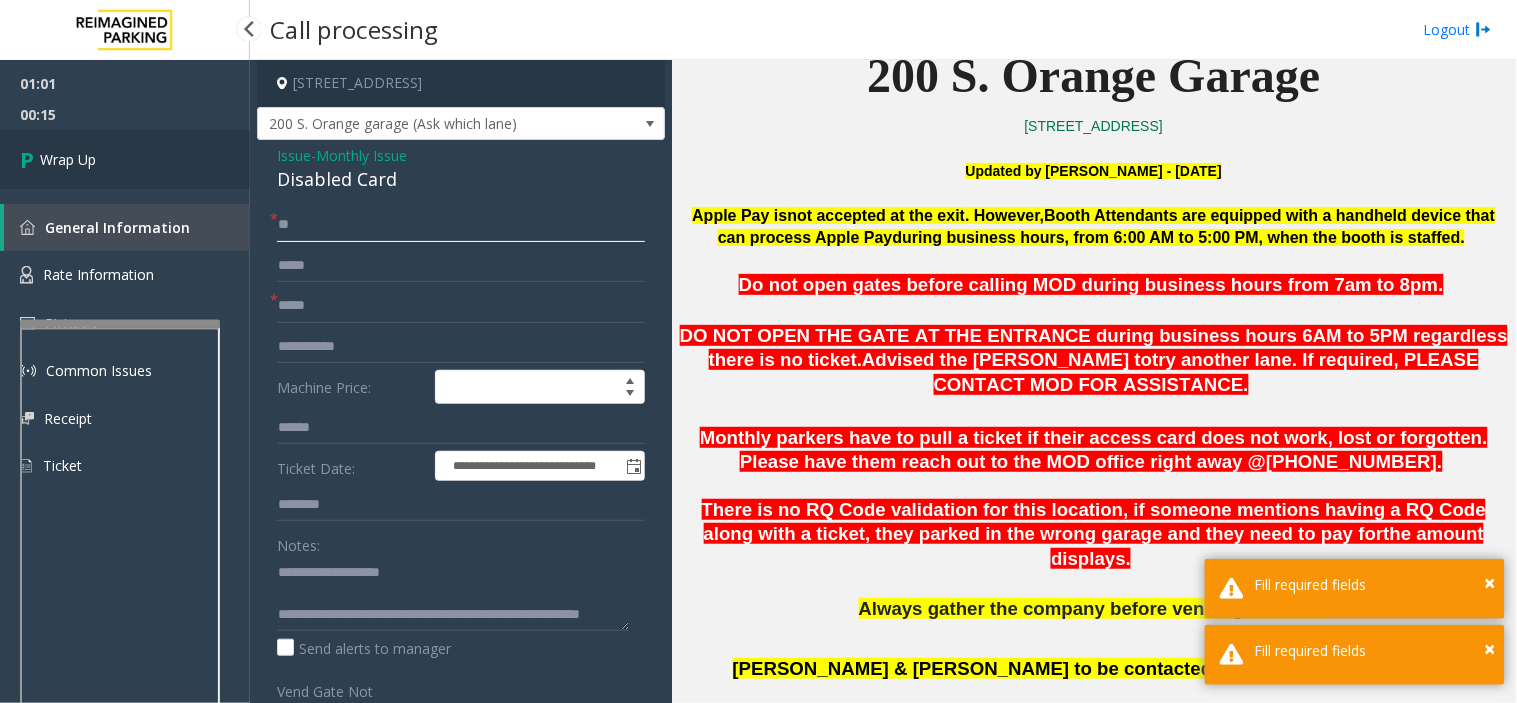 type on "**" 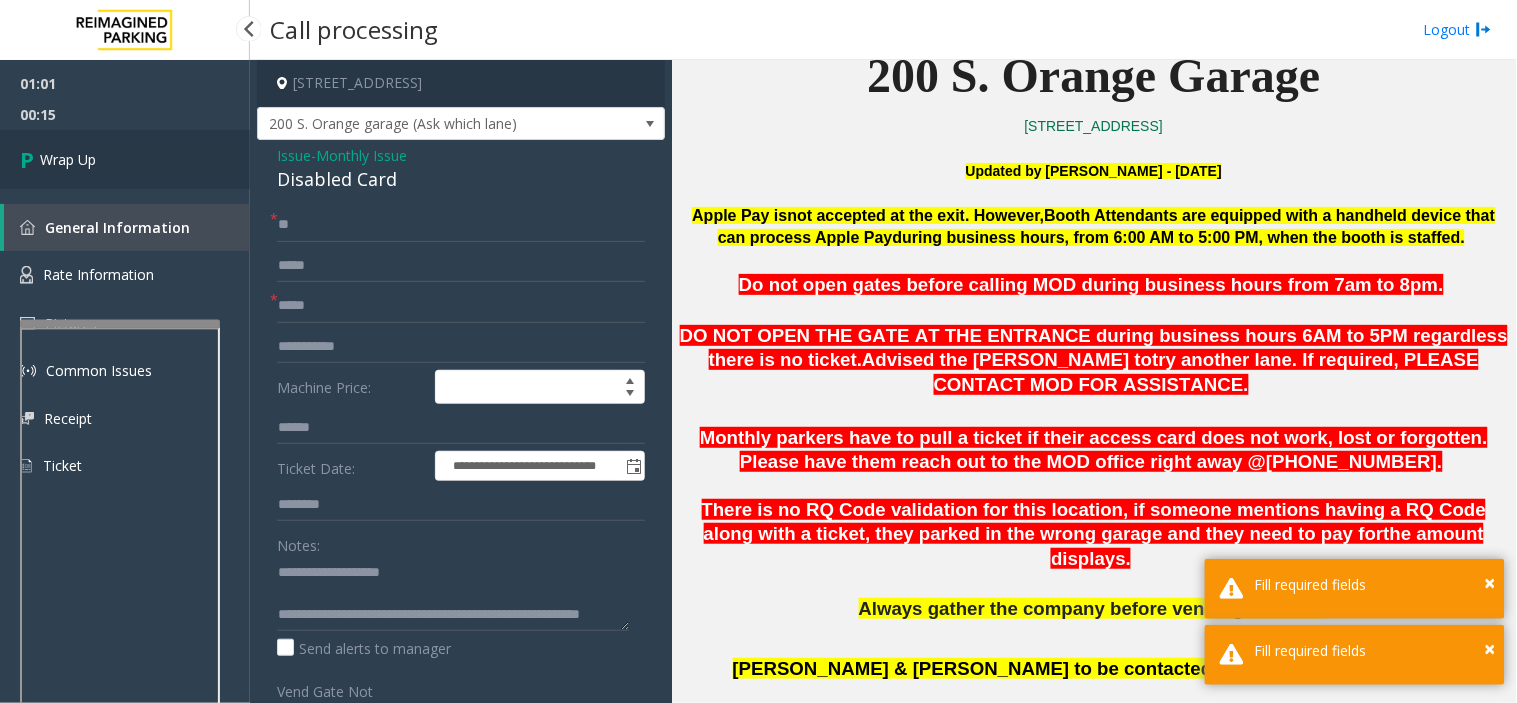 click on "Wrap Up" at bounding box center [125, 159] 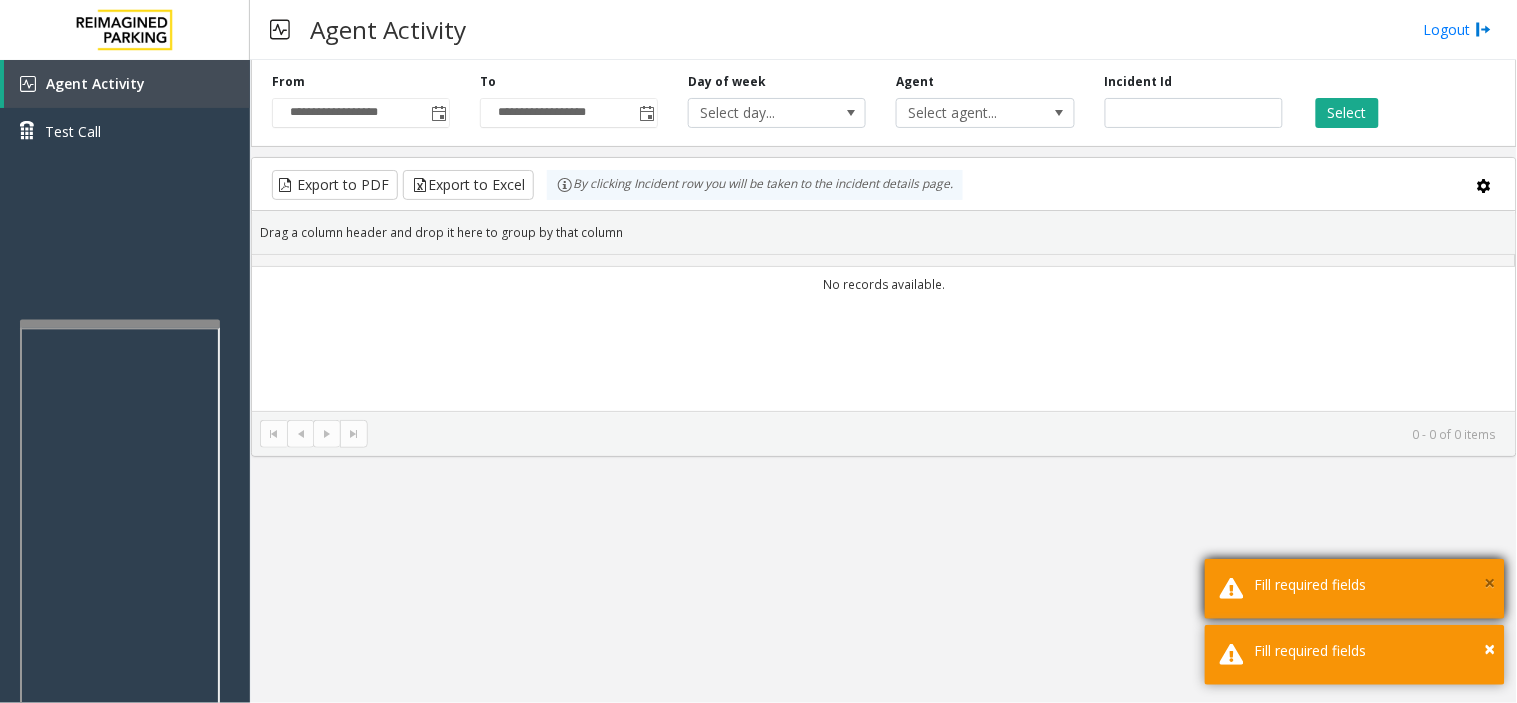 click on "×" at bounding box center (1490, 582) 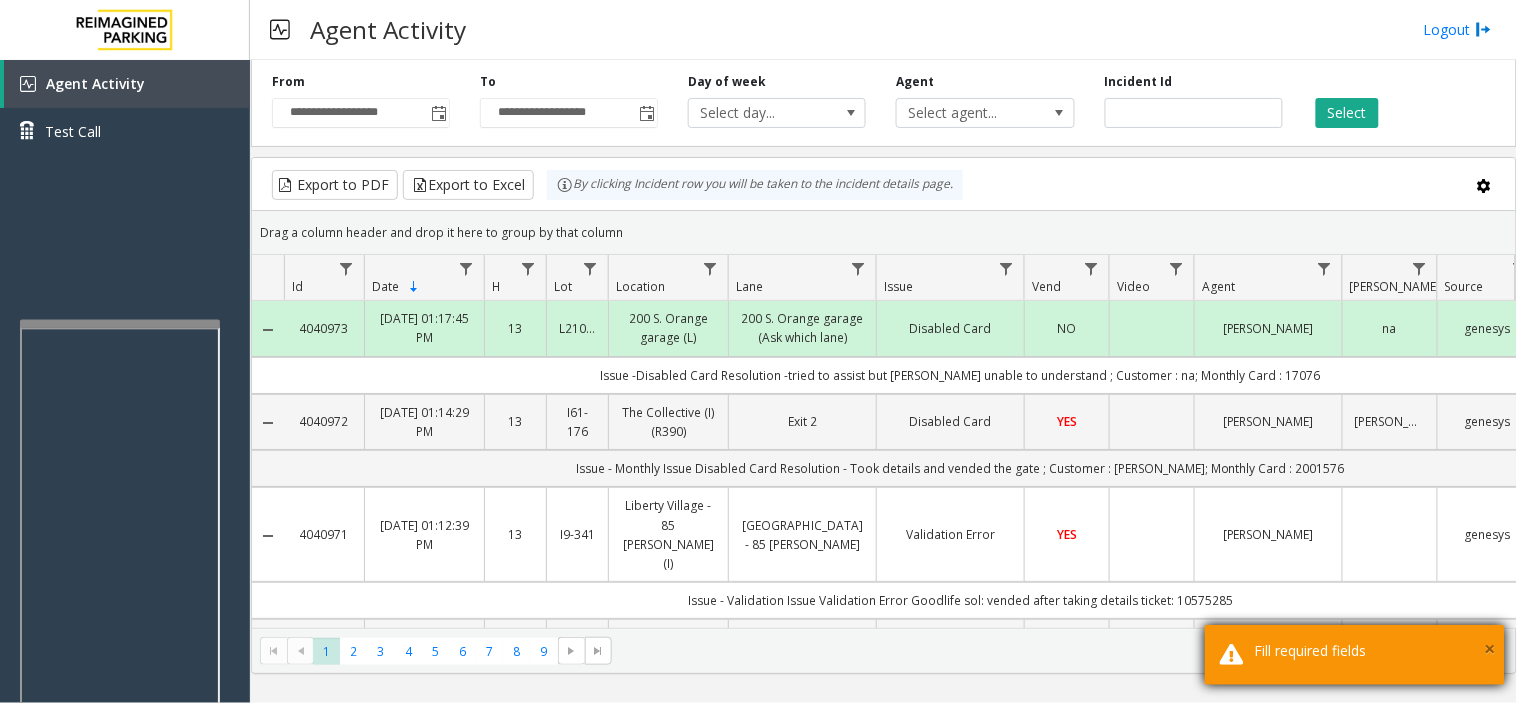 click on "×" at bounding box center [1490, 648] 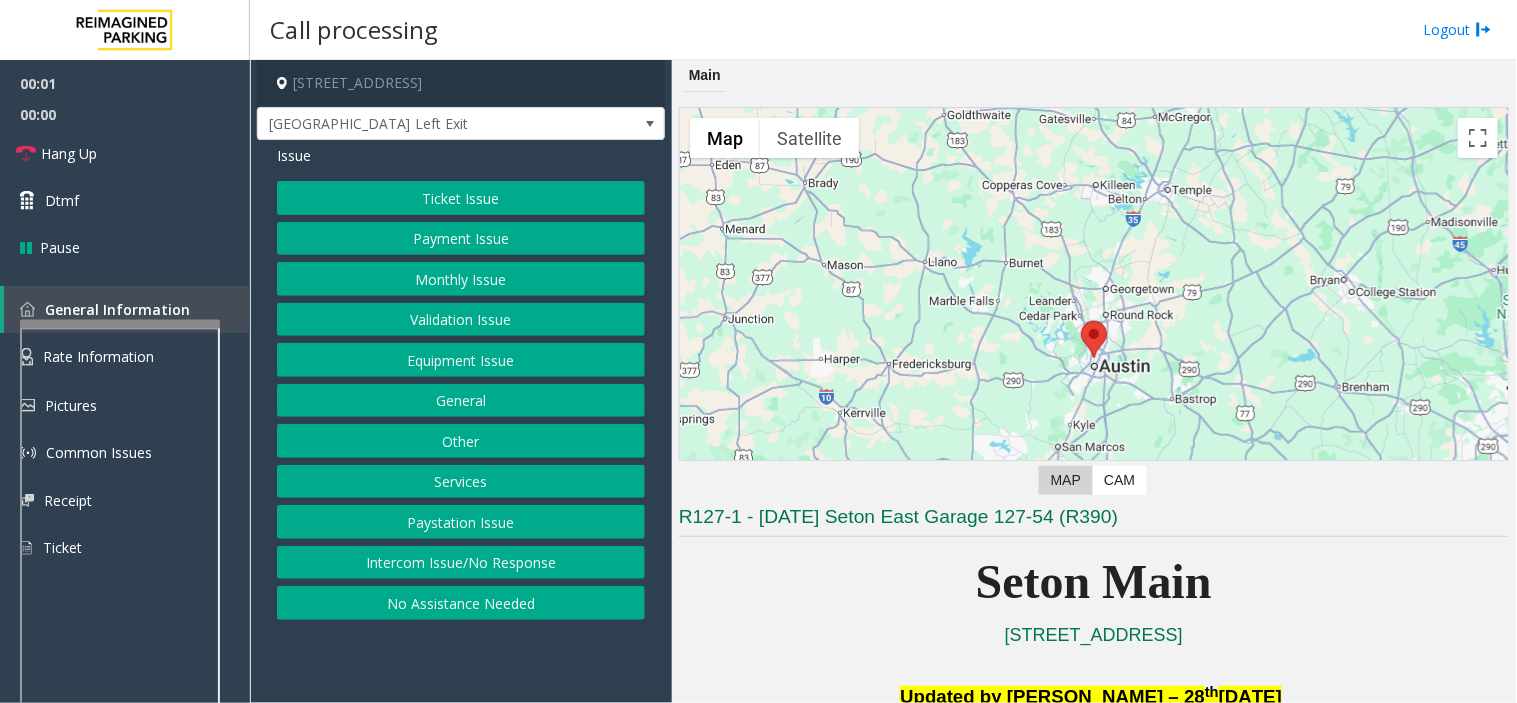 click on "Equipment Issue" 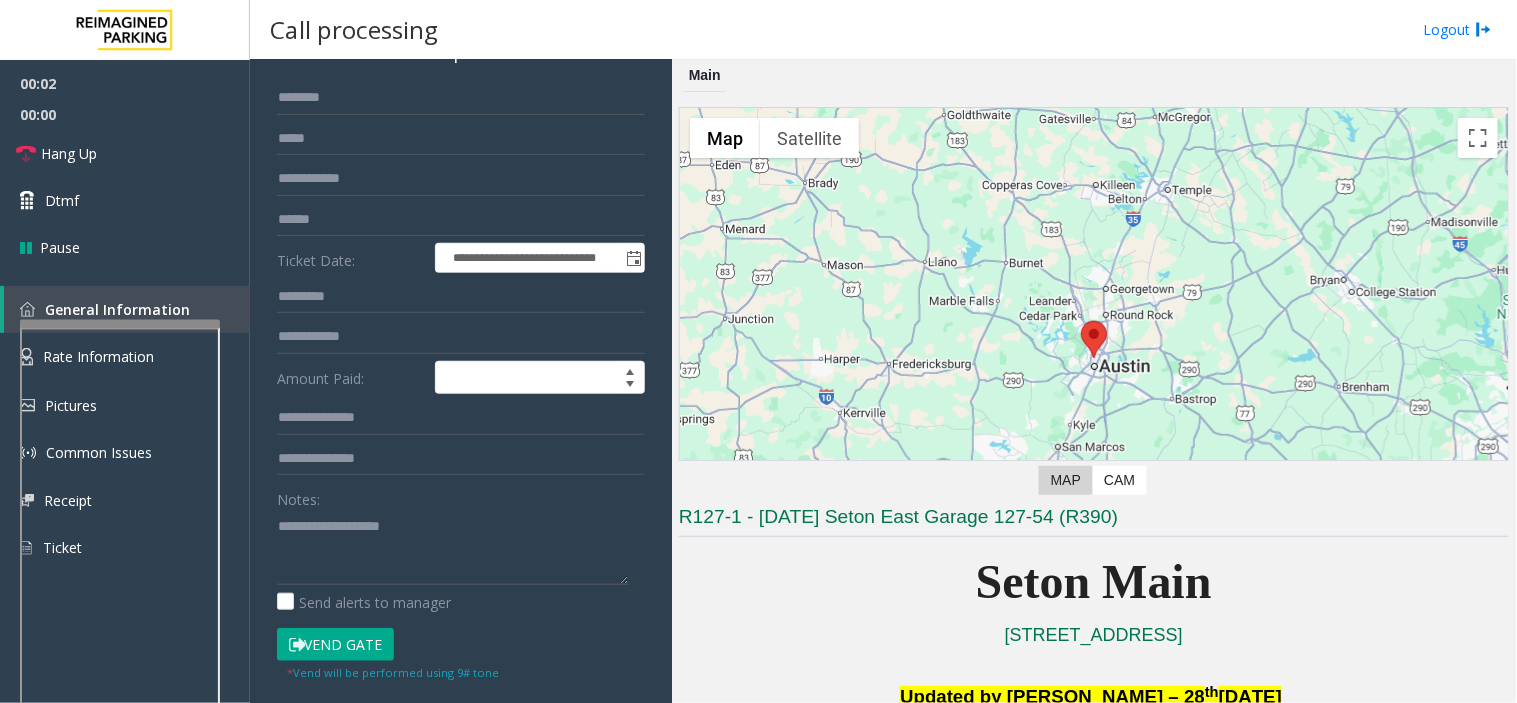 scroll, scrollTop: 430, scrollLeft: 0, axis: vertical 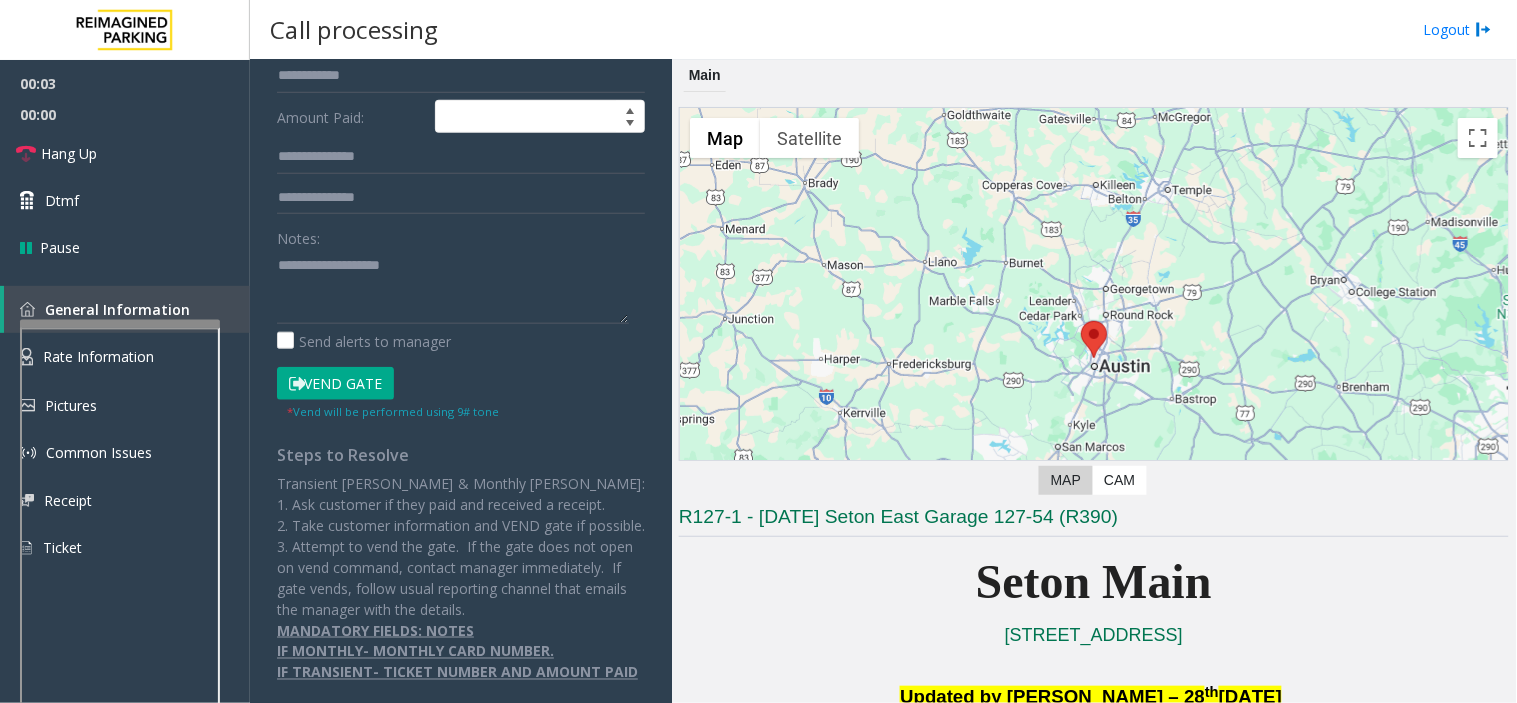 click on "Vend Gate" 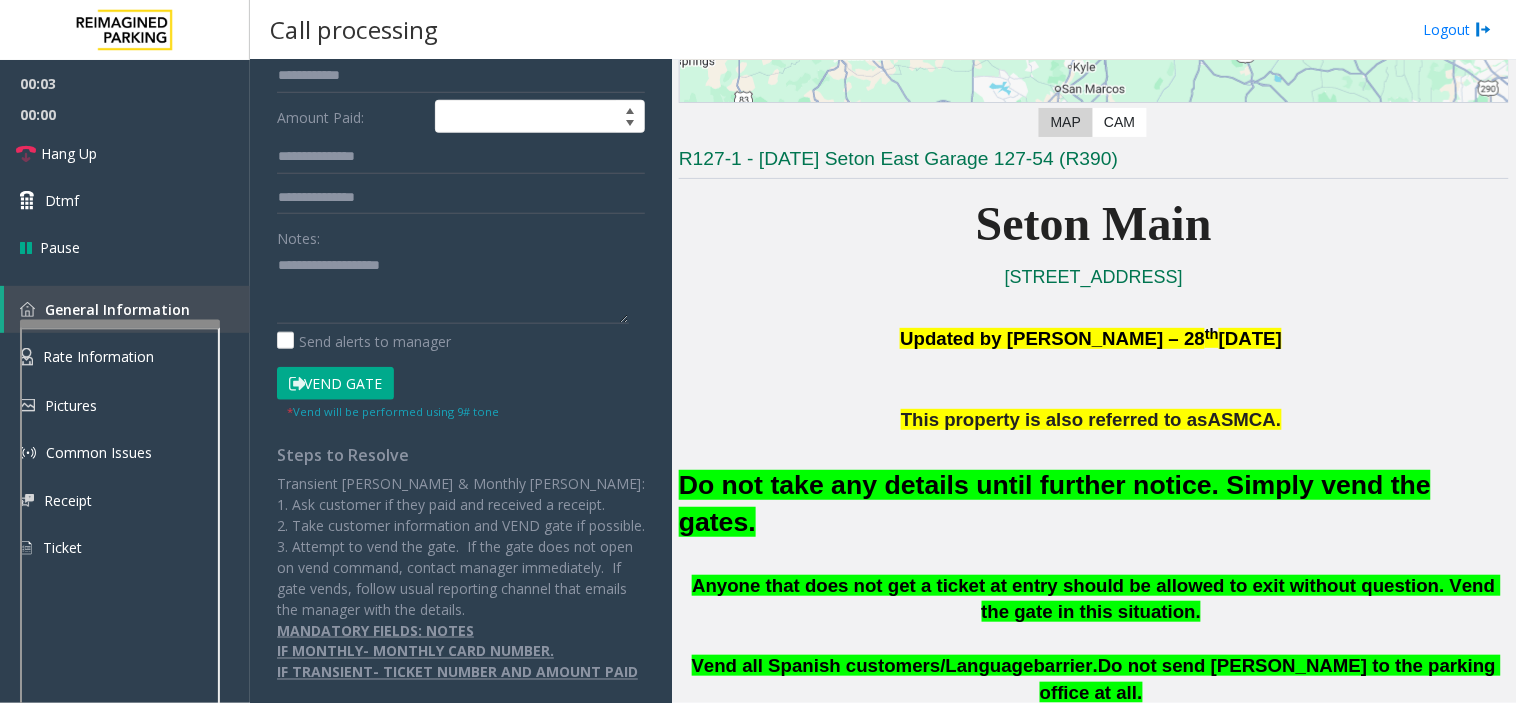 scroll, scrollTop: 444, scrollLeft: 0, axis: vertical 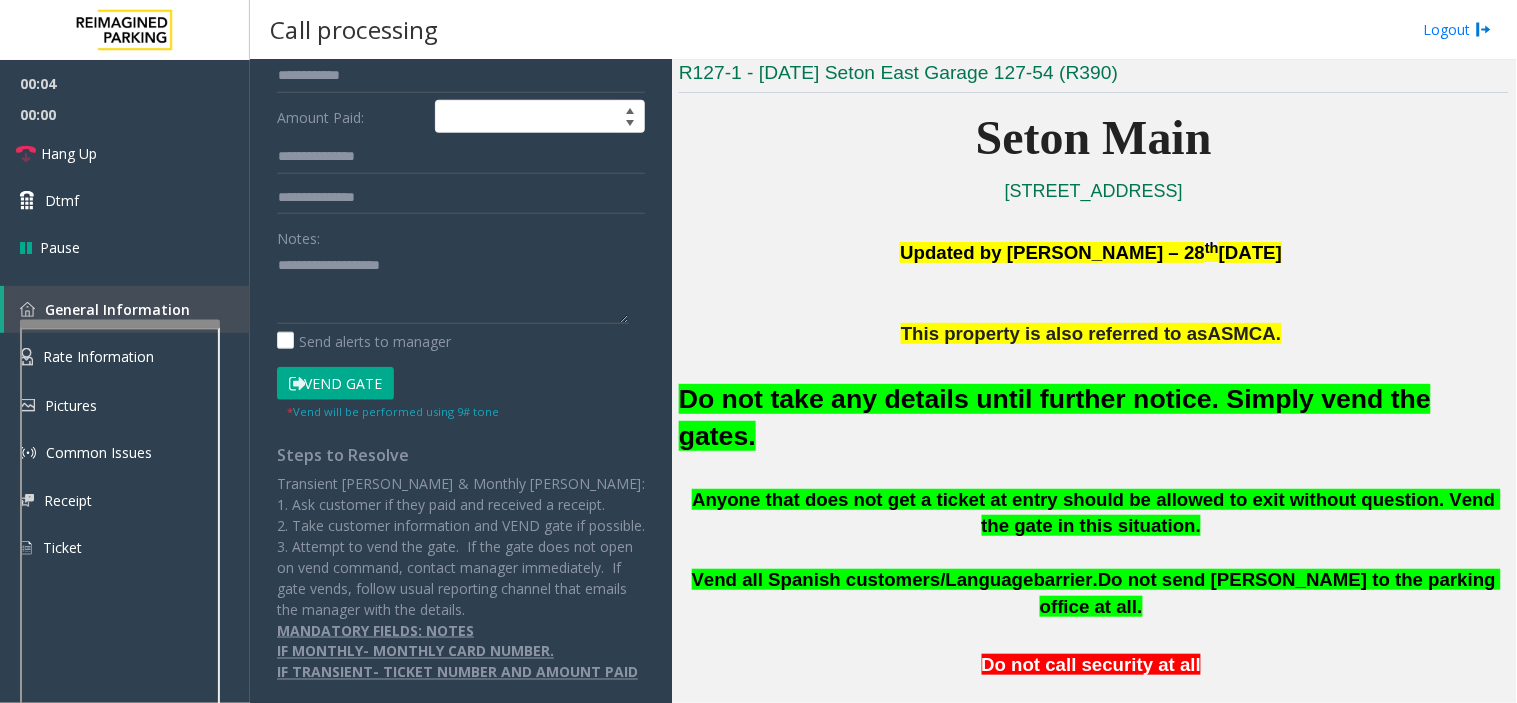click on "Do not take any details until further notice. Simply vend the gates." 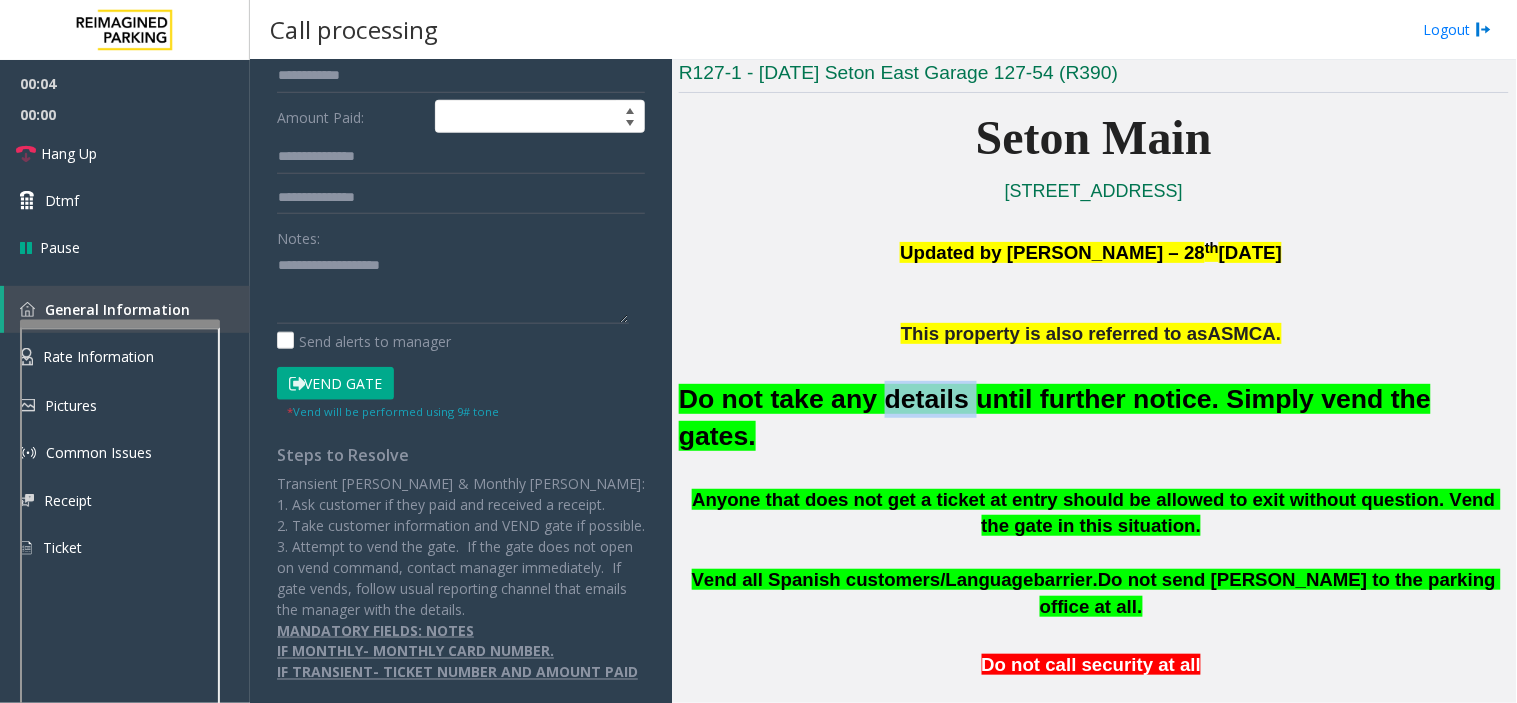 click on "Do not take any details until further notice. Simply vend the gates." 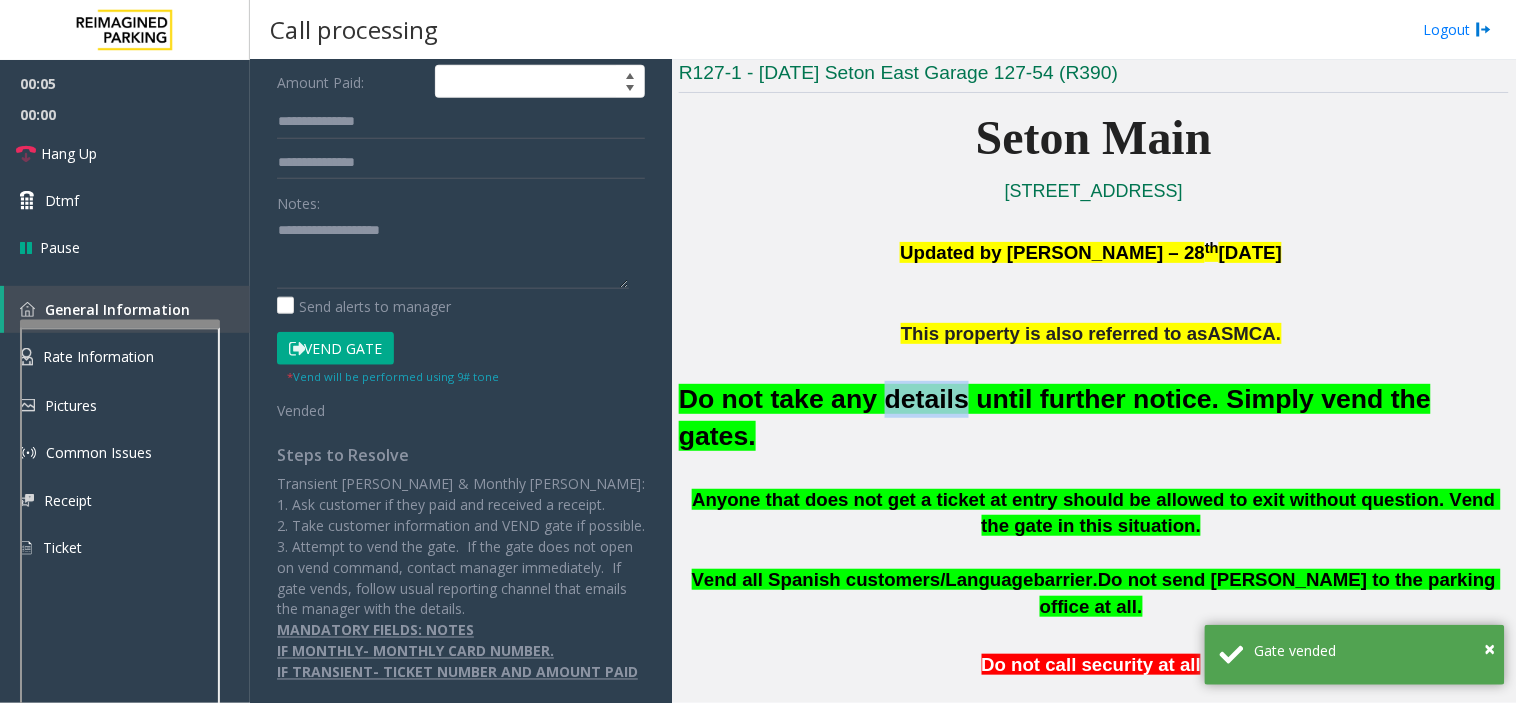 click on "Do not take any details until further notice. Simply vend the gates." 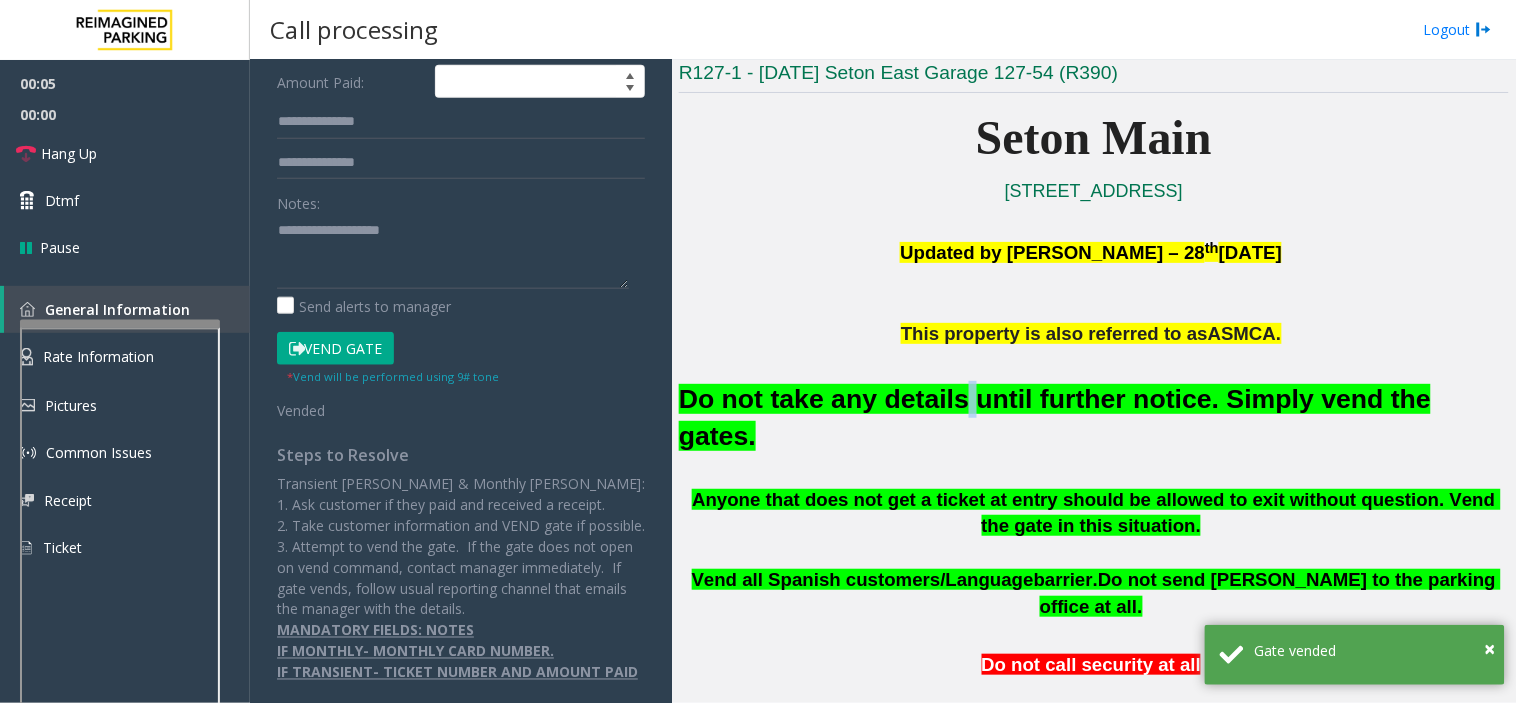 click on "Do not take any details until further notice. Simply vend the gates." 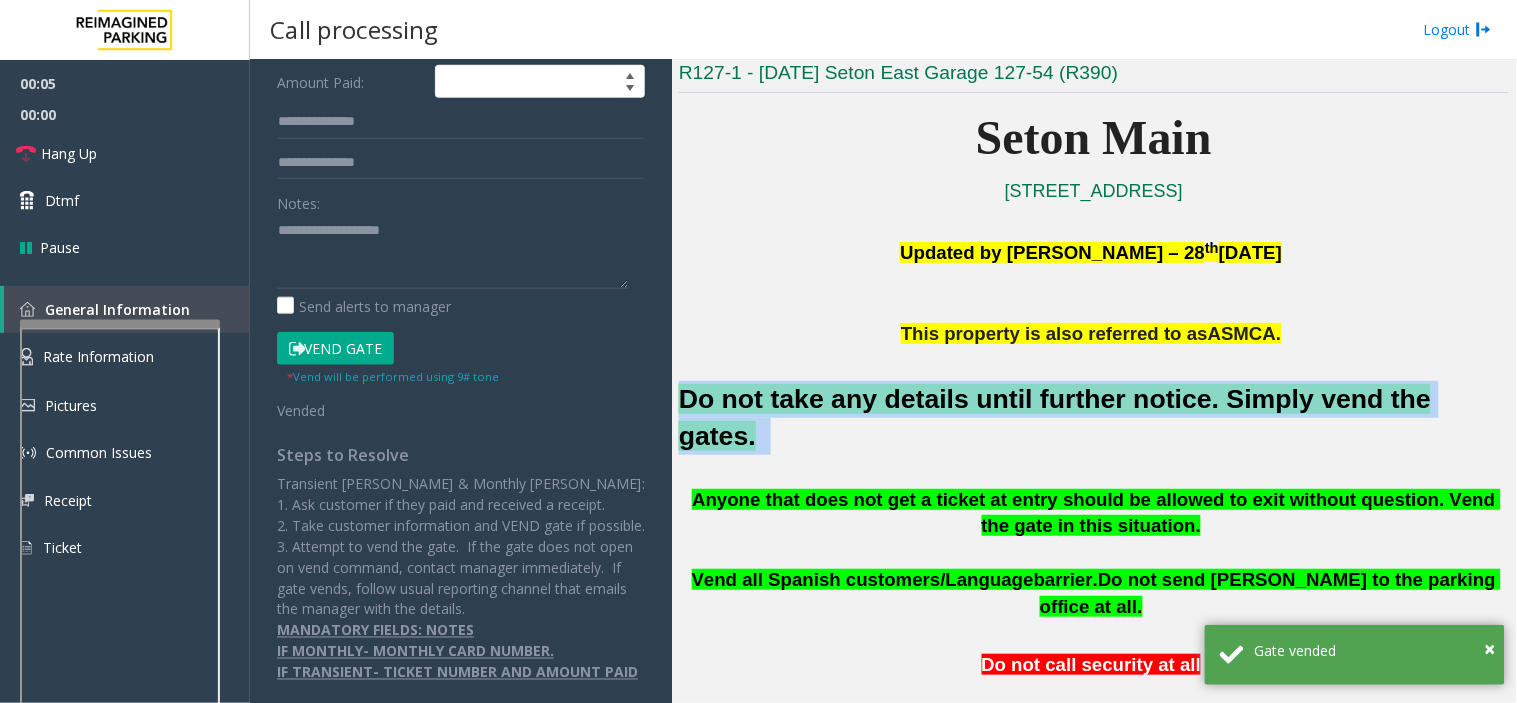 click on "Do not take any details until further notice. Simply vend the gates." 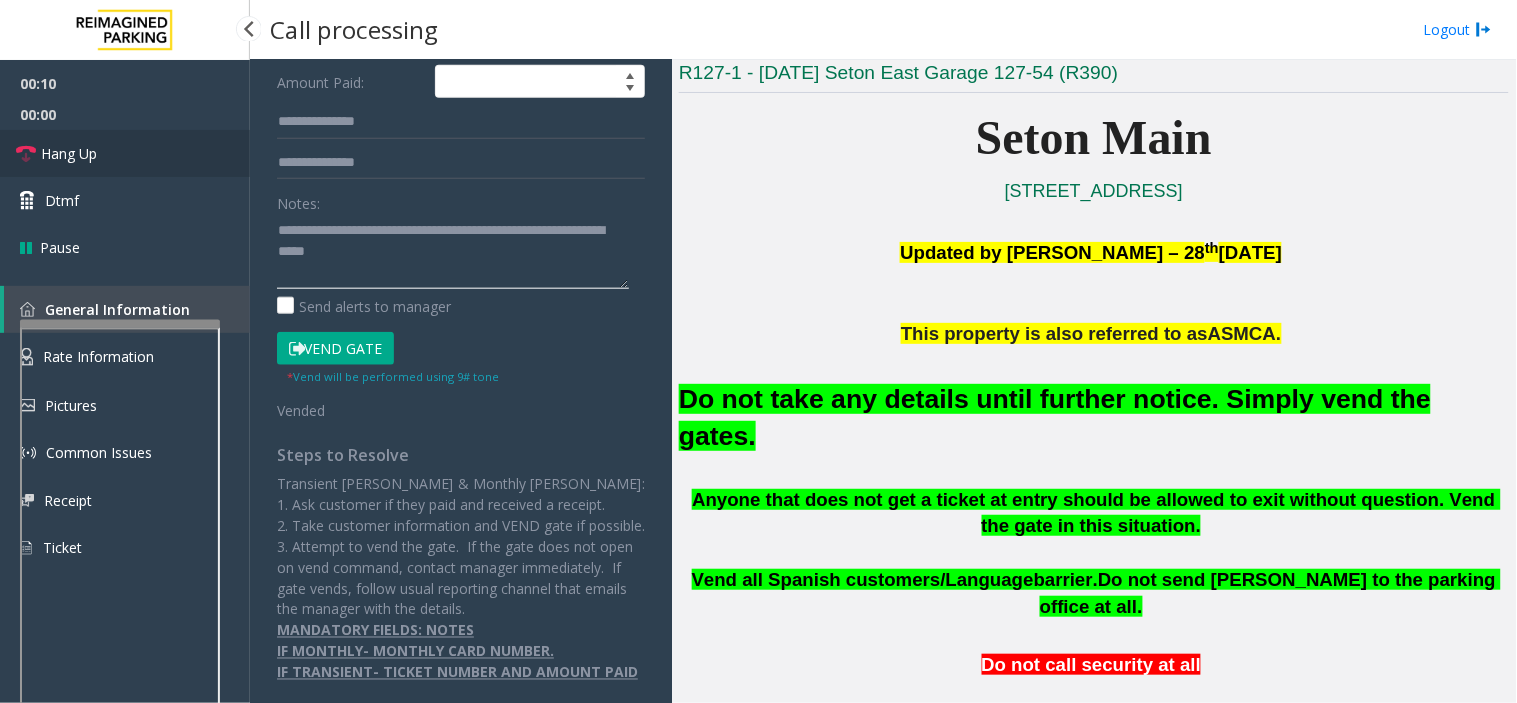 type on "**********" 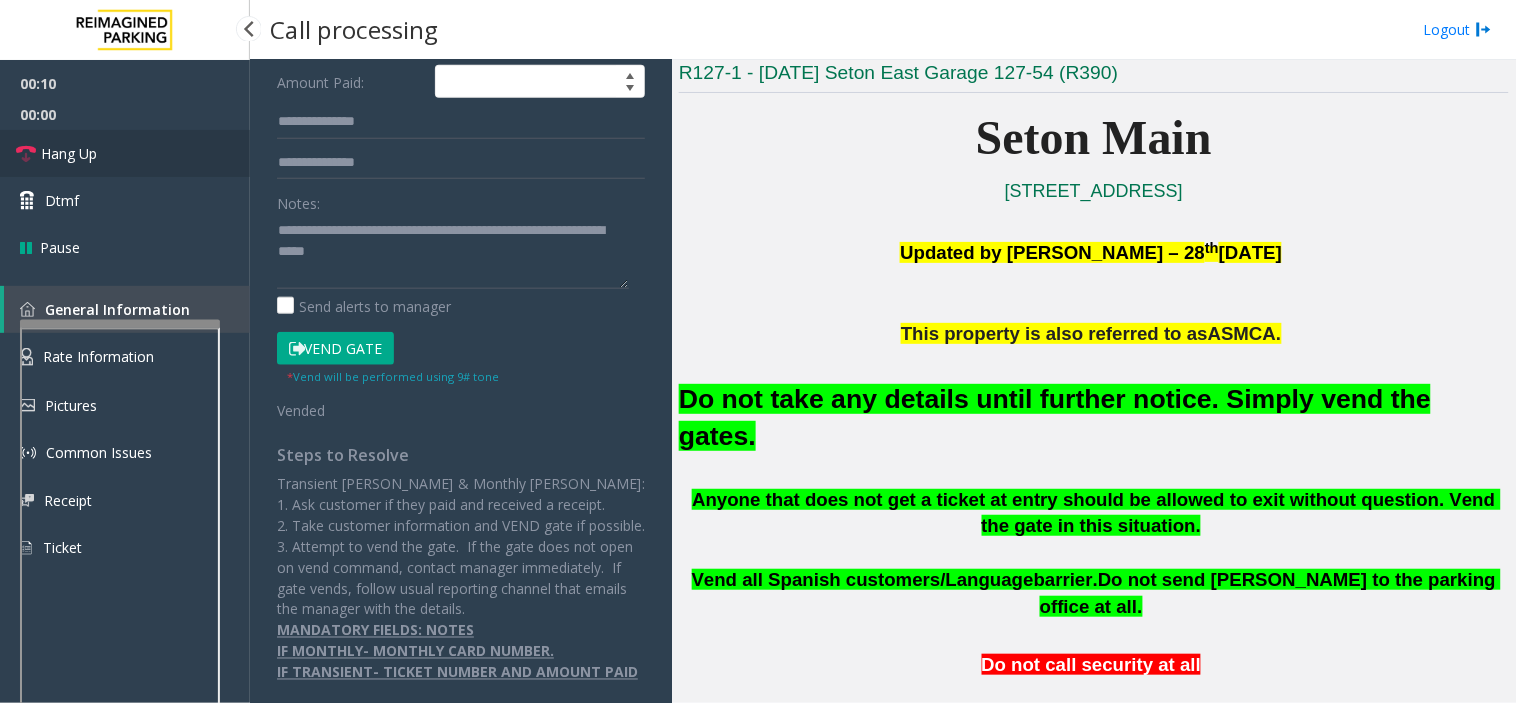 click on "Hang Up" at bounding box center (125, 153) 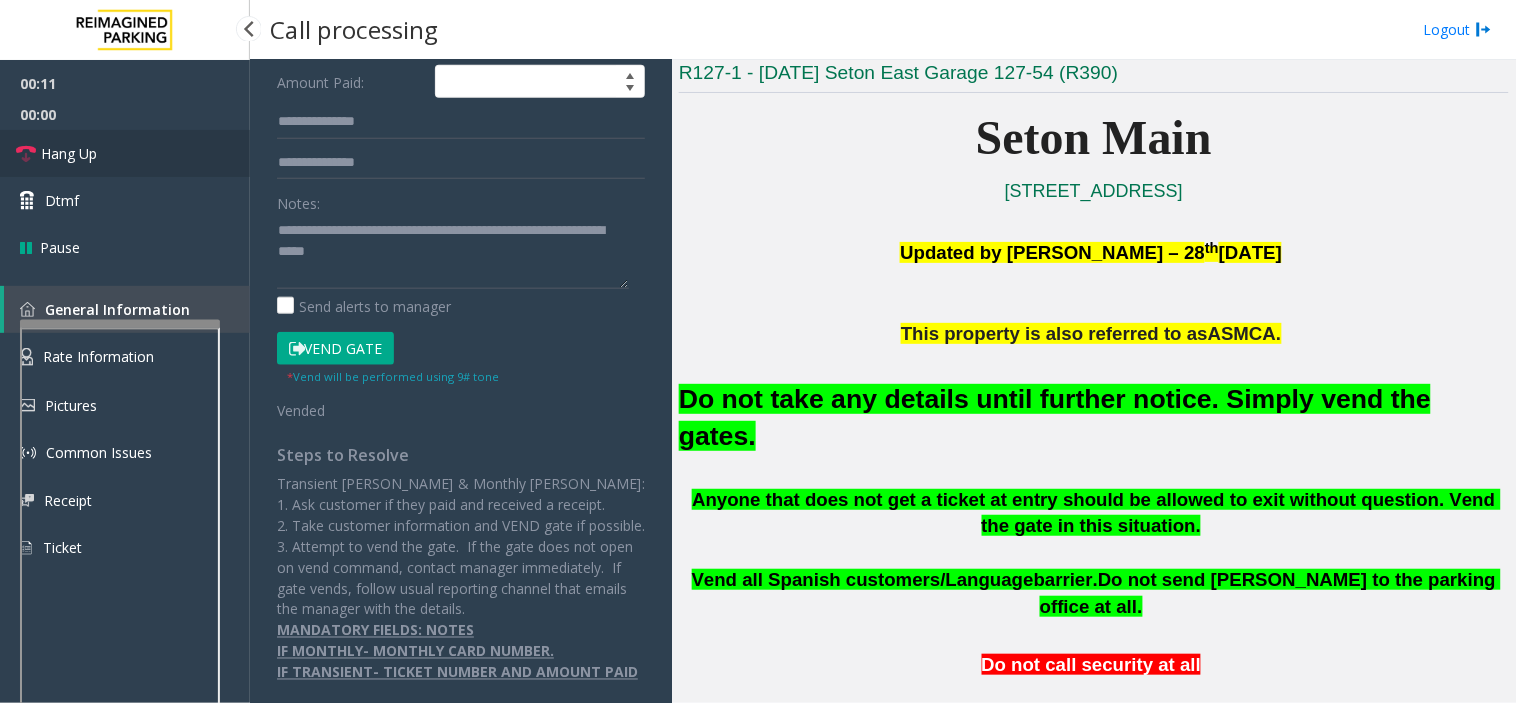 click on "Hang Up" at bounding box center [125, 153] 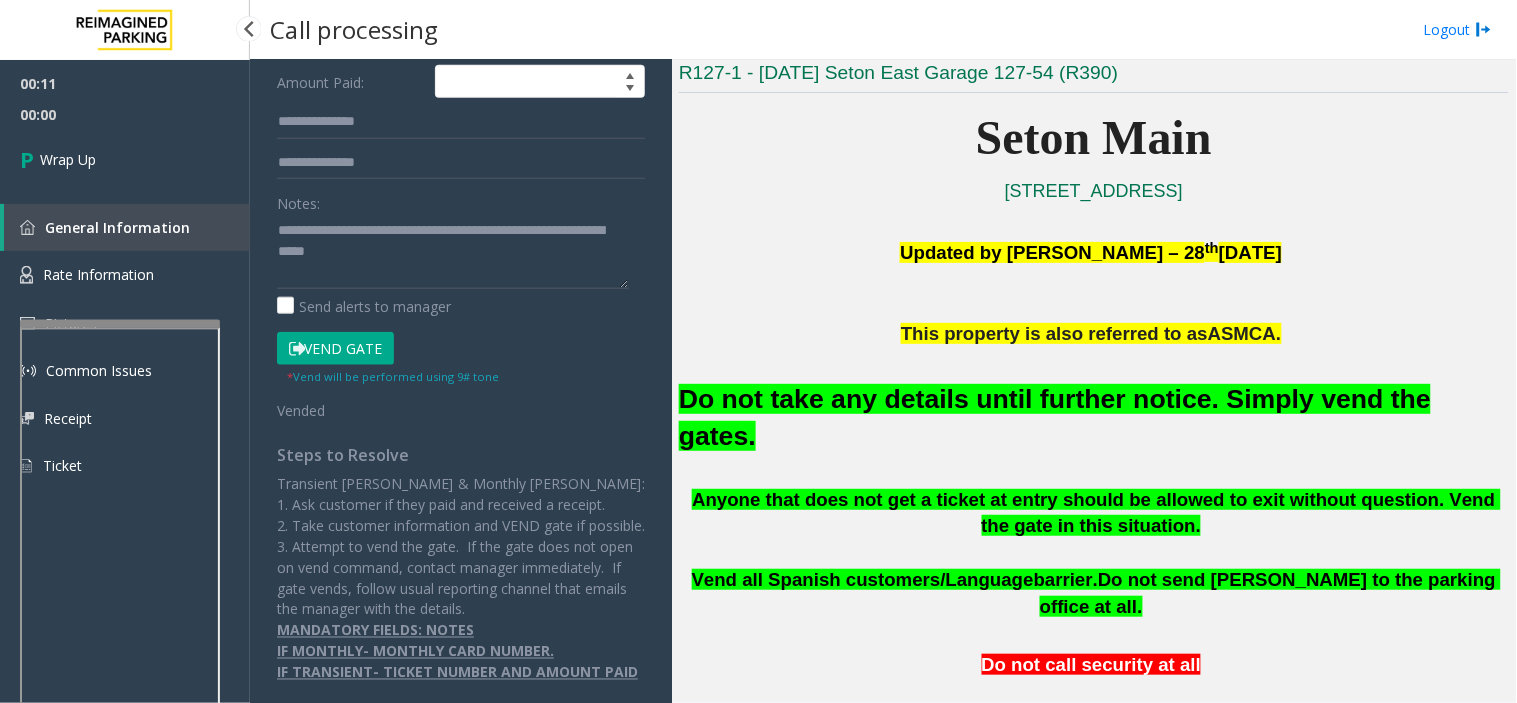 click on "Wrap Up" at bounding box center (125, 159) 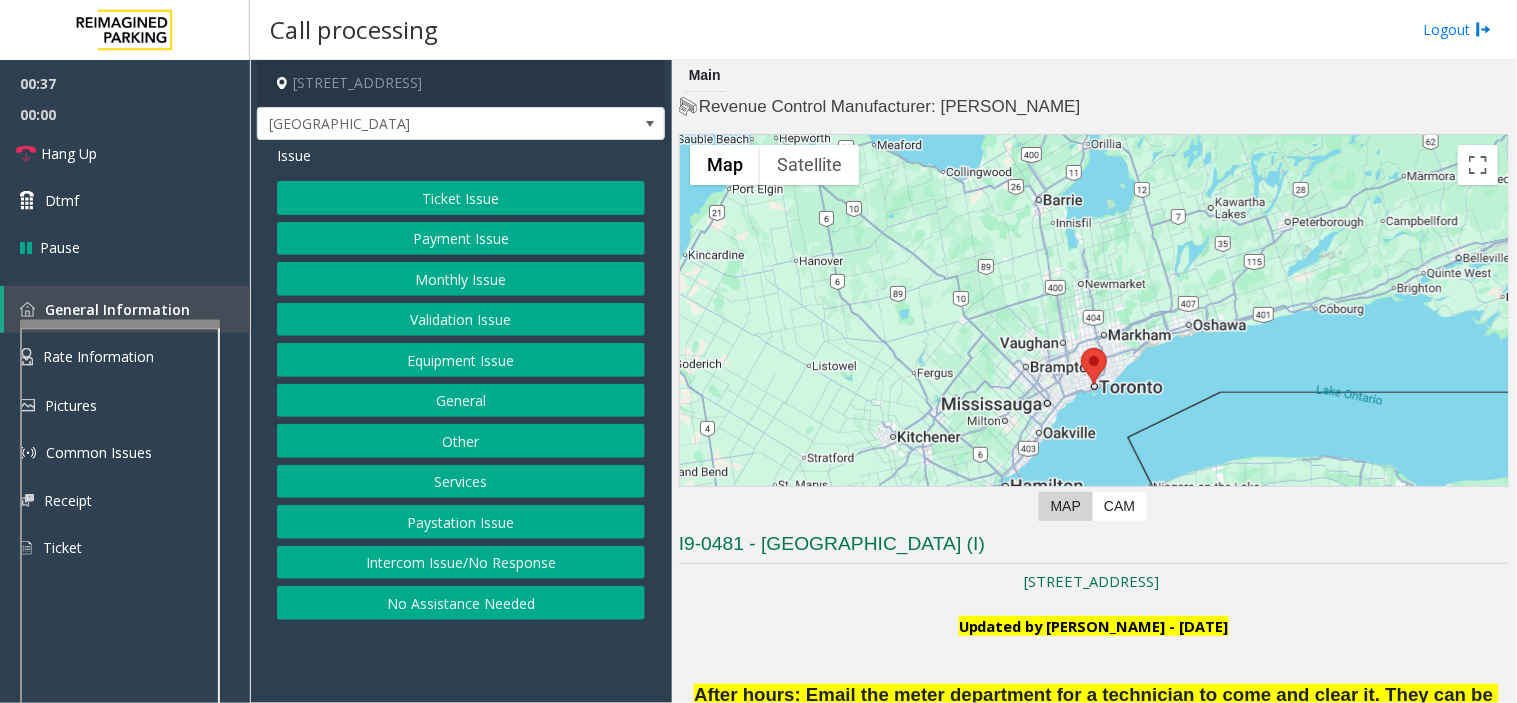click on "Ticket Issue" 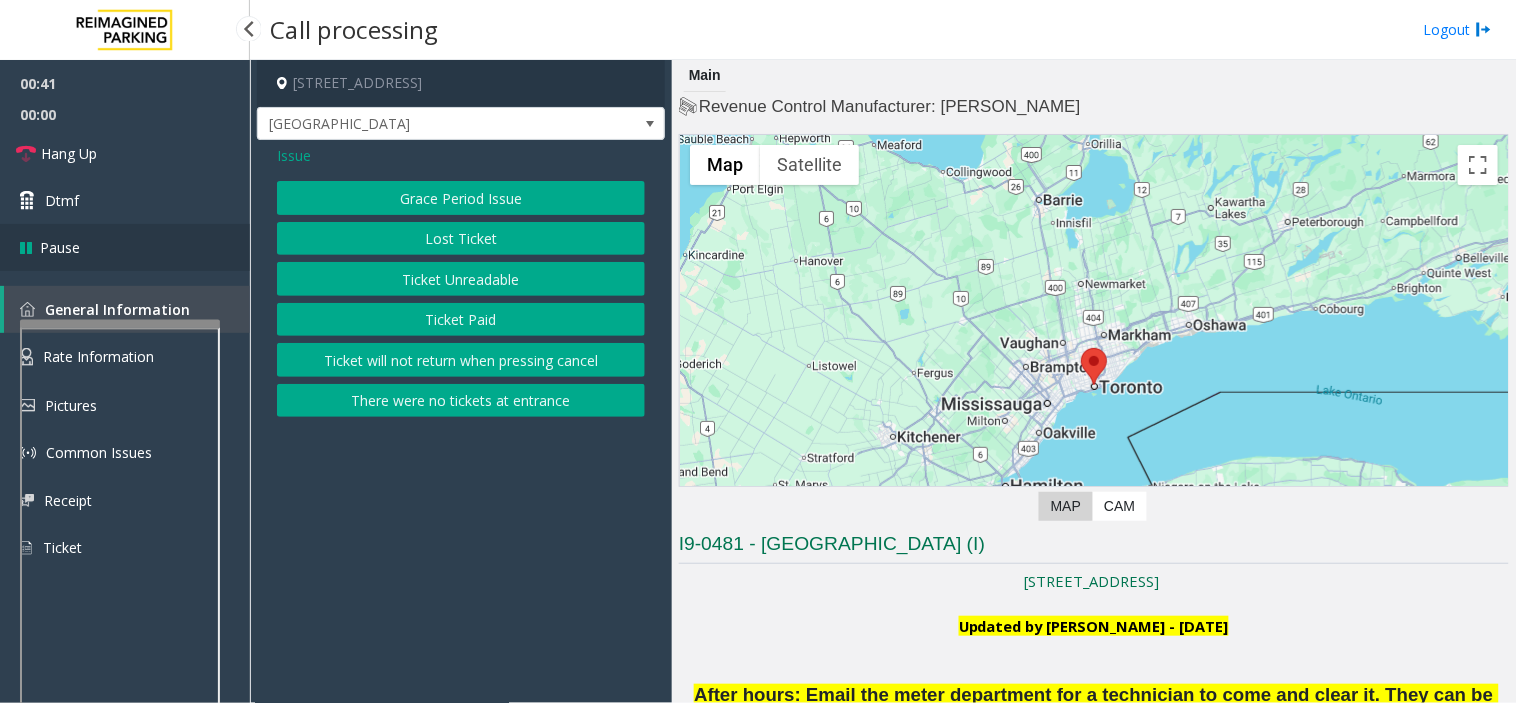 click on "Pause" at bounding box center [125, 247] 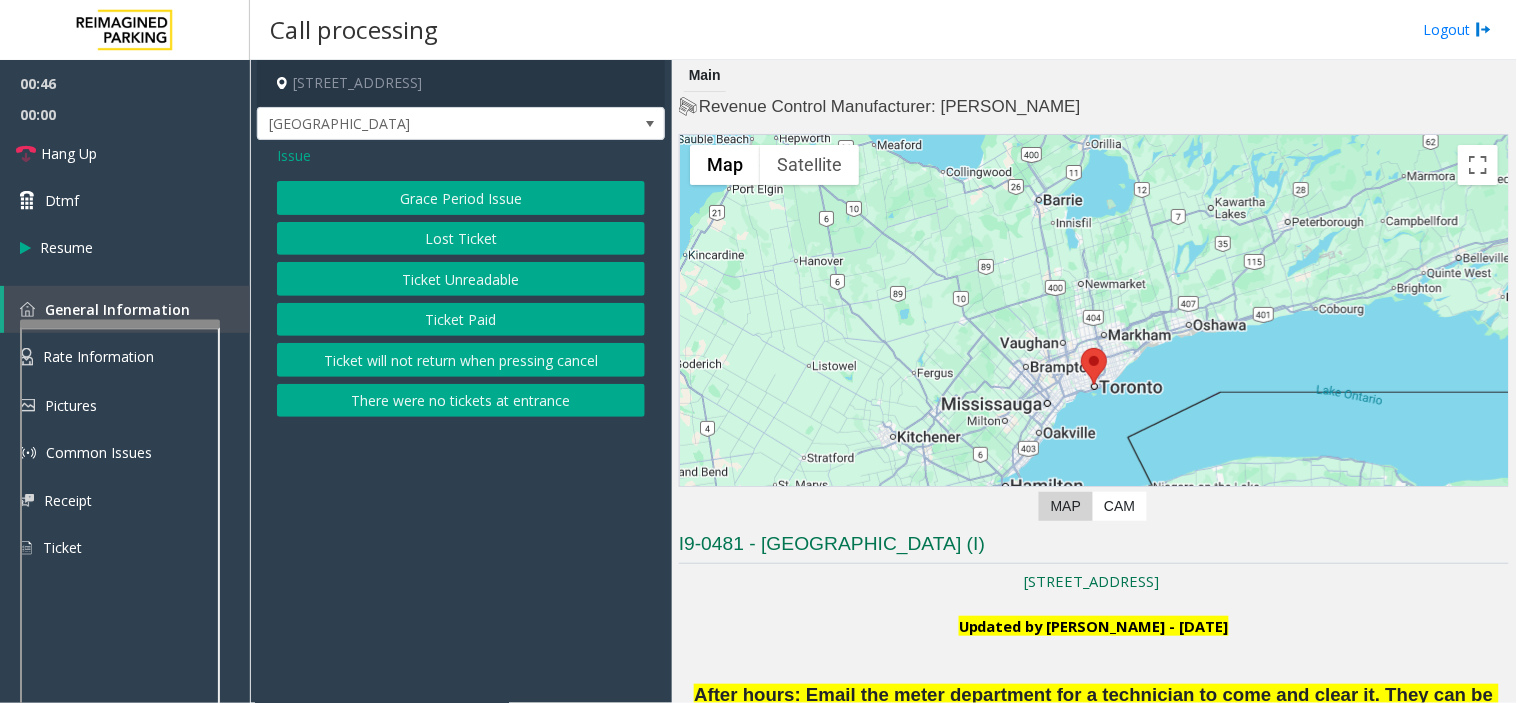 click on "Ticket Unreadable" 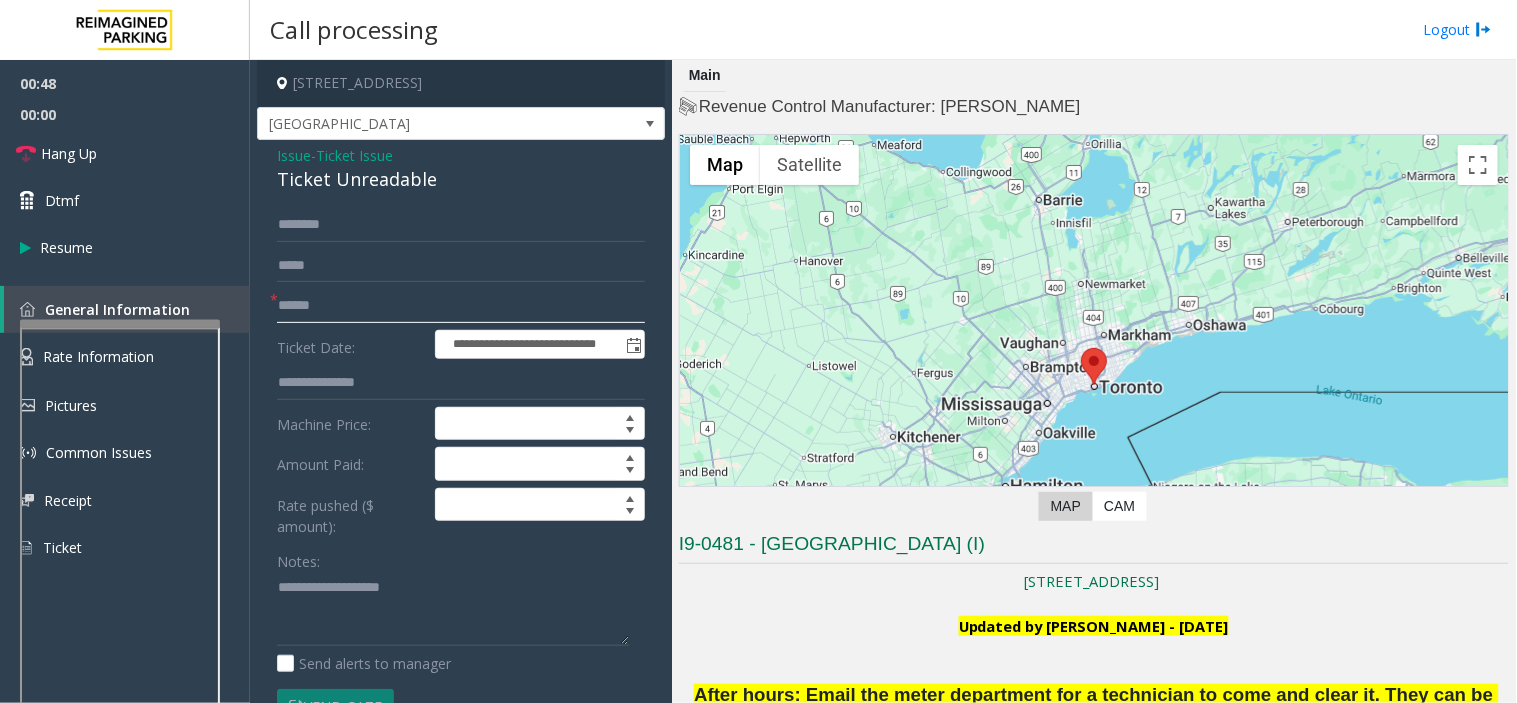 click 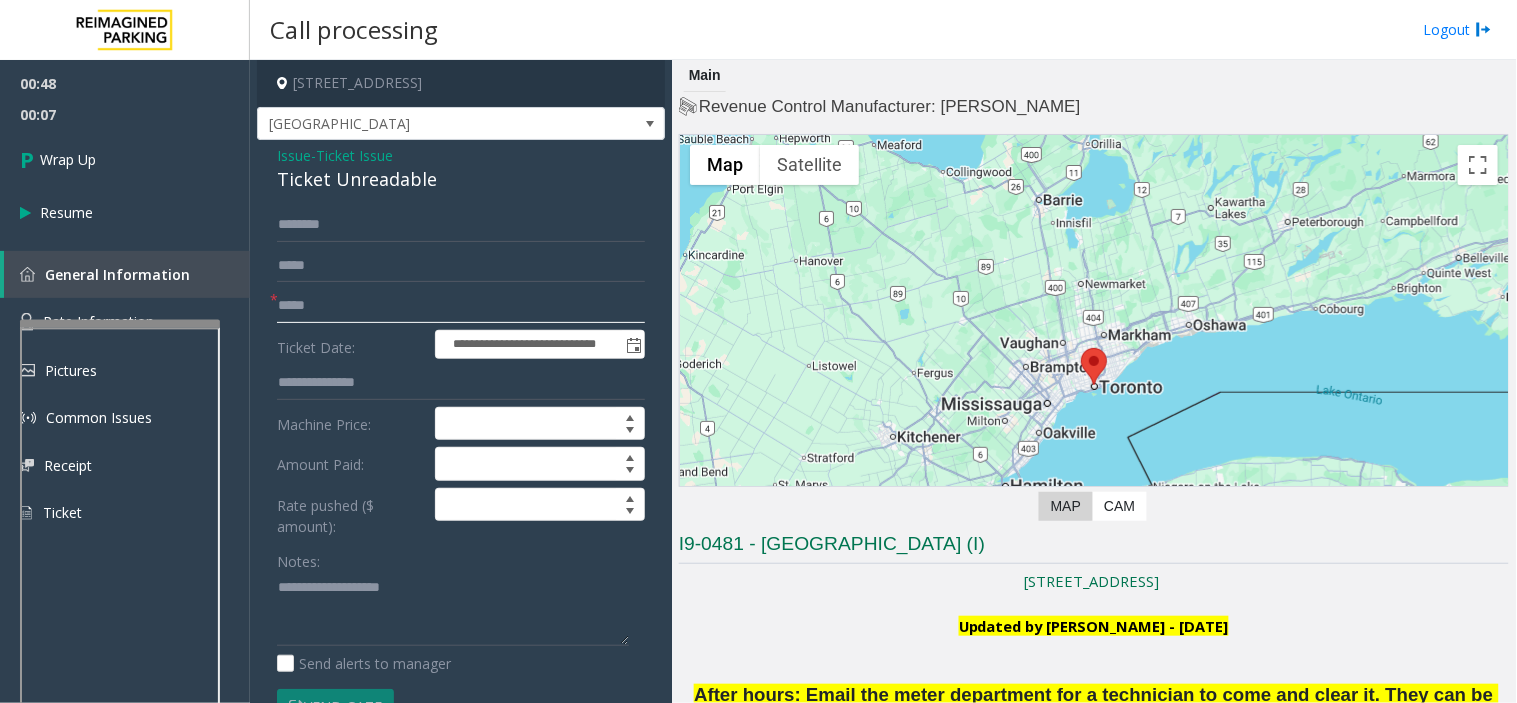 type on "*****" 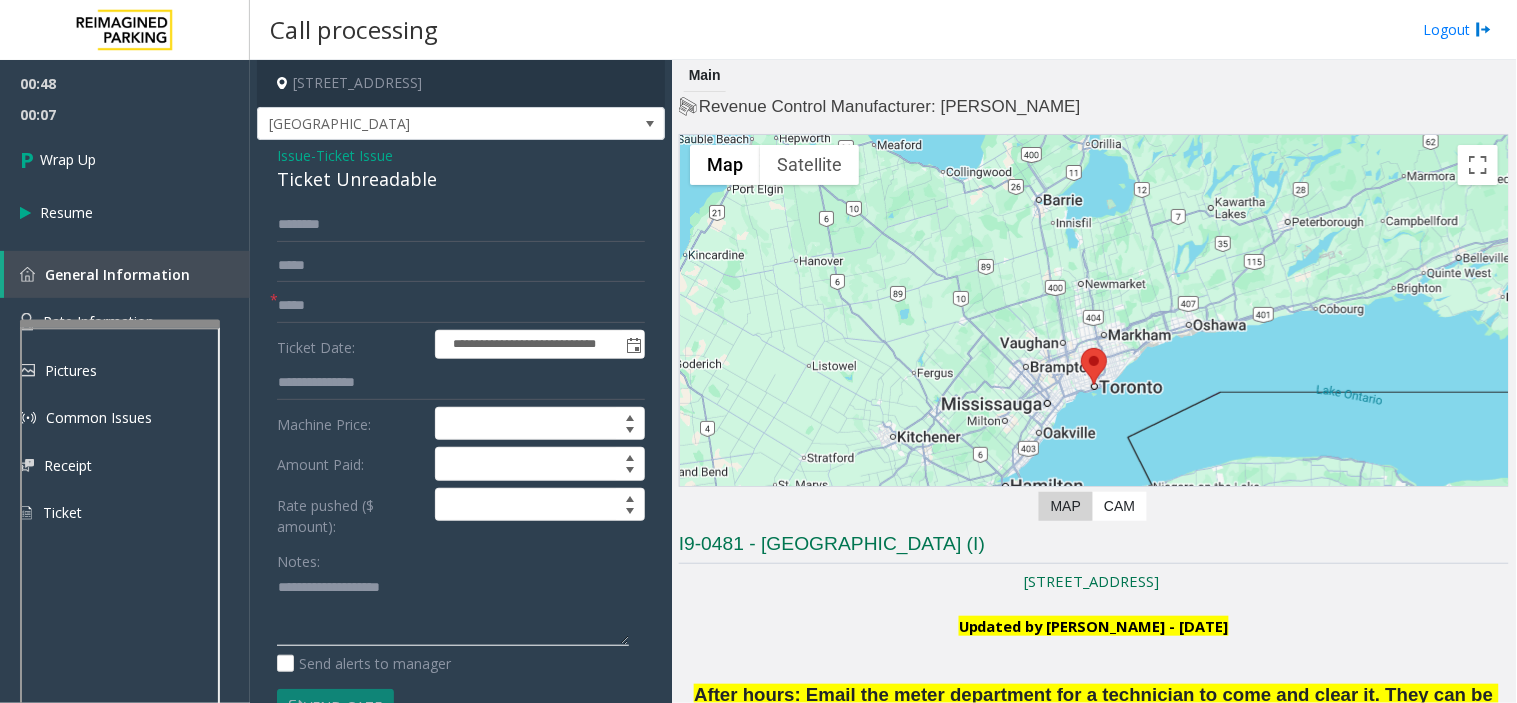 click 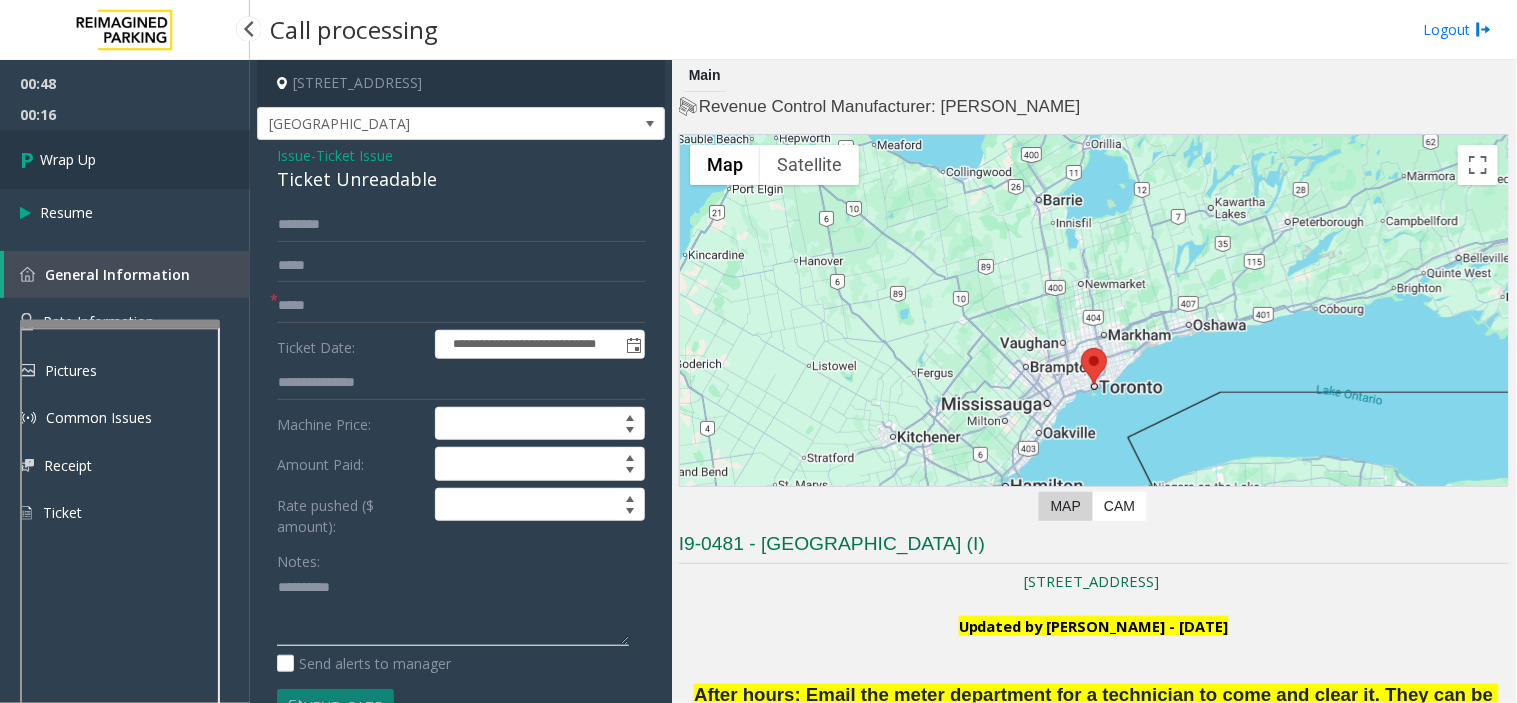 type on "**********" 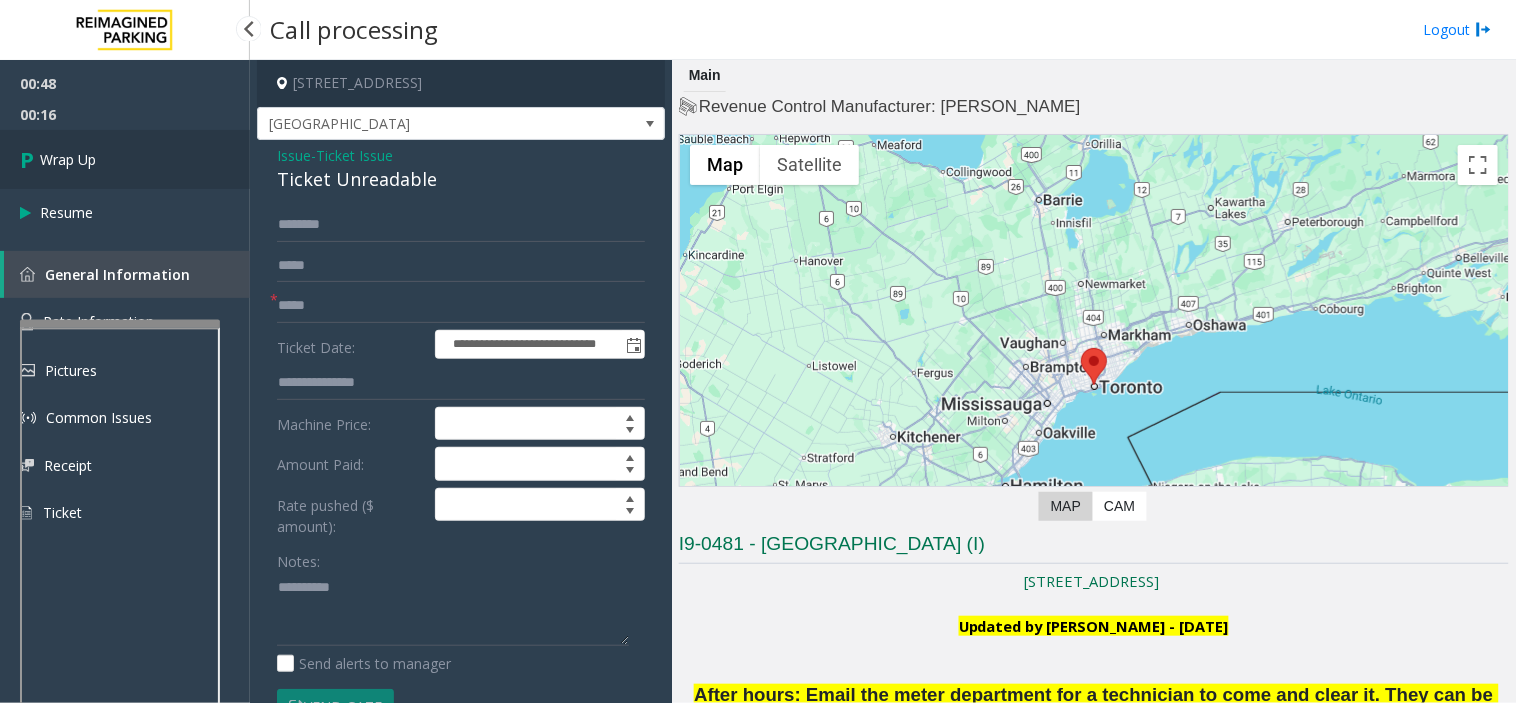 click on "Wrap Up" at bounding box center (68, 159) 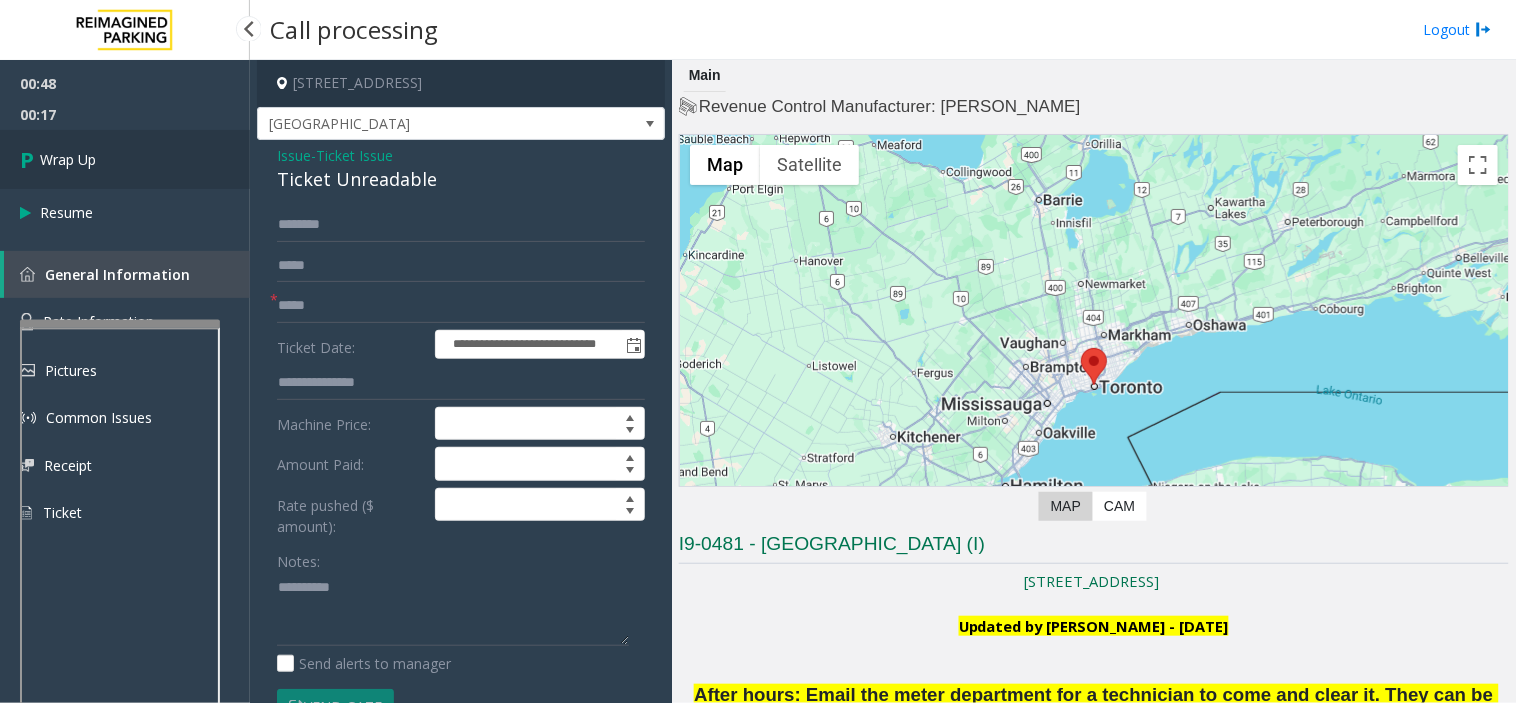 click on "Wrap Up" at bounding box center [68, 159] 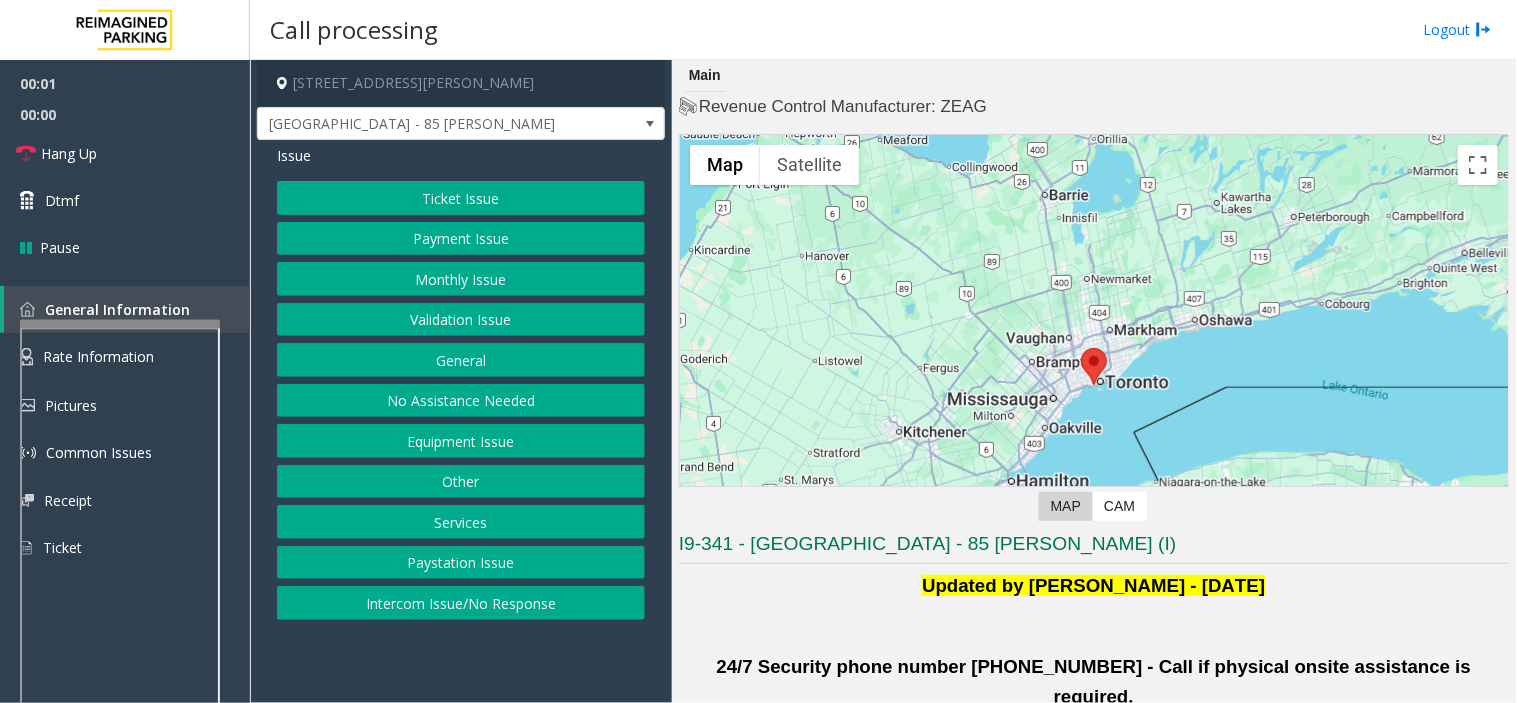 click on "Validation Issue" 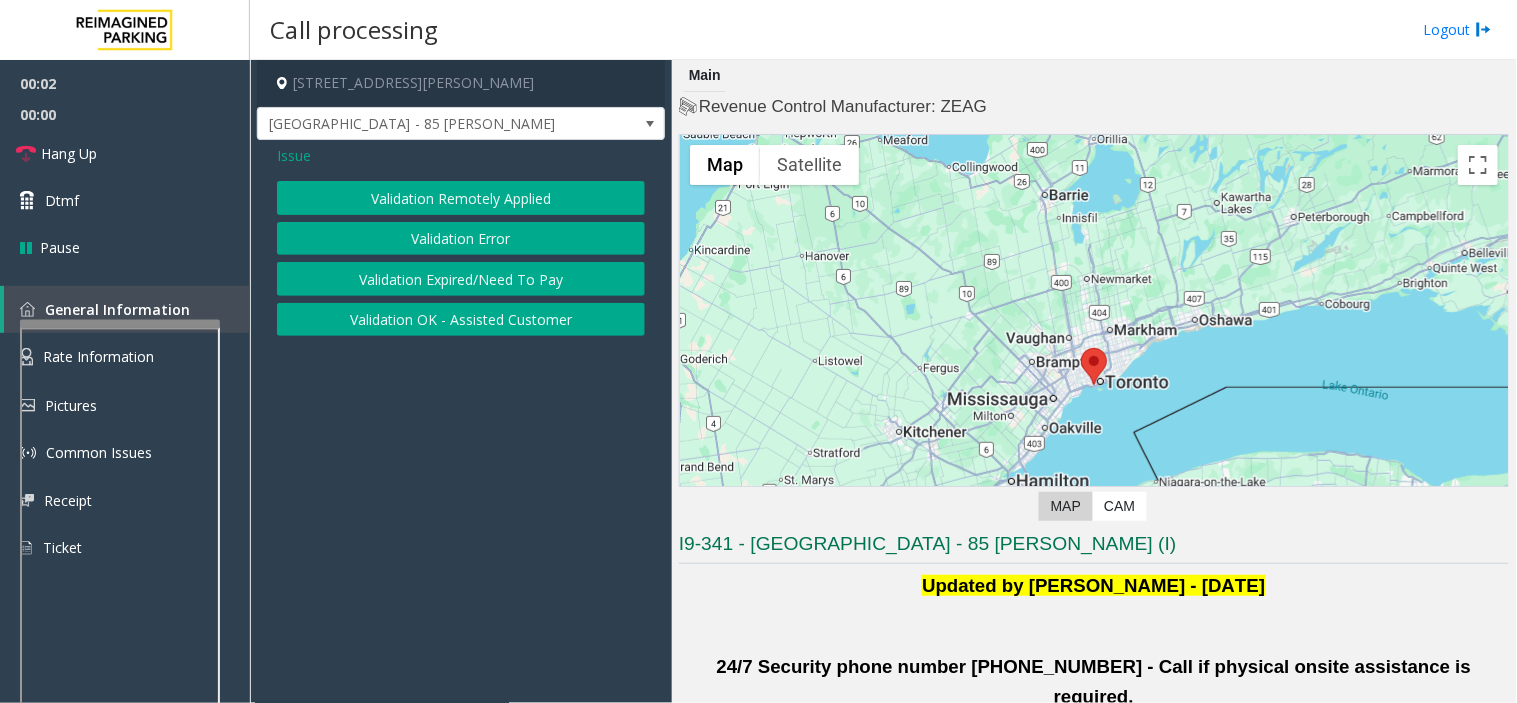 click on "Validation Error" 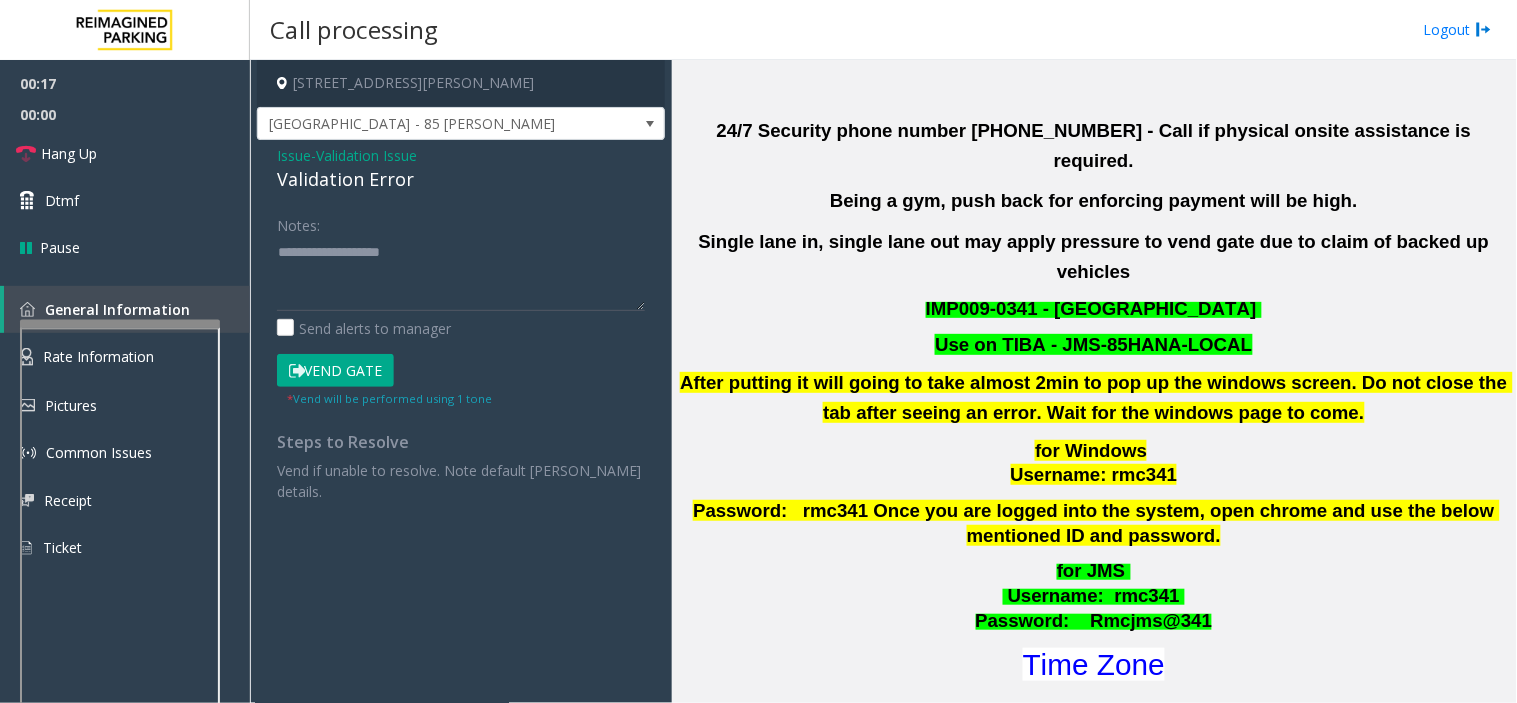 scroll, scrollTop: 555, scrollLeft: 0, axis: vertical 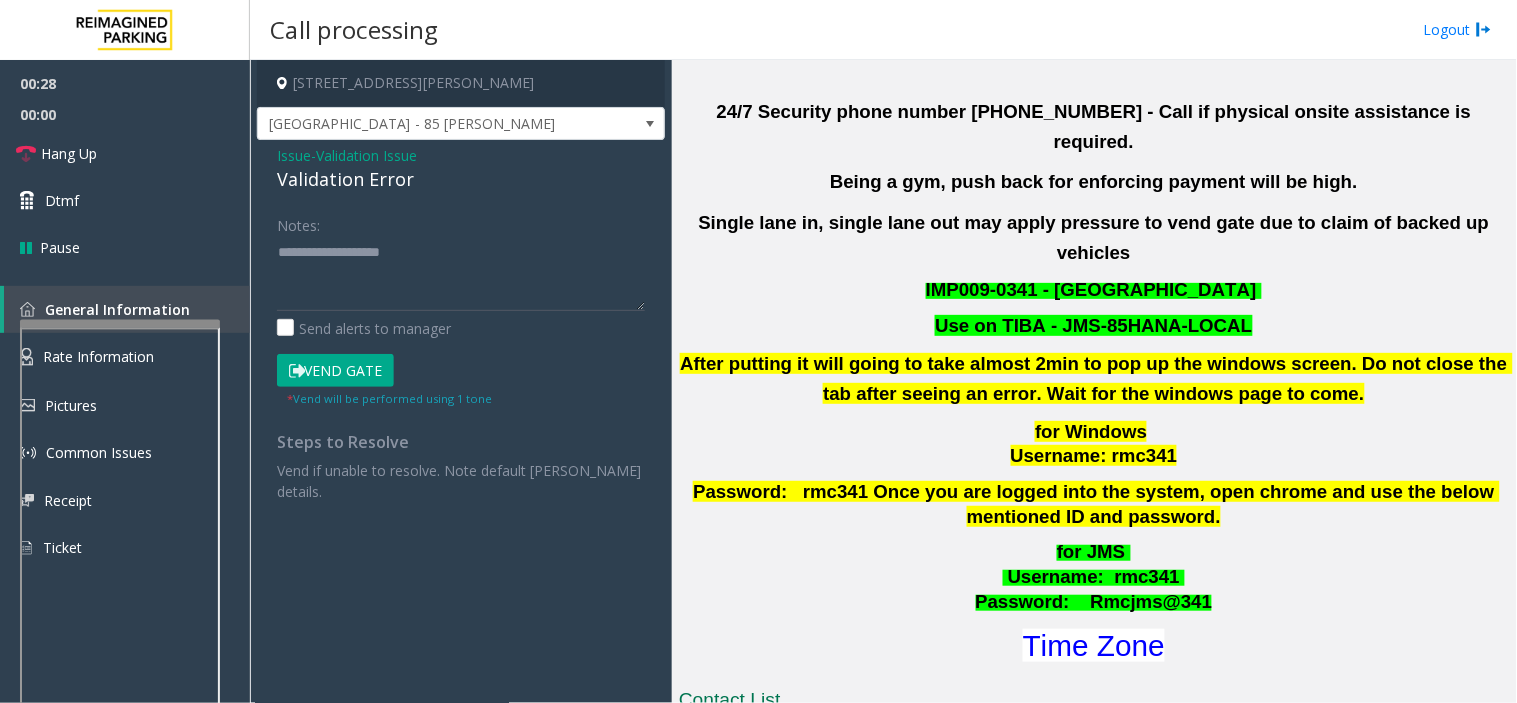 click on "Vend Gate" 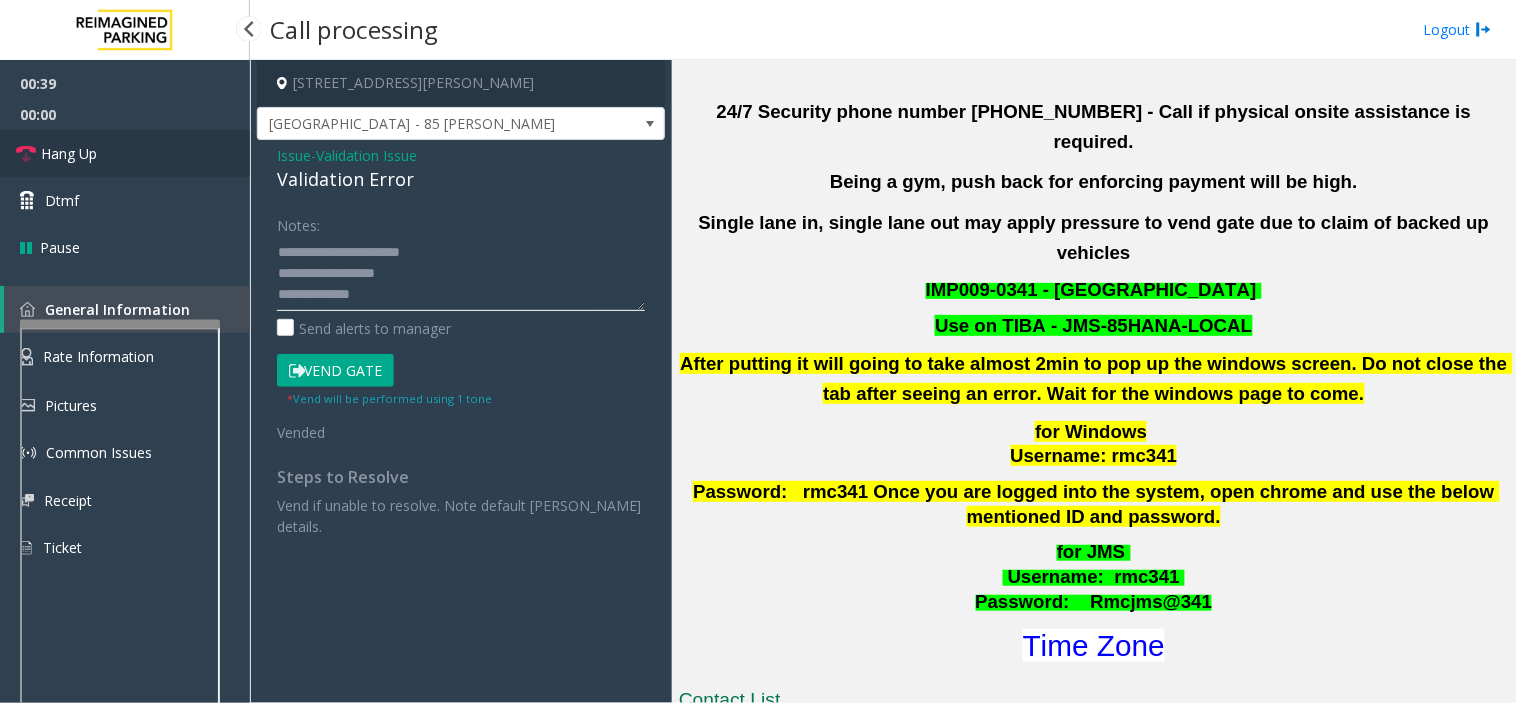 type on "**********" 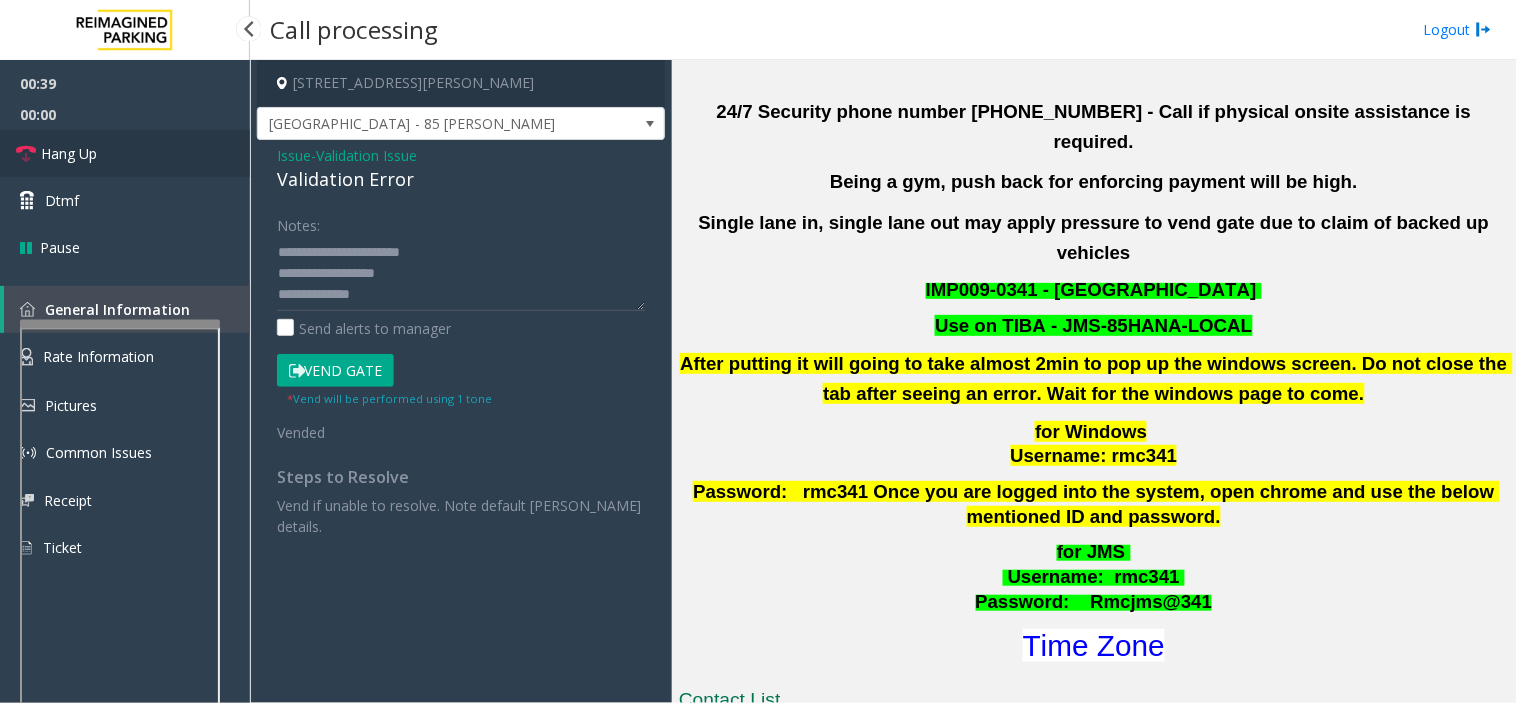 click on "Hang Up" at bounding box center (125, 153) 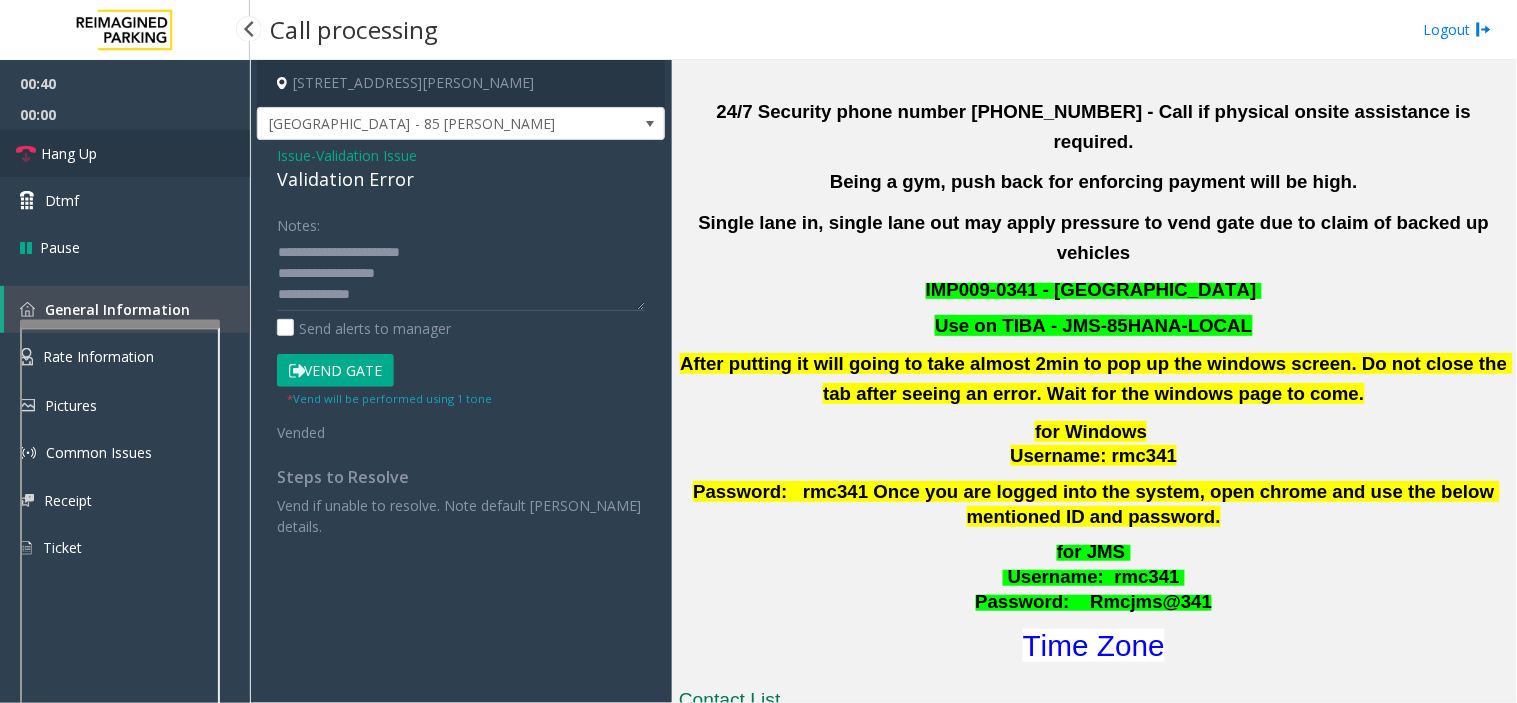 click on "Hang Up" at bounding box center (125, 153) 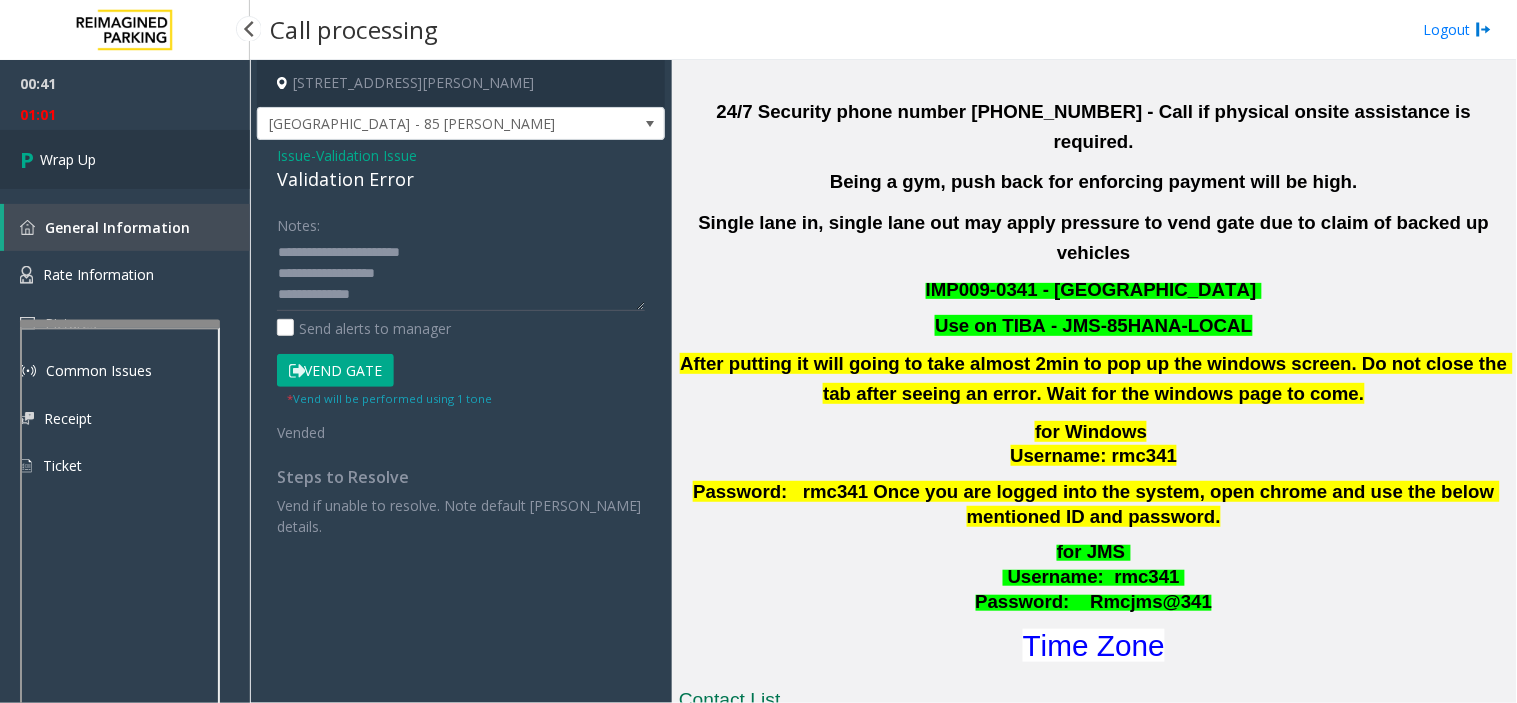 click on "Wrap Up" at bounding box center [125, 159] 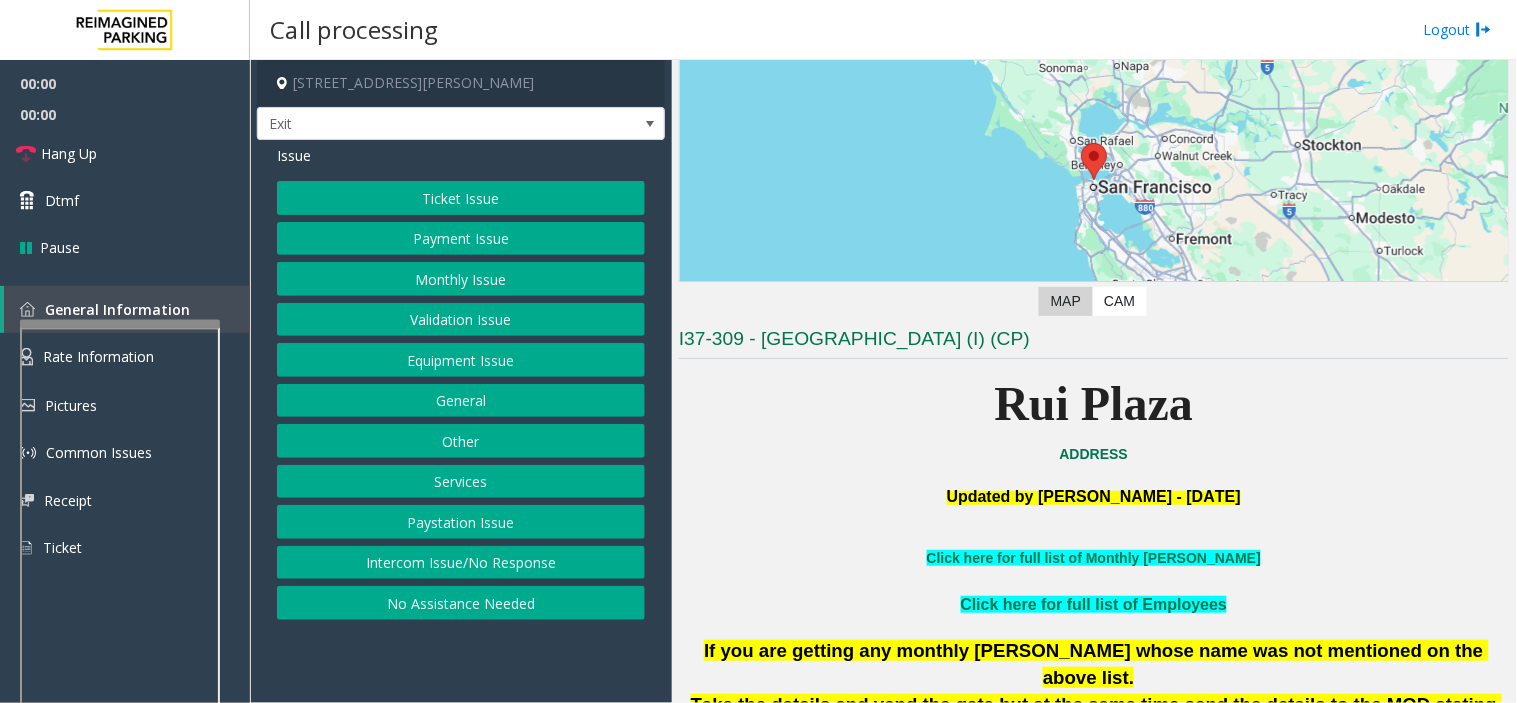 scroll, scrollTop: 666, scrollLeft: 0, axis: vertical 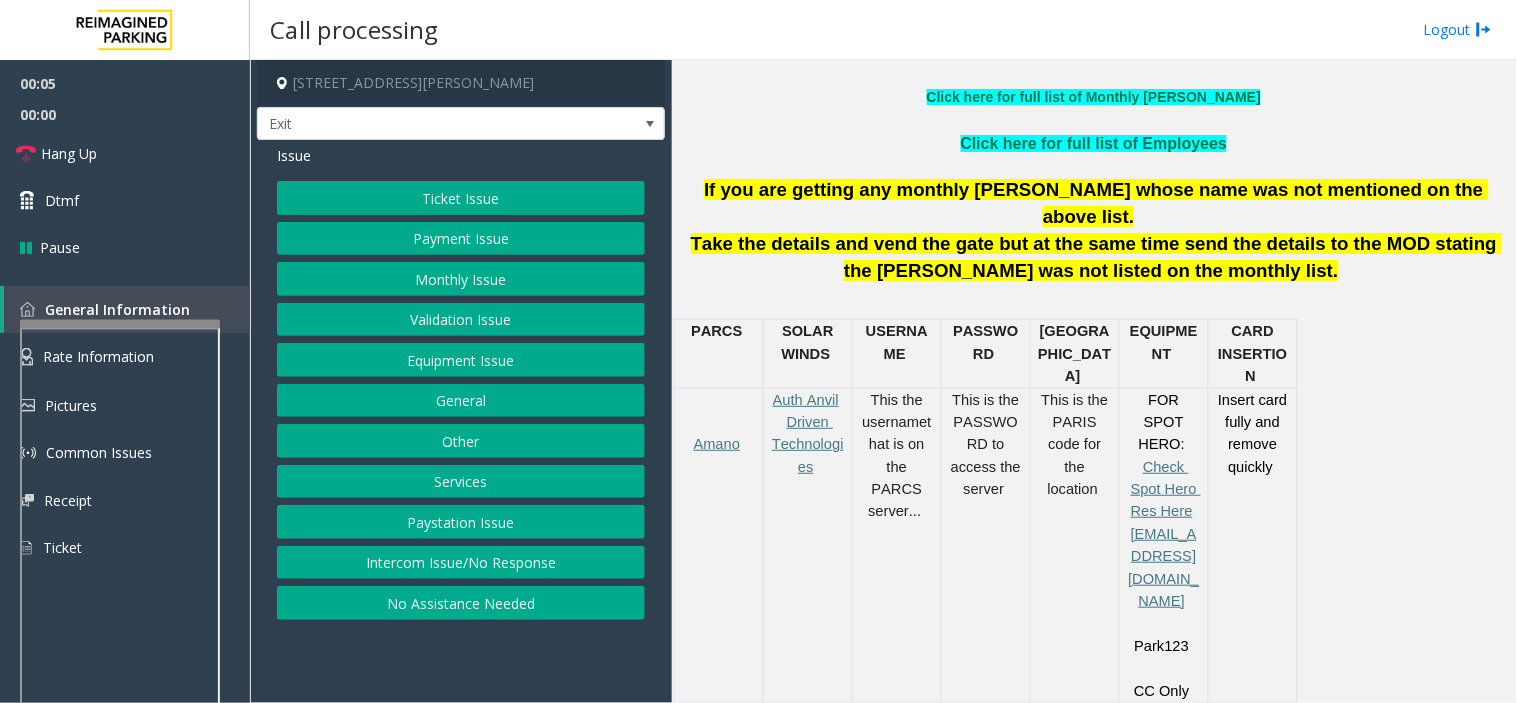 click on "Intercom Issue/No Response" 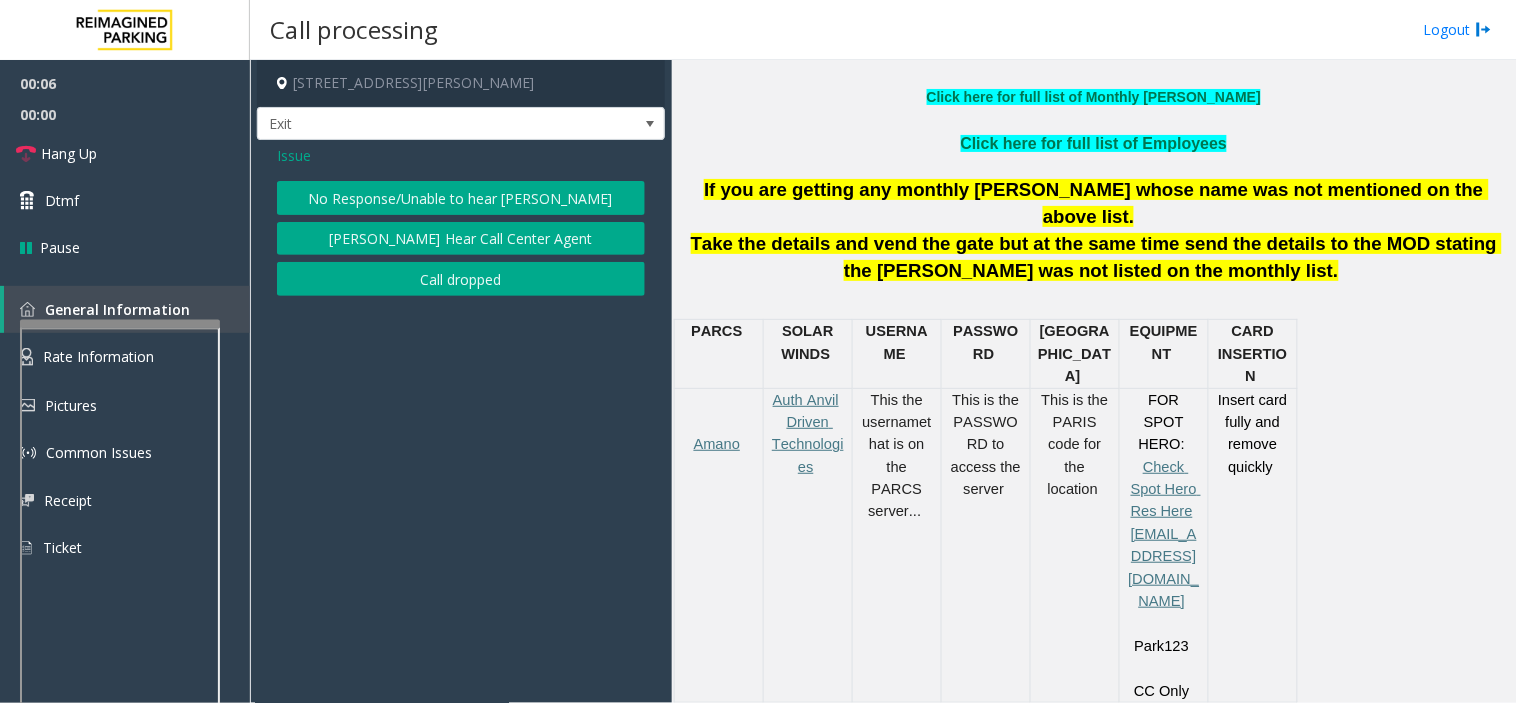 click on "No Response/Unable to hear [PERSON_NAME]" 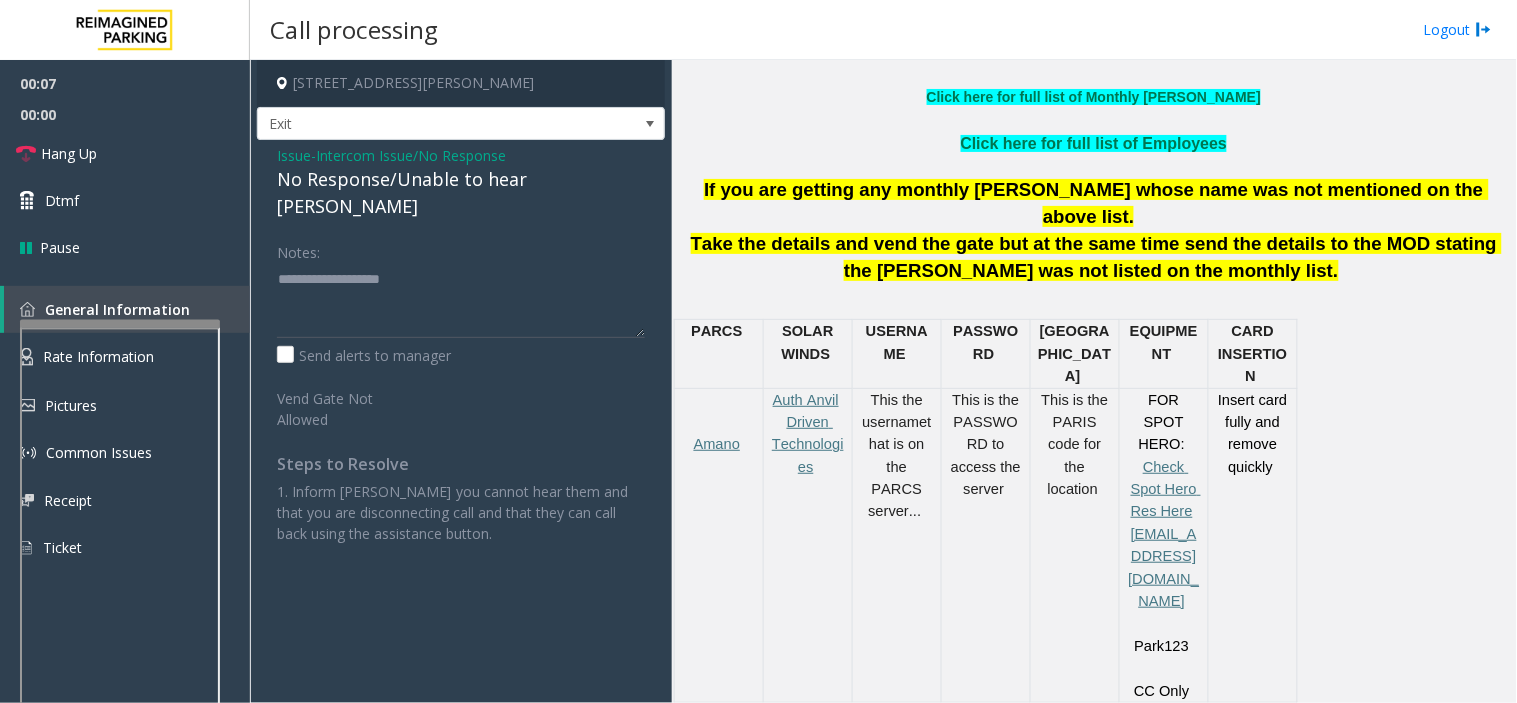 click on "-  Intercom Issue/No Response" 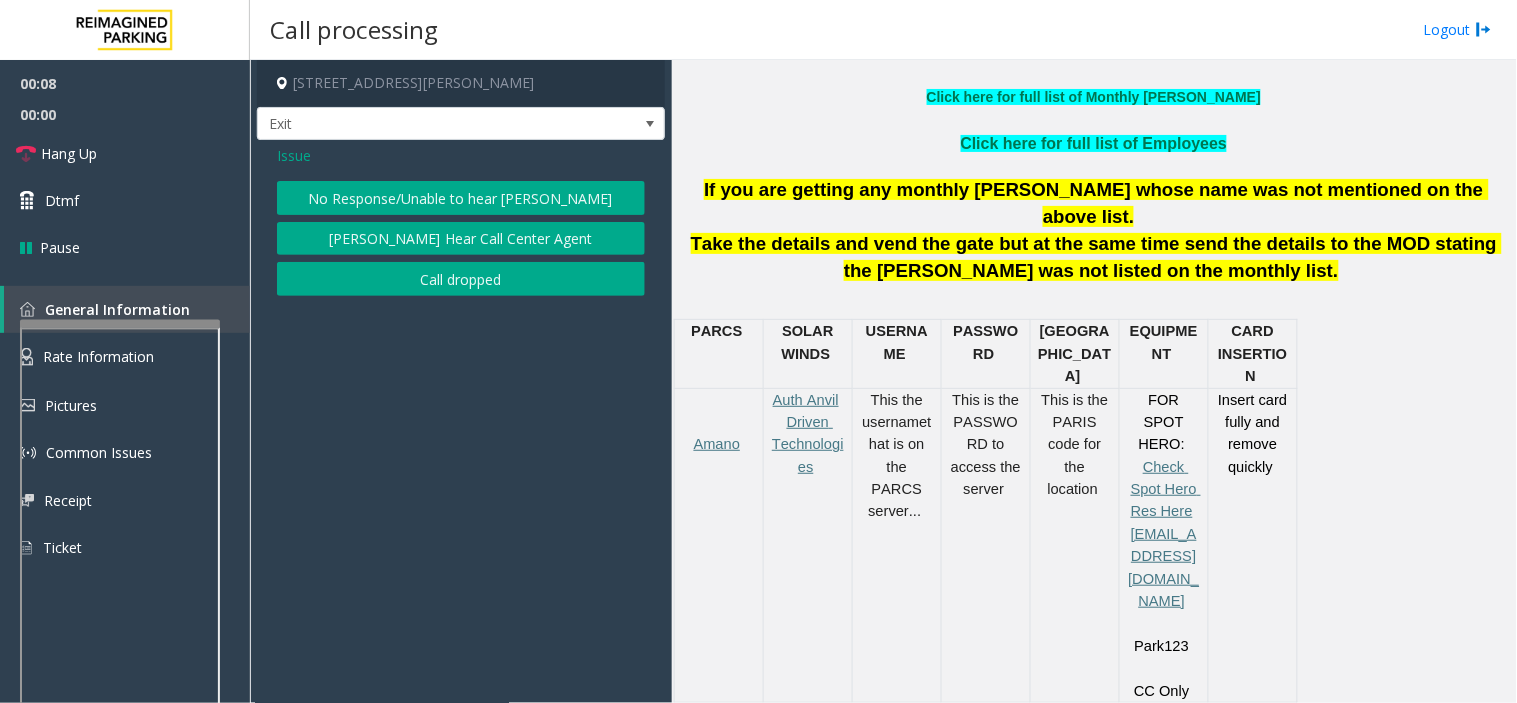 click on "Issue" 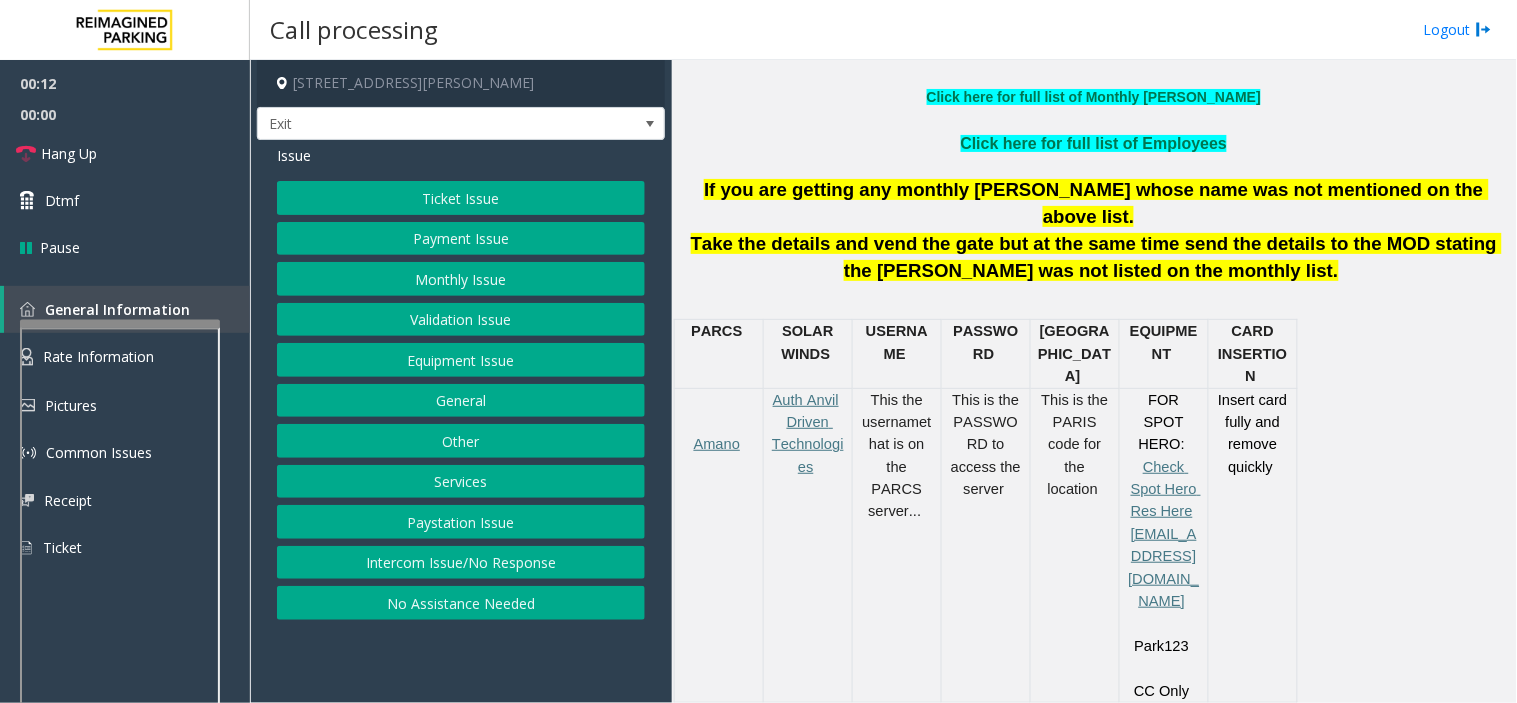 click on "Payment Issue" 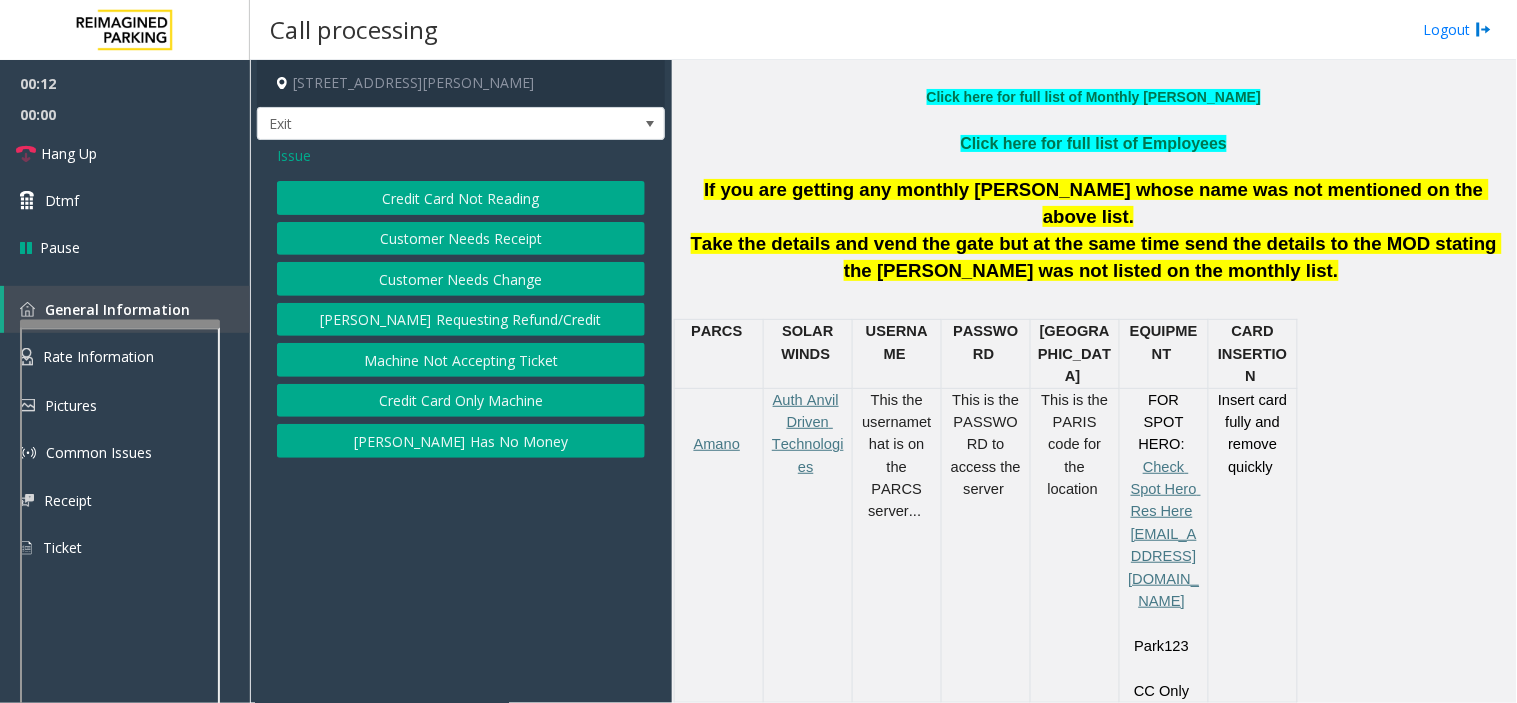 click on "Credit Card Not Reading" 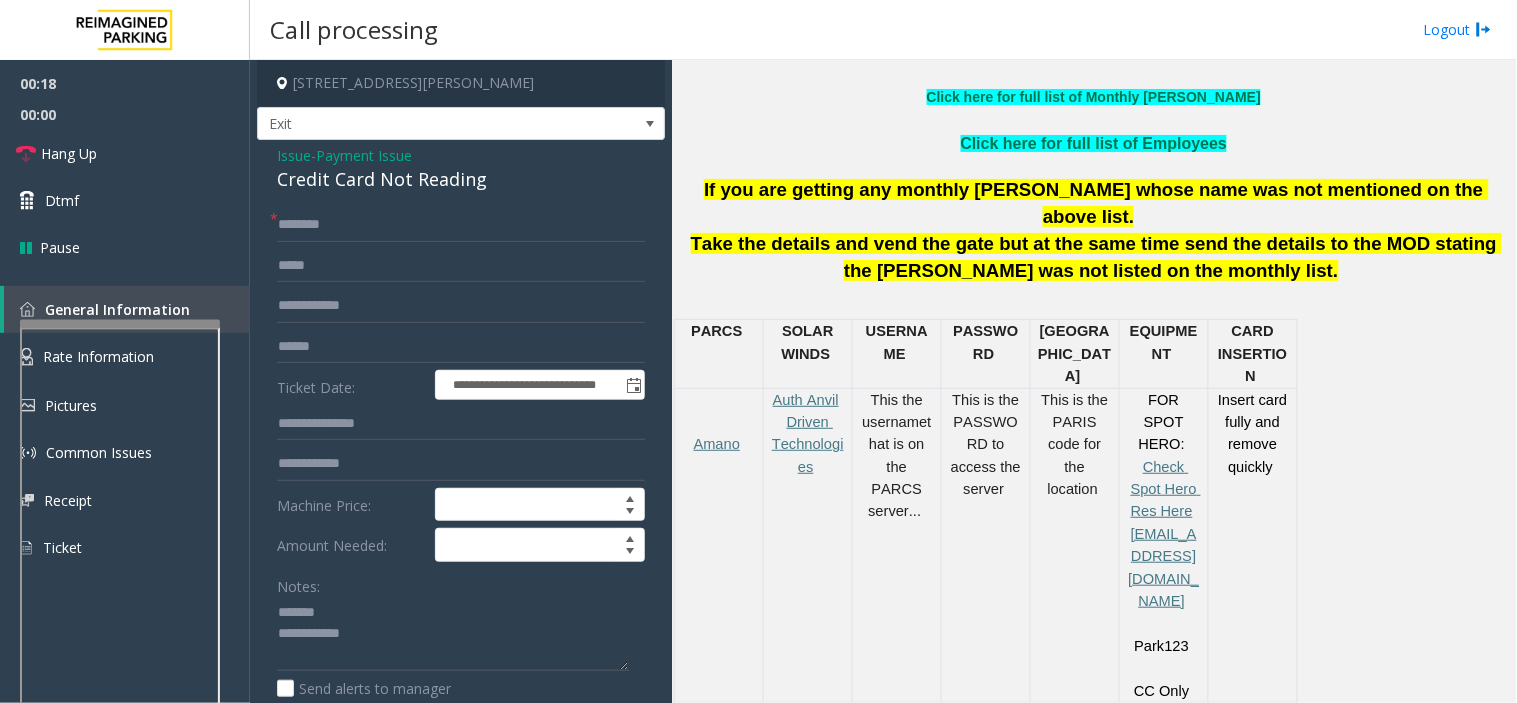 click on "Credit Card Not Reading" 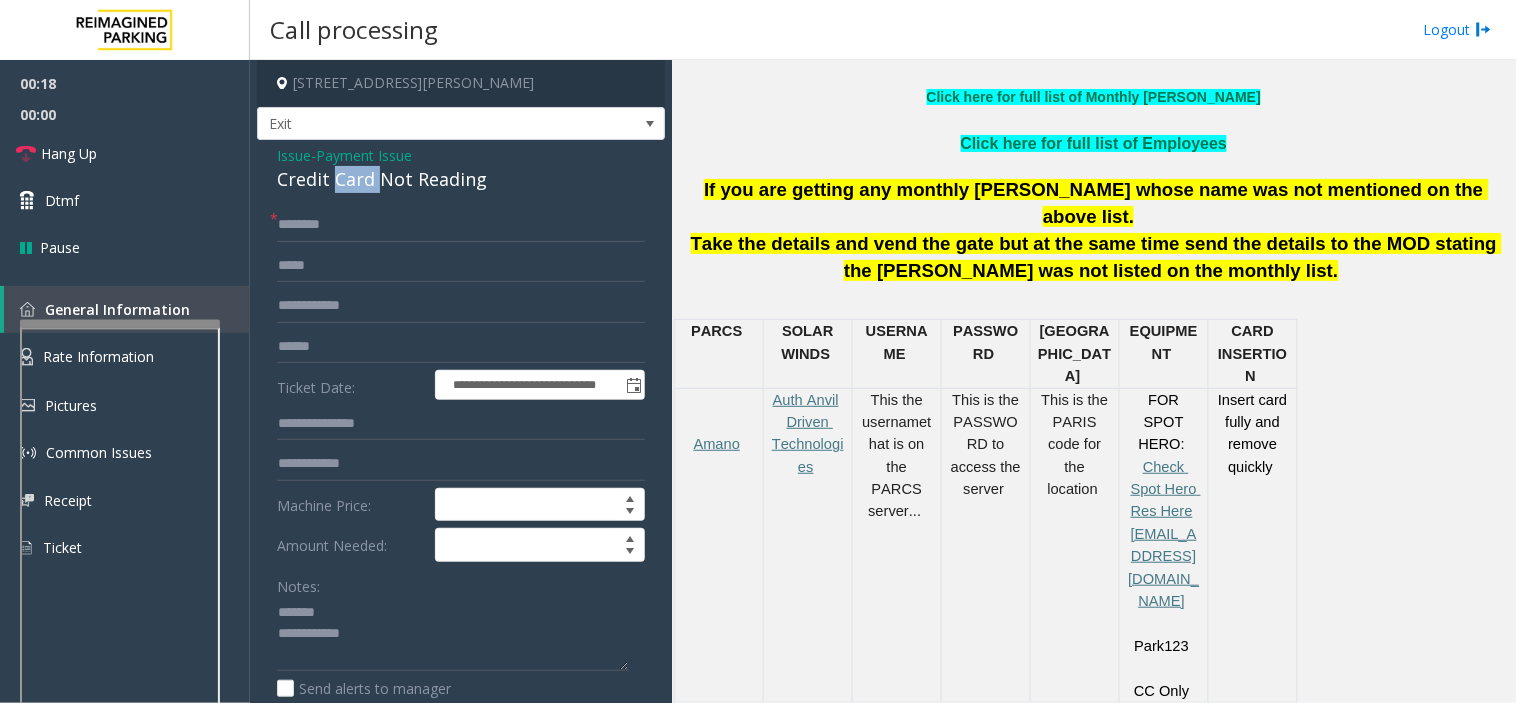 click on "Credit Card Not Reading" 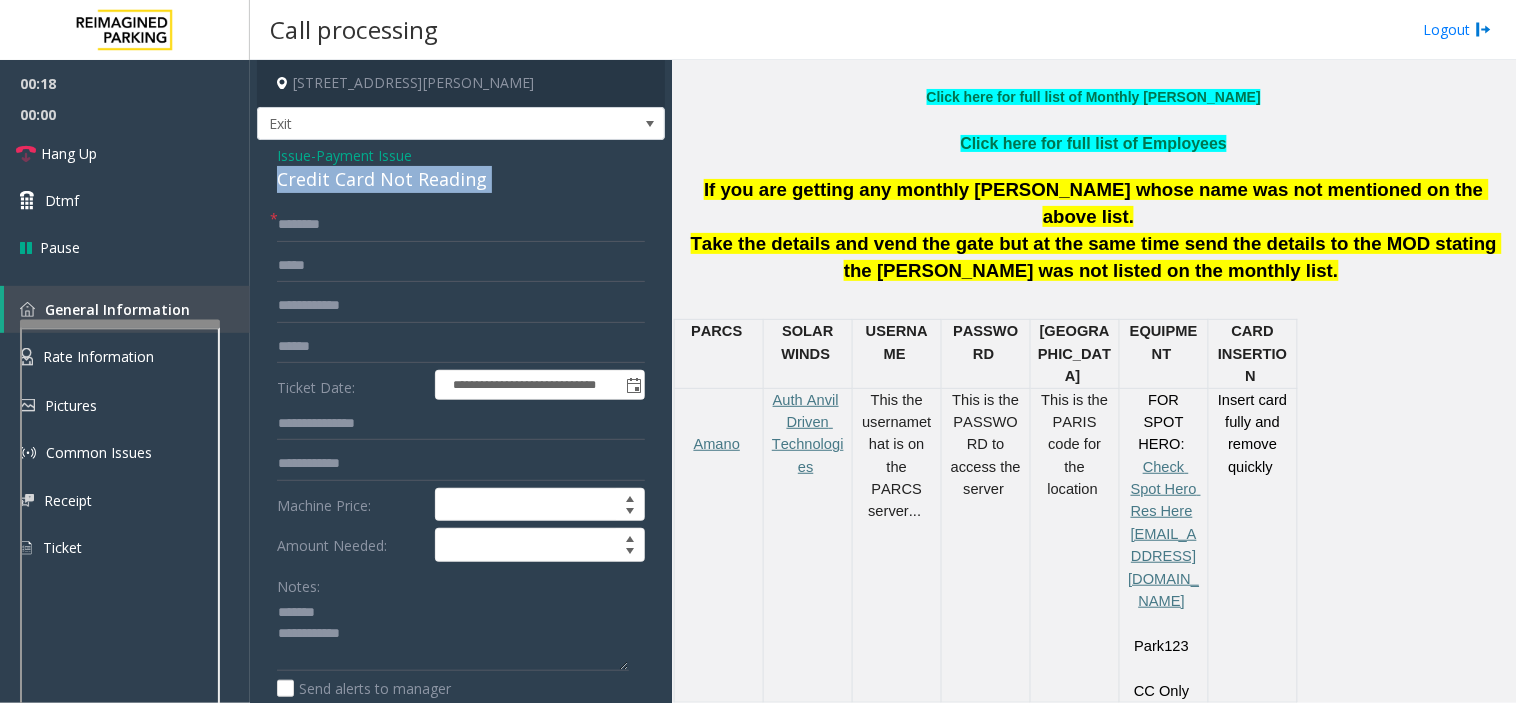 click on "Credit Card Not Reading" 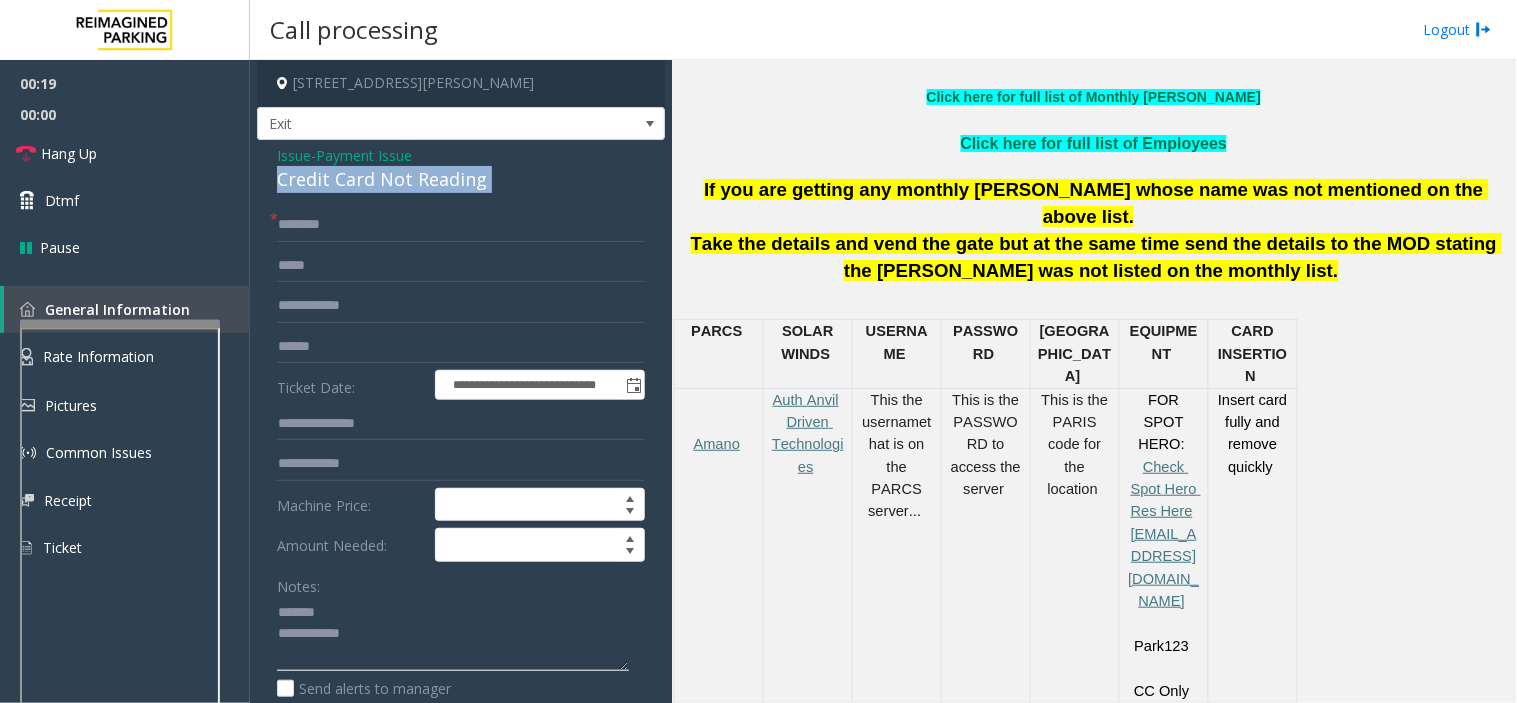 type on "**********" 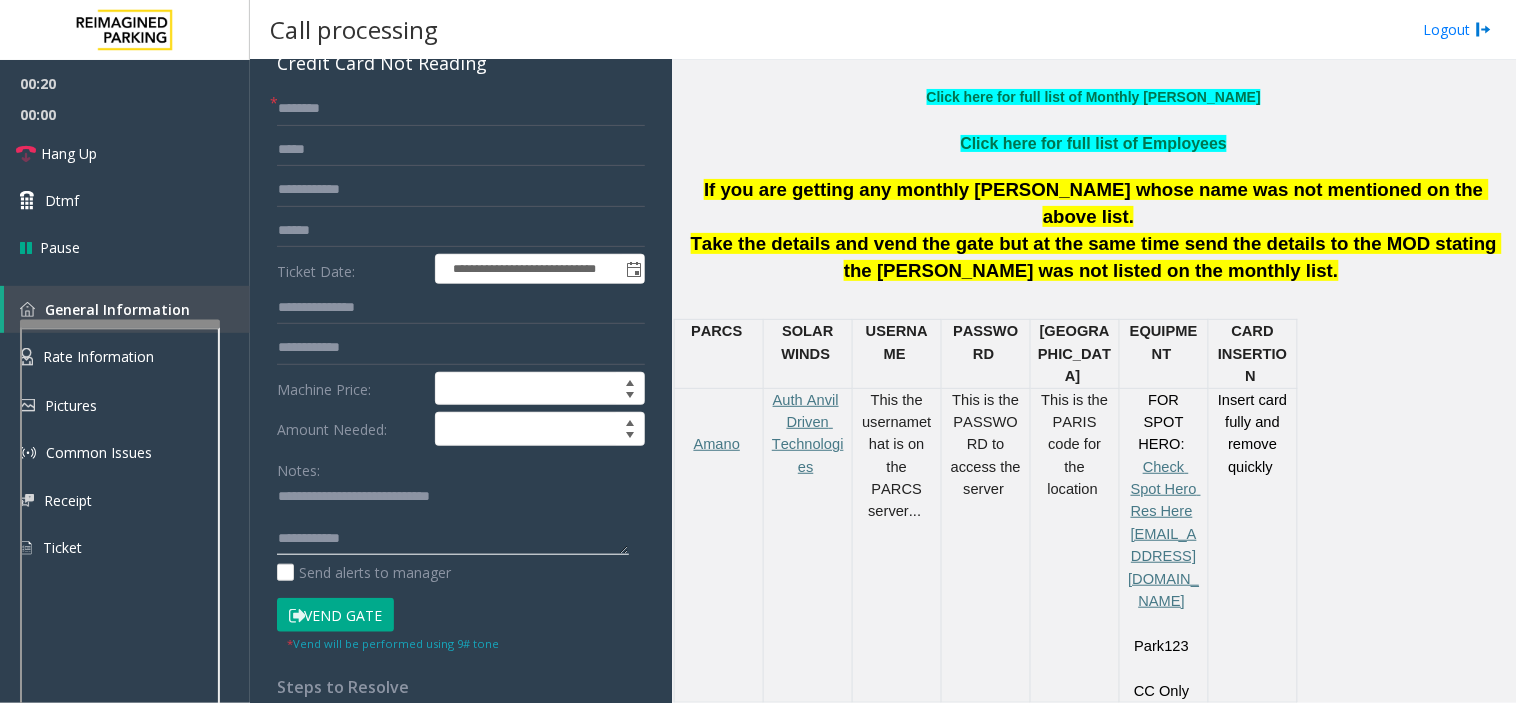 scroll, scrollTop: 222, scrollLeft: 0, axis: vertical 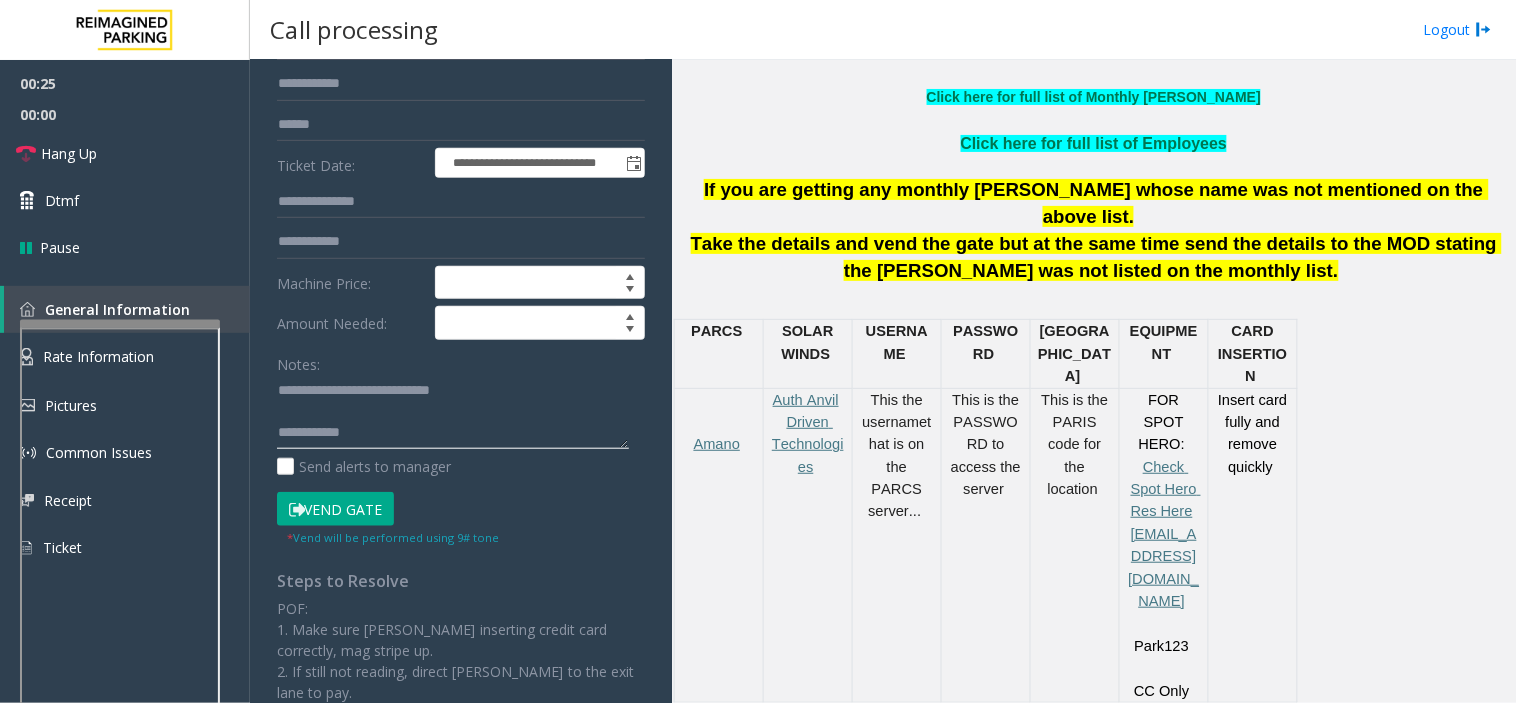 drag, startPoint x: 391, startPoint y: 438, endPoint x: 265, endPoint y: 387, distance: 135.93013 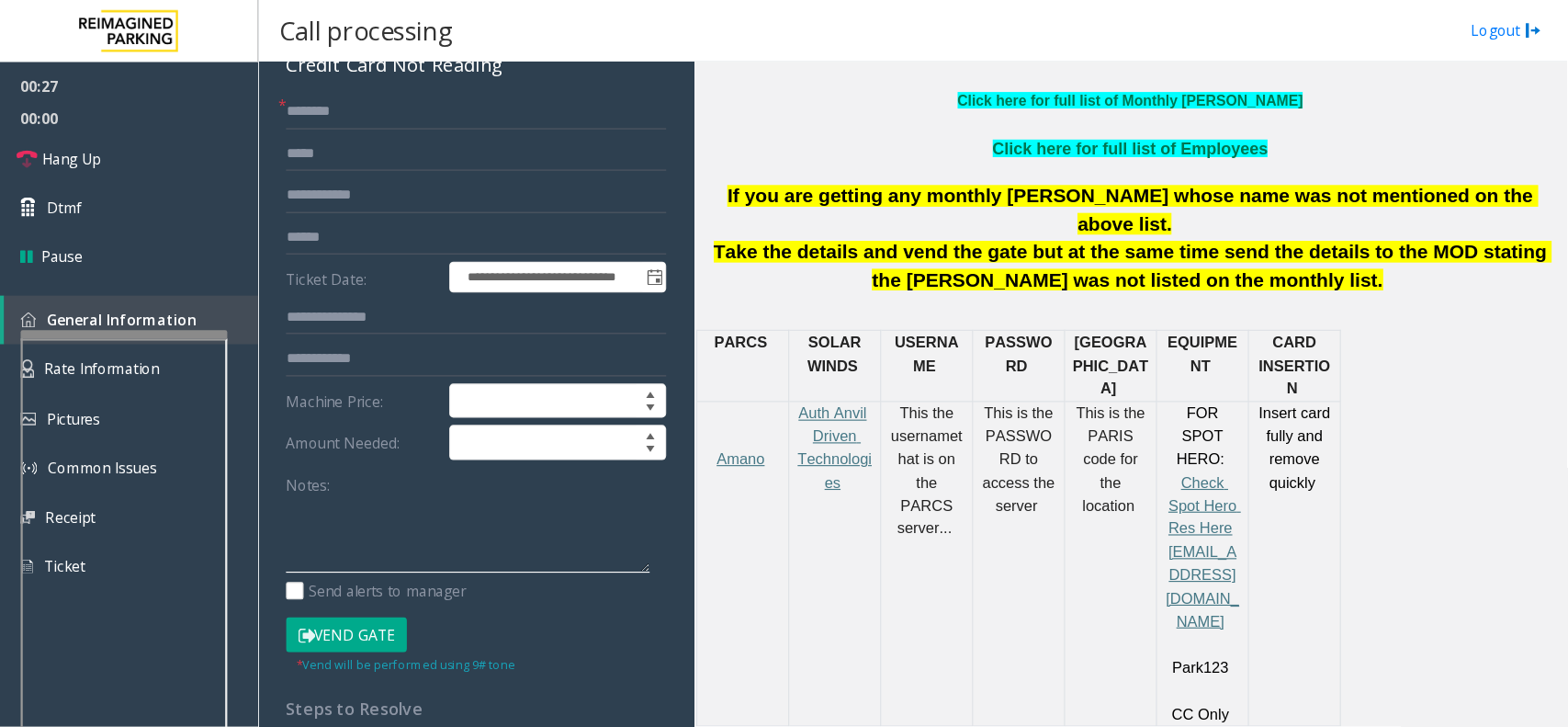 scroll, scrollTop: 0, scrollLeft: 0, axis: both 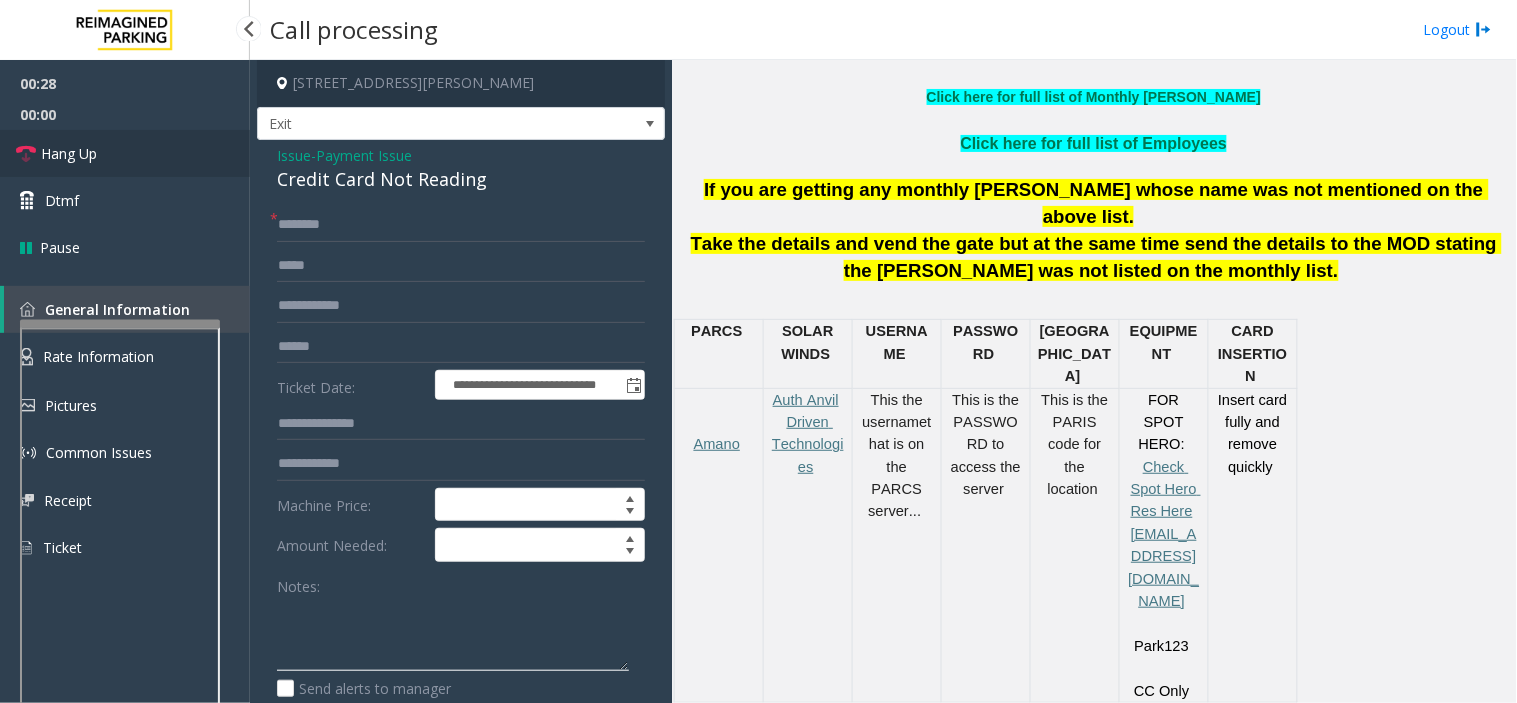 type 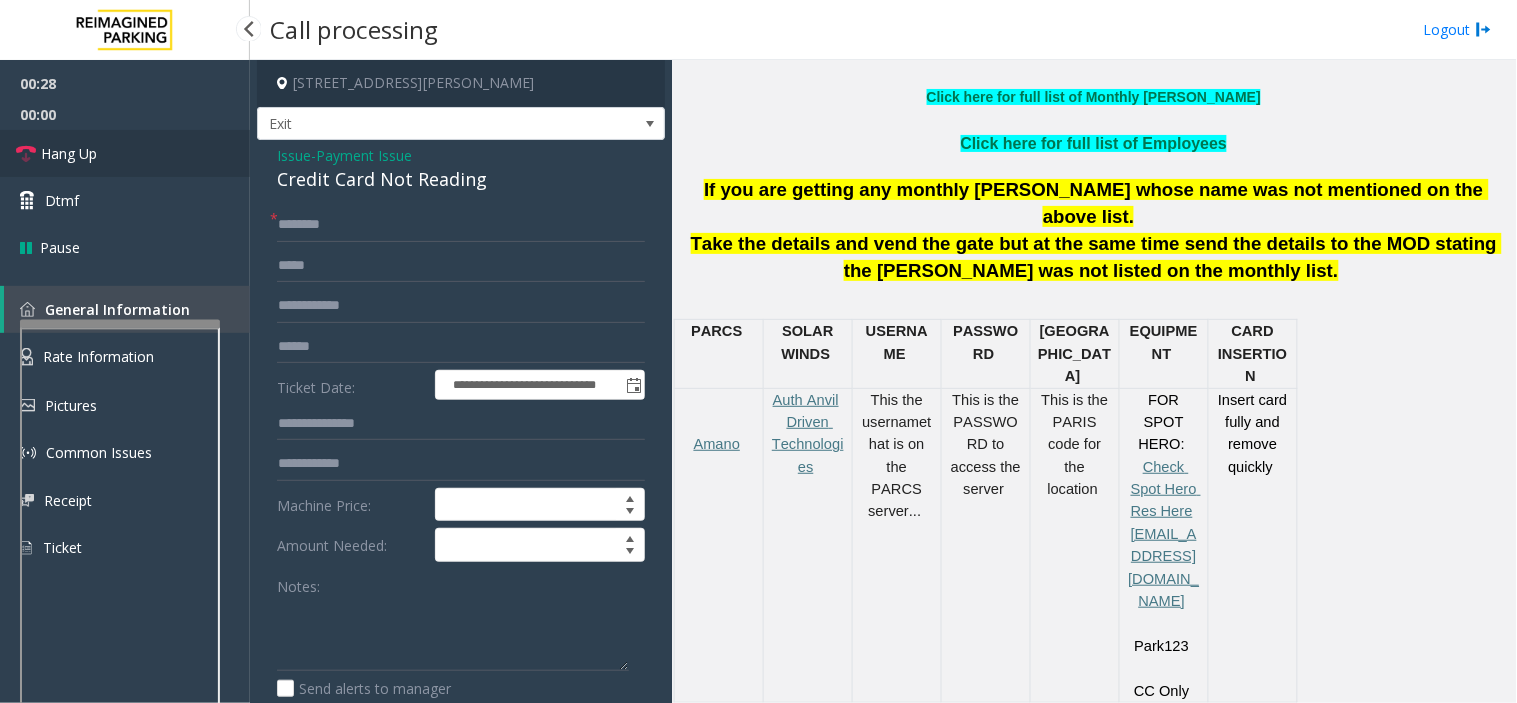 click on "Hang Up" at bounding box center [125, 153] 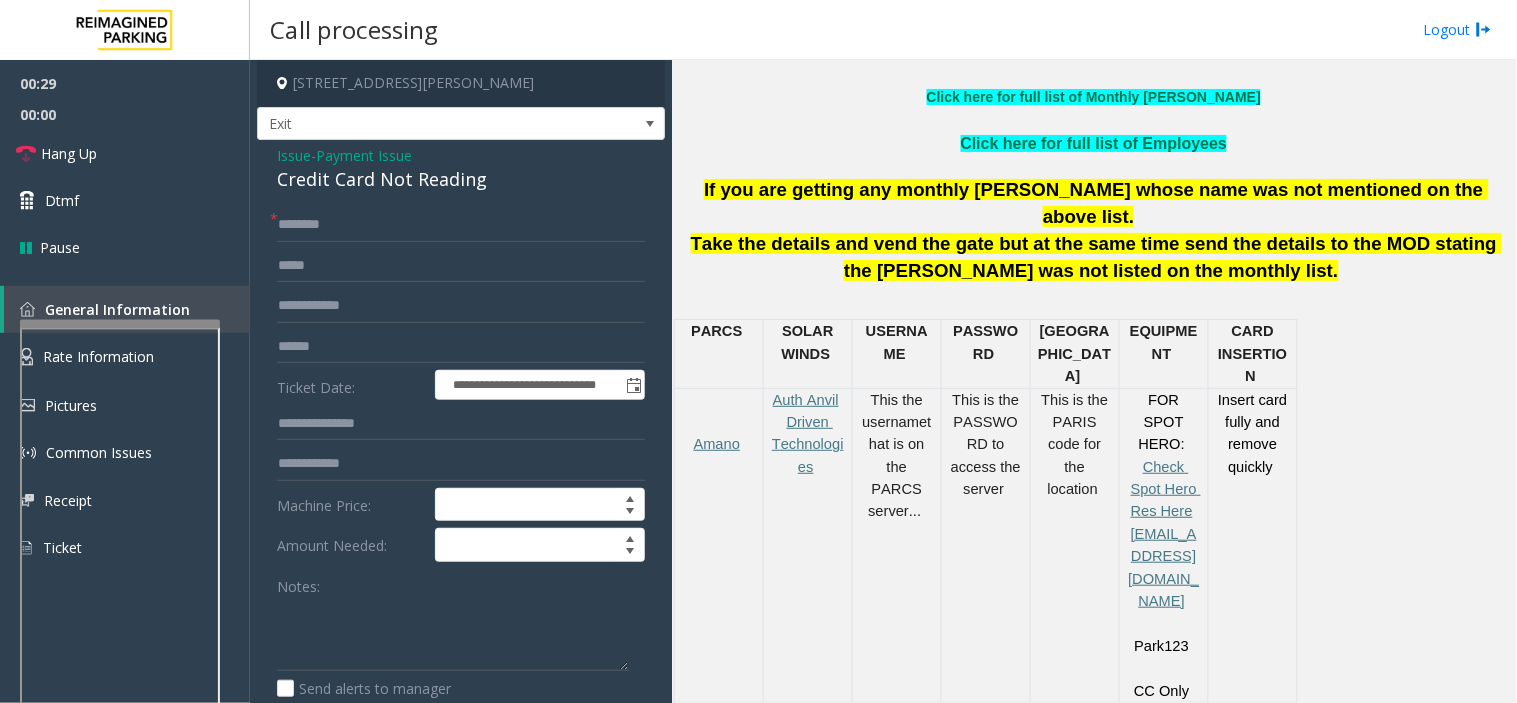 click on "Payment Issue" 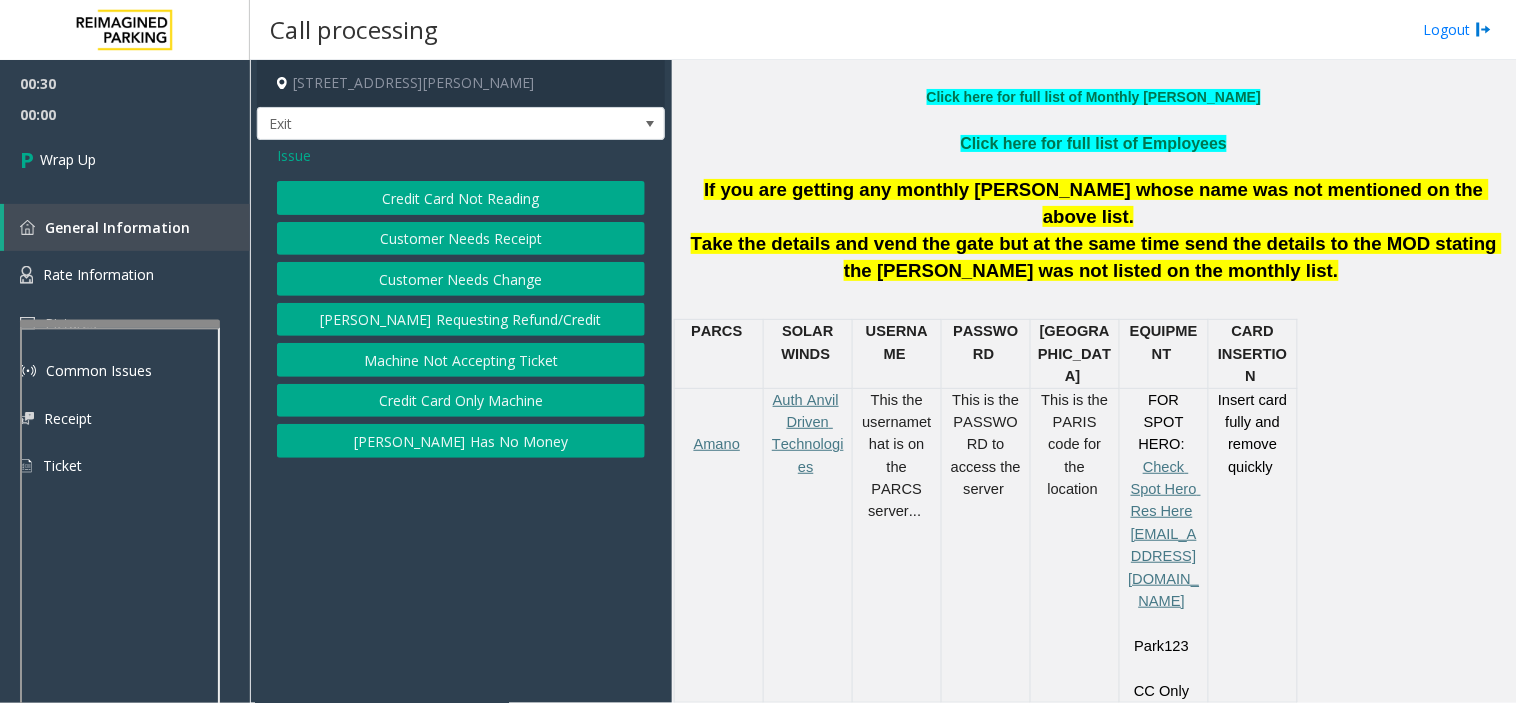 click on "Issue" 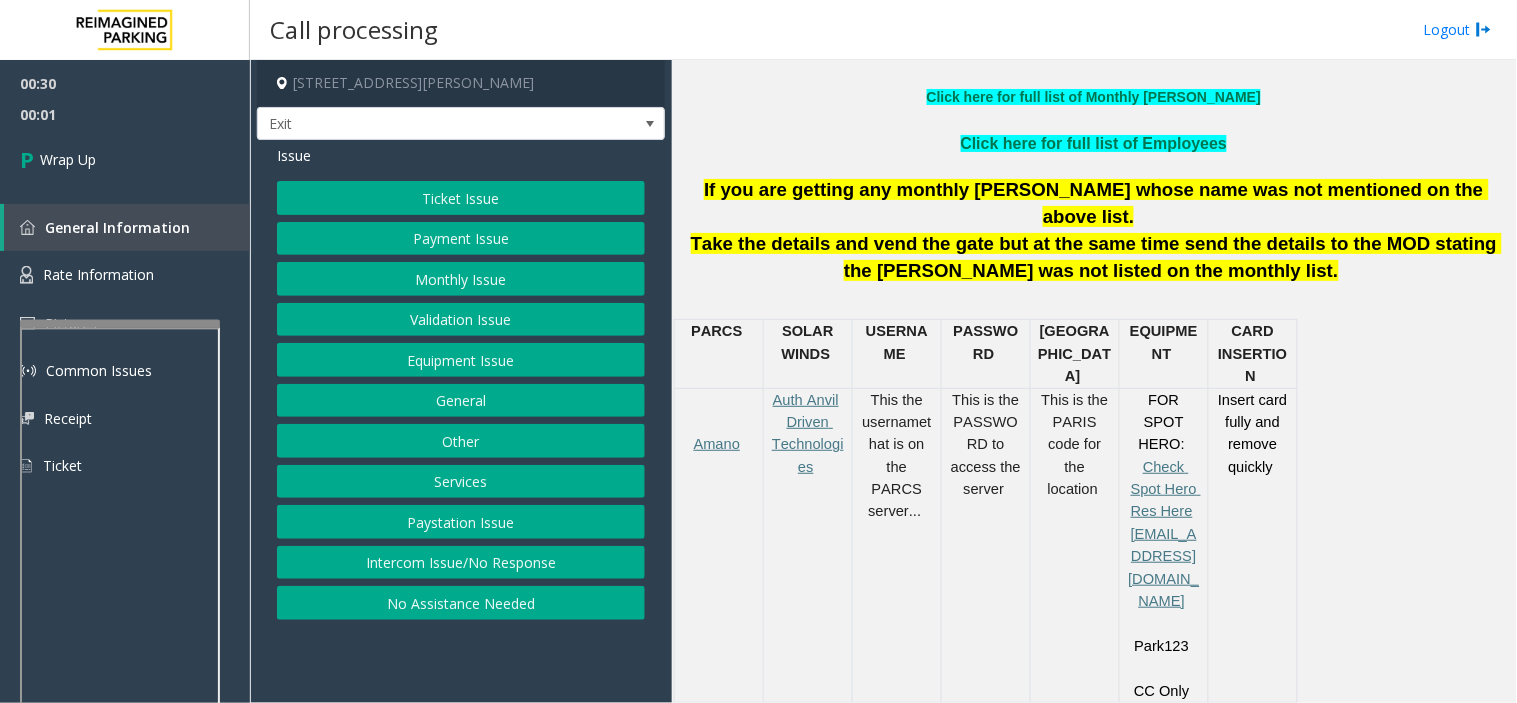 click on "Intercom Issue/No Response" 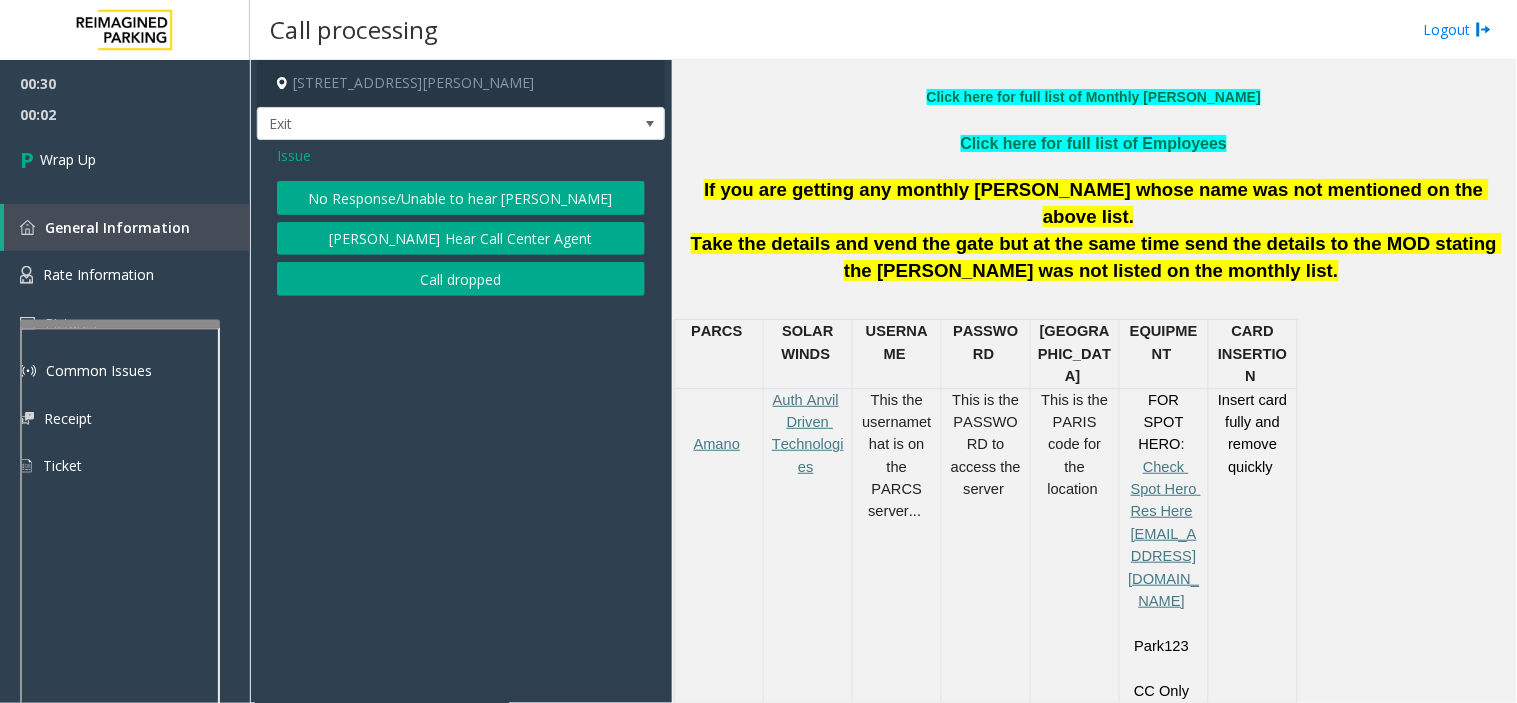 click on "No Response/Unable to hear [PERSON_NAME]" 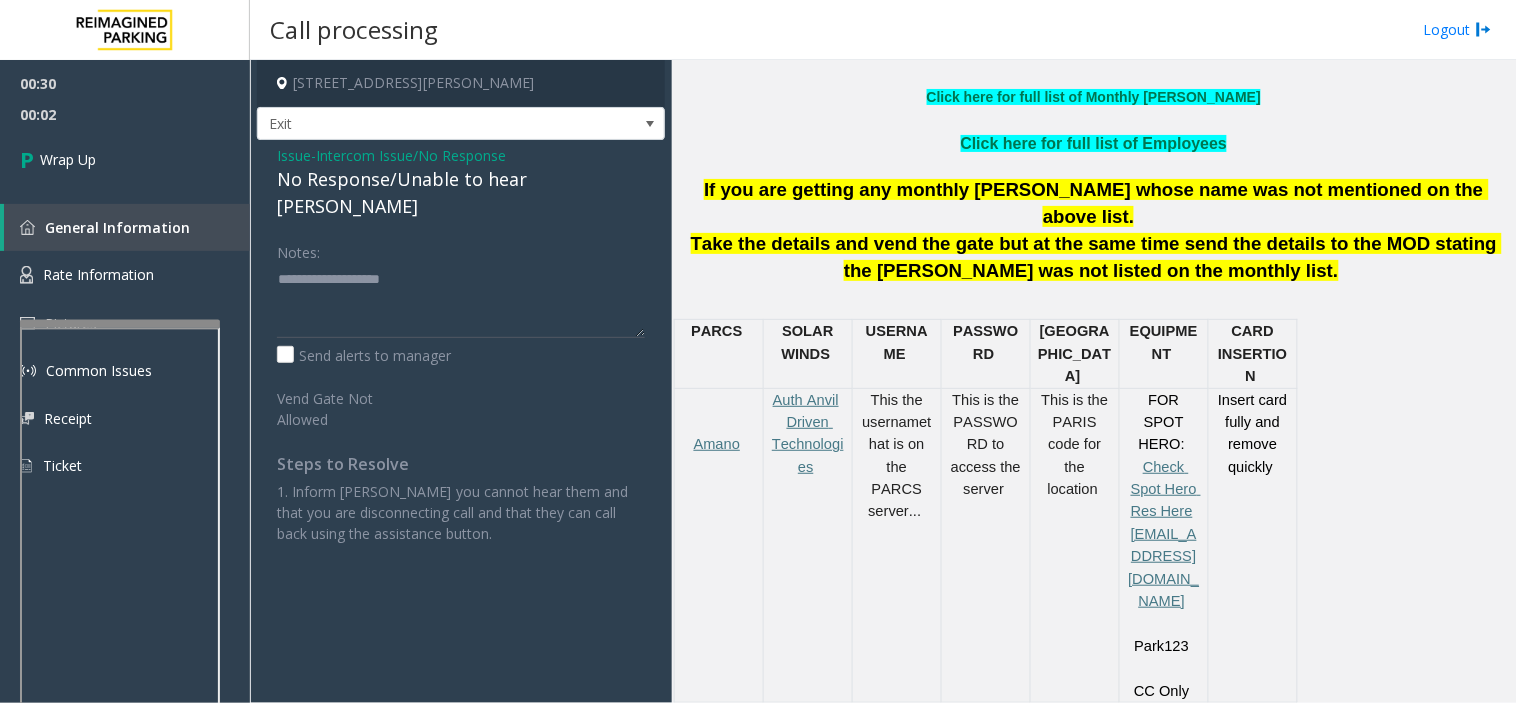 click on "No Response/Unable to hear [PERSON_NAME]" 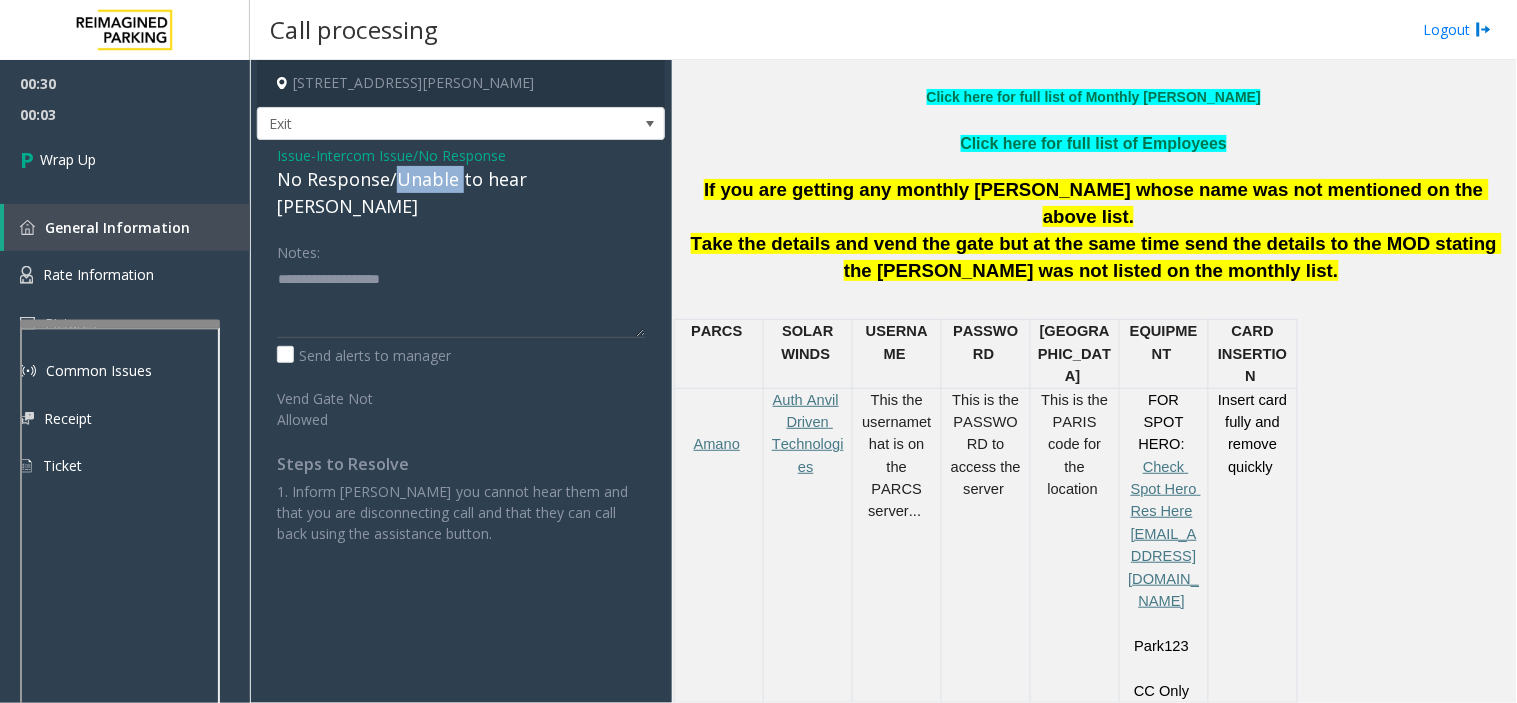 click on "No Response/Unable to hear [PERSON_NAME]" 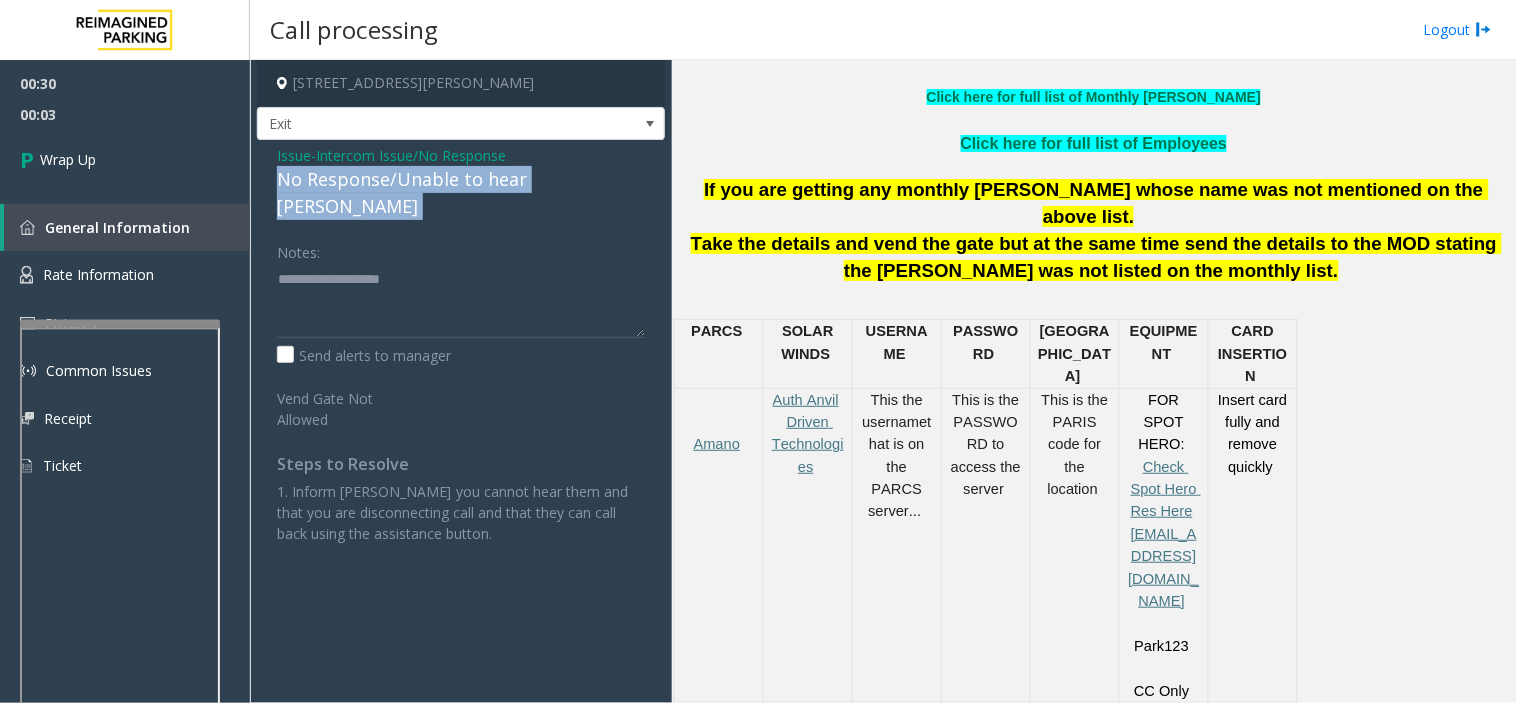 click on "No Response/Unable to hear [PERSON_NAME]" 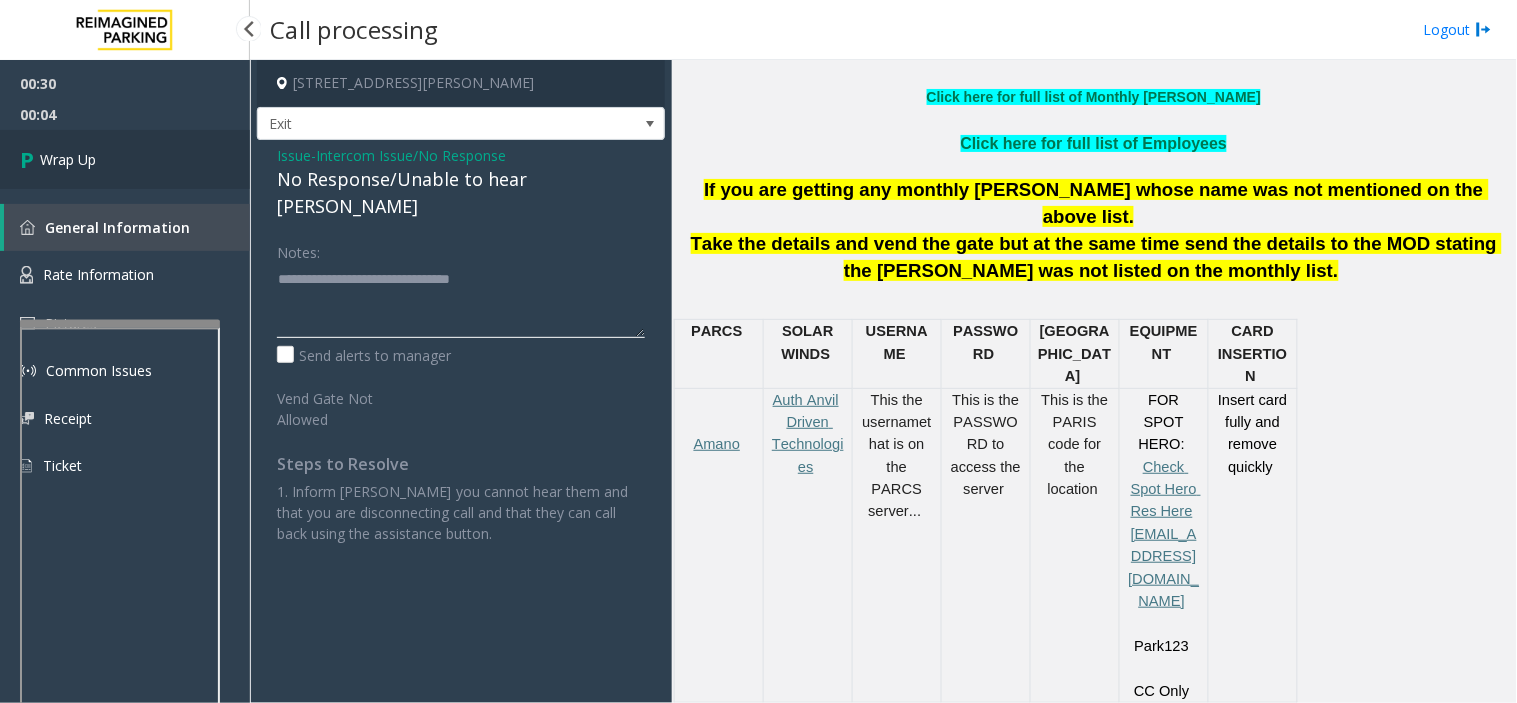 type on "**********" 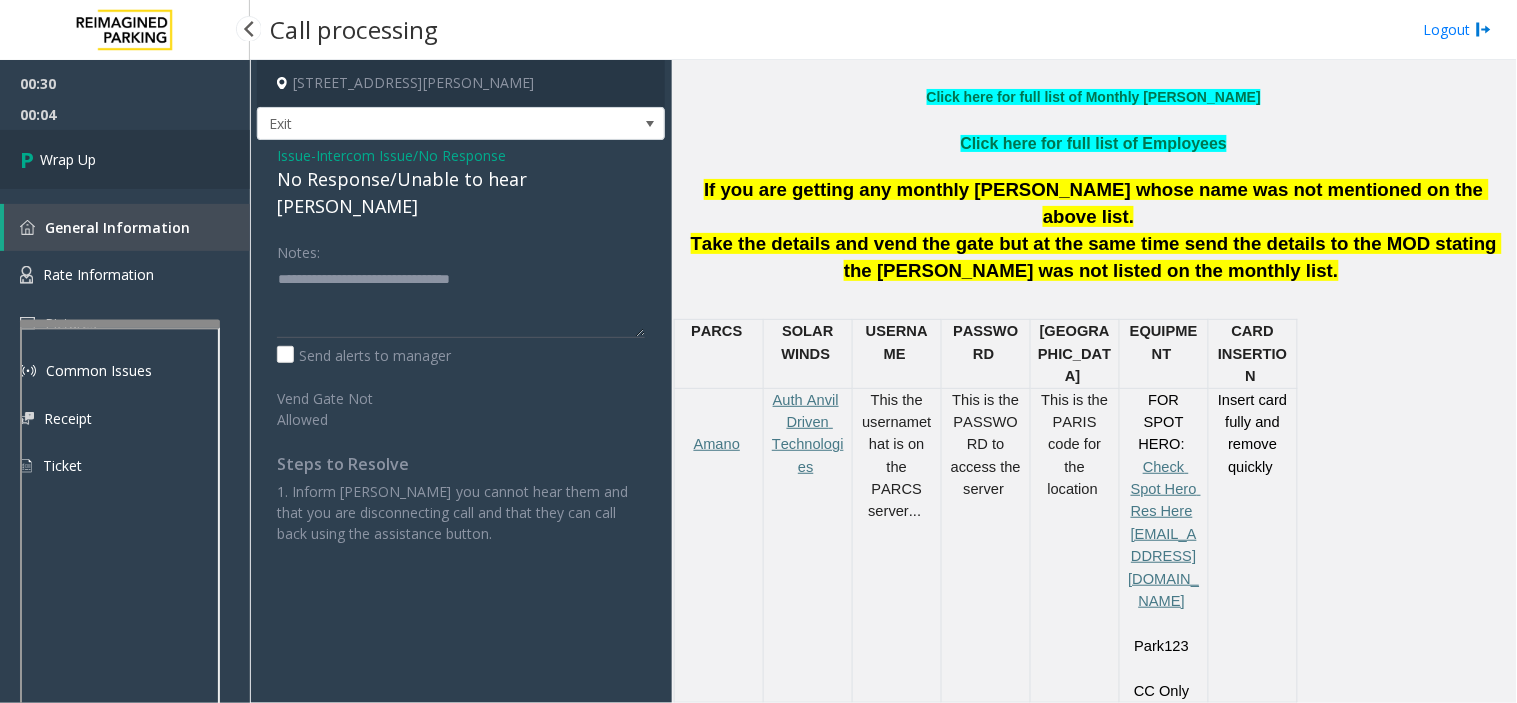 click on "Wrap Up" at bounding box center (125, 159) 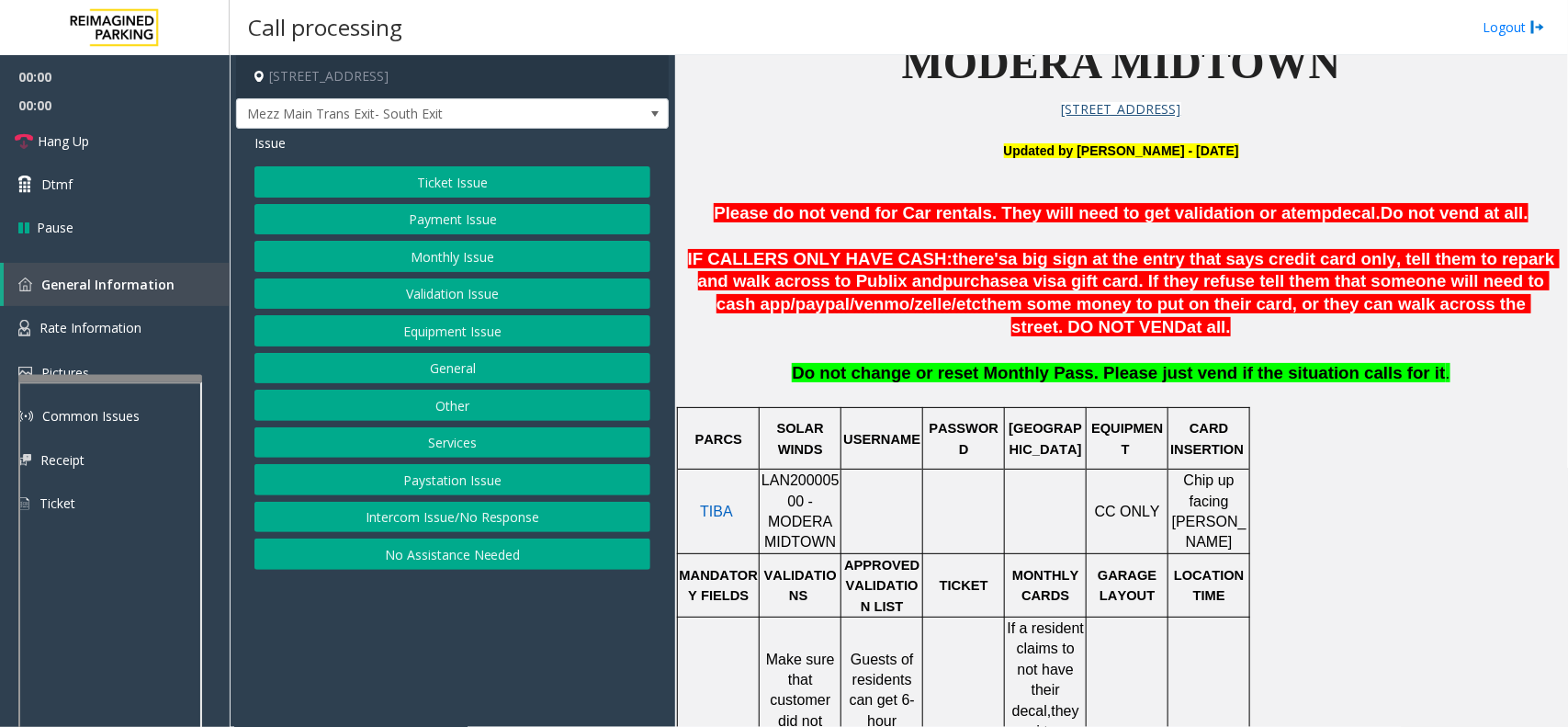 scroll, scrollTop: 574, scrollLeft: 0, axis: vertical 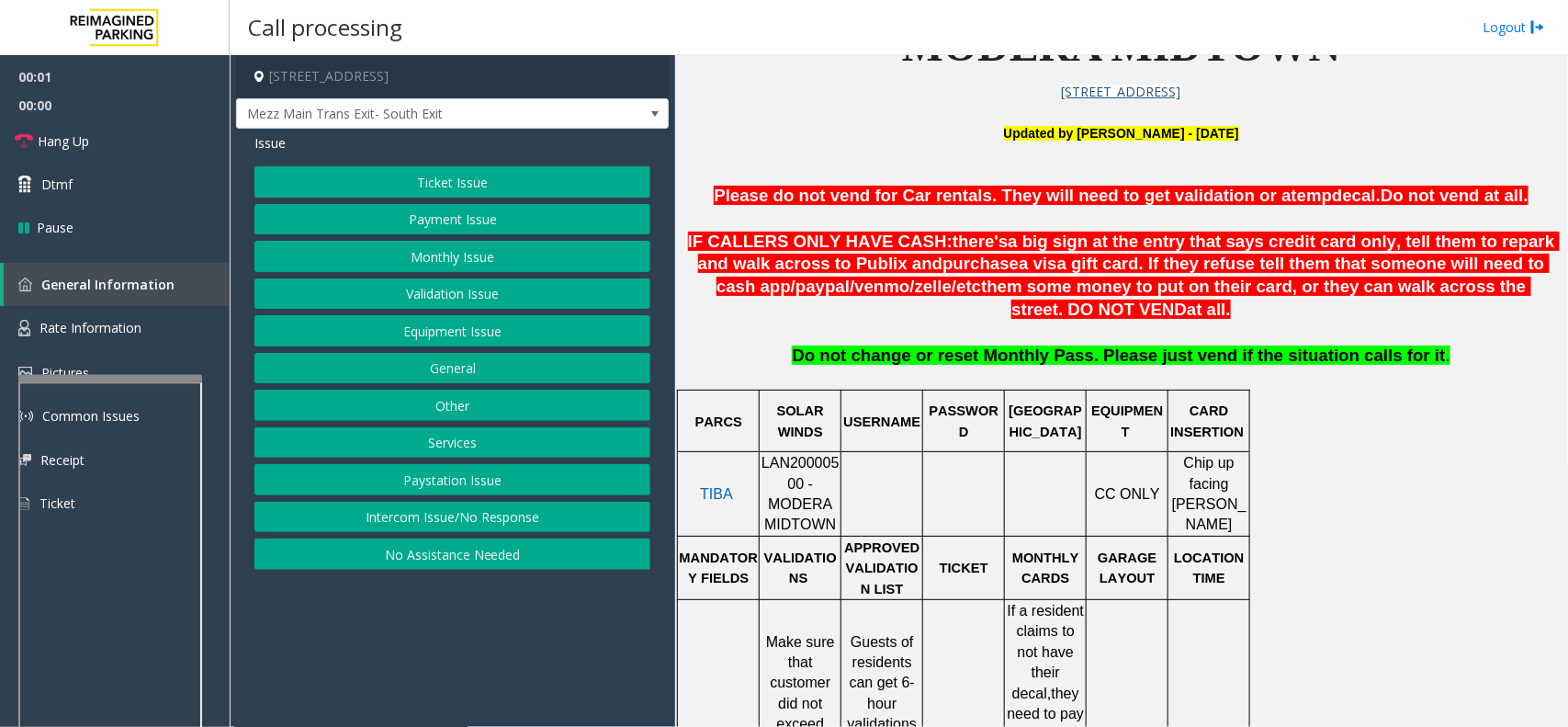 click on "LAN20000500 - MODERA MIDTOWN" 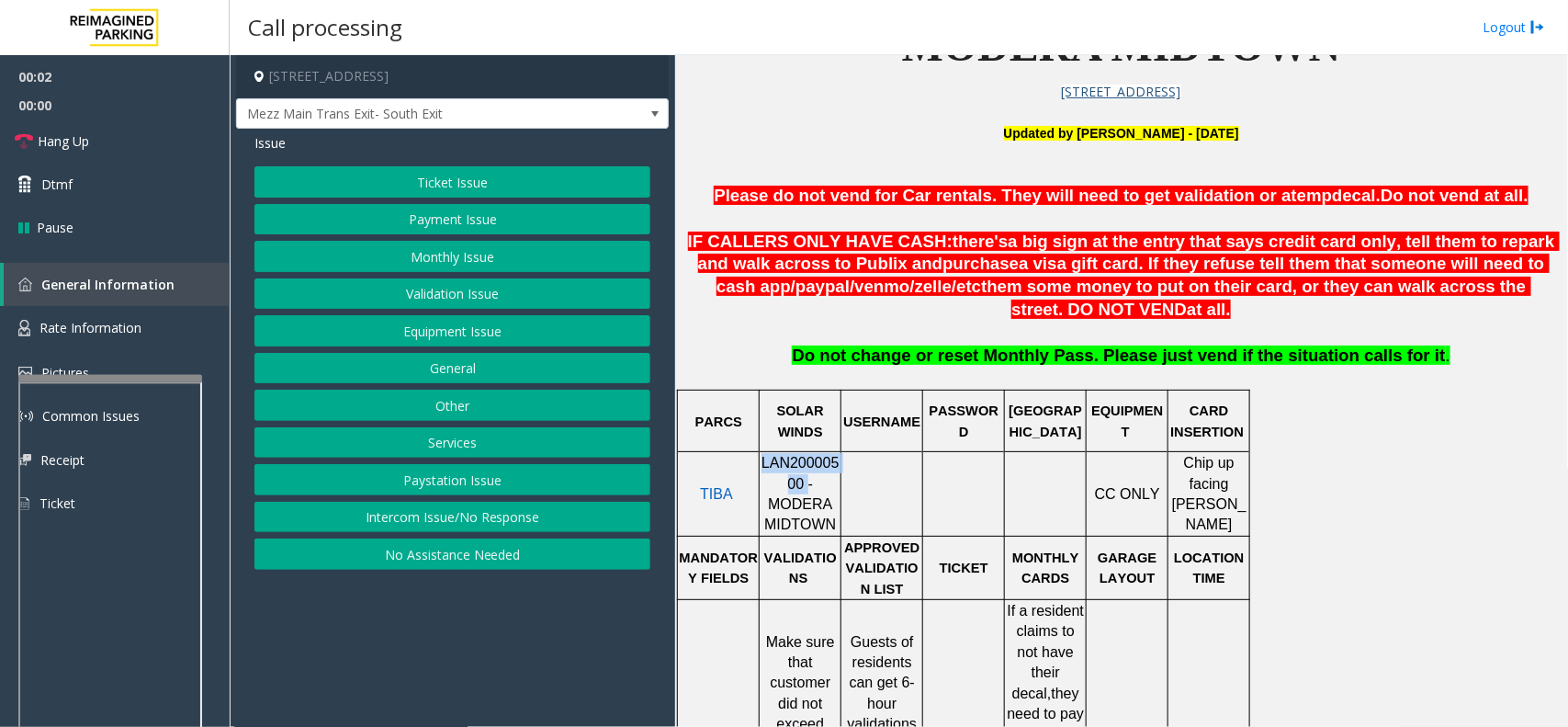 click on "LAN20000500 - MODERA MIDTOWN" 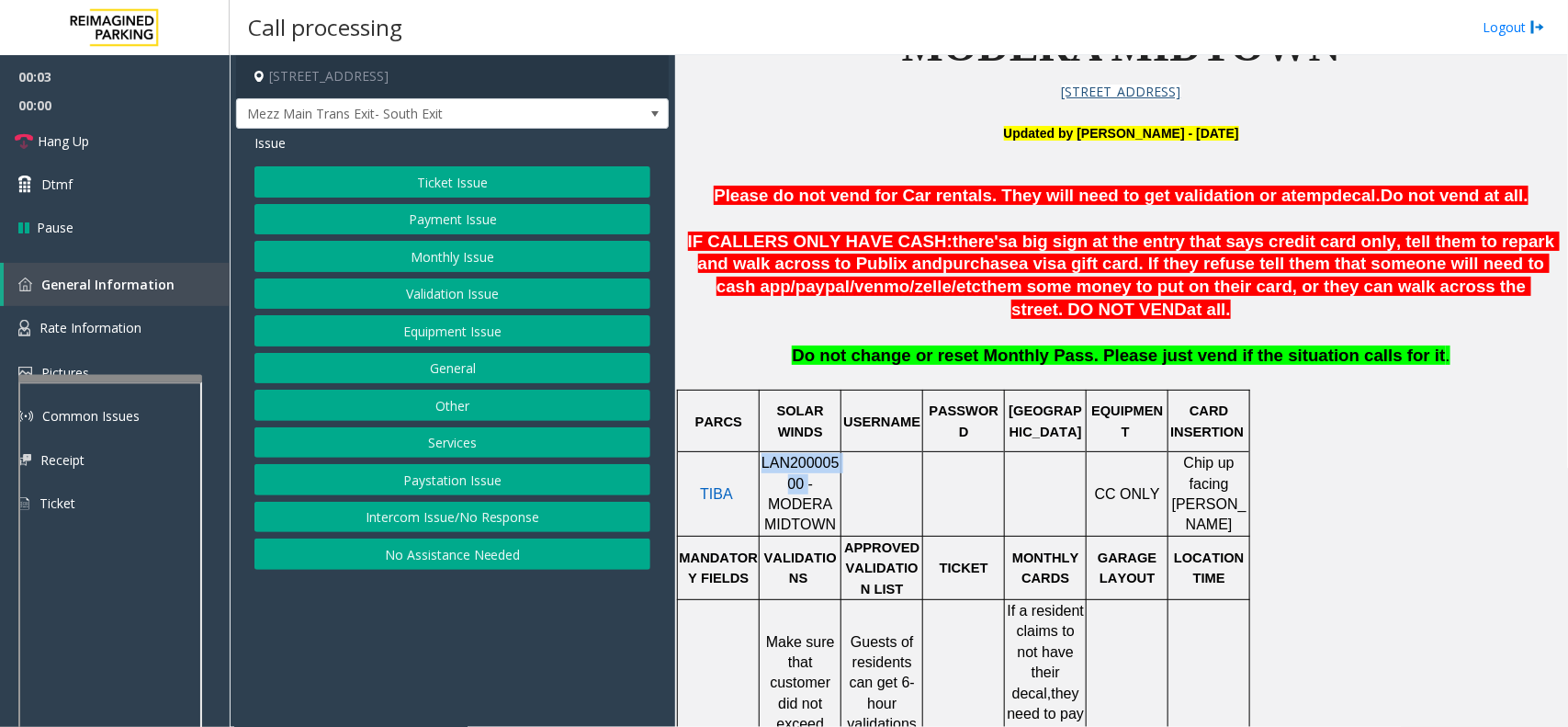 copy on "LAN20000500" 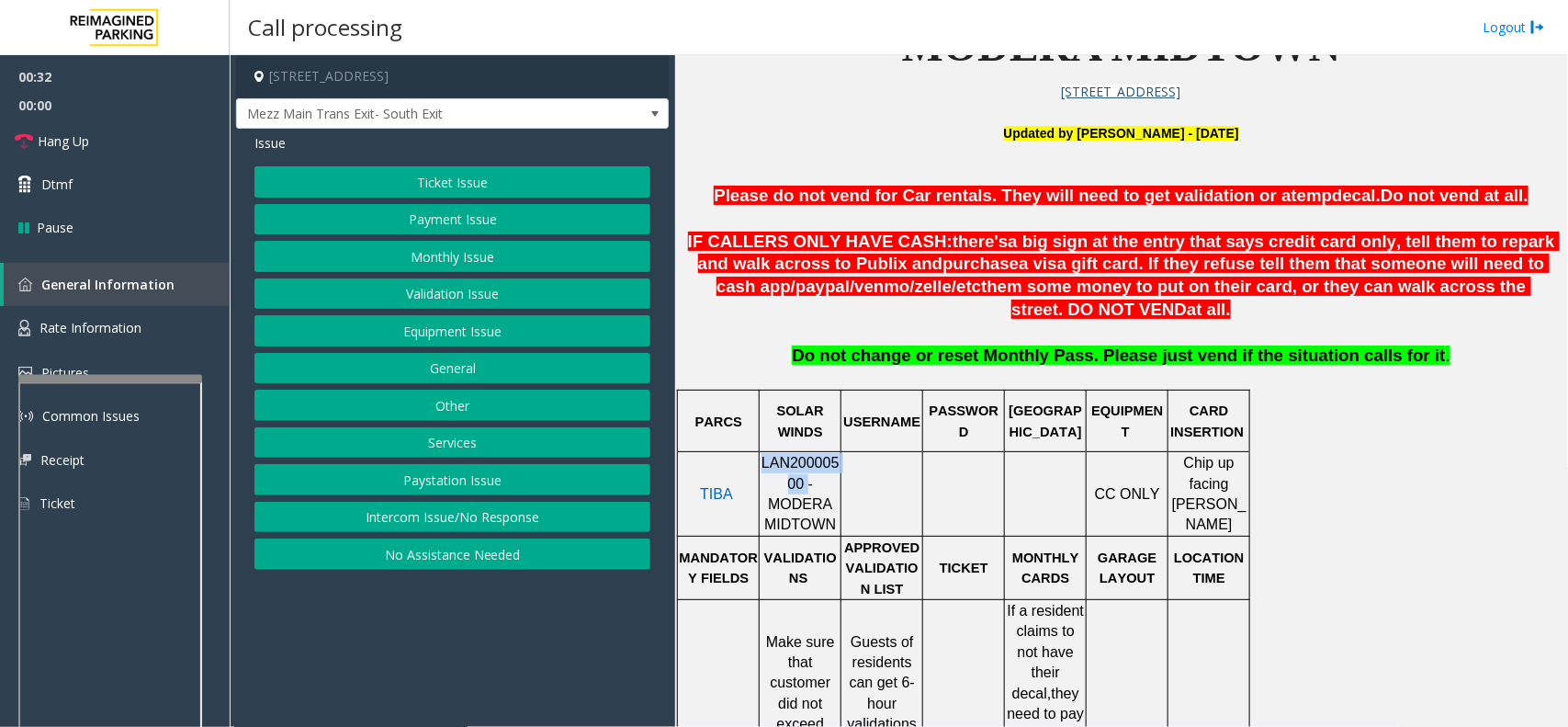 click on "Ticket Issue" 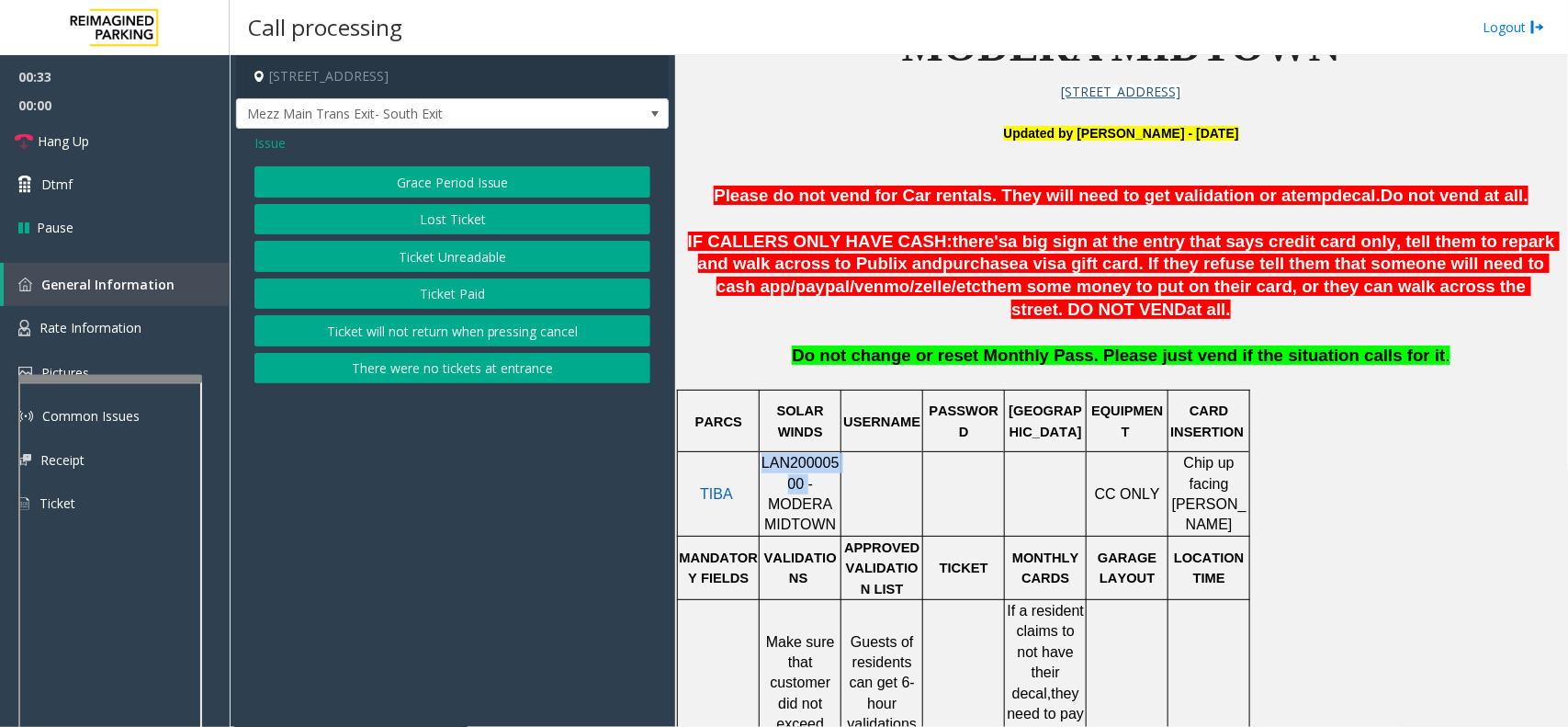 click on "Ticket Unreadable" 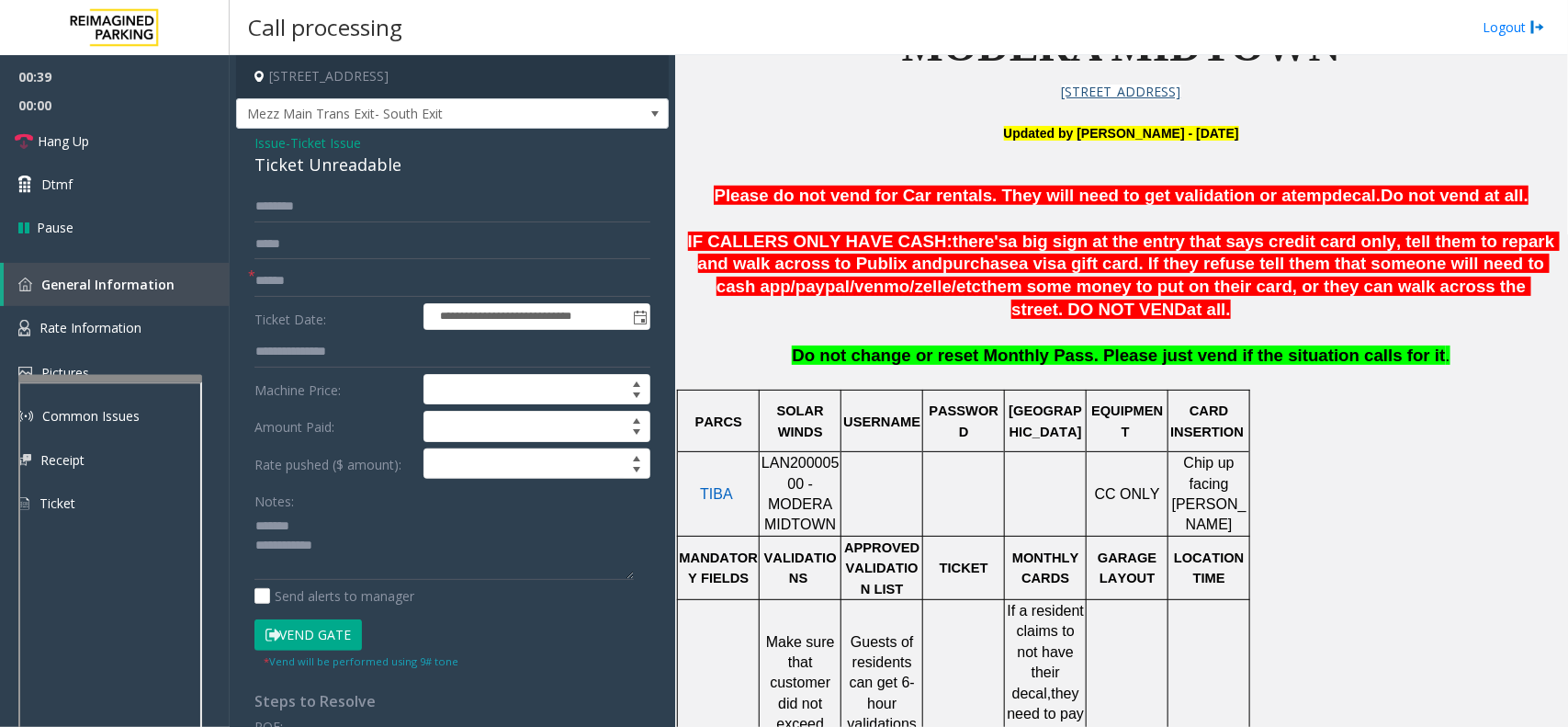 click on "Ticket Unreadable" 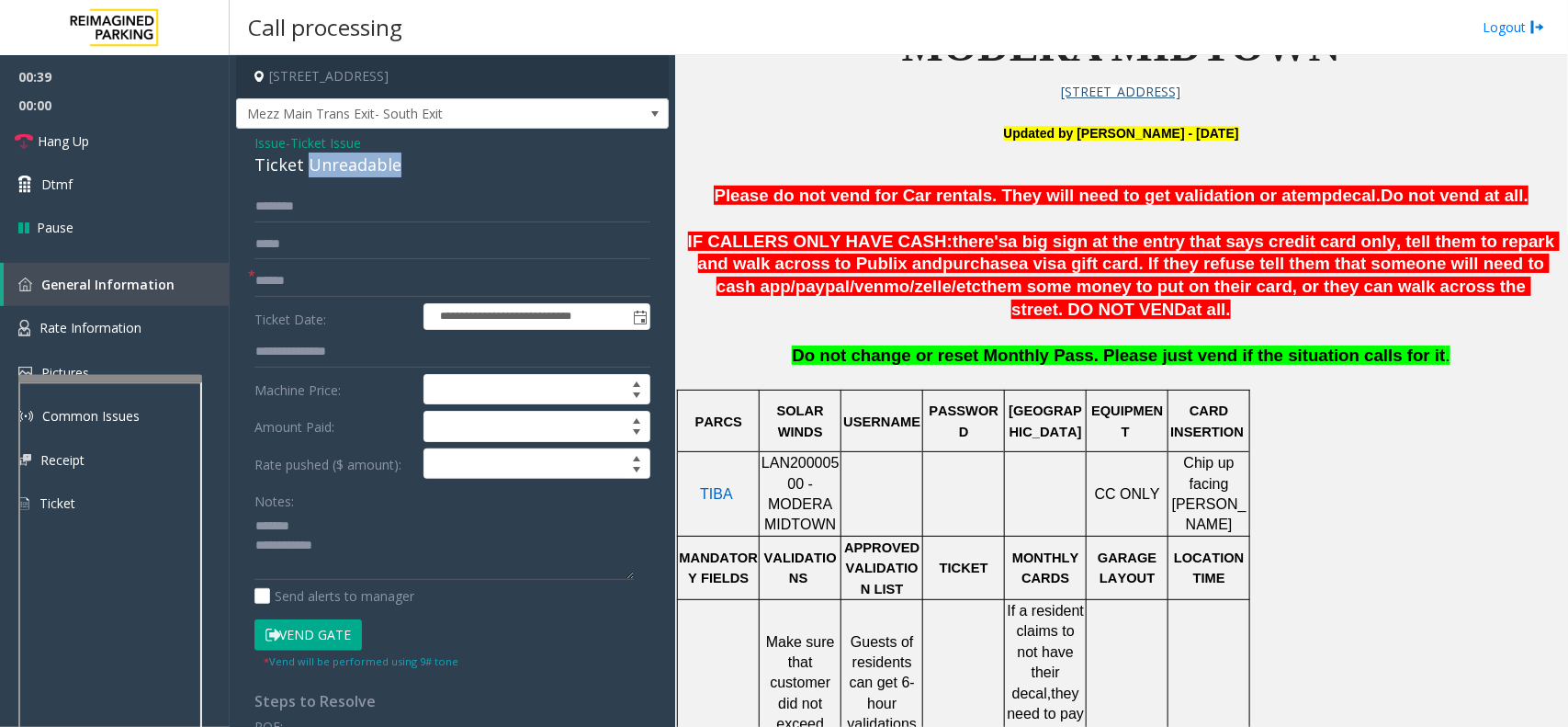 click on "Ticket Unreadable" 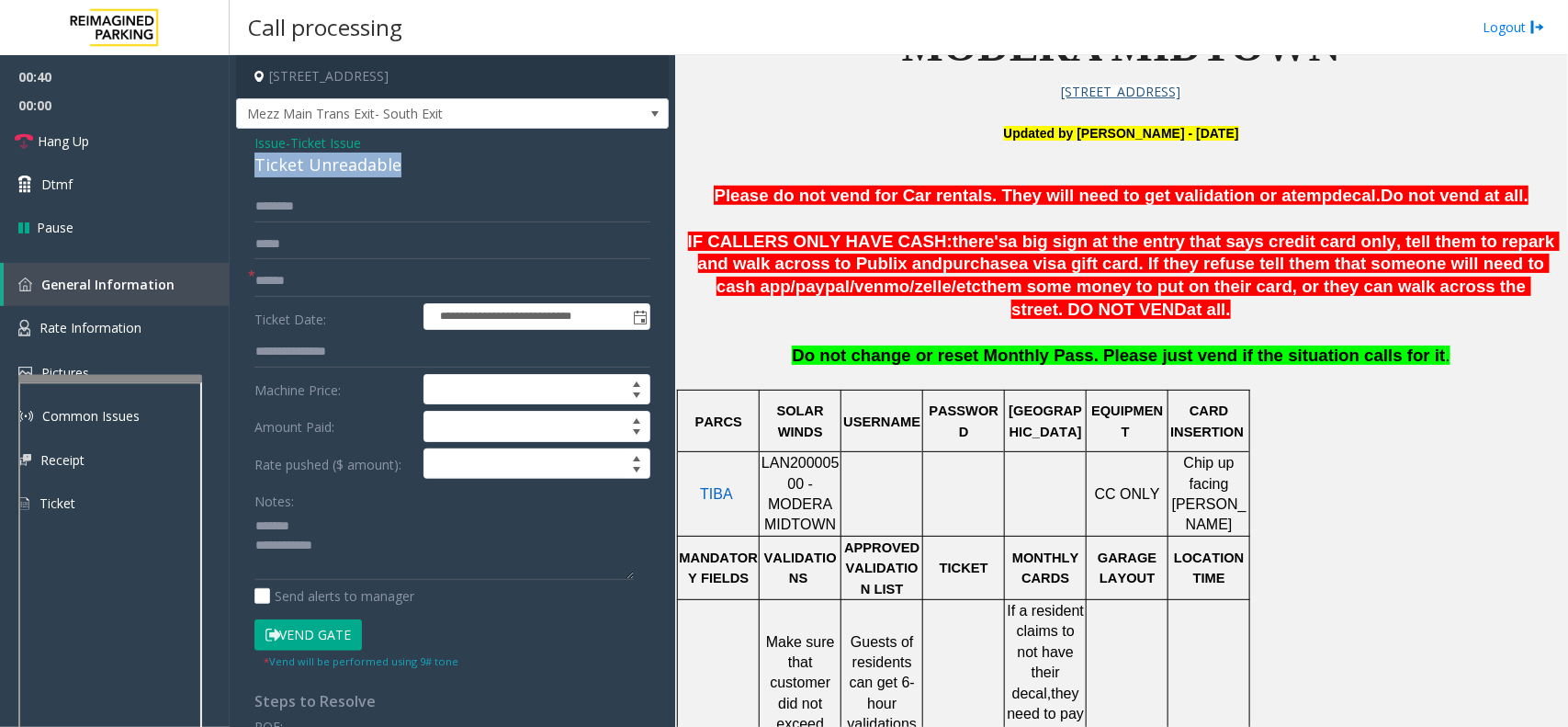 click on "Ticket Unreadable" 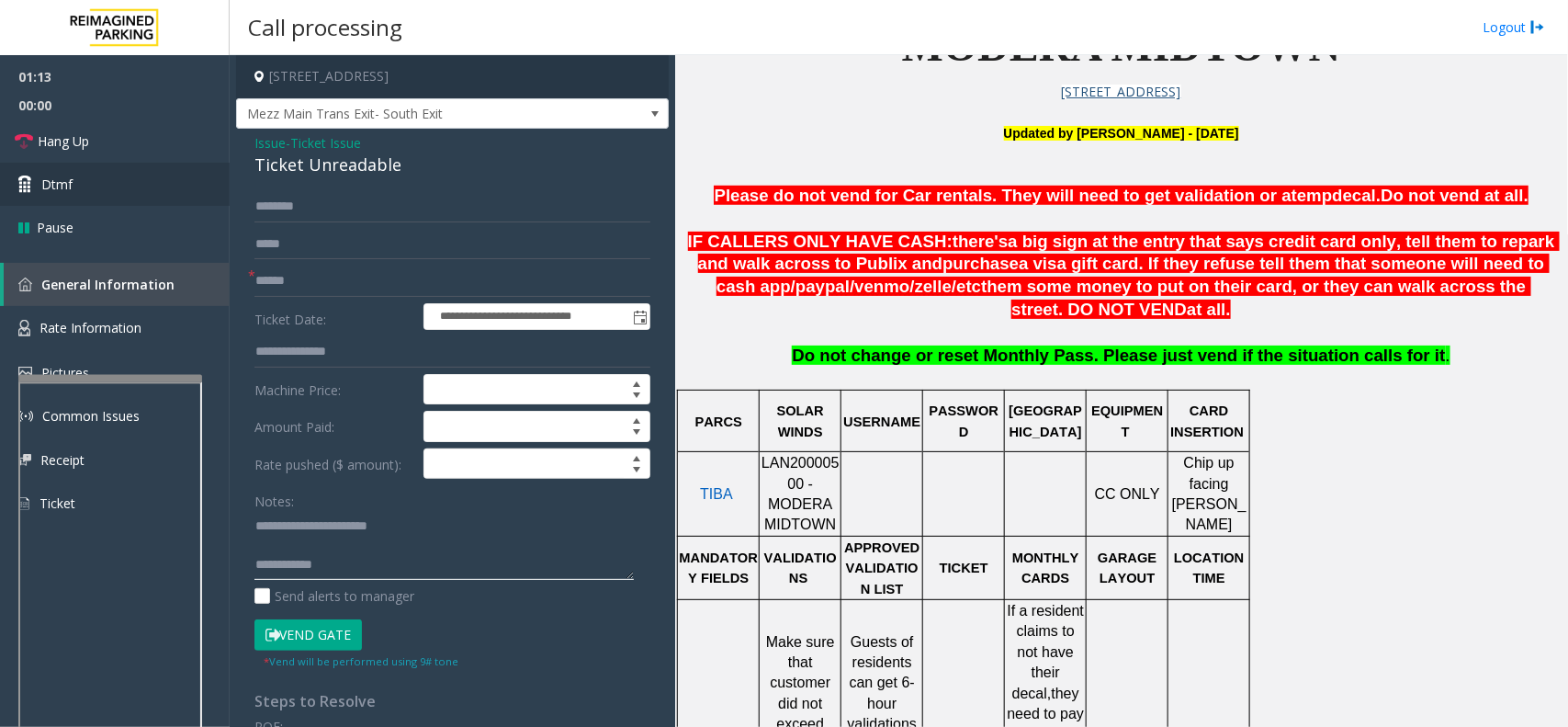 type on "**********" 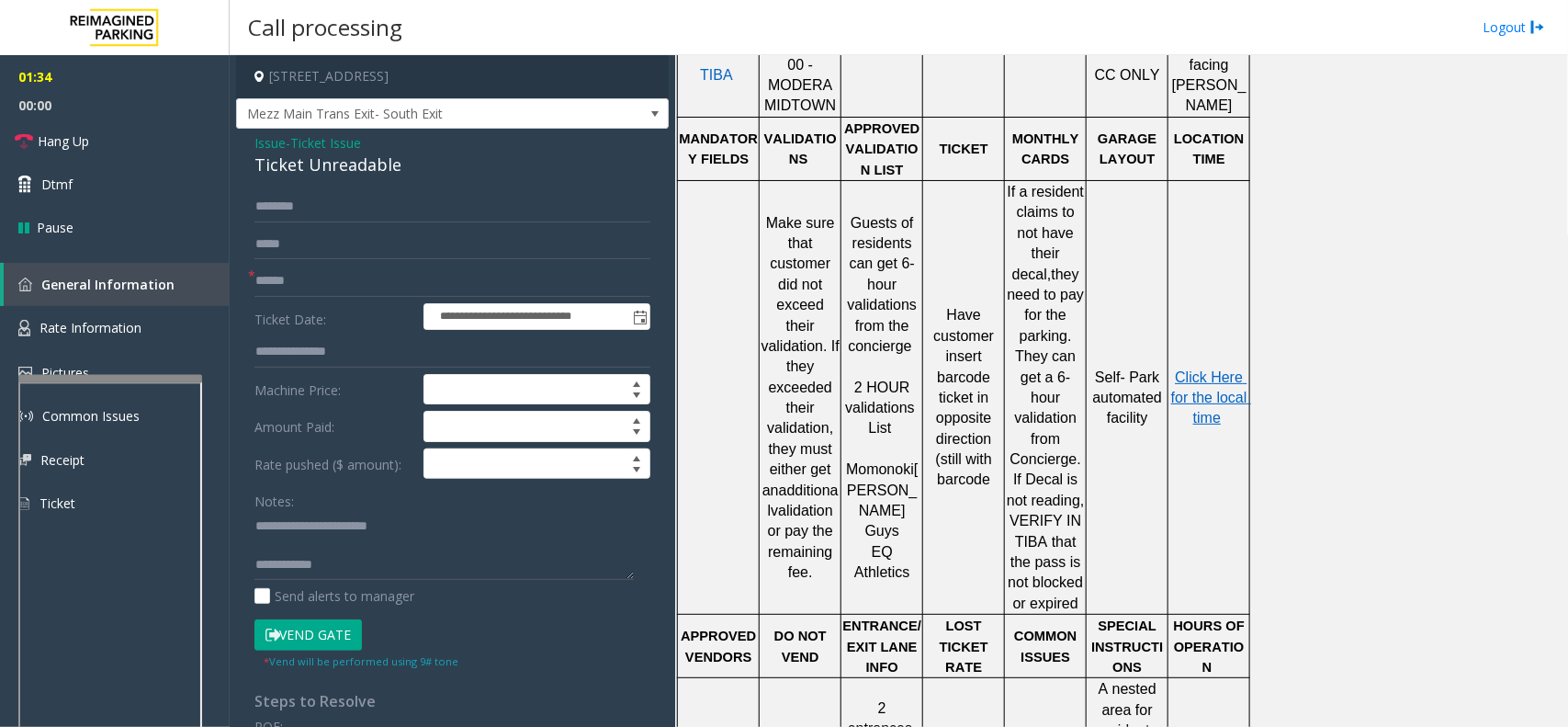 scroll, scrollTop: 1034, scrollLeft: 0, axis: vertical 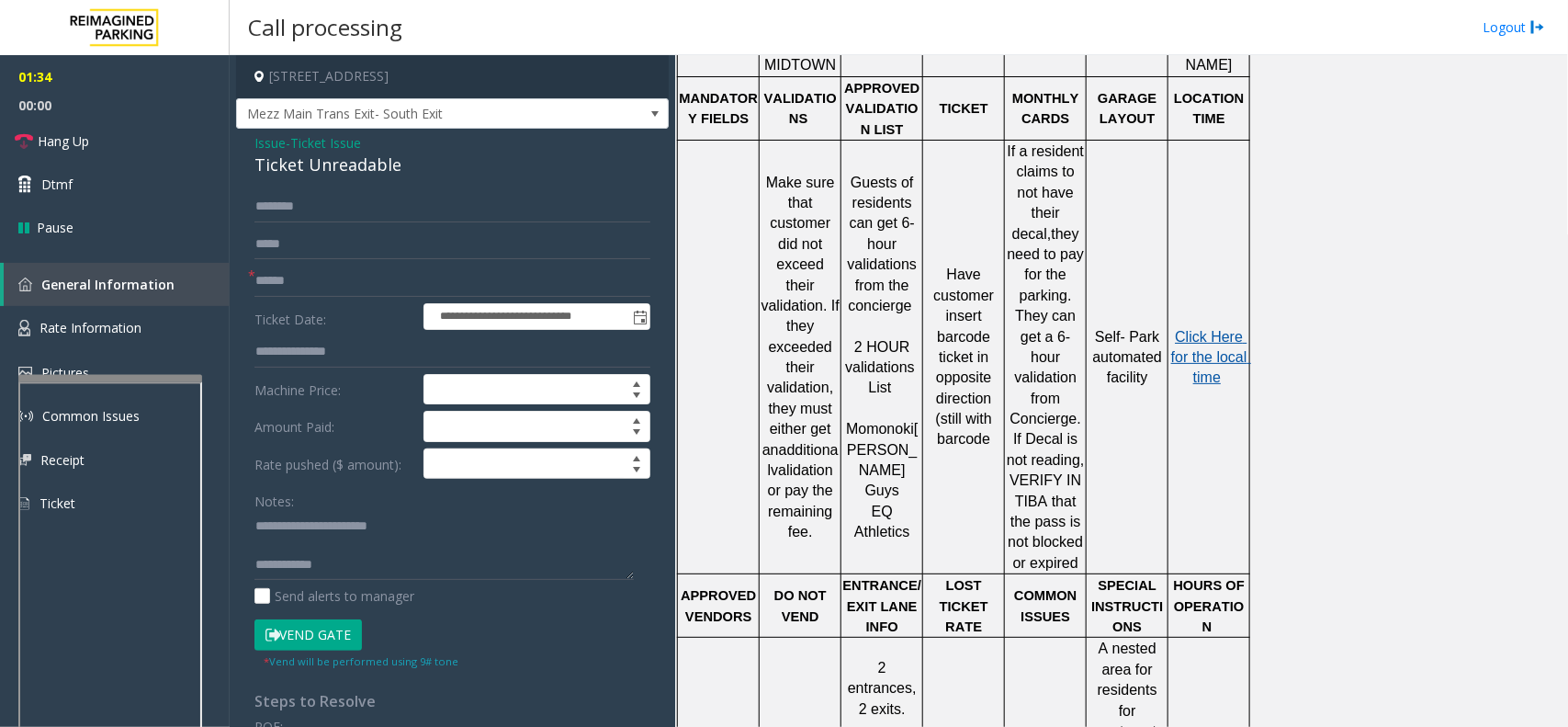 click on "Click Here for the local time" 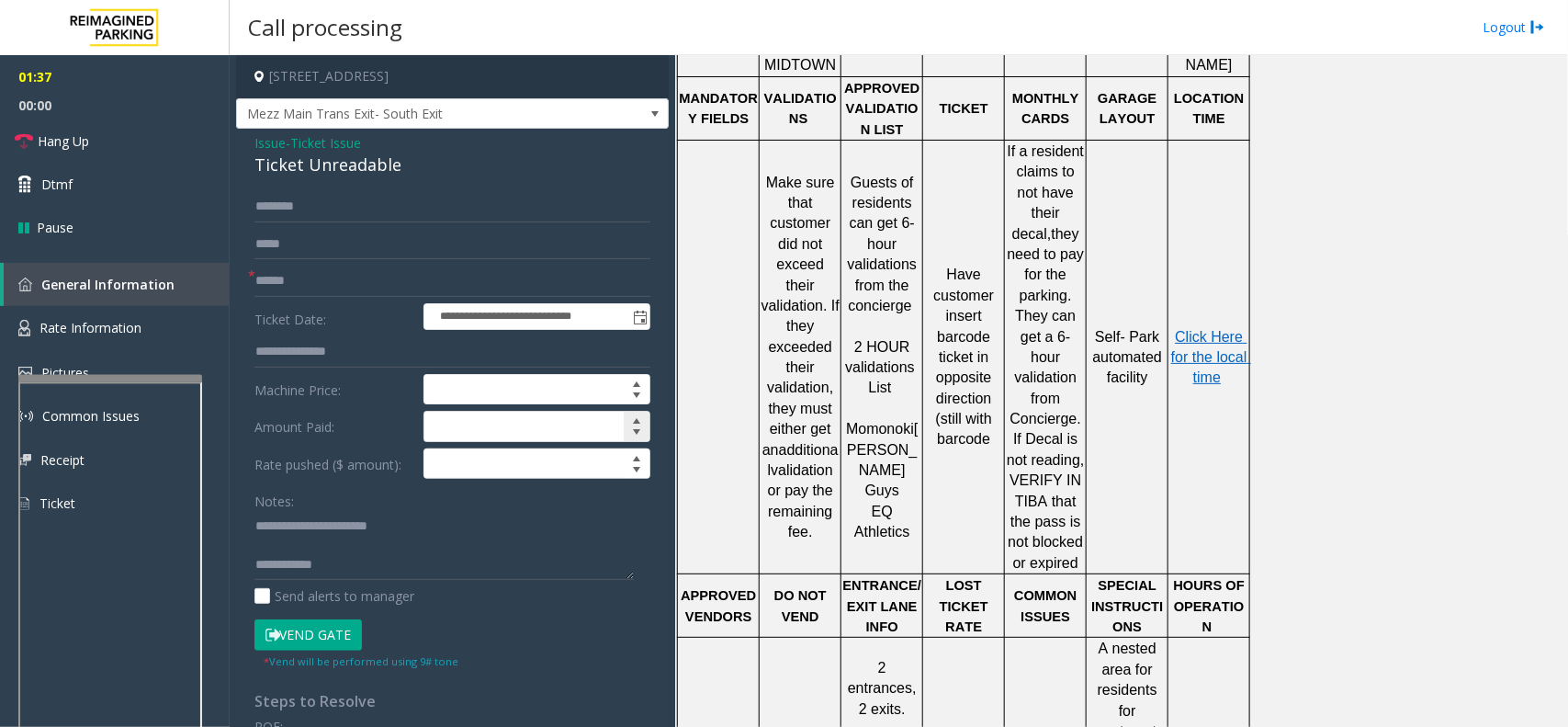 scroll, scrollTop: 115, scrollLeft: 0, axis: vertical 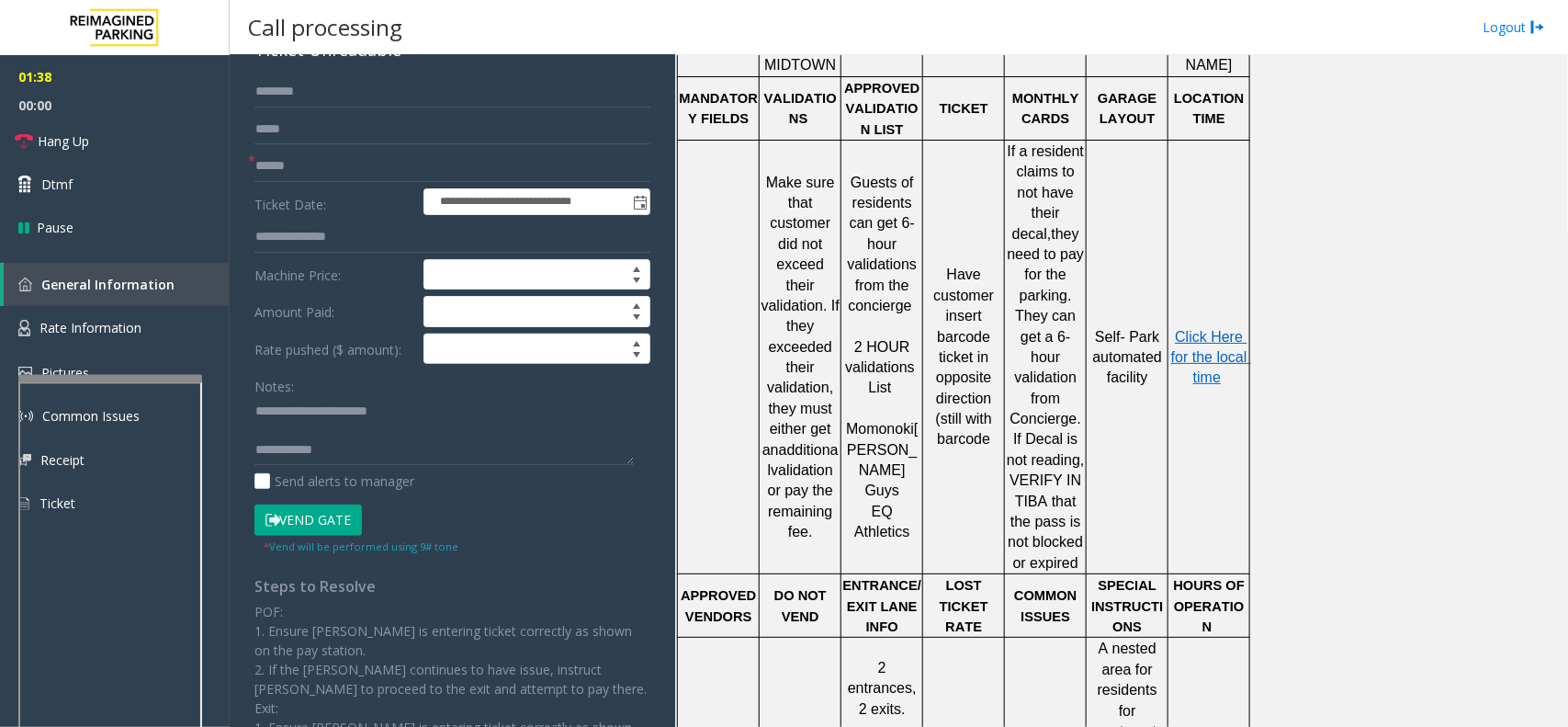 click on "Vend Gate" 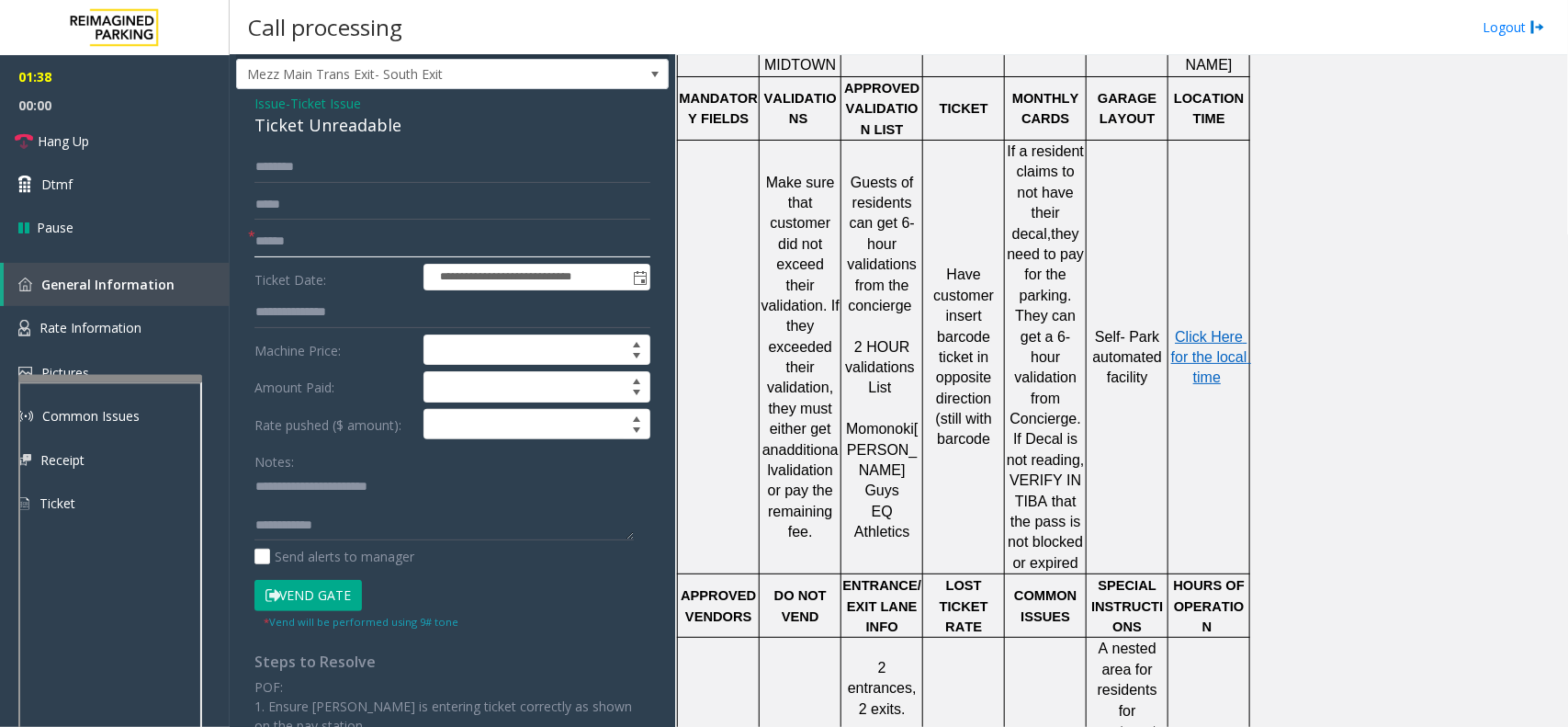 scroll, scrollTop: 0, scrollLeft: 0, axis: both 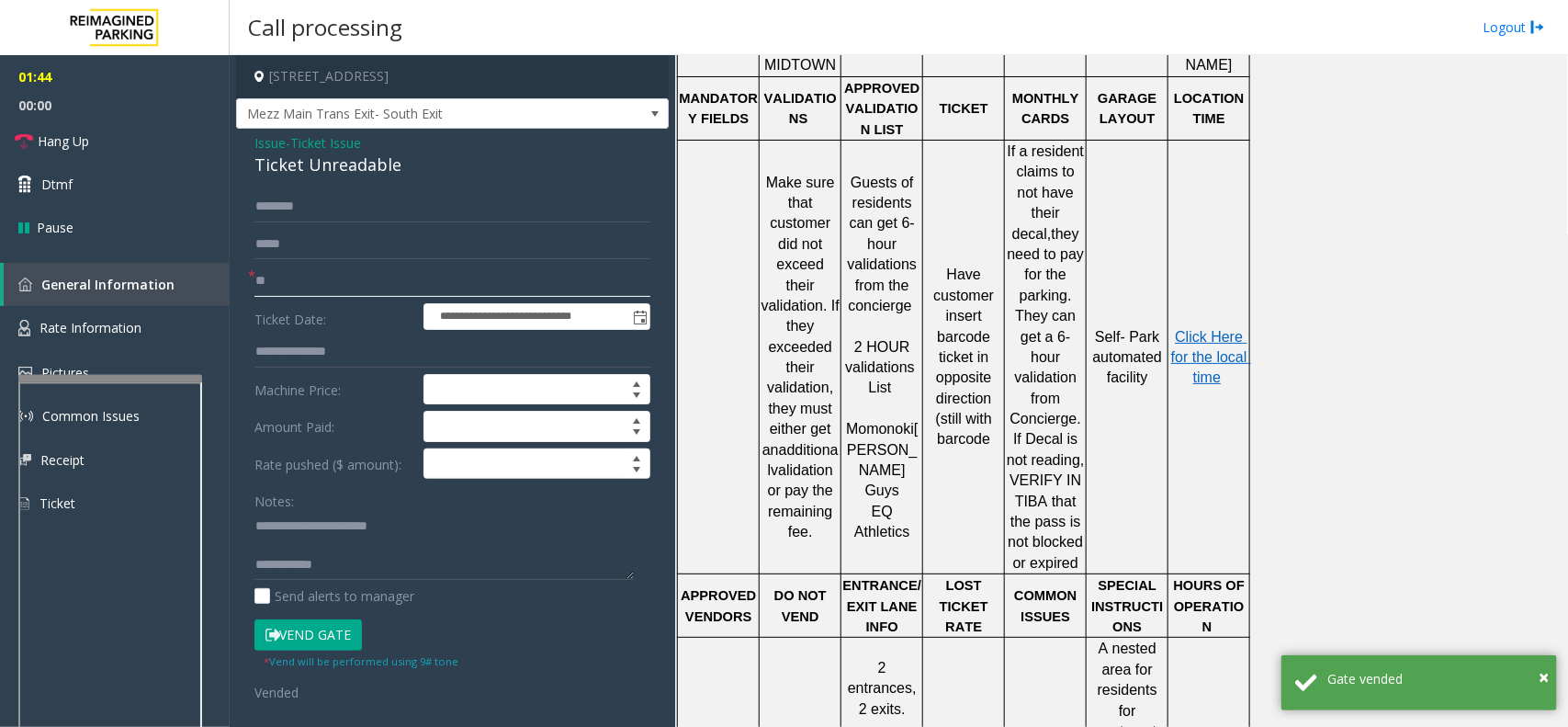 type on "**" 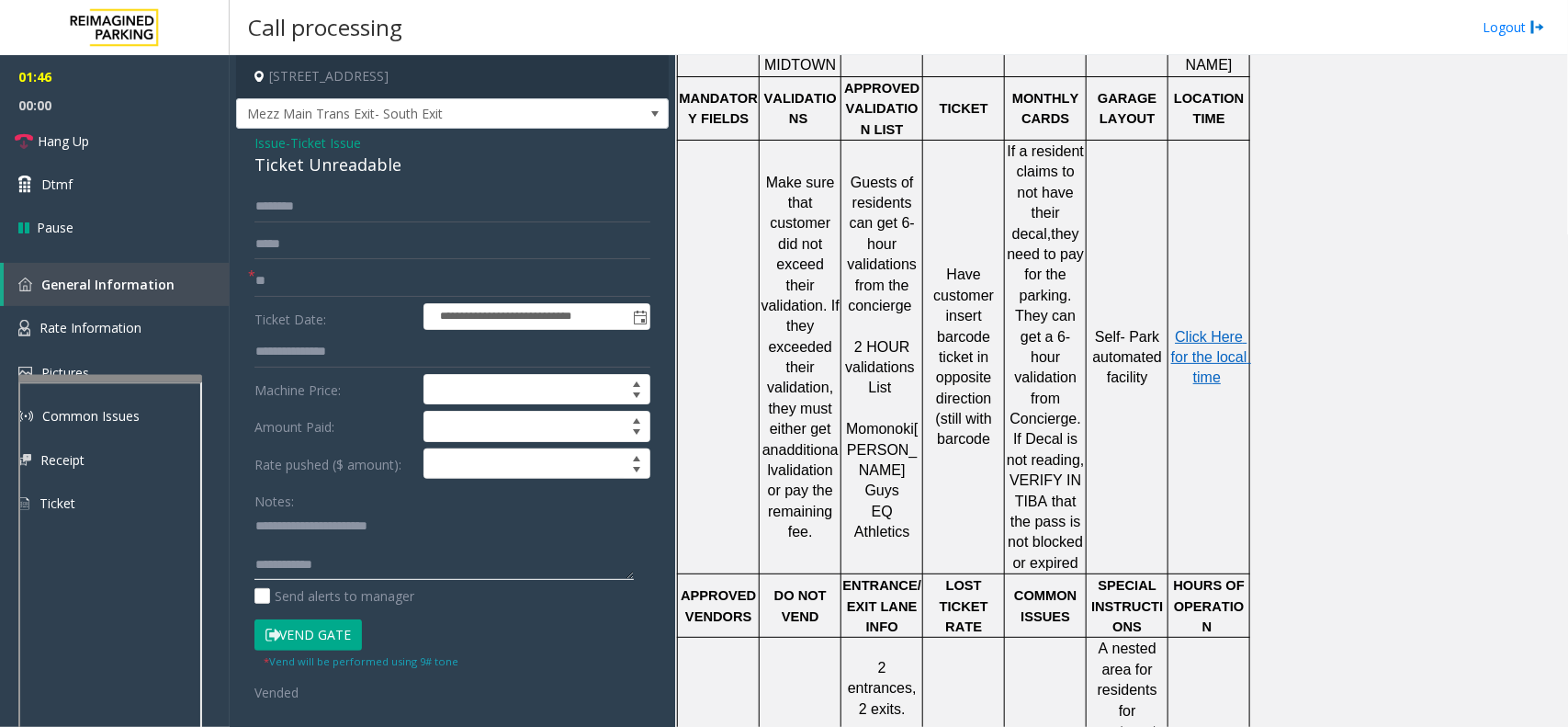 click 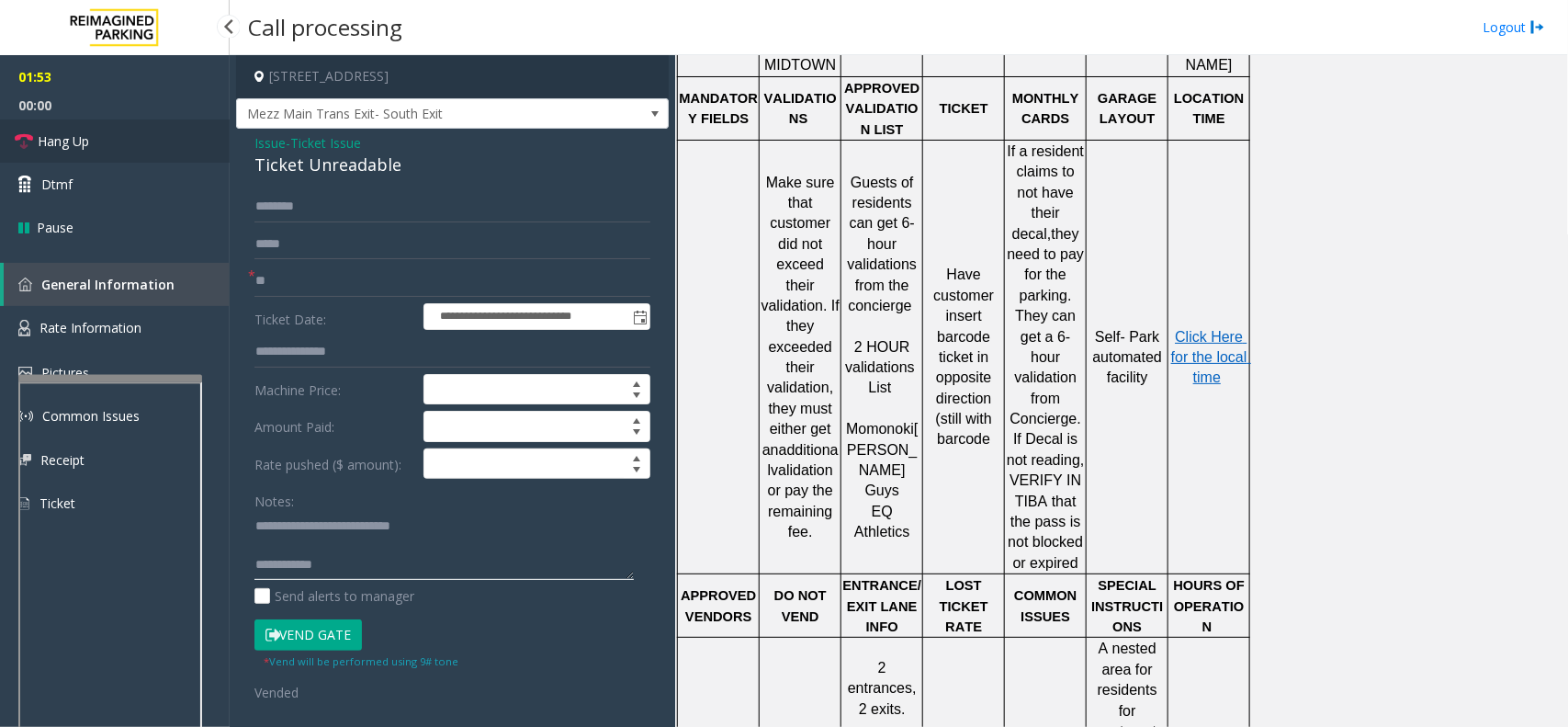 type on "**********" 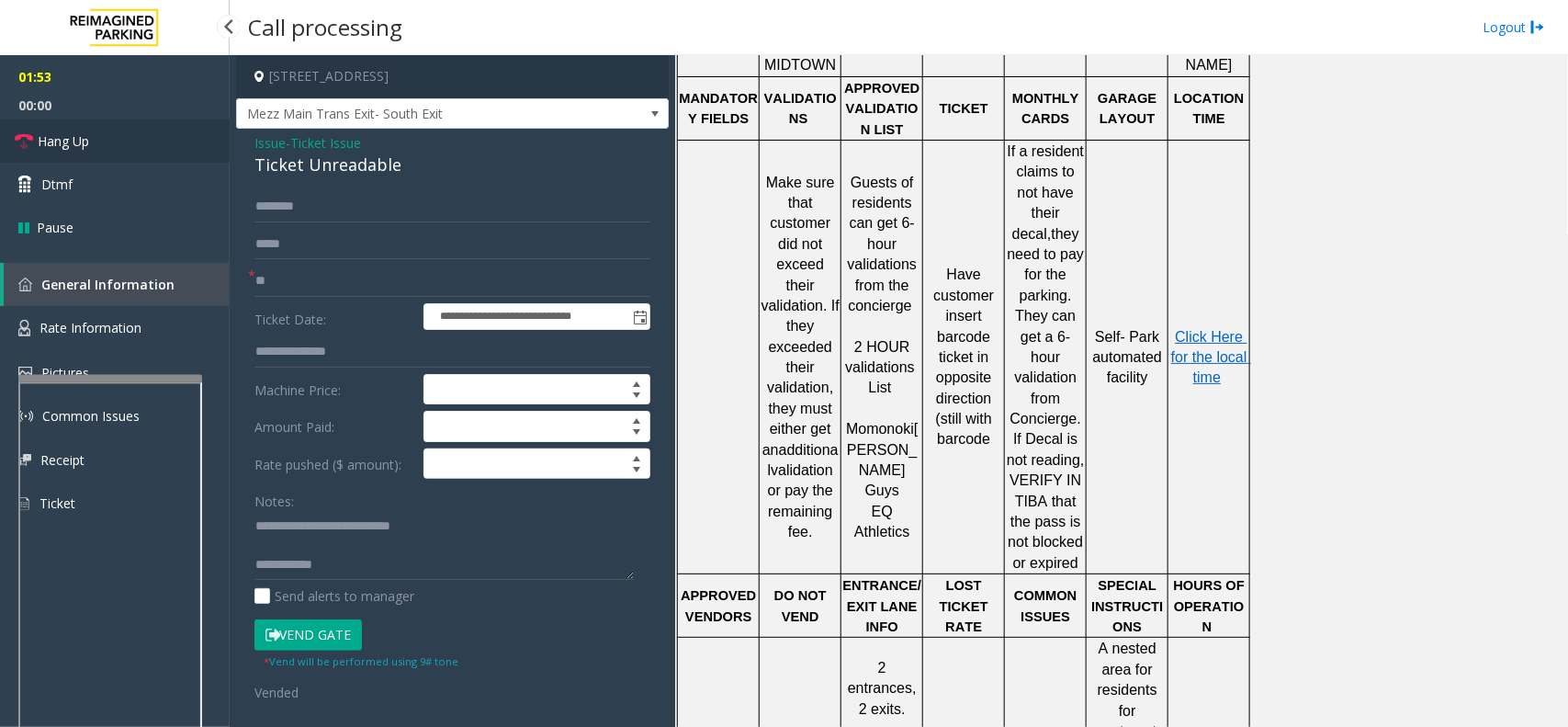 click on "Hang Up" at bounding box center (115, 141) 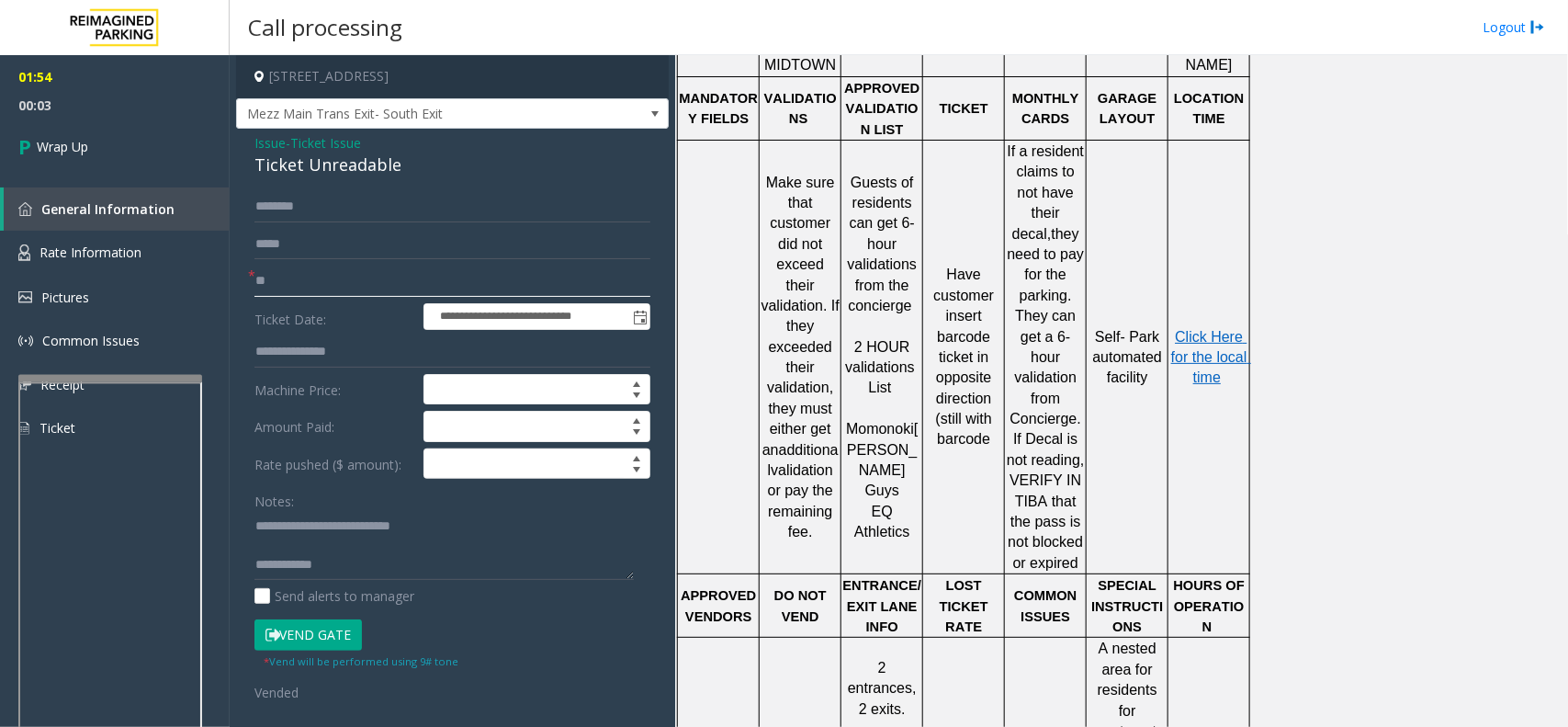 drag, startPoint x: 304, startPoint y: 287, endPoint x: 236, endPoint y: 286, distance: 68.00735 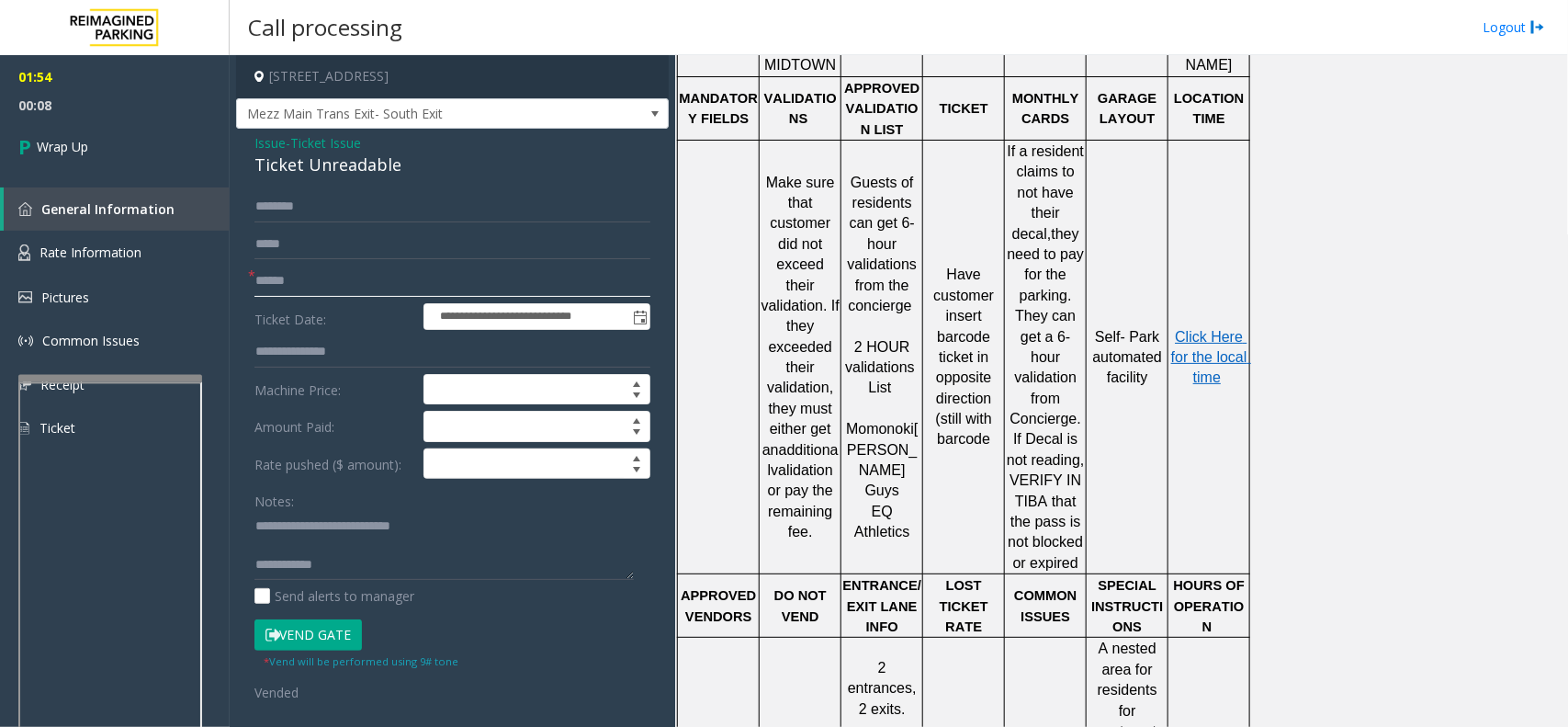 type on "******" 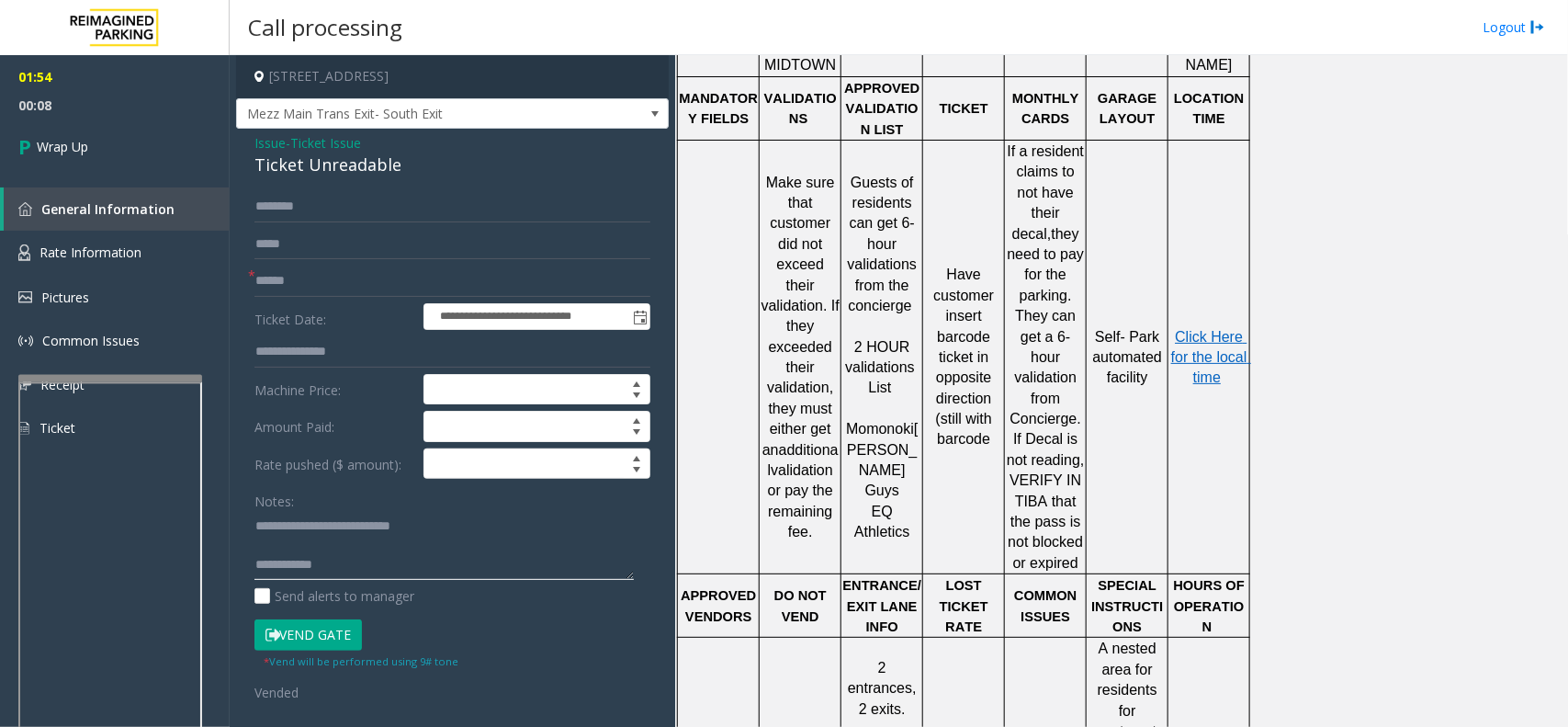 click 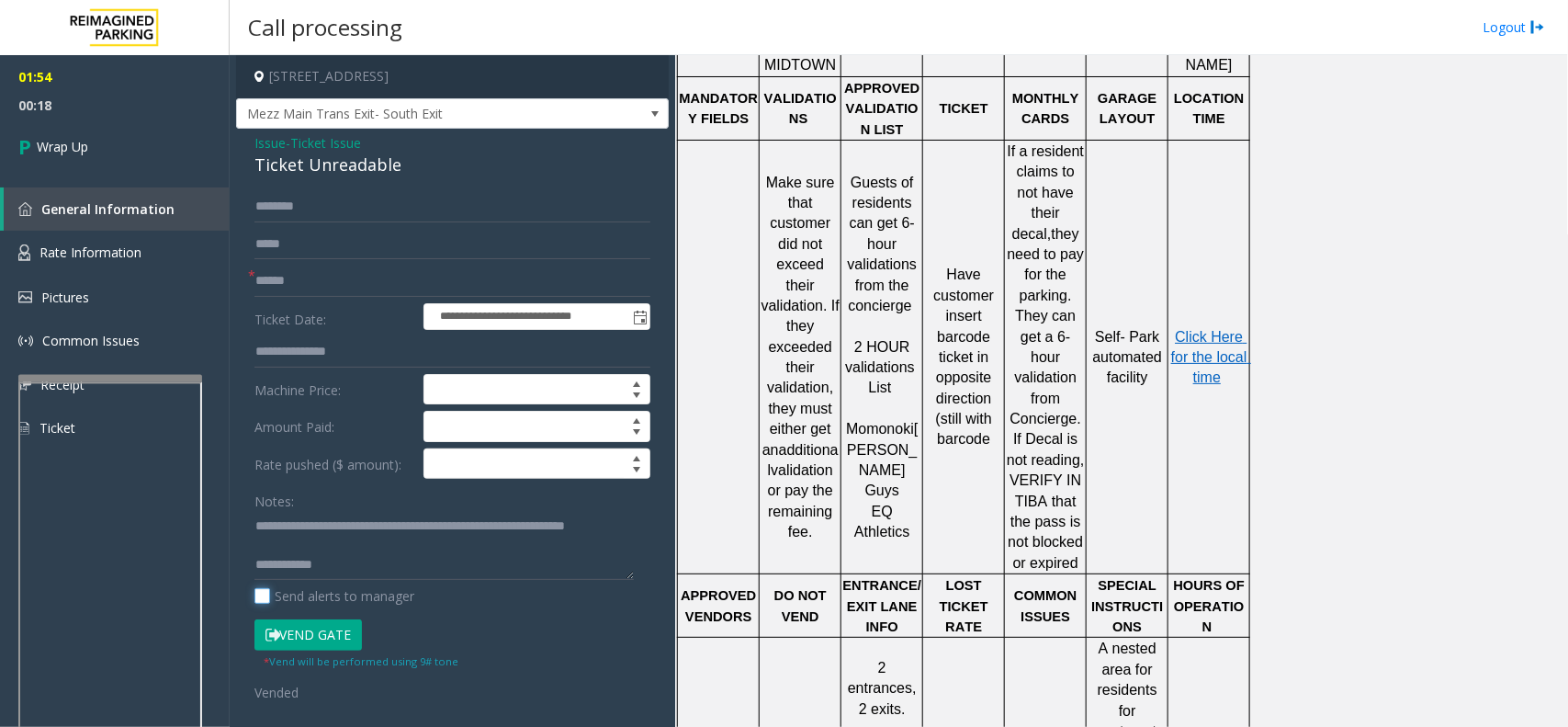 scroll, scrollTop: 19, scrollLeft: 0, axis: vertical 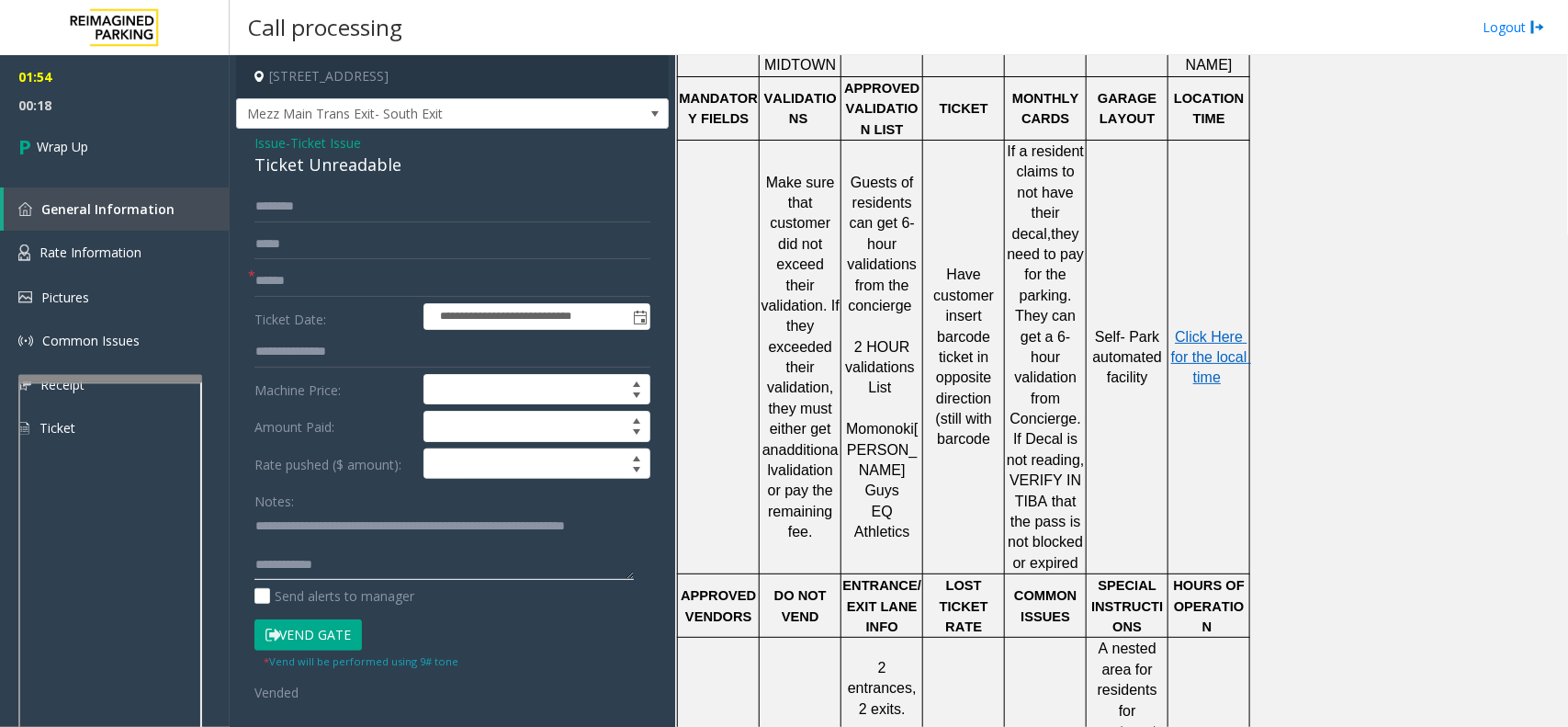 click 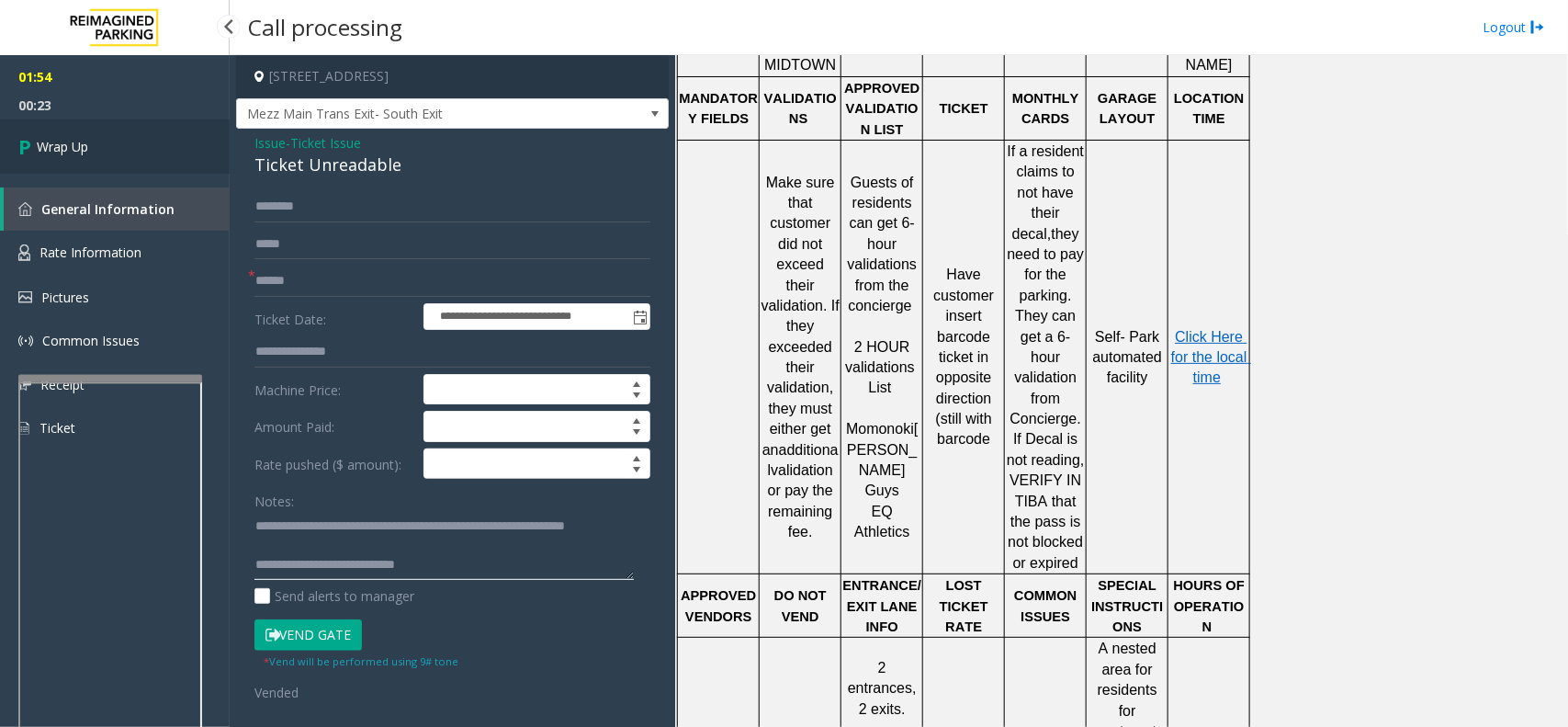 type on "**********" 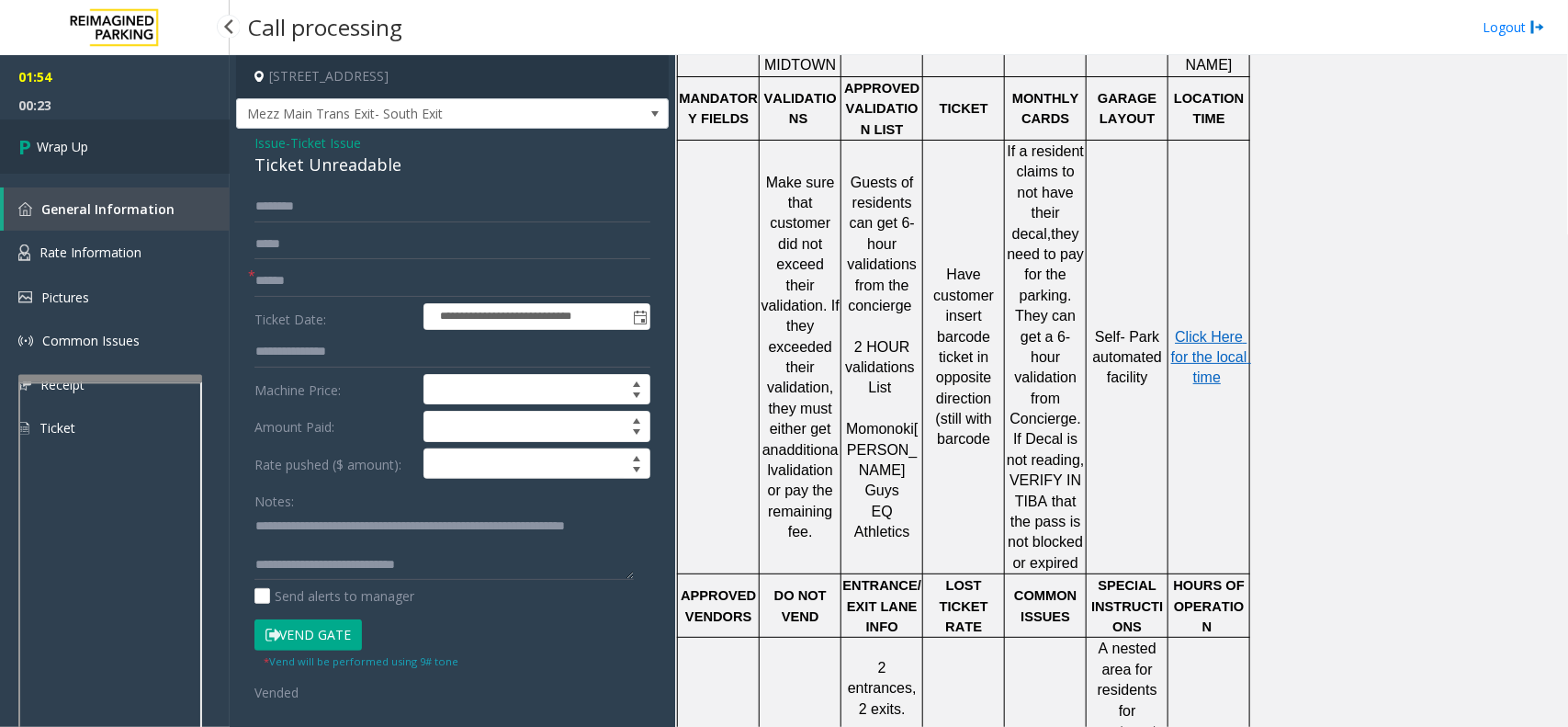 click on "Wrap Up" at bounding box center (115, 146) 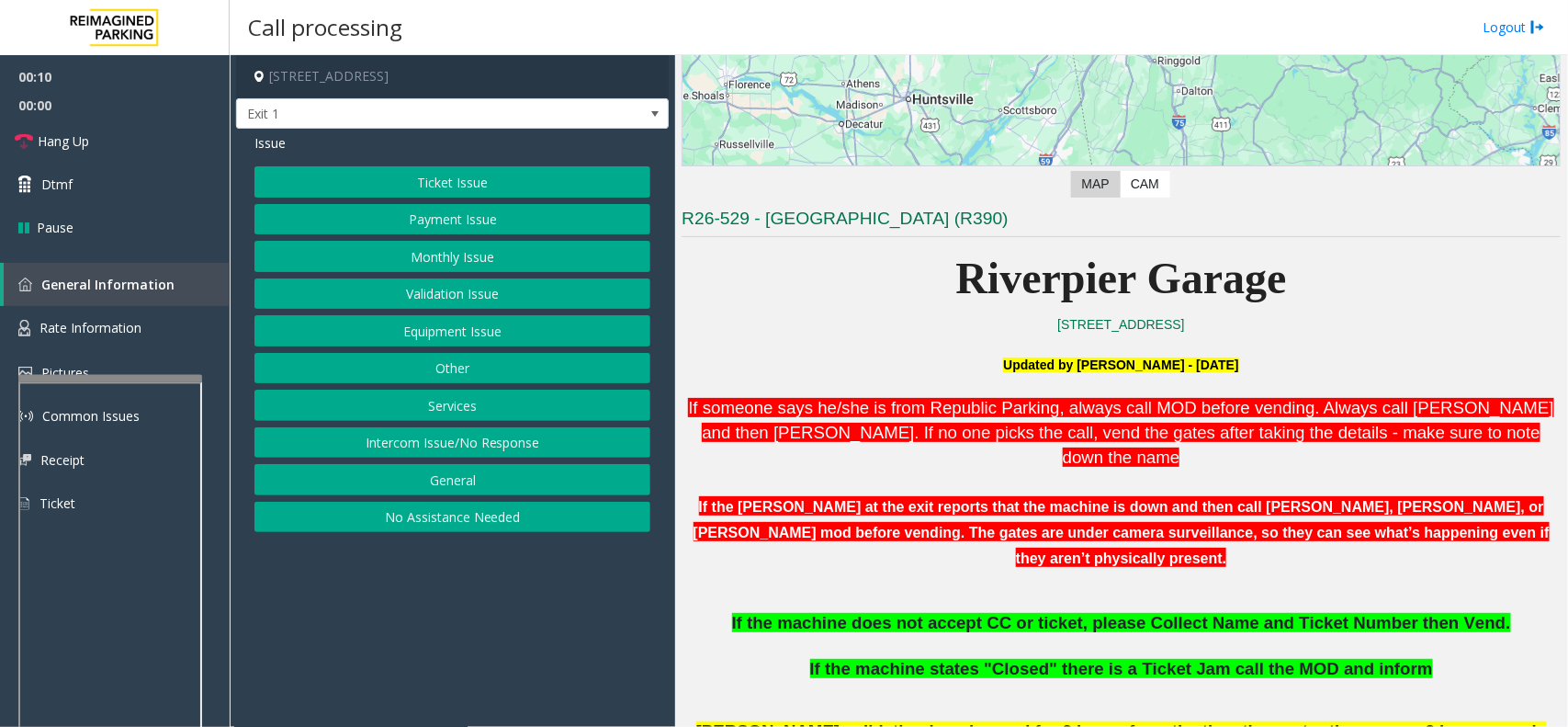 scroll, scrollTop: 345, scrollLeft: 0, axis: vertical 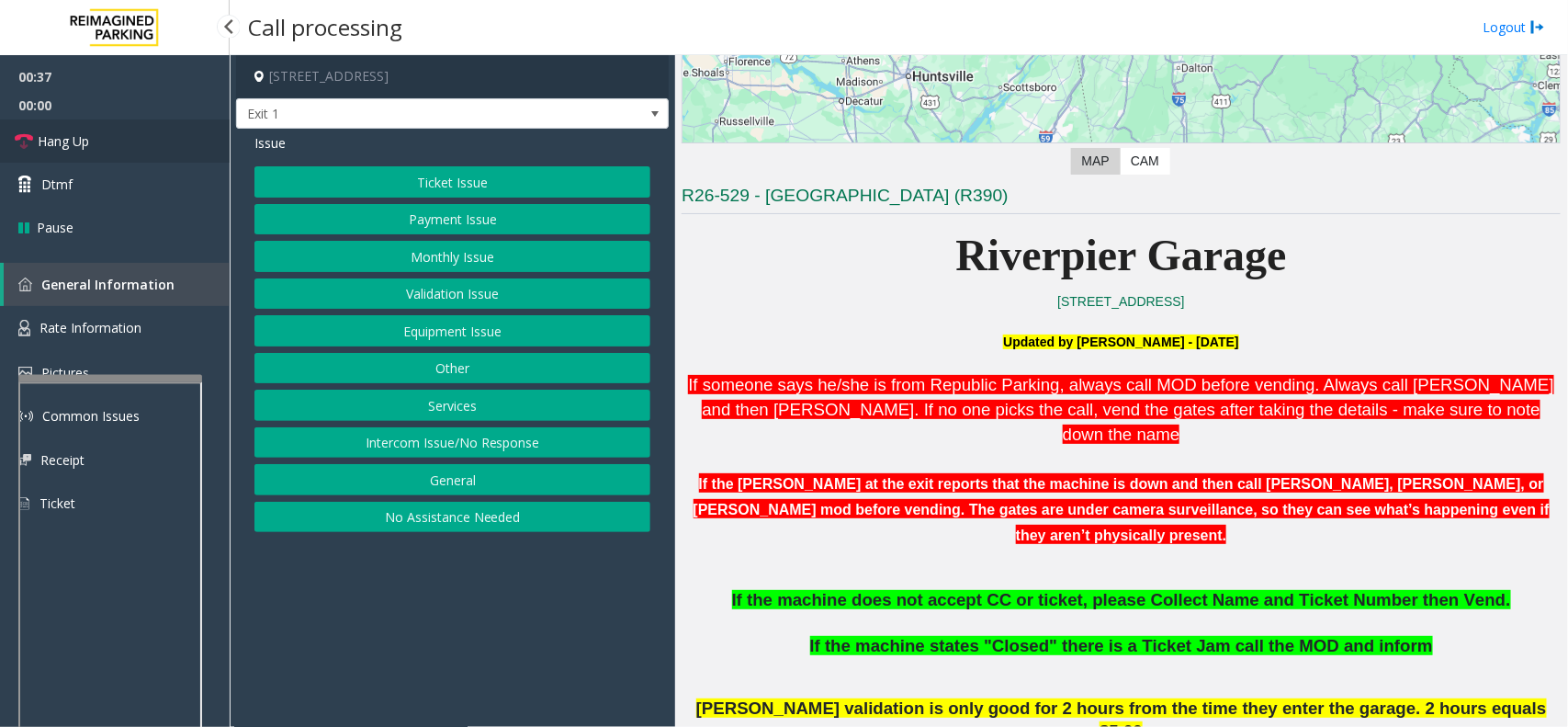click on "Hang Up" at bounding box center (115, 141) 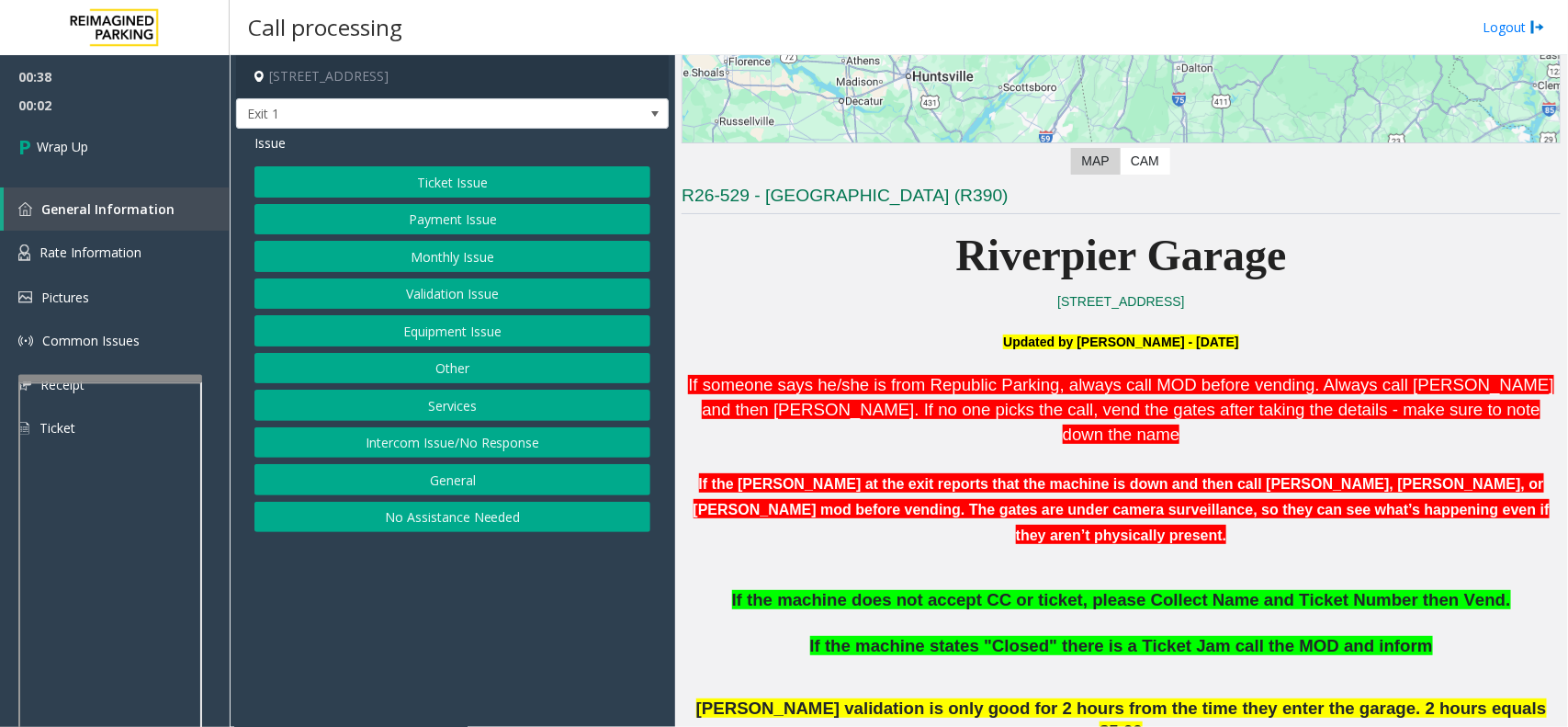 click on "Intercom Issue/No Response" 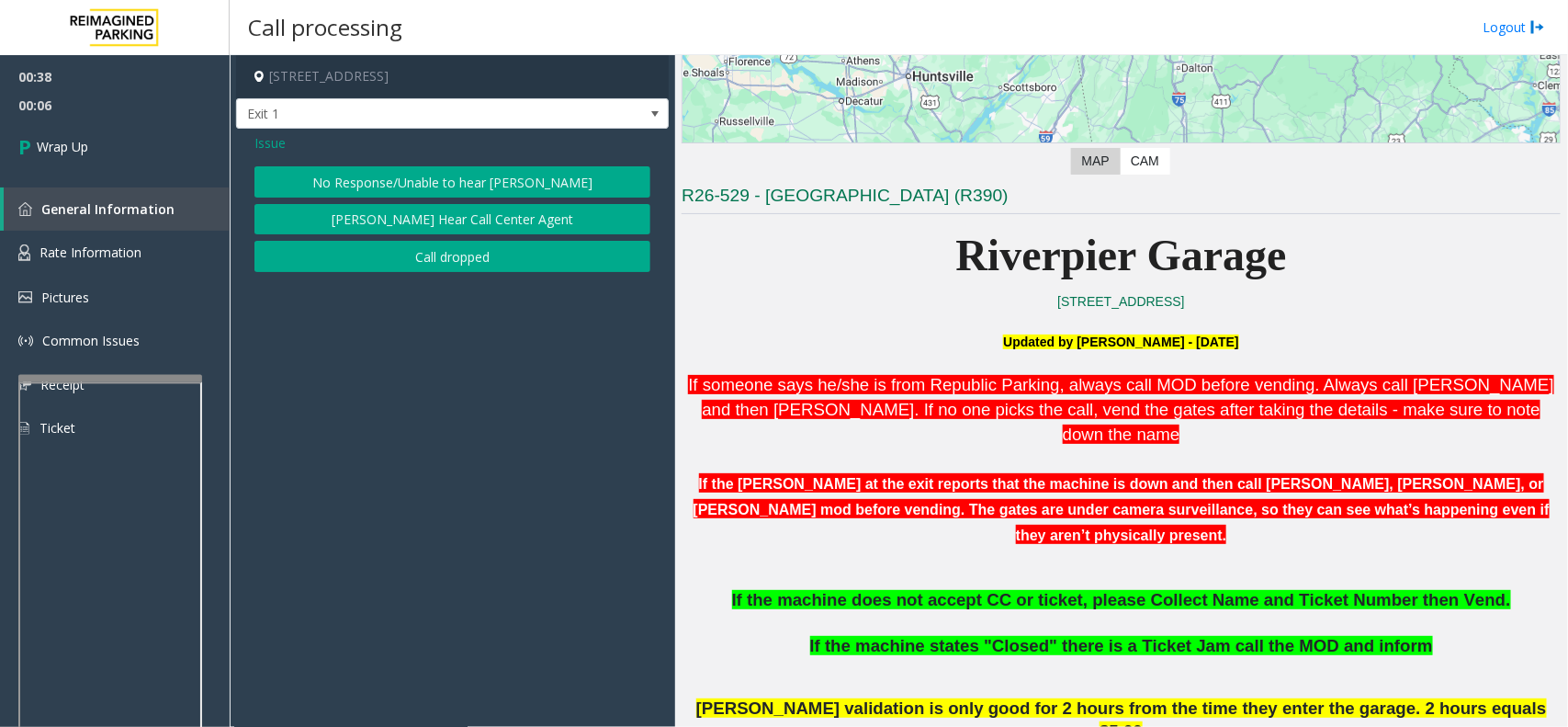 click on "No Response/Unable to hear [PERSON_NAME]" 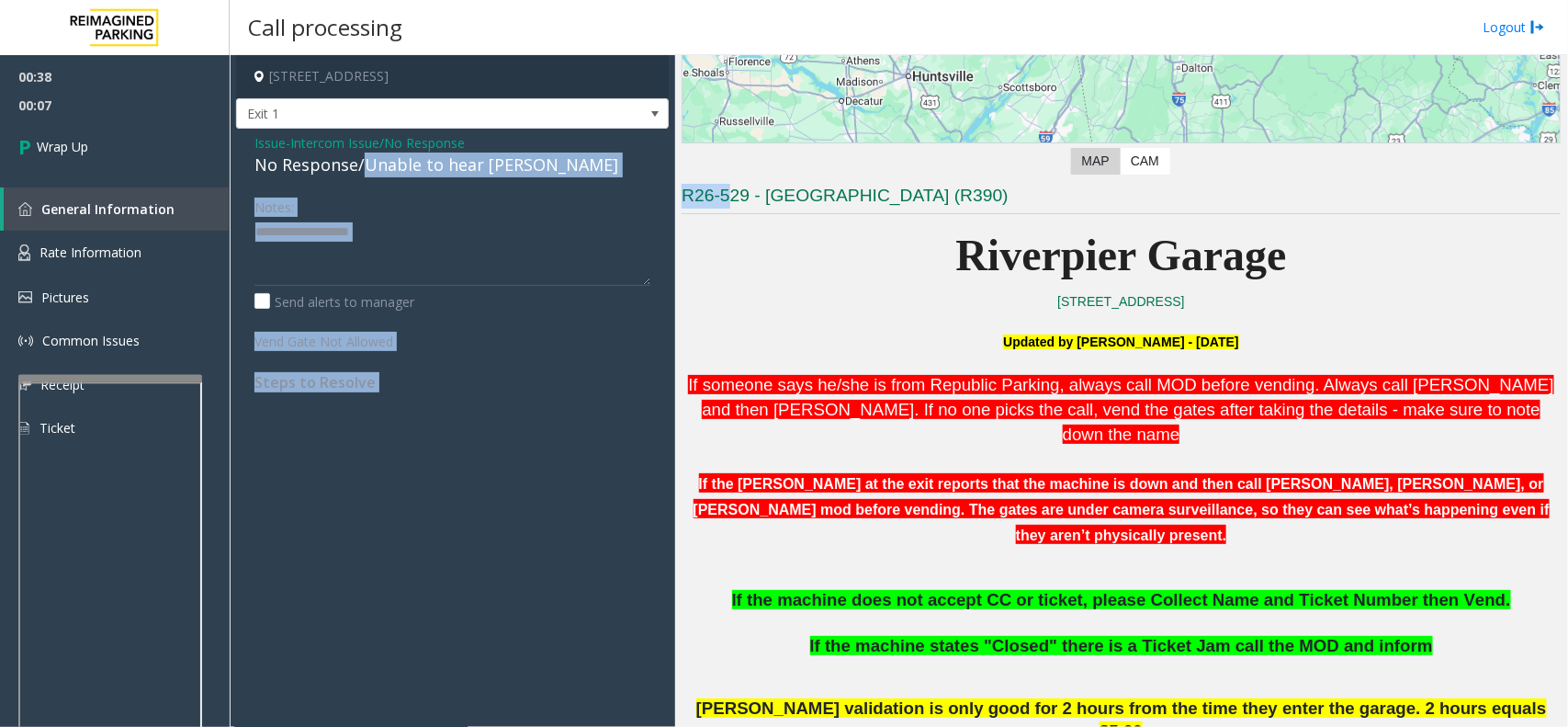 drag, startPoint x: 364, startPoint y: 168, endPoint x: 727, endPoint y: 189, distance: 363.60693 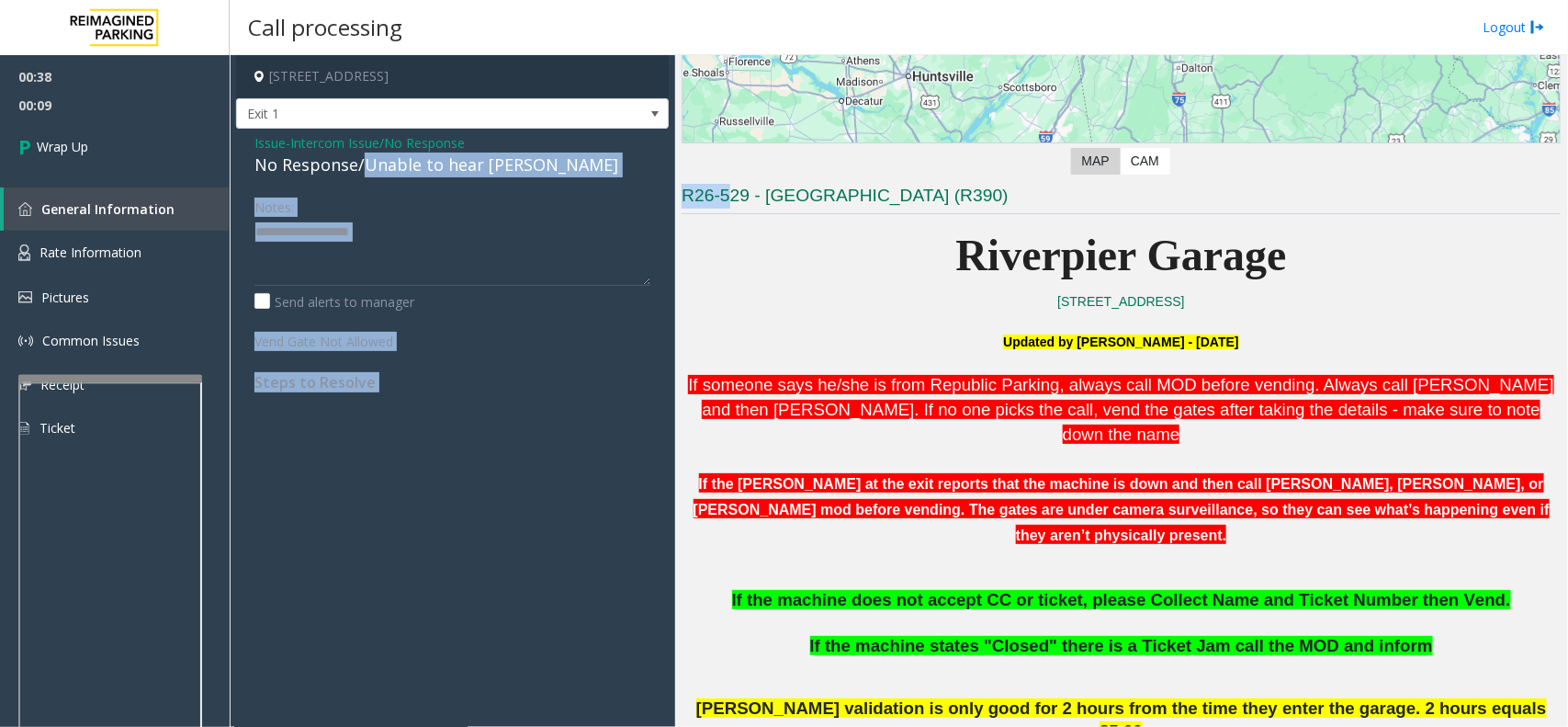 click on "No Response/Unable to hear [PERSON_NAME]" 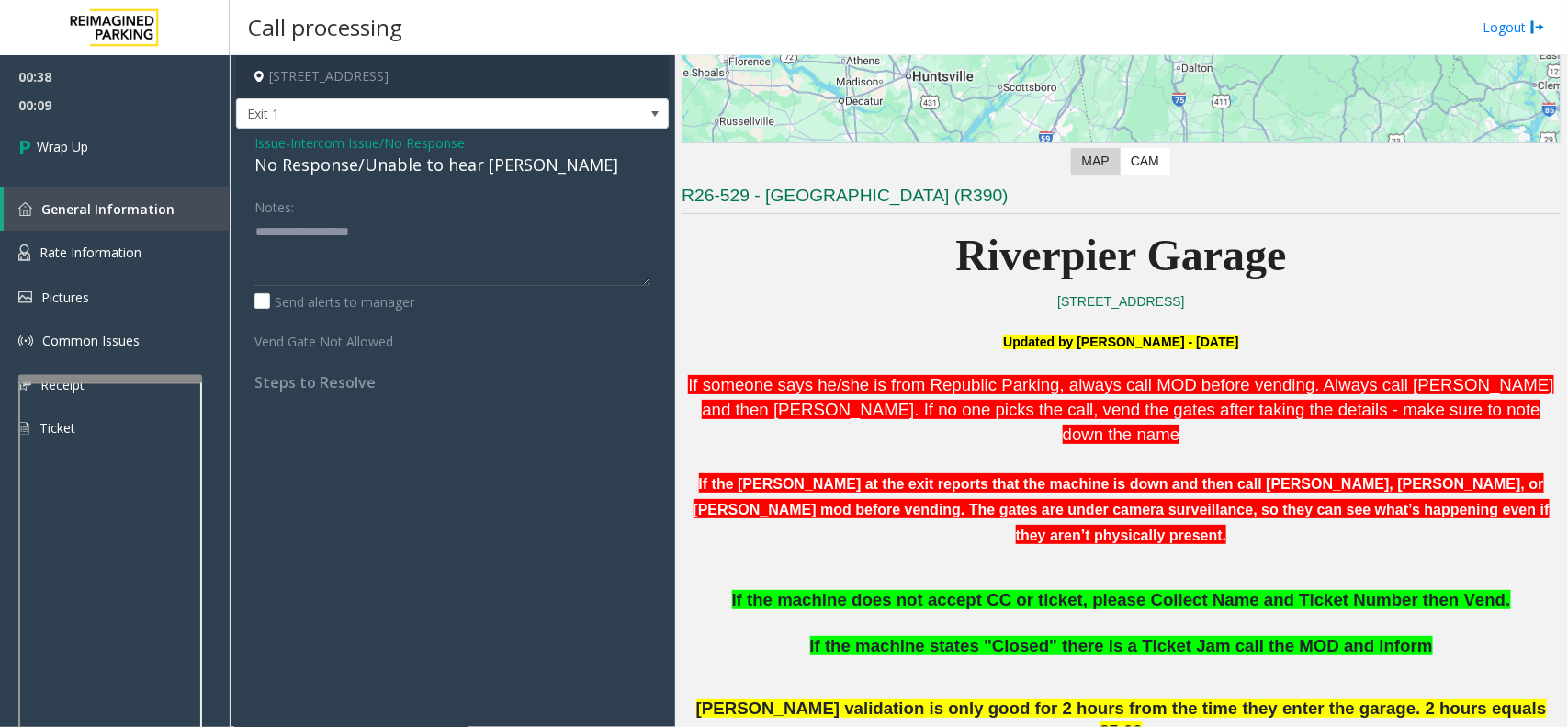 click on "Intercom Issue/No Response" 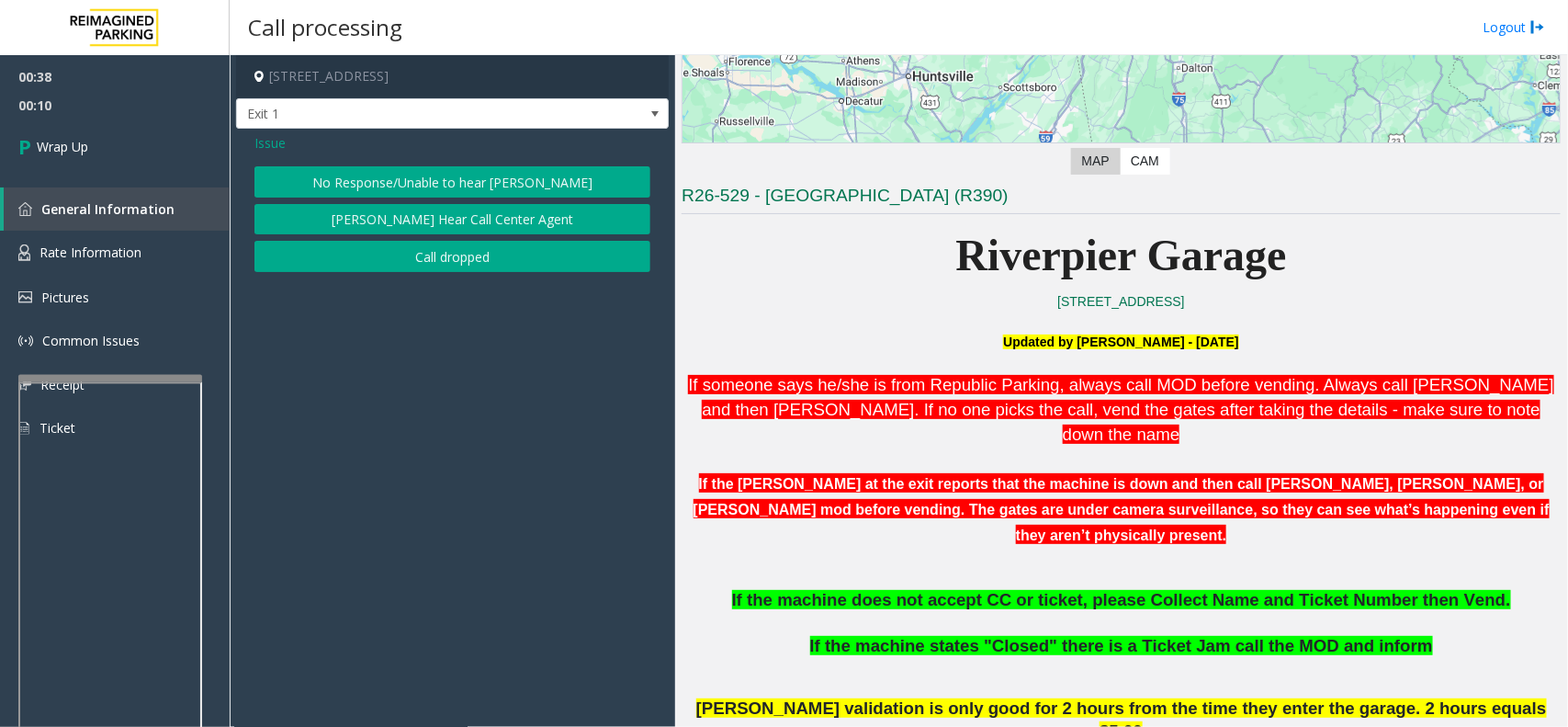 click on "[PERSON_NAME] Hear Call Center Agent" 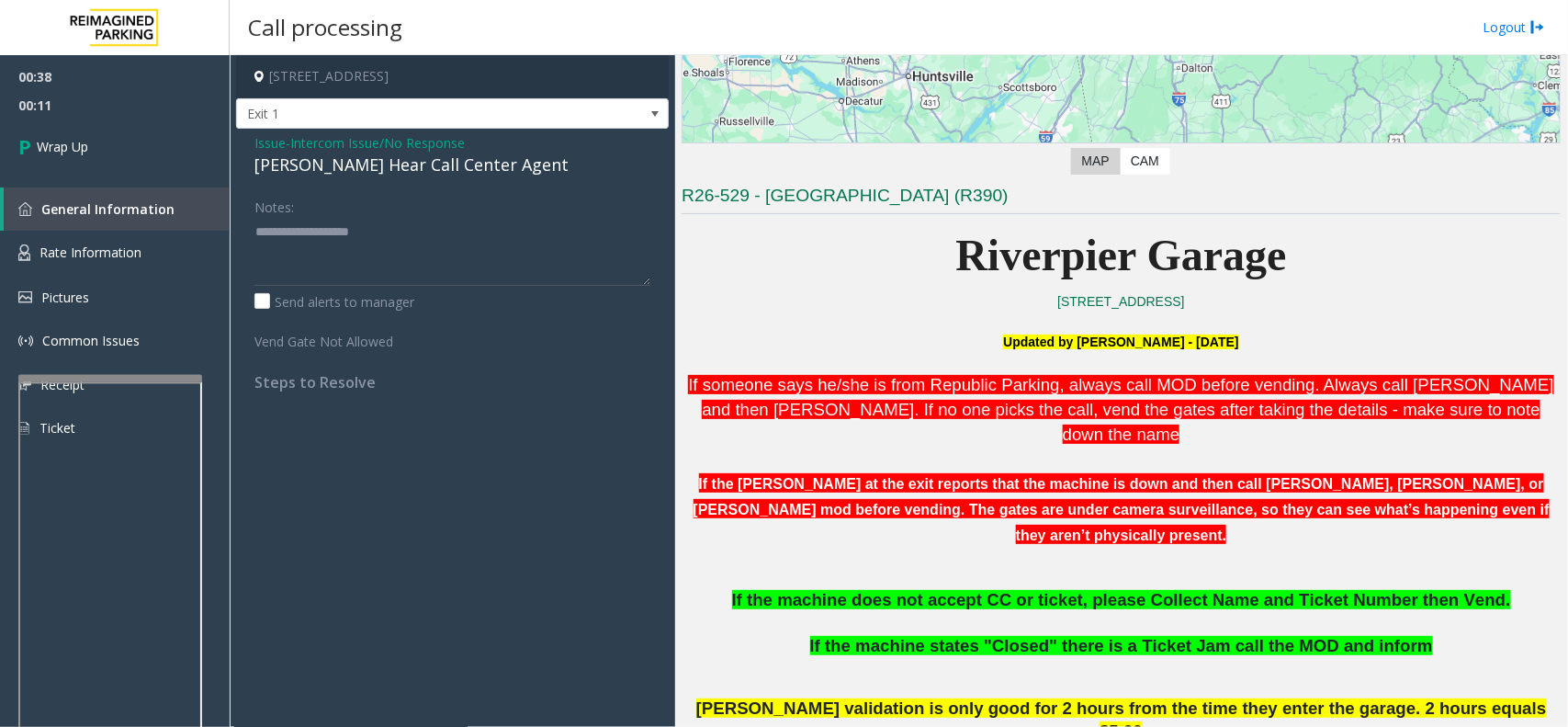 click on "[PERSON_NAME] Hear Call Center Agent" 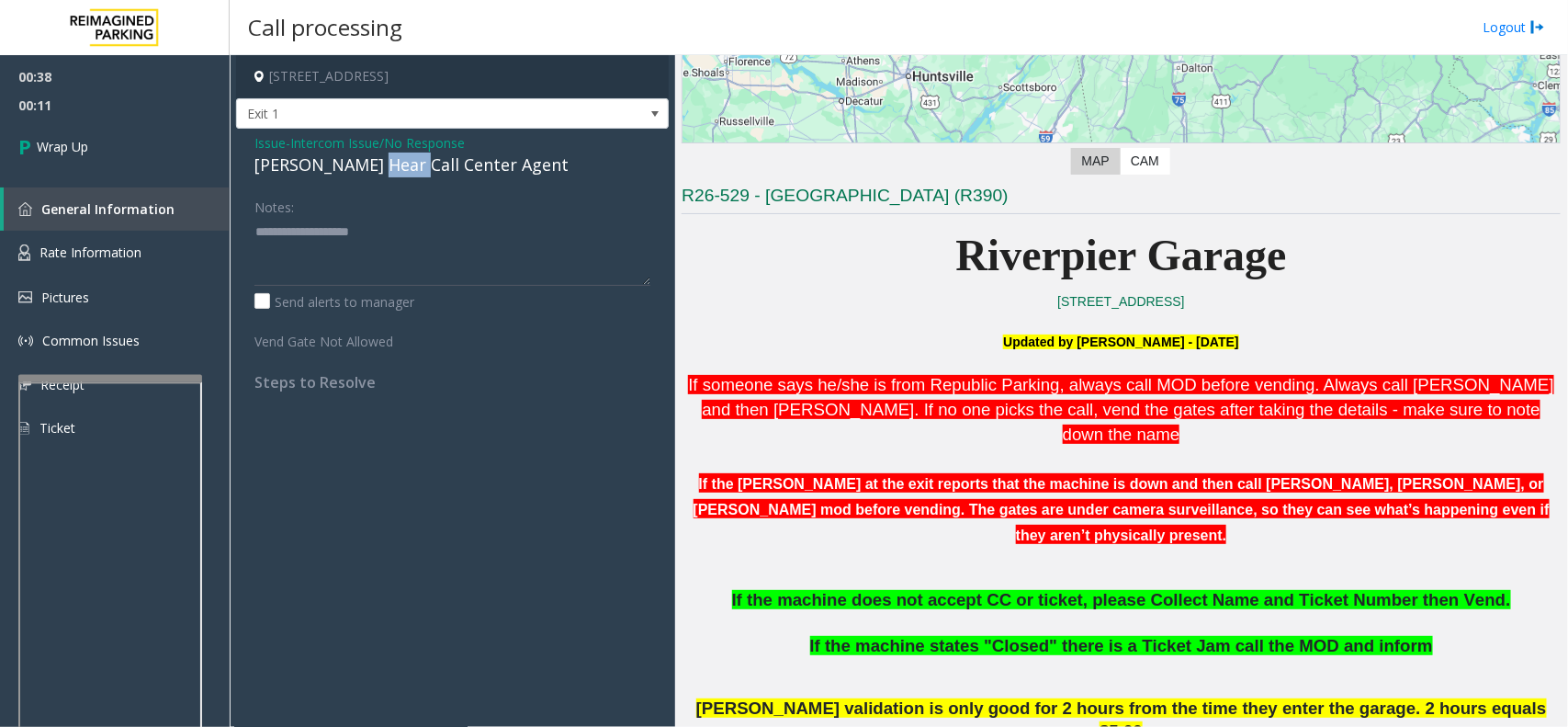 click on "[PERSON_NAME] Hear Call Center Agent" 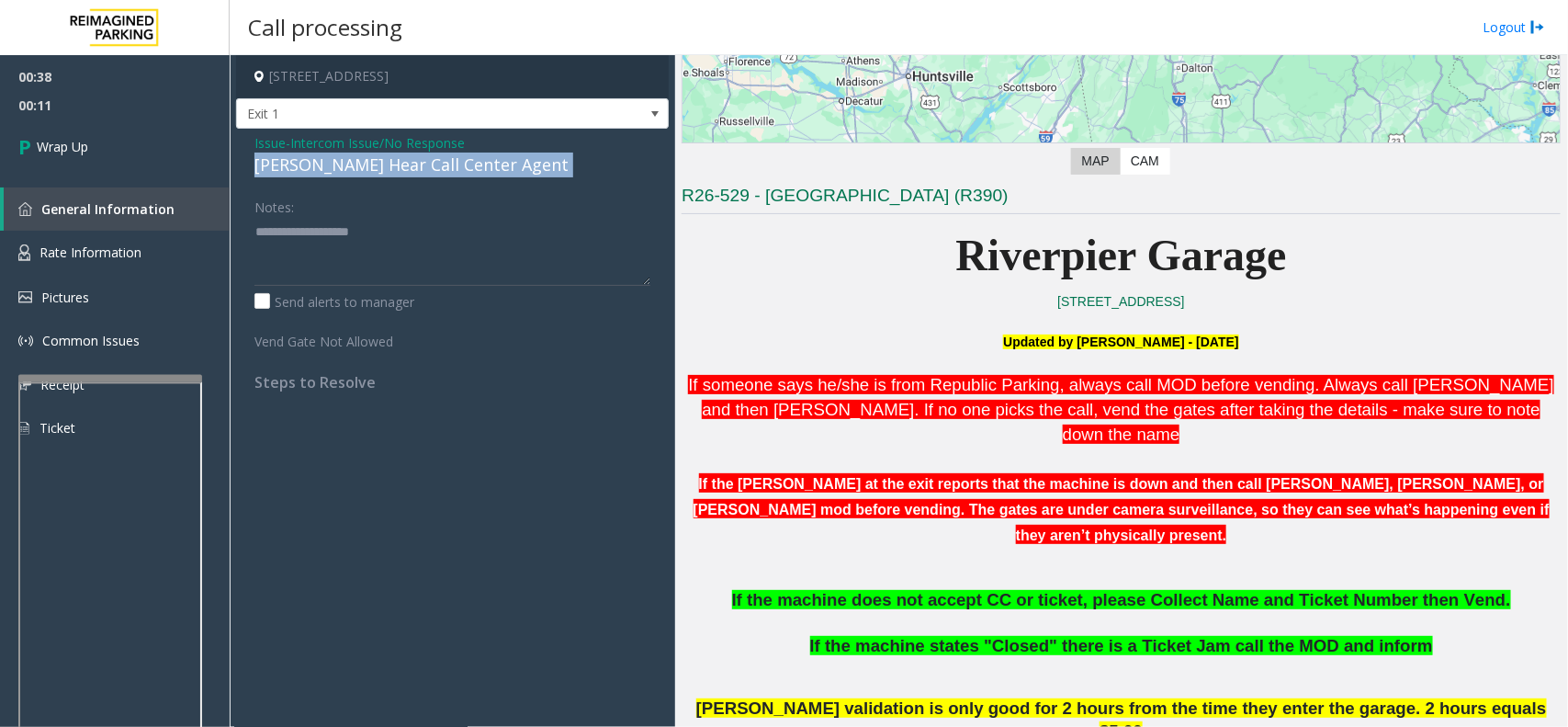click on "[PERSON_NAME] Hear Call Center Agent" 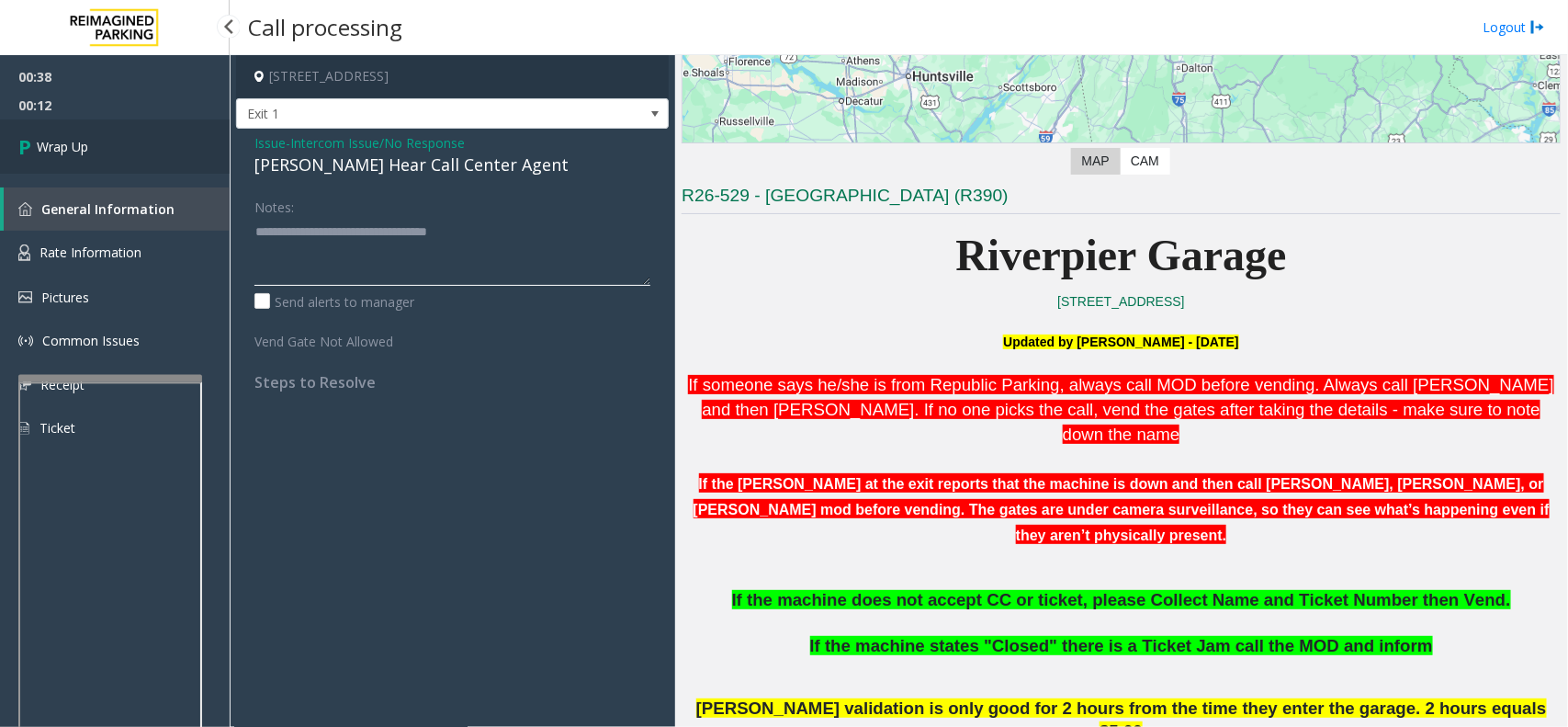 type on "**********" 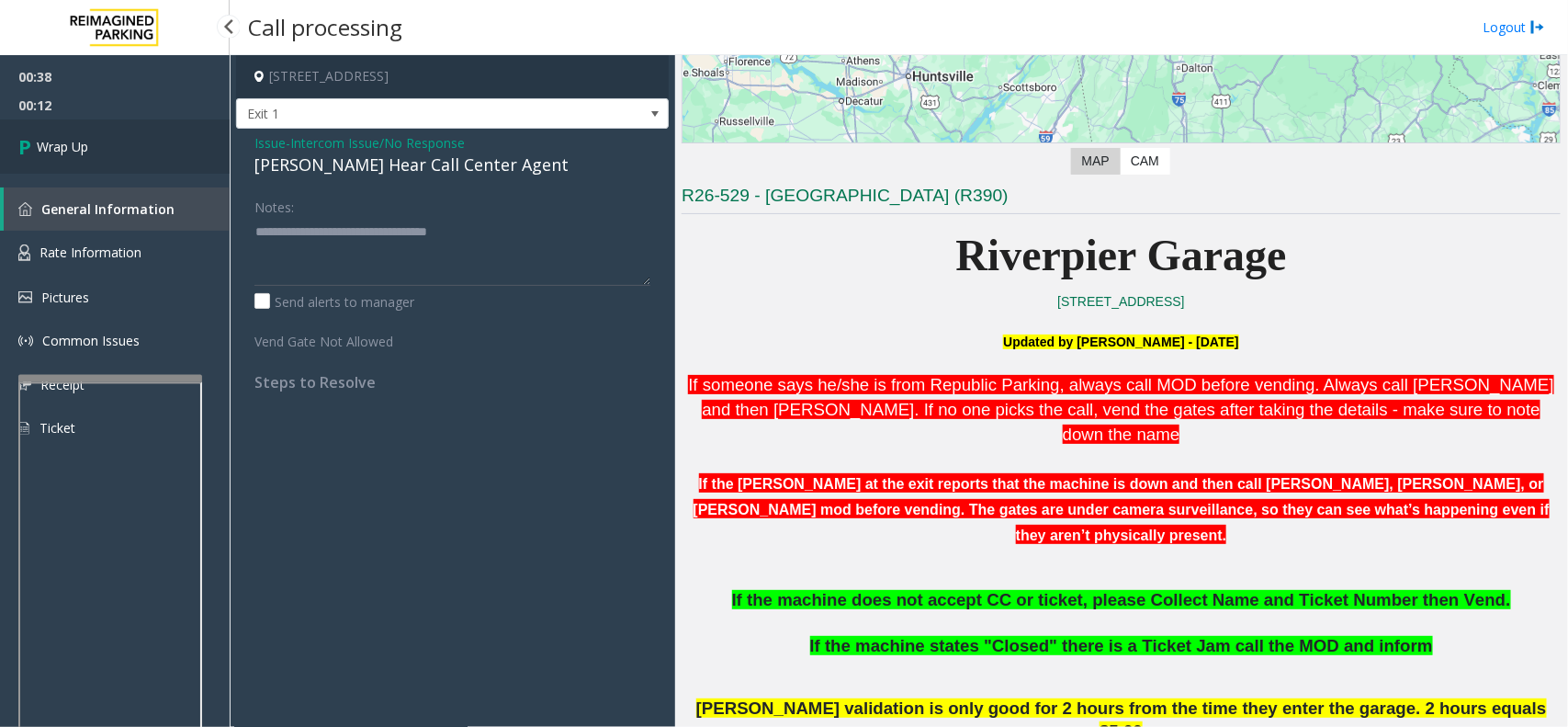 click on "Wrap Up" at bounding box center (115, 146) 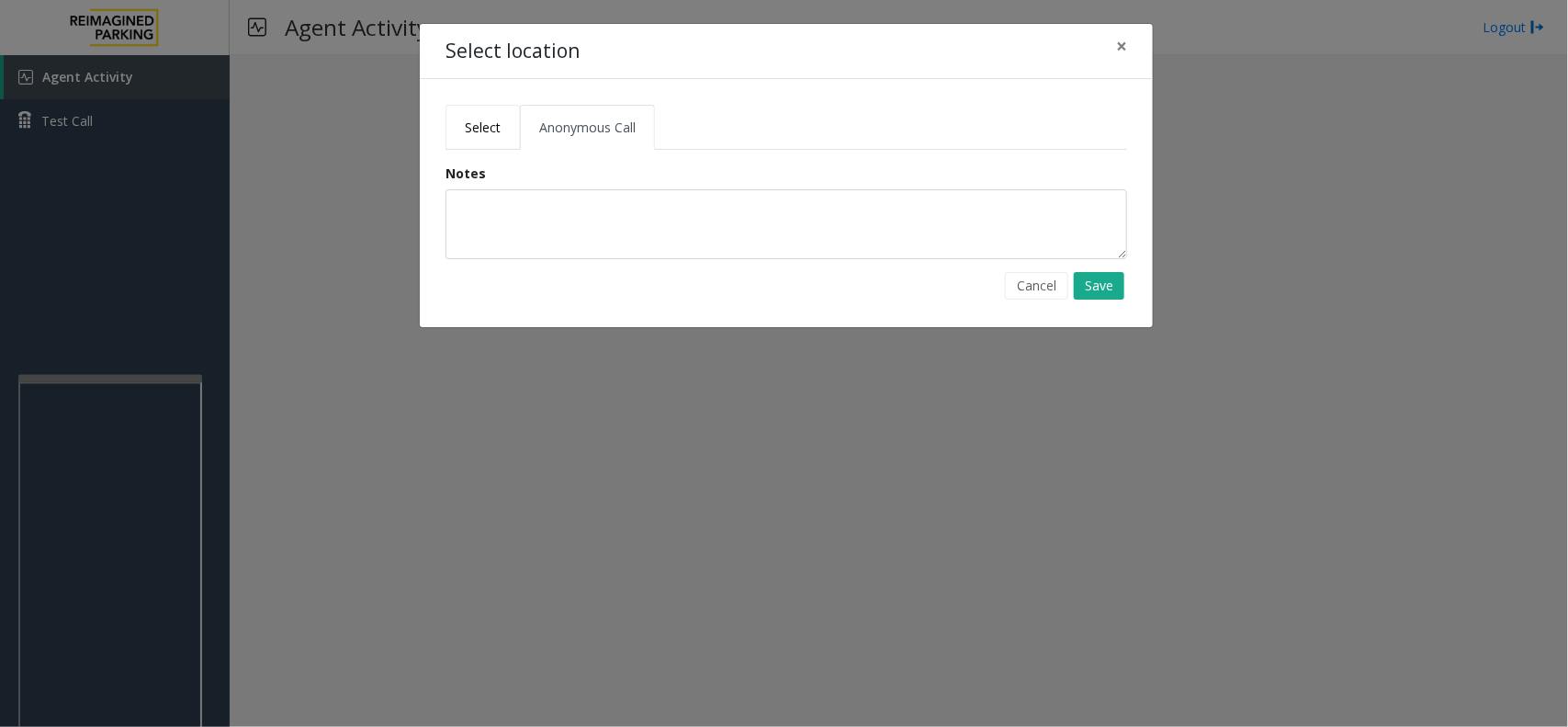 click on "Select" 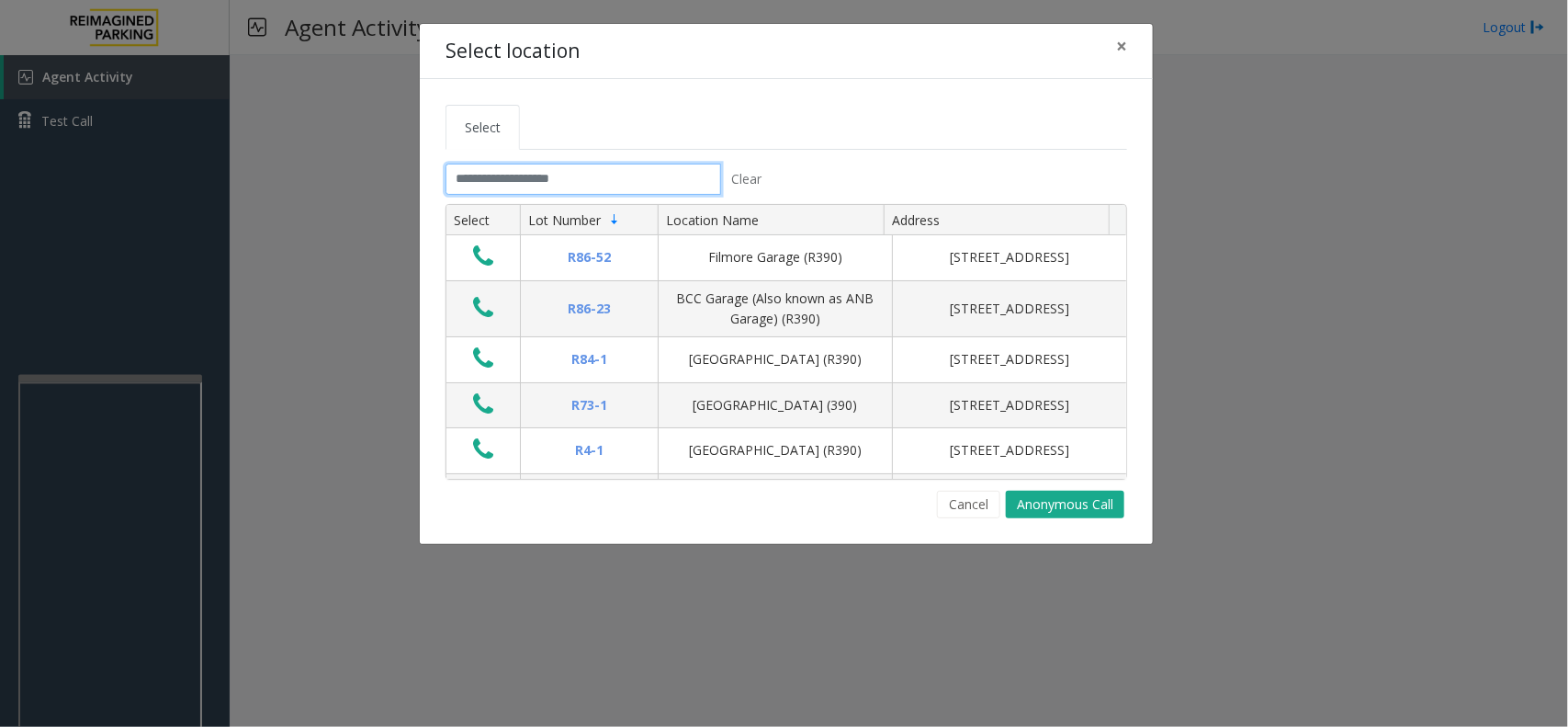 click 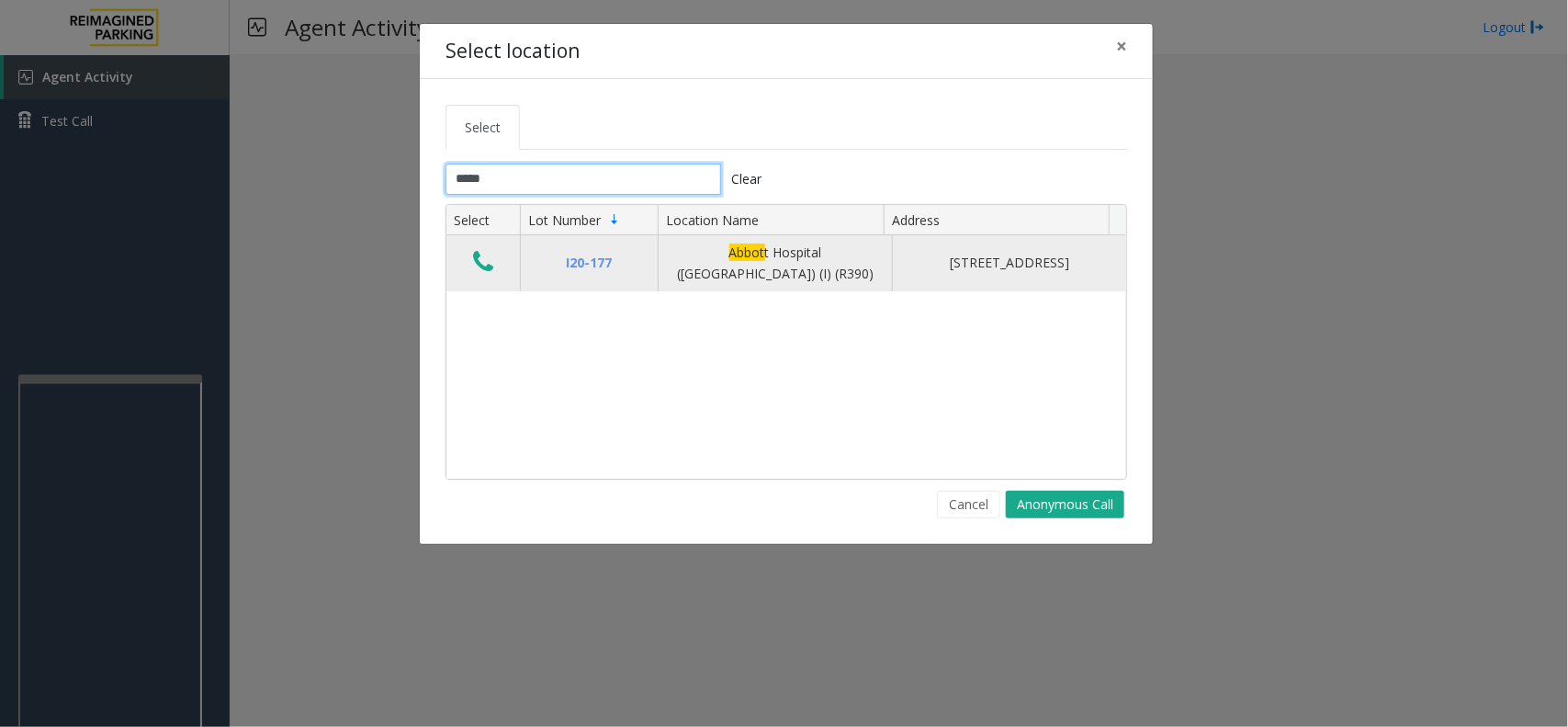 type on "*****" 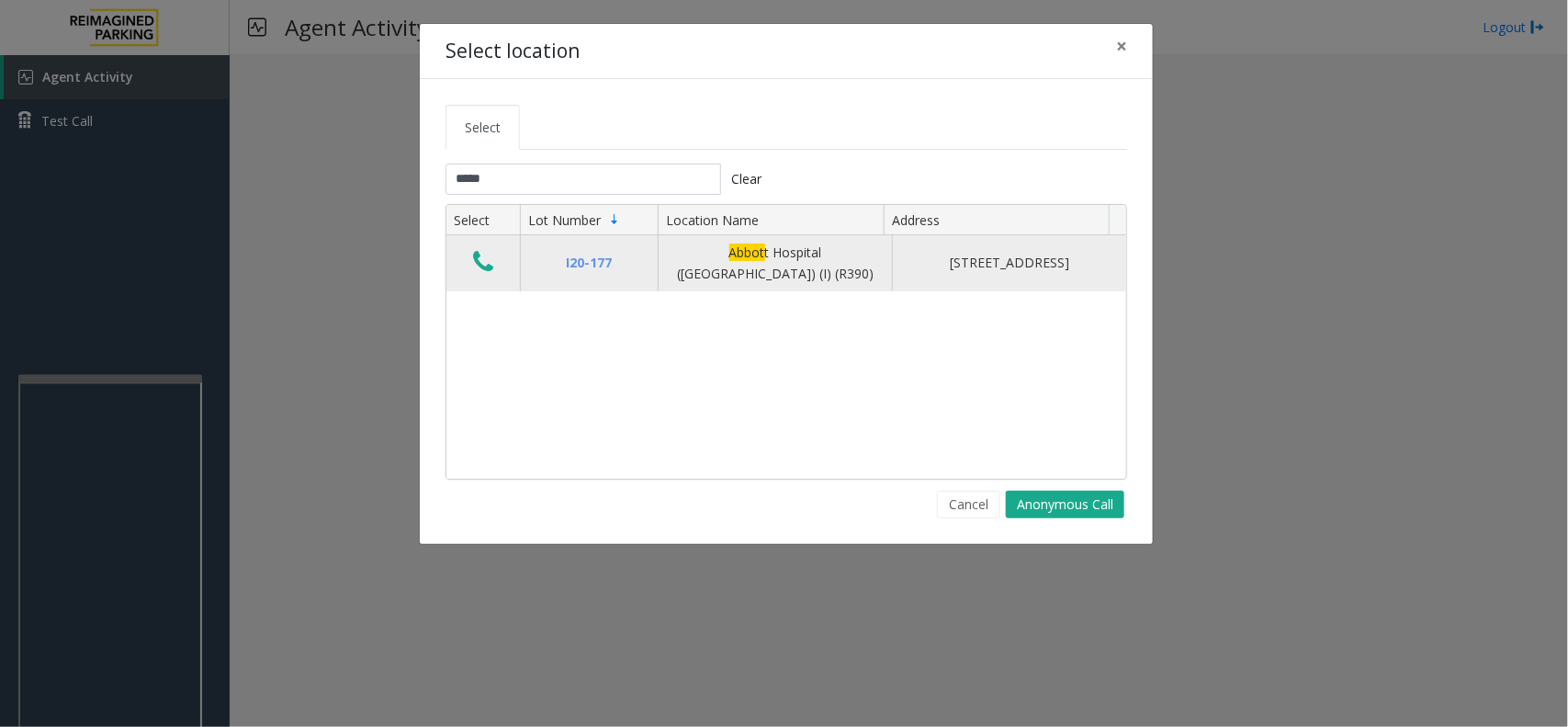 click 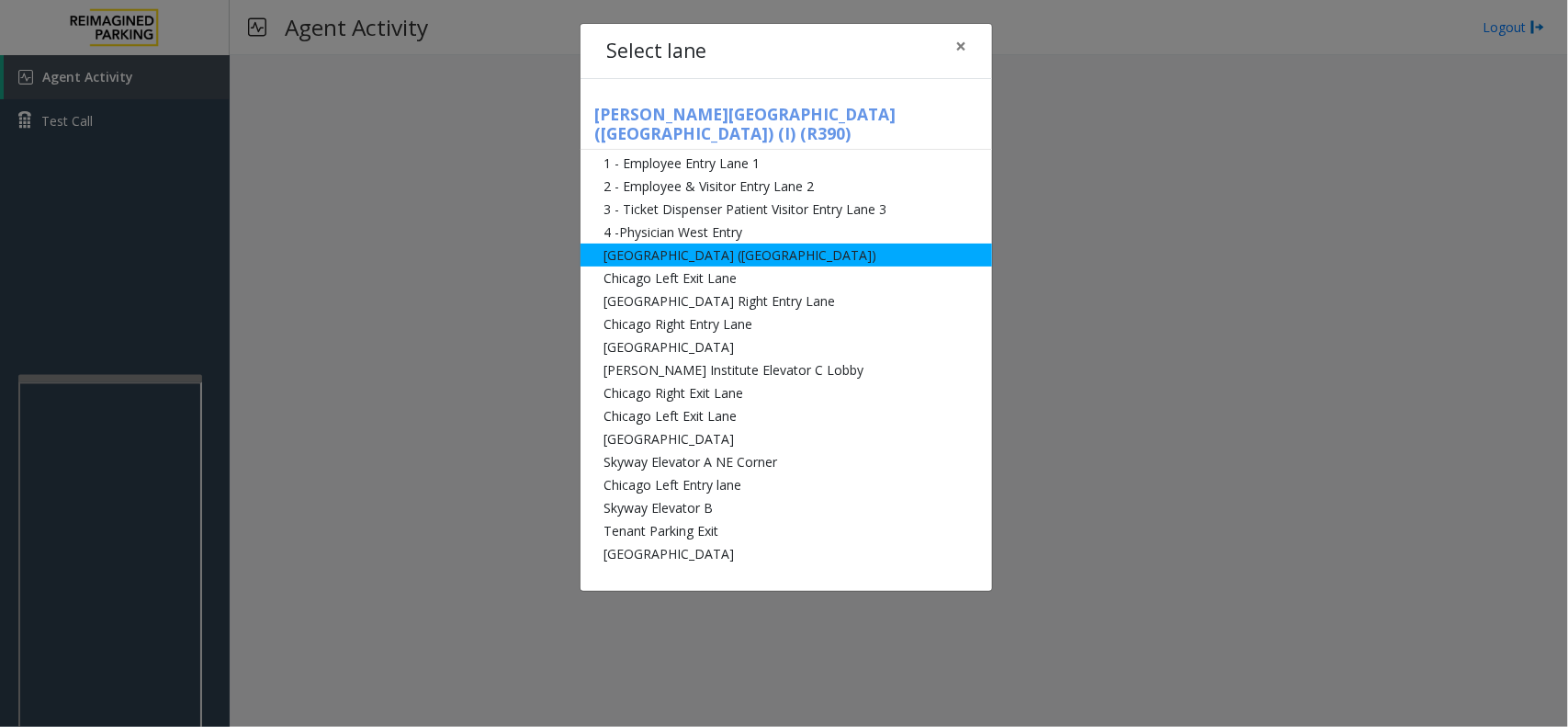 click on "[GEOGRAPHIC_DATA] ([GEOGRAPHIC_DATA])" 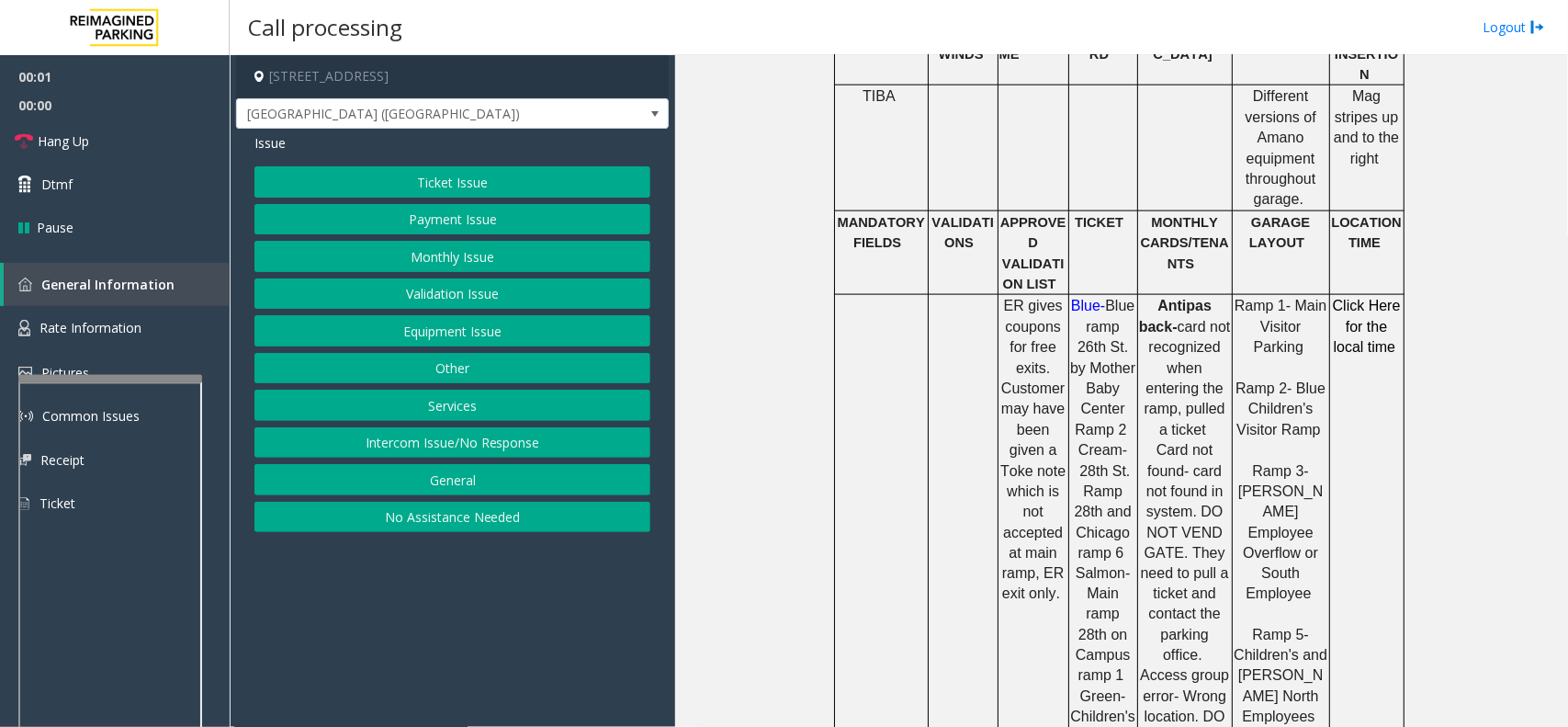 scroll, scrollTop: 1034, scrollLeft: 0, axis: vertical 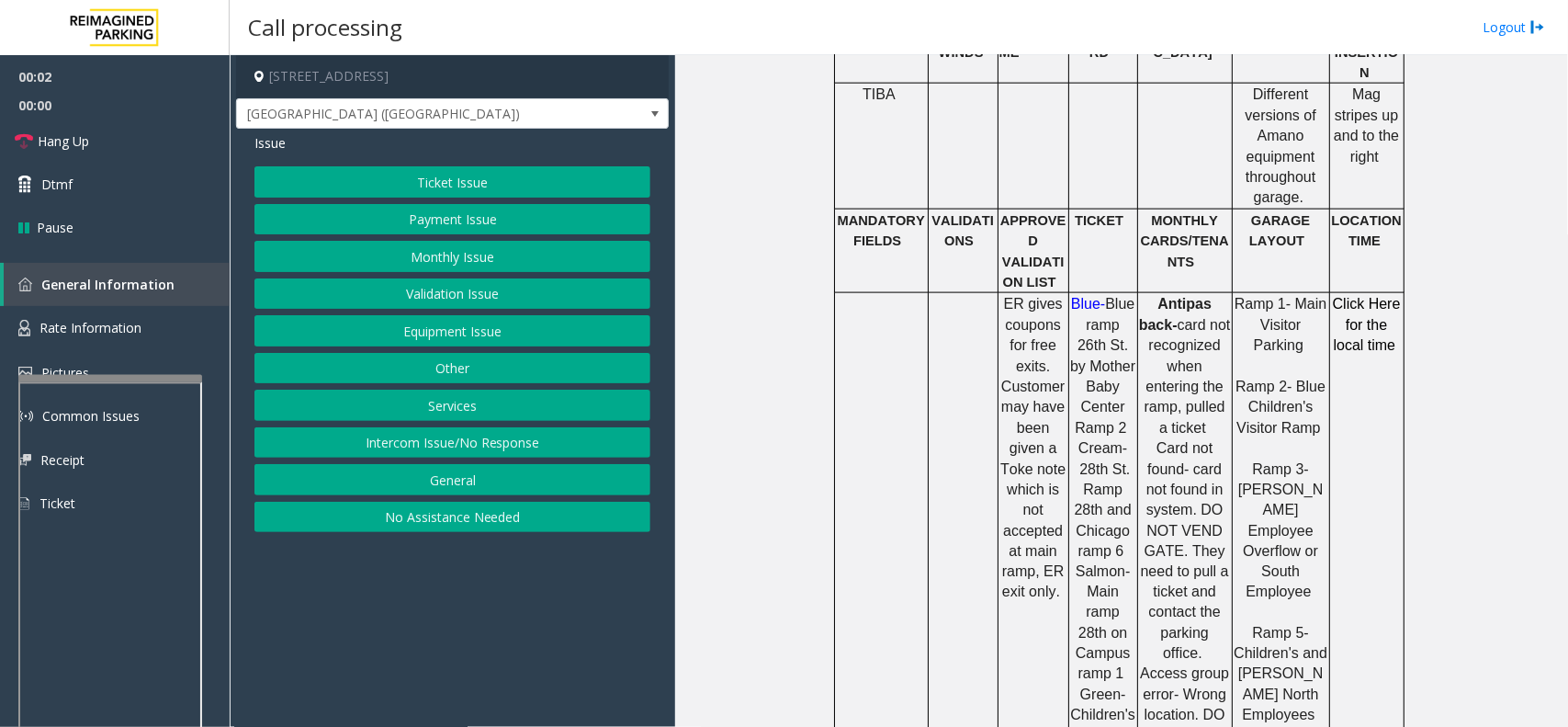 click on "Ticket Issue" 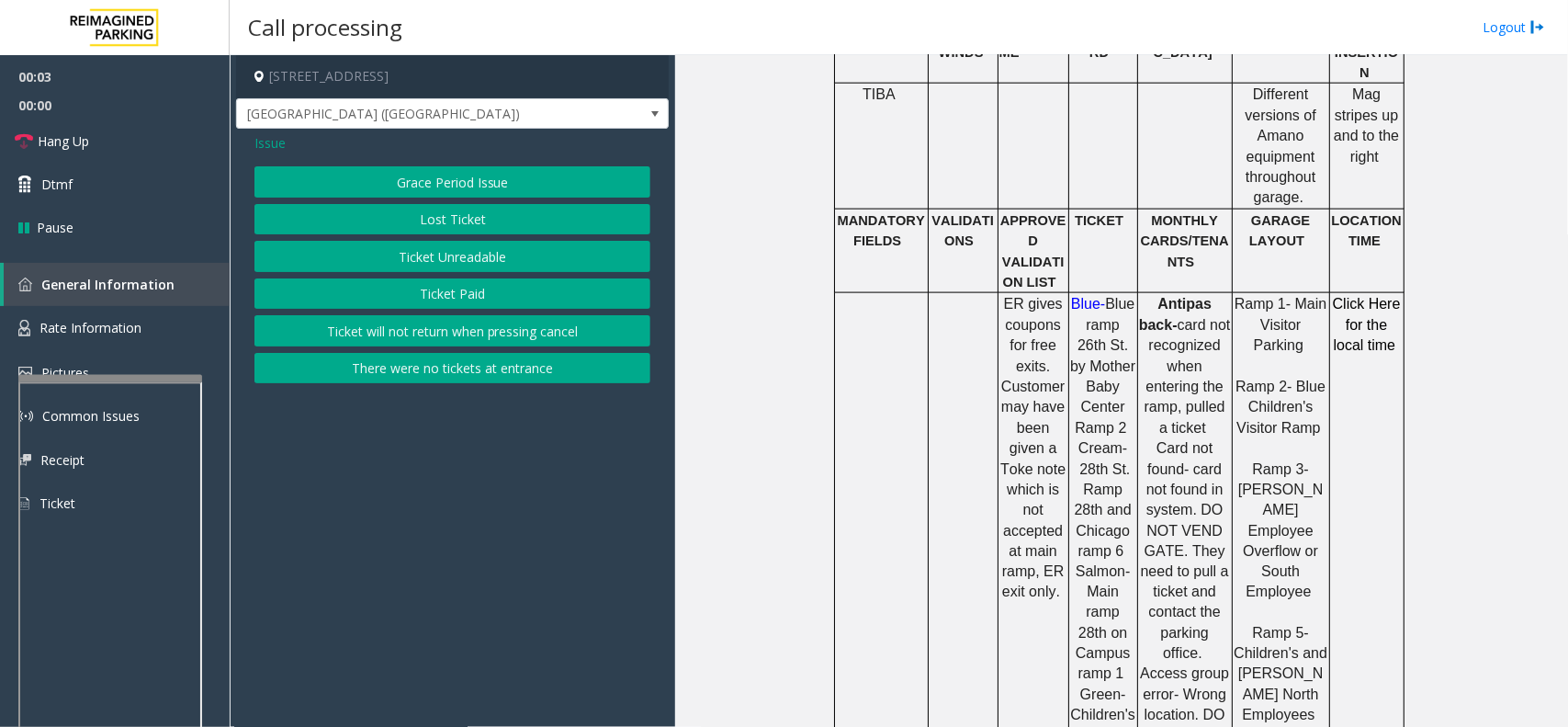 click on "Ticket Unreadable" 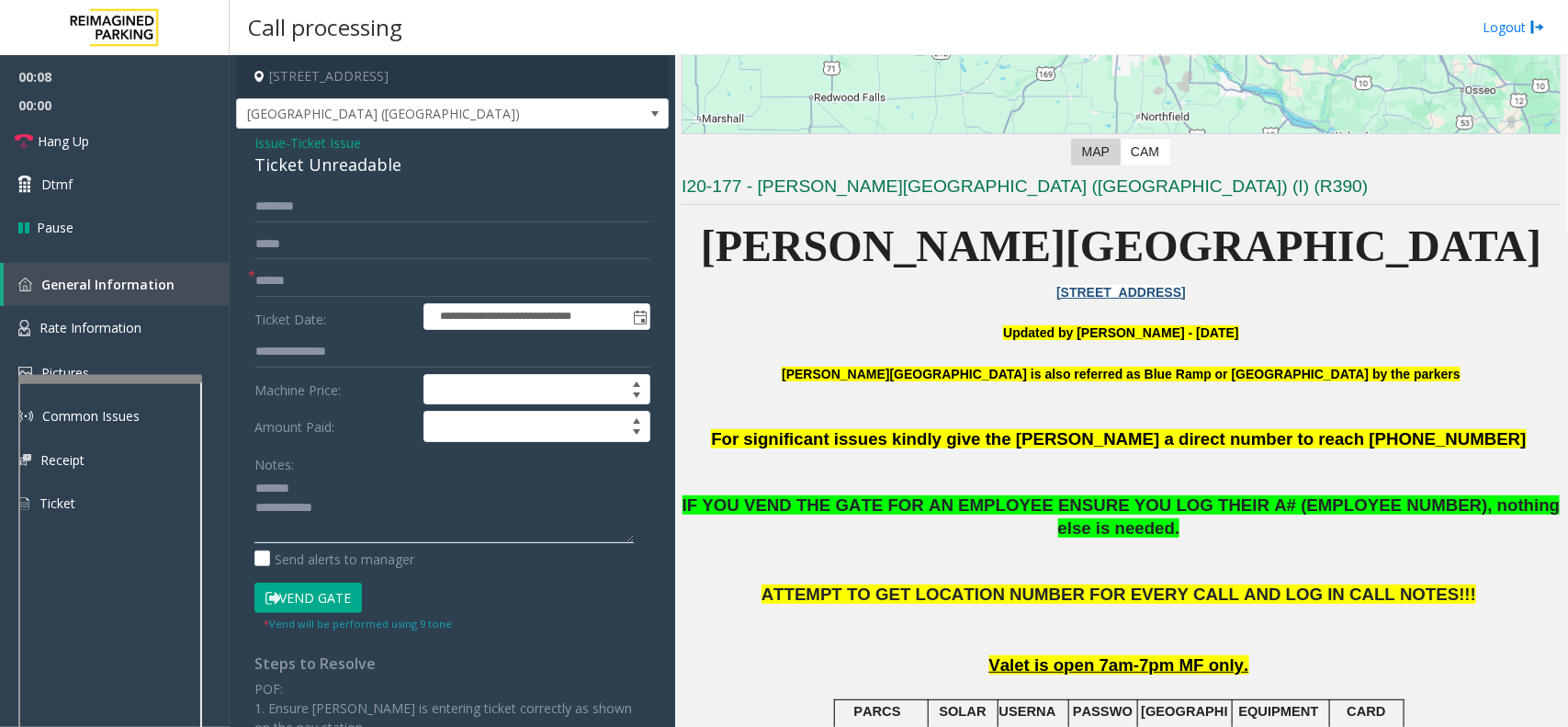 scroll, scrollTop: 345, scrollLeft: 0, axis: vertical 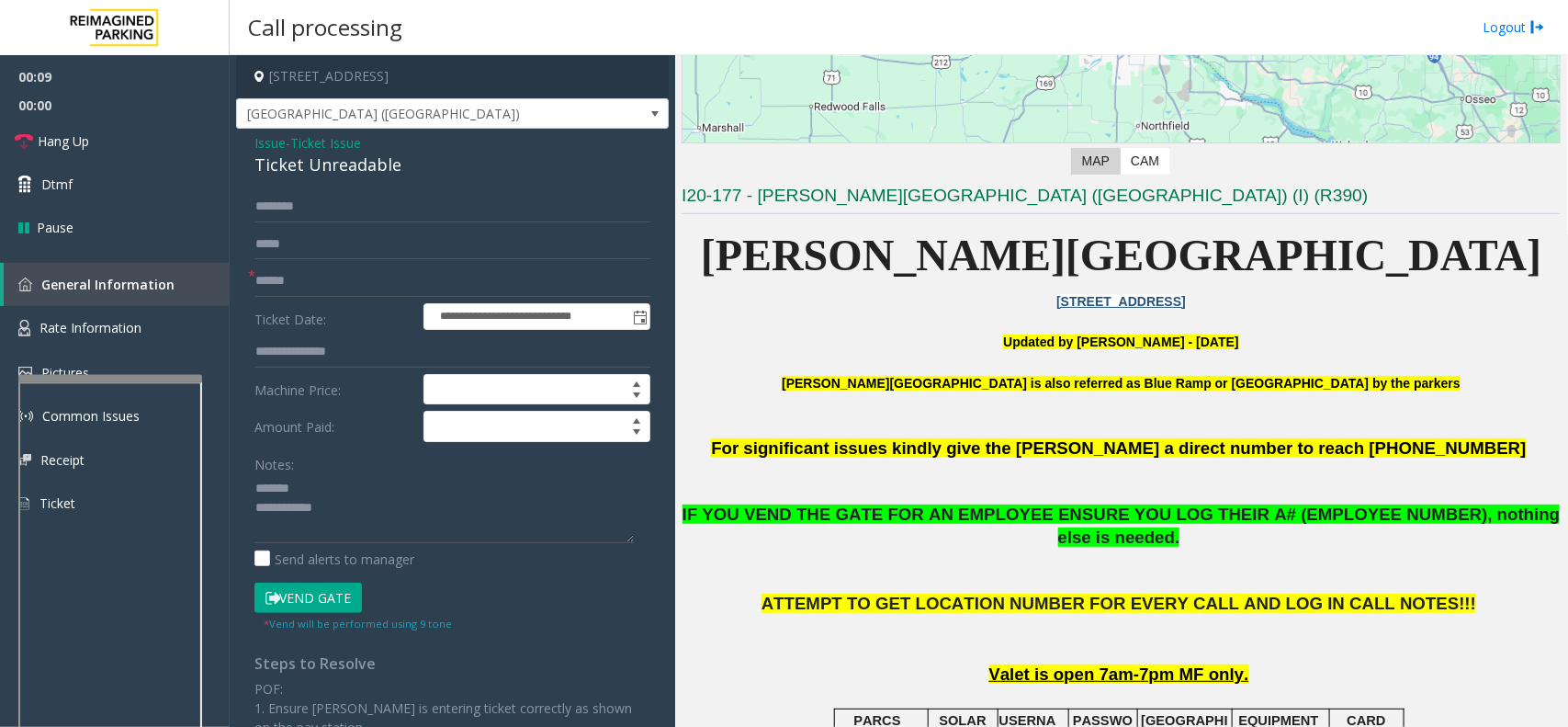 click on "Ticket Unreadable" 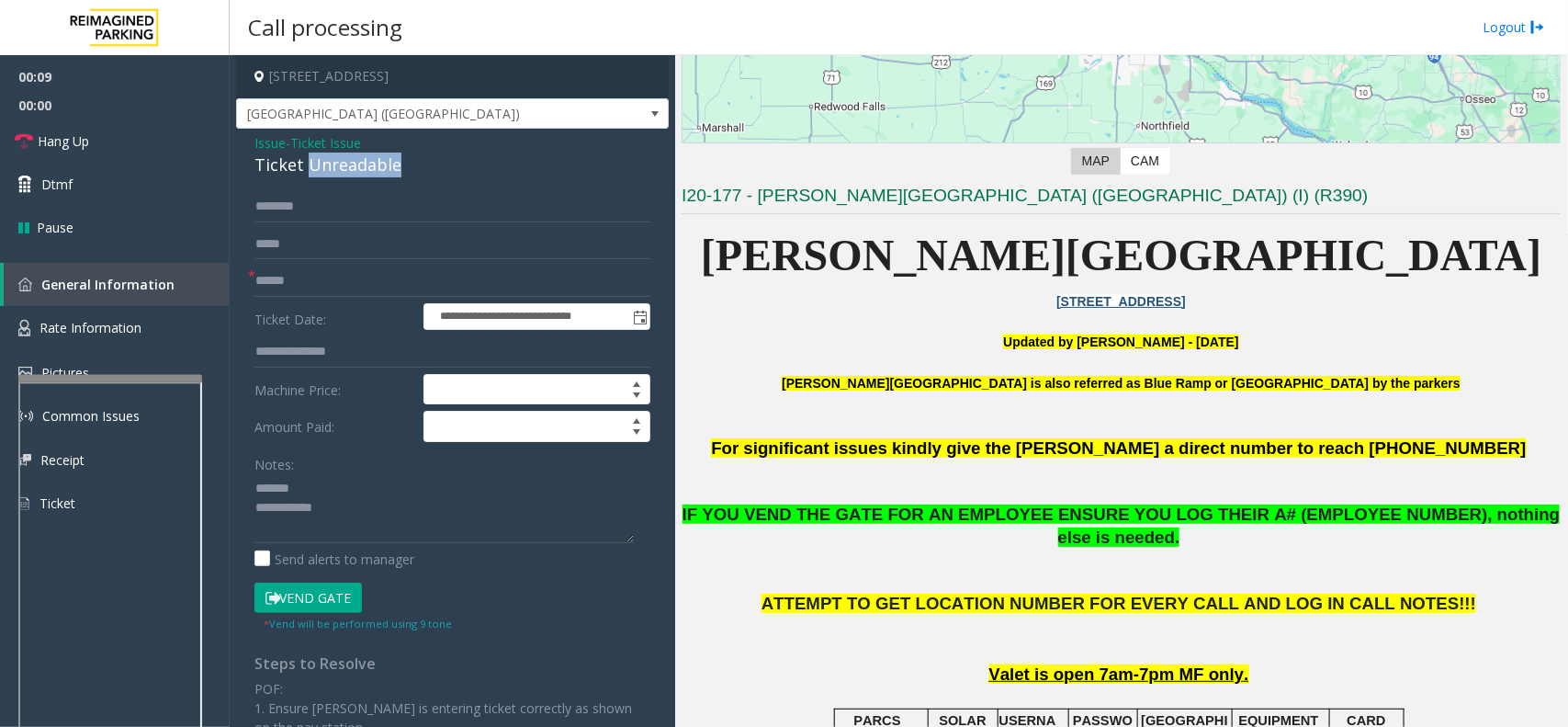click on "Ticket Unreadable" 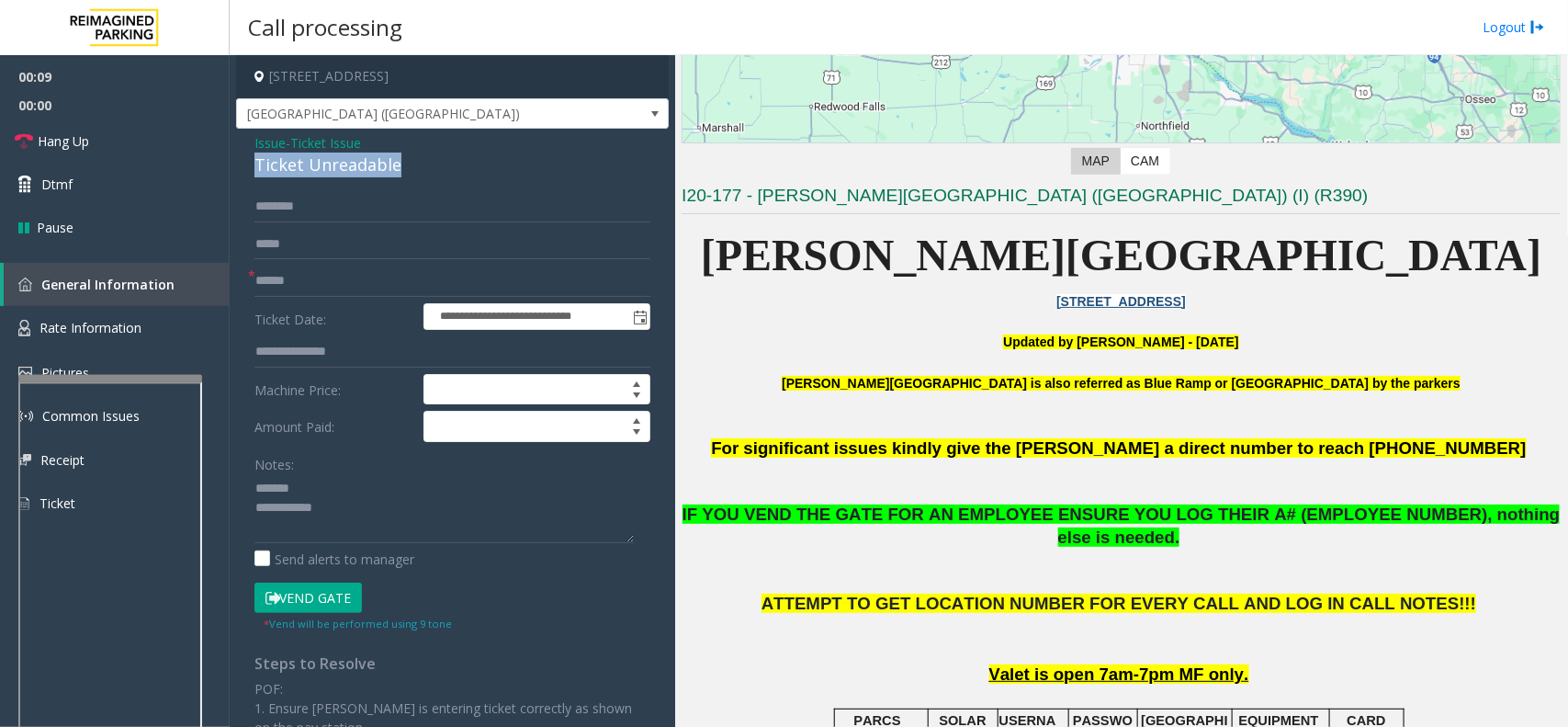 click on "Ticket Unreadable" 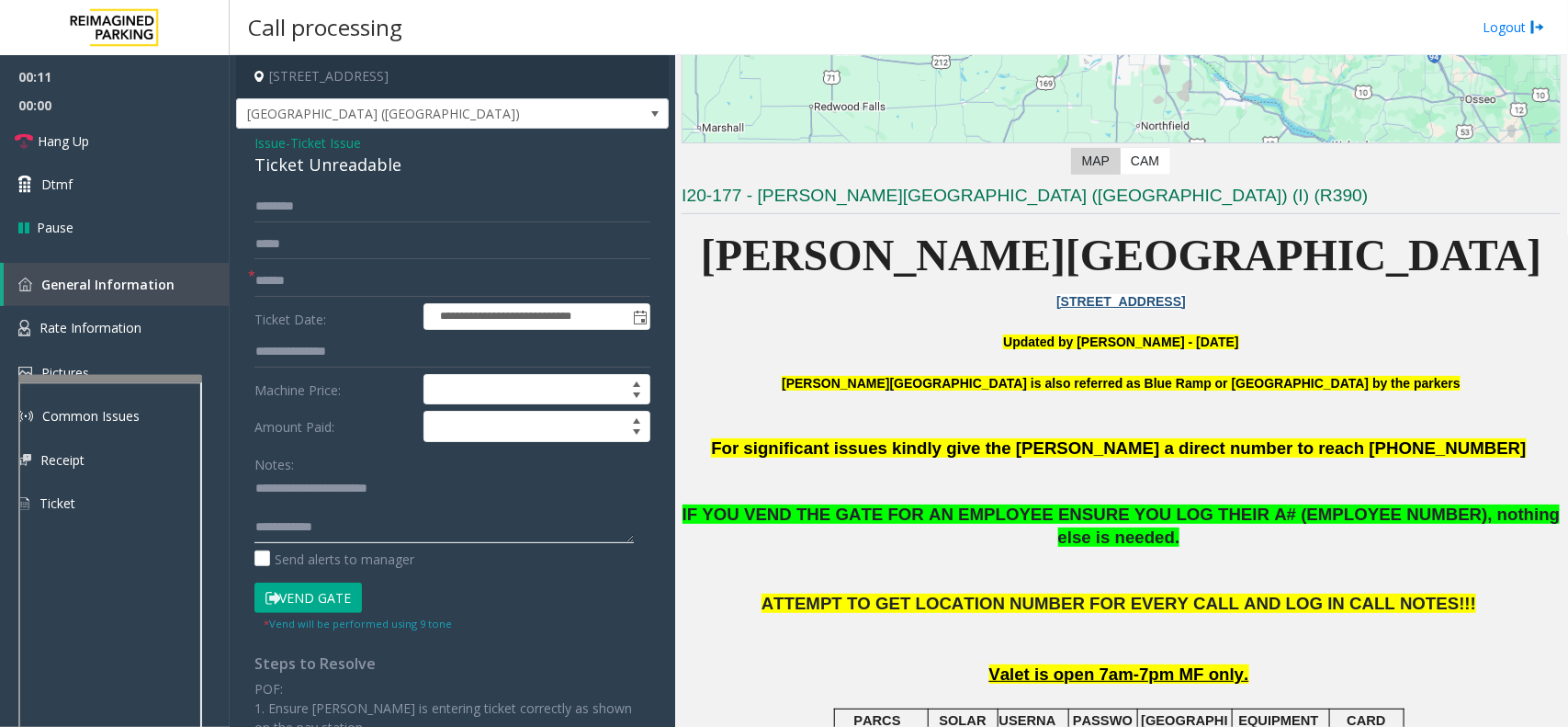 click 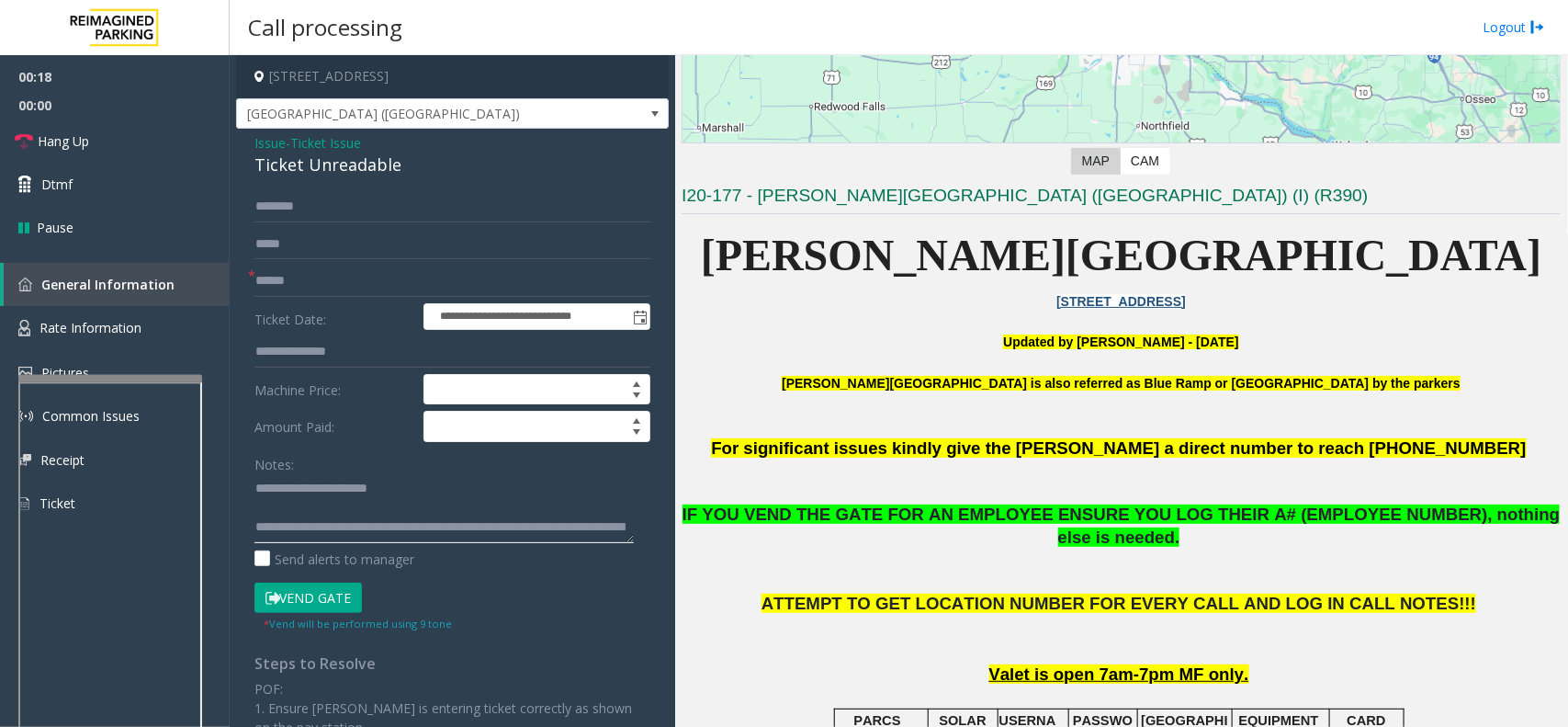 type on "**********" 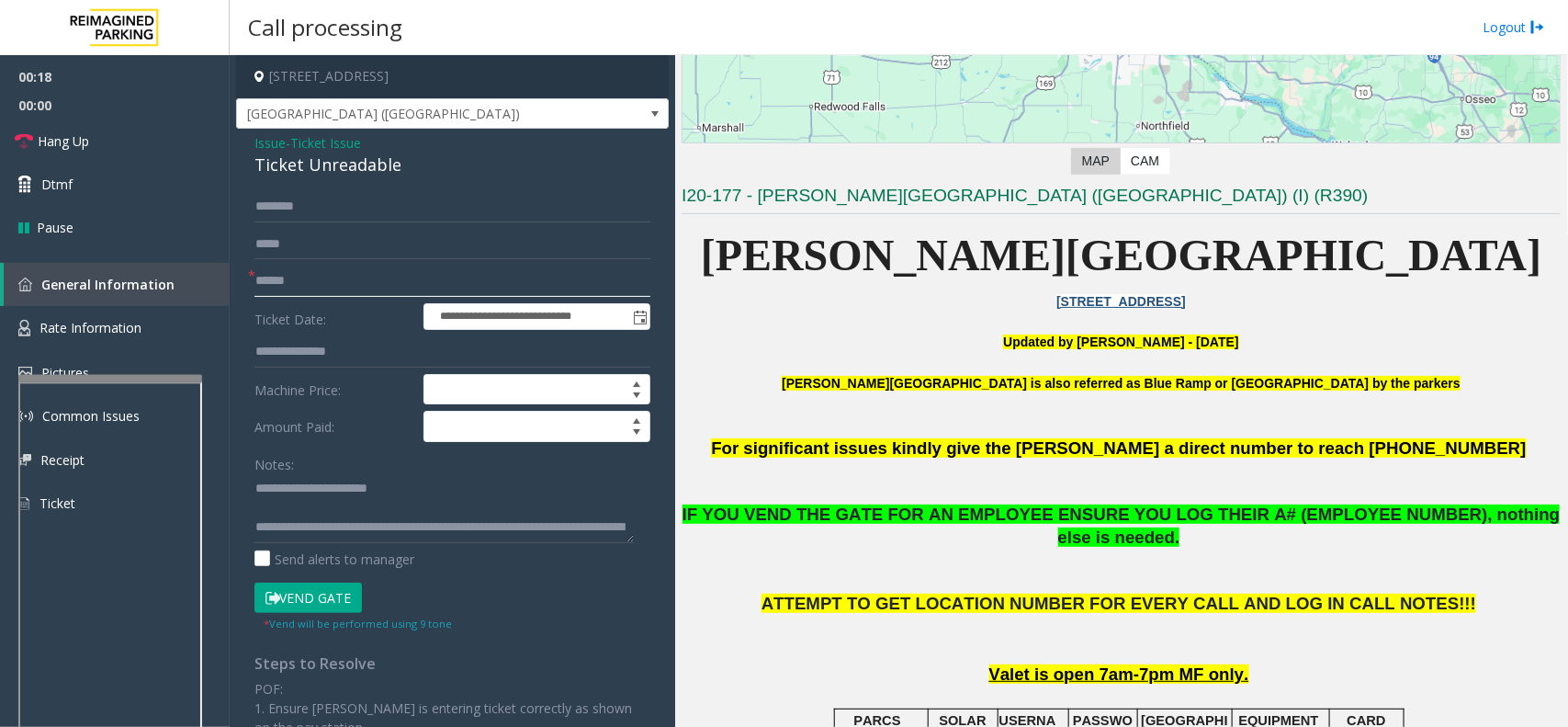 click 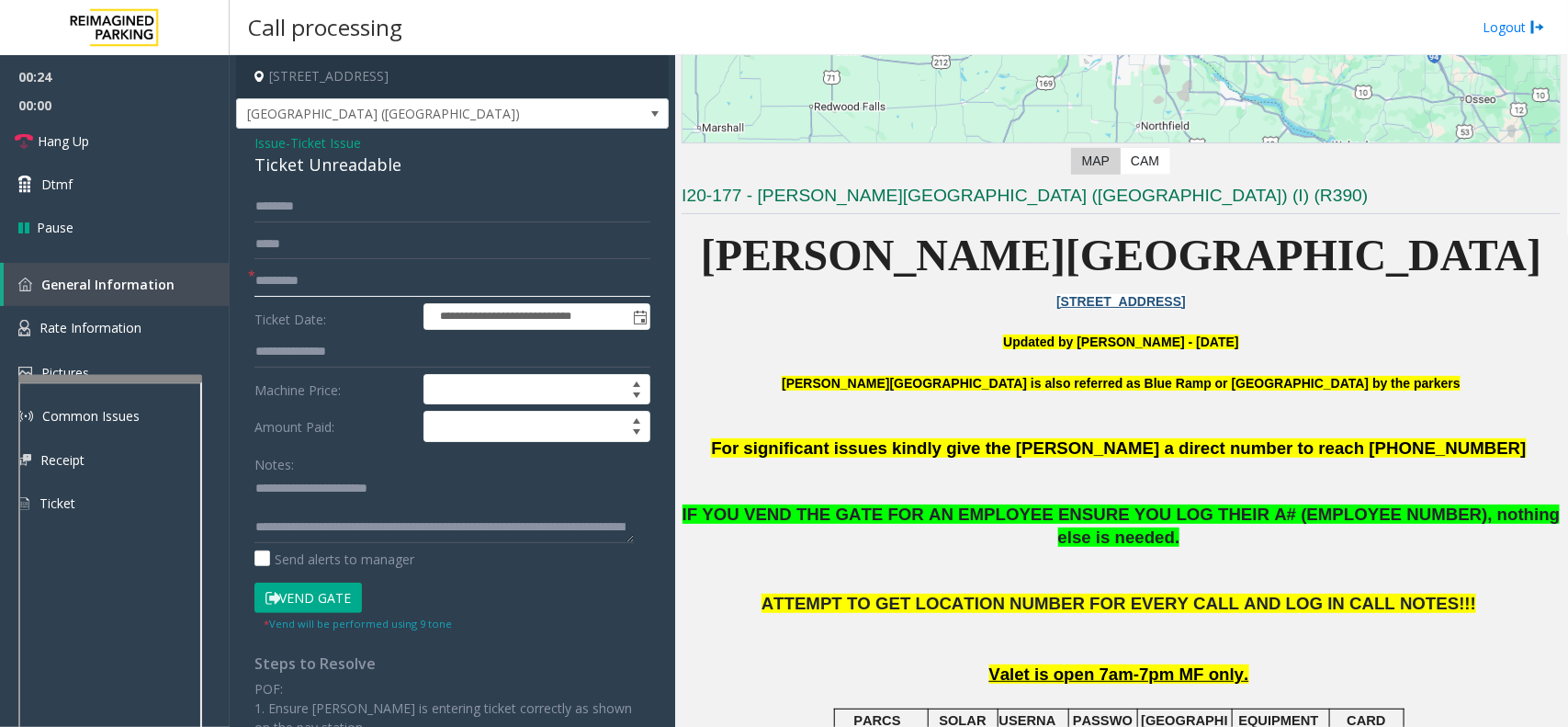 type on "*********" 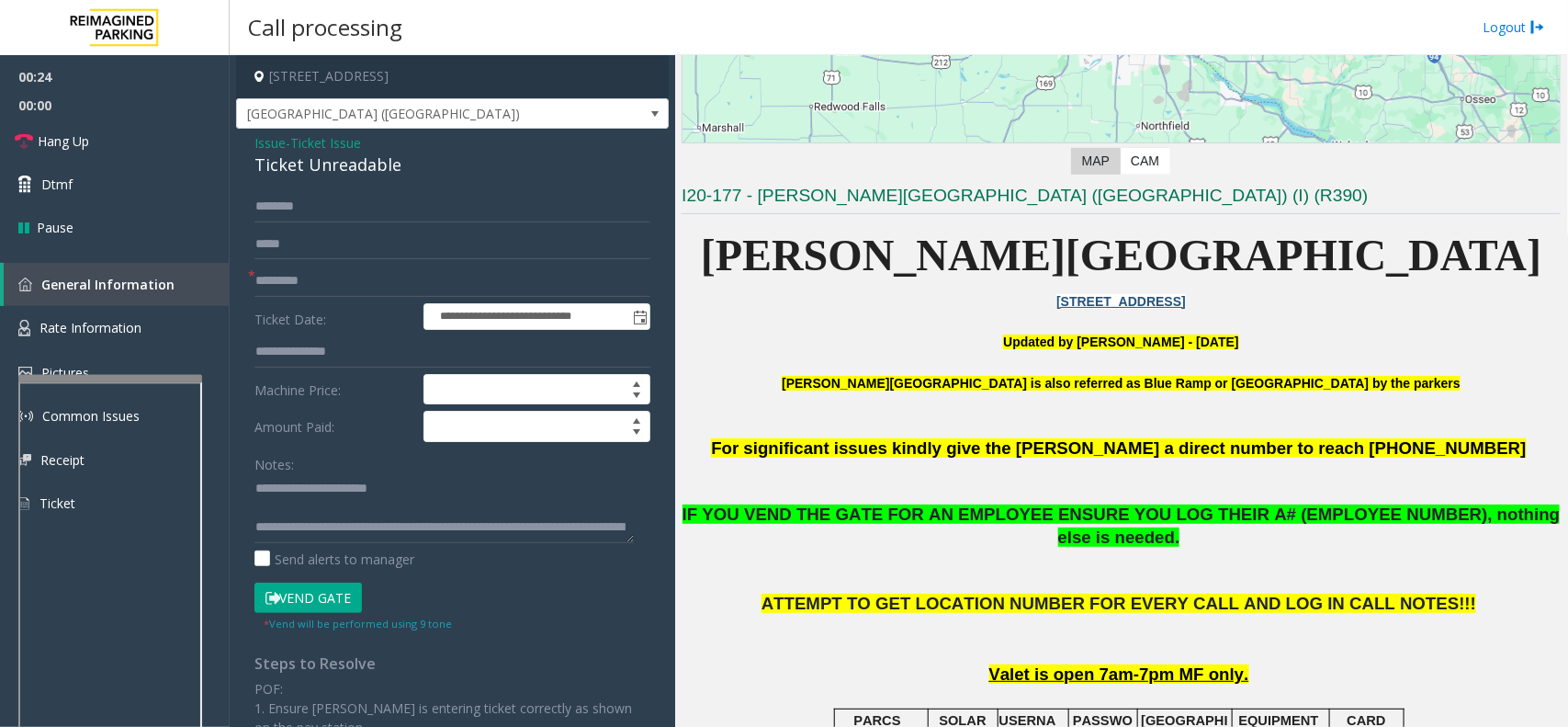 click on "Vend Gate" 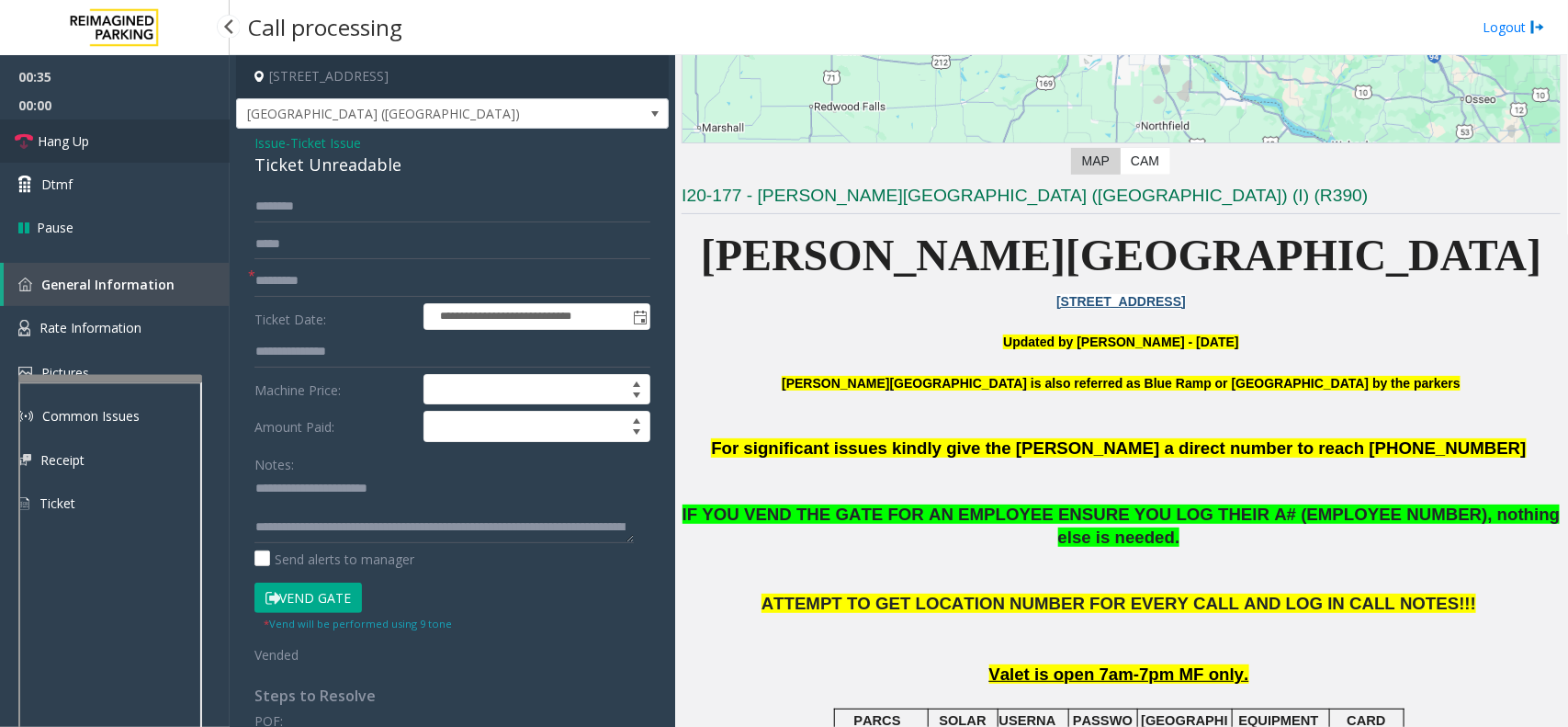 click on "Hang Up" at bounding box center [115, 141] 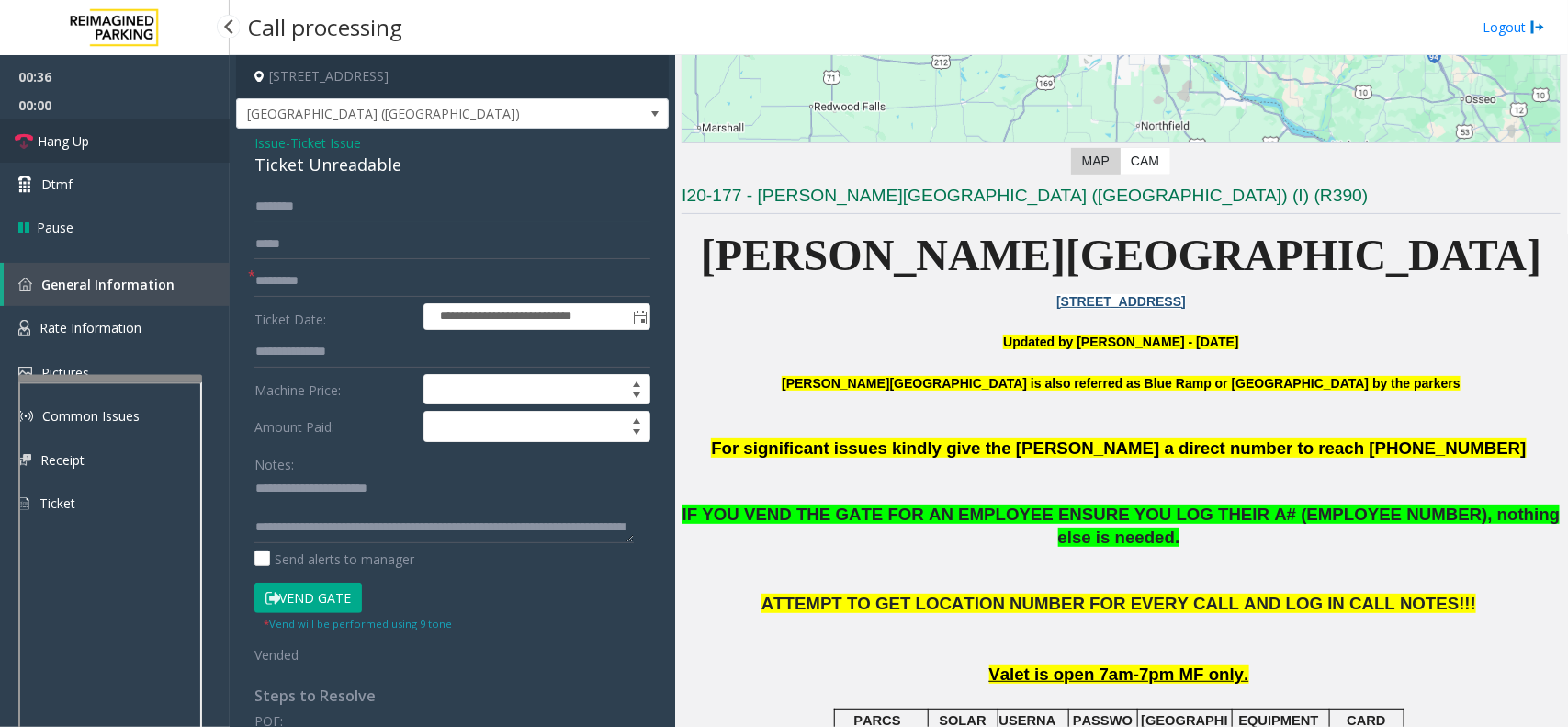 click on "Hang Up" at bounding box center [115, 141] 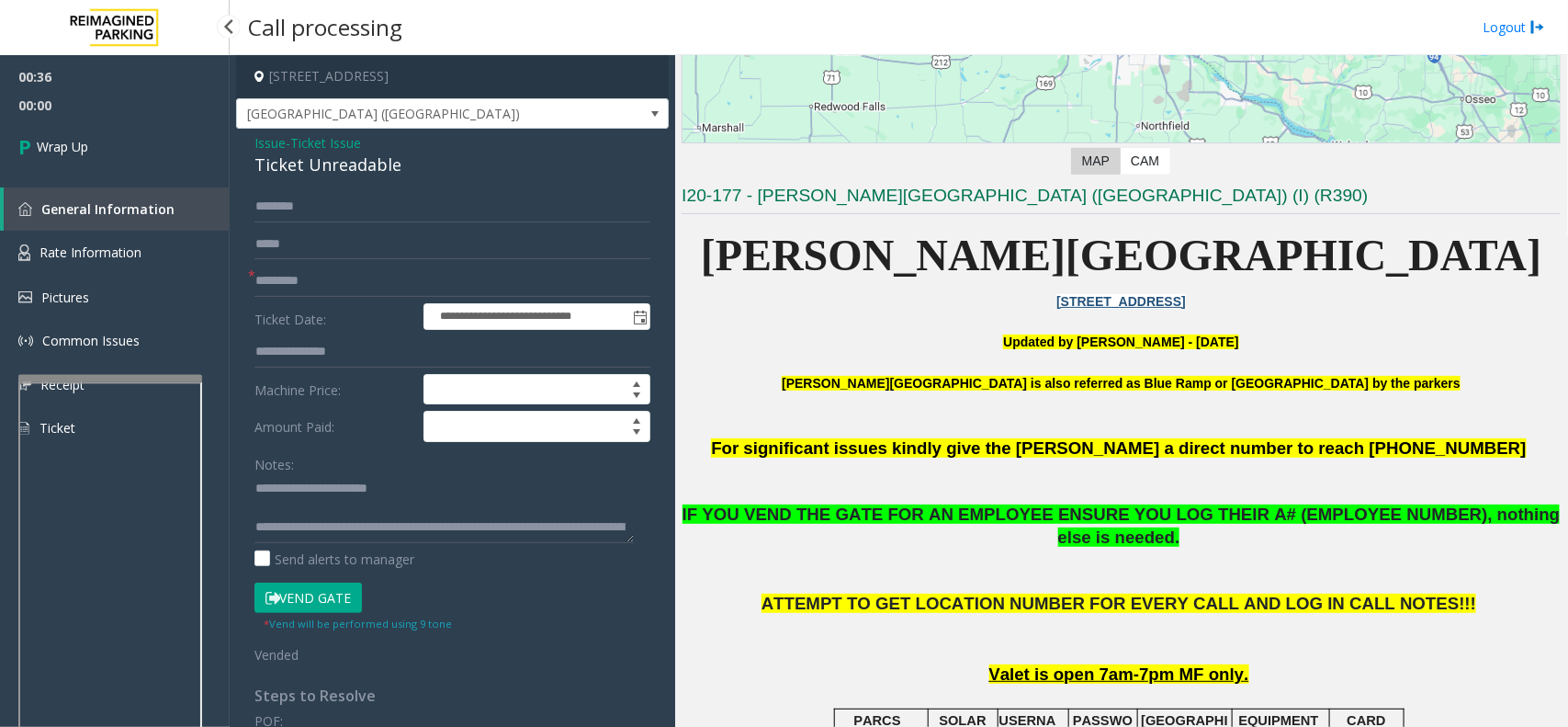 click on "Wrap Up" at bounding box center (115, 146) 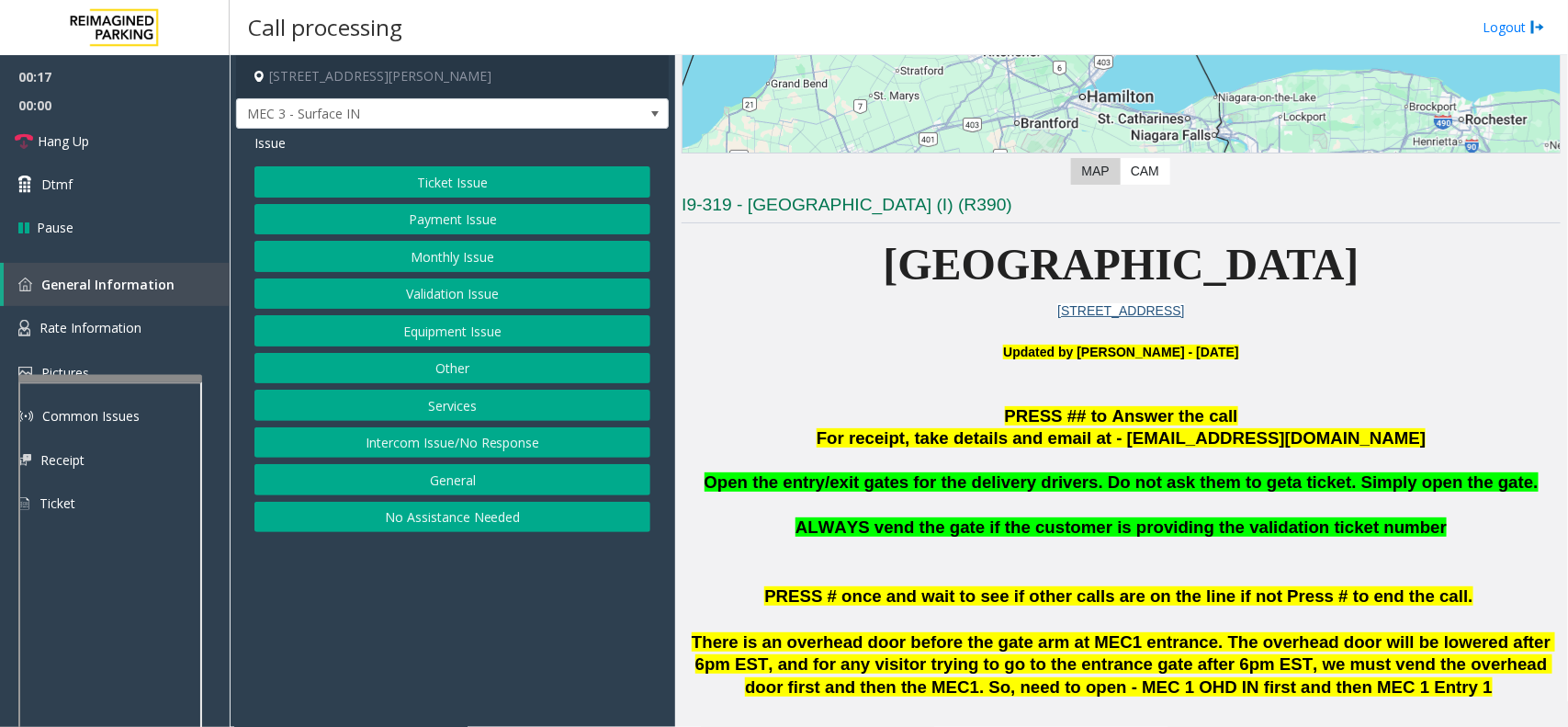 scroll, scrollTop: 230, scrollLeft: 0, axis: vertical 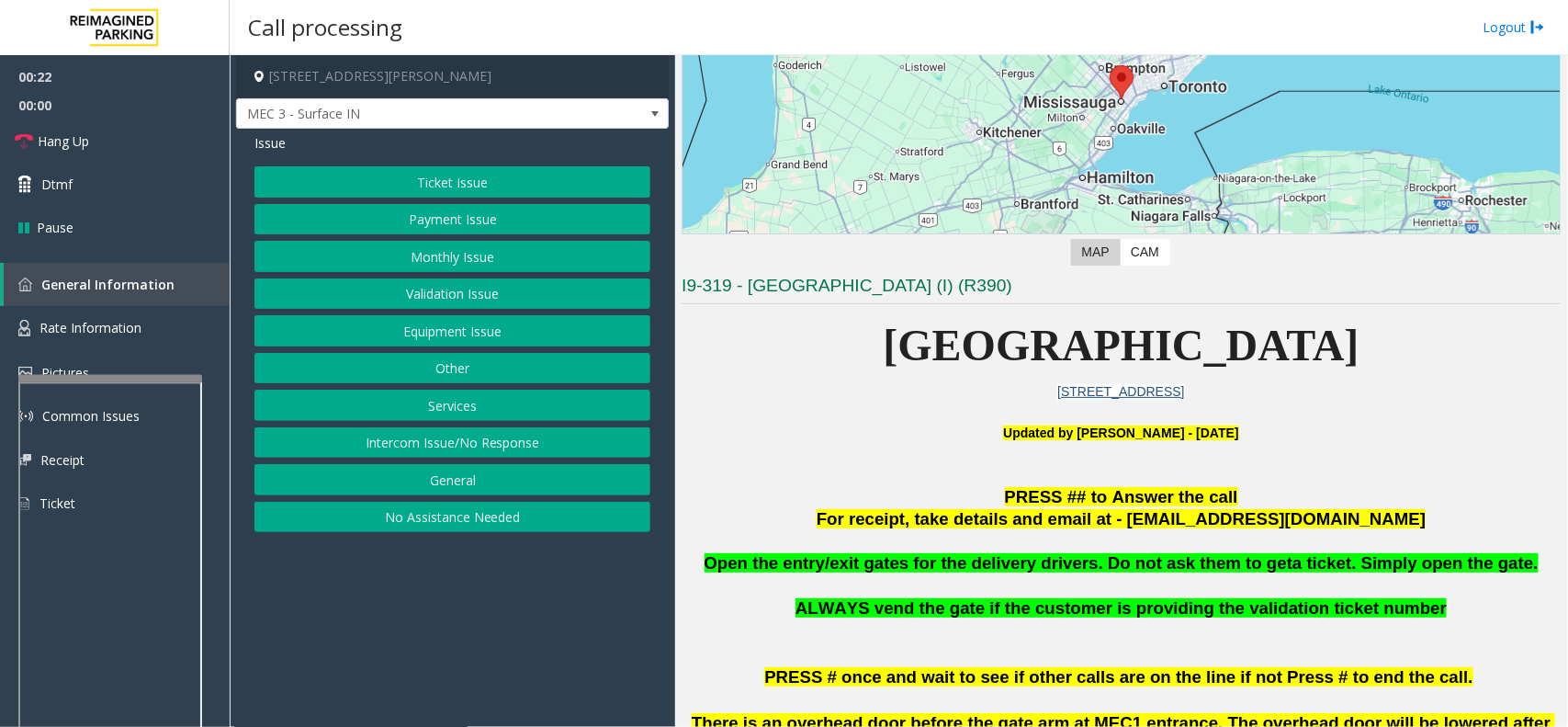 click on "No Assistance Needed" 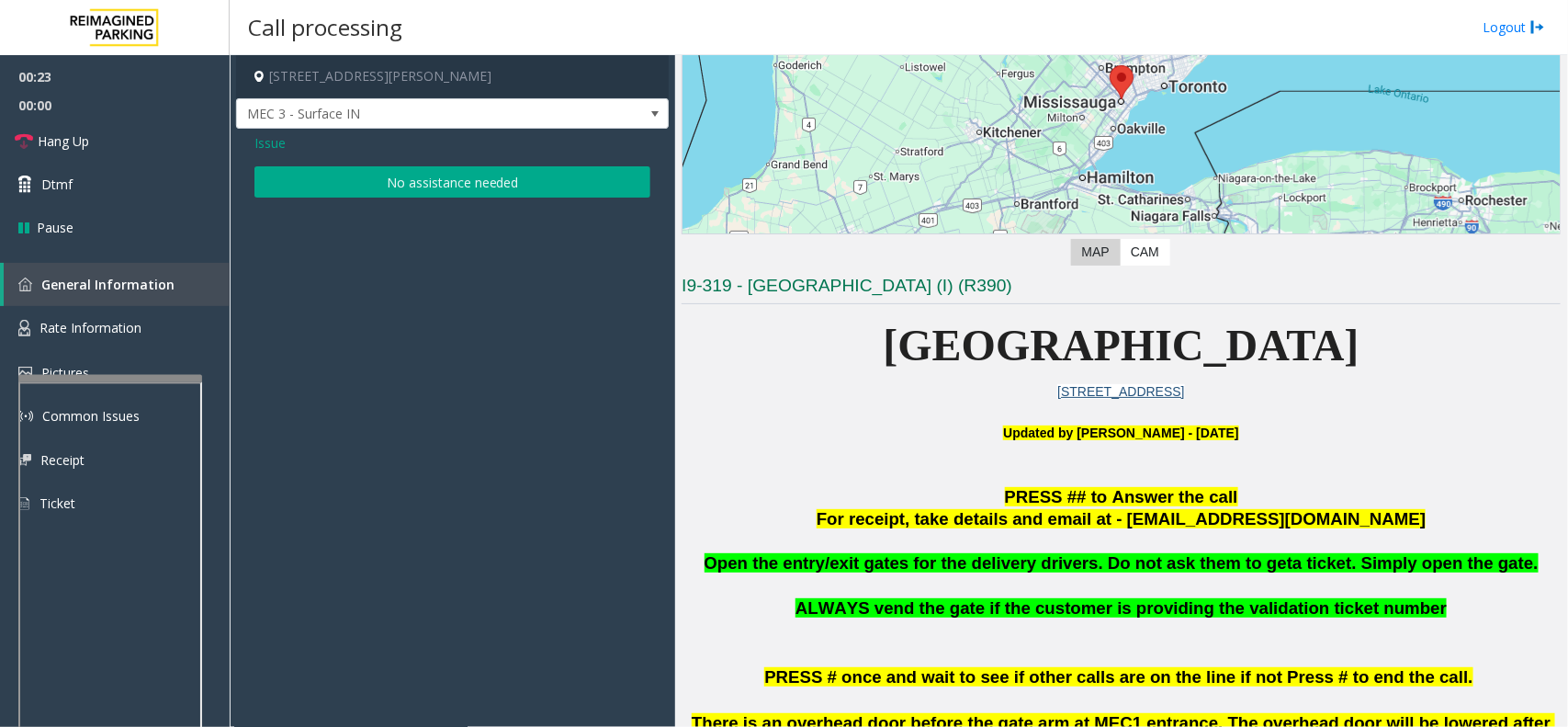 click on "No assistance needed" 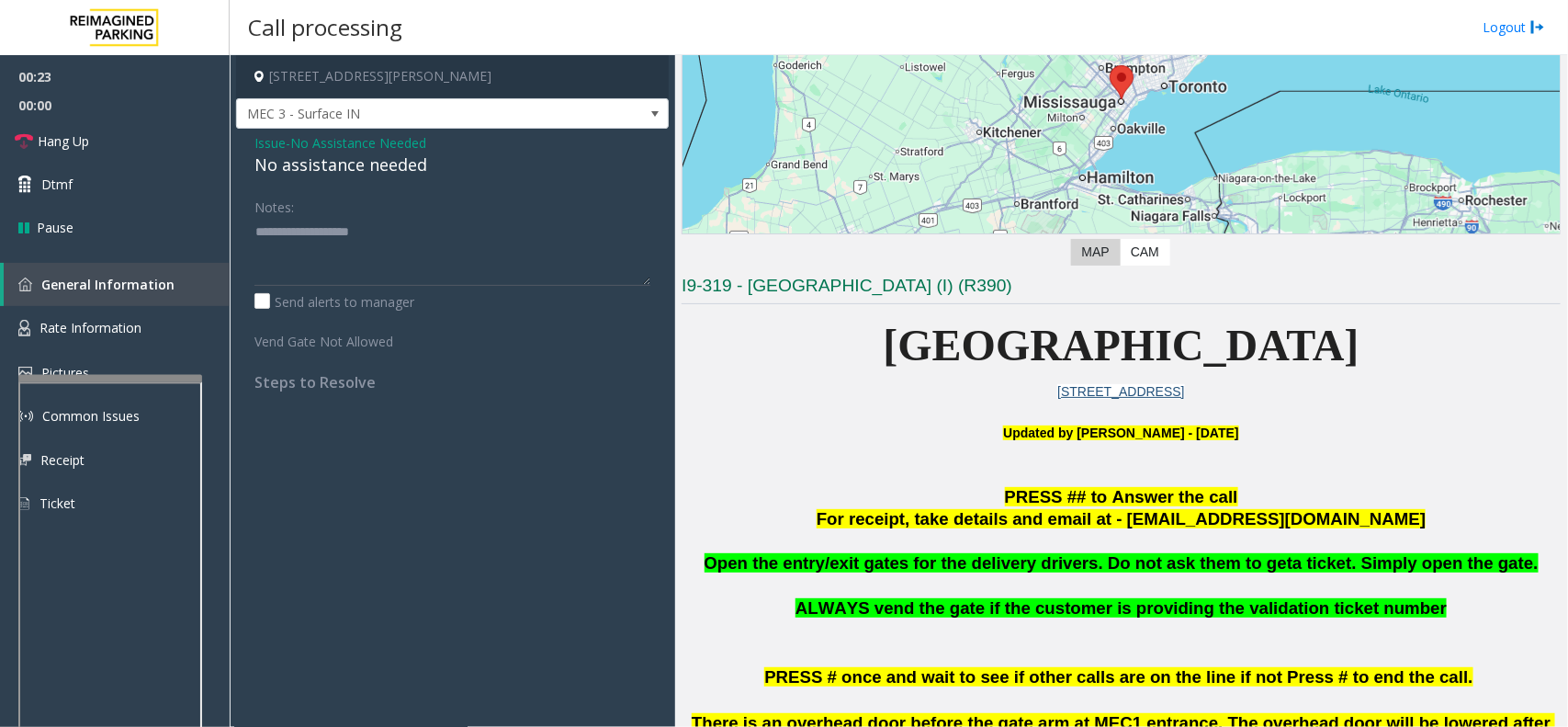 click on "No assistance needed" 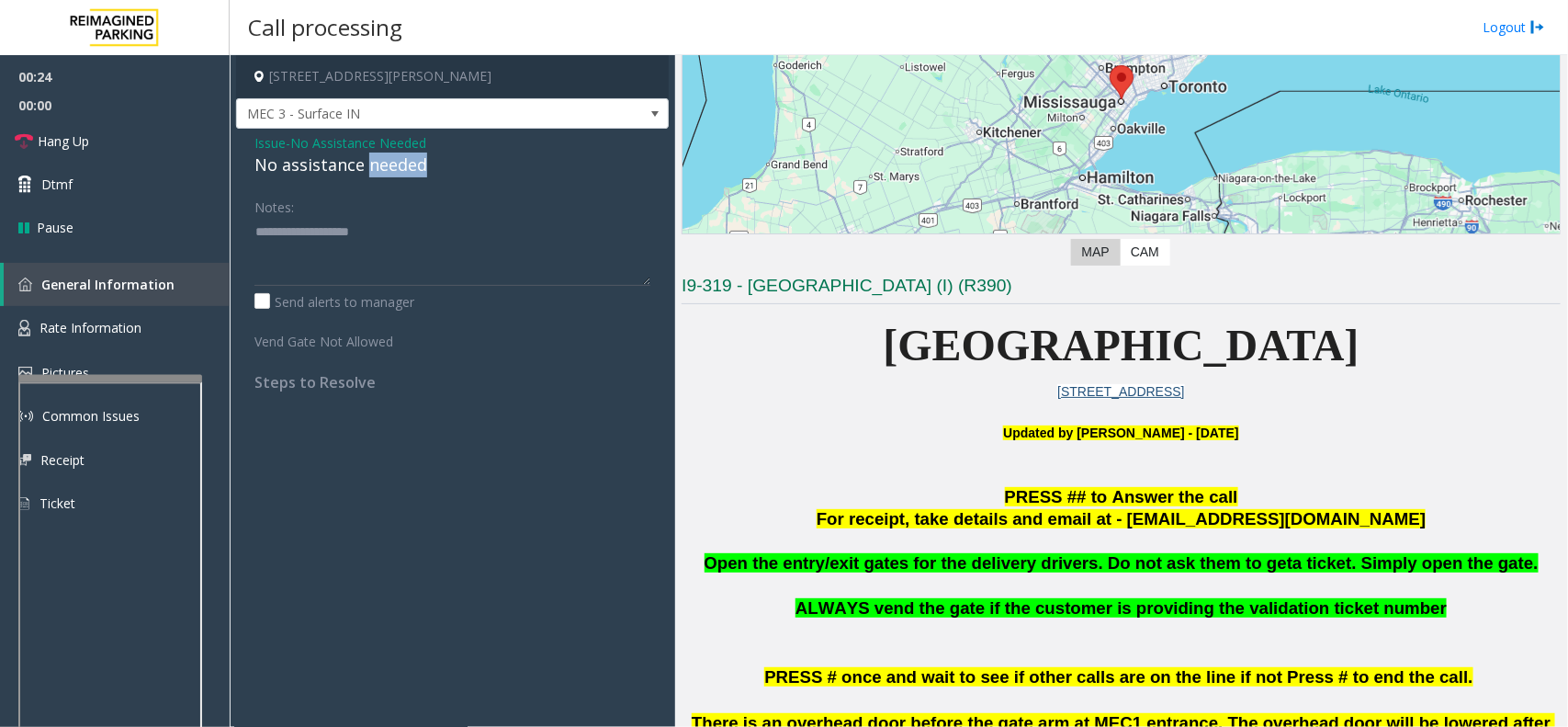 click on "No assistance needed" 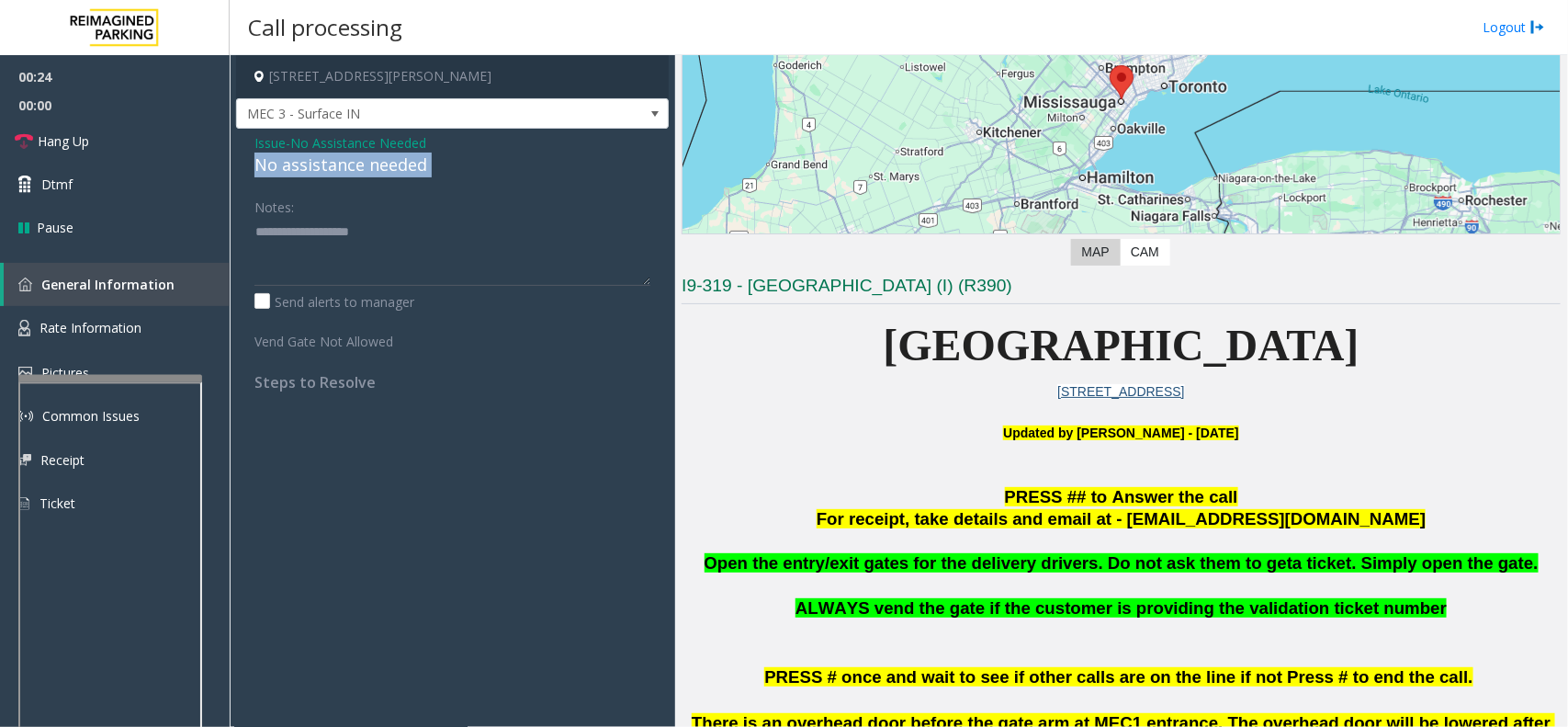 click on "No assistance needed" 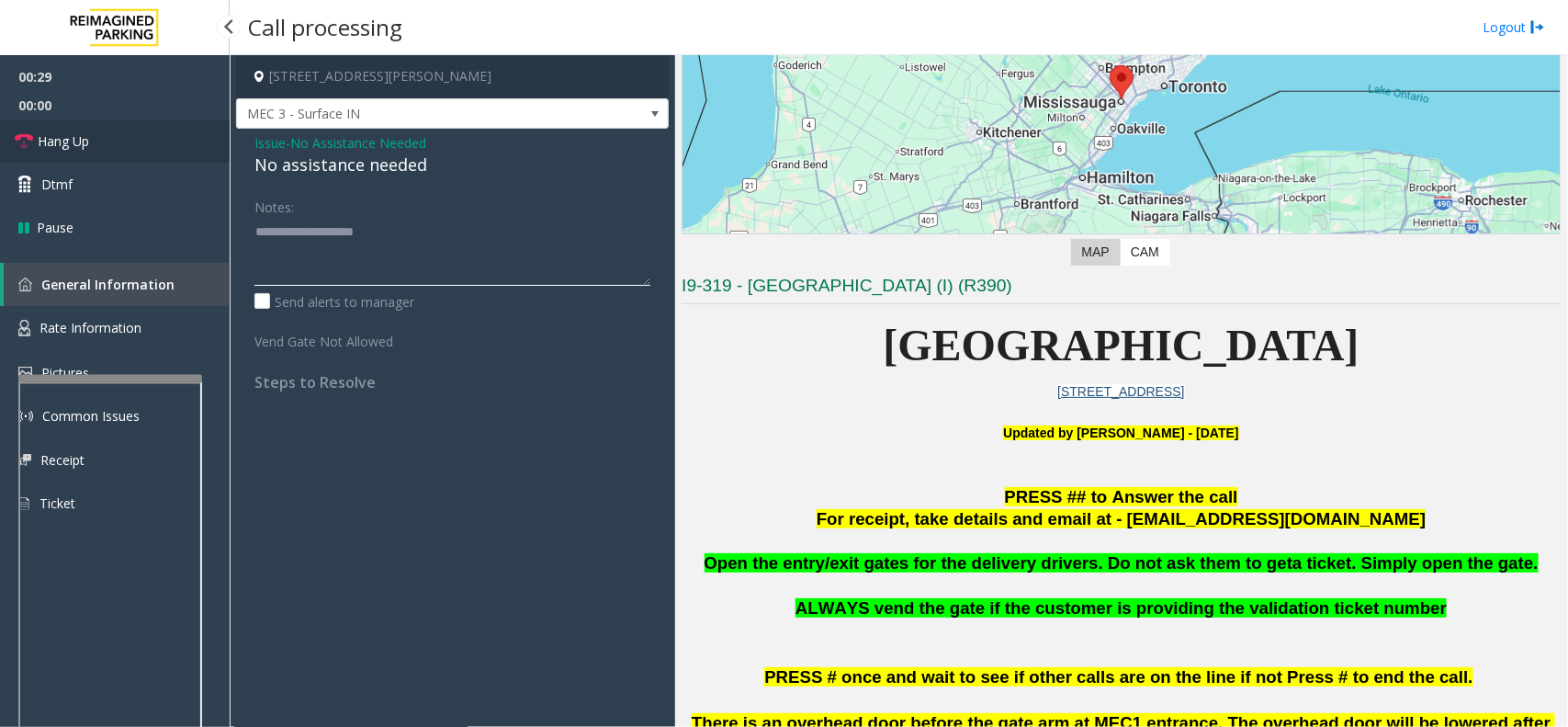 type on "**********" 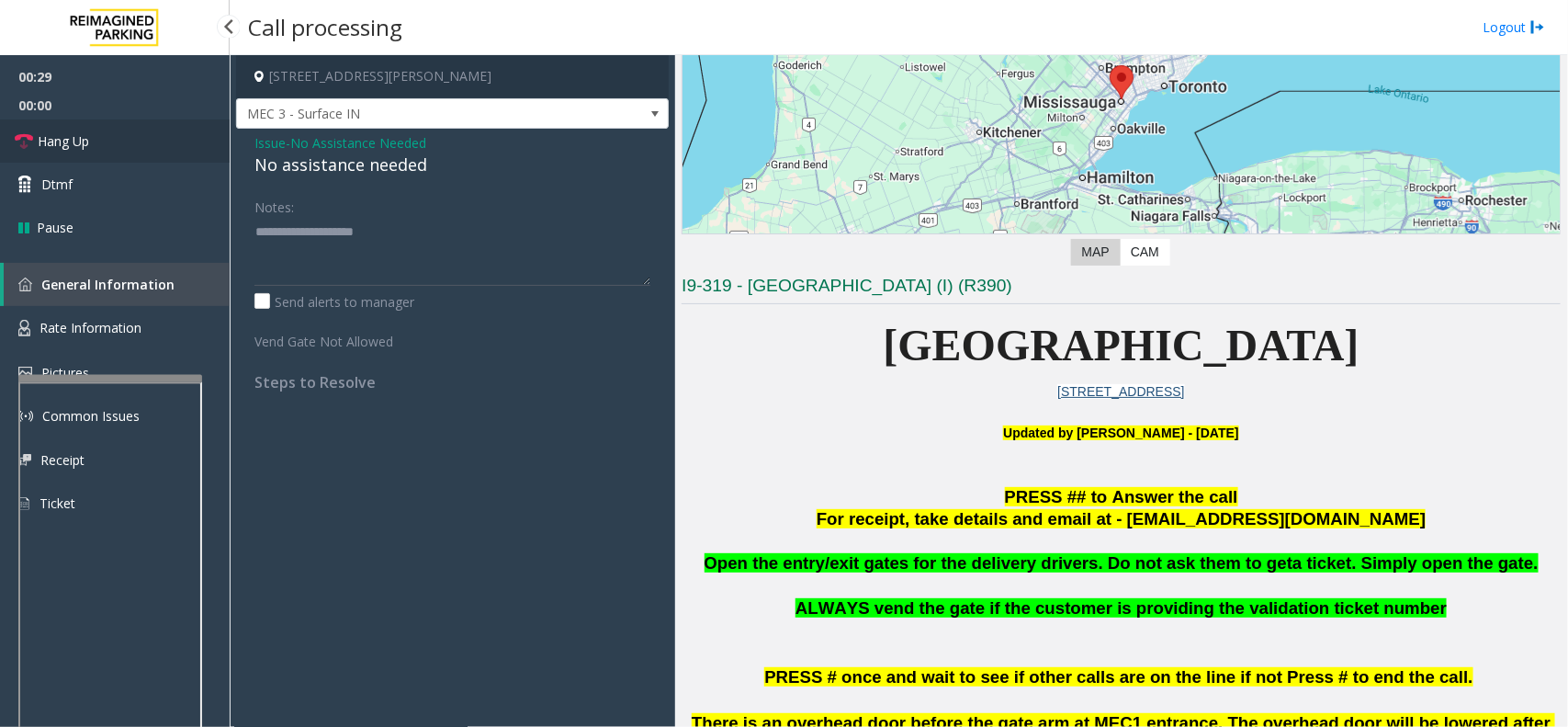 click on "Hang Up" at bounding box center (115, 141) 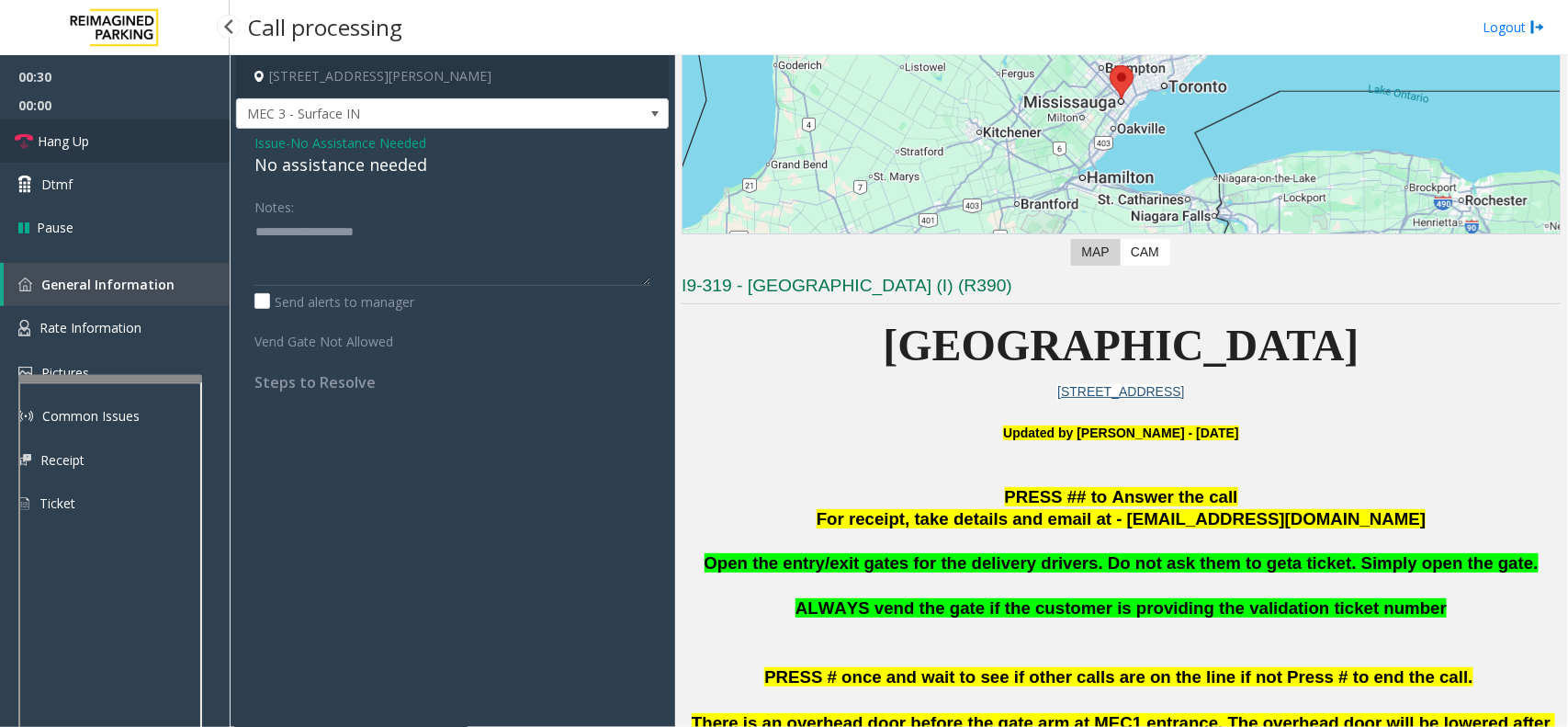 click on "Hang Up" at bounding box center [115, 141] 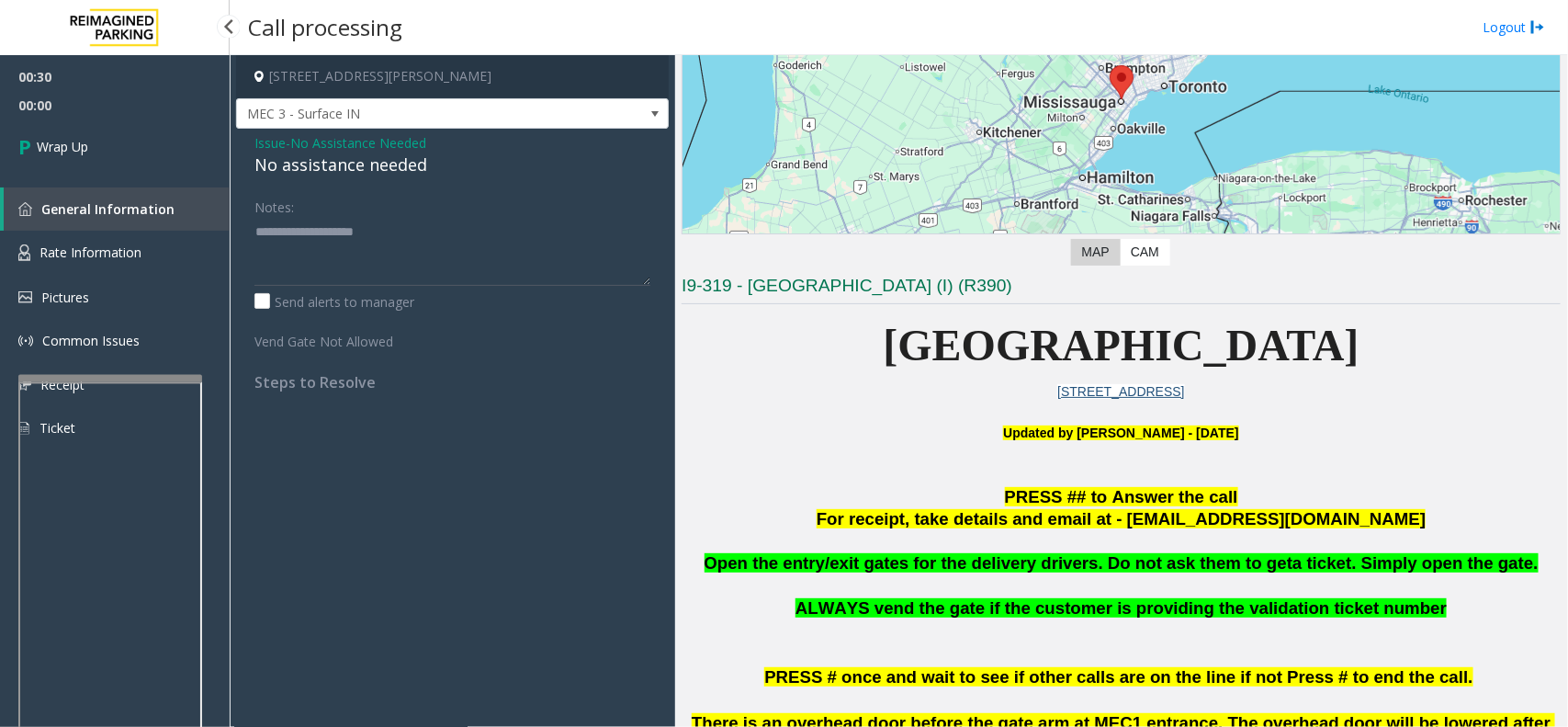 click on "Wrap Up" at bounding box center (115, 146) 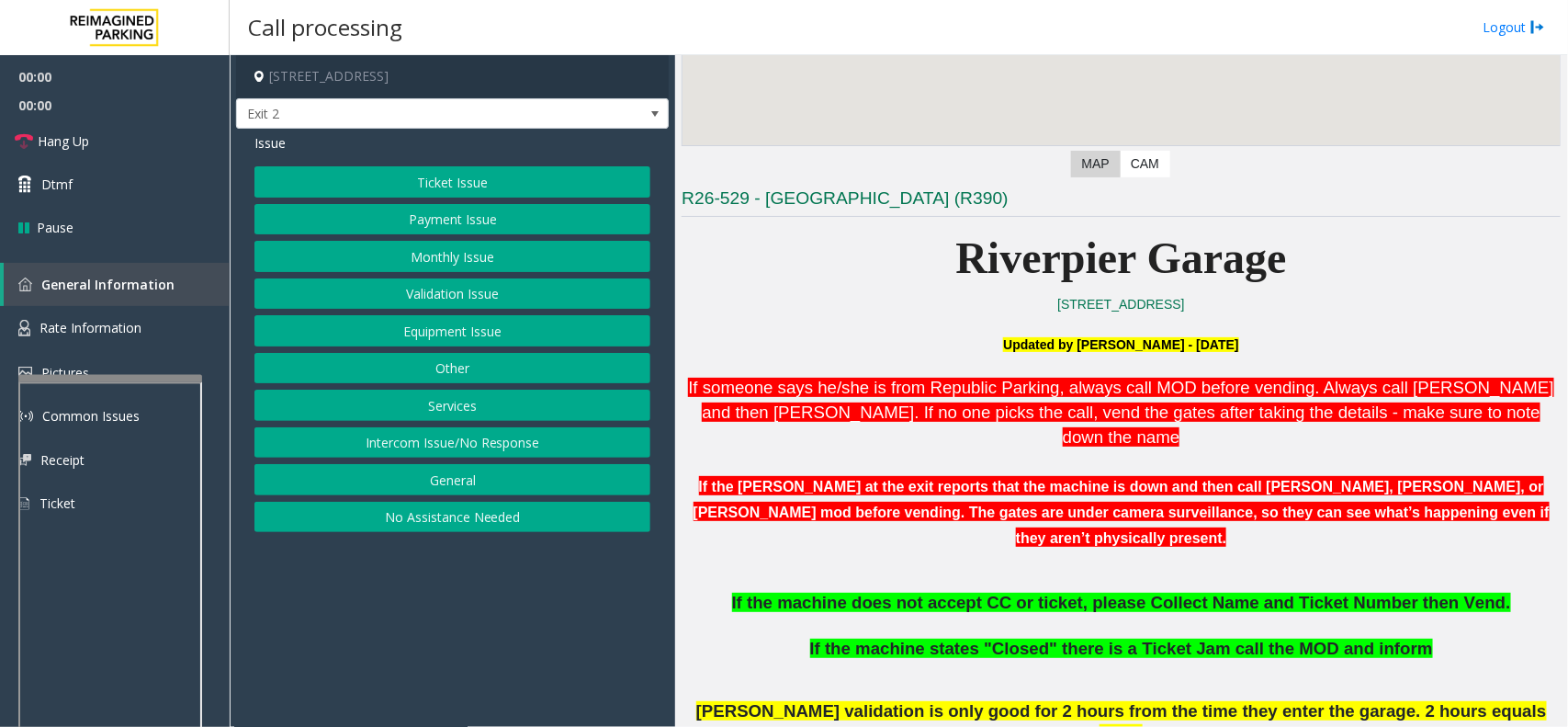 scroll, scrollTop: 689, scrollLeft: 0, axis: vertical 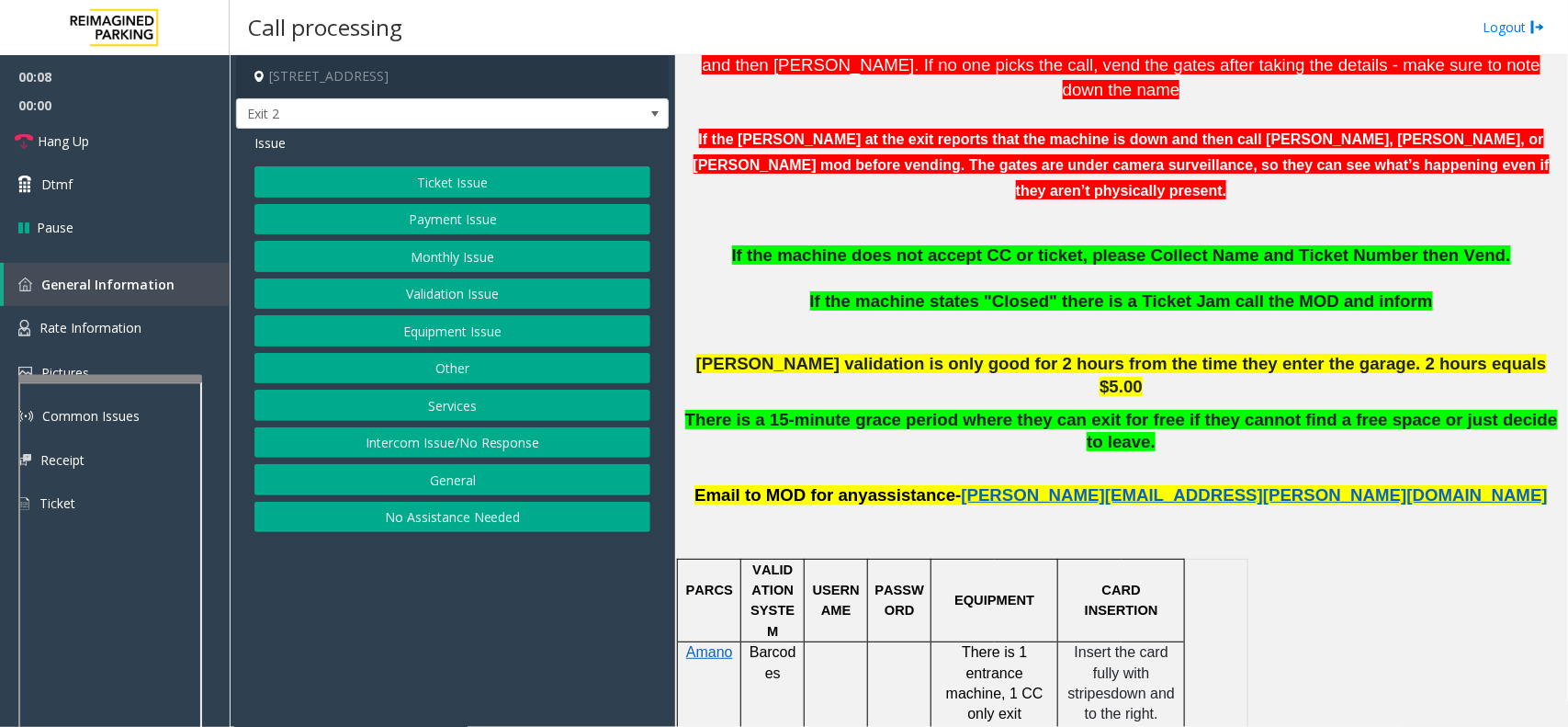 drag, startPoint x: 492, startPoint y: 448, endPoint x: 464, endPoint y: 372, distance: 80.99383 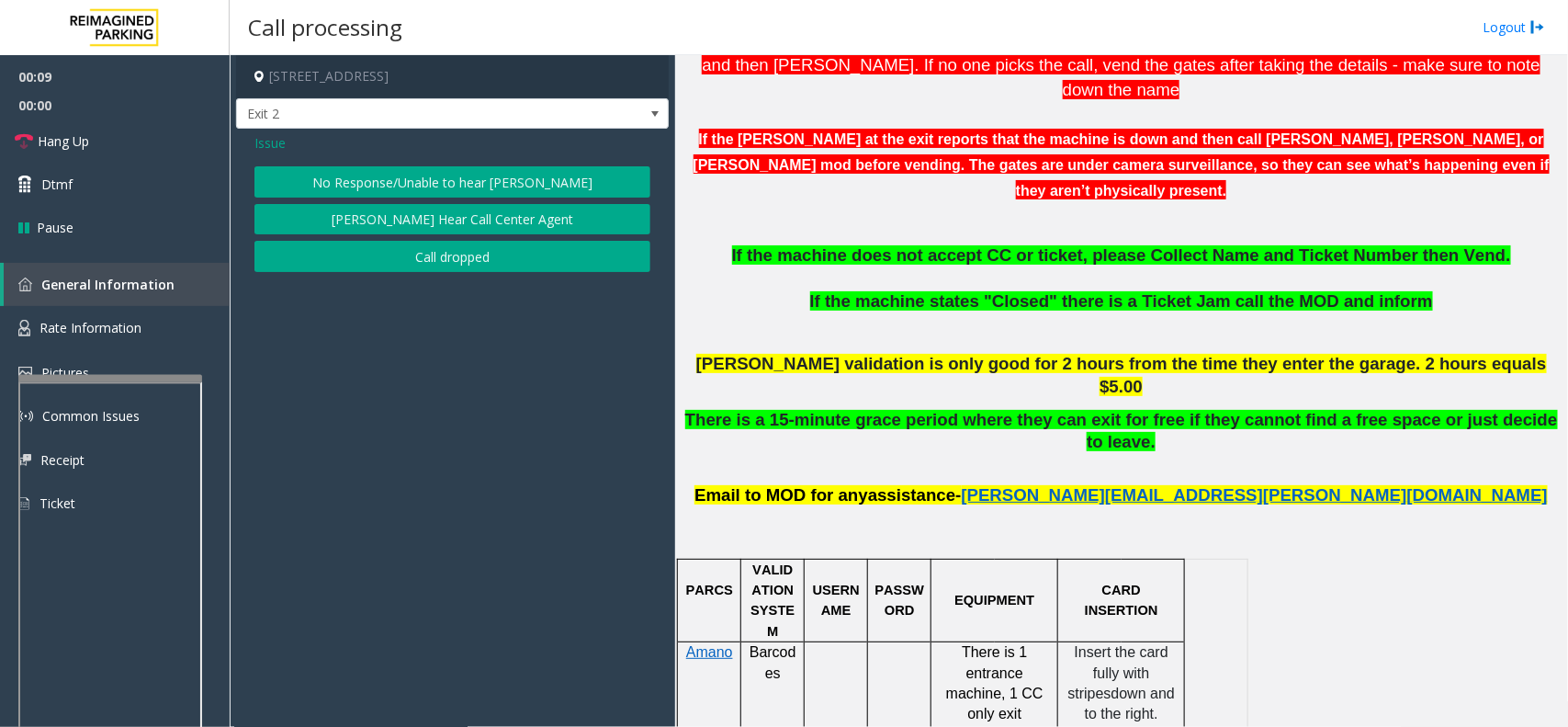 click on "No Response/Unable to hear [PERSON_NAME]" 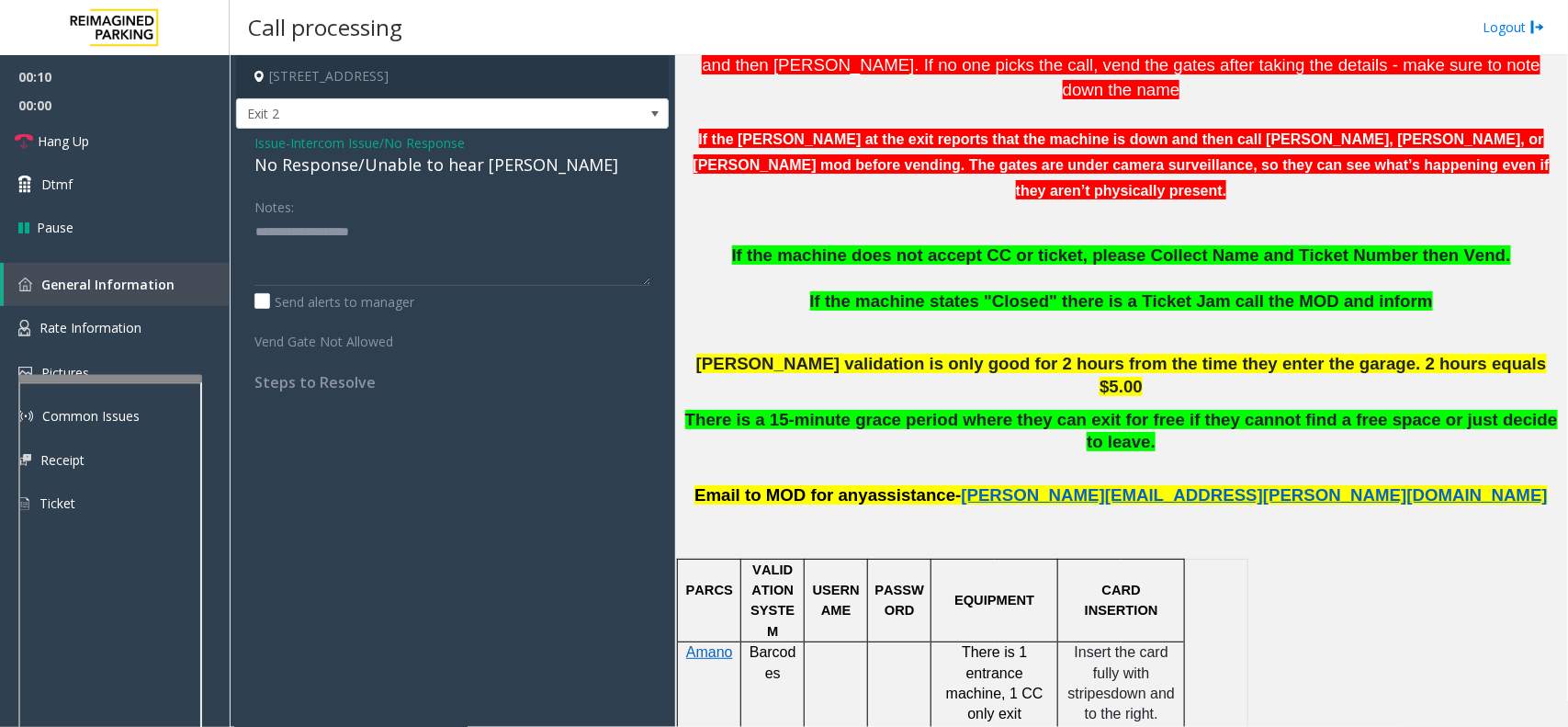click on "No Response/Unable to hear [PERSON_NAME]" 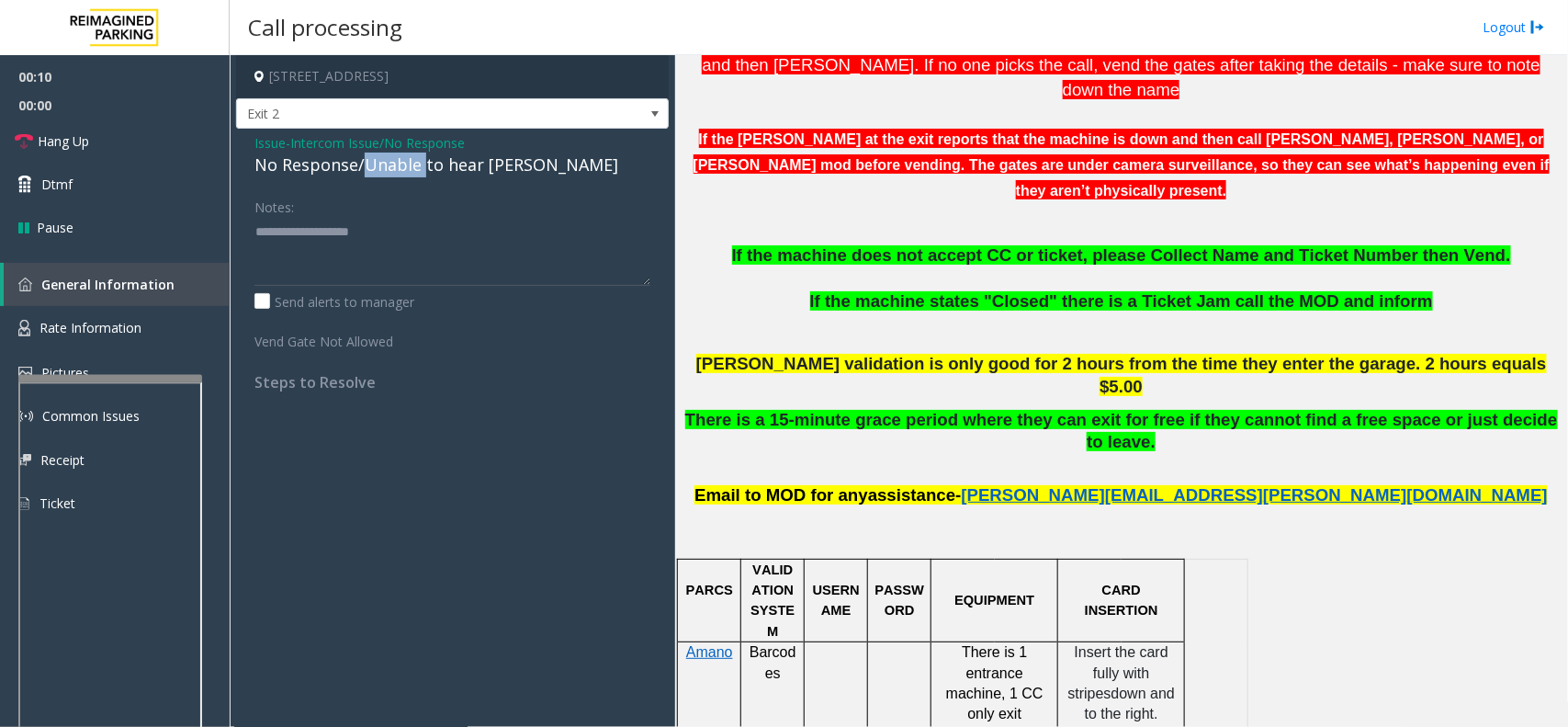 click on "No Response/Unable to hear [PERSON_NAME]" 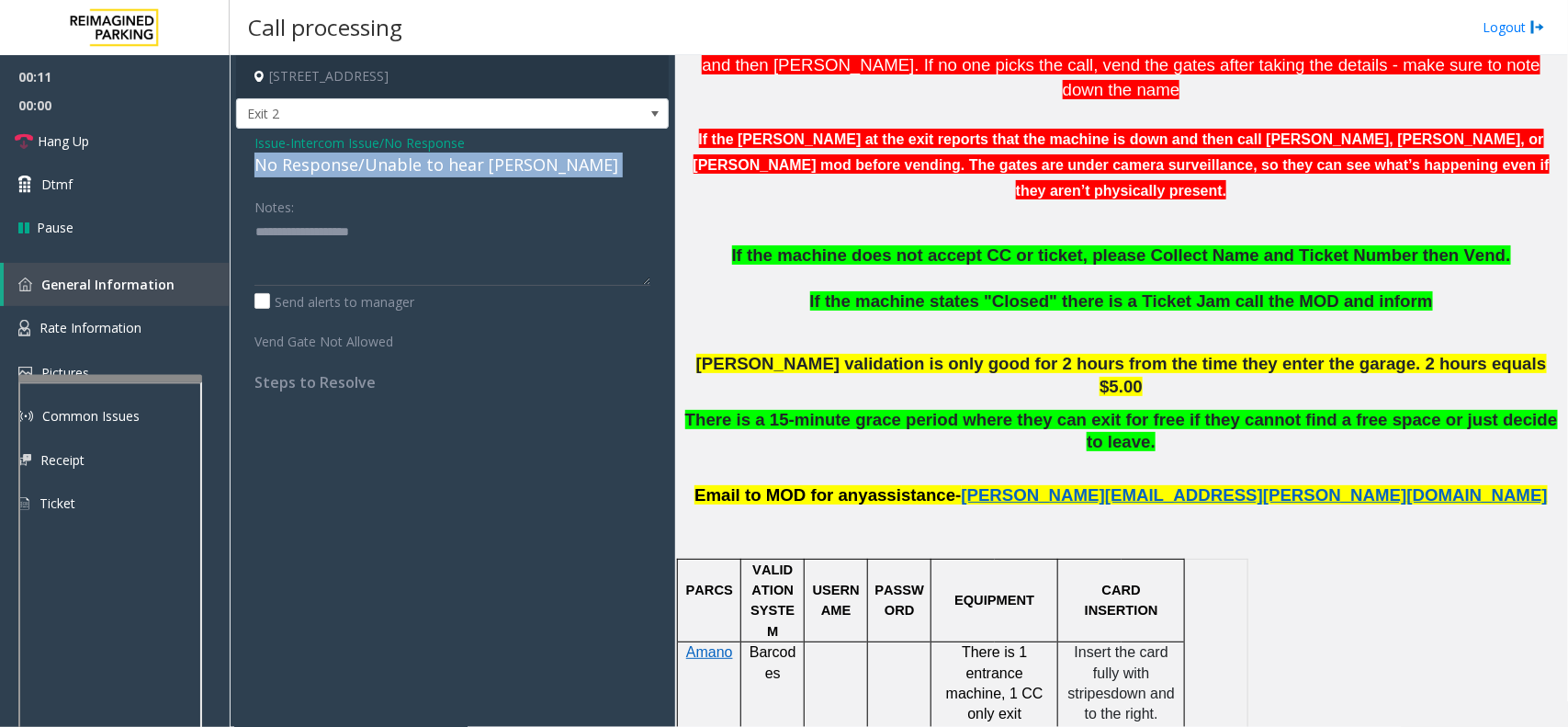 click on "No Response/Unable to hear [PERSON_NAME]" 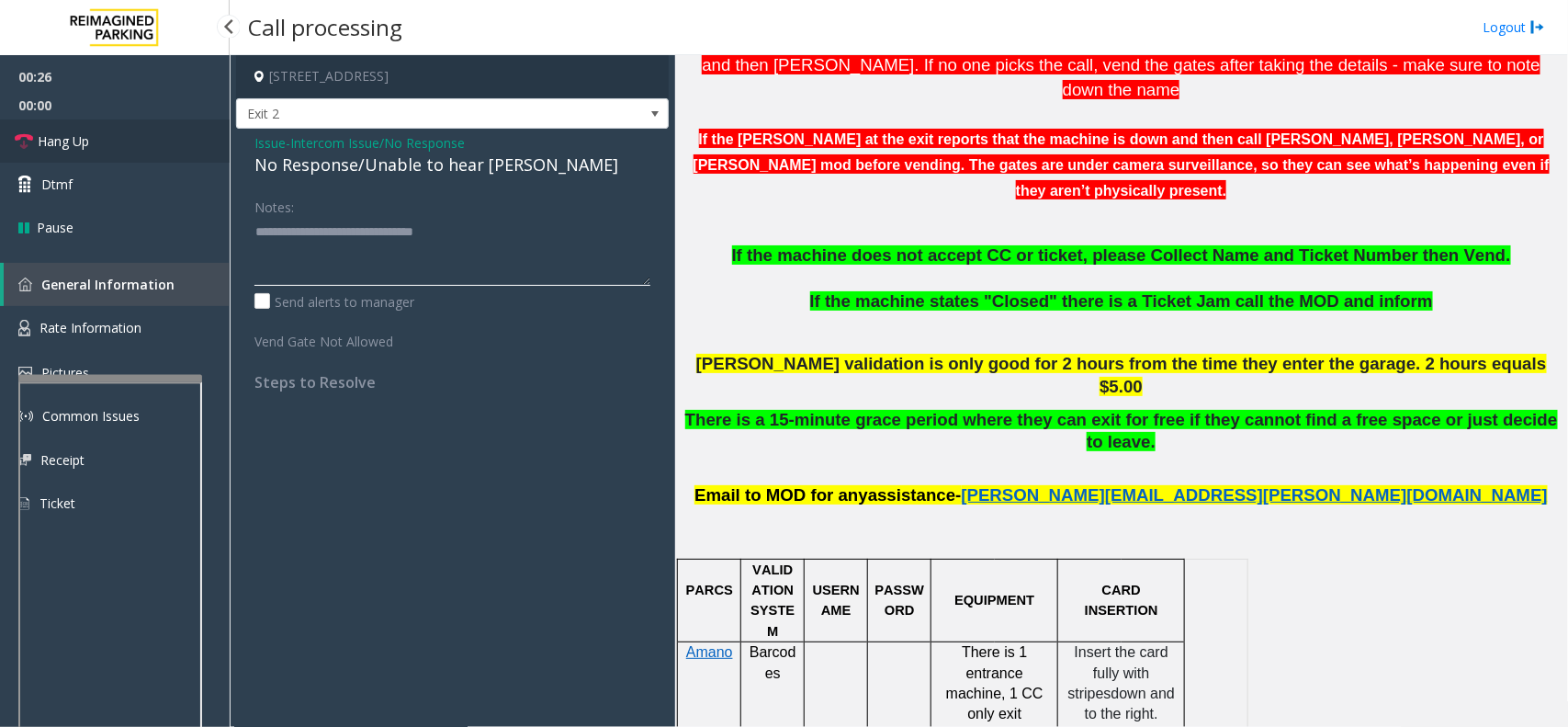 type on "**********" 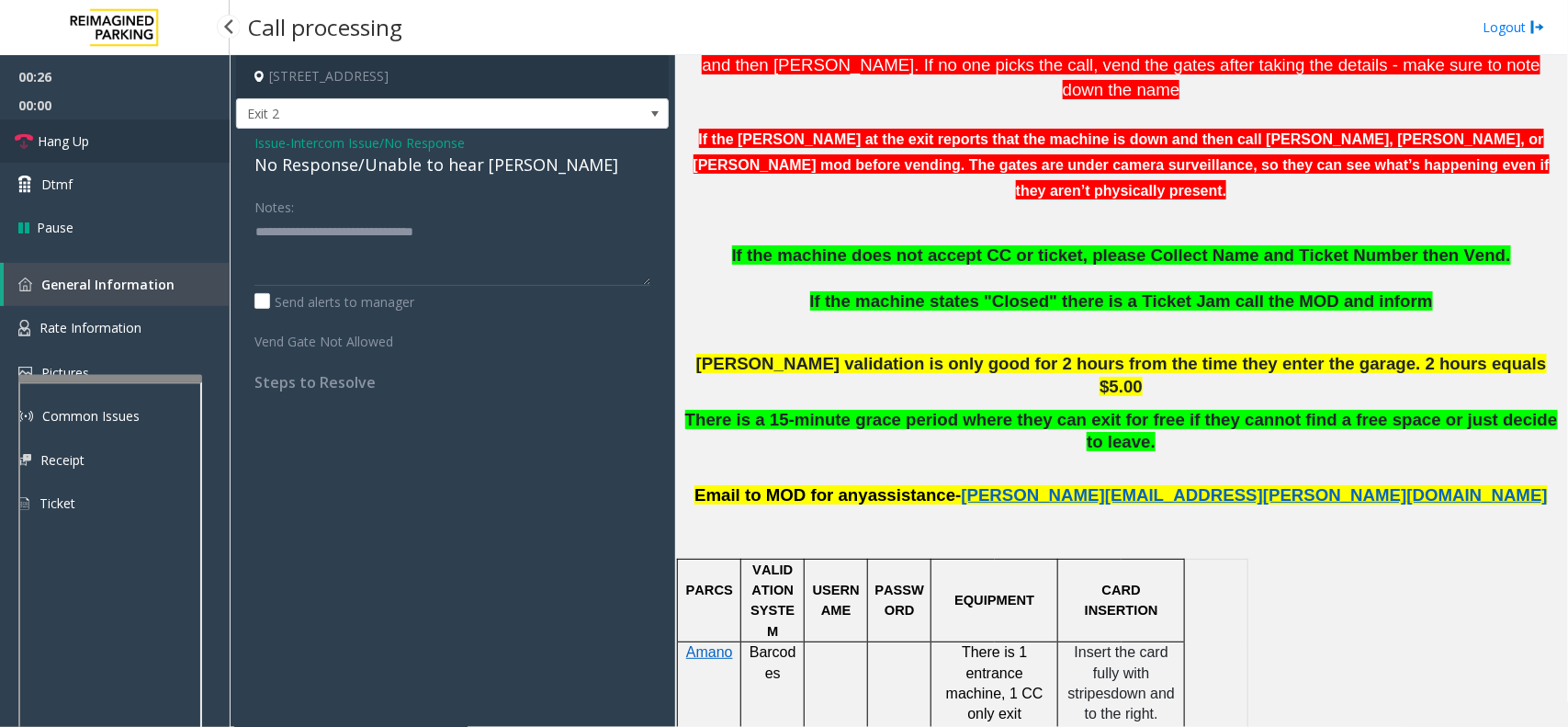 click on "Hang Up" at bounding box center [115, 141] 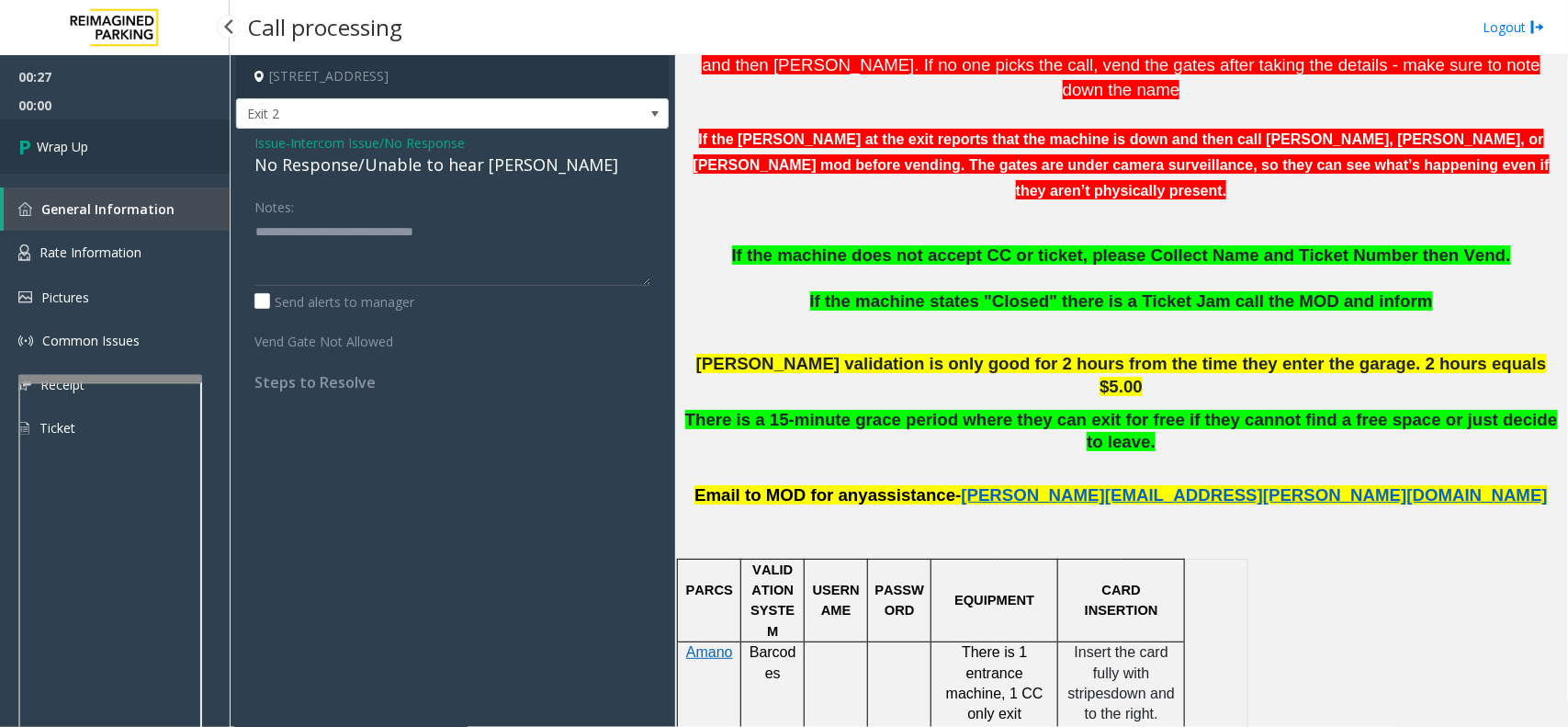 click on "Wrap Up" at bounding box center (115, 146) 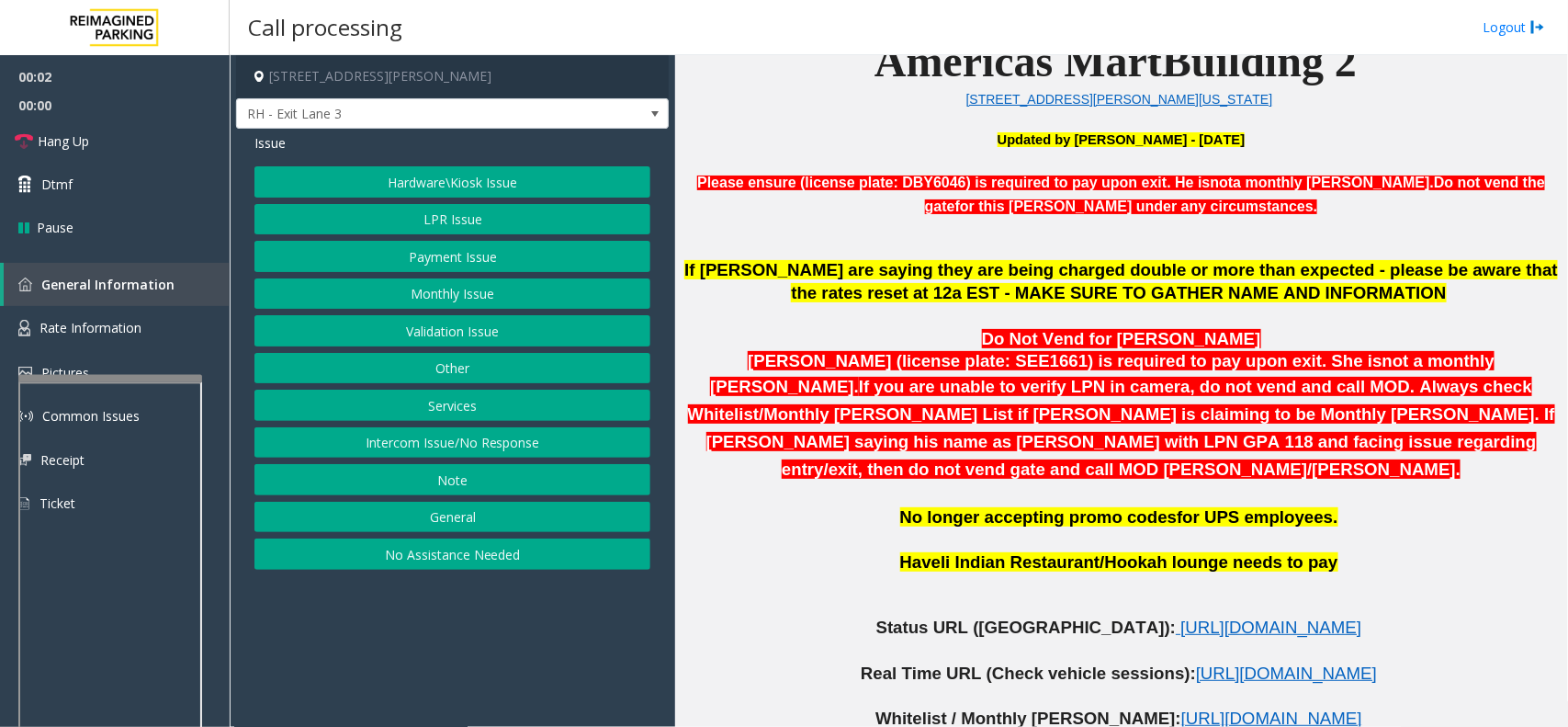 scroll, scrollTop: 919, scrollLeft: 0, axis: vertical 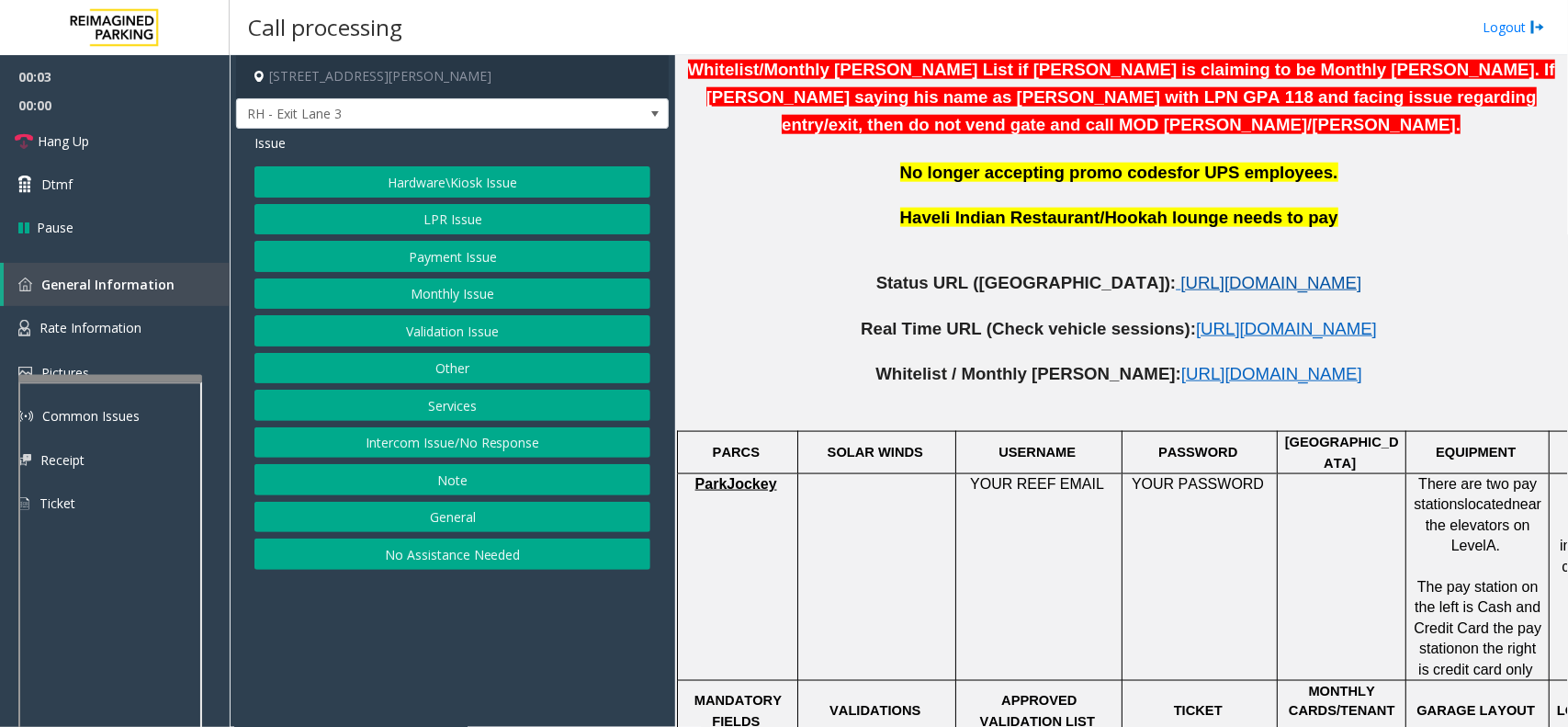 click on "https://www.parkjockey.com/en-us/manage/1633/status" 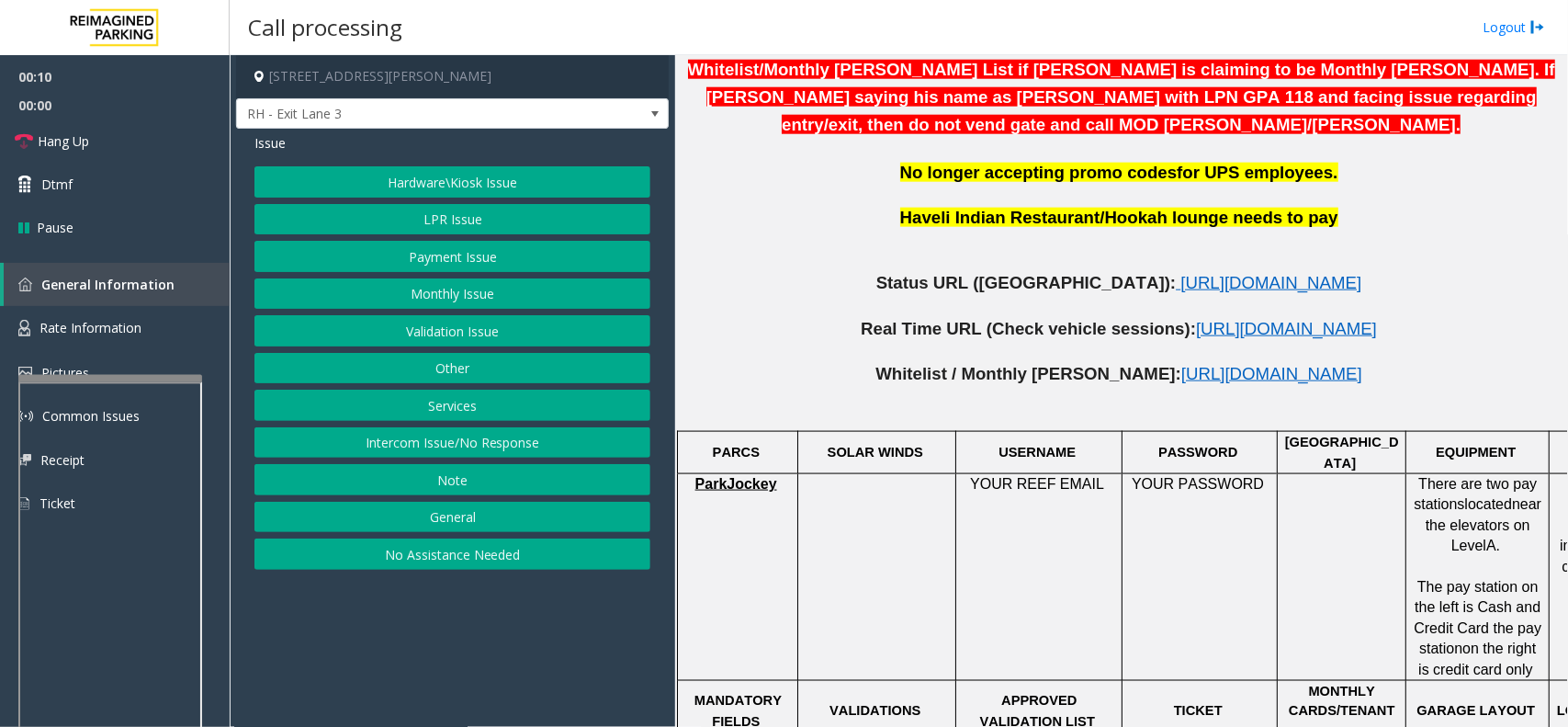 click on "Hardware\Kiosk Issue   LPR Issue   Payment Issue   Monthly Issue   Validation Issue   Other   Services   Intercom Issue/No Response   Note   General   No Assistance Needed" 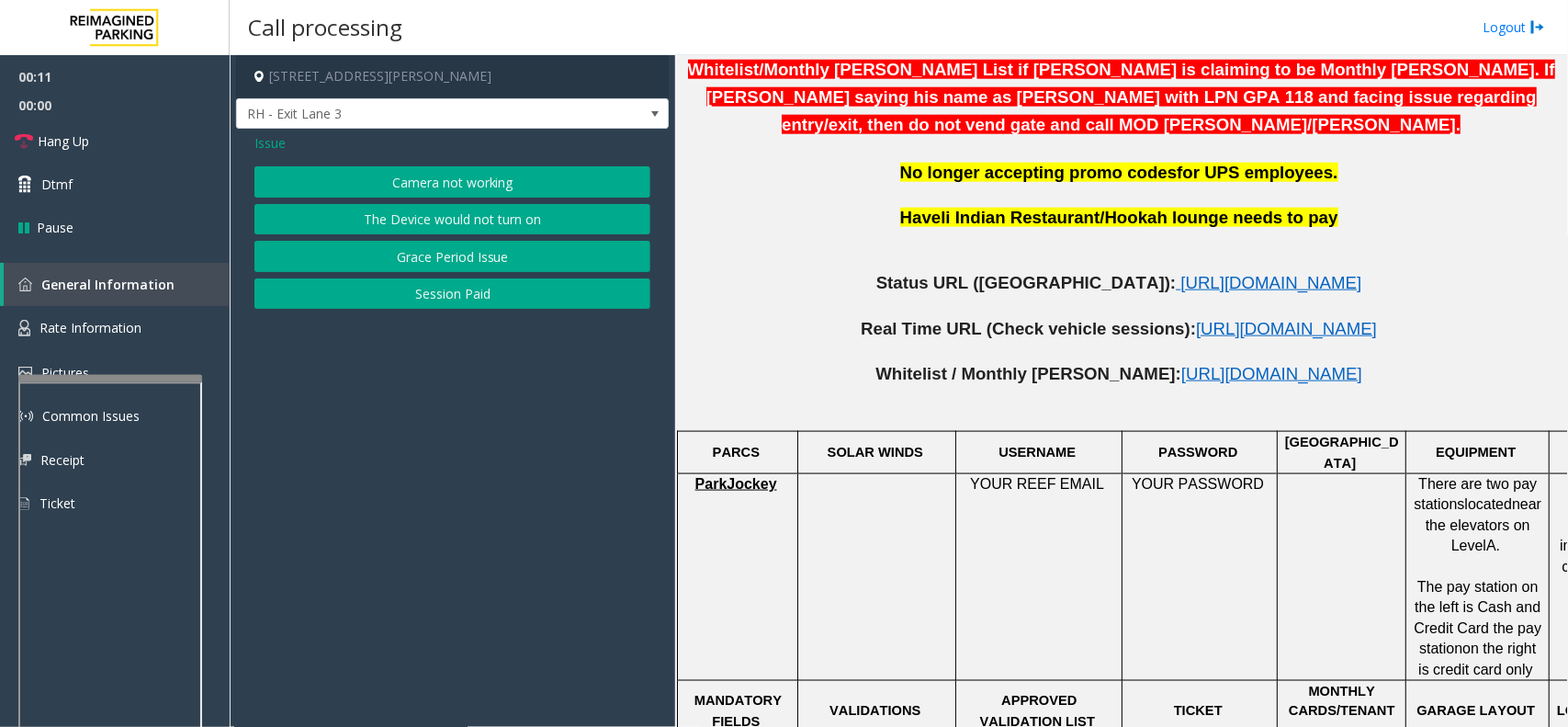 click on "Camera not working" 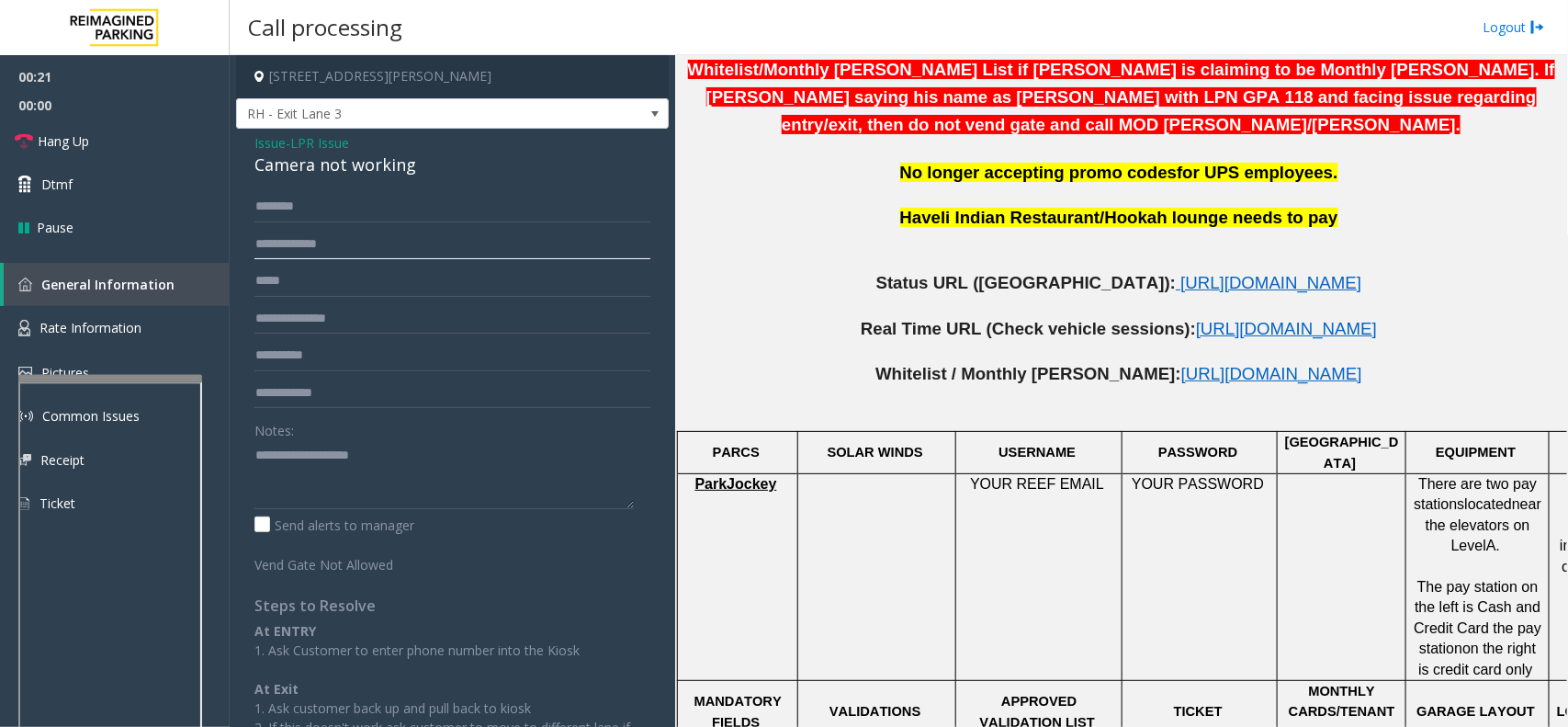 click 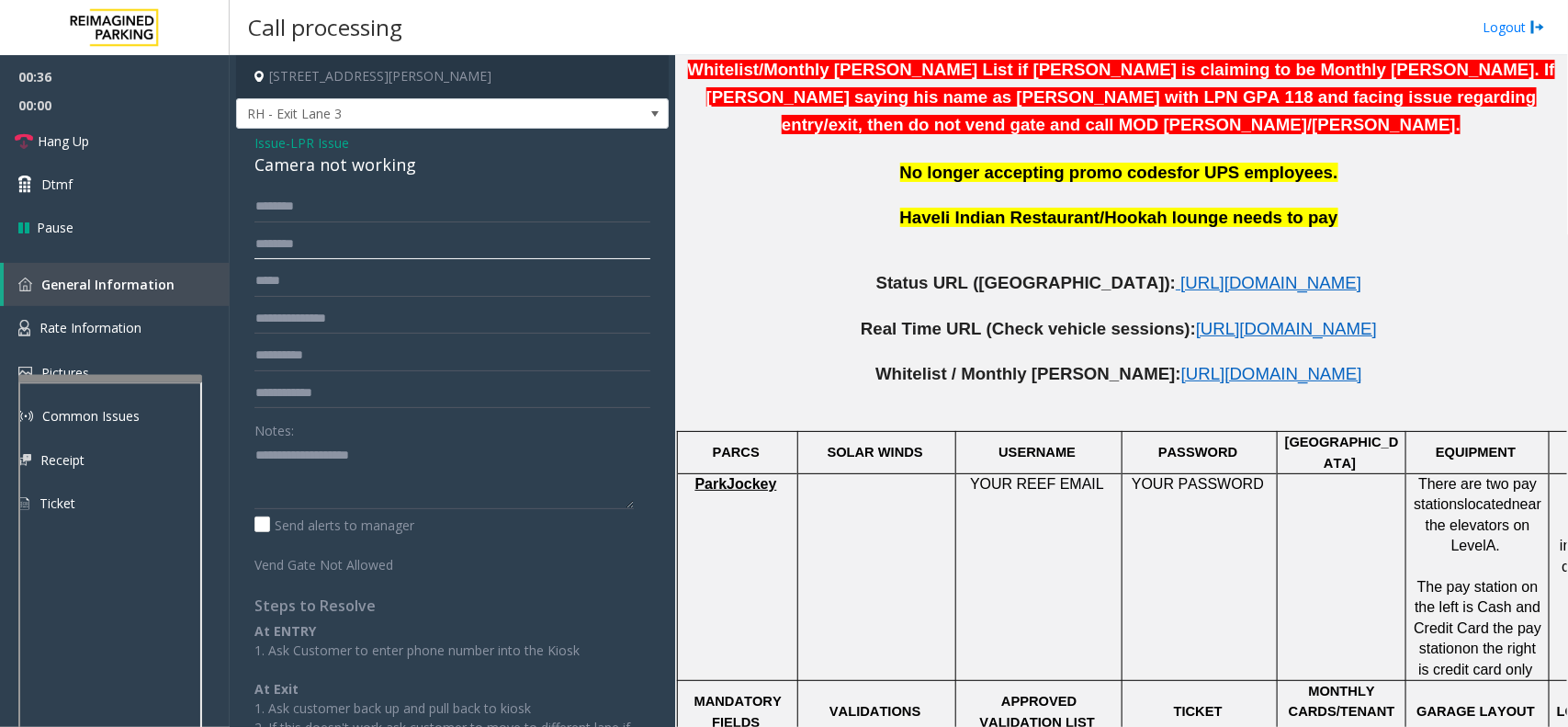 type on "********" 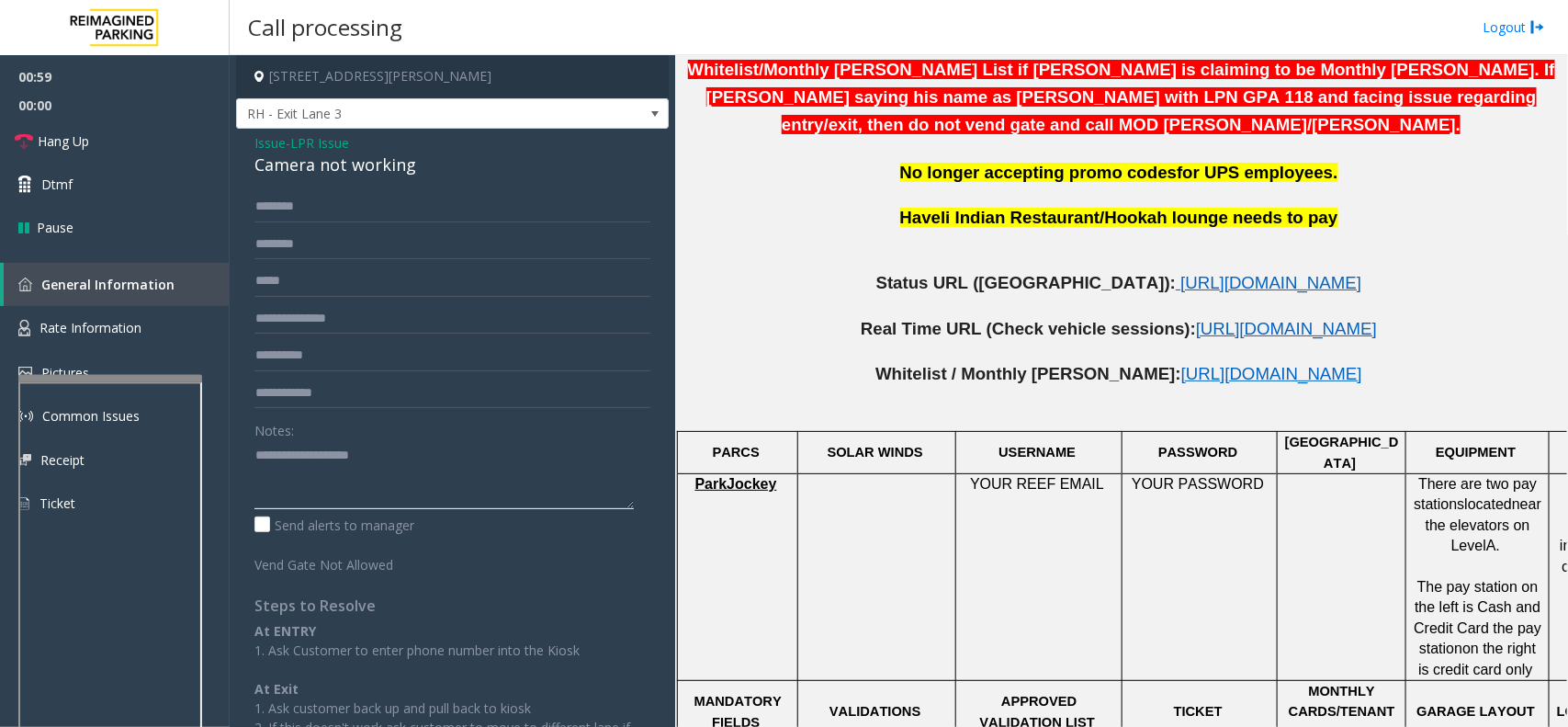 click 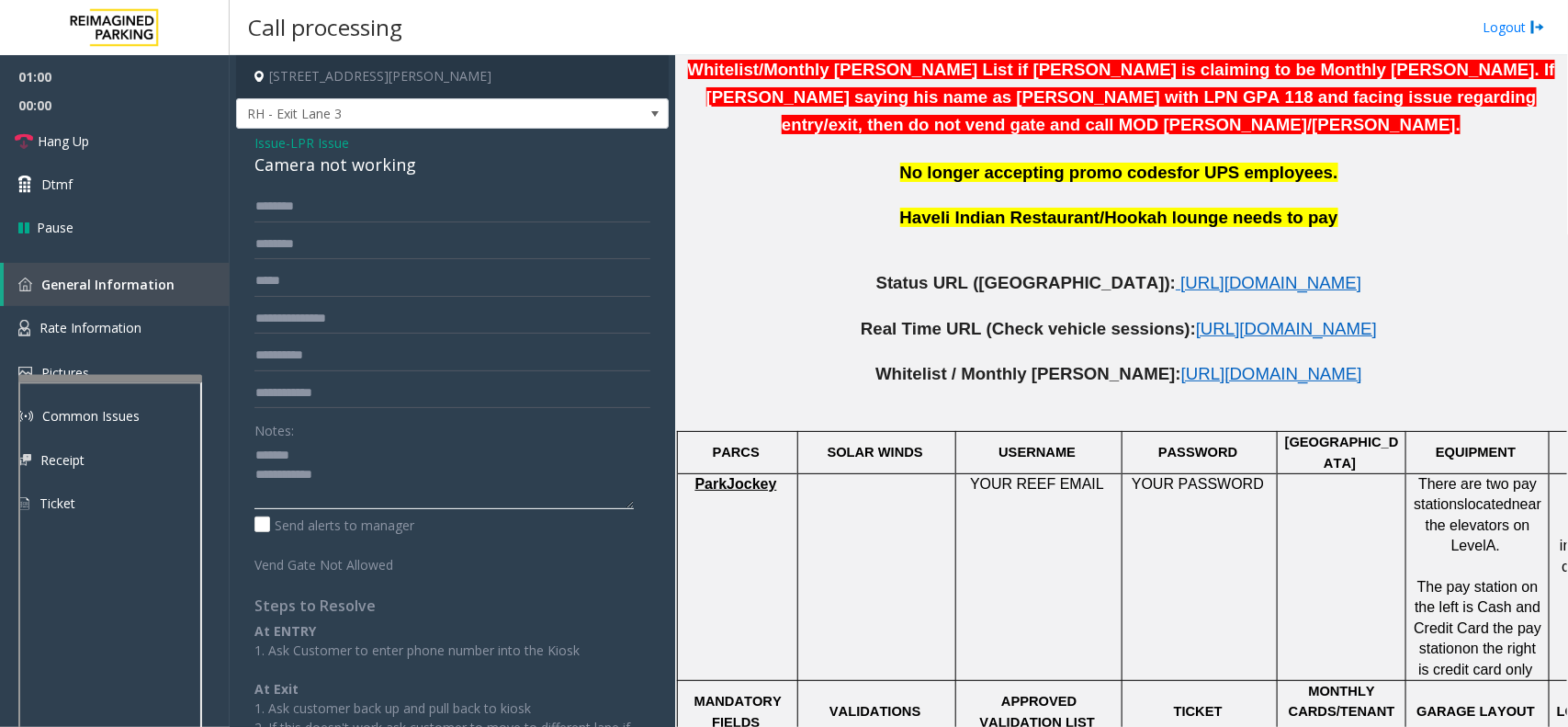 click 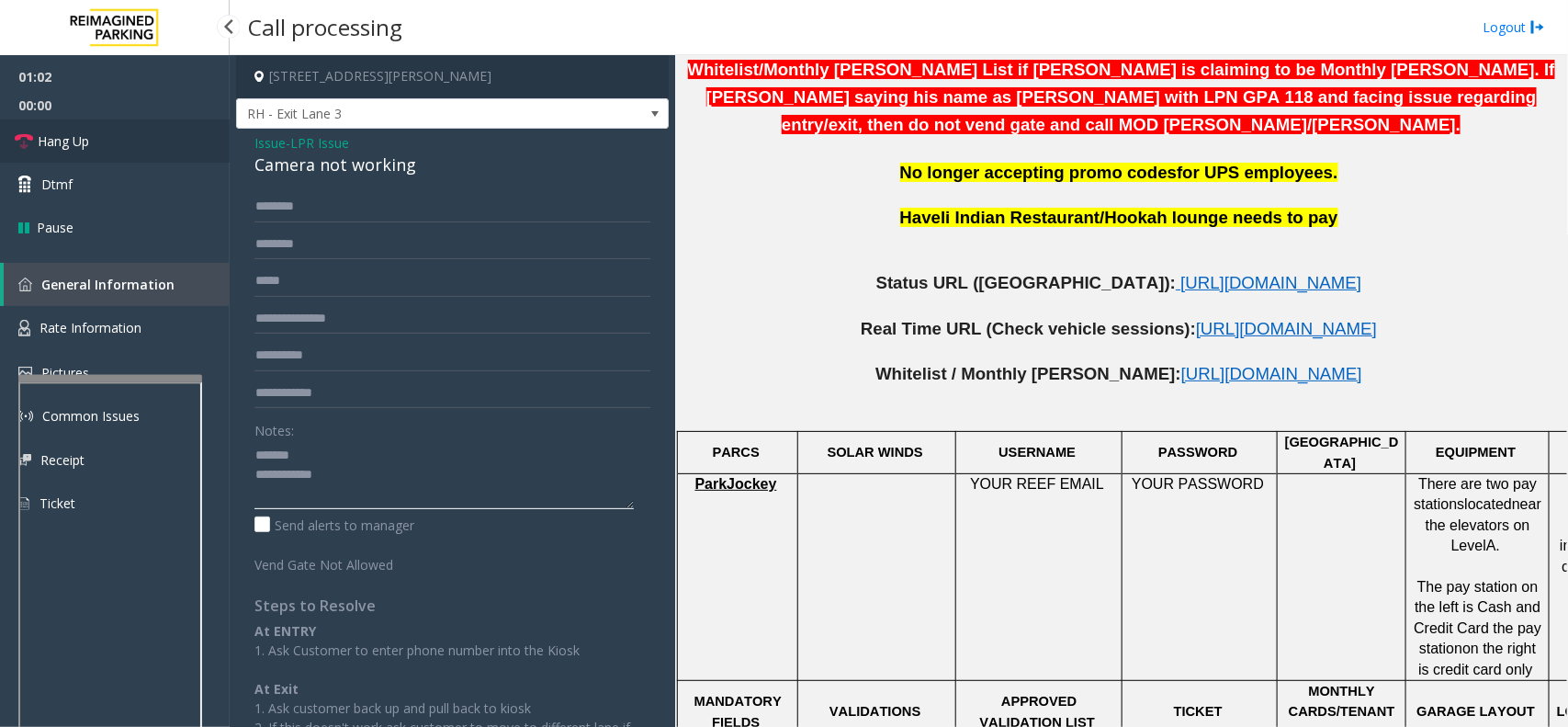 type on "**********" 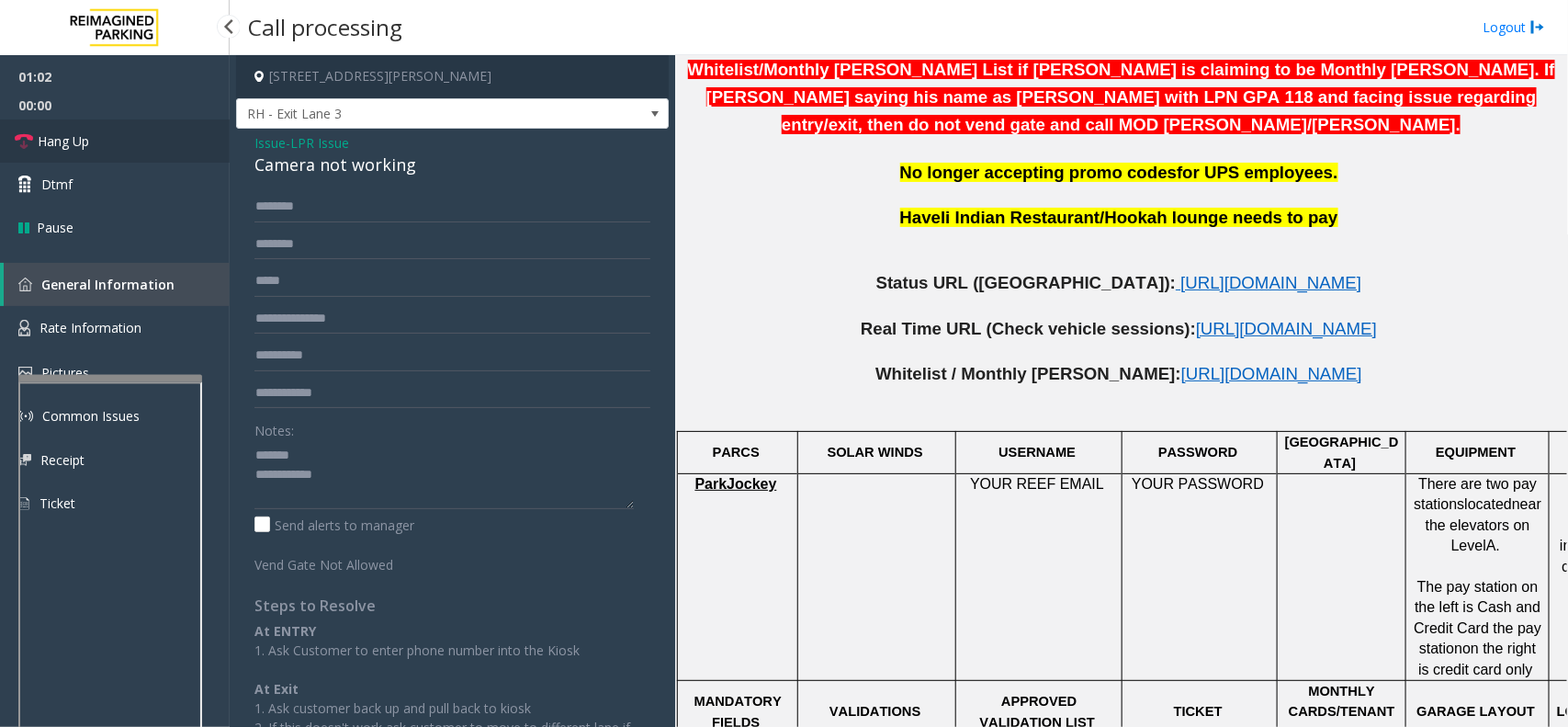 click on "Hang Up" at bounding box center (115, 141) 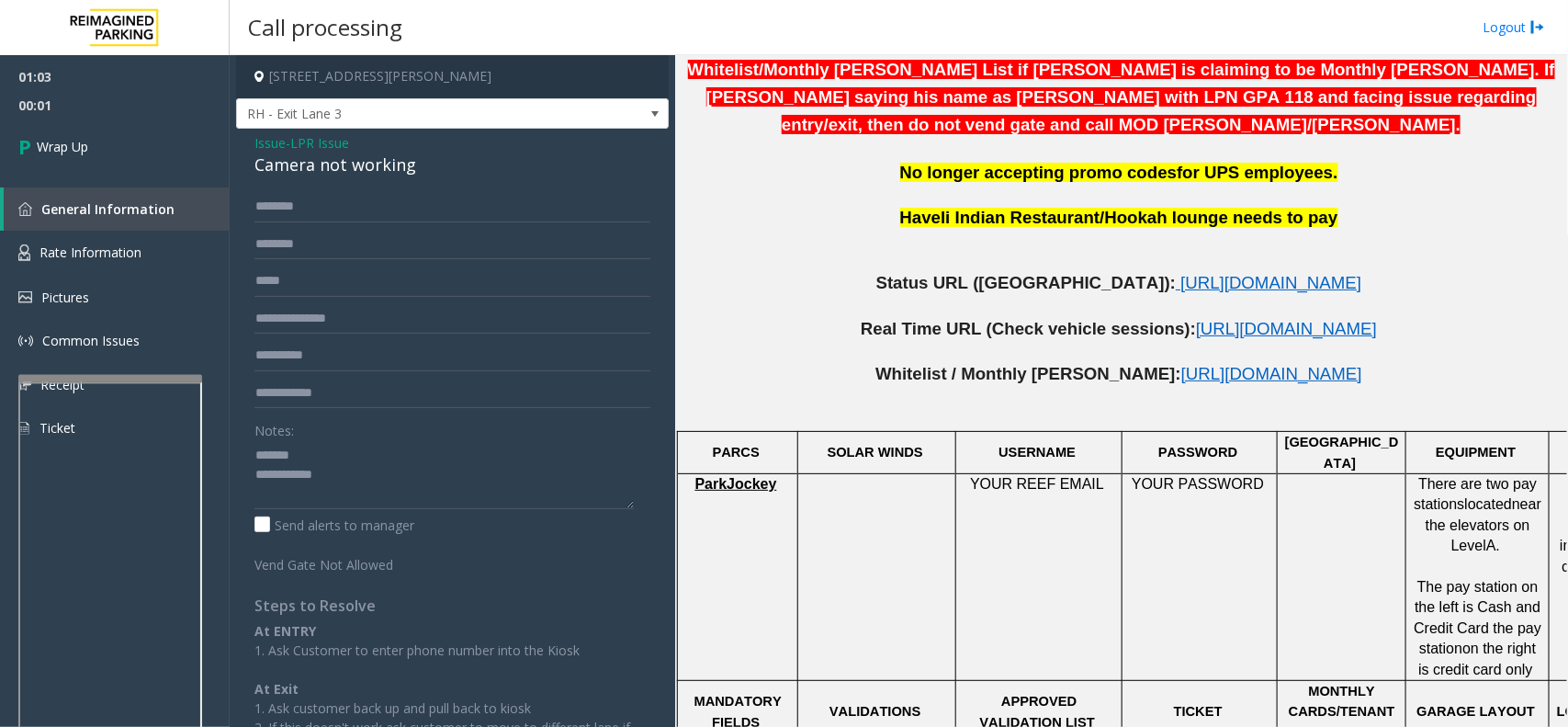click on "LPR Issue" 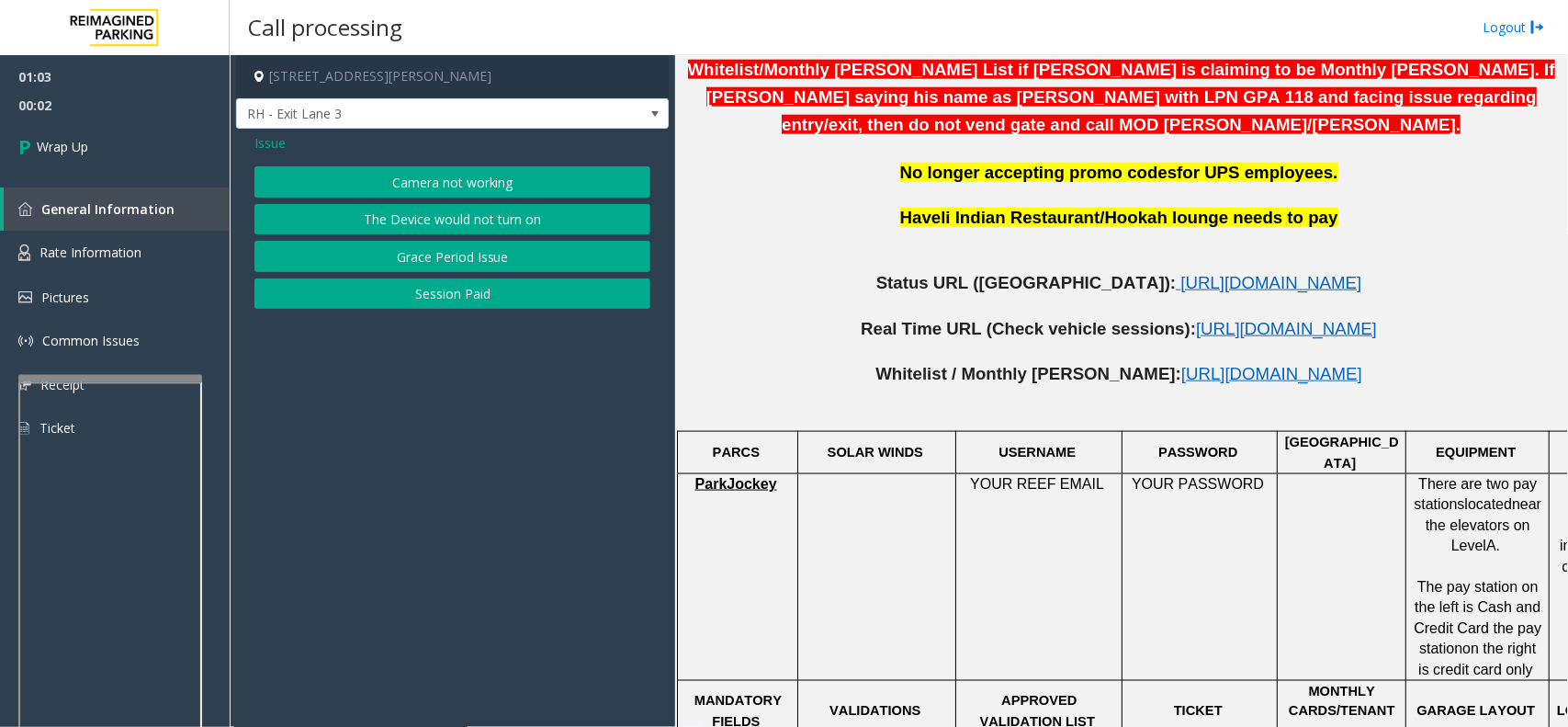 click on "Issue" 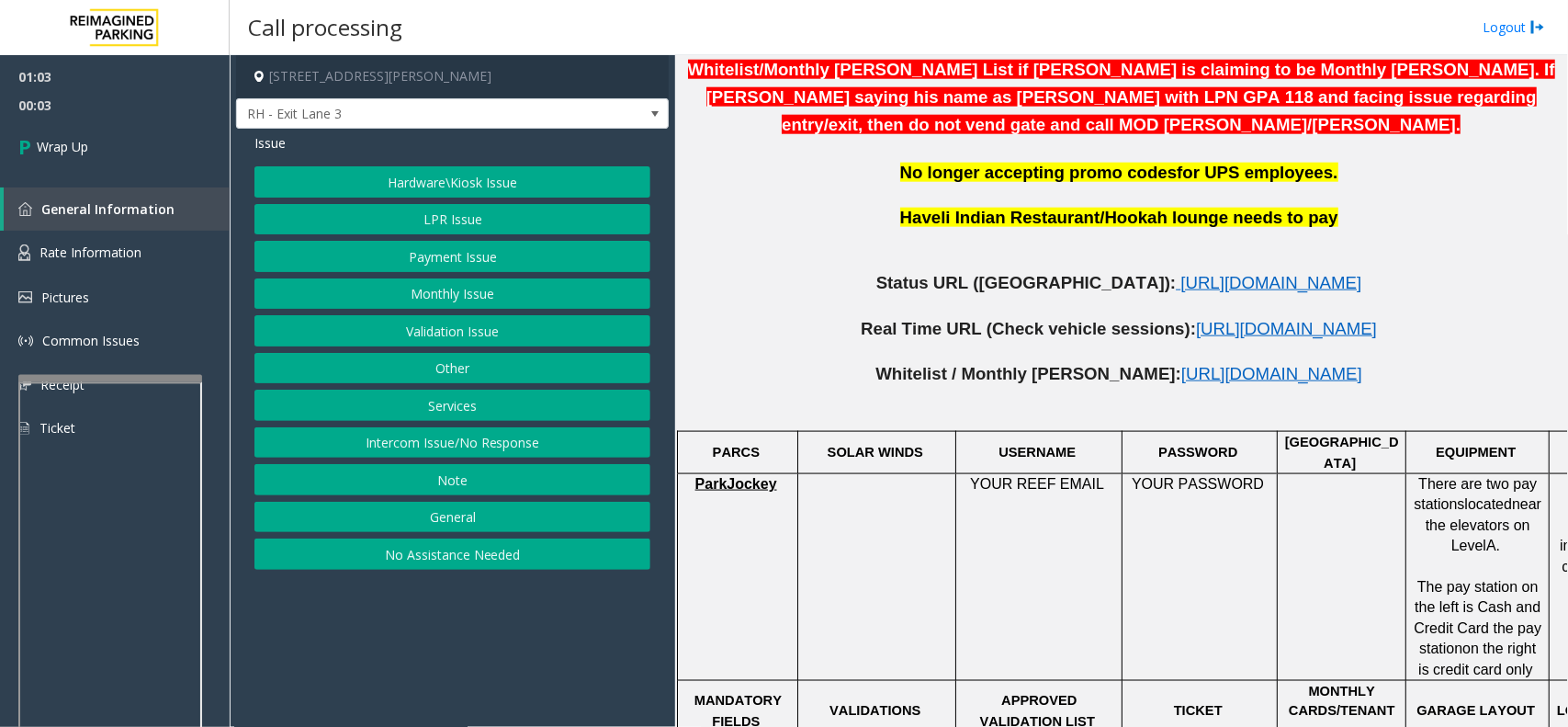 click on "Other" 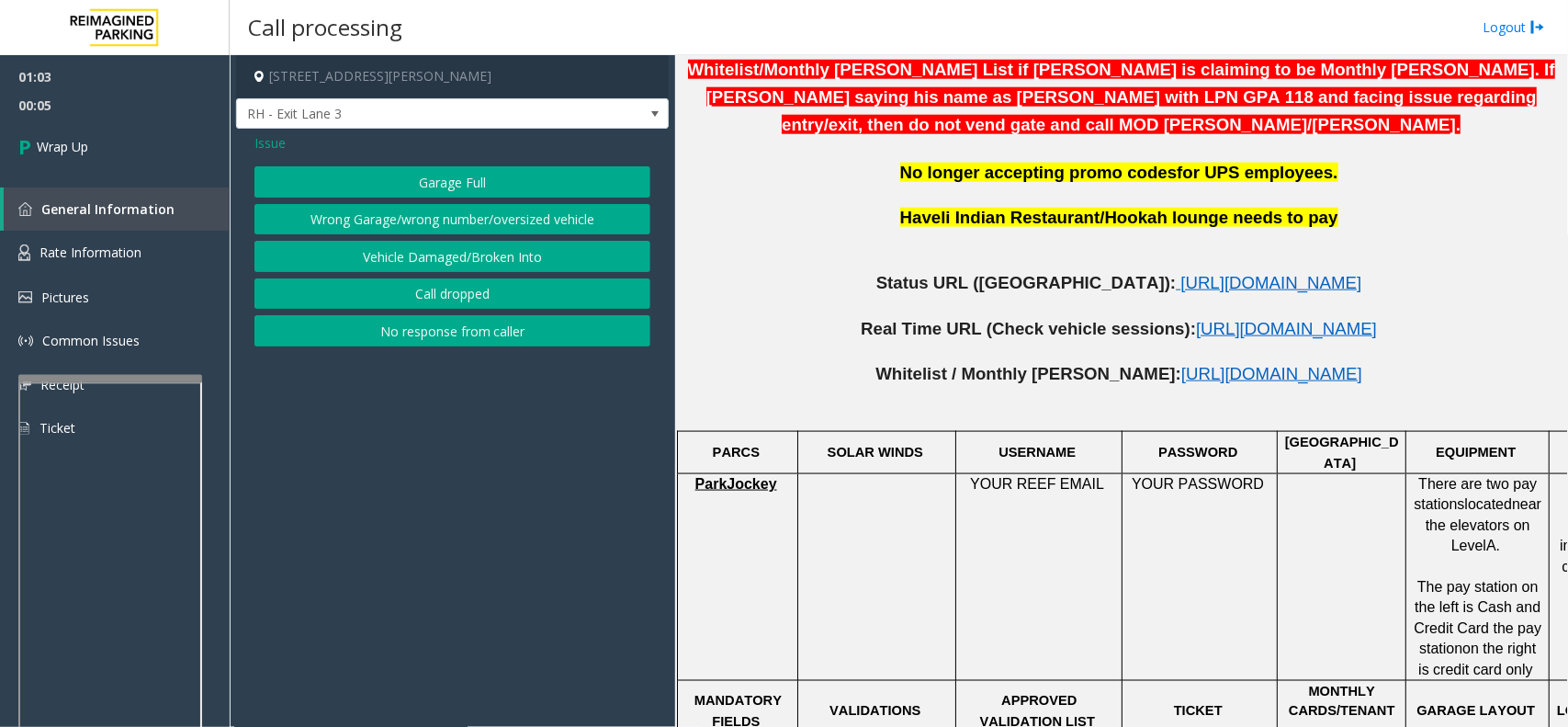 click on "Issue" 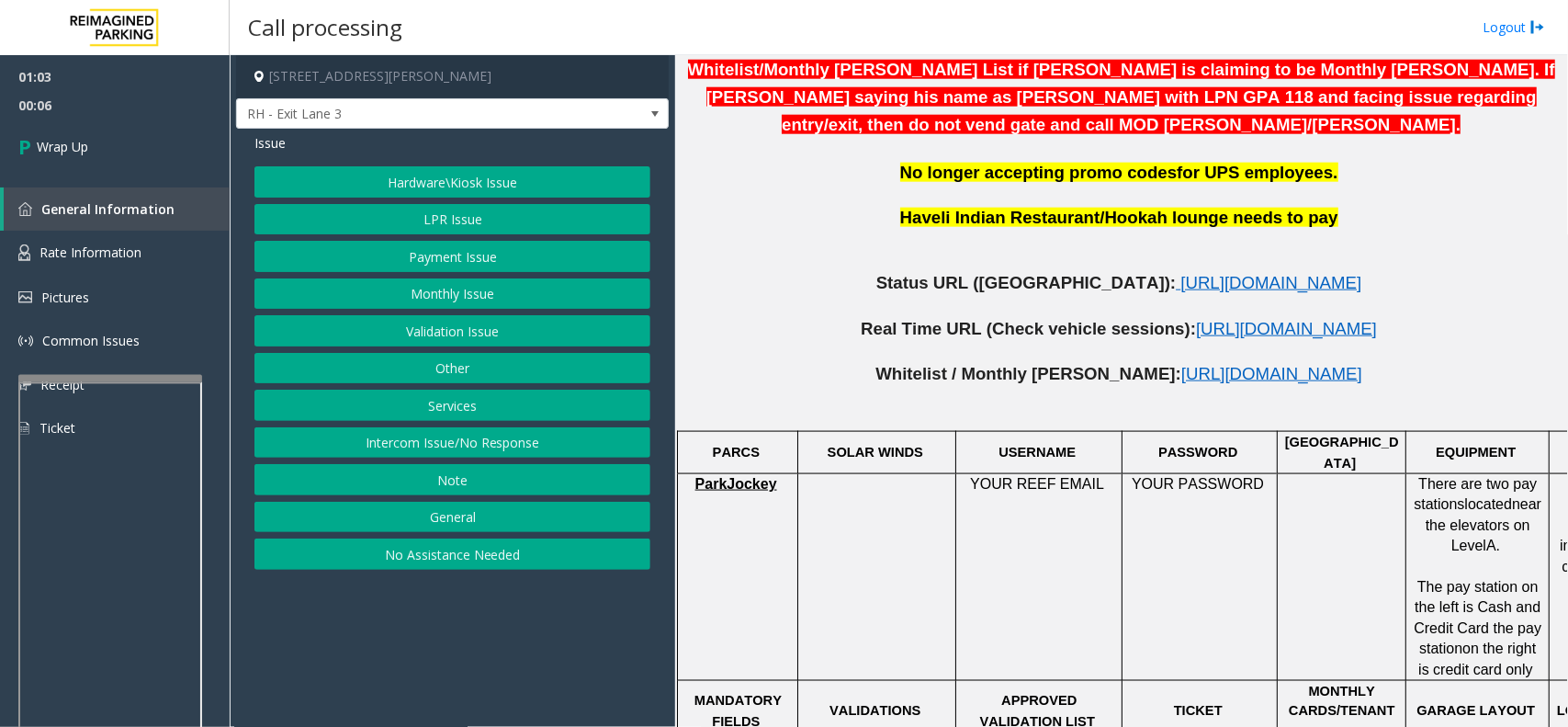 click on "General" 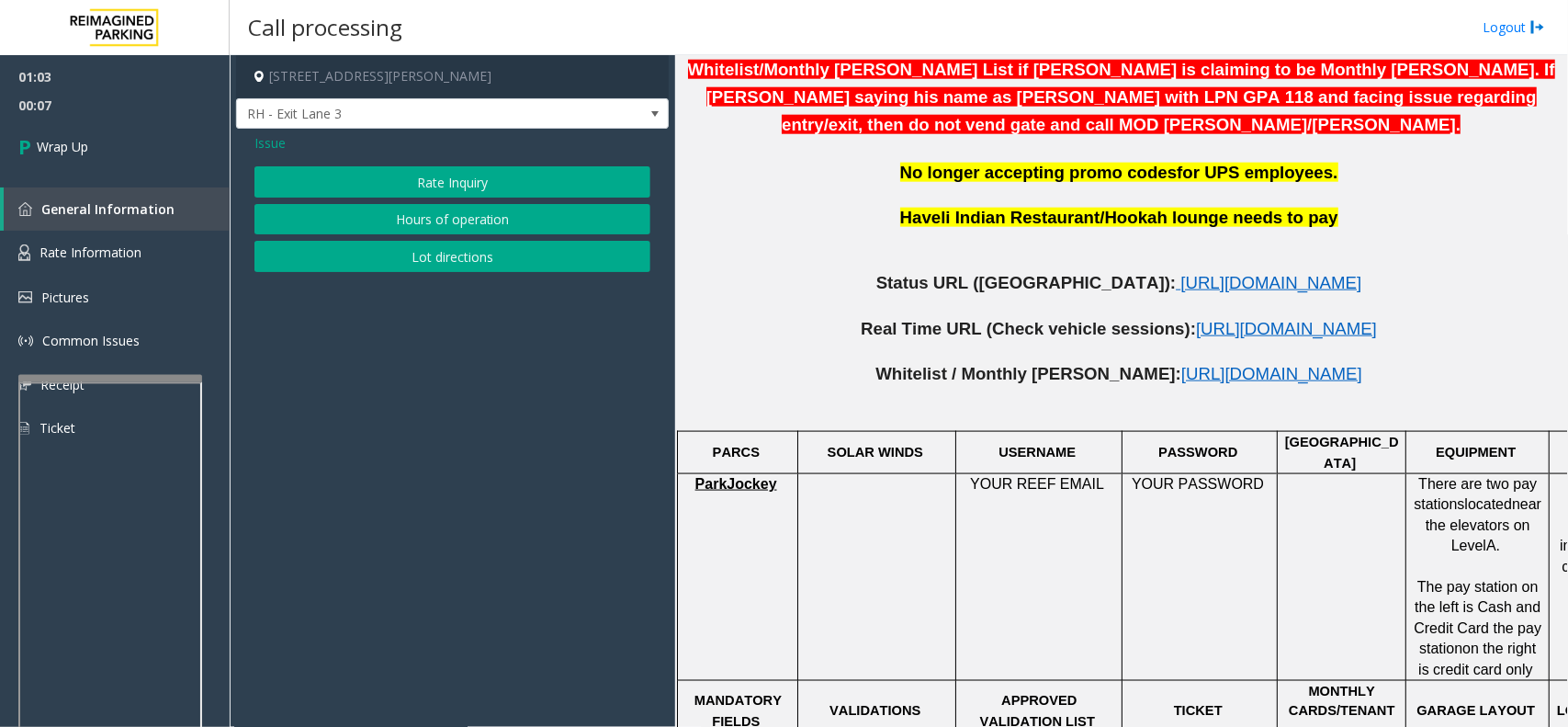 click on "Issue  Rate Inquiry   Hours of operation   Lot directions" 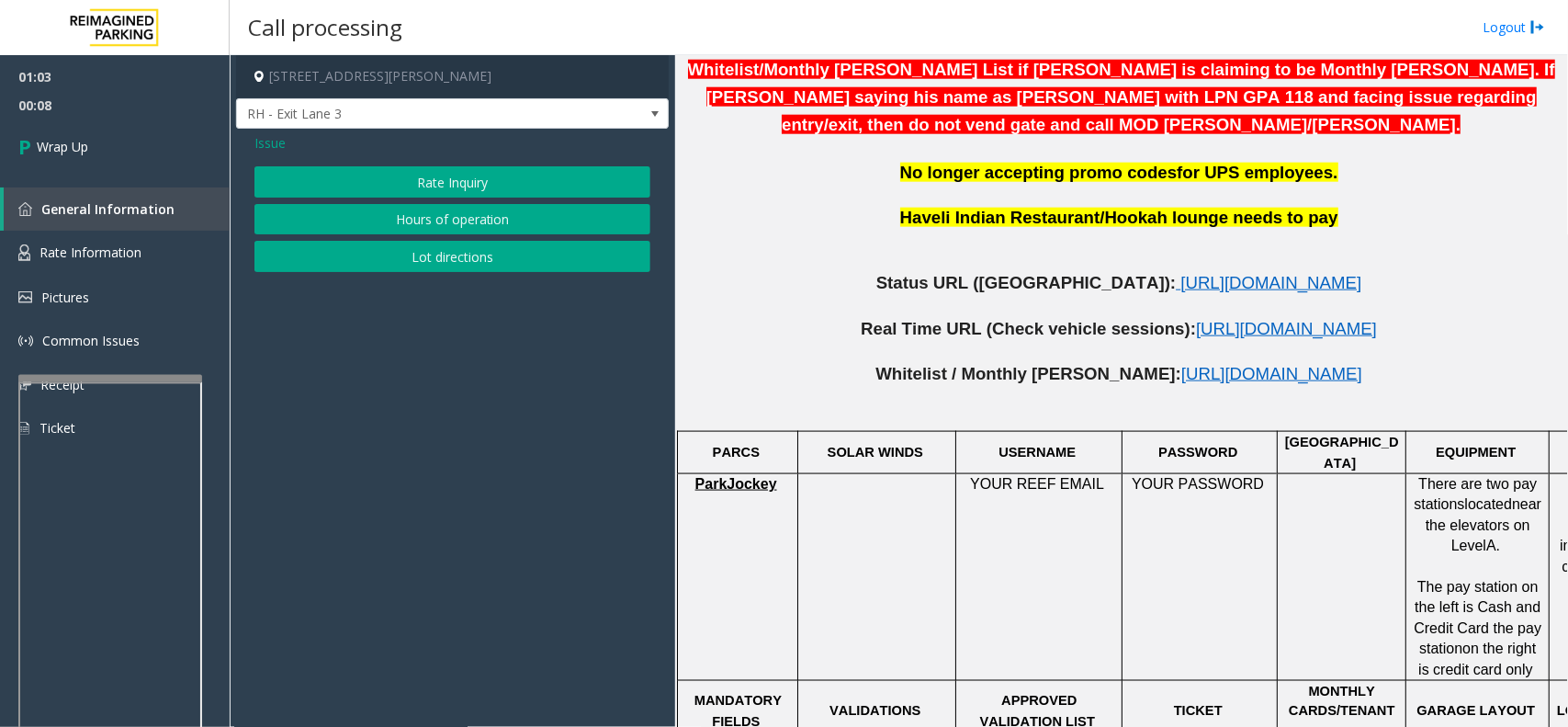 click on "Issue" 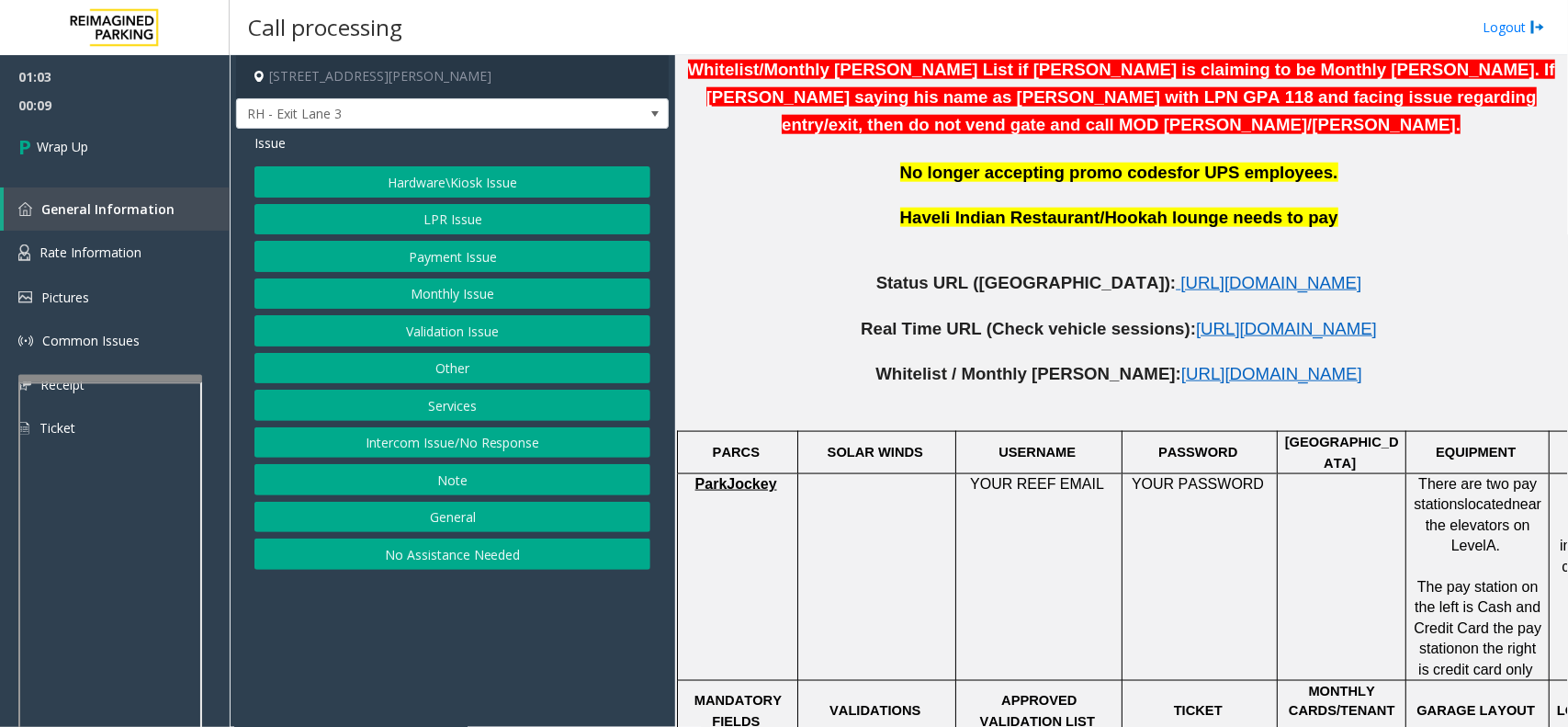 click on "Services" 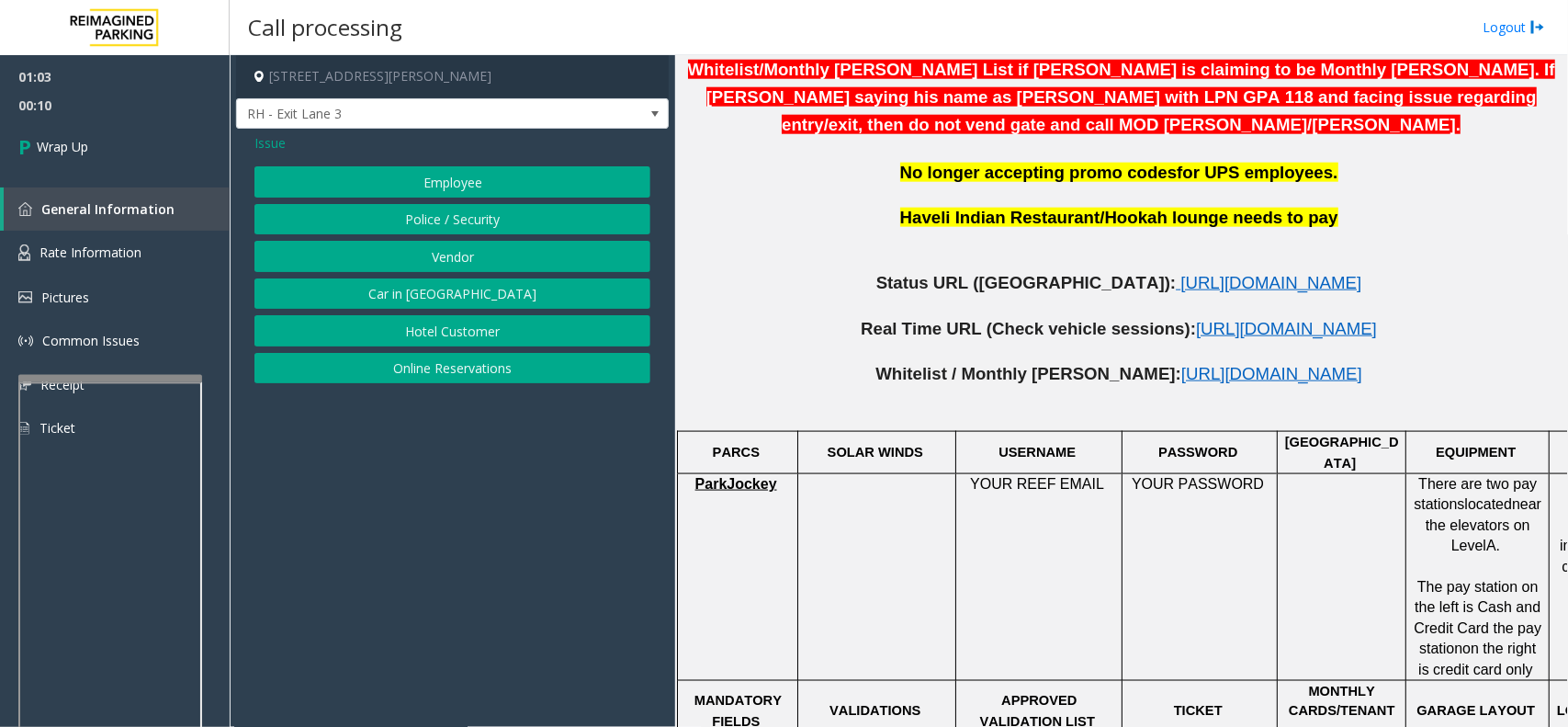 click on "Vendor" 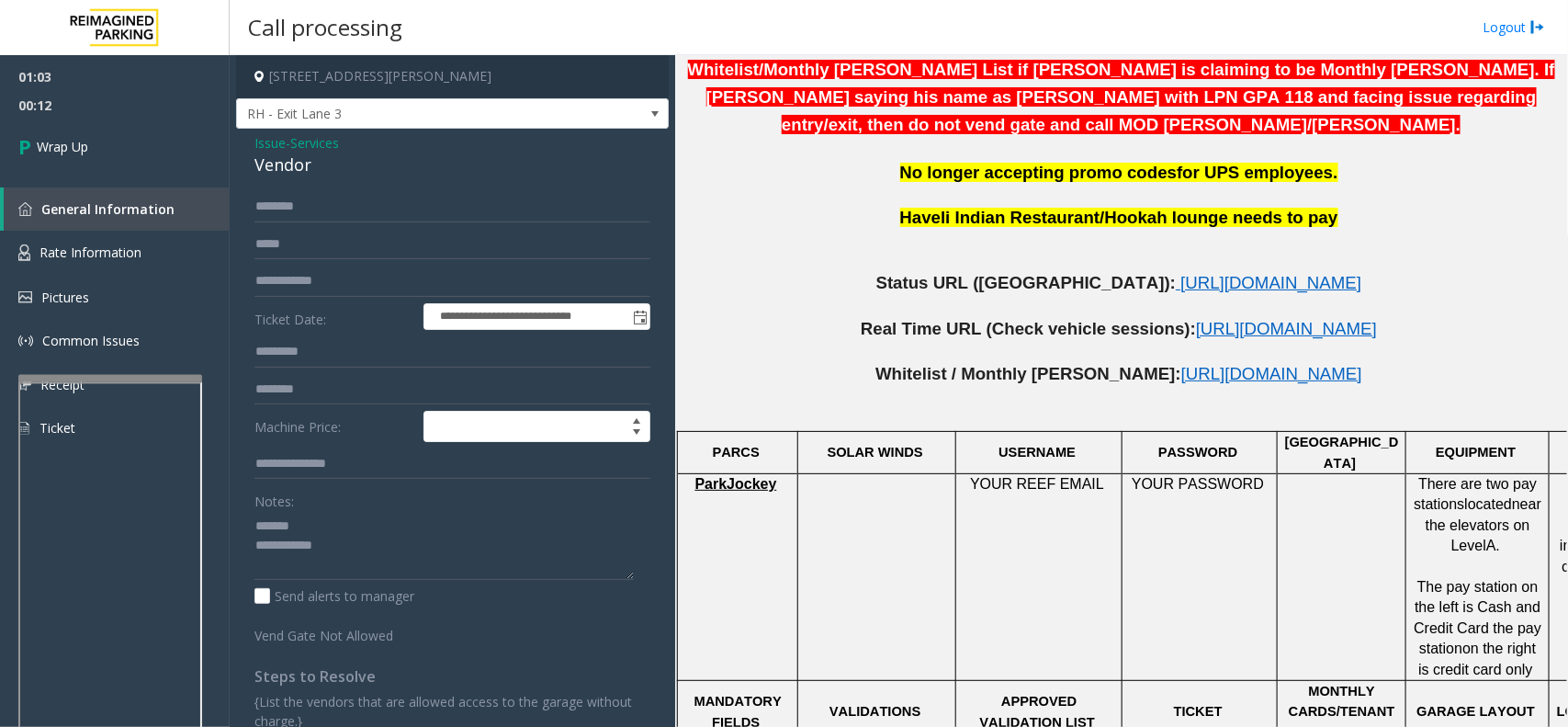 drag, startPoint x: 343, startPoint y: 506, endPoint x: 344, endPoint y: 521, distance: 15.033296 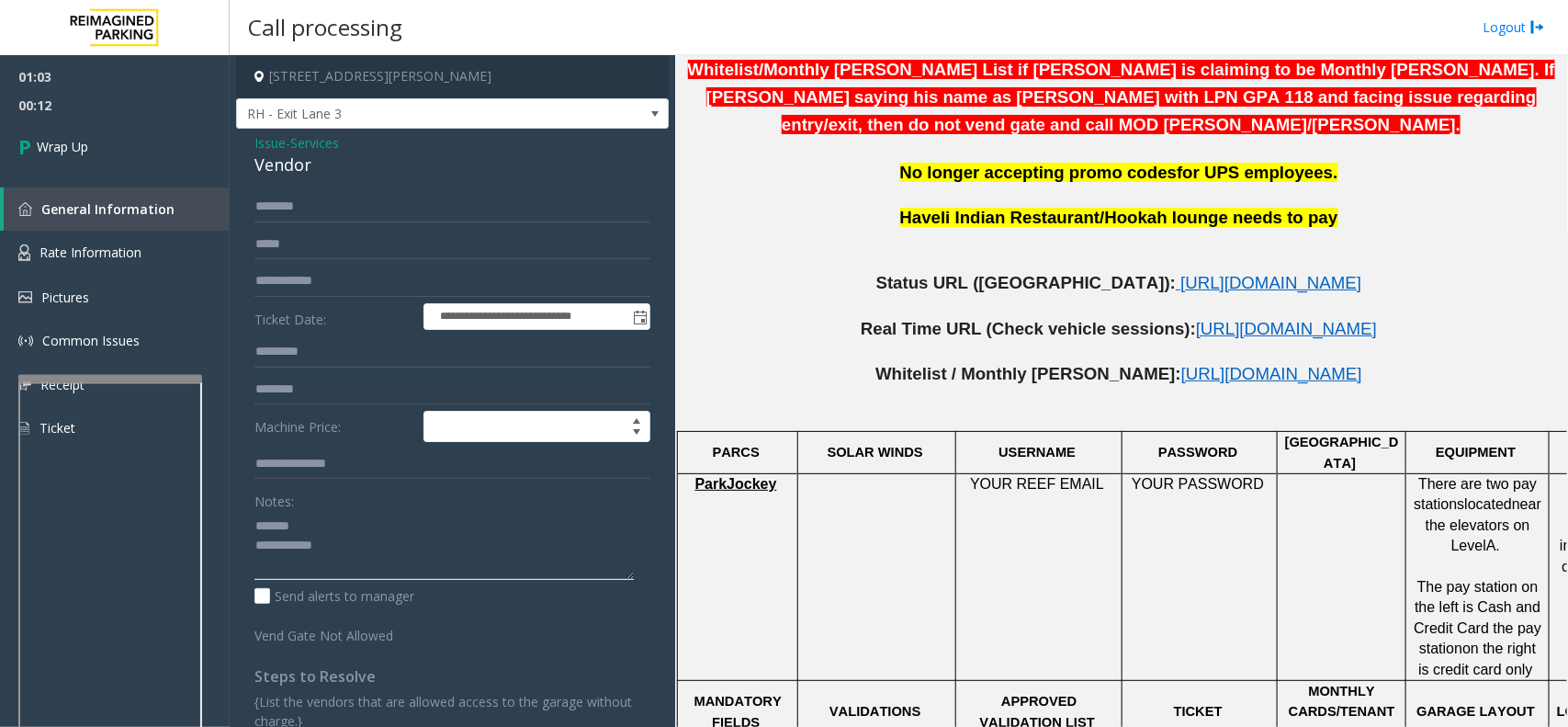 click 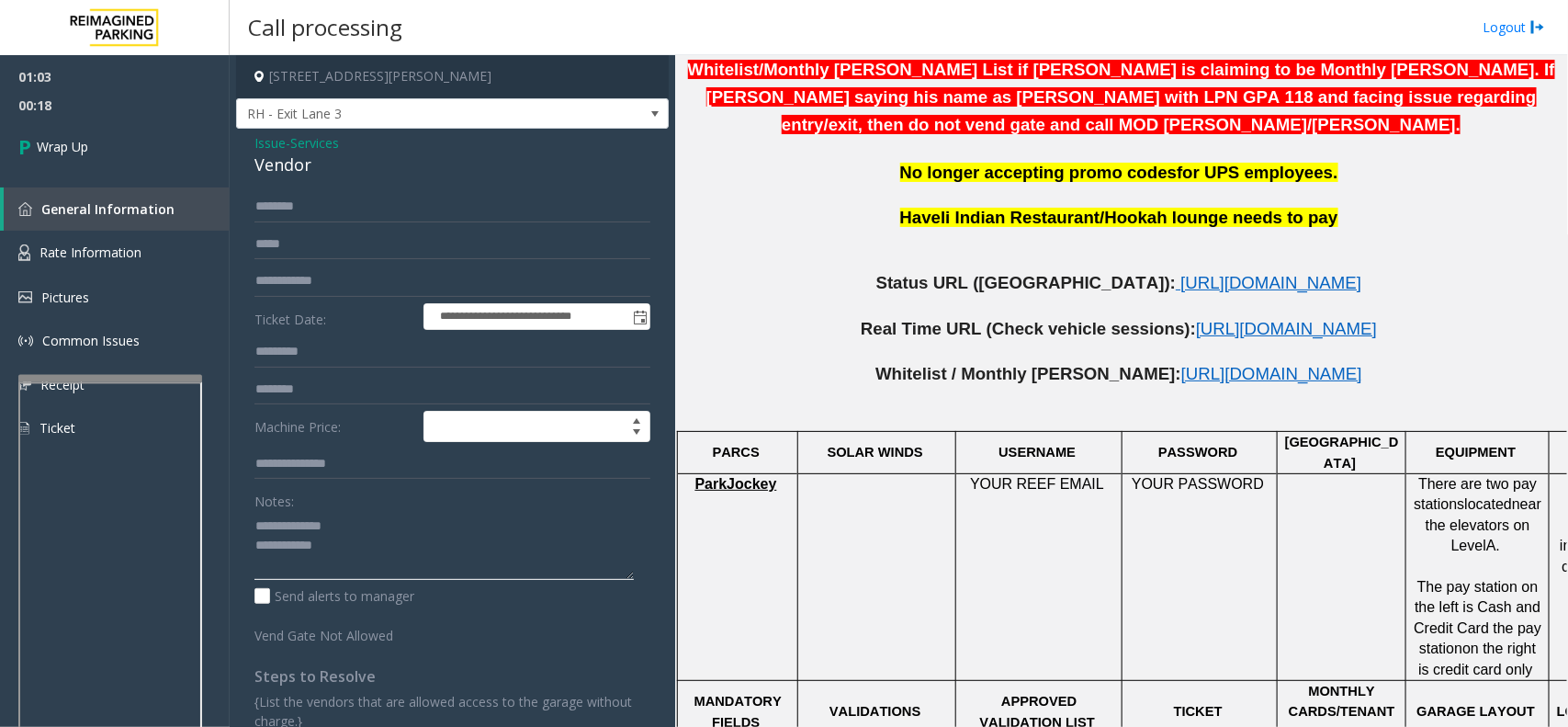 click 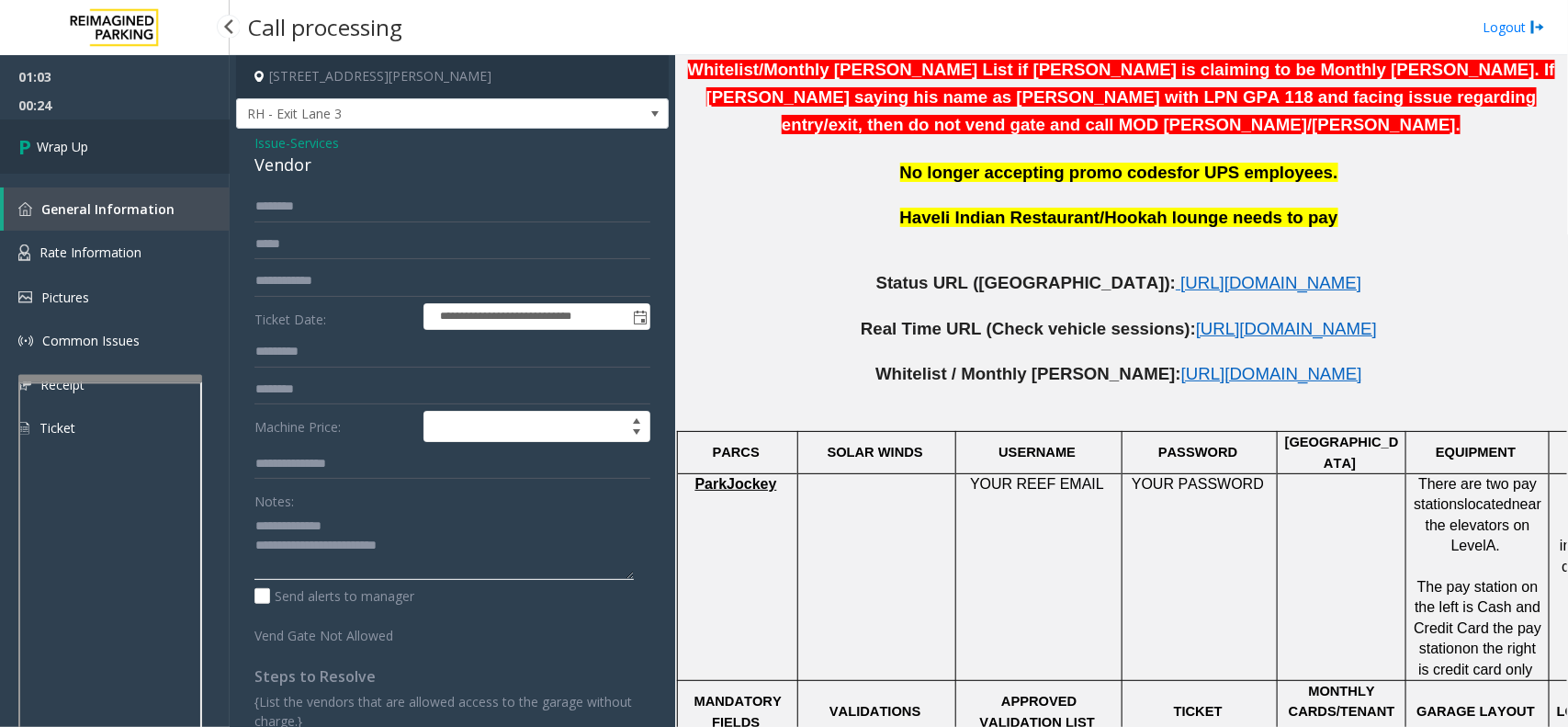 type on "**********" 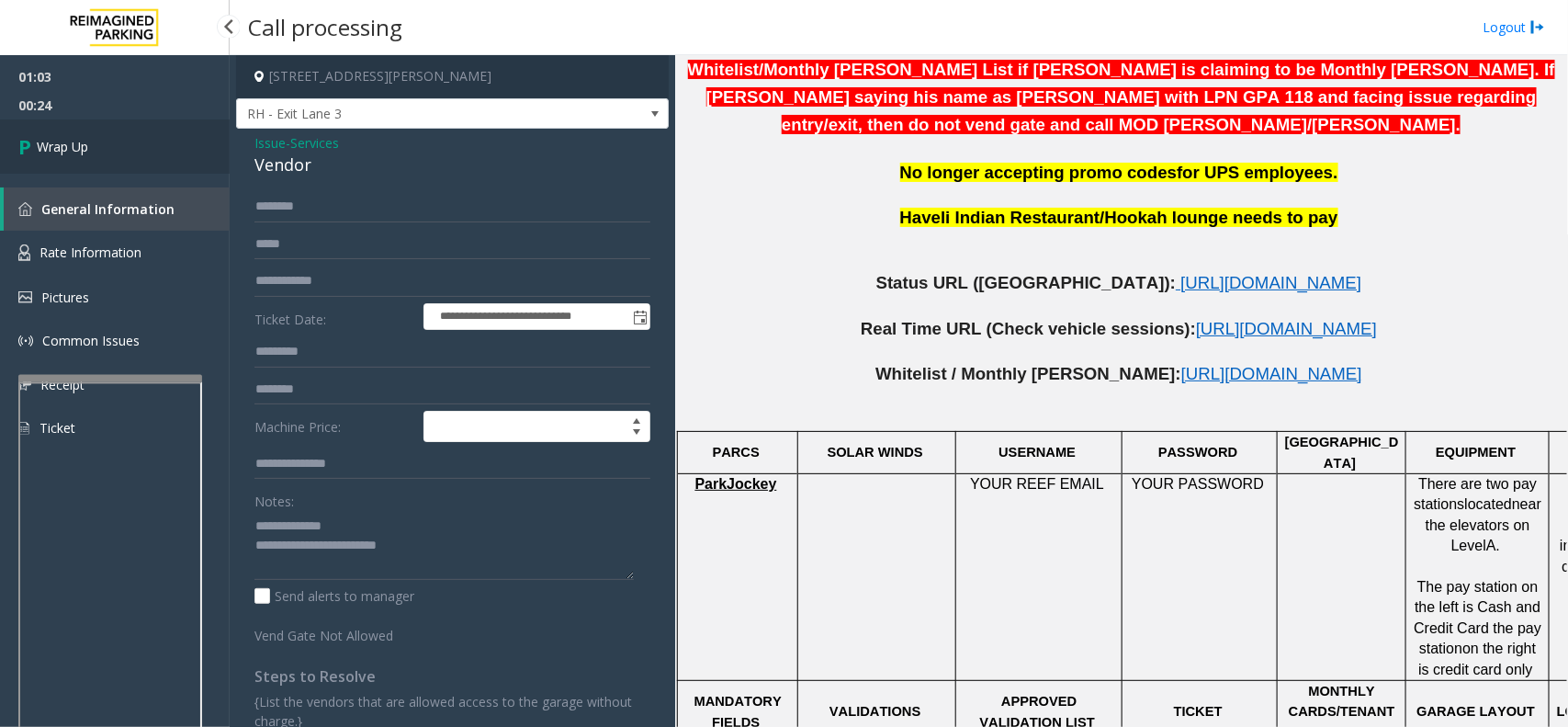 click on "Wrap Up" at bounding box center (115, 146) 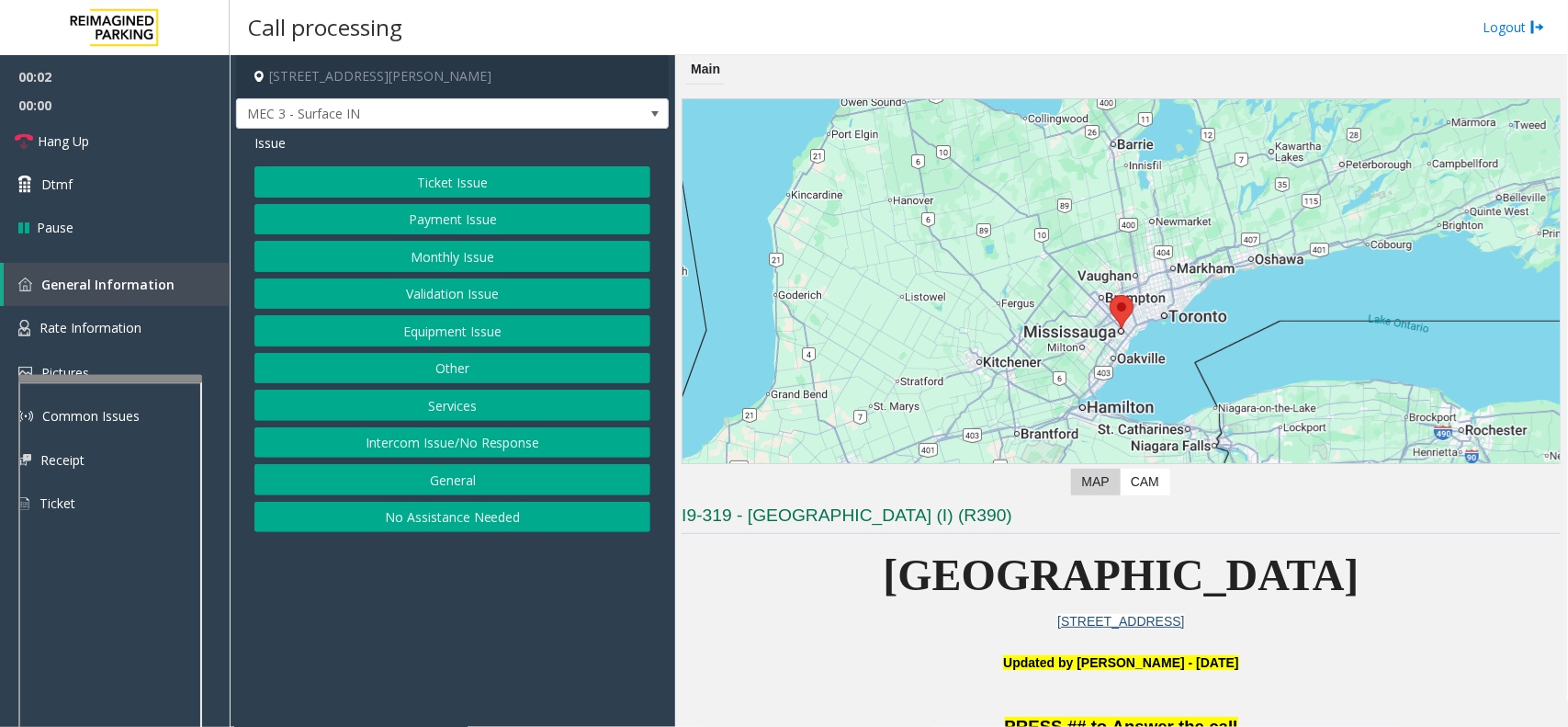 scroll, scrollTop: 574, scrollLeft: 0, axis: vertical 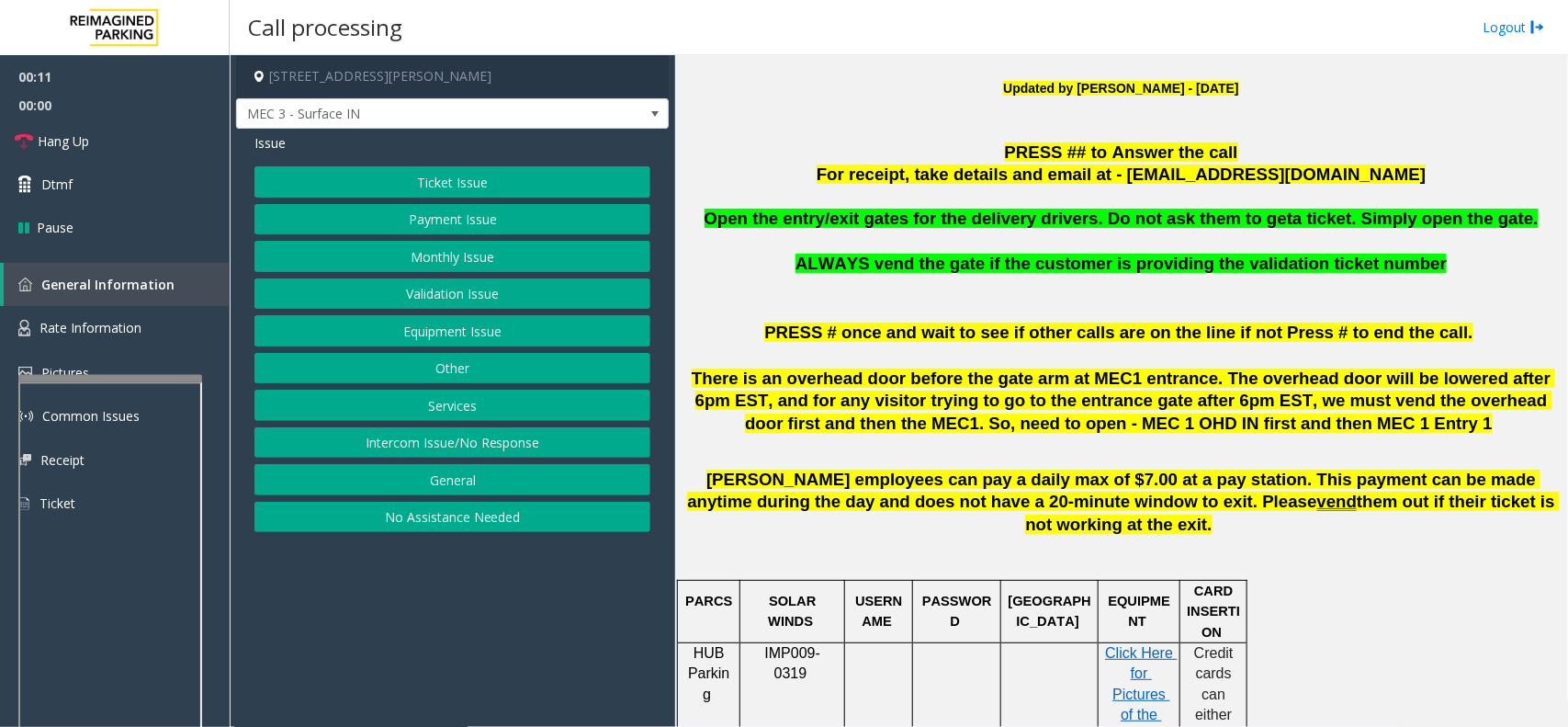 click on "Equipment Issue" 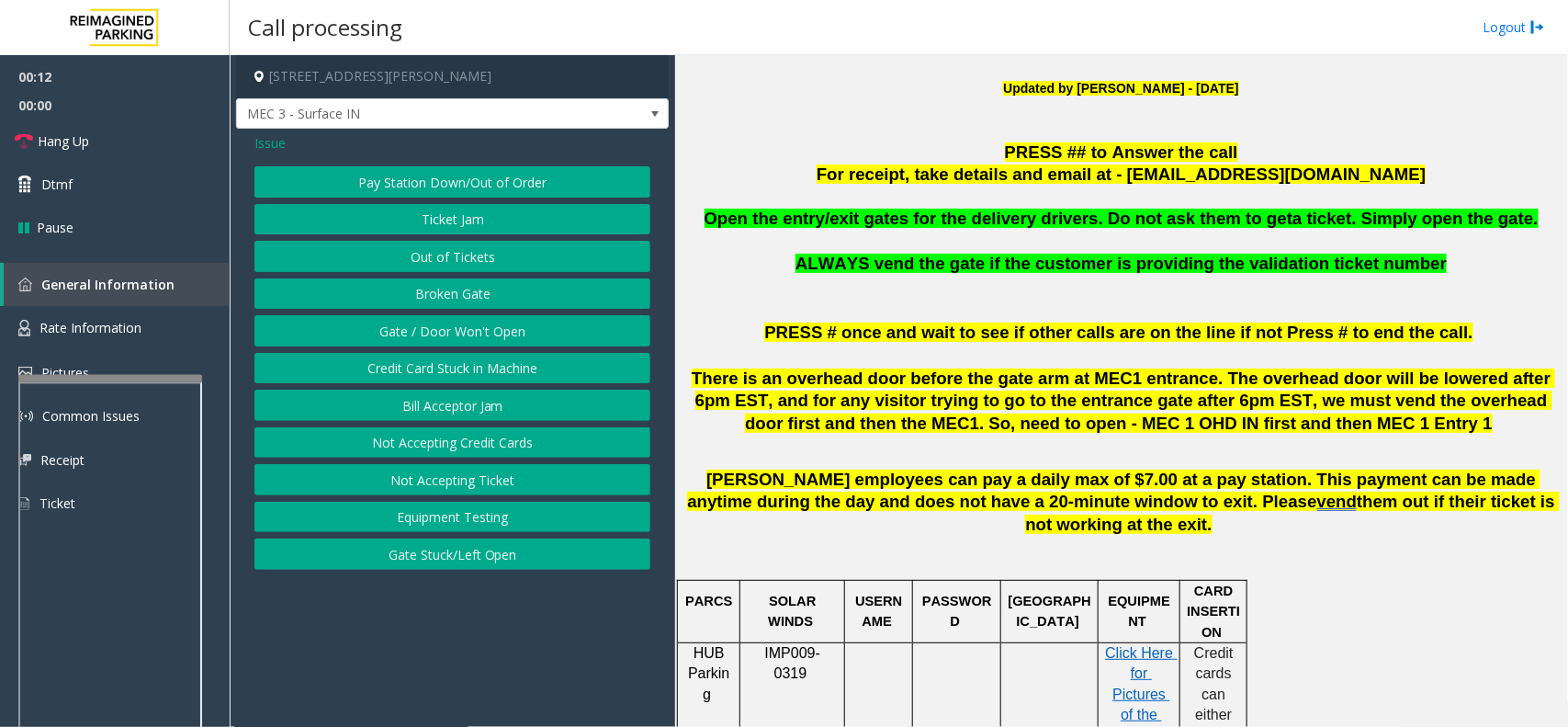 click on "Gate / Door Won't Open" 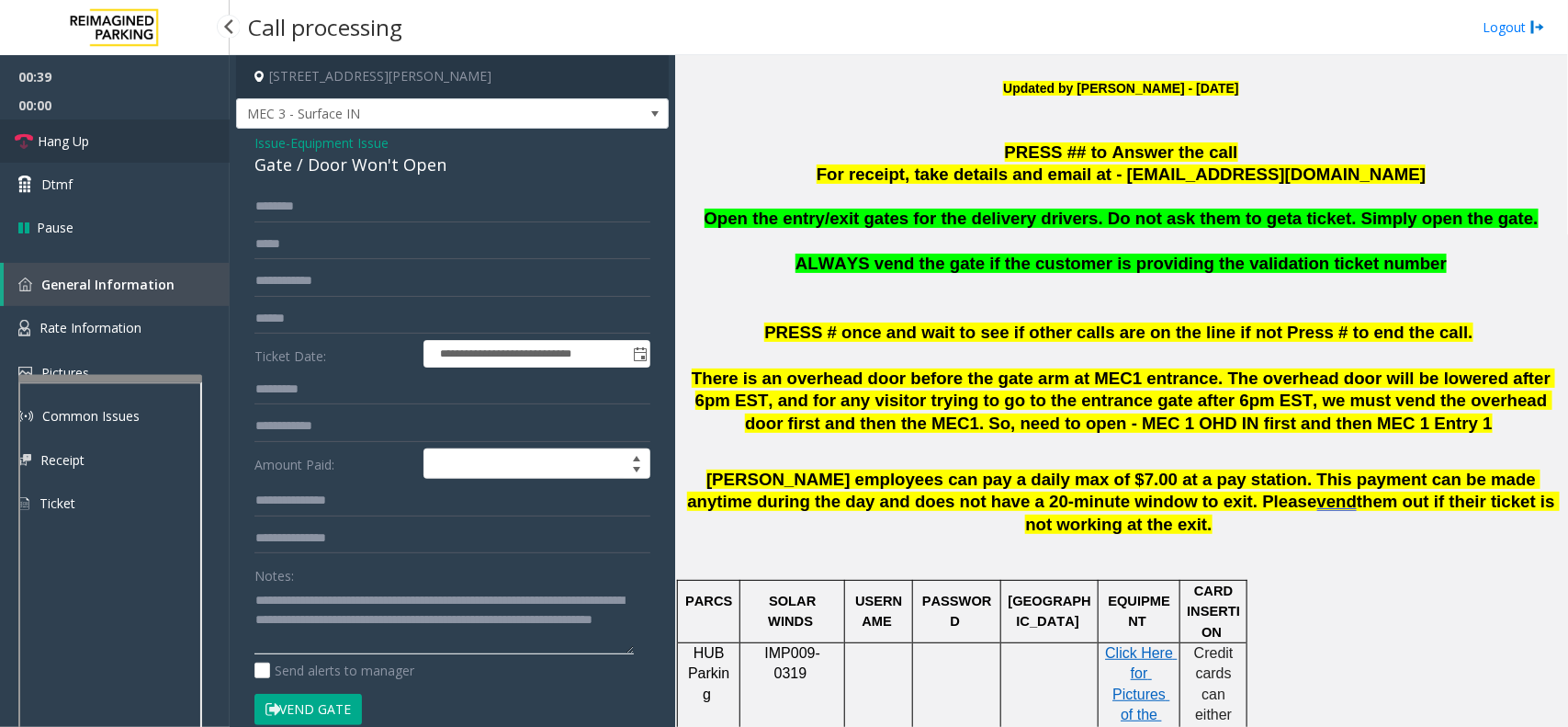 type on "**********" 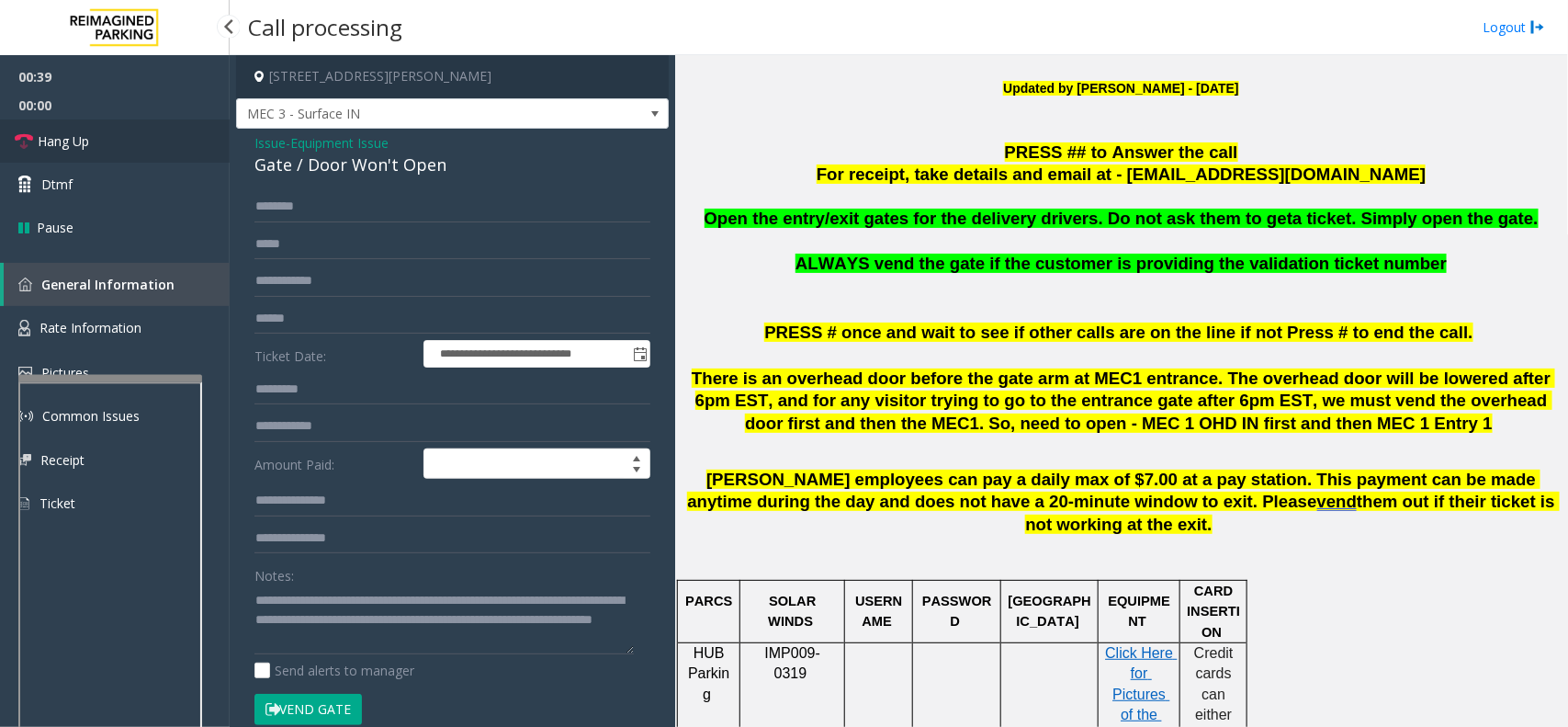 click on "Hang Up" at bounding box center [115, 141] 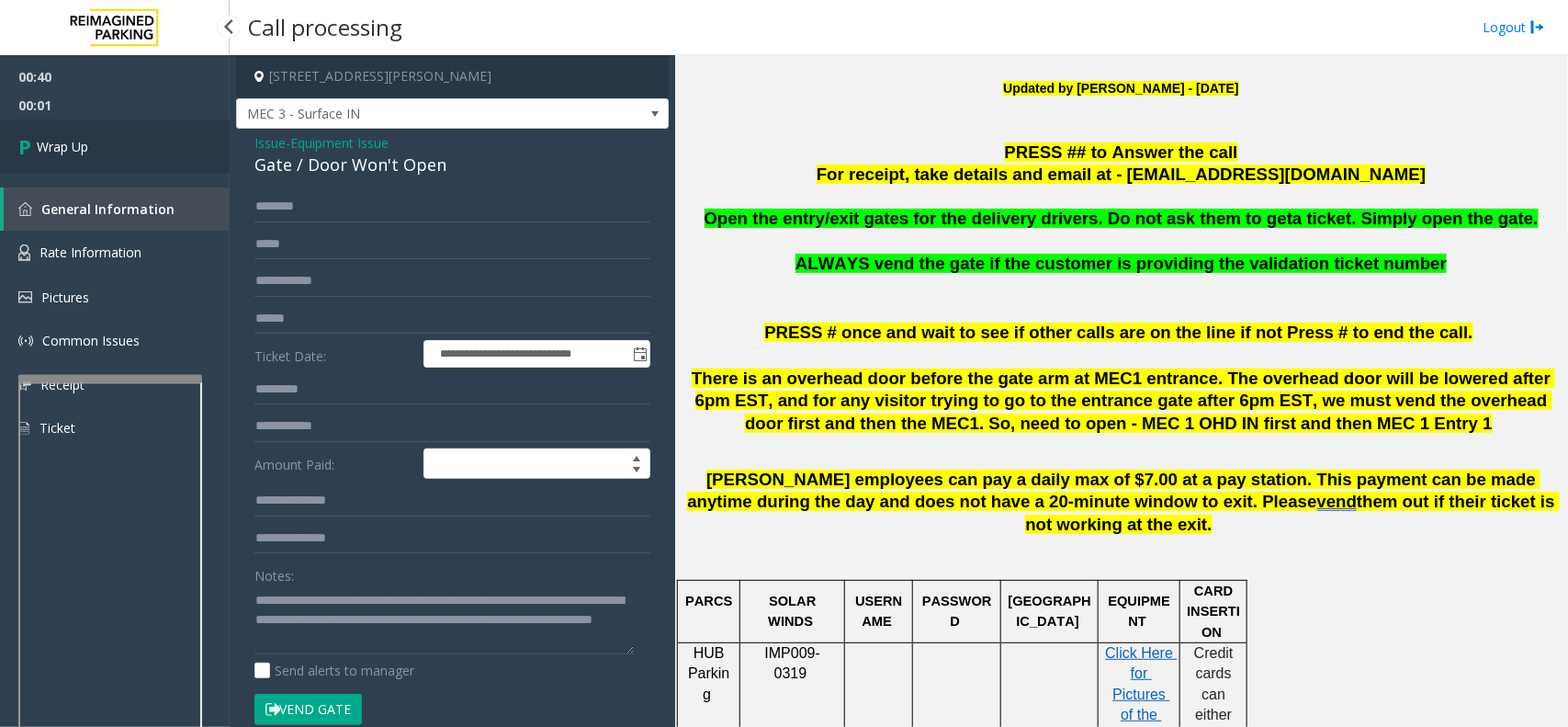 click on "Wrap Up" at bounding box center [115, 146] 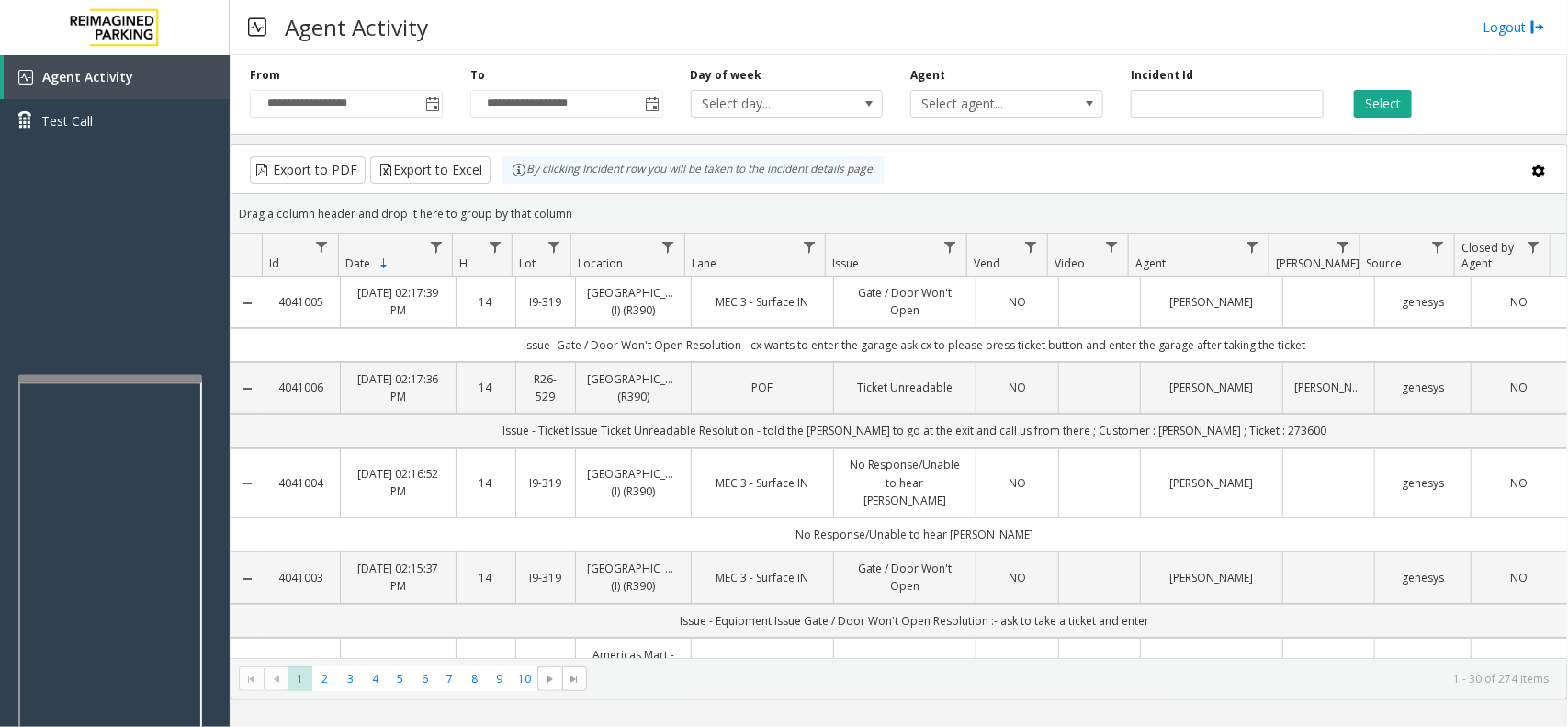 type 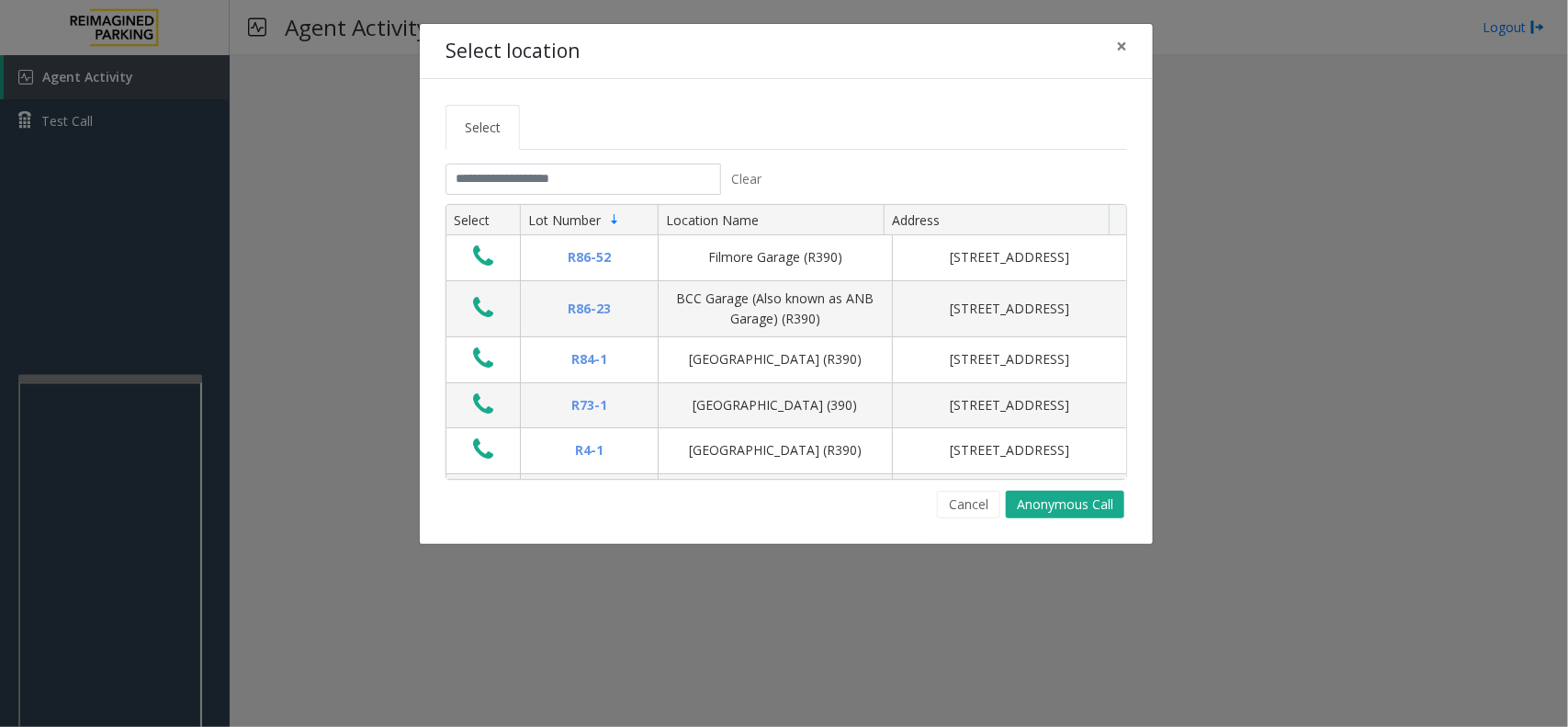 click on "Select location ×" 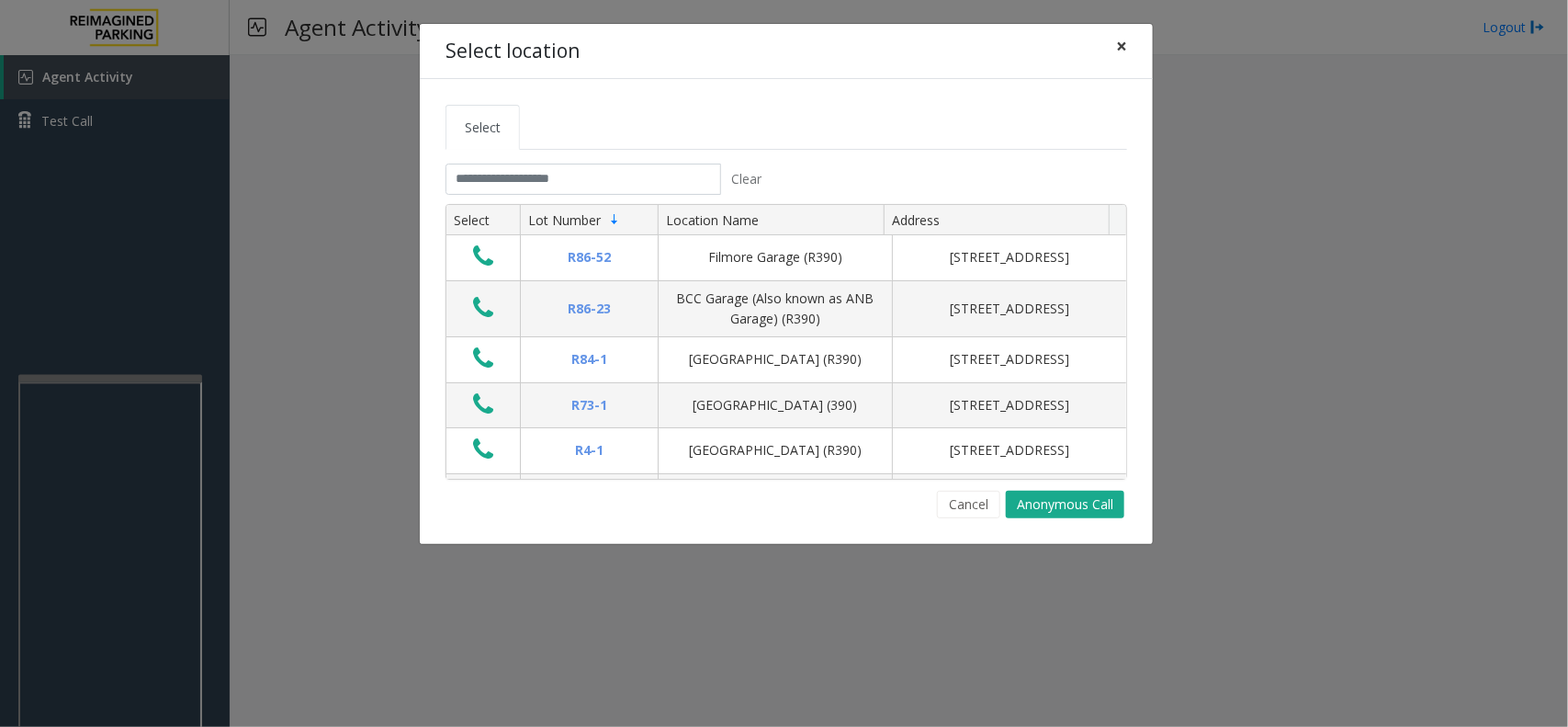 click on "×" 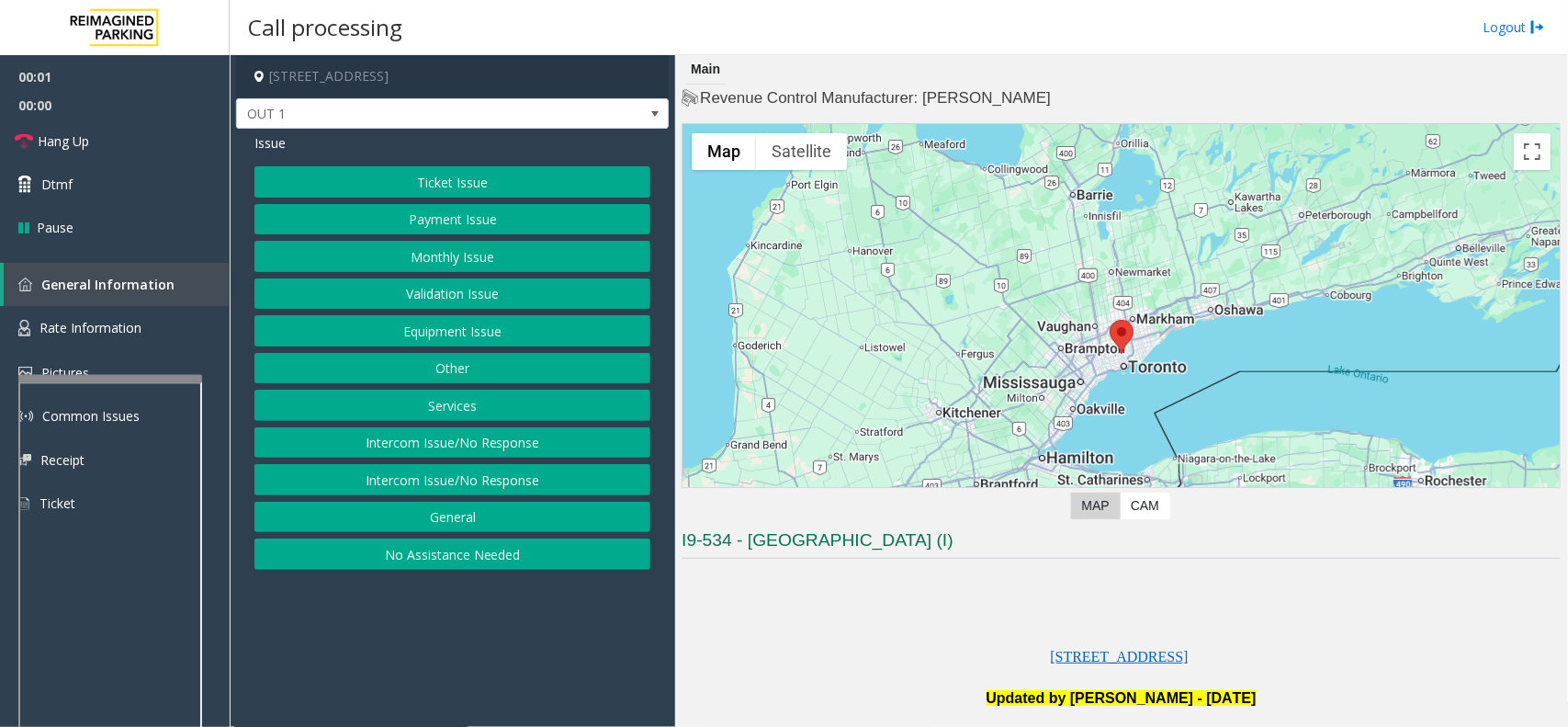 click on "Equipment Issue" 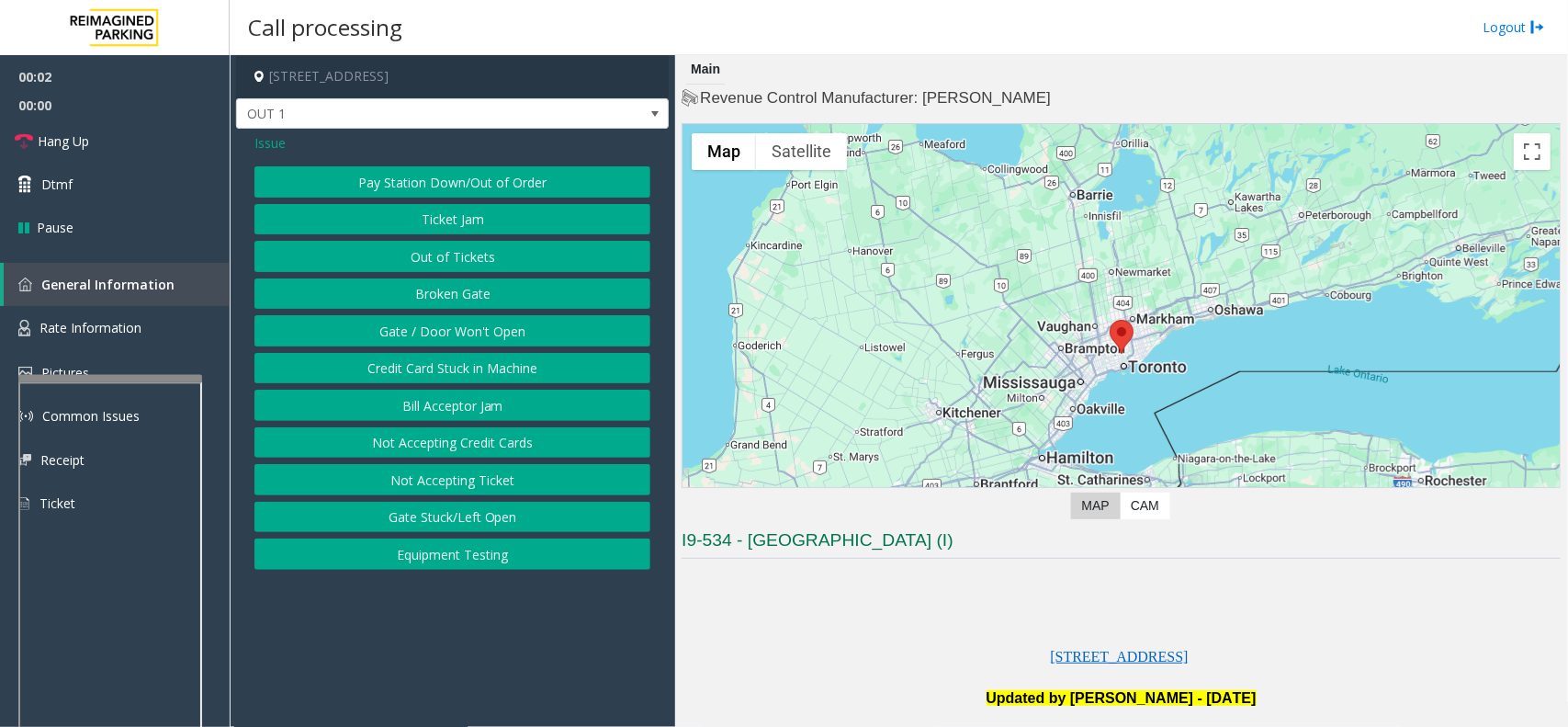 click on "Gate / Door Won't Open" 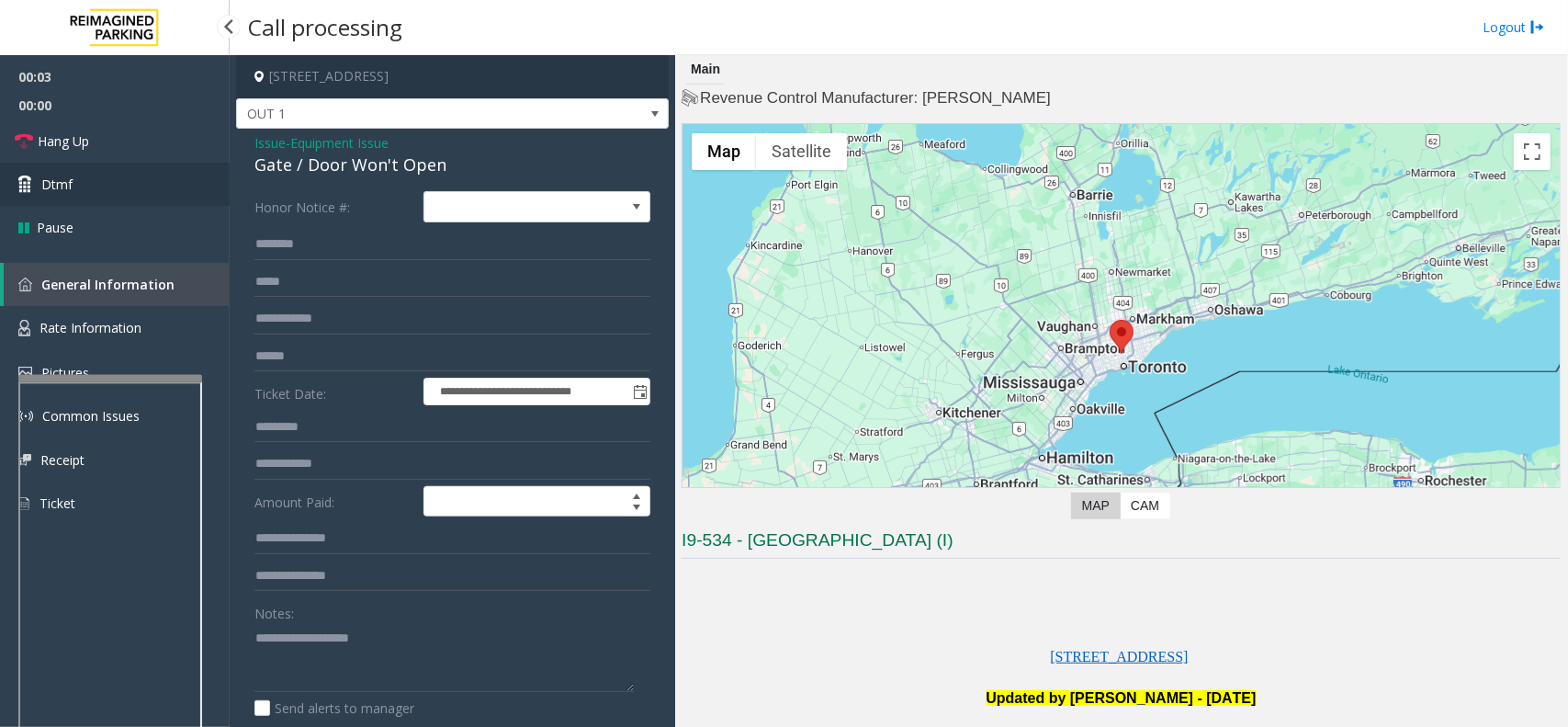click on "Dtmf" at bounding box center [115, 184] 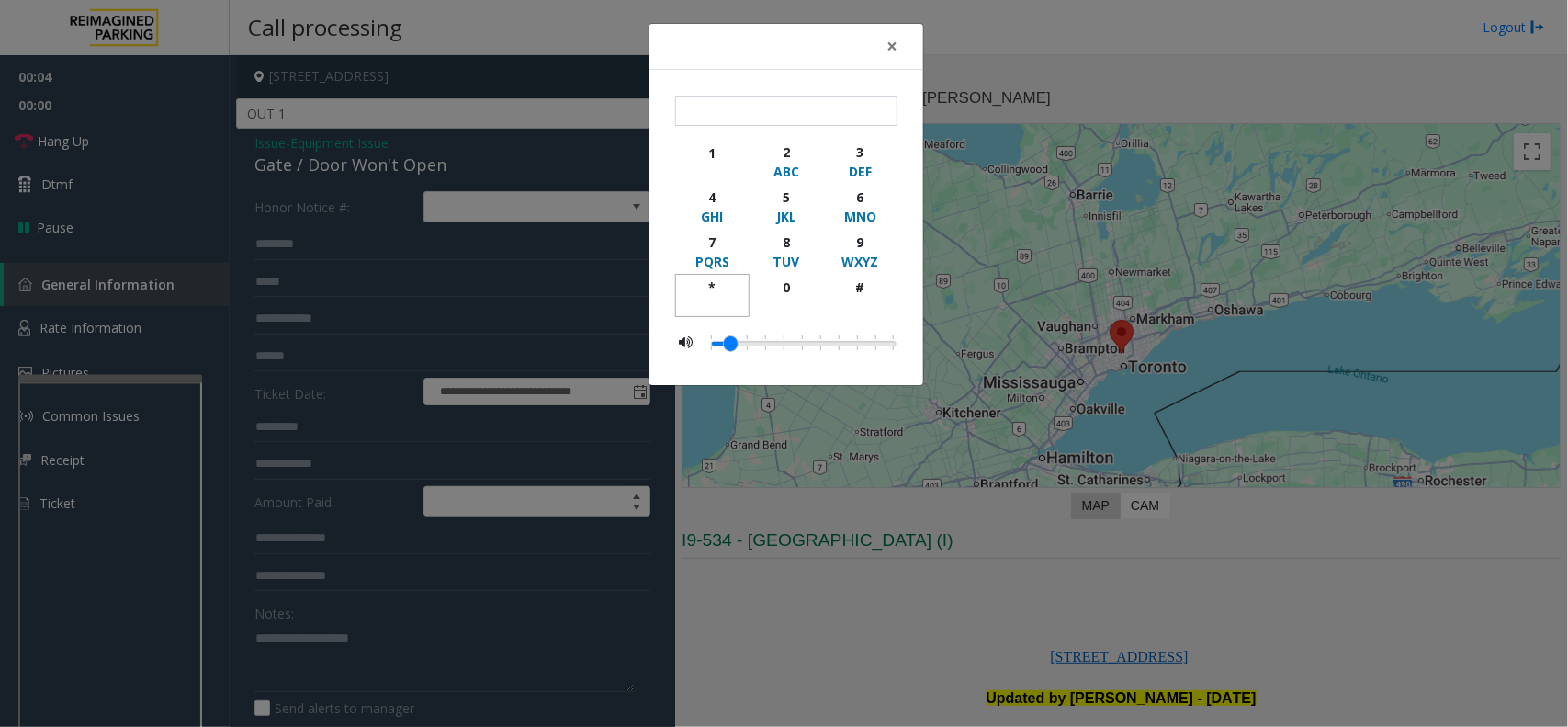 click on "*" 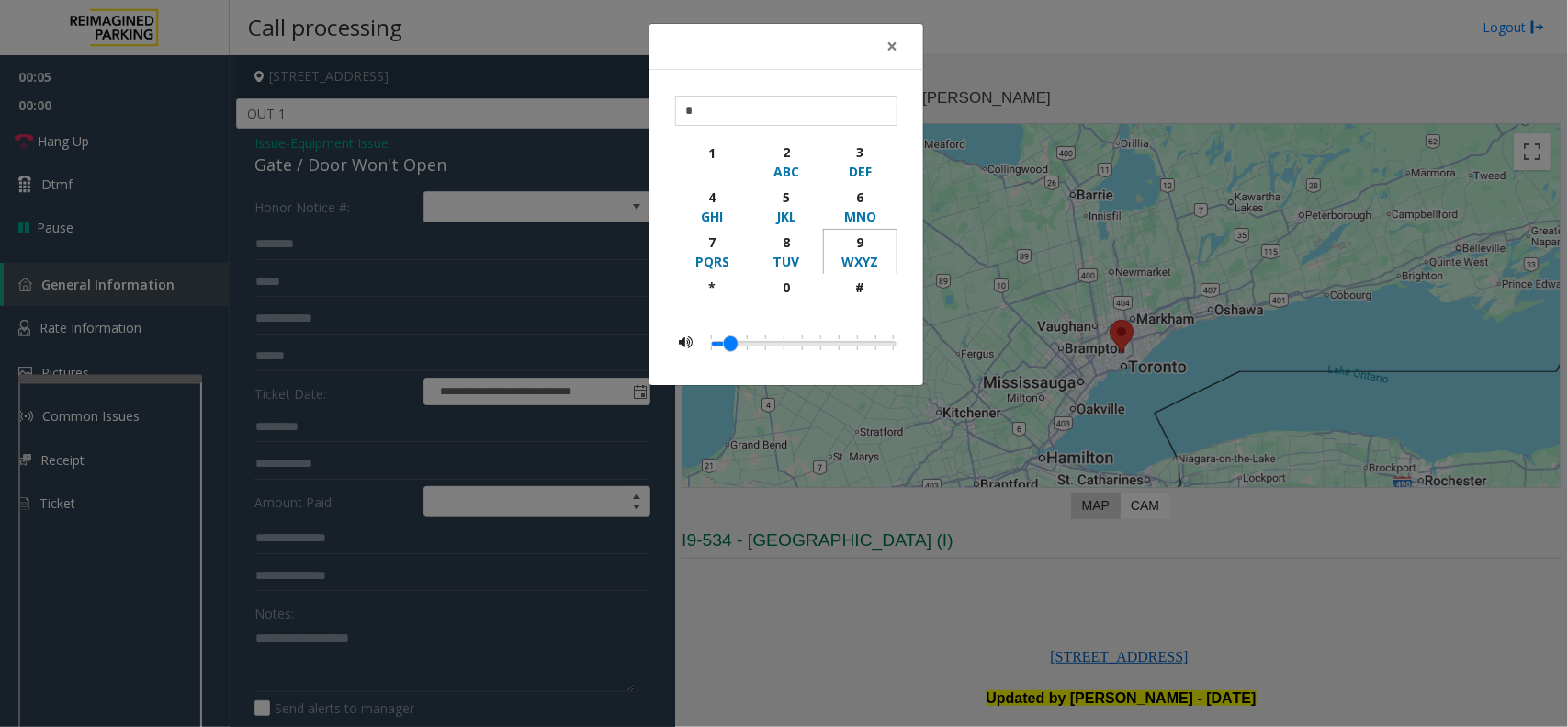 click on "9" 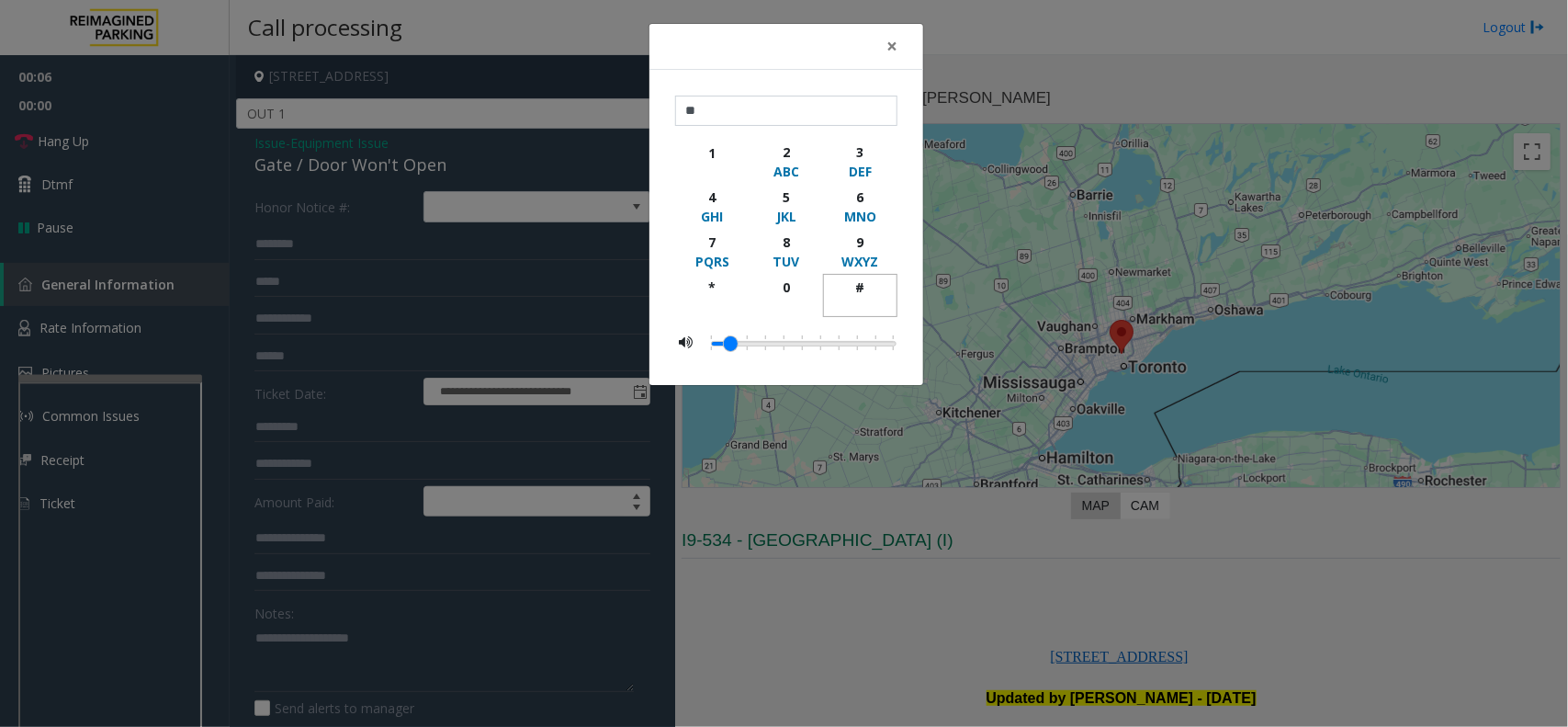 click 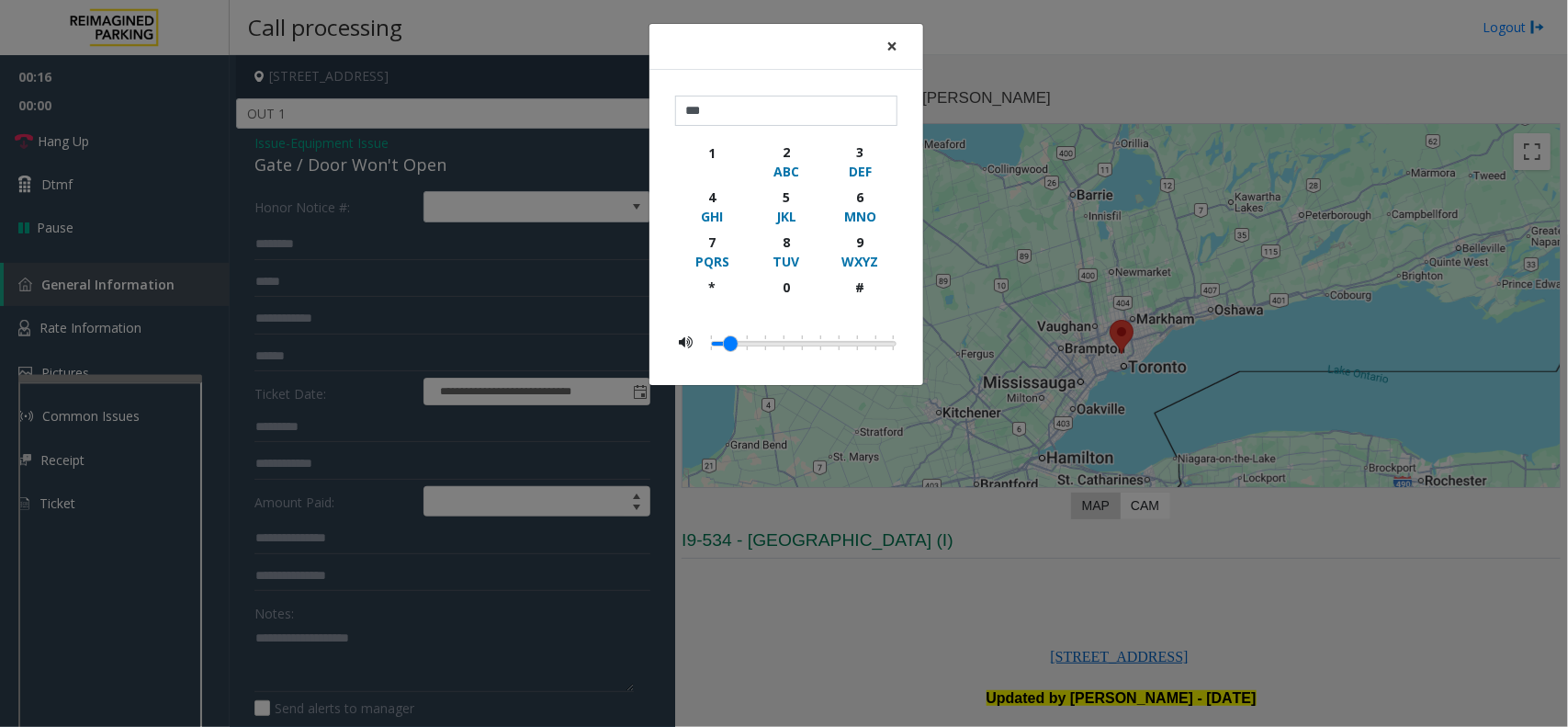 click on "×" 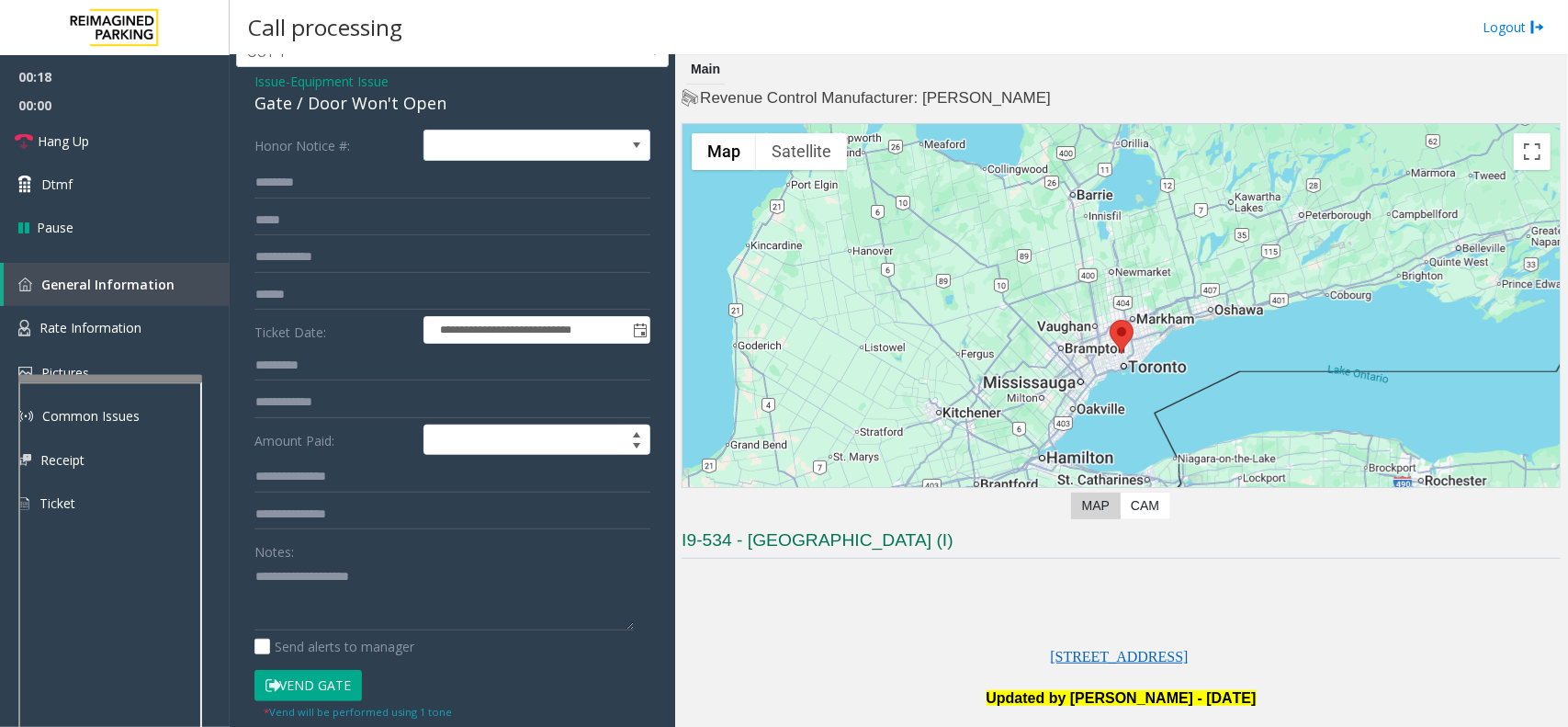 scroll, scrollTop: 115, scrollLeft: 0, axis: vertical 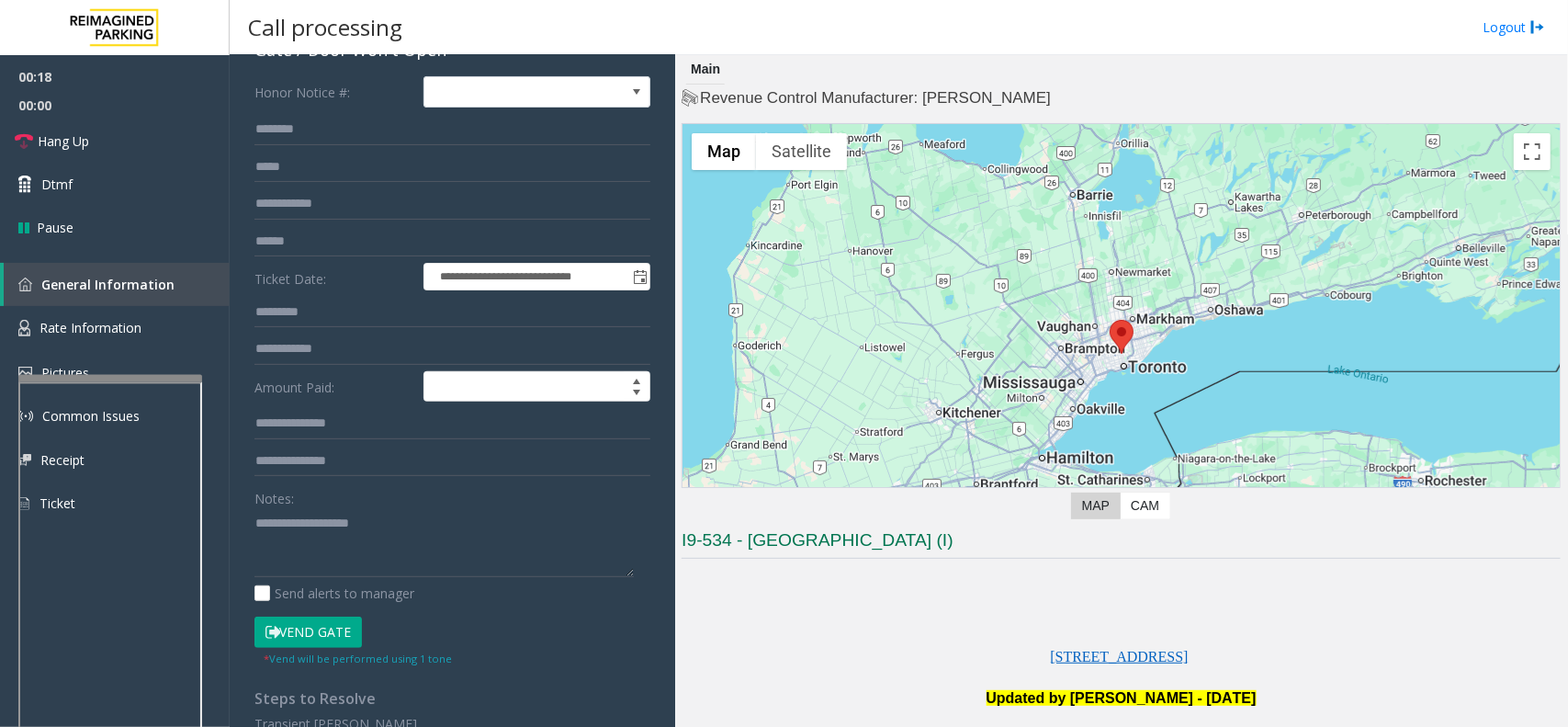 click on "Vend Gate" 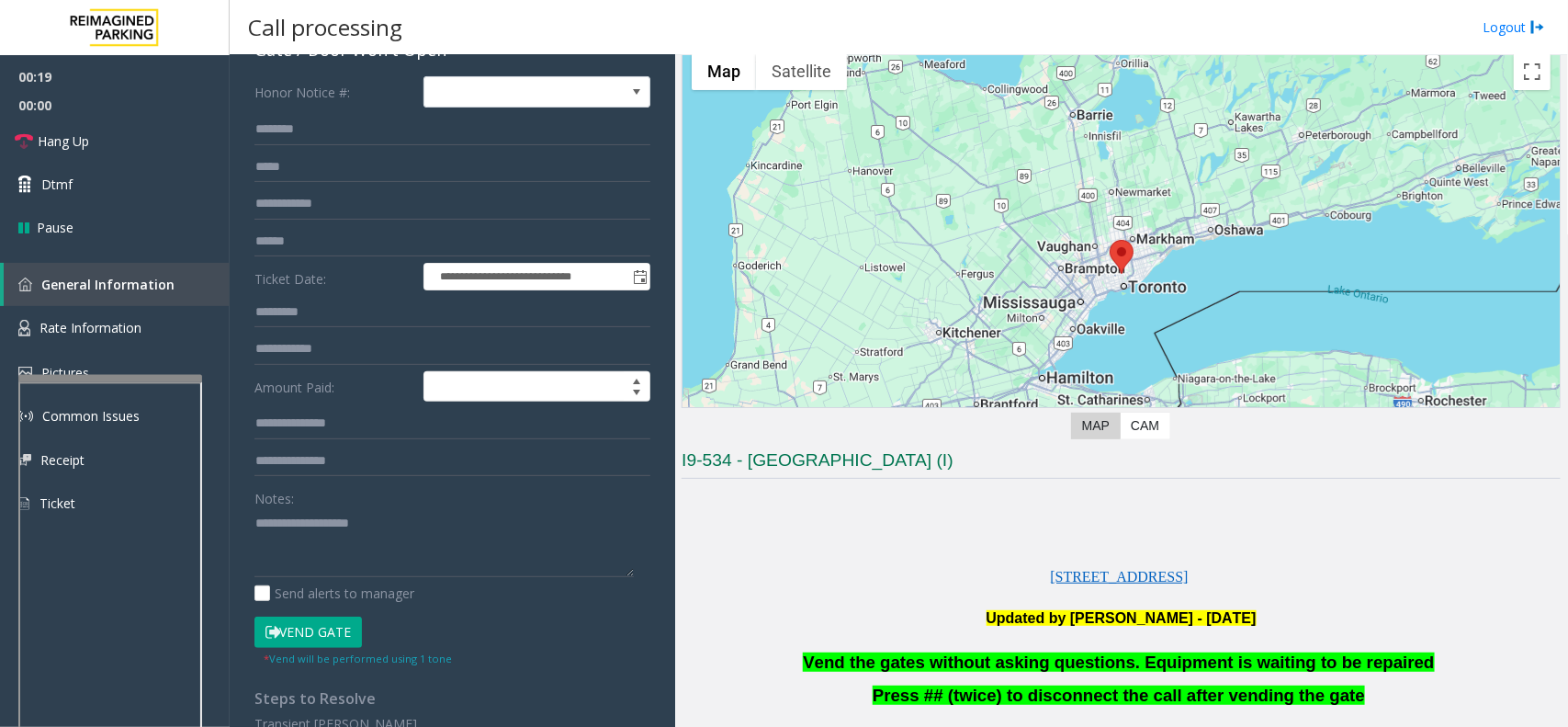 scroll, scrollTop: 230, scrollLeft: 0, axis: vertical 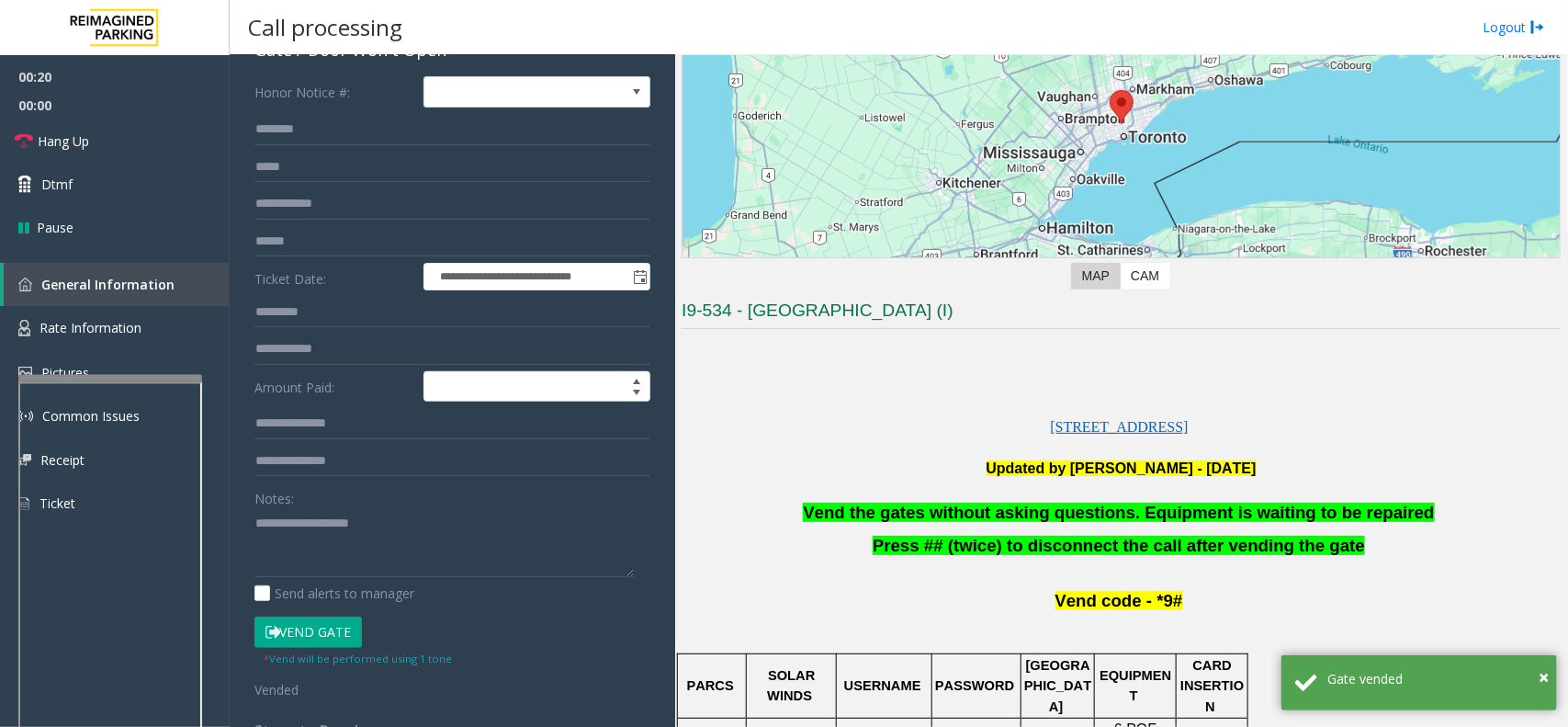 click on "Vend the gates without asking questions. Equipment is waiting to be repaired" 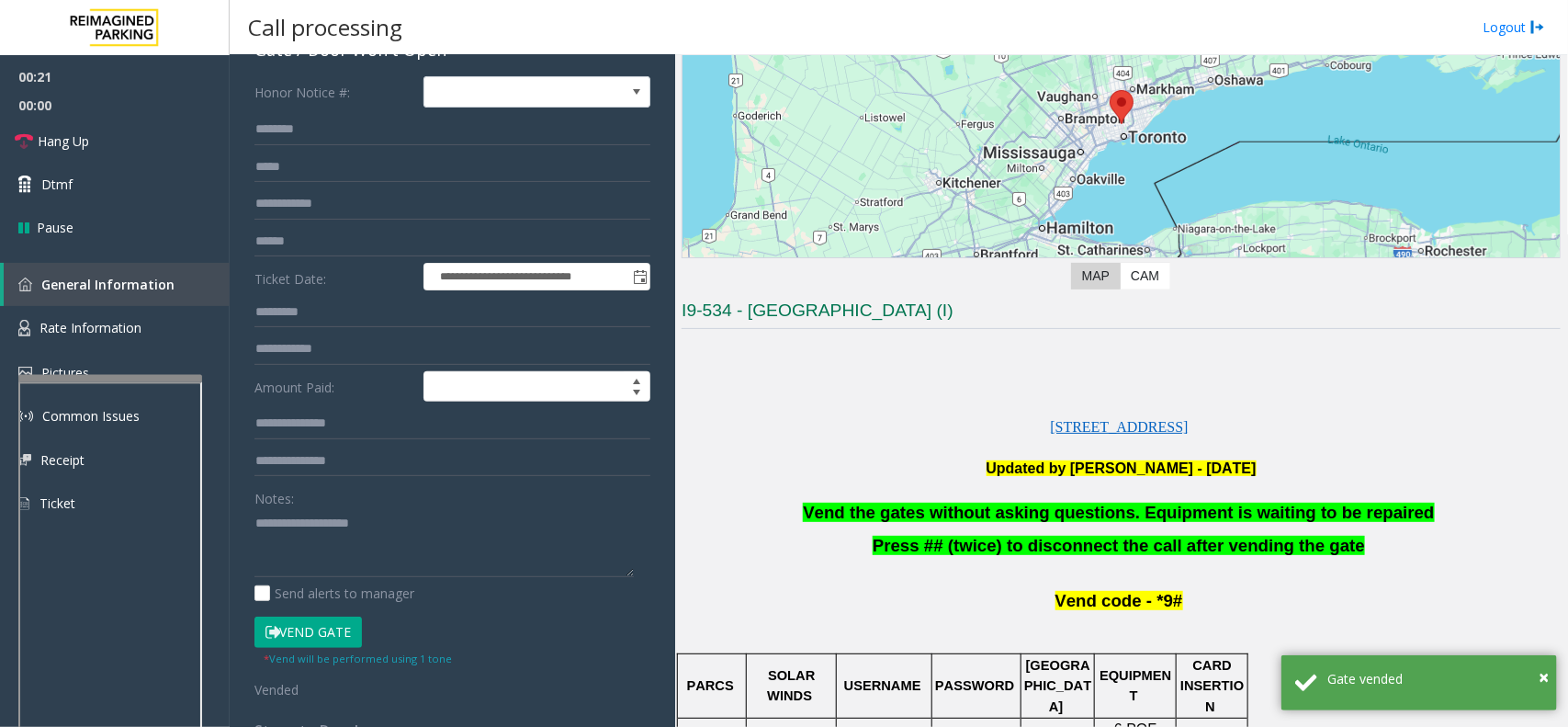 click on "Vend the gates without asking questions. Equipment is waiting to be repaired" 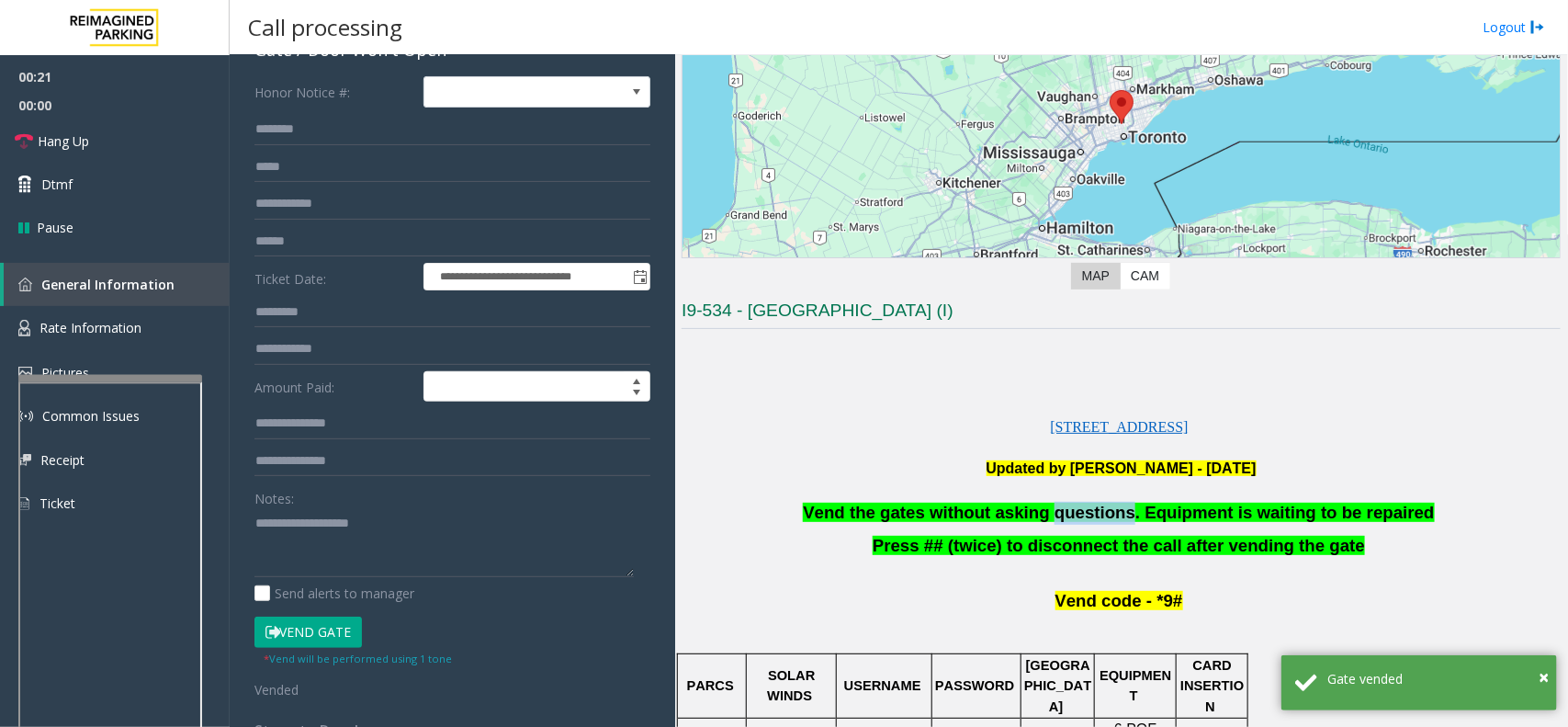click on "Vend the gates without asking questions. Equipment is waiting to be repaired" 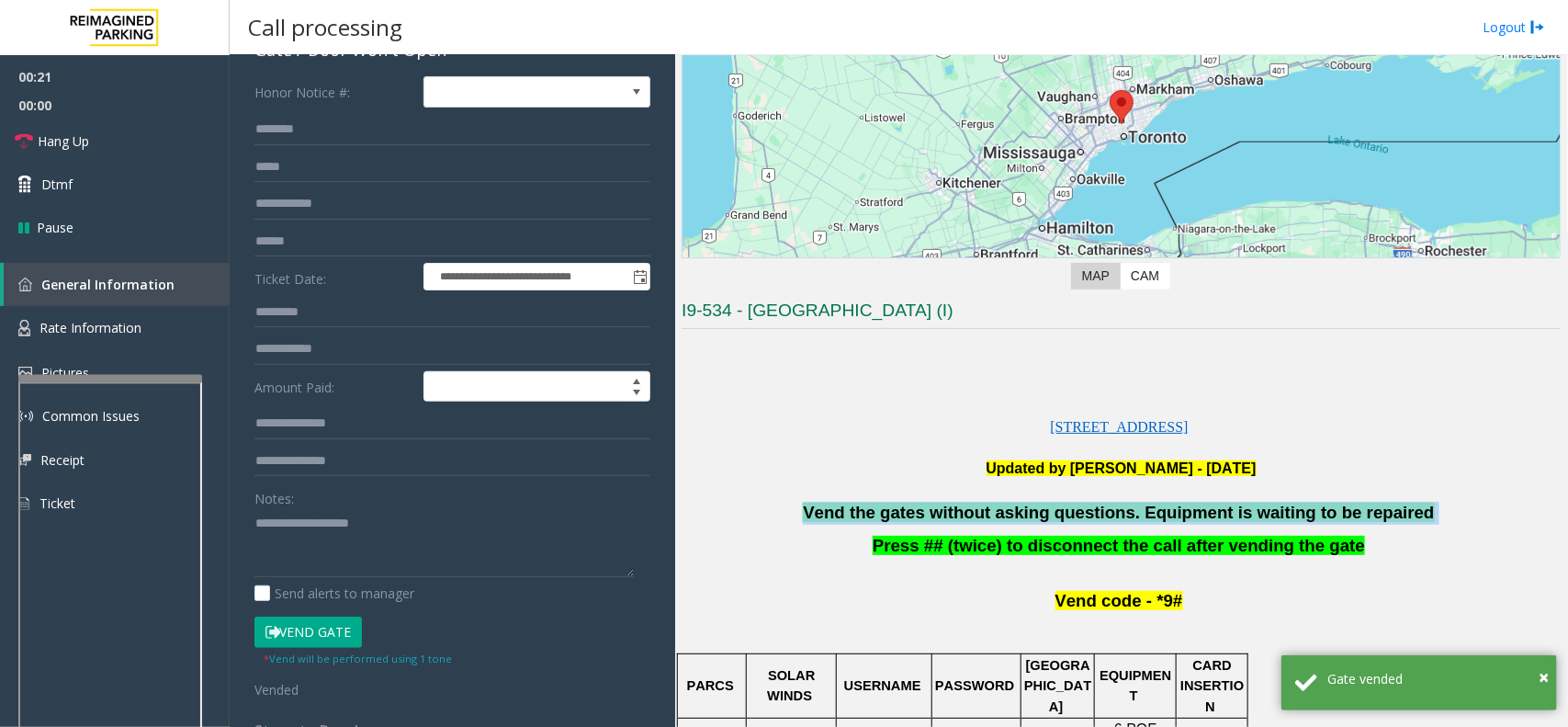 click on "Vend the gates without asking questions. Equipment is waiting to be repaired" 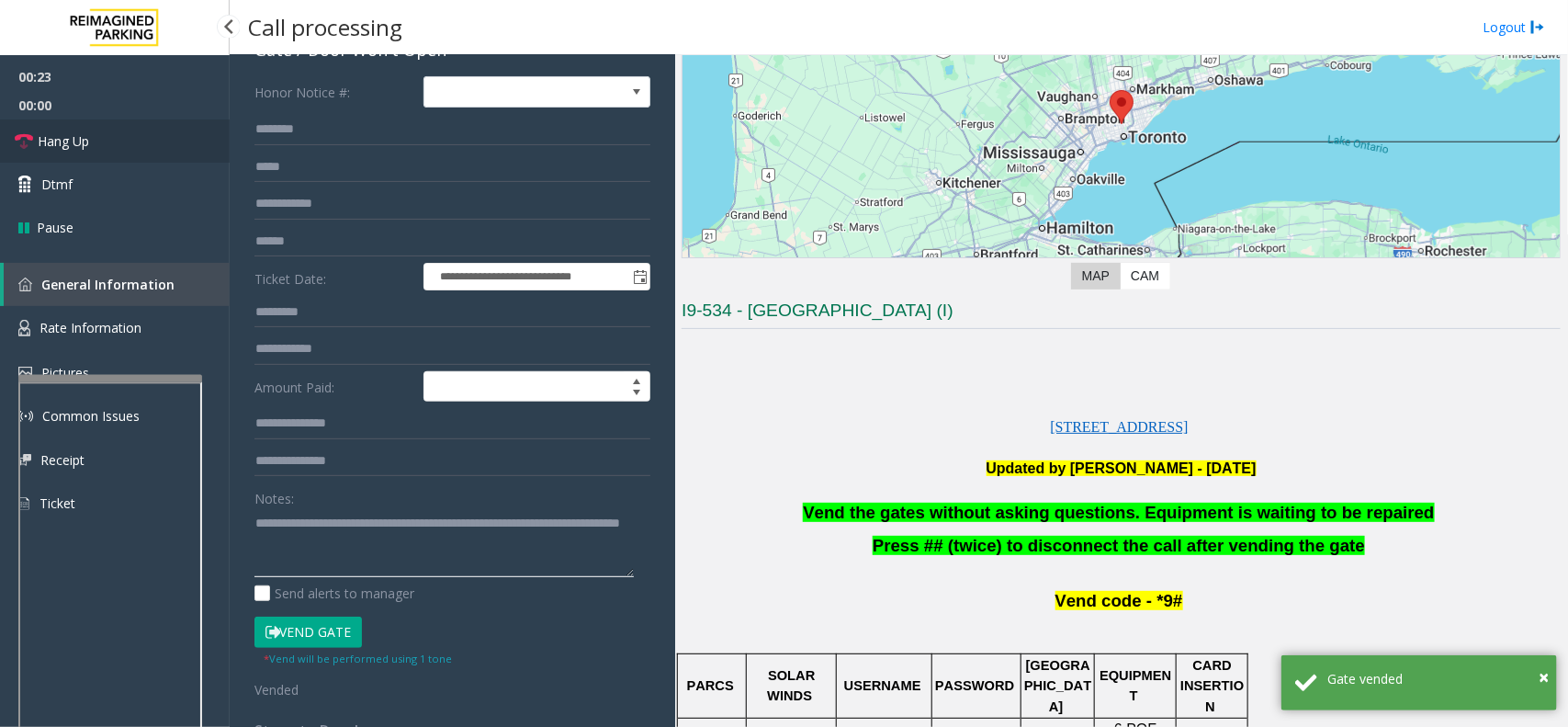 type on "**********" 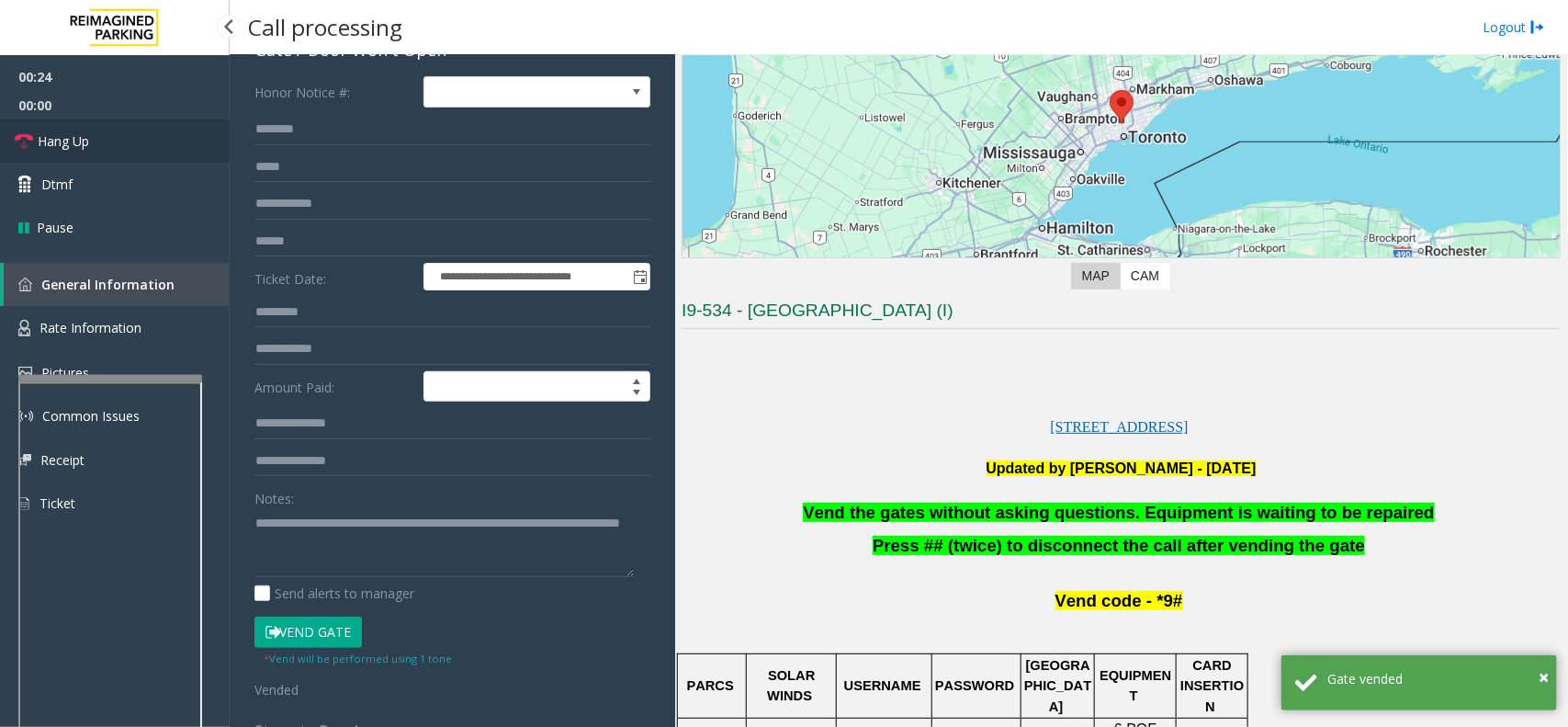 click on "Hang Up" at bounding box center [115, 141] 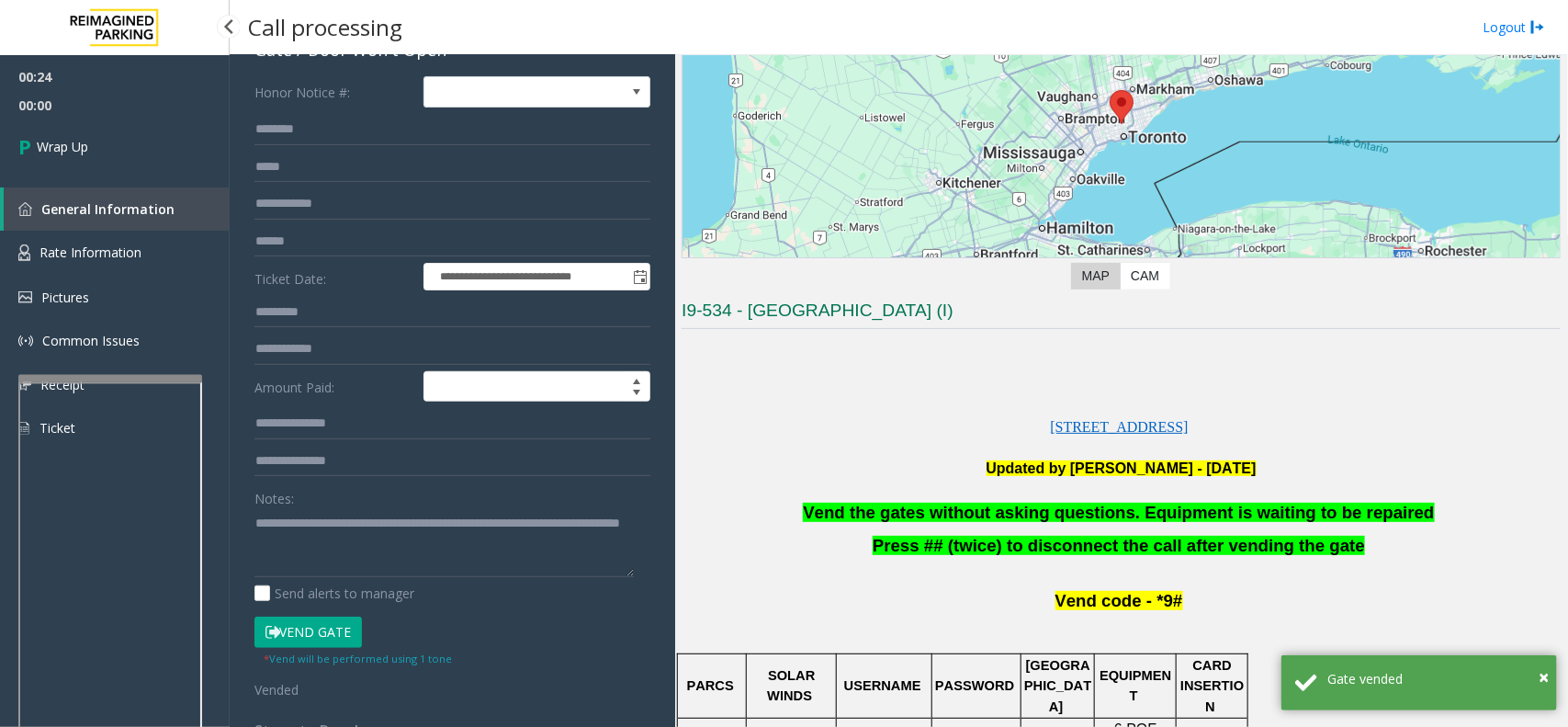 click on "Wrap Up" at bounding box center [115, 146] 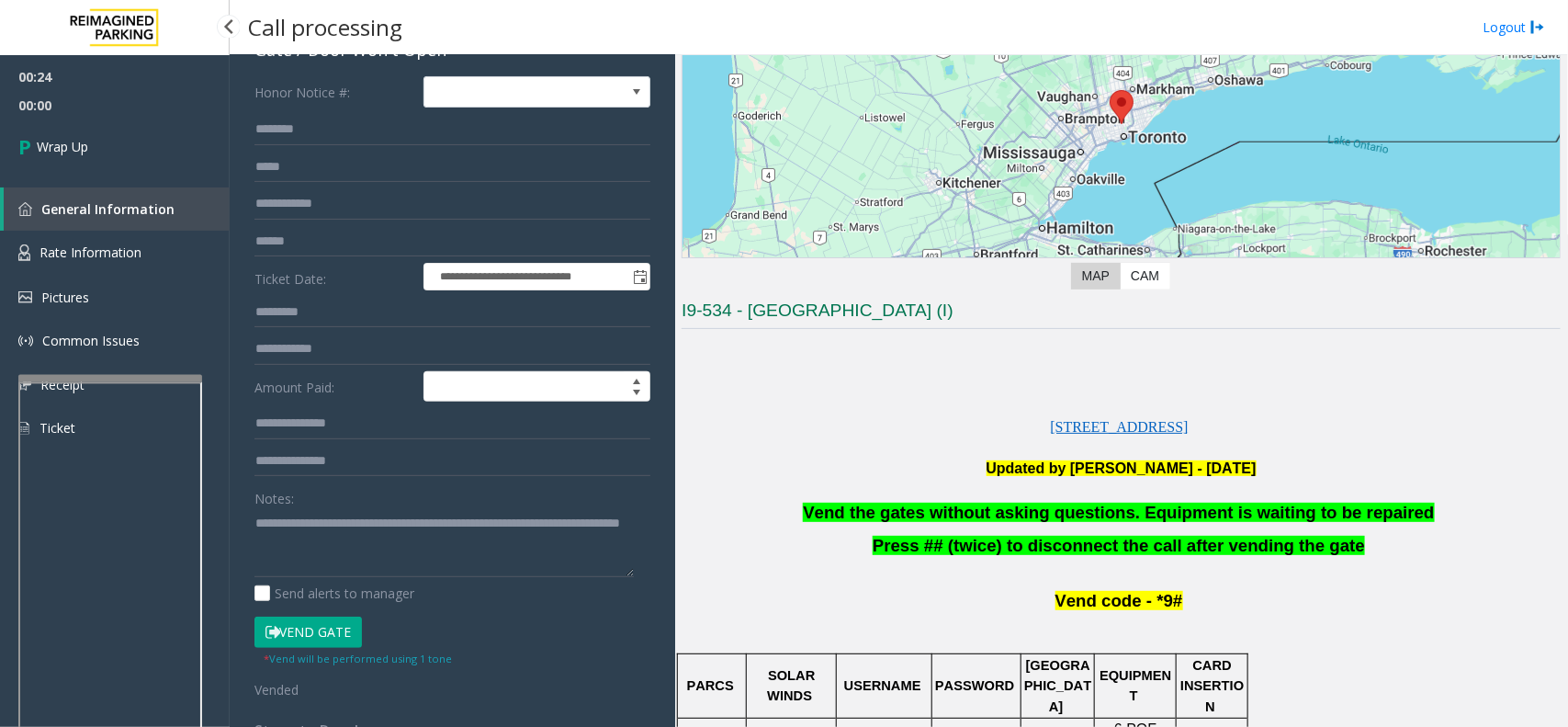 click on "Wrap Up" at bounding box center (115, 146) 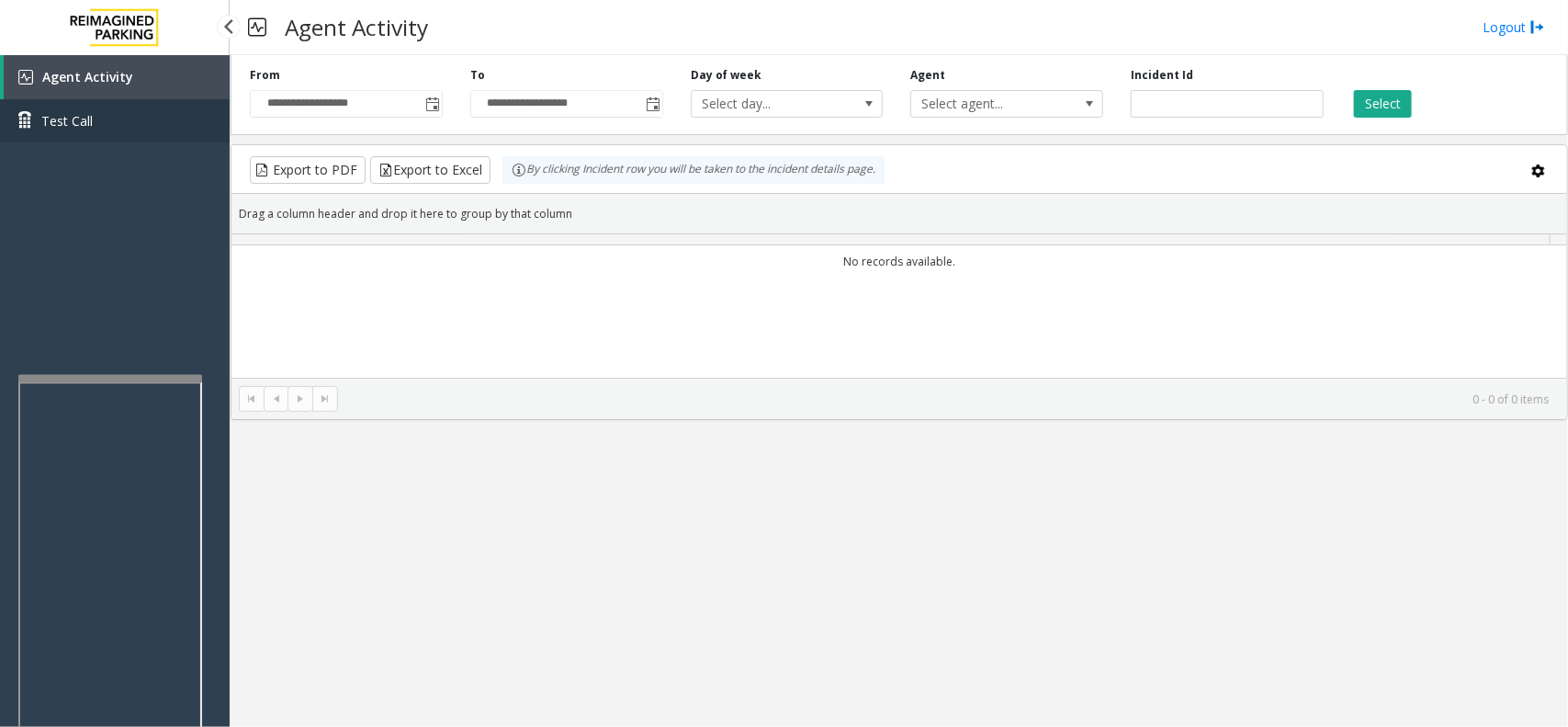 click on "Test Call" at bounding box center (115, 120) 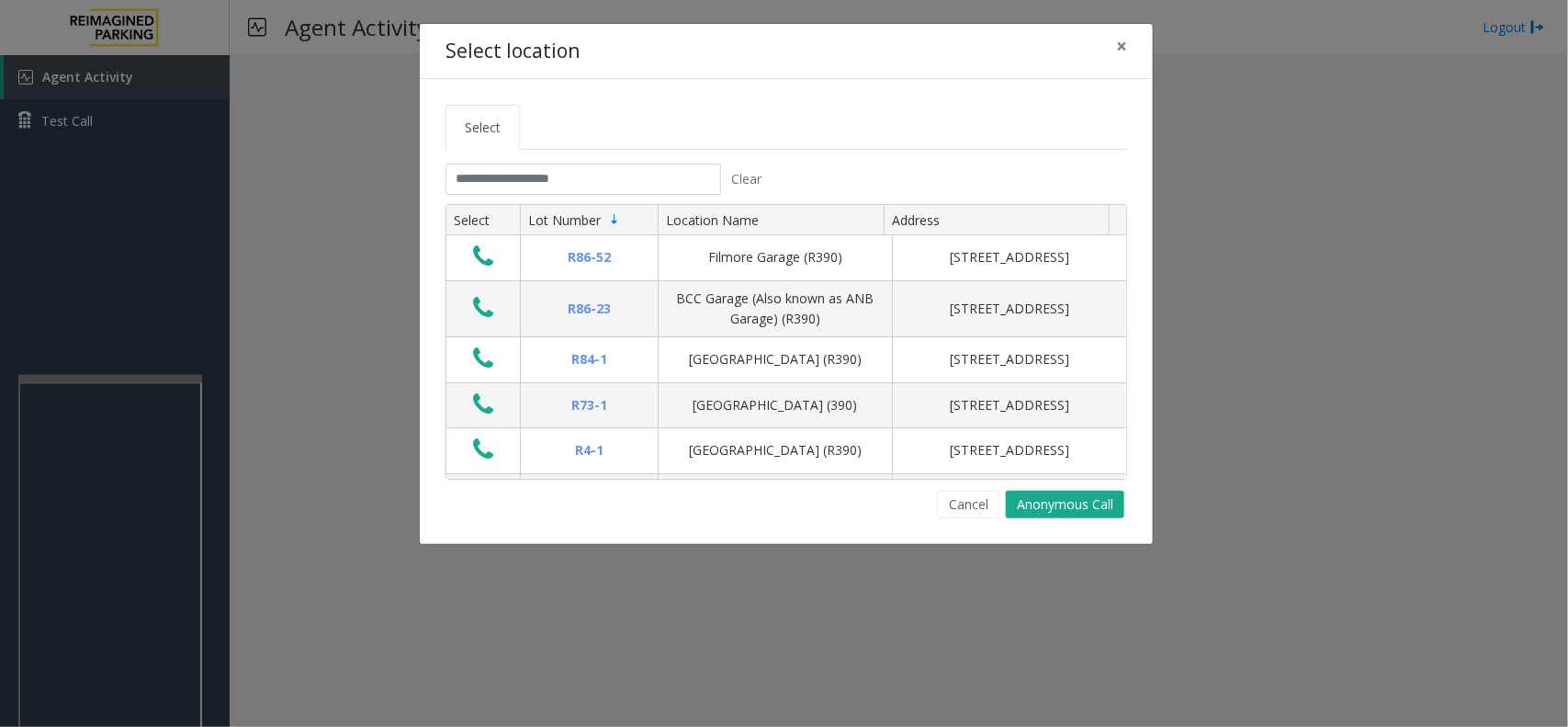 click on "Agent Activity Test Call × Close Powered by Umojo © 2025 Agent Activity Logout  ×
Select location × Select Clear Select Lot Number Location Name Address R86-52 Filmore Garage (R390) 175 Milwaukee Street, Denver, CO R86-23 BCC Garage (Also known as ANB Garage) (R390)  3033 East 1st Avenue, Denver, CO R84-1 University Park Airport (R390) 2493 Fox Hill Road, State College, PA R73-1 Montrose Regional Airport (390) 2100 Airport Road, Montrose, CO R4-1 Lafayette Regional Airport (R390) 200 Terminal Drive, Lafayette, LA R31-35 Sunset Corporate Campus (R390) 13920 Southeast Eastgate Way, Bellevue, WA R31-3 Bell Street Garage (R390) 2323 Elliott Avenue, Seattle, WA R31-3 Bellevue Technology Center (R390) 2125 158th Court Northeast, Bellevue, WA R31-1 Meydenbauer Center (MBC)(R390) 11100 Northeast 6th Street, Bellevue, WA R30-259 Cherry Hill (R390) 511 16th Avenue, Seattle, WA R30-259 First (1st) Hill Medical Pavilion (R390) 1124 Columbia Street, Seattle, WA R30-216 G2 Garage (R390) R30-204 R30-20 2 1" at bounding box center (784, 363) 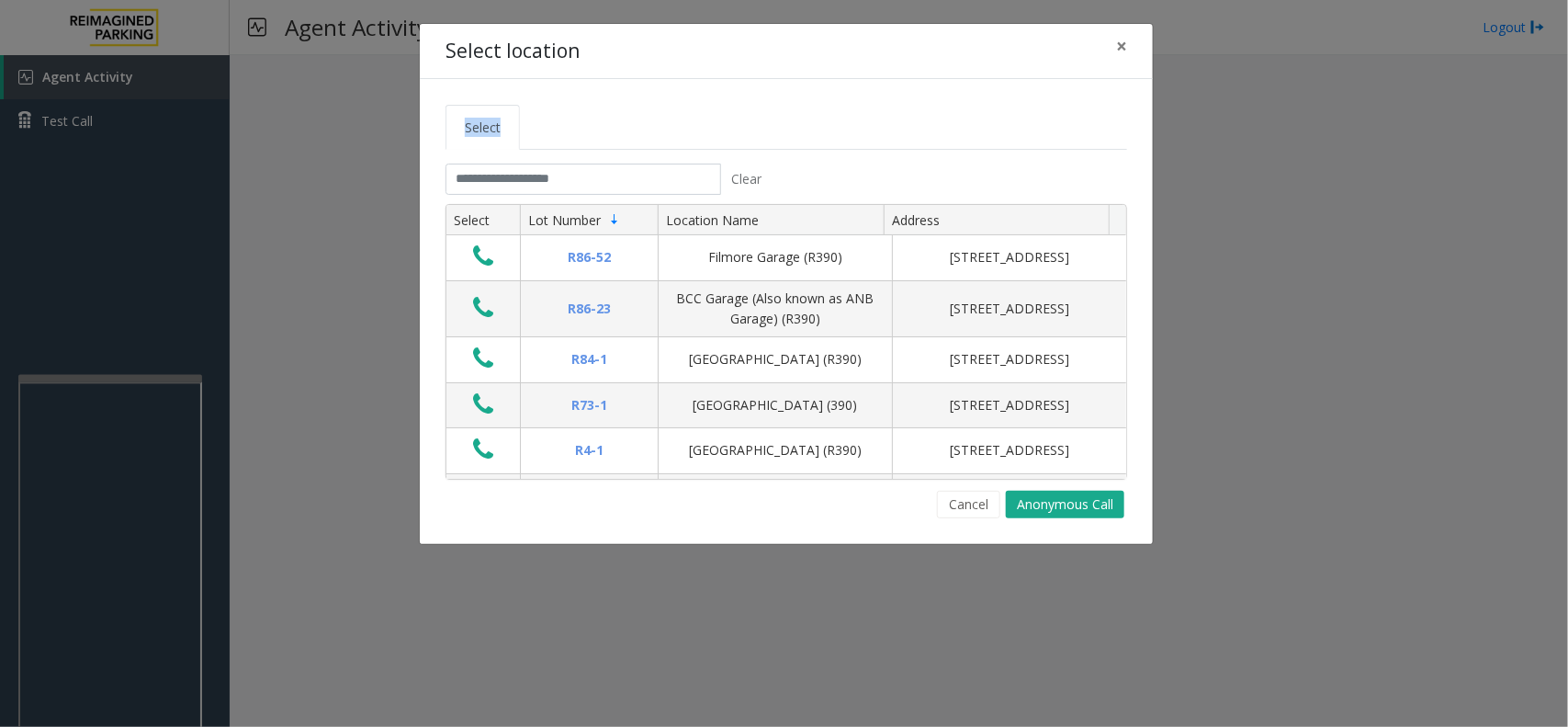 click on "Select location × Select Clear Select Lot Number Location Name Address R86-52 Filmore Garage (R390) [STREET_ADDRESS] BCC Garage (Also known as ANB Garage) (R390)  [STREET_ADDRESS][GEOGRAPHIC_DATA] (R390) [STREET_ADDRESS]-[GEOGRAPHIC_DATA] (390) [STREET_ADDRESS][GEOGRAPHIC_DATA] (R390) [STREET_ADDRESS][GEOGRAPHIC_DATA] (R390) [STREET_ADDRESS][GEOGRAPHIC_DATA][STREET_ADDRESS][PERSON_NAME] (R390) [STREET_ADDRESS]-[GEOGRAPHIC_DATA] (MBC)(R390) [STREET_ADDRESS][GEOGRAPHIC_DATA]-[GEOGRAPHIC_DATA]) [STREET_ADDRESS] First ([GEOGRAPHIC_DATA][STREET_ADDRESS][GEOGRAPHIC_DATA] (R390) [STREET_ADDRESS][GEOGRAPHIC_DATA]-[GEOGRAPHIC_DATA] (R390) [STREET_ADDRESS]" 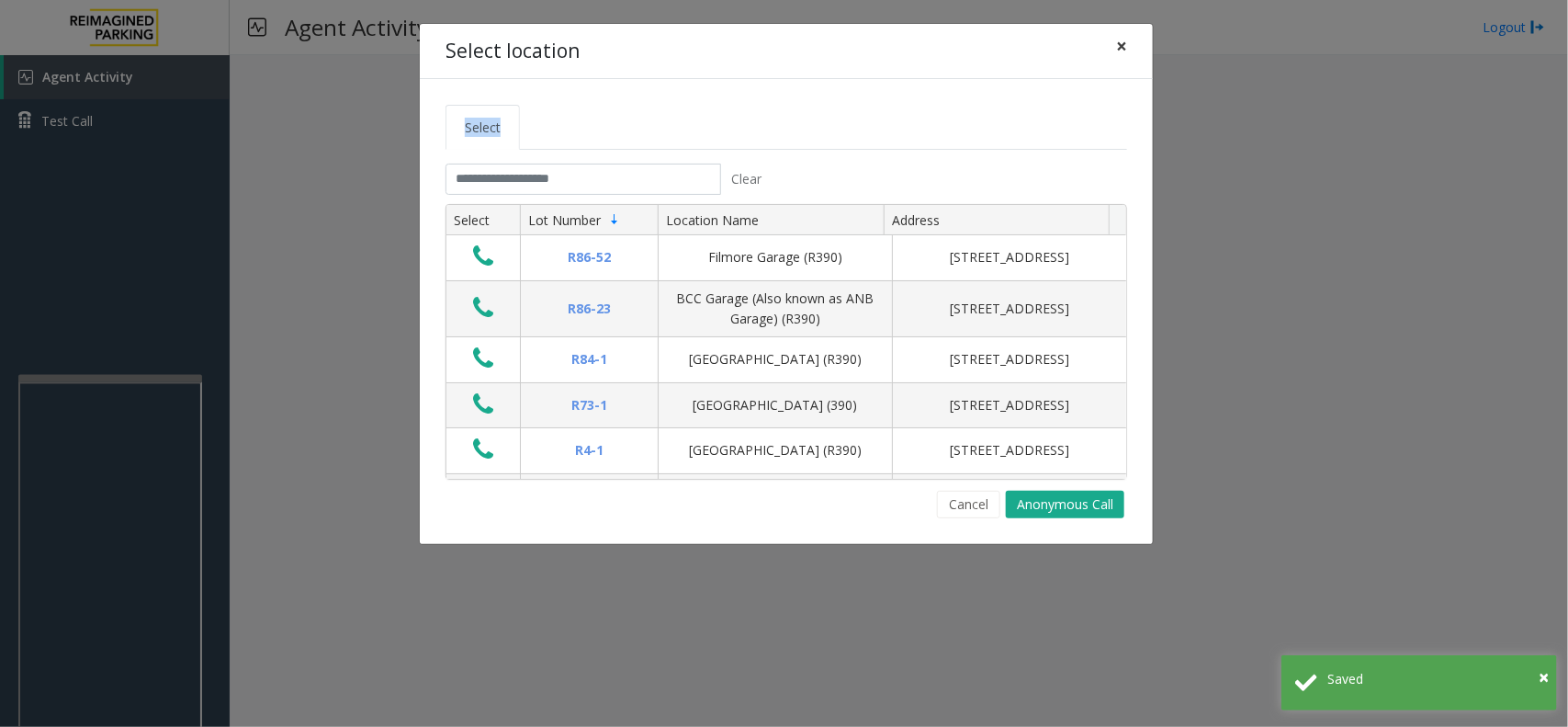 click on "×" 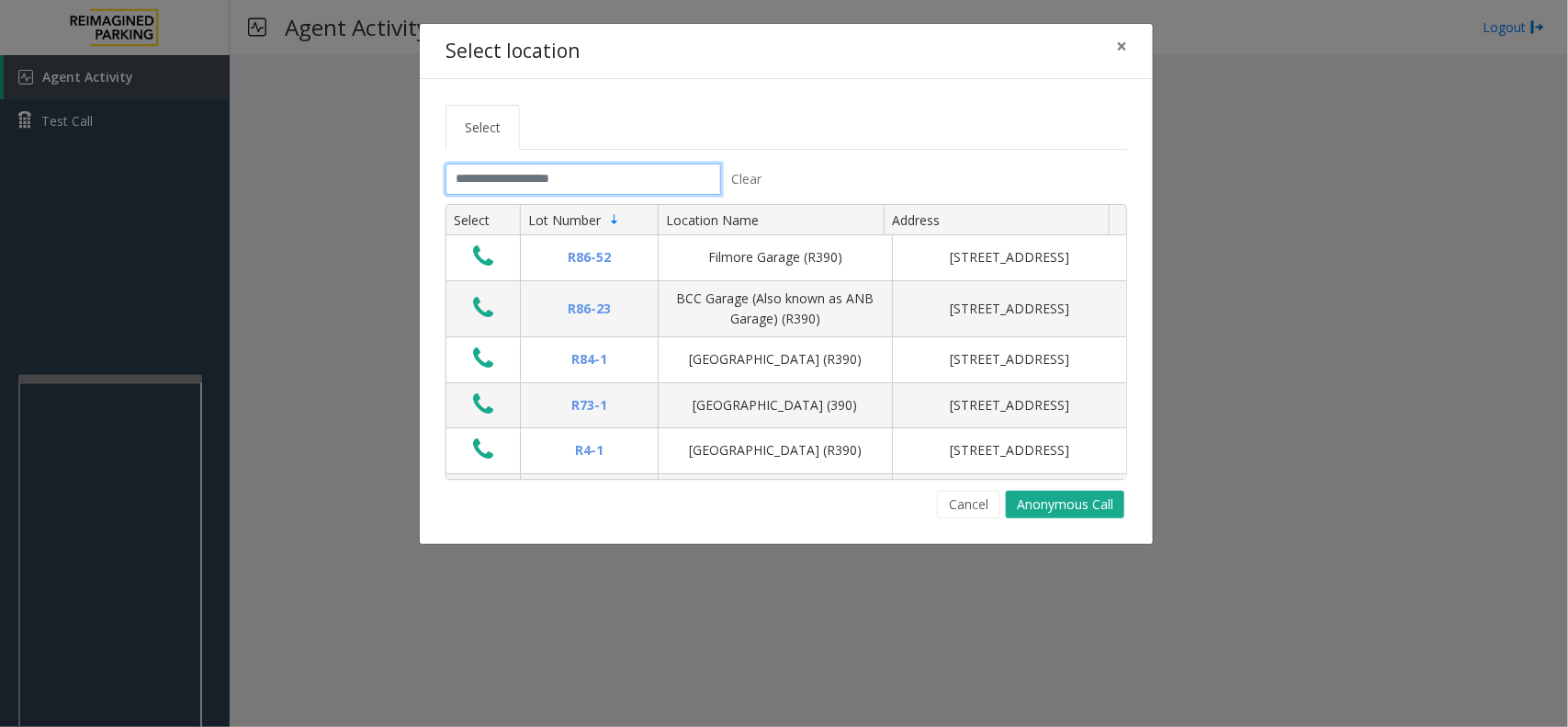 click 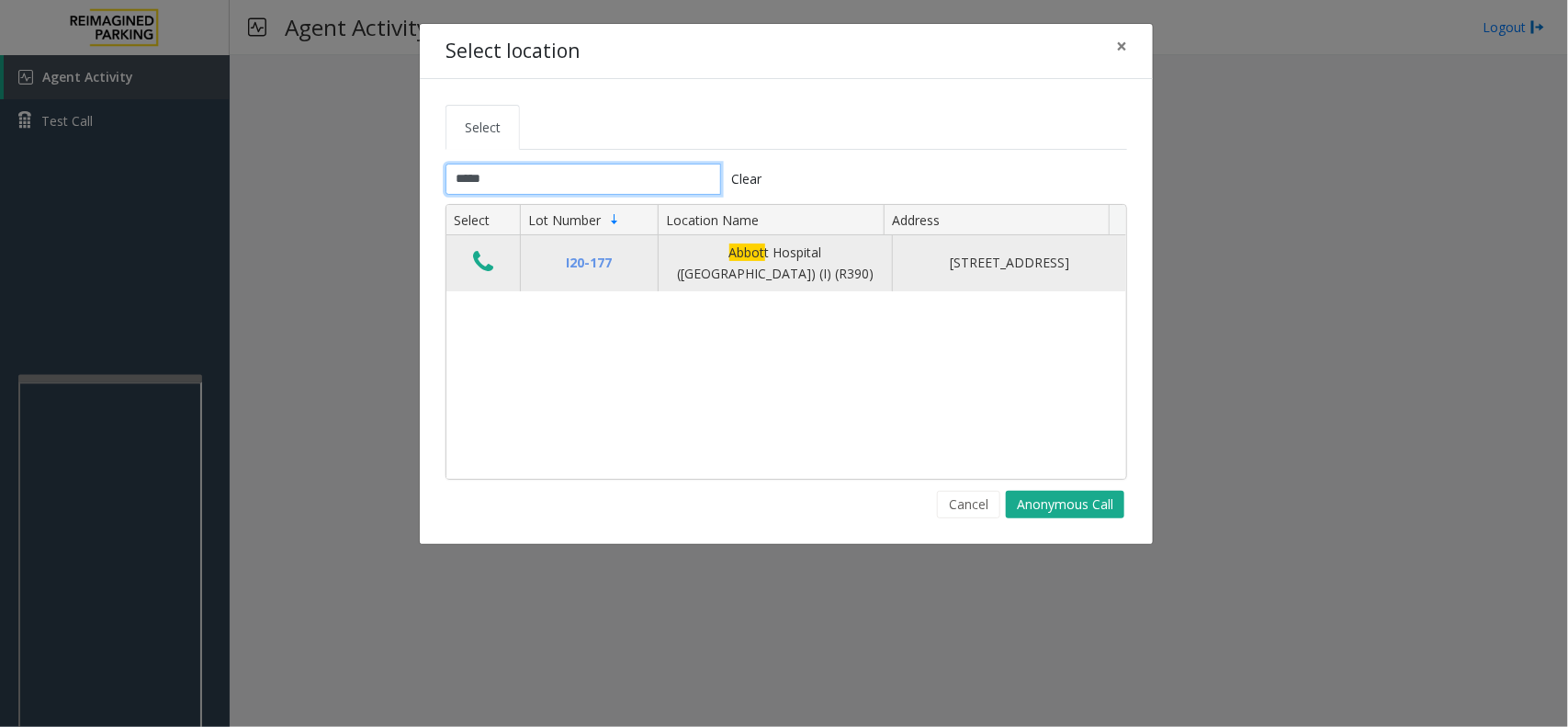 type on "*****" 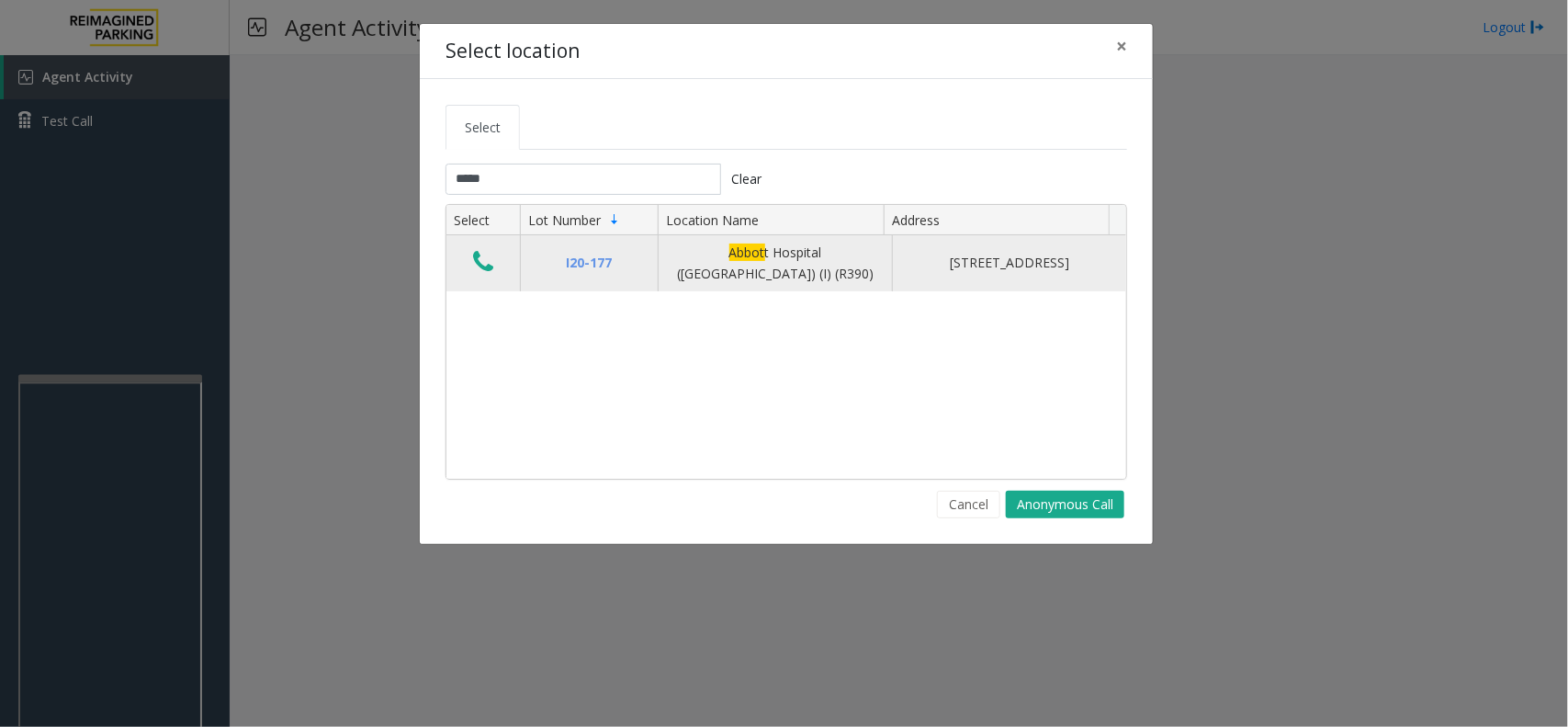 click 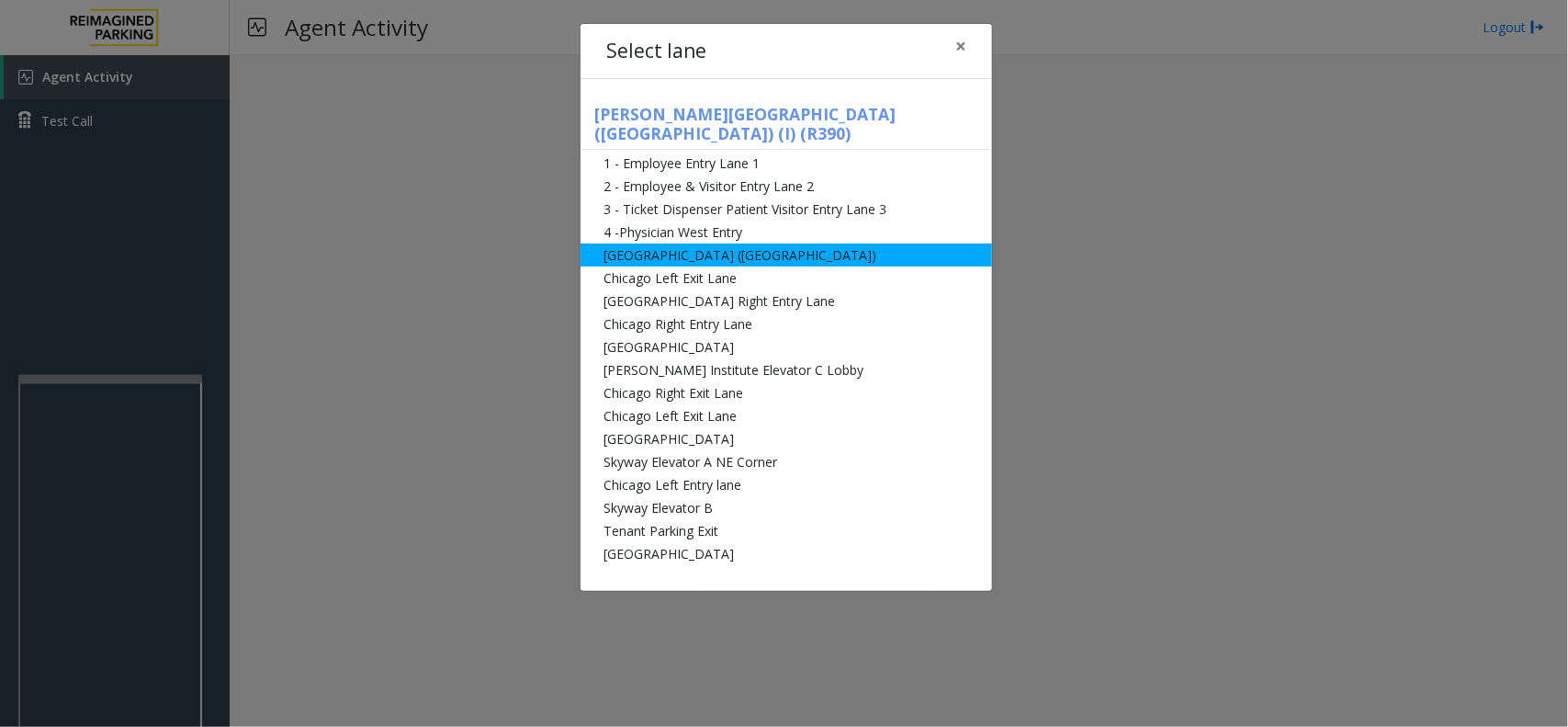 click on "[GEOGRAPHIC_DATA] ([GEOGRAPHIC_DATA])" 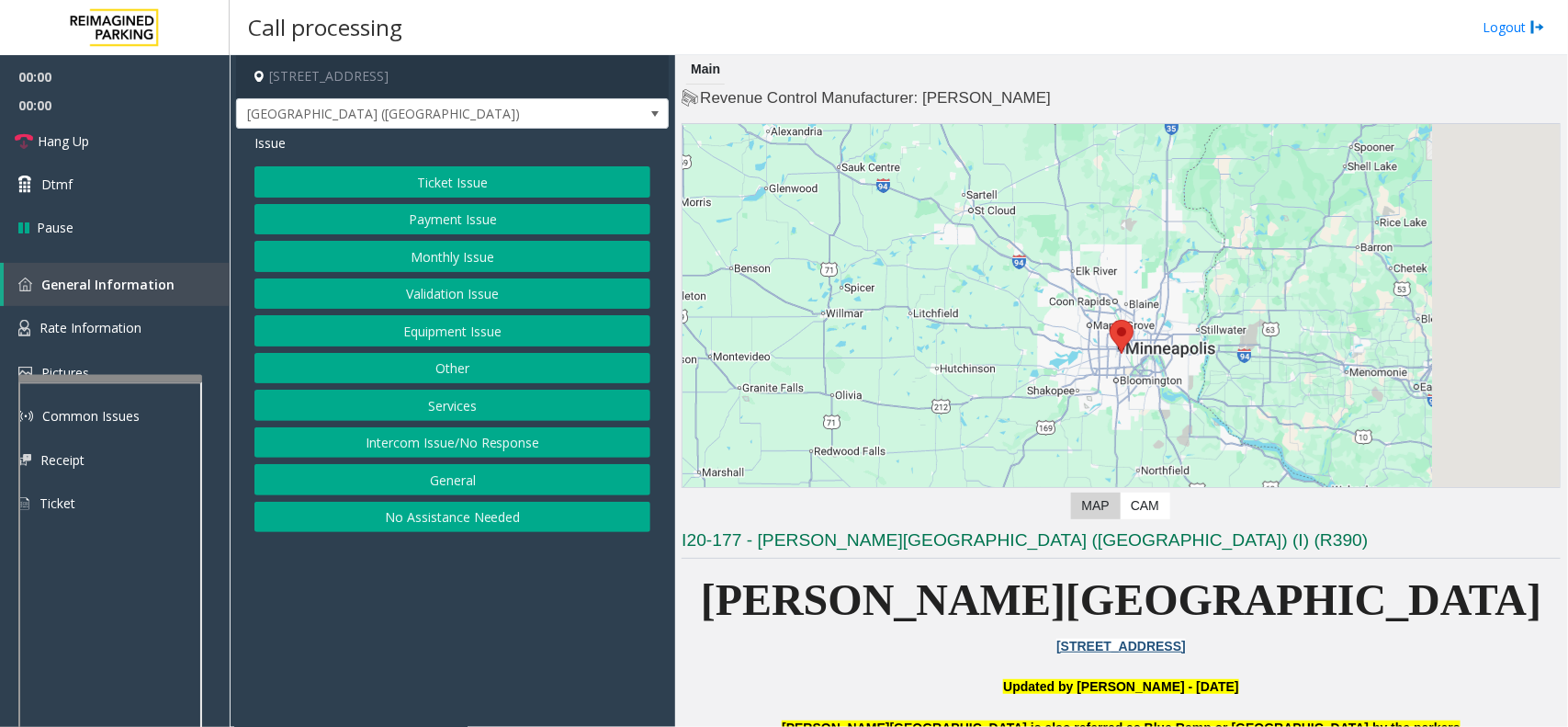 click on "Ticket Issue" 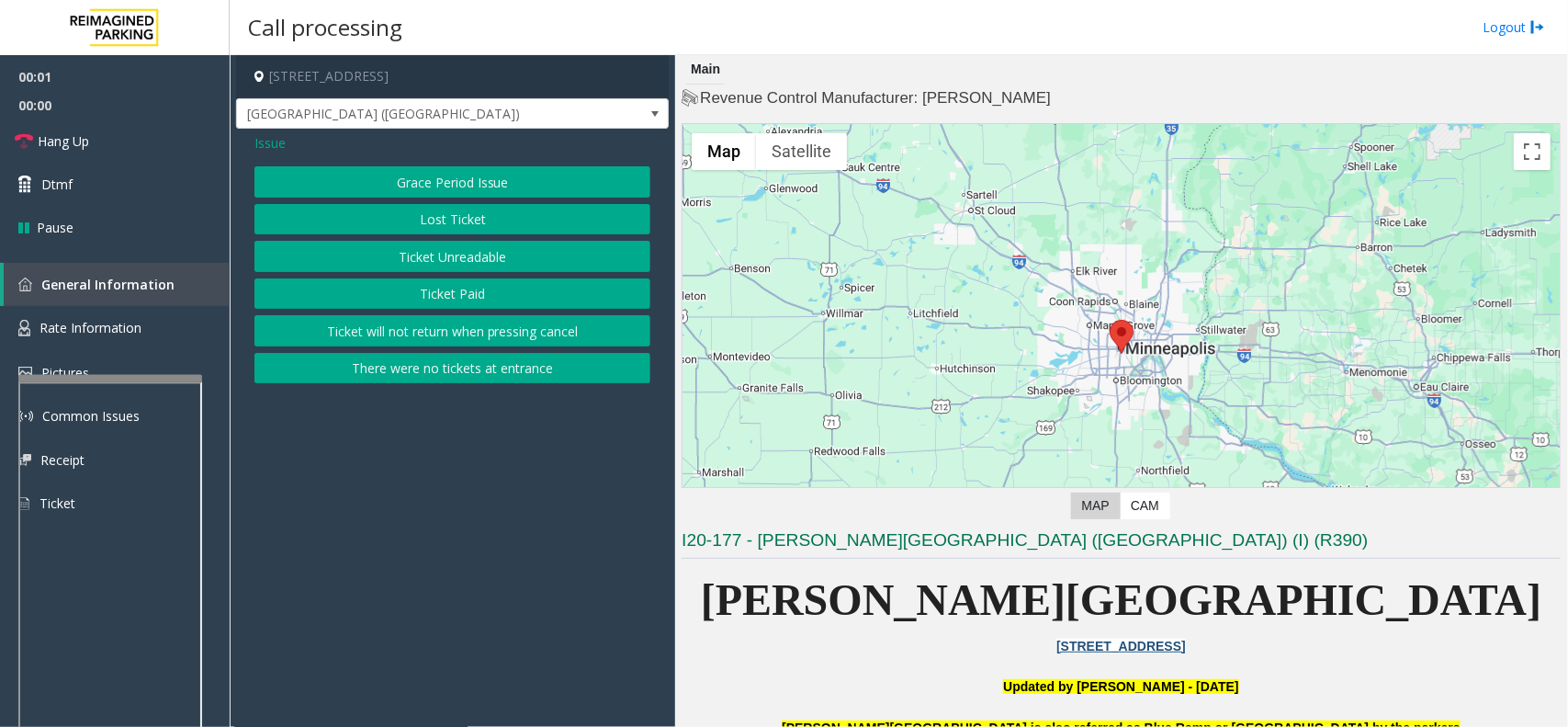 click on "Ticket Unreadable" 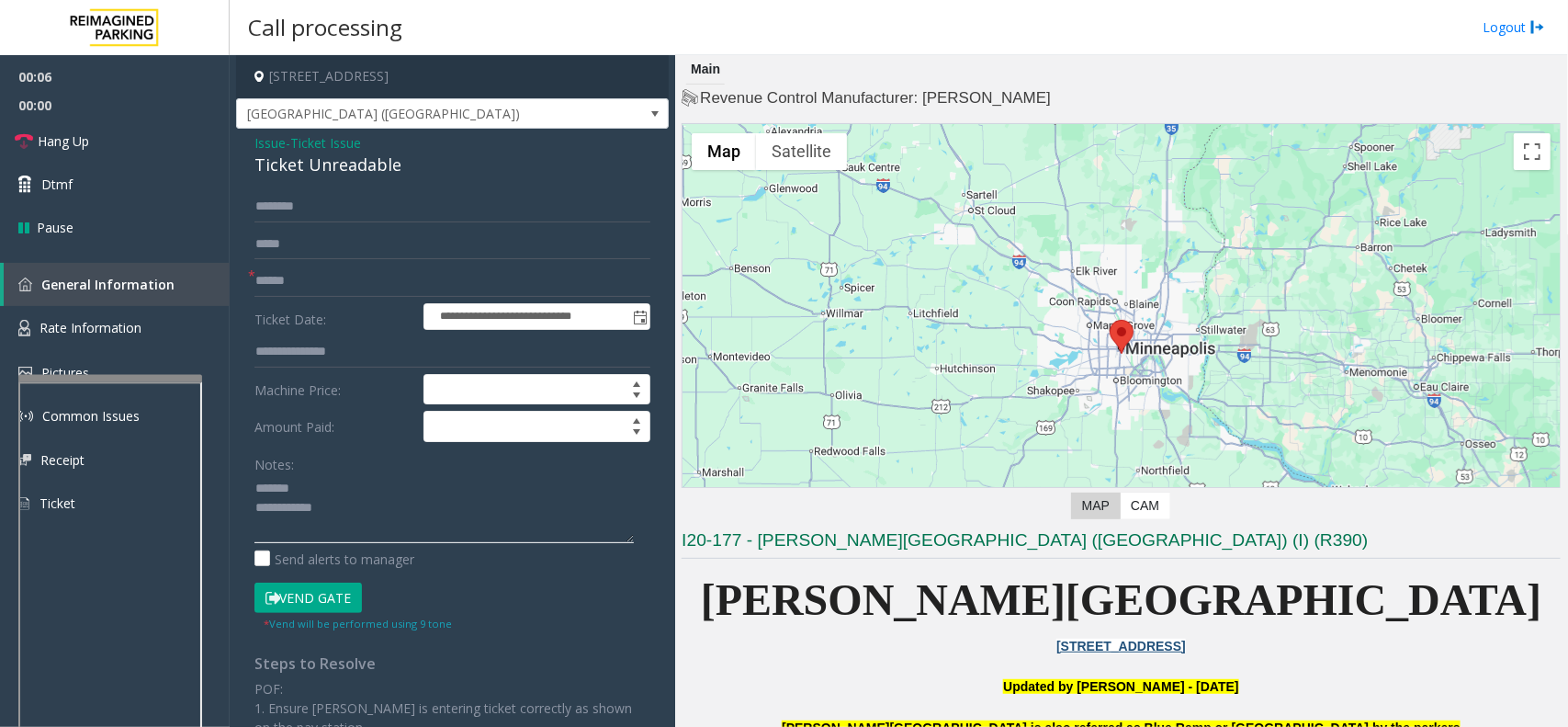 type on "**********" 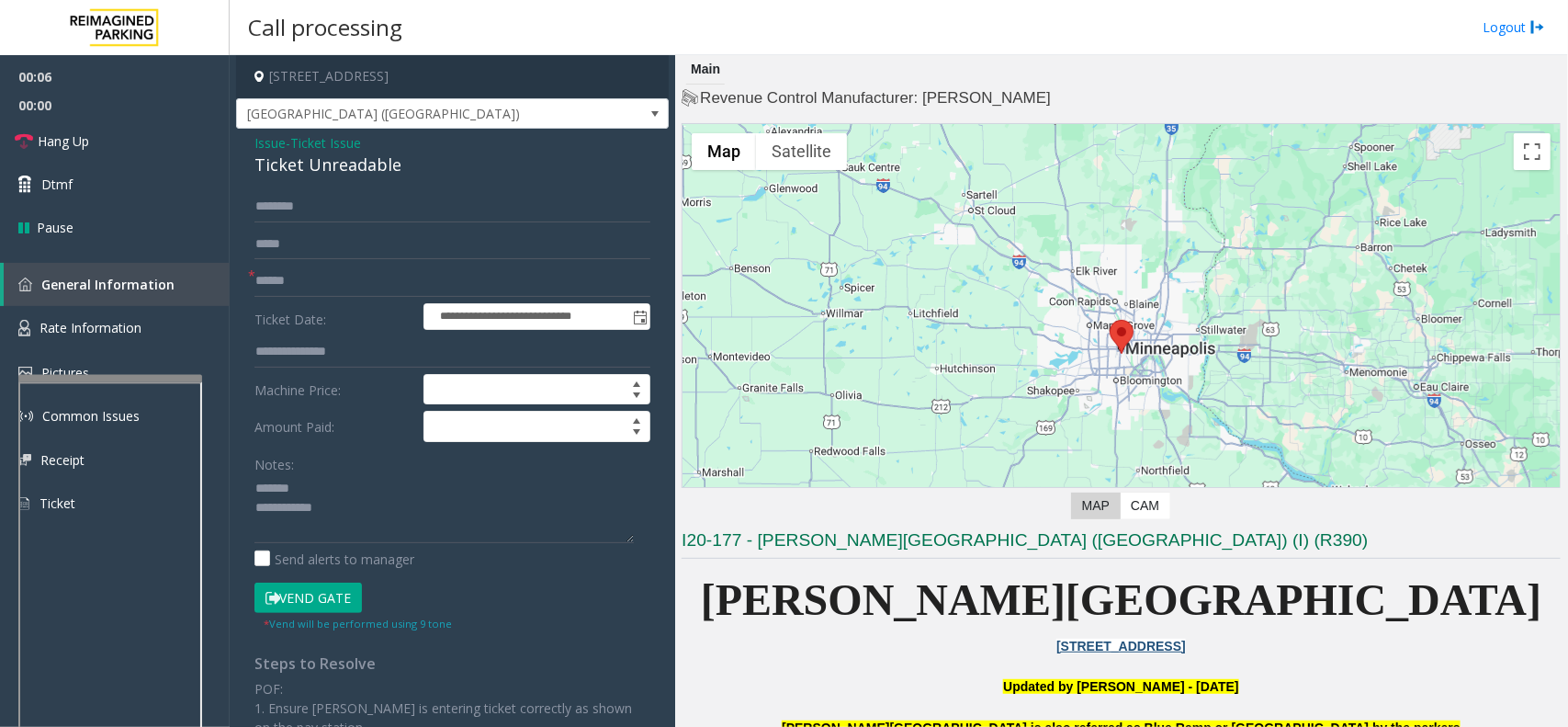 click on "Ticket Unreadable" 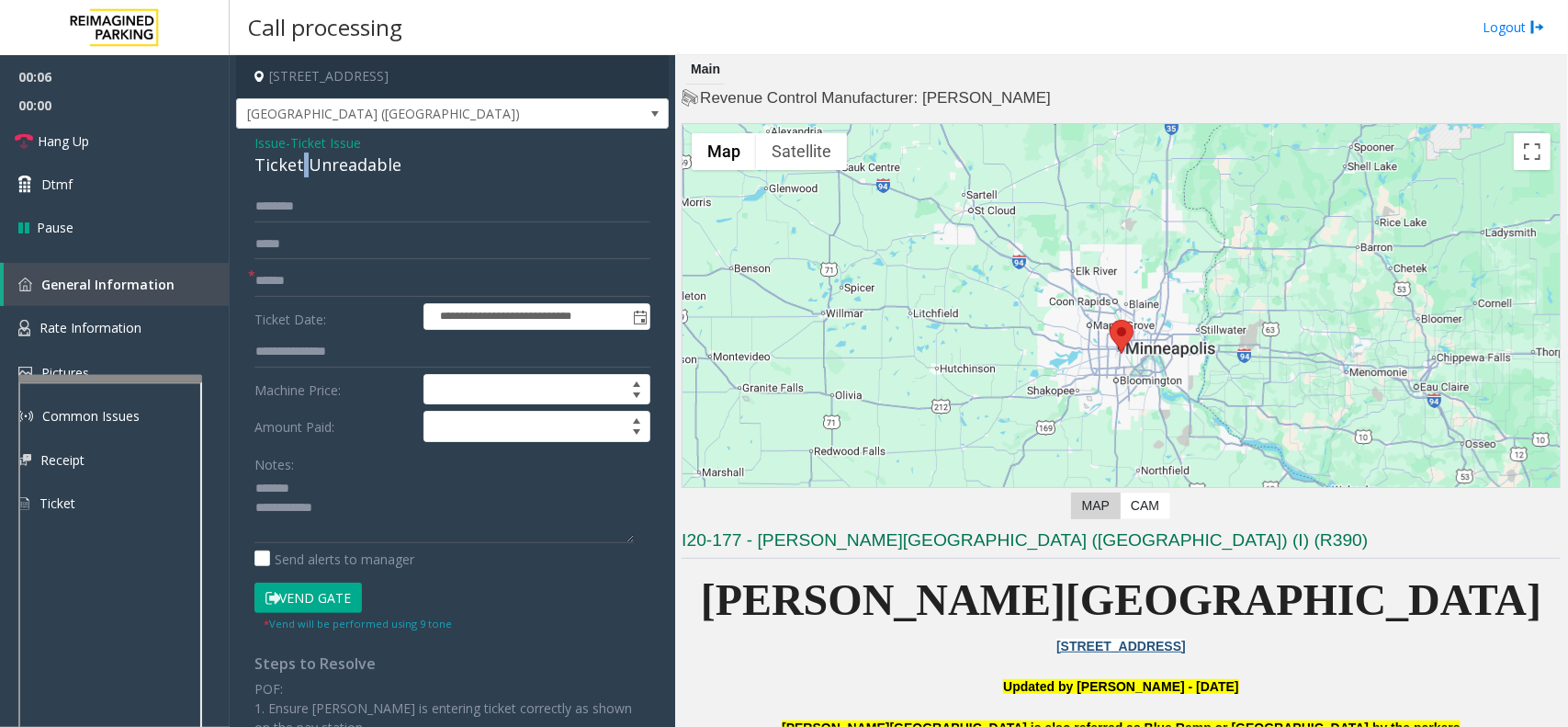 click on "Ticket Unreadable" 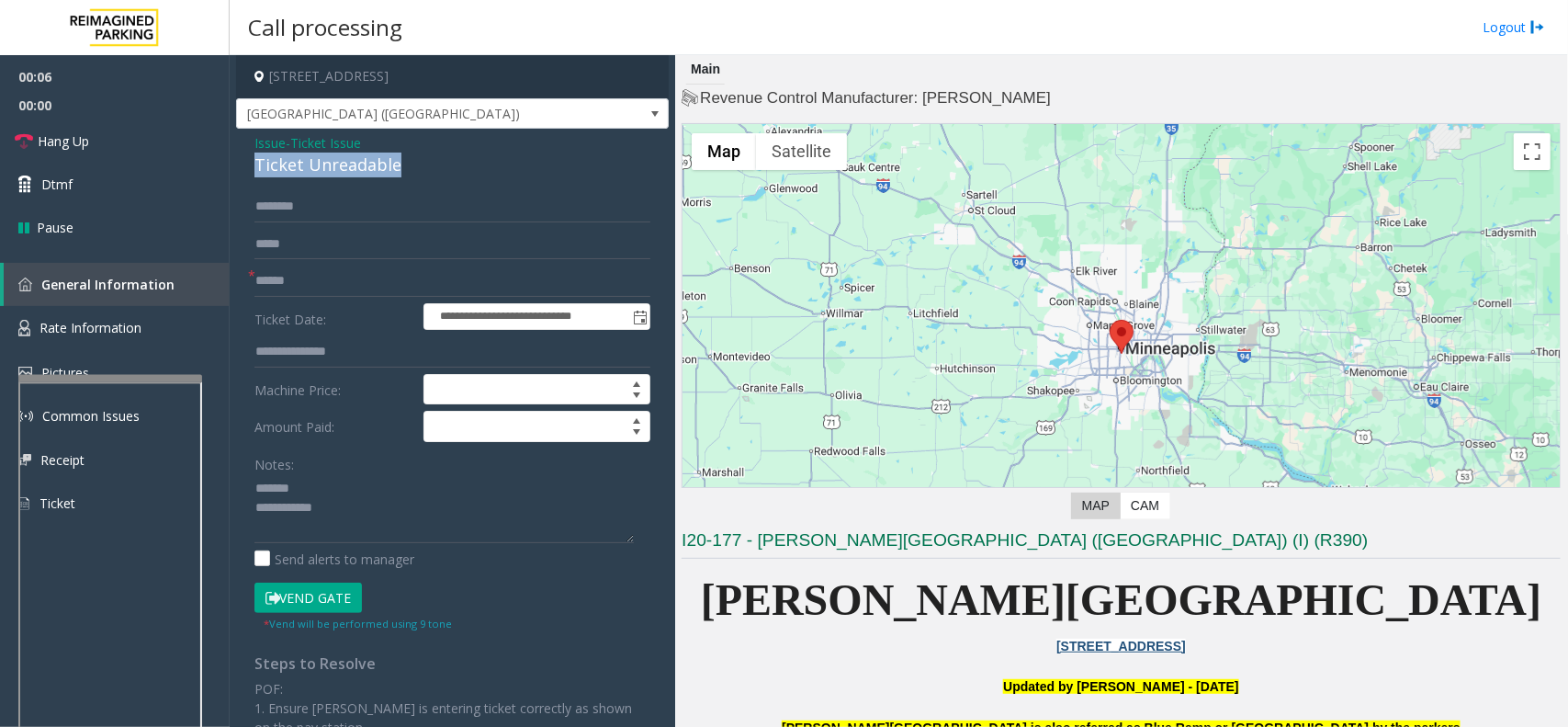 click on "Ticket Unreadable" 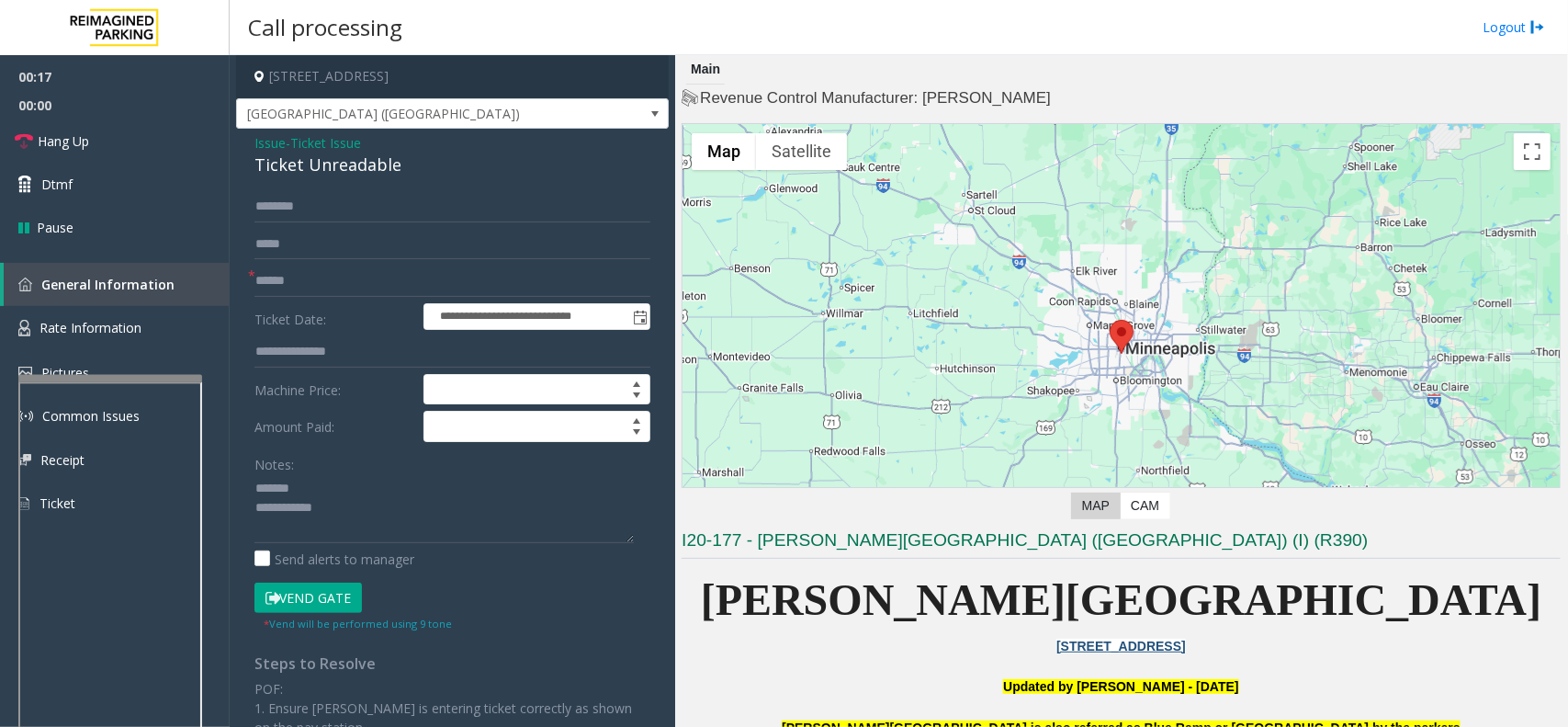 click on "Ticket Issue" 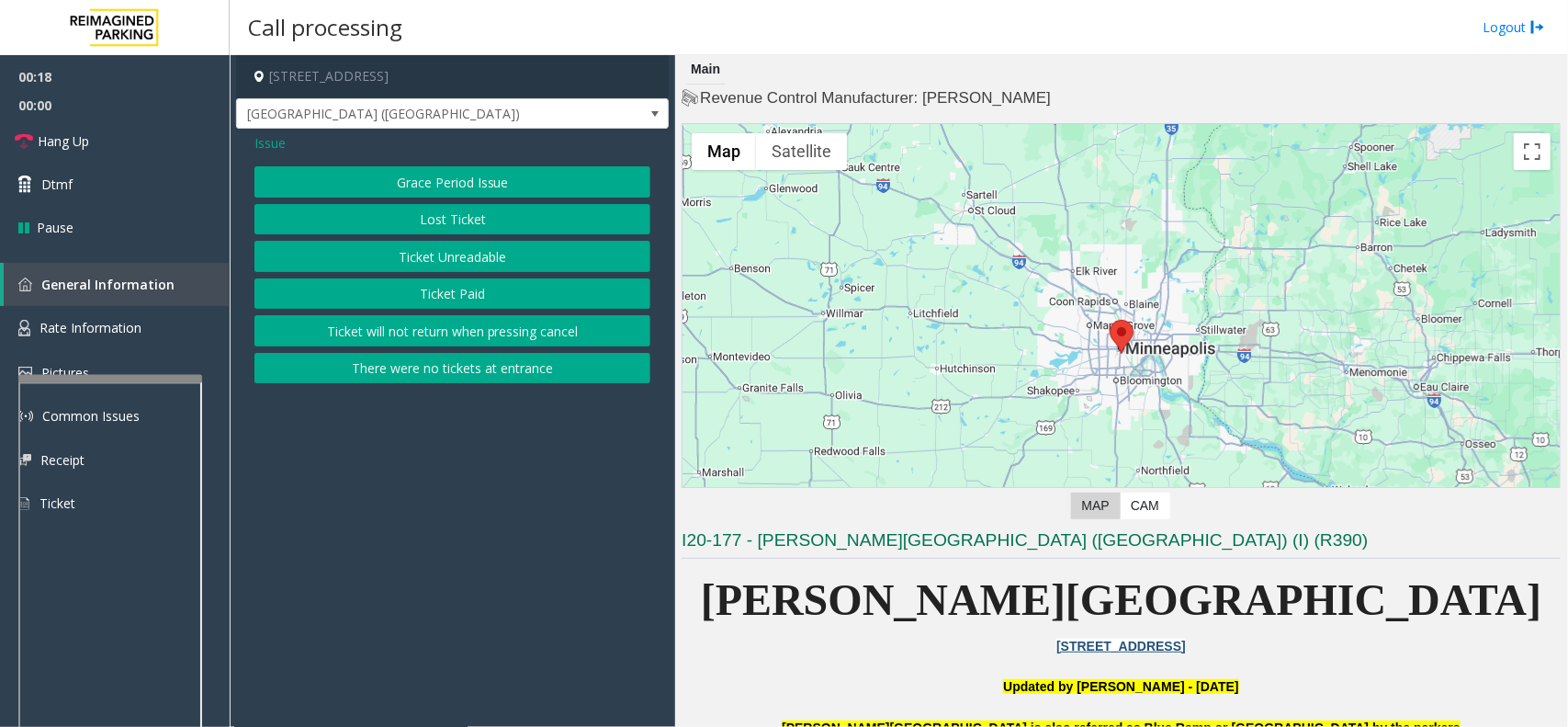 click on "Issue" 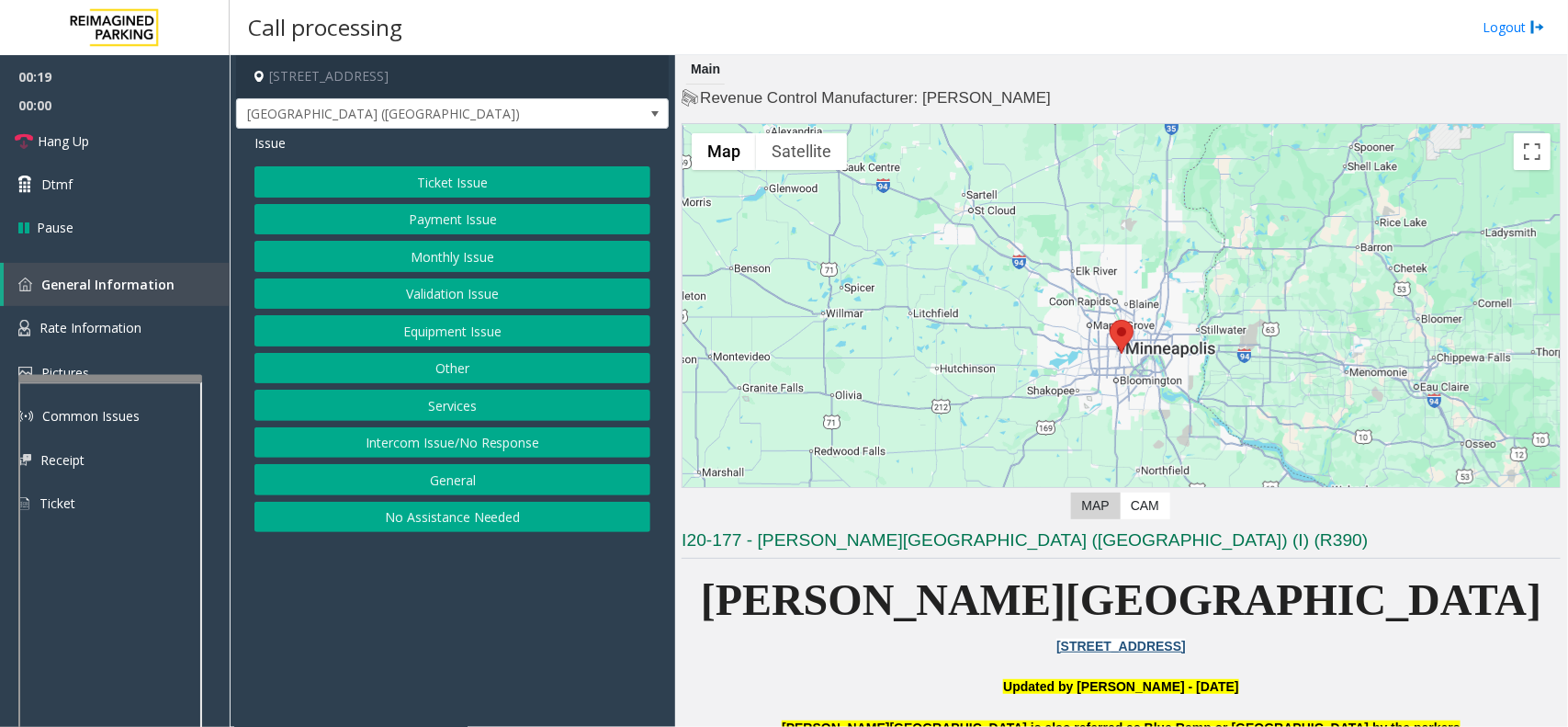 click on "Equipment Issue" 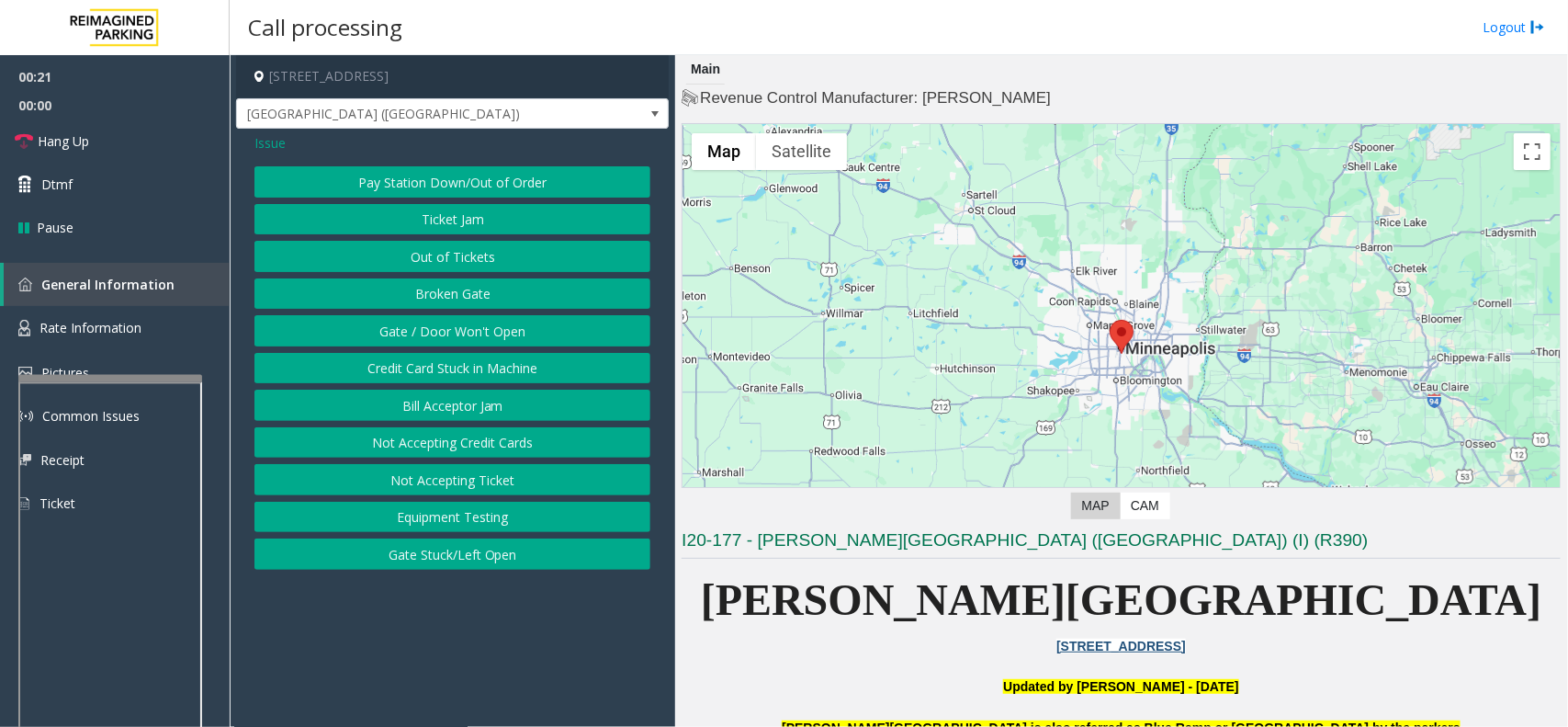 click on "Gate / Door Won't Open" 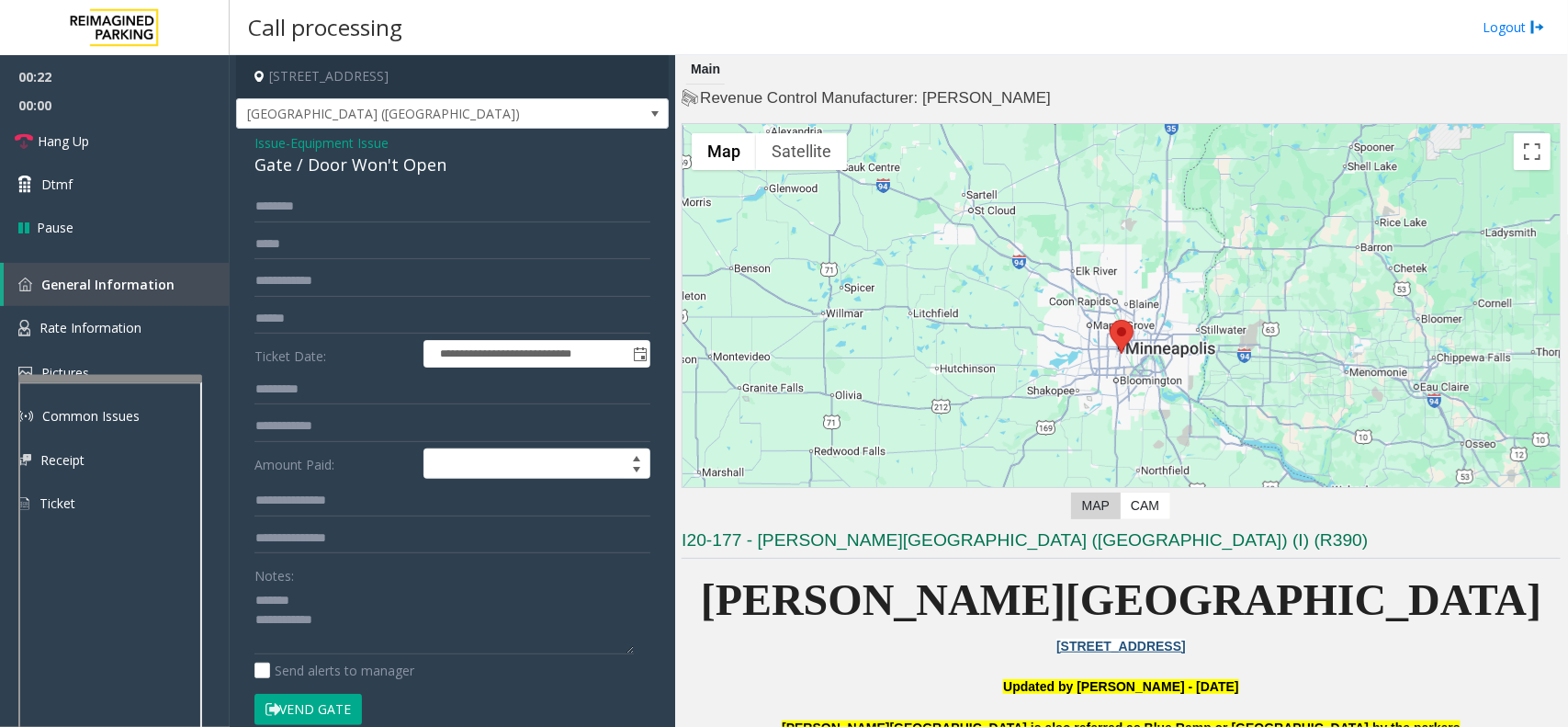 click on "Gate / Door Won't Open" 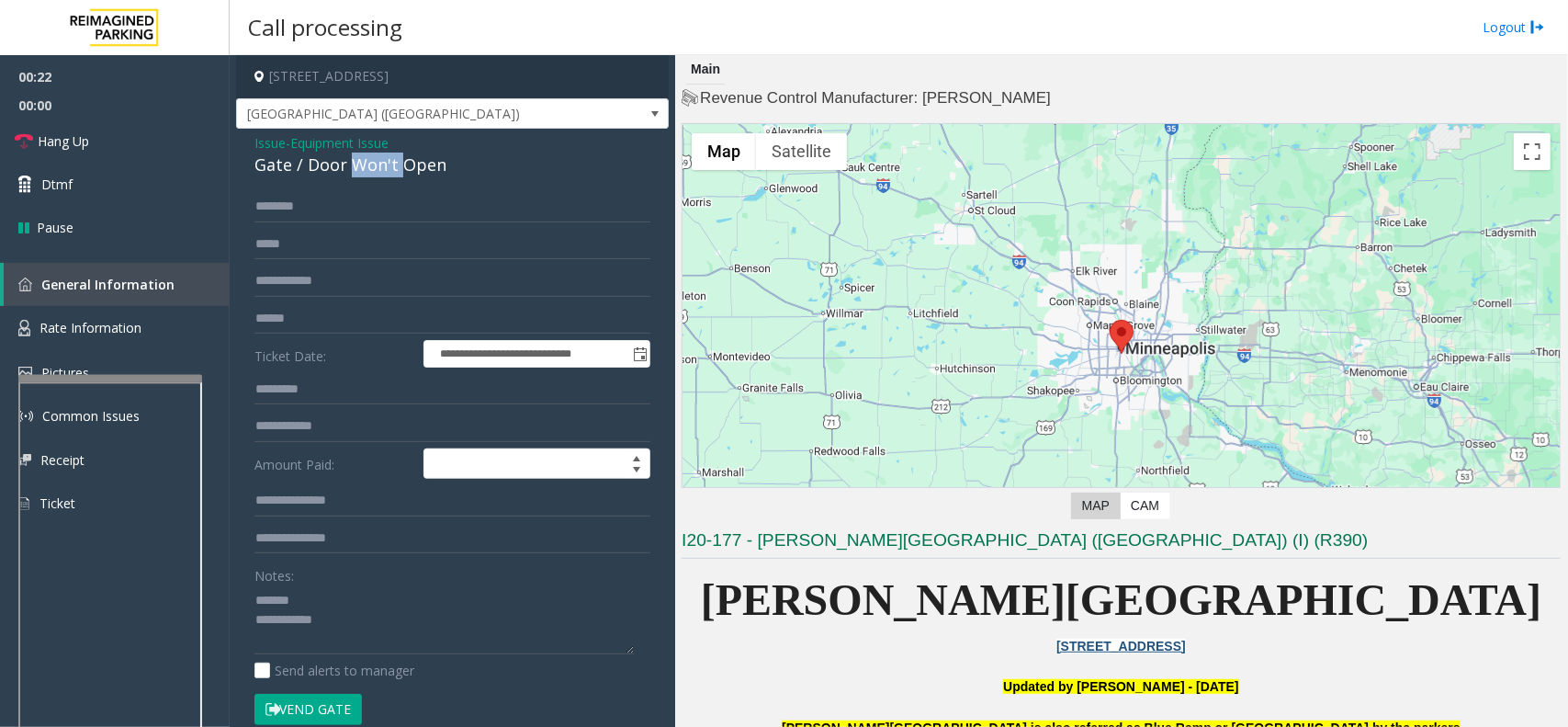 click on "Gate / Door Won't Open" 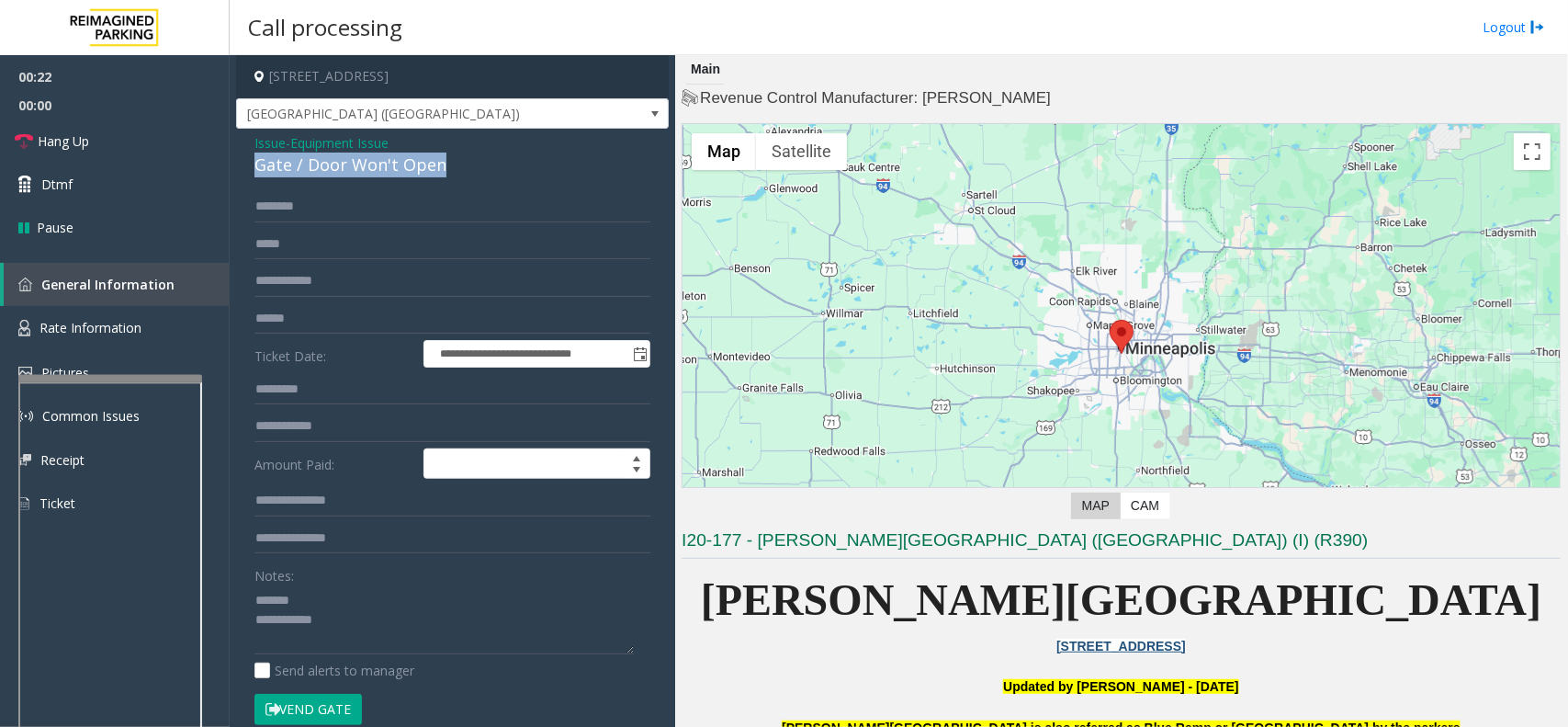 click on "Gate / Door Won't Open" 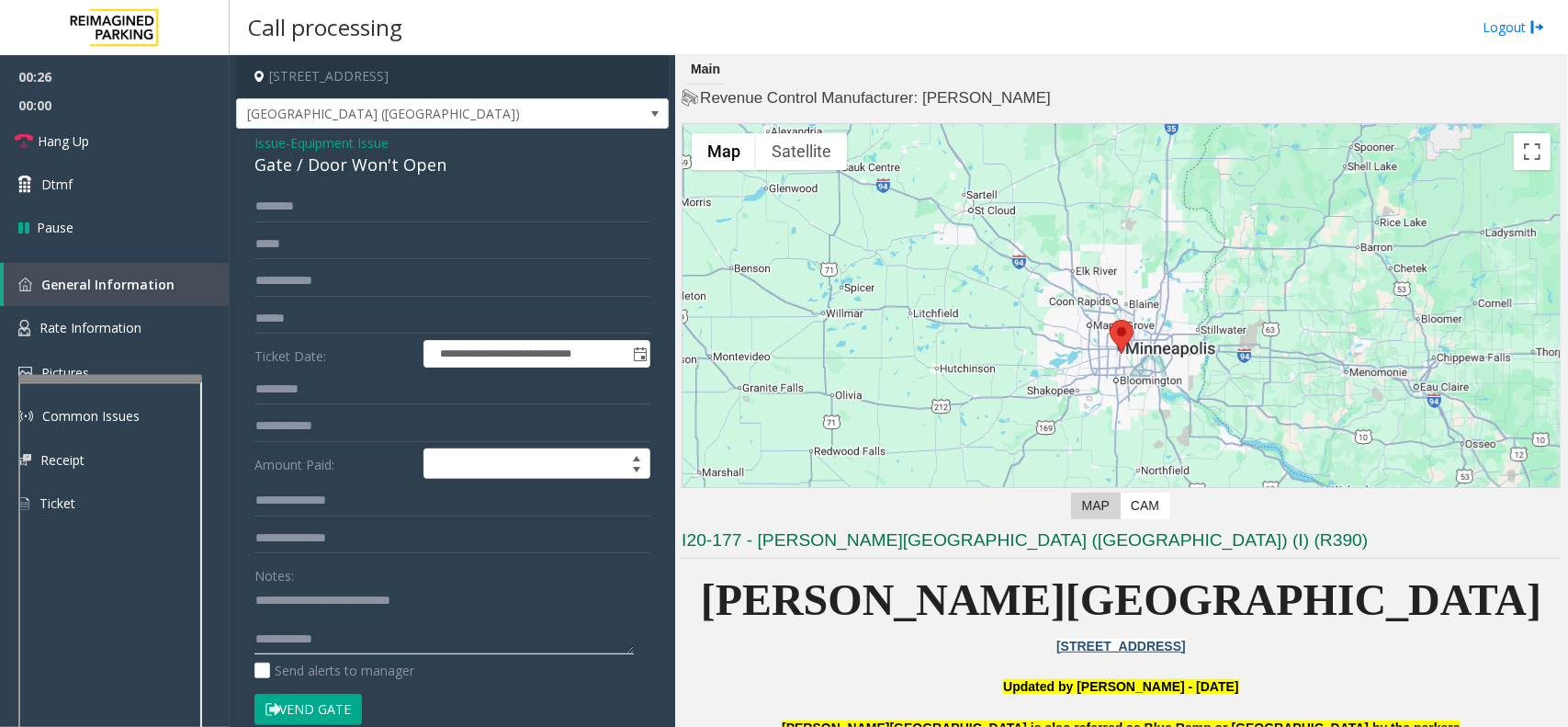 type on "**********" 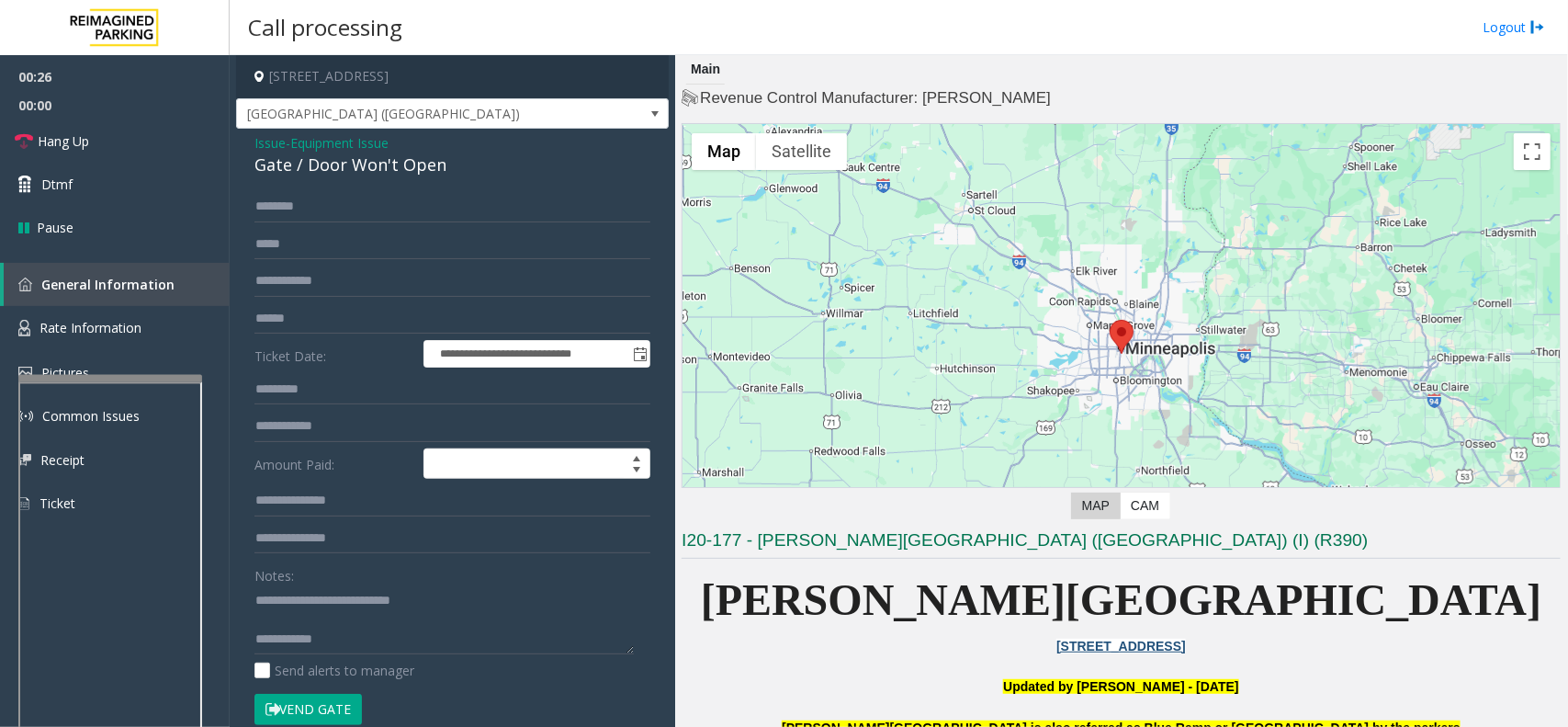 click on "Equipment Issue" 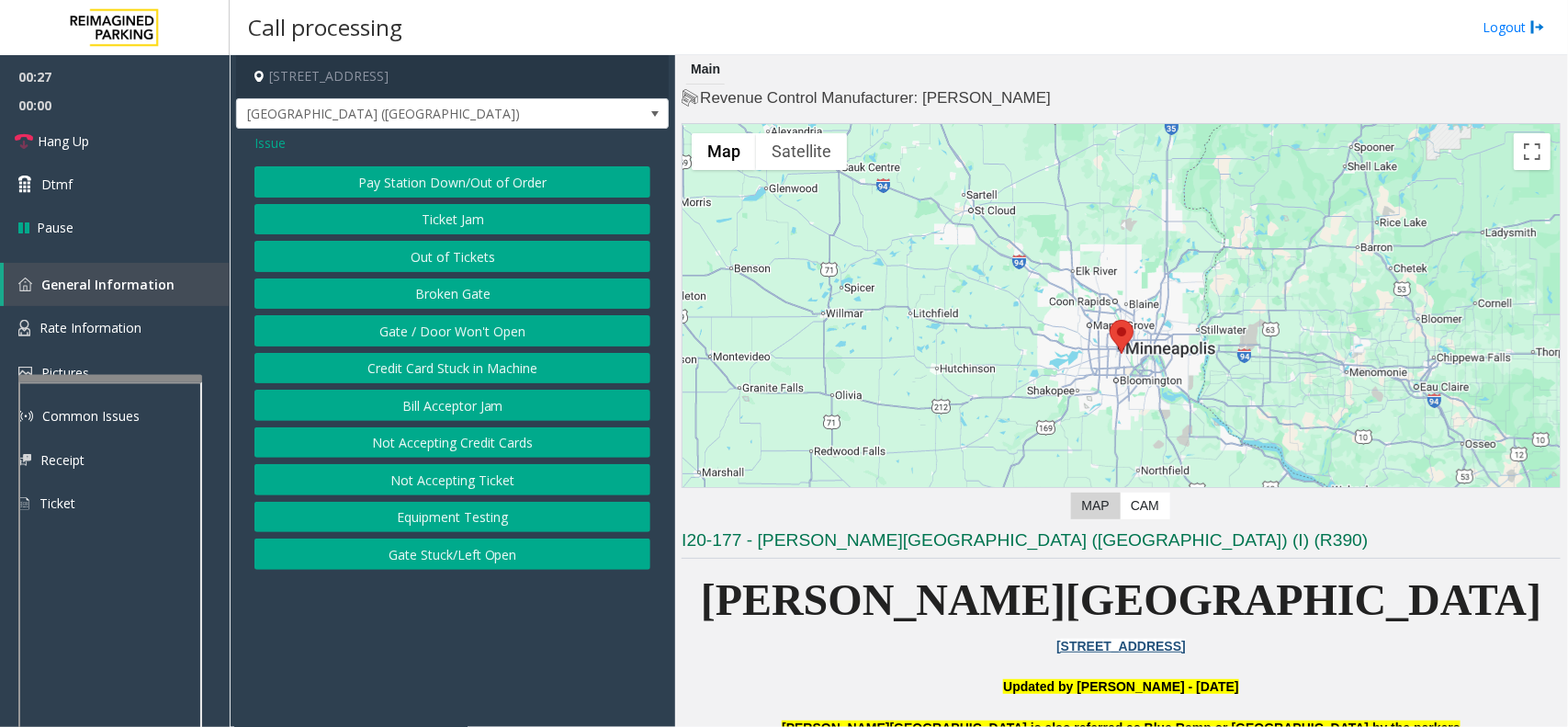click on "Issue" 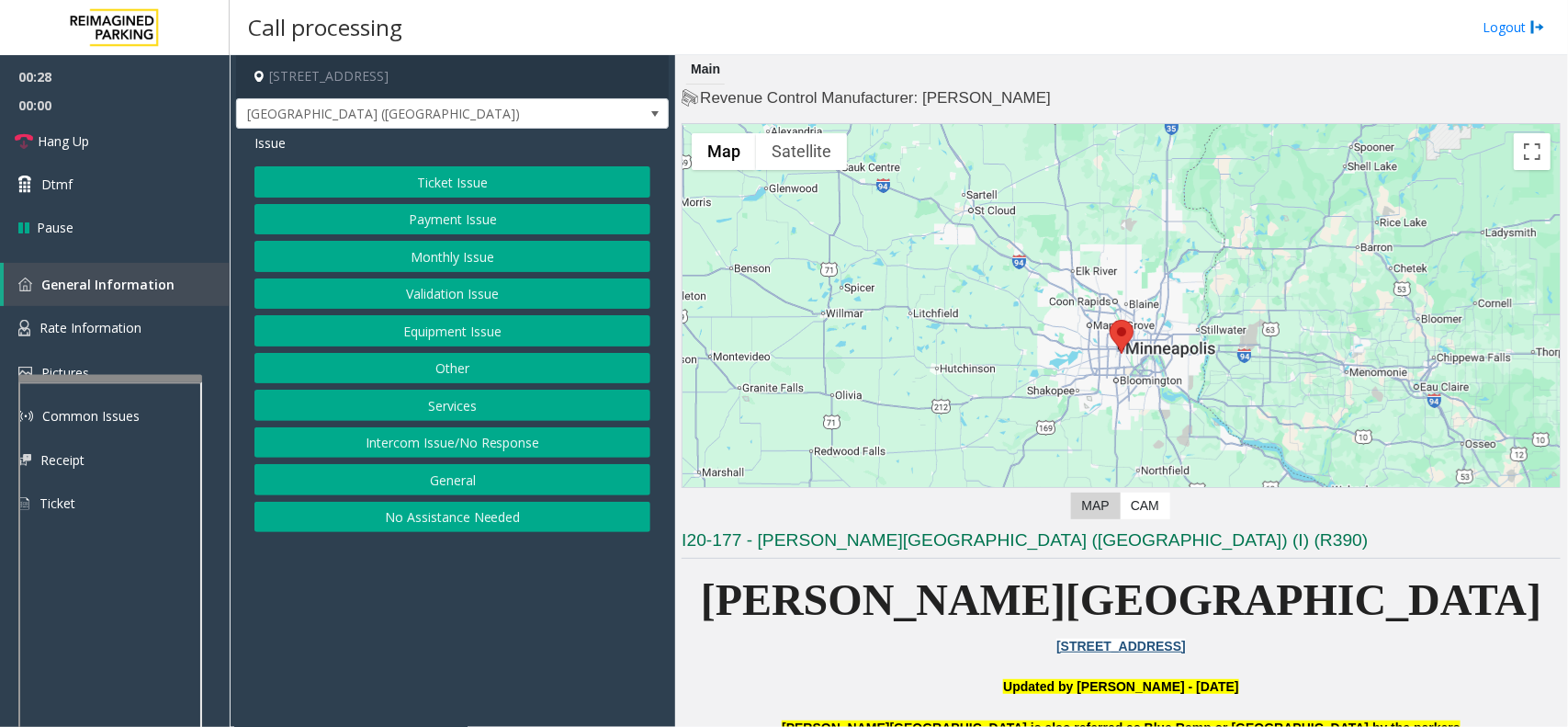 click on "Monthly Issue" 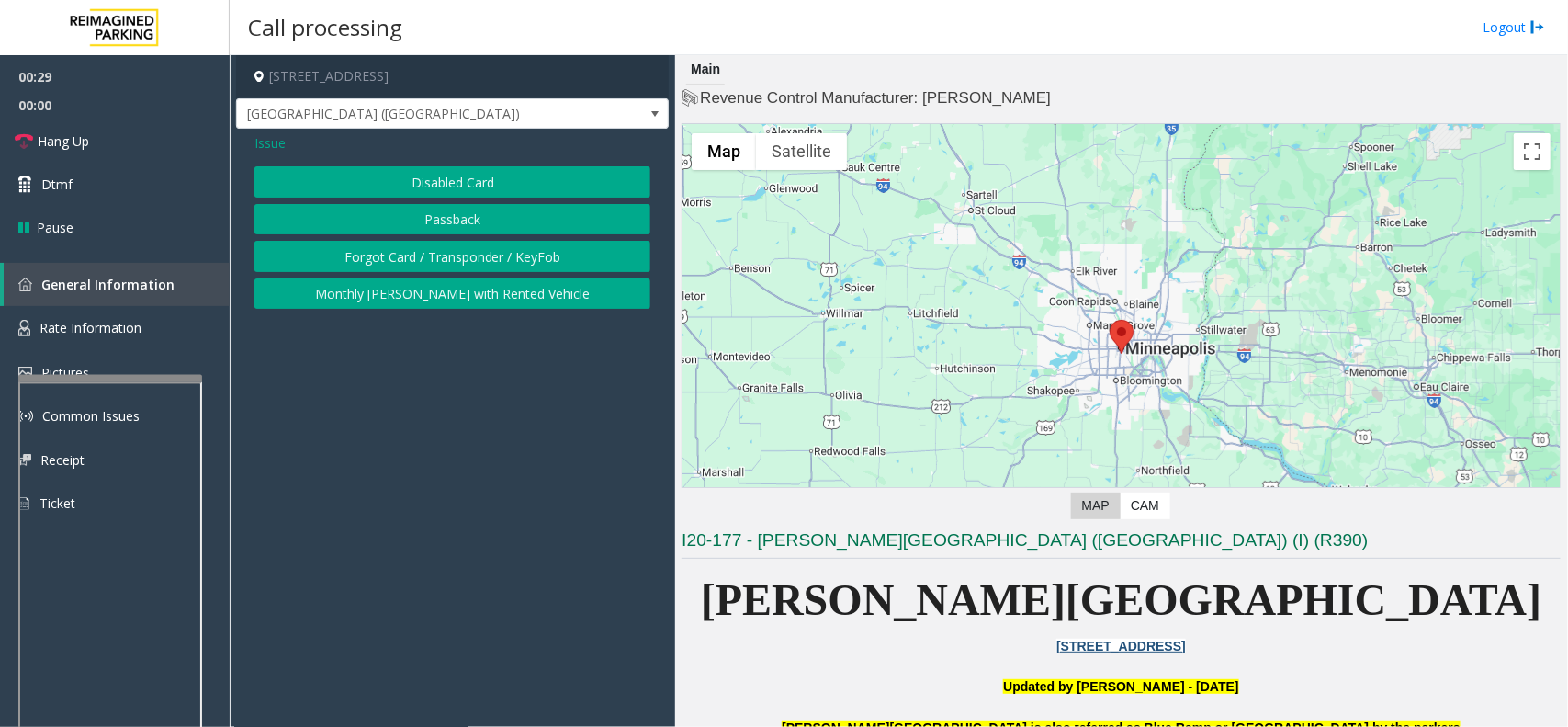 click on "Disabled Card" 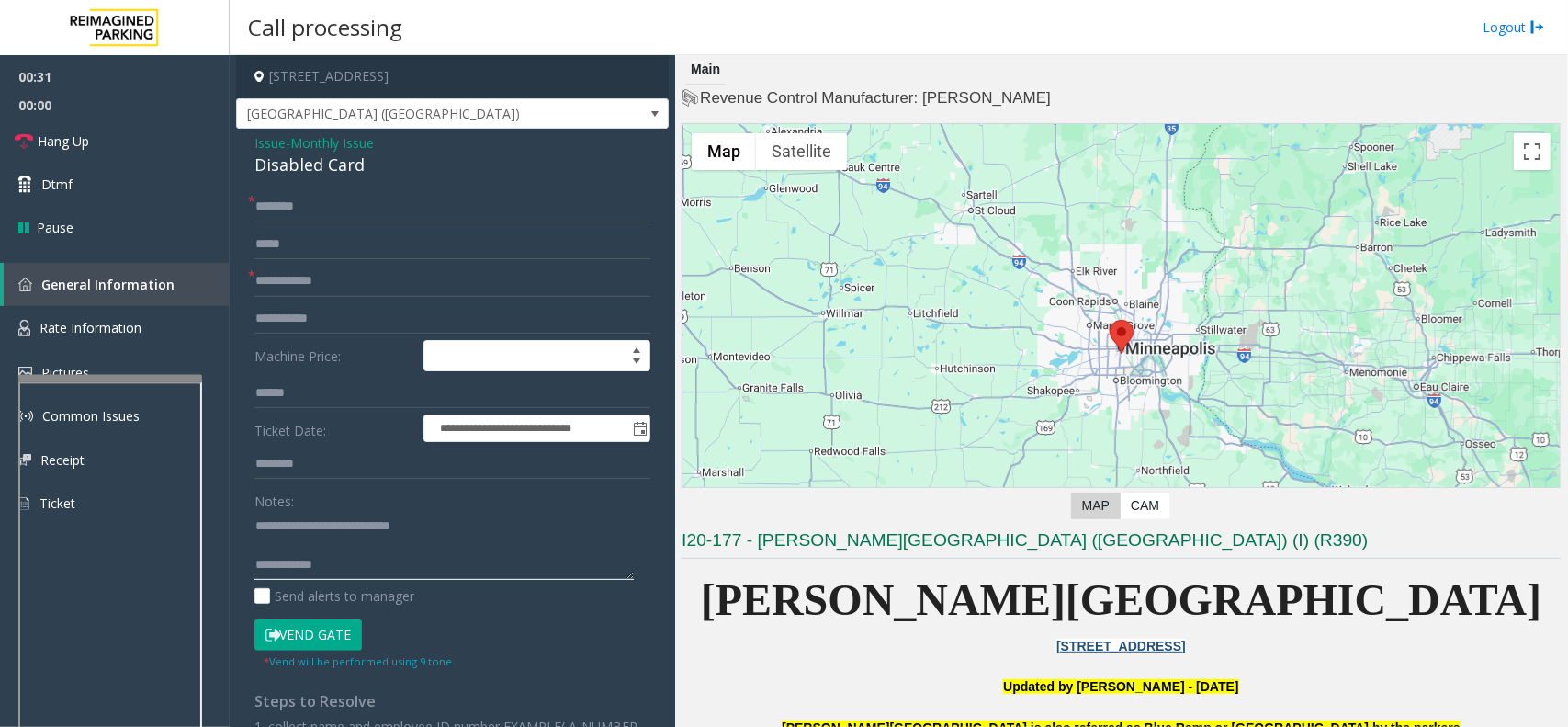 drag, startPoint x: 453, startPoint y: 527, endPoint x: 299, endPoint y: 517, distance: 154.32433 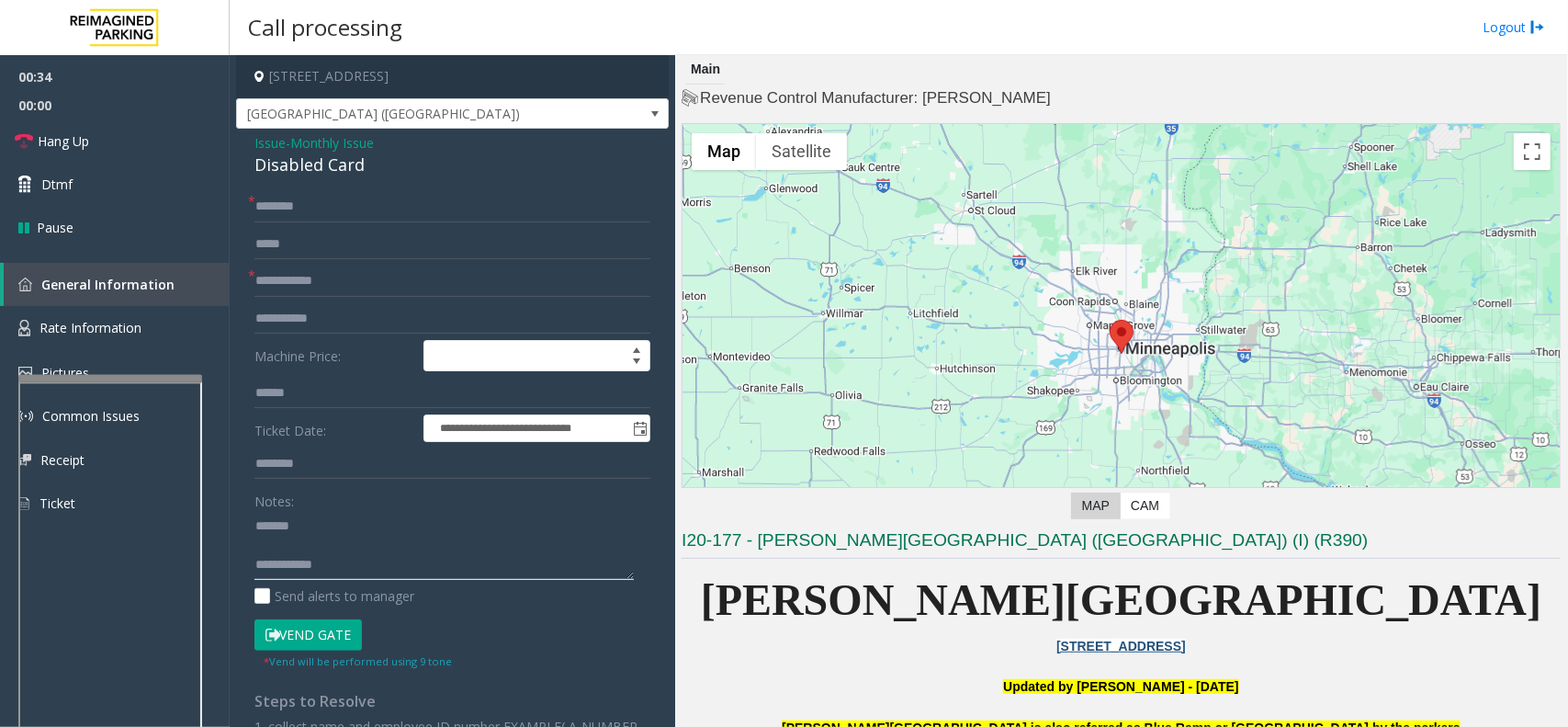 type on "**********" 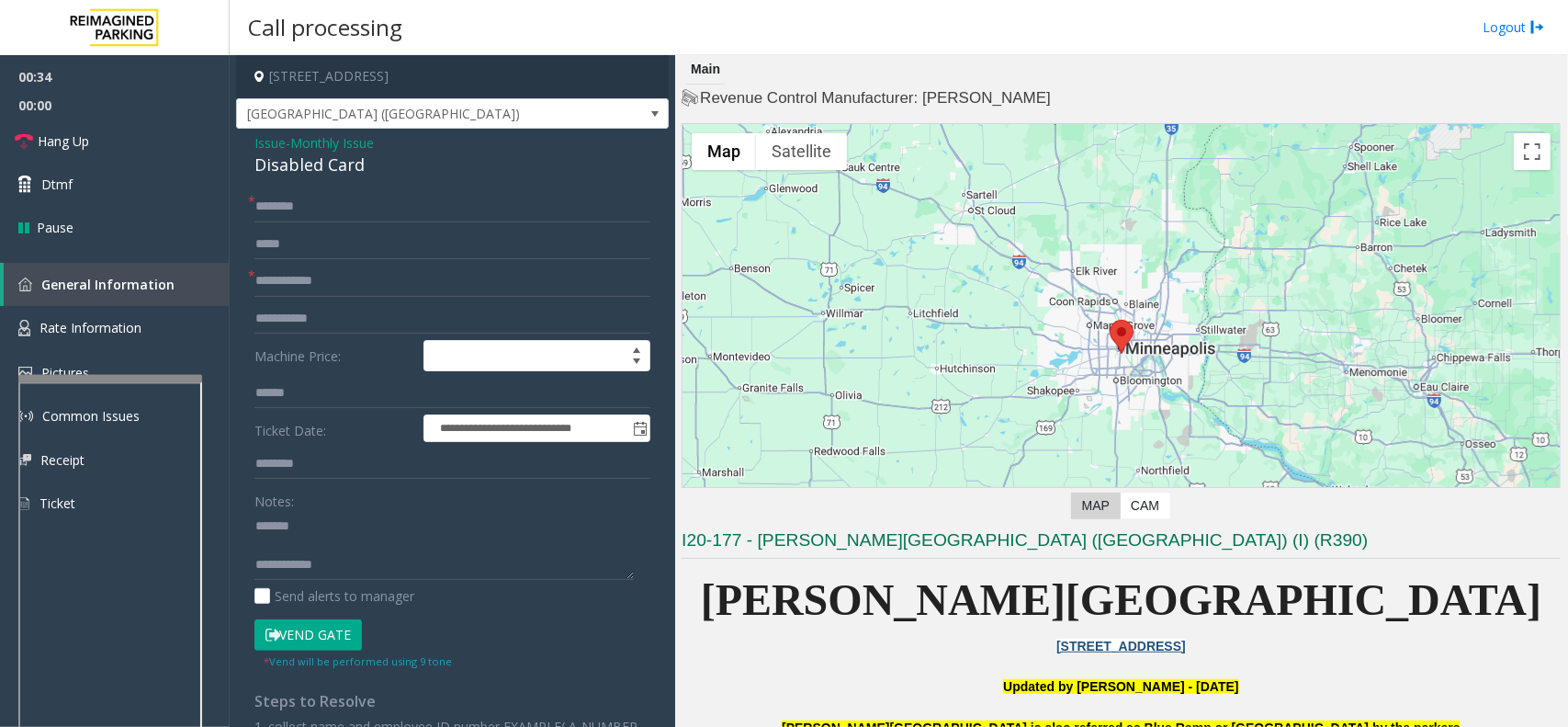 click on "Disabled Card" 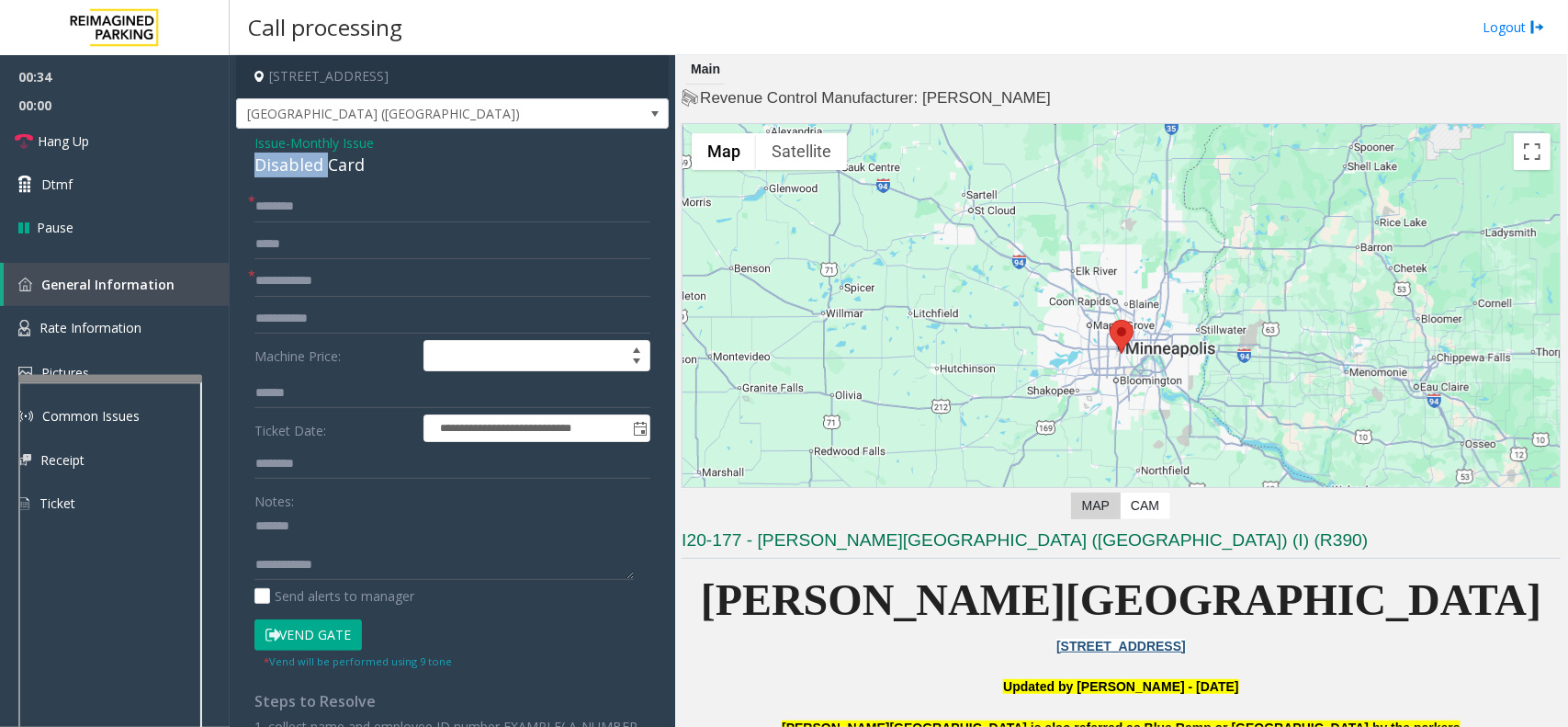 click on "Disabled Card" 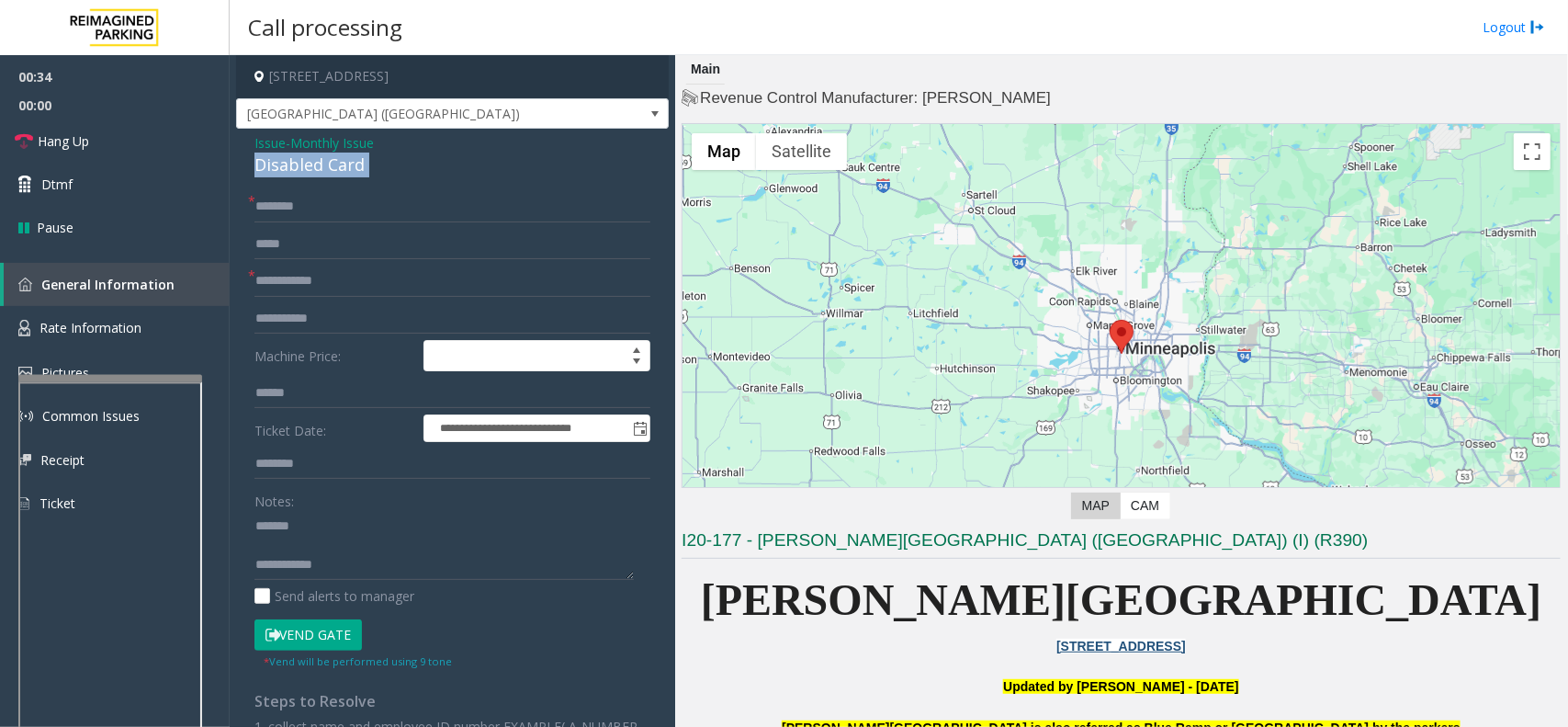 click on "Disabled Card" 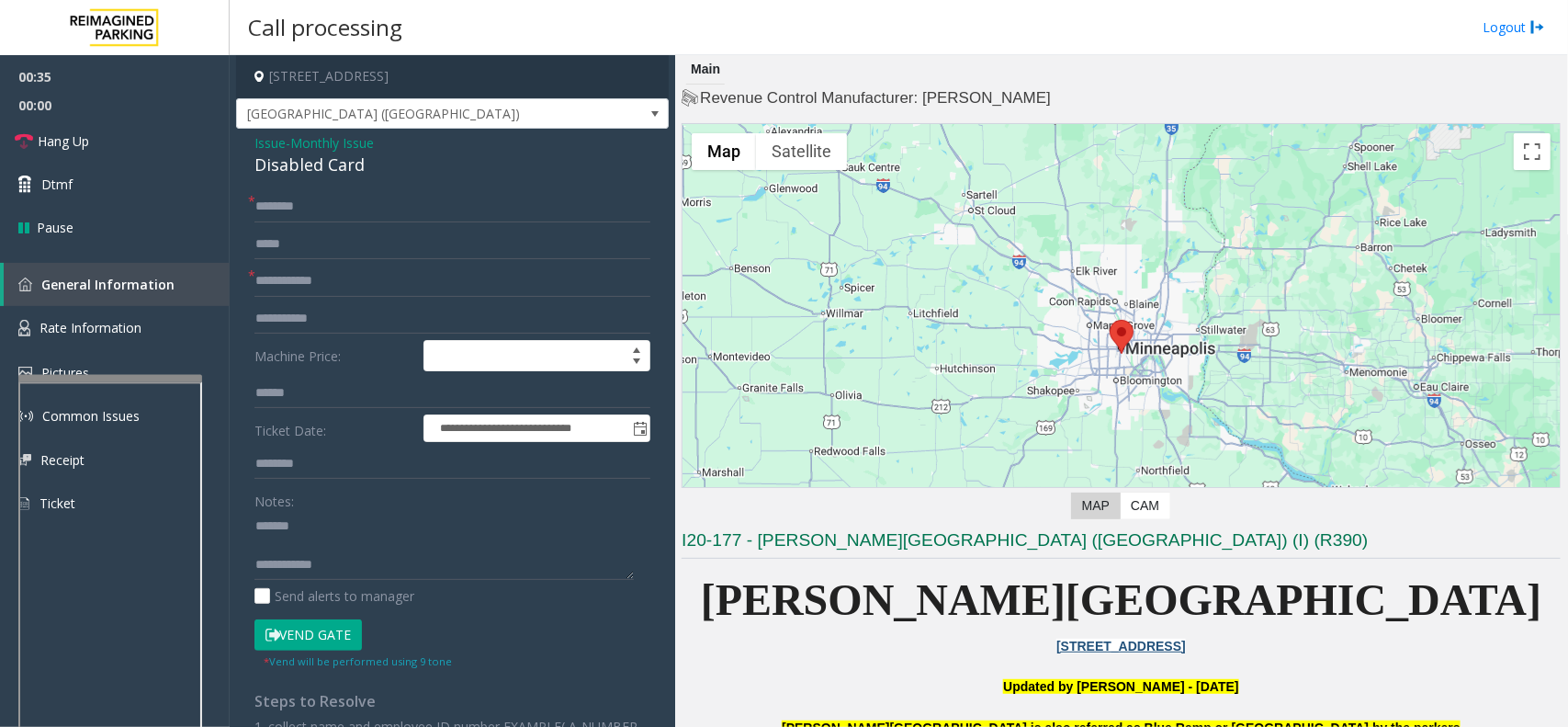 click on "Disabled Card" 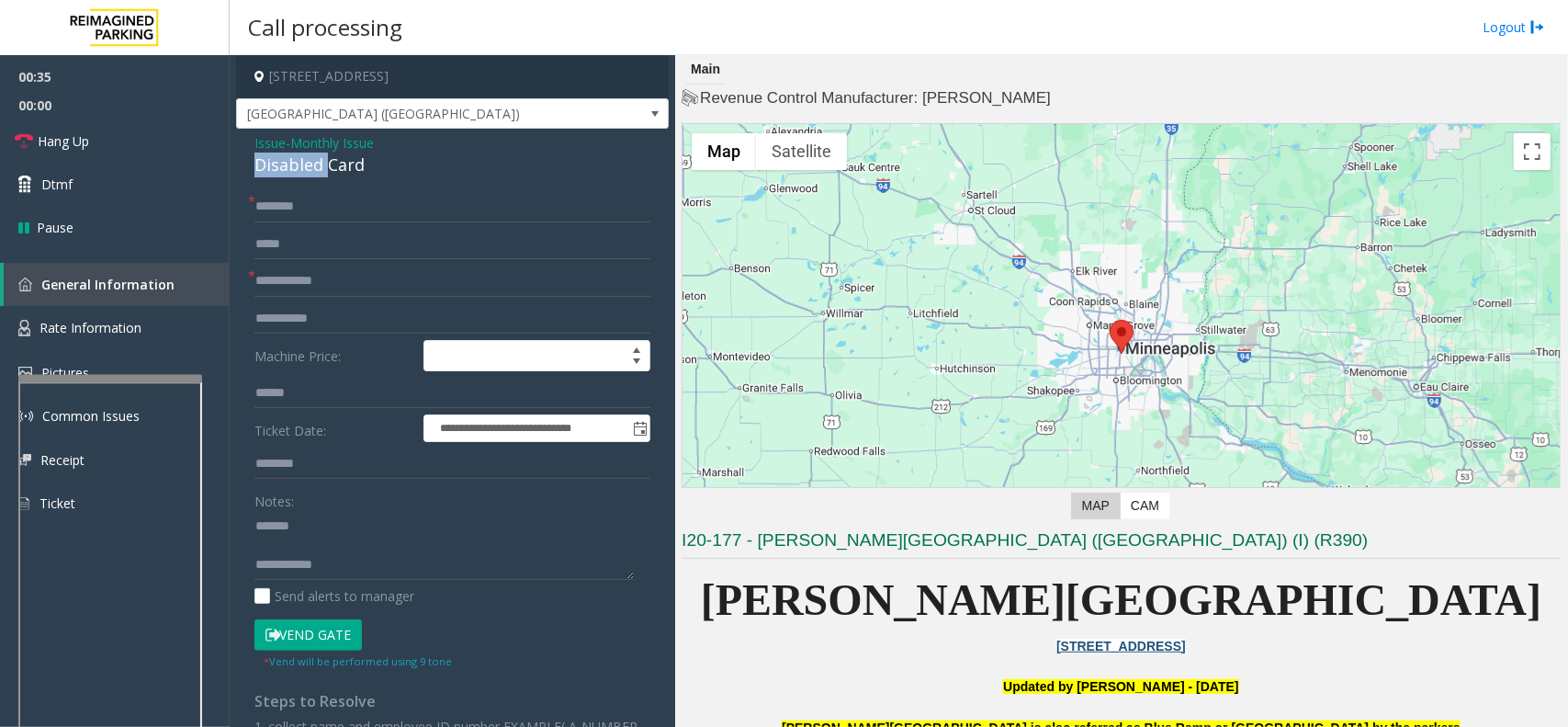 click on "Disabled Card" 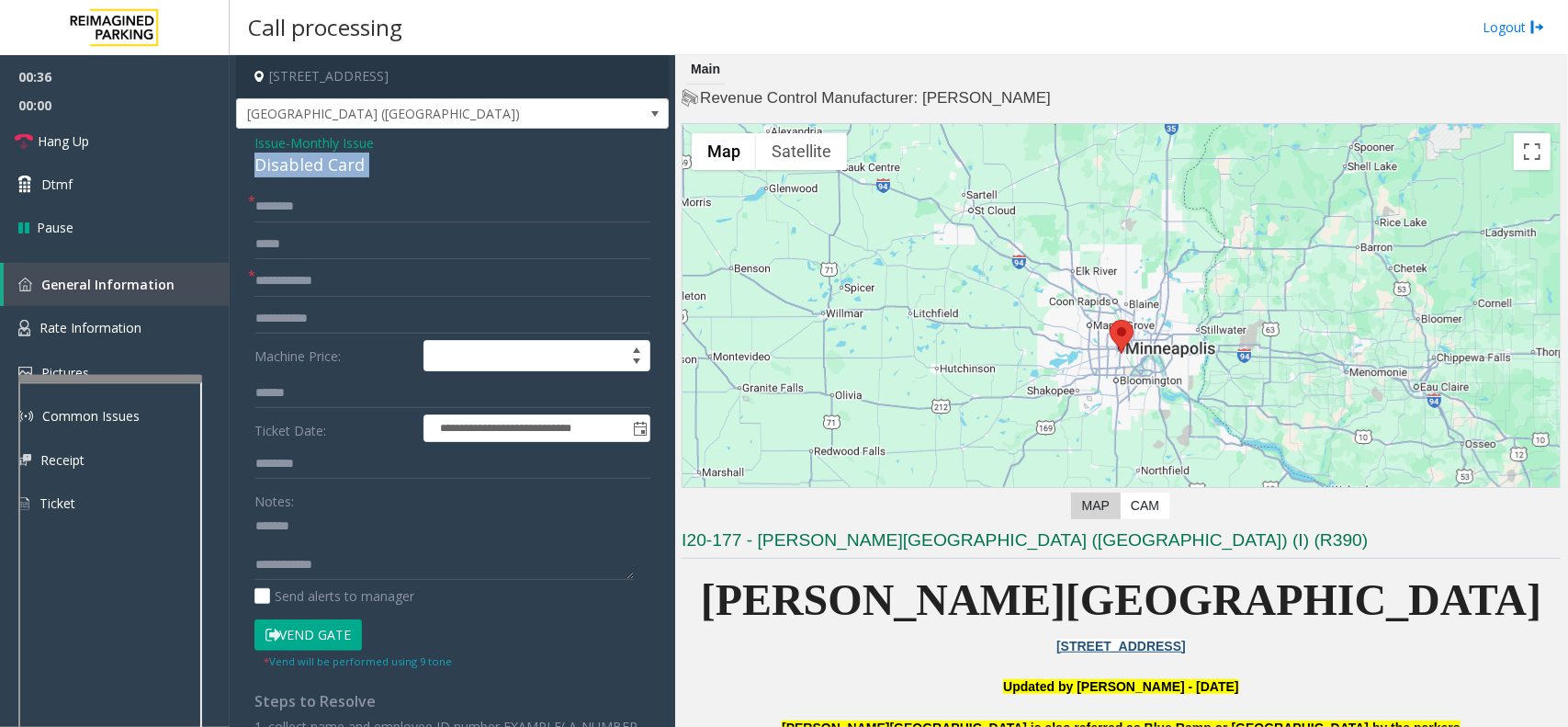click on "Disabled Card" 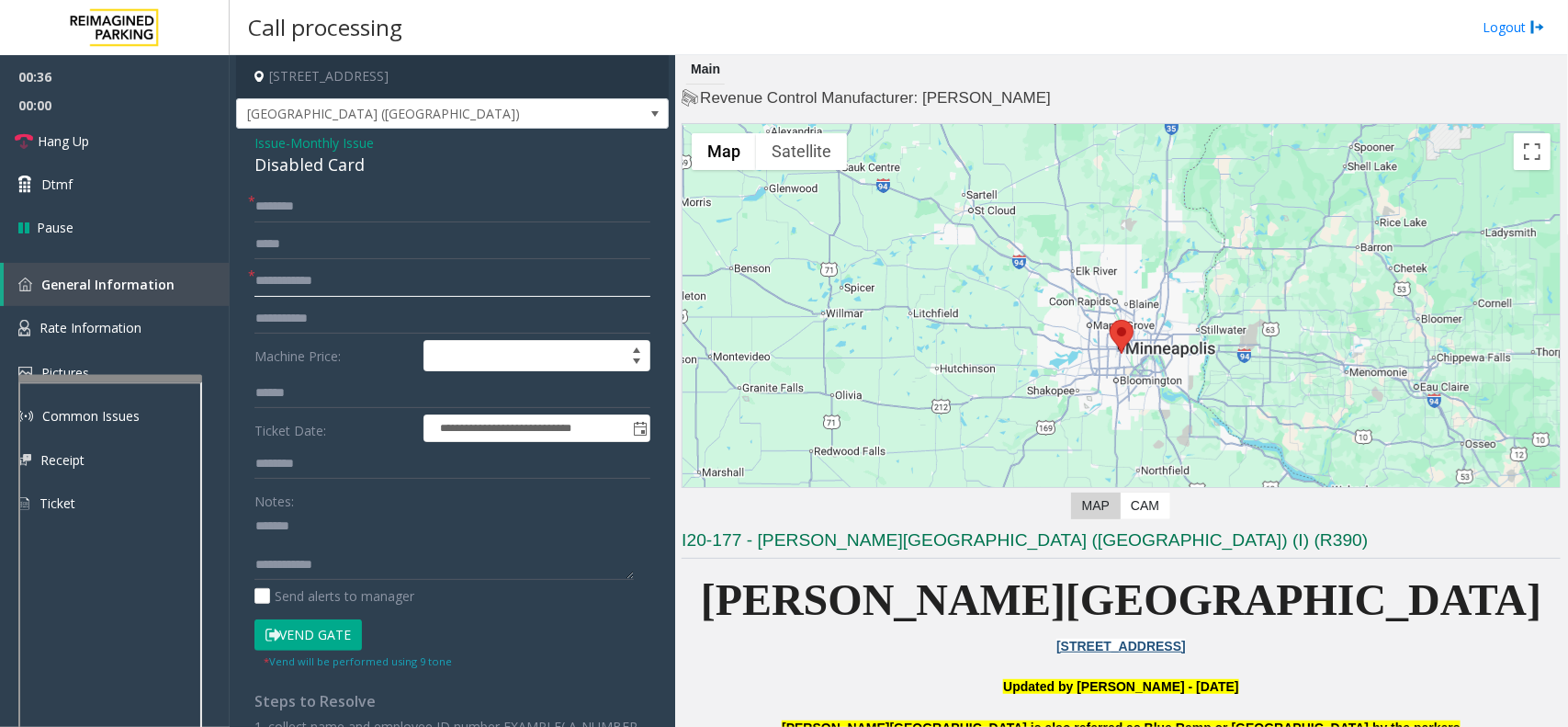 click 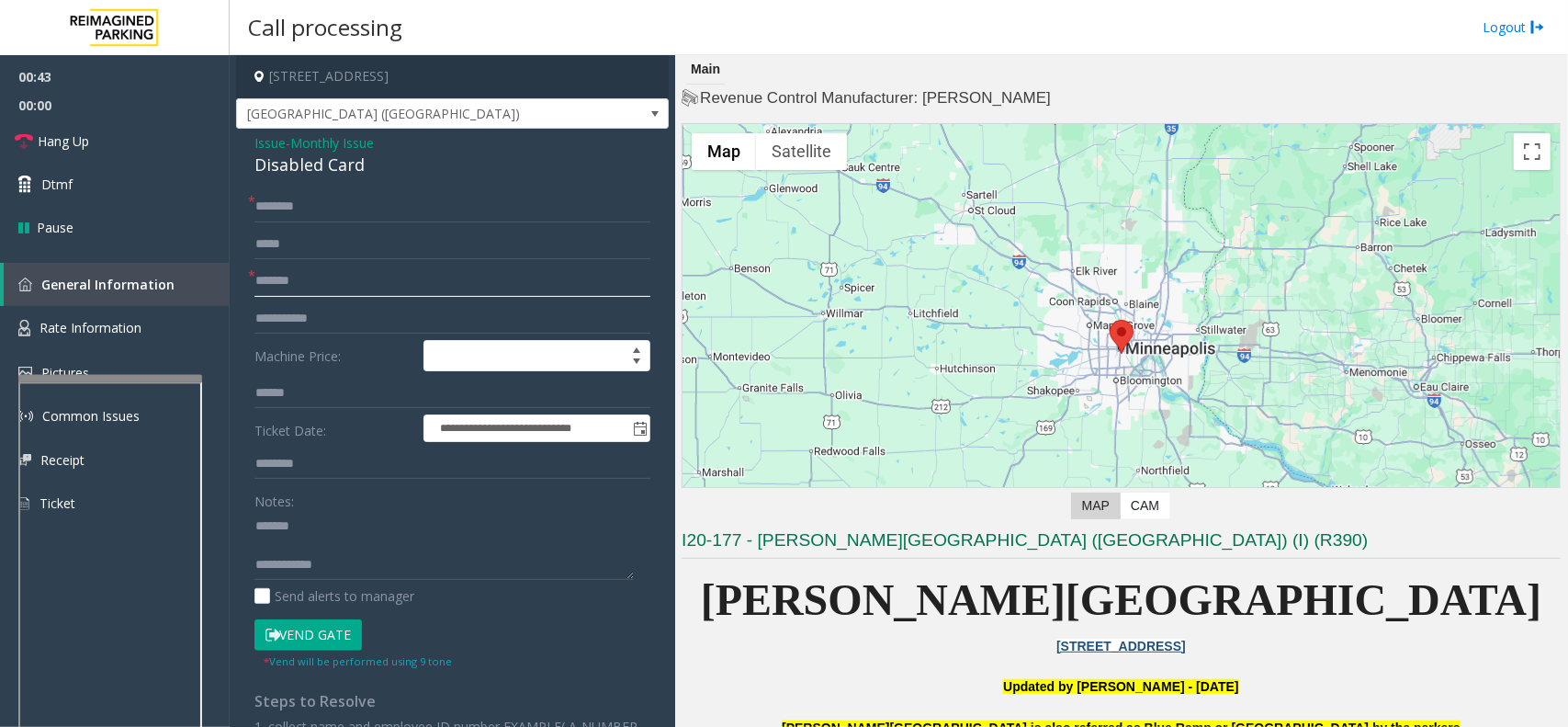 type on "*******" 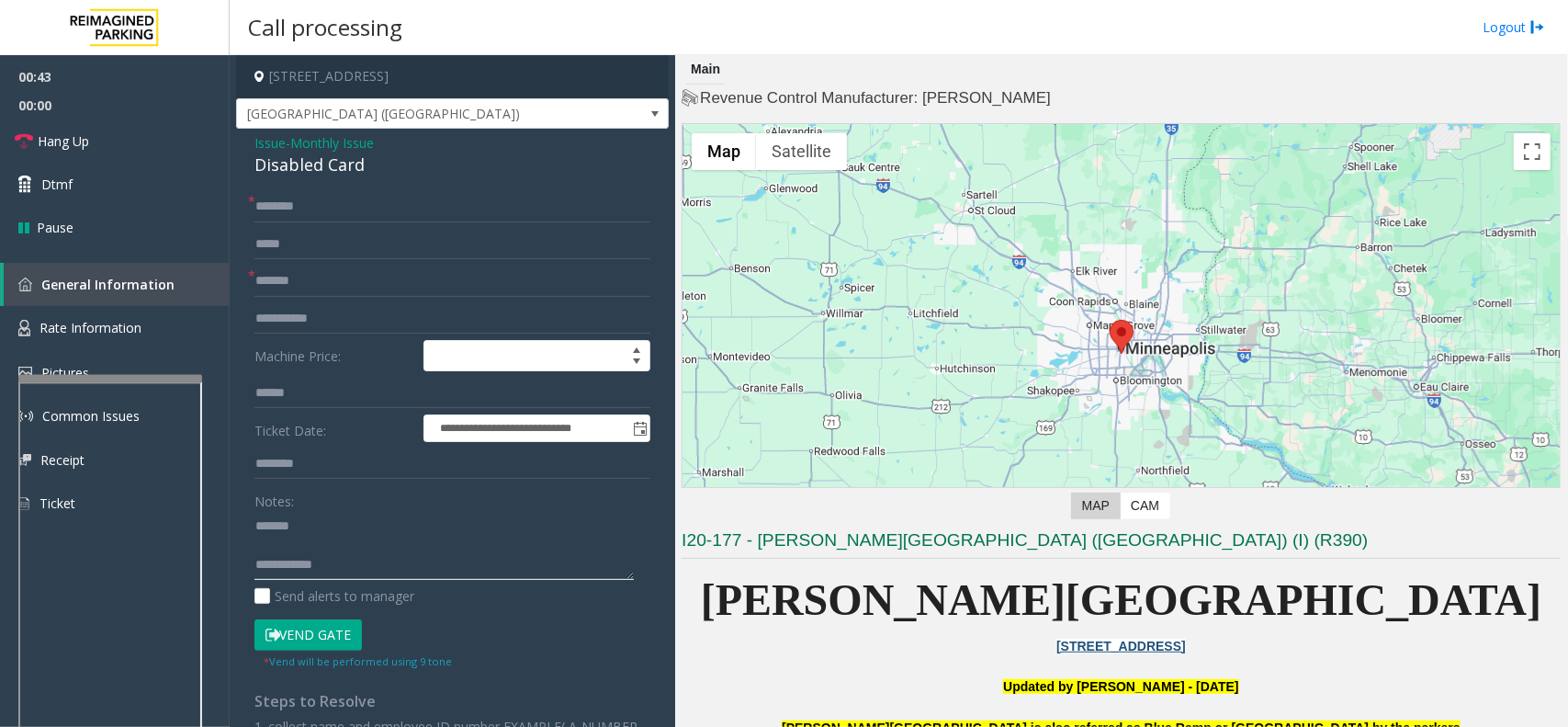 click 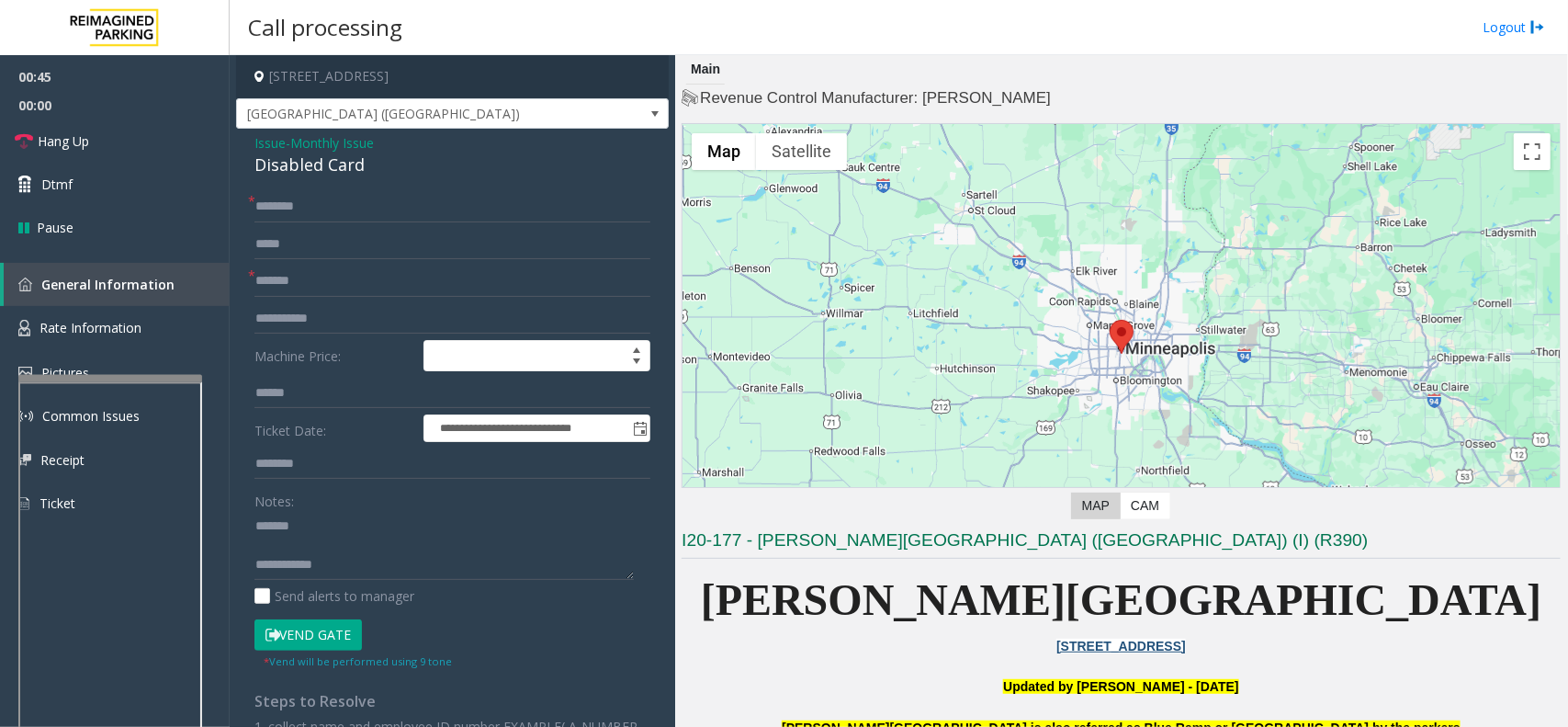 click on "Vend Gate" 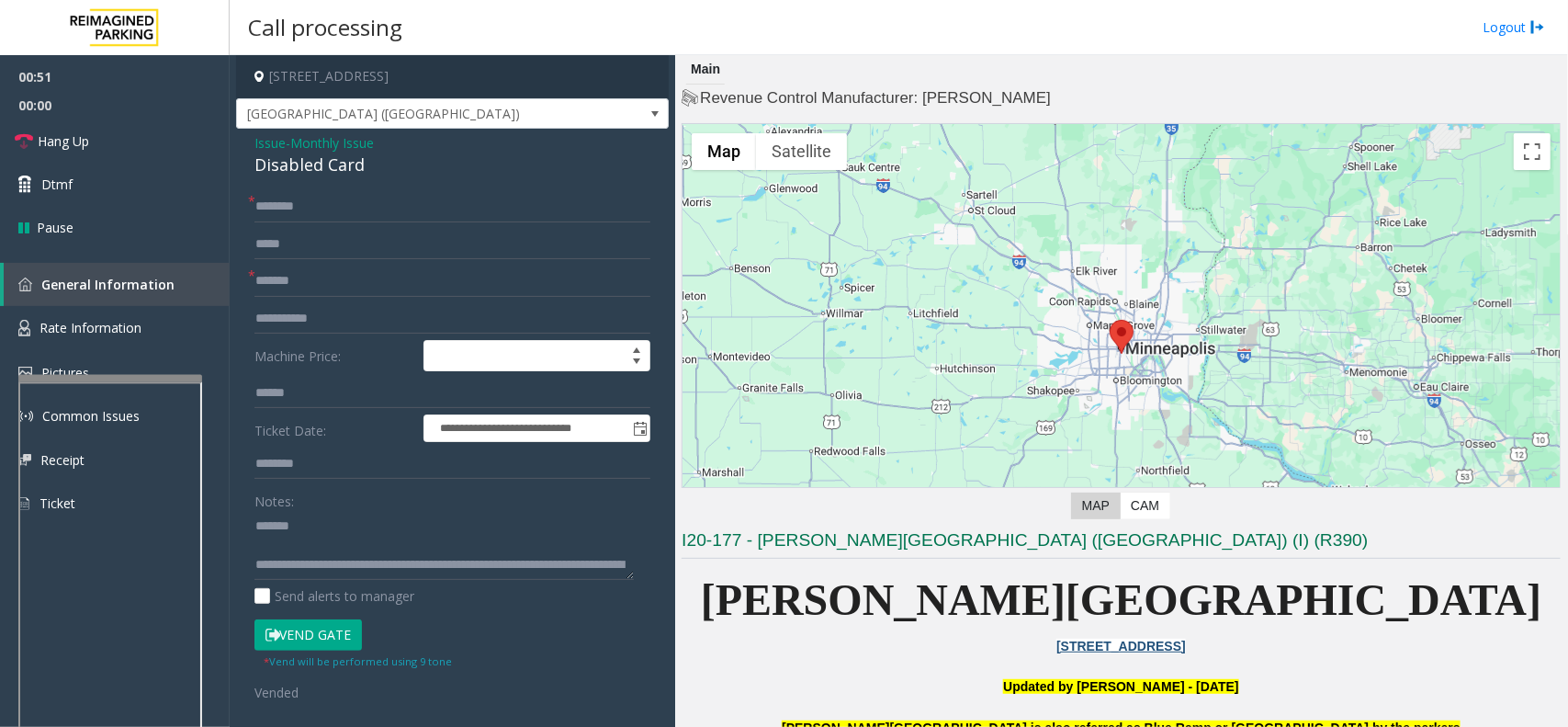 click on "Disabled Card" 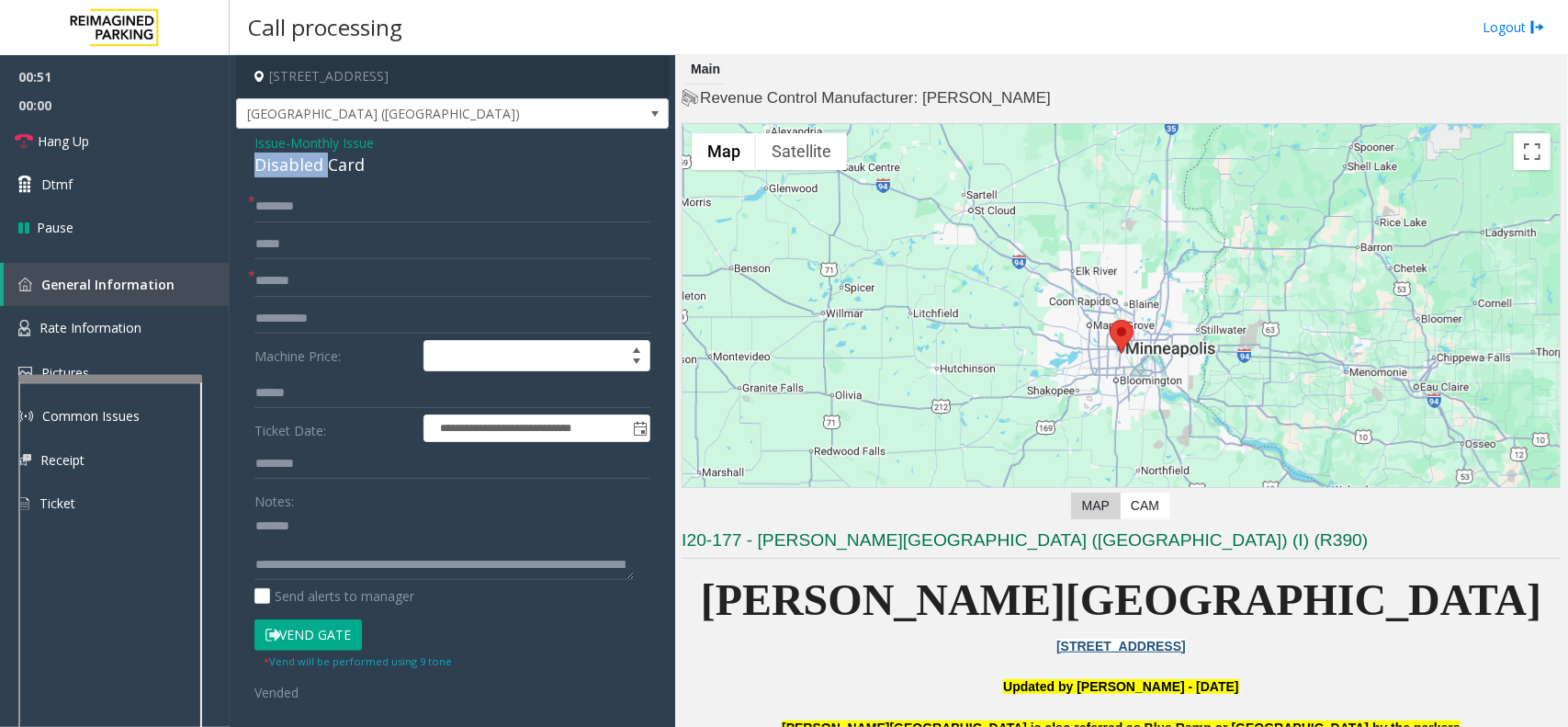 click on "Disabled Card" 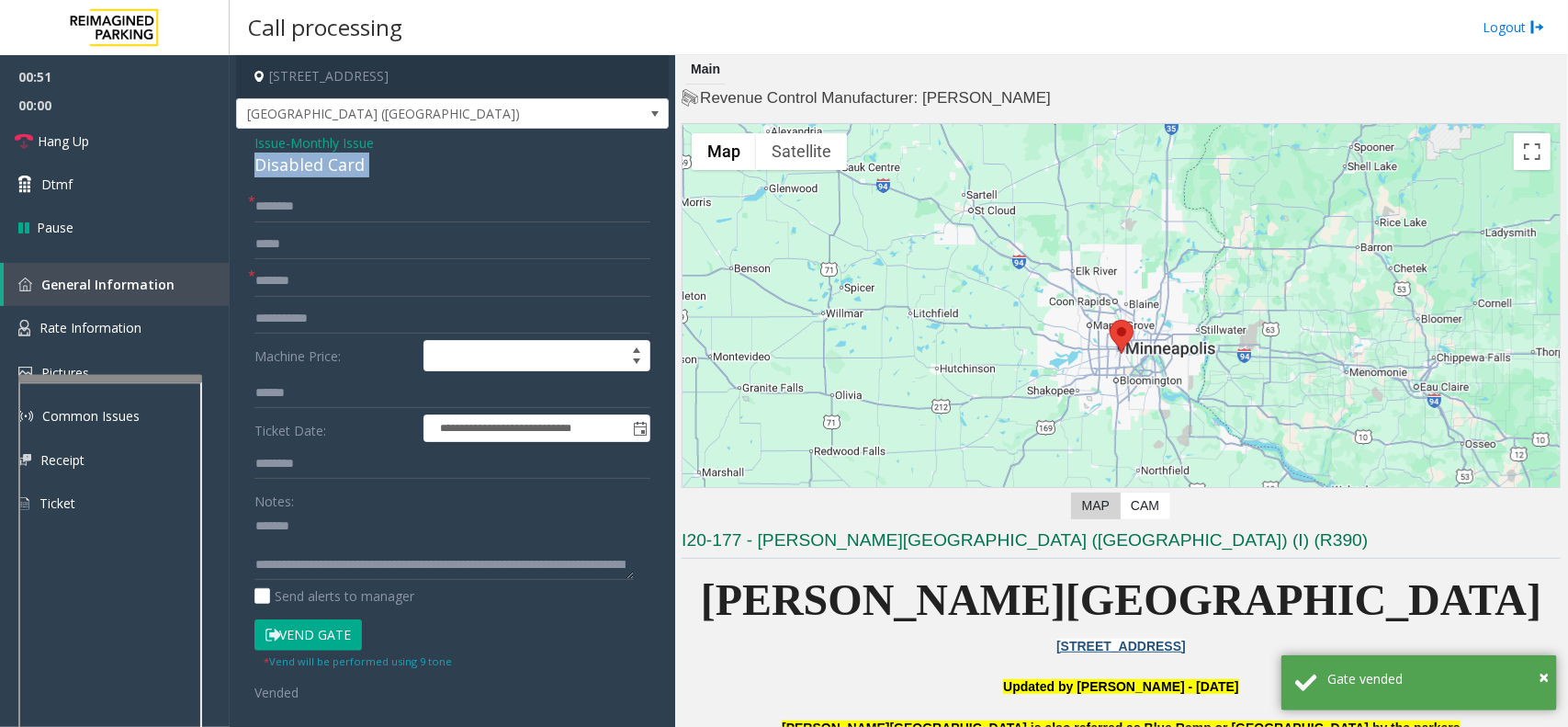 click on "Disabled Card" 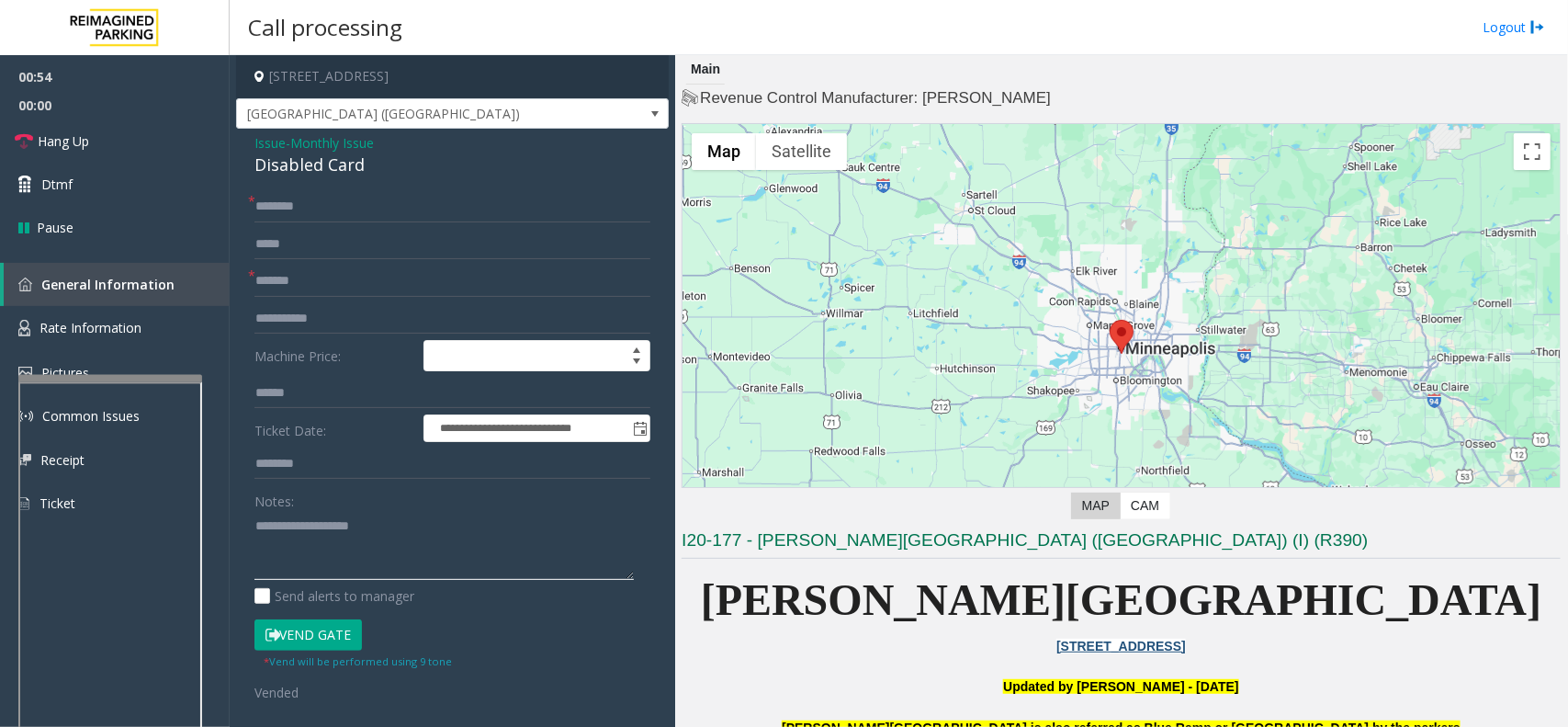 type on "**********" 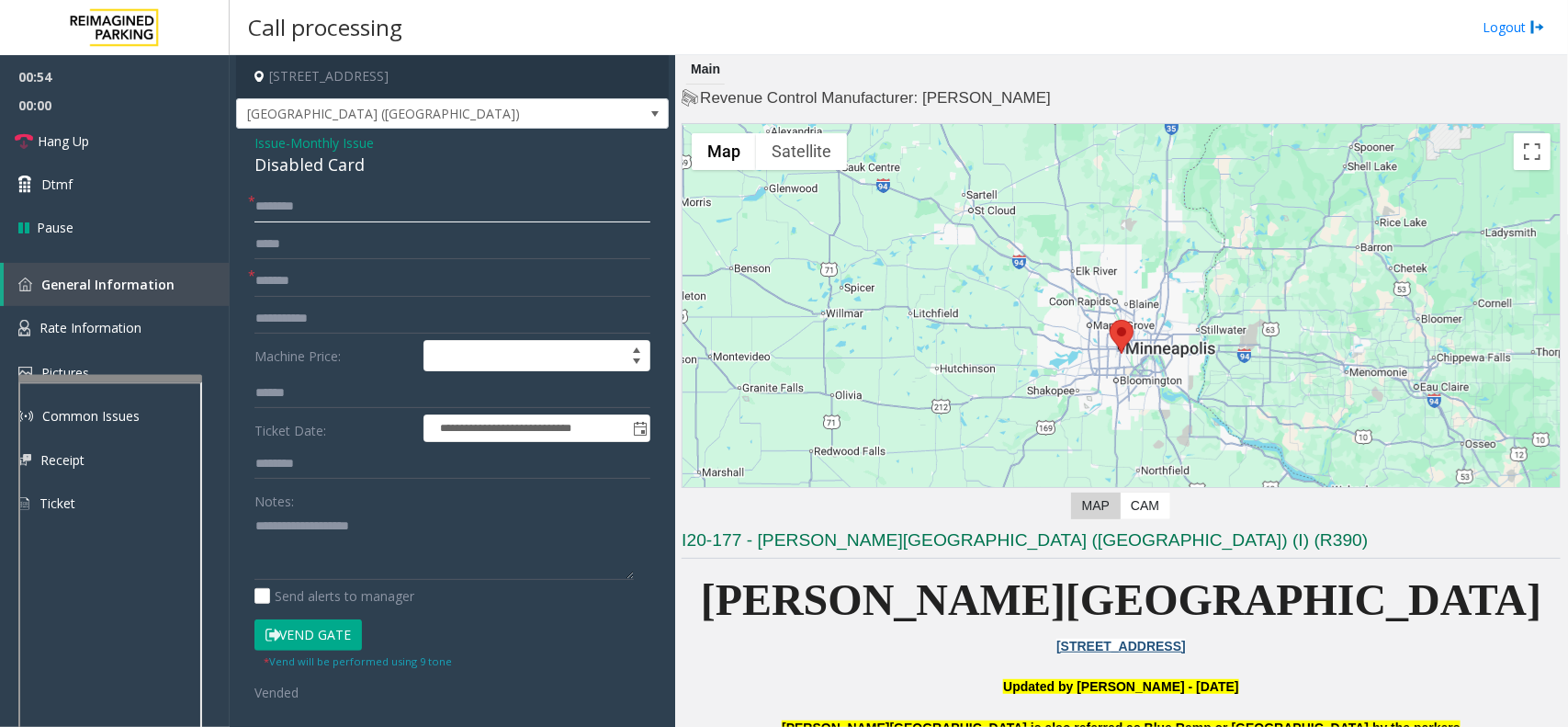 click 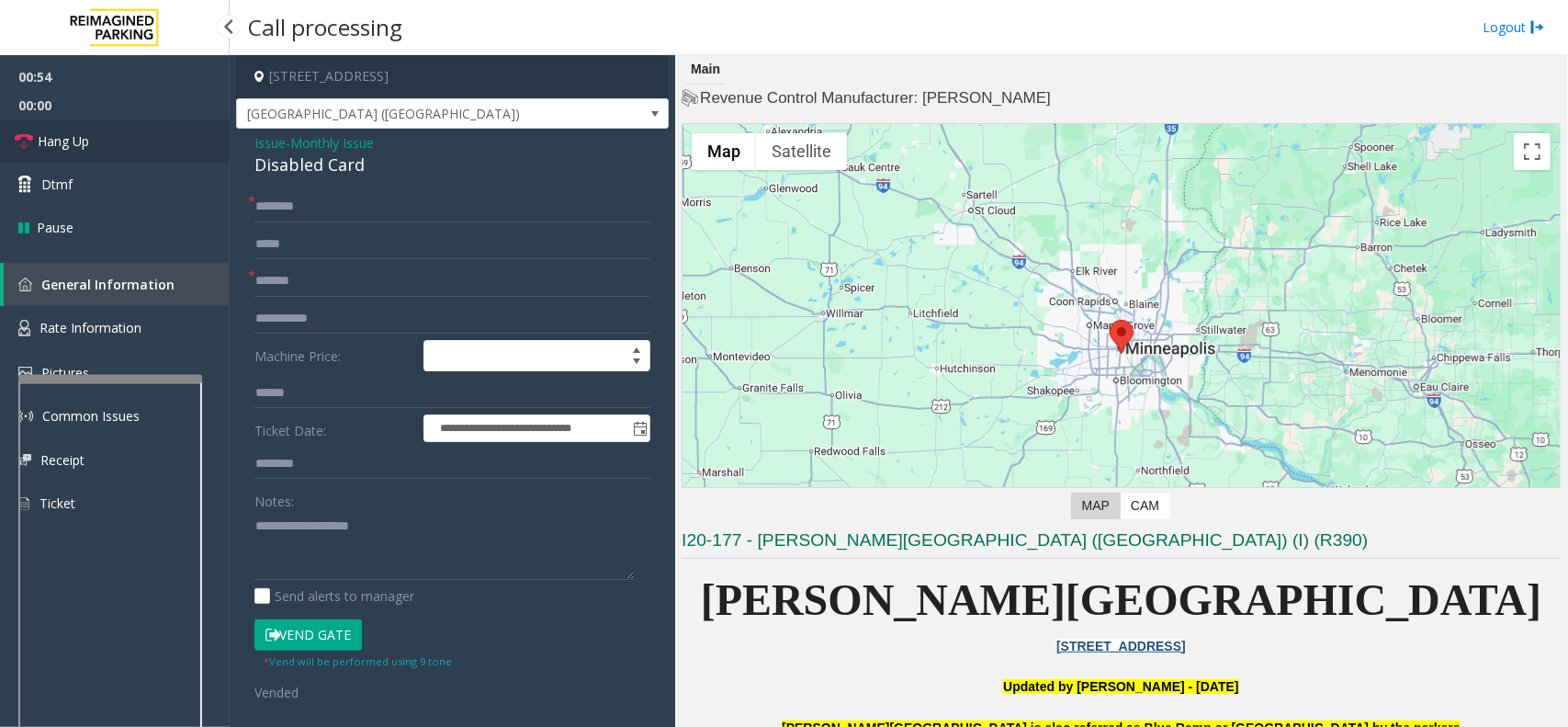 click on "Hang Up" at bounding box center [115, 141] 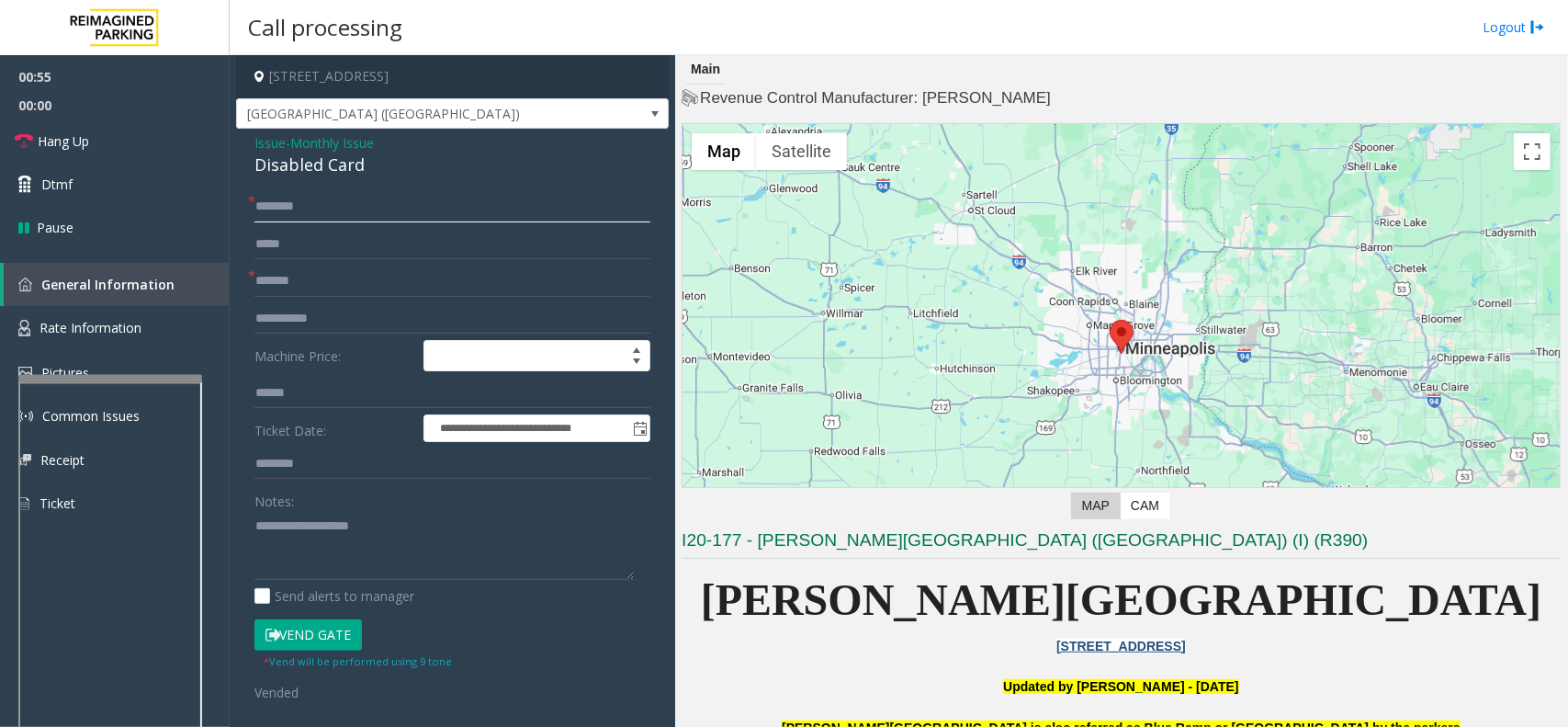 click 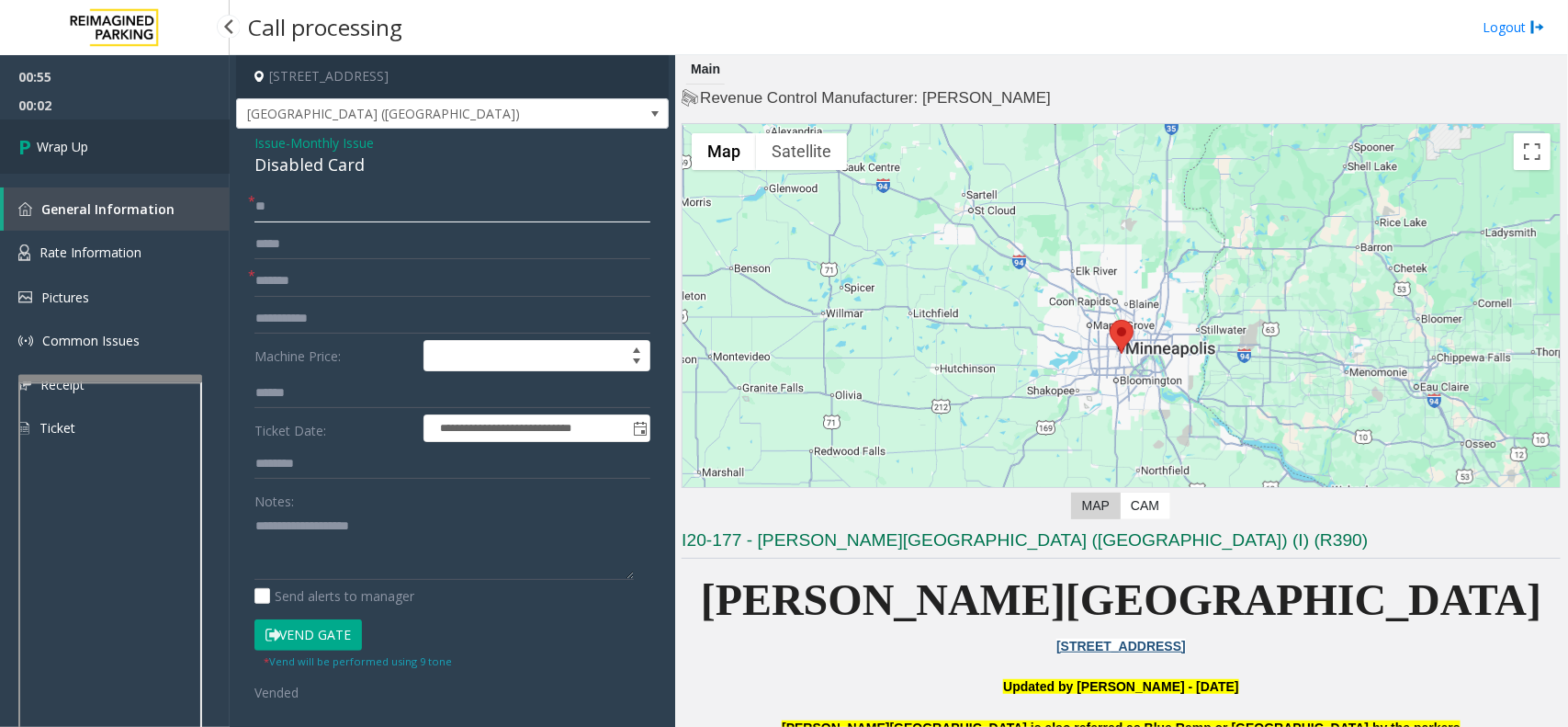 type on "**" 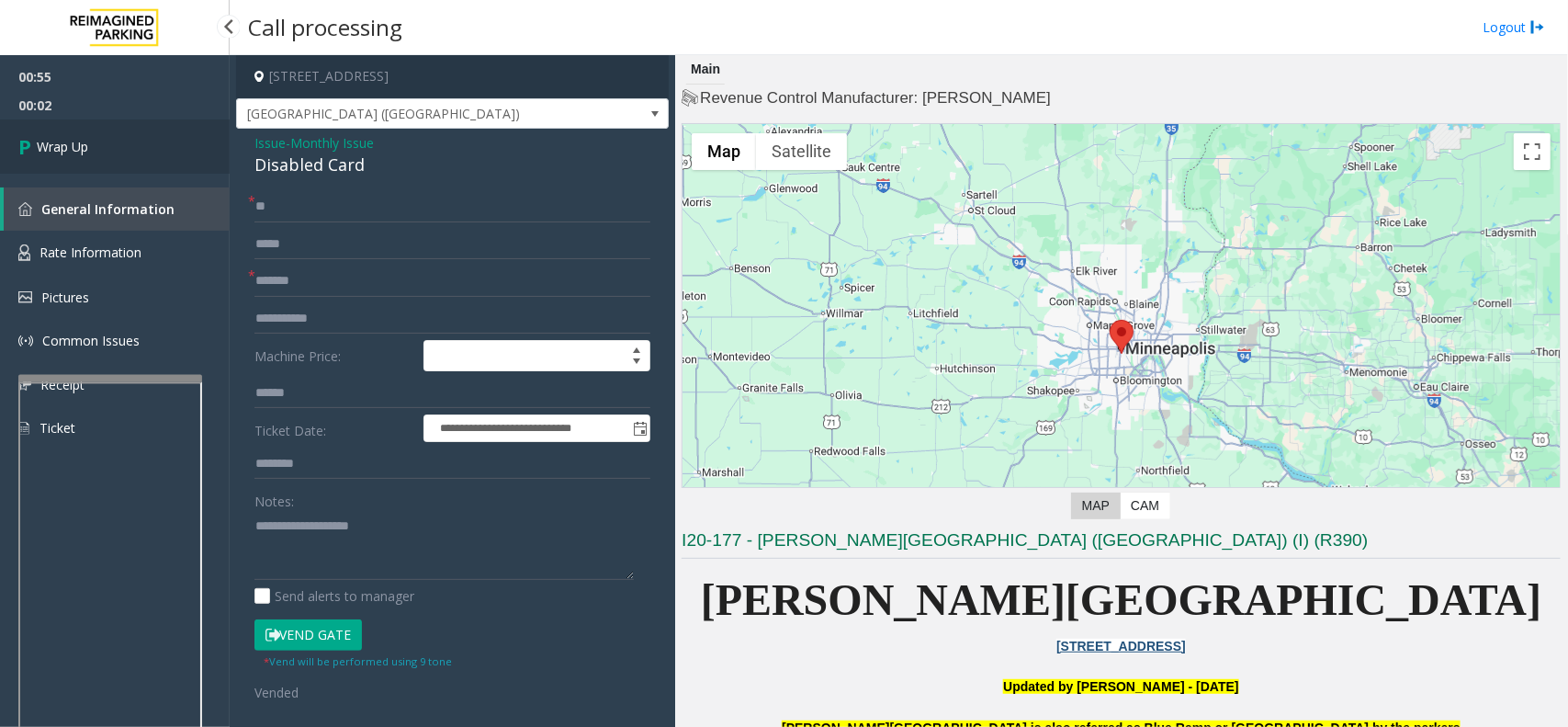 click on "Wrap Up" at bounding box center [115, 146] 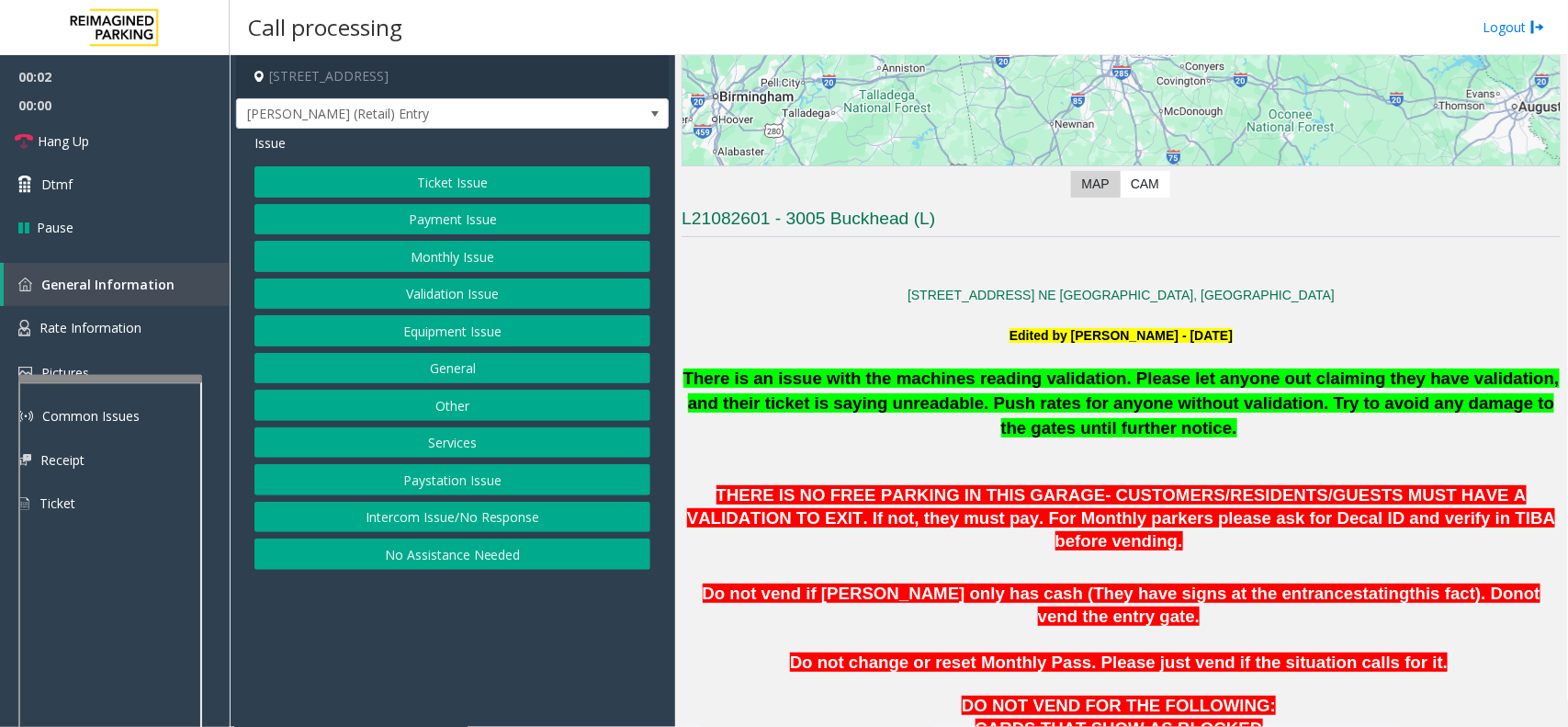 scroll, scrollTop: 345, scrollLeft: 0, axis: vertical 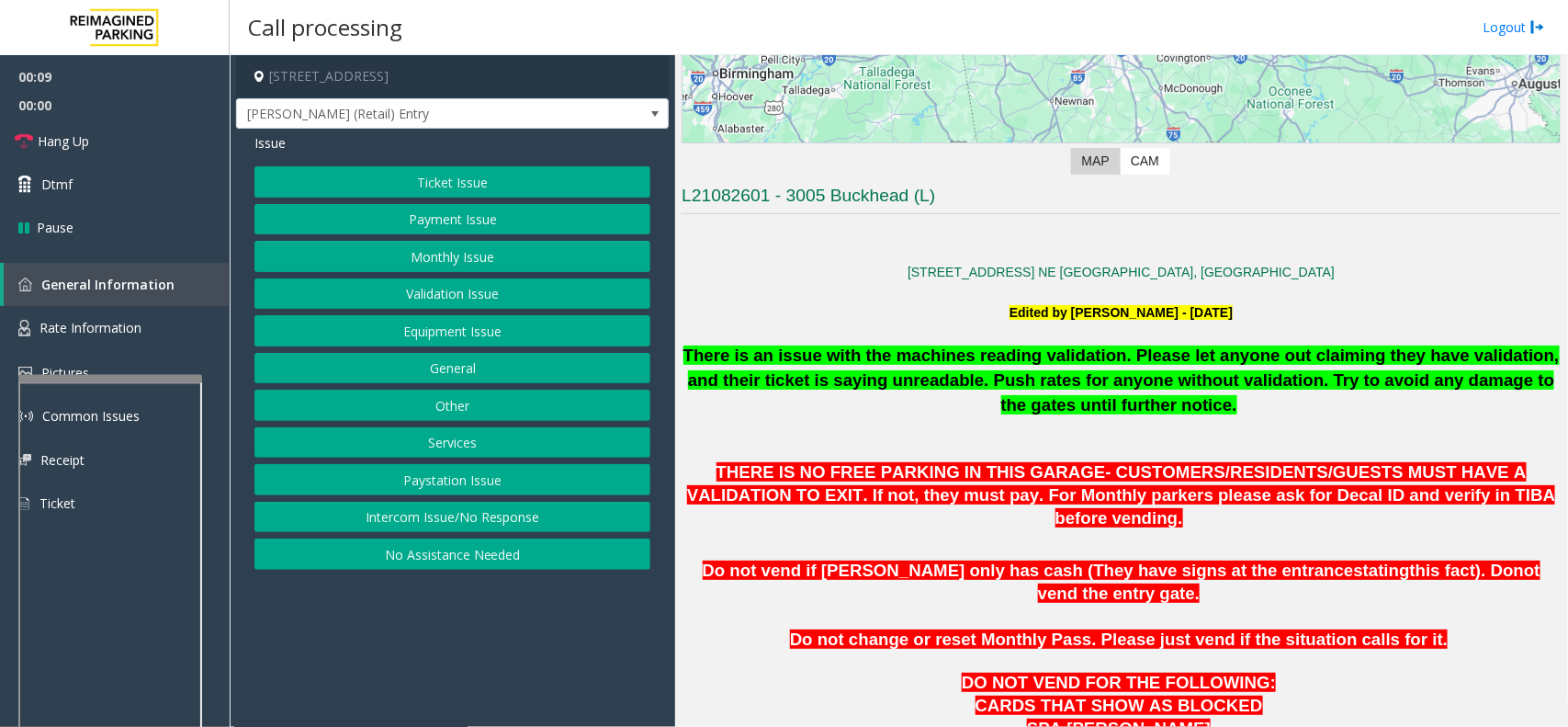 click on "Intercom Issue/No Response" 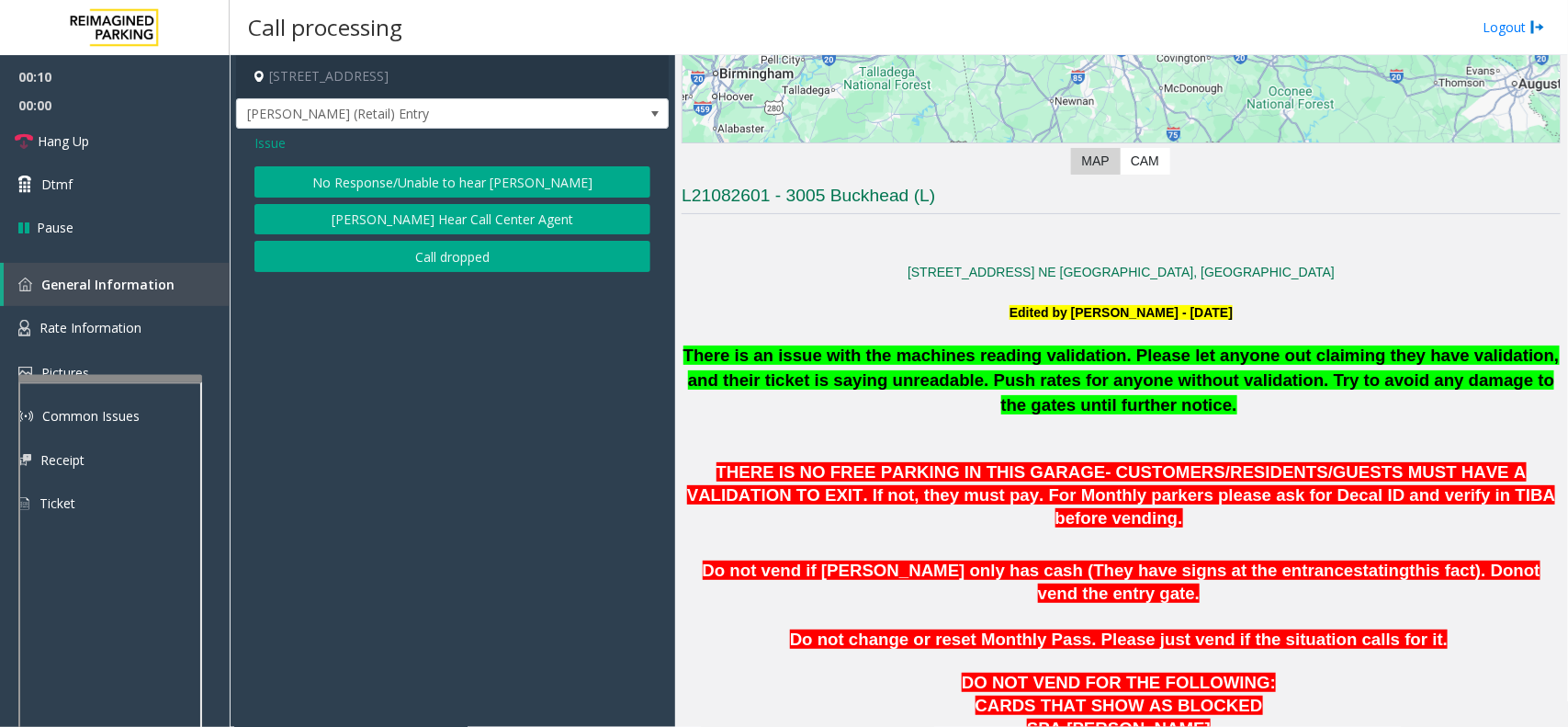 click on "No Response/Unable to hear [PERSON_NAME]" 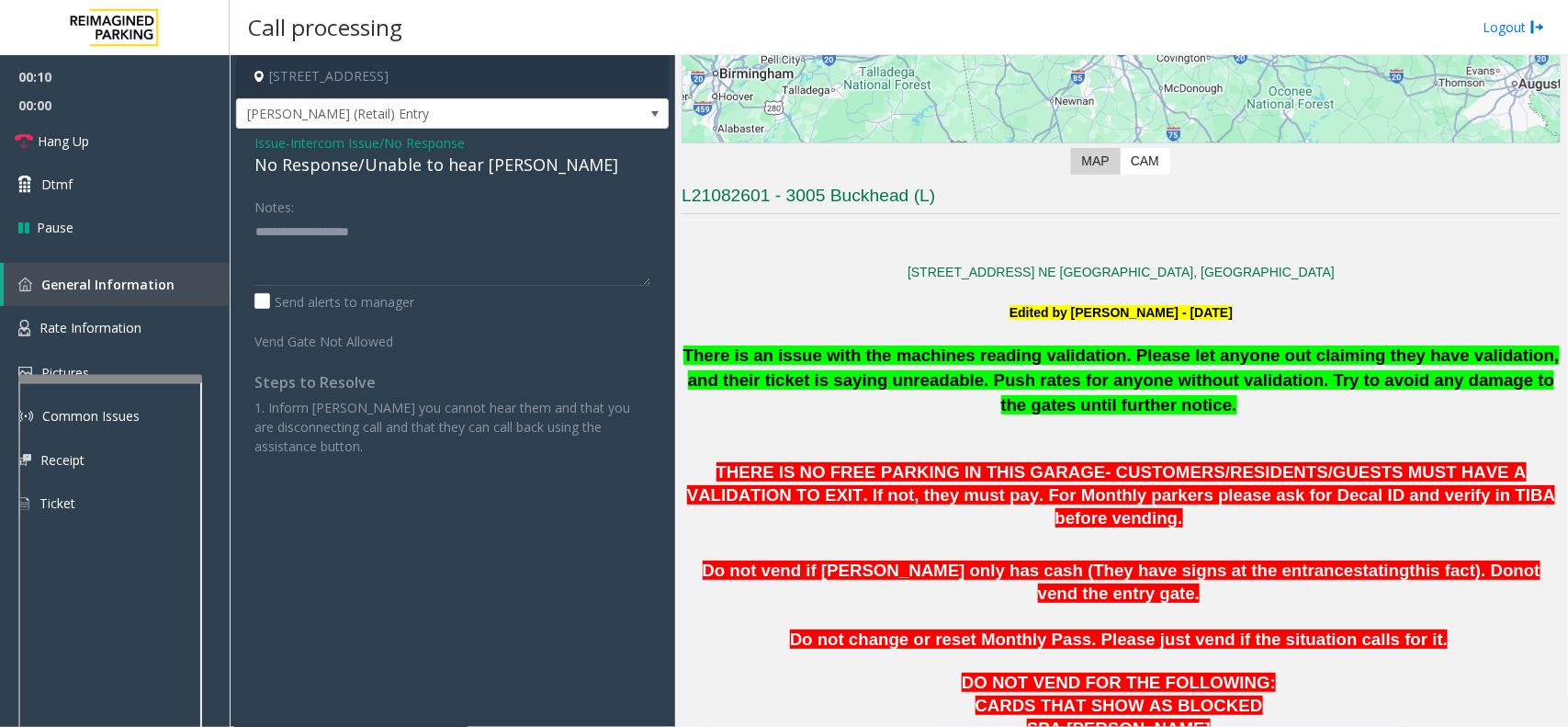 click on "No Response/Unable to hear [PERSON_NAME]" 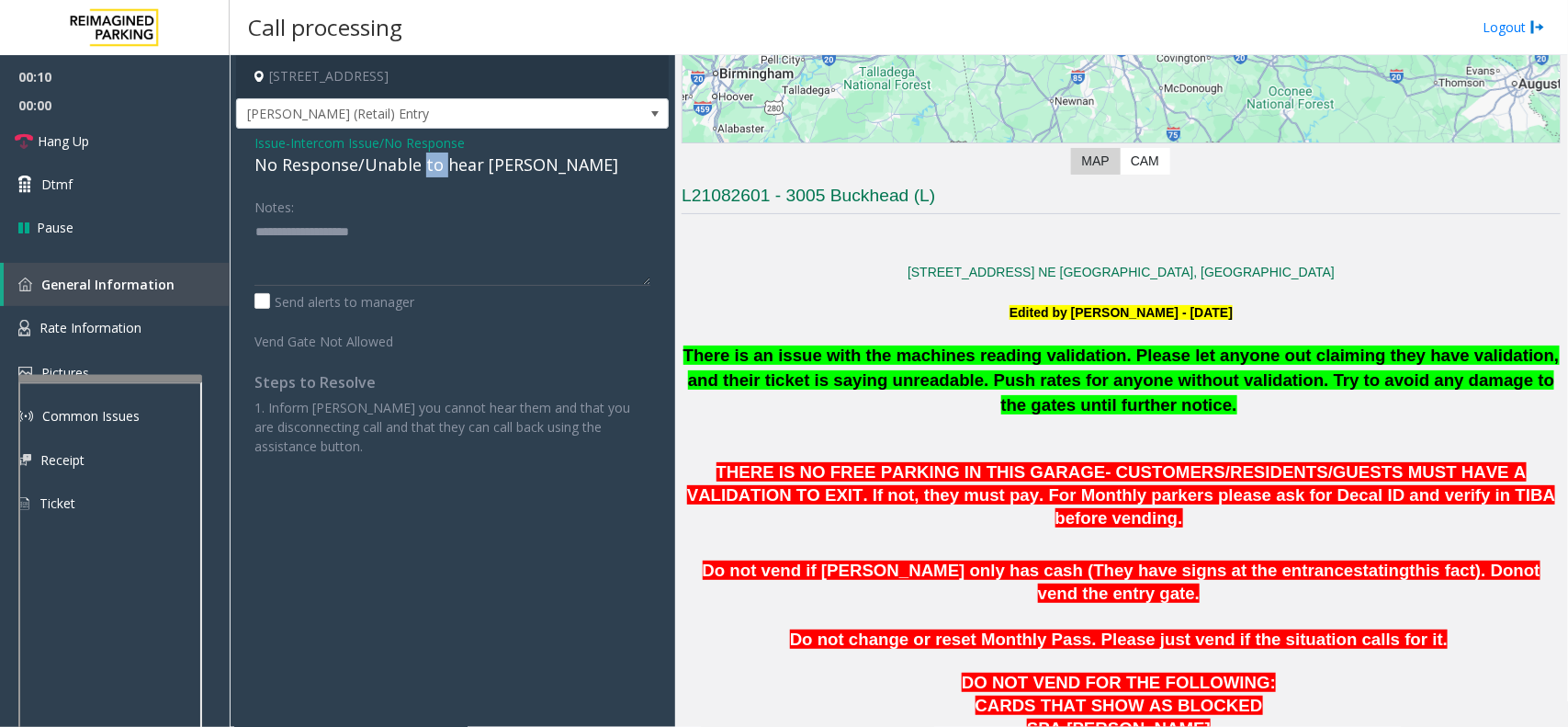 click on "No Response/Unable to hear [PERSON_NAME]" 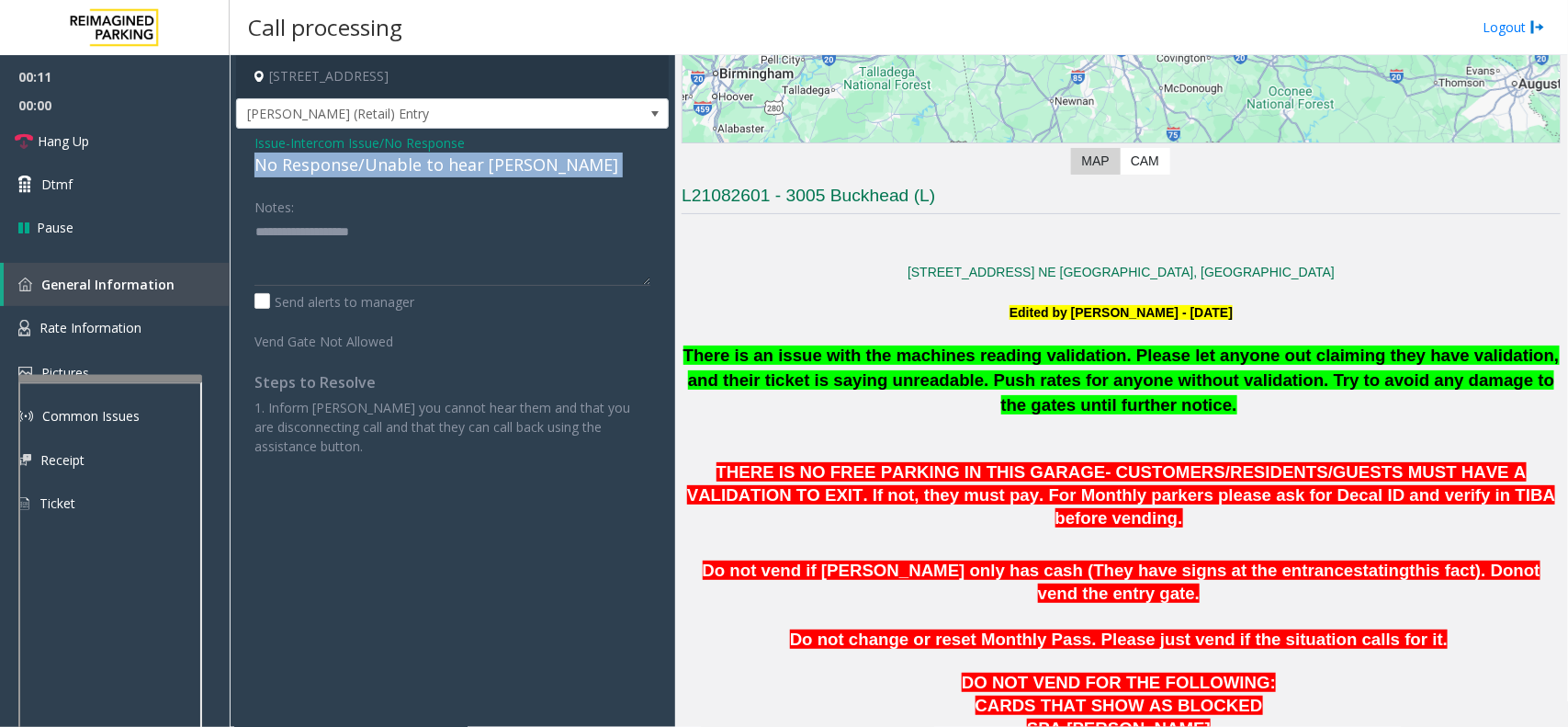 click on "No Response/Unable to hear [PERSON_NAME]" 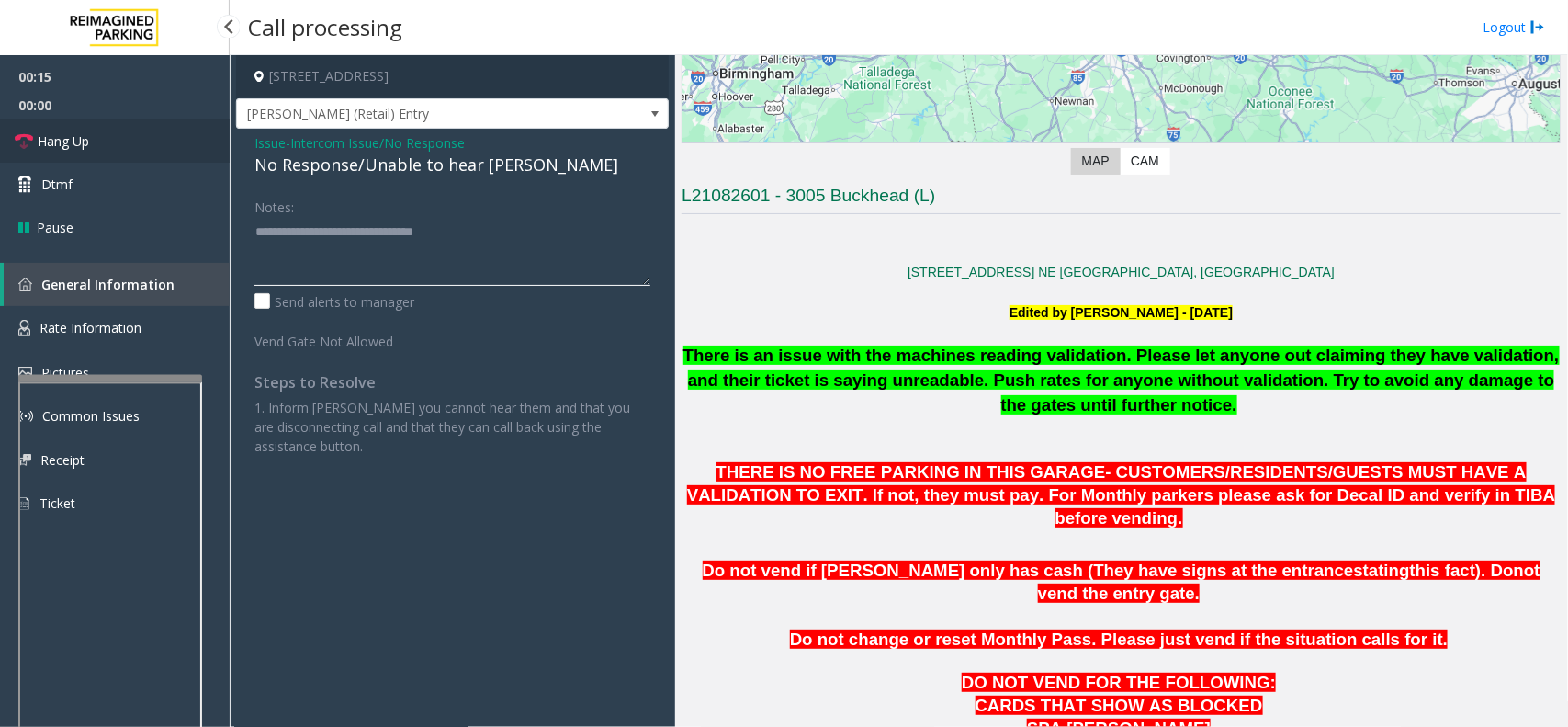 type on "**********" 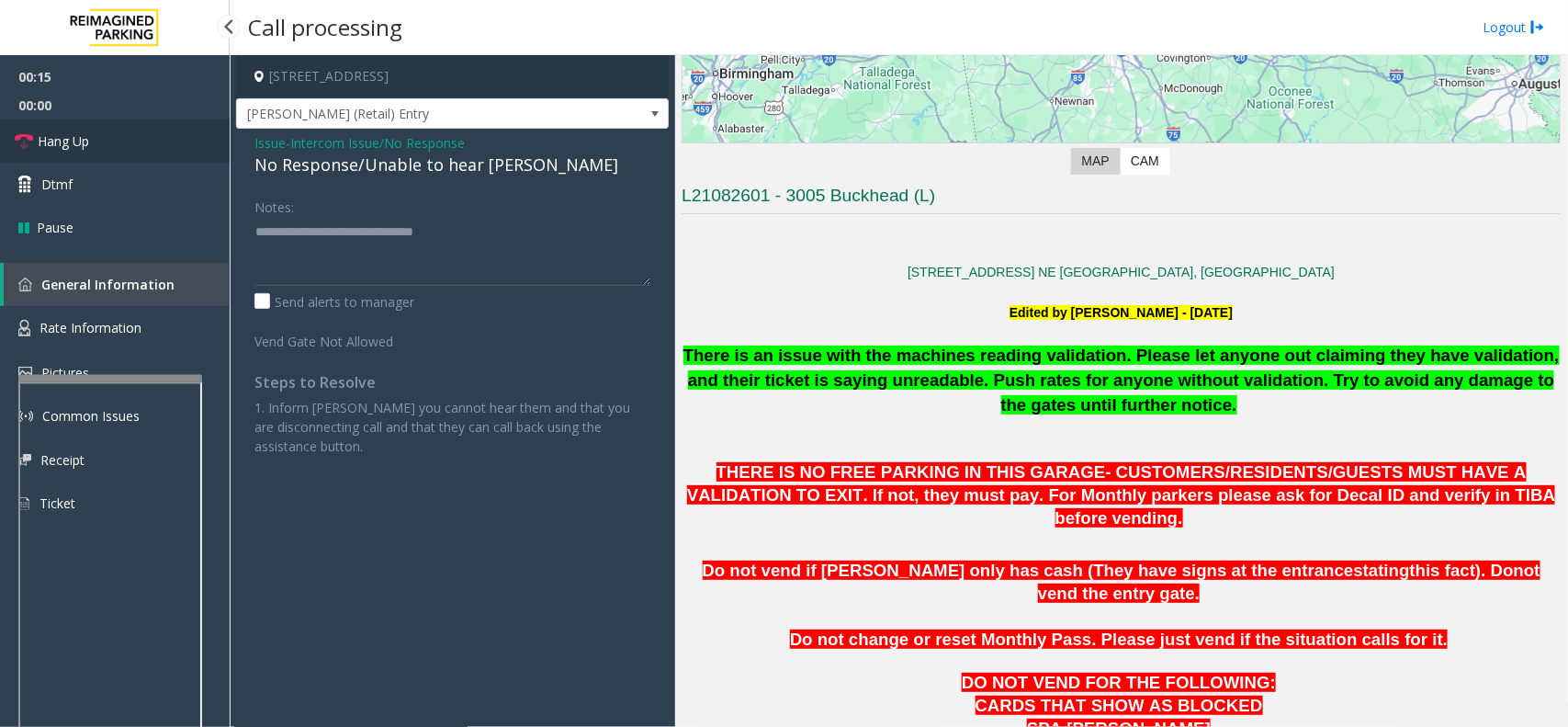 click on "Hang Up" at bounding box center (115, 141) 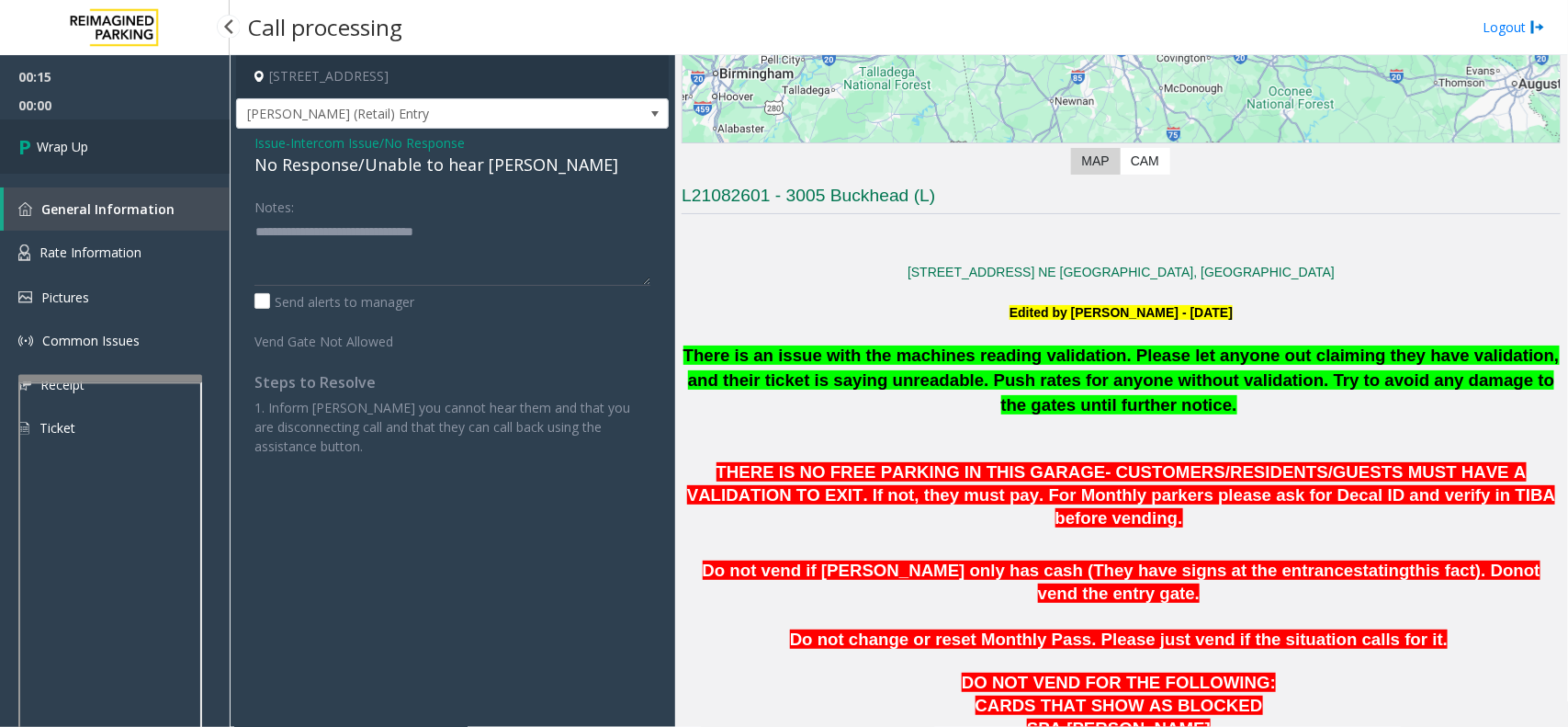 click on "Wrap Up" at bounding box center [115, 146] 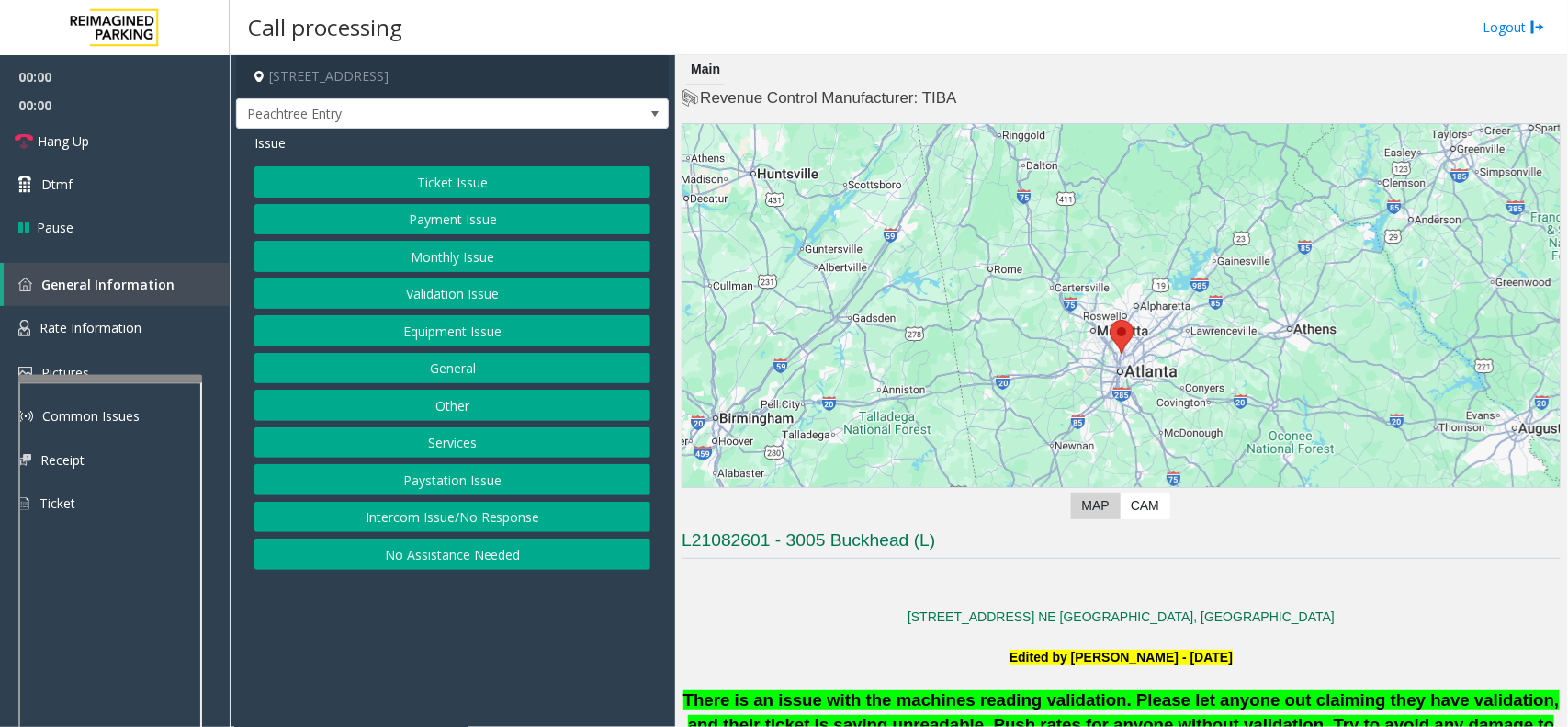 scroll, scrollTop: 689, scrollLeft: 0, axis: vertical 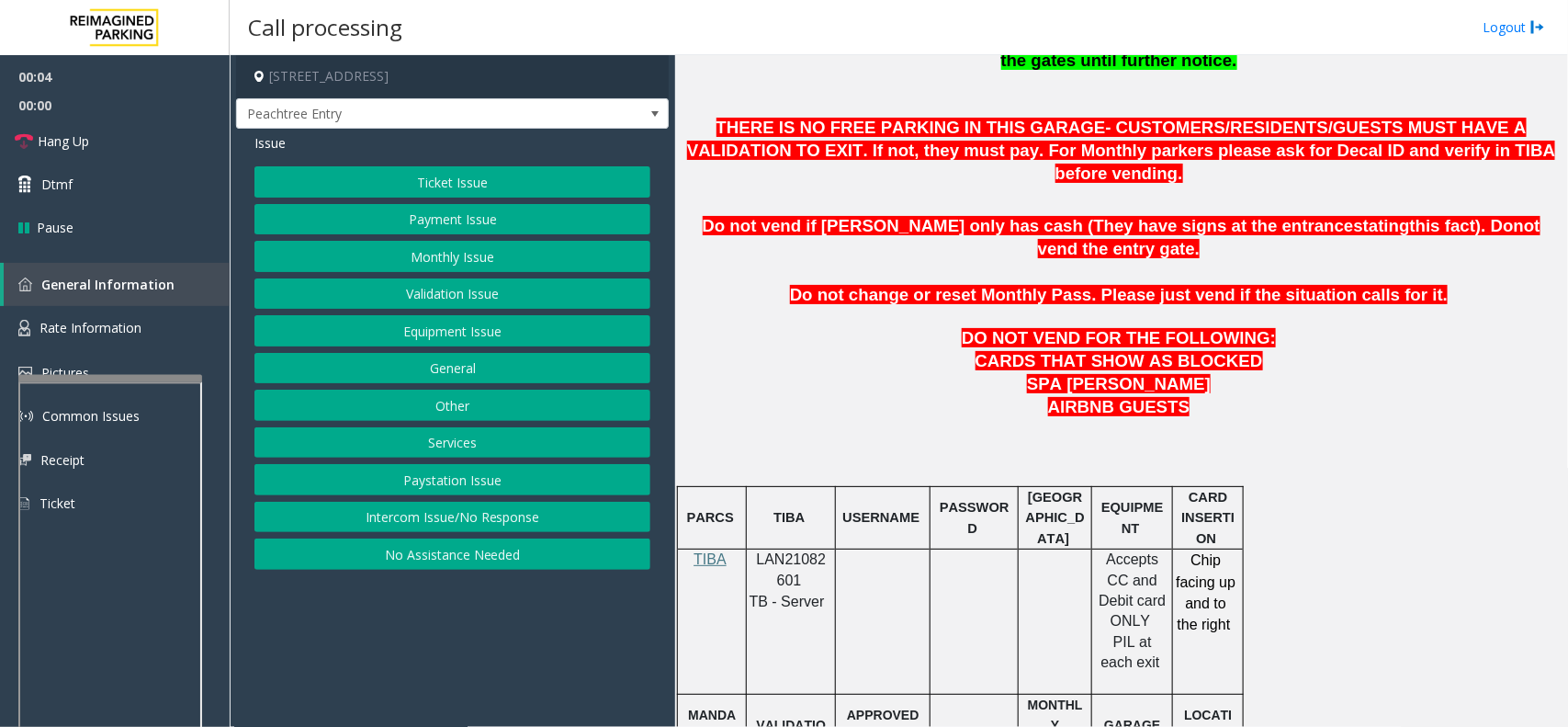 click on "LAN21082601" 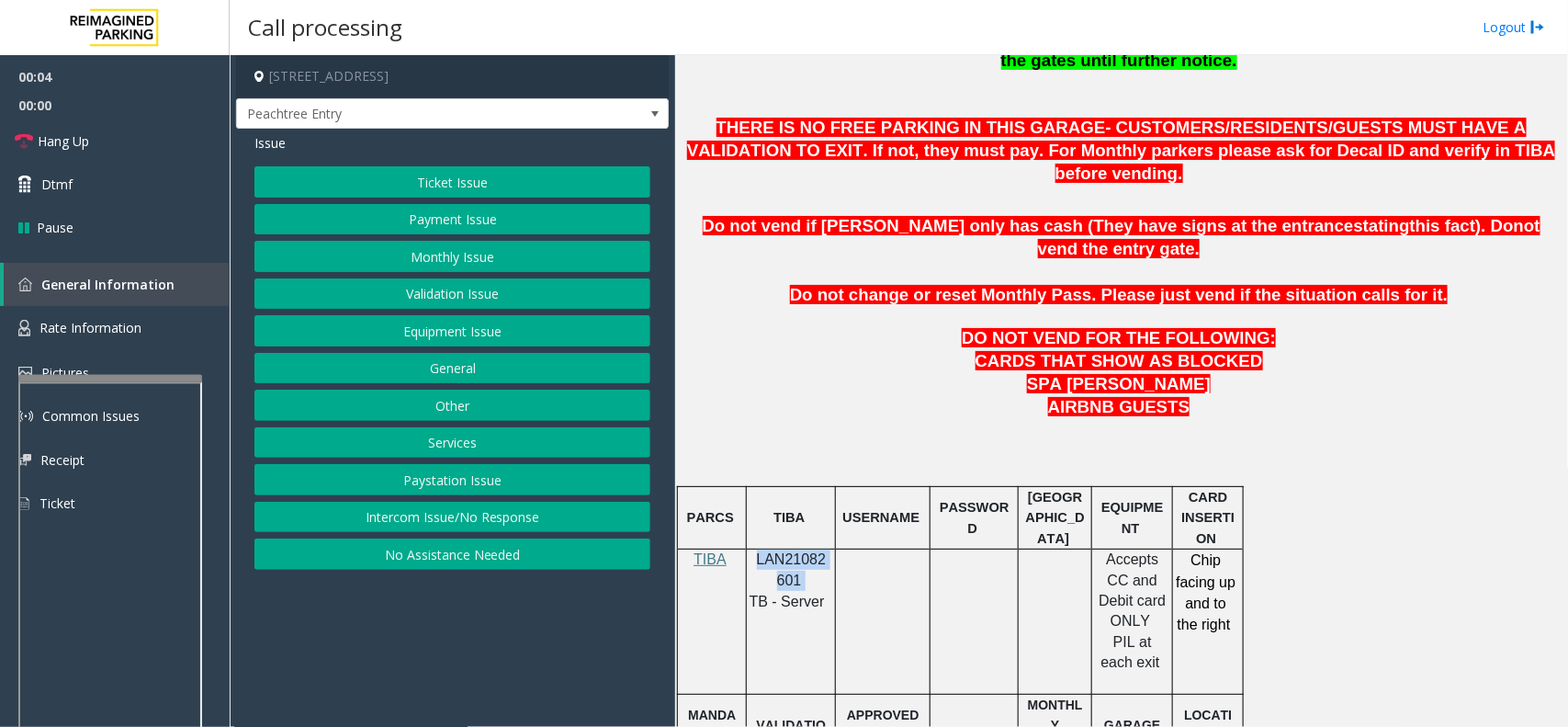 click on "LAN21082601" 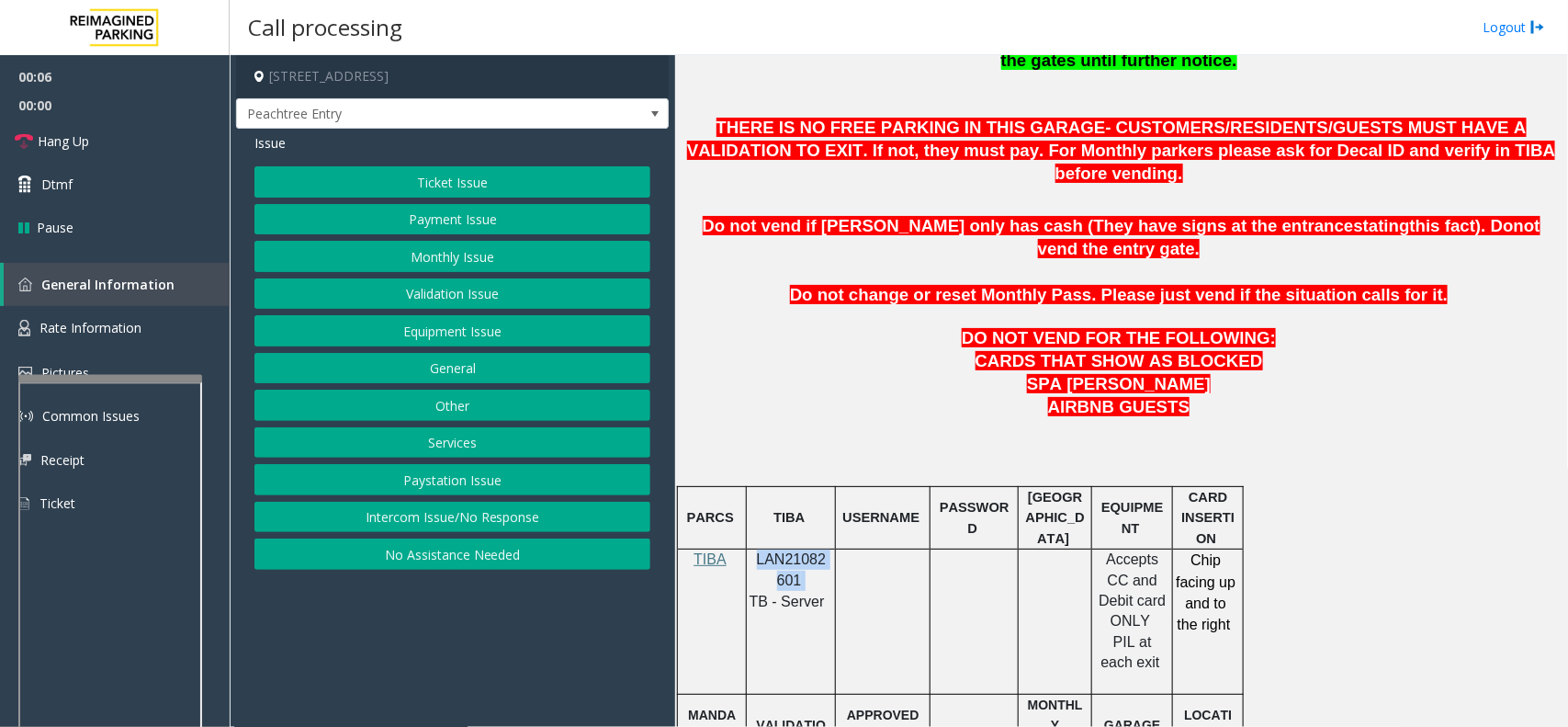 copy on "LAN21082601" 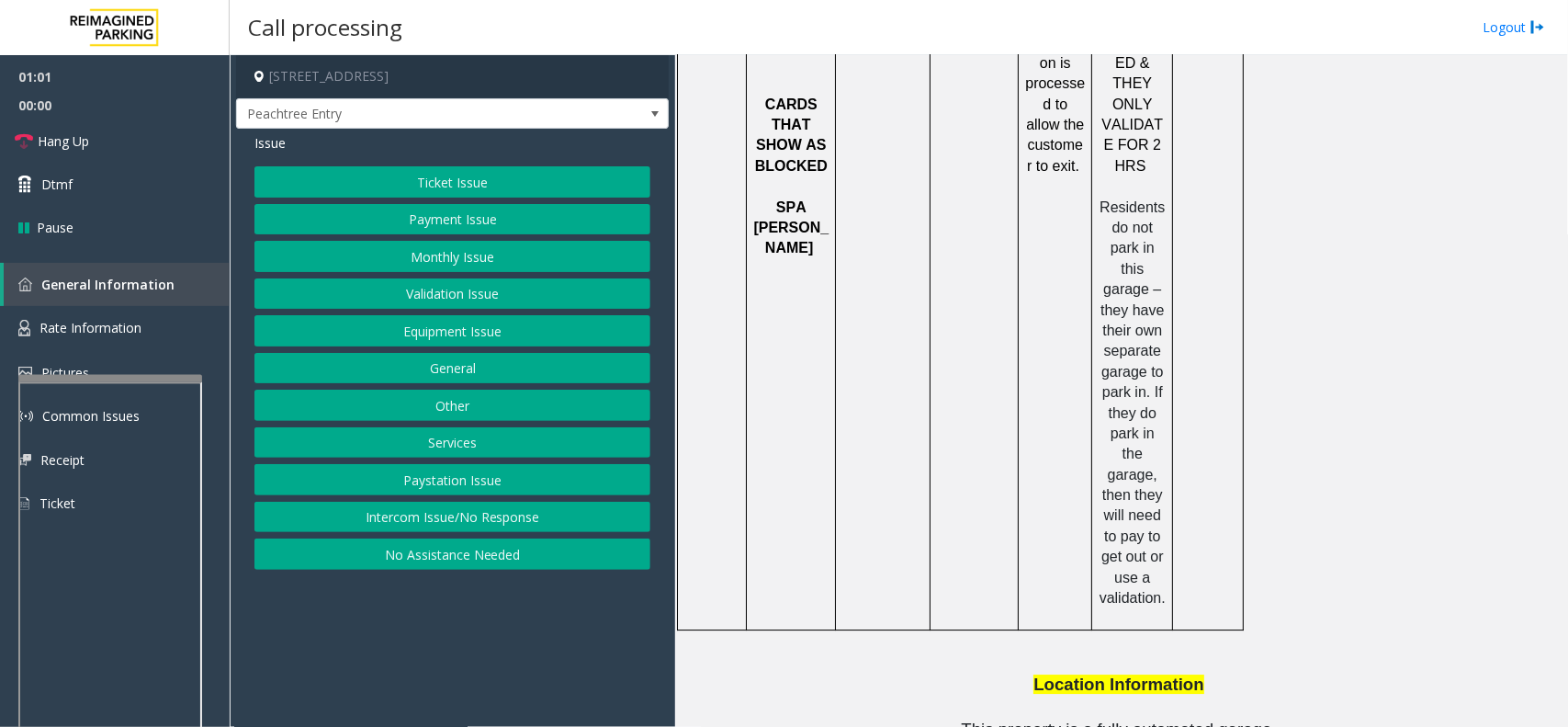 scroll, scrollTop: 2391, scrollLeft: 0, axis: vertical 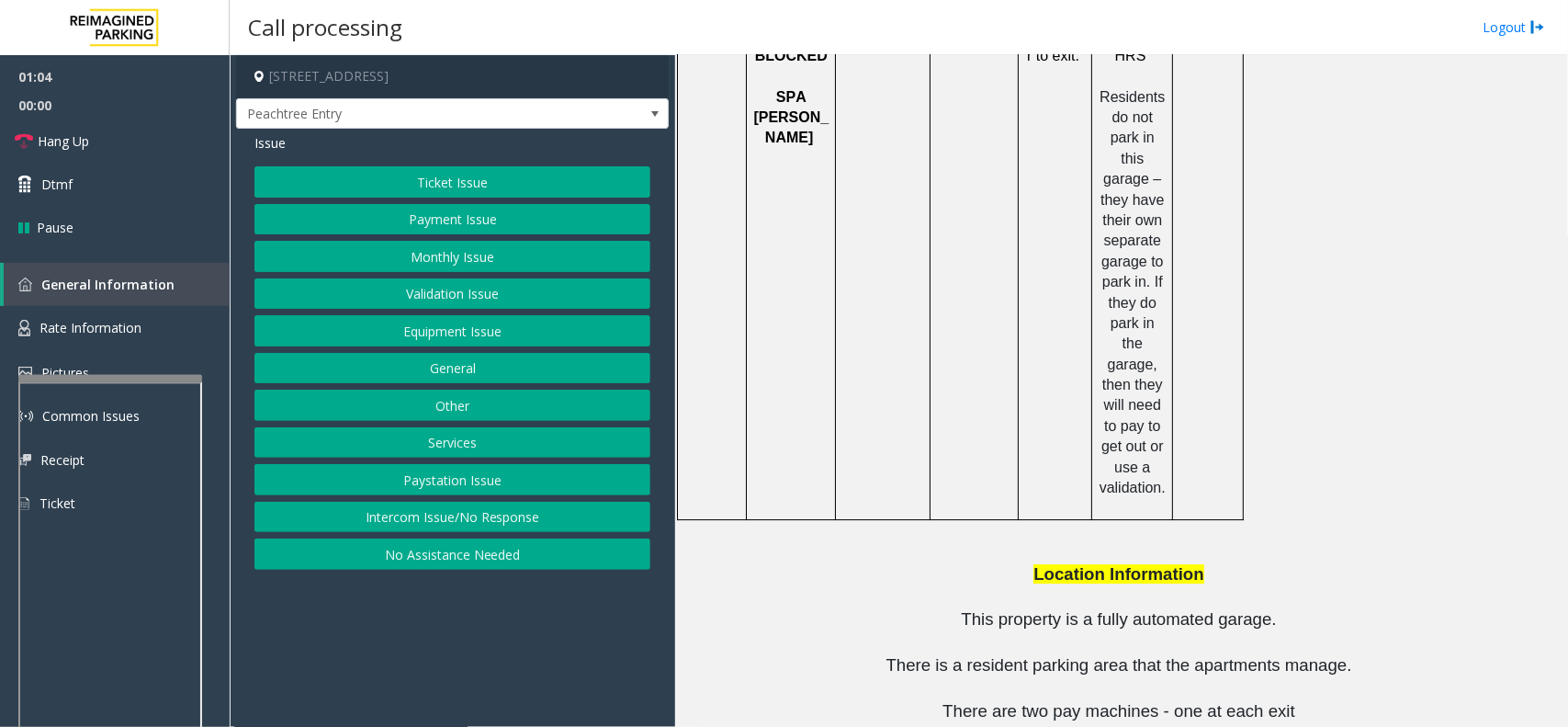 drag, startPoint x: 1072, startPoint y: 658, endPoint x: 963, endPoint y: 653, distance: 109.11462 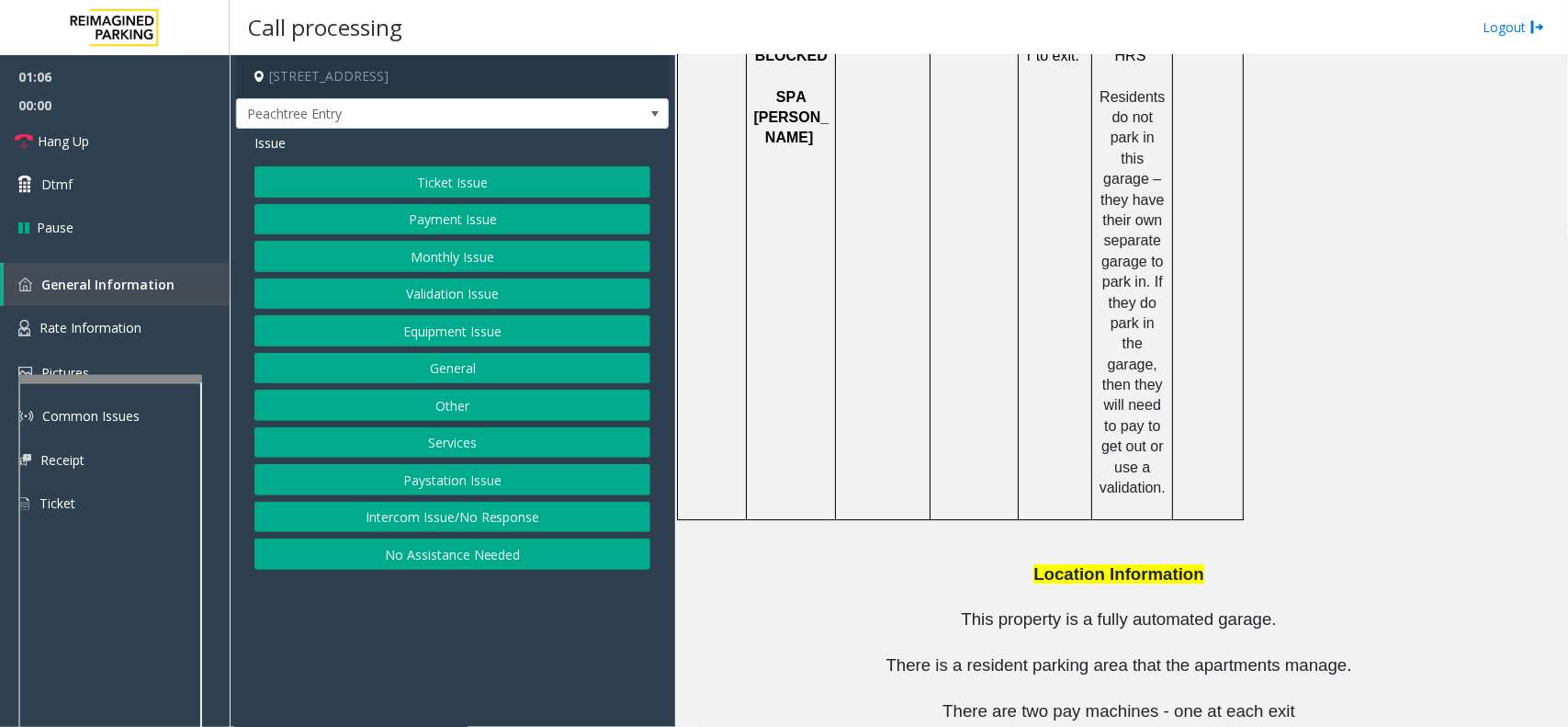 copy on "[PHONE_NUMBER]" 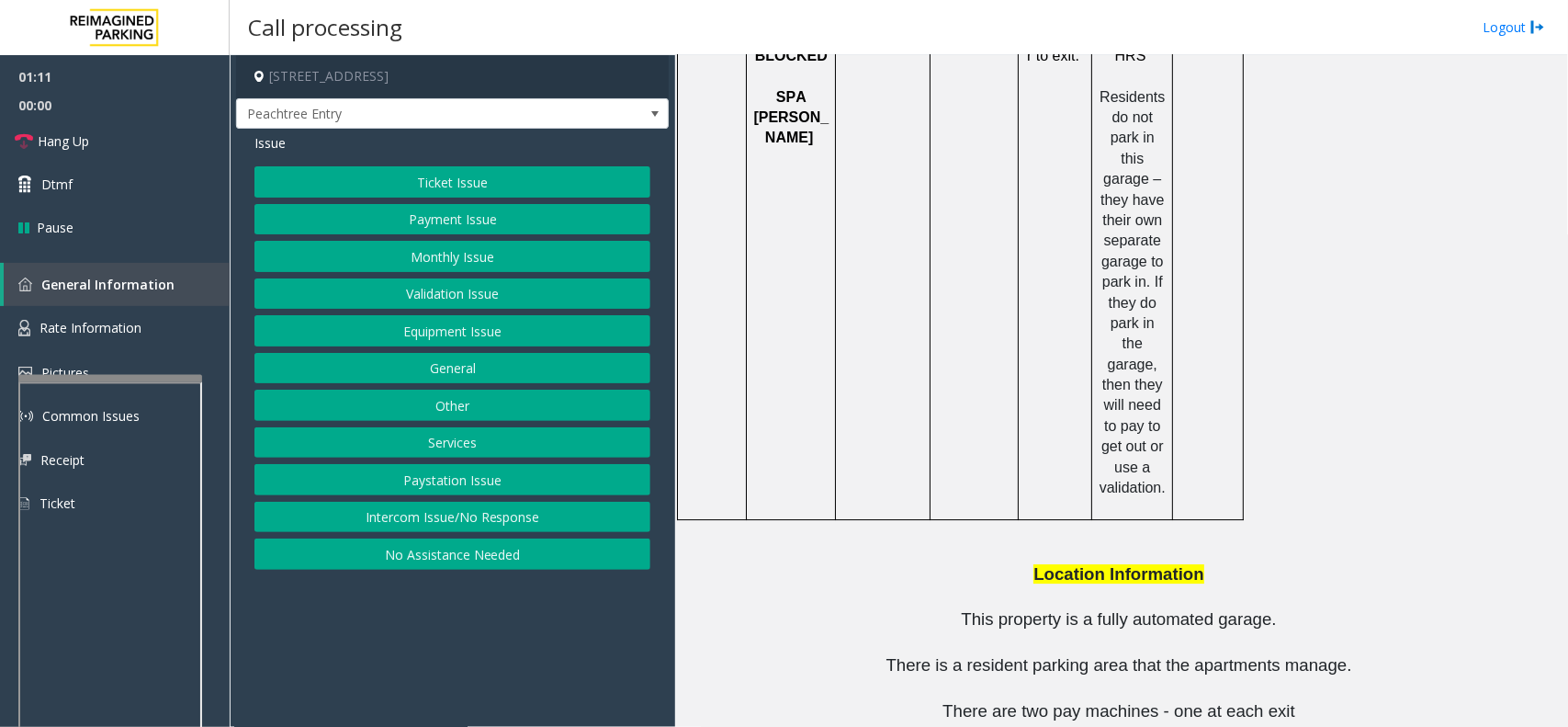 click on "Equipment Issue" 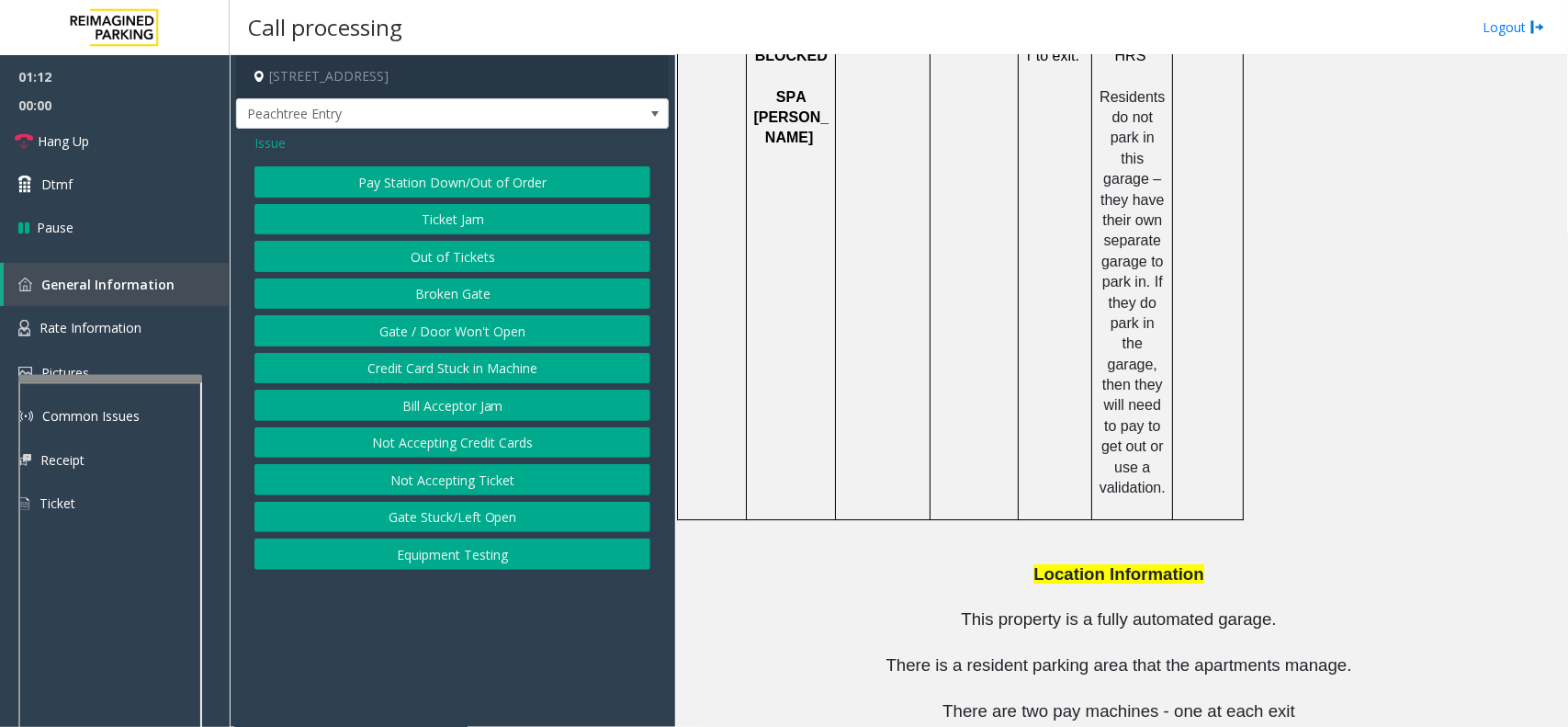 click on "Gate / Door Won't Open" 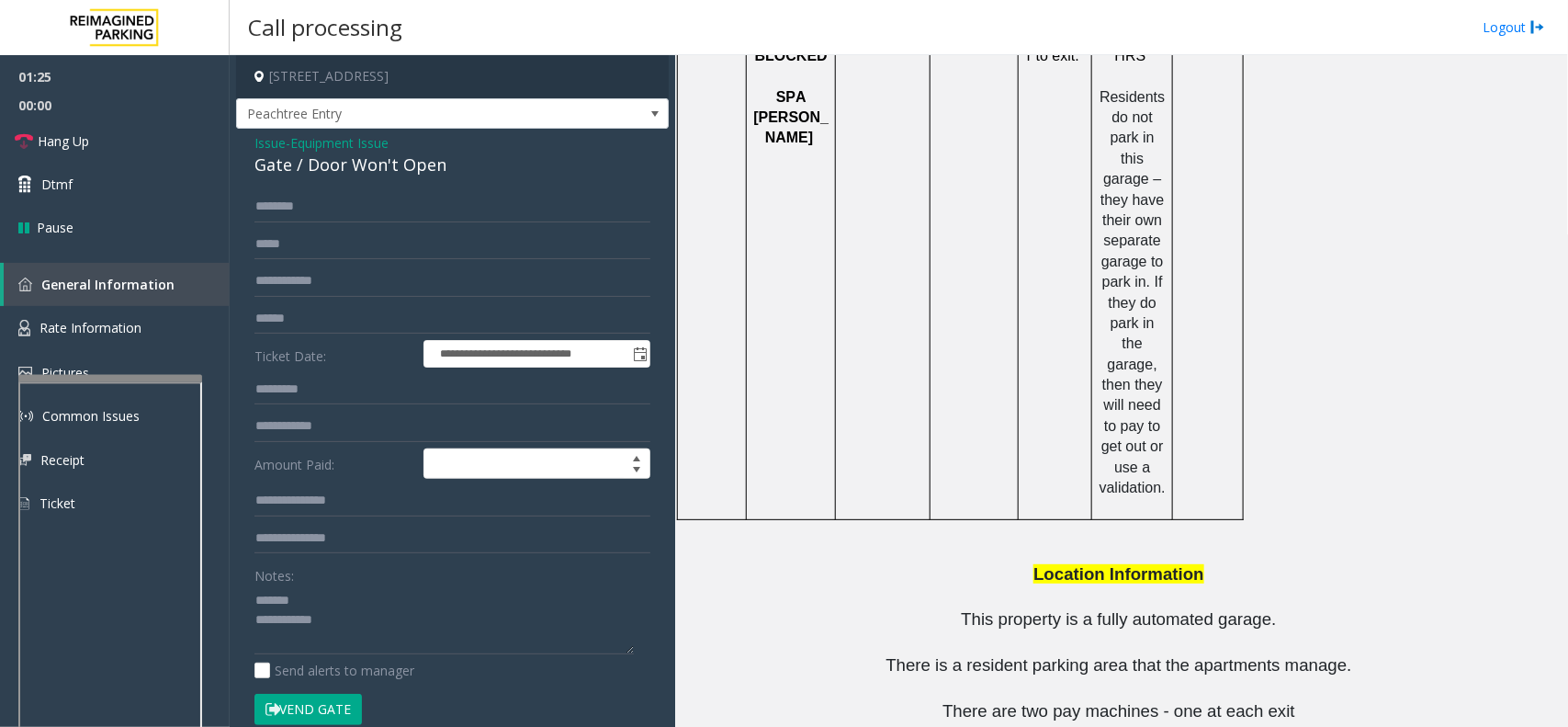 drag, startPoint x: 1058, startPoint y: 687, endPoint x: 980, endPoint y: 689, distance: 78.02564 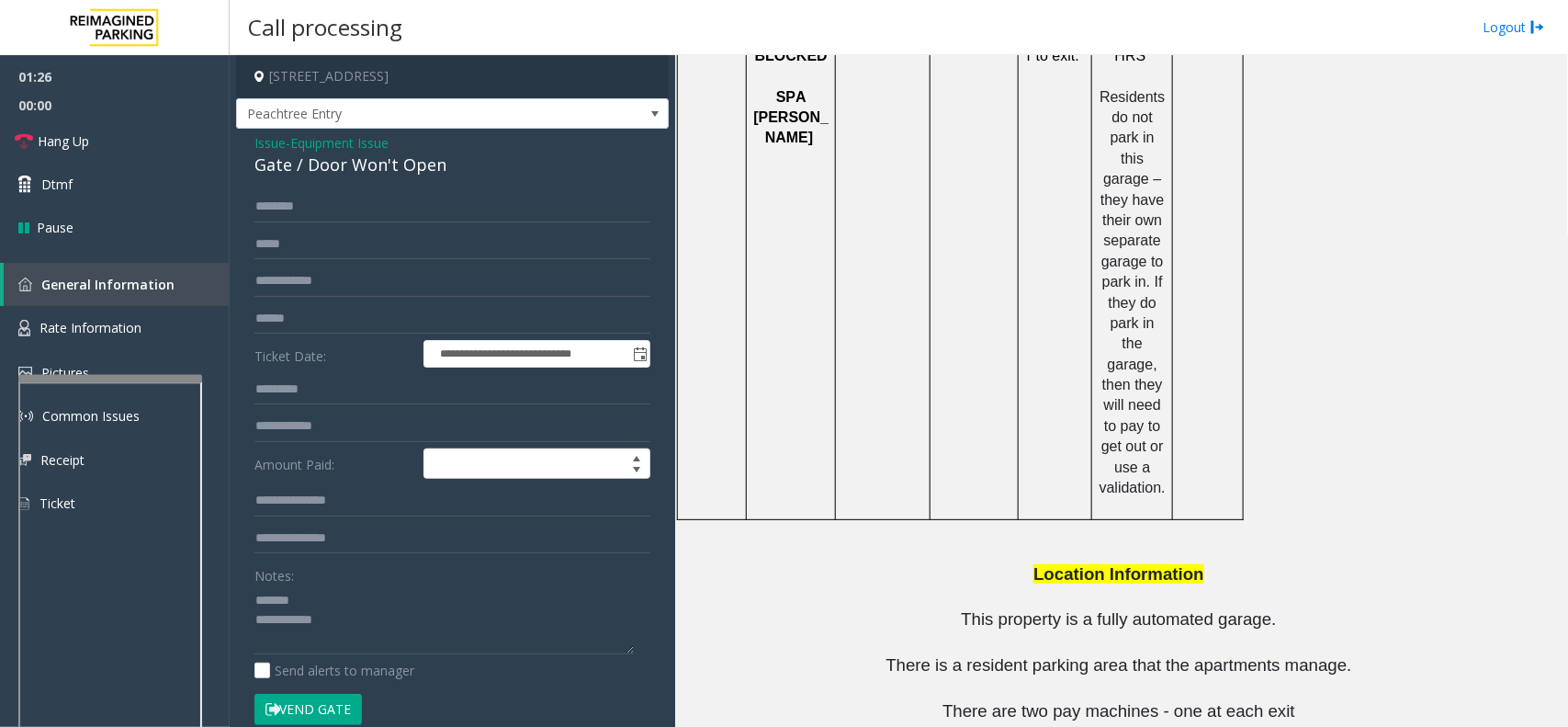 copy on "404.309.6522" 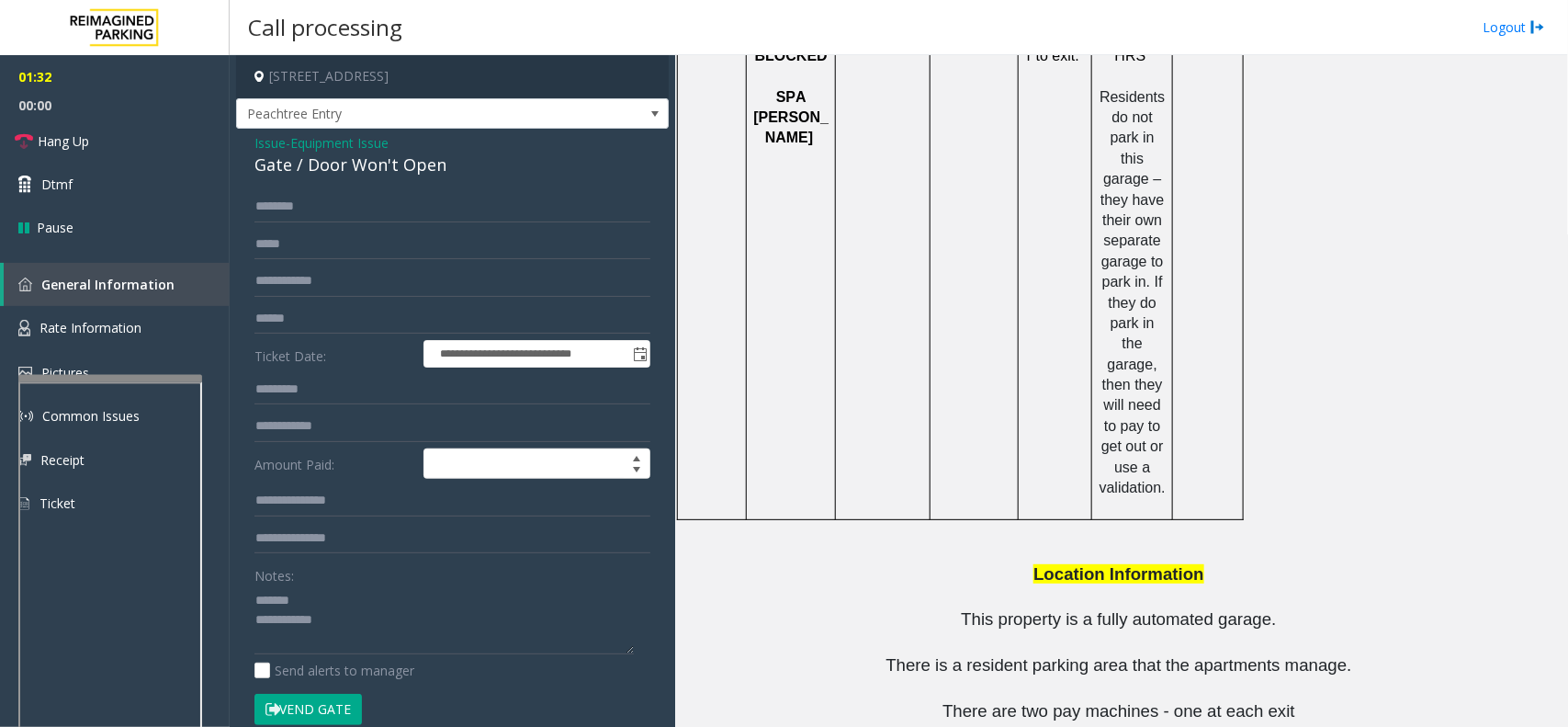 click on "Gate / Door Won't Open" 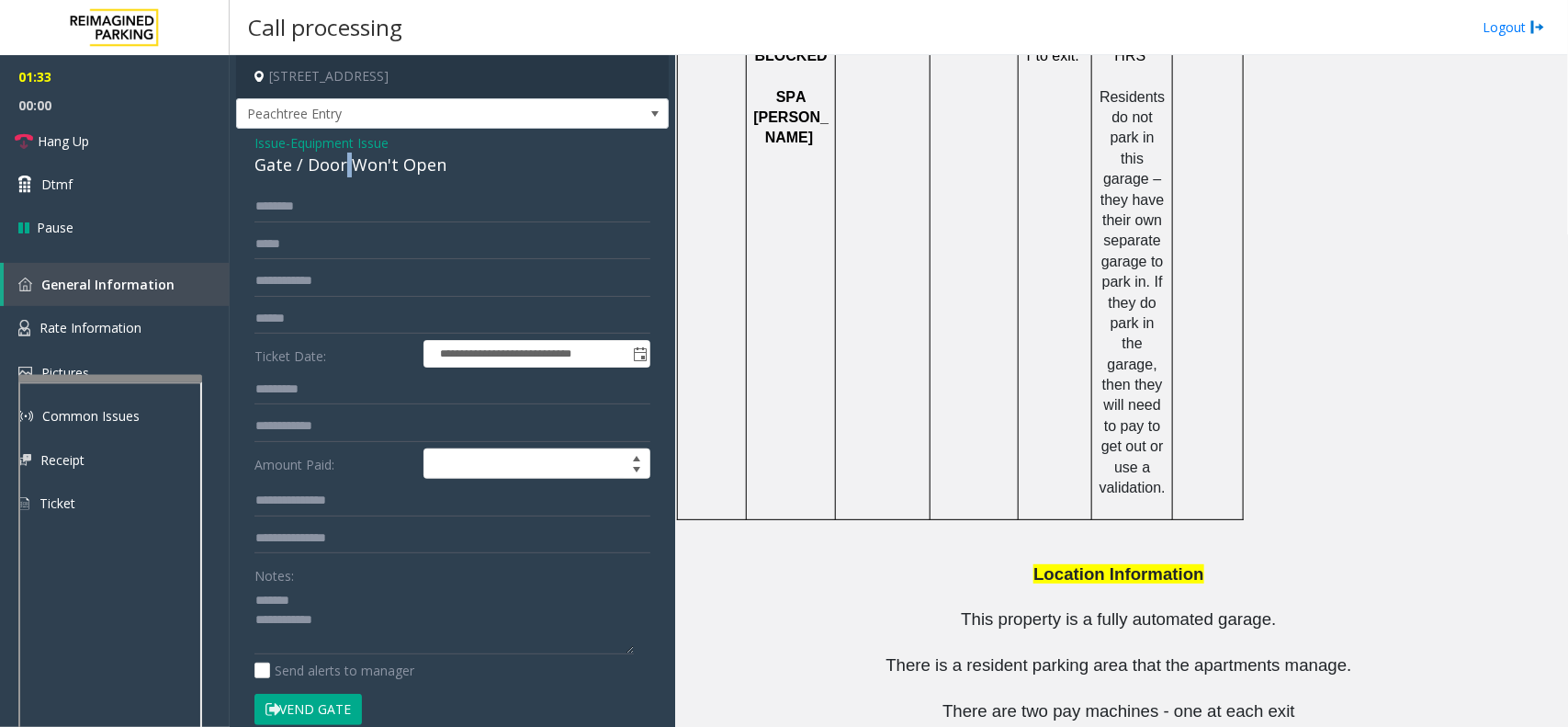 click on "Gate / Door Won't Open" 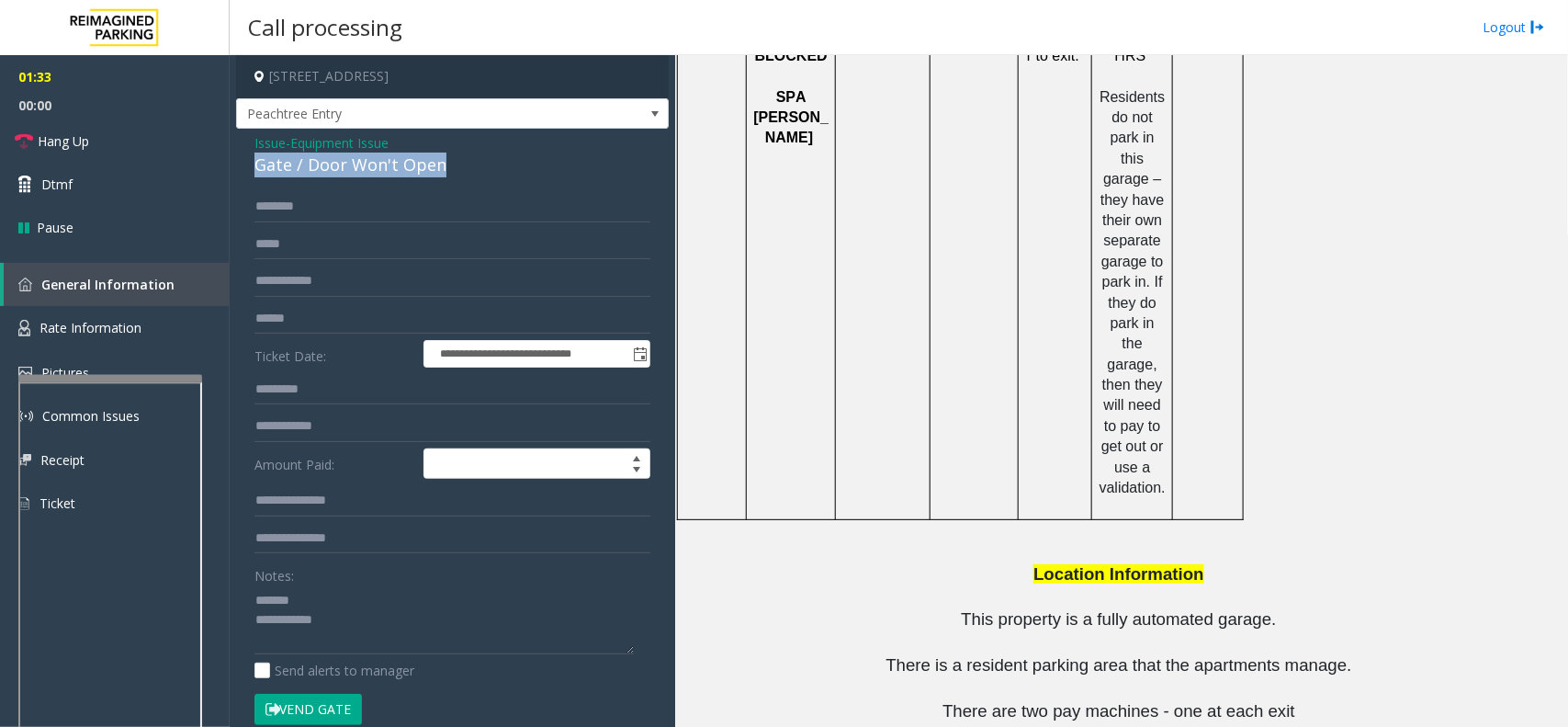 click on "Gate / Door Won't Open" 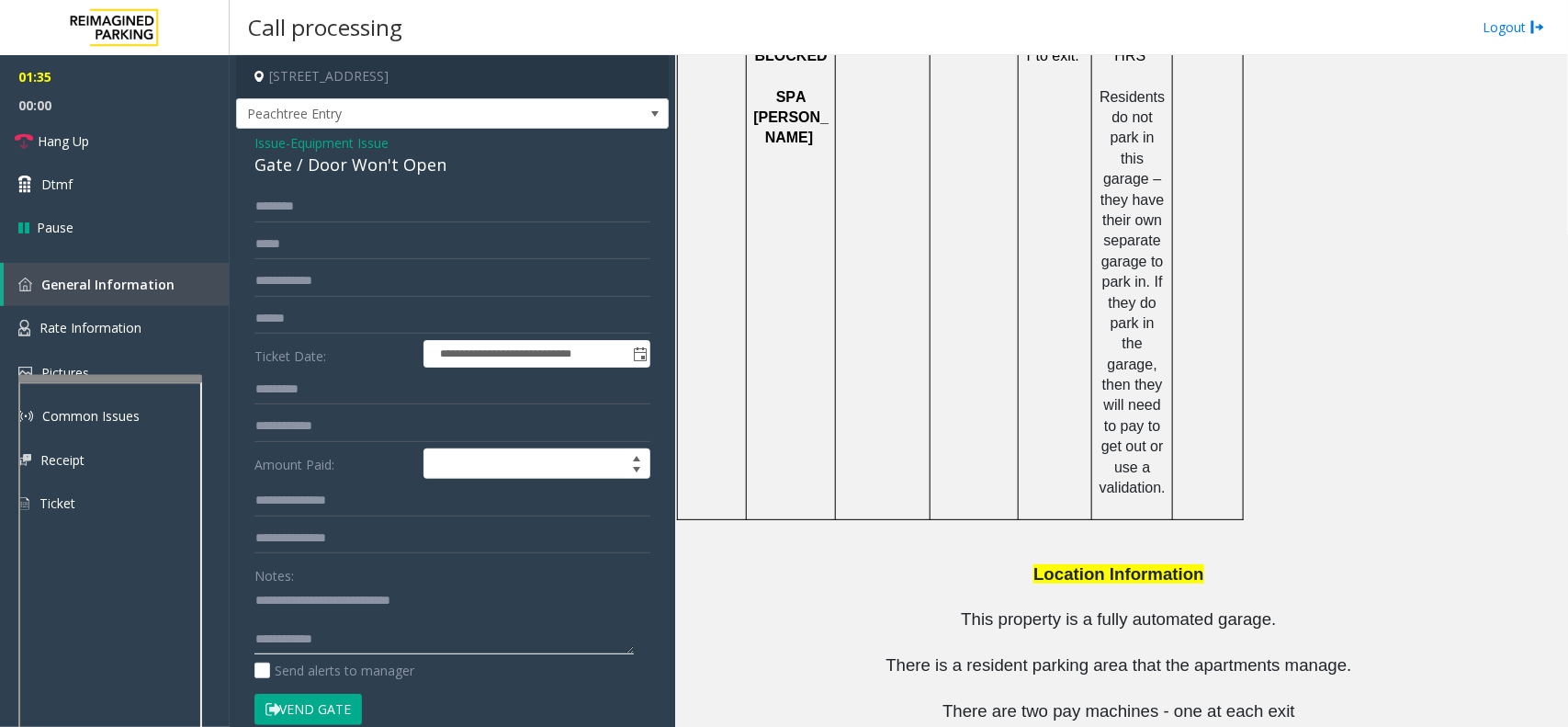 click 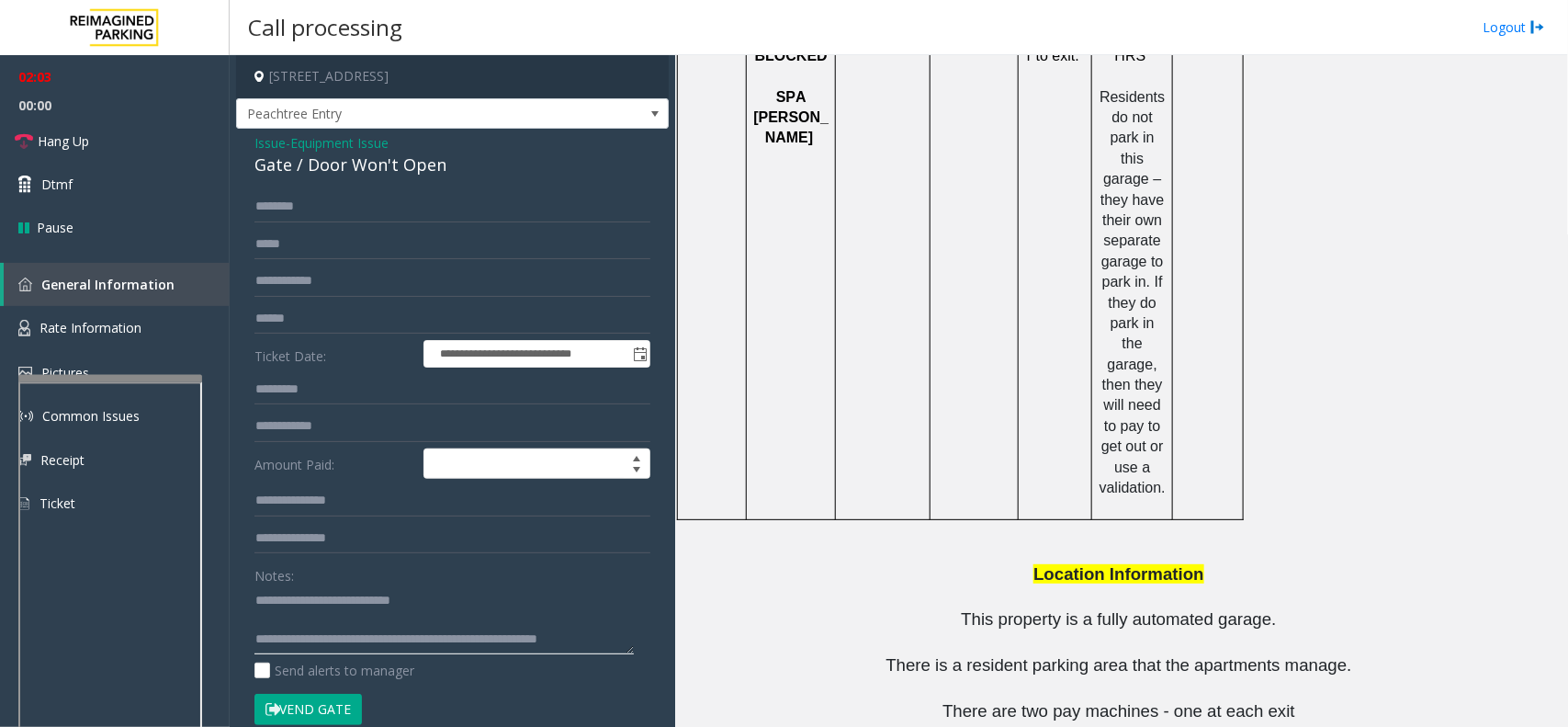 scroll, scrollTop: 12, scrollLeft: 0, axis: vertical 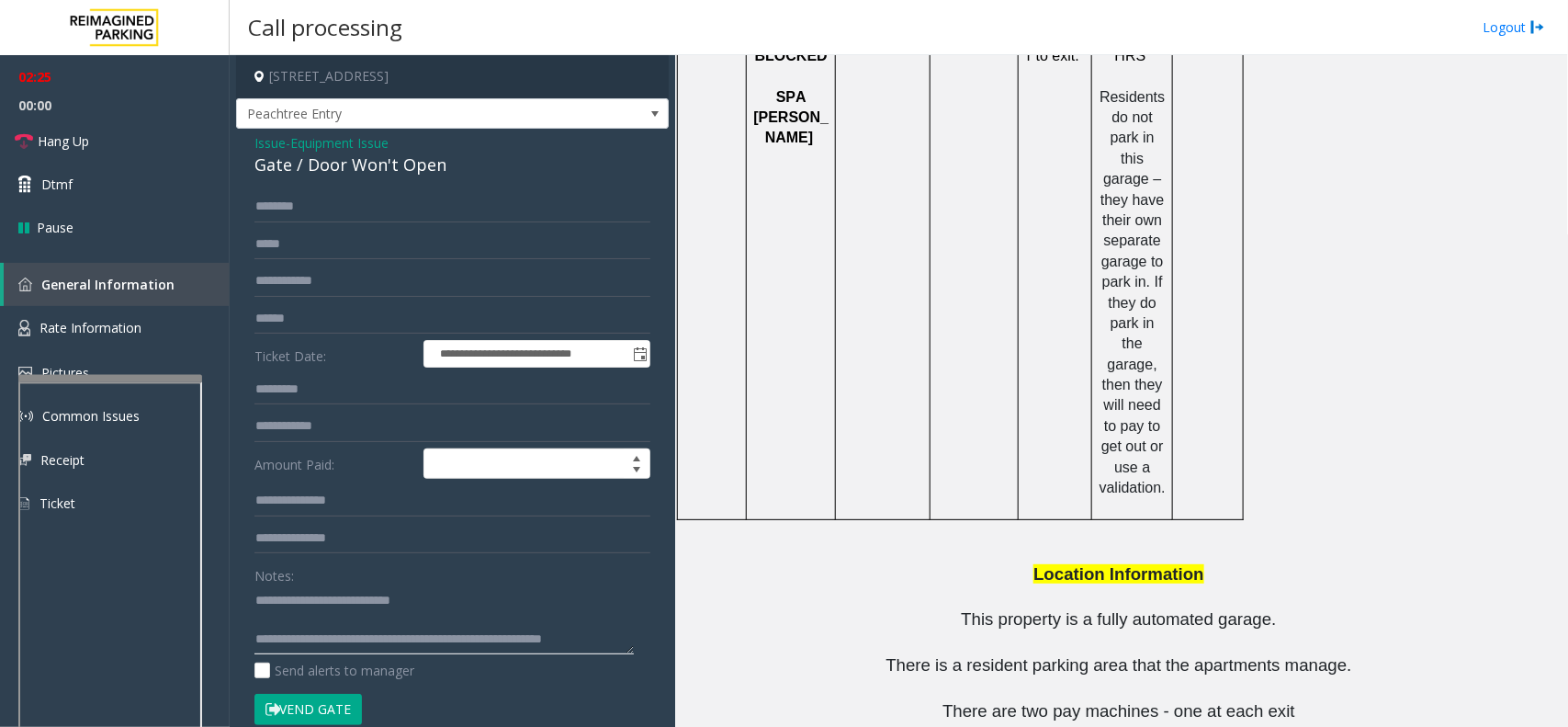click 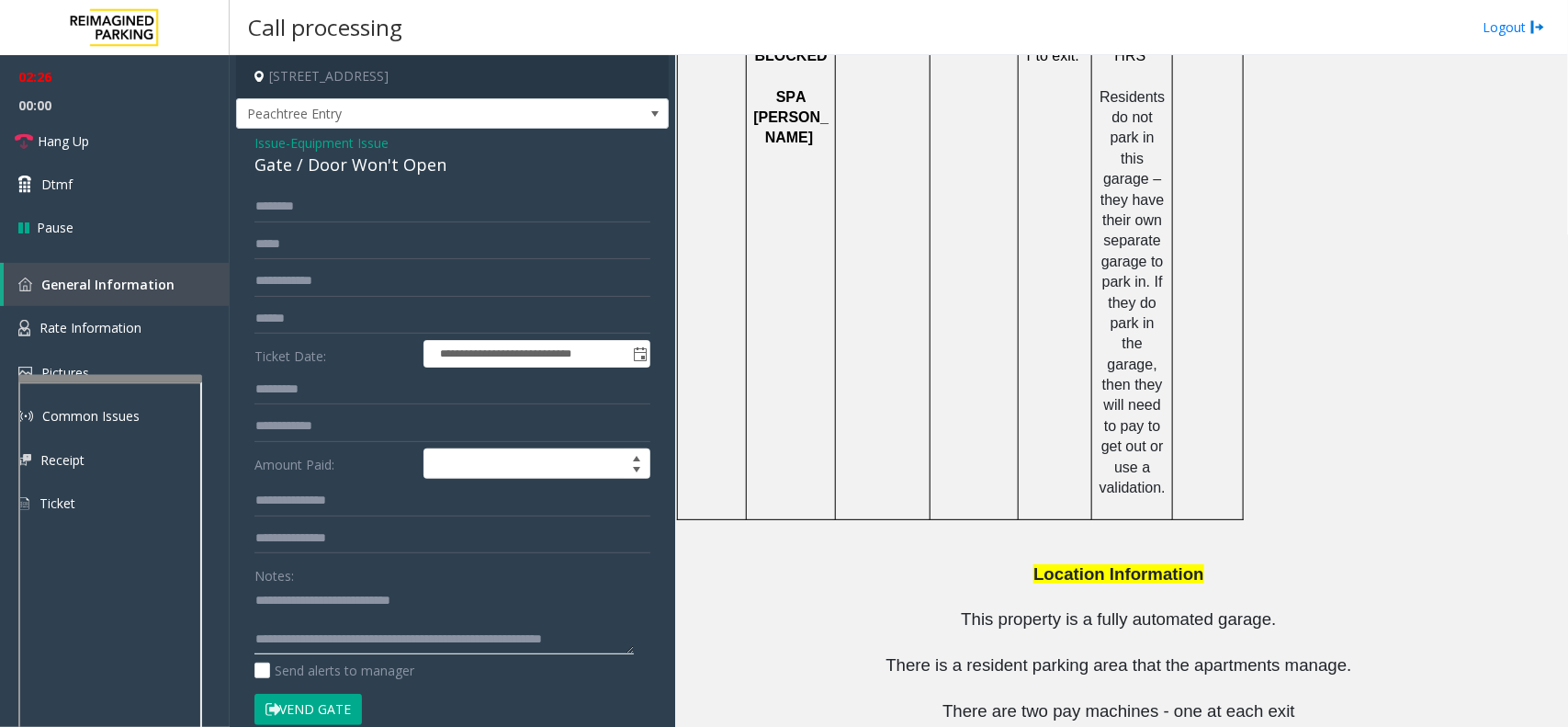 click 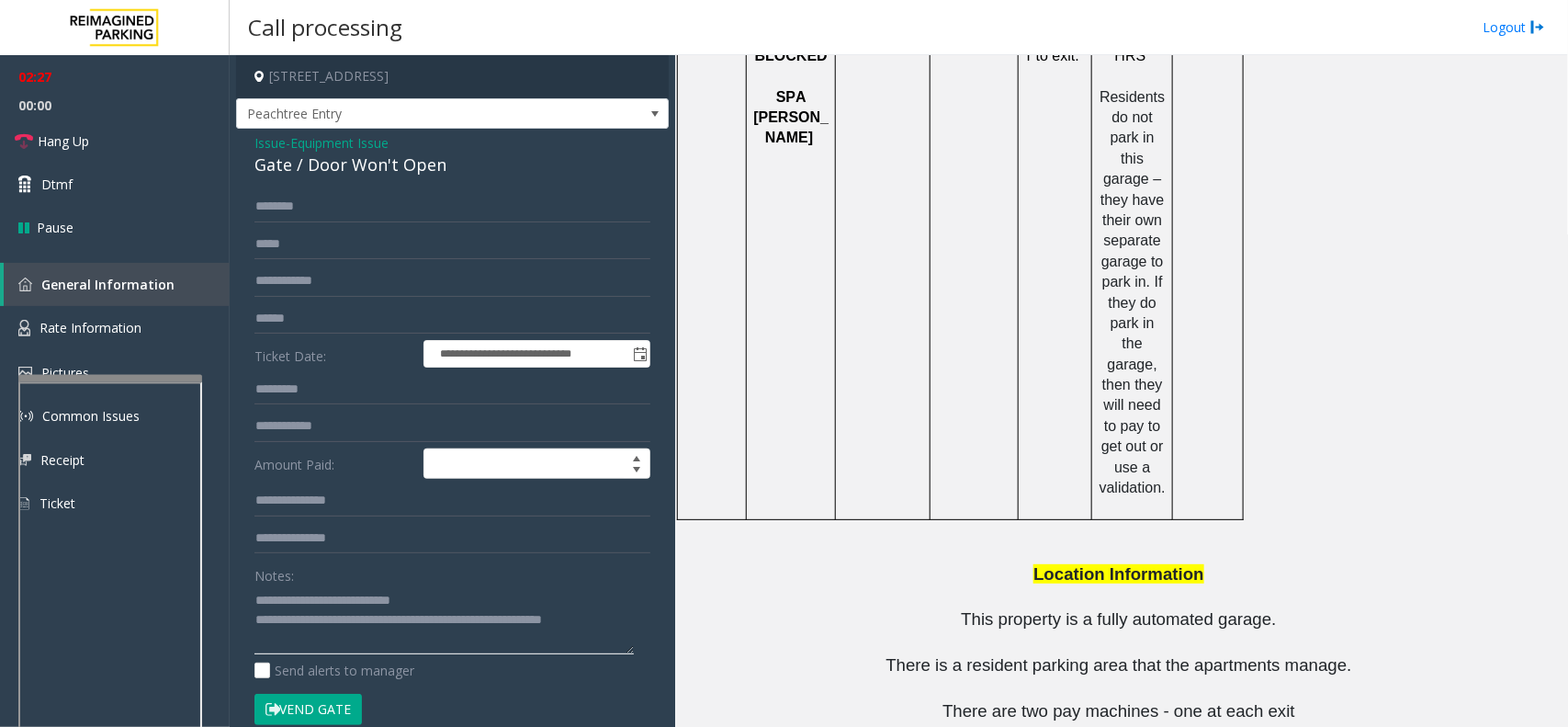 scroll, scrollTop: 0, scrollLeft: 0, axis: both 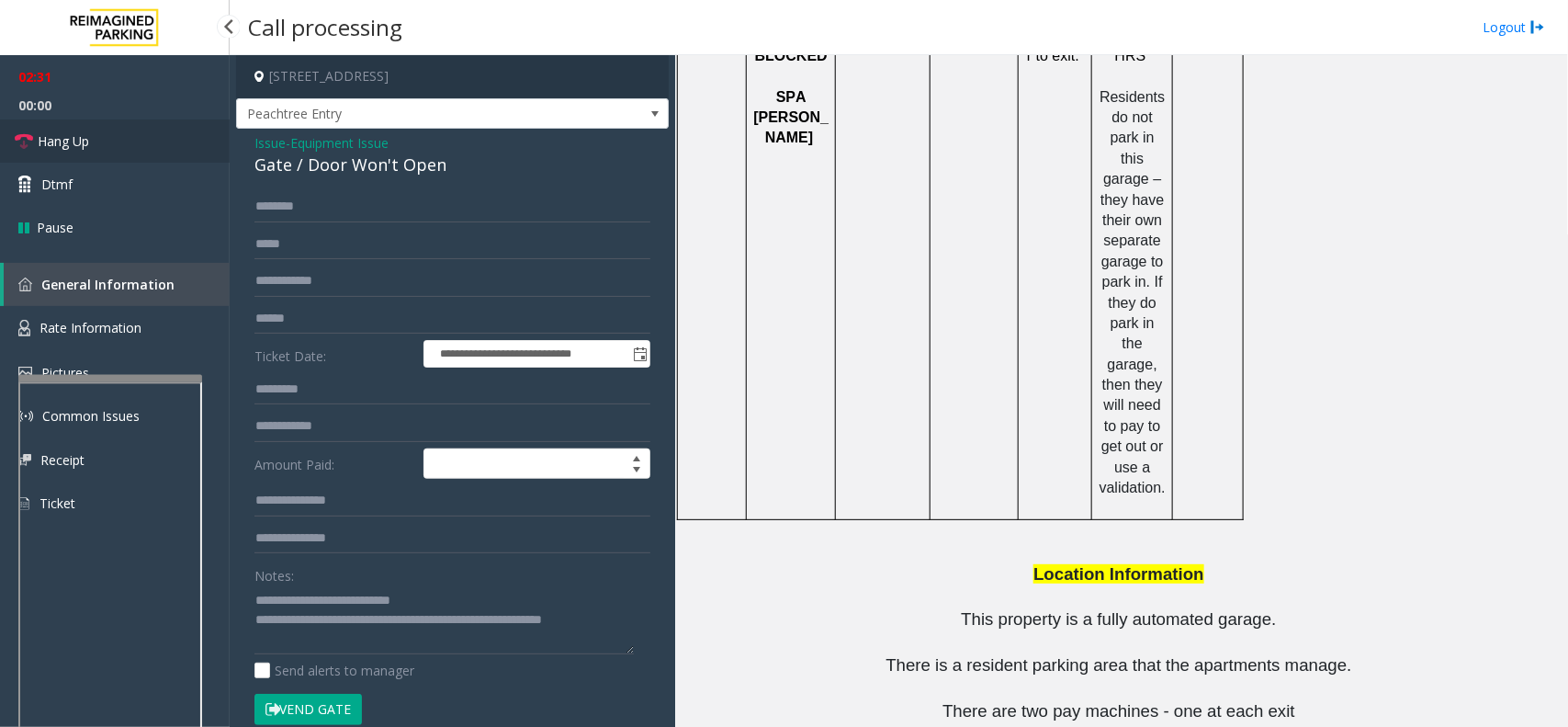 click on "Hang Up" at bounding box center [115, 141] 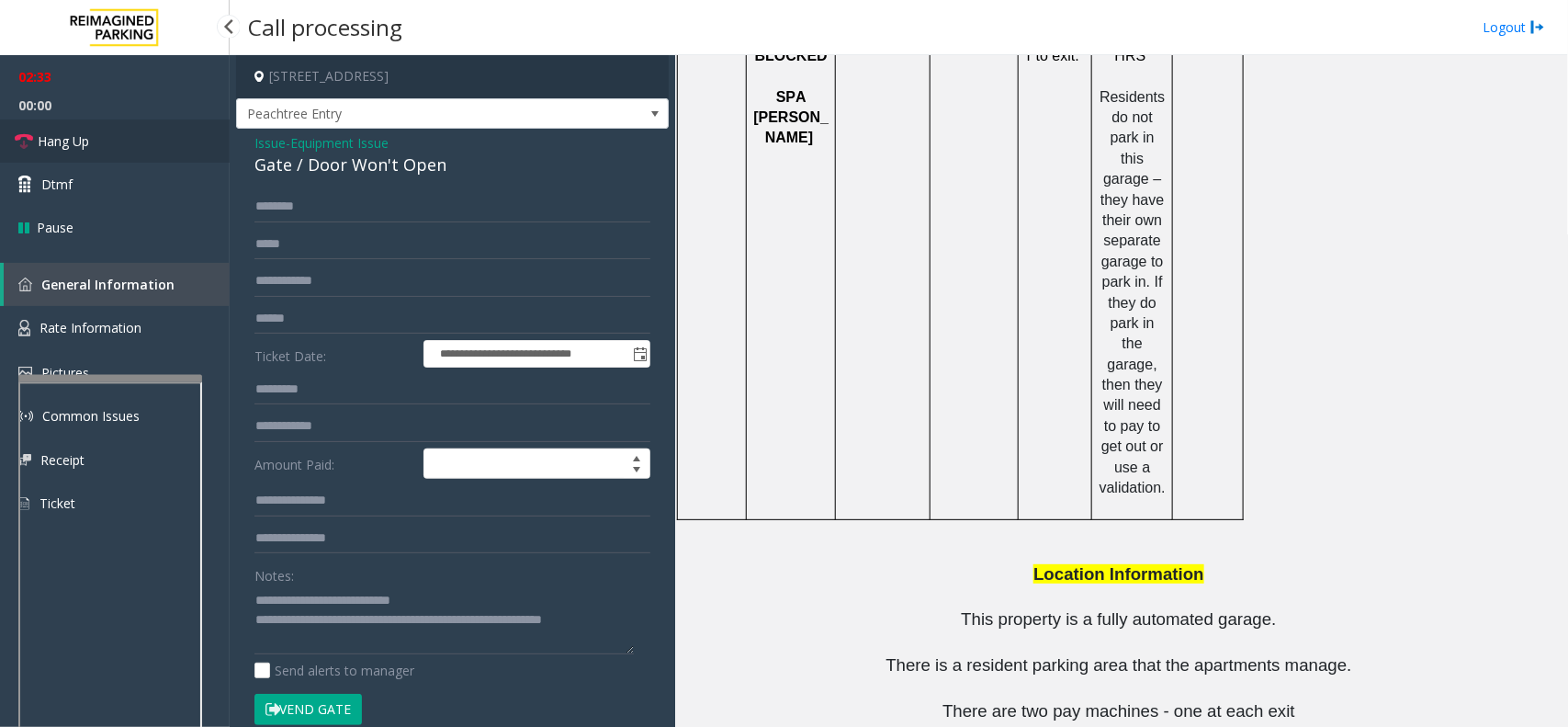 click on "Hang Up" at bounding box center (115, 141) 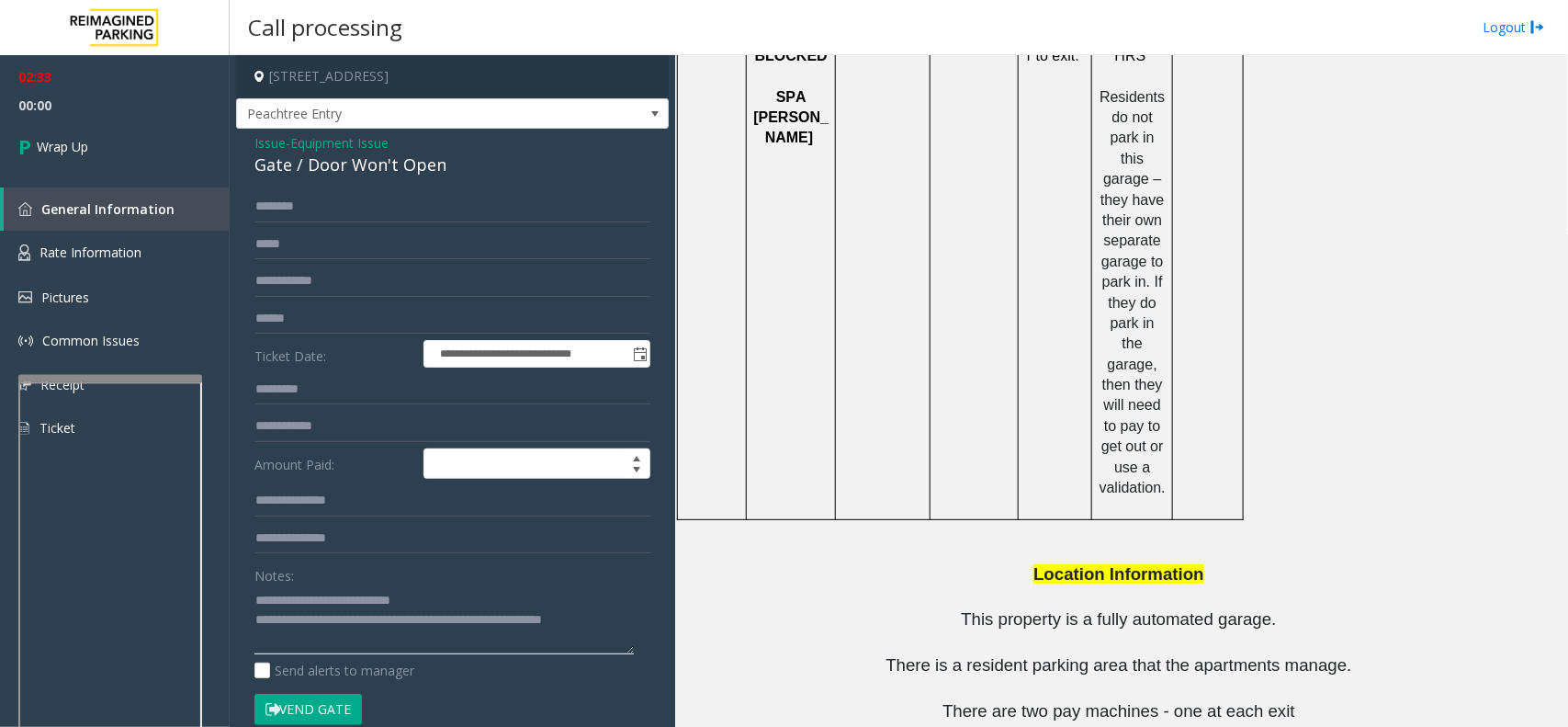 click 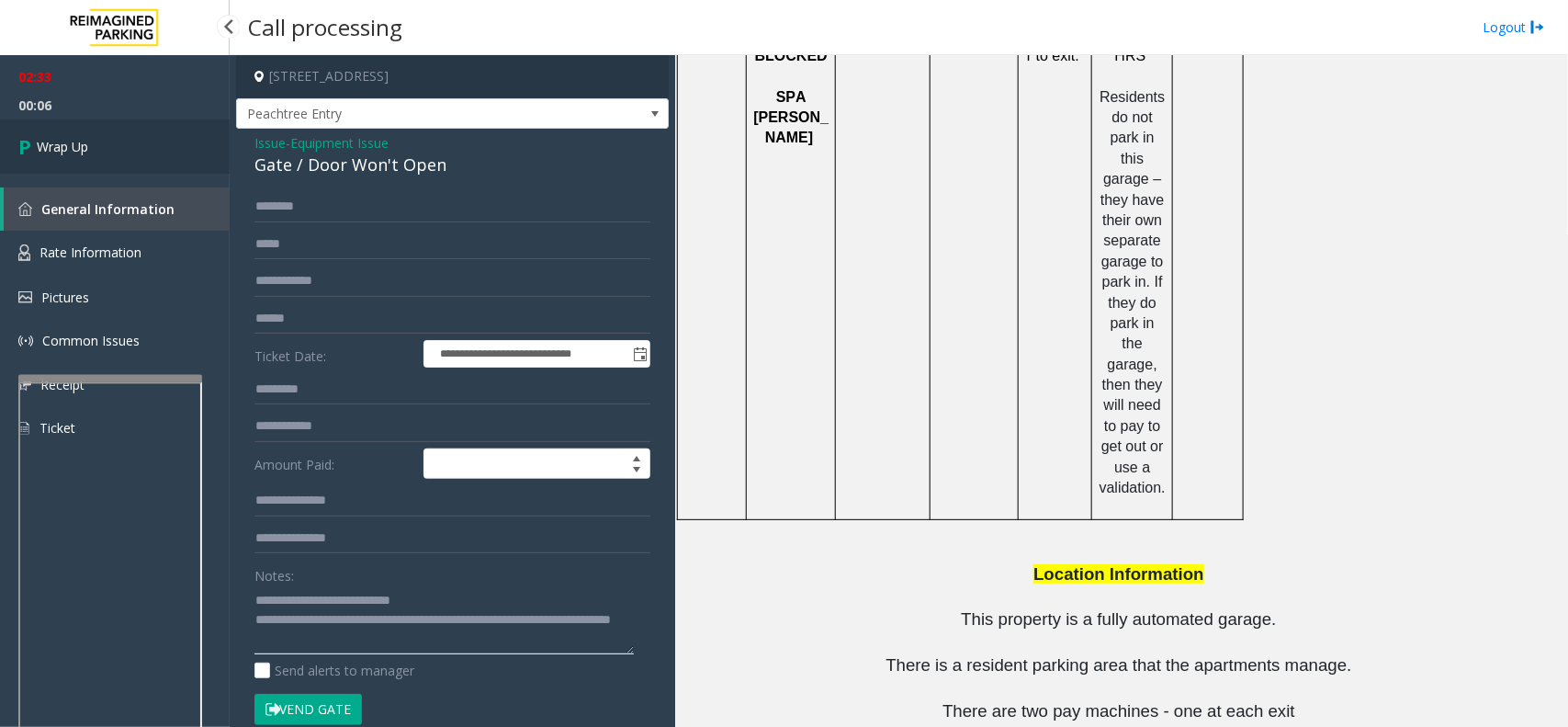 type on "**********" 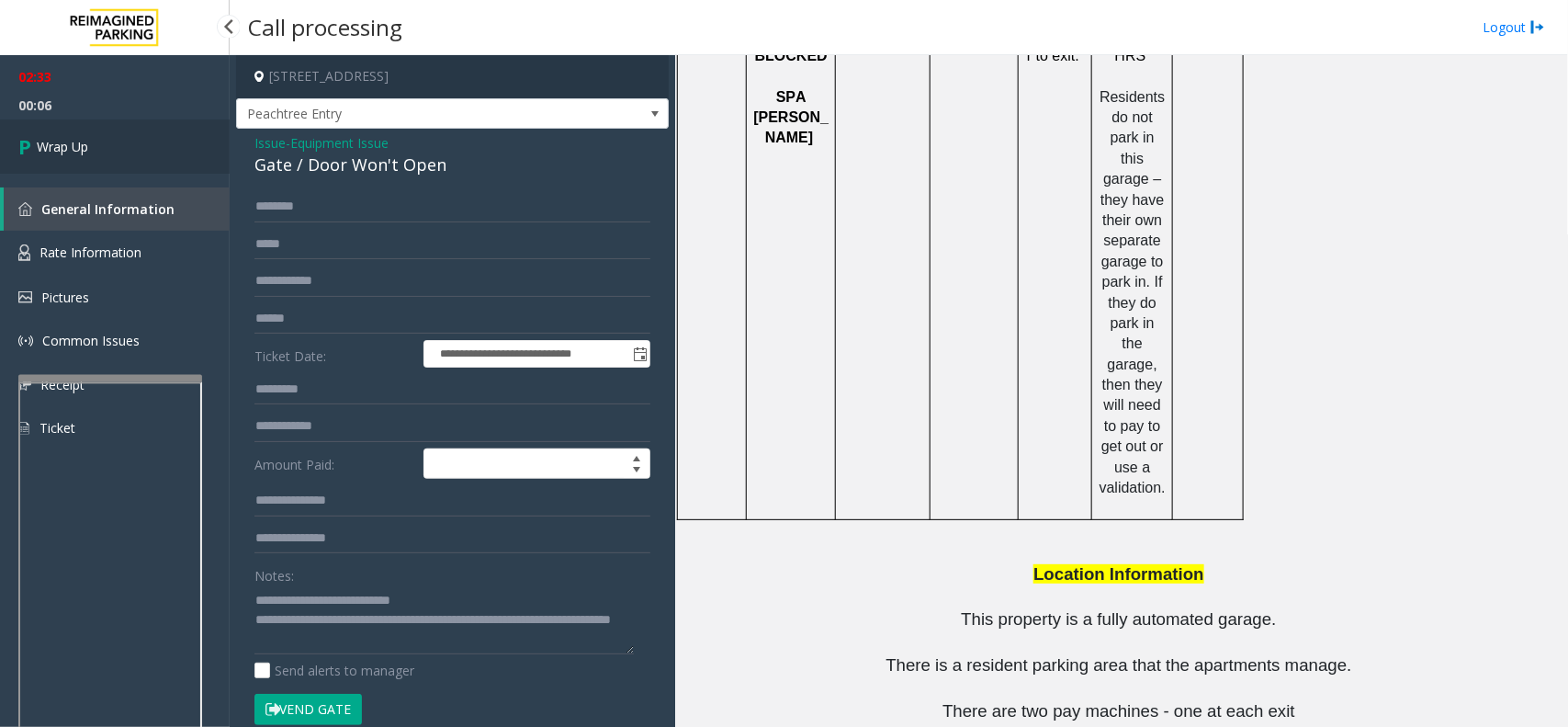 click on "Wrap Up" at bounding box center [62, 146] 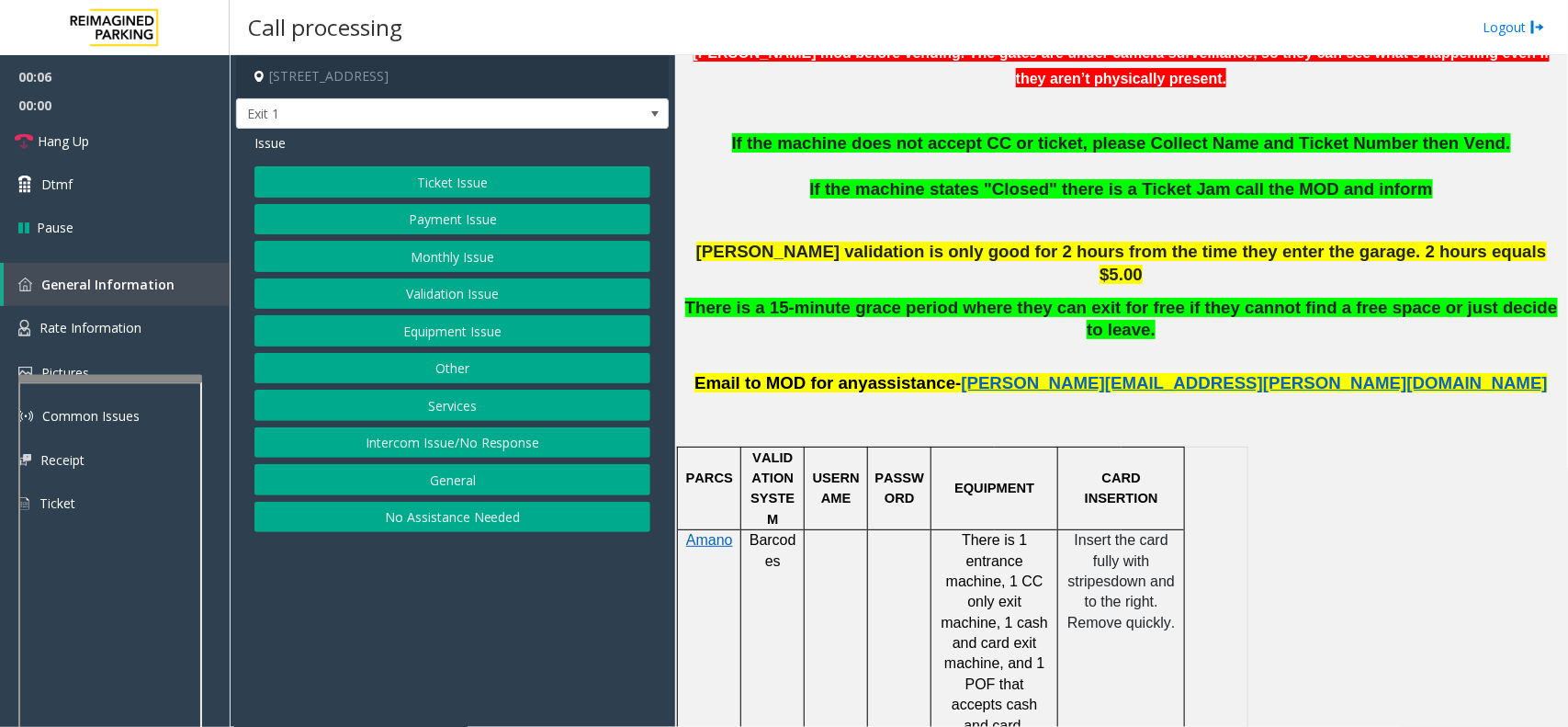 scroll, scrollTop: 804, scrollLeft: 0, axis: vertical 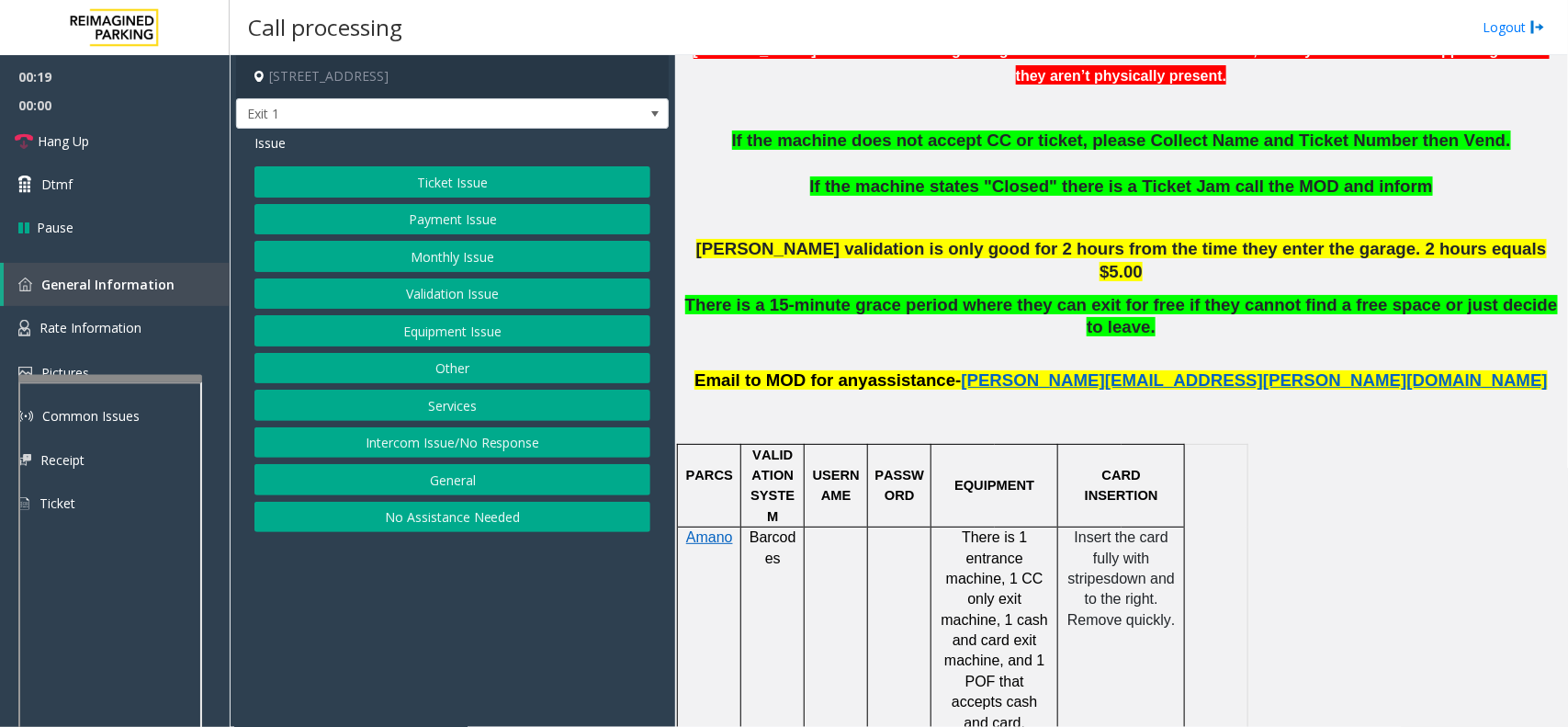 click on "Intercom Issue/No Response" 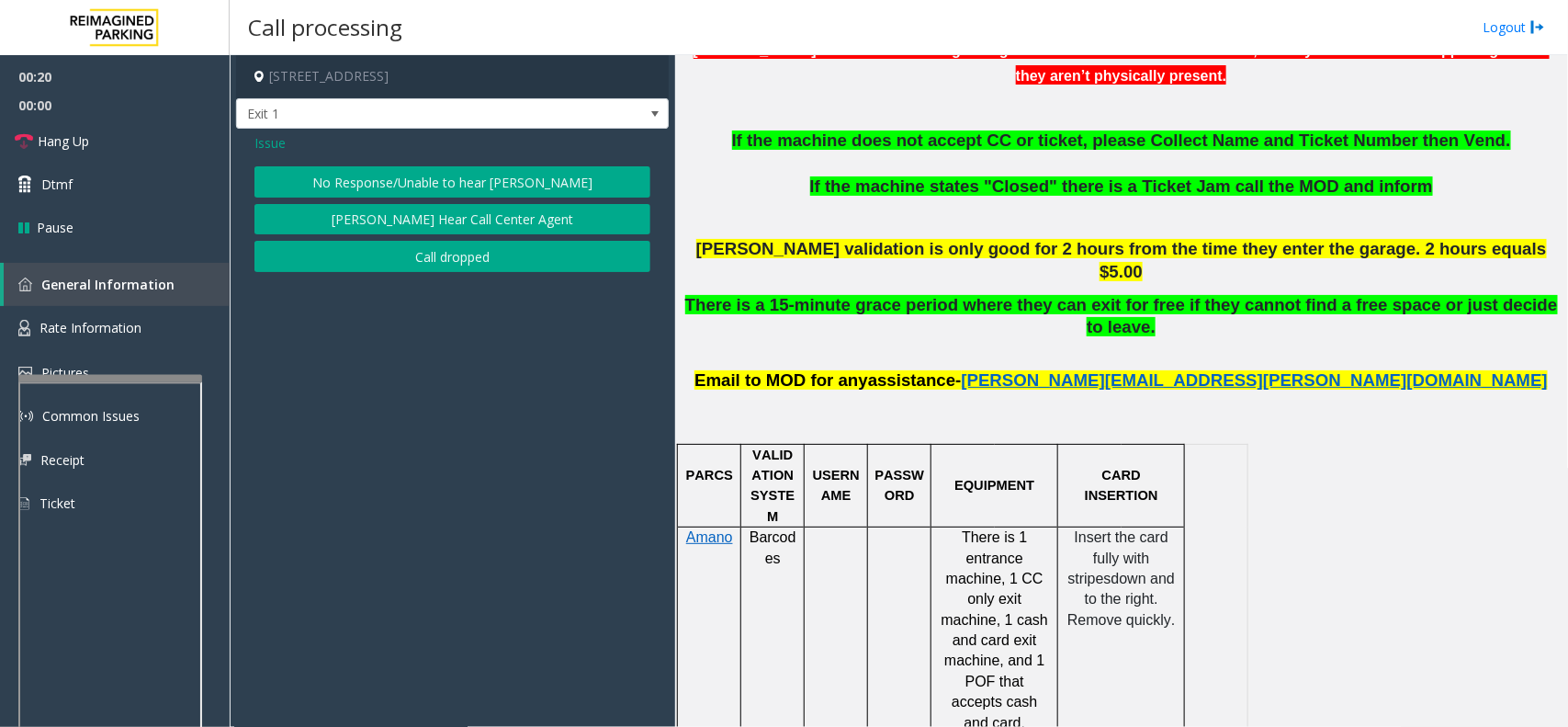 click on "No Response/Unable to hear [PERSON_NAME]" 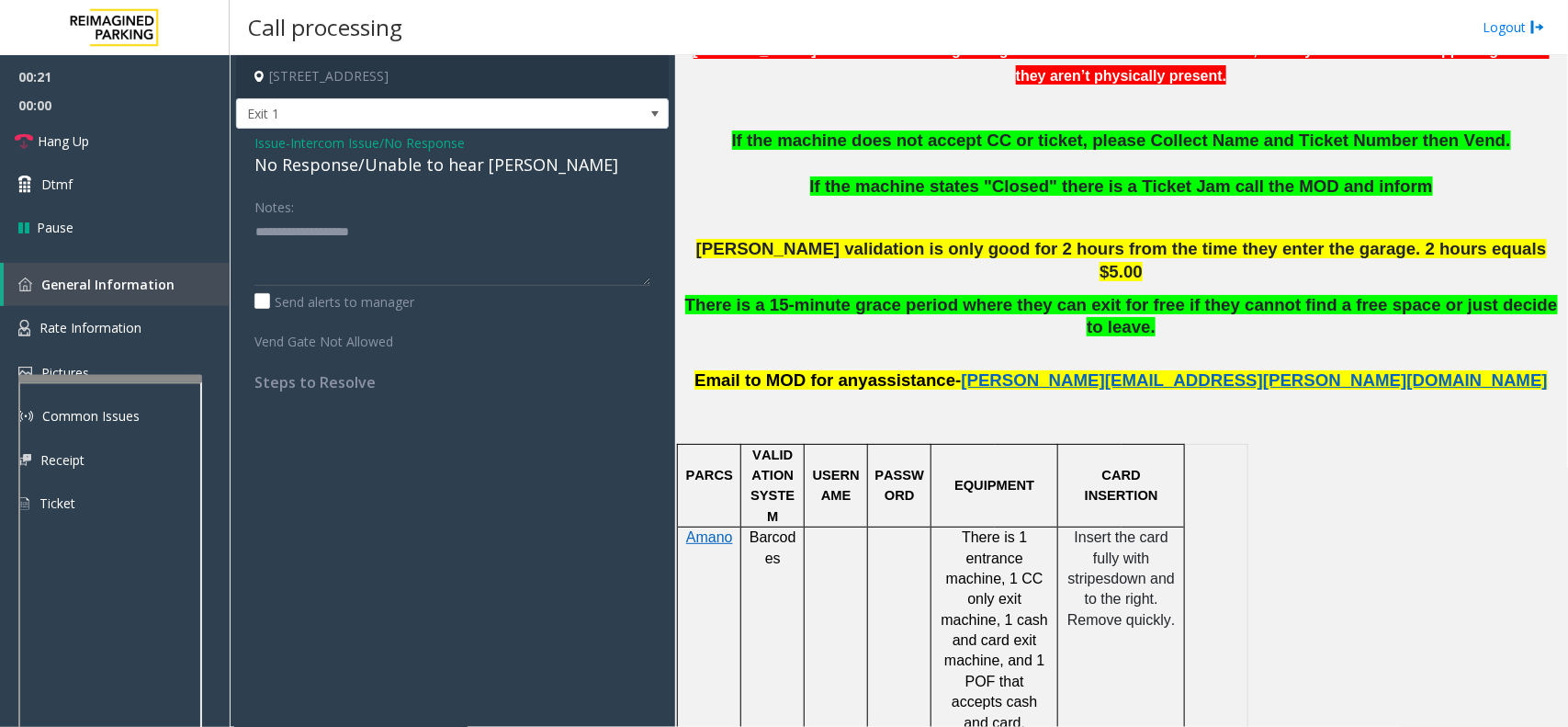 click on "No Response/Unable to hear [PERSON_NAME]" 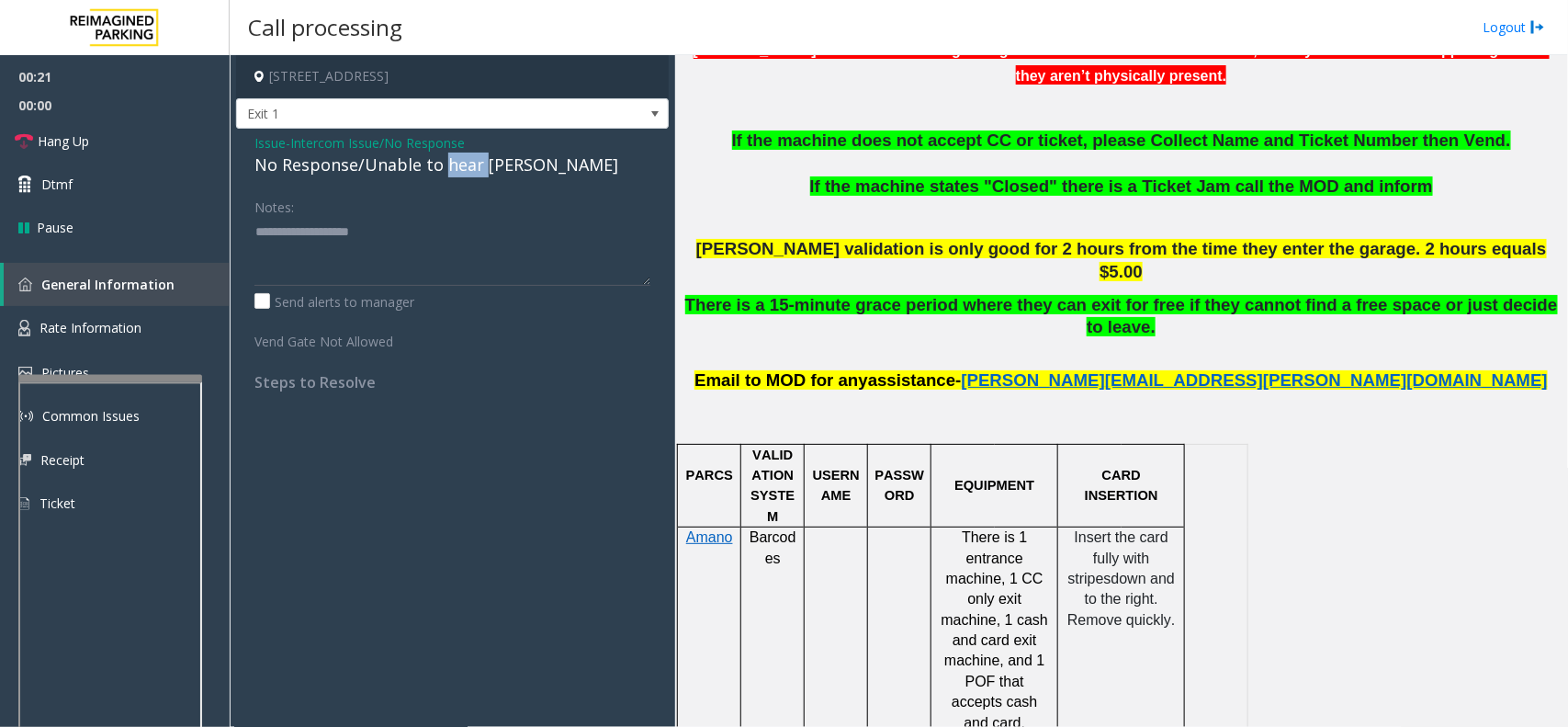 click on "No Response/Unable to hear [PERSON_NAME]" 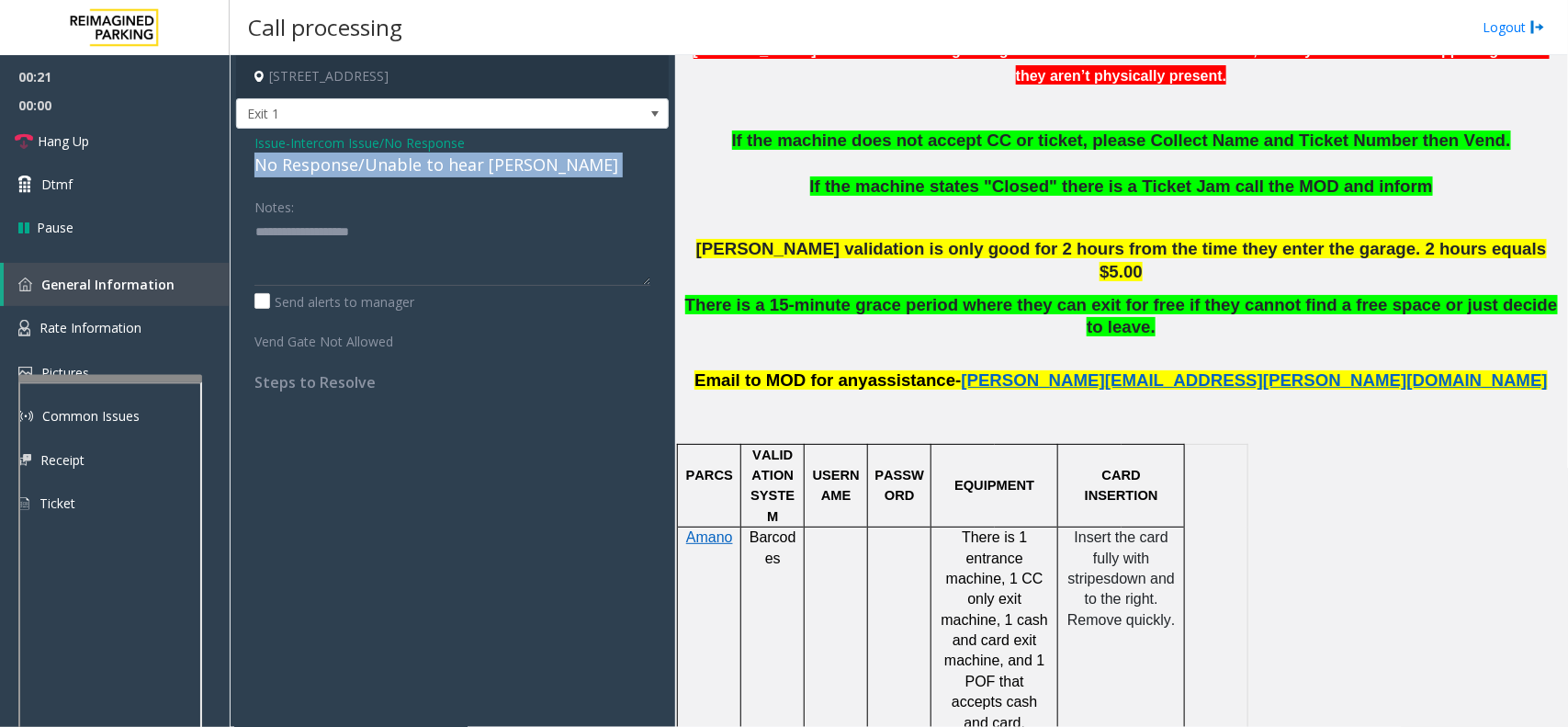 click on "No Response/Unable to hear [PERSON_NAME]" 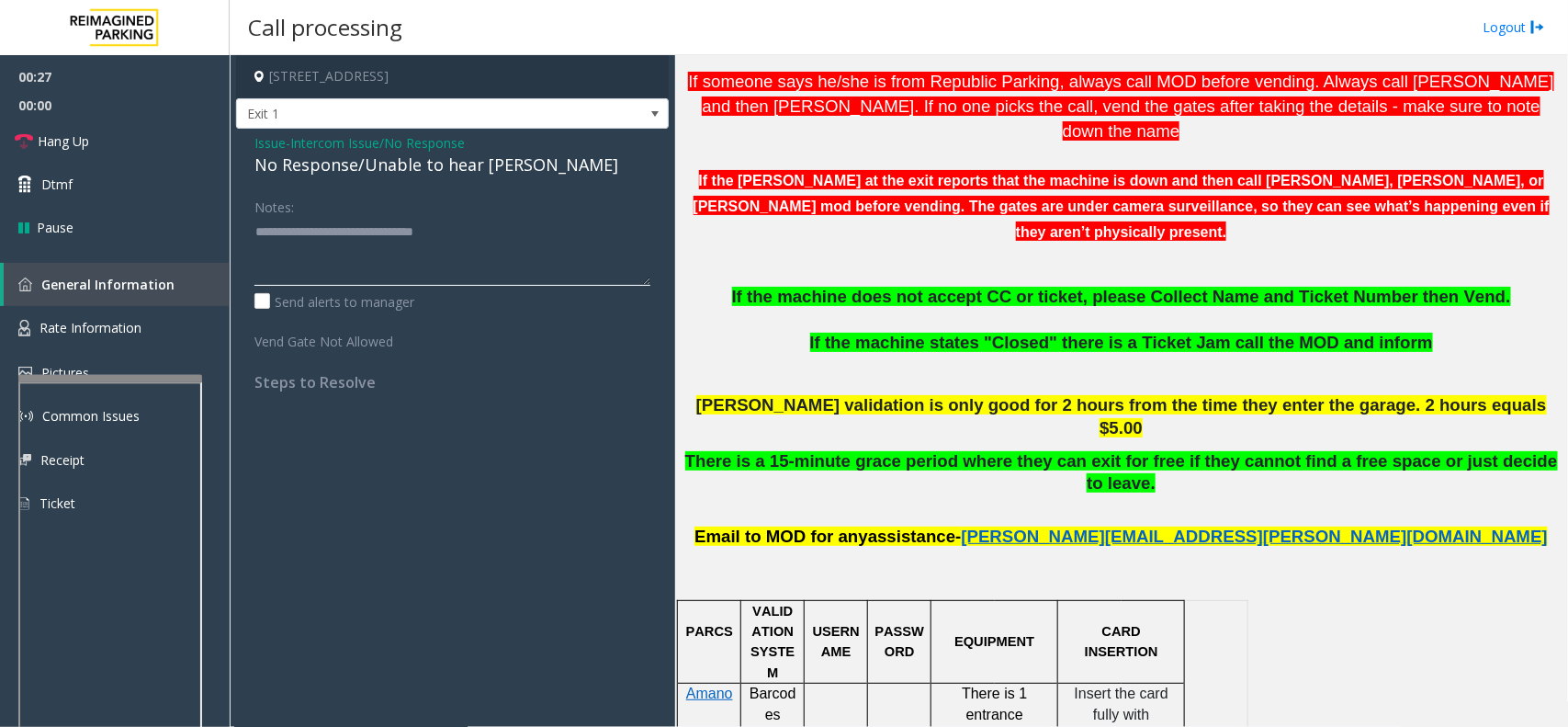 scroll, scrollTop: 460, scrollLeft: 0, axis: vertical 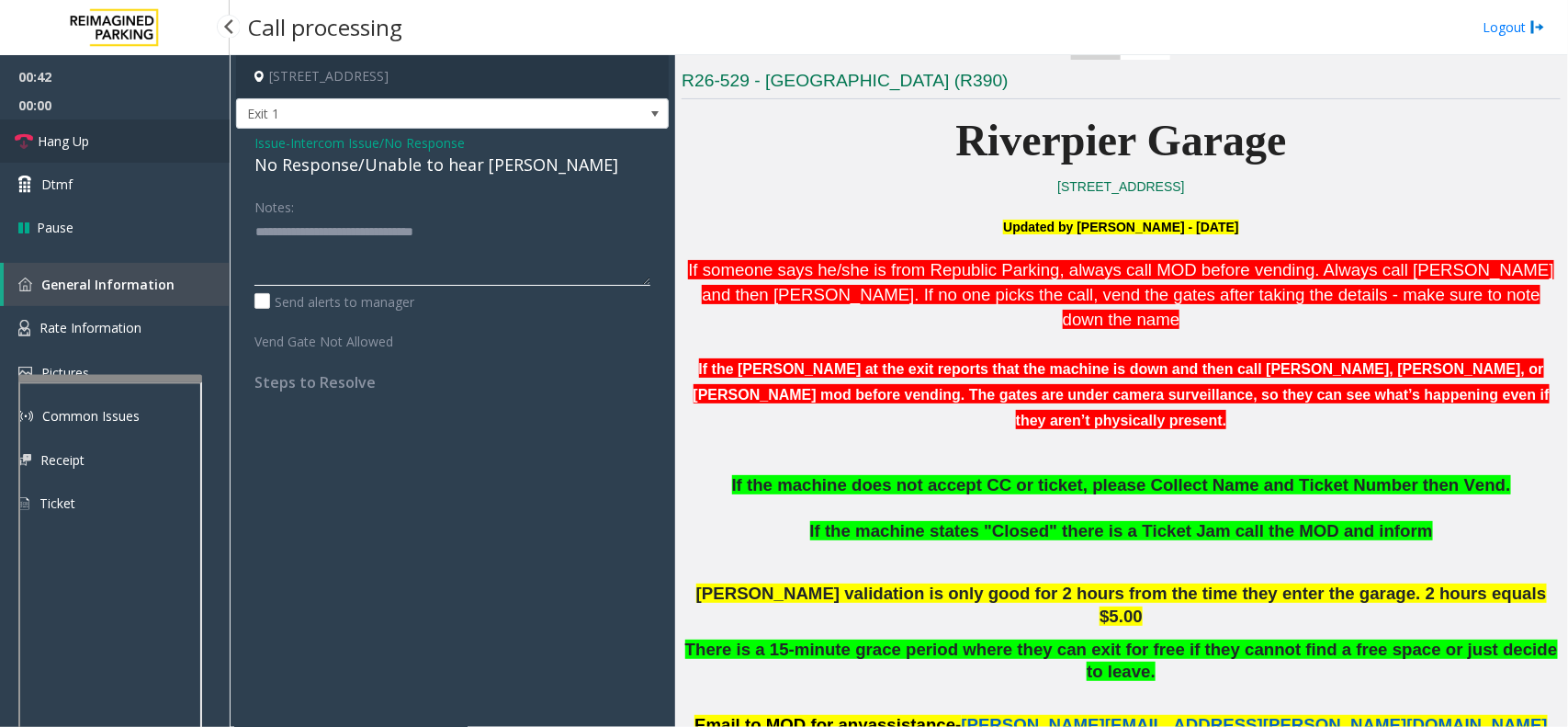 type on "**********" 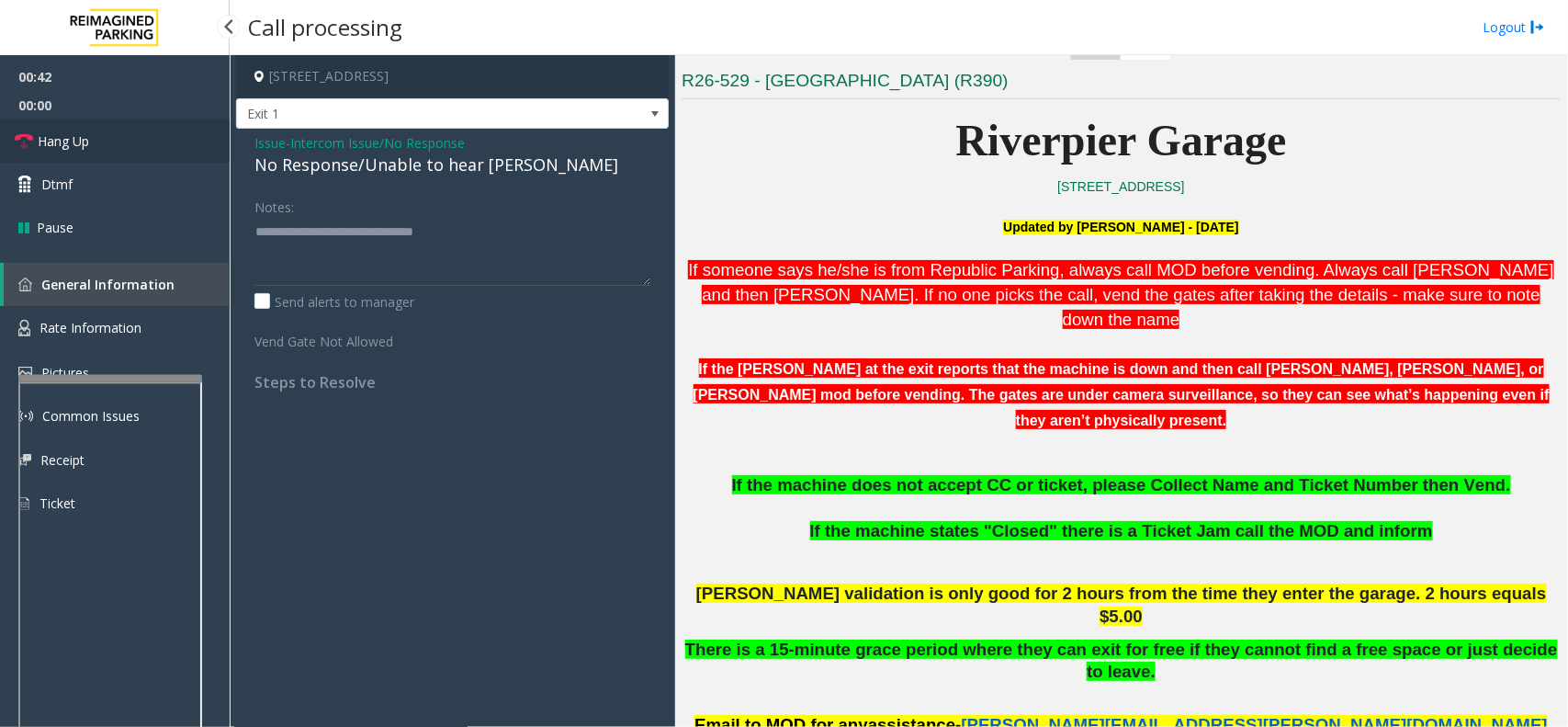 click on "Hang Up" at bounding box center (115, 141) 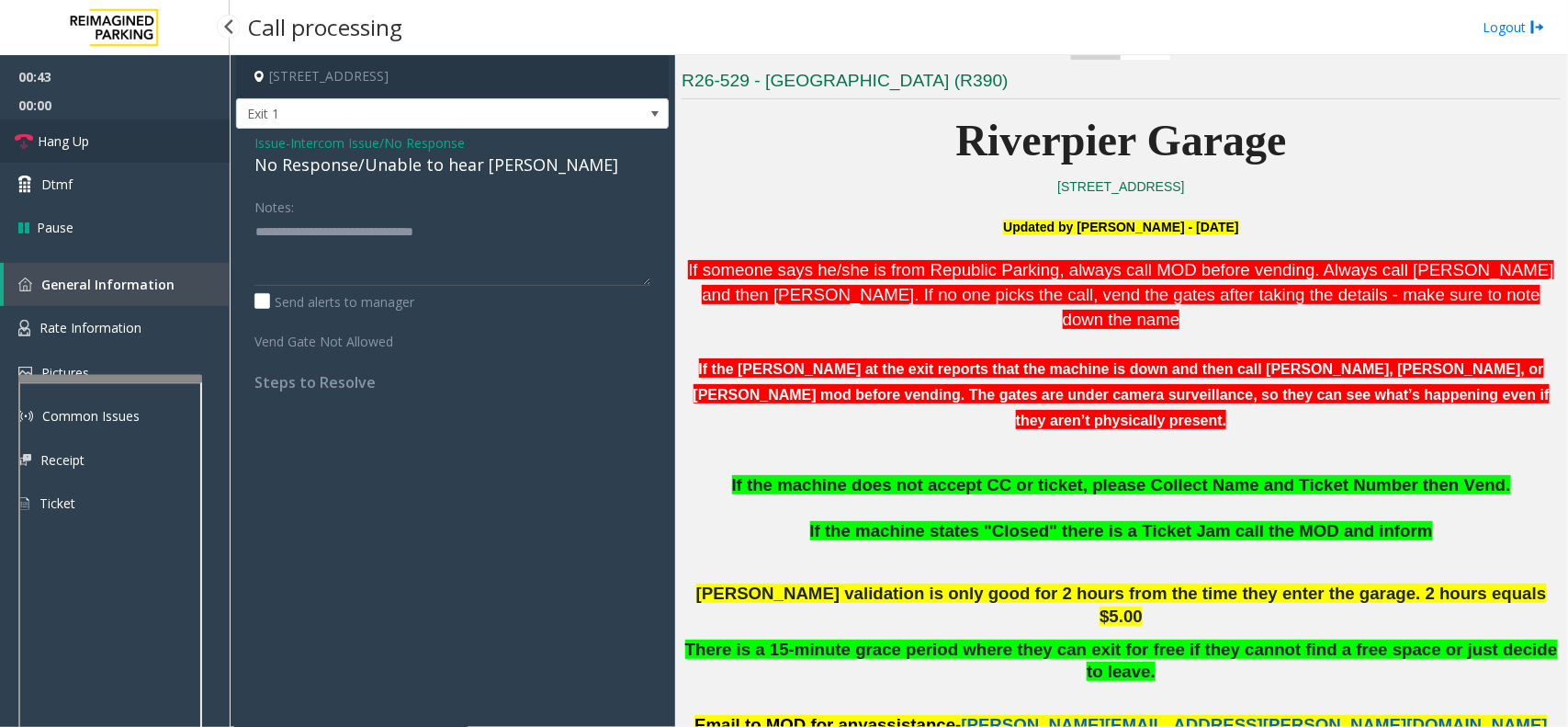 click on "Hang Up" at bounding box center (115, 141) 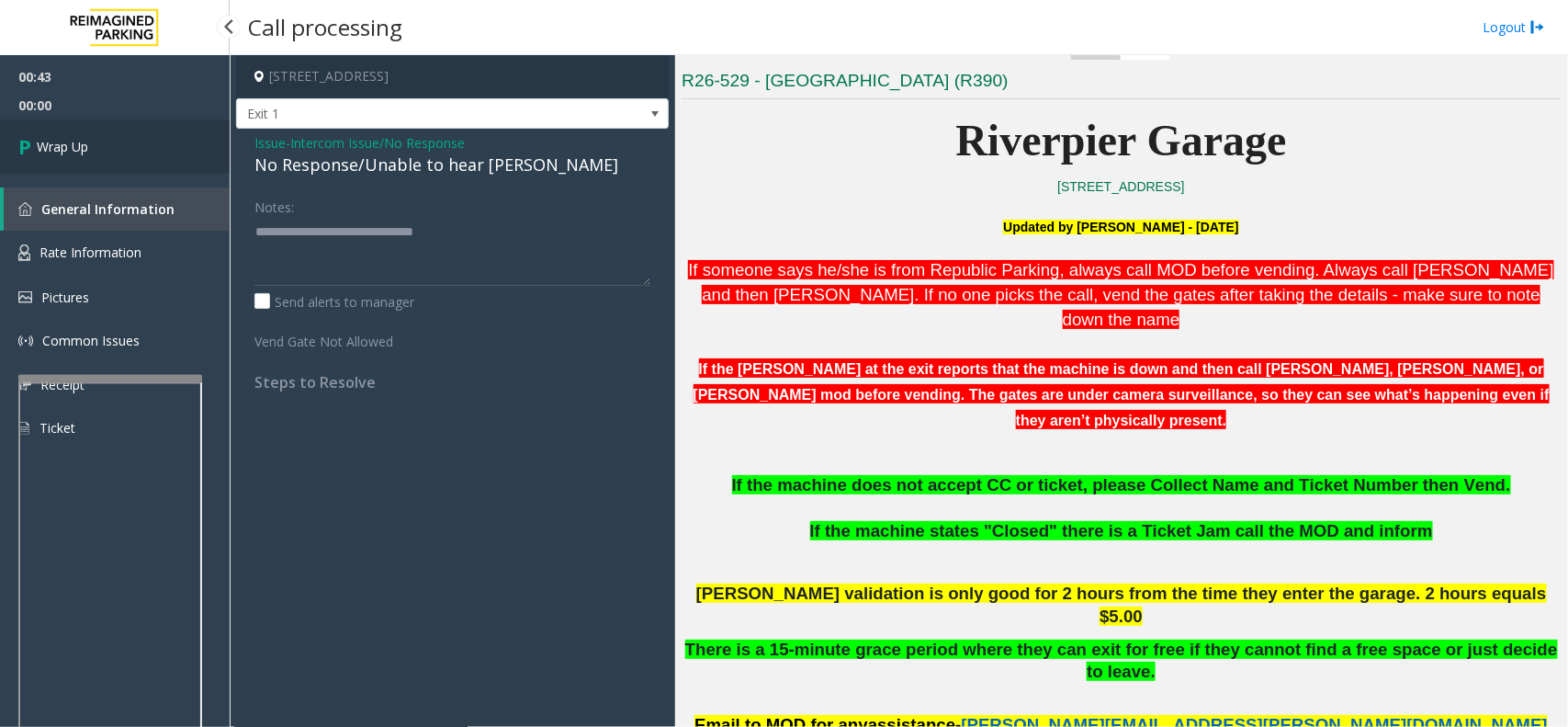 click on "Wrap Up" at bounding box center (115, 146) 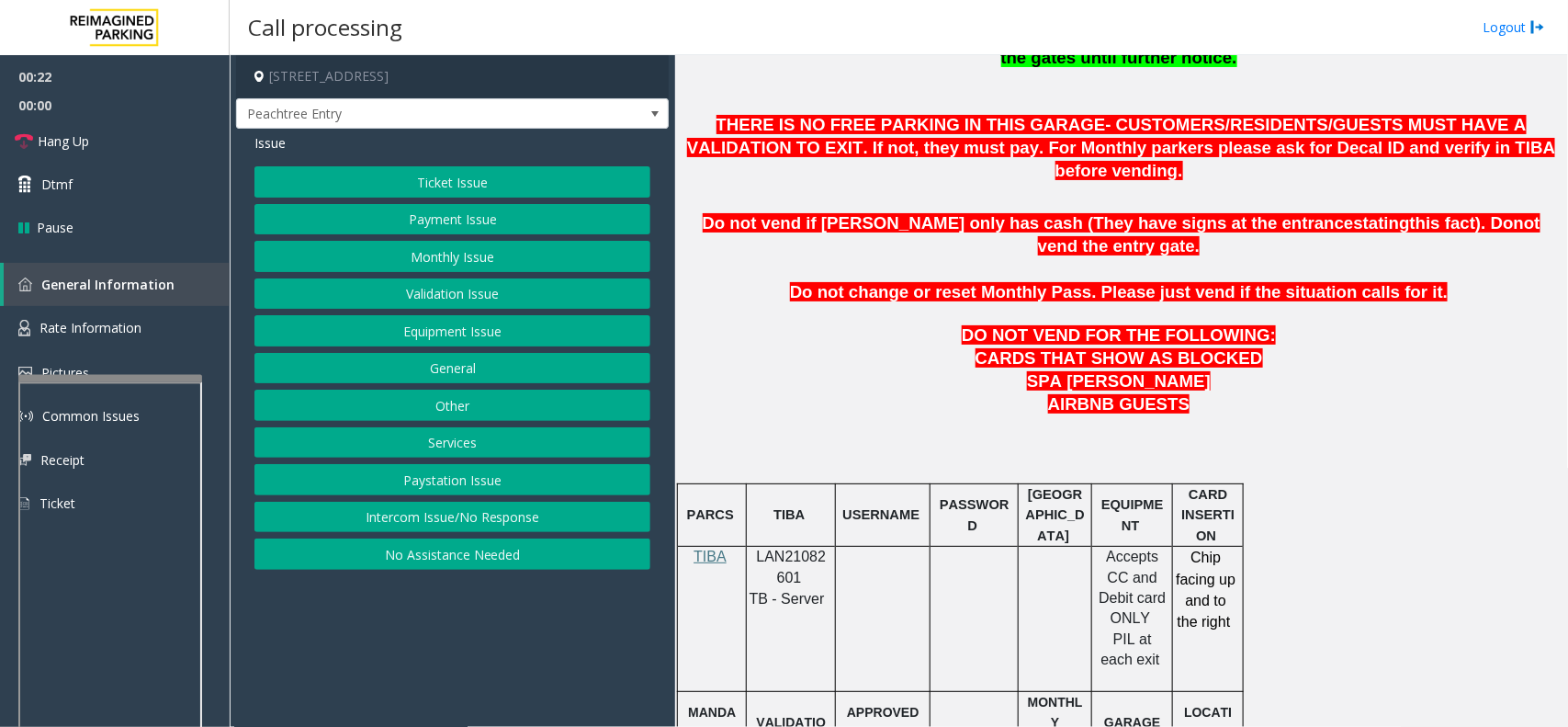 scroll, scrollTop: 804, scrollLeft: 0, axis: vertical 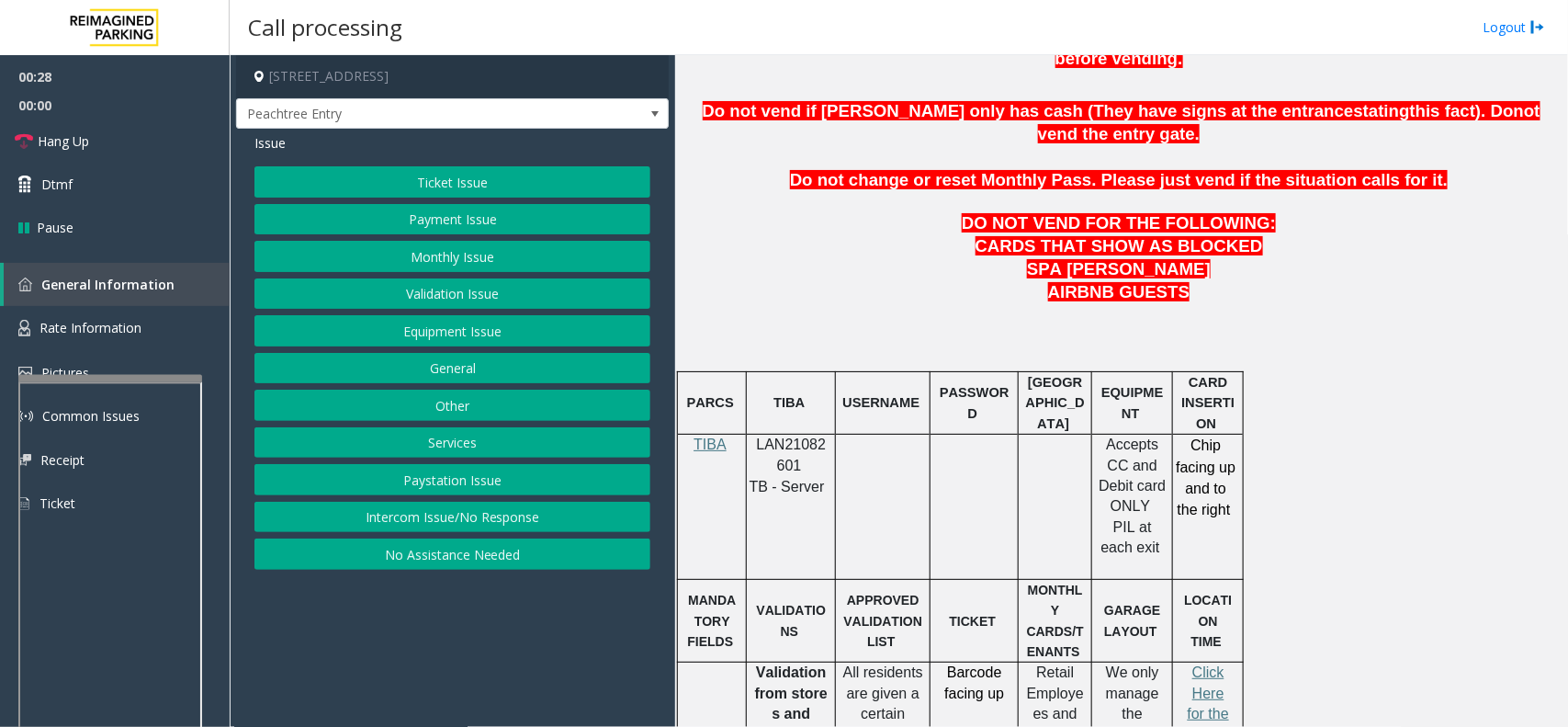 click on "Payment Issue" 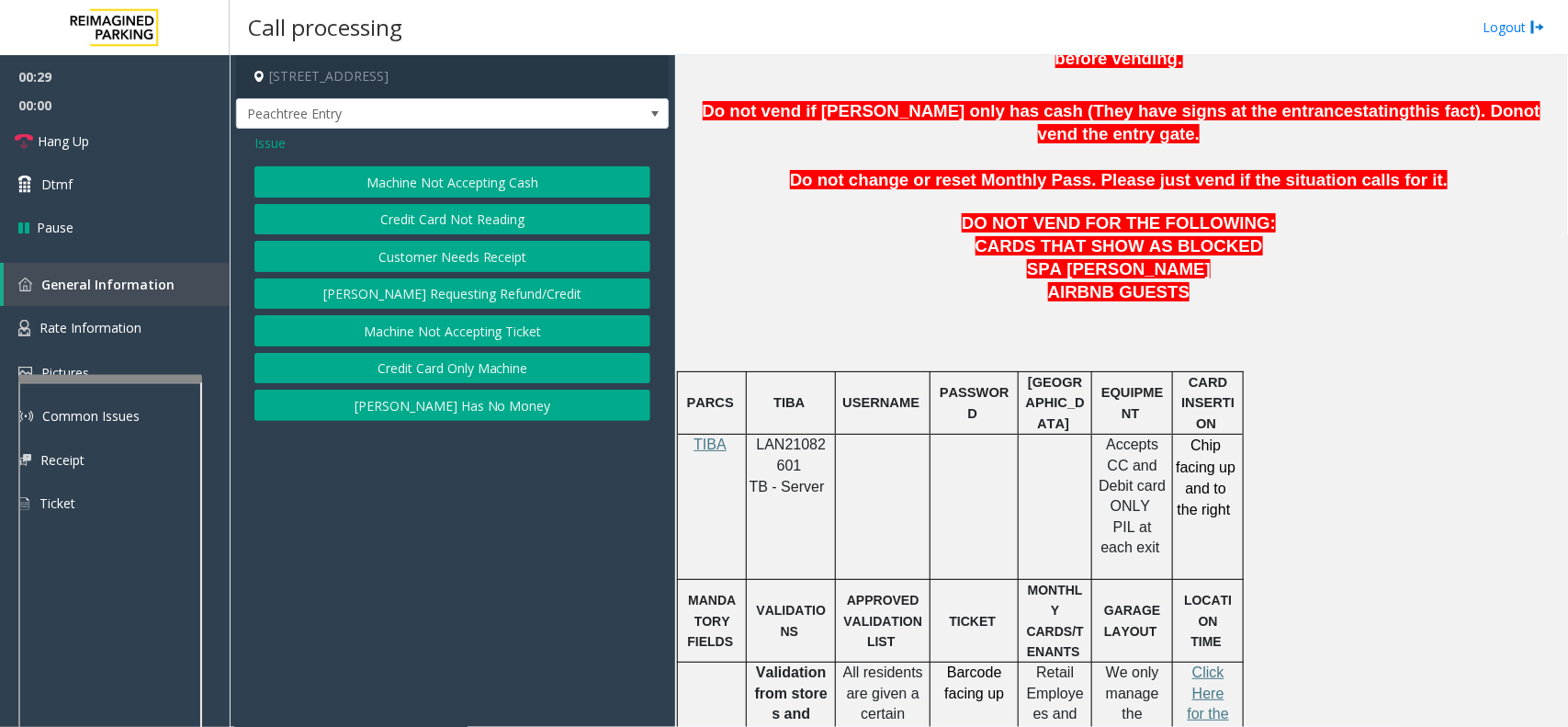 click on "Credit Card Not Reading" 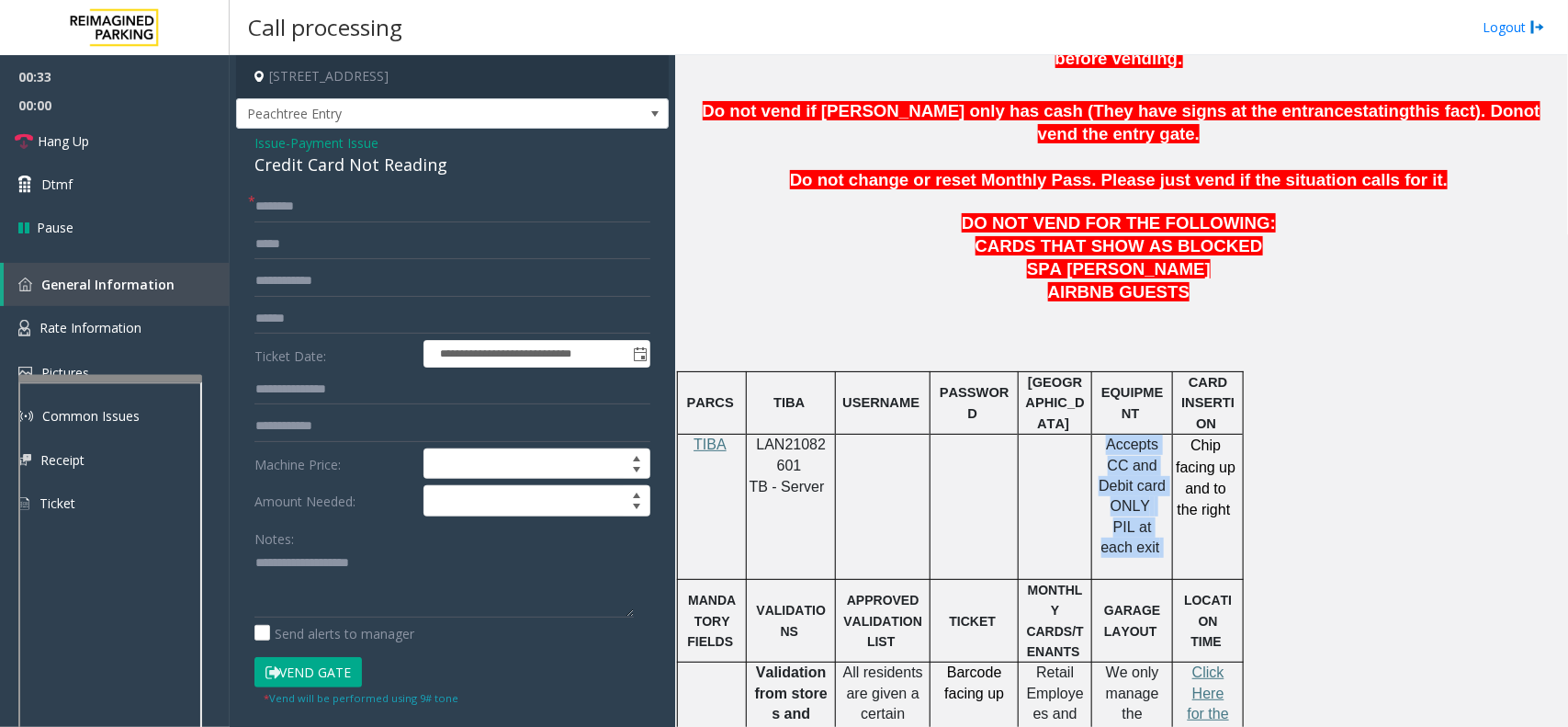 drag, startPoint x: 1155, startPoint y: 474, endPoint x: 1102, endPoint y: 400, distance: 91.02198 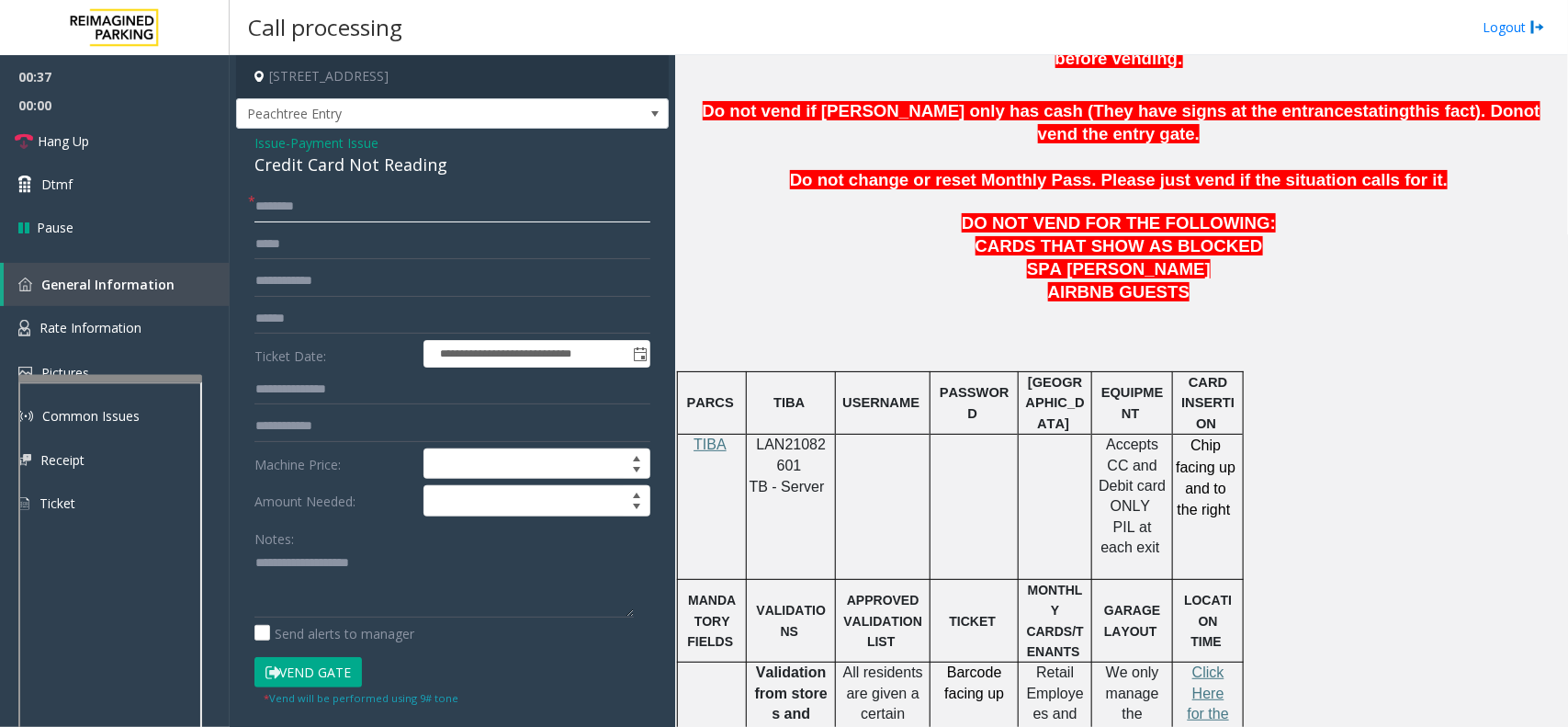 click 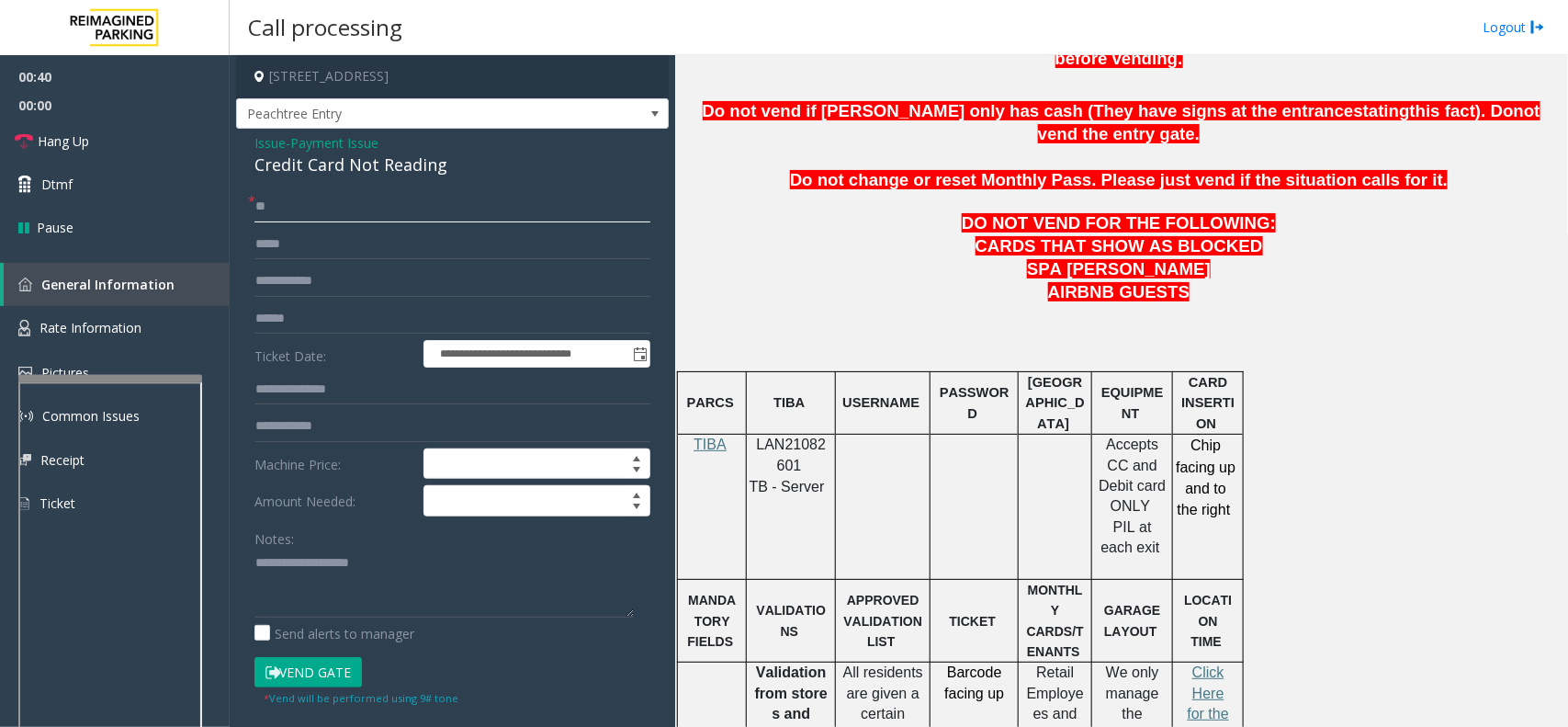 type on "**" 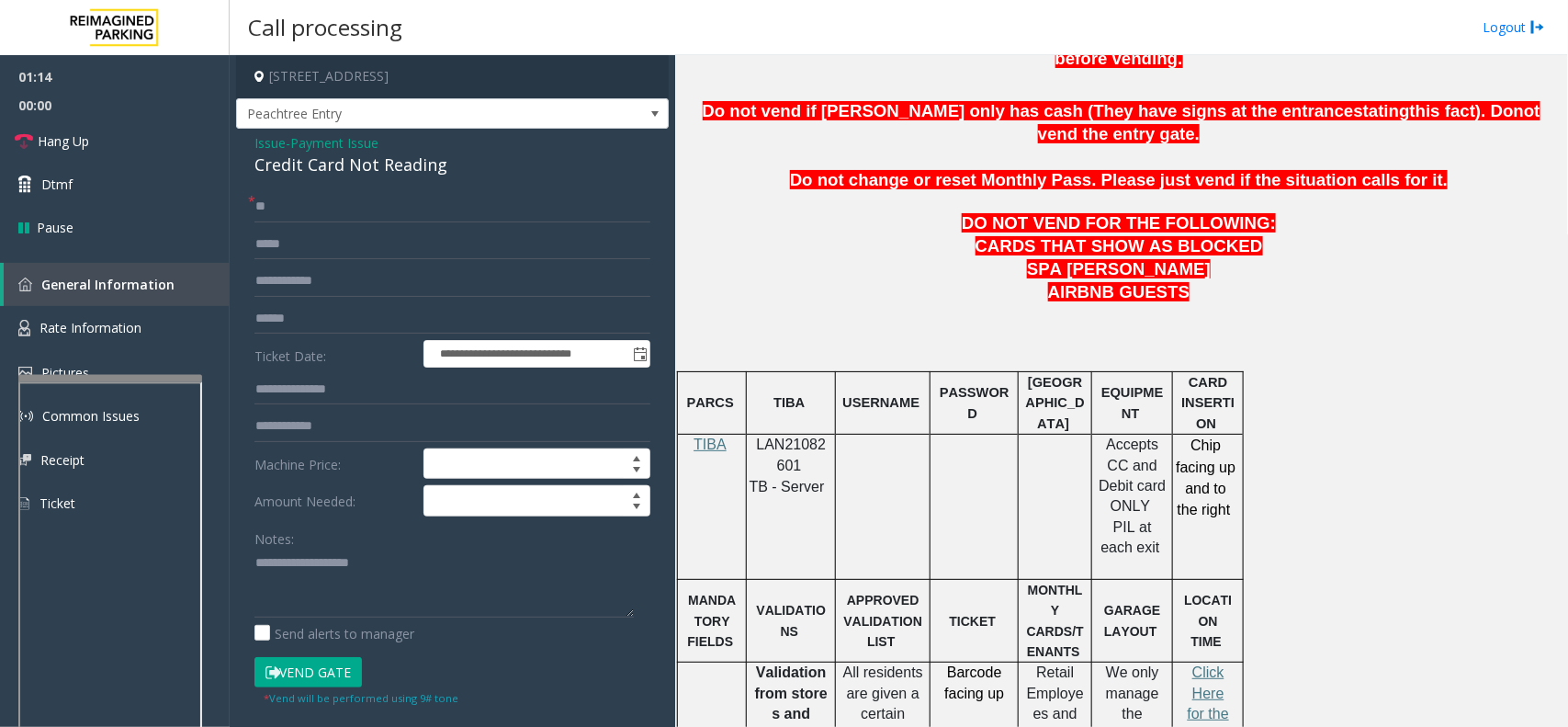click on "Vend Gate" 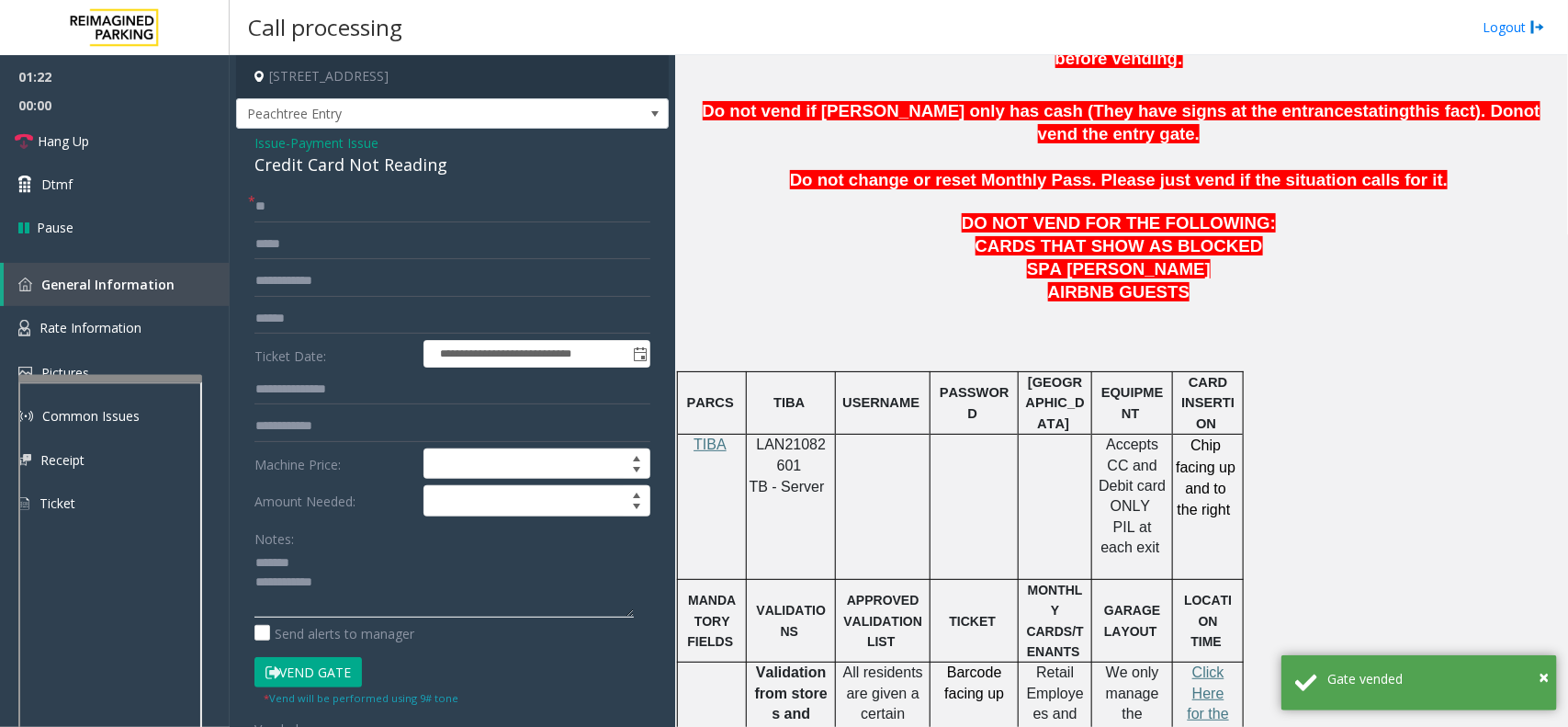 type on "**********" 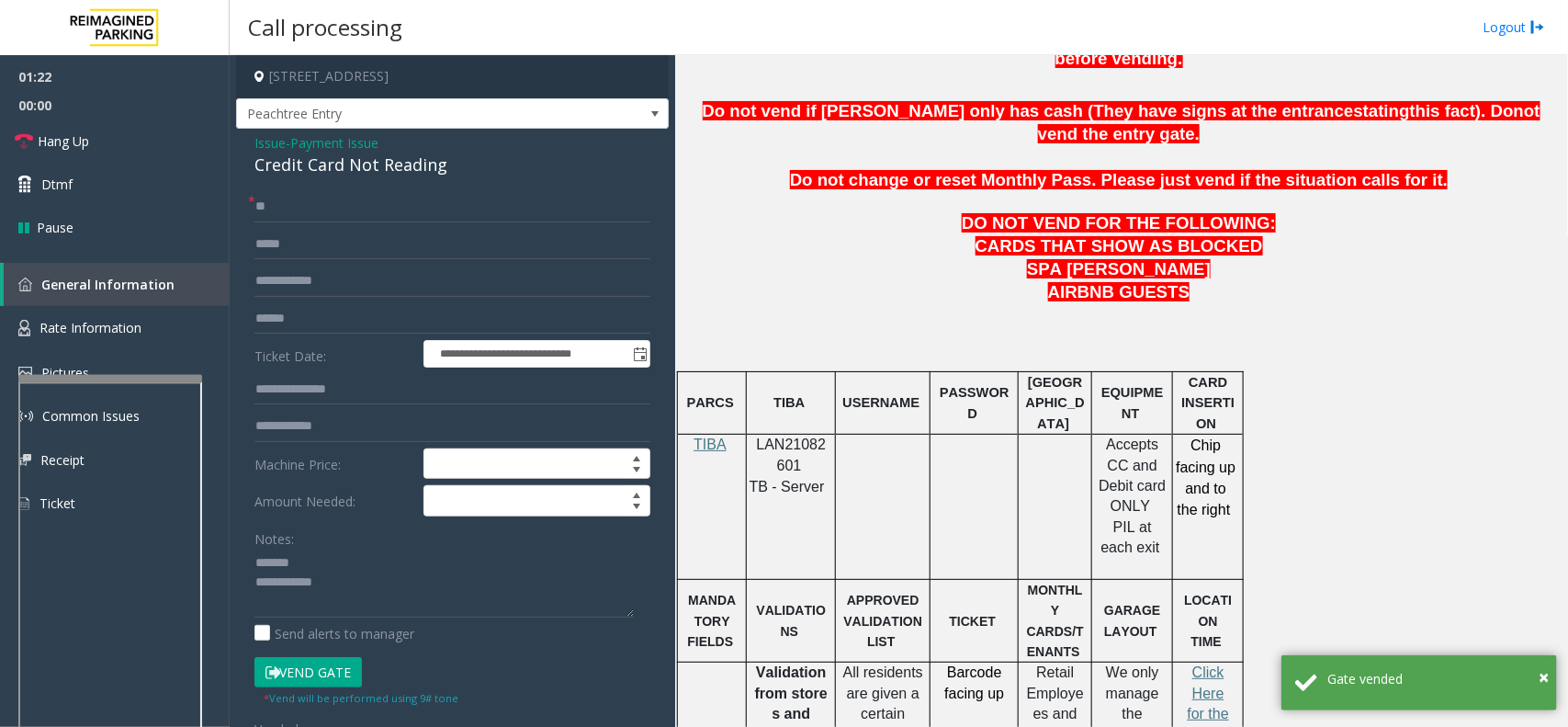click on "Credit Card Not Reading" 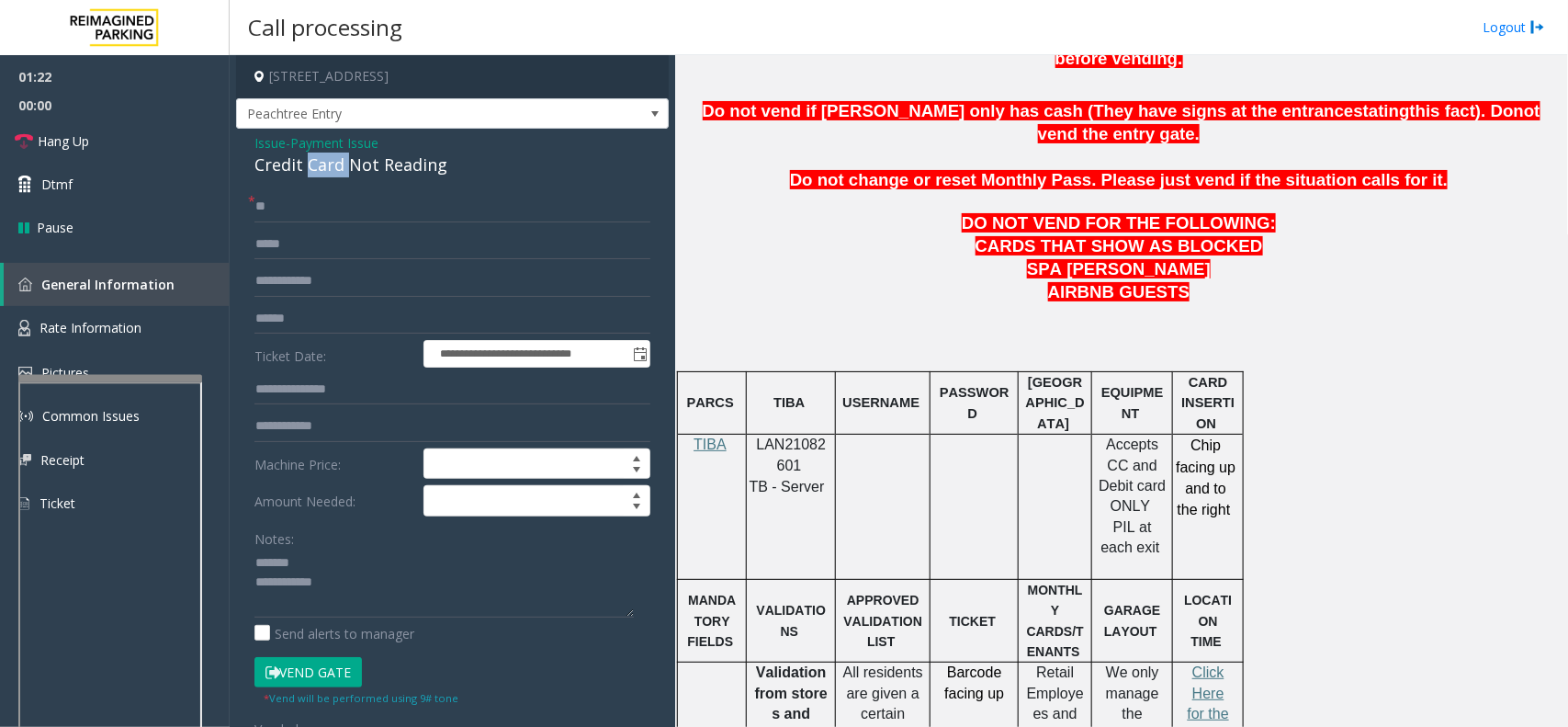 click on "Credit Card Not Reading" 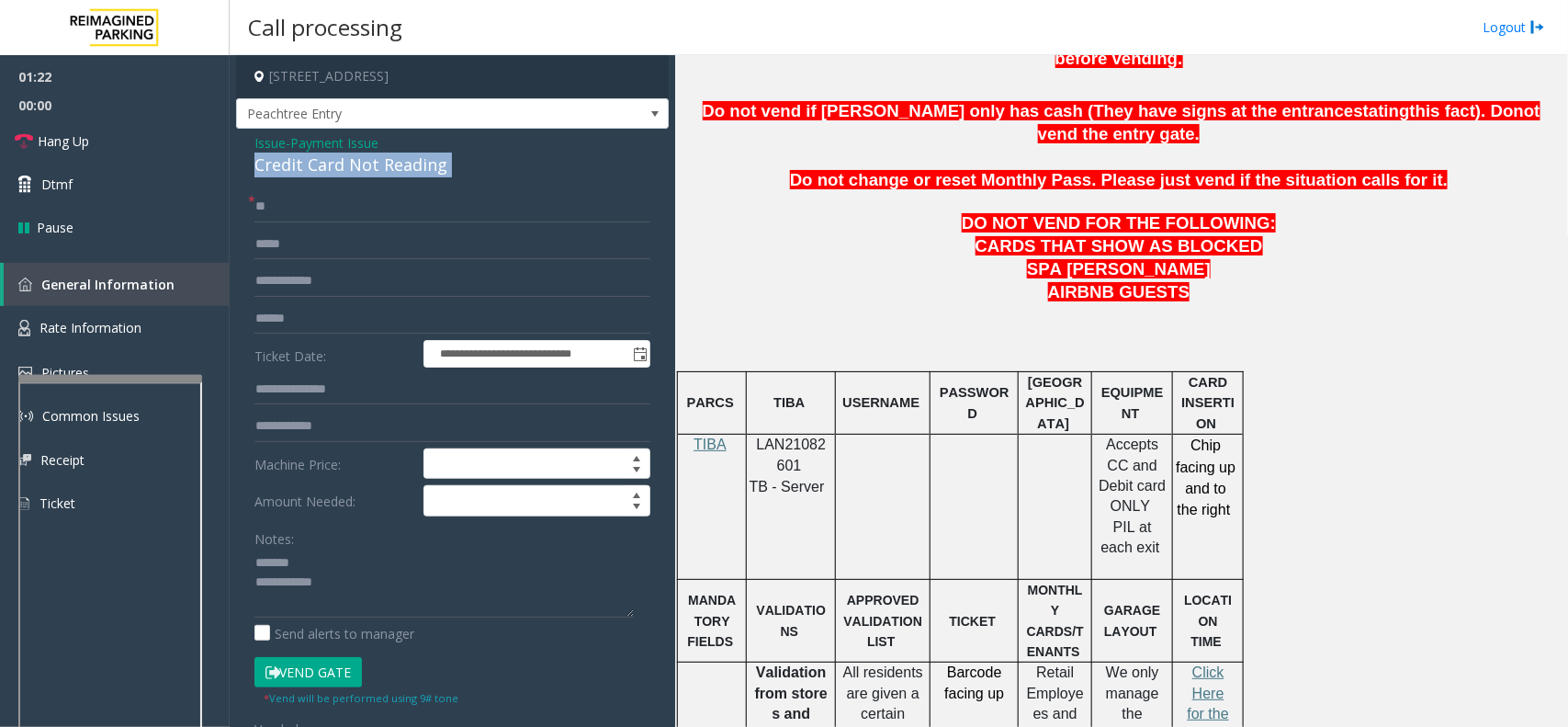 click on "Credit Card Not Reading" 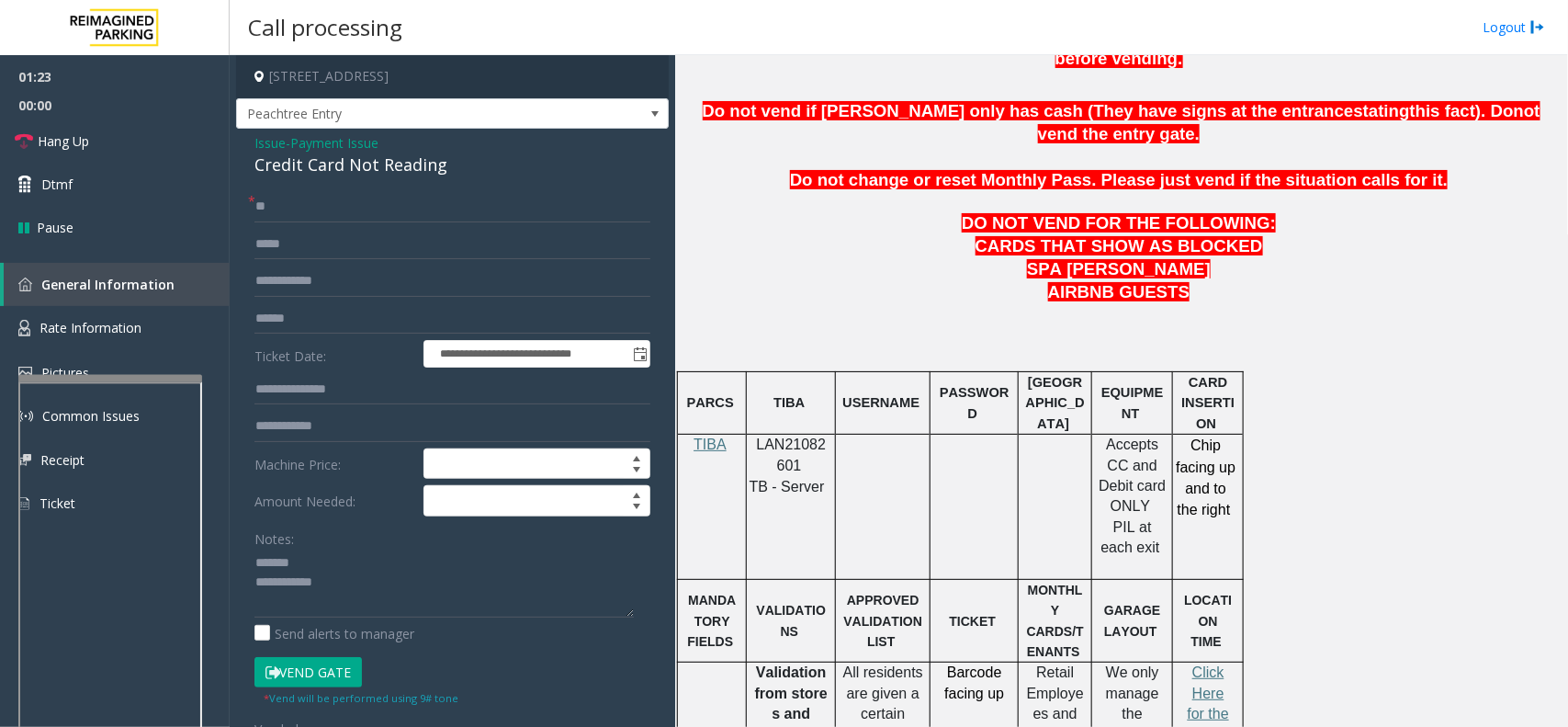 click on "Payment Issue" 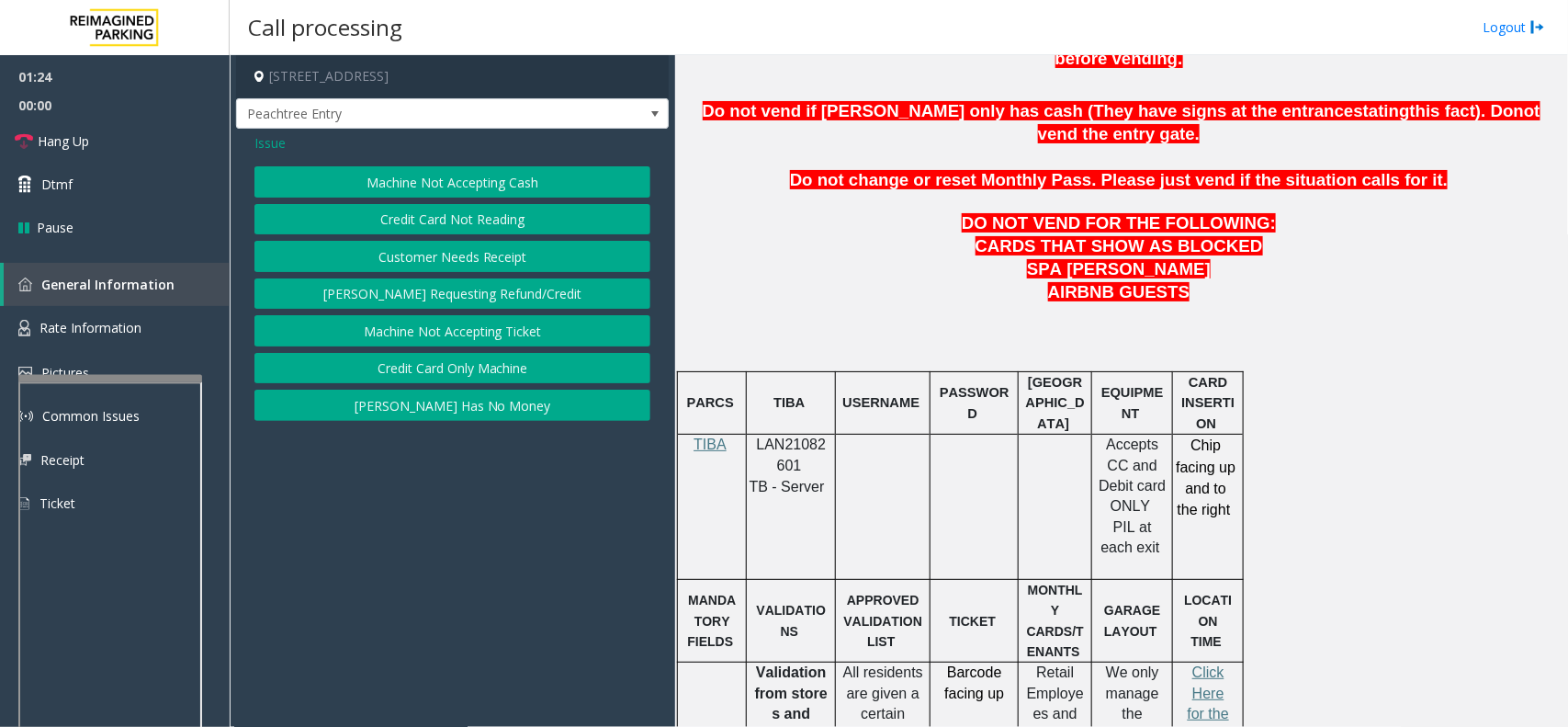 click on "Issue" 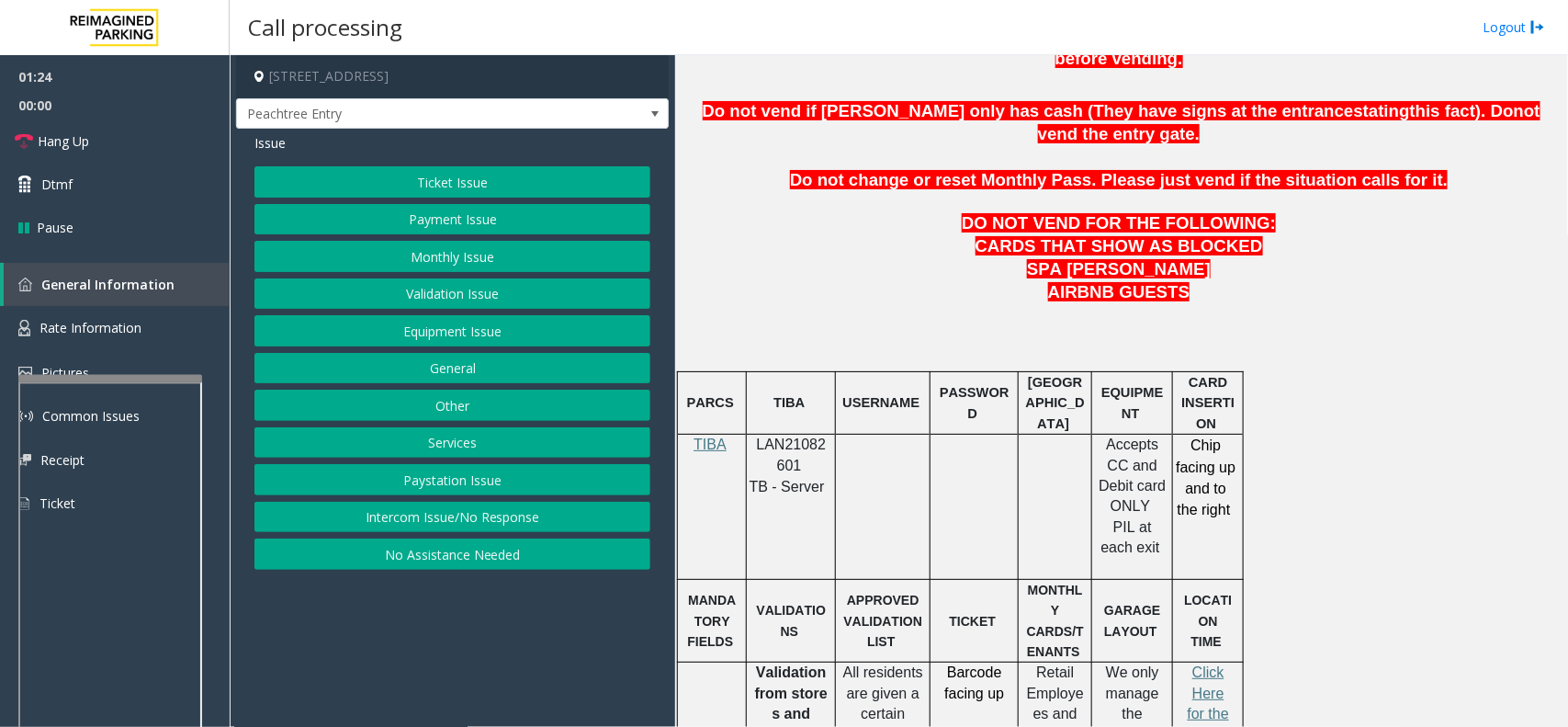 click on "Equipment Issue" 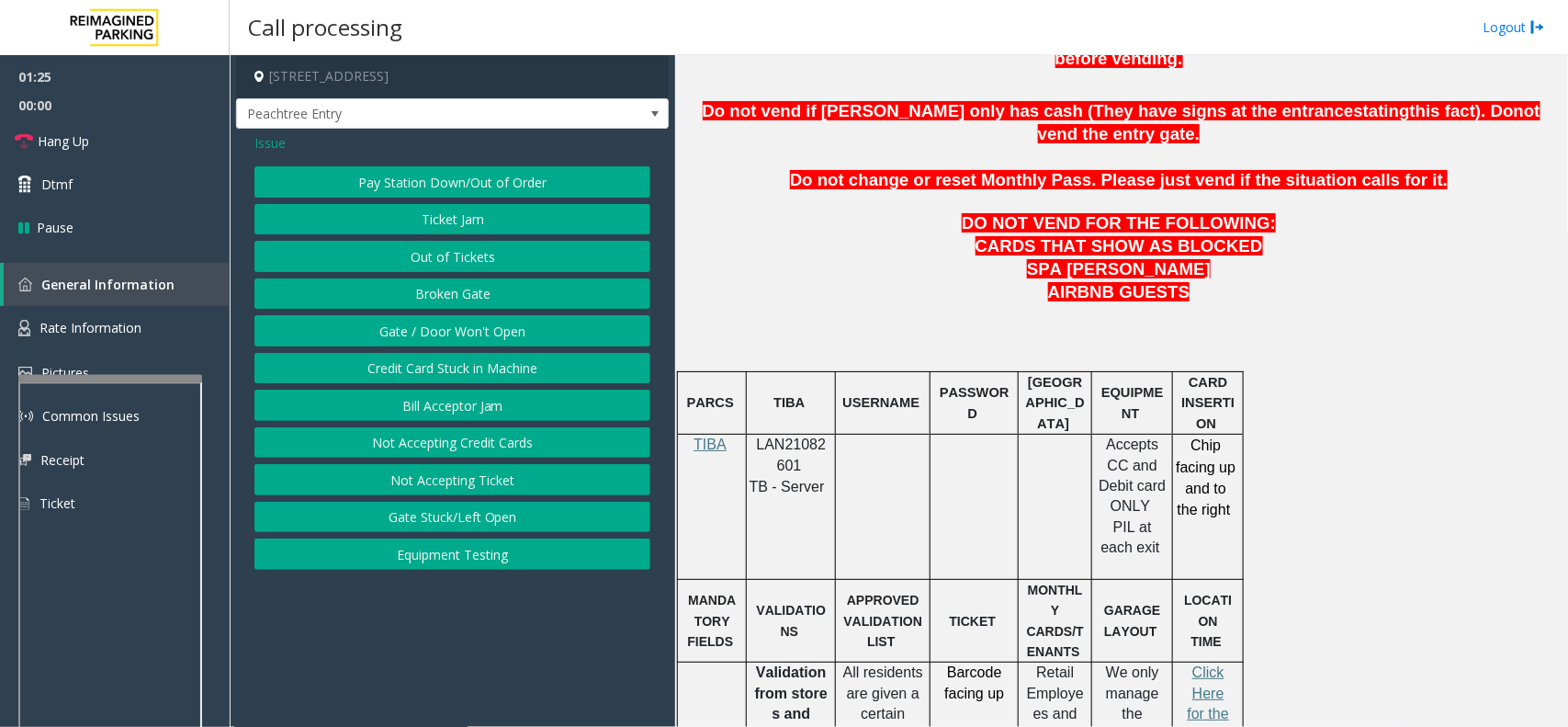 click on "Gate / Door Won't Open" 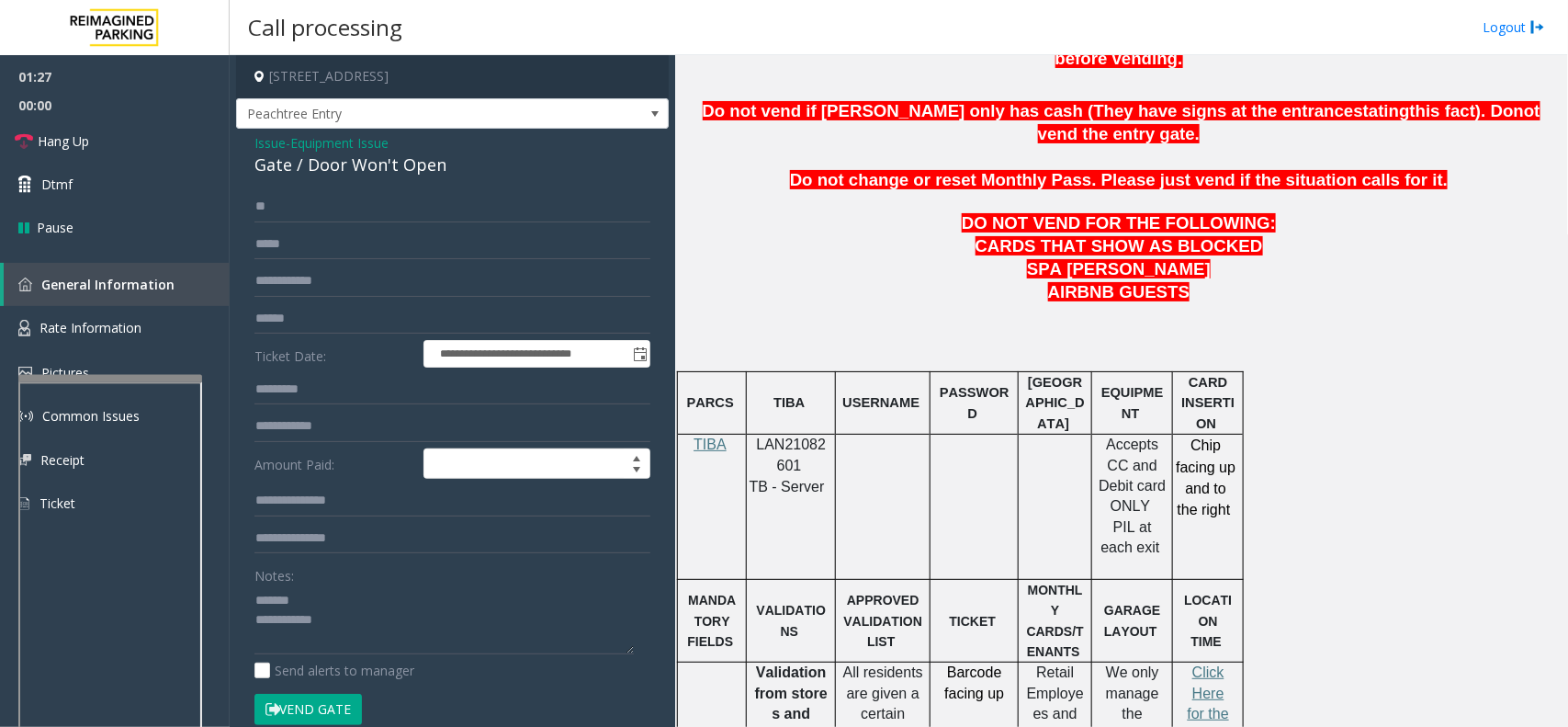 click on "Gate / Door Won't Open" 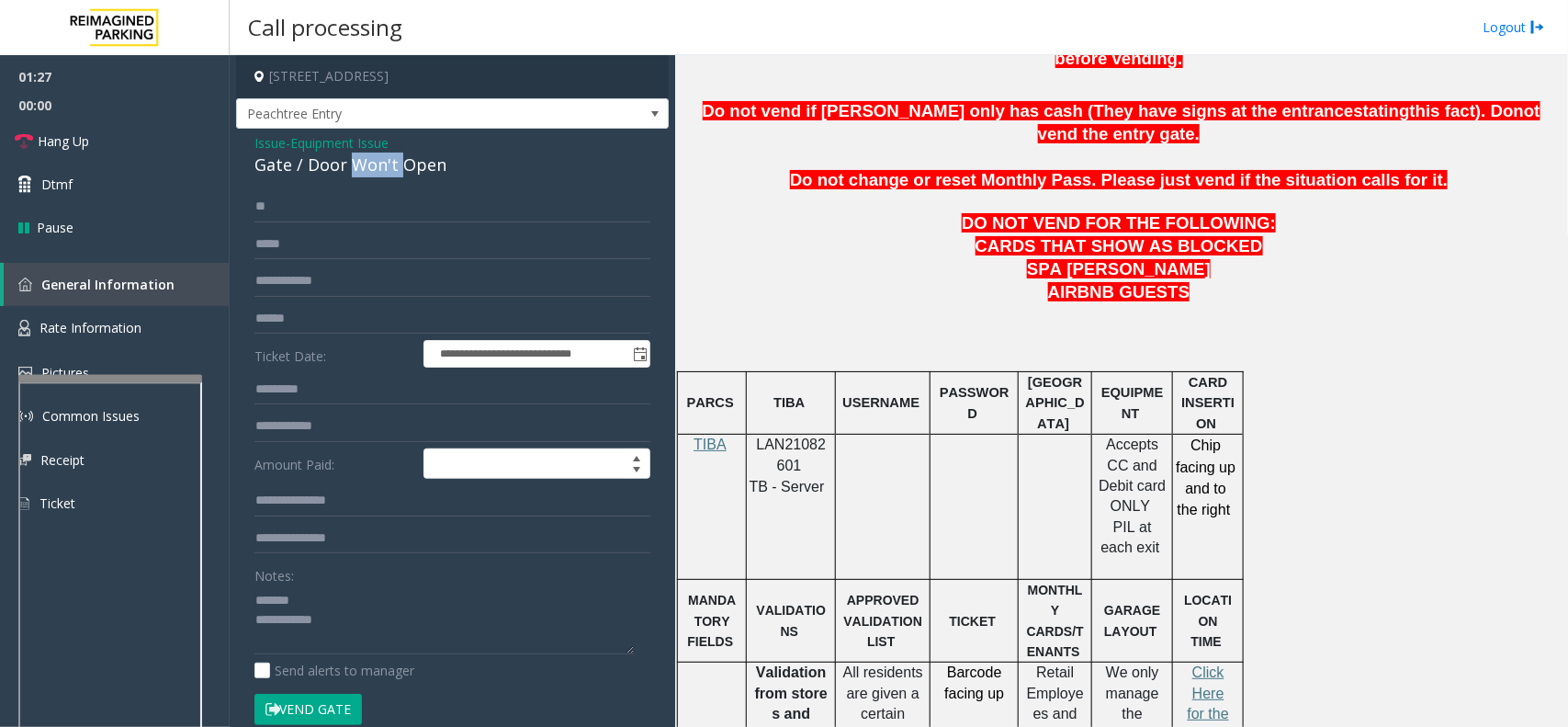 click on "Gate / Door Won't Open" 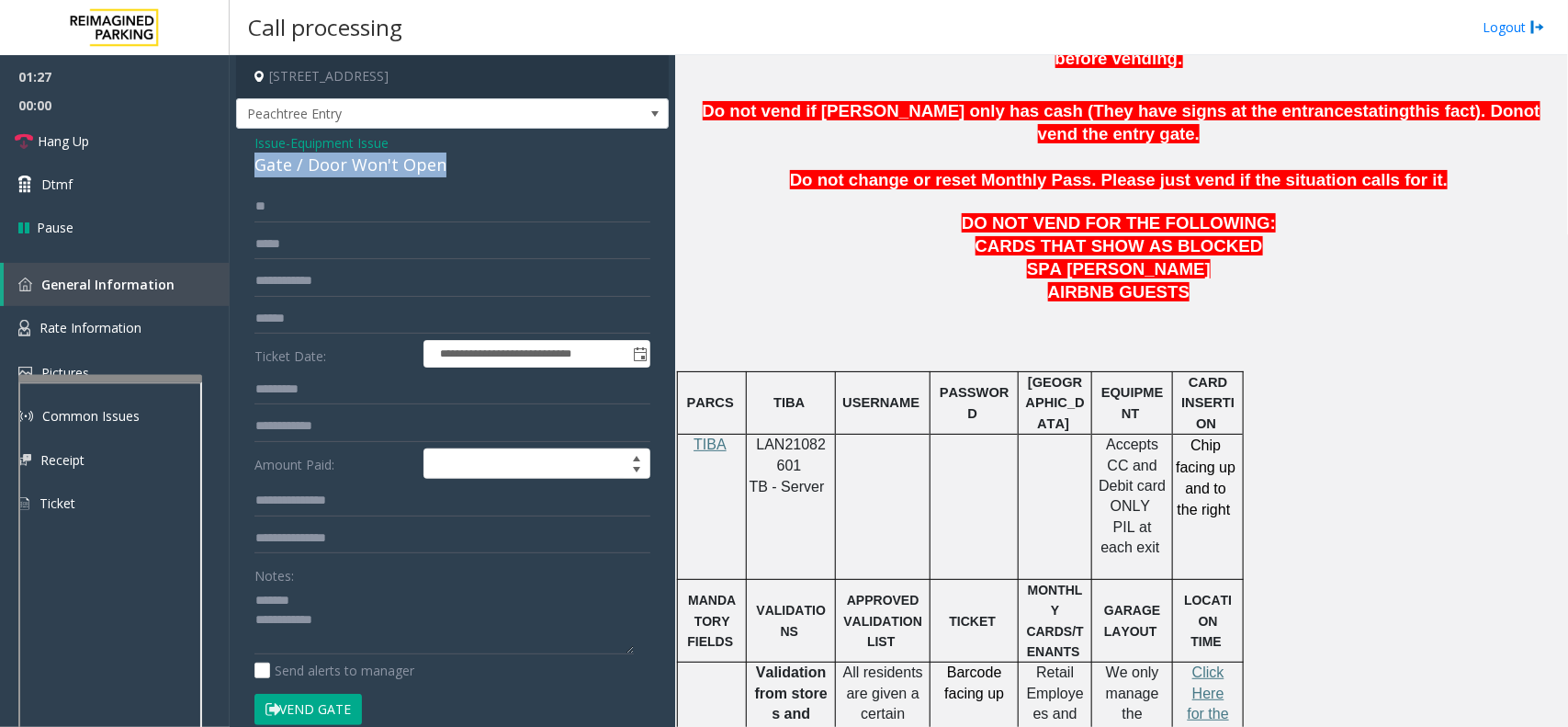 click on "Gate / Door Won't Open" 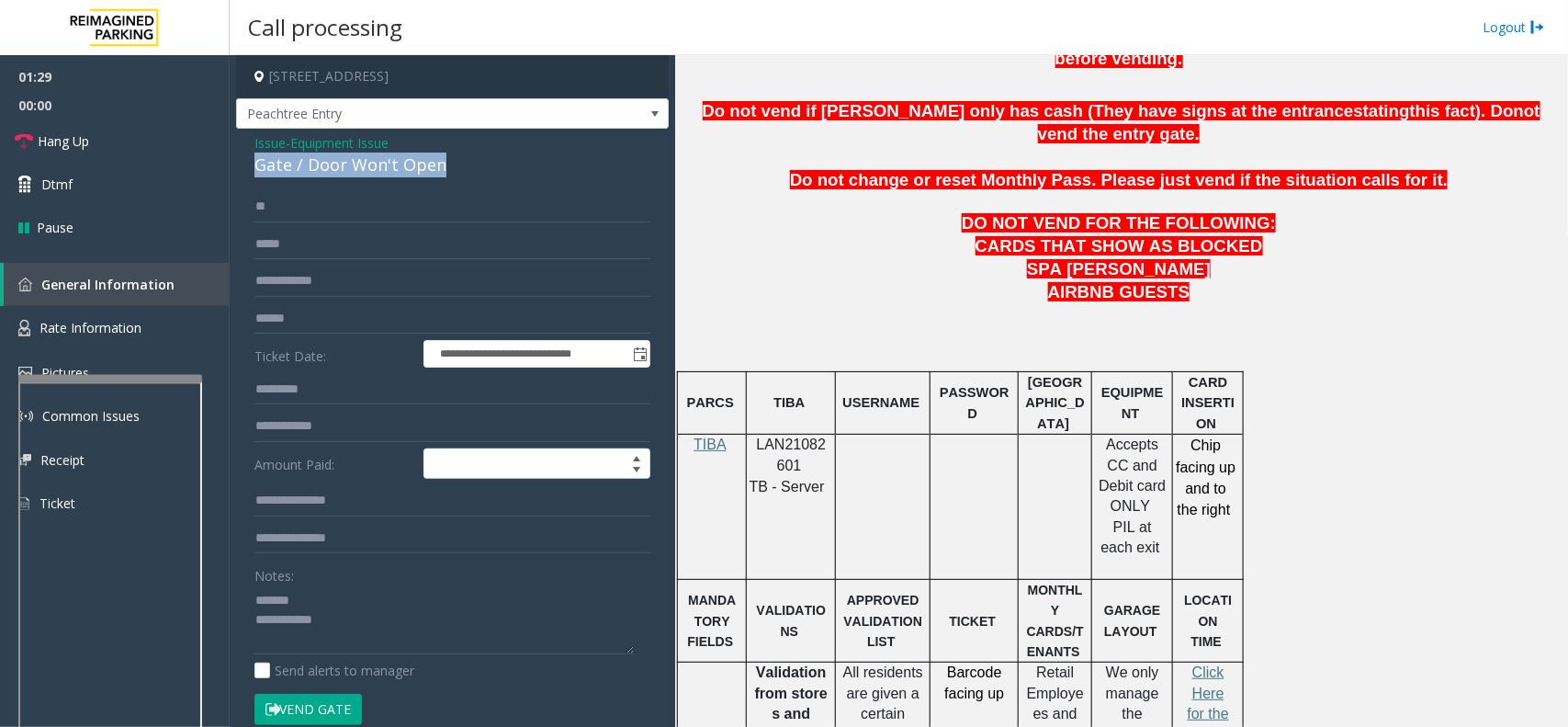 copy on "Gate / Door Won't Open" 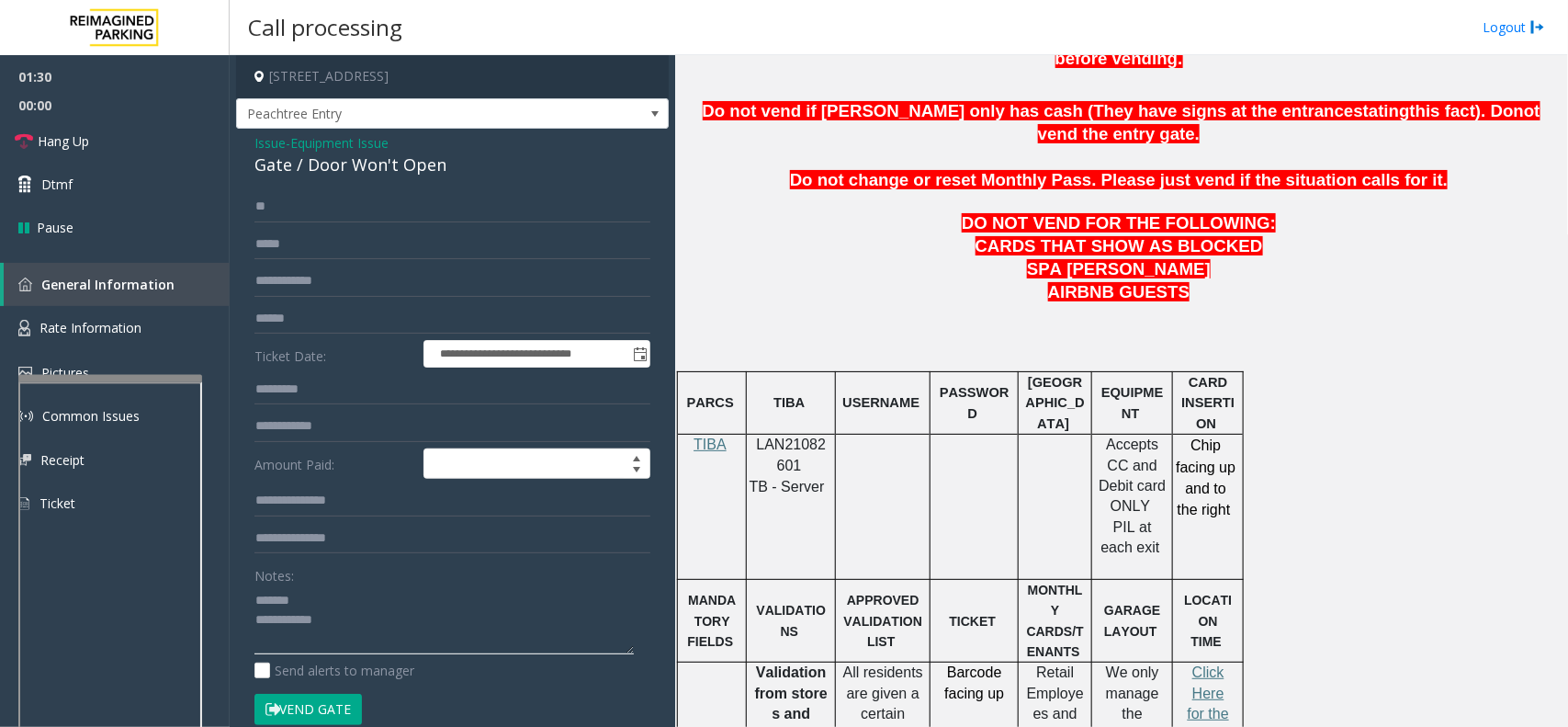 click 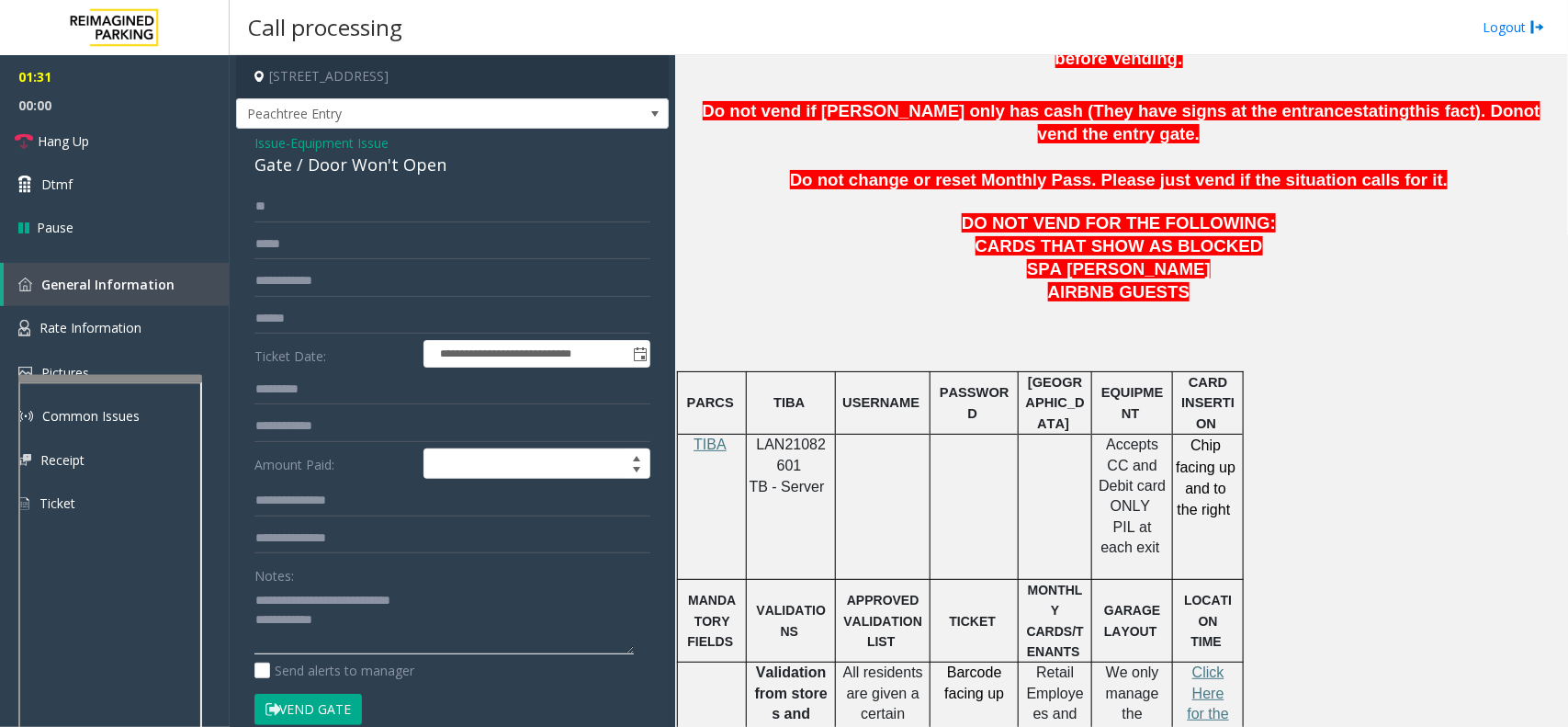 click 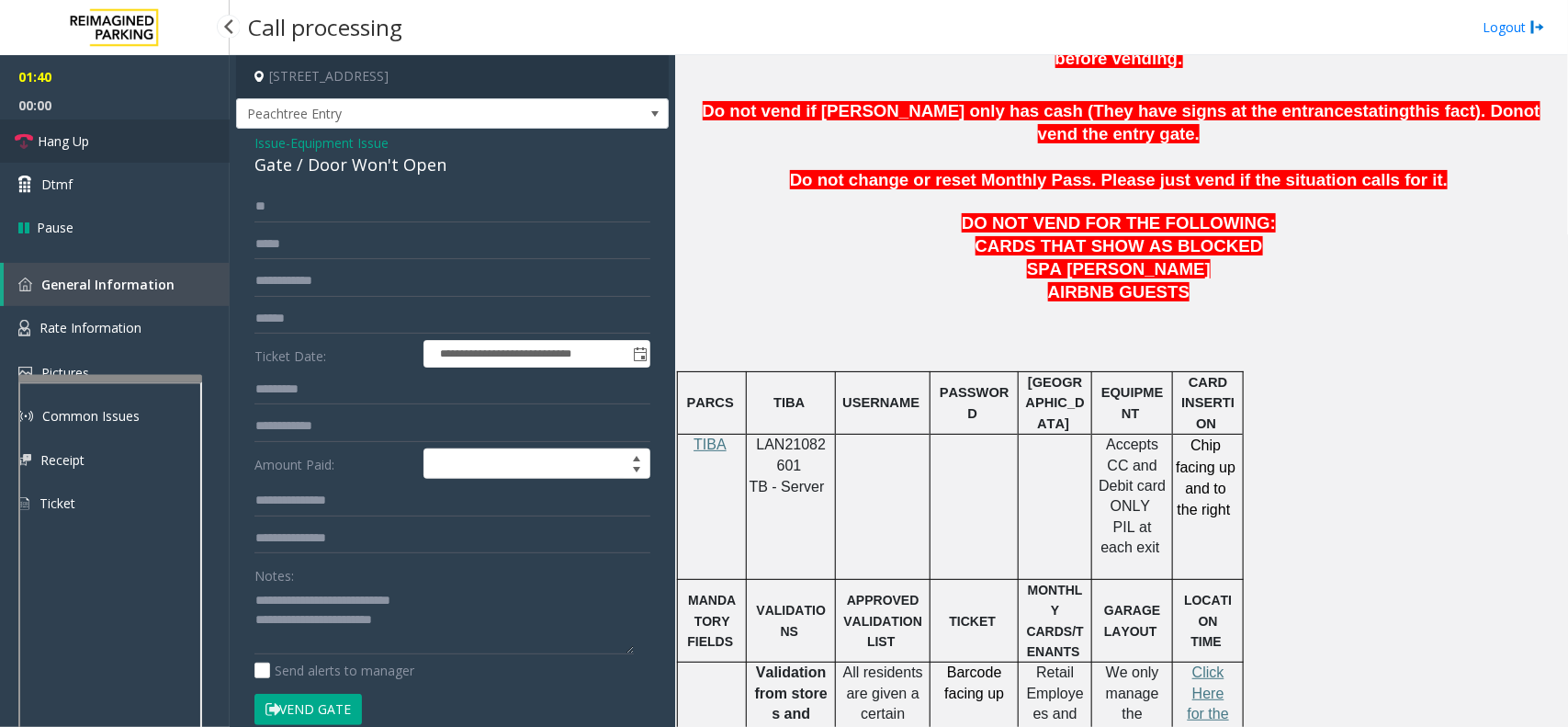 click on "Hang Up" at bounding box center [115, 141] 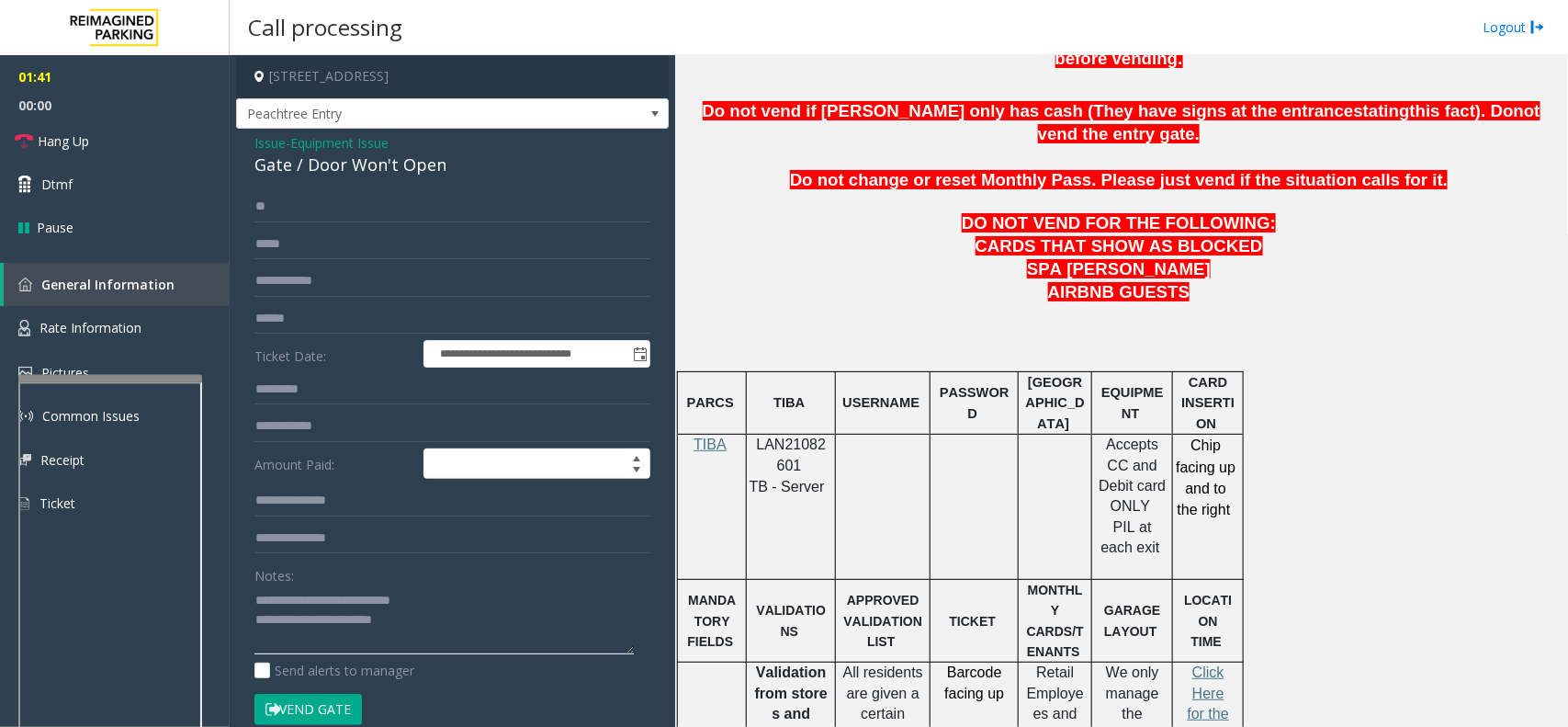 click 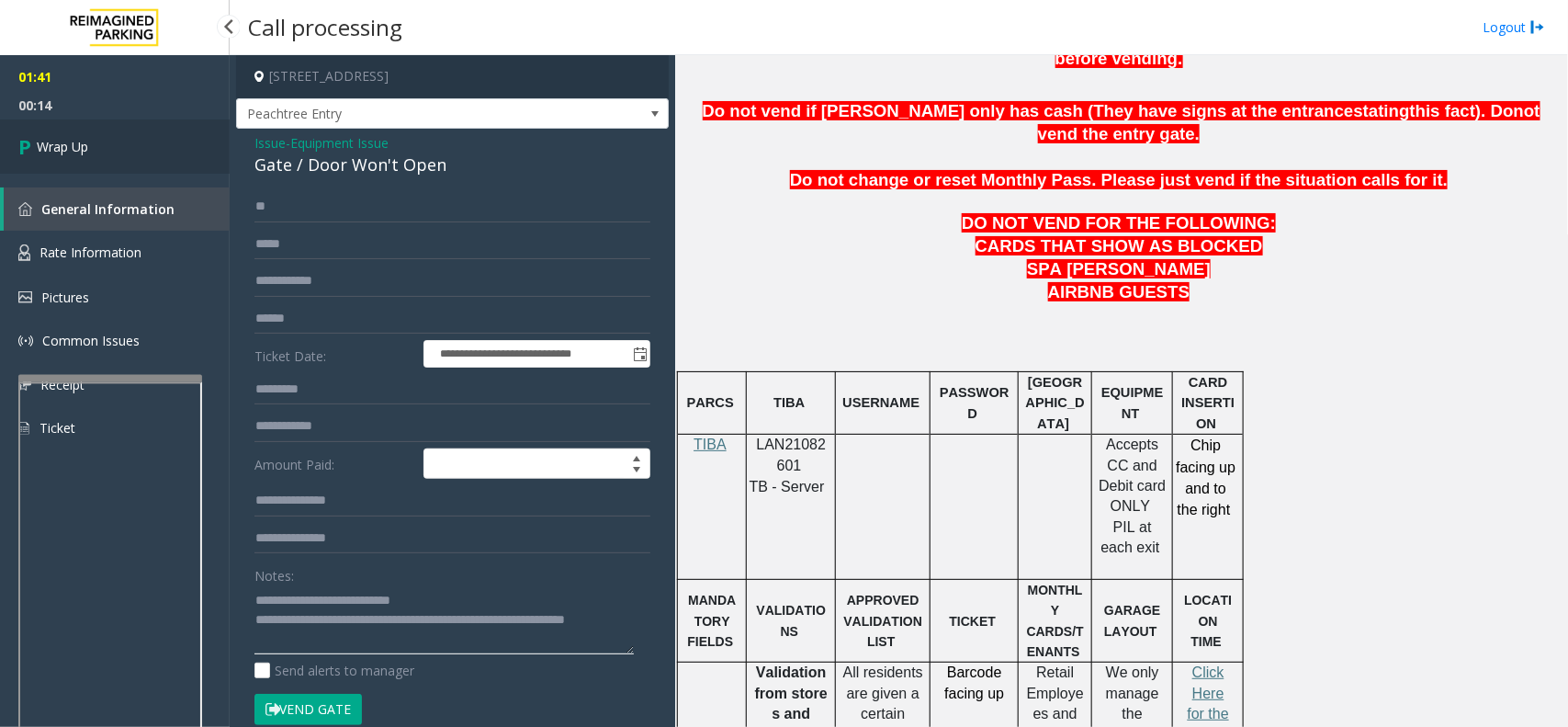 type on "**********" 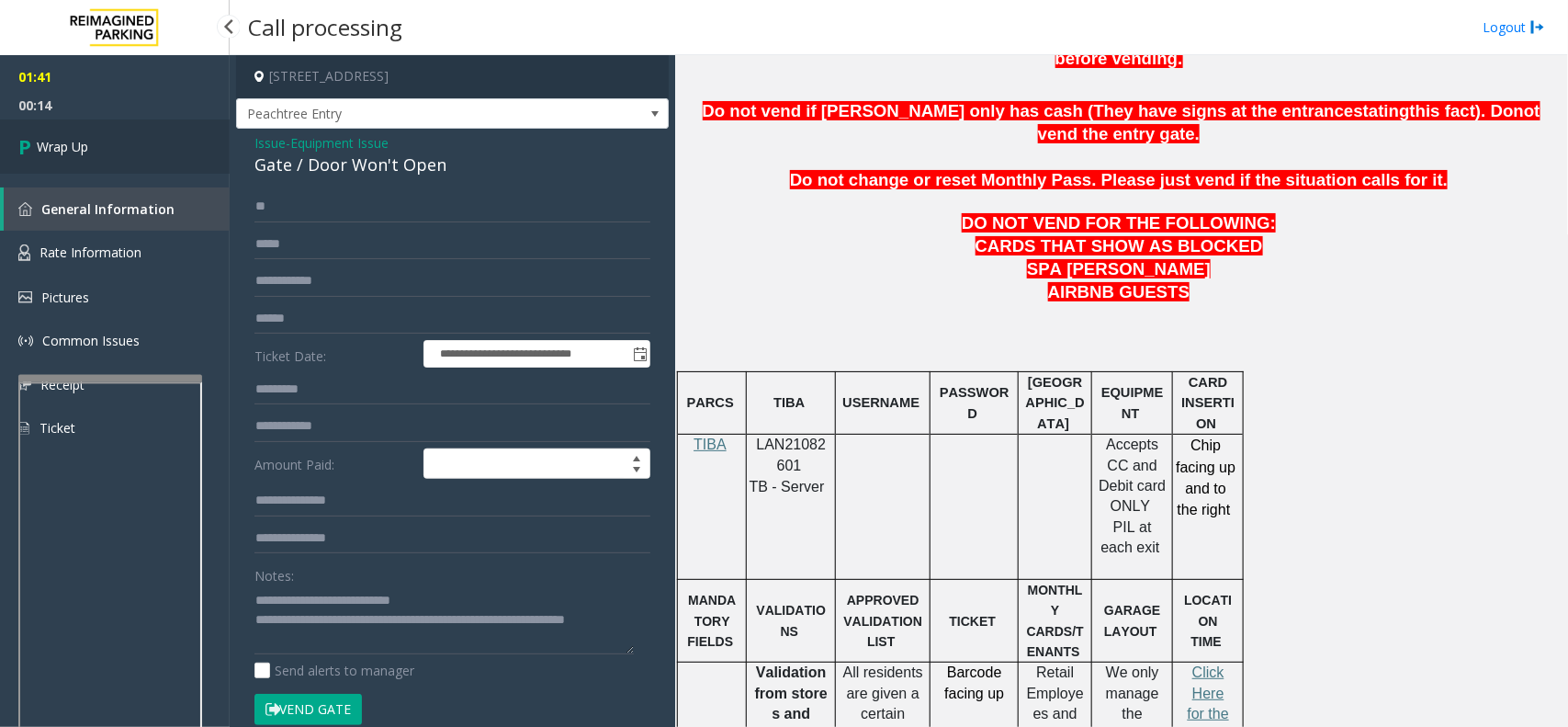 click on "Wrap Up" at bounding box center [62, 146] 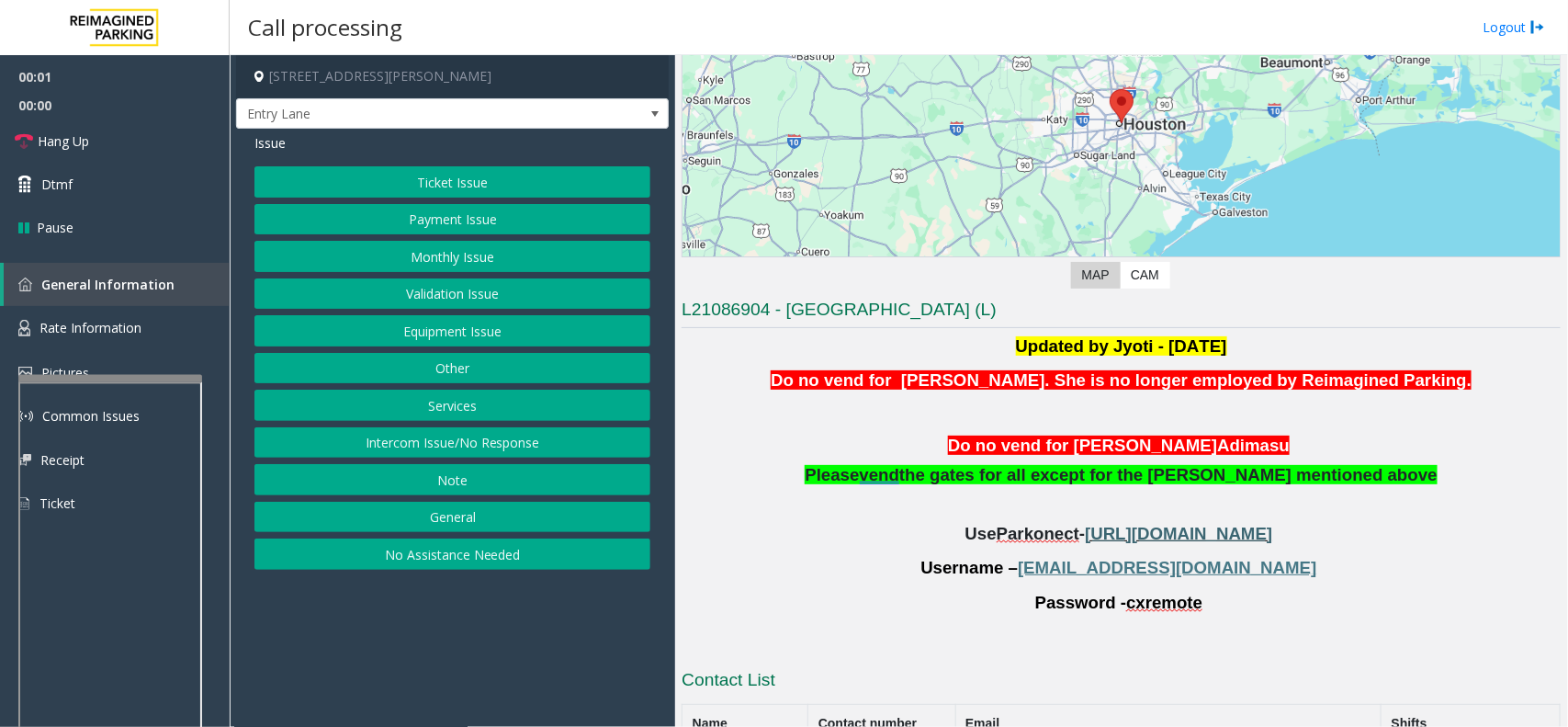 scroll, scrollTop: 341, scrollLeft: 0, axis: vertical 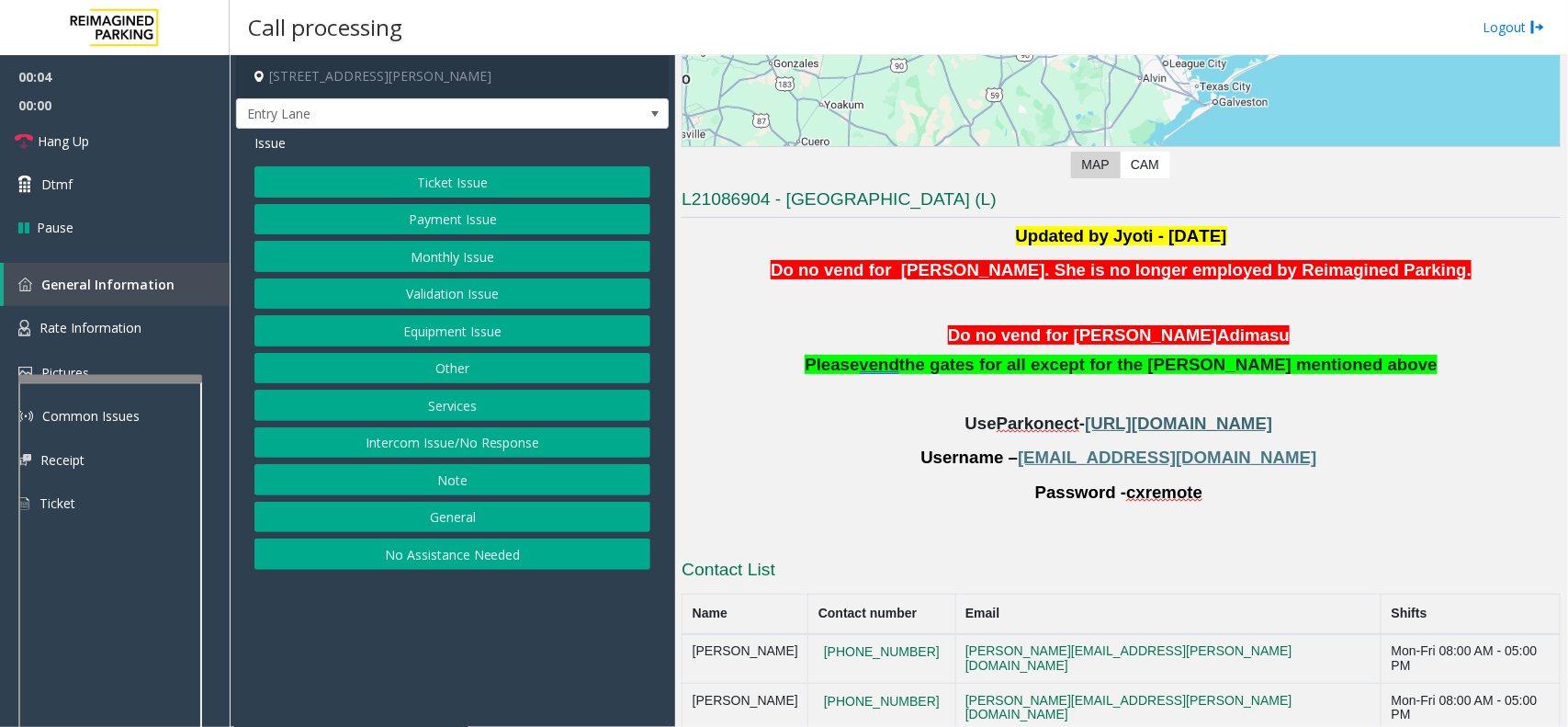 click on "[URL][DOMAIN_NAME]" 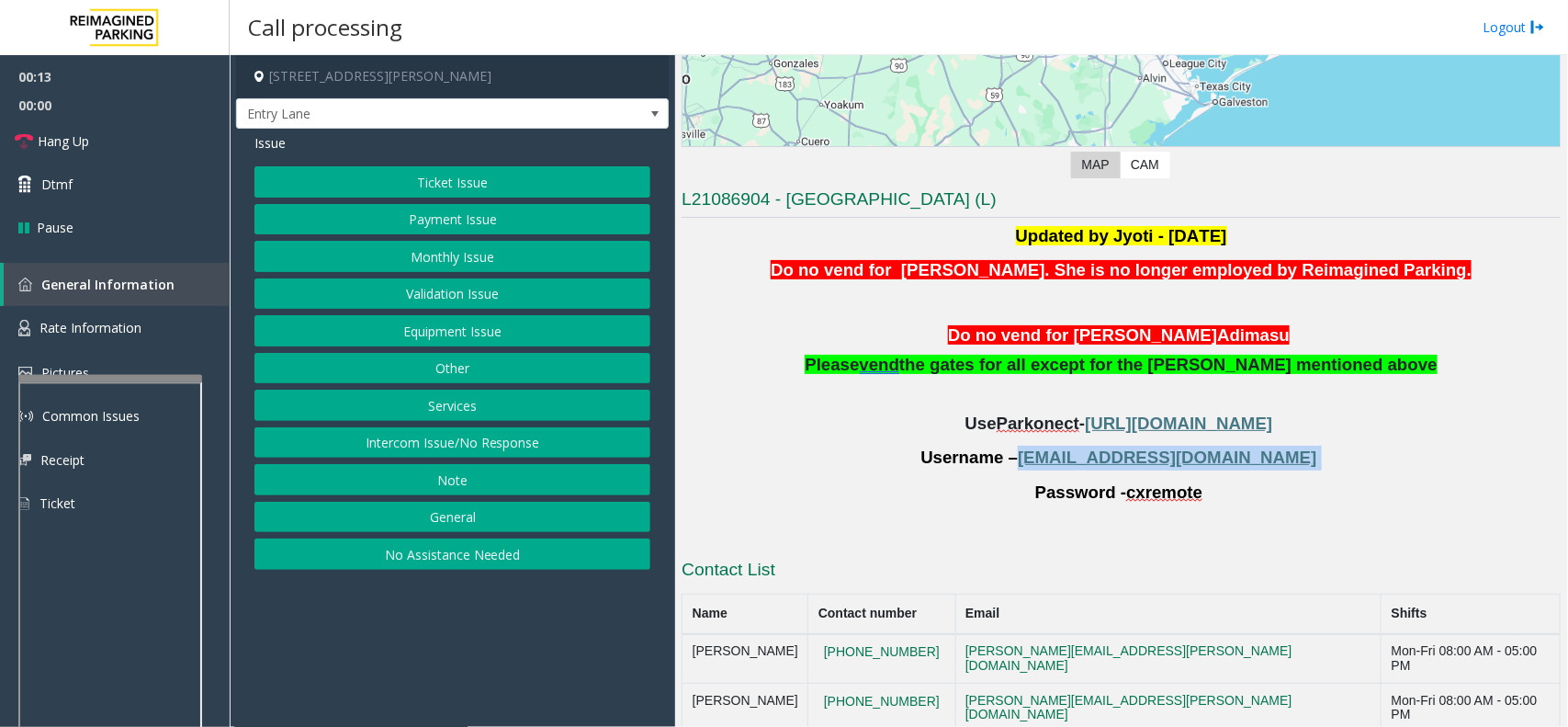 drag, startPoint x: 1265, startPoint y: 462, endPoint x: 1073, endPoint y: 461, distance: 192.0026 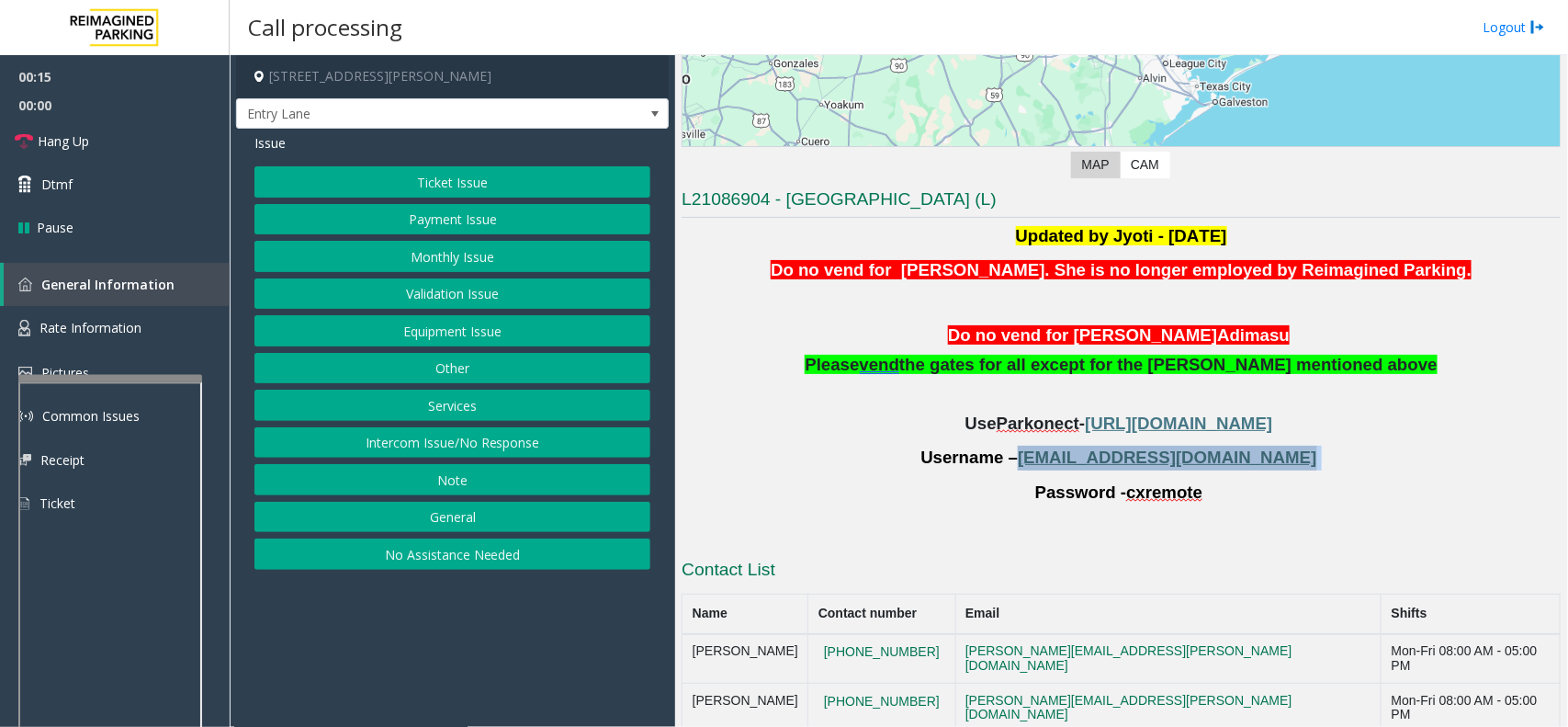copy on "[EMAIL_ADDRESS][DOMAIN_NAME]" 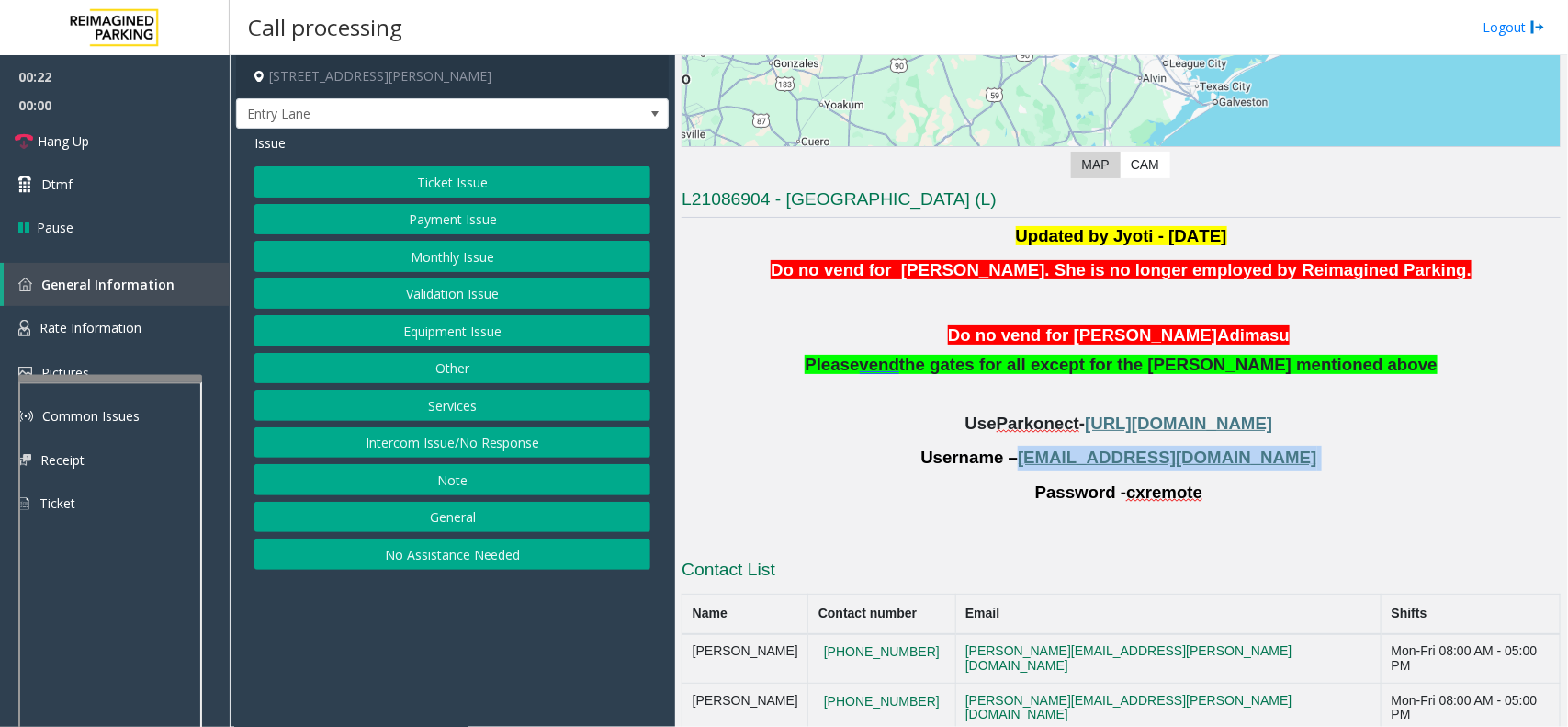 click on "Monthly Issue" 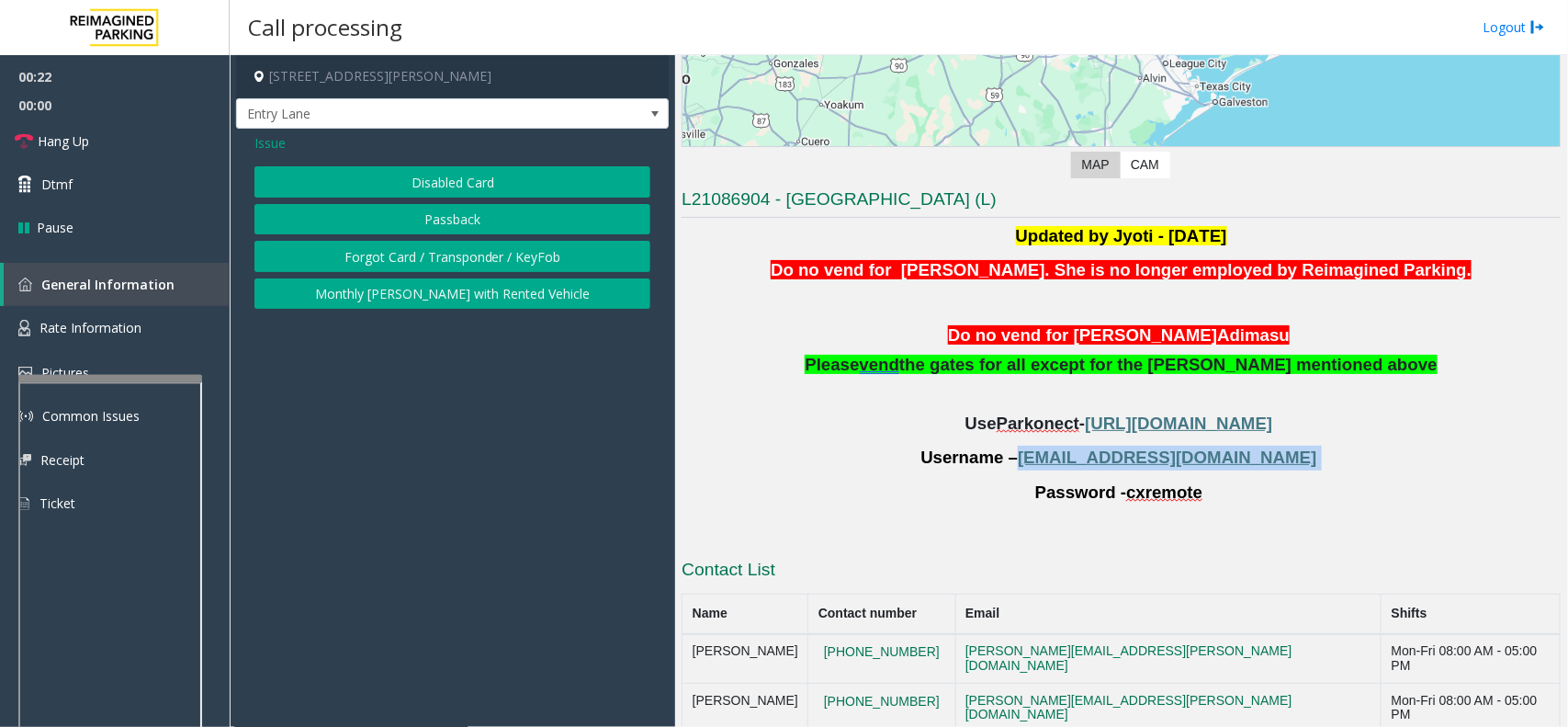 click on "Disabled Card" 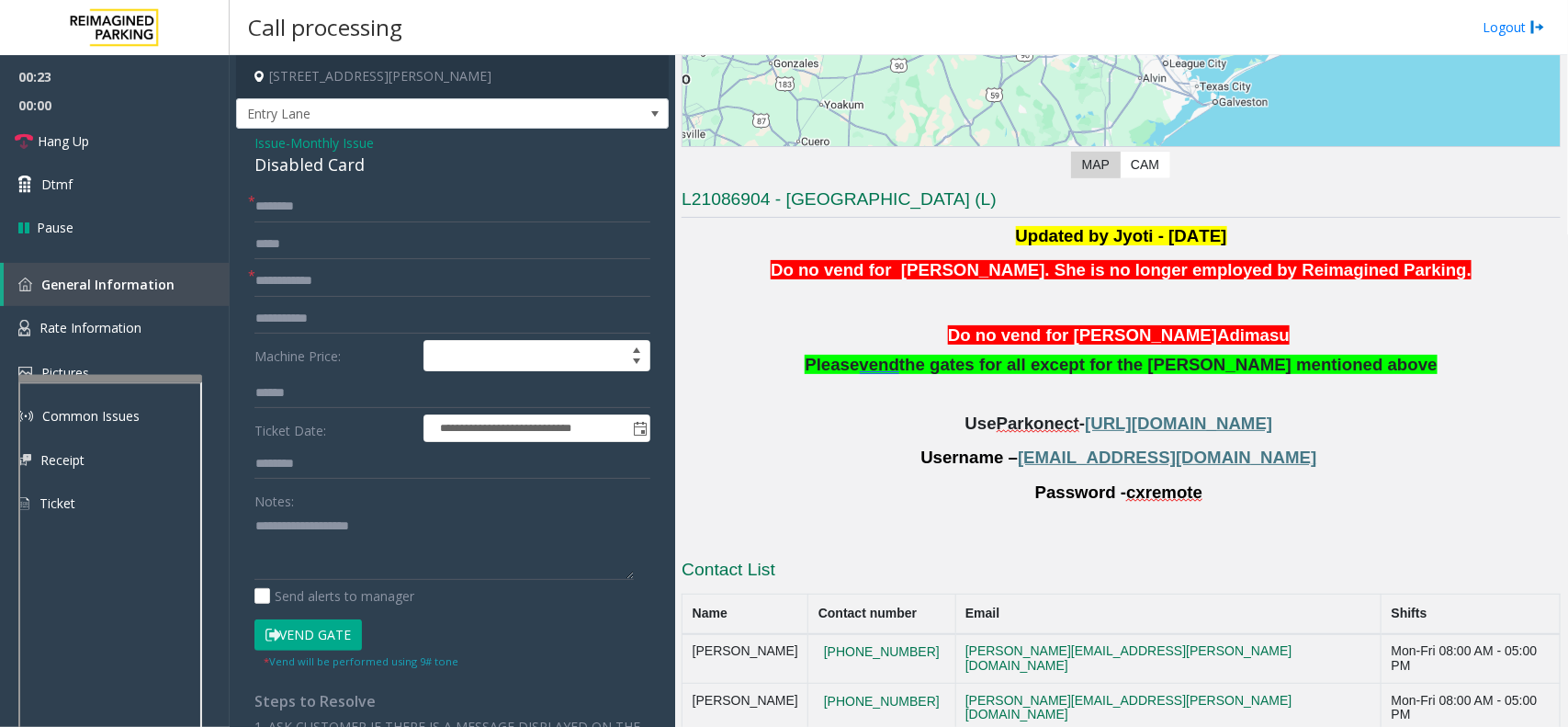 click on "cxremote" 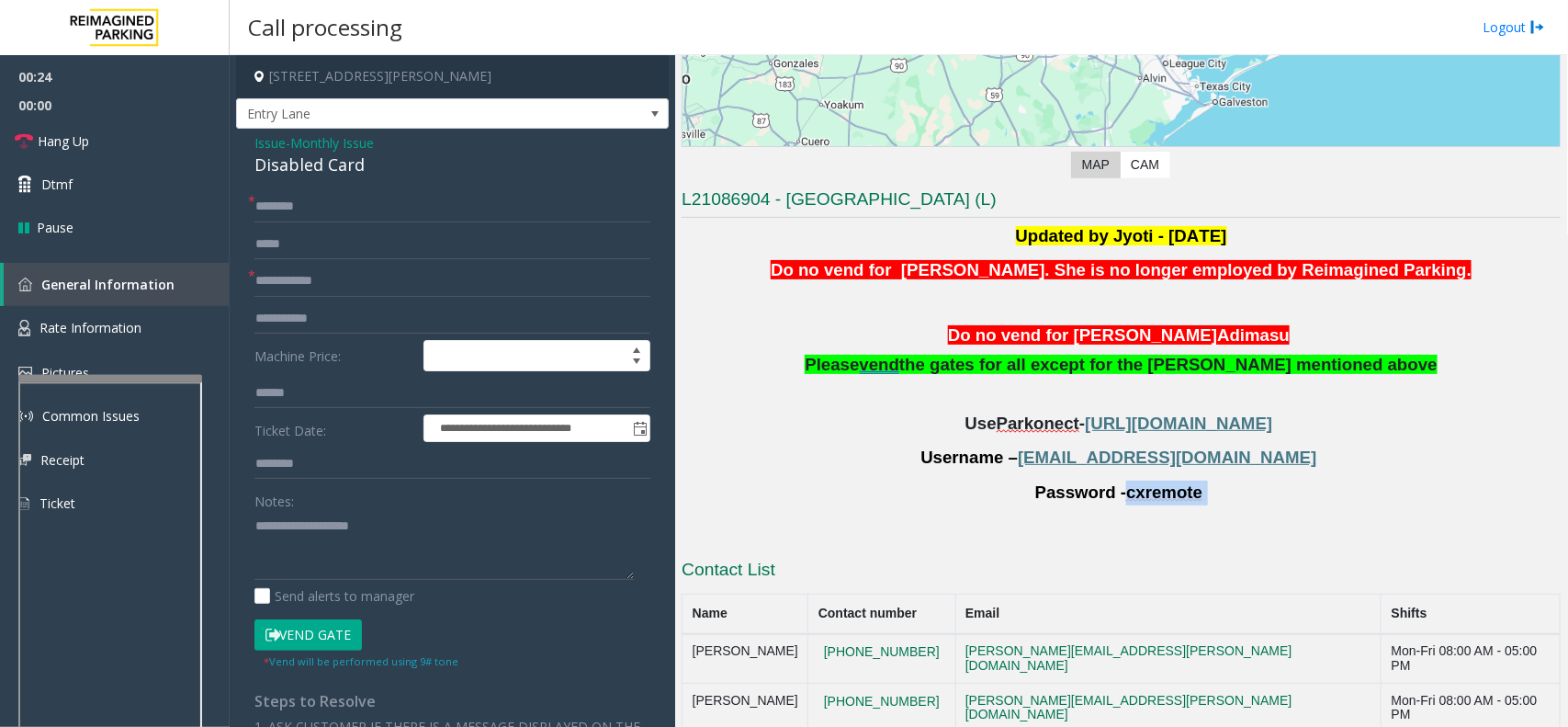 click on "cxremote" 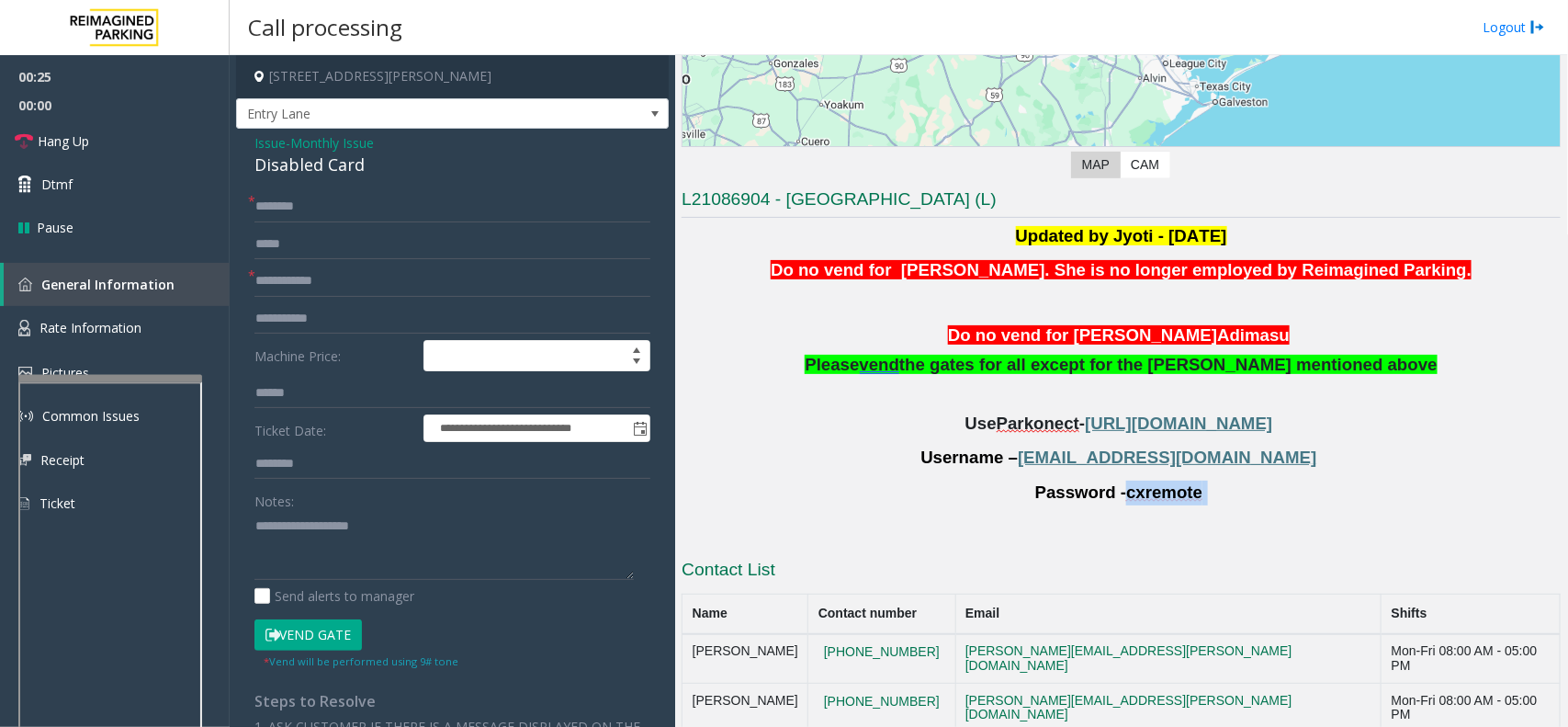 copy on "cxremote" 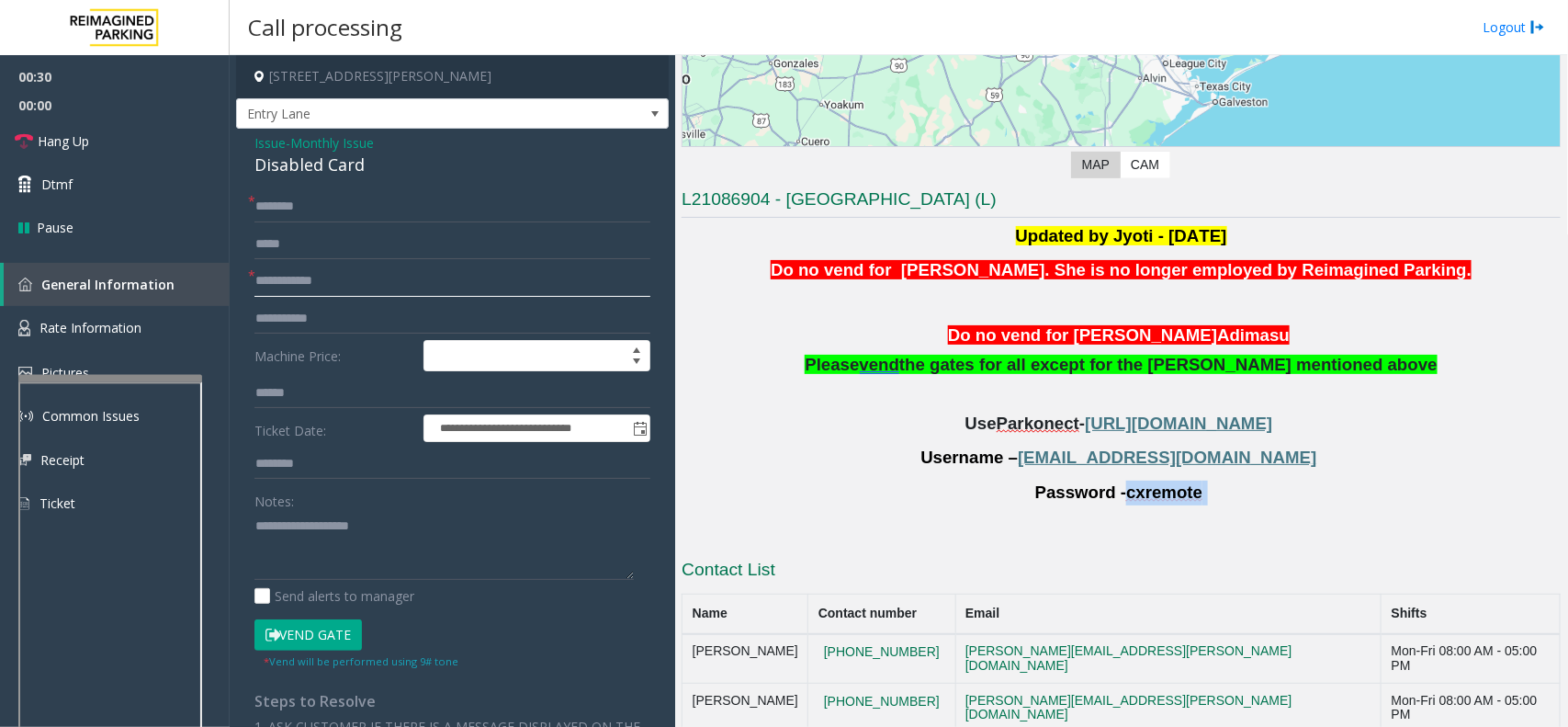 click 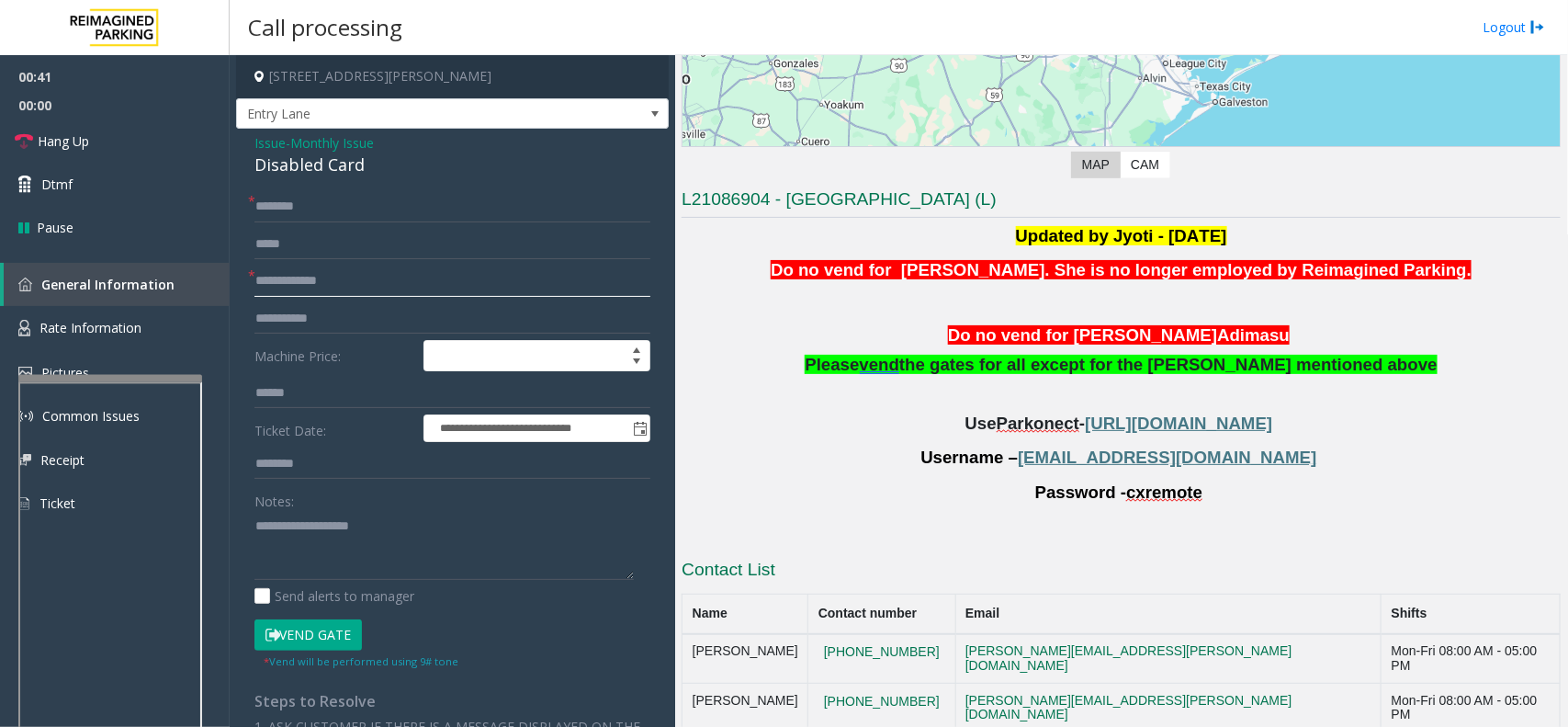 type on "**********" 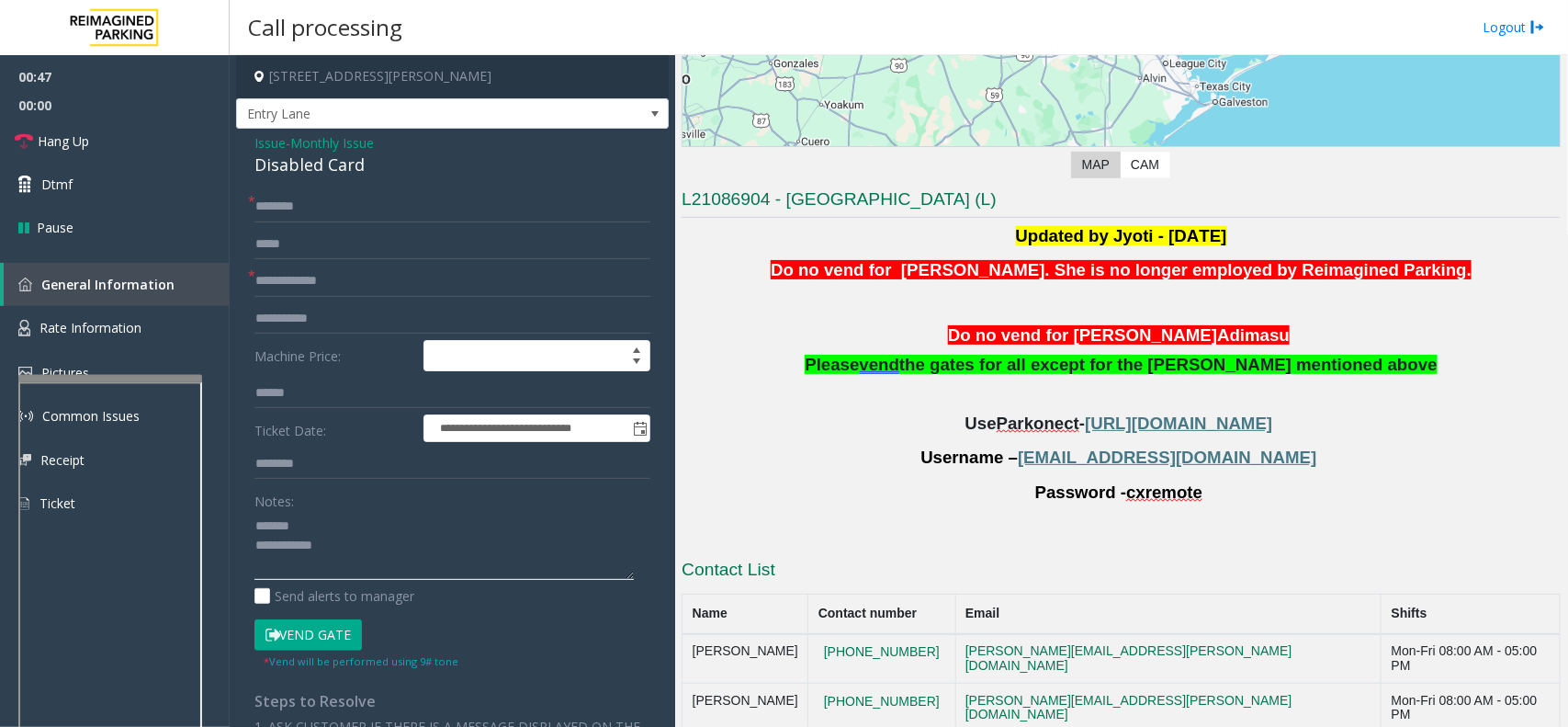 type on "**********" 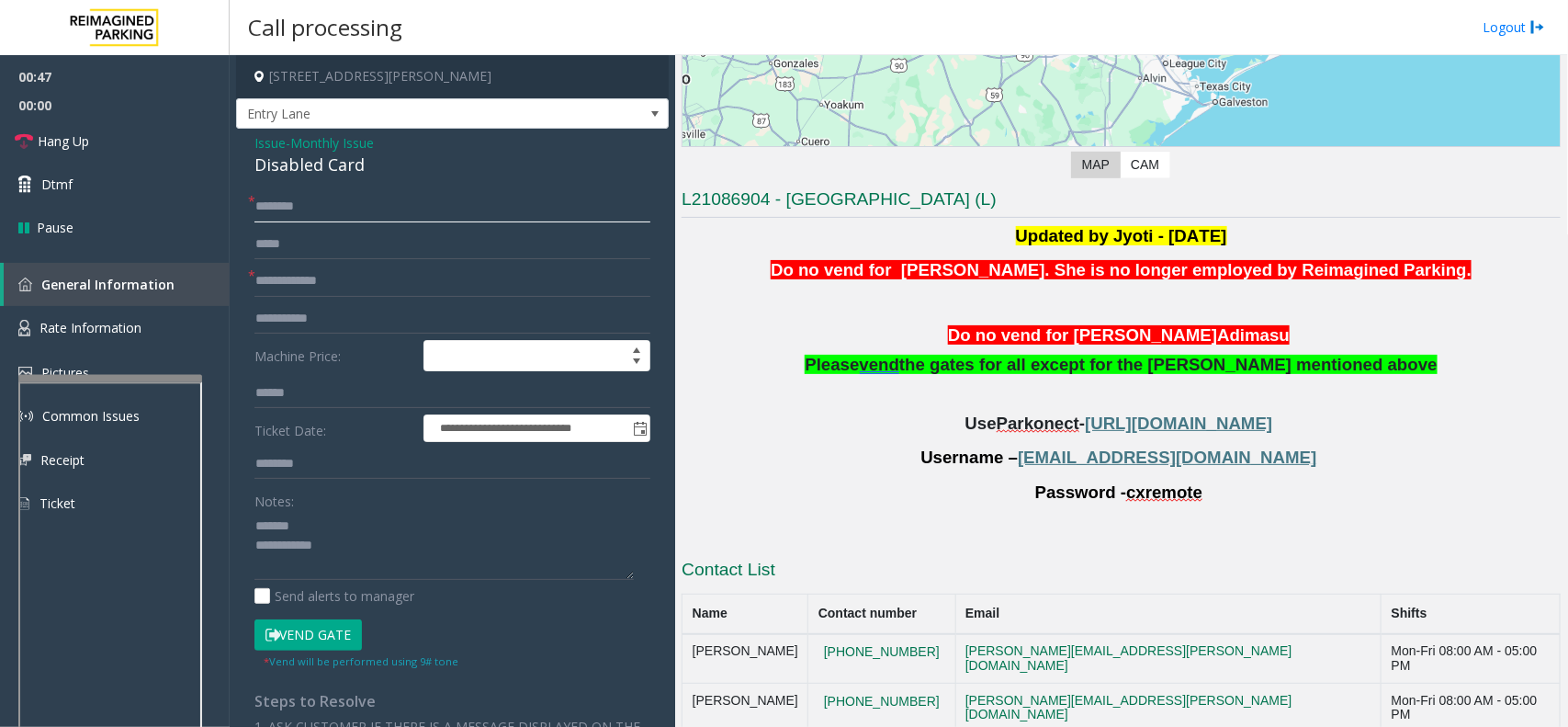 click 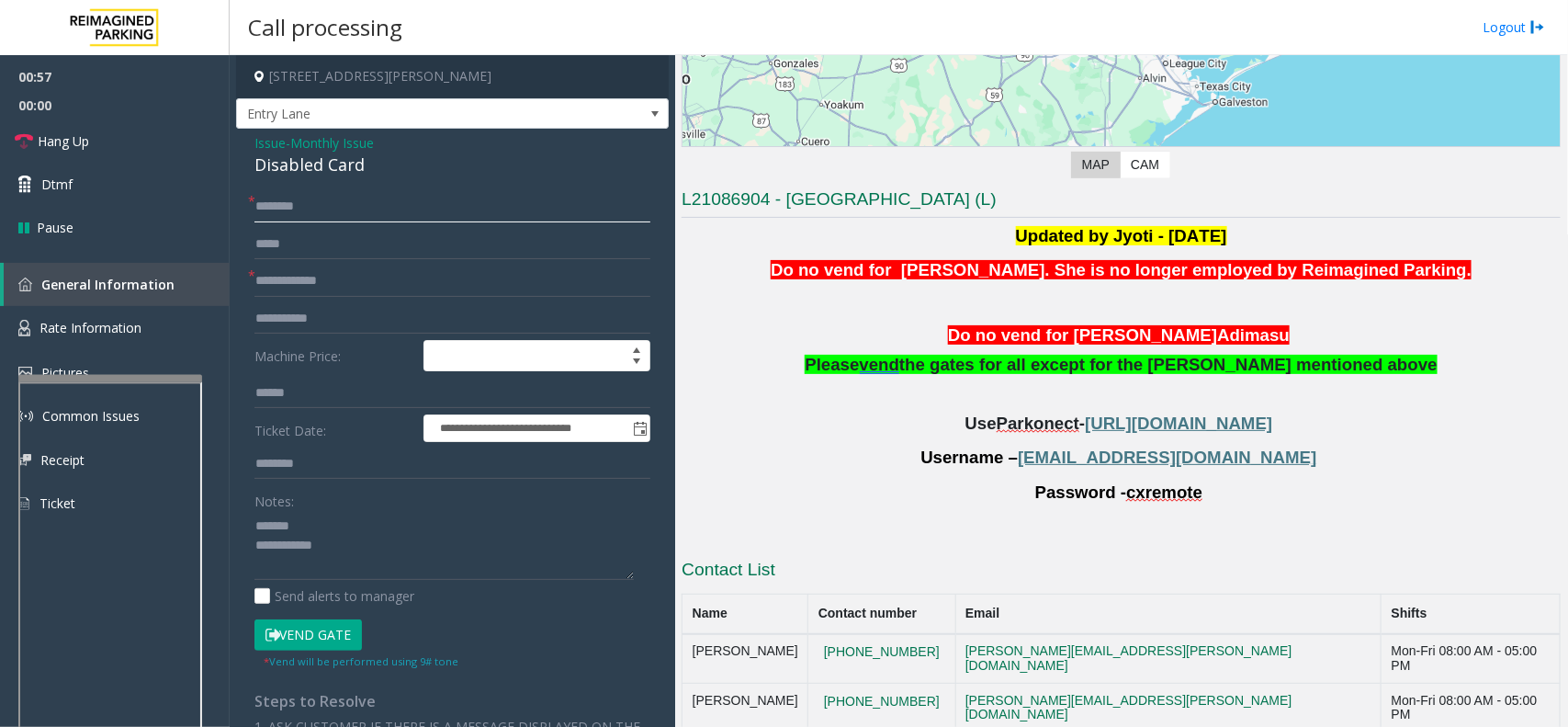 click 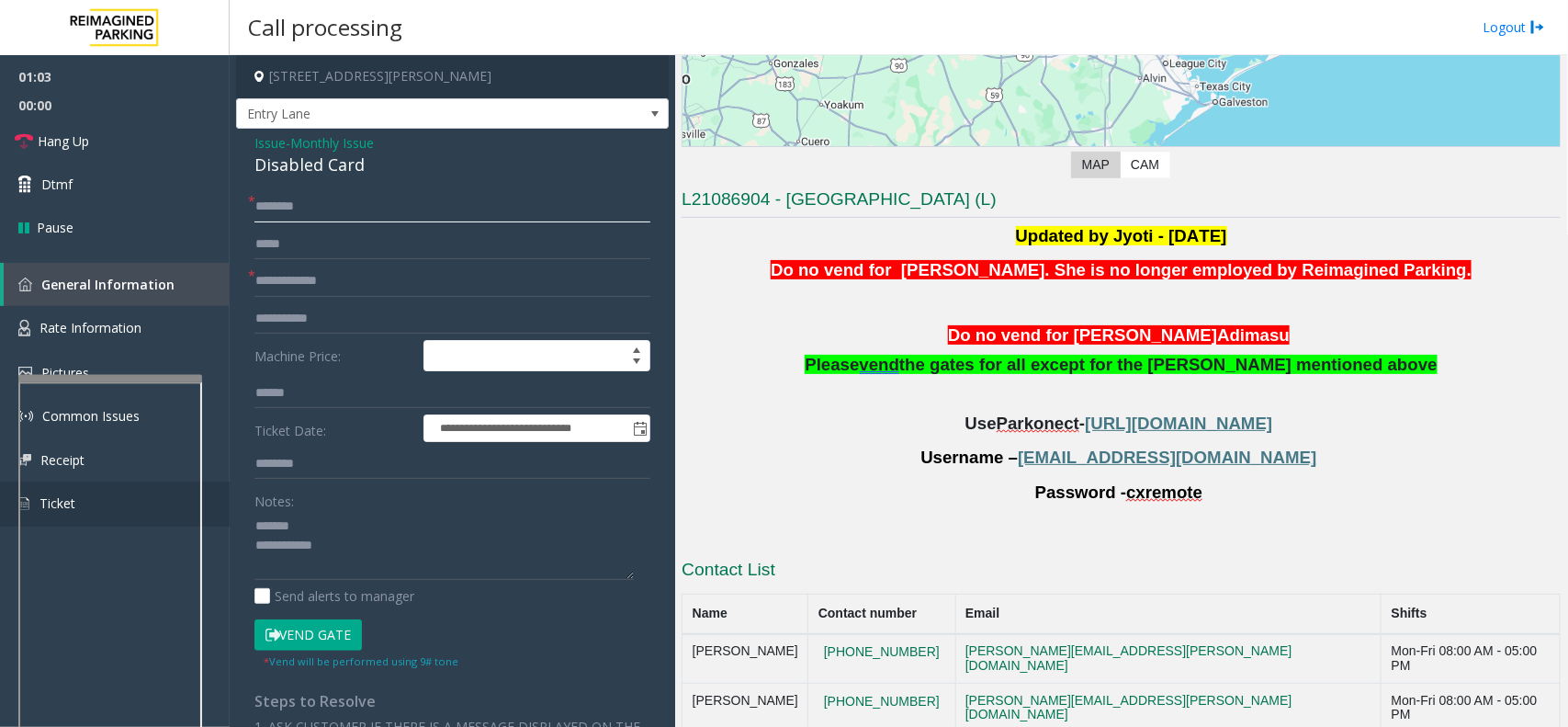type on "*******" 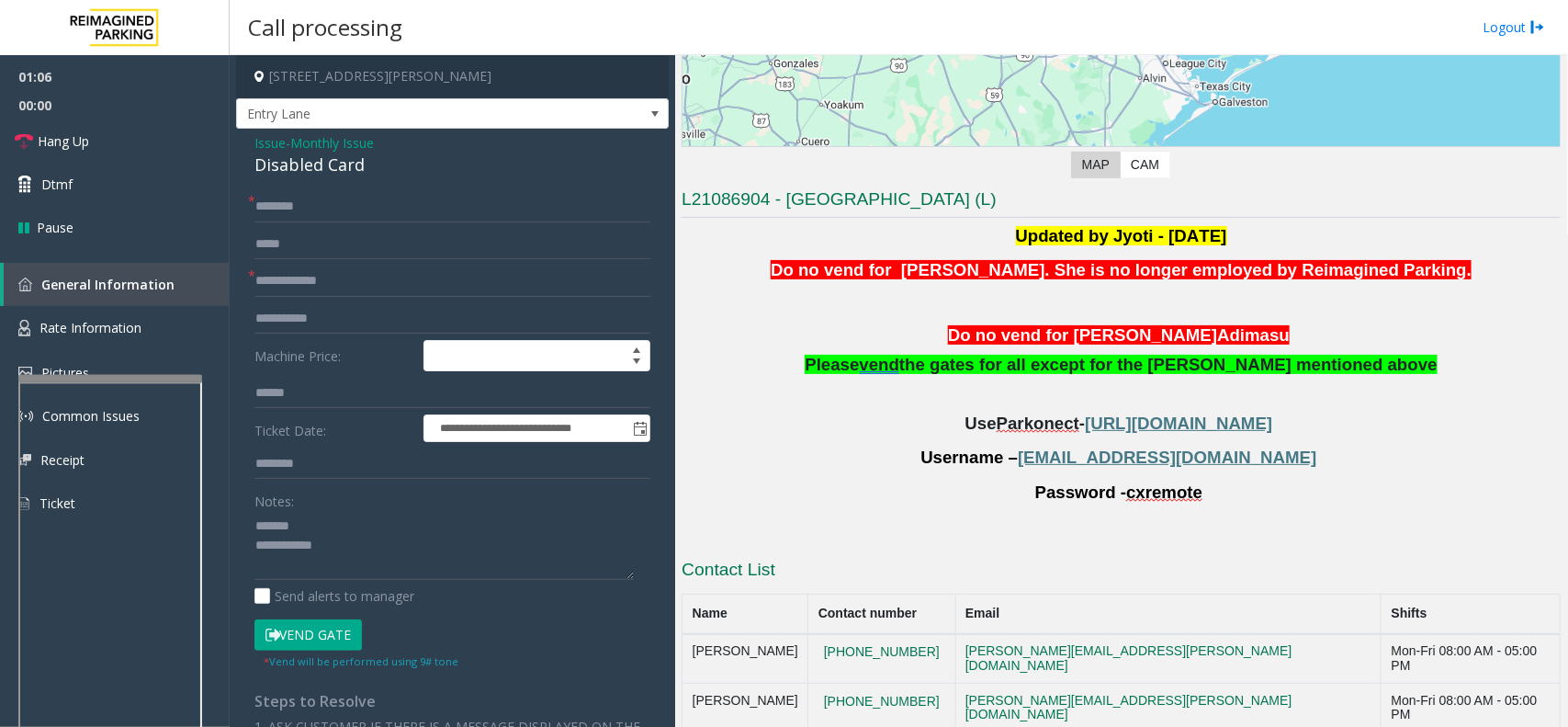 click on "Disabled Card" 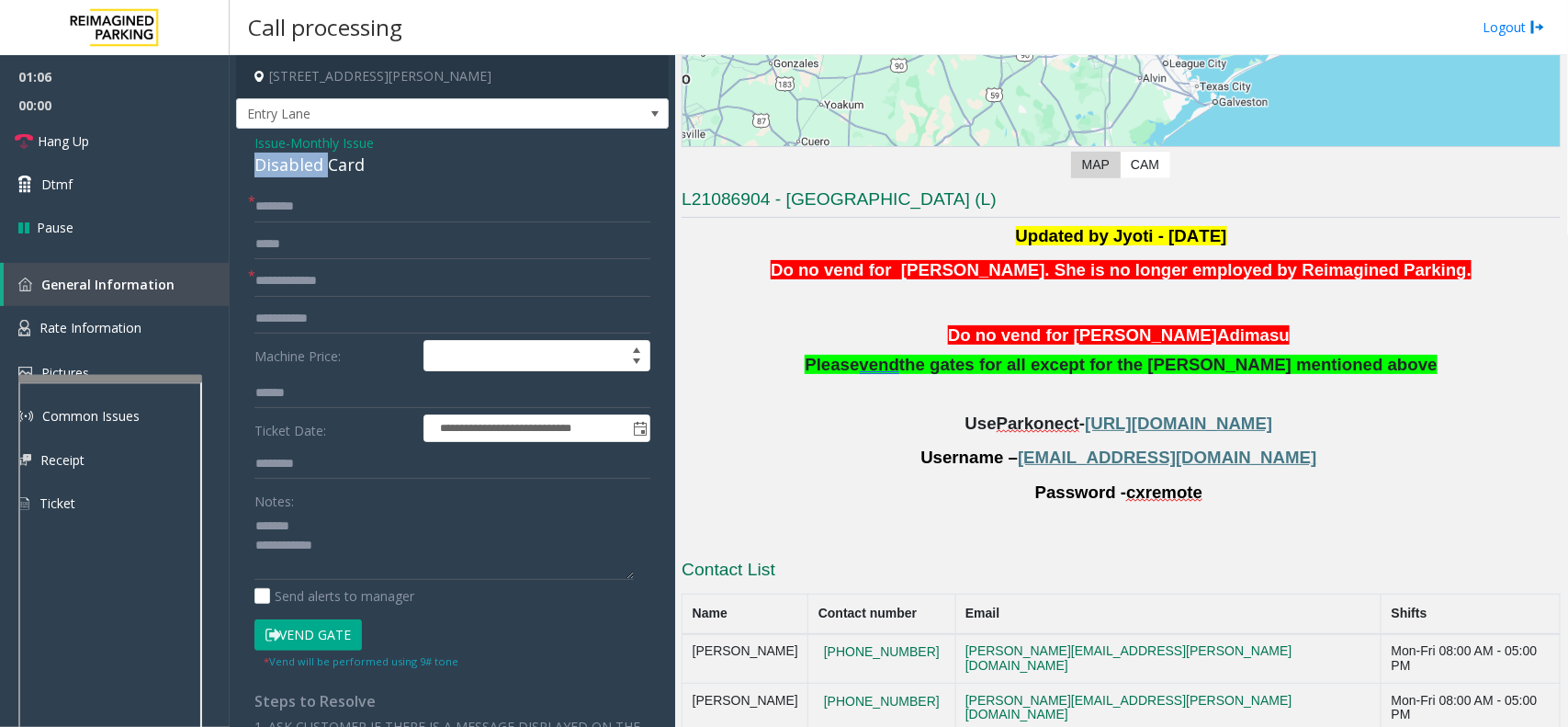 click on "Disabled Card" 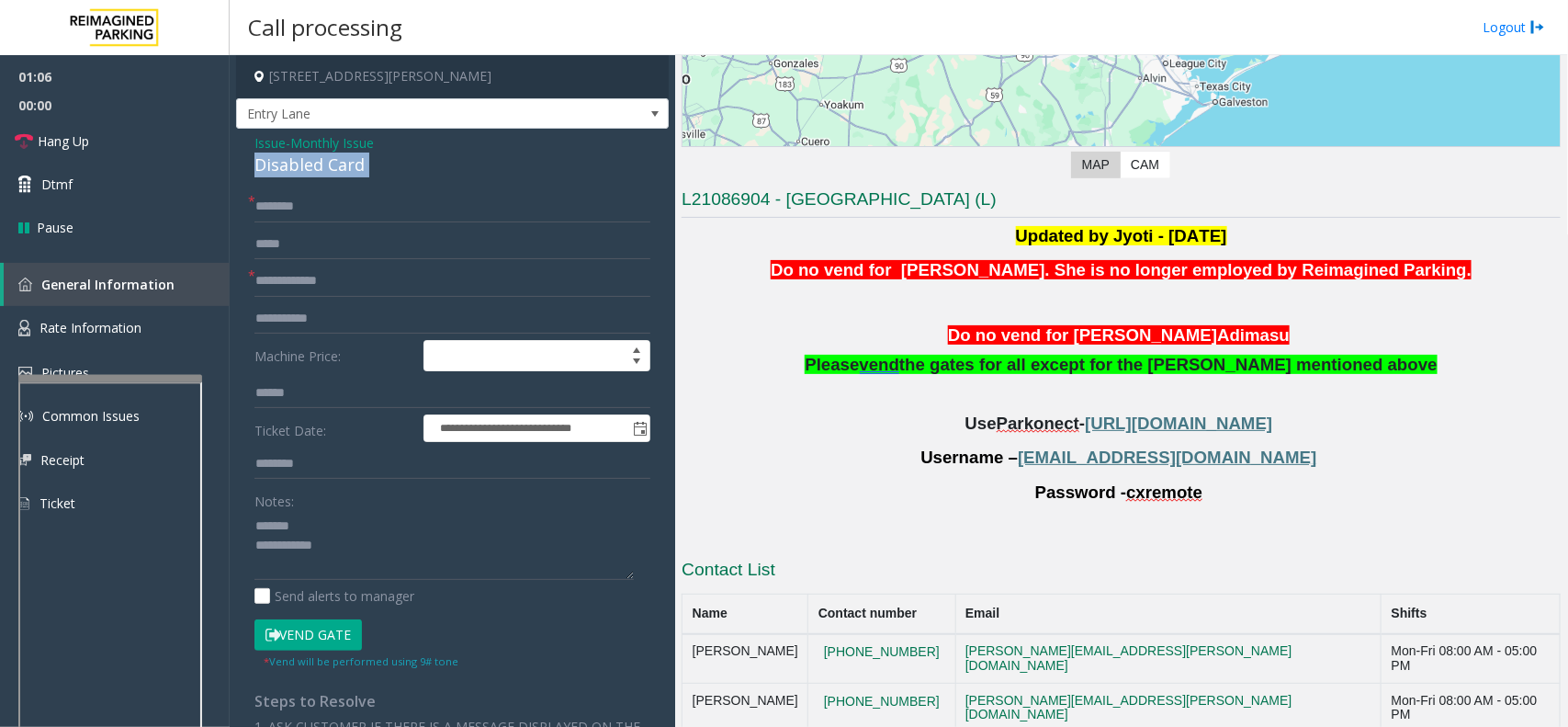click on "Disabled Card" 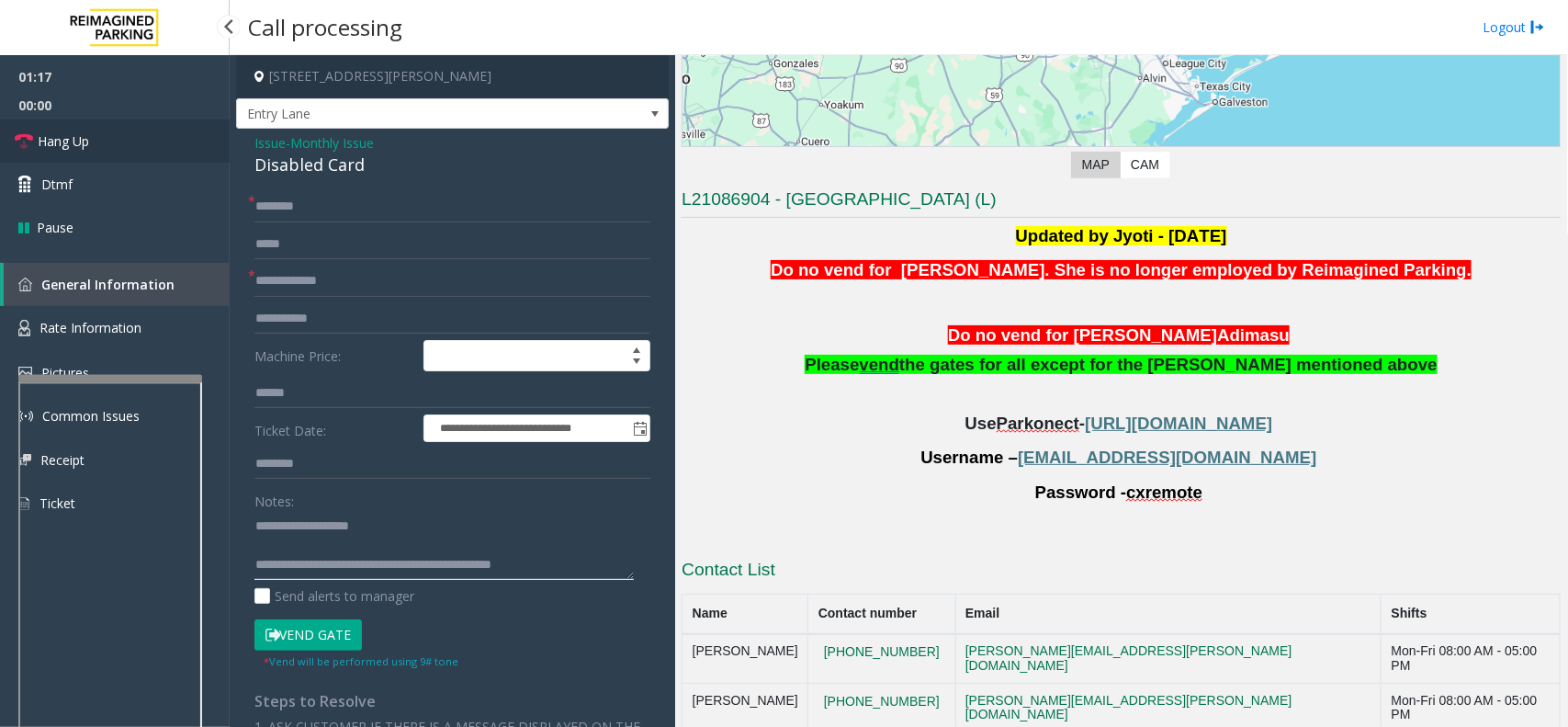 type on "**********" 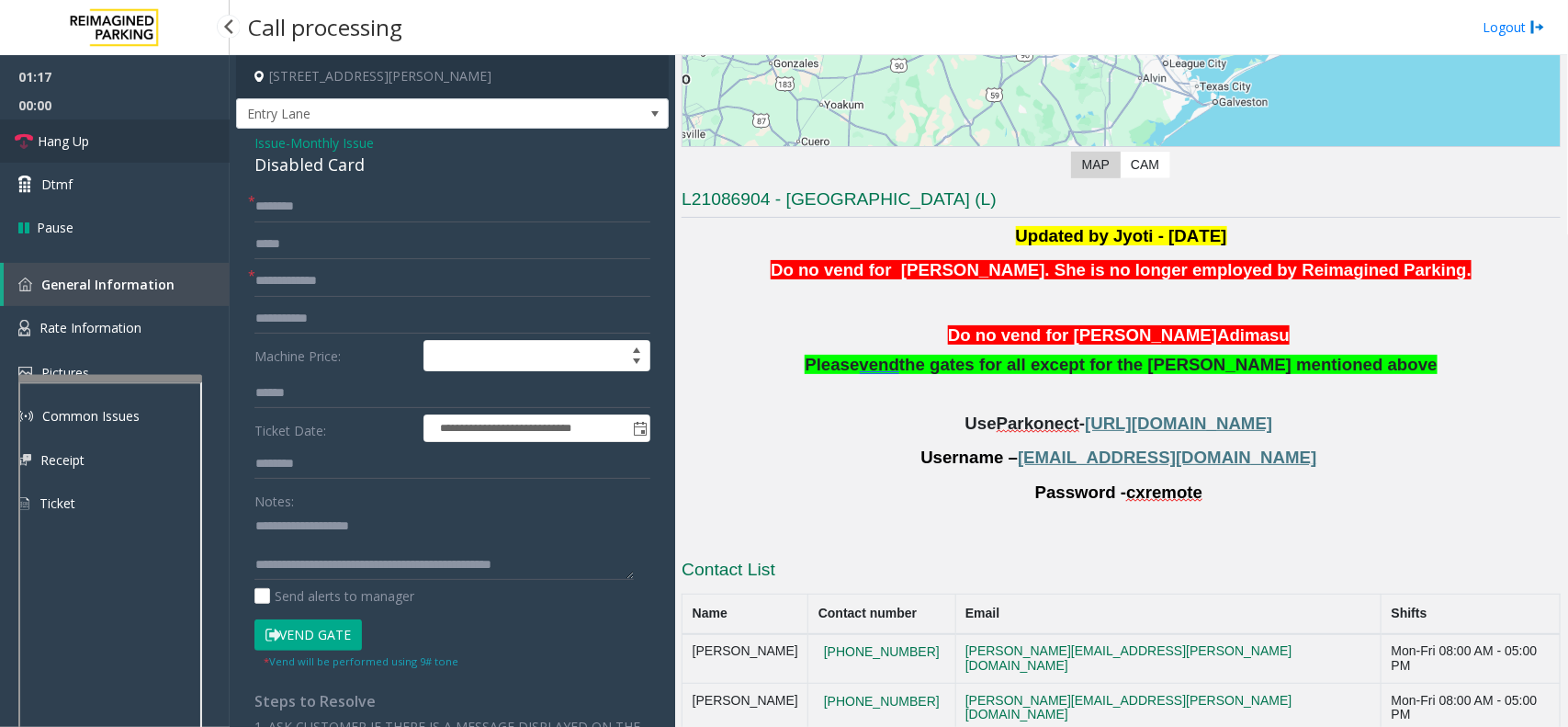 click on "Hang Up" at bounding box center [115, 141] 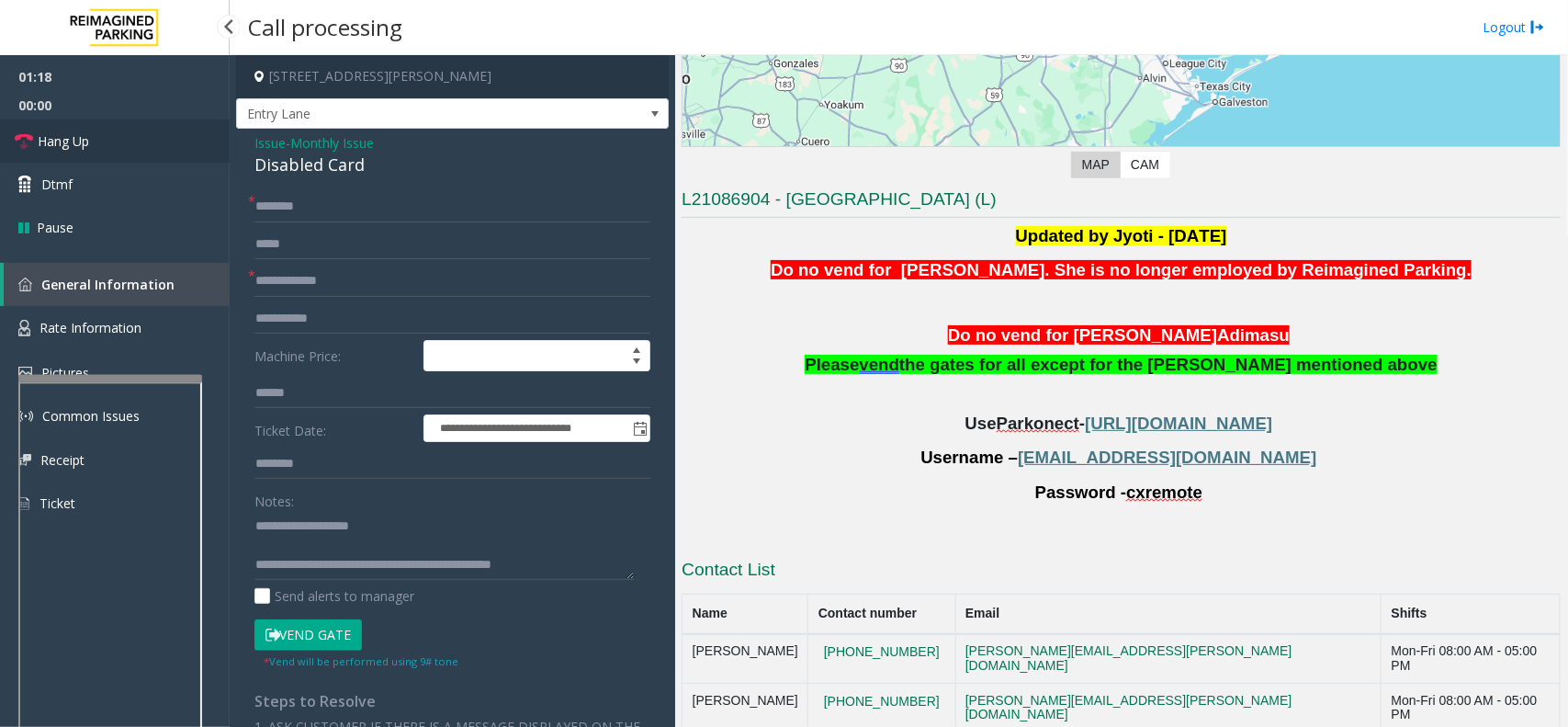 click on "Hang Up" at bounding box center [115, 141] 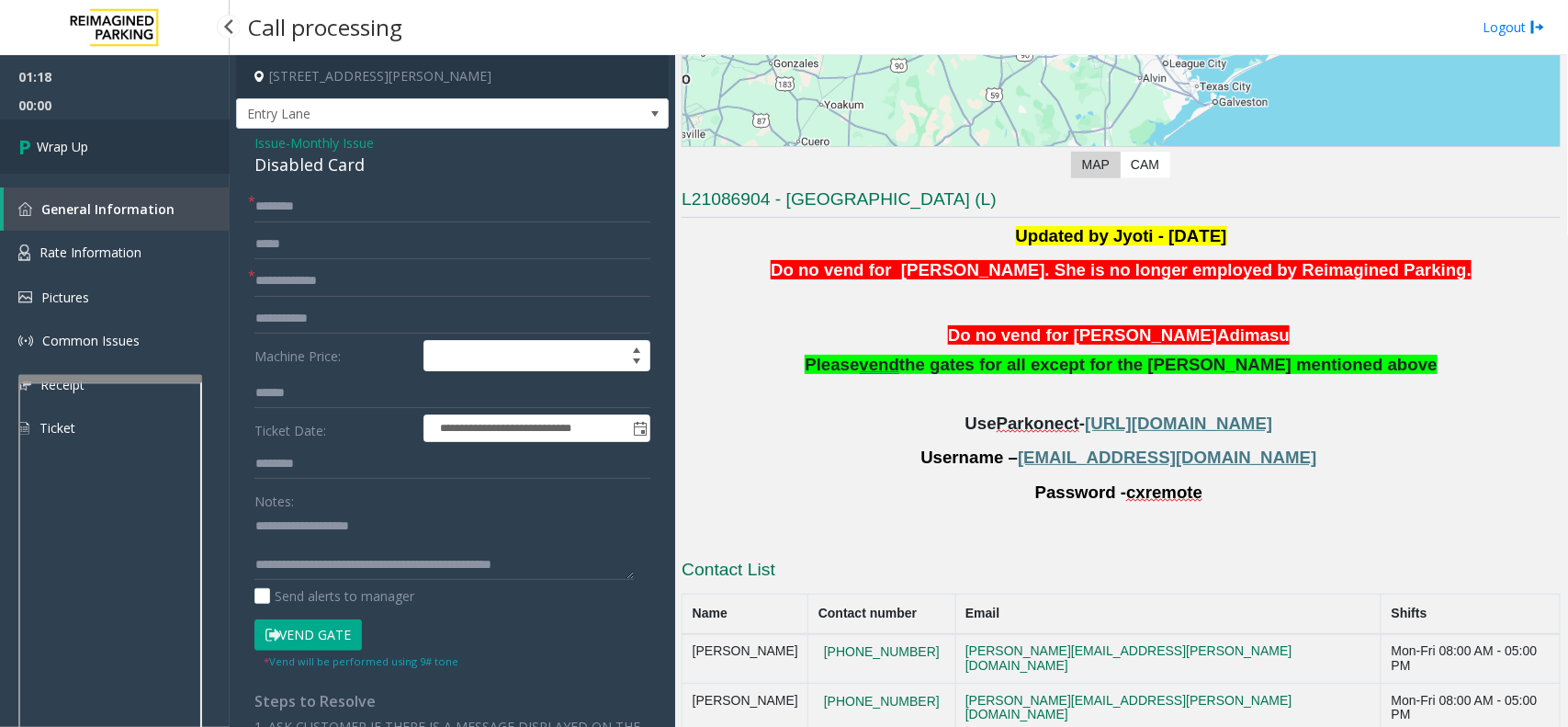 click on "Wrap Up" at bounding box center [115, 146] 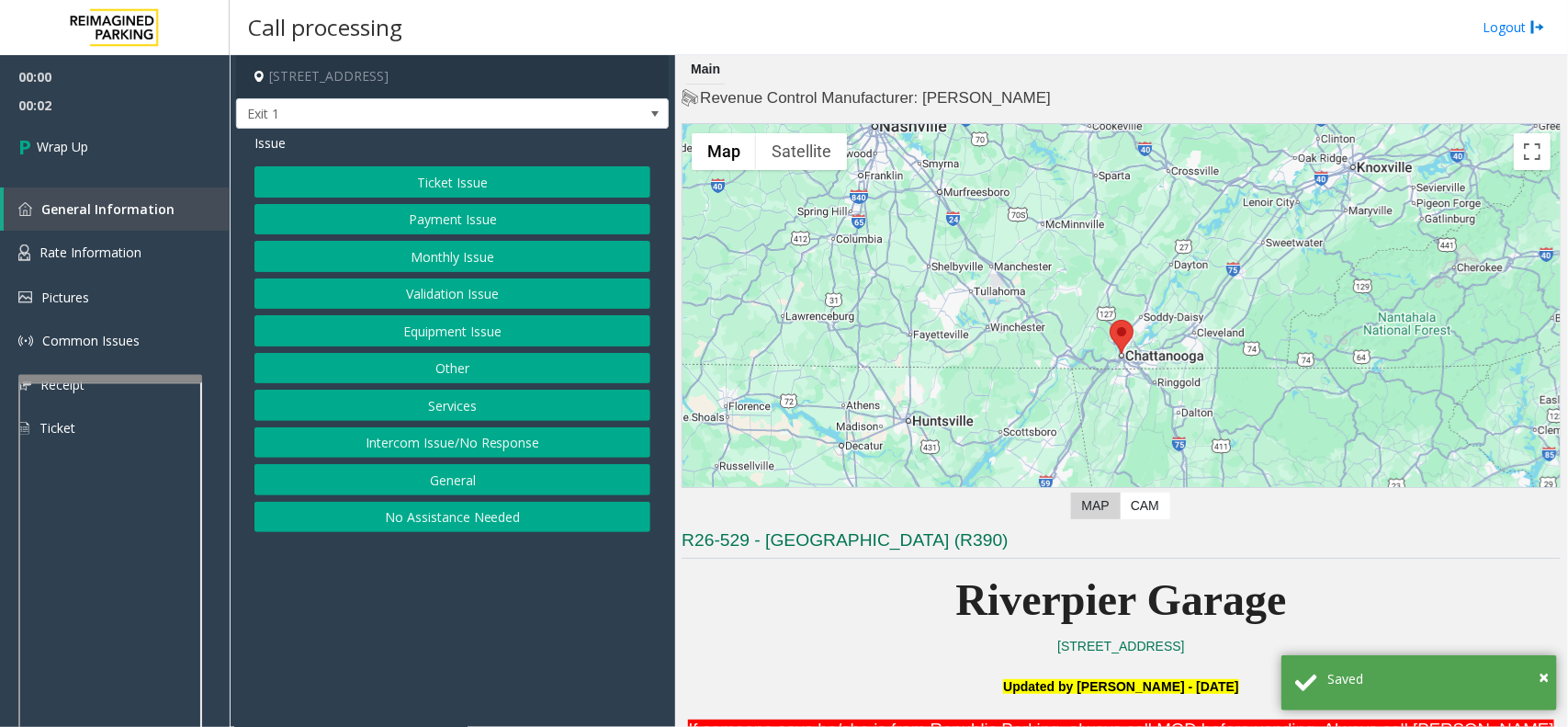 click on "Intercom Issue/No Response" 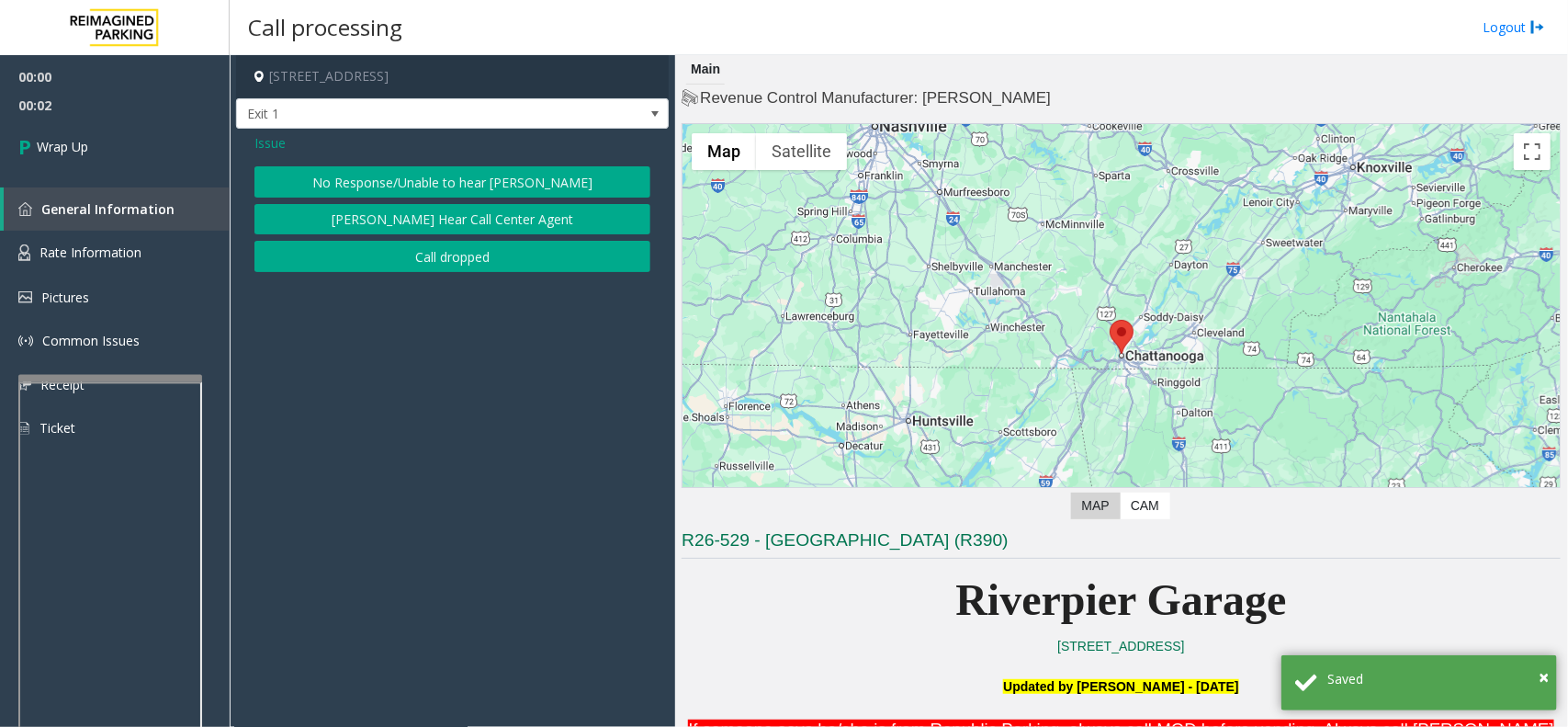 click on "Call dropped" 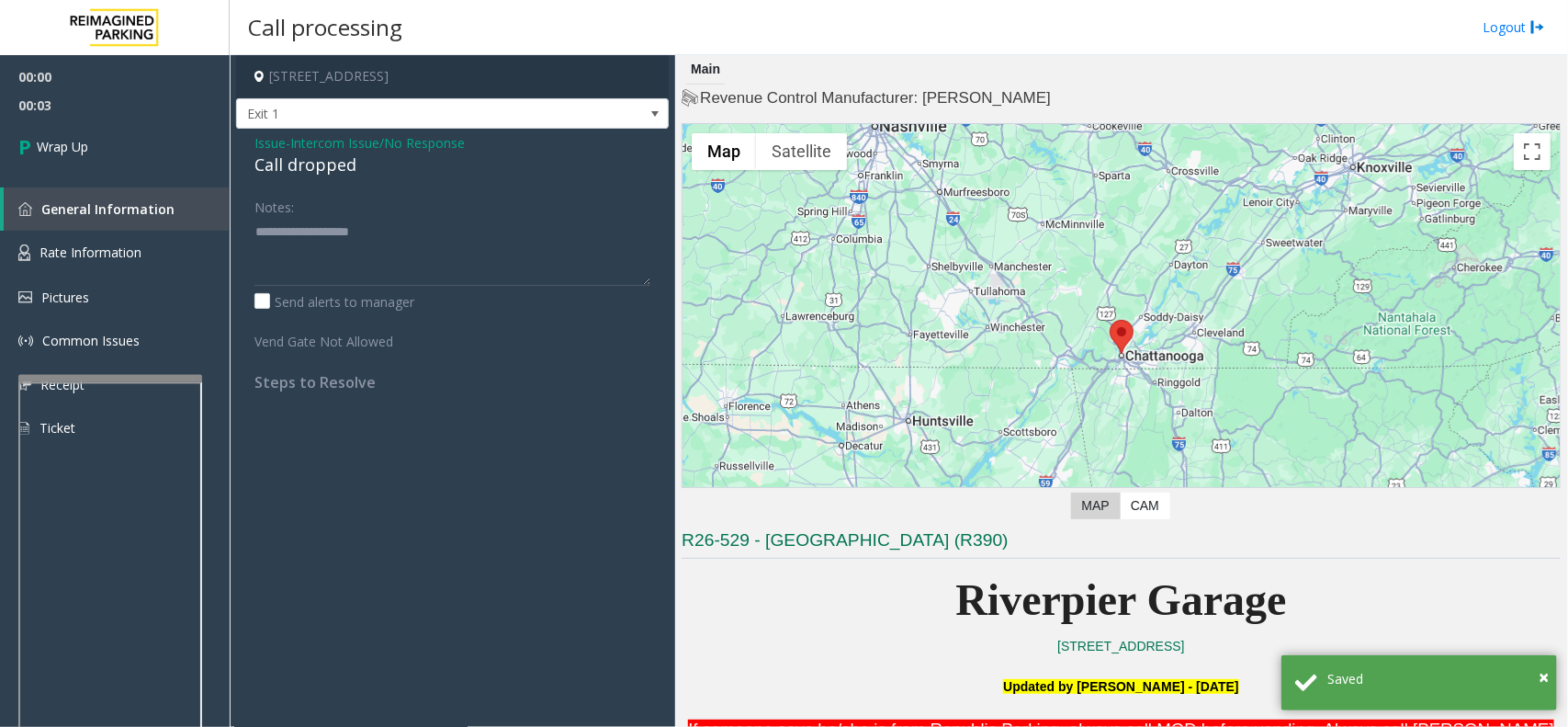 click on "Call dropped" 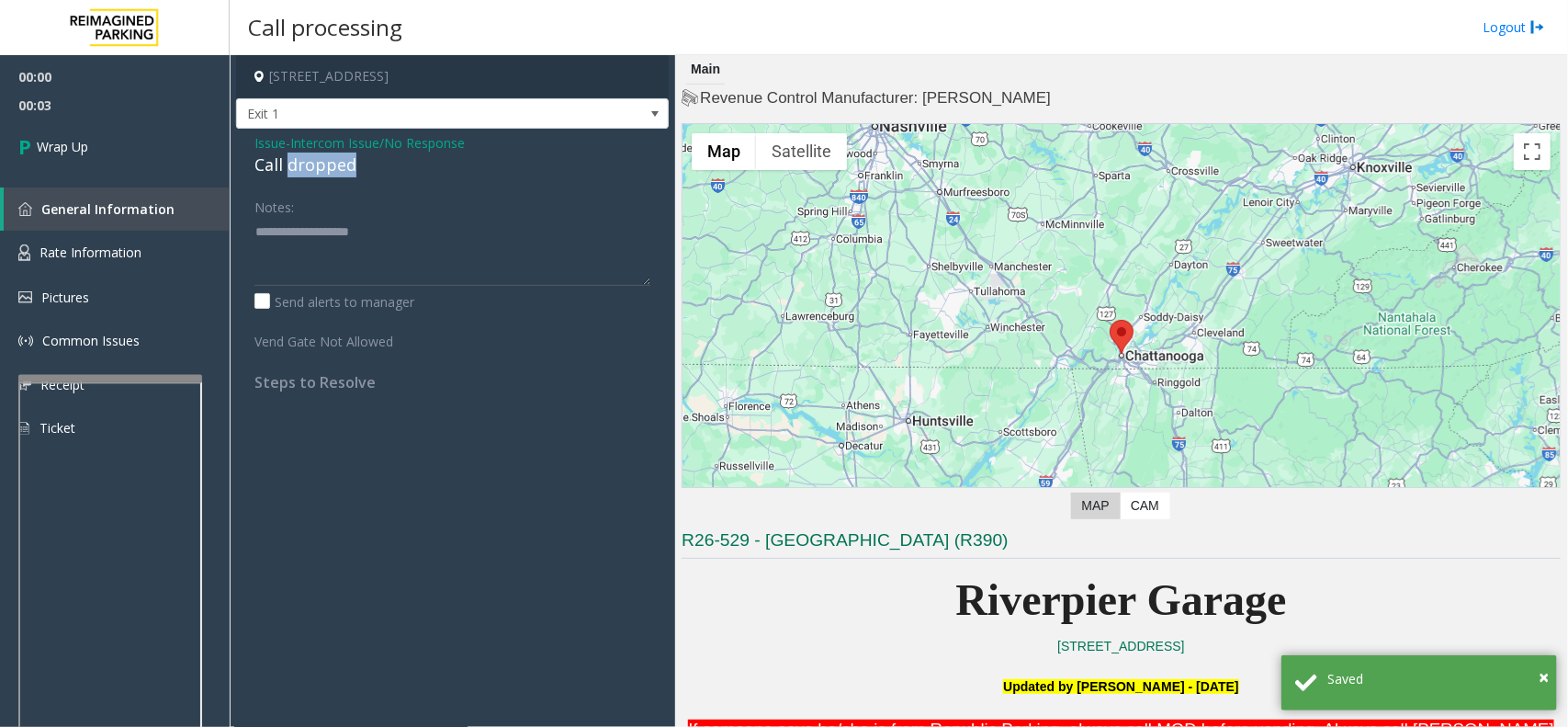 click on "Call dropped" 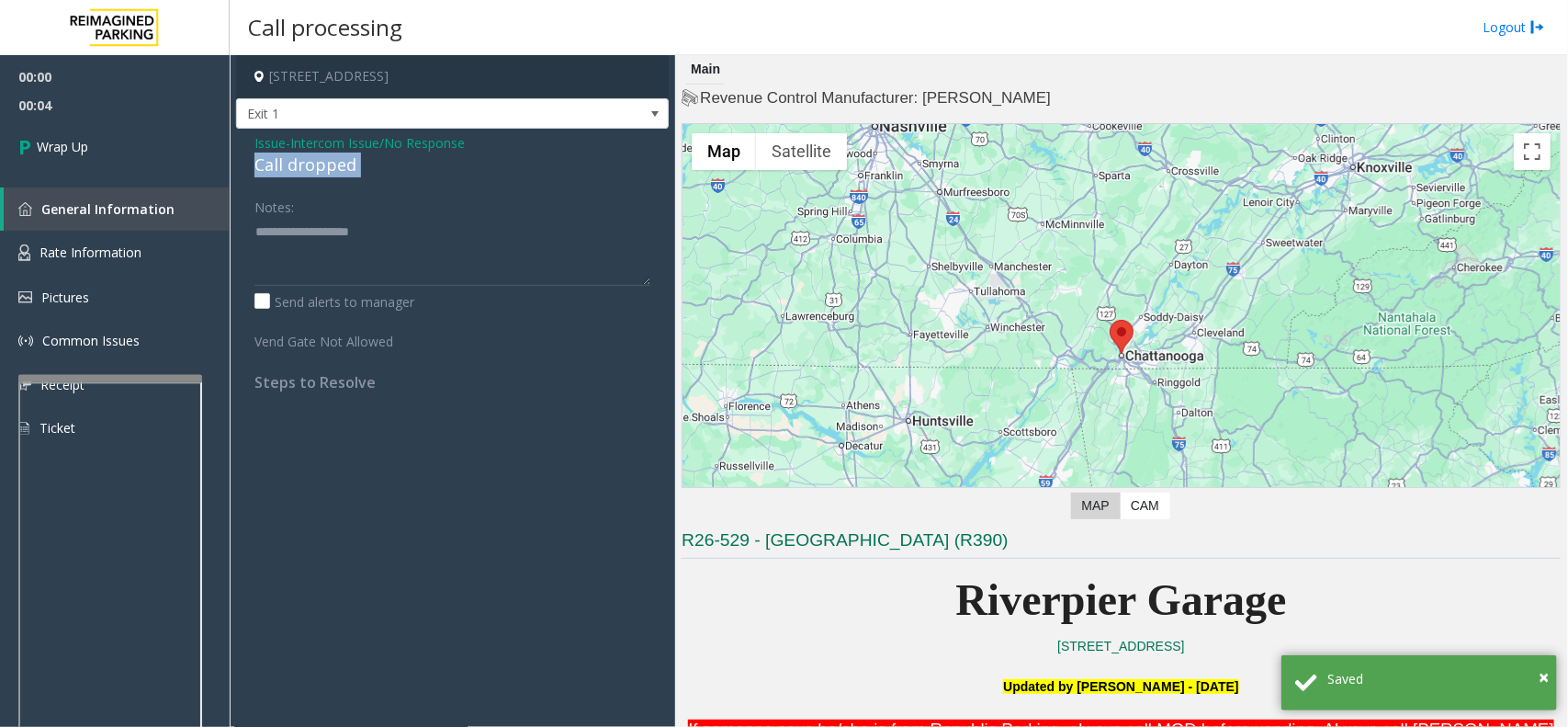 click on "Call dropped" 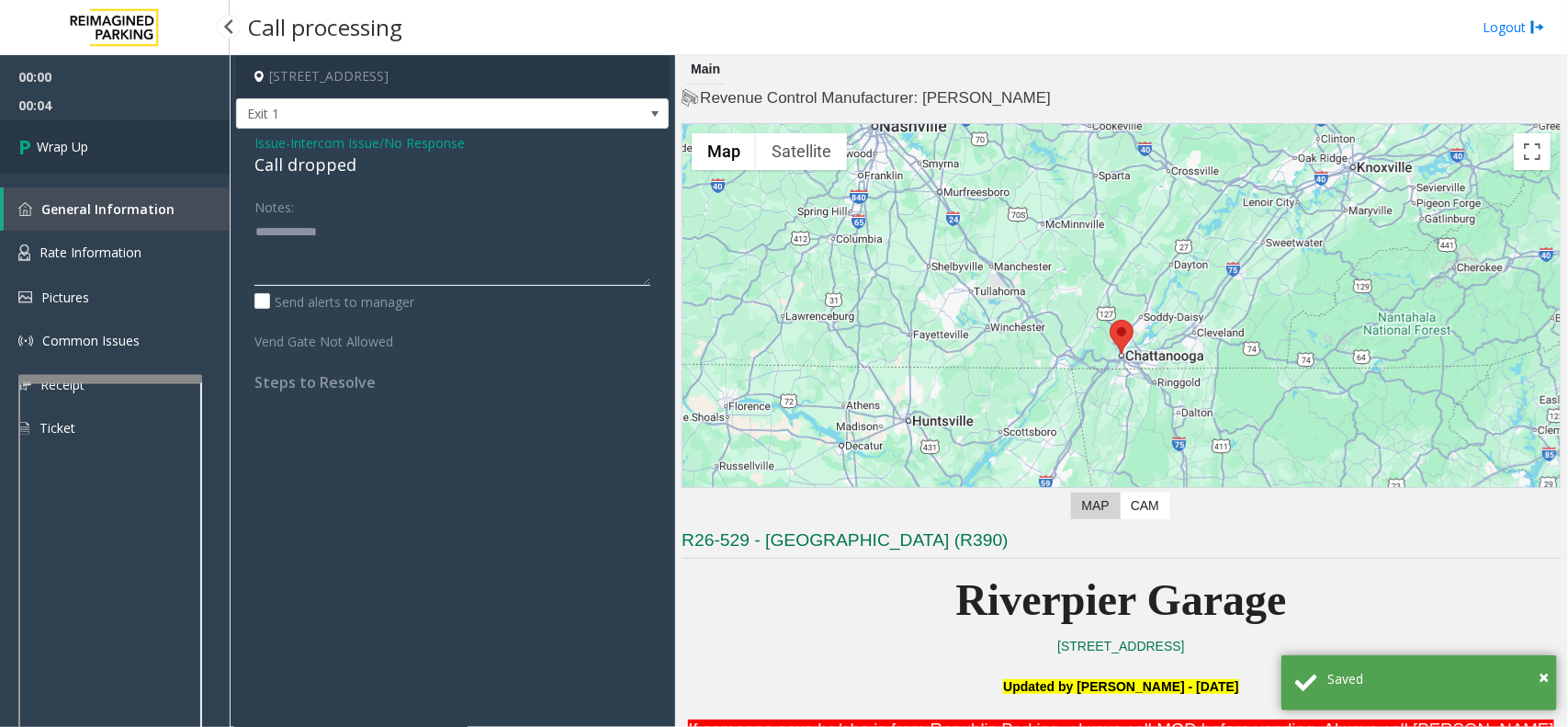 type on "**********" 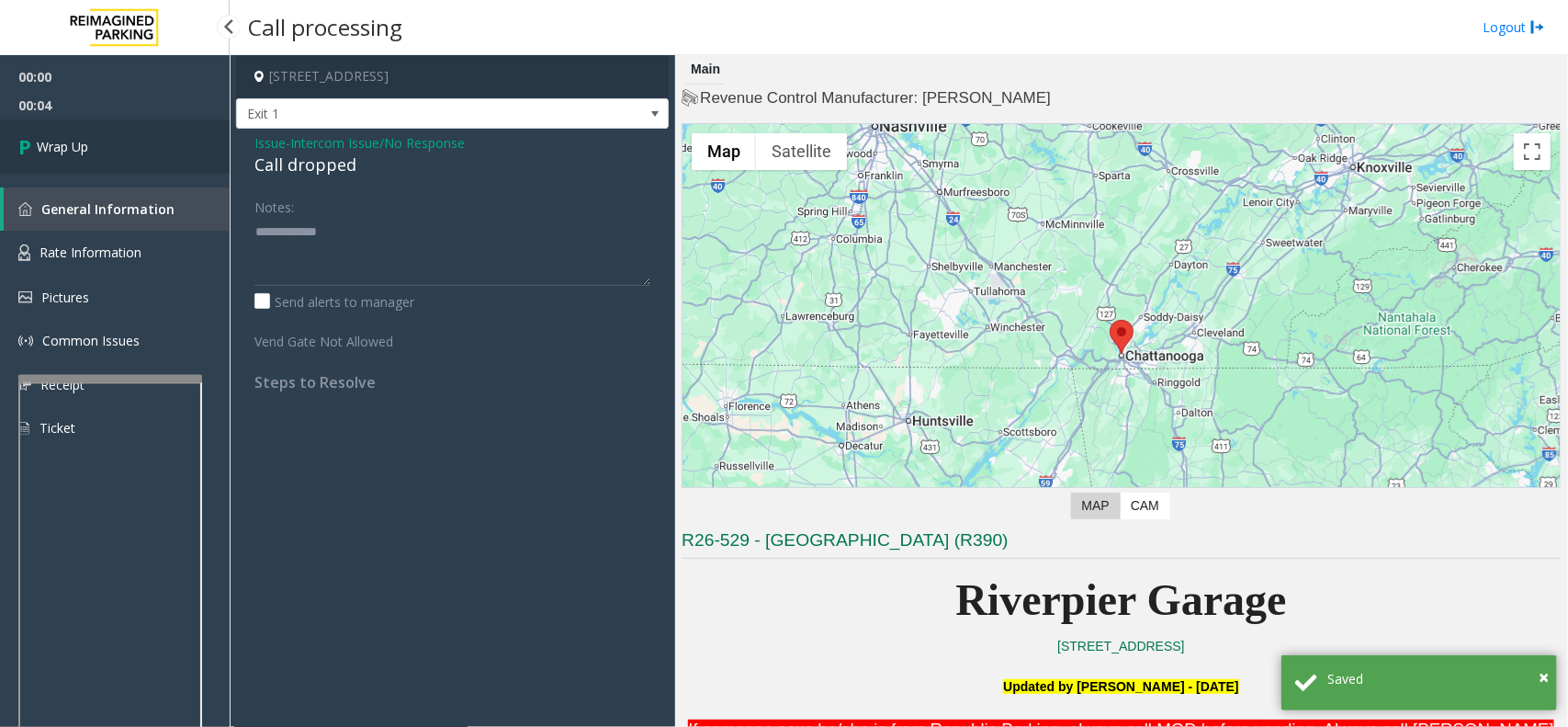 click on "Wrap Up" at bounding box center [115, 146] 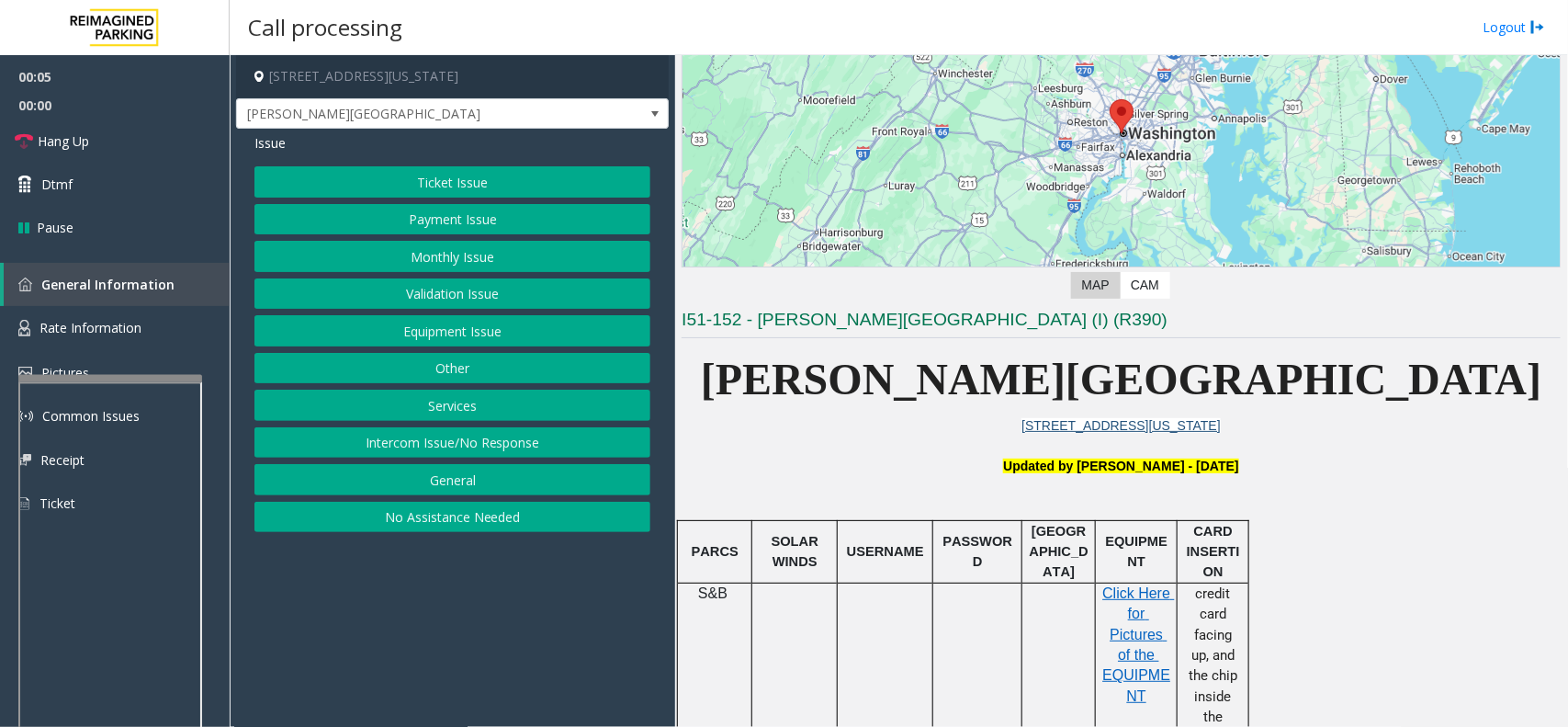 scroll, scrollTop: 230, scrollLeft: 0, axis: vertical 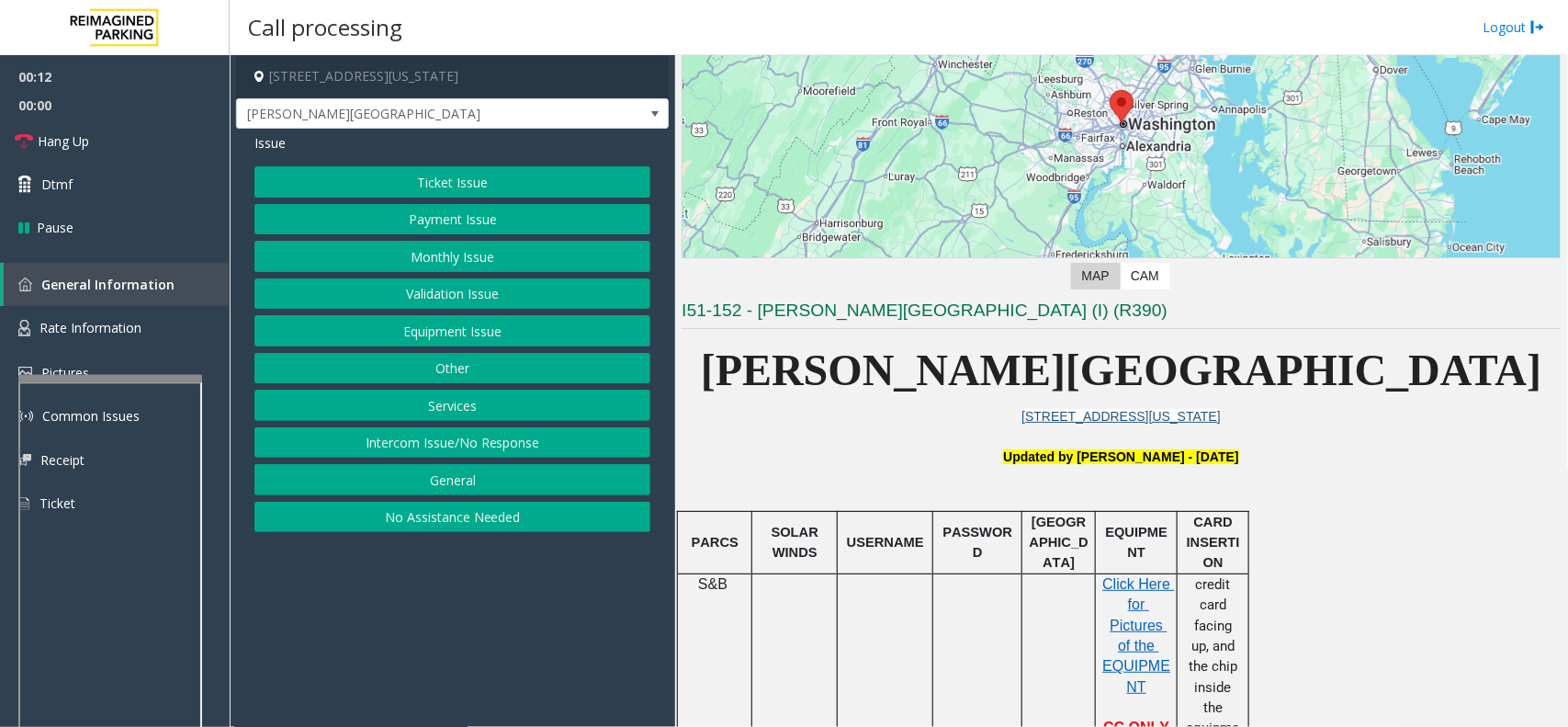 click on "Validation Issue" 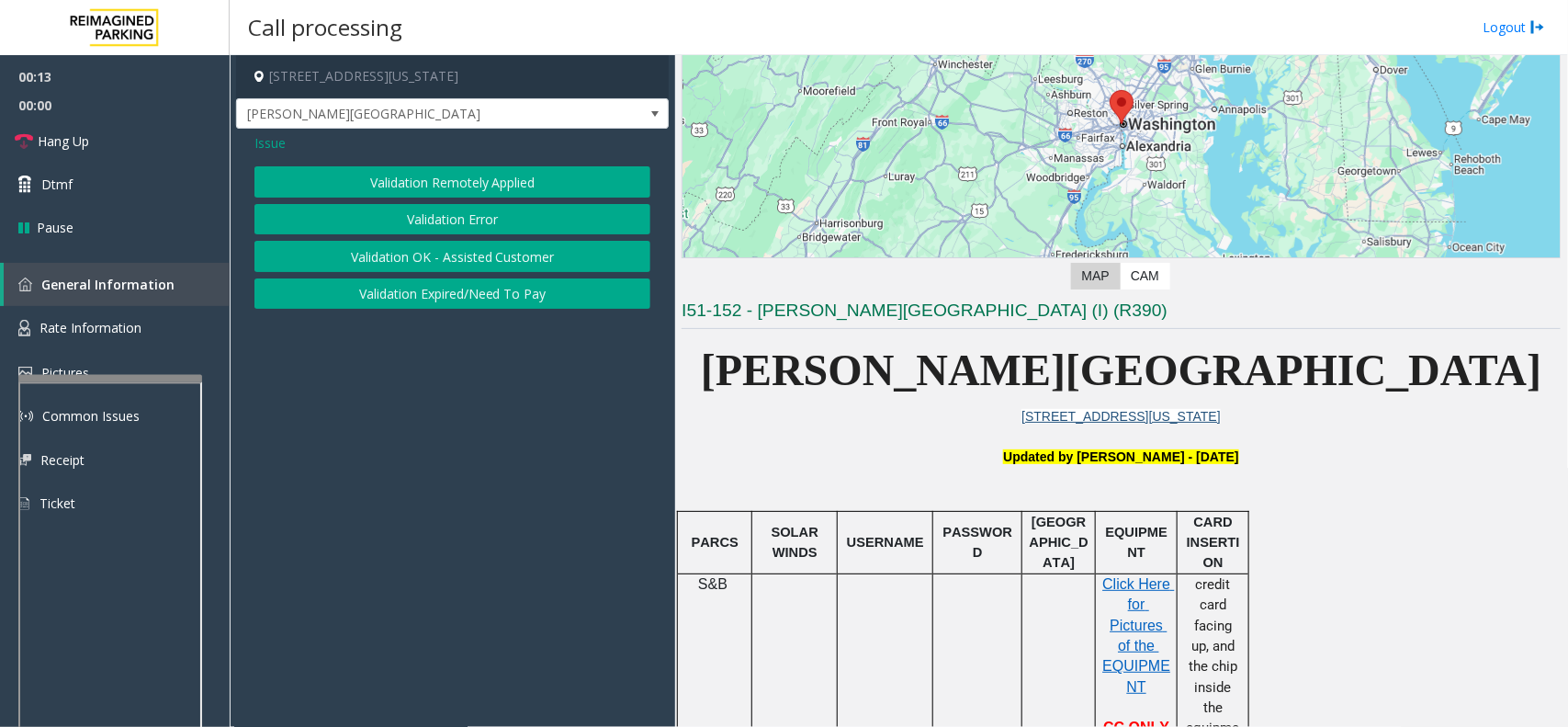 click on "Validation Error" 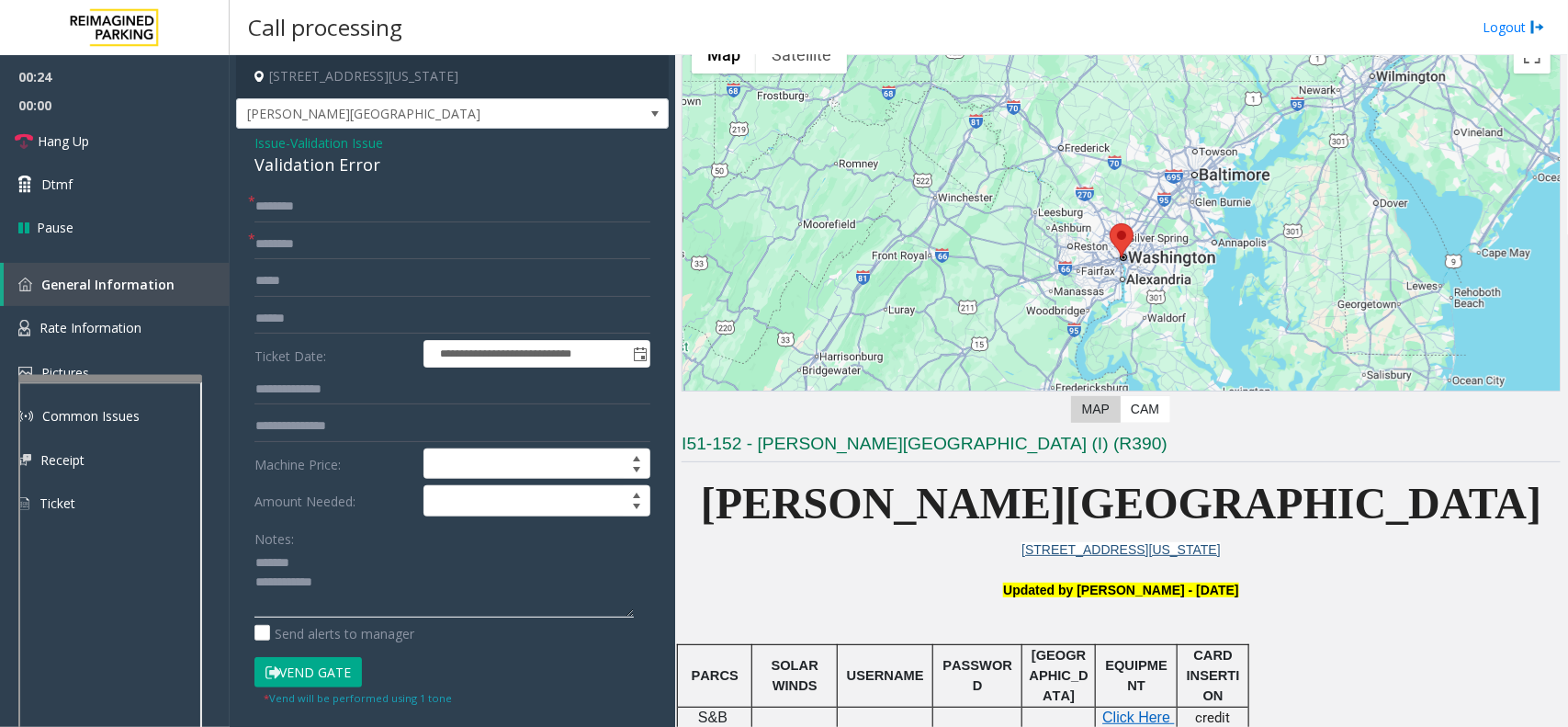 scroll, scrollTop: 230, scrollLeft: 0, axis: vertical 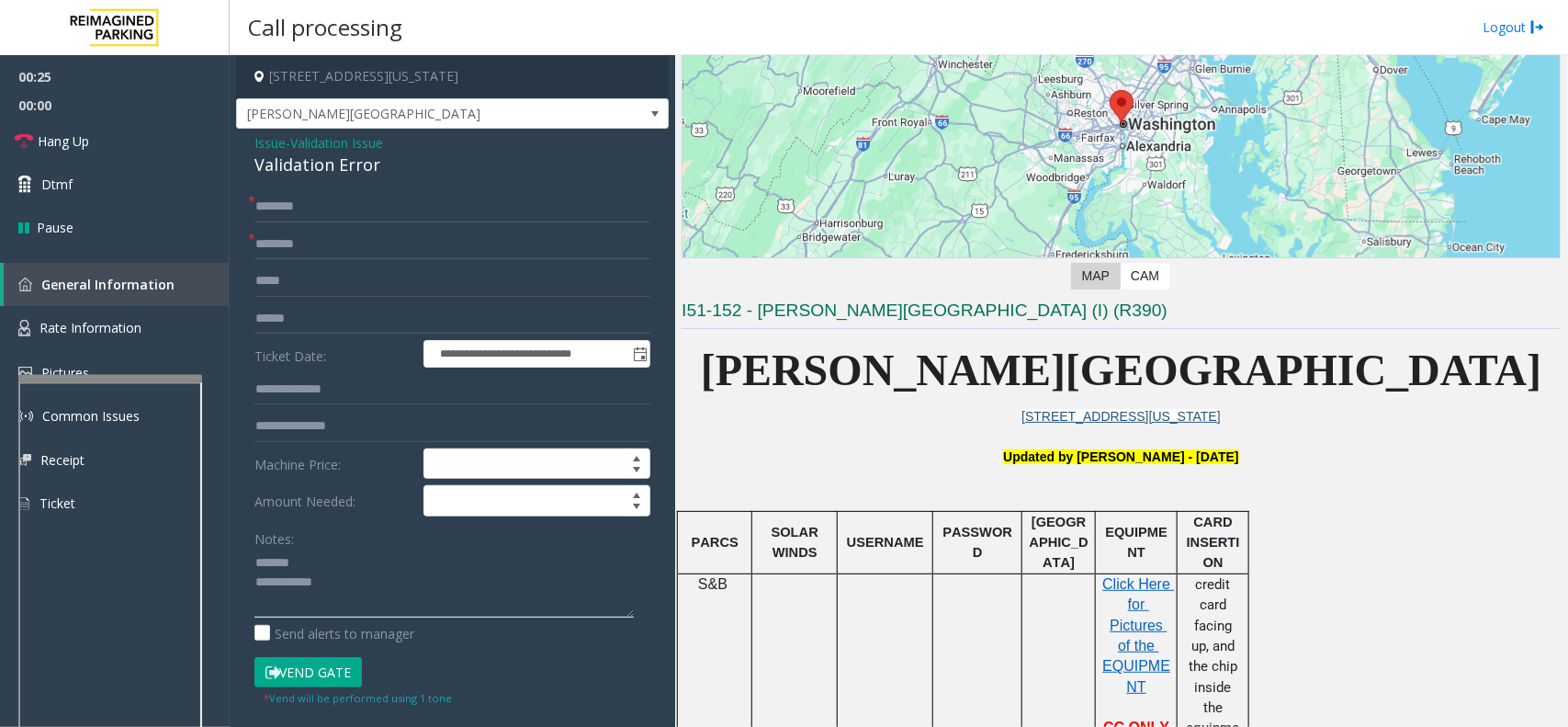 type on "**********" 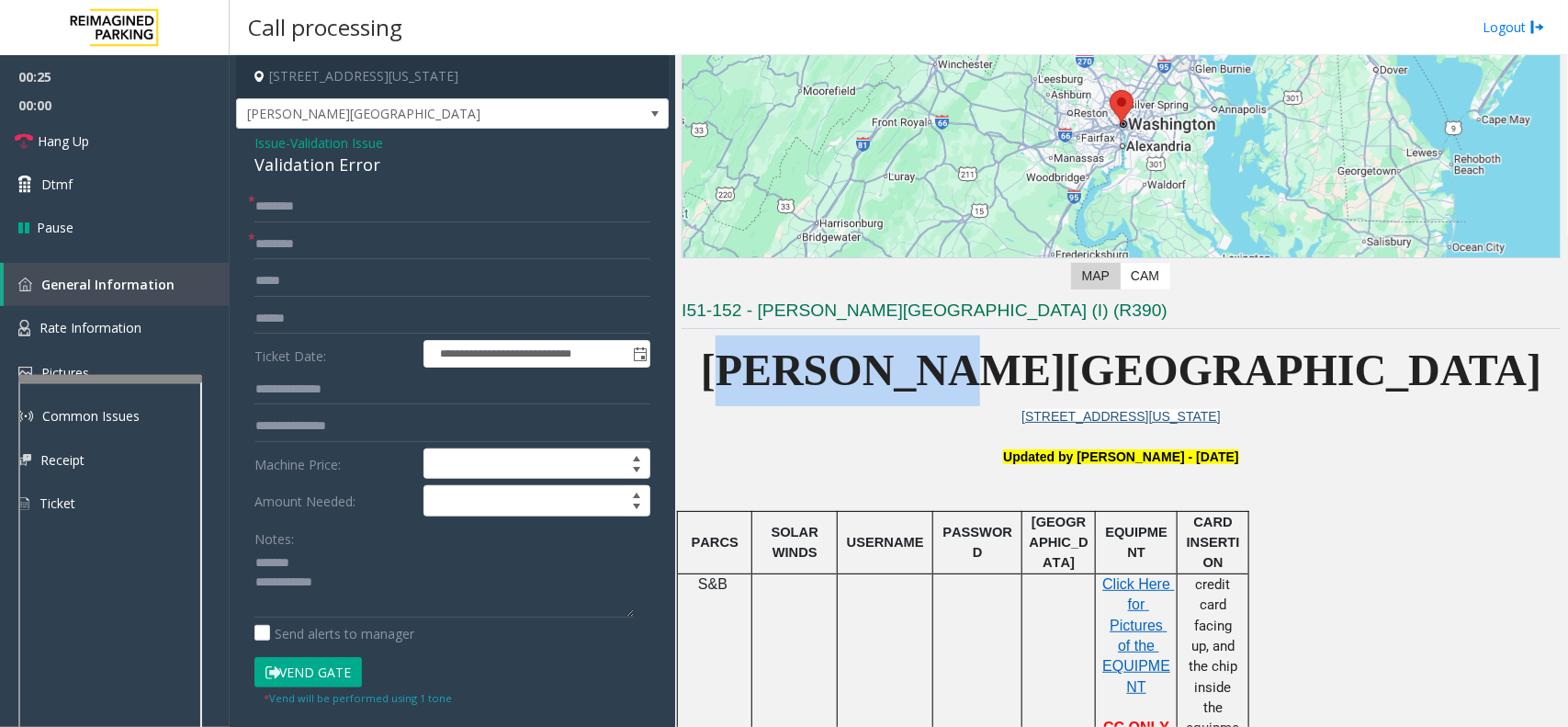 drag, startPoint x: 1029, startPoint y: 370, endPoint x: 1167, endPoint y: 370, distance: 138 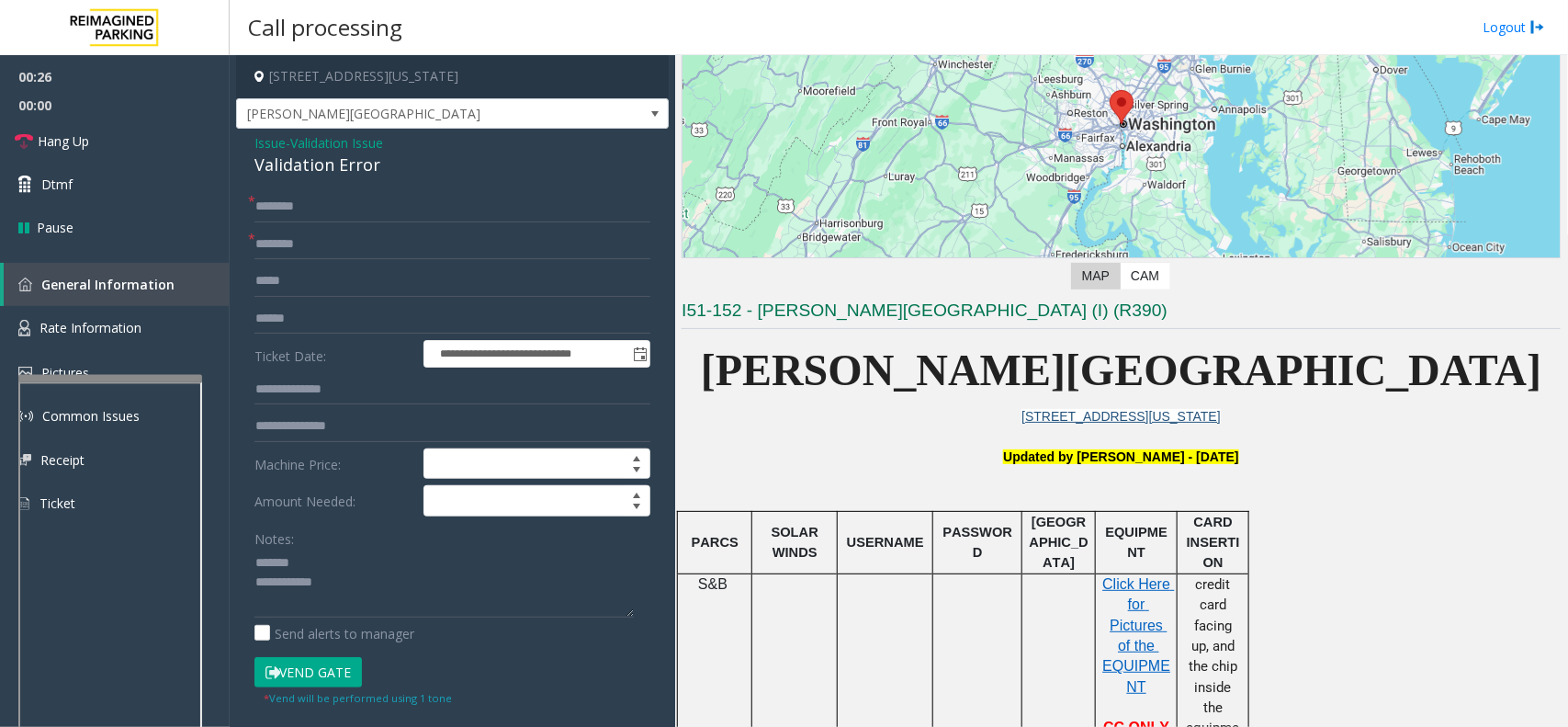 click on "West Brooke Place" 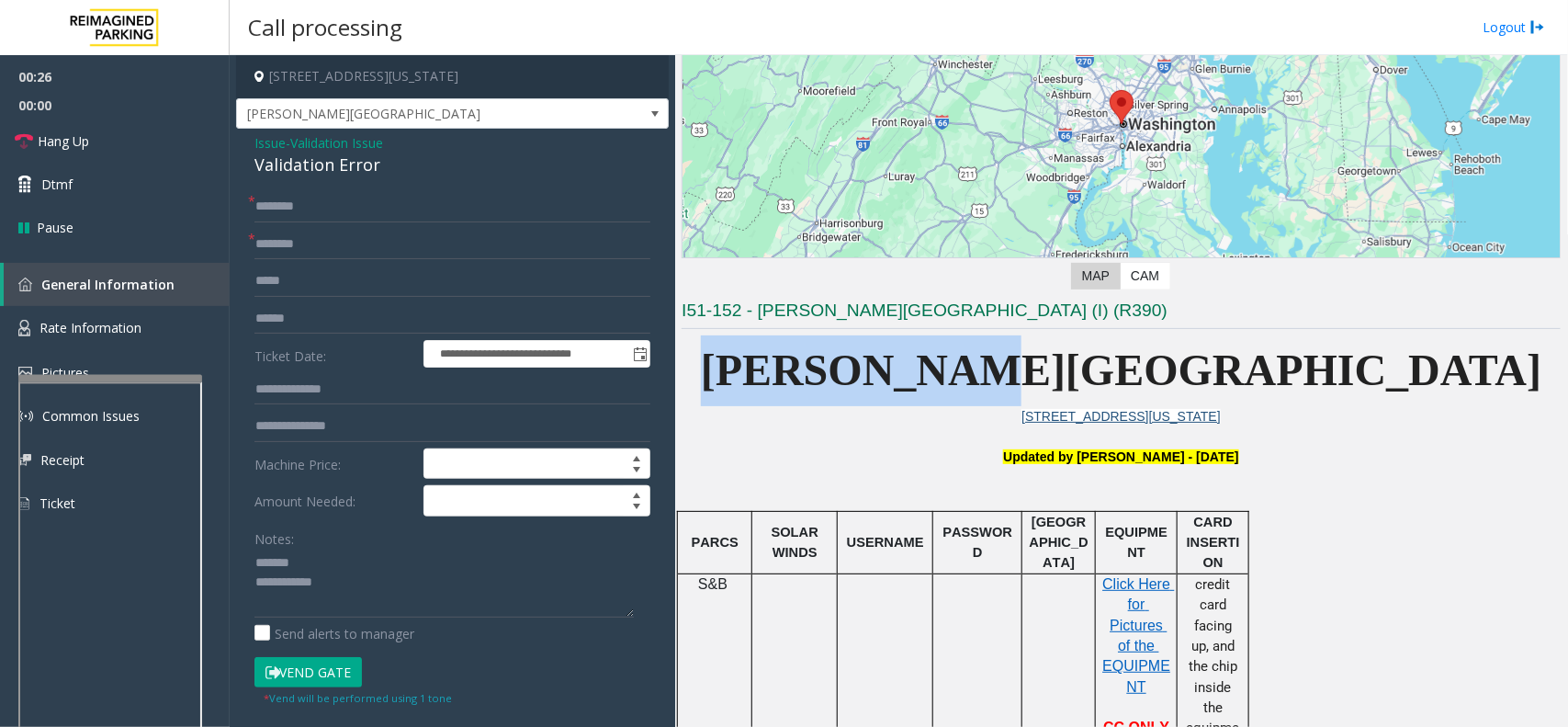 drag, startPoint x: 1178, startPoint y: 368, endPoint x: 898, endPoint y: 365, distance: 280.0161 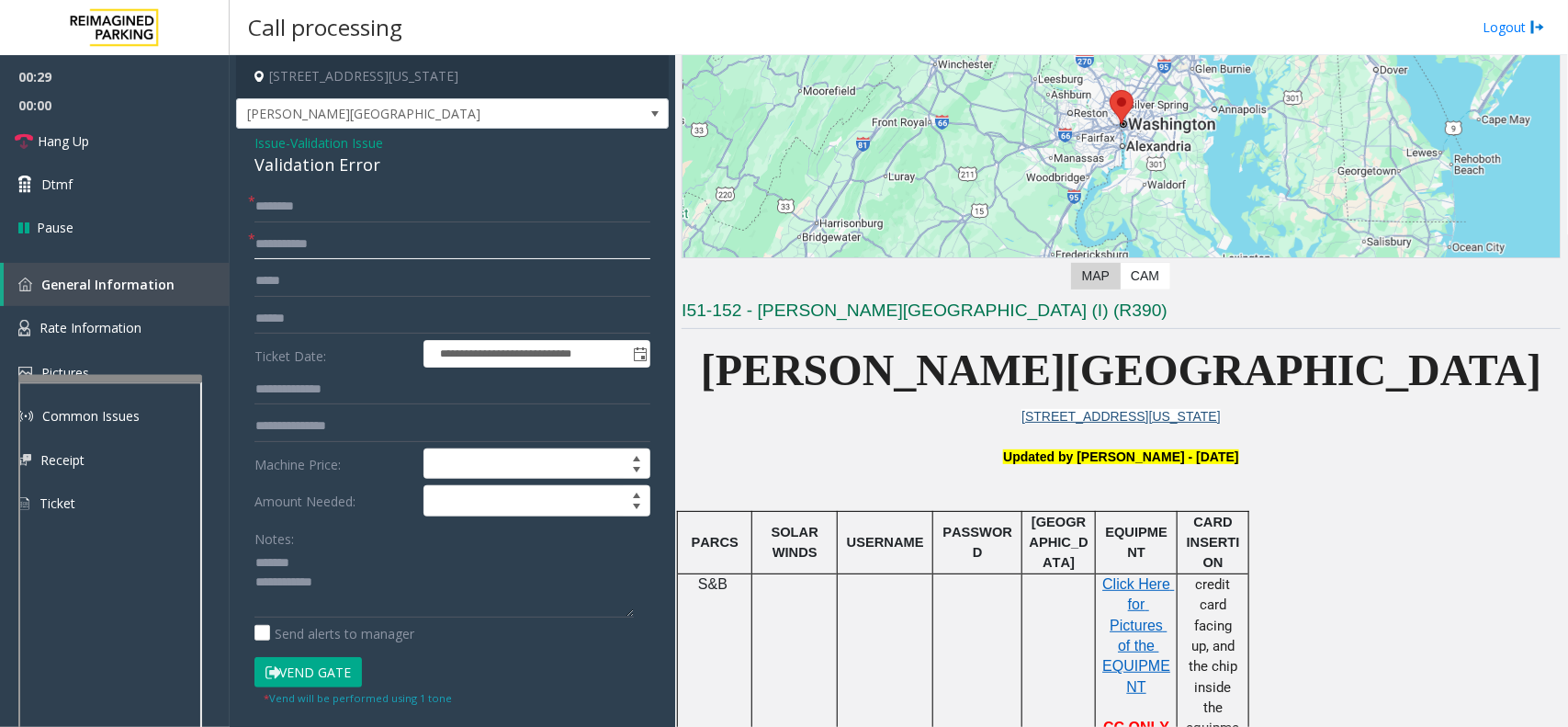 type on "**********" 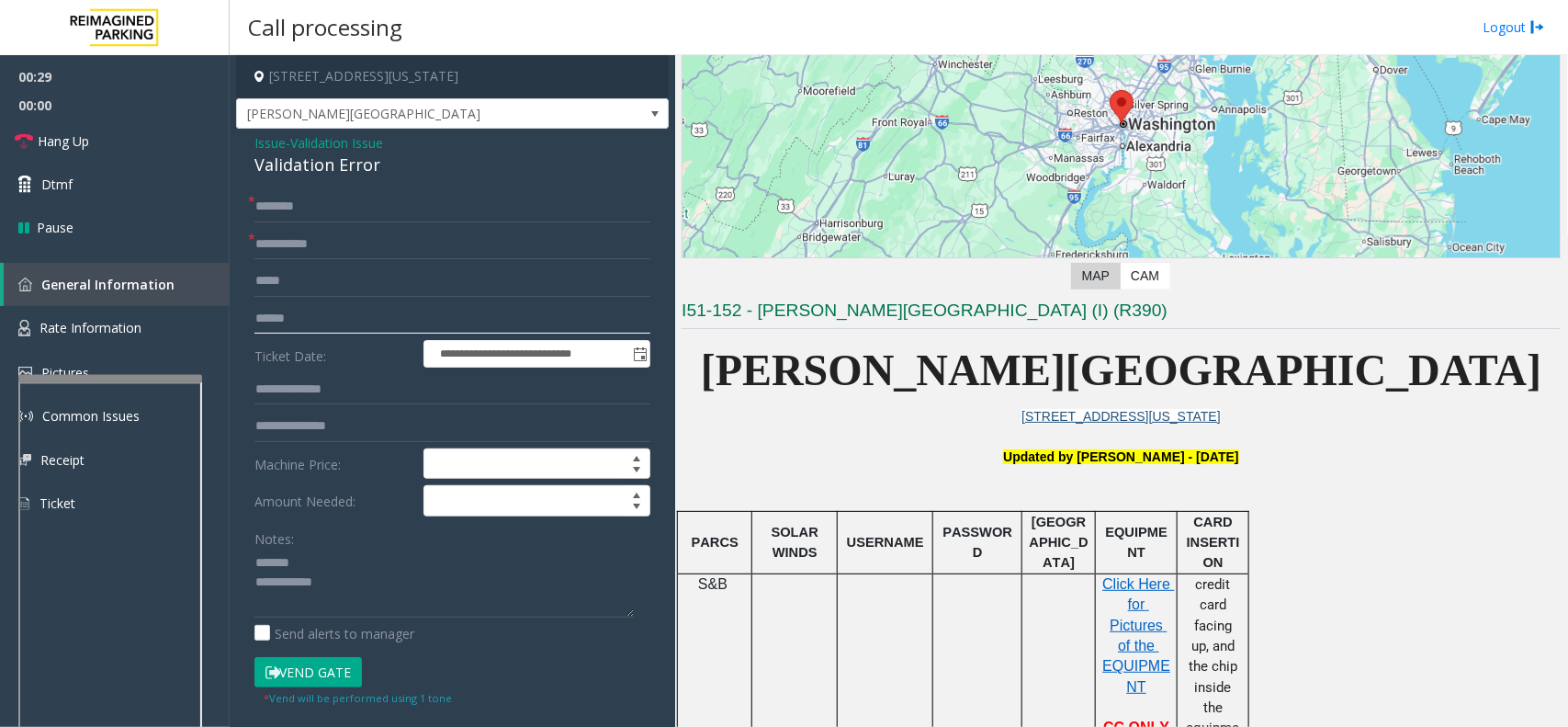 click 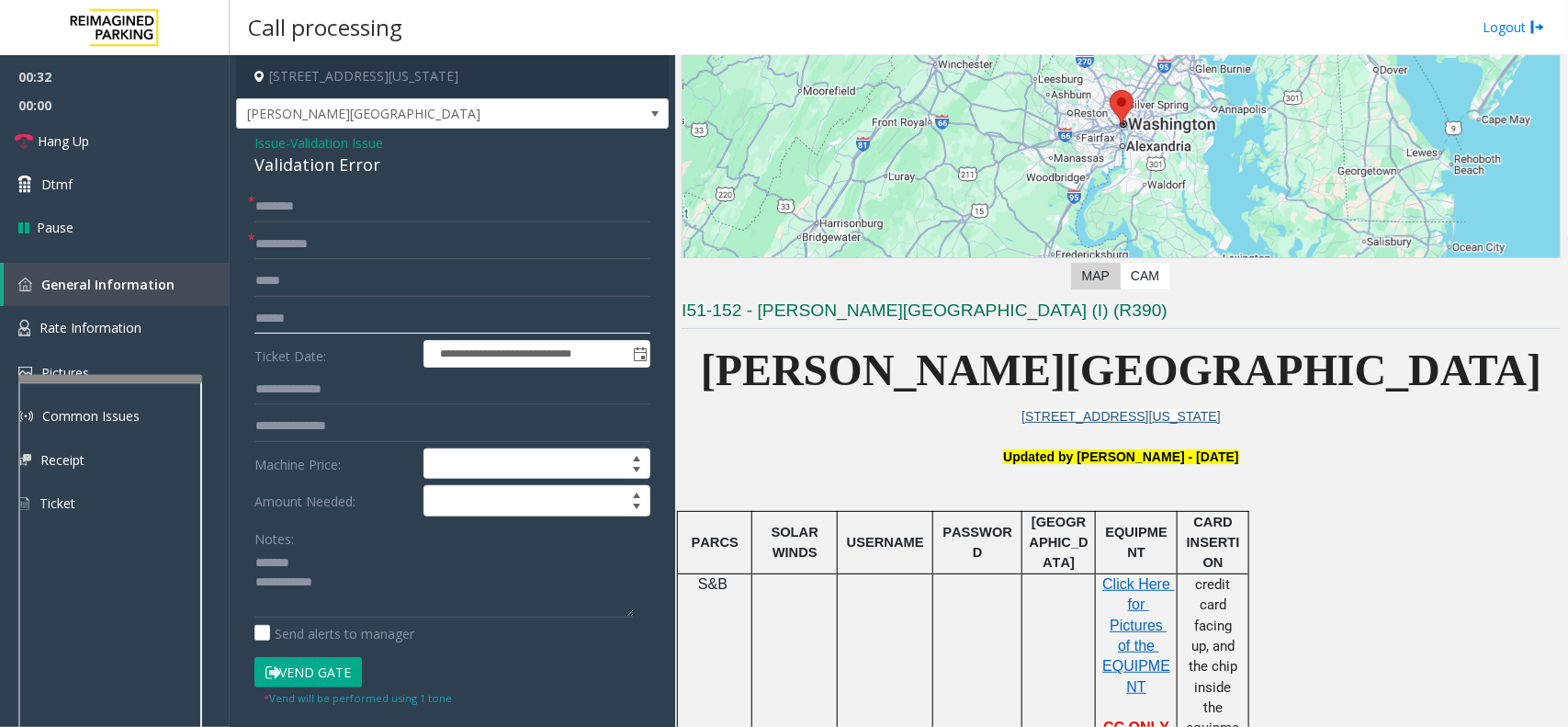 type on "******" 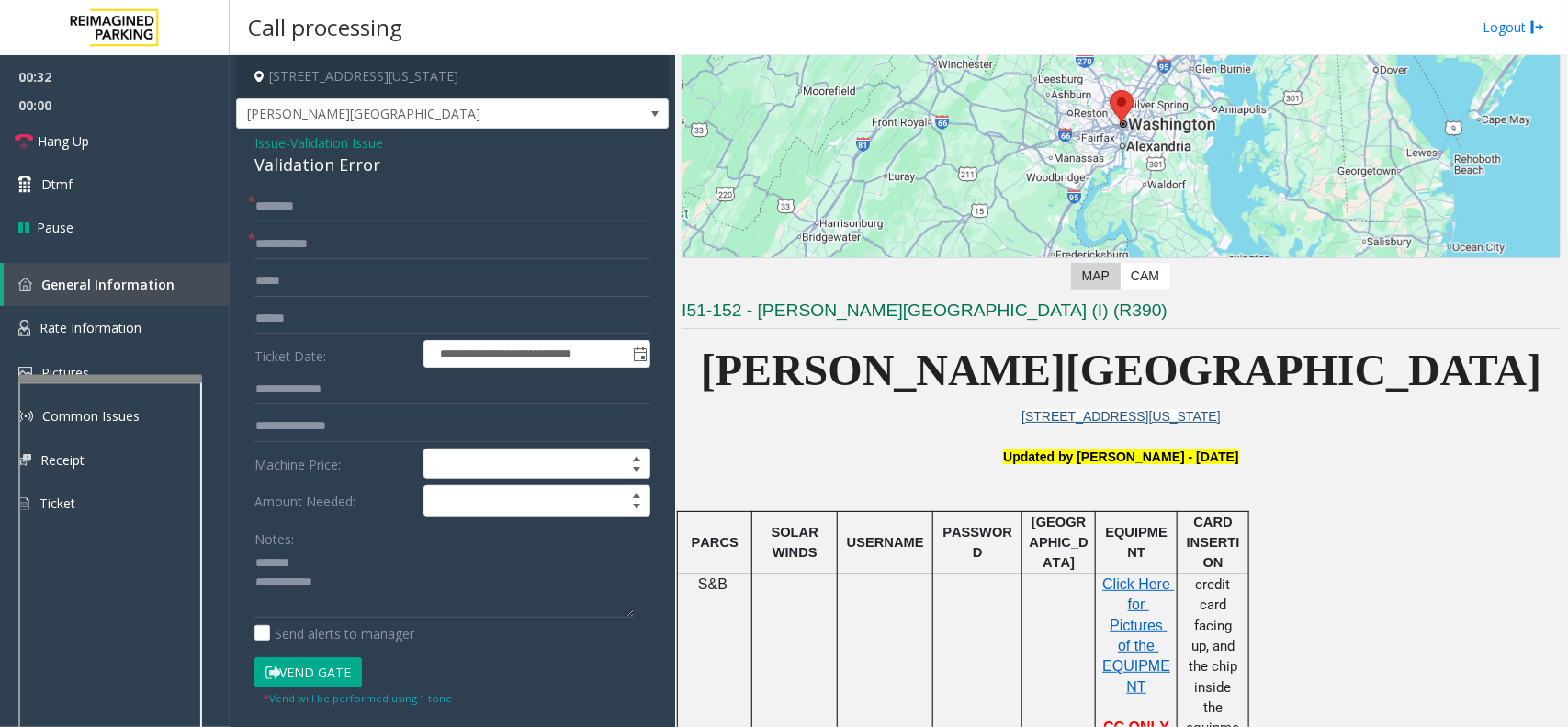 click 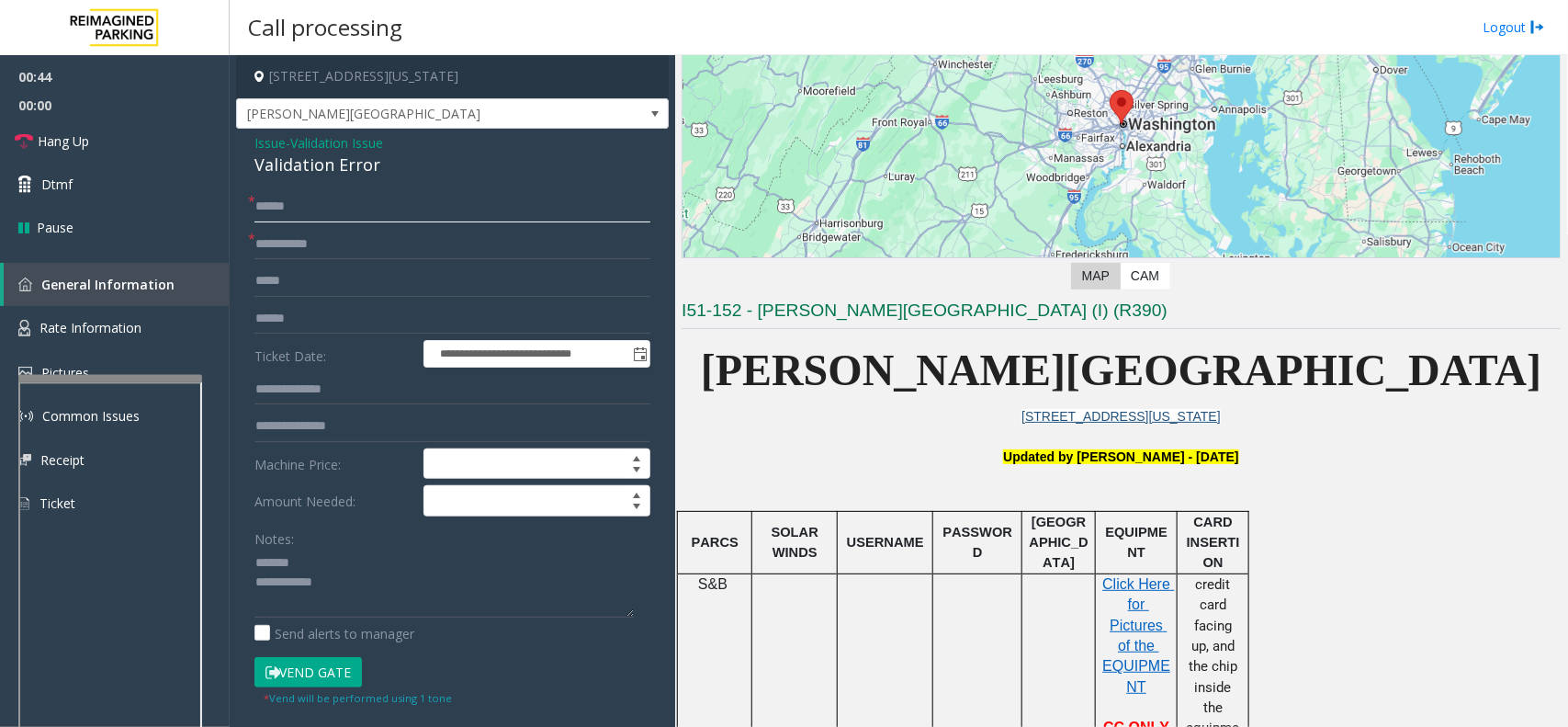 type on "*****" 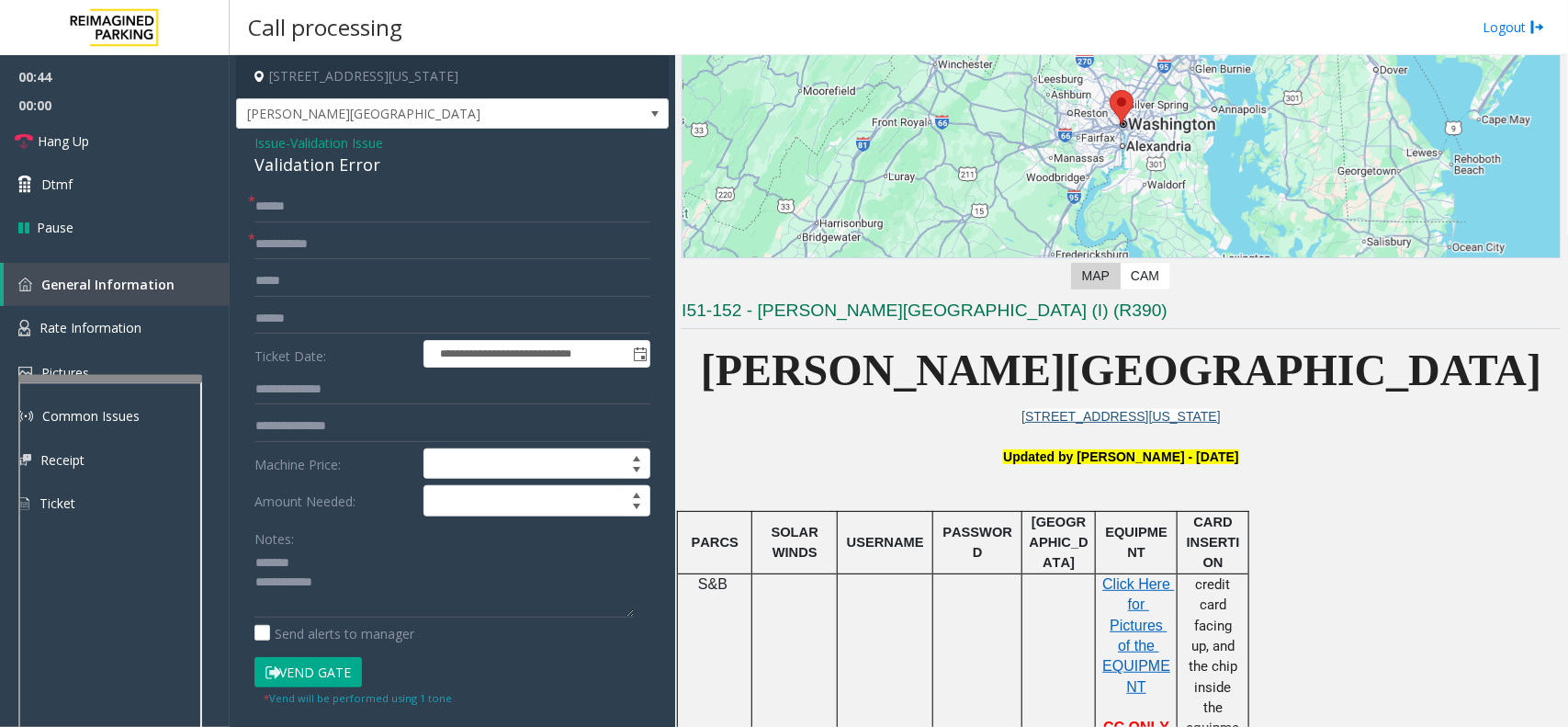 click on "Validation Error" 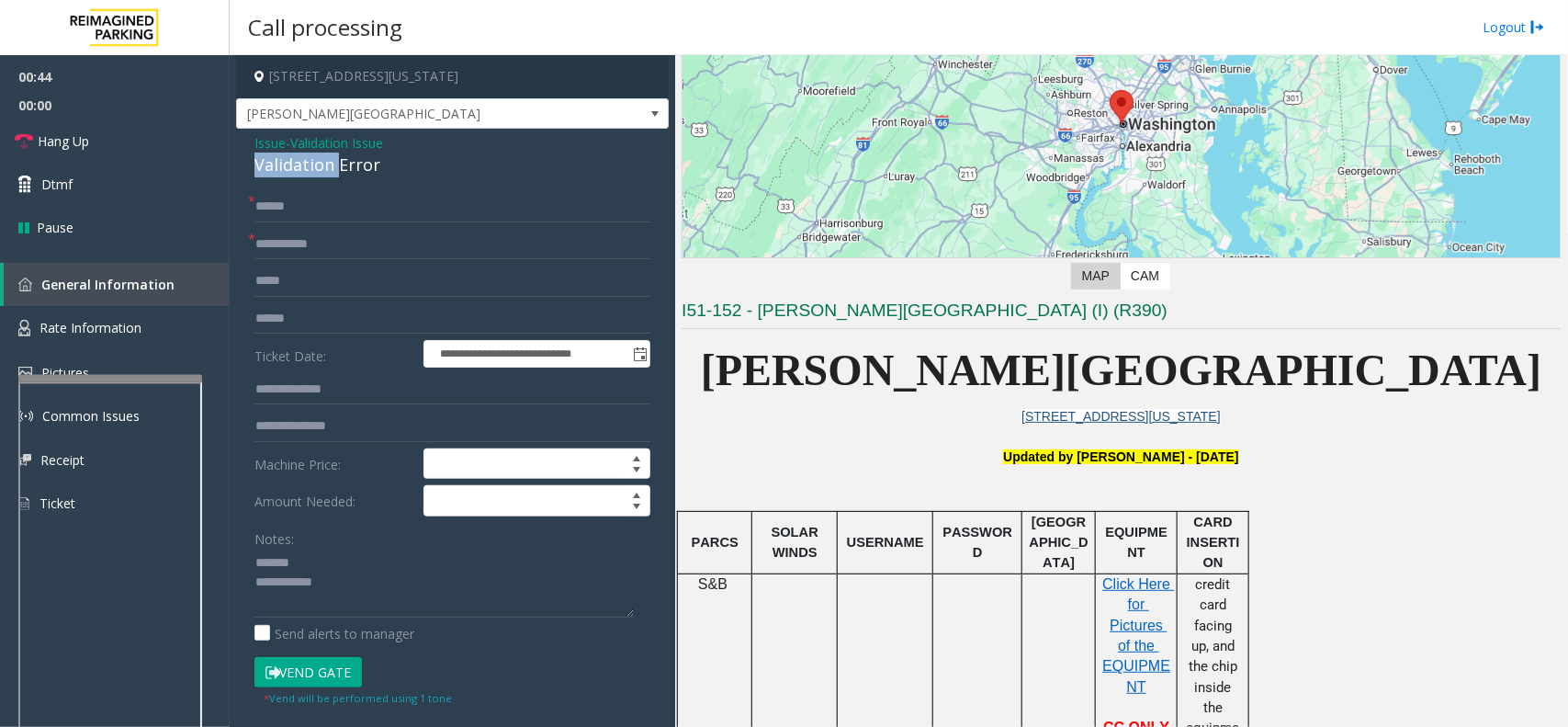 click on "Validation Error" 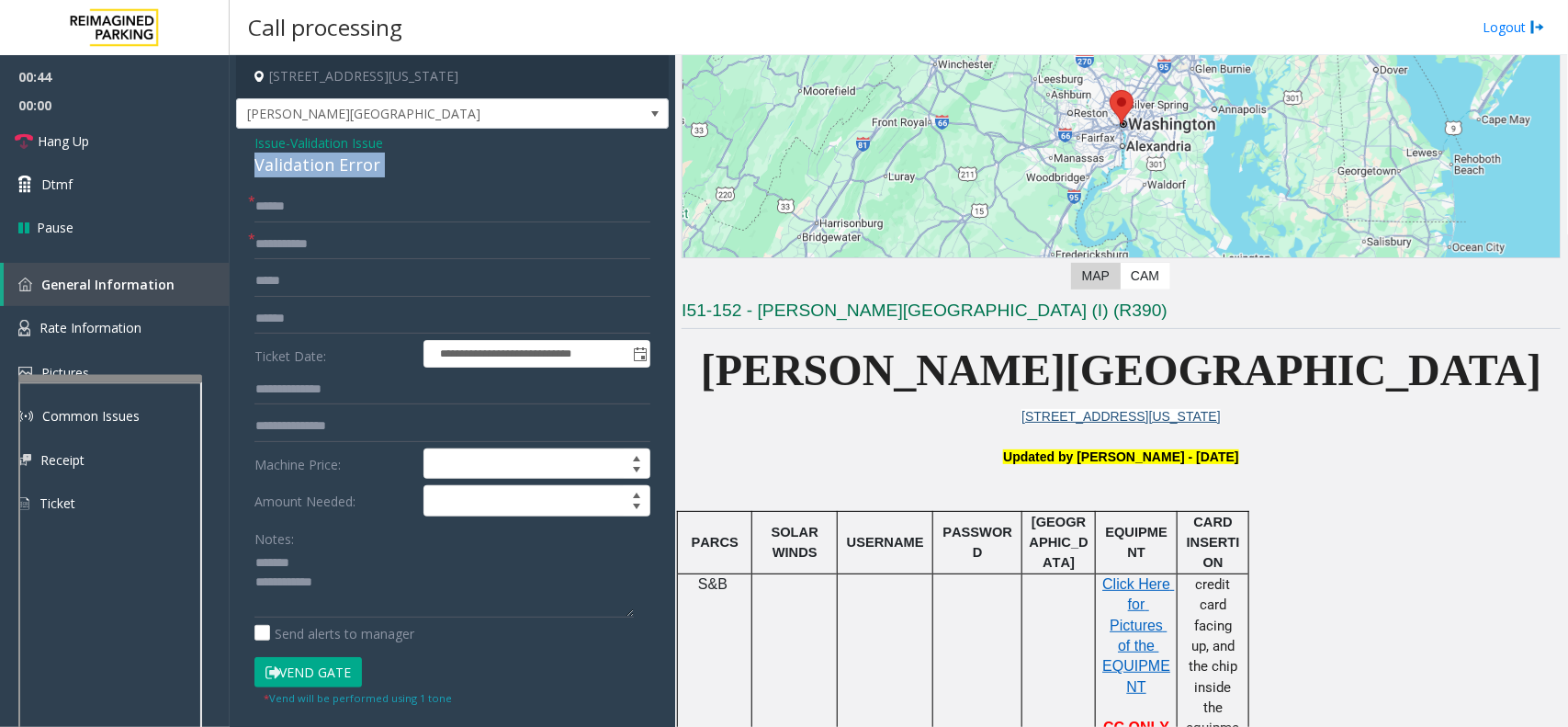 click on "Validation Error" 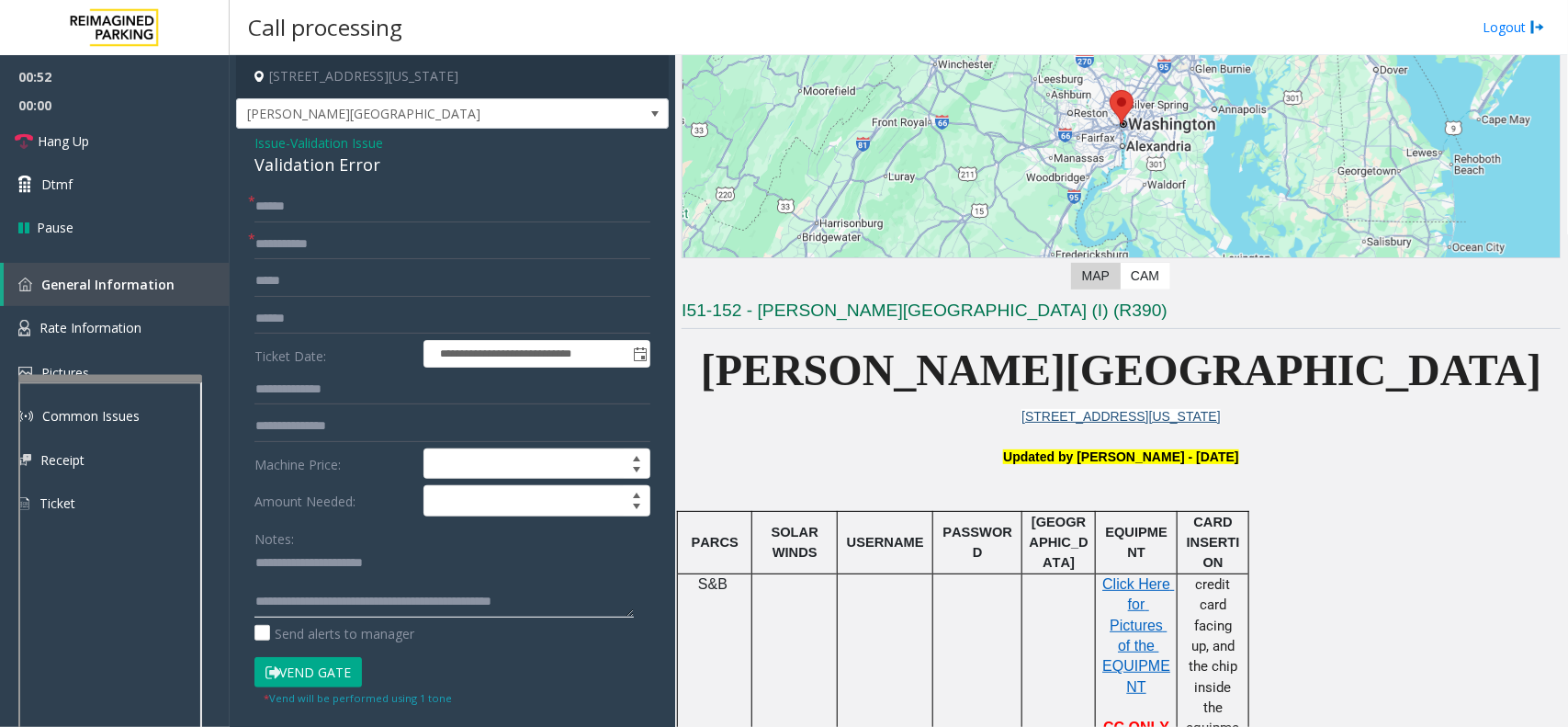 click 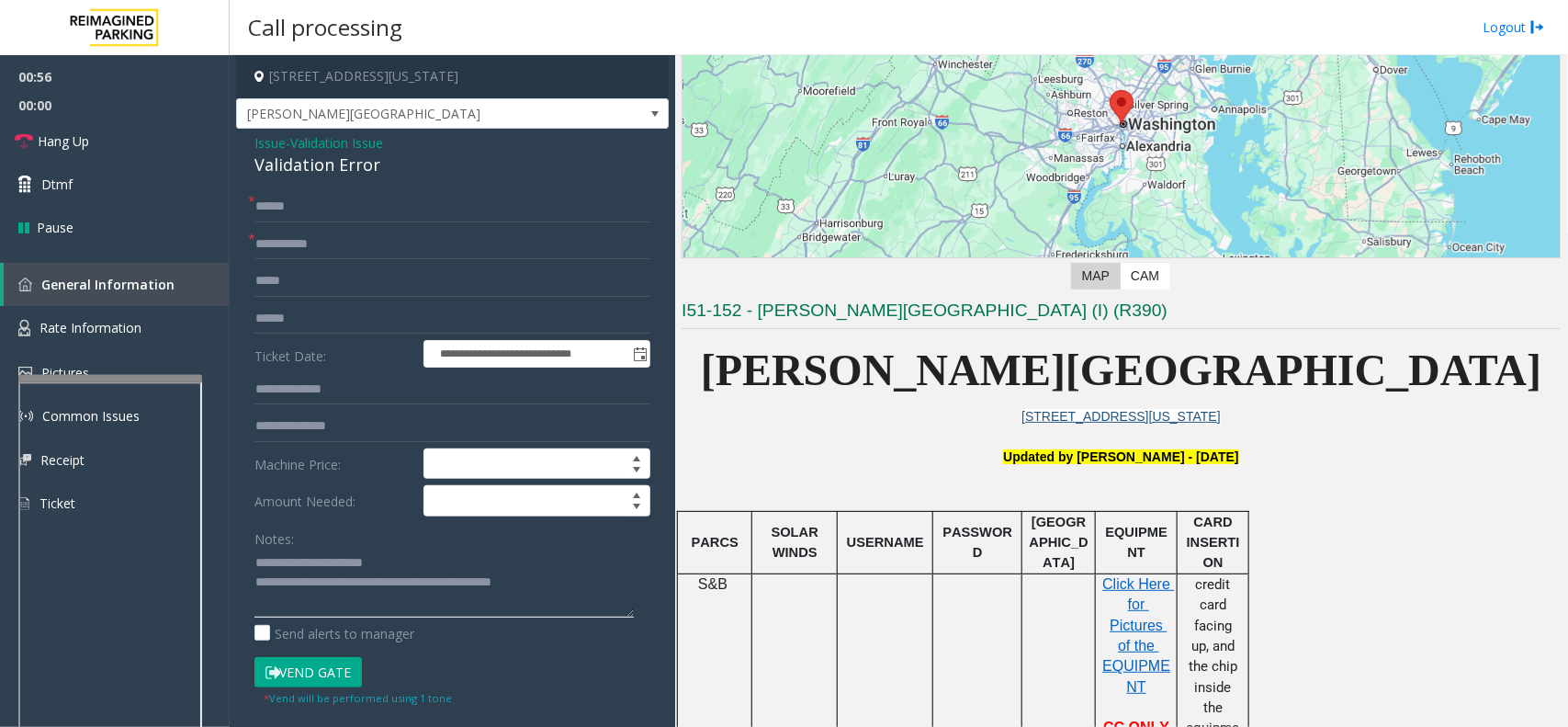 type on "**********" 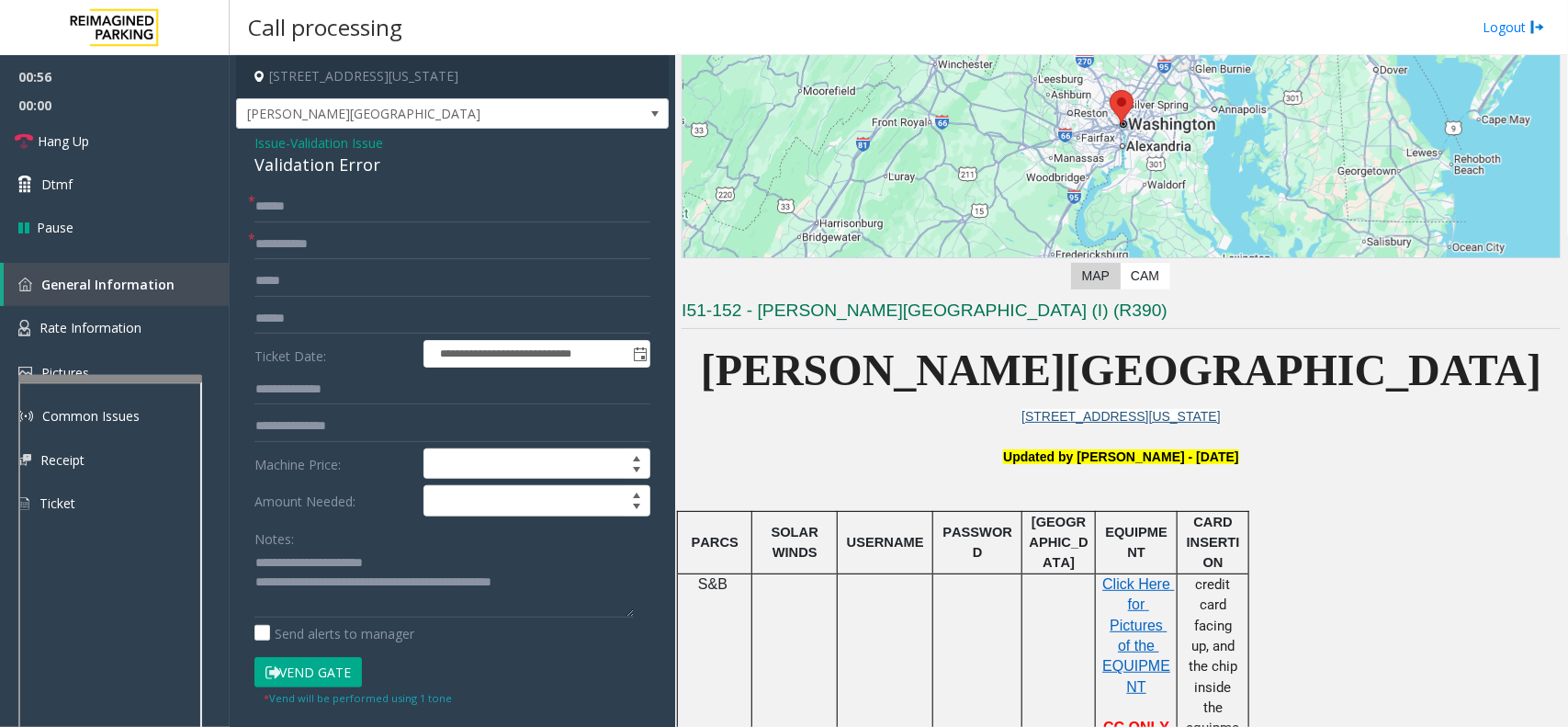 click on "**********" 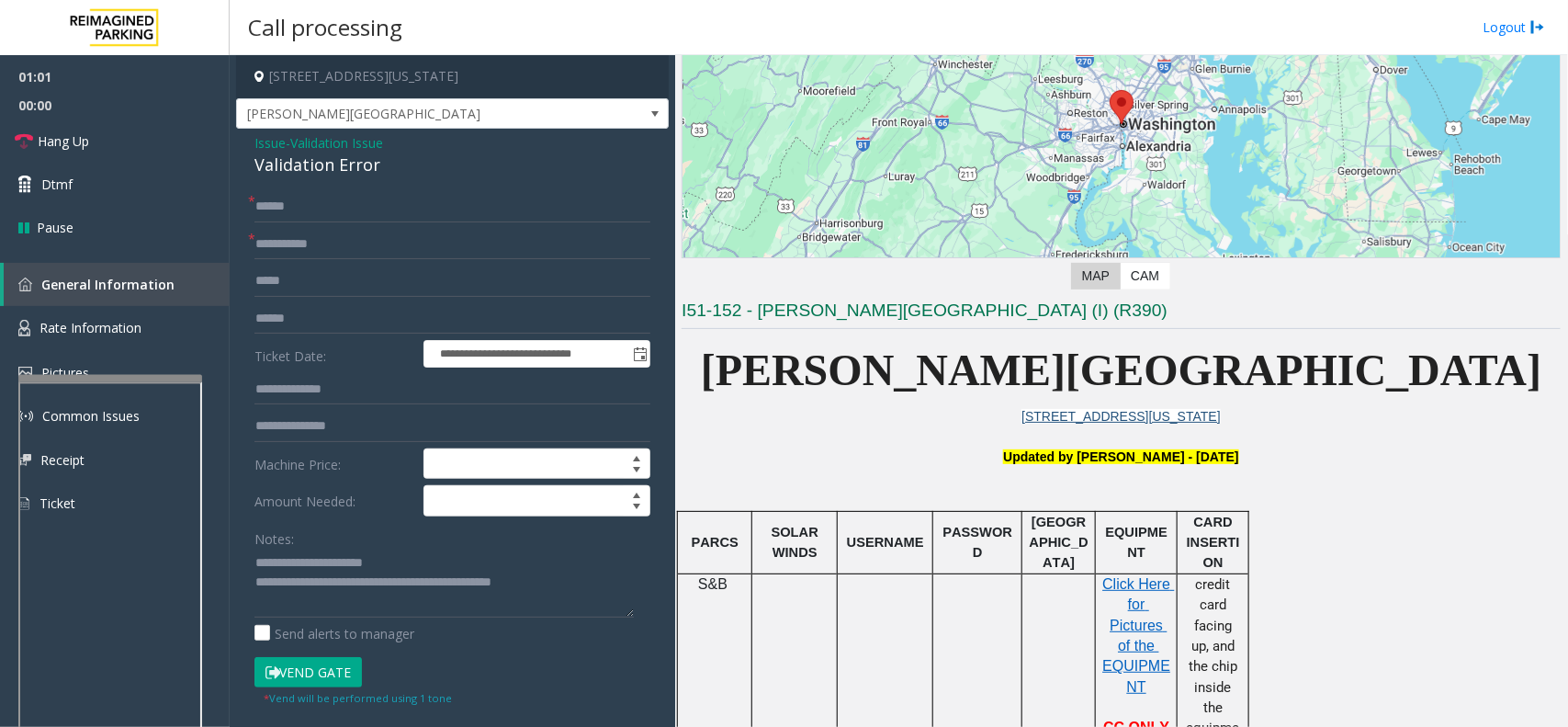 click on "Vend Gate" 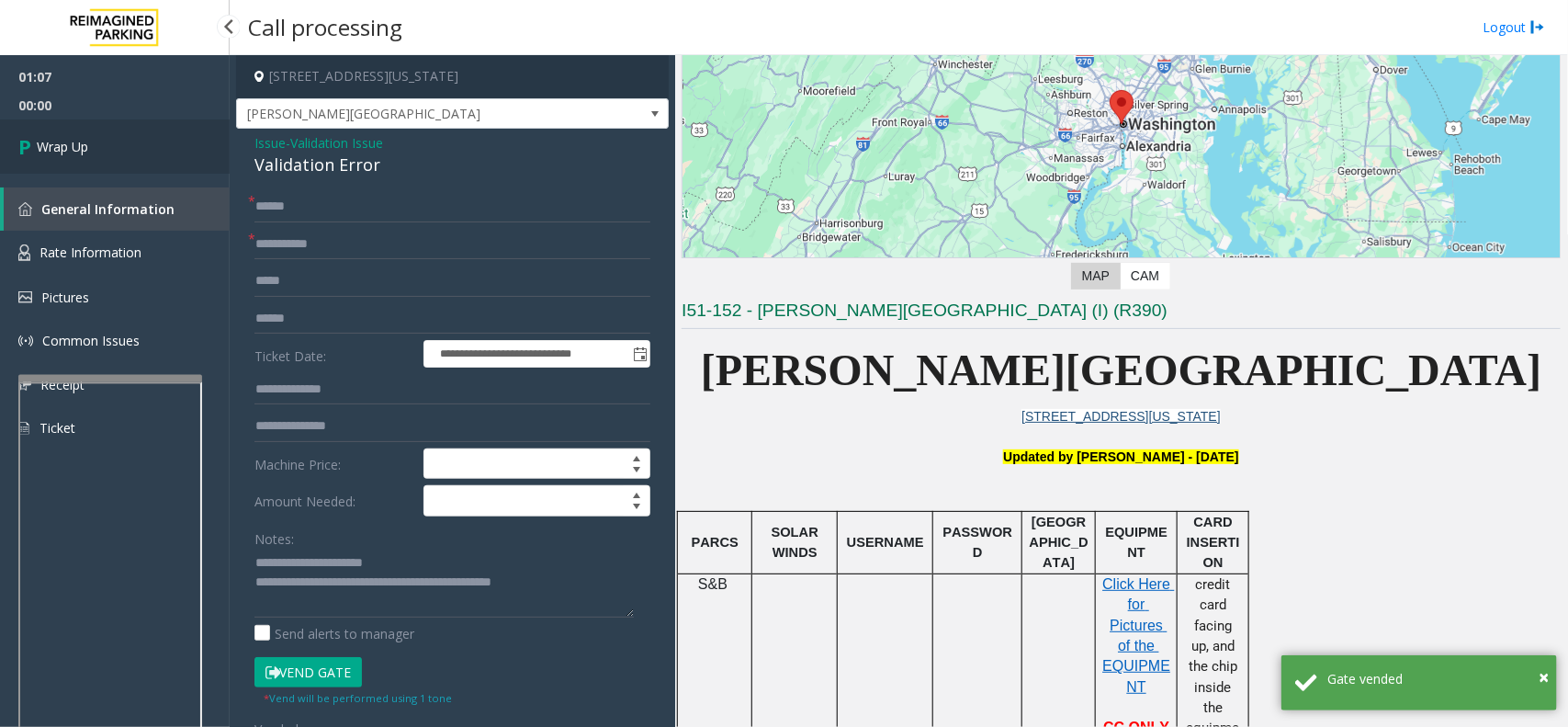 click on "Wrap Up" at bounding box center [115, 146] 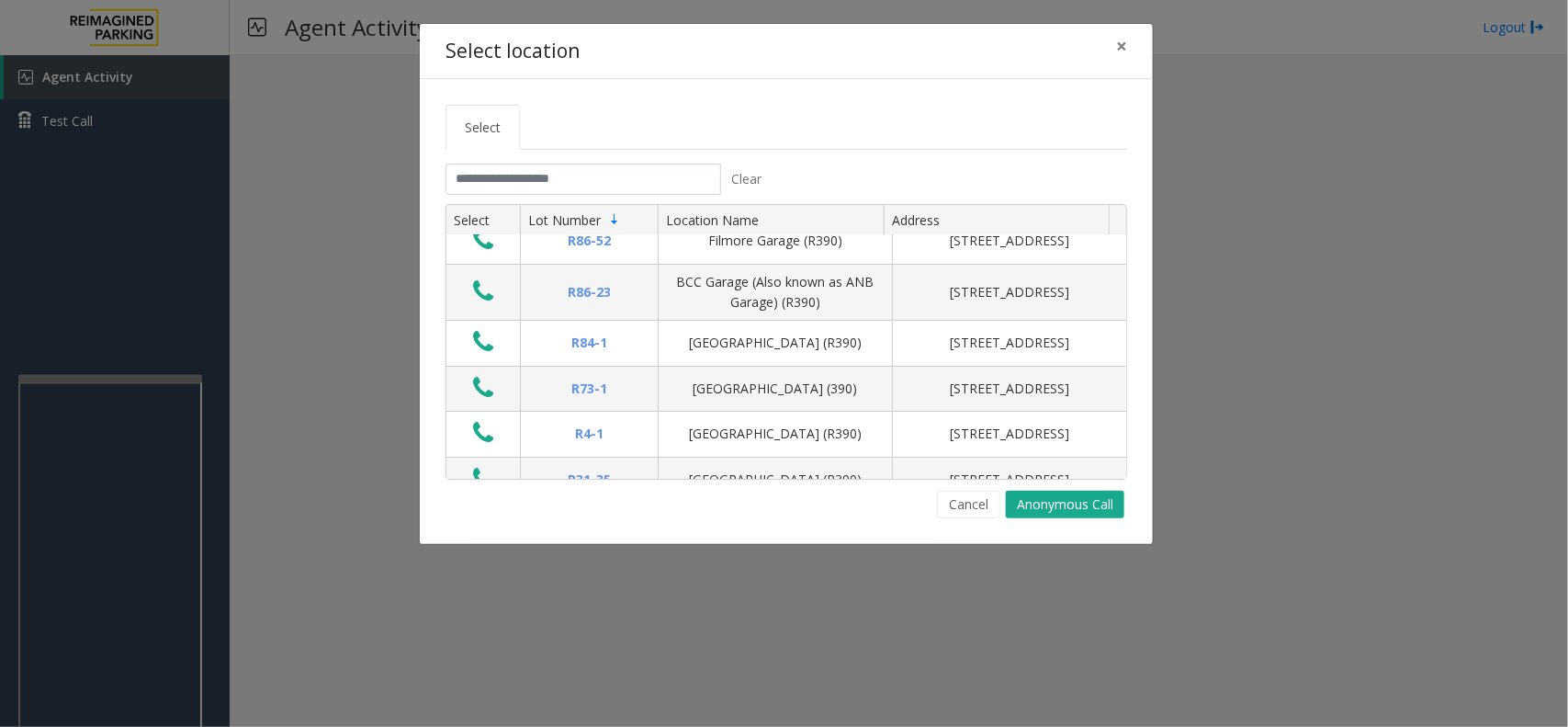 scroll, scrollTop: 0, scrollLeft: 0, axis: both 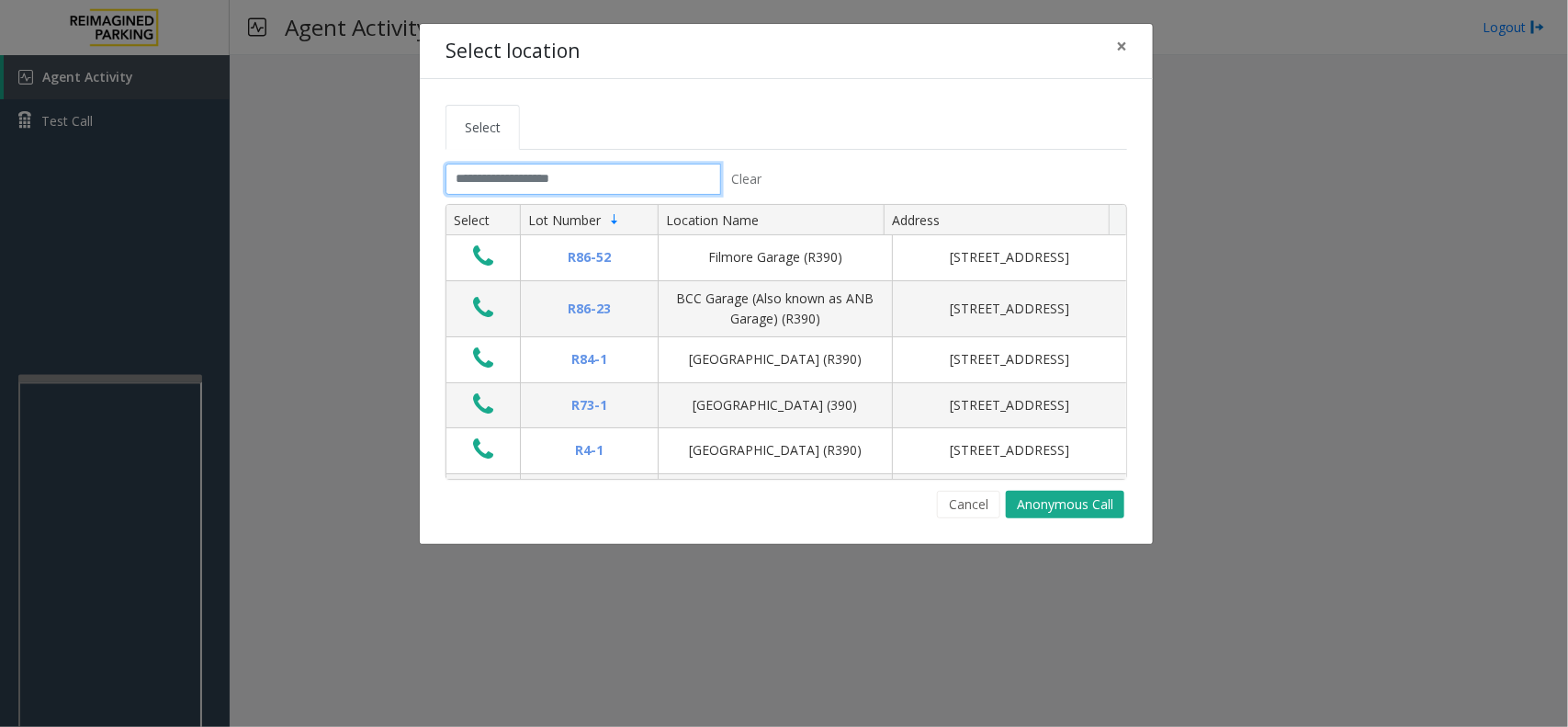 click 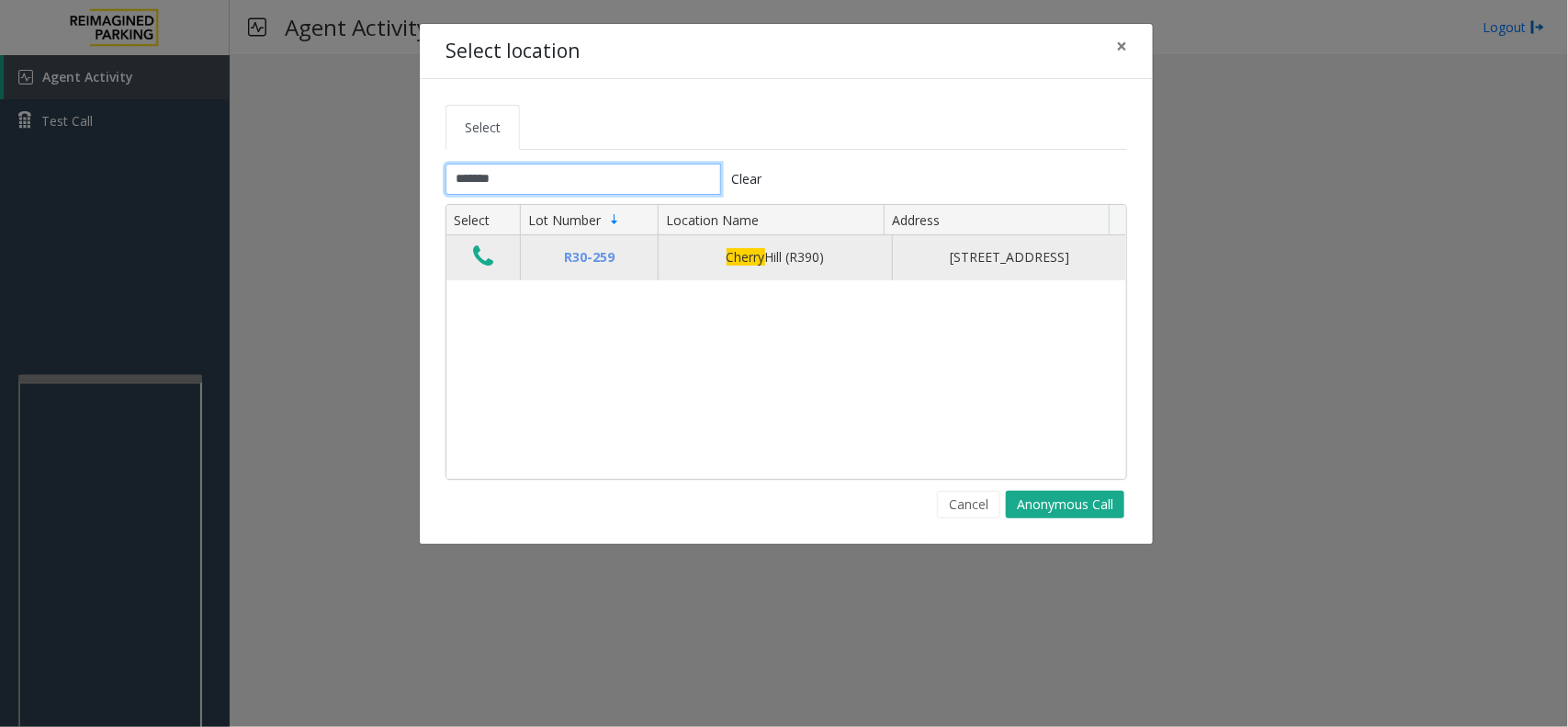 type on "******" 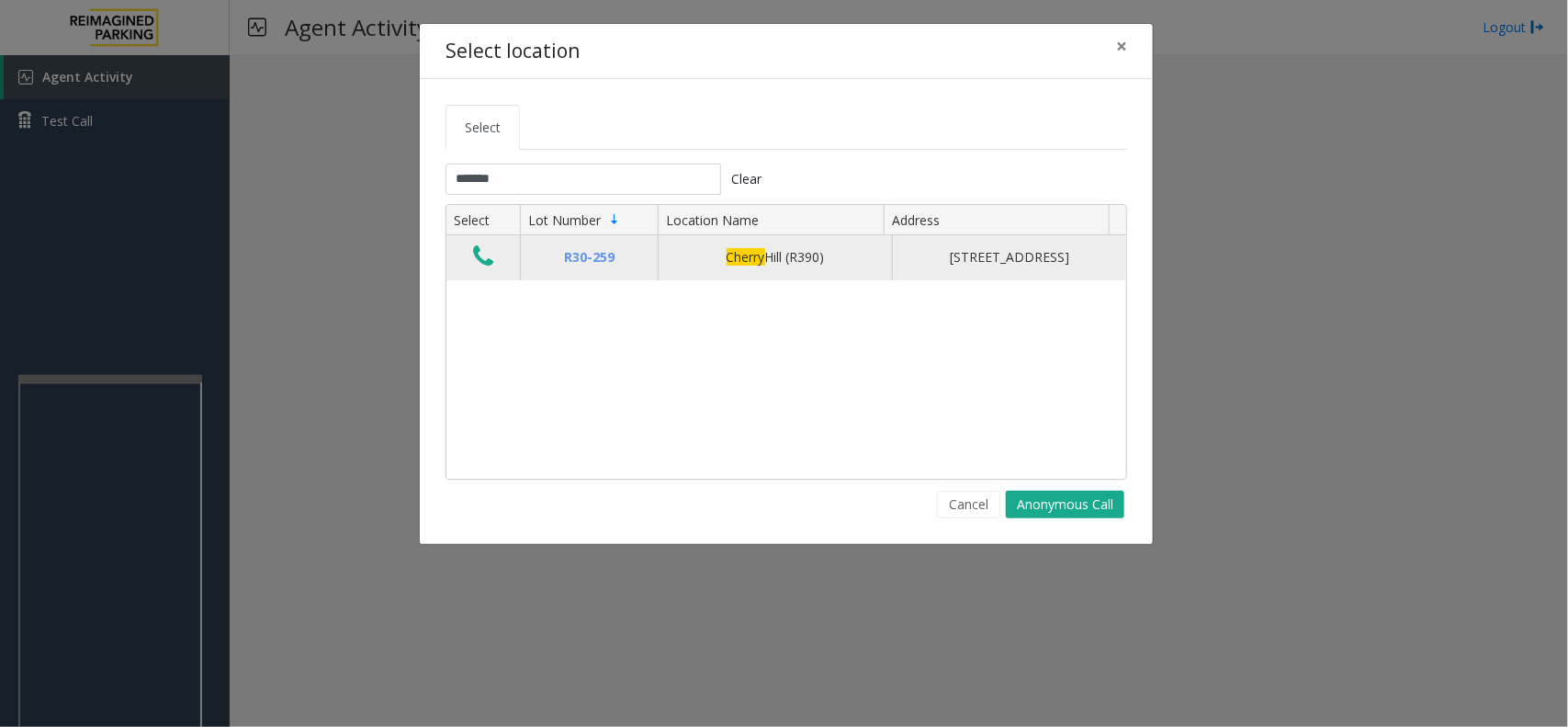 click 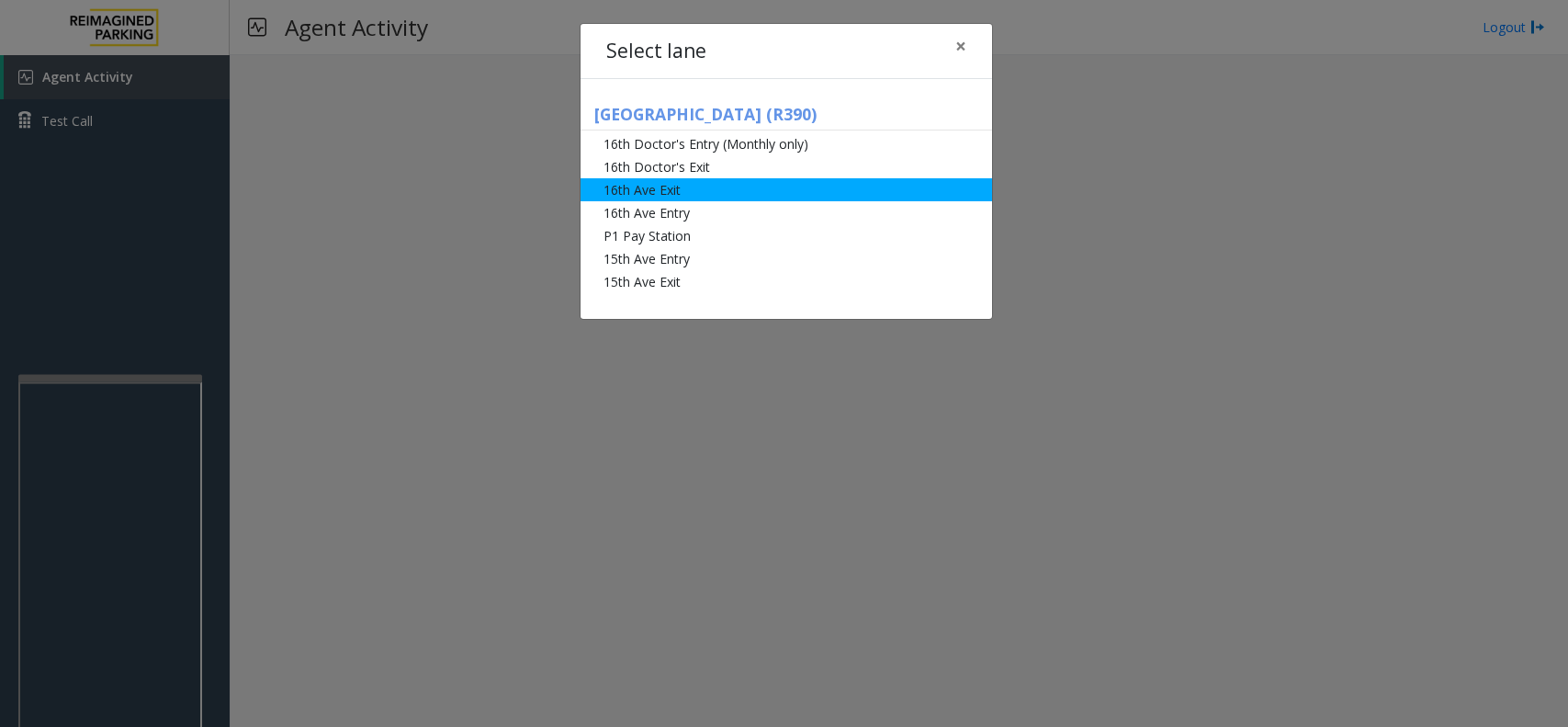 scroll, scrollTop: 0, scrollLeft: 0, axis: both 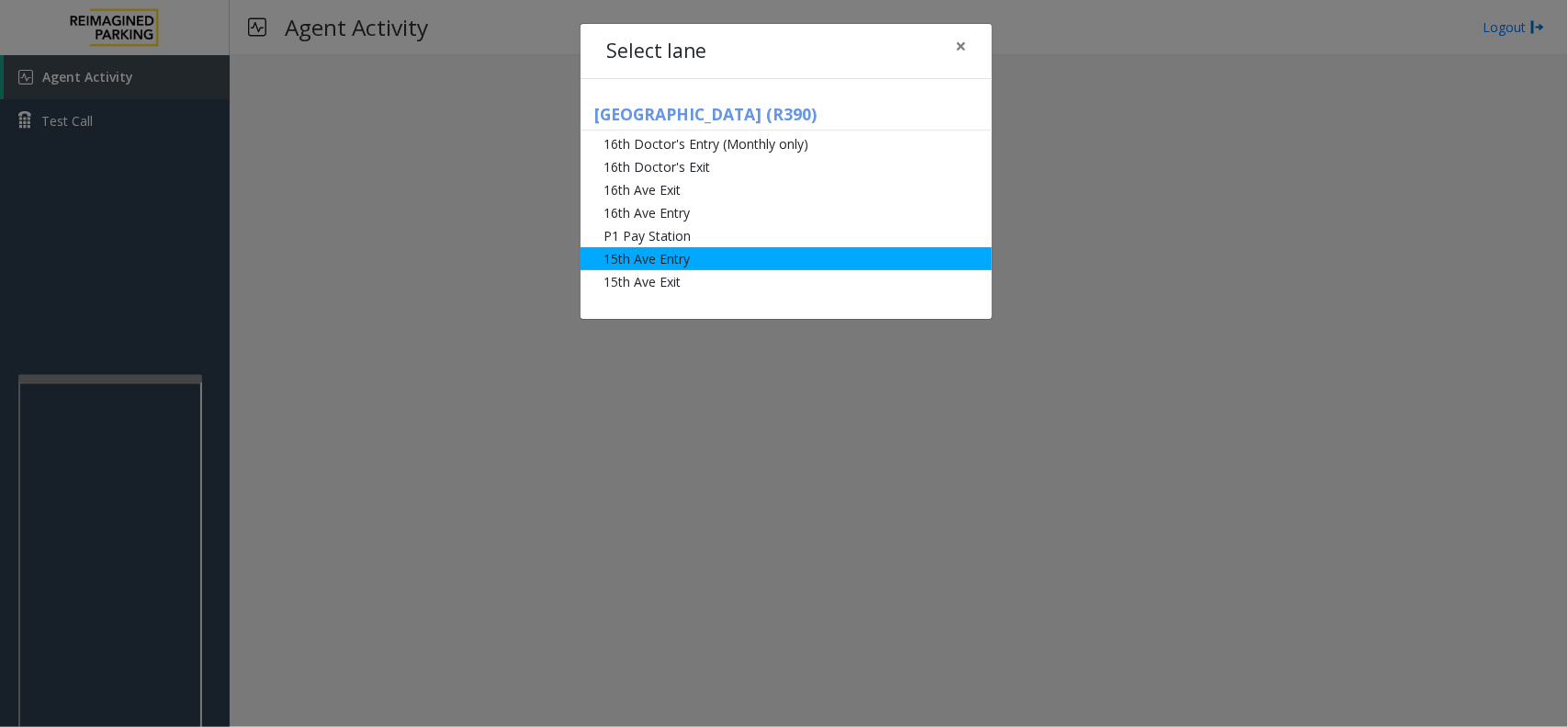 click on "15th Ave Entry" 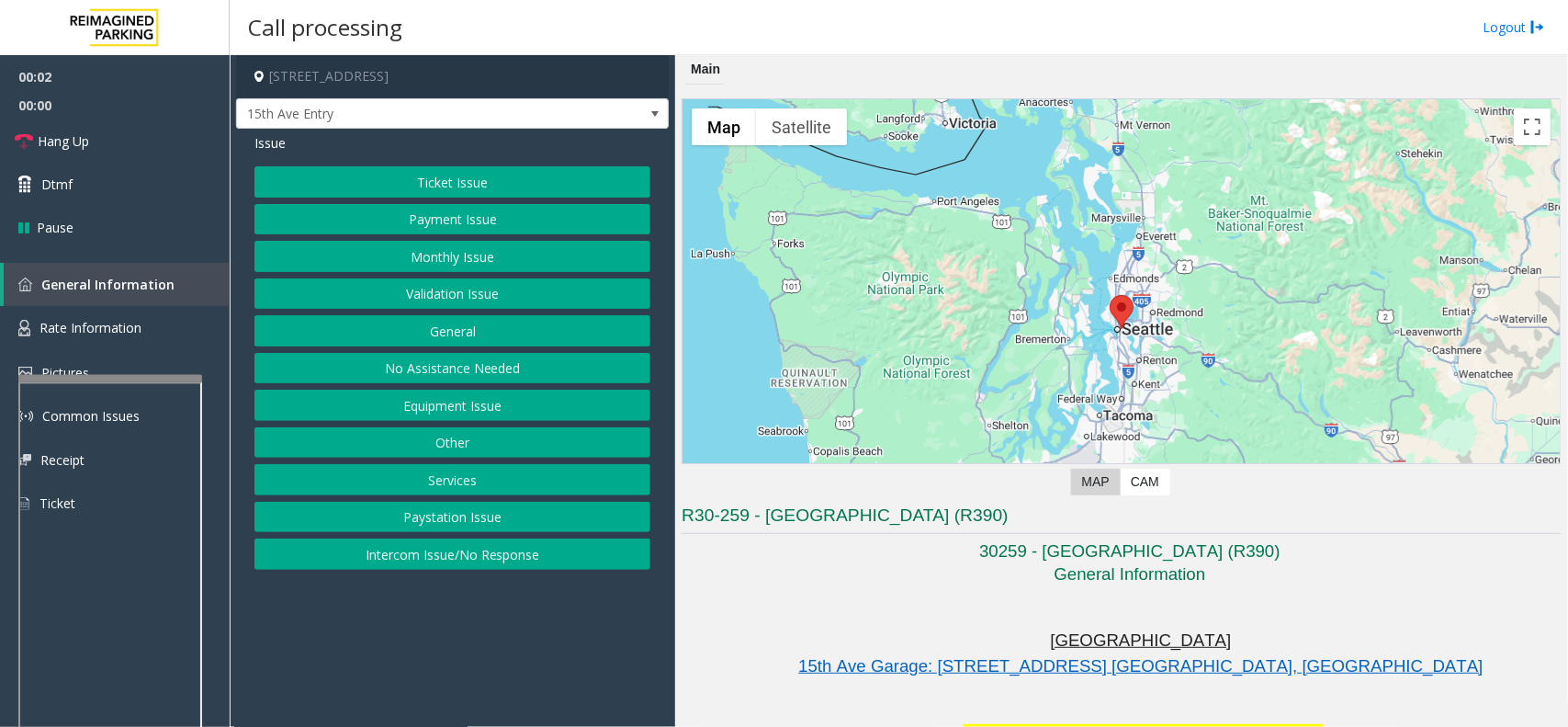 click on "Monthly Issue" 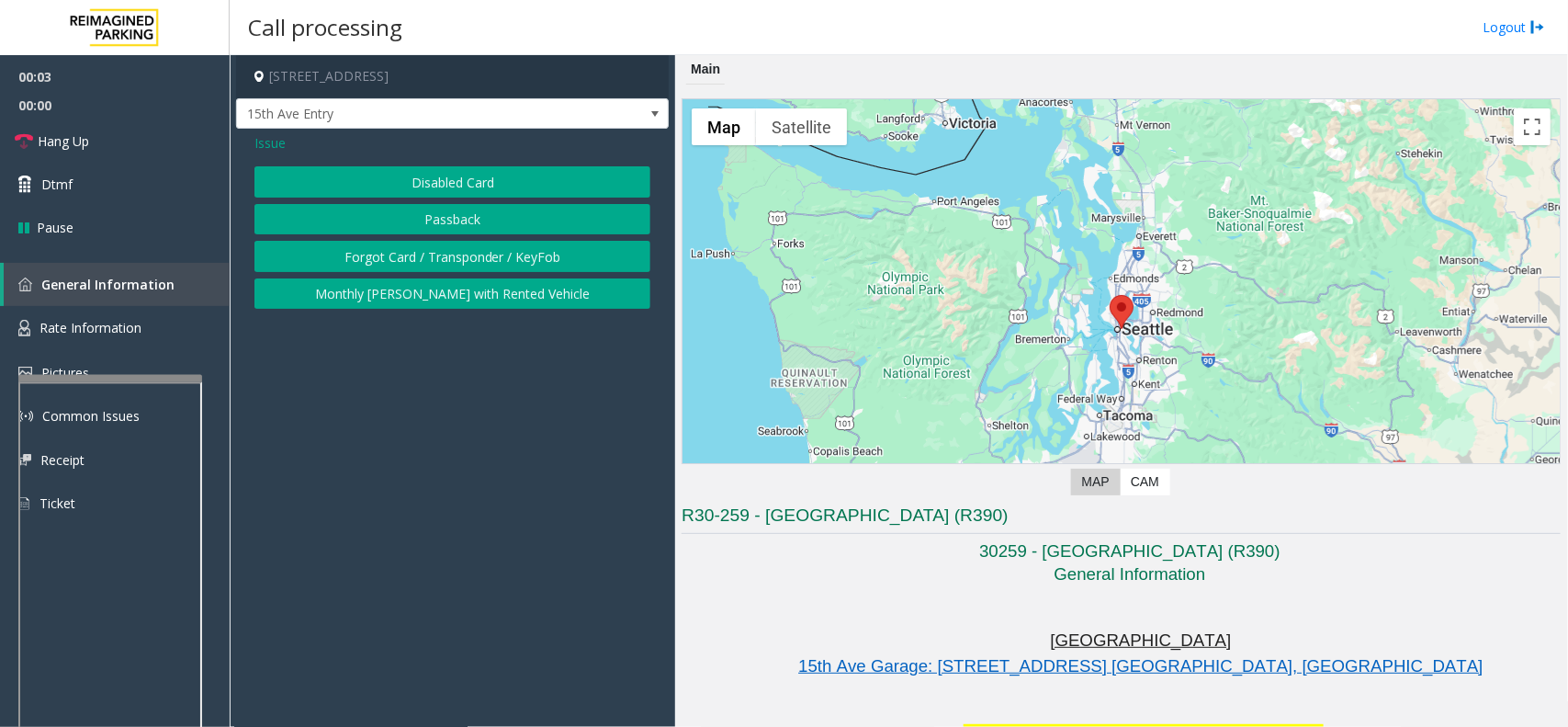 click on "Disabled Card" 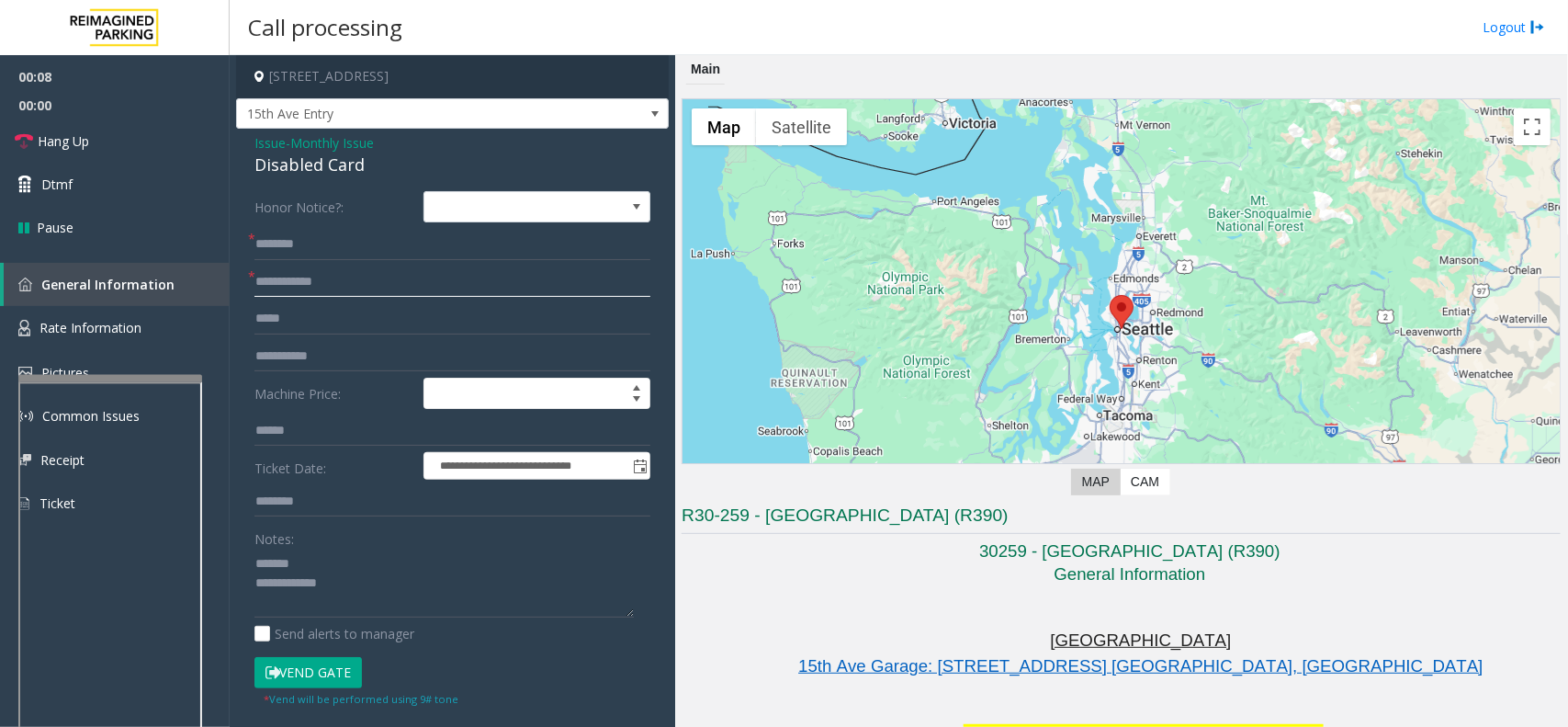click 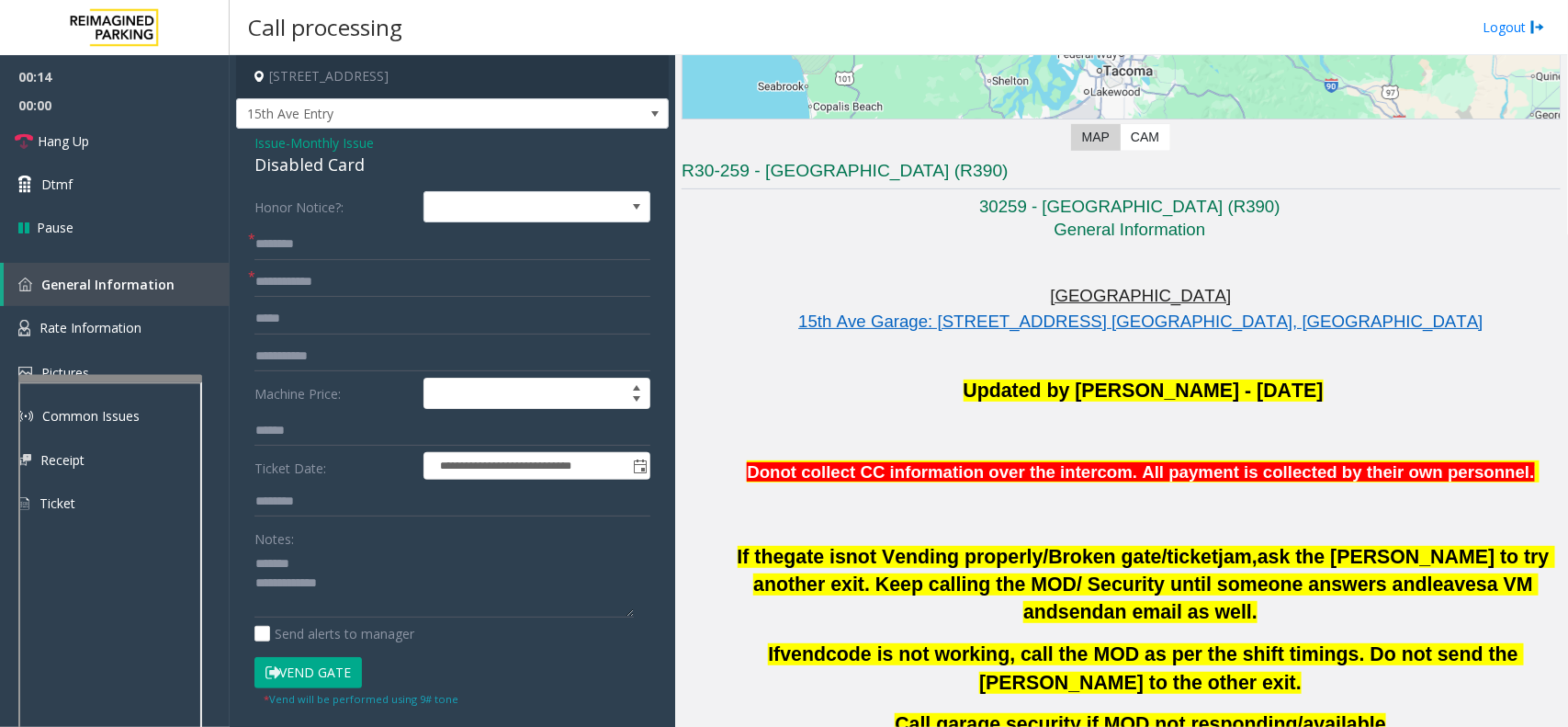 click on "Disabled Card" 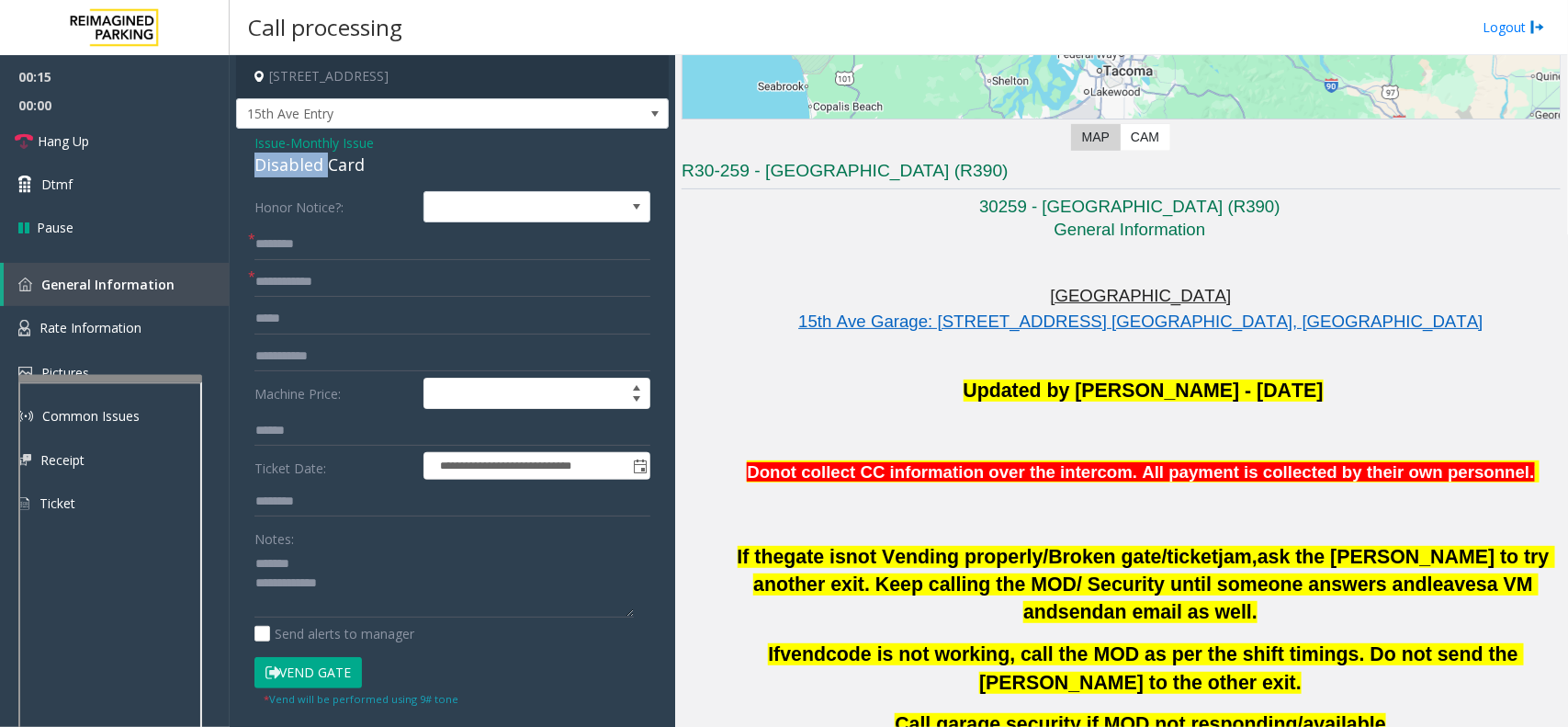 click on "Disabled Card" 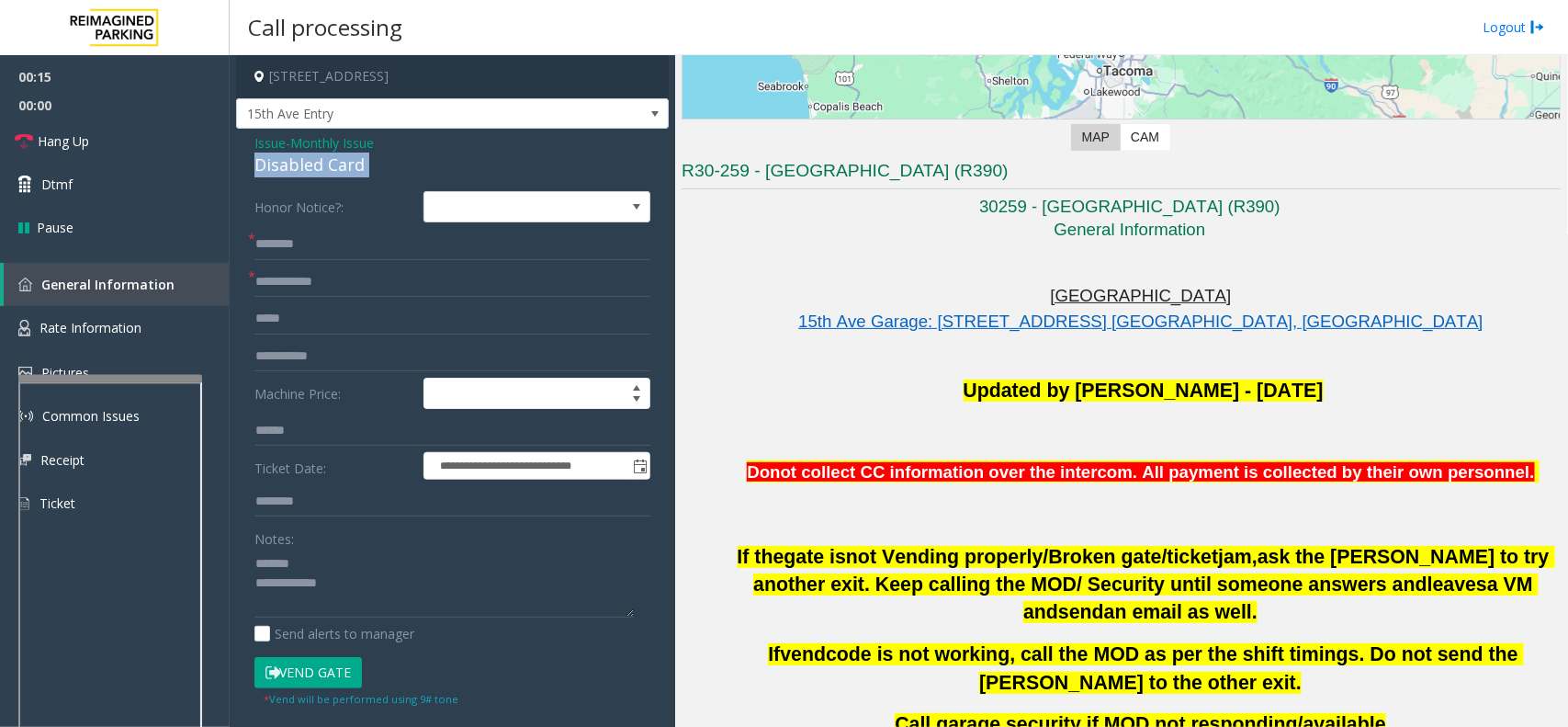 click on "Disabled Card" 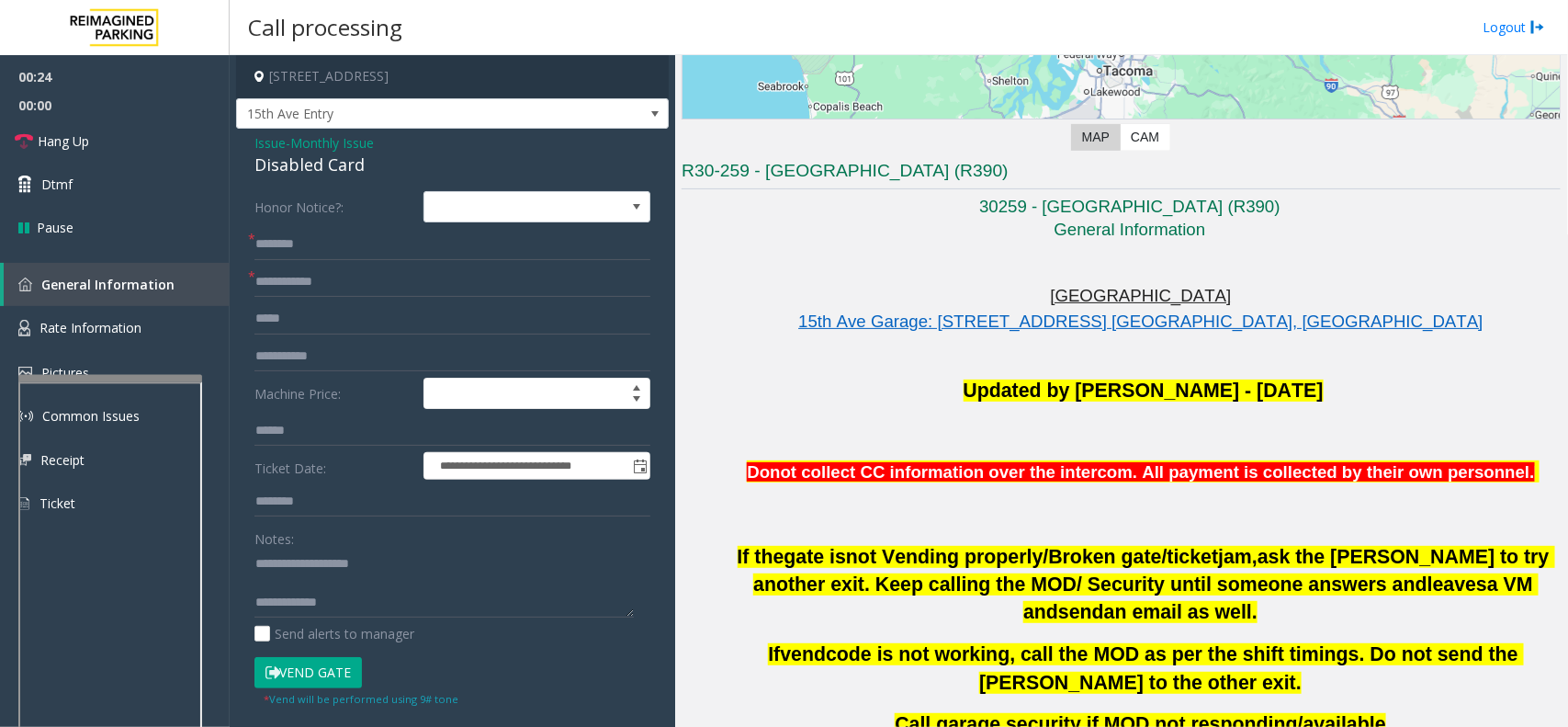 scroll, scrollTop: 19, scrollLeft: 0, axis: vertical 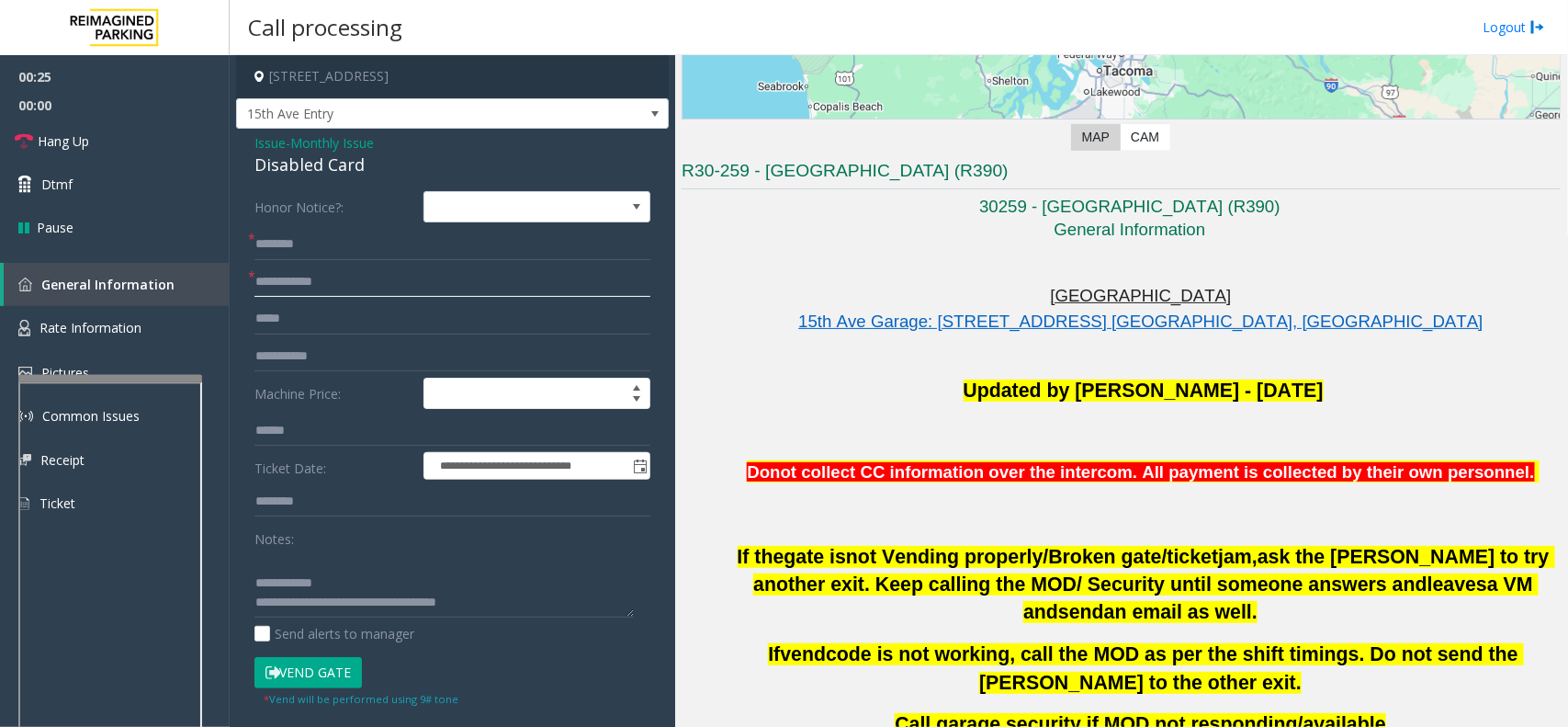 click 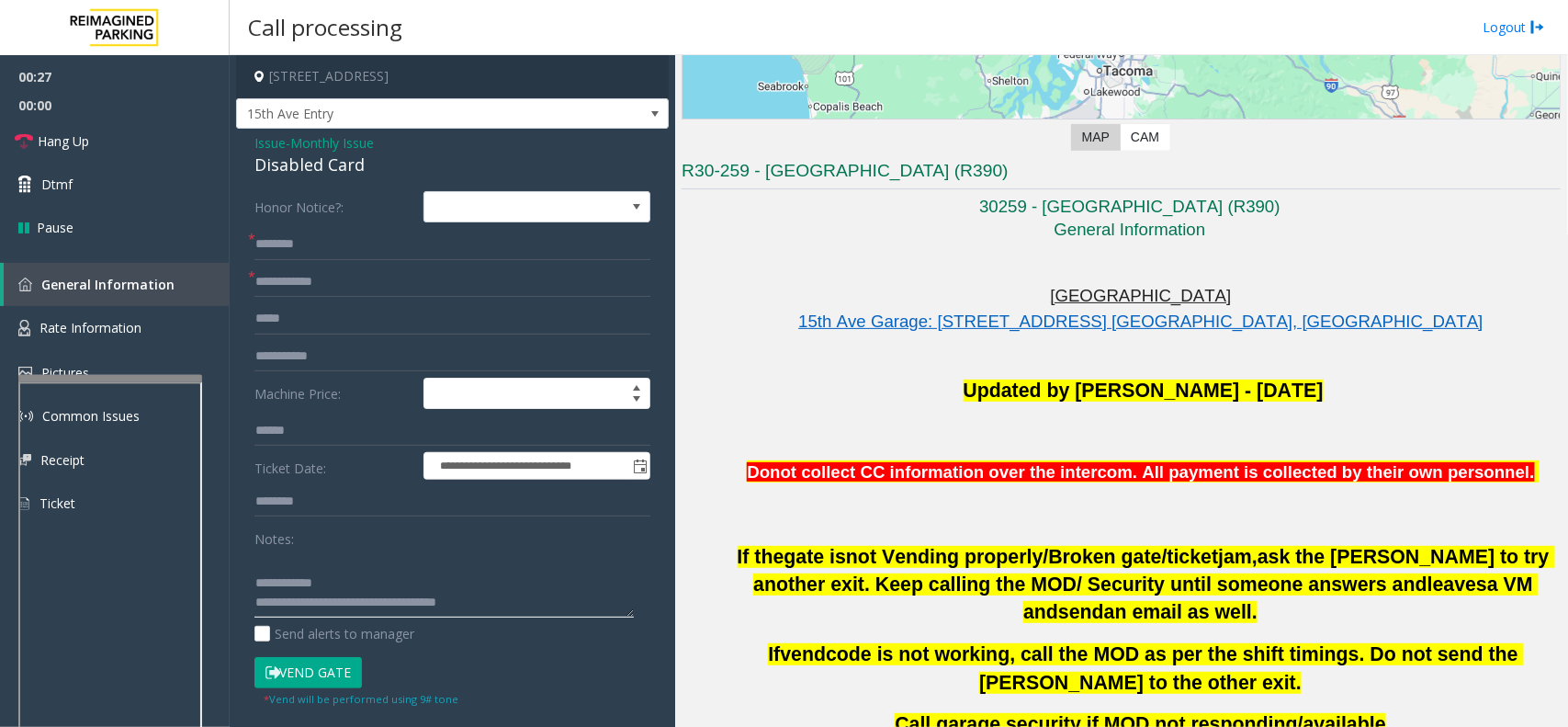 click 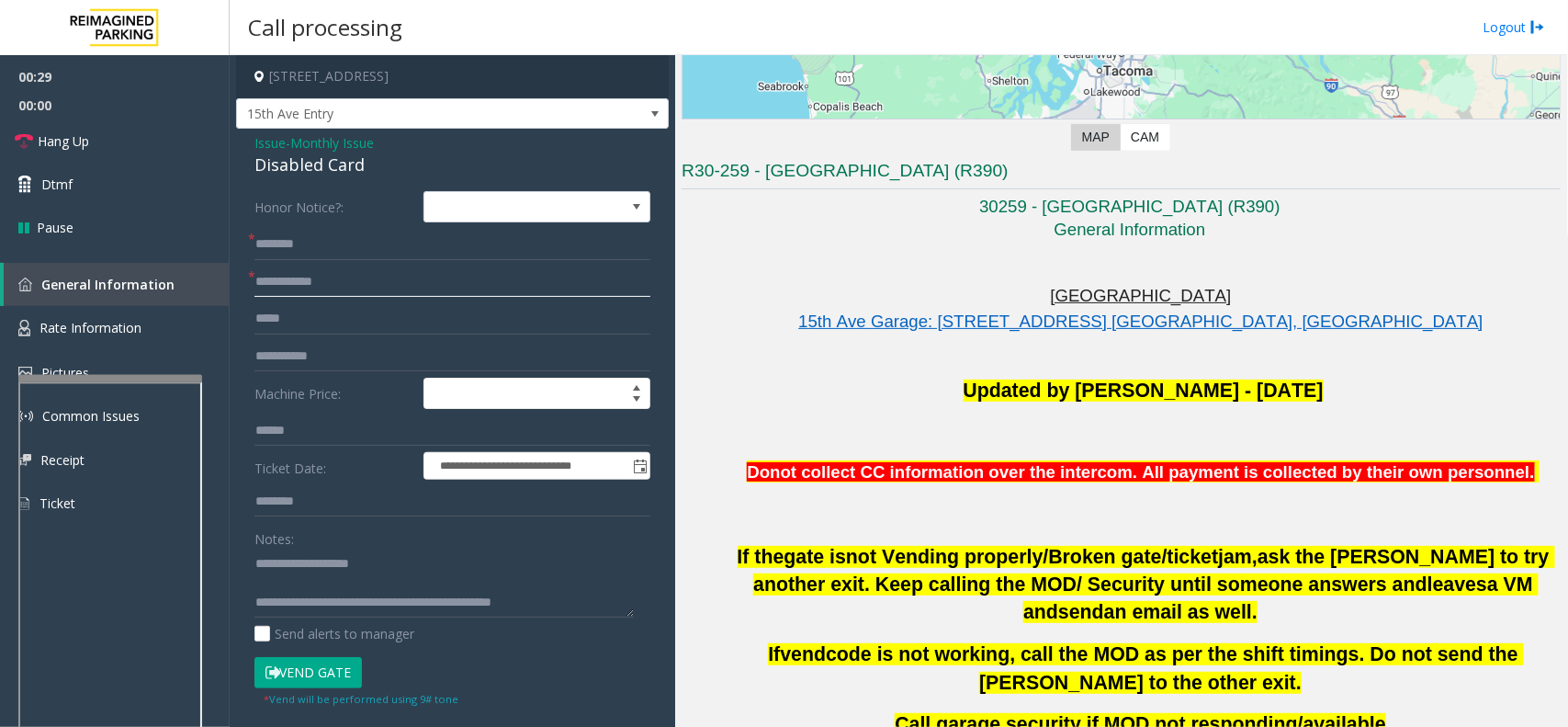 click 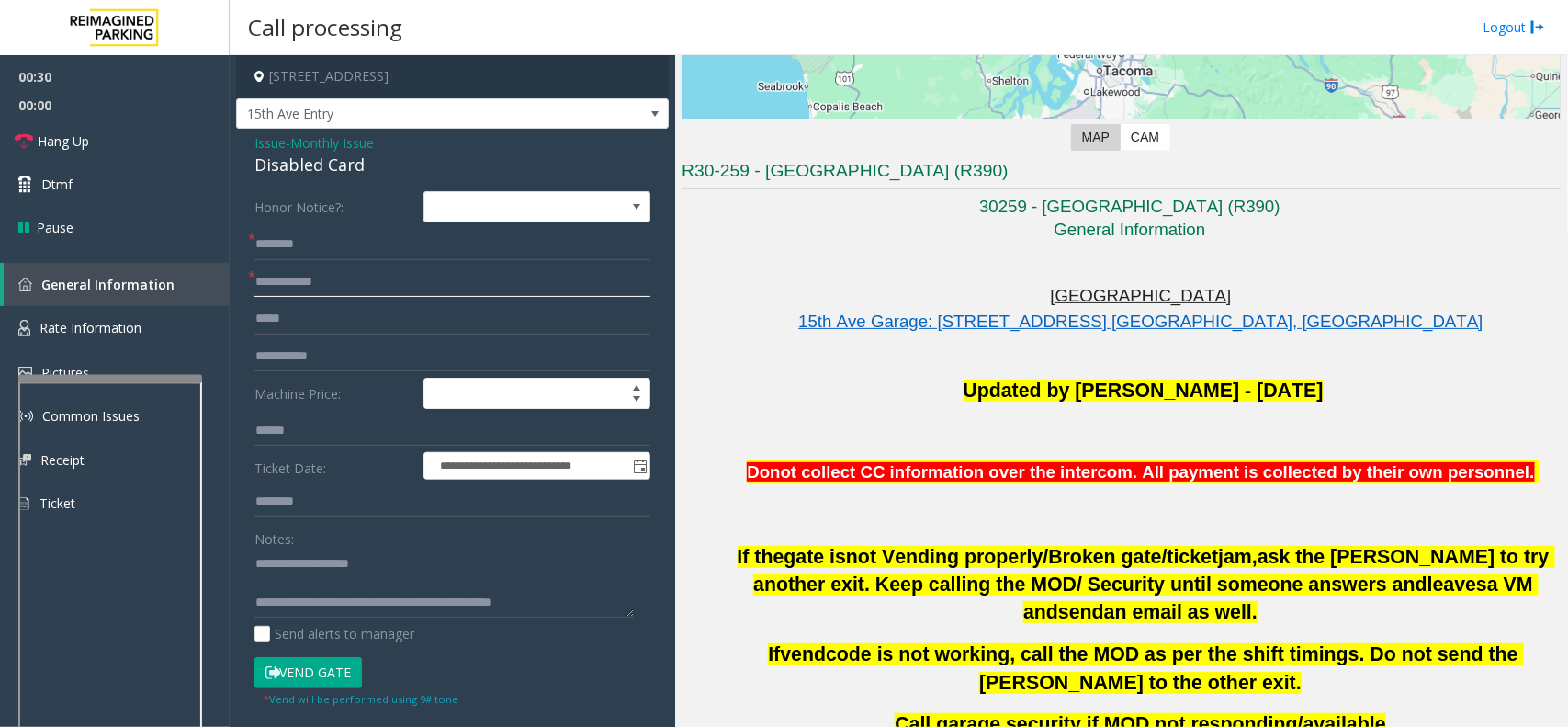 scroll, scrollTop: 0, scrollLeft: 0, axis: both 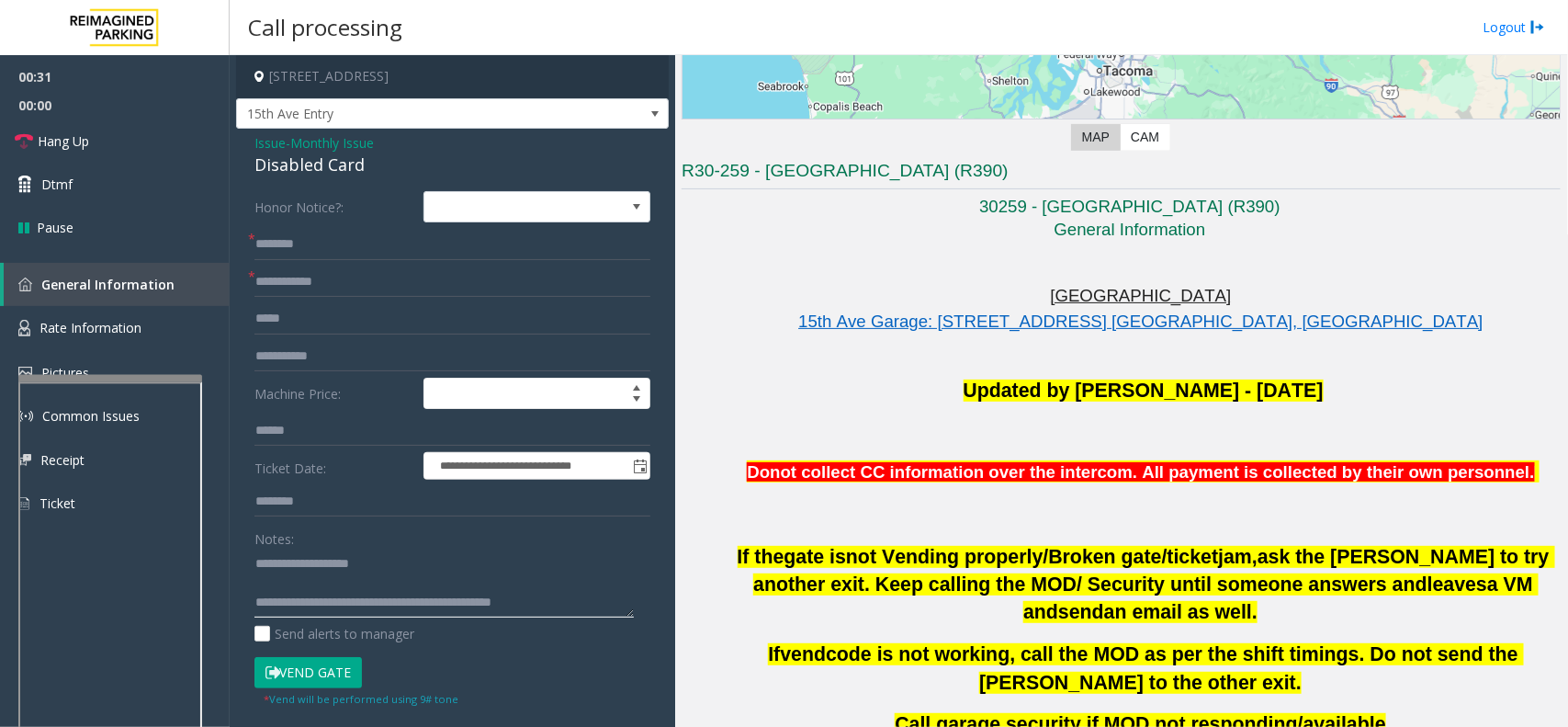 click 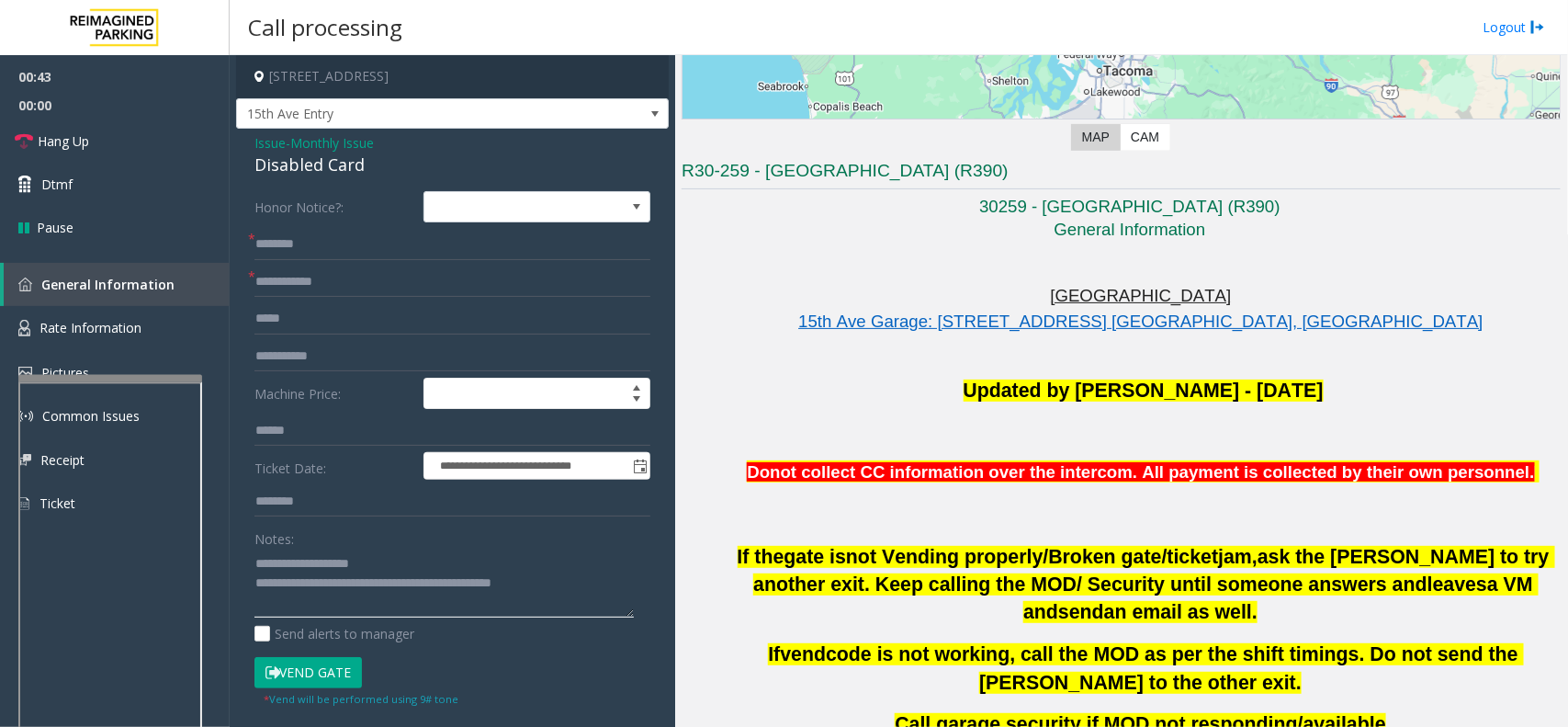 type on "**********" 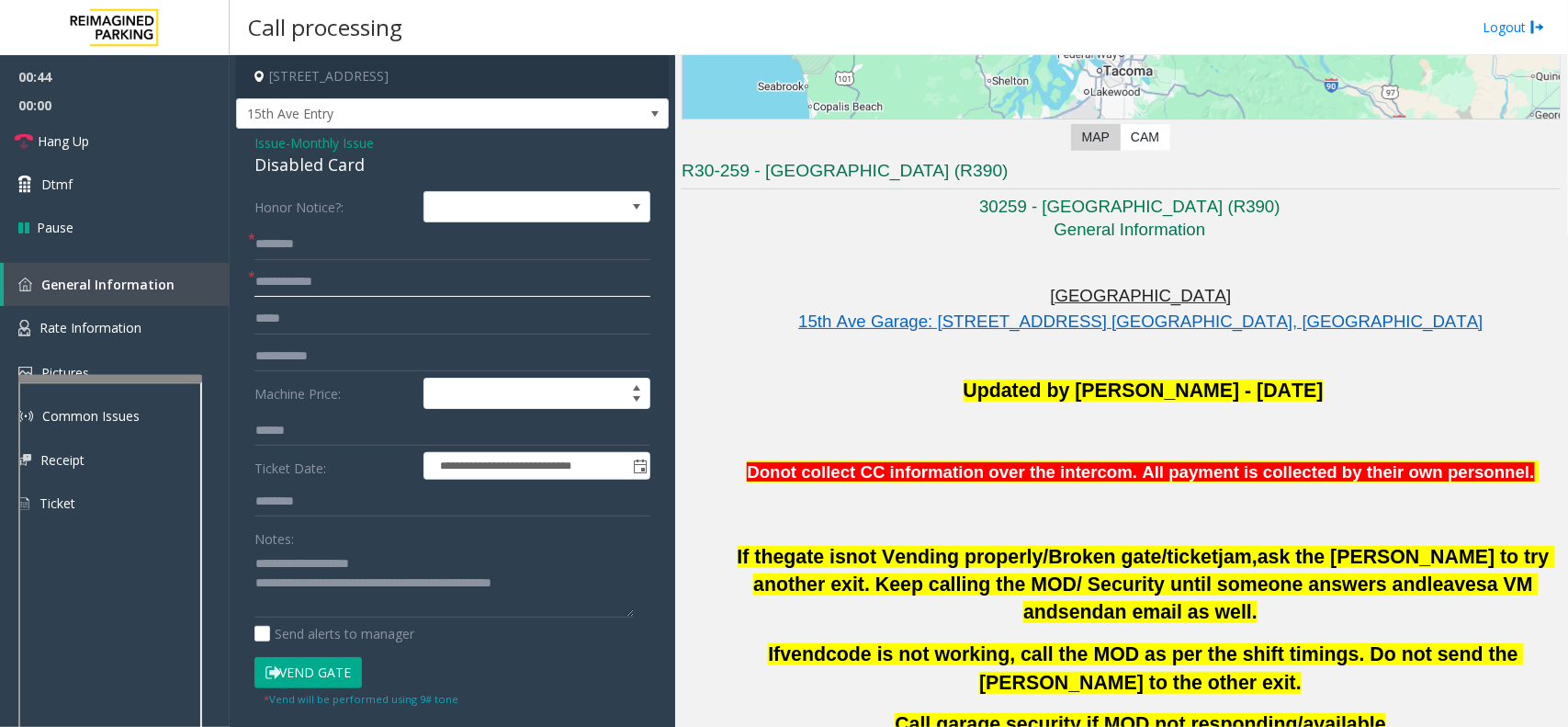 click 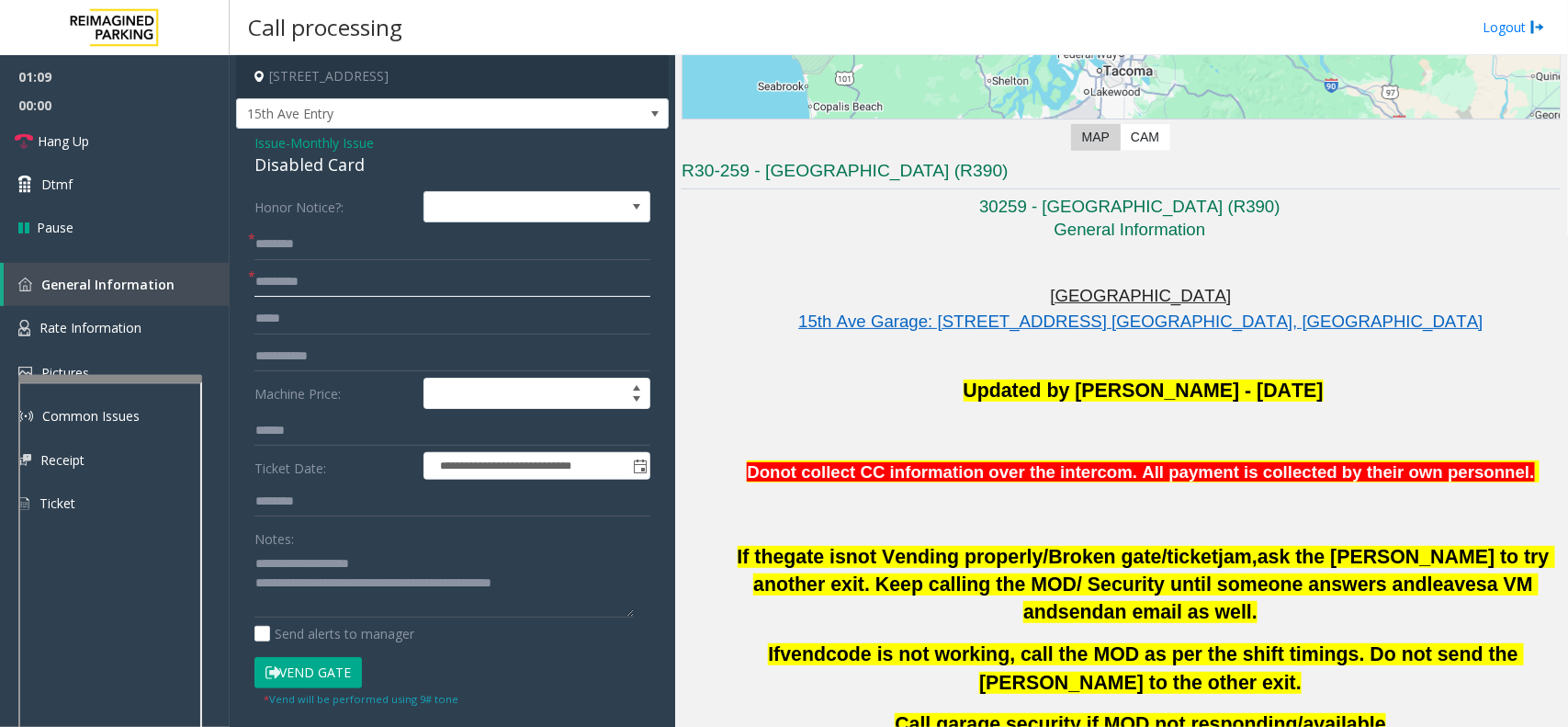 type on "*********" 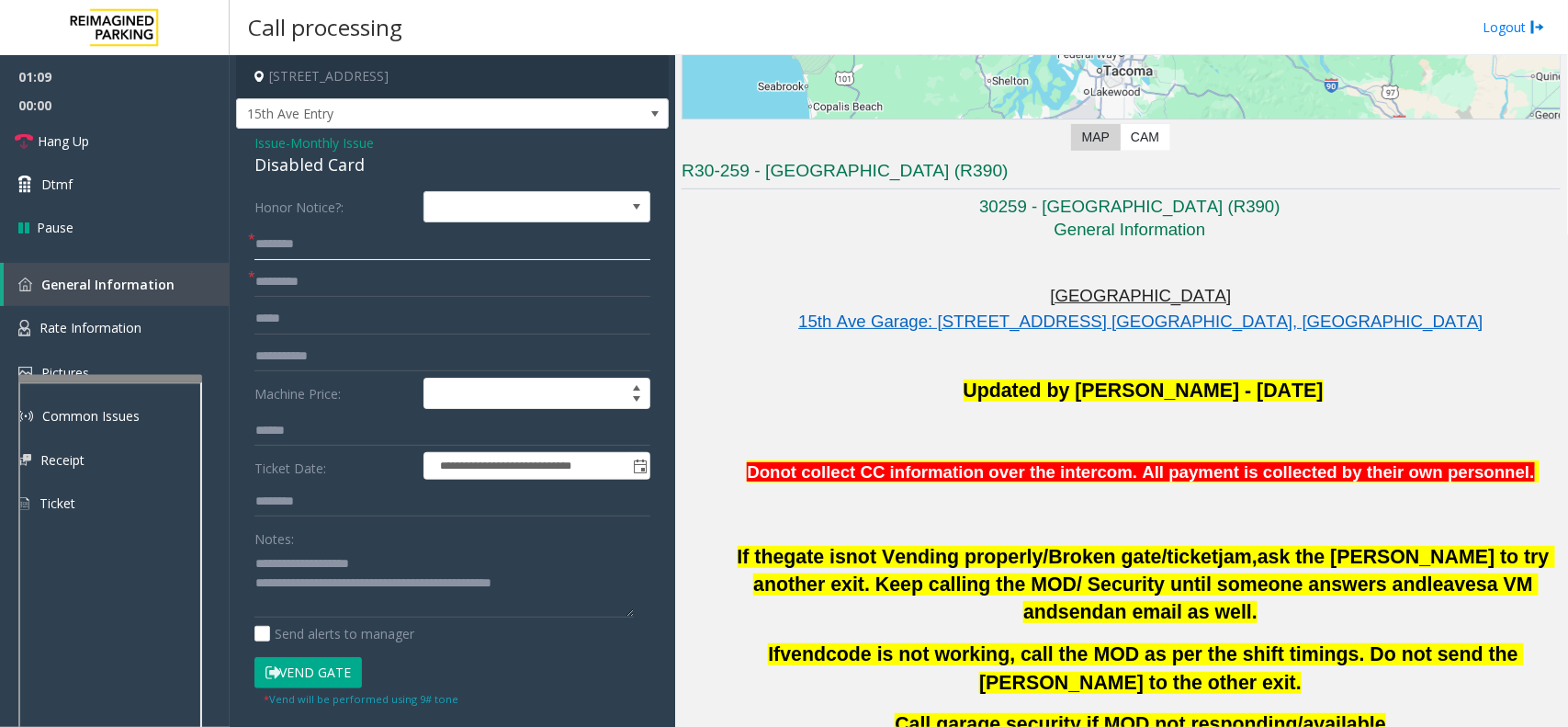 click 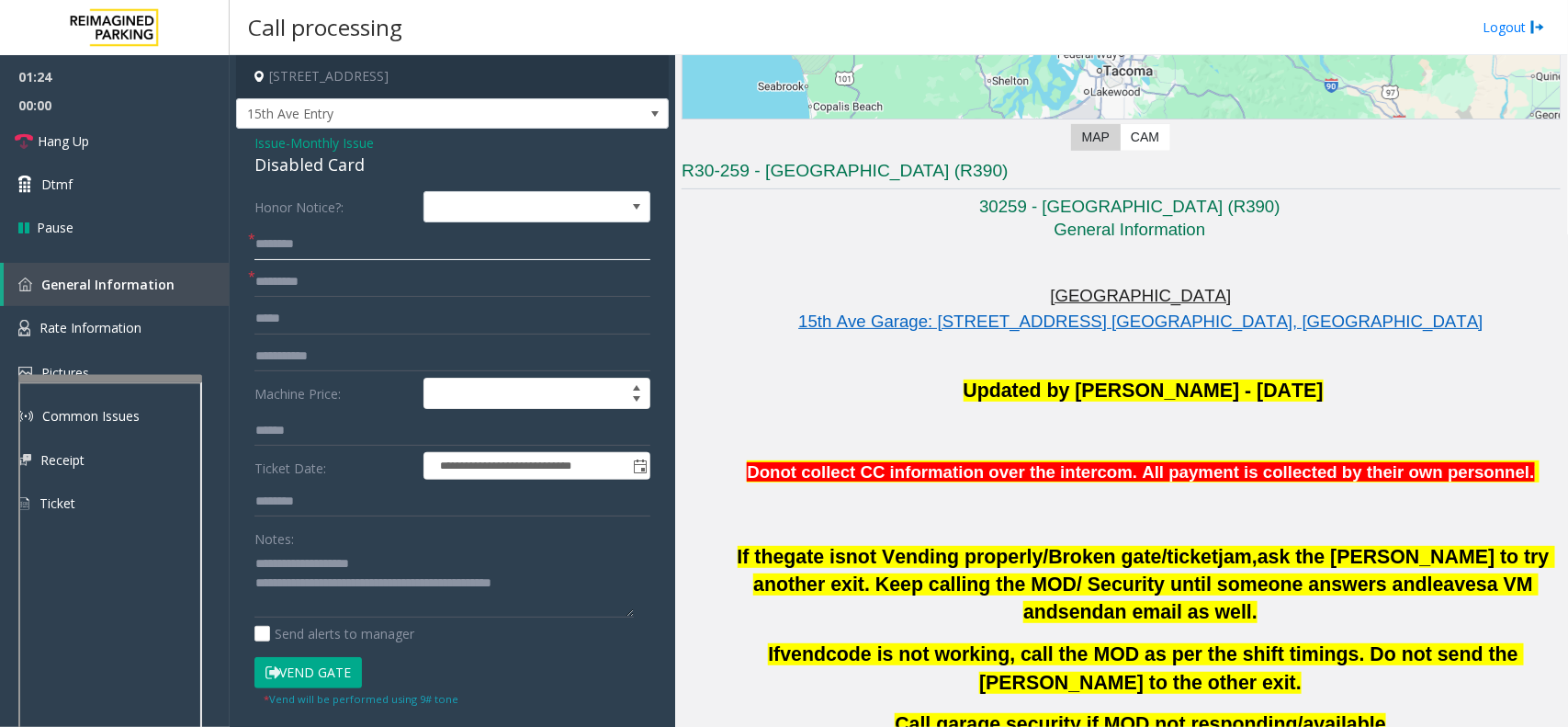 drag, startPoint x: 276, startPoint y: 251, endPoint x: 272, endPoint y: 242, distance: 9.848858 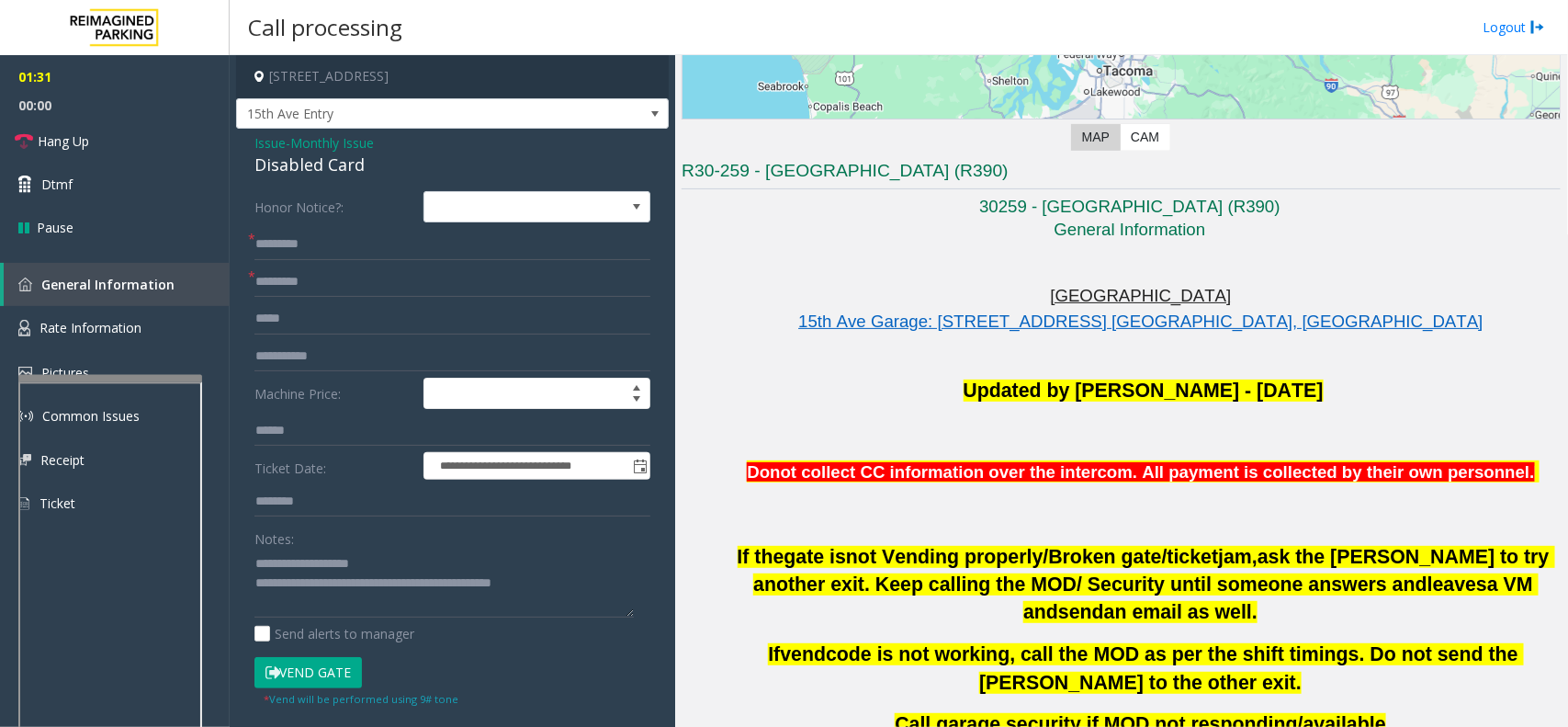 drag, startPoint x: 246, startPoint y: 234, endPoint x: 237, endPoint y: 223, distance: 14.2127 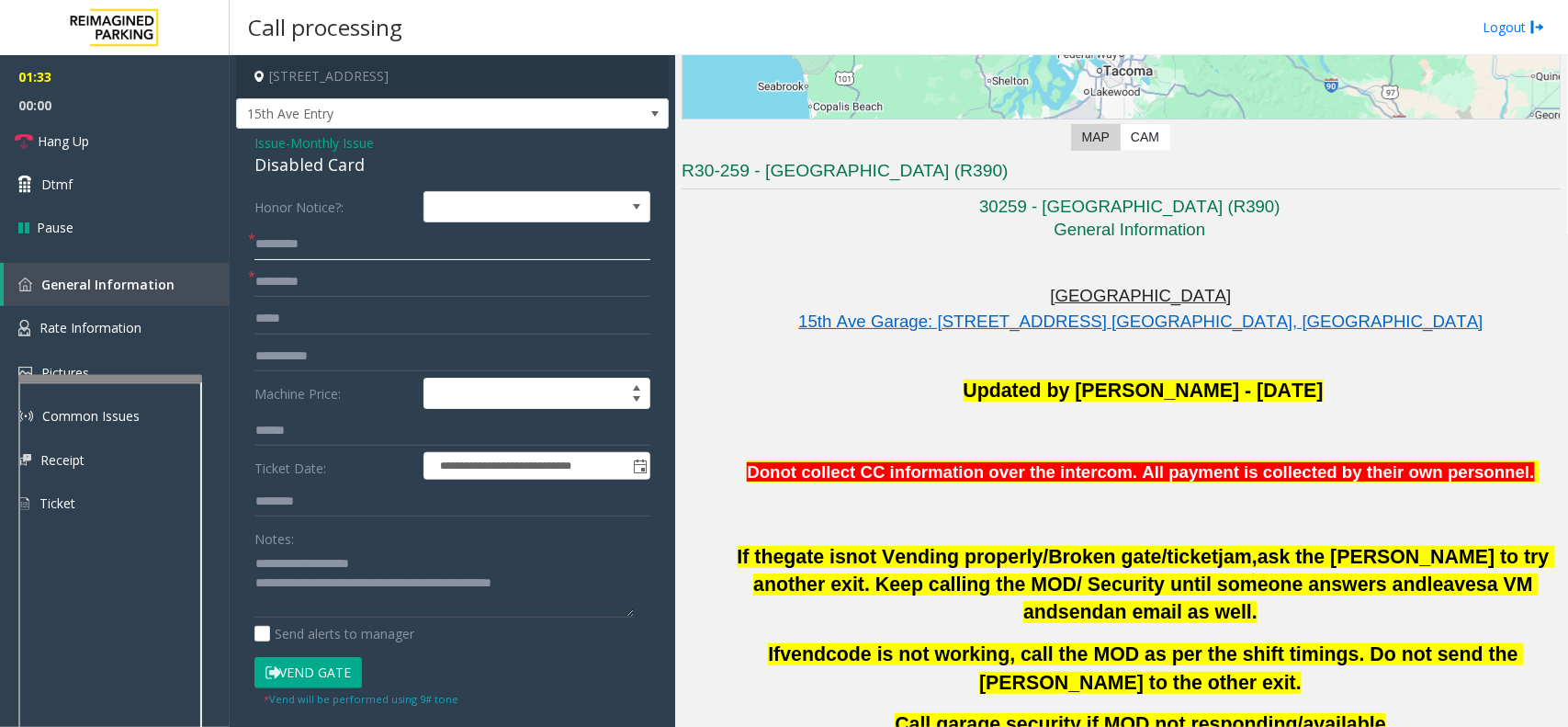 click on "********" 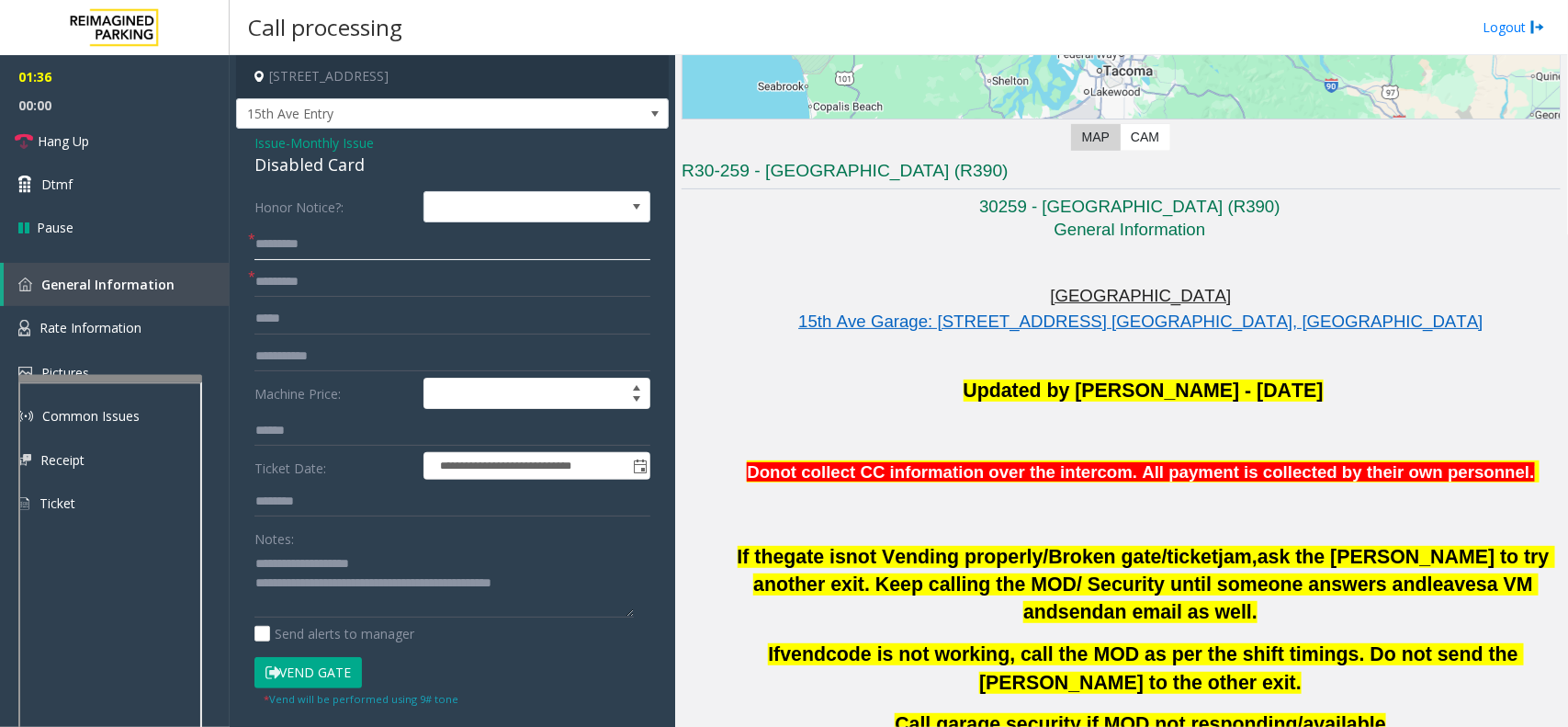 drag, startPoint x: 277, startPoint y: 245, endPoint x: 269, endPoint y: 233, distance: 14.422205 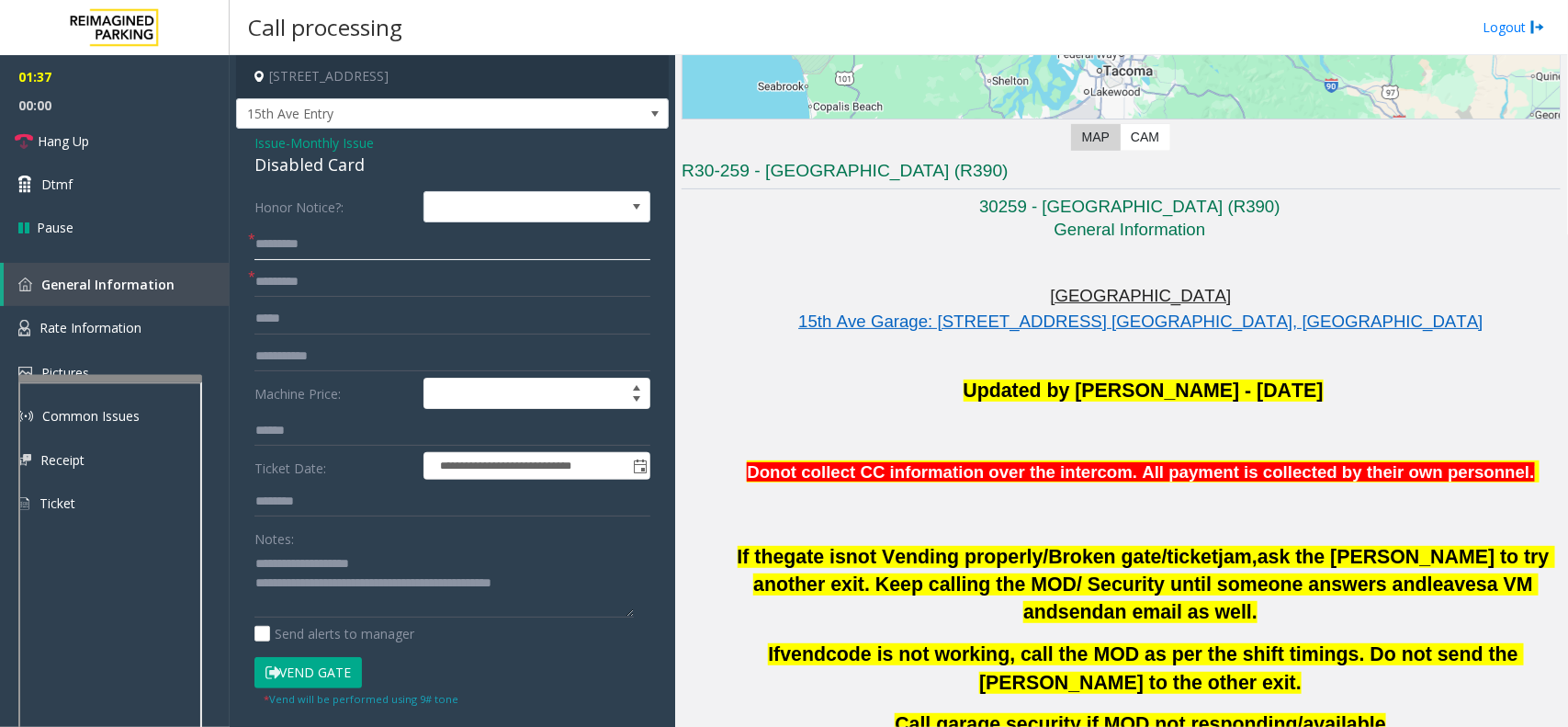 click on "********" 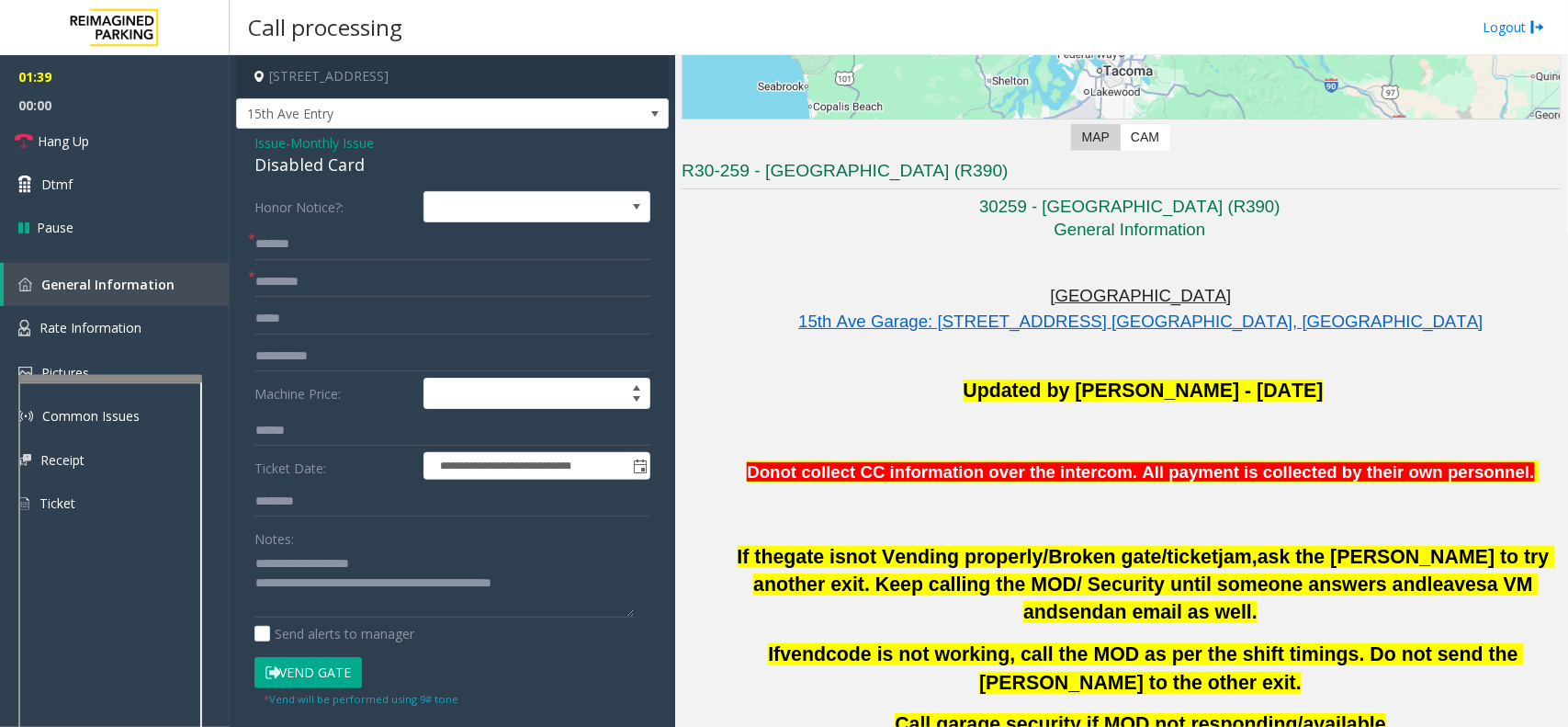drag, startPoint x: 331, startPoint y: 678, endPoint x: 378, endPoint y: 421, distance: 261.26232 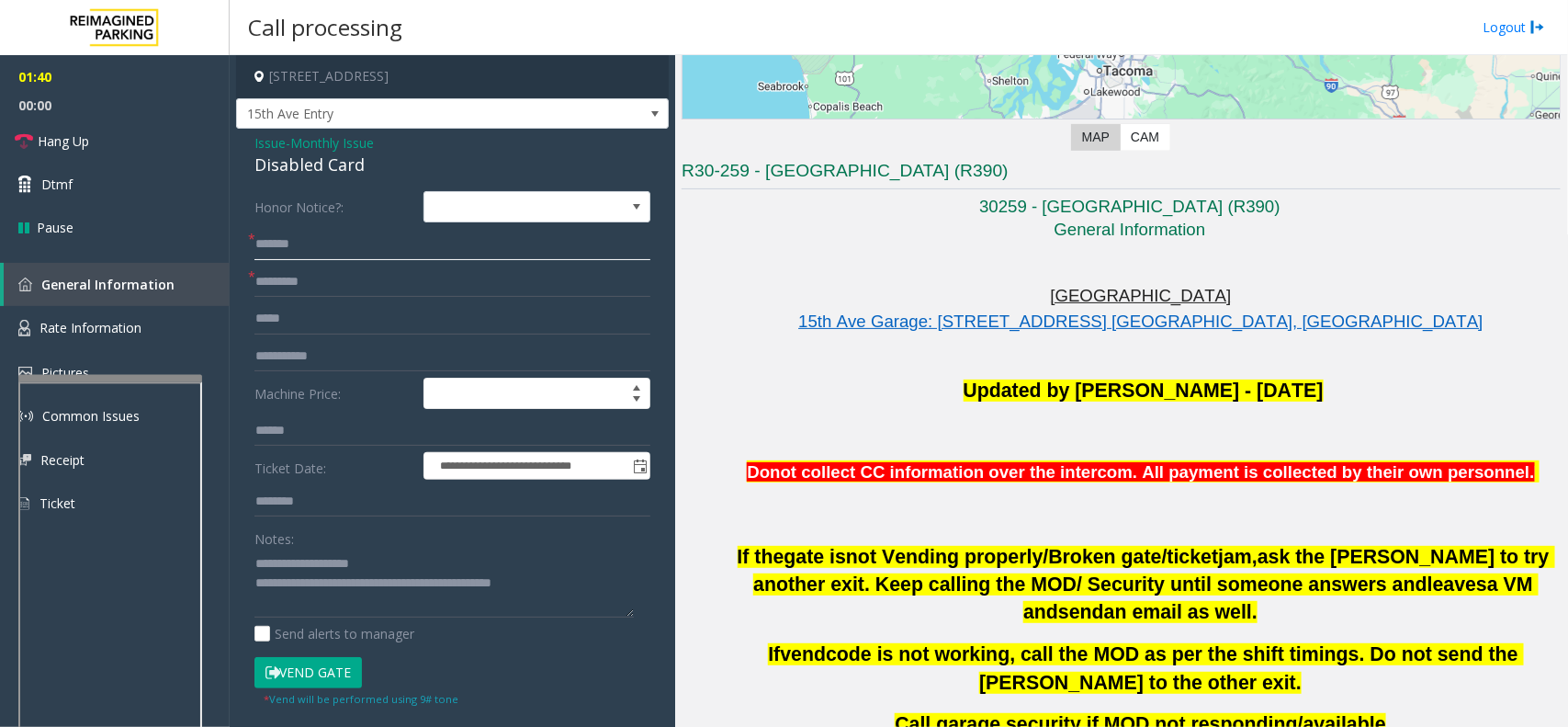 click on "*******" 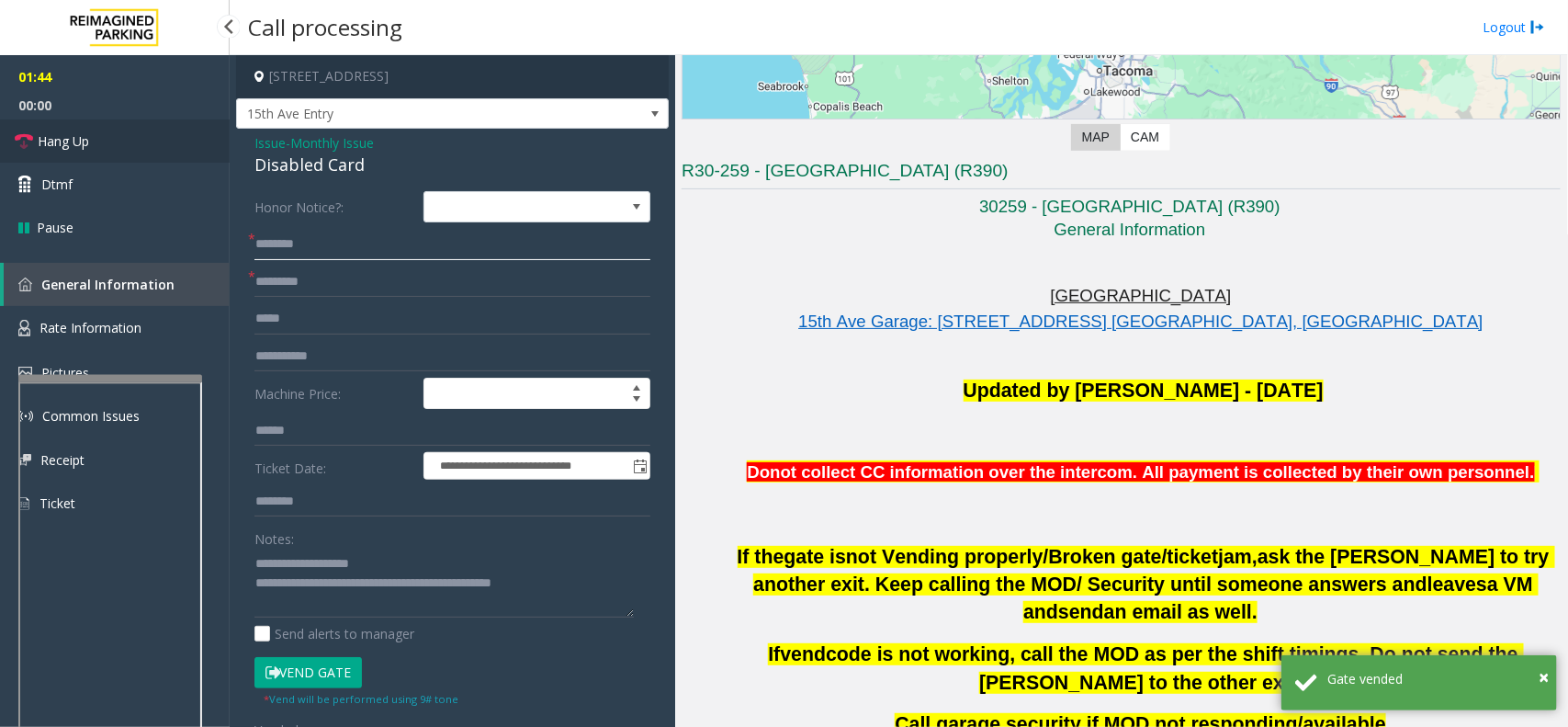 type on "*******" 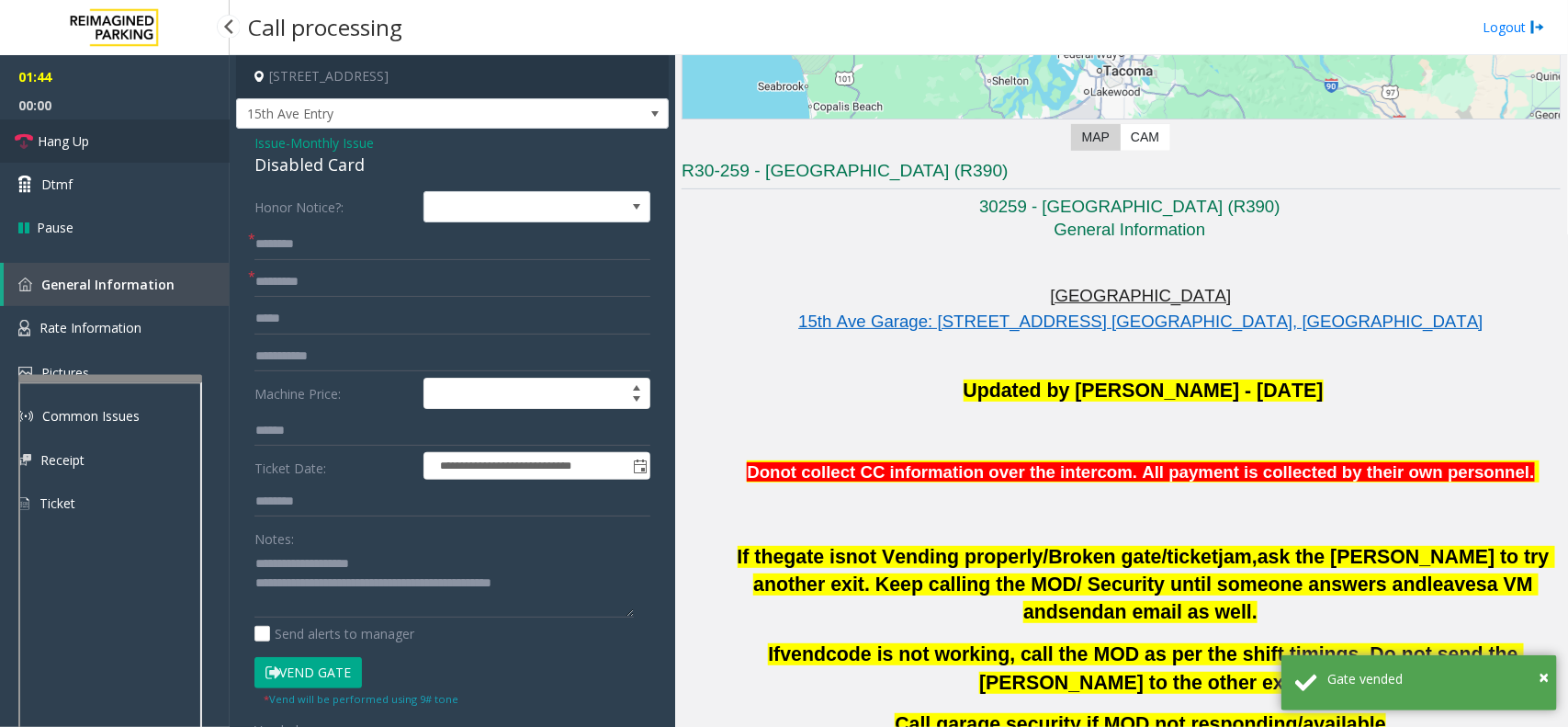 click on "Hang Up" at bounding box center (115, 141) 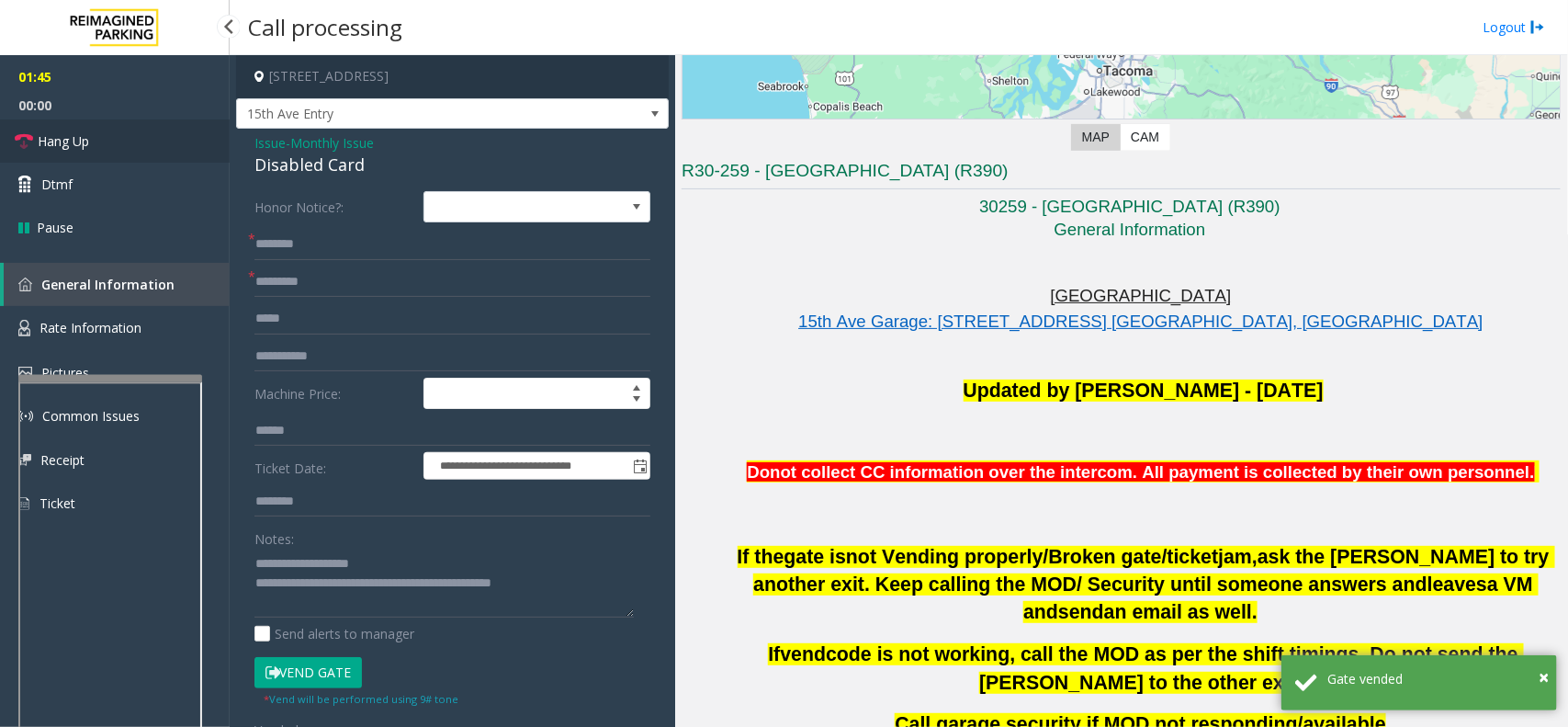 click on "Hang Up" at bounding box center [115, 141] 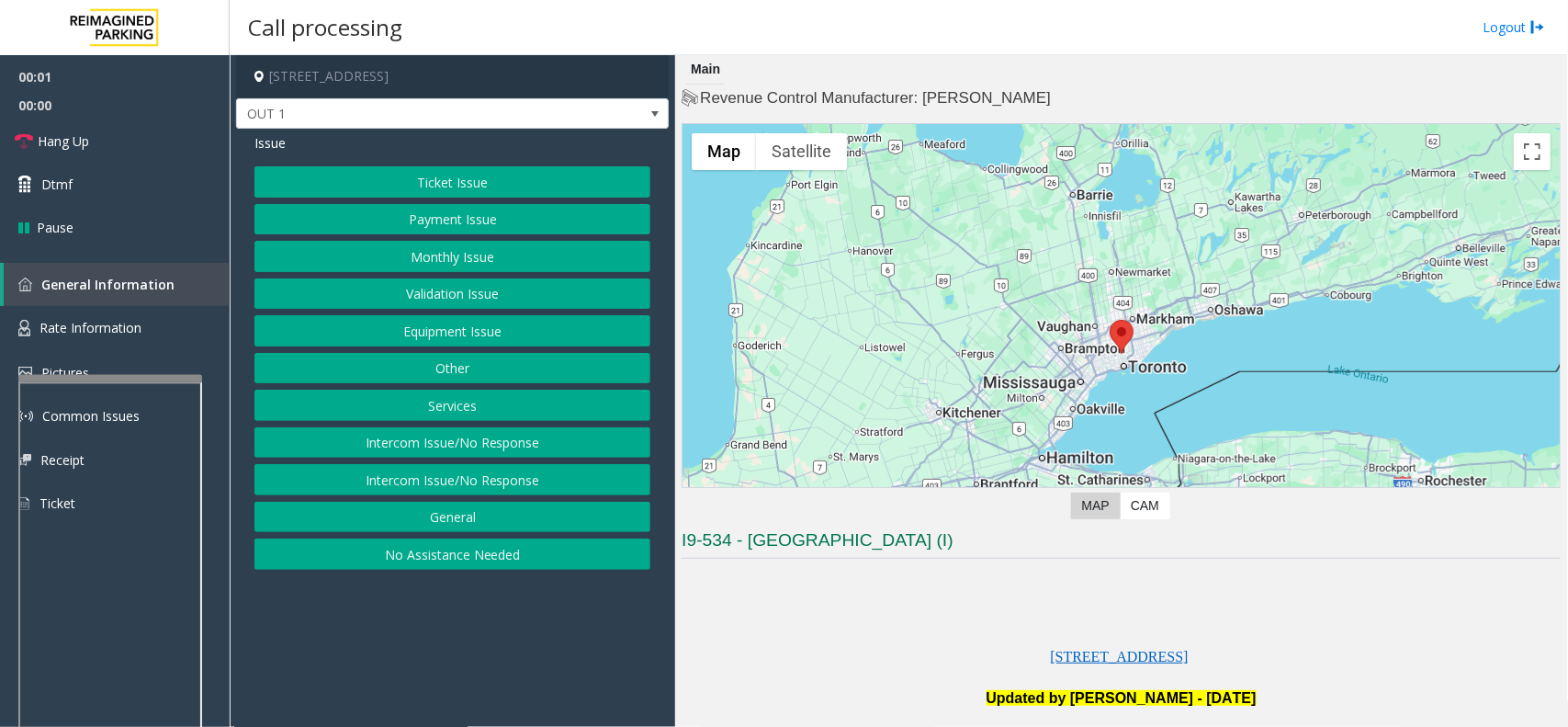 click on "Equipment Issue" 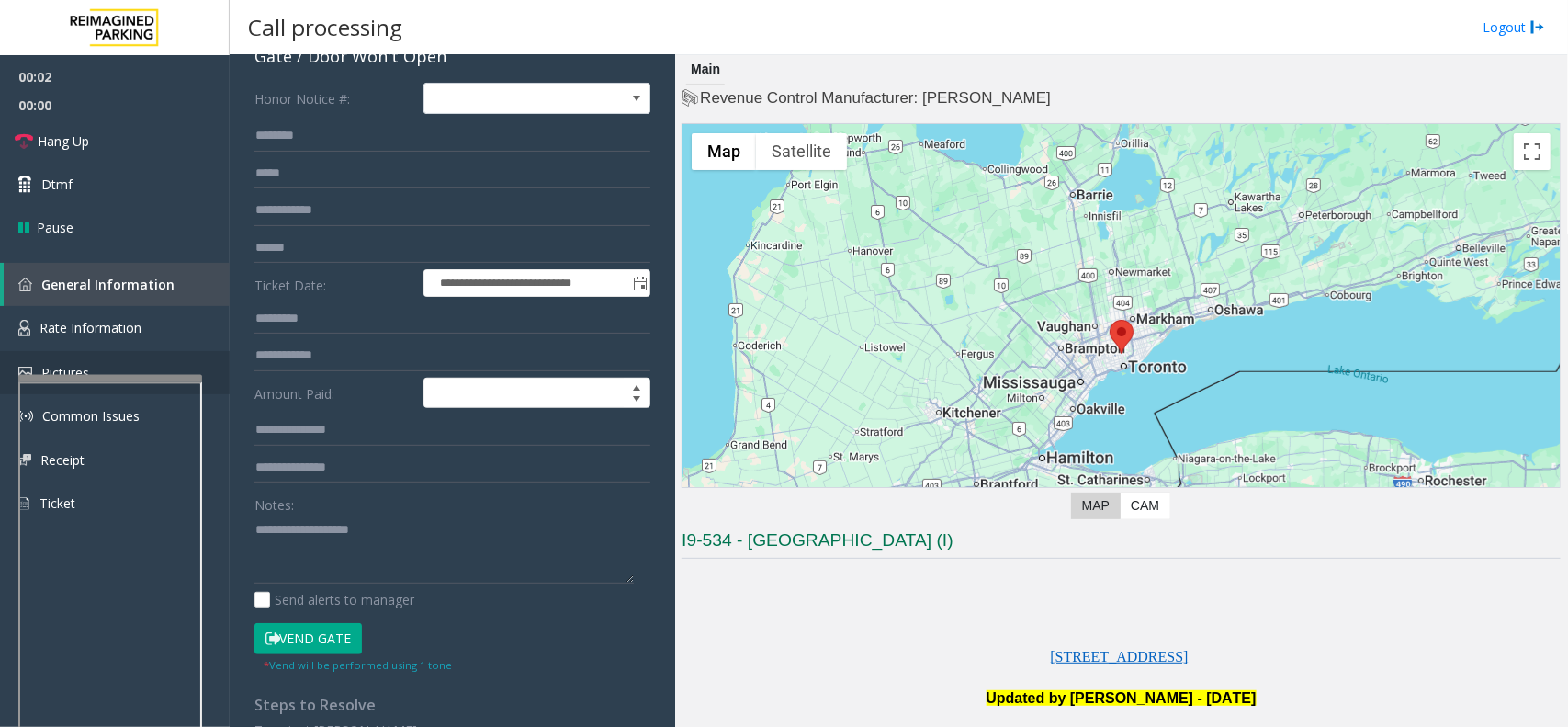 scroll, scrollTop: 256, scrollLeft: 0, axis: vertical 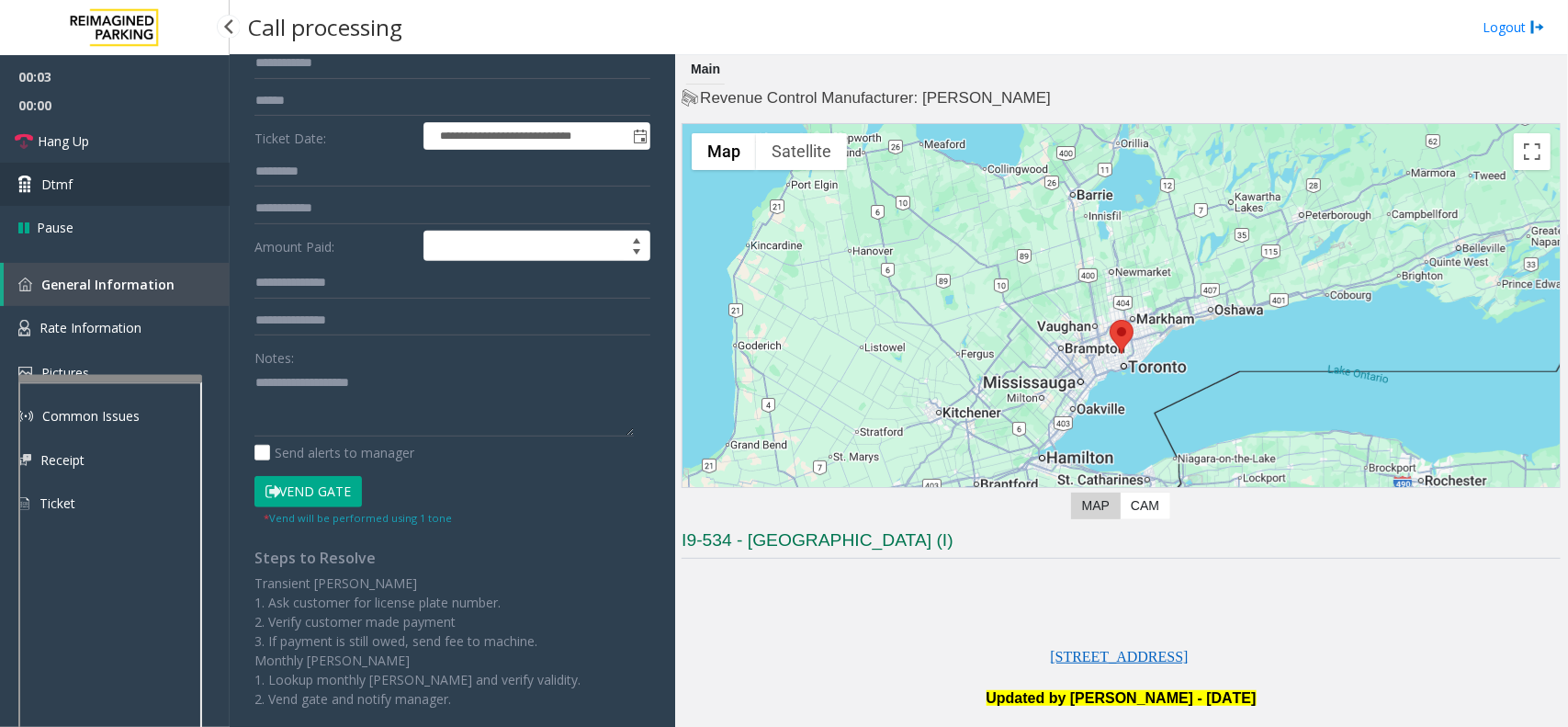 click on "Dtmf" at bounding box center [115, 184] 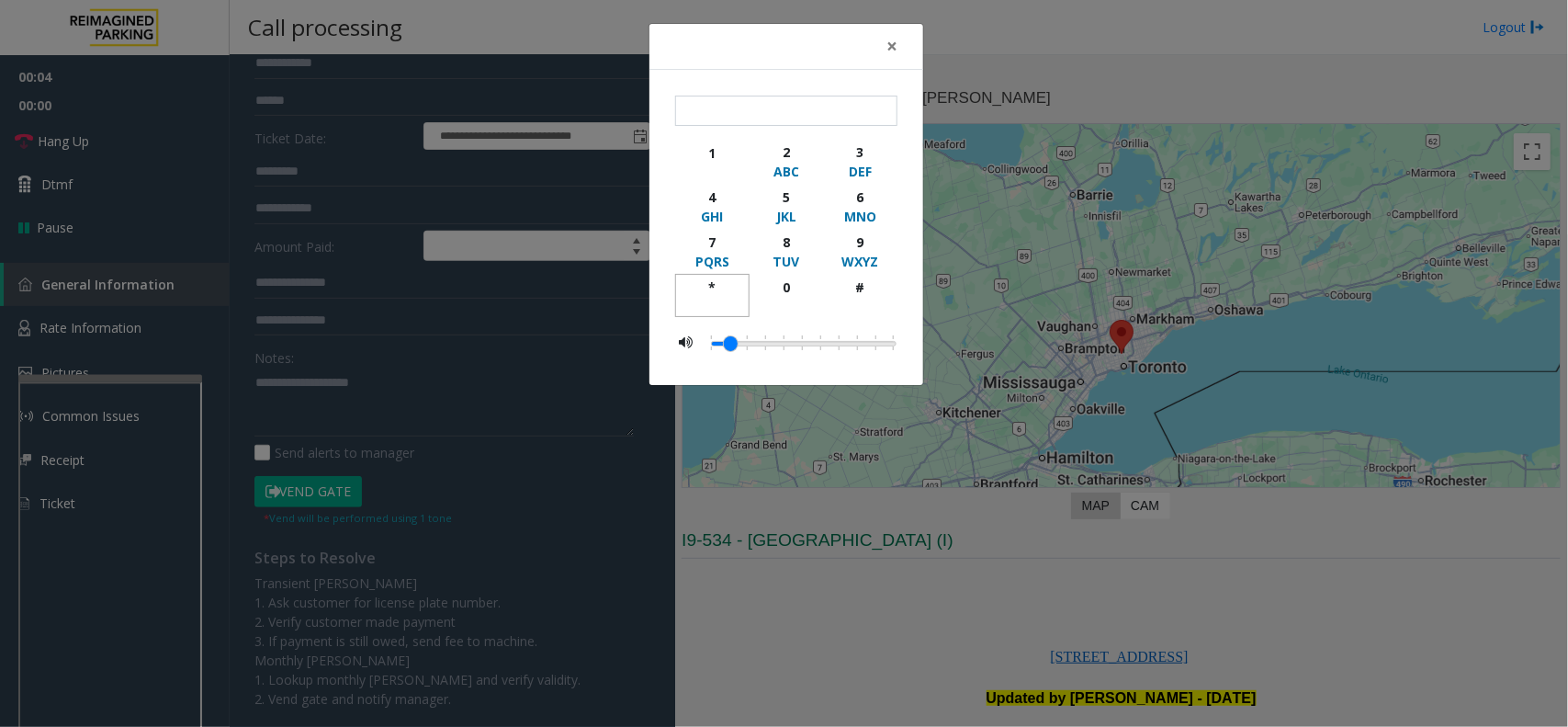 drag, startPoint x: 727, startPoint y: 290, endPoint x: 801, endPoint y: 263, distance: 78.77182 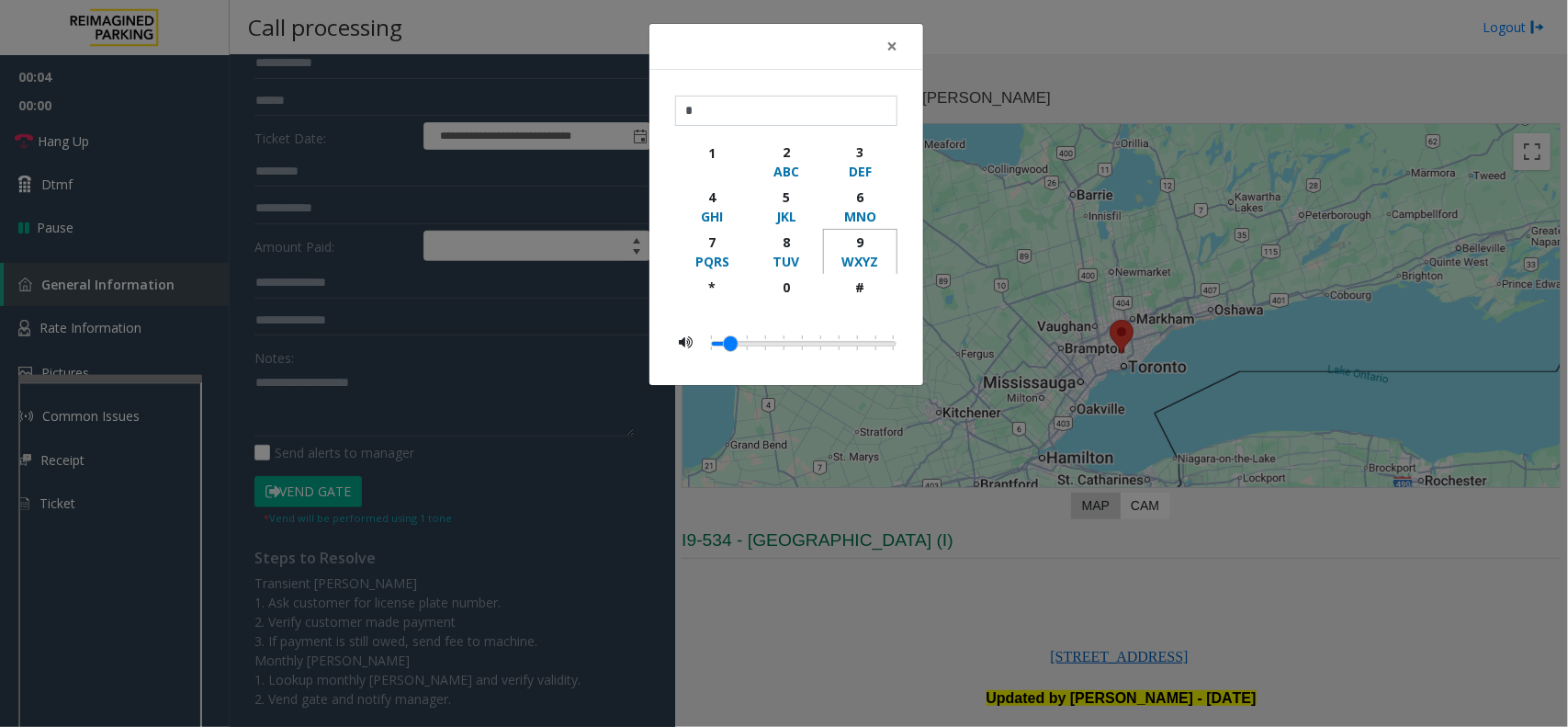 click on "9" 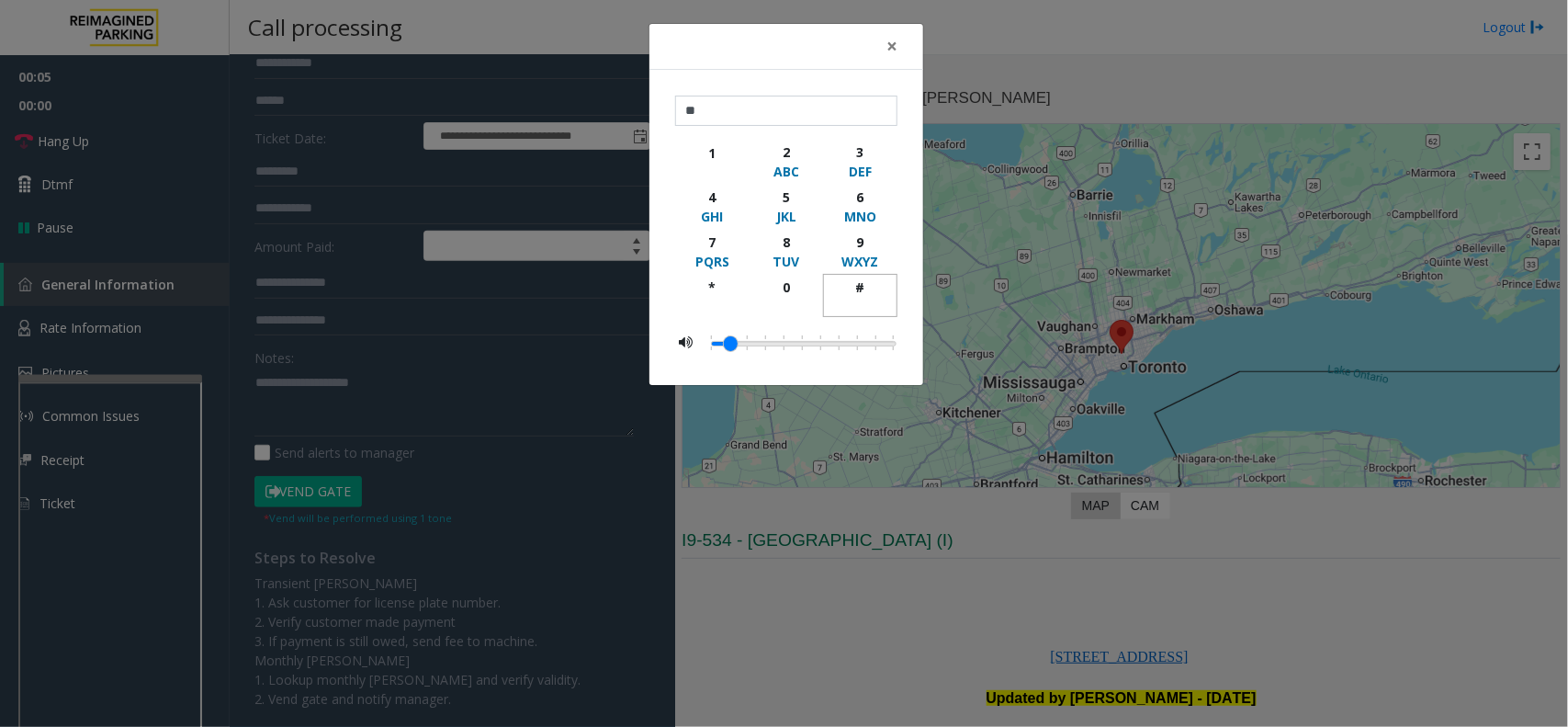 click on "#" 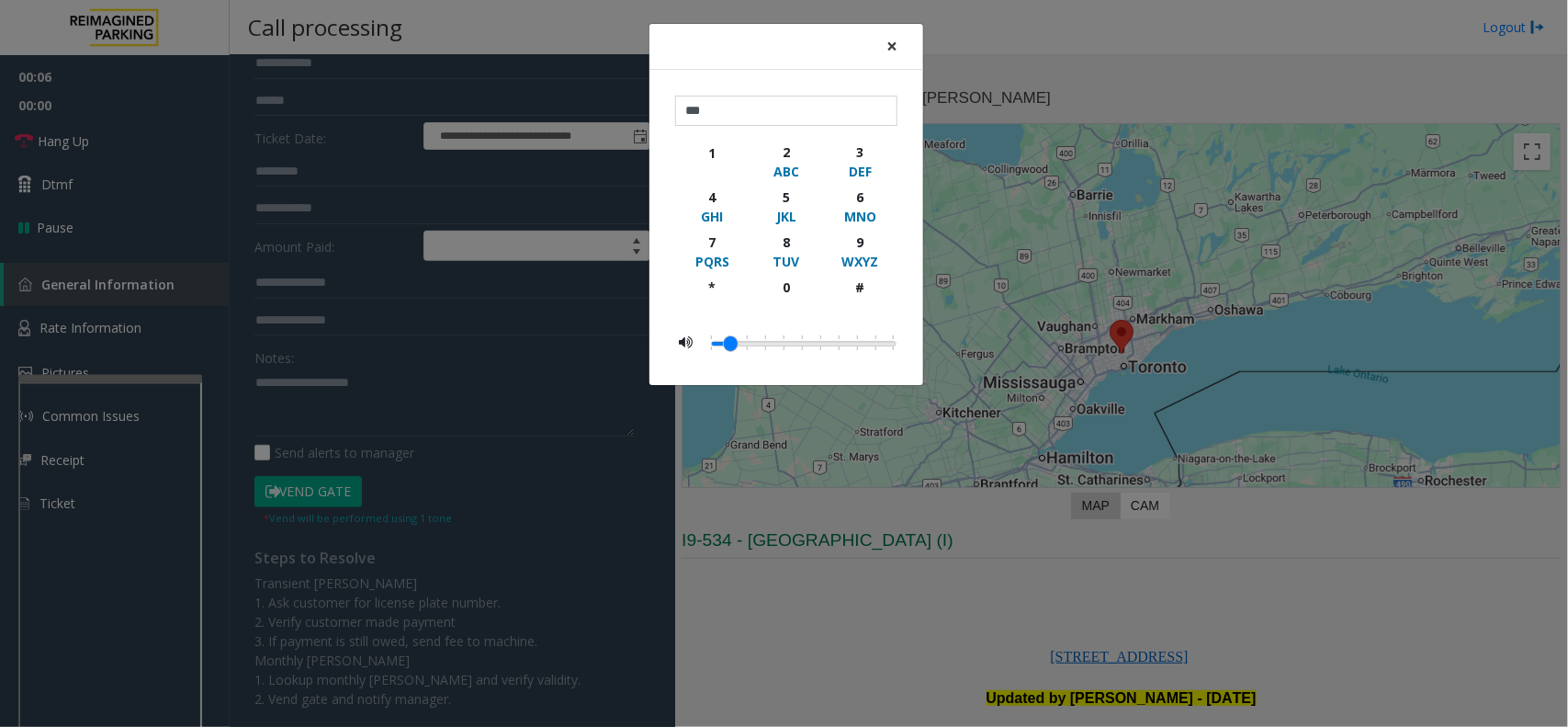 click on "×" 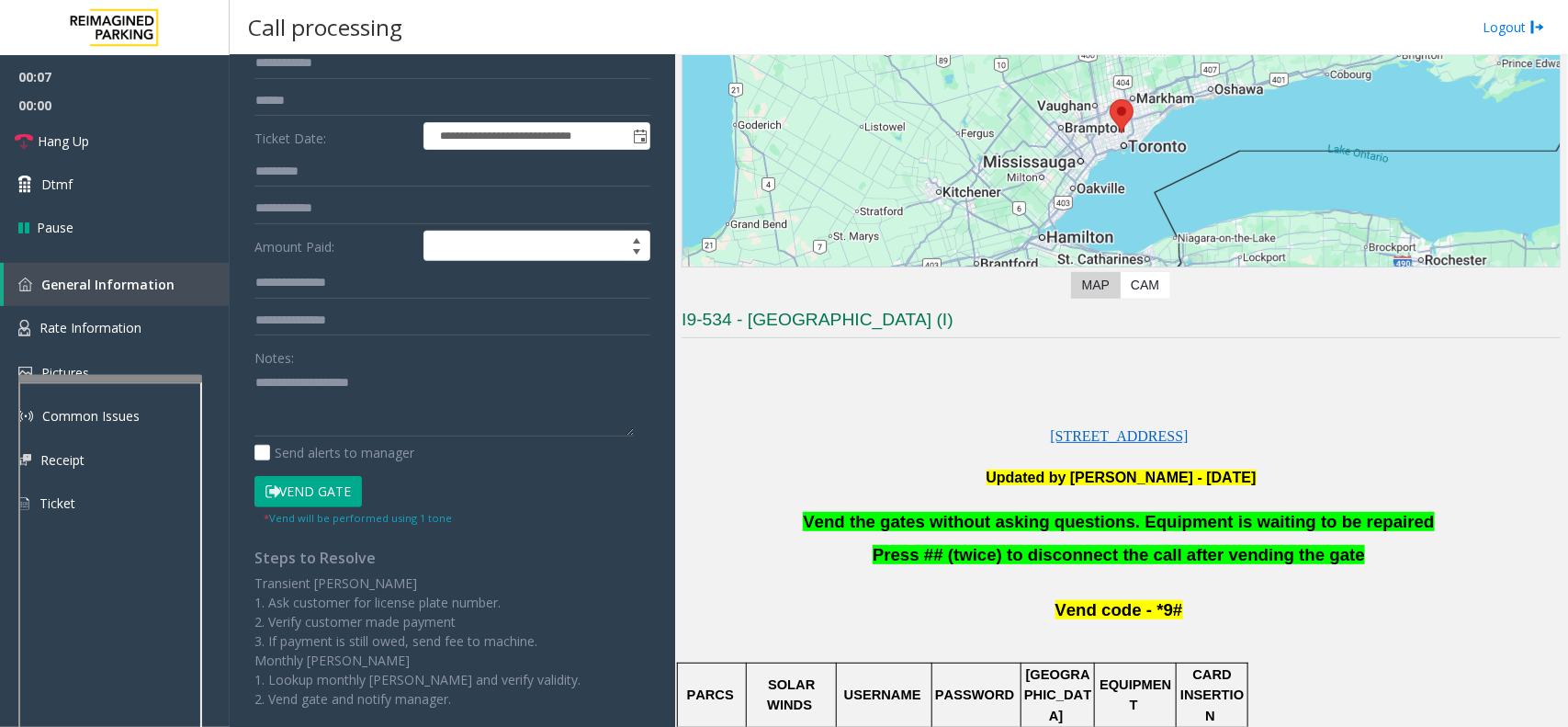 scroll, scrollTop: 230, scrollLeft: 0, axis: vertical 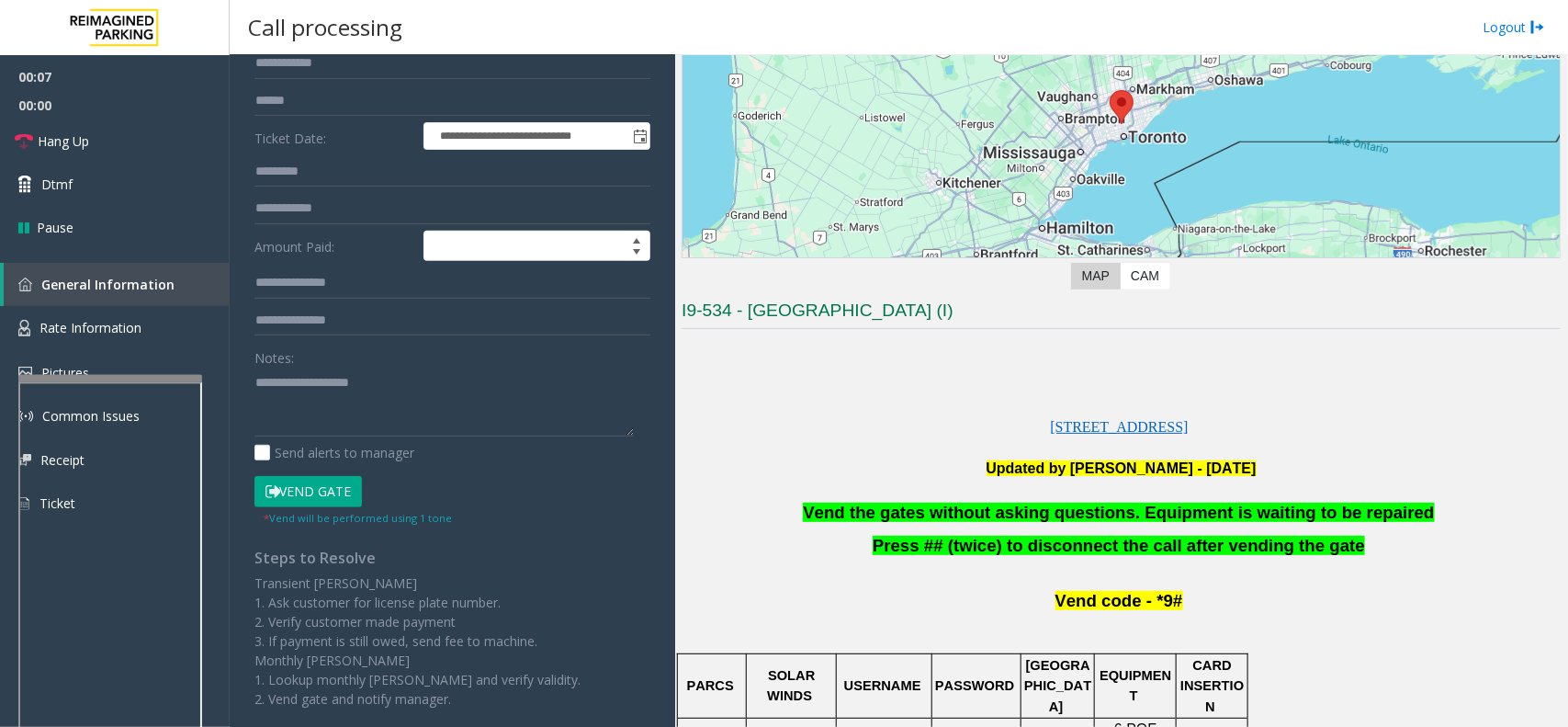click on "Vend the gates without asking questions. Equipment is waiting to be repaired" 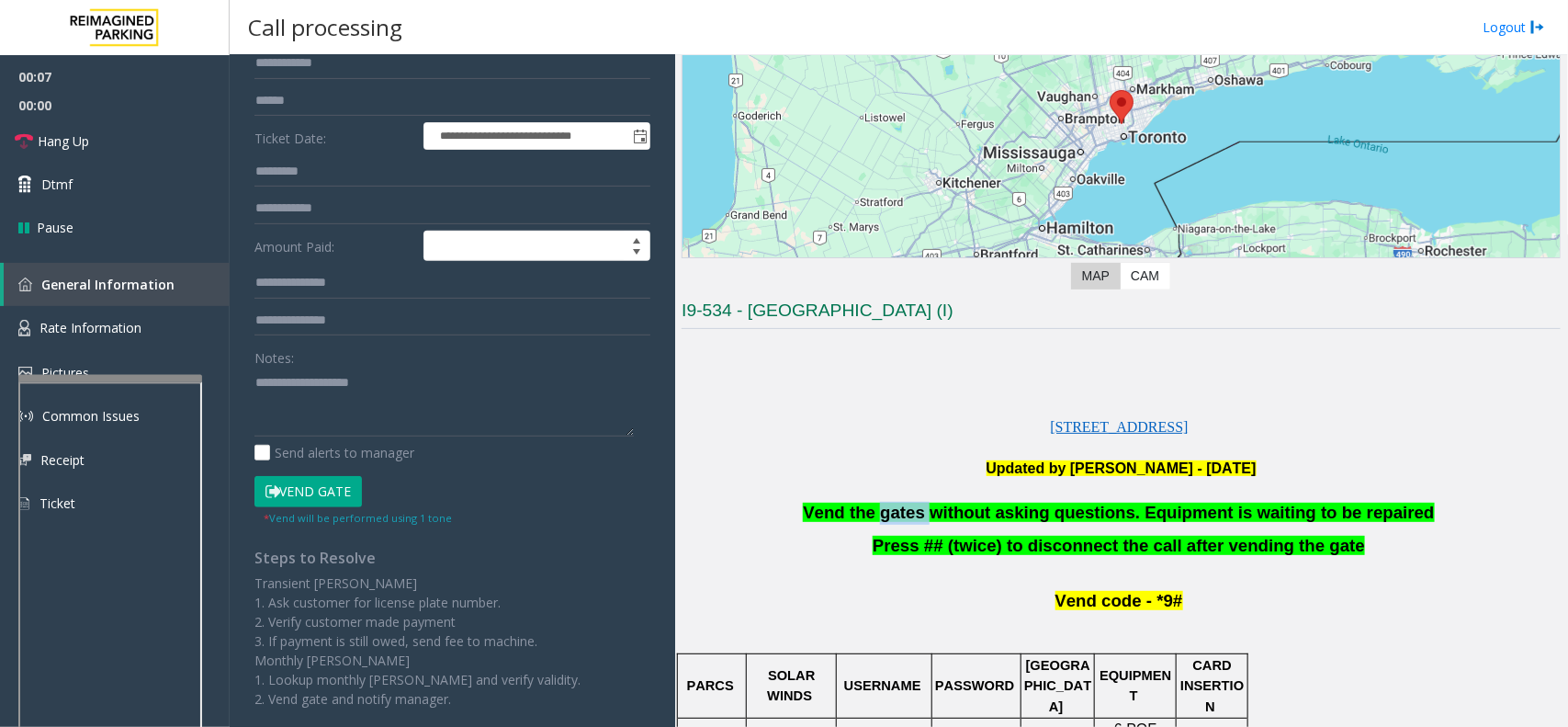 click on "Vend the gates without asking questions. Equipment is waiting to be repaired" 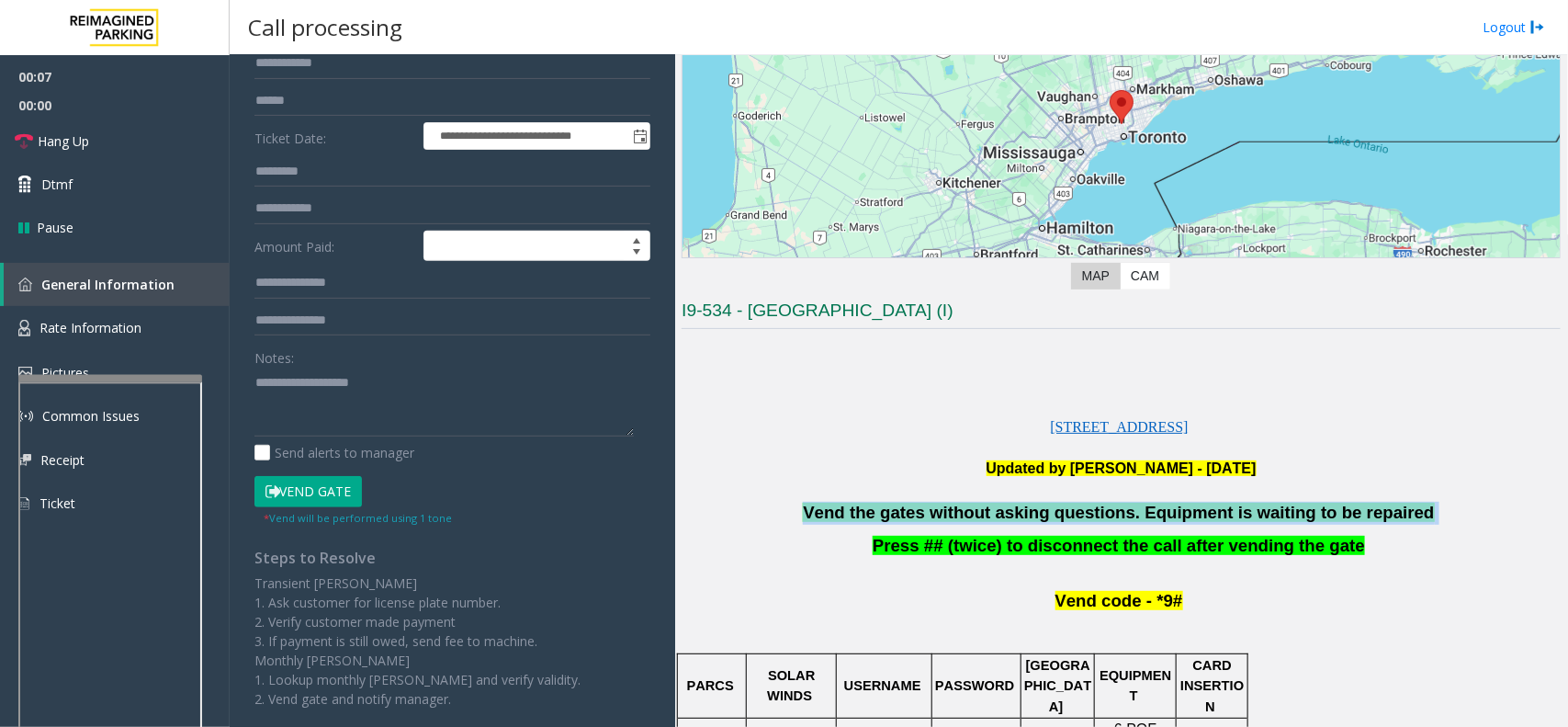 click on "Vend the gates without asking questions. Equipment is waiting to be repaired" 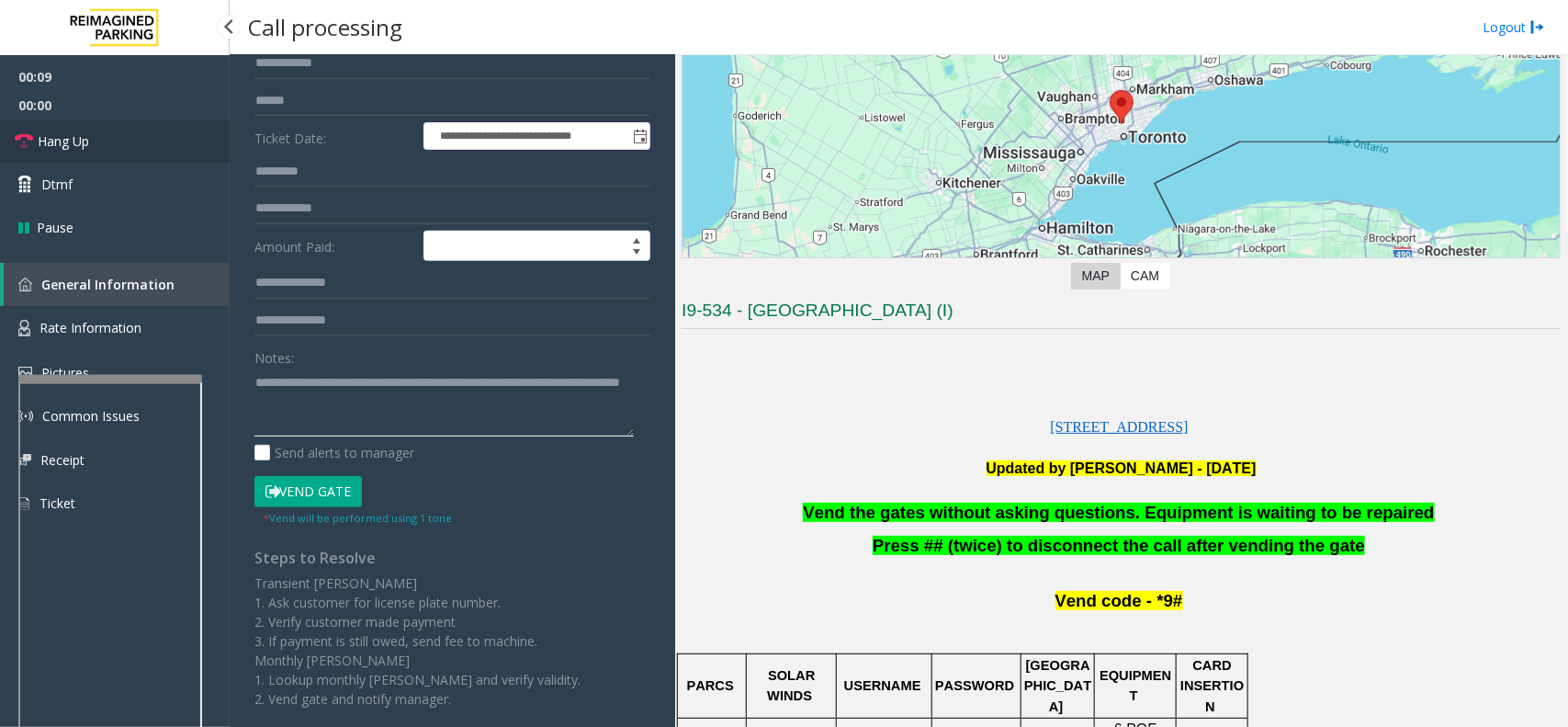type on "**********" 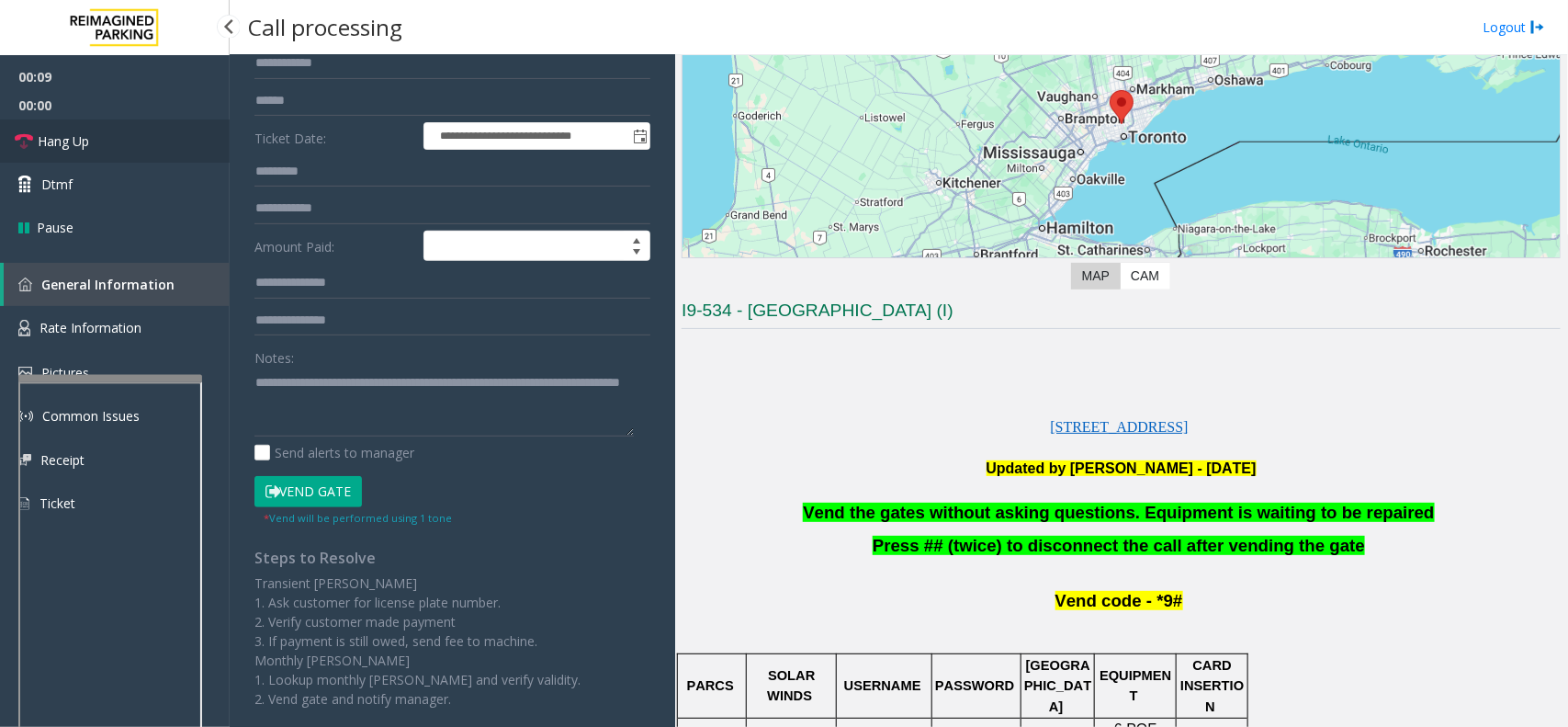 click on "Hang Up" at bounding box center (63, 141) 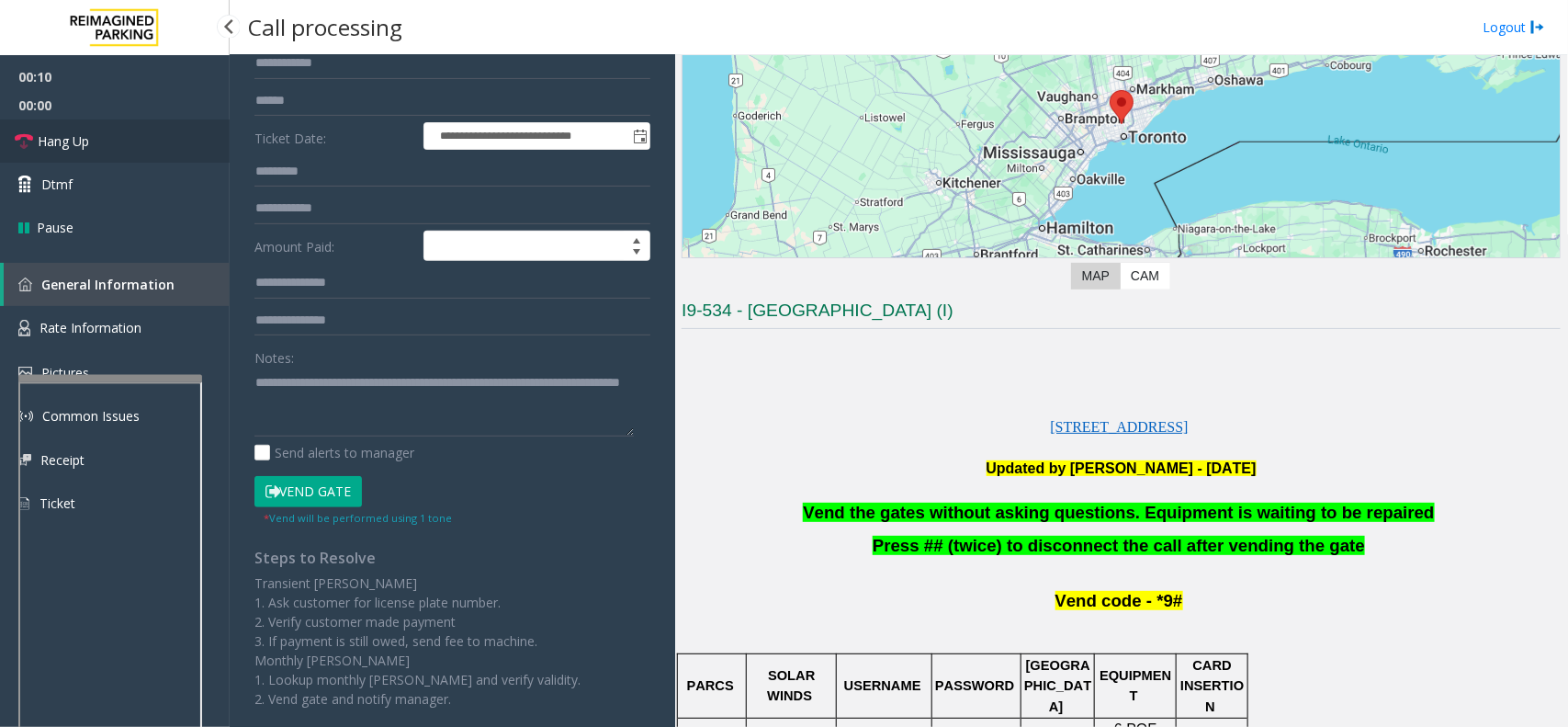 click on "Hang Up" at bounding box center [63, 141] 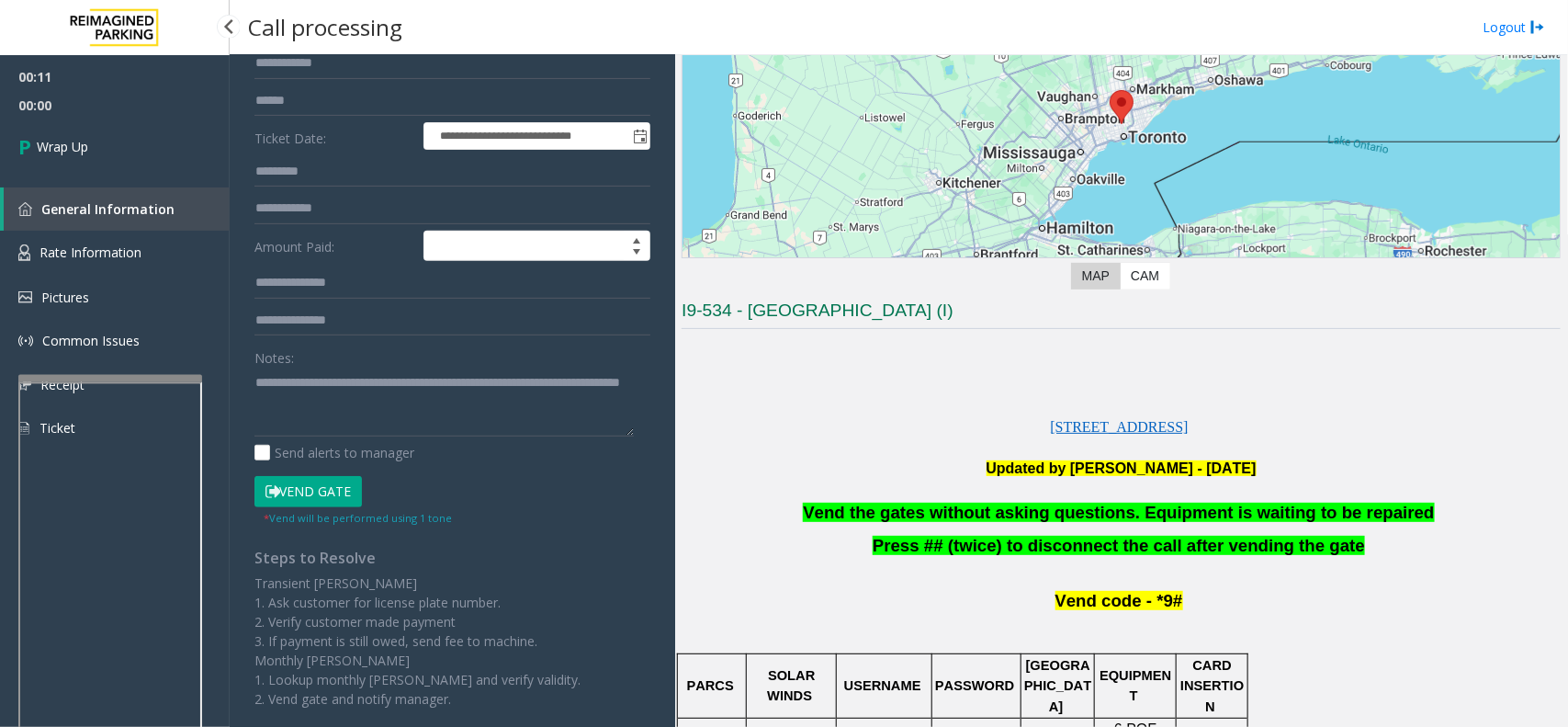 click on "Wrap Up" at bounding box center (115, 146) 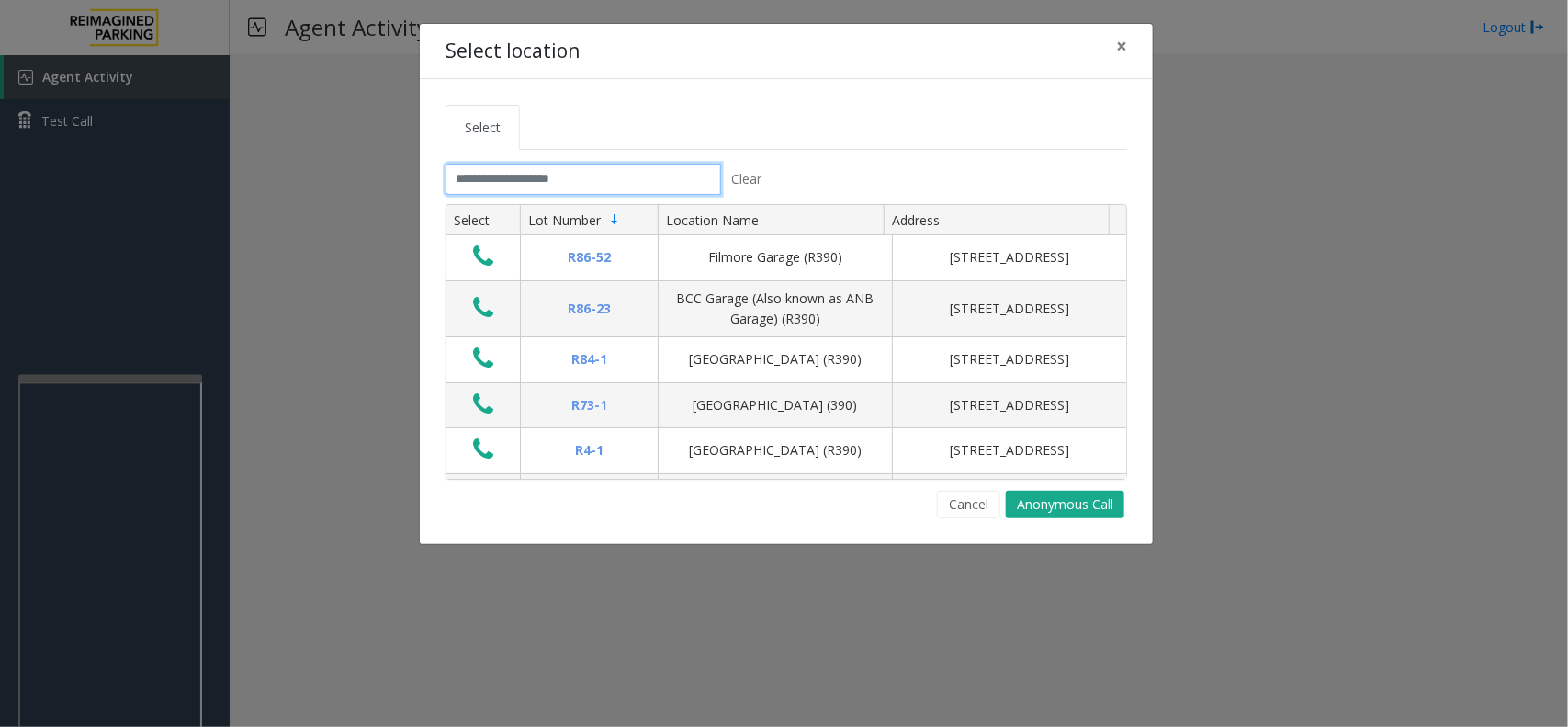 click 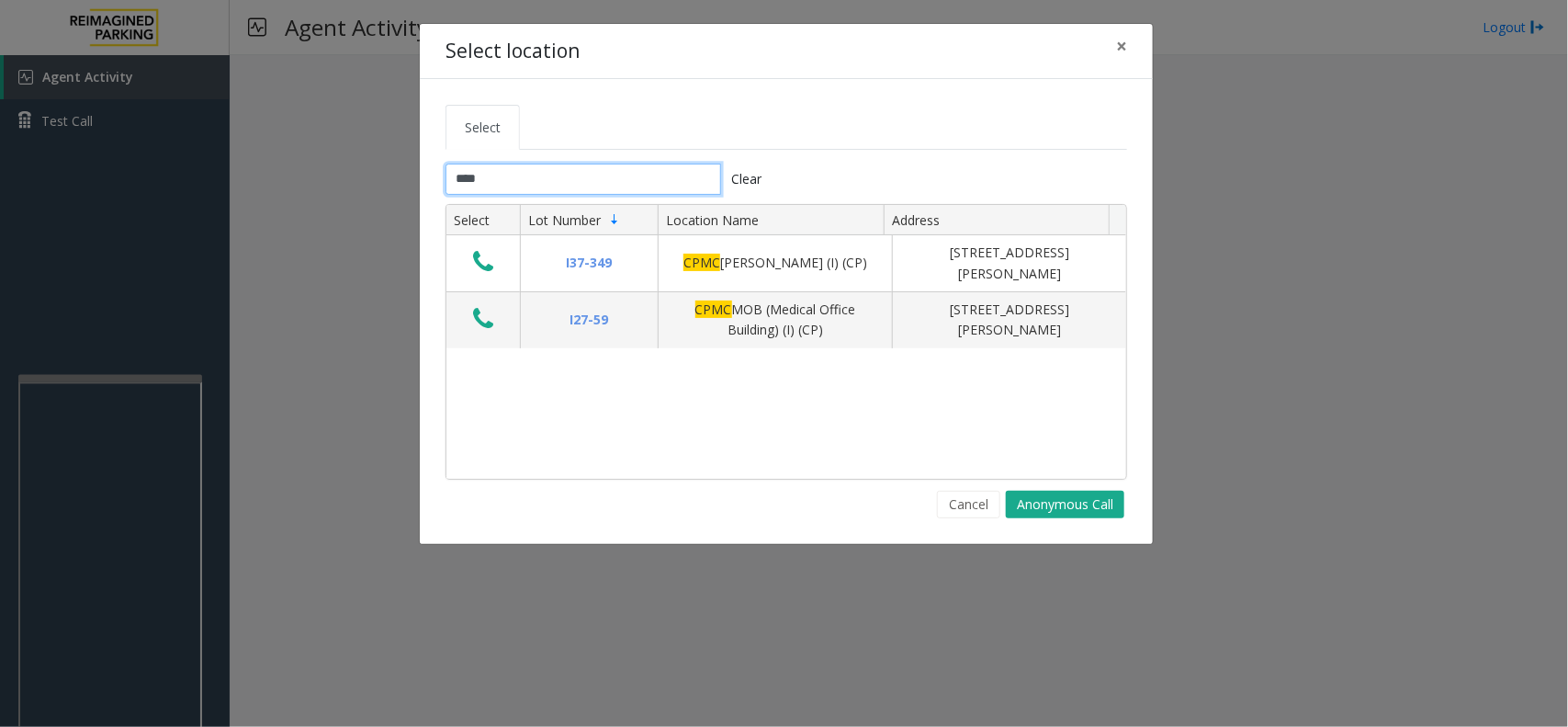 drag, startPoint x: 510, startPoint y: 180, endPoint x: 456, endPoint y: 186, distance: 54.3323 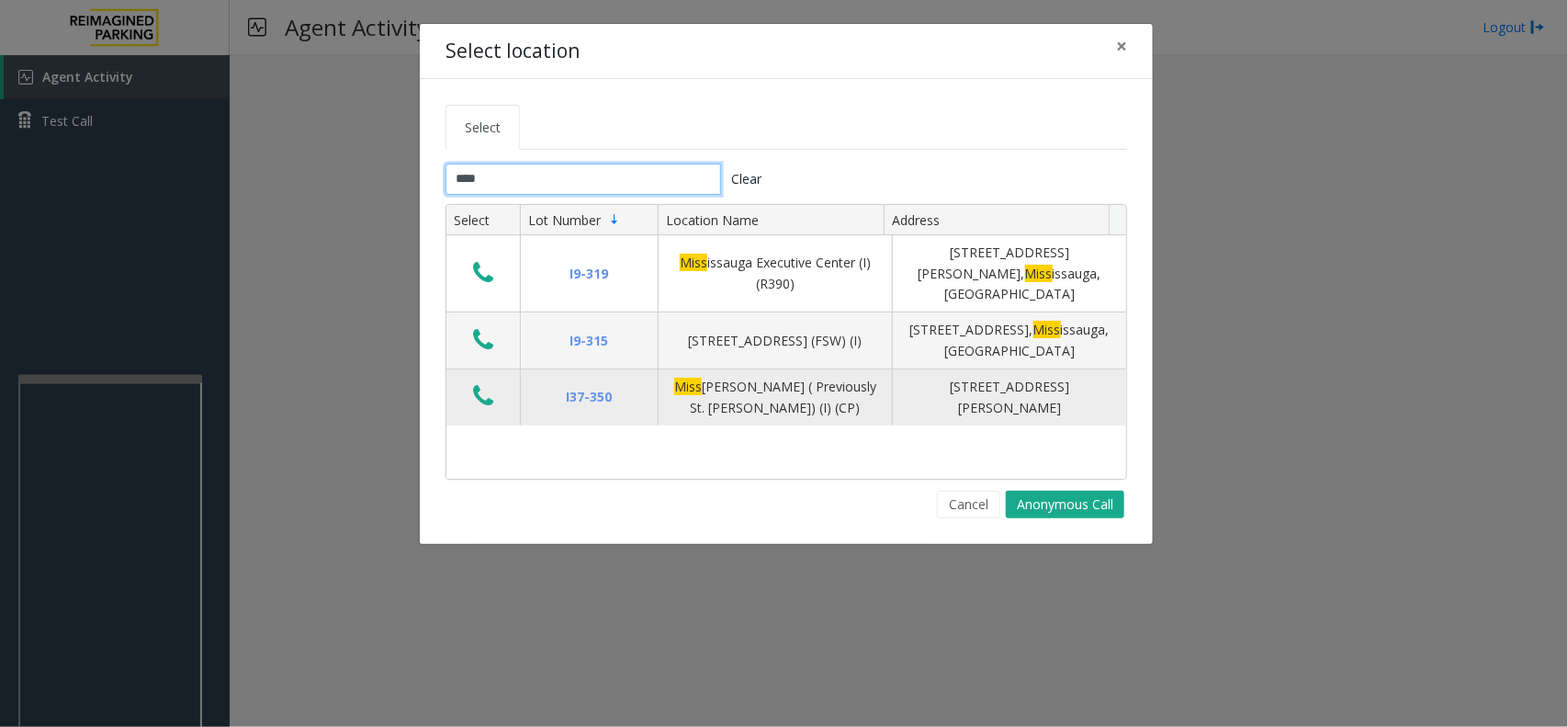 type on "****" 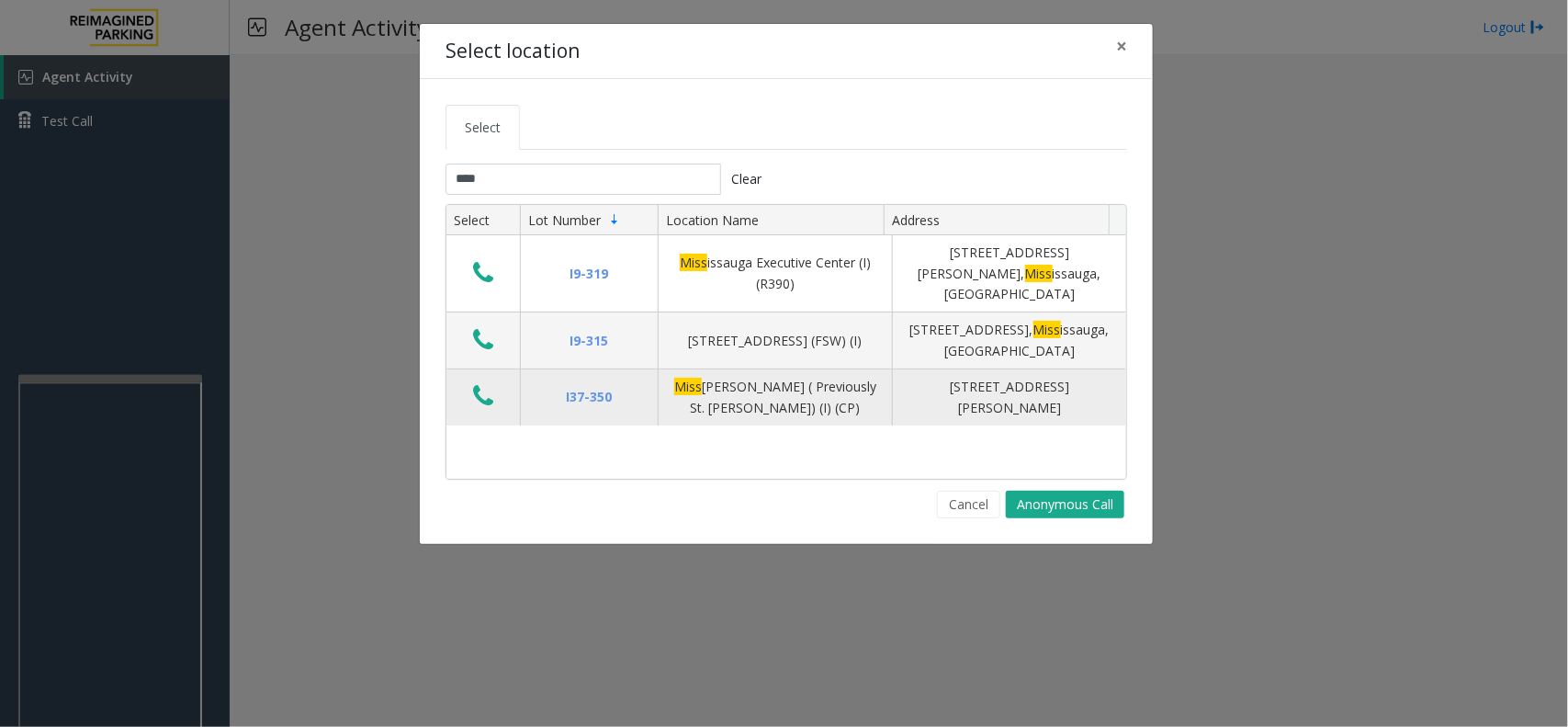click 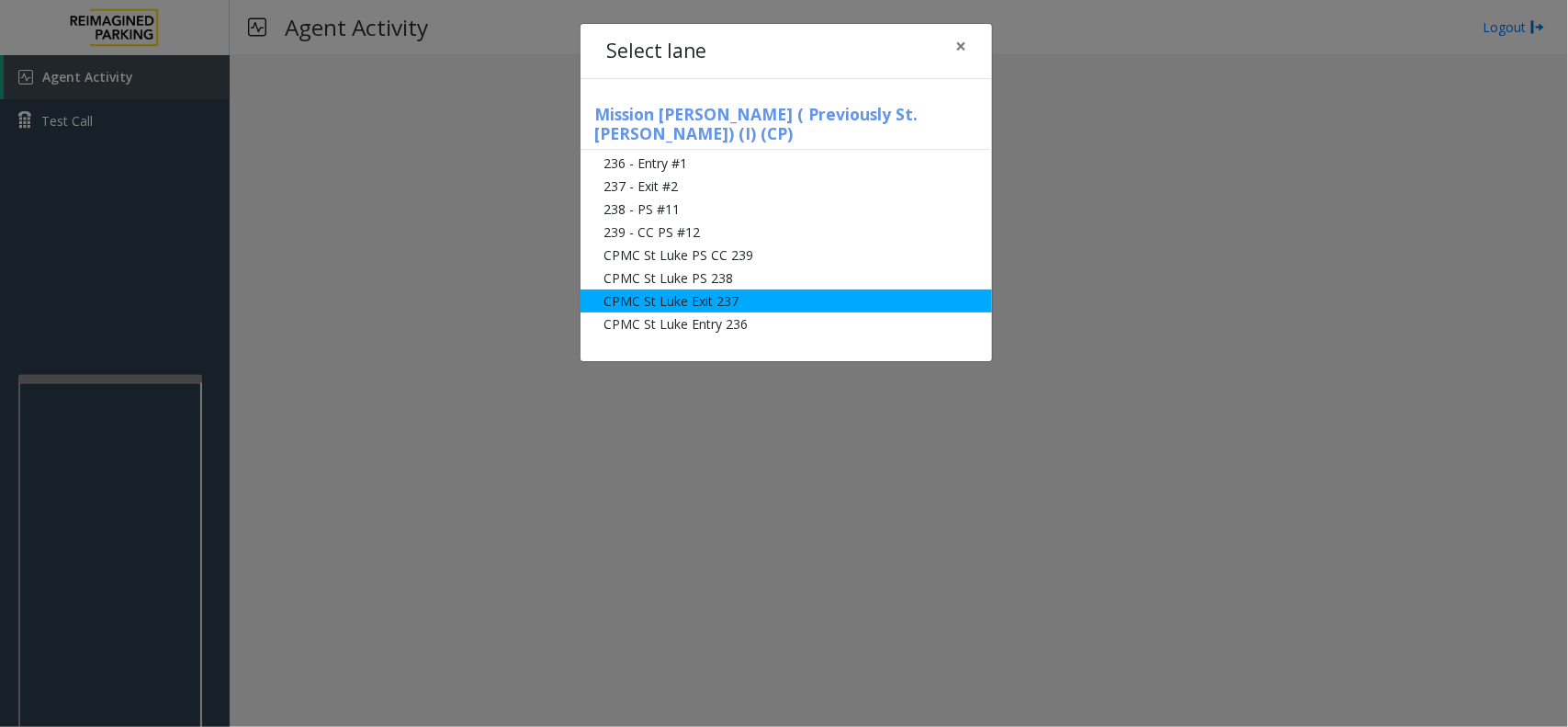 click on "CPMC St Luke Exit 237" 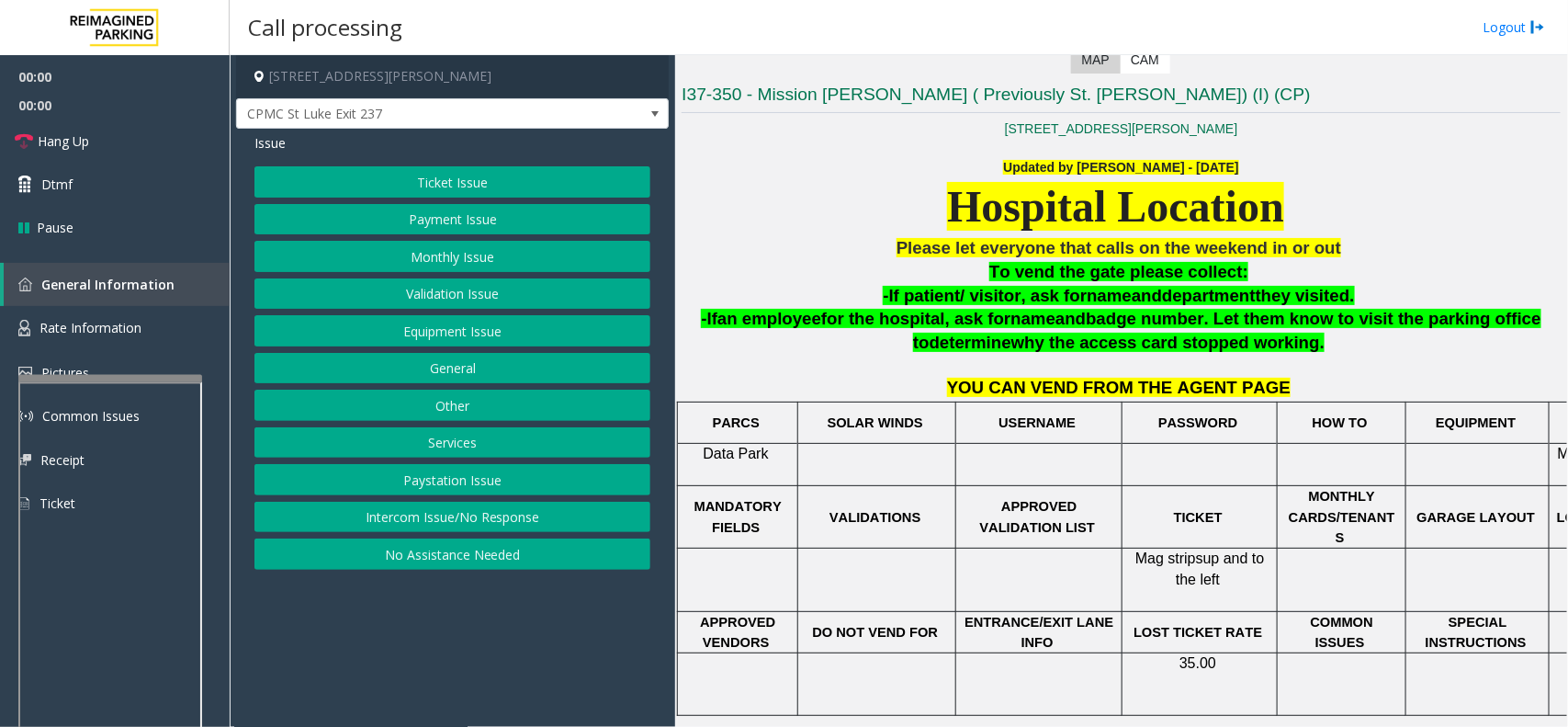 scroll, scrollTop: 460, scrollLeft: 0, axis: vertical 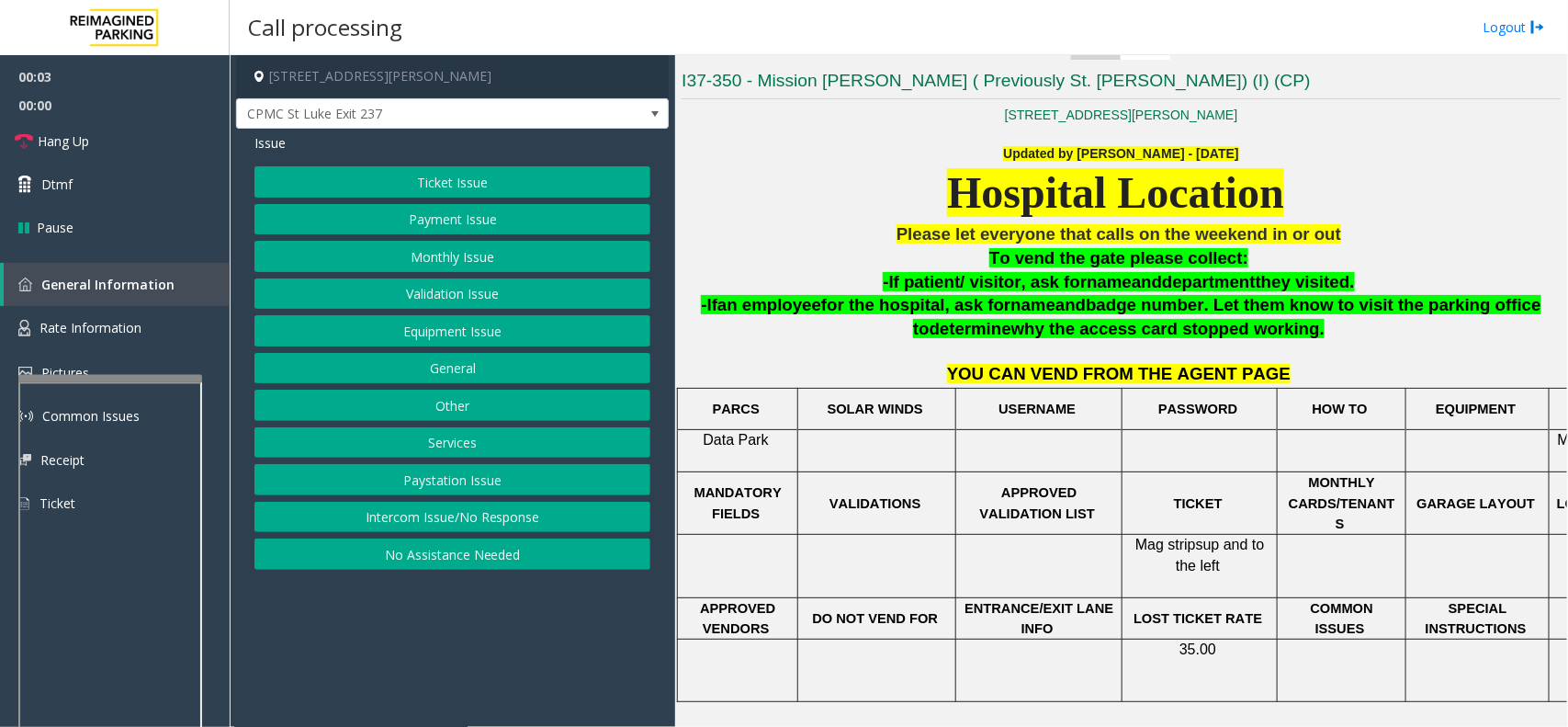 click on "Monthly Issue" 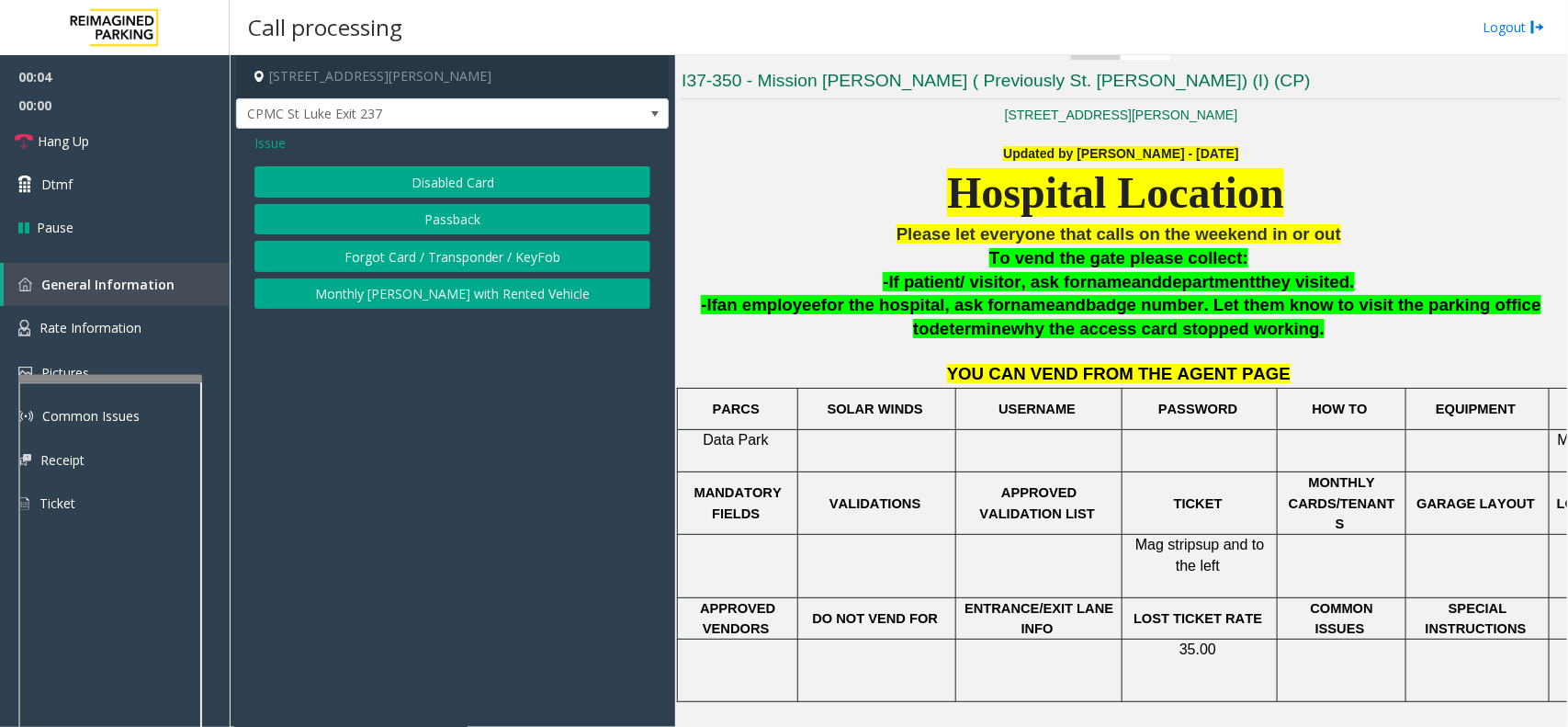 click on "Disabled Card" 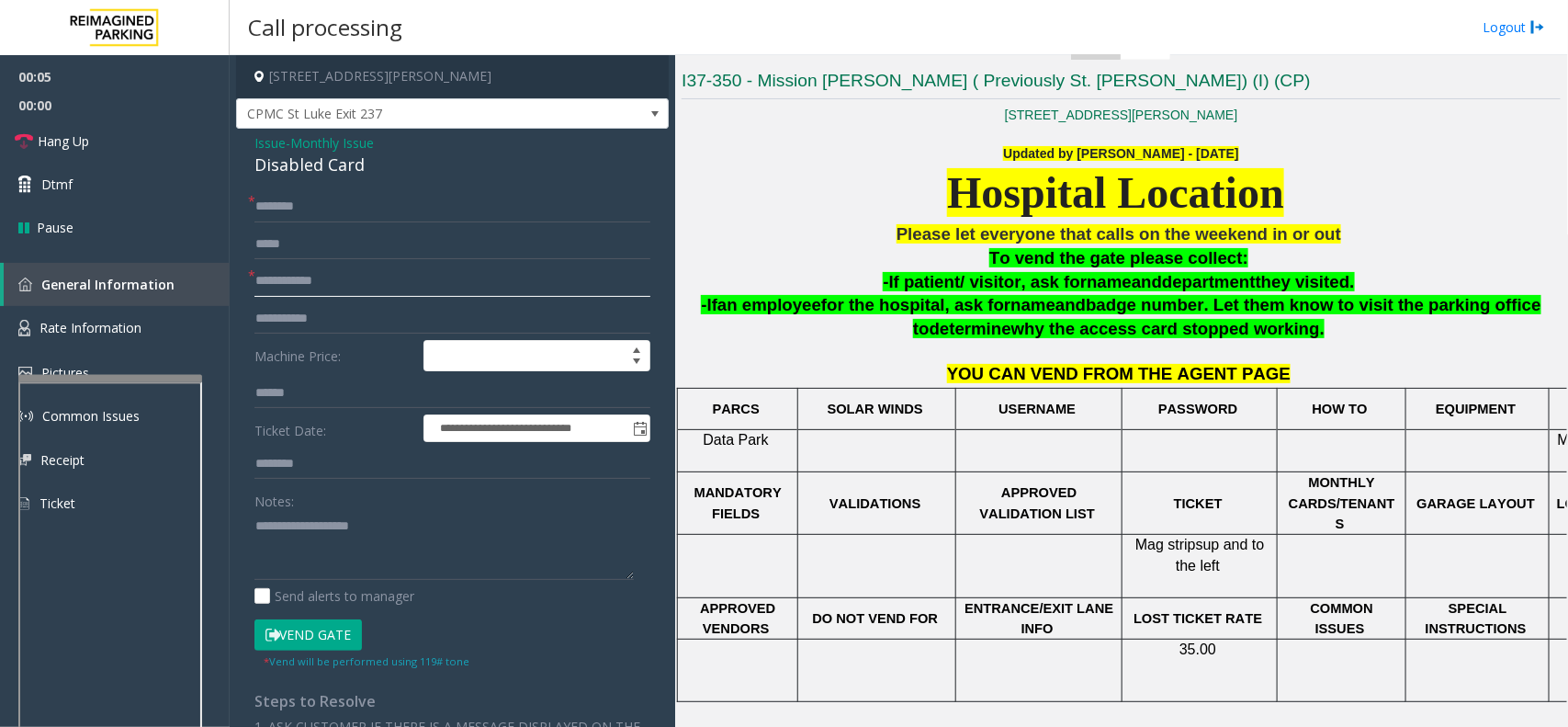 click 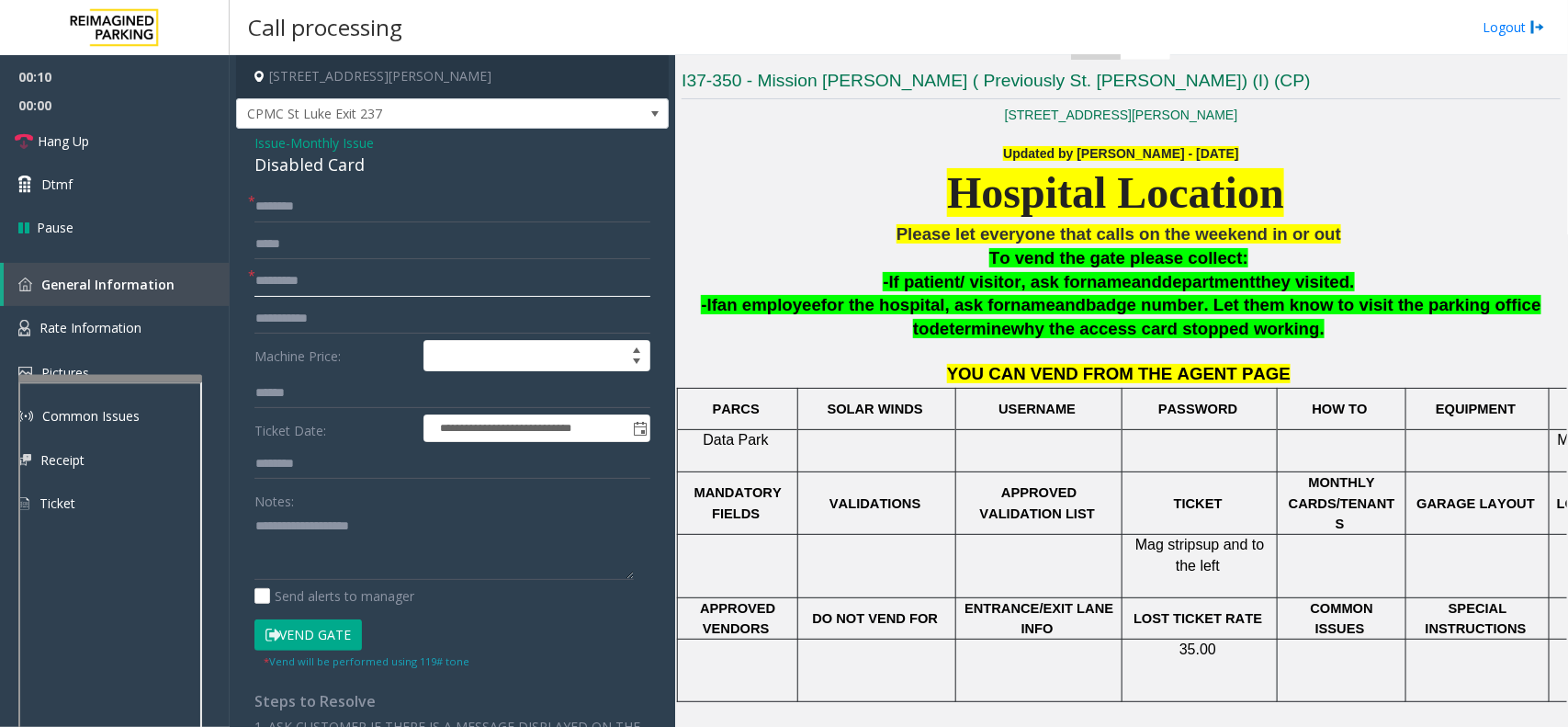 type on "*********" 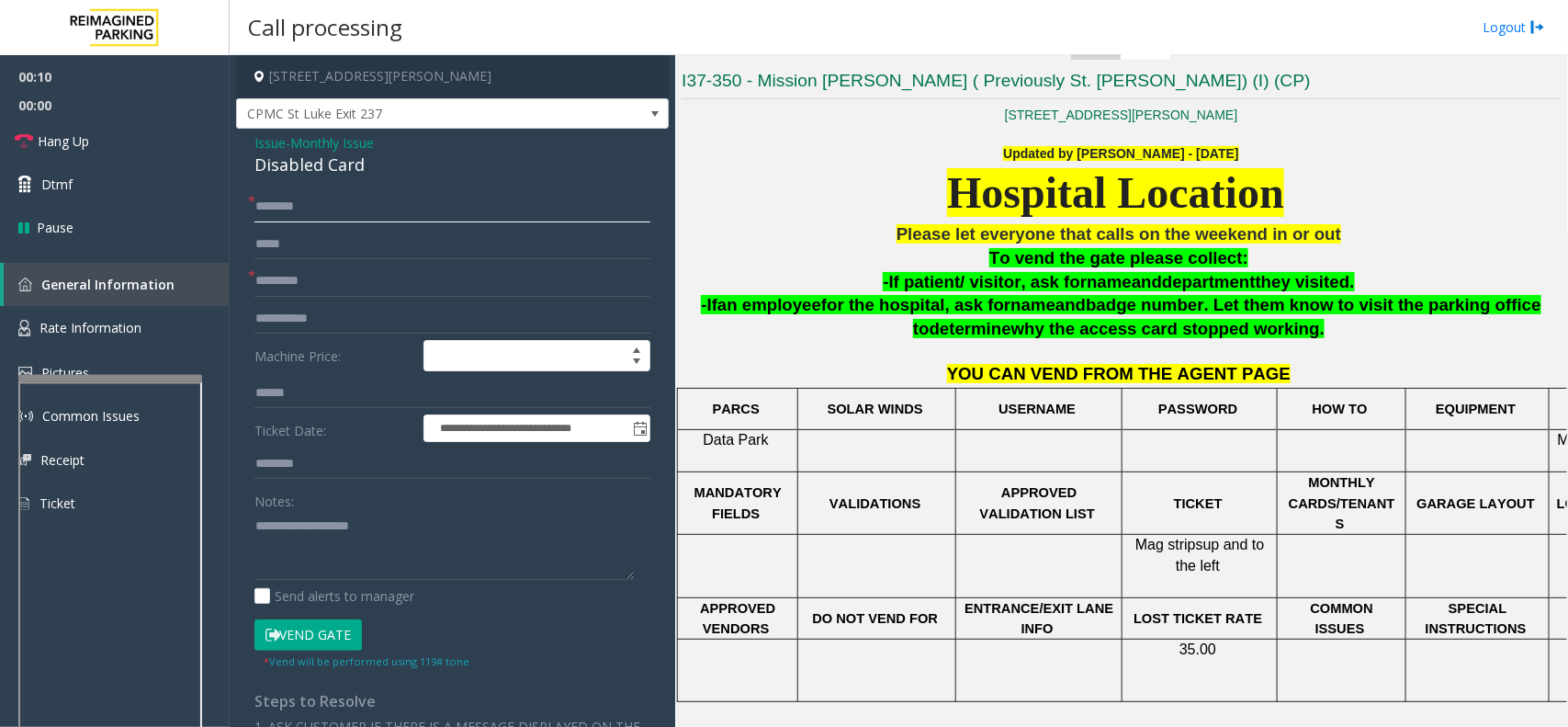 click 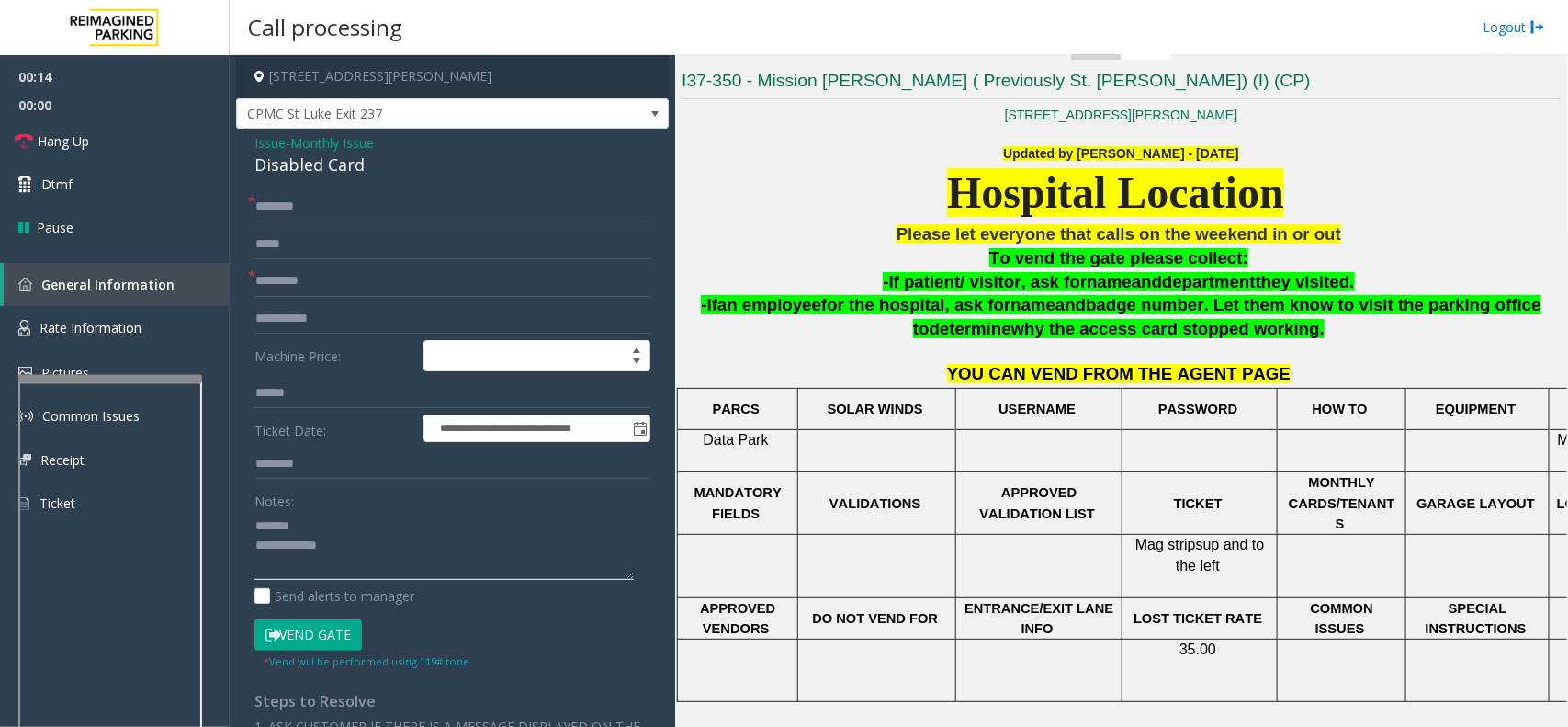 type on "**********" 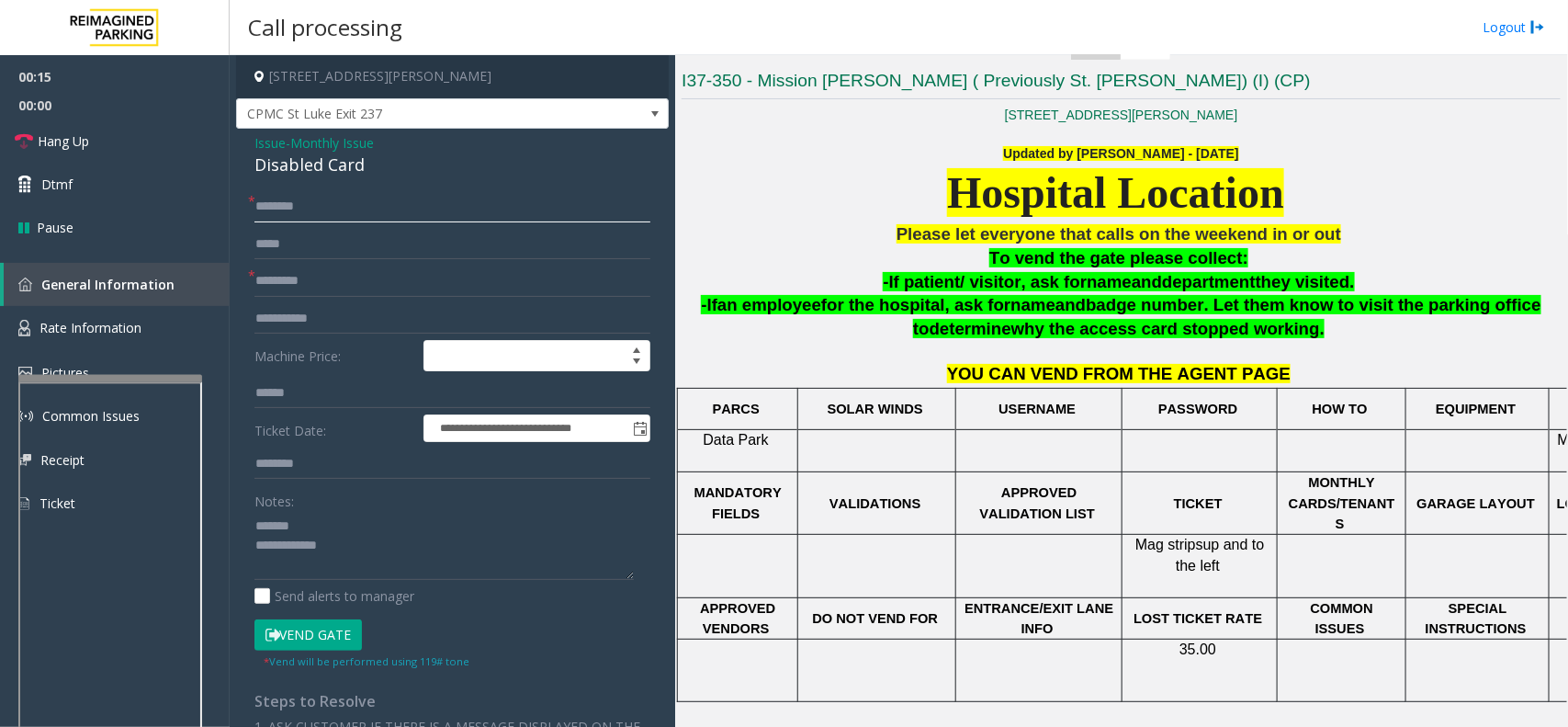 click 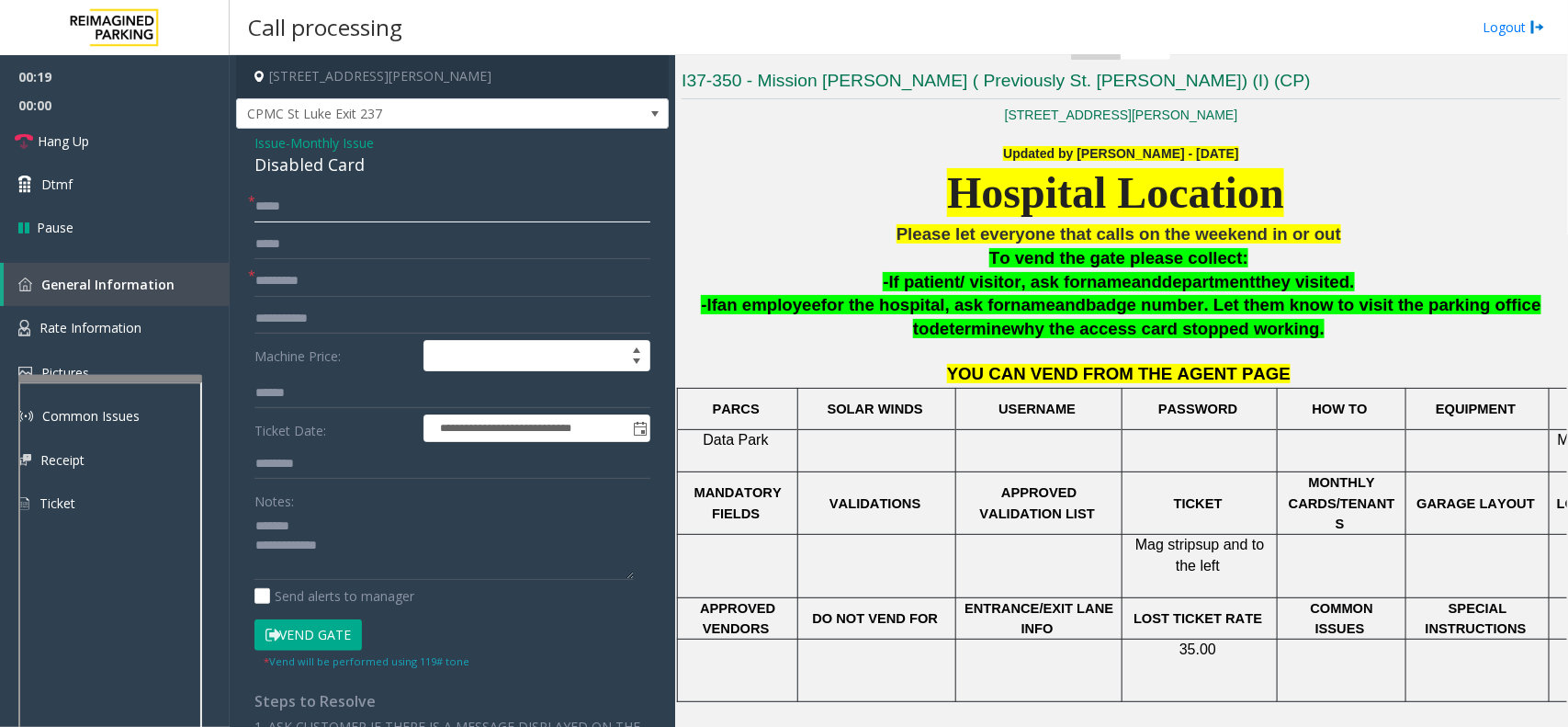 type on "****" 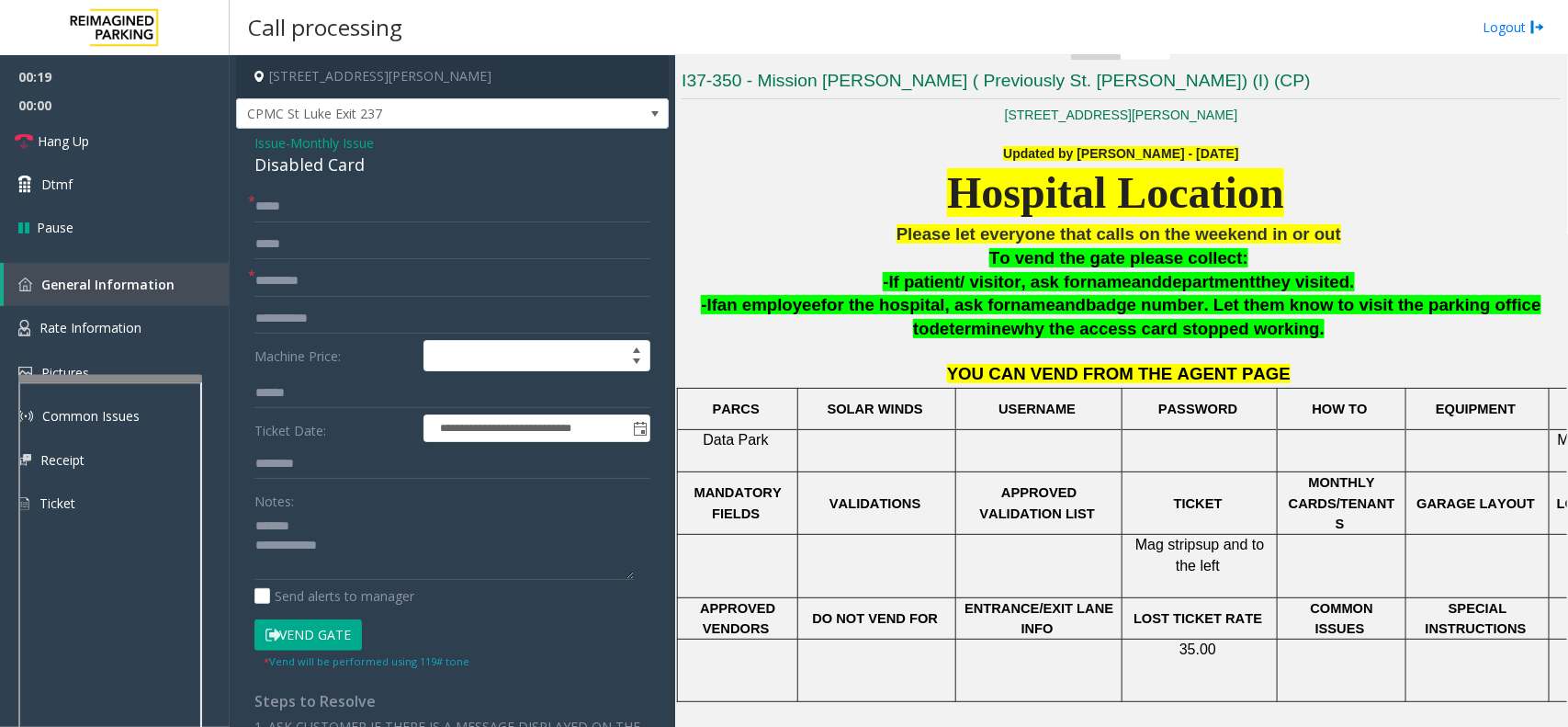 click on "Disabled Card" 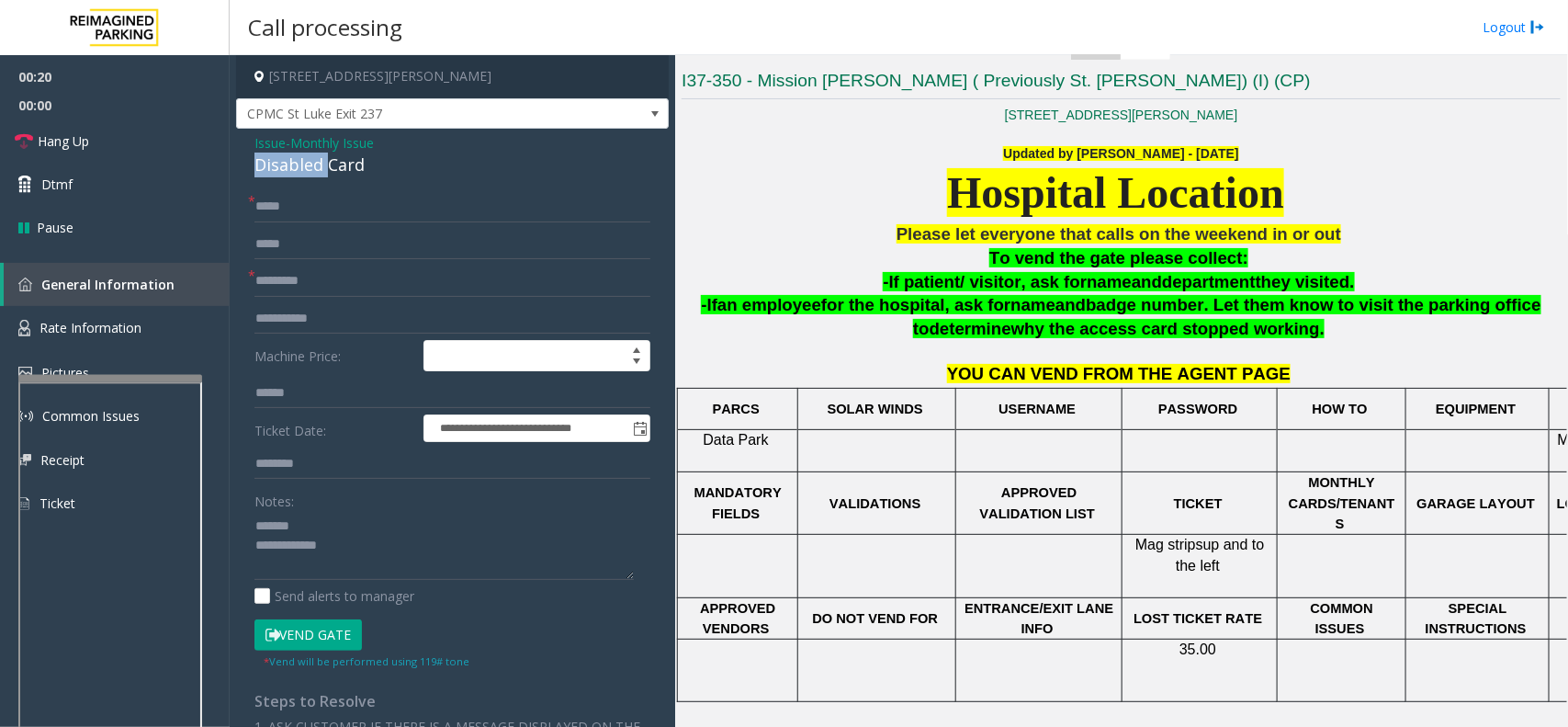 click on "Disabled Card" 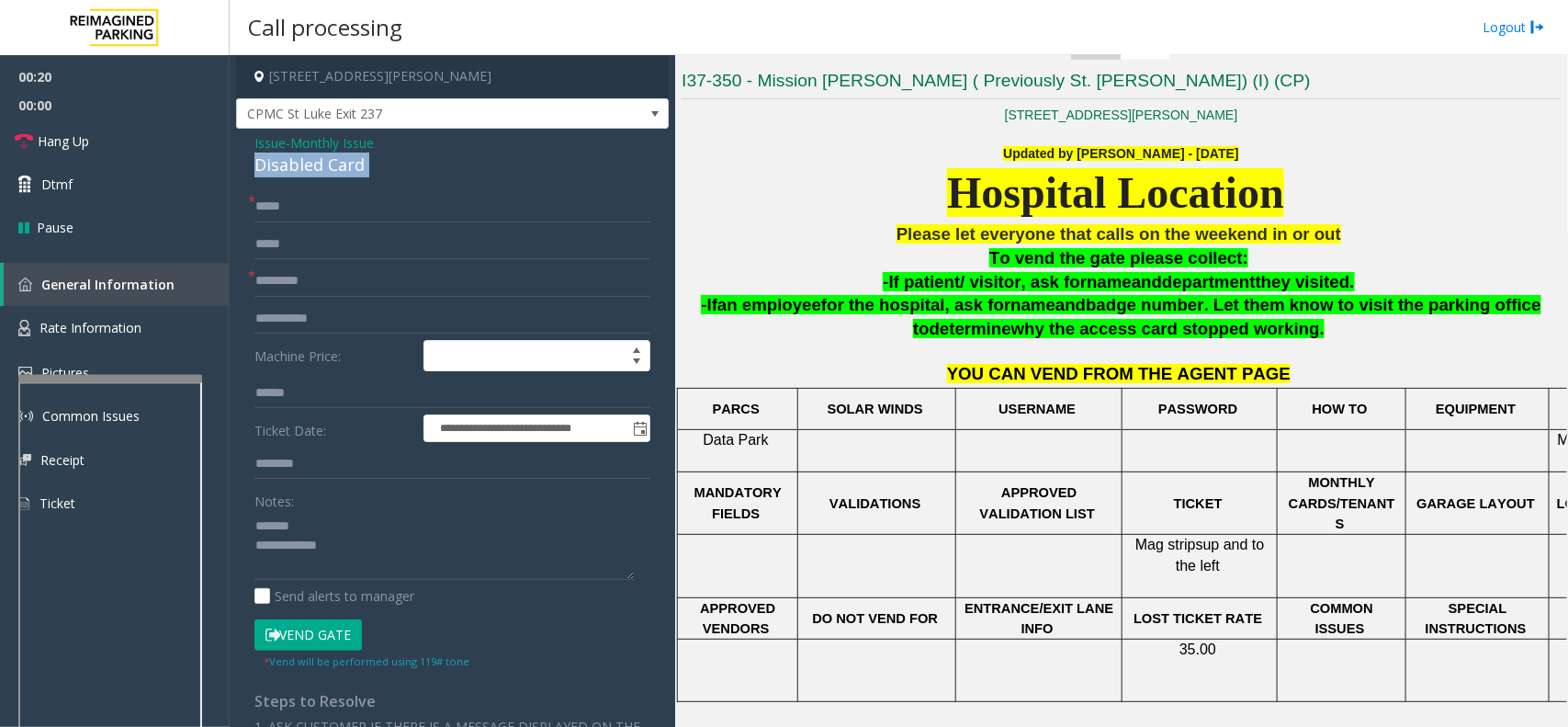 click on "Disabled Card" 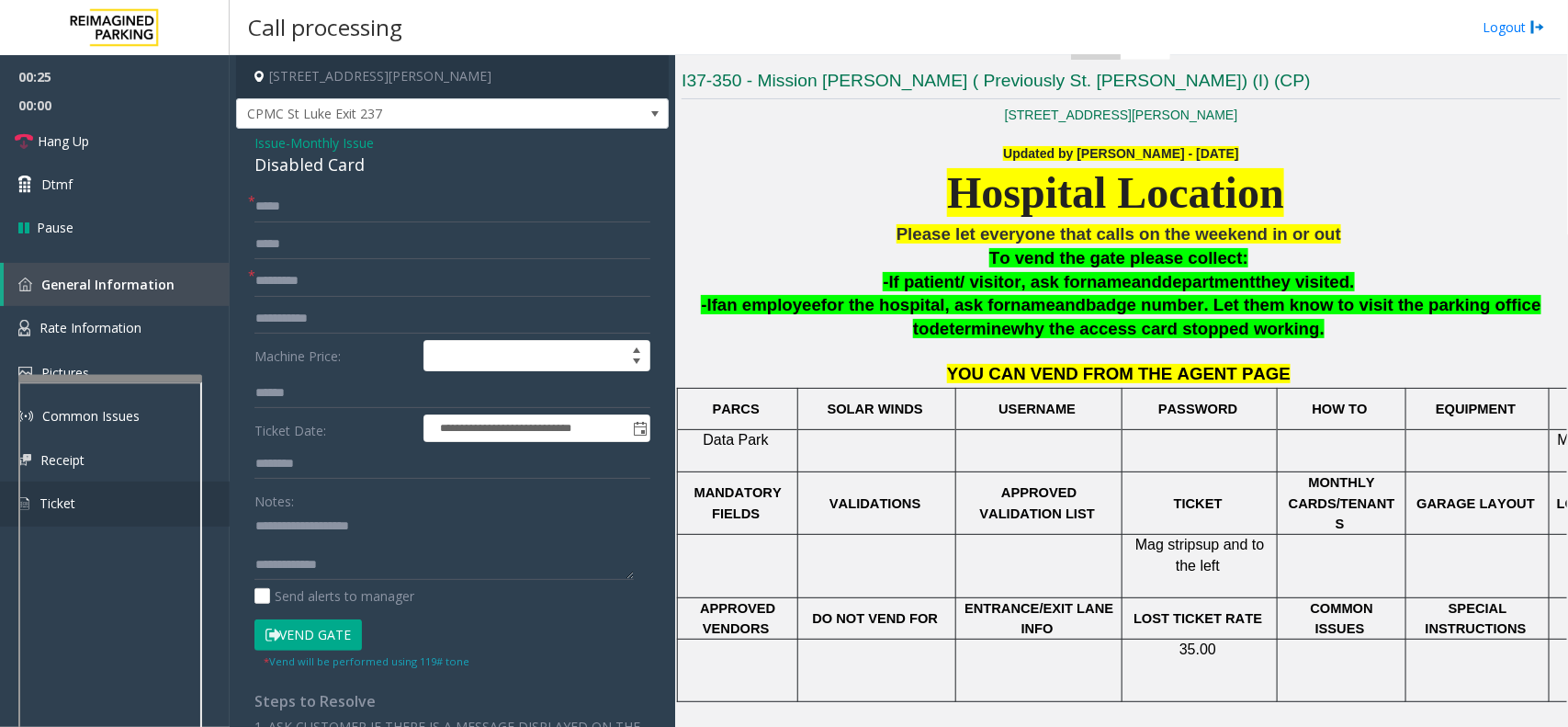 scroll, scrollTop: 19, scrollLeft: 0, axis: vertical 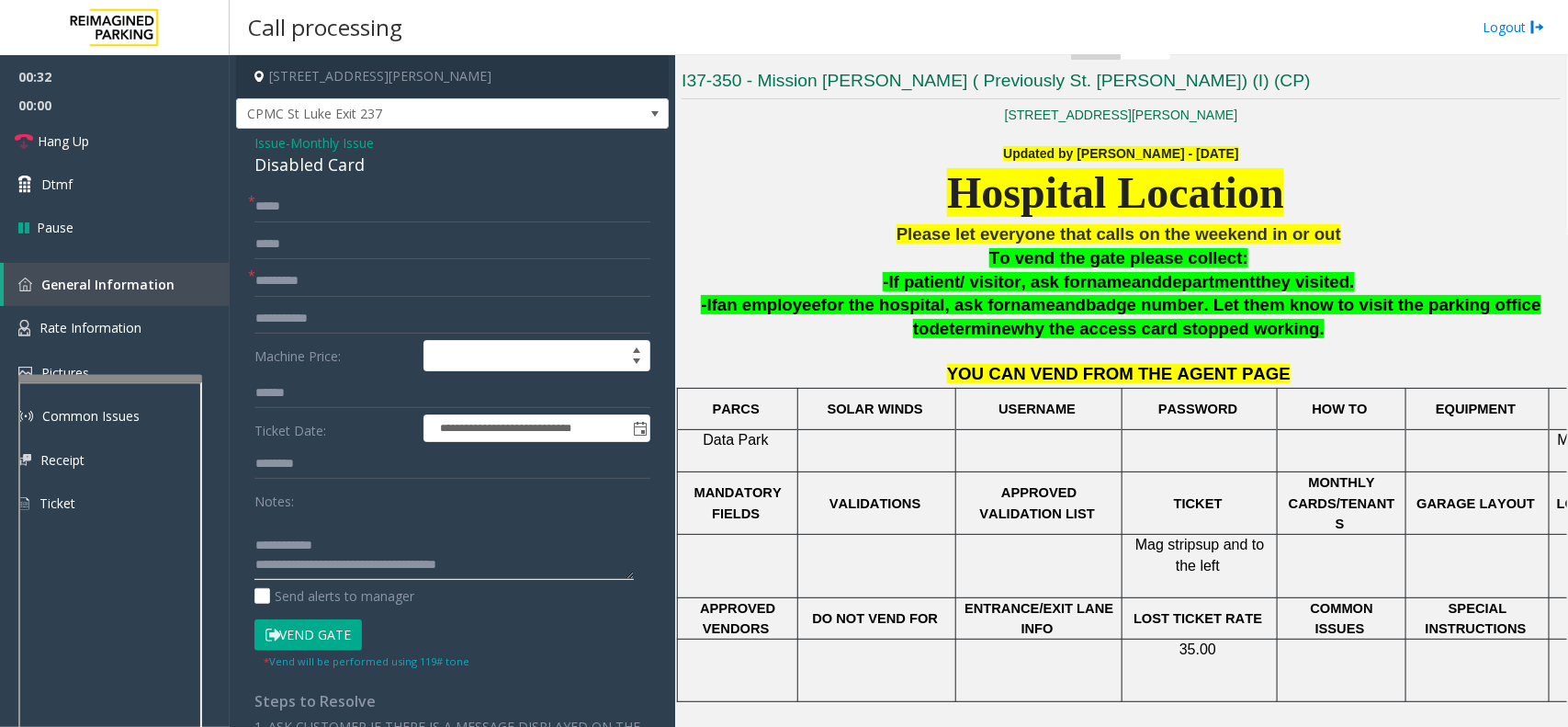 click 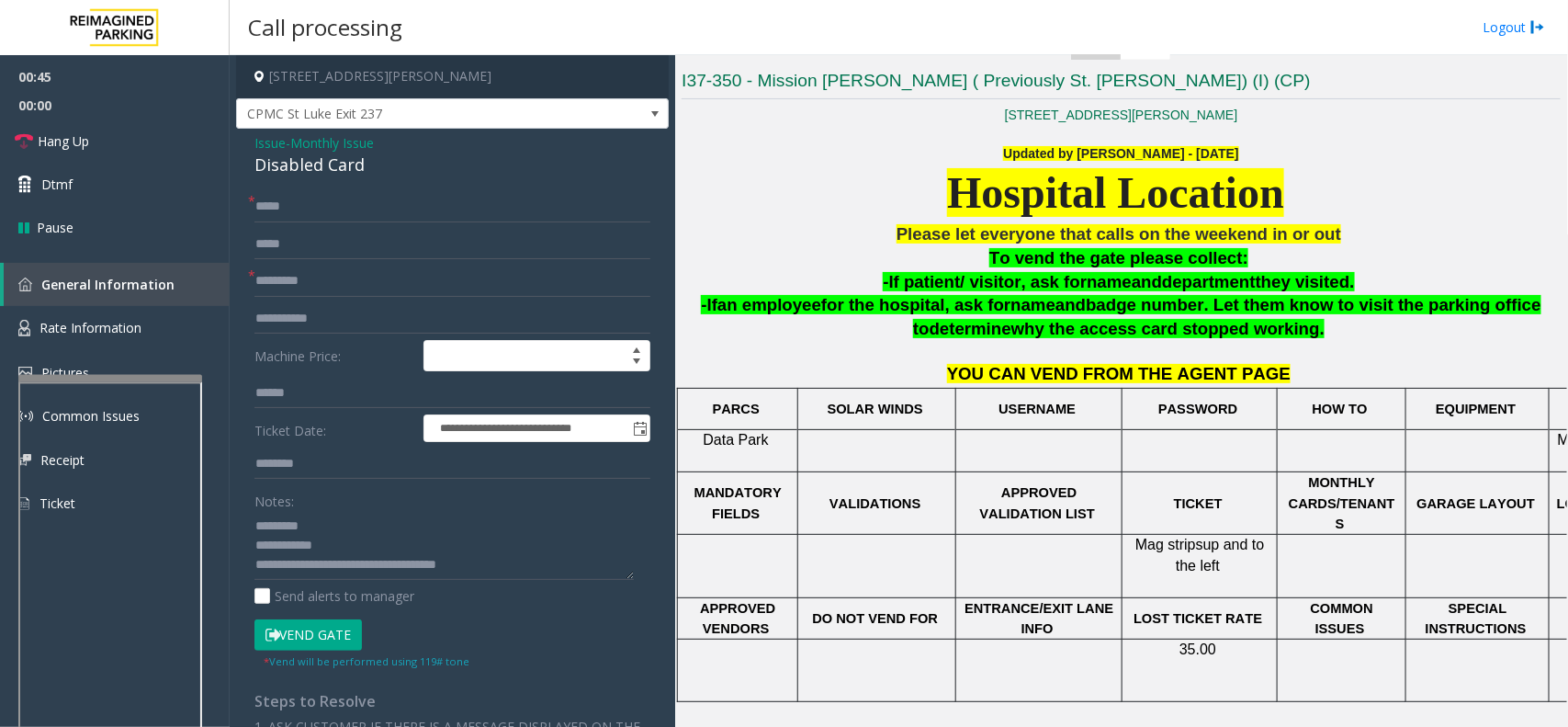 click on "Vend Gate" 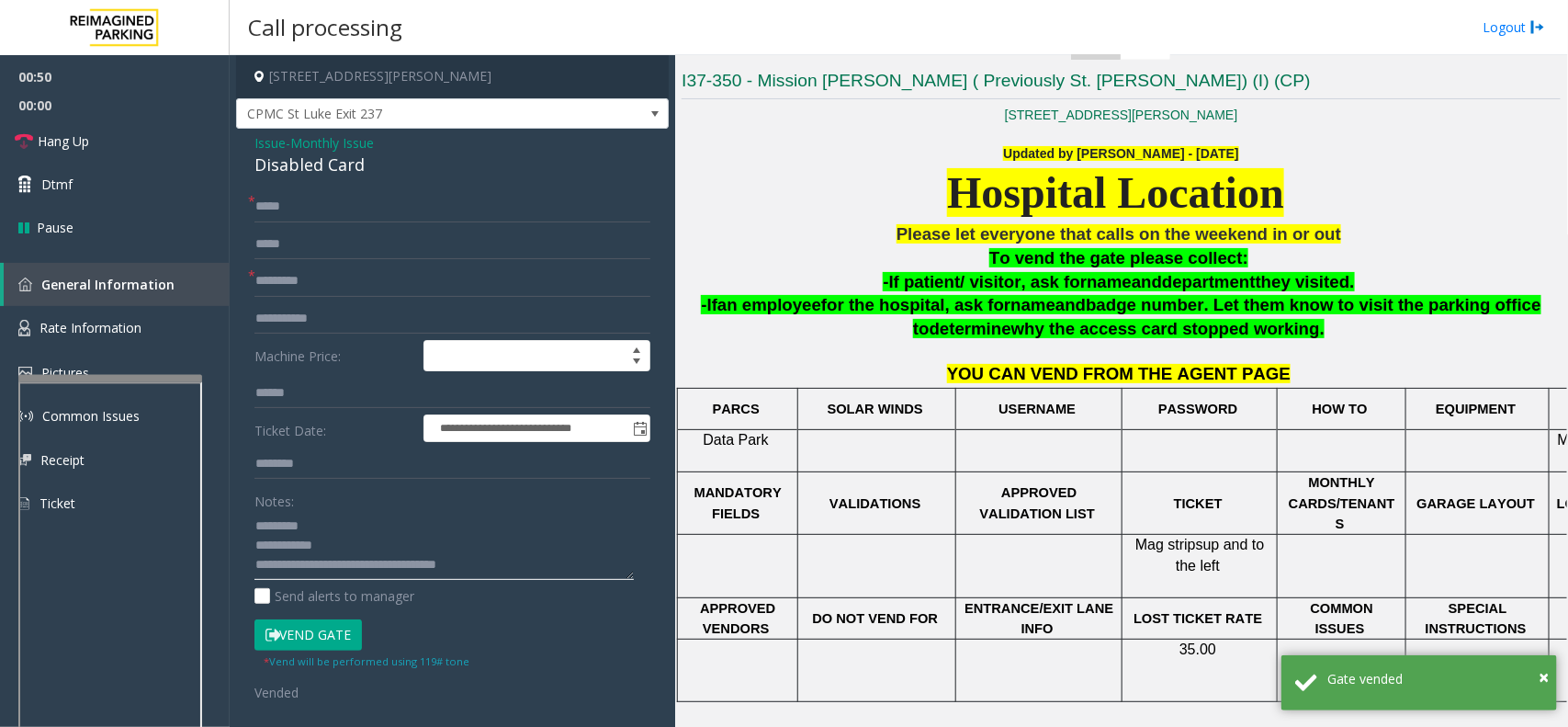 click 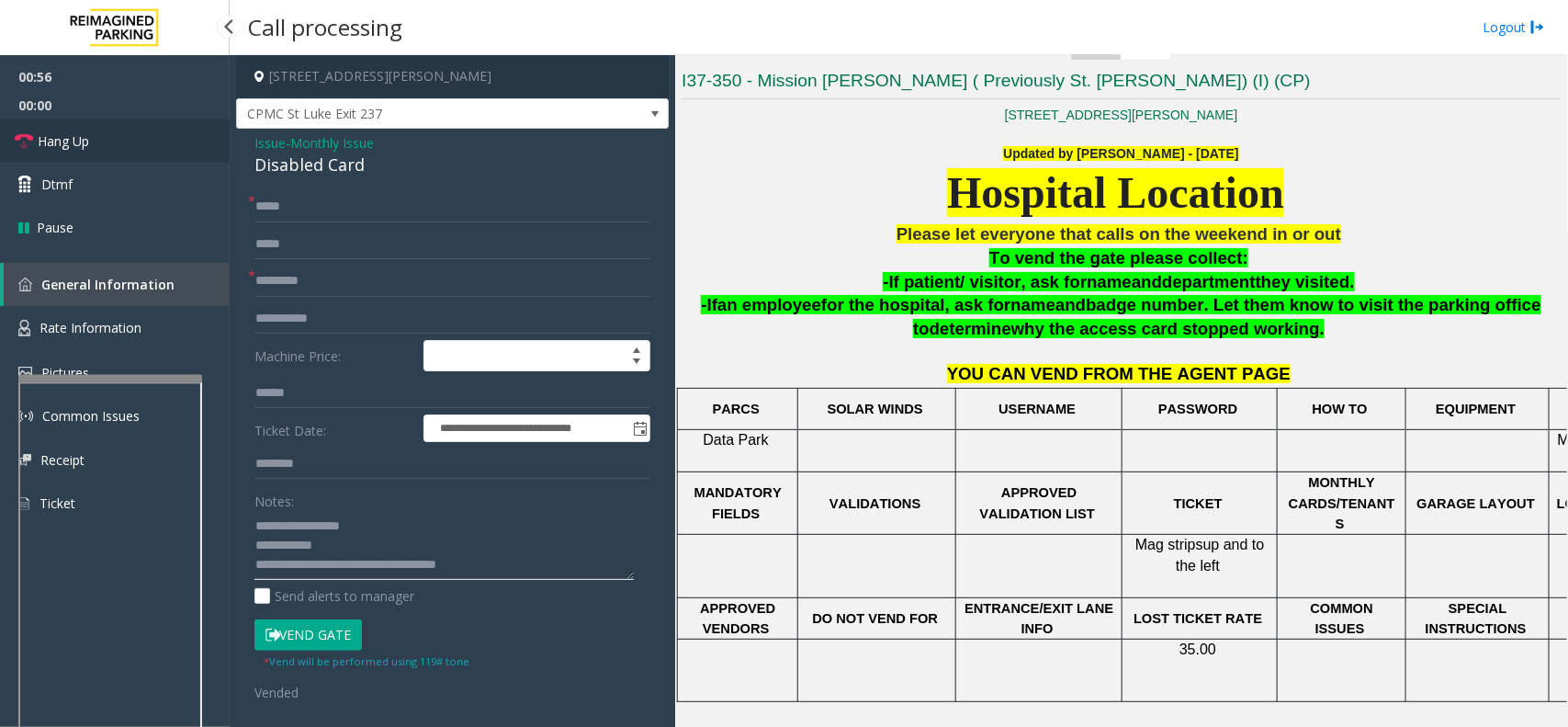 type on "**********" 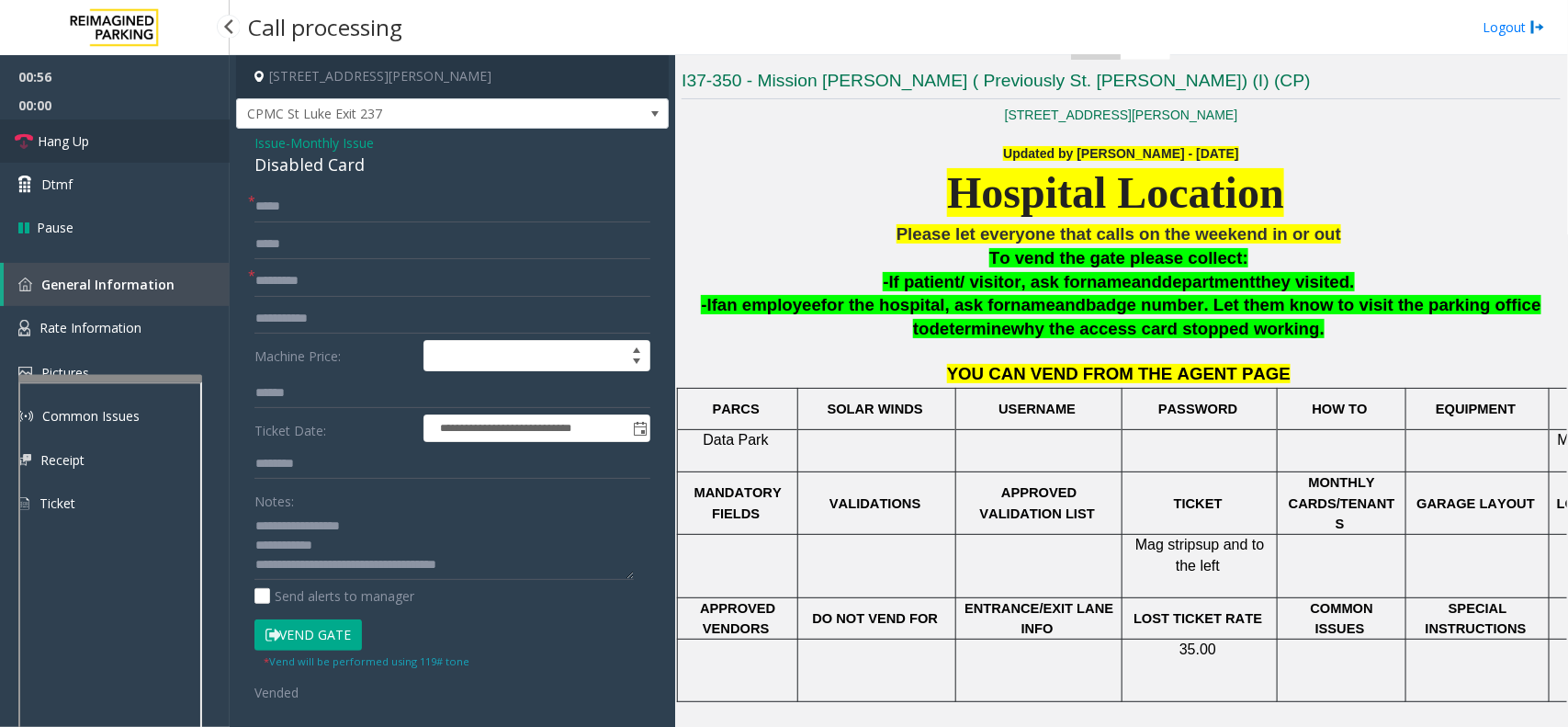 click on "Hang Up" at bounding box center [63, 141] 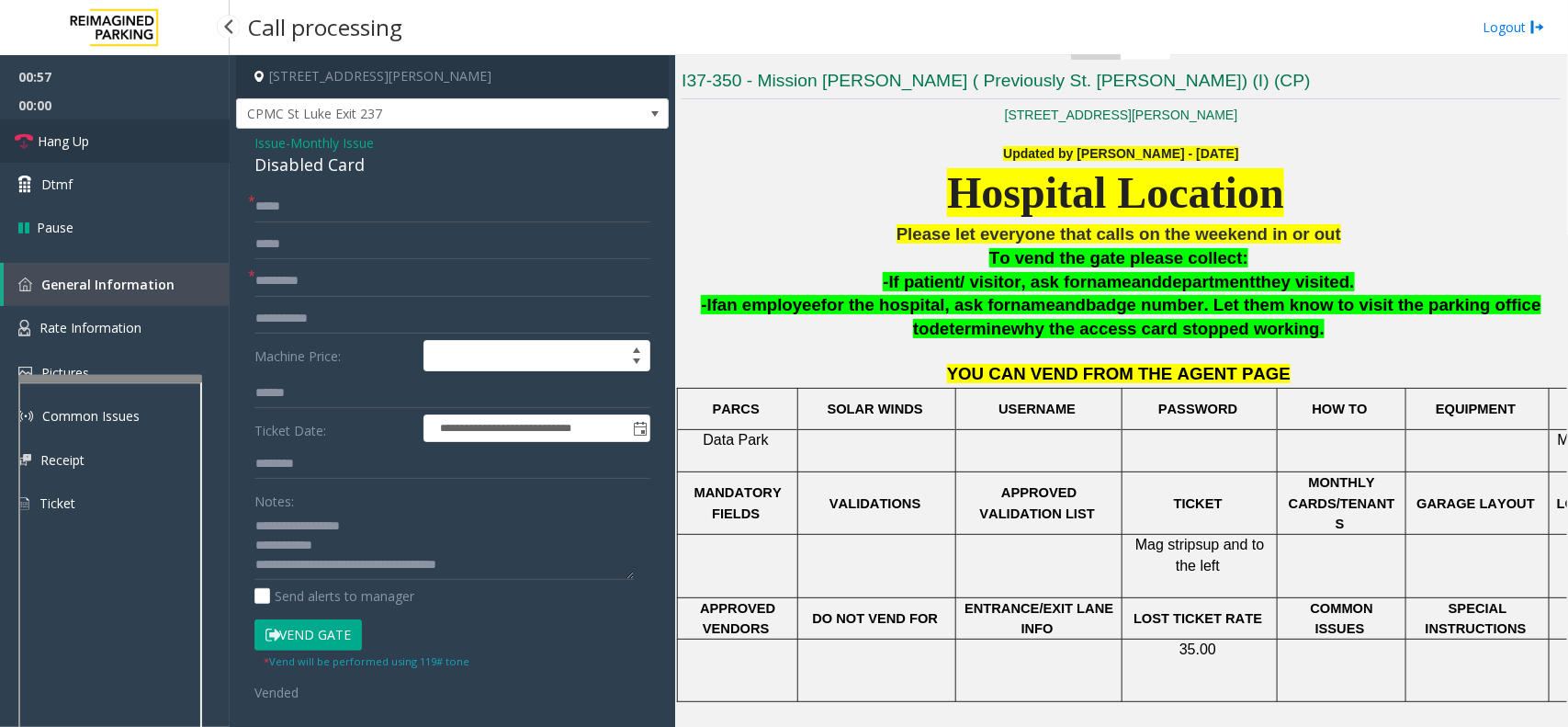 click on "Hang Up" at bounding box center [63, 141] 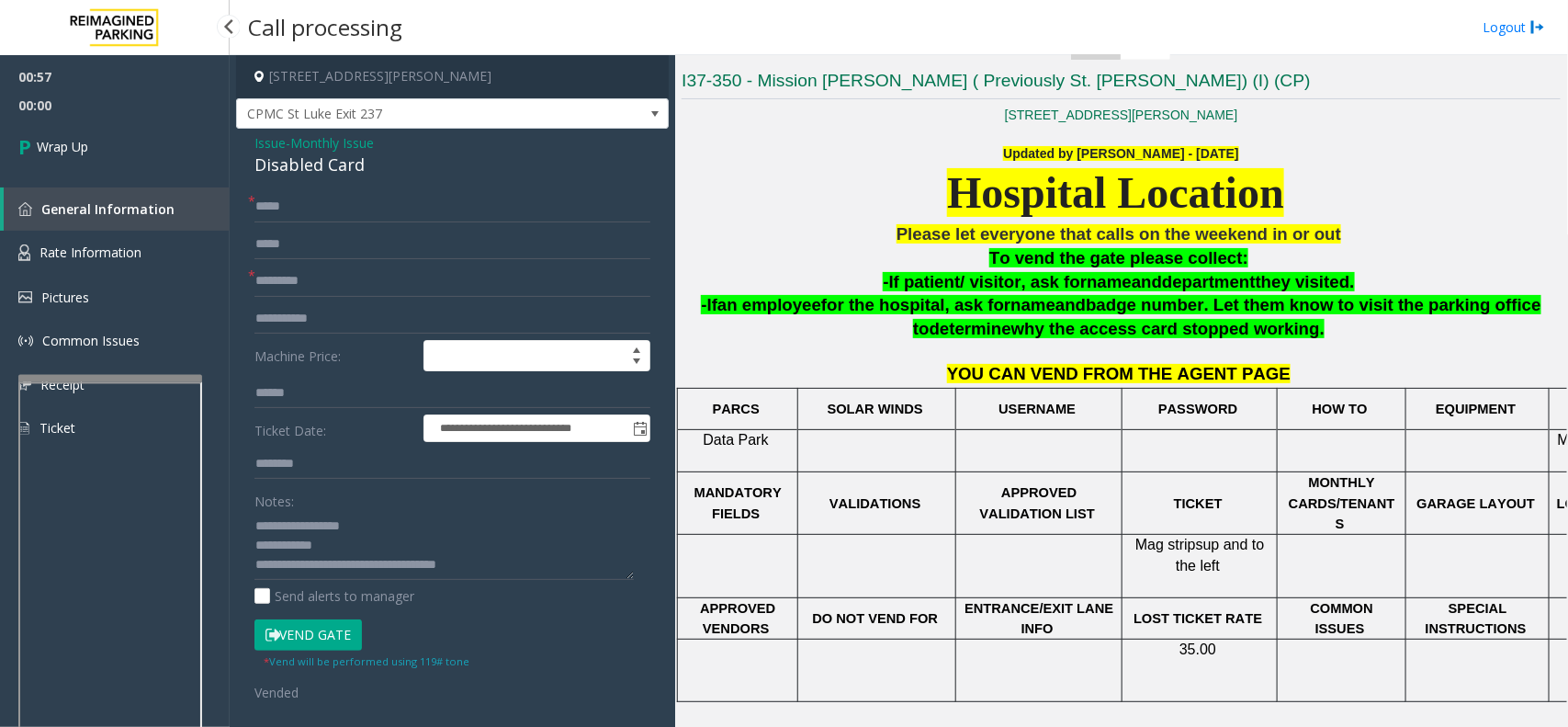click on "Wrap Up" at bounding box center (62, 146) 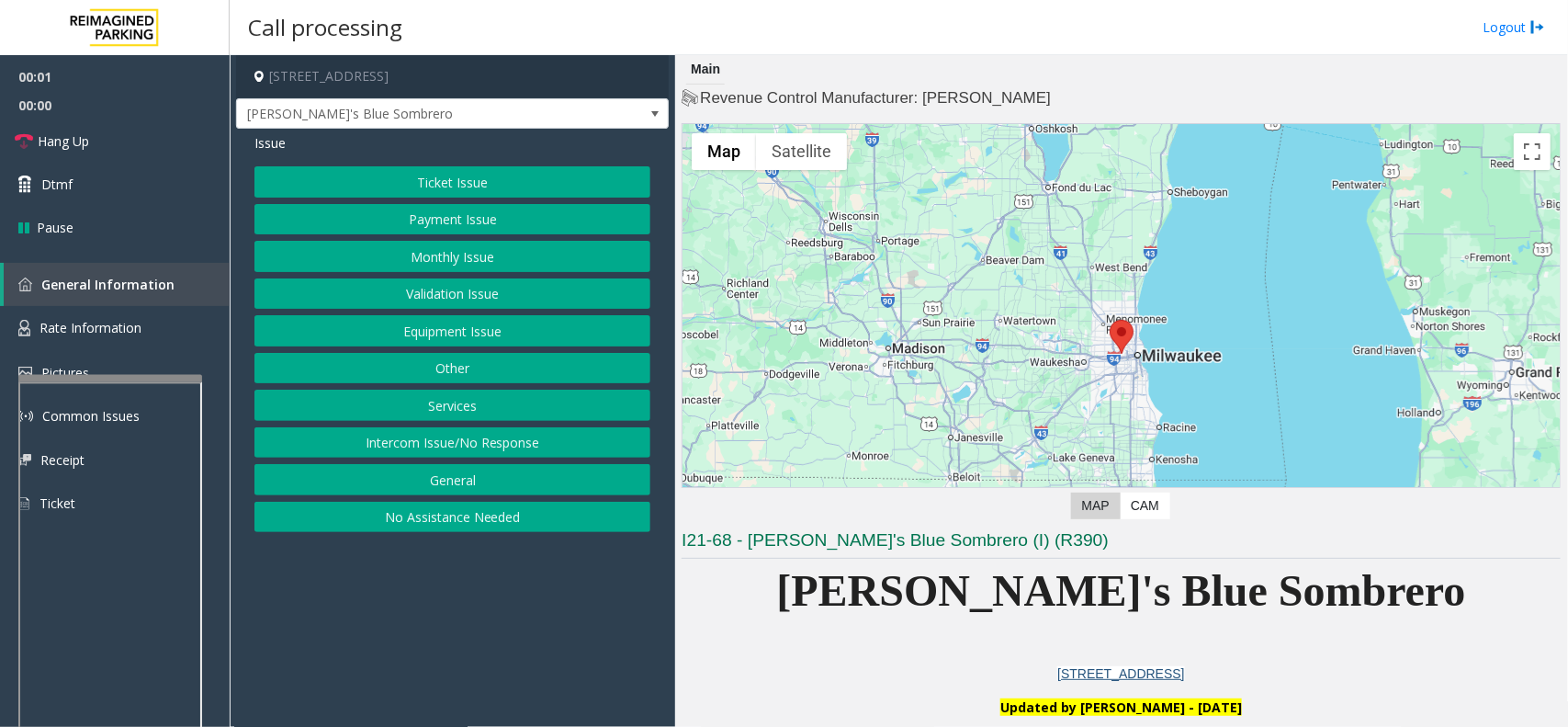 click on "Equipment Issue" 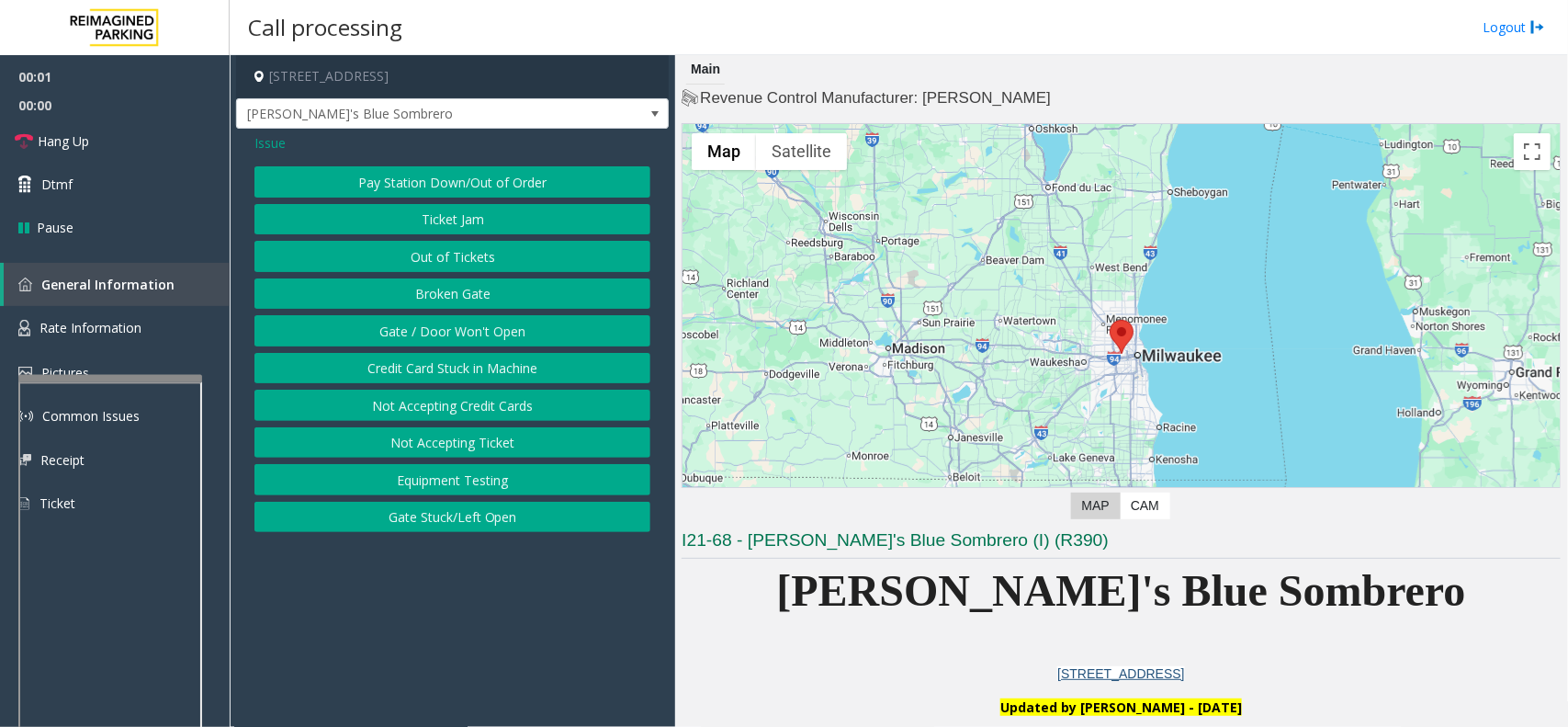 click on "Gate / Door Won't Open" 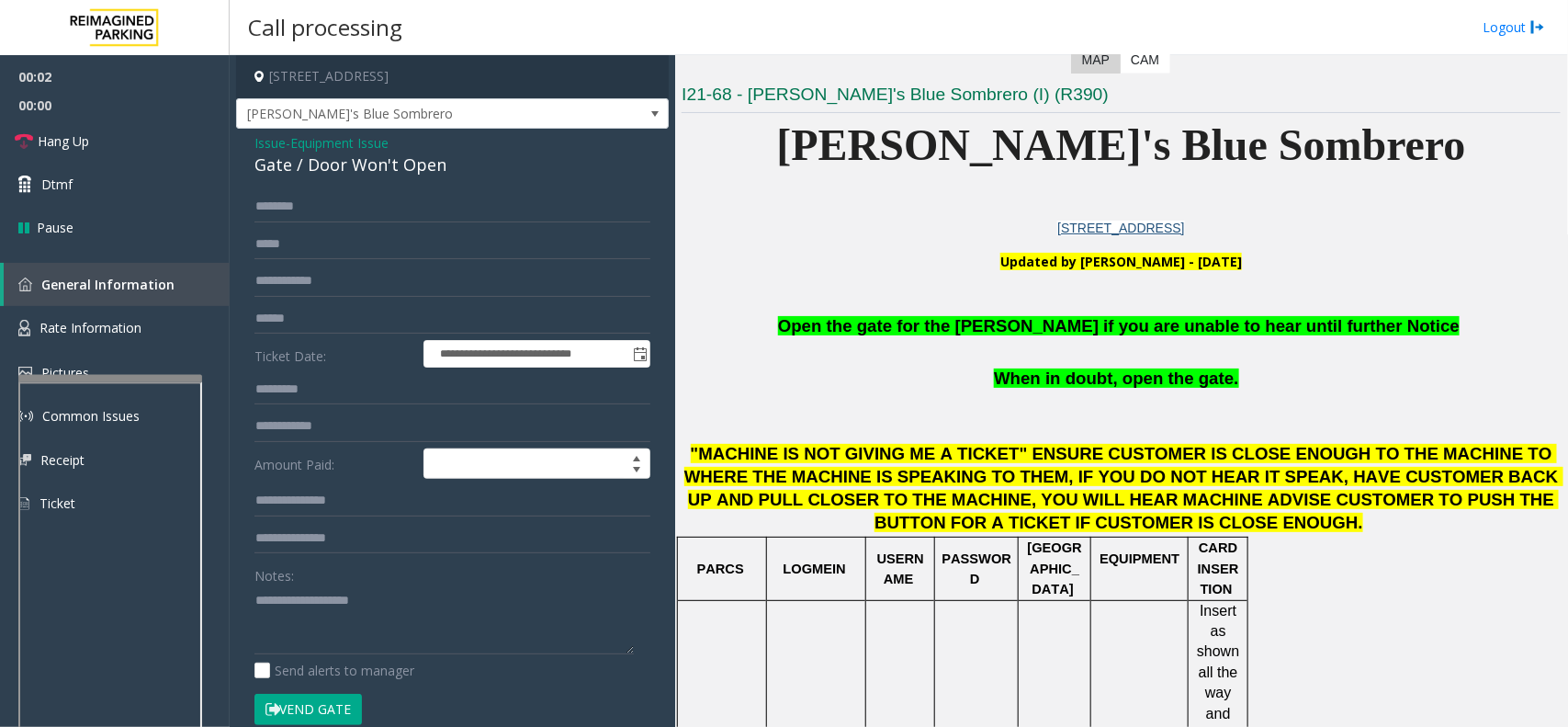 scroll, scrollTop: 460, scrollLeft: 0, axis: vertical 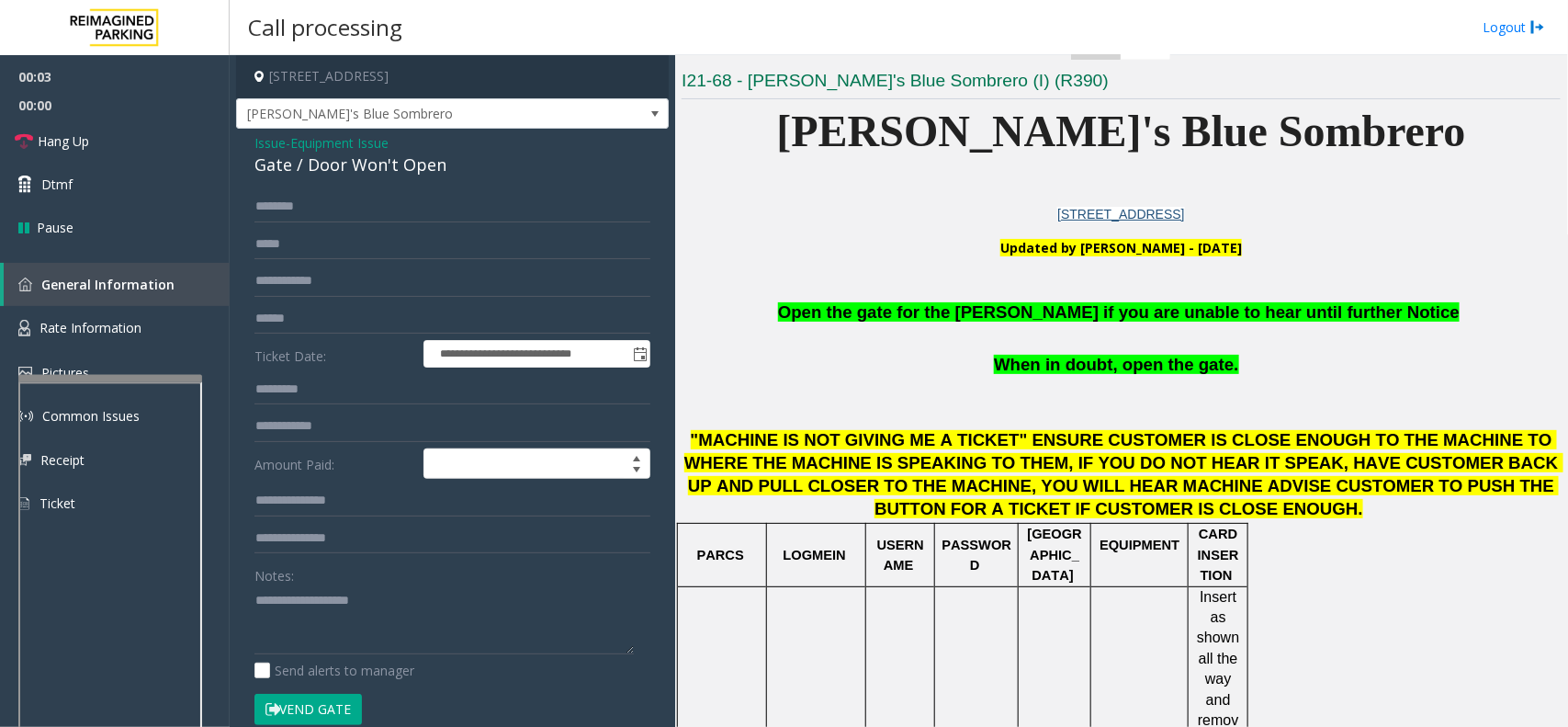 click on "Open the gate for the [PERSON_NAME] if you are unable to hear until further Notice" 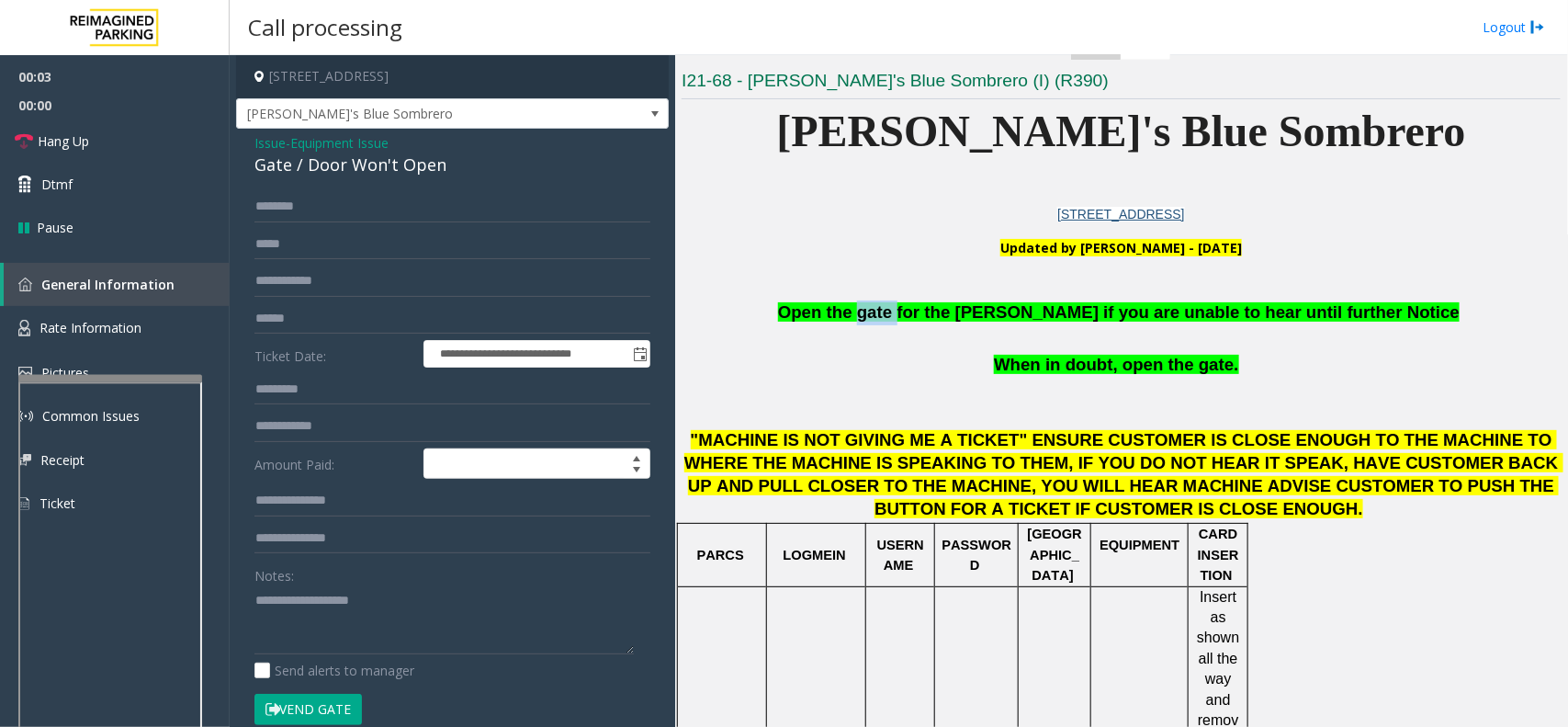 click on "Open the gate for the [PERSON_NAME] if you are unable to hear until further Notice" 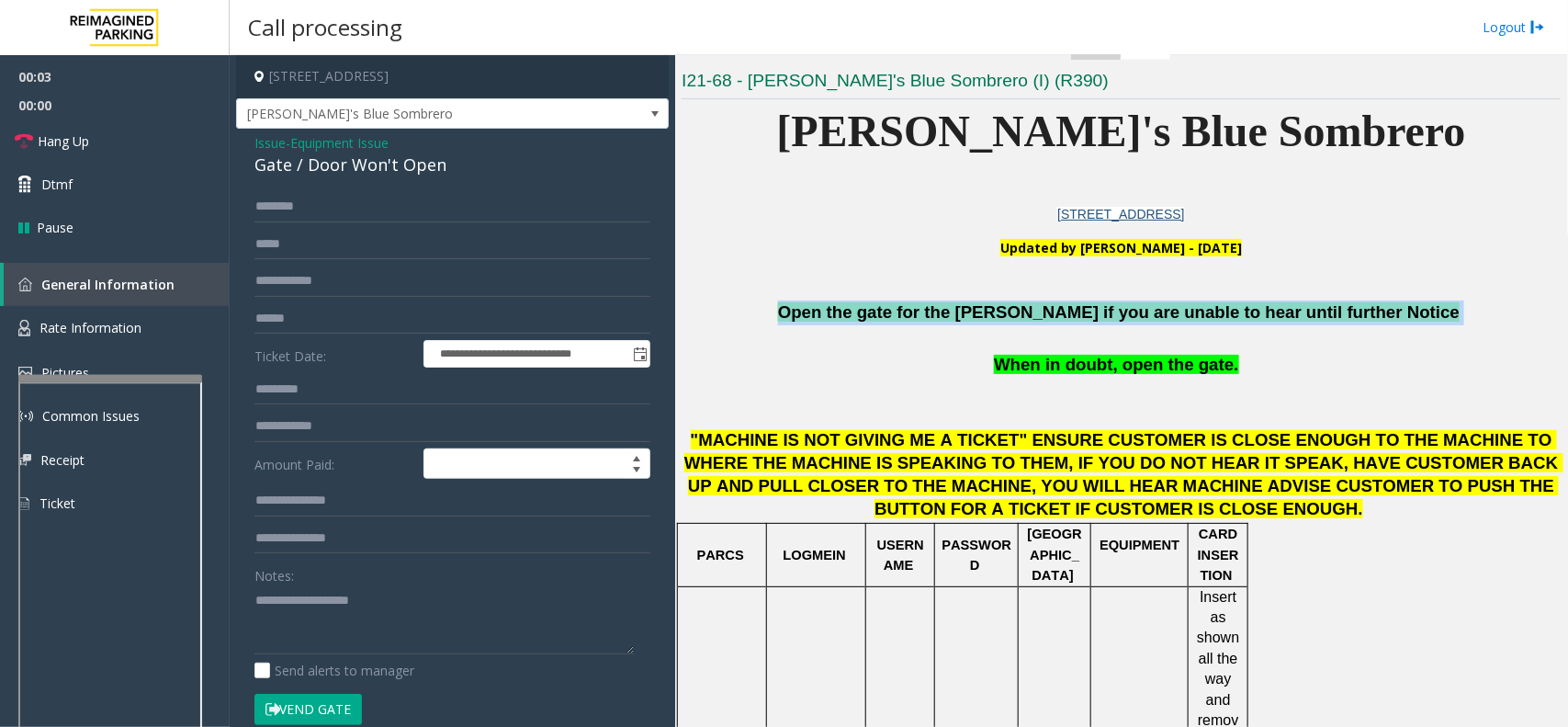 click on "Open the gate for the [PERSON_NAME] if you are unable to hear until further Notice" 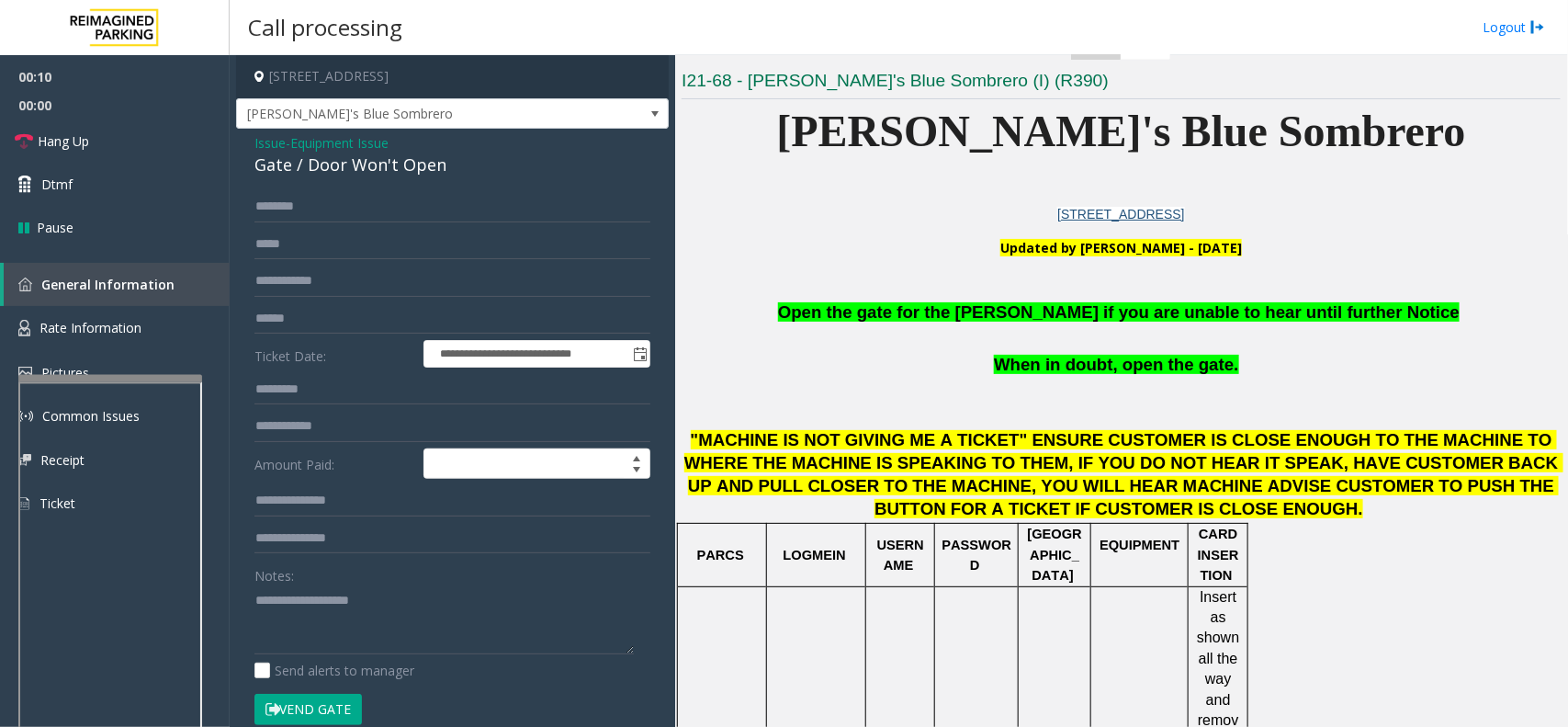 click on "Equipment Issue" 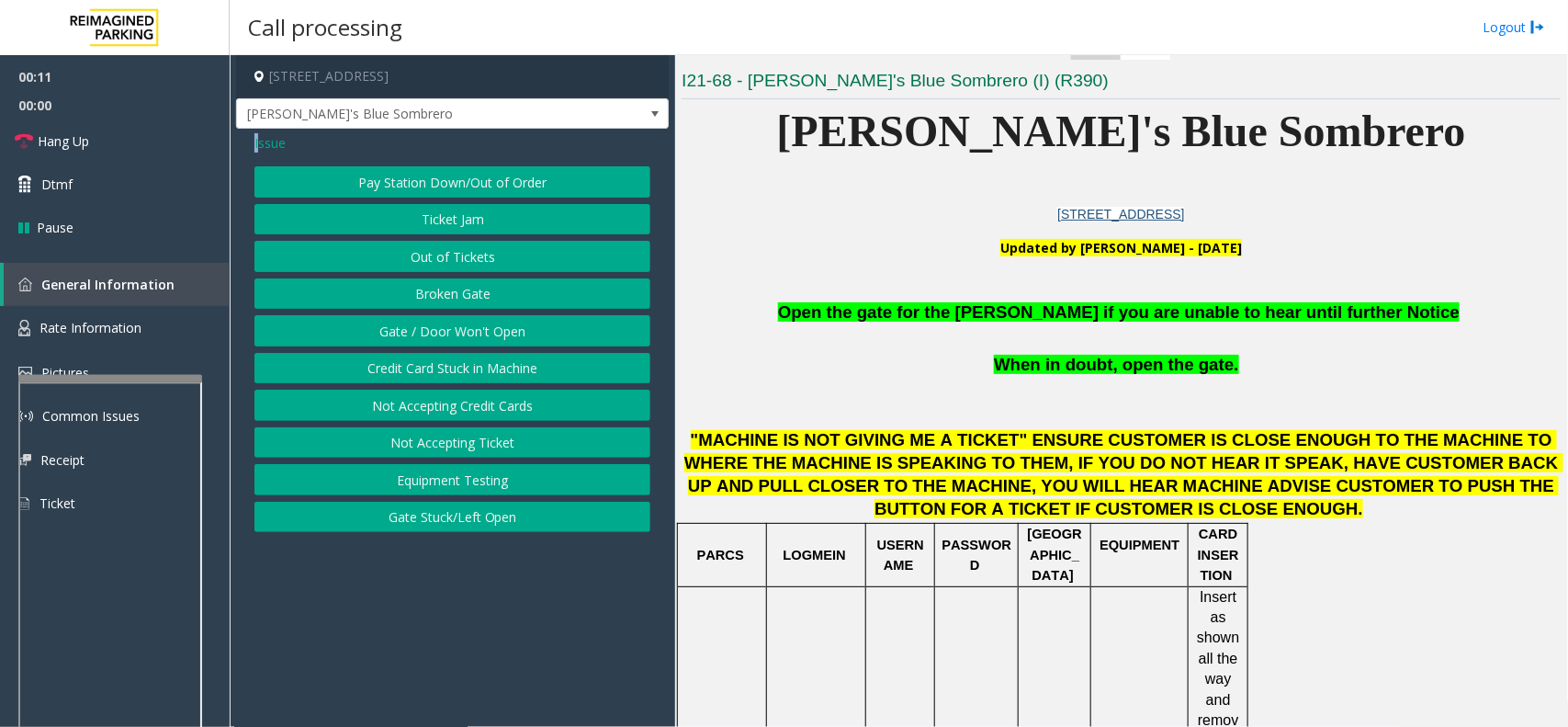 click on "Issue" 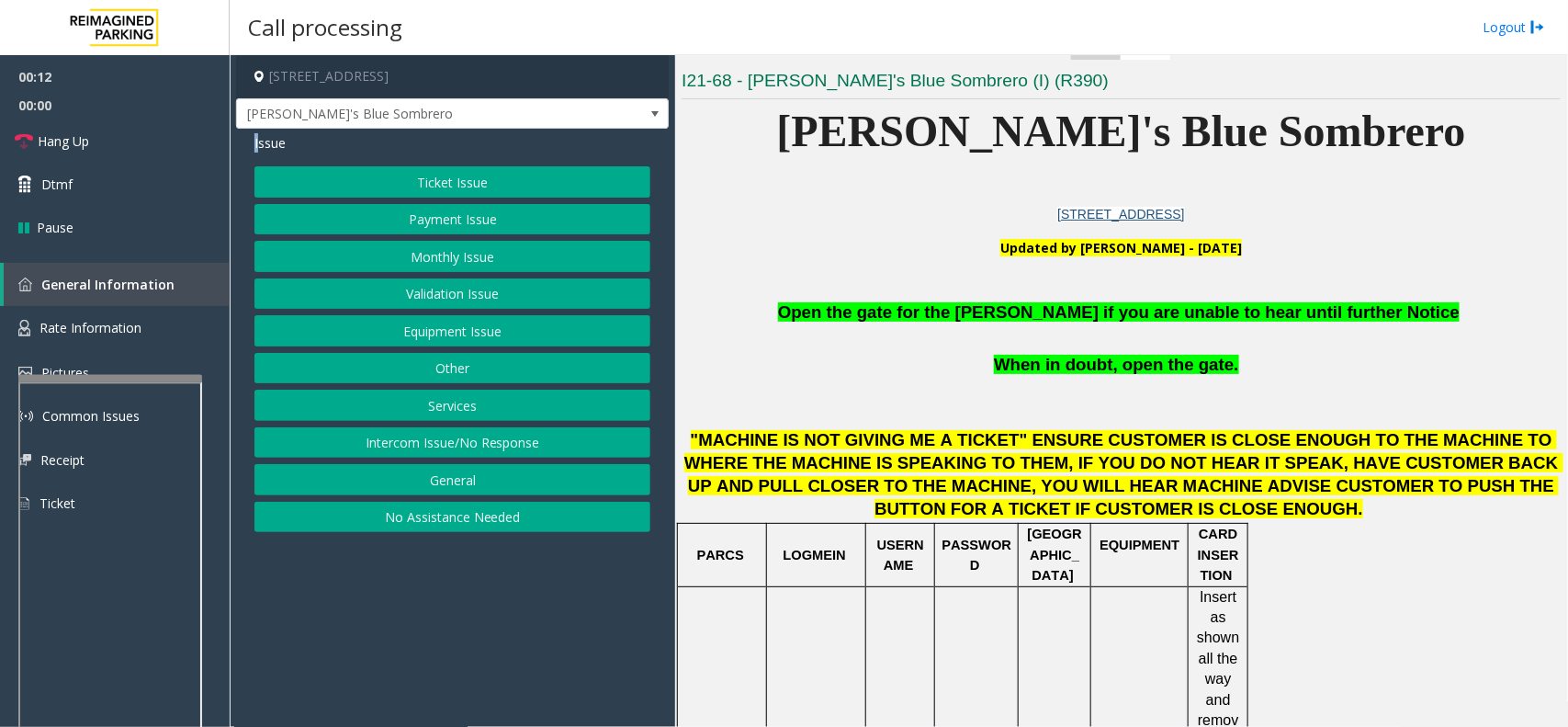 click on "Payment Issue" 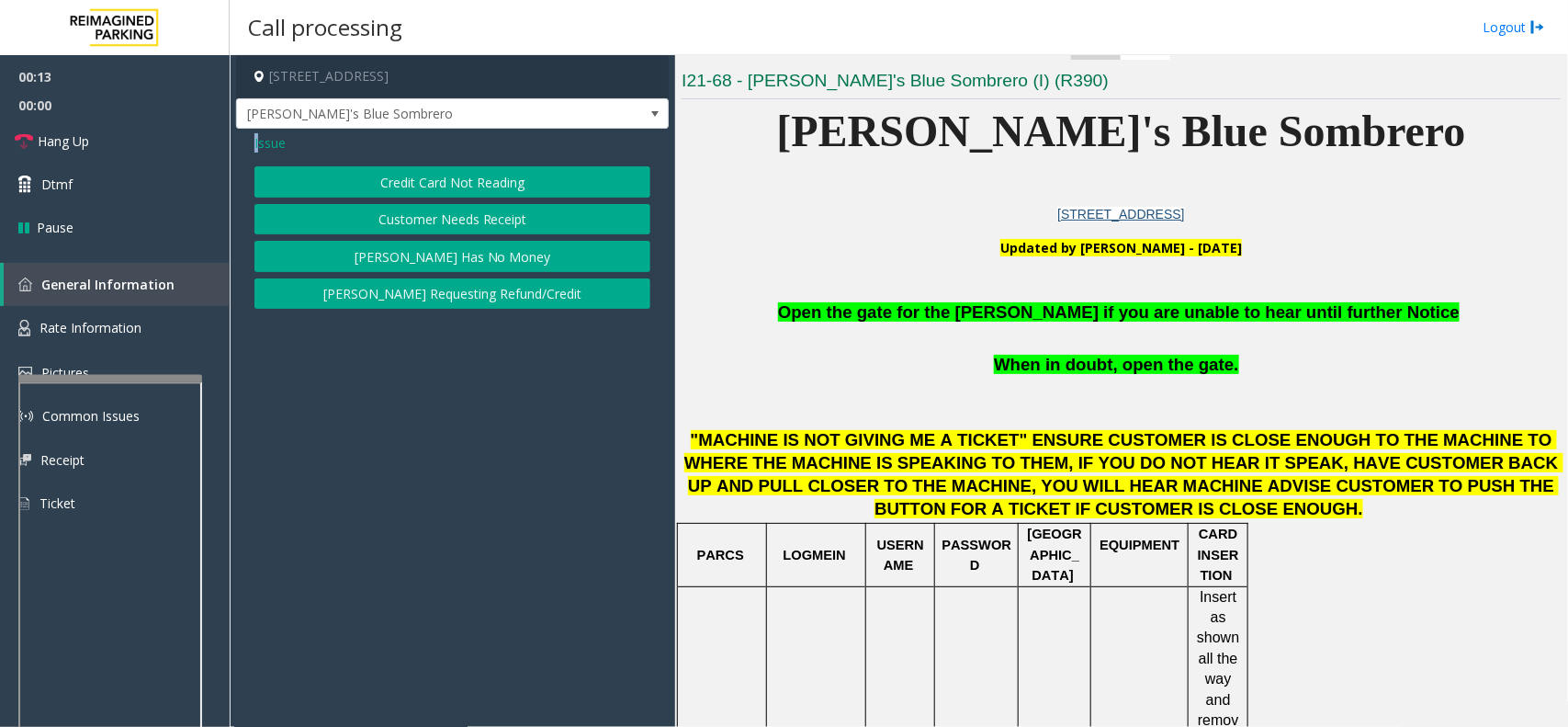 click on "Credit Card Not Reading" 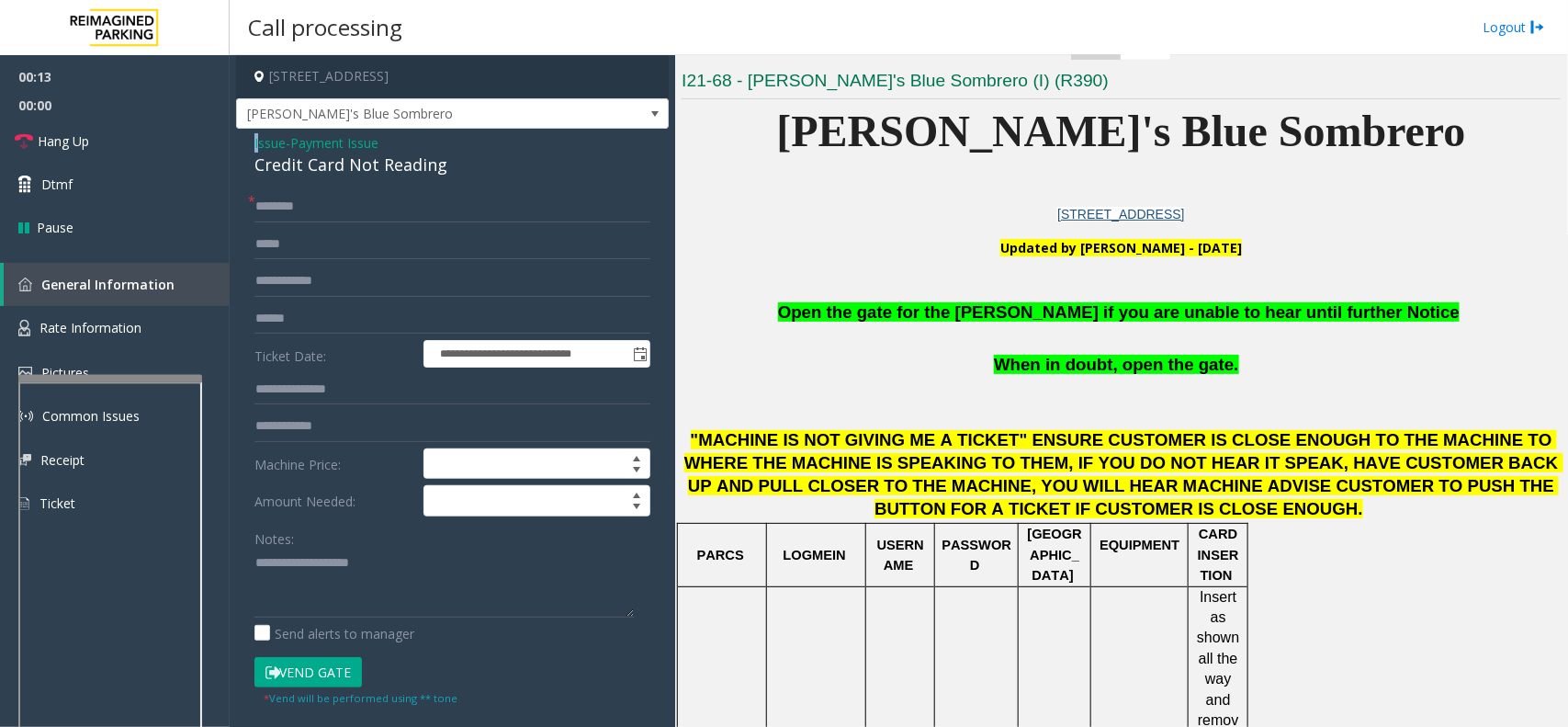 scroll, scrollTop: 804, scrollLeft: 0, axis: vertical 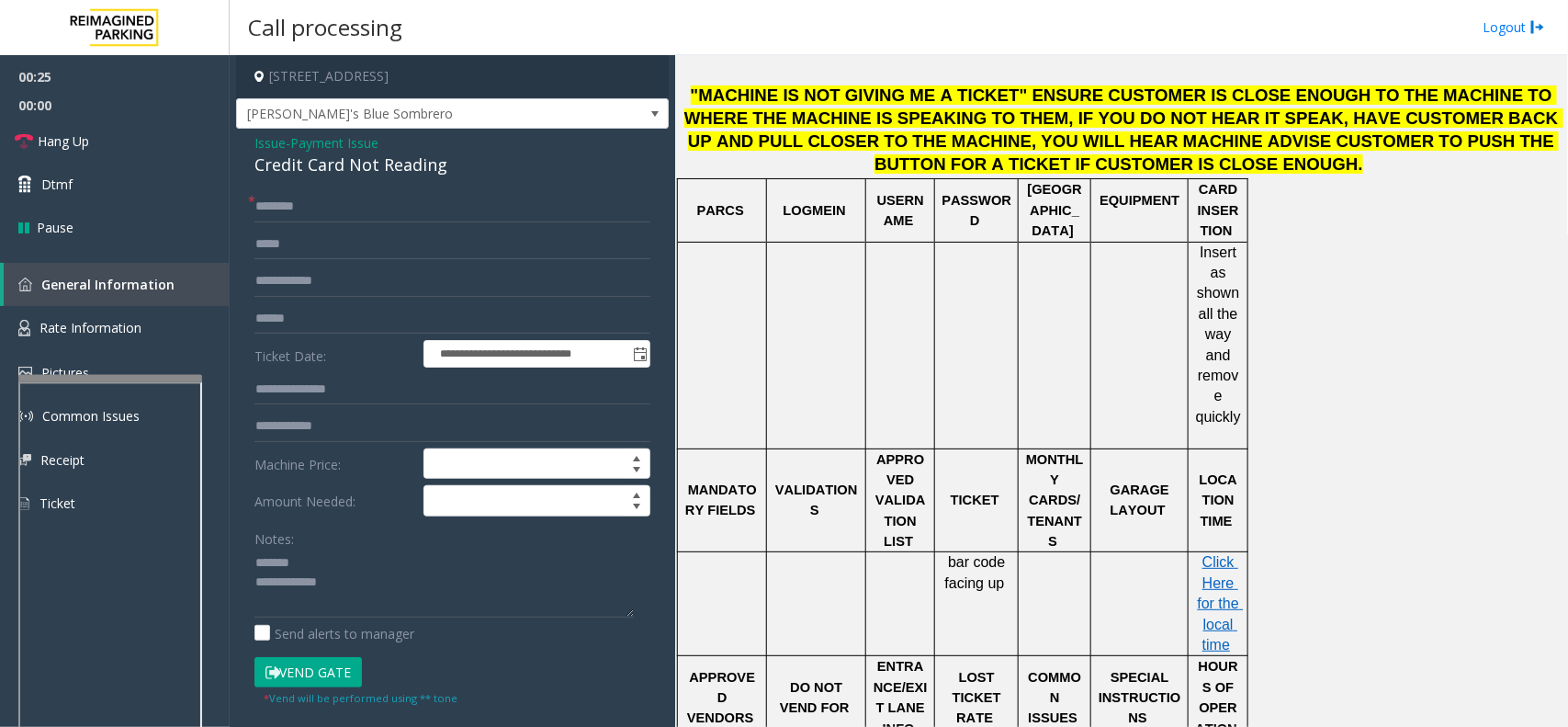 click on "Credit Card Not Reading" 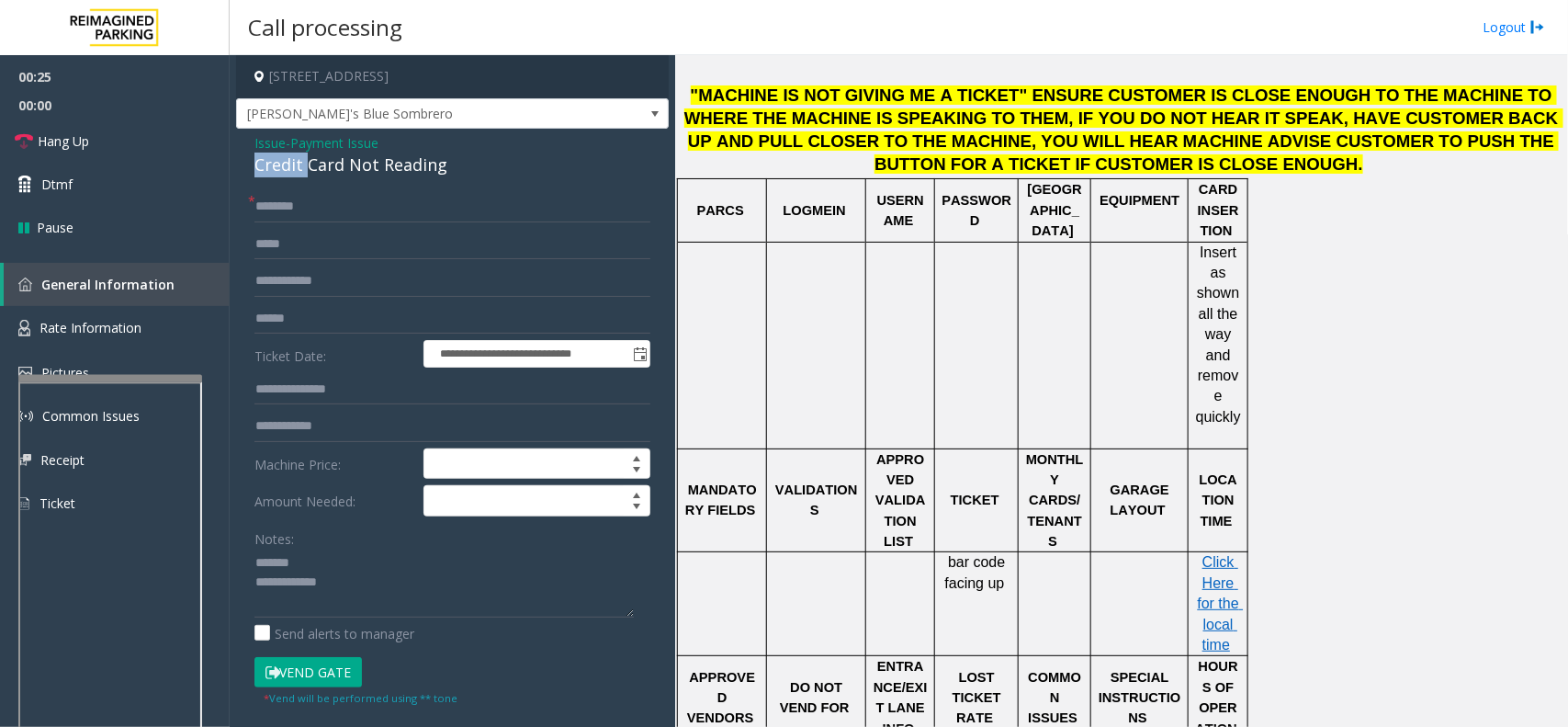 click on "Credit Card Not Reading" 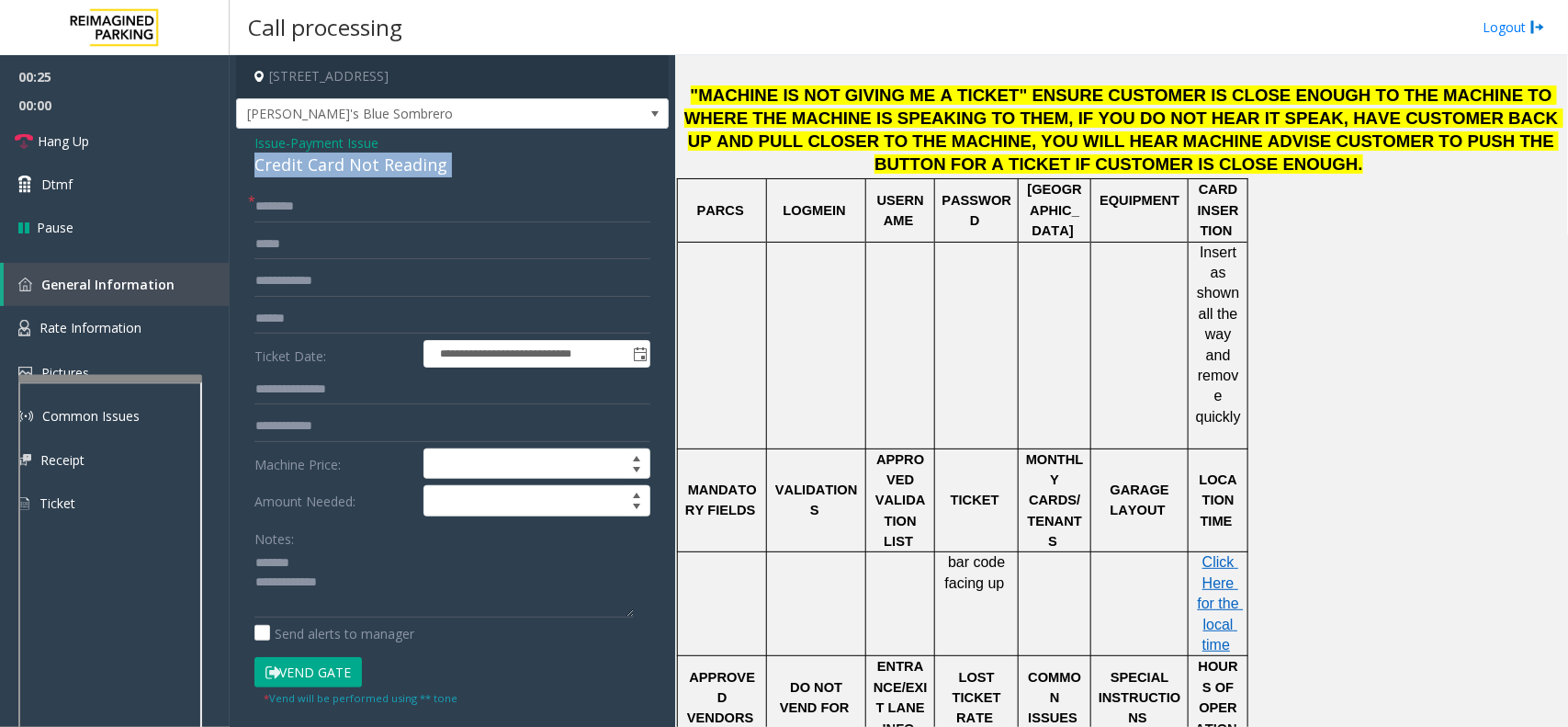 click on "Credit Card Not Reading" 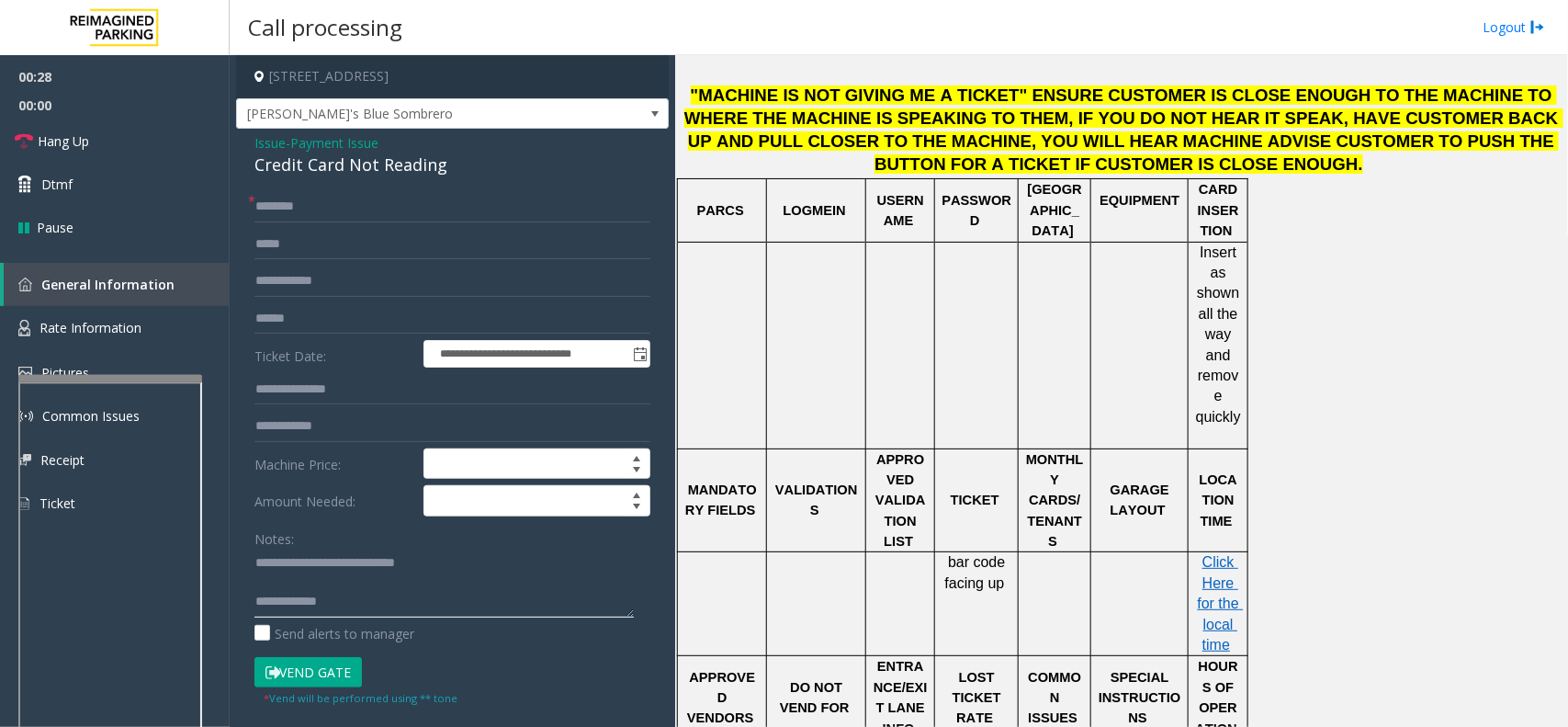 click 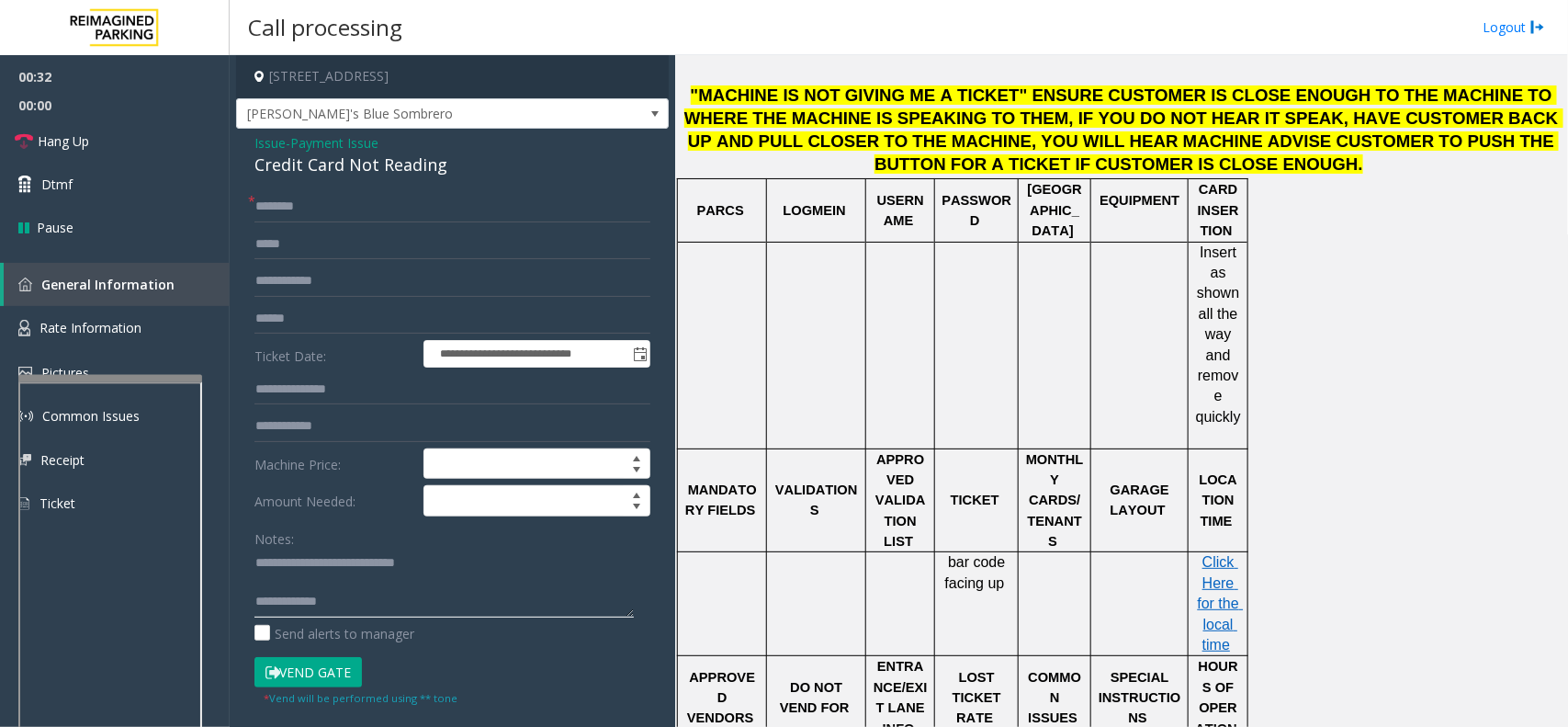 type on "**********" 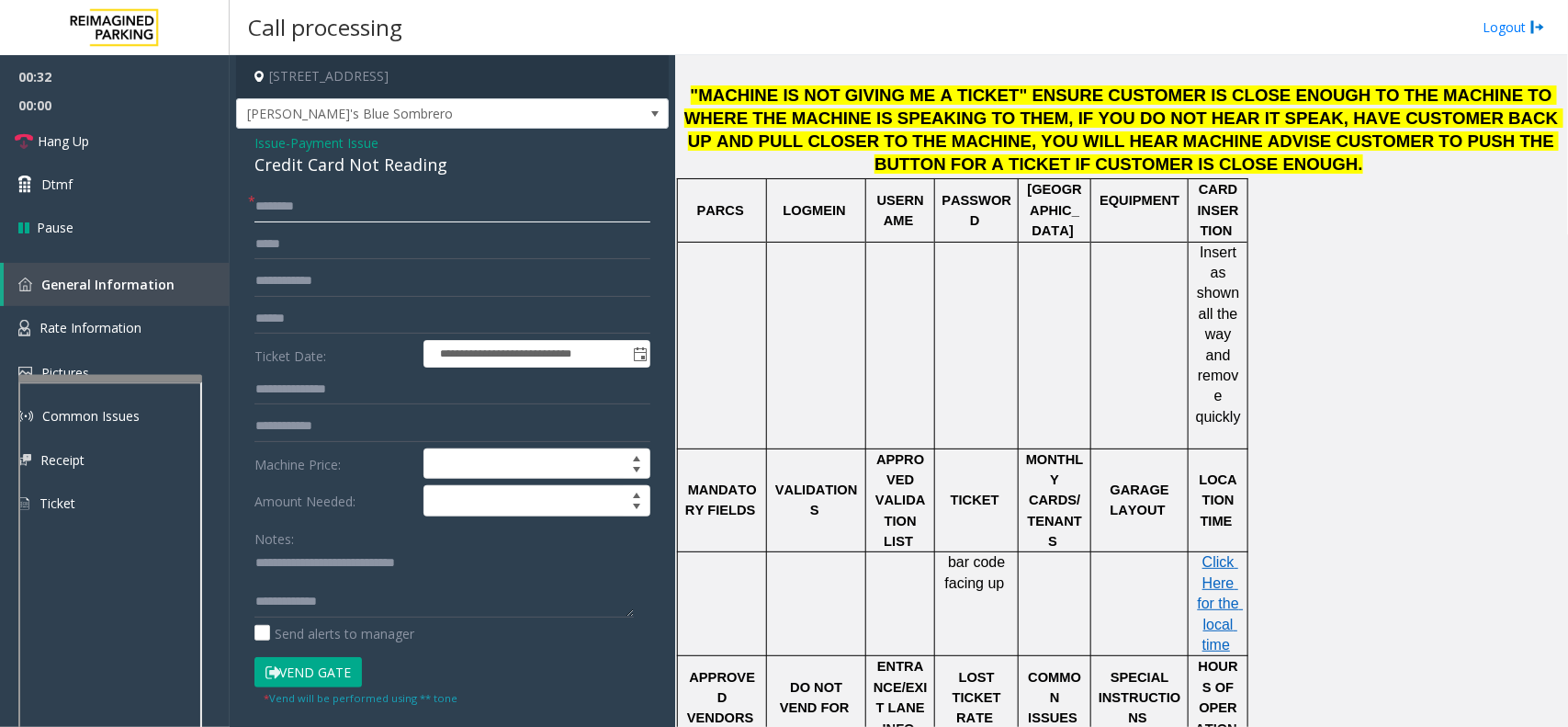 click 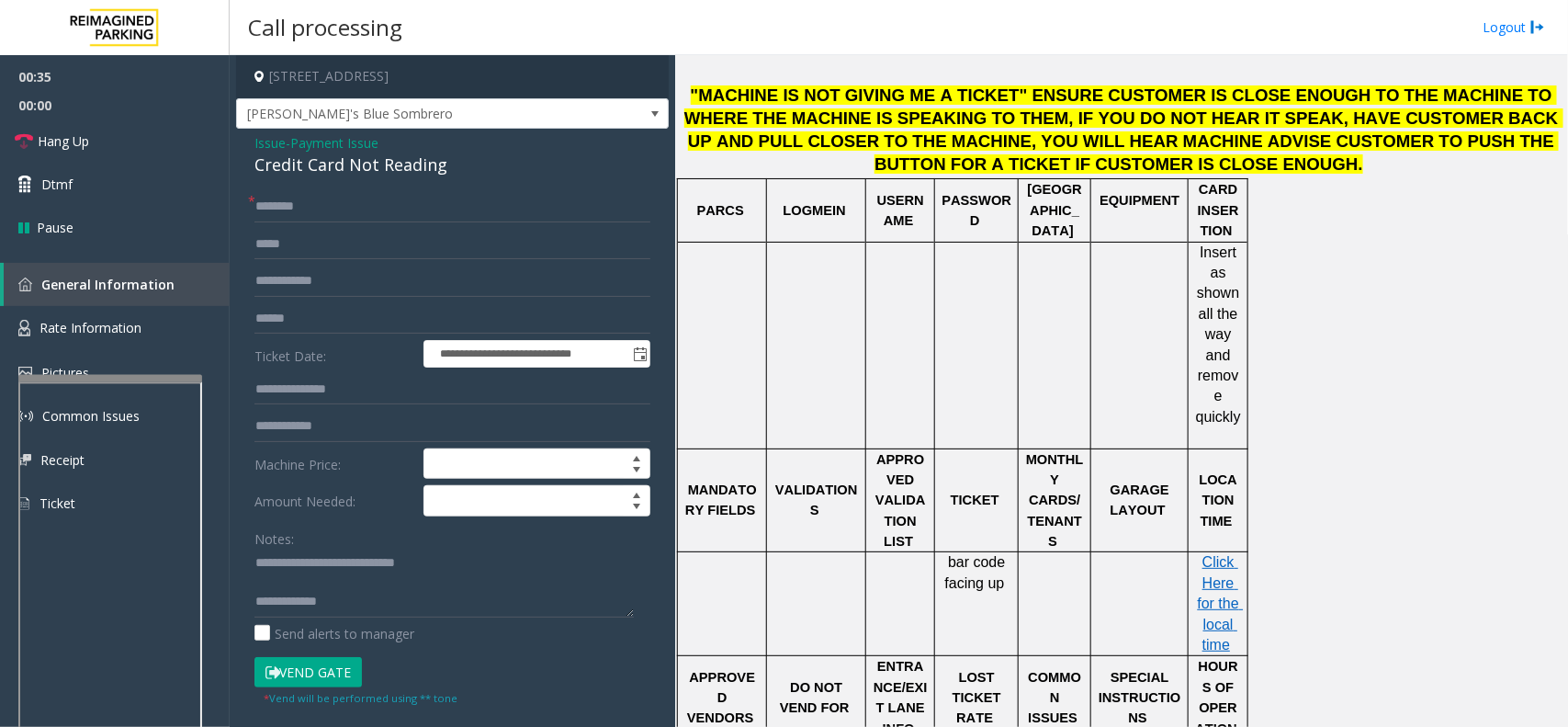 drag, startPoint x: 333, startPoint y: 676, endPoint x: 335, endPoint y: 634, distance: 42.047592 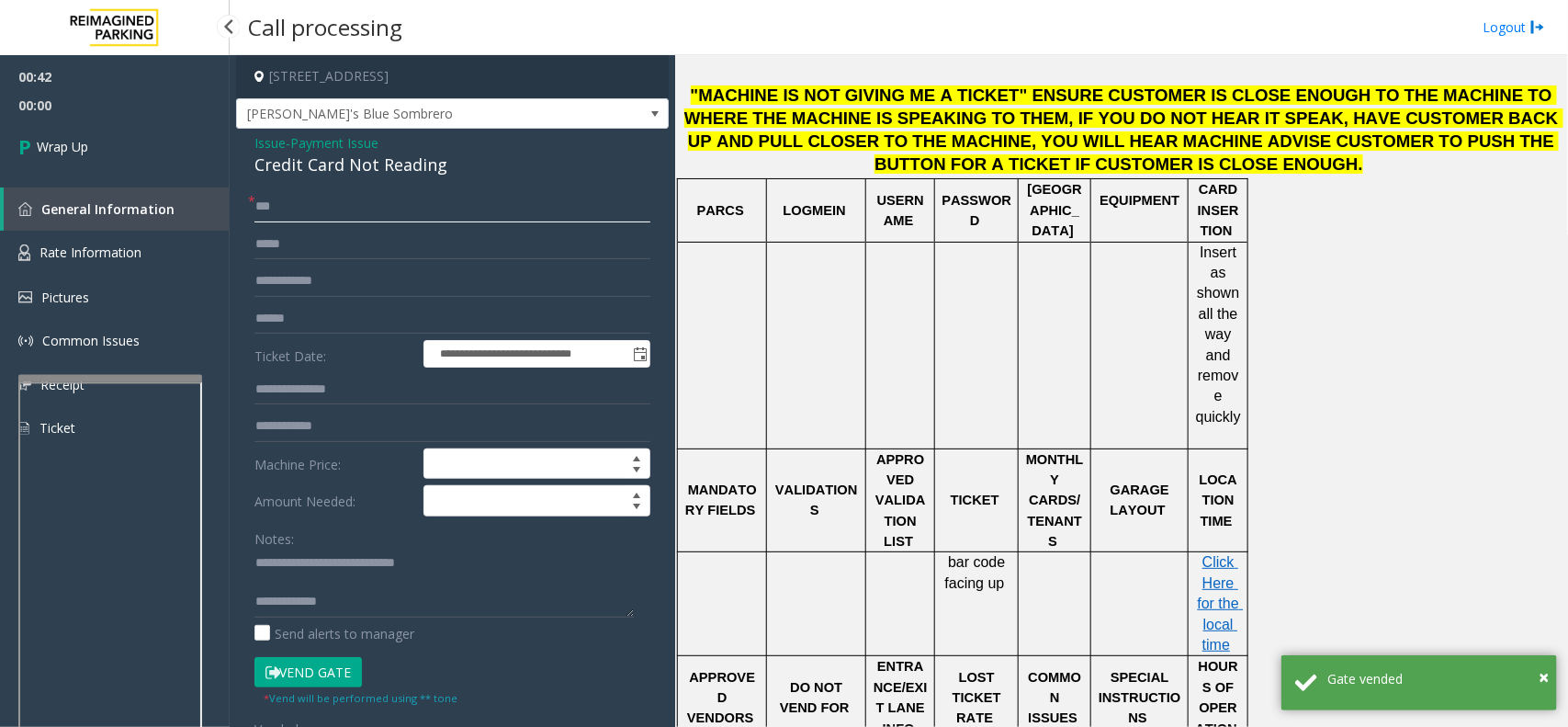 type on "**" 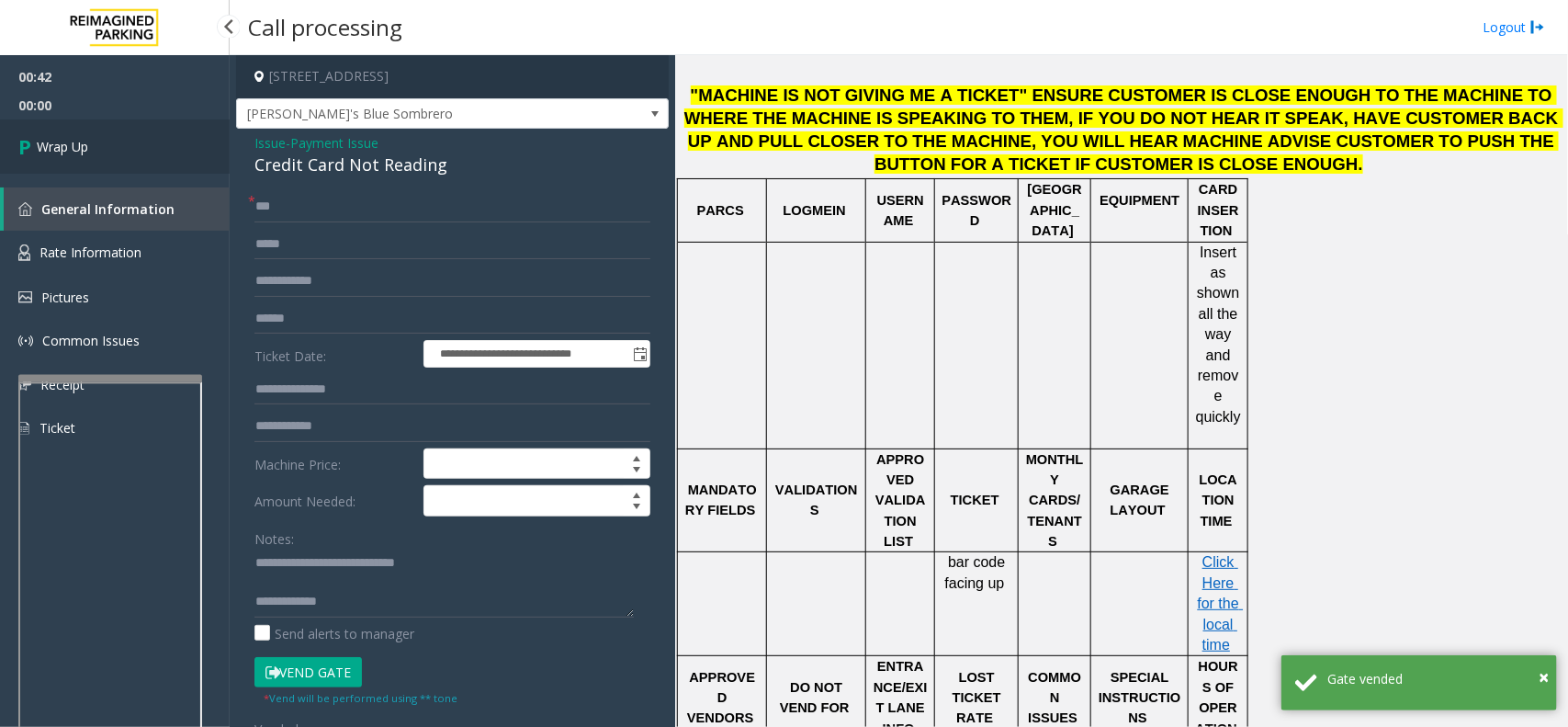click on "Wrap Up" at bounding box center (115, 146) 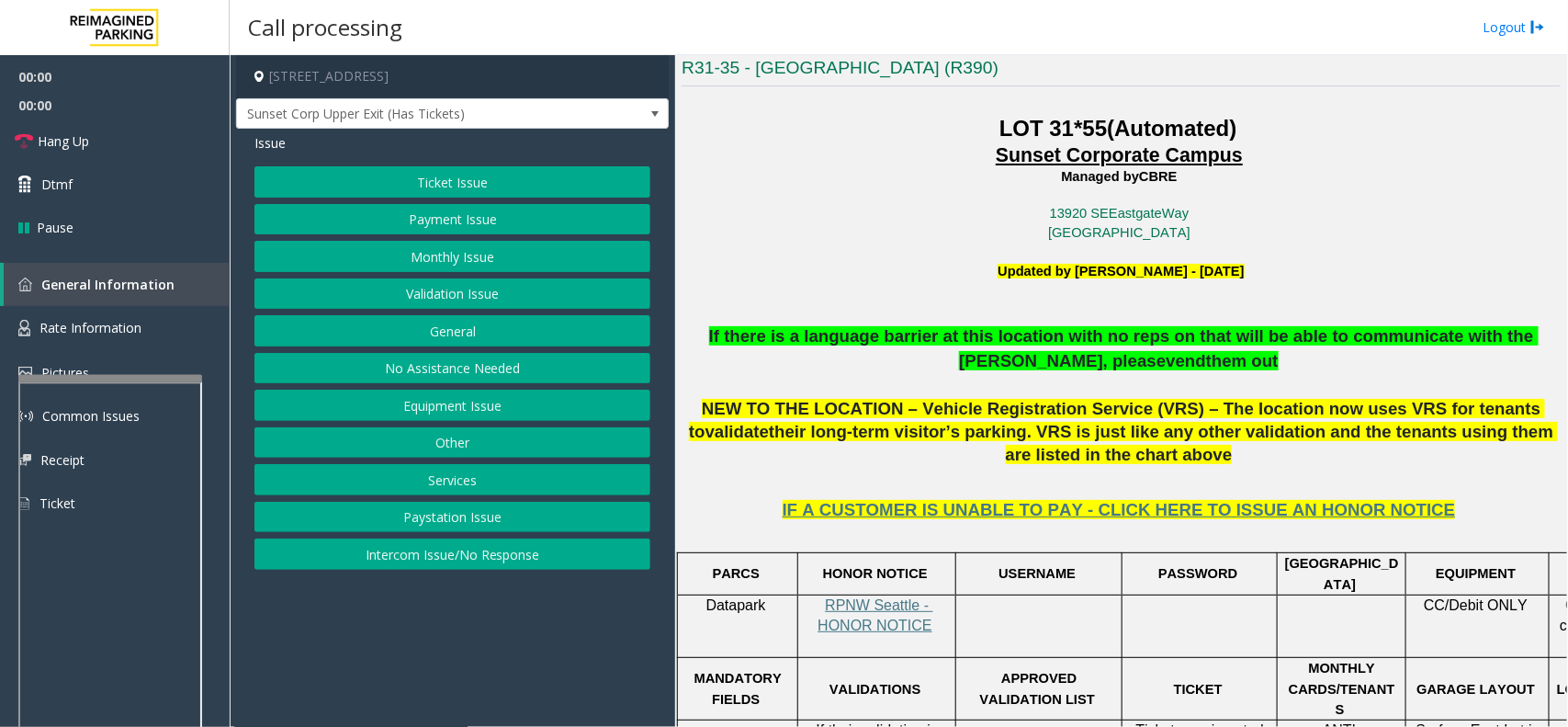 scroll, scrollTop: 460, scrollLeft: 0, axis: vertical 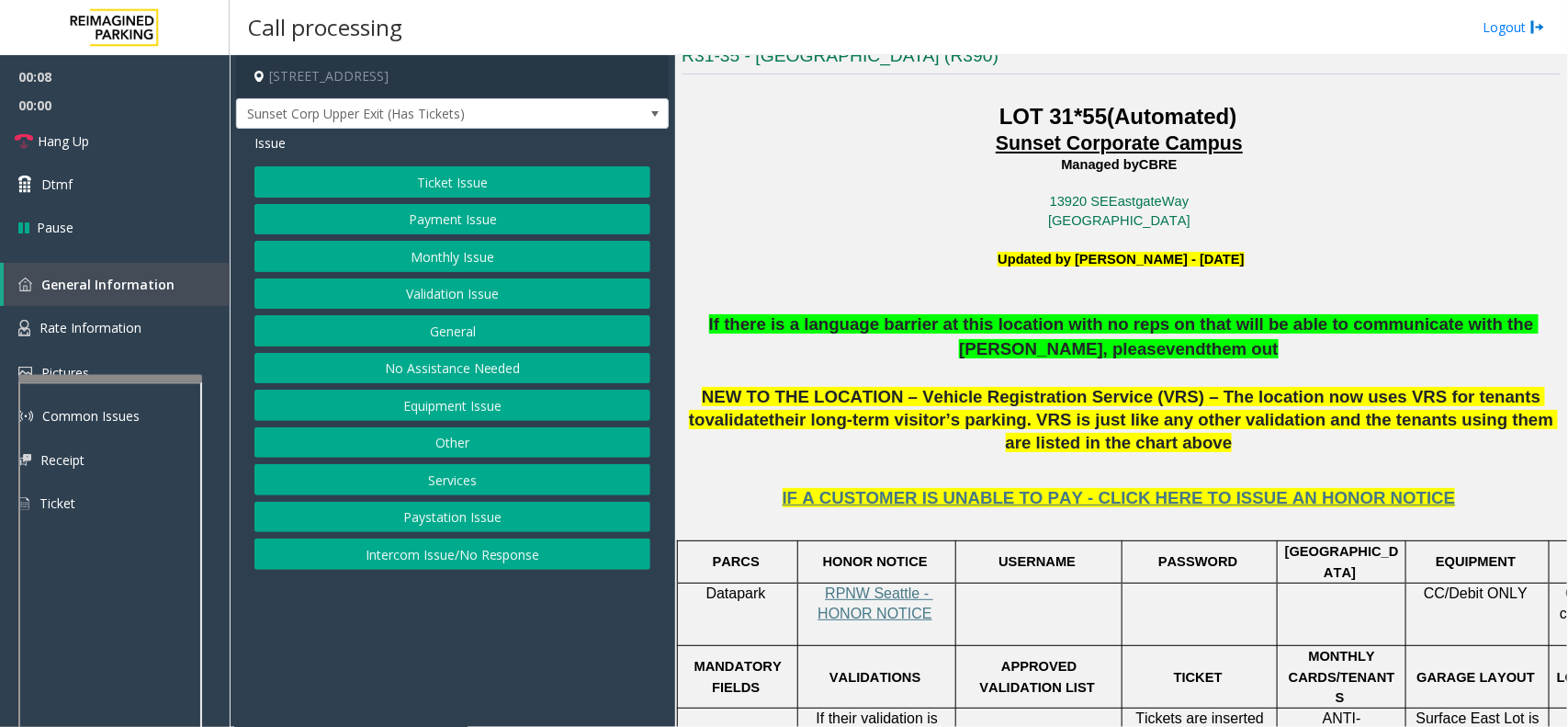 click on "Monthly Issue" 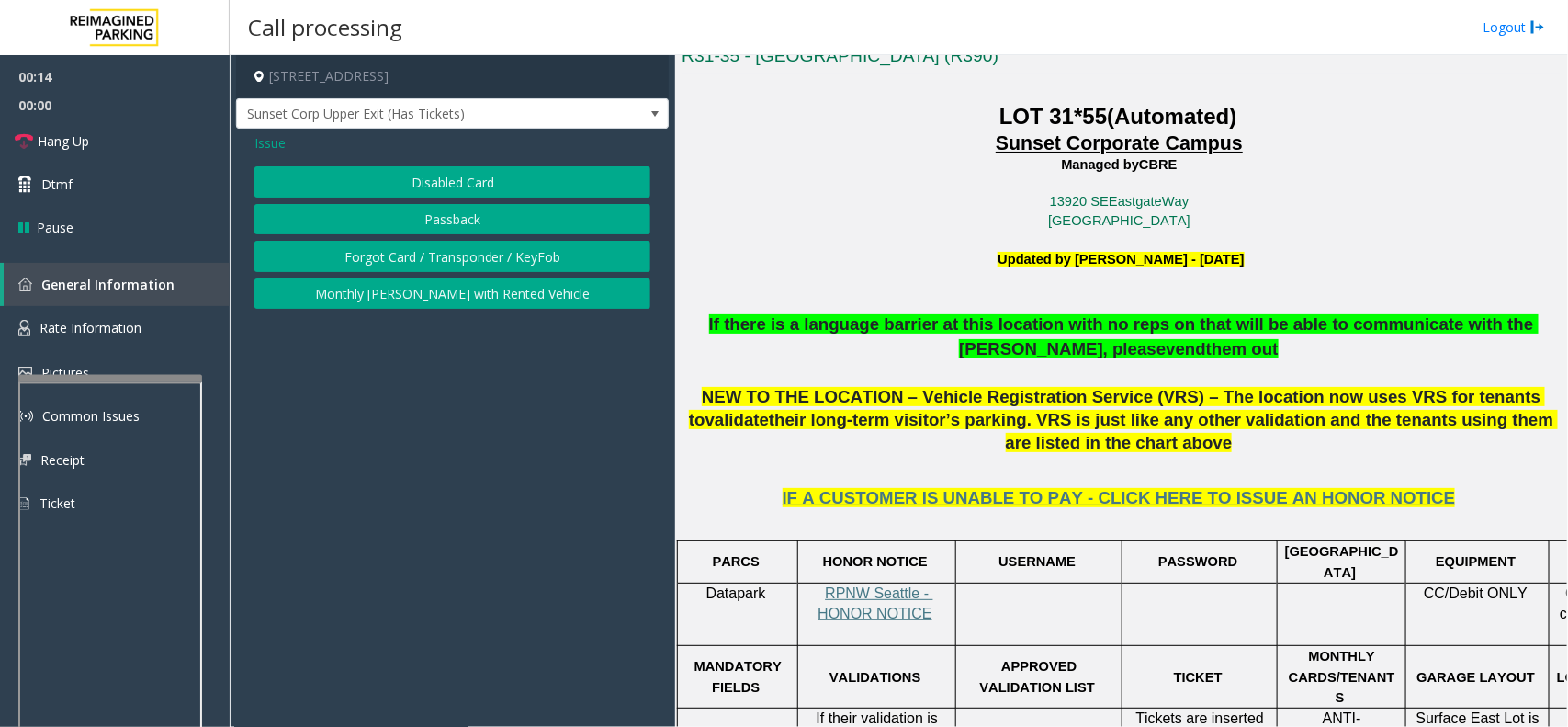 click on "Forgot Card / Transponder / KeyFob" 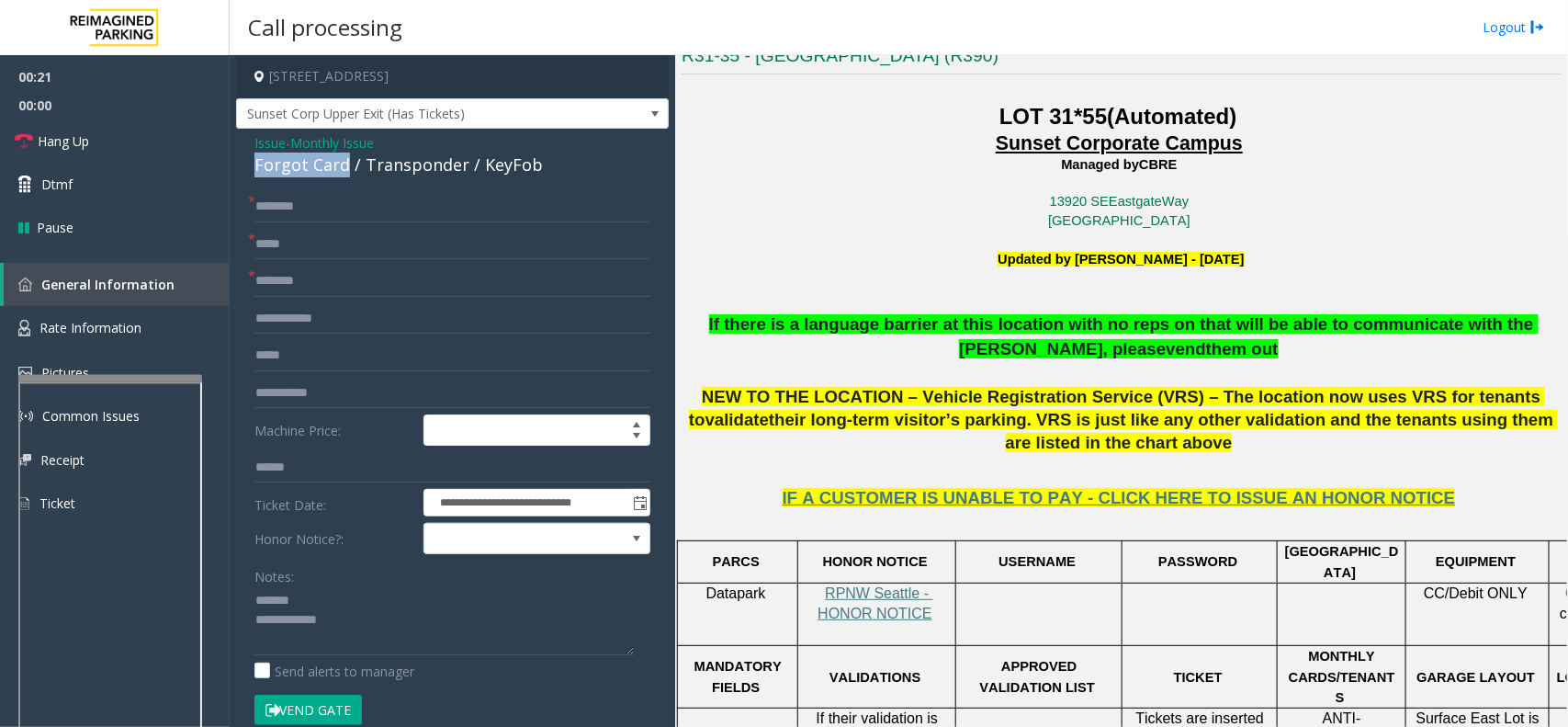 drag, startPoint x: 344, startPoint y: 162, endPoint x: 258, endPoint y: 166, distance: 86.09297 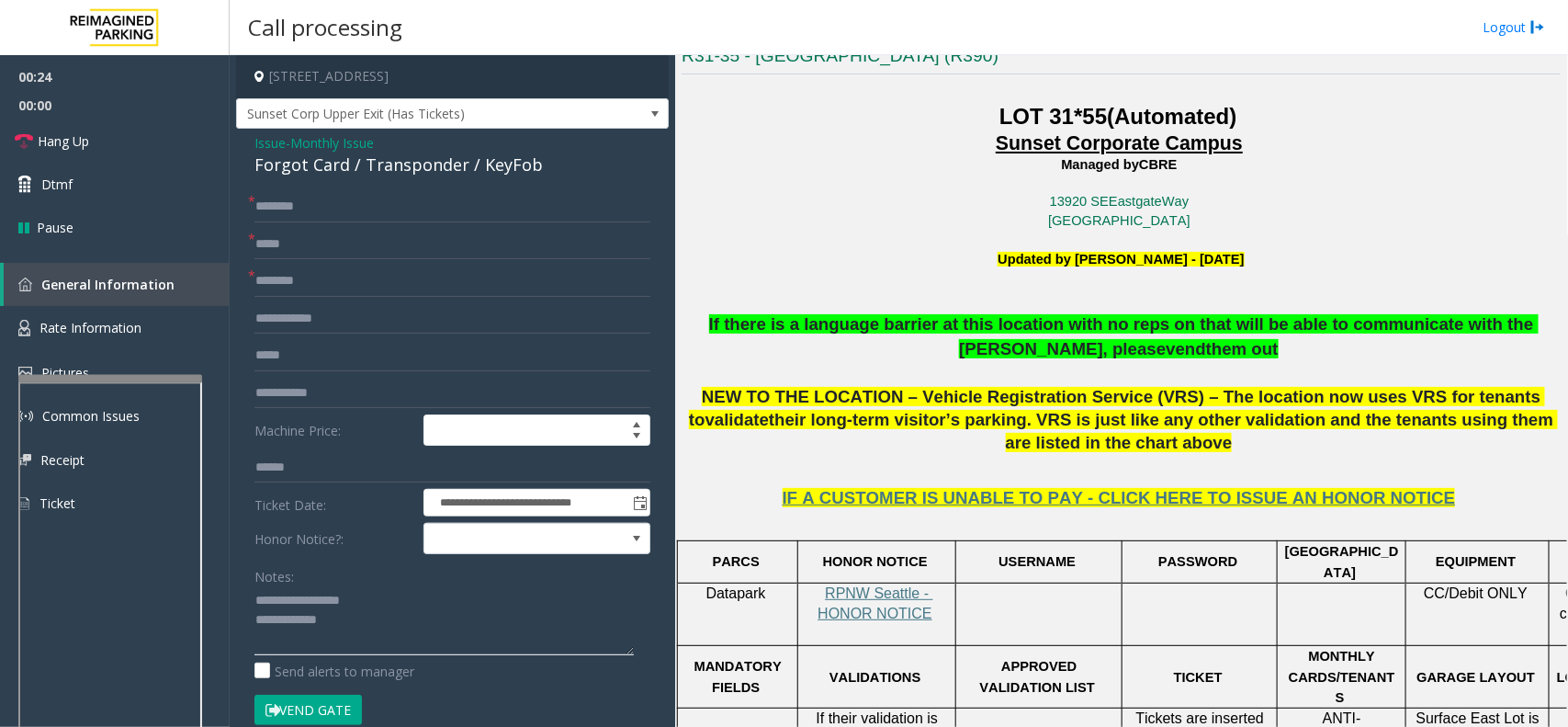 click 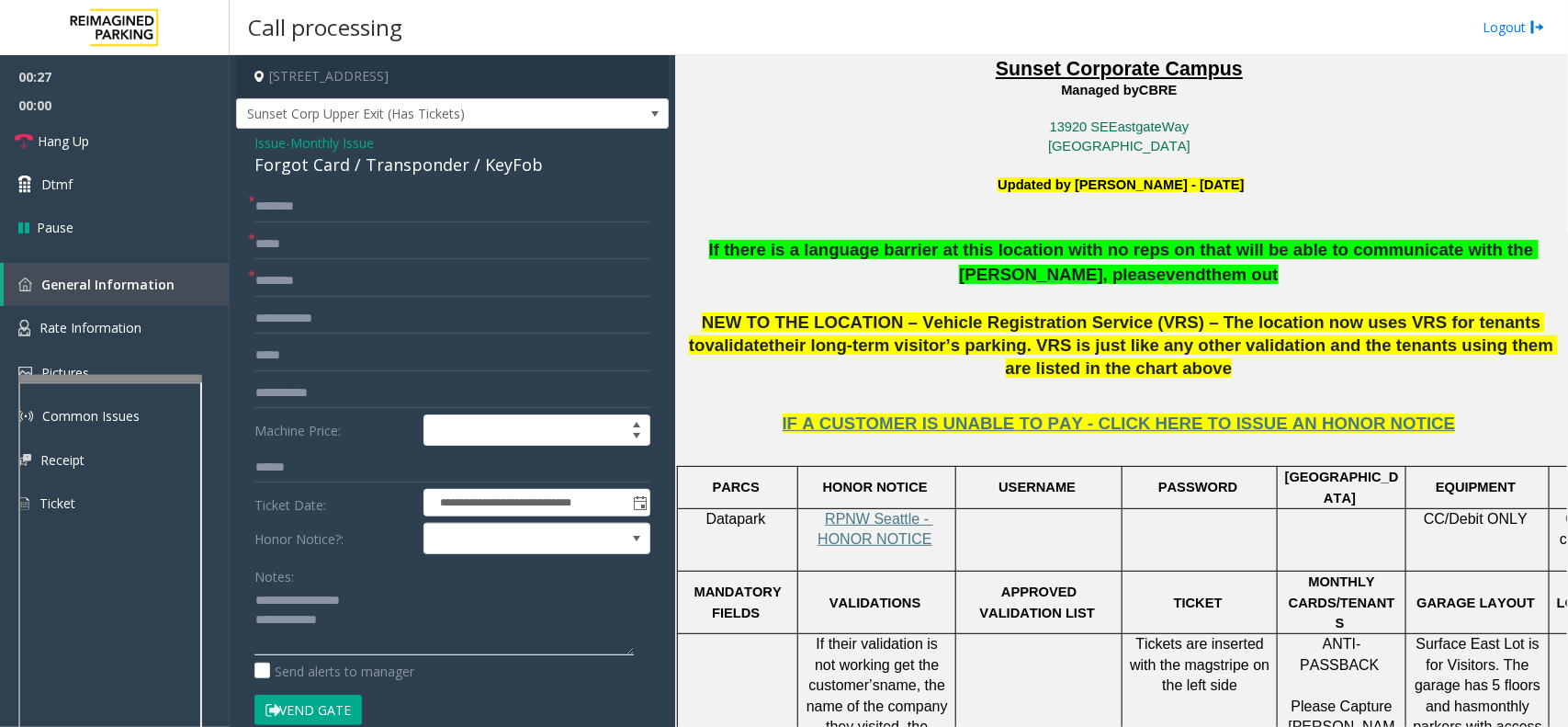 scroll, scrollTop: 574, scrollLeft: 0, axis: vertical 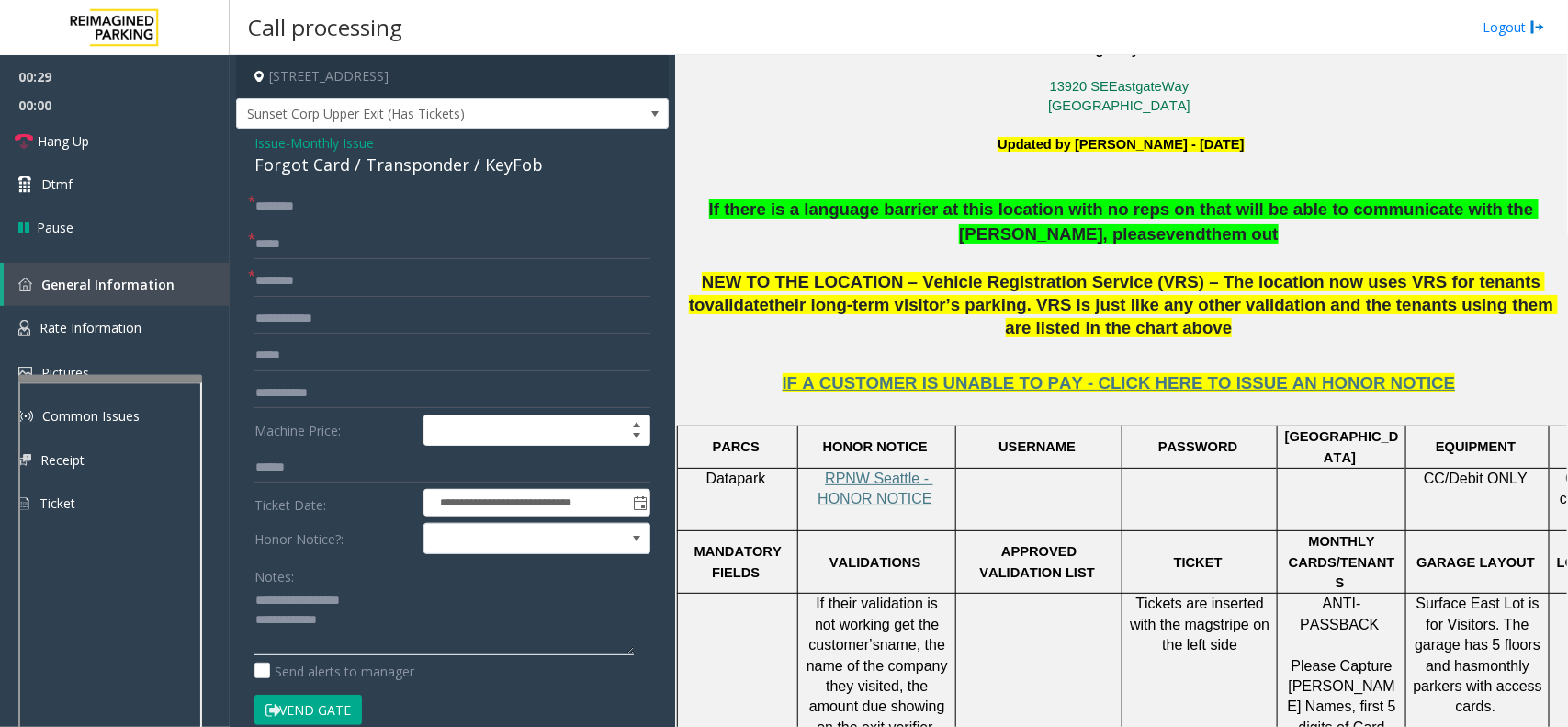 type on "**********" 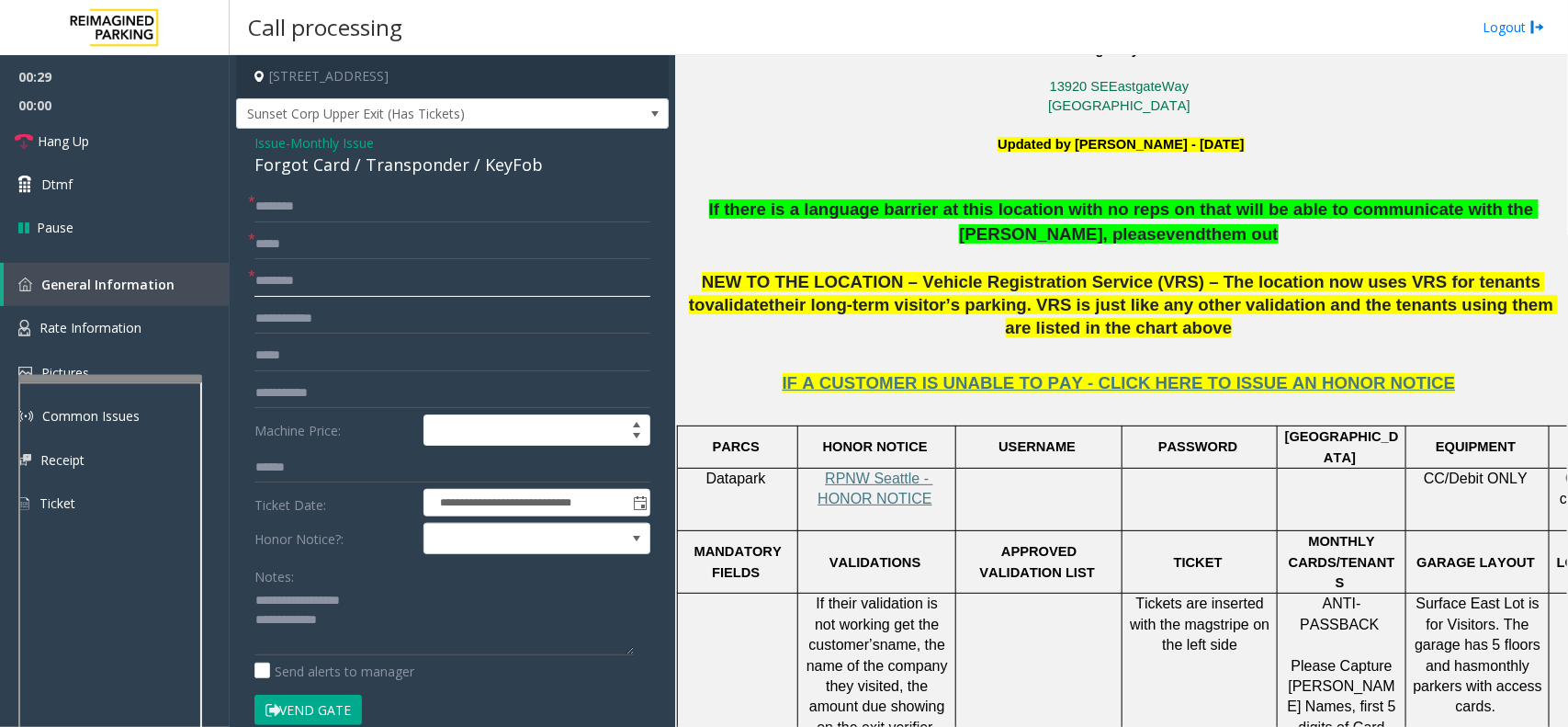 click 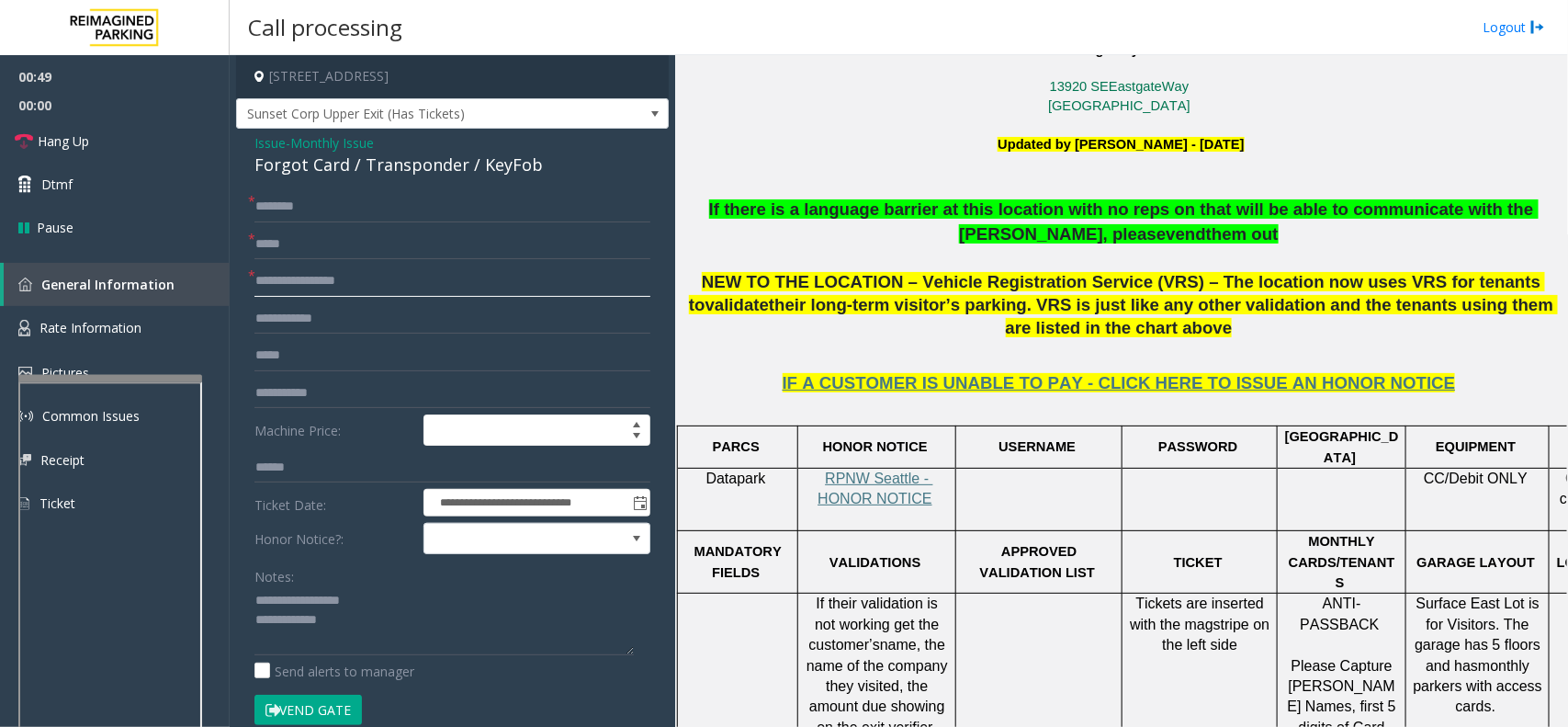 type on "**********" 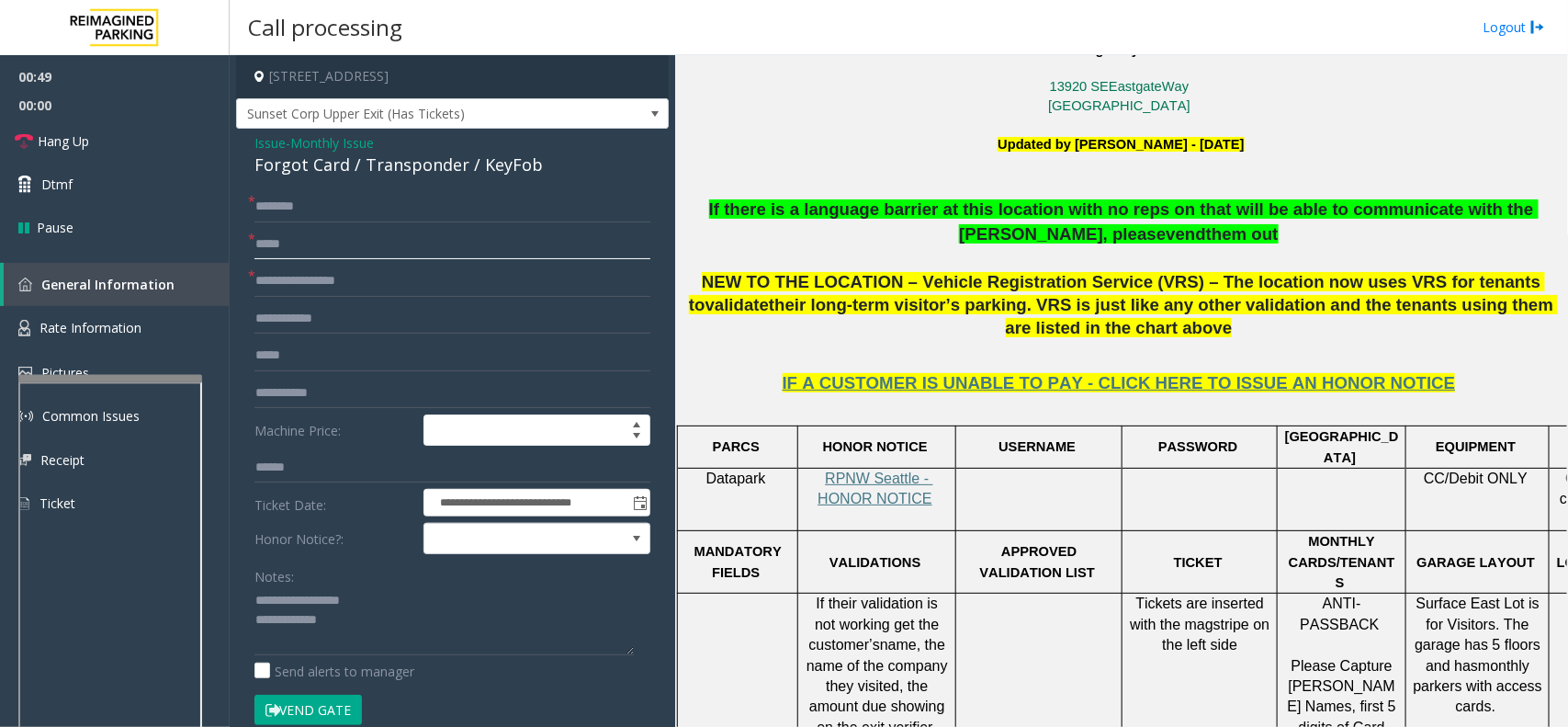 click 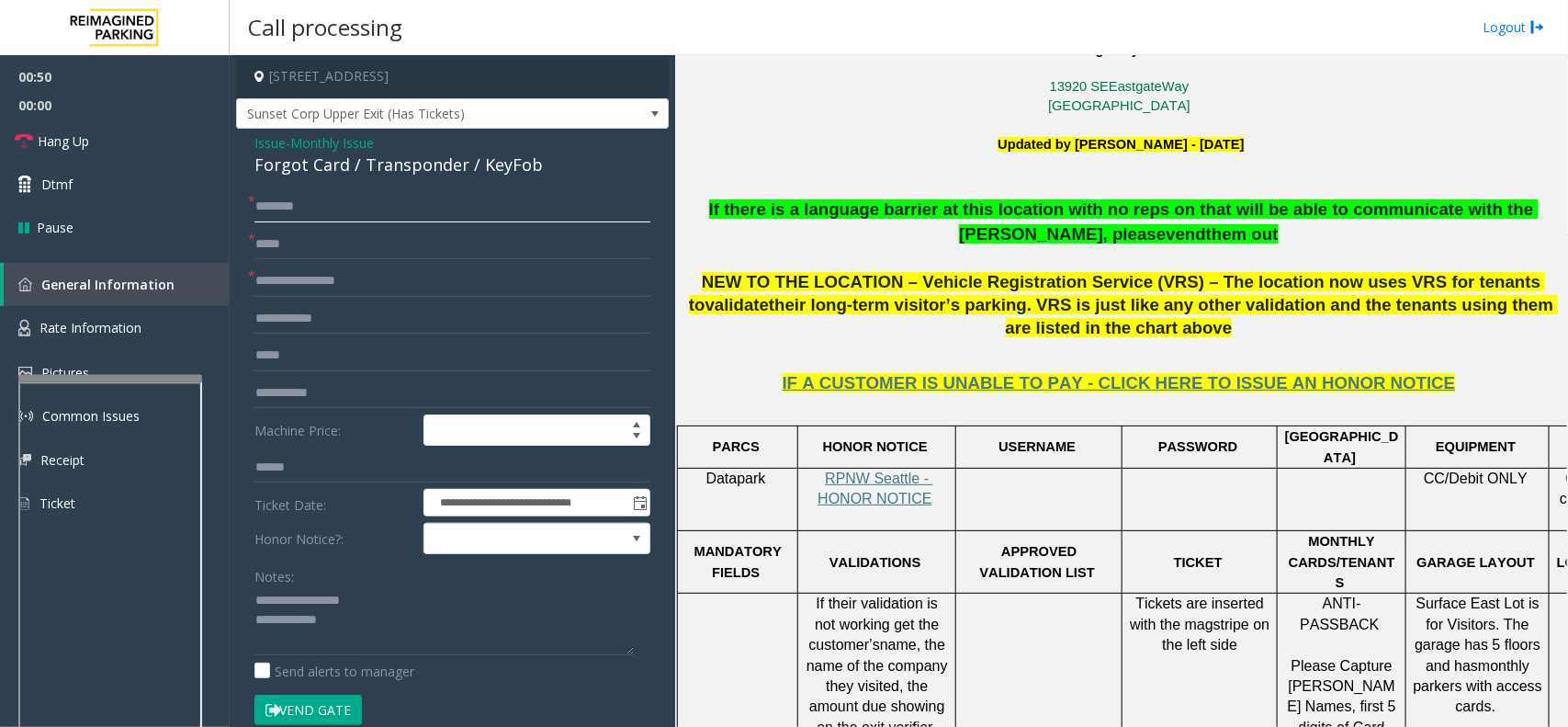 click 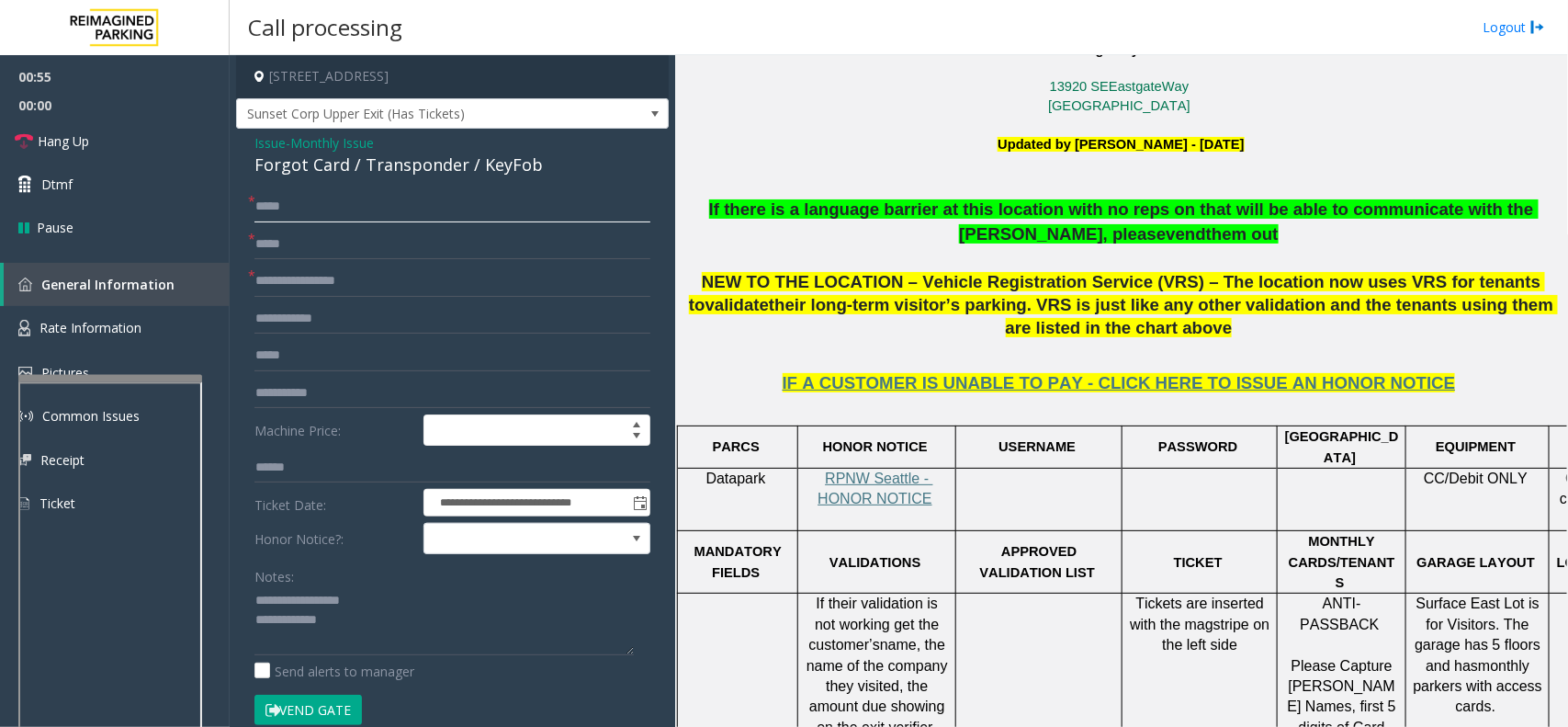 type on "****" 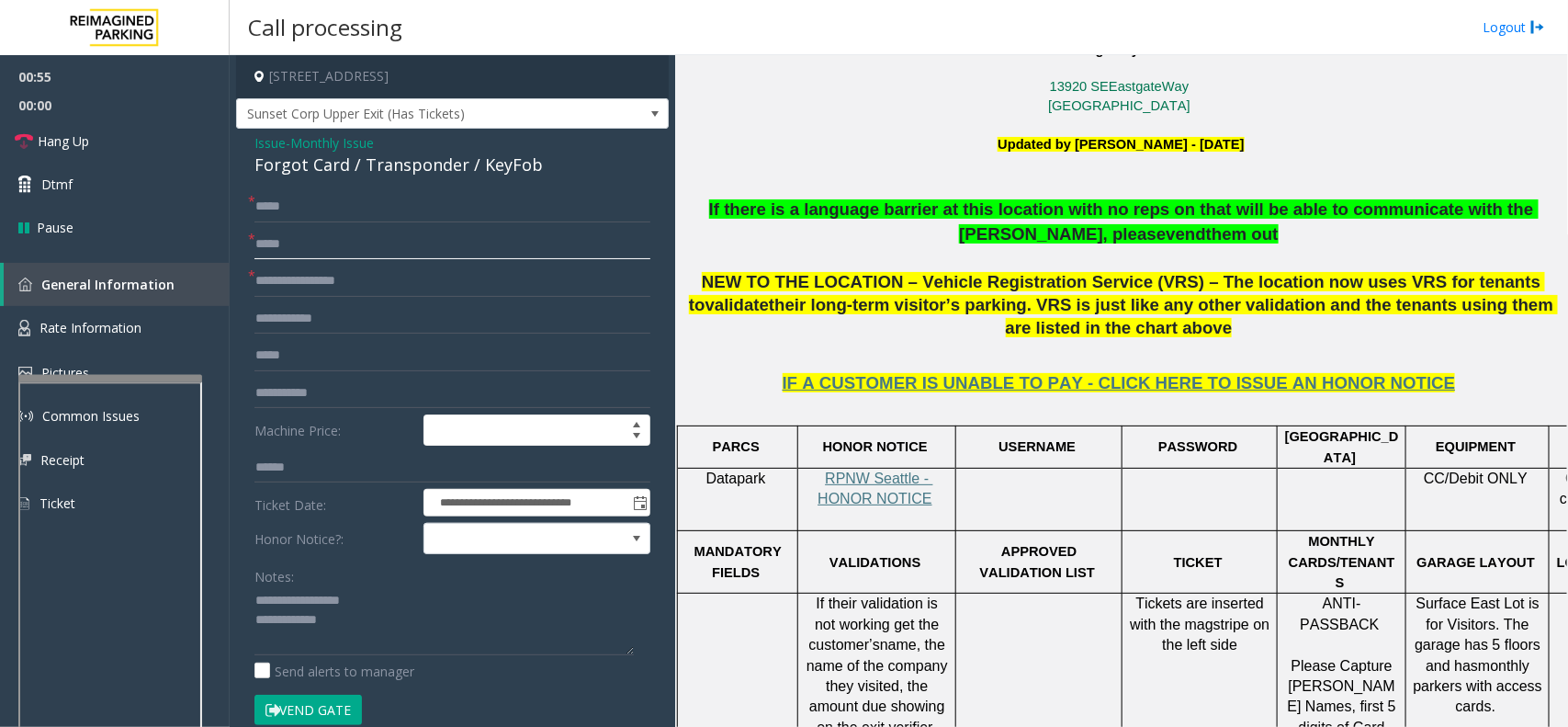 click 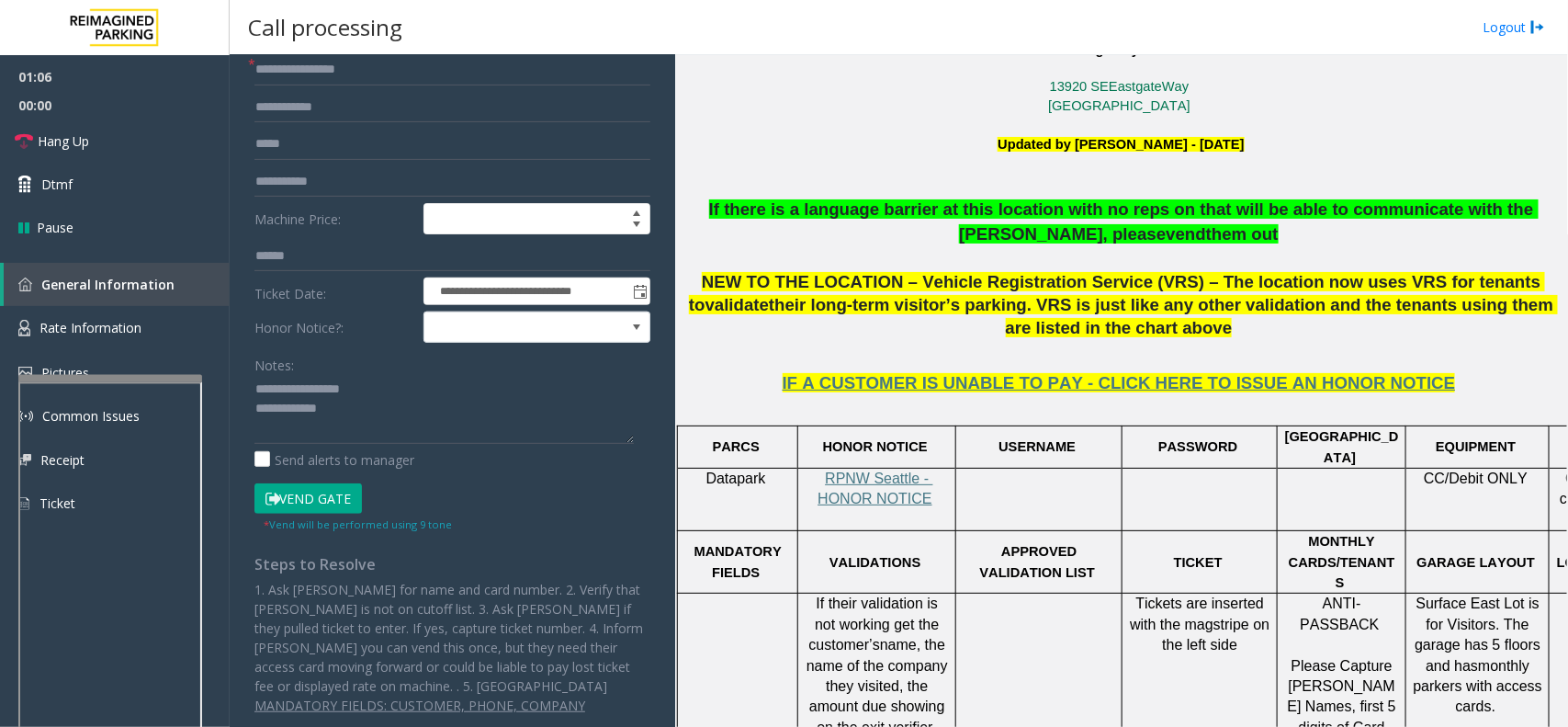 scroll, scrollTop: 219, scrollLeft: 0, axis: vertical 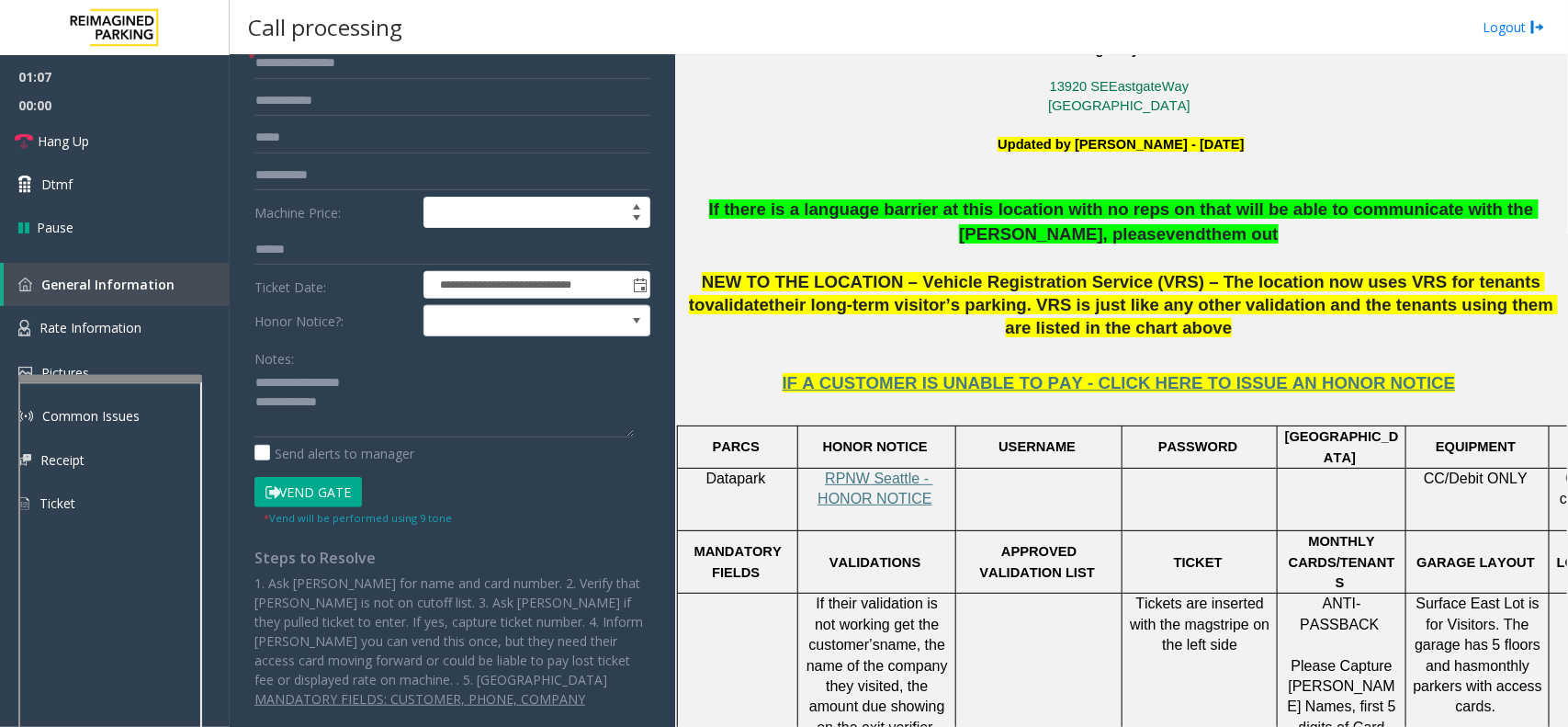 type on "**********" 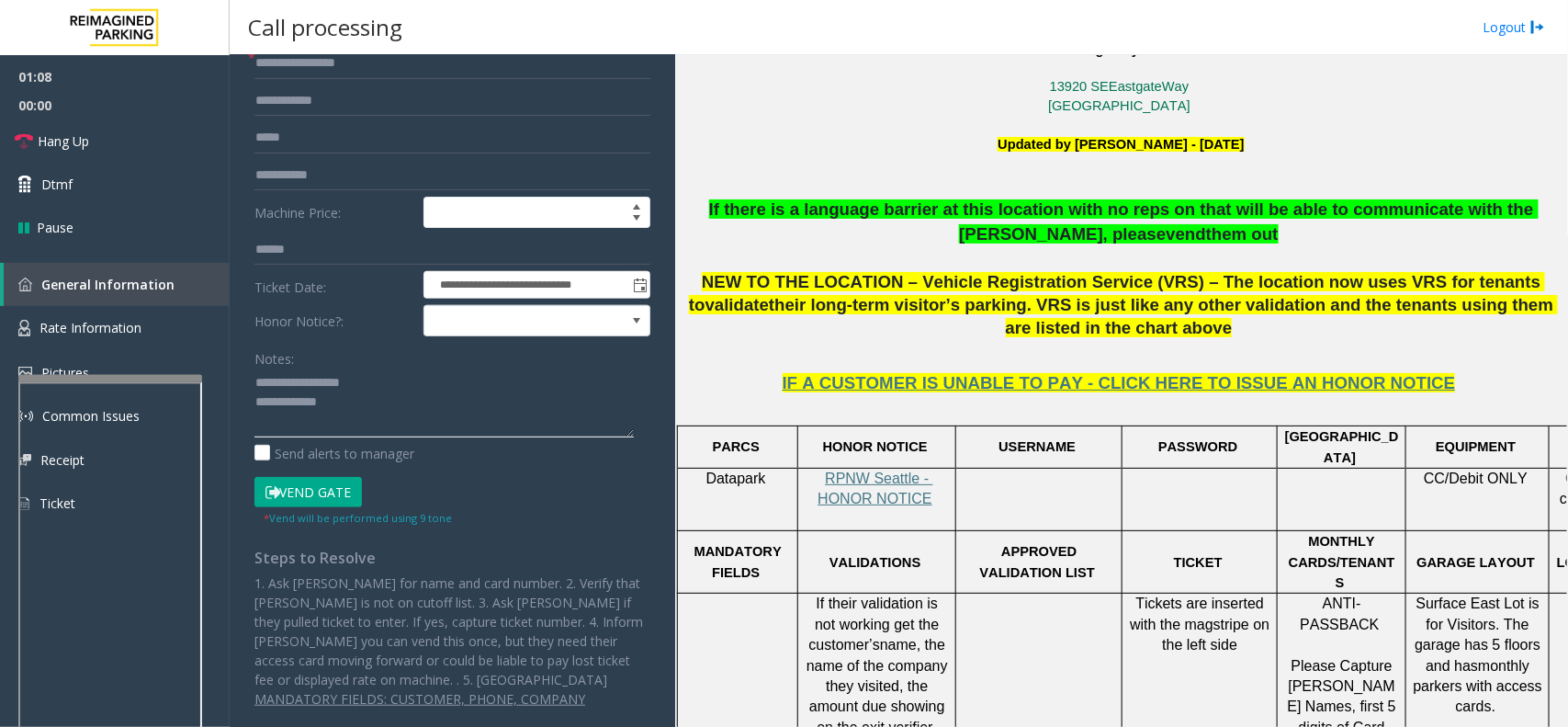click 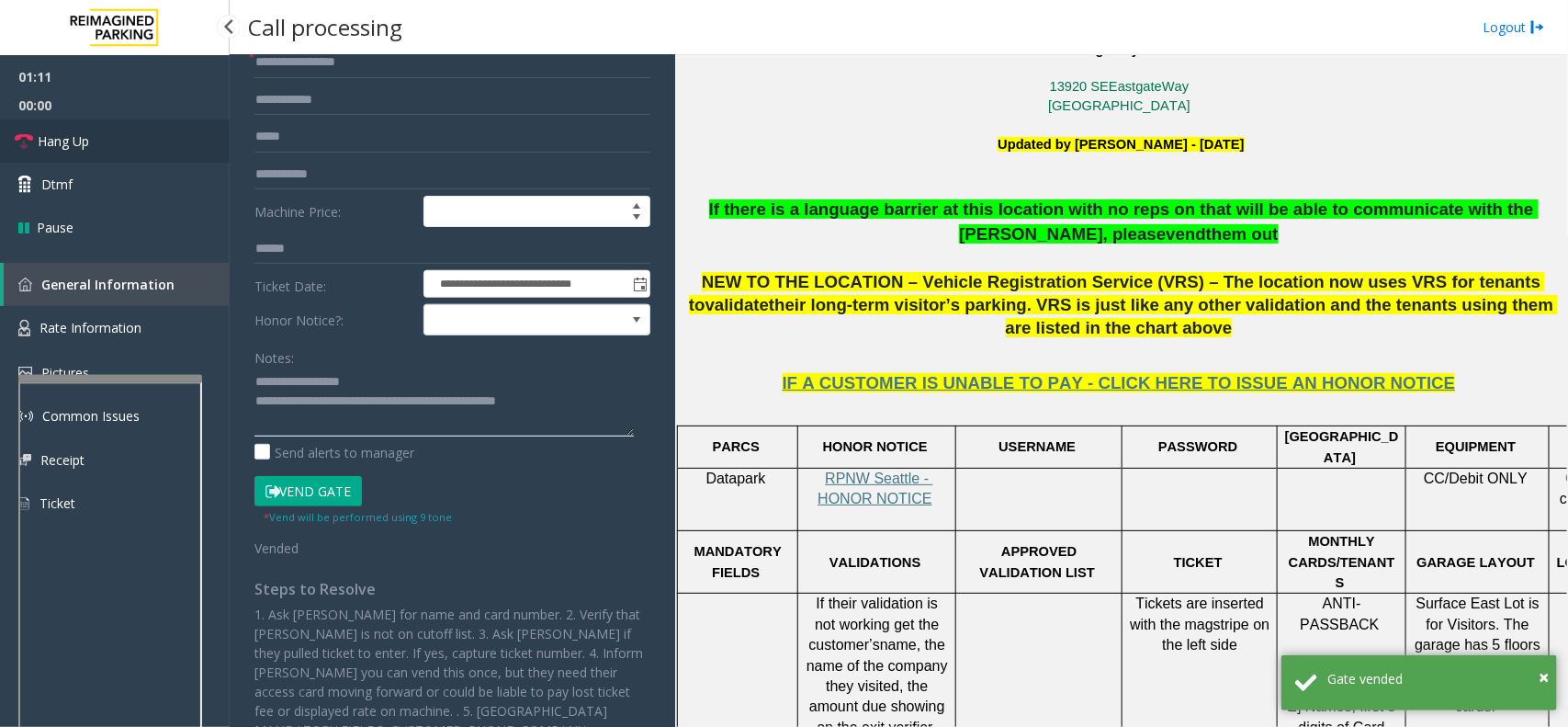 type on "**********" 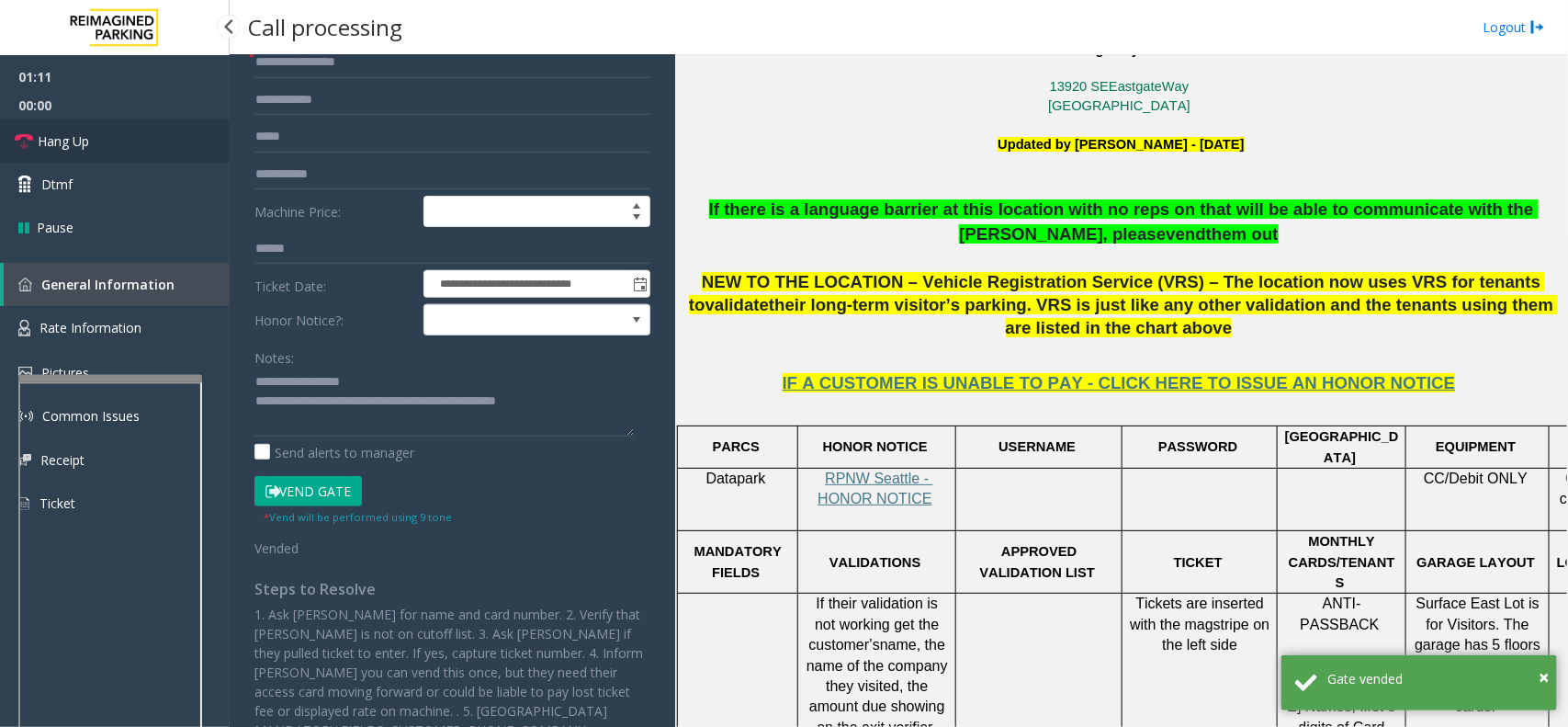 click on "Hang Up" at bounding box center [115, 141] 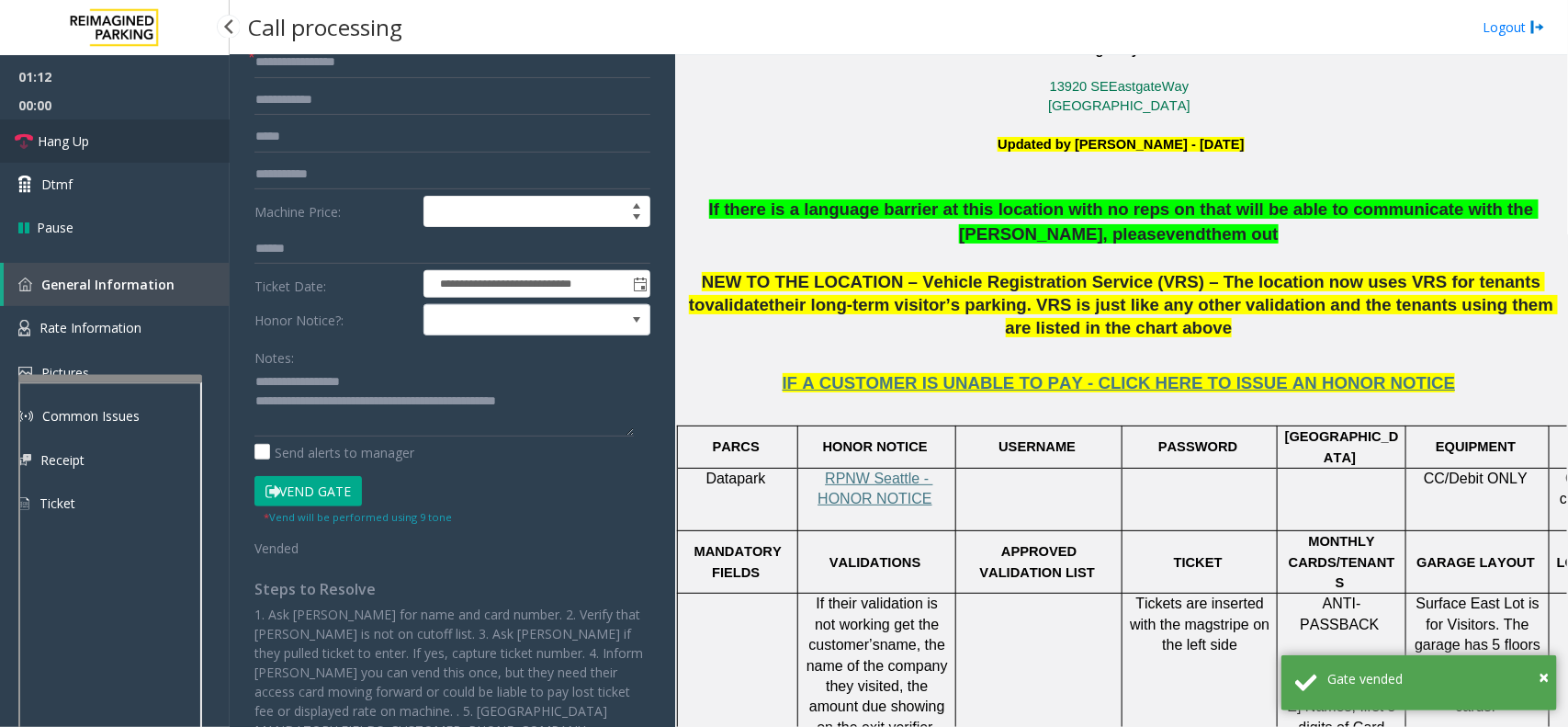 click on "Hang Up" at bounding box center (115, 141) 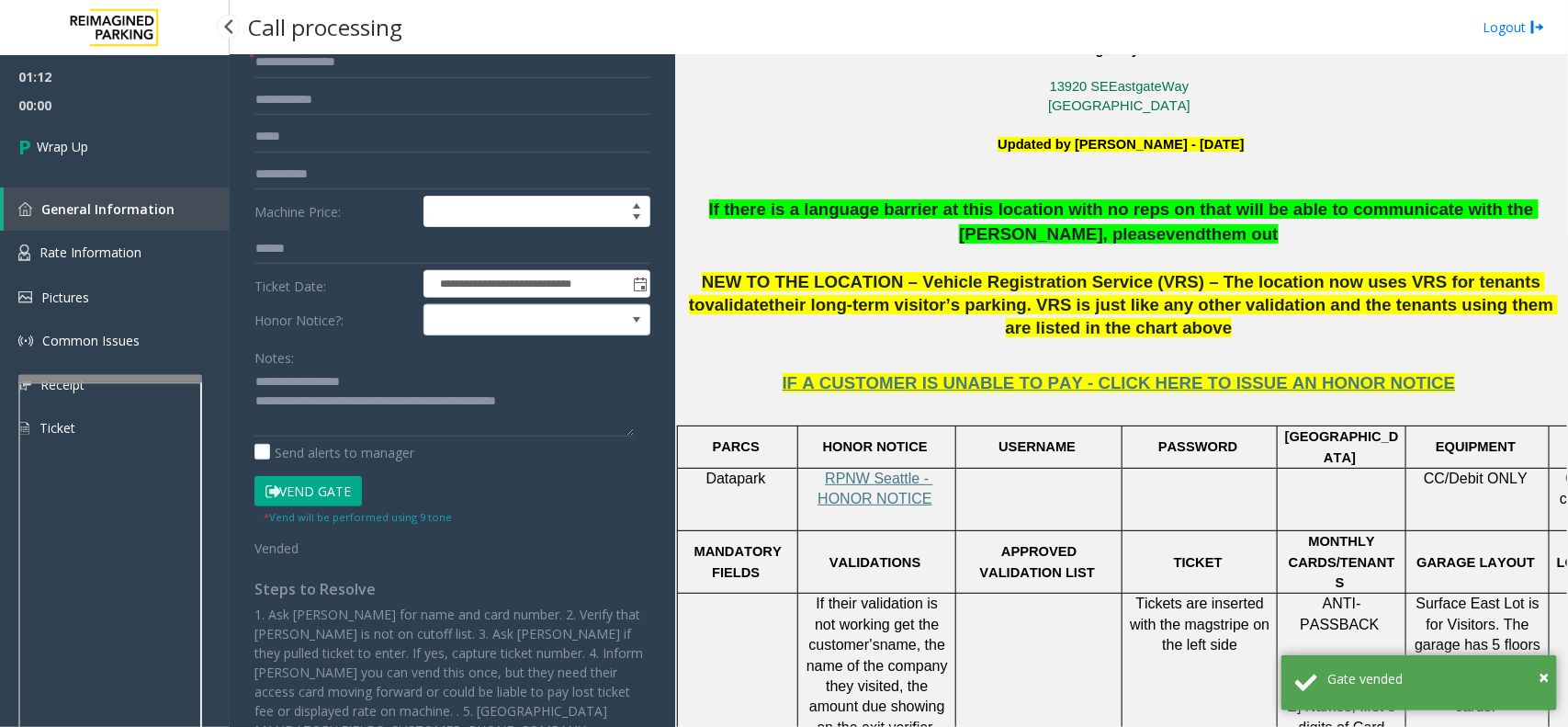 click on "Wrap Up" at bounding box center (115, 146) 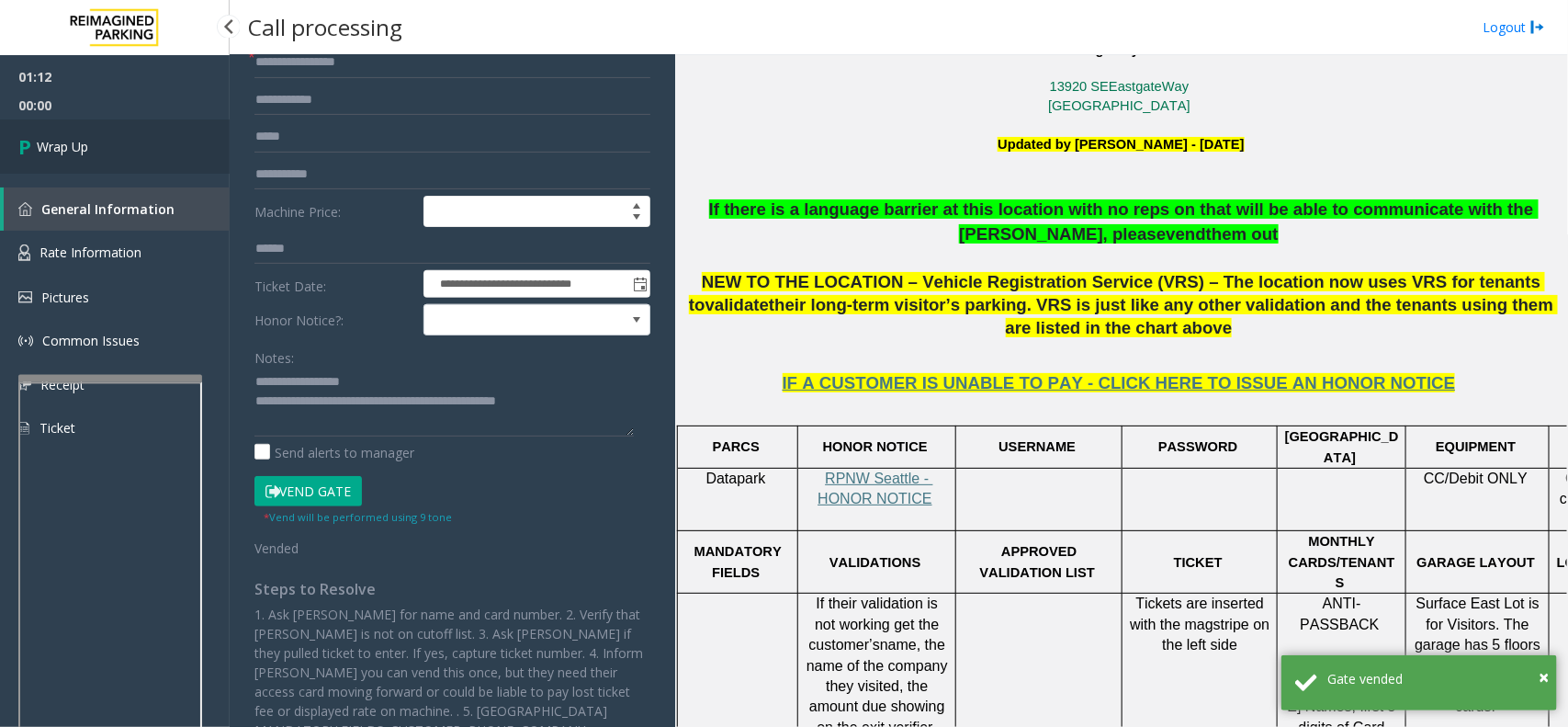 click on "Wrap Up" at bounding box center (115, 146) 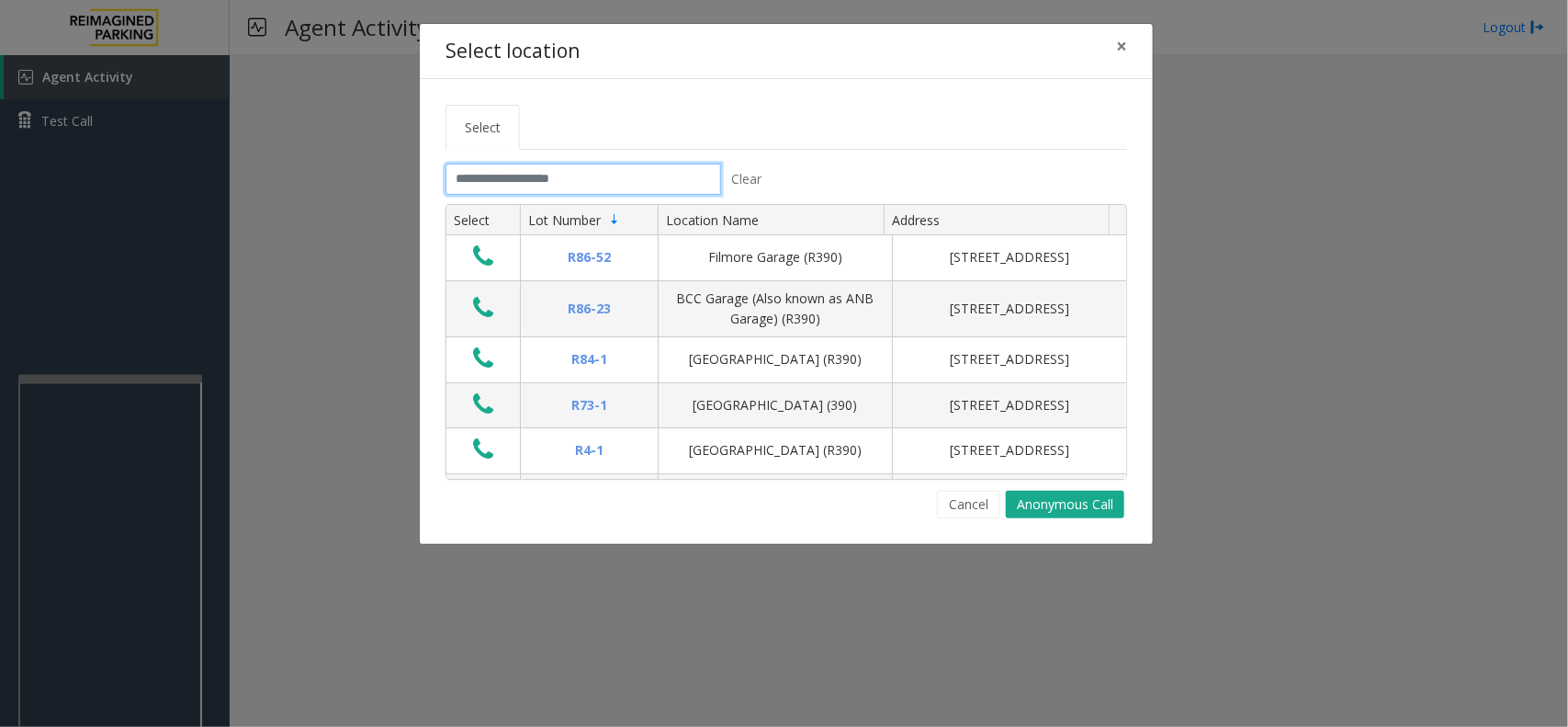 click 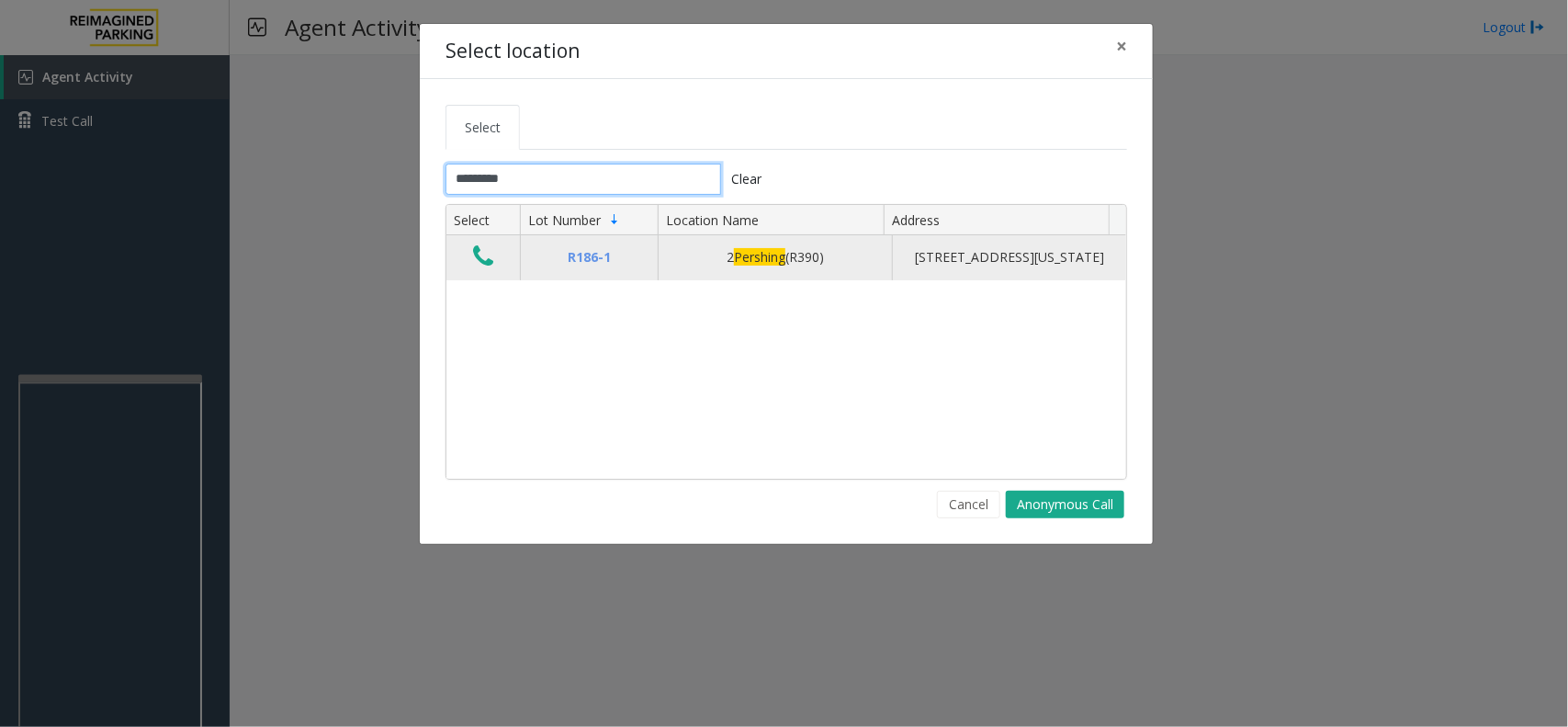 type on "********" 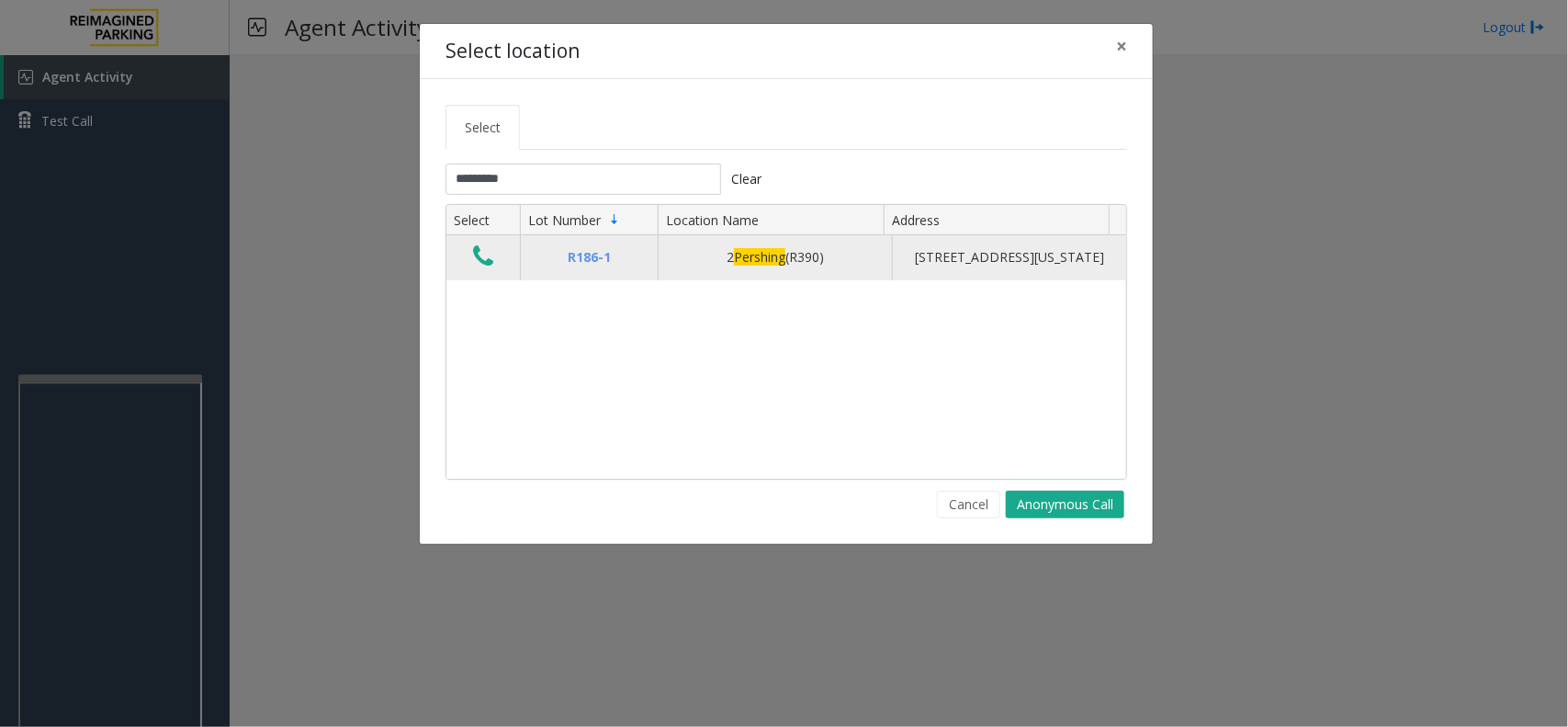 click 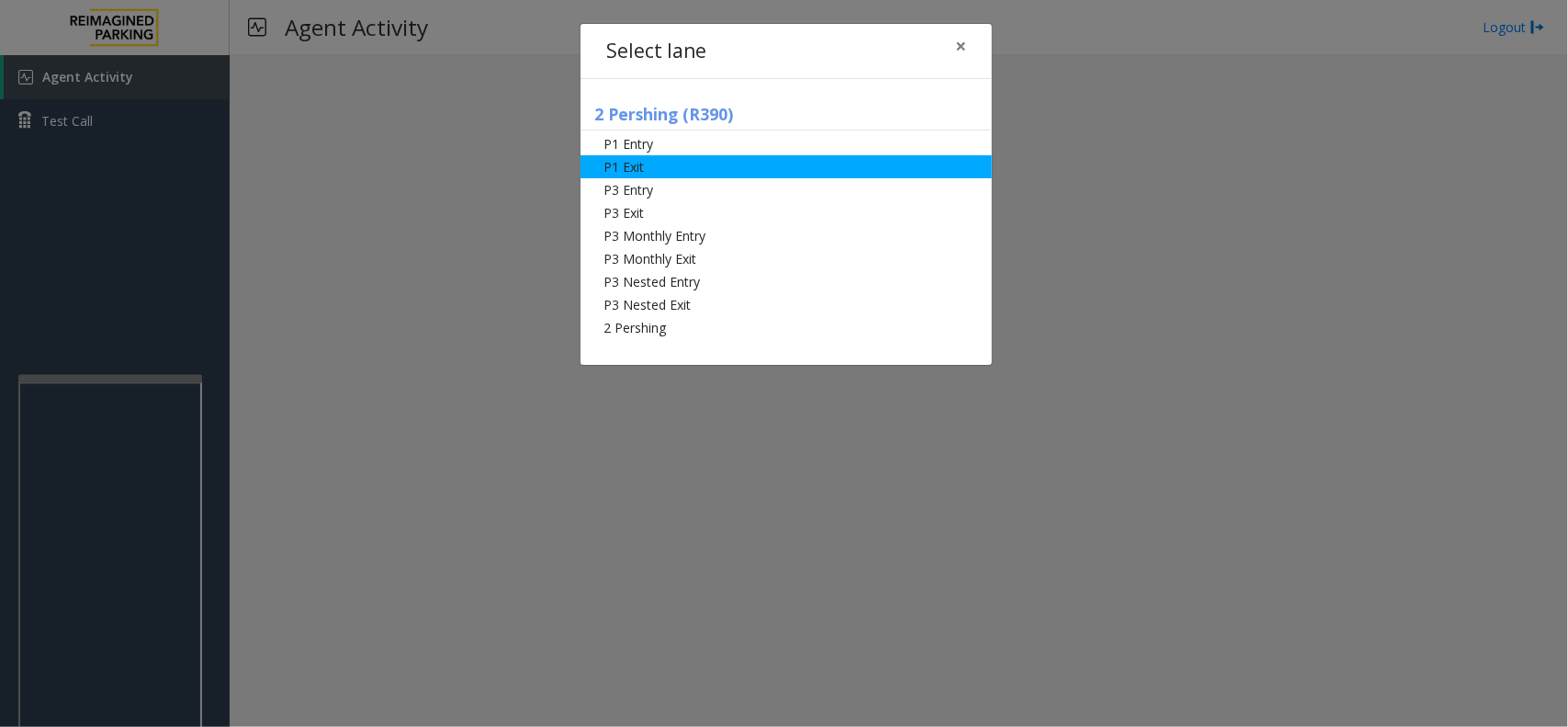 click on "P1 Exit" 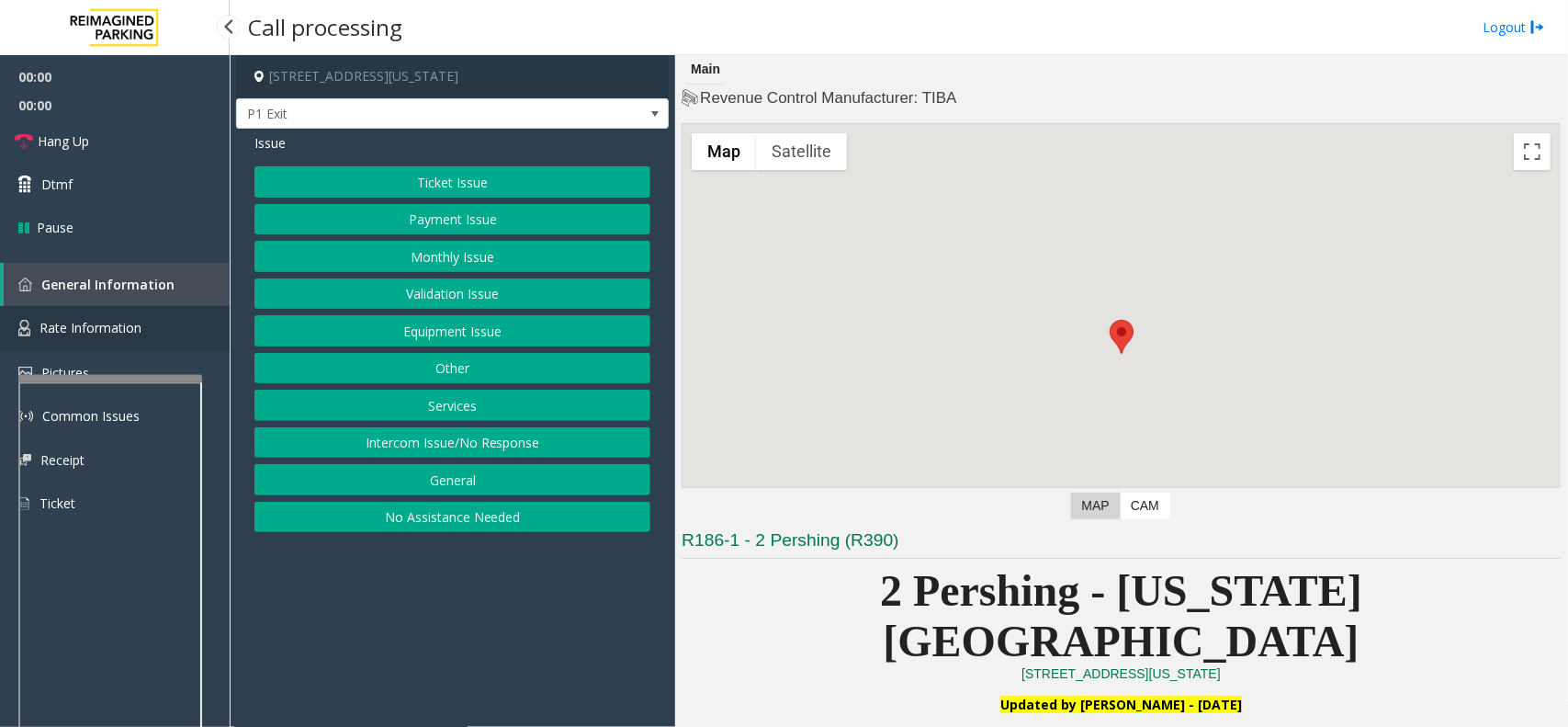 click on "Rate Information" at bounding box center (115, 328) 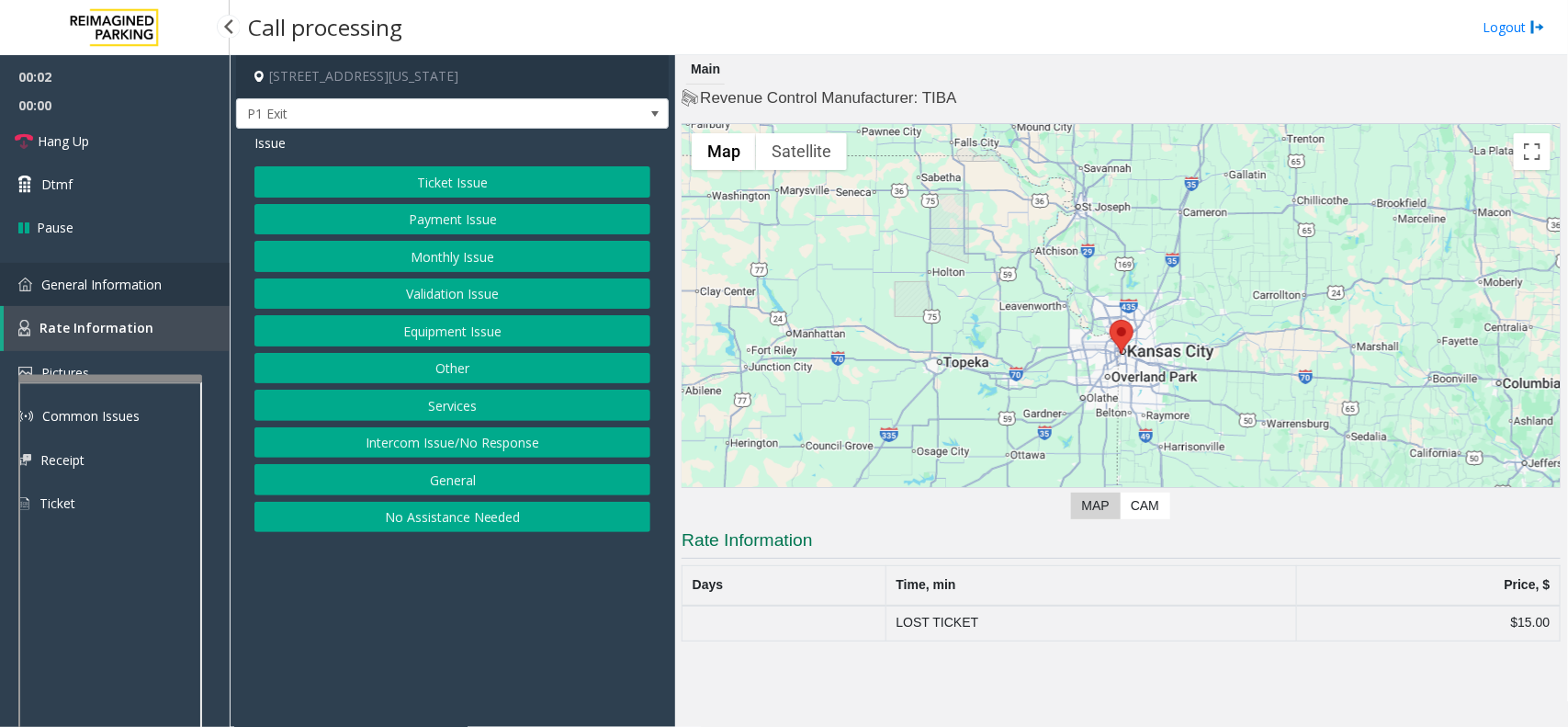 click on "General Information" at bounding box center (101, 284) 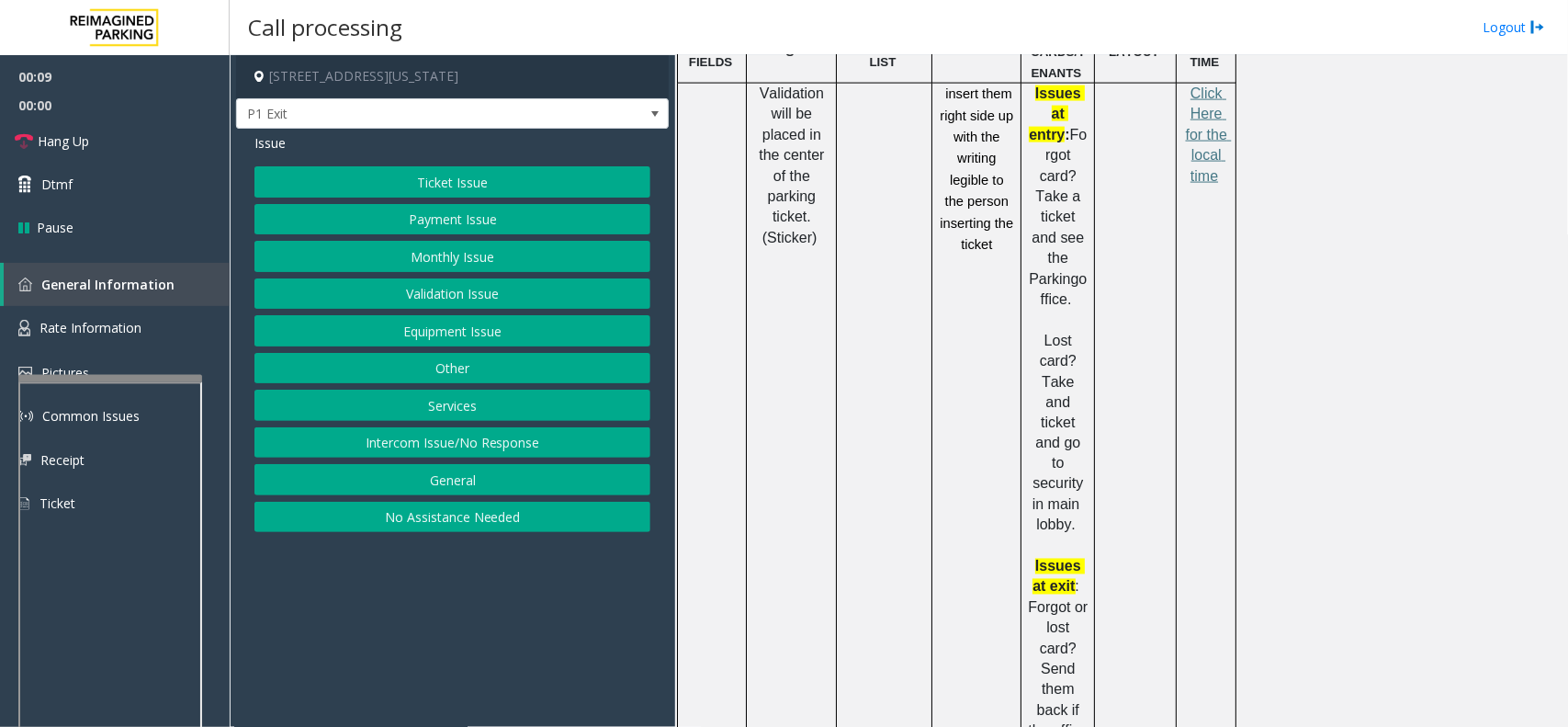 scroll, scrollTop: 804, scrollLeft: 0, axis: vertical 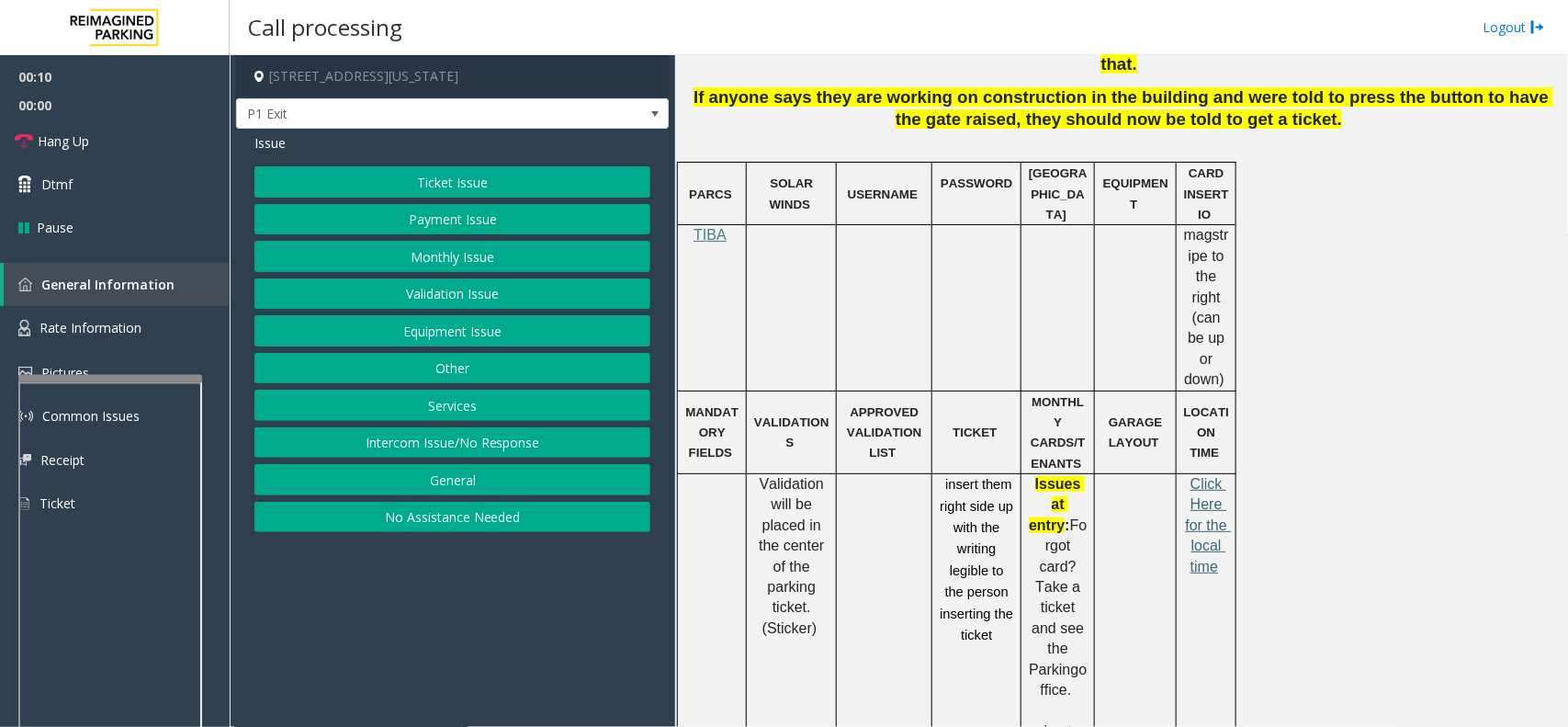 click on "Click Here for the local time" 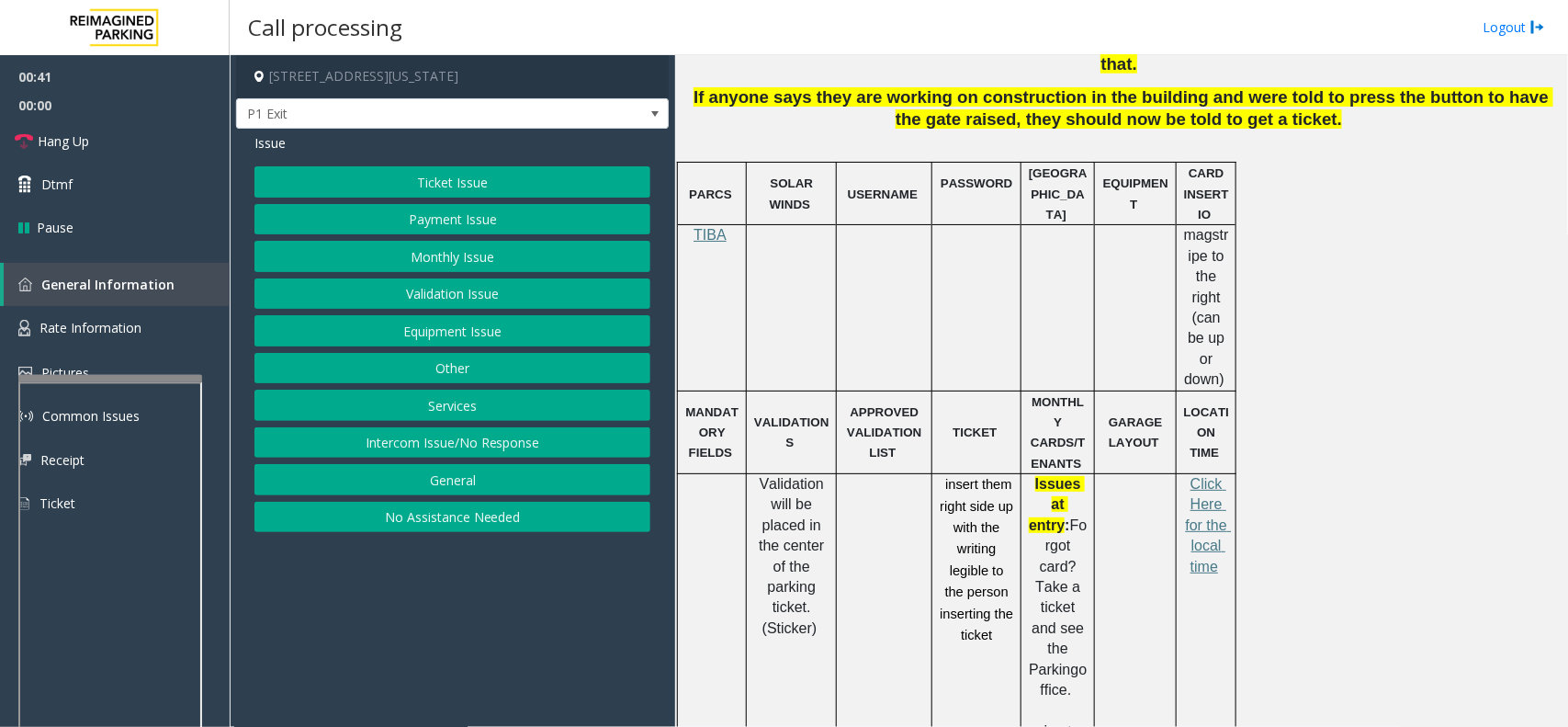 click on "General" 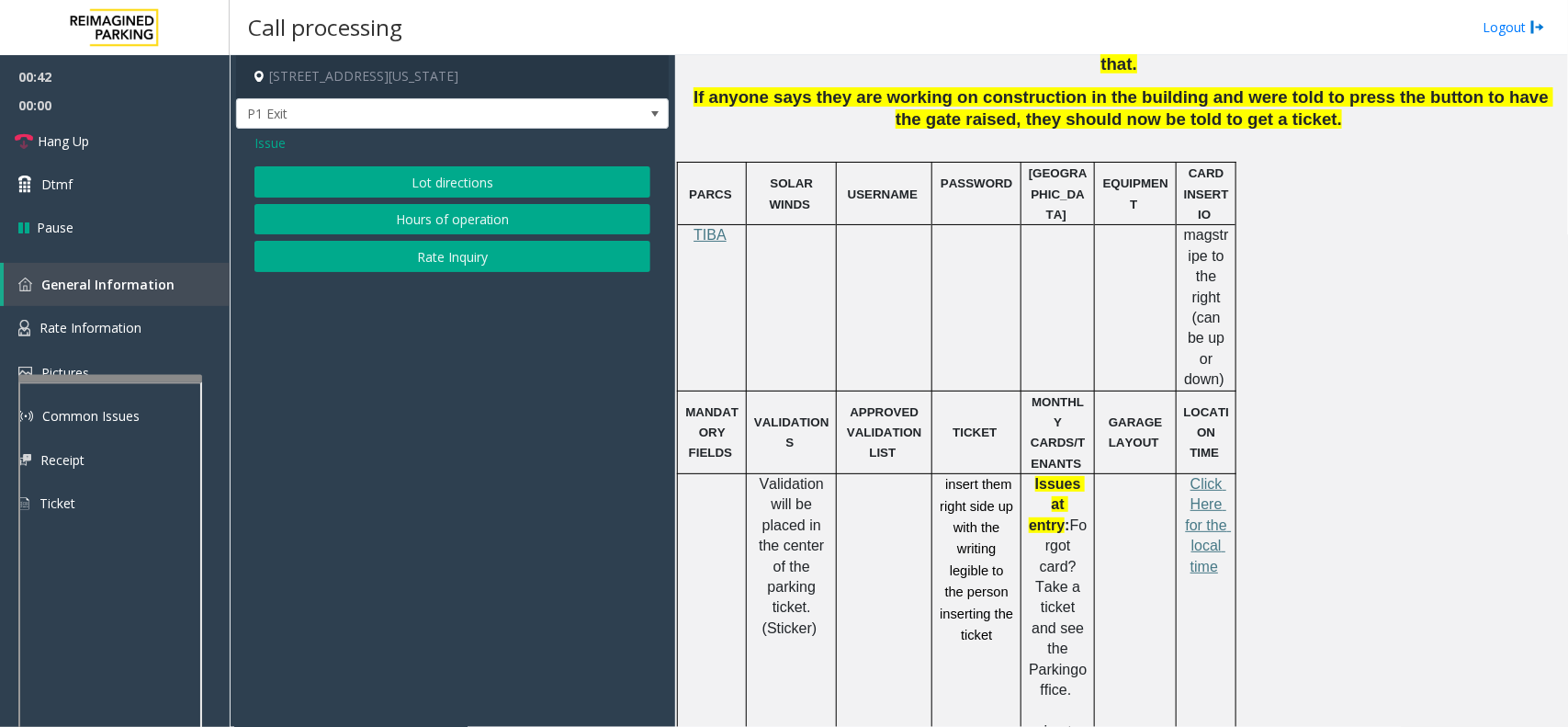 click on "Issue" 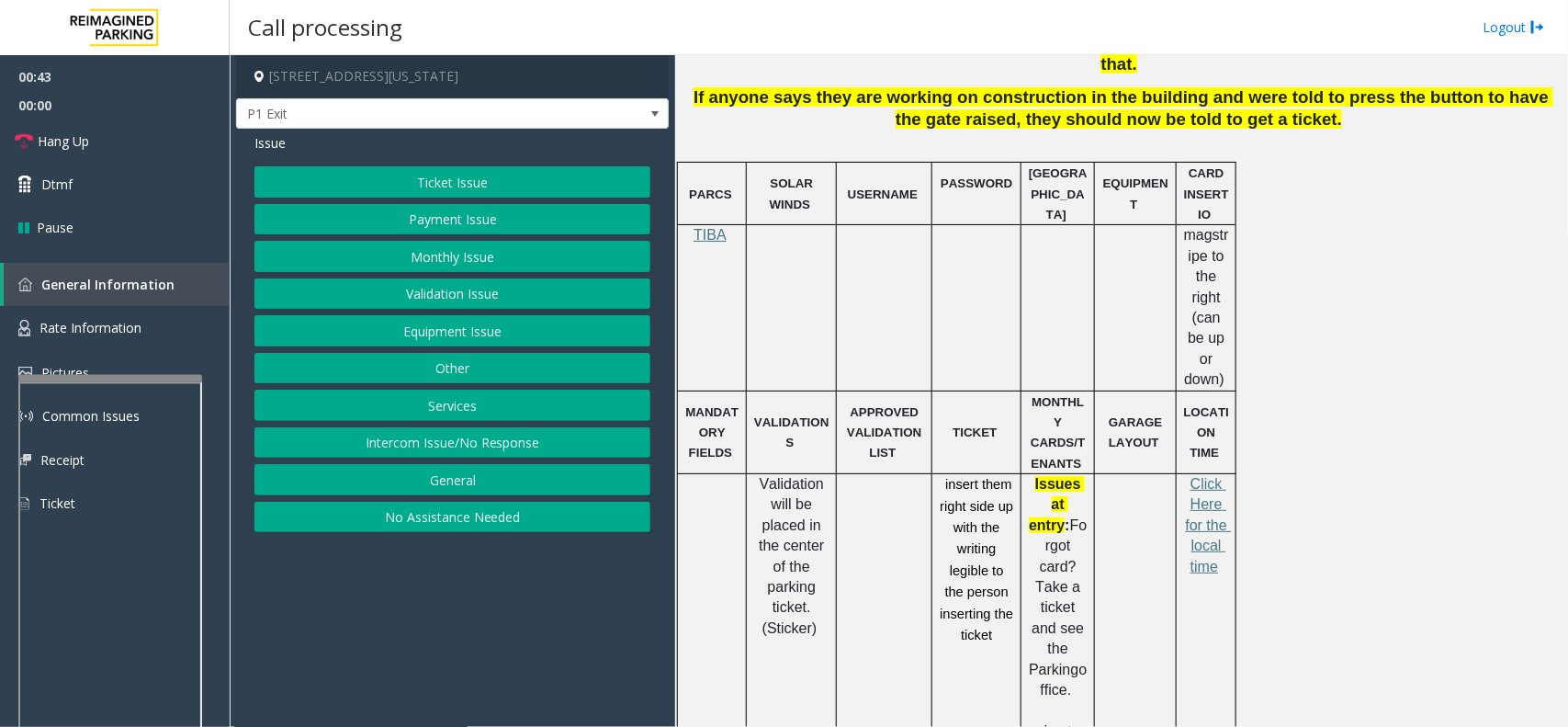 click on "Services" 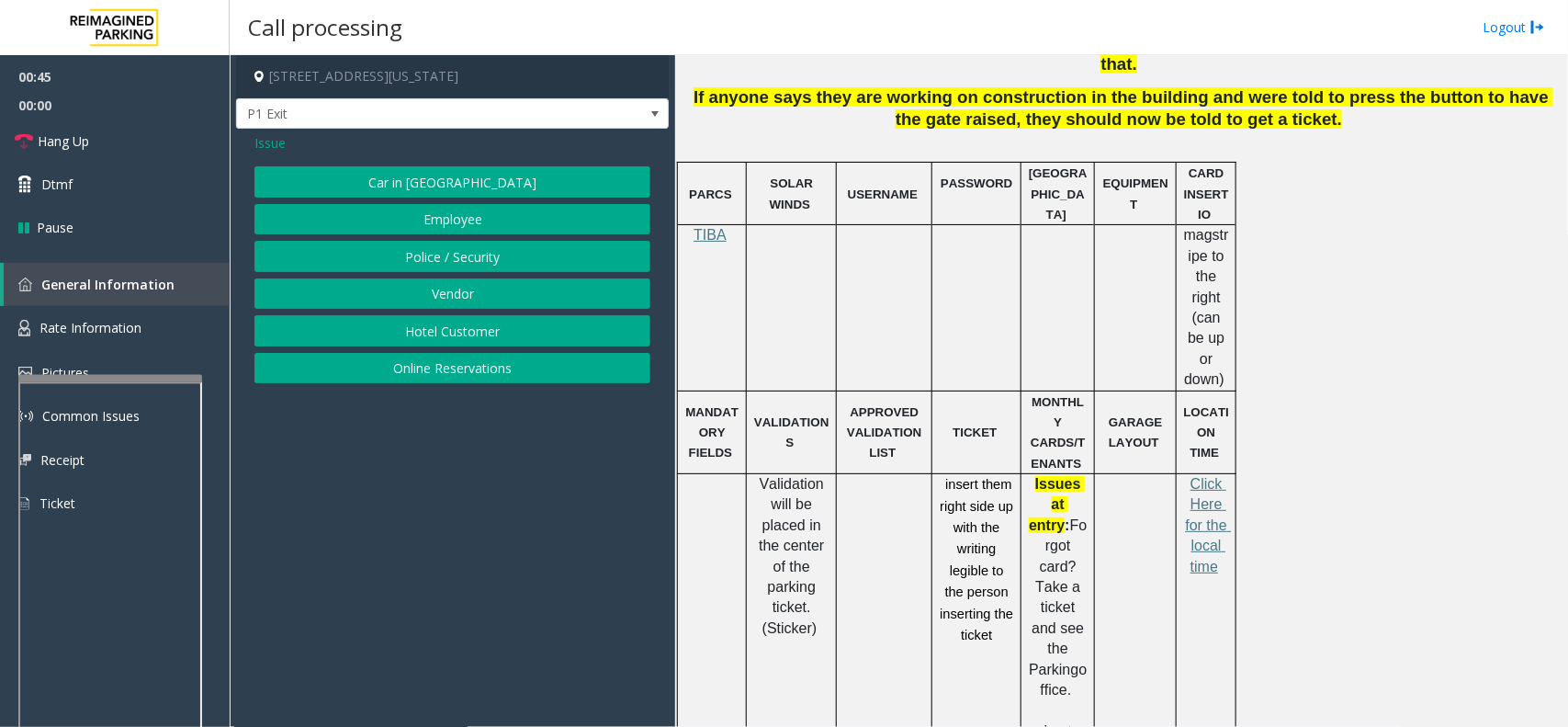 click on "Issue" 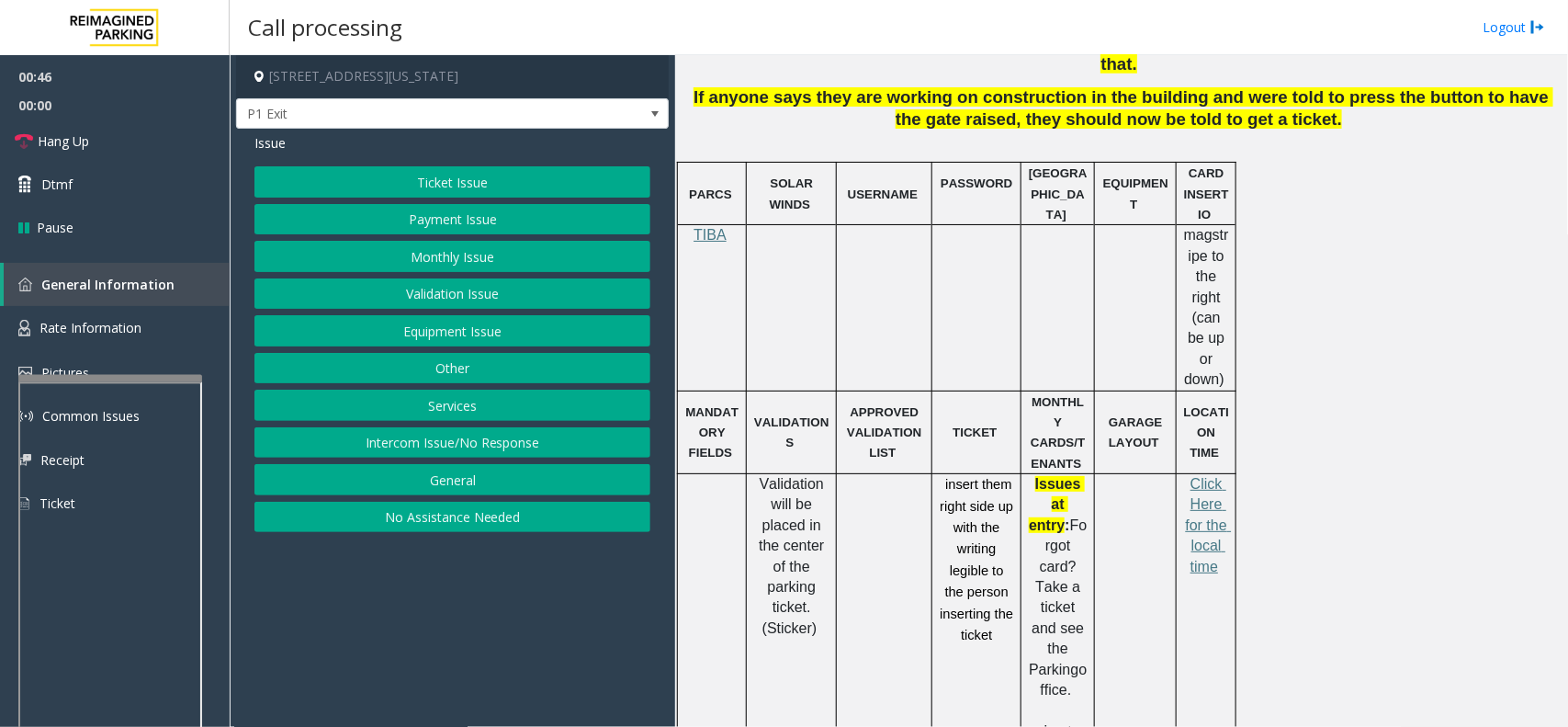 click on "Other" 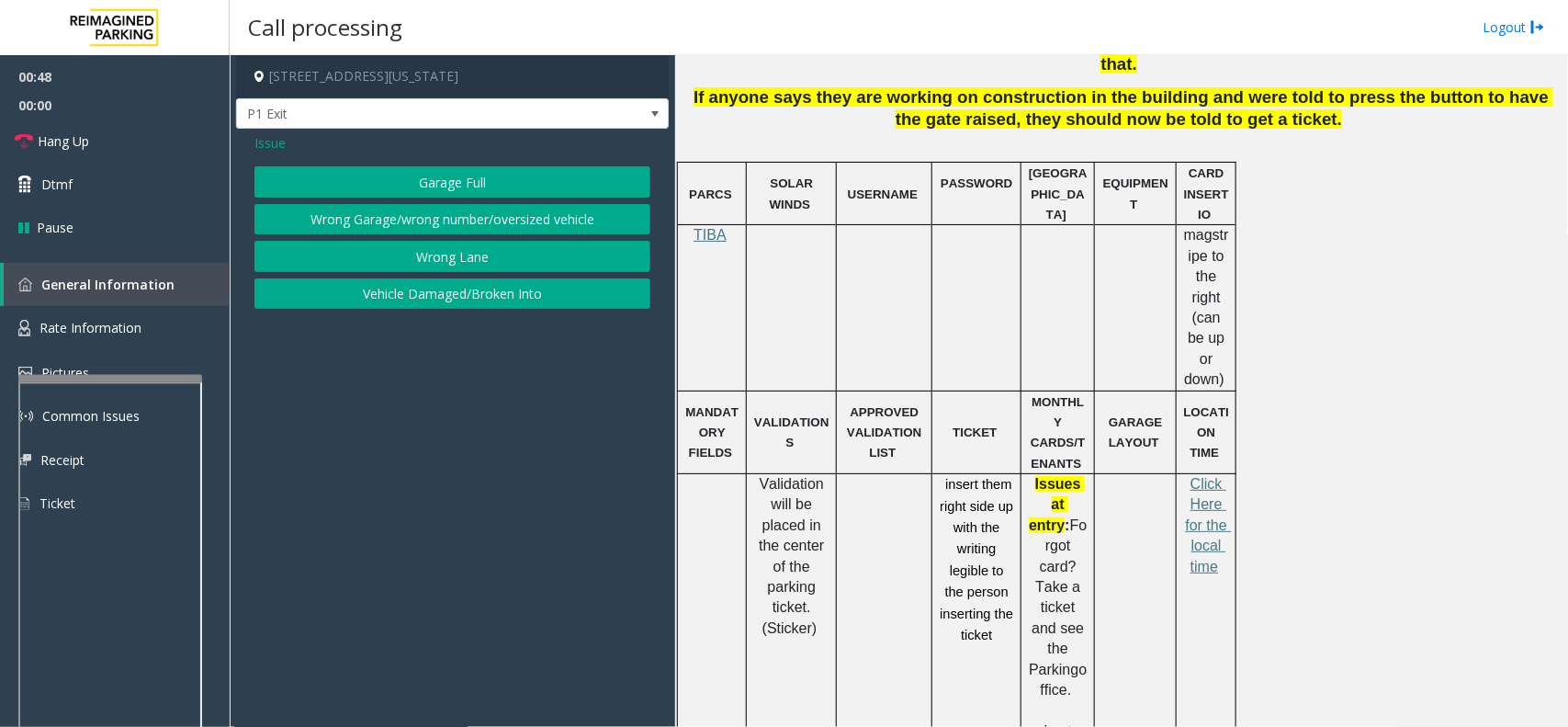 click on "Wrong Garage/wrong number/oversized vehicle" 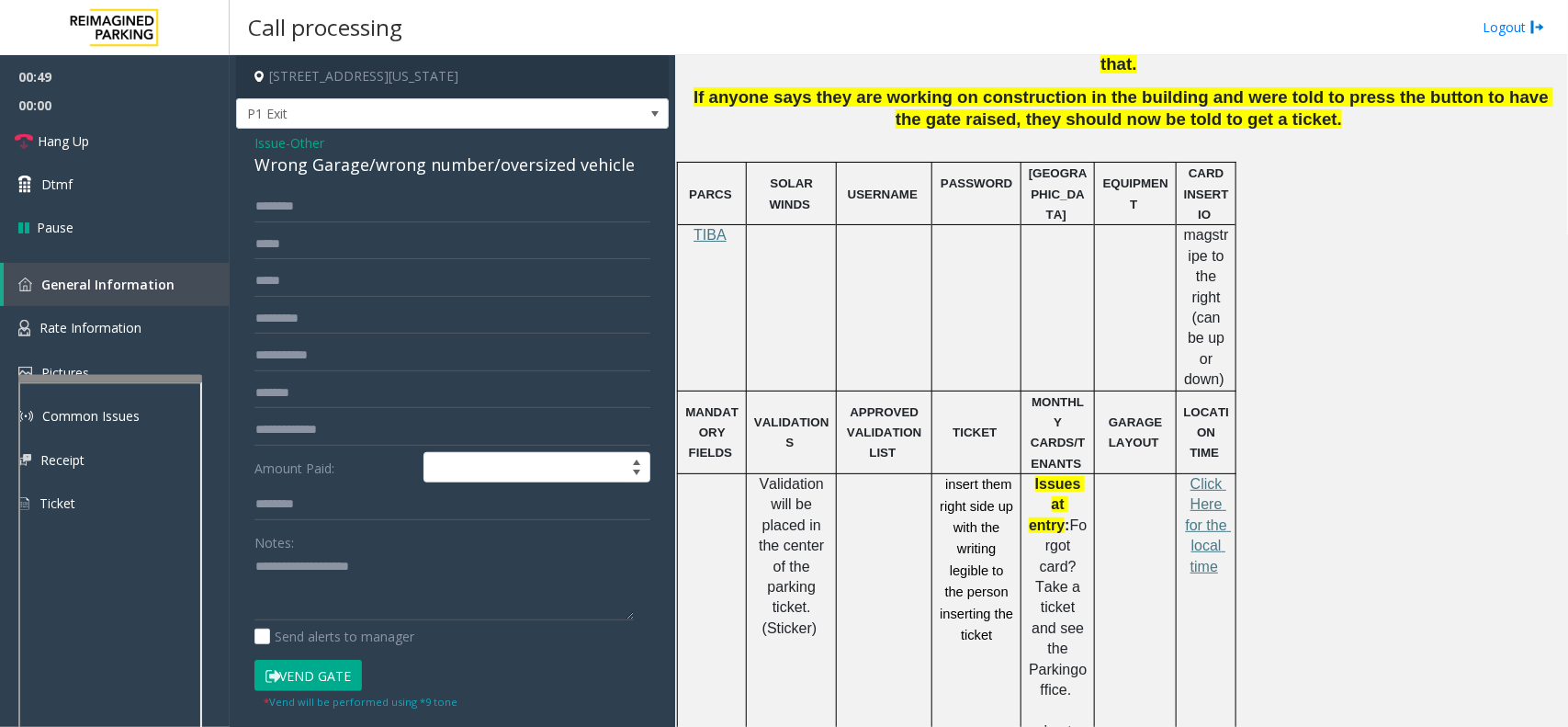 click on "Vend Gate" 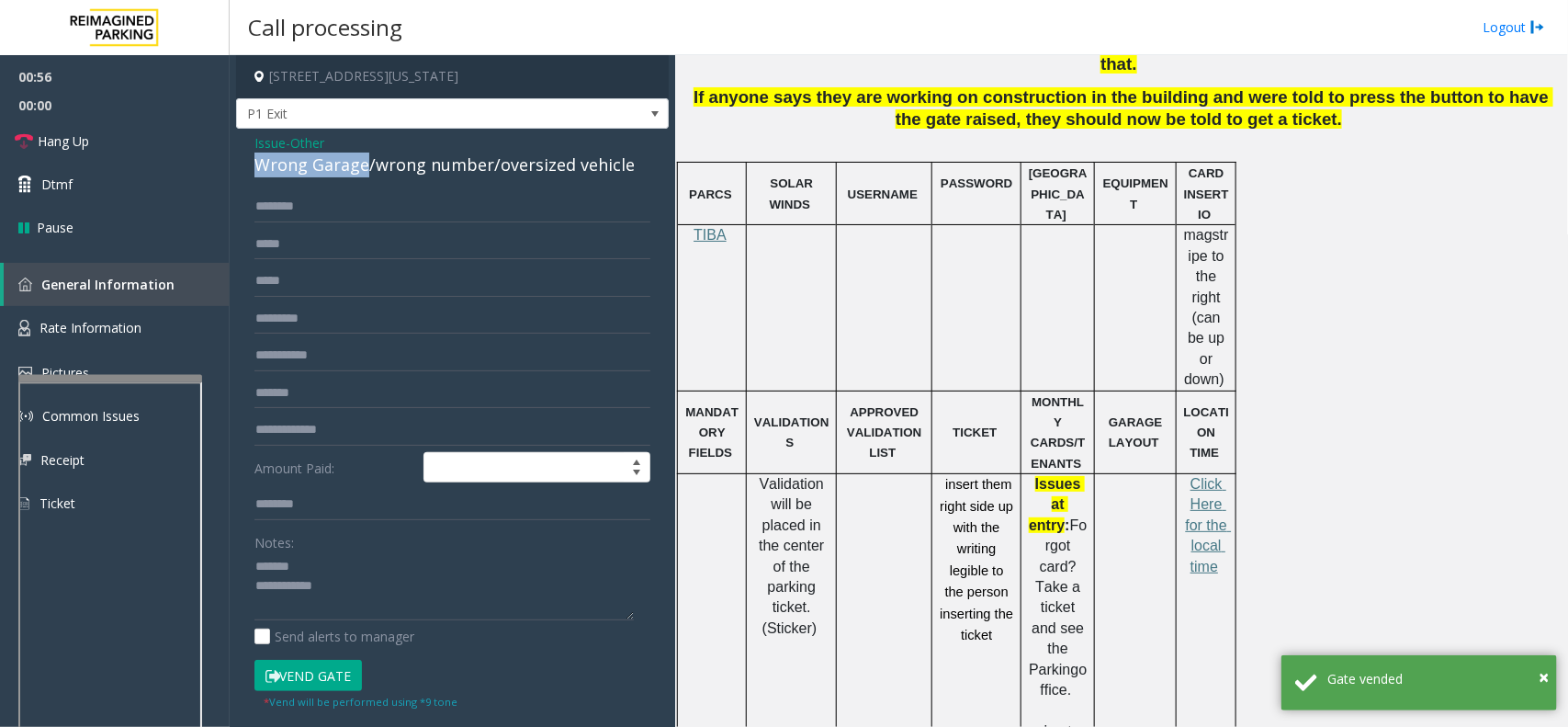 drag, startPoint x: 365, startPoint y: 165, endPoint x: 251, endPoint y: 161, distance: 114.07015 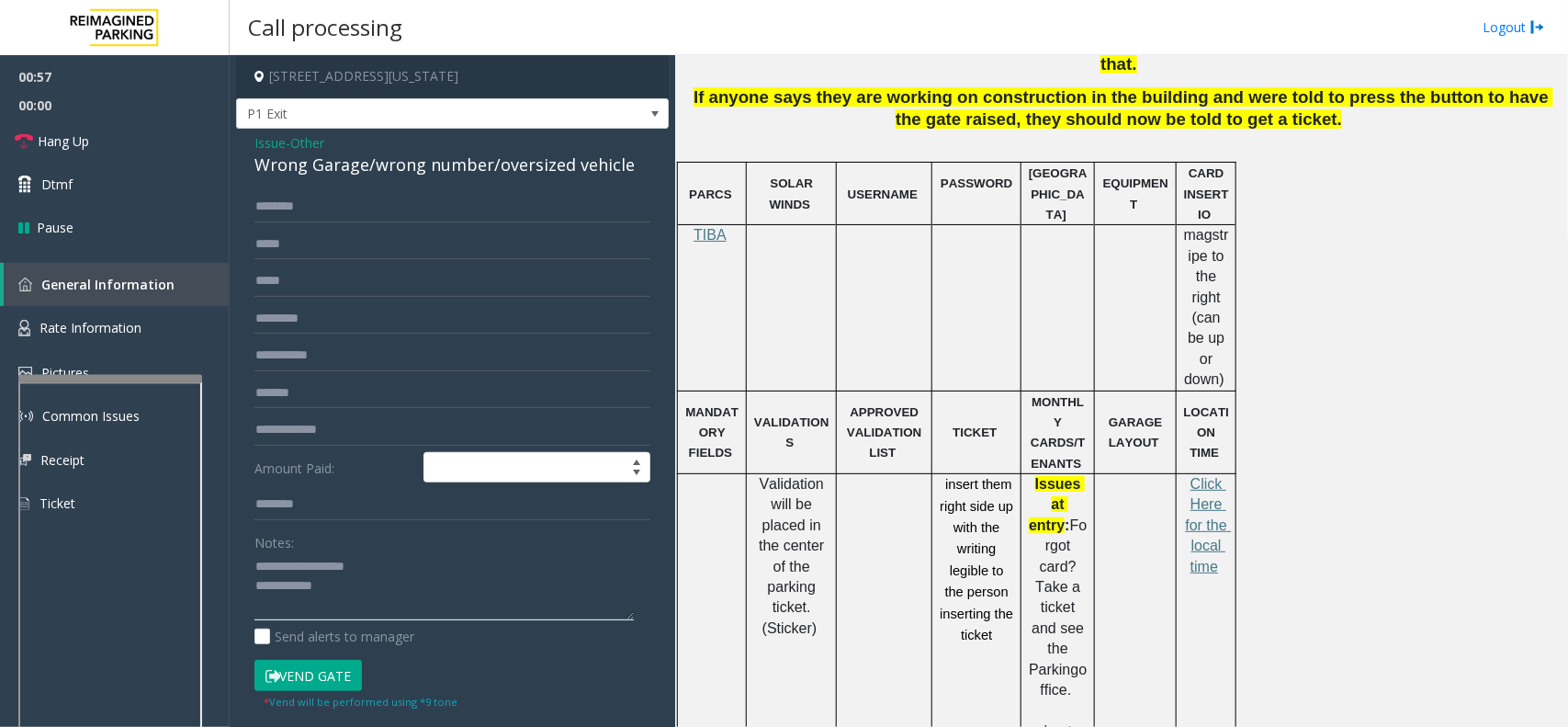 click 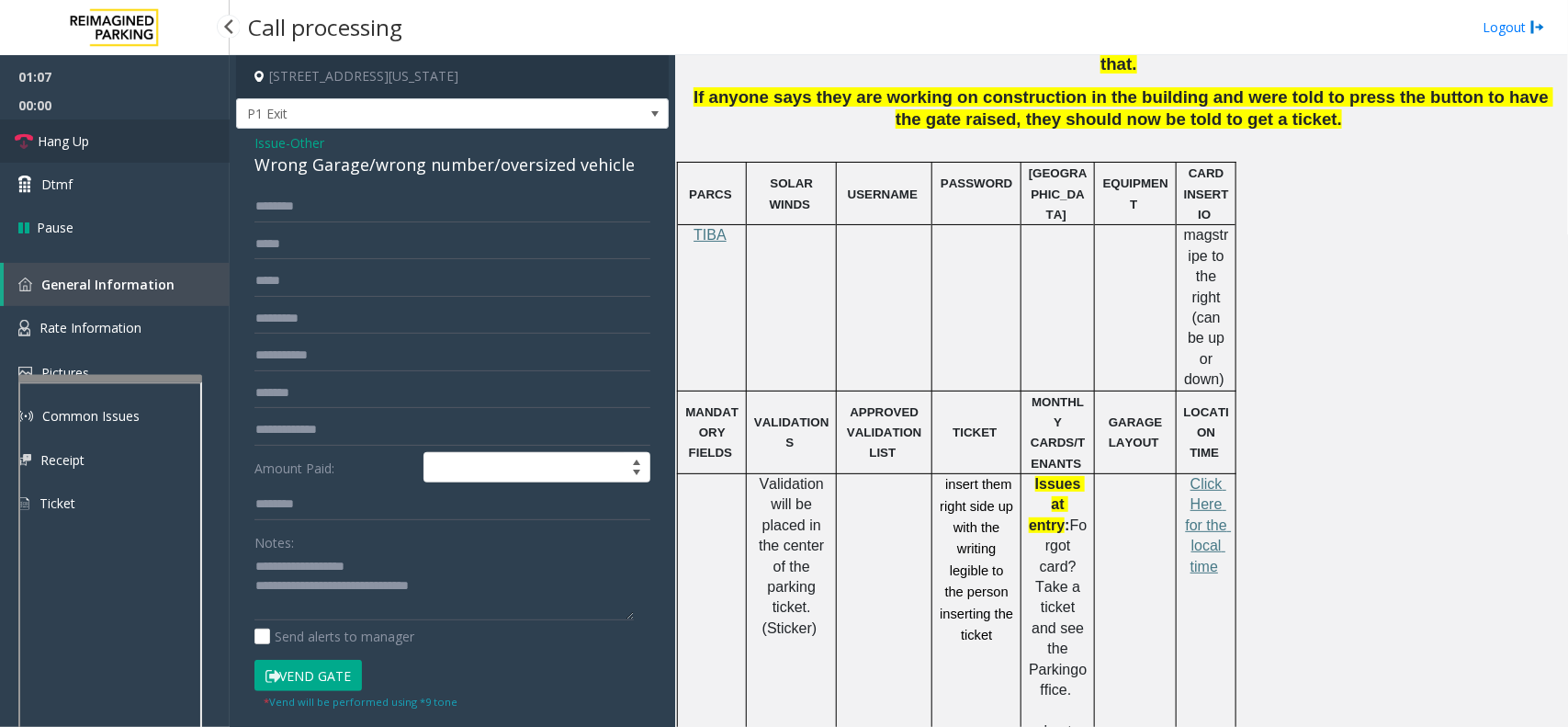 click on "Hang Up" at bounding box center (115, 141) 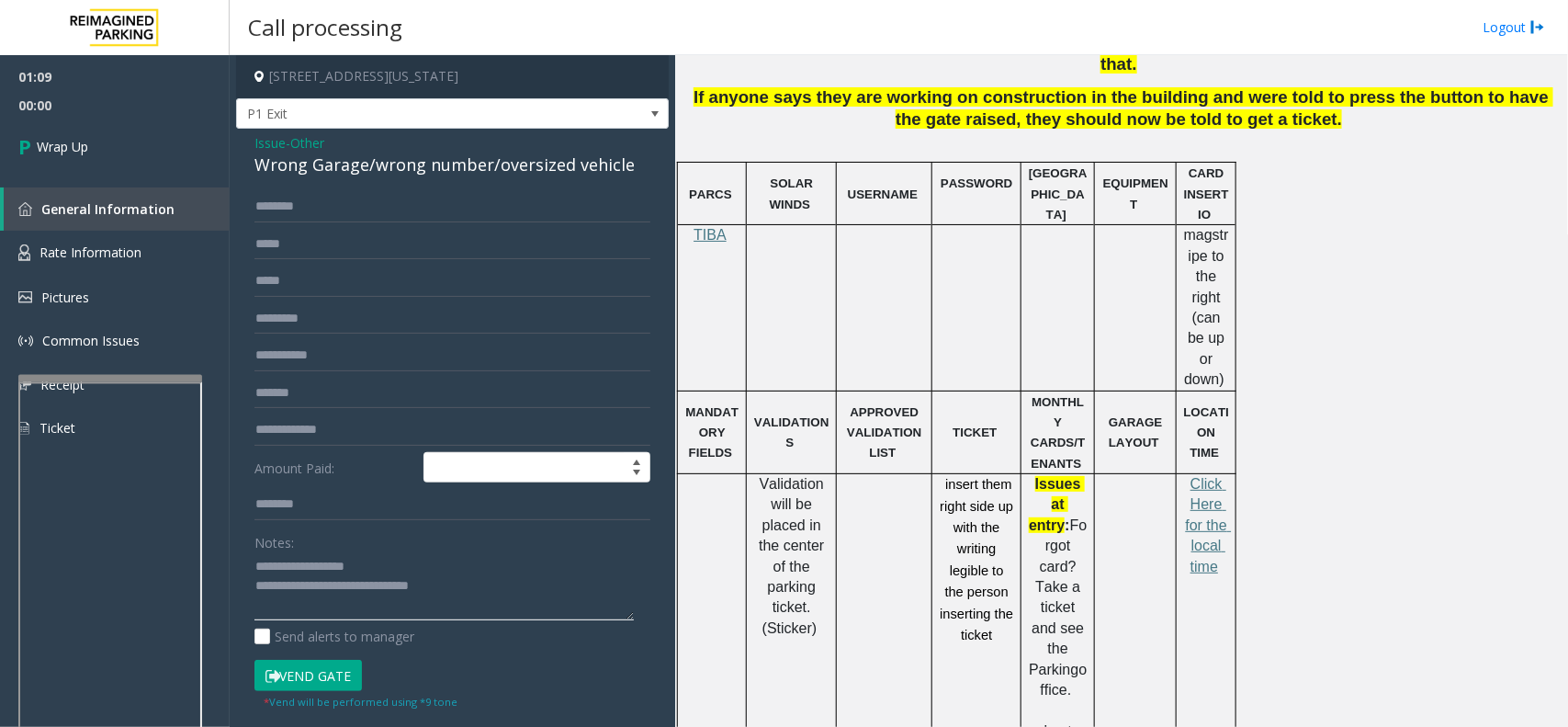 click 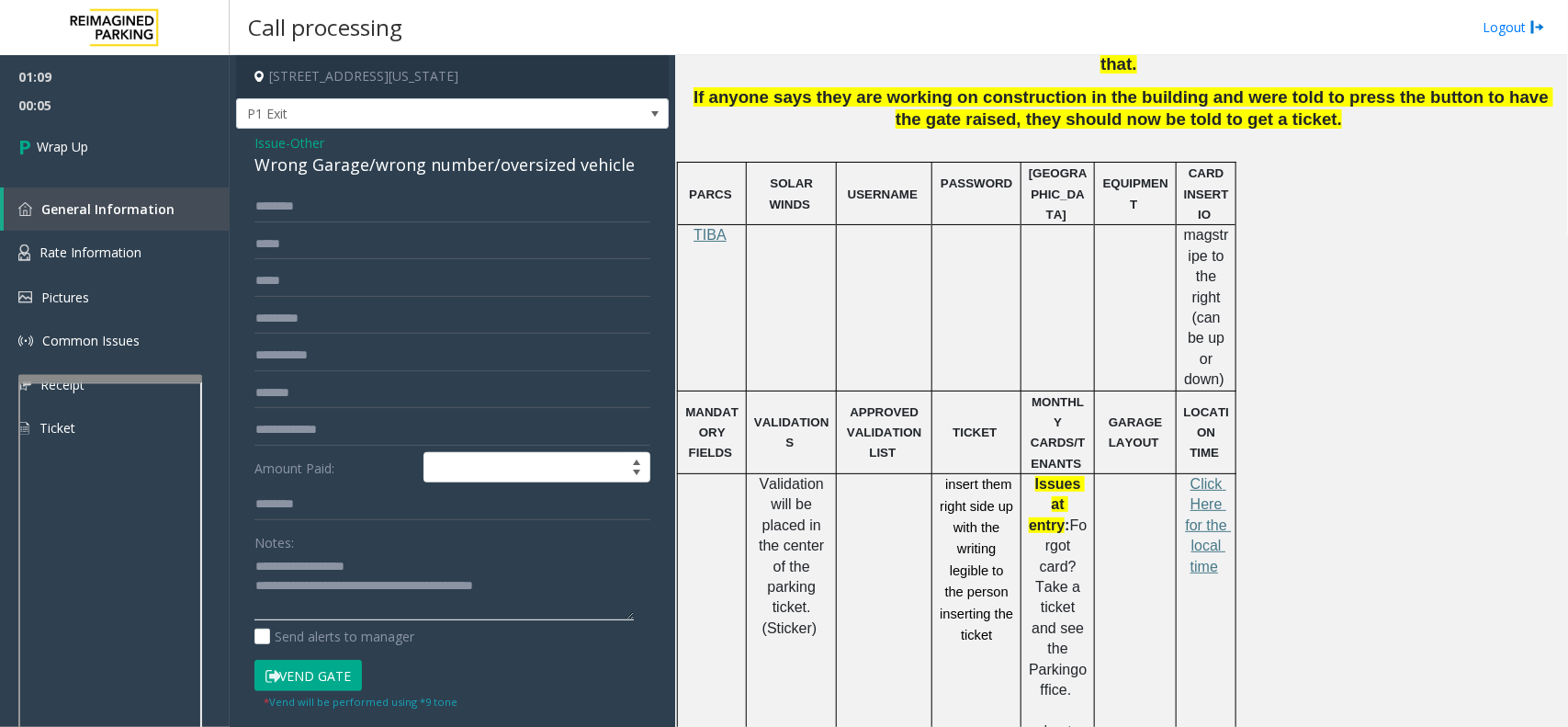 type on "**********" 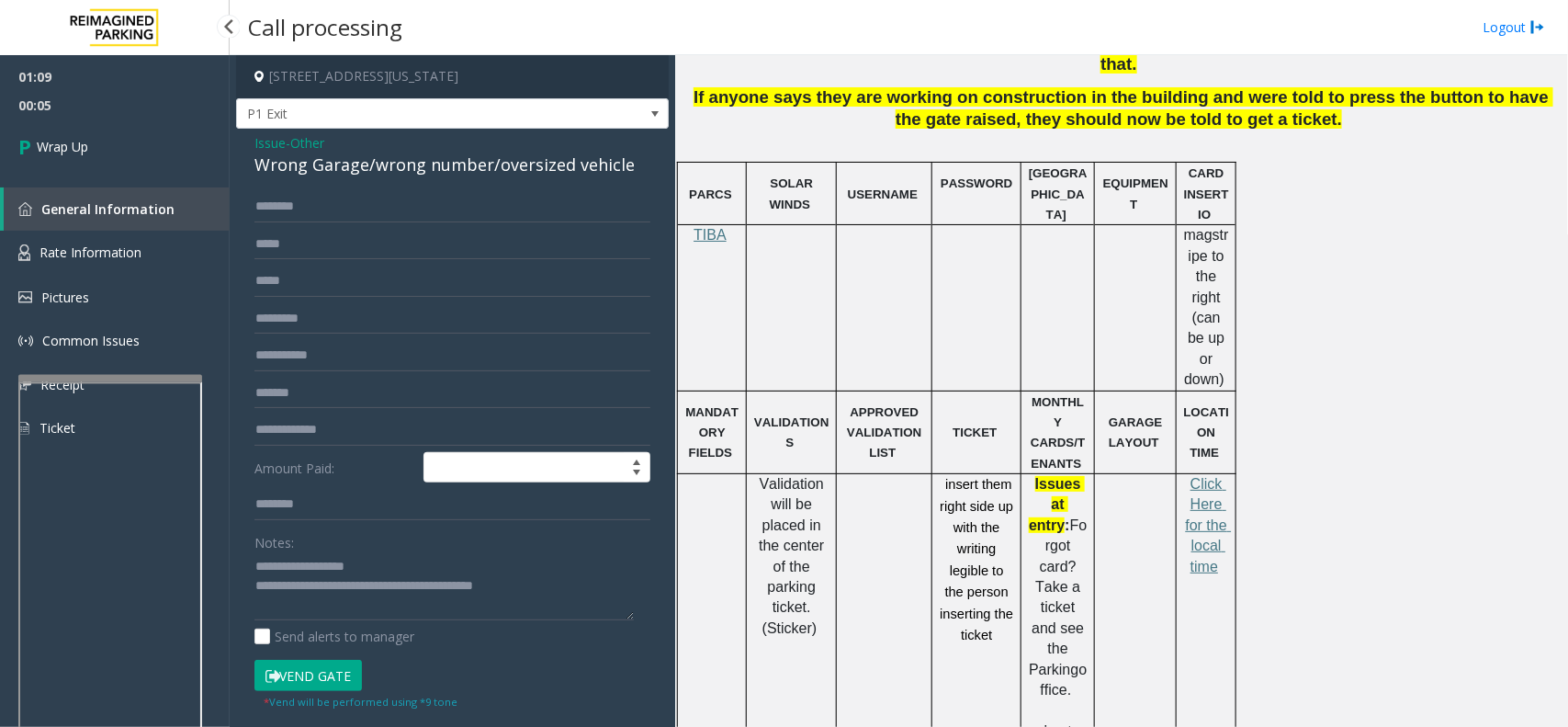 click on "00:05" at bounding box center [115, 105] 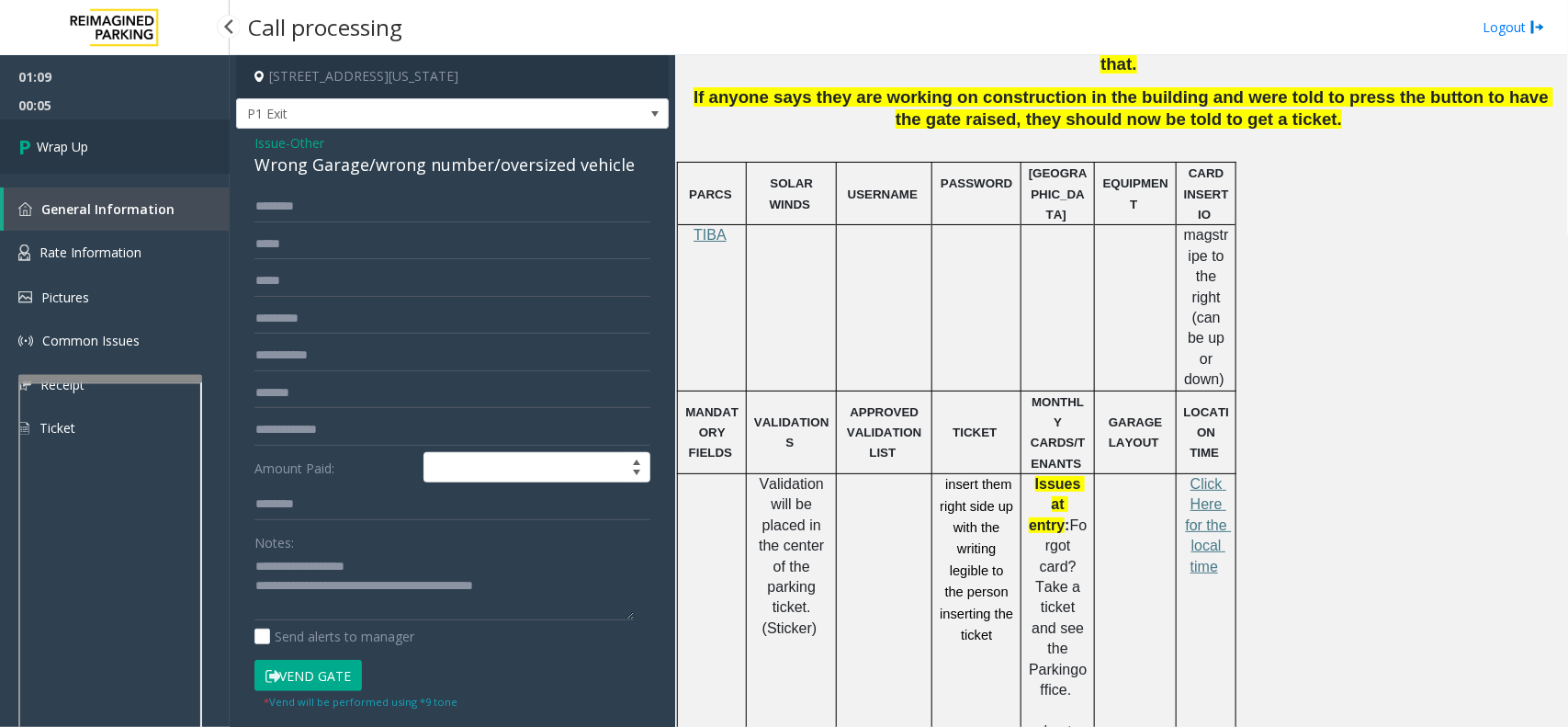 click on "Wrap Up" at bounding box center [62, 146] 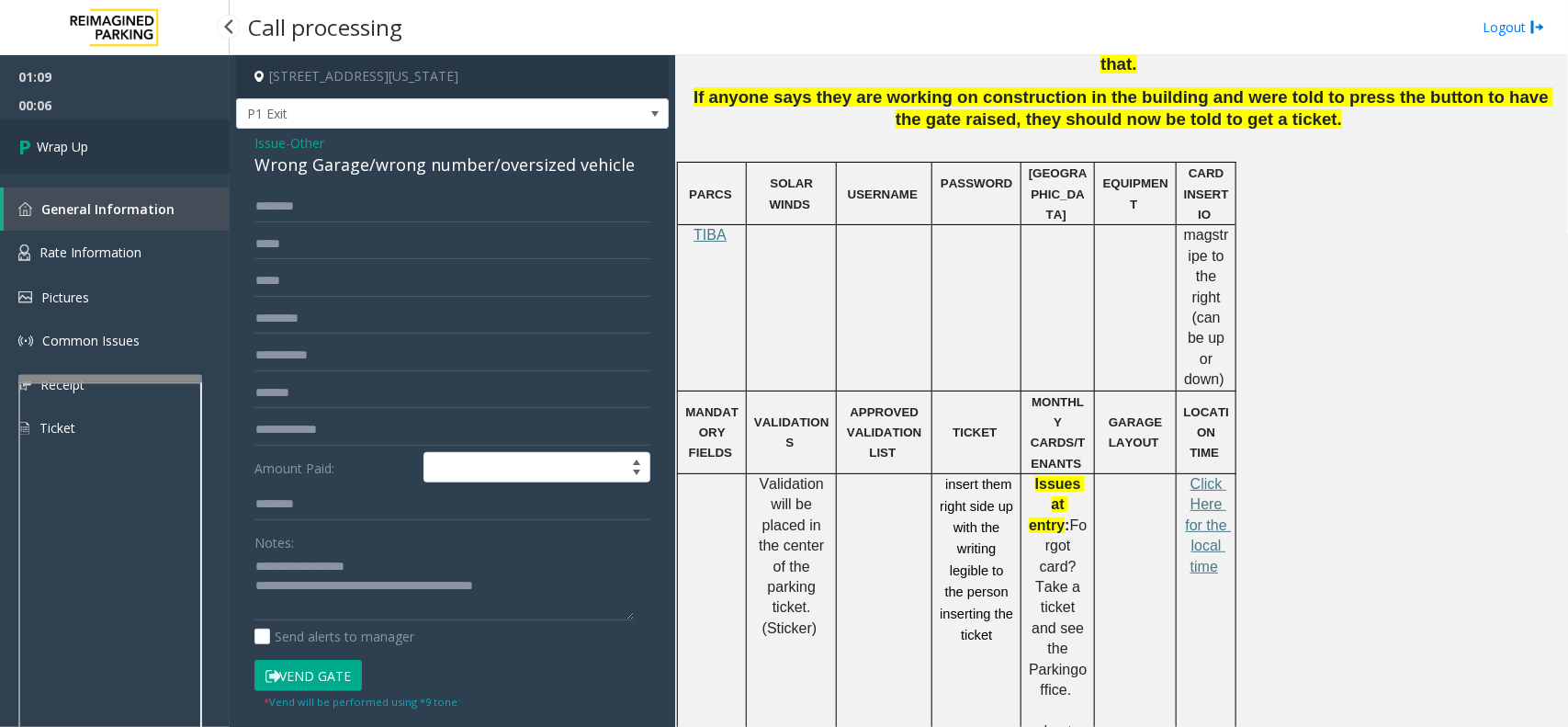 click on "Wrap Up" at bounding box center (62, 146) 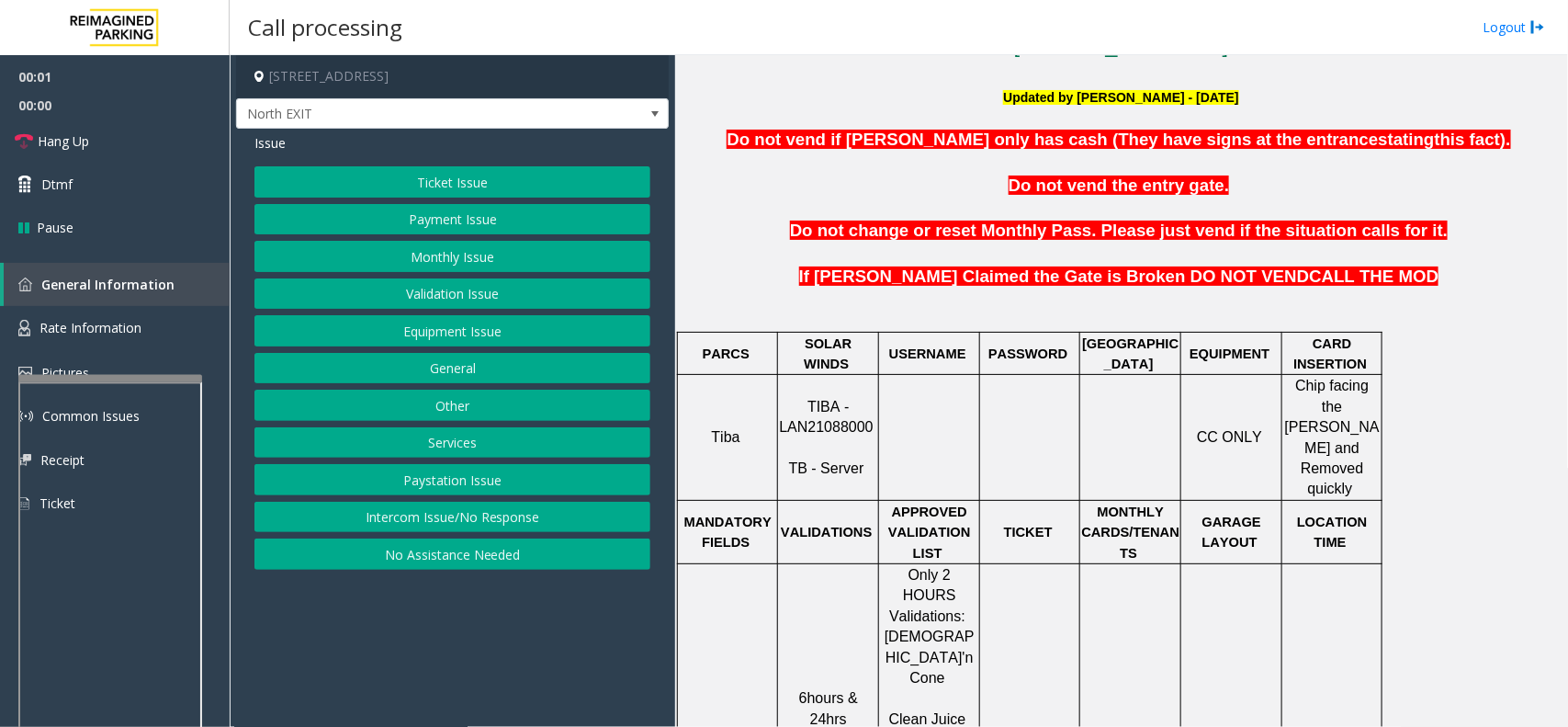 scroll, scrollTop: 574, scrollLeft: 0, axis: vertical 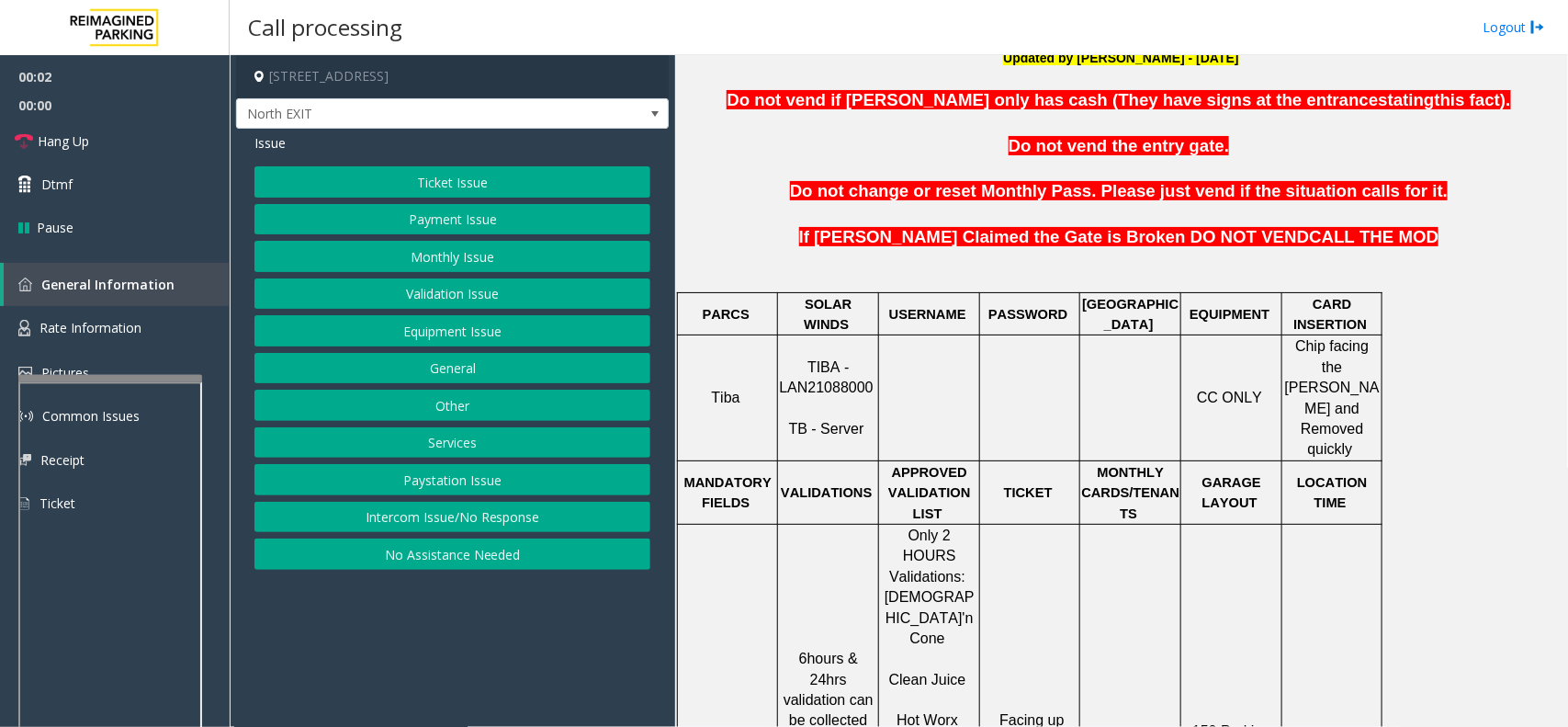 click on "TIBA - LAN21088000" 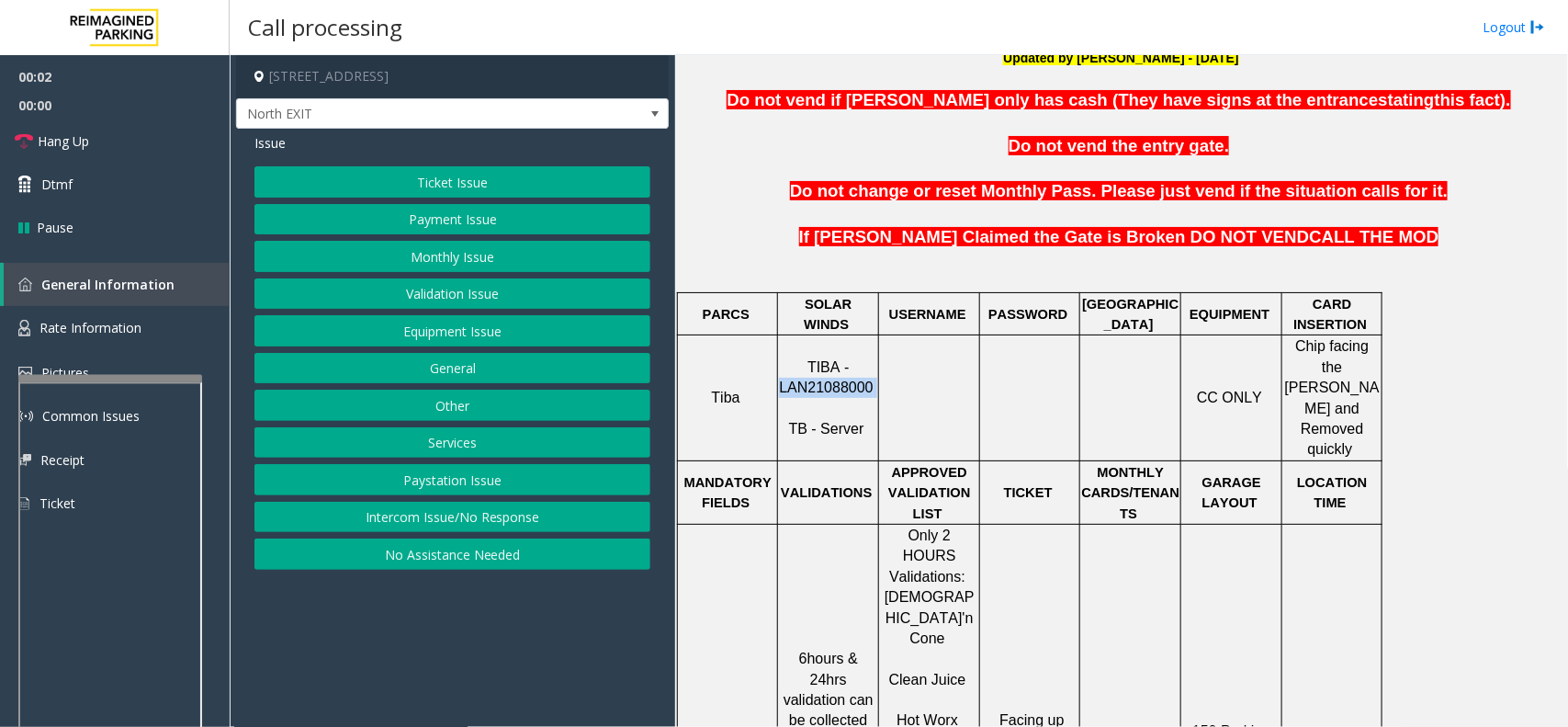 click on "TIBA - LAN21088000" 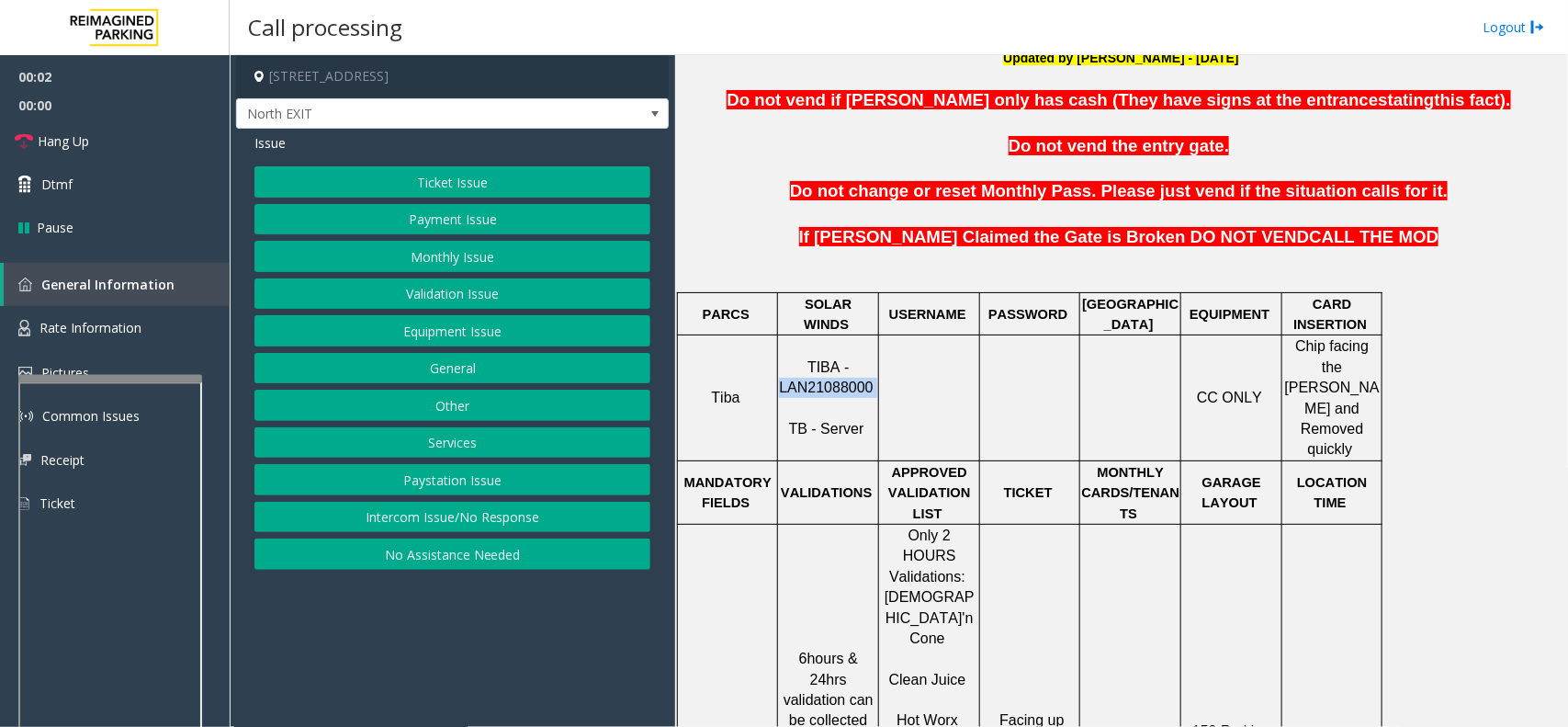 drag, startPoint x: 777, startPoint y: 369, endPoint x: 760, endPoint y: 369, distance: 17 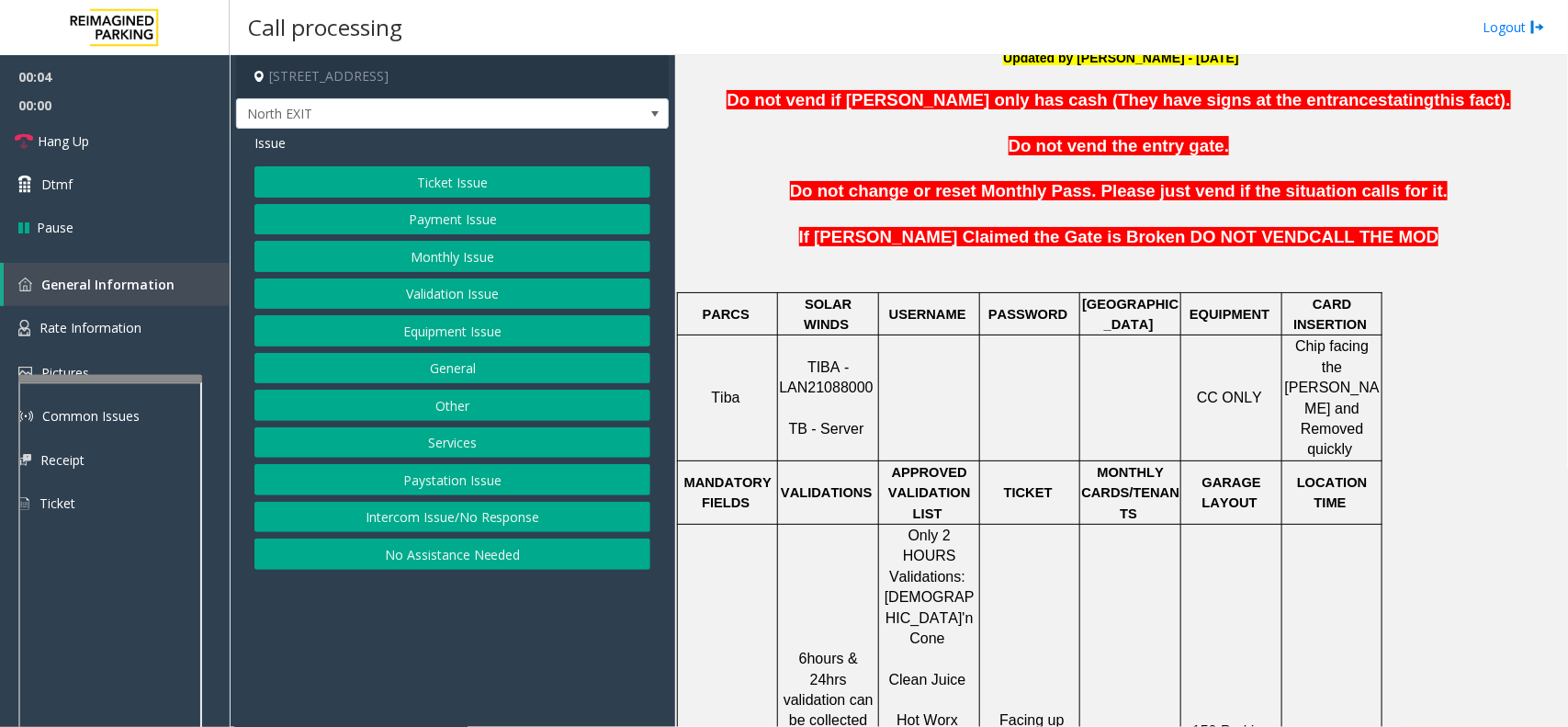 drag, startPoint x: 760, startPoint y: 369, endPoint x: 753, endPoint y: 176, distance: 193.1269 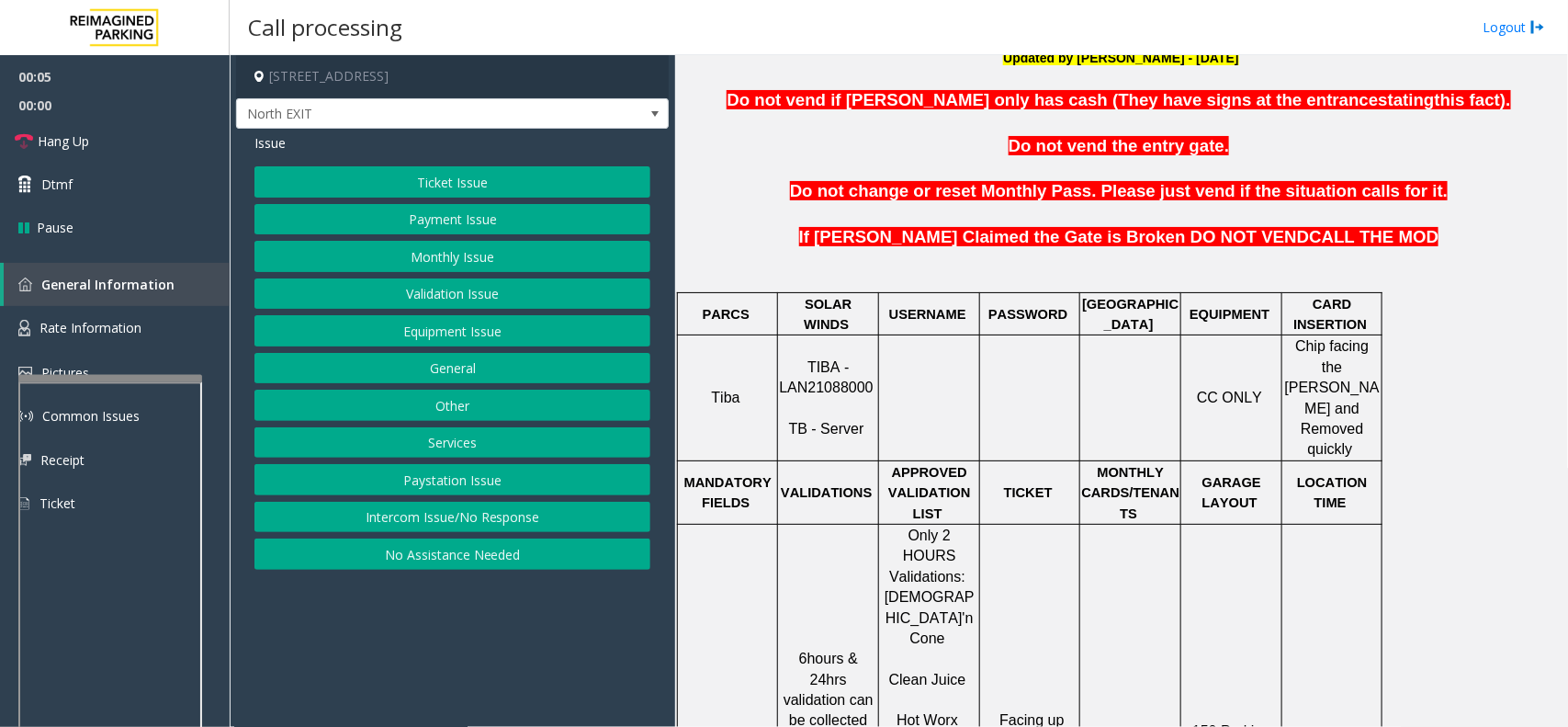 click on "TIBA - LAN21088000" 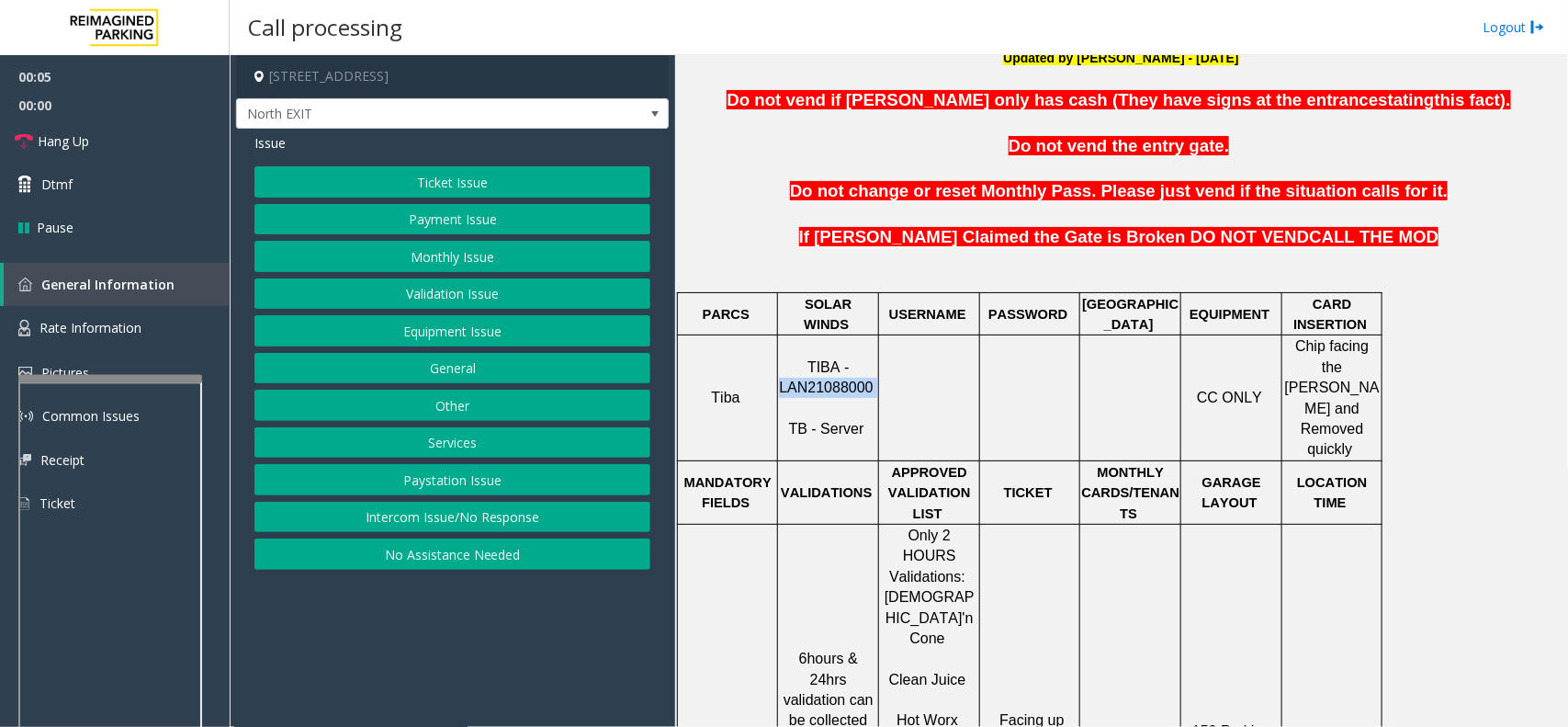 click on "TIBA - LAN21088000" 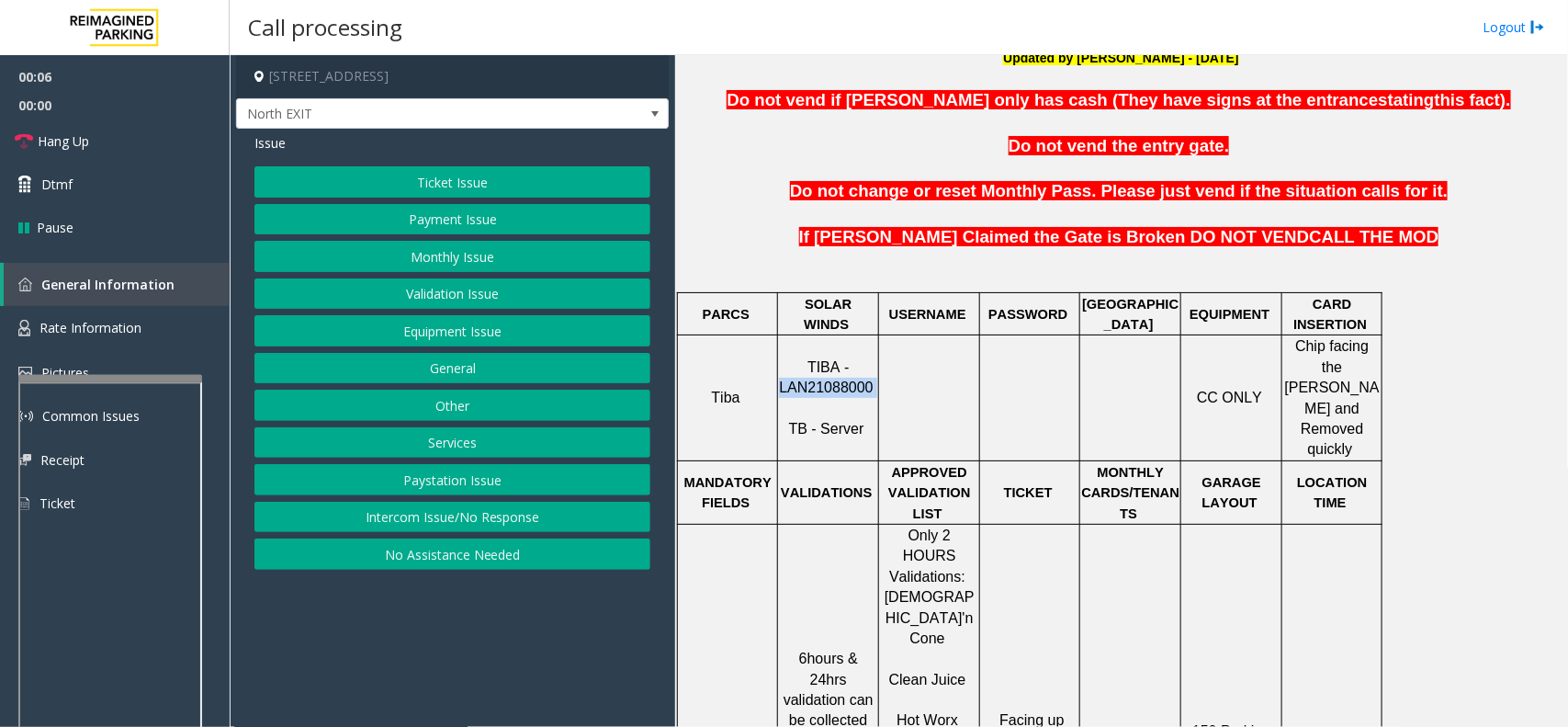 copy on "LAN21088000" 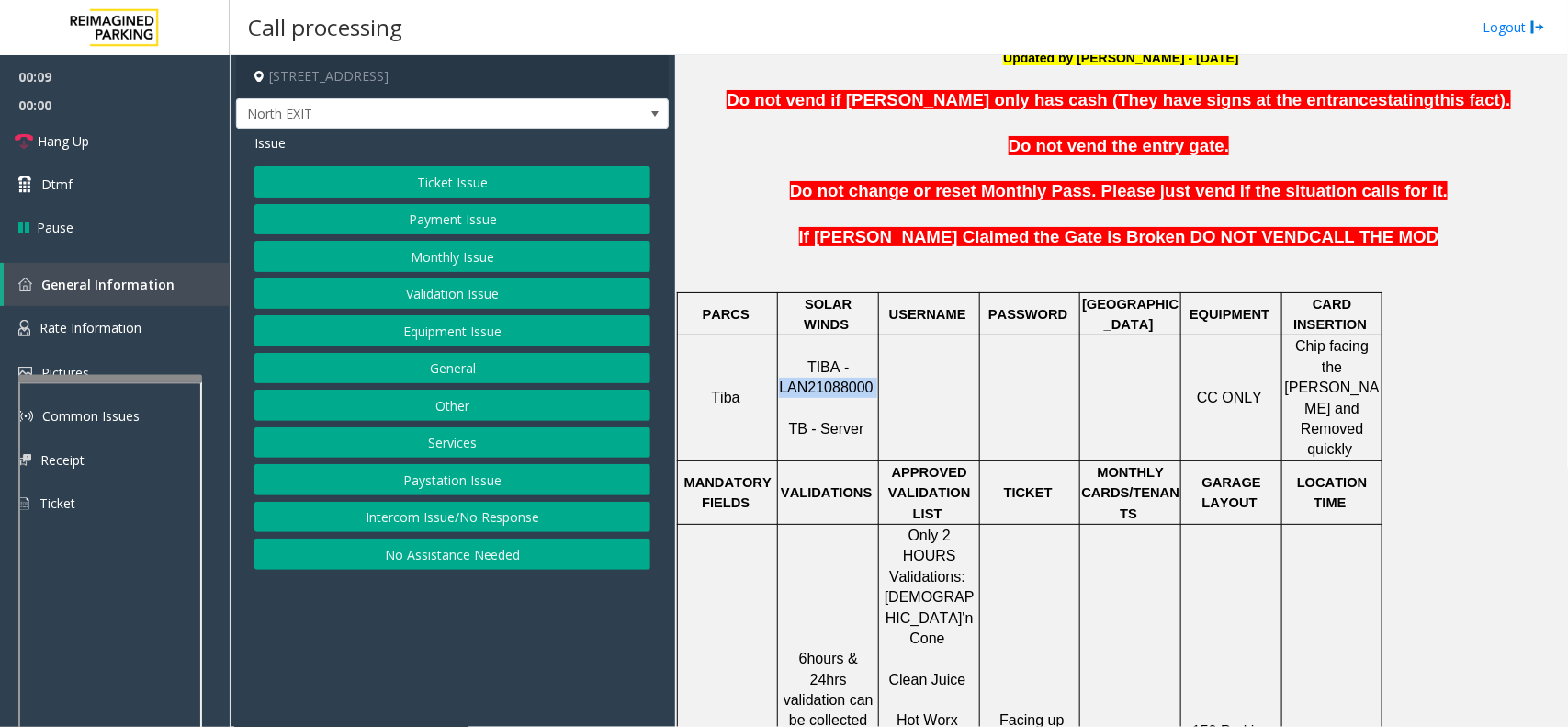 click on "Monthly Issue" 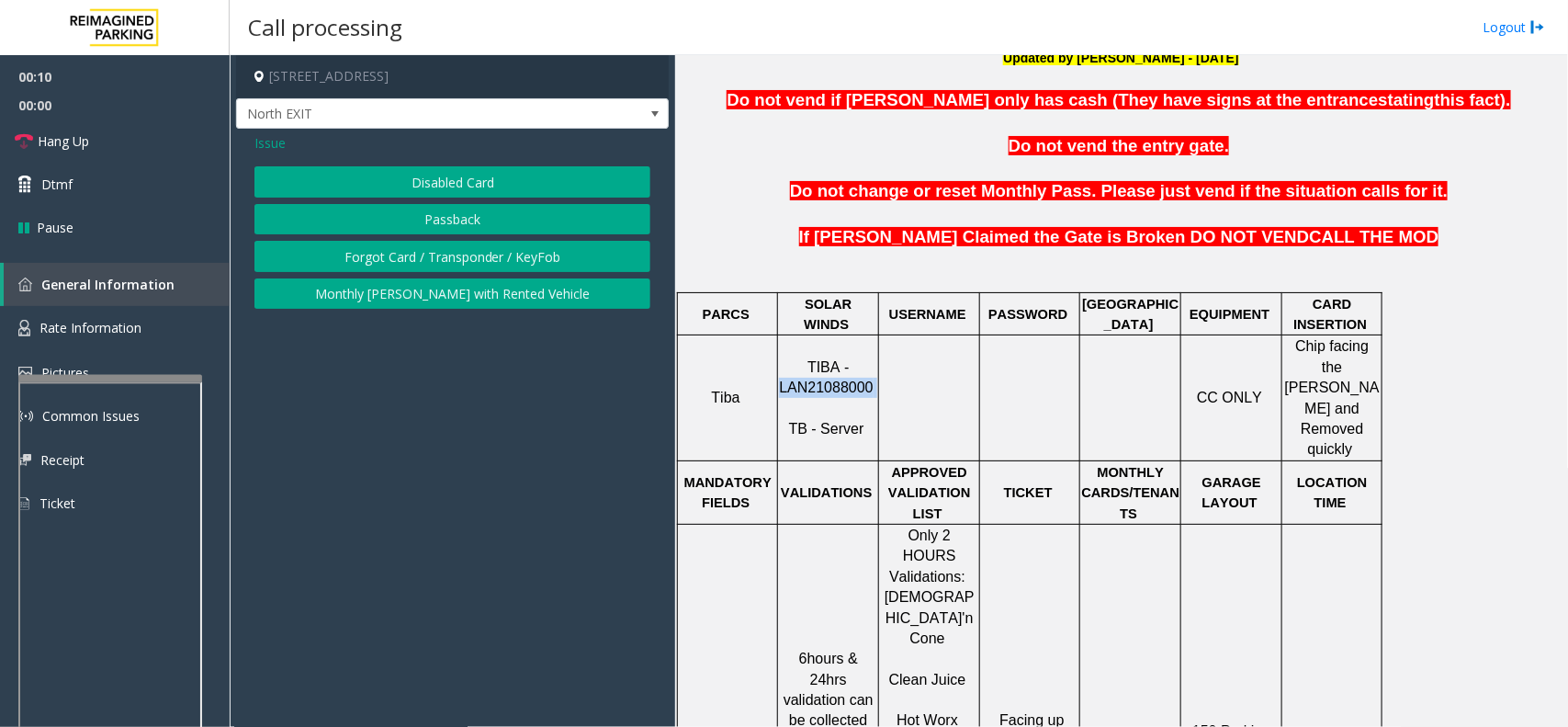 click on "Disabled Card" 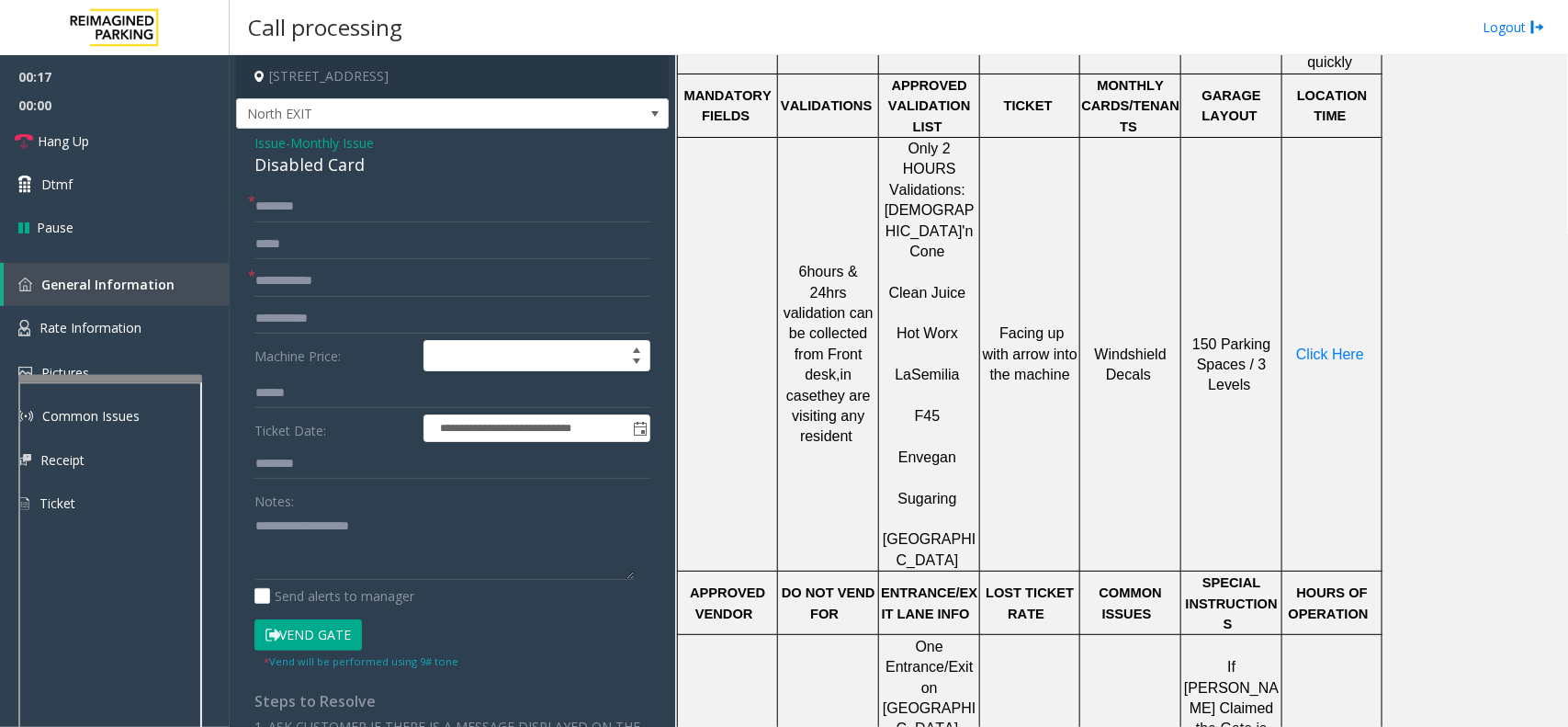 scroll, scrollTop: 919, scrollLeft: 0, axis: vertical 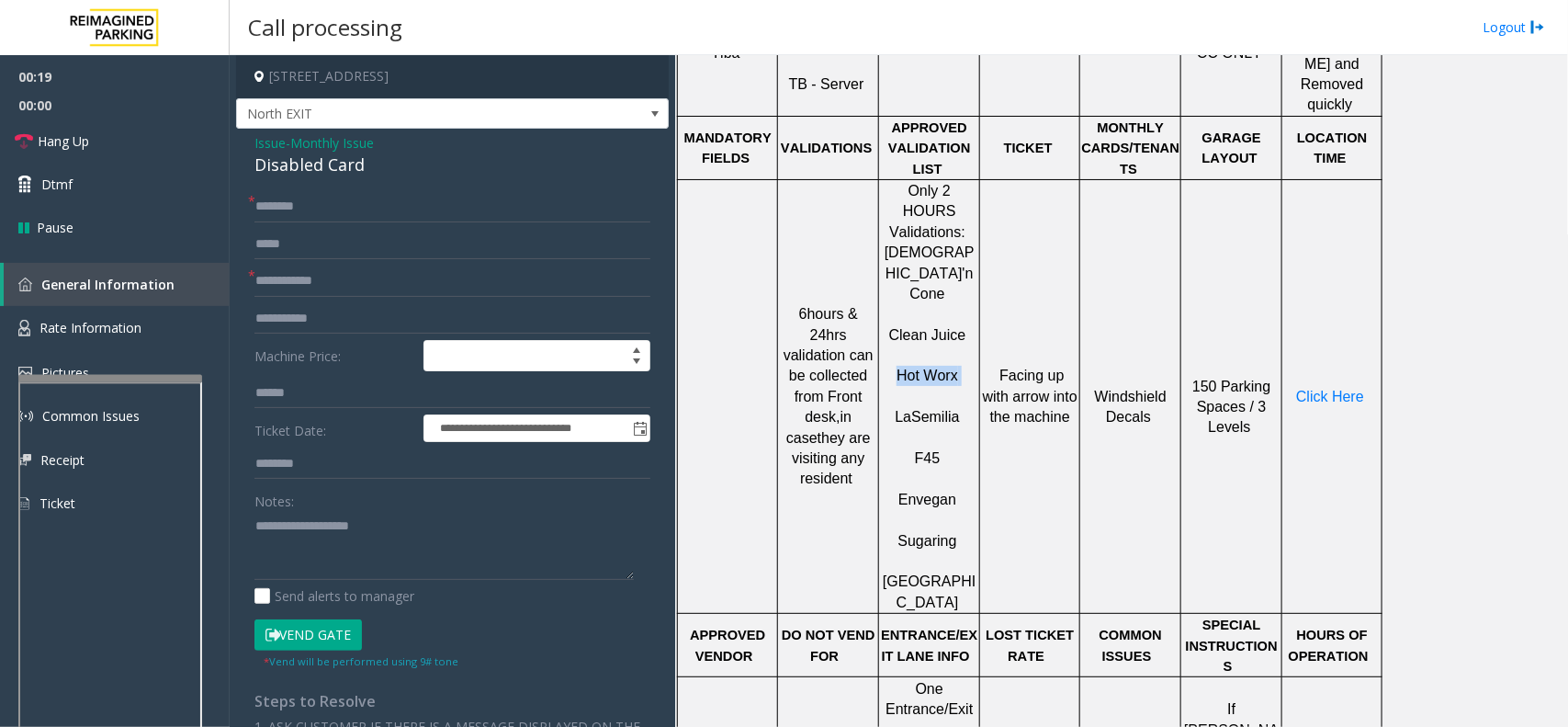 drag, startPoint x: 955, startPoint y: 274, endPoint x: 907, endPoint y: 271, distance: 48.09366 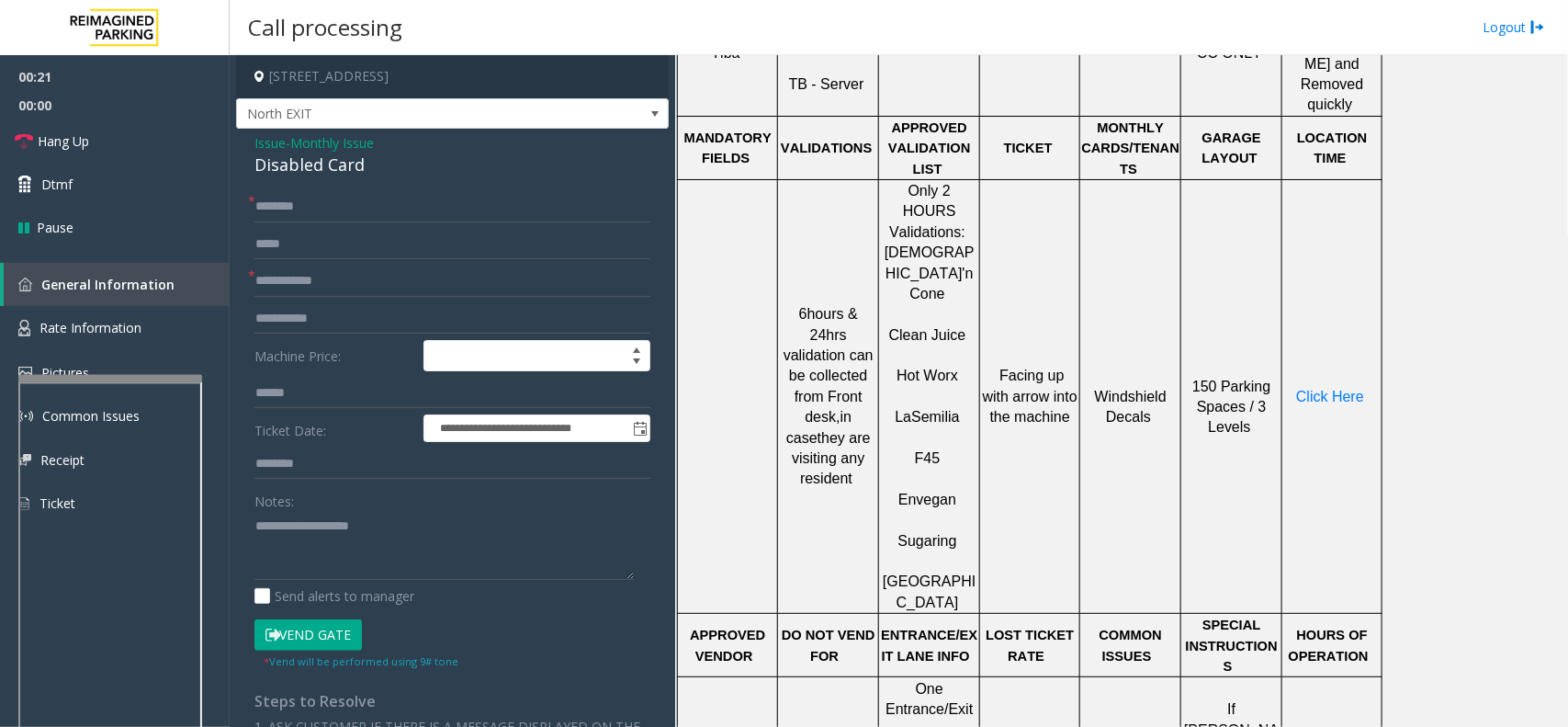 click on "Monthly Issue" 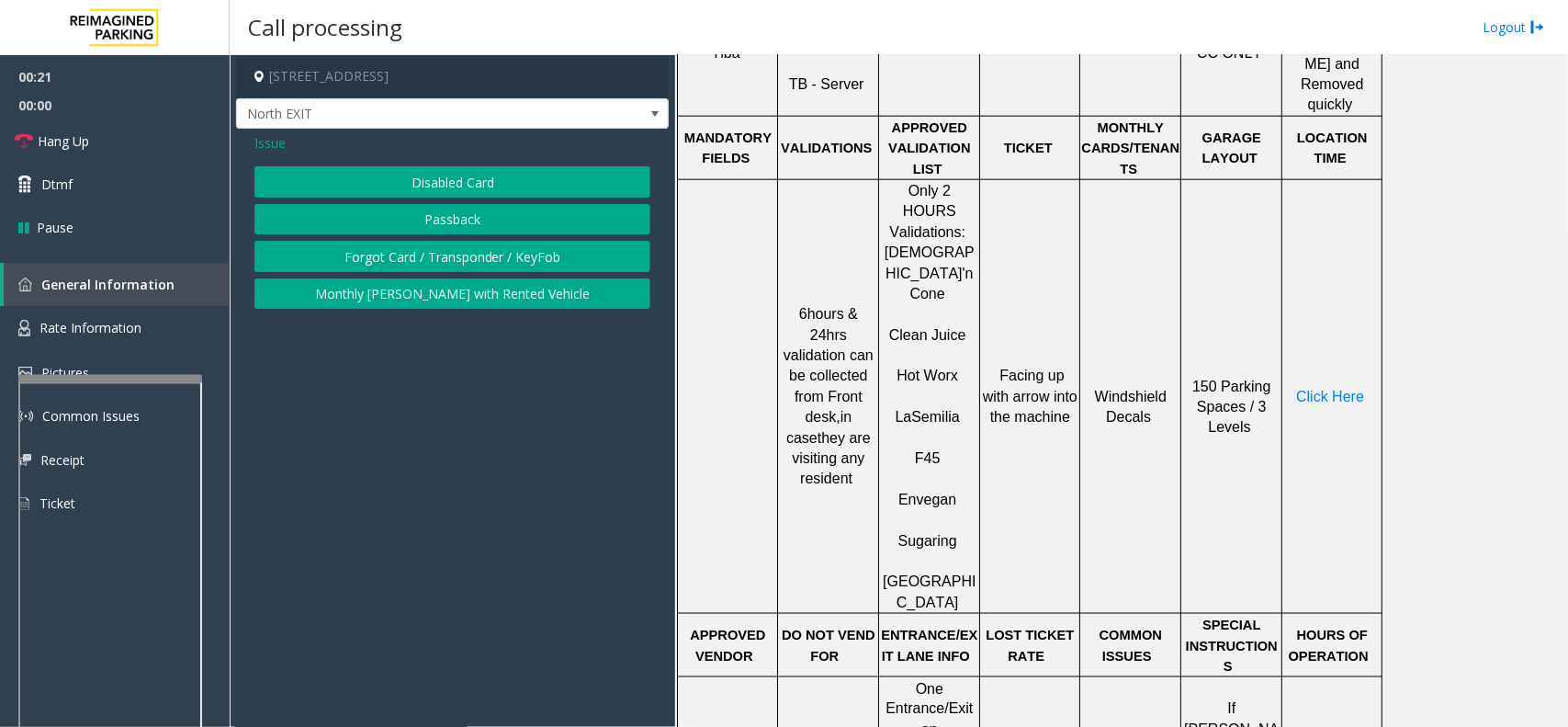 click on "Issue" 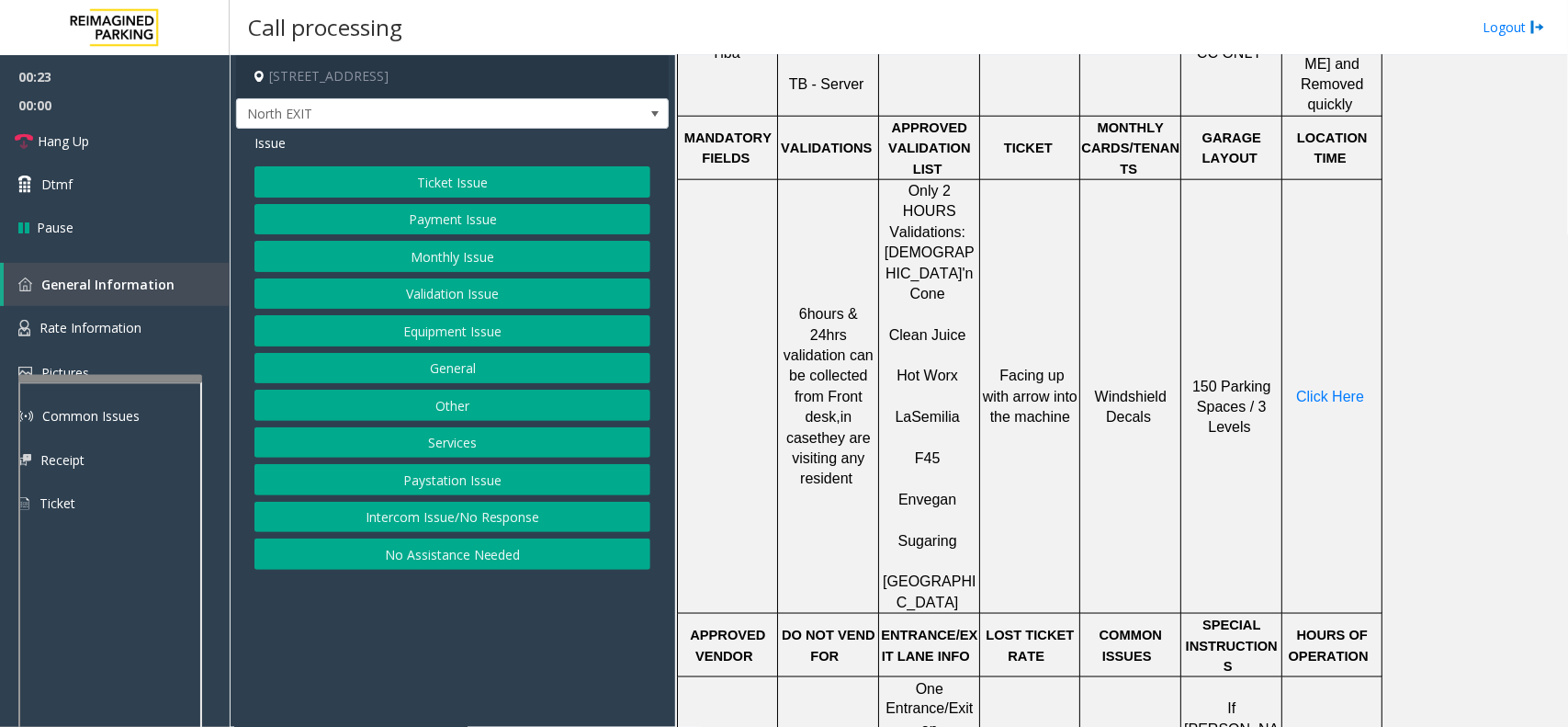 click on "Validation Issue" 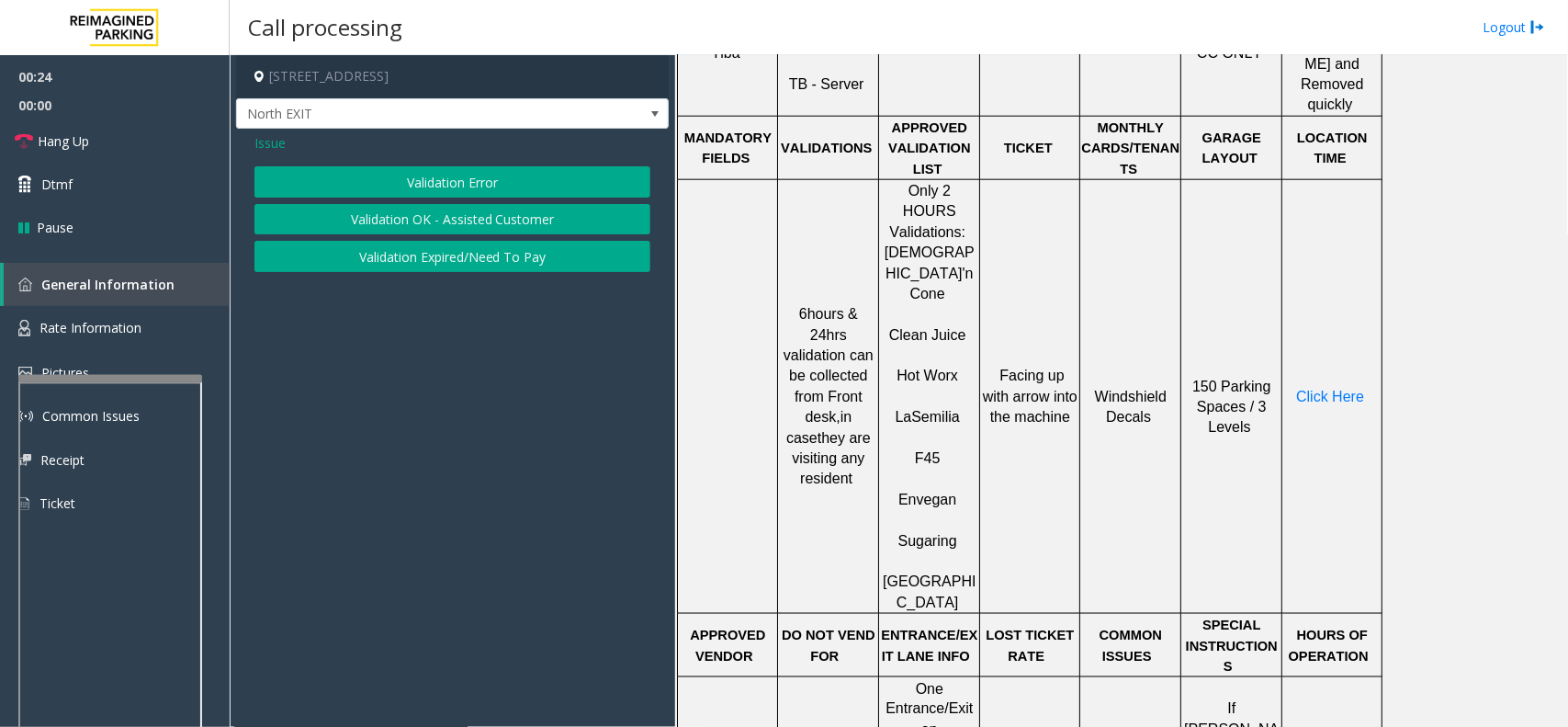 click on "Validation Error" 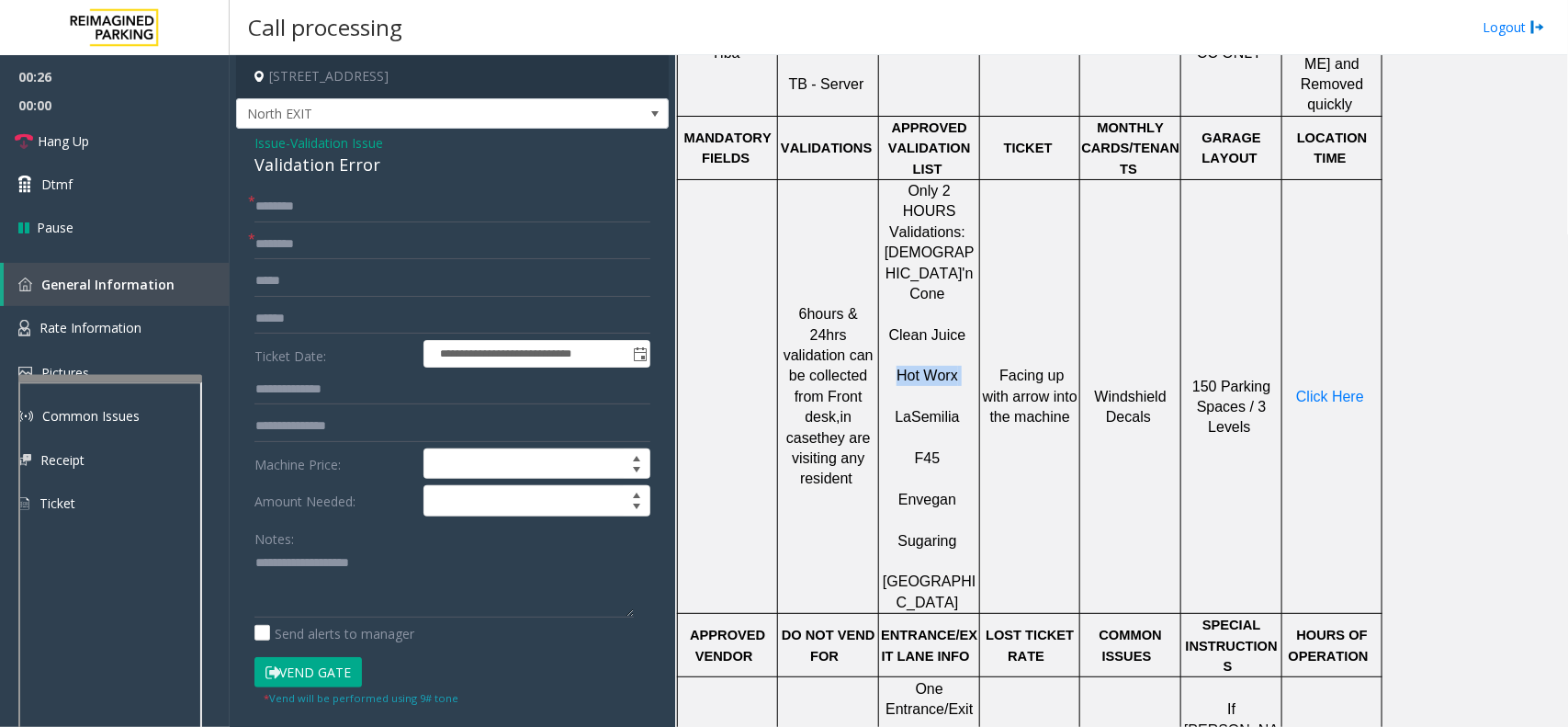 drag, startPoint x: 894, startPoint y: 273, endPoint x: 967, endPoint y: 274, distance: 73.00685 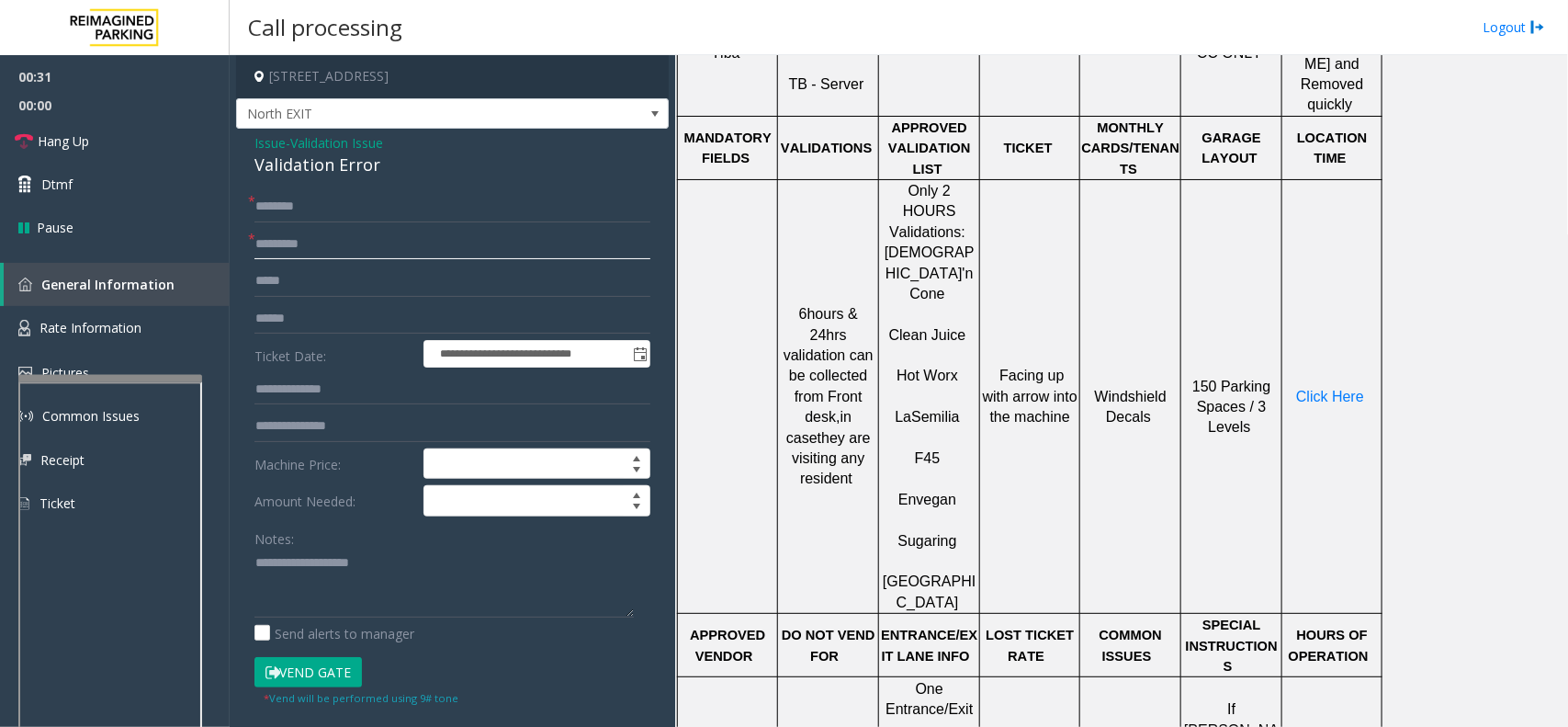 type on "********" 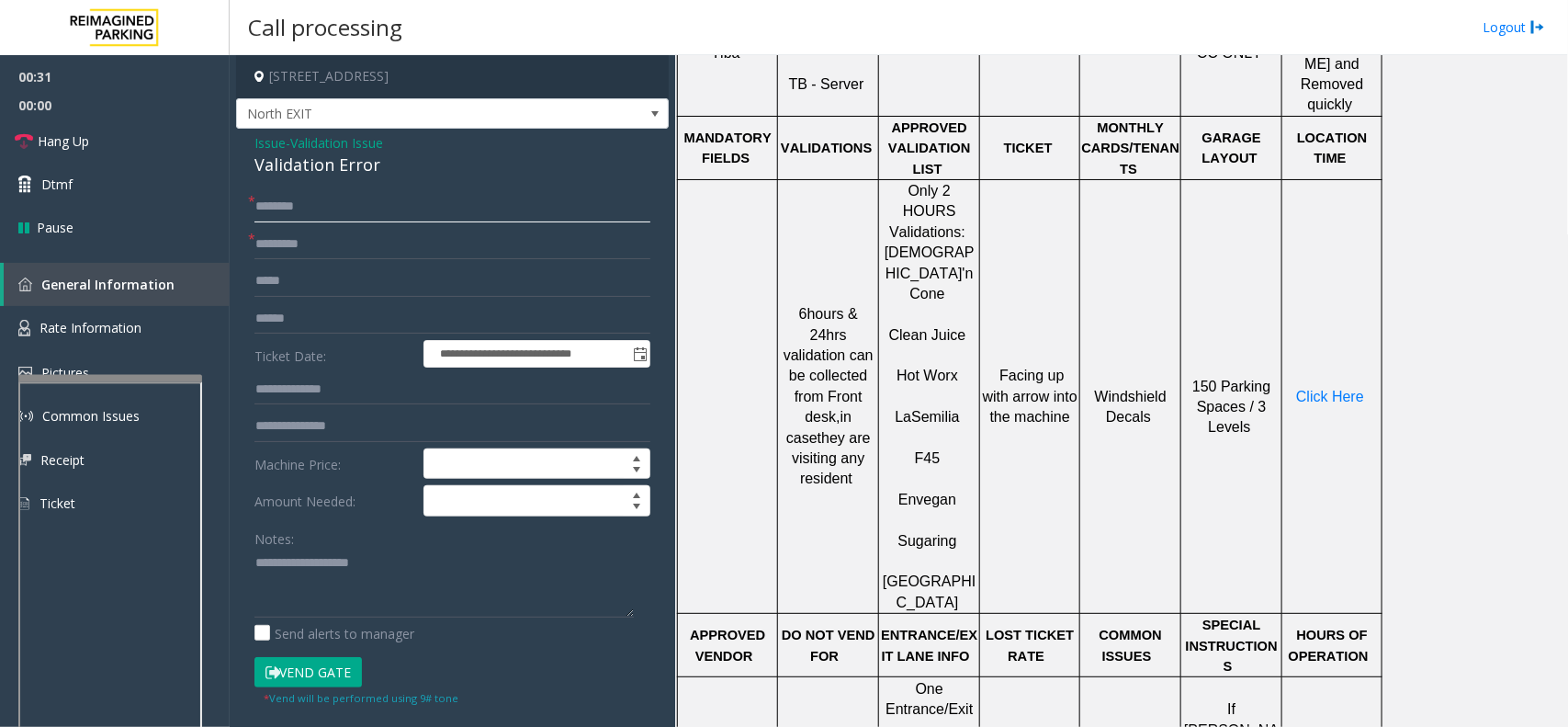 click 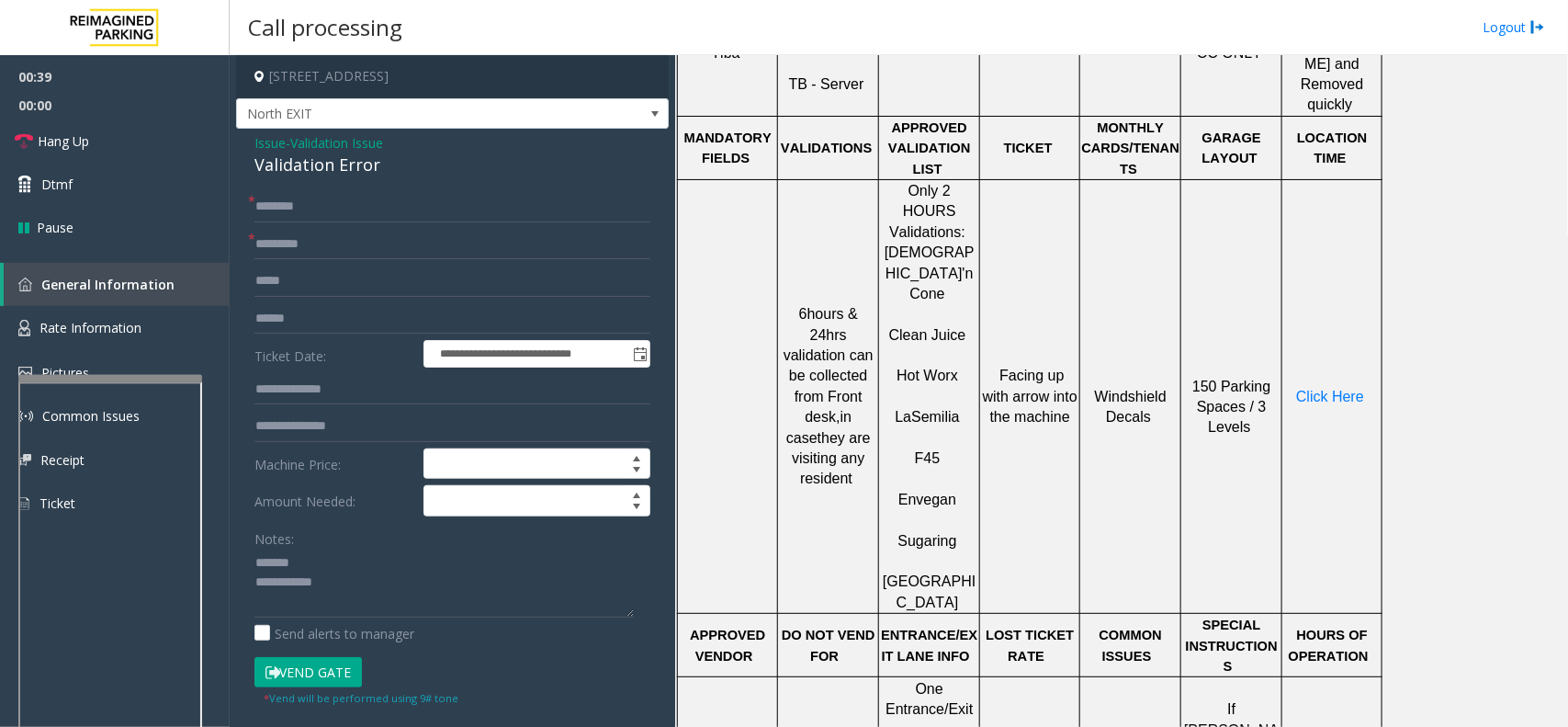 click on "Validation Error" 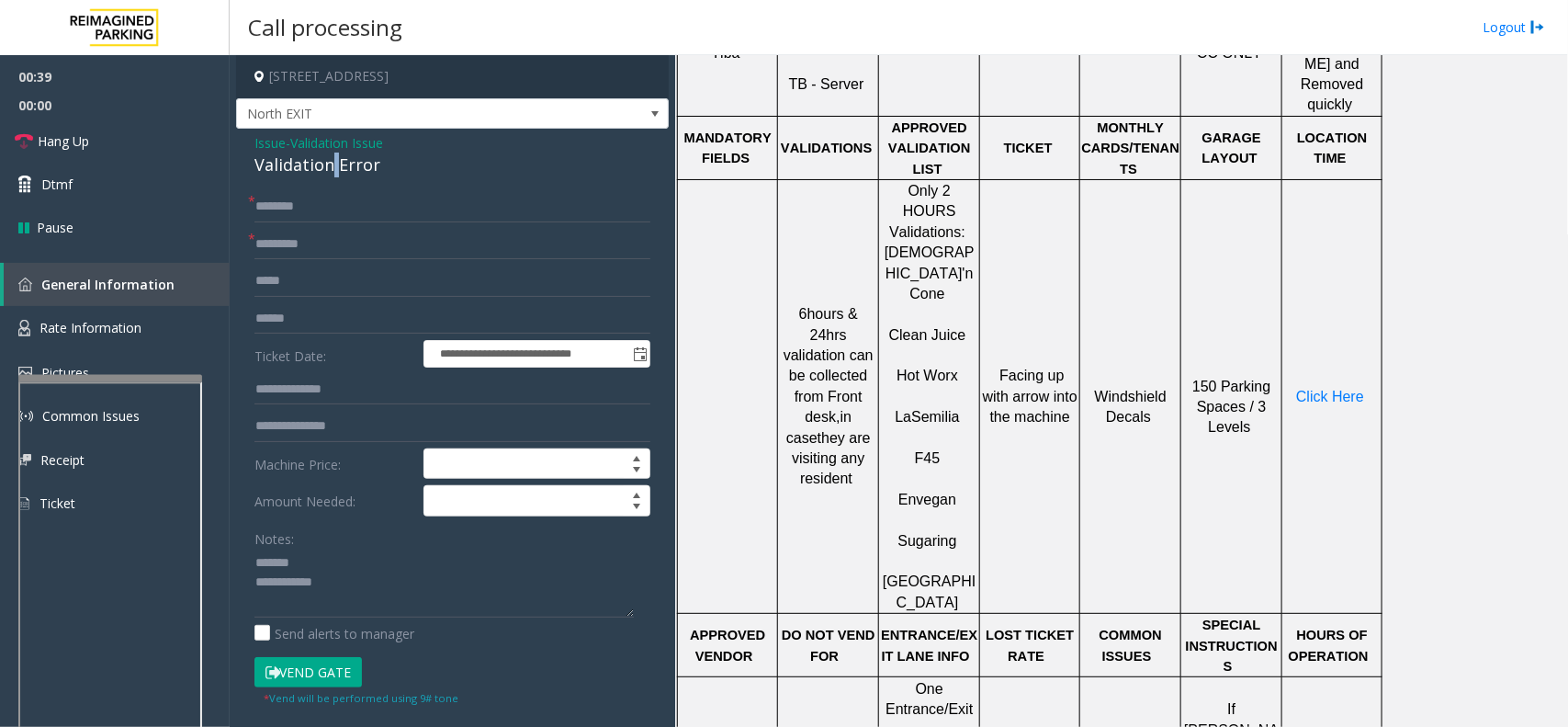click on "Validation Error" 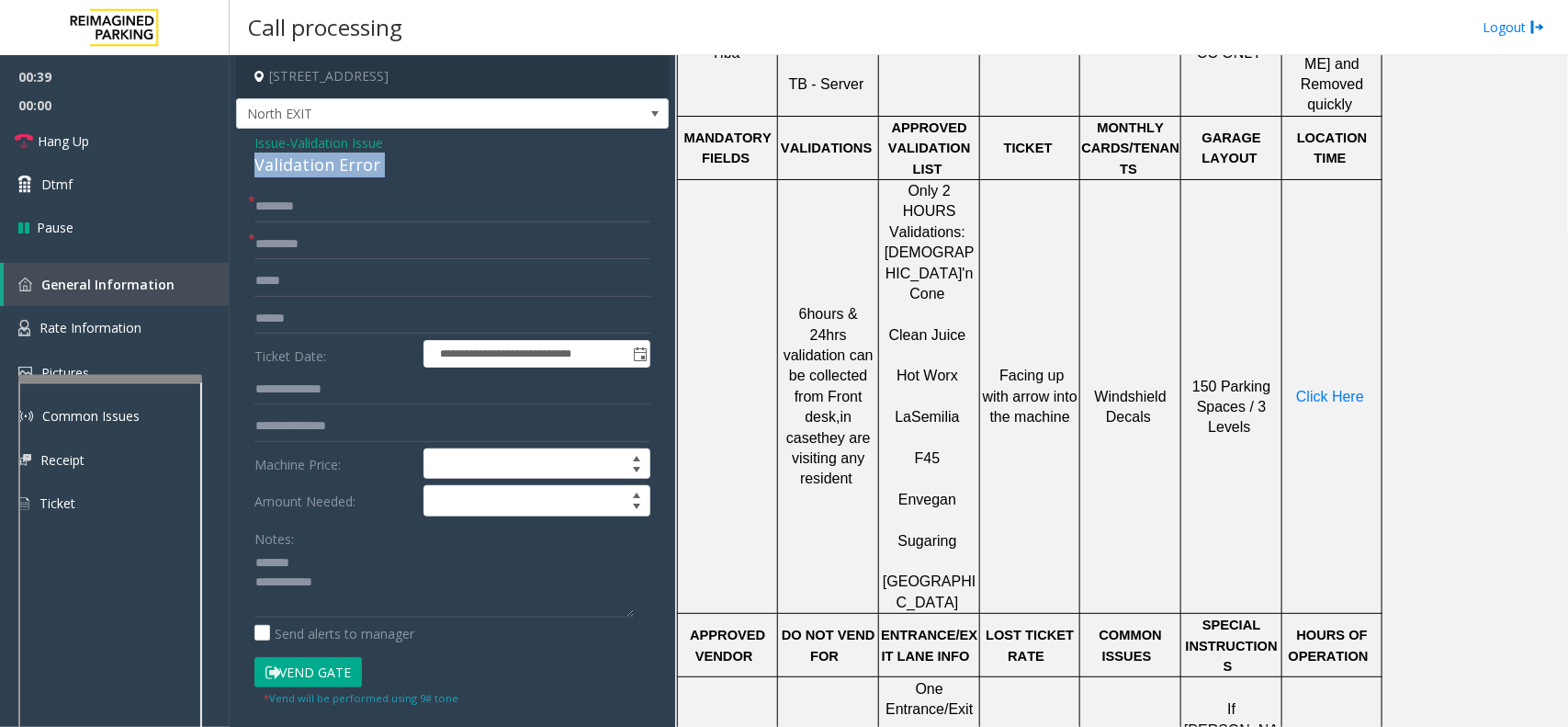 click on "Validation Error" 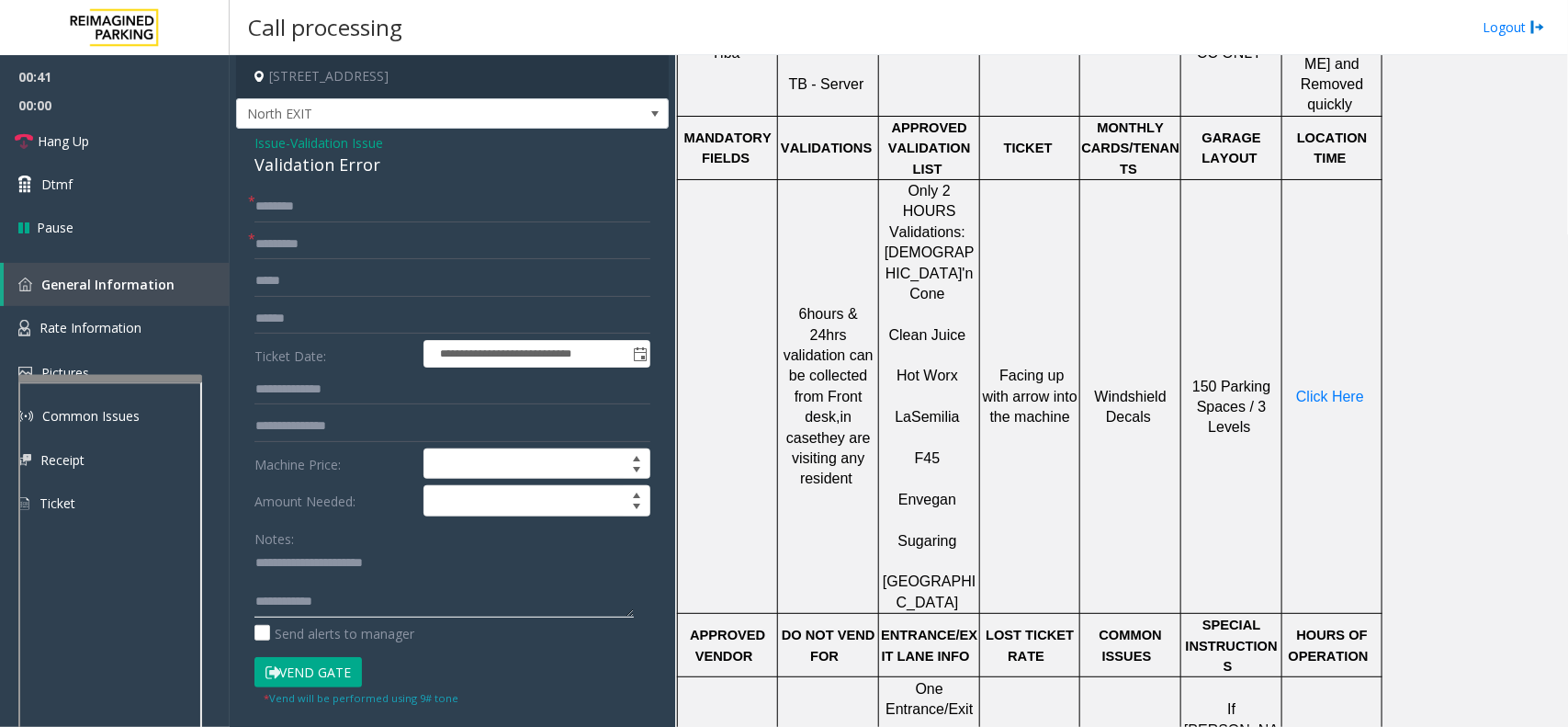 type on "**********" 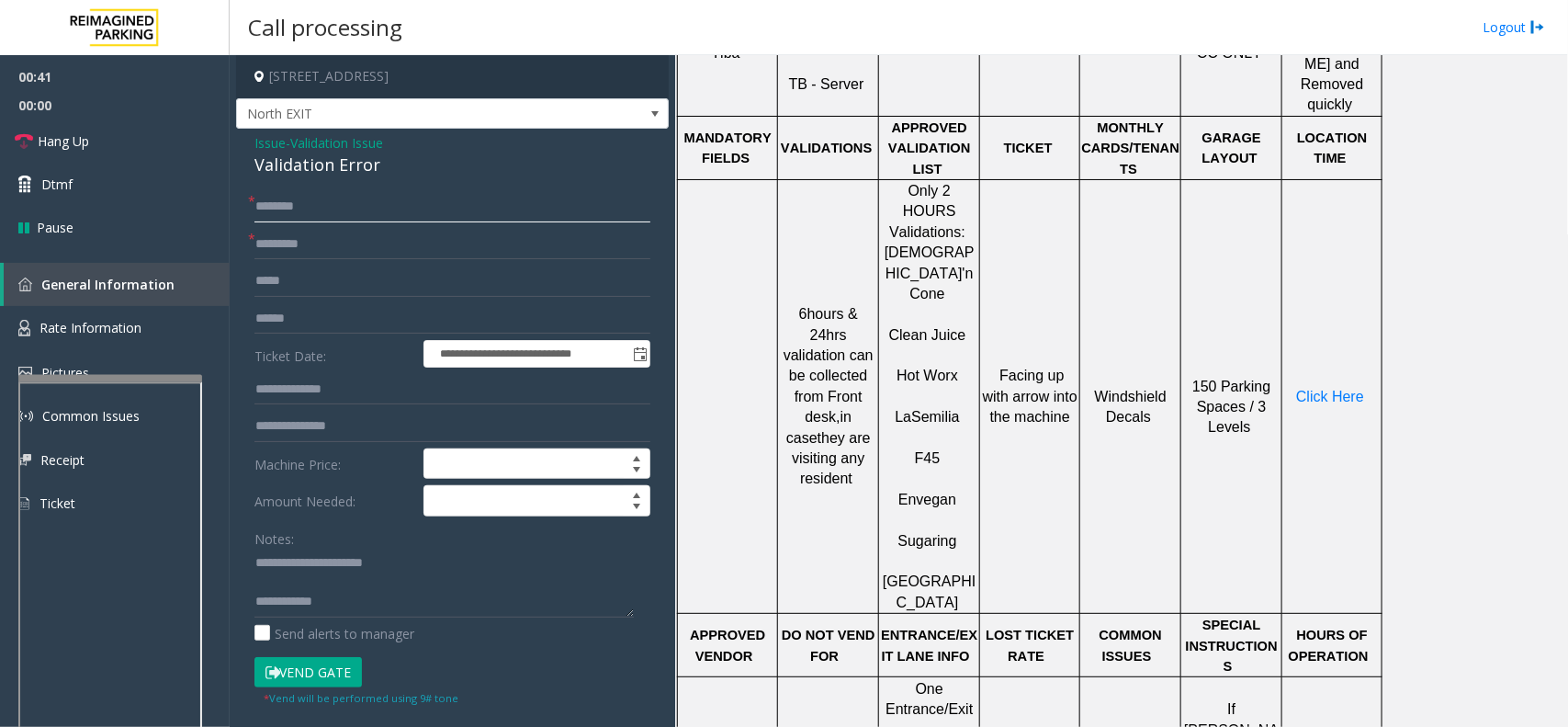 click 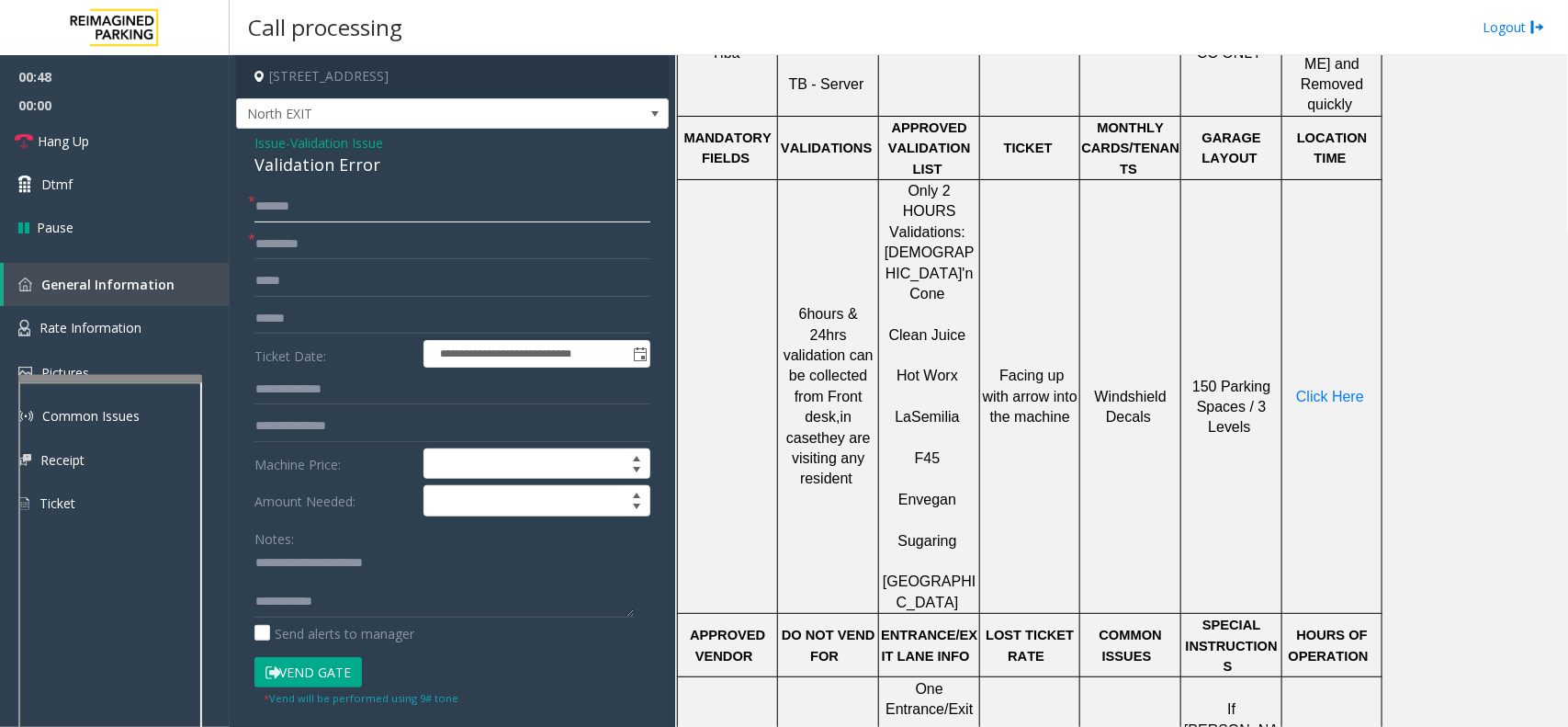 click on "******" 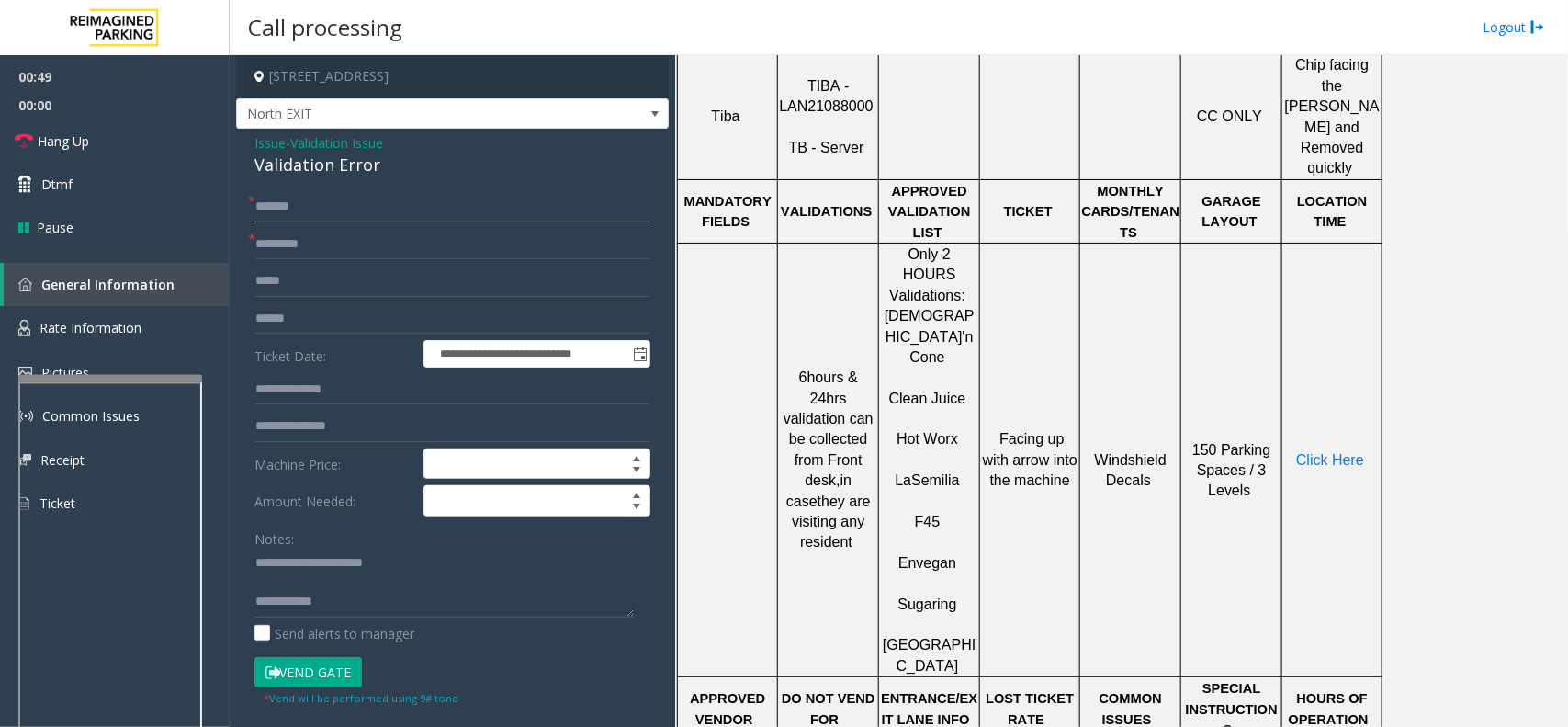 scroll, scrollTop: 804, scrollLeft: 0, axis: vertical 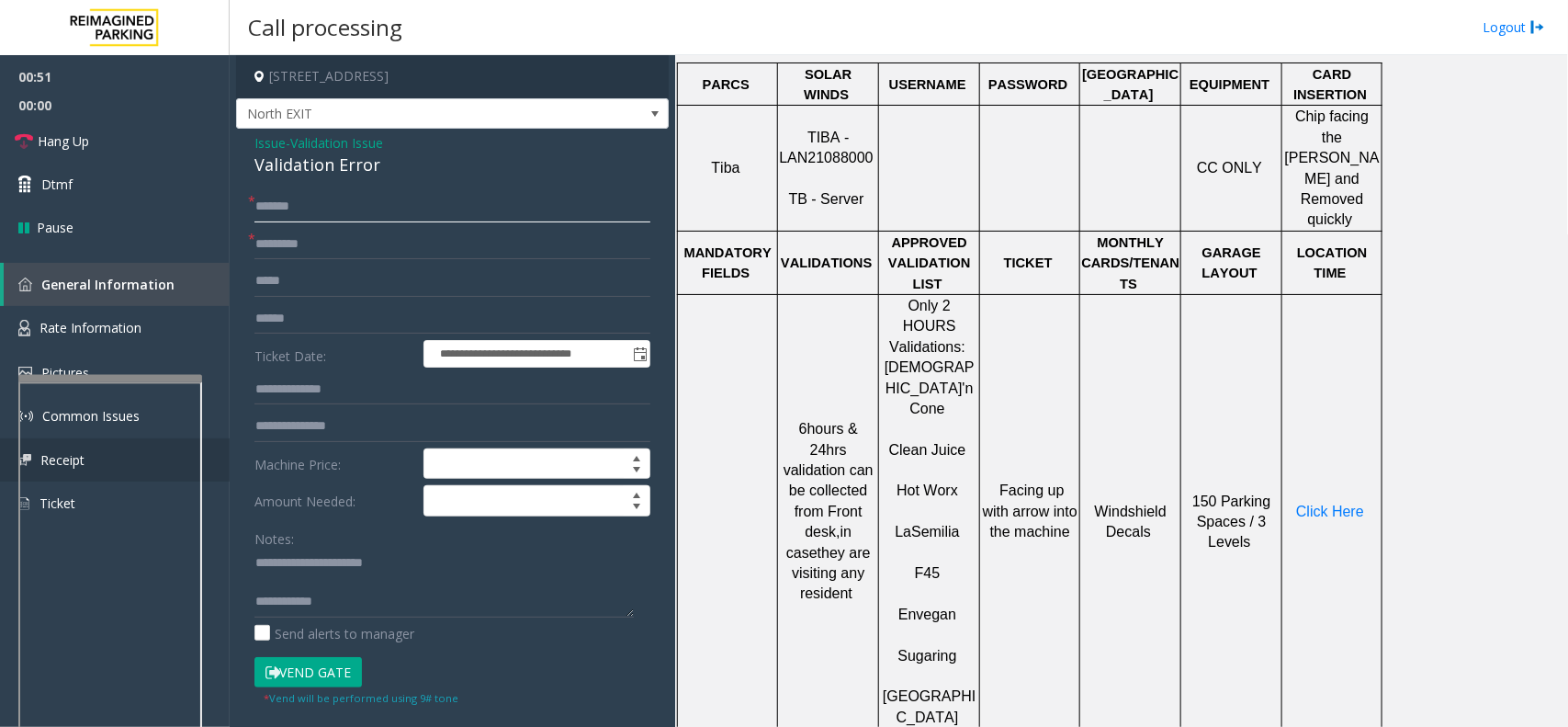type on "******" 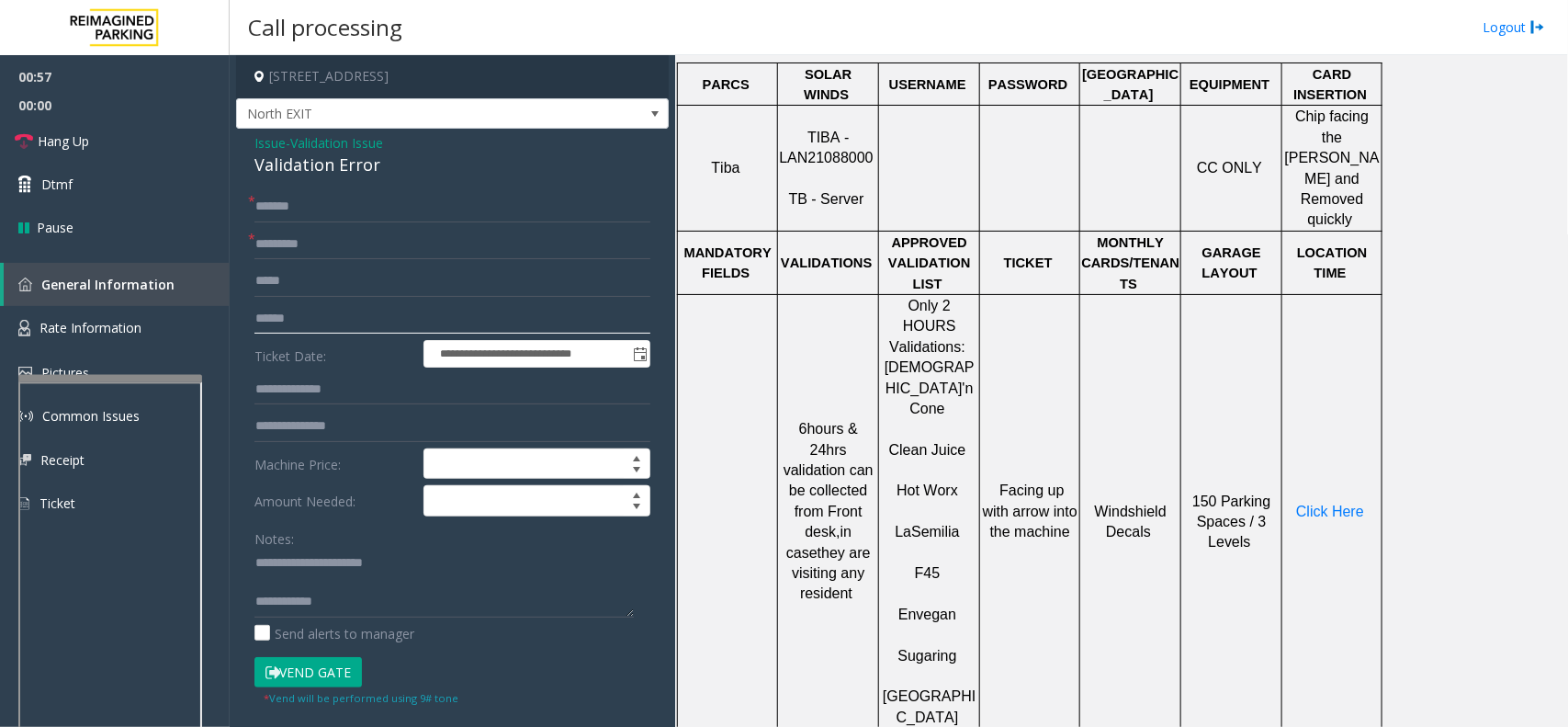 click 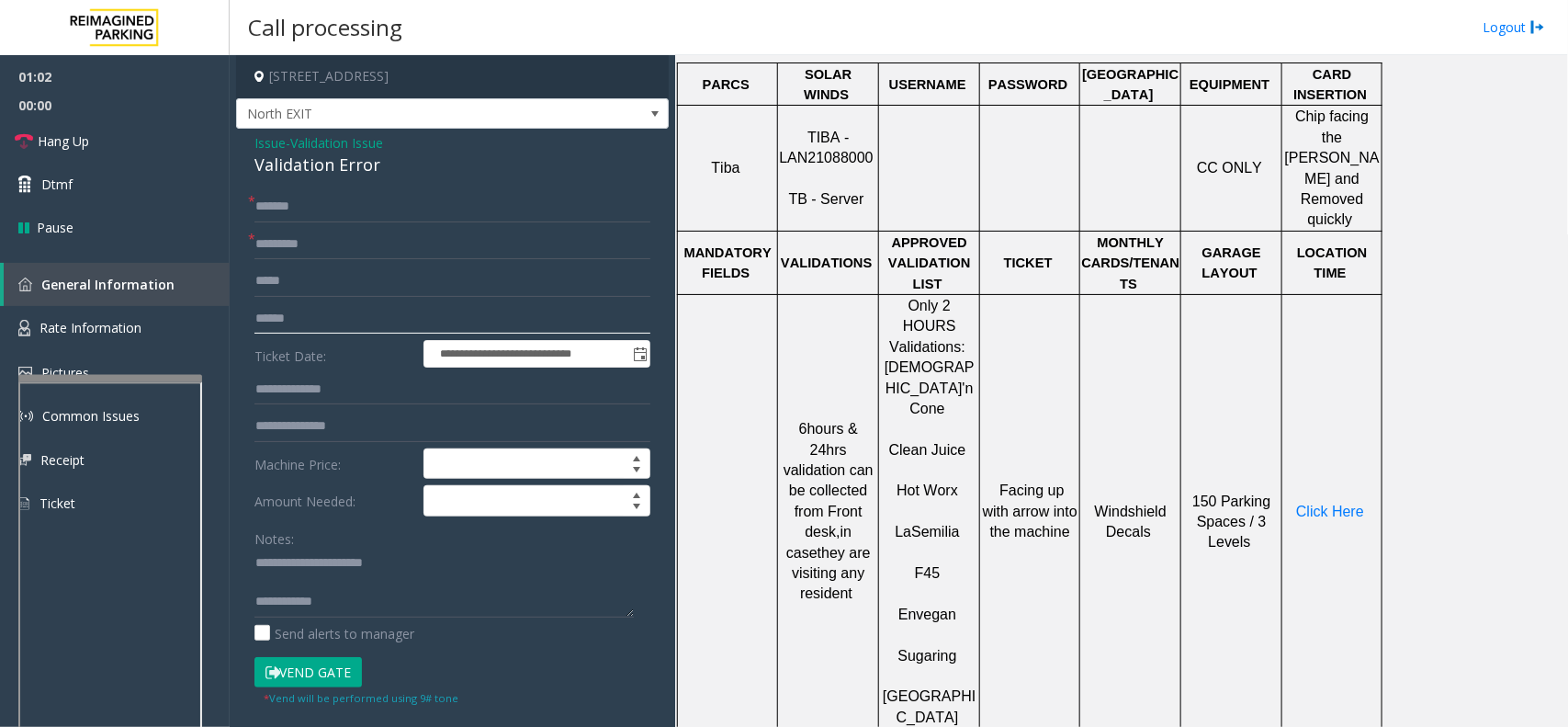 click 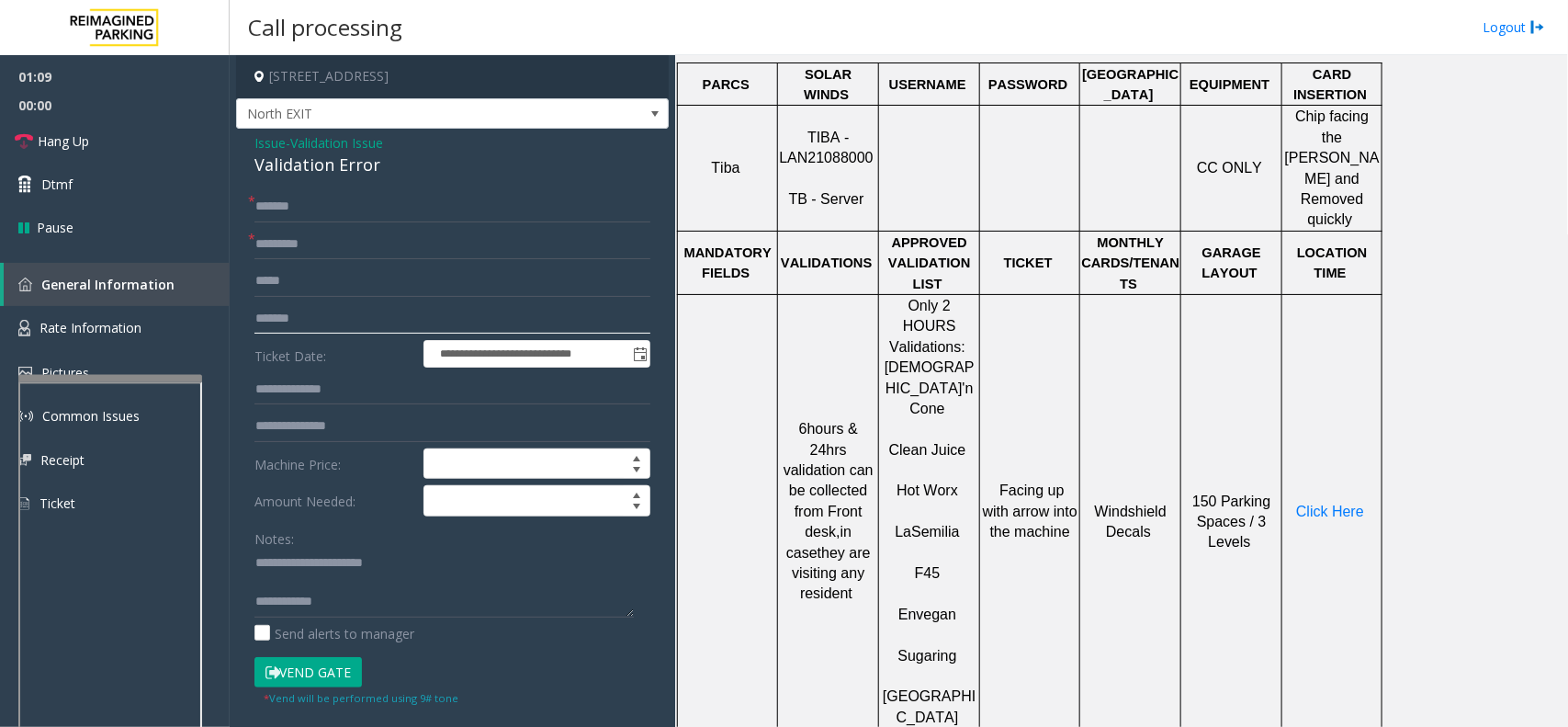 type on "*******" 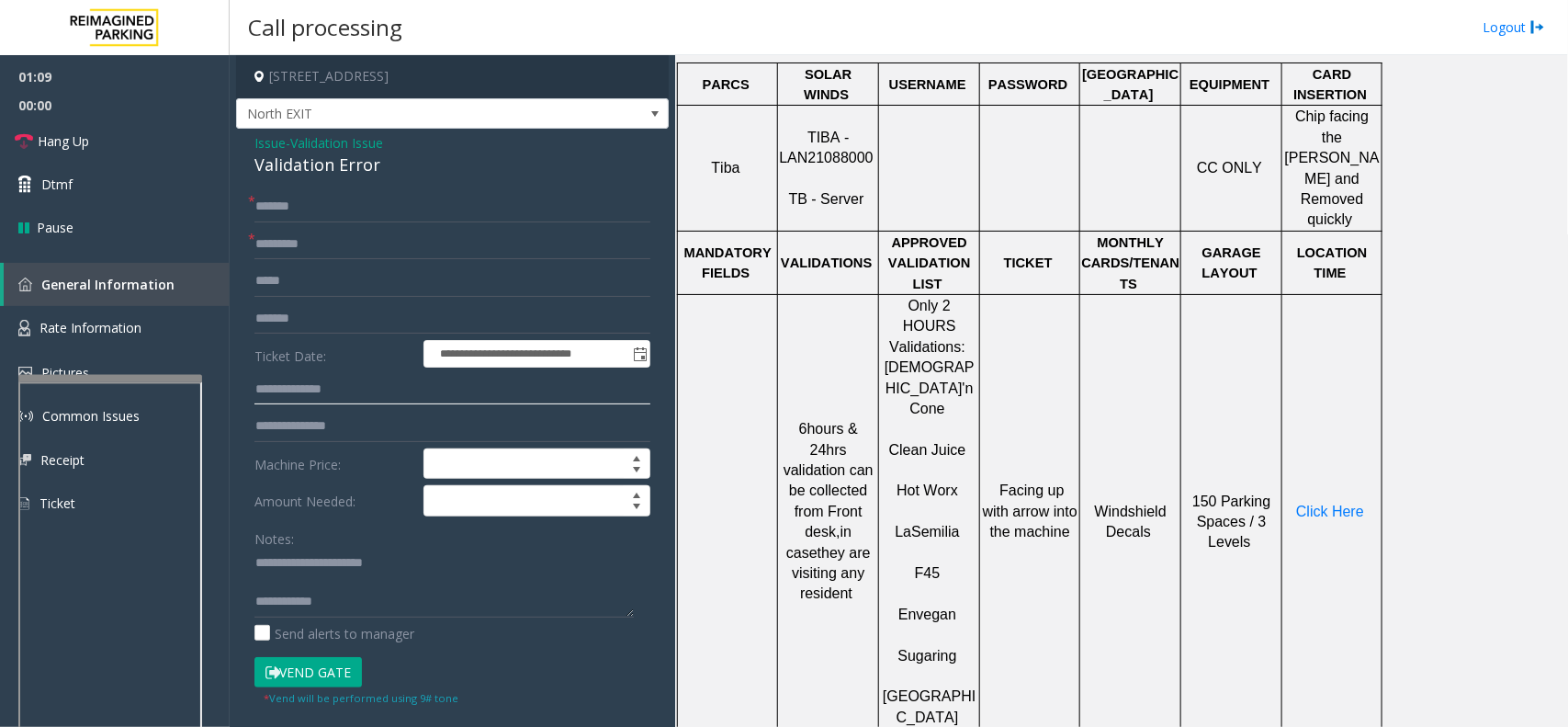 click 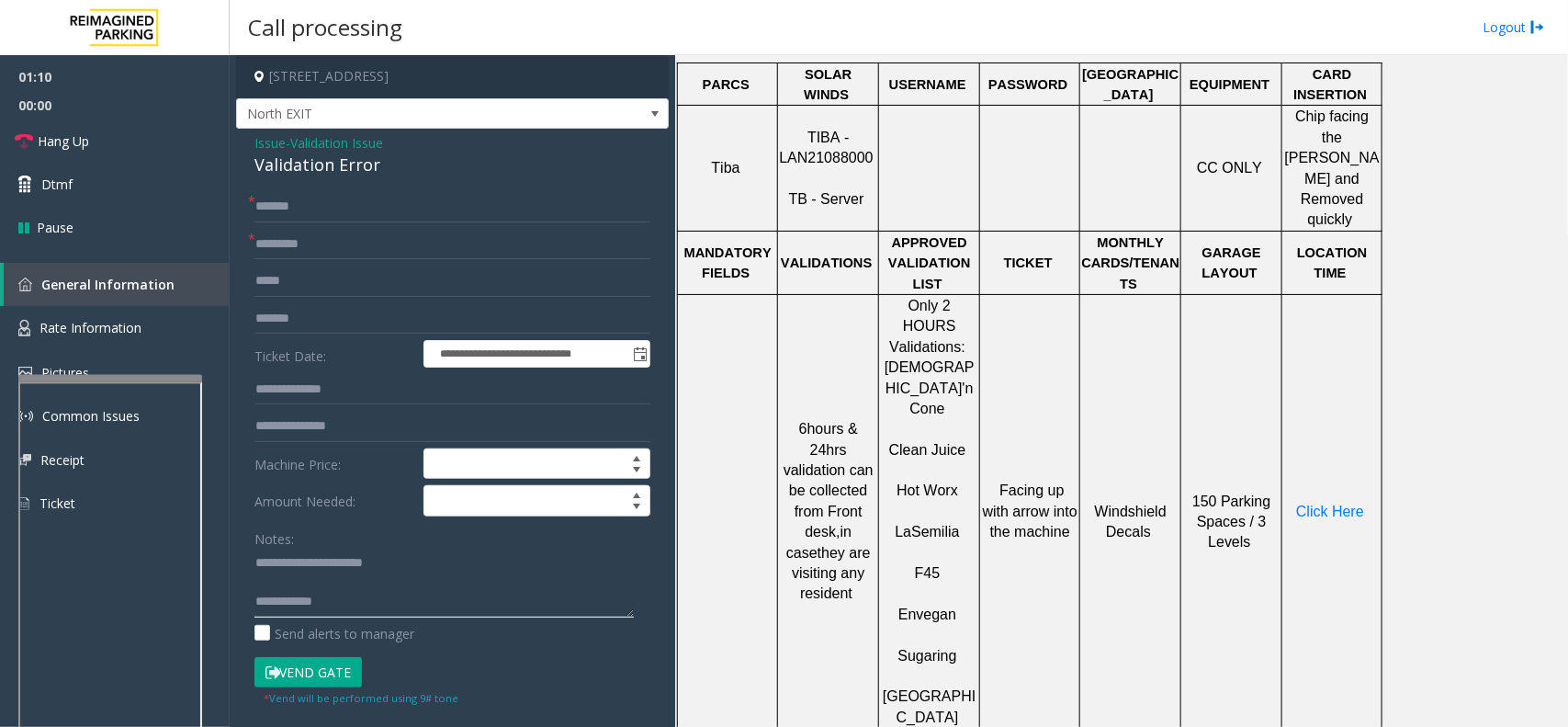 click 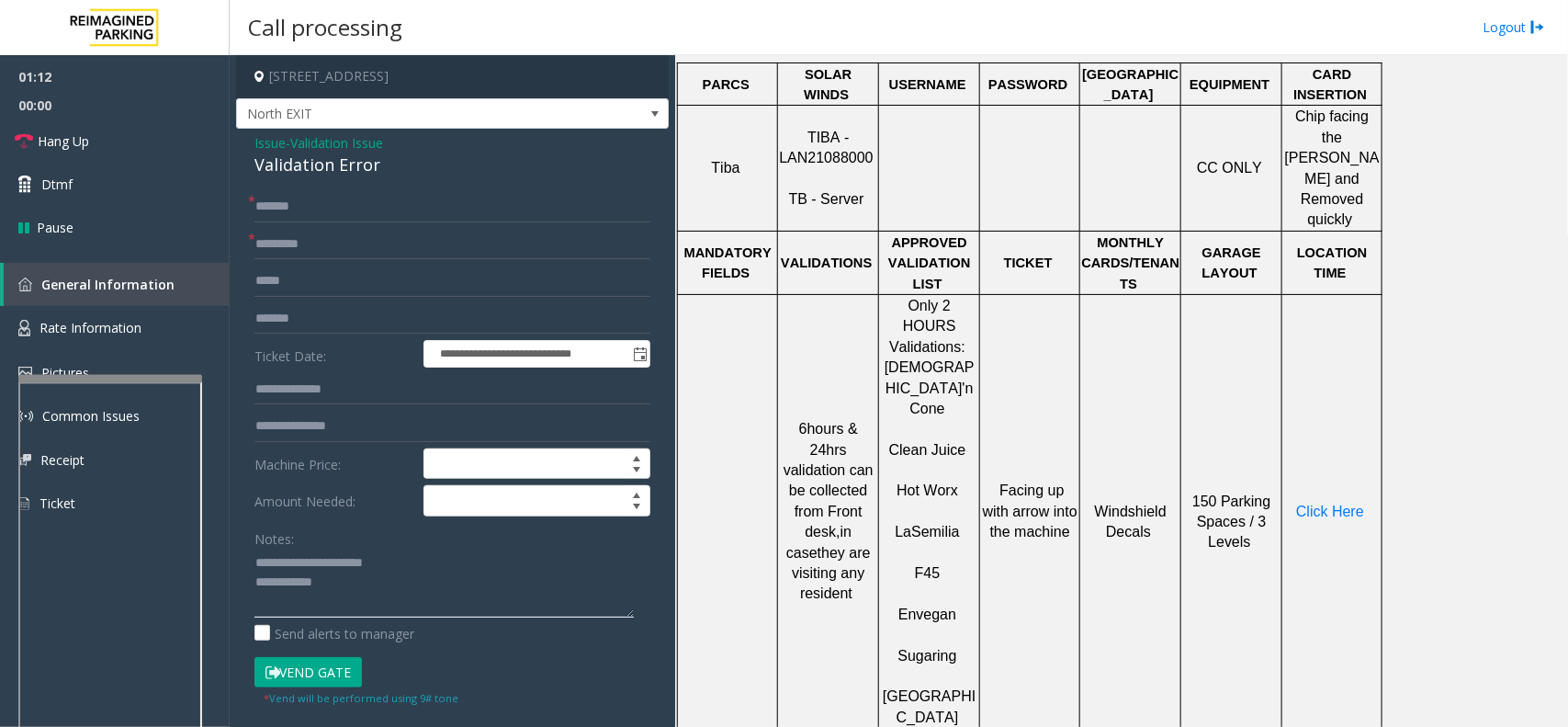 type on "**********" 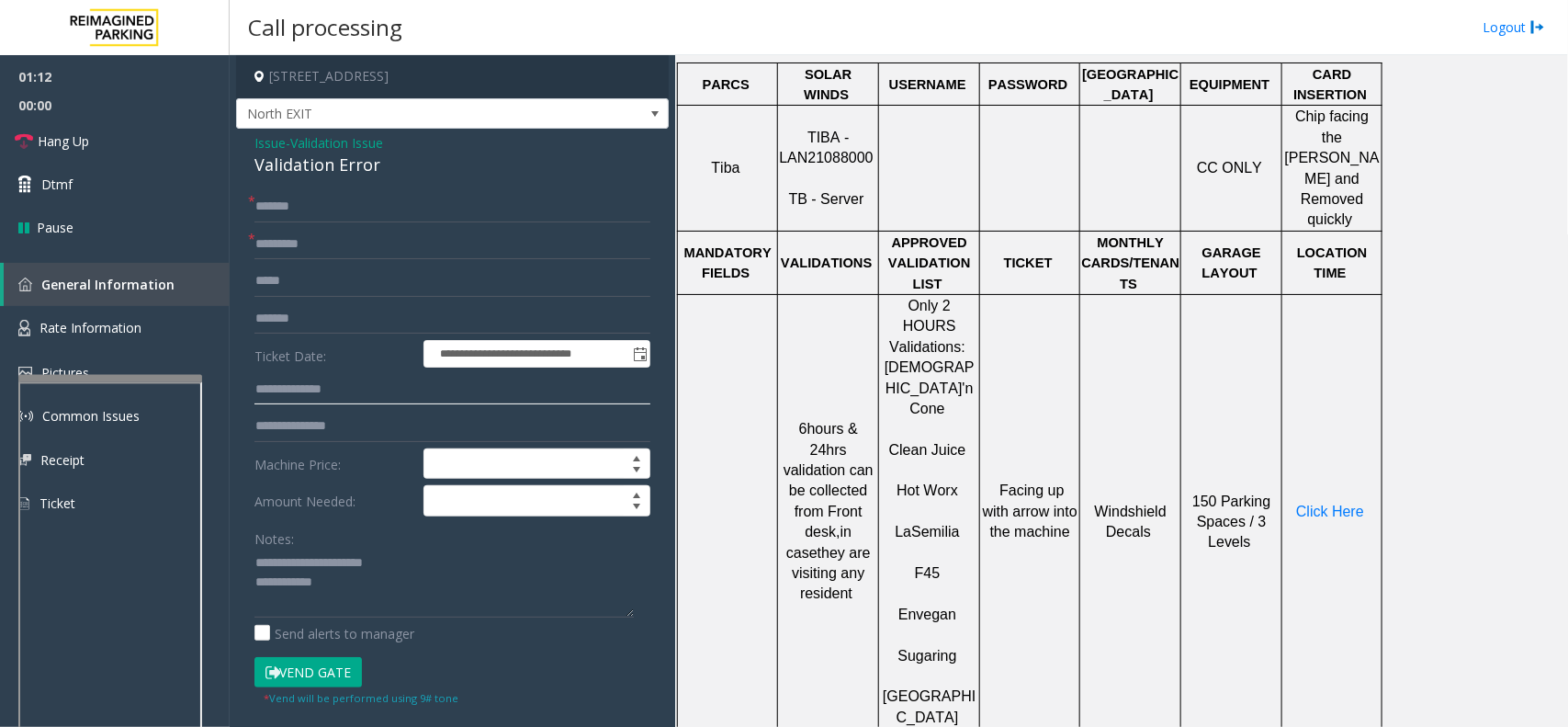 click 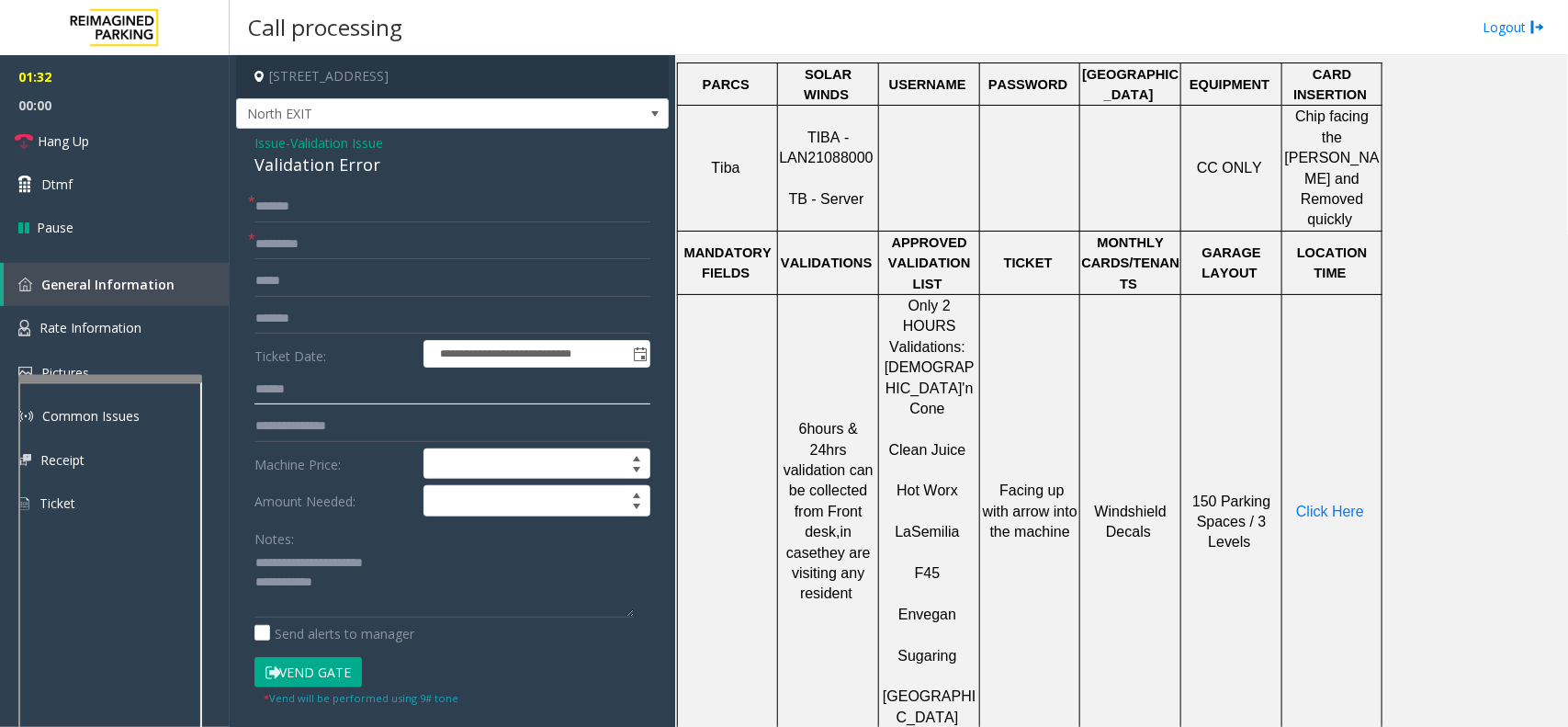 type on "******" 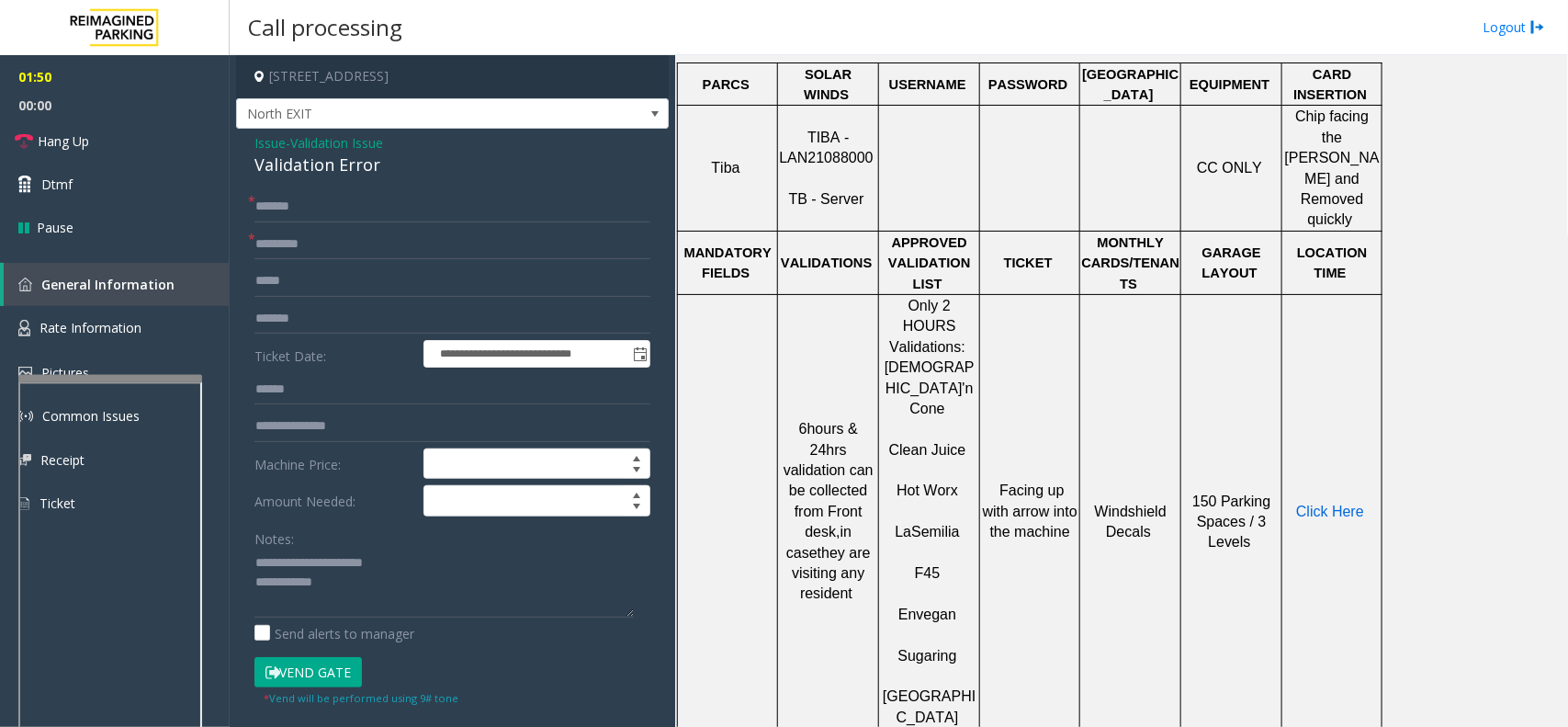 click on "Click Here" 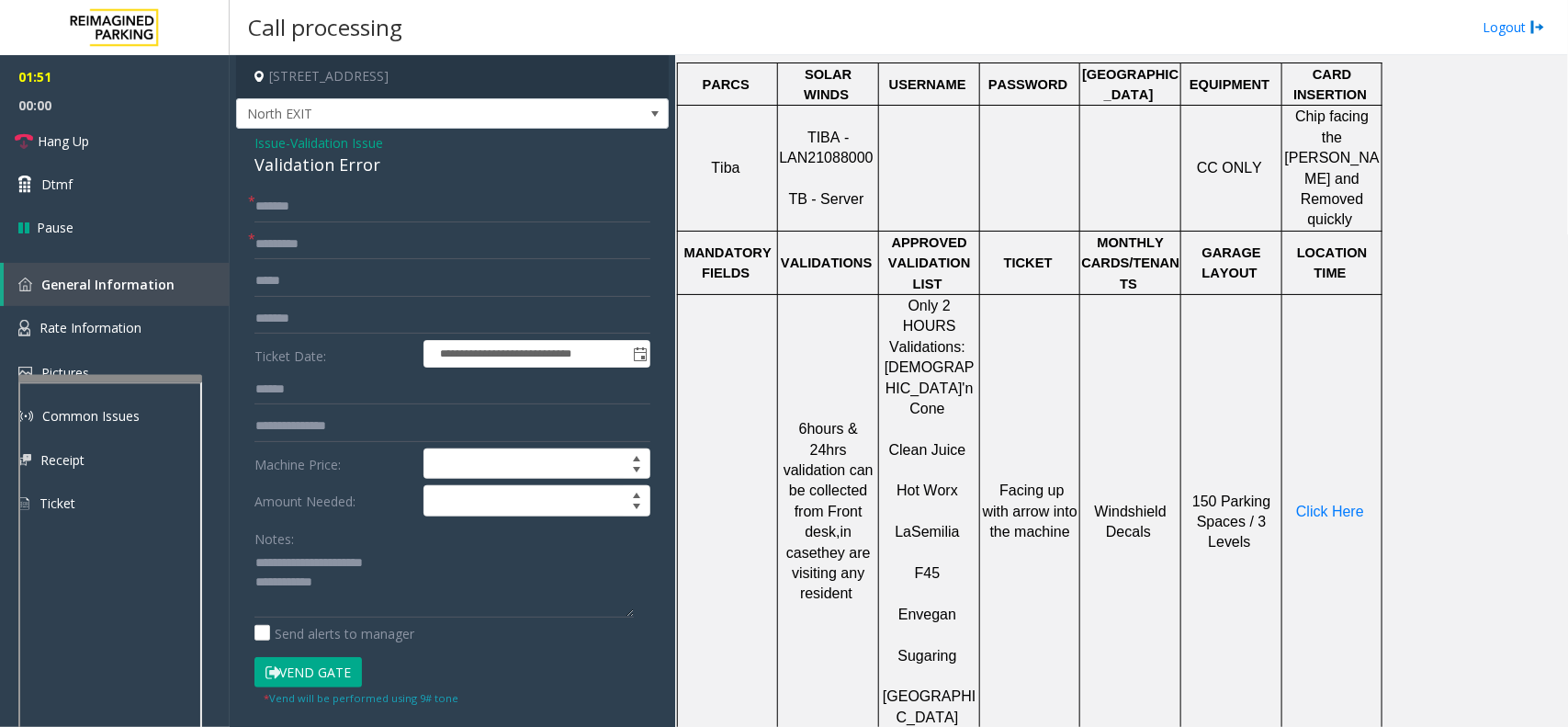 click on "**********" 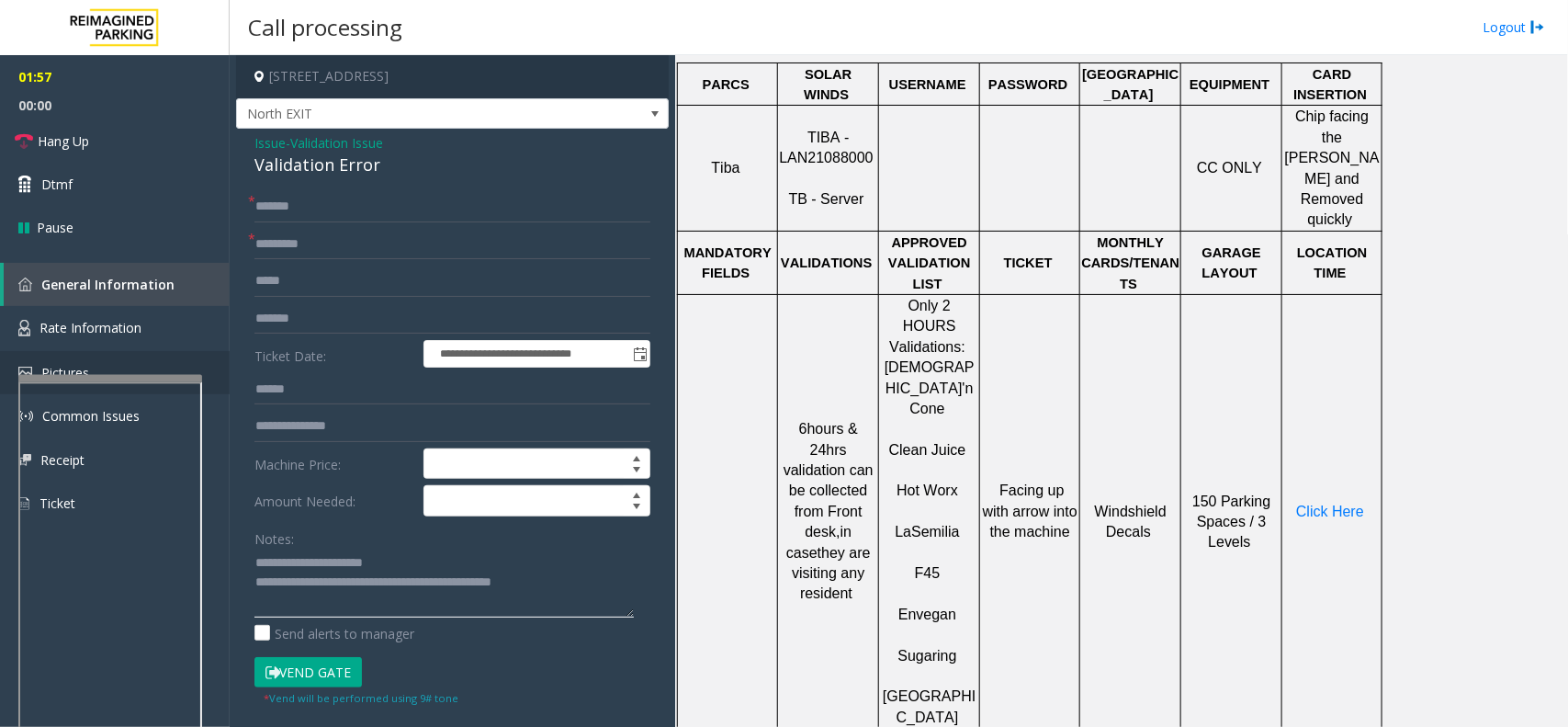 type on "**********" 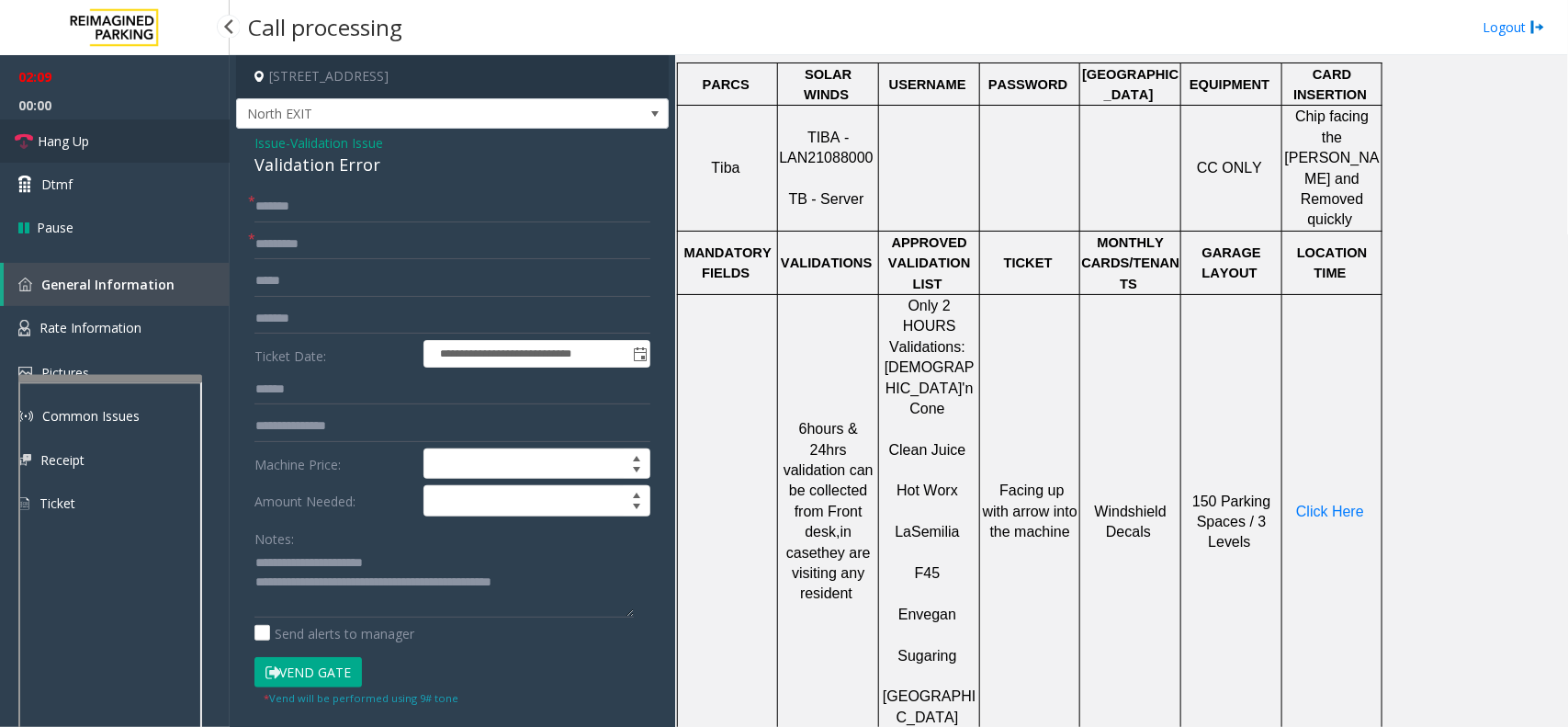 click on "Hang Up" at bounding box center (115, 141) 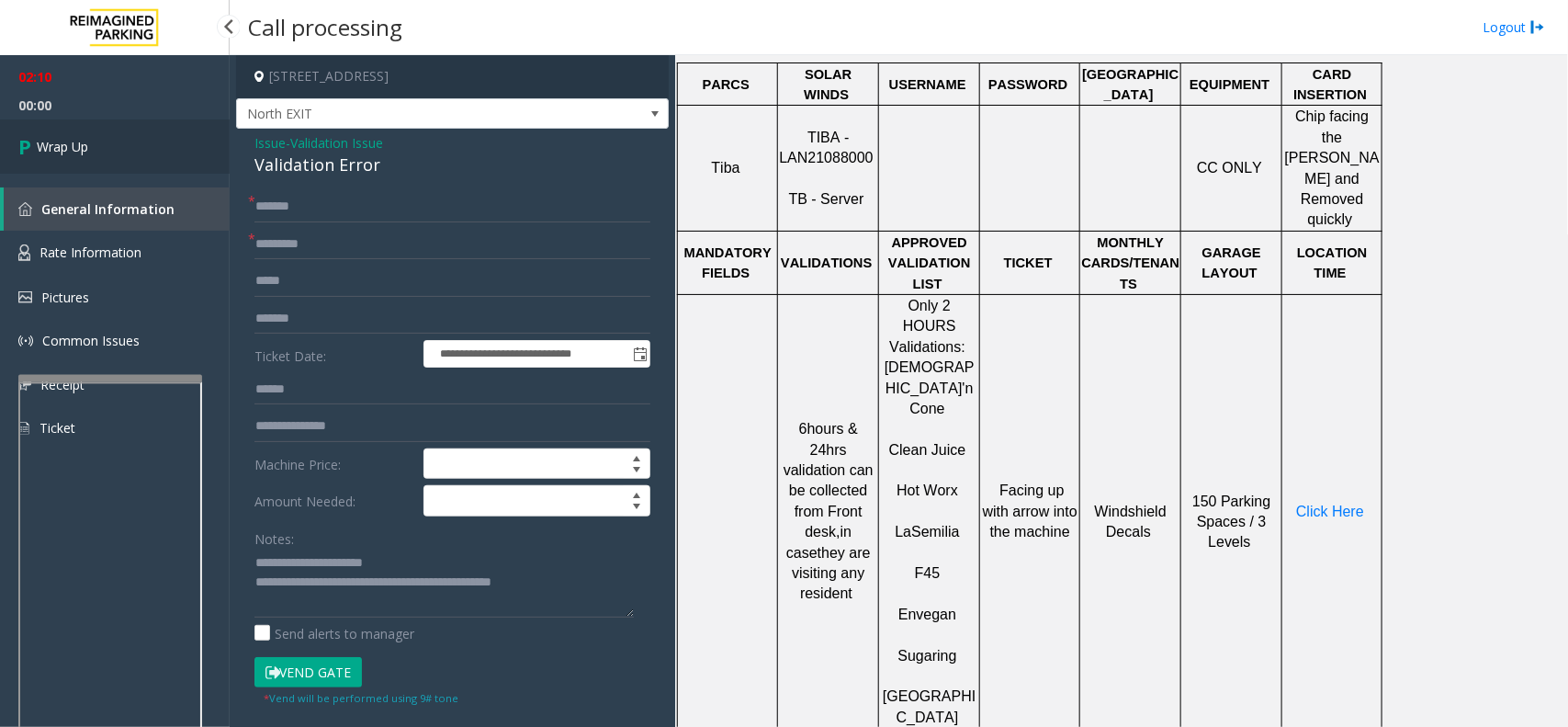 click on "Wrap Up" at bounding box center [115, 146] 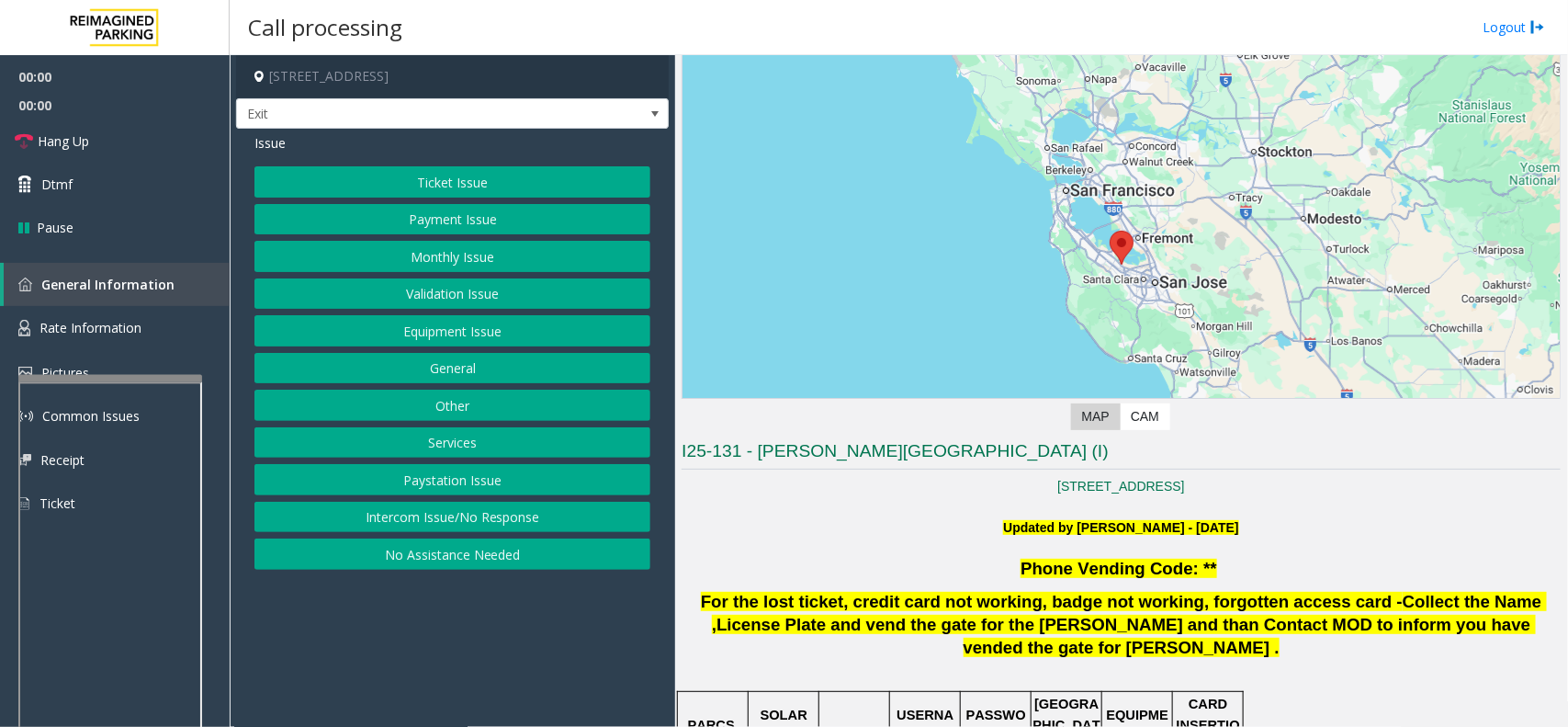 scroll, scrollTop: 574, scrollLeft: 0, axis: vertical 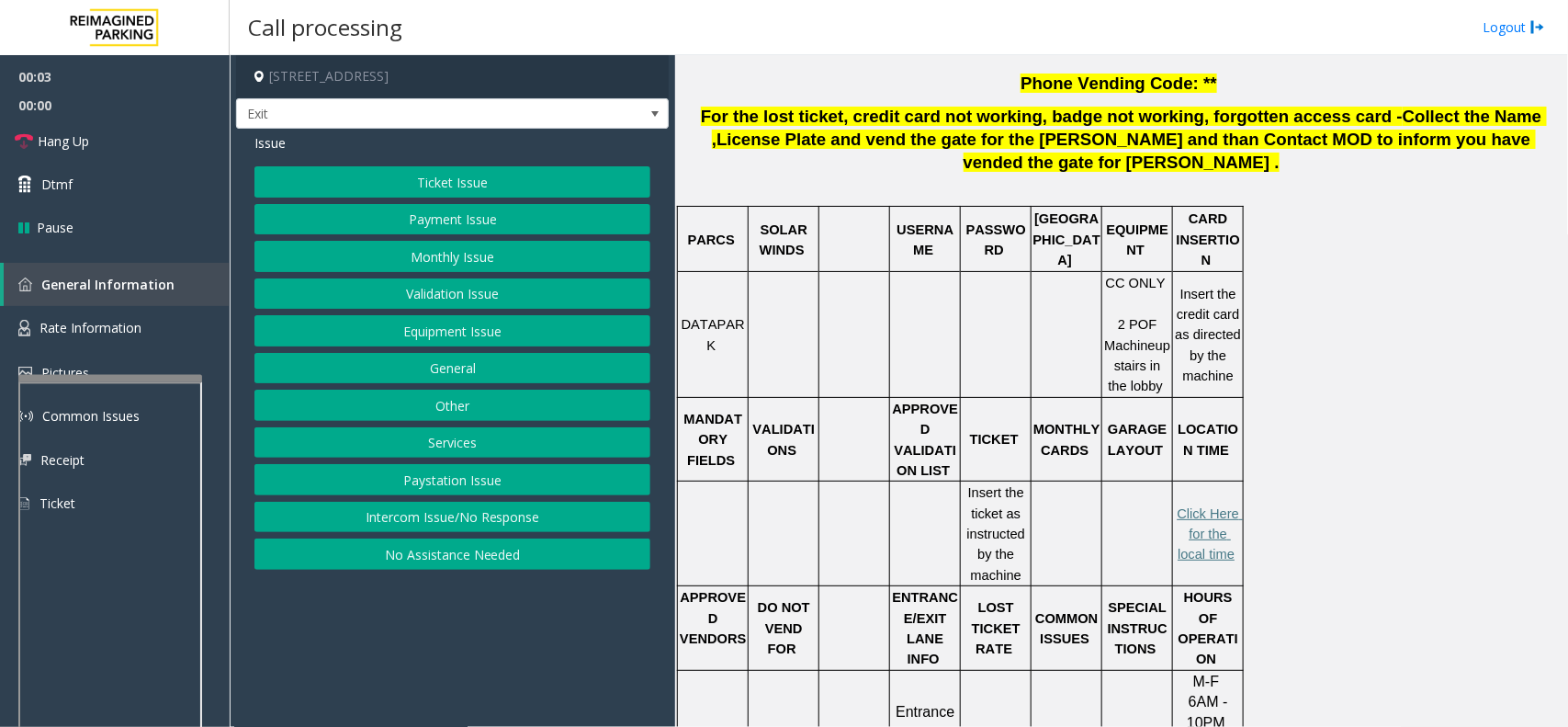 click on "Ticket Issue" 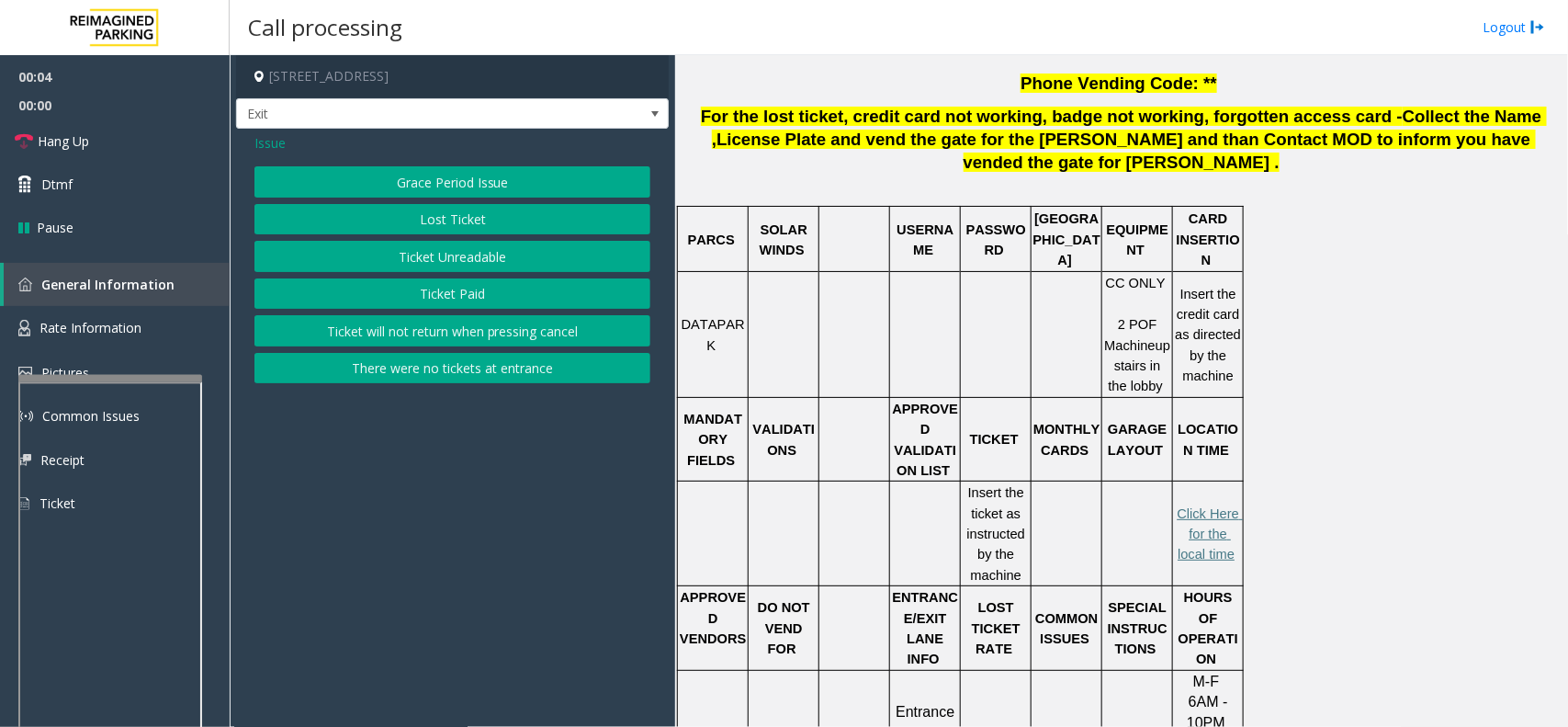 click on "Ticket Unreadable" 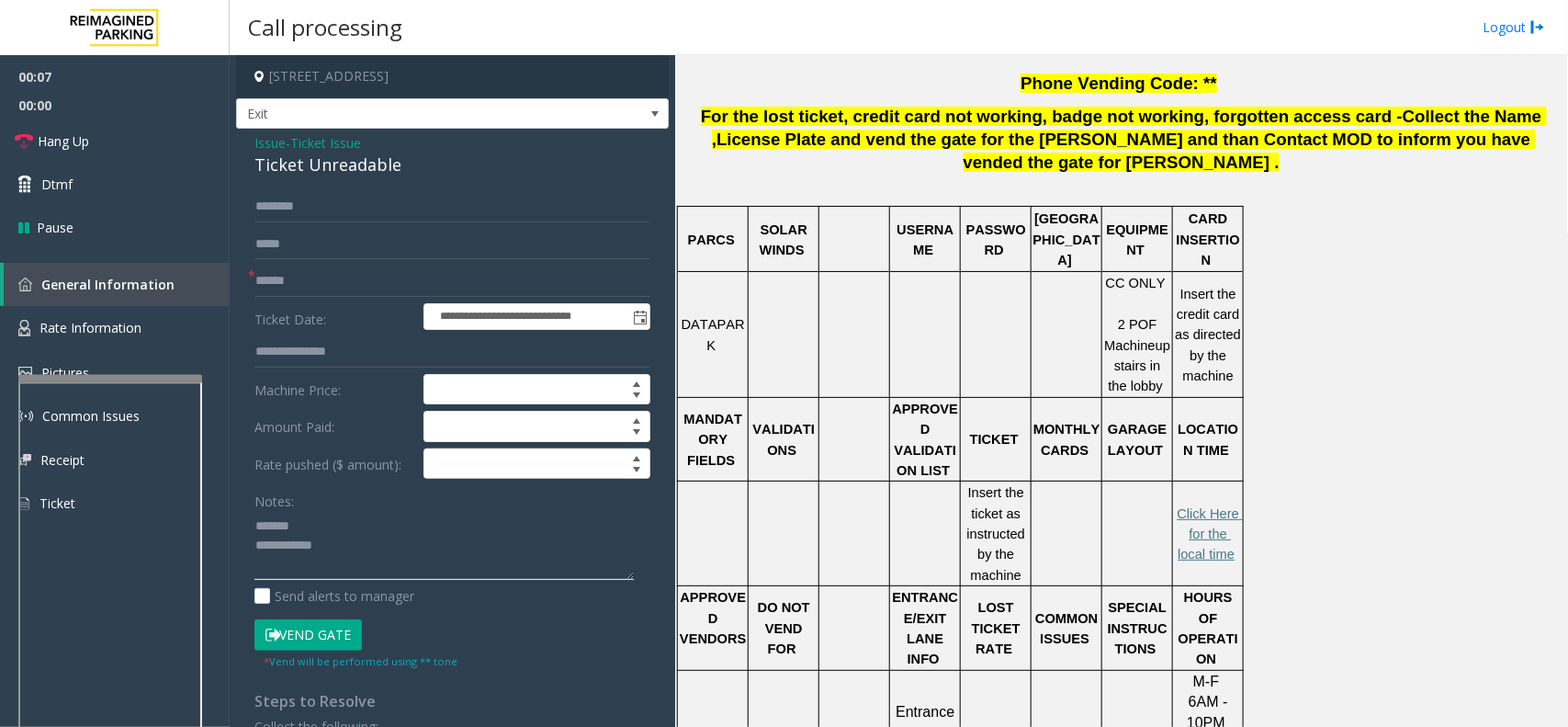 type on "**********" 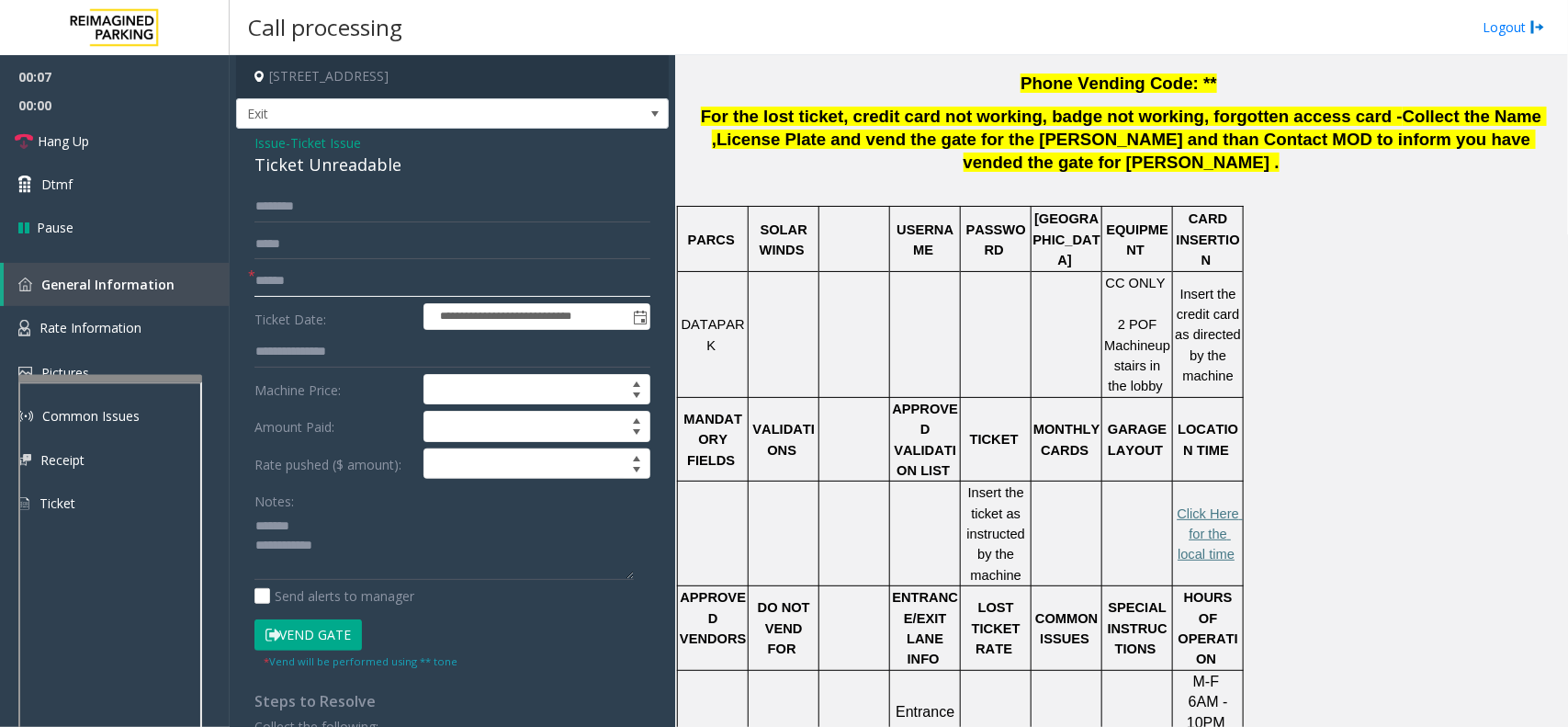 click 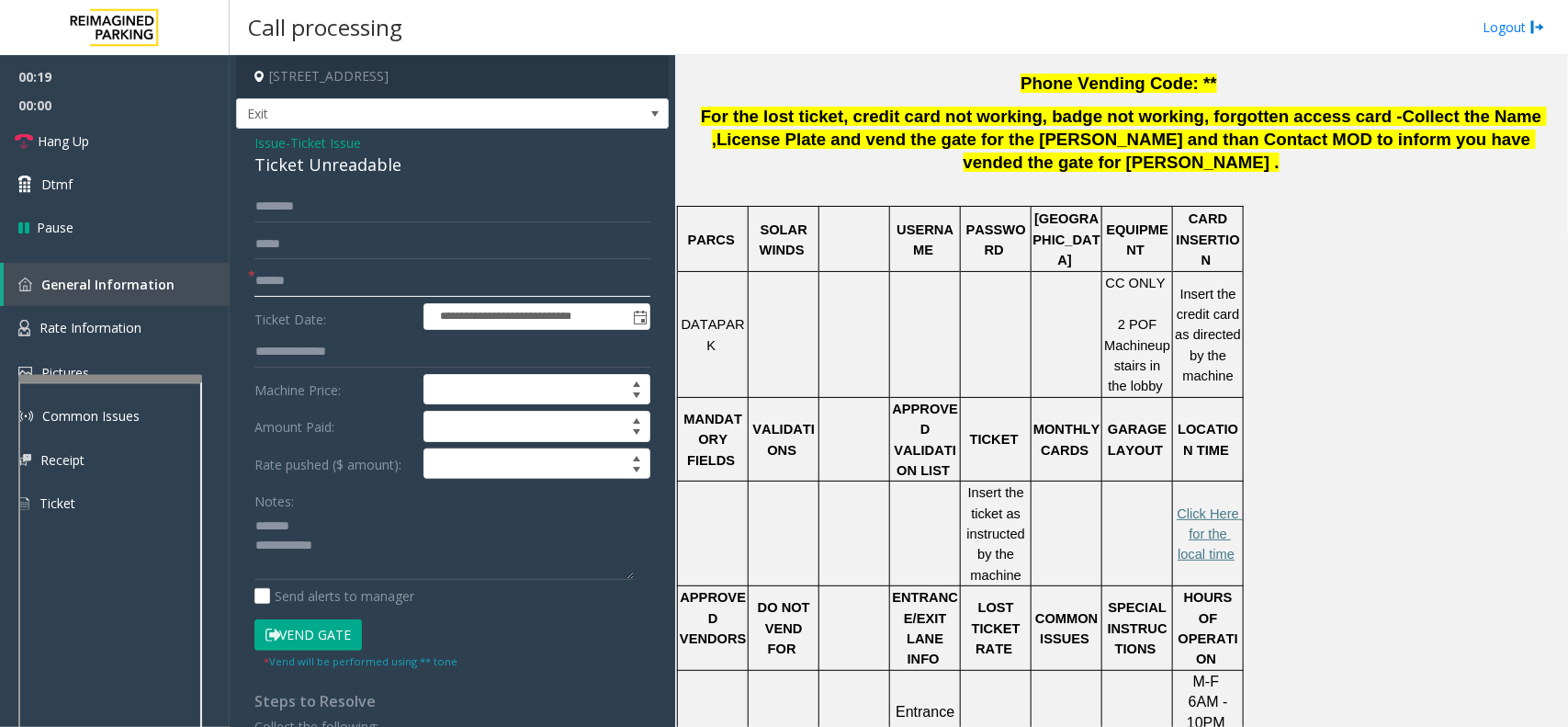 type on "******" 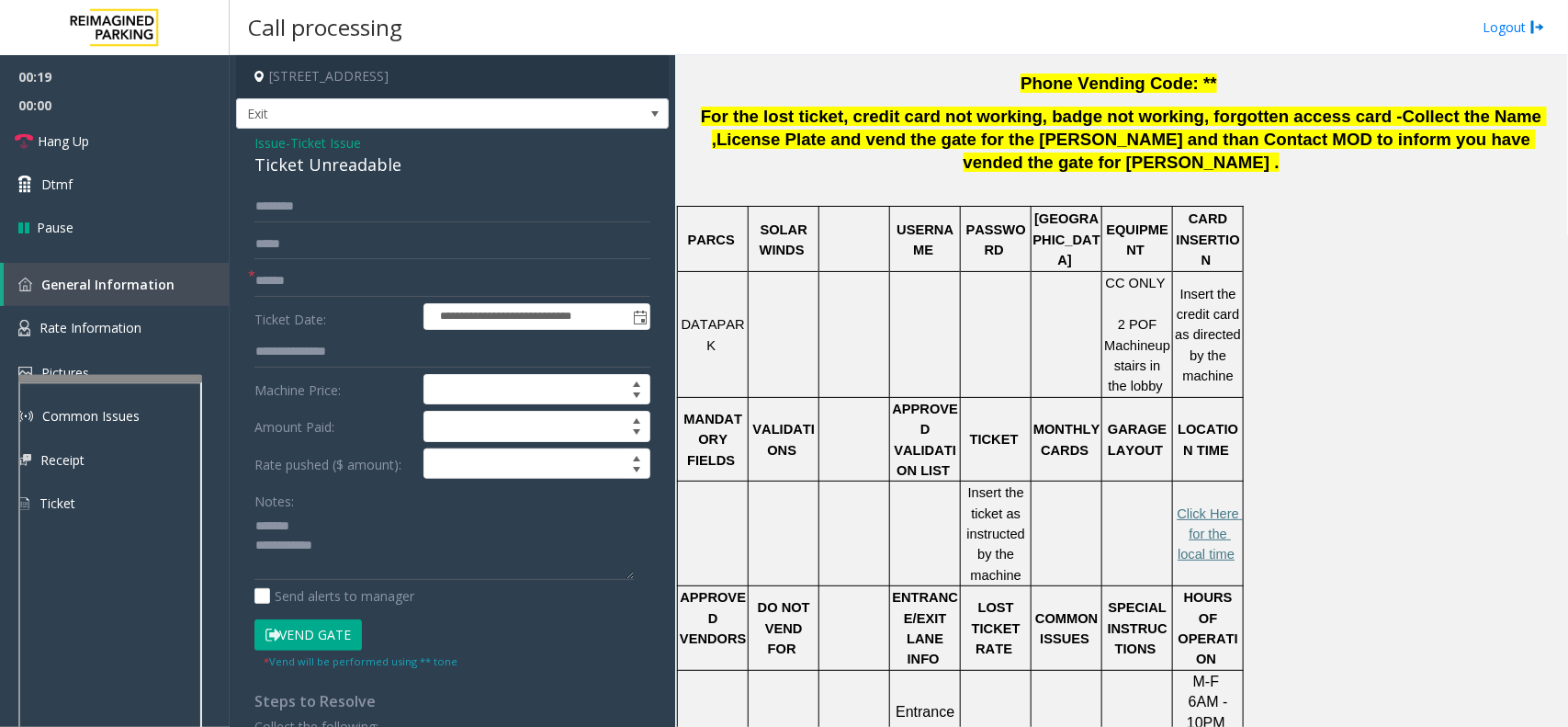 click on "Ticket Unreadable" 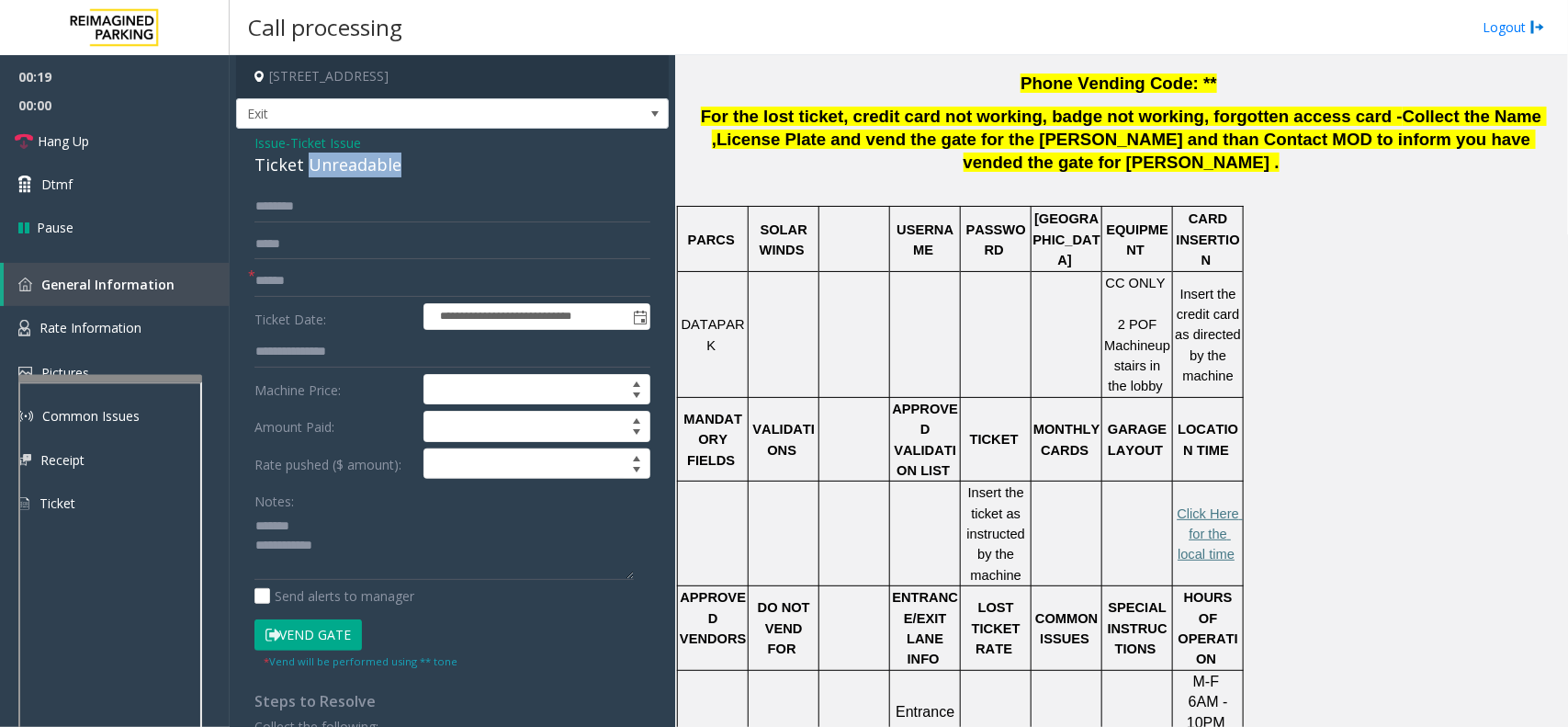 click on "Ticket Unreadable" 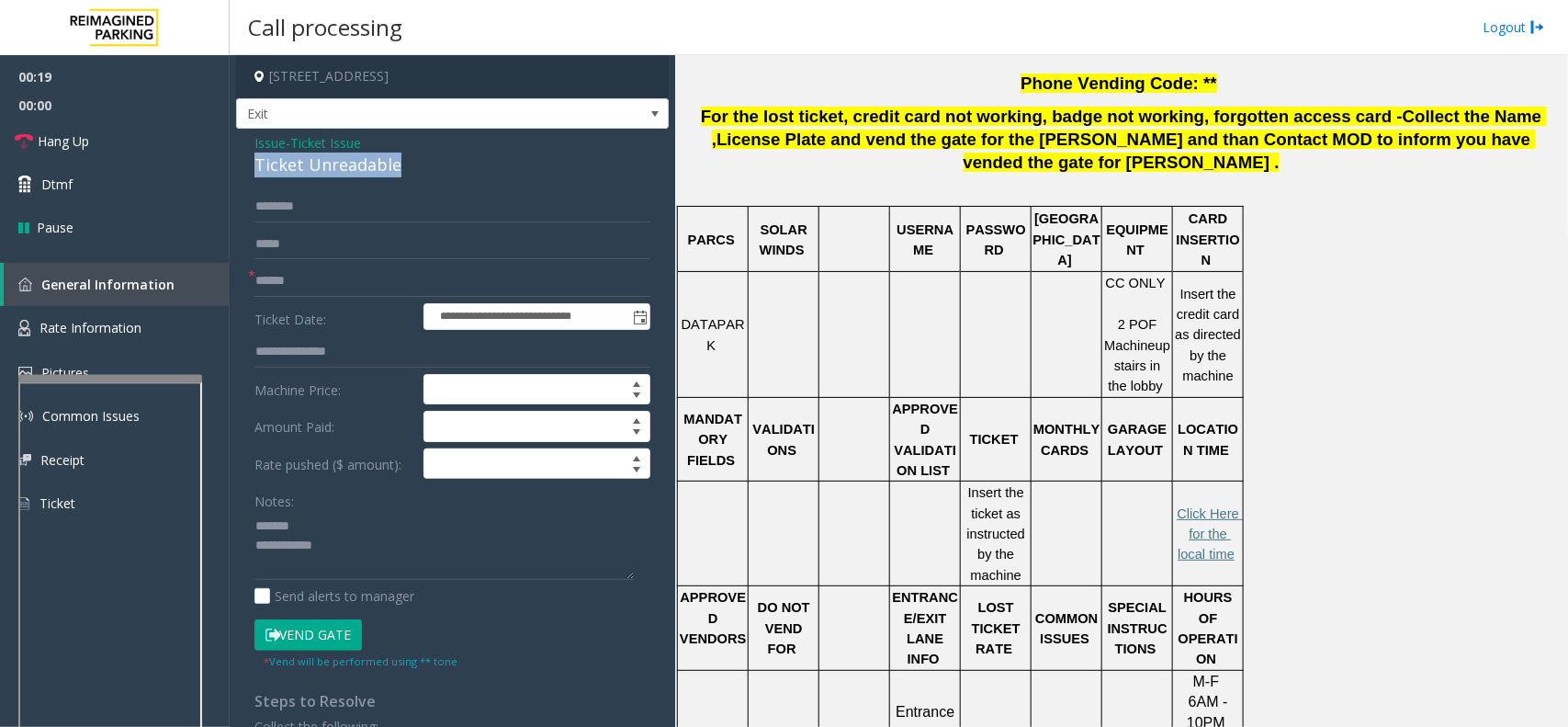 click on "Ticket Unreadable" 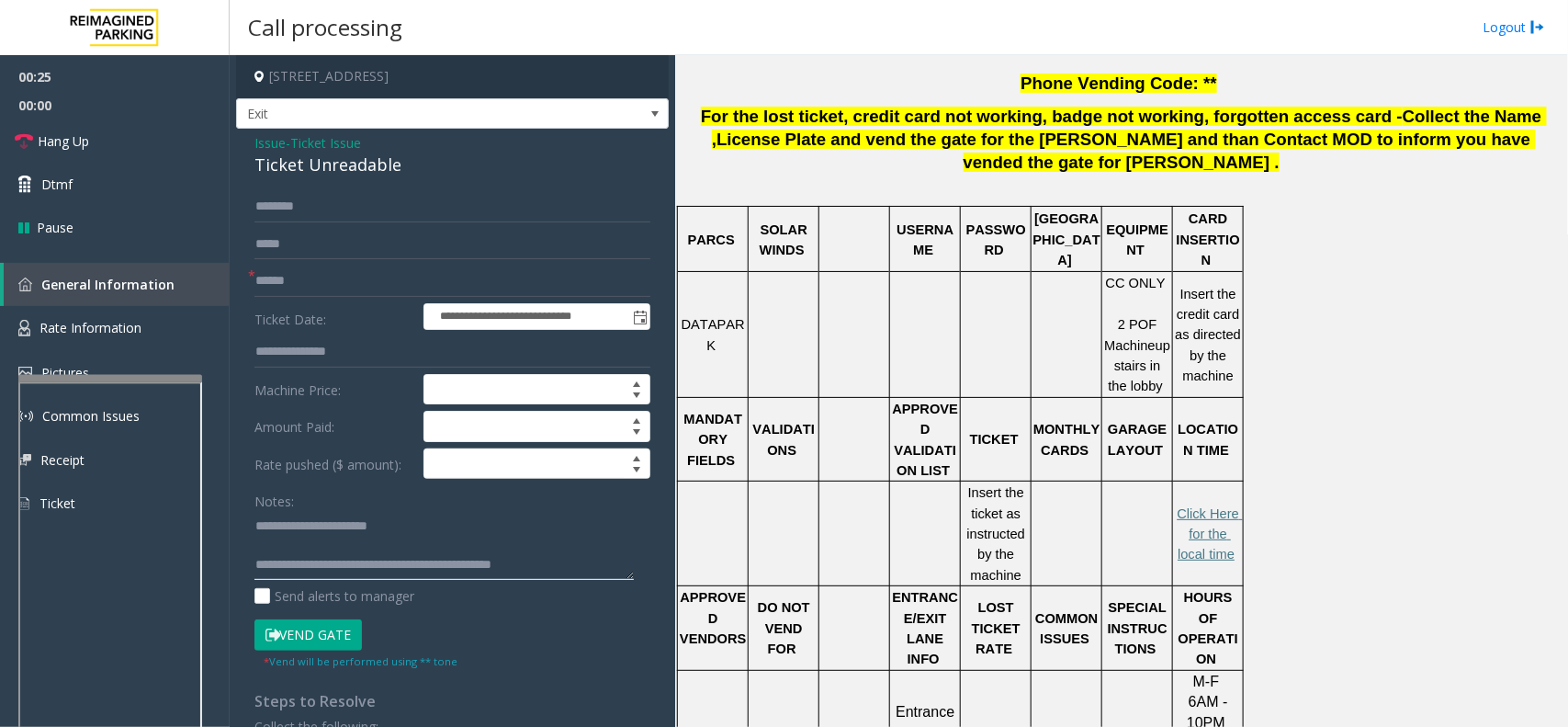type on "**********" 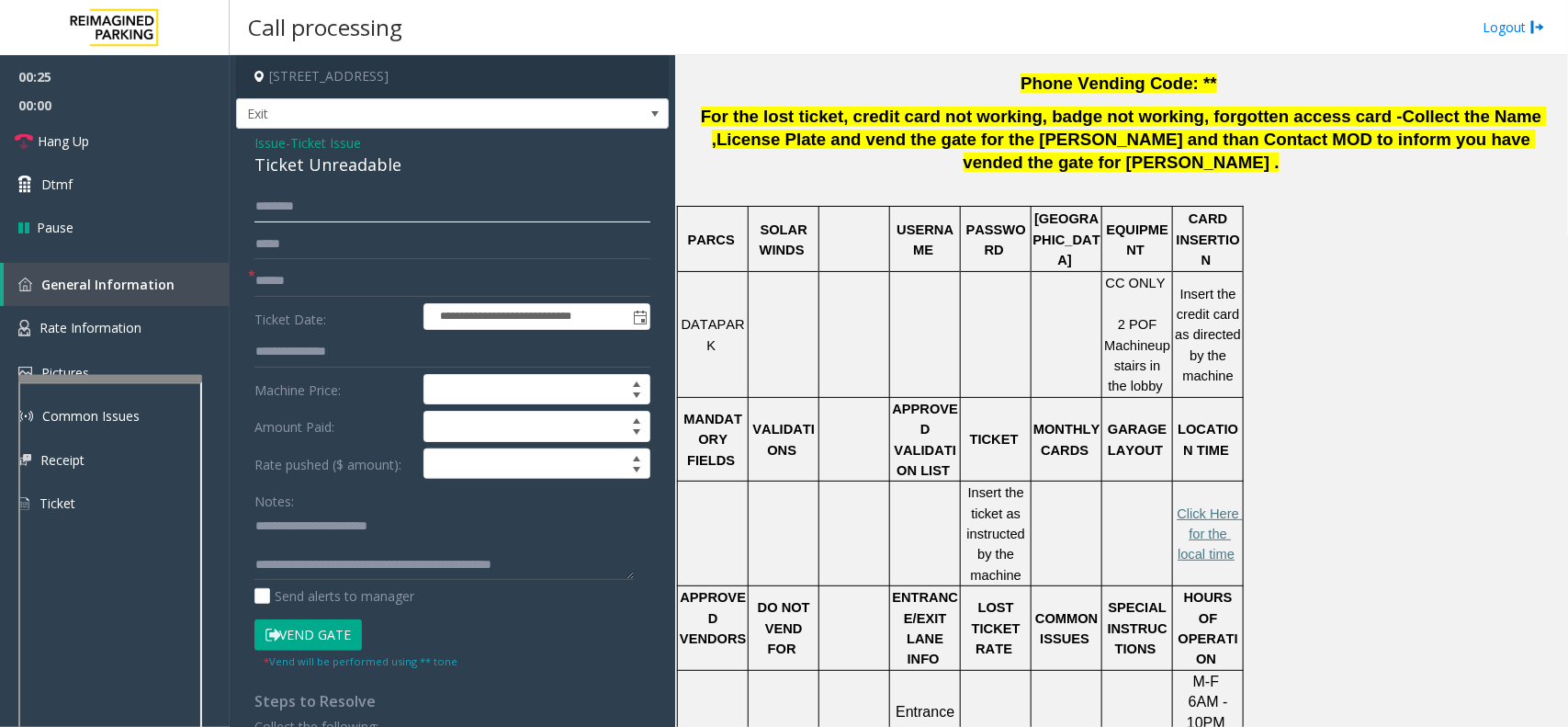click 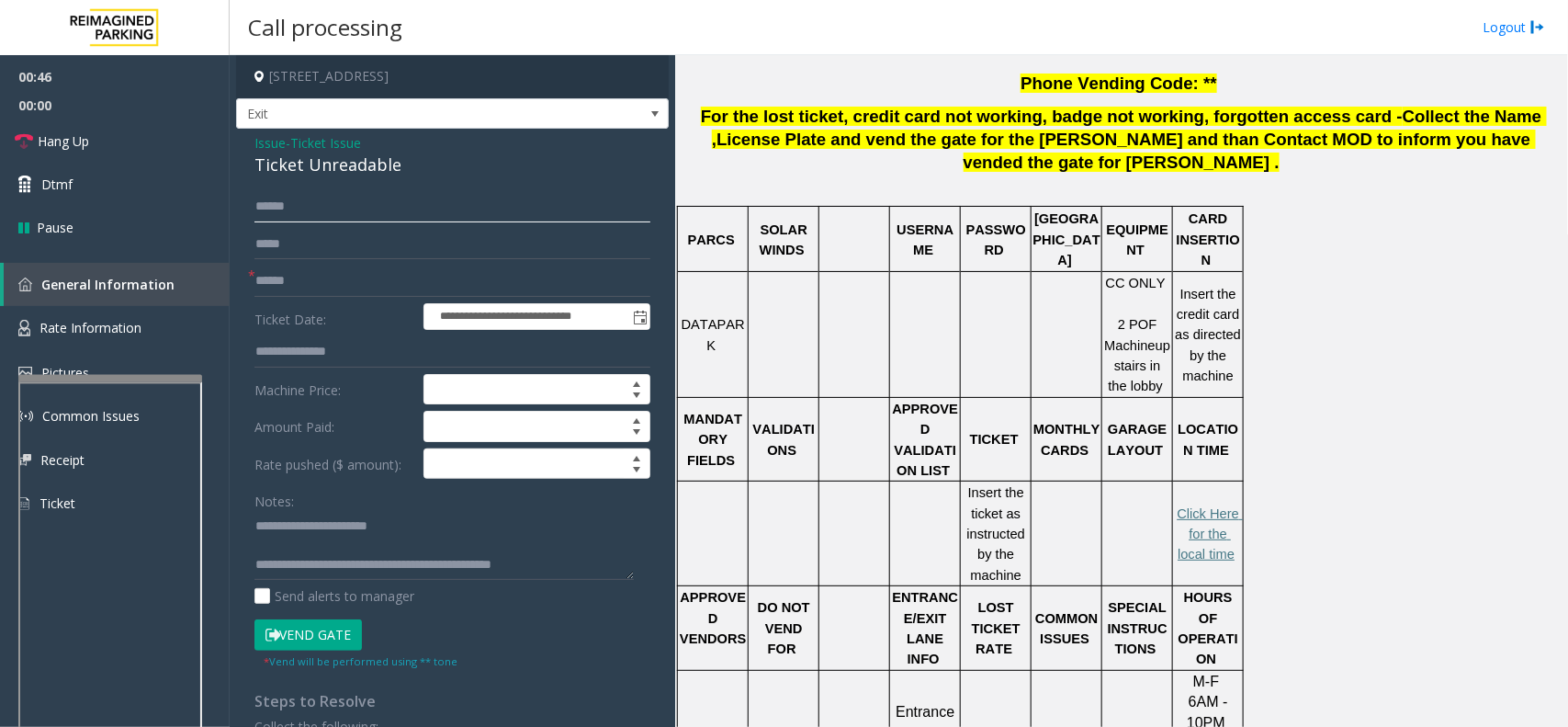 type on "******" 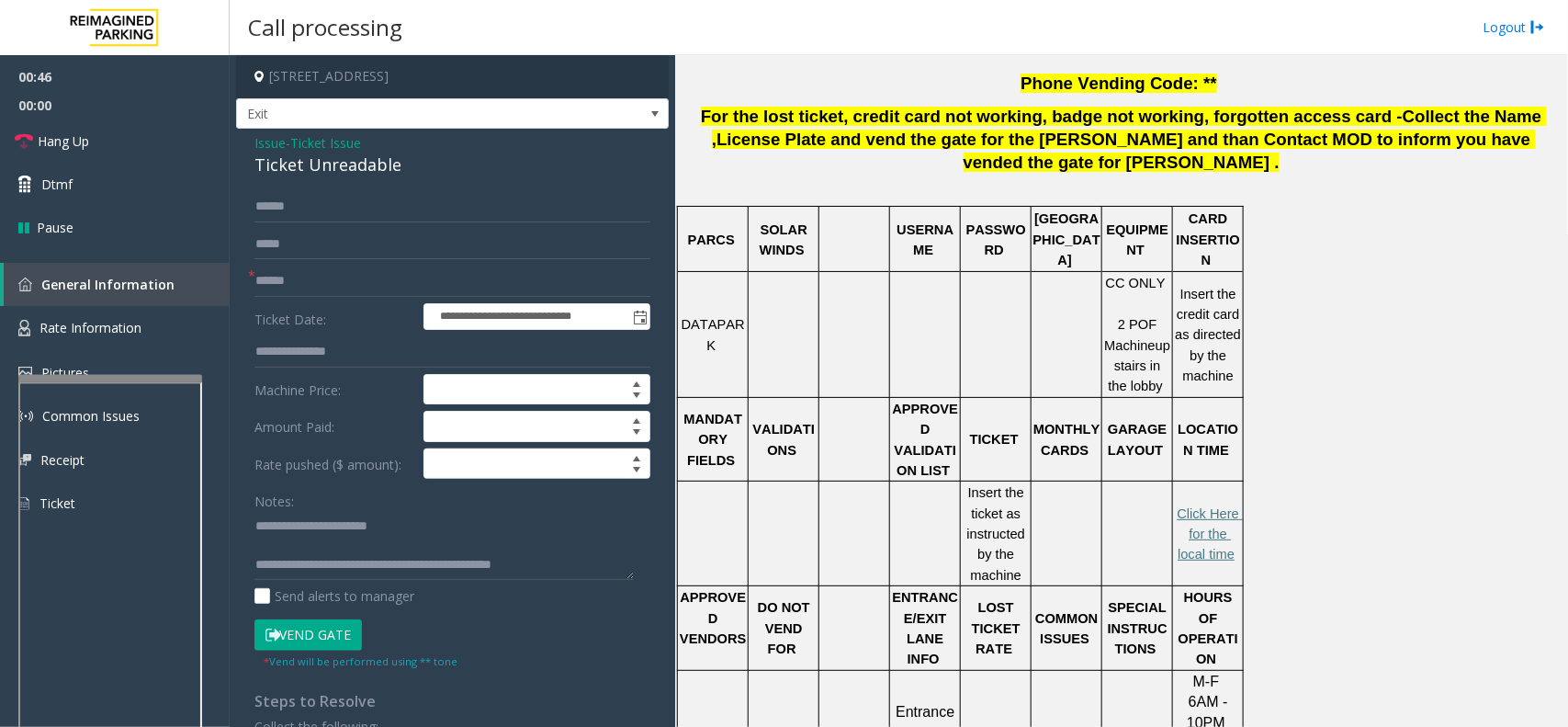 click on "**********" 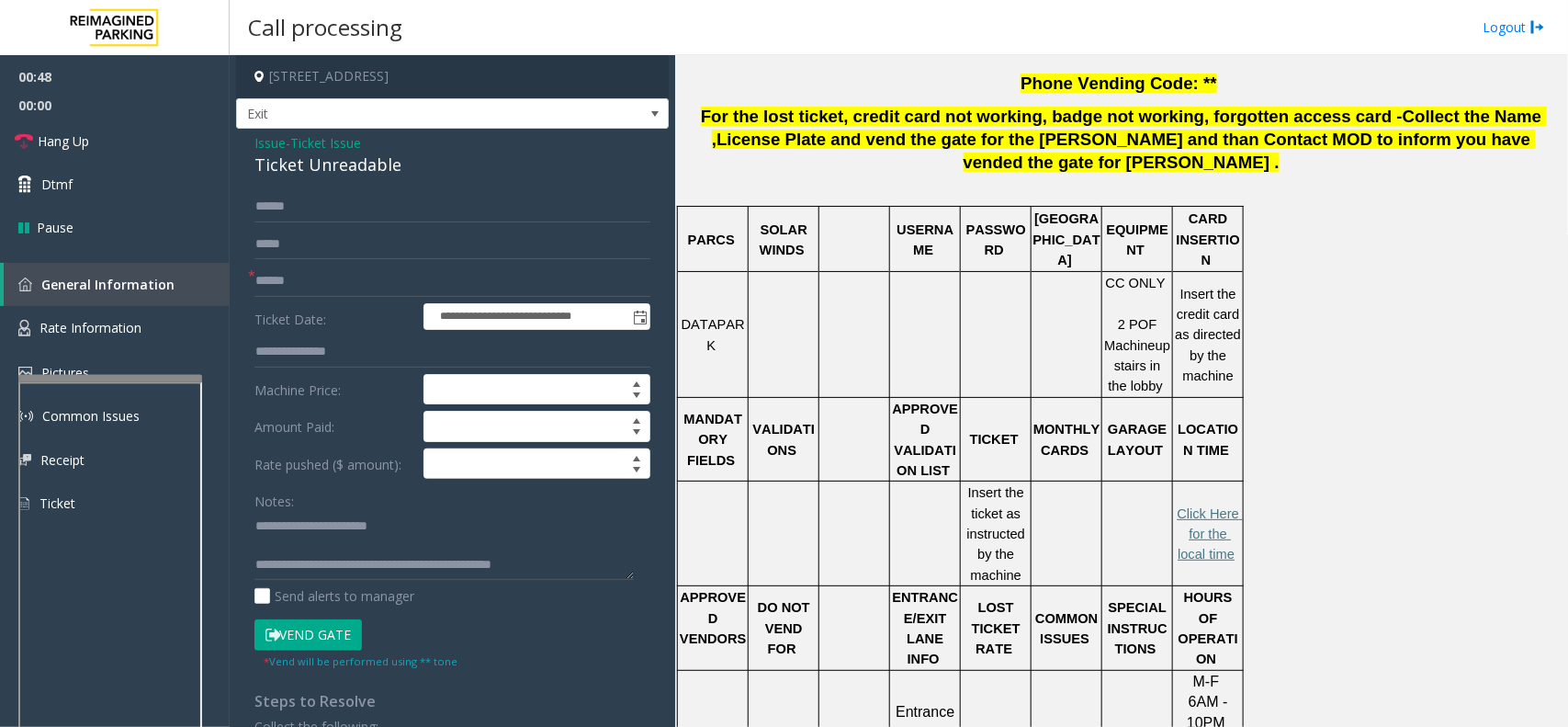 click on "Vend Gate" 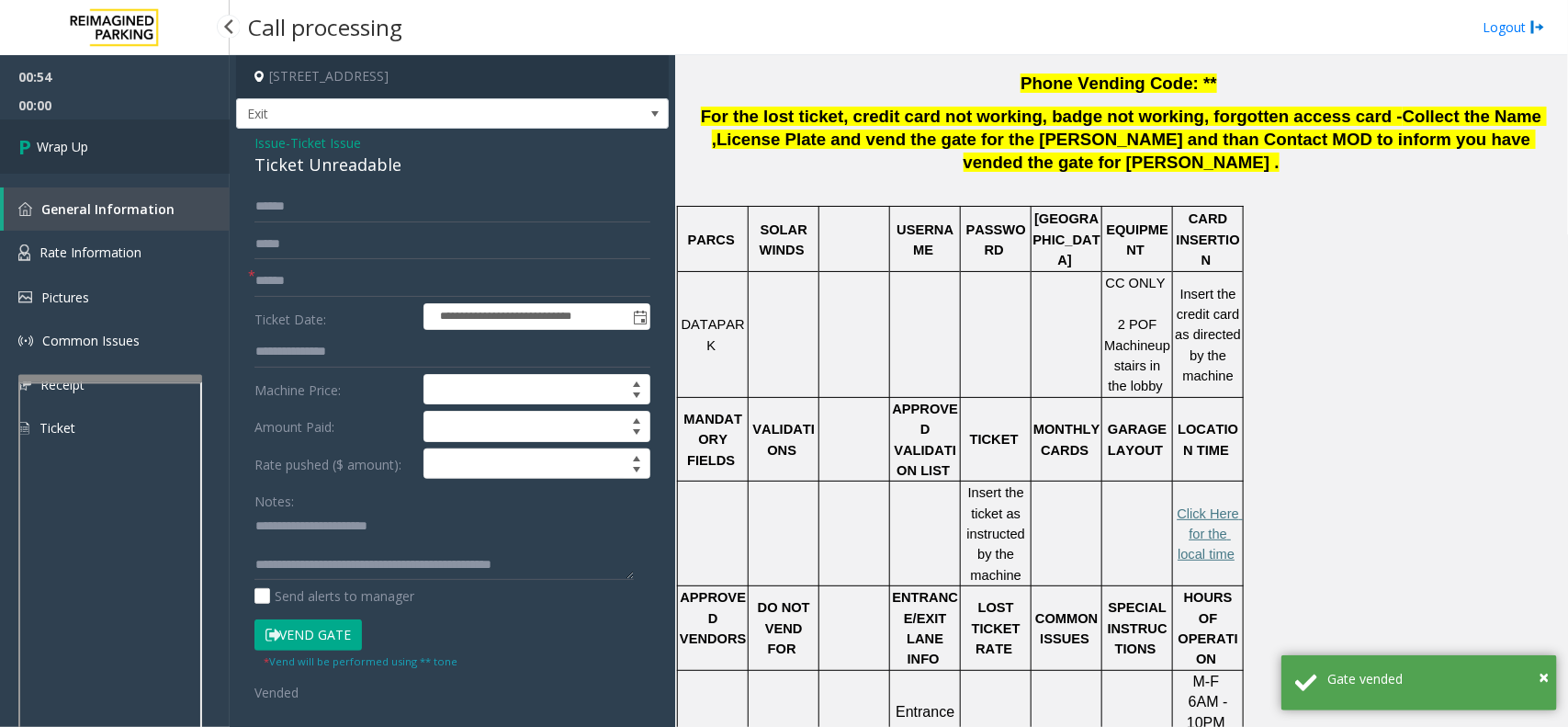 click on "Wrap Up" at bounding box center [115, 146] 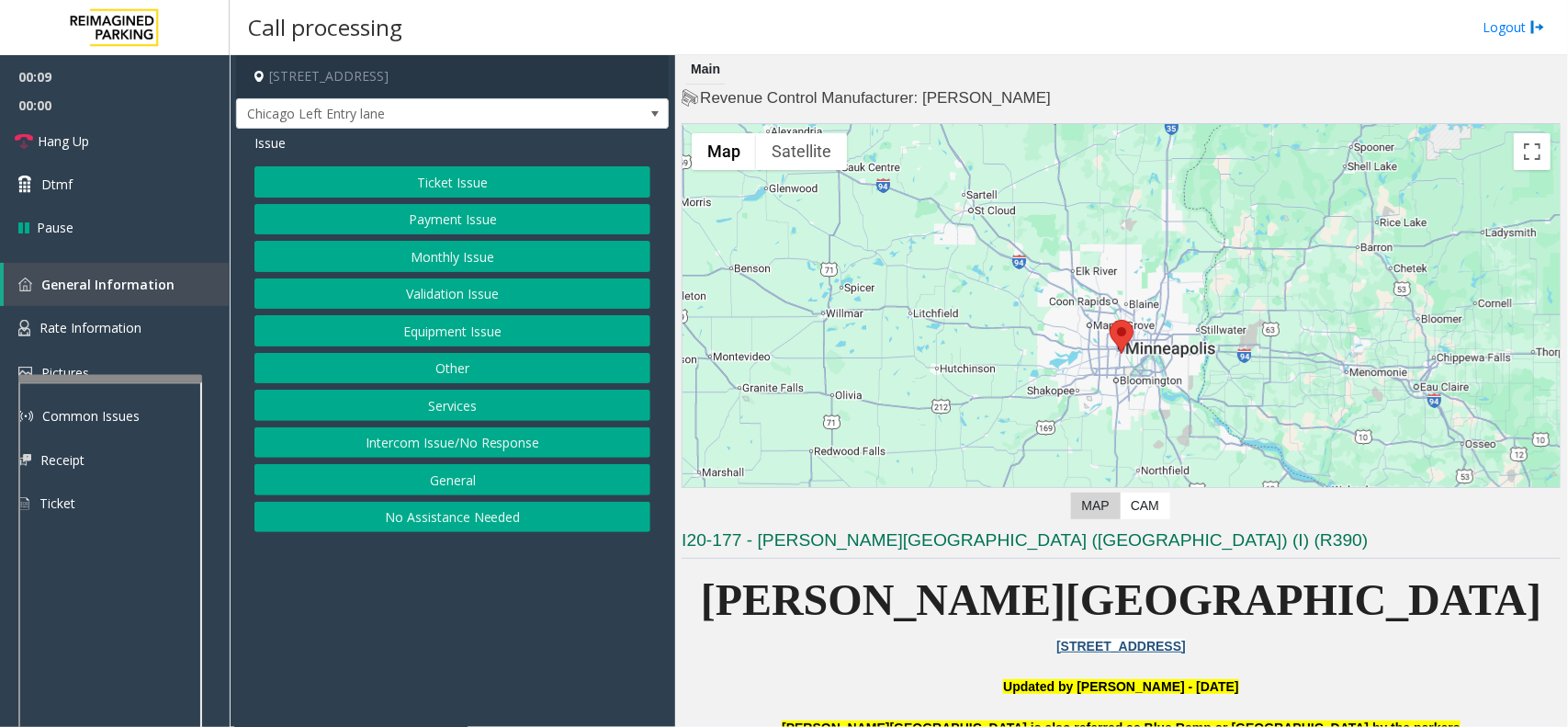 click on "Equipment Issue" 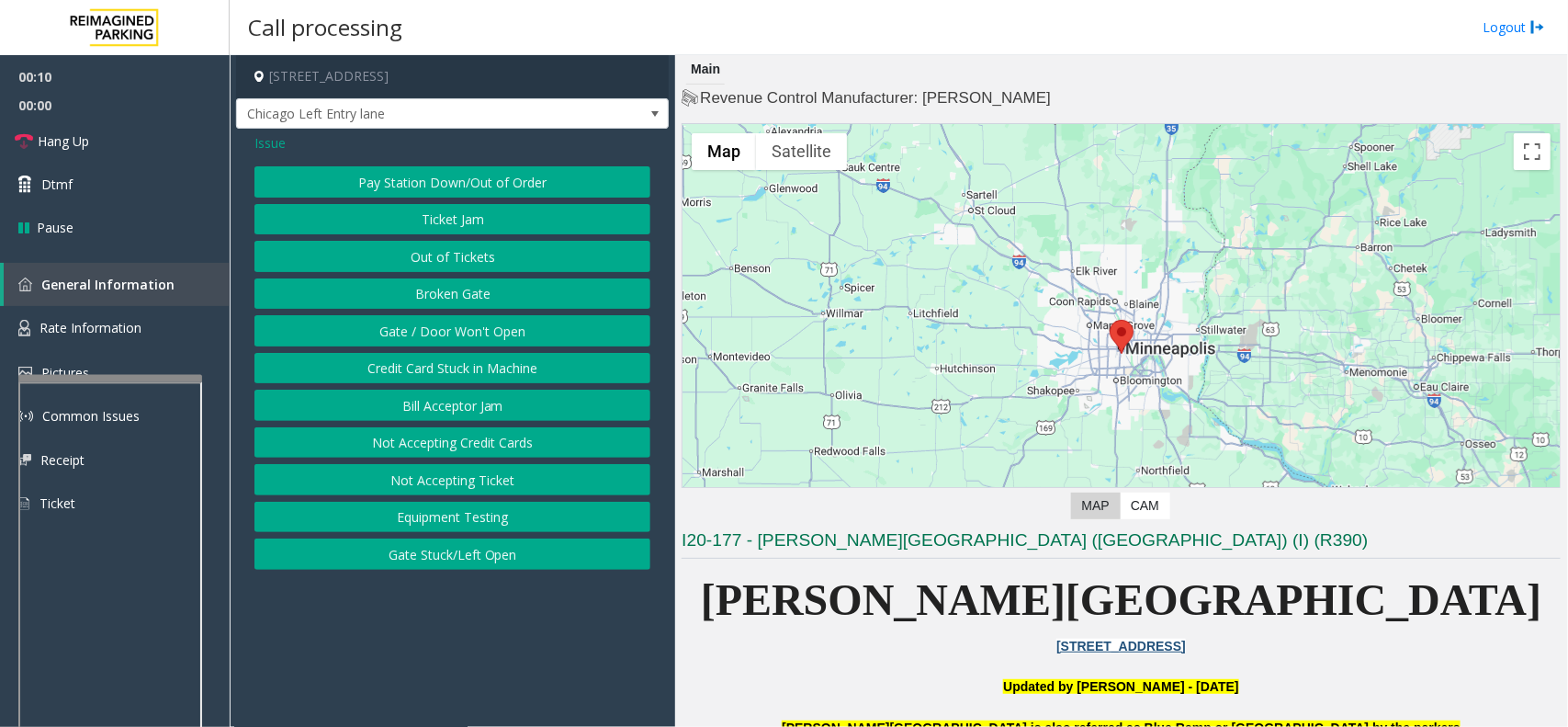 click on "Gate / Door Won't Open" 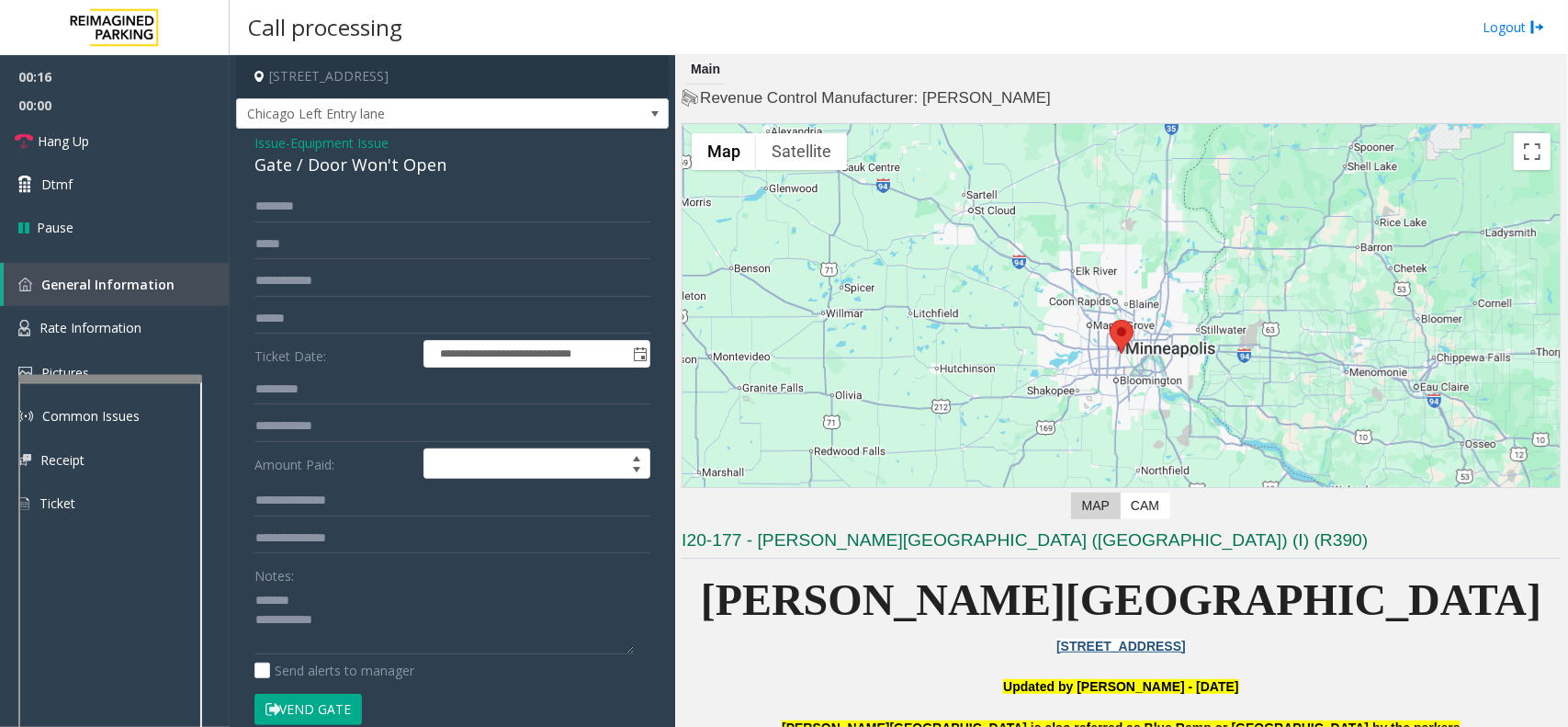 click on "Gate / Door Won't Open" 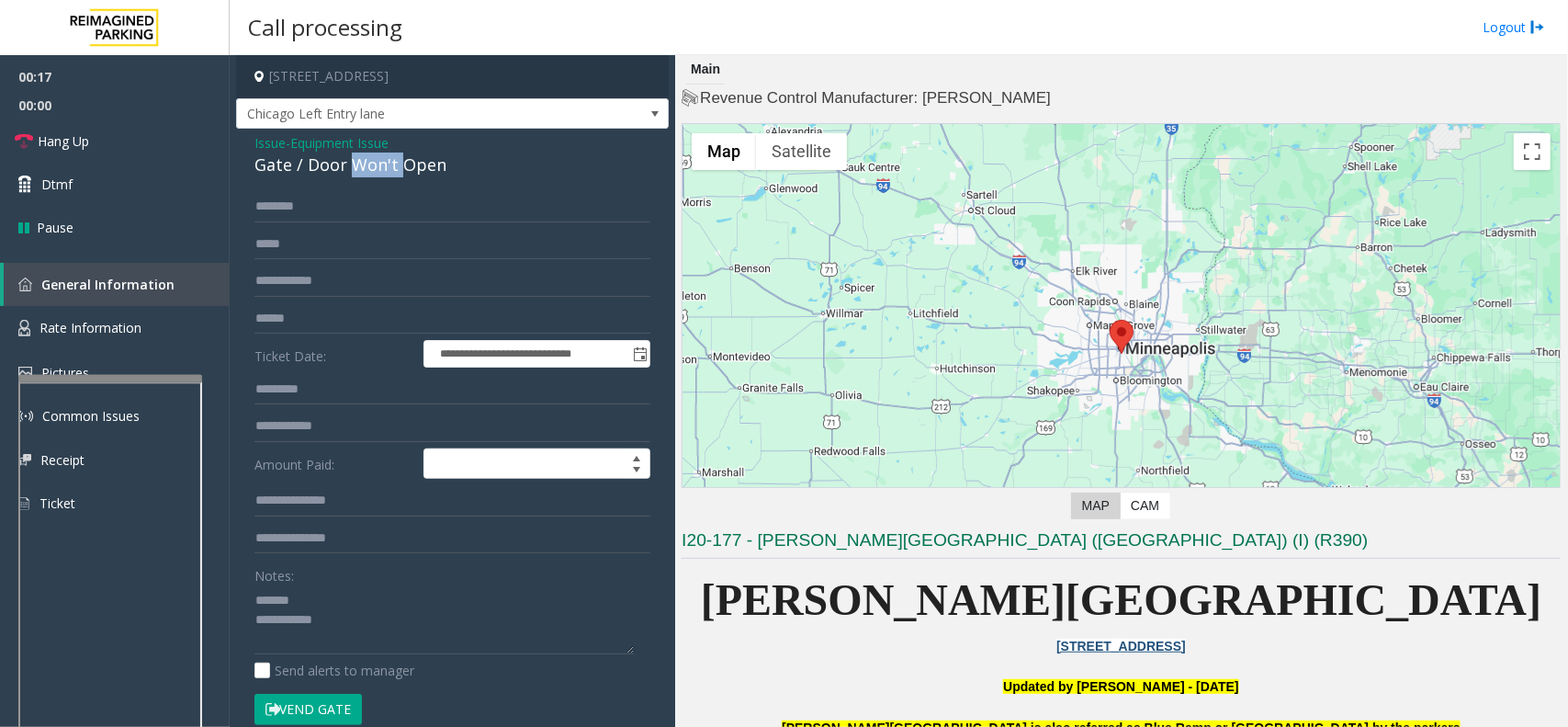 click on "Gate / Door Won't Open" 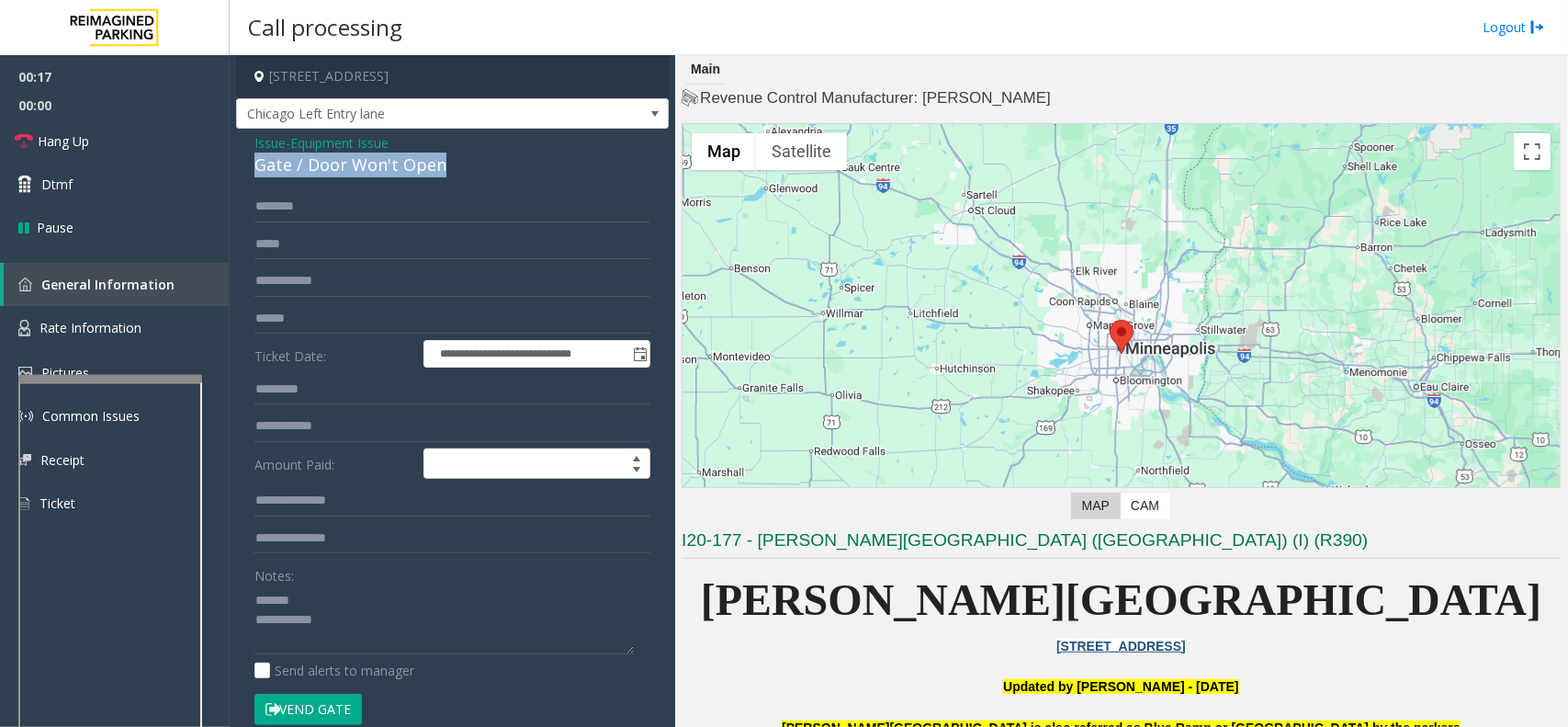 click on "Gate / Door Won't Open" 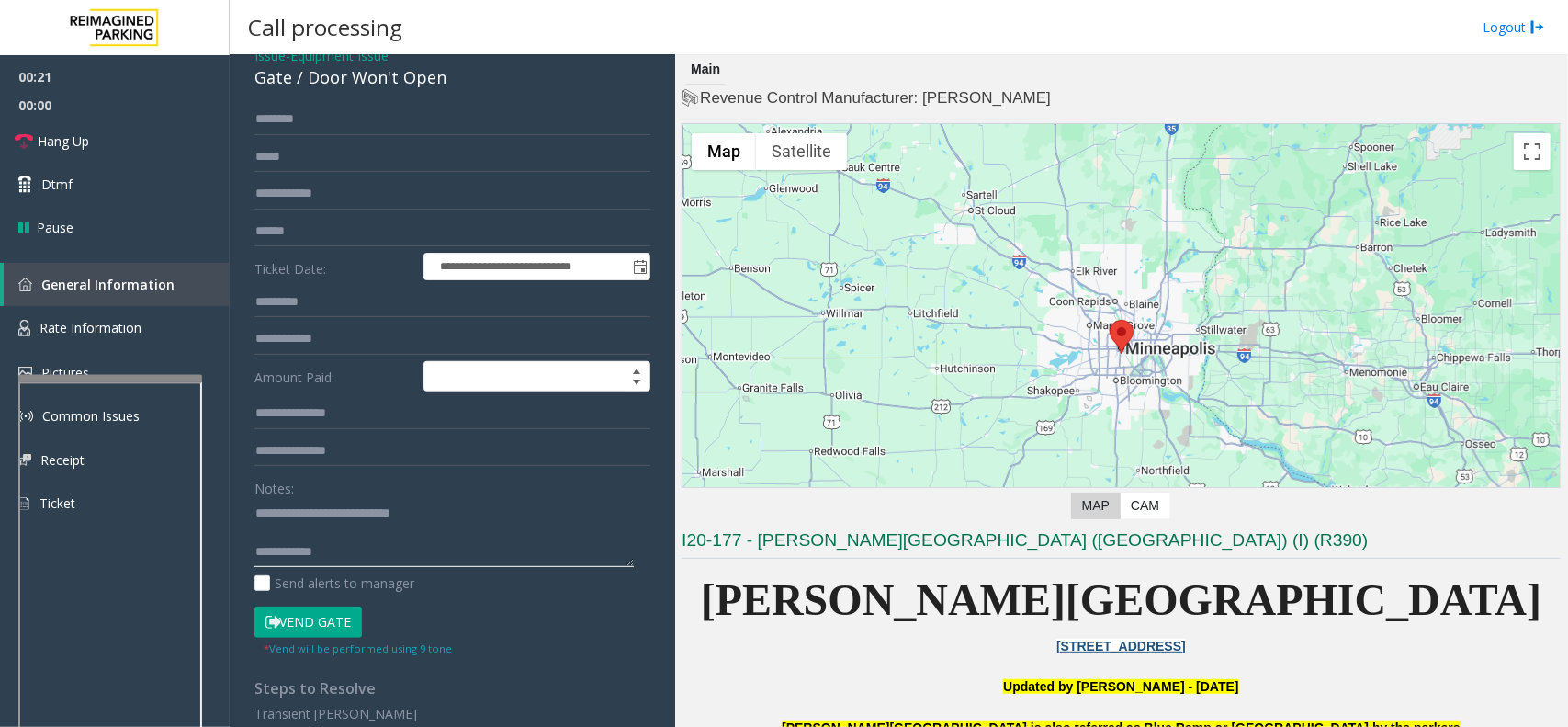 scroll, scrollTop: 230, scrollLeft: 0, axis: vertical 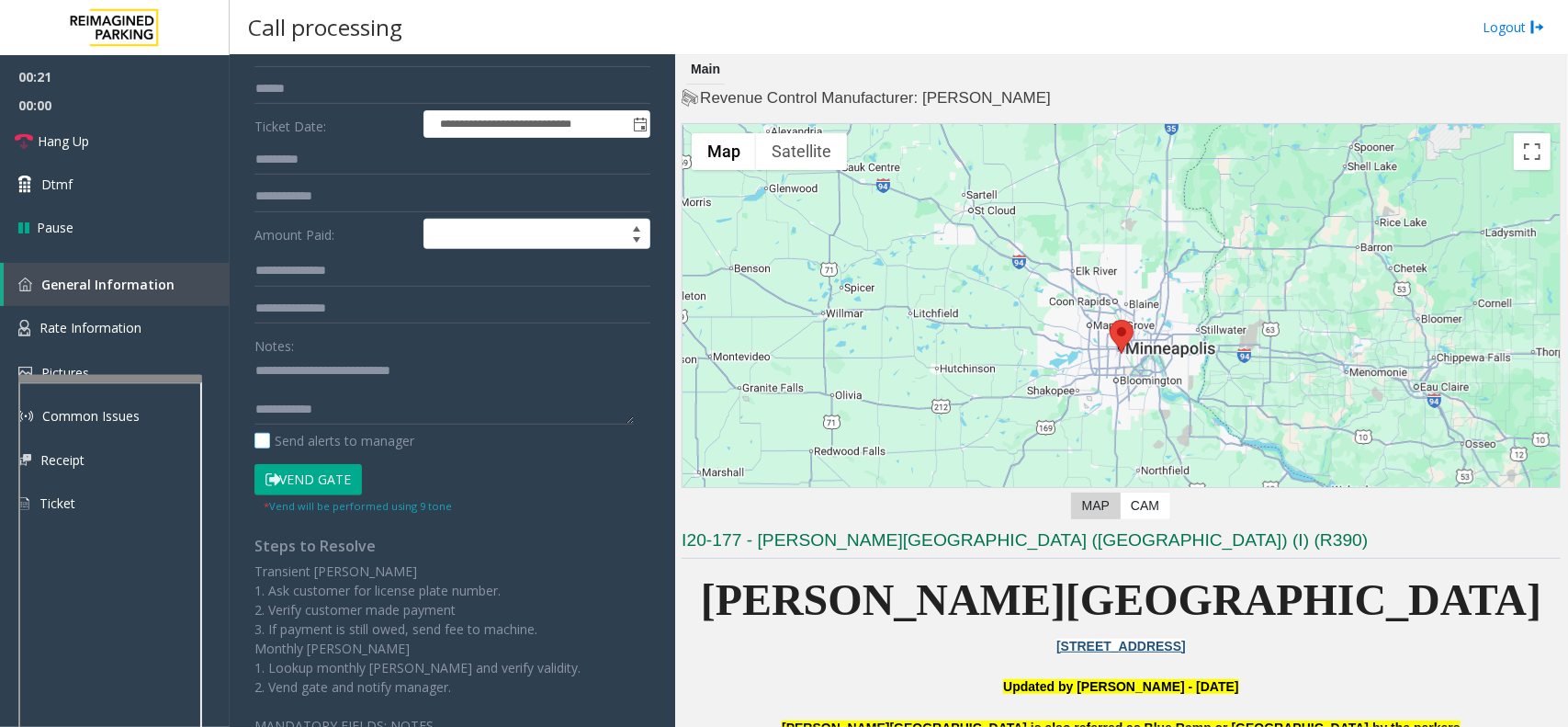 click on "Send alerts to manager" 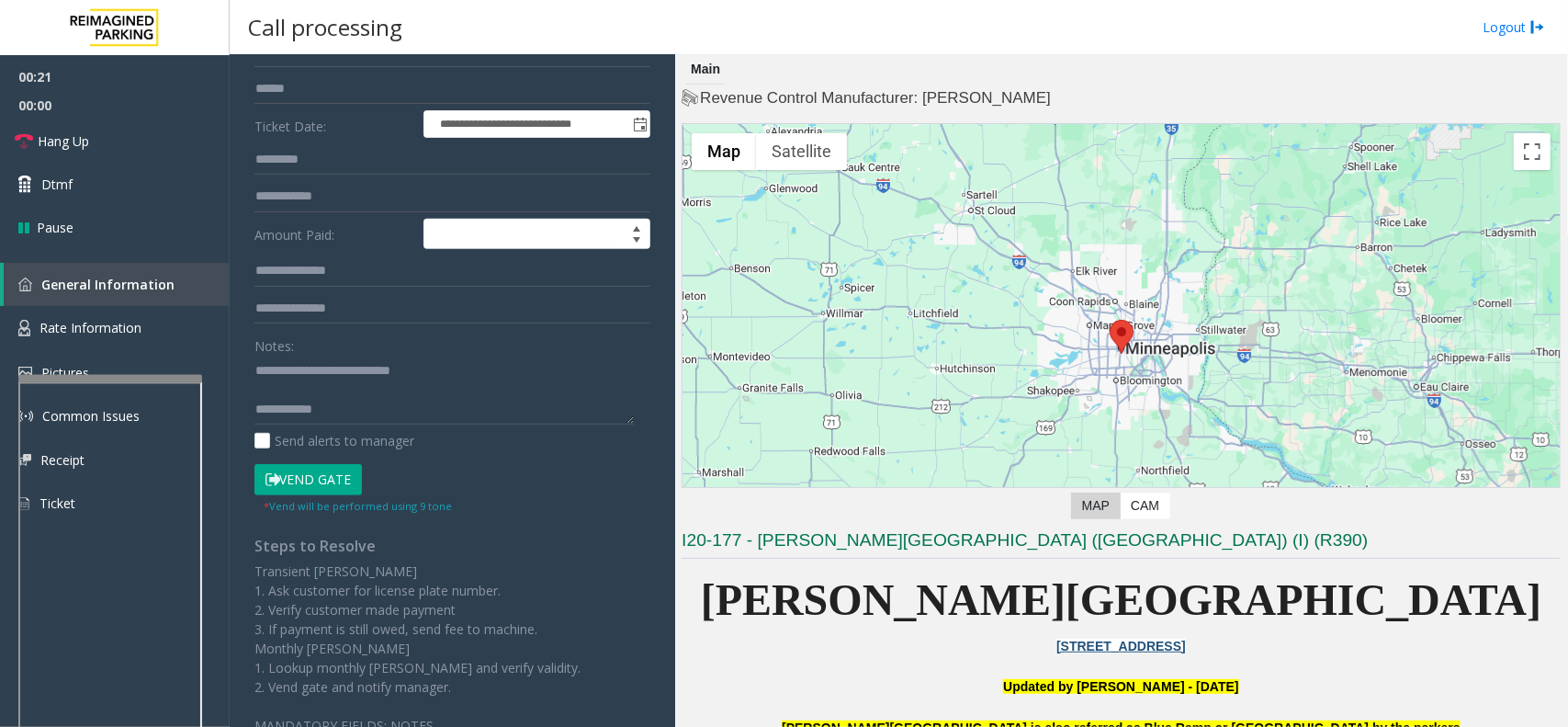 click on "Vend Gate" 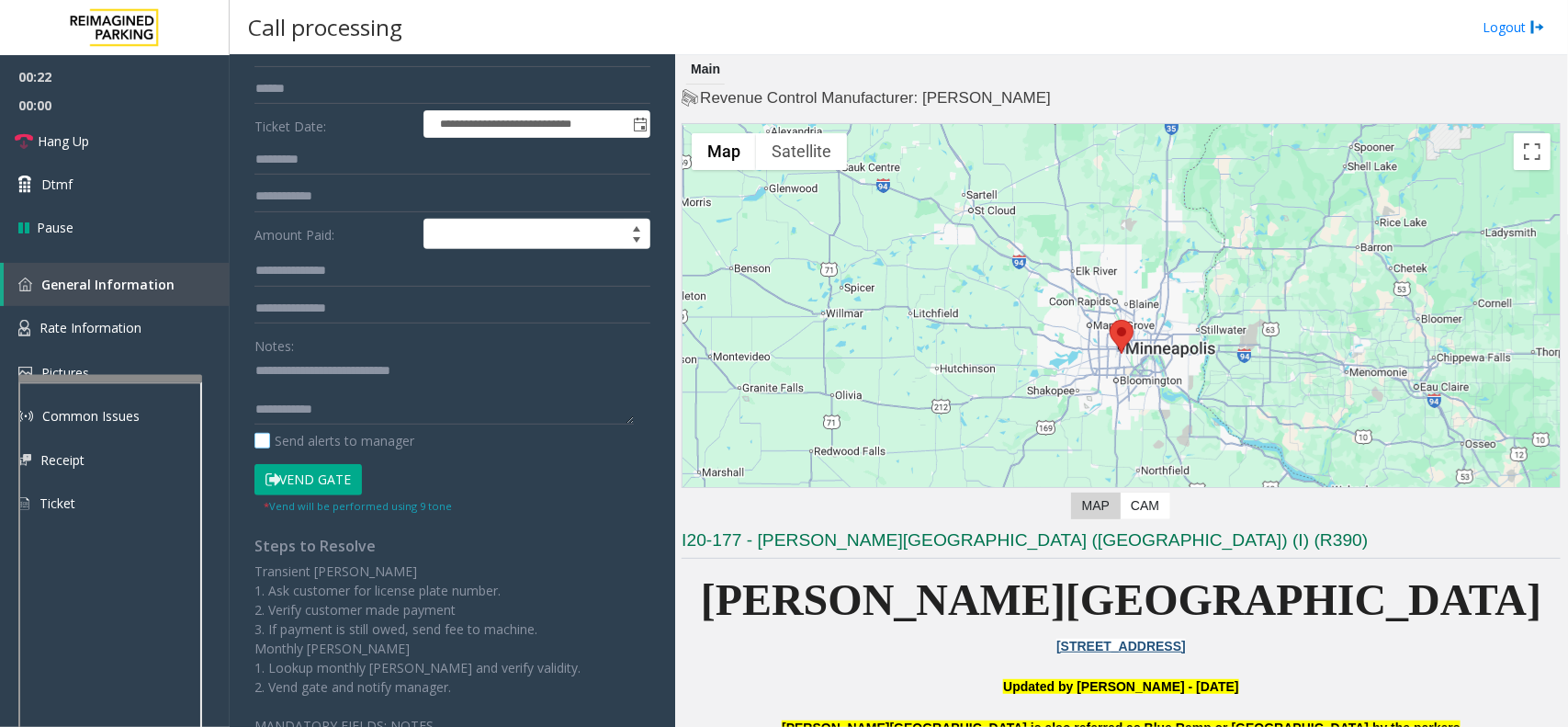click on "Send alerts to manager" 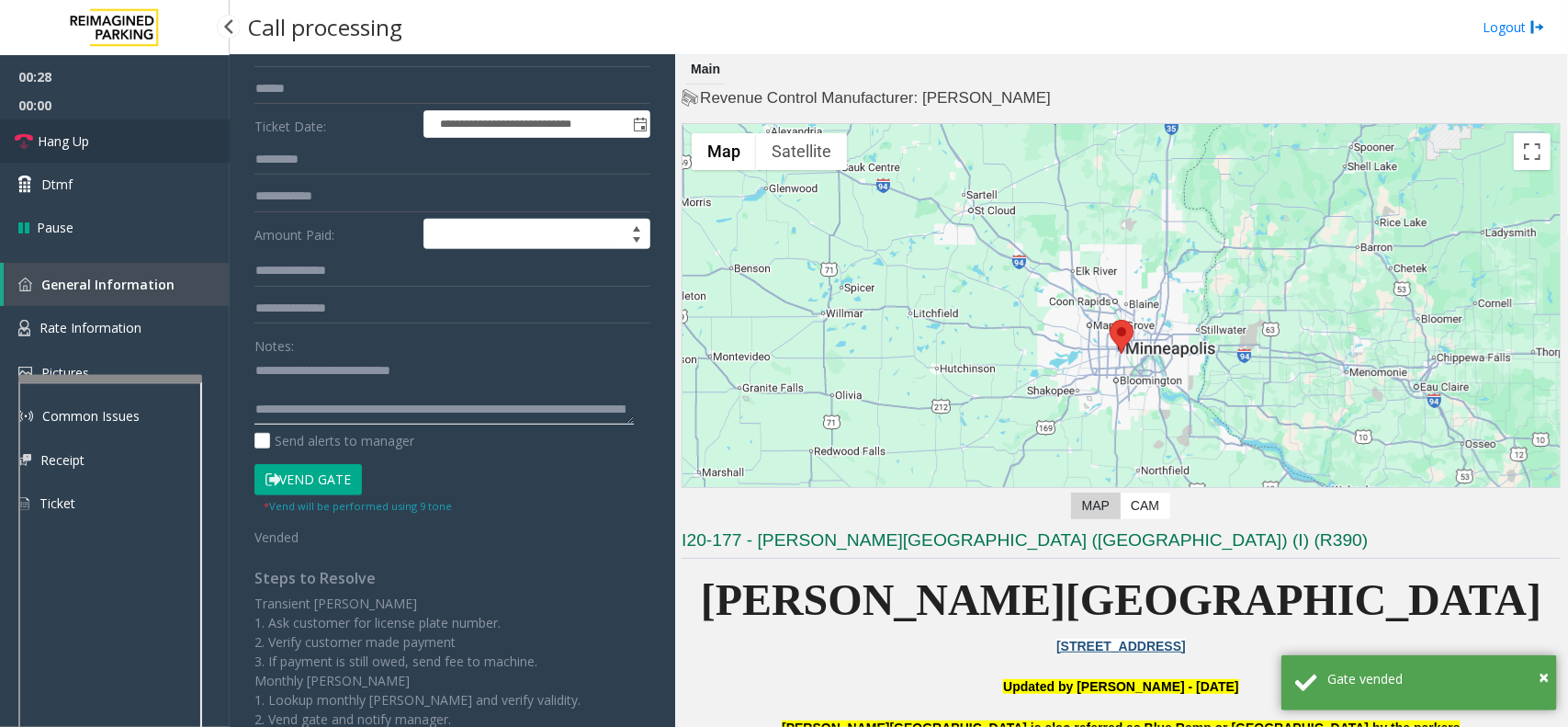 type on "**********" 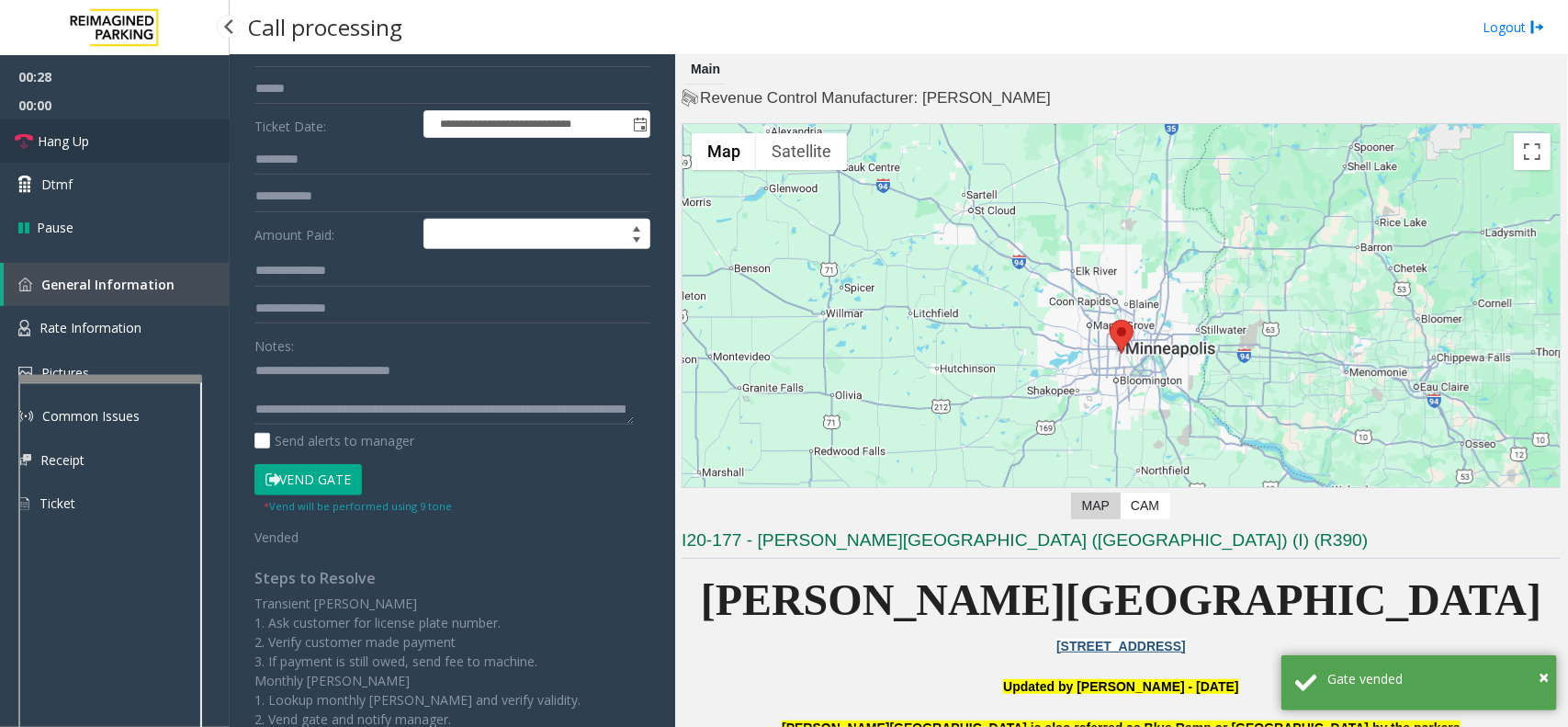 click on "Hang Up" at bounding box center [115, 141] 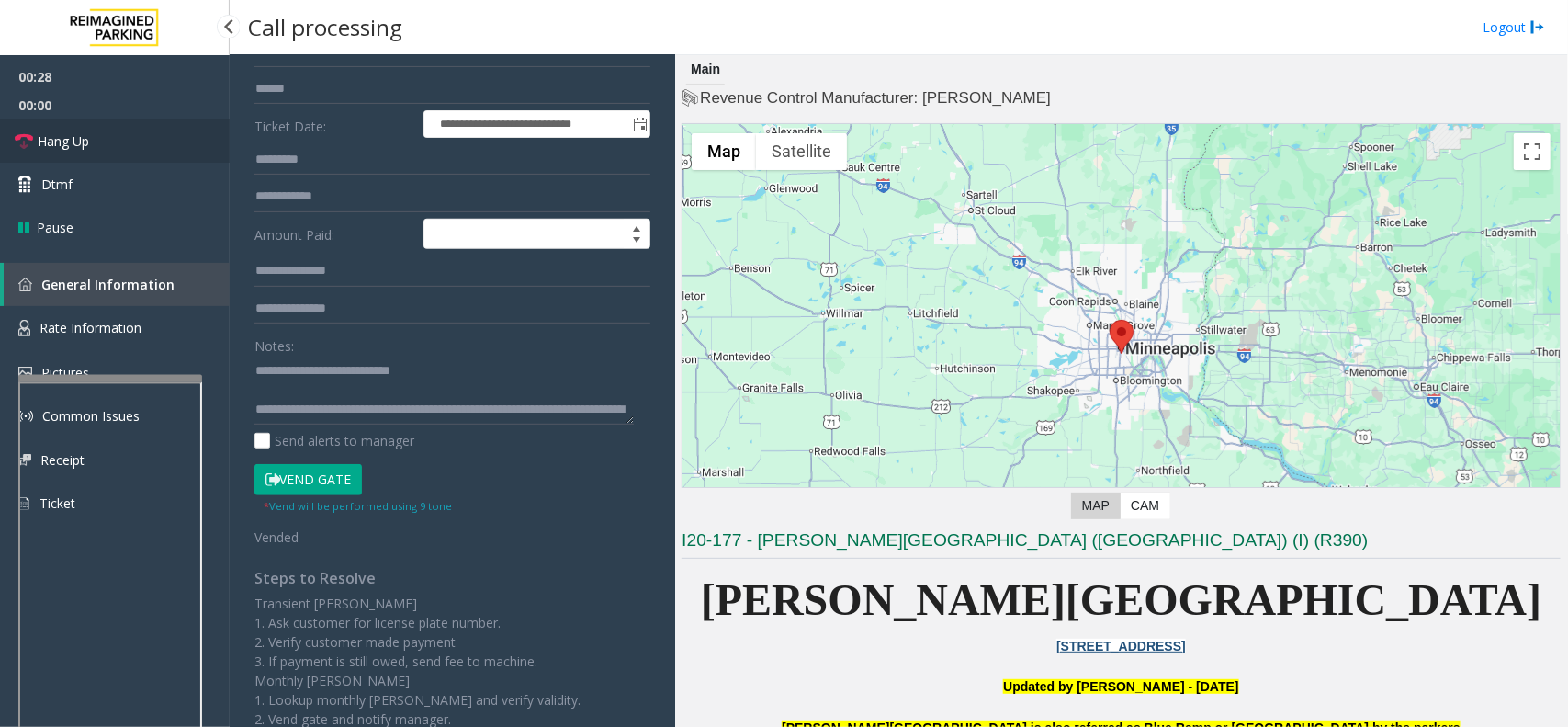 click on "Hang Up" at bounding box center (115, 141) 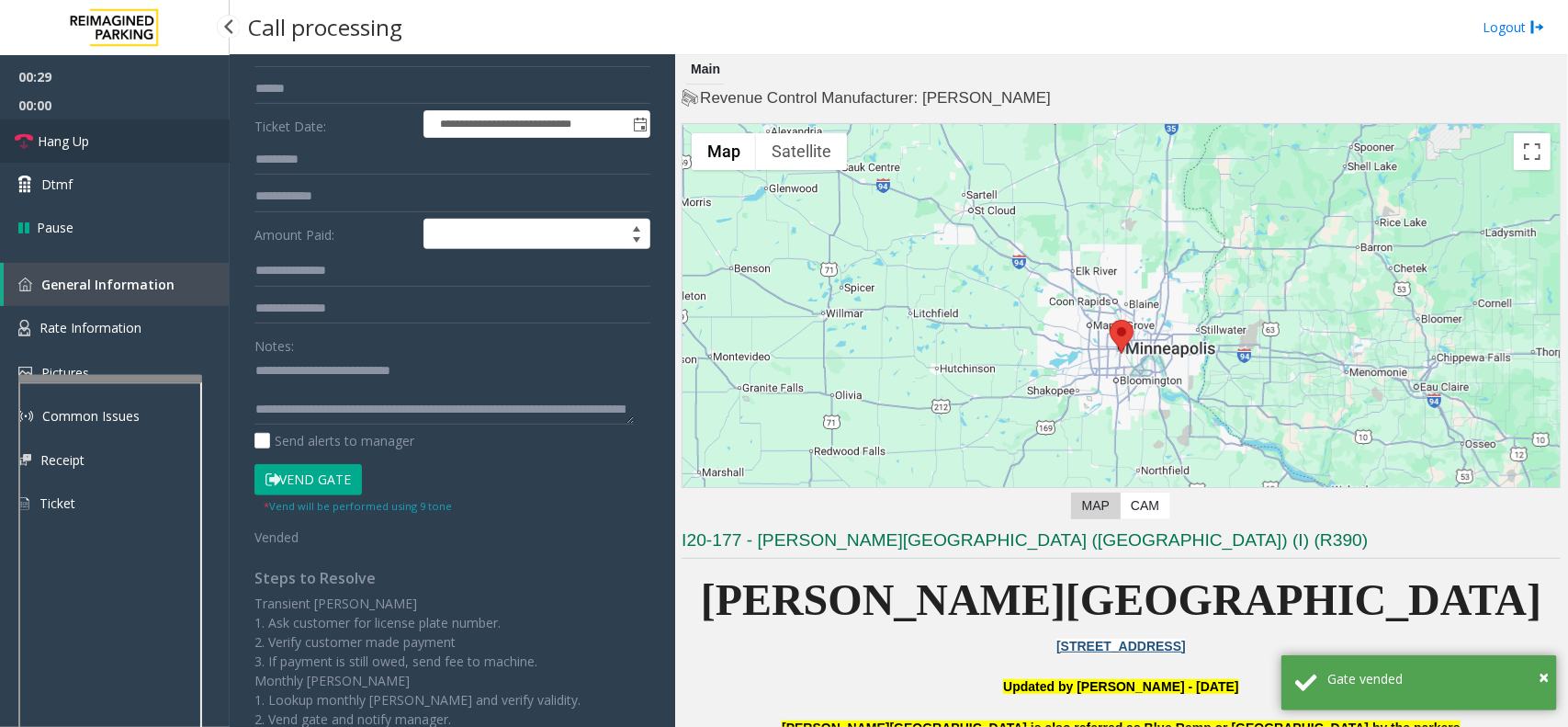 click on "Hang Up" at bounding box center (115, 141) 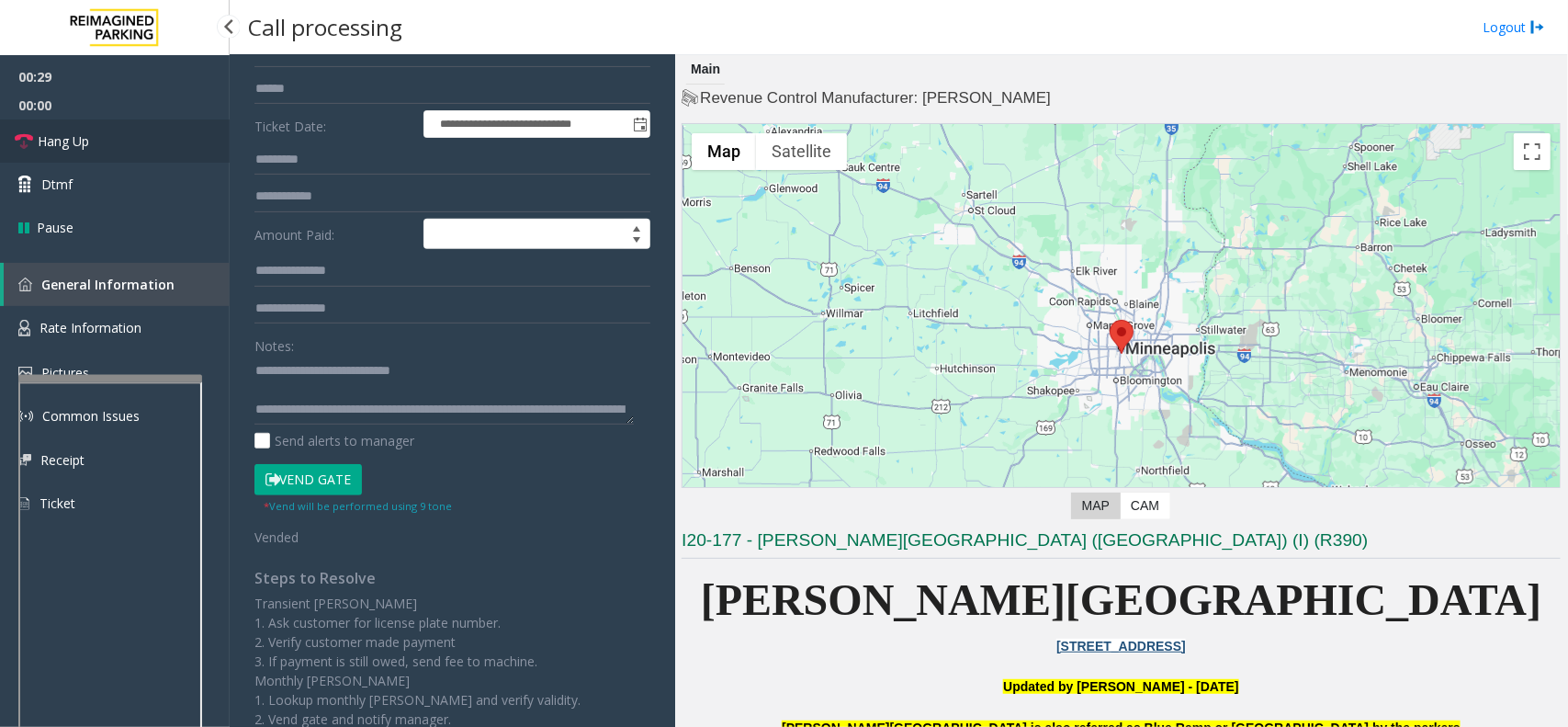 click on "Hang Up" at bounding box center [115, 141] 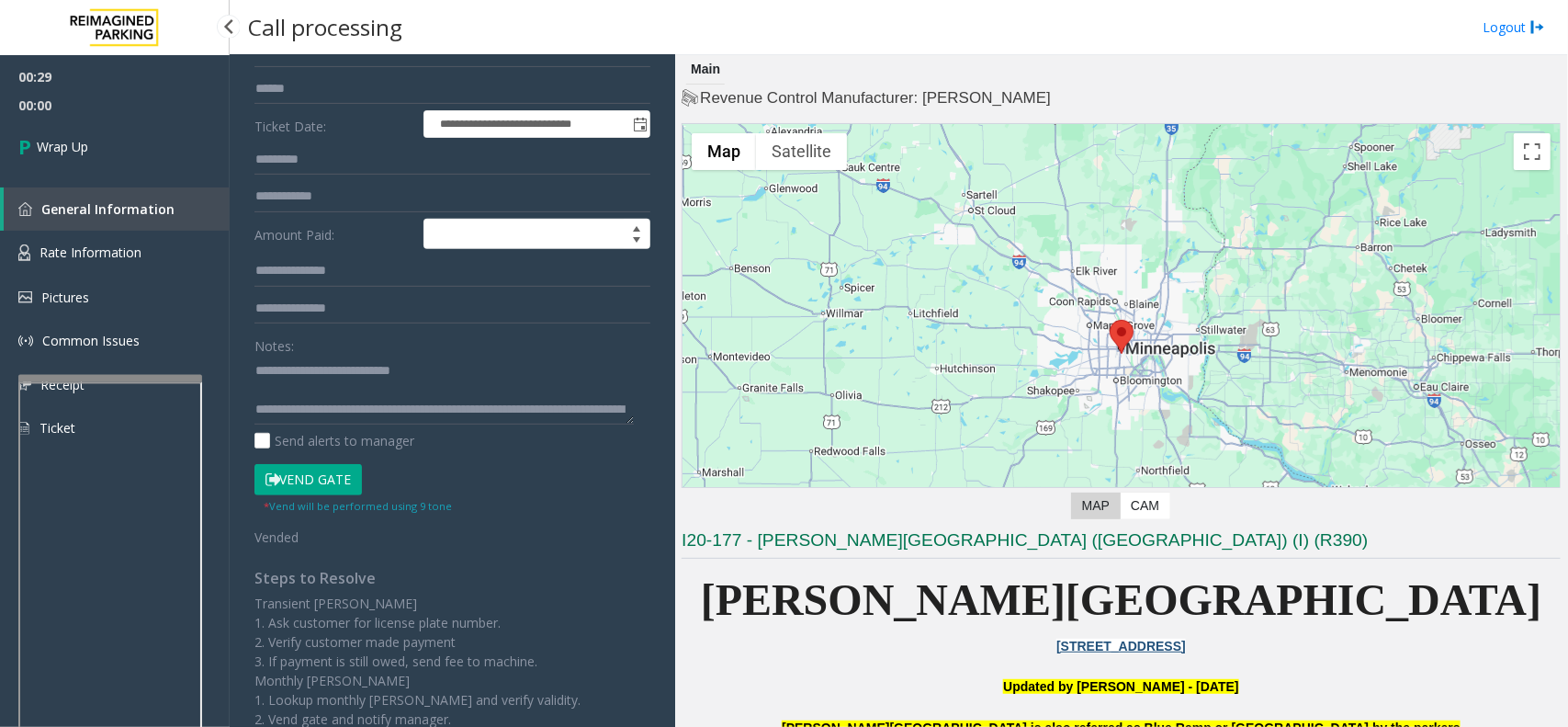 click on "Wrap Up" at bounding box center (115, 146) 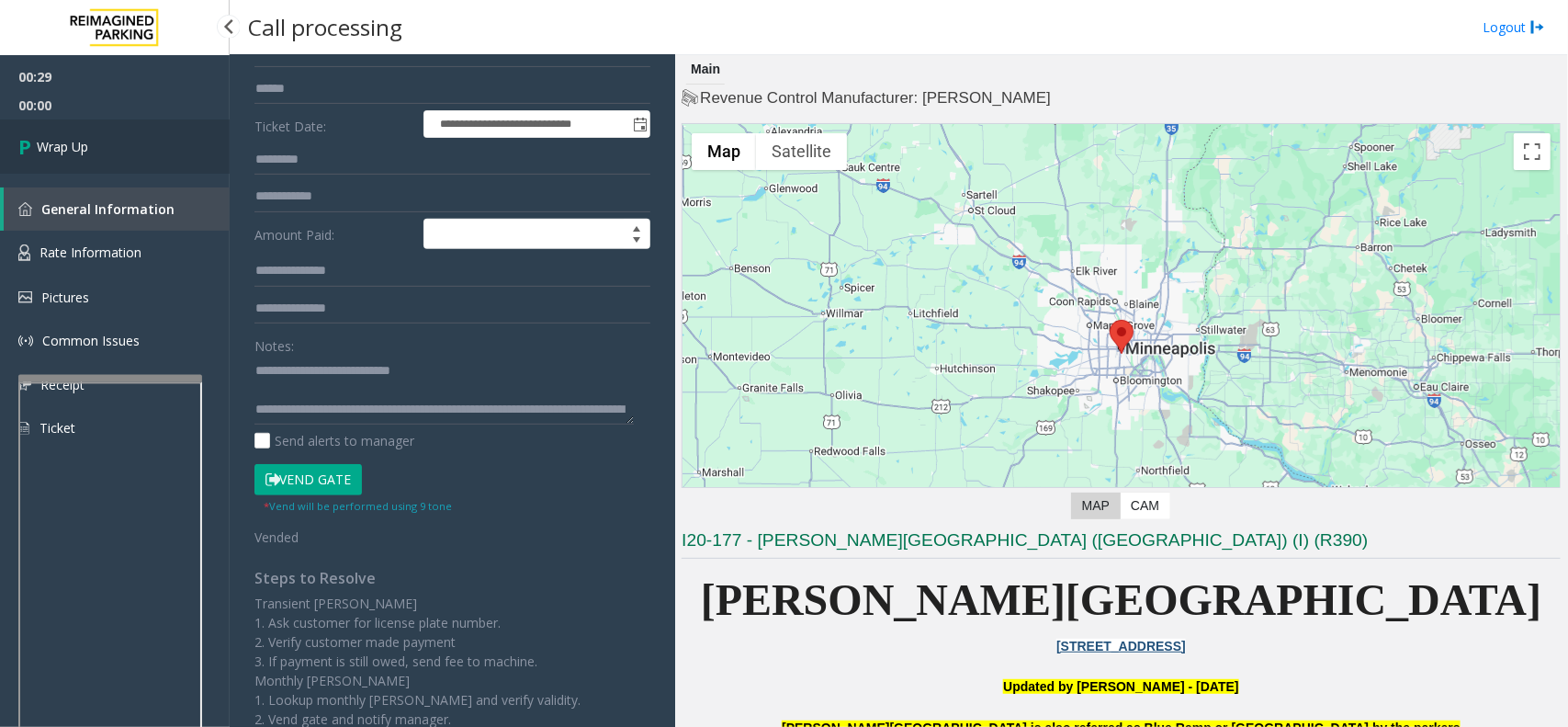 click on "Wrap Up" at bounding box center (115, 146) 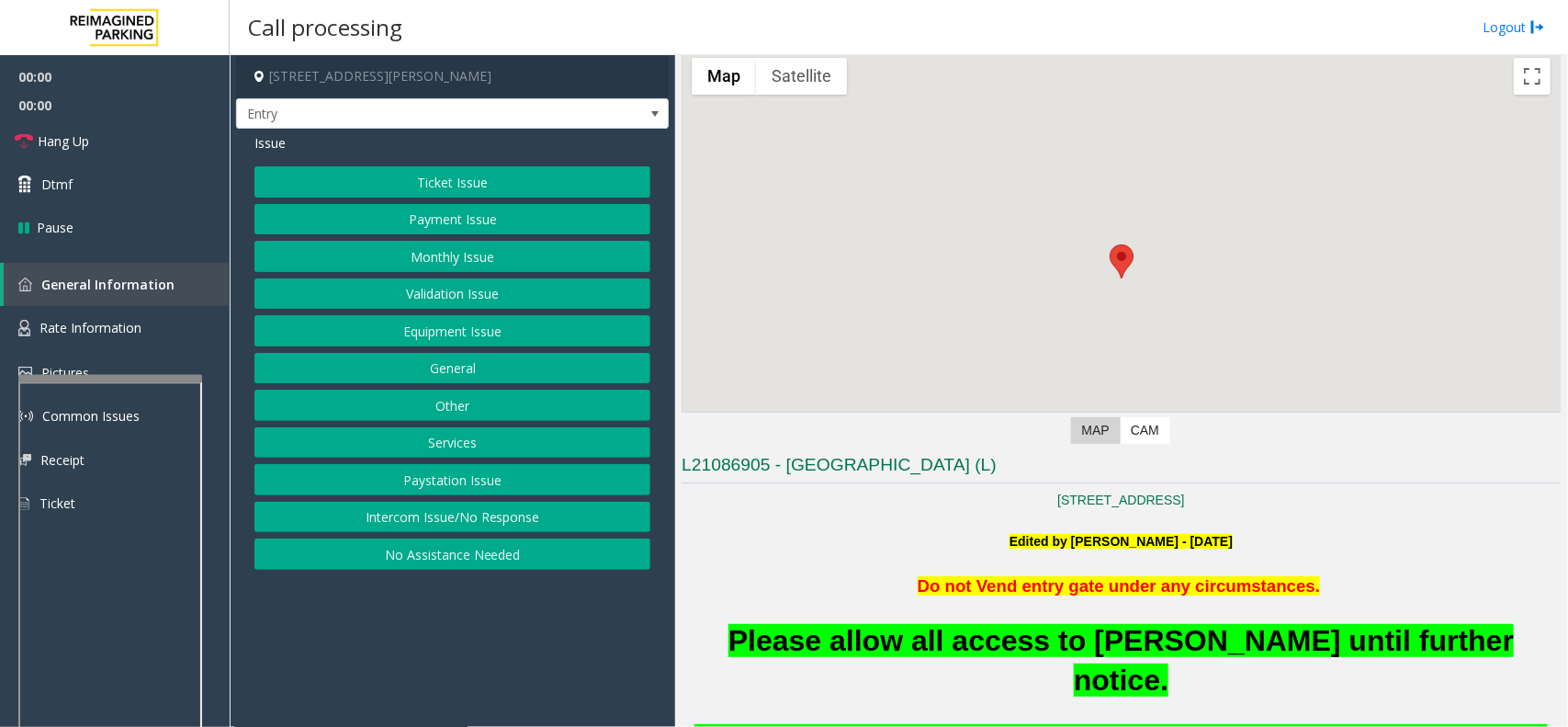 scroll, scrollTop: 345, scrollLeft: 0, axis: vertical 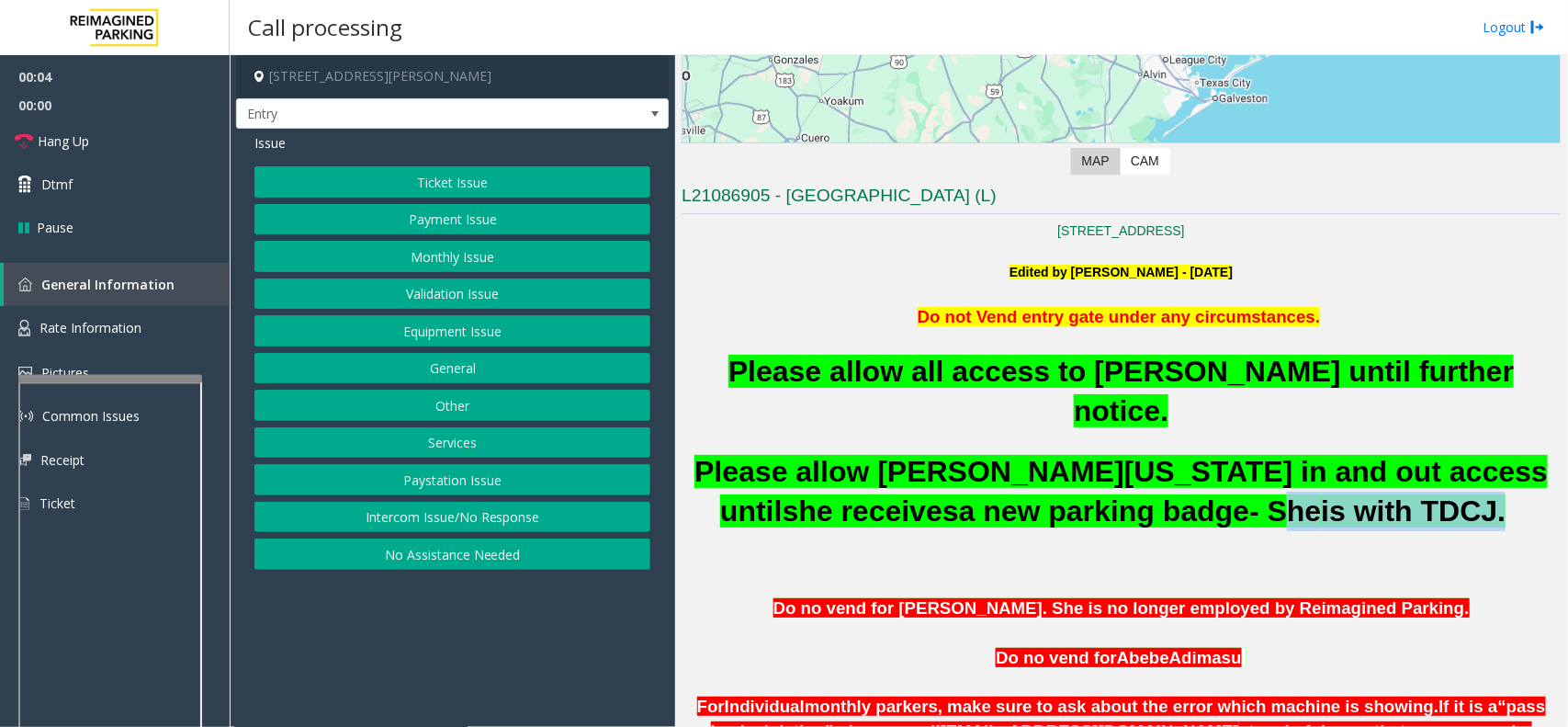 drag, startPoint x: 1438, startPoint y: 475, endPoint x: 1223, endPoint y: 476, distance: 215.00233 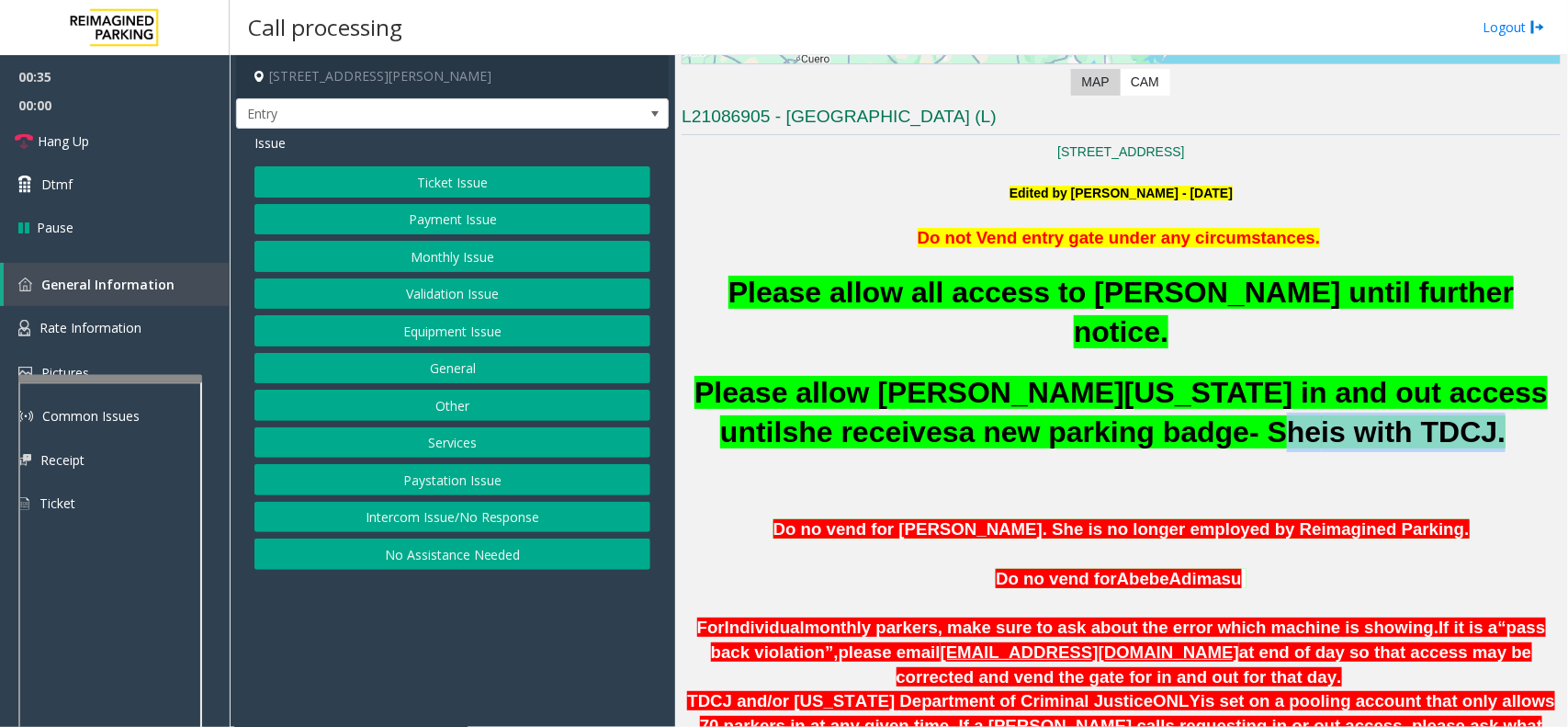 scroll, scrollTop: 574, scrollLeft: 0, axis: vertical 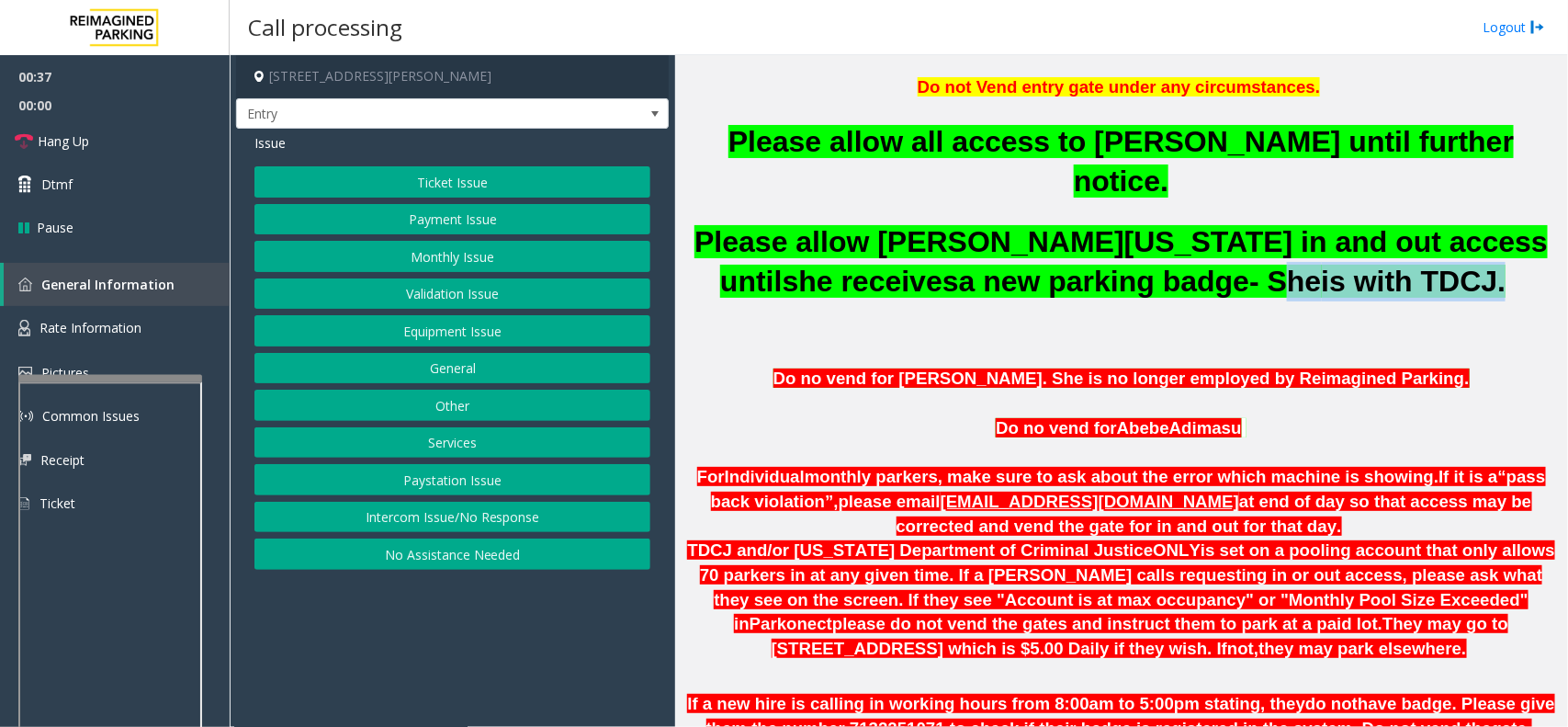 click on "Services" 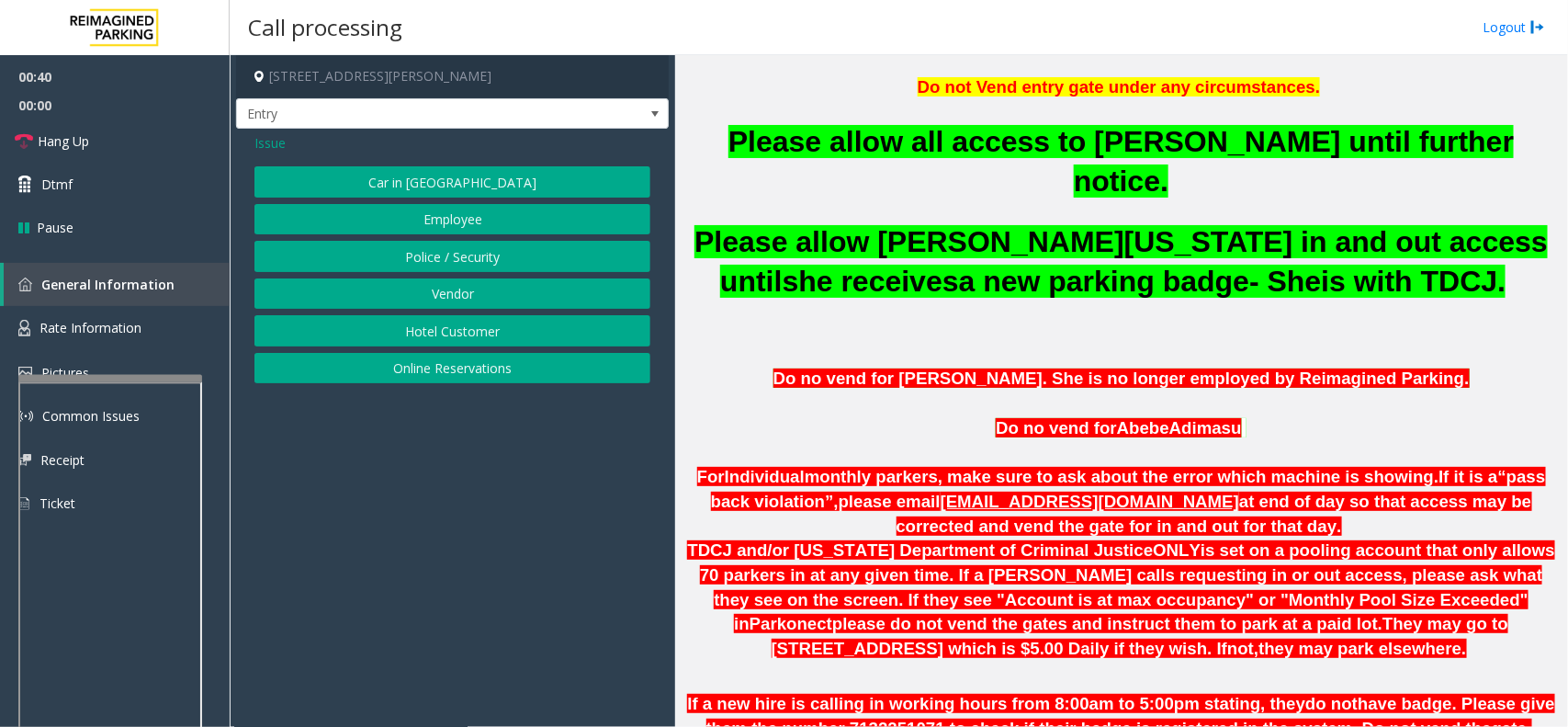 click on "Issue" 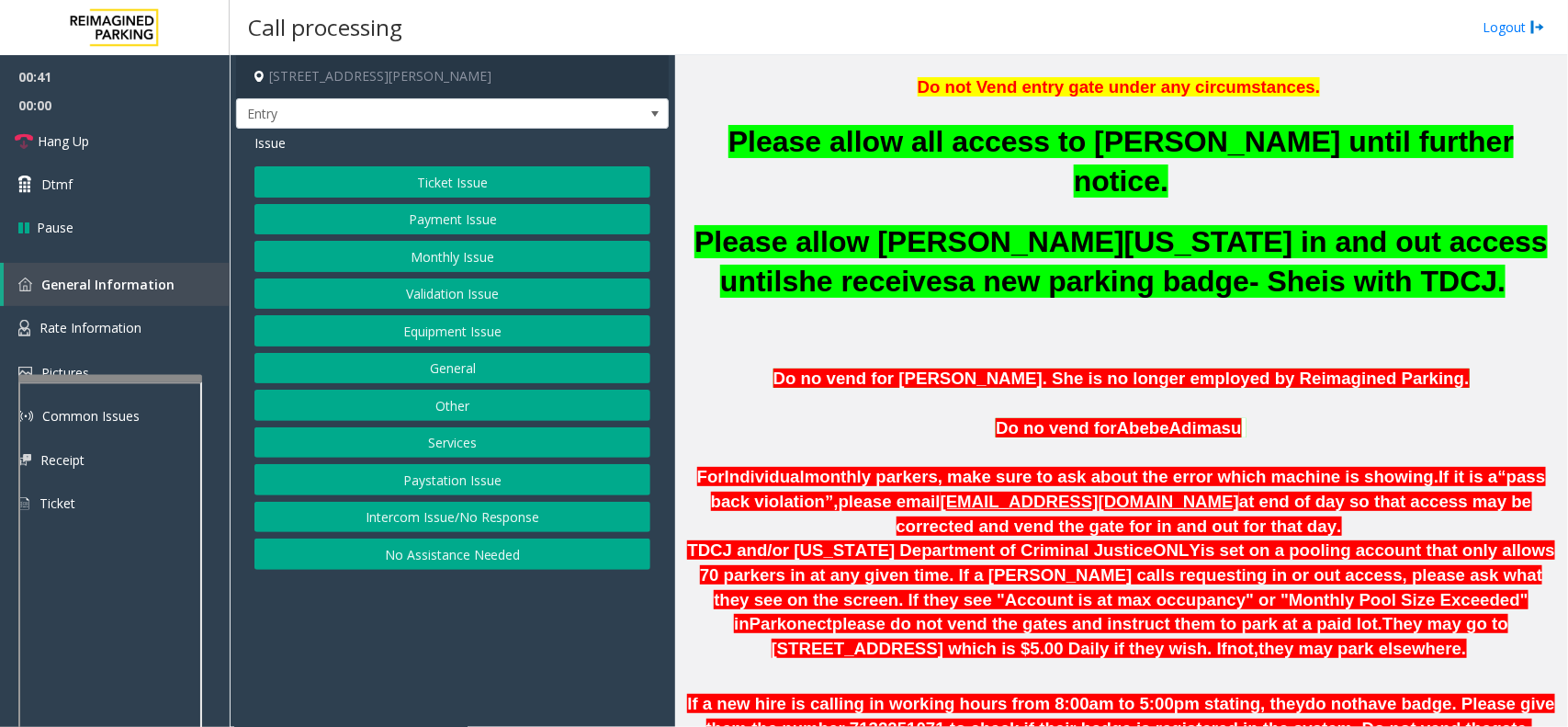 click on "General" 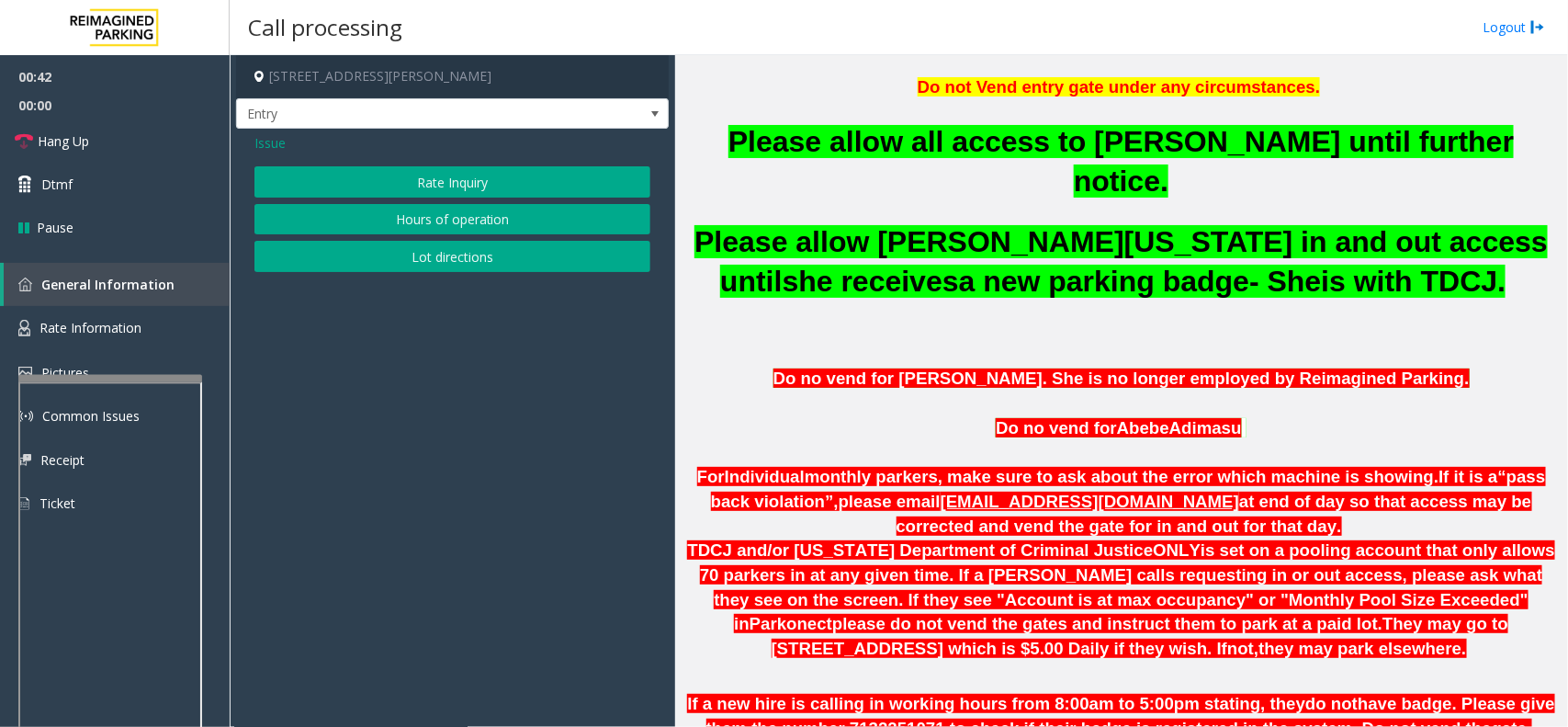 click on "Issue" 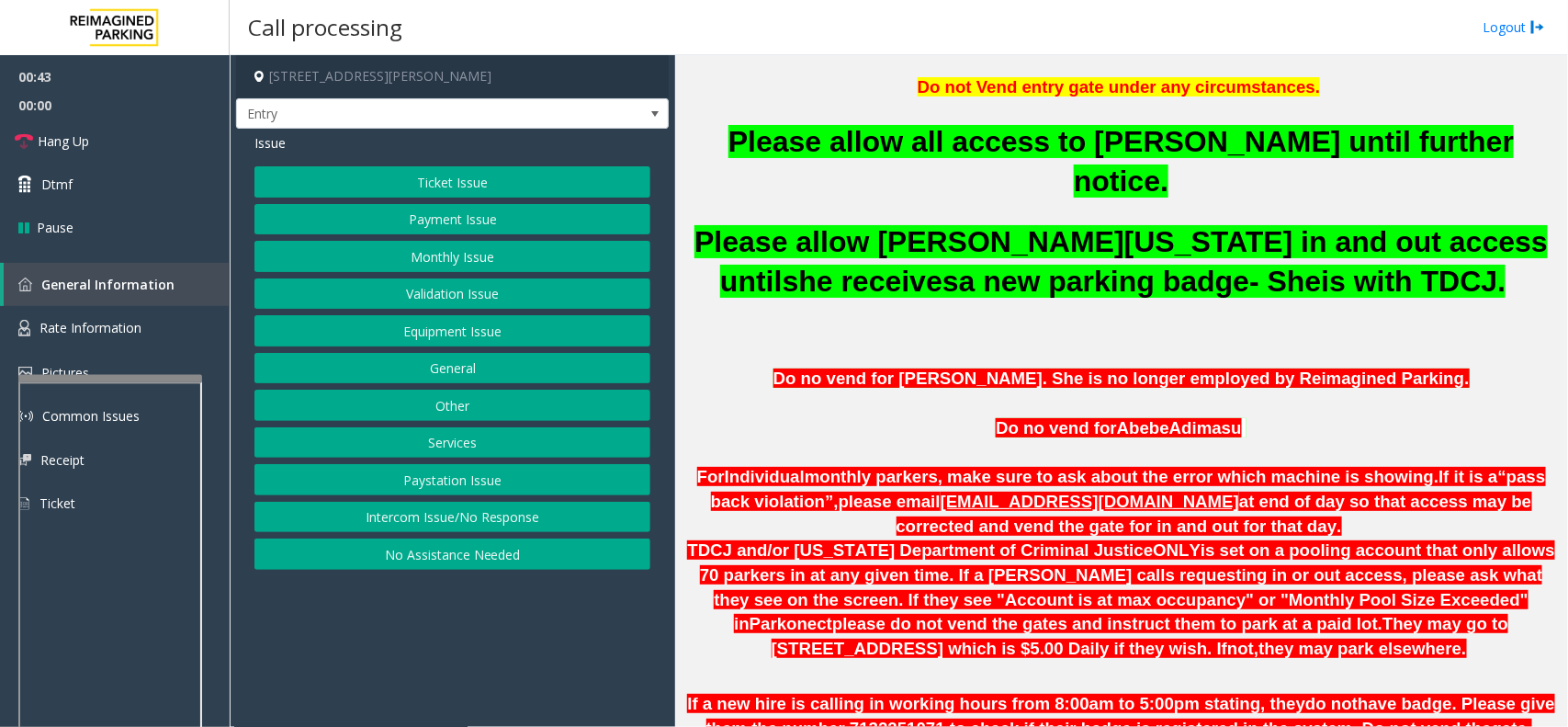 click on "Other" 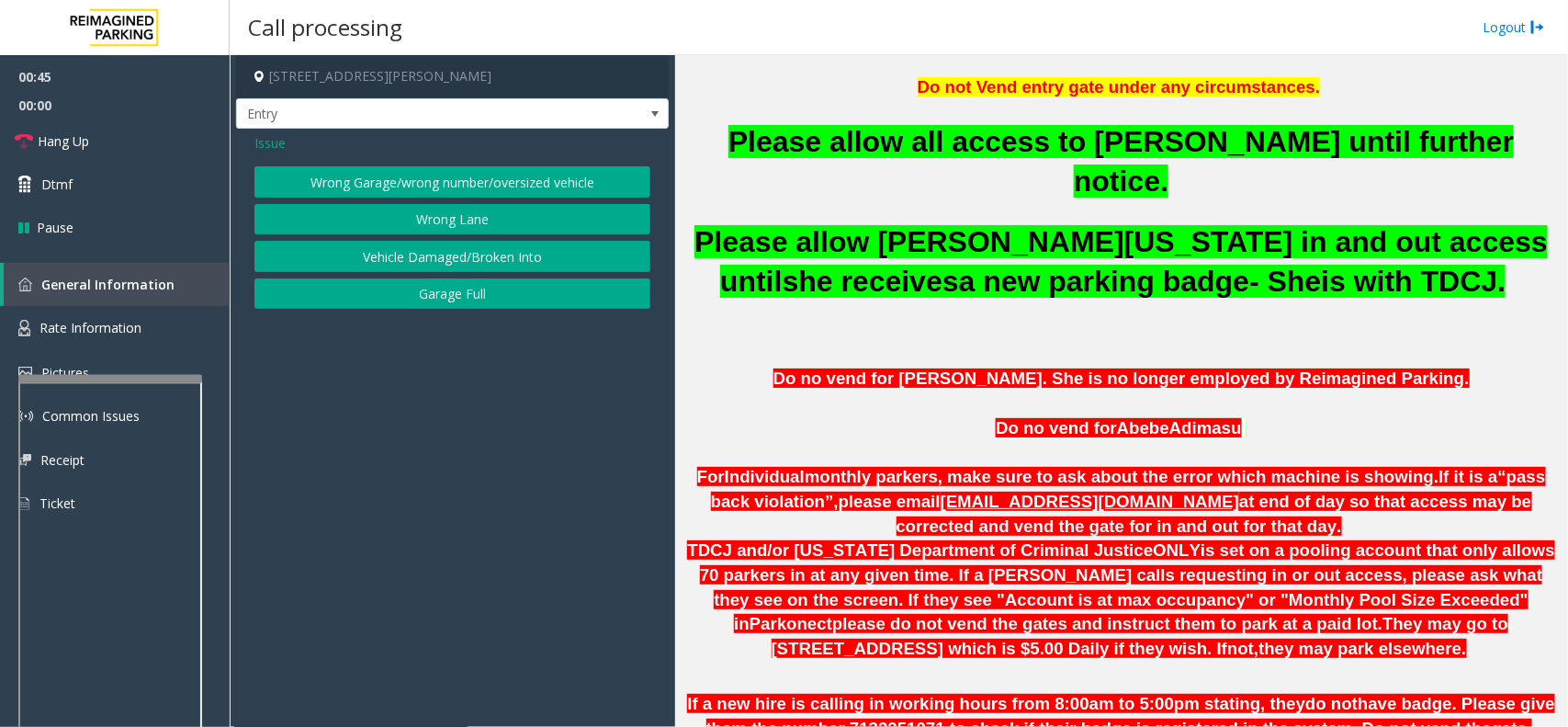 click on "Wrong Garage/wrong number/oversized vehicle" 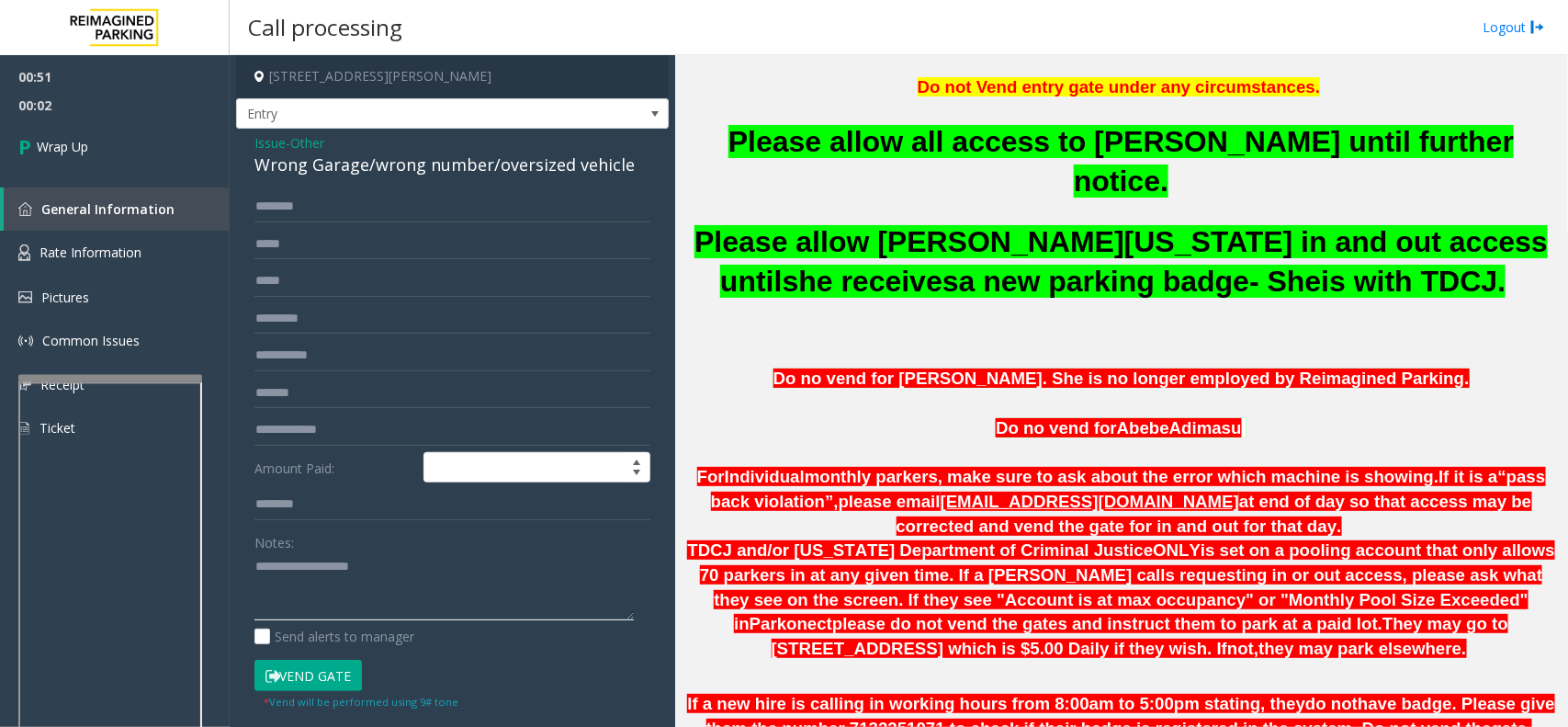 click 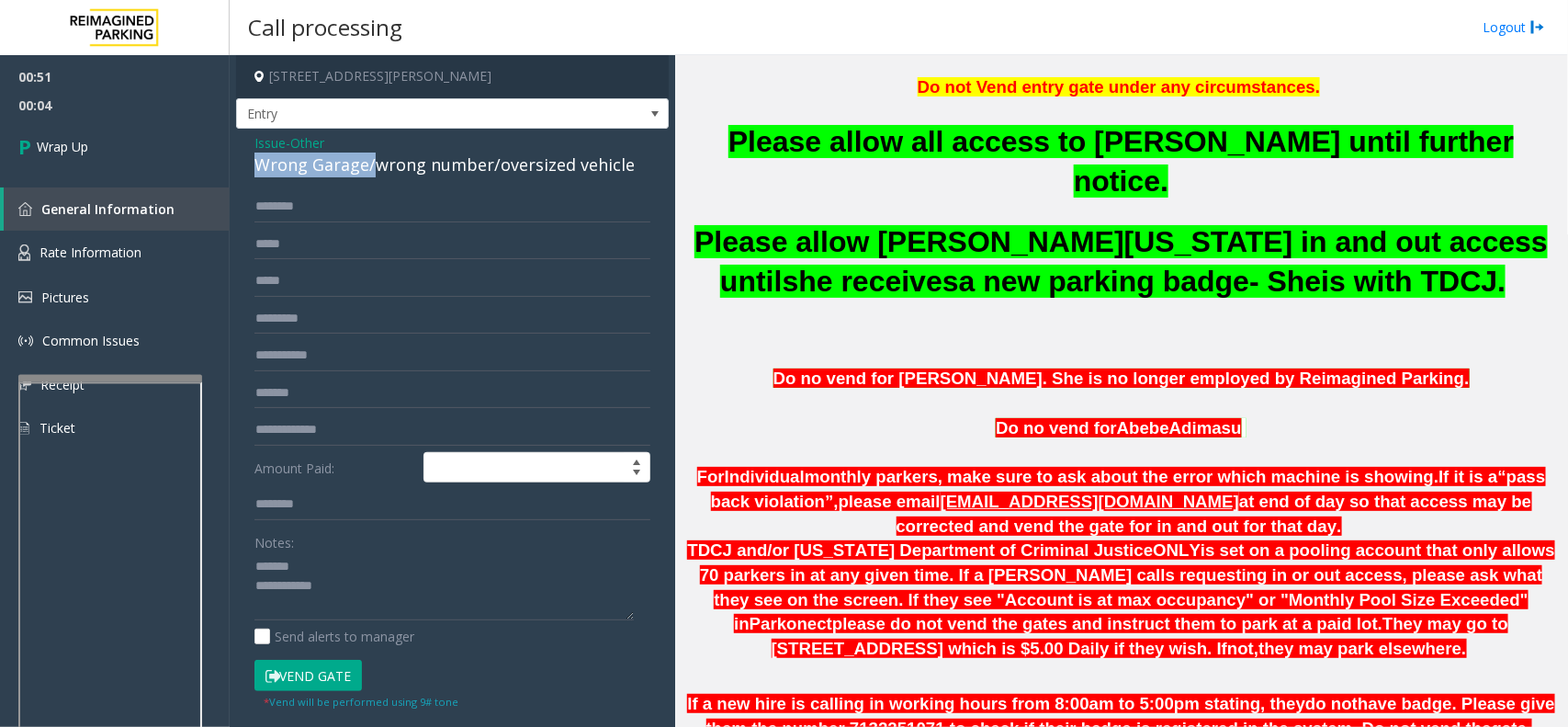 drag, startPoint x: 370, startPoint y: 164, endPoint x: 232, endPoint y: 164, distance: 138 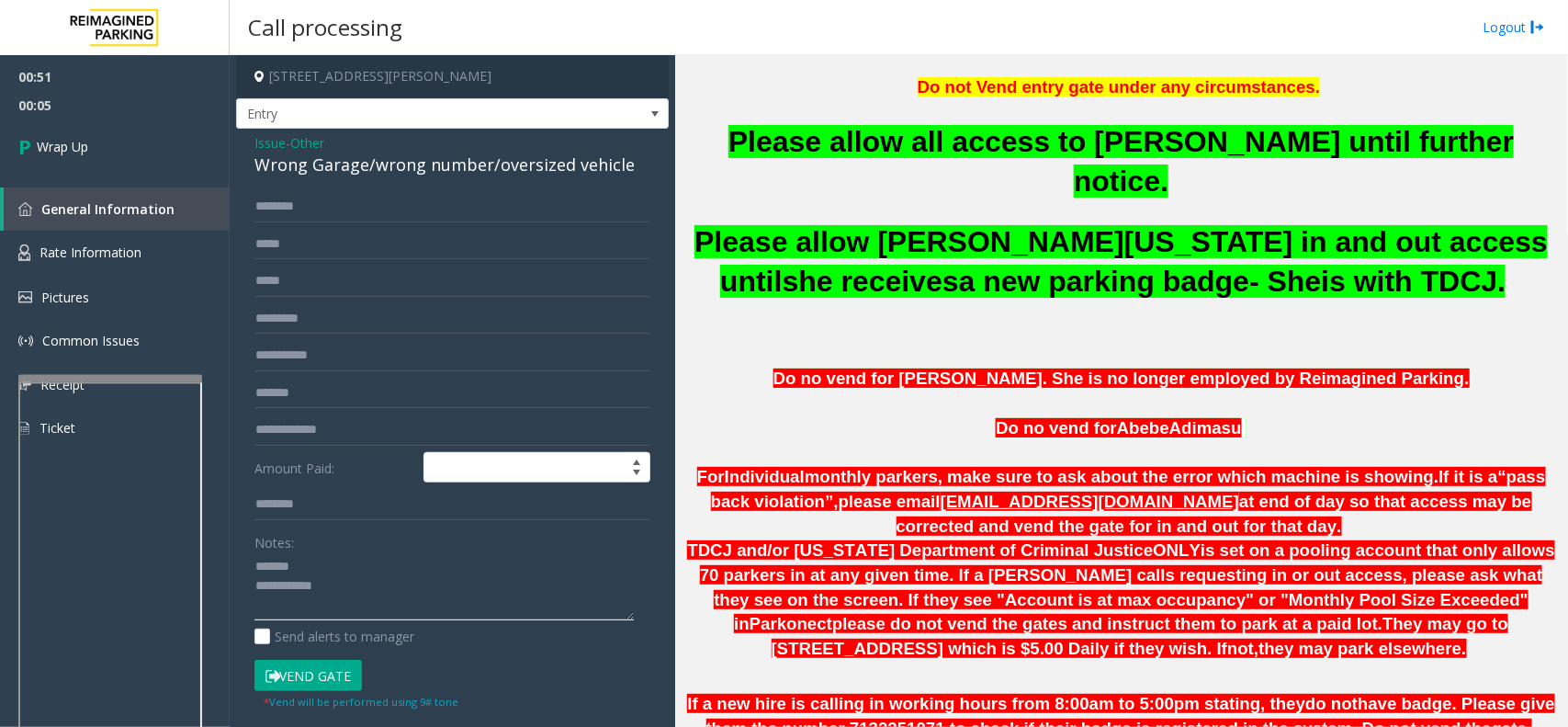 click 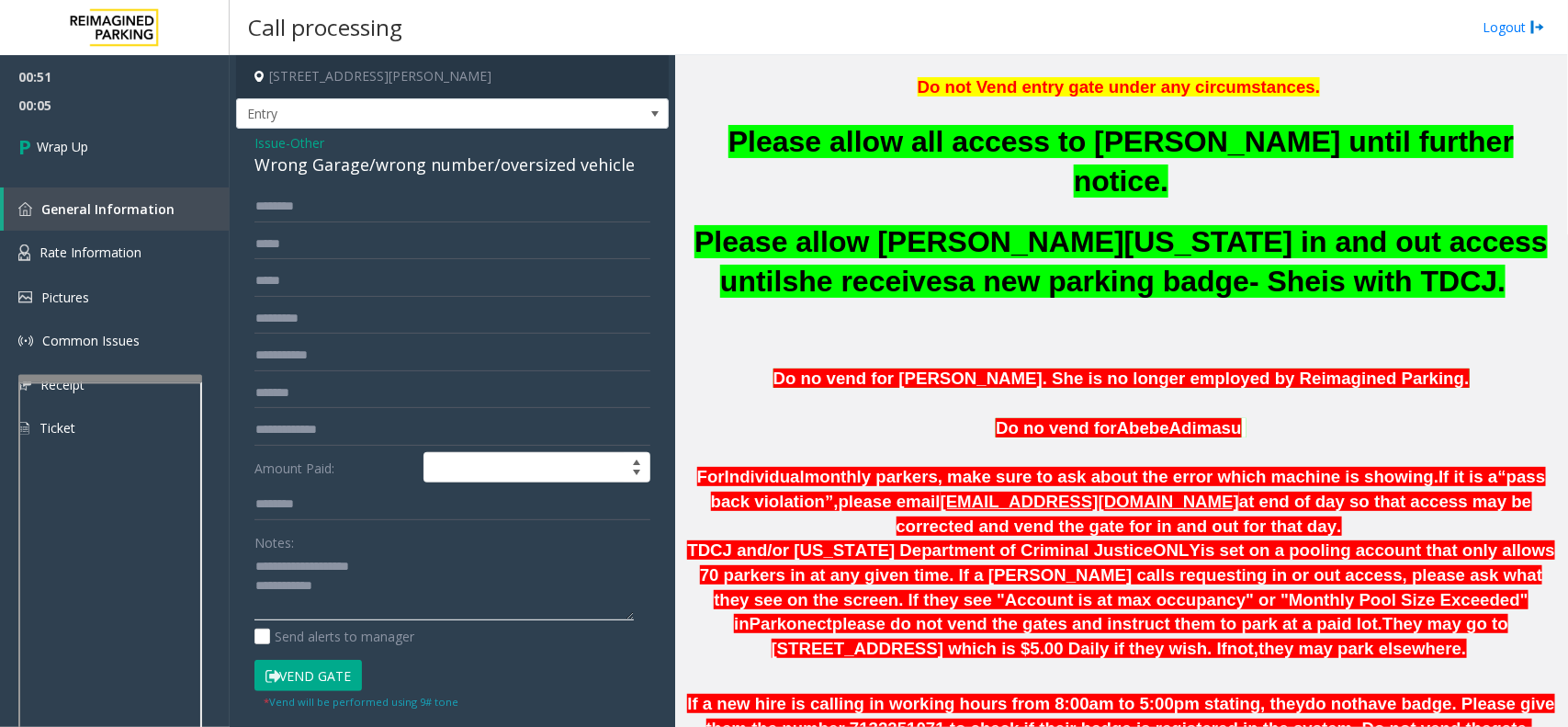 click 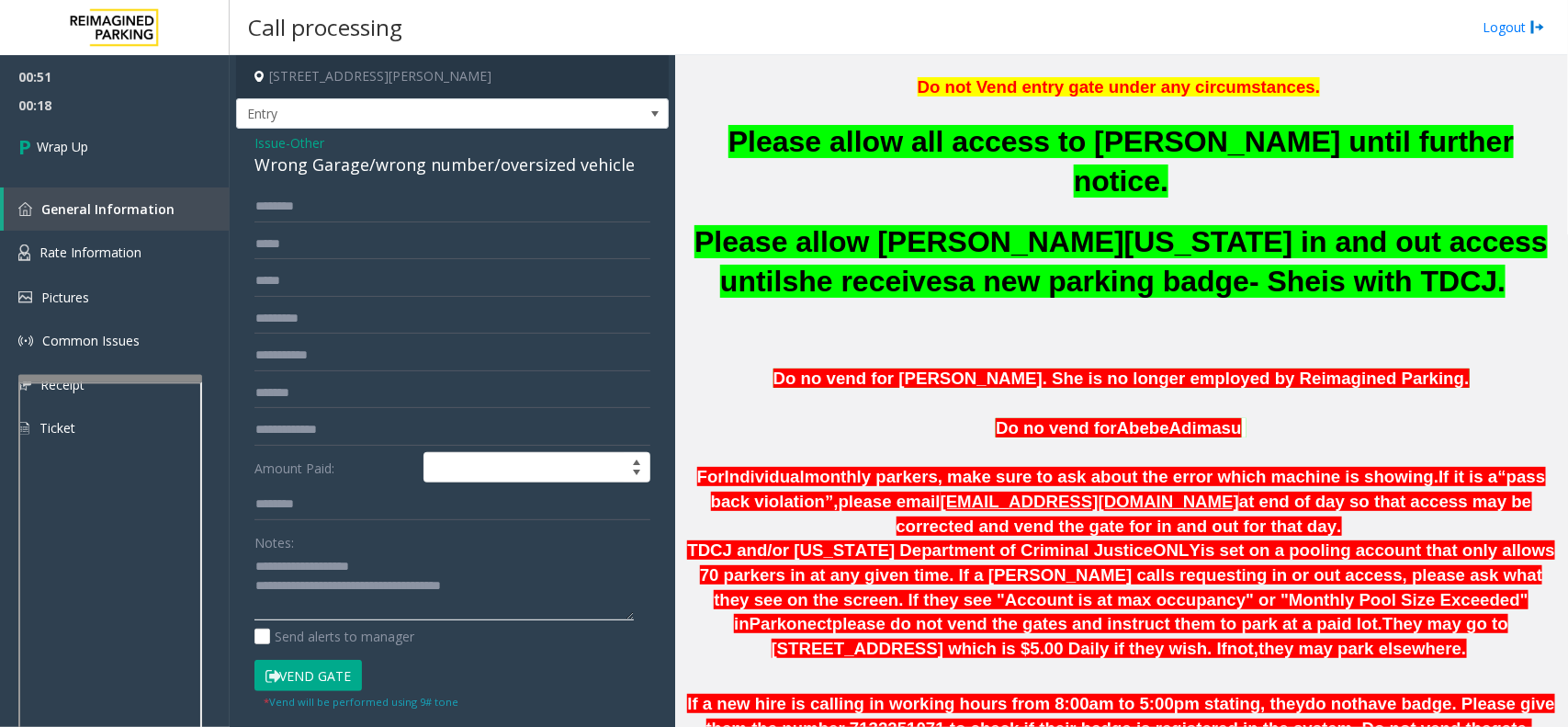 type on "**********" 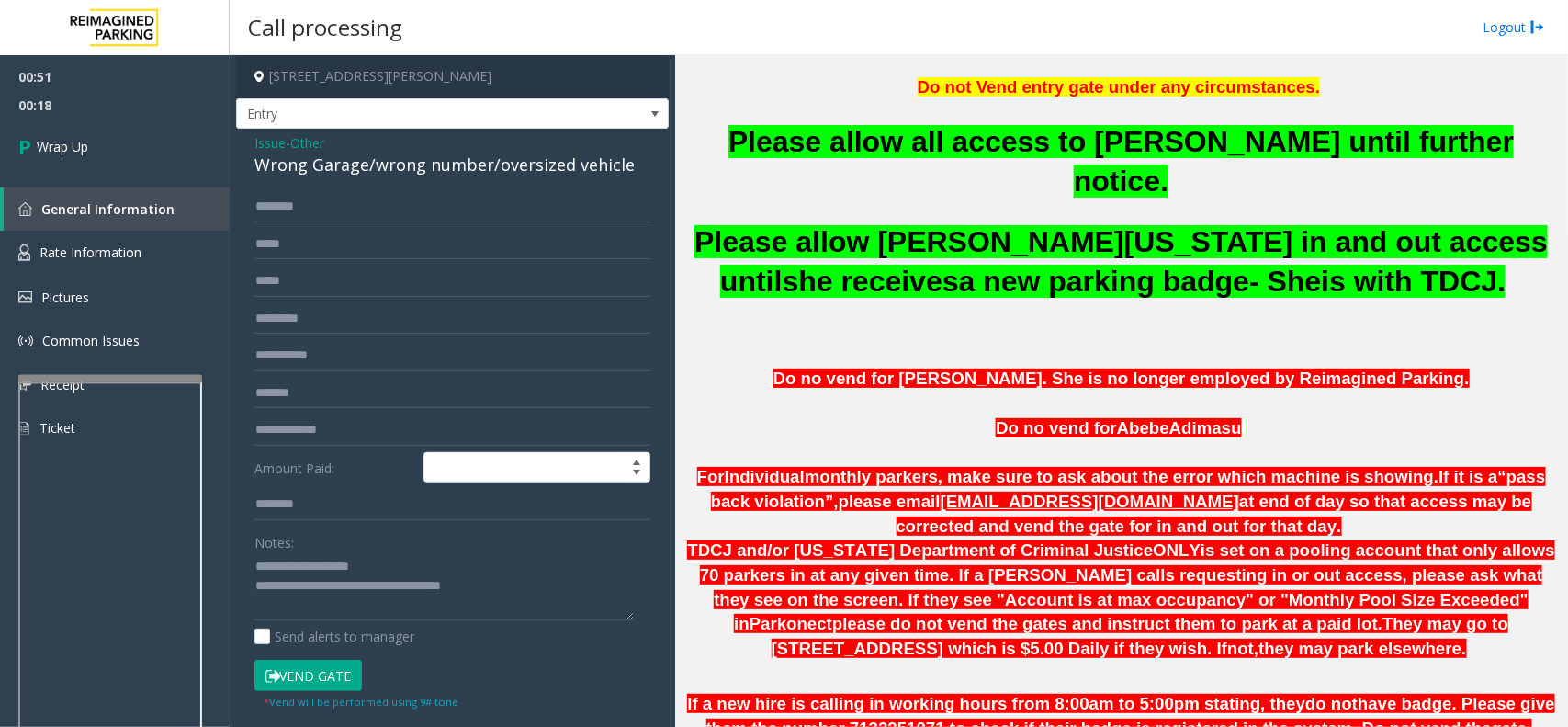 click on "Other" 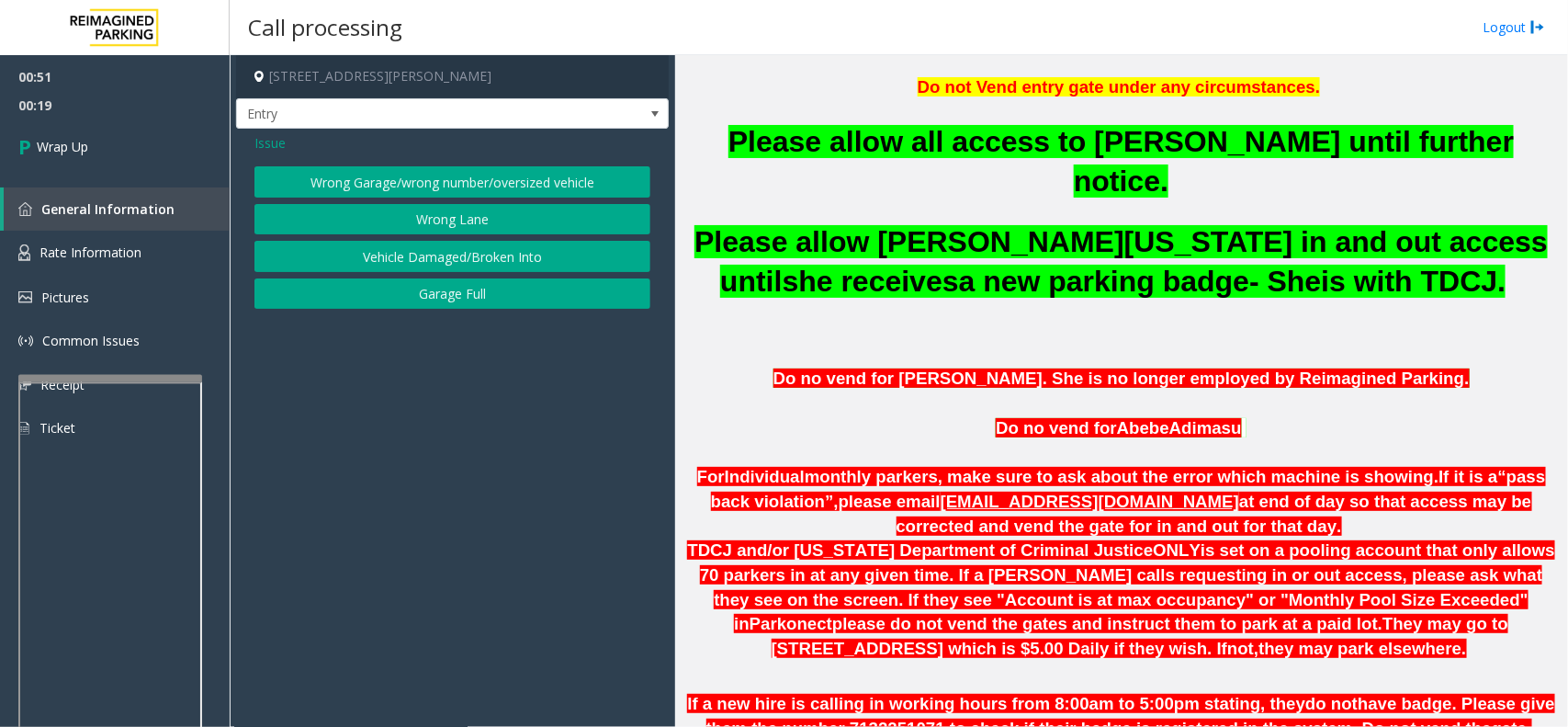 click on "Issue" 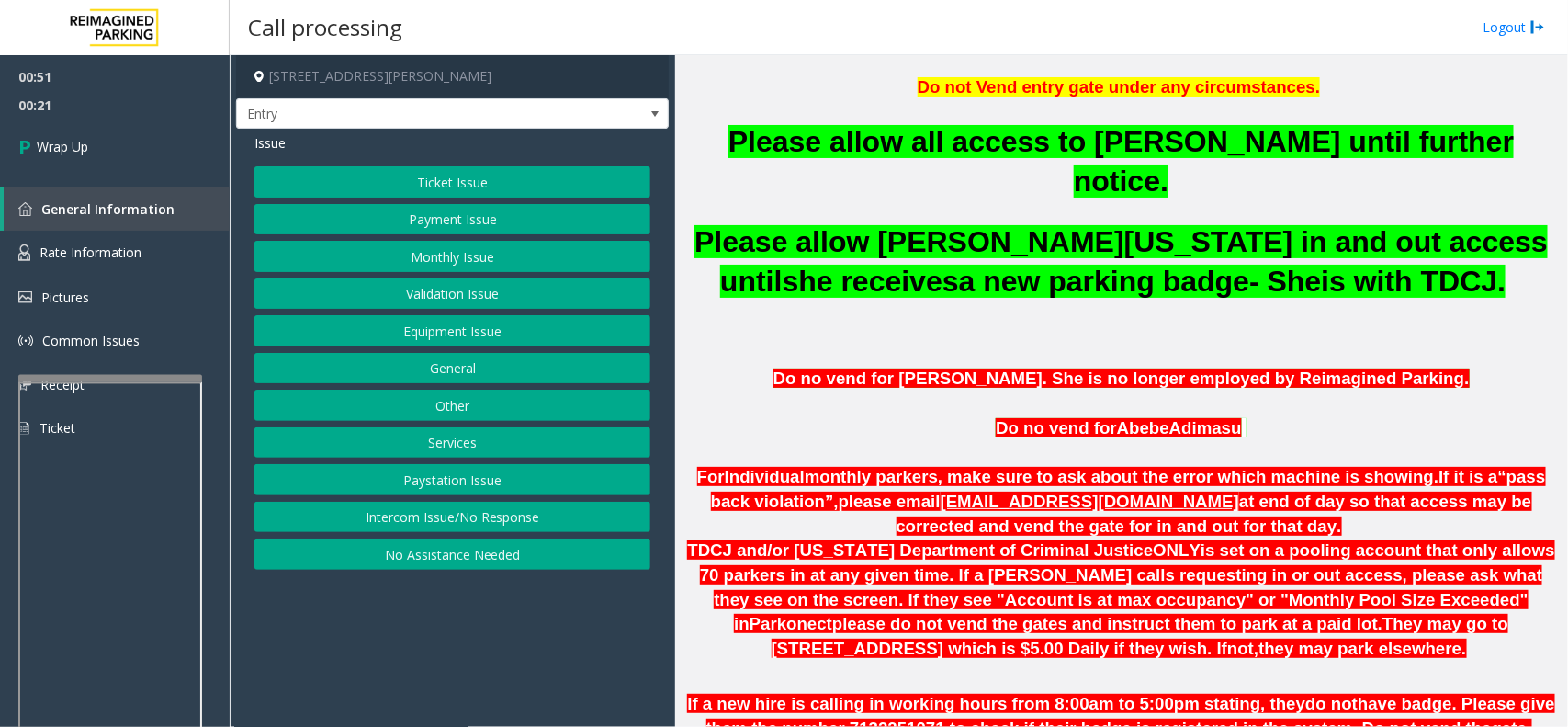 click on "Intercom Issue/No Response" 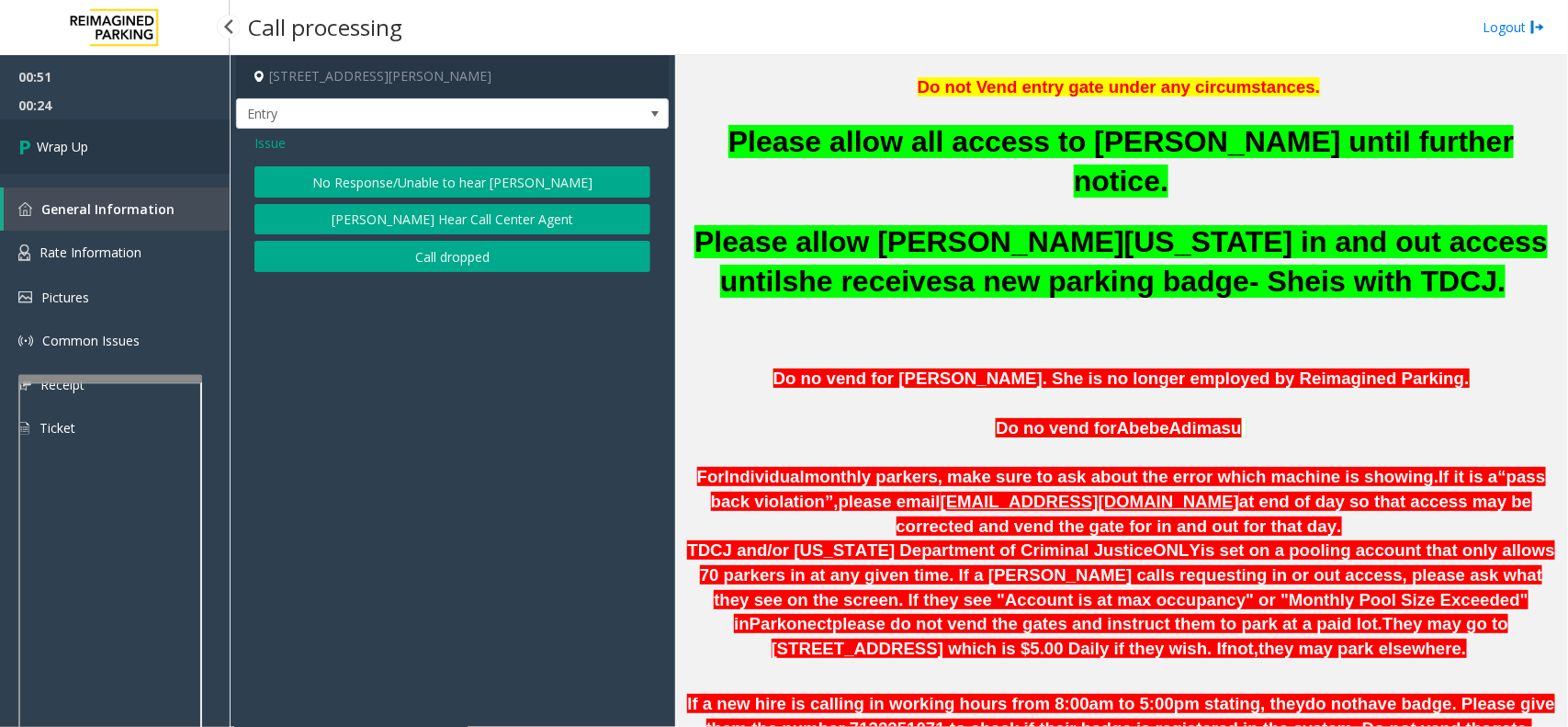 click on "Wrap Up" at bounding box center (115, 146) 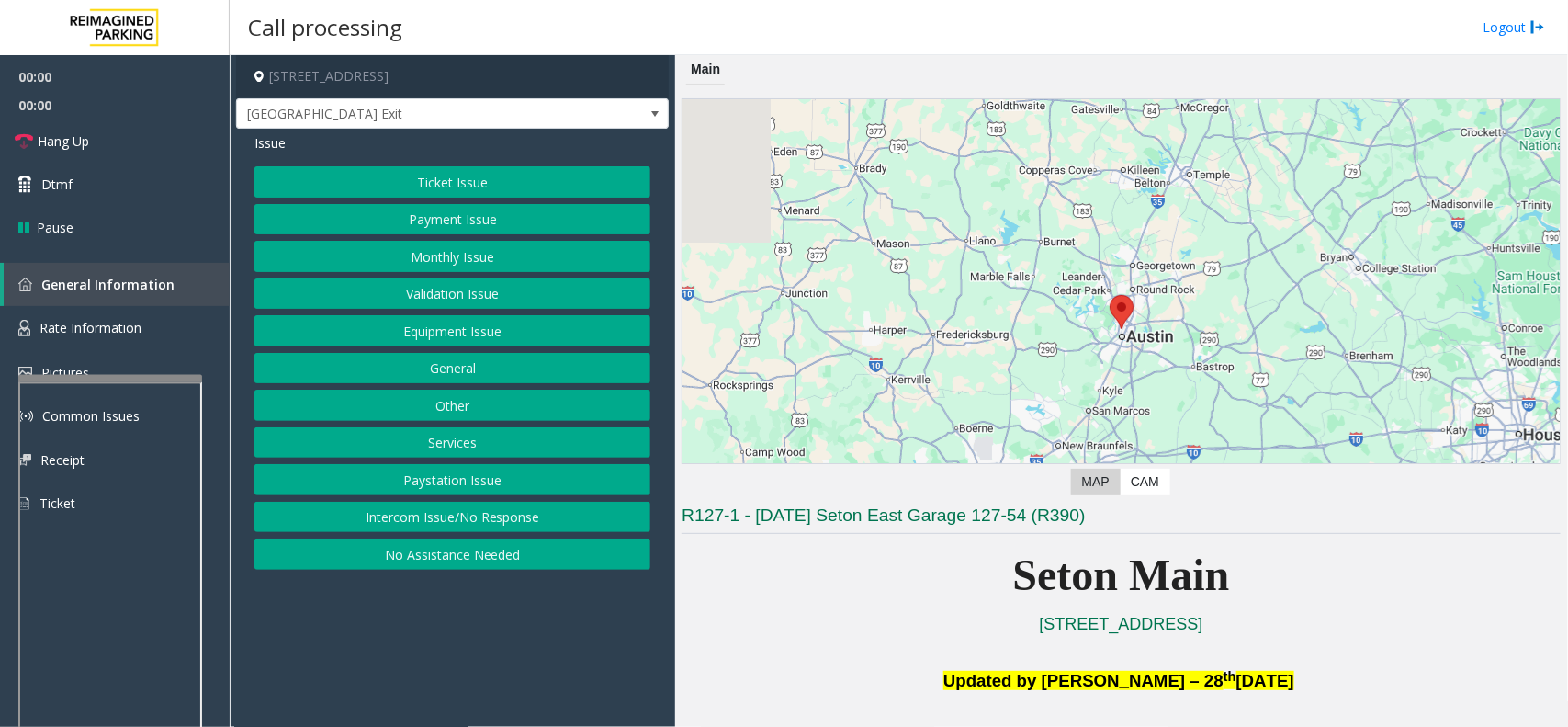 click on "Equipment Issue" 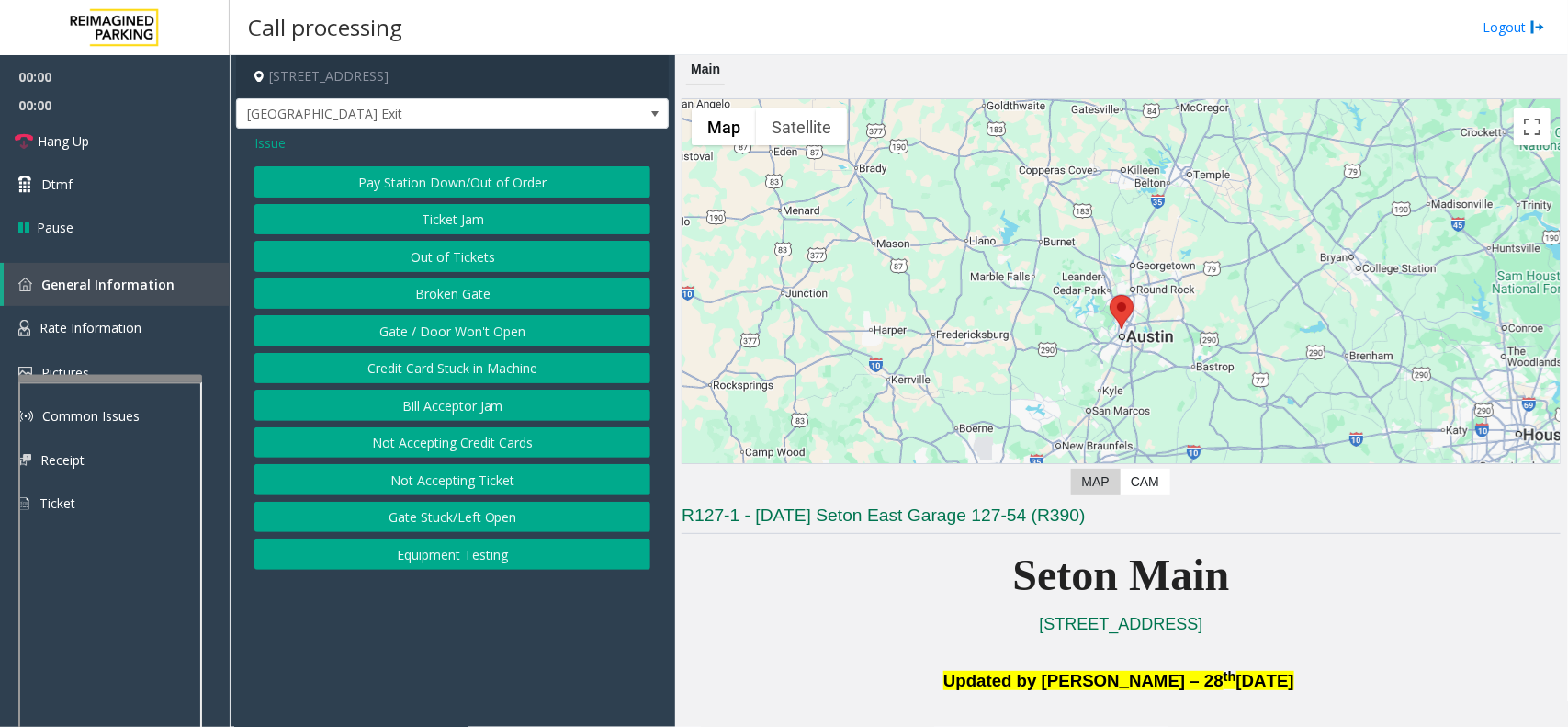 click on "Gate / Door Won't Open" 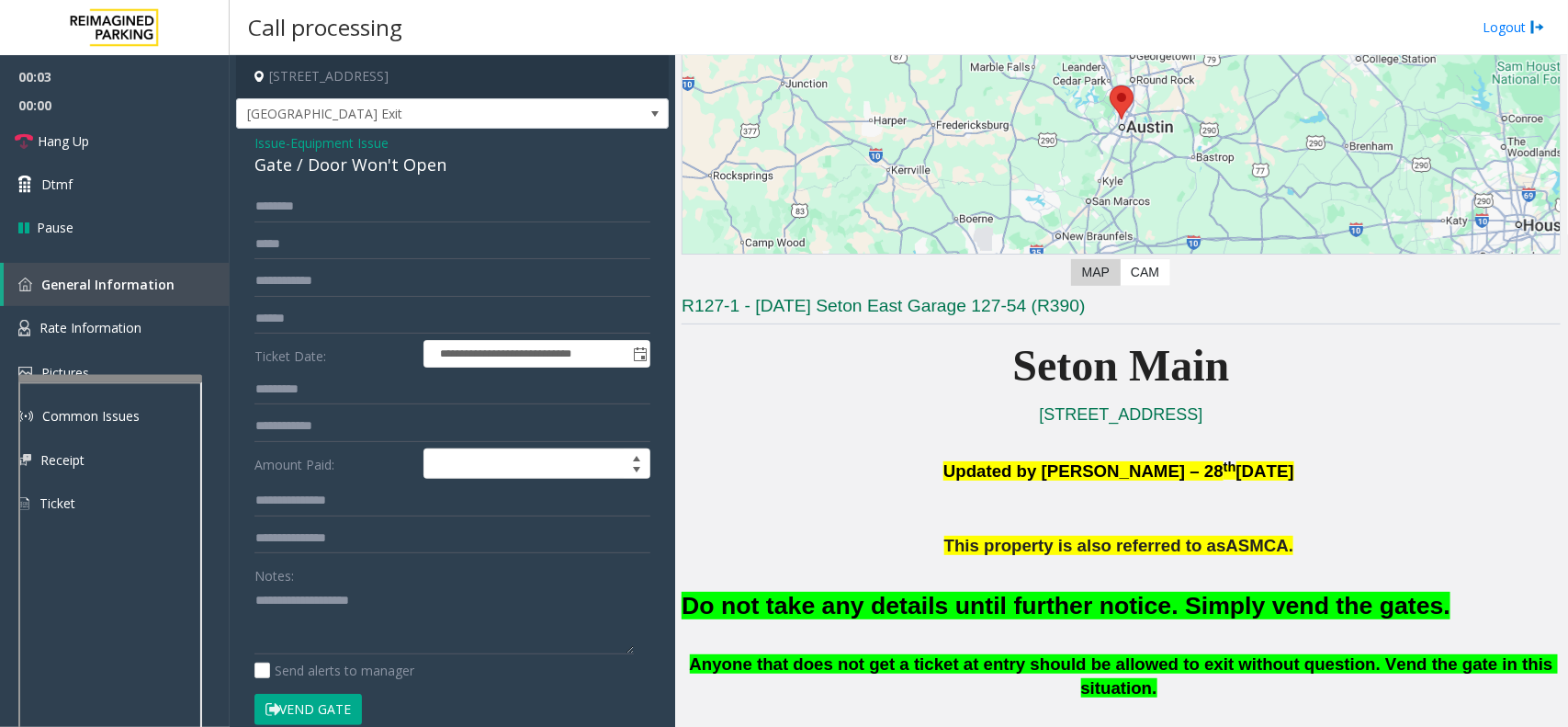 scroll, scrollTop: 230, scrollLeft: 0, axis: vertical 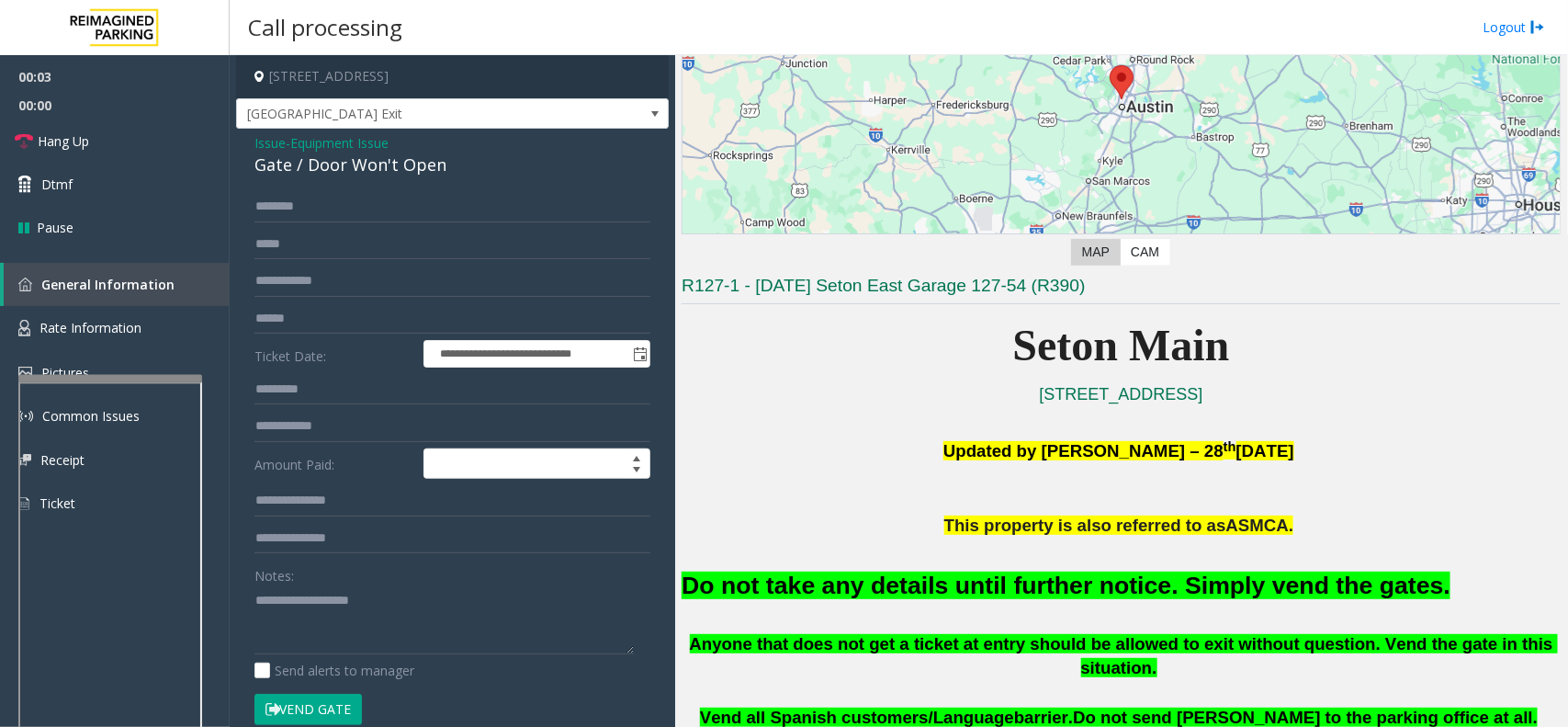 click on "Vend Gate" 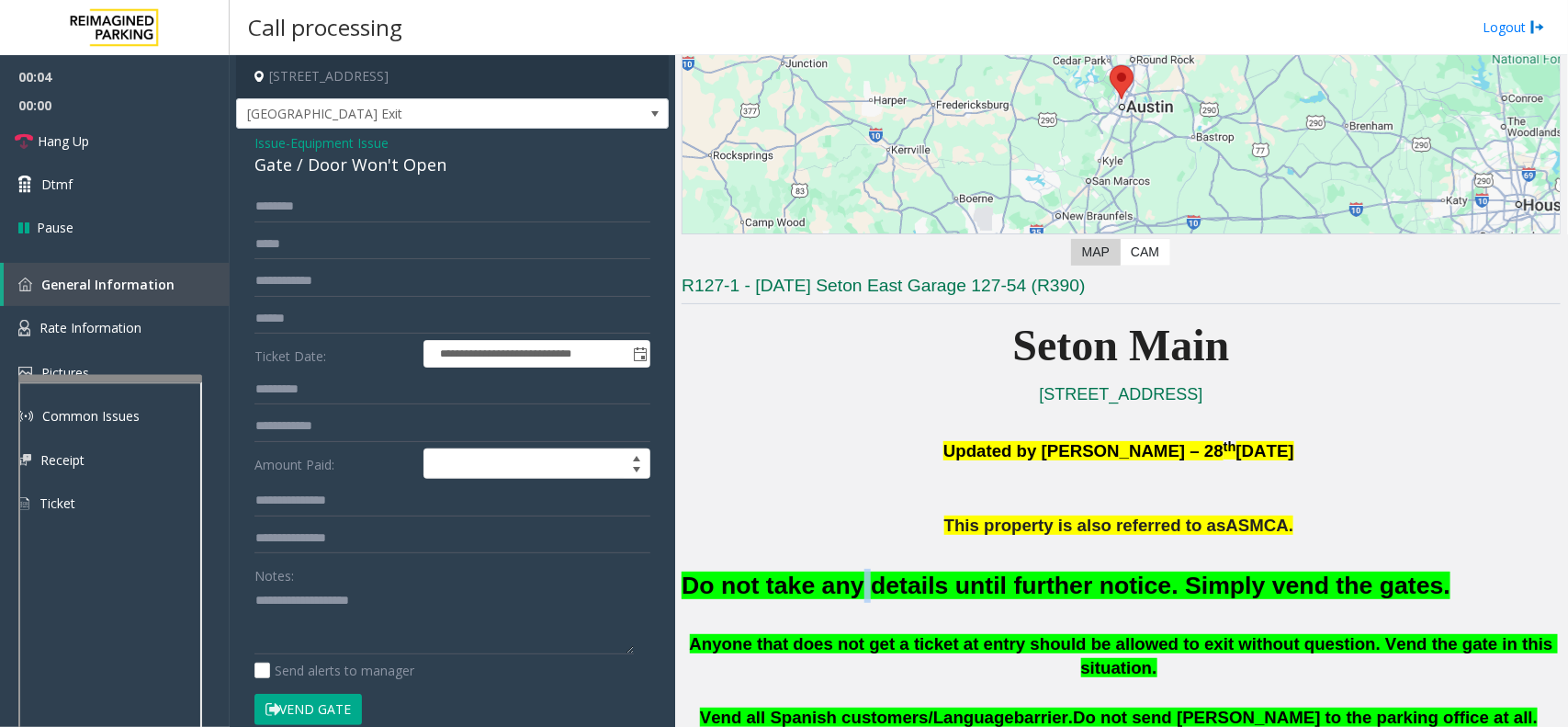 click on "Do not take any details until further notice. Simply vend the gates." 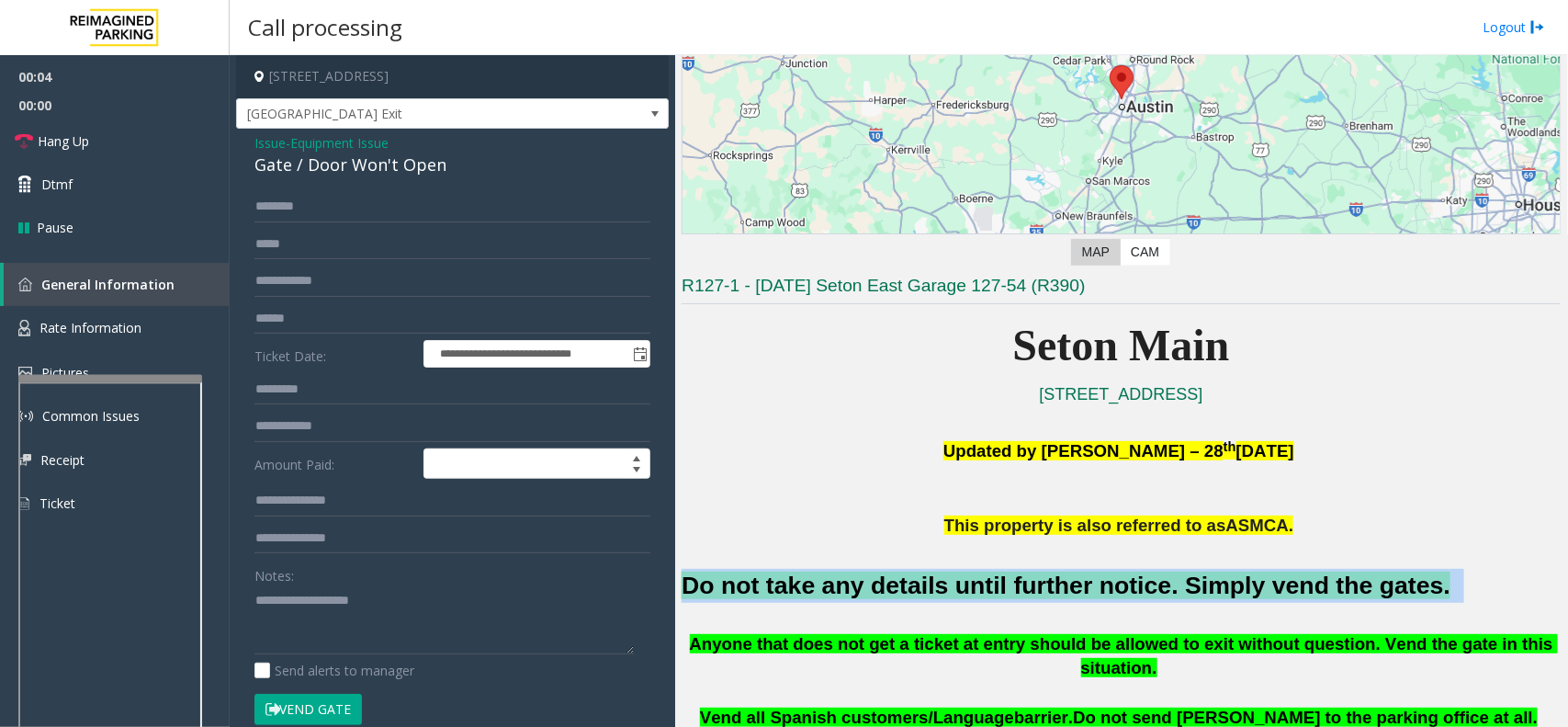 drag, startPoint x: 843, startPoint y: 586, endPoint x: 856, endPoint y: 579, distance: 14.764823 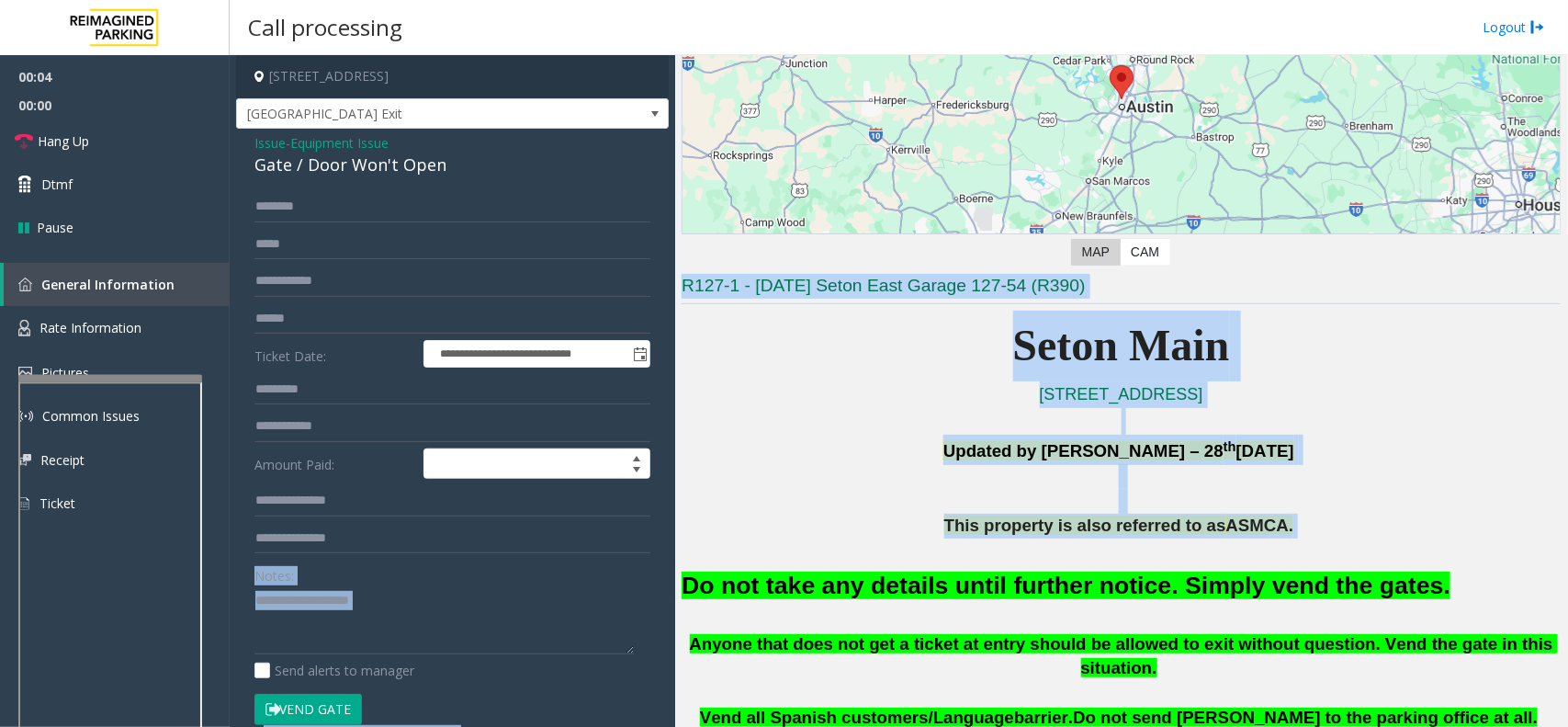 drag, startPoint x: 919, startPoint y: 558, endPoint x: 594, endPoint y: 593, distance: 326.8792 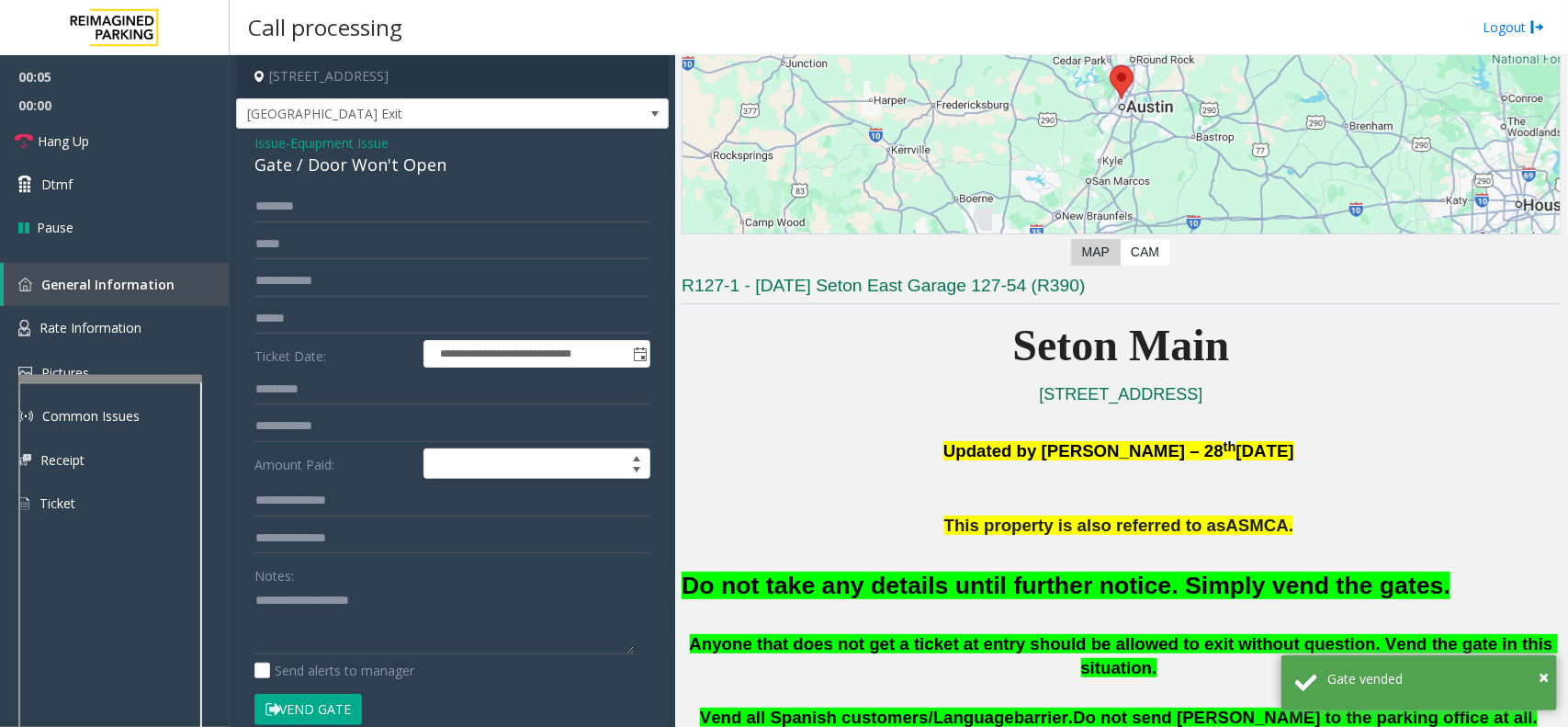 click on "Do not take any details until further notice. Simply vend the gates." 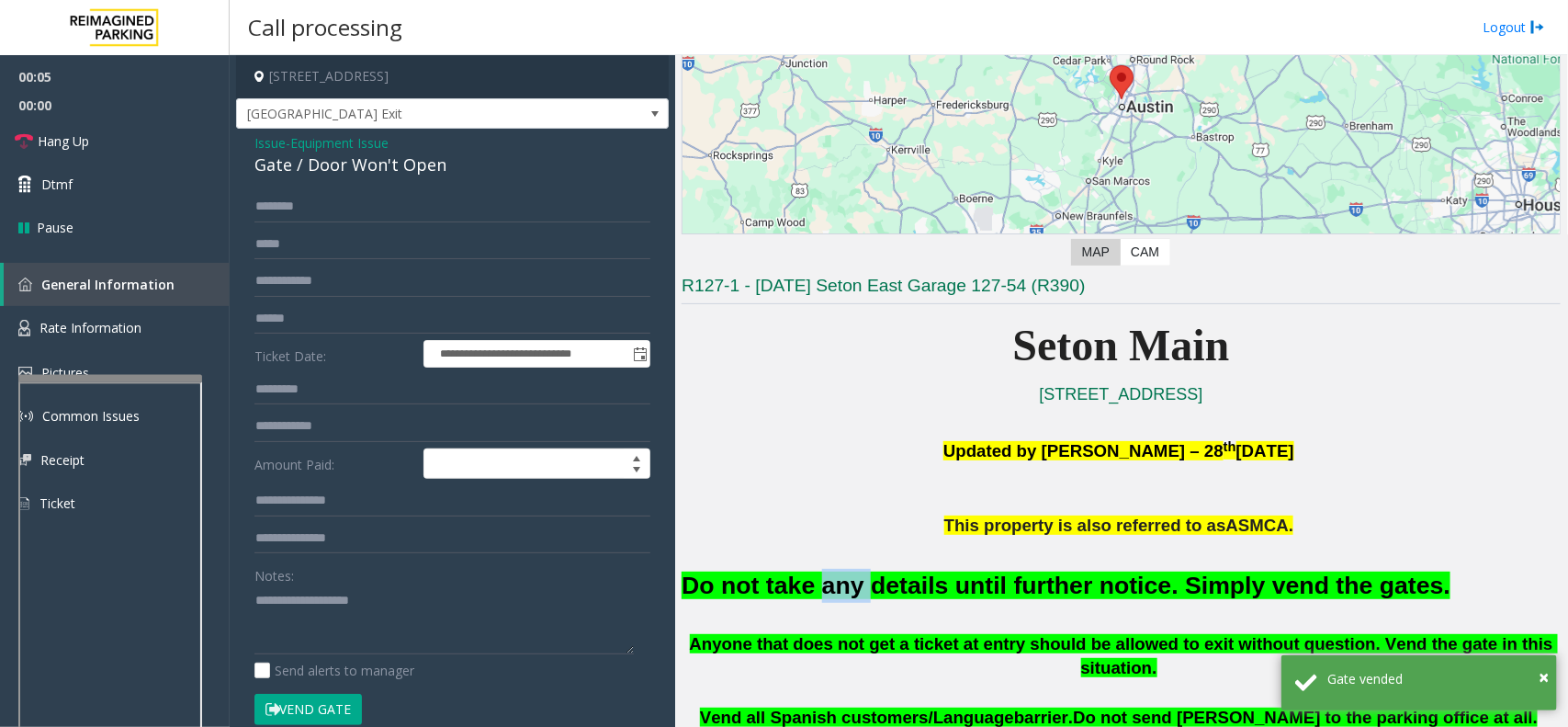 click on "Do not take any details until further notice. Simply vend the gates." 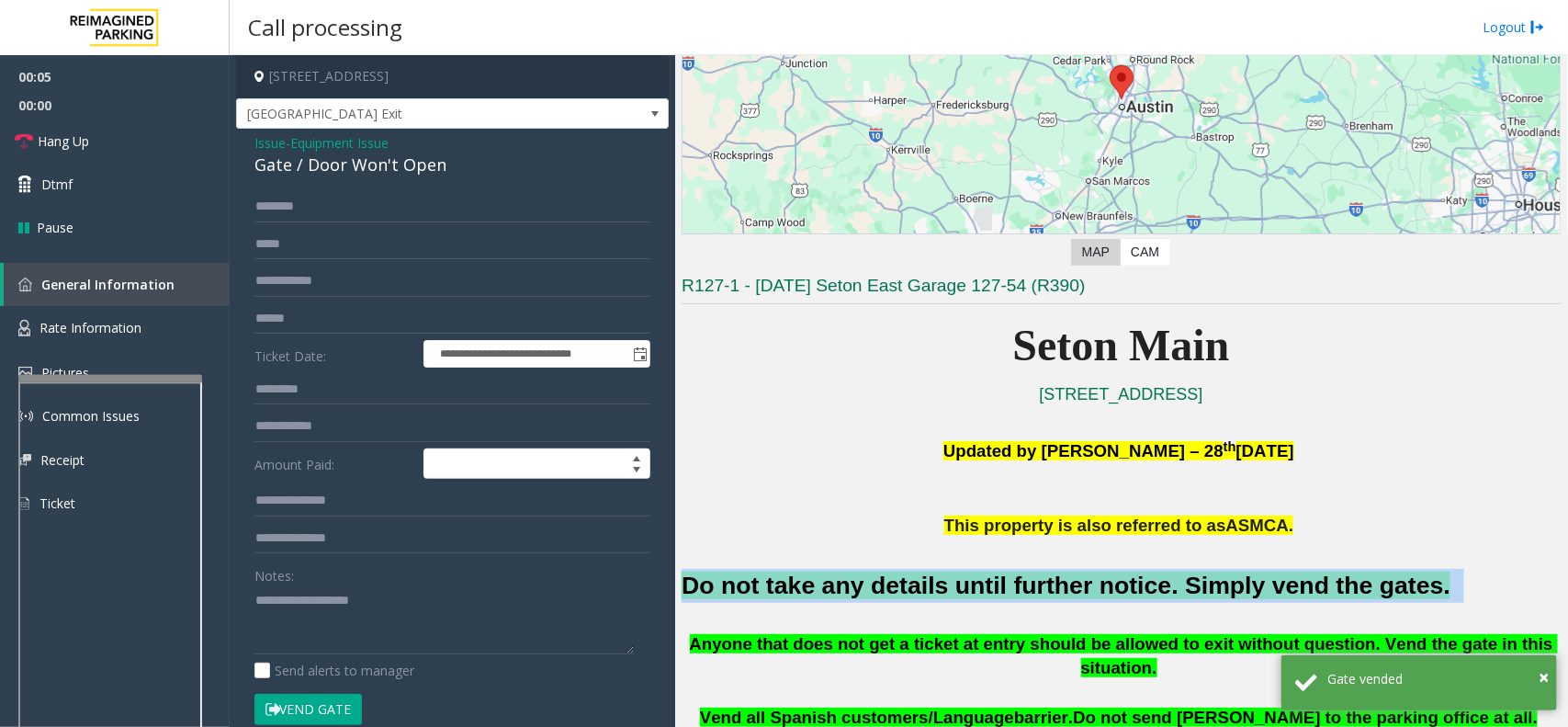 click on "Do not take any details until further notice. Simply vend the gates." 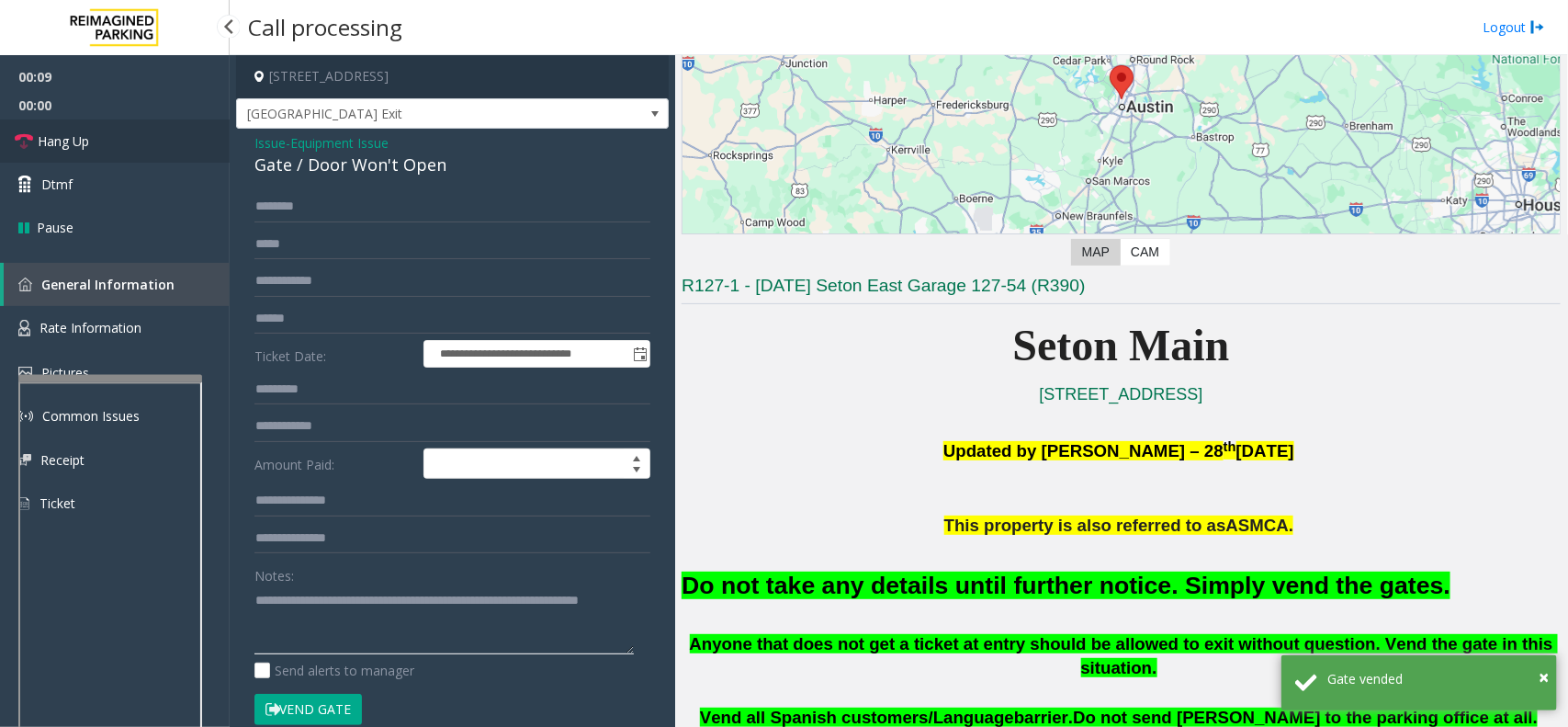 type on "**********" 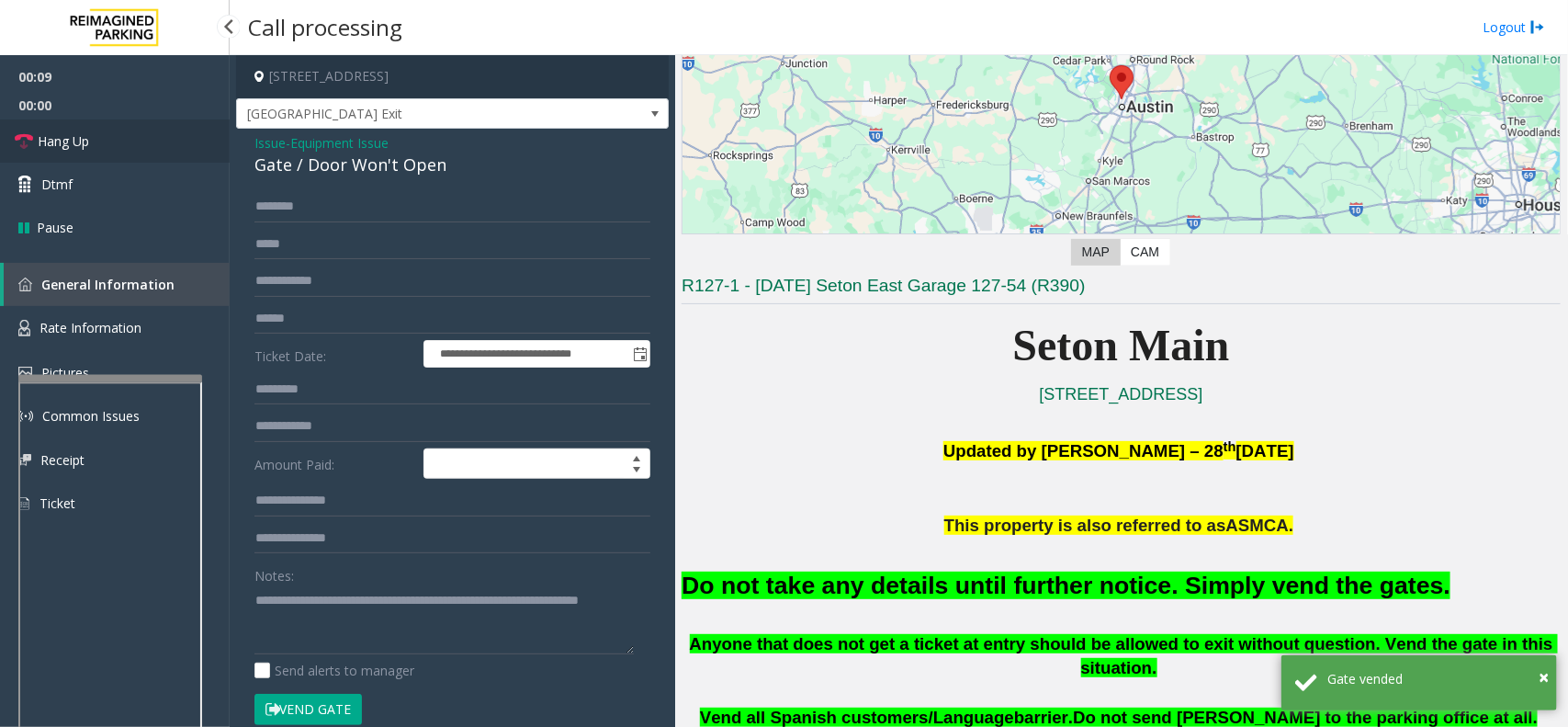 click on "Hang Up" at bounding box center (115, 141) 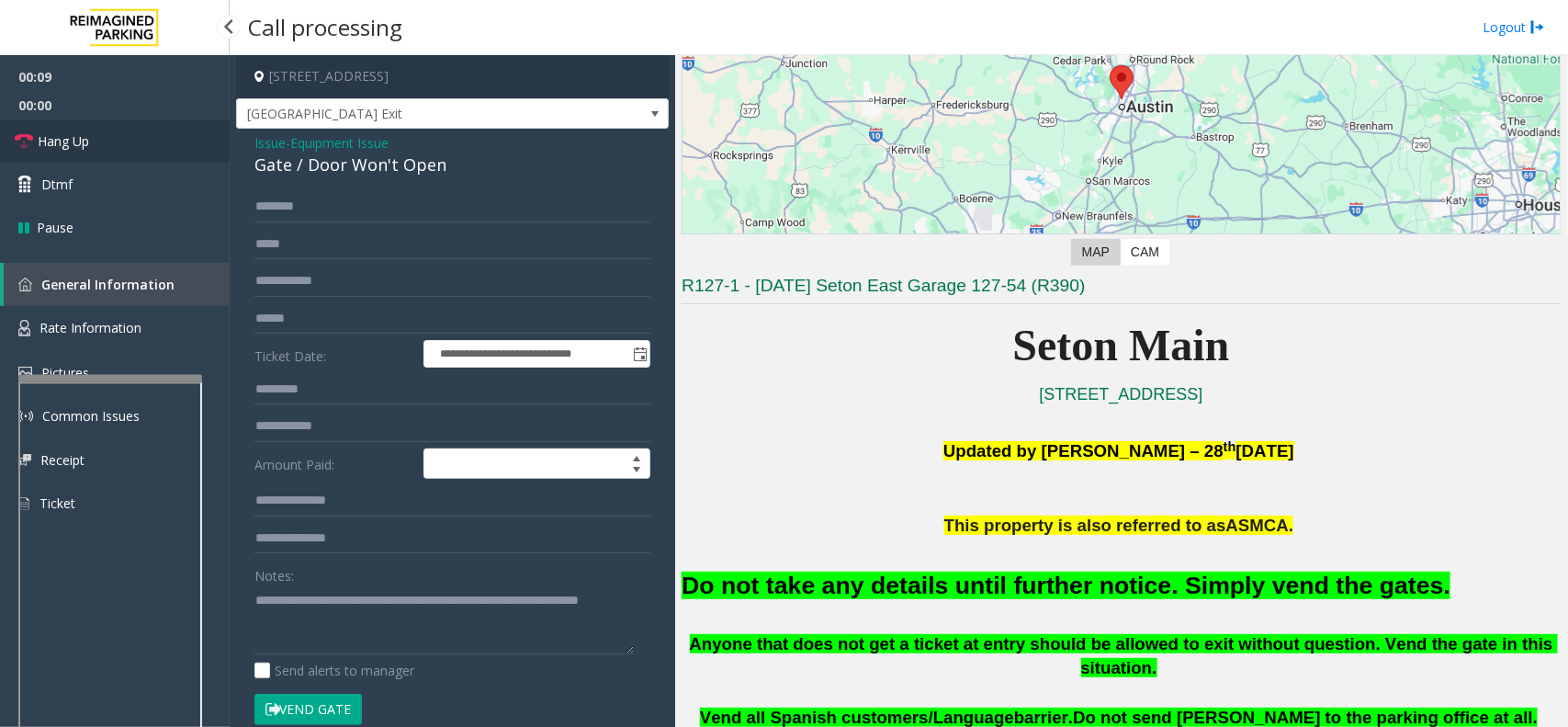click on "Hang Up" at bounding box center [115, 141] 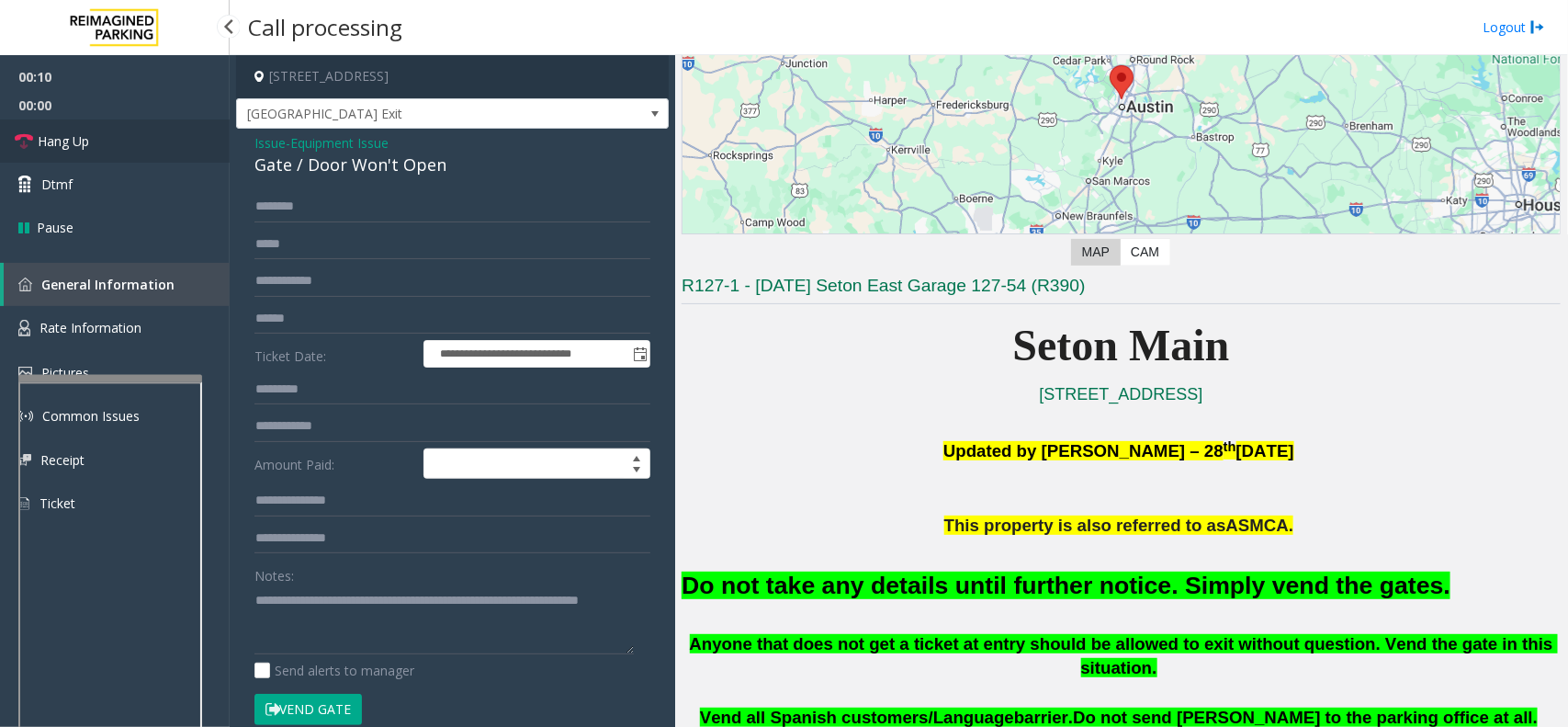 click on "Hang Up" at bounding box center [115, 141] 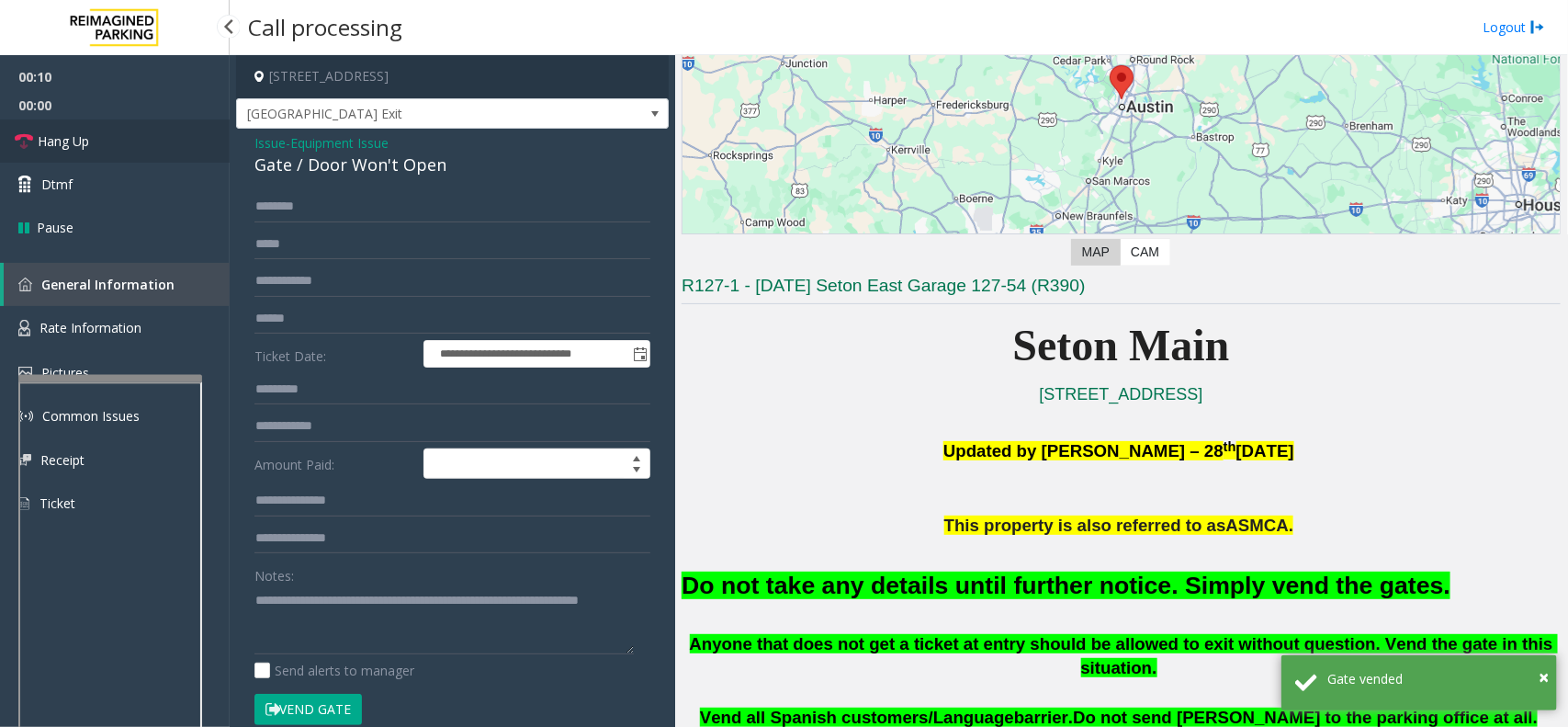 click on "Hang Up" at bounding box center (115, 141) 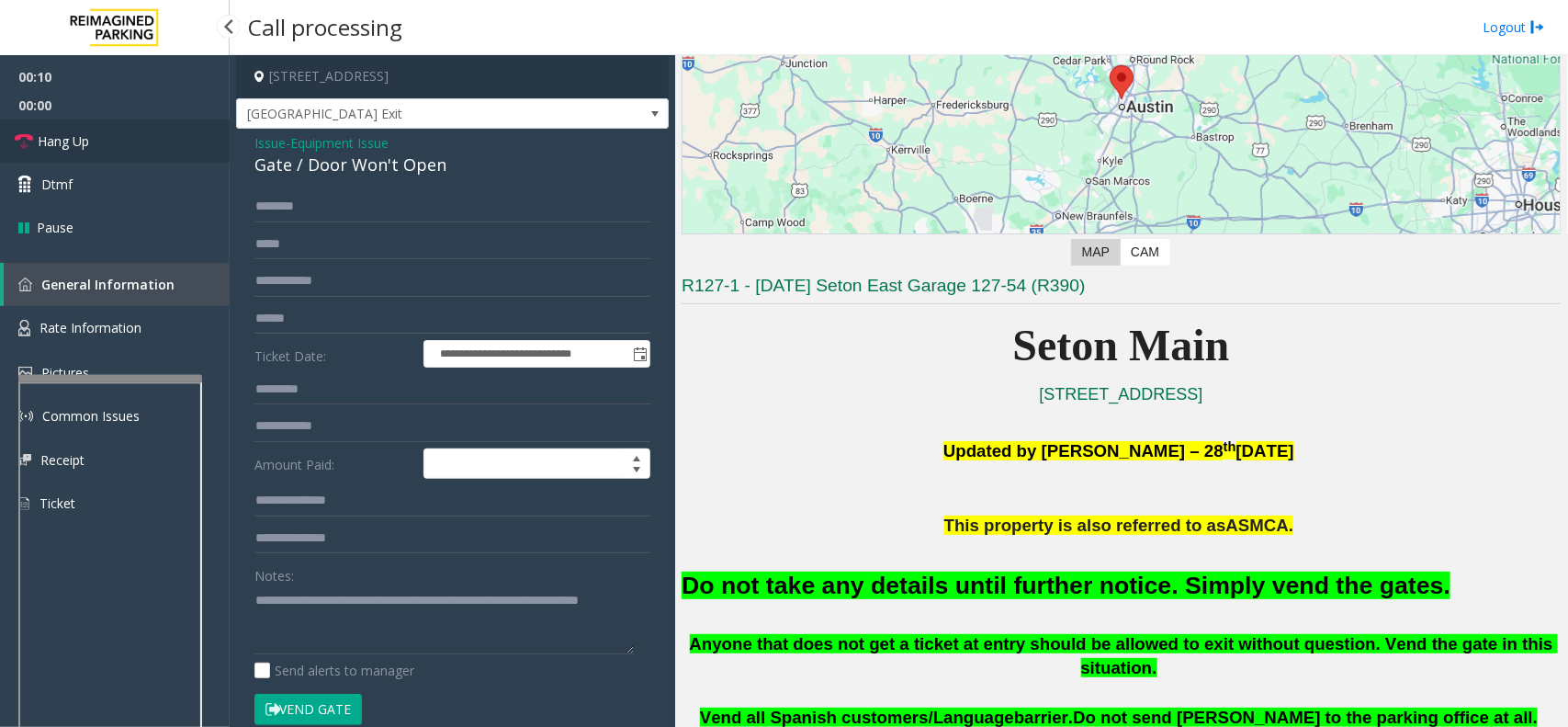 click on "Hang Up" at bounding box center (115, 141) 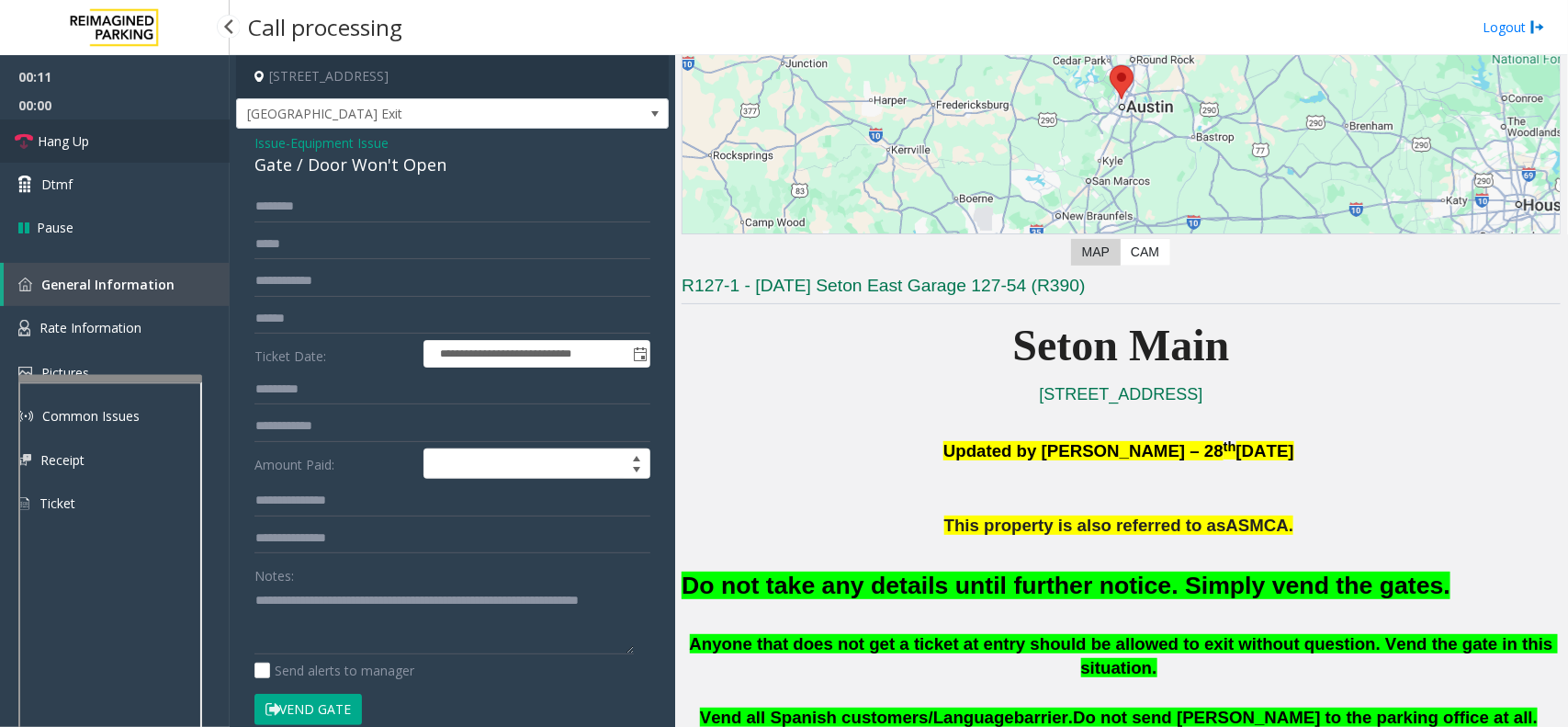 click on "Hang Up" at bounding box center (115, 141) 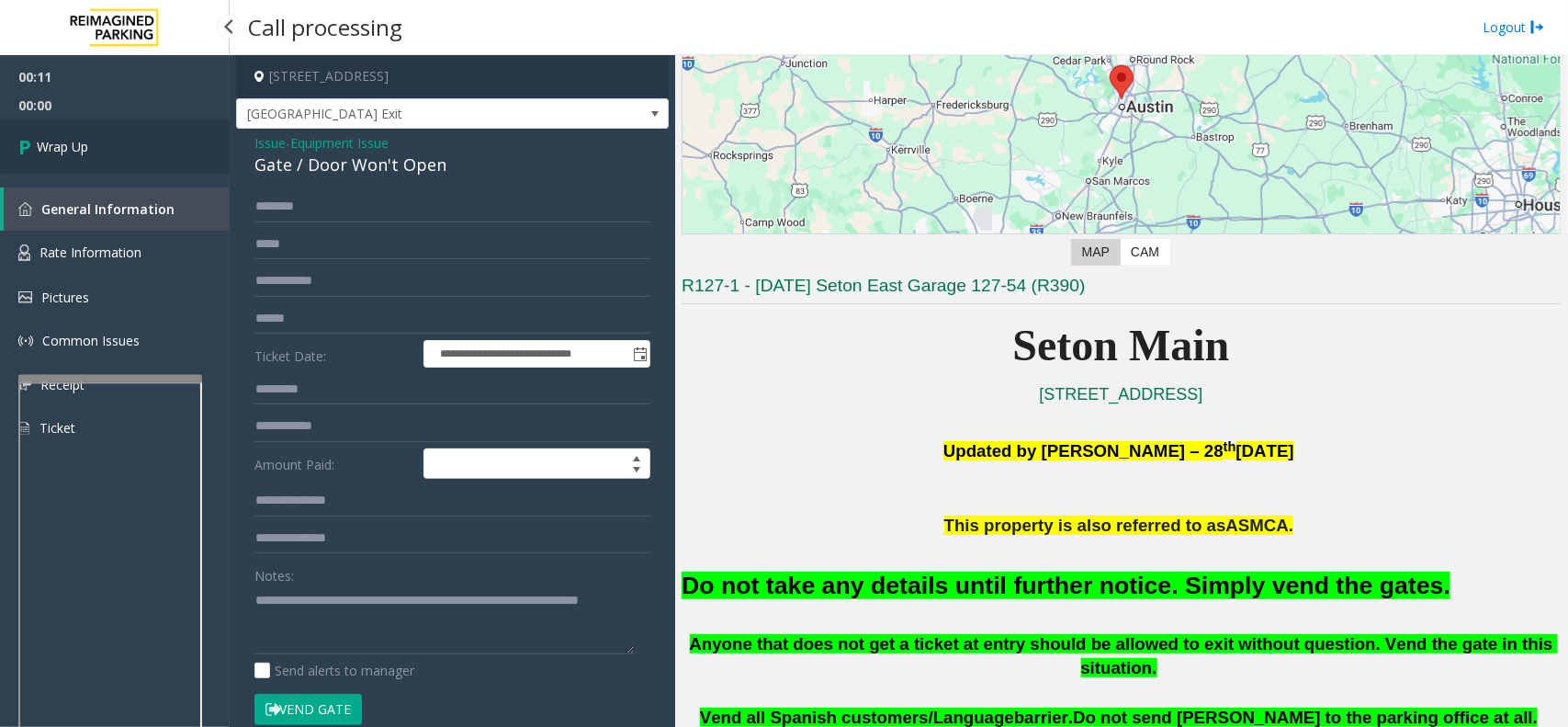 click on "Wrap Up" at bounding box center [115, 146] 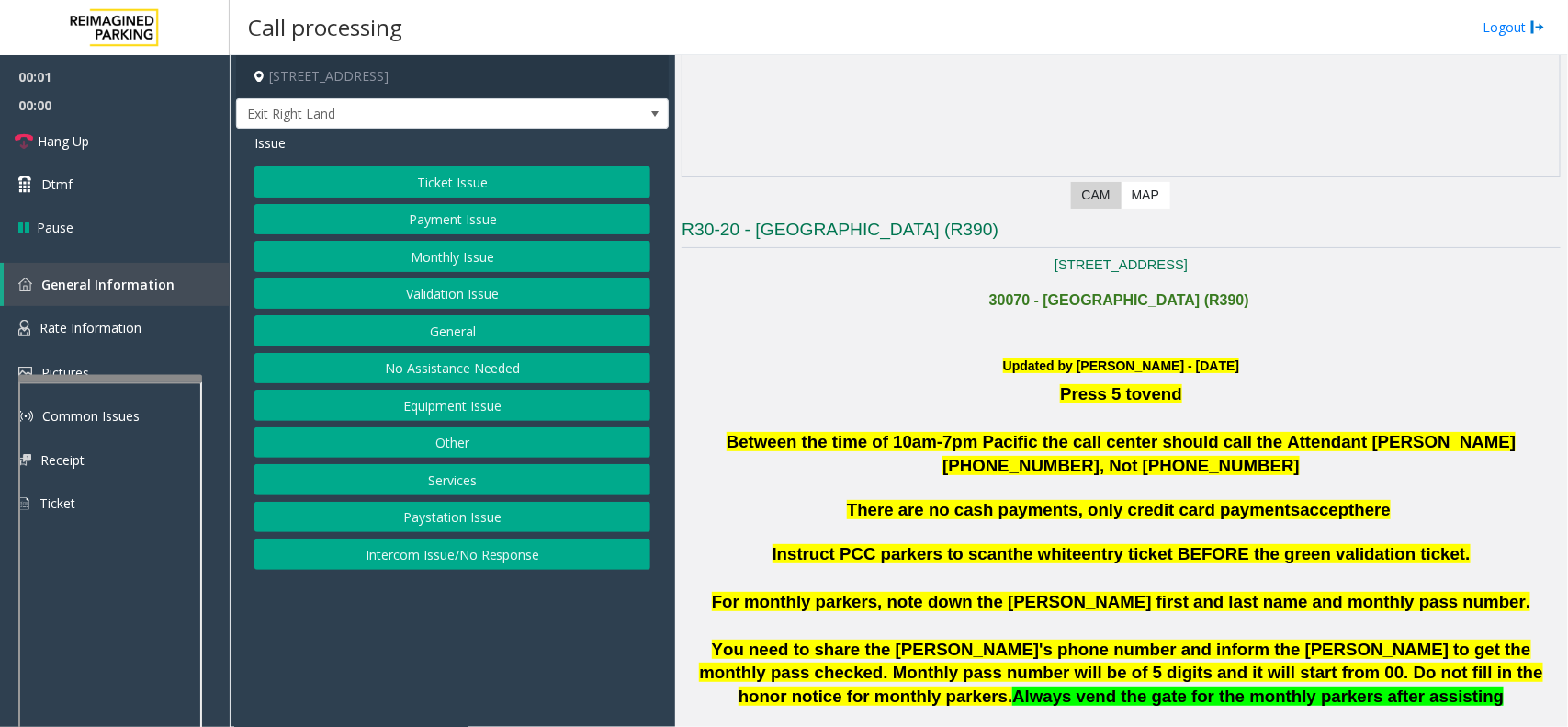 scroll, scrollTop: 345, scrollLeft: 0, axis: vertical 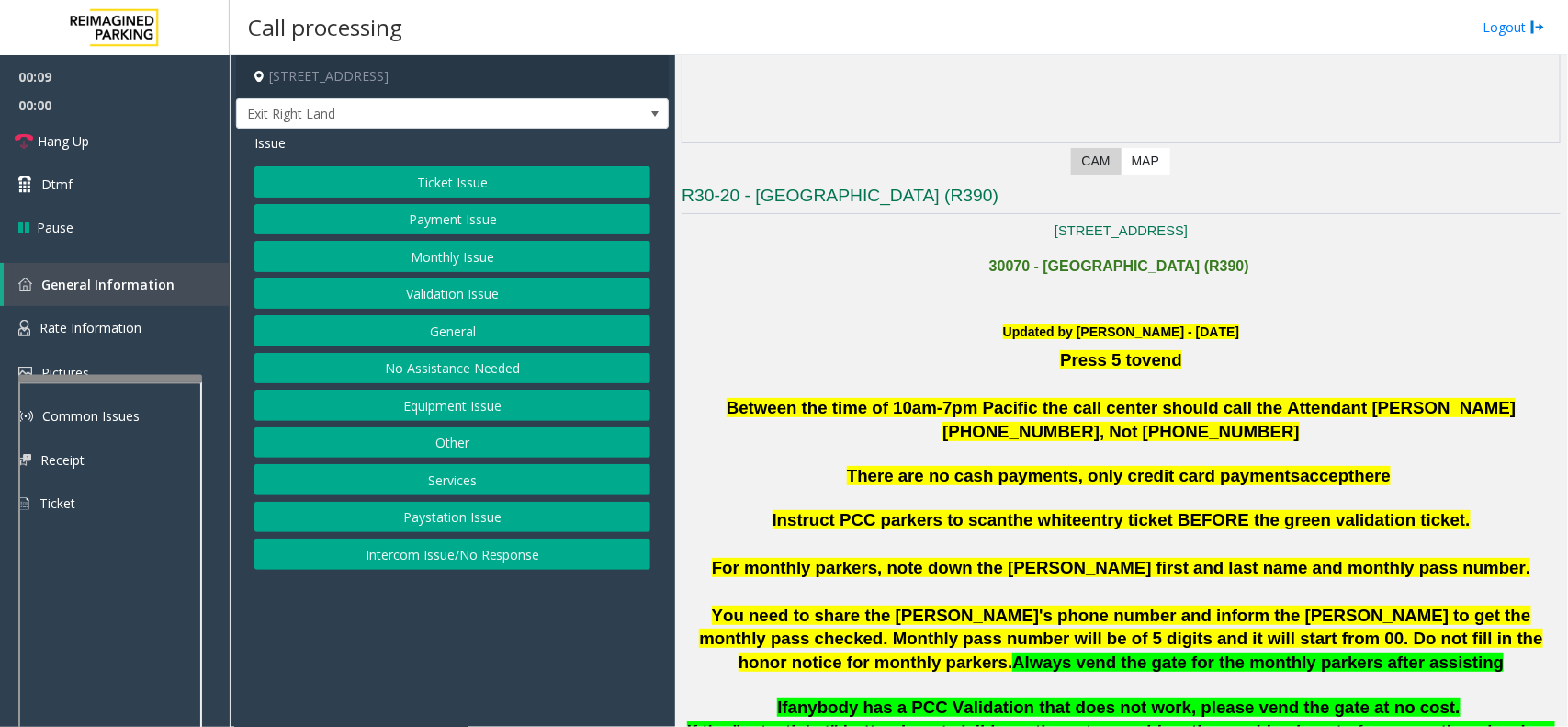 click on "Validation Issue" 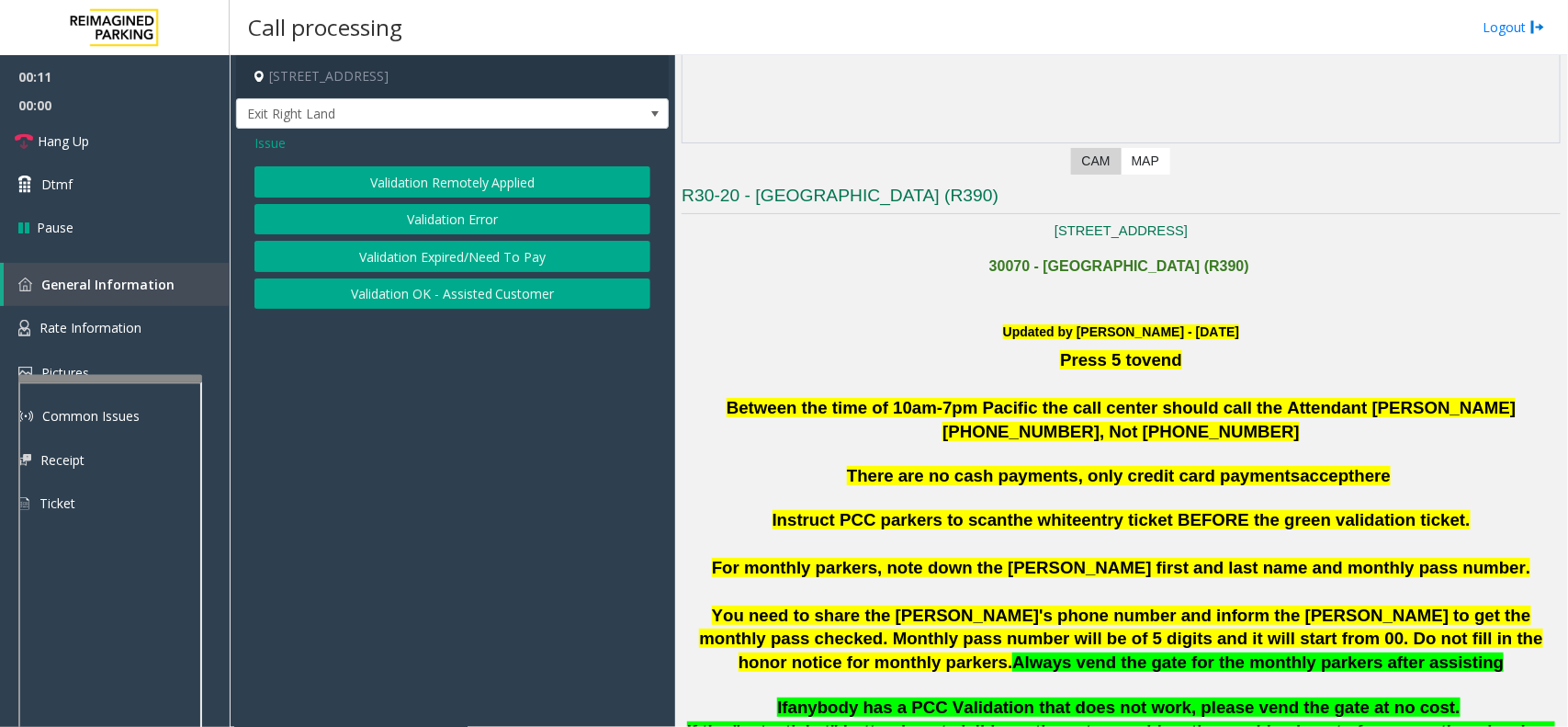 click on "Validation Error" 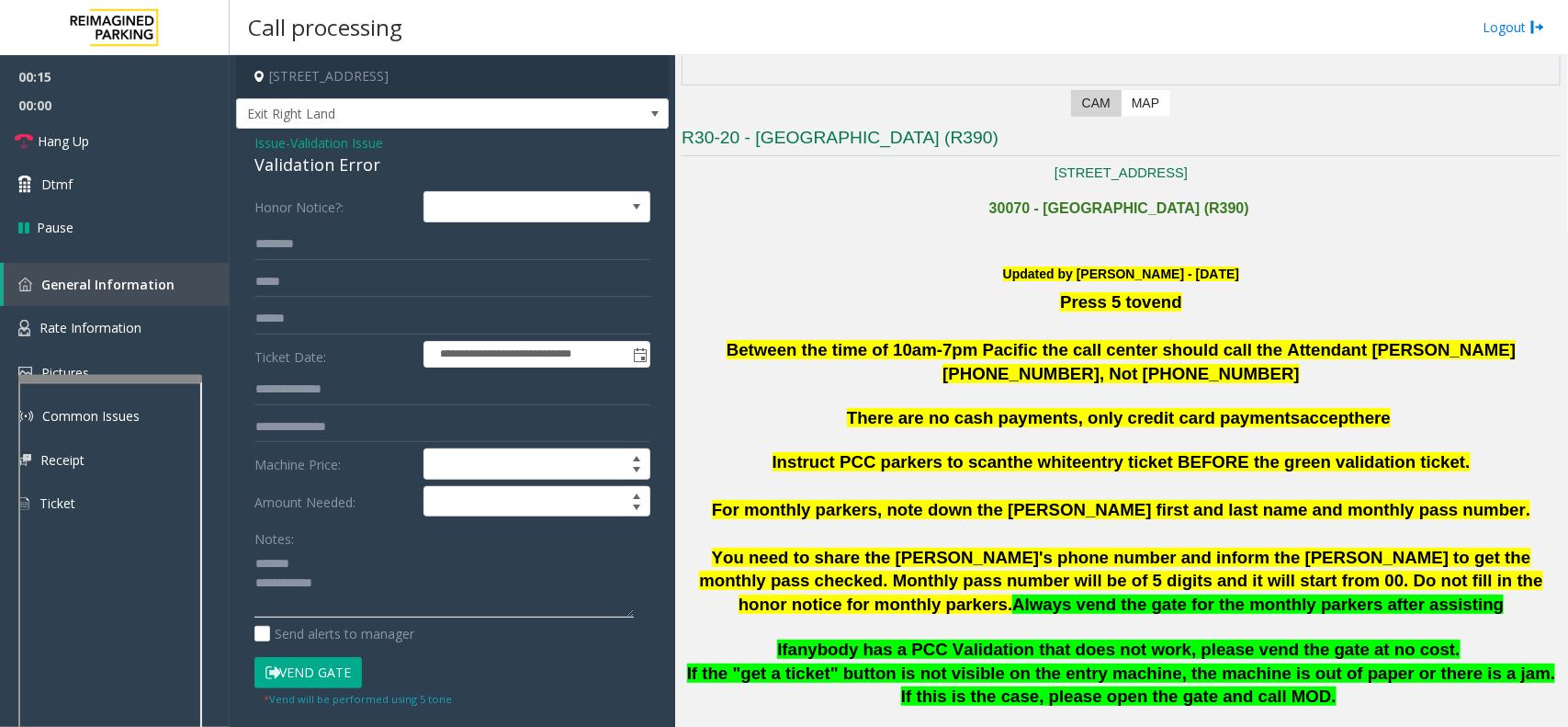 scroll, scrollTop: 460, scrollLeft: 0, axis: vertical 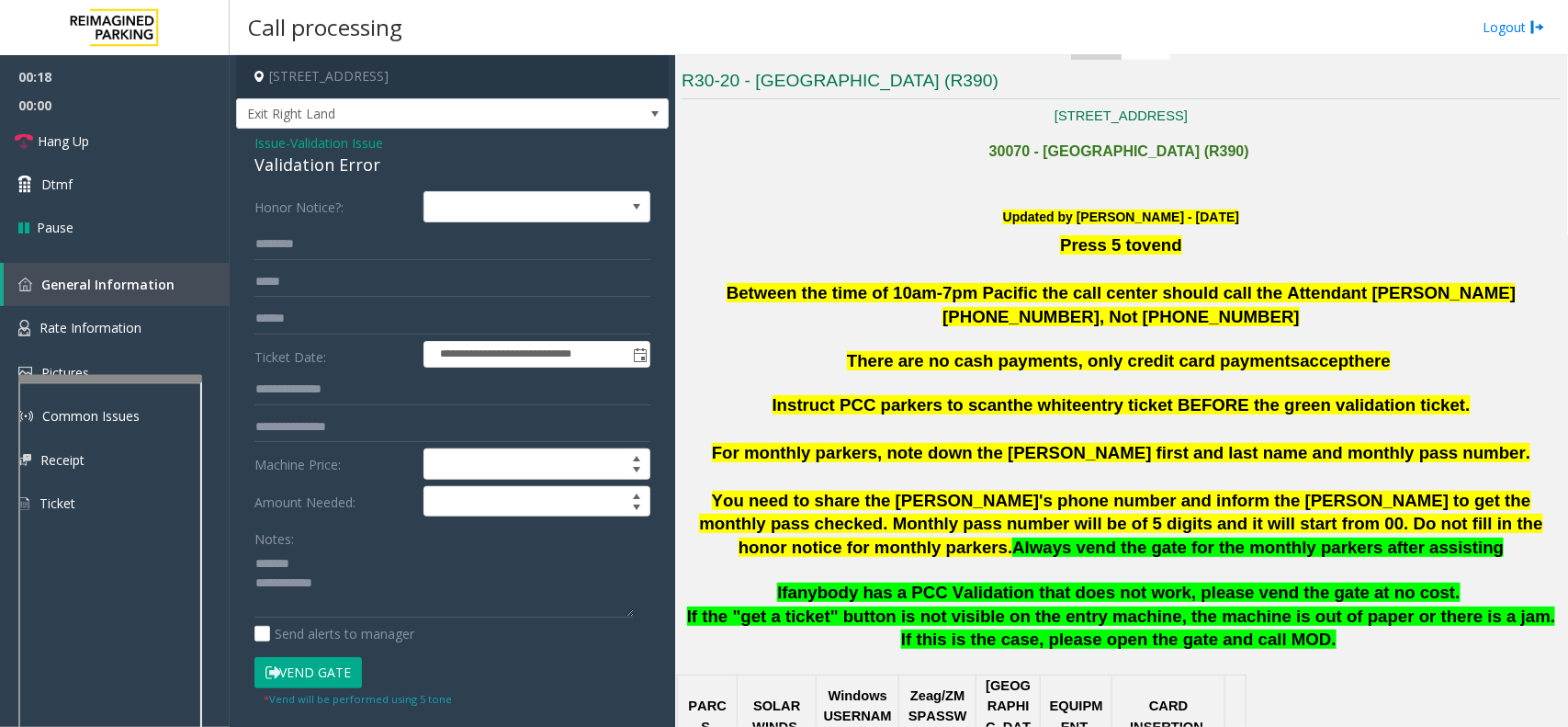 click on "anybody has a PCC Validation that does not work, please vend the gate at no cost." 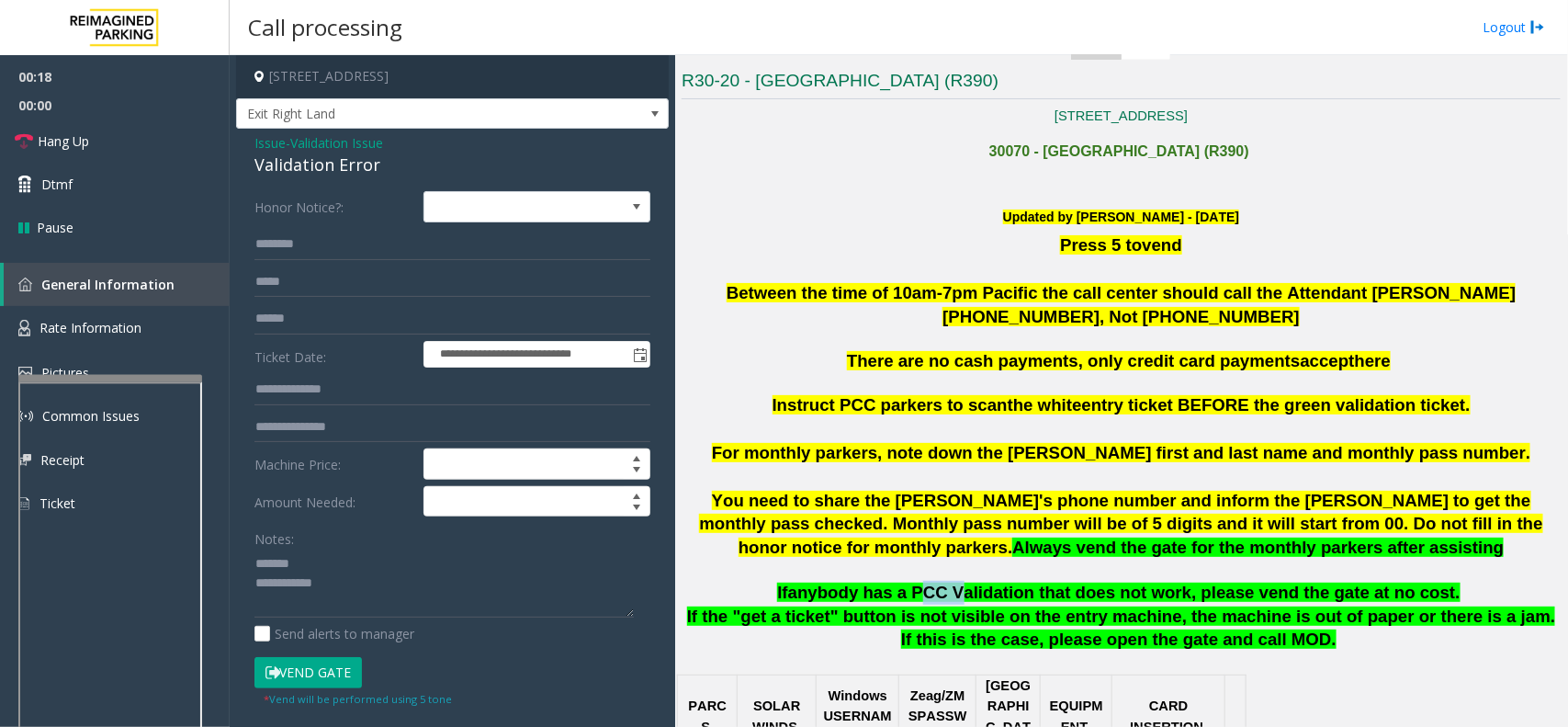 click on "anybody has a PCC Validation that does not work, please vend the gate at no cost." 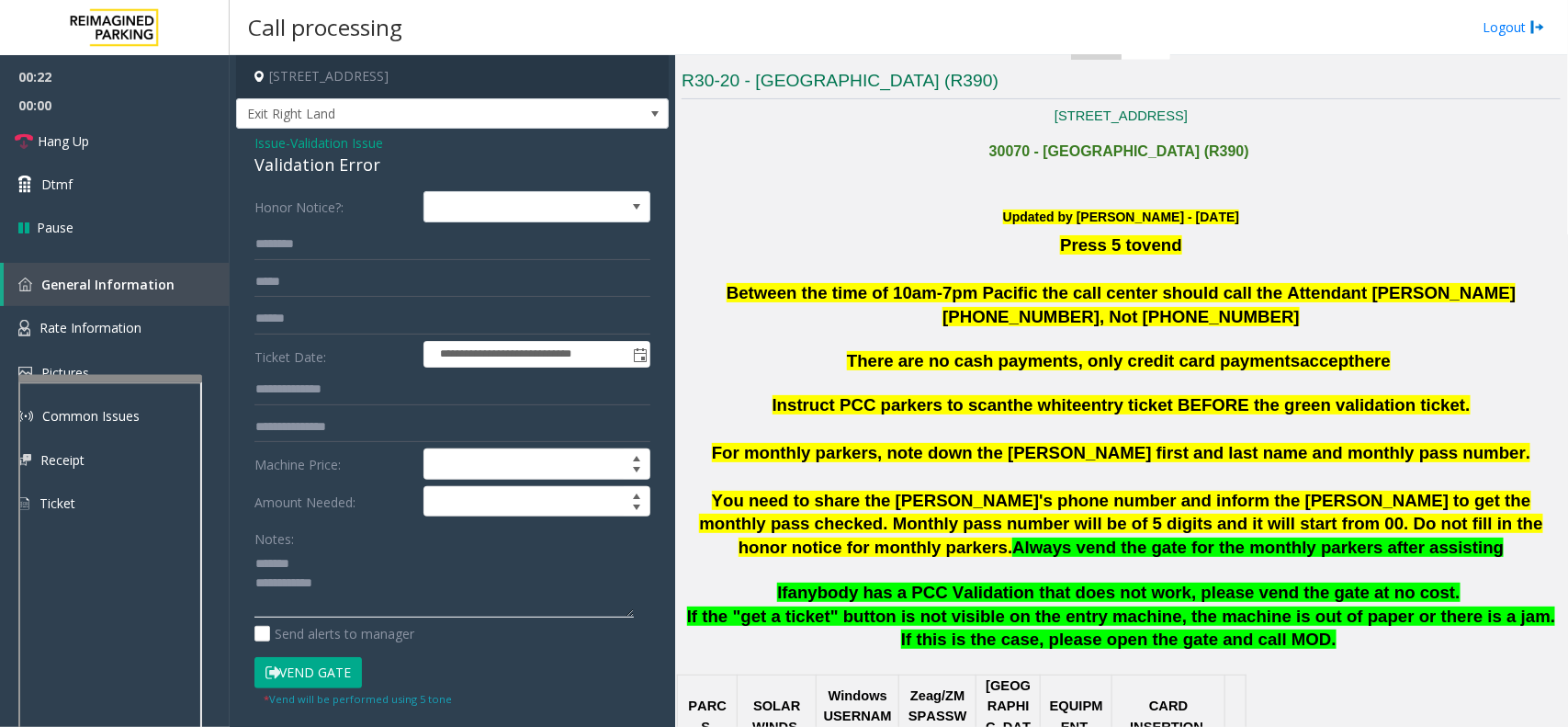 click 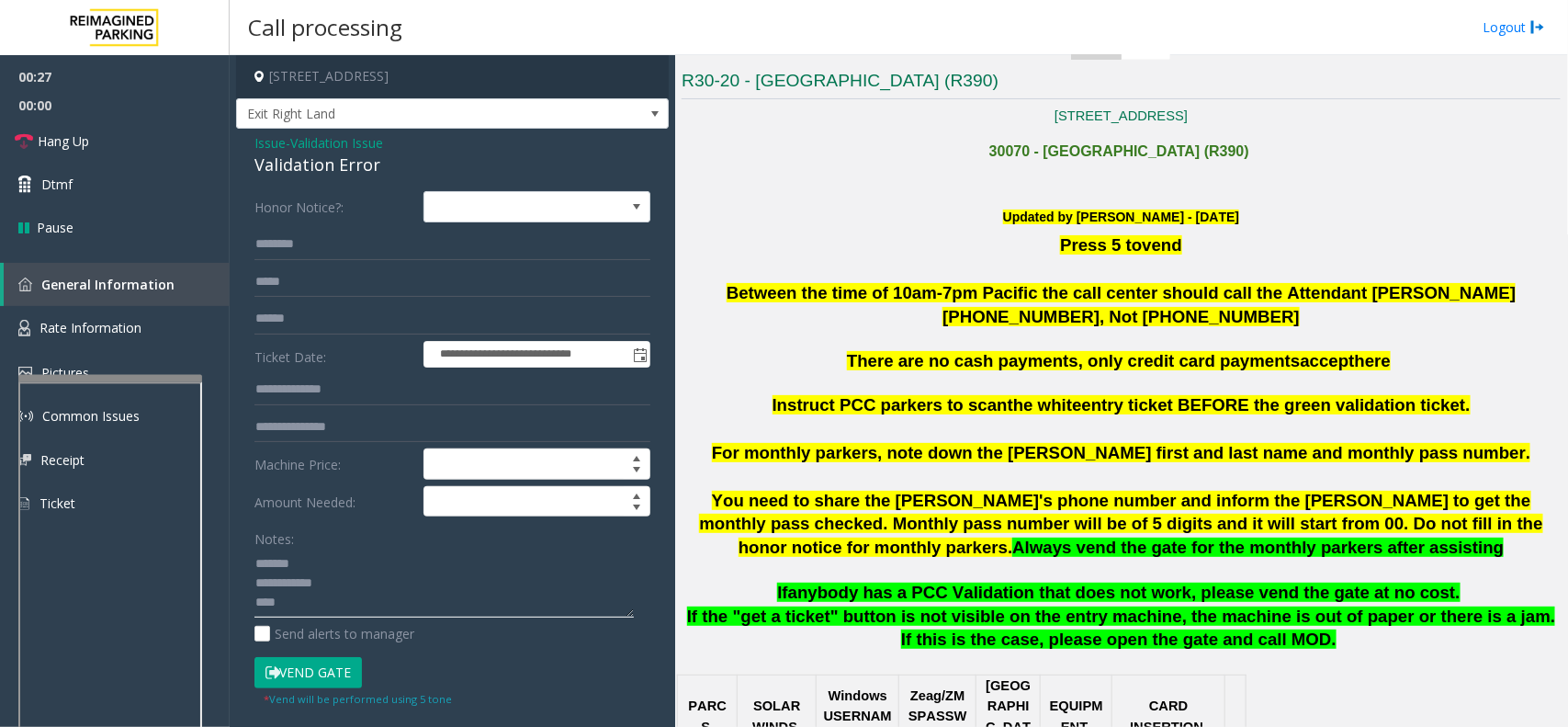 type on "**********" 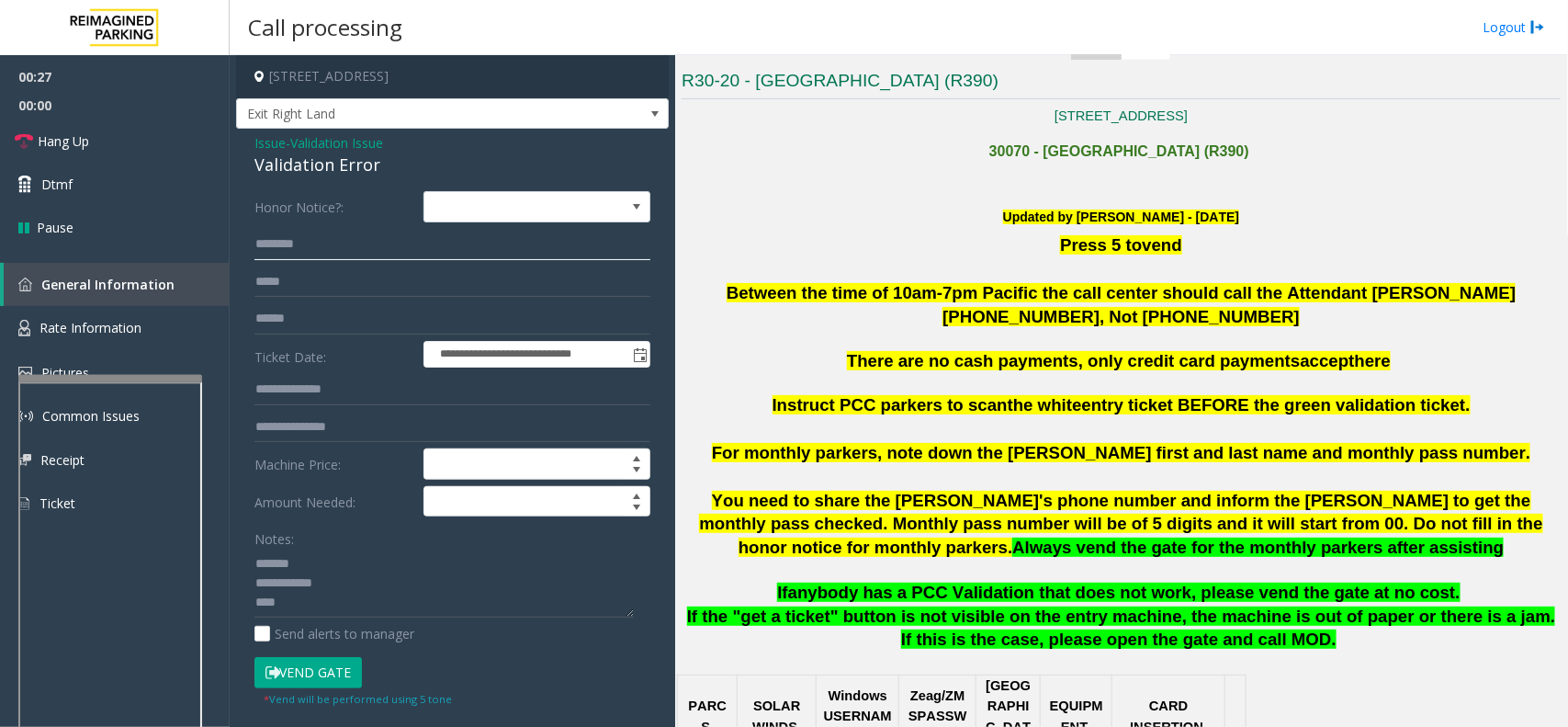 click 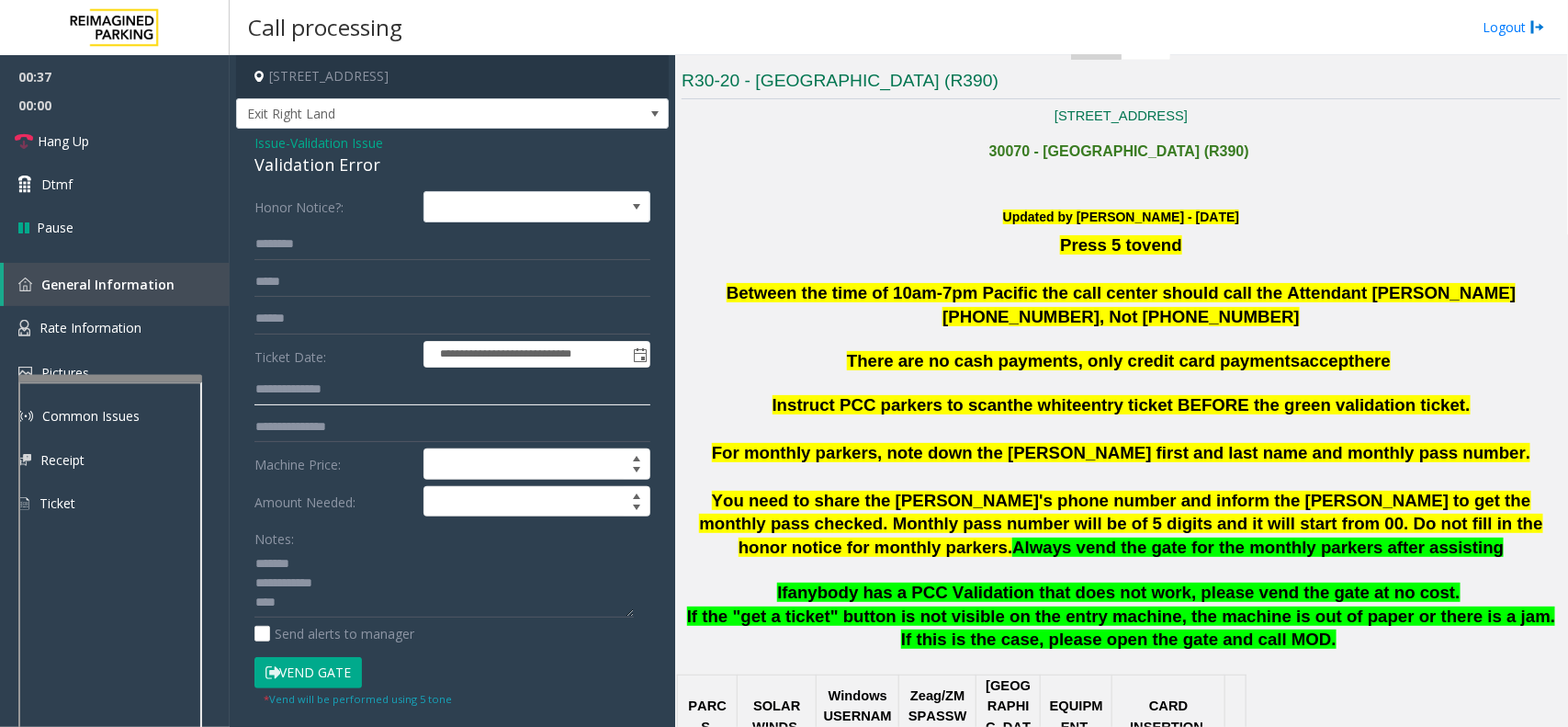 click 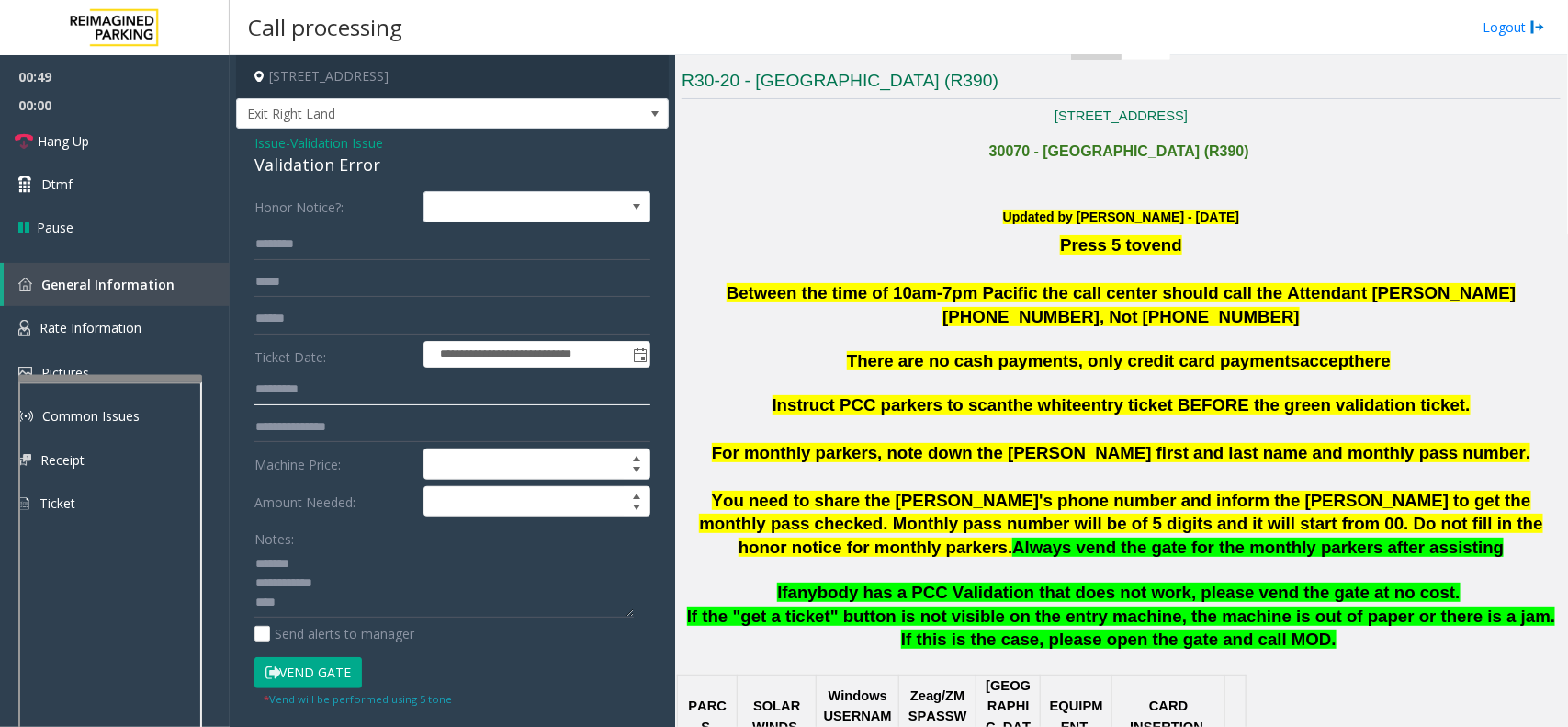 click on "*********" 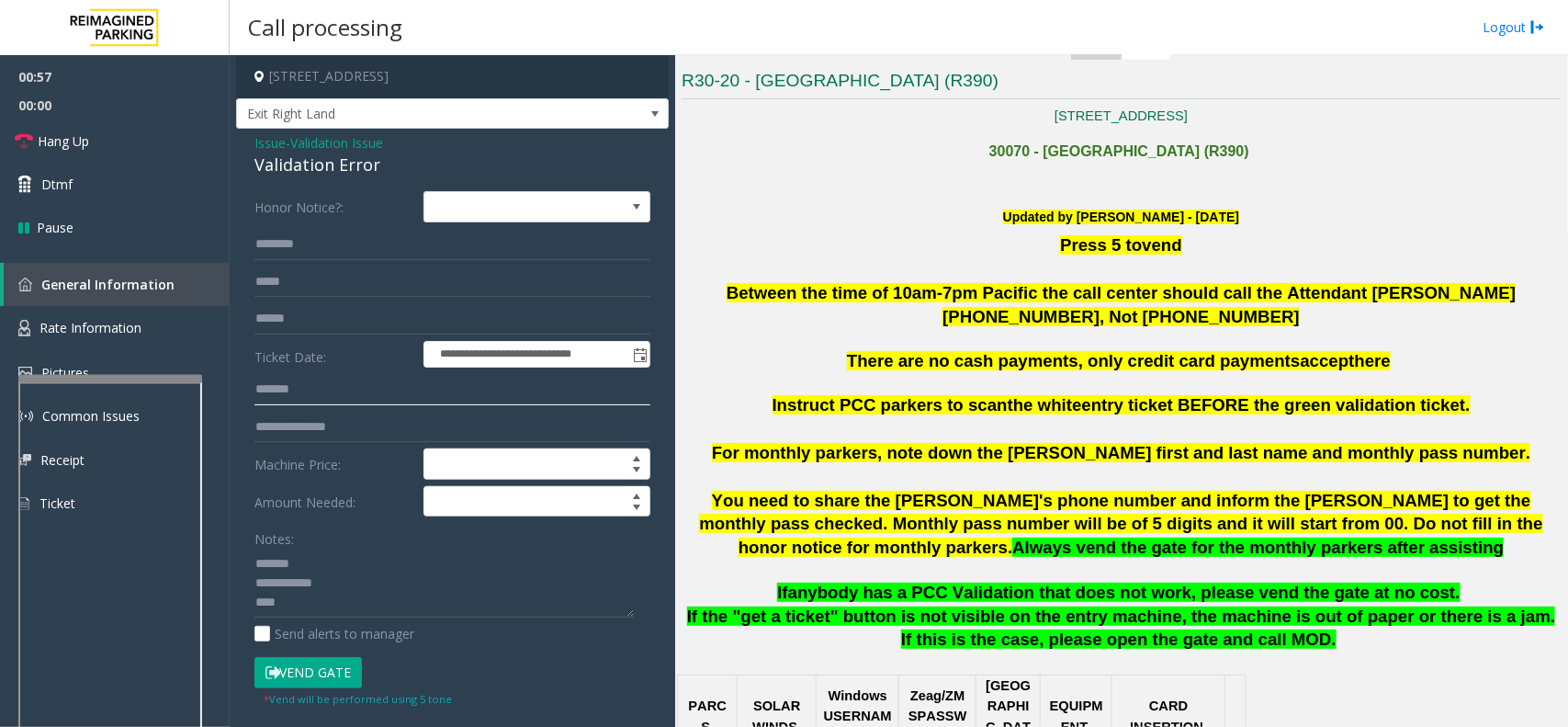 type on "******" 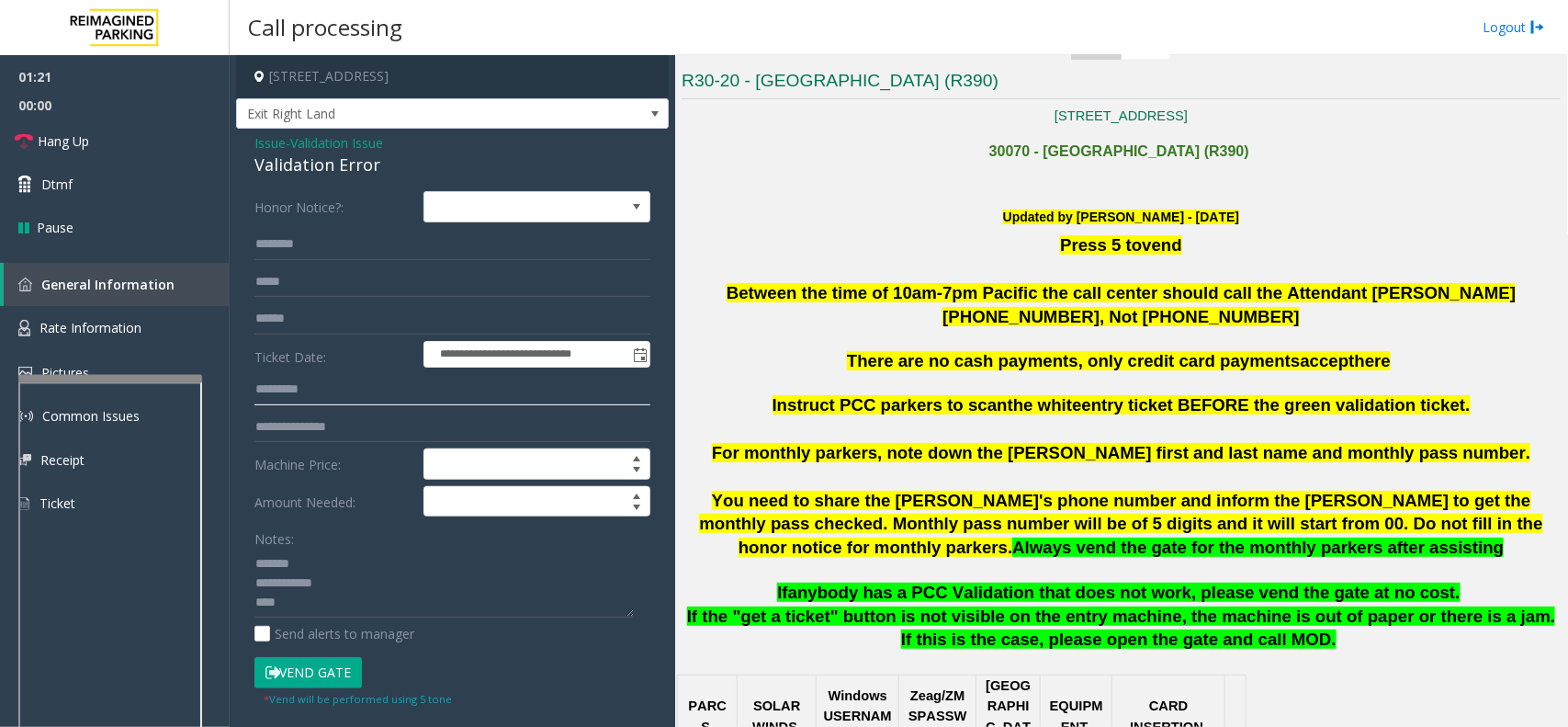 type on "*********" 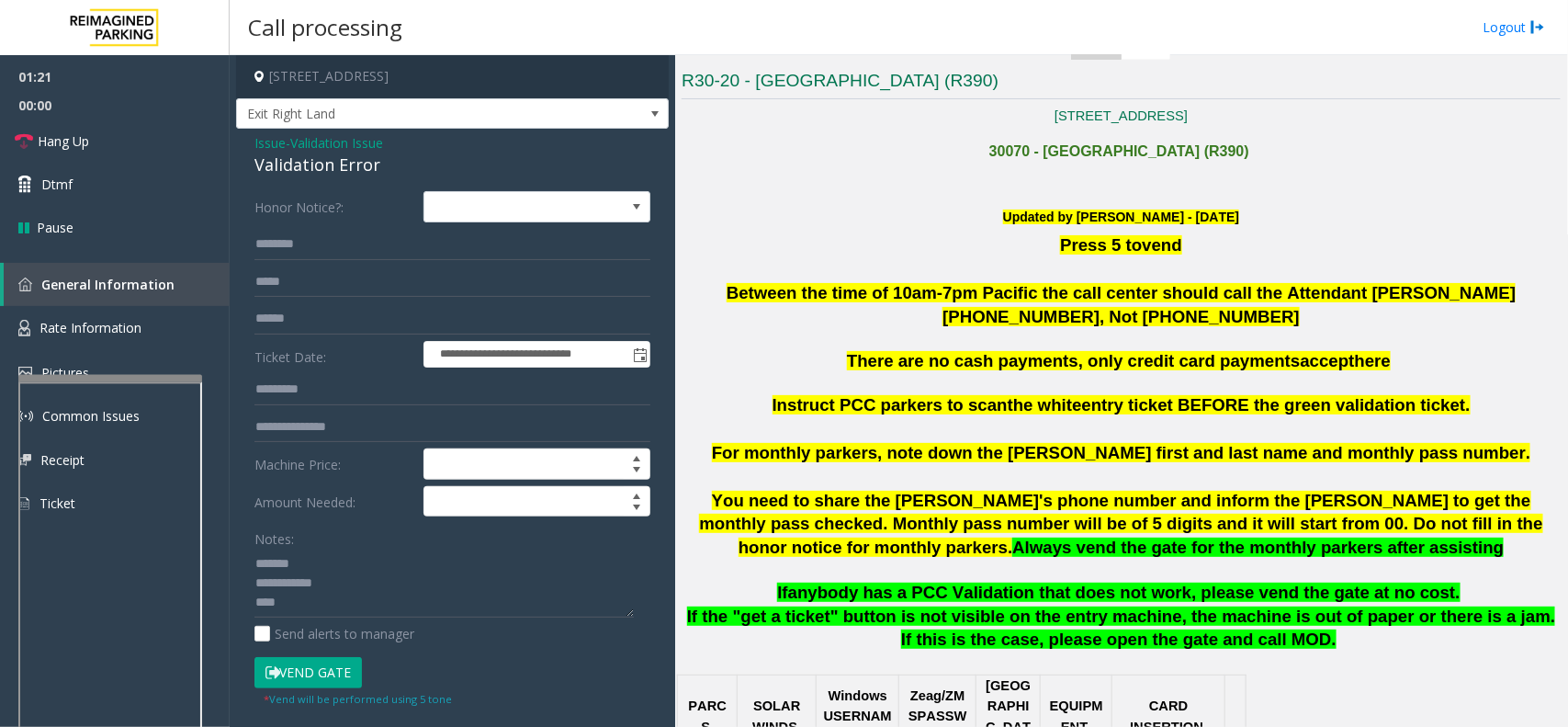 click on "Vend Gate" 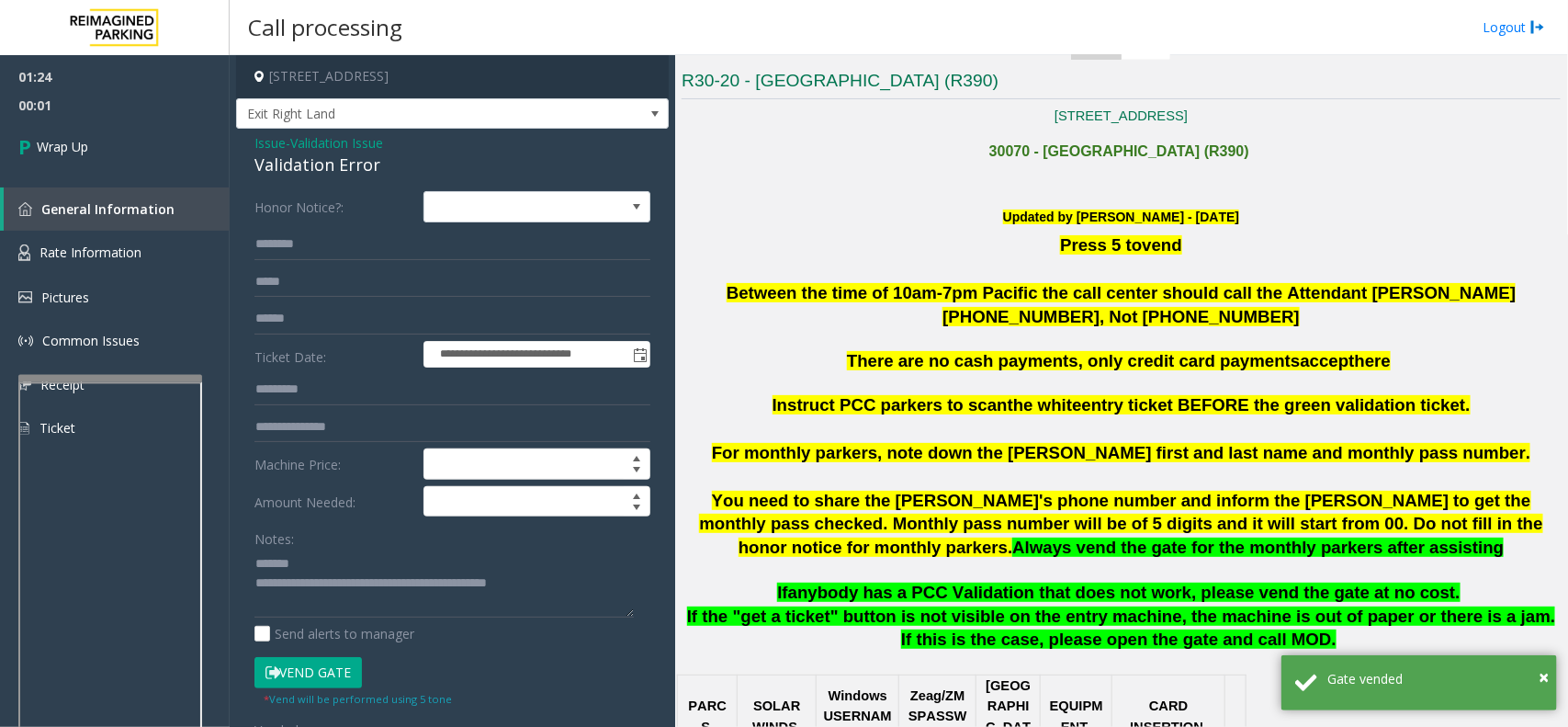 click on "Validation Error" 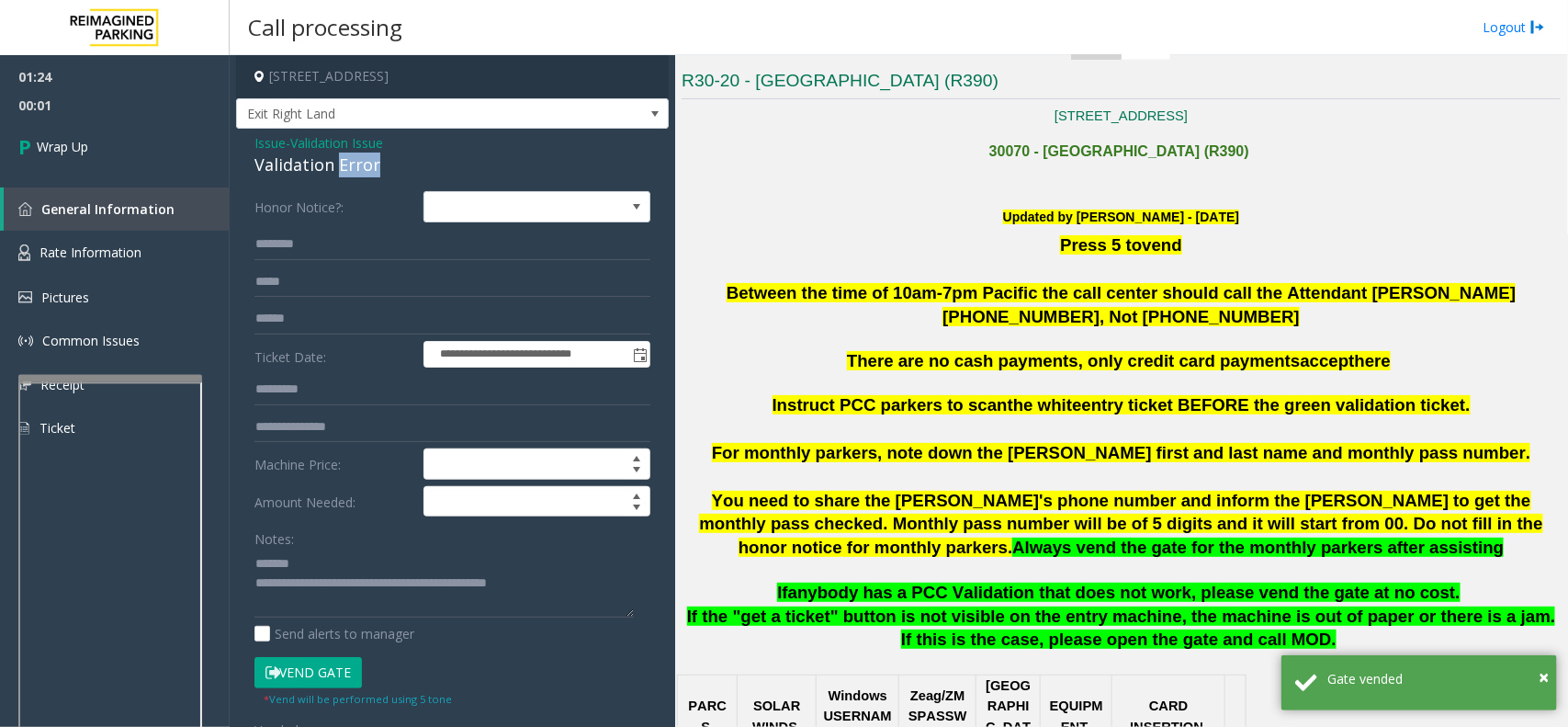 click on "Validation Error" 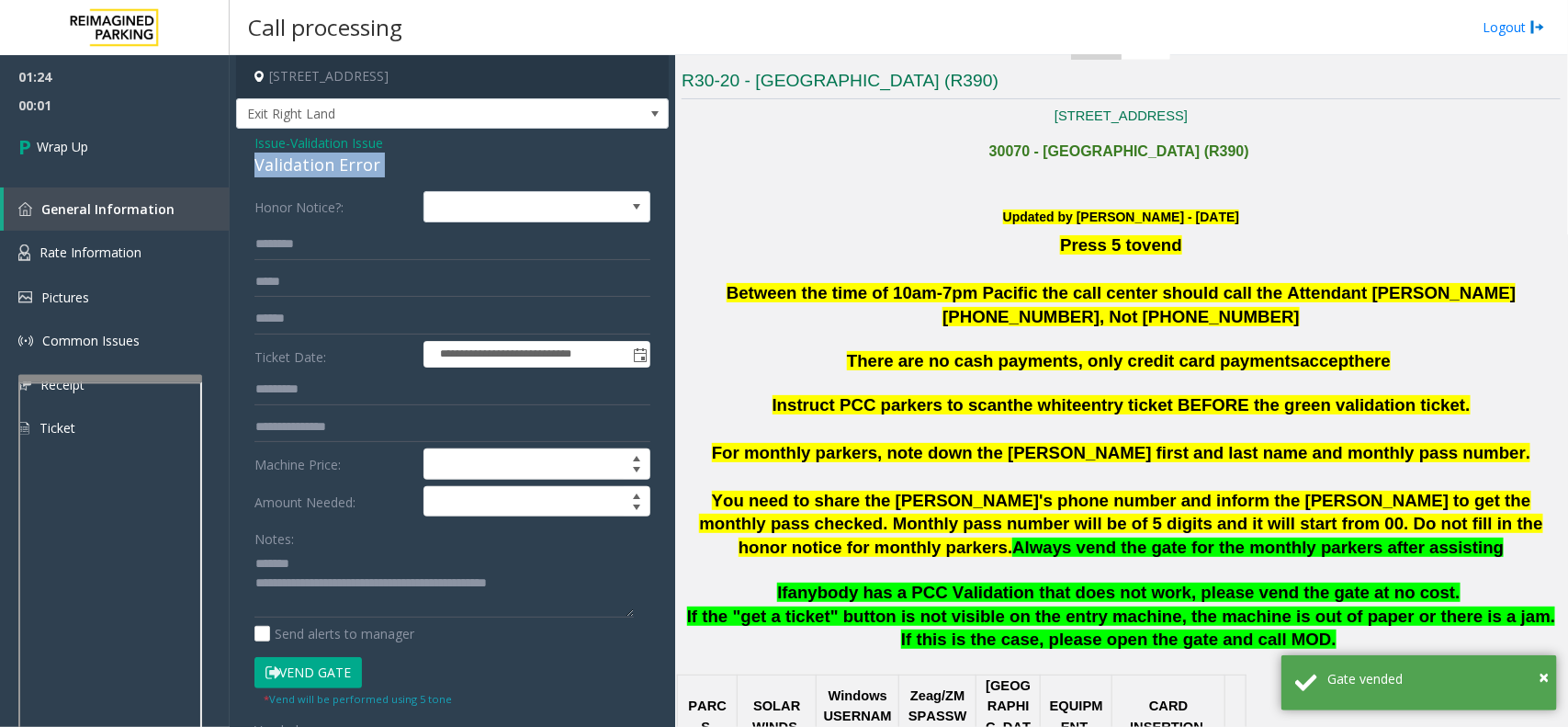 click on "Validation Error" 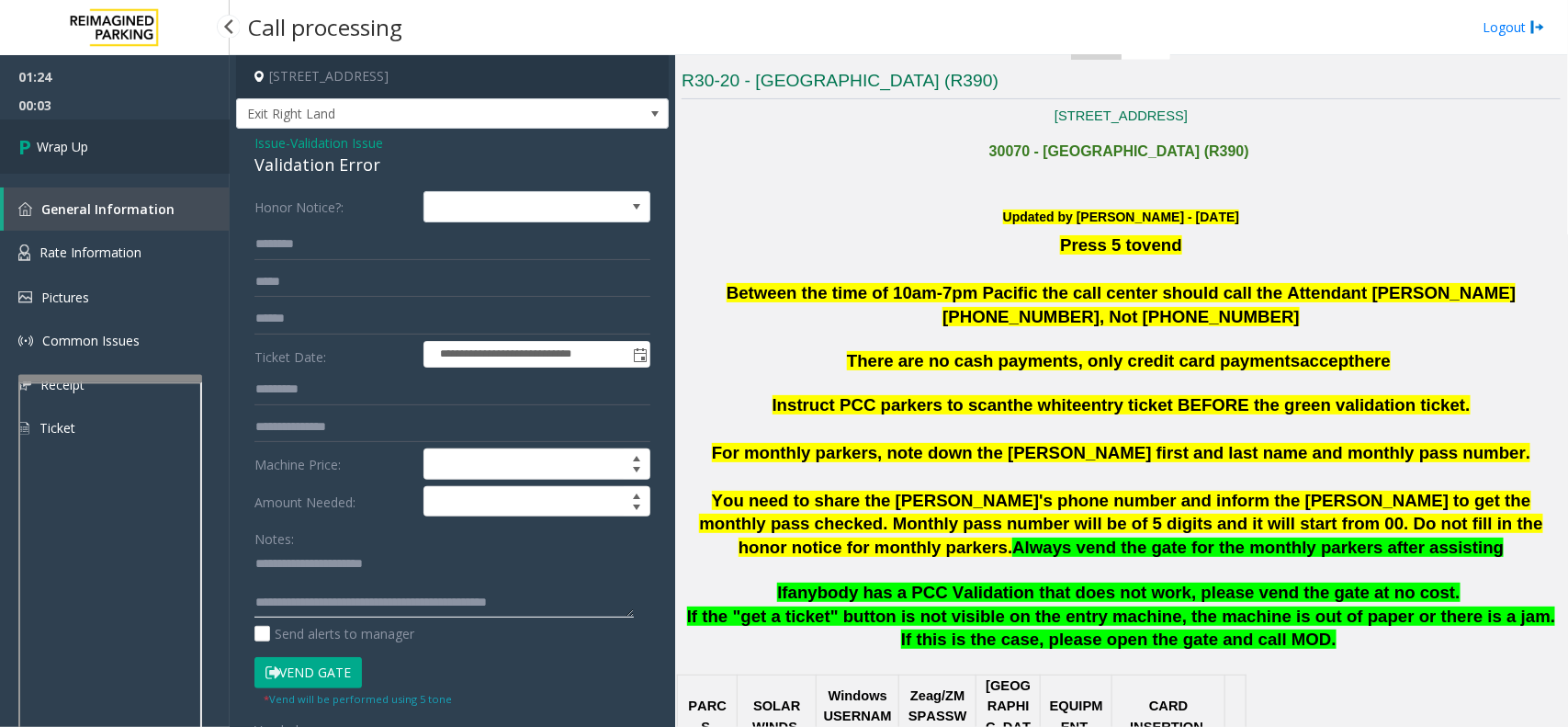 type on "**********" 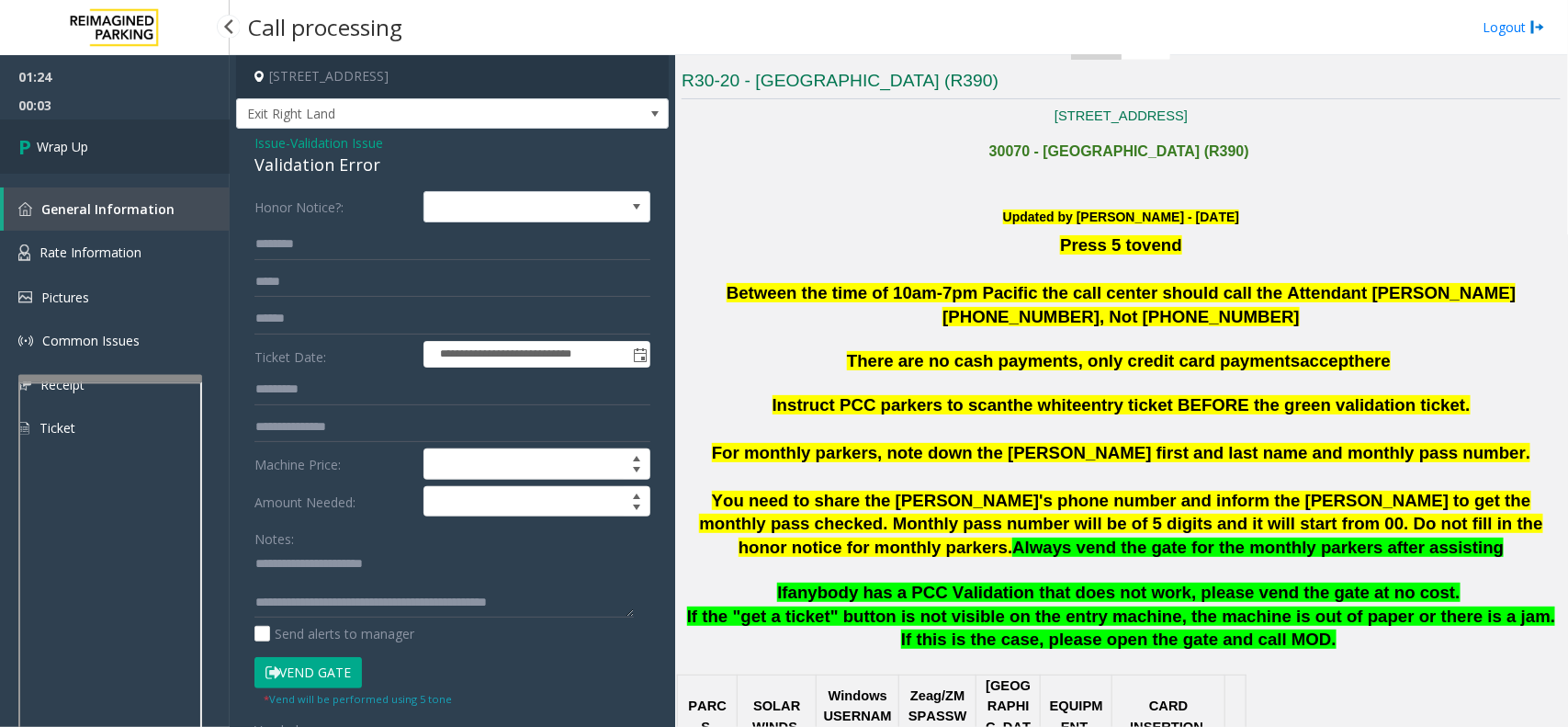 click on "Wrap Up" at bounding box center (115, 146) 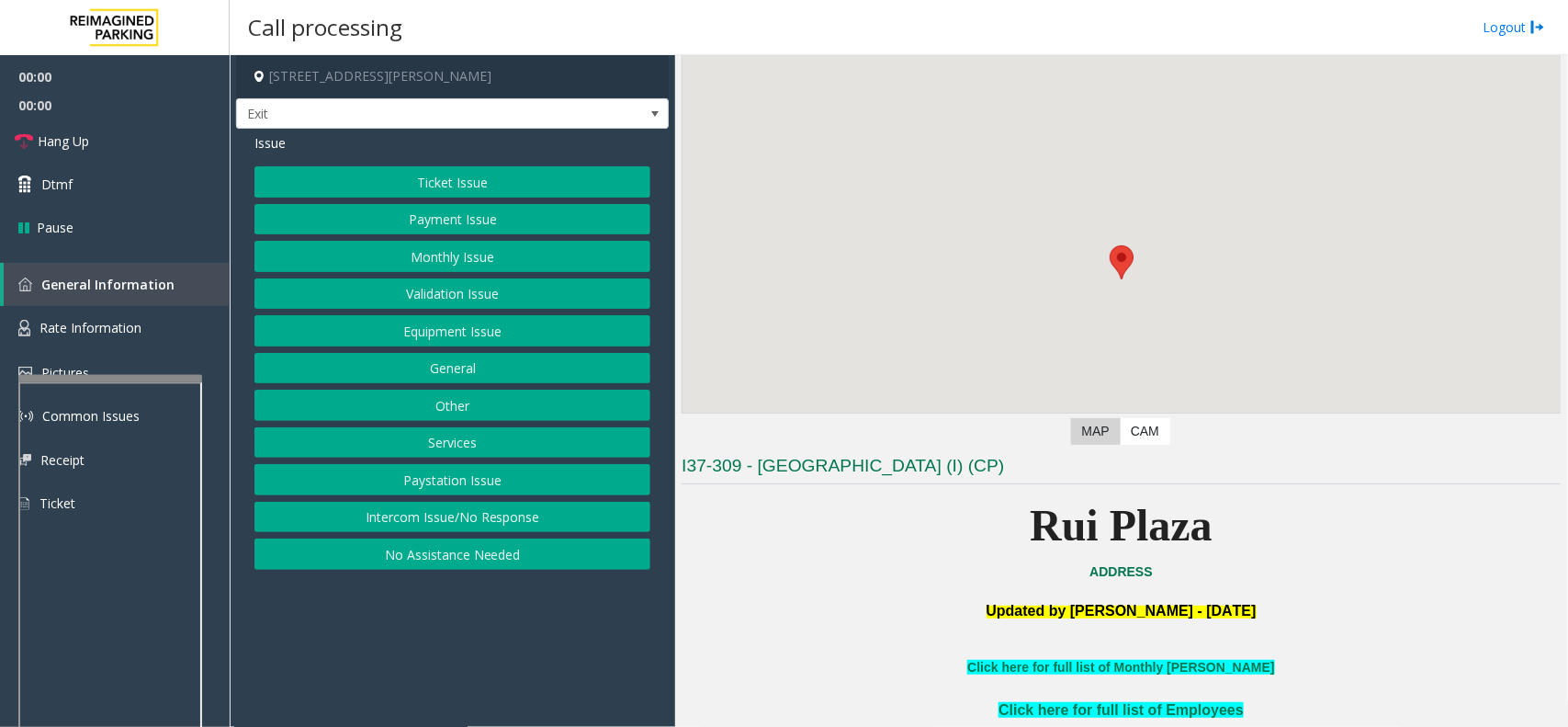scroll, scrollTop: 115, scrollLeft: 0, axis: vertical 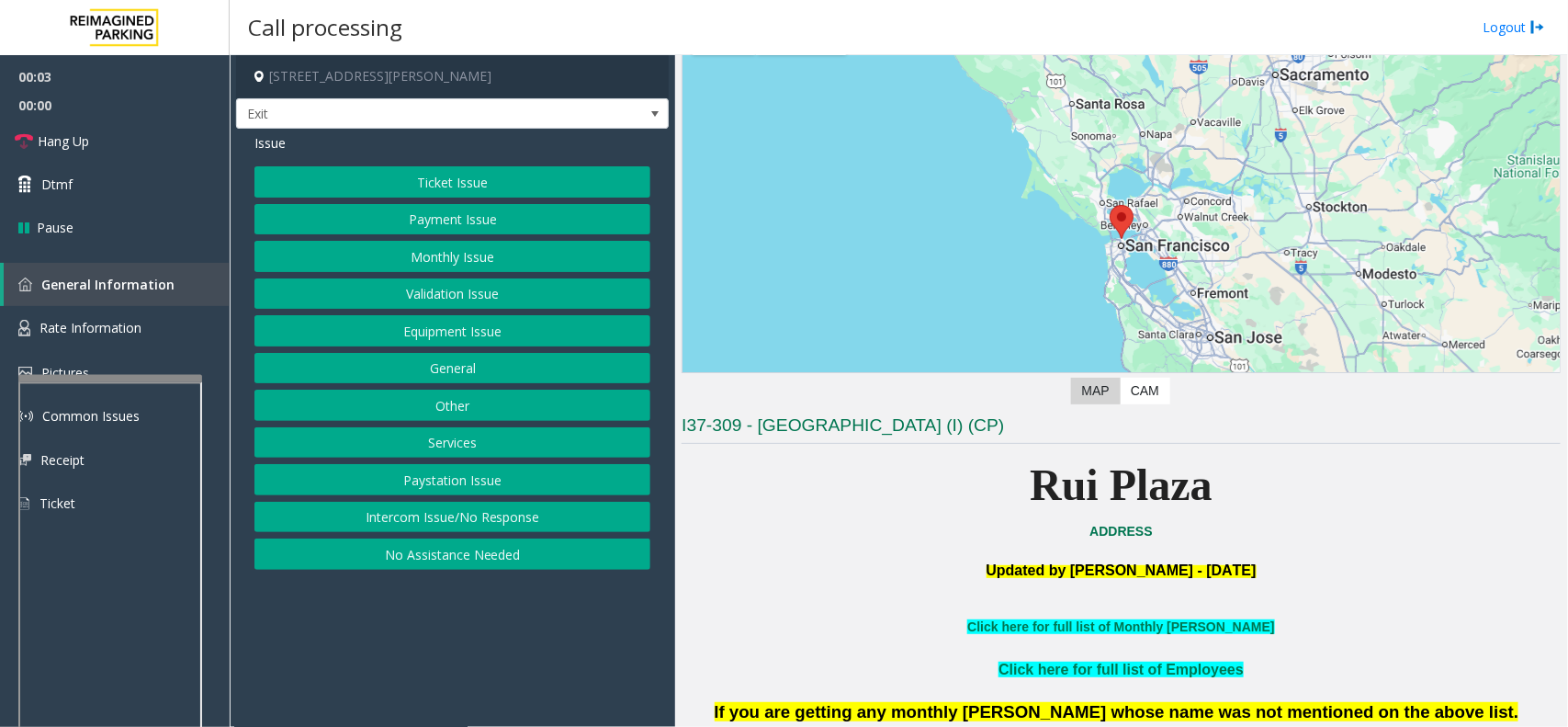 click on "Services" 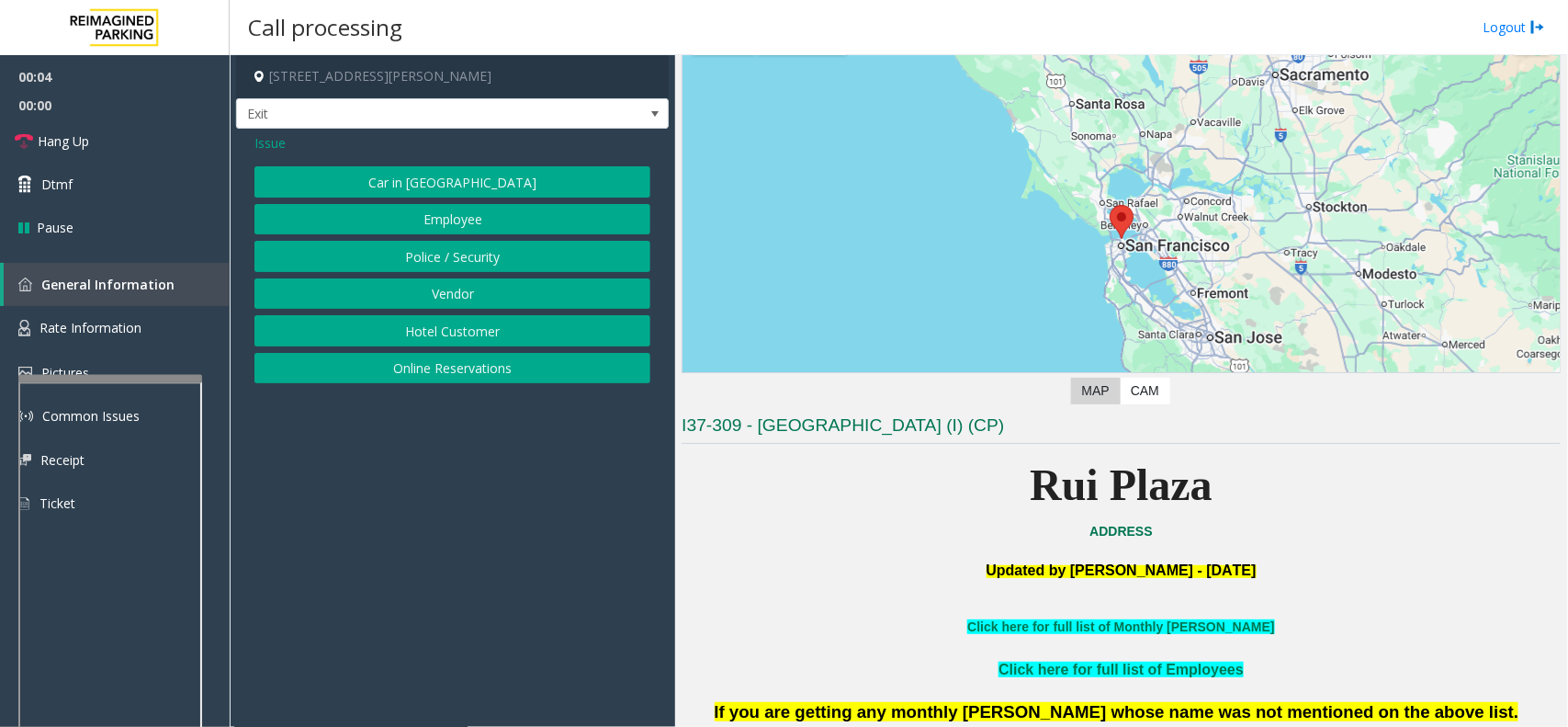 click on "Online Reservations" 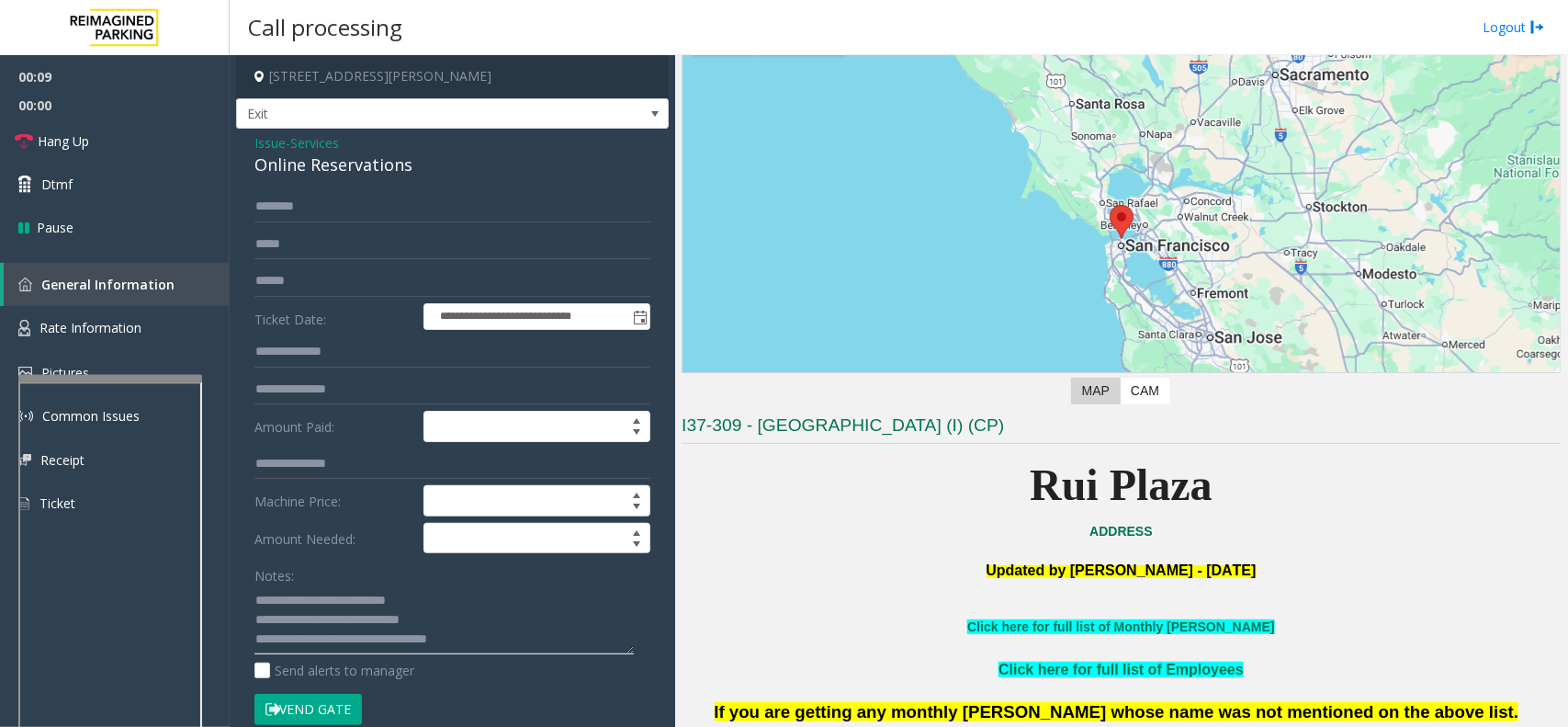 click 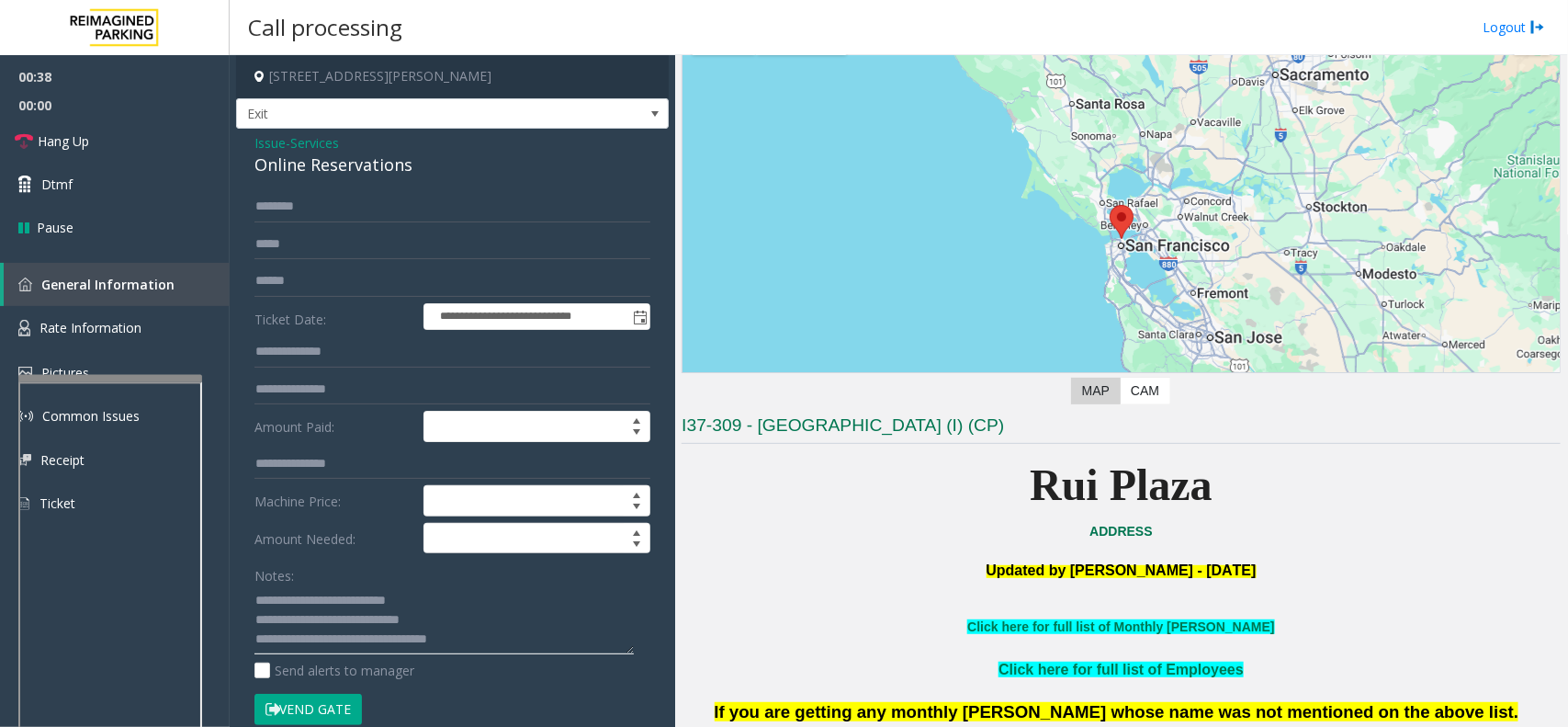 type on "**********" 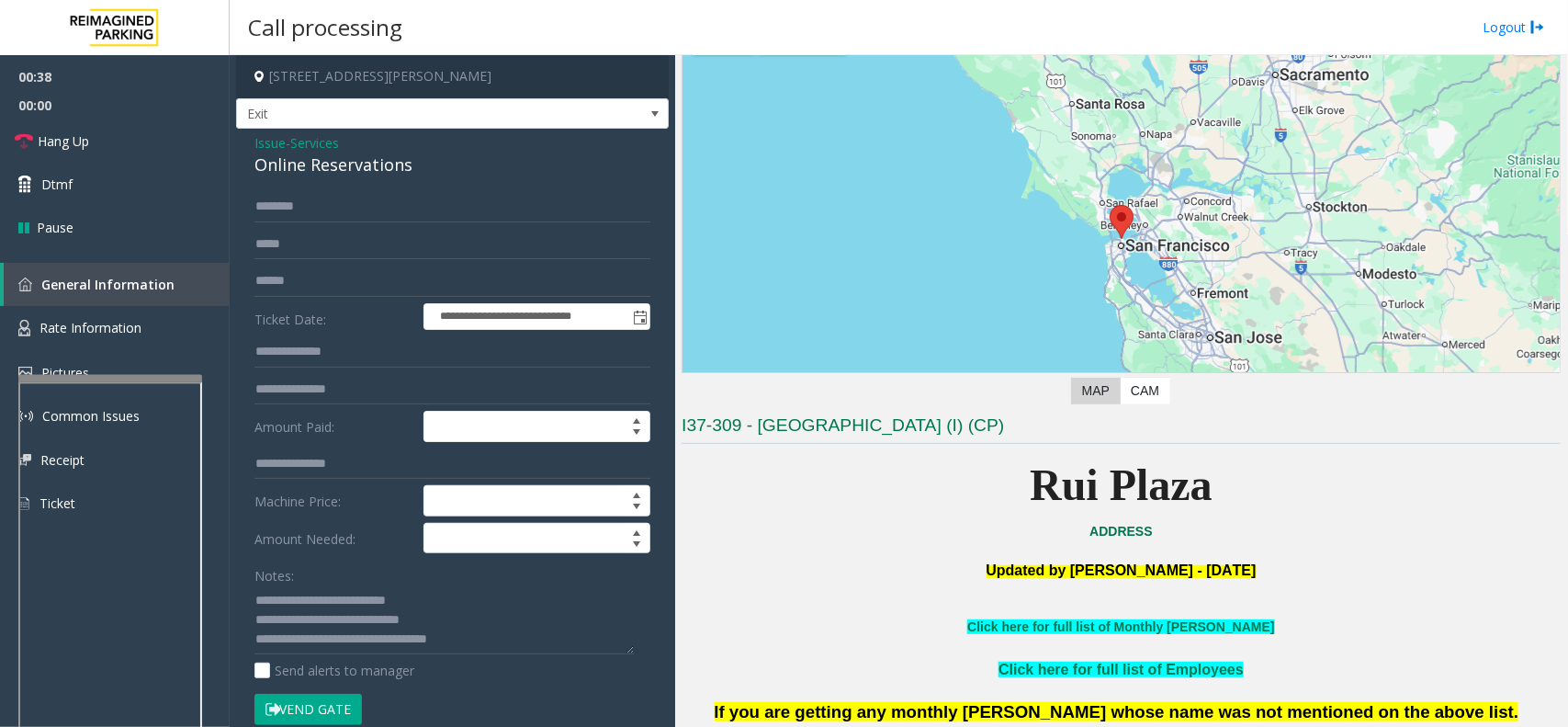 click on "Vend Gate" 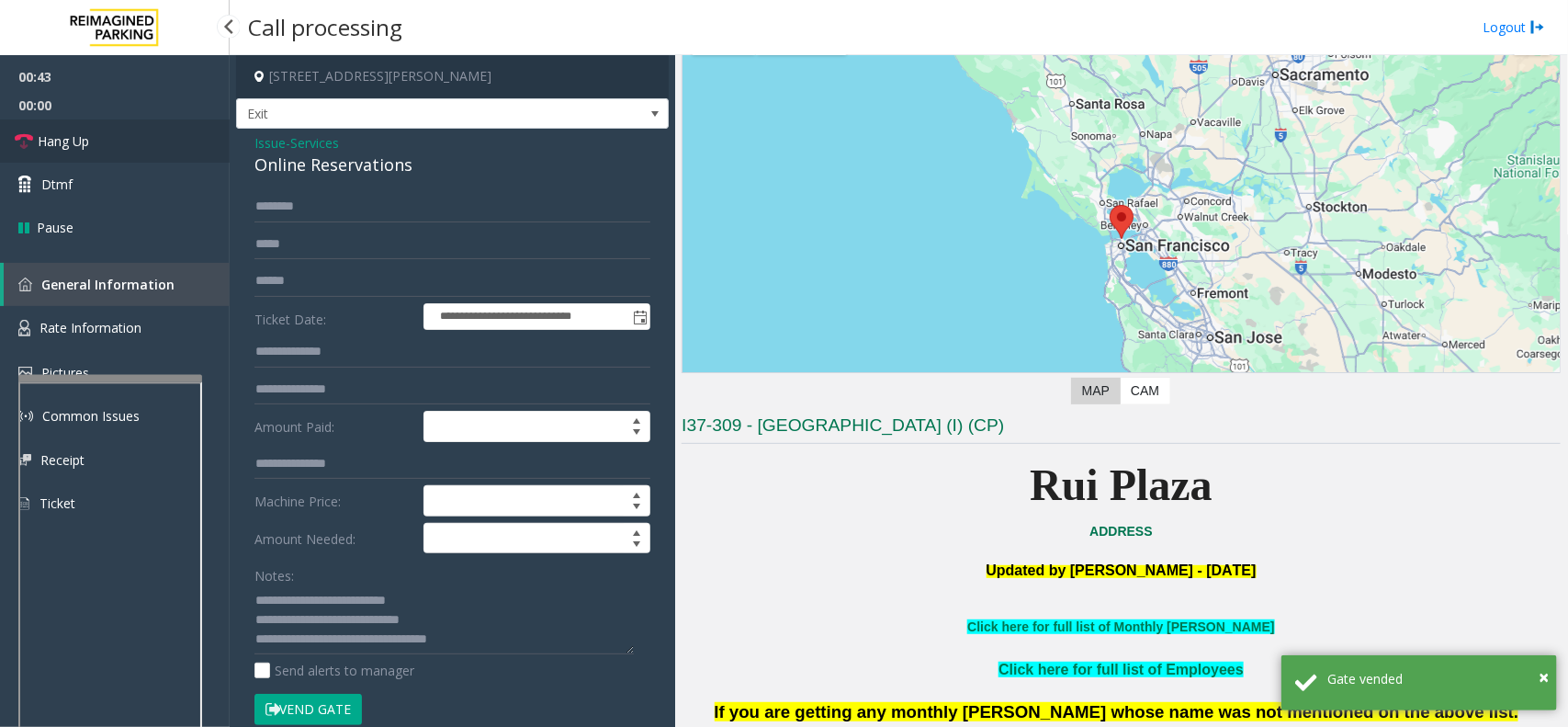 click on "Hang Up" at bounding box center (115, 141) 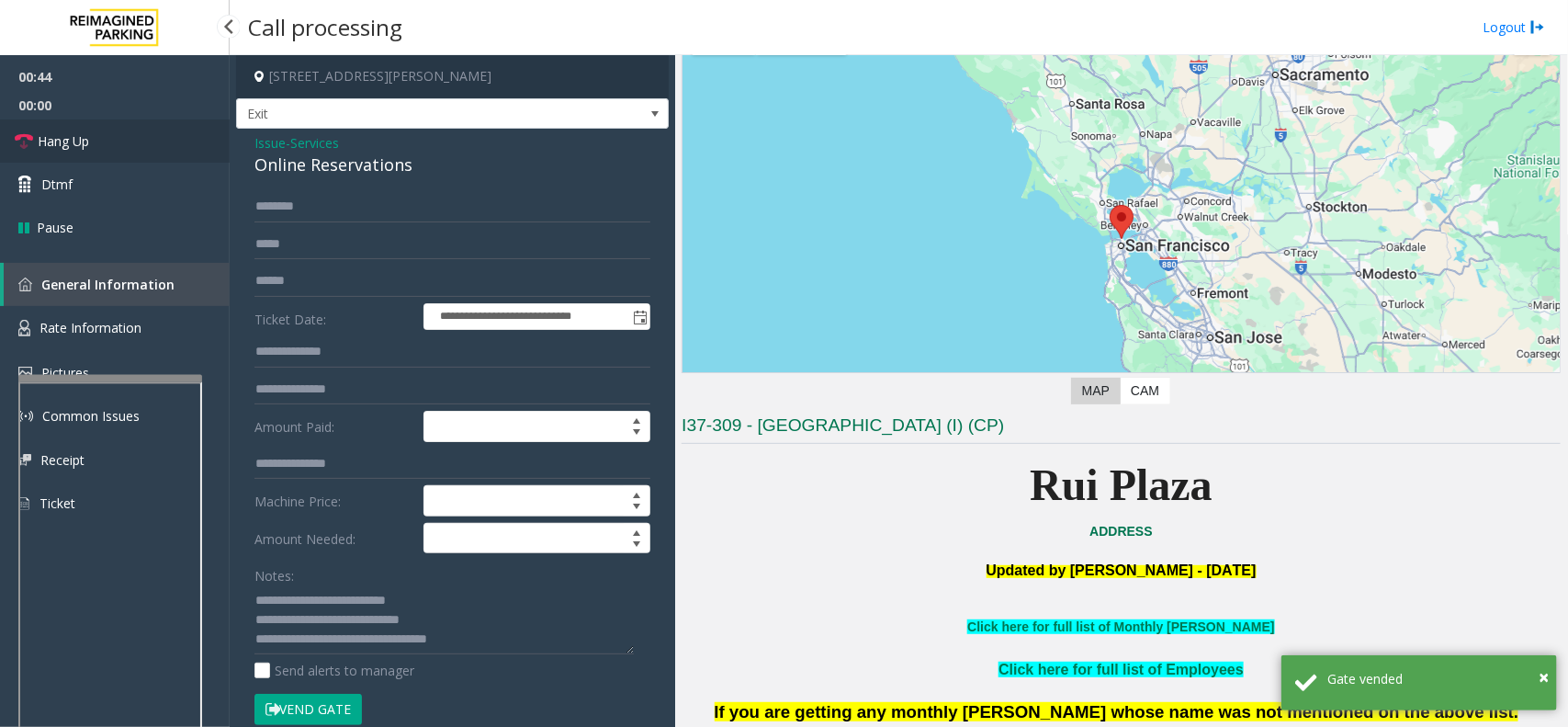 click on "Hang Up" at bounding box center (115, 141) 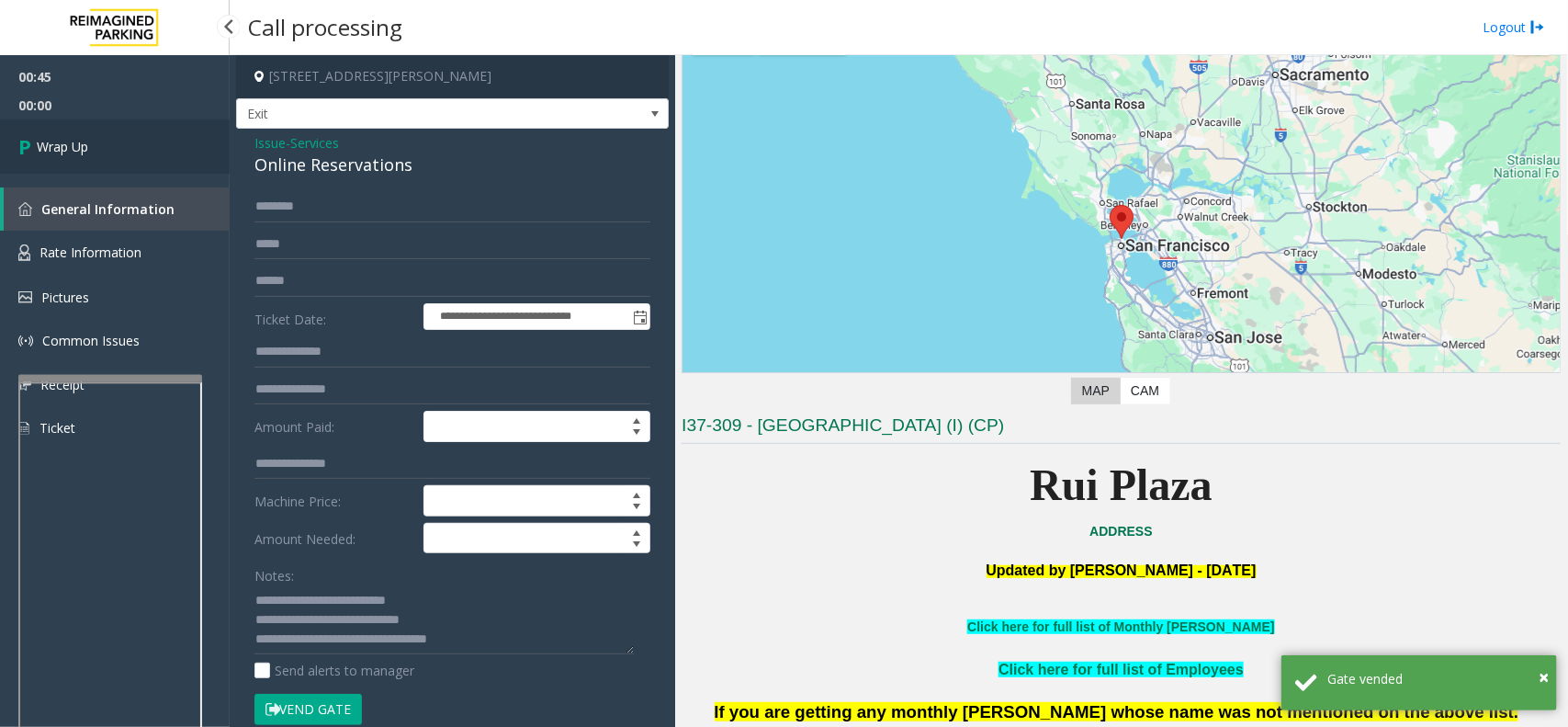click on "Wrap Up" at bounding box center [115, 146] 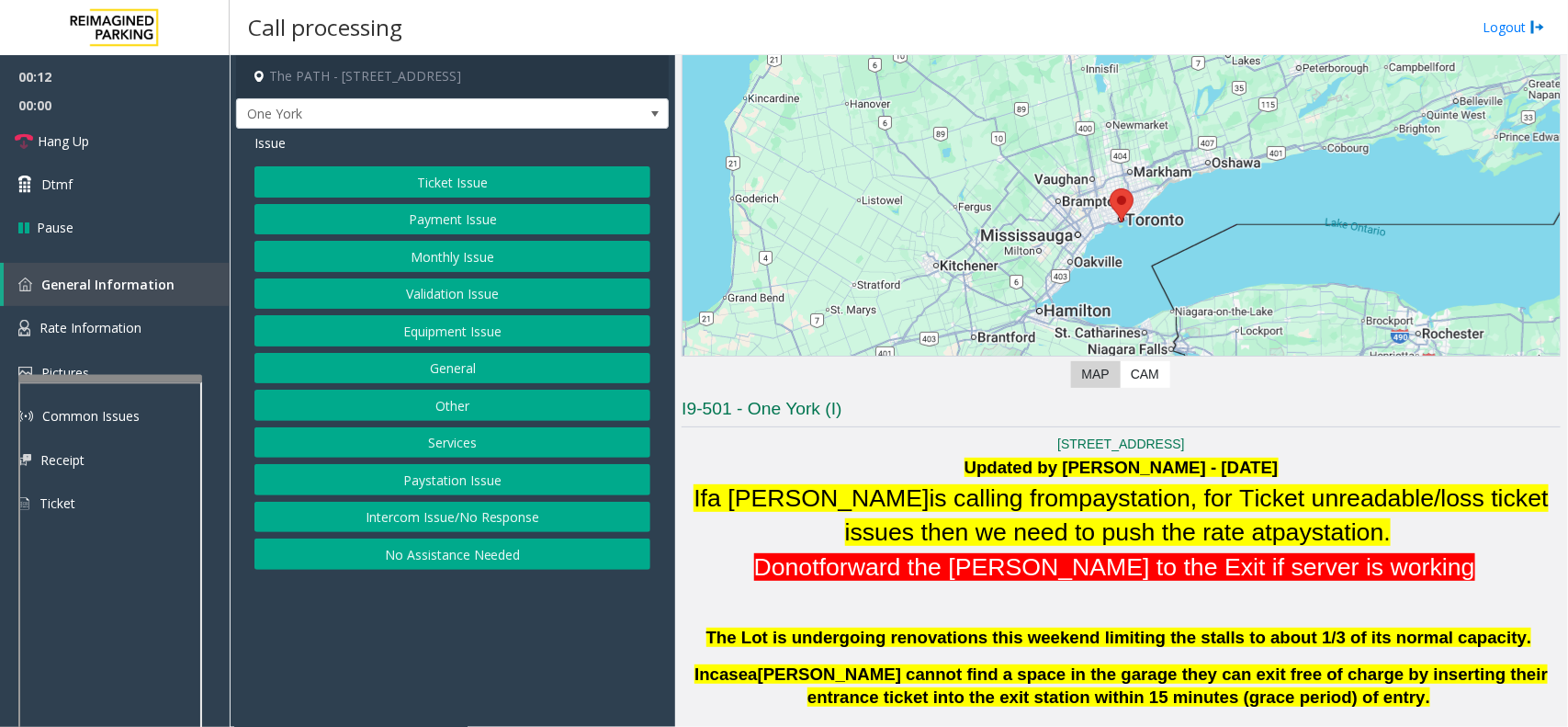scroll, scrollTop: 460, scrollLeft: 0, axis: vertical 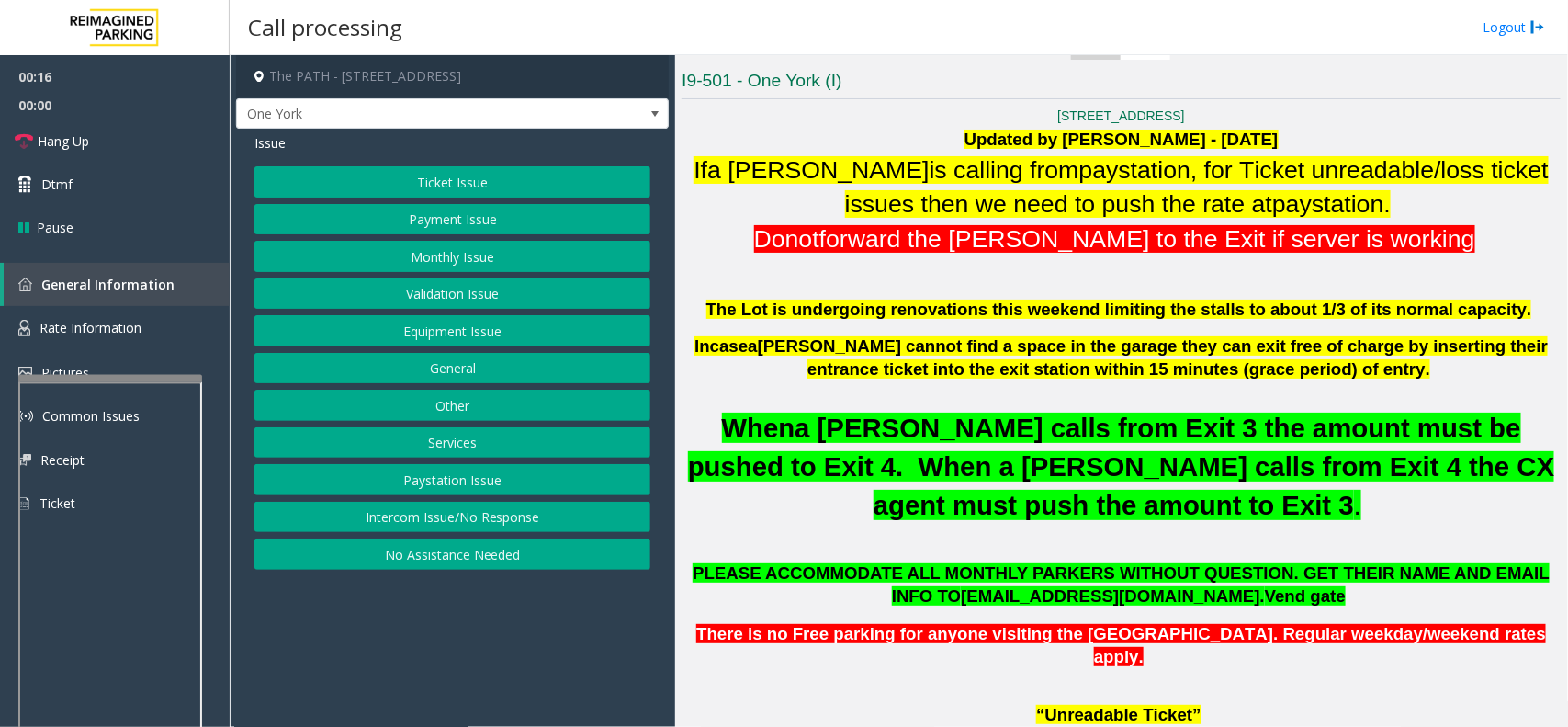 click on "Ticket Issue" 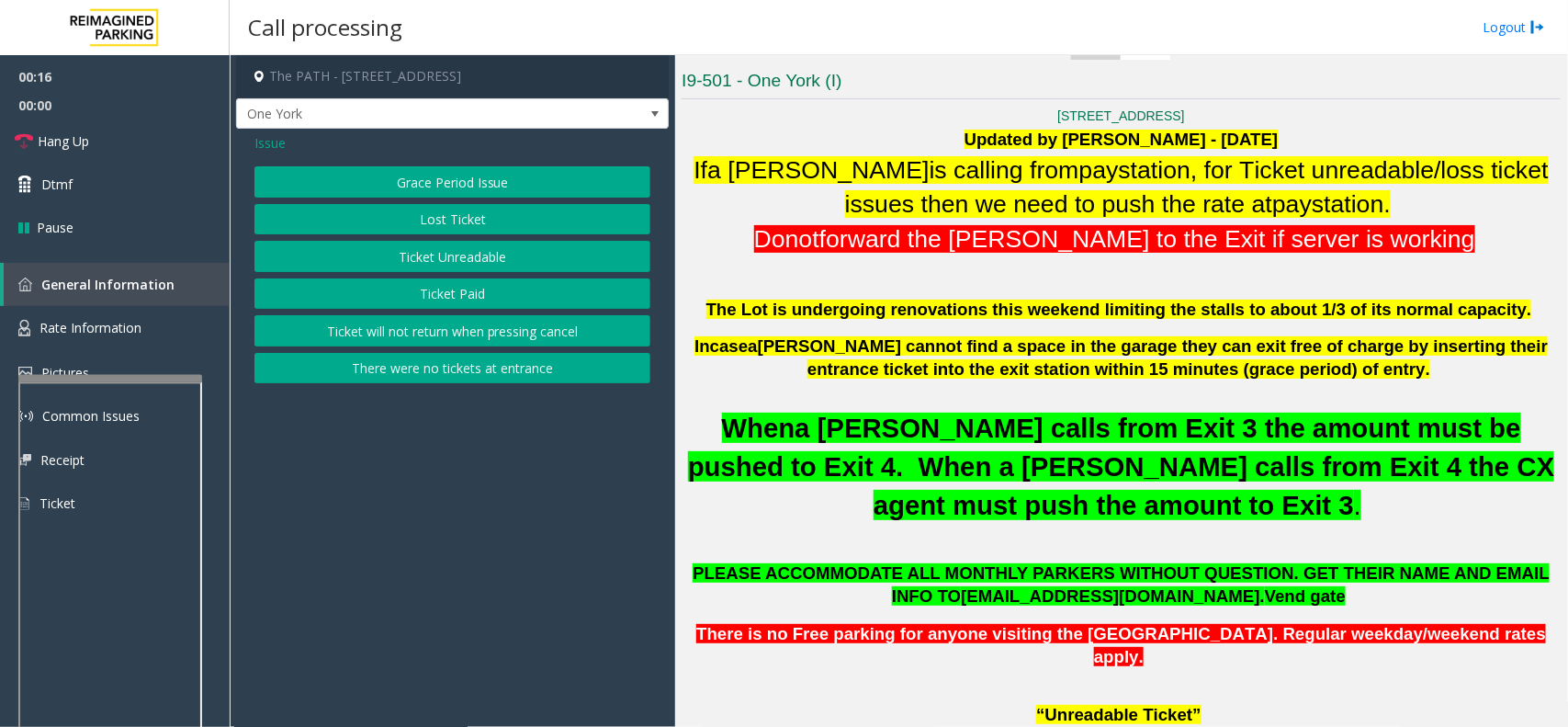 click on "Ticket Unreadable" 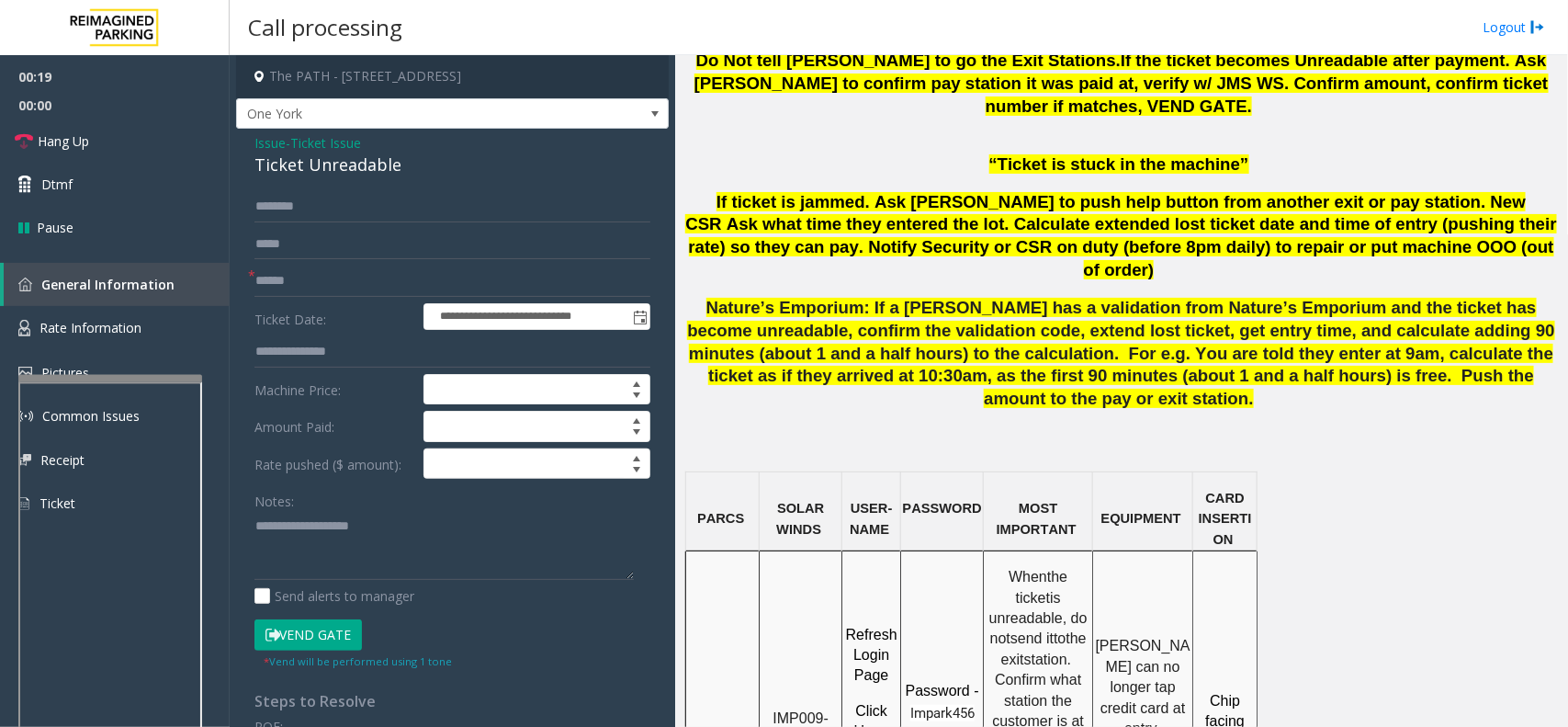 scroll, scrollTop: 1264, scrollLeft: 0, axis: vertical 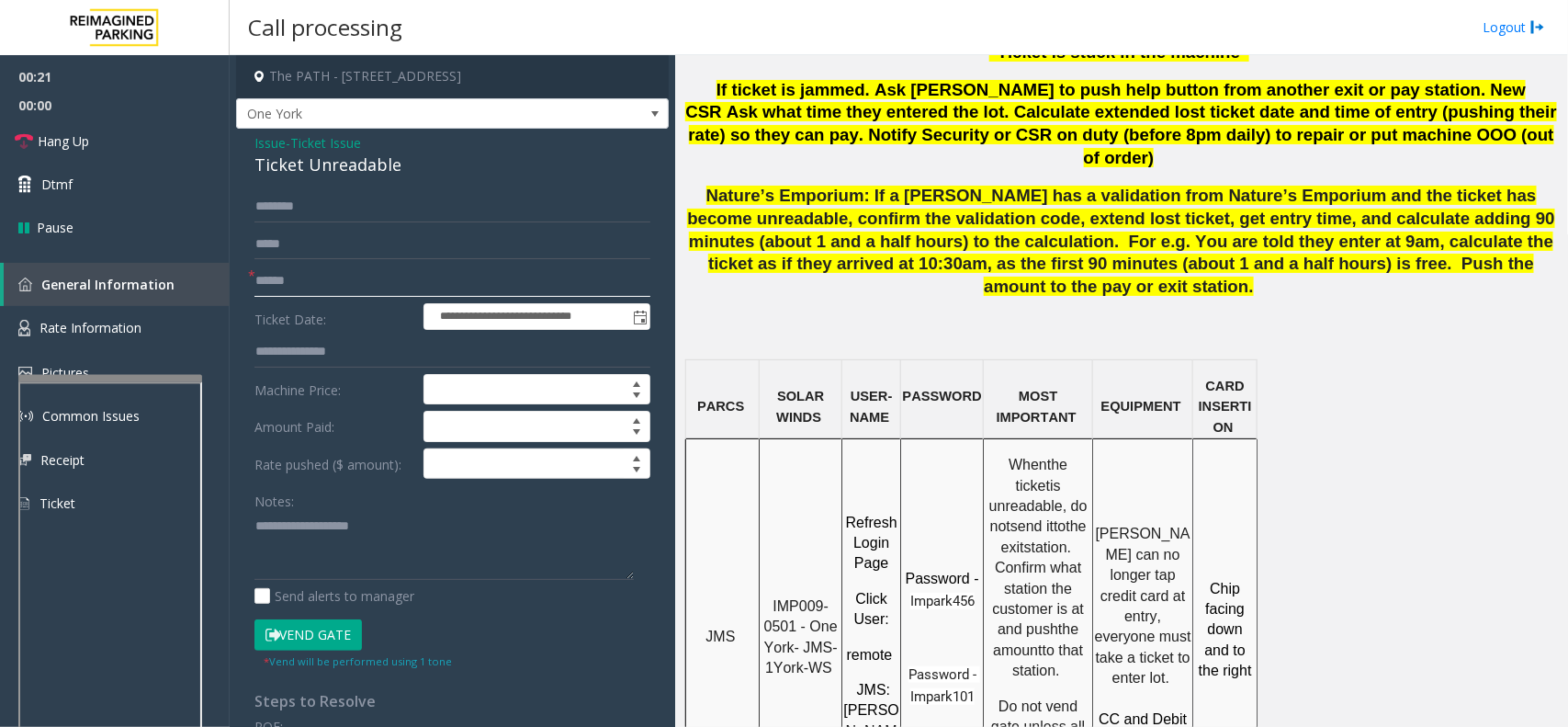 click 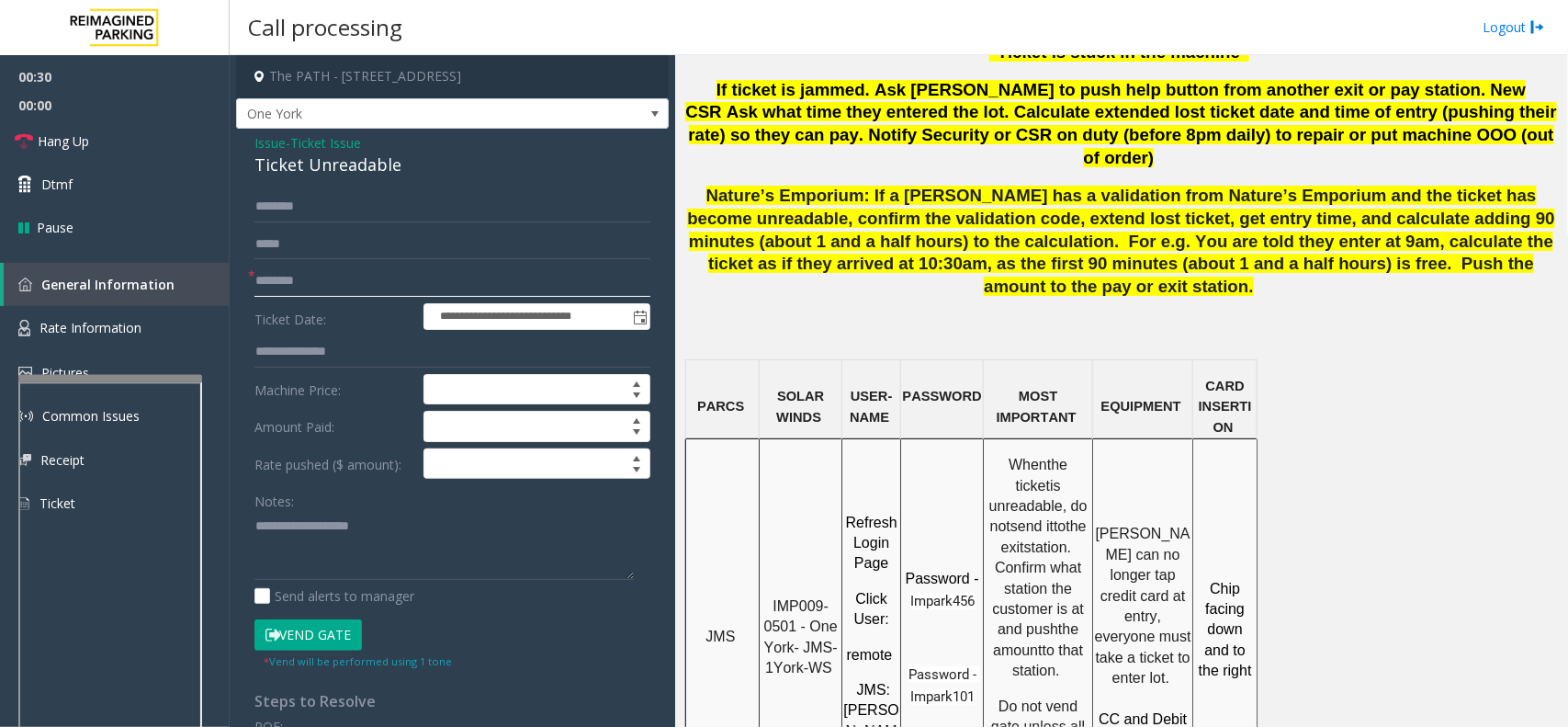 type on "********" 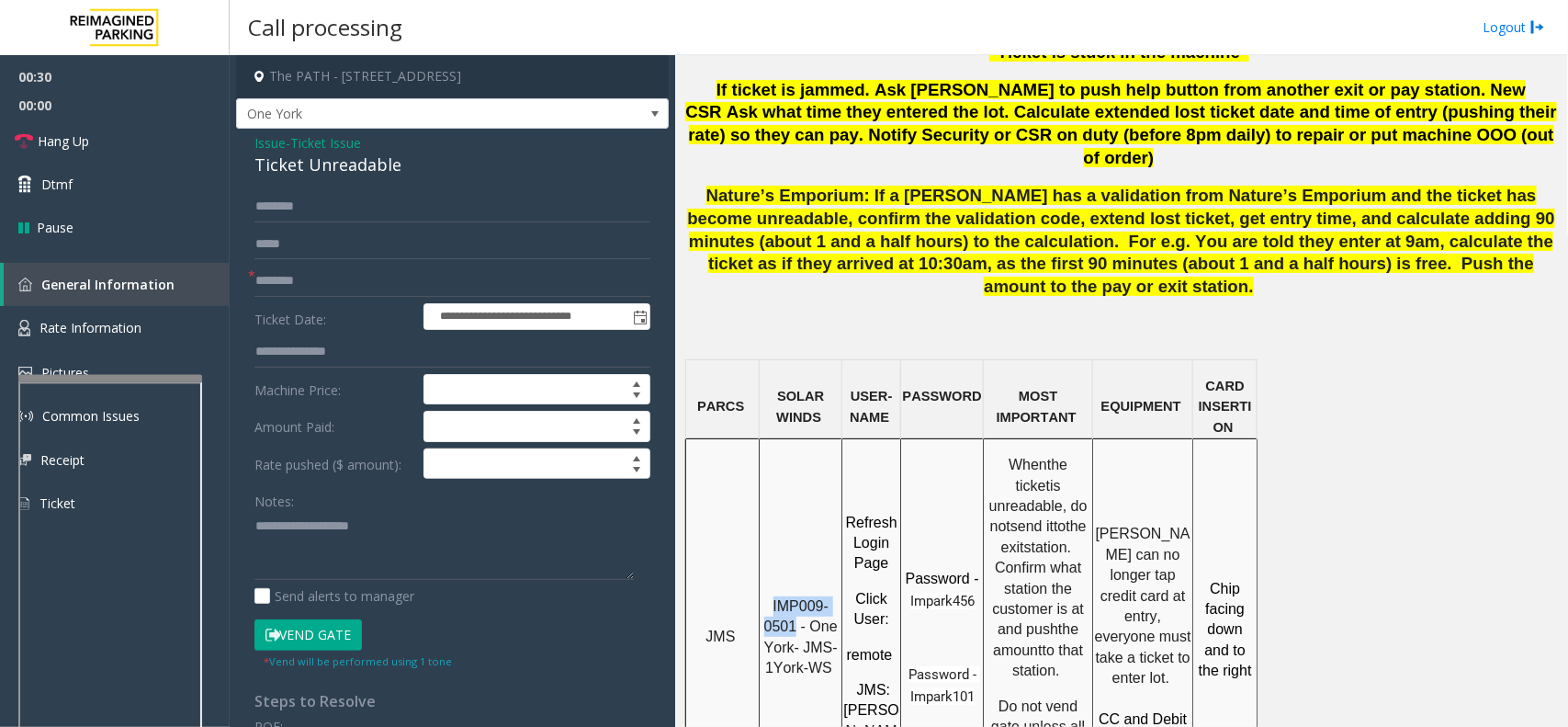 drag, startPoint x: 796, startPoint y: 485, endPoint x: 773, endPoint y: 464, distance: 31.144823 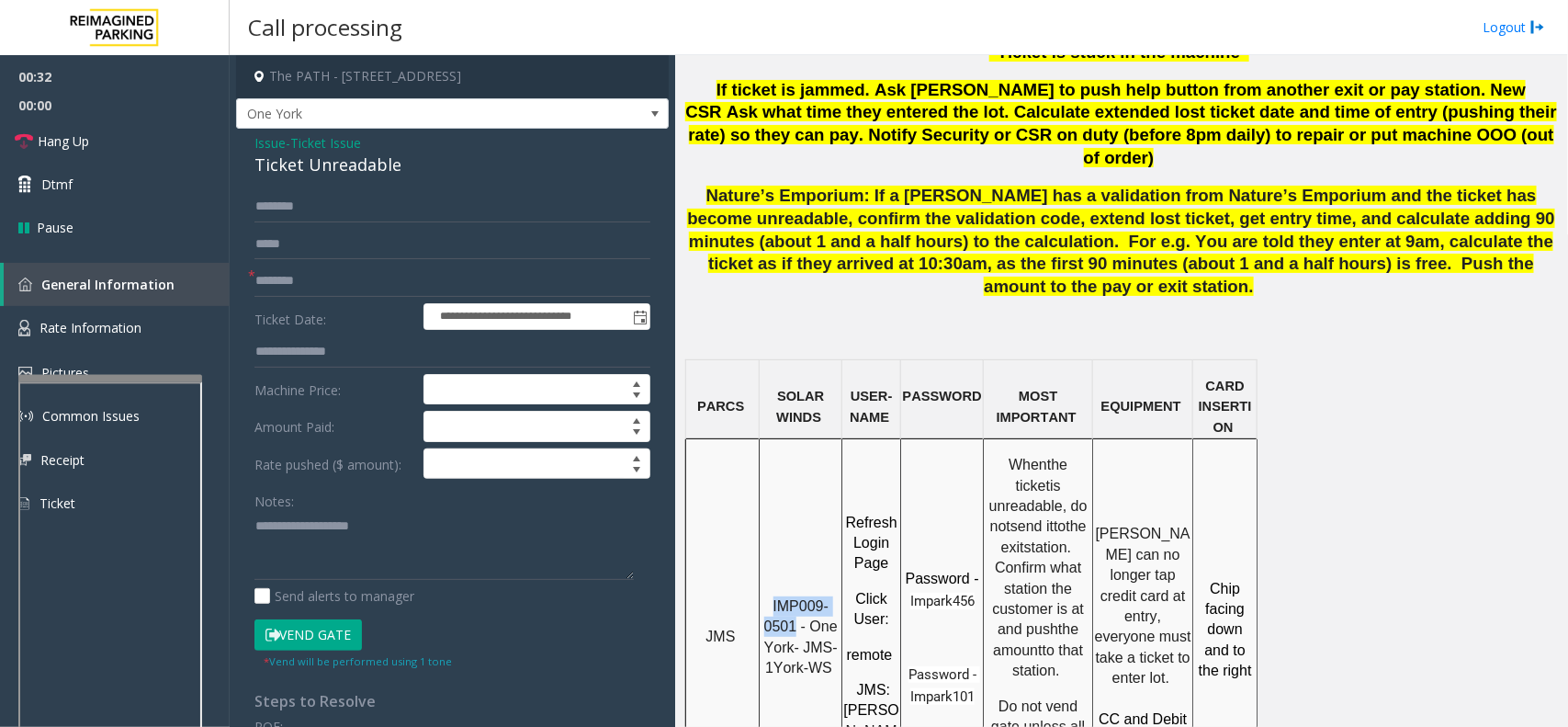 copy on "IMP009-0501" 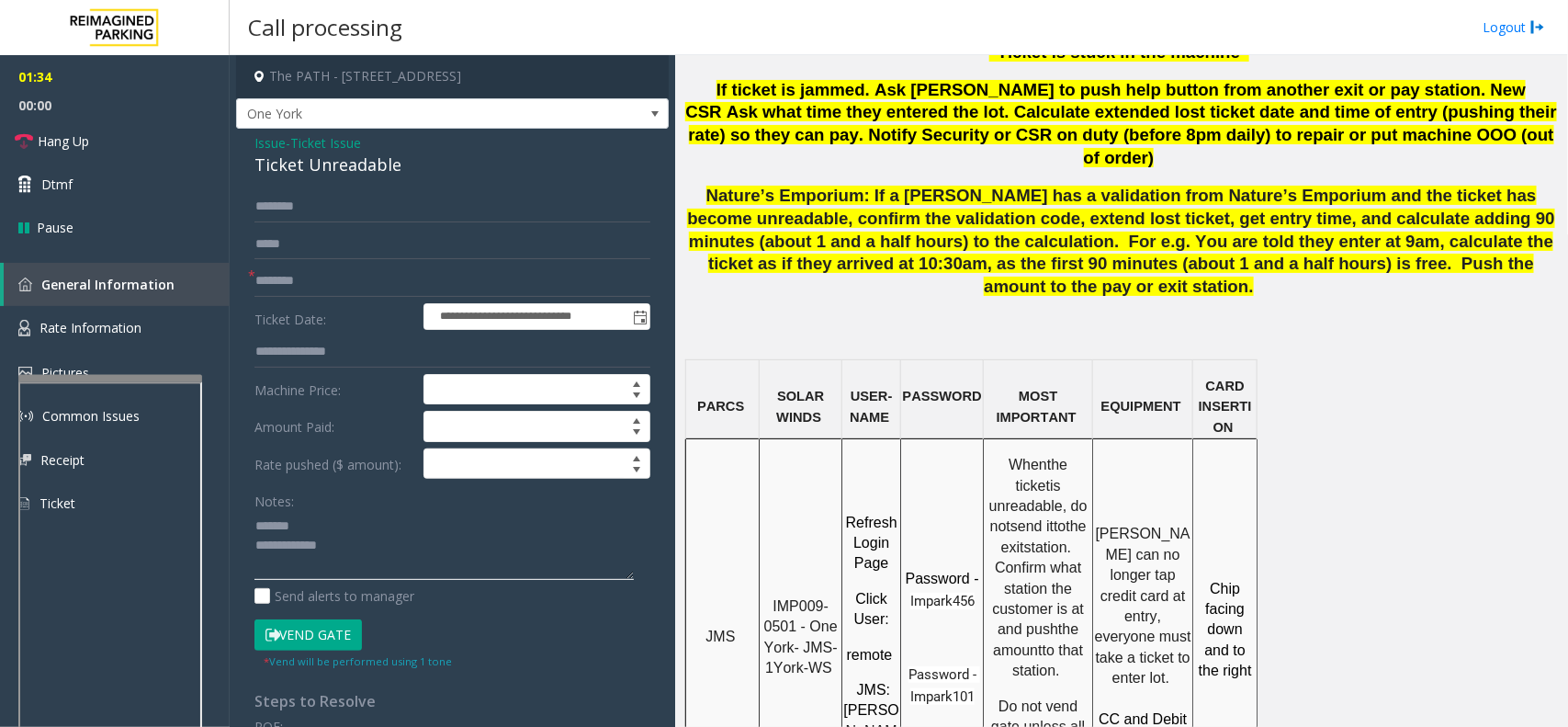click 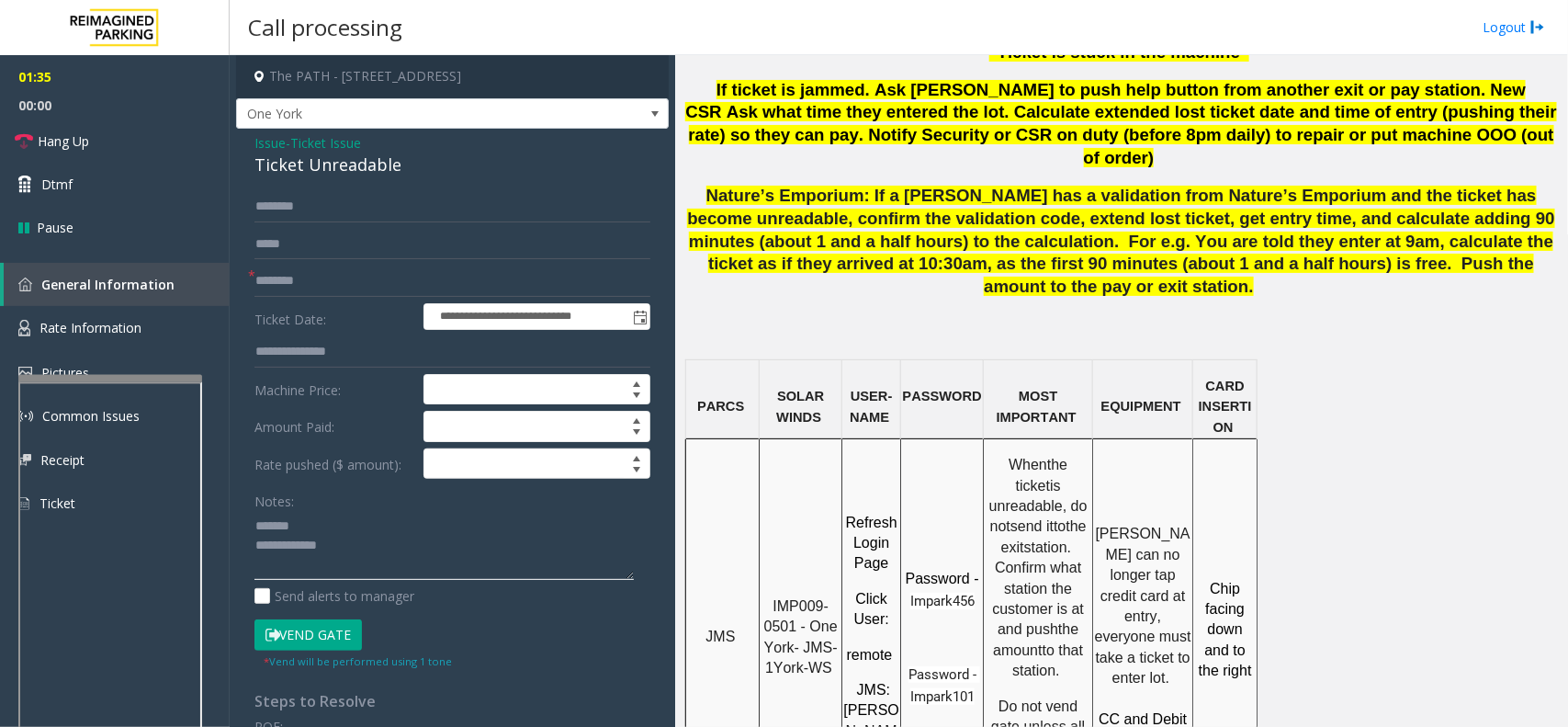 click 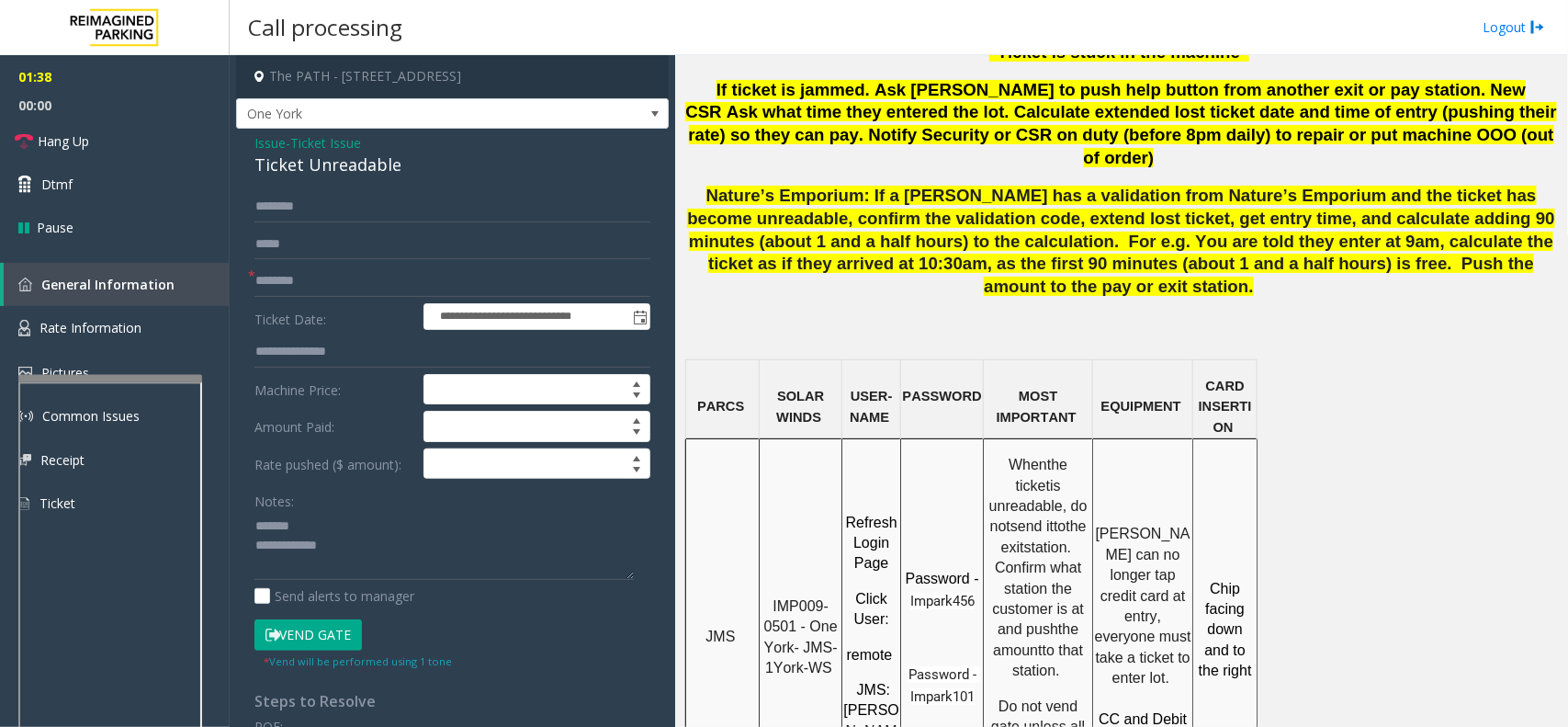 click on "Ticket Unreadable" 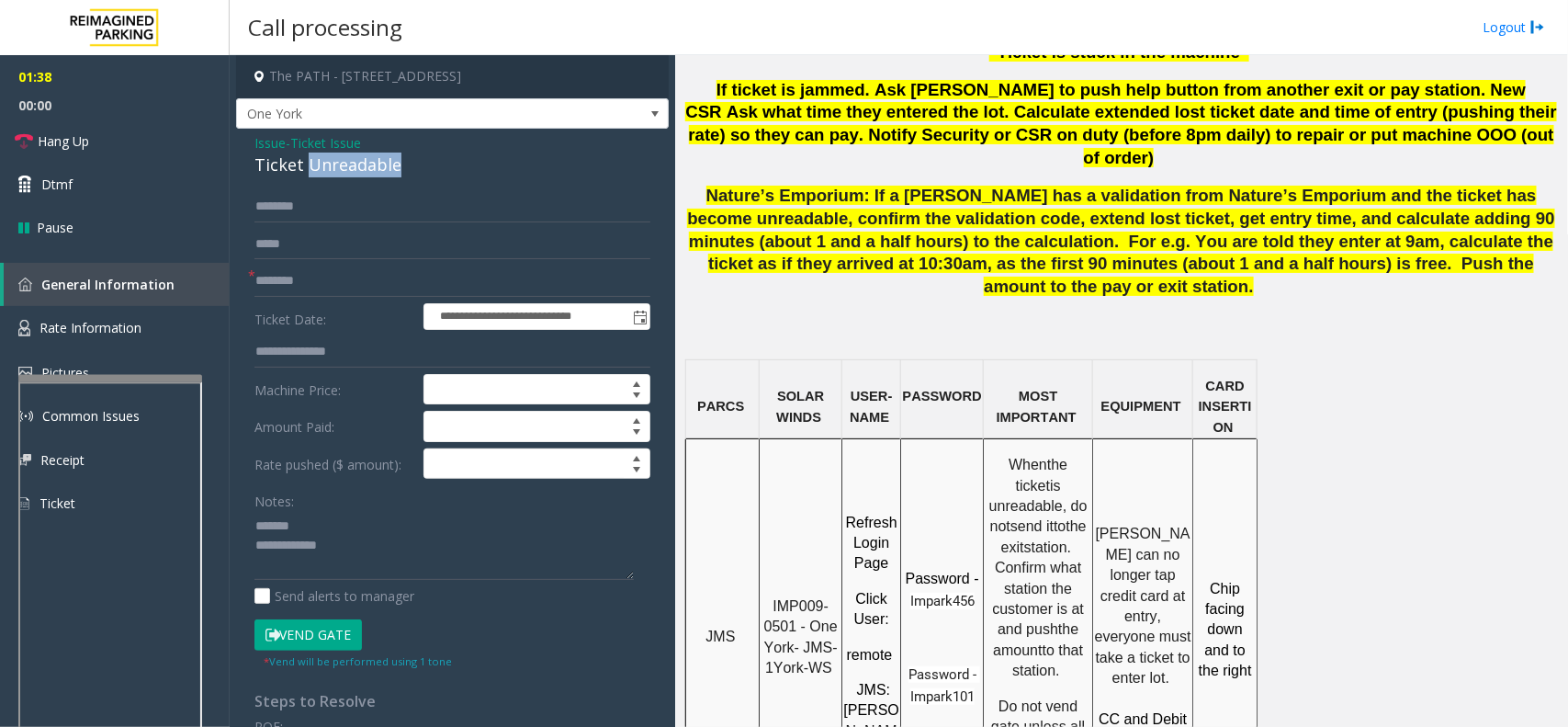 click on "Ticket Unreadable" 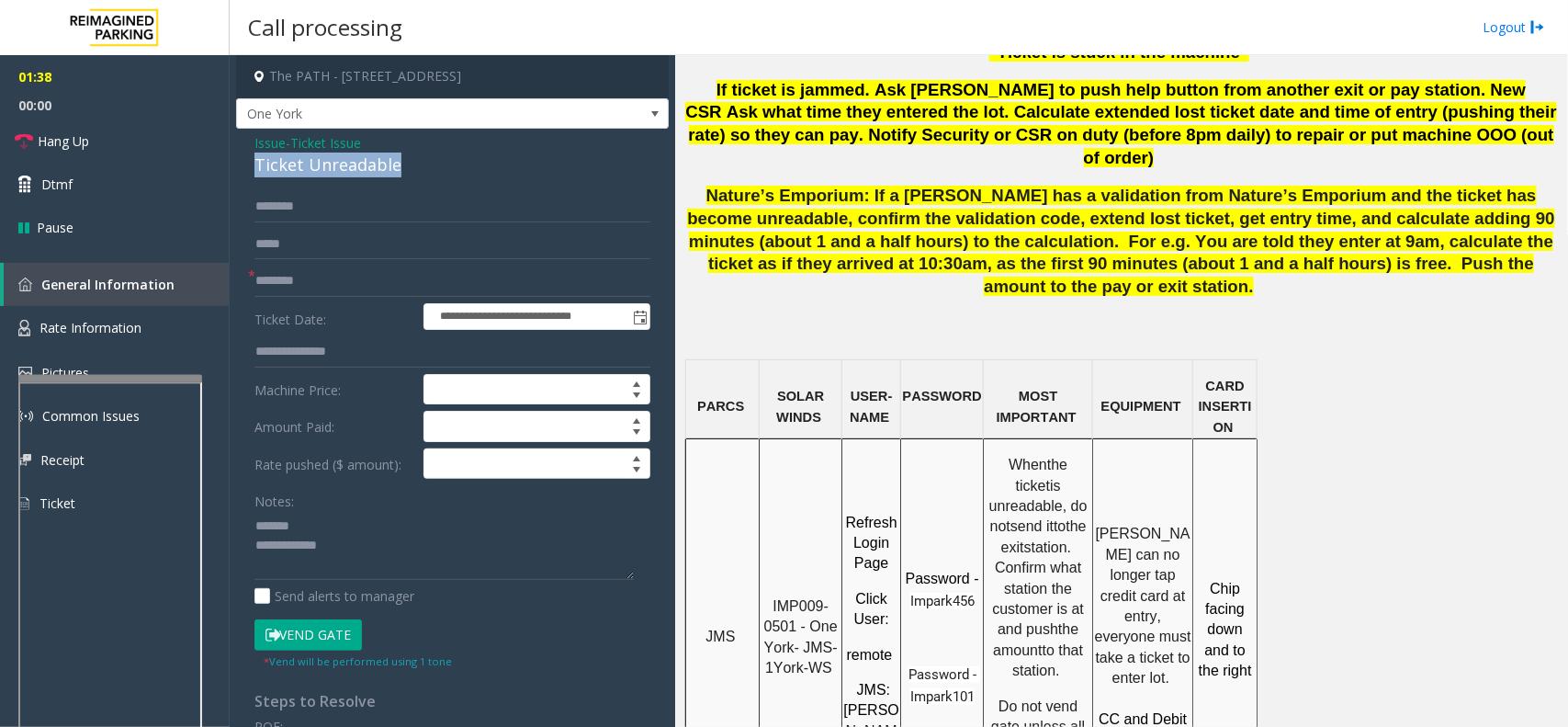 click on "Ticket Unreadable" 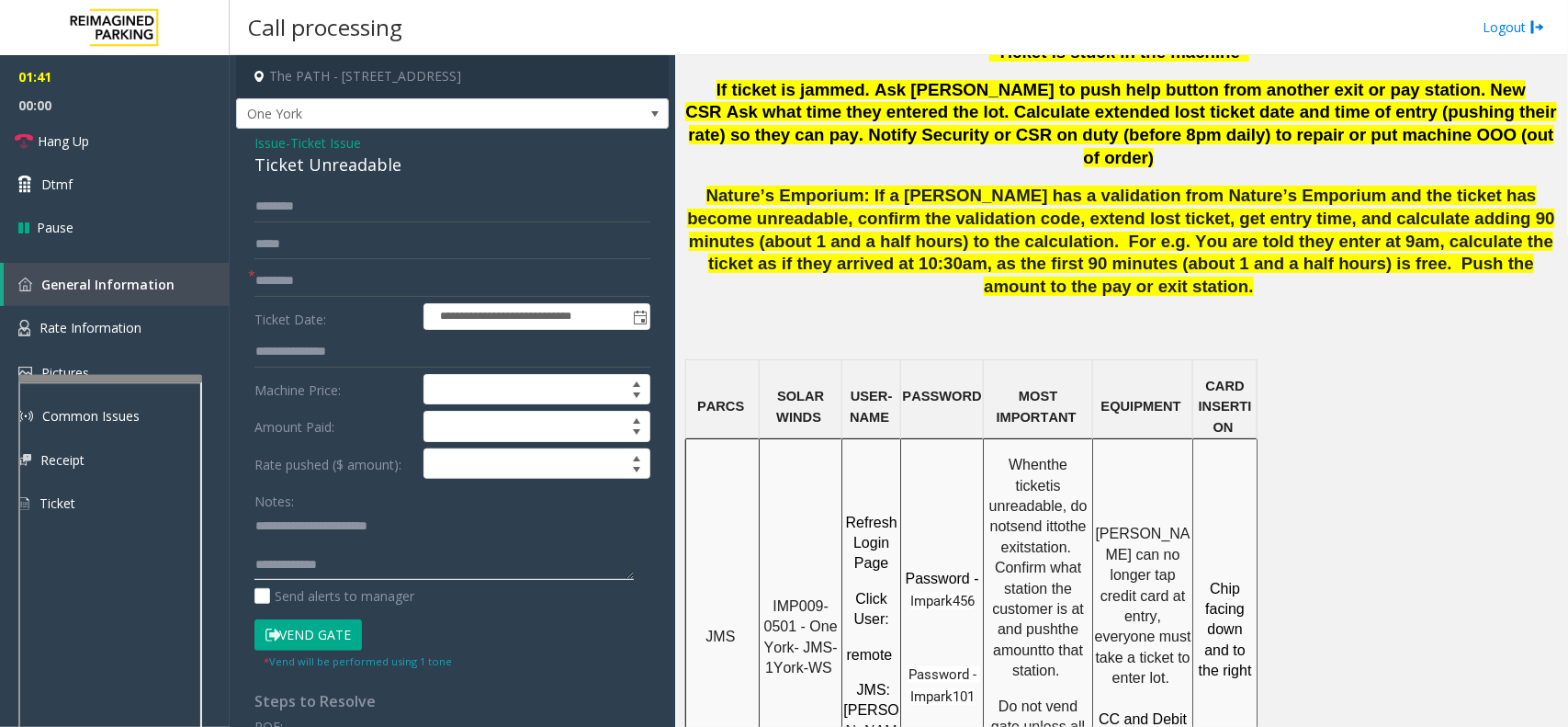 click 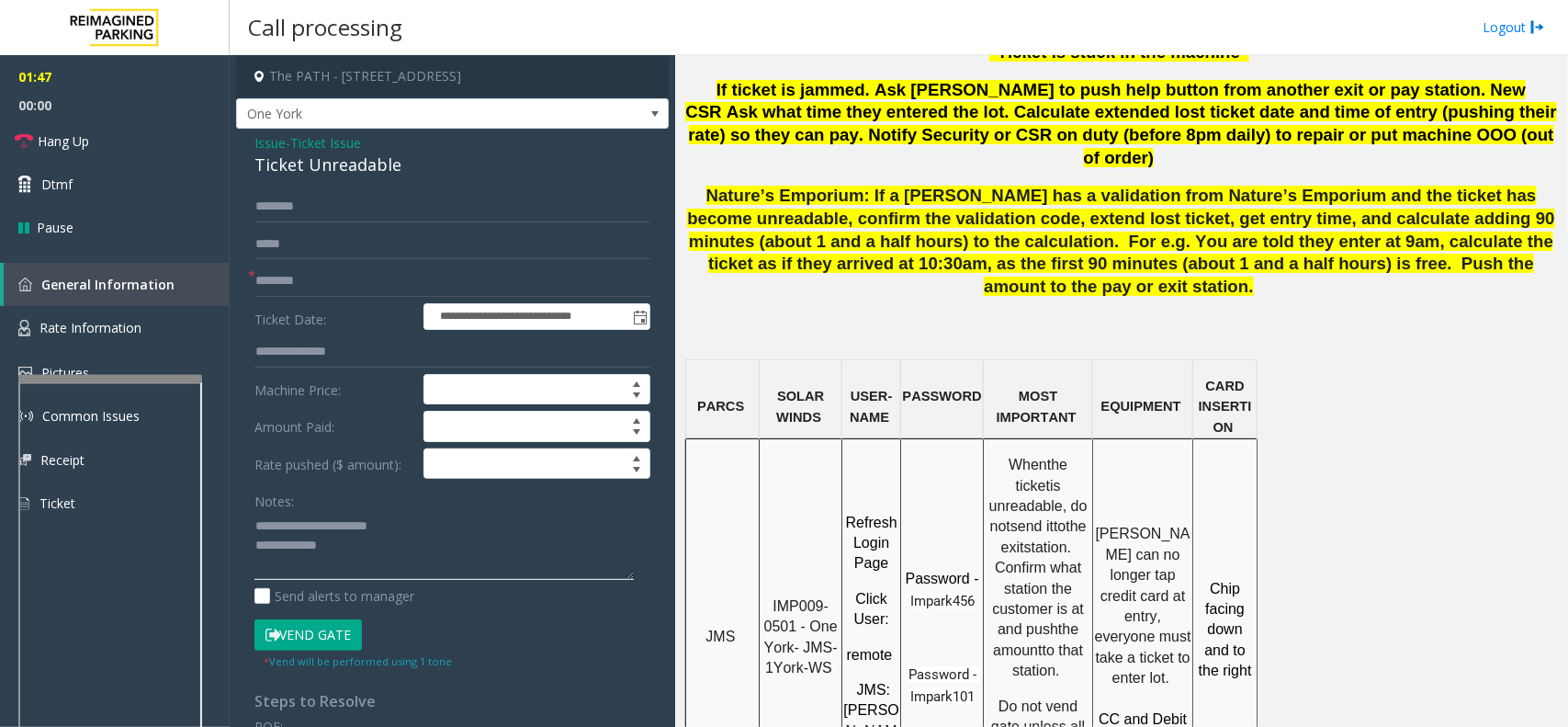 click 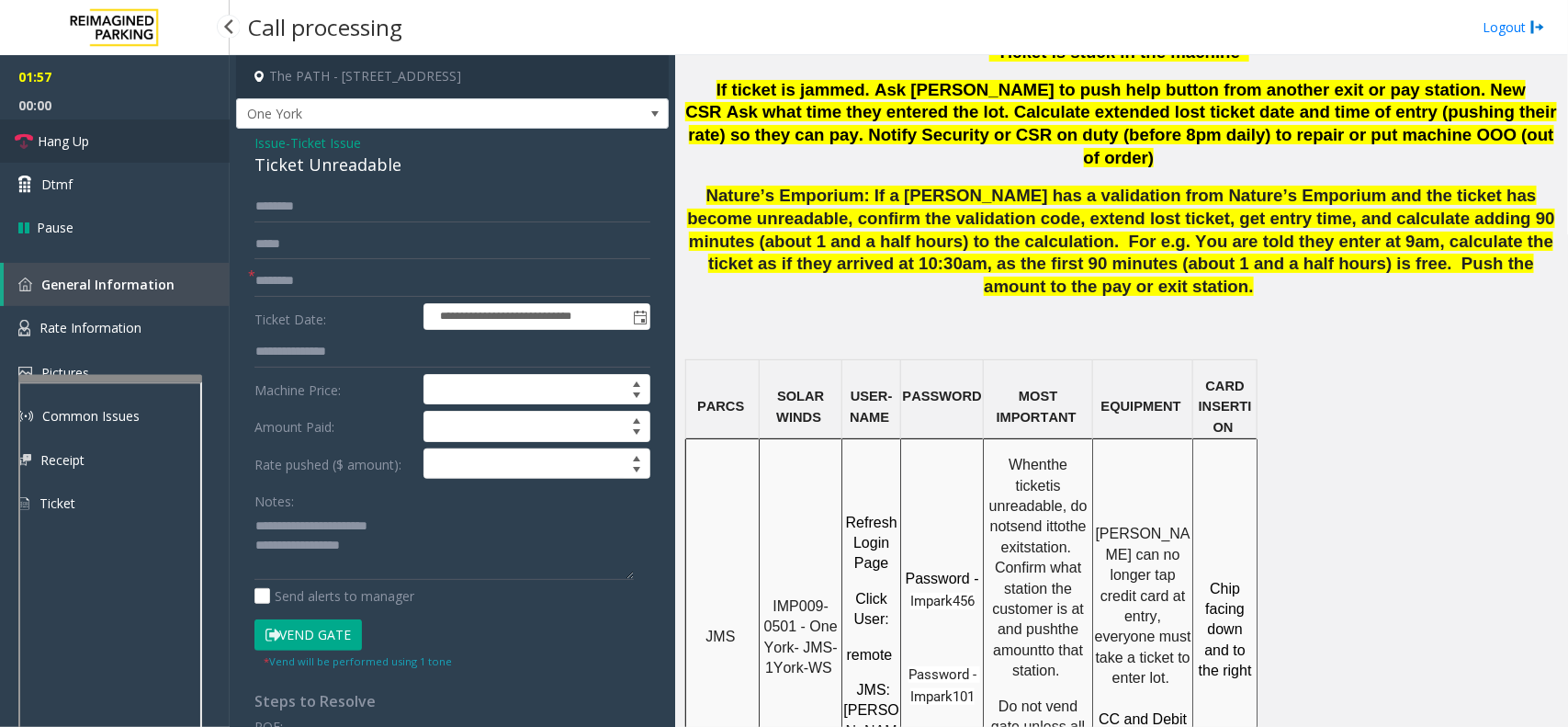click on "Hang Up" at bounding box center (63, 141) 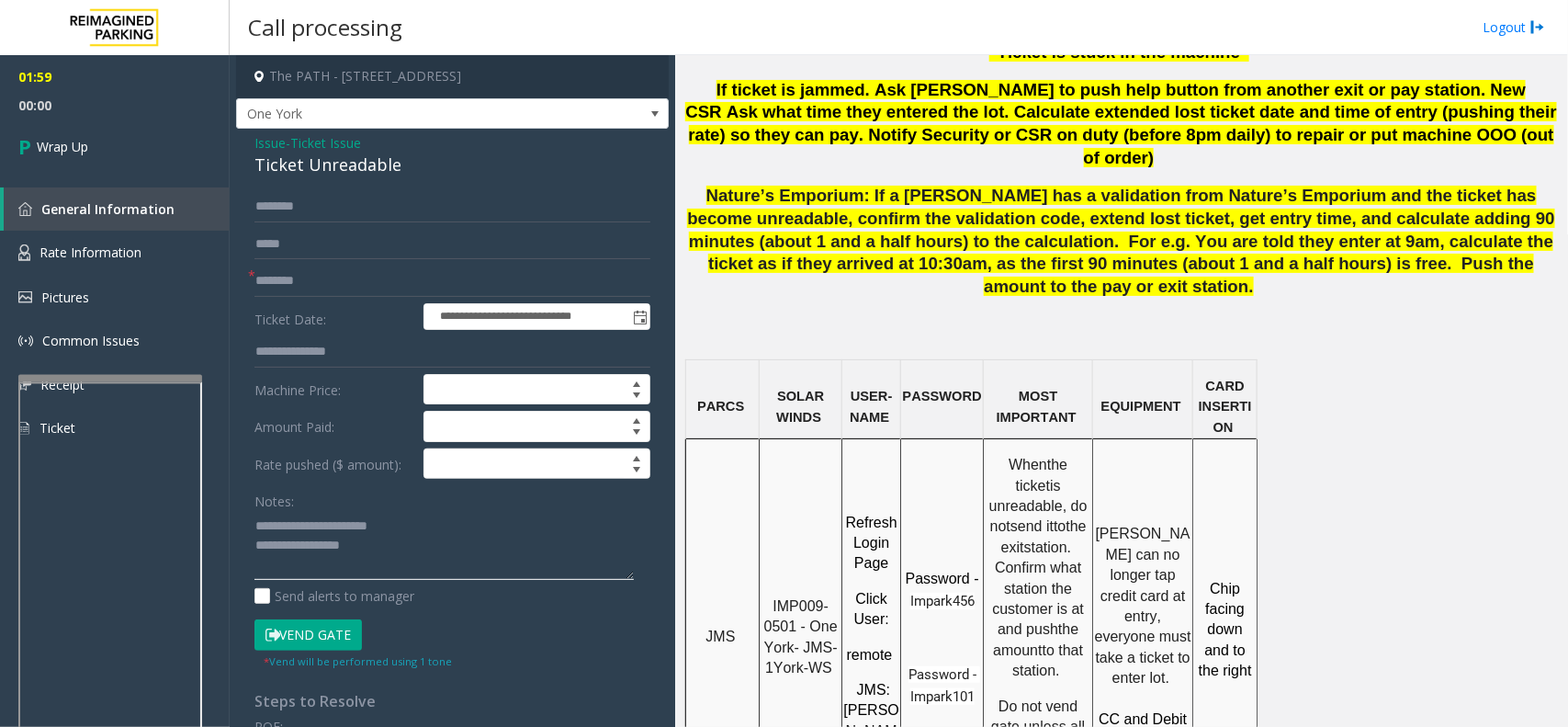 click 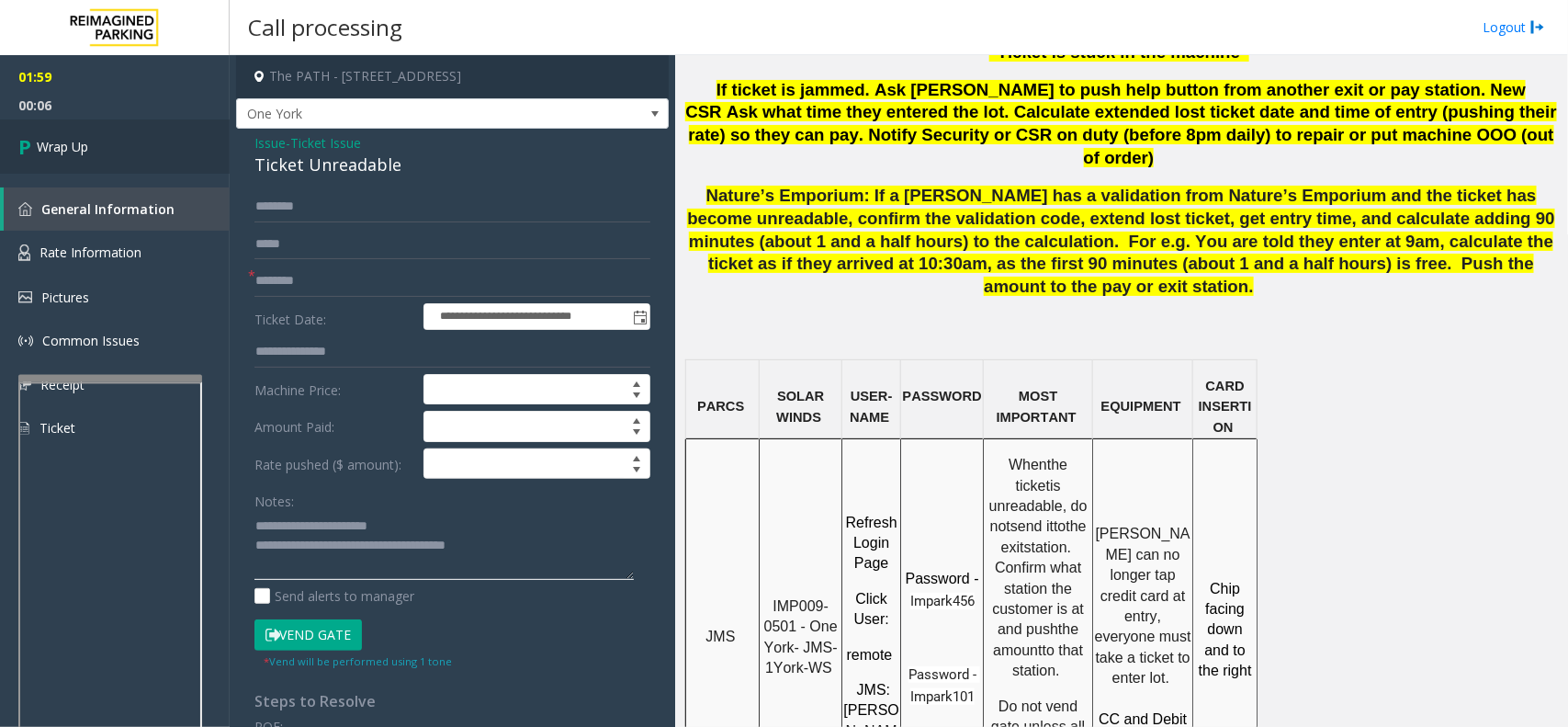 type on "**********" 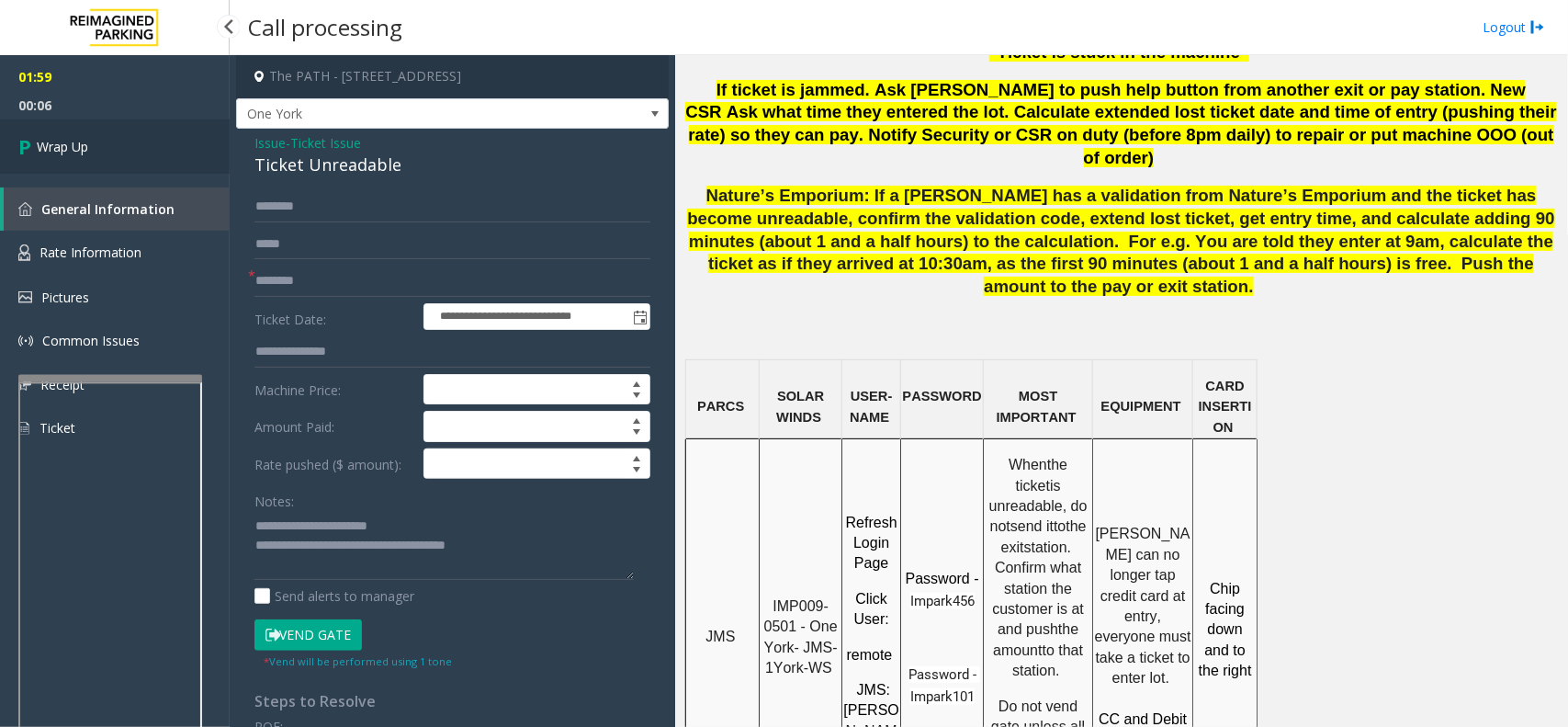 click on "Wrap Up" at bounding box center (115, 146) 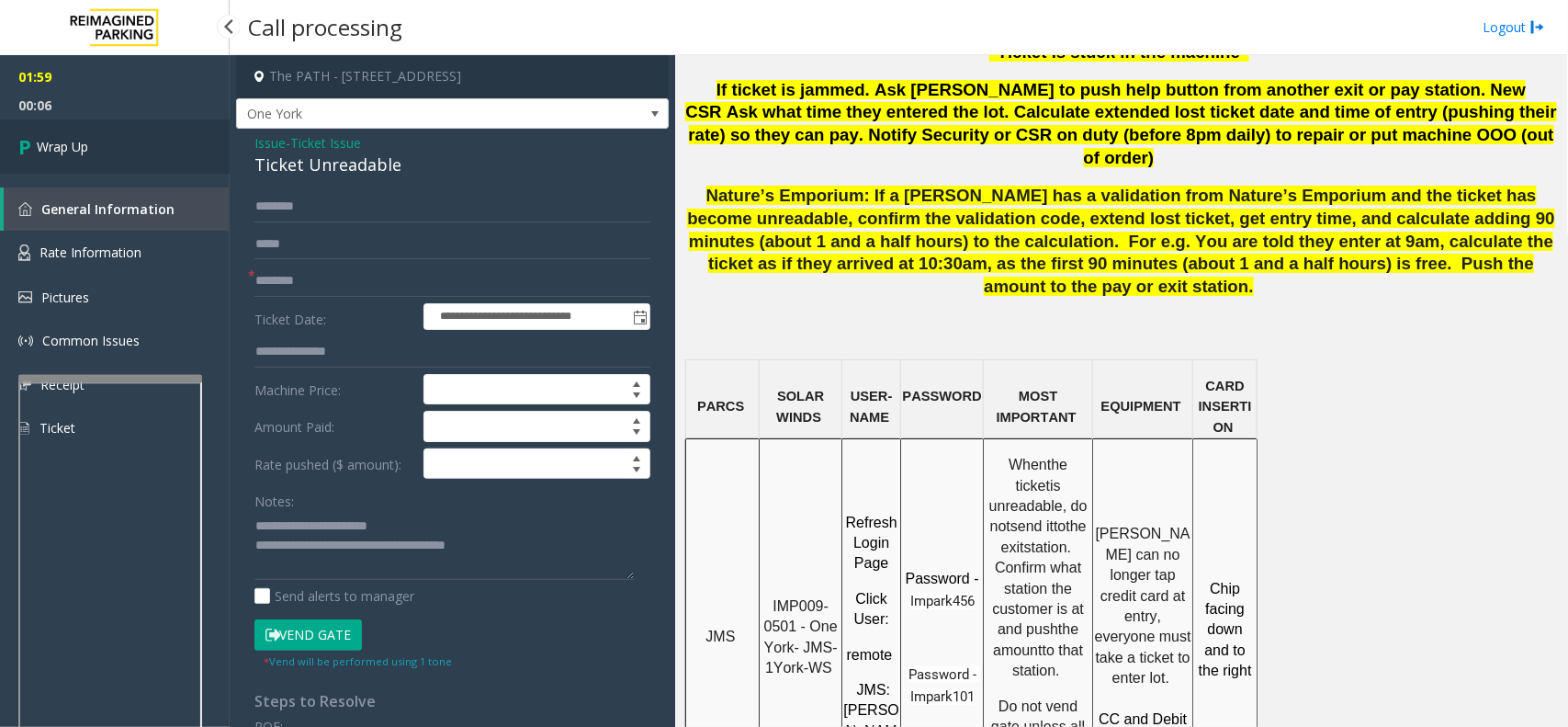 click on "Wrap Up" at bounding box center [115, 146] 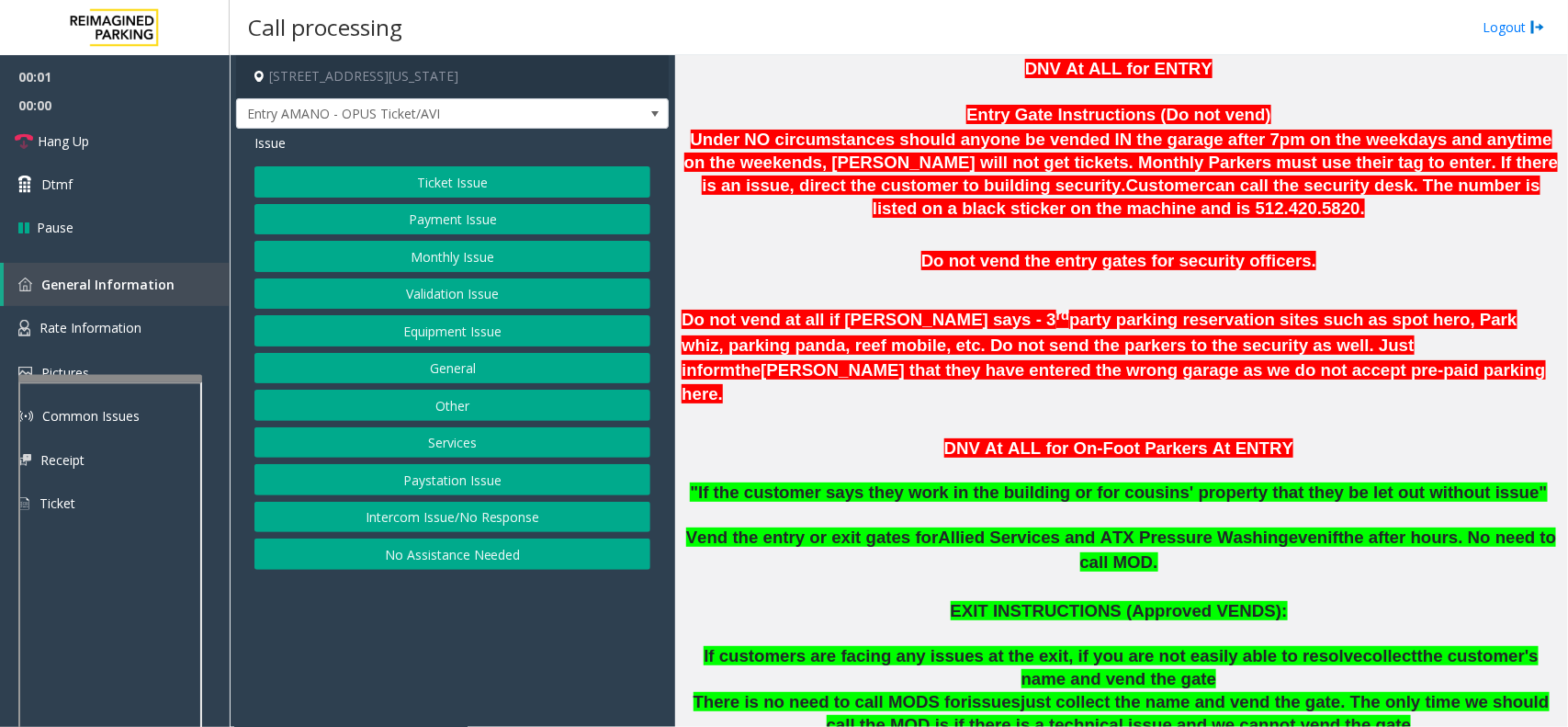 scroll, scrollTop: 574, scrollLeft: 0, axis: vertical 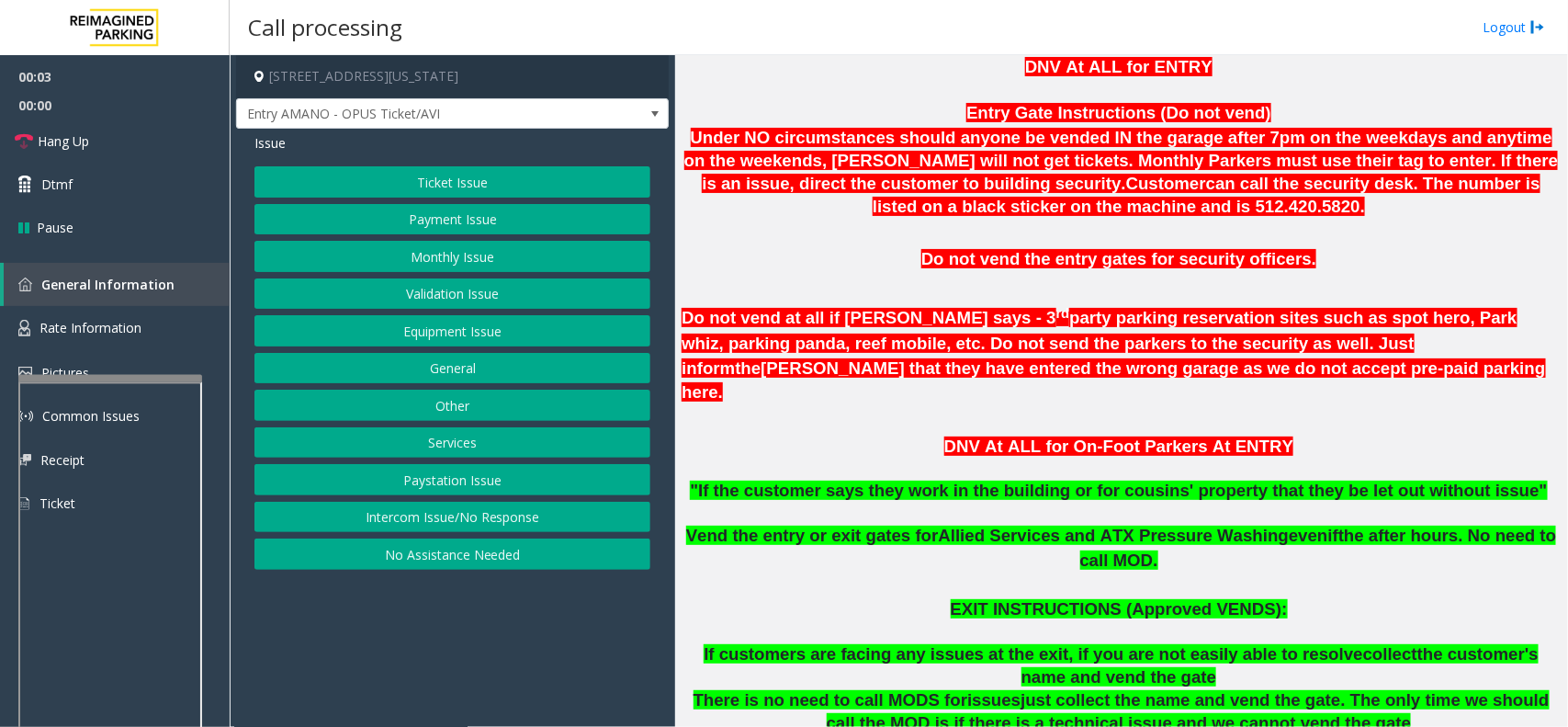 click on "Intercom Issue/No Response" 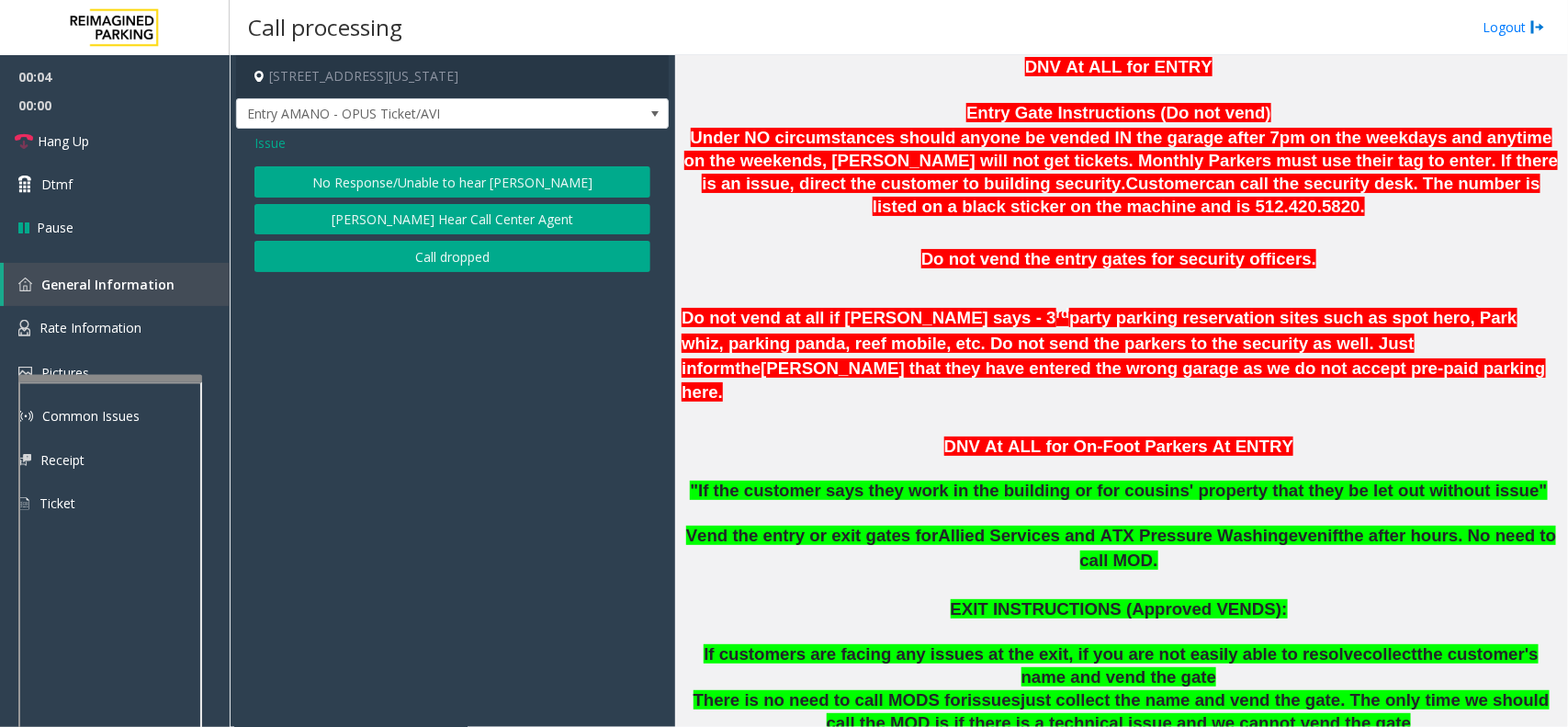 click on "No Response/Unable to hear [PERSON_NAME]" 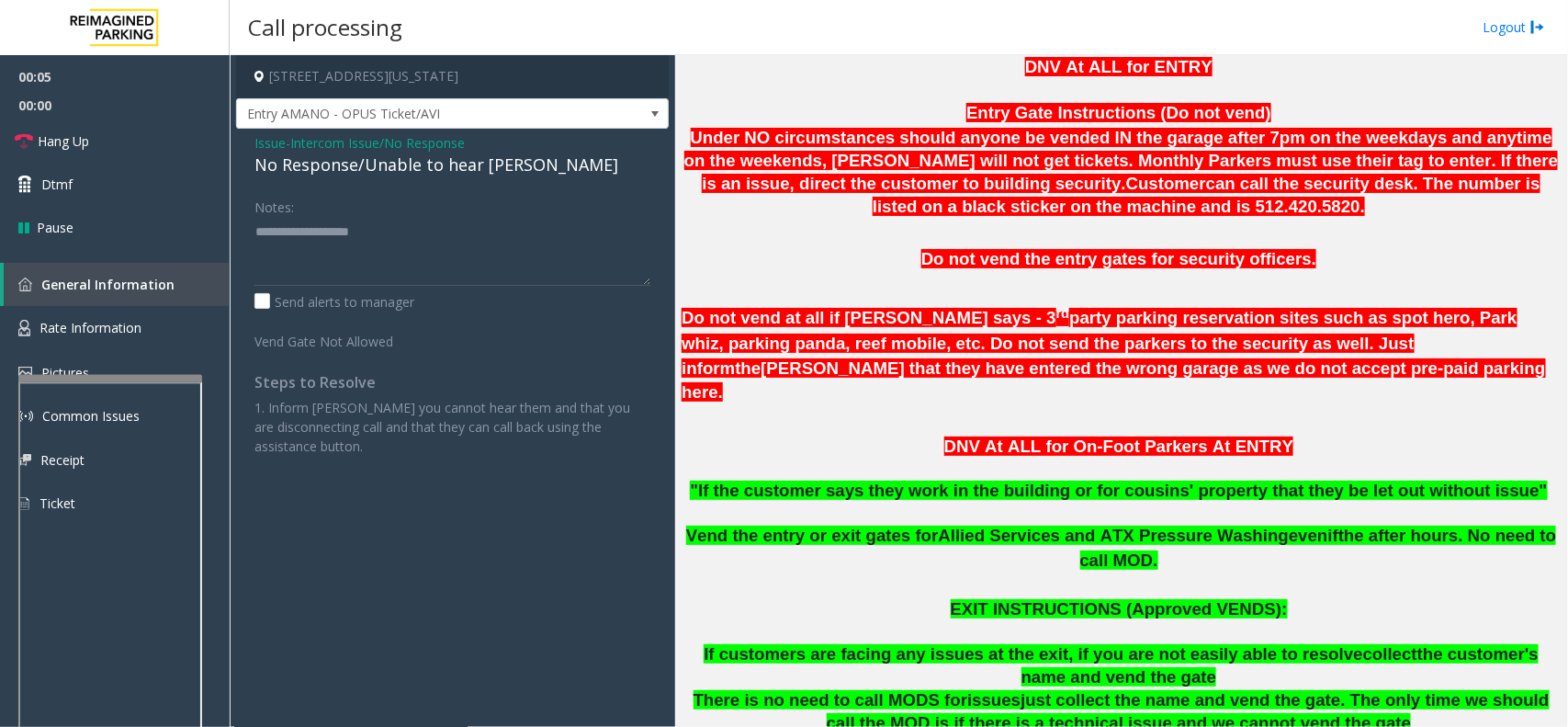 click on "No Response/Unable to hear [PERSON_NAME]" 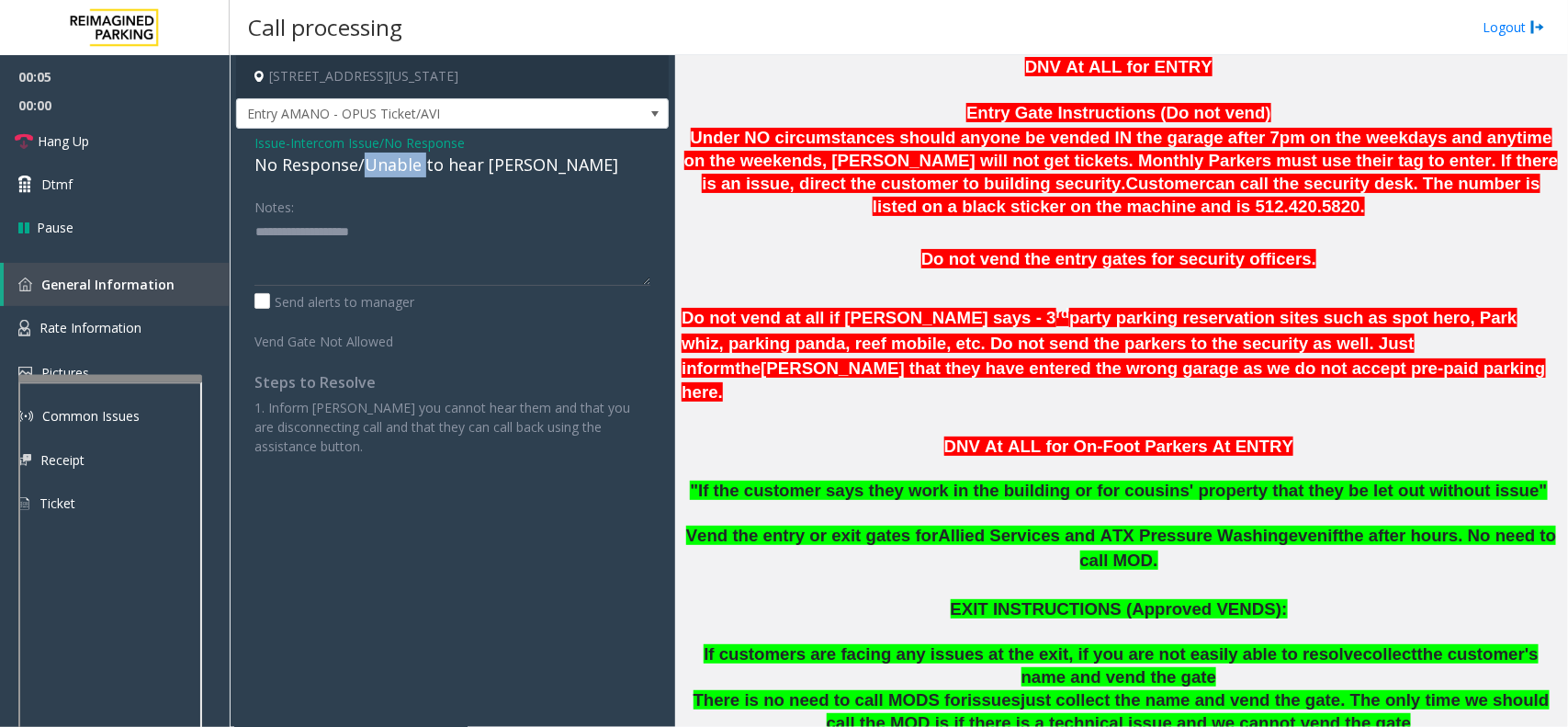 click on "No Response/Unable to hear [PERSON_NAME]" 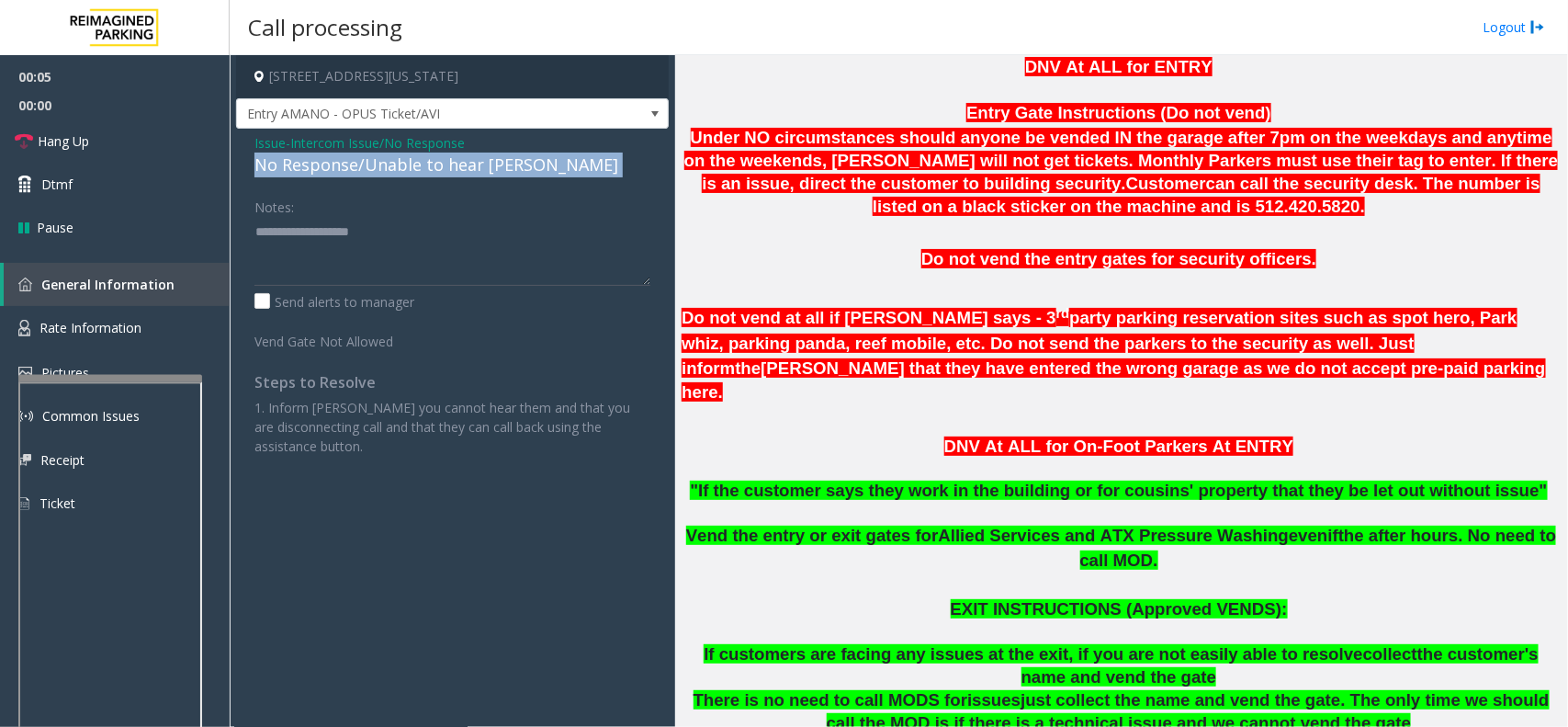 drag, startPoint x: 401, startPoint y: 163, endPoint x: 412, endPoint y: 165, distance: 11.18034 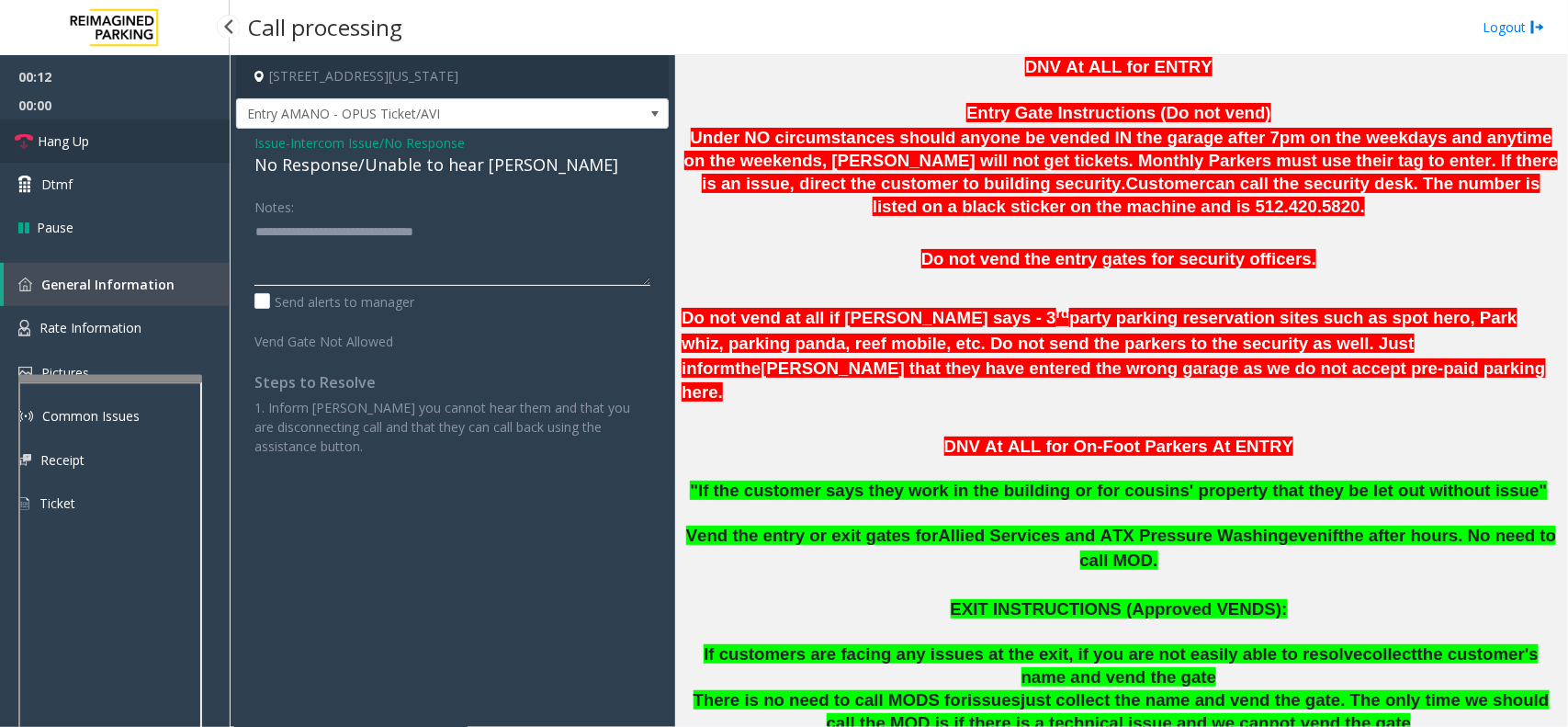 type on "**********" 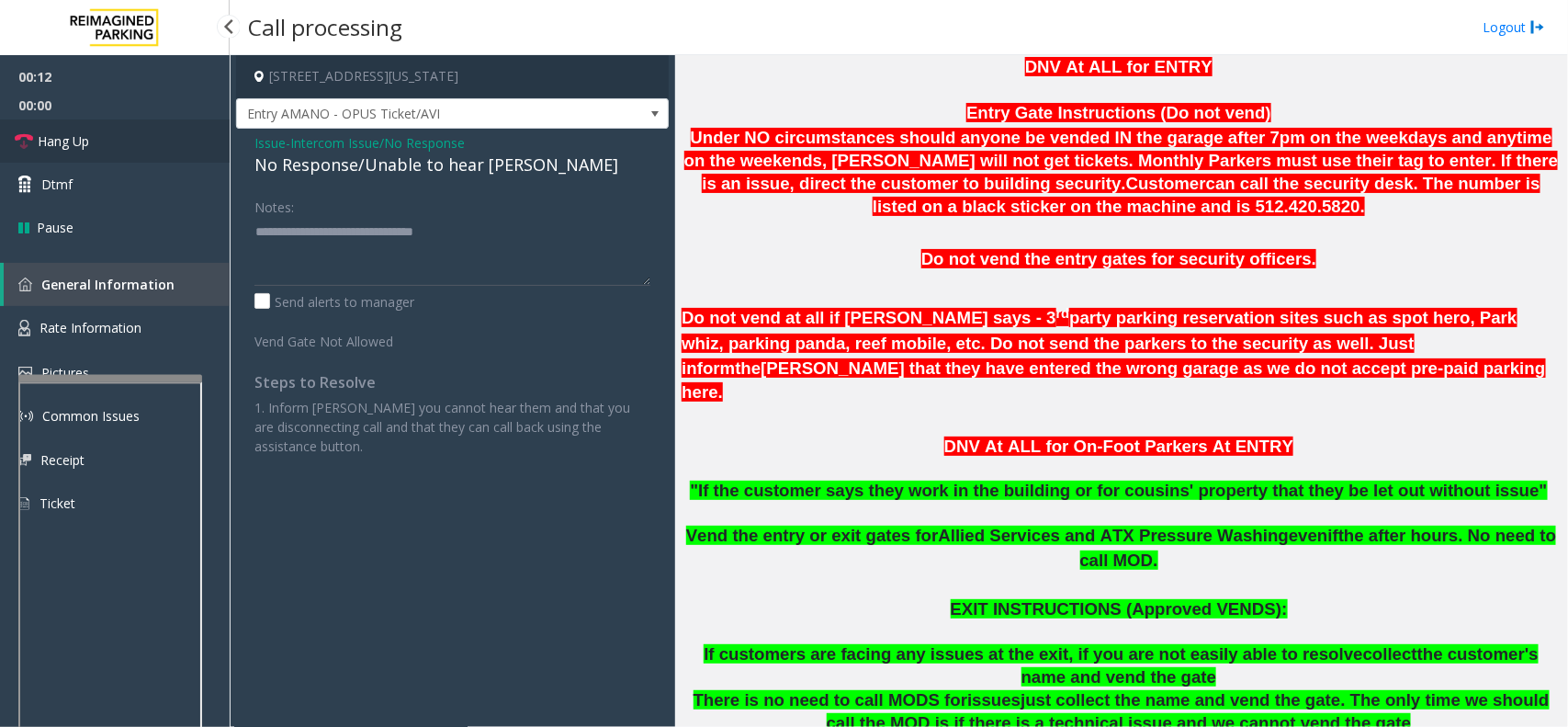click on "Hang Up" at bounding box center [115, 141] 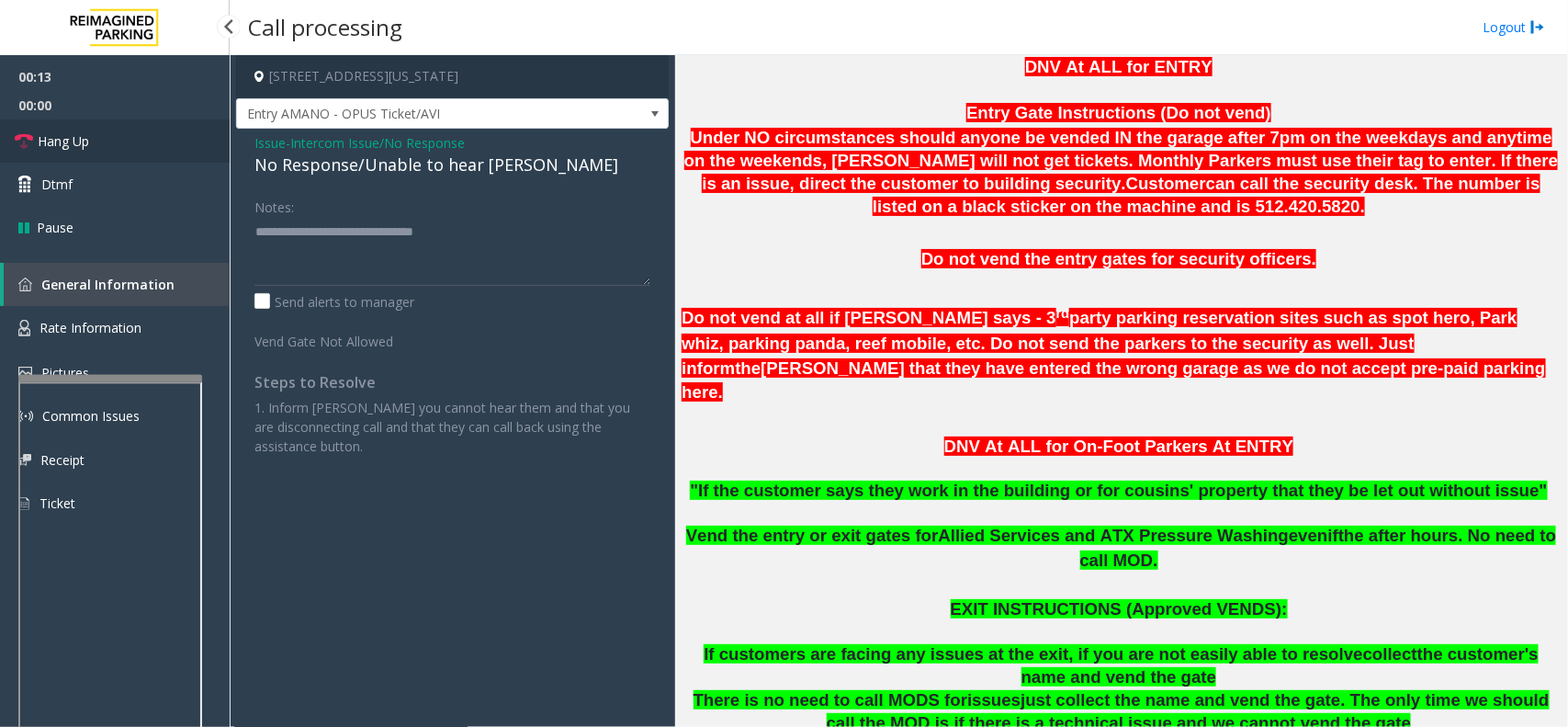 click on "Hang Up" at bounding box center (115, 141) 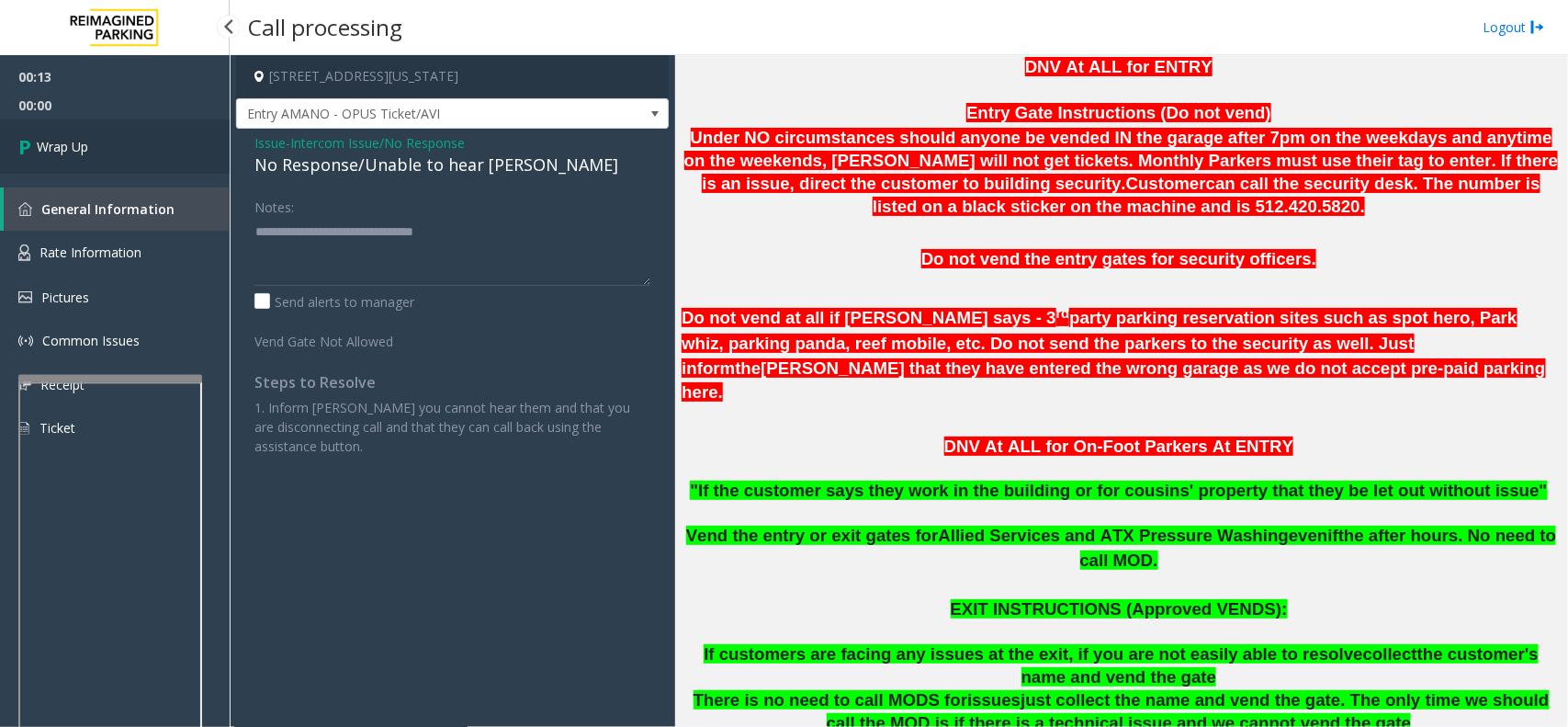 click on "Wrap Up" at bounding box center (115, 146) 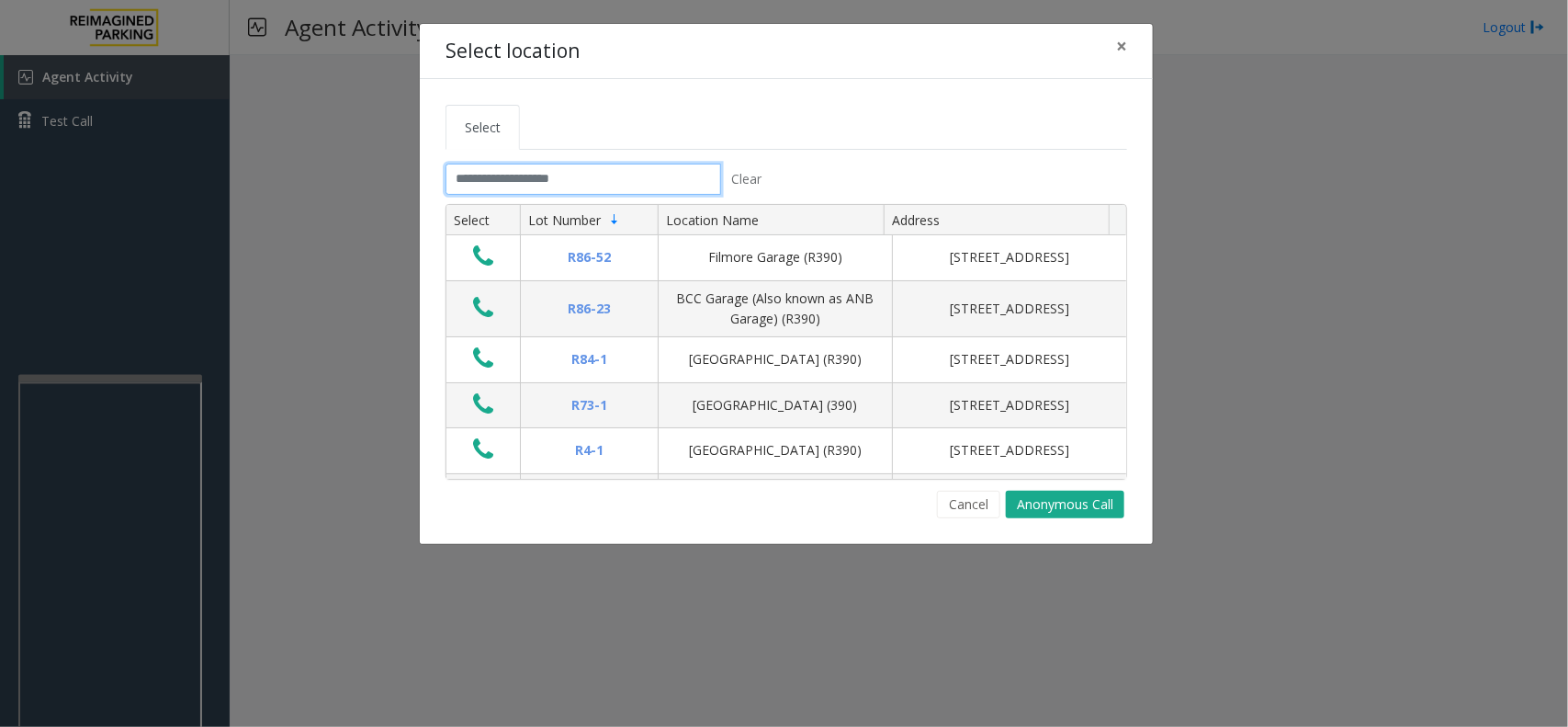 click 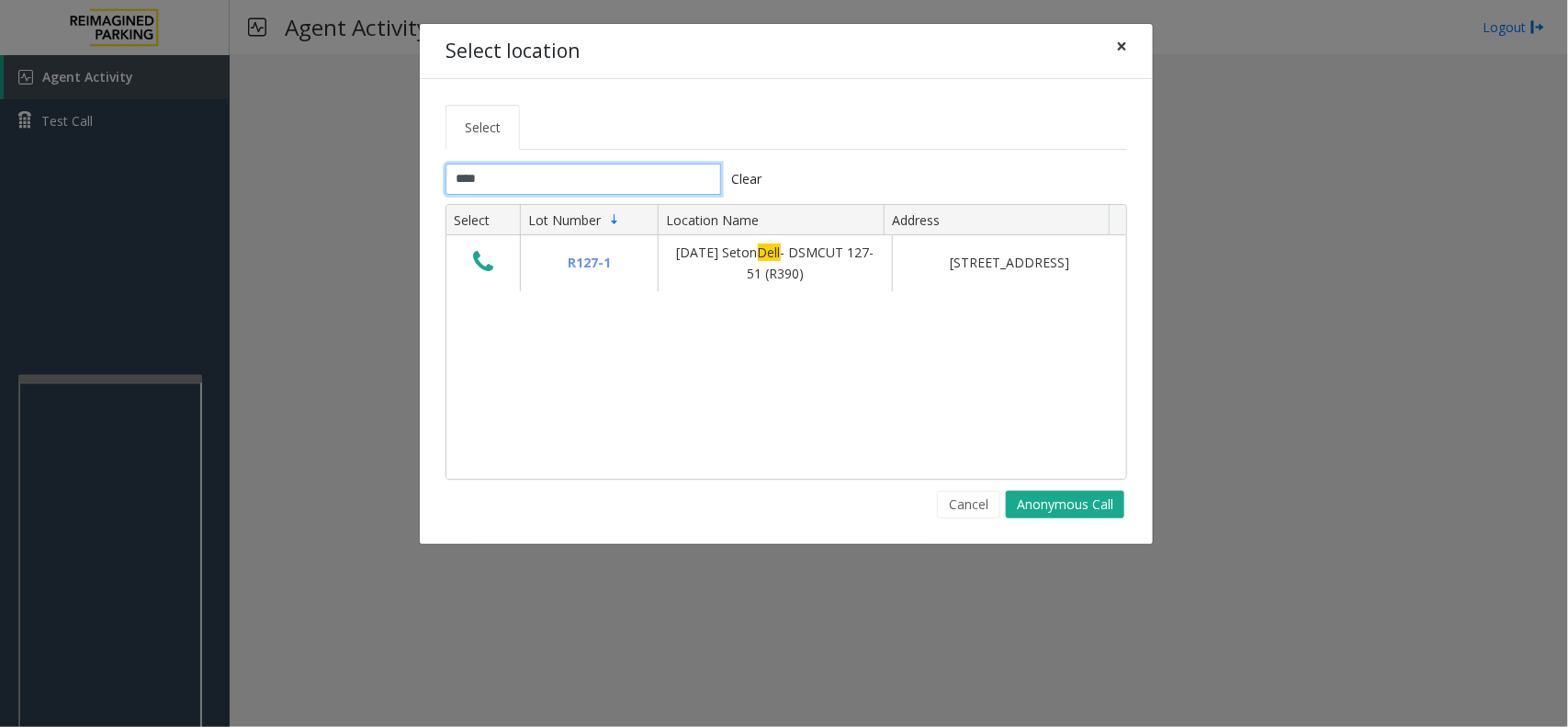 type on "****" 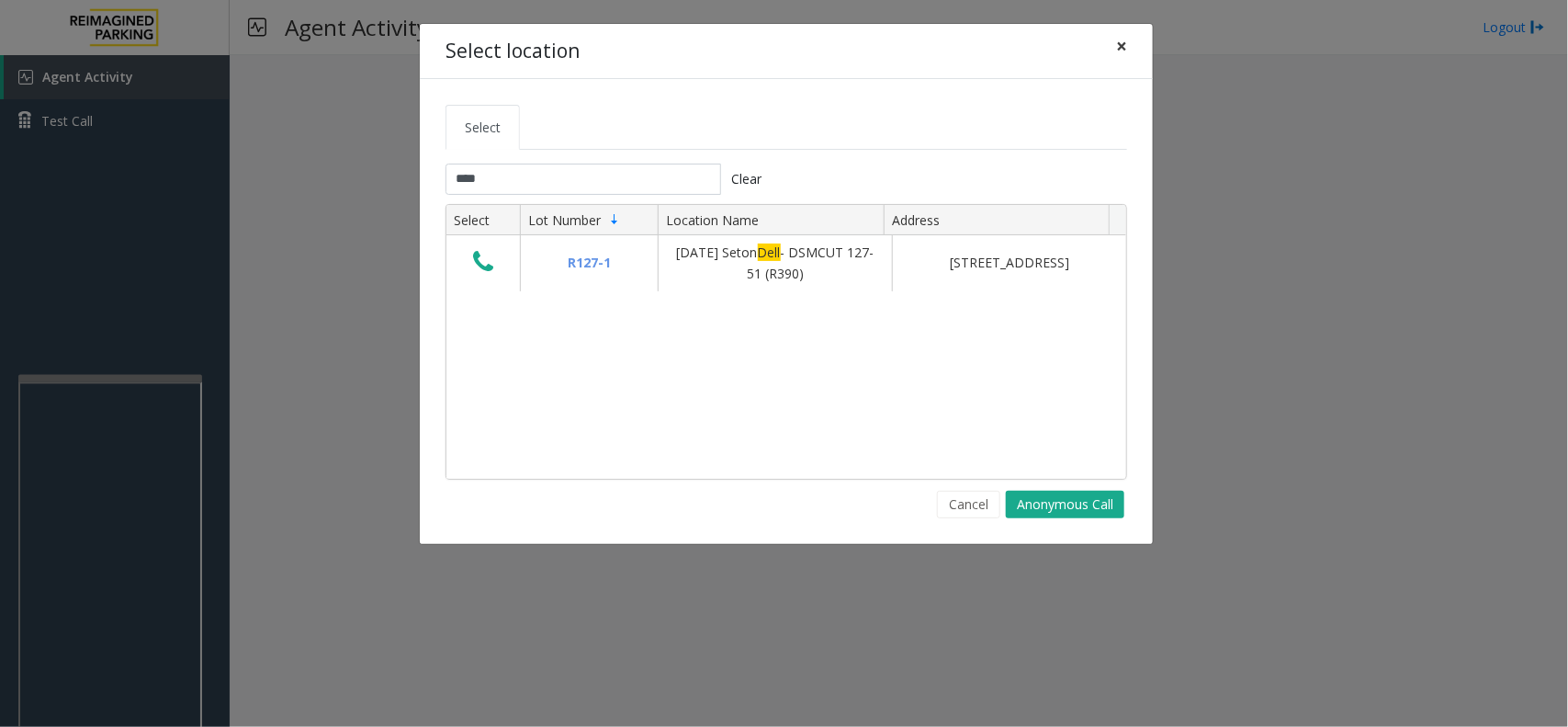 click on "×" 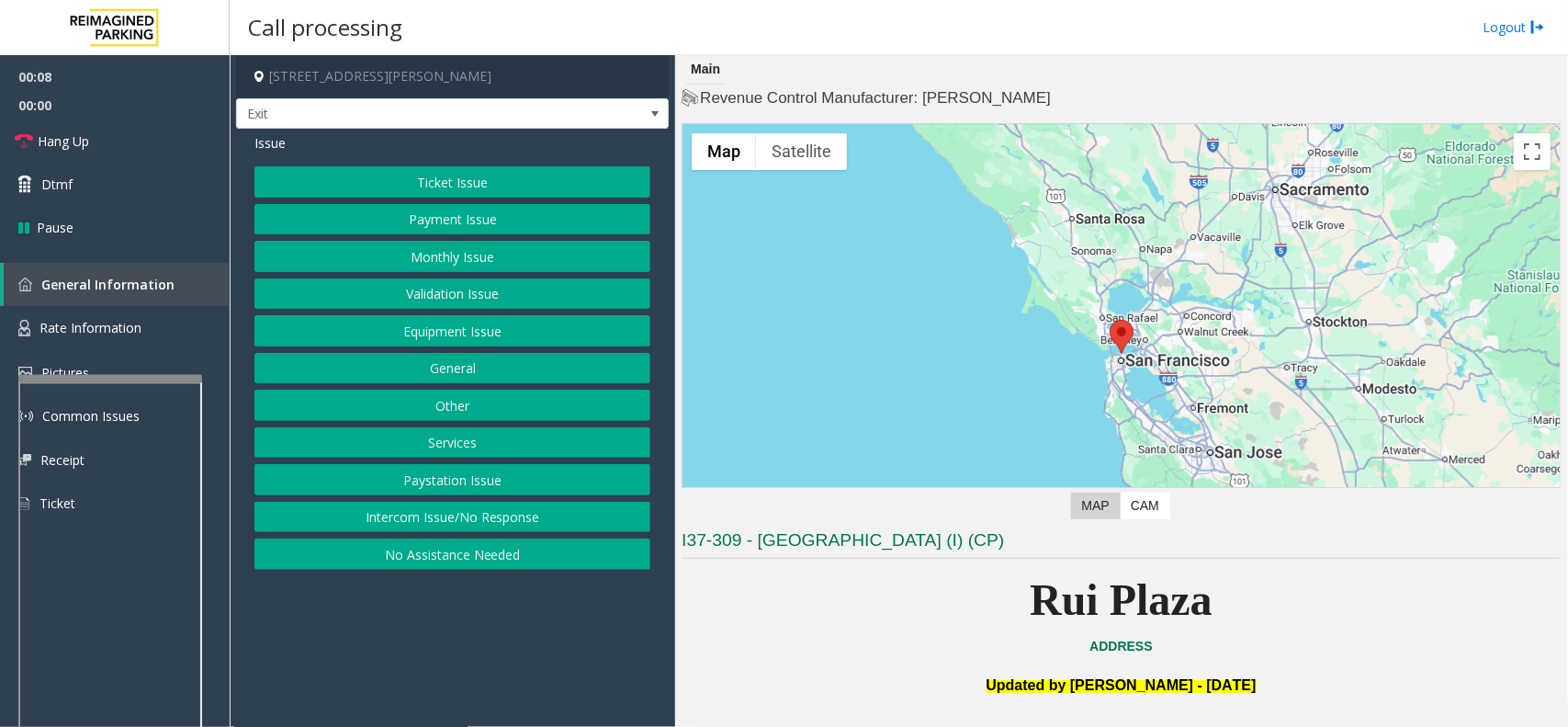 click on "Services" 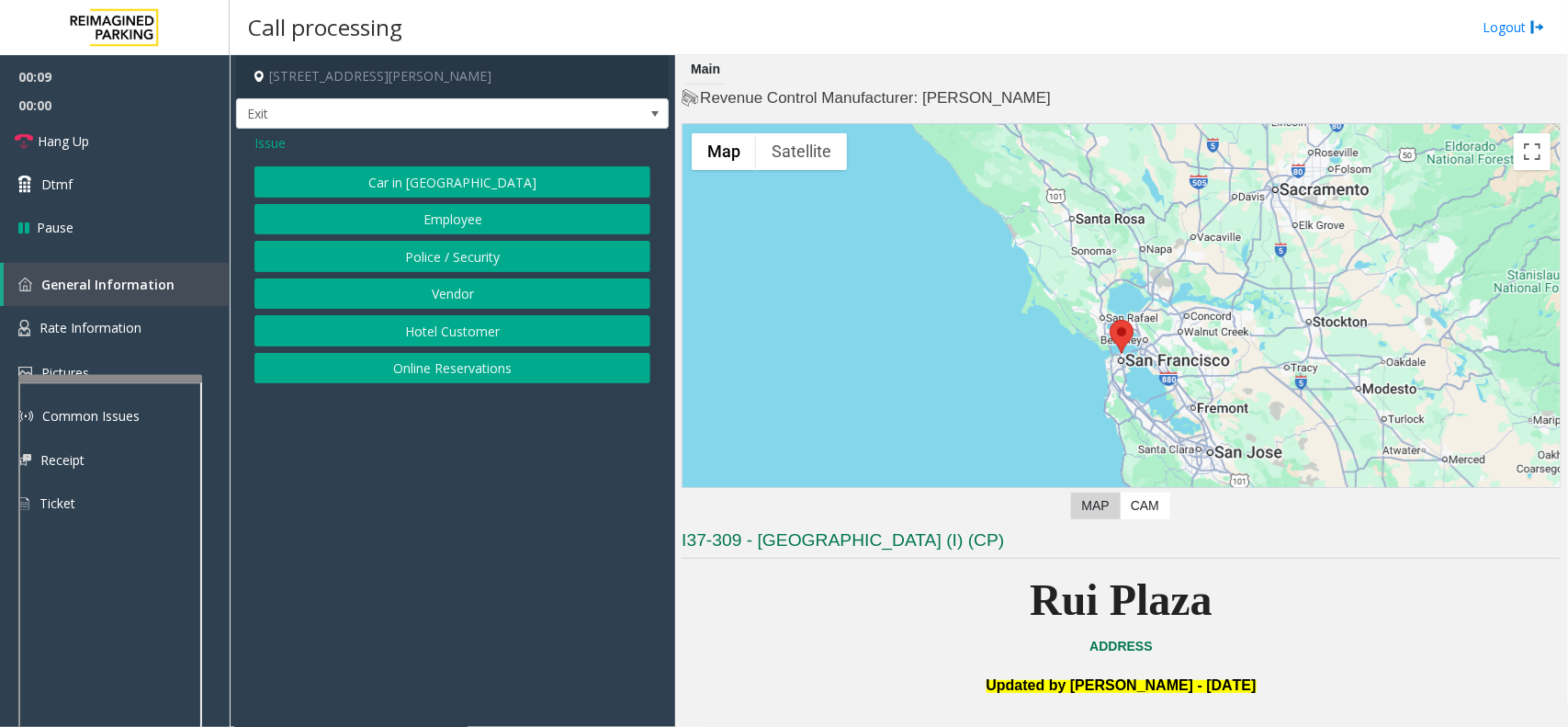 click on "Online Reservations" 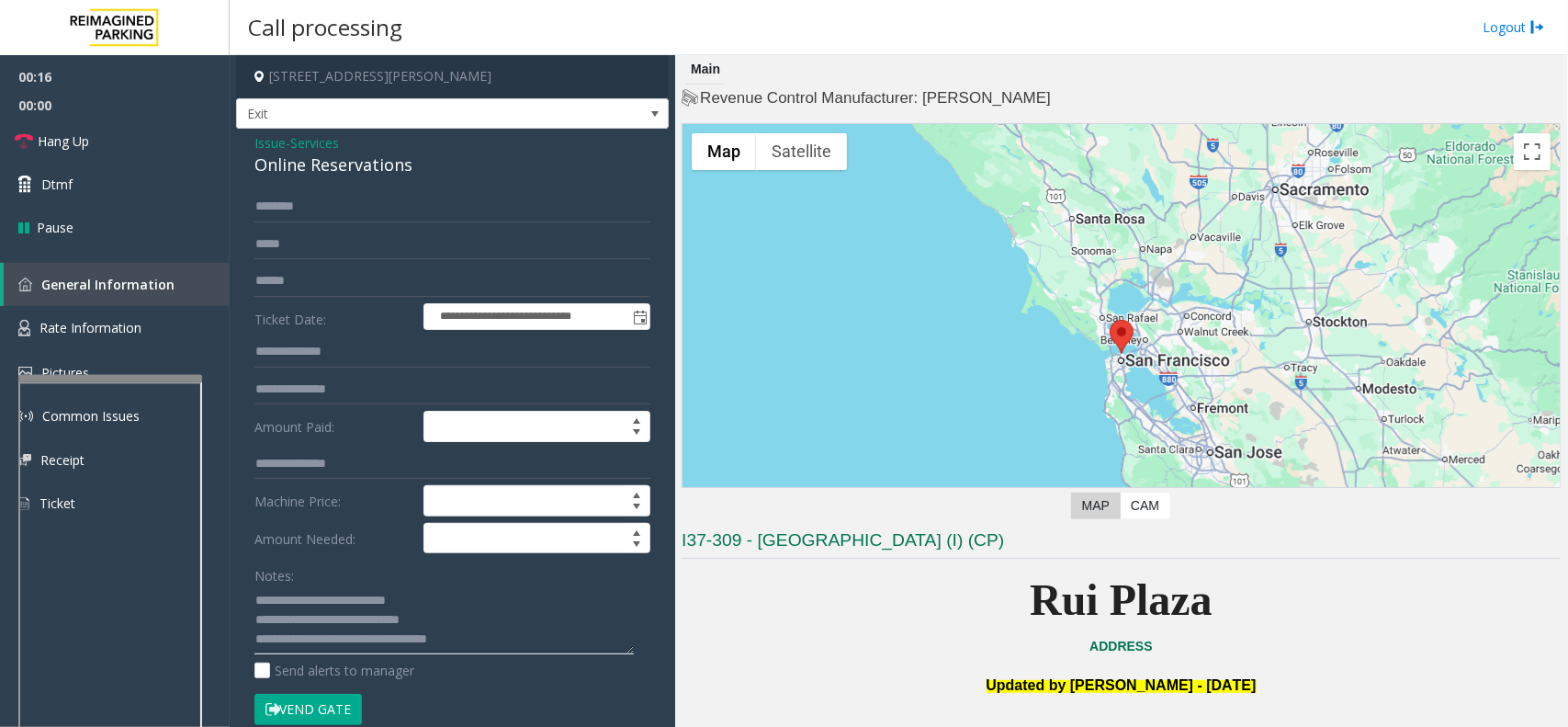 click 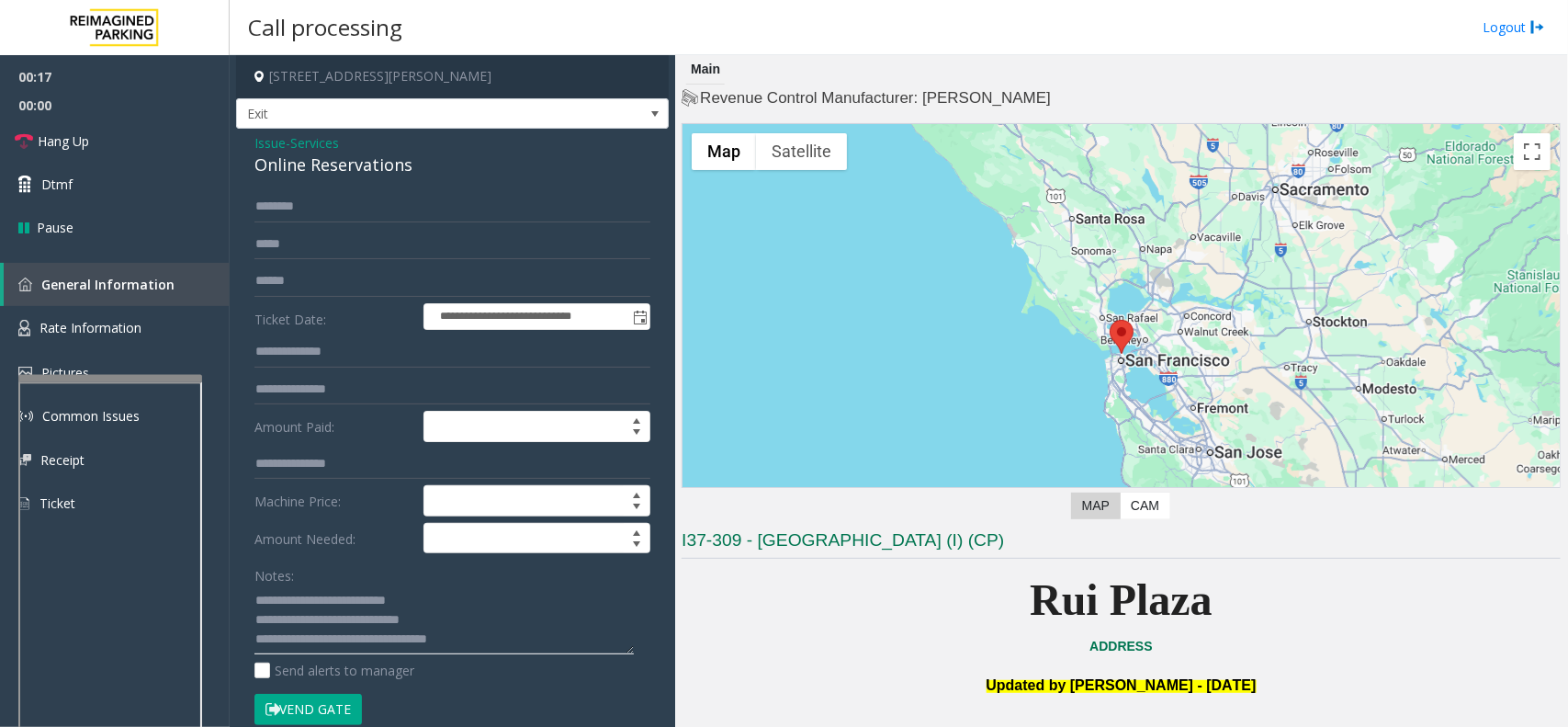 click 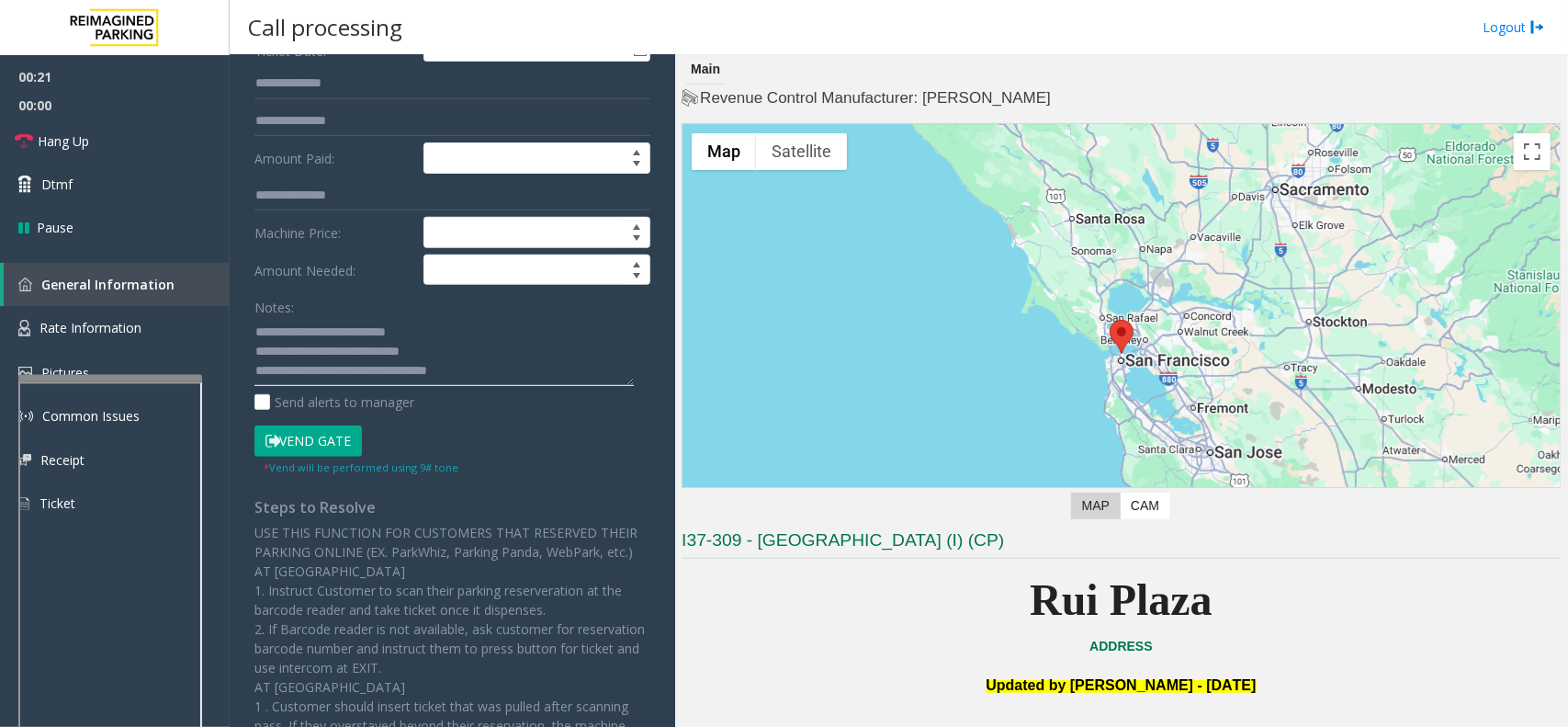 scroll, scrollTop: 345, scrollLeft: 0, axis: vertical 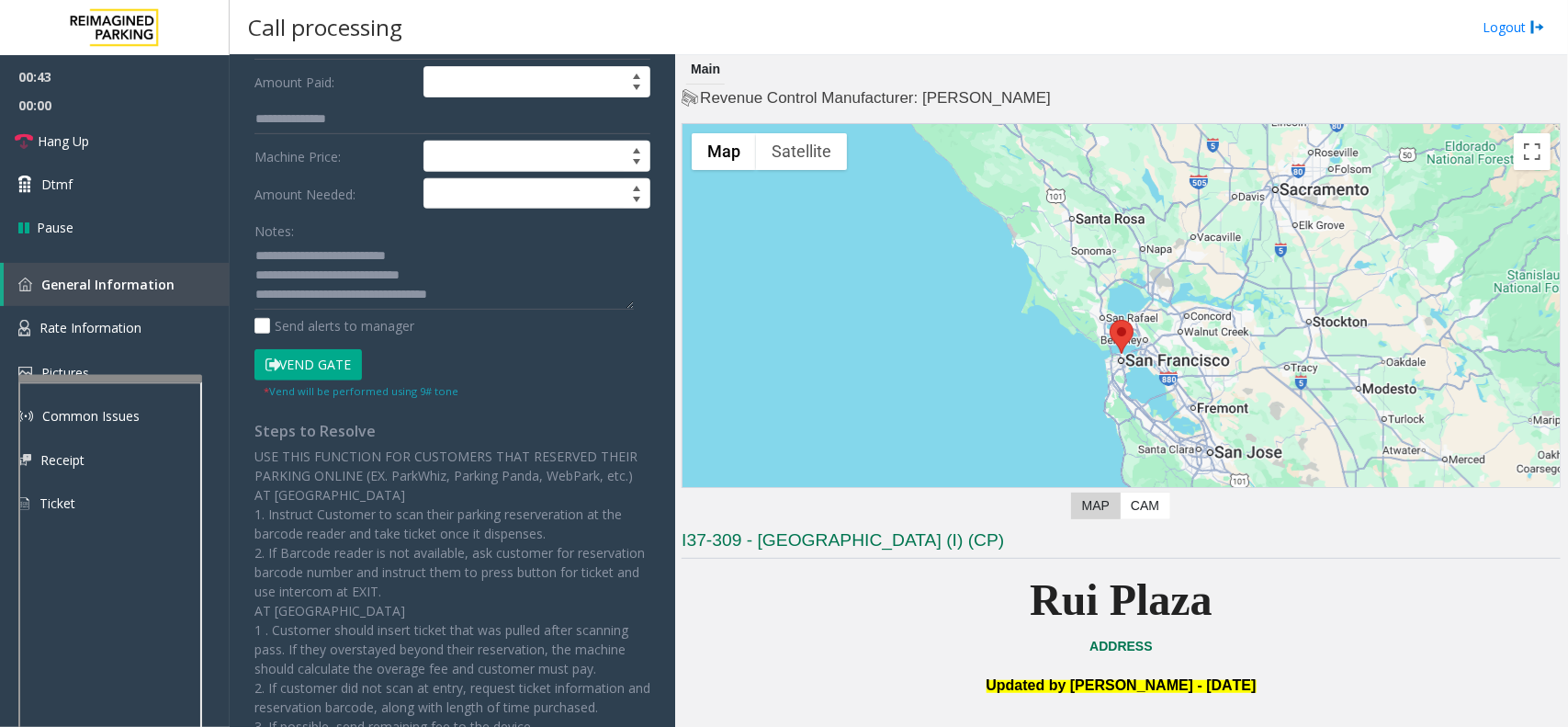 drag, startPoint x: 356, startPoint y: 356, endPoint x: 369, endPoint y: 294, distance: 63.34824 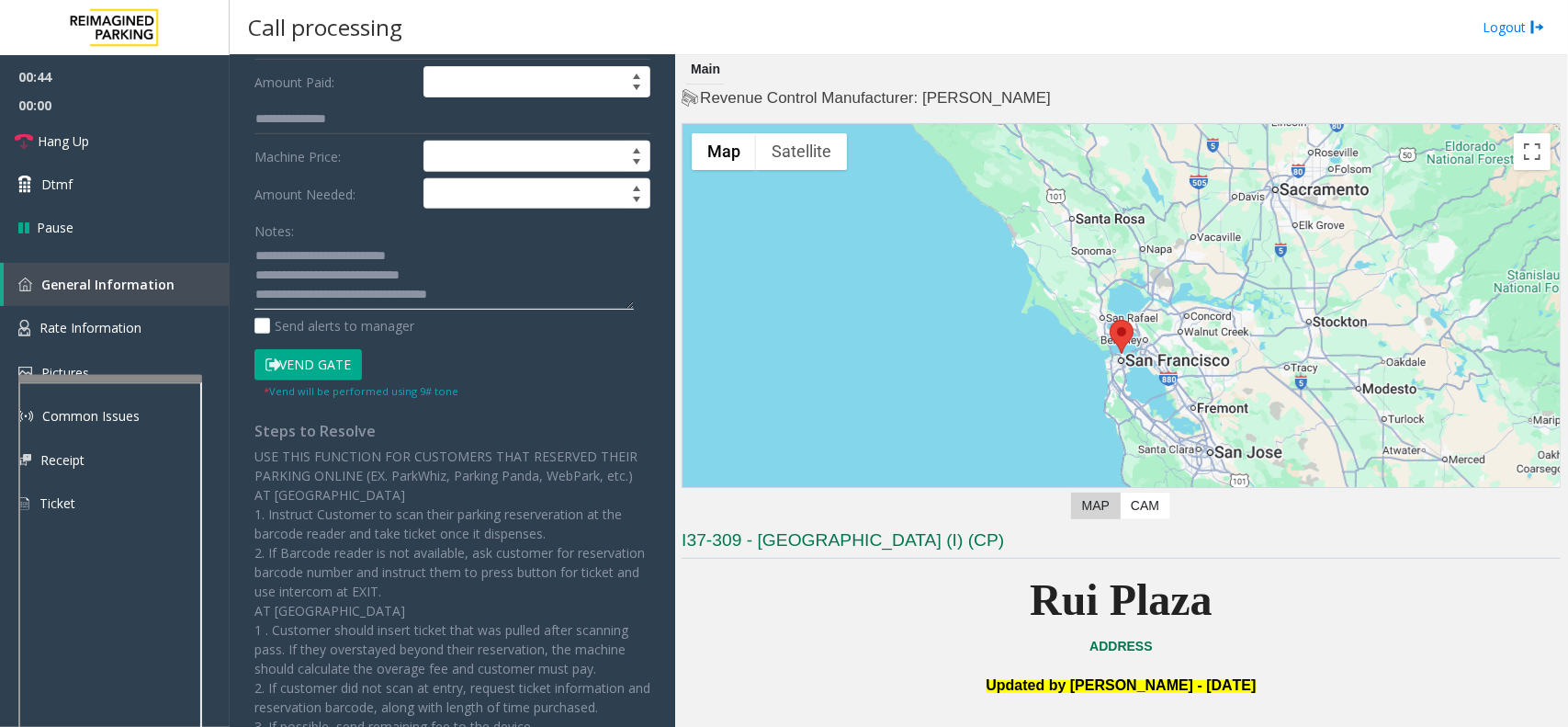click 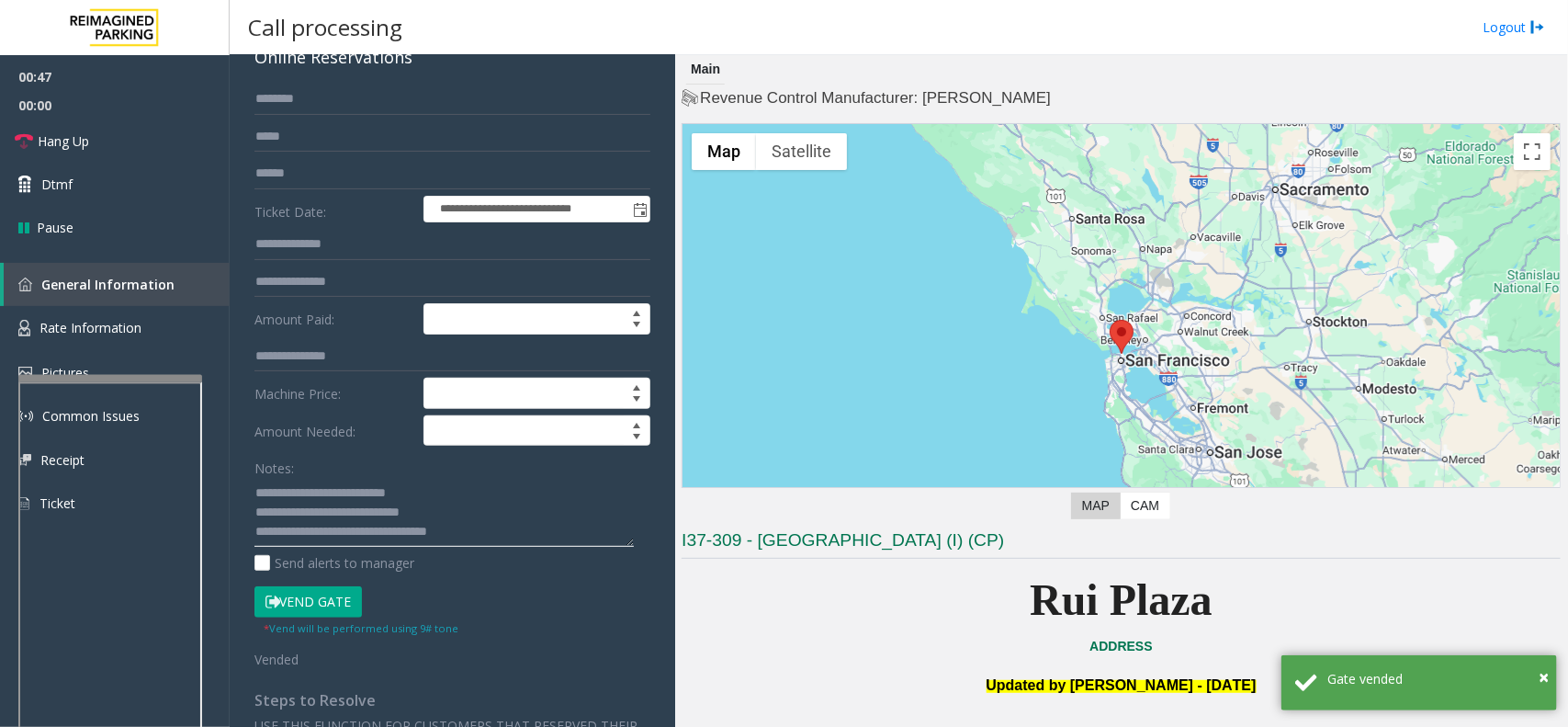 scroll, scrollTop: 0, scrollLeft: 0, axis: both 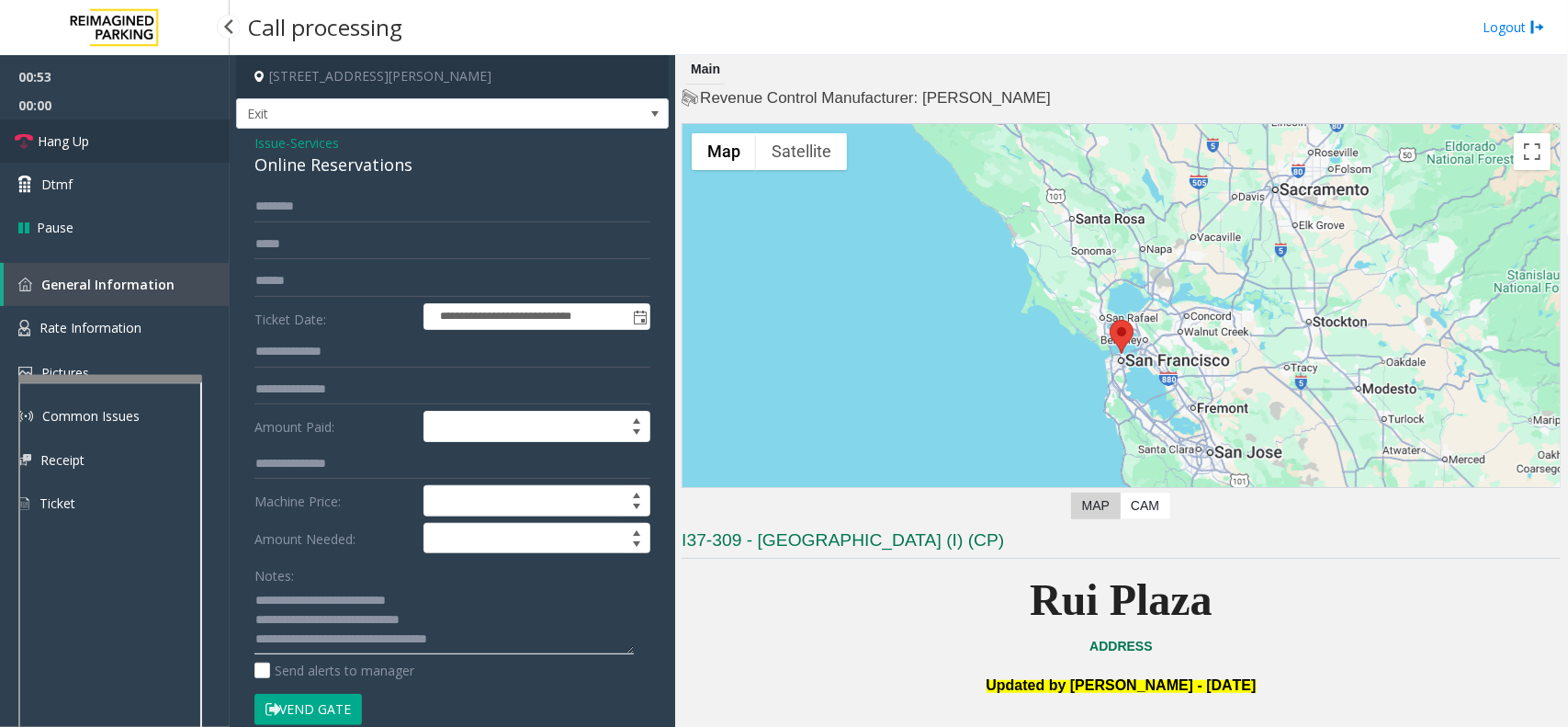 type on "**********" 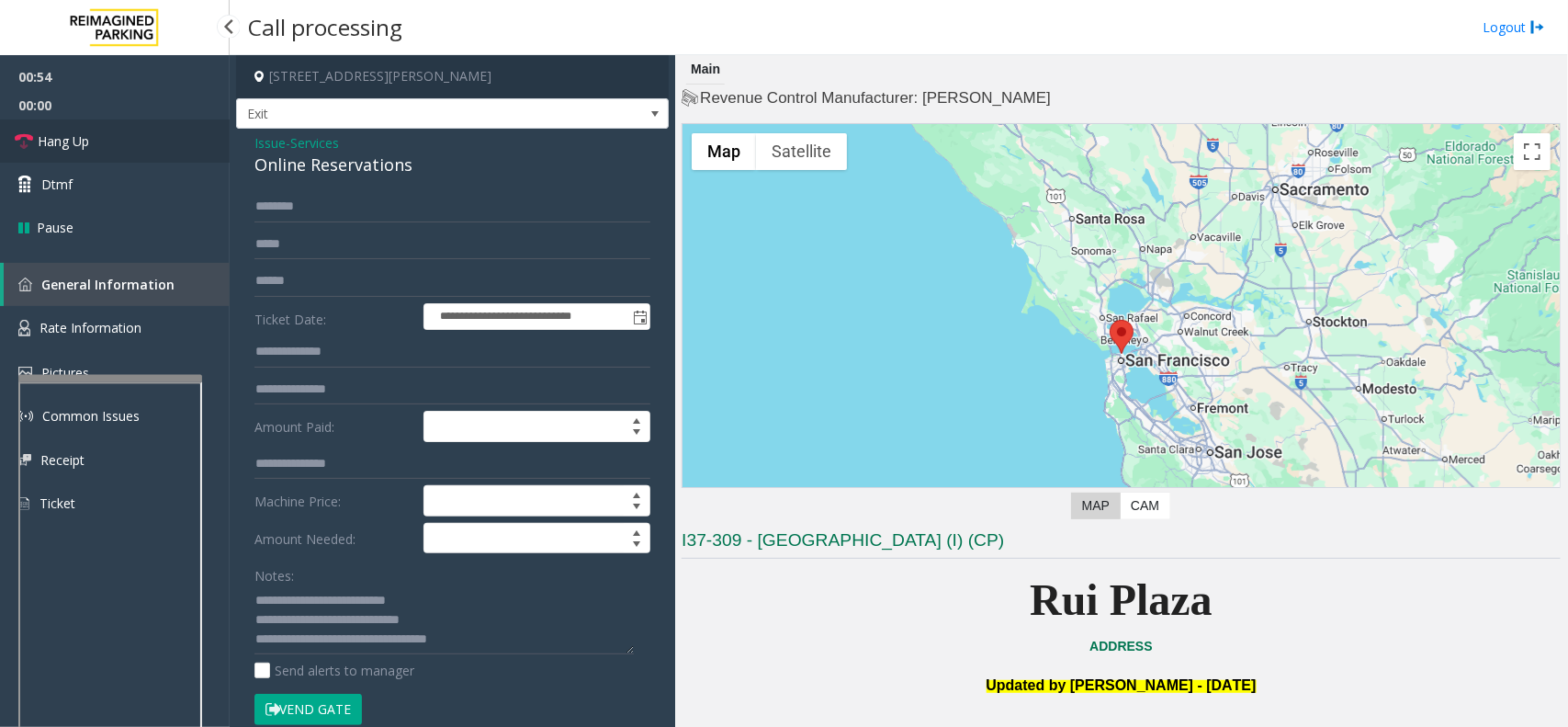 click on "Hang Up" at bounding box center [115, 141] 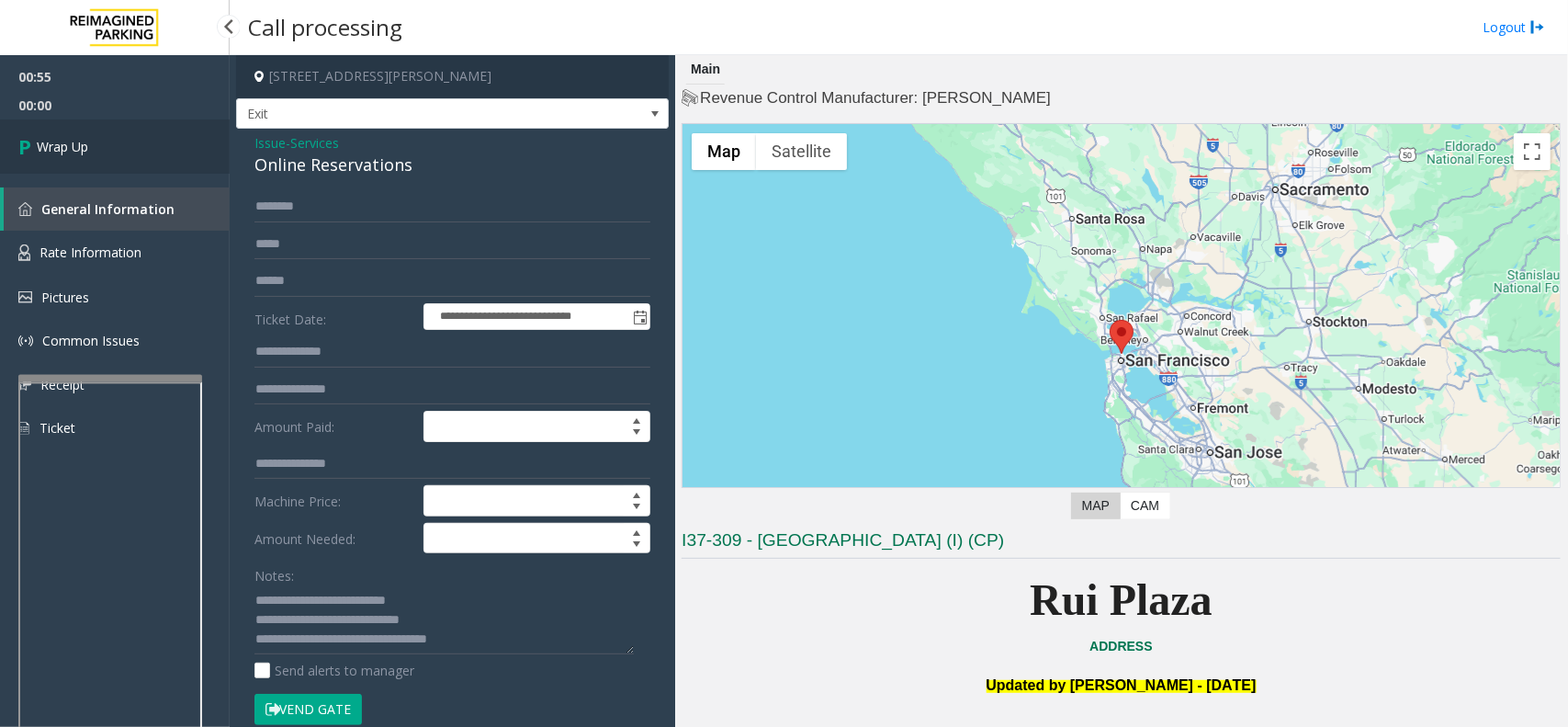 click on "Wrap Up" at bounding box center [115, 146] 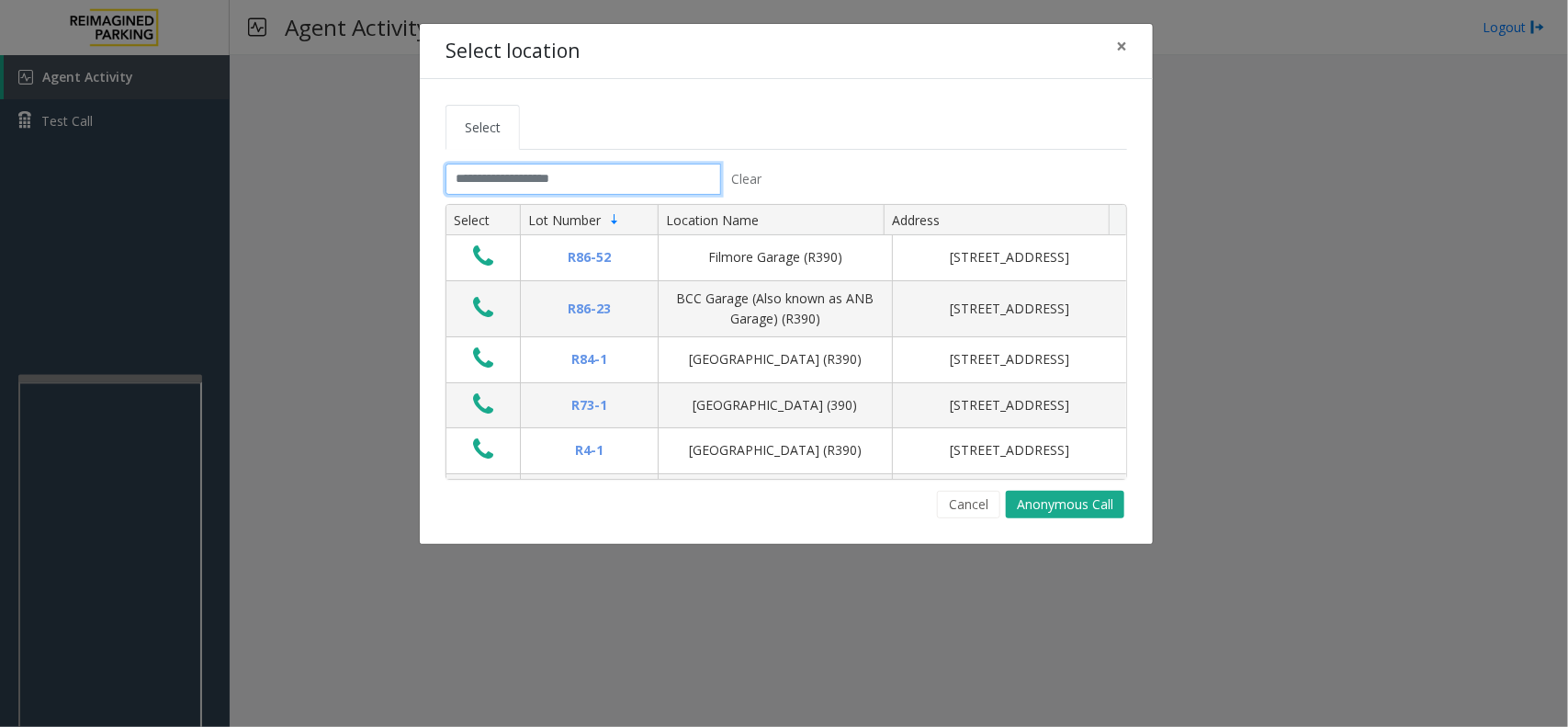click 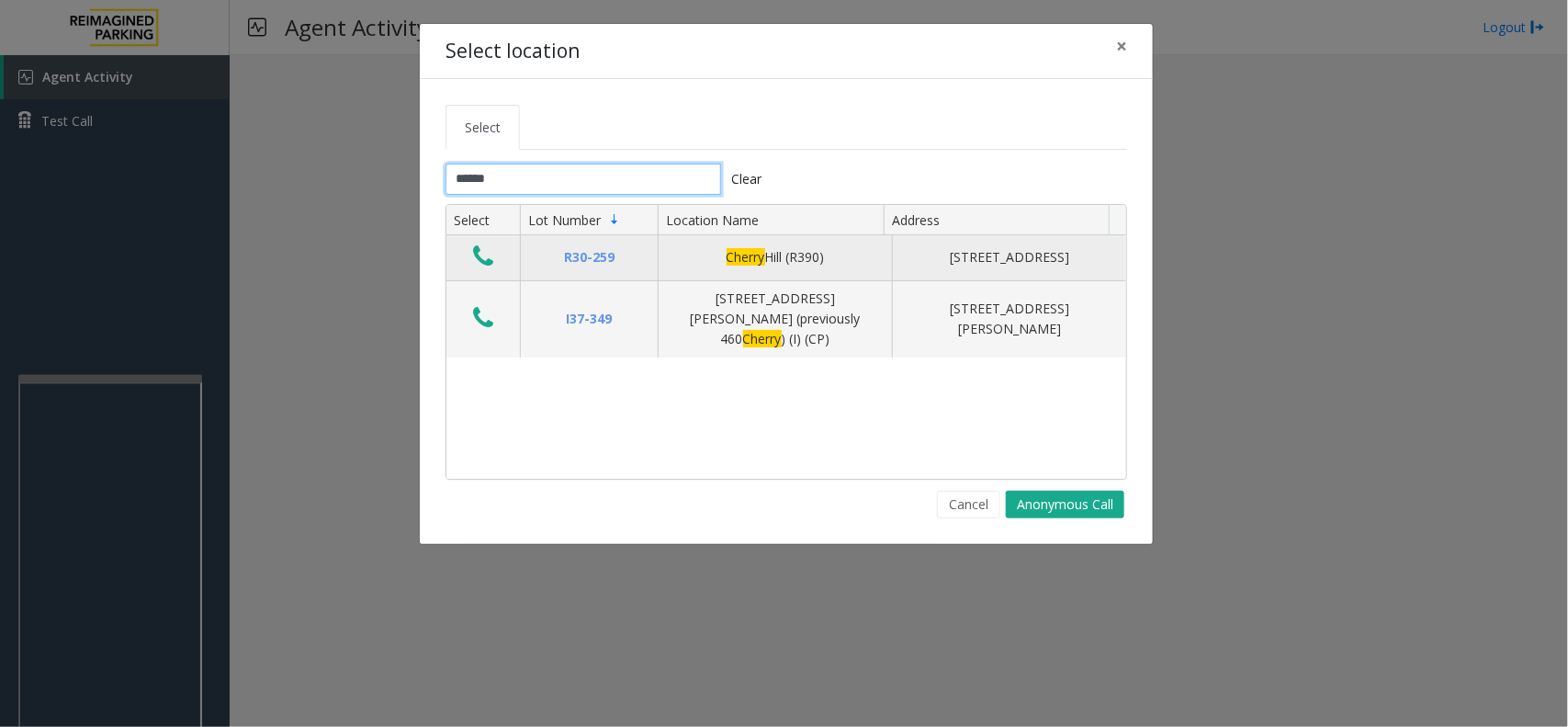 type on "******" 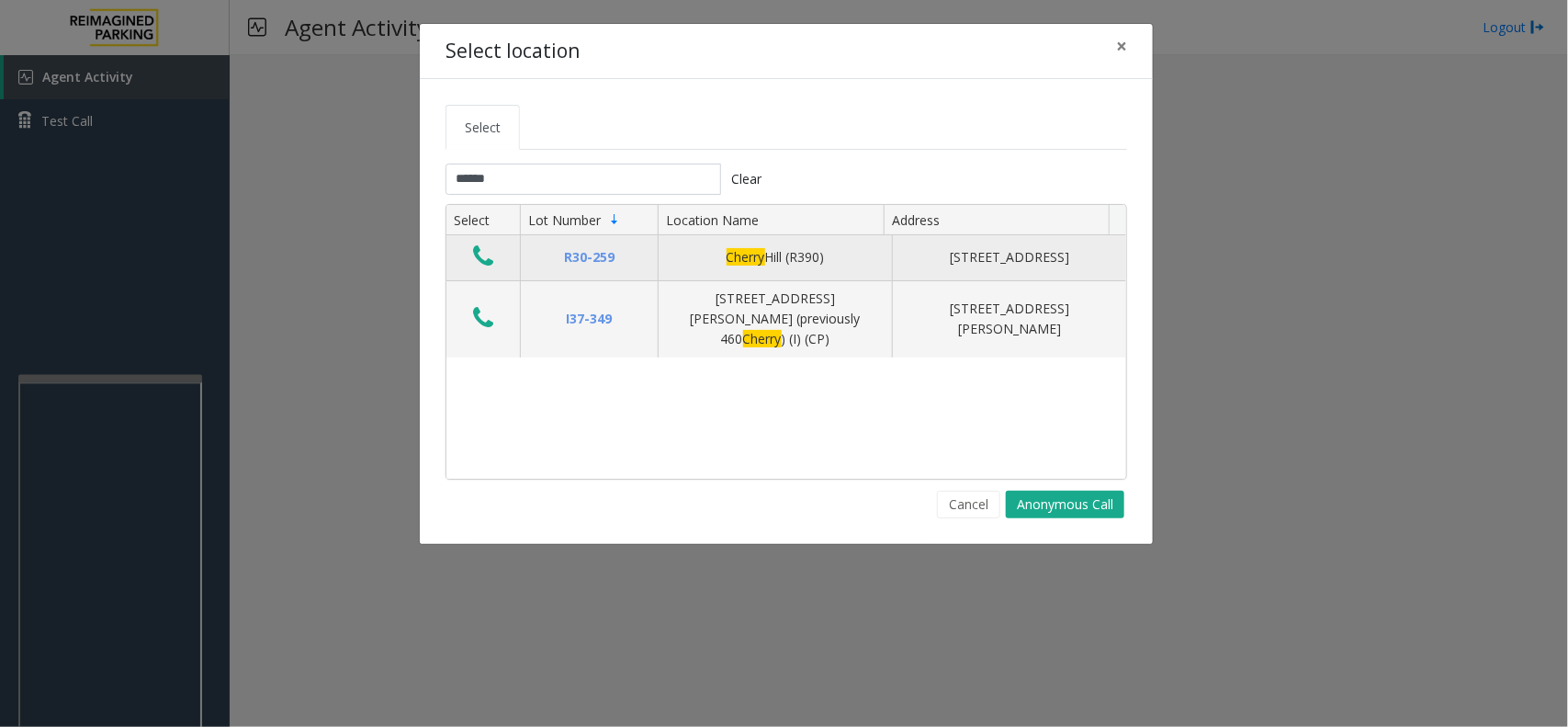 click 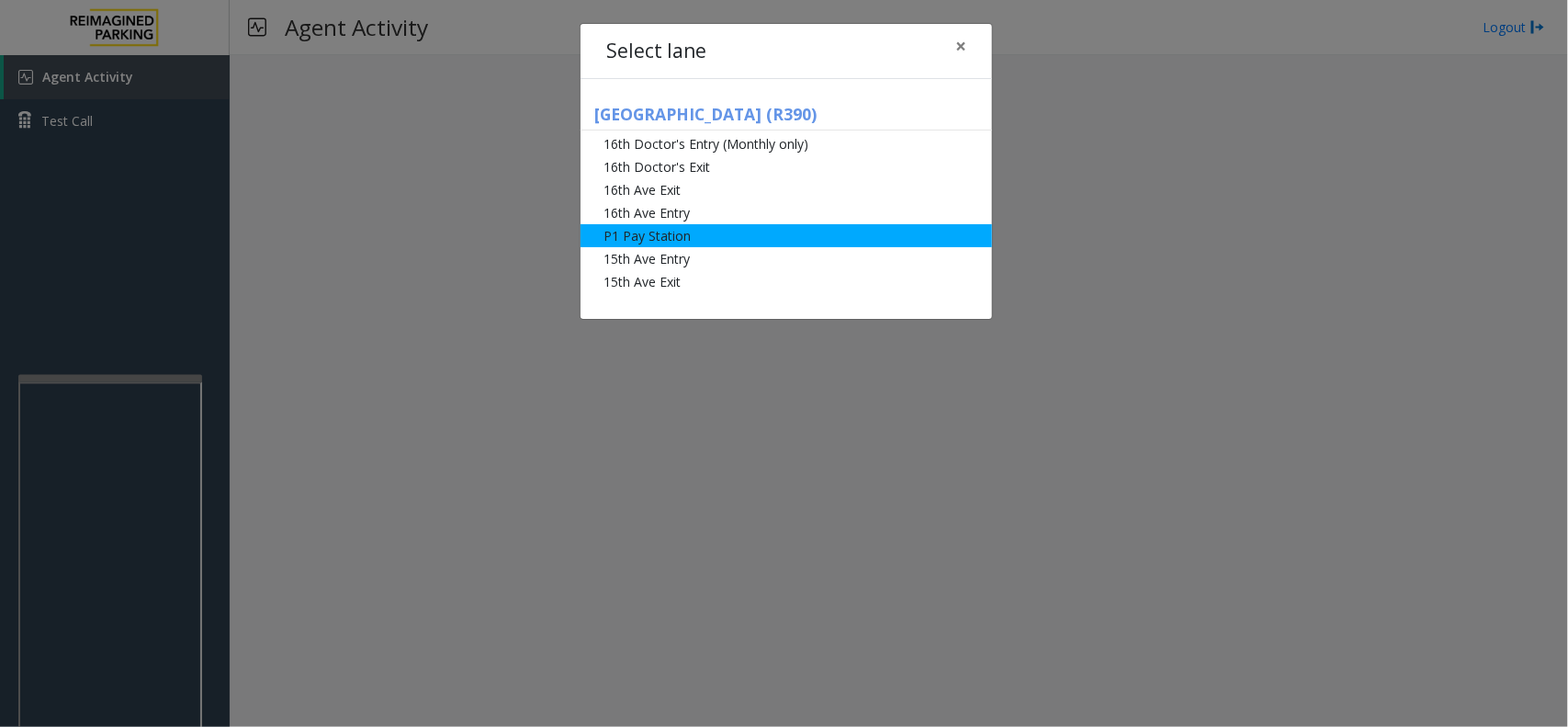 click on "P1 Pay Station" 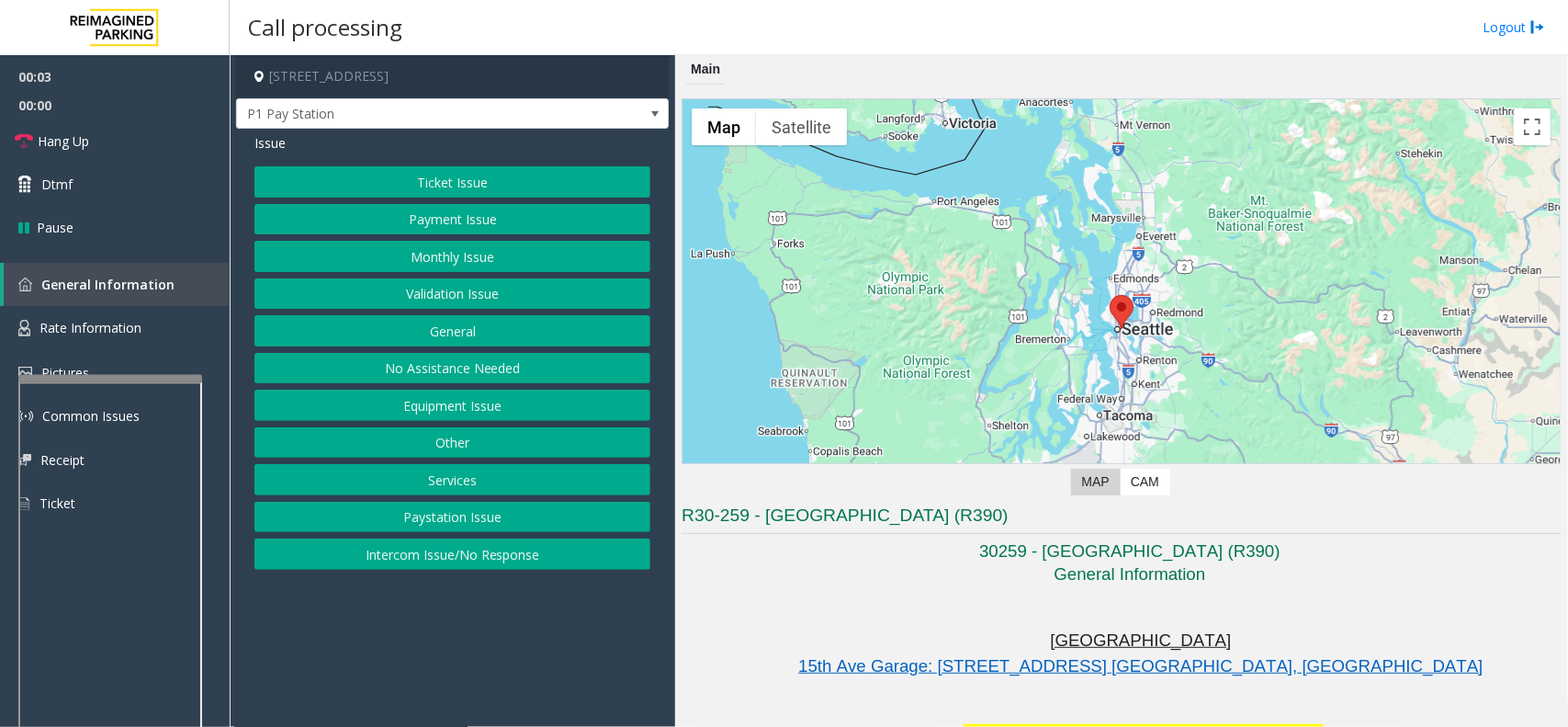 click on "Ticket Issue" 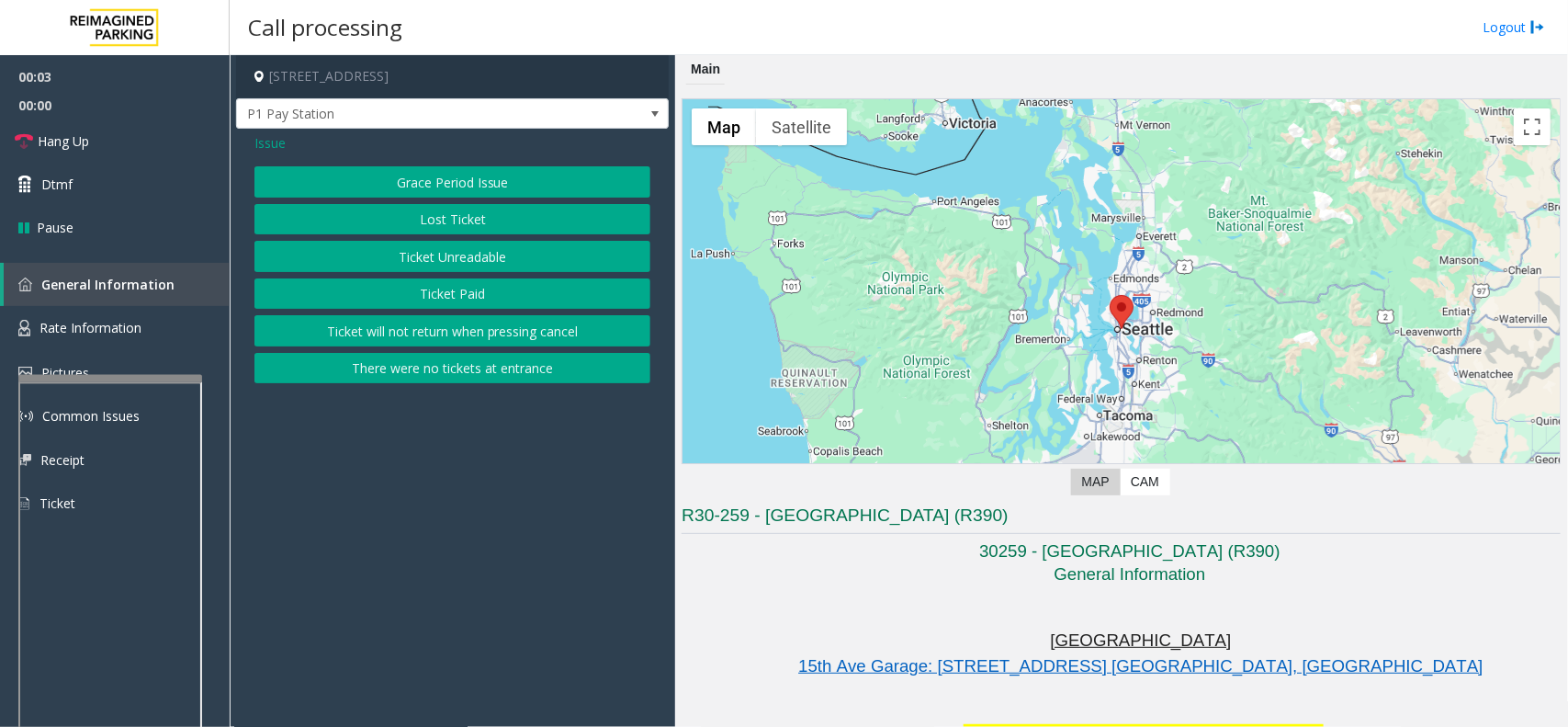 click on "Ticket Unreadable" 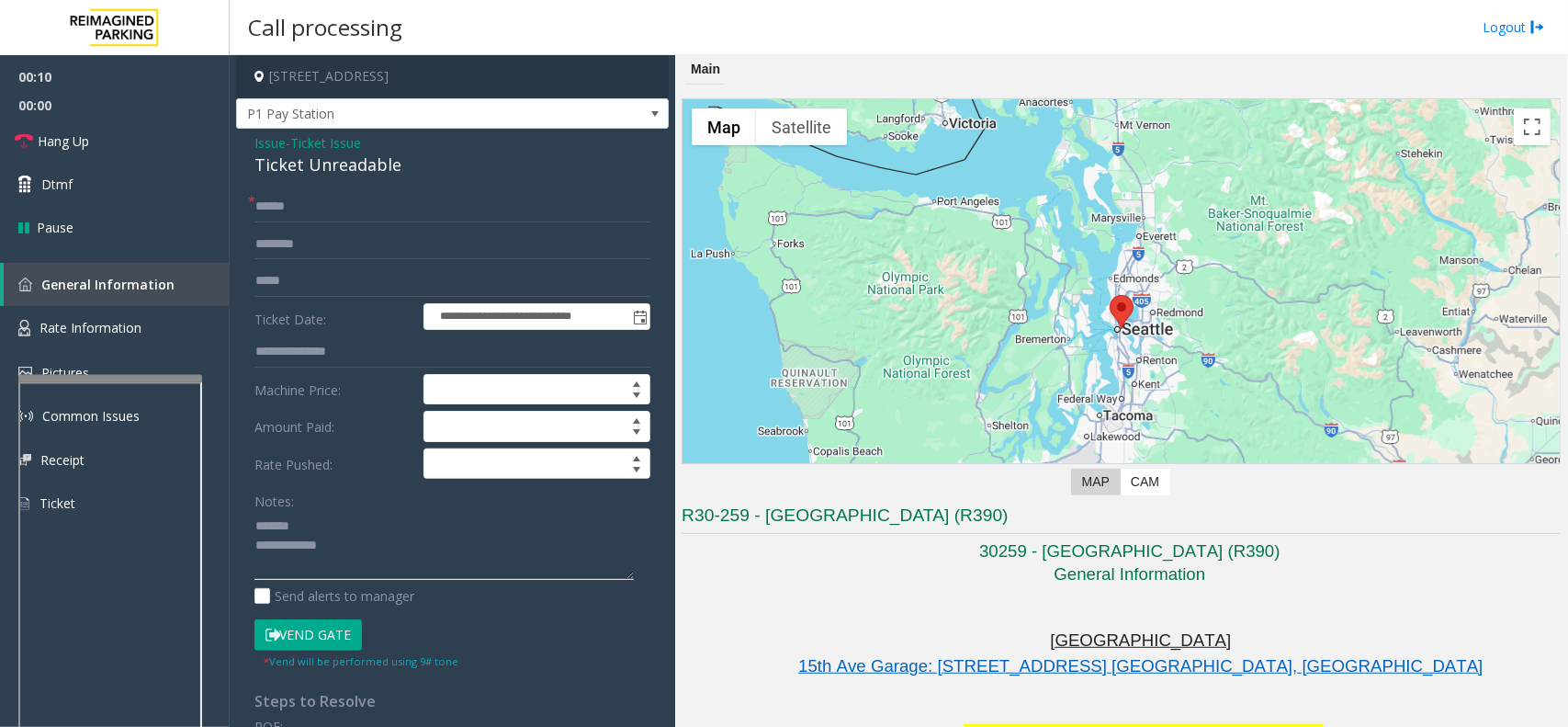 type on "**********" 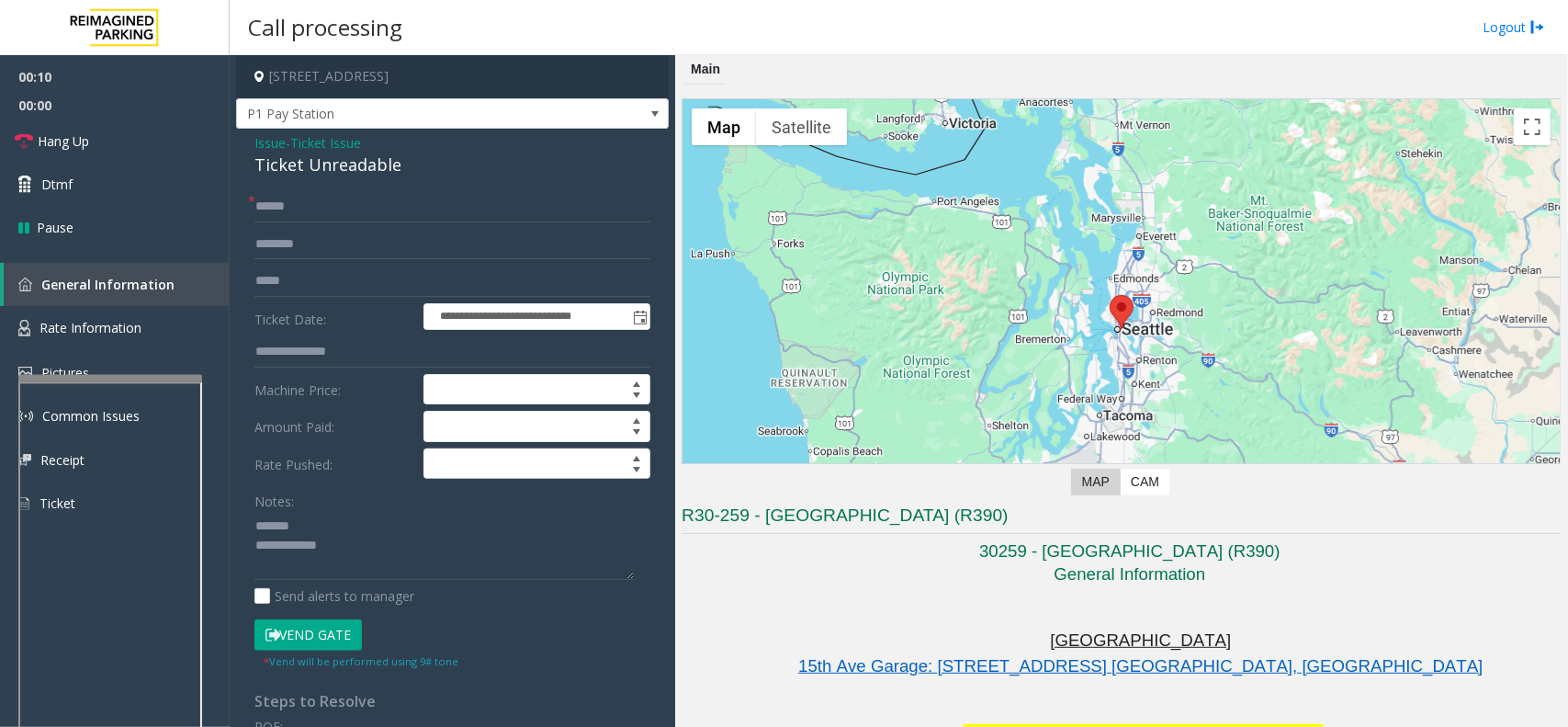 click on "Notes:" 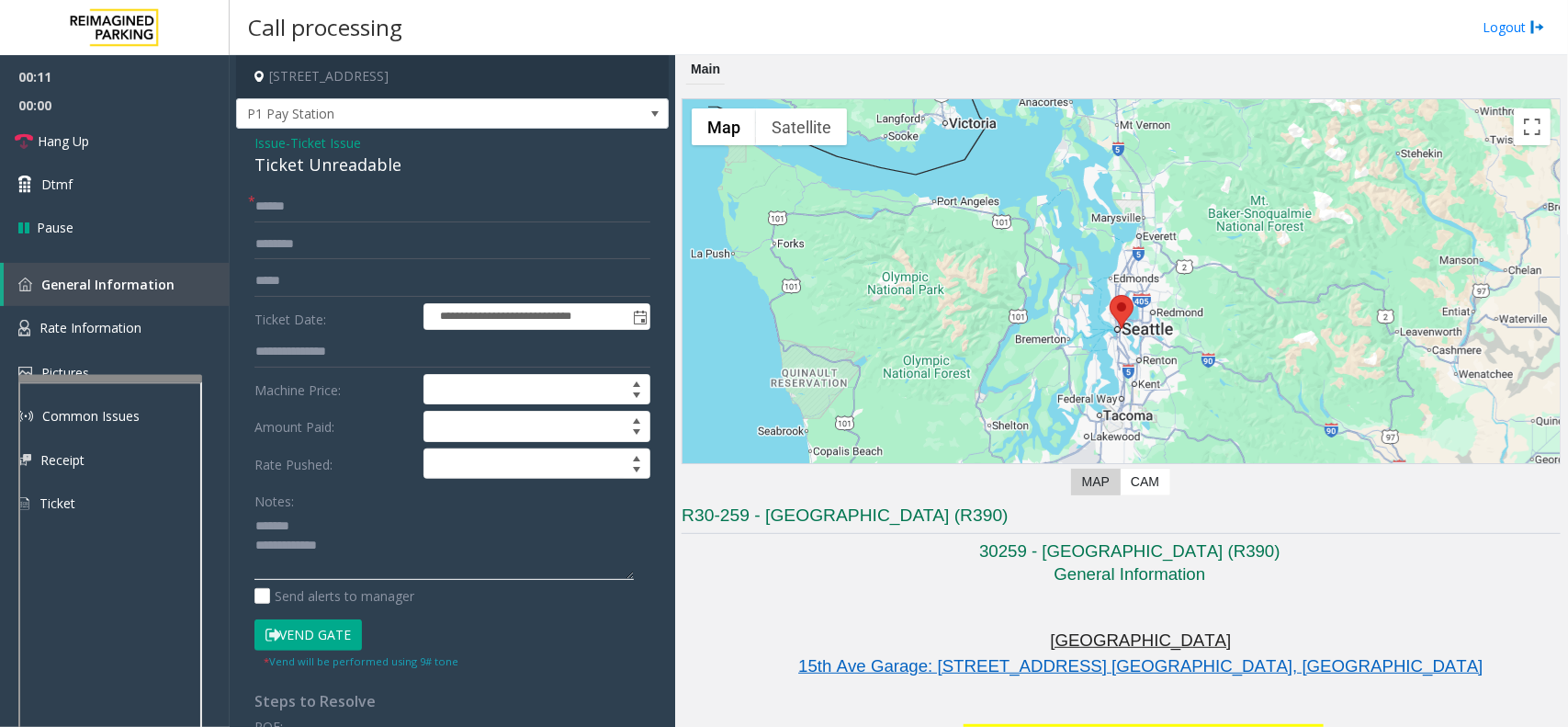 click 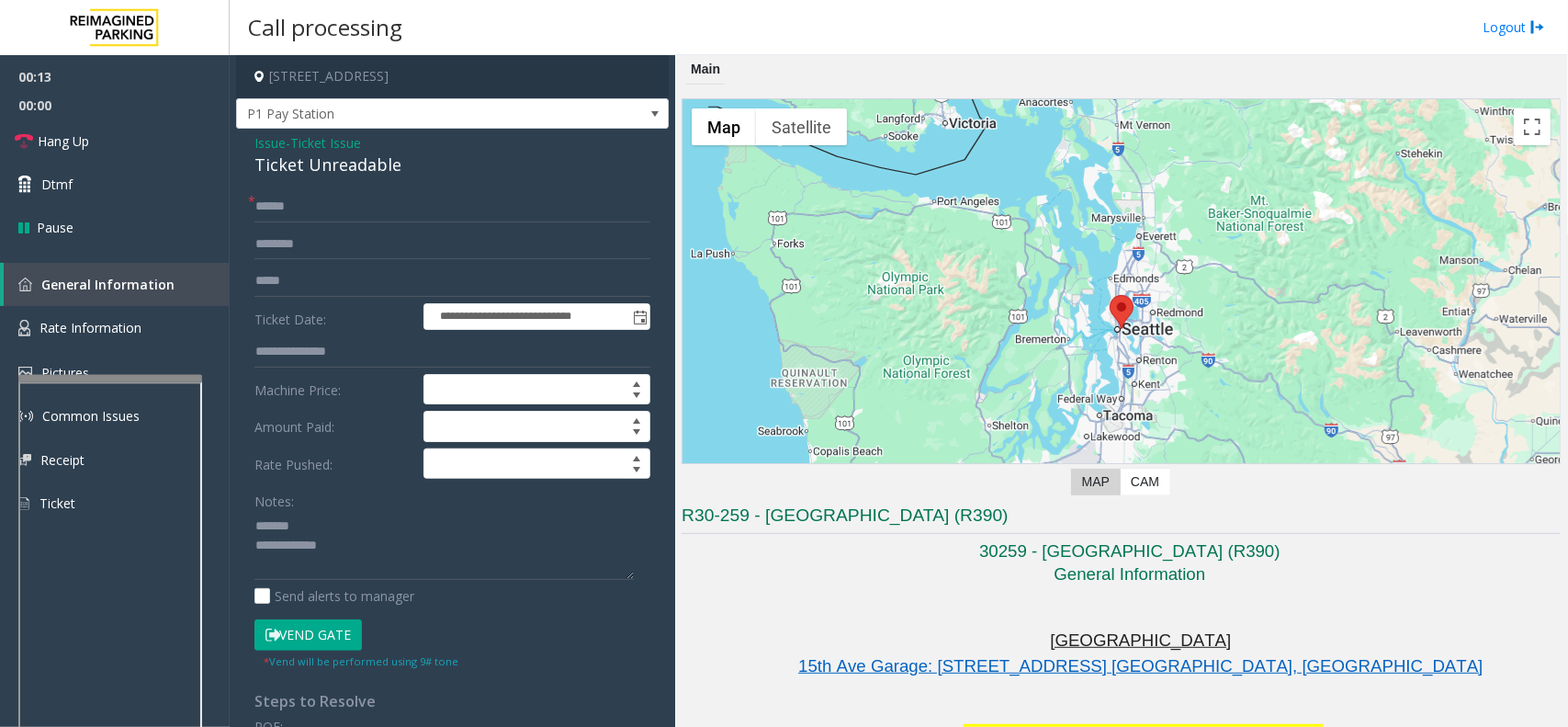 click on "Ticket Issue" 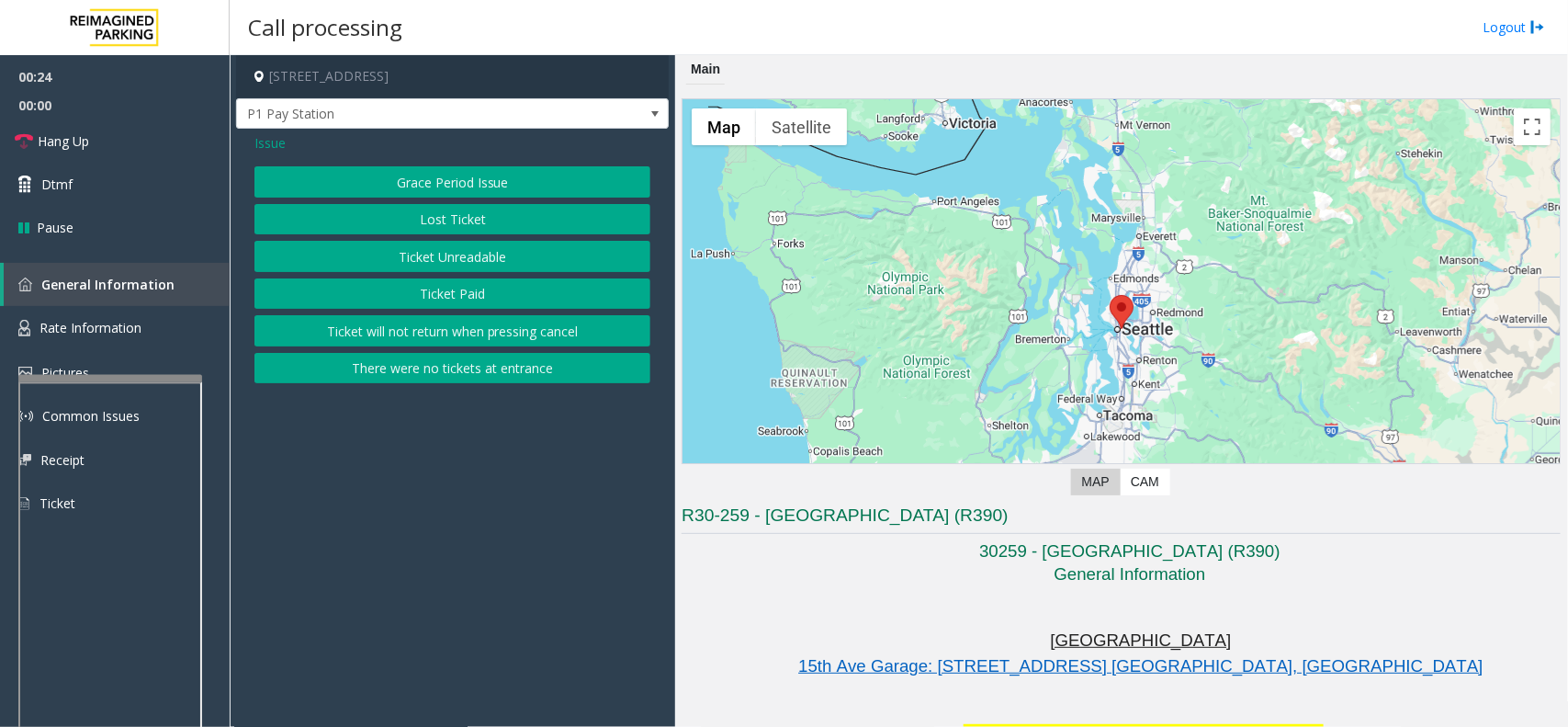 click on "Issue" 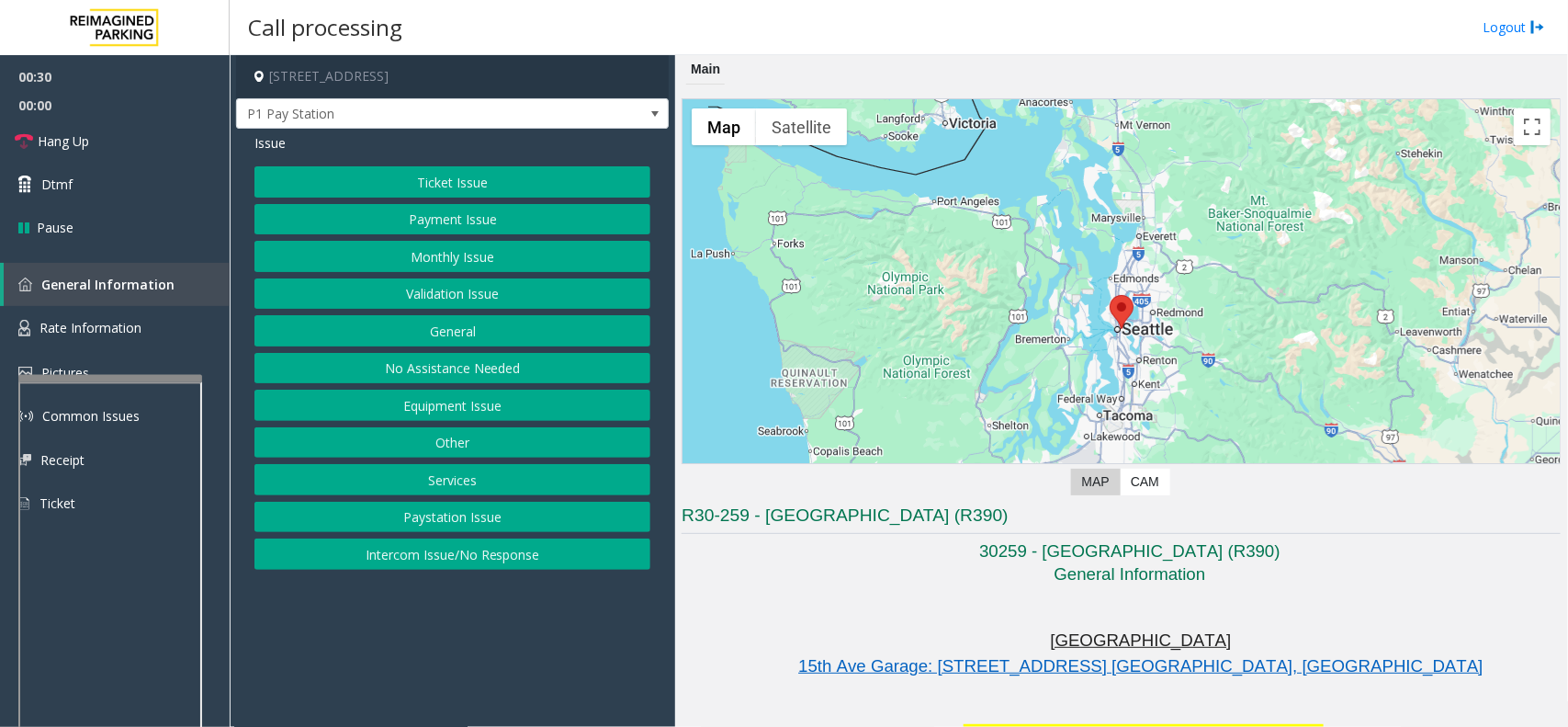 click on "Equipment Issue" 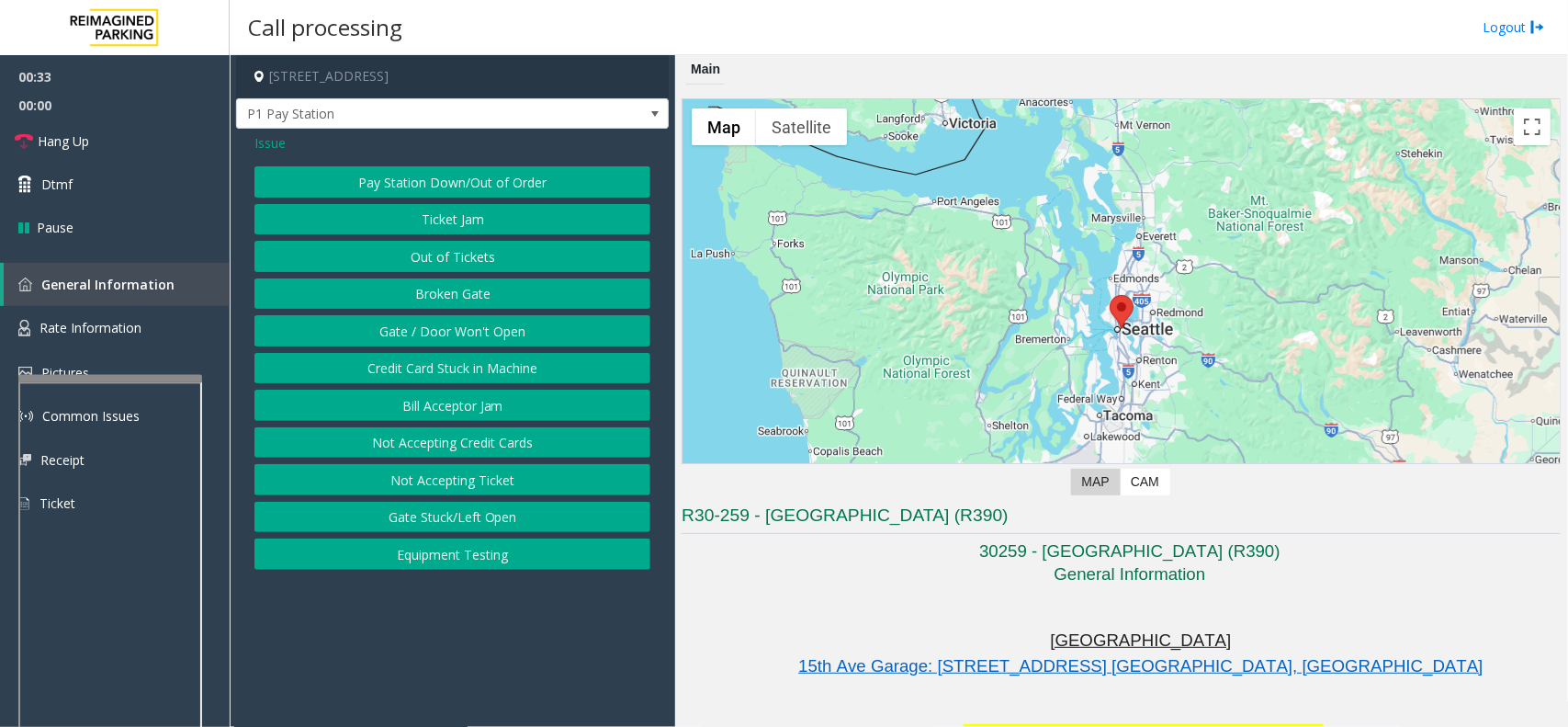 click on "Ticket Jam" 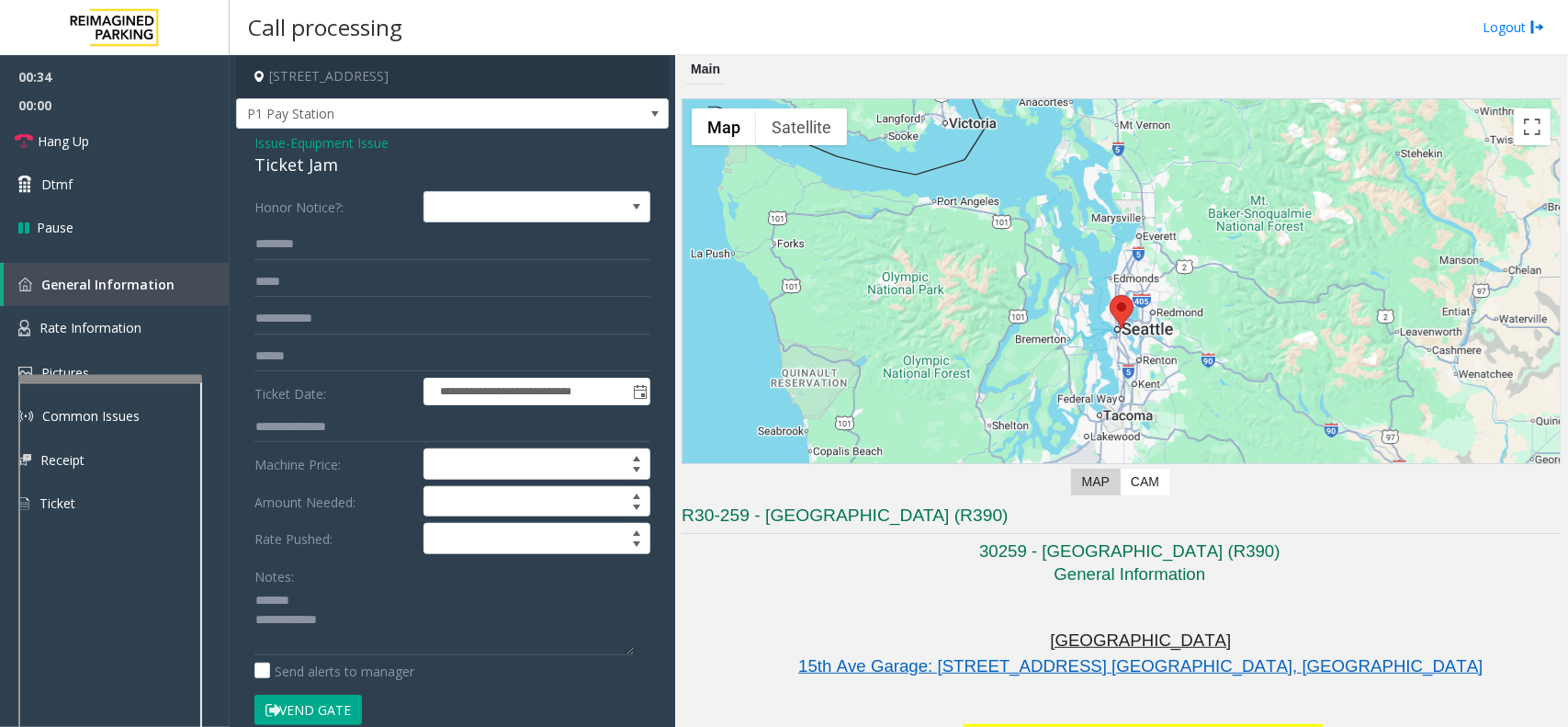 click on "Ticket Jam" 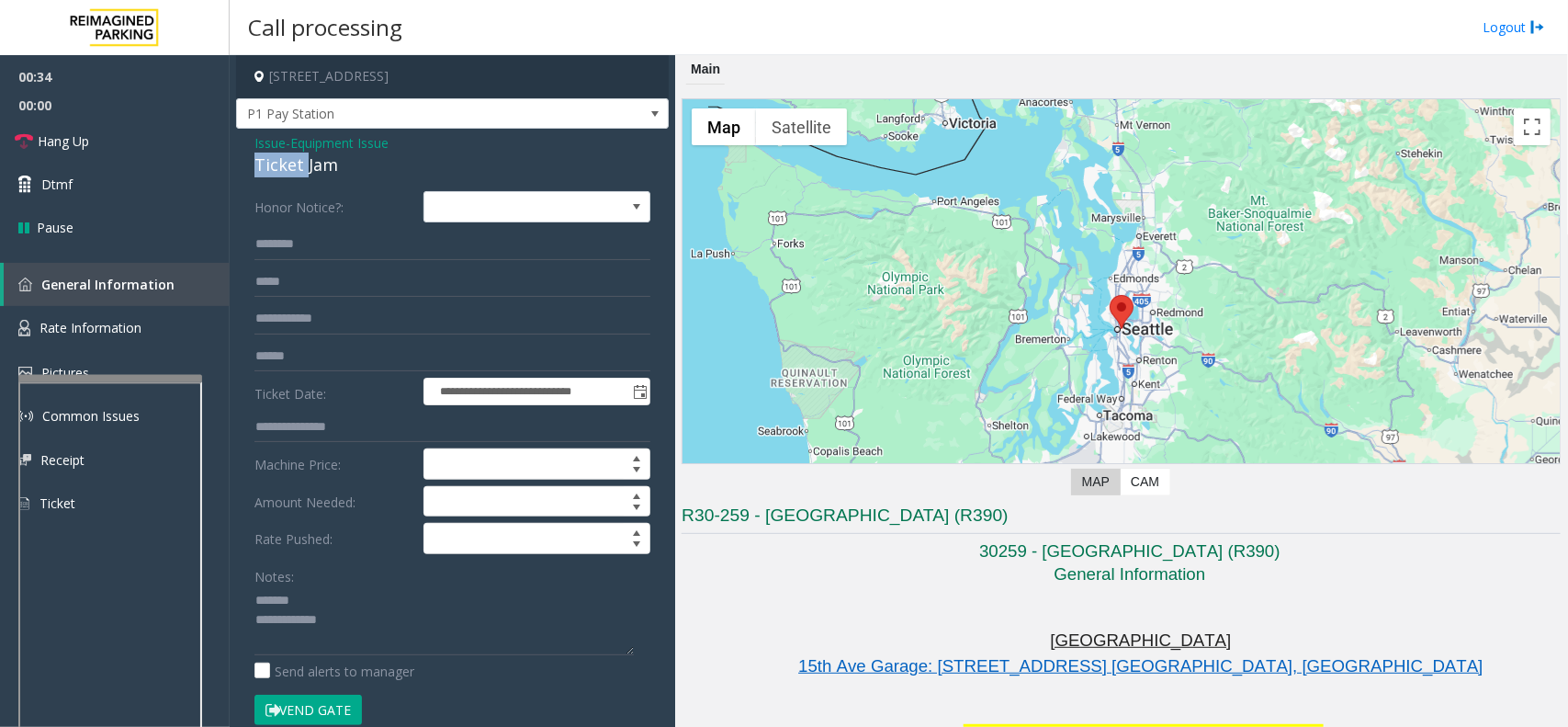 click on "Ticket Jam" 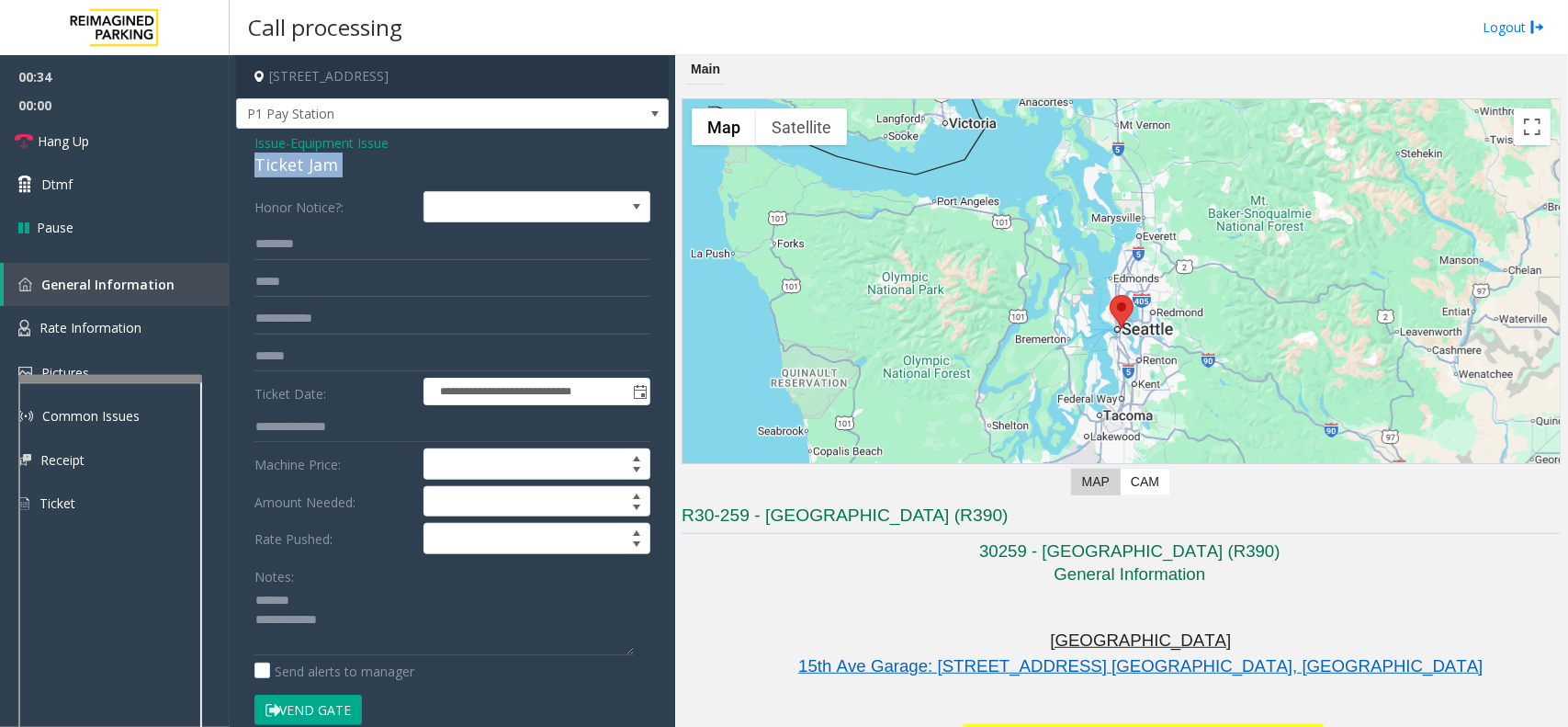 click on "Ticket Jam" 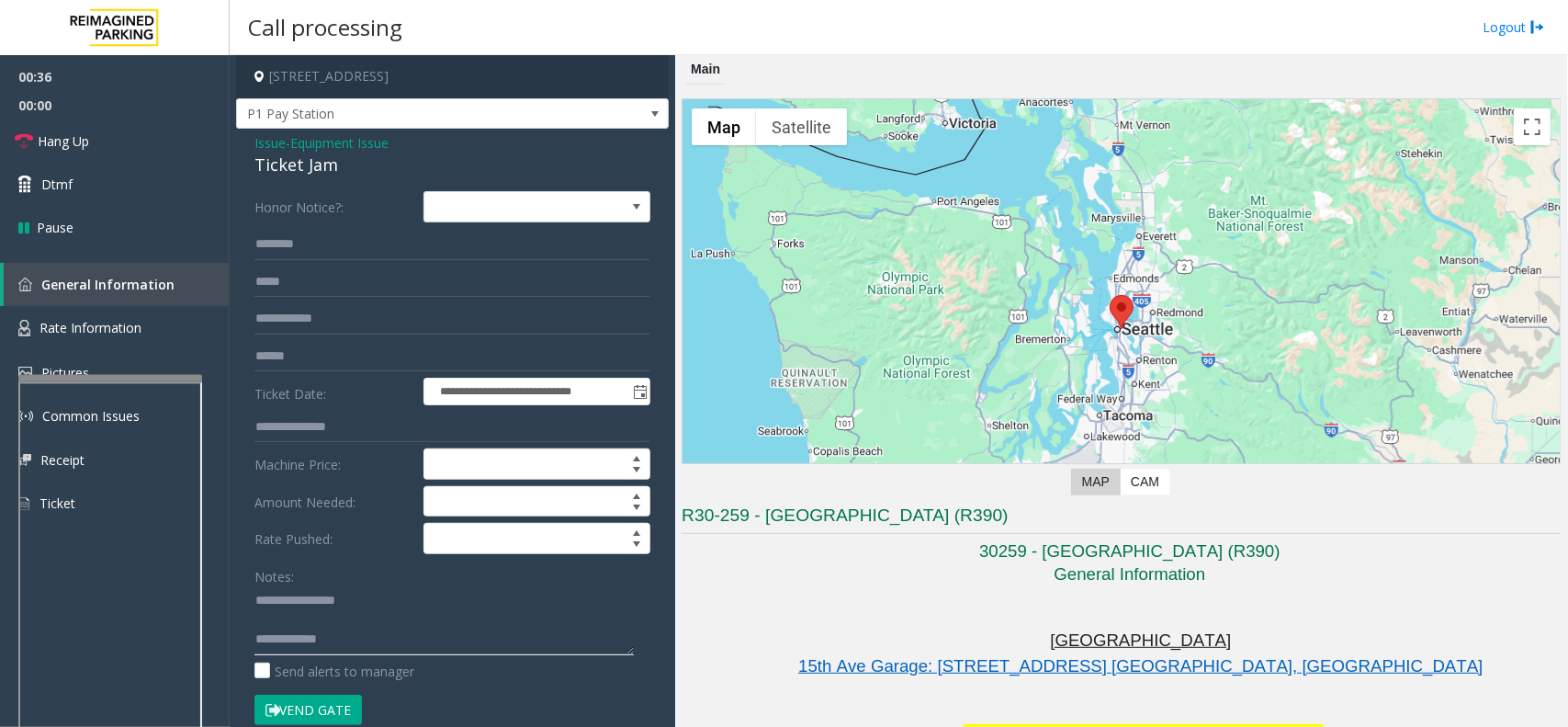 click 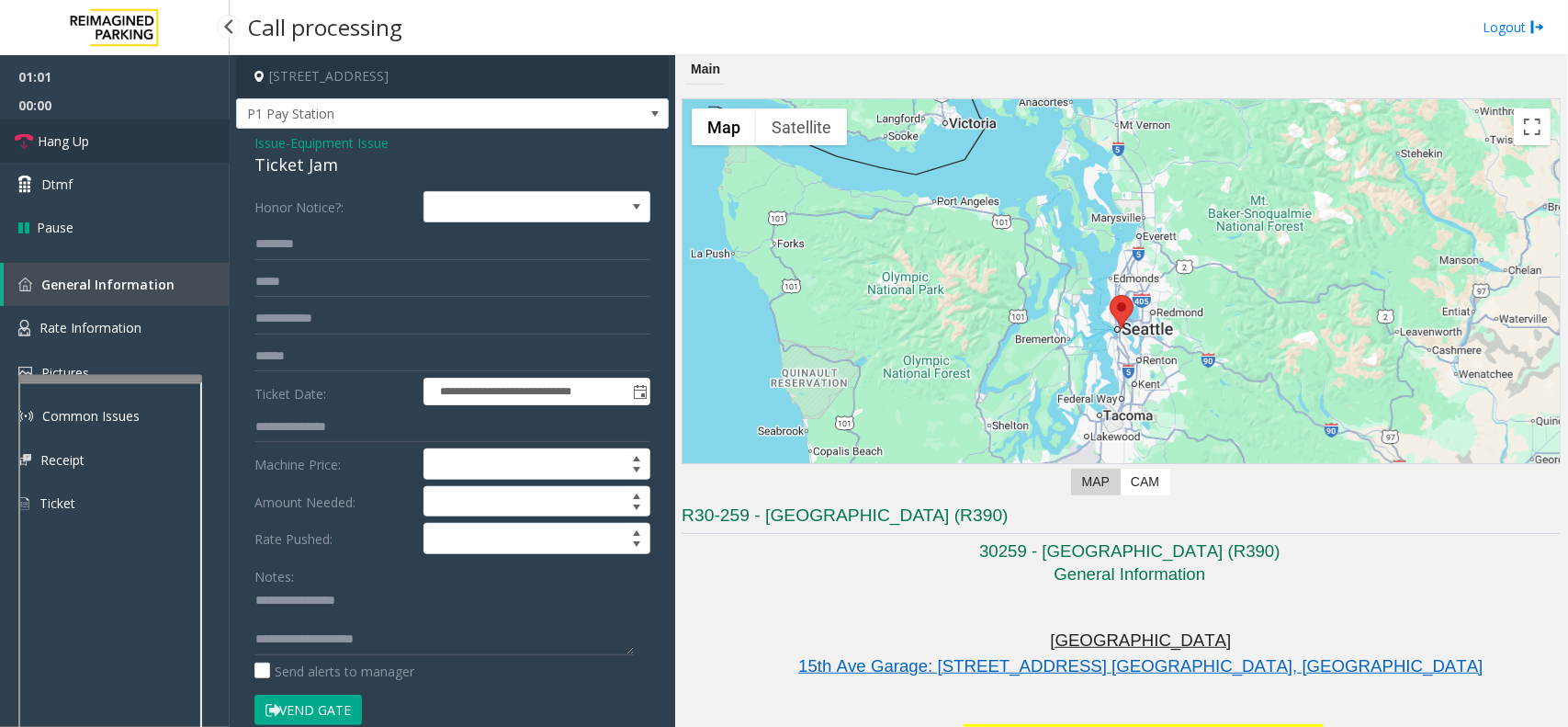 click on "Hang Up" at bounding box center [63, 141] 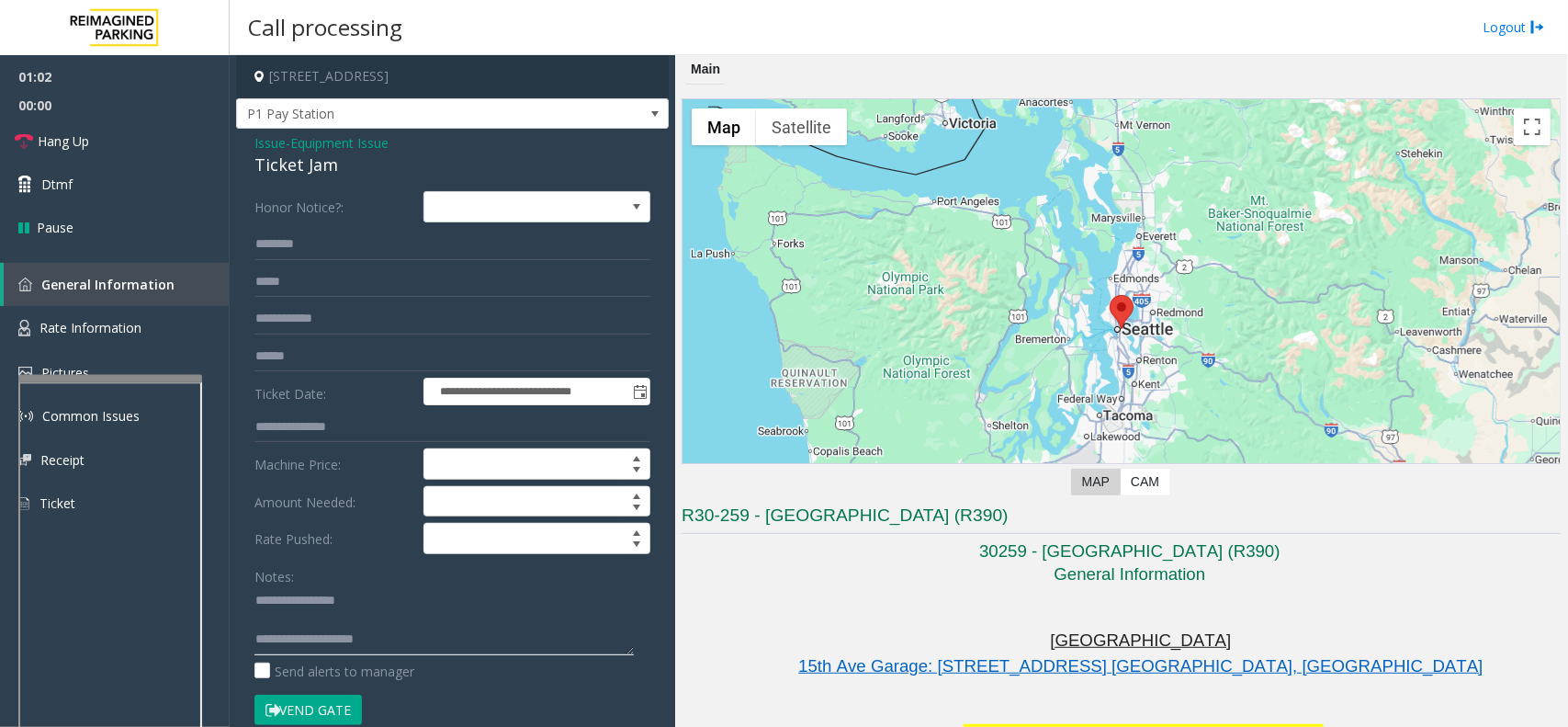 click 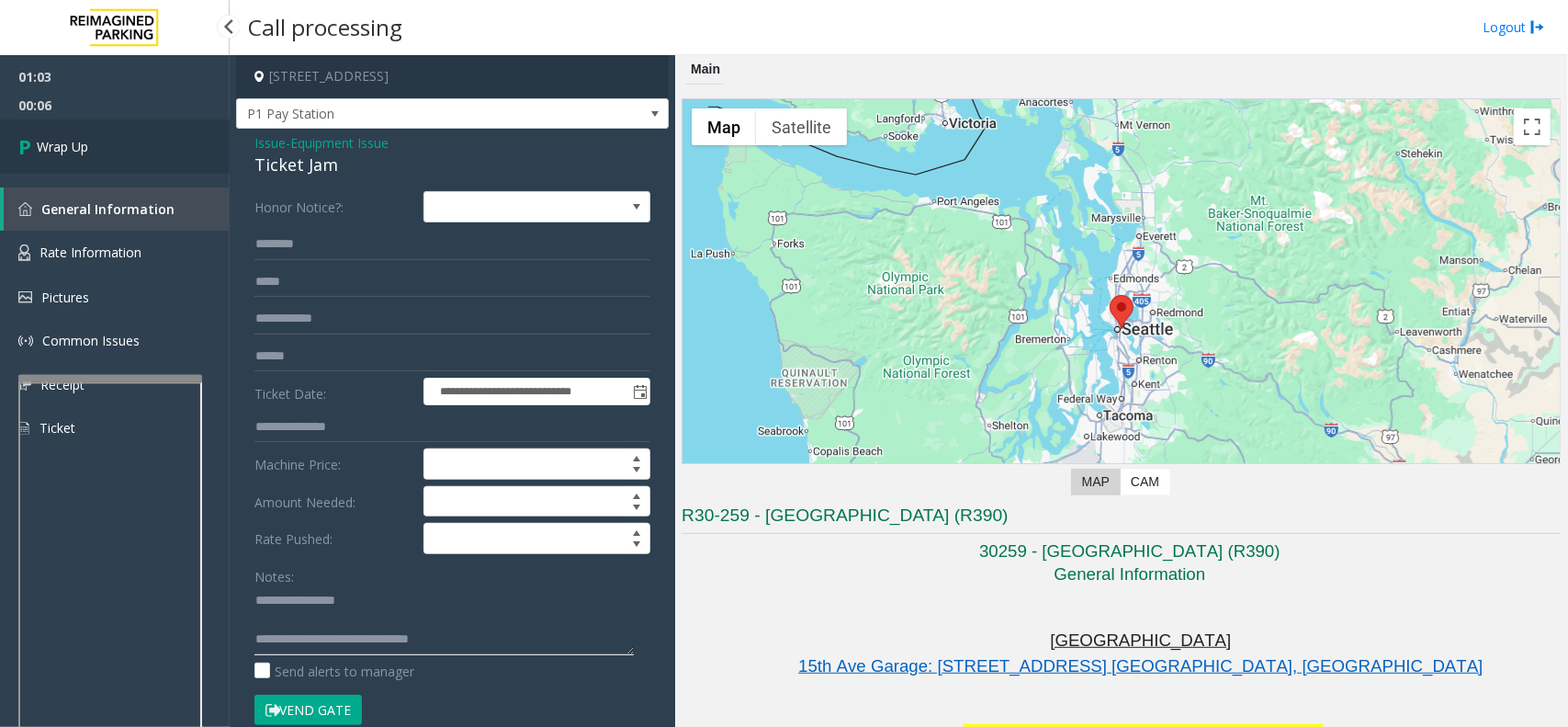 type on "**********" 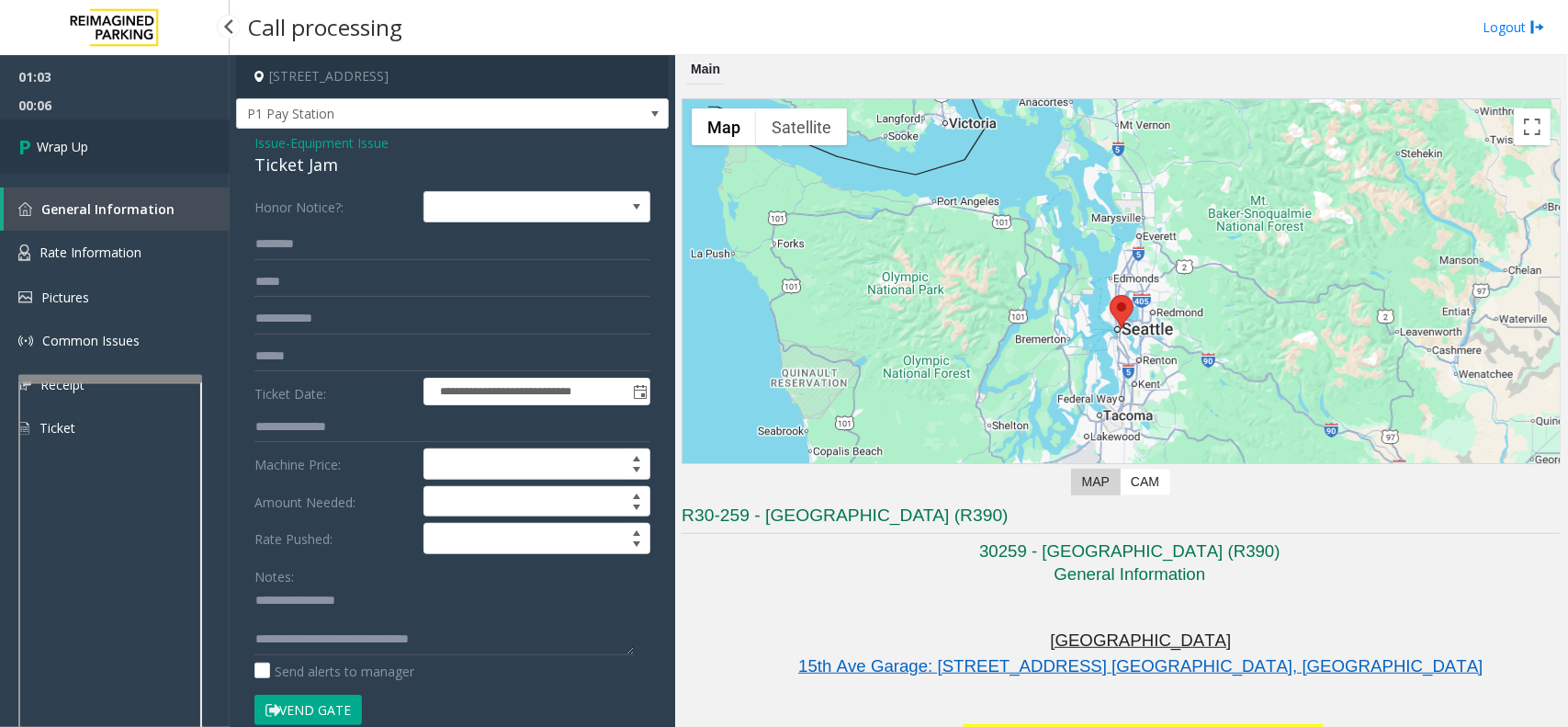 click on "Wrap Up" at bounding box center [115, 146] 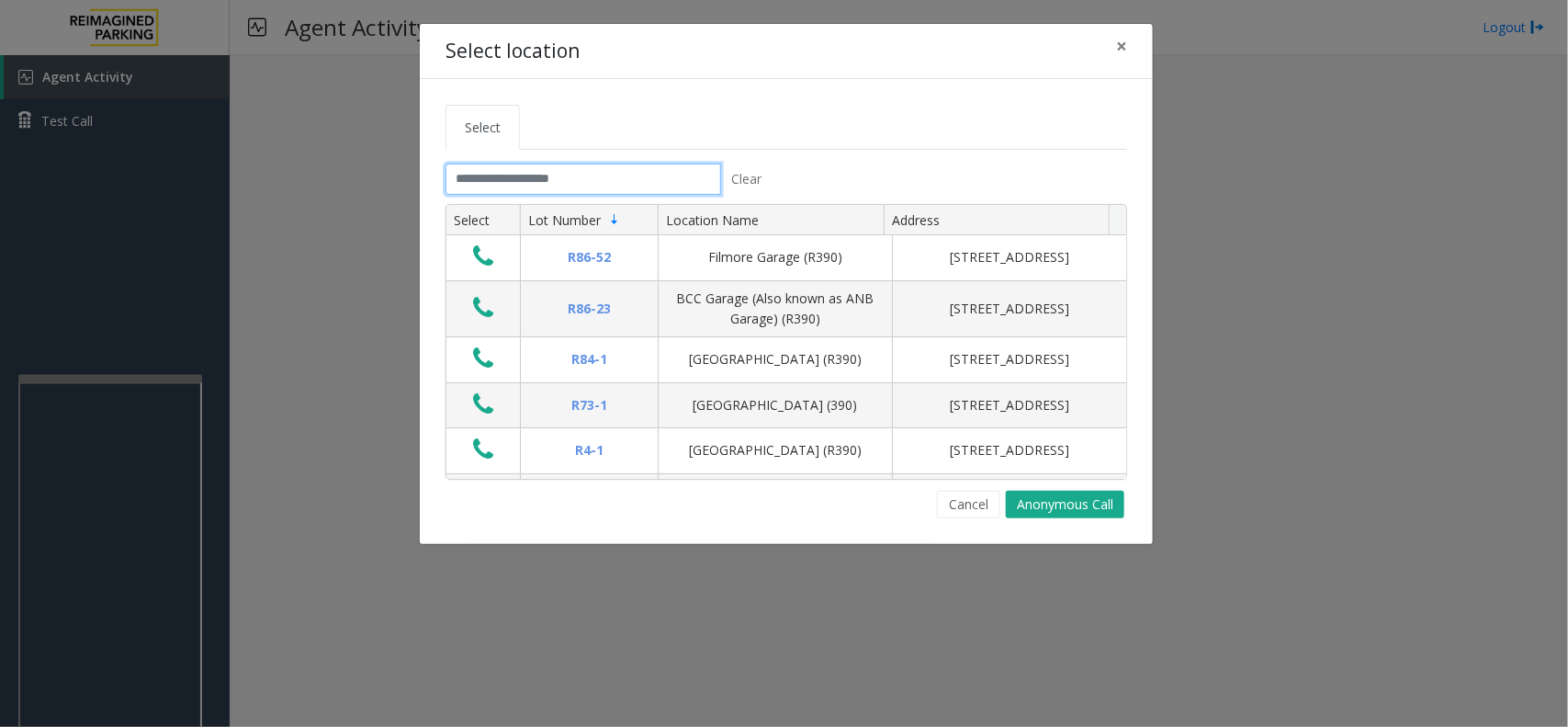 click 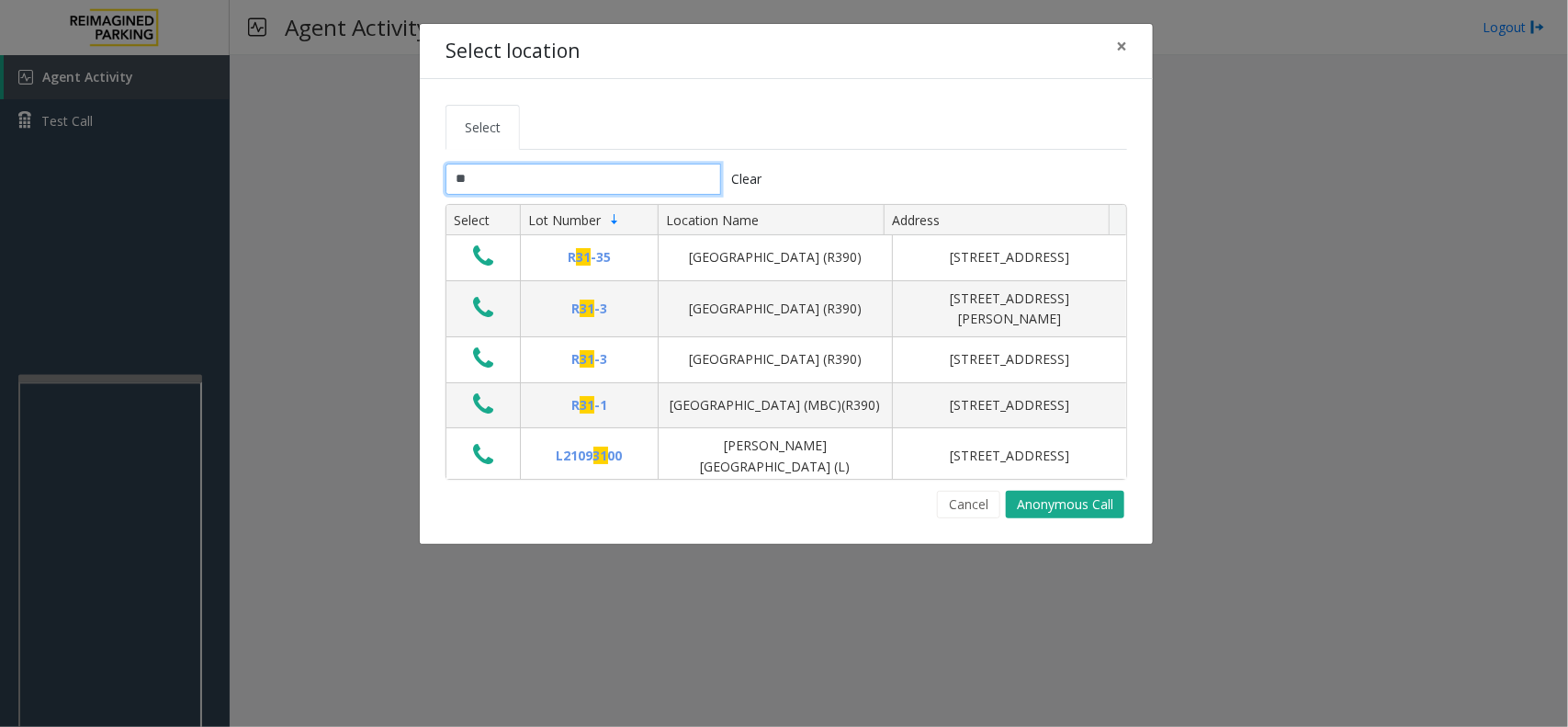 type on "*" 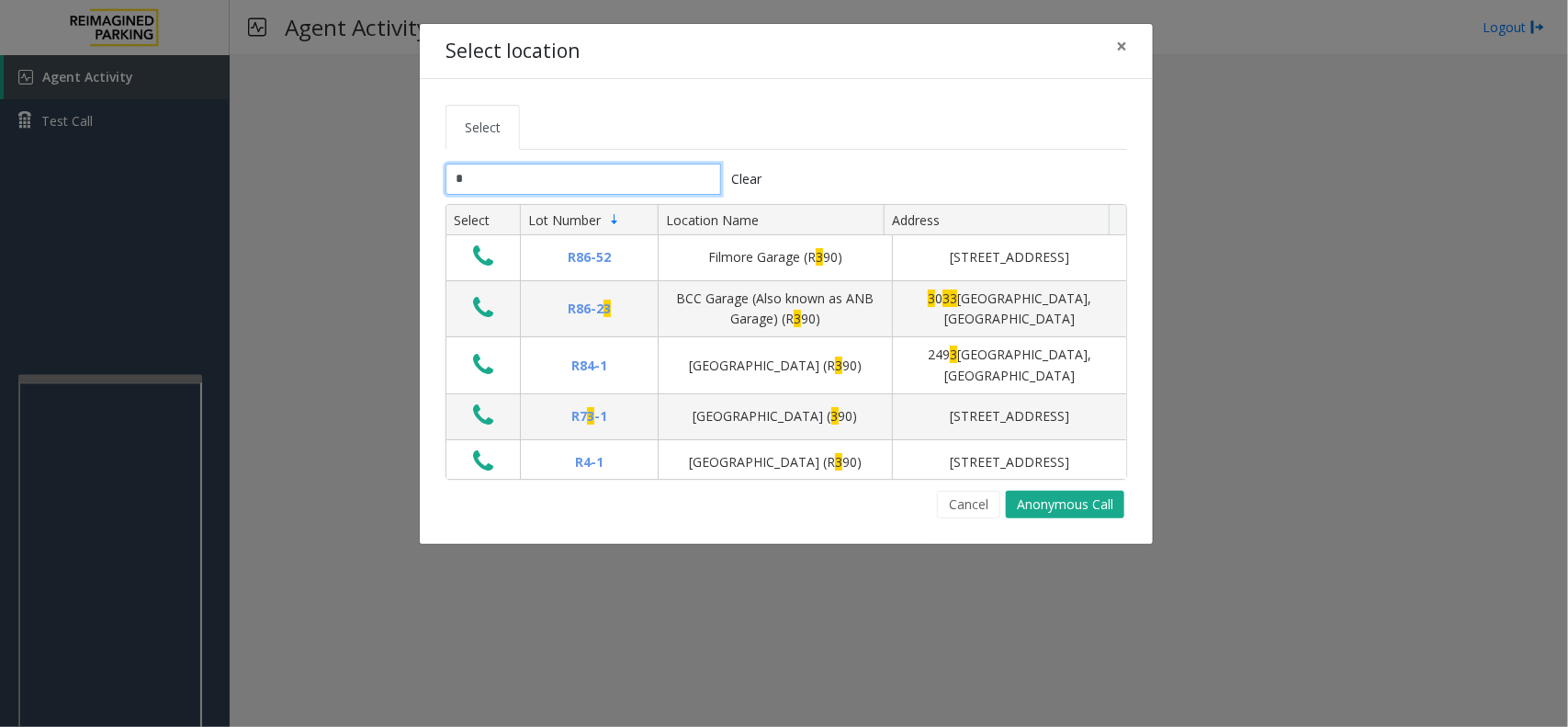 type 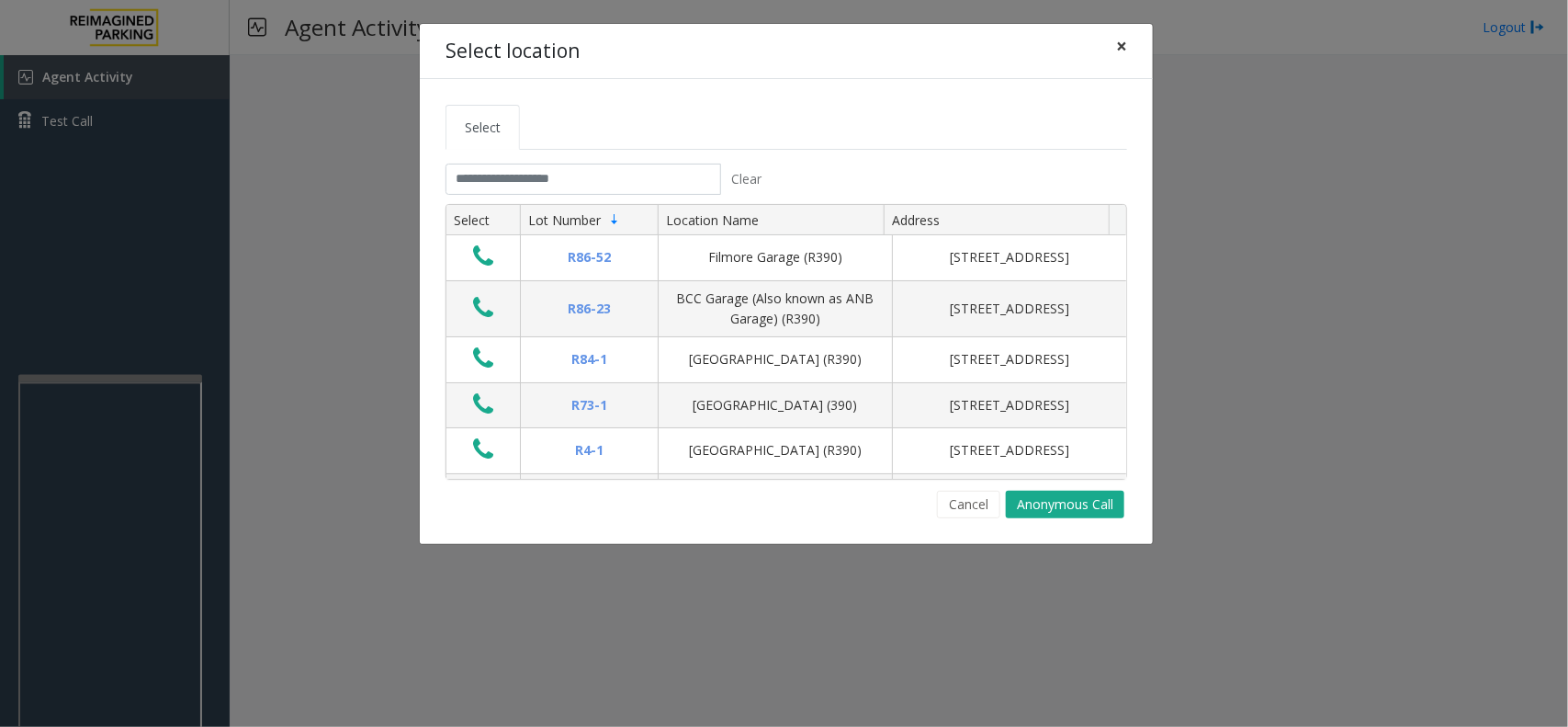 click on "×" 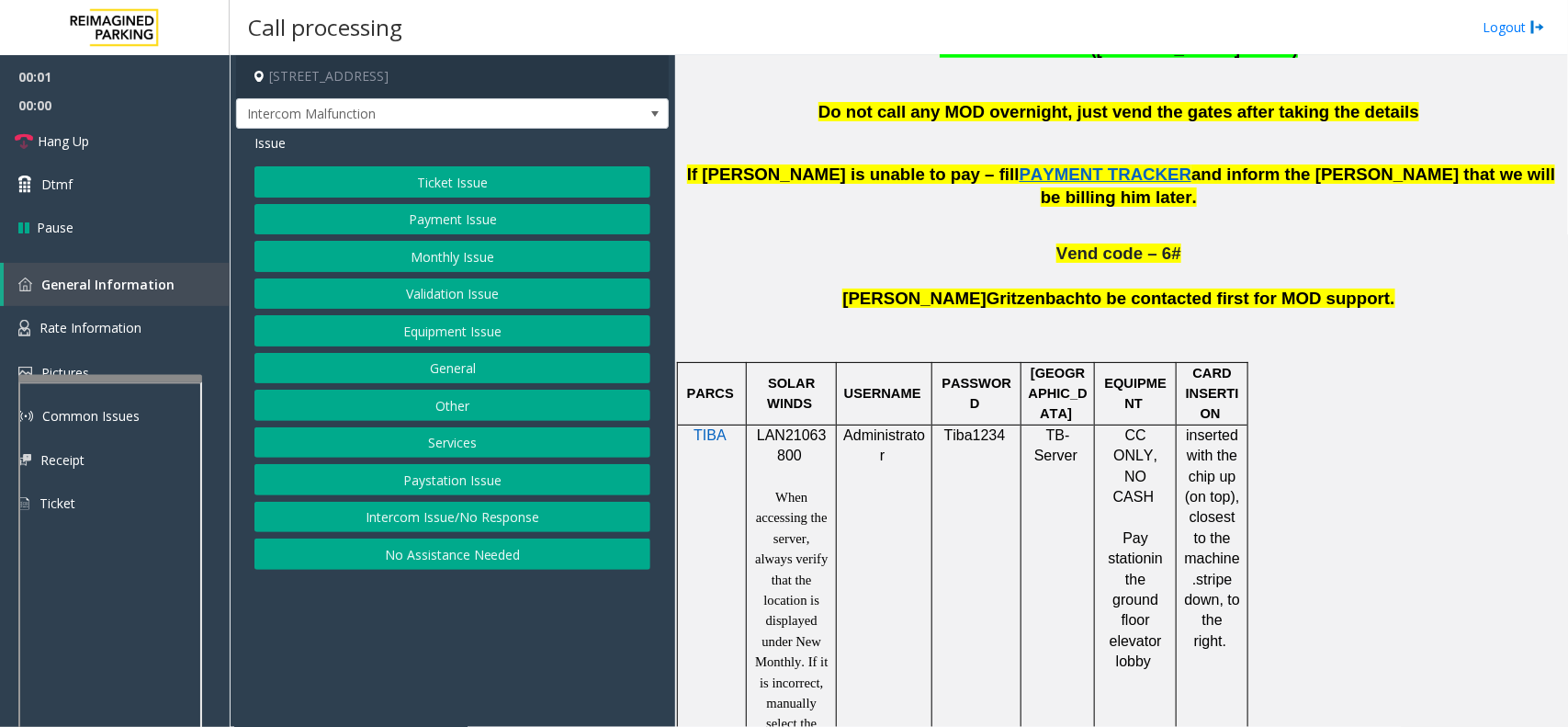 scroll, scrollTop: 1034, scrollLeft: 0, axis: vertical 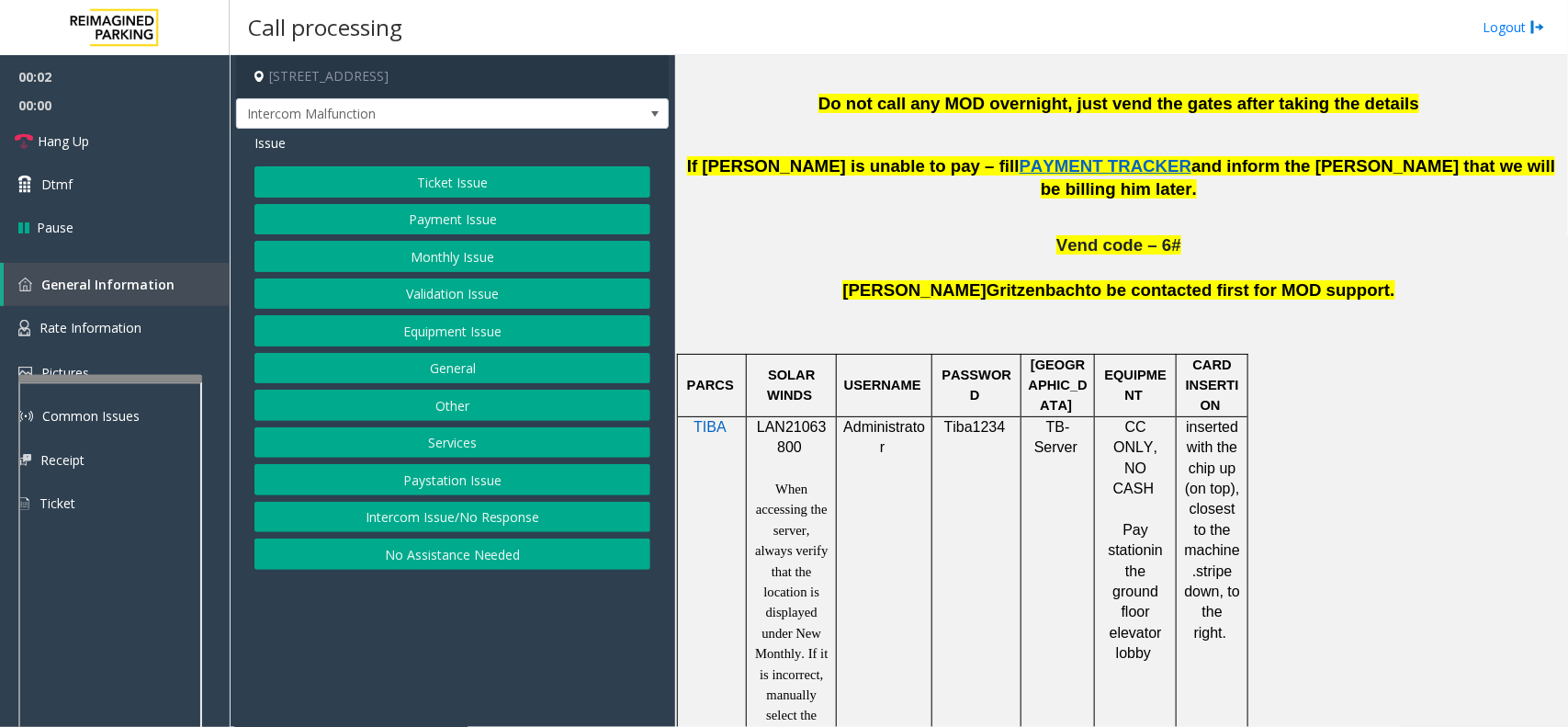 click on "LAN21063800" 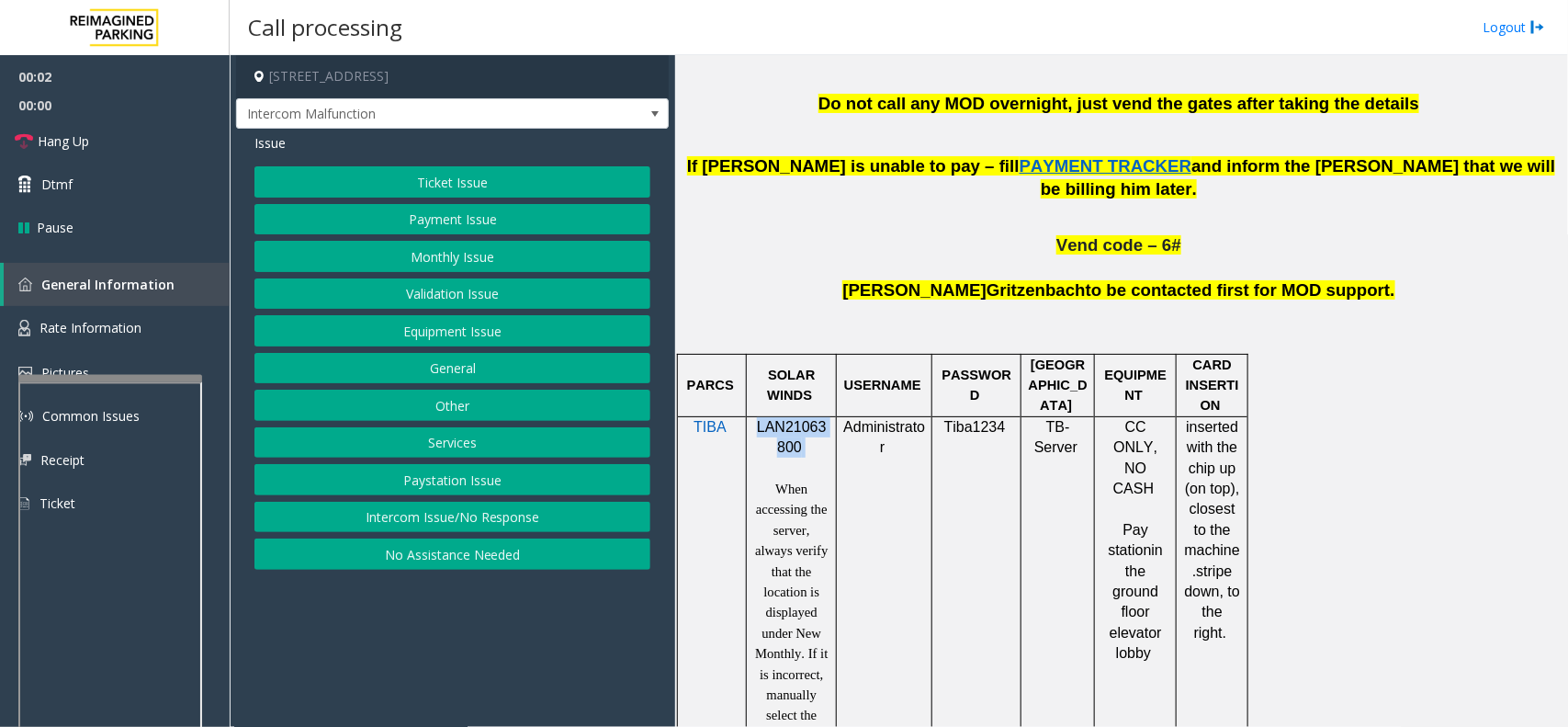click on "LAN21063800" 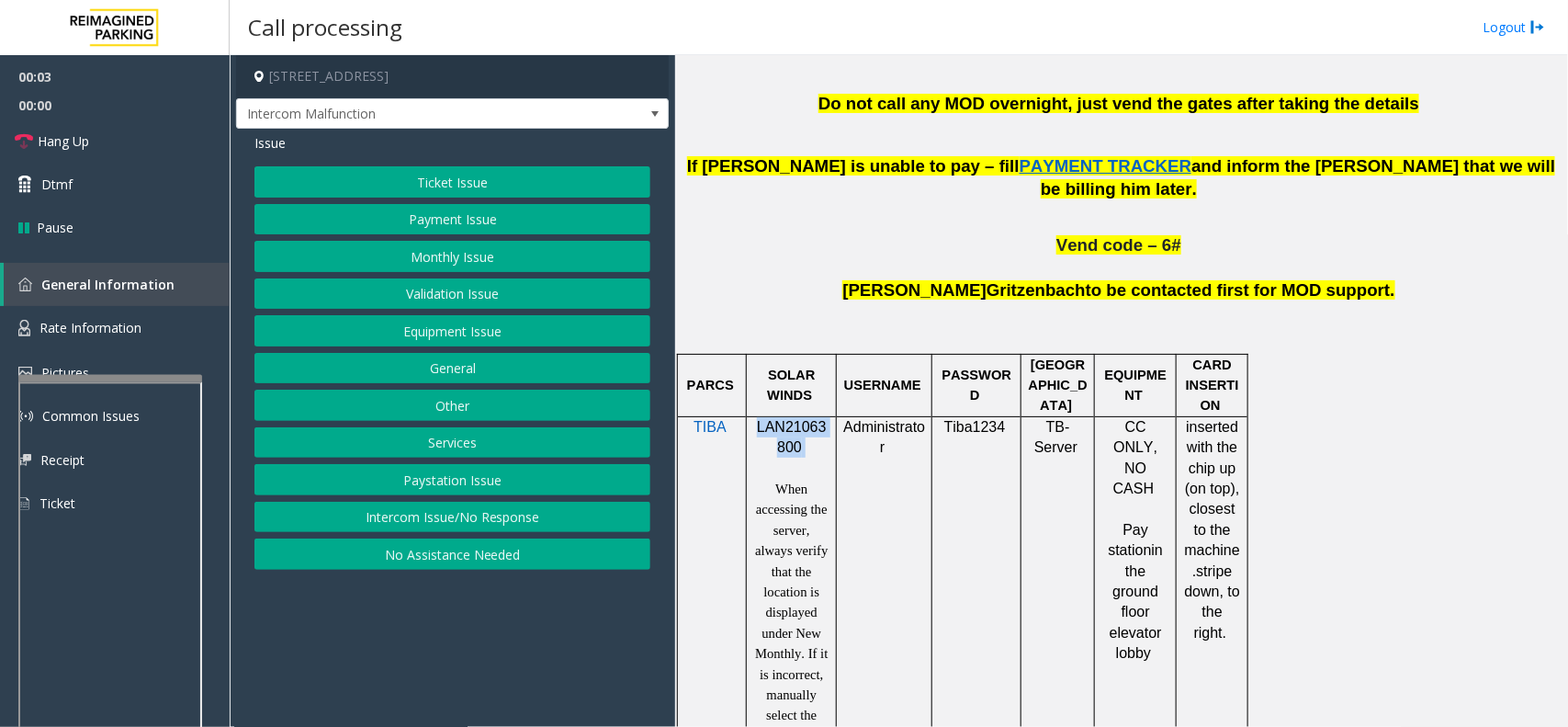 copy on "LAN21063800" 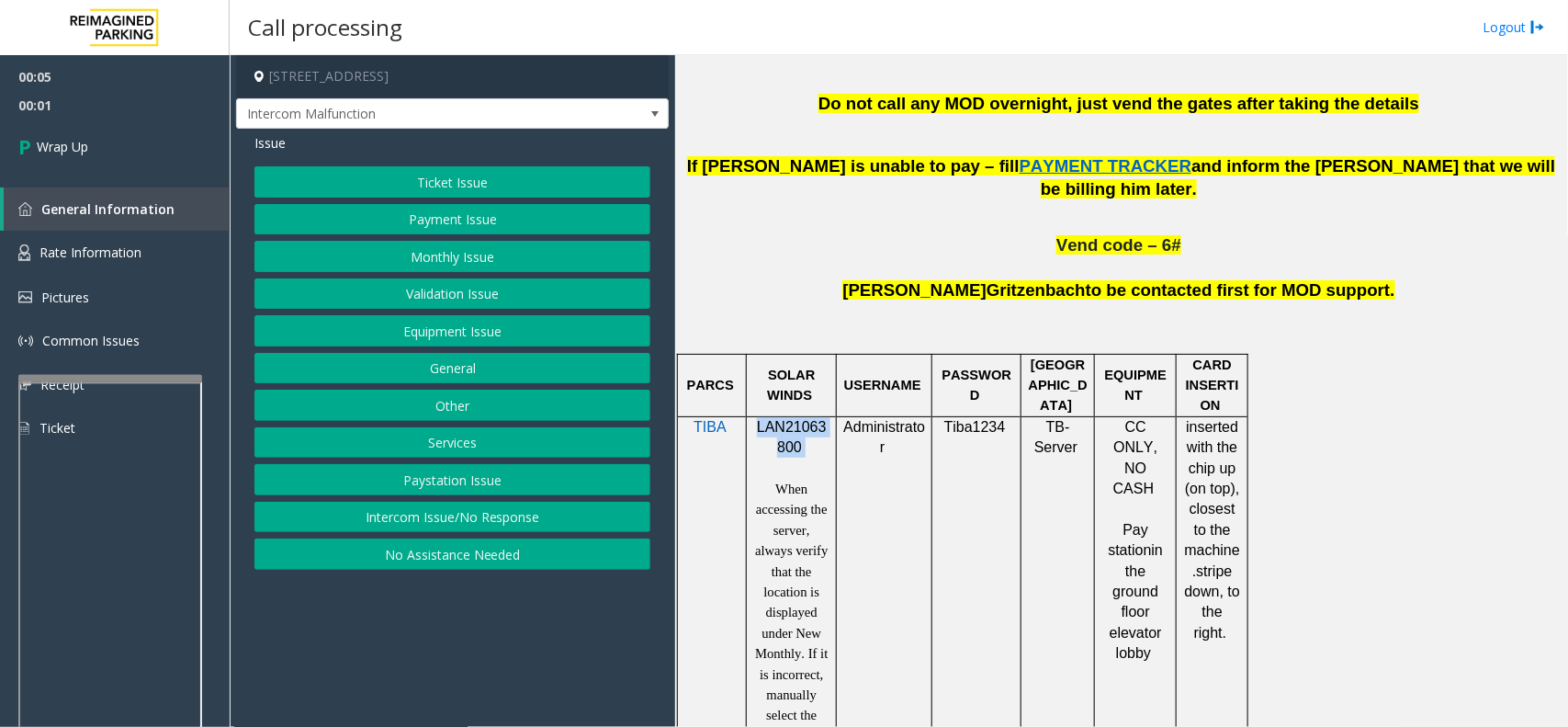 click on "Intercom Issue/No Response" 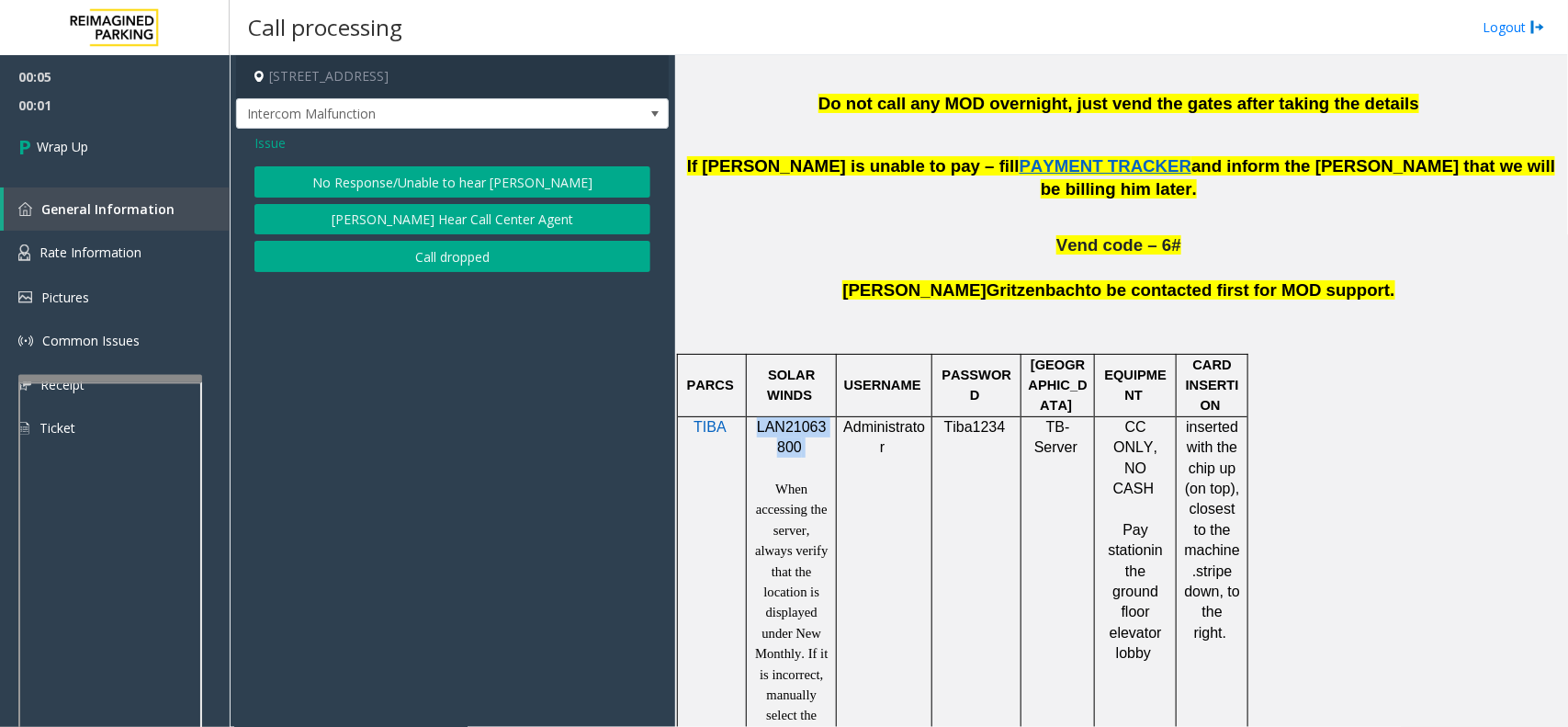 click on "Call dropped" 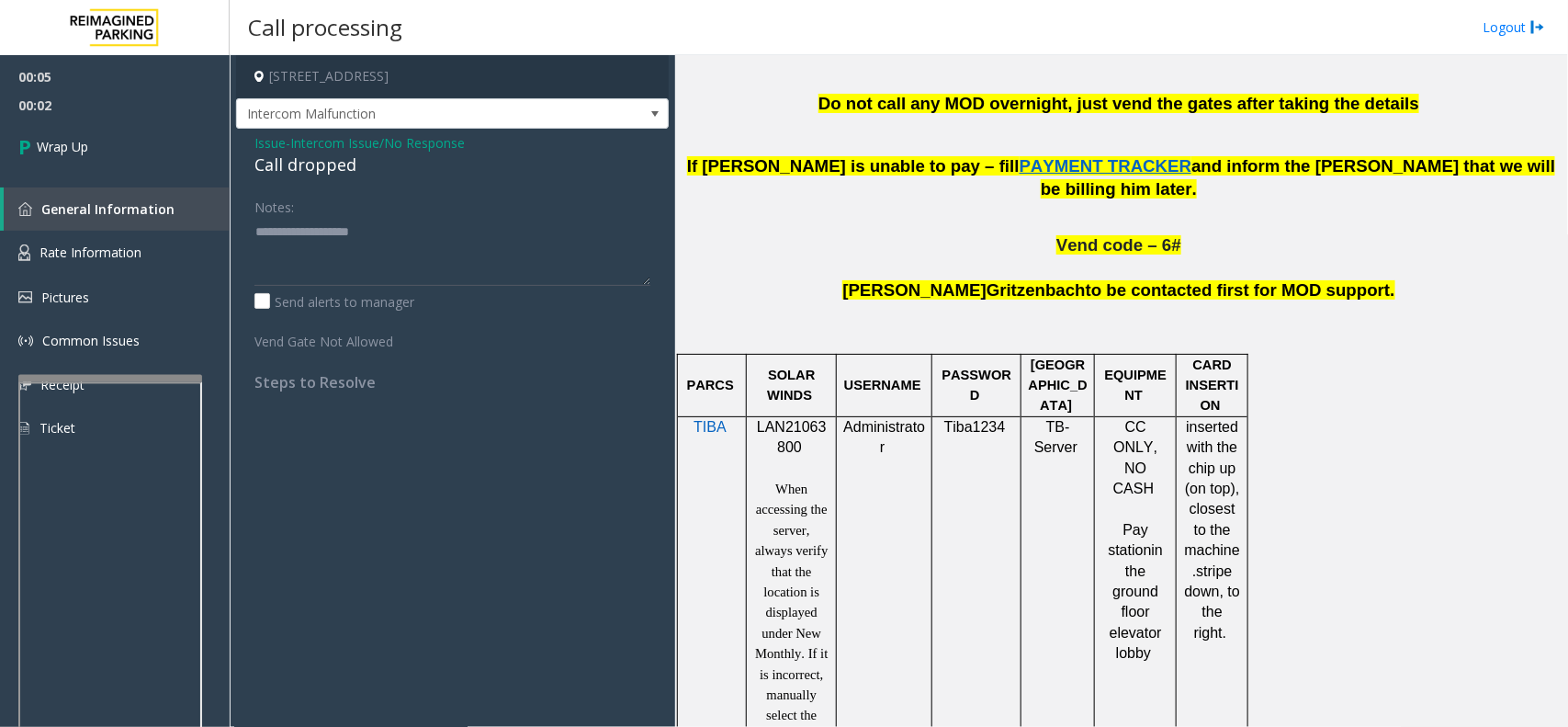 click on "Call dropped" 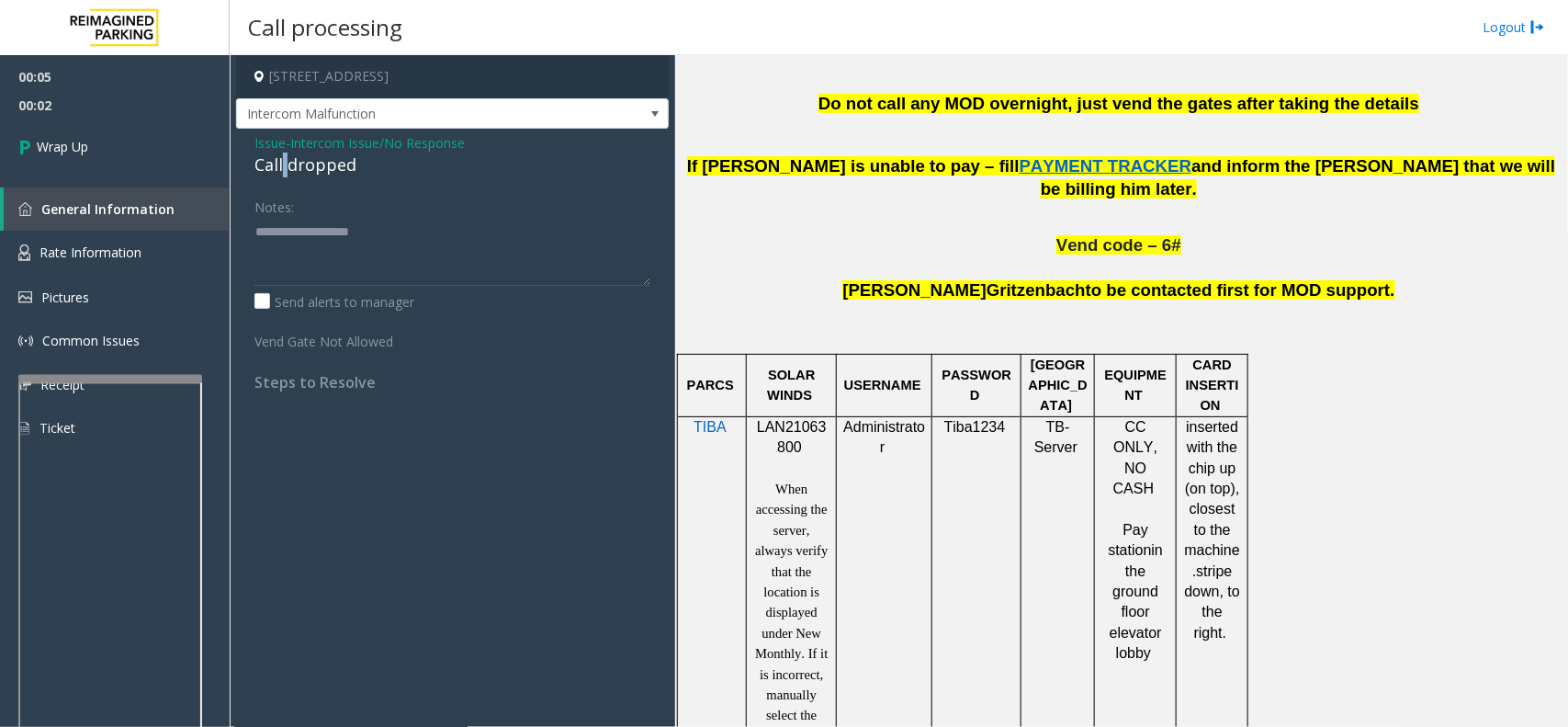 click on "Call dropped" 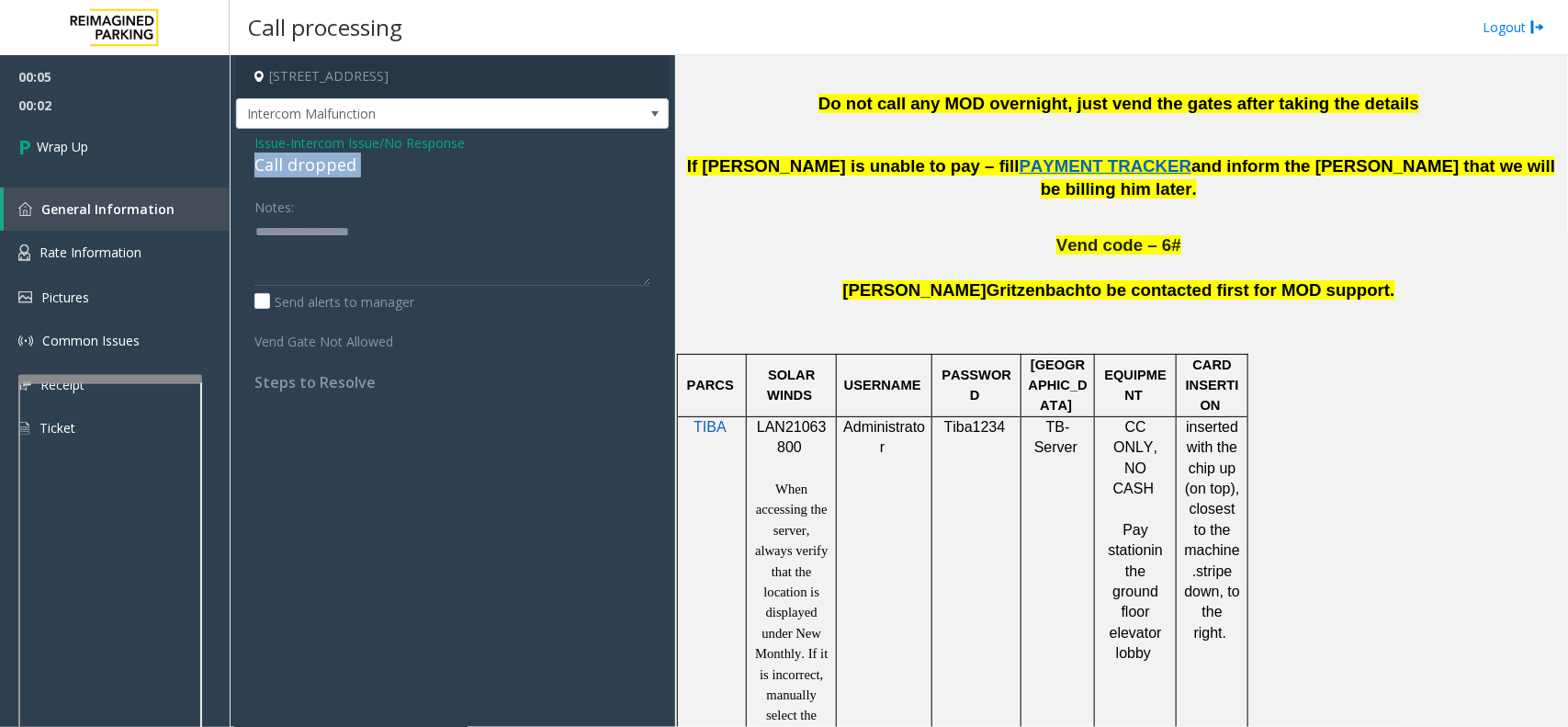 click on "Call dropped" 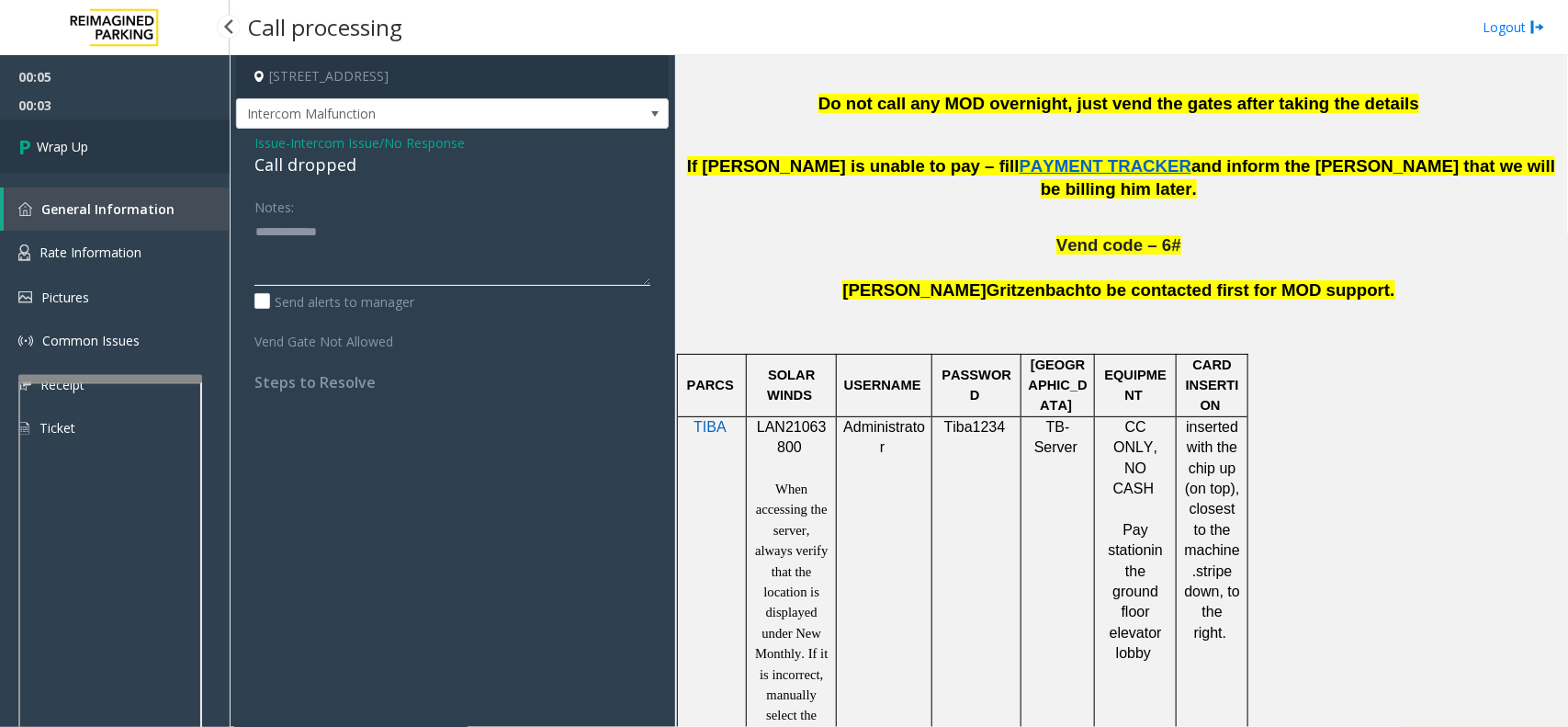 type on "**********" 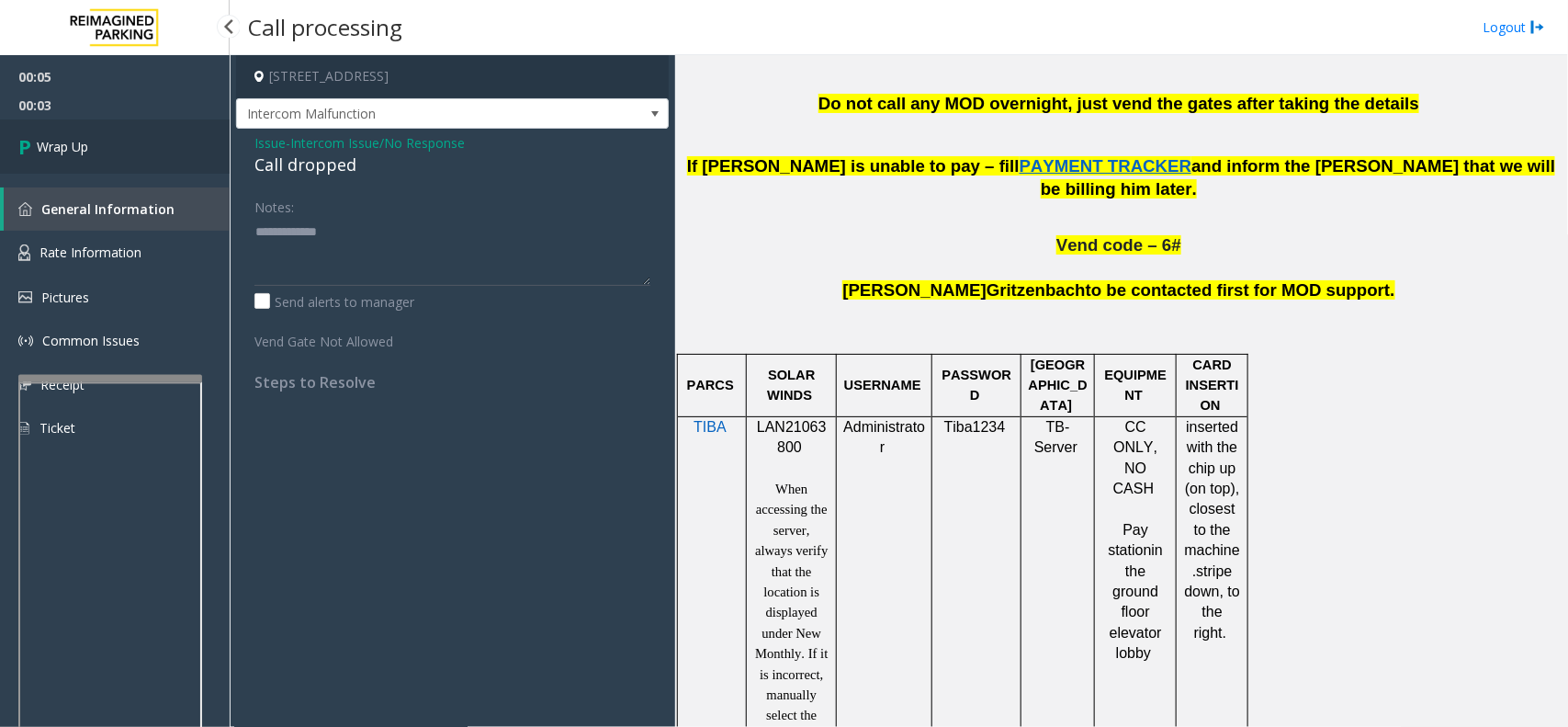 click on "Wrap Up" at bounding box center (62, 146) 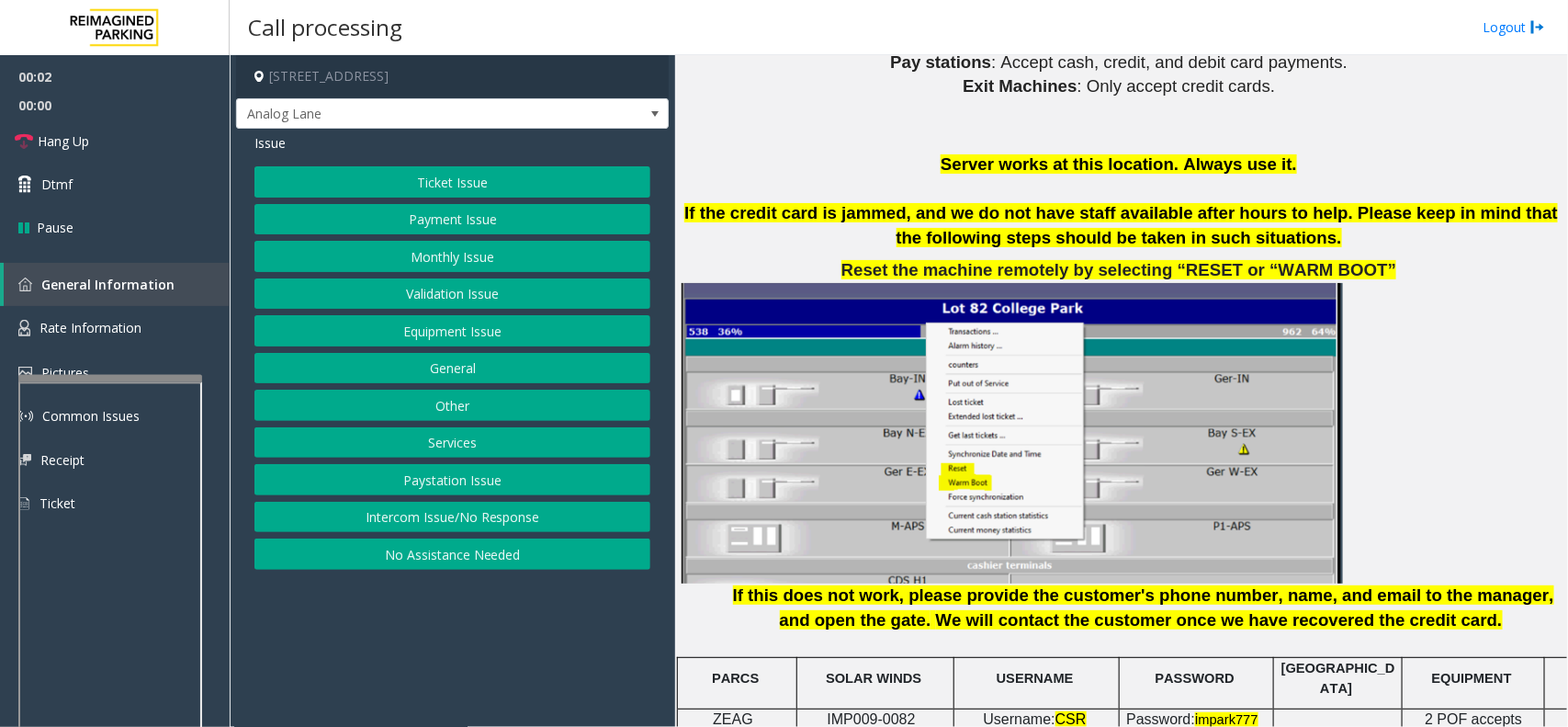 scroll, scrollTop: 2298, scrollLeft: 0, axis: vertical 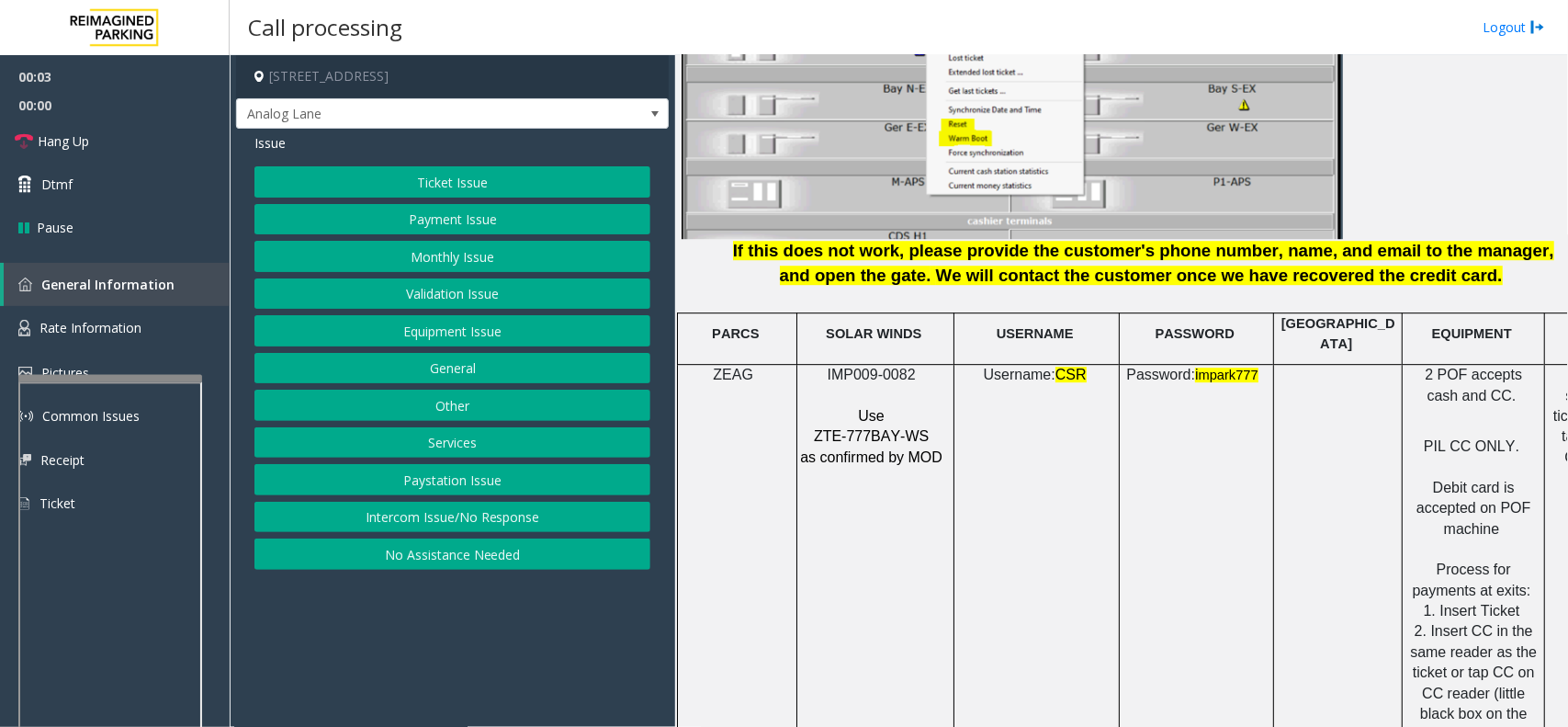 click on "IMP009-0082" 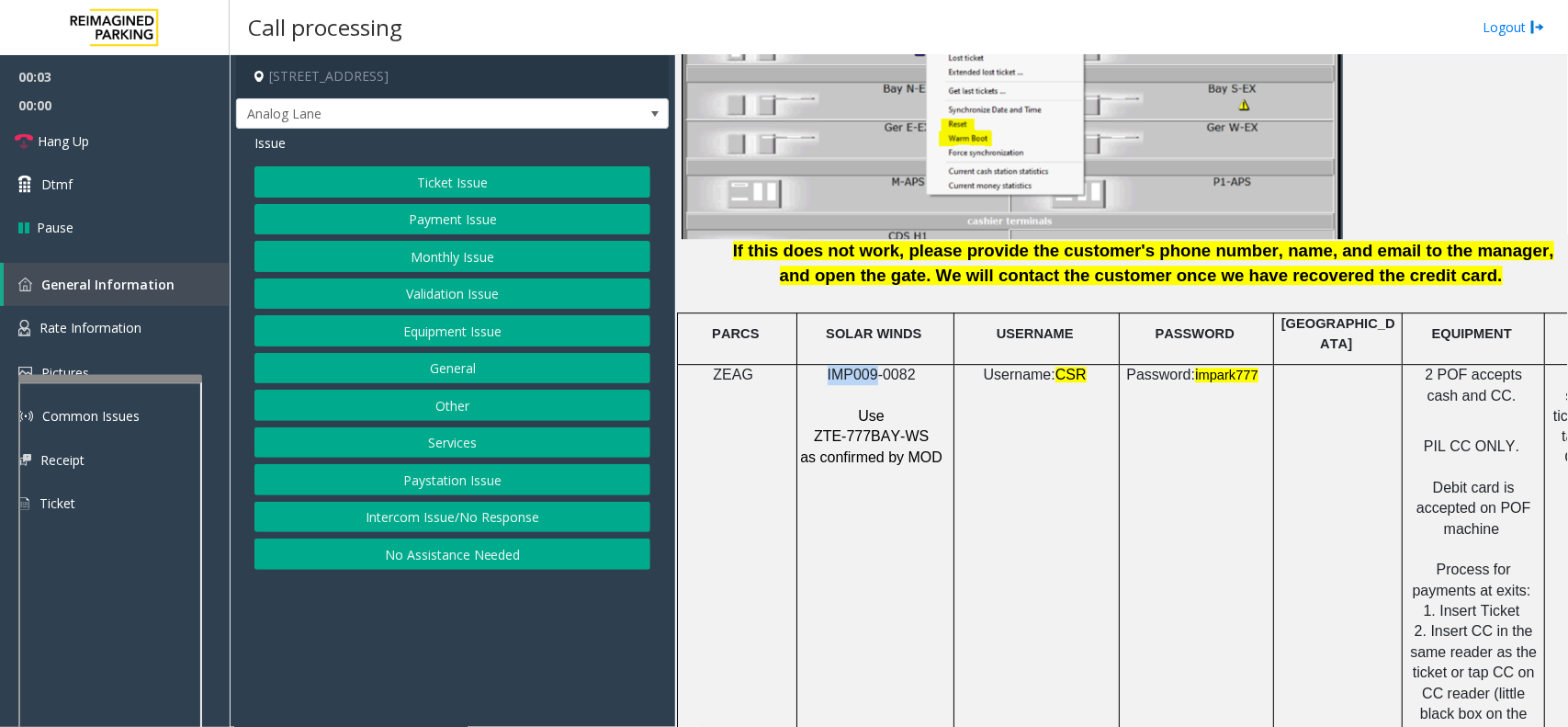 click on "IMP009-0082" 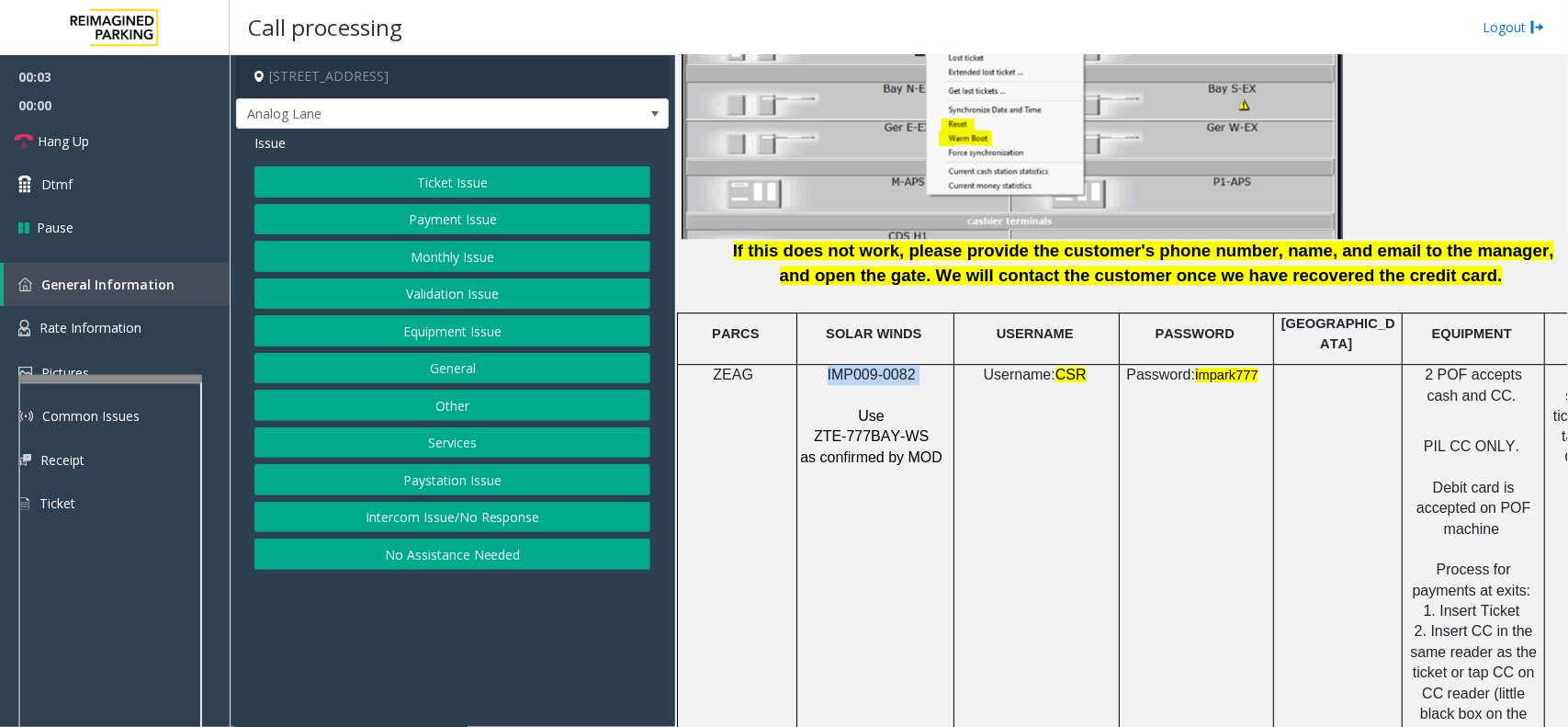 click on "IMP009-0082" 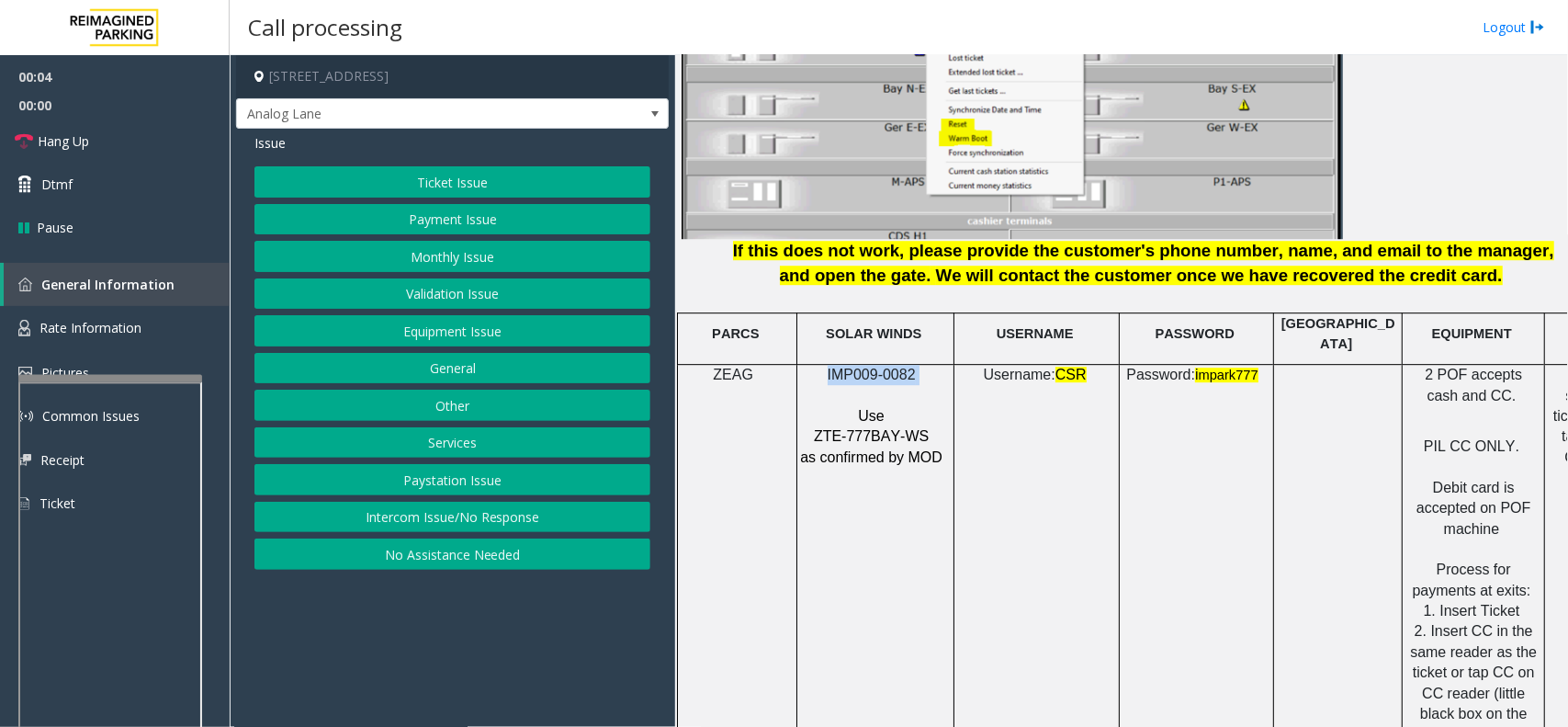 copy on "IMP009-0082" 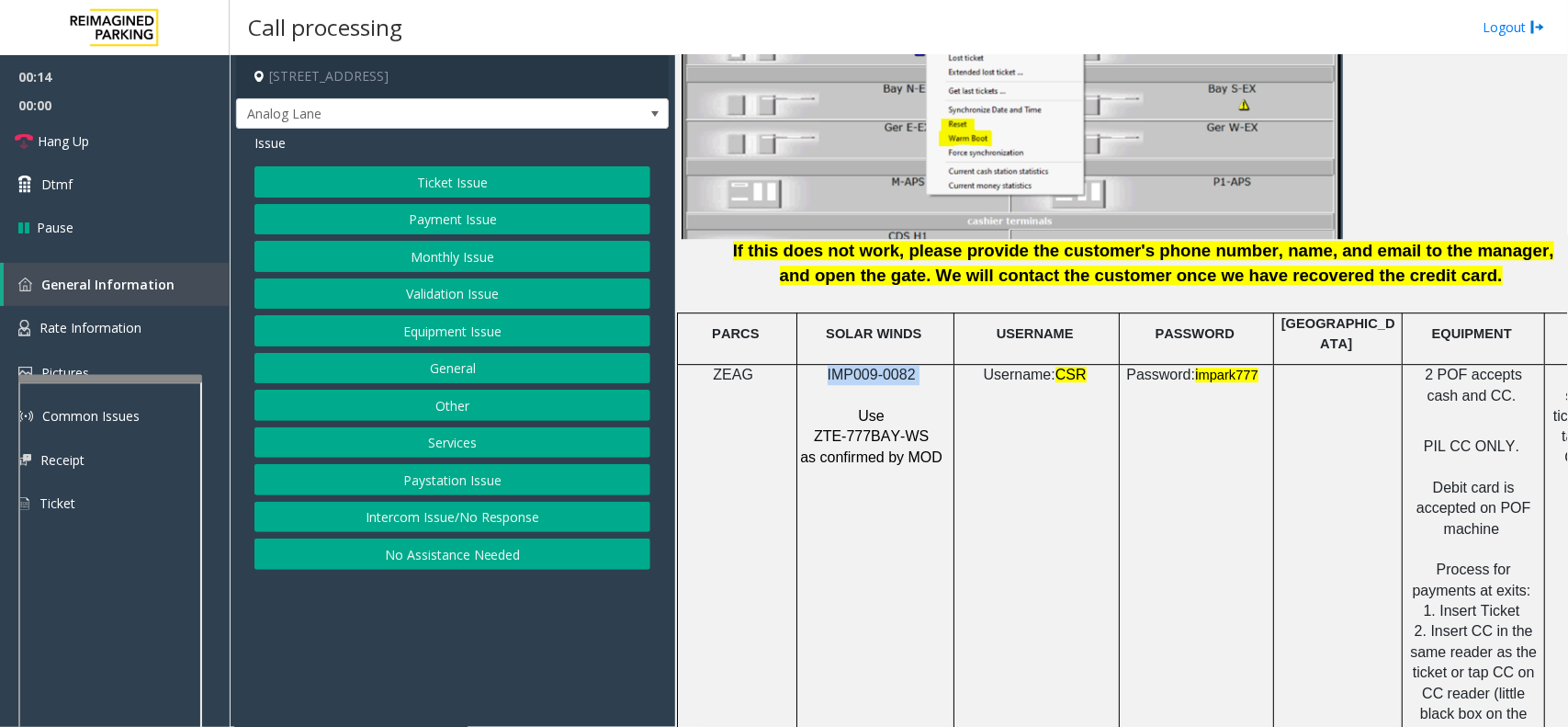 drag, startPoint x: 493, startPoint y: 520, endPoint x: 446, endPoint y: 460, distance: 76.216796 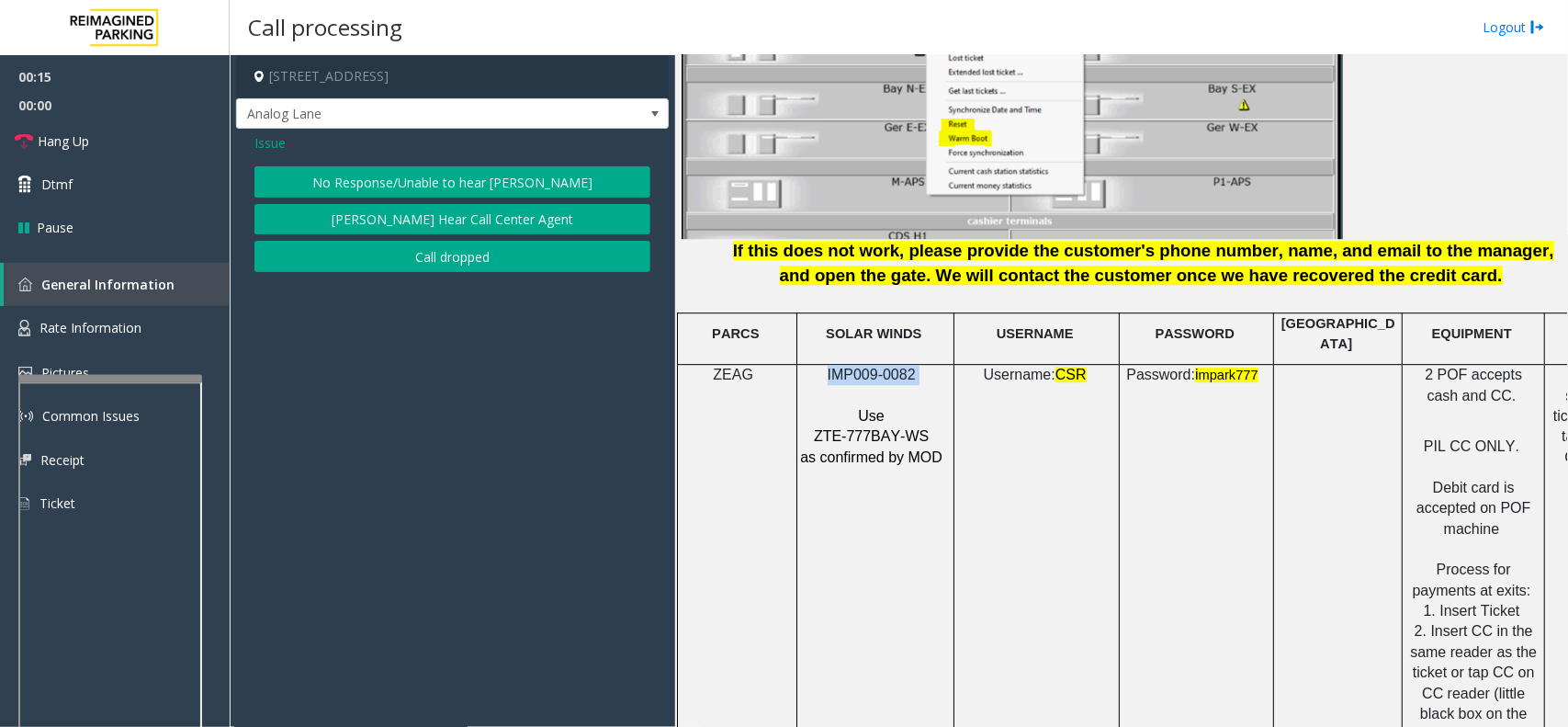 click on "No Response/Unable to hear [PERSON_NAME]" 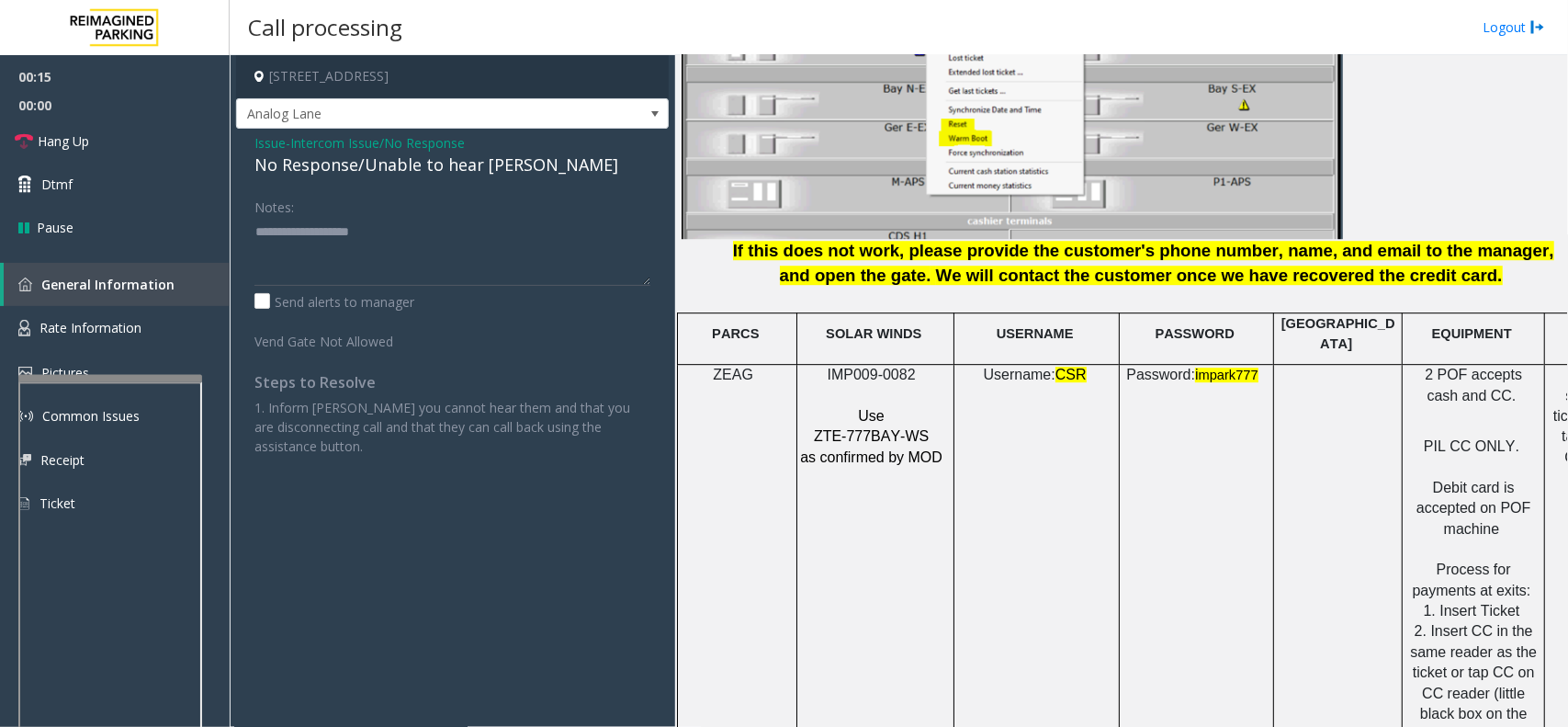 click on "No Response/Unable to hear [PERSON_NAME]" 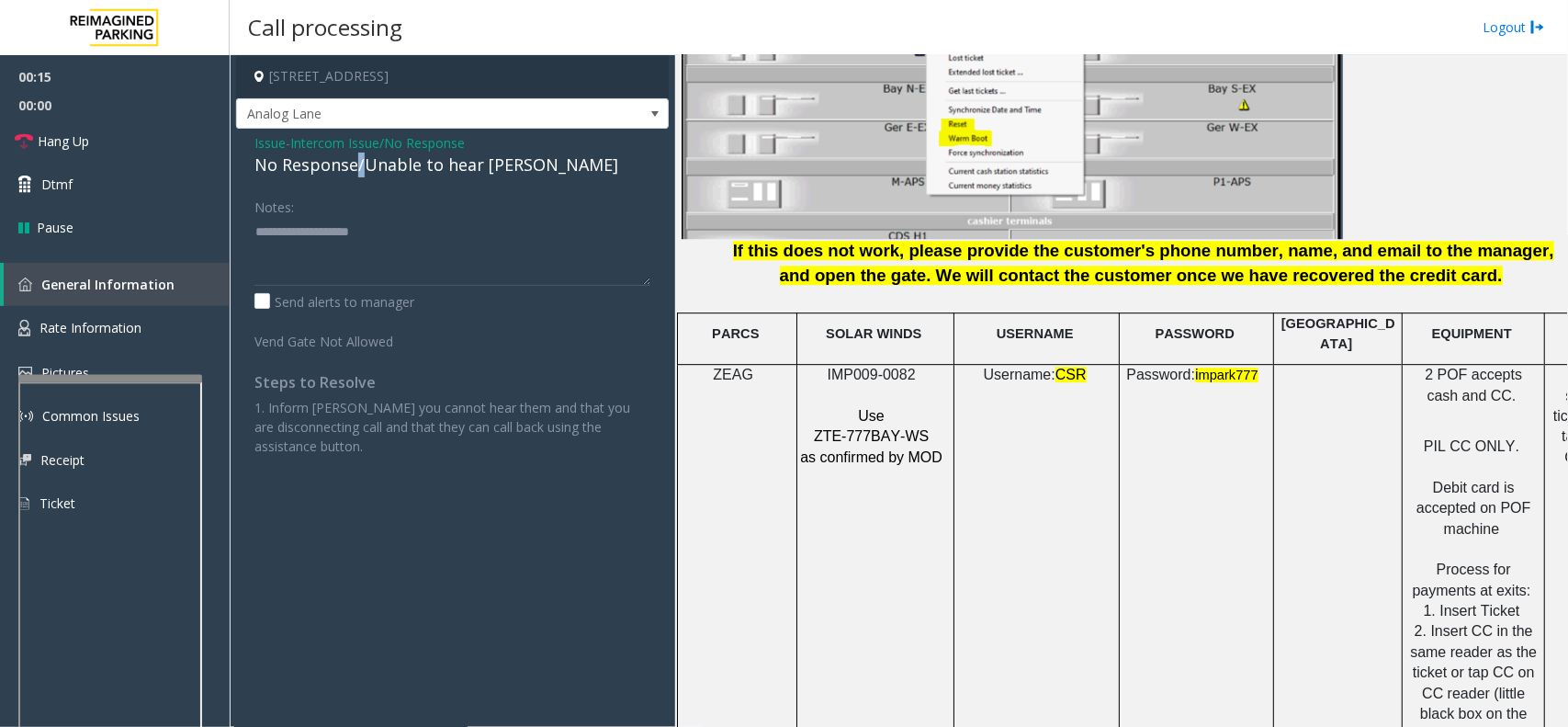 click on "No Response/Unable to hear [PERSON_NAME]" 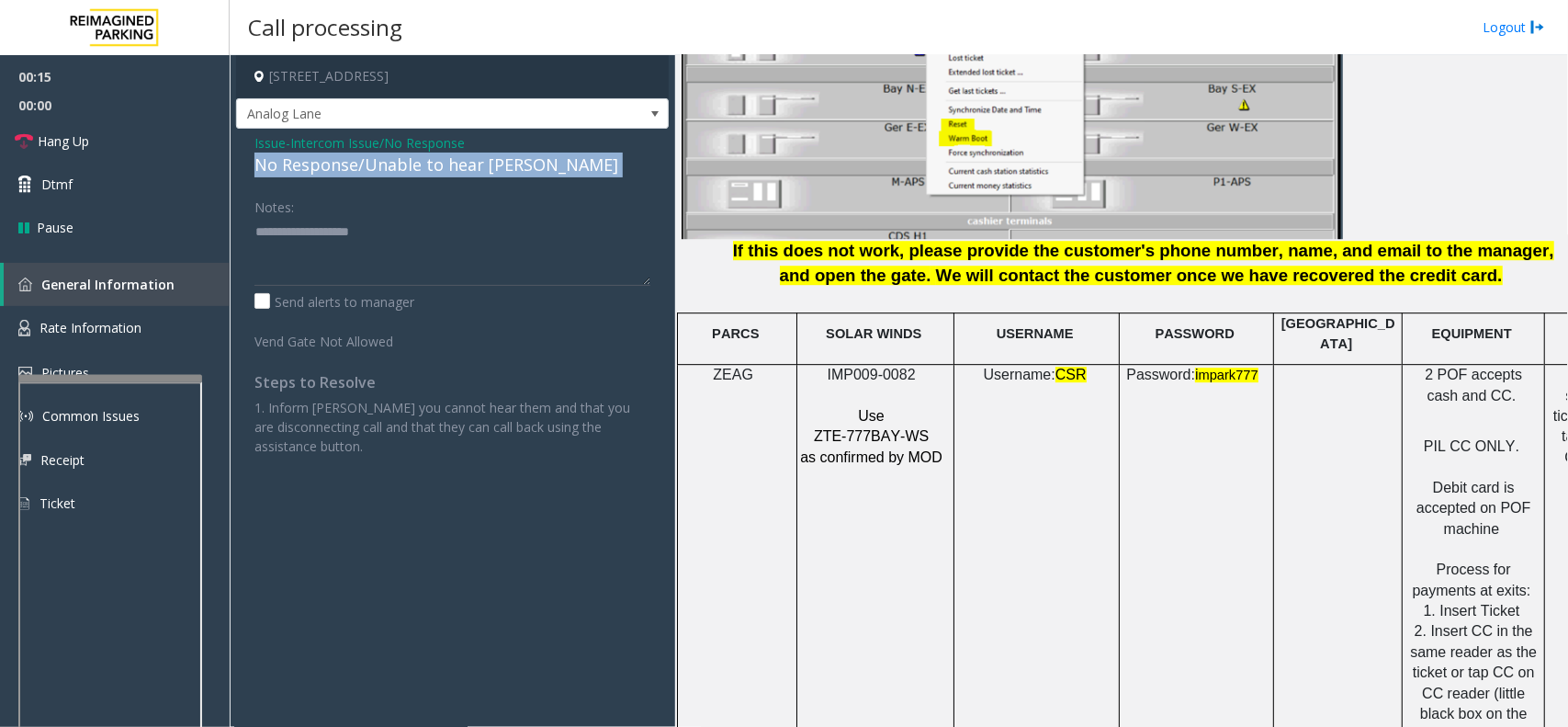 click on "No Response/Unable to hear [PERSON_NAME]" 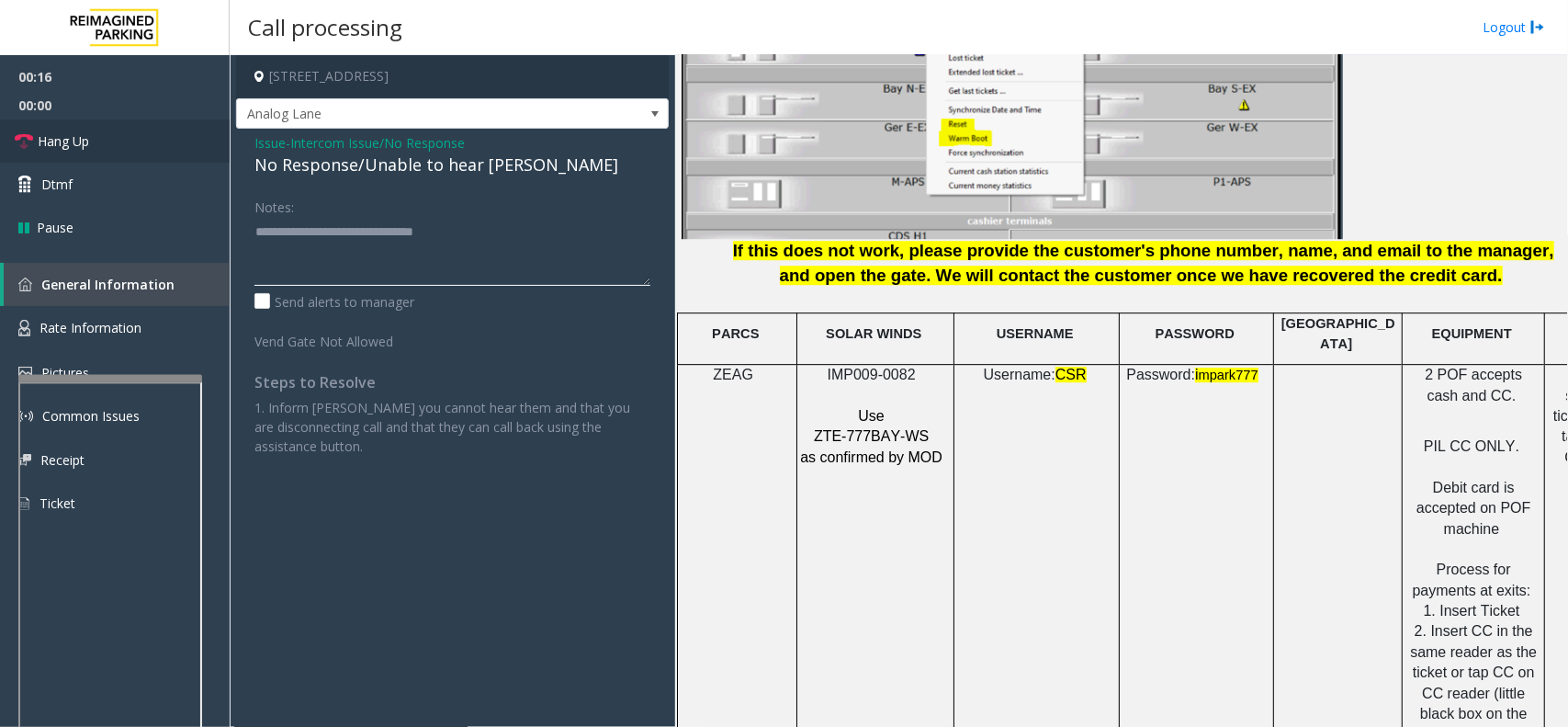 type on "**********" 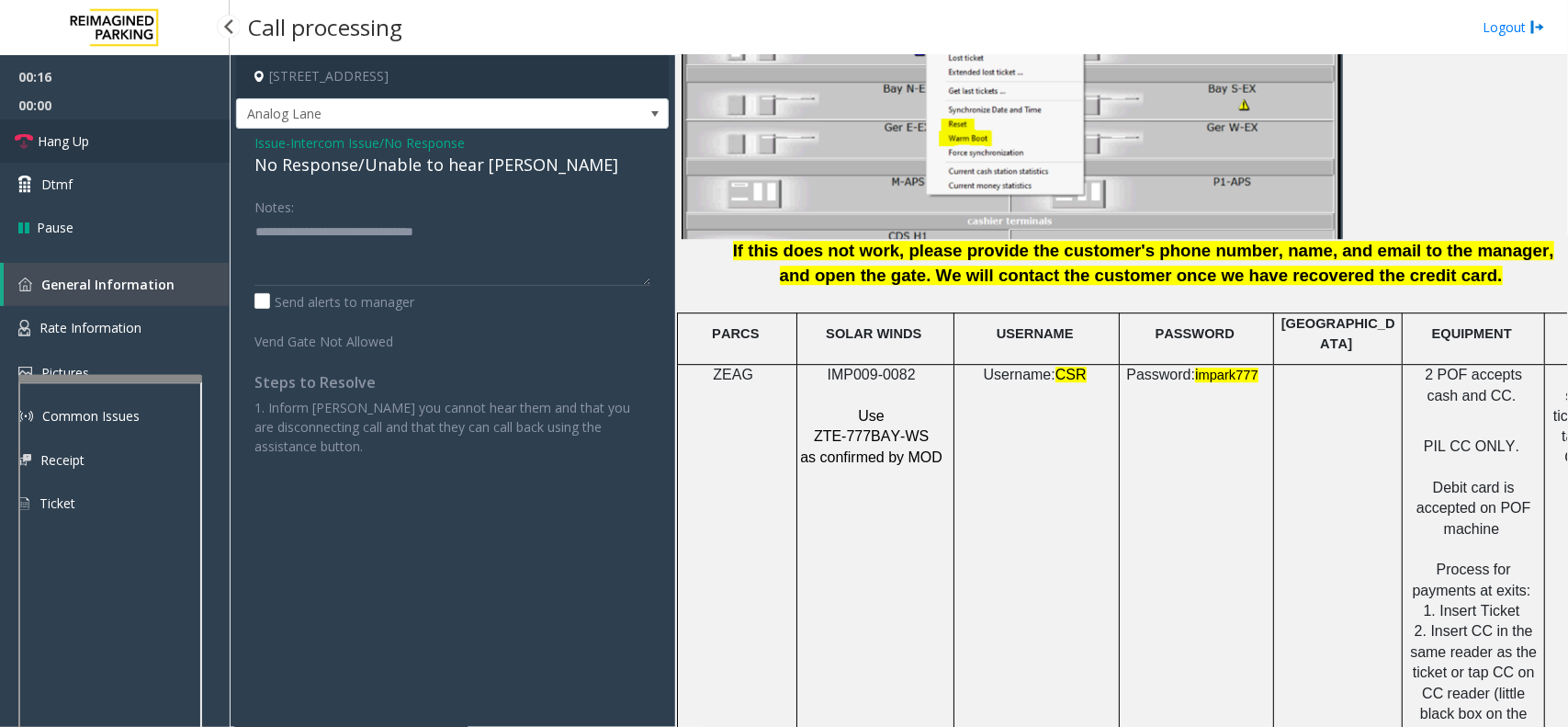 click on "Hang Up" at bounding box center (115, 141) 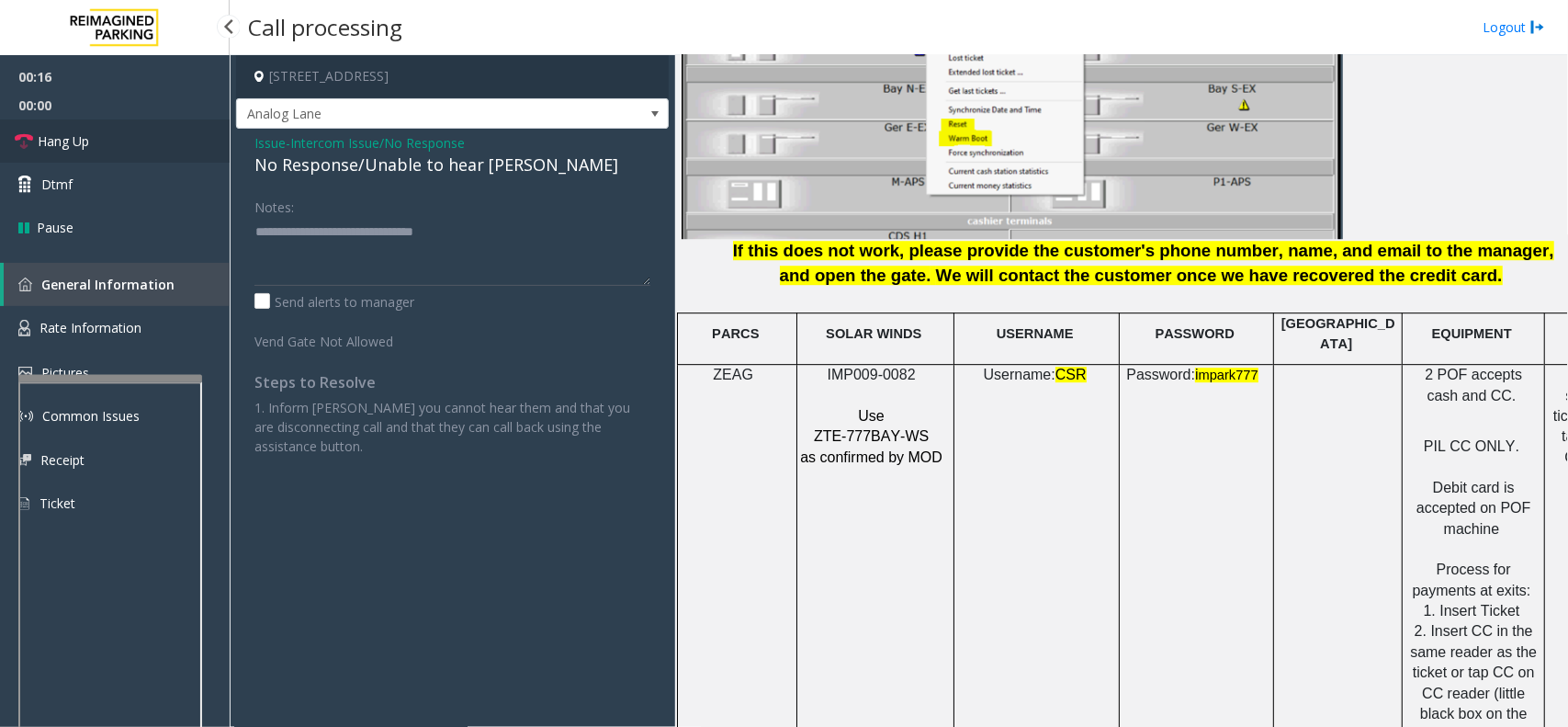 click on "Hang Up" at bounding box center [115, 141] 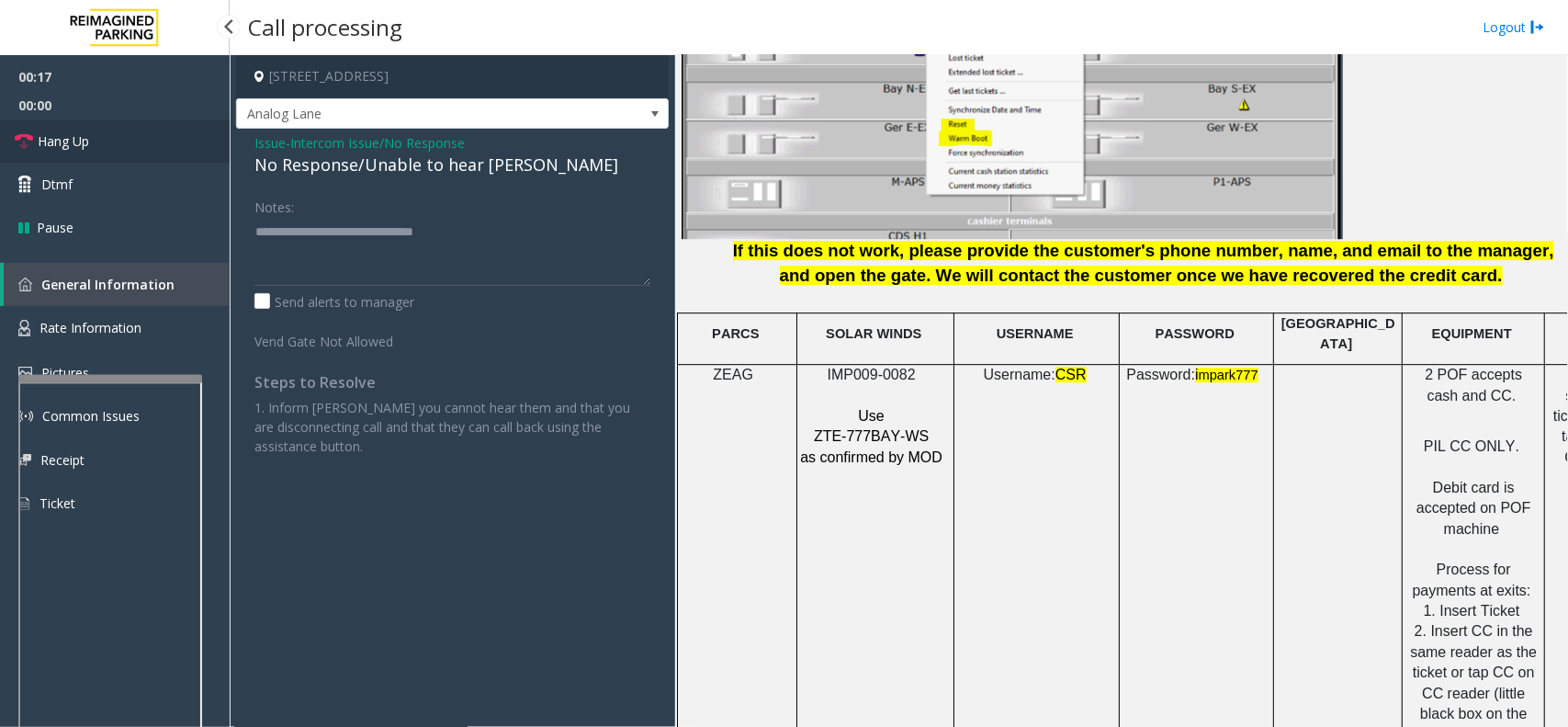 click on "Hang Up" at bounding box center (115, 141) 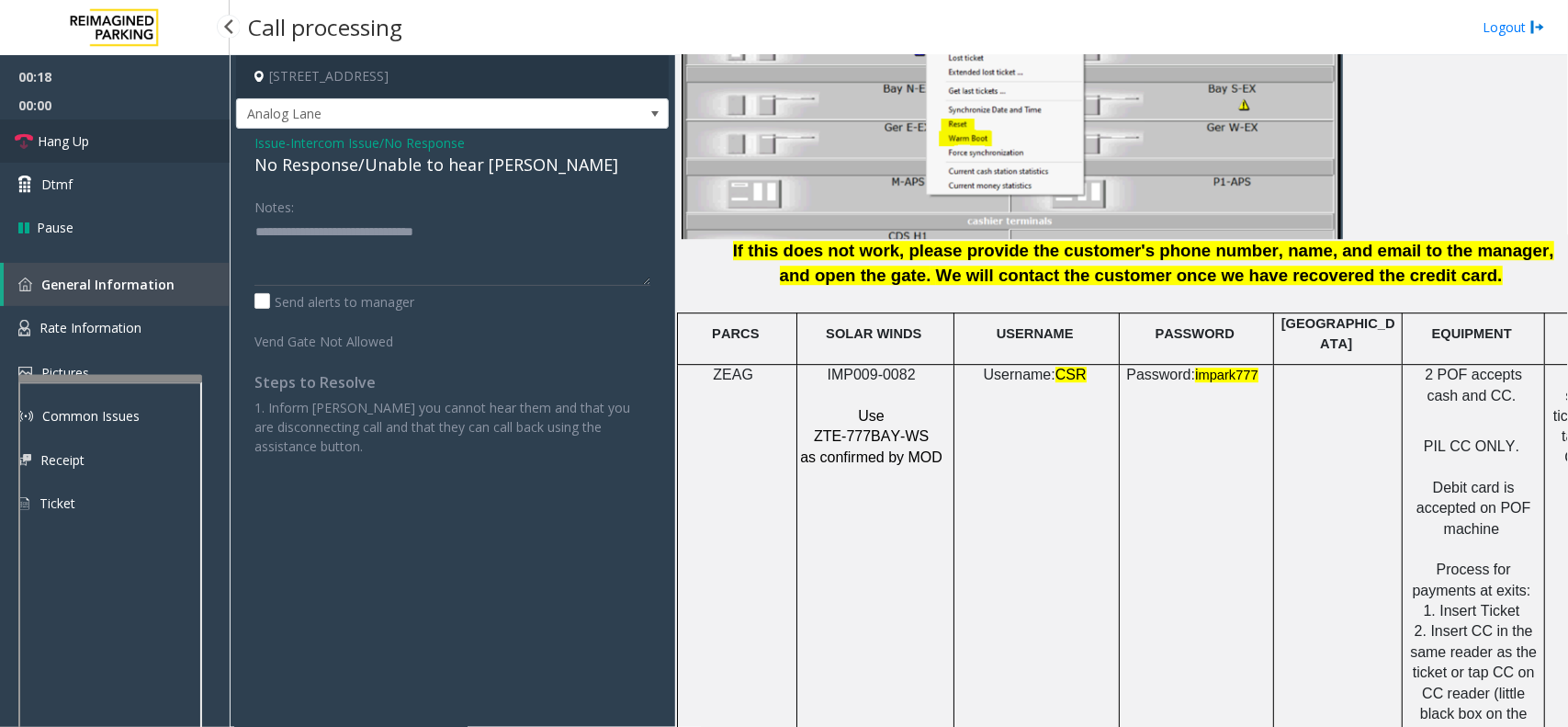 click on "Hang Up" at bounding box center [115, 141] 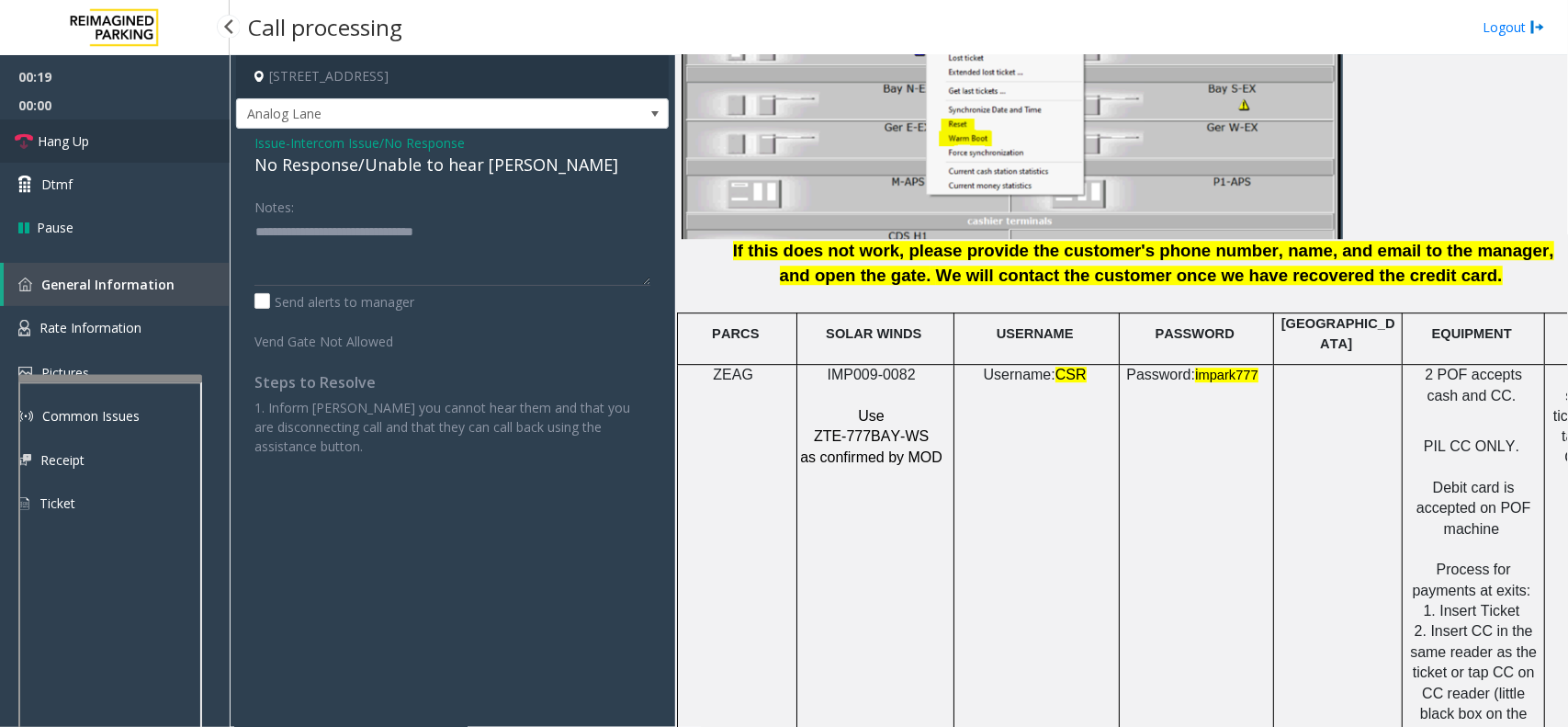 click on "Hang Up" at bounding box center (115, 141) 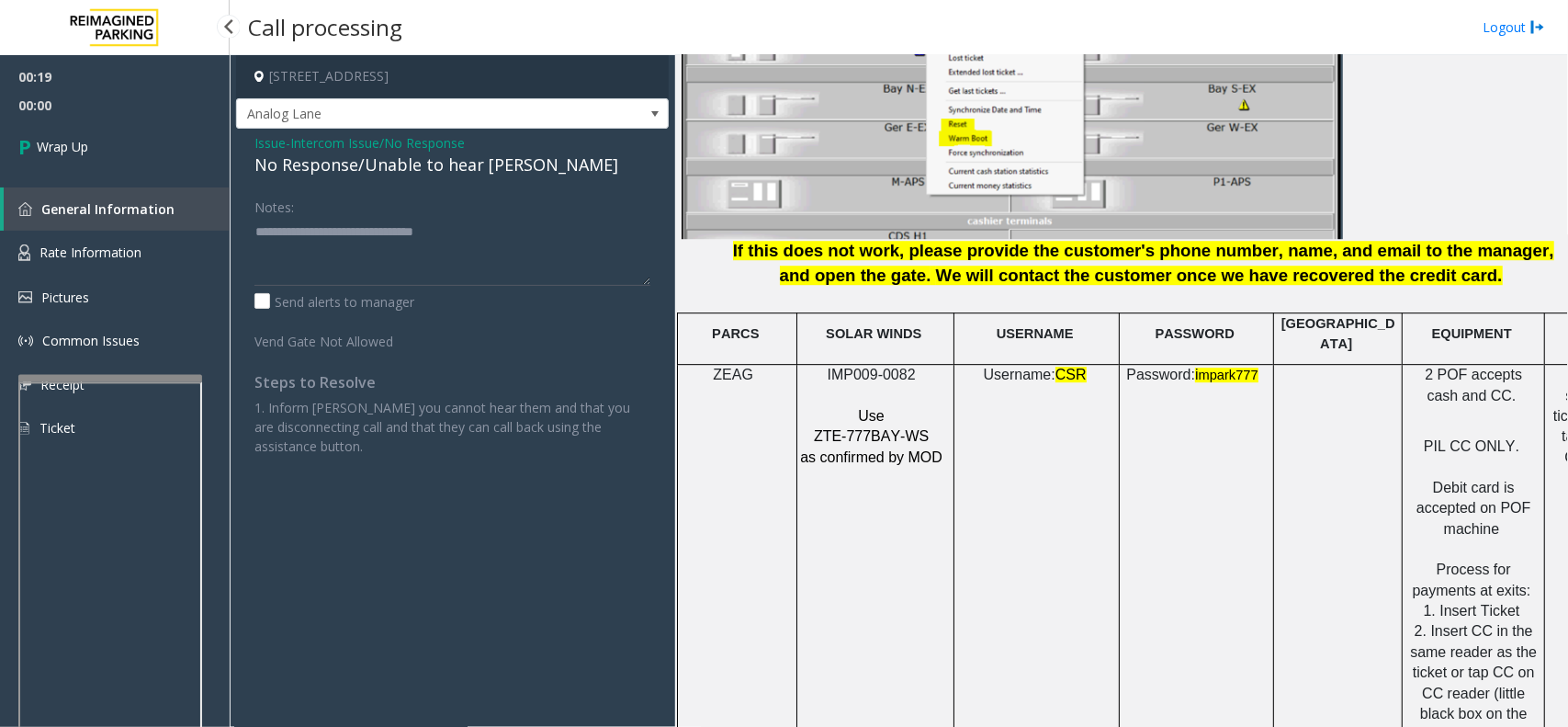 click on "Wrap Up" at bounding box center (115, 146) 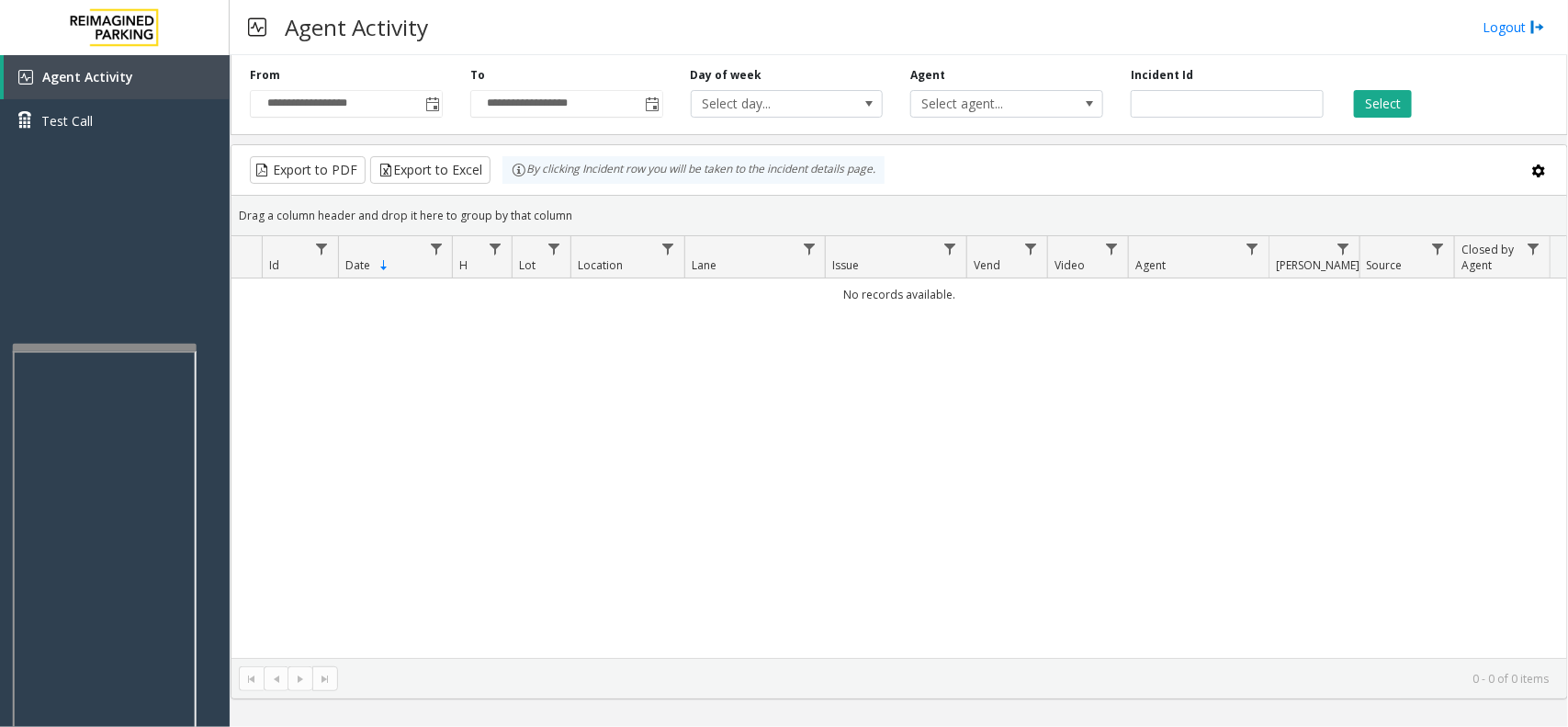 click at bounding box center [105, 347] 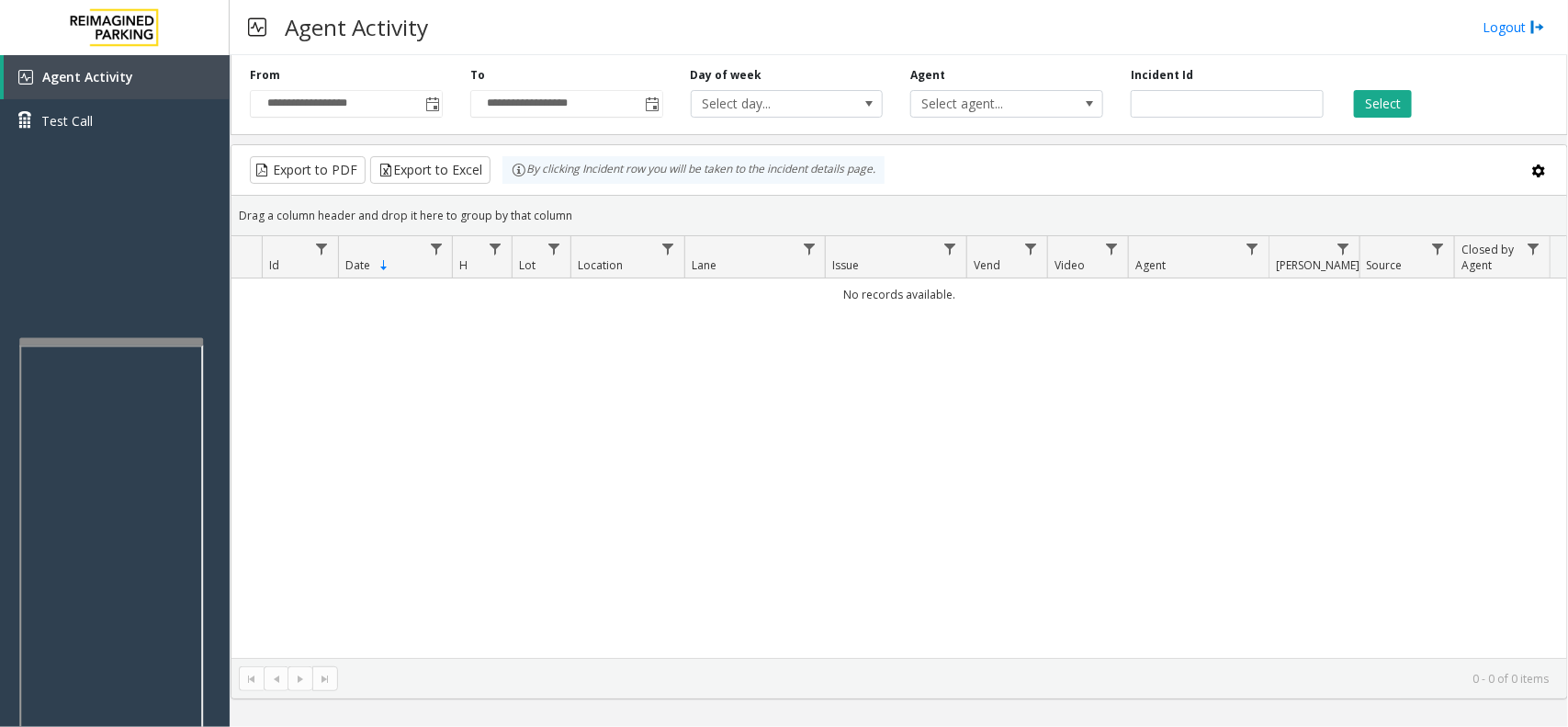click at bounding box center [111, 342] 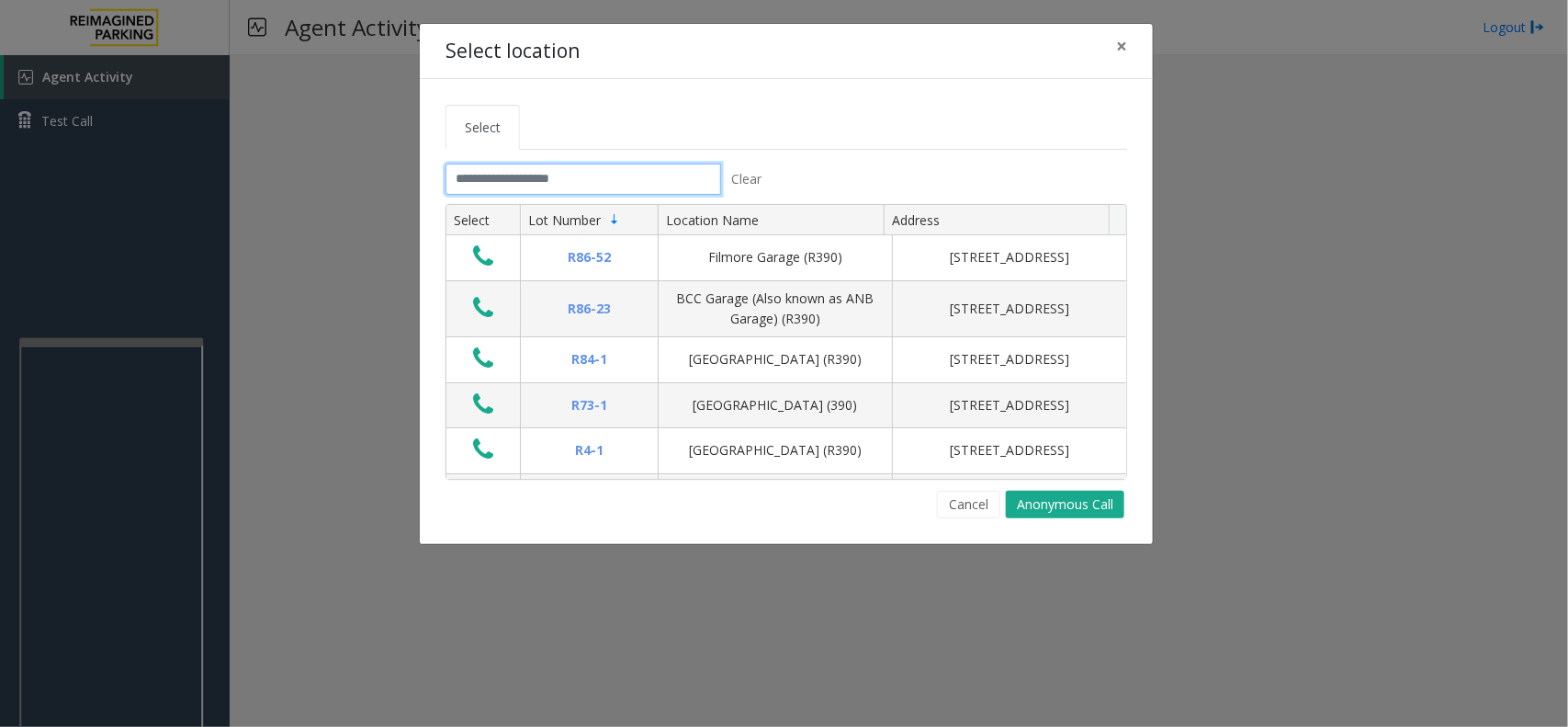 click 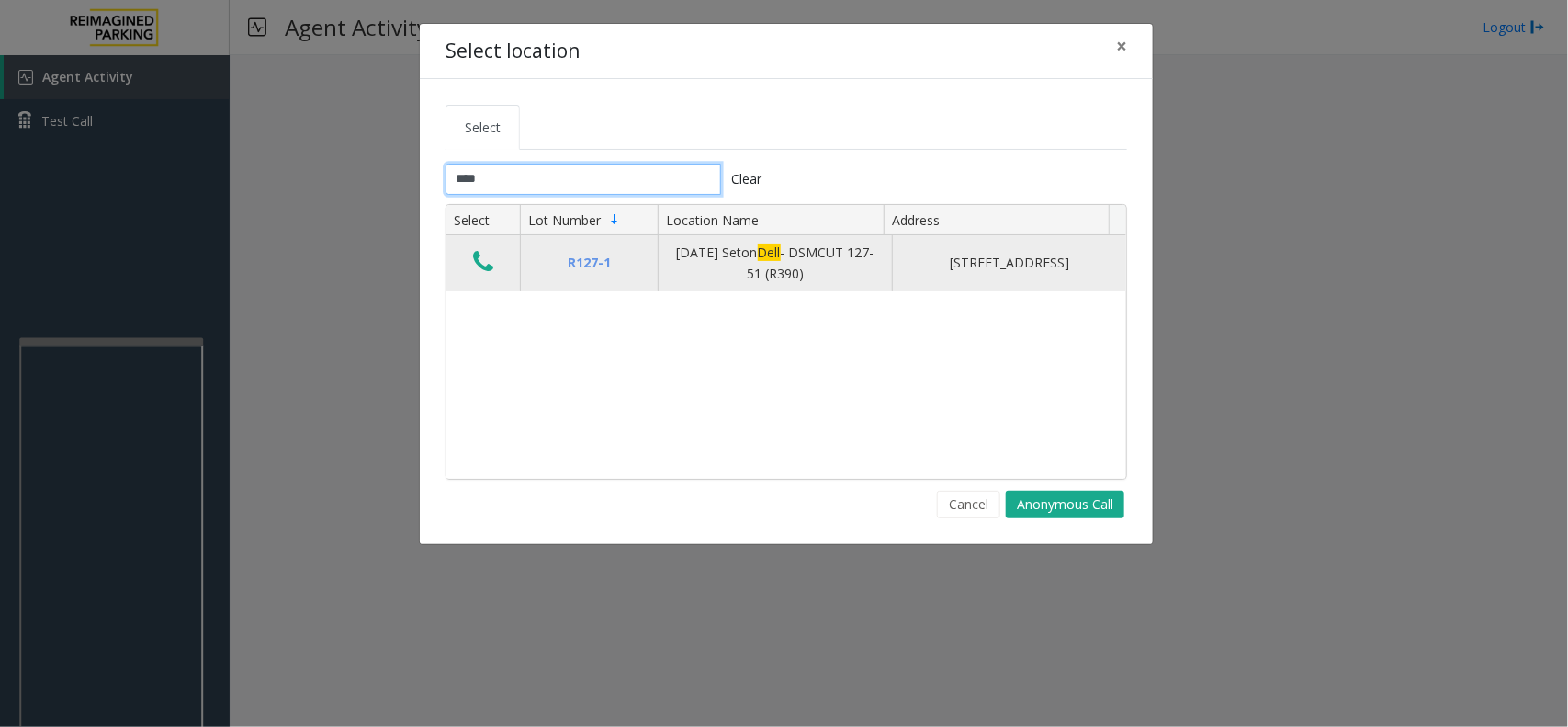 type on "****" 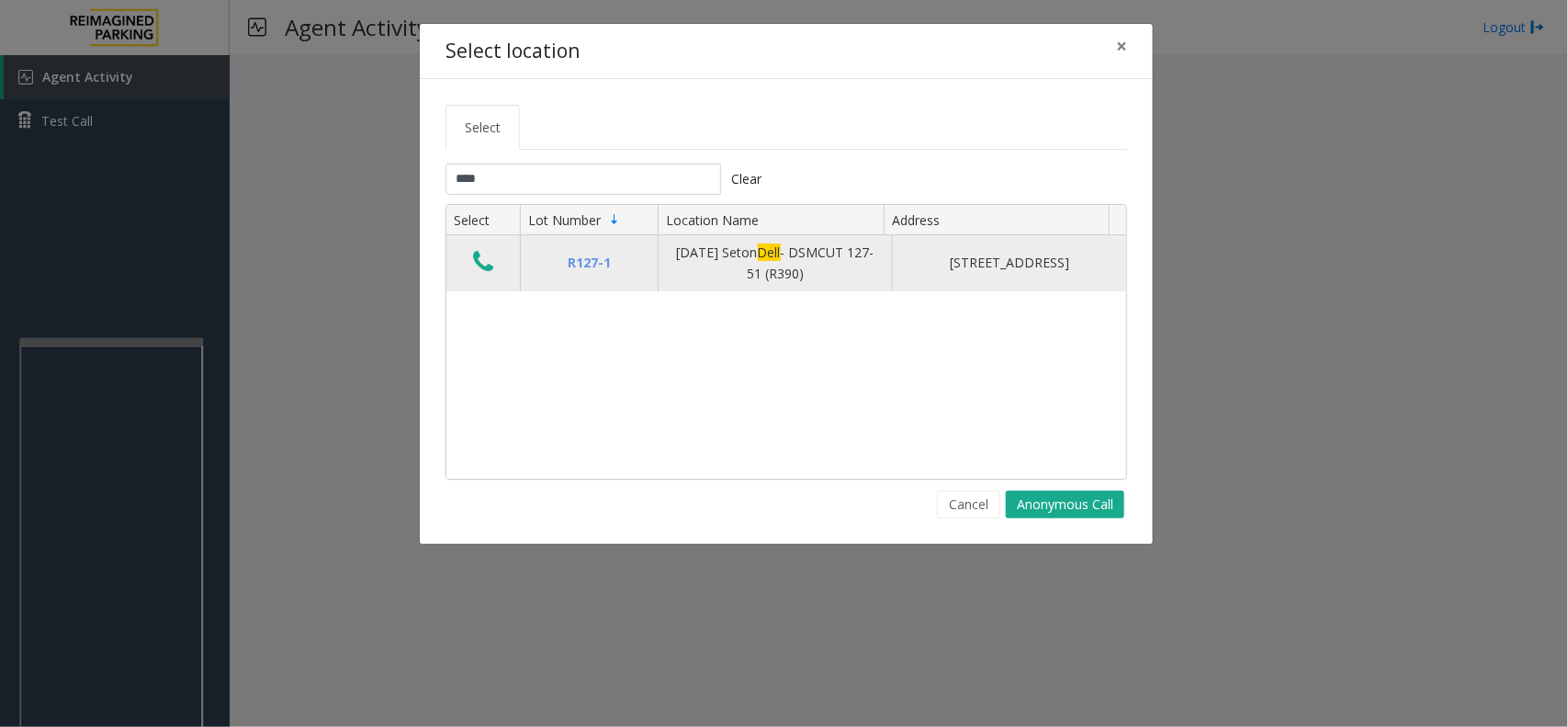 click 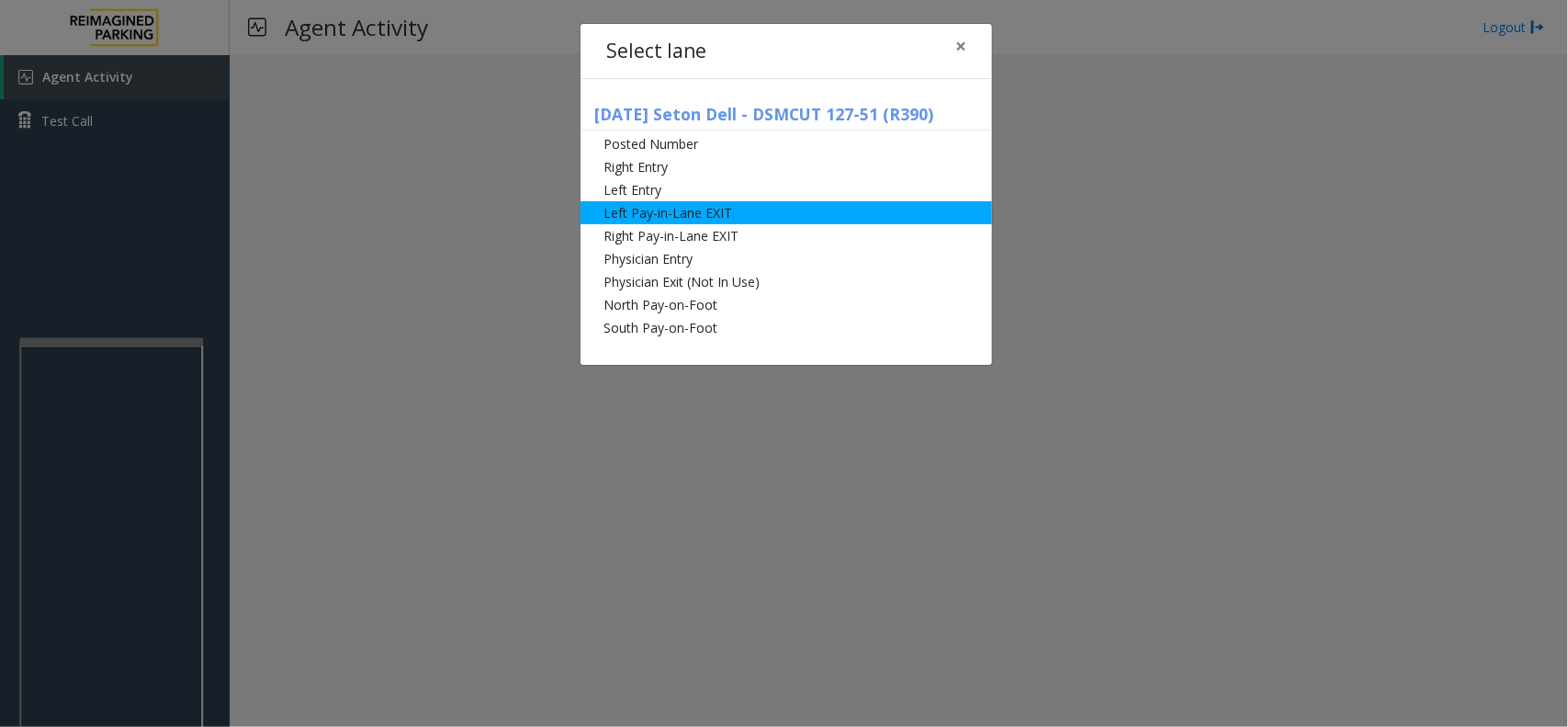 click on "Left Pay-in-Lane EXIT" 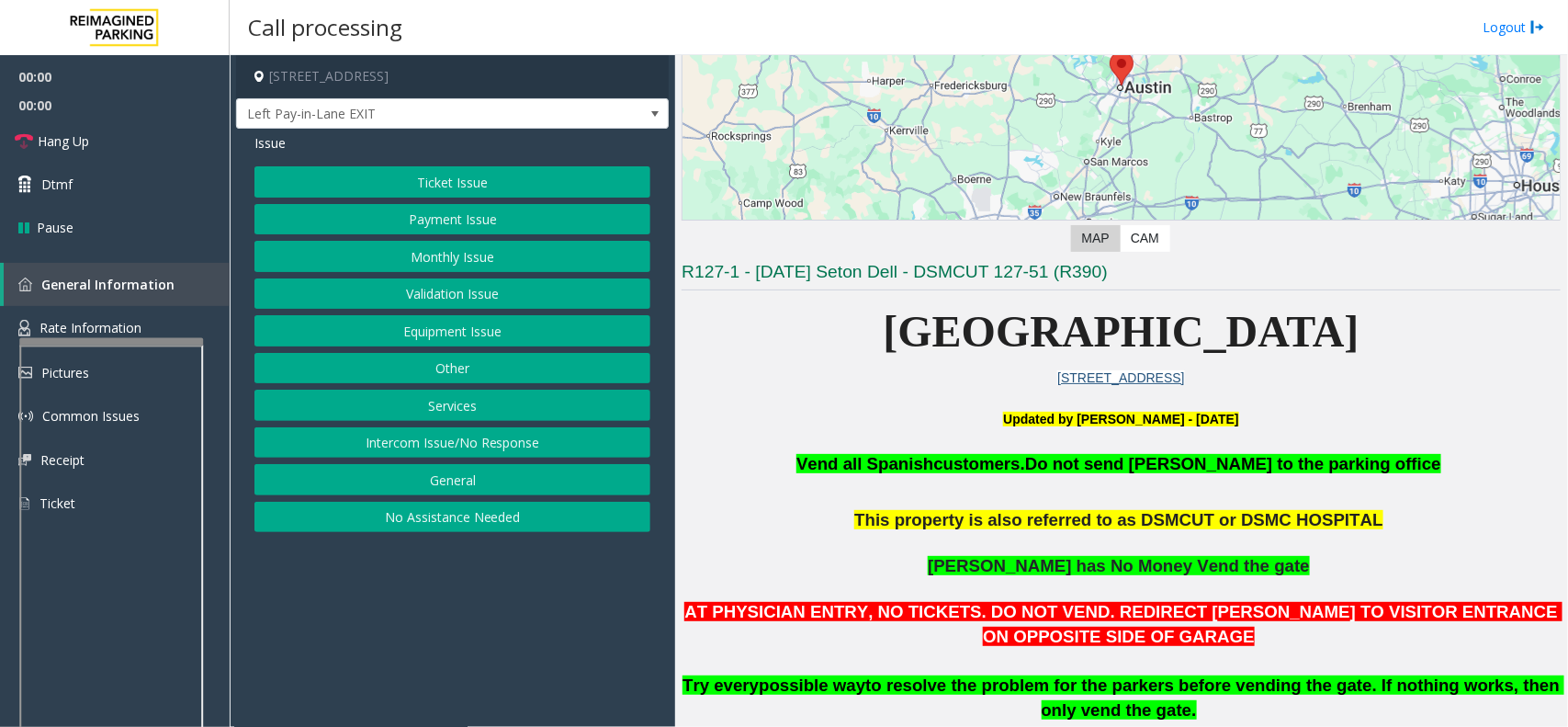 scroll, scrollTop: 460, scrollLeft: 0, axis: vertical 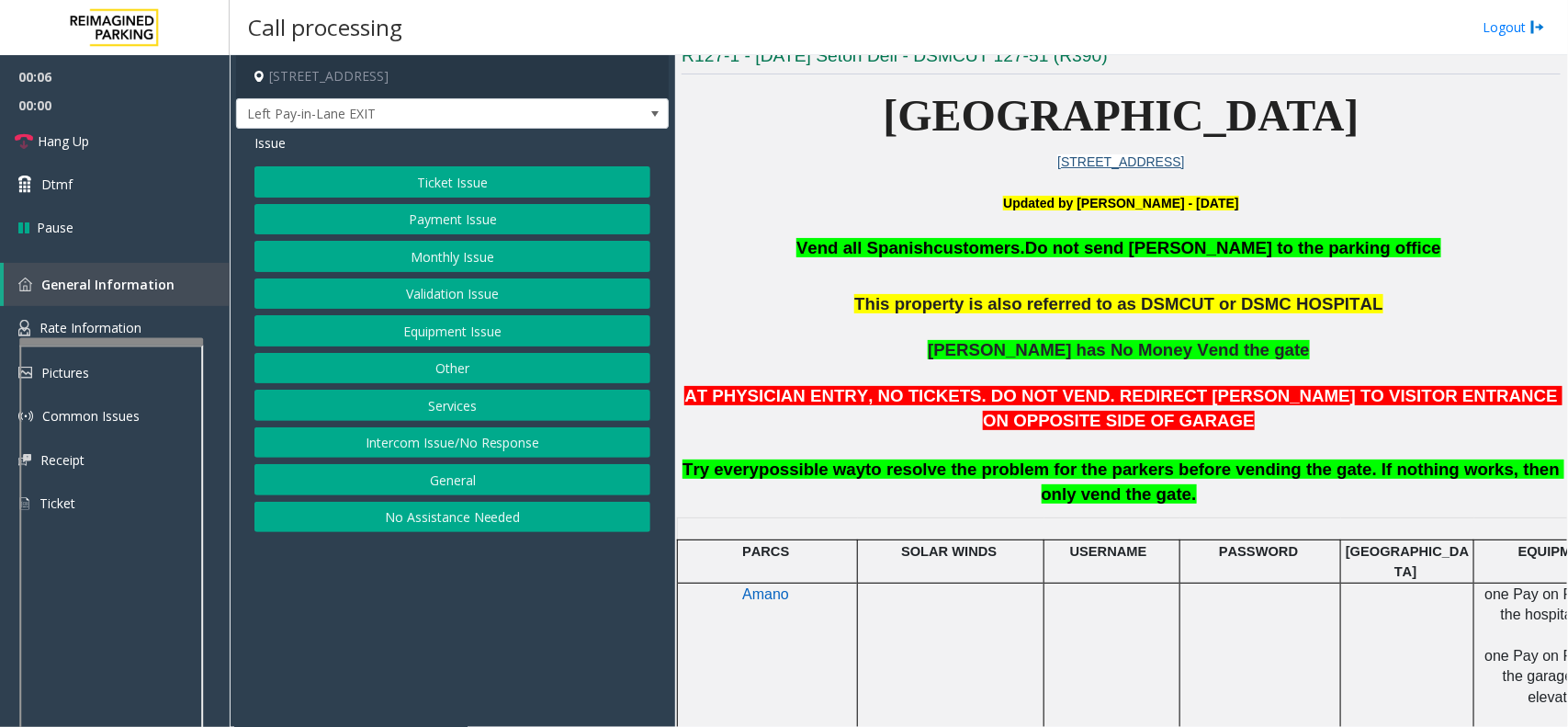 click on "Ticket Issue" 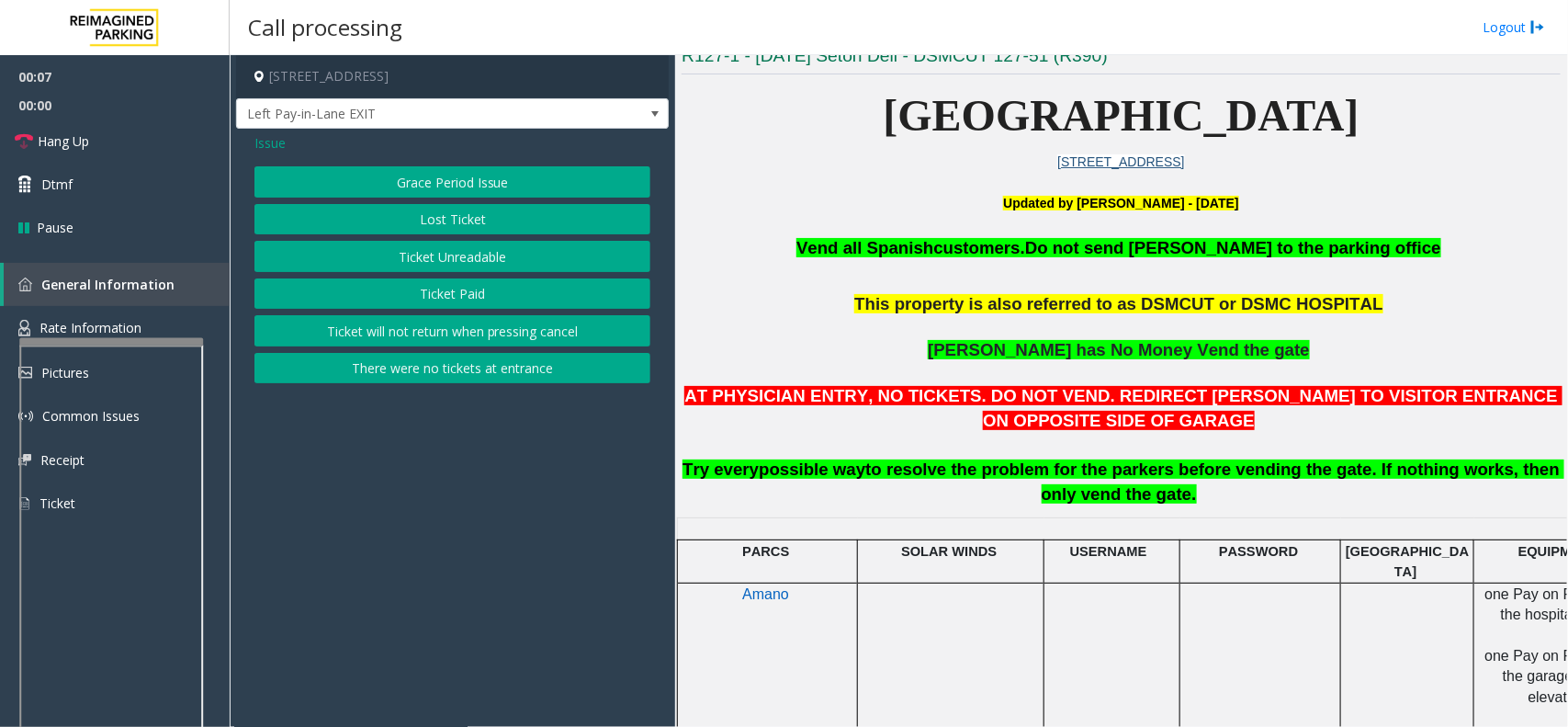 click on "There were no tickets at entrance" 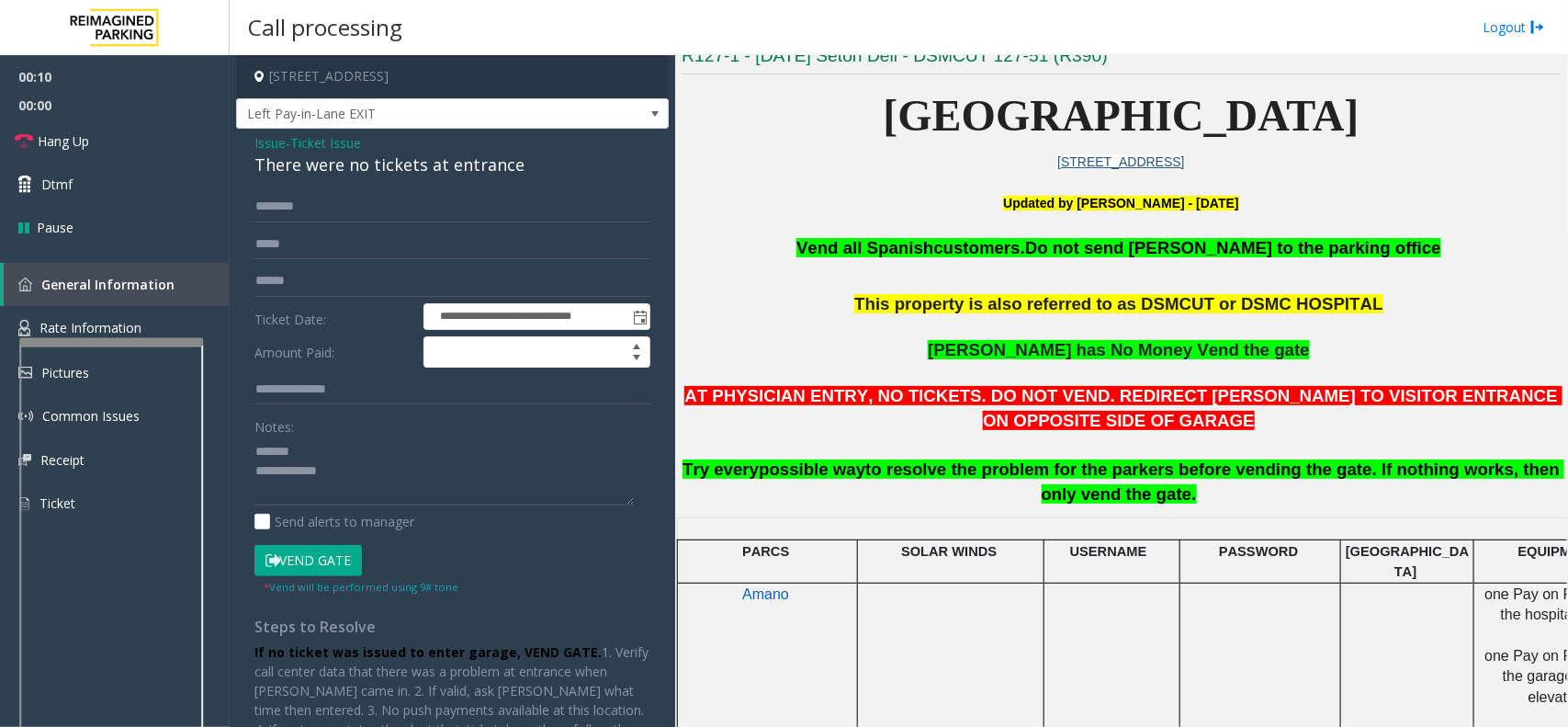 click on "There were no tickets at entrance" 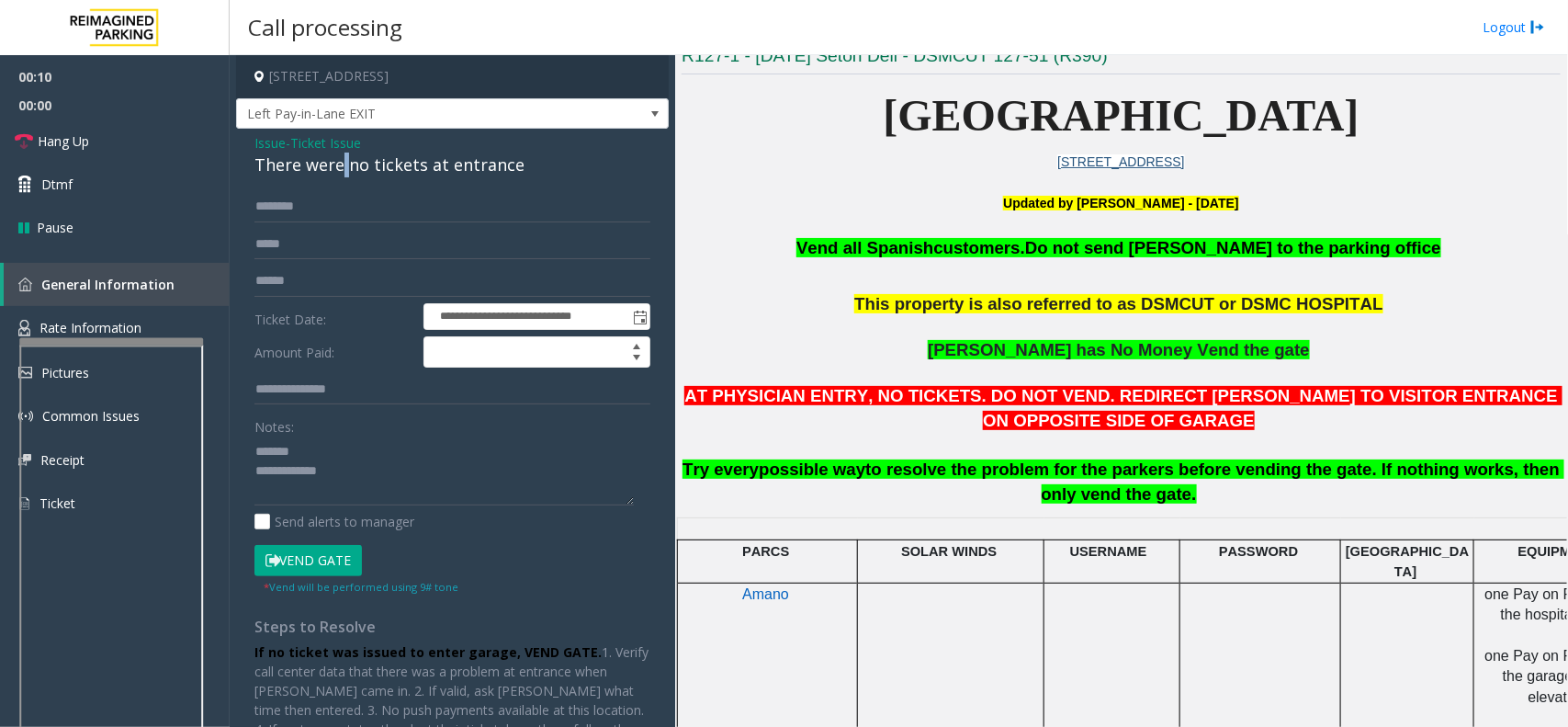click on "There were no tickets at entrance" 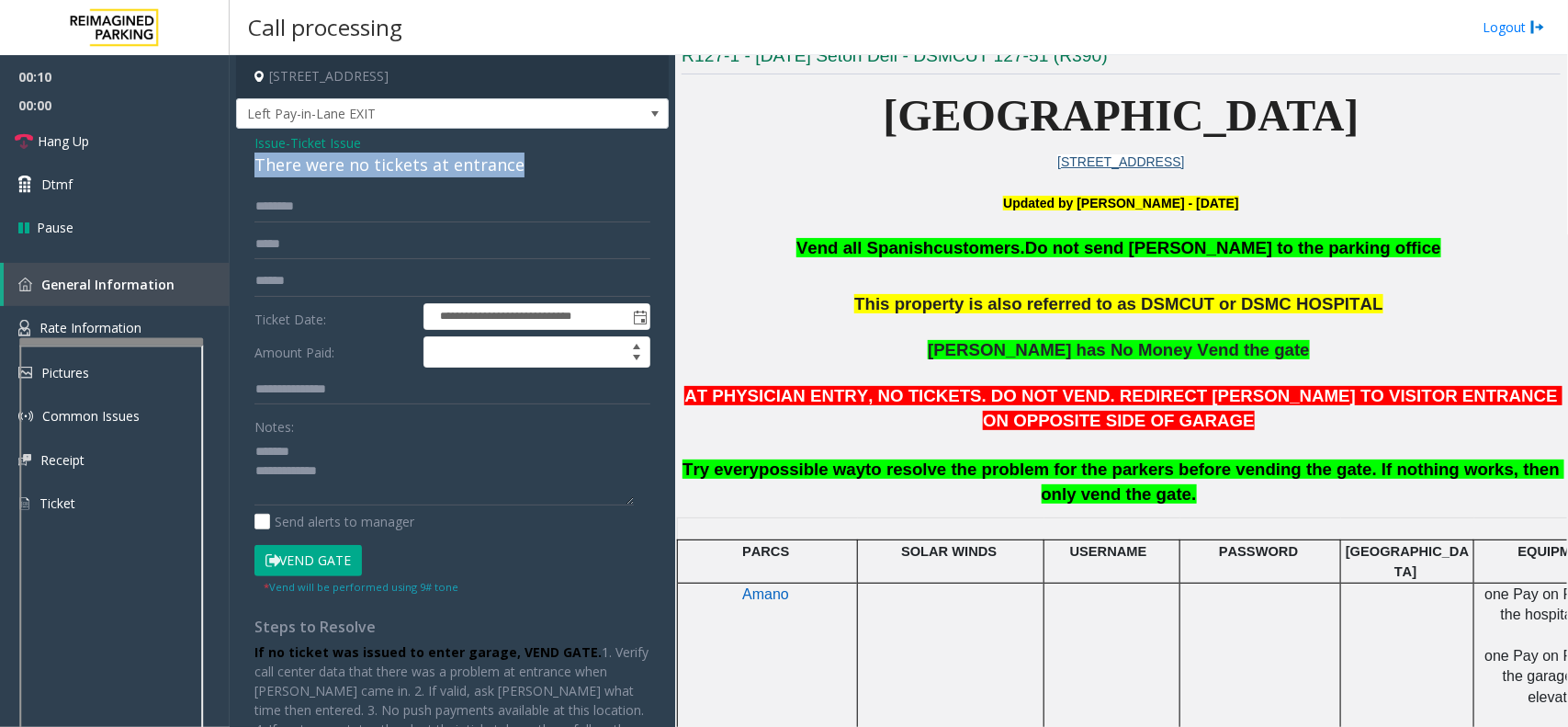click on "There were no tickets at entrance" 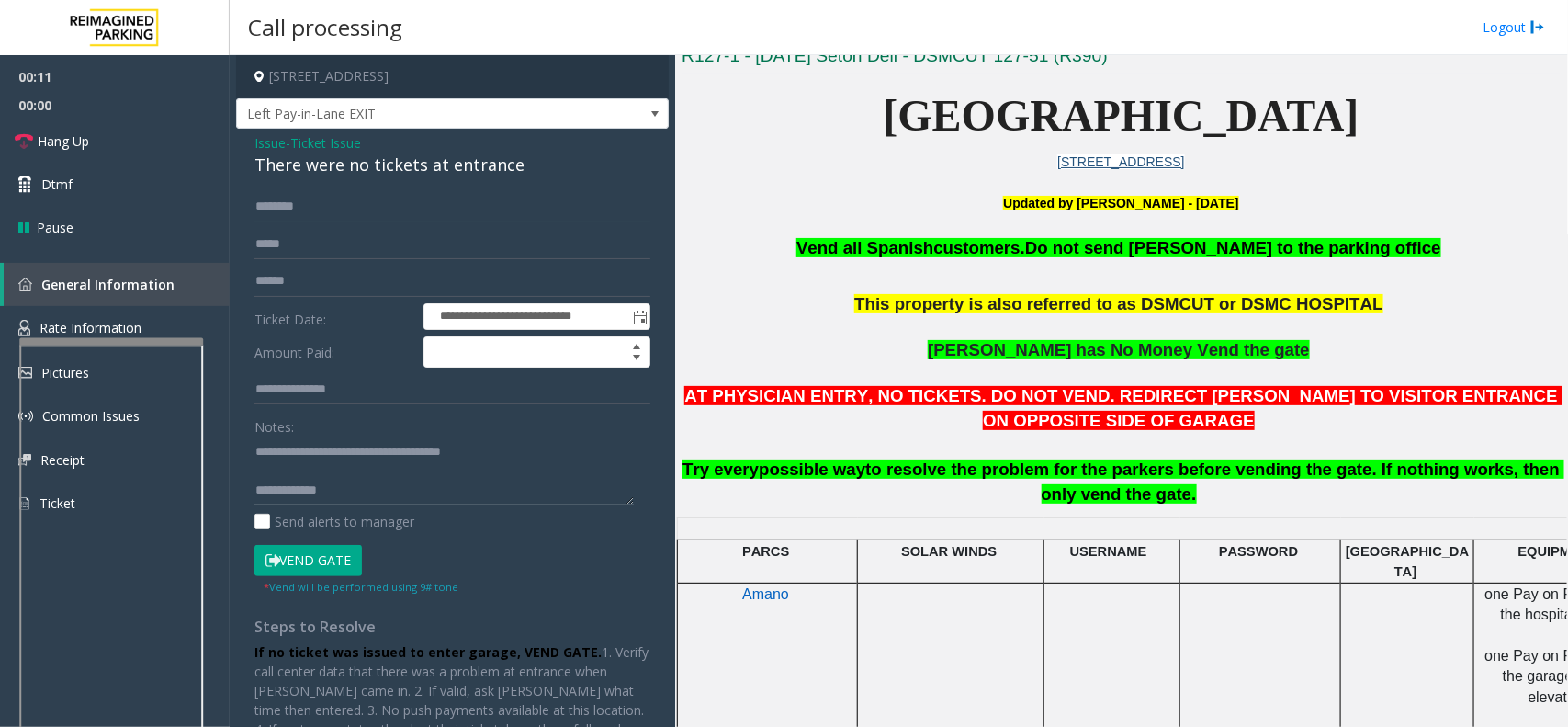 click 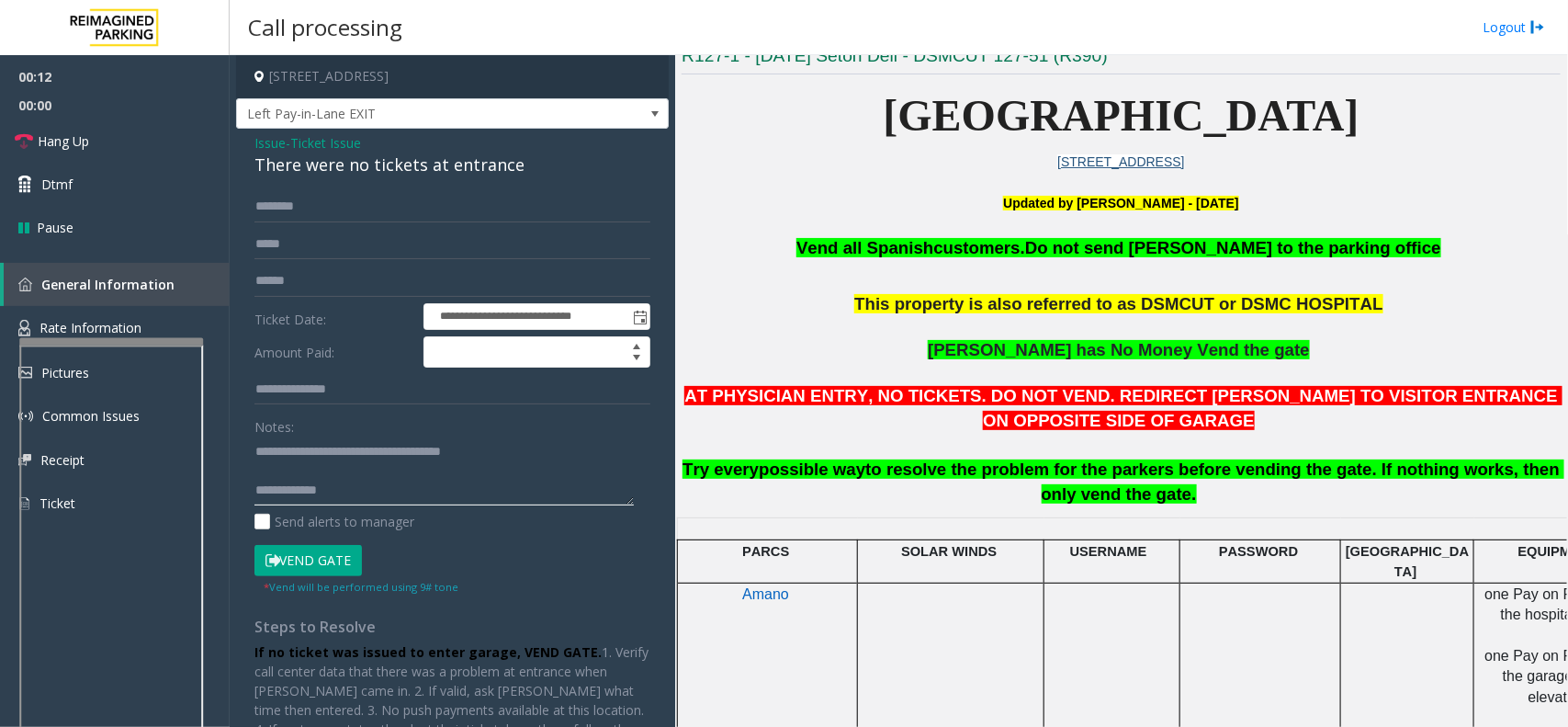 click 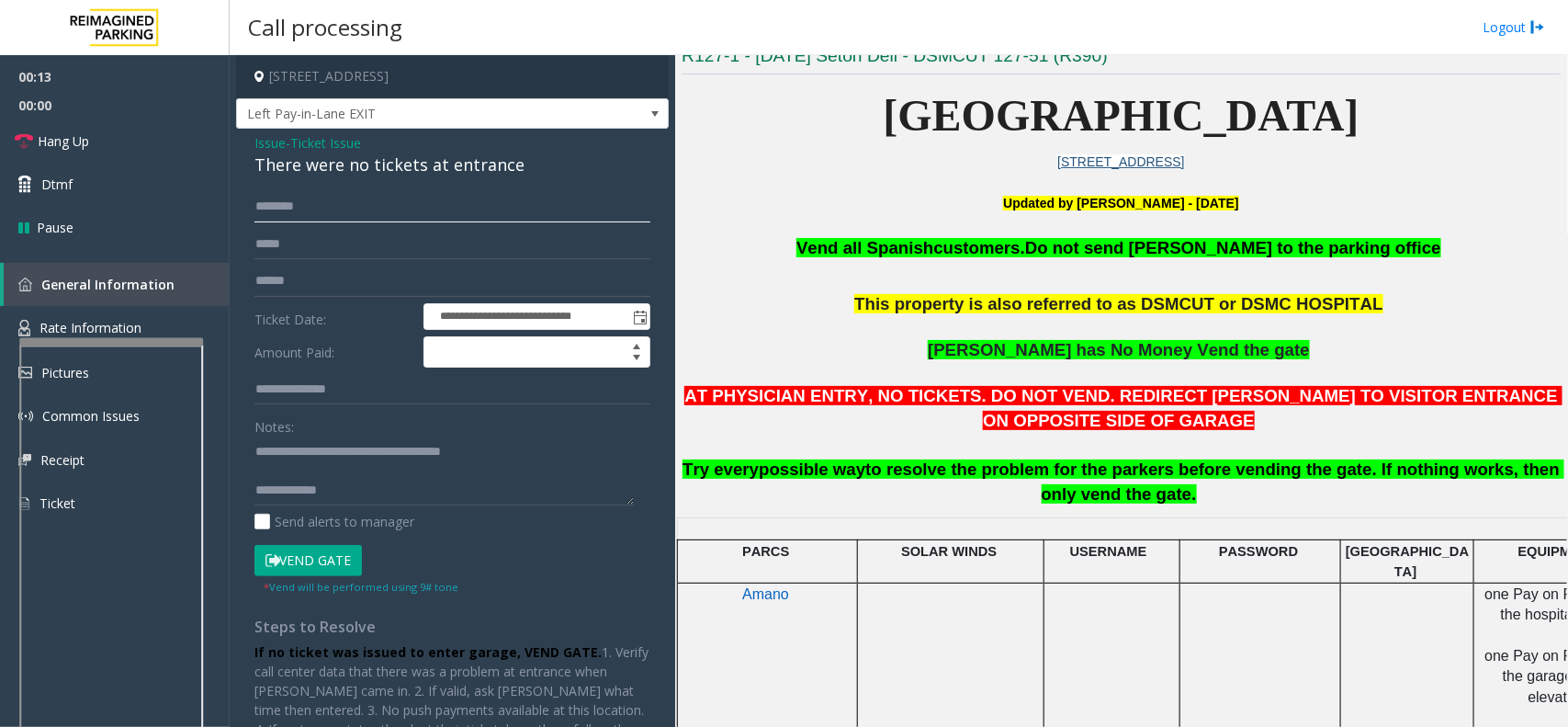 click 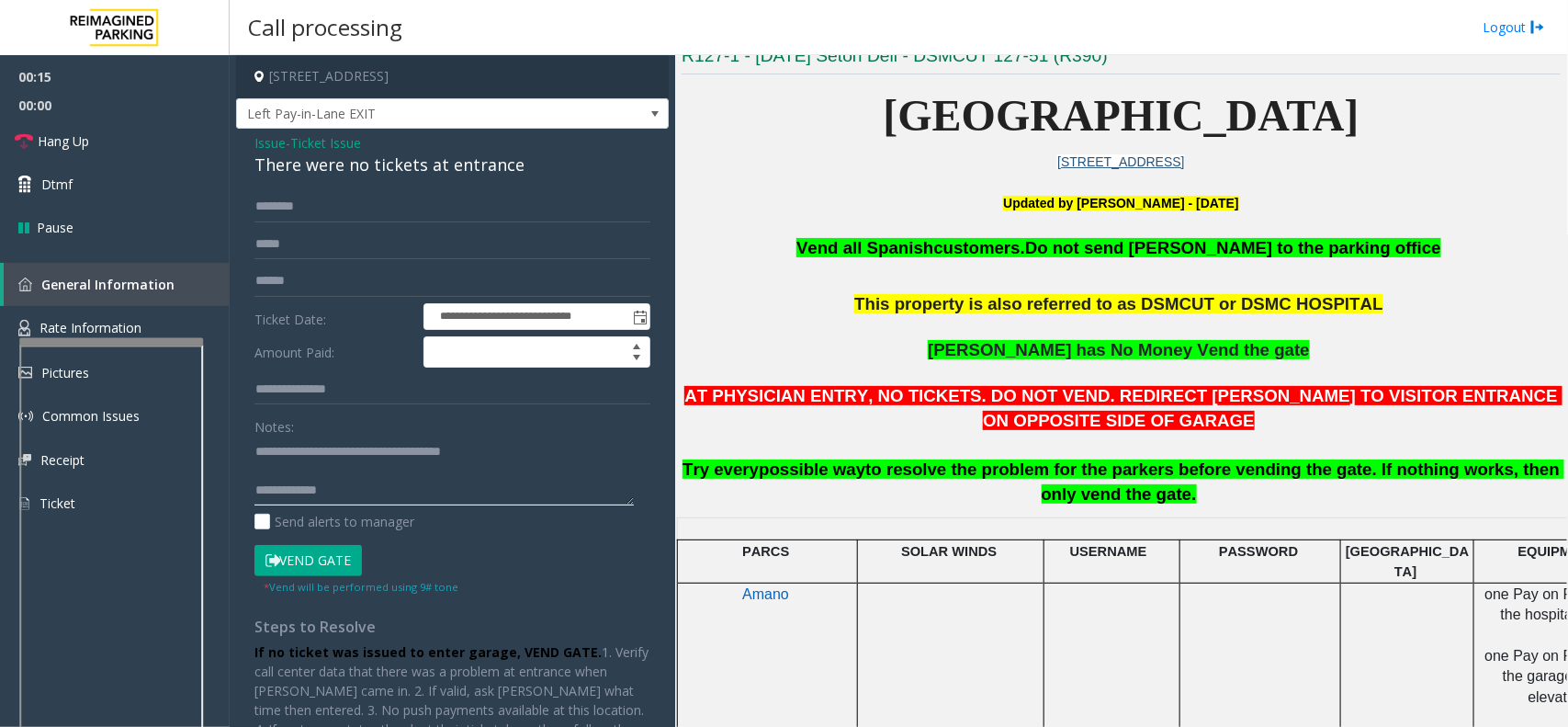 click 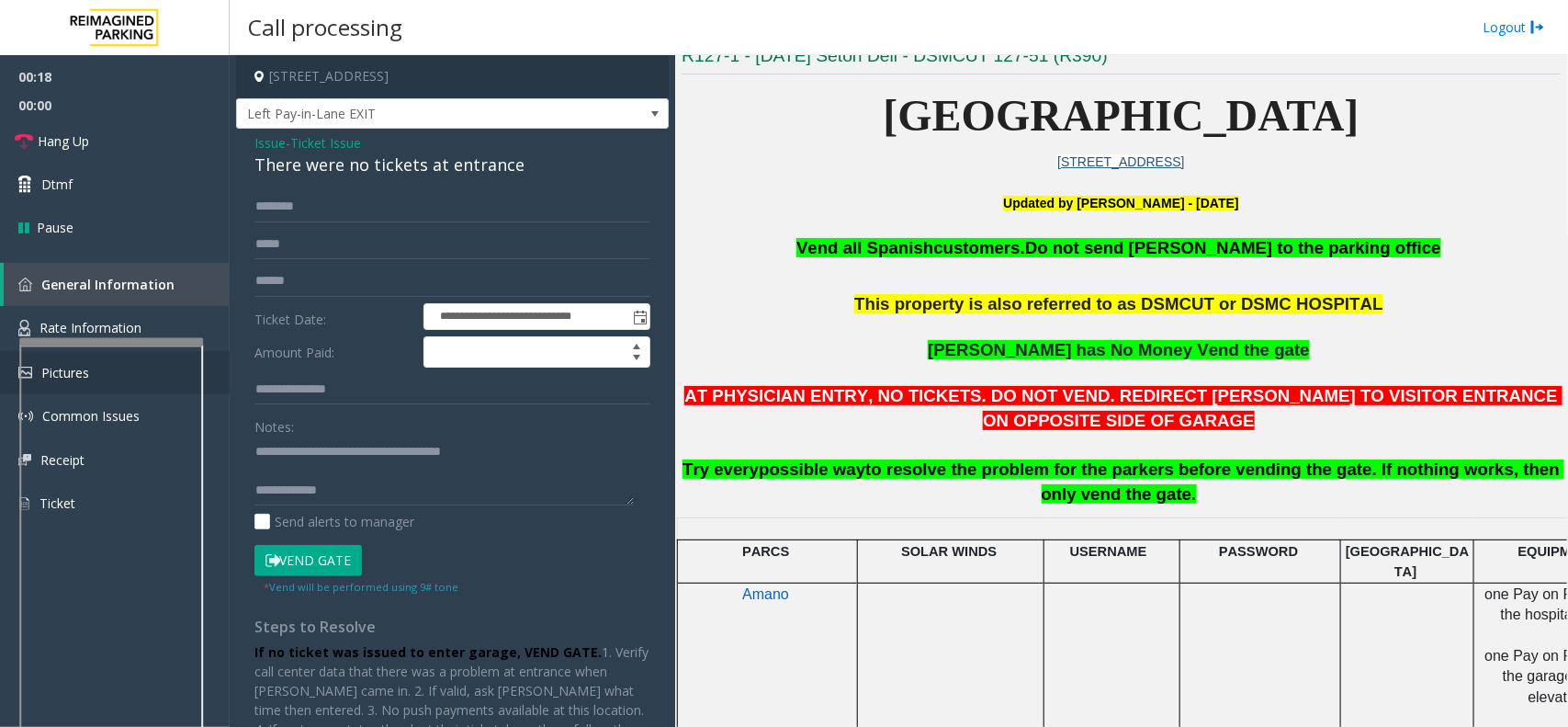 scroll, scrollTop: 19, scrollLeft: 0, axis: vertical 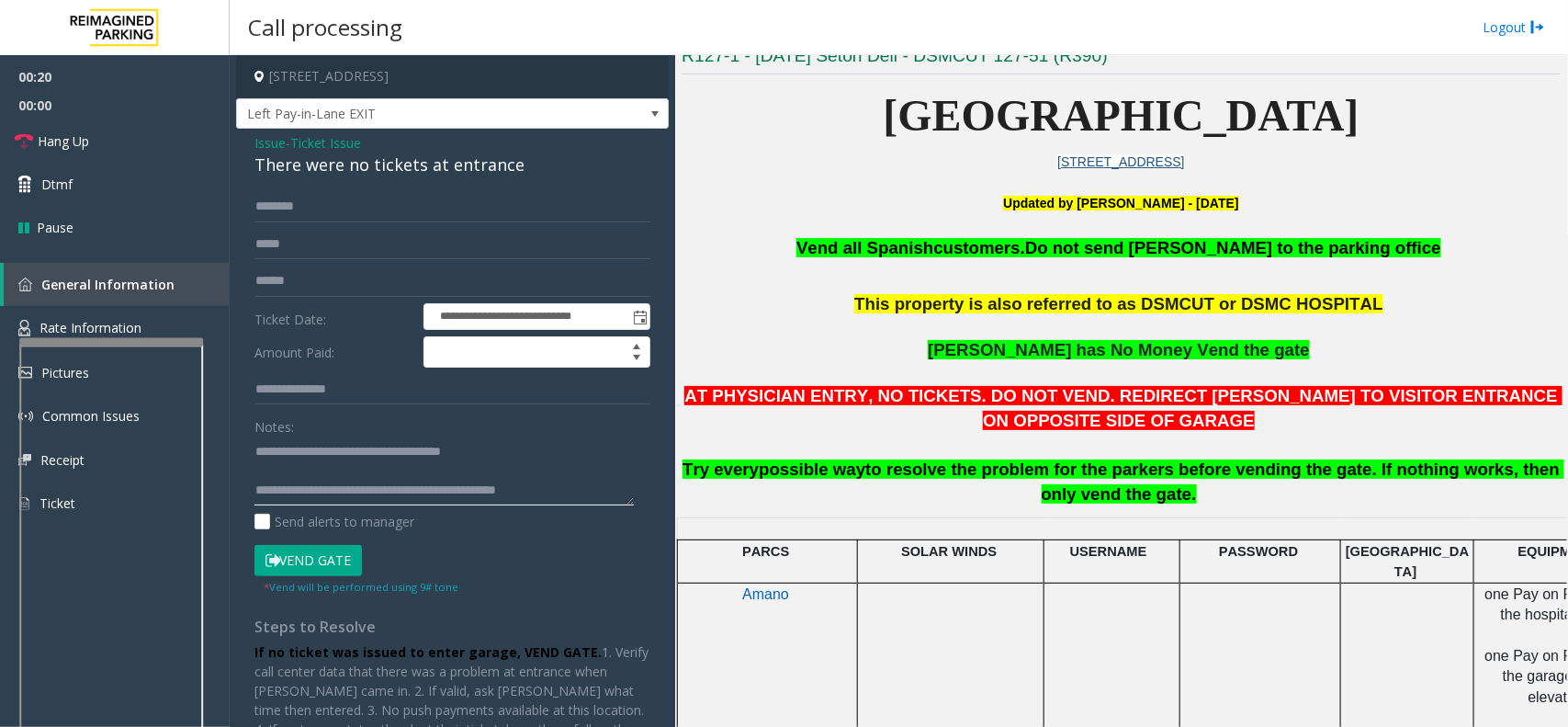 type on "**********" 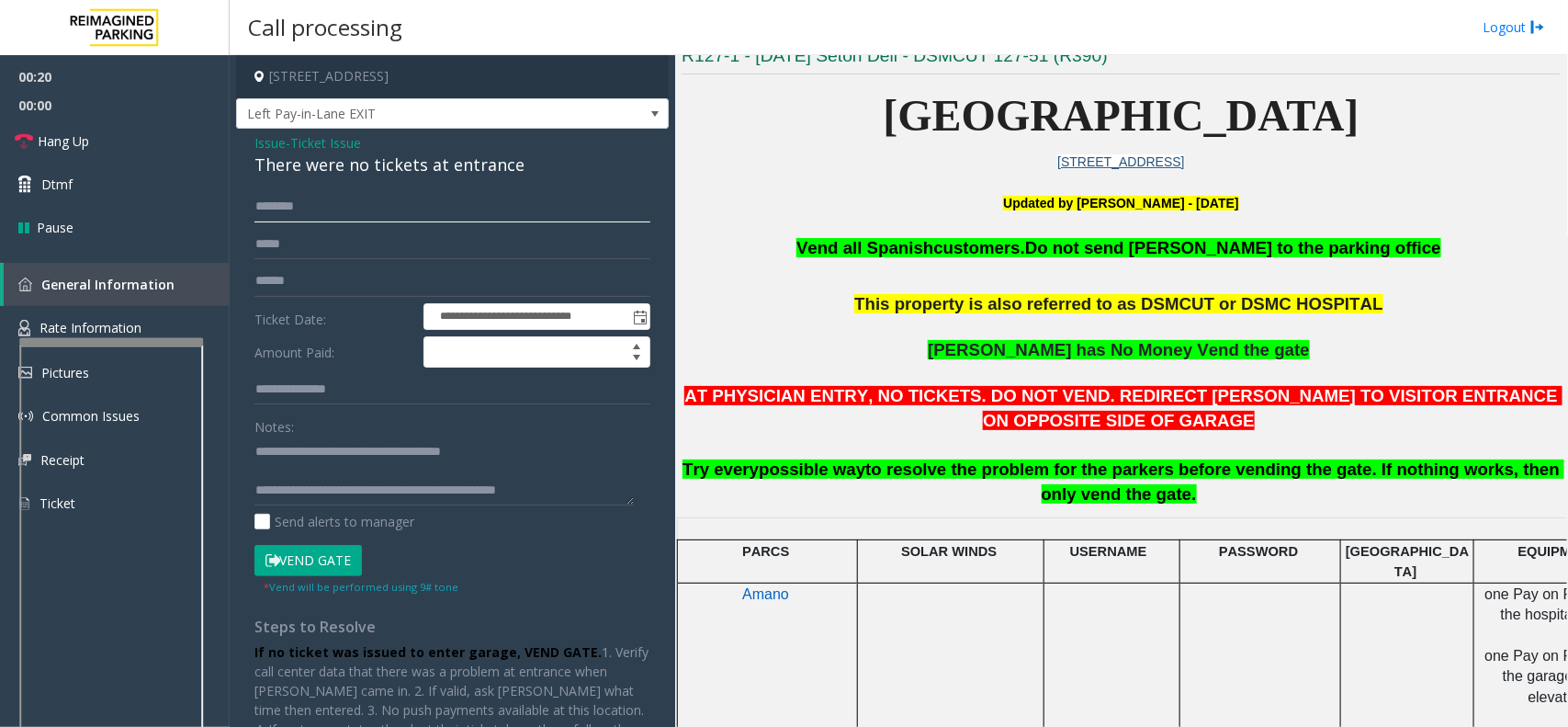 click 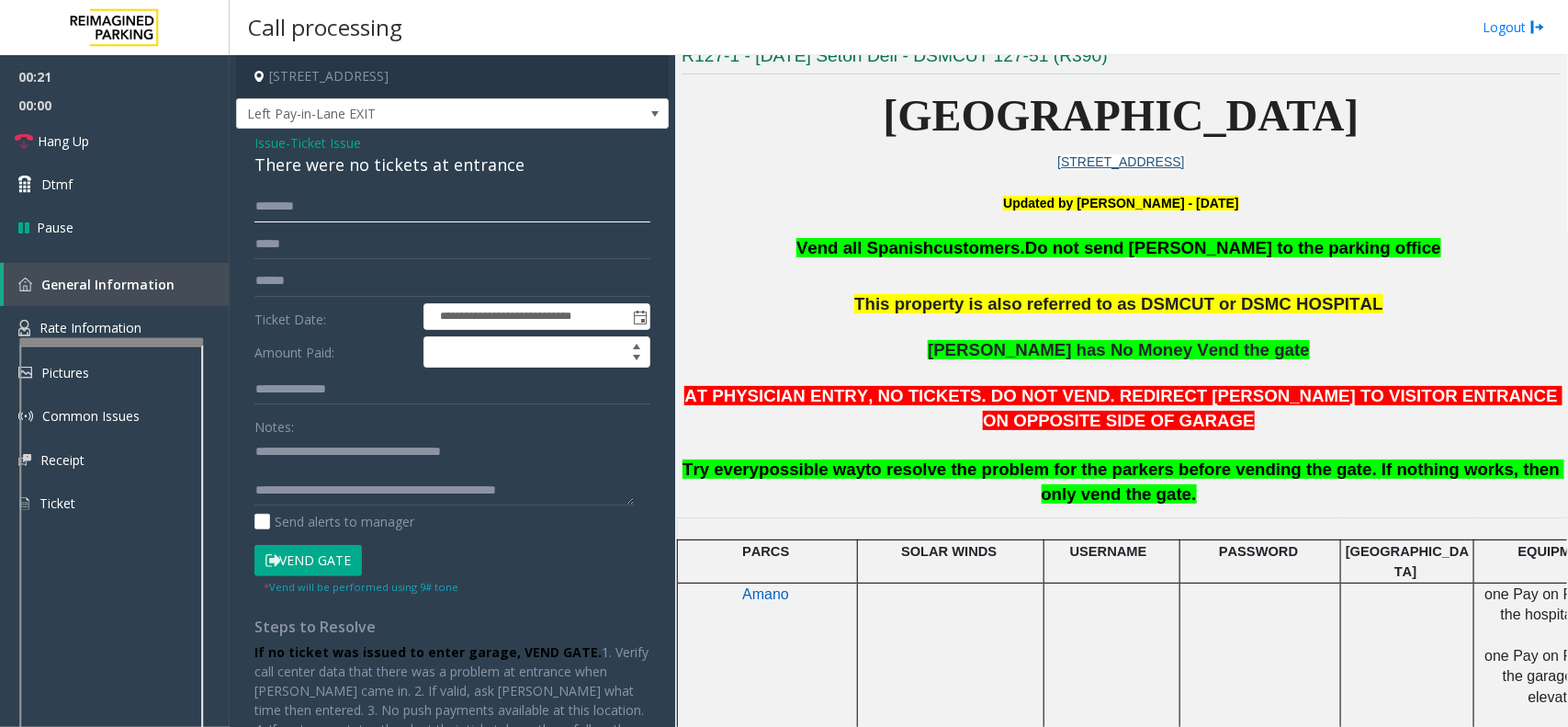 type on "*" 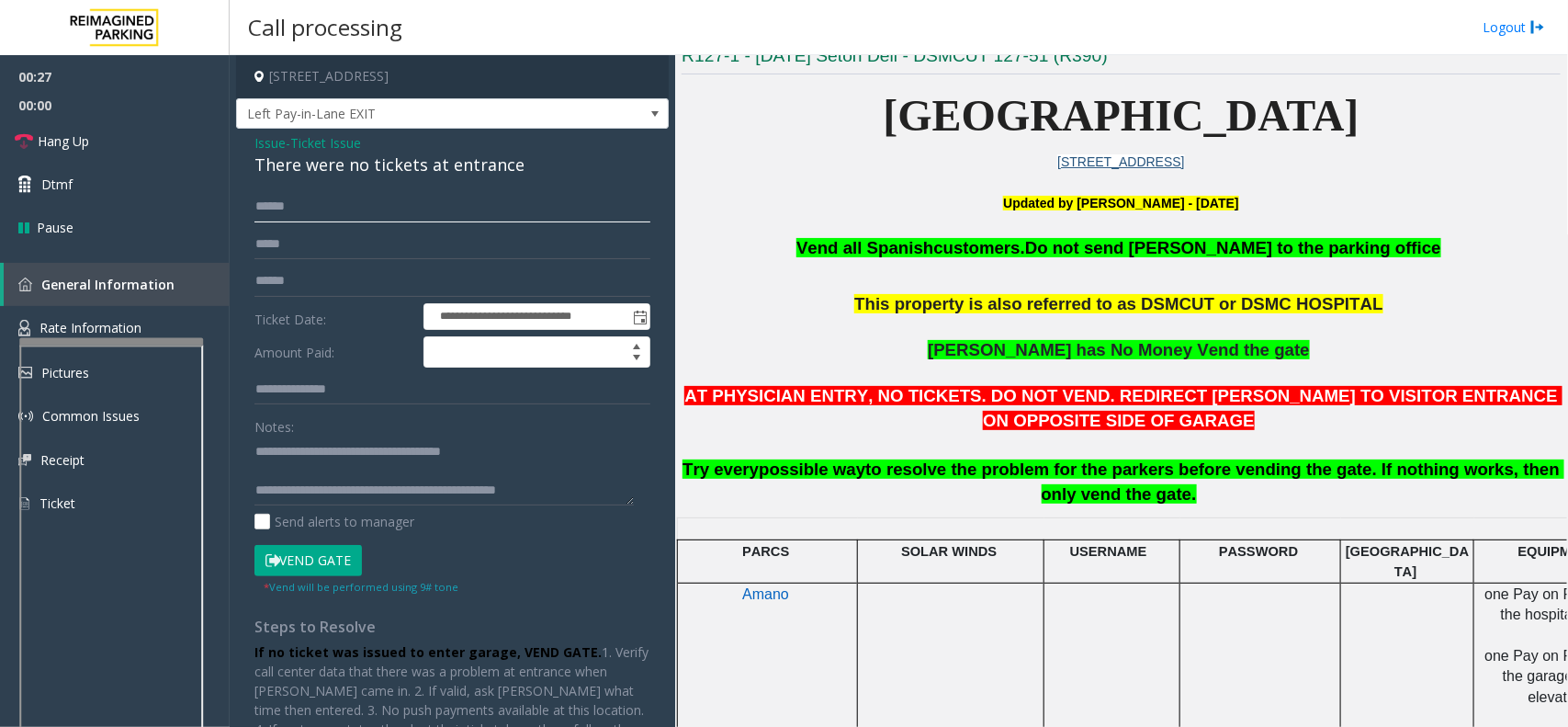 click on "*****" 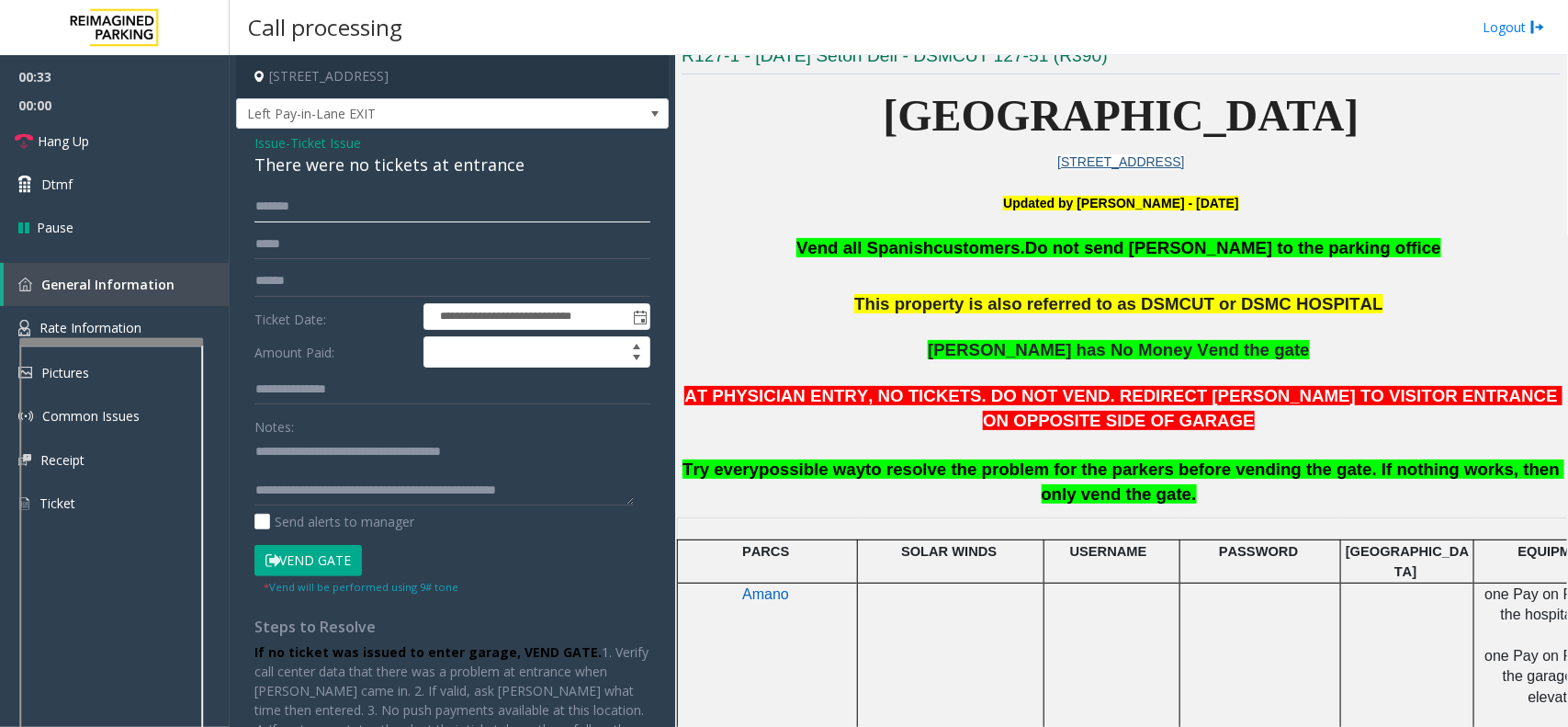 type on "******" 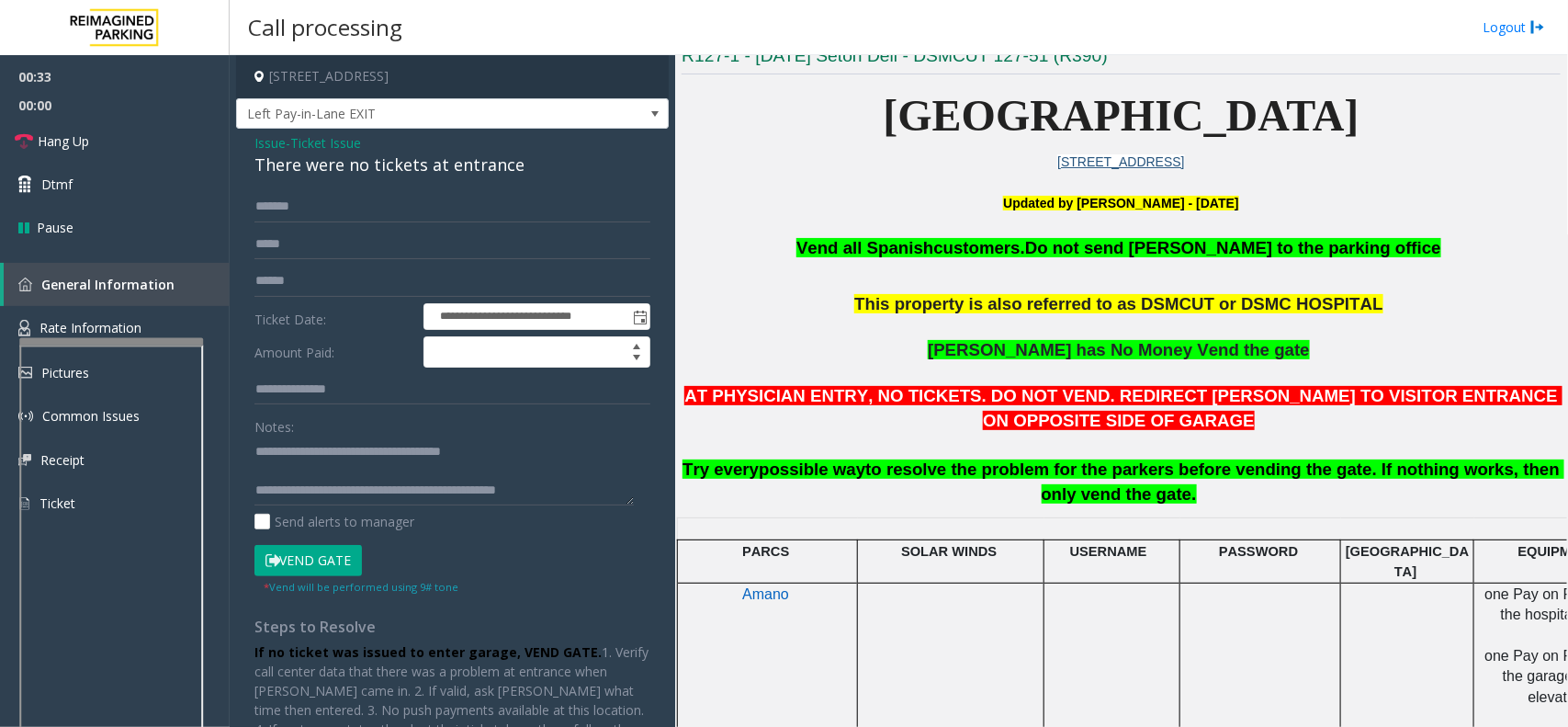 click on "Vend Gate" 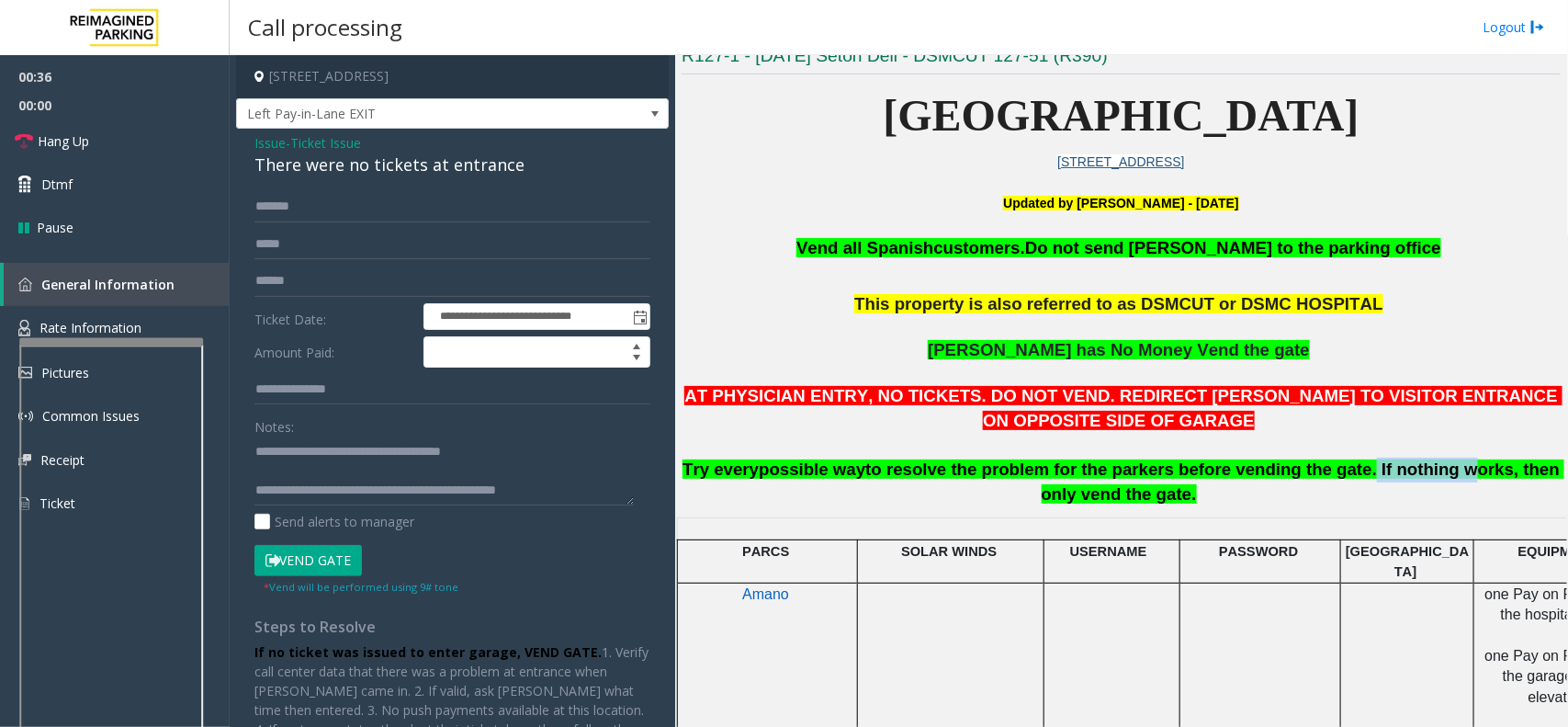 drag, startPoint x: 1295, startPoint y: 474, endPoint x: 1392, endPoint y: 476, distance: 97.02062 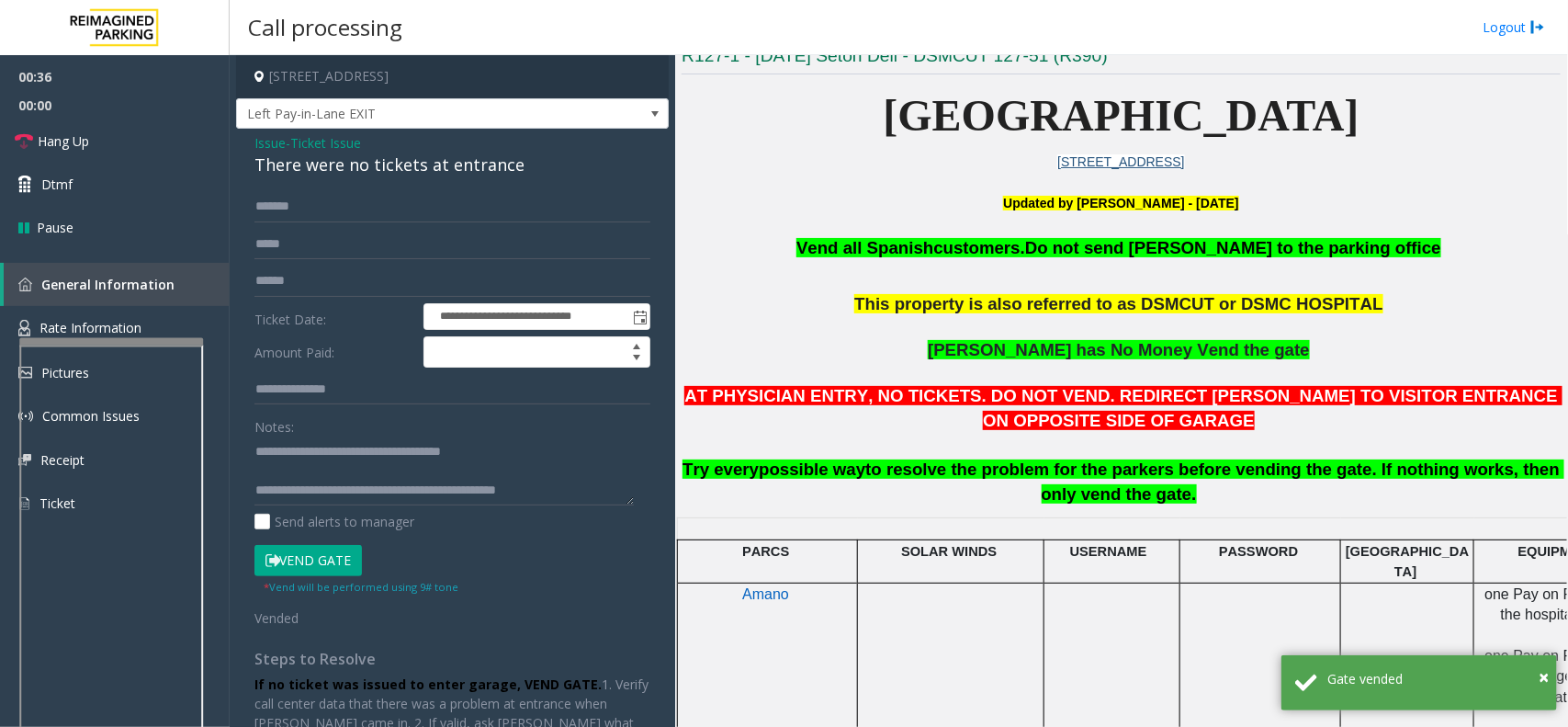 click on "to resolve the problem for the parkers before vending the gate. If nothing works, then only vend the gate." 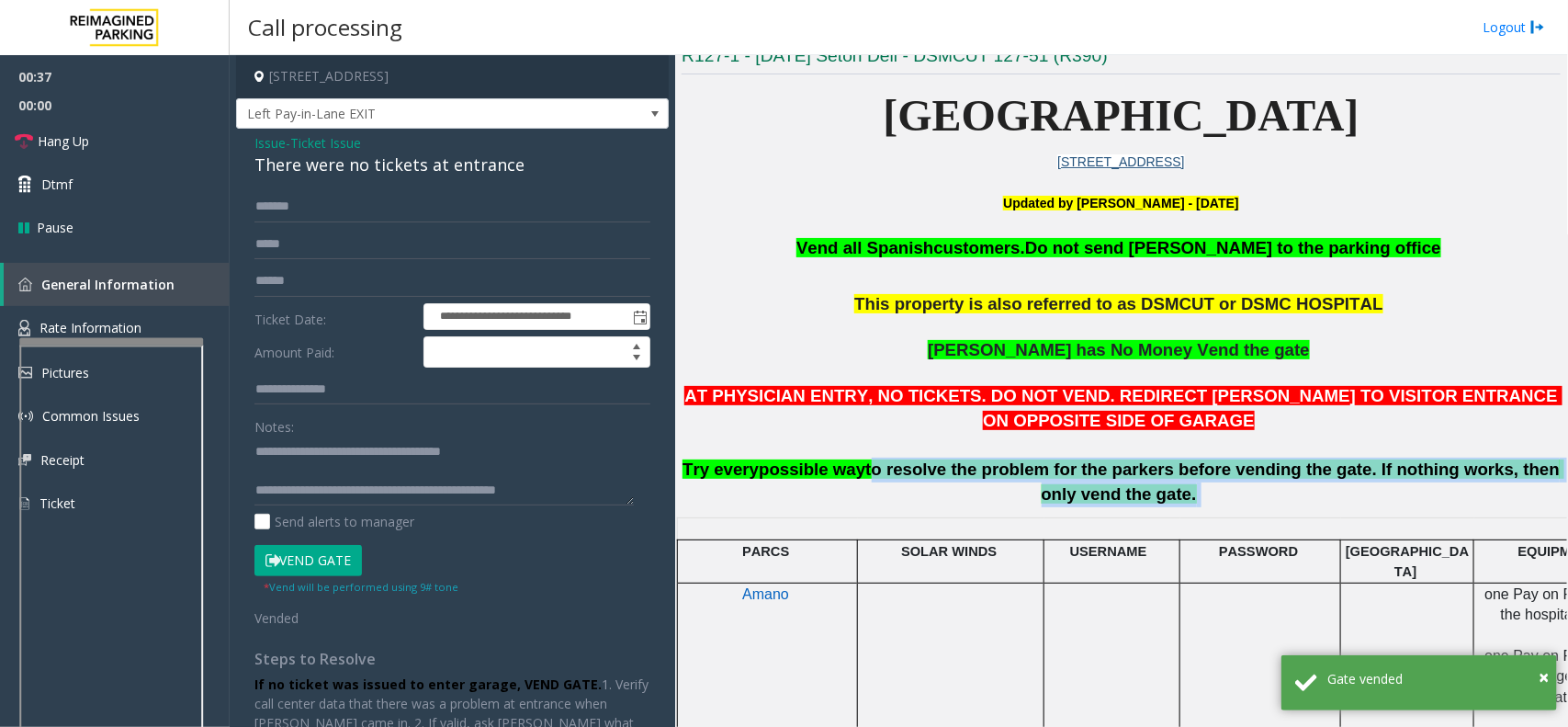 drag, startPoint x: 1173, startPoint y: 496, endPoint x: 1195, endPoint y: 497, distance: 22.022716 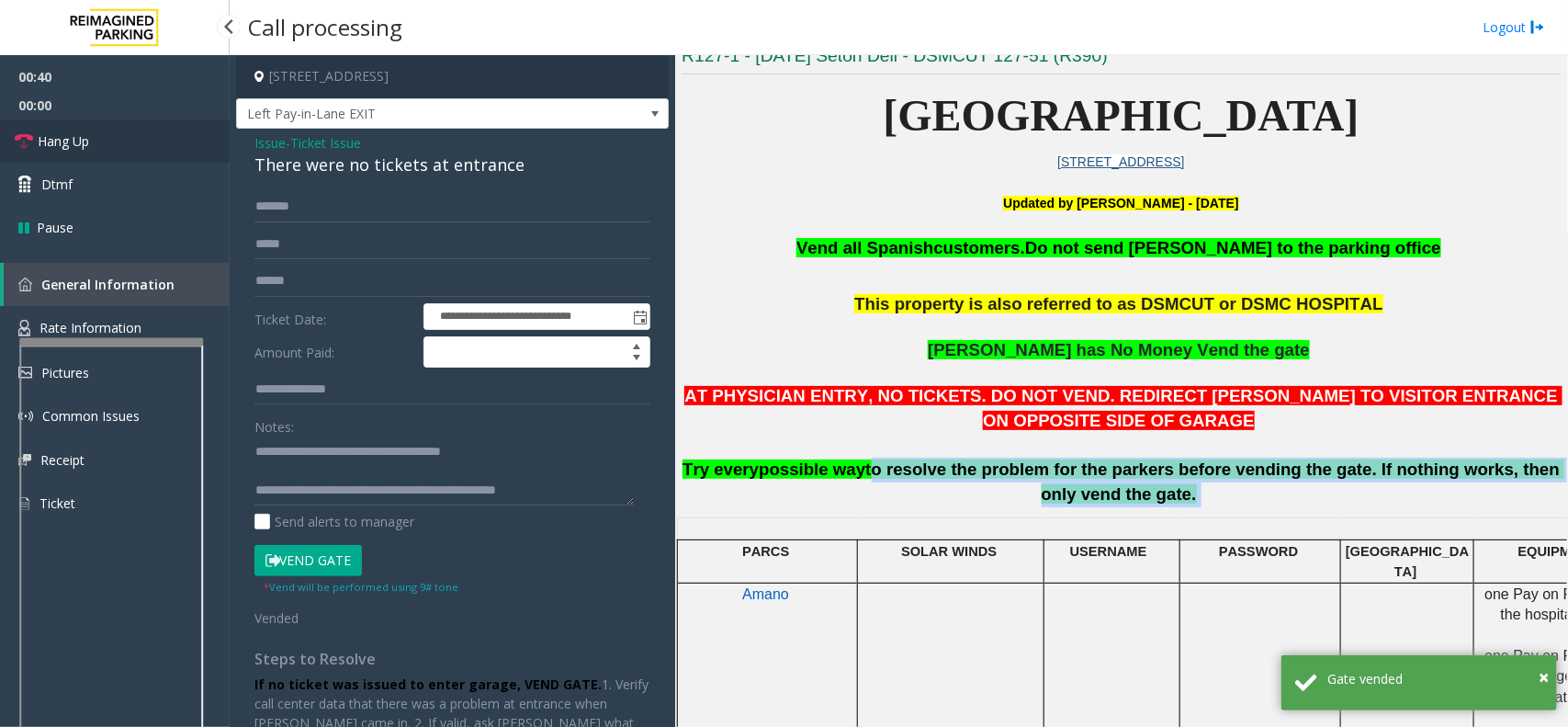 click on "Hang Up" at bounding box center (115, 141) 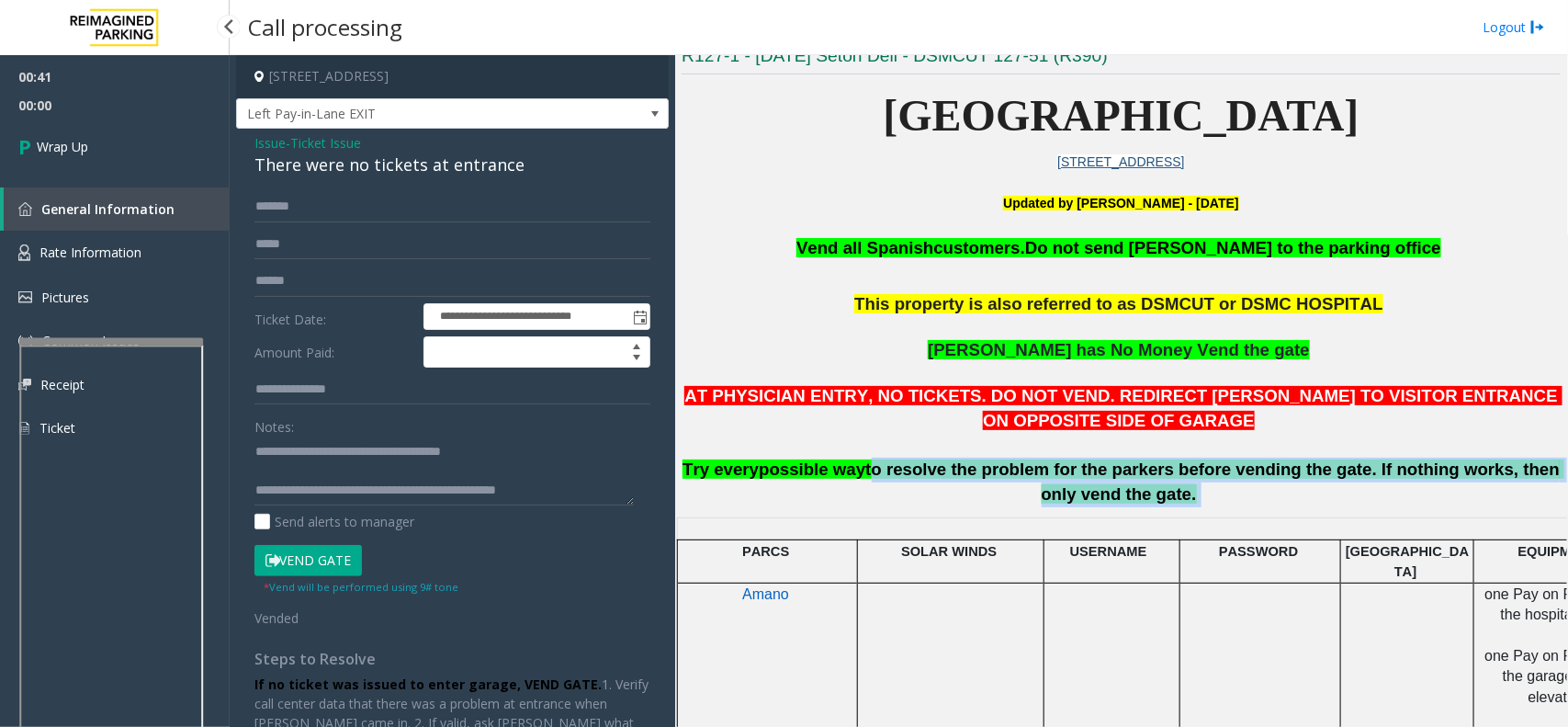 click on "Wrap Up" at bounding box center [115, 146] 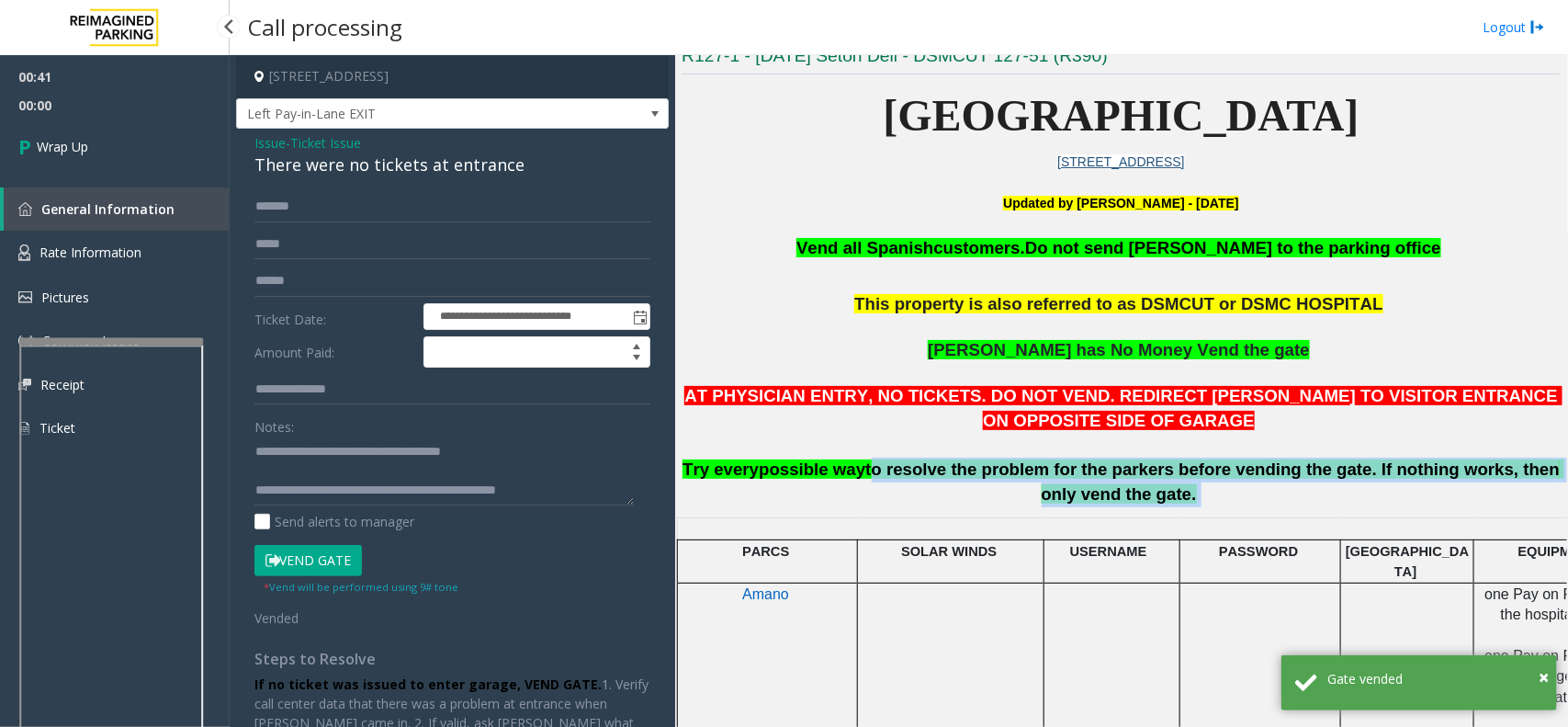 click on "Wrap Up" at bounding box center (115, 146) 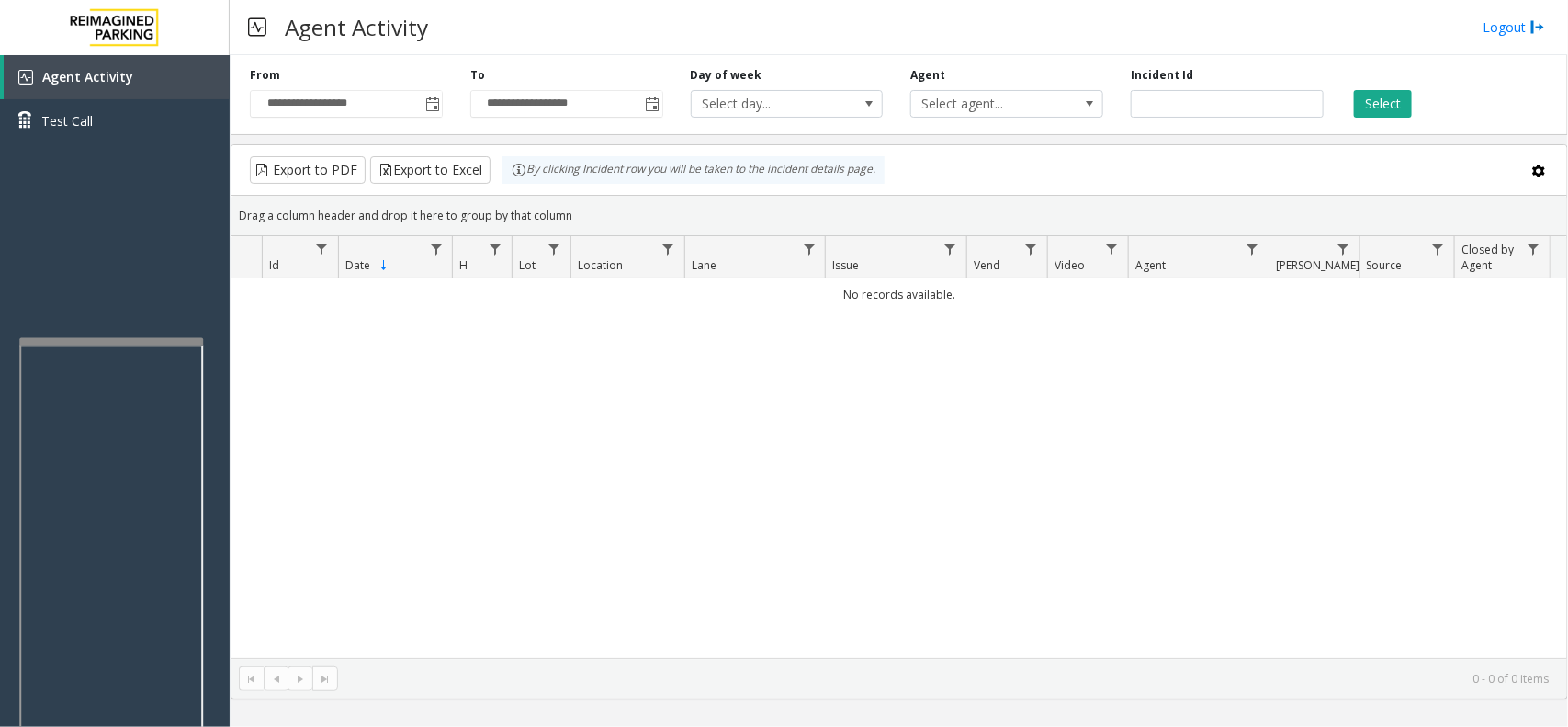 type 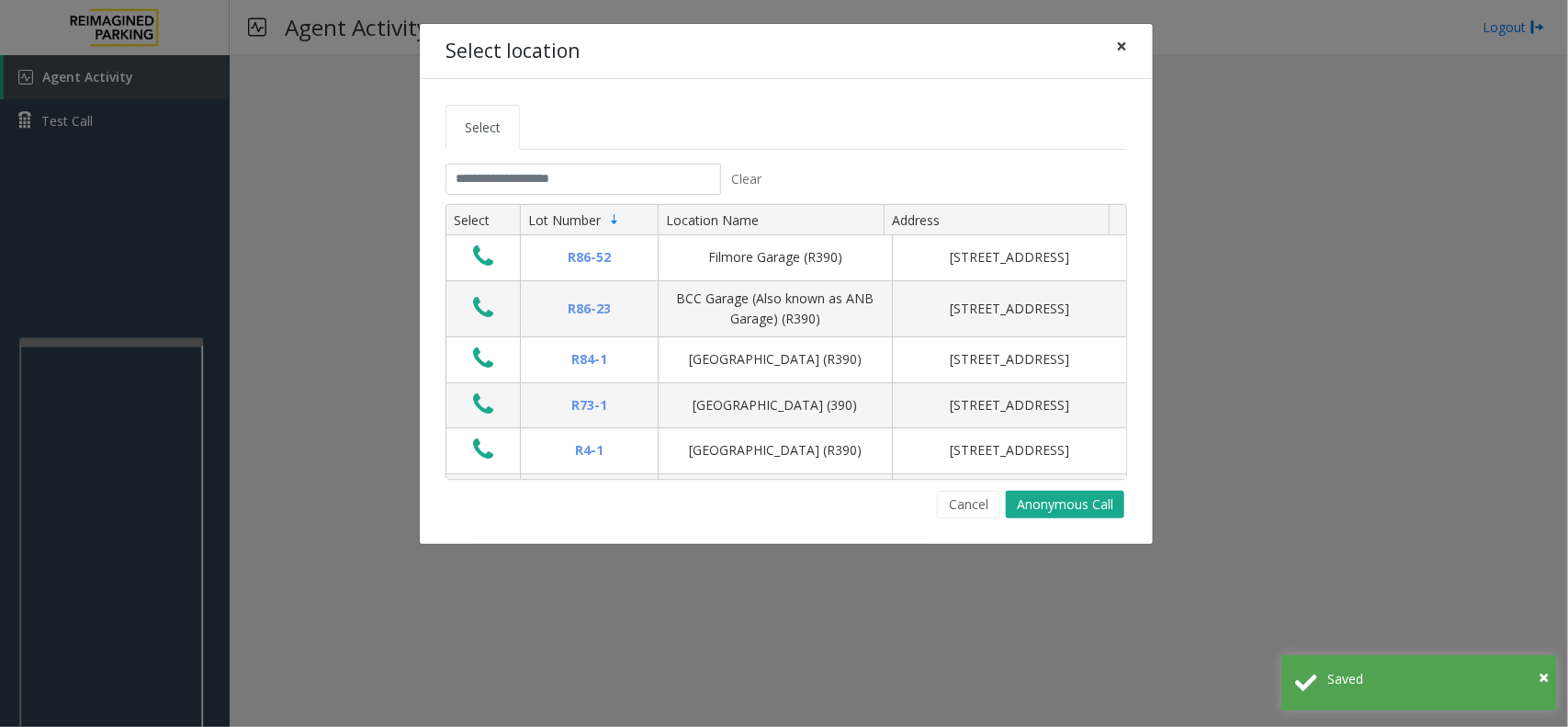 click on "×" 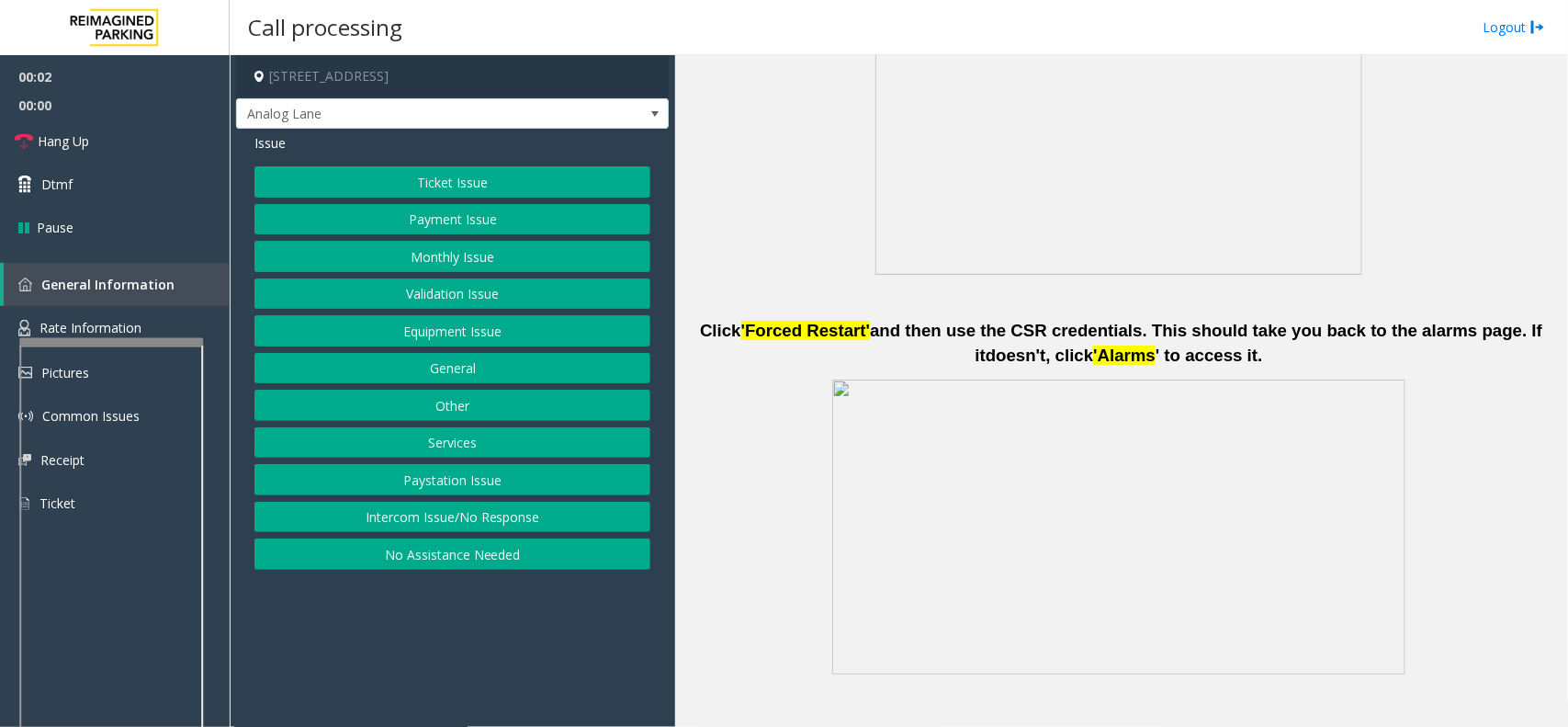 scroll, scrollTop: 919, scrollLeft: 0, axis: vertical 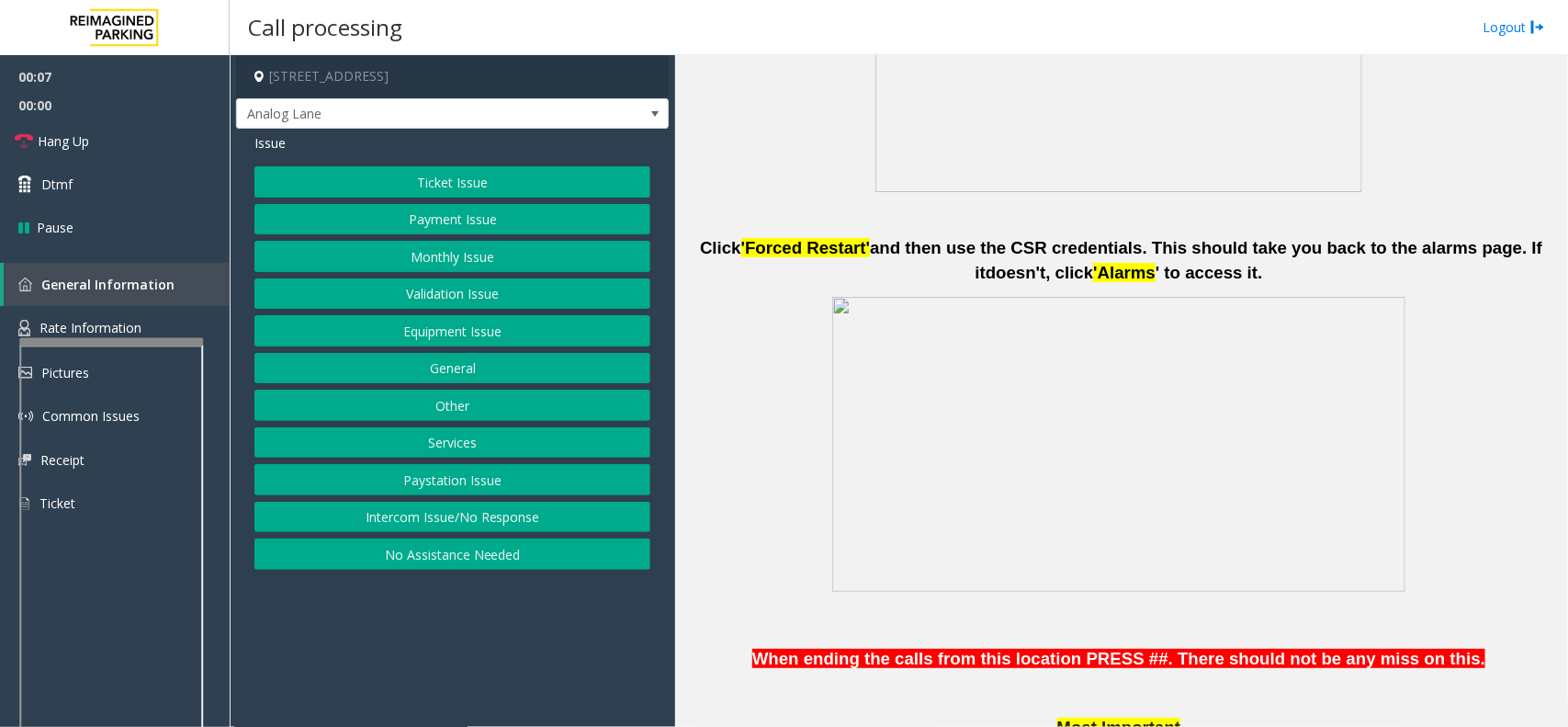 click on "Monthly Issue" 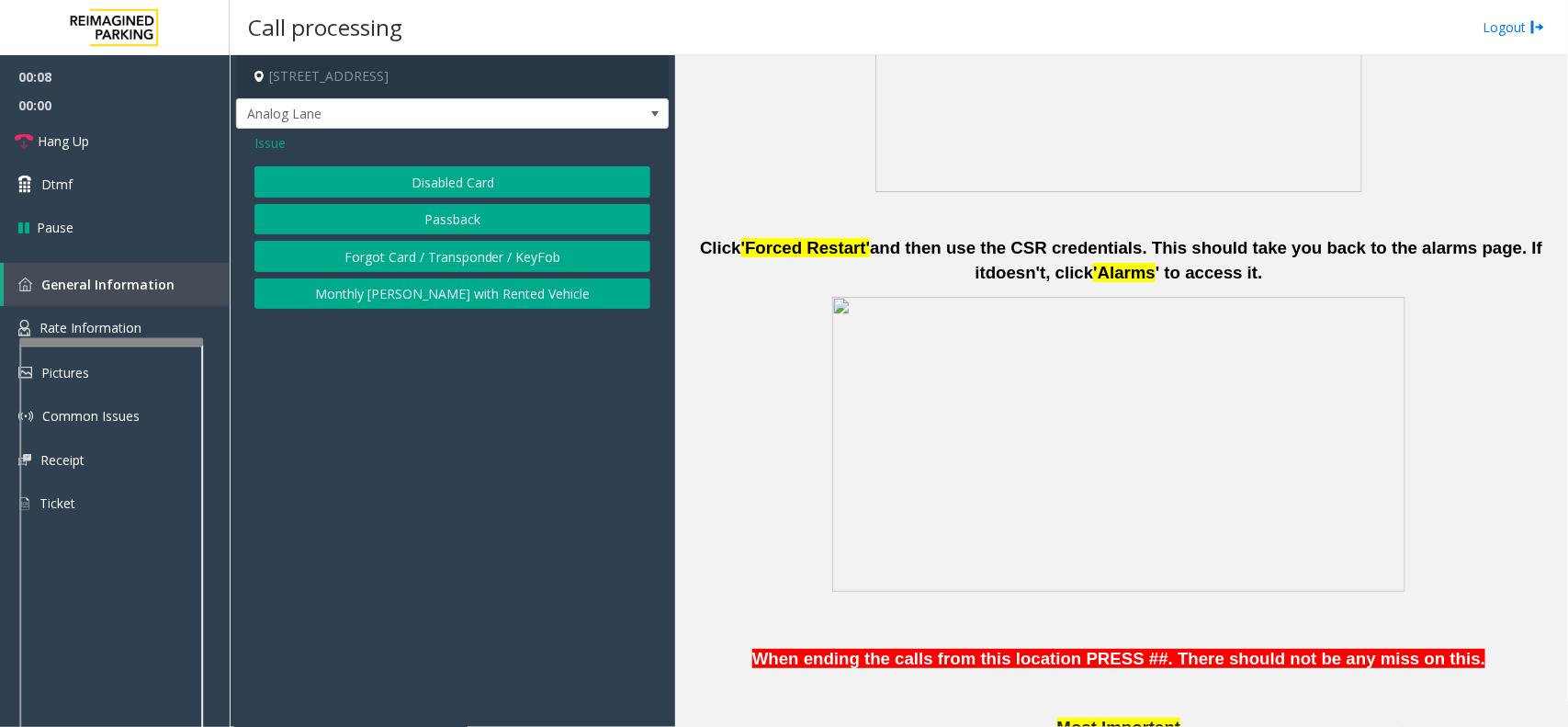 click on "Disabled Card" 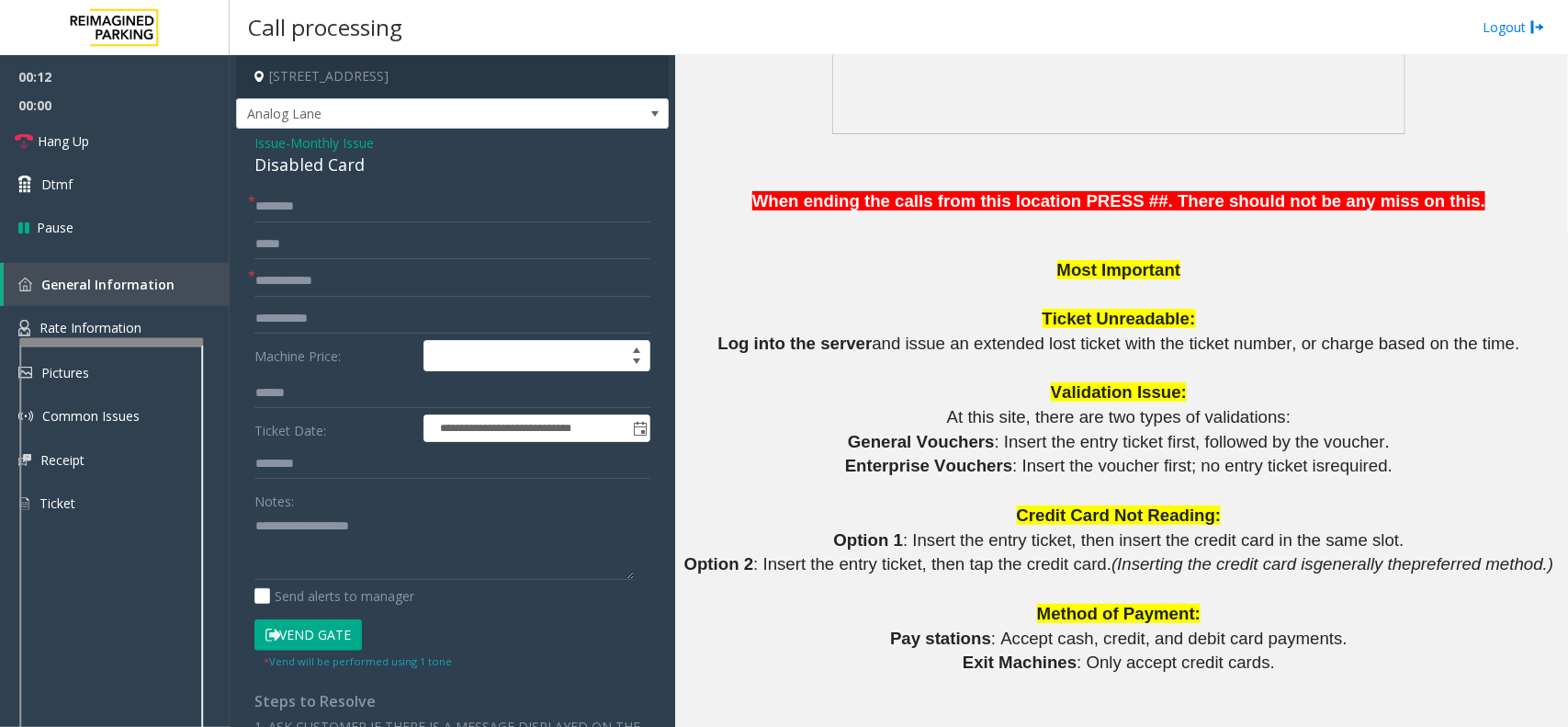 scroll, scrollTop: 1379, scrollLeft: 0, axis: vertical 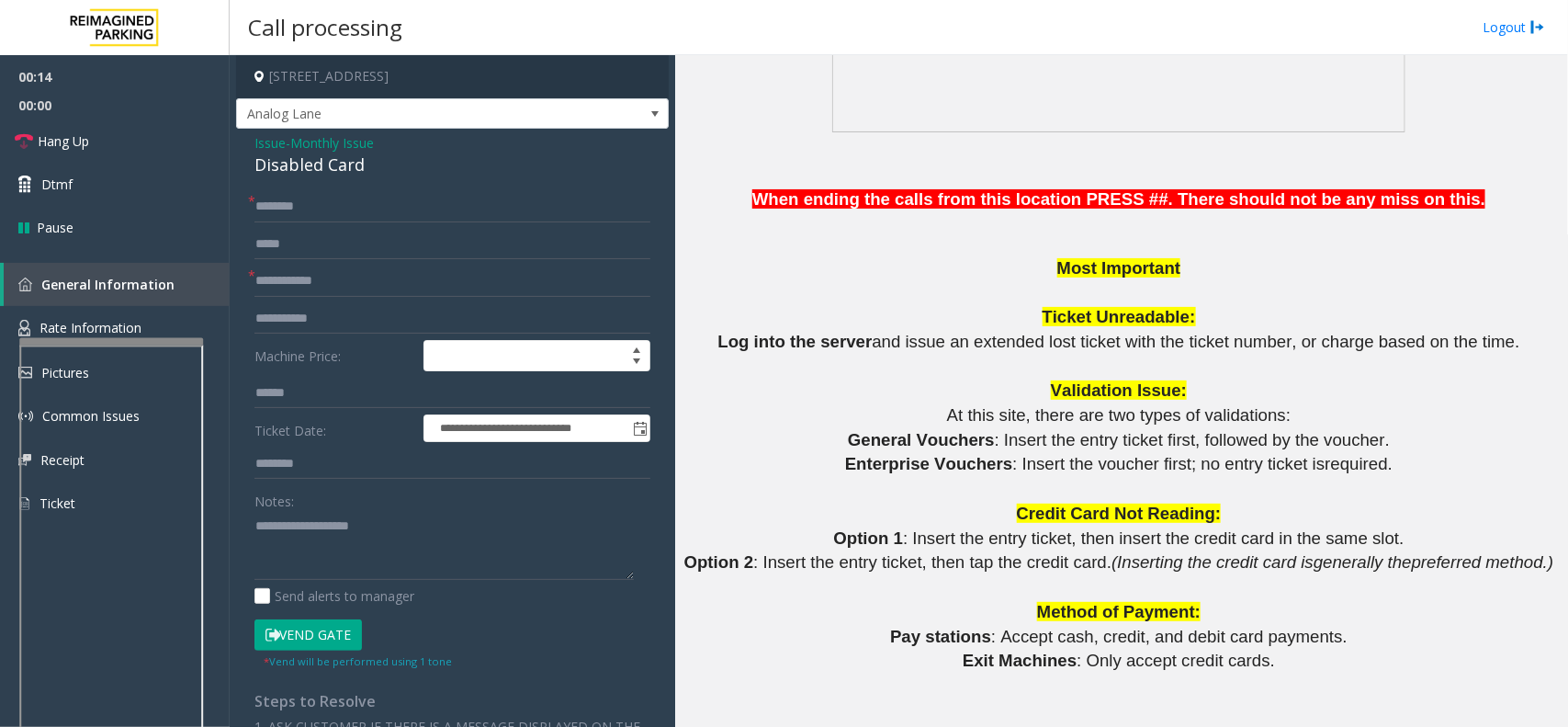click on "Issue" 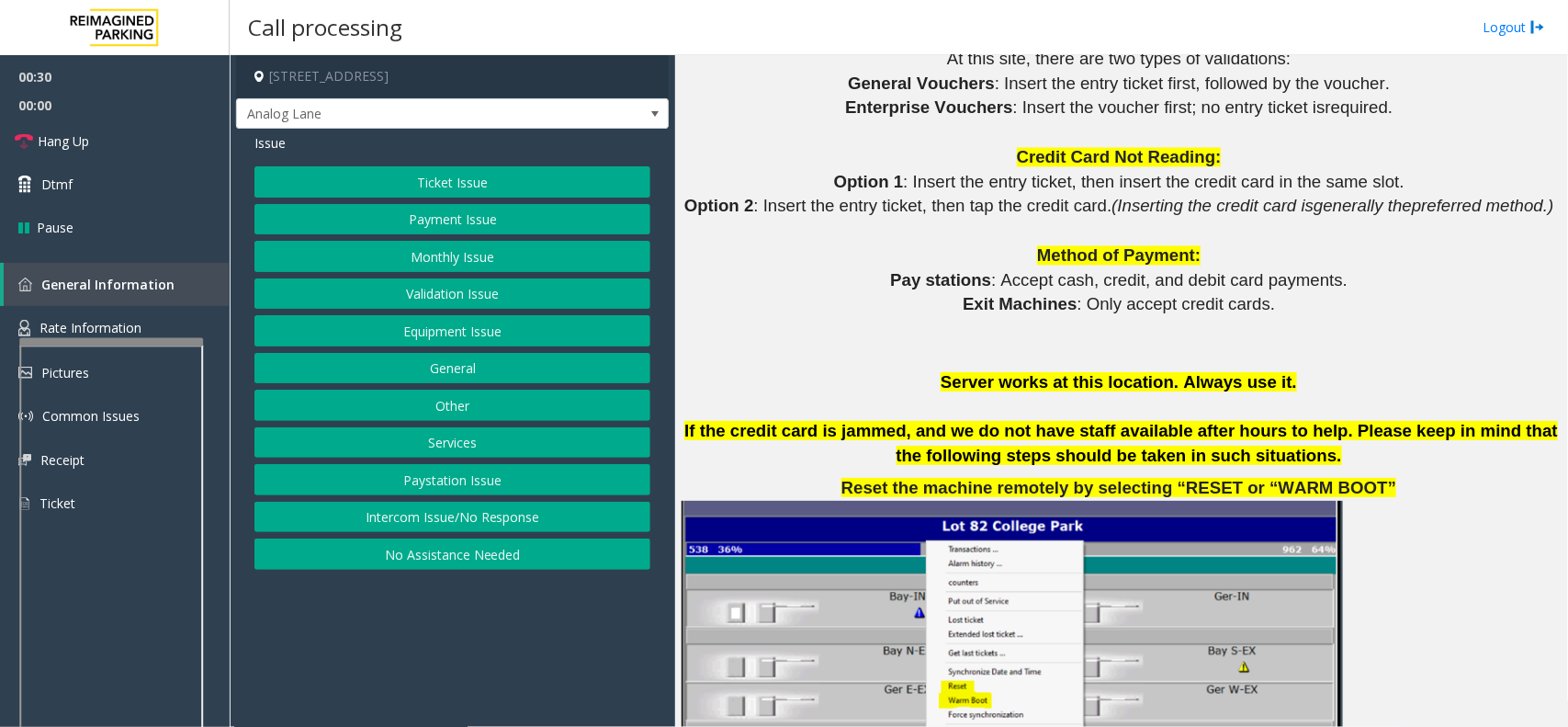 scroll, scrollTop: 2183, scrollLeft: 0, axis: vertical 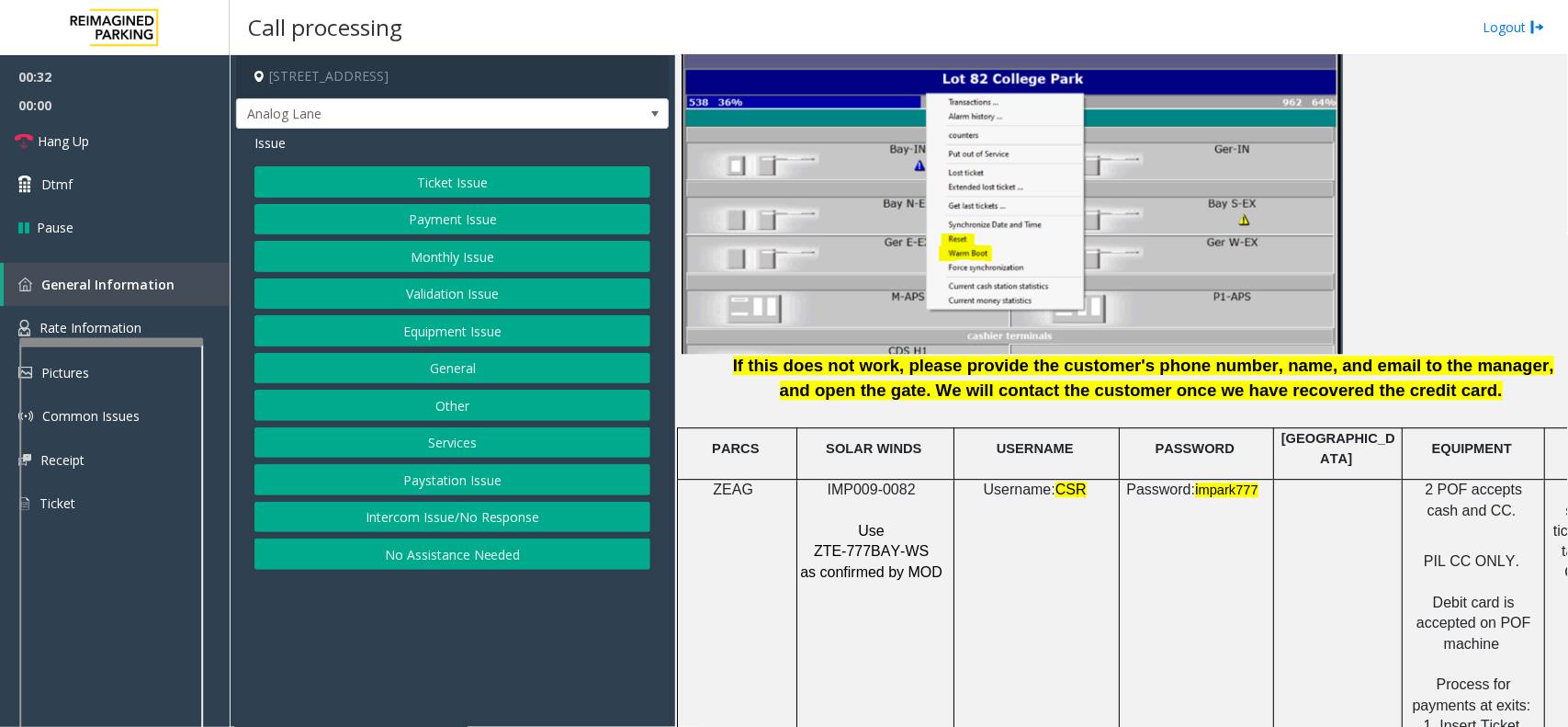 click on "IMP009-0082" 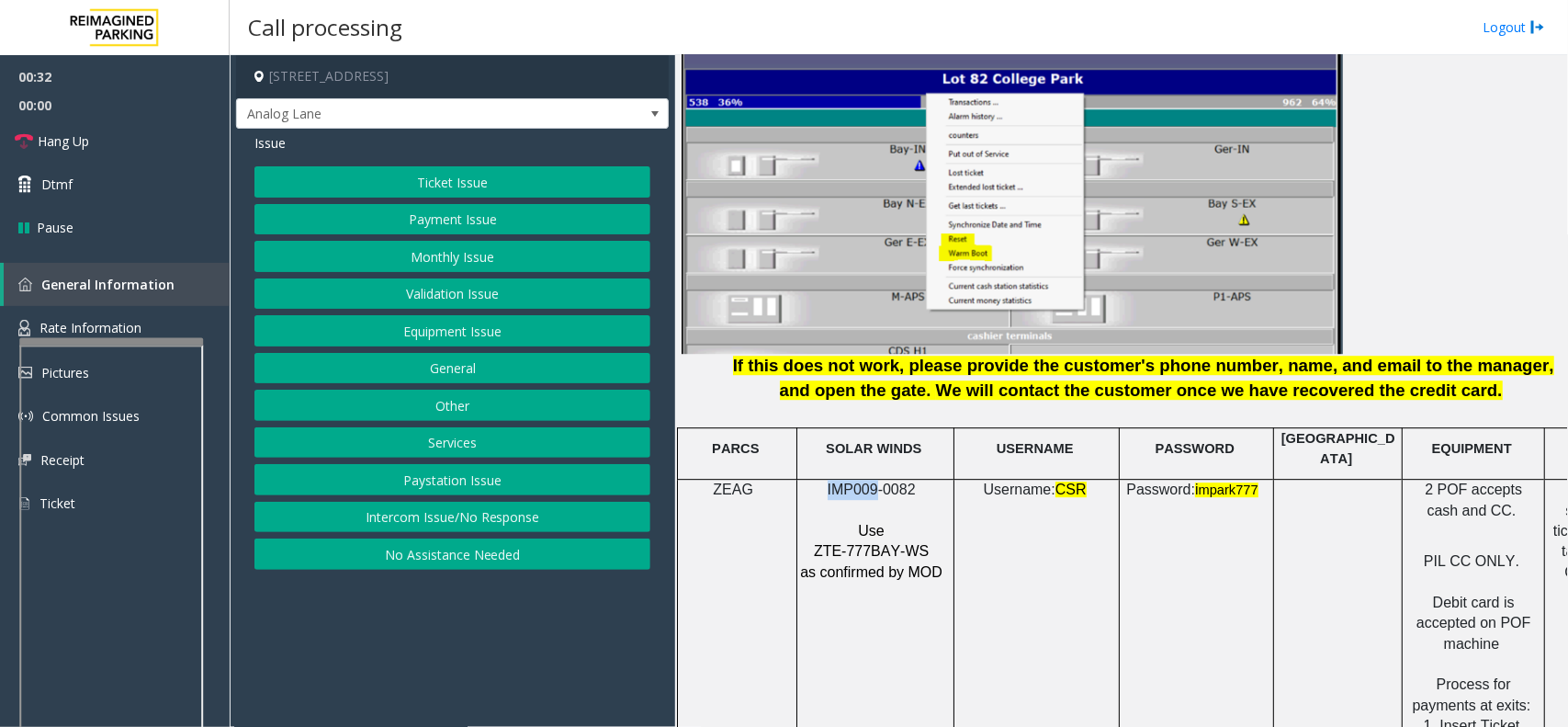click on "IMP009-0082" 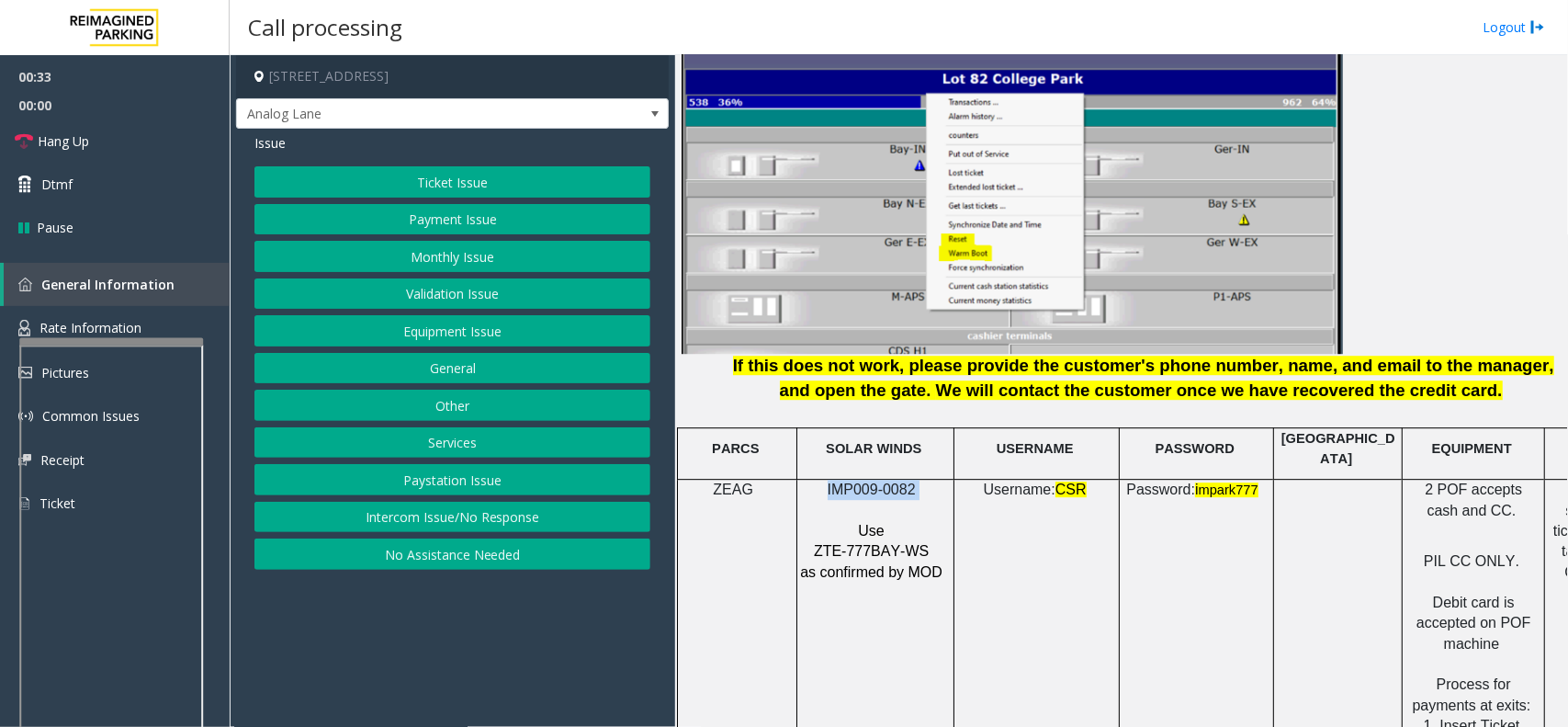 click on "IMP009-0082" 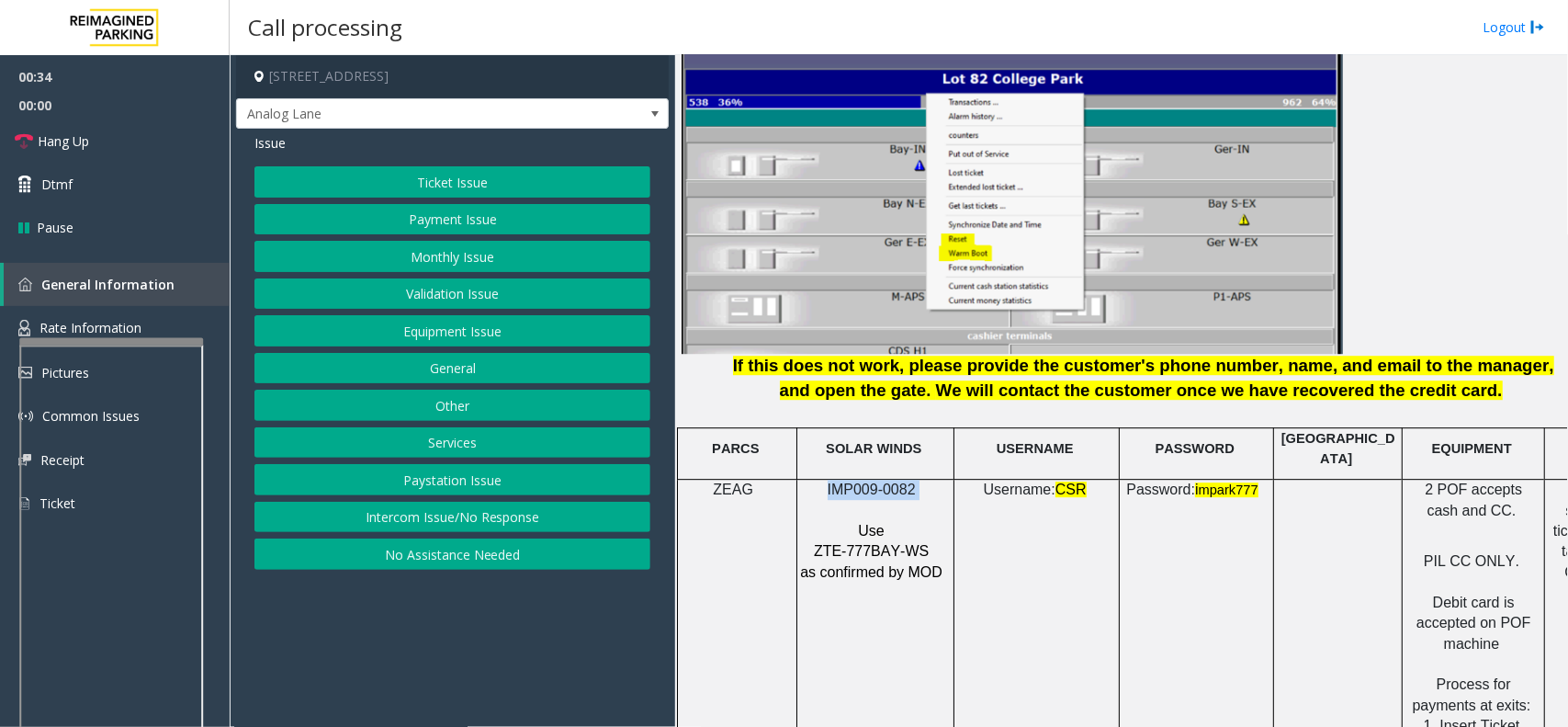 copy on "IMP009-0082" 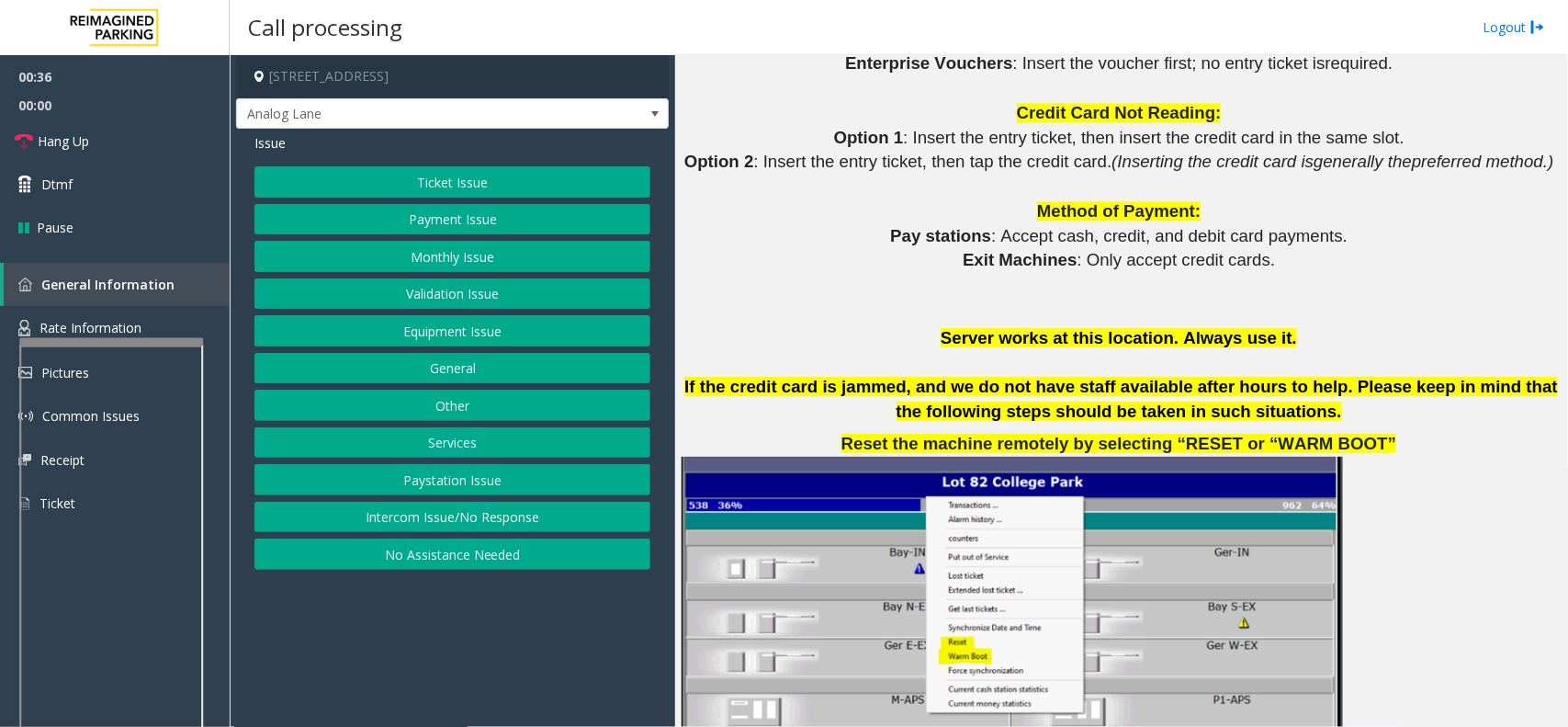 scroll, scrollTop: 1723, scrollLeft: 0, axis: vertical 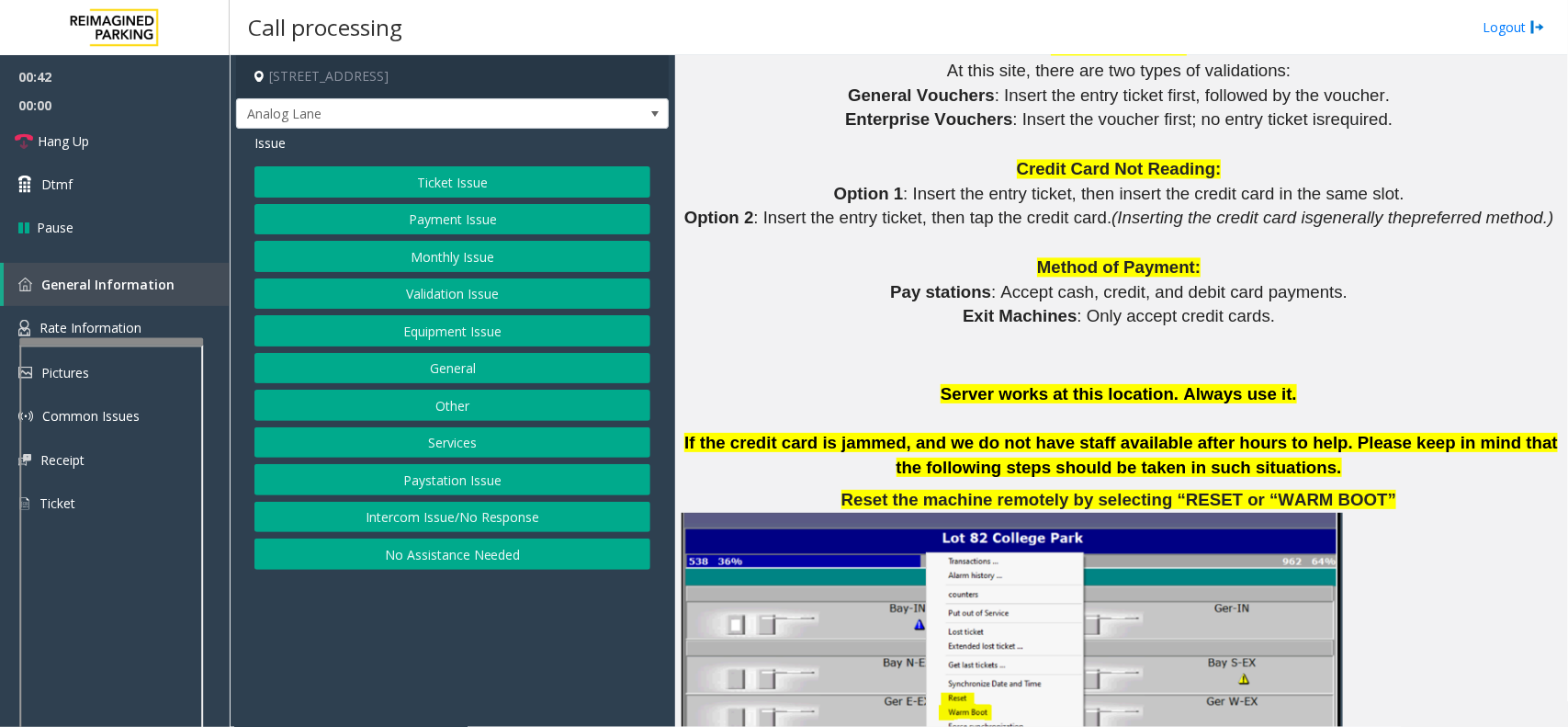 click on "Payment Issue" 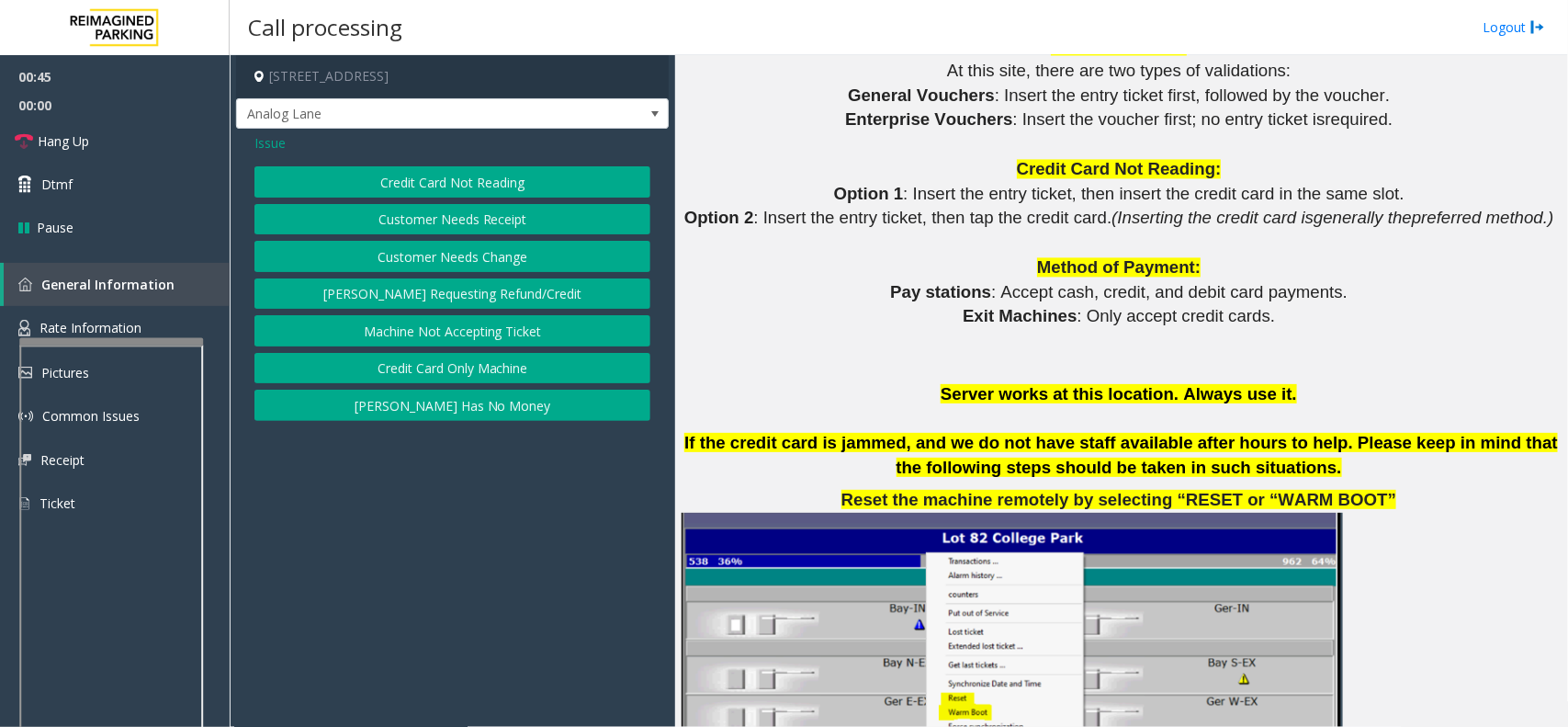 click on "Issue" 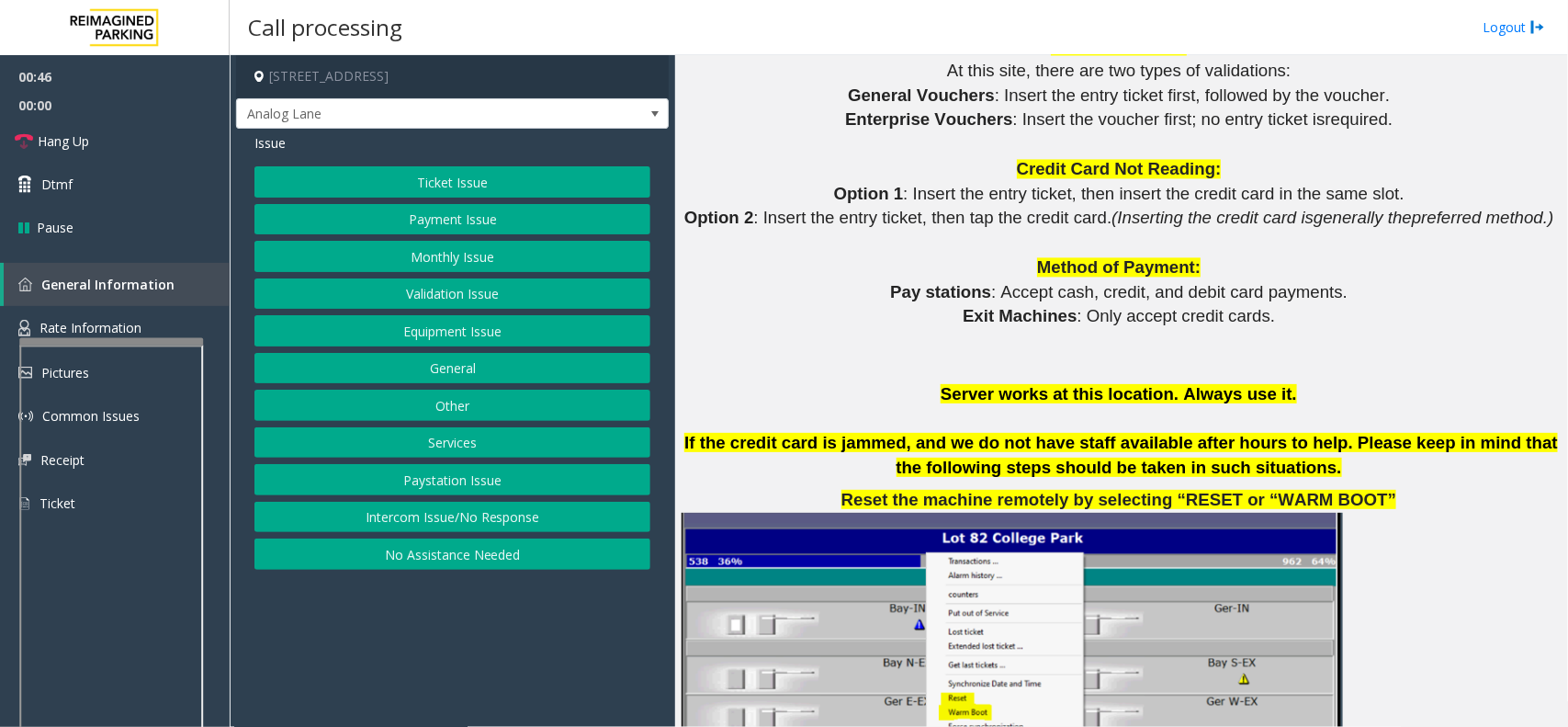click on "Monthly Issue" 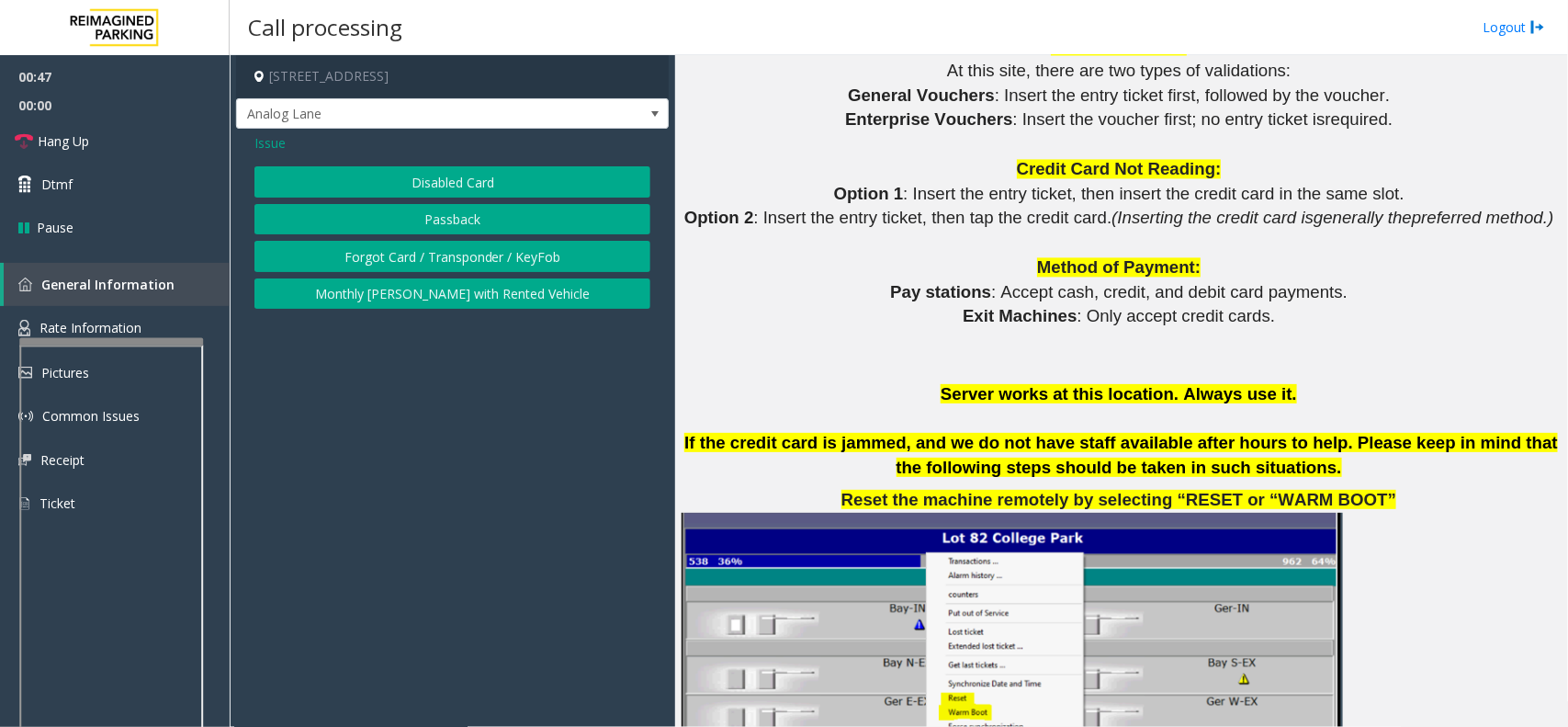 click on "Forgot Card / Transponder / KeyFob" 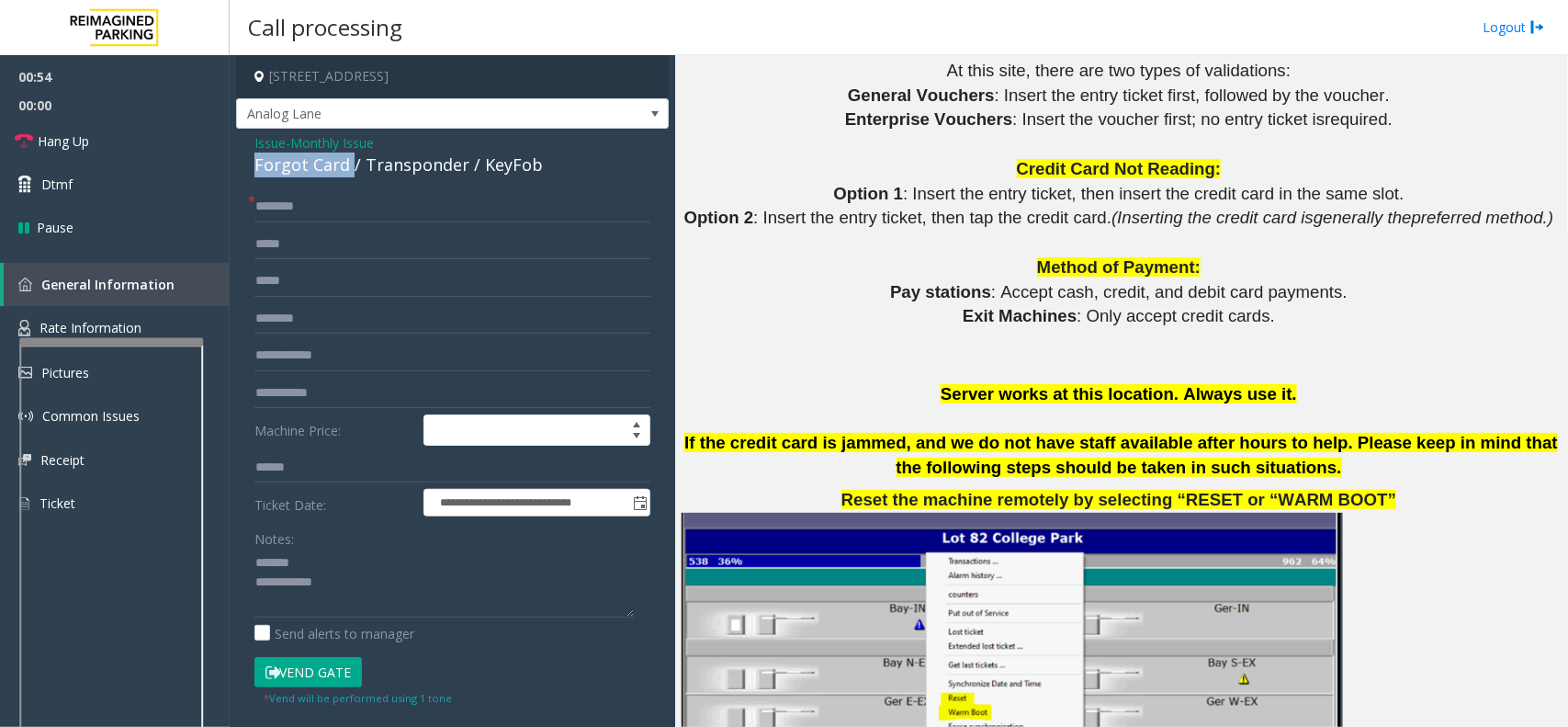 drag, startPoint x: 349, startPoint y: 168, endPoint x: 239, endPoint y: 157, distance: 110.54863 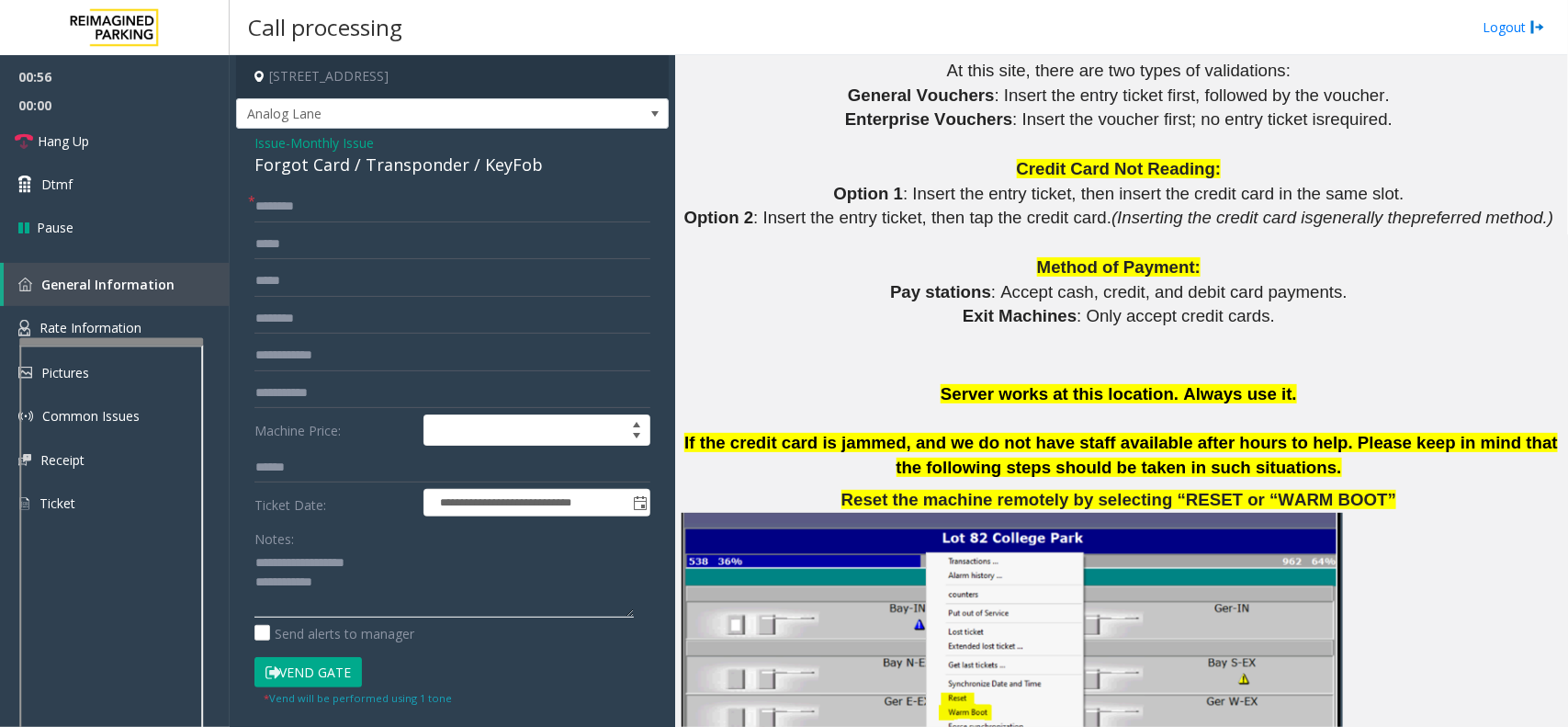 type on "**********" 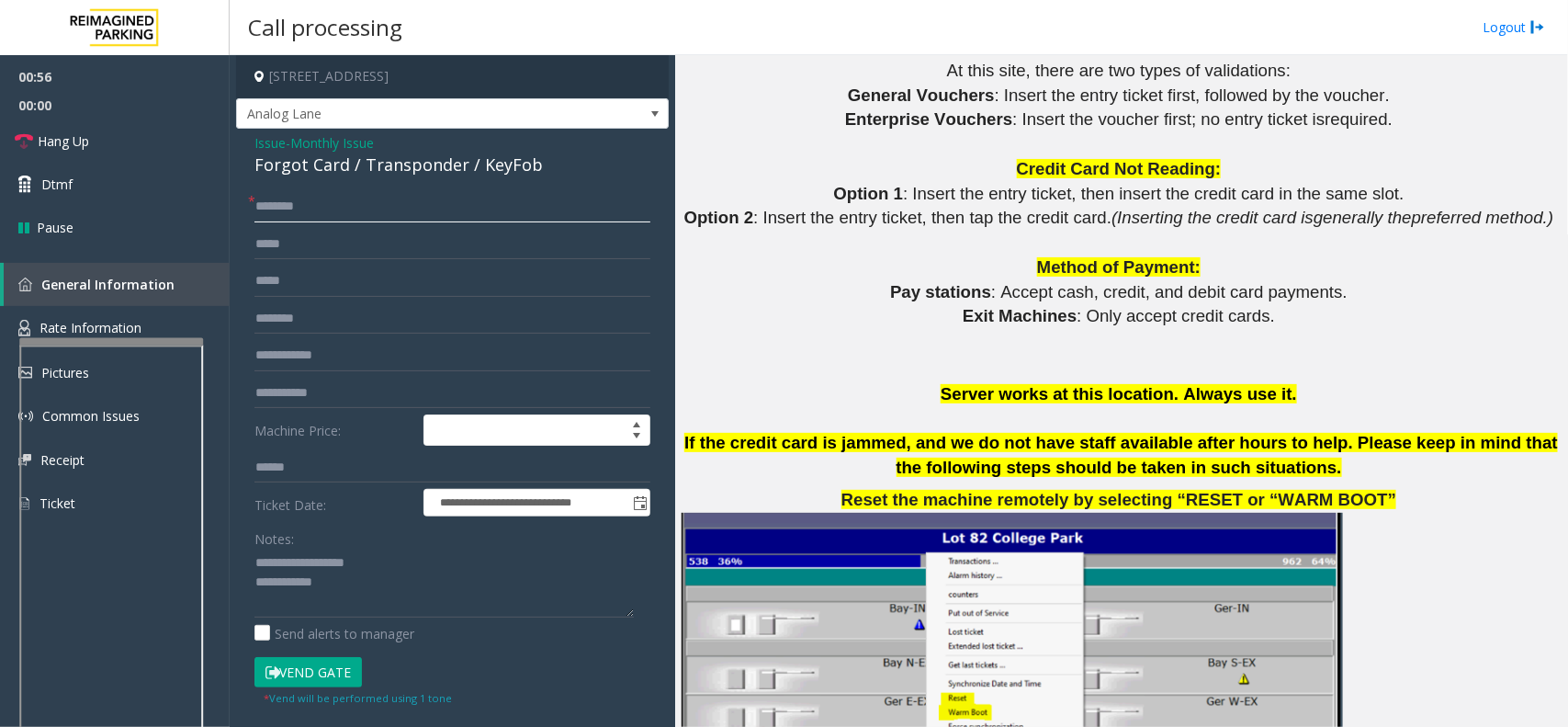 click 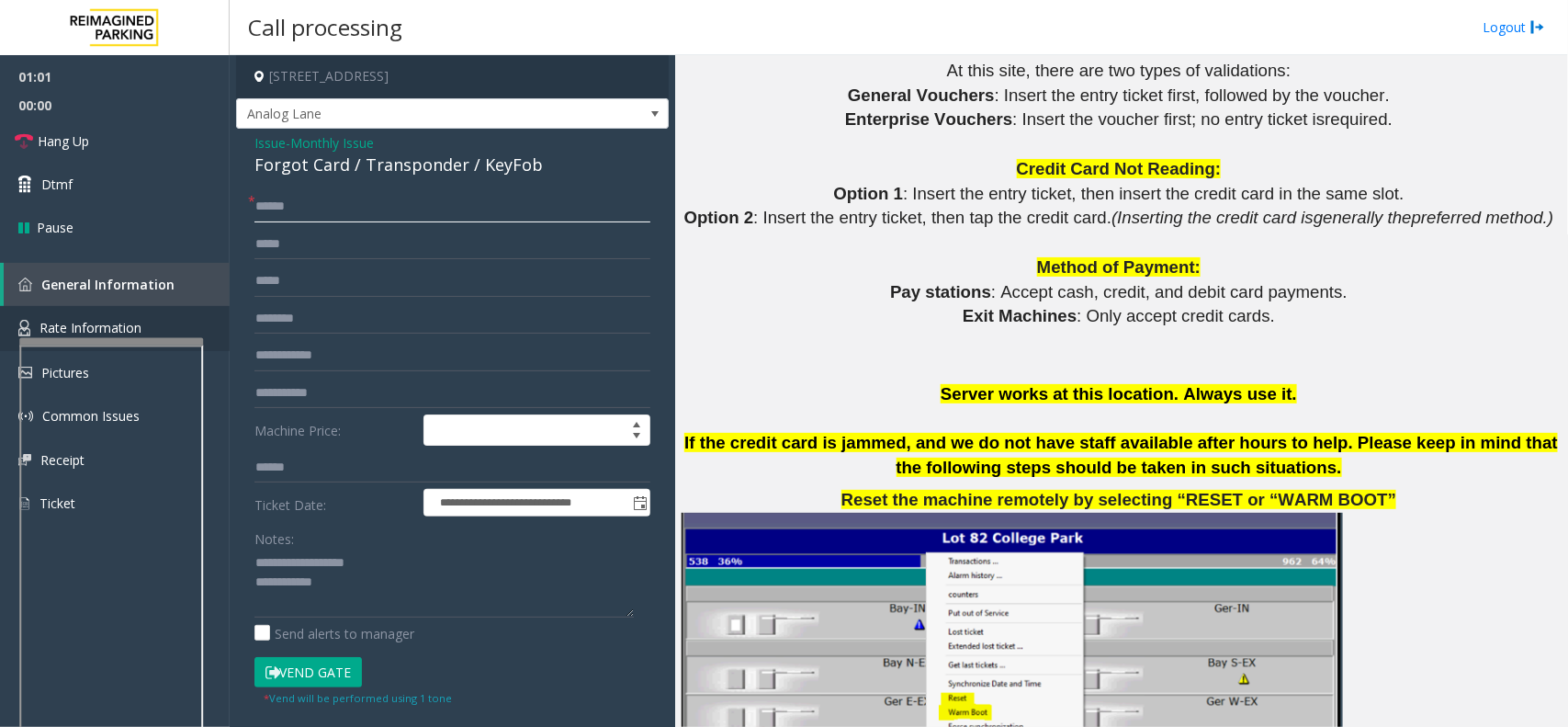 type on "*****" 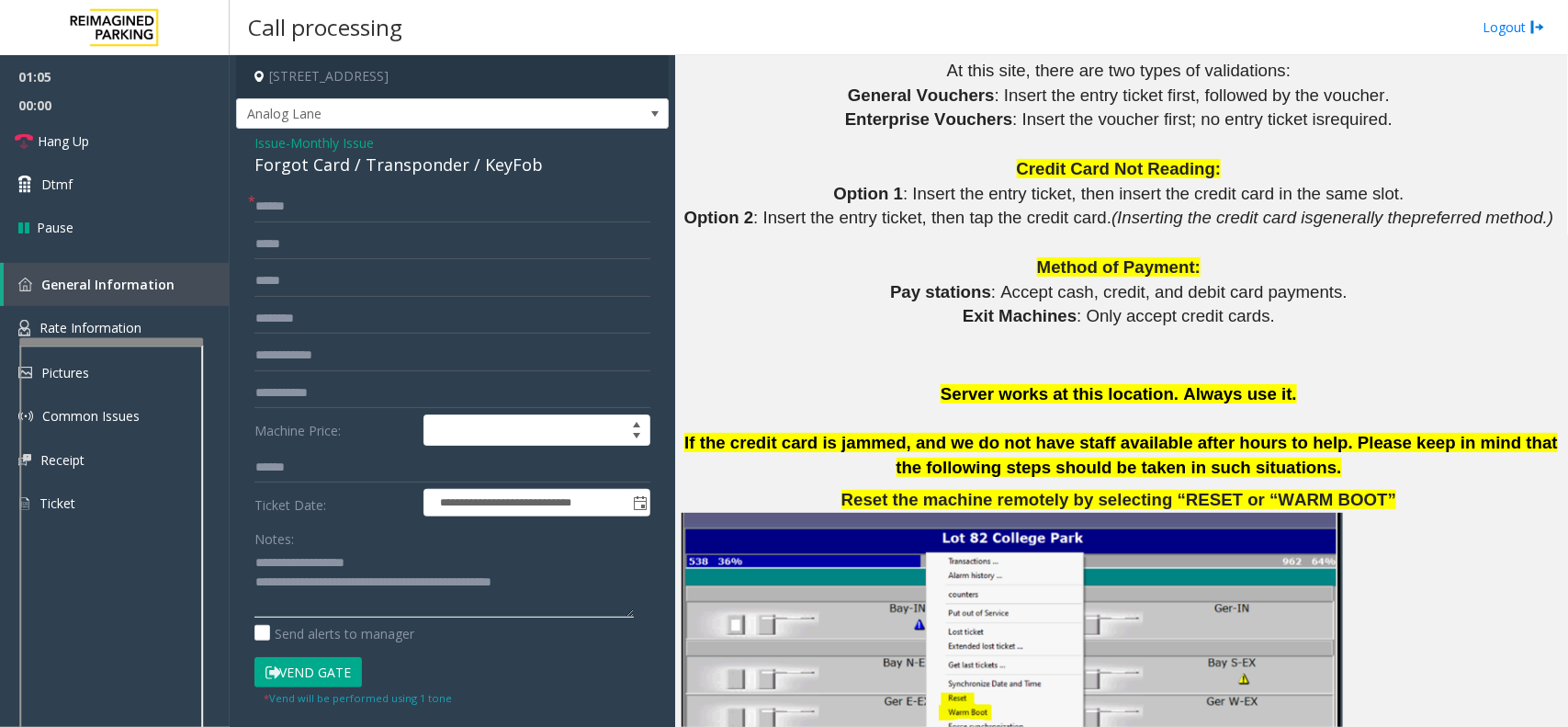 type on "**********" 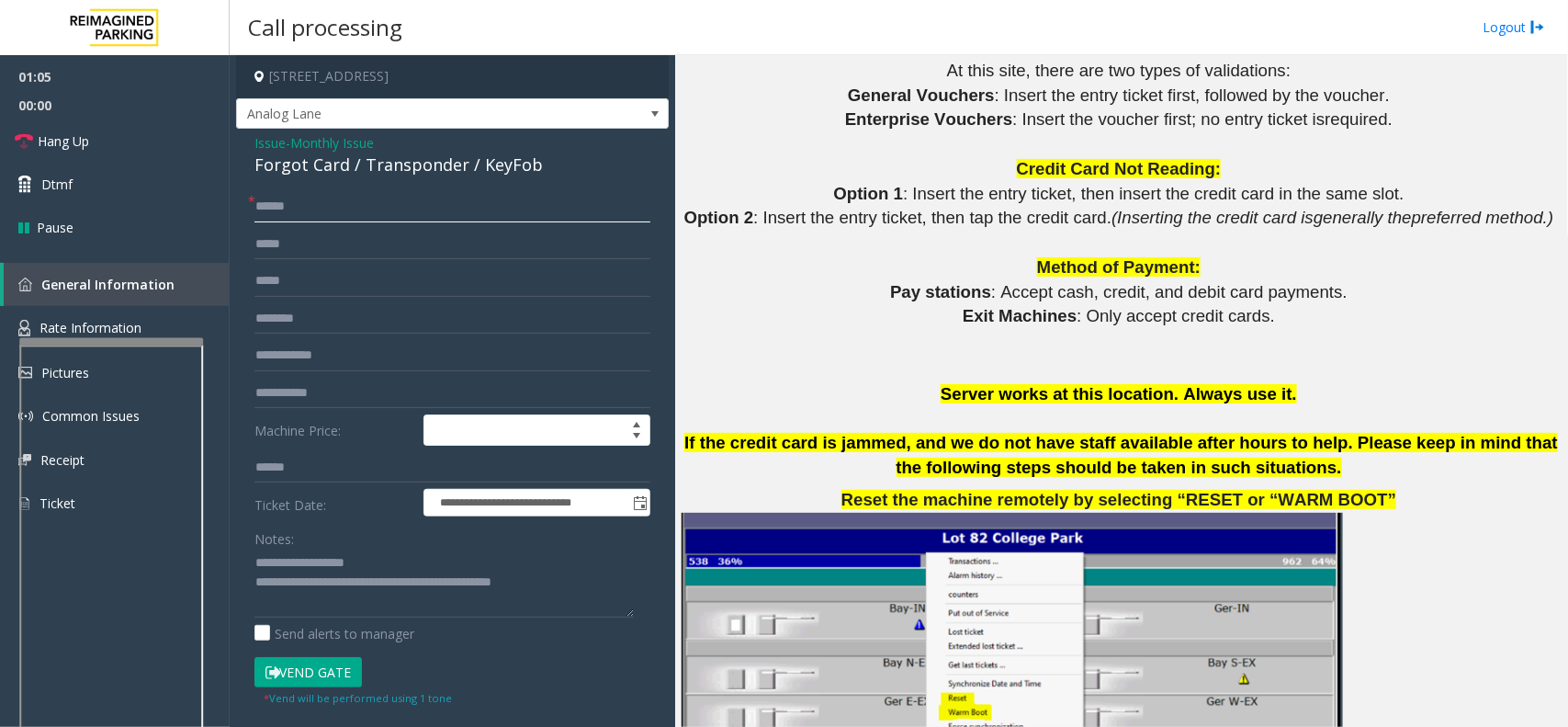 click on "*****" 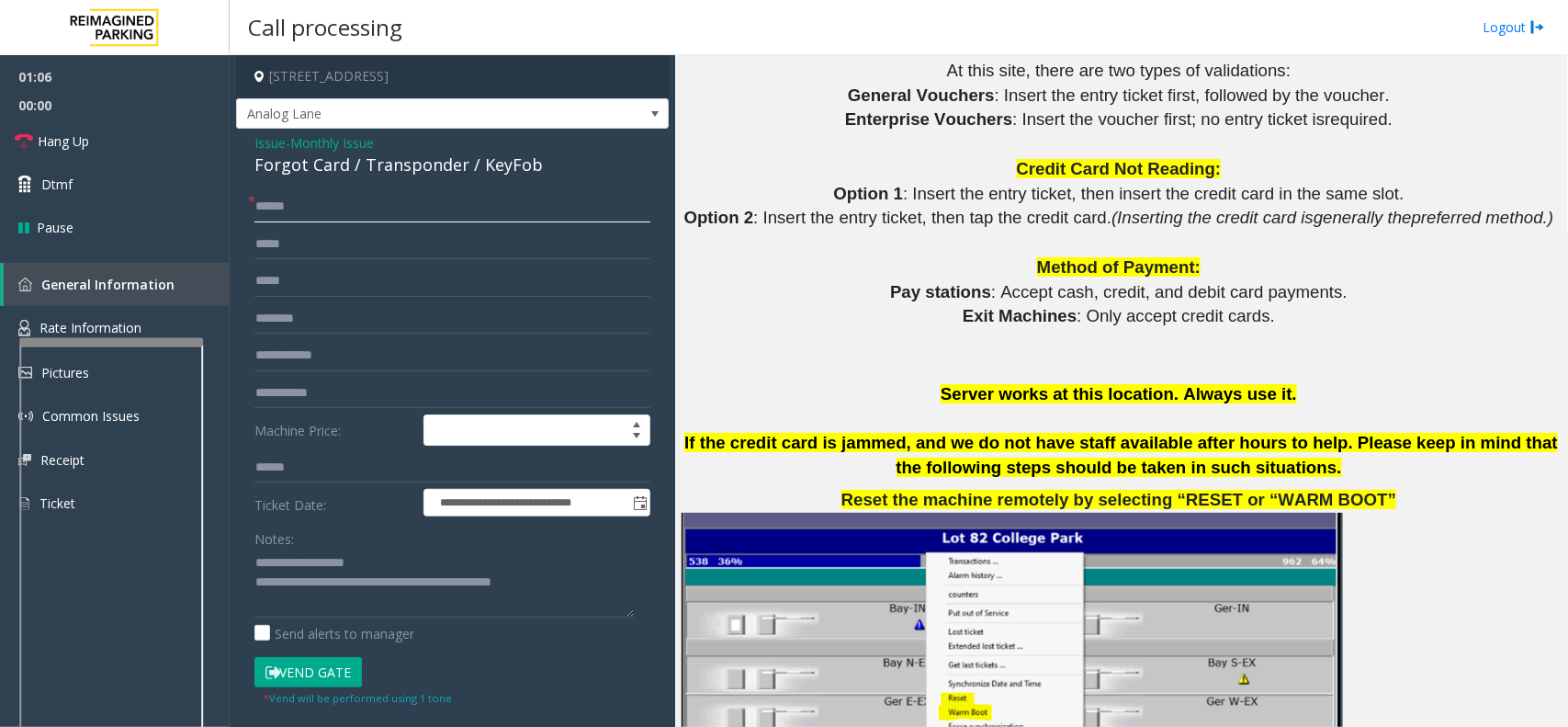 click on "*****" 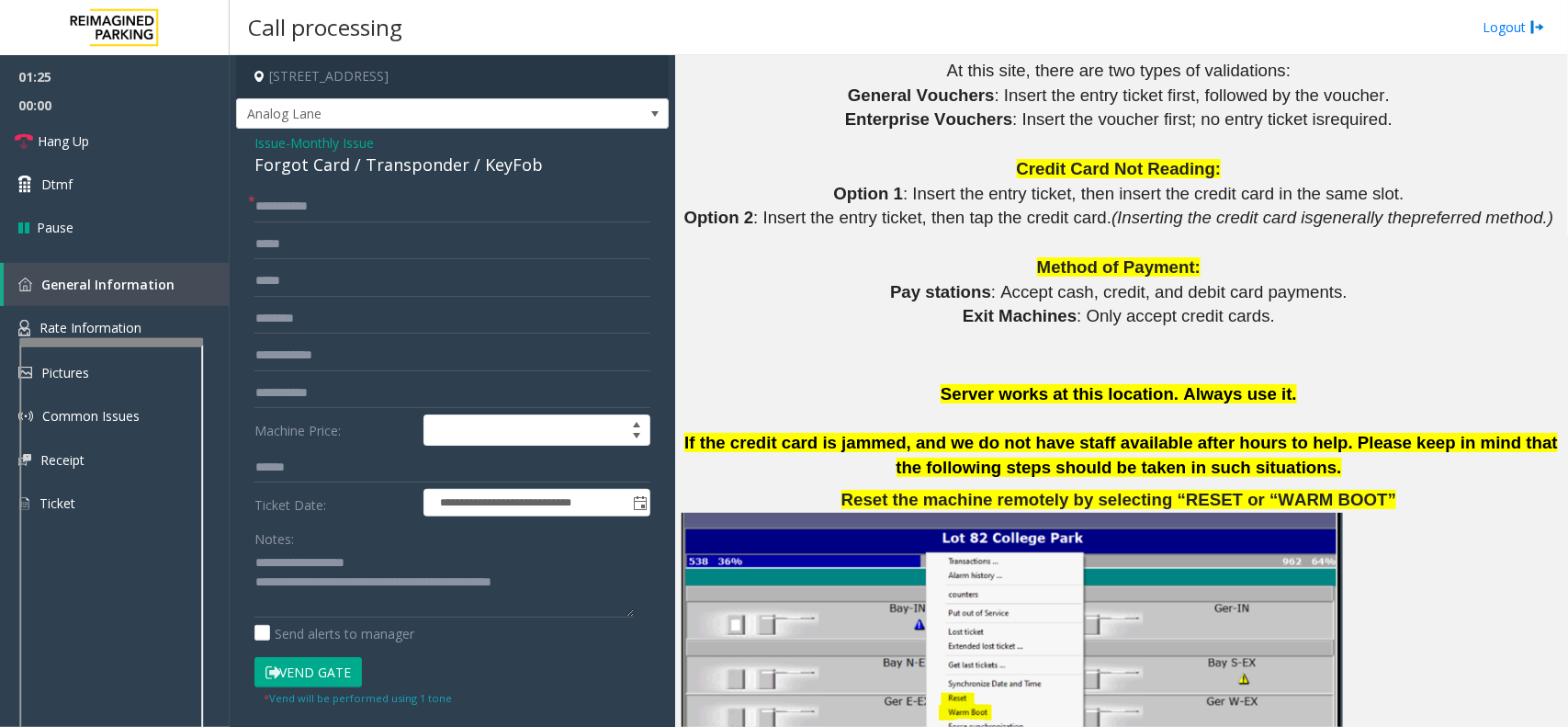 click on "Vend Gate" 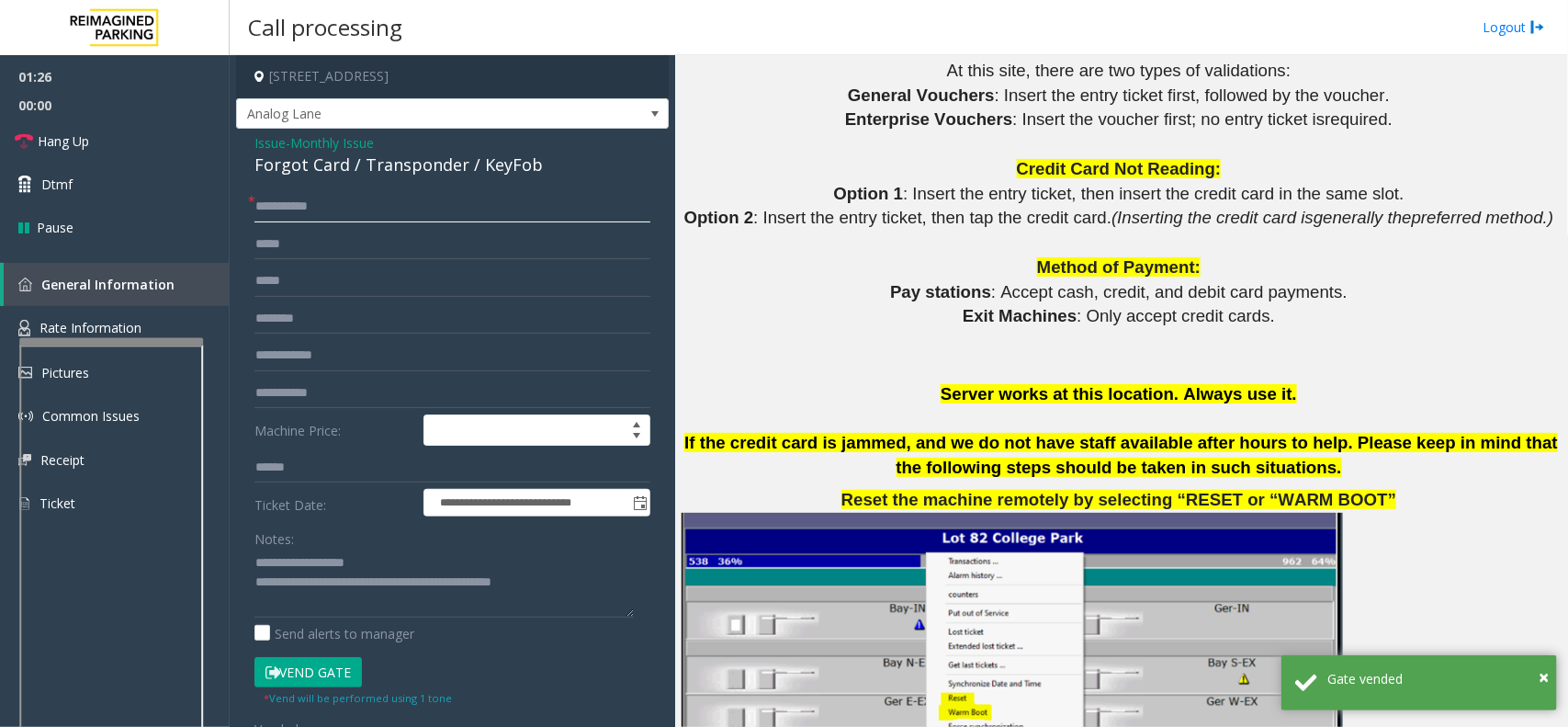 drag, startPoint x: 292, startPoint y: 196, endPoint x: 232, endPoint y: 198, distance: 60.03332 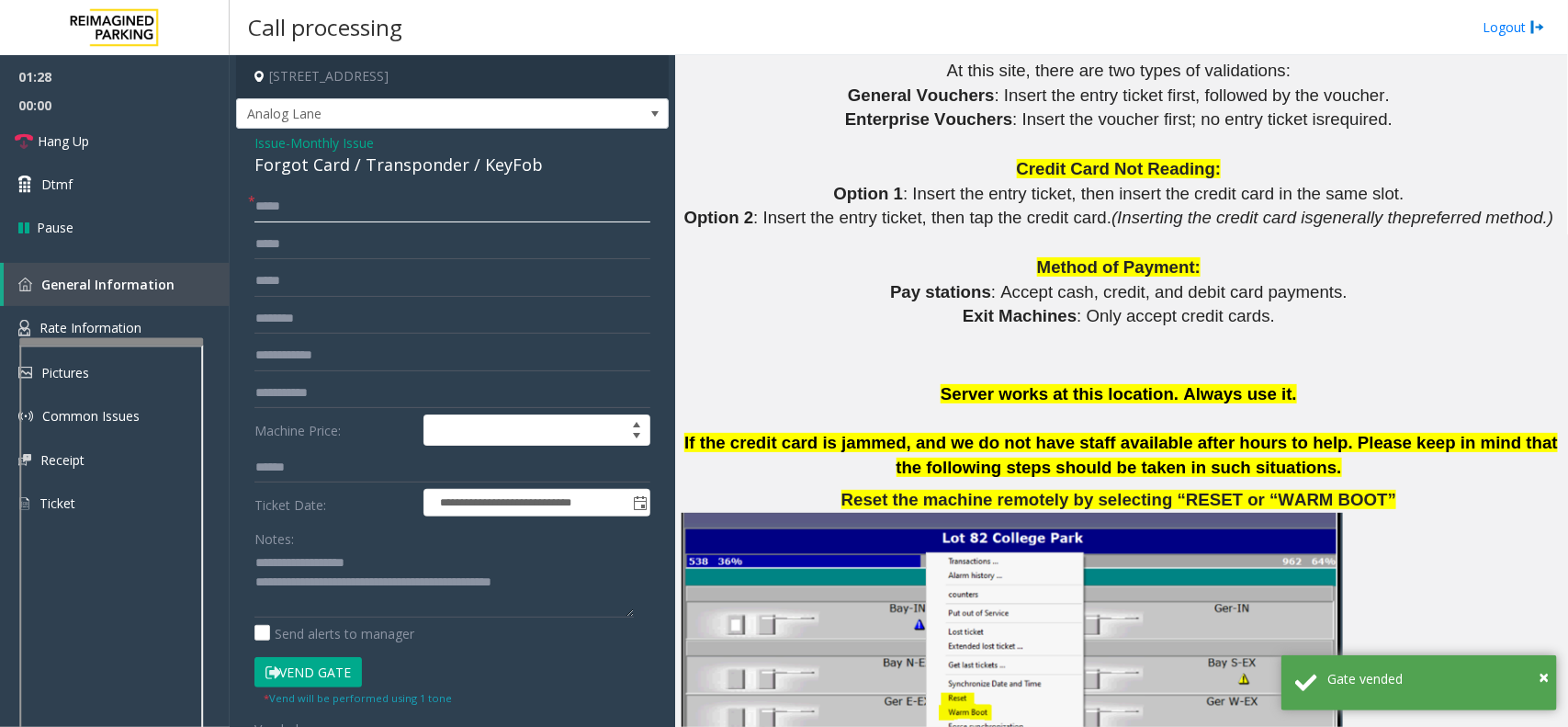 click on "*****" 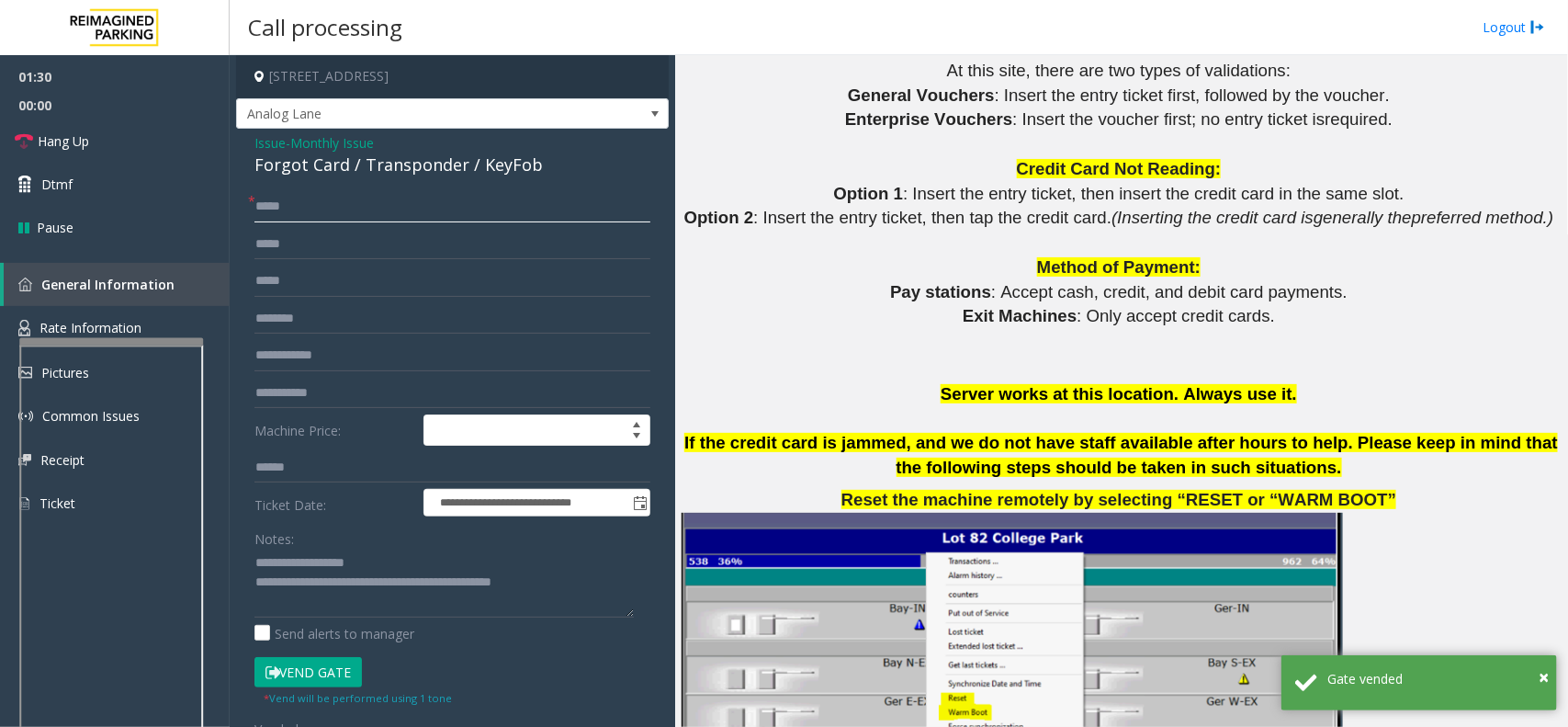 drag, startPoint x: 276, startPoint y: 204, endPoint x: 585, endPoint y: 200, distance: 309.0259 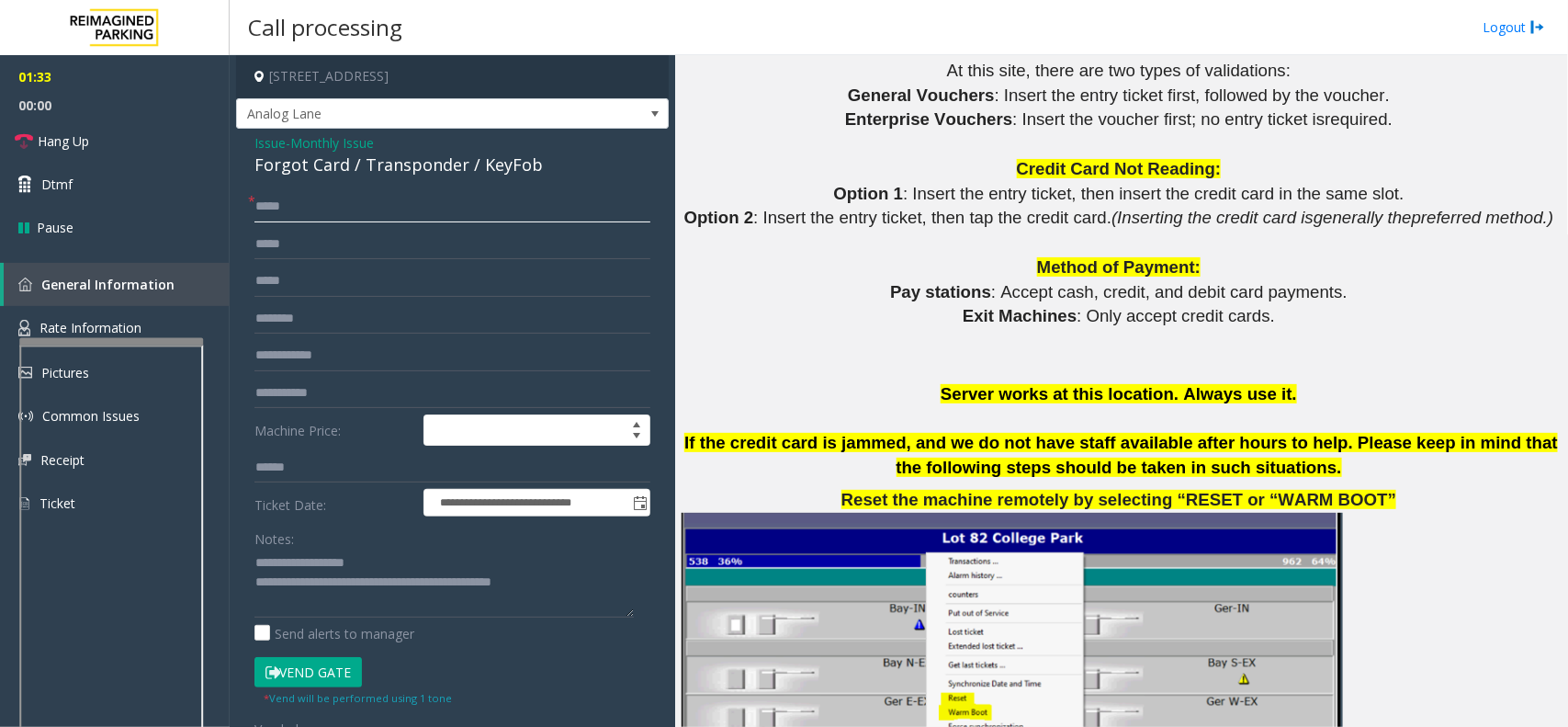 click on "*****" 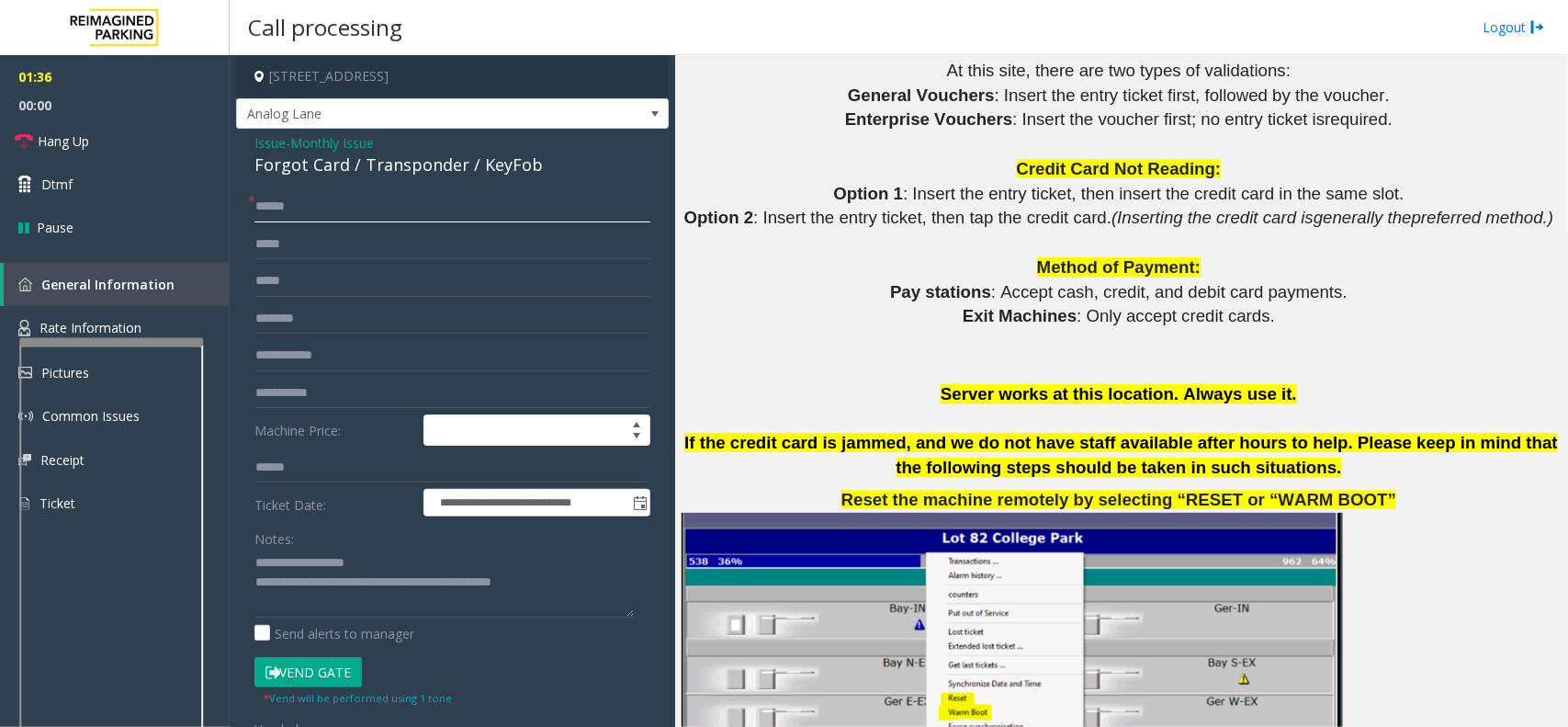 click on "******" 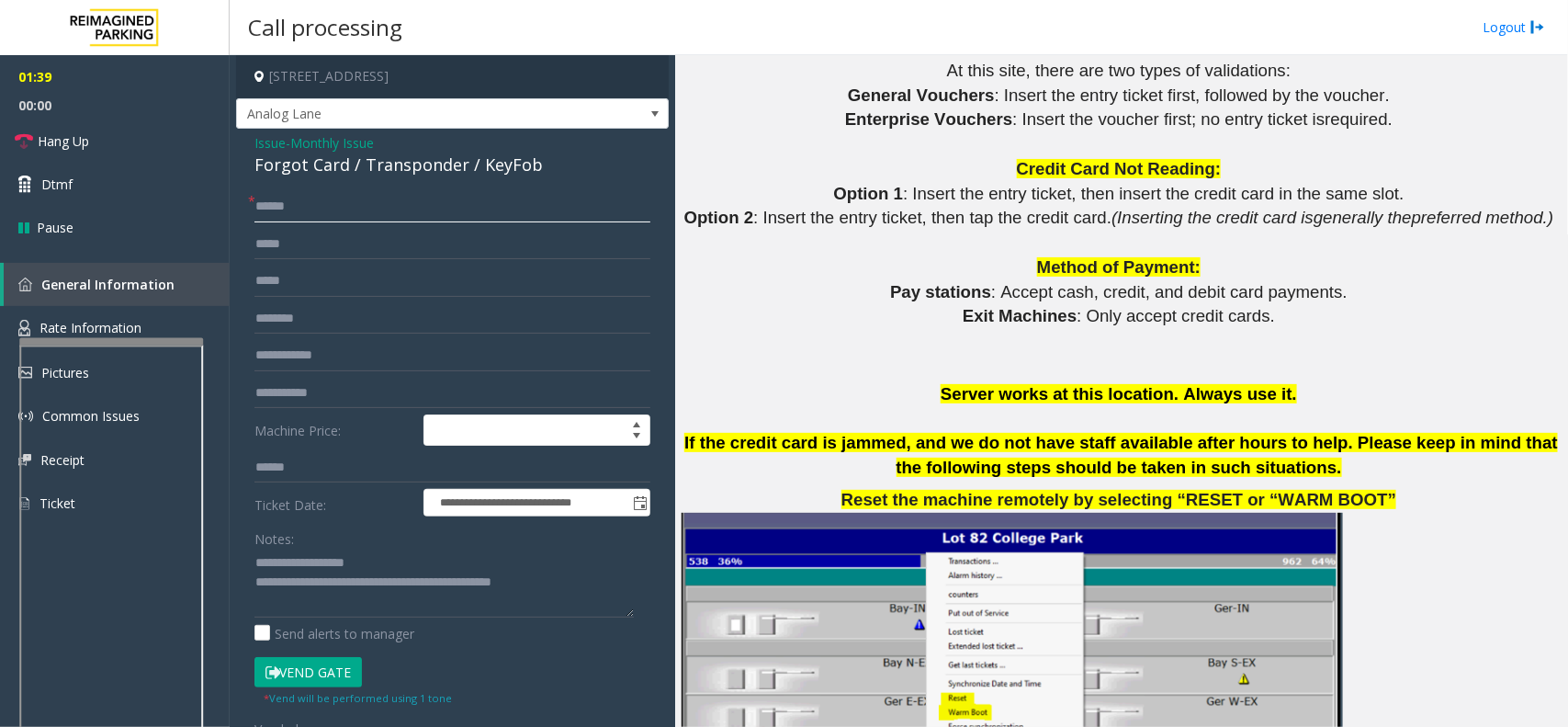 type on "******" 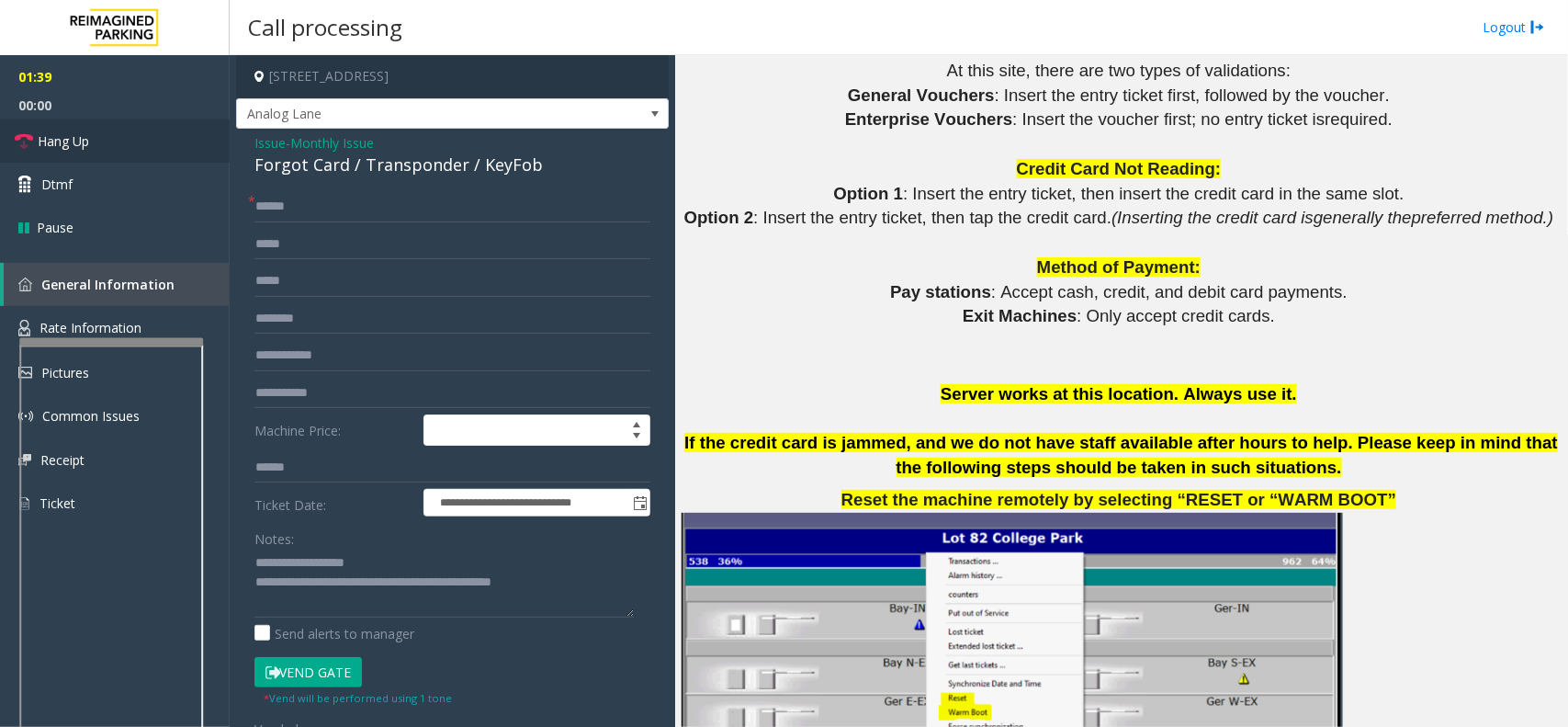drag, startPoint x: 276, startPoint y: 205, endPoint x: 103, endPoint y: 134, distance: 187.00267 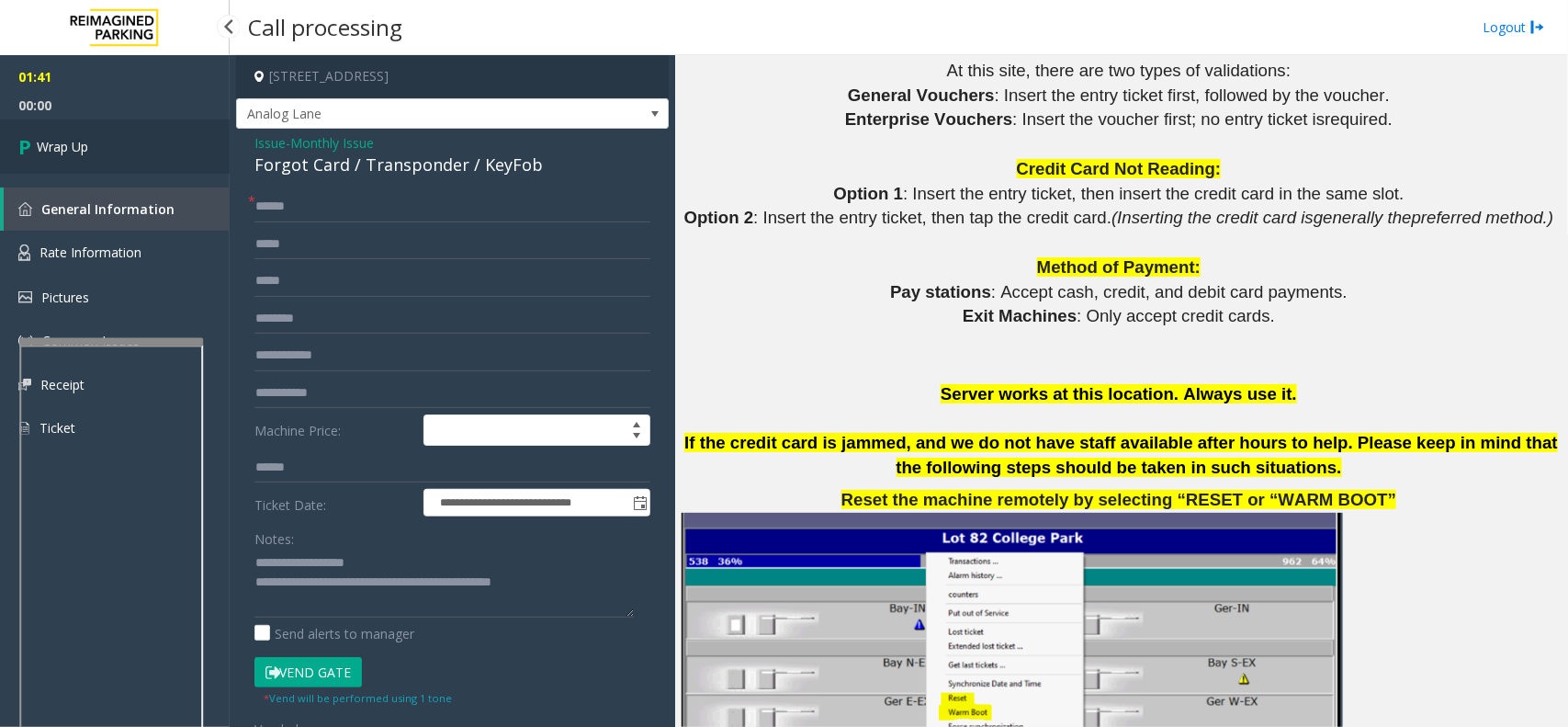 click on "Wrap Up" at bounding box center [115, 146] 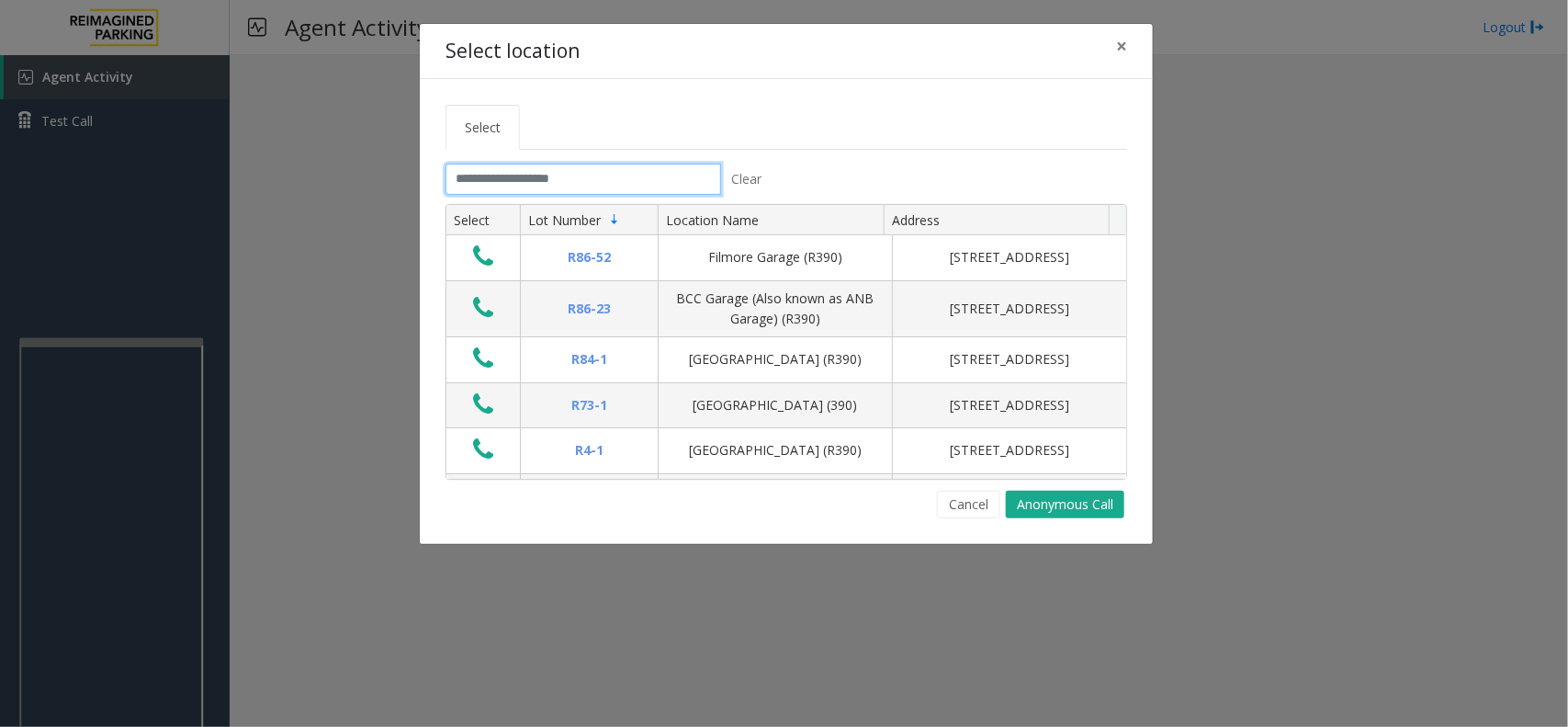 click 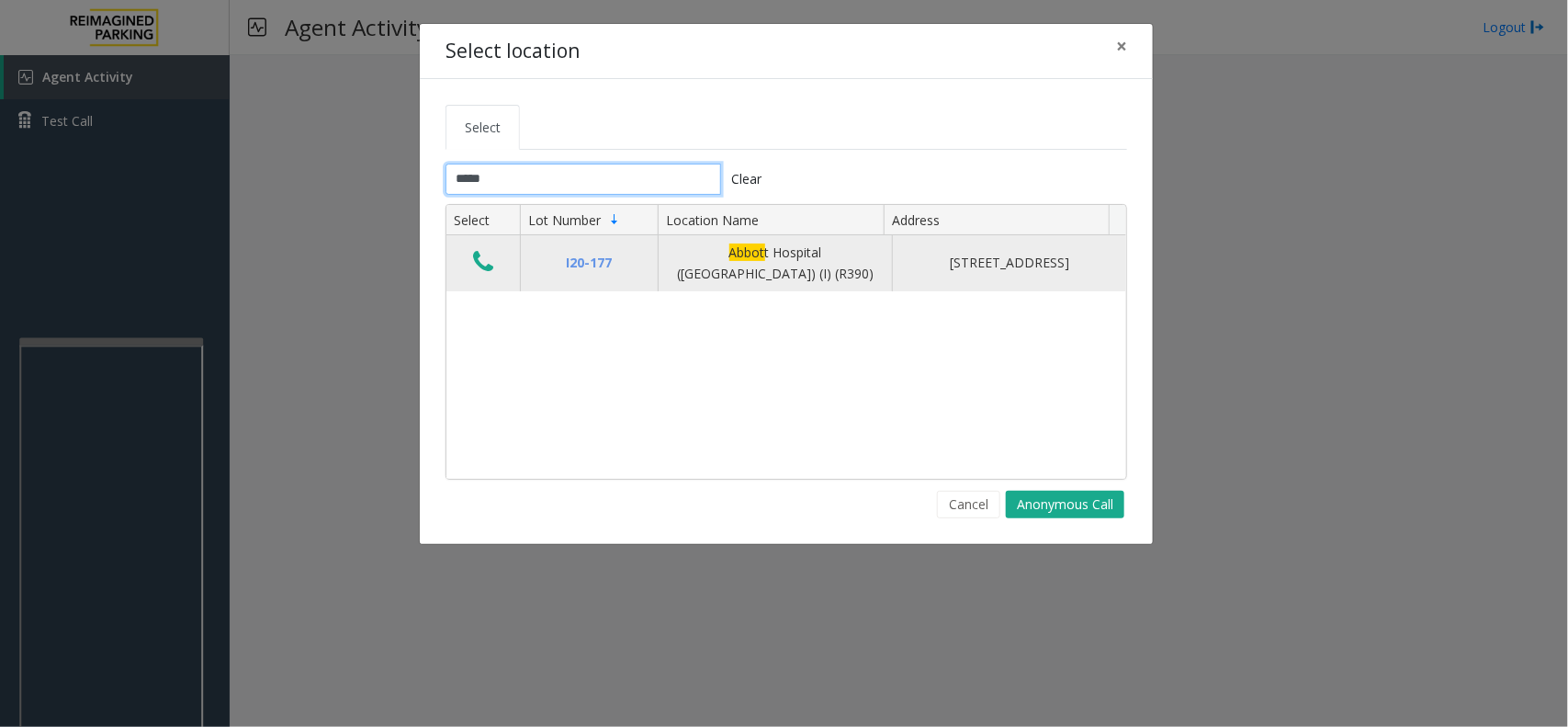 type on "*****" 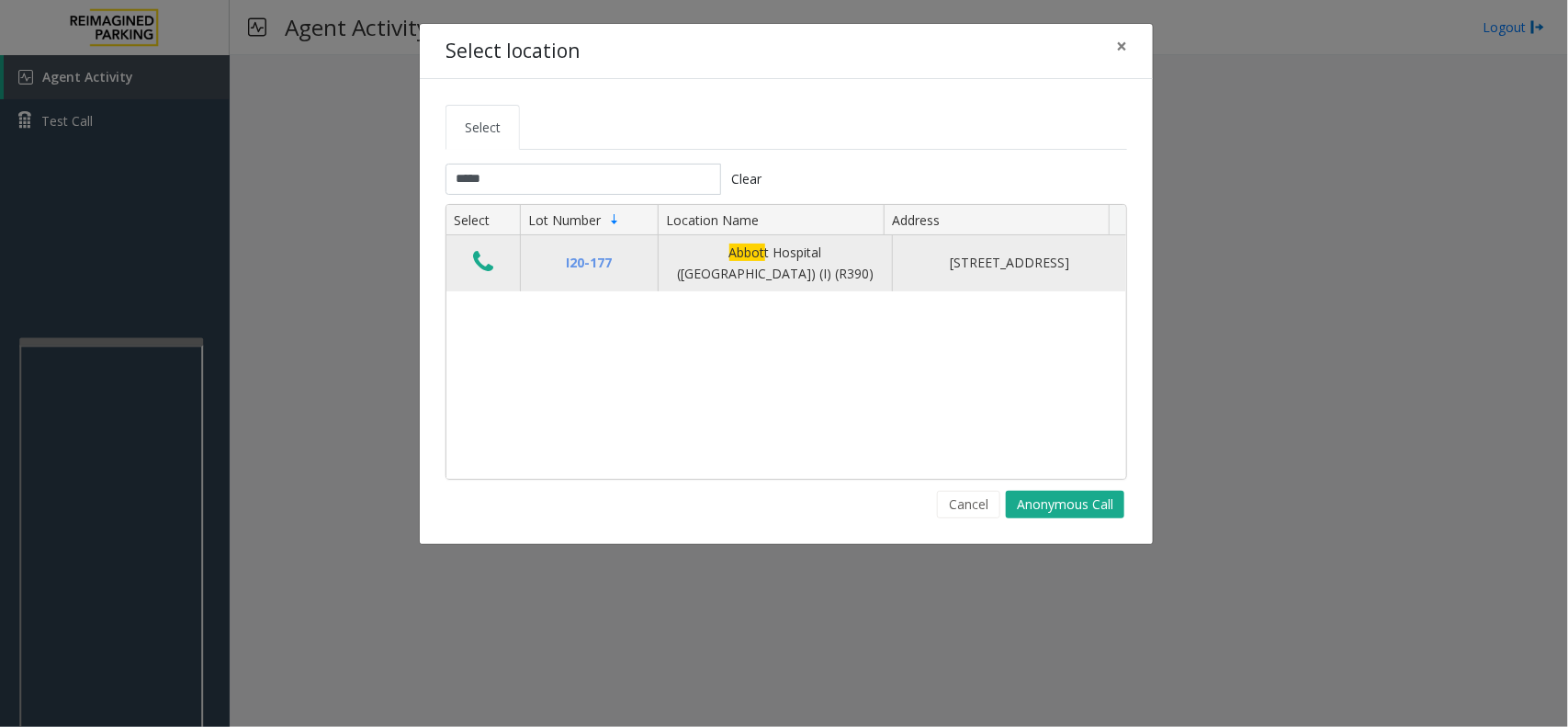 click 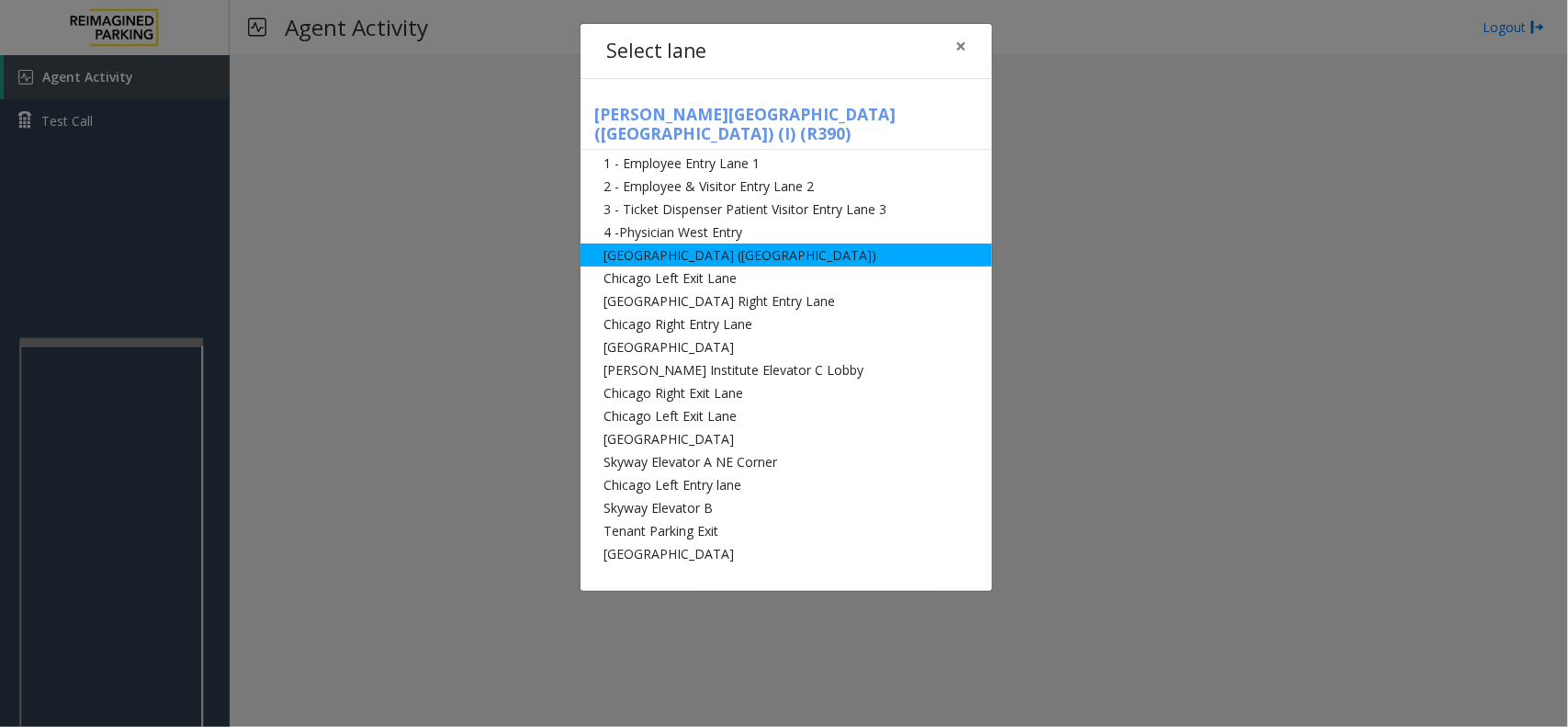 click on "[GEOGRAPHIC_DATA] ([GEOGRAPHIC_DATA])" 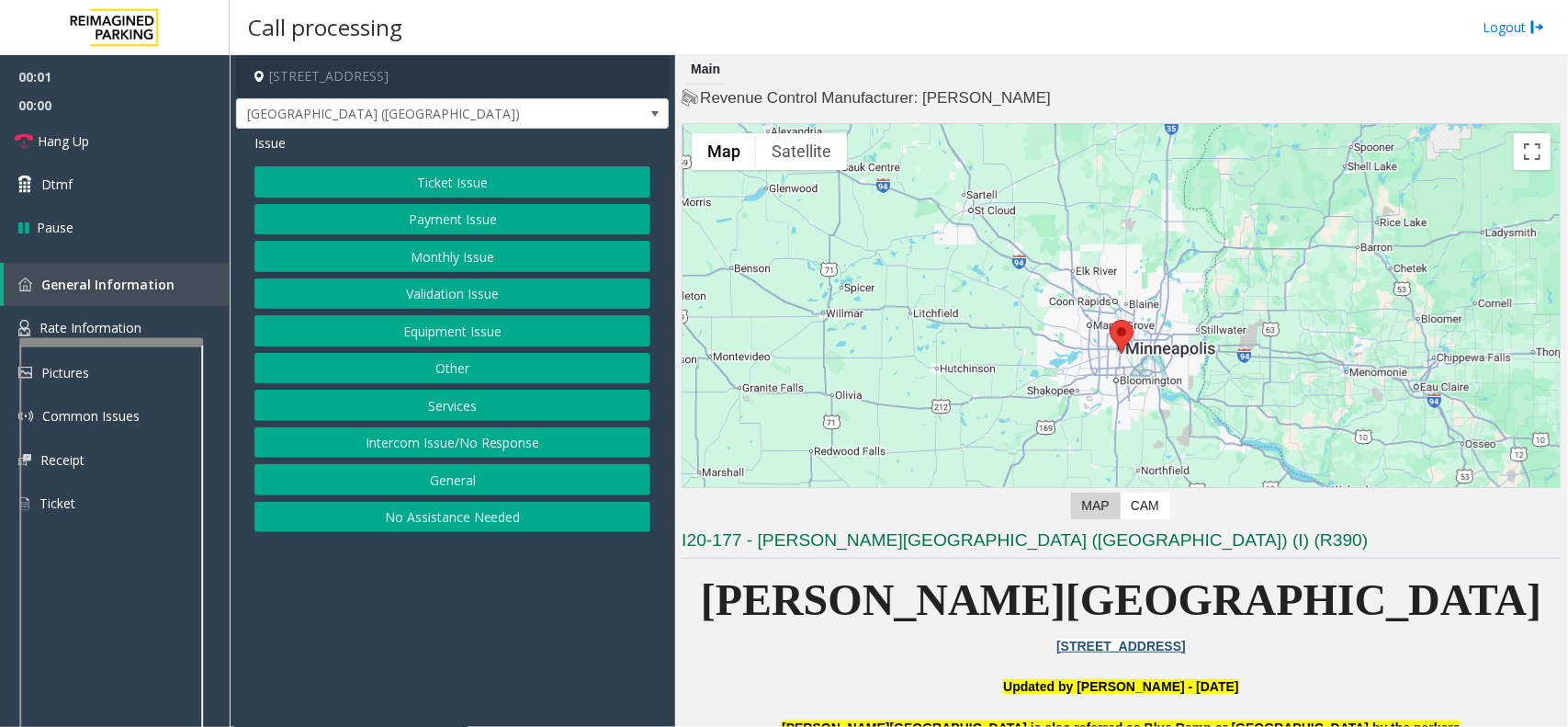 click on "Monthly Issue" 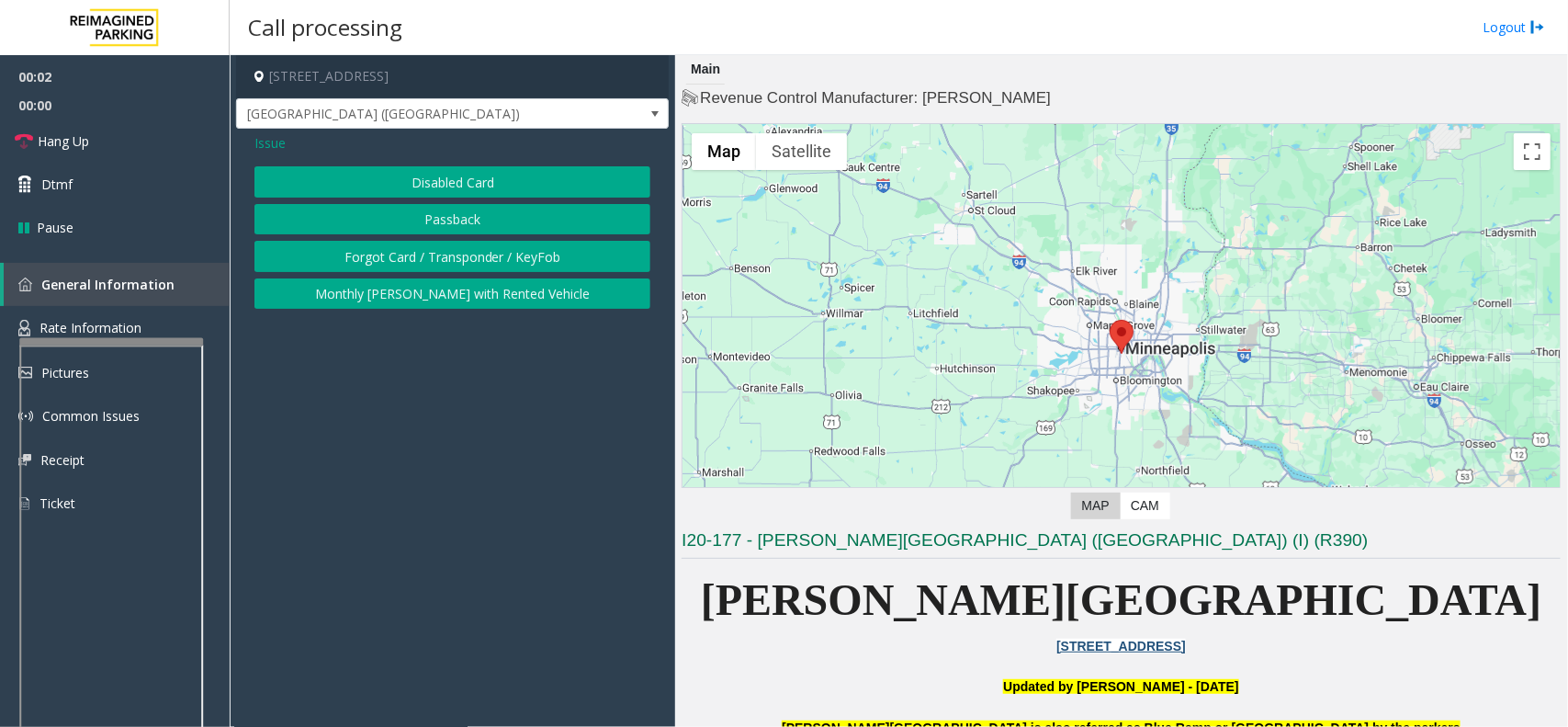 click on "Disabled Card" 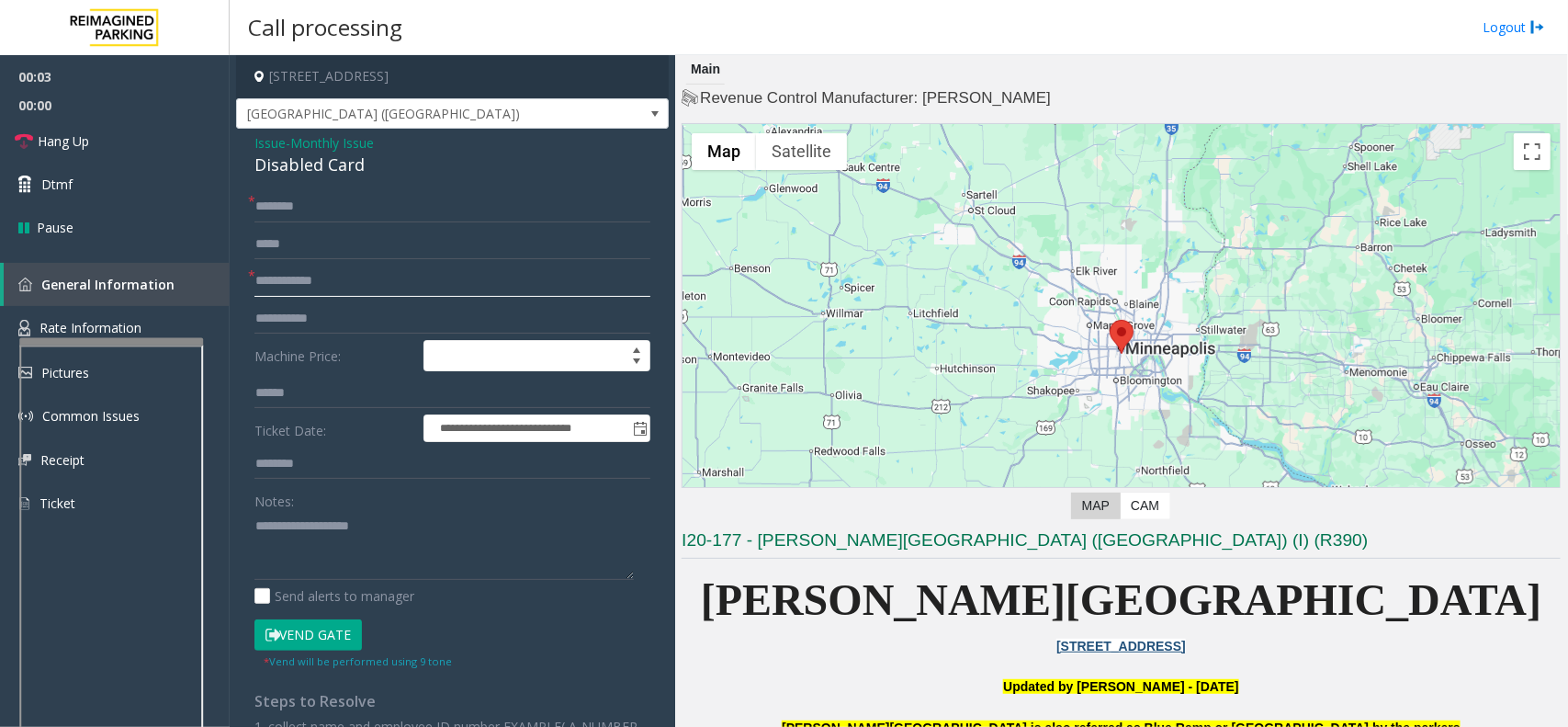 click 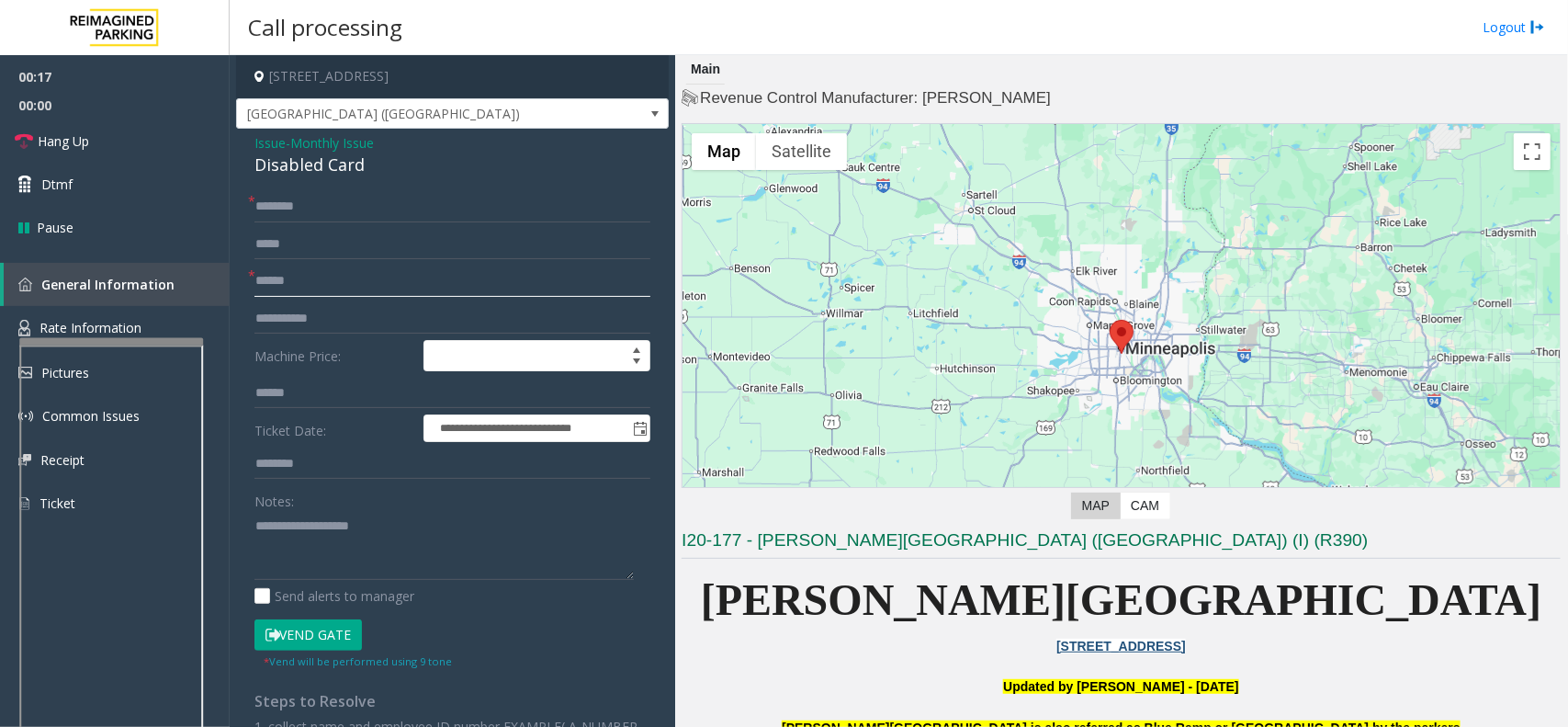 type on "******" 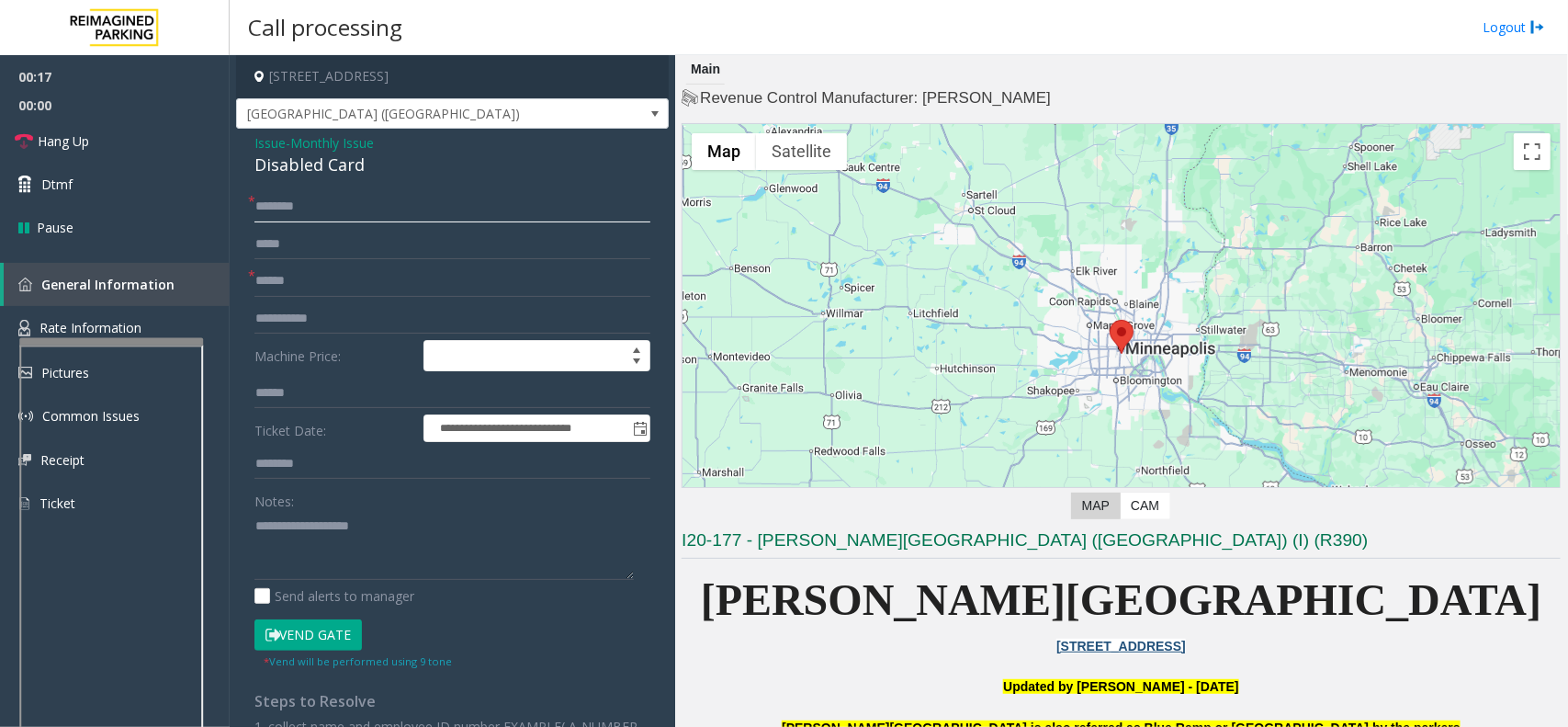 click 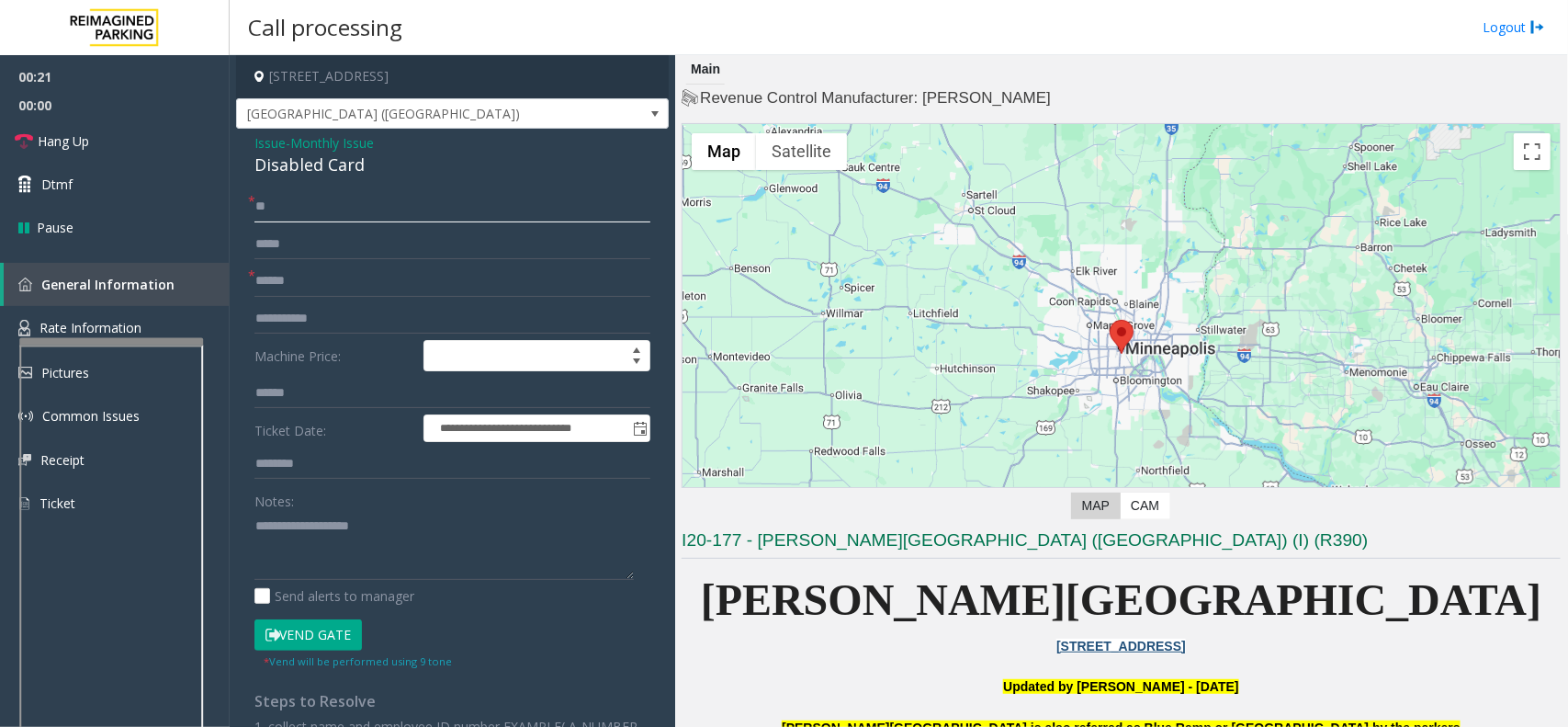 type on "**" 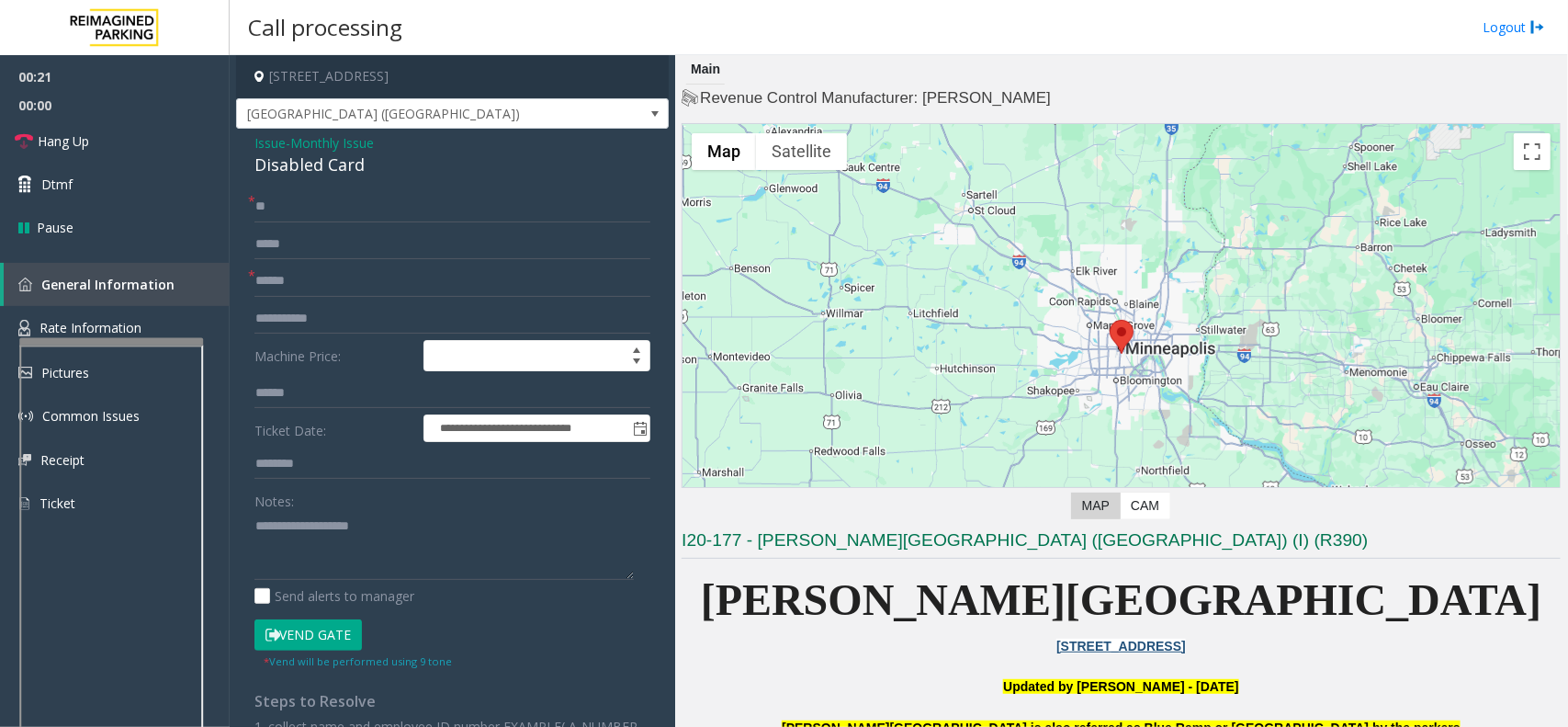click on "Vend Gate" 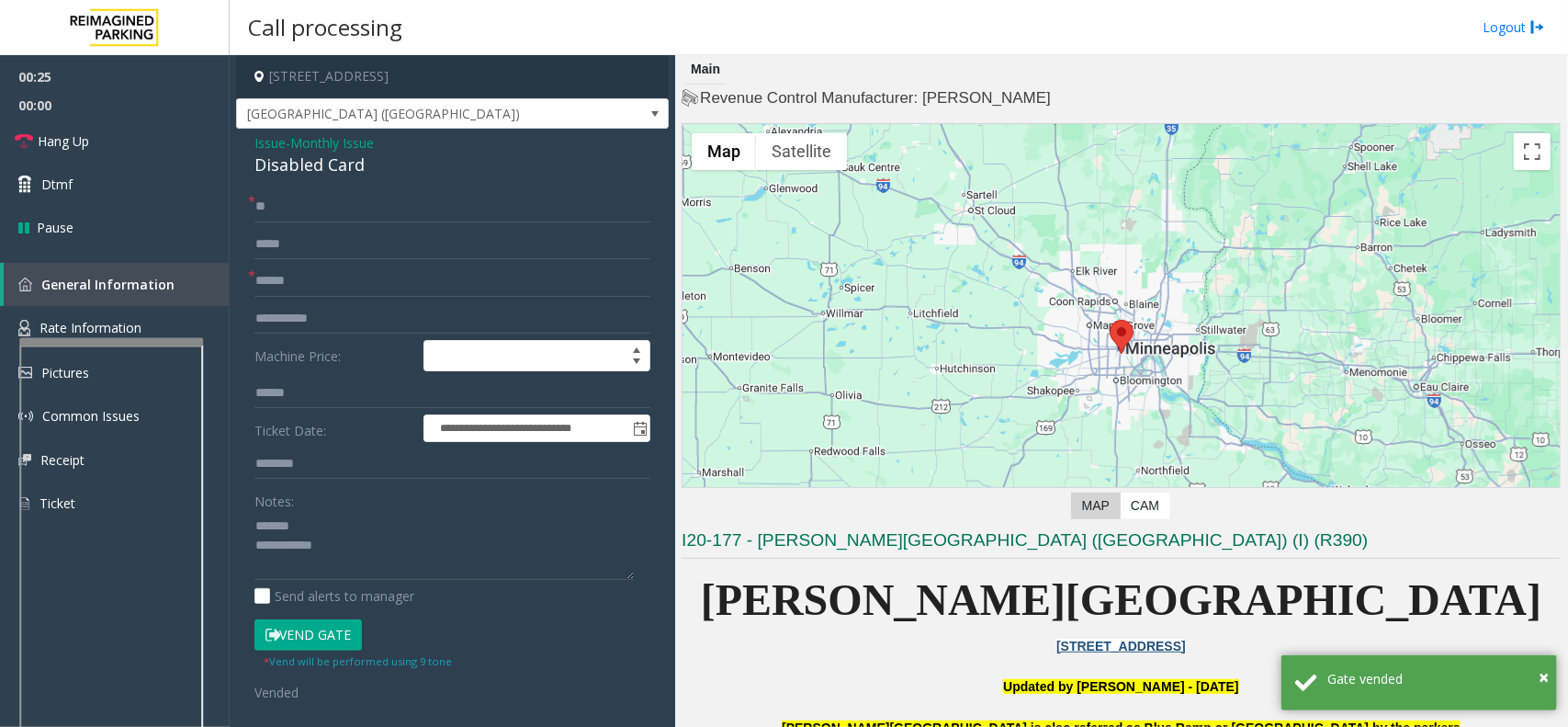 click on "Disabled Card" 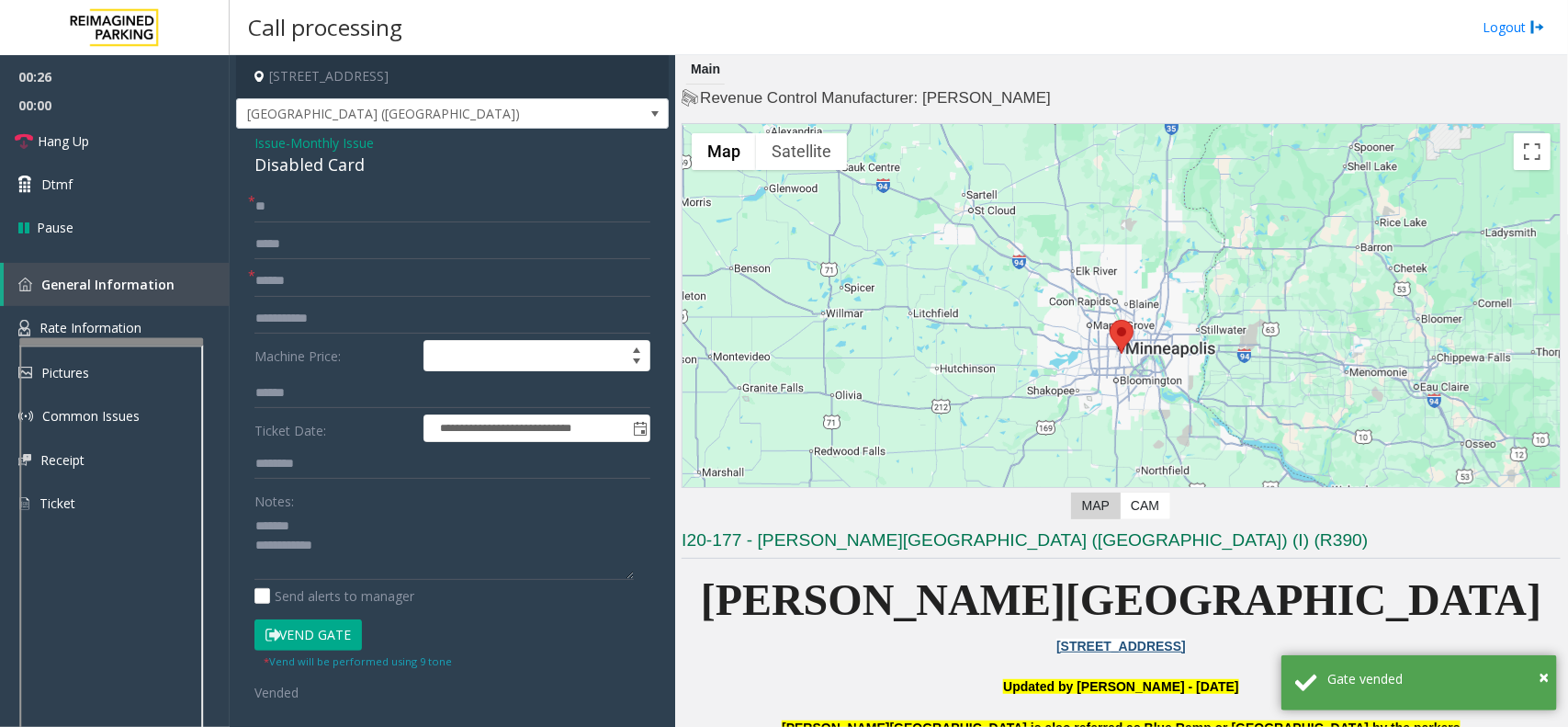 click on "Disabled Card" 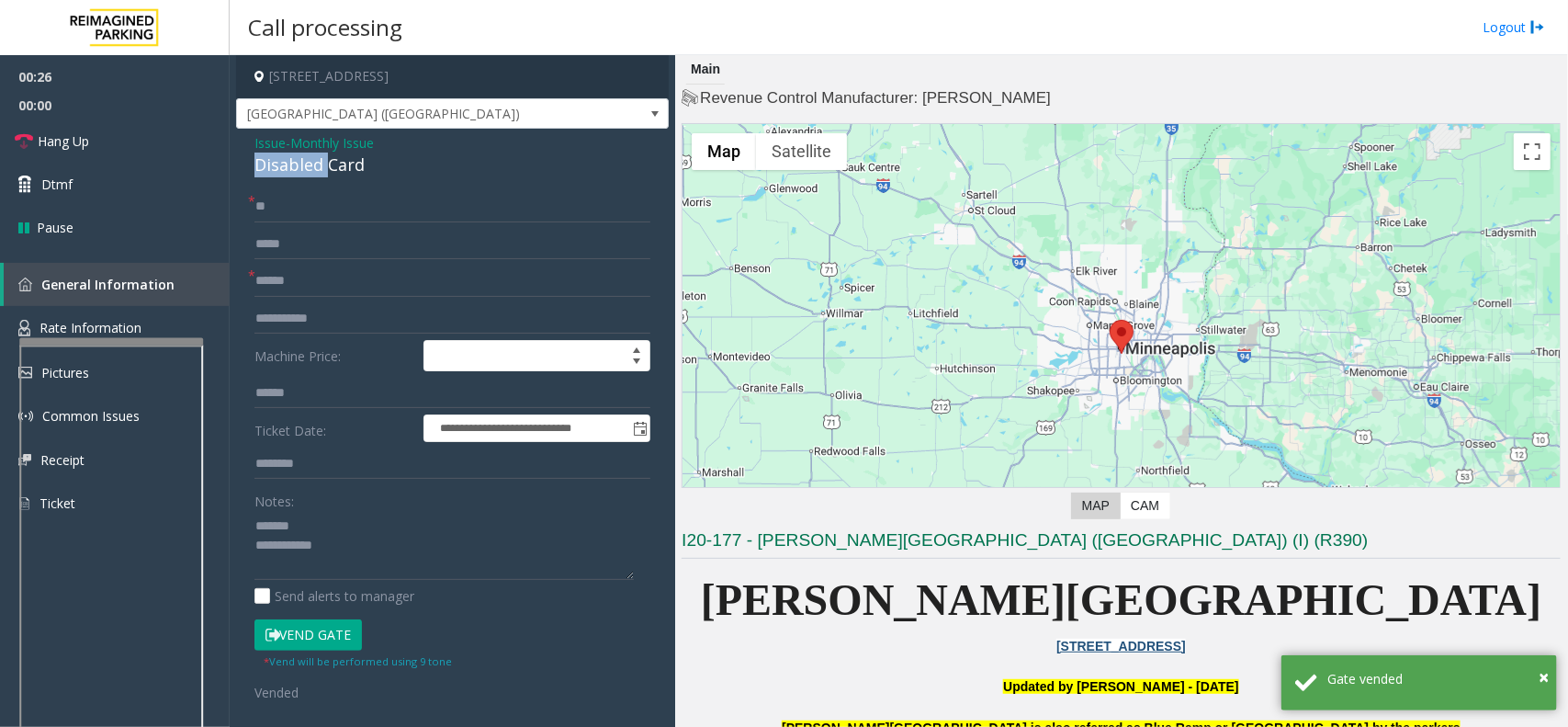 click on "Disabled Card" 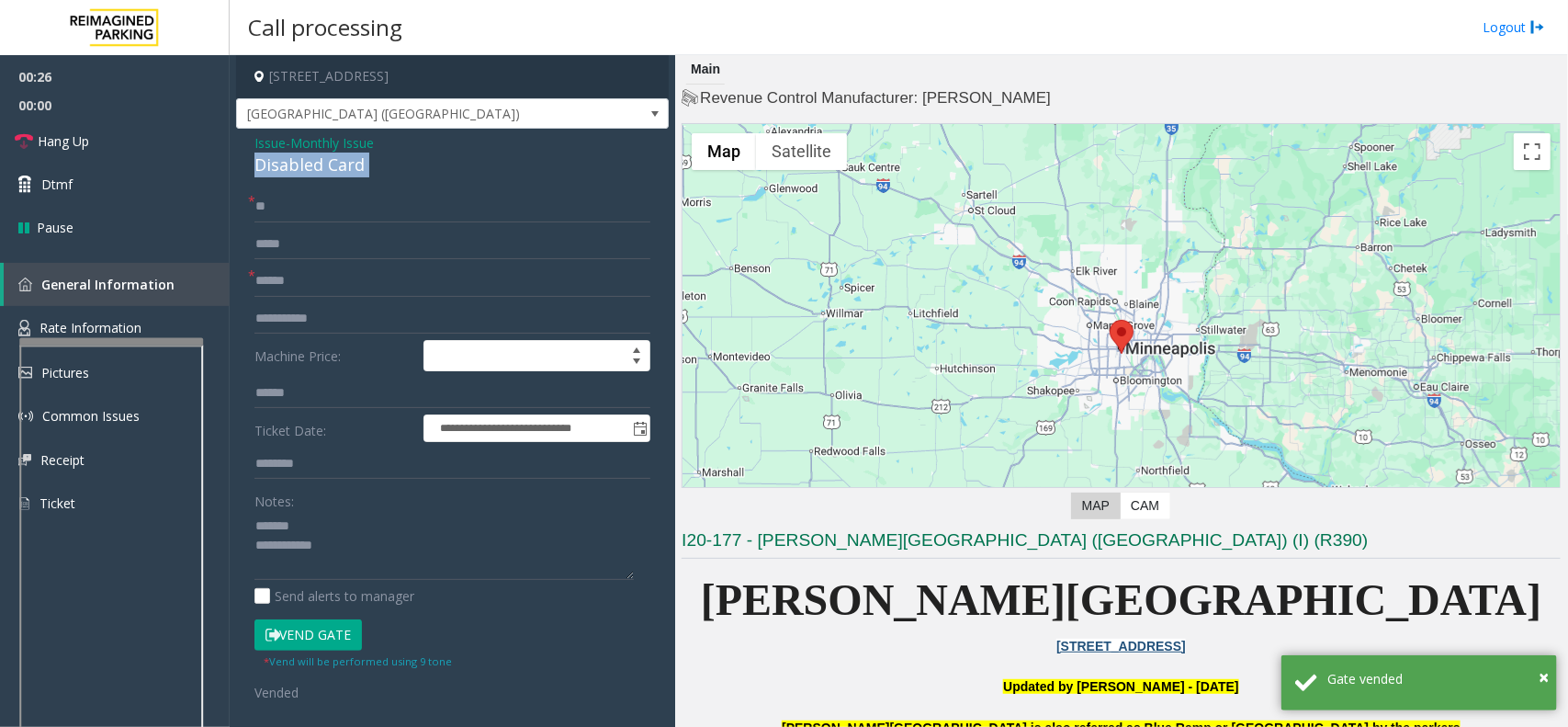 click on "Disabled Card" 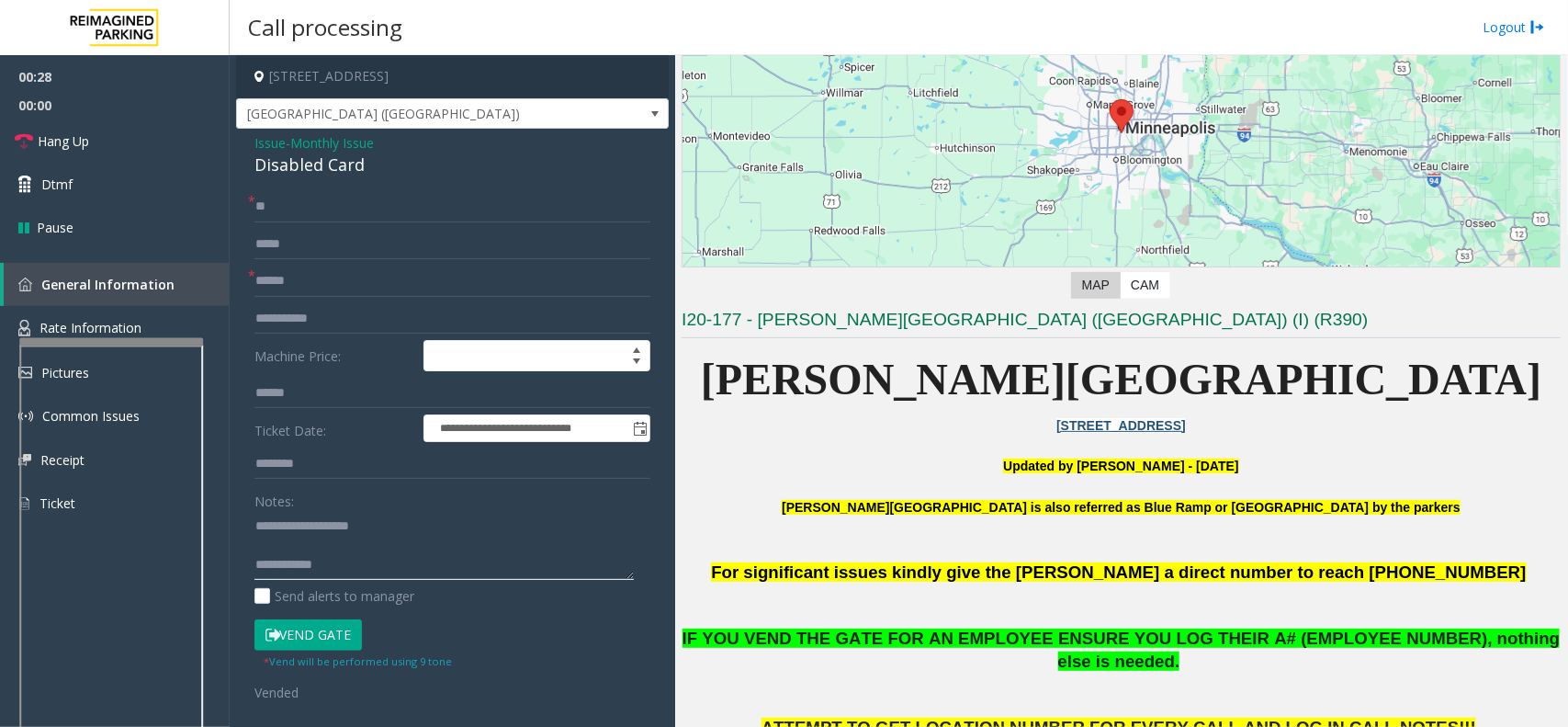 scroll, scrollTop: 230, scrollLeft: 0, axis: vertical 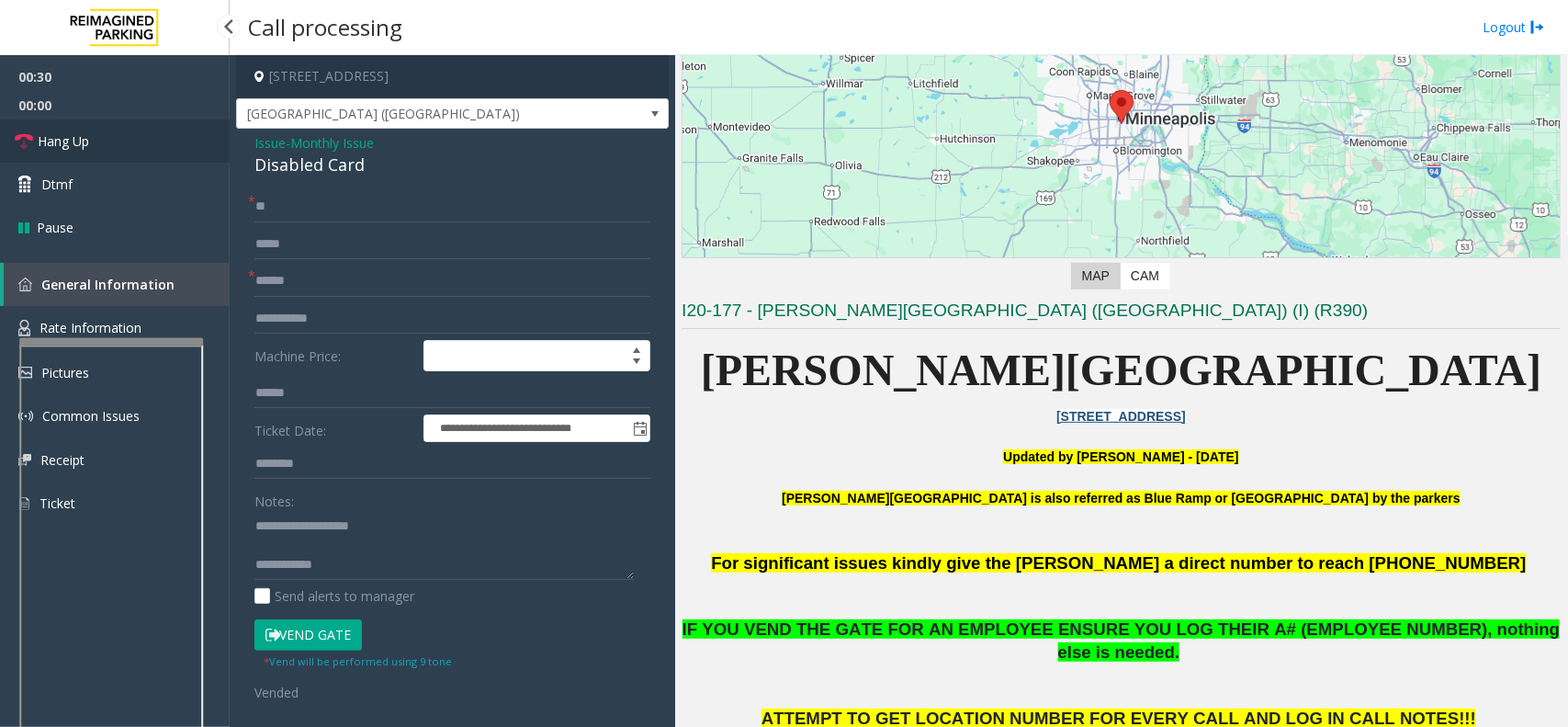 click on "Hang Up" at bounding box center [115, 141] 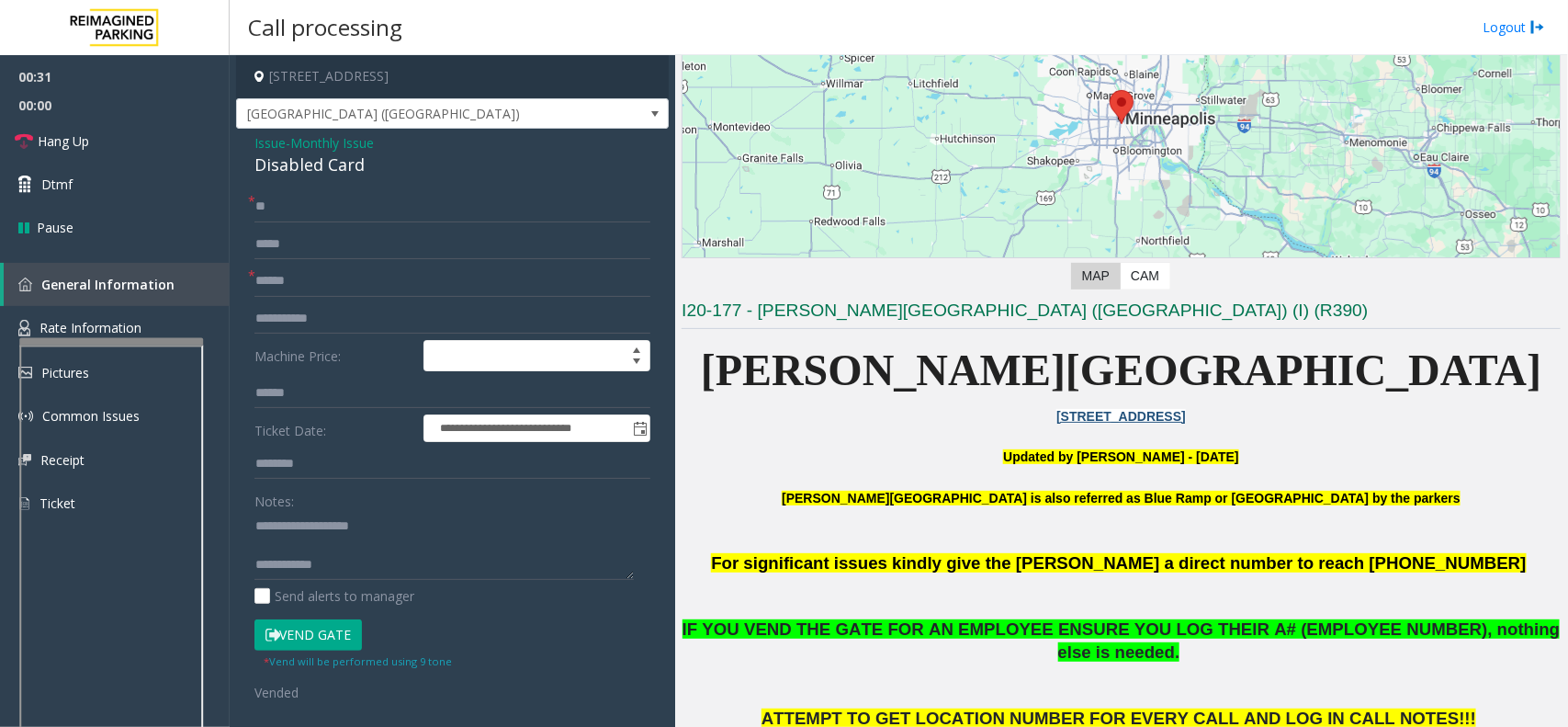 click on "IF YOU VEND THE GATE FOR AN EMPLOYEE ENSURE YOU LOG THEIR A# (EMPLOYEE NUMBER), nothing else is needed ." 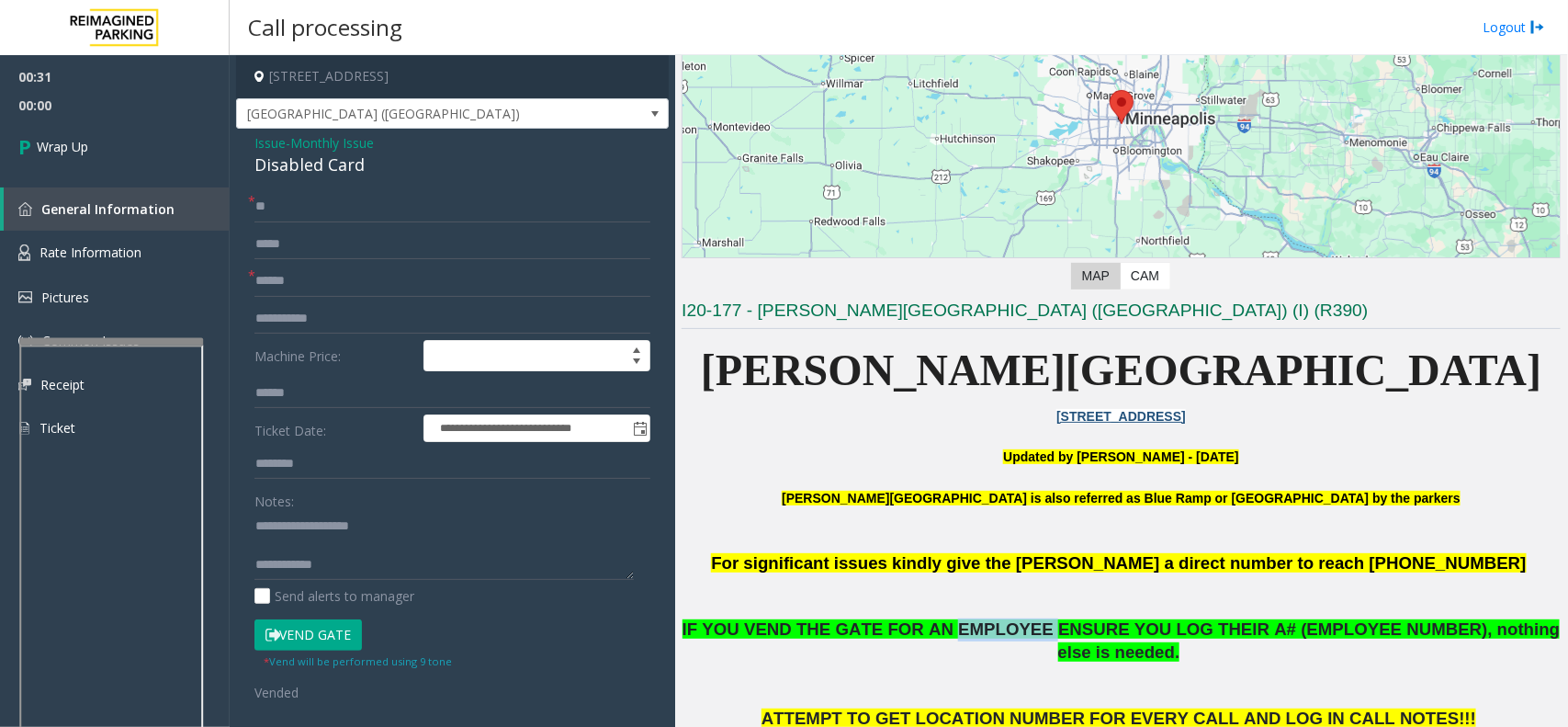 click on "IF YOU VEND THE GATE FOR AN EMPLOYEE ENSURE YOU LOG THEIR A# (EMPLOYEE NUMBER), nothing else is needed" 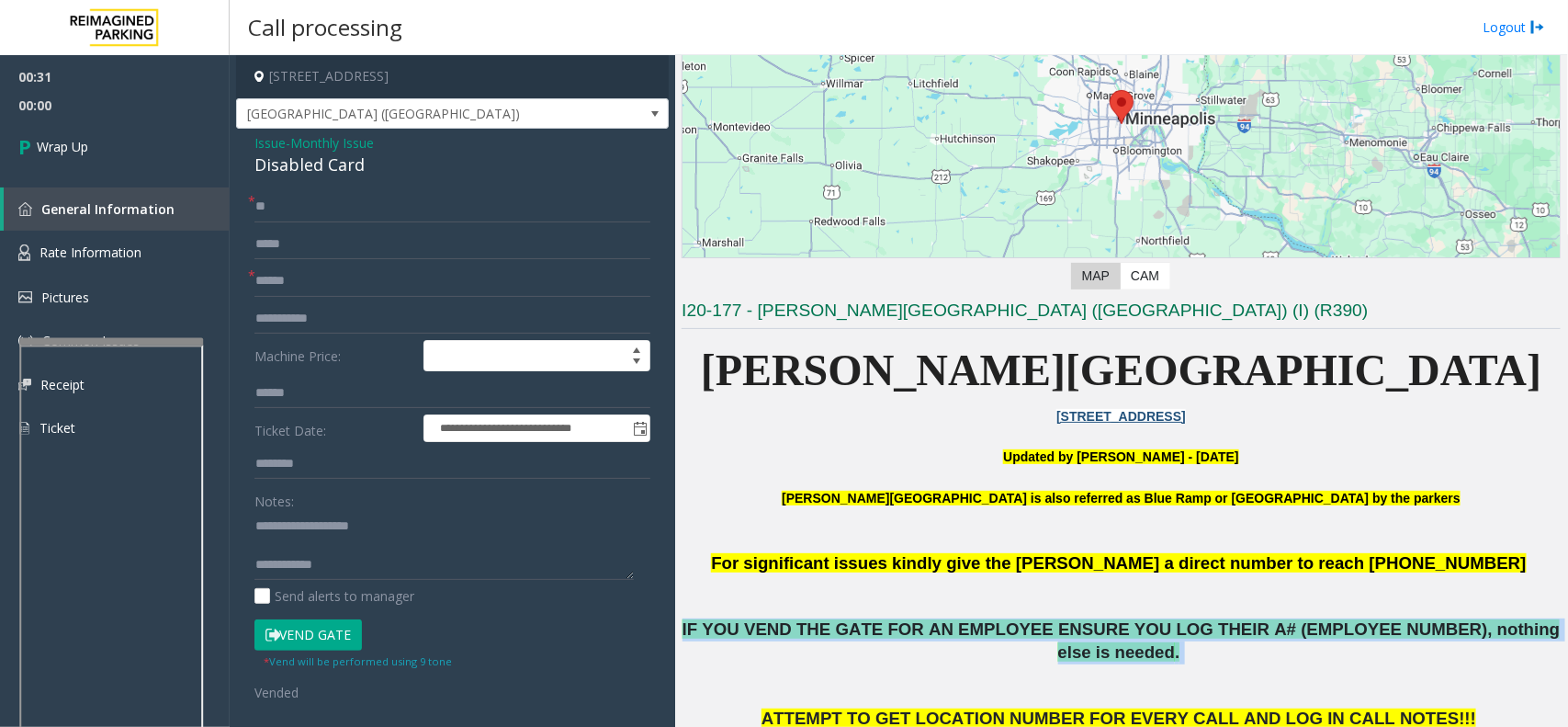 click on "IF YOU VEND THE GATE FOR AN EMPLOYEE ENSURE YOU LOG THEIR A# (EMPLOYEE NUMBER), nothing else is needed" 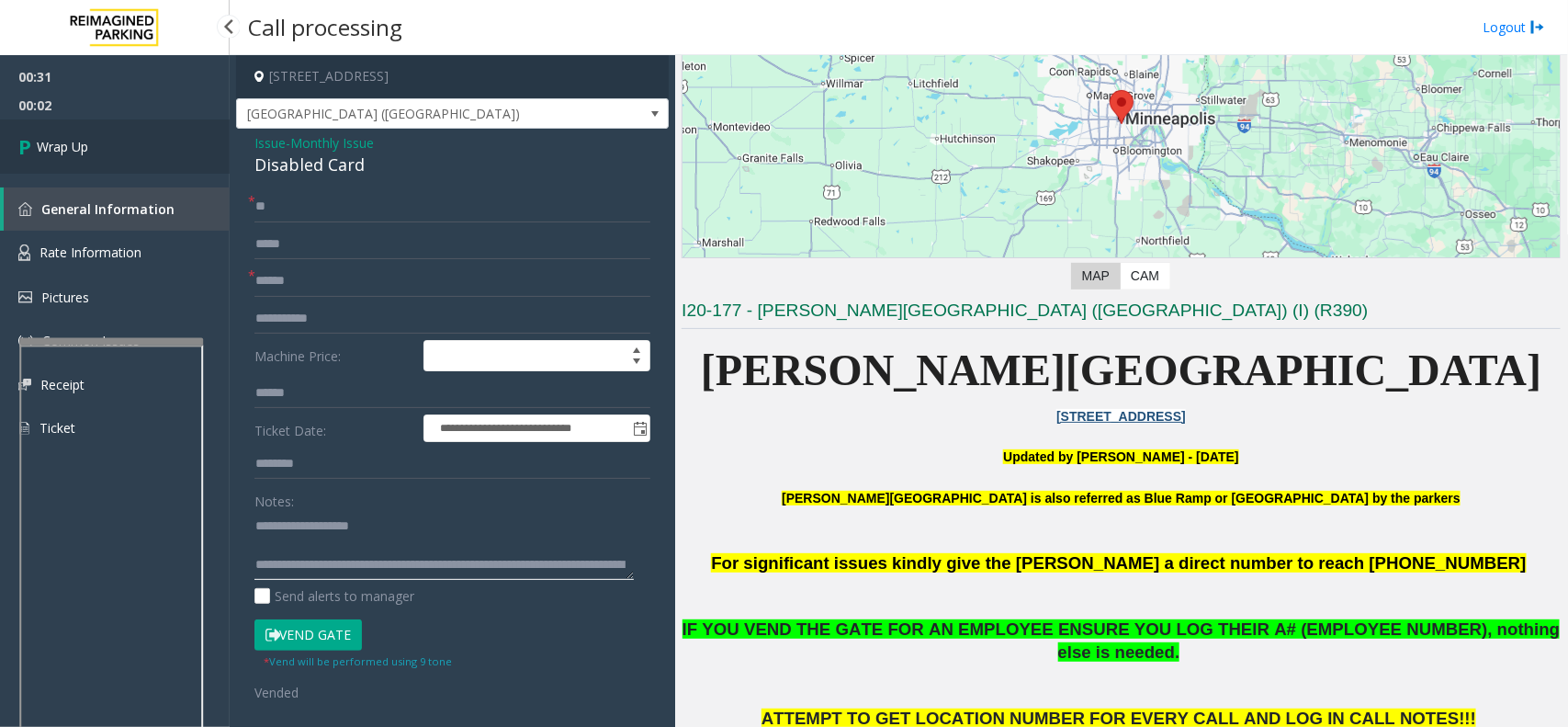 type on "**********" 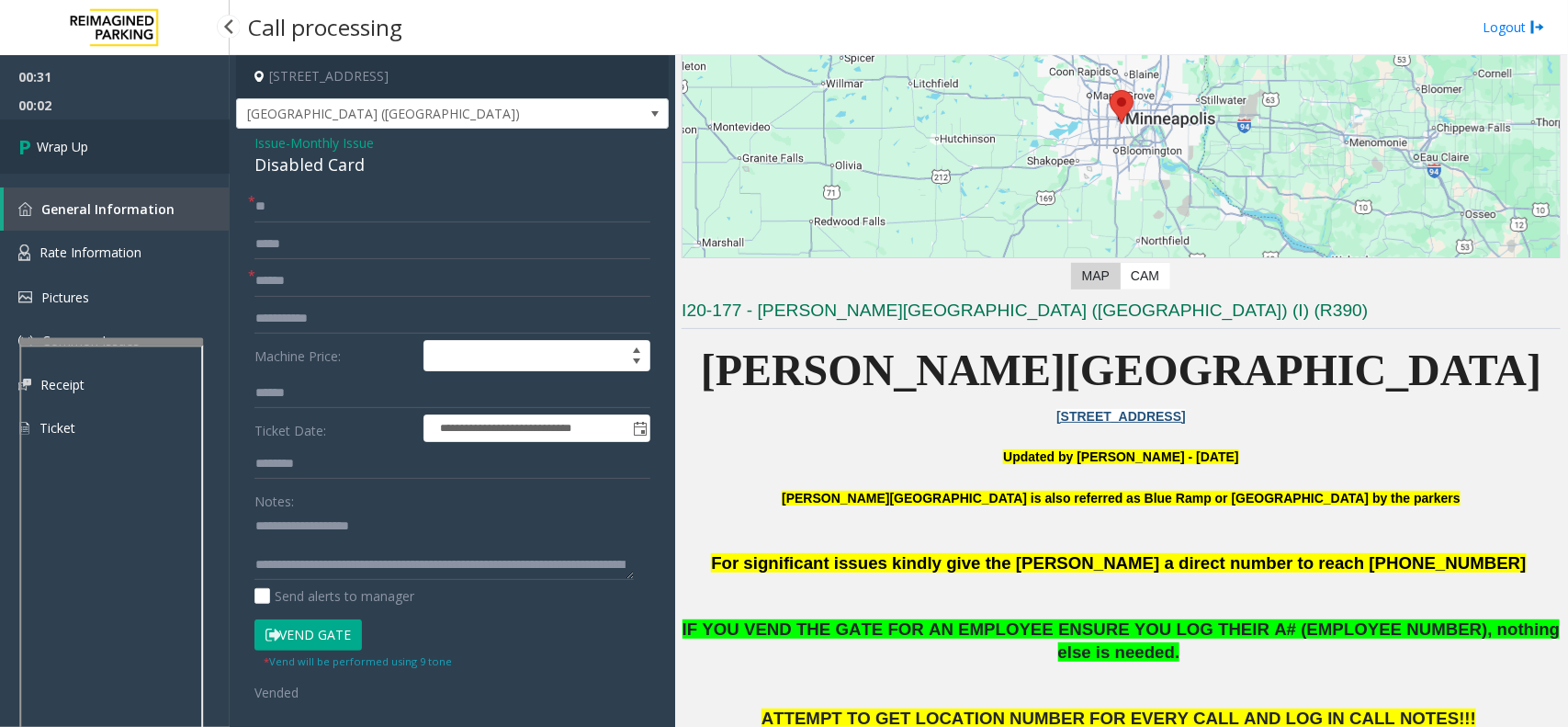 click on "Wrap Up" at bounding box center (115, 146) 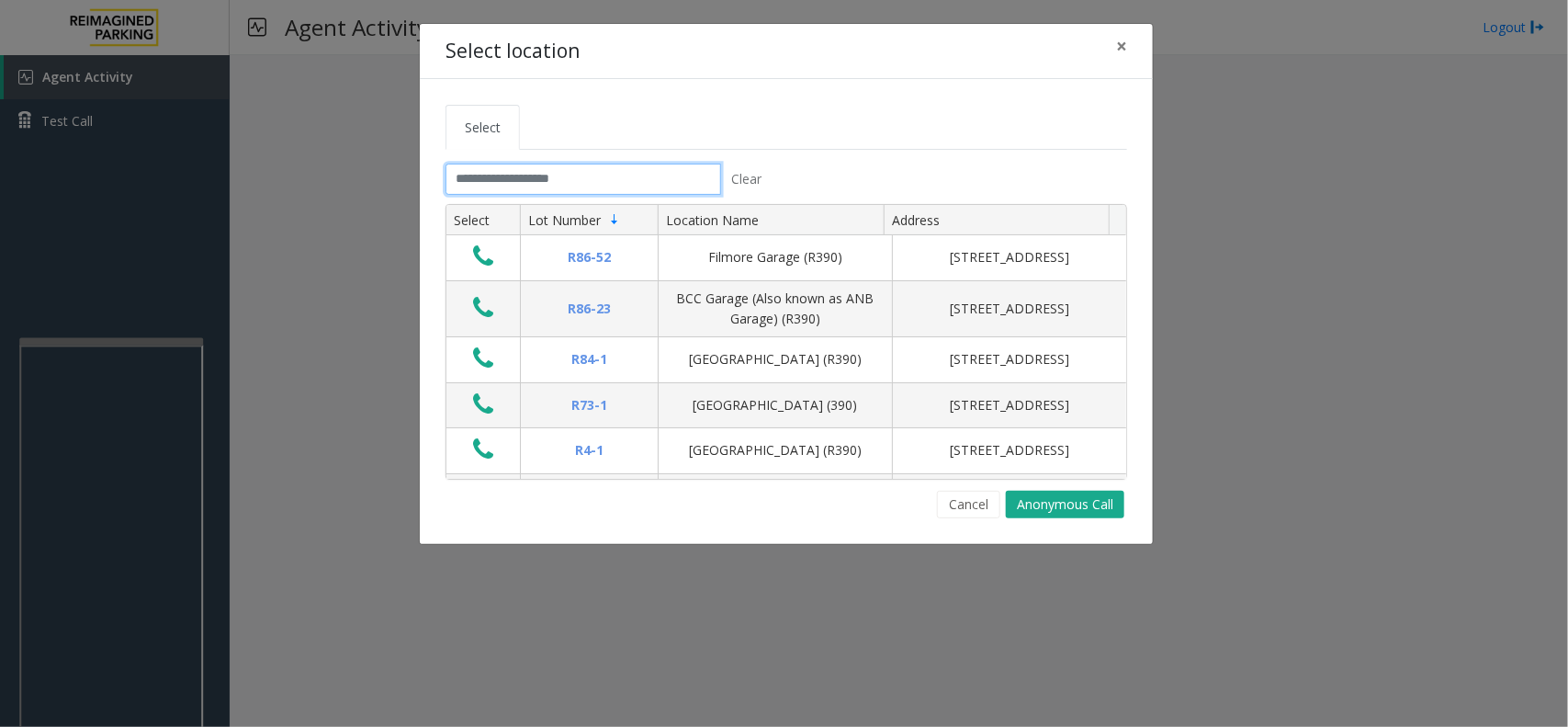 click 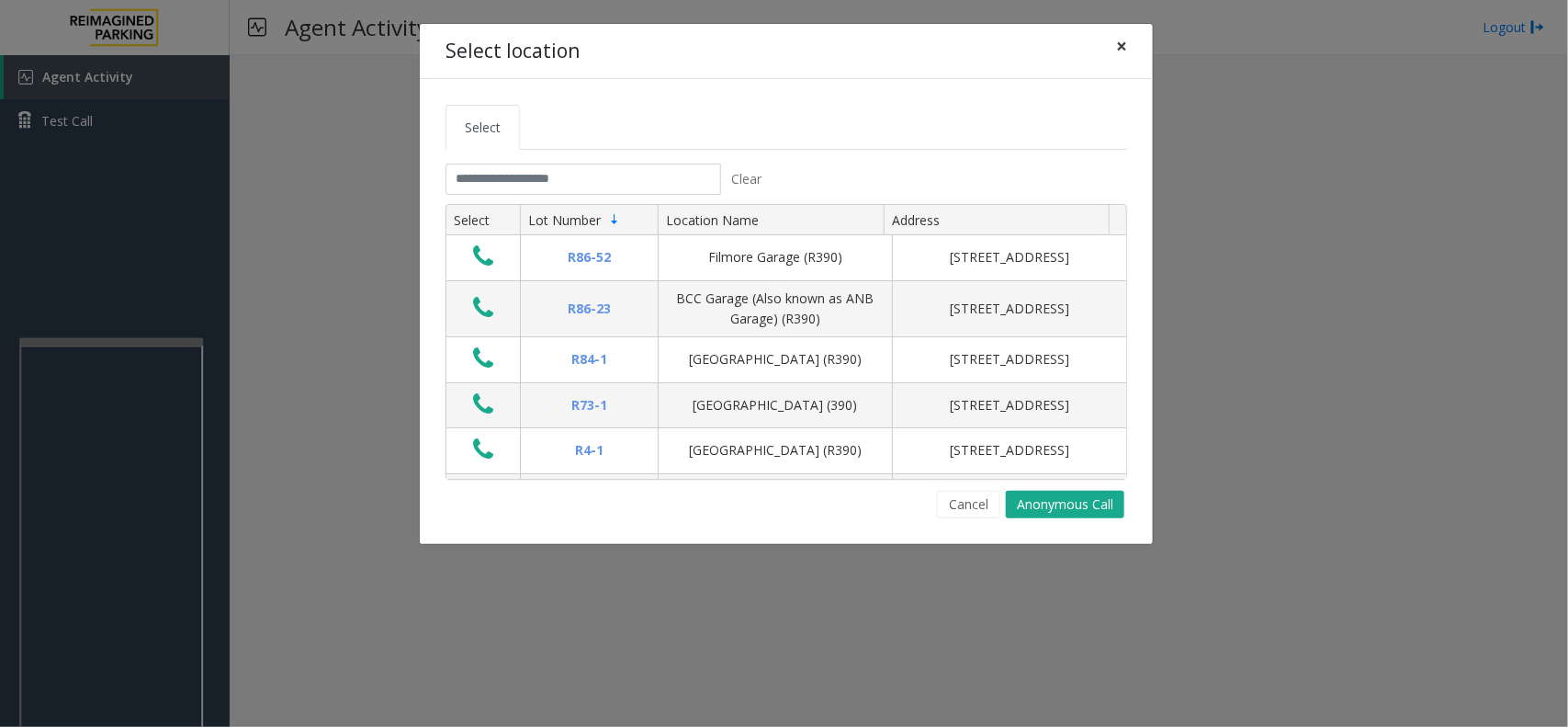 click on "×" 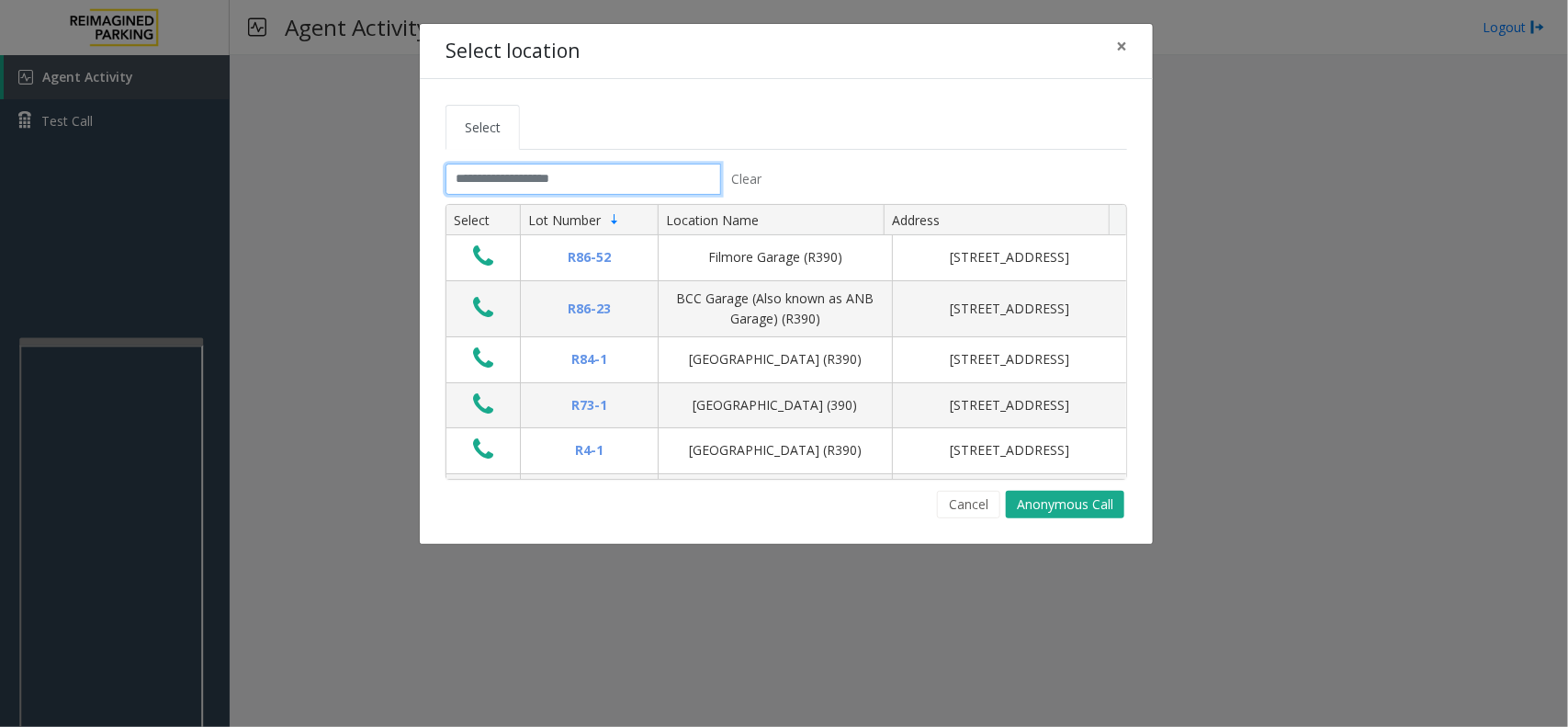 click 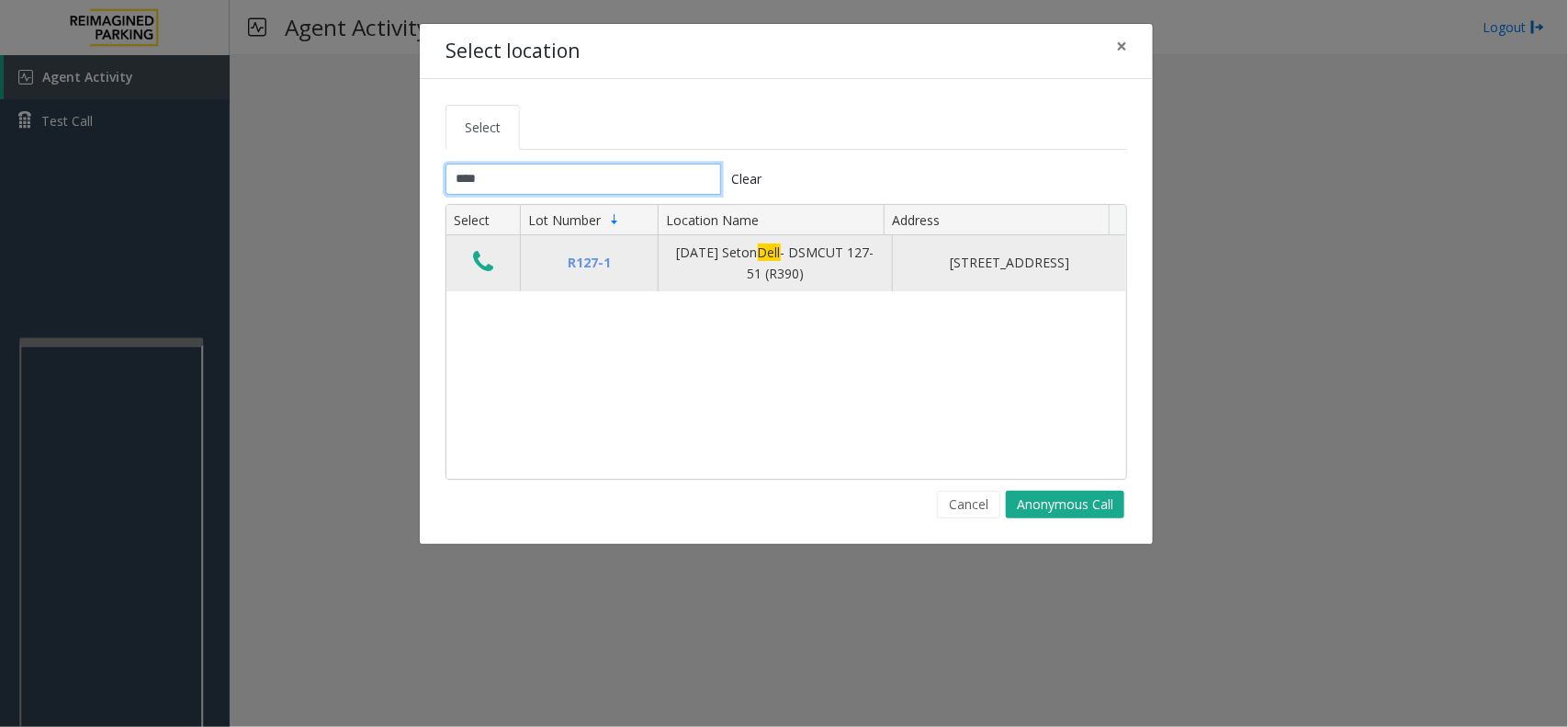 type on "****" 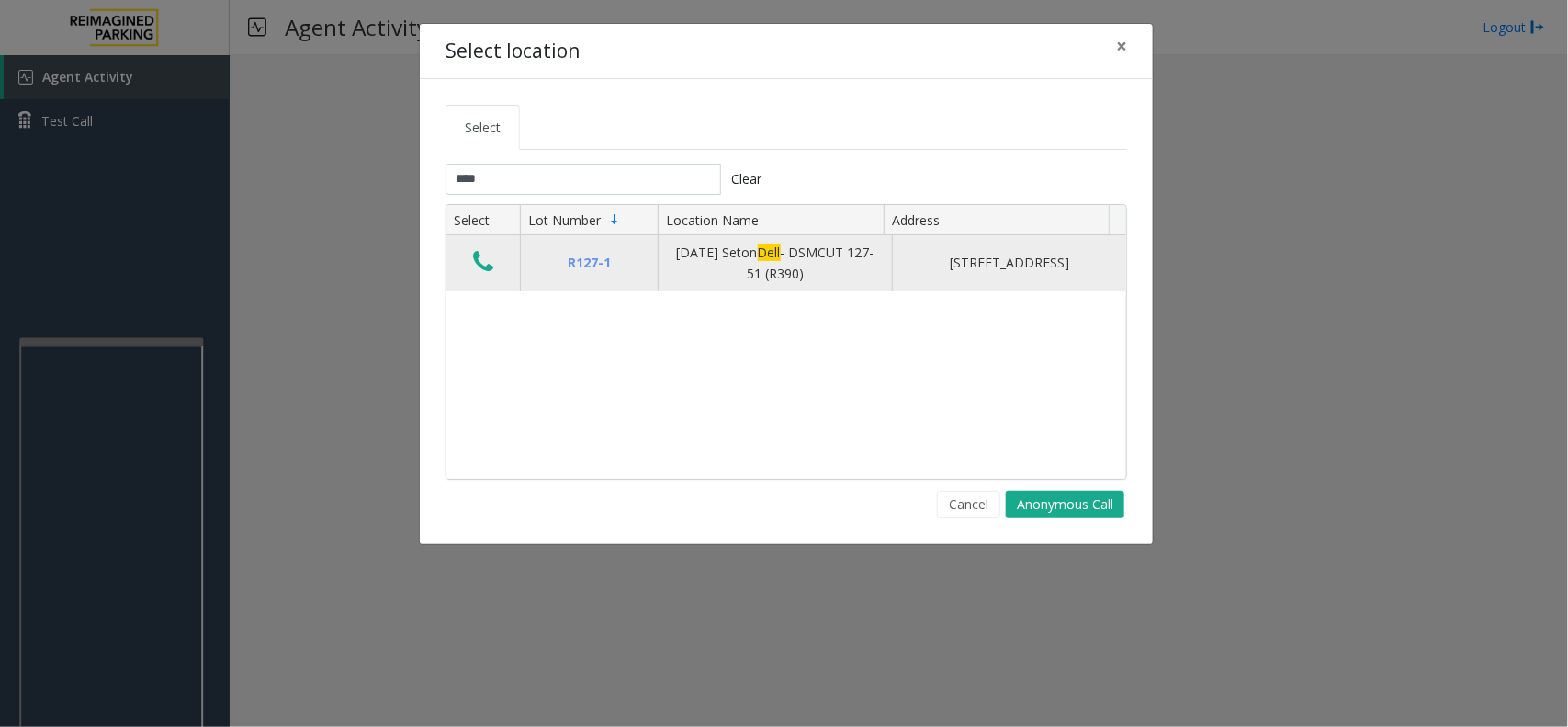click 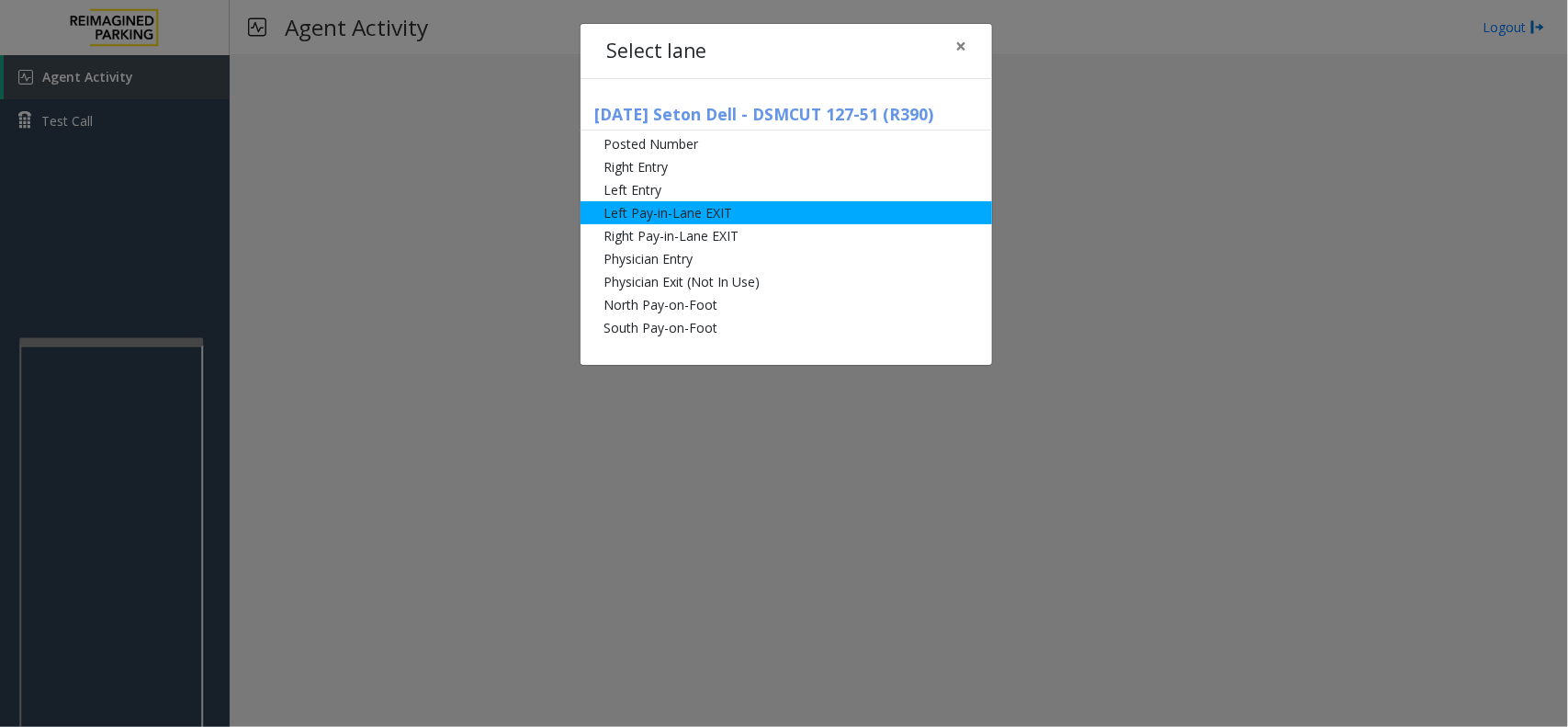 click on "Left Pay-in-Lane EXIT" 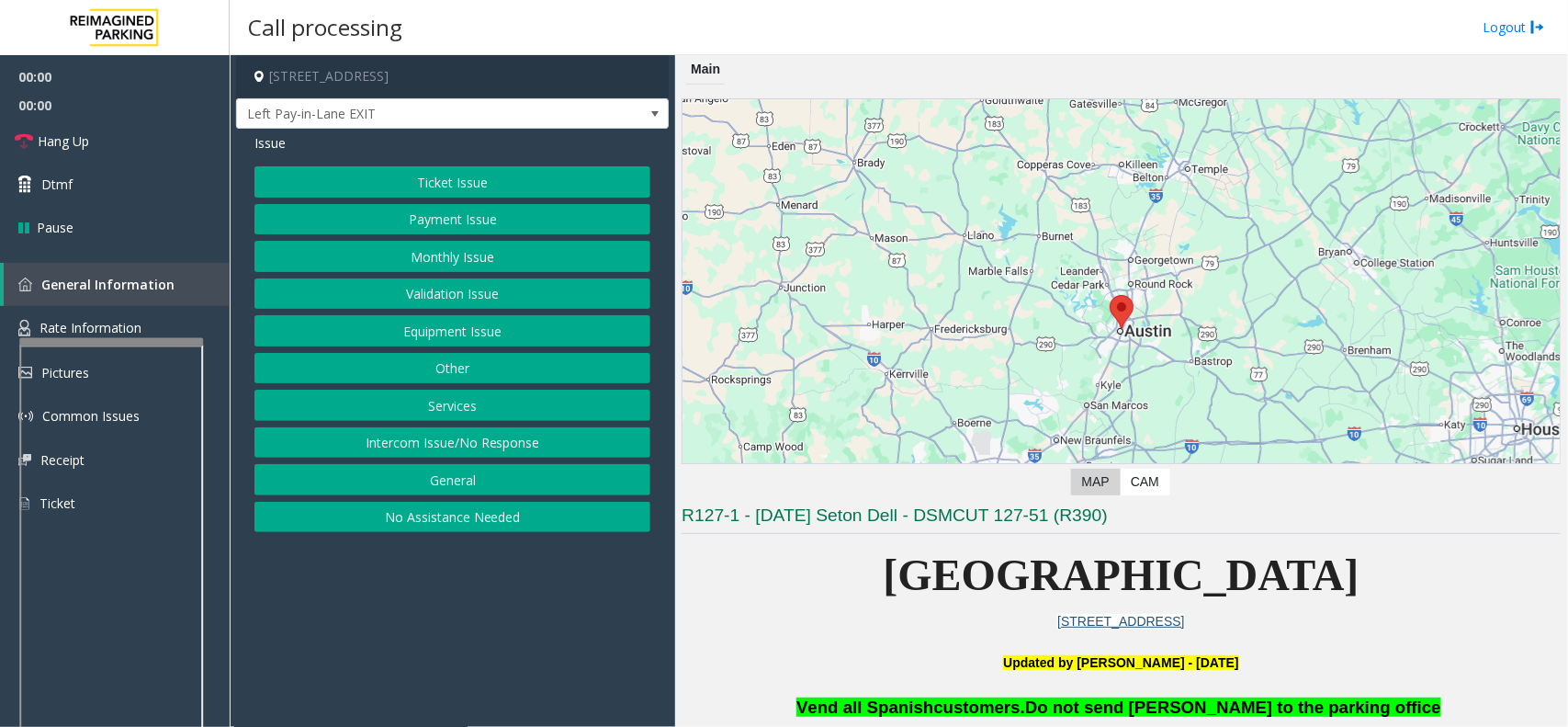 click on "Validation Issue" 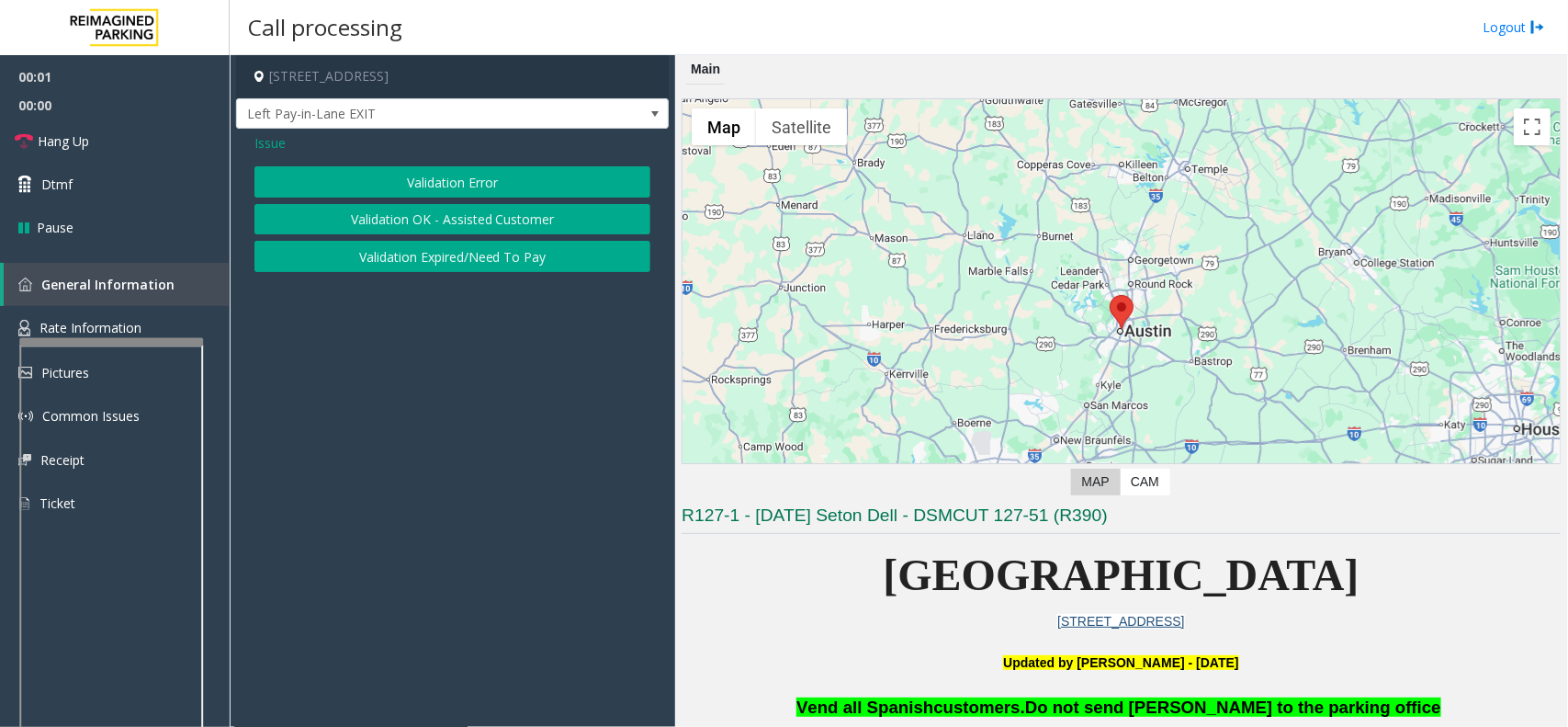 click on "Validation Error" 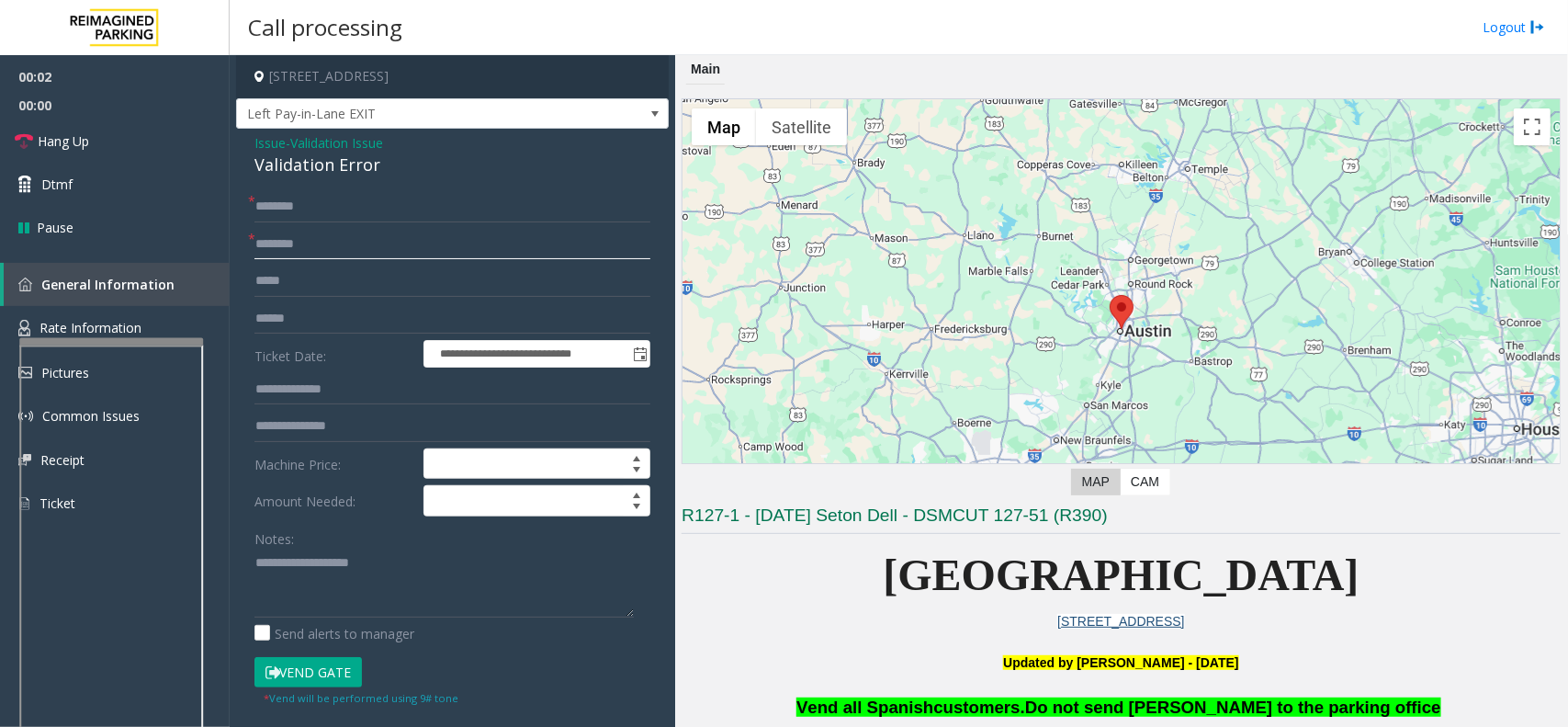 click 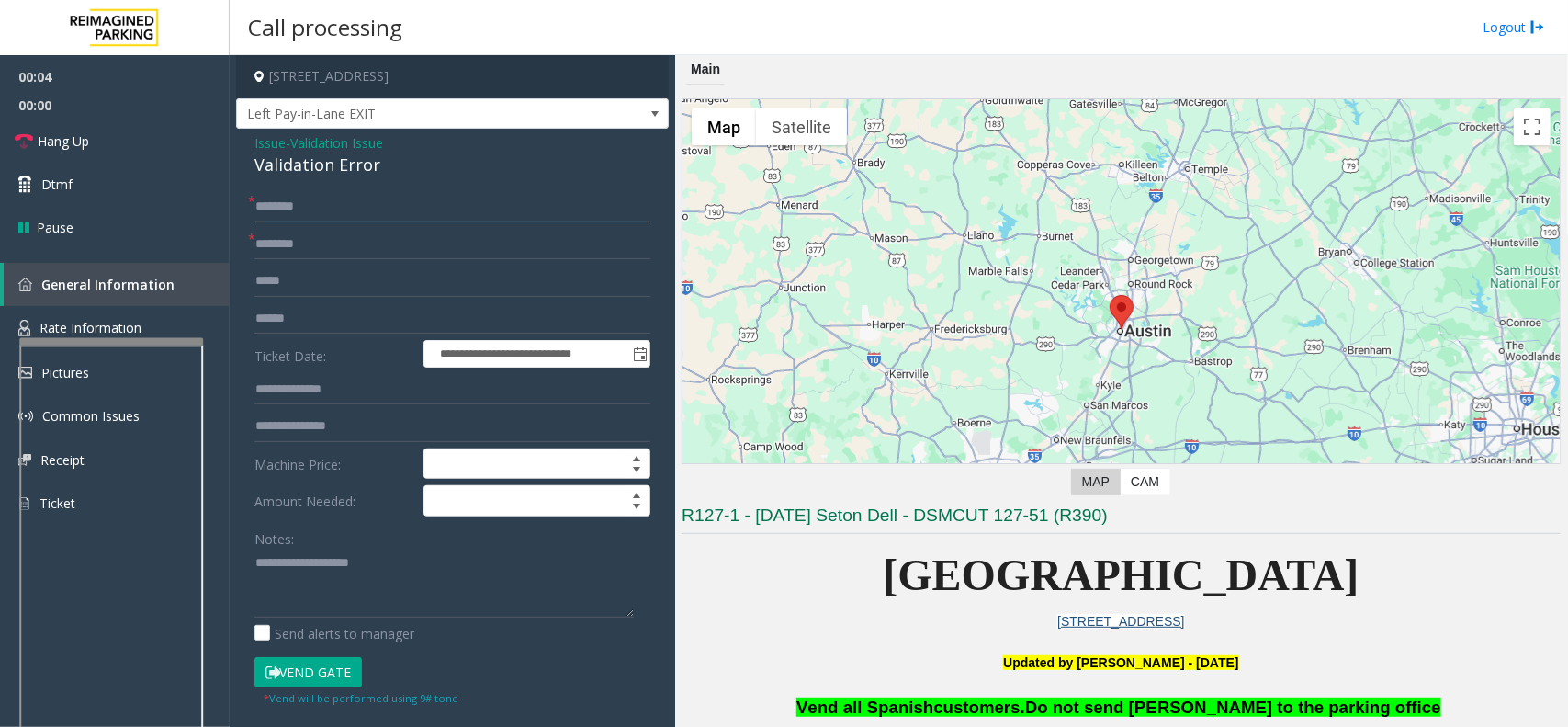 click 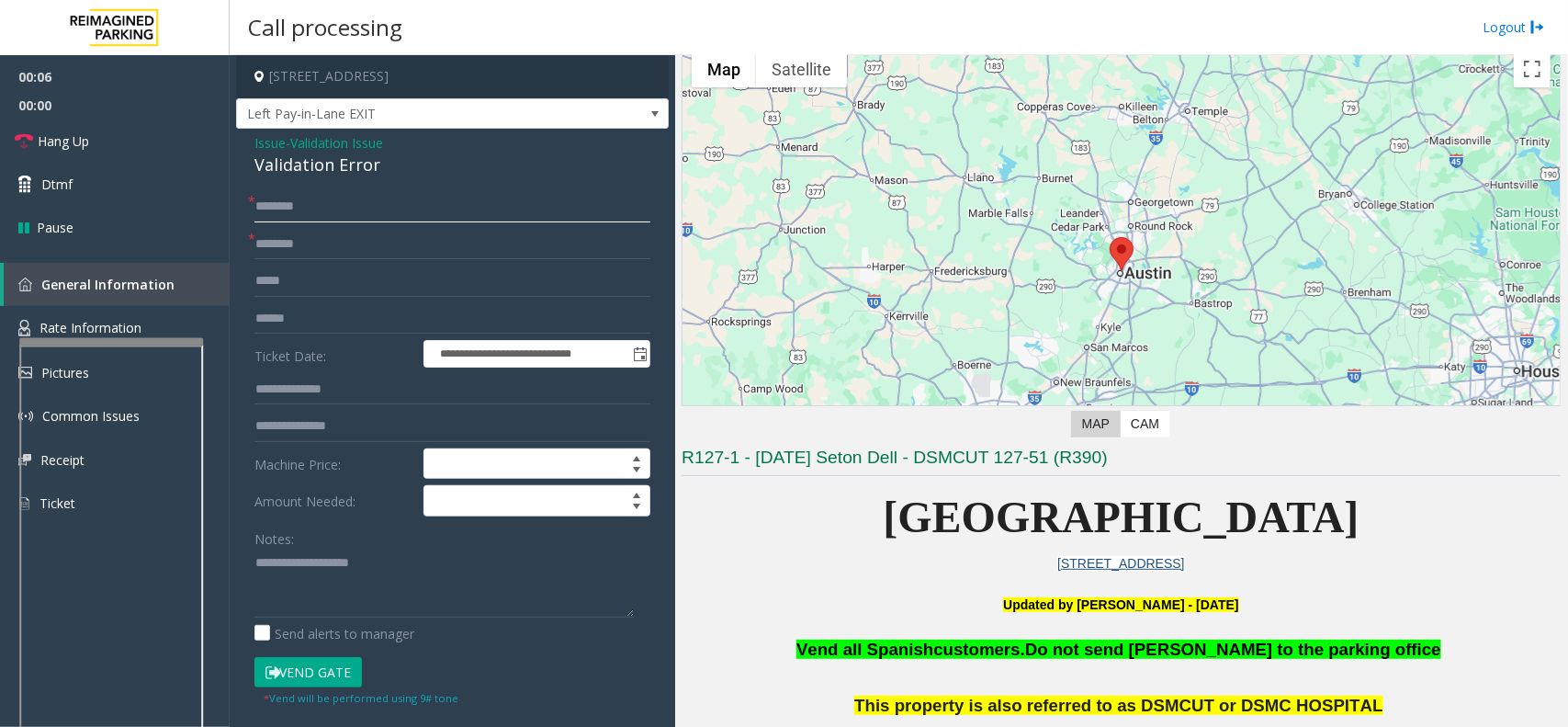 scroll, scrollTop: 115, scrollLeft: 0, axis: vertical 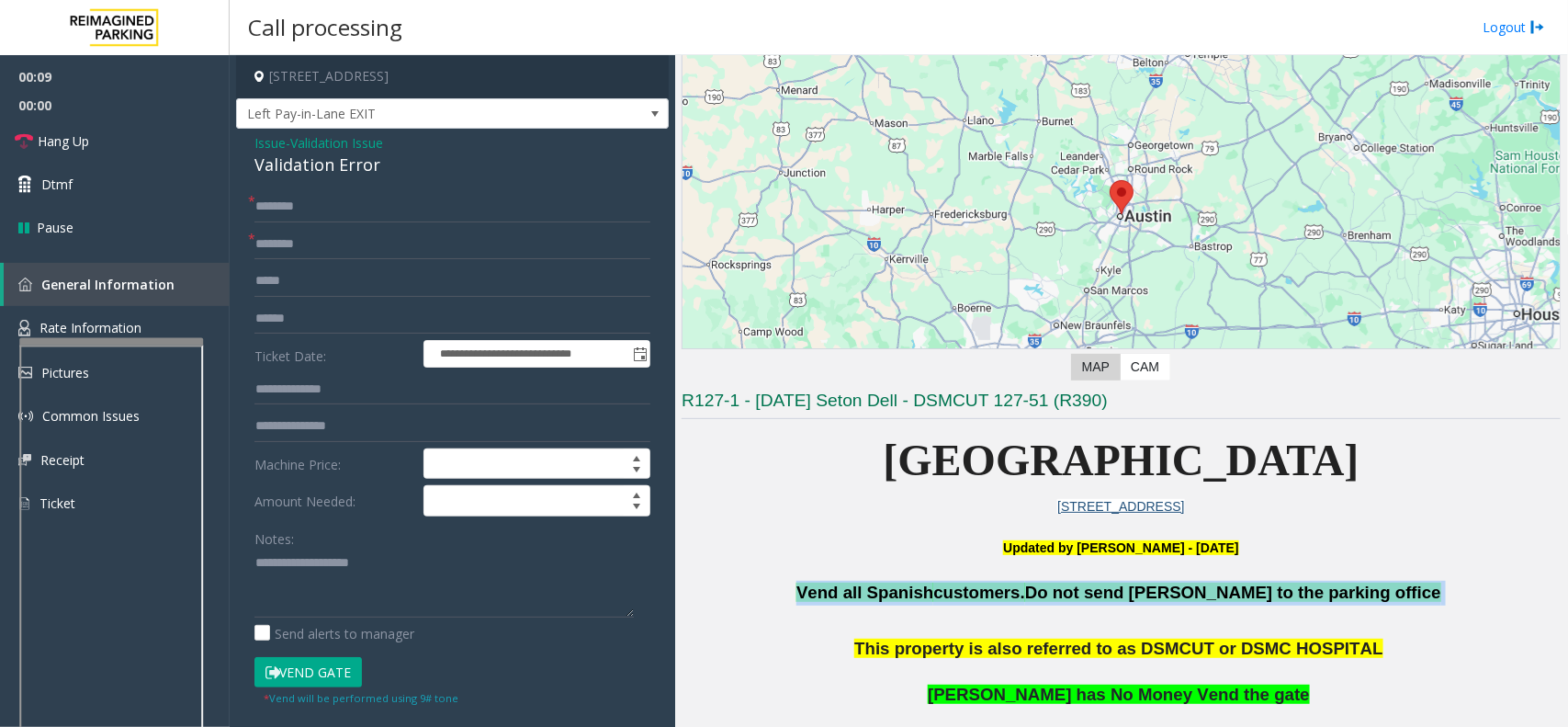 drag, startPoint x: 861, startPoint y: 598, endPoint x: 1393, endPoint y: 596, distance: 532.00376 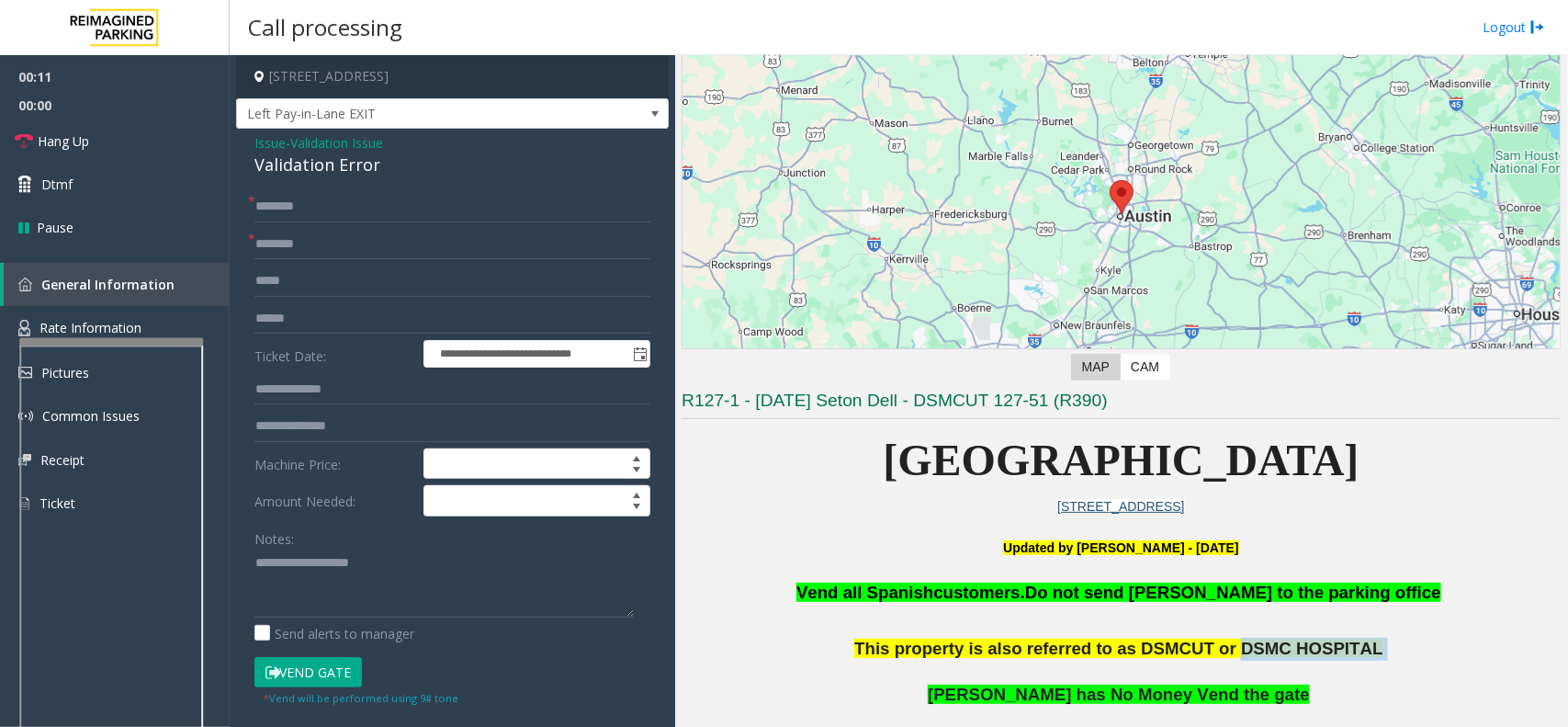 drag, startPoint x: 1218, startPoint y: 654, endPoint x: 1351, endPoint y: 653, distance: 133.00376 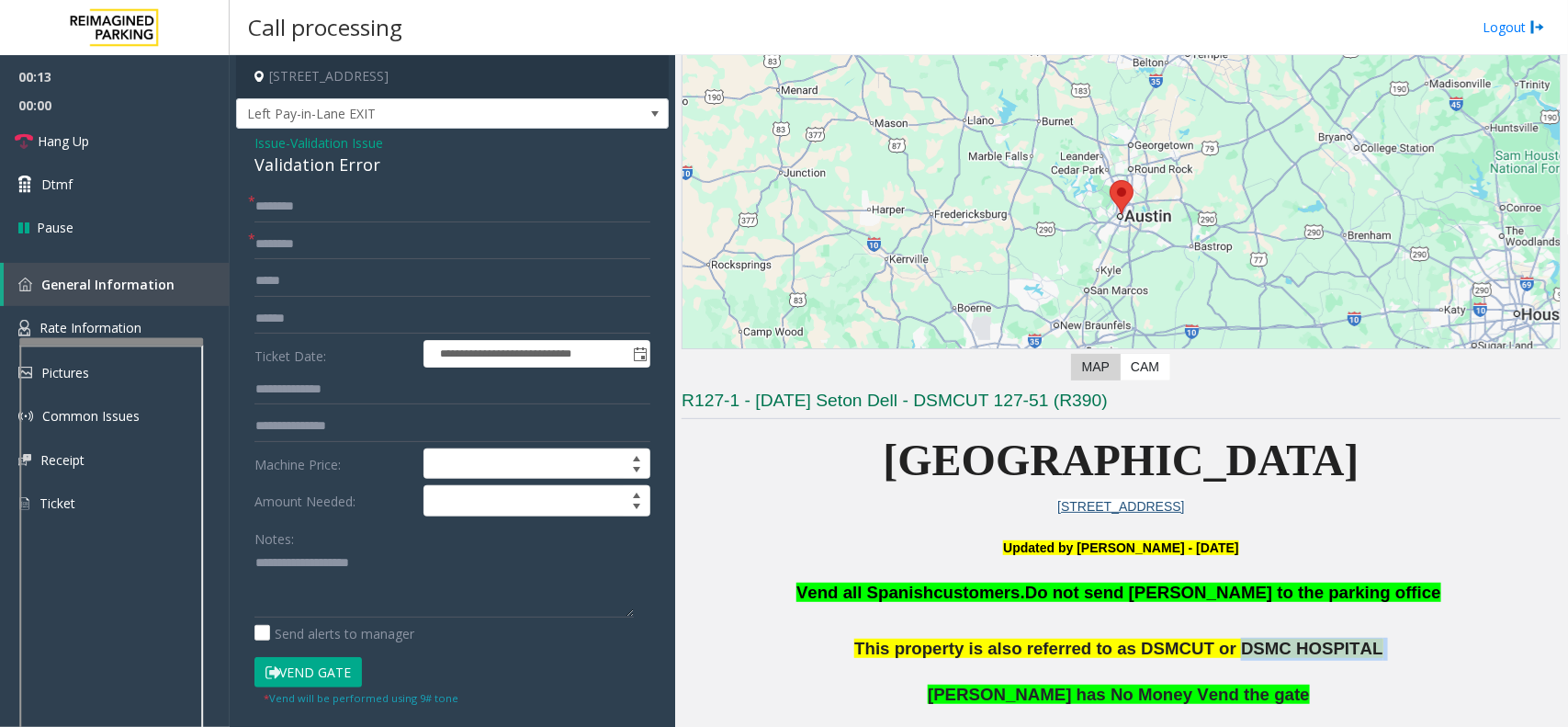 scroll, scrollTop: 230, scrollLeft: 0, axis: vertical 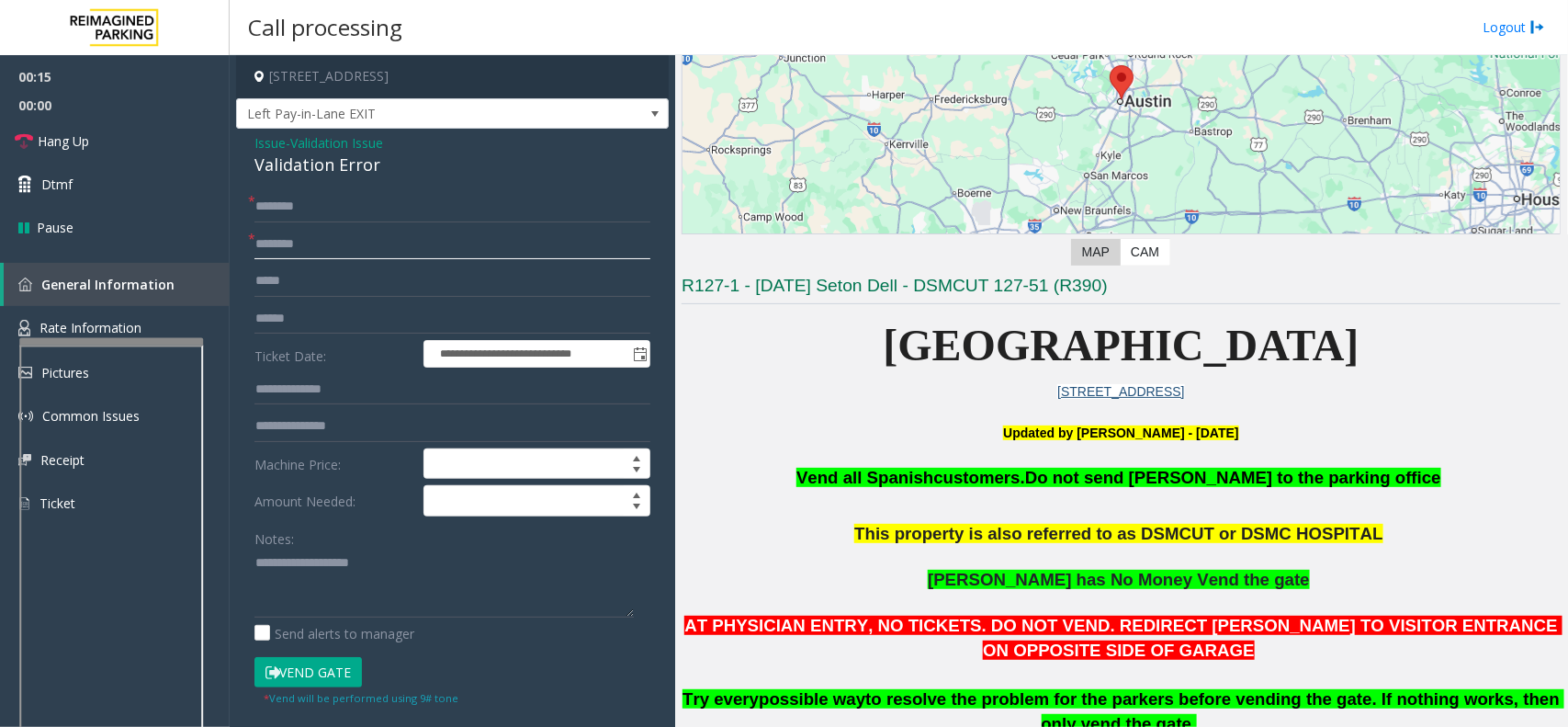 click 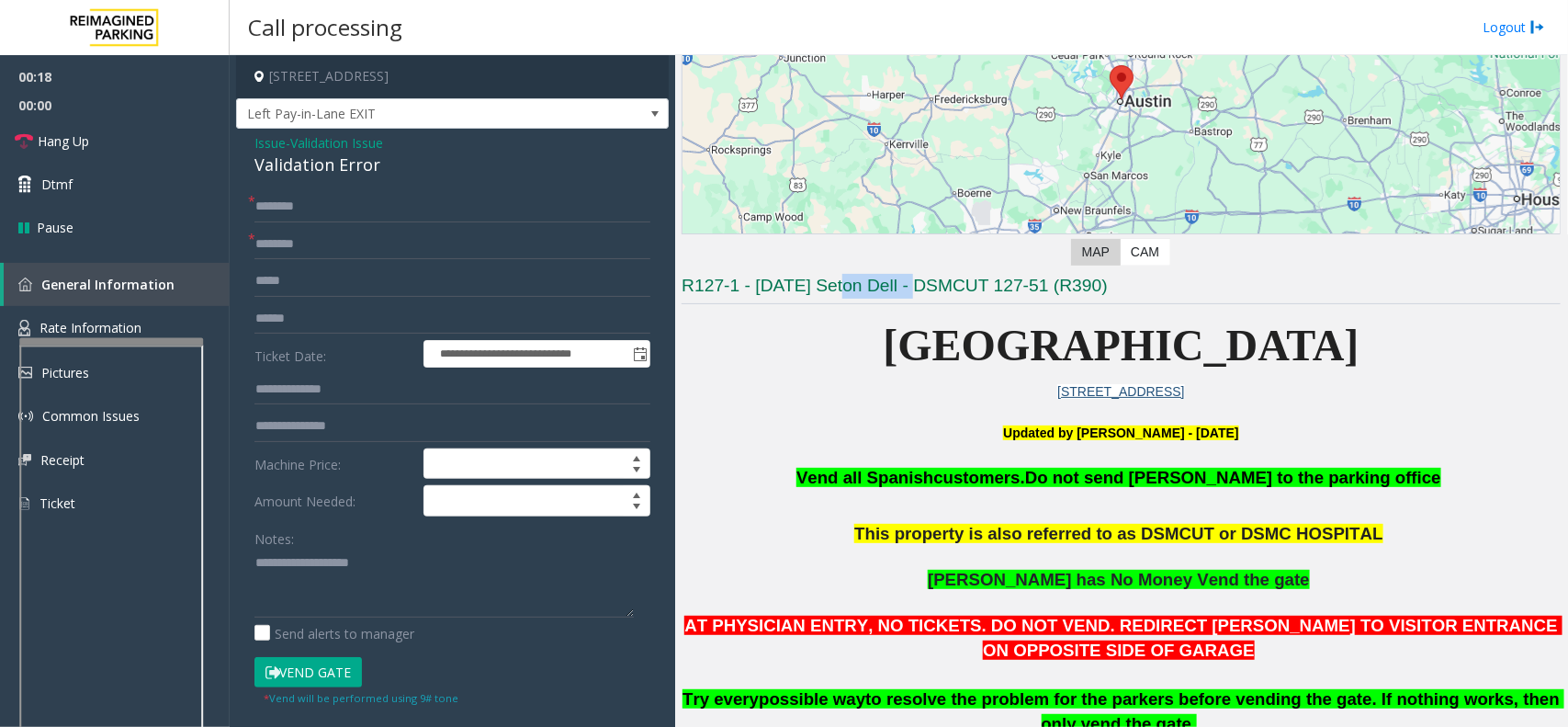 drag, startPoint x: 843, startPoint y: 278, endPoint x: 924, endPoint y: 282, distance: 81.09871 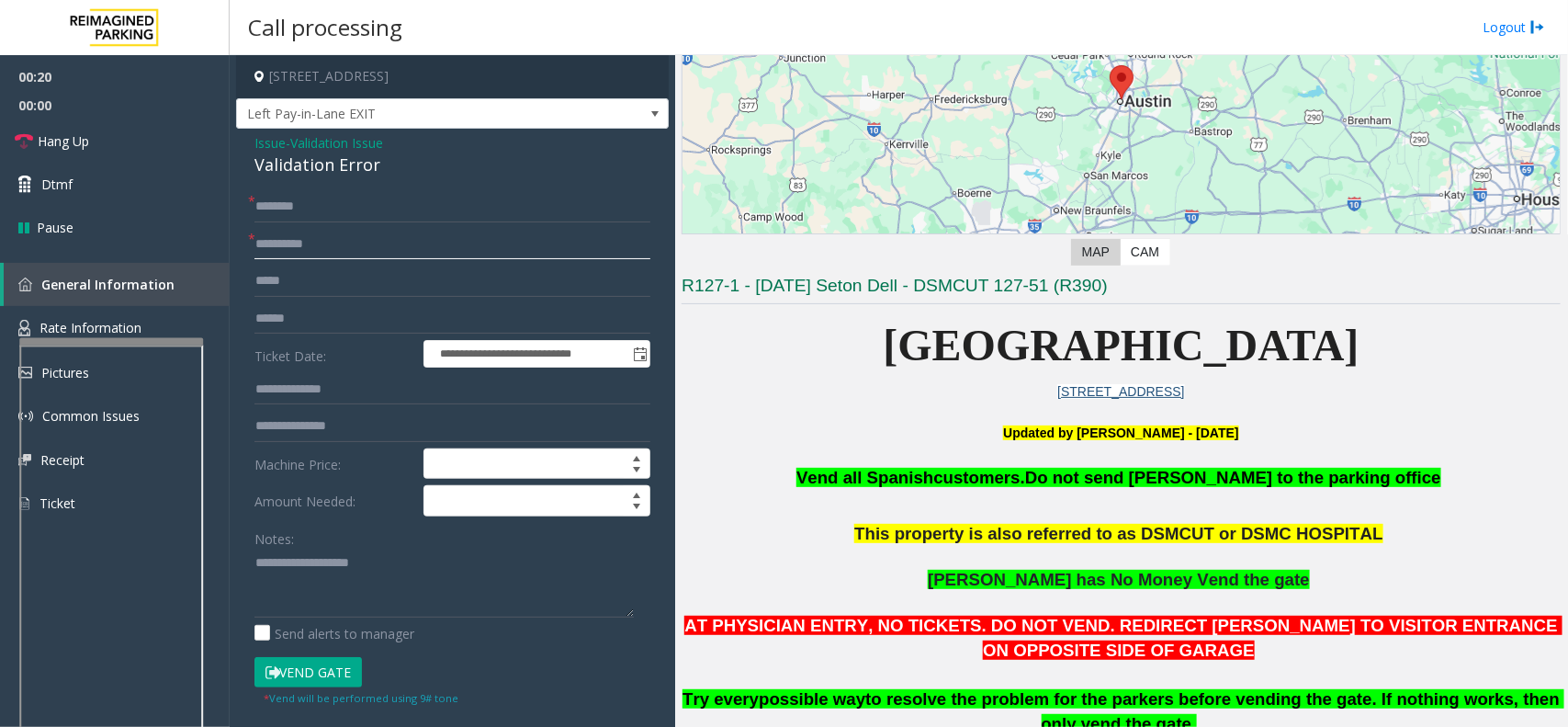 type on "**********" 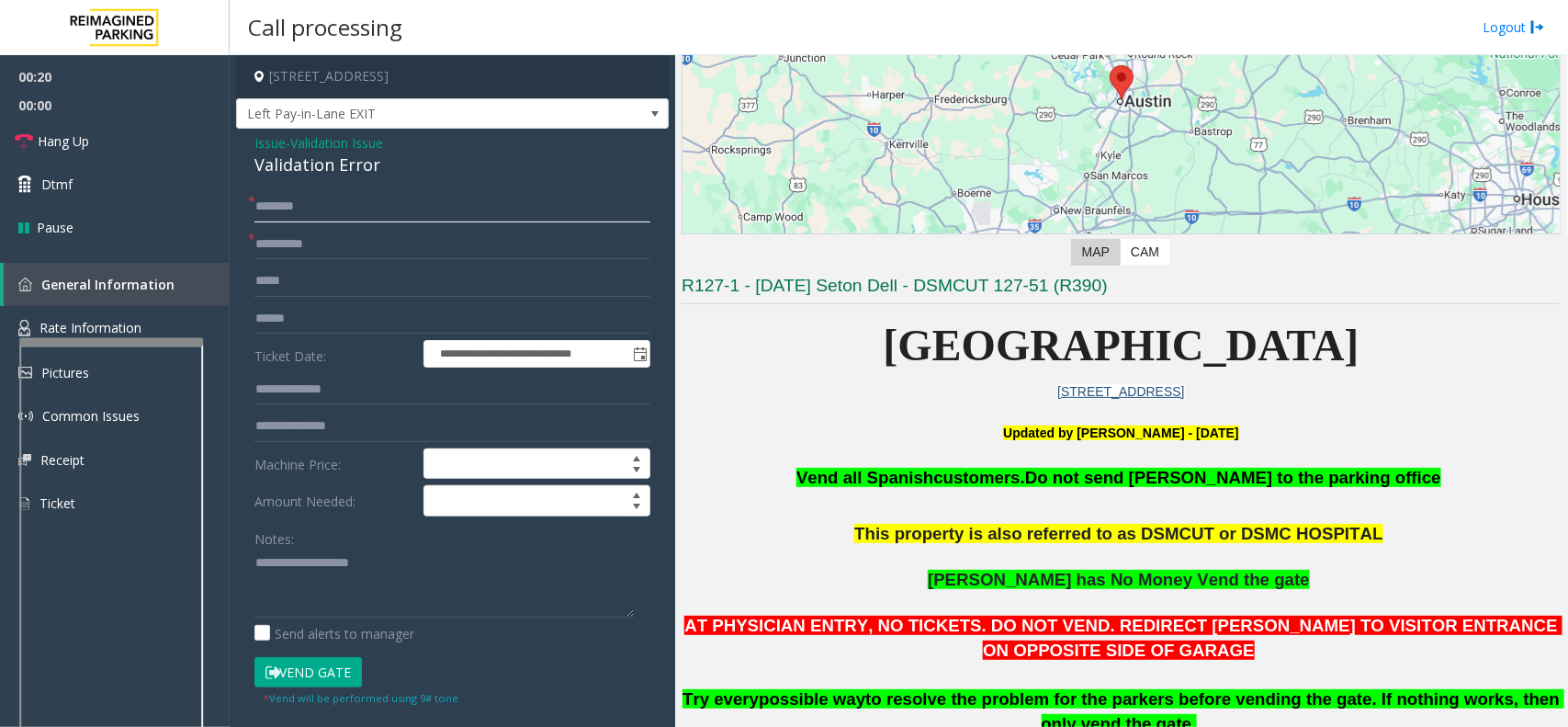 click 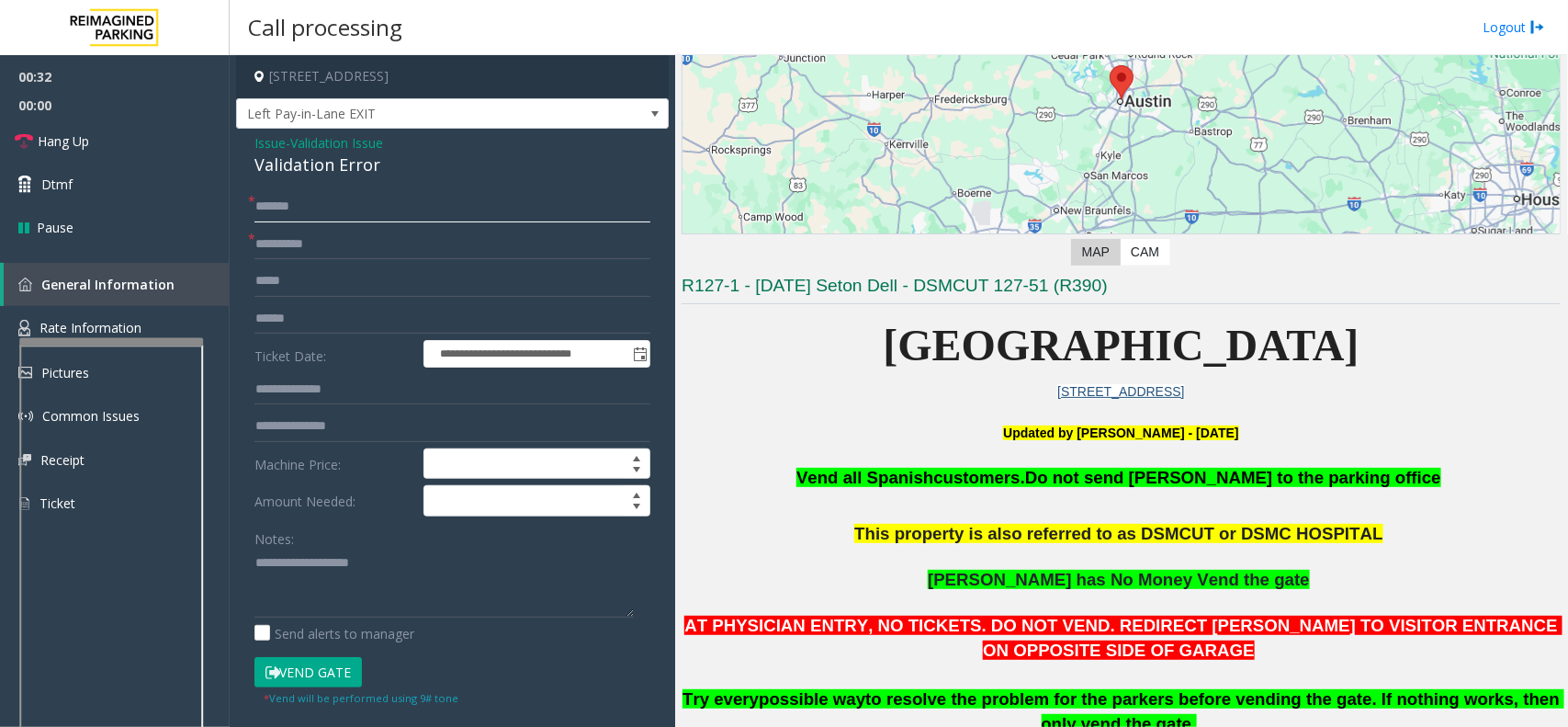 type on "*******" 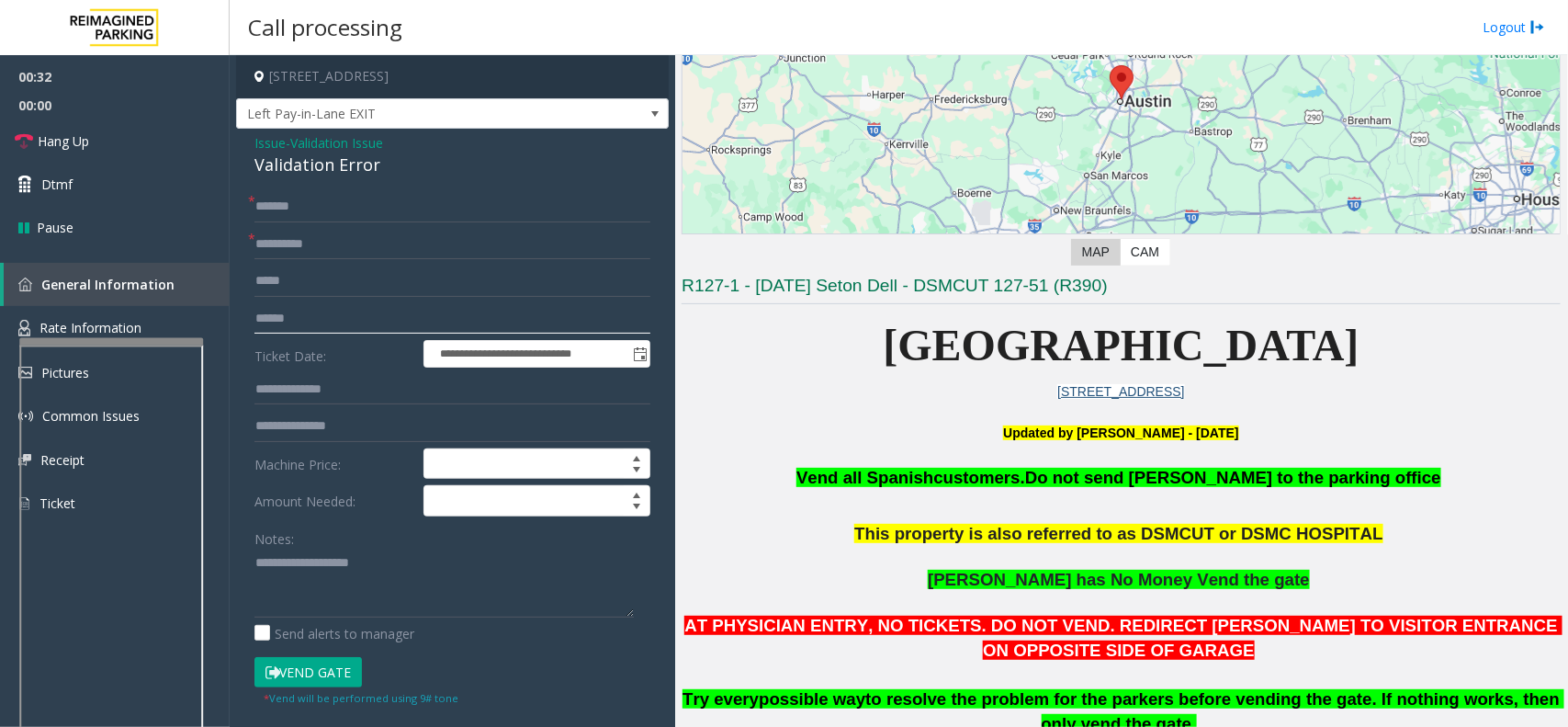 click 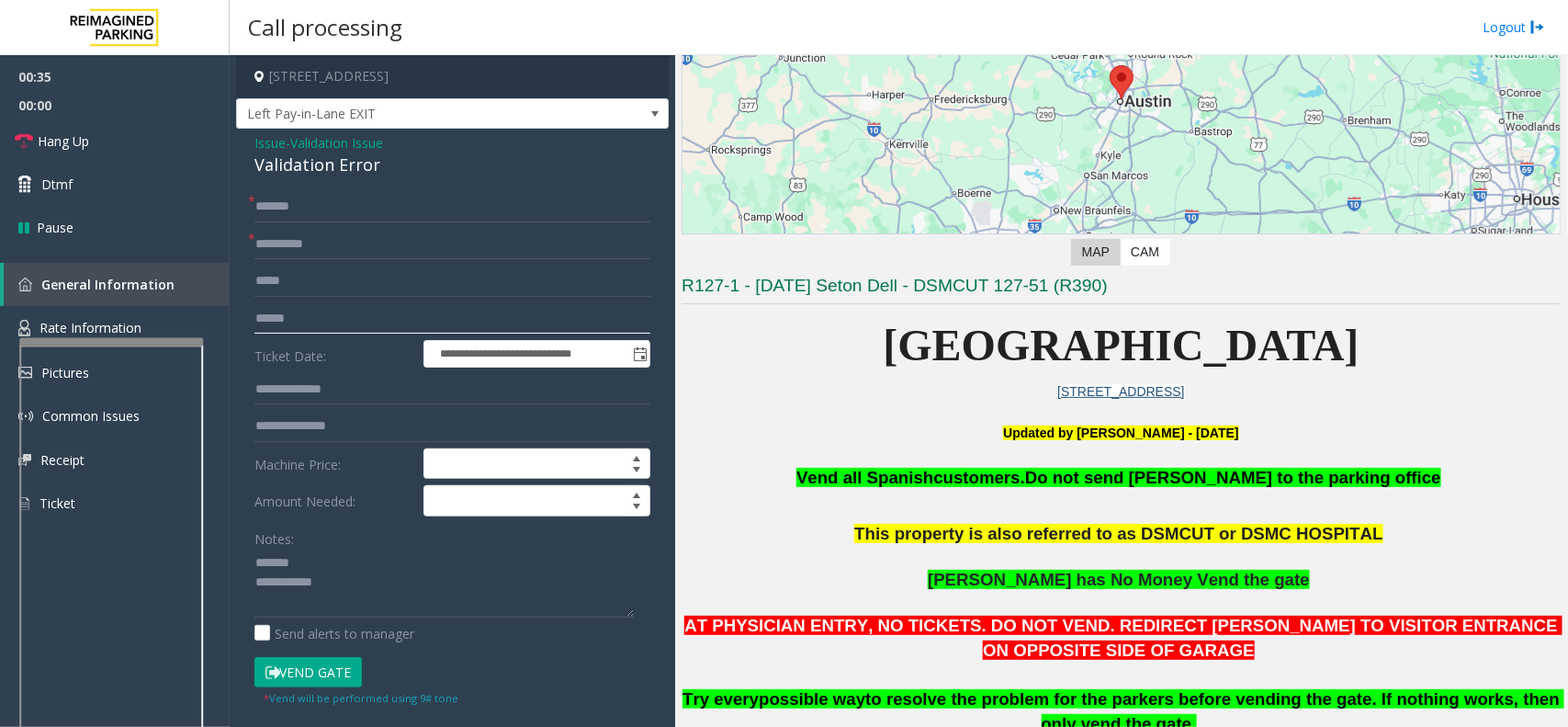 click 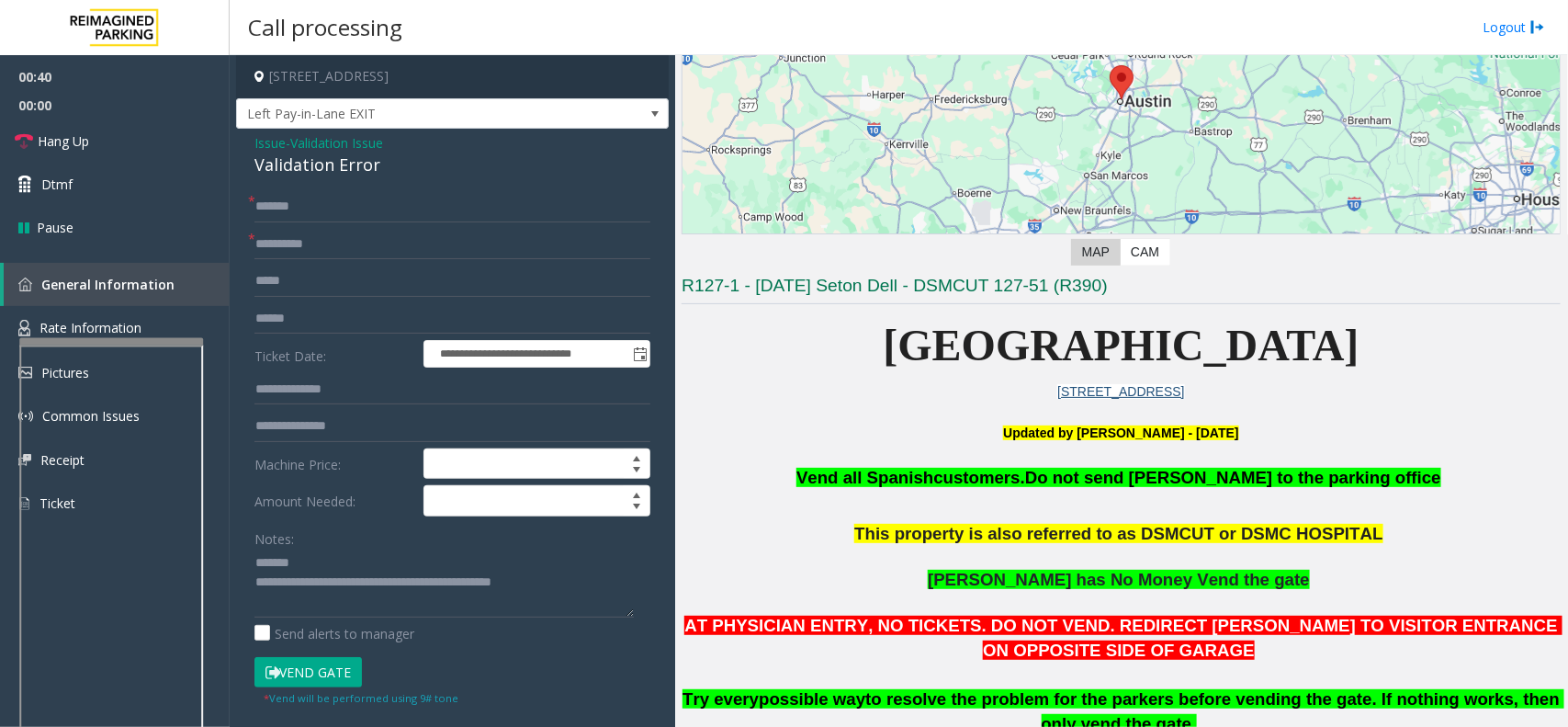 click on "Validation Error" 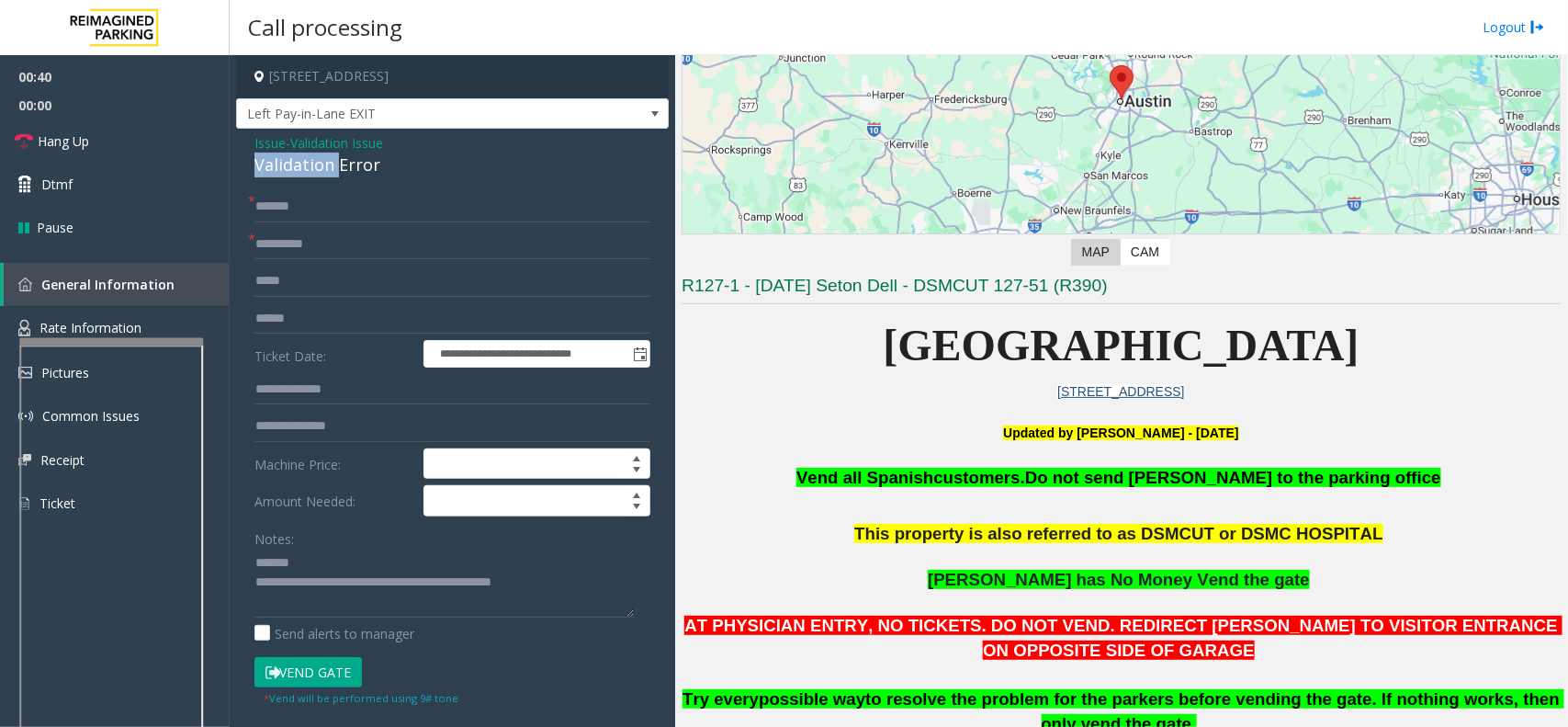 click on "Validation Error" 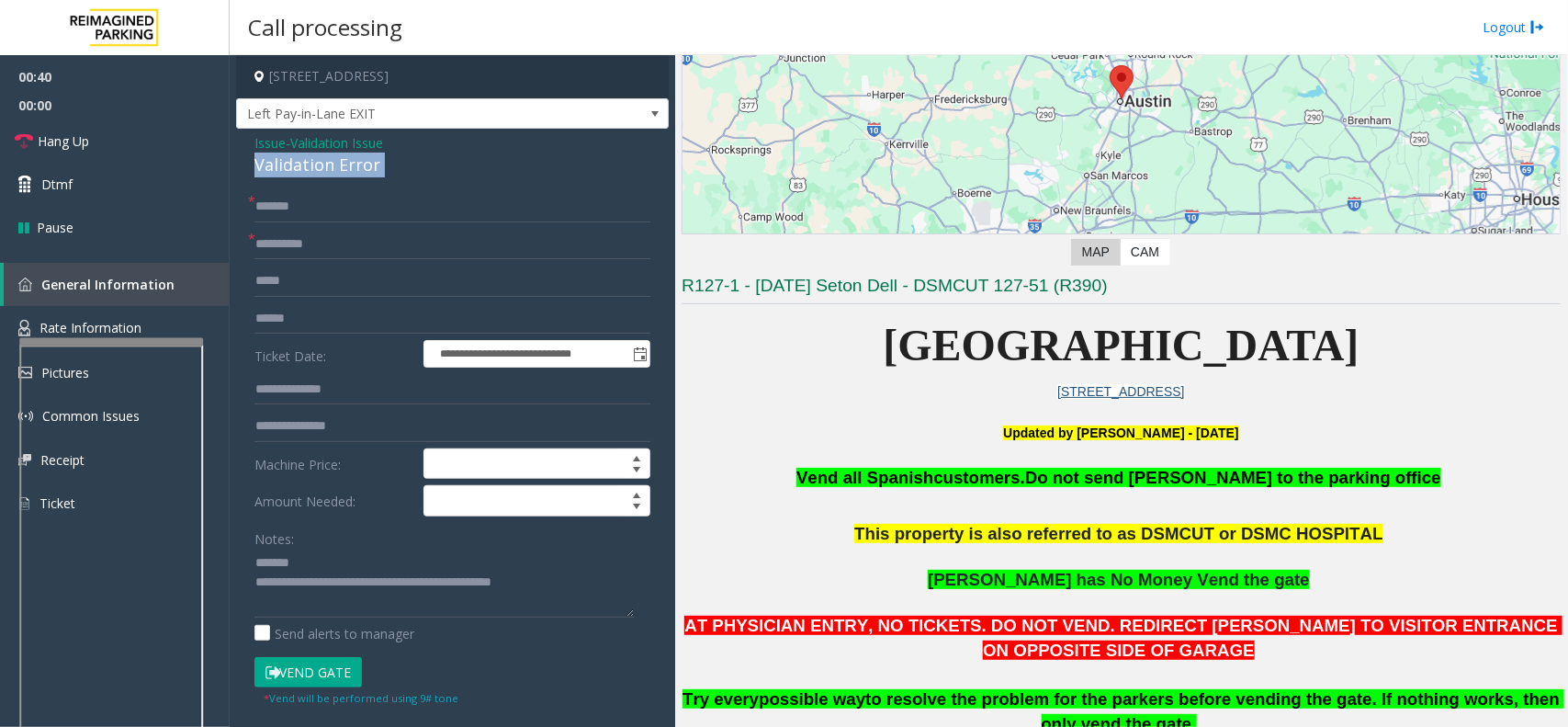 click on "Validation Error" 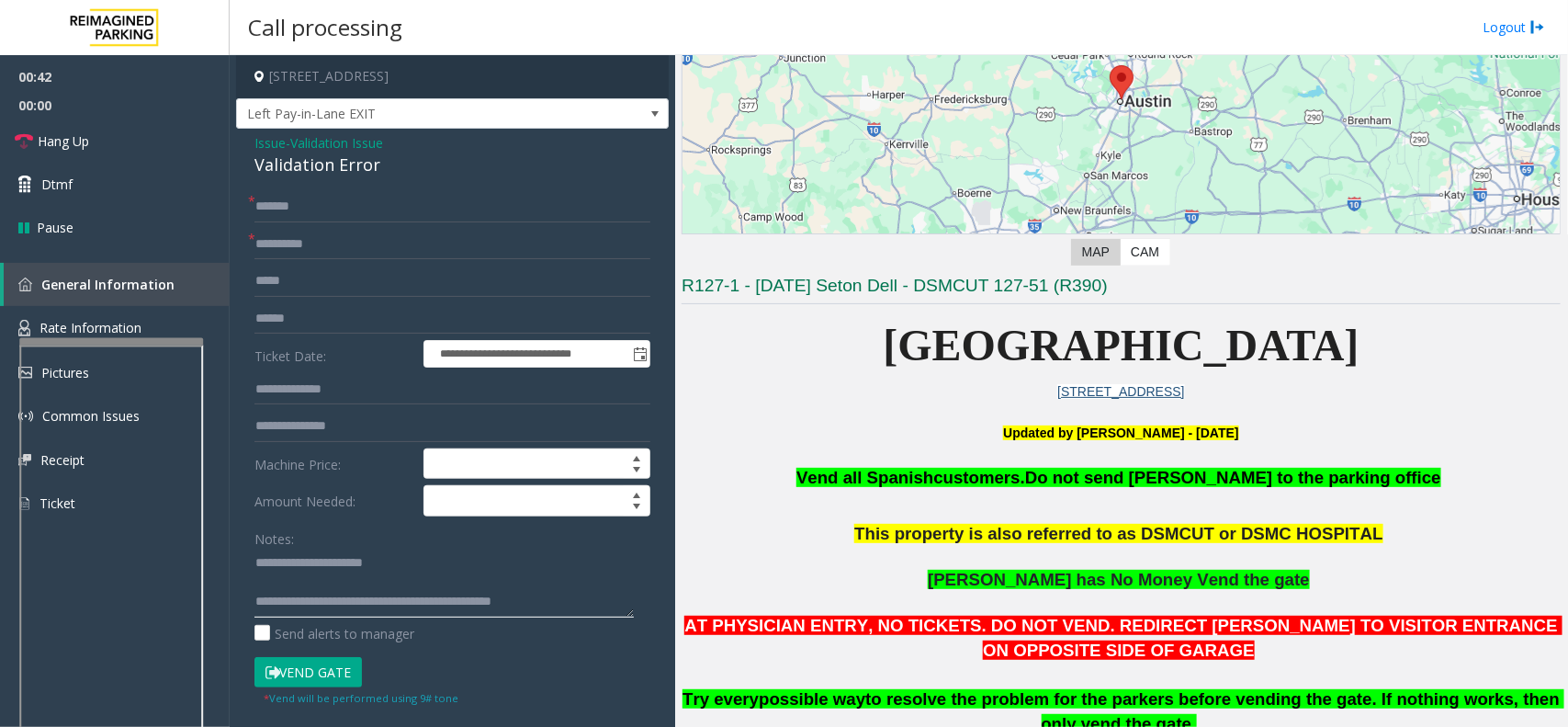 type on "**********" 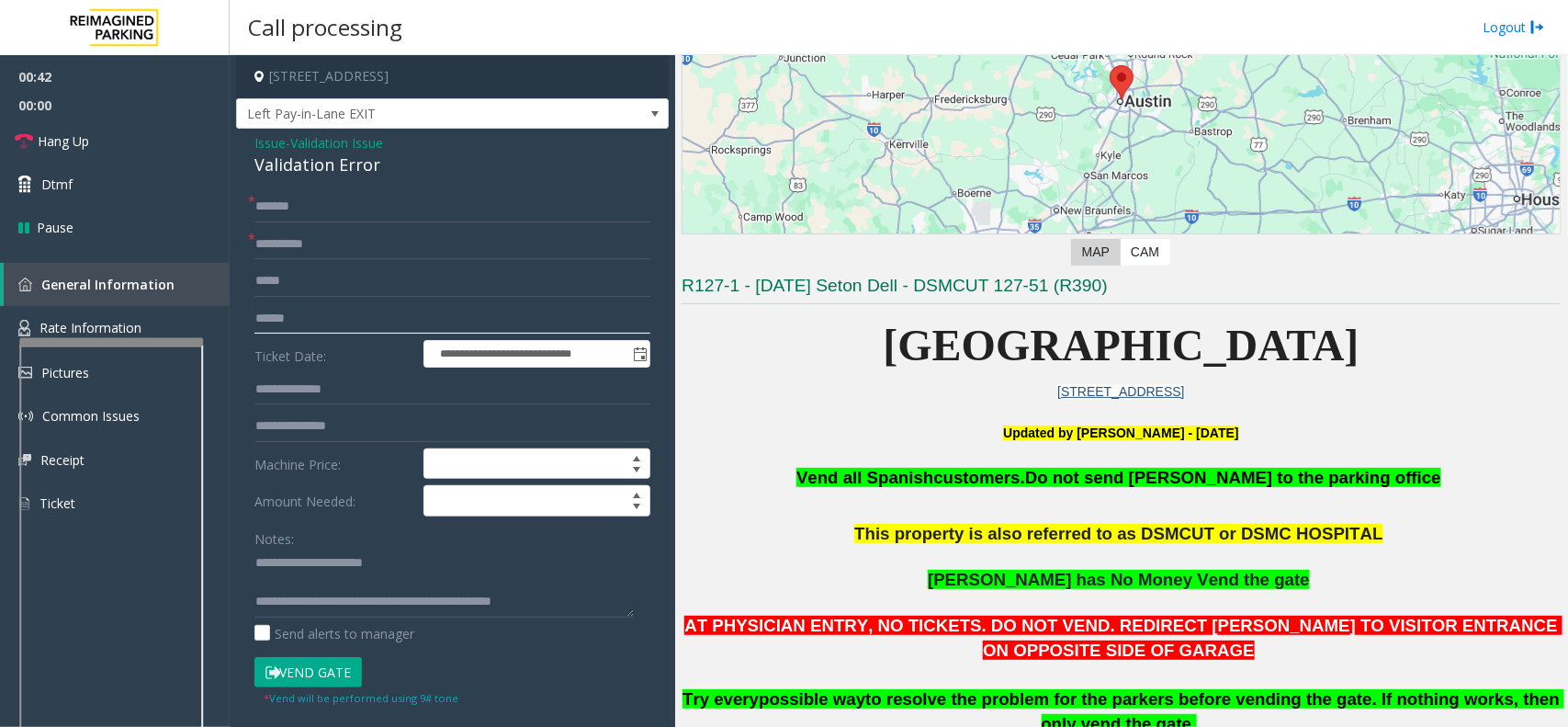 click 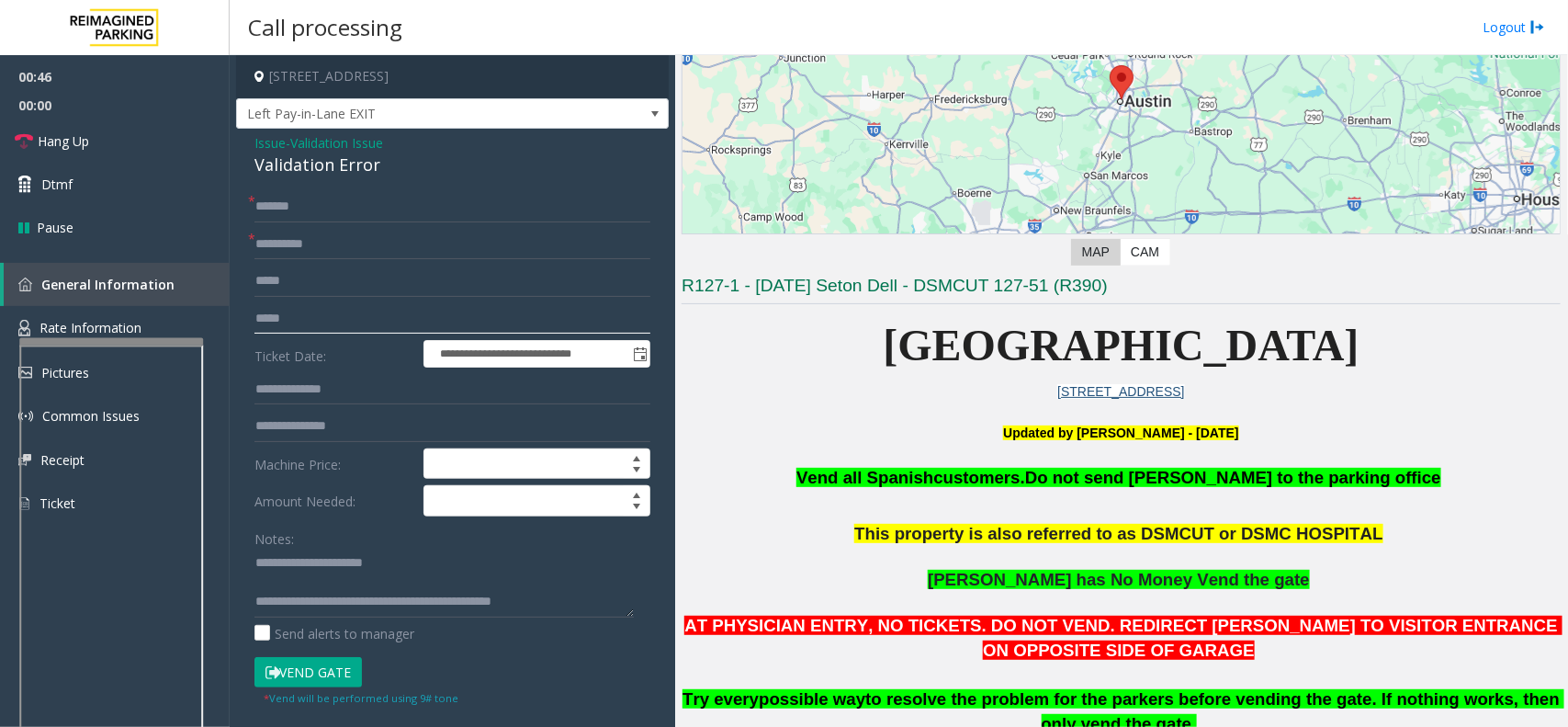 type on "*****" 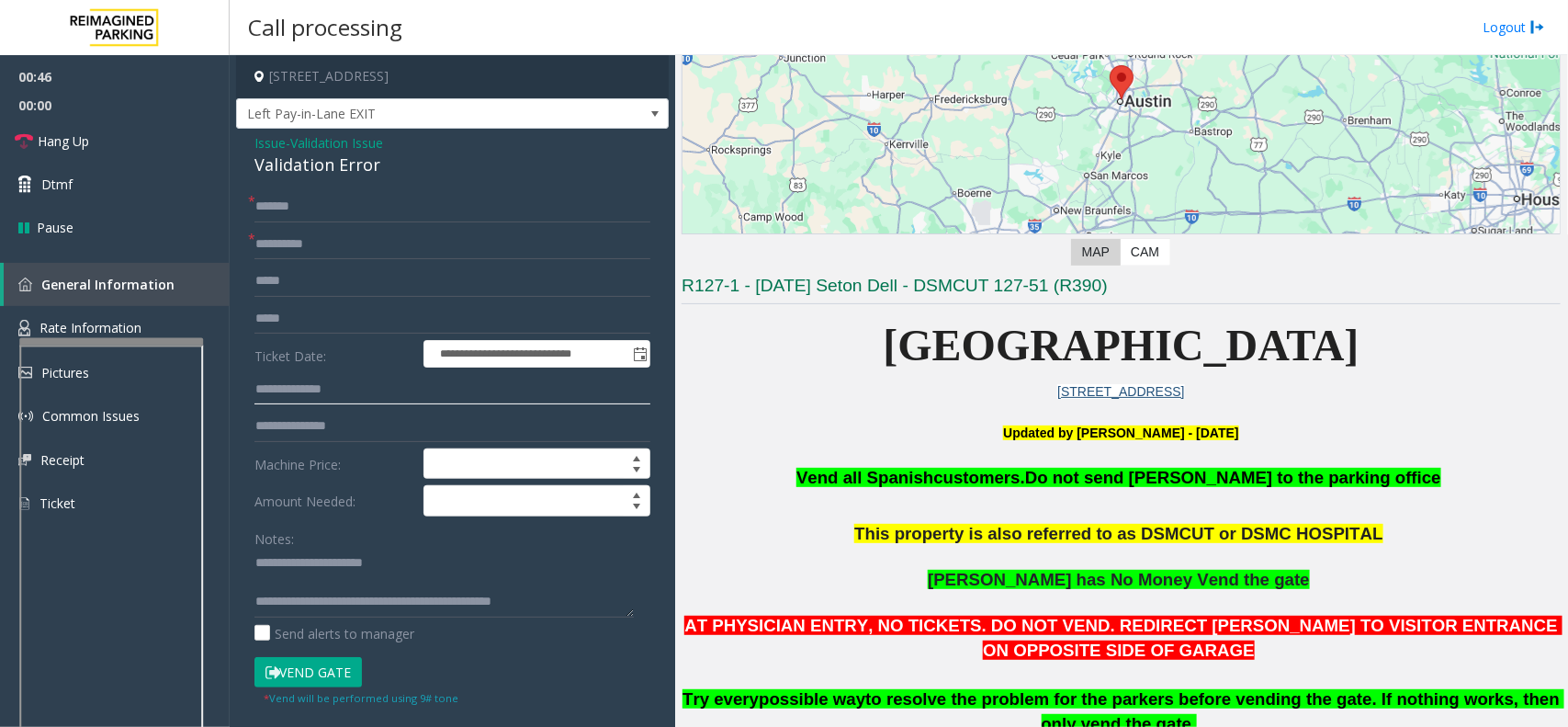 click 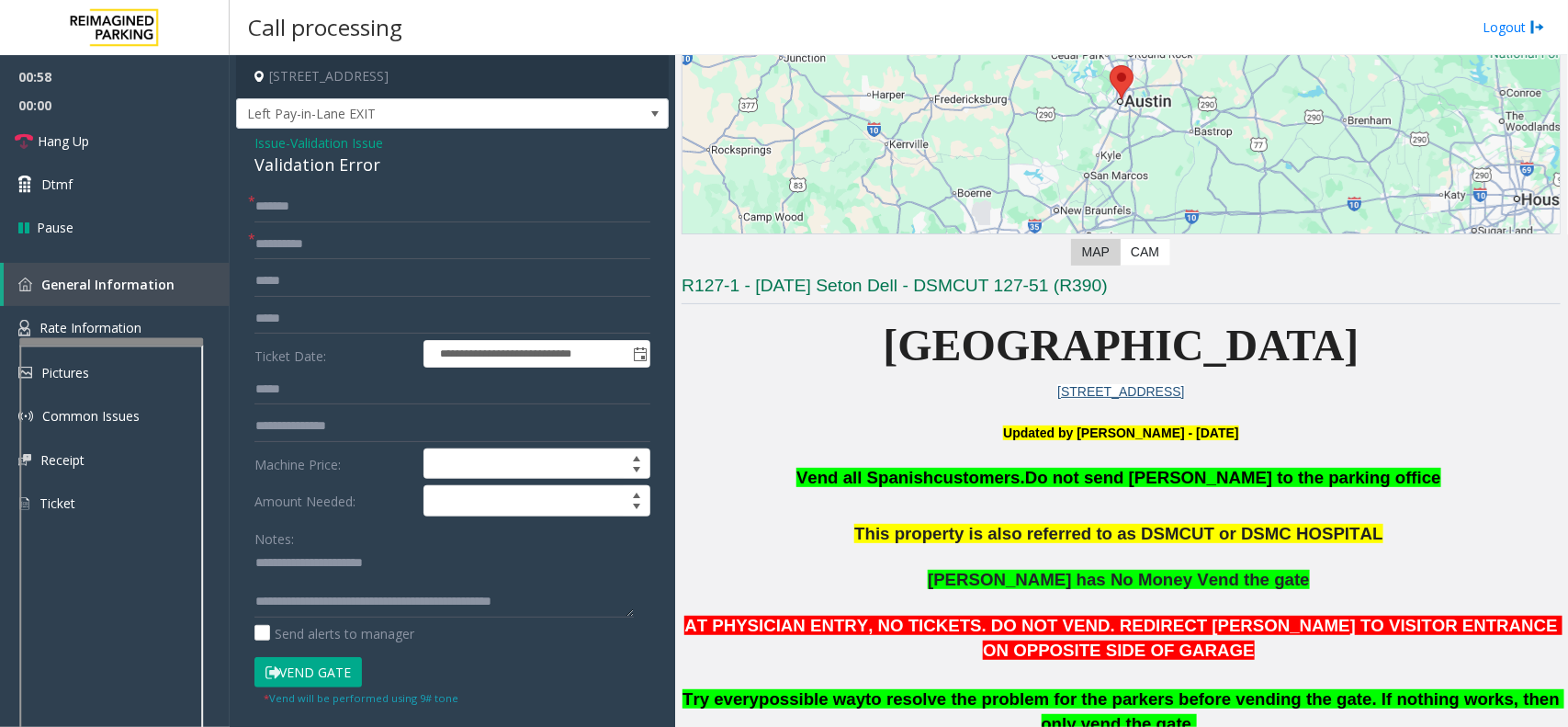 click on "Vend Gate" 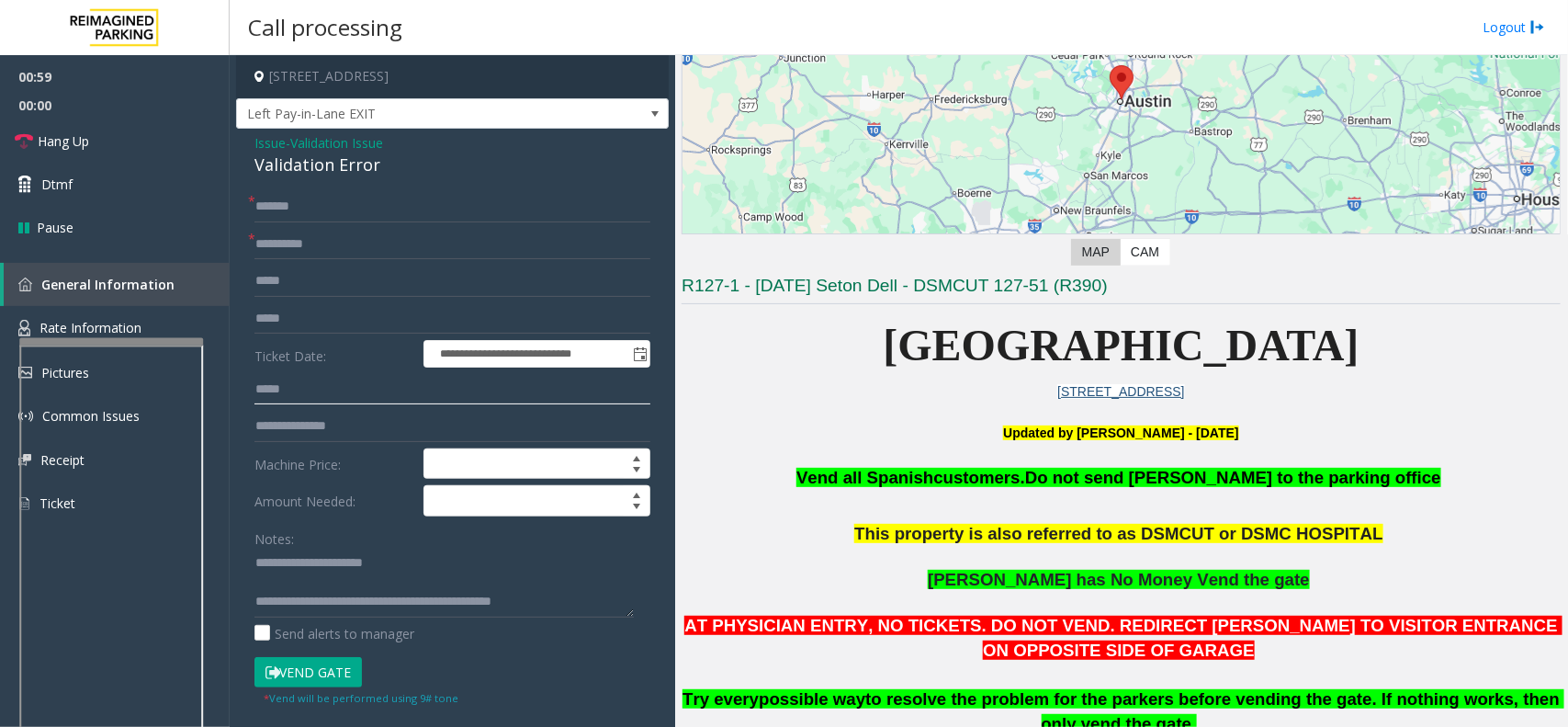 click on "*****" 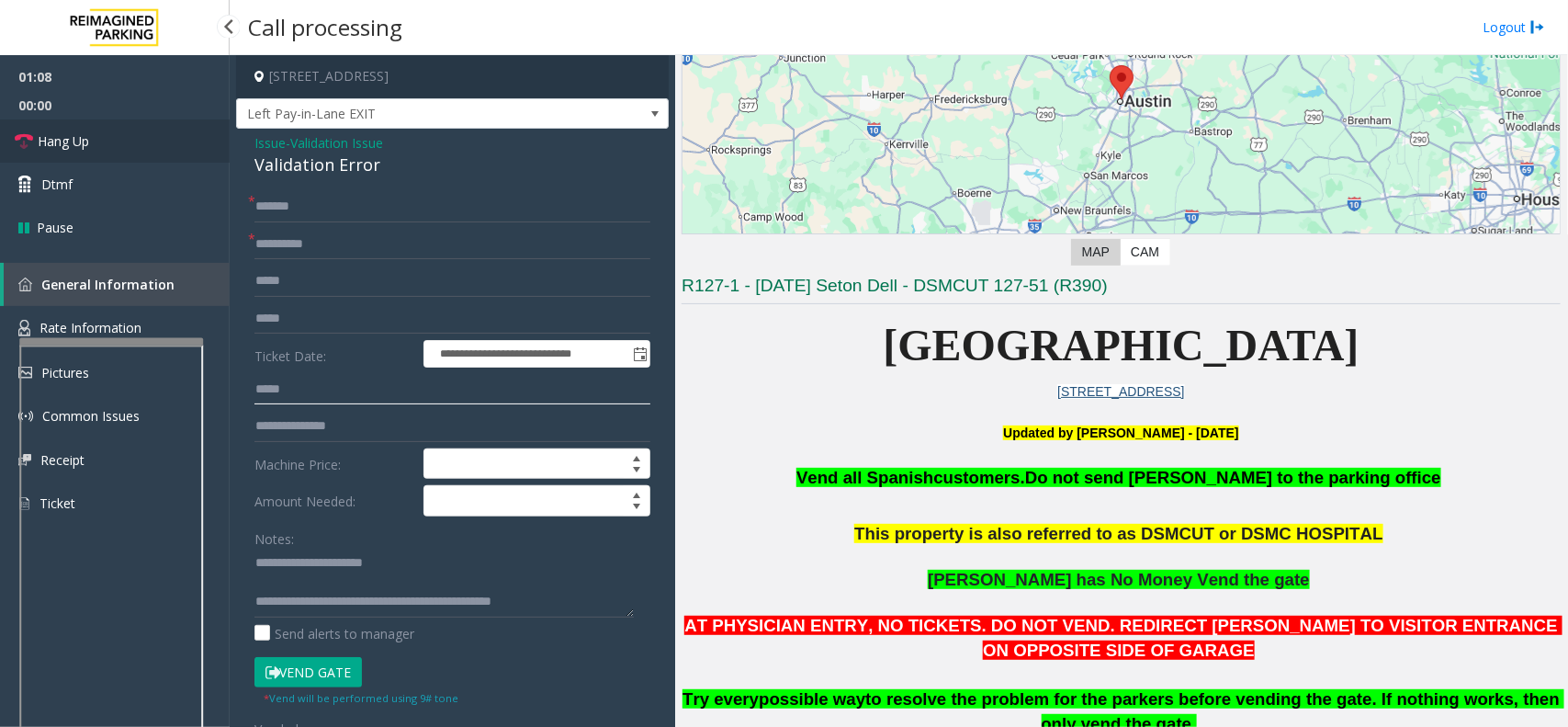 type on "*****" 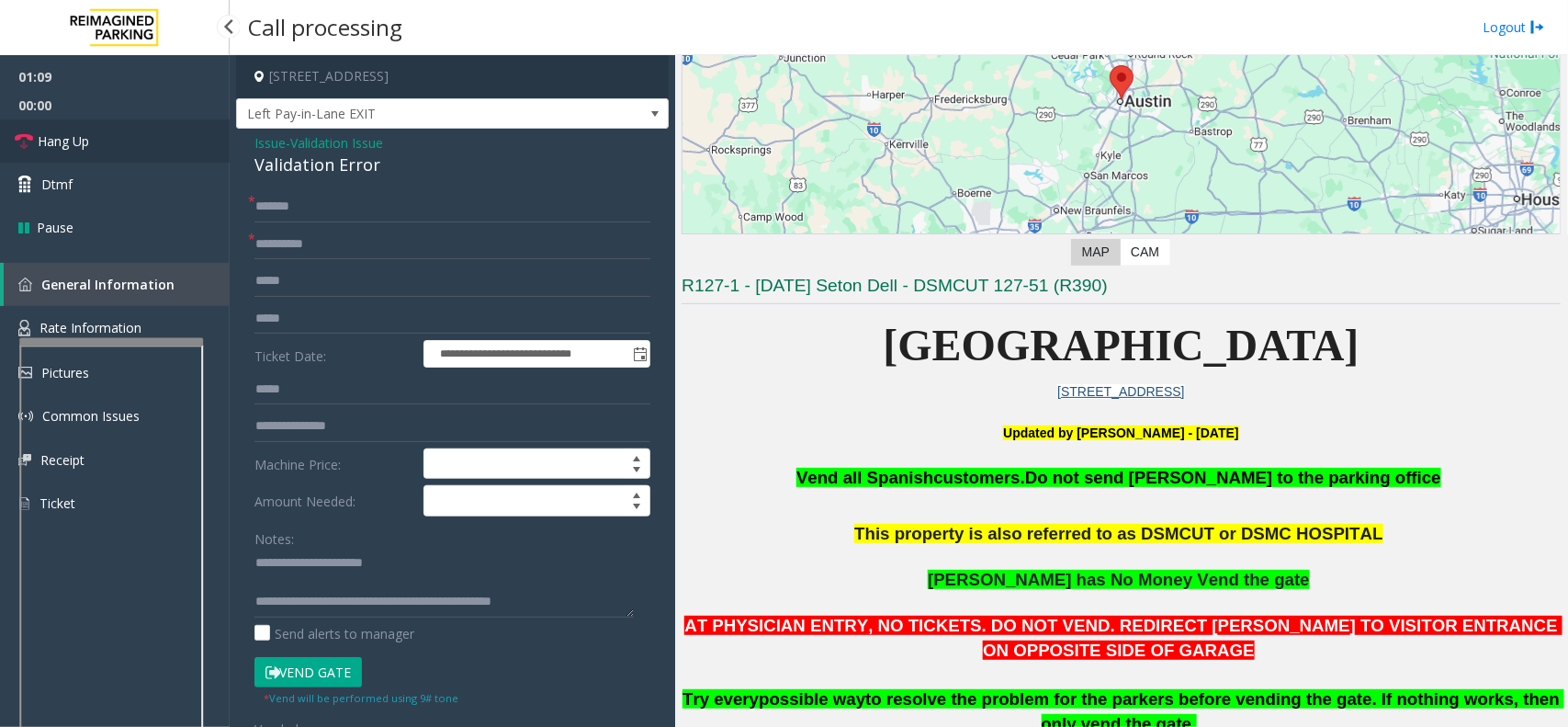 click on "Hang Up" at bounding box center (63, 141) 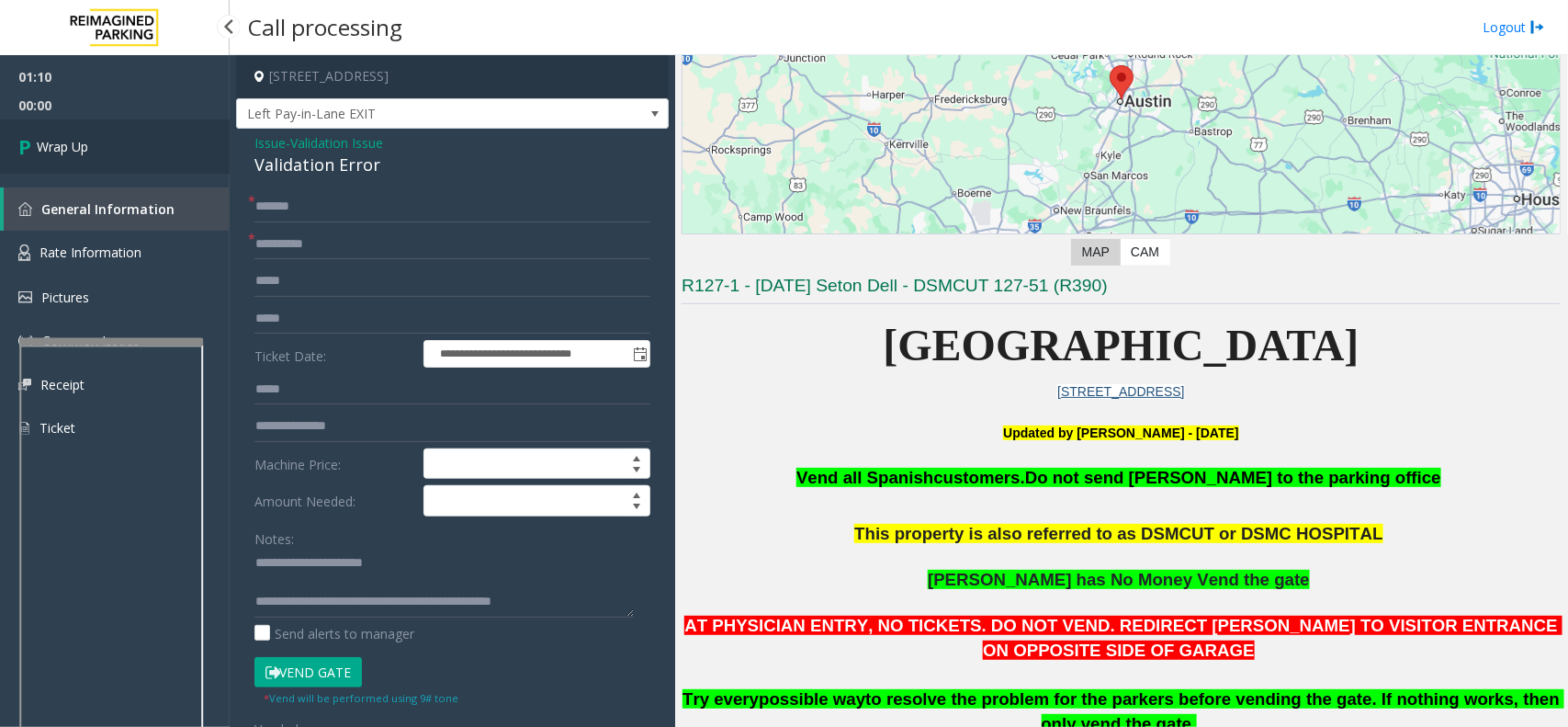 click on "Wrap Up" at bounding box center [115, 146] 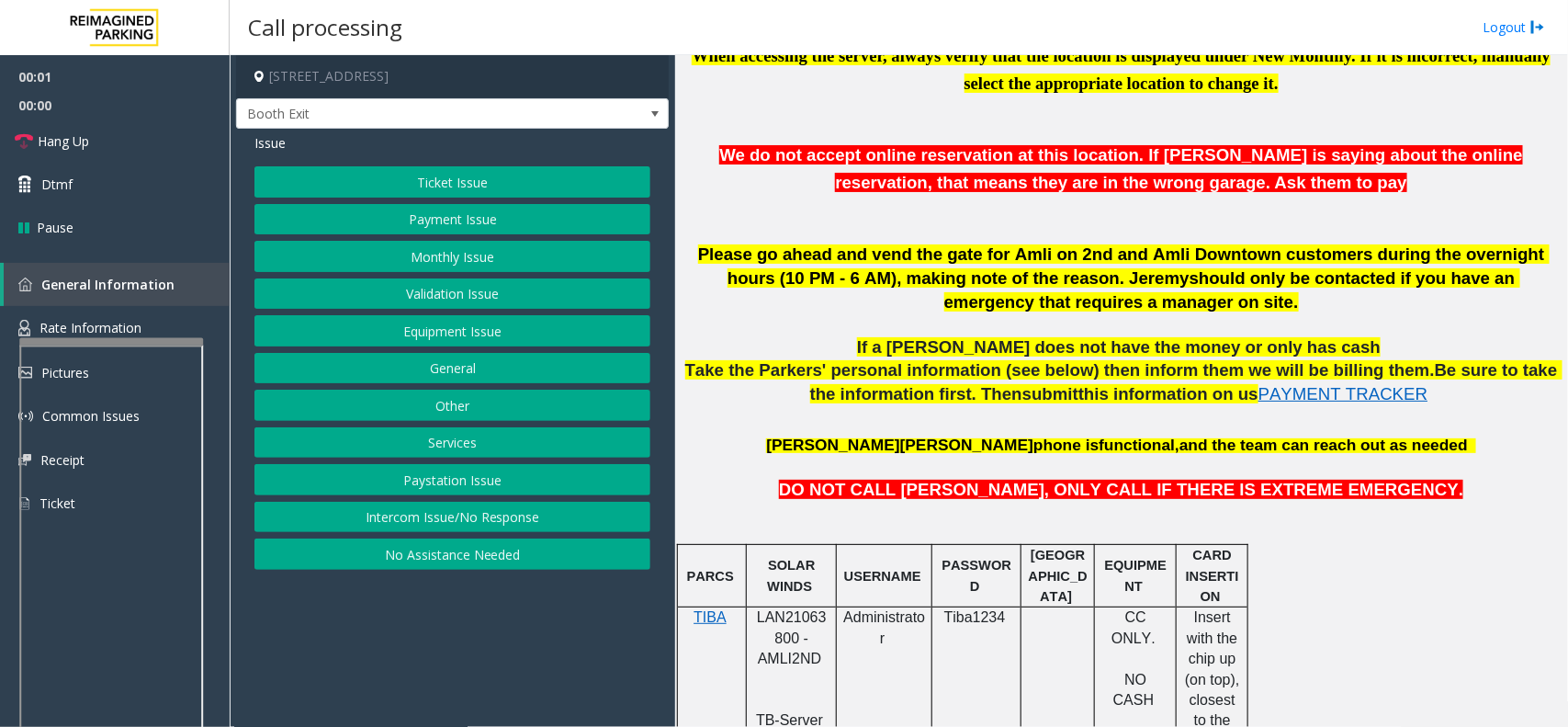 scroll, scrollTop: 804, scrollLeft: 0, axis: vertical 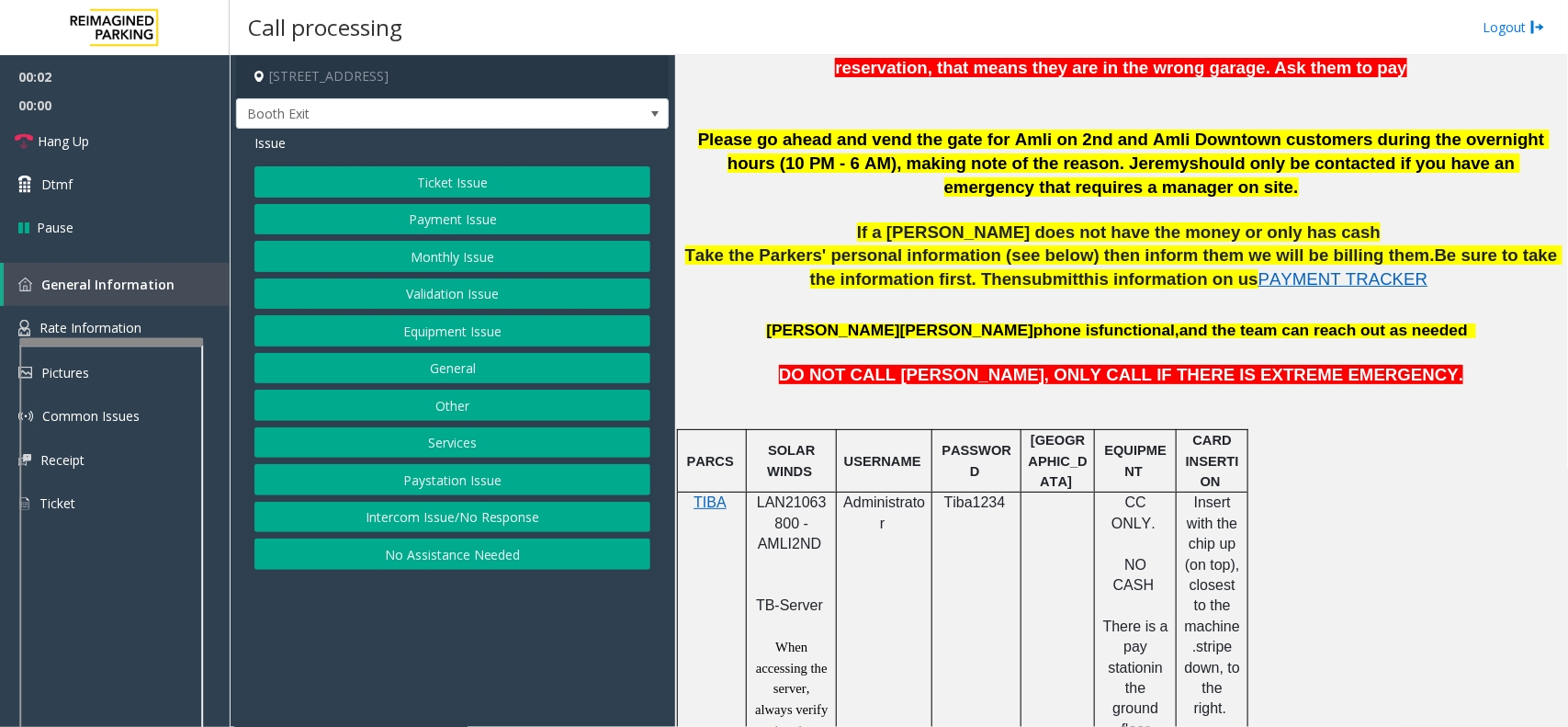 click on "LAN21063800 - AMLI2ND" 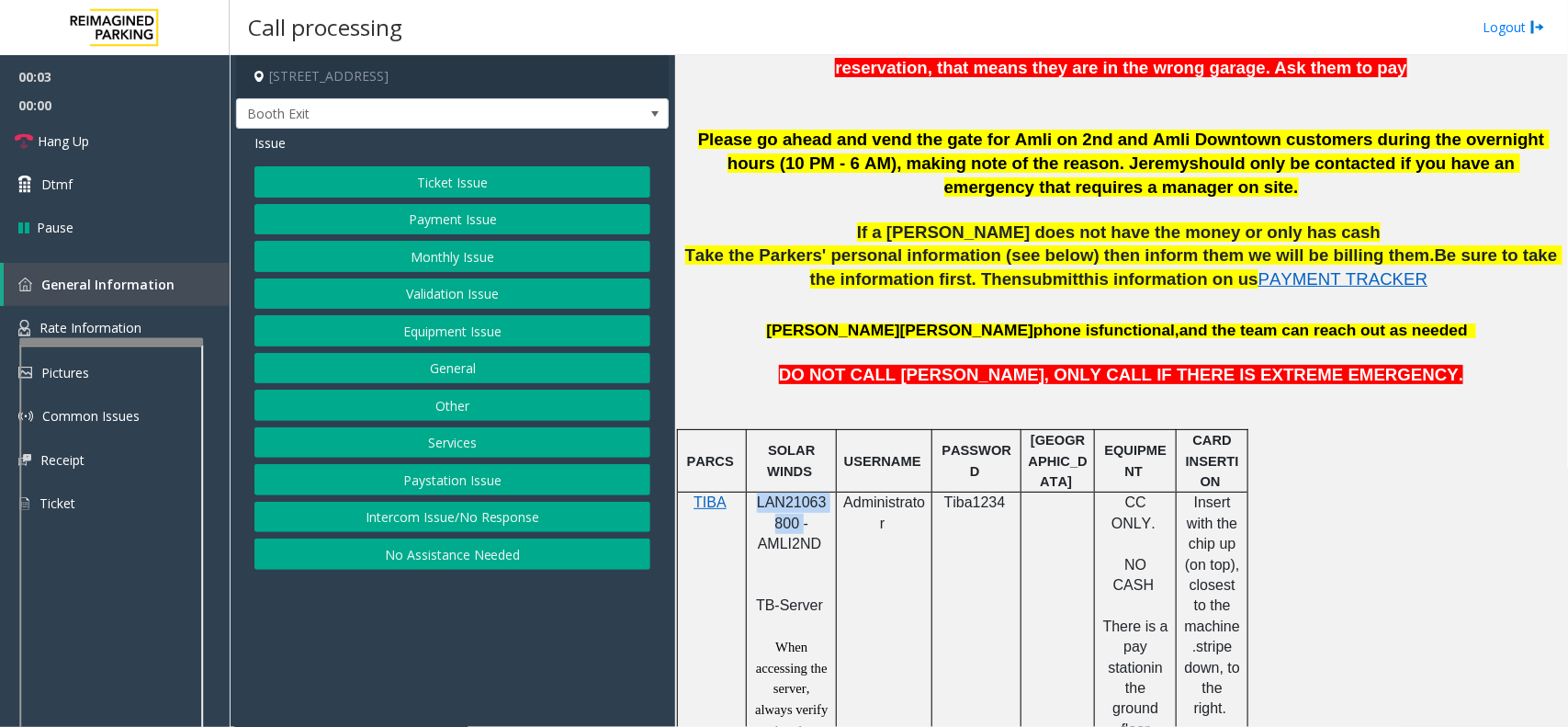 click on "LAN21063800 - AMLI2ND" 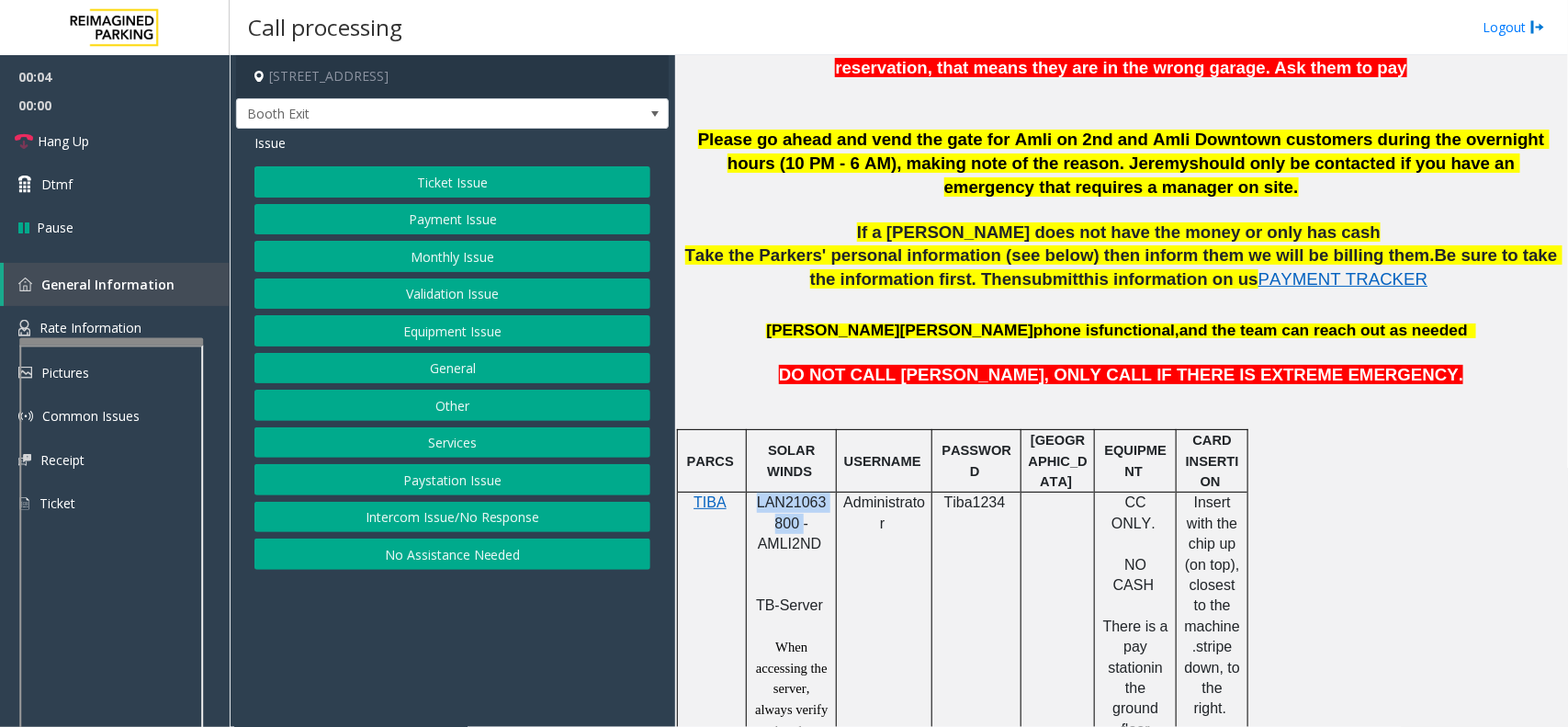copy on "LAN21063800" 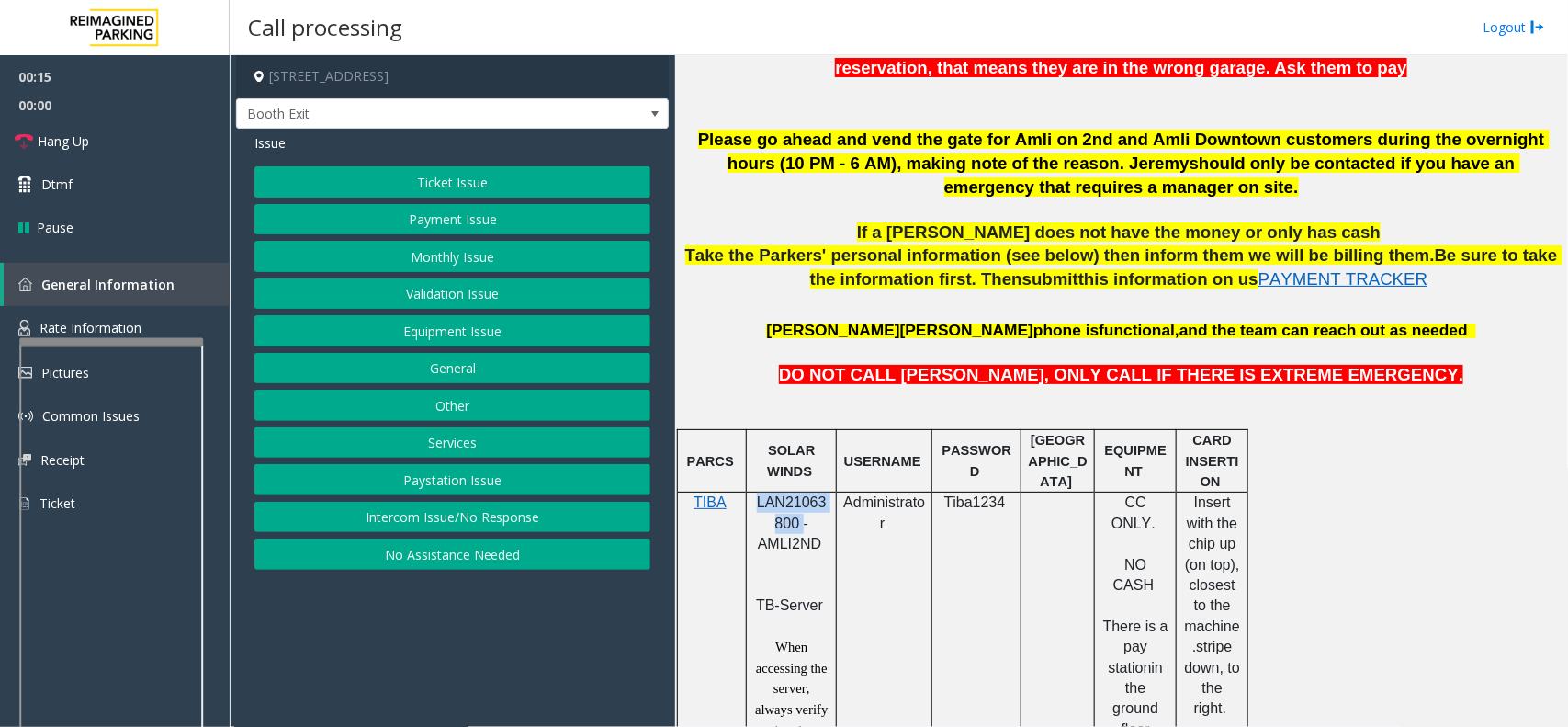 click on "Monthly Issue" 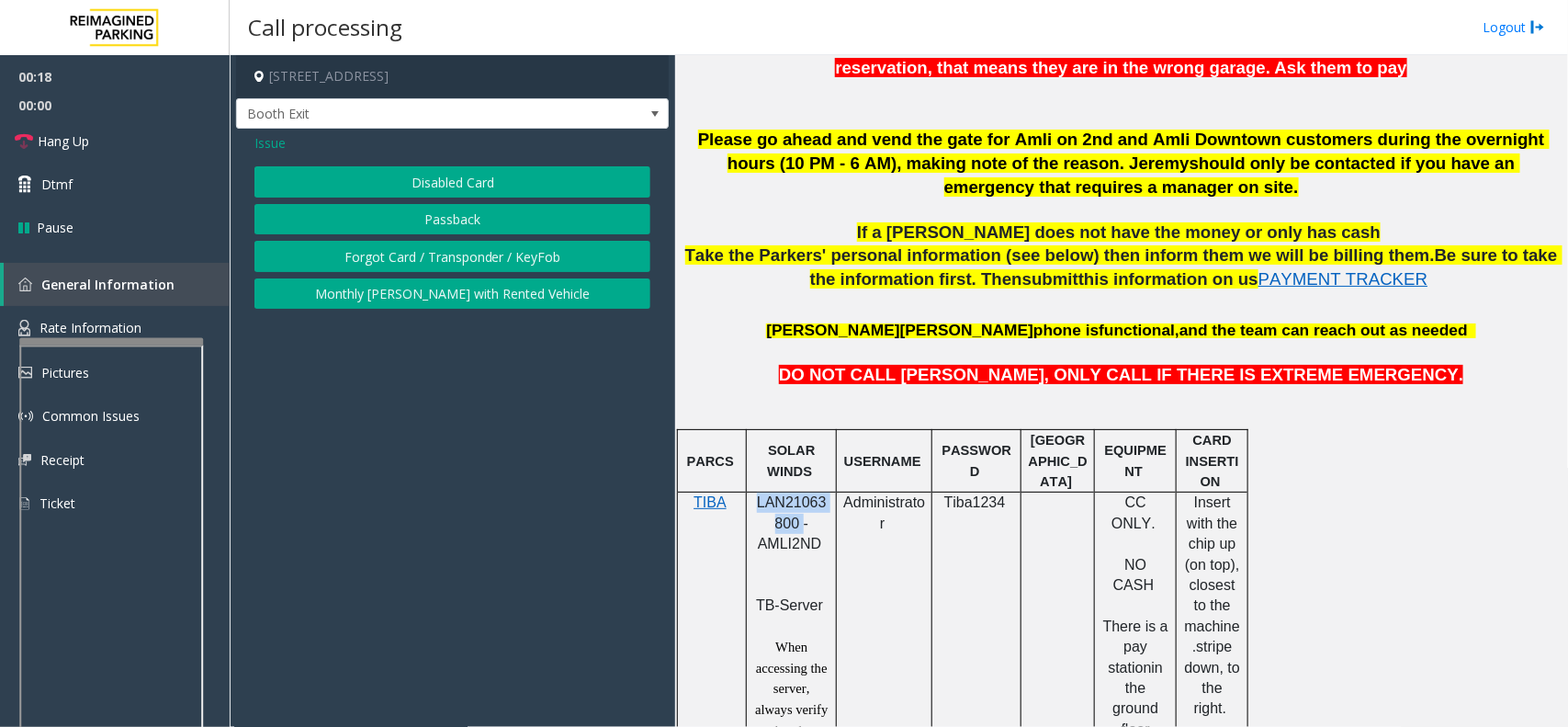 click on "Forgot Card / Transponder / KeyFob" 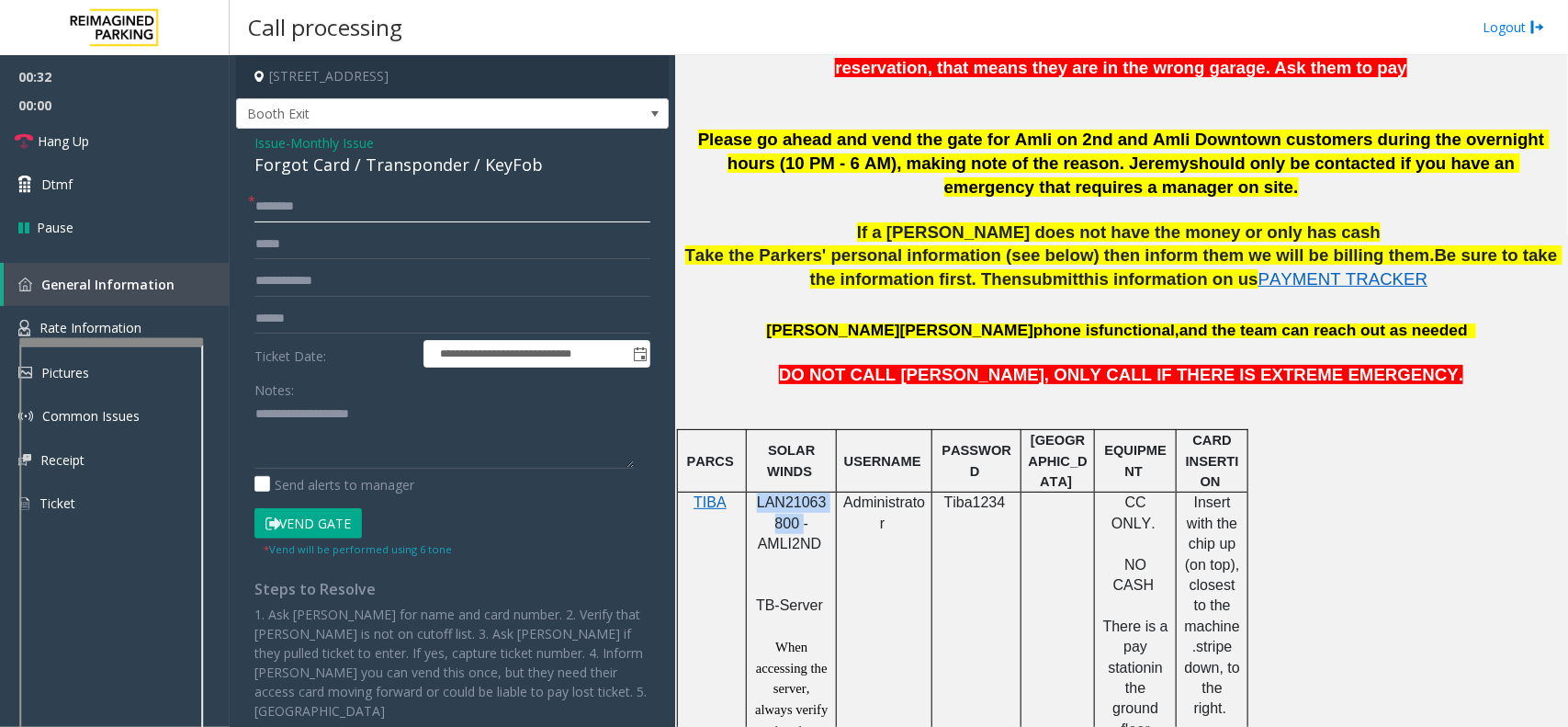 click 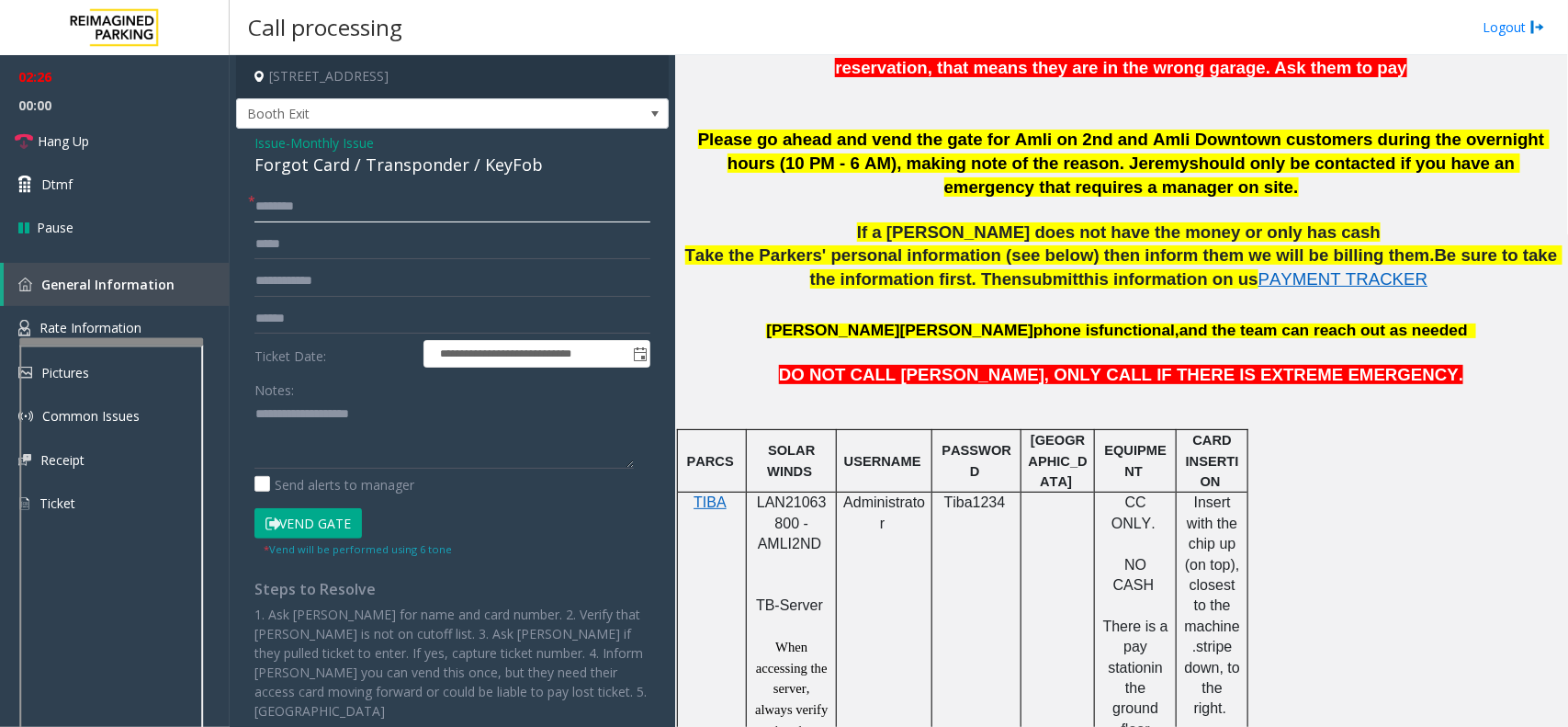 click 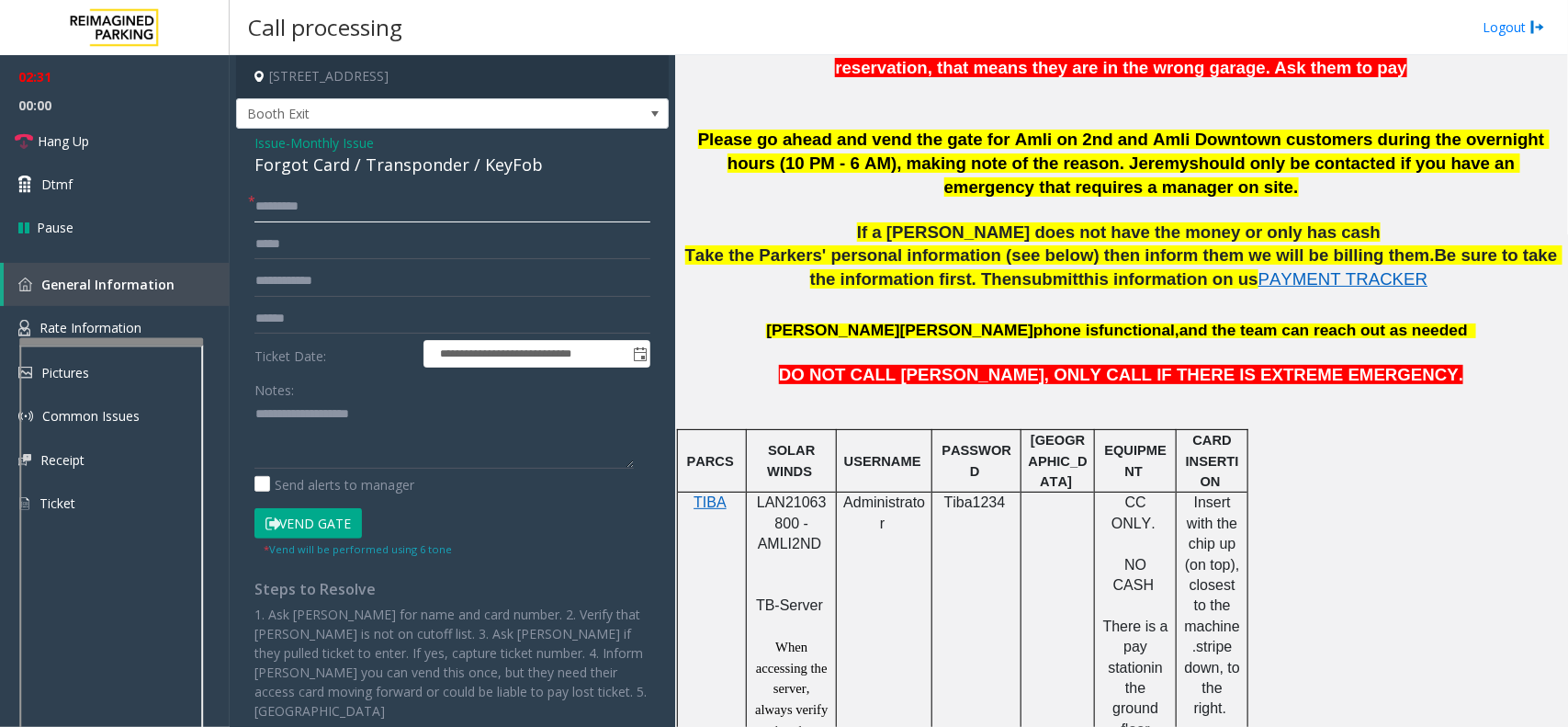 type on "********" 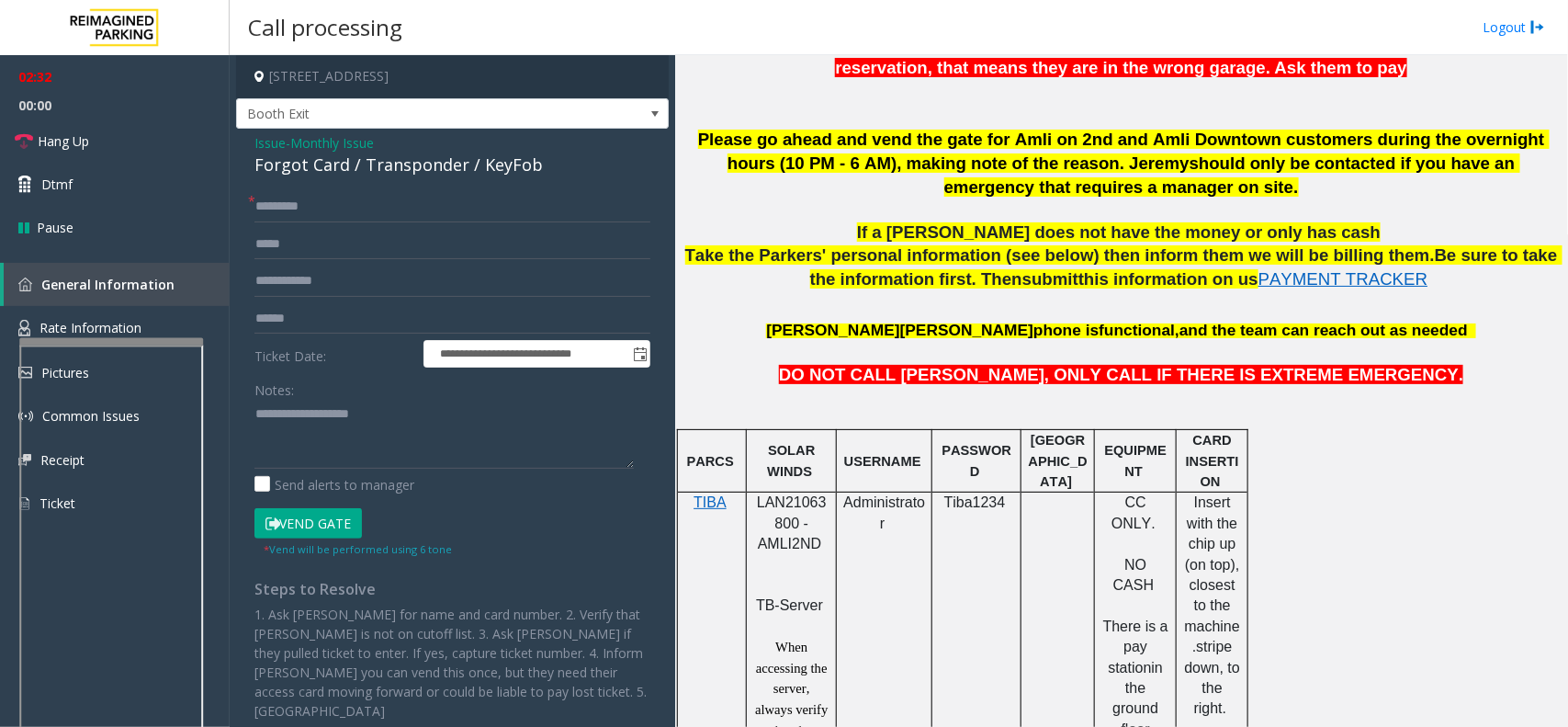 click on "Vend Gate" 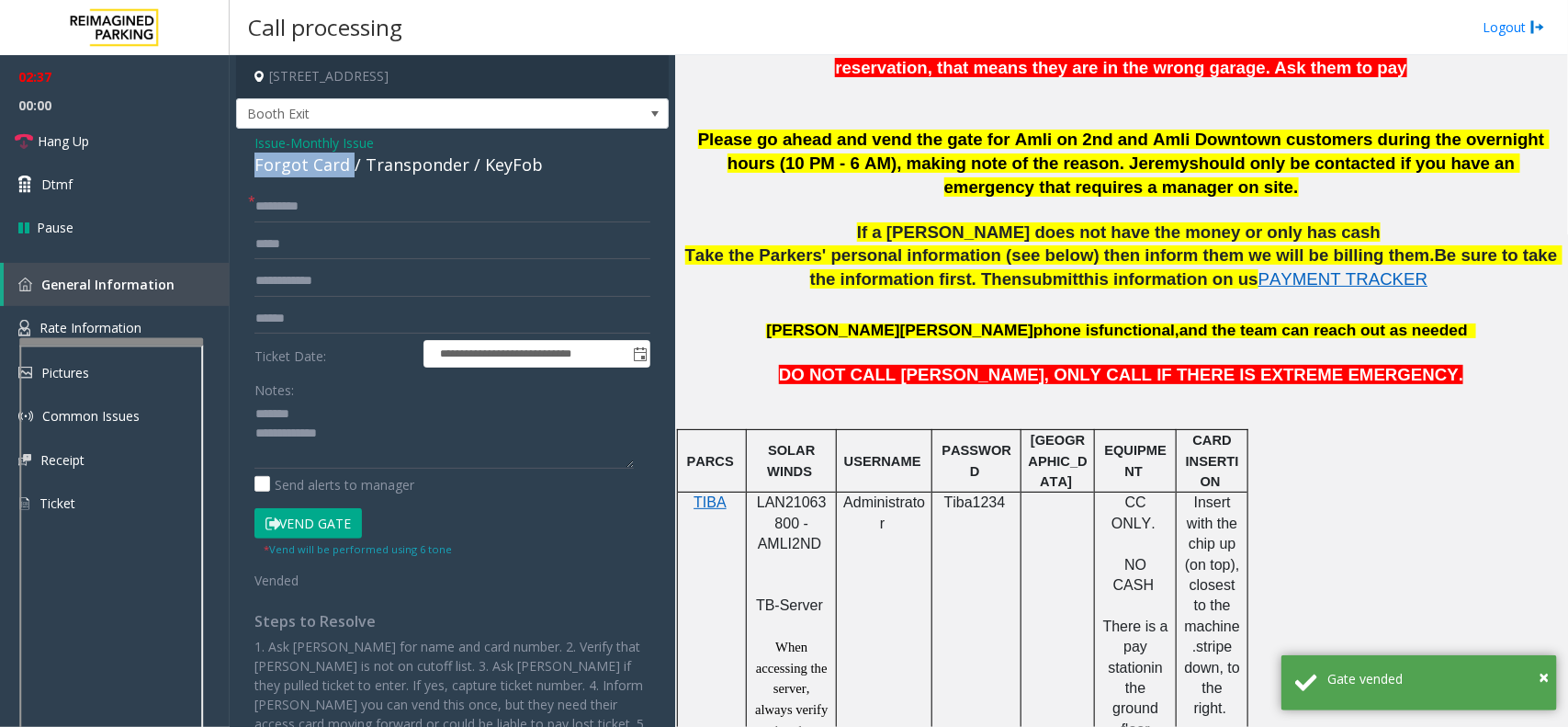 drag, startPoint x: 347, startPoint y: 165, endPoint x: 243, endPoint y: 172, distance: 104.235311 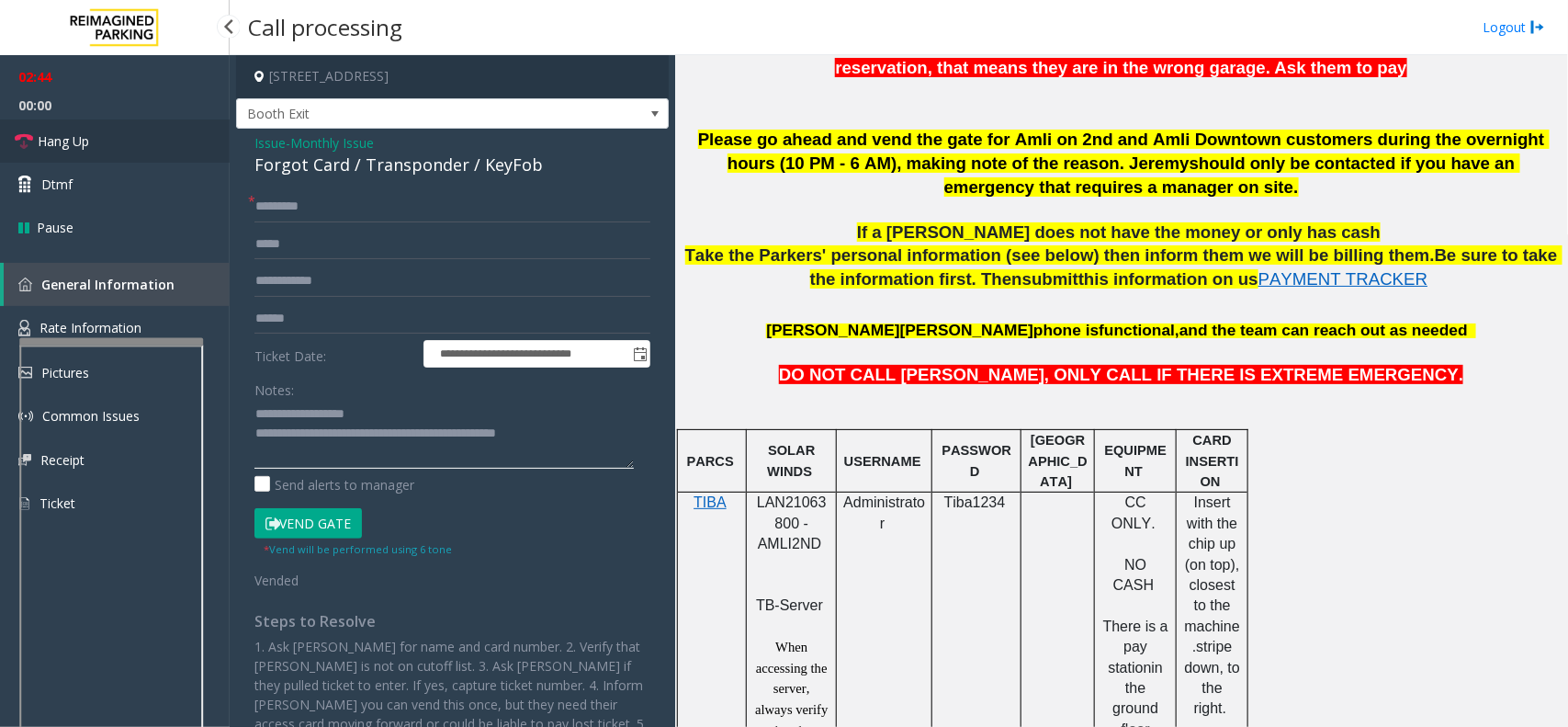 type on "**********" 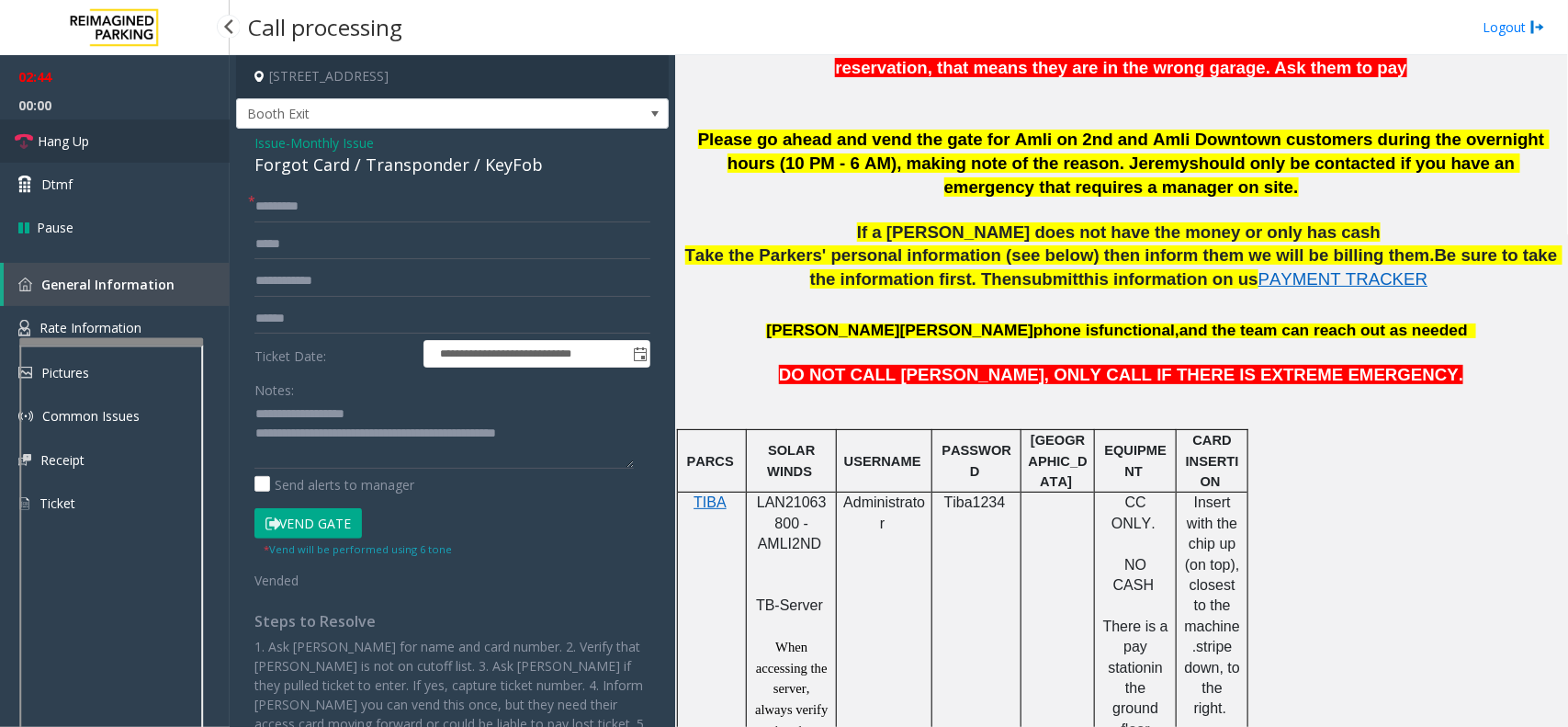 click on "Hang Up" at bounding box center [115, 141] 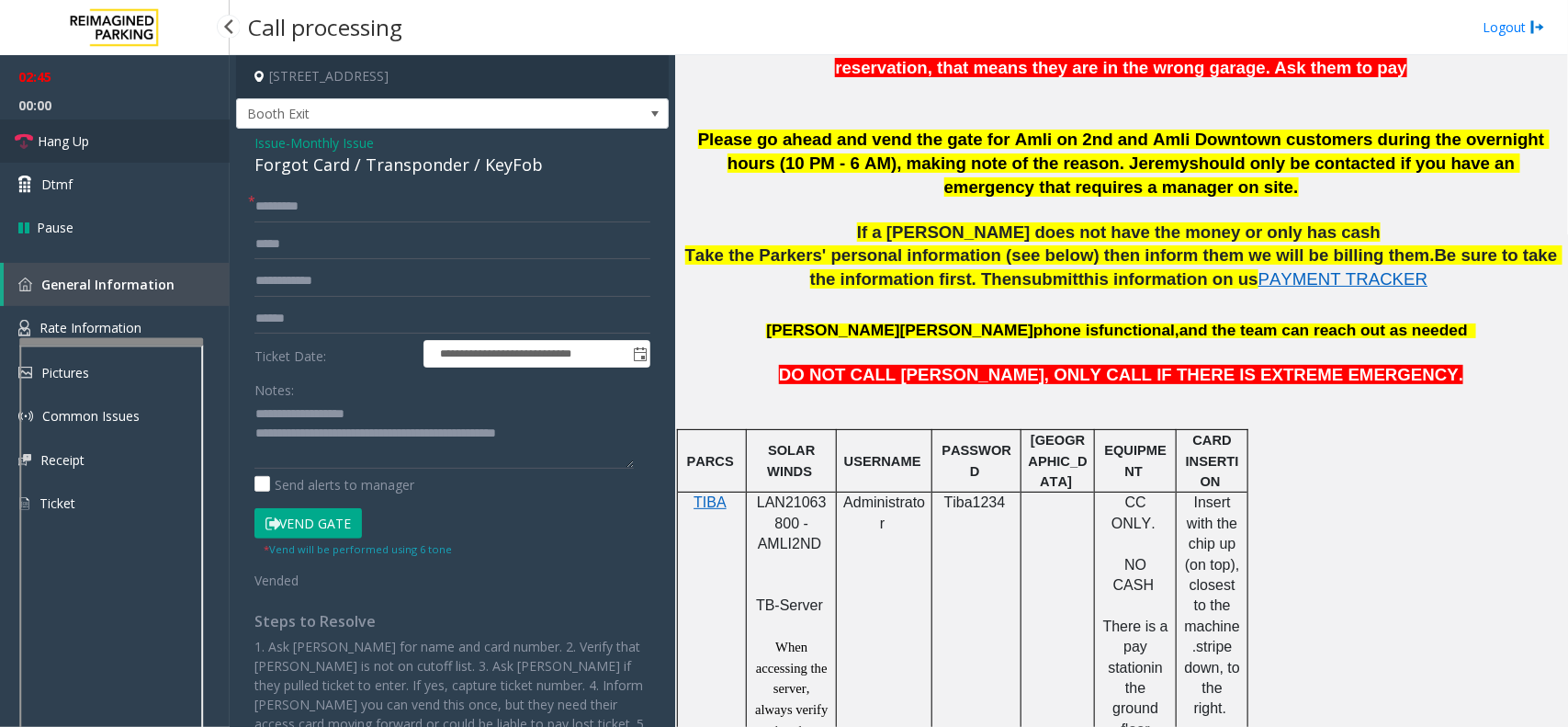 click on "Hang Up" at bounding box center (115, 141) 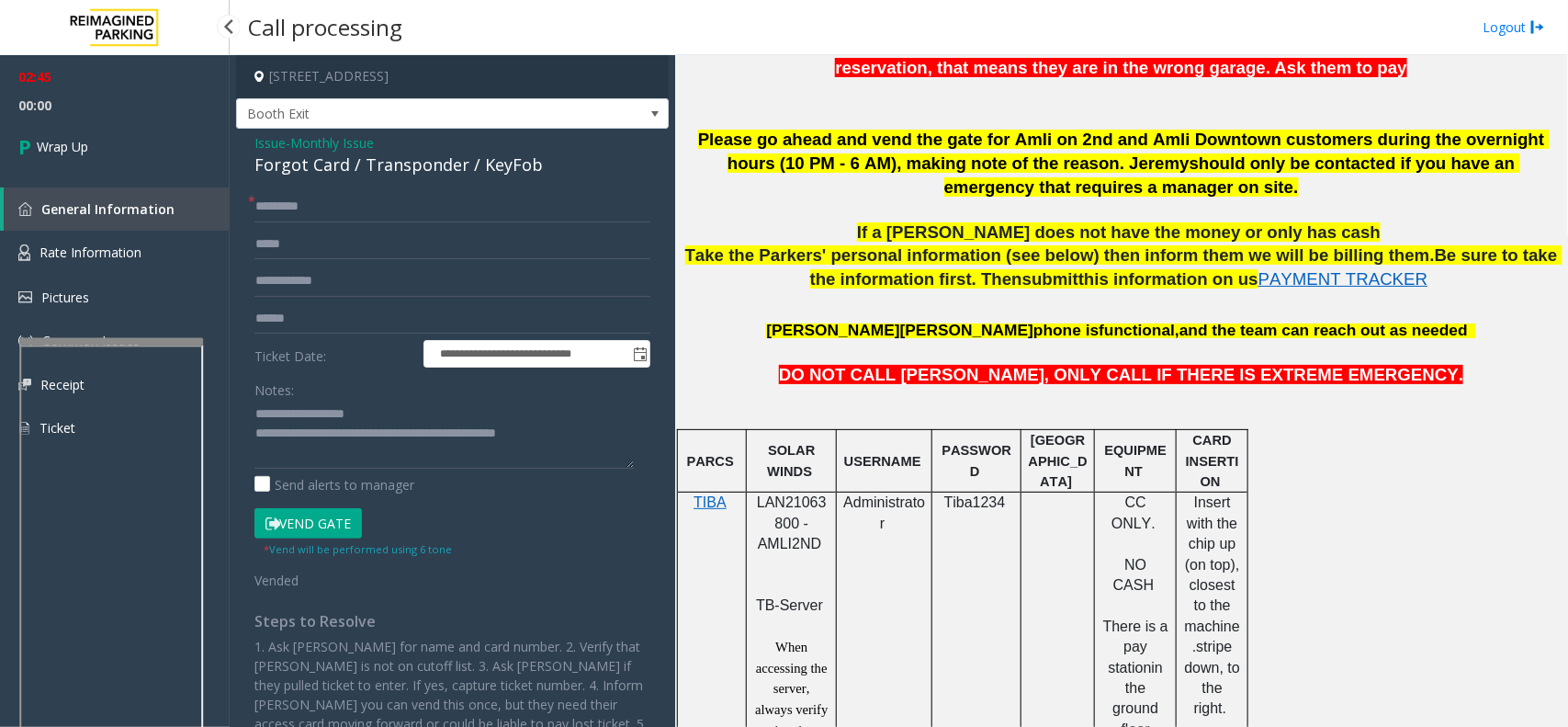 click on "Wrap Up" at bounding box center (115, 146) 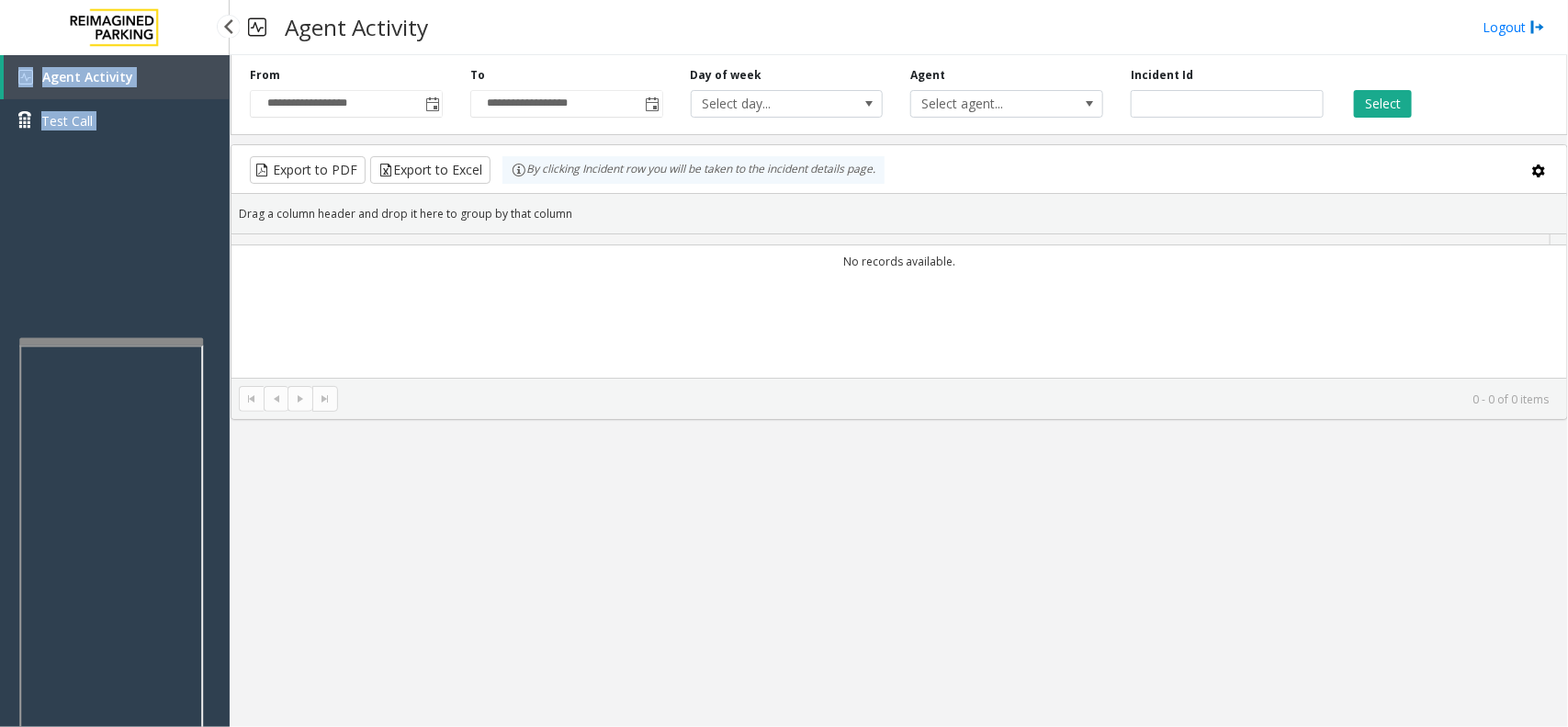 click on "Agent Activity Test Call" at bounding box center (115, 106) 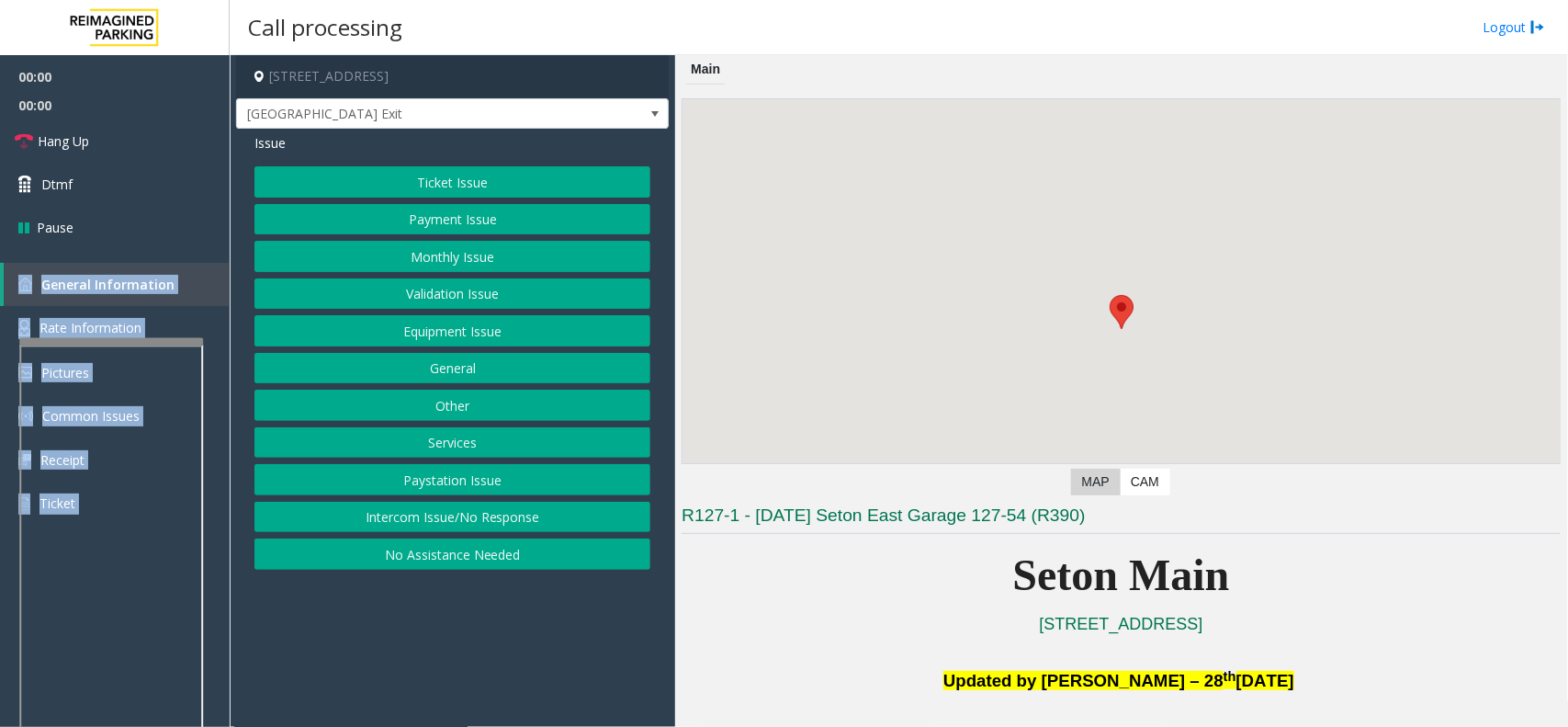 click on "Equipment Issue" 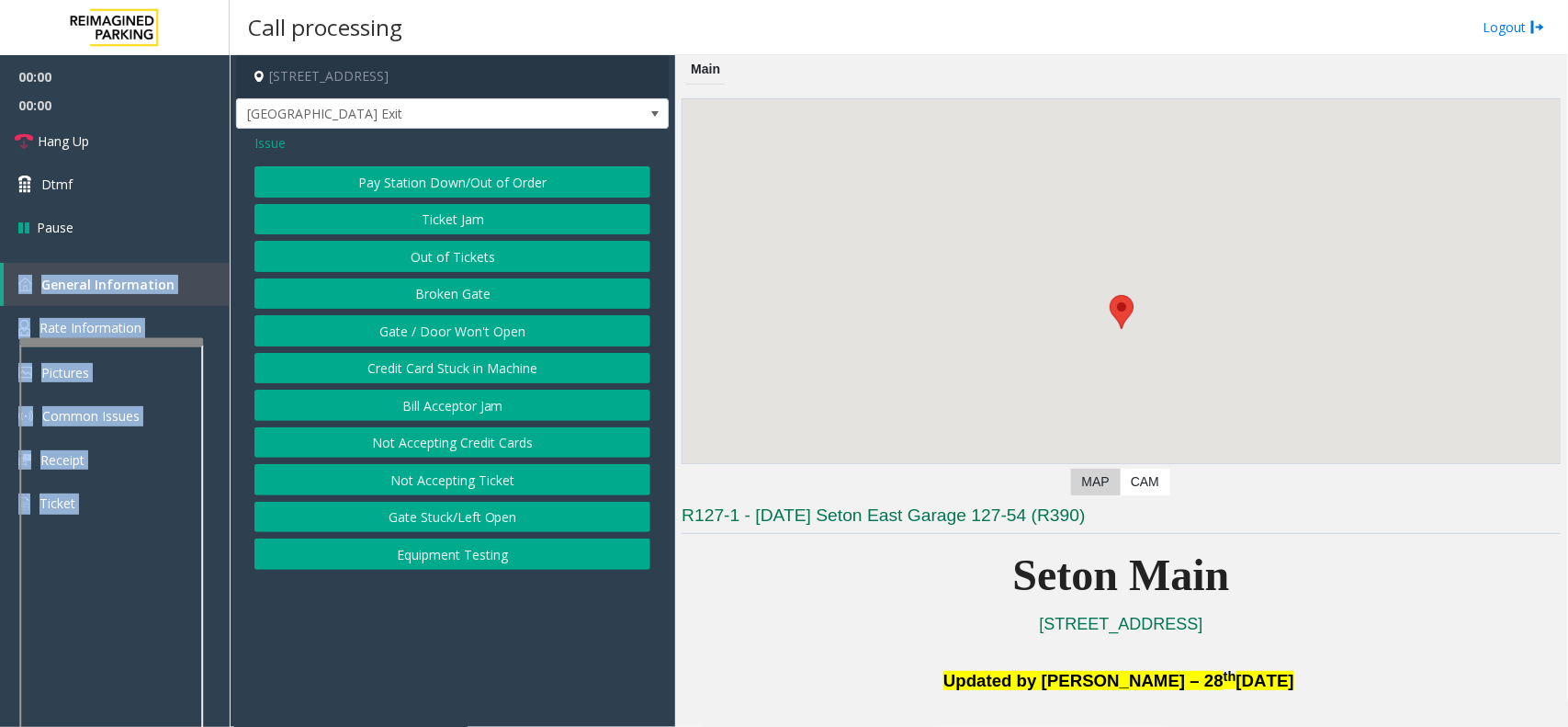 click on "Gate / Door Won't Open" 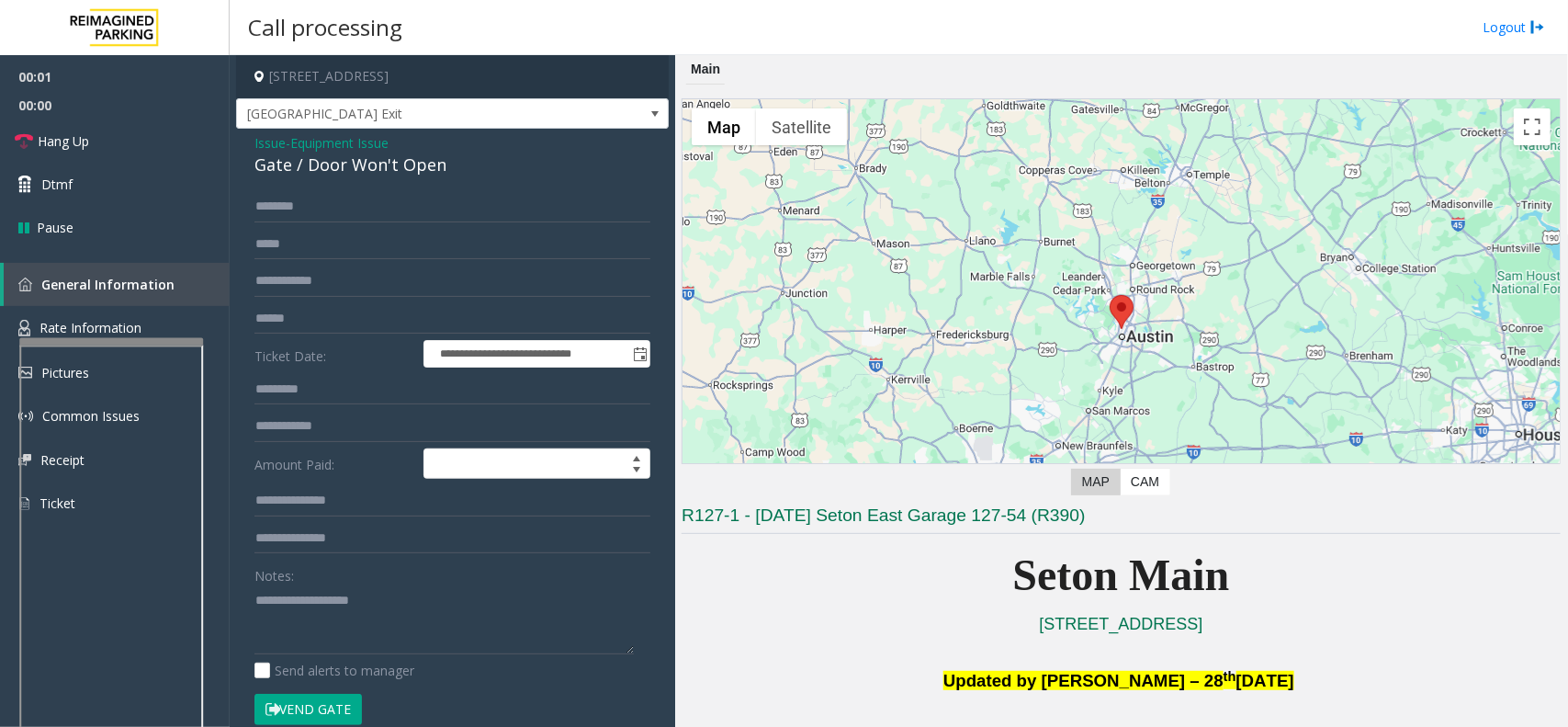 click on "Vend Gate" 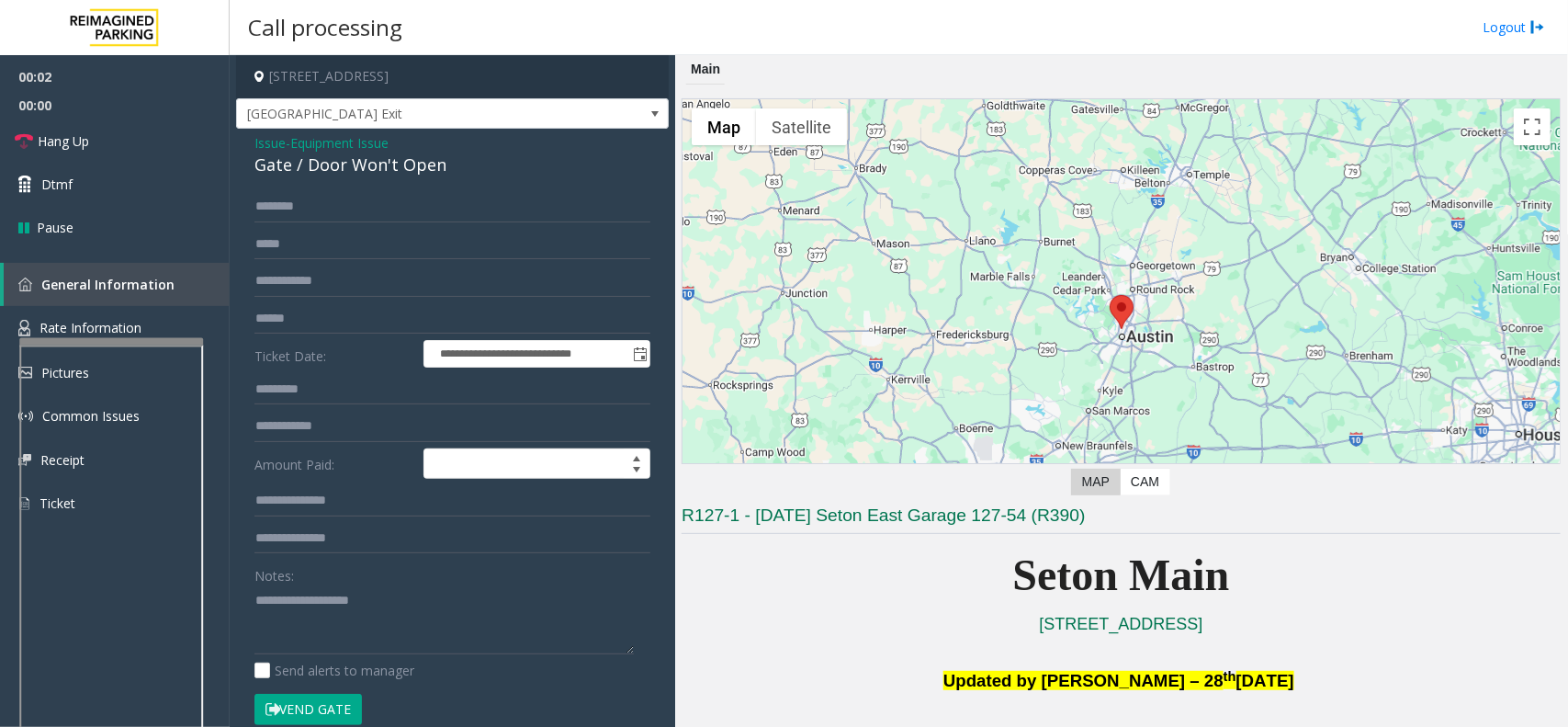 scroll, scrollTop: 345, scrollLeft: 0, axis: vertical 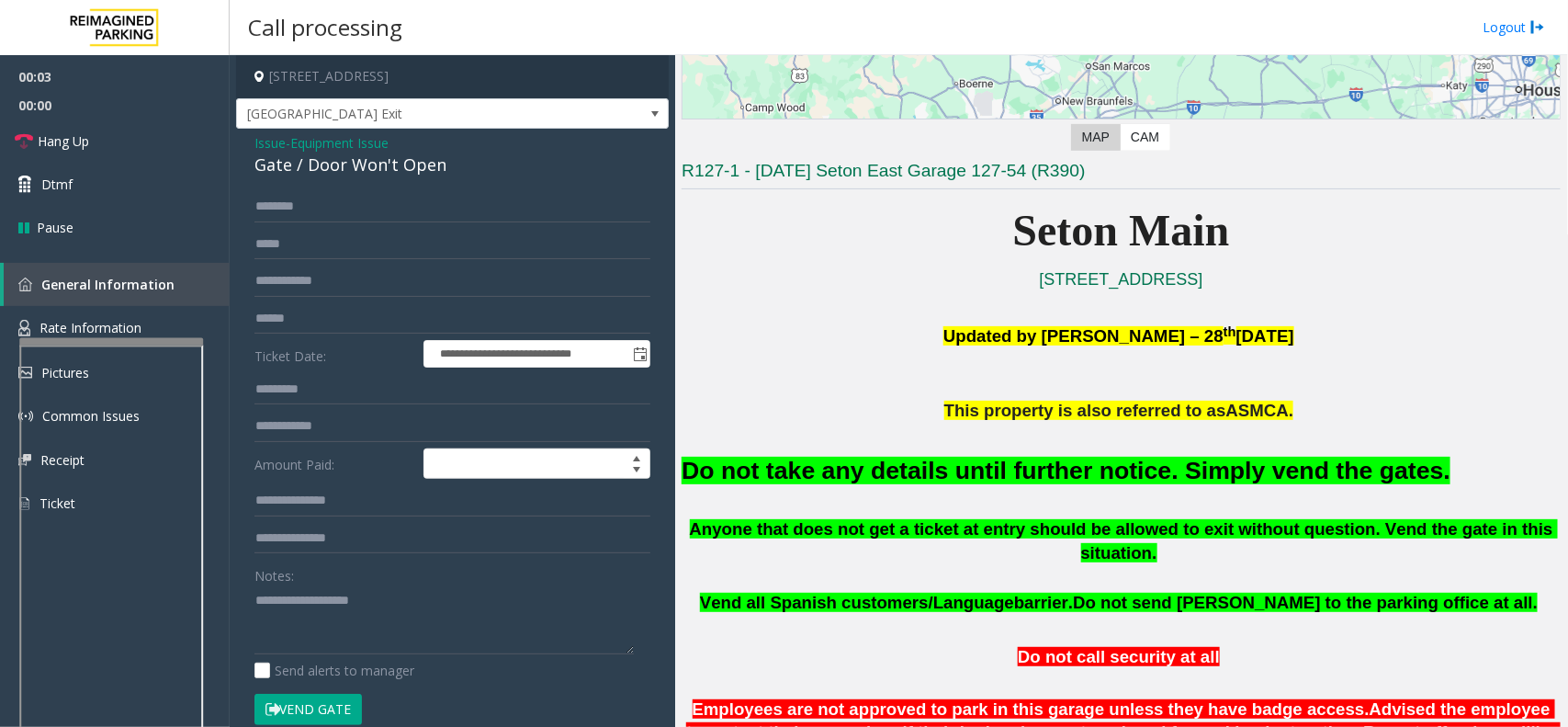 click on "Do not take any details until further notice. Simply vend the gates." 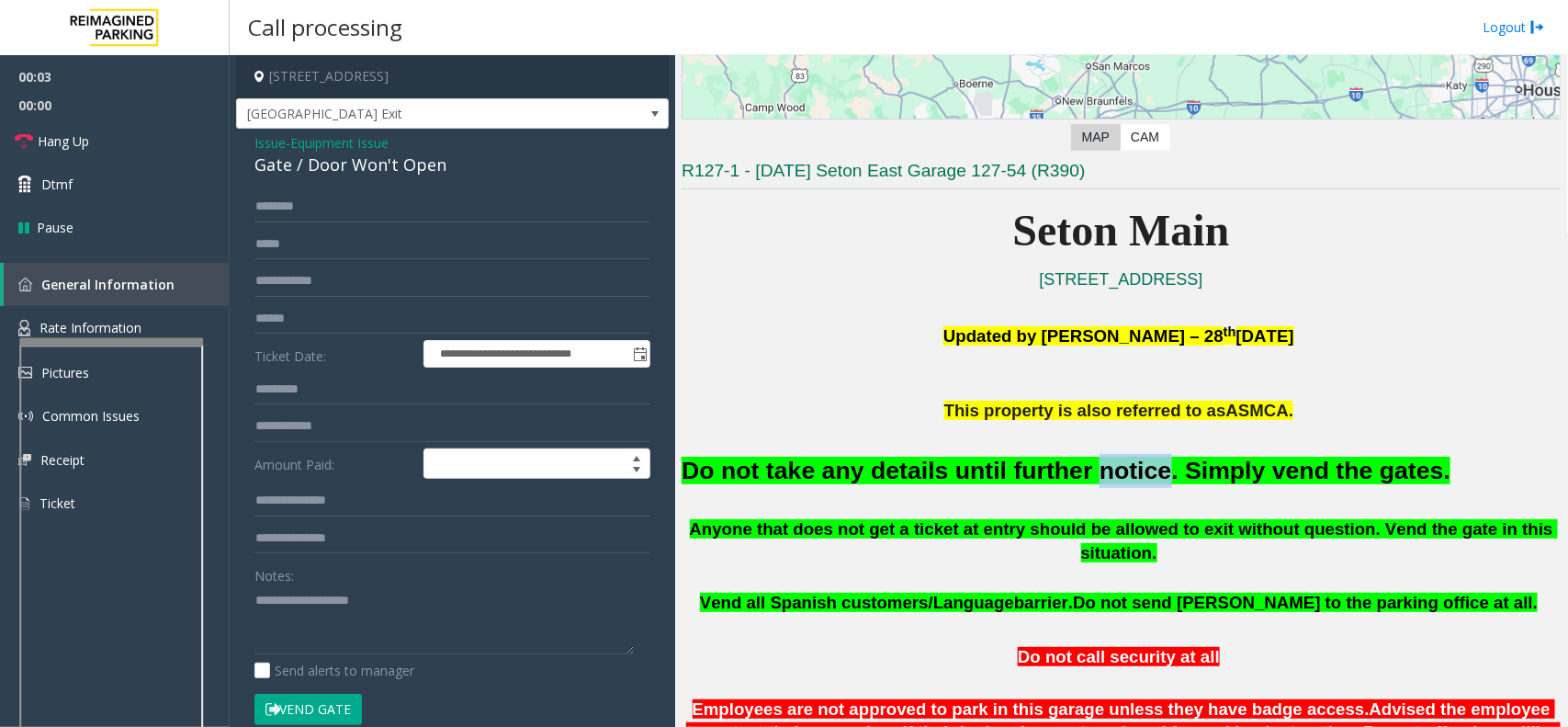 click on "Do not take any details until further notice. Simply vend the gates." 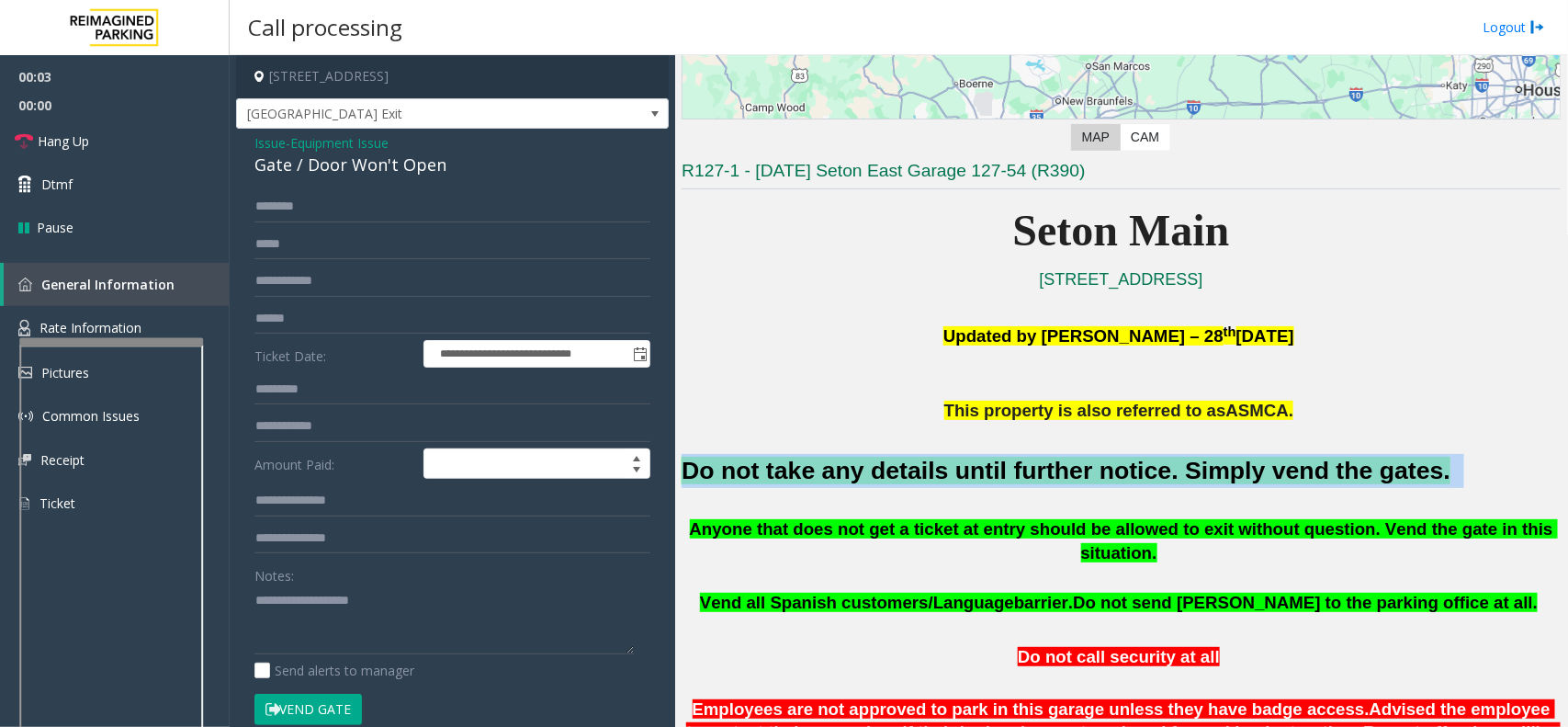 click on "Do not take any details until further notice. Simply vend the gates." 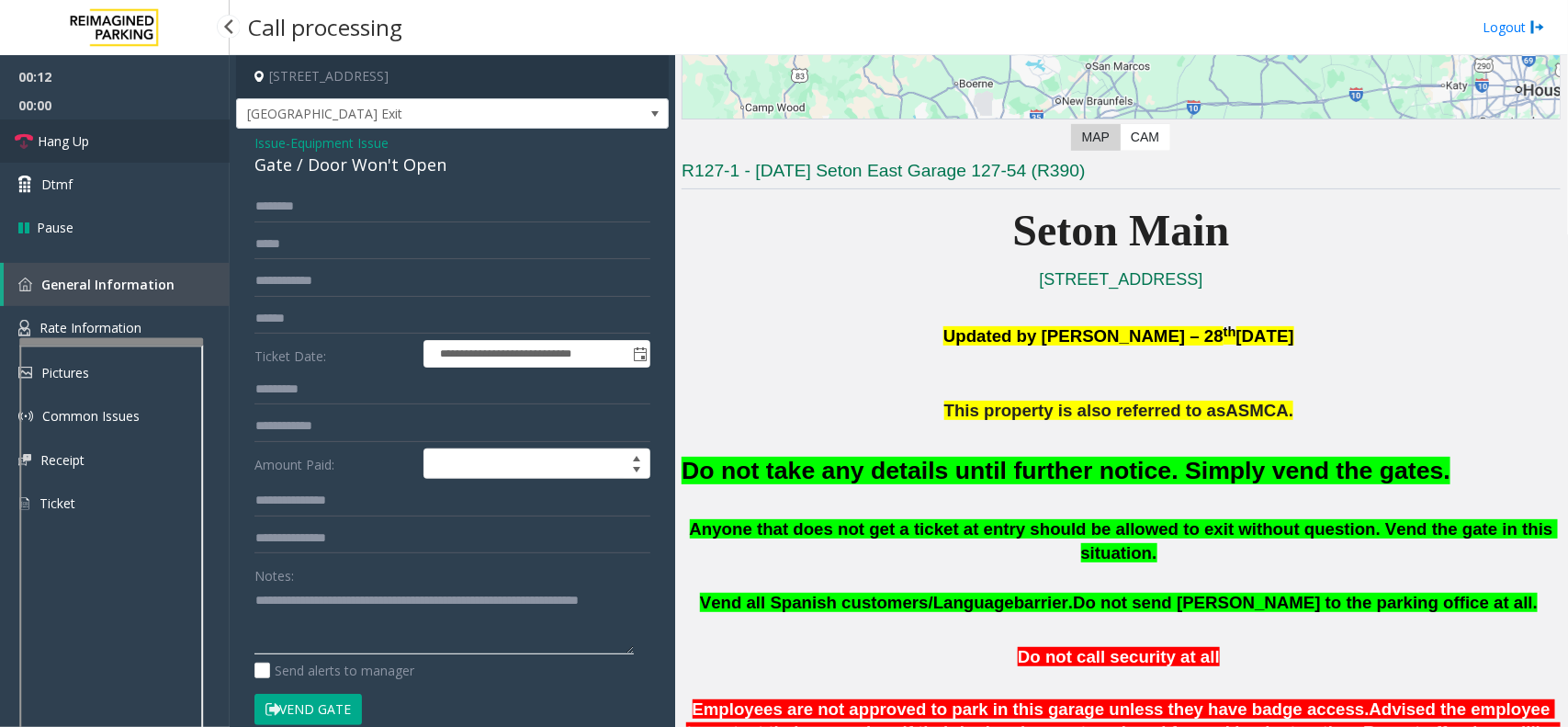 type on "**********" 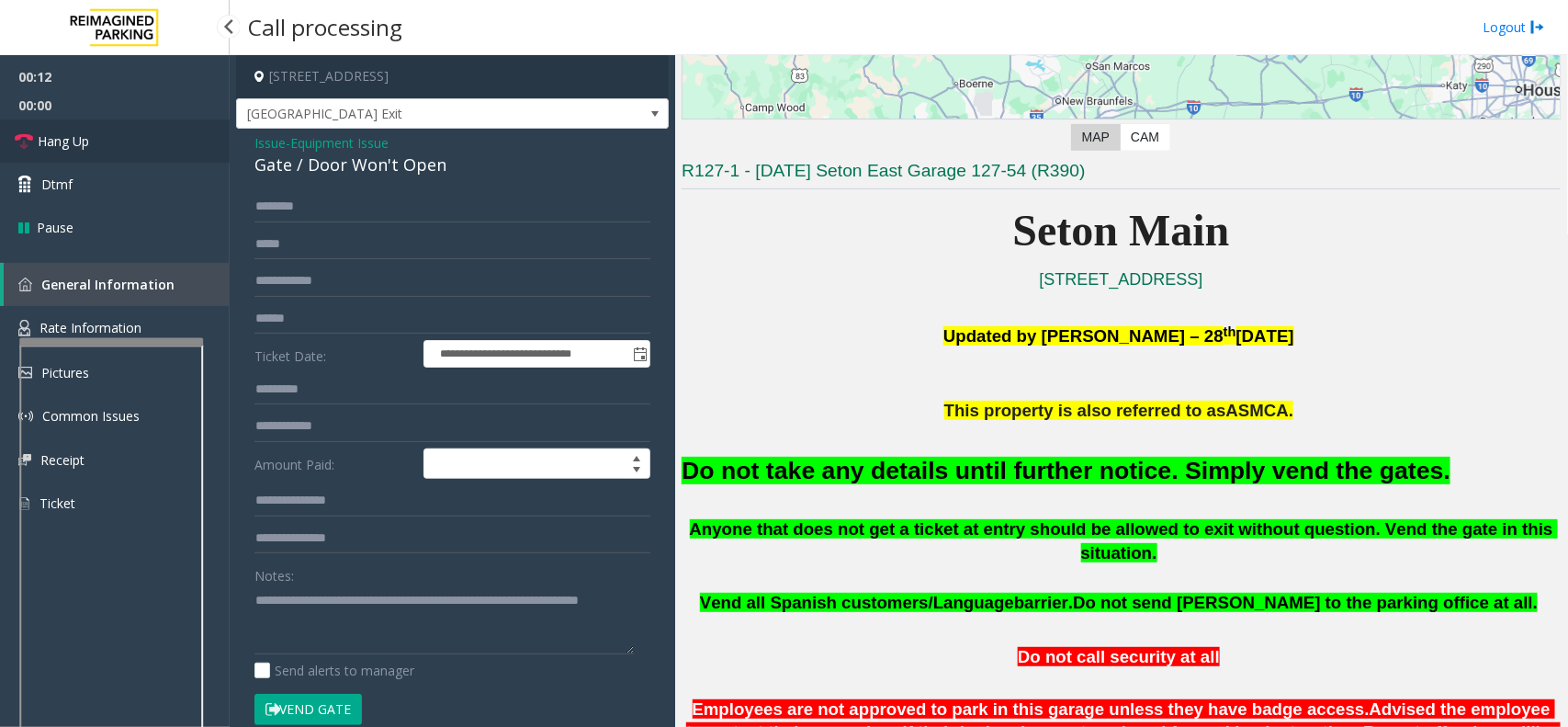 click on "Hang Up" at bounding box center (115, 141) 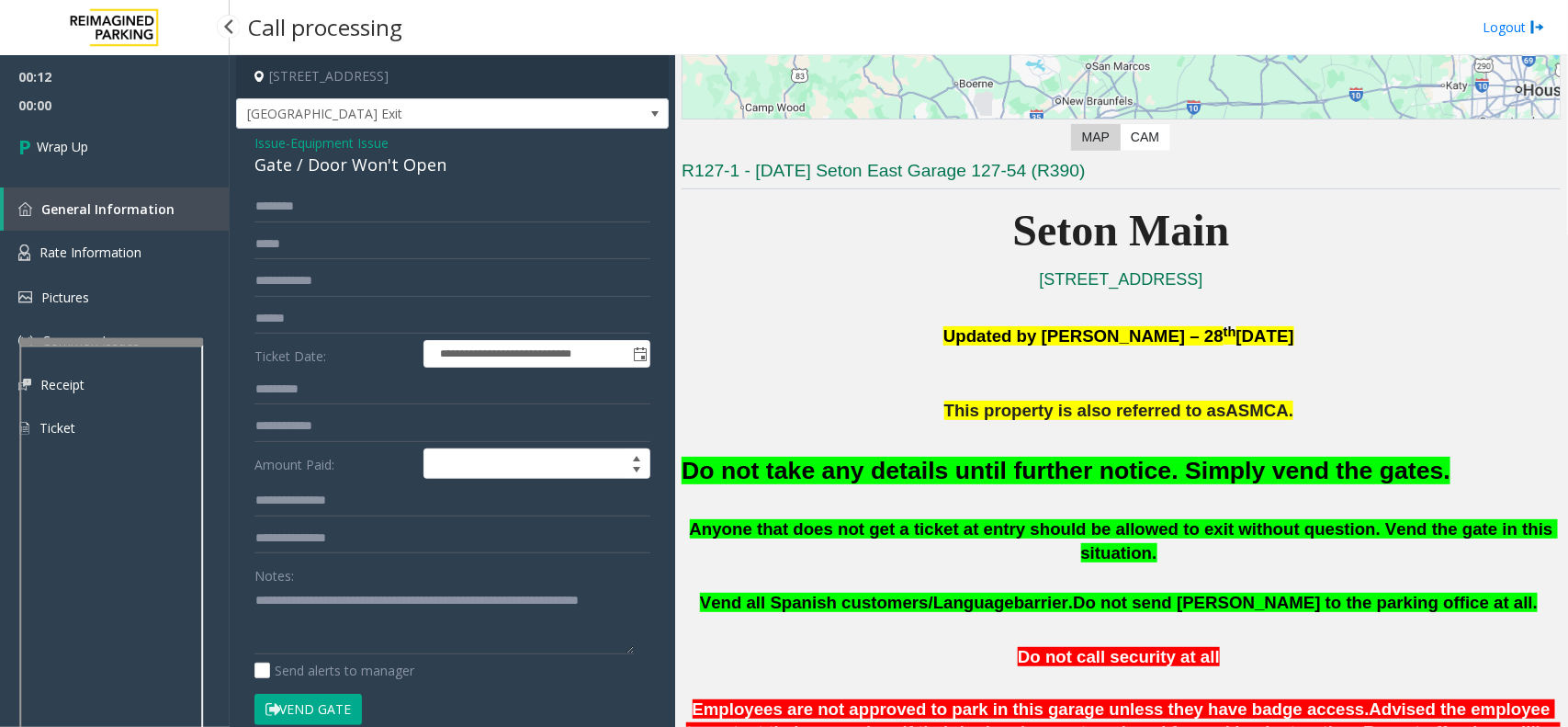 click on "Wrap Up" at bounding box center [115, 146] 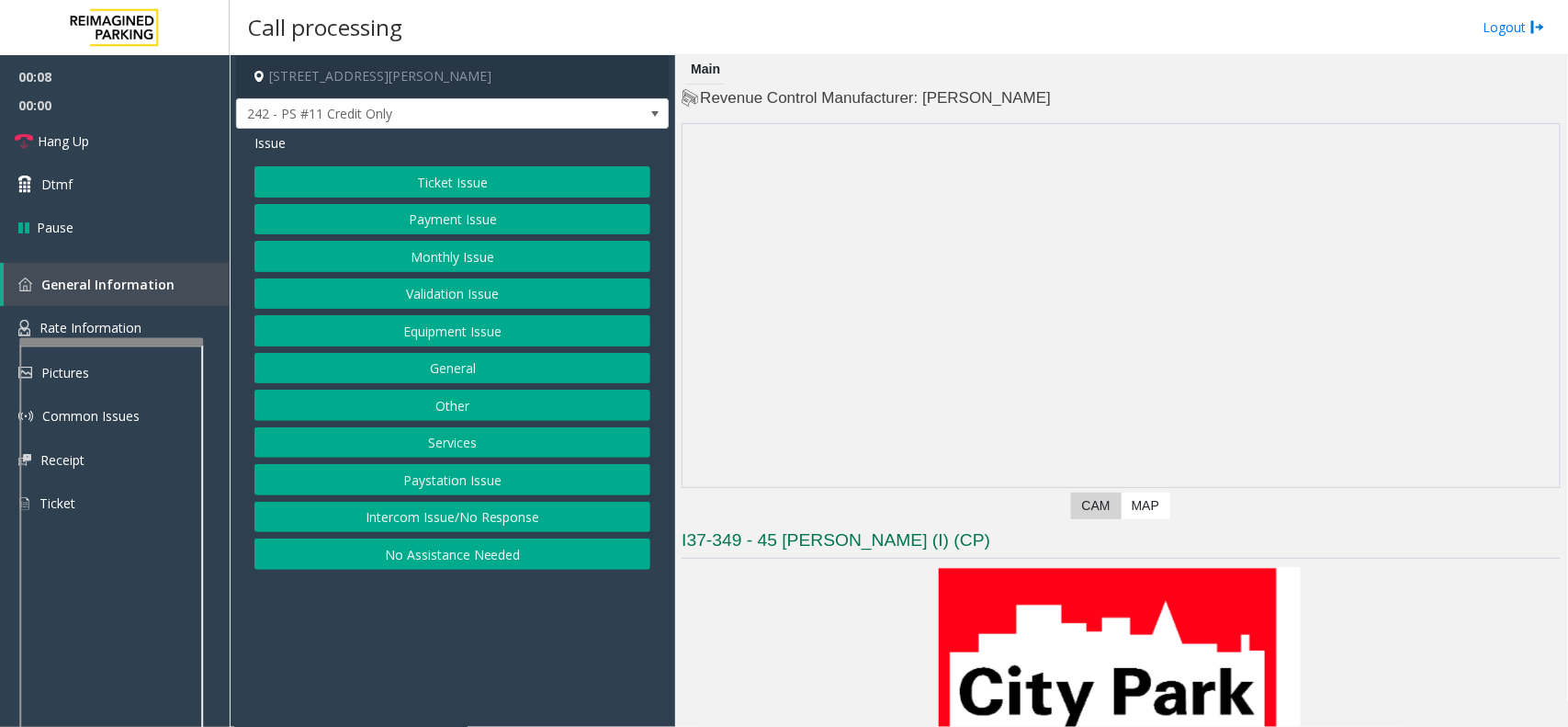 click on "Payment Issue" 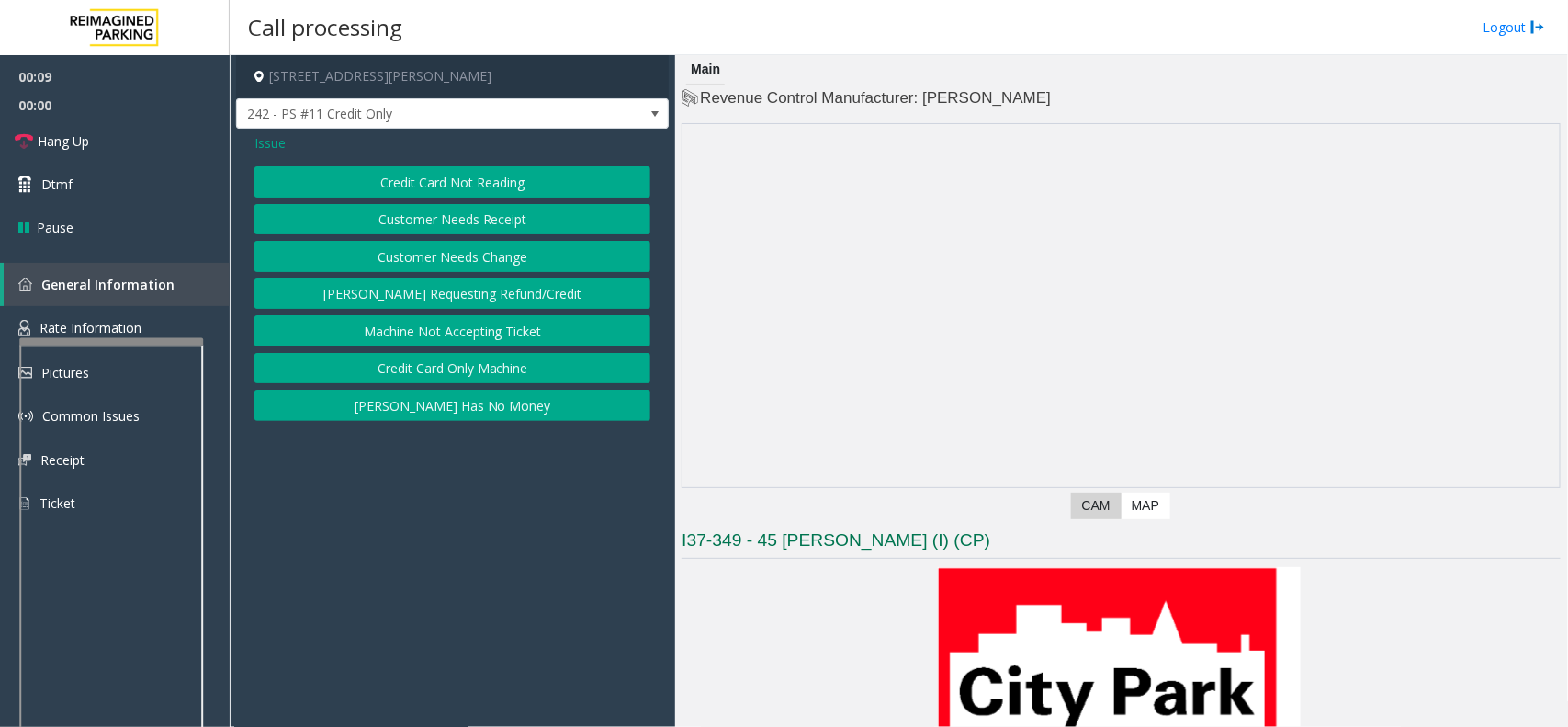 click on "Credit Card Not Reading" 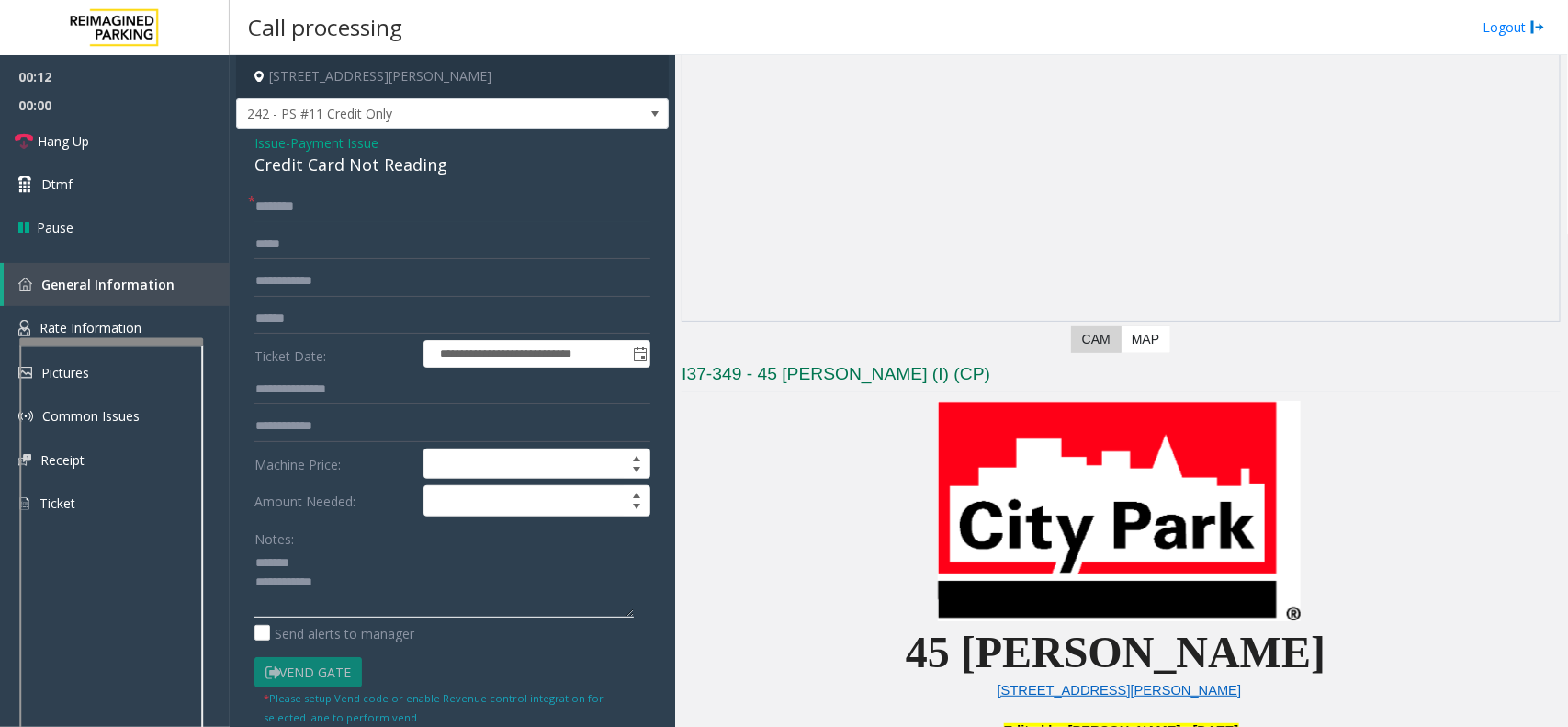 scroll, scrollTop: 230, scrollLeft: 0, axis: vertical 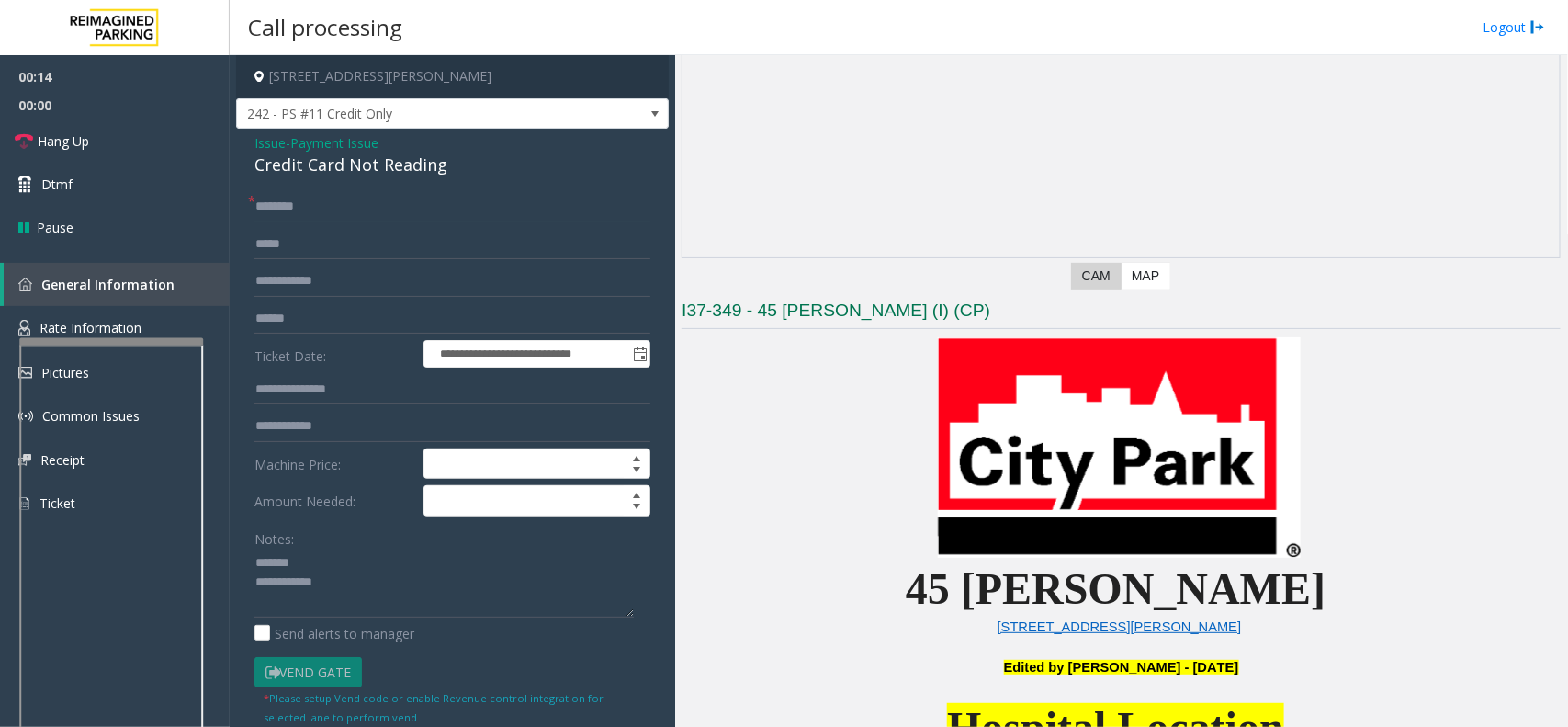 click on "Credit Card Not Reading" 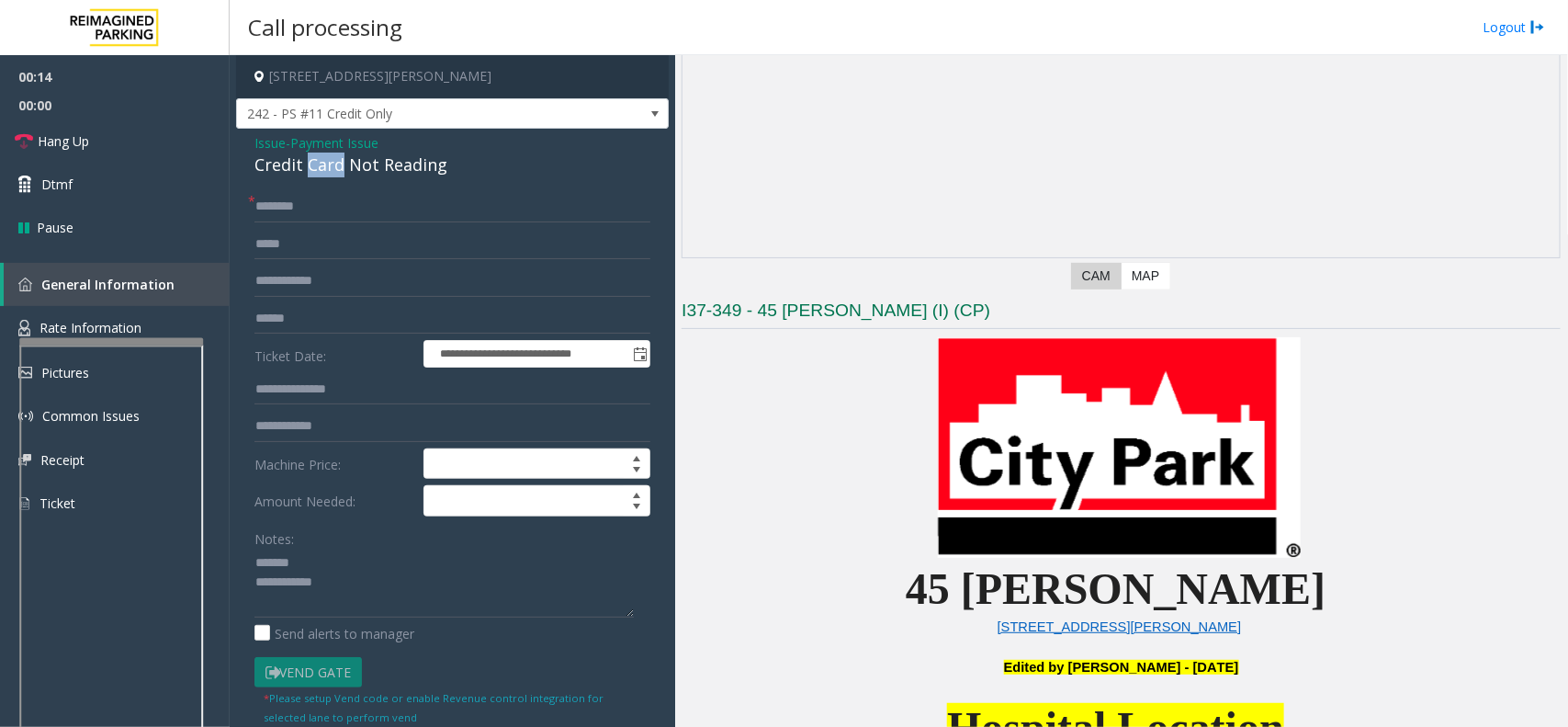 click on "Credit Card Not Reading" 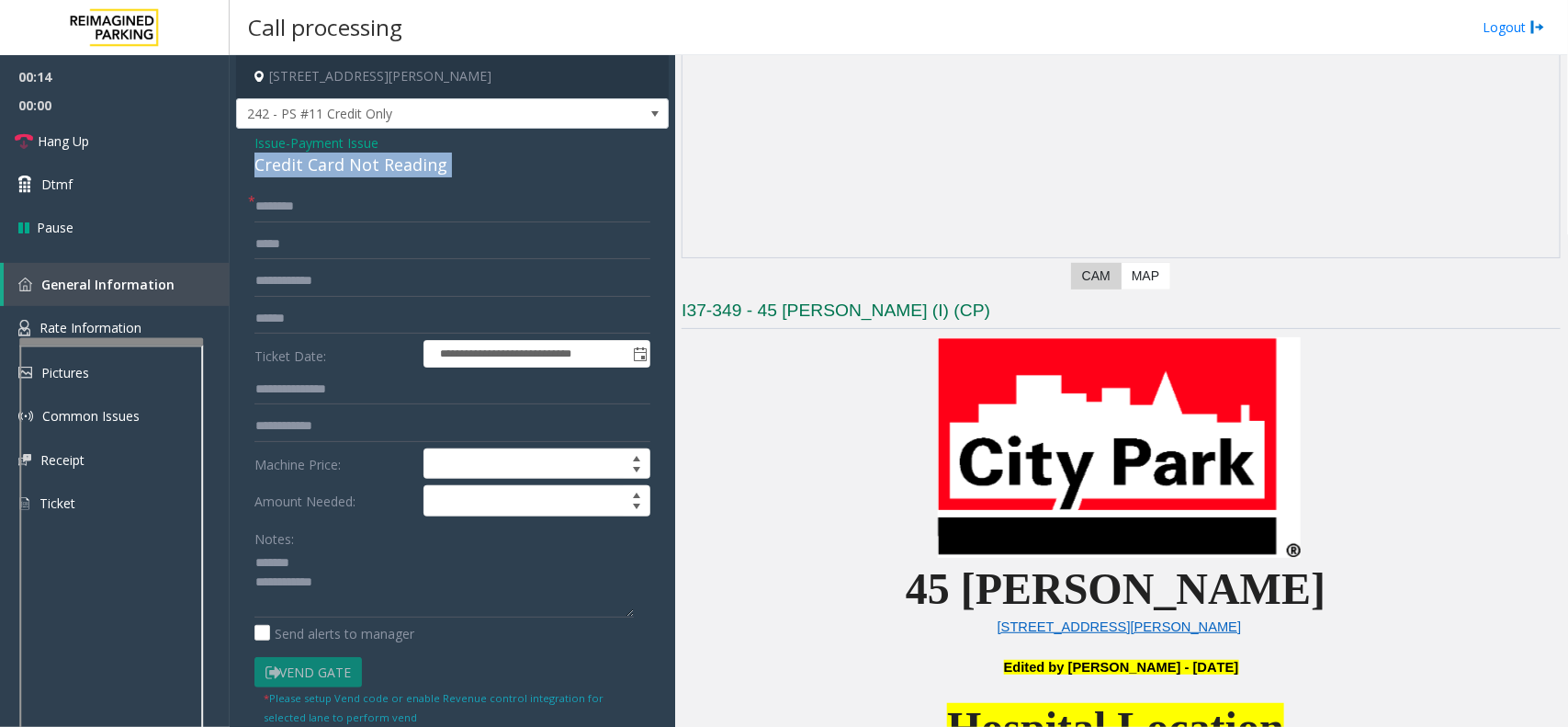 drag, startPoint x: 326, startPoint y: 167, endPoint x: 365, endPoint y: 163, distance: 39.204592 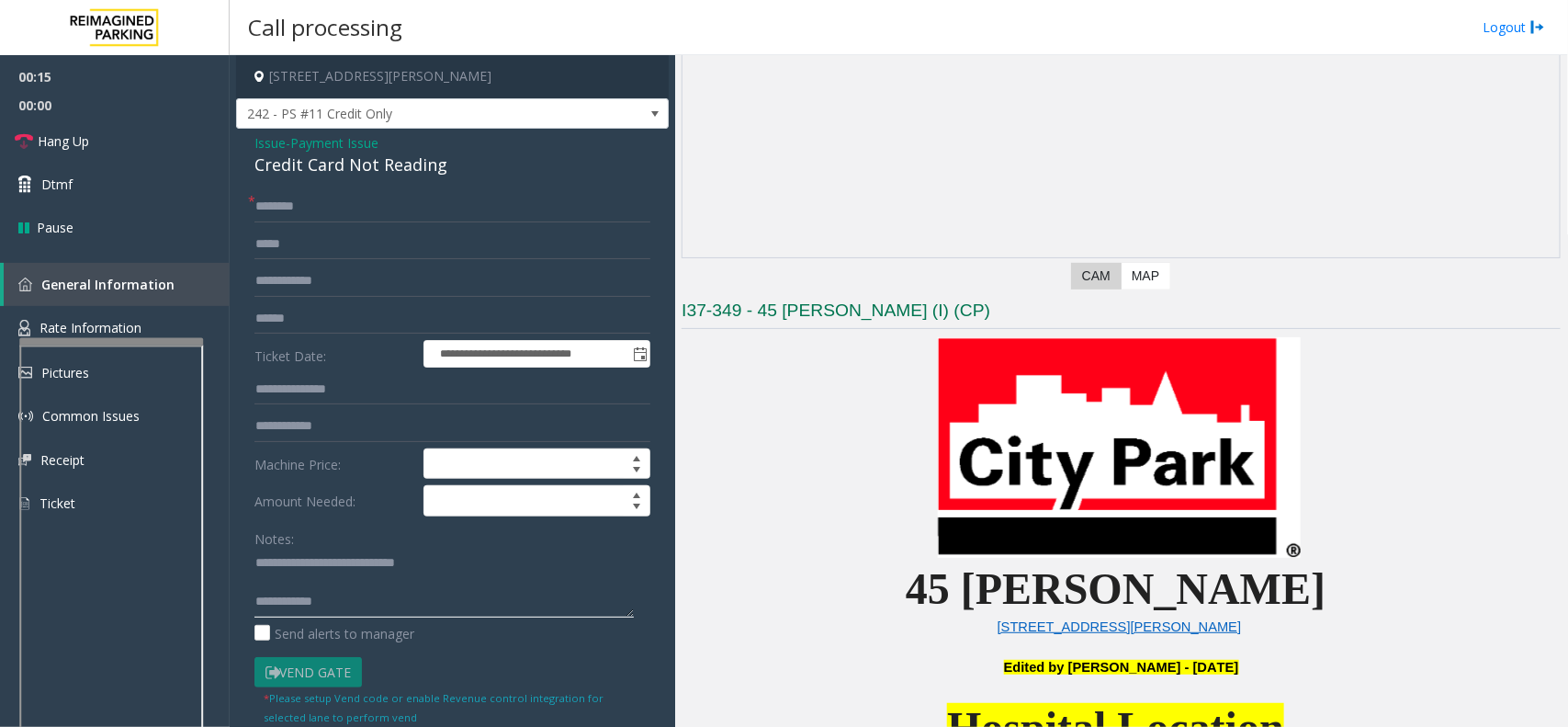 type on "**********" 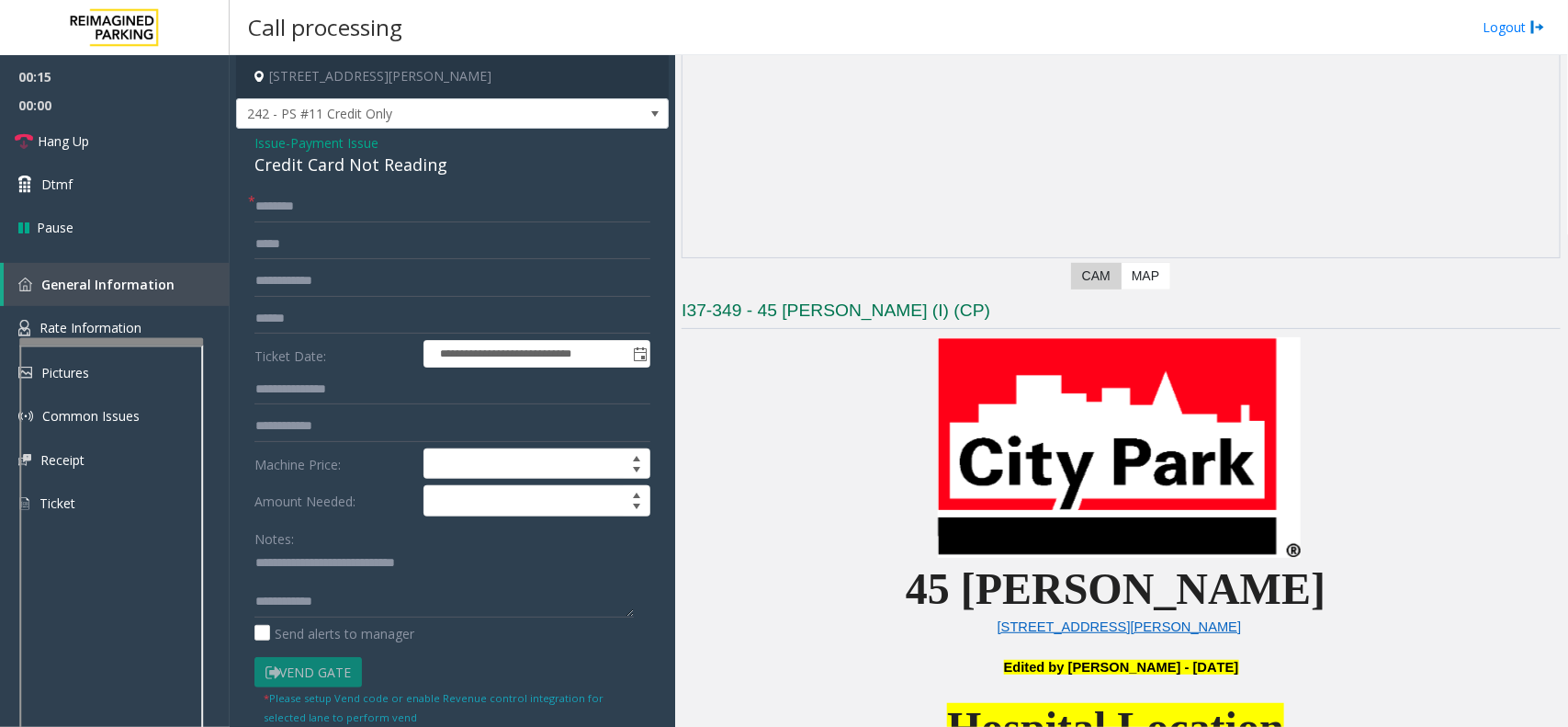 click on "**********" 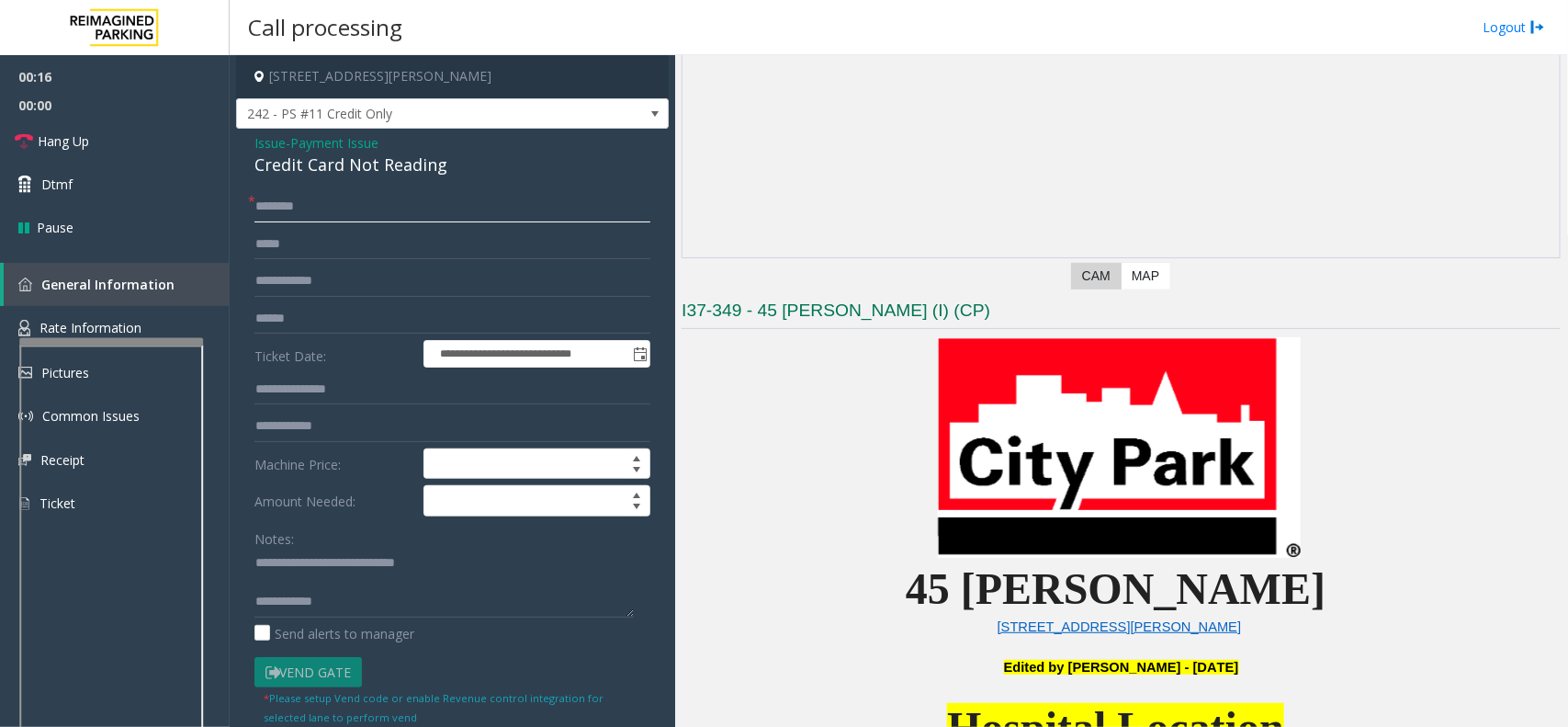 click 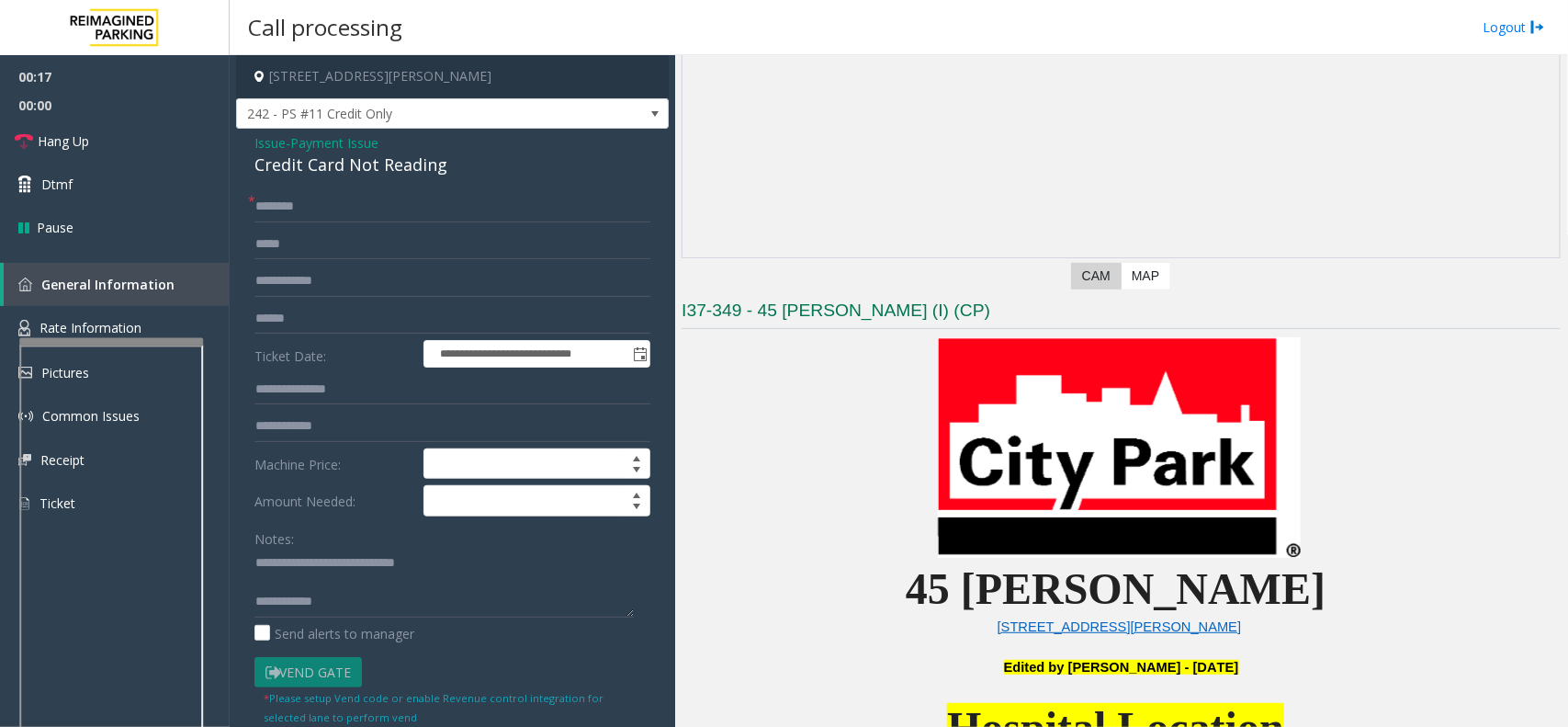 click on "Payment Issue" 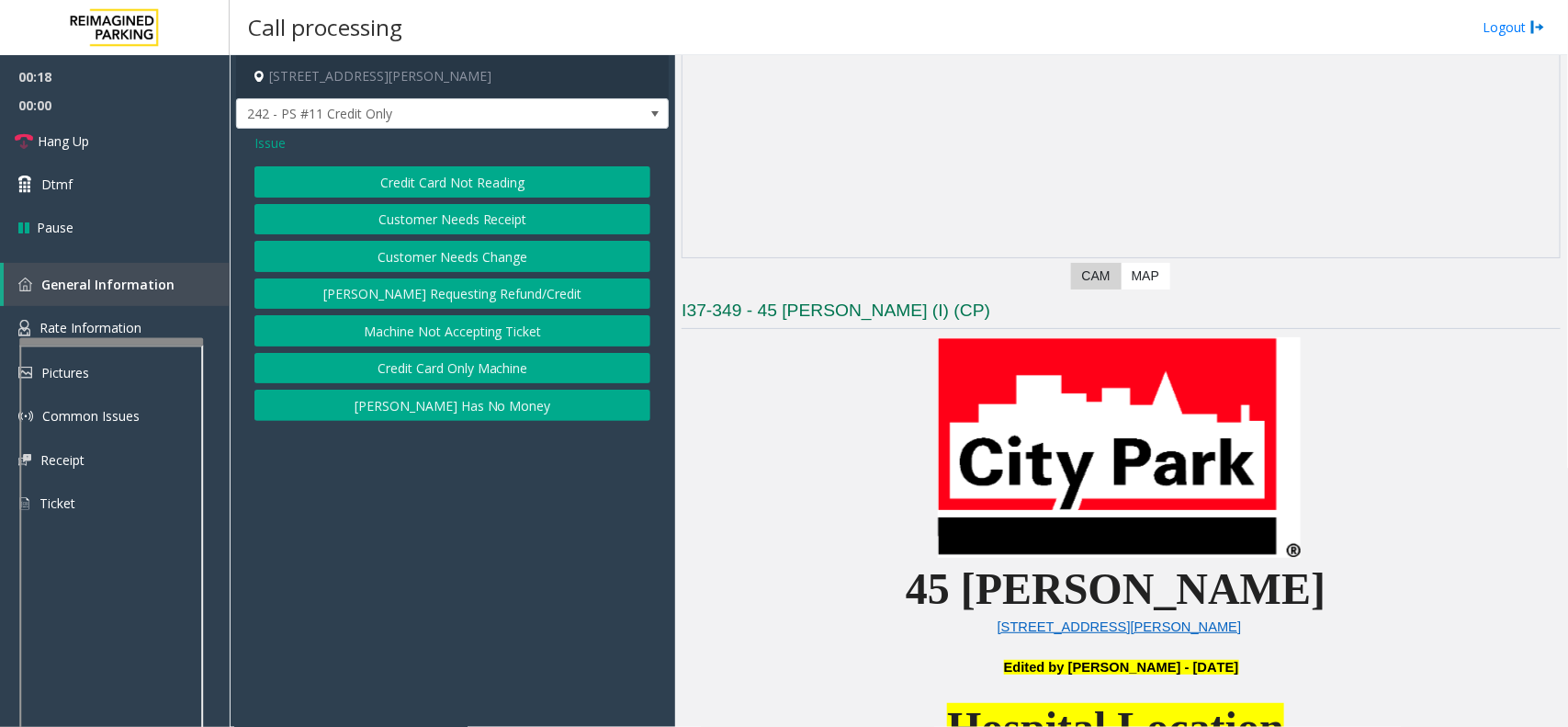 click on "Issue" 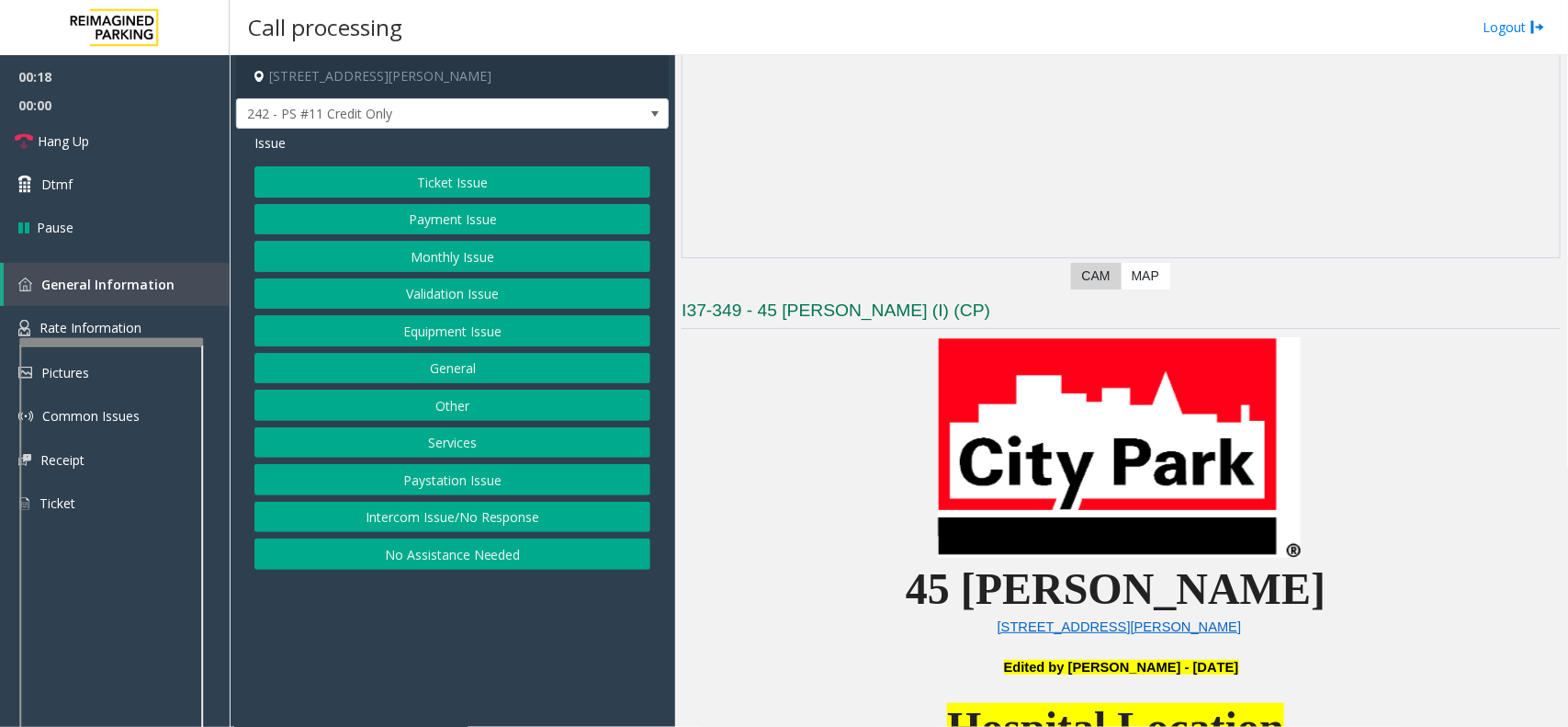 click on "Ticket Issue" 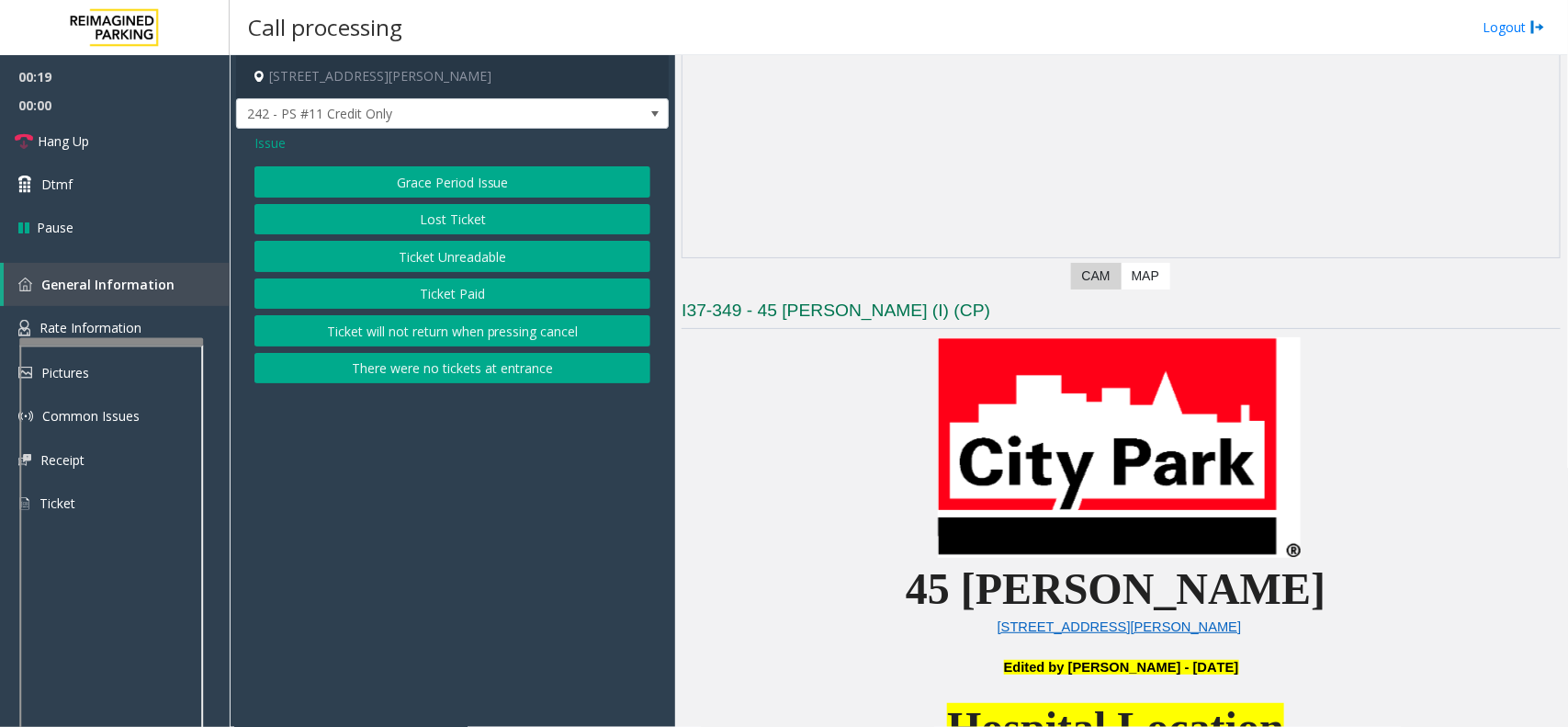 click on "Ticket Unreadable" 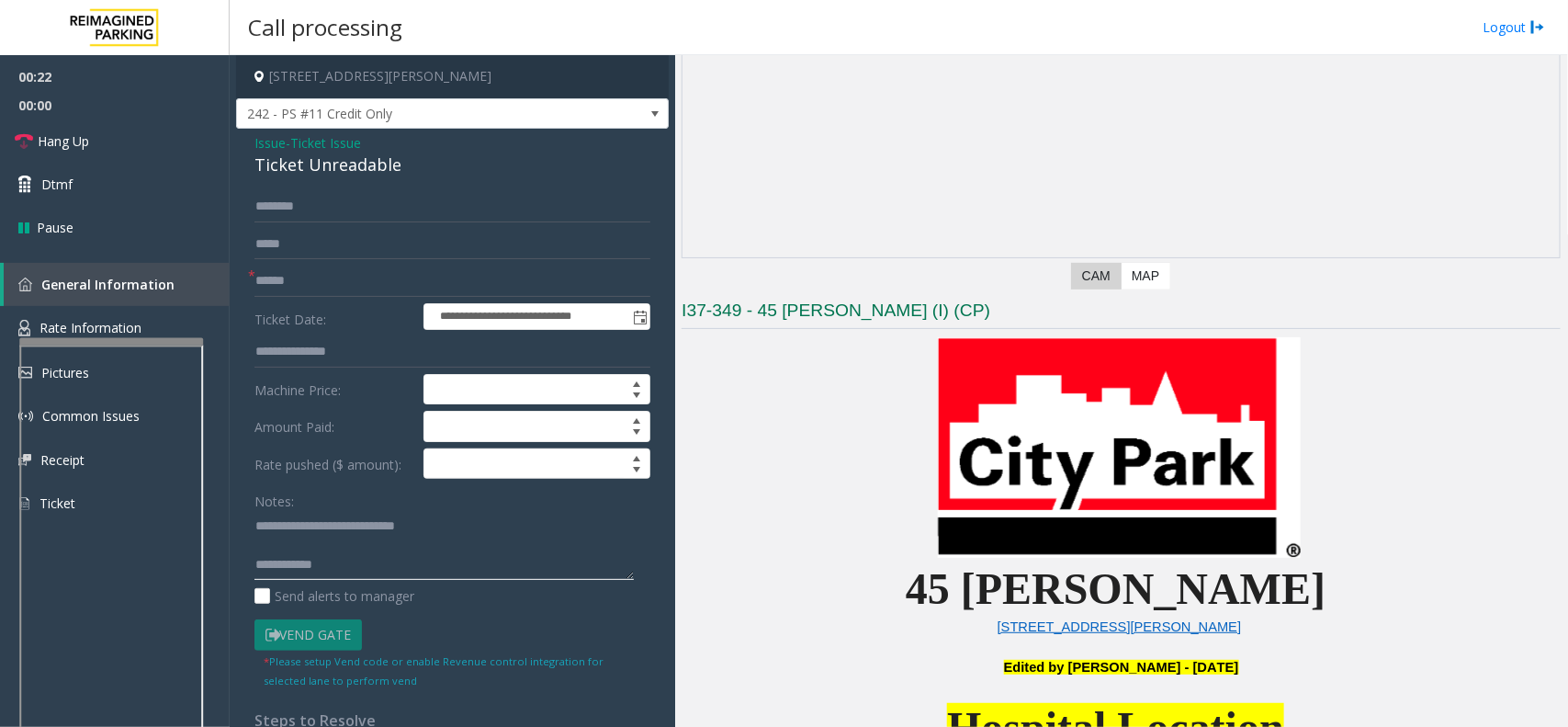 drag, startPoint x: 507, startPoint y: 533, endPoint x: 295, endPoint y: 530, distance: 212.02123 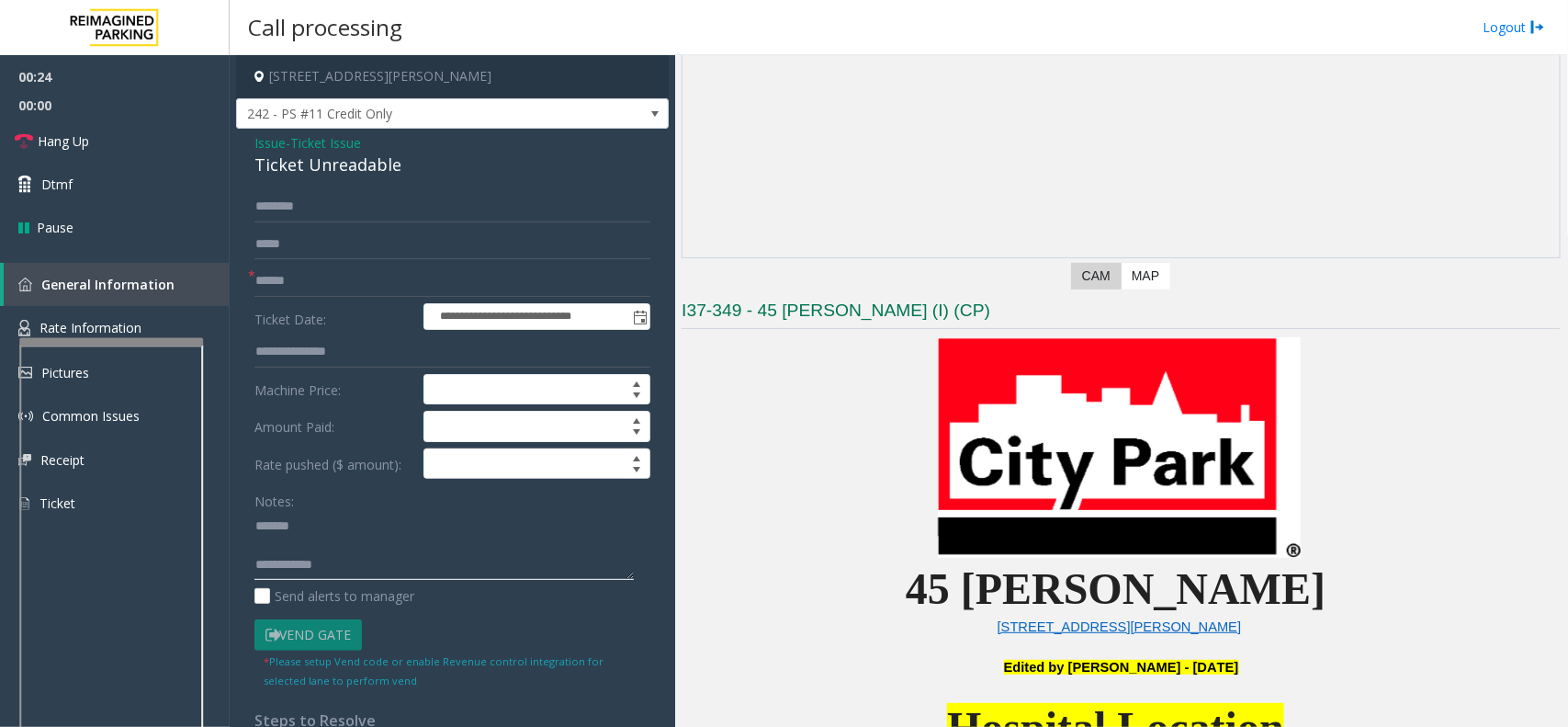 type on "**********" 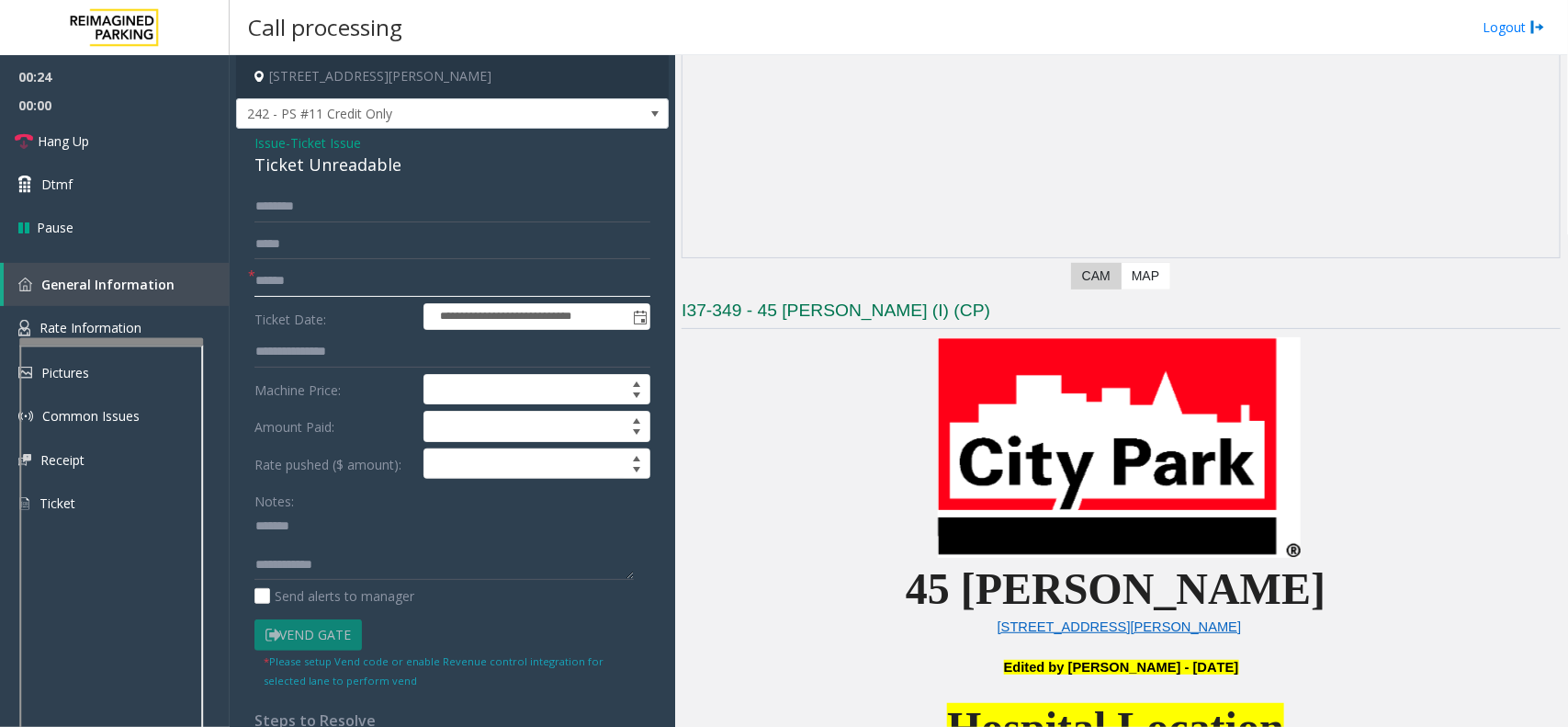 click 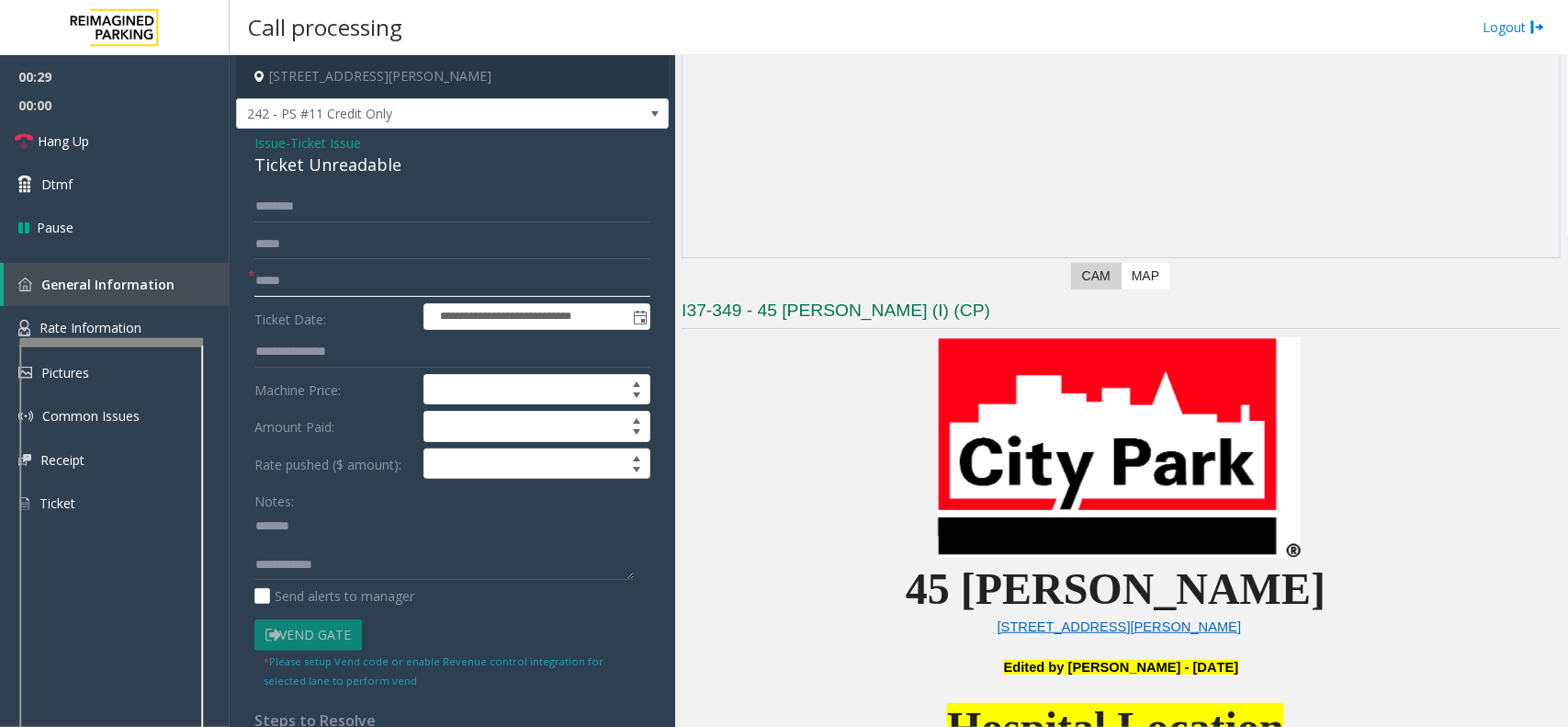 click on "*****" 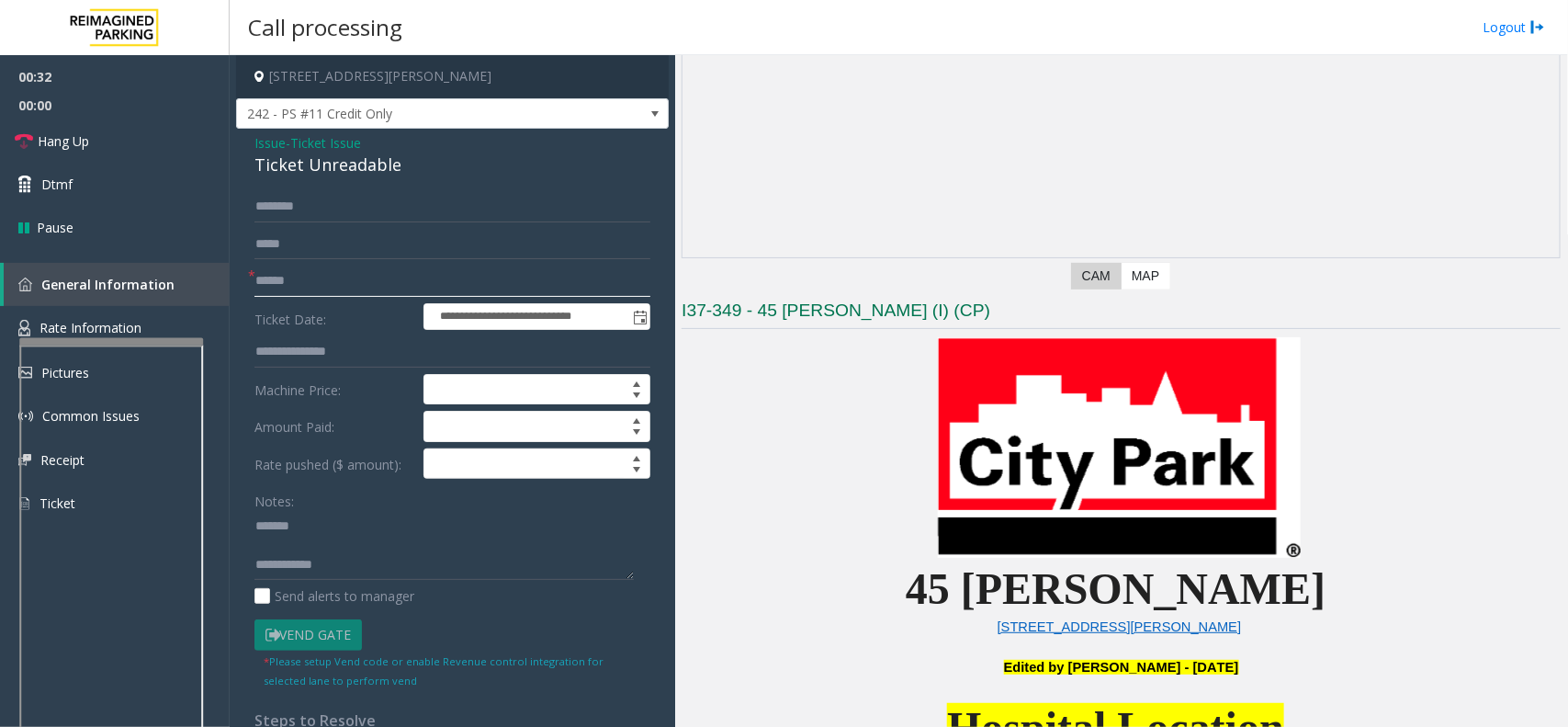 type on "******" 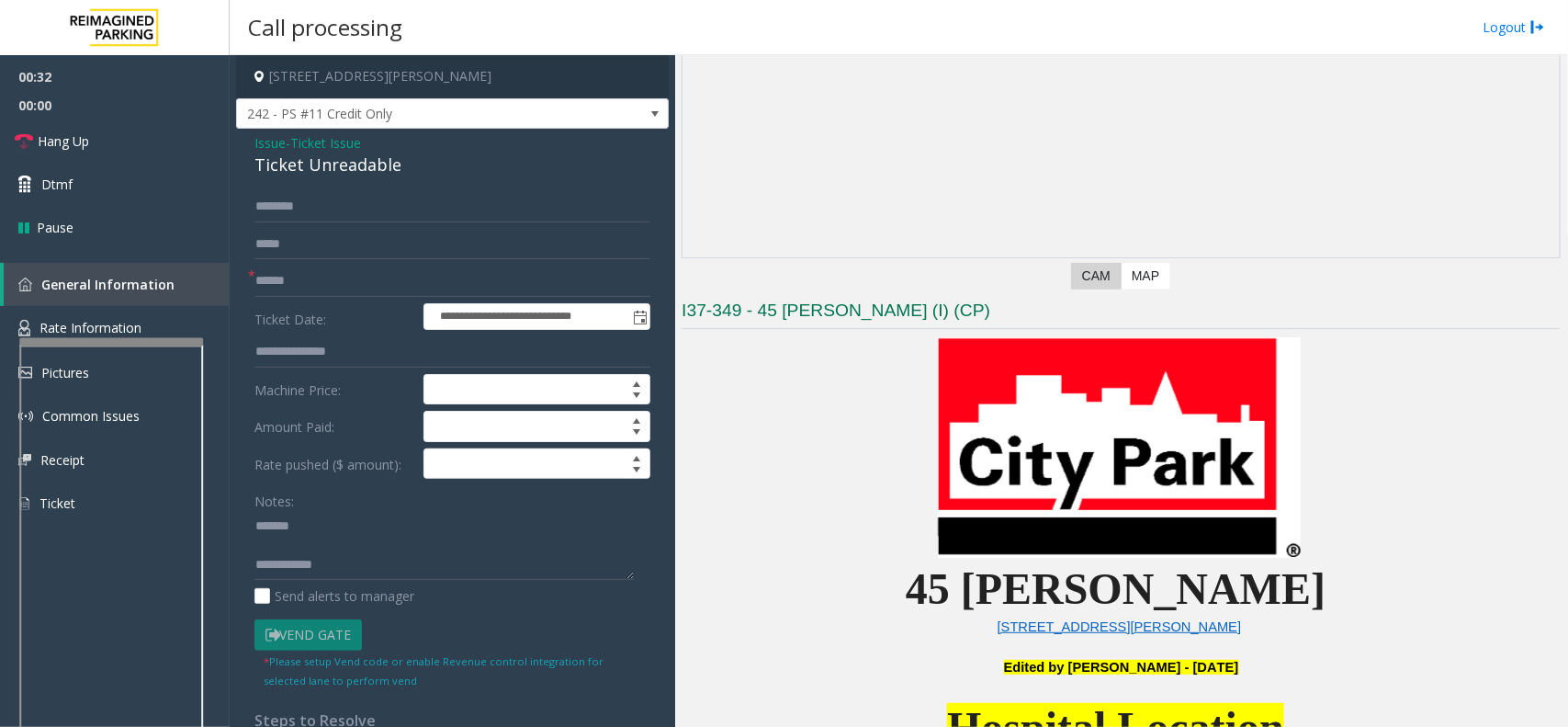 click on "Ticket Unreadable" 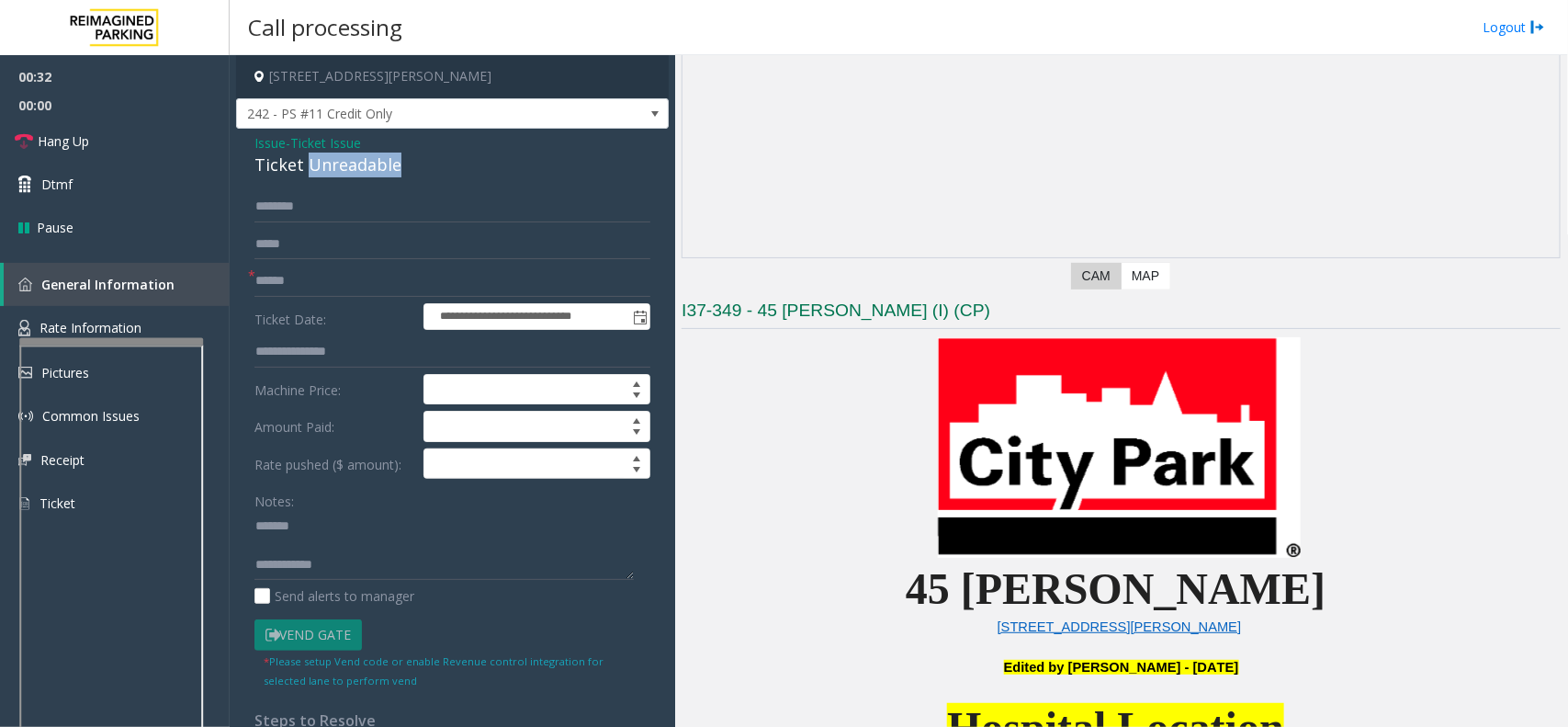 click on "Ticket Unreadable" 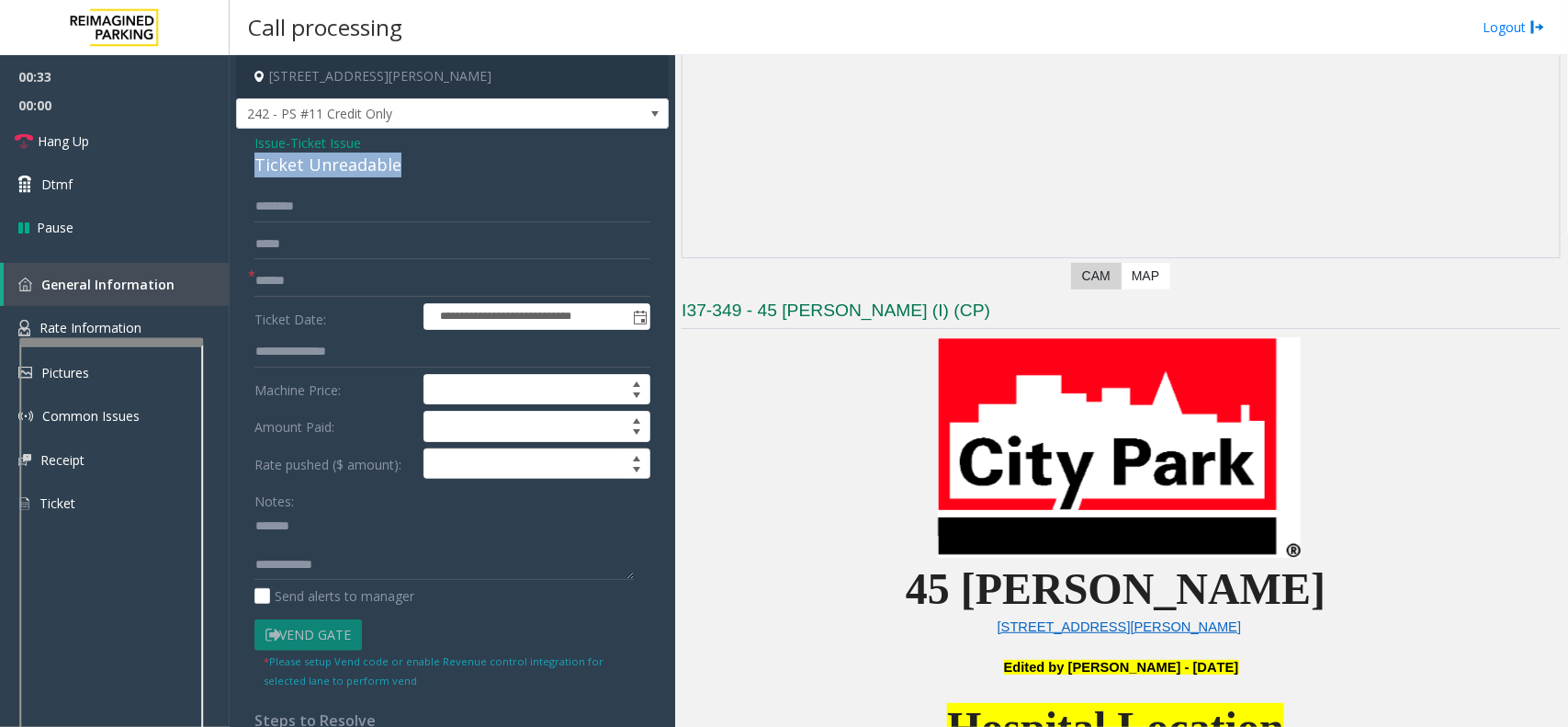 click on "Ticket Unreadable" 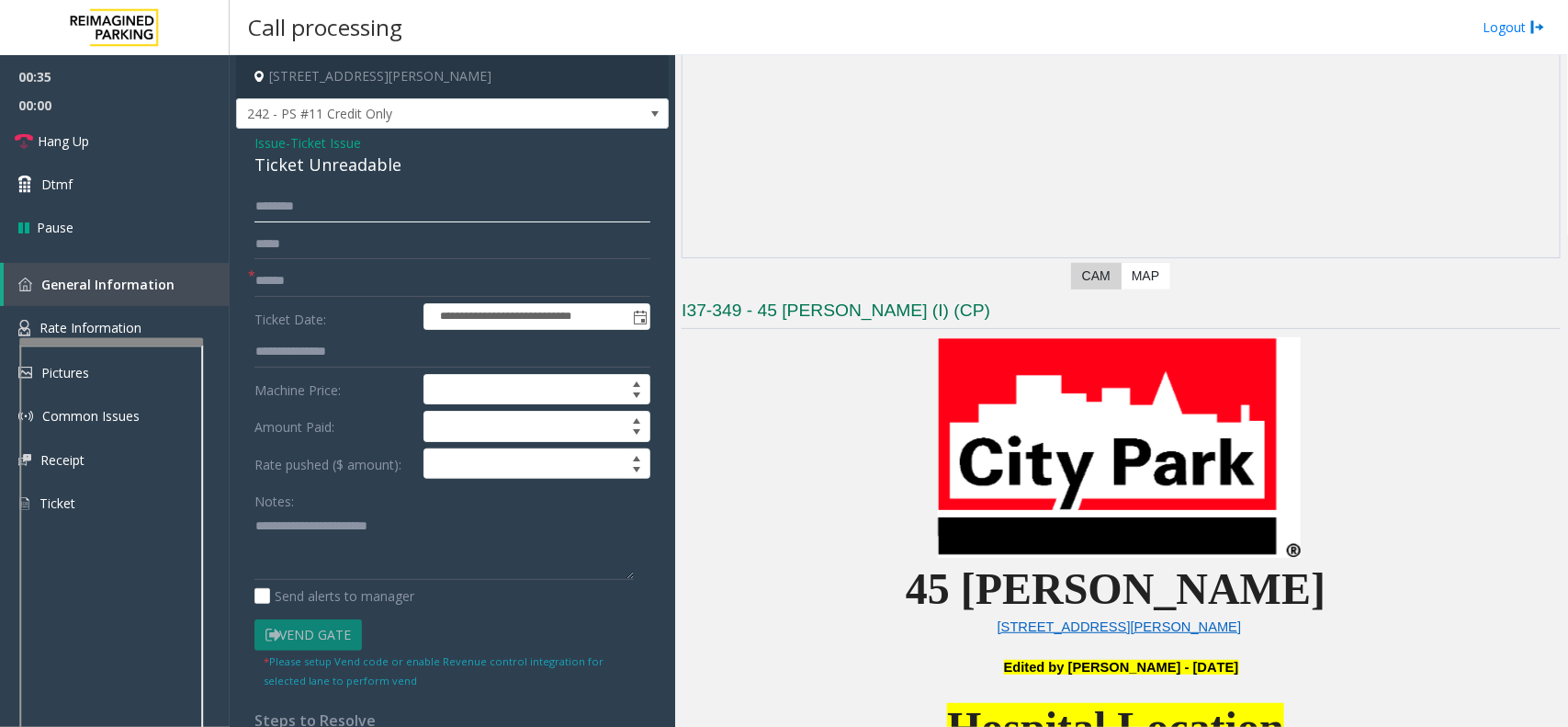 click 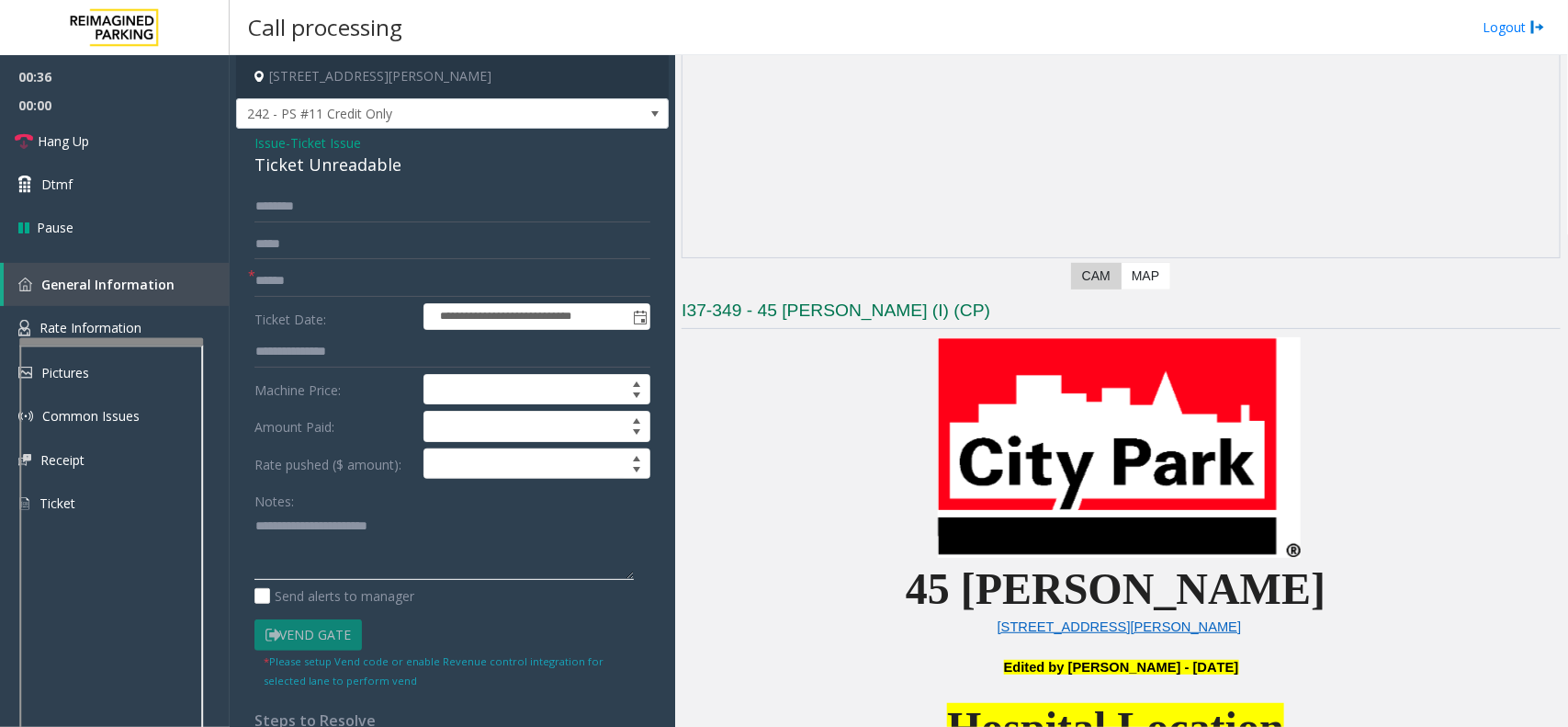 click 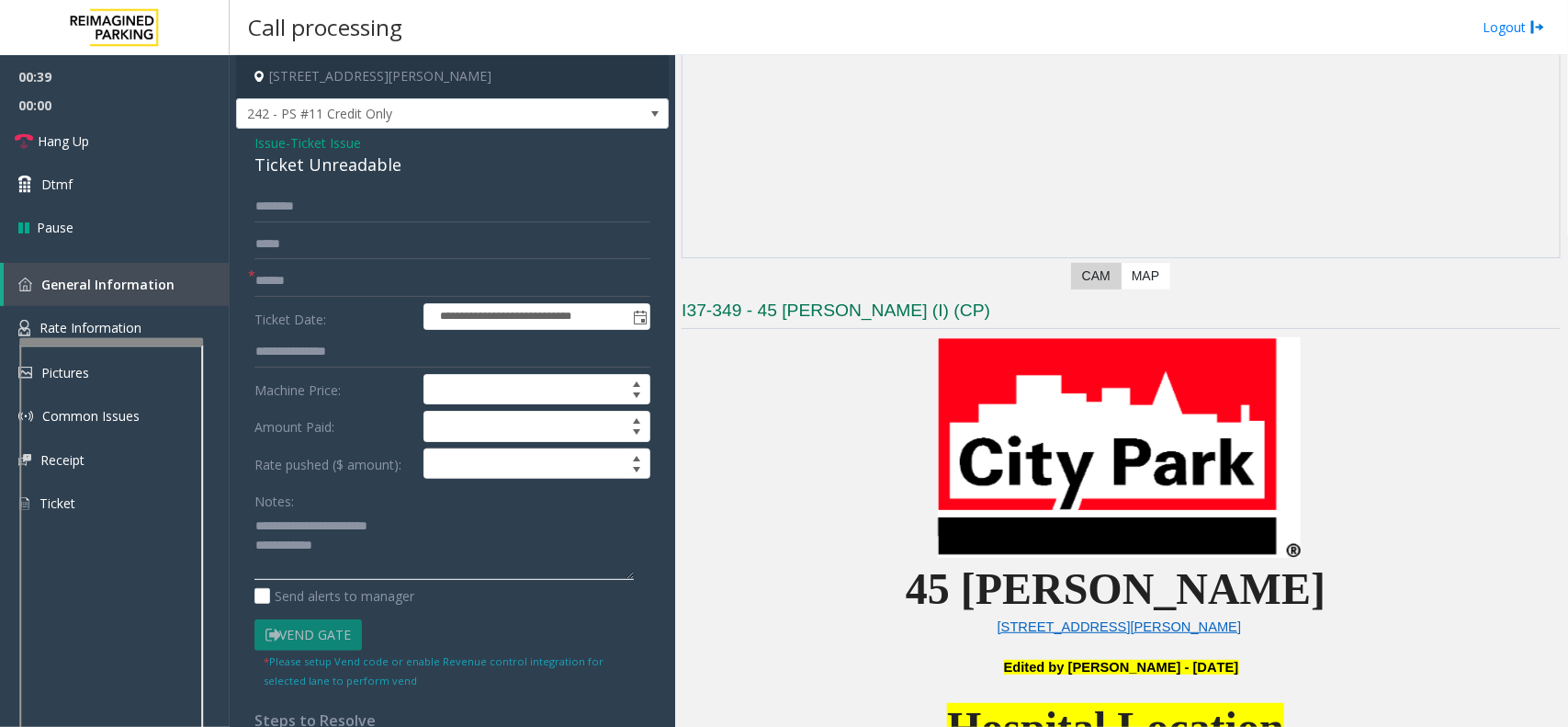 type on "**********" 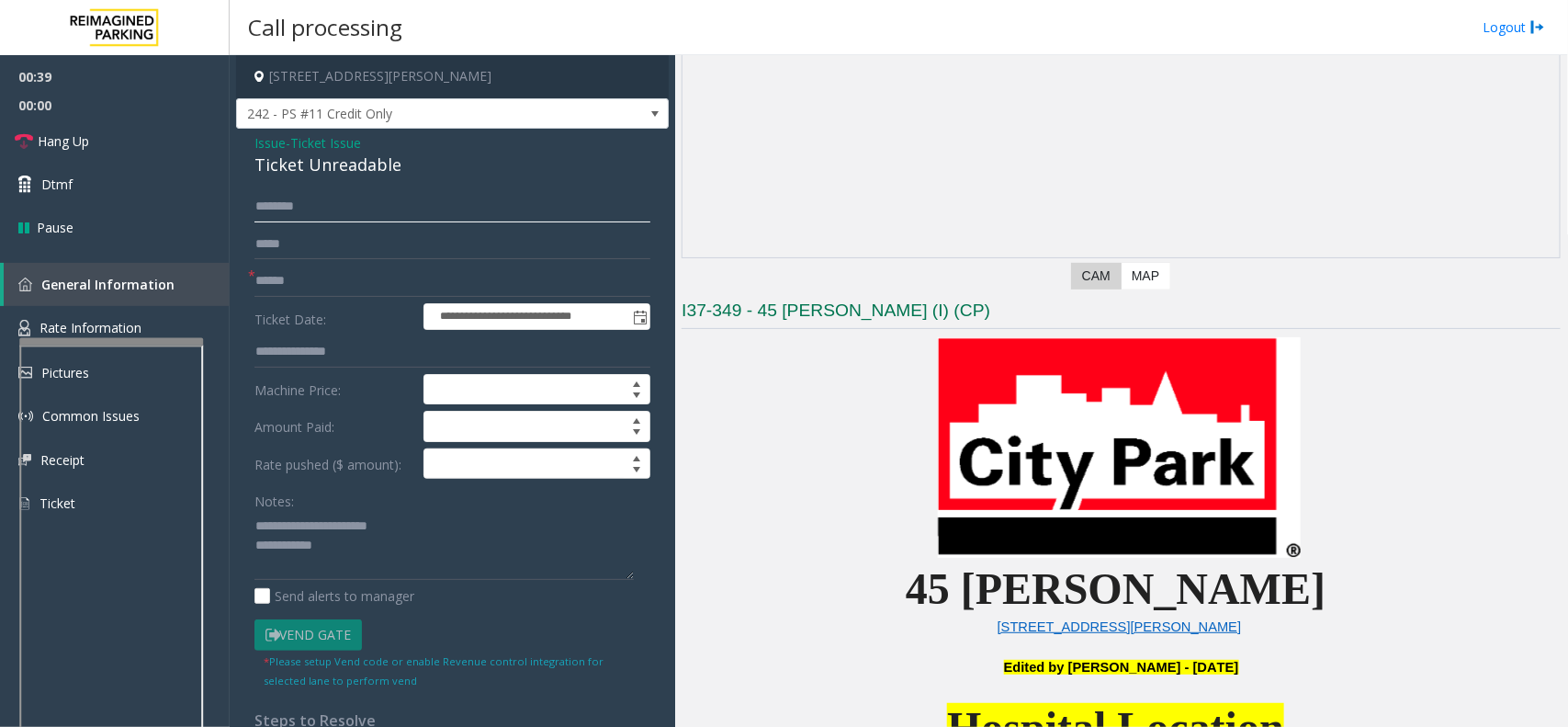 click 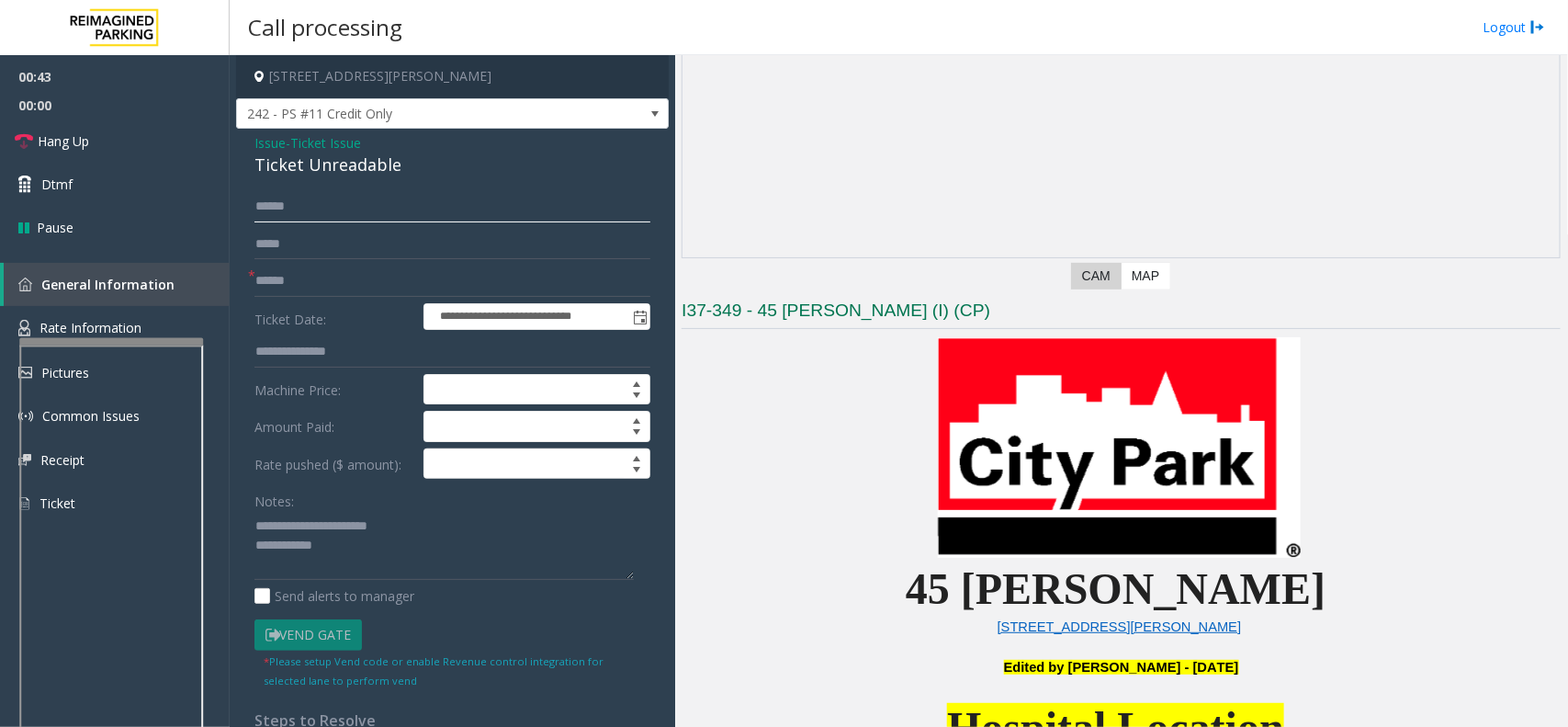 scroll, scrollTop: 222, scrollLeft: 0, axis: vertical 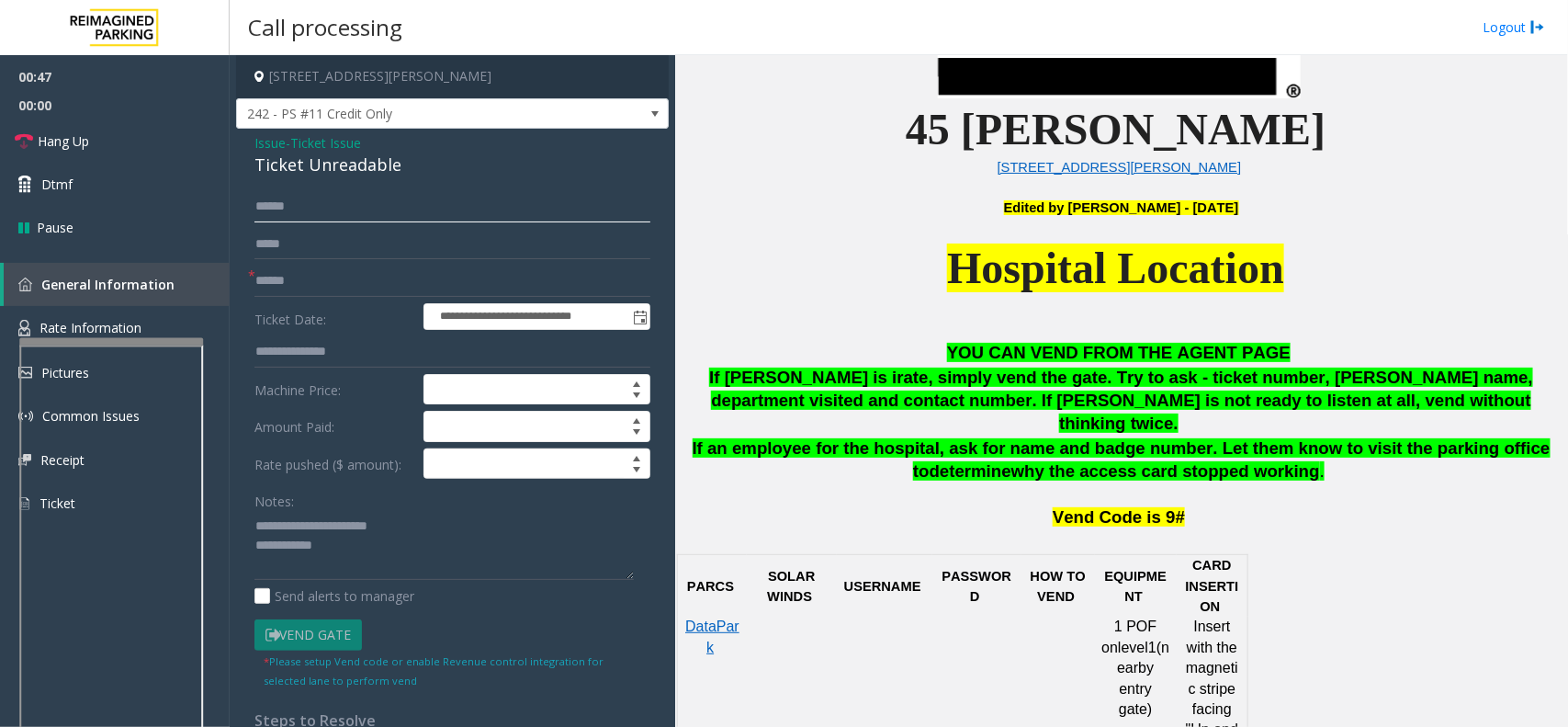 type on "*****" 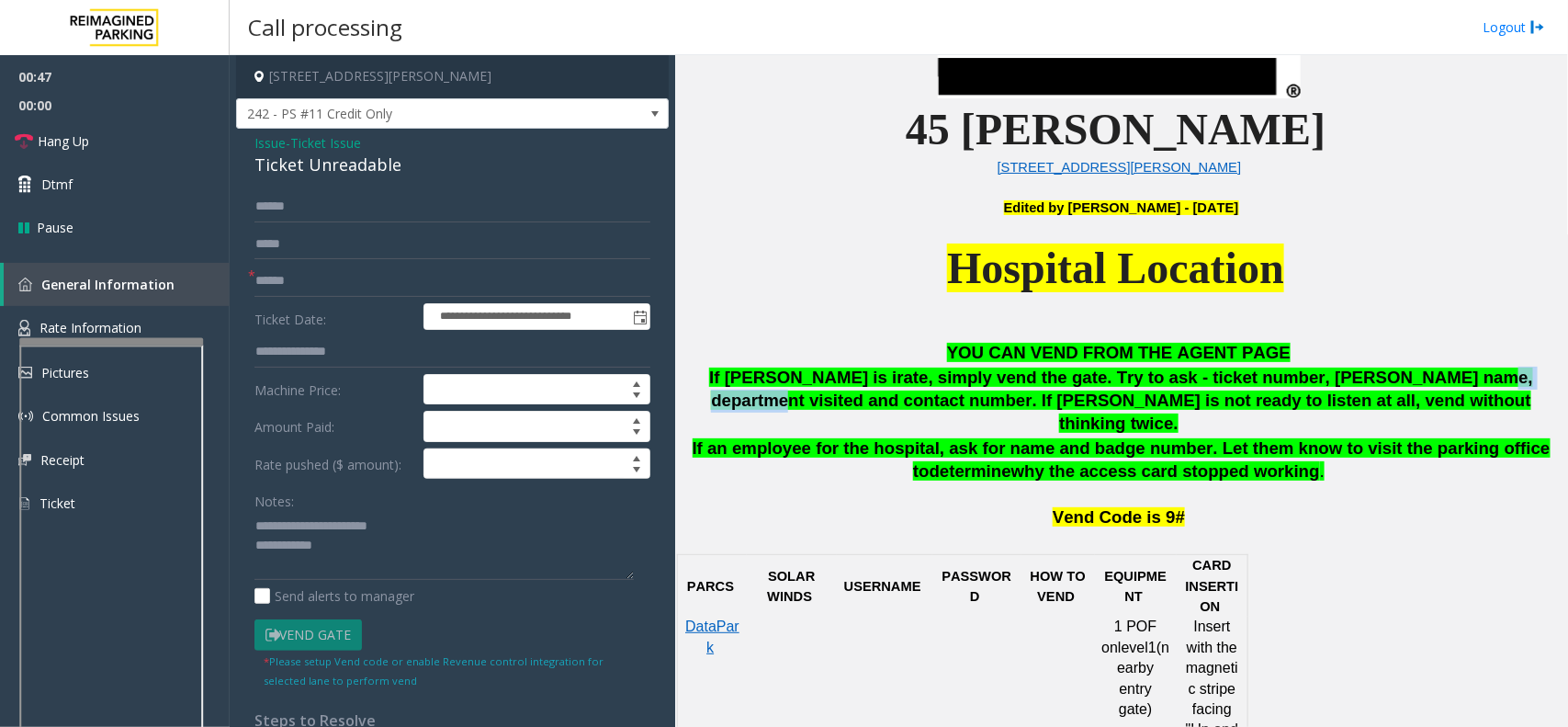drag, startPoint x: 1438, startPoint y: 375, endPoint x: 1348, endPoint y: 373, distance: 90.02222 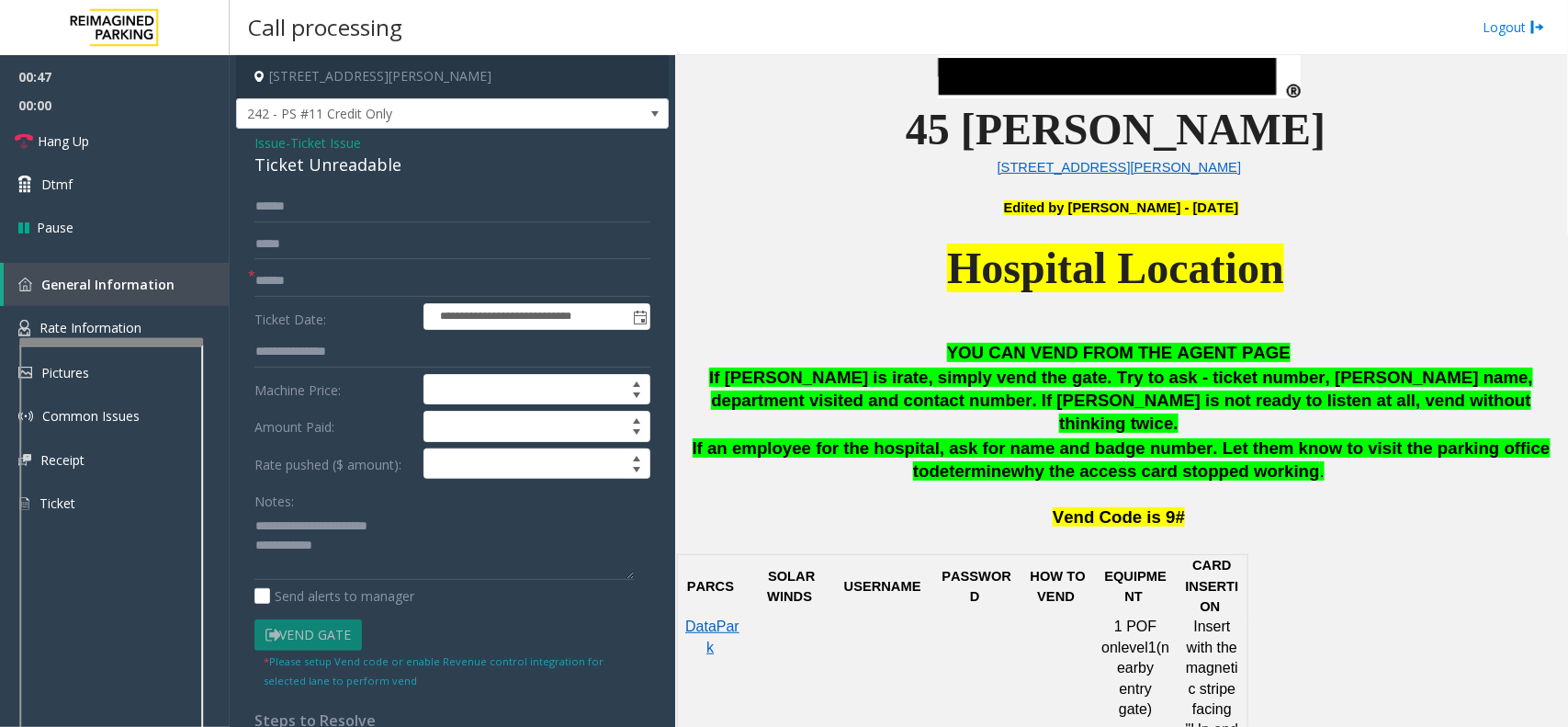 click on "If [PERSON_NAME] is irate, simply vend the gate. Try to ask - ticket number, [PERSON_NAME] name, department visited and contact number. If [PERSON_NAME] is not ready to listen at all, vend without thinking twice." 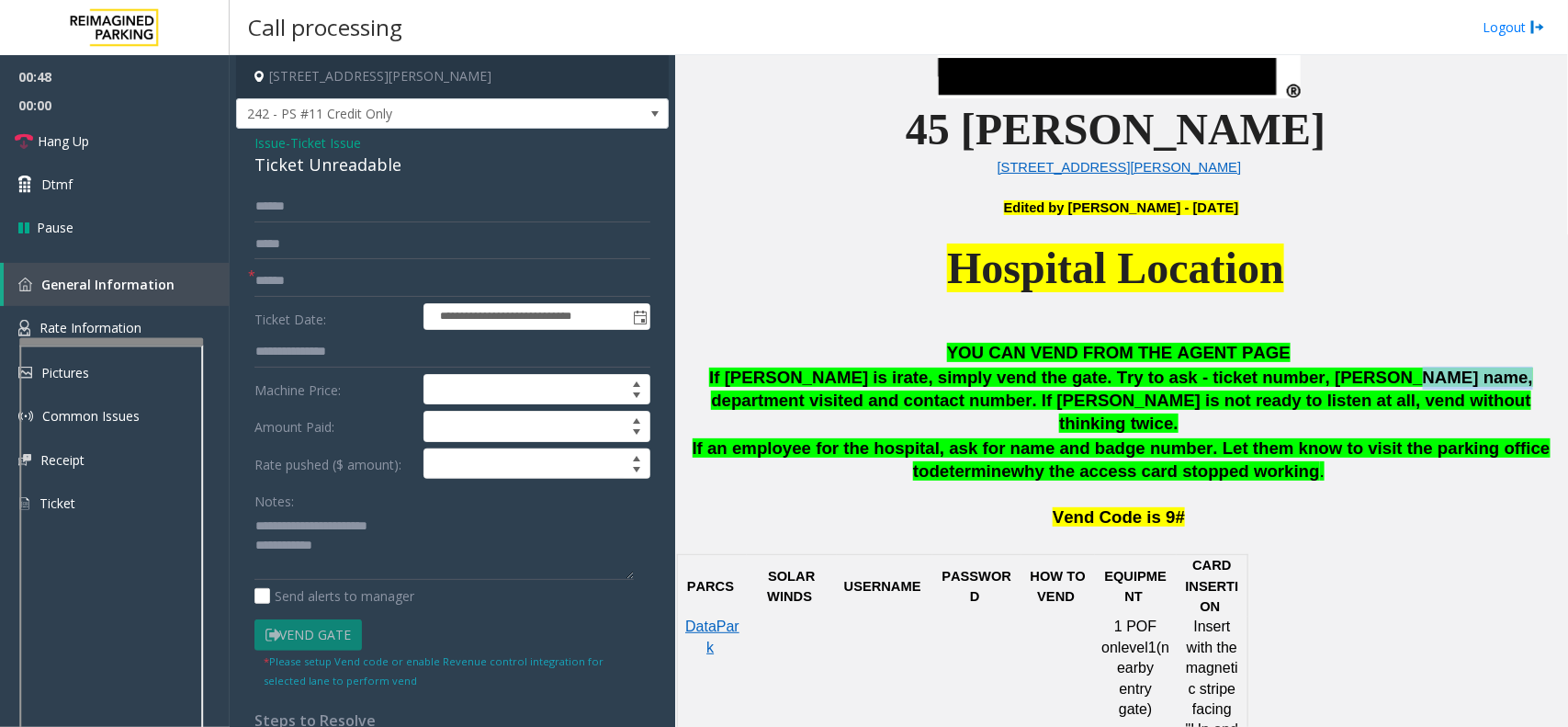 click on "If [PERSON_NAME] is irate, simply vend the gate. Try to ask - ticket number, [PERSON_NAME] name, department visited and contact number. If [PERSON_NAME] is not ready to listen at all, vend without thinking twice." 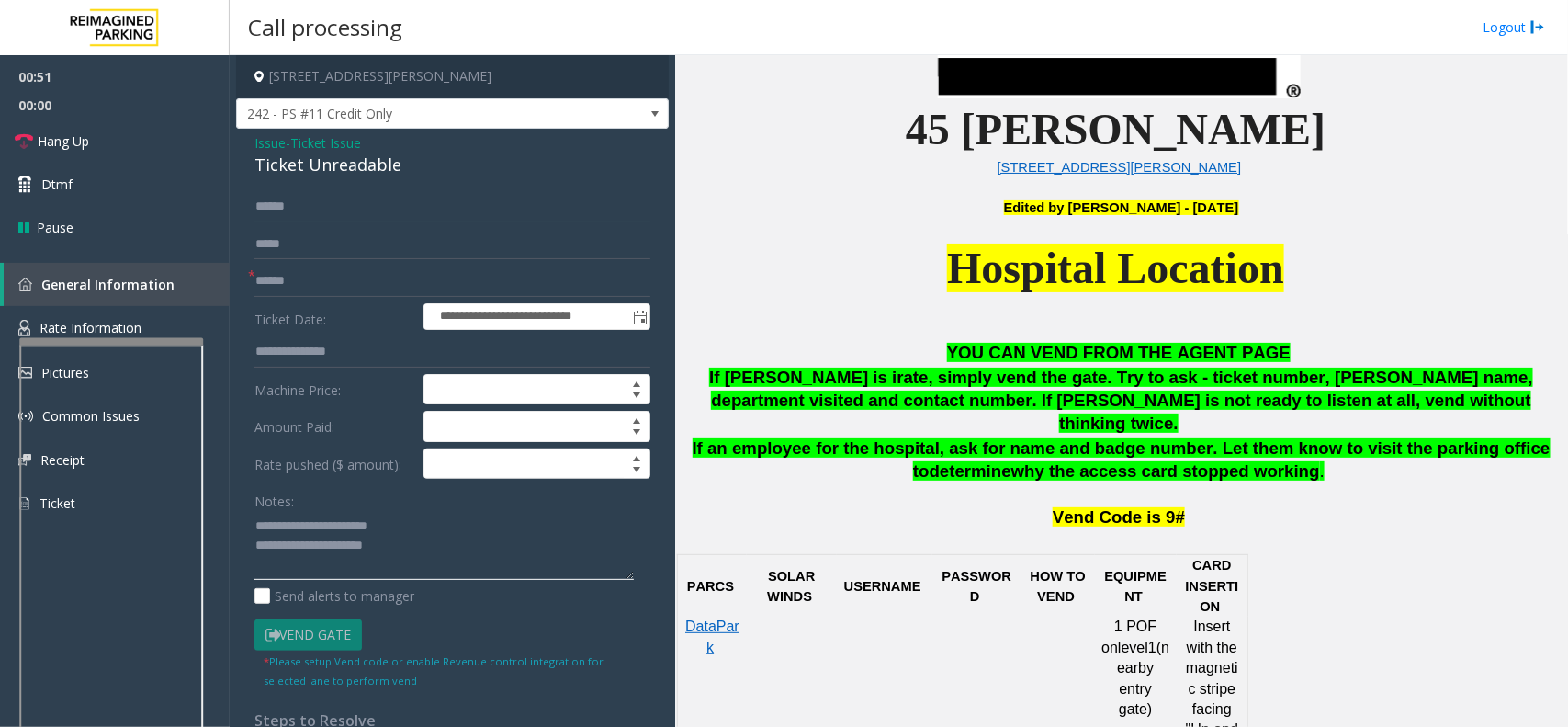 drag, startPoint x: 323, startPoint y: 543, endPoint x: 335, endPoint y: 548, distance: 13 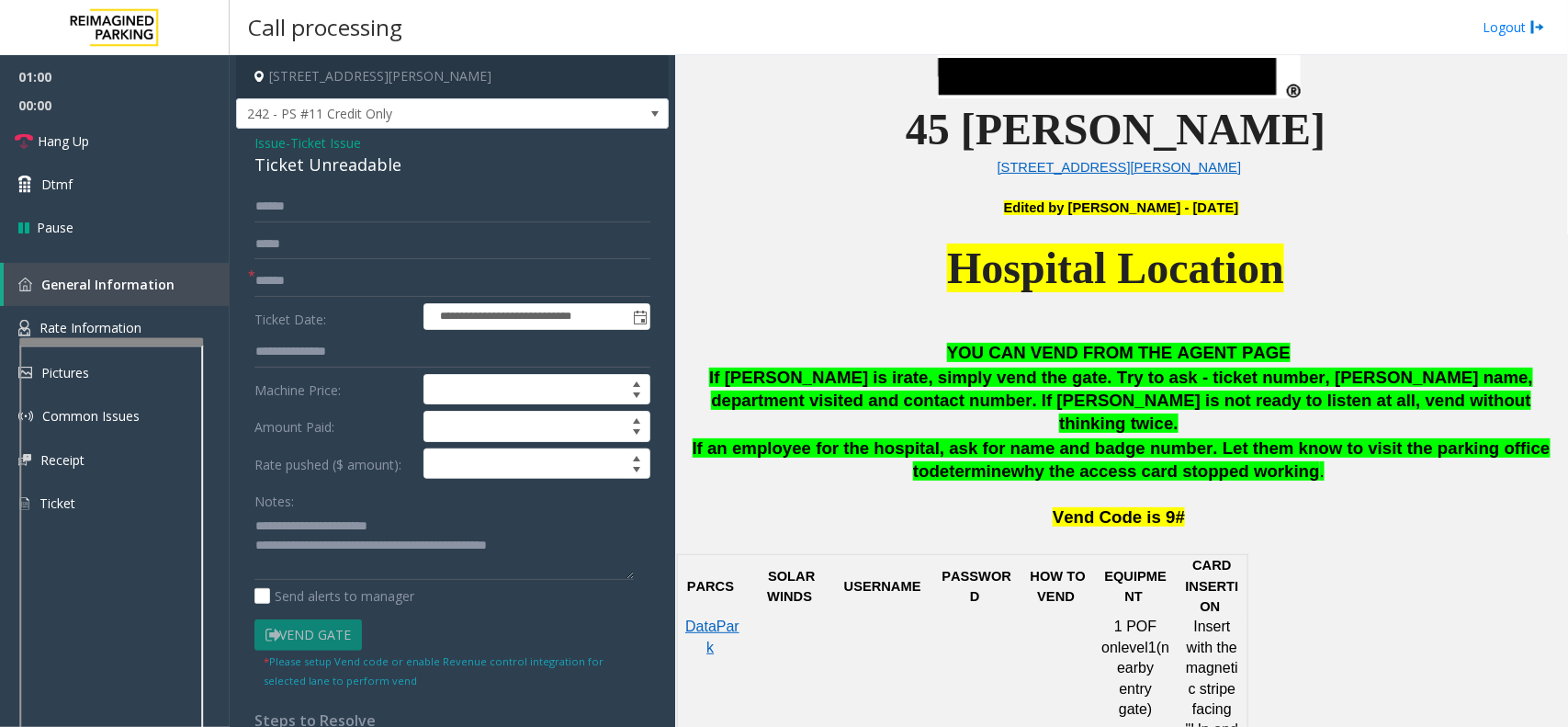 click on "Notes:                      Send alerts to manager" 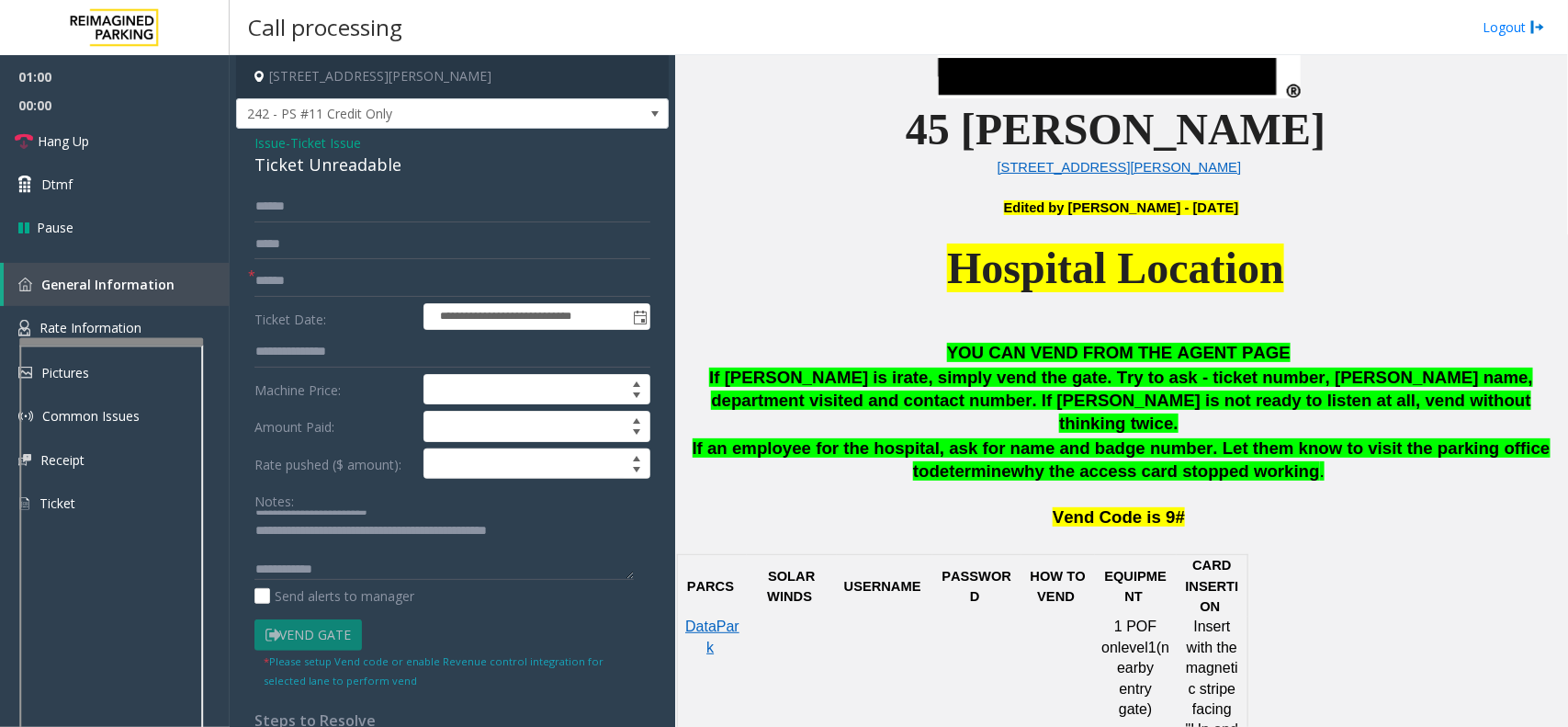 scroll, scrollTop: 19, scrollLeft: 0, axis: vertical 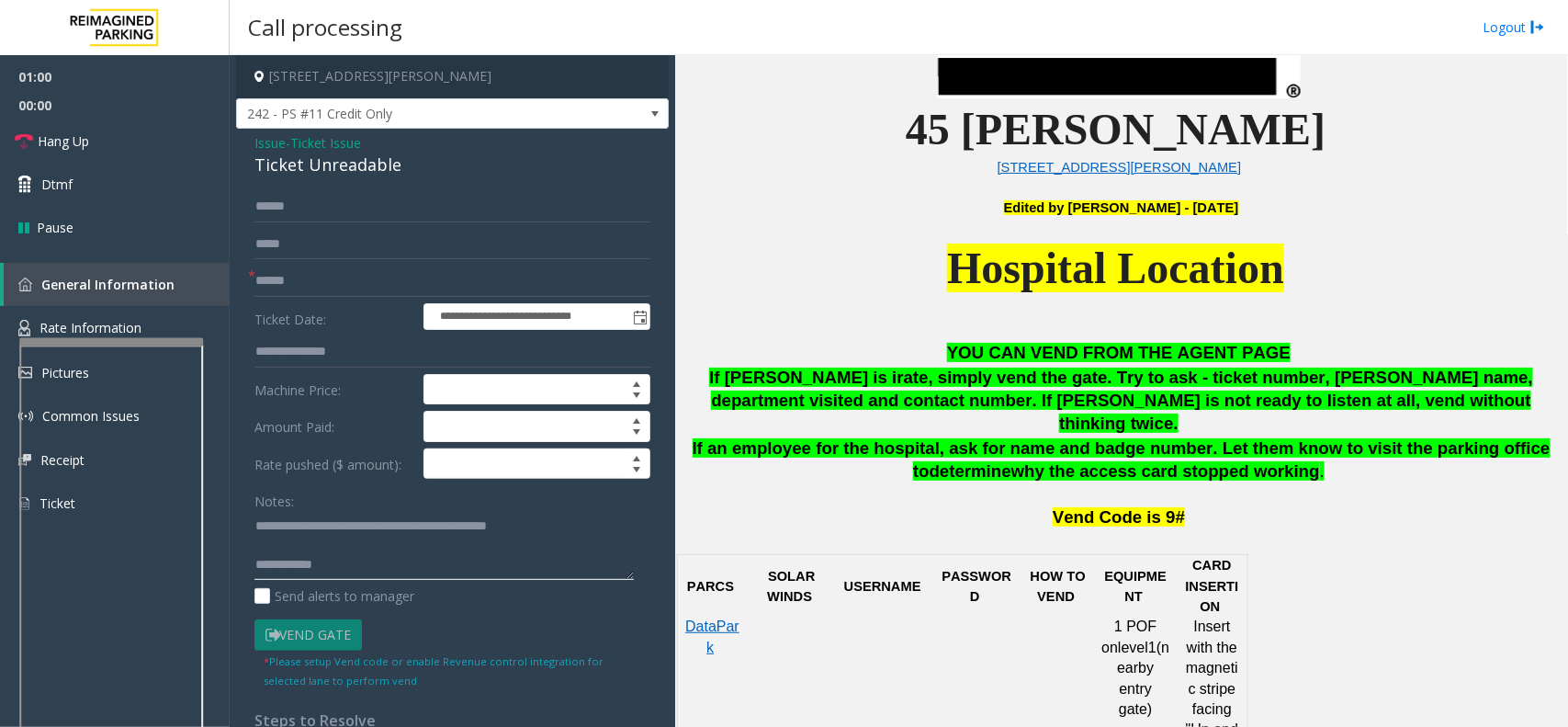 click 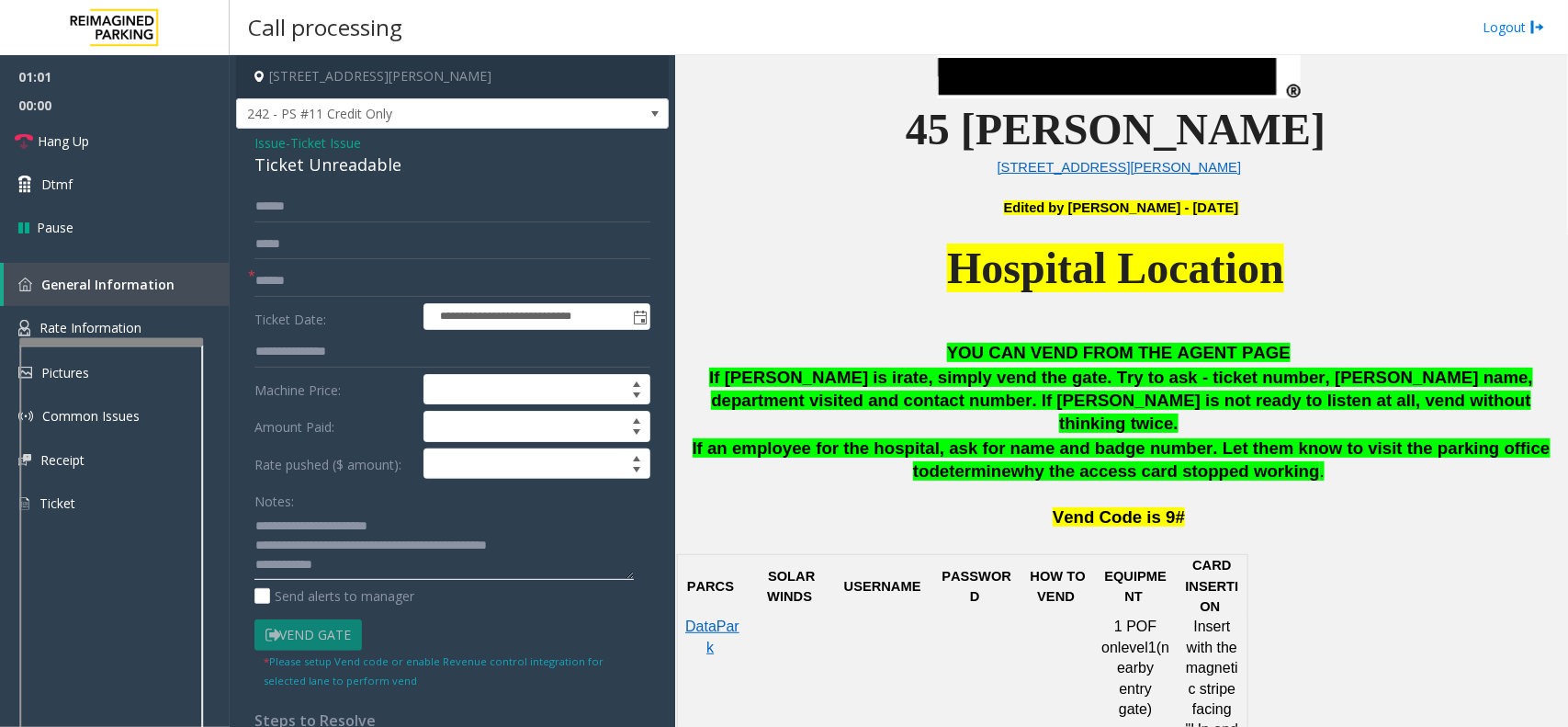 scroll, scrollTop: 0, scrollLeft: 0, axis: both 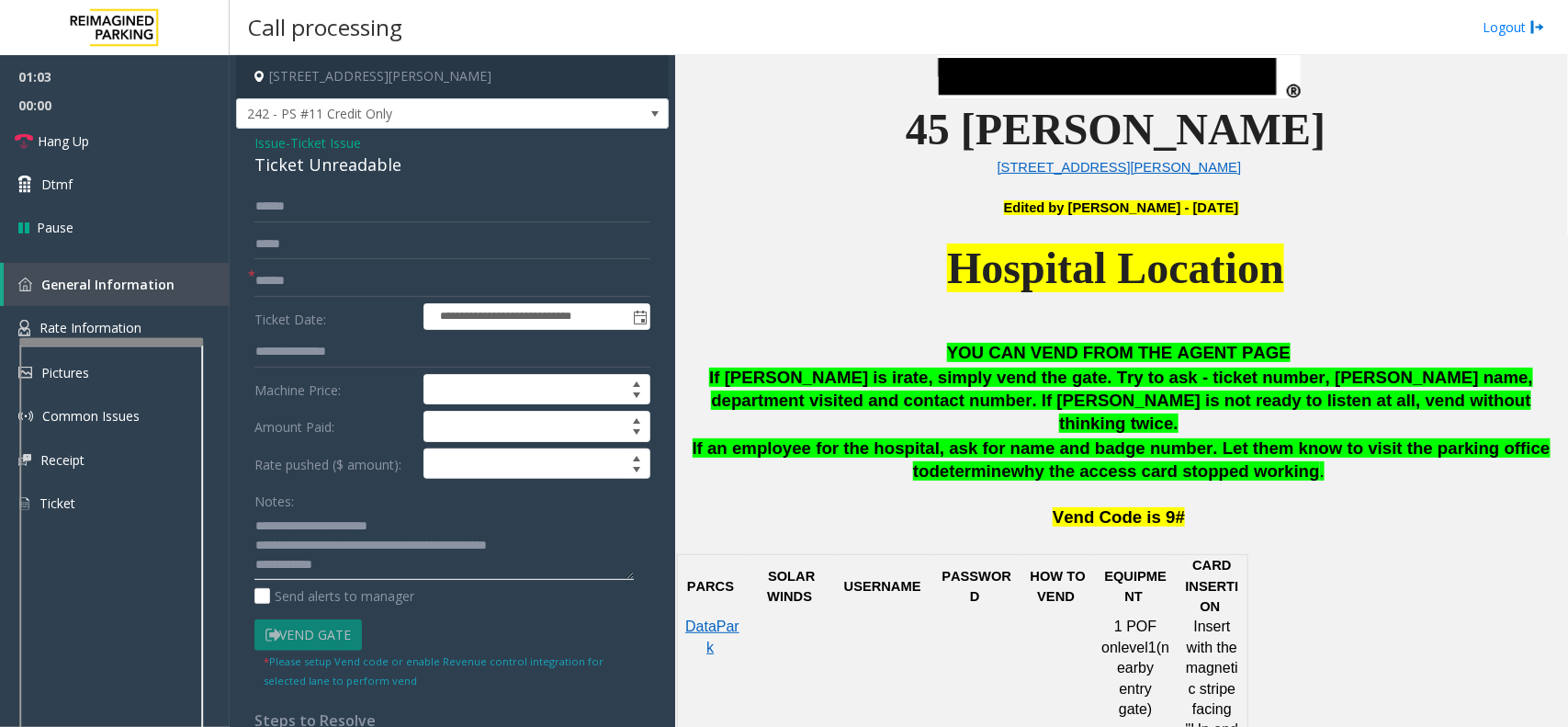 click 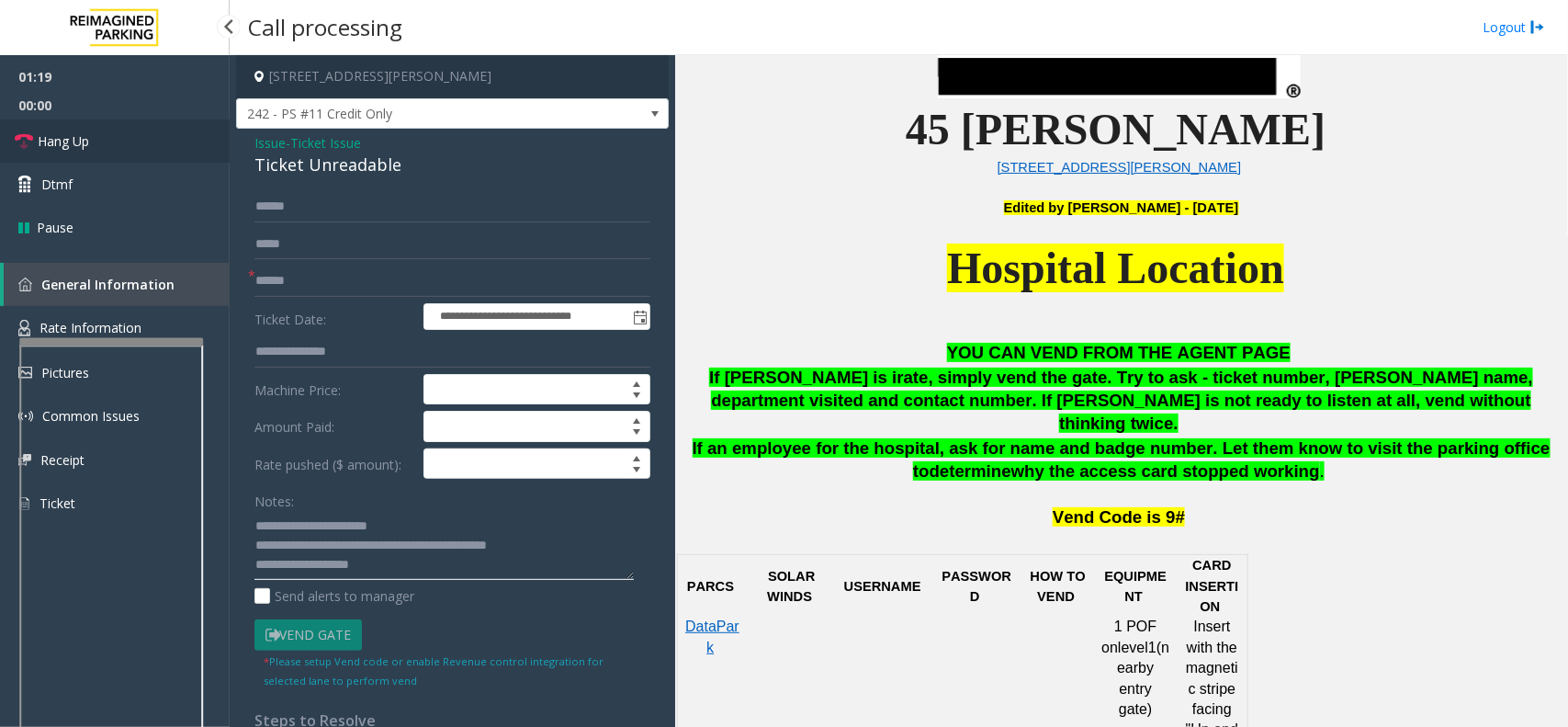 type on "**********" 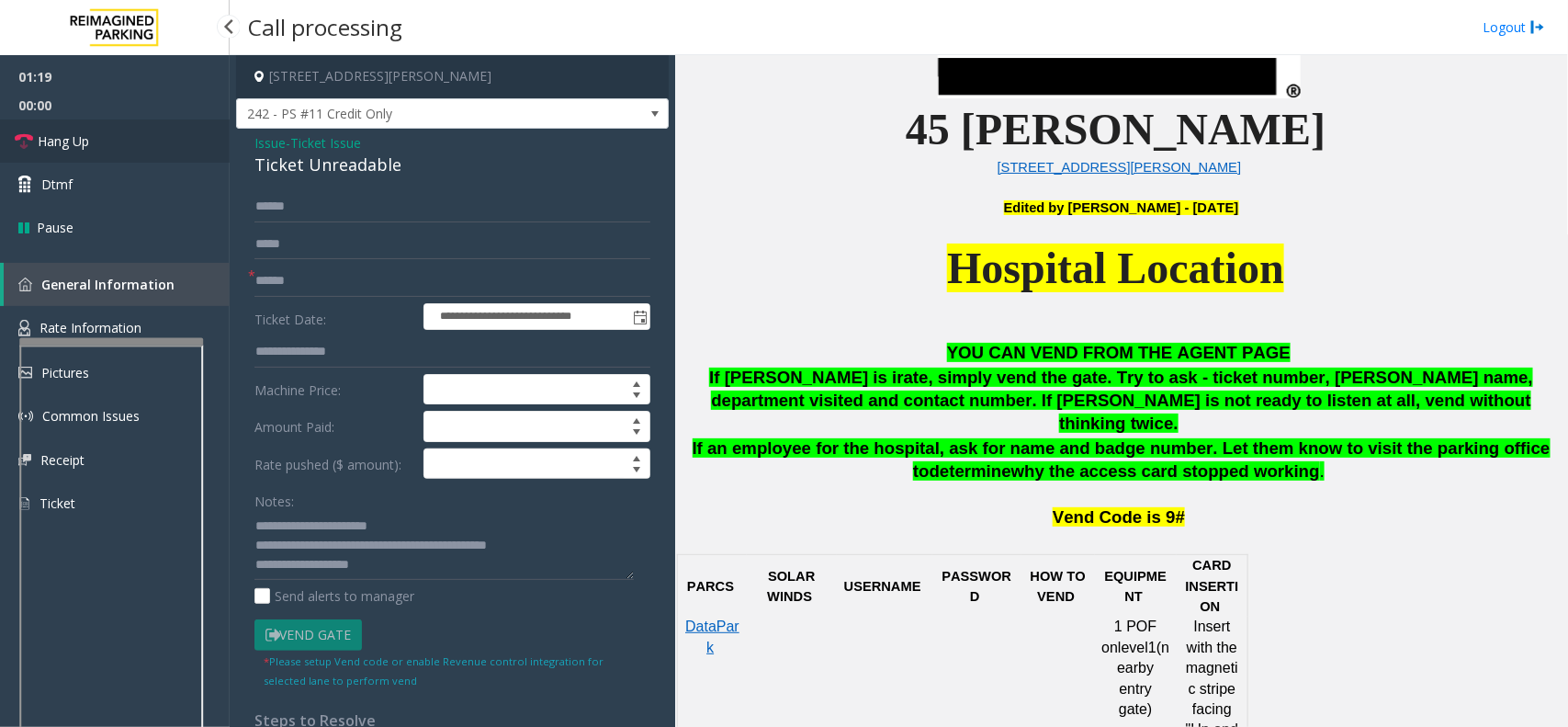 click on "Hang Up" at bounding box center [115, 141] 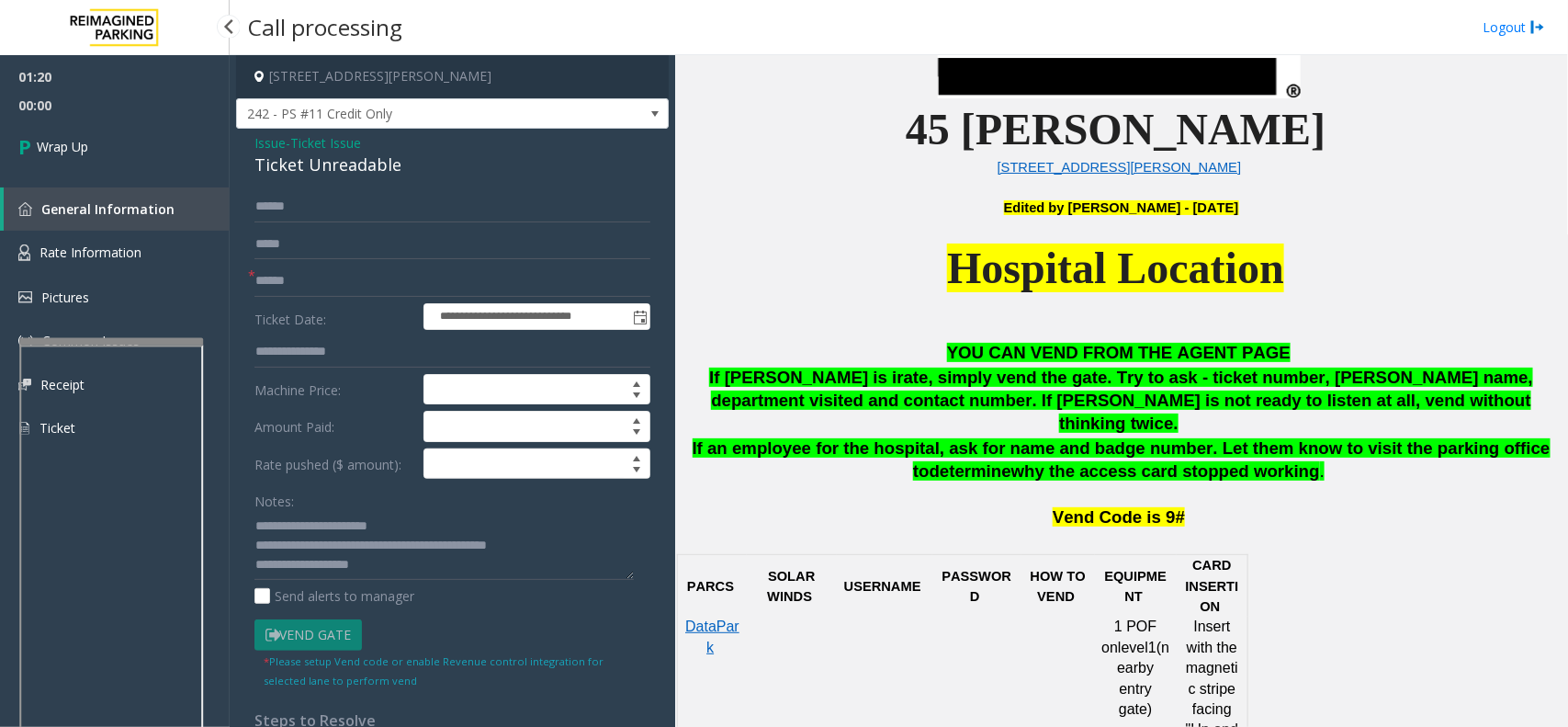 click on "Wrap Up" at bounding box center (115, 146) 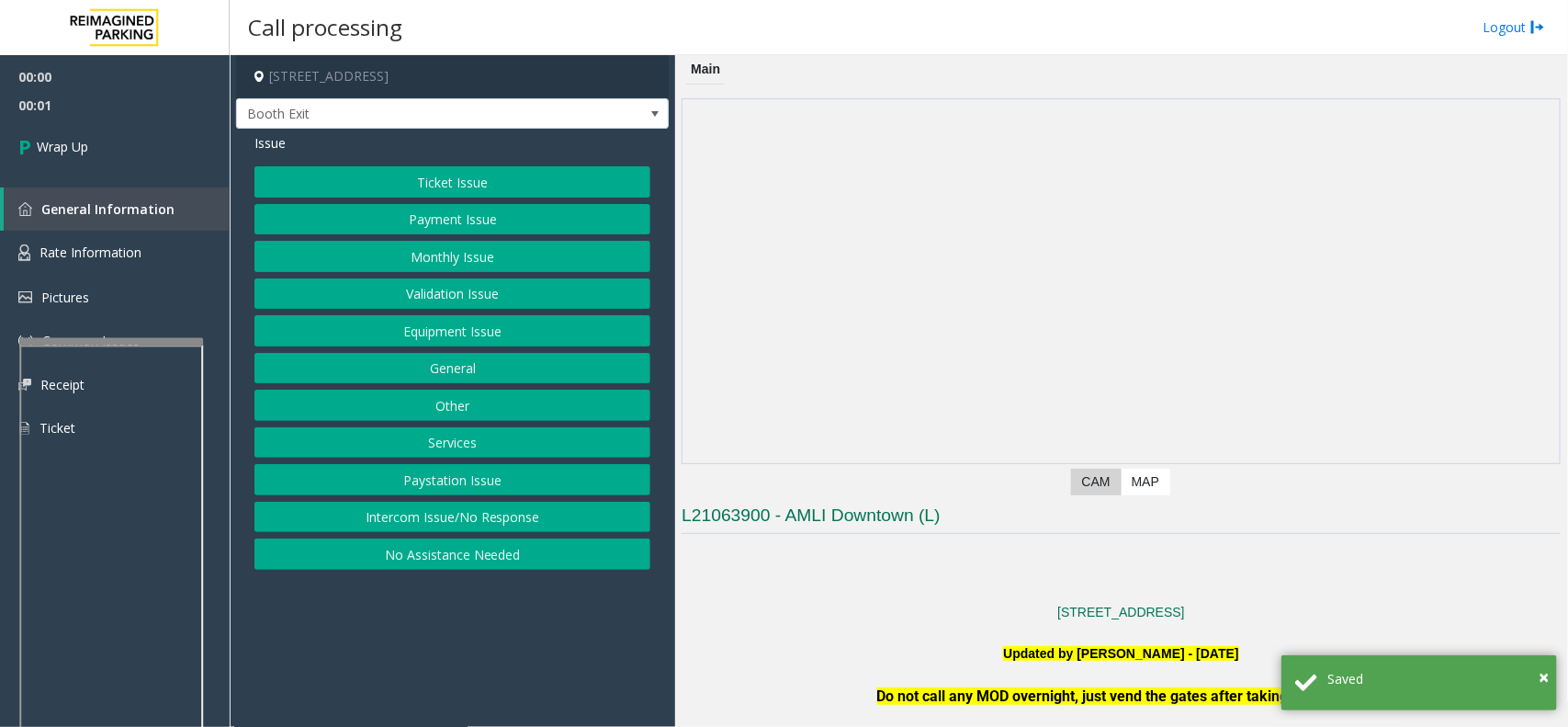 click on "Intercom Issue/No Response" 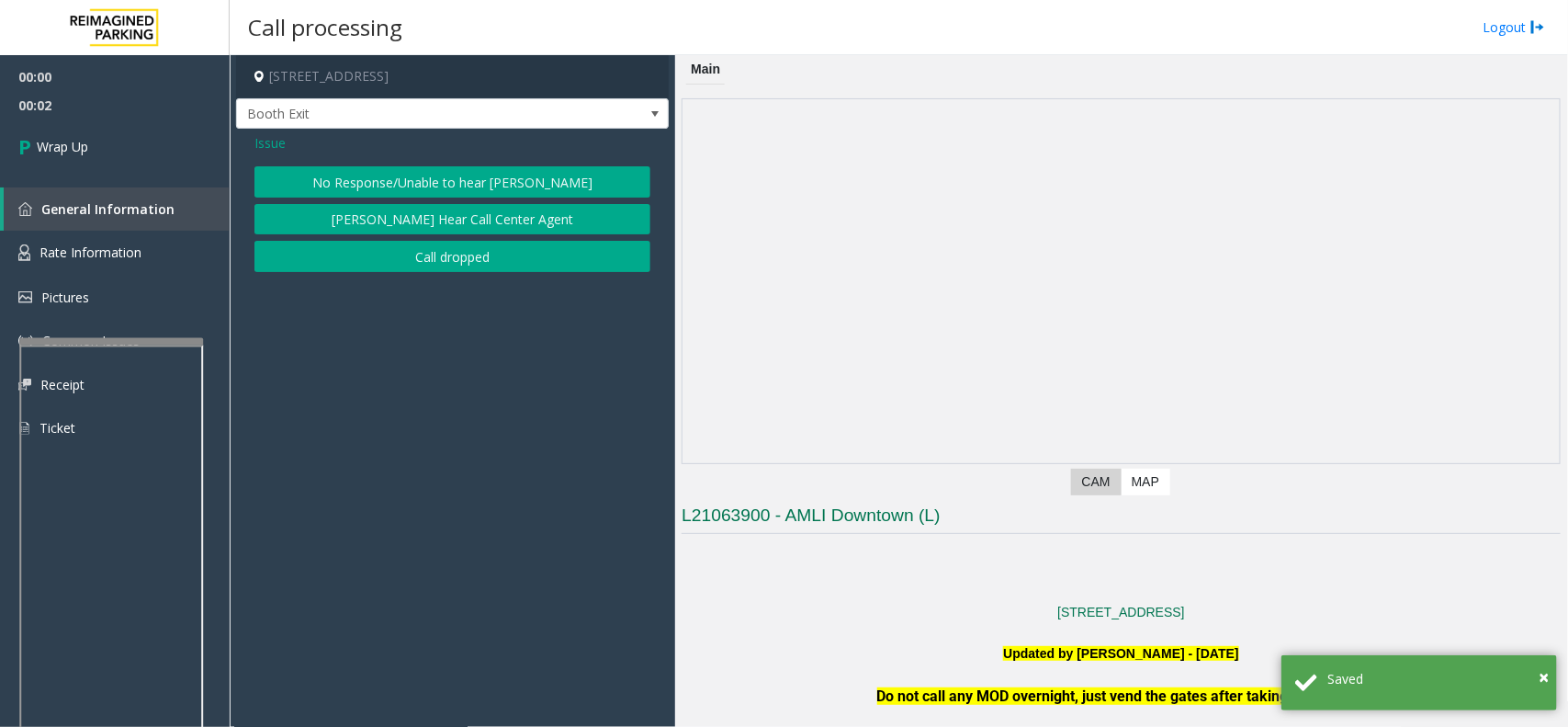 click on "Call dropped" 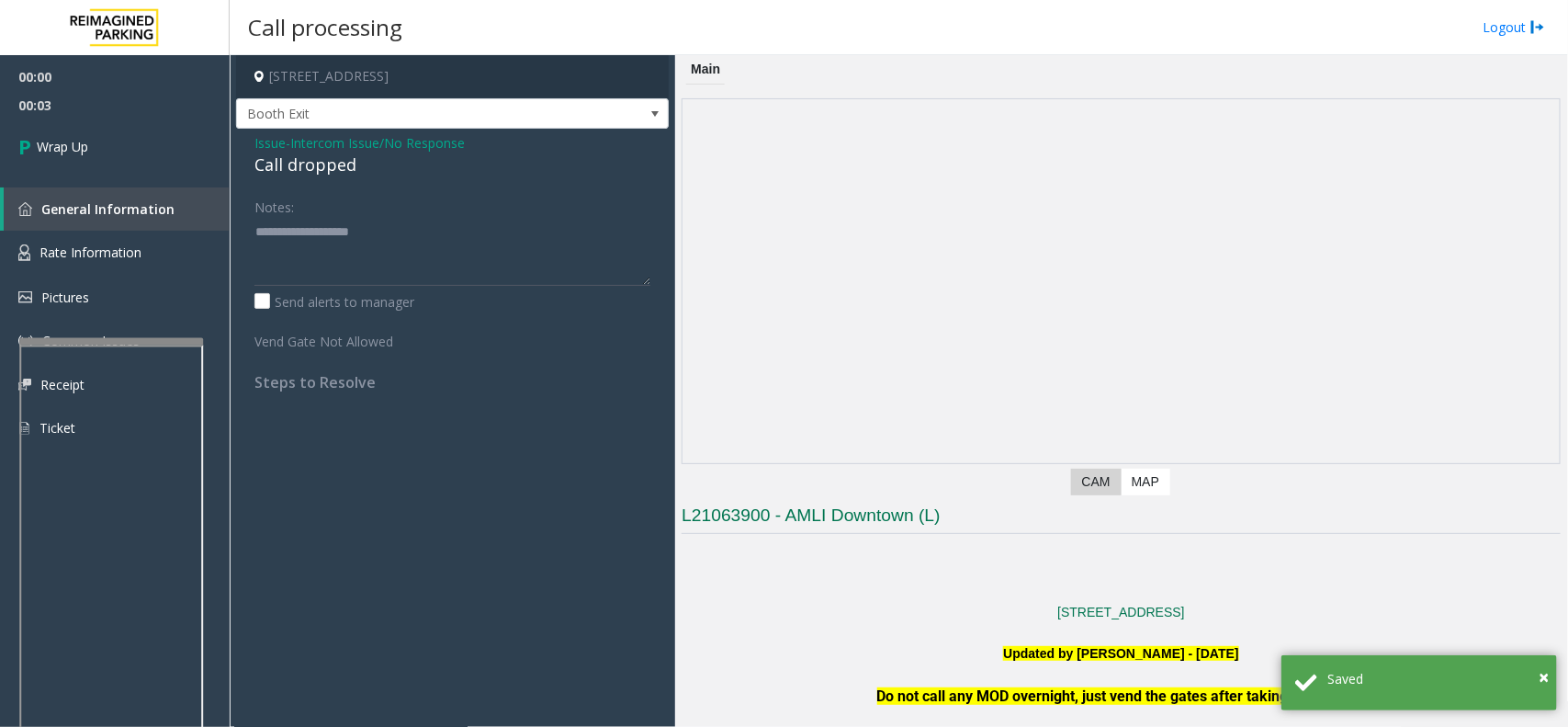 click on "Call dropped" 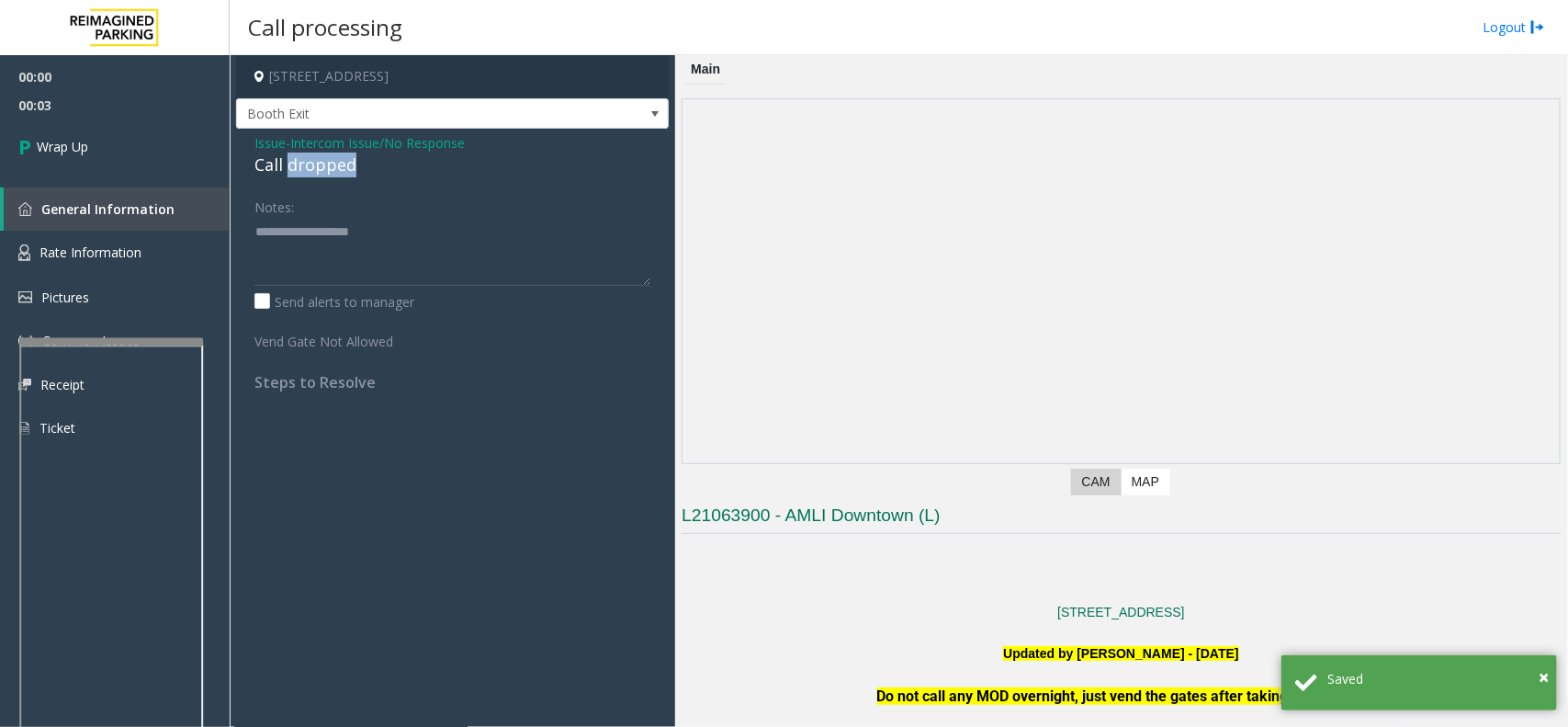 click on "Call dropped" 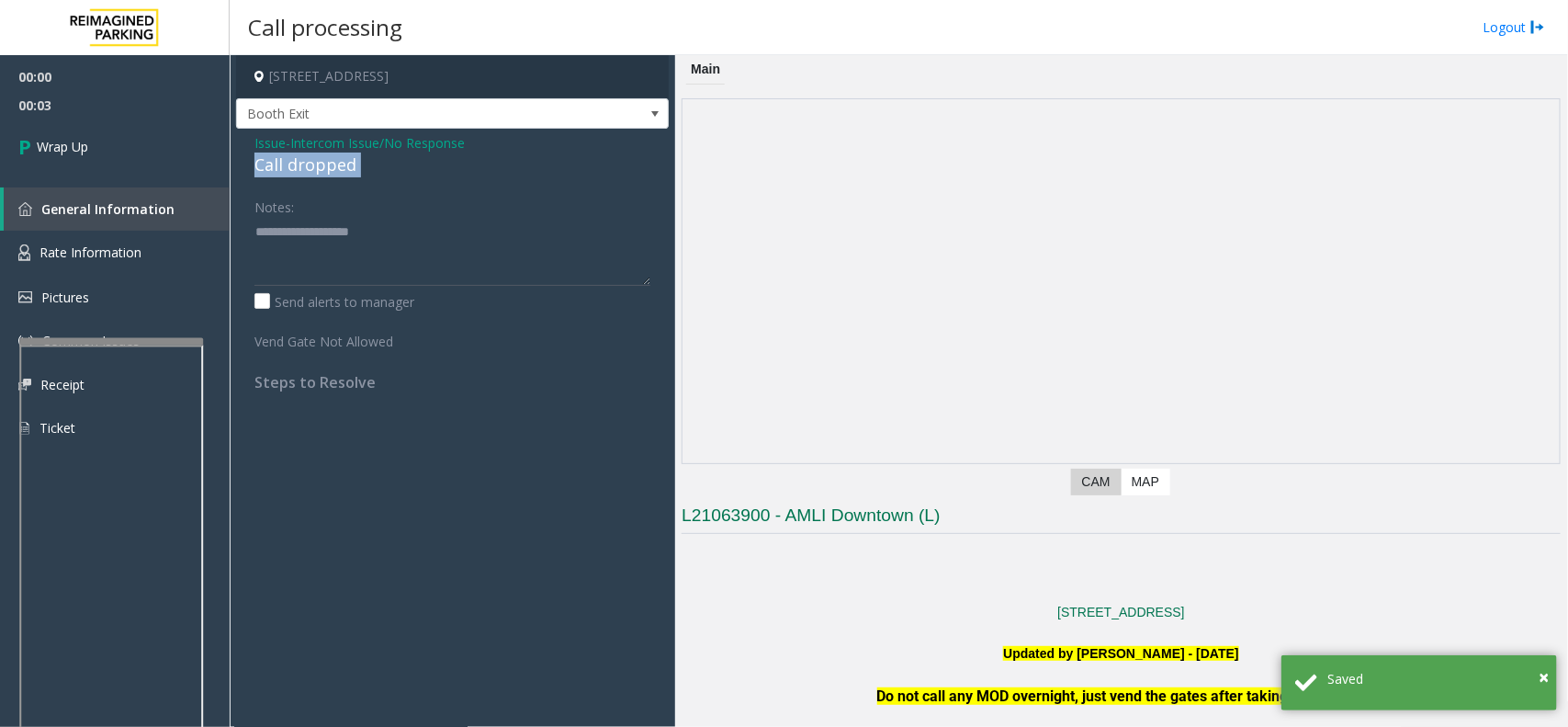 click on "Call dropped" 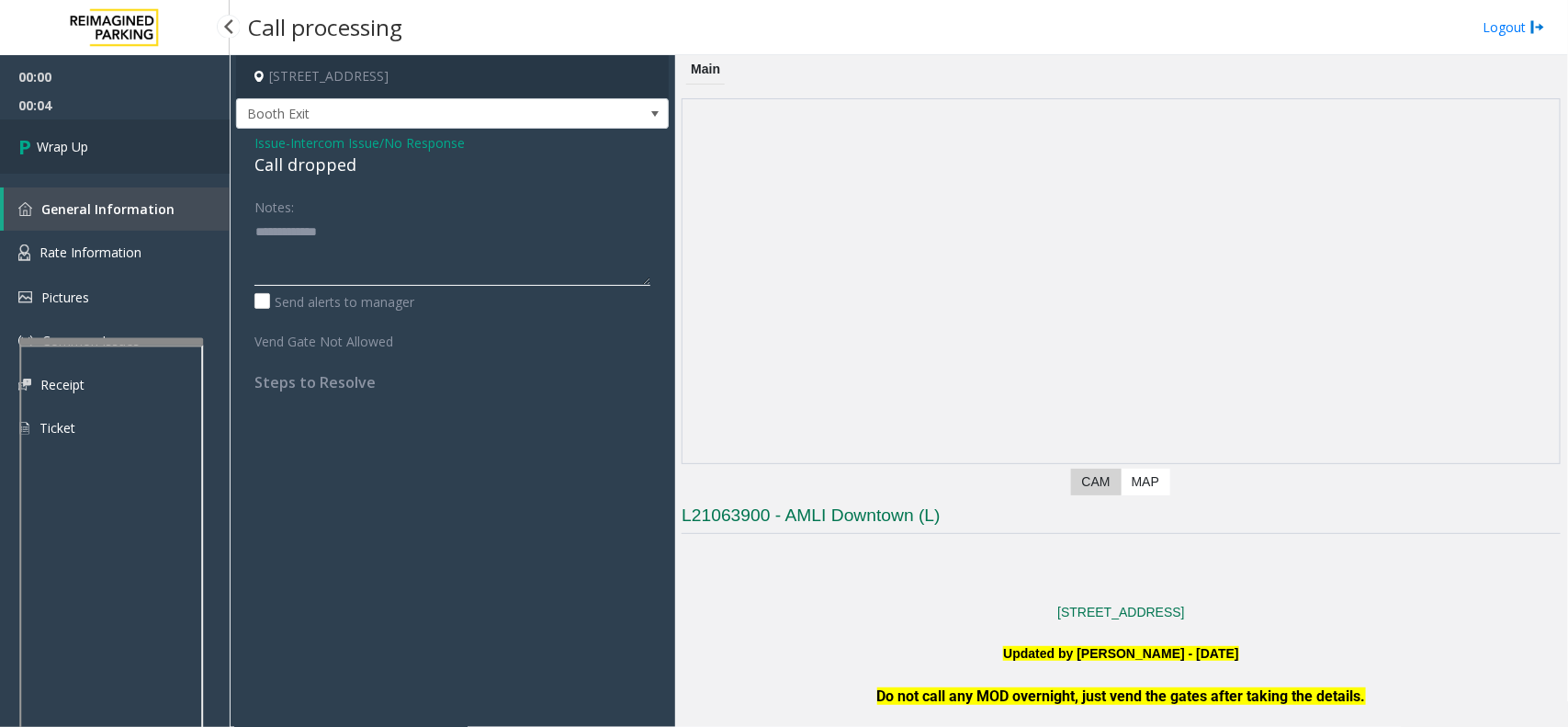 type on "**********" 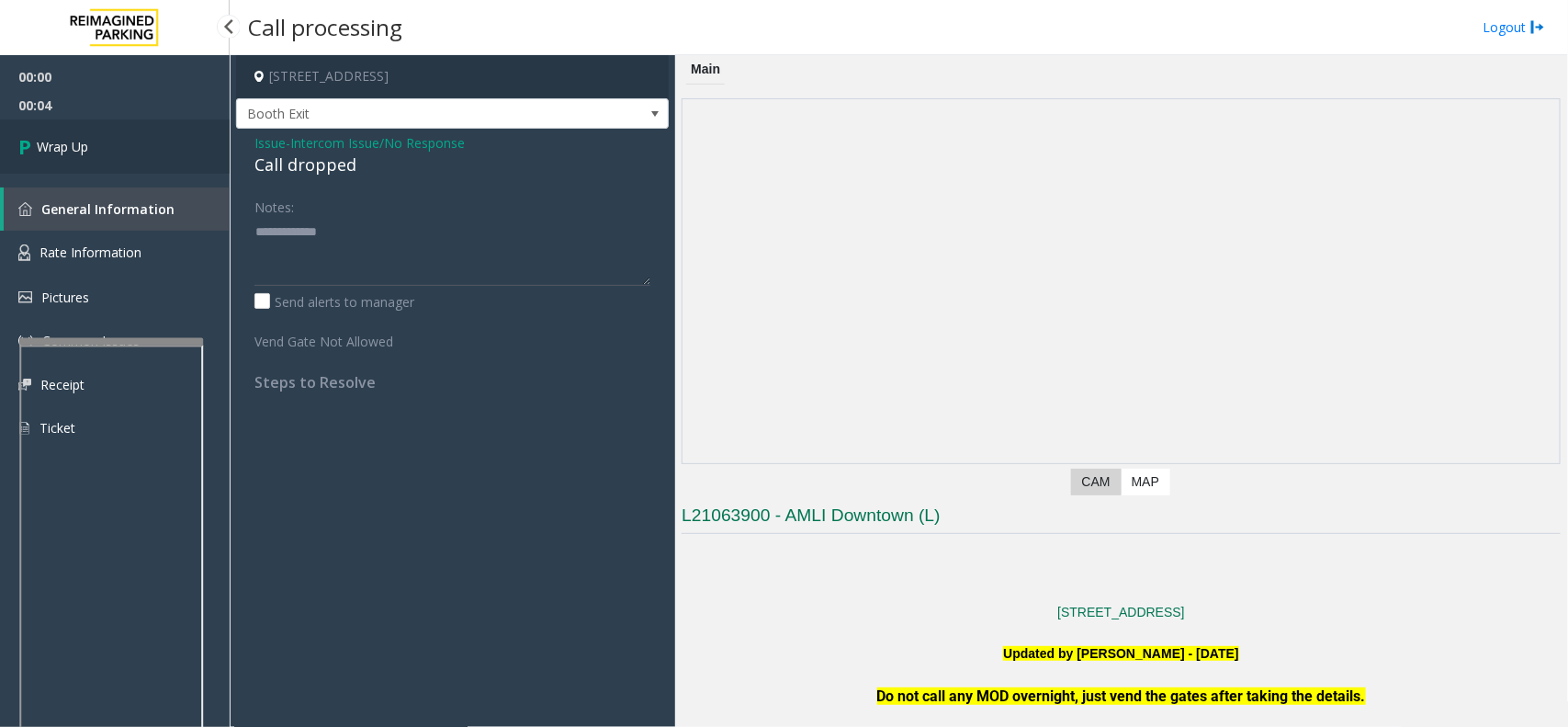 click on "Wrap Up" at bounding box center (115, 146) 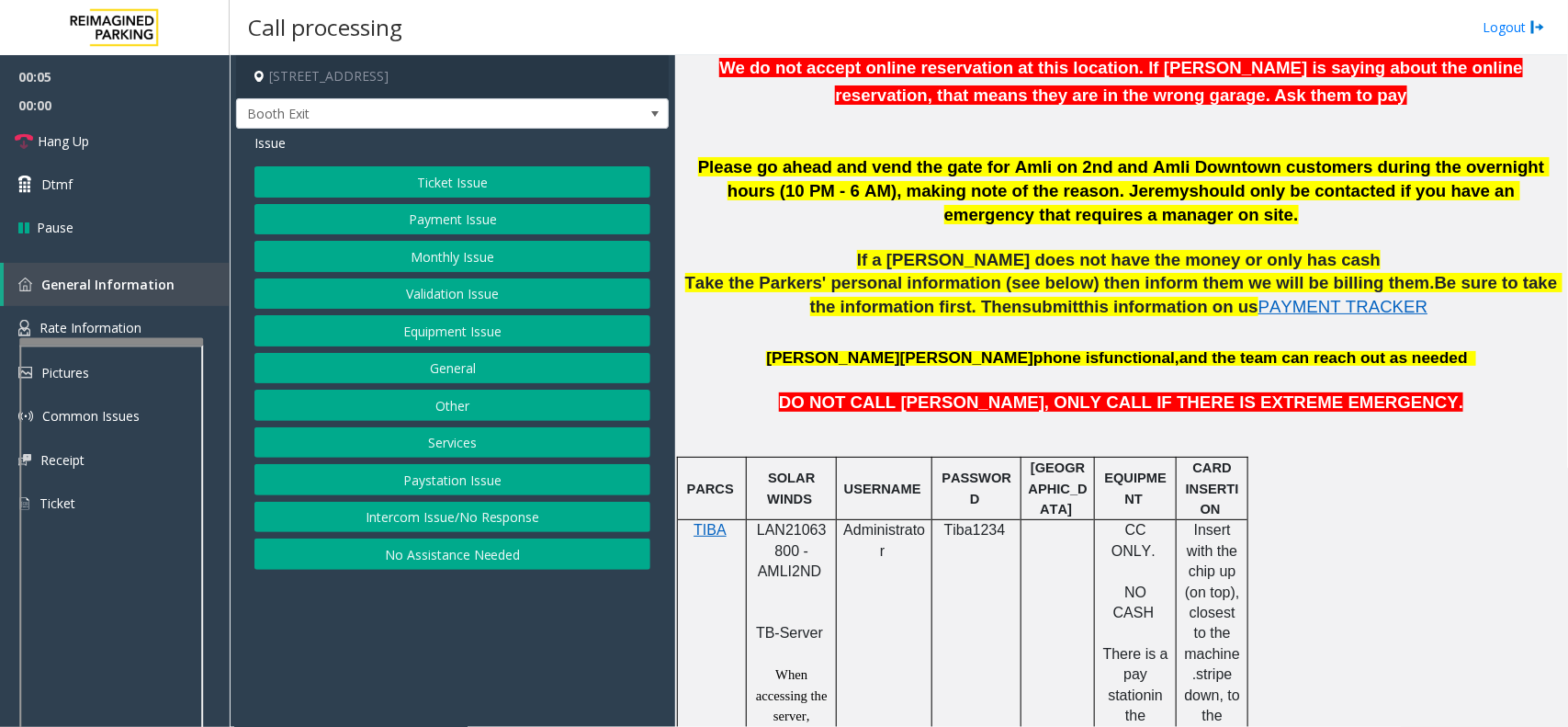 scroll, scrollTop: 804, scrollLeft: 0, axis: vertical 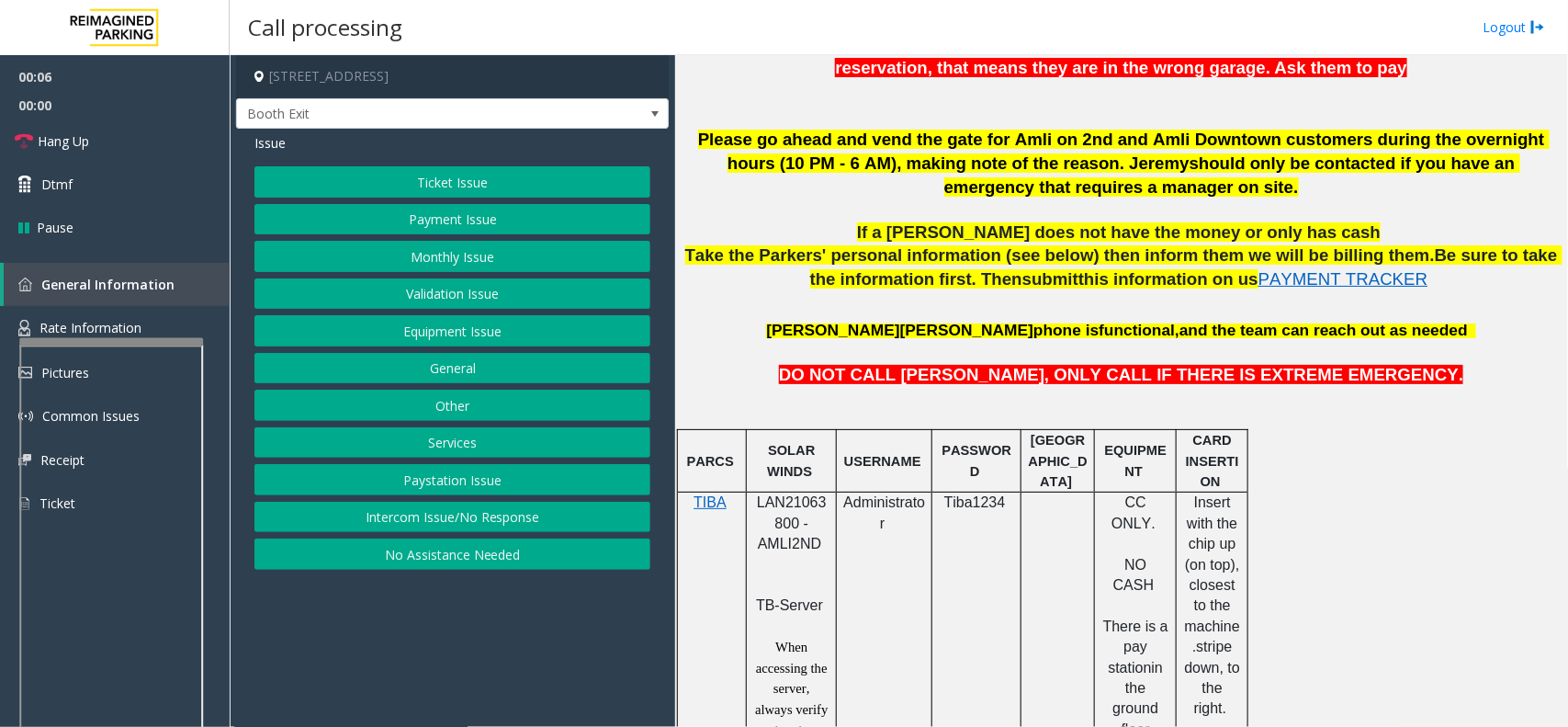 click on "LAN21063800 - AMLI2ND" 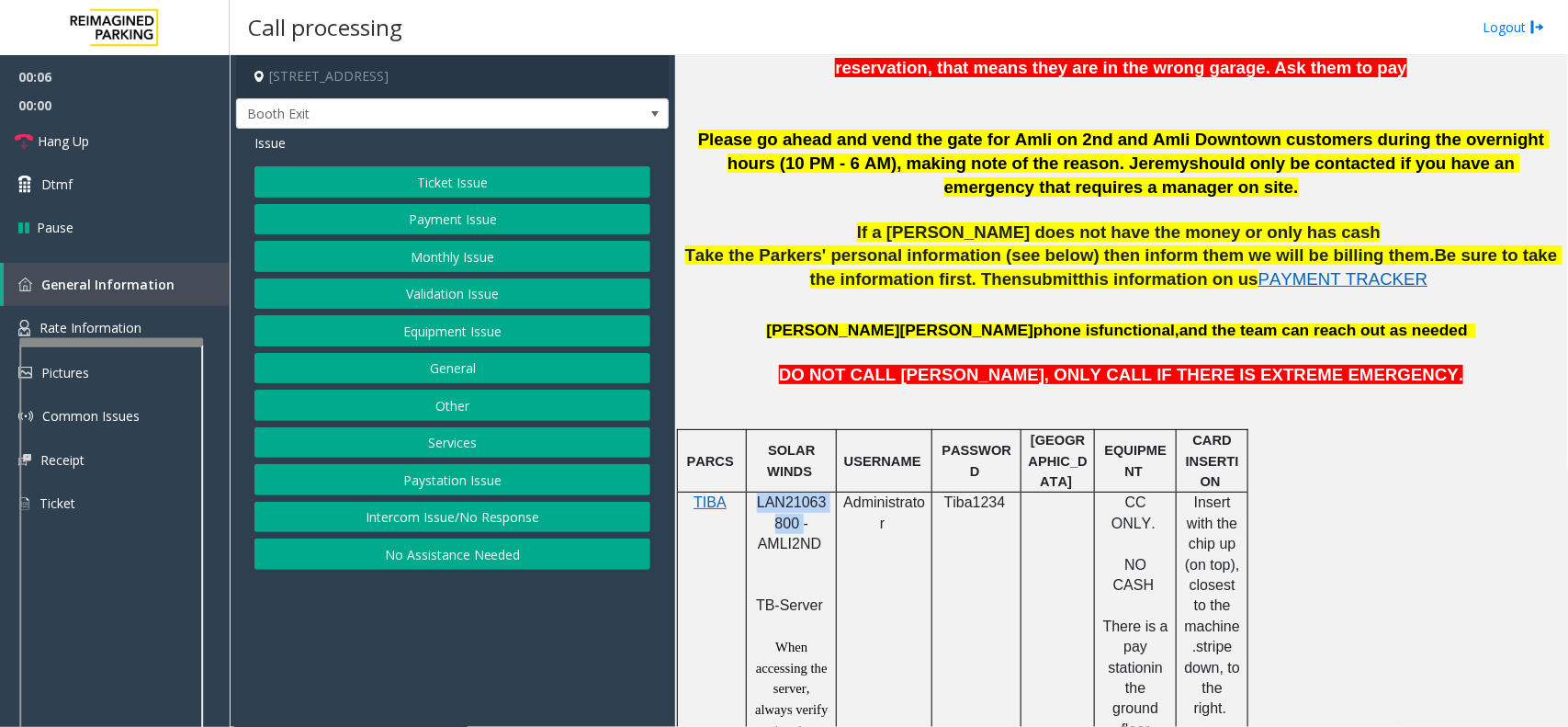 click on "LAN21063800 - AMLI2ND" 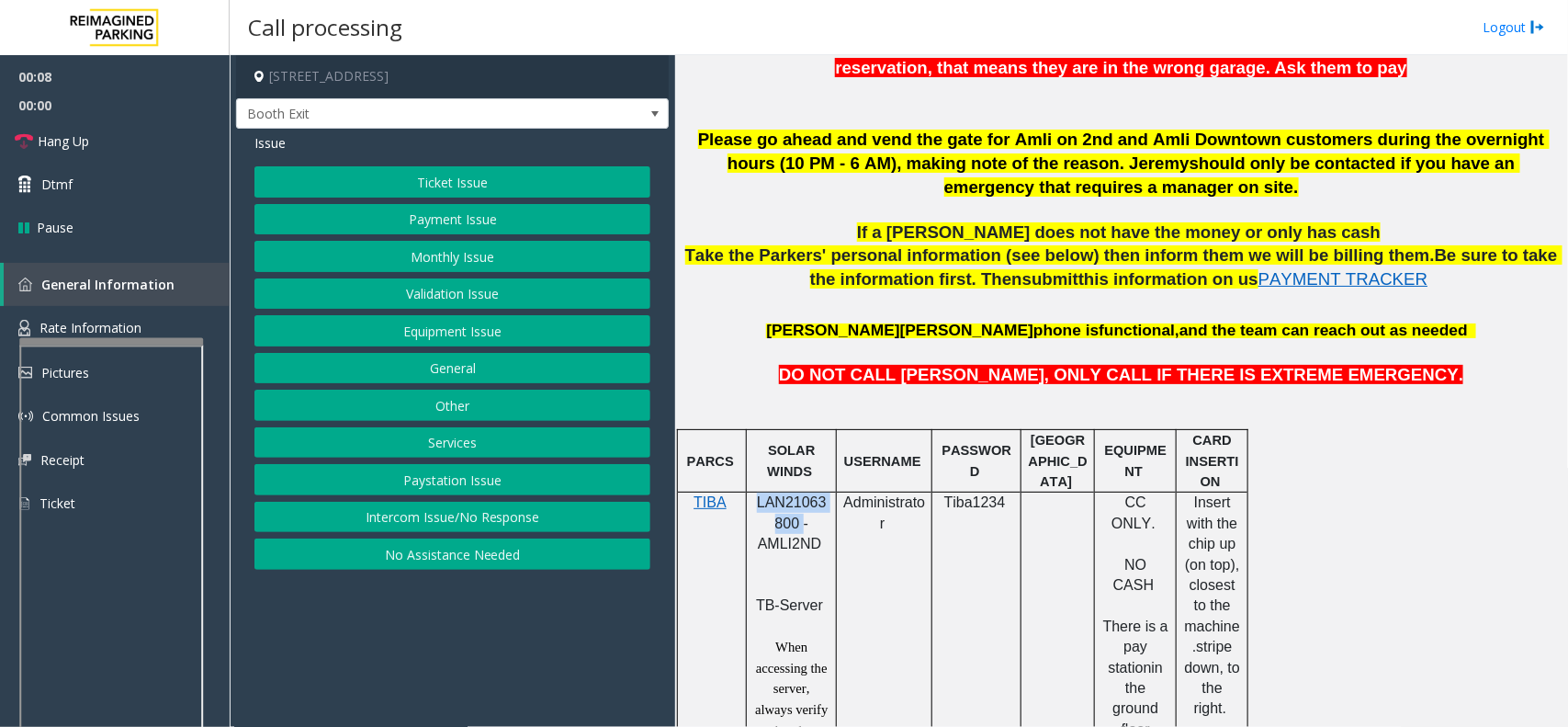 copy on "LAN21063800" 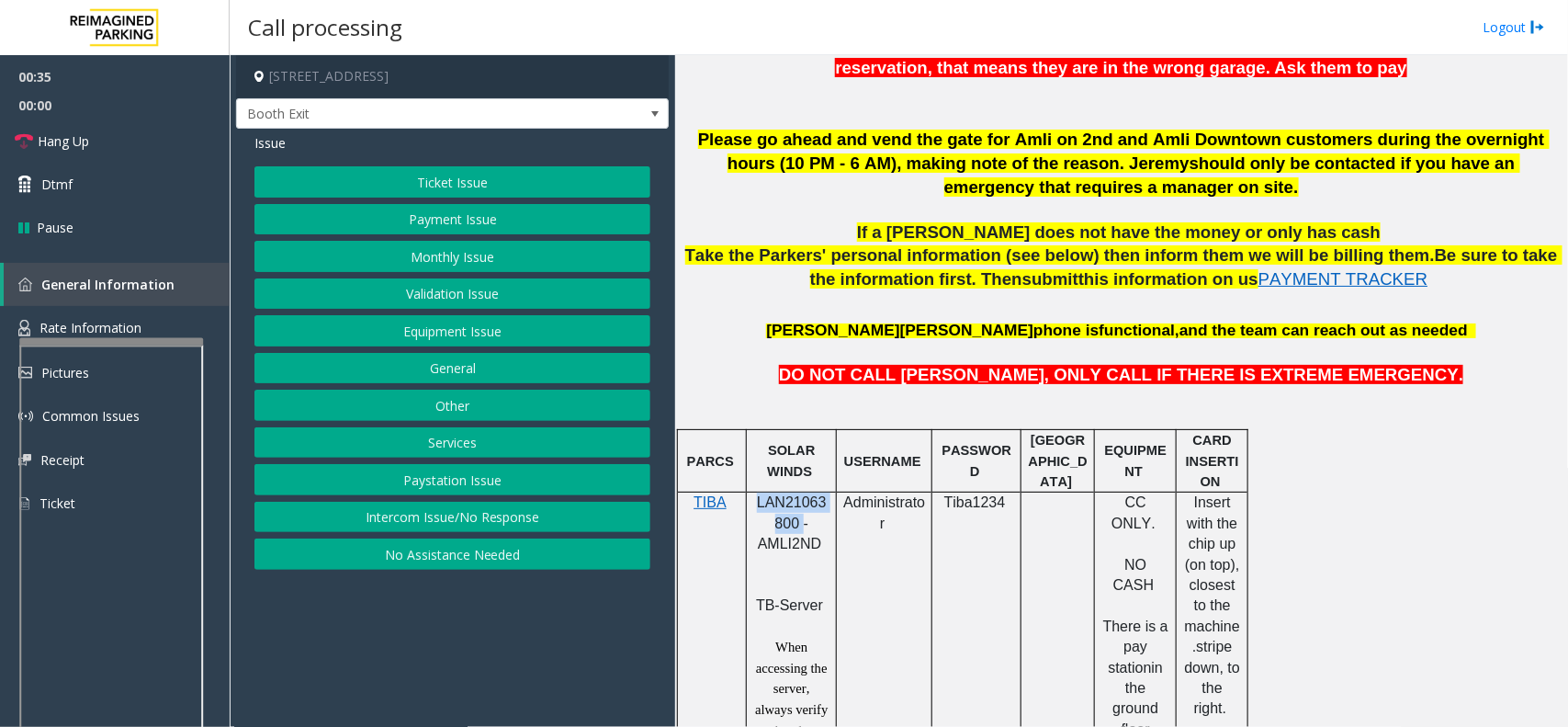 click on "Monthly Issue" 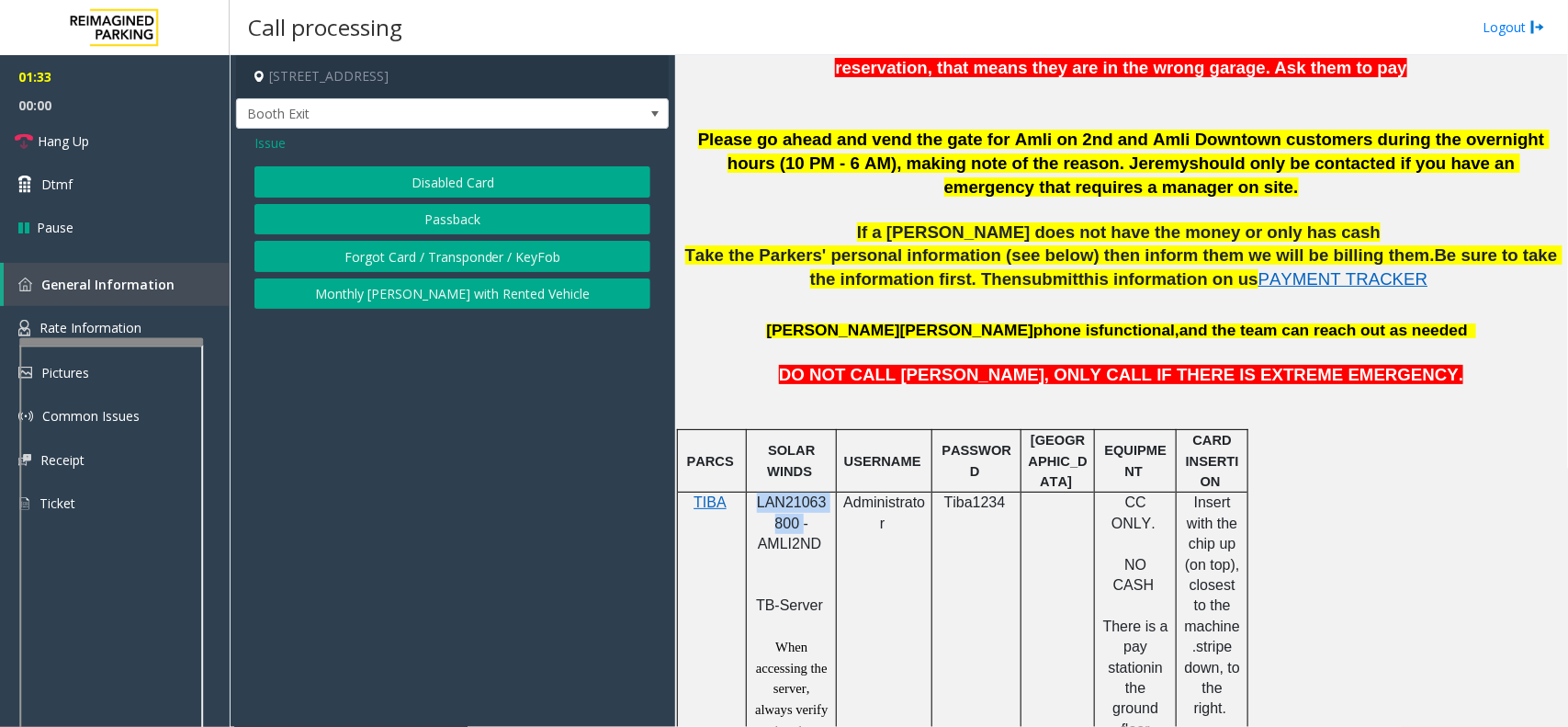 click on "Forgot Card / Transponder / KeyFob" 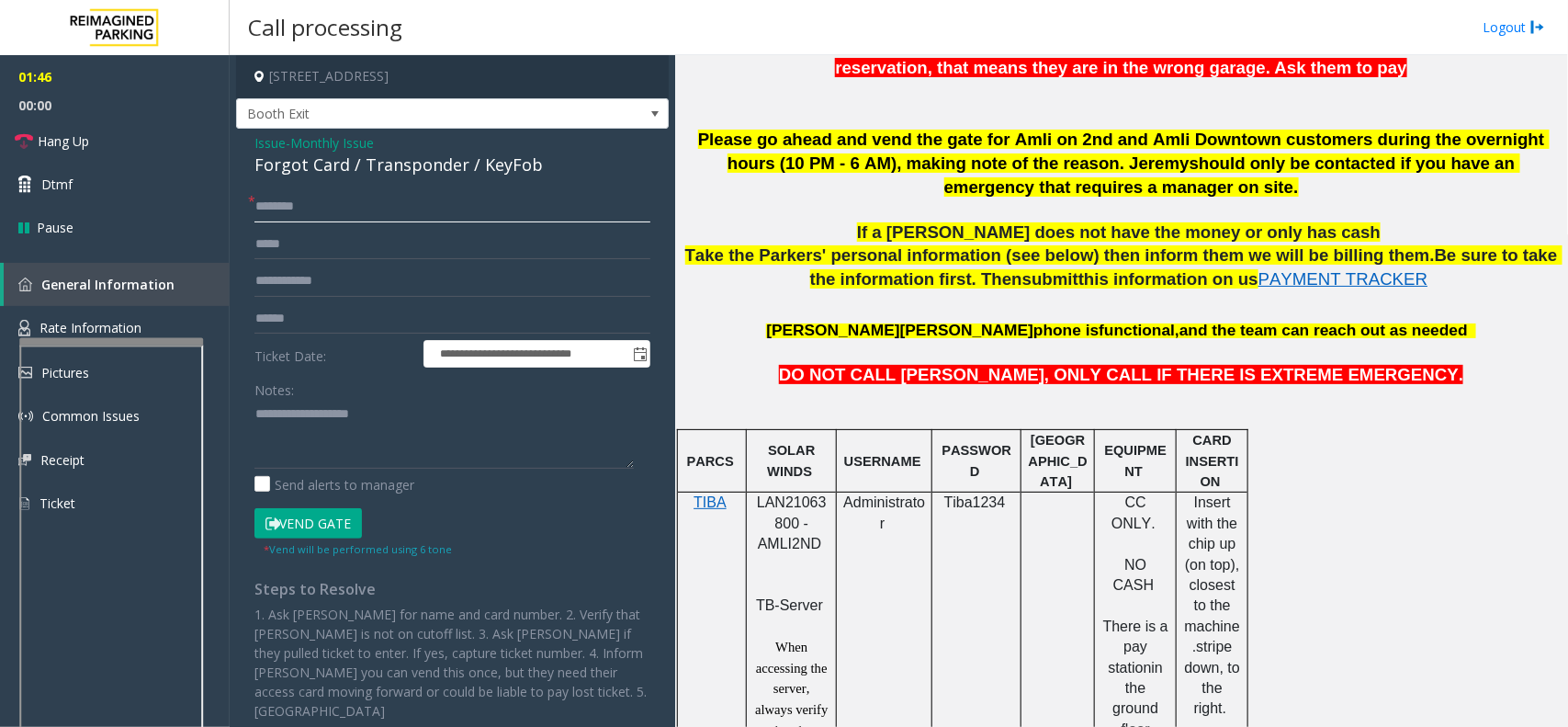 click 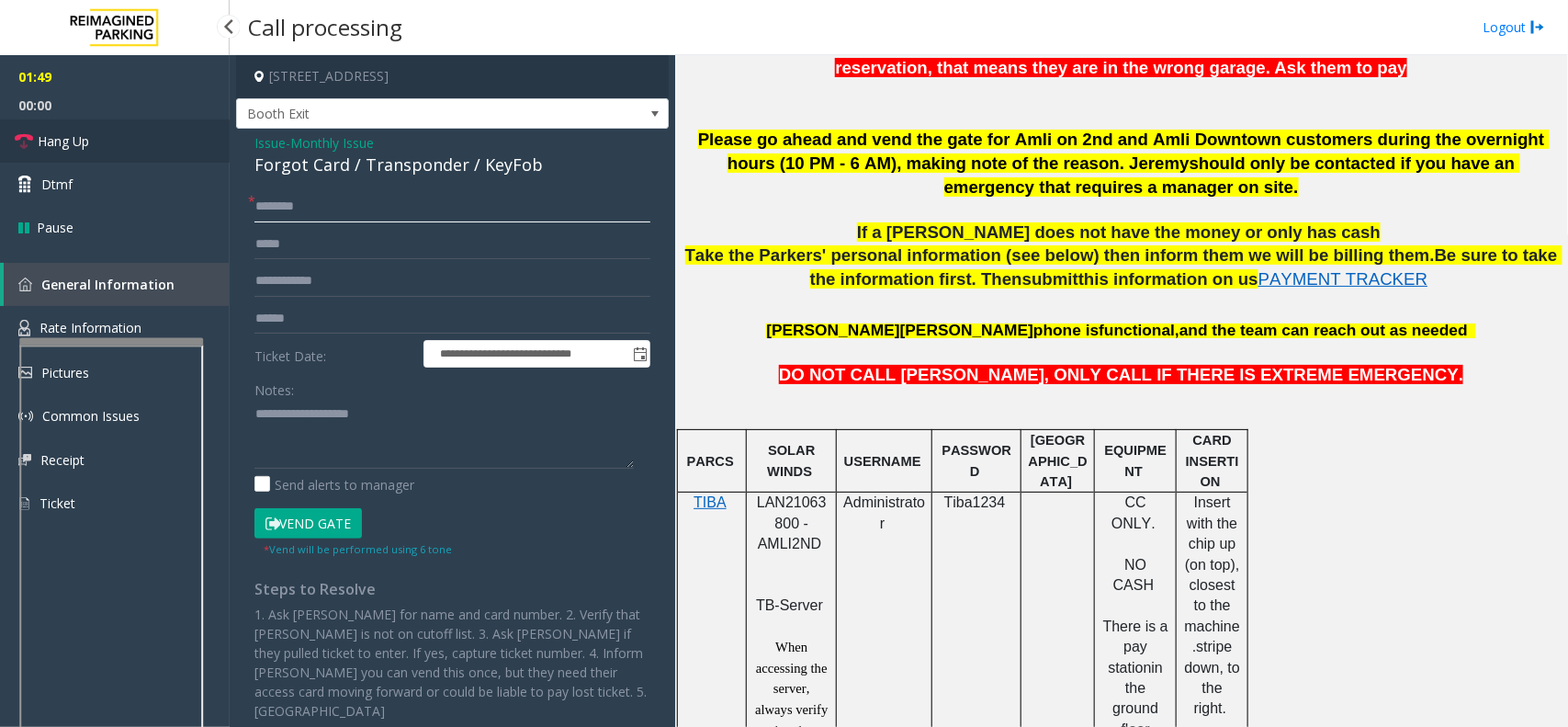 type on "********" 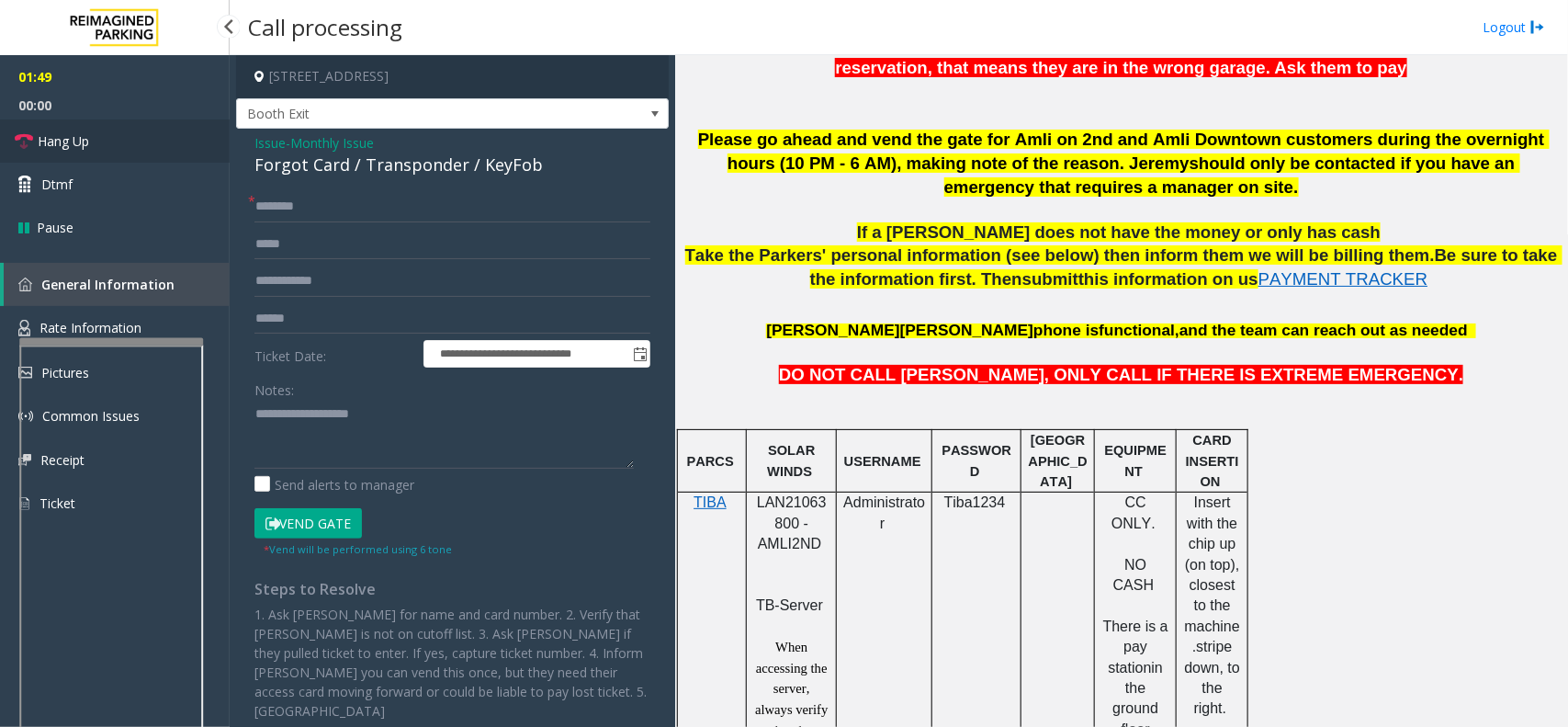 click on "Hang Up" at bounding box center [115, 141] 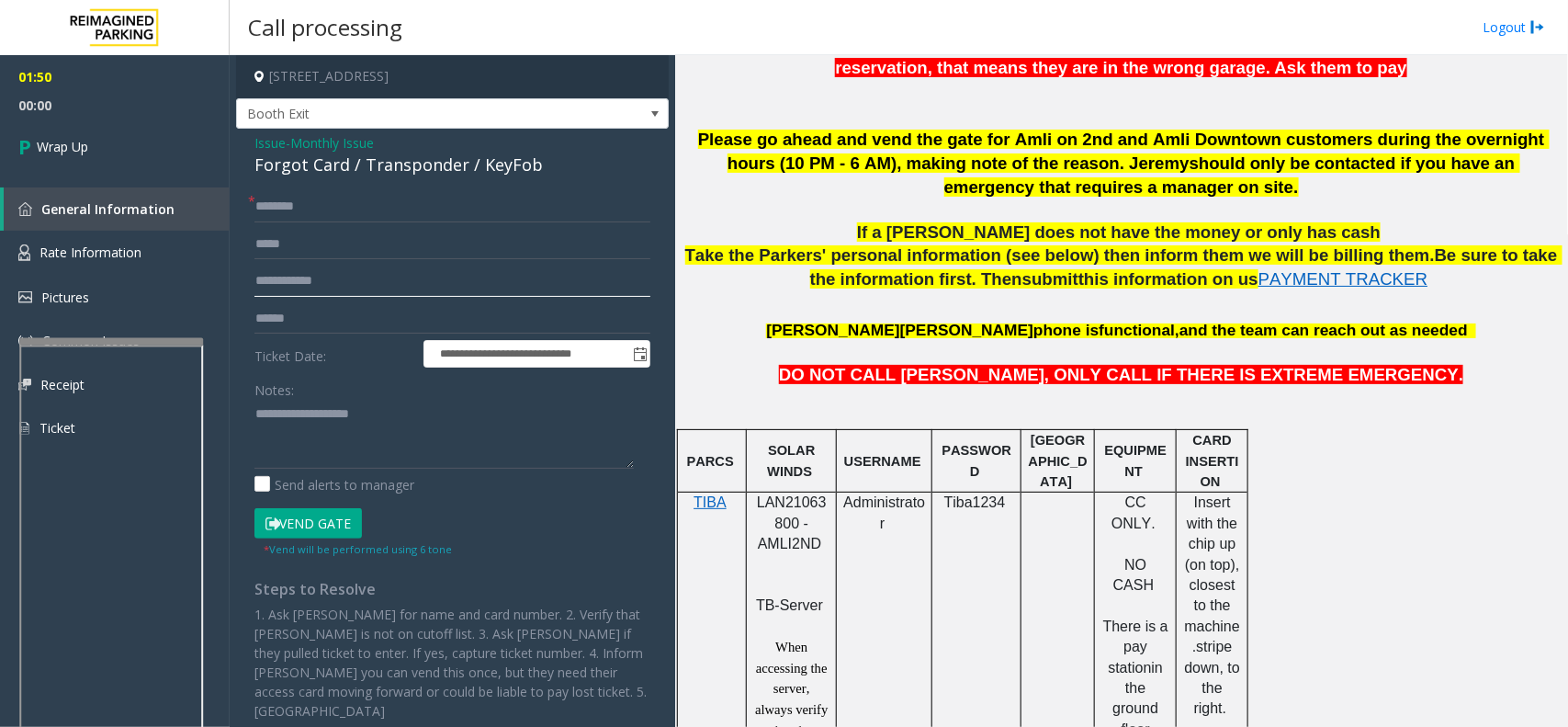 click 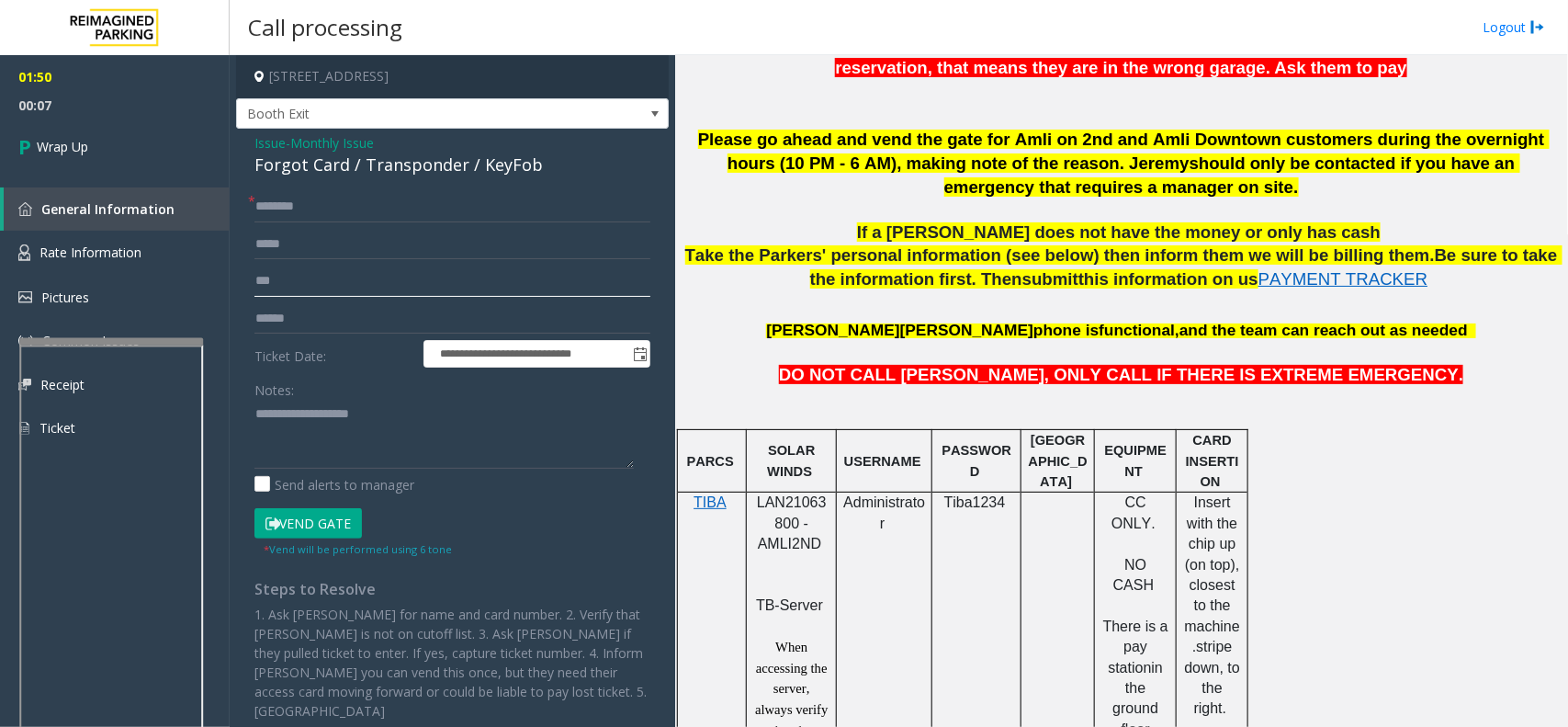 click on "***" 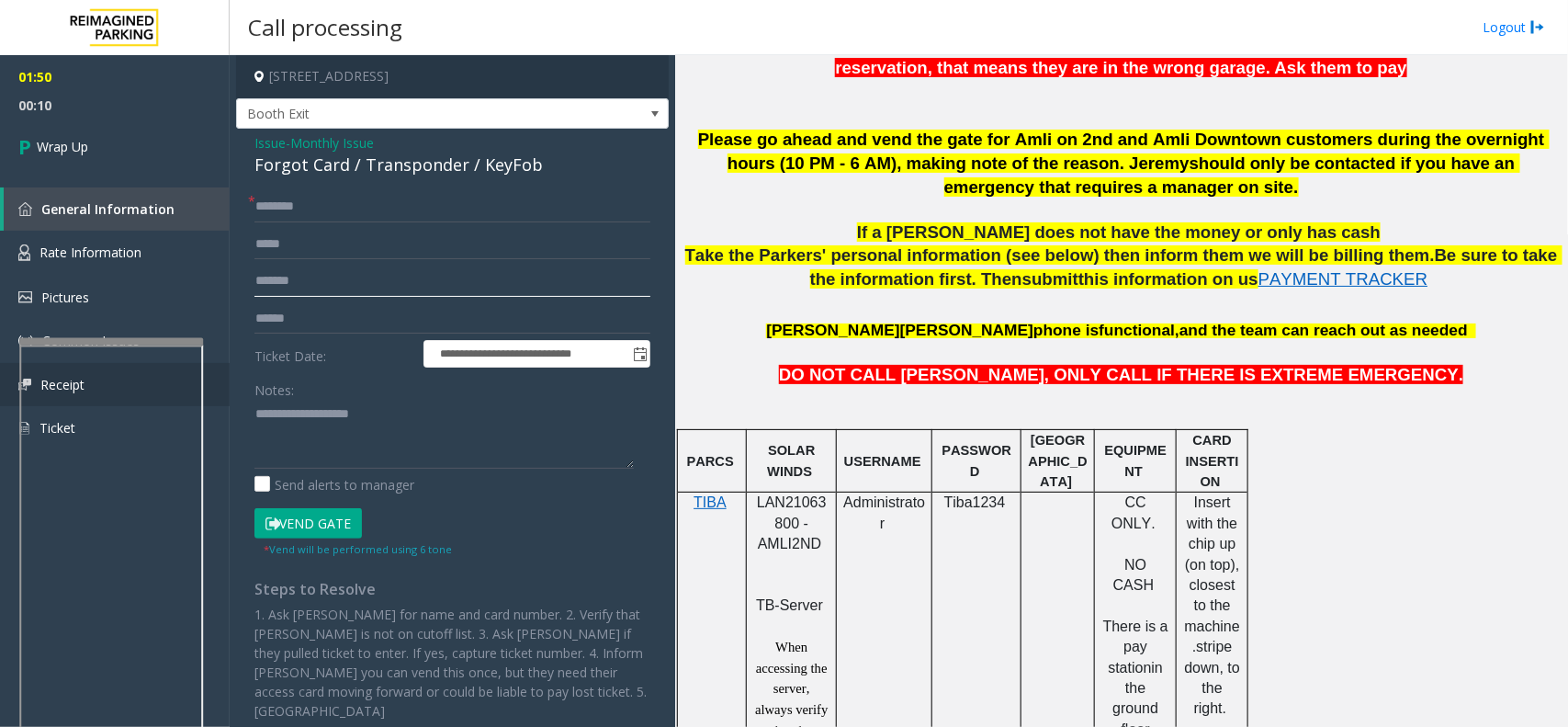 type on "*******" 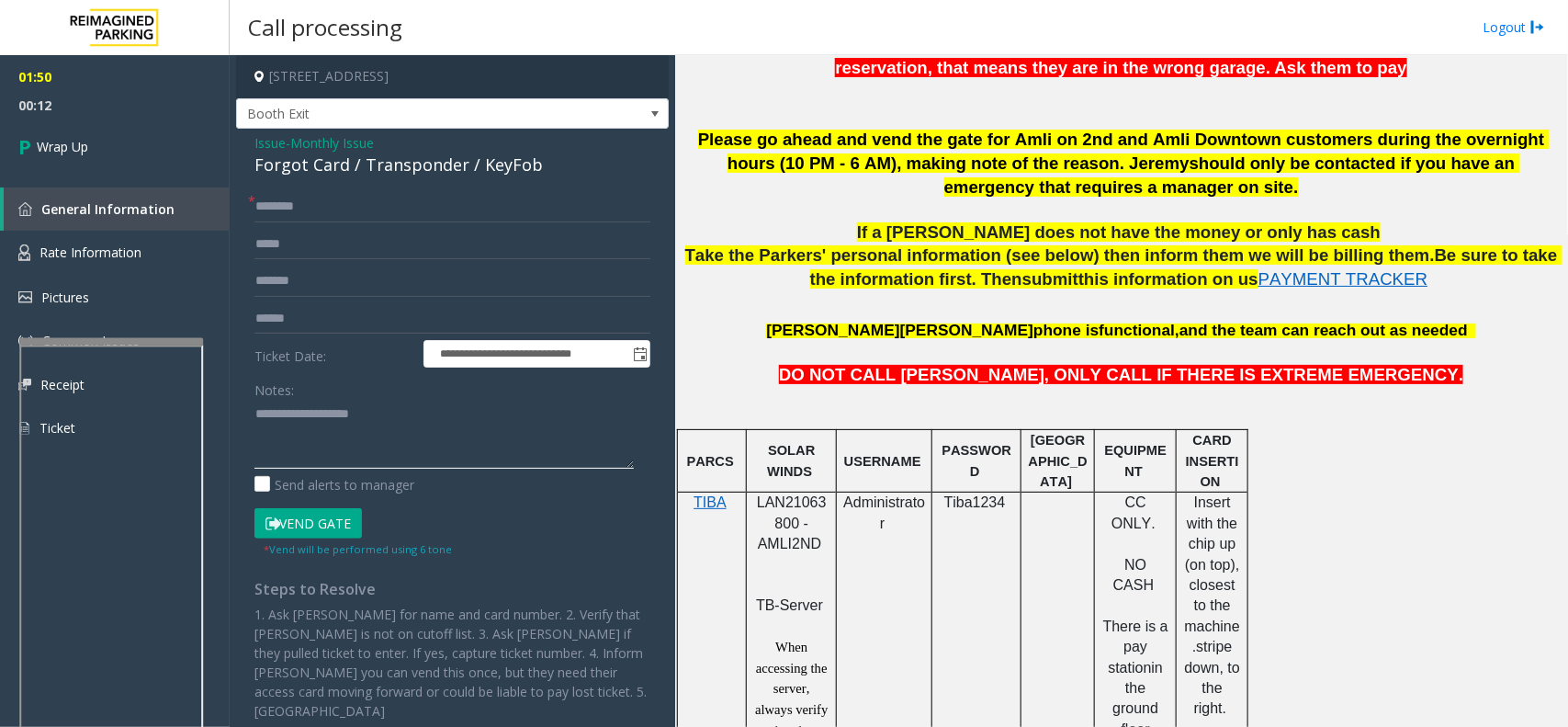 click 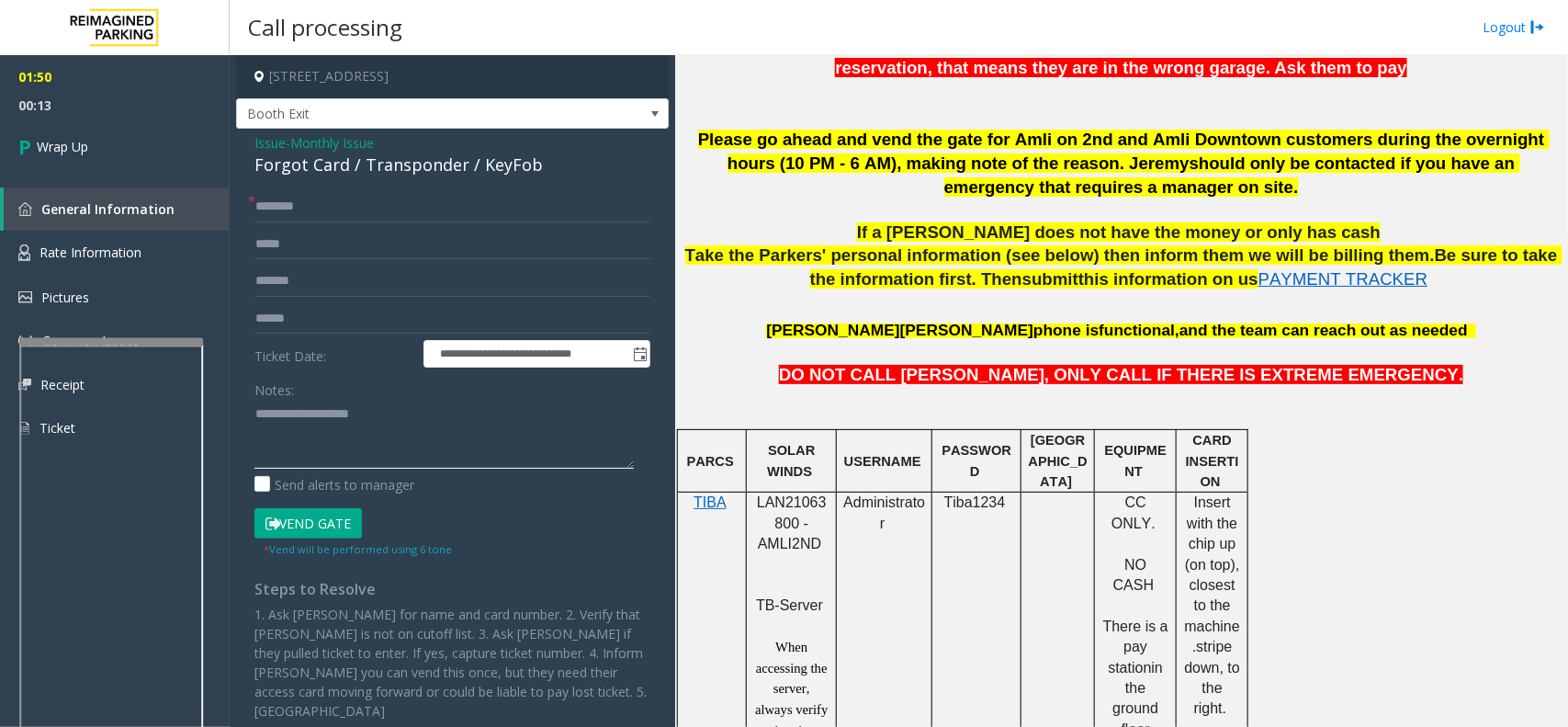 paste on "**********" 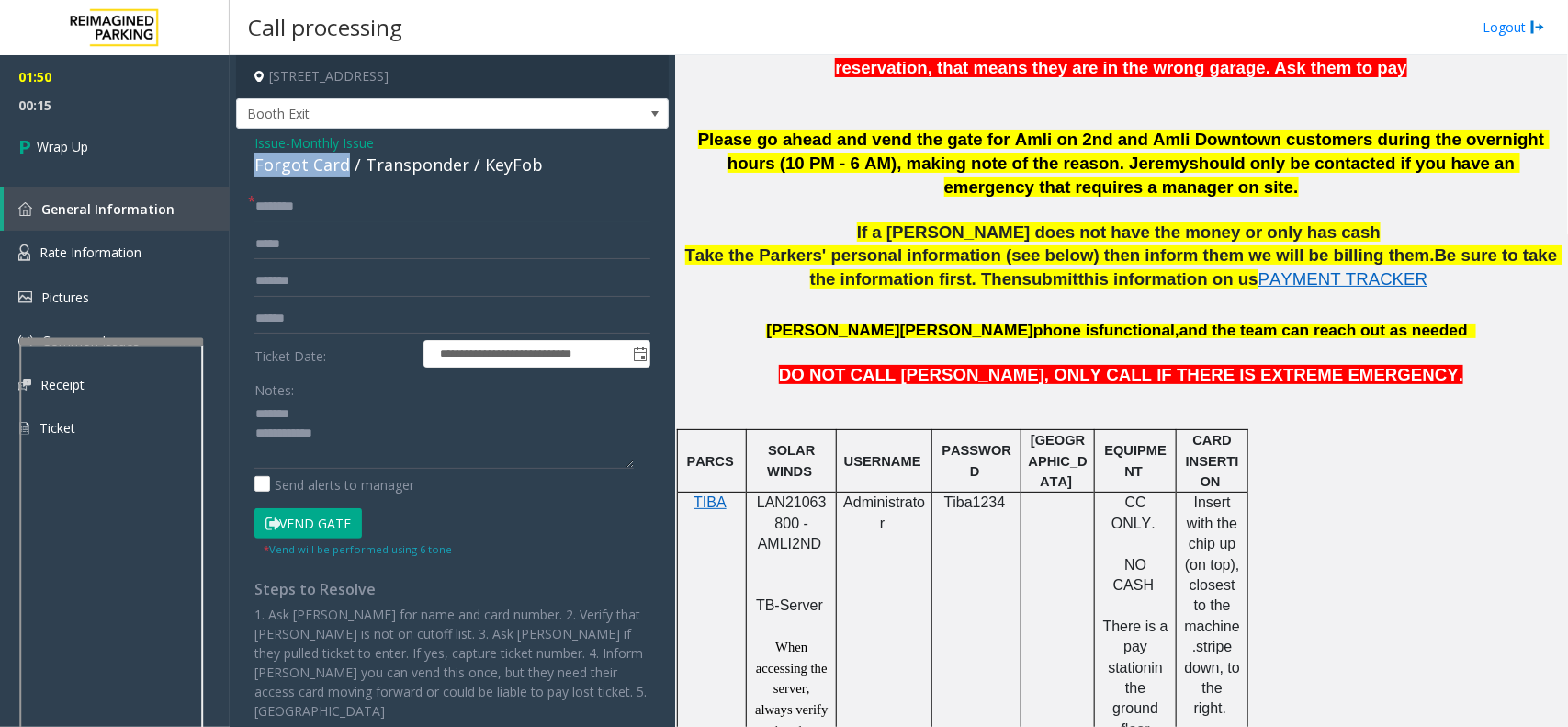 drag, startPoint x: 346, startPoint y: 166, endPoint x: 235, endPoint y: 171, distance: 111.112556 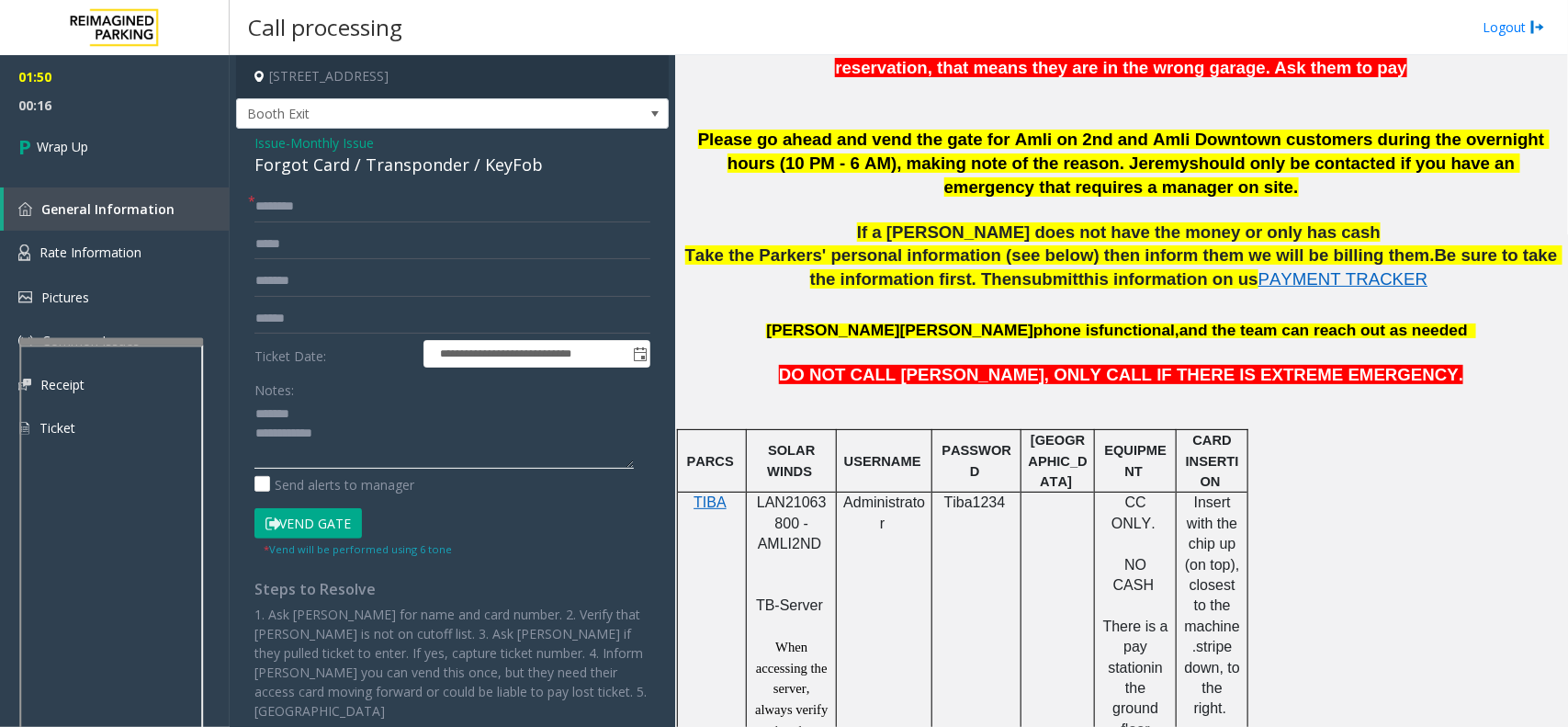 click 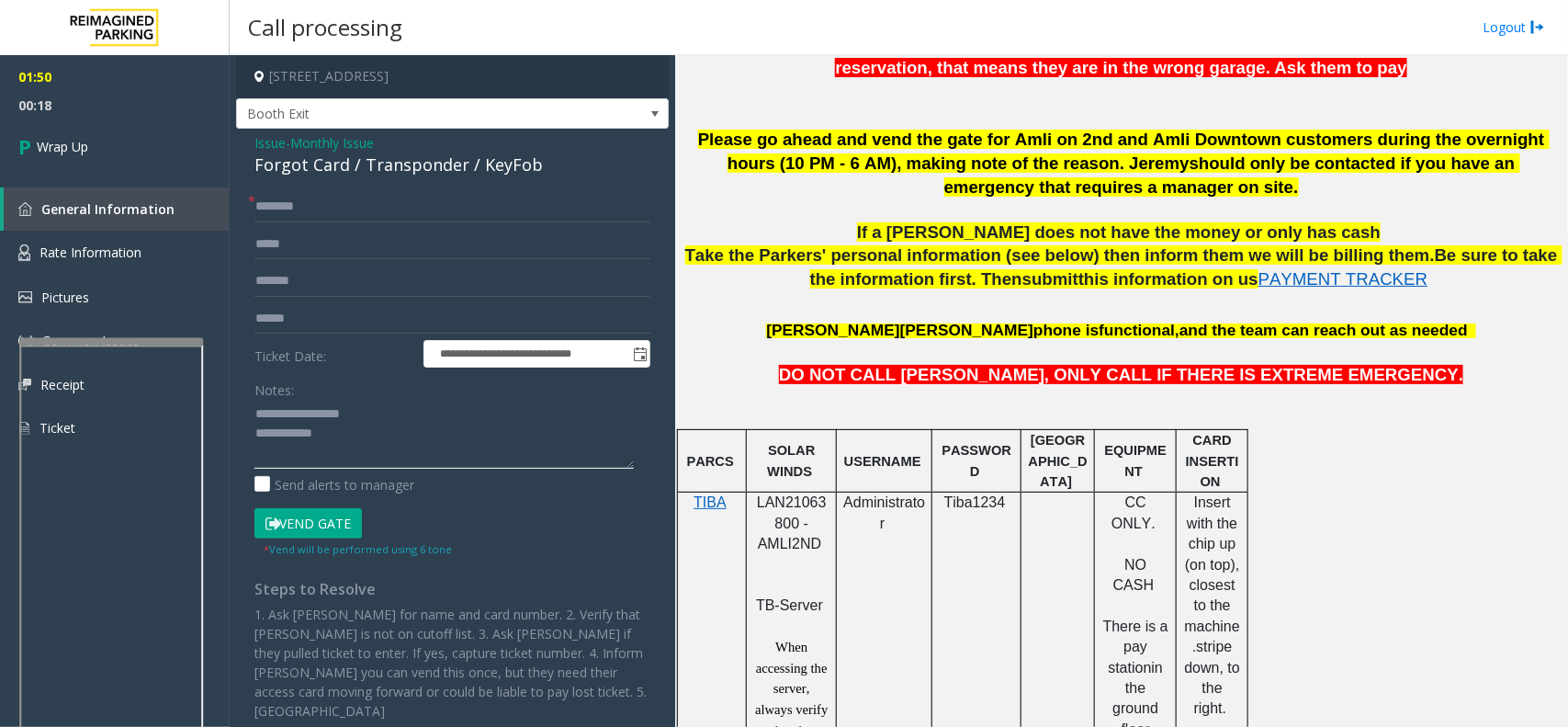 click 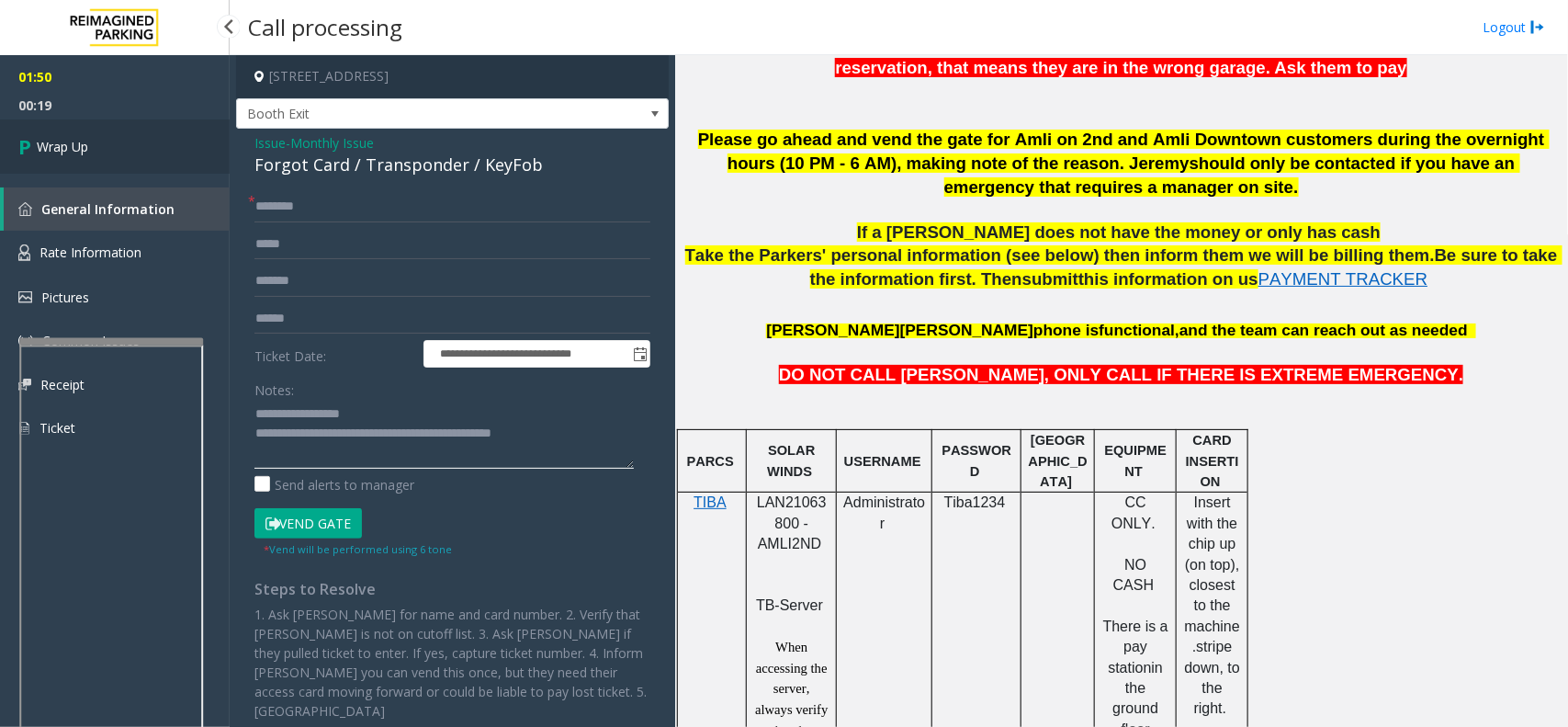 type on "**********" 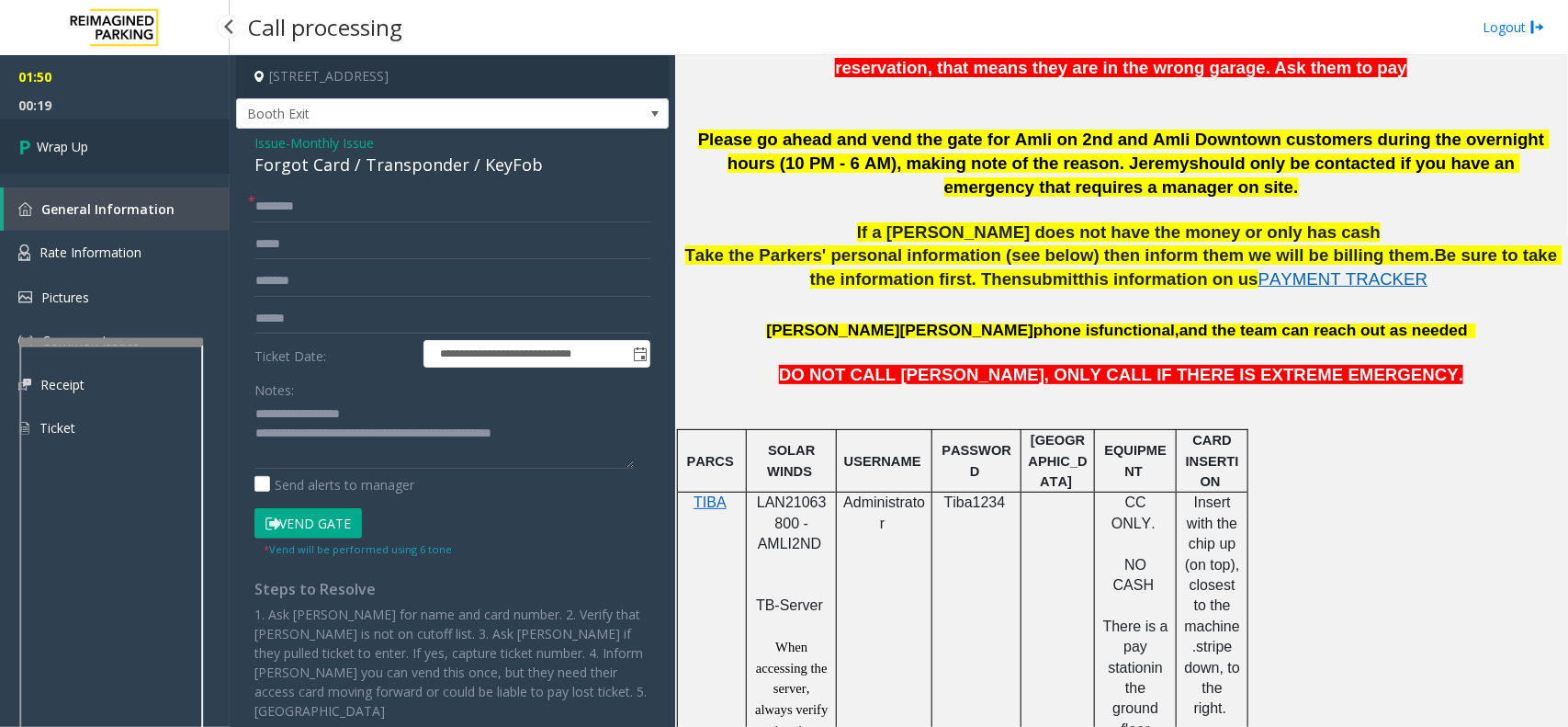 click on "Wrap Up" at bounding box center (115, 146) 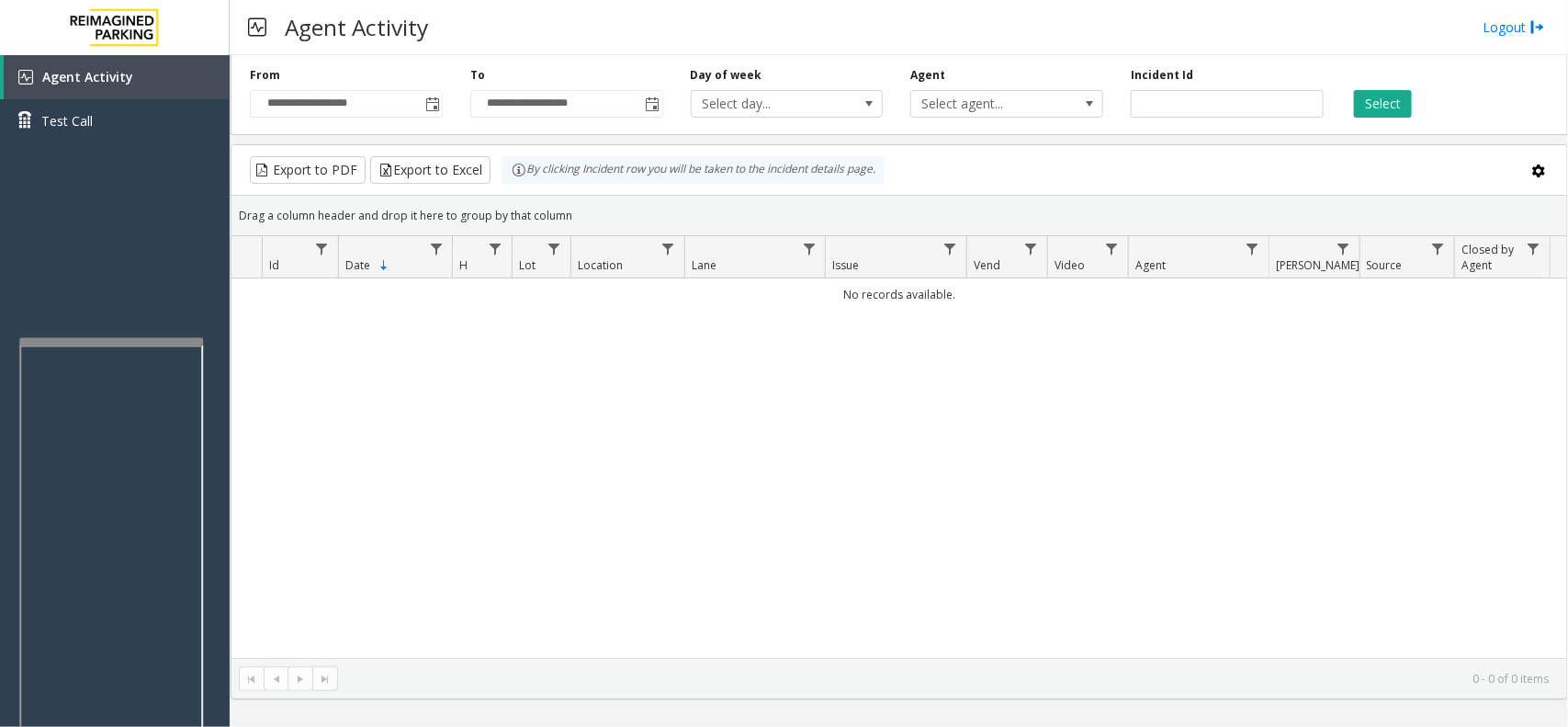 type 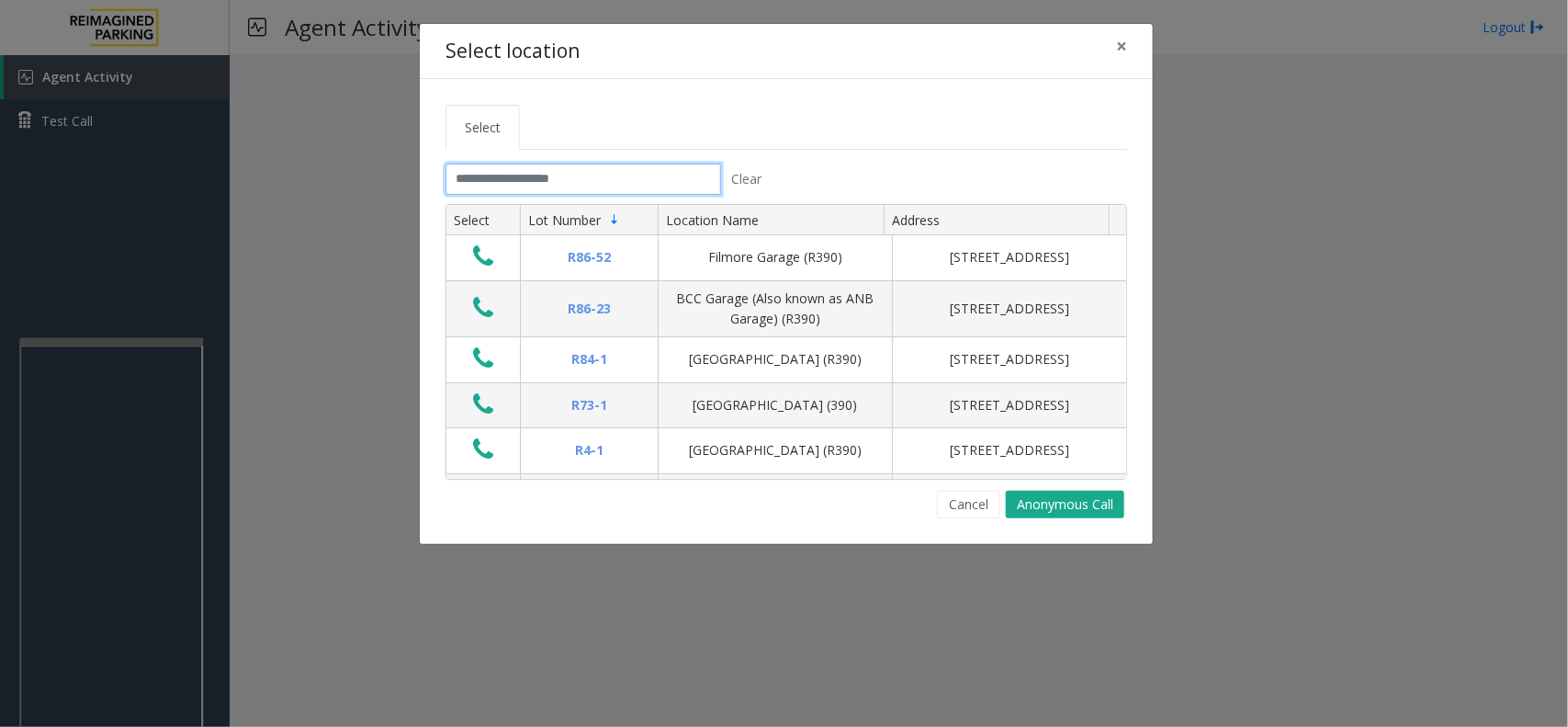 click 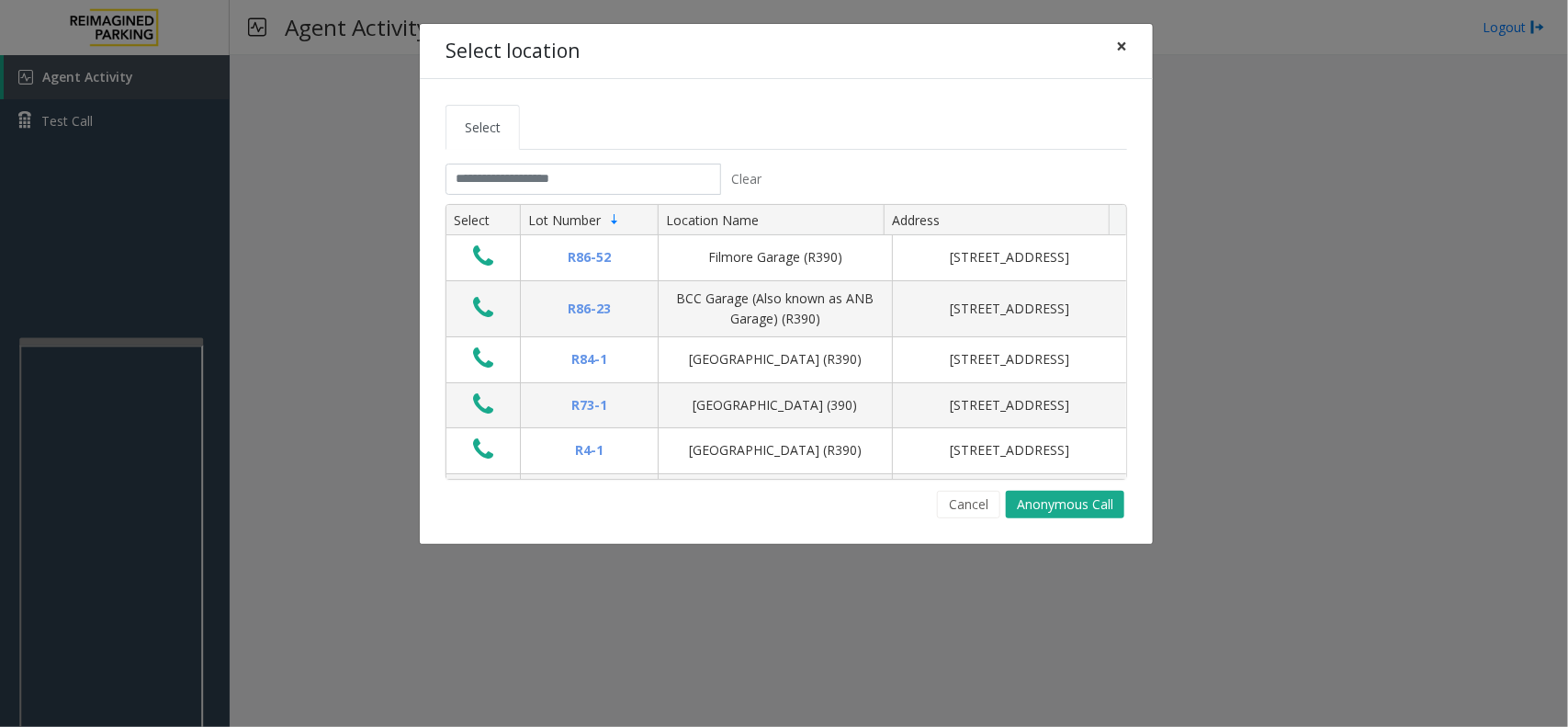 click on "×" 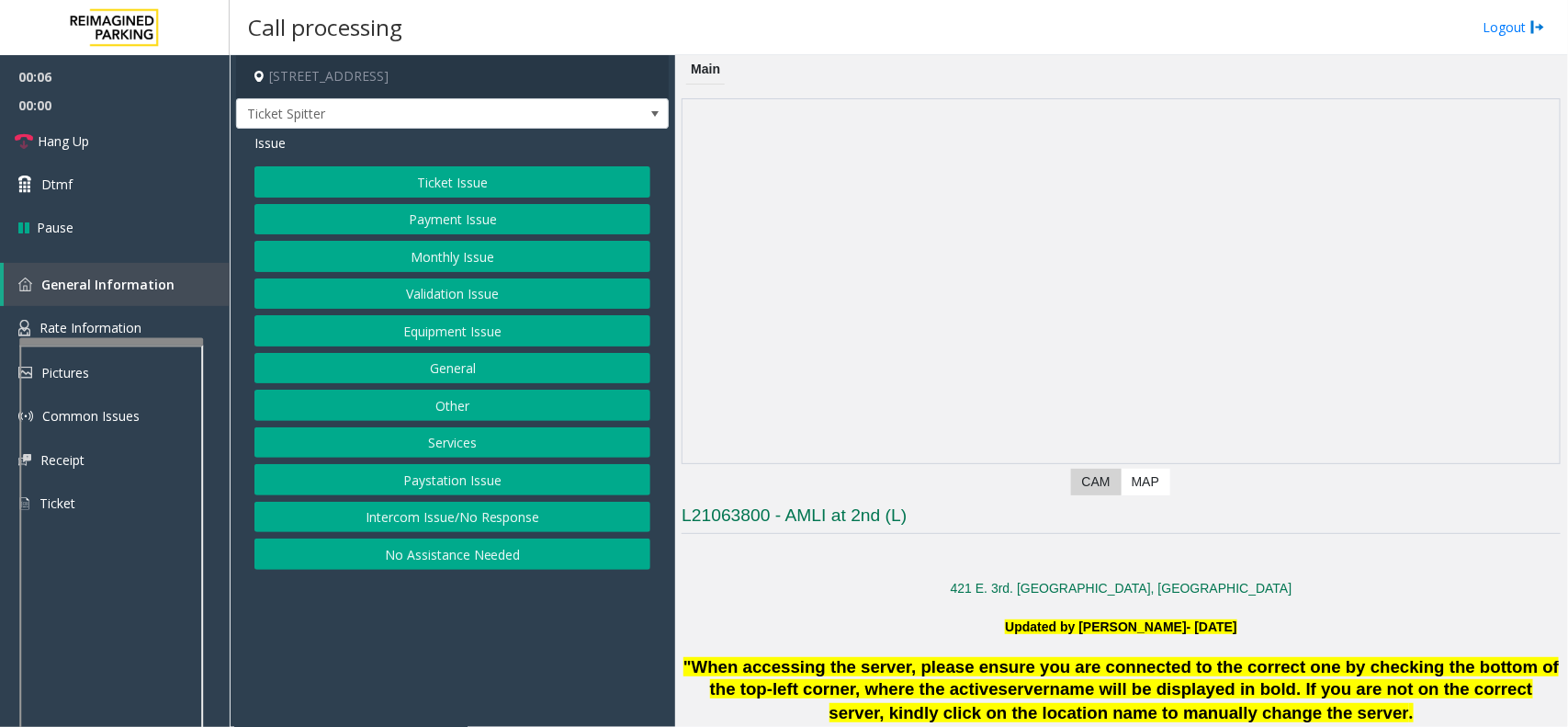 click on "Monthly Issue" 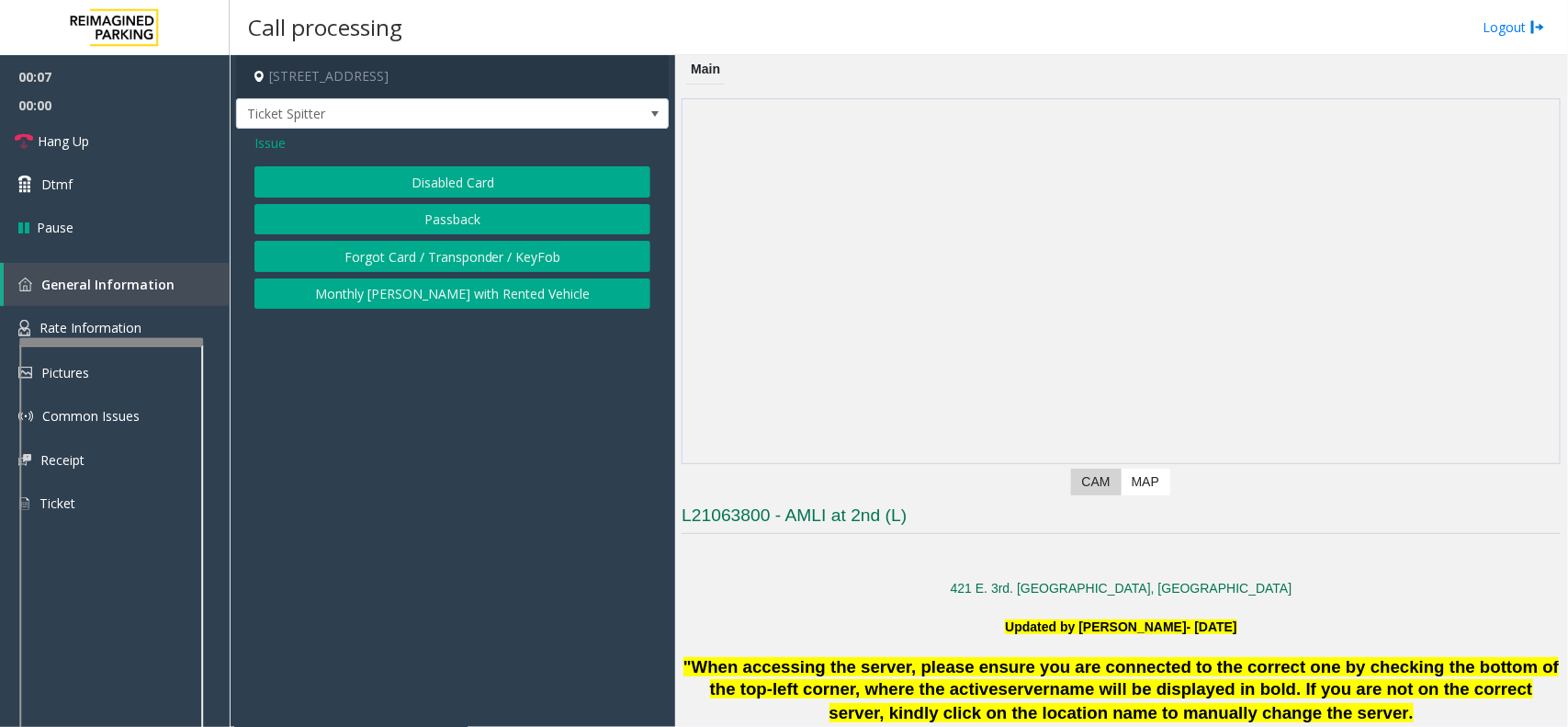 click on "Disabled Card" 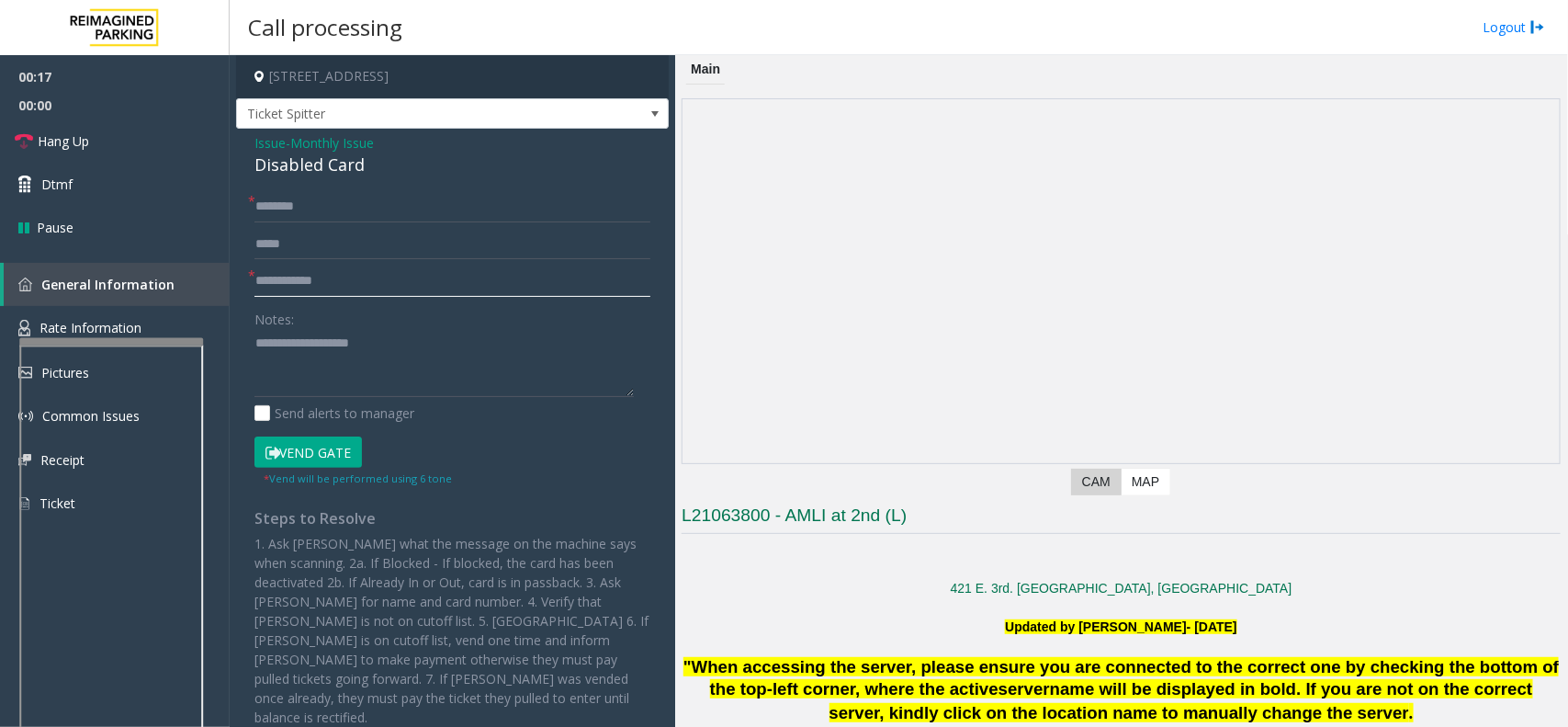 click 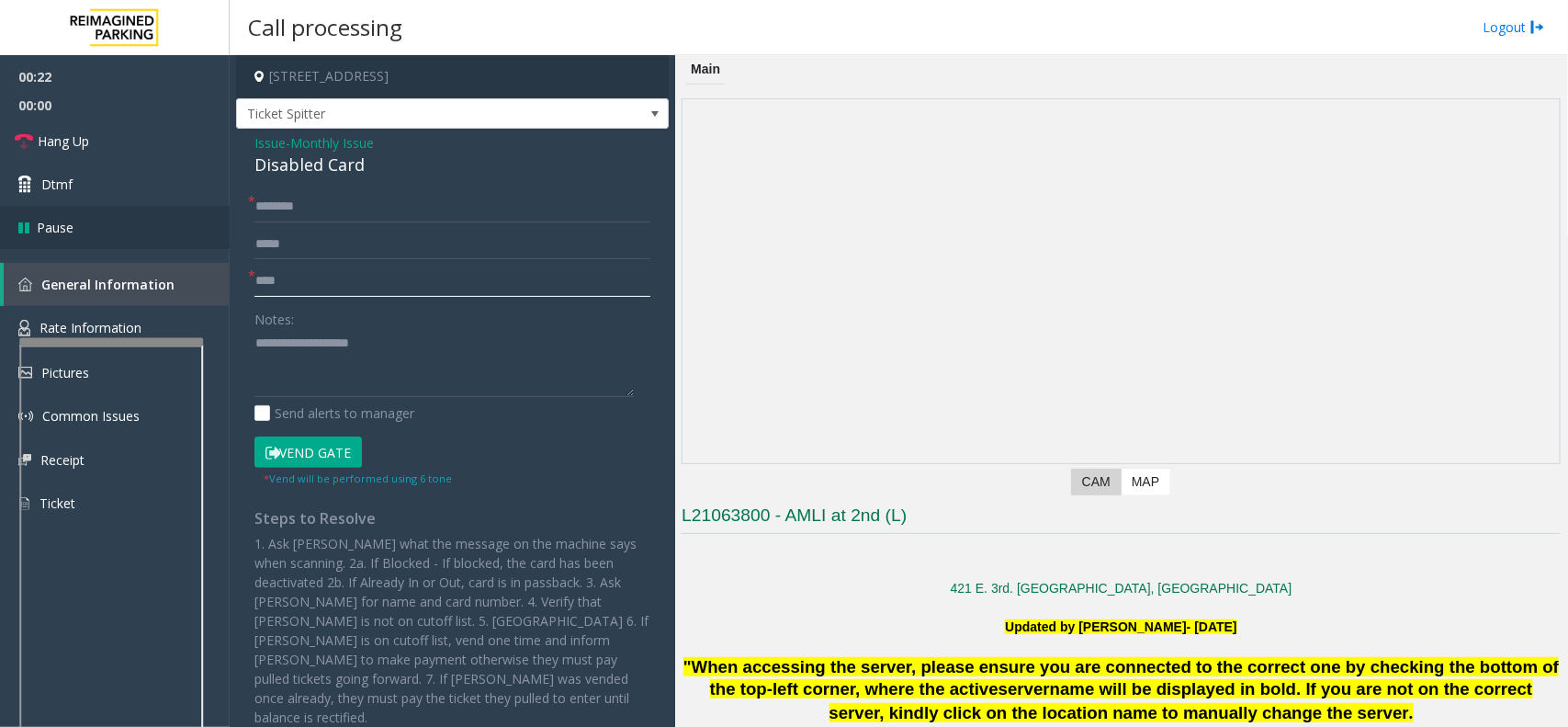 type on "****" 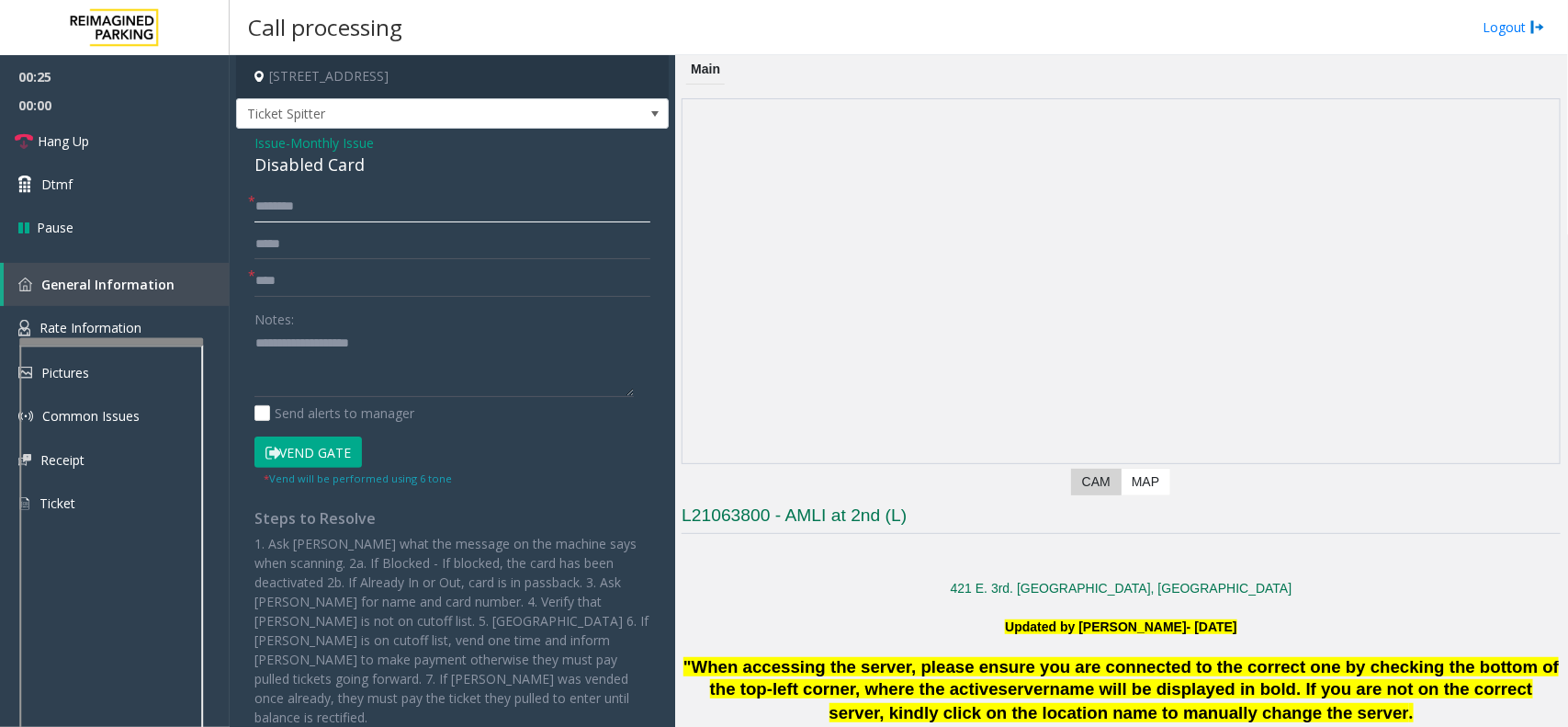 click 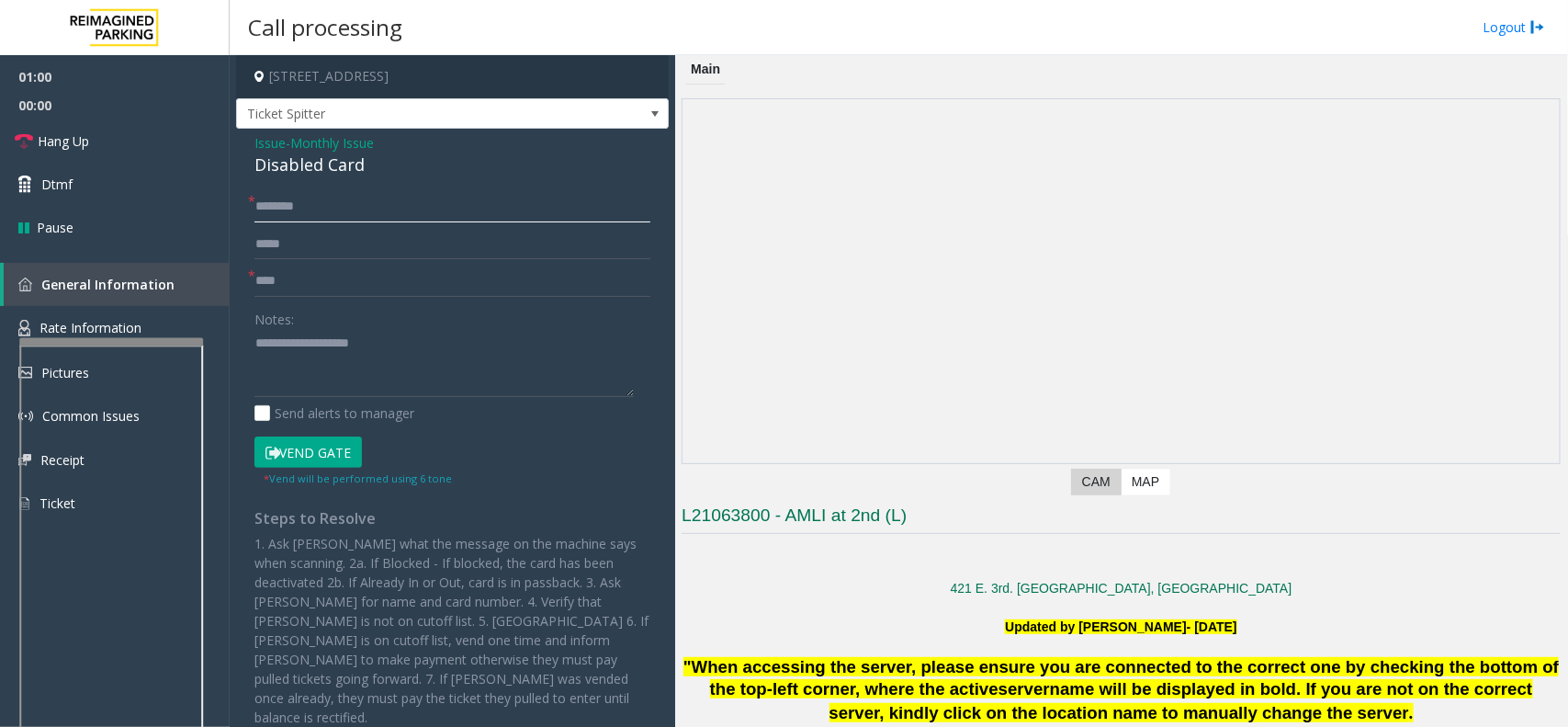 click 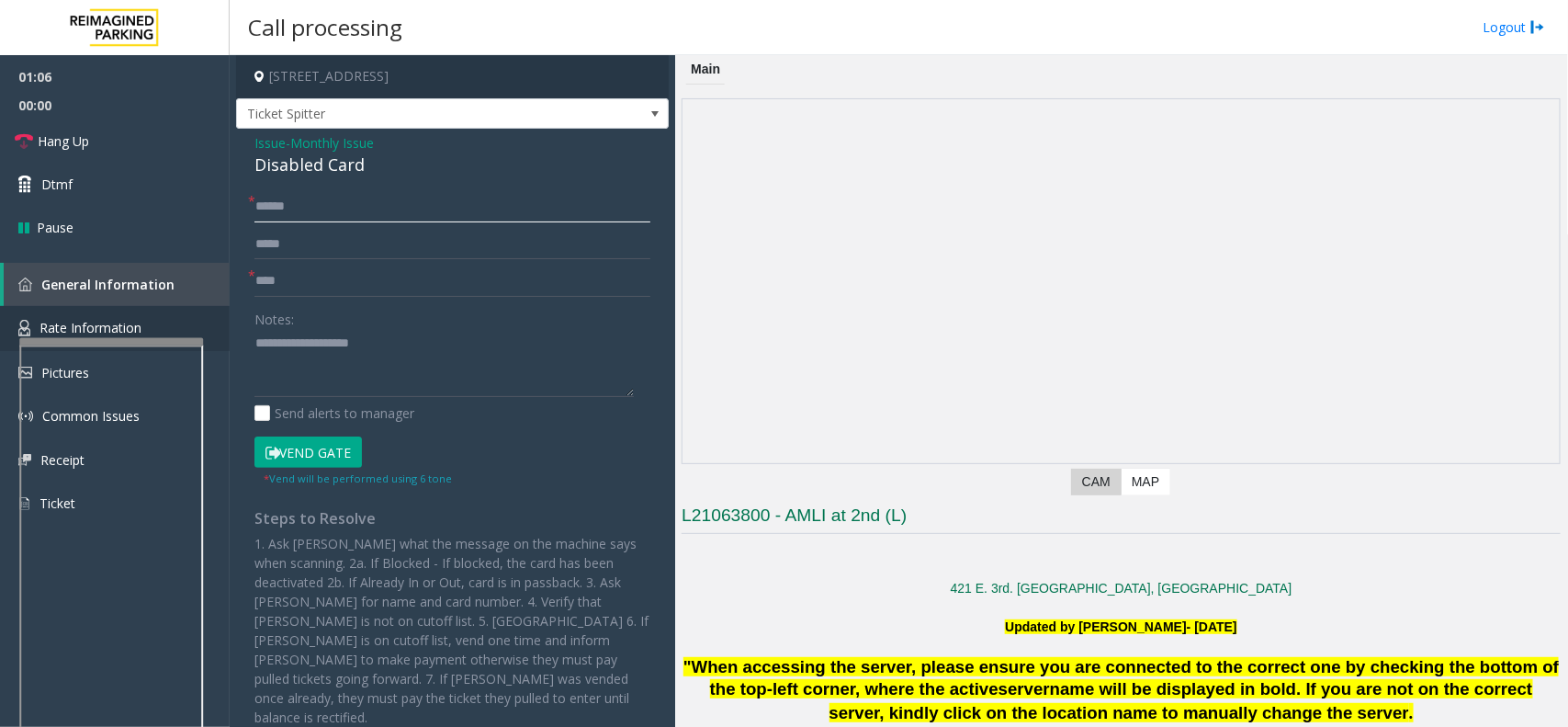 type on "*****" 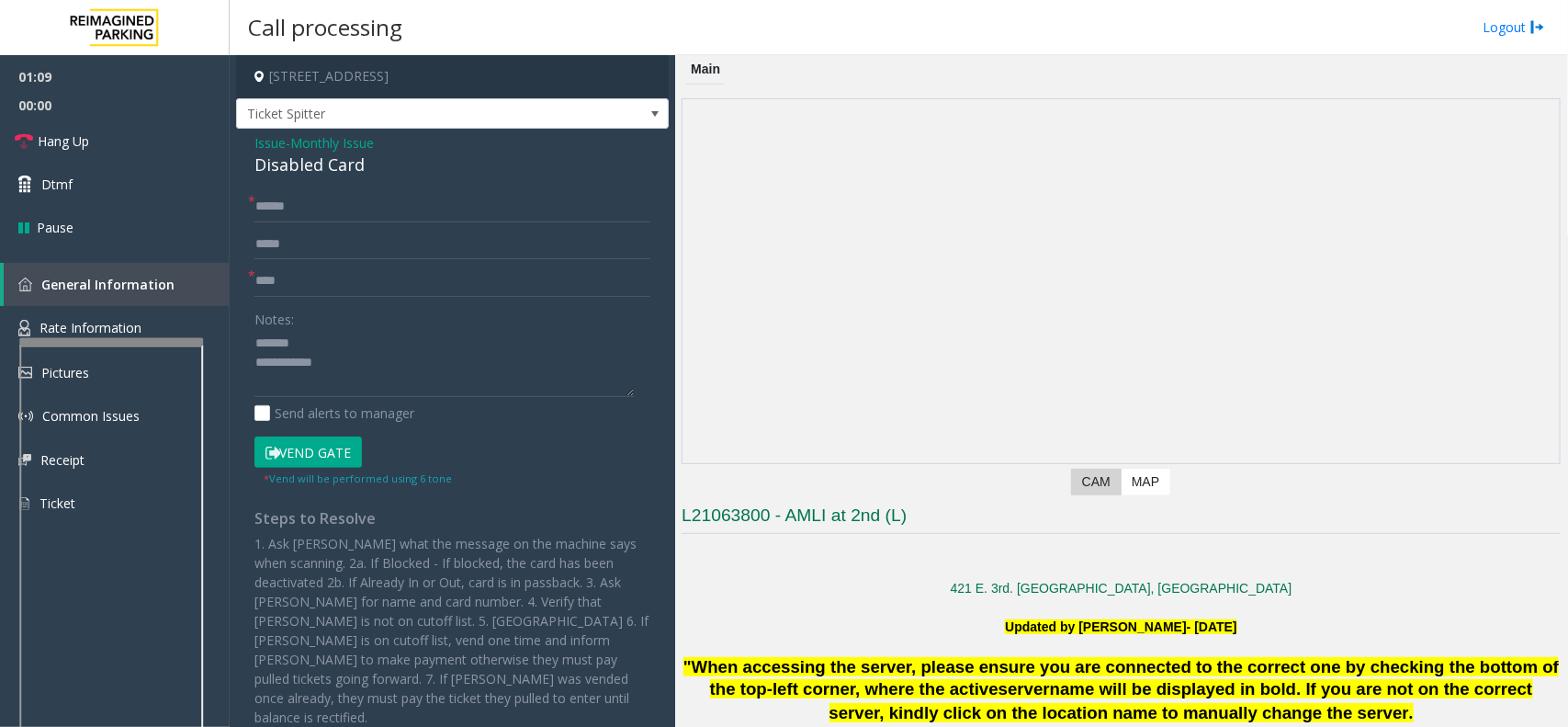 click on "Disabled Card" 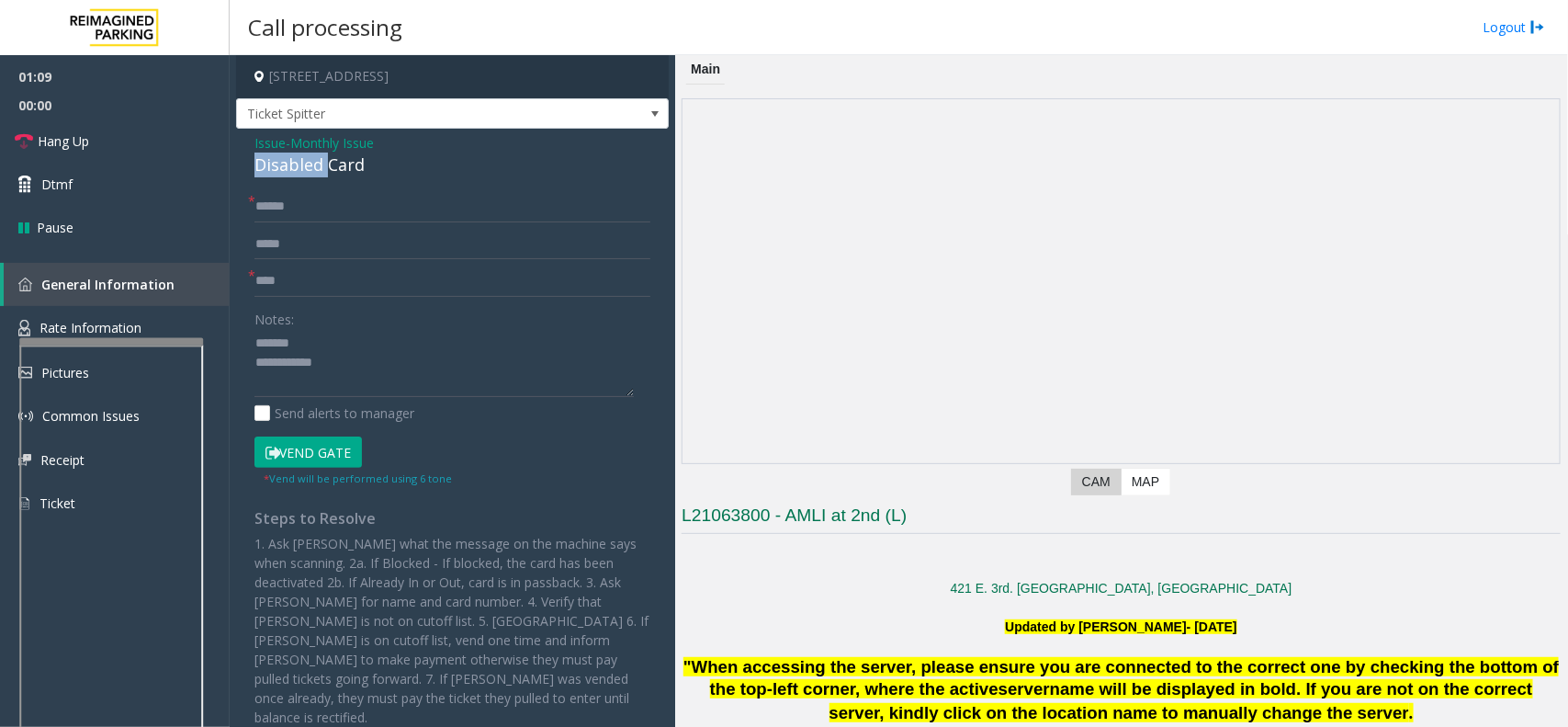 click on "Disabled Card" 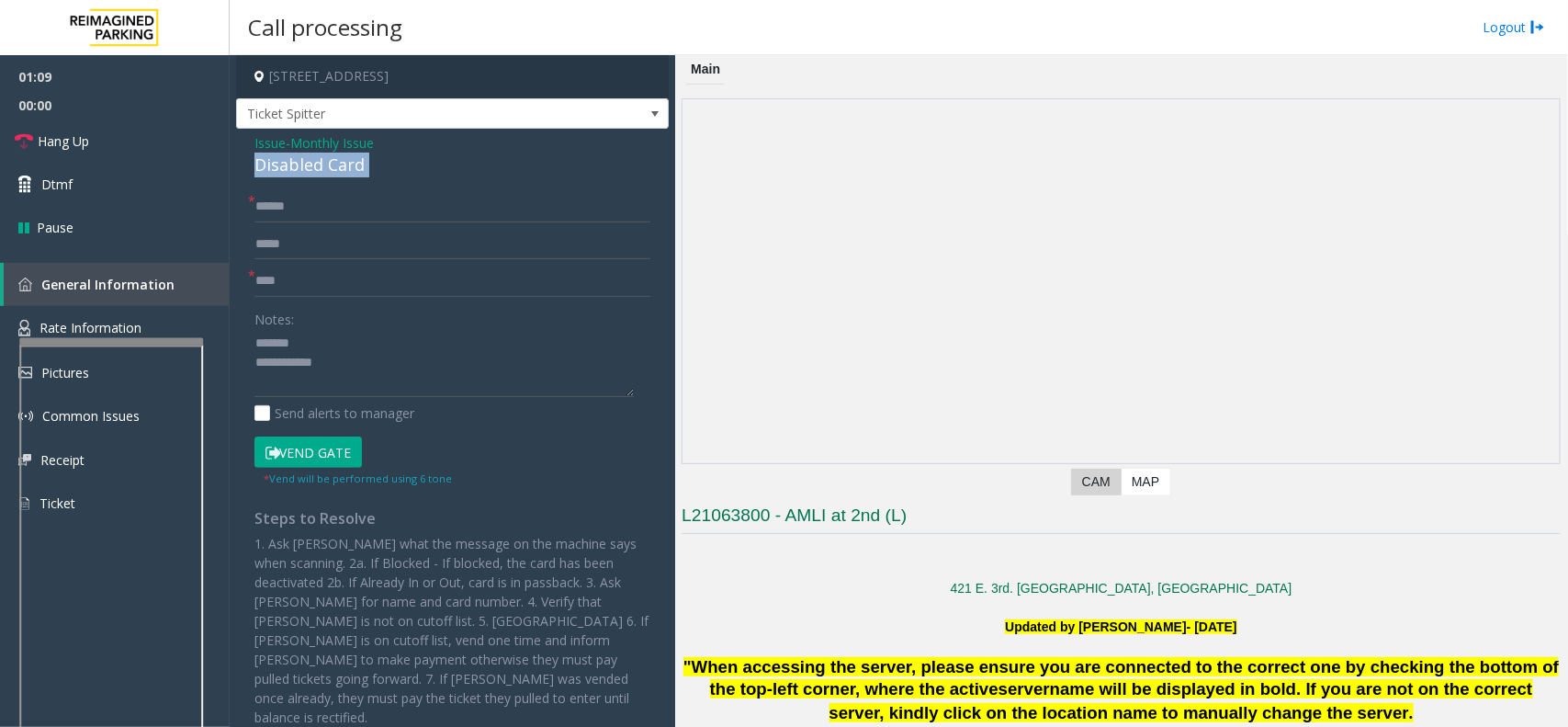 click on "Disabled Card" 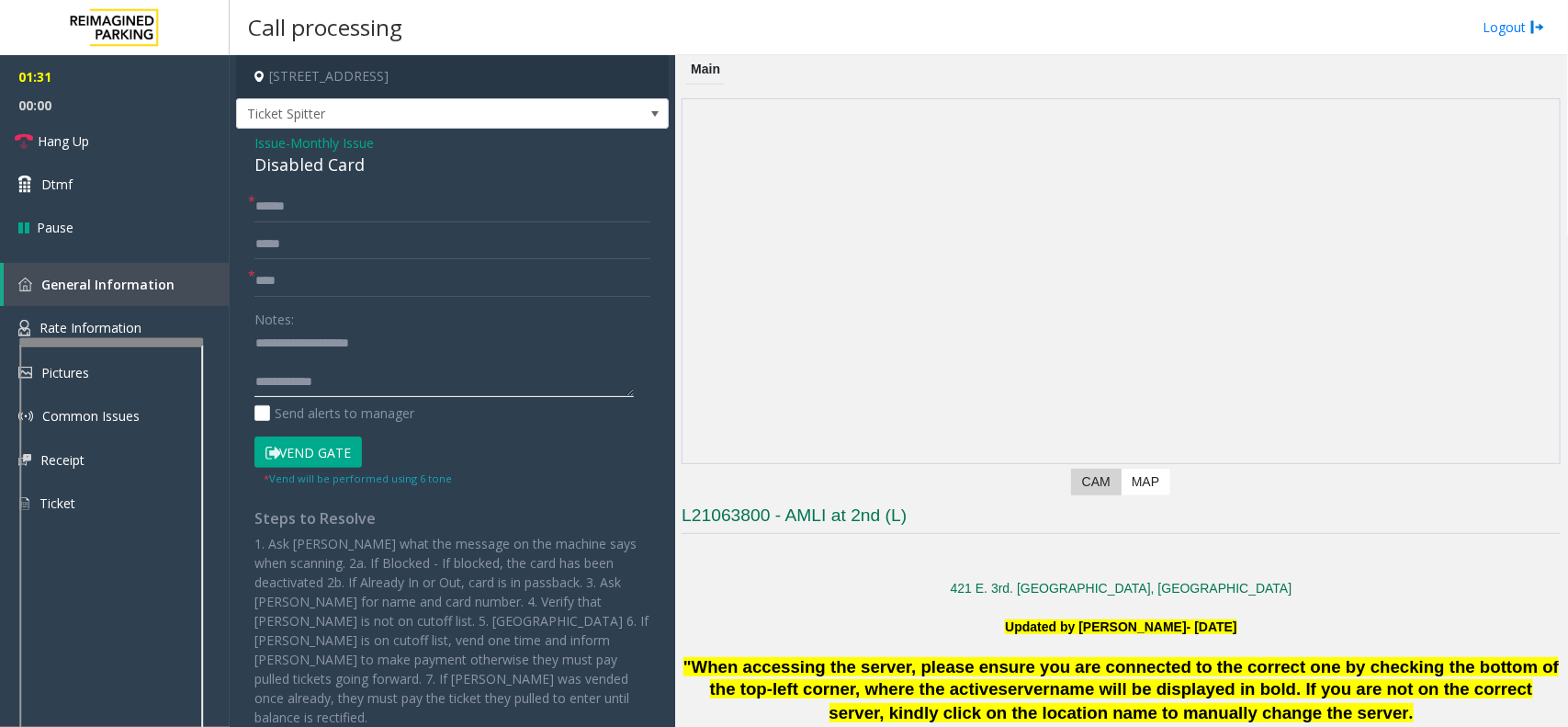 click 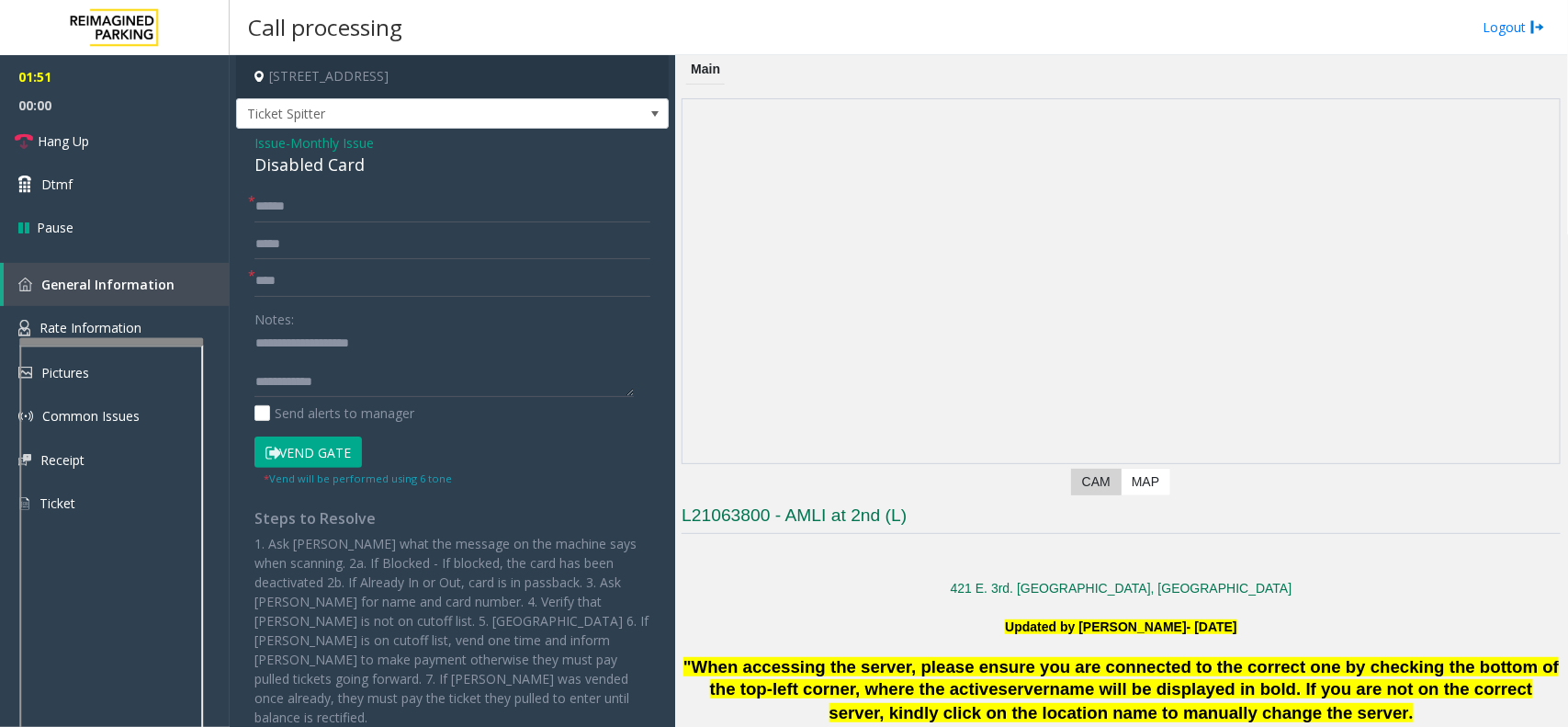 click on "Vend Gate" 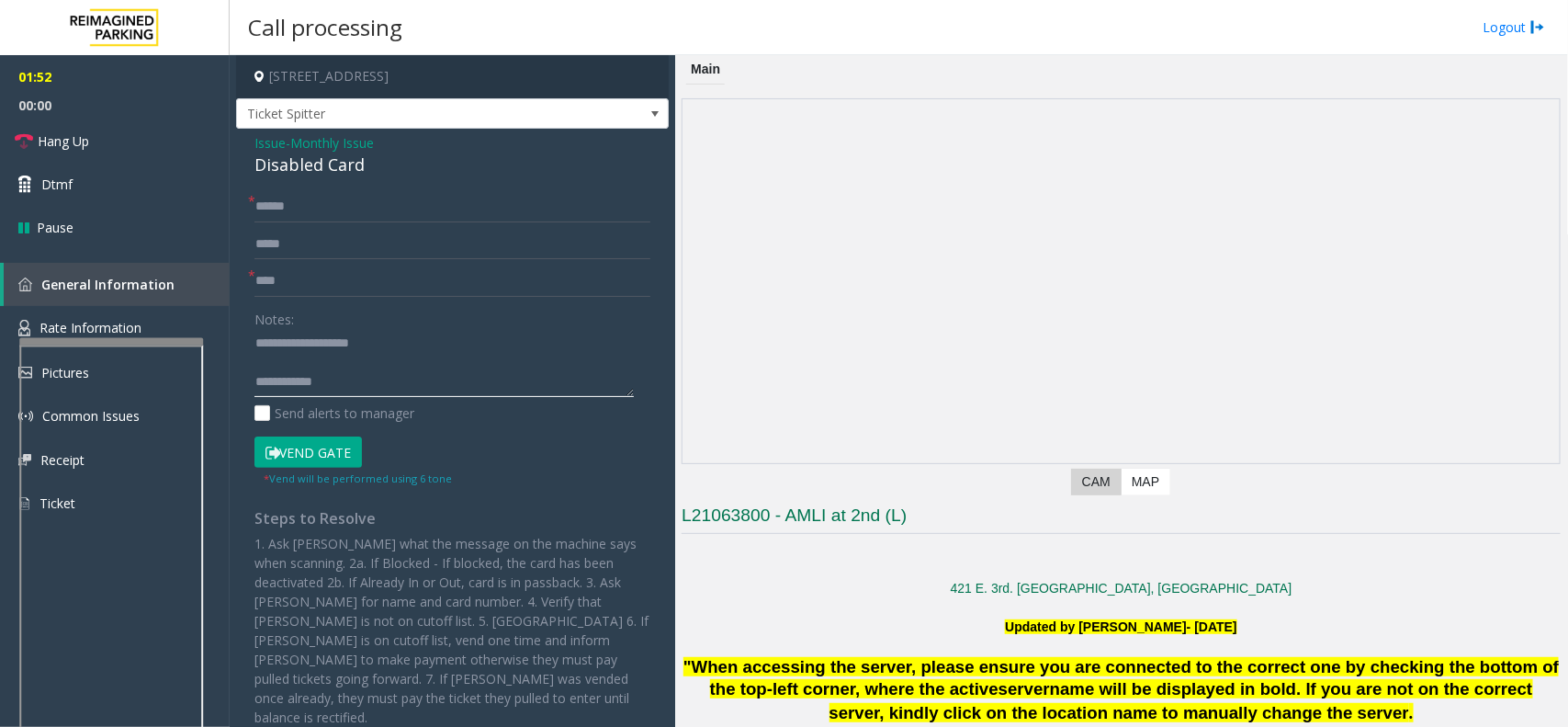 click 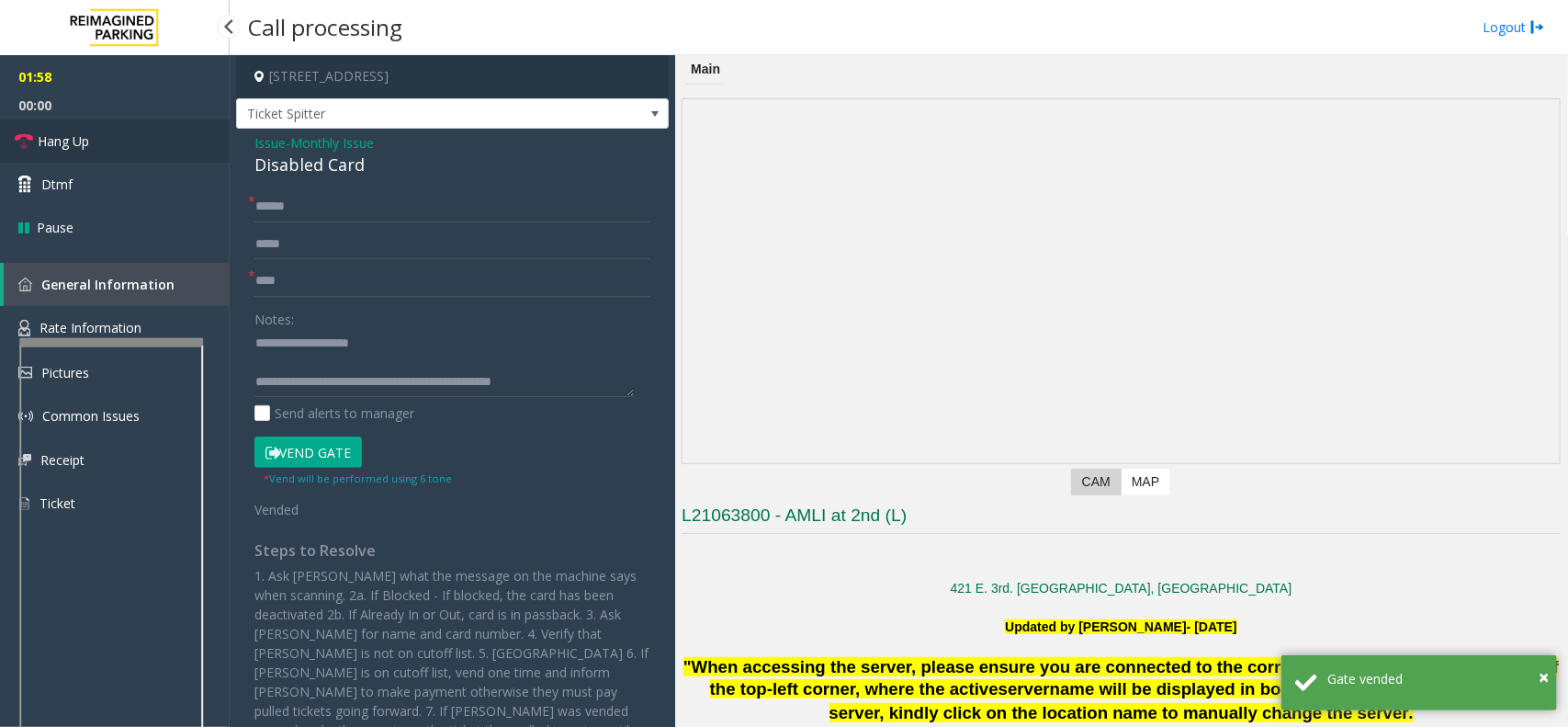 click on "Hang Up" at bounding box center (115, 141) 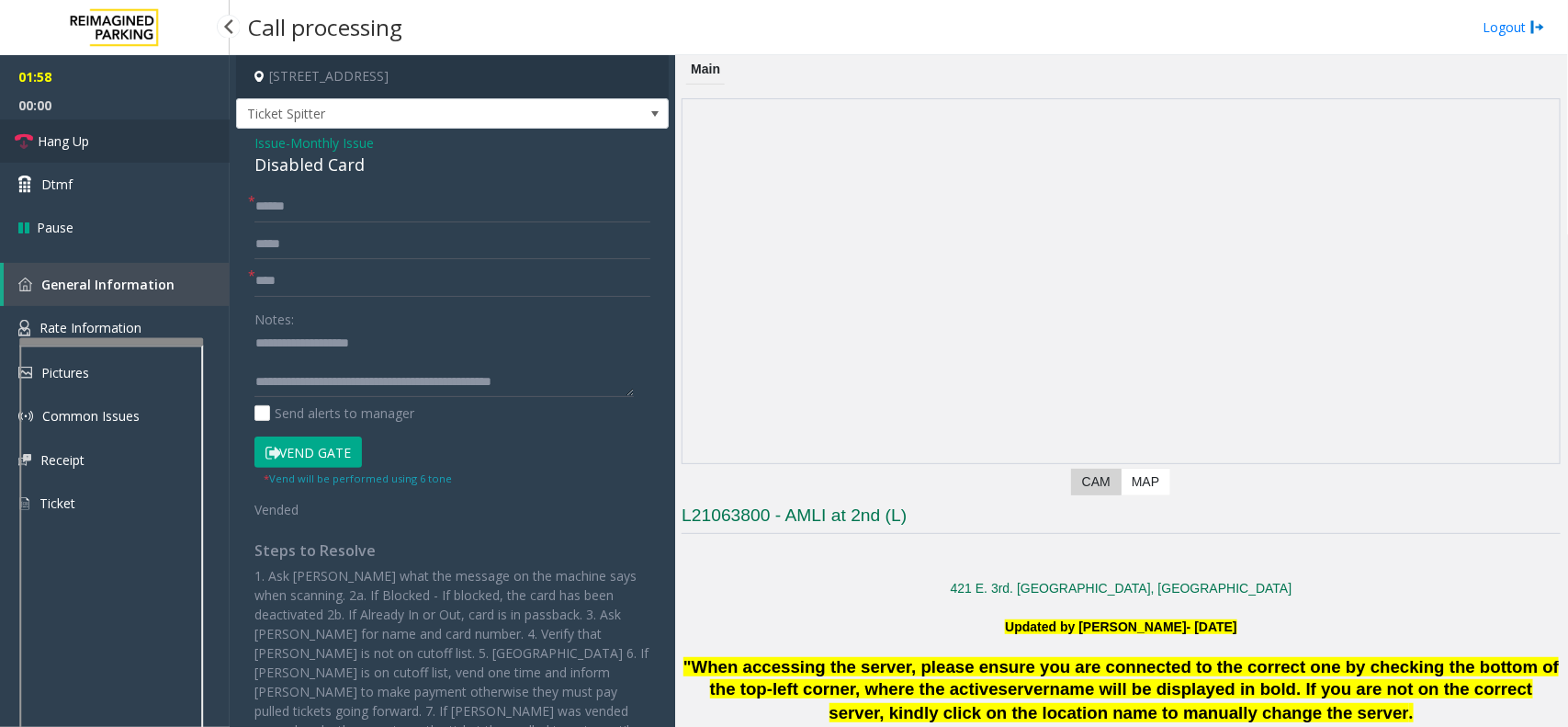 click on "Hang Up" at bounding box center (115, 141) 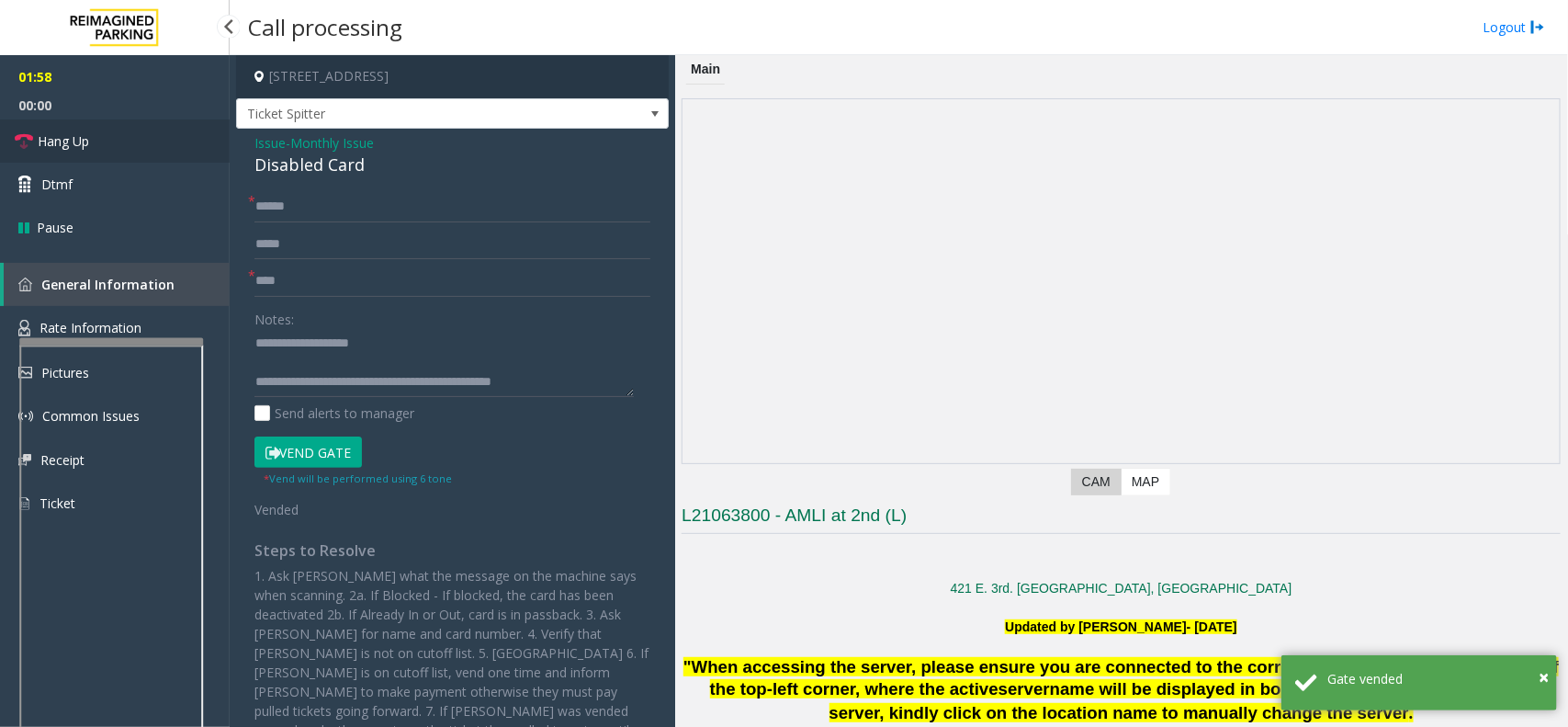click on "Hang Up" at bounding box center (115, 141) 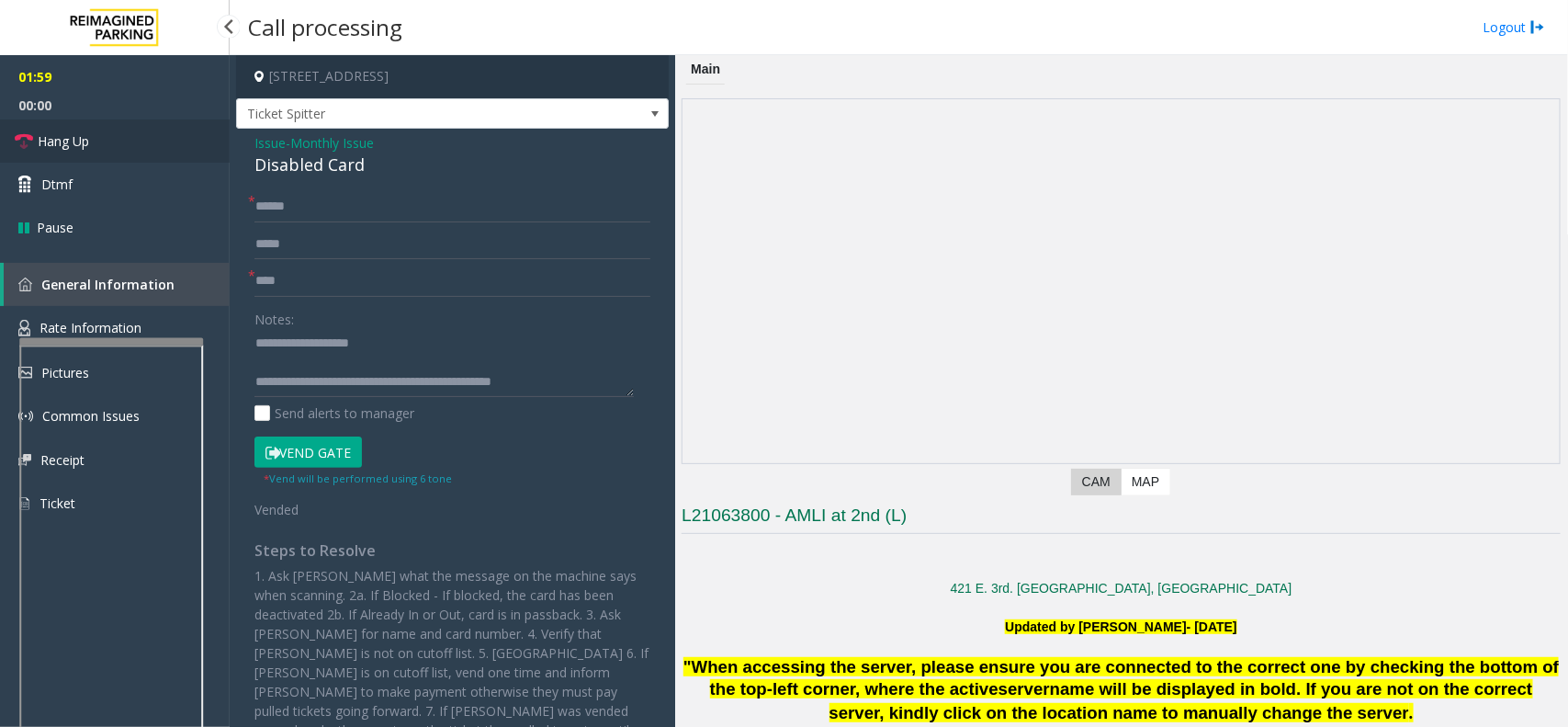 click on "Hang Up" at bounding box center [115, 141] 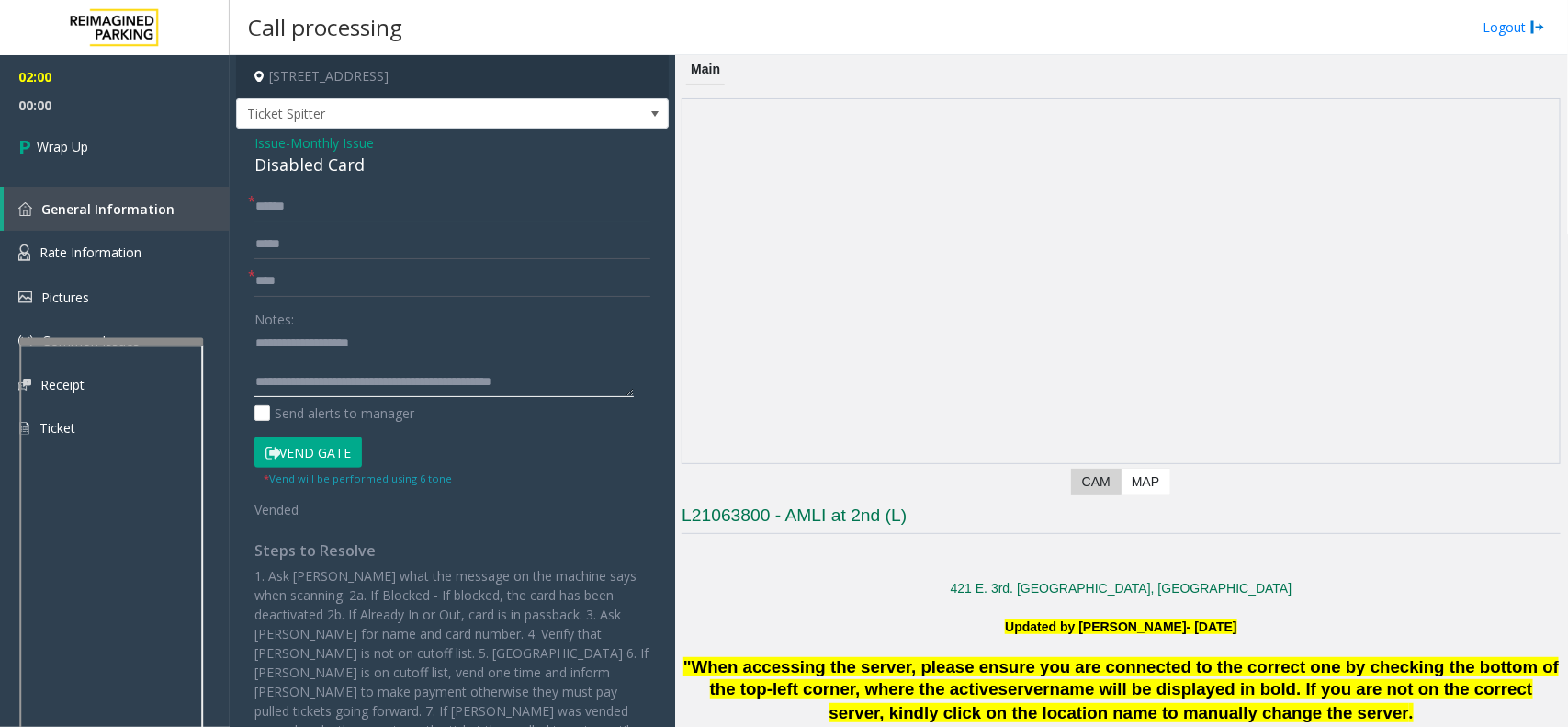 click 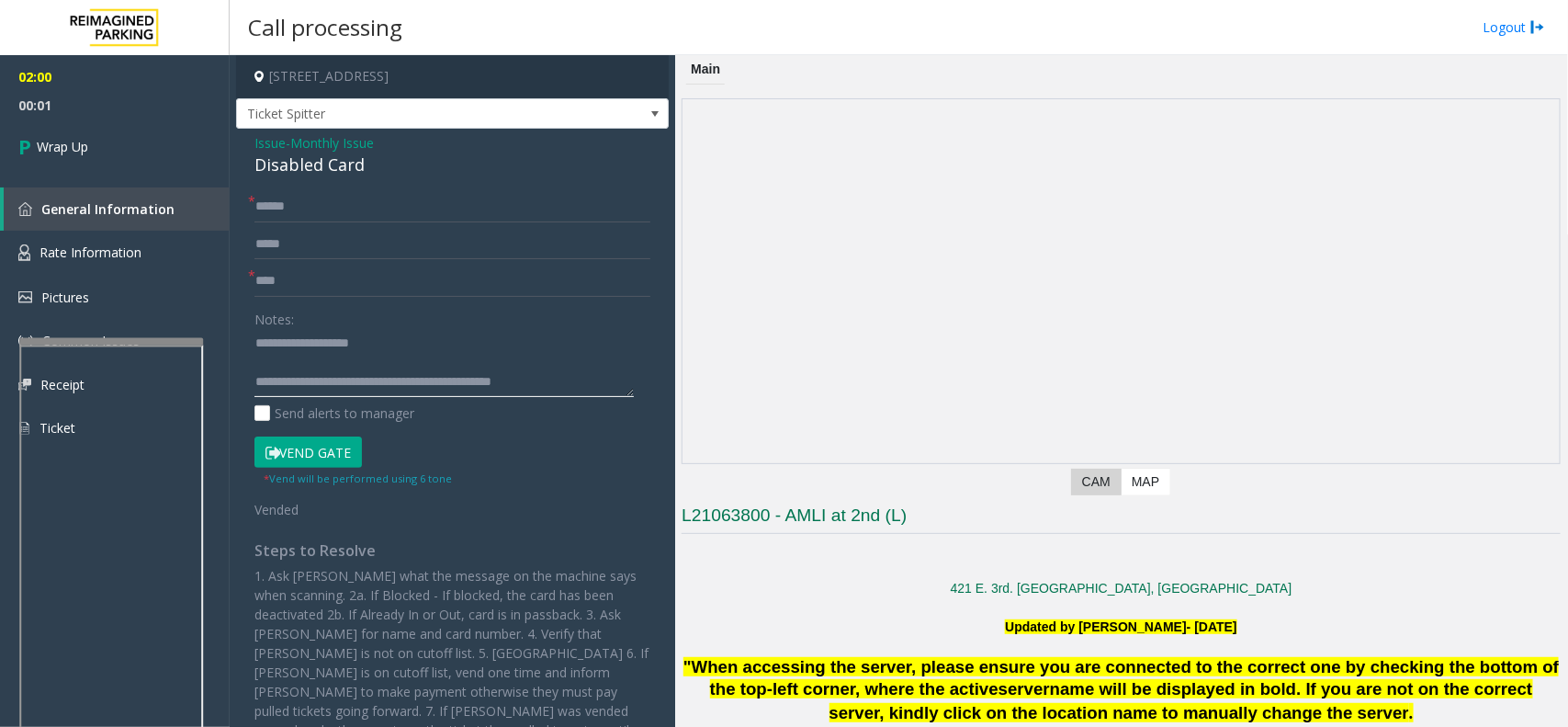 click 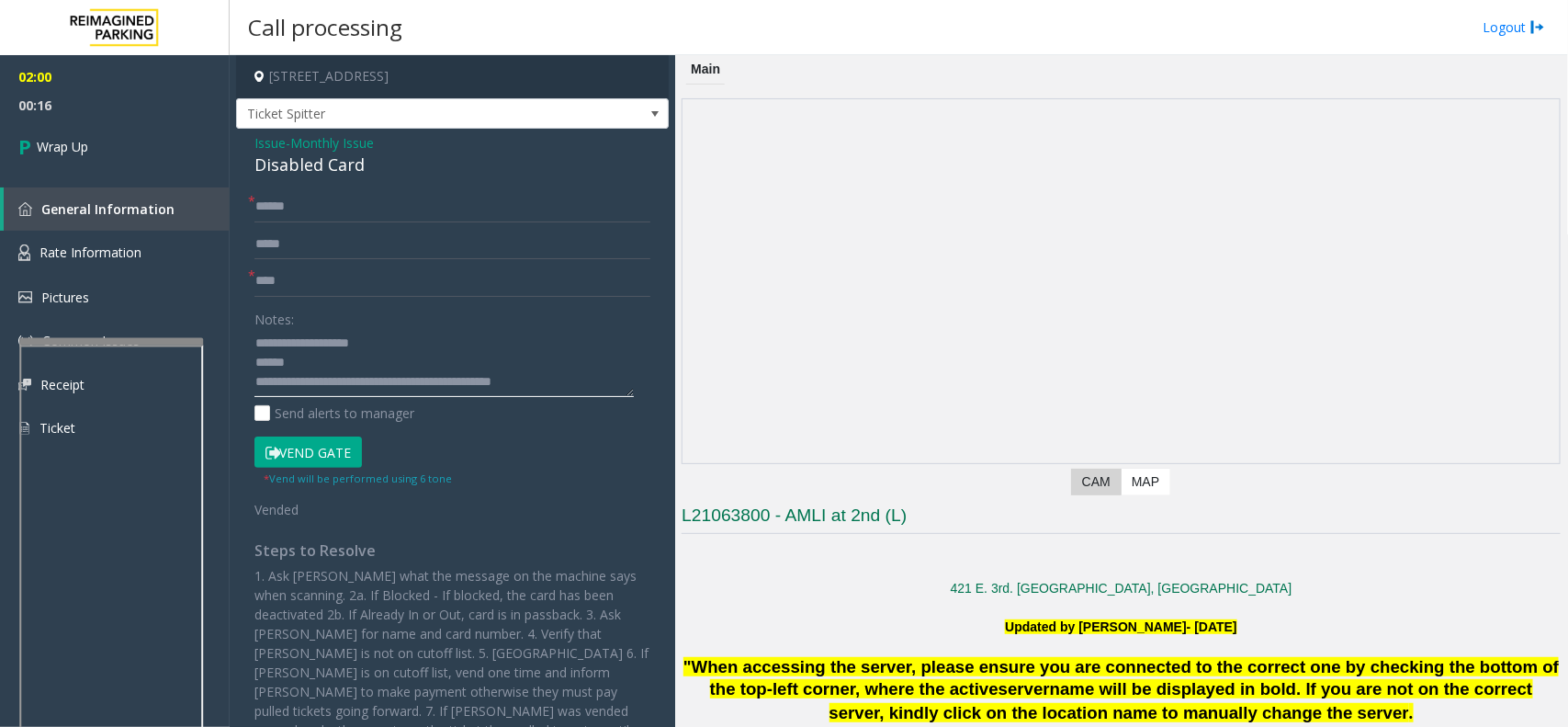 click 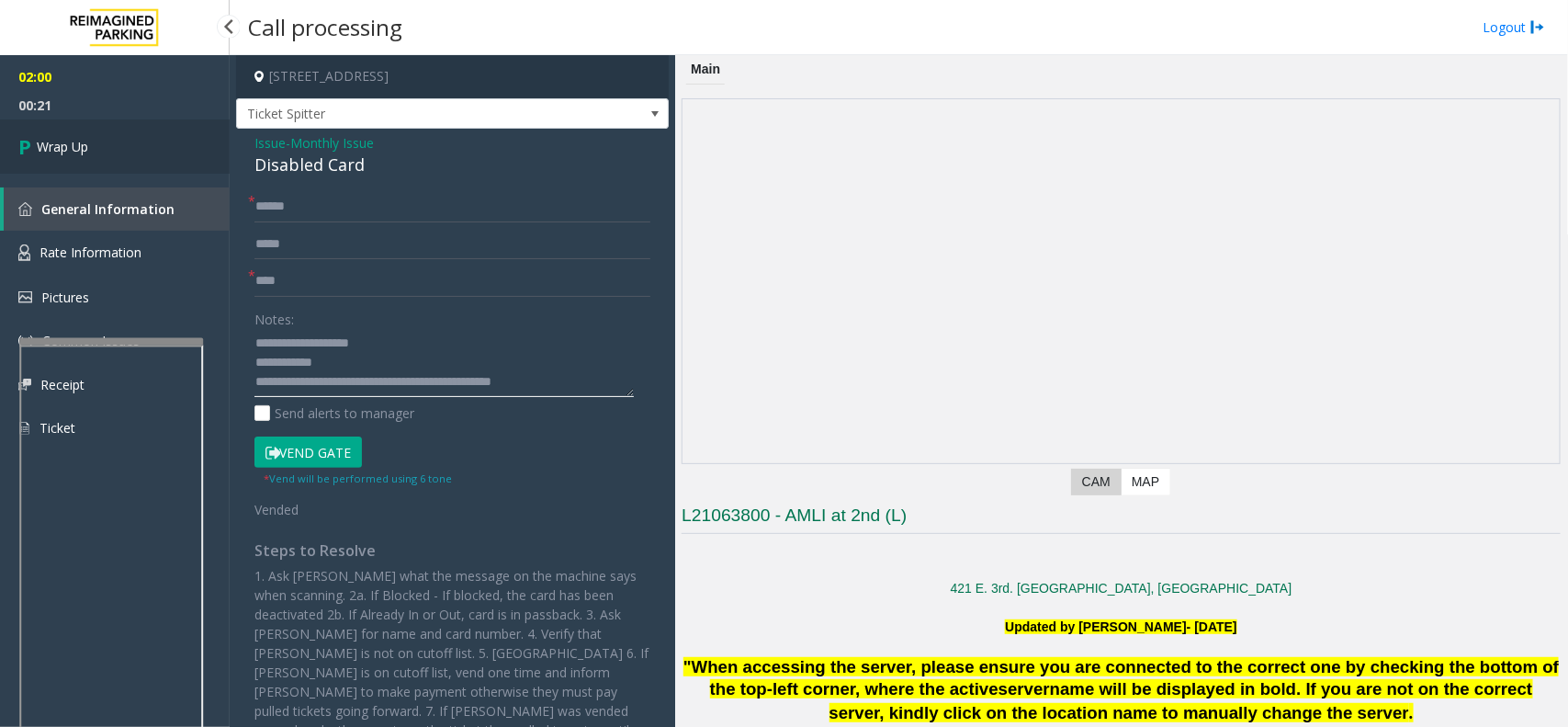 type on "**********" 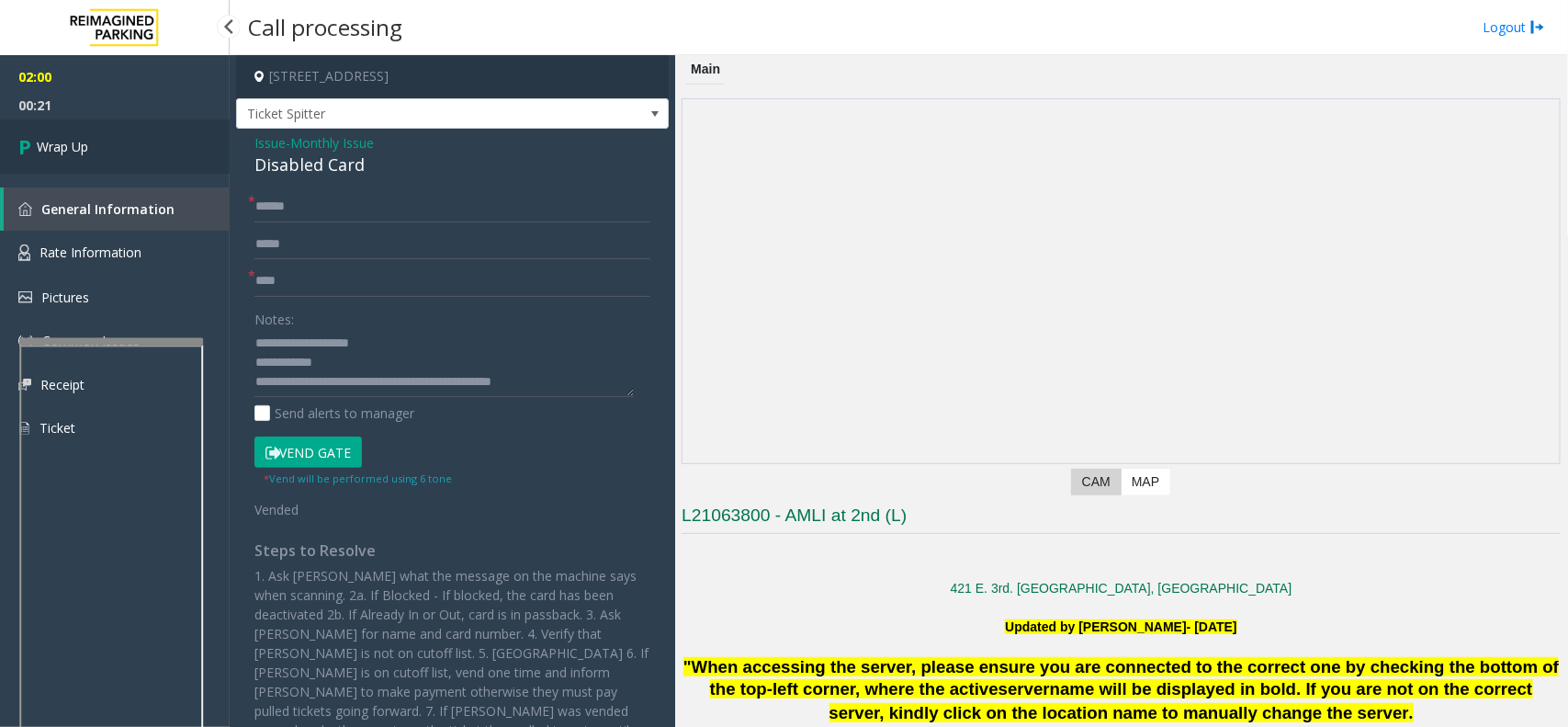 click on "Wrap Up" at bounding box center (115, 146) 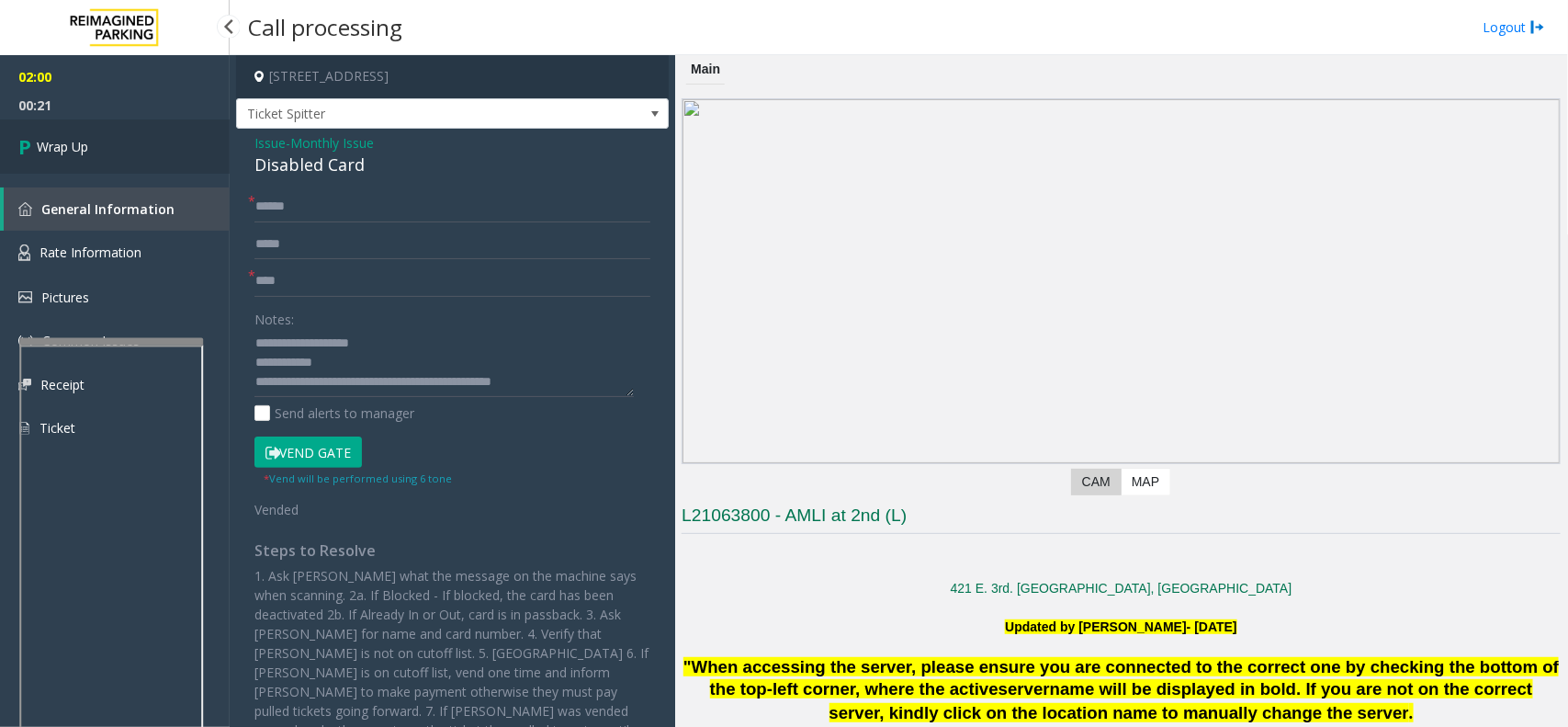 click on "Wrap Up" at bounding box center [115, 146] 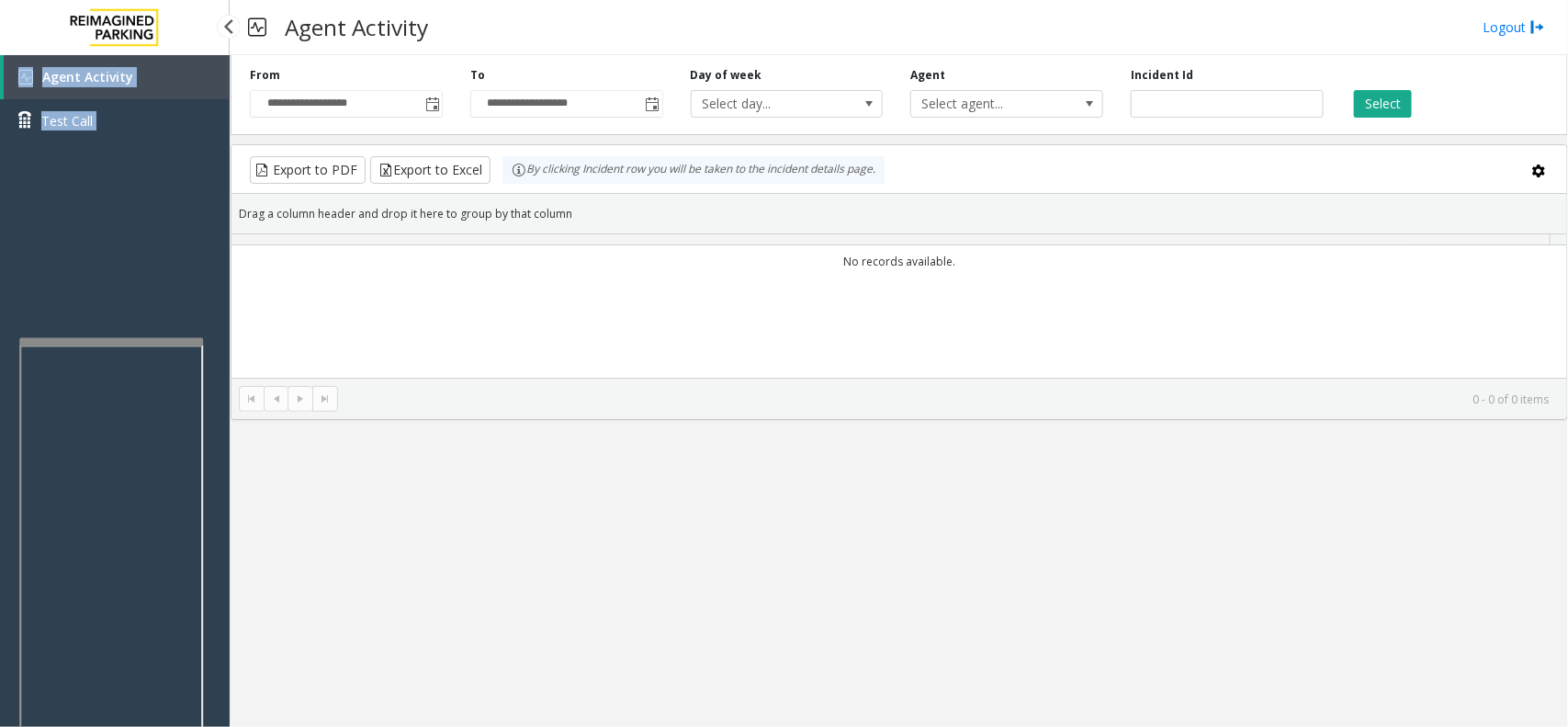 click on "Agent Activity Test Call" at bounding box center [115, 106] 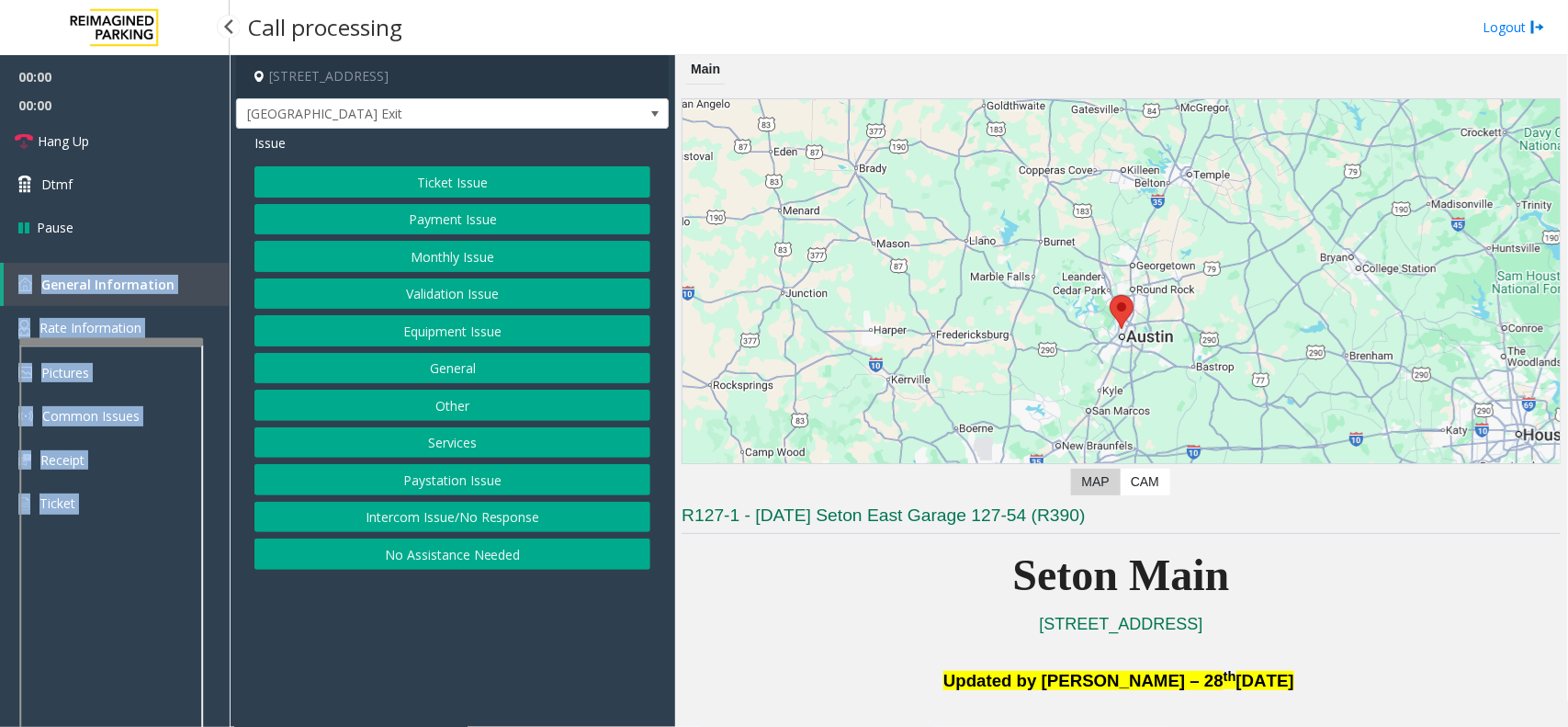 click on "Equipment Issue" 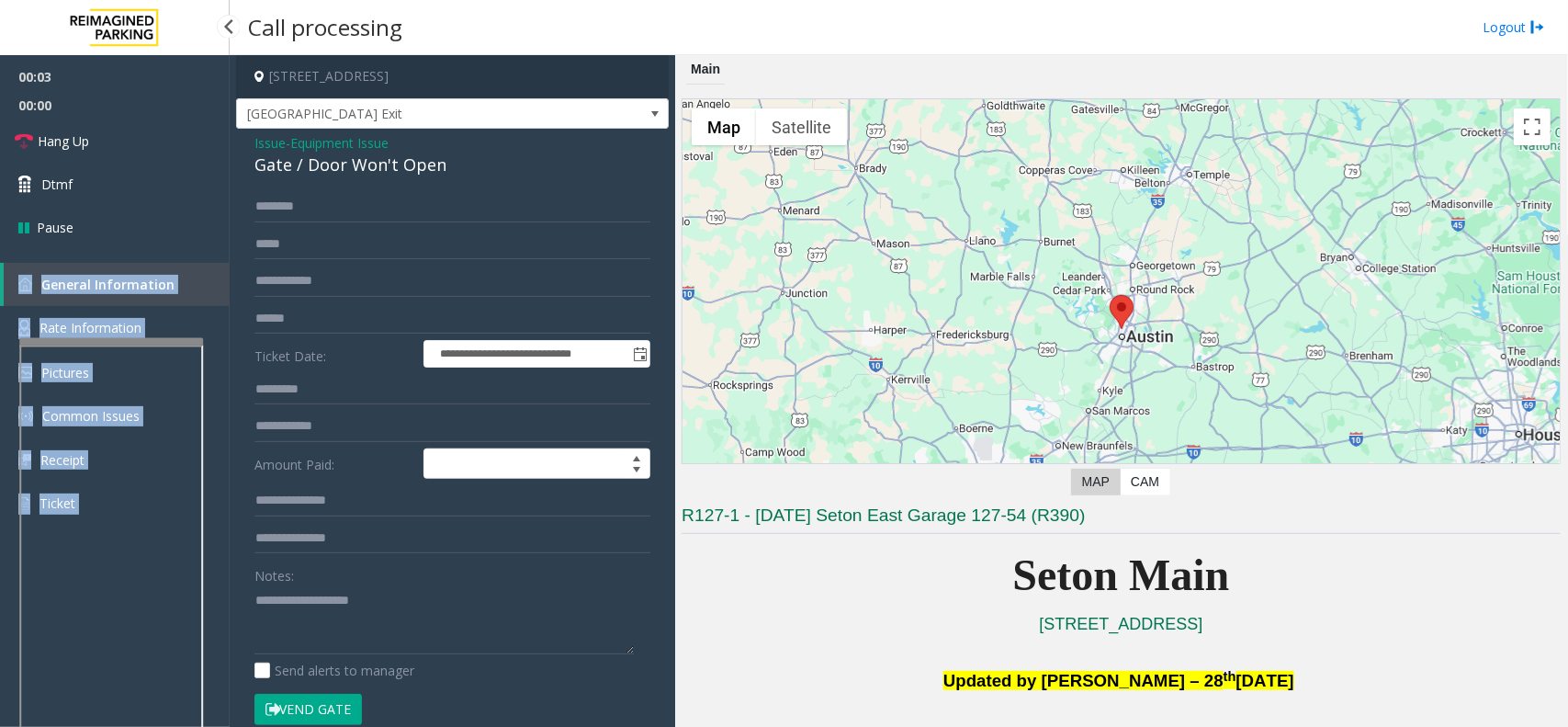 click on "Vend Gate" 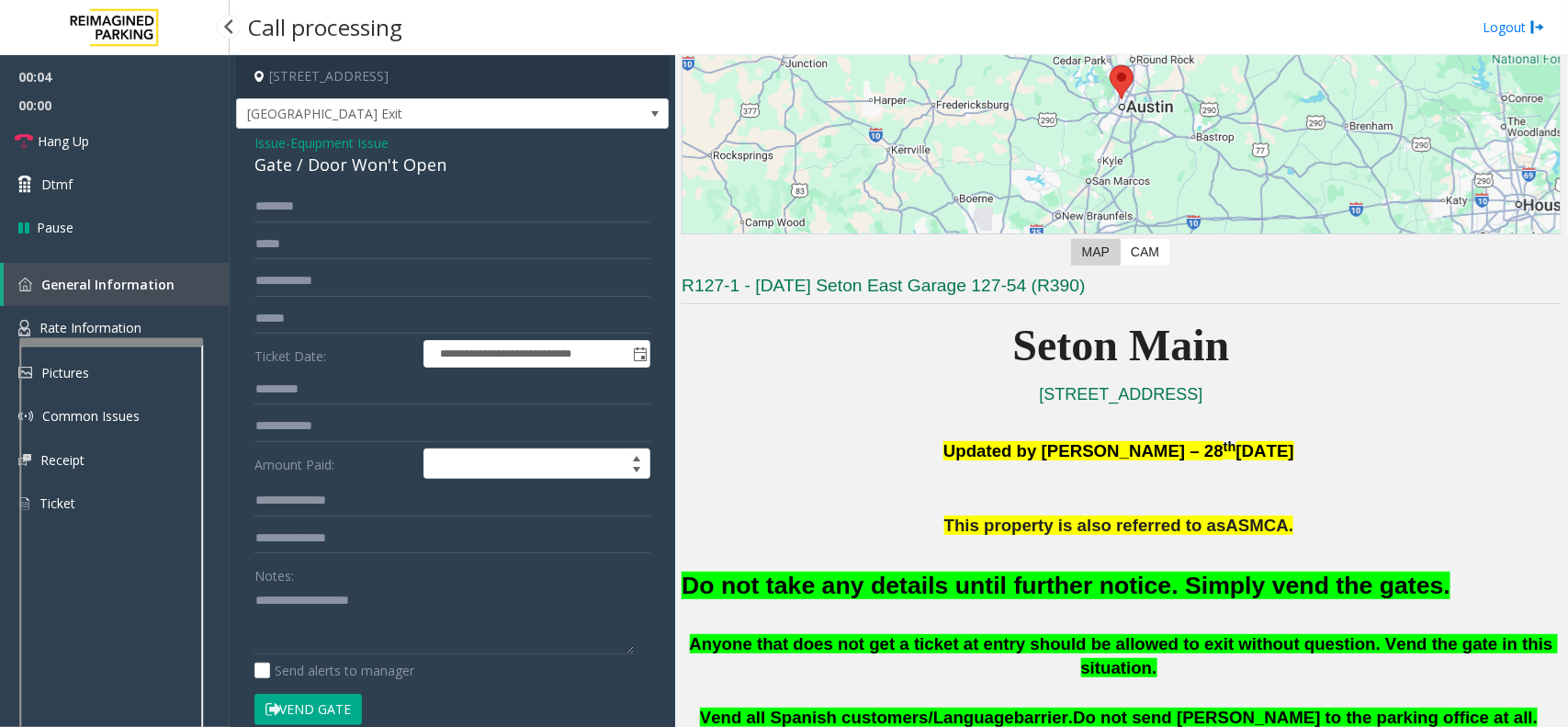 click on "Do not take any details until further notice. Simply vend the gates." 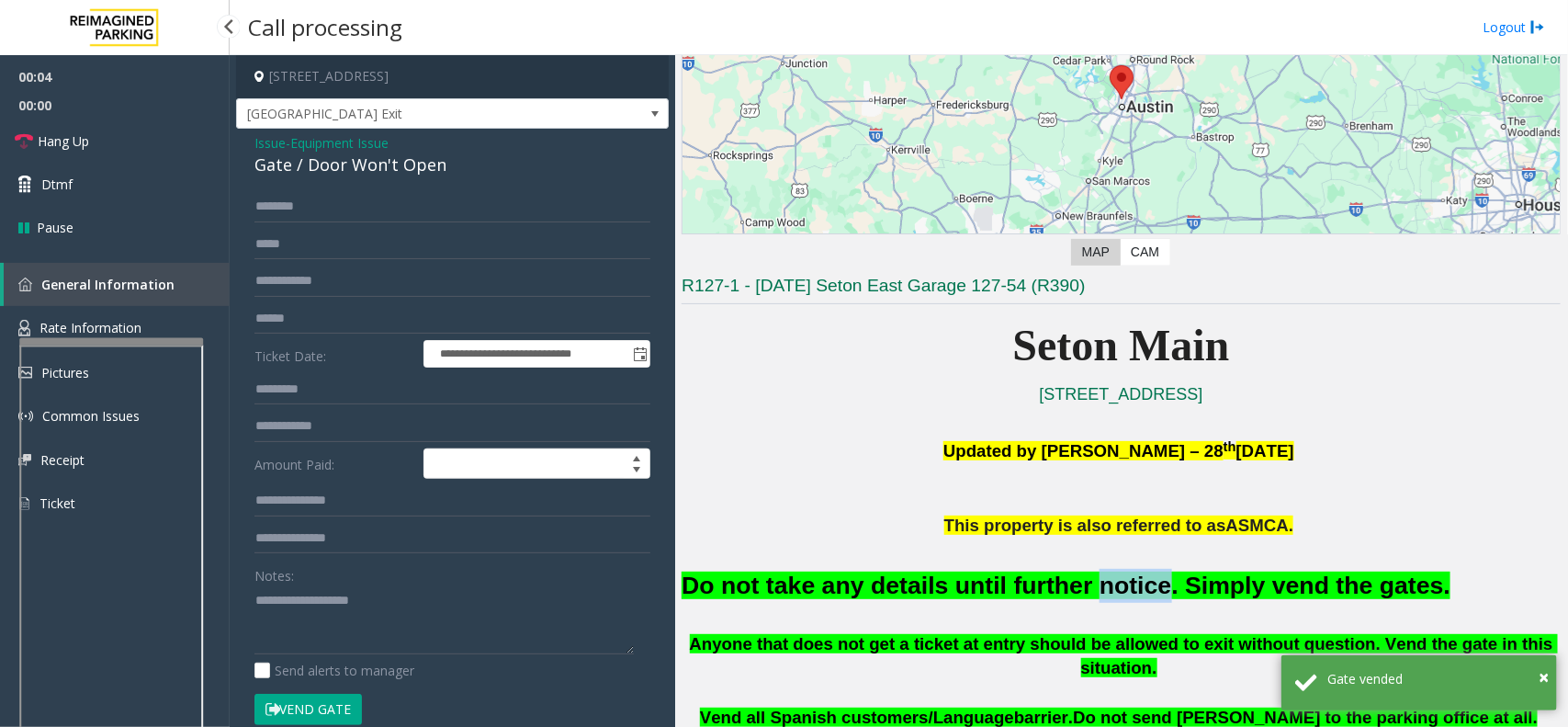 click on "Do not take any details until further notice. Simply vend the gates." 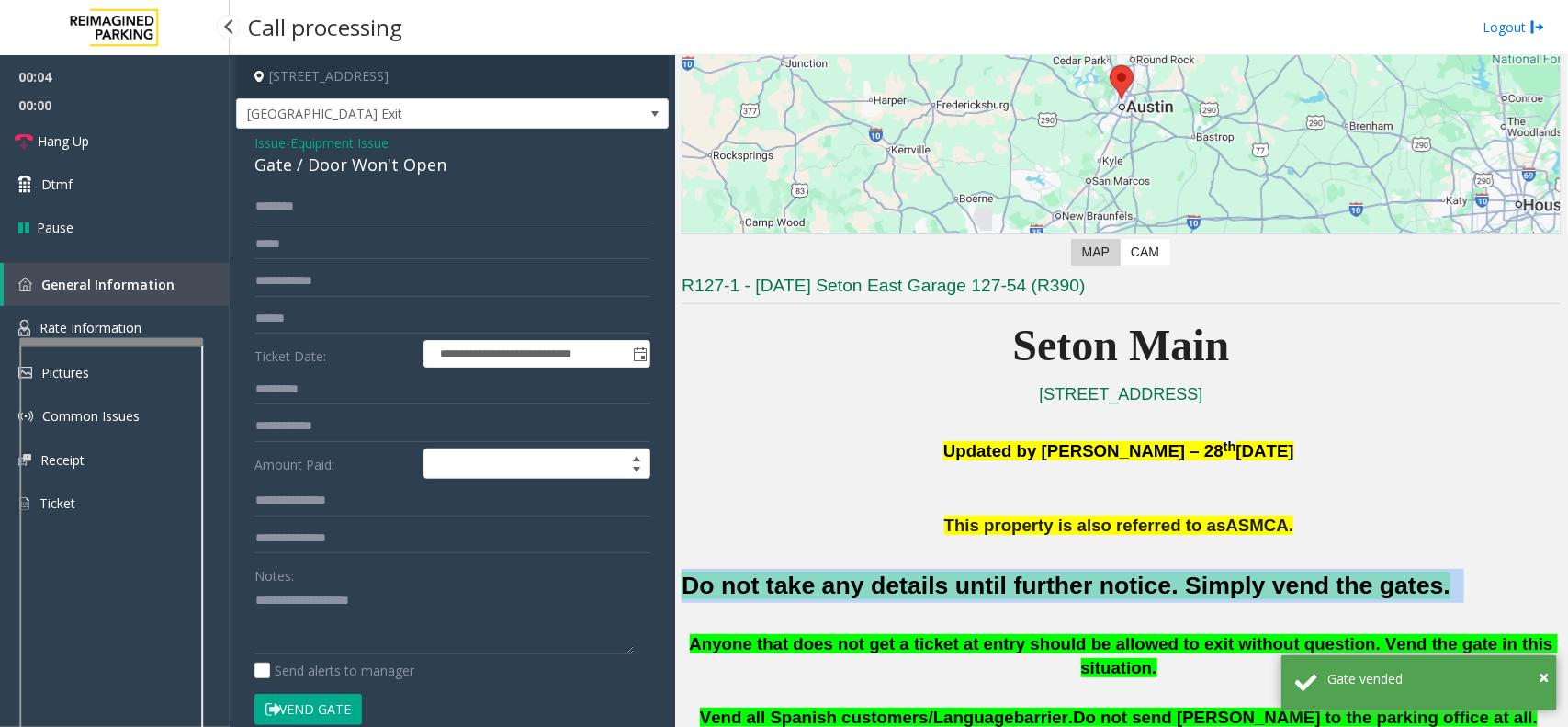 click on "Do not take any details until further notice. Simply vend the gates." 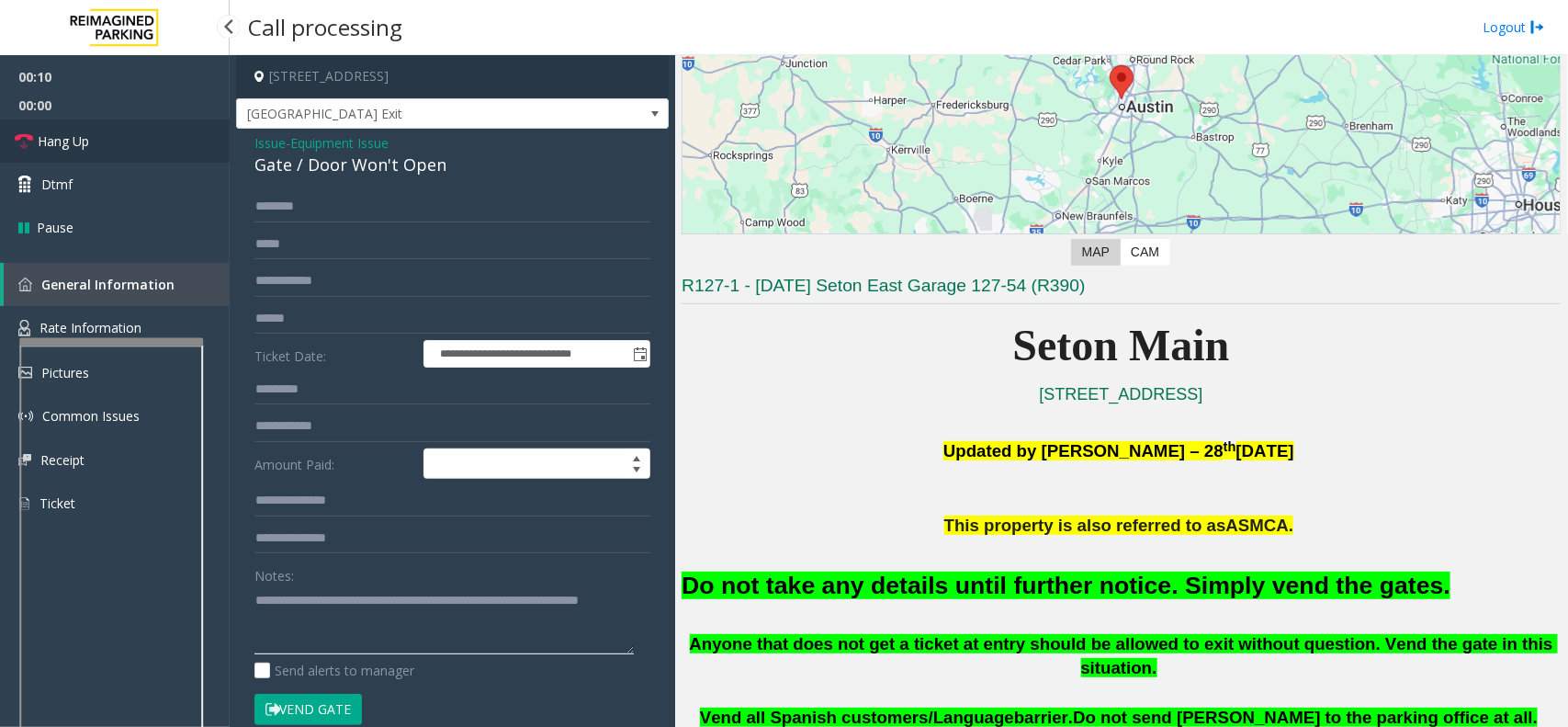 type on "**********" 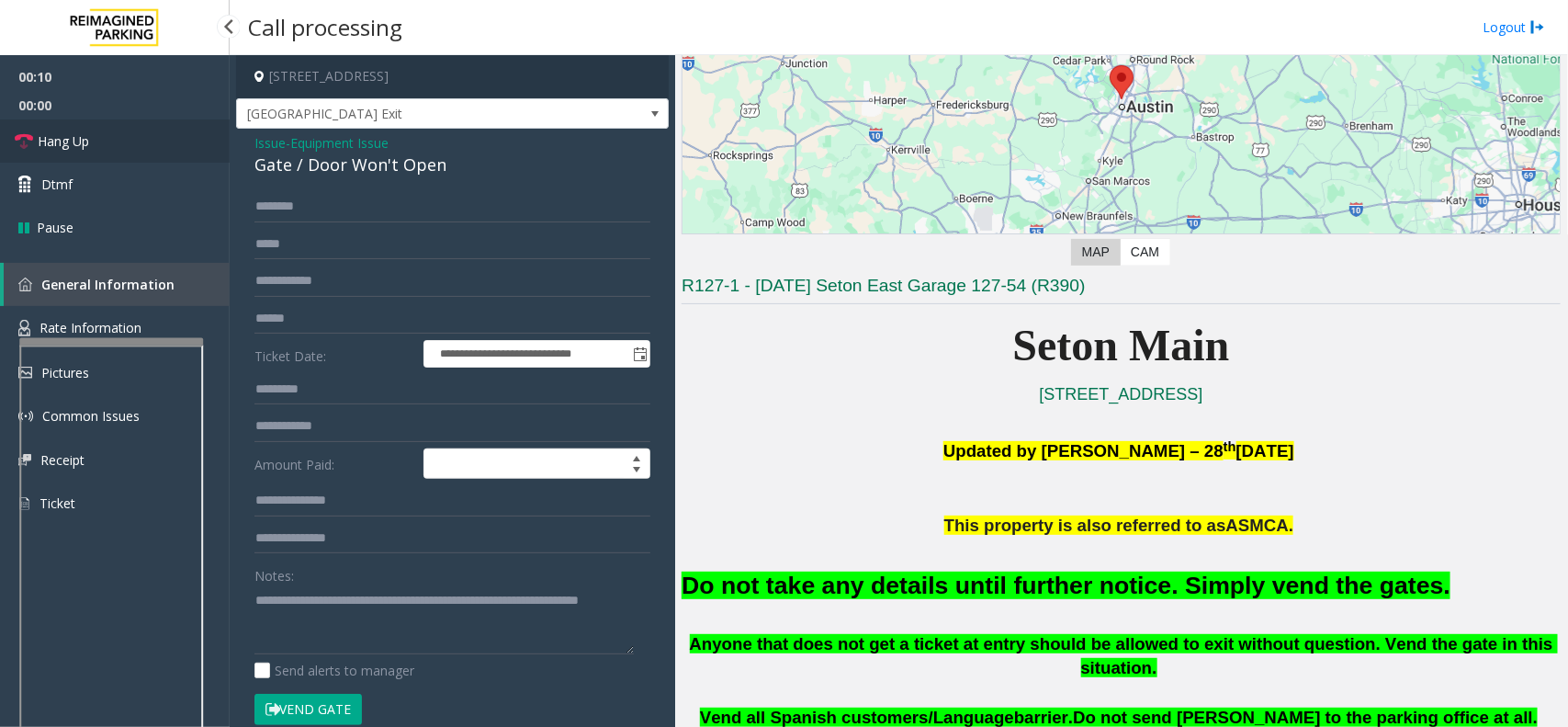 click on "Hang Up" at bounding box center (115, 141) 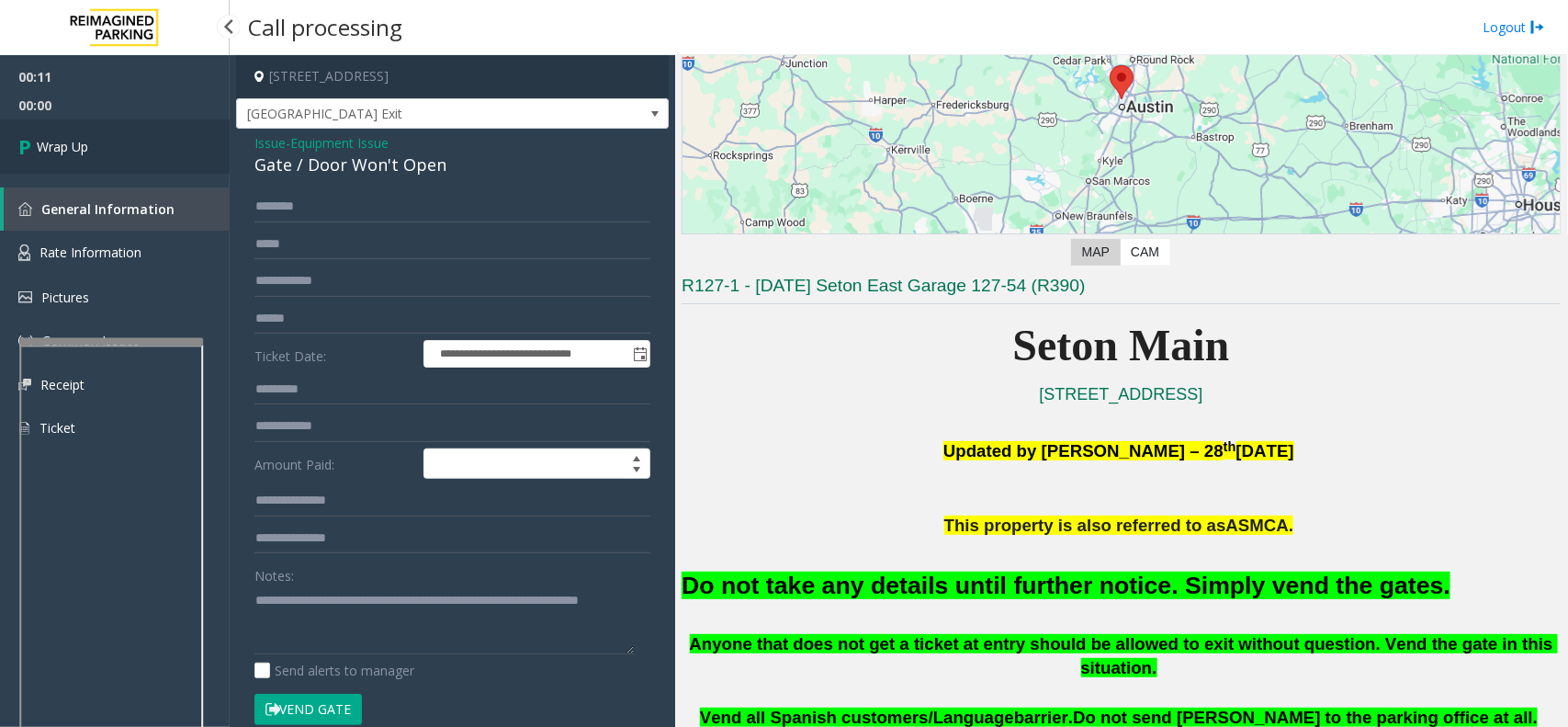 click on "Wrap Up" at bounding box center (115, 146) 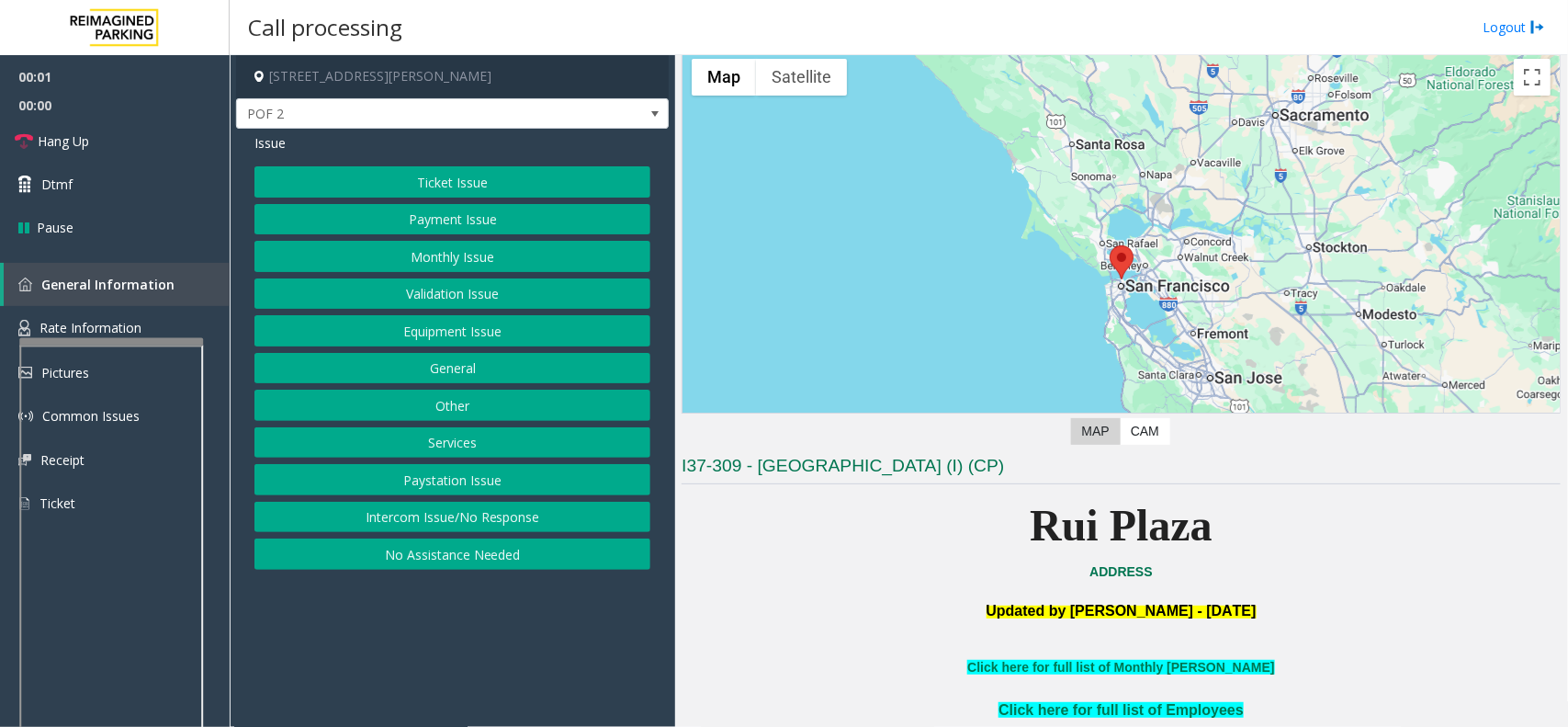 scroll, scrollTop: 115, scrollLeft: 0, axis: vertical 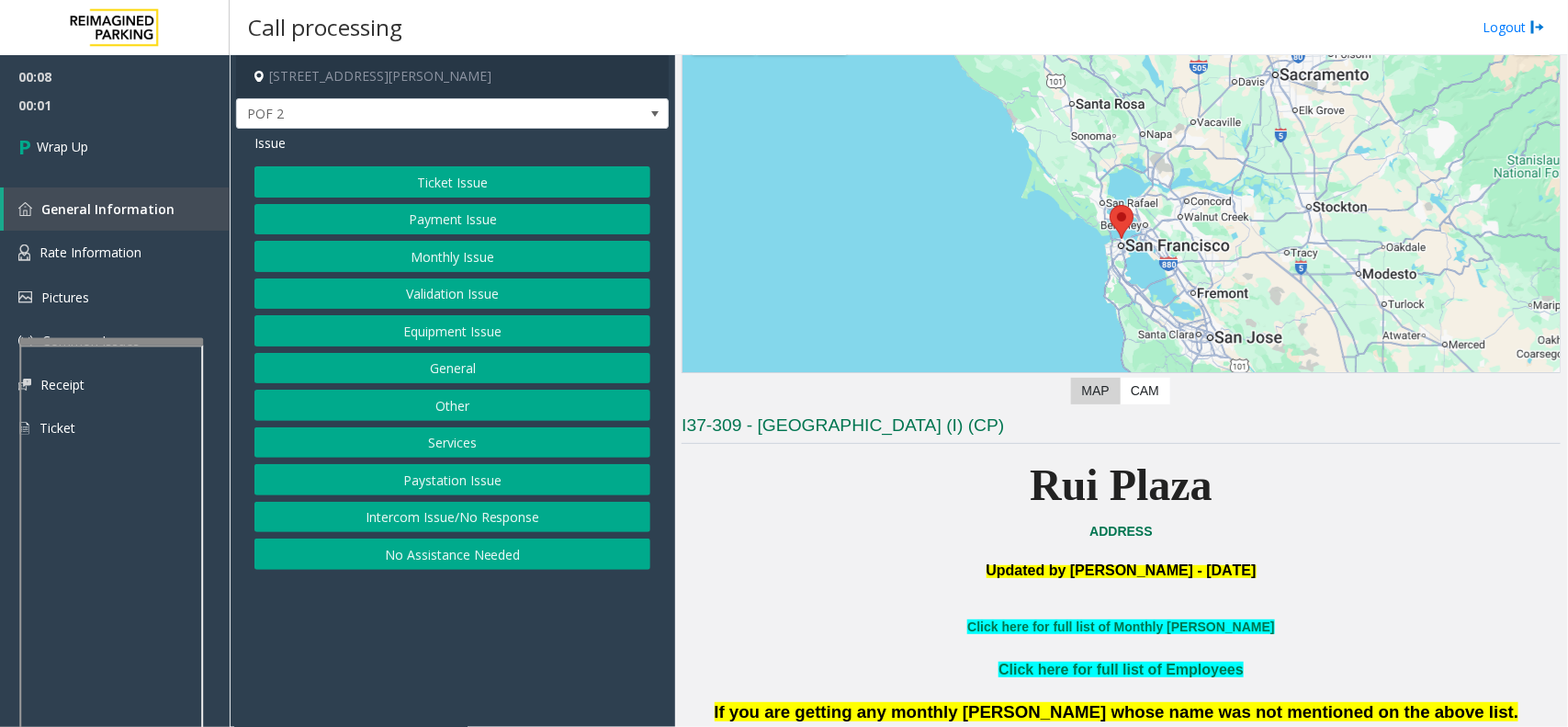 click on "Intercom Issue/No Response" 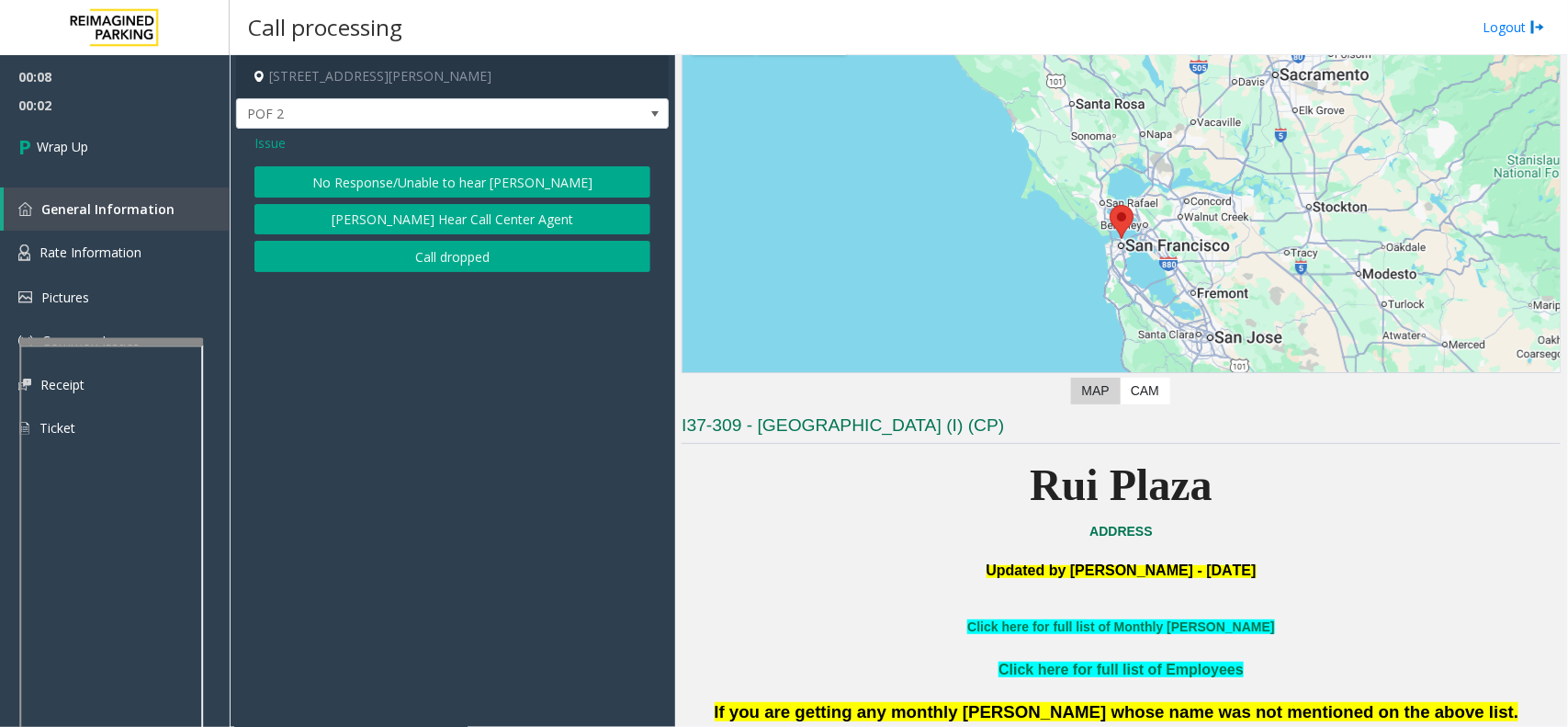 click on "No Response/Unable to hear [PERSON_NAME]" 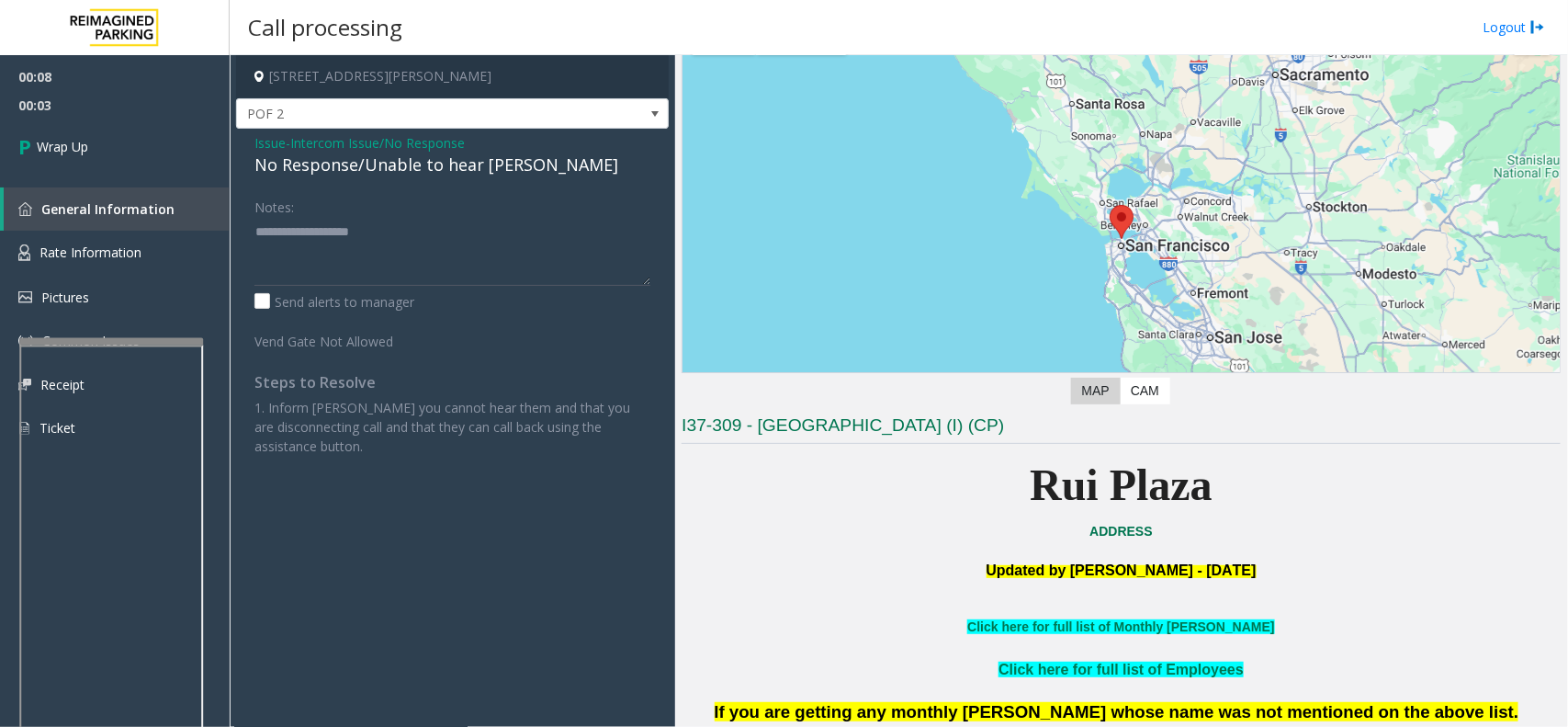 click on "No Response/Unable to hear [PERSON_NAME]" 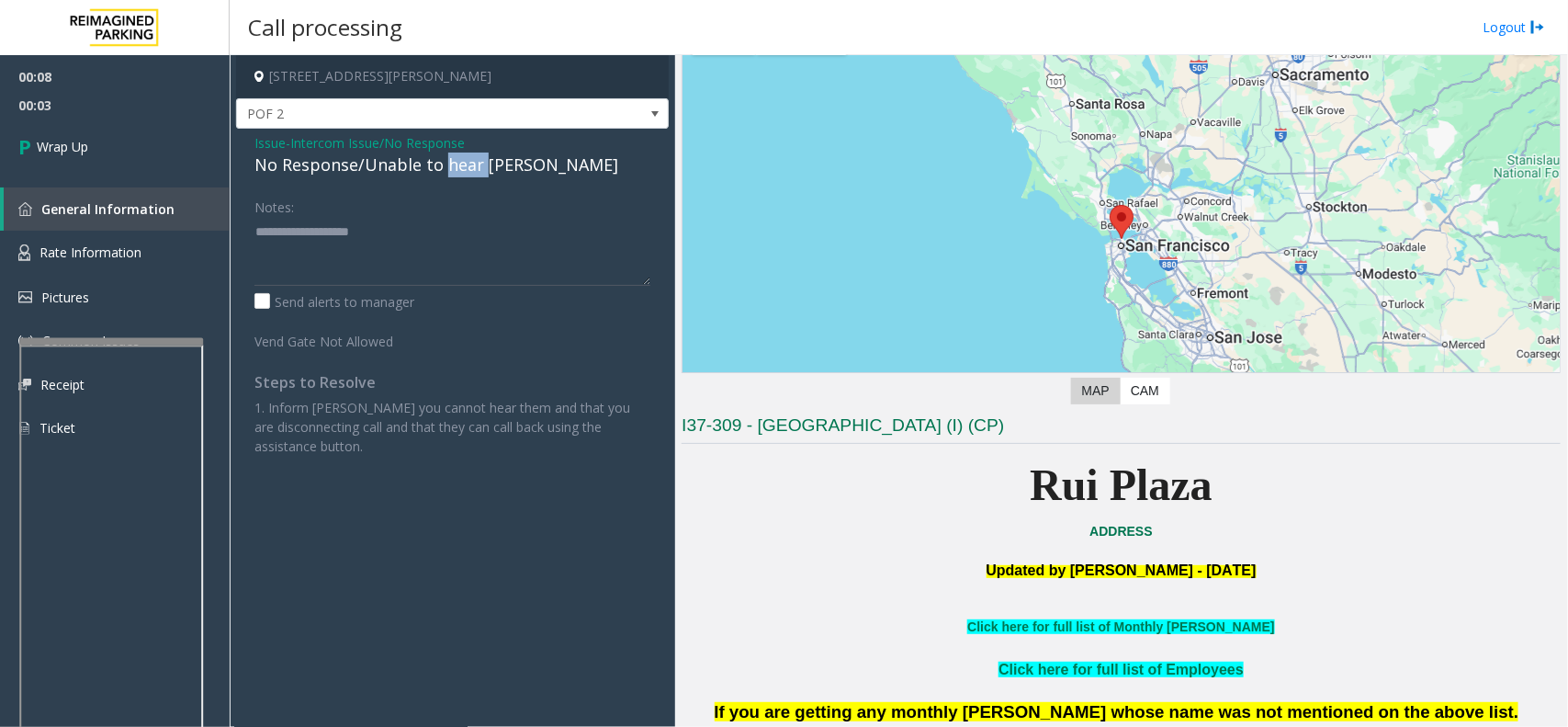 click on "No Response/Unable to hear [PERSON_NAME]" 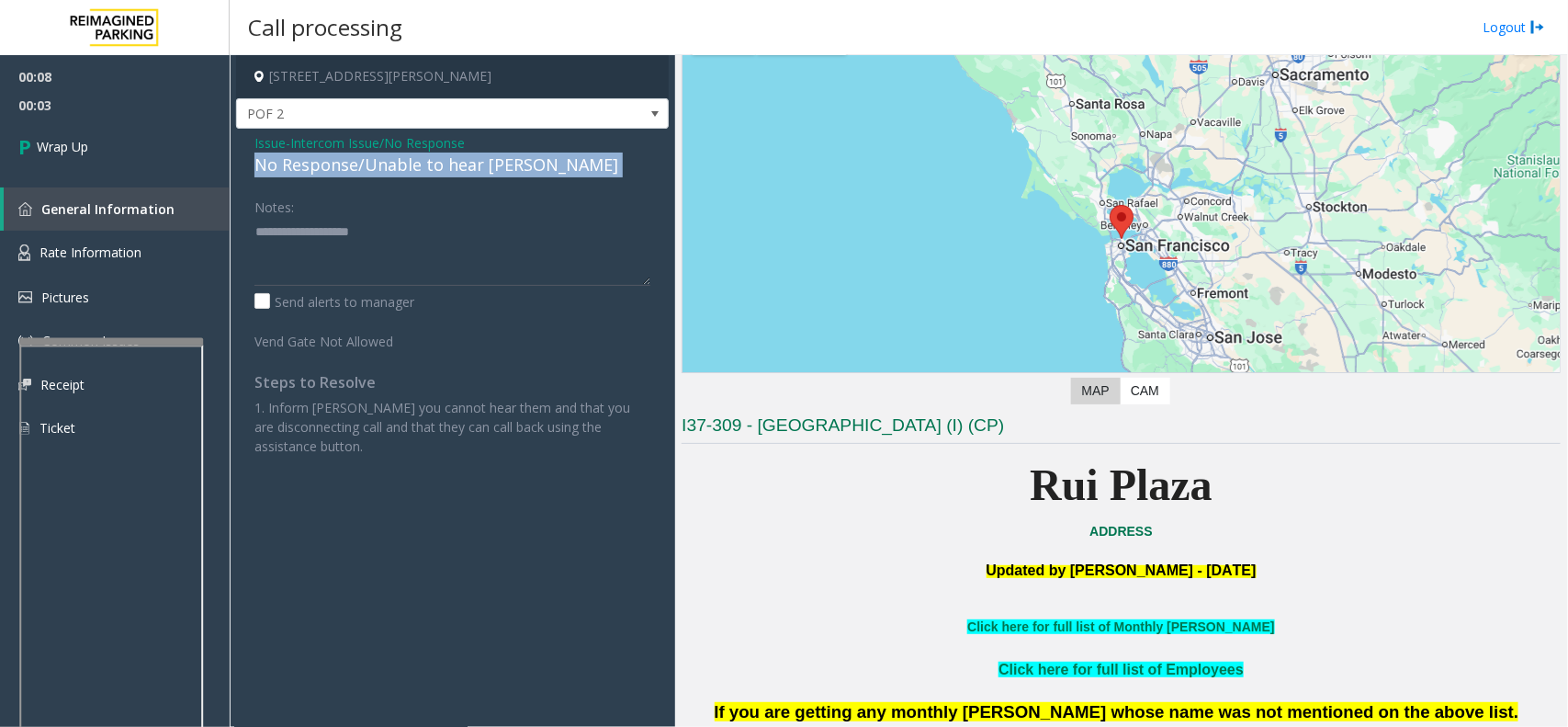 click on "No Response/Unable to hear [PERSON_NAME]" 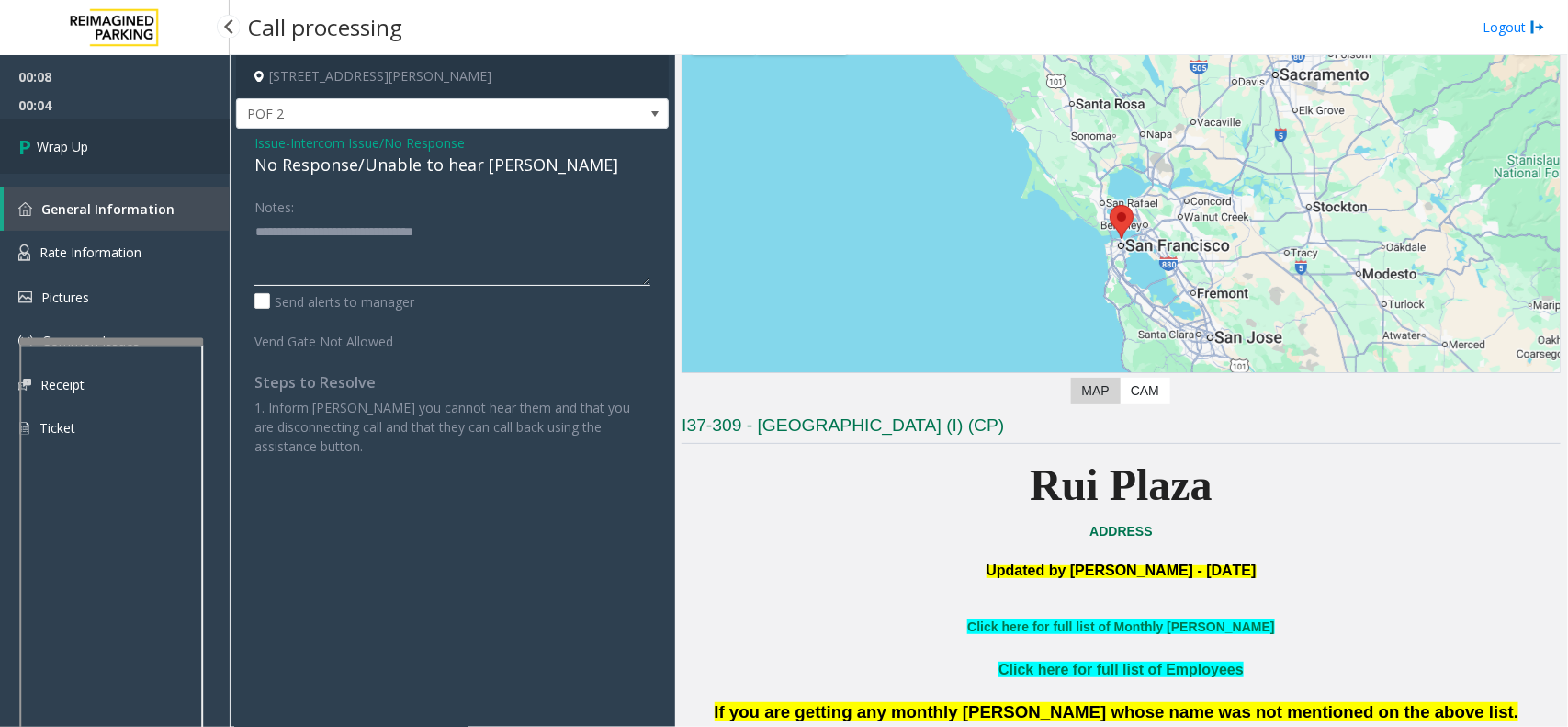 type on "**********" 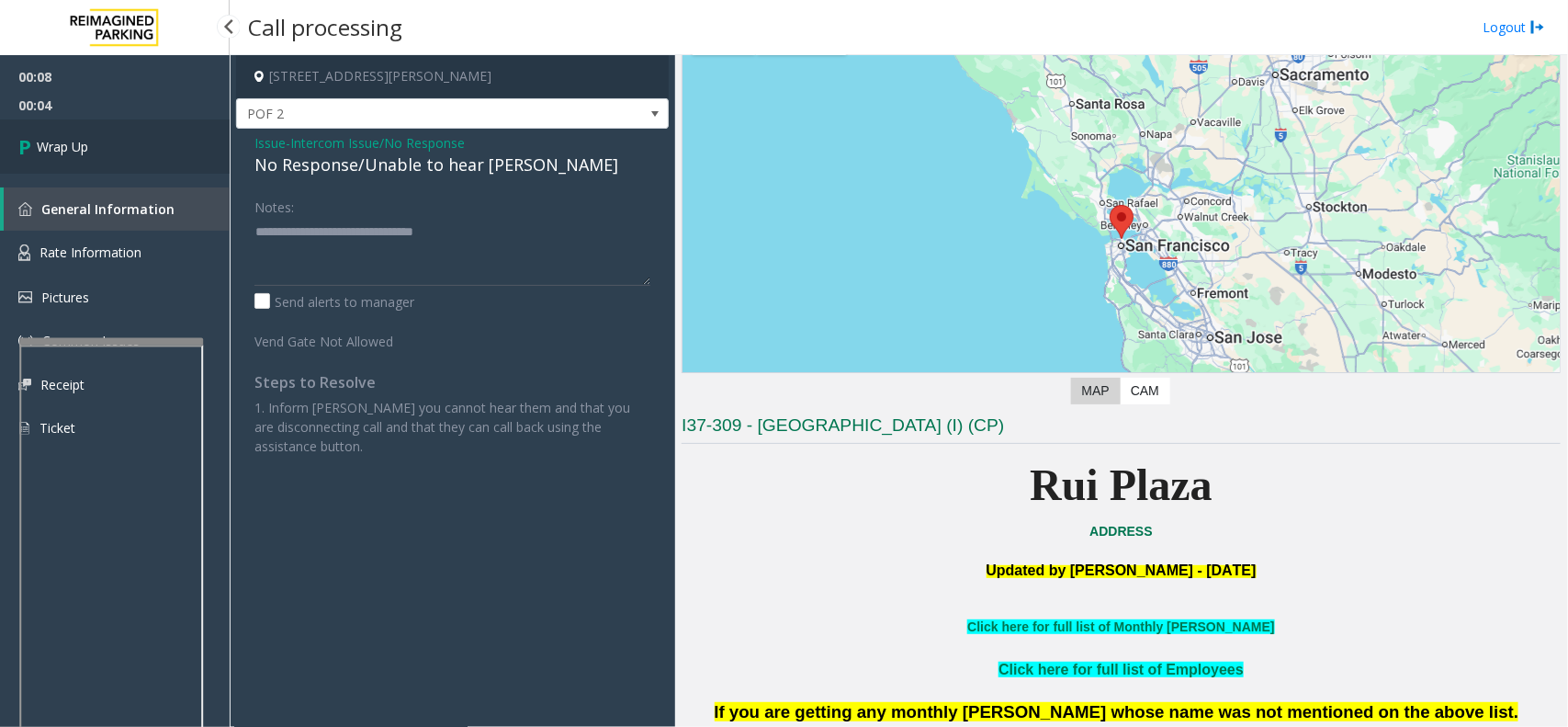 click on "Wrap Up" at bounding box center (115, 146) 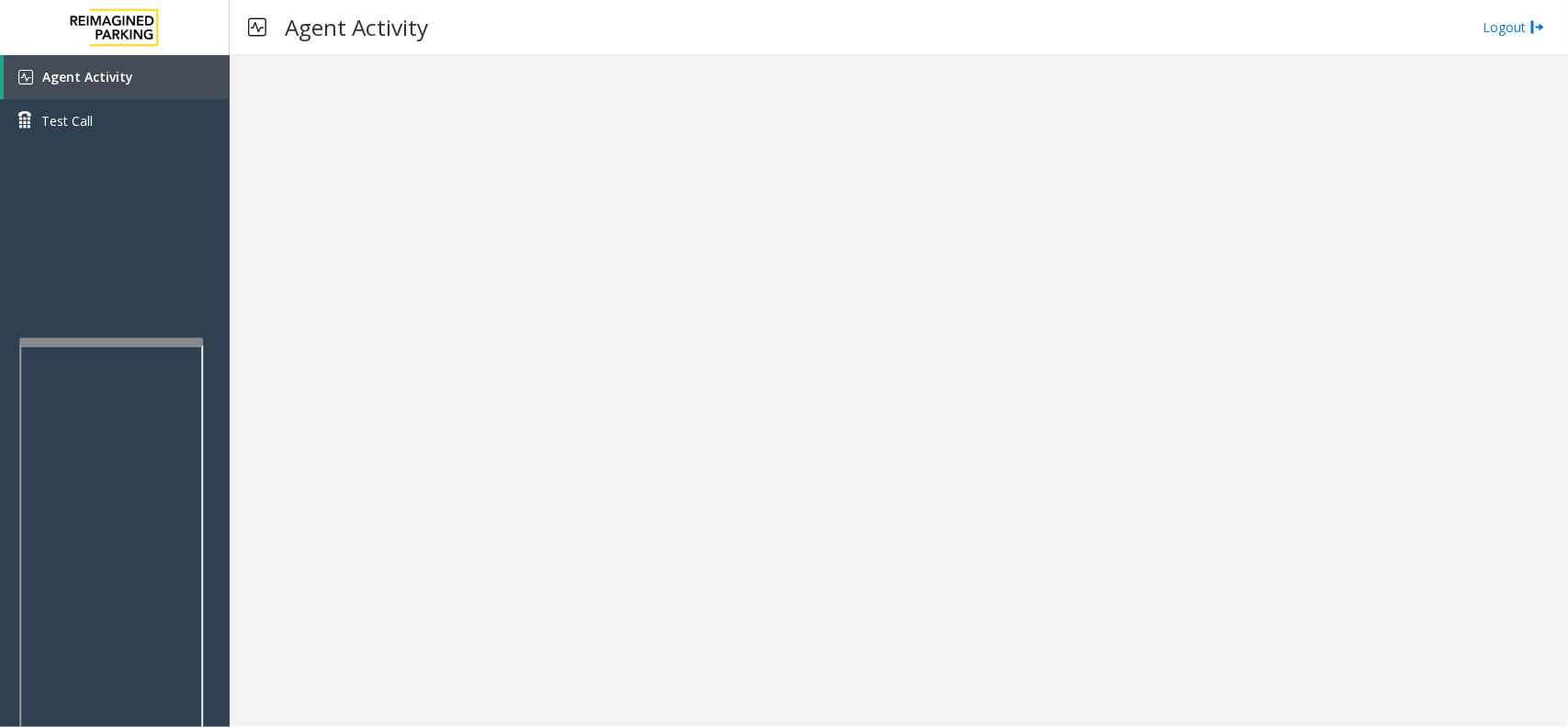 drag, startPoint x: 118, startPoint y: 117, endPoint x: 592, endPoint y: 203, distance: 481.73852 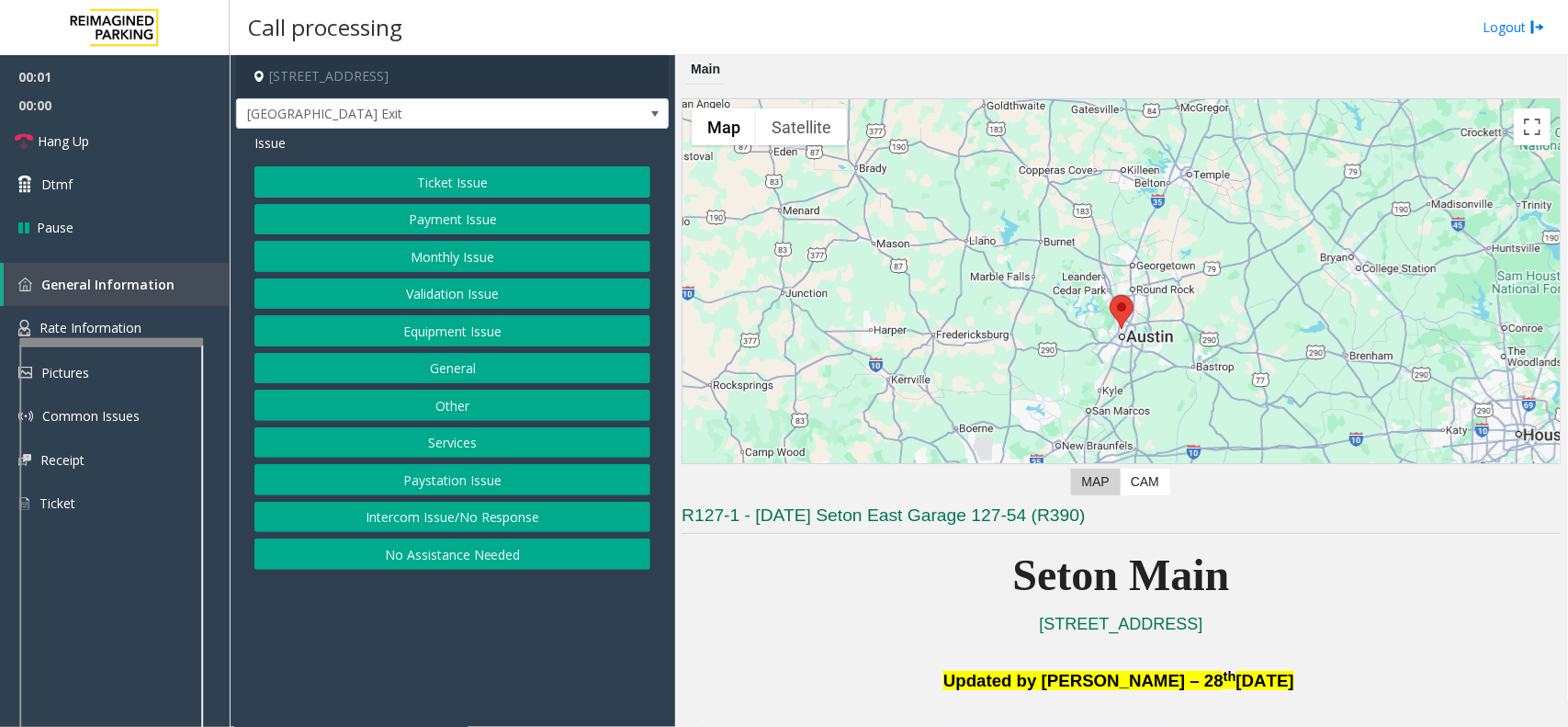 click on "Equipment Issue" 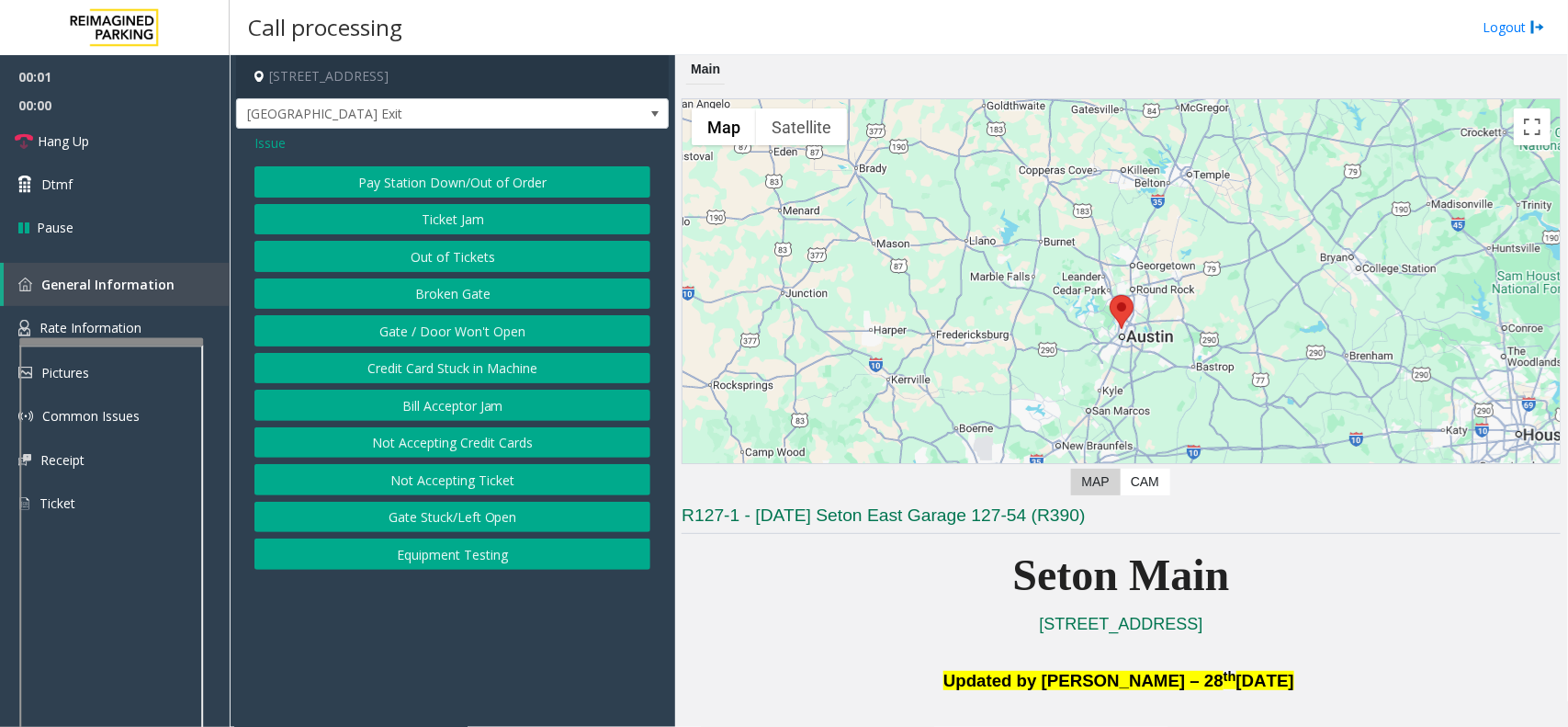 click on "Gate / Door Won't Open" 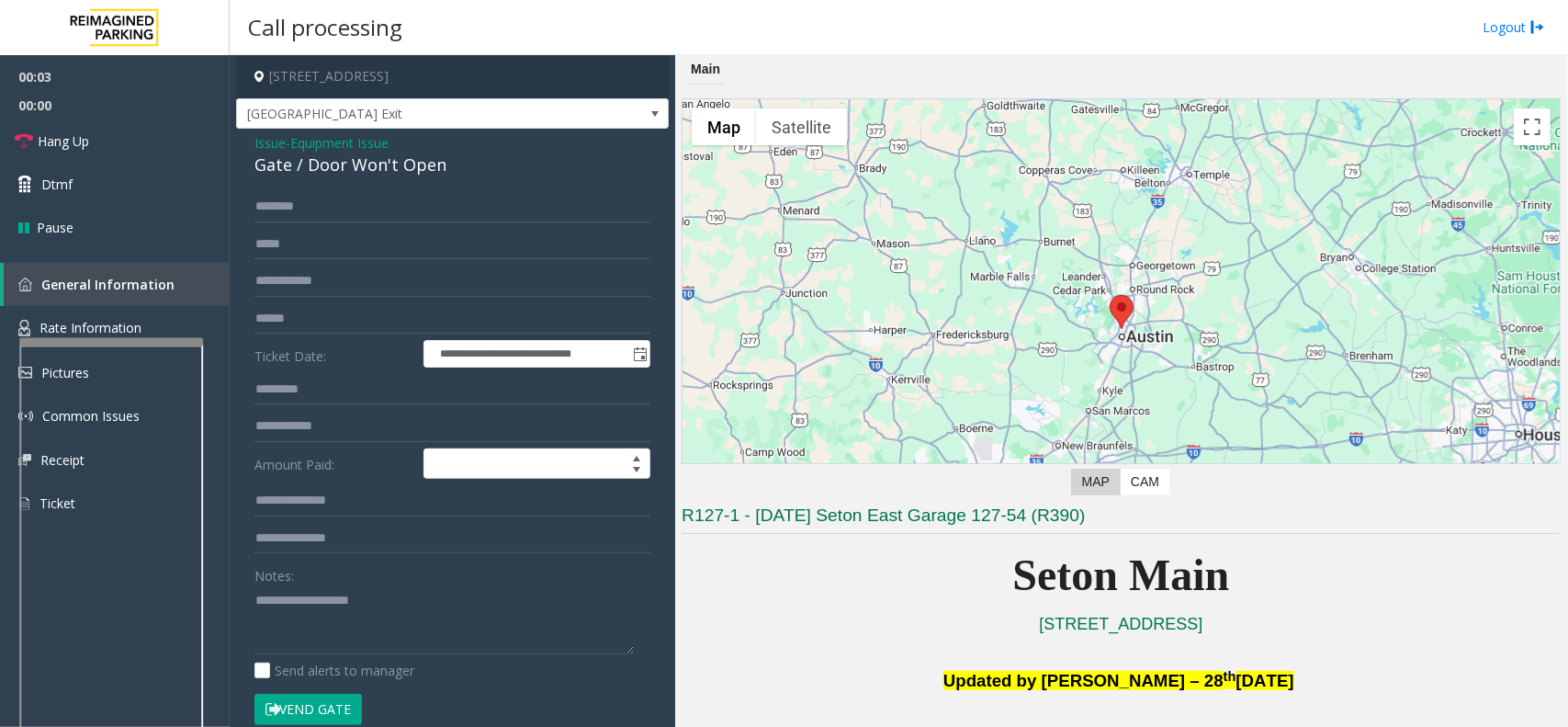drag, startPoint x: 342, startPoint y: 713, endPoint x: 351, endPoint y: 705, distance: 12.041595 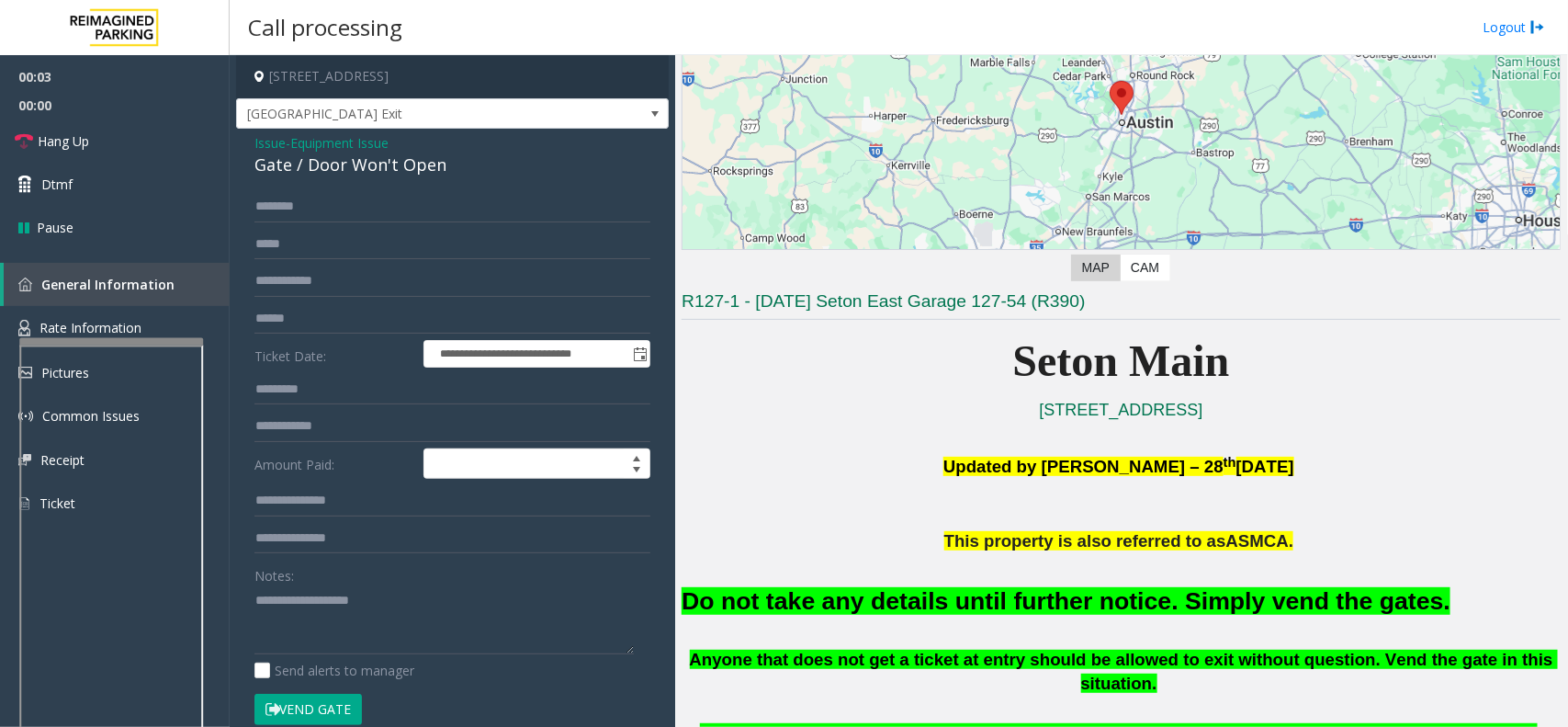 scroll, scrollTop: 230, scrollLeft: 0, axis: vertical 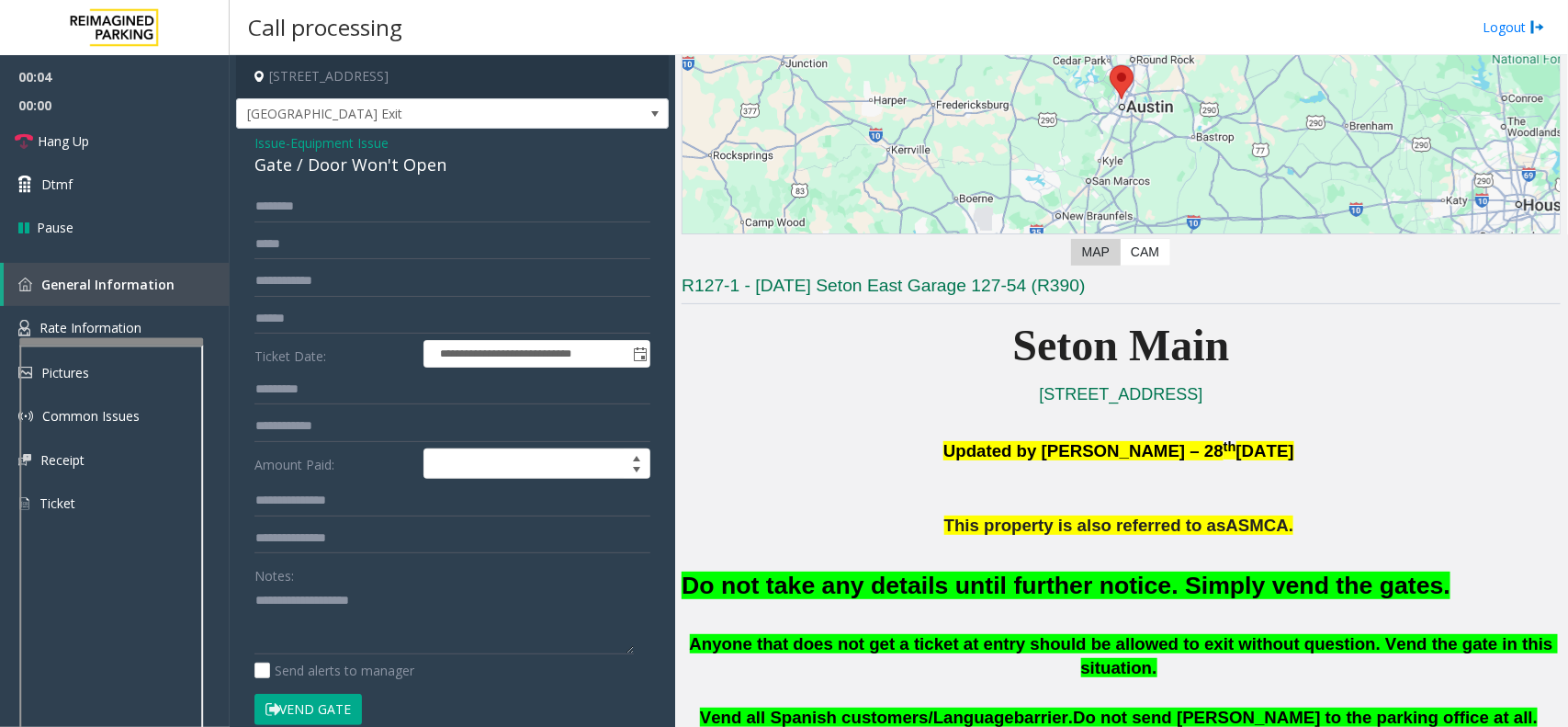 click on "Do not take any details until further notice. Simply vend the gates." 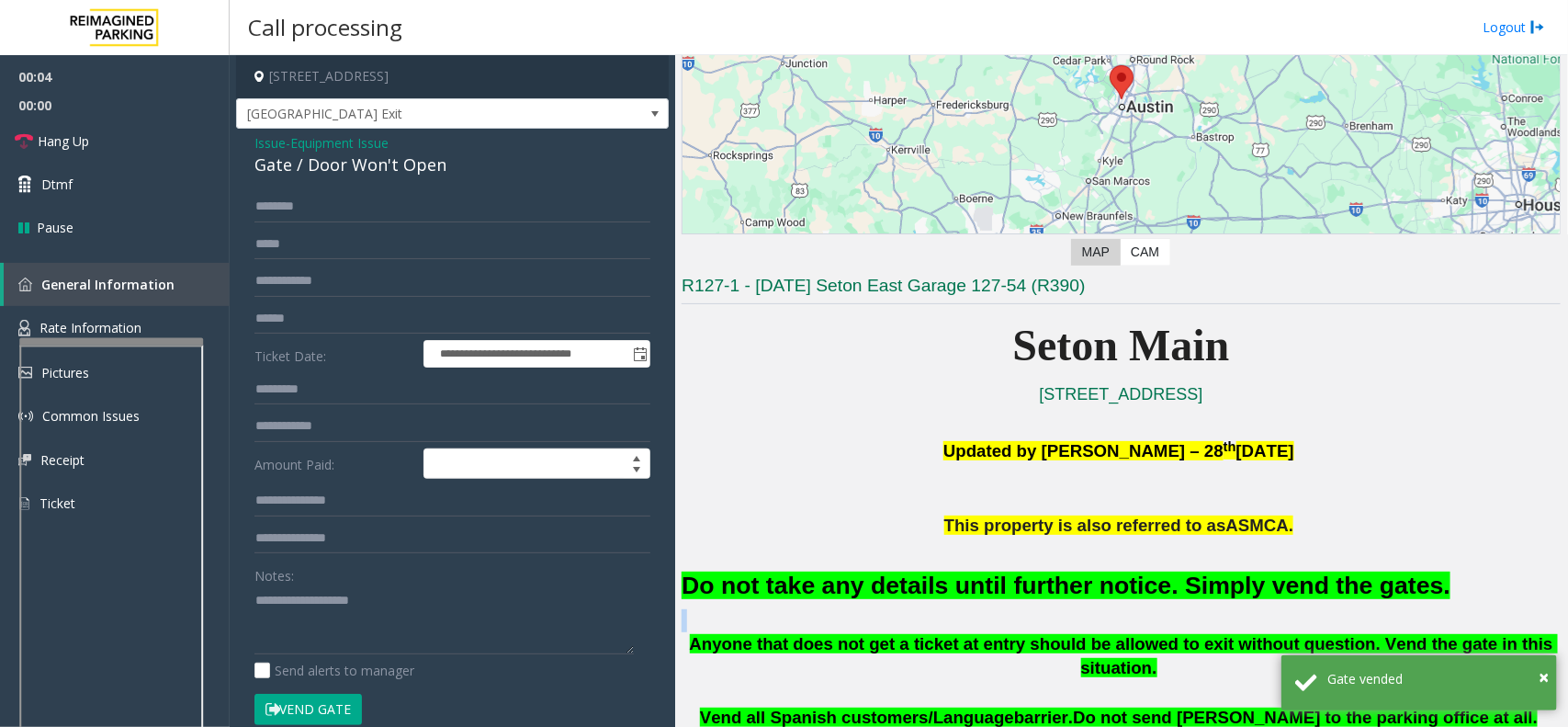 click on "Do not take any details until further notice. Simply vend the gates." 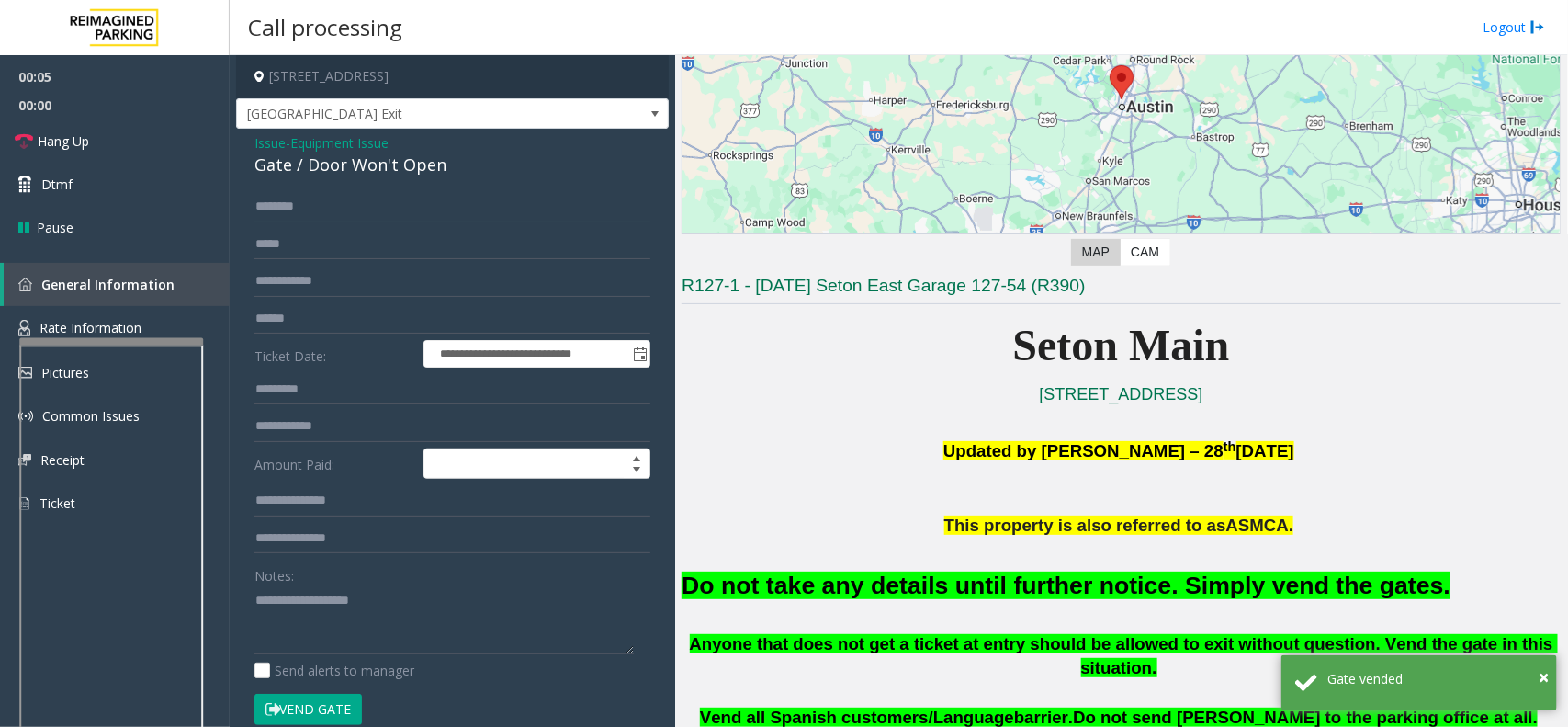 click on "Do not take any details until further notice. Simply vend the gates." 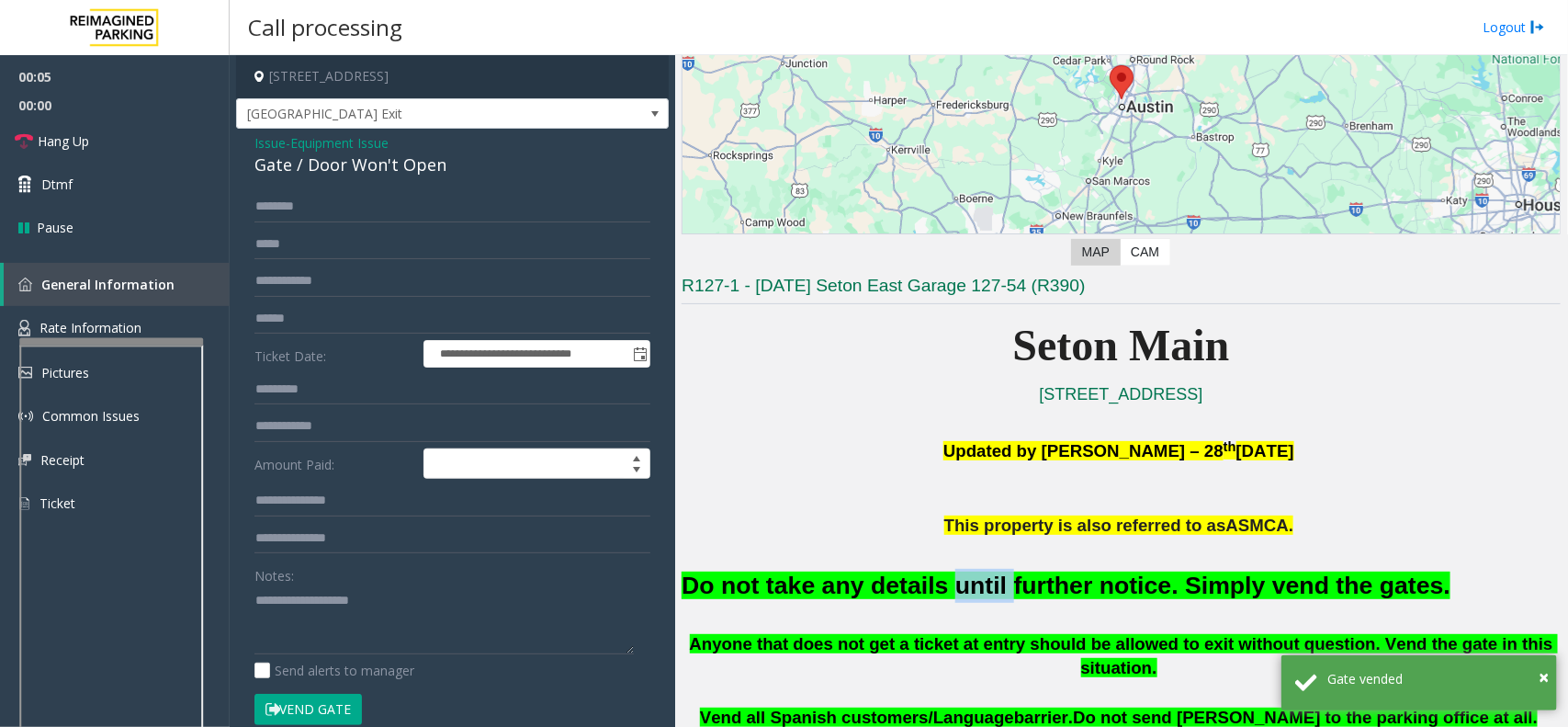 click on "Do not take any details until further notice. Simply vend the gates." 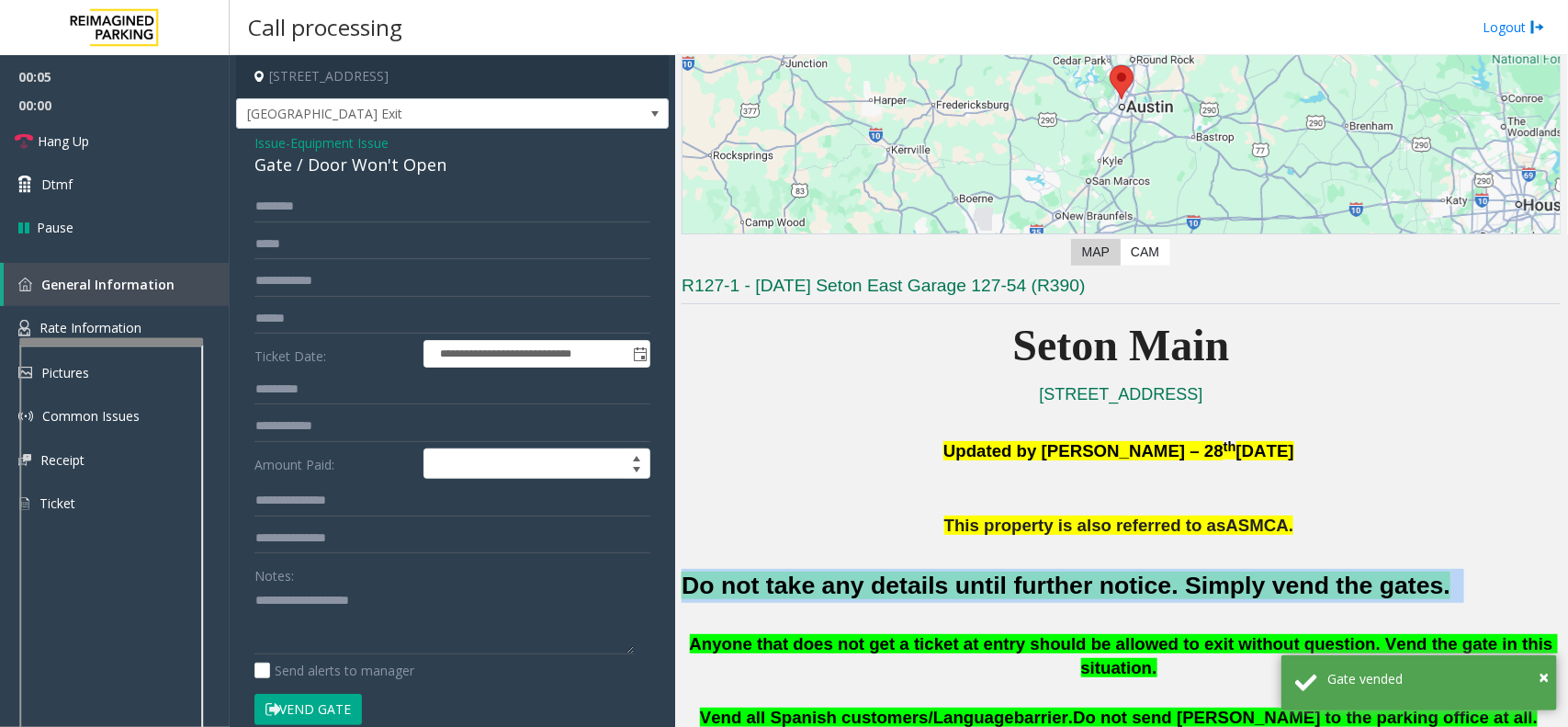click on "Do not take any details until further notice. Simply vend the gates." 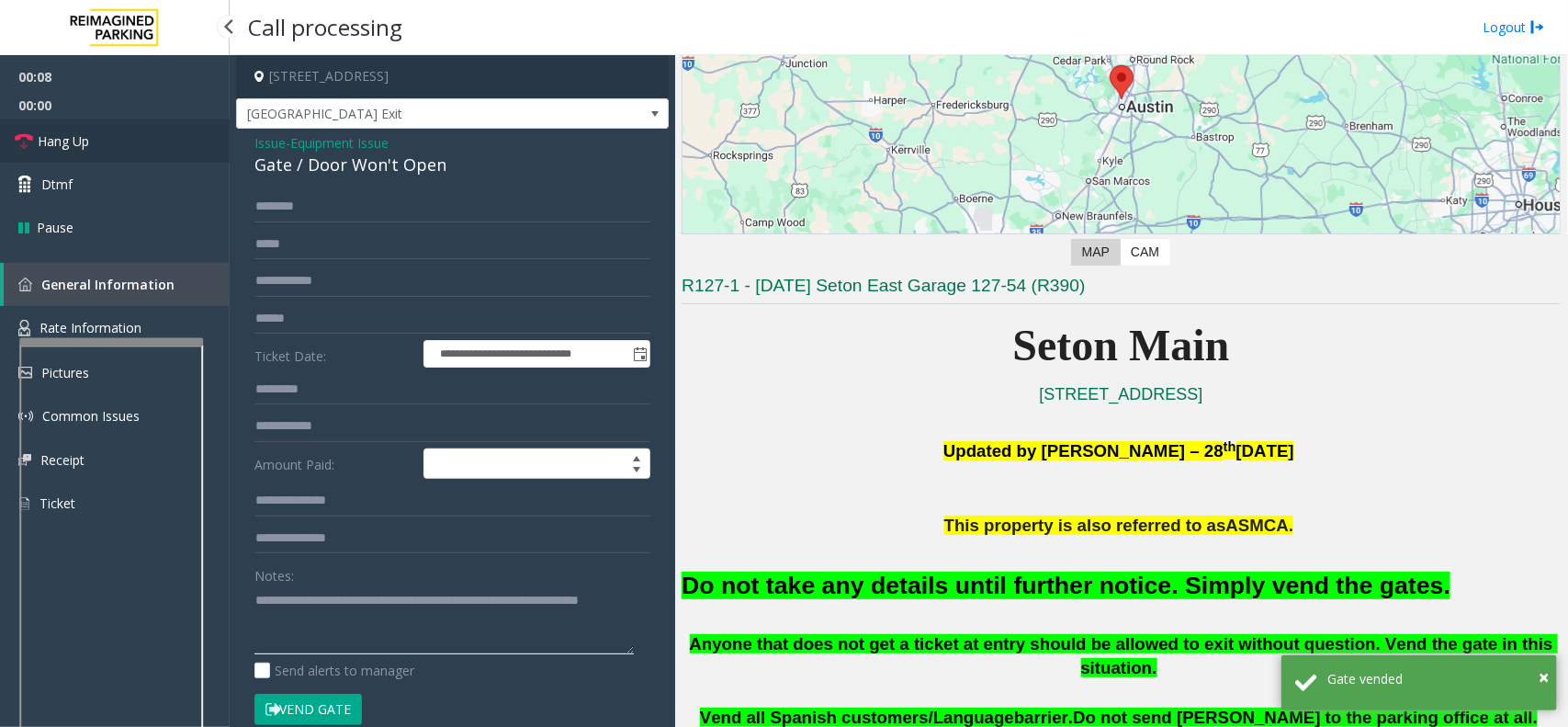type on "**********" 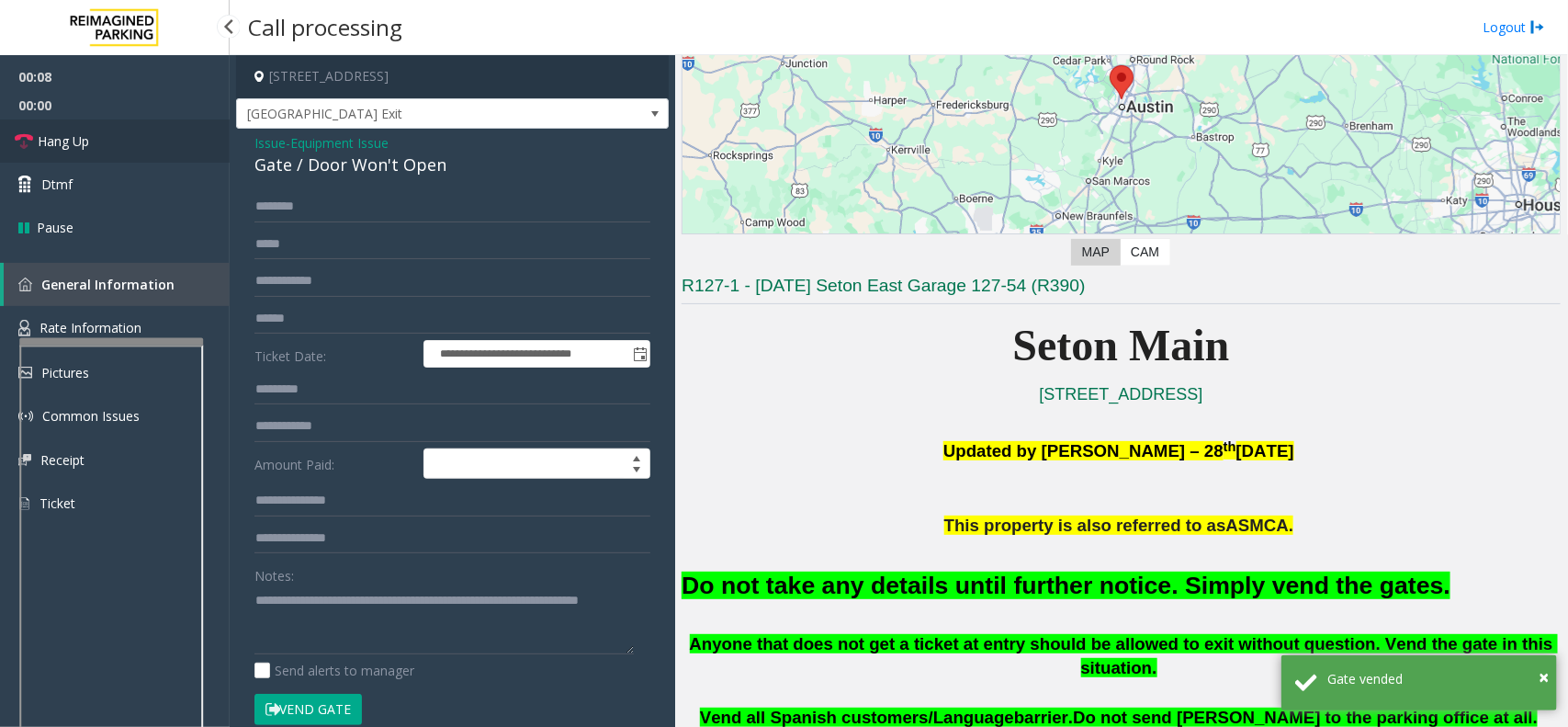 click on "Hang Up" at bounding box center (115, 141) 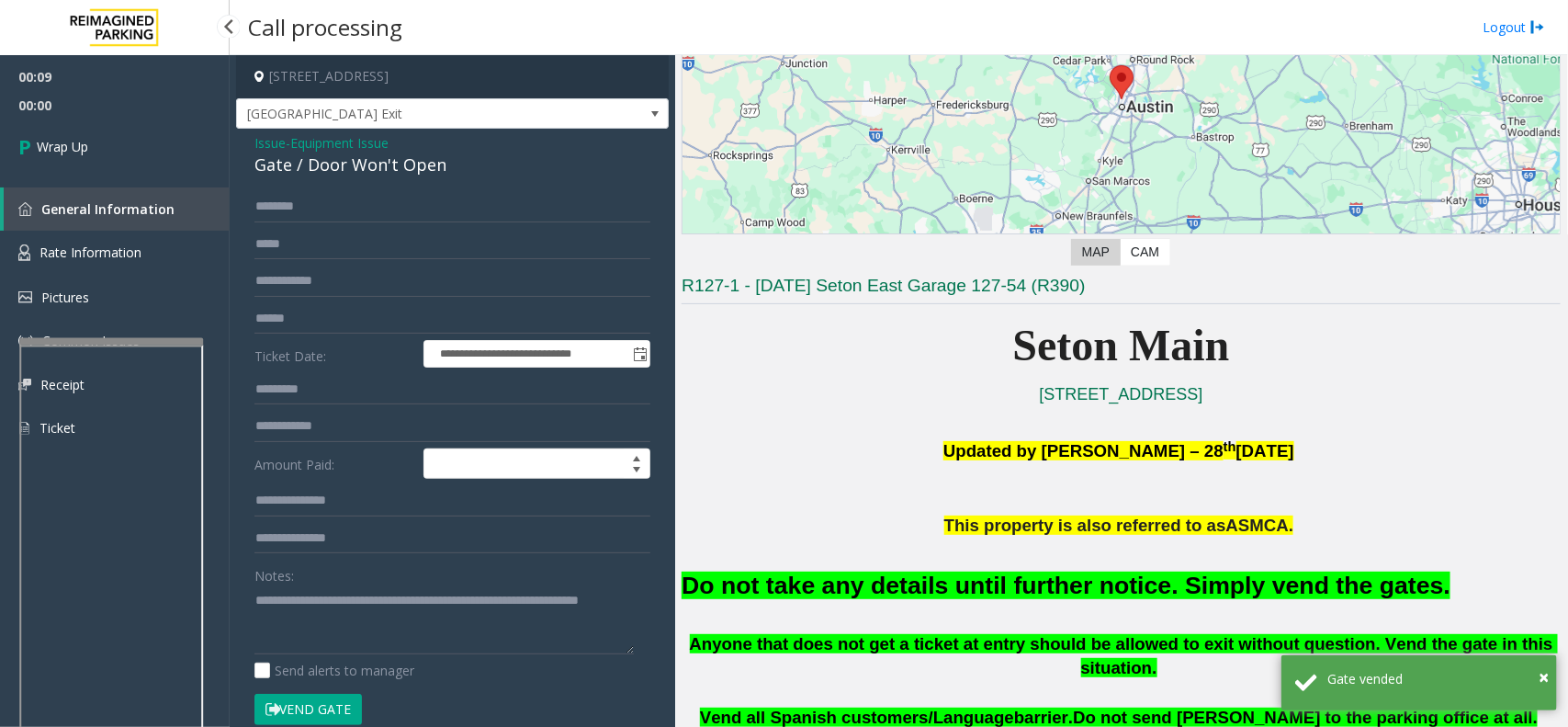 click on "Wrap Up" at bounding box center (115, 146) 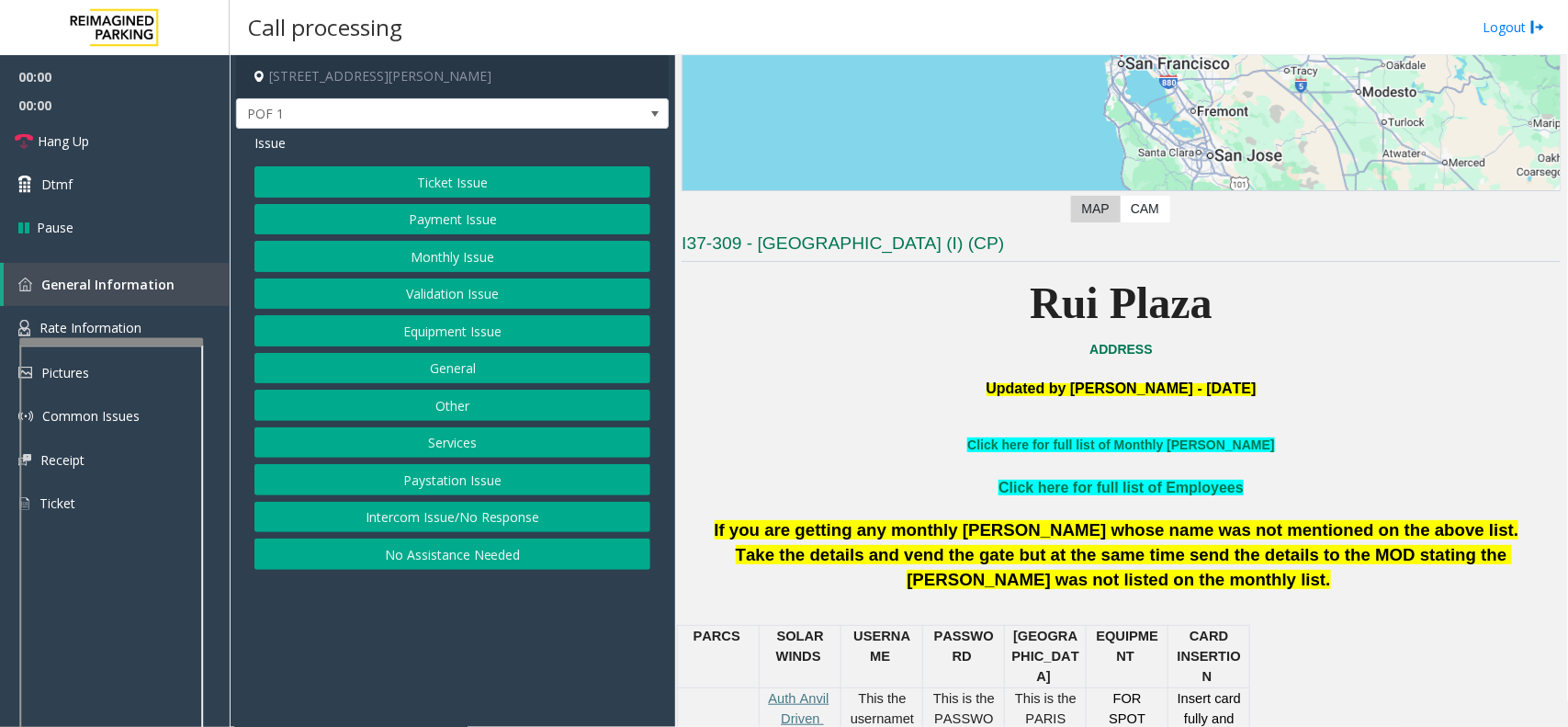 scroll, scrollTop: 460, scrollLeft: 0, axis: vertical 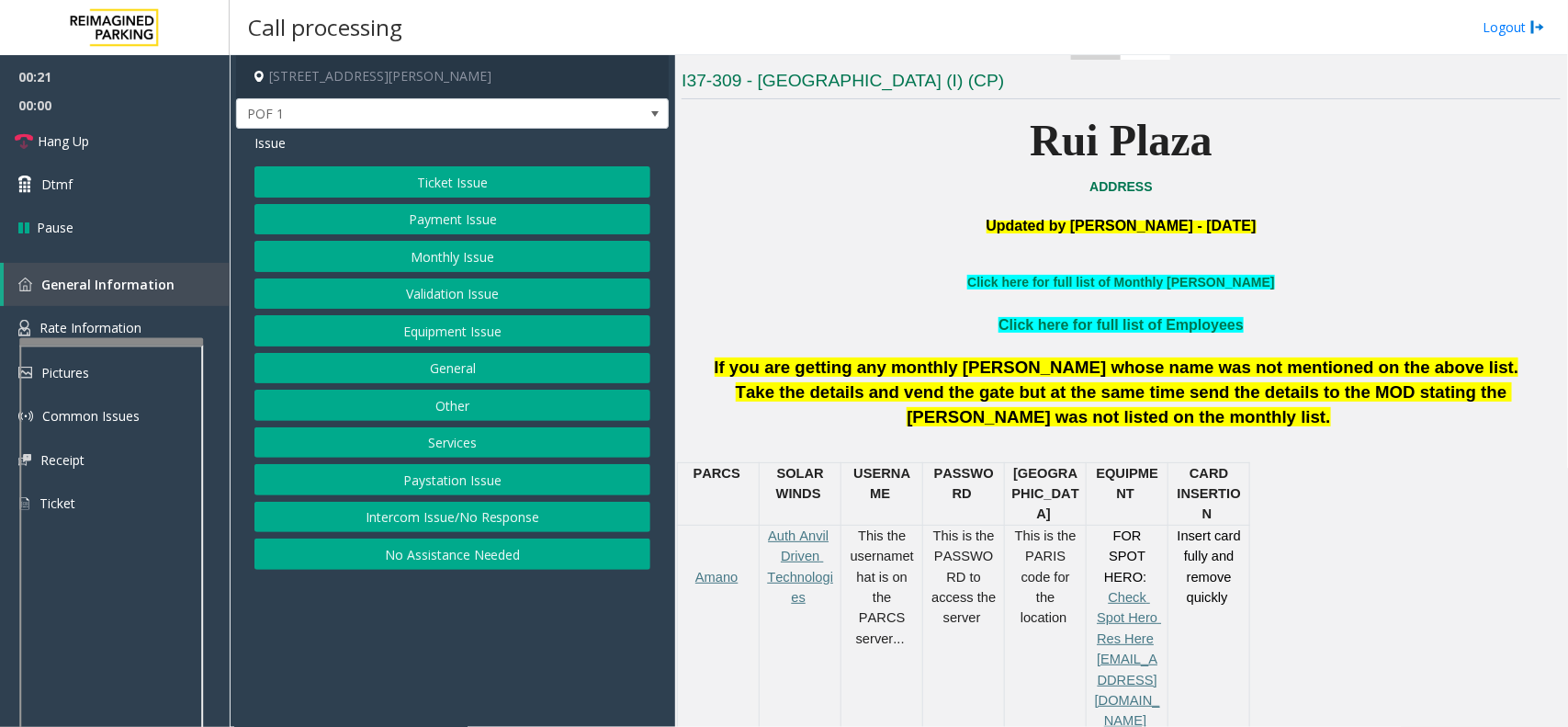 click on "Ticket Issue" 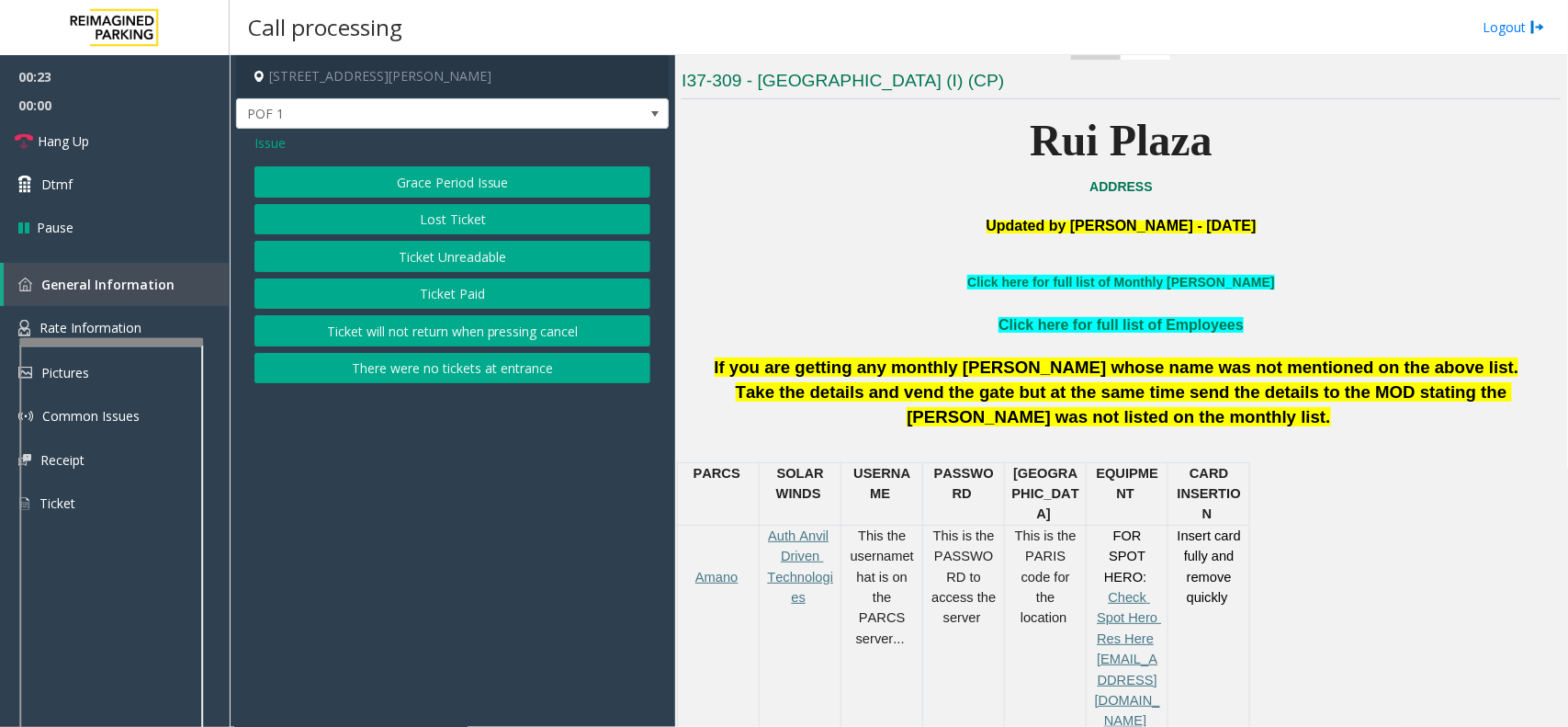 click on "Grace Period Issue   Lost Ticket   Ticket Unreadable   Ticket Paid   Ticket will not return when pressing cancel   There were no tickets at entrance" 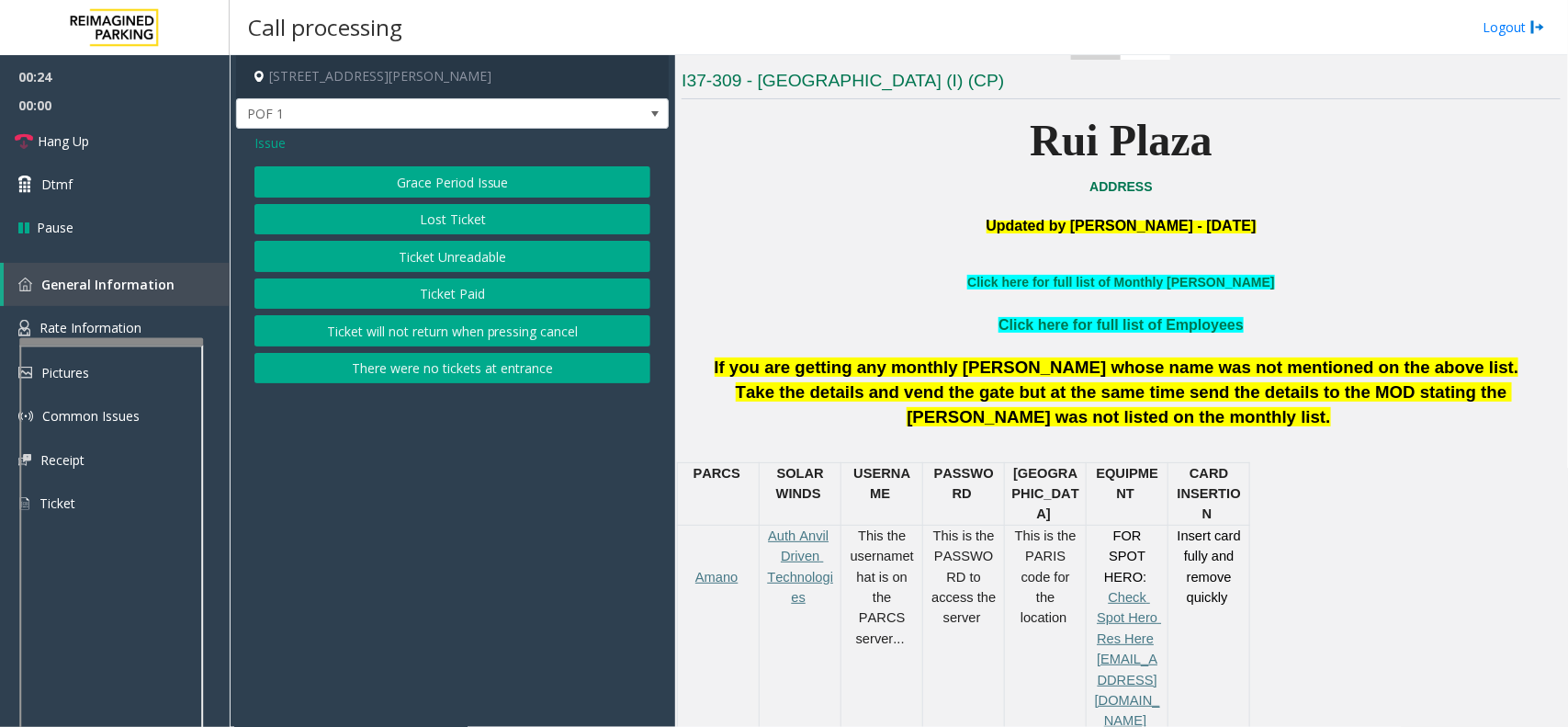 click on "Ticket Unreadable" 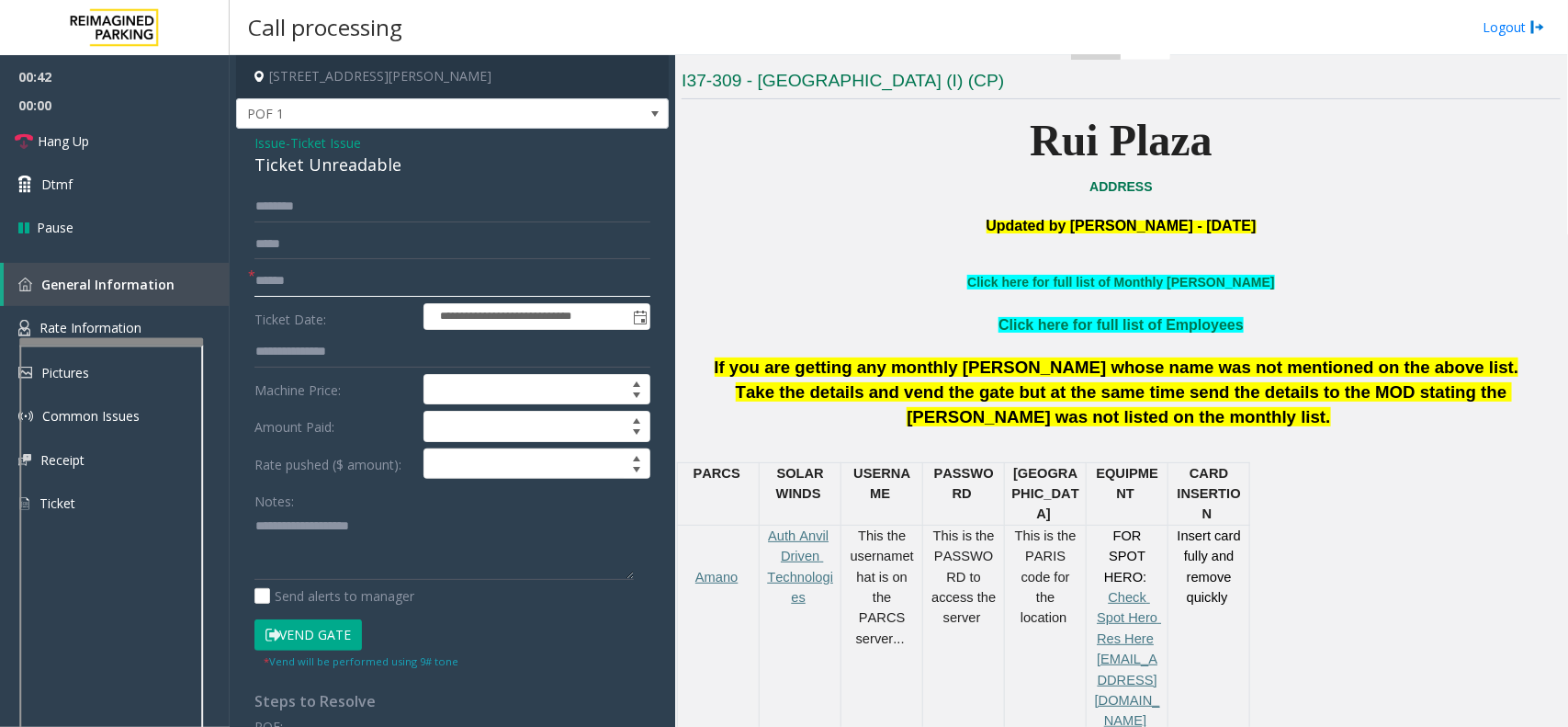 click 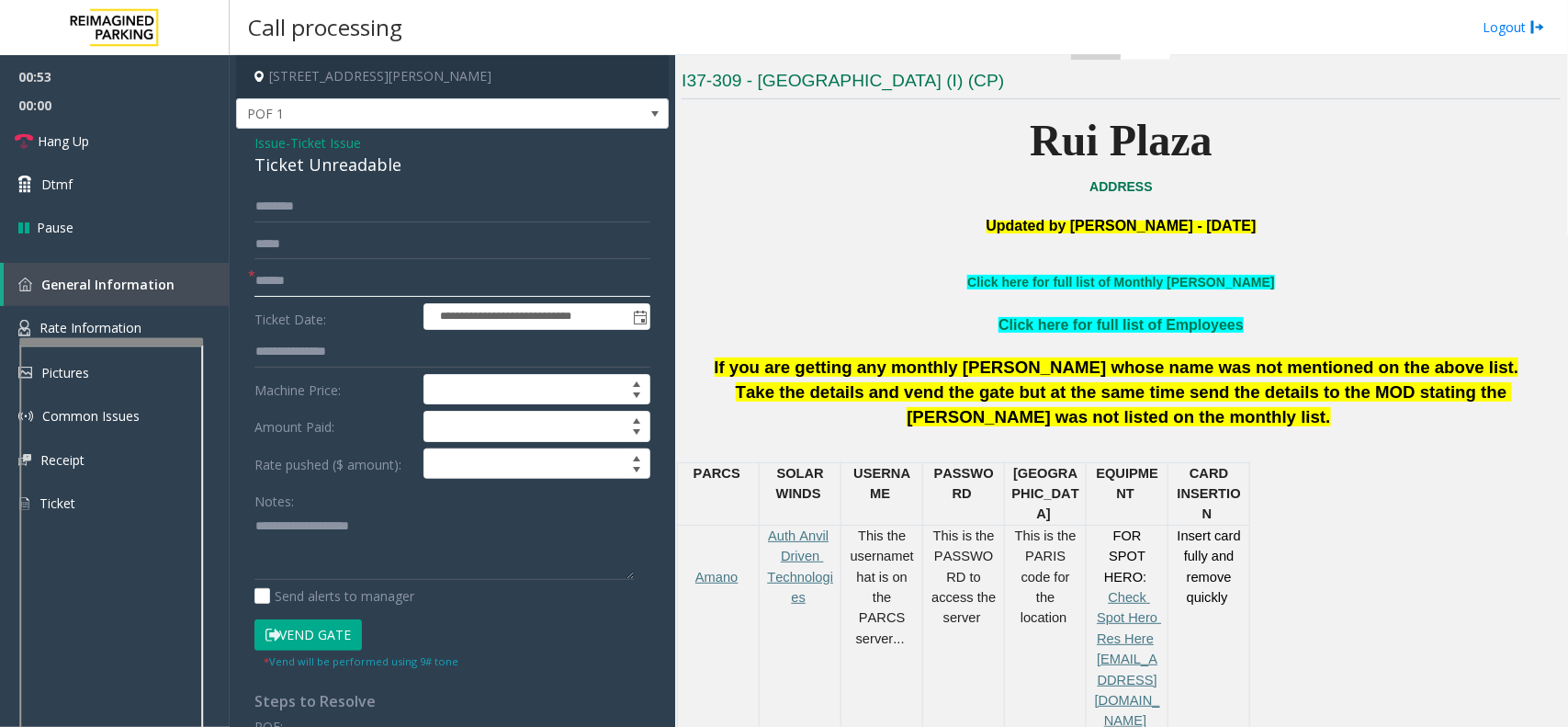 type on "******" 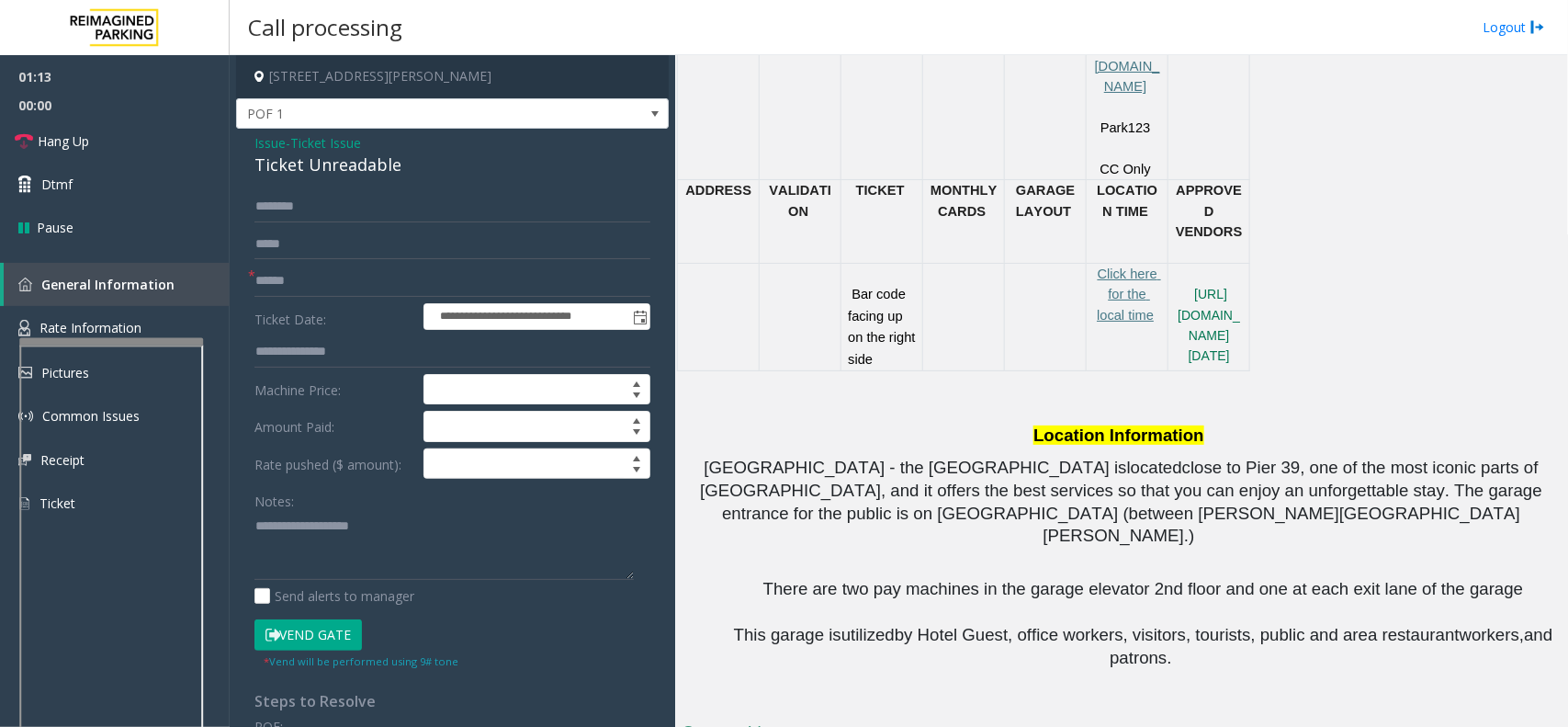 scroll, scrollTop: 1149, scrollLeft: 0, axis: vertical 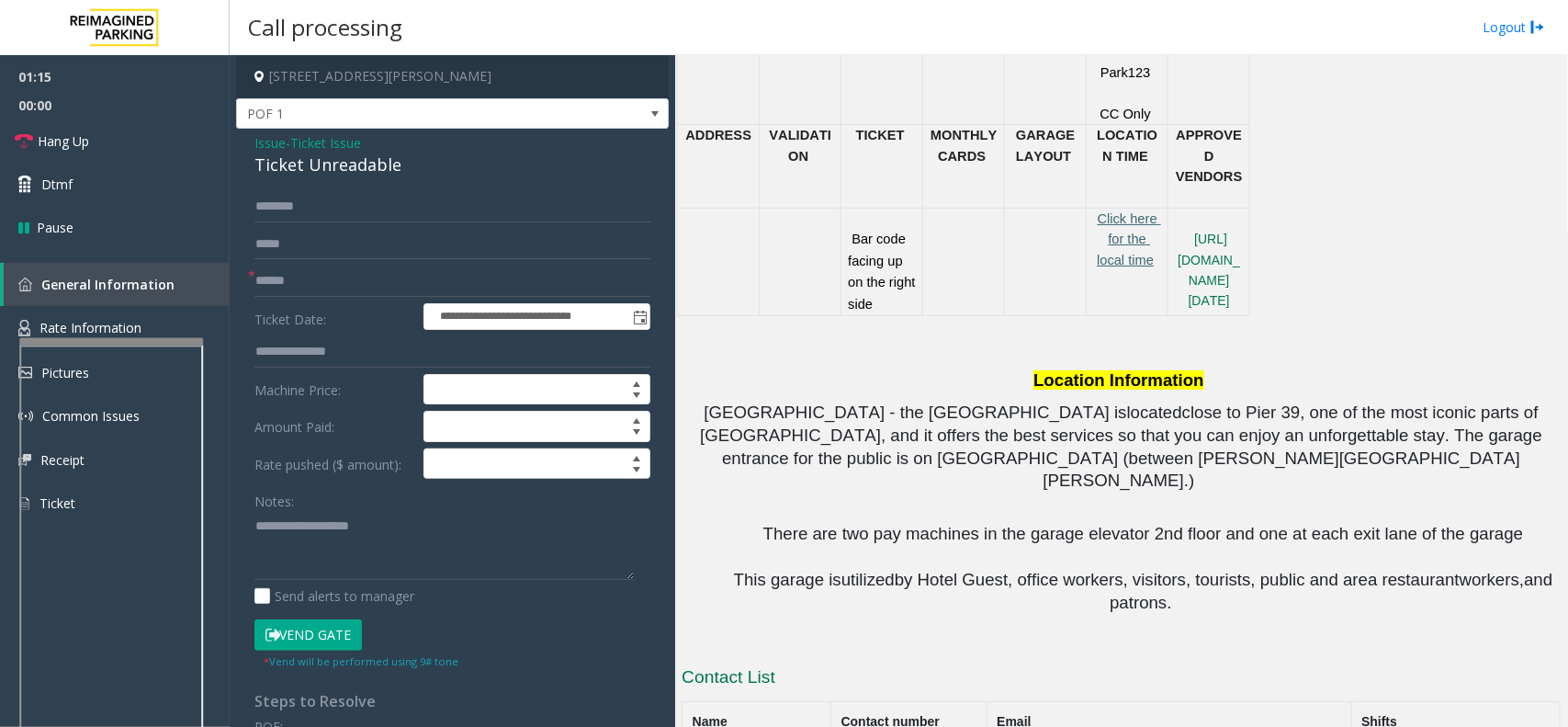click on "Click here for the local time" 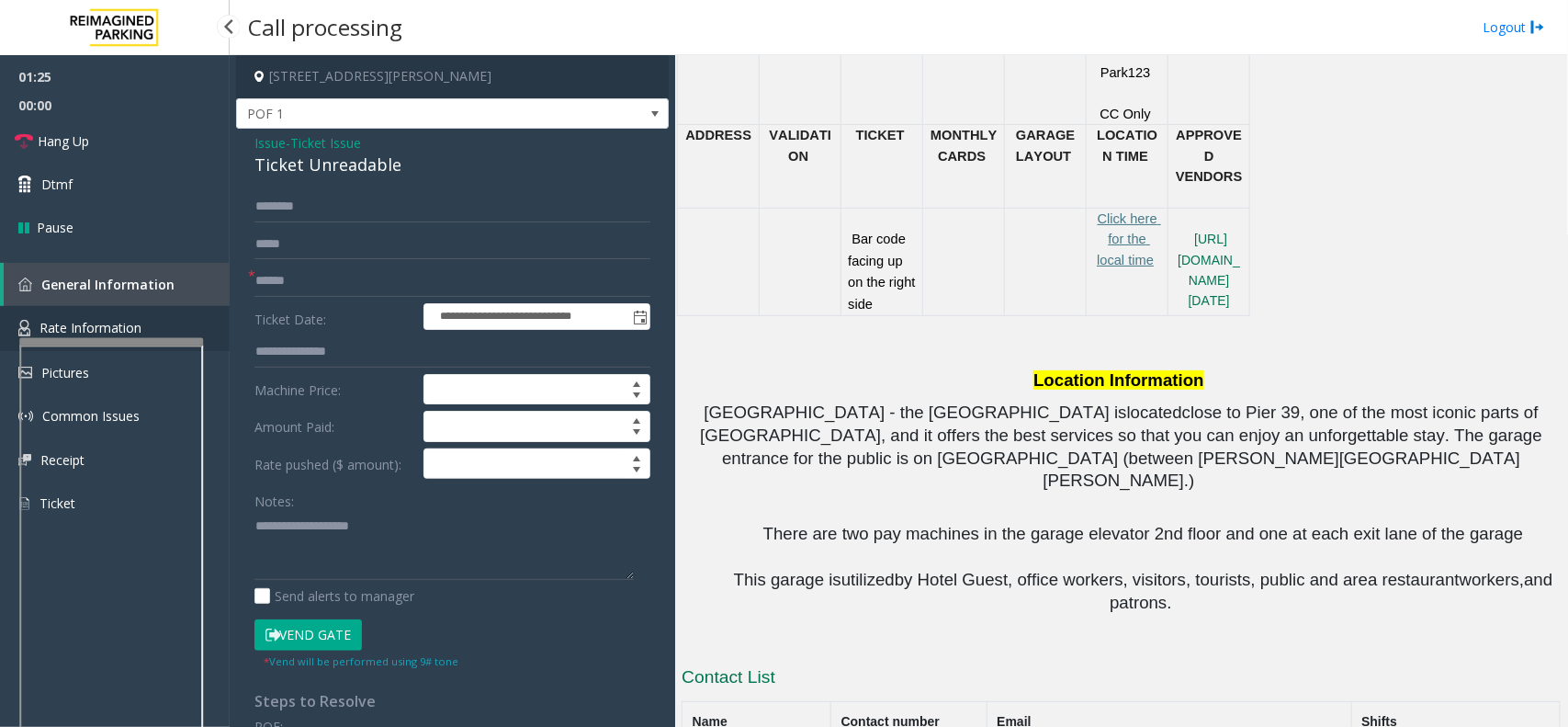 click on "Rate Information" at bounding box center (90, 327) 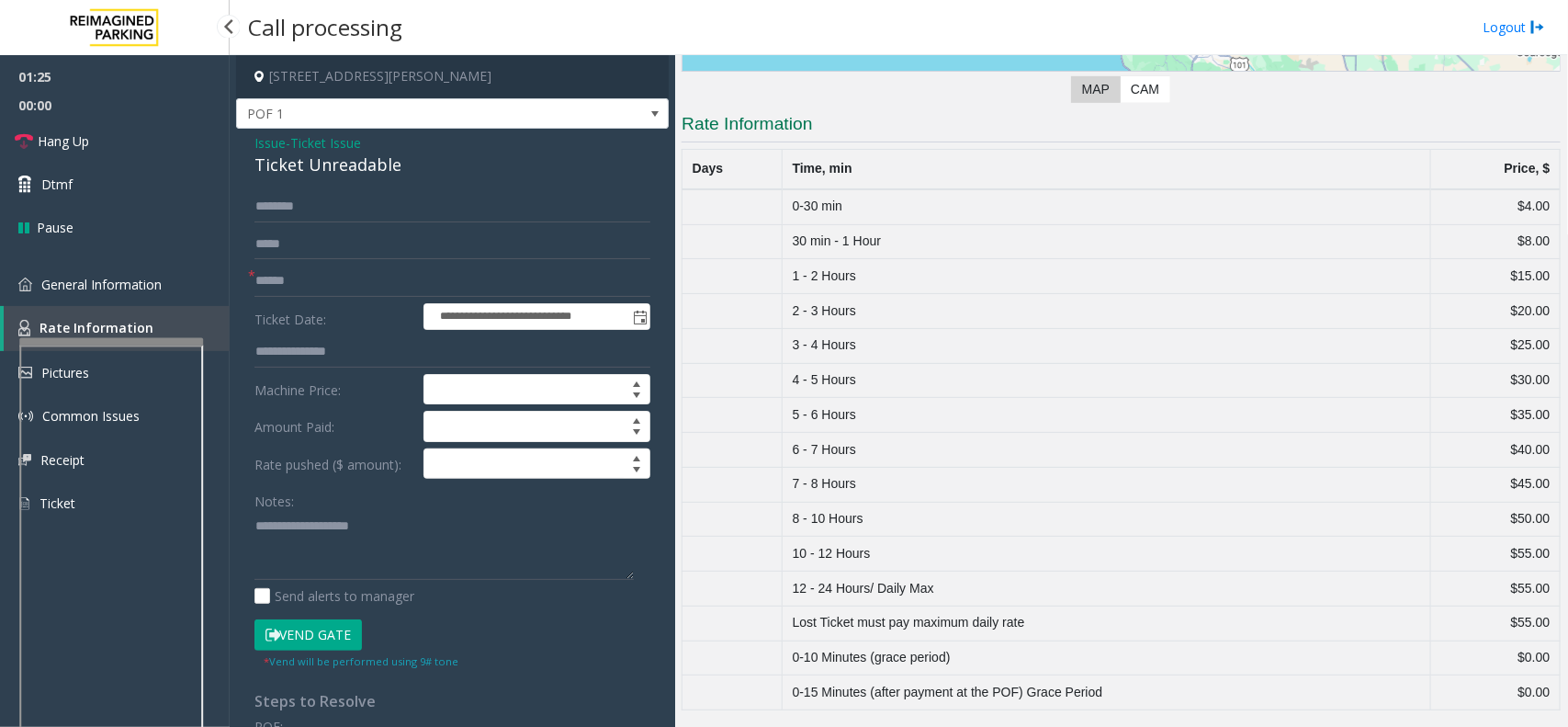 scroll, scrollTop: 419, scrollLeft: 0, axis: vertical 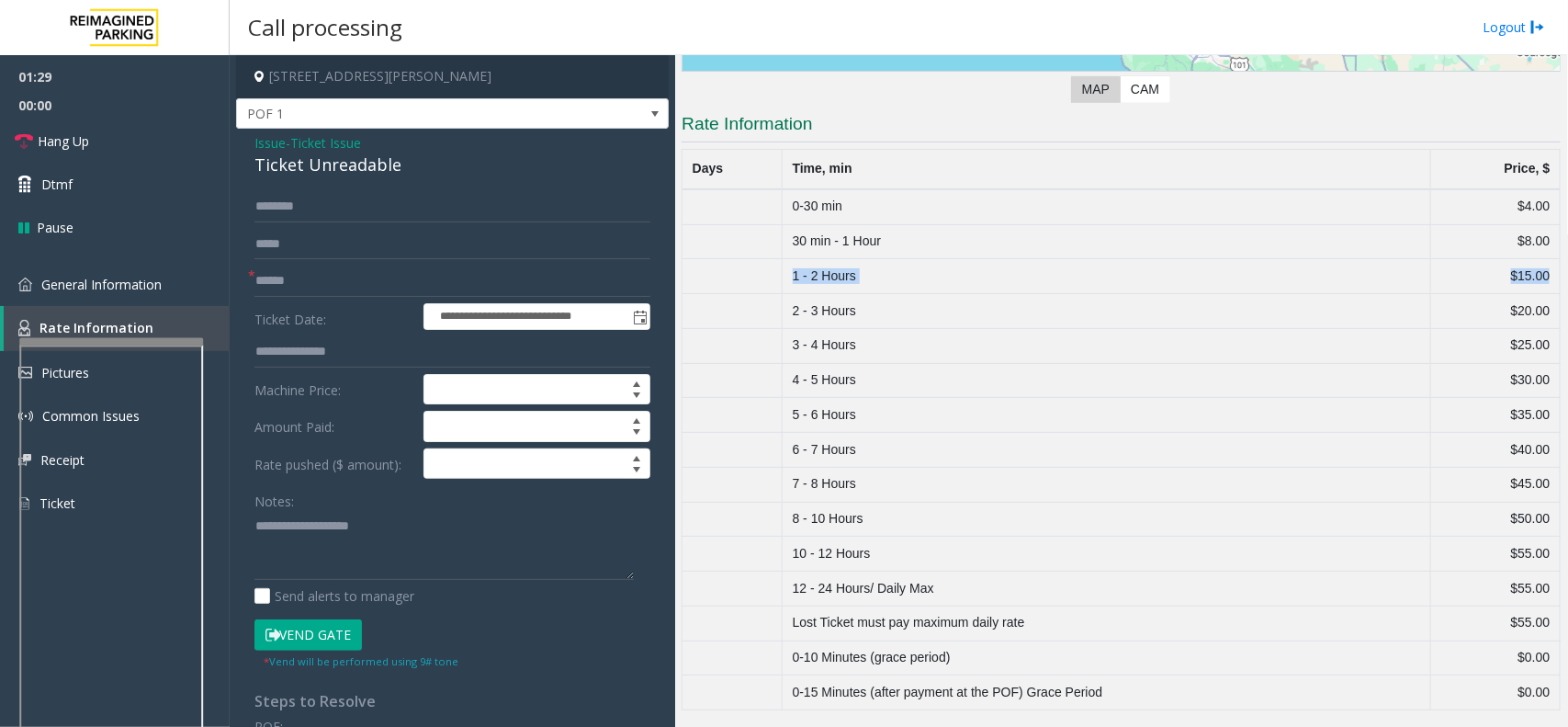 drag, startPoint x: 785, startPoint y: 272, endPoint x: 1540, endPoint y: 281, distance: 755.0536 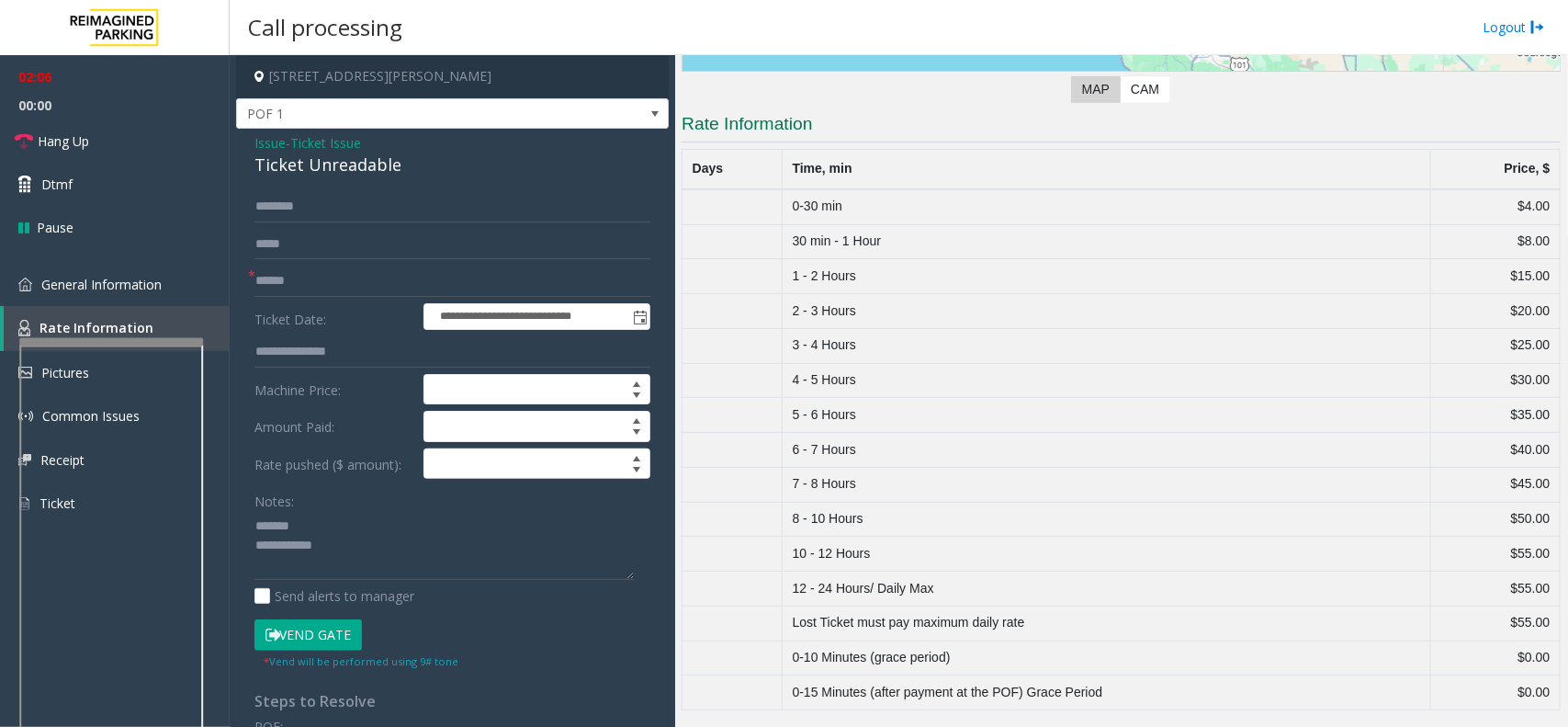 click on "Ticket Unreadable" 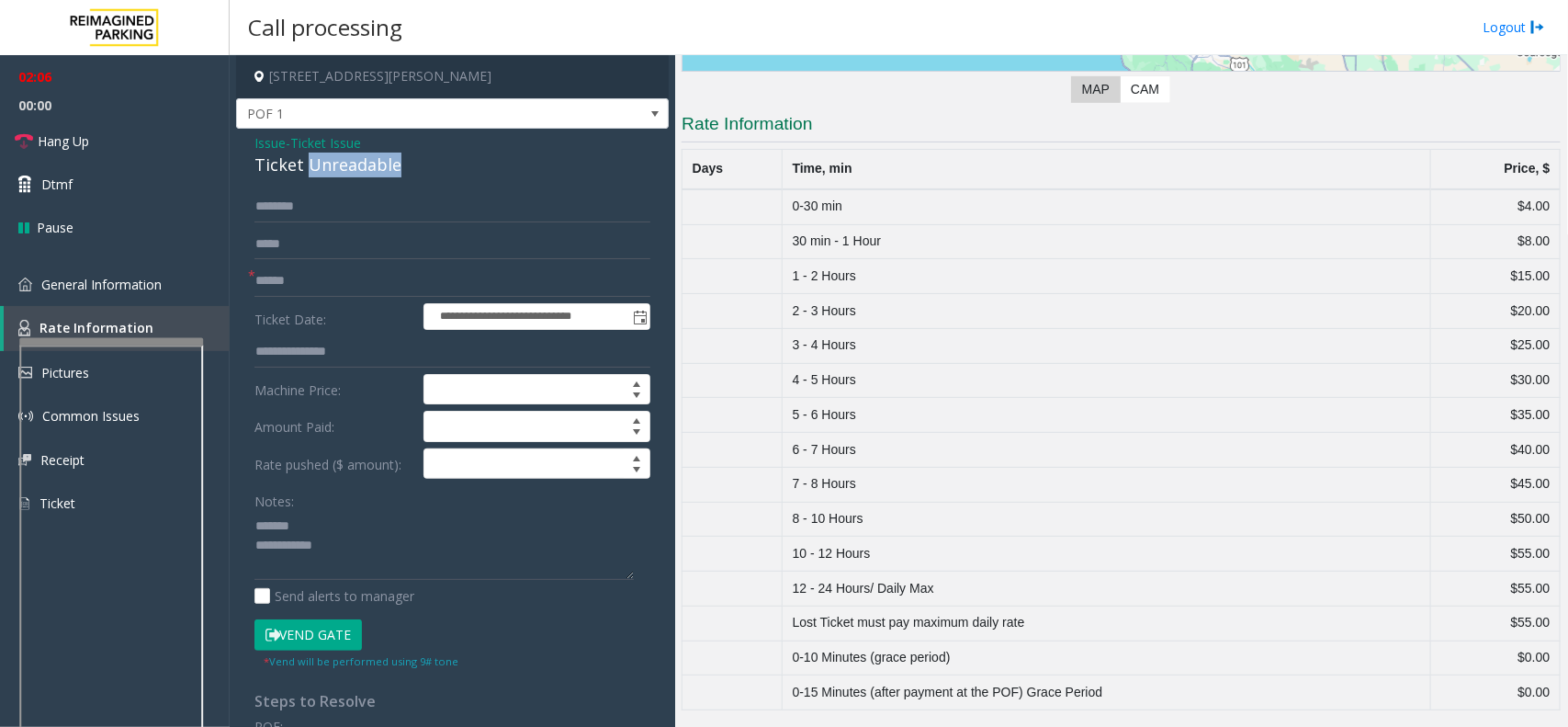 click on "Ticket Unreadable" 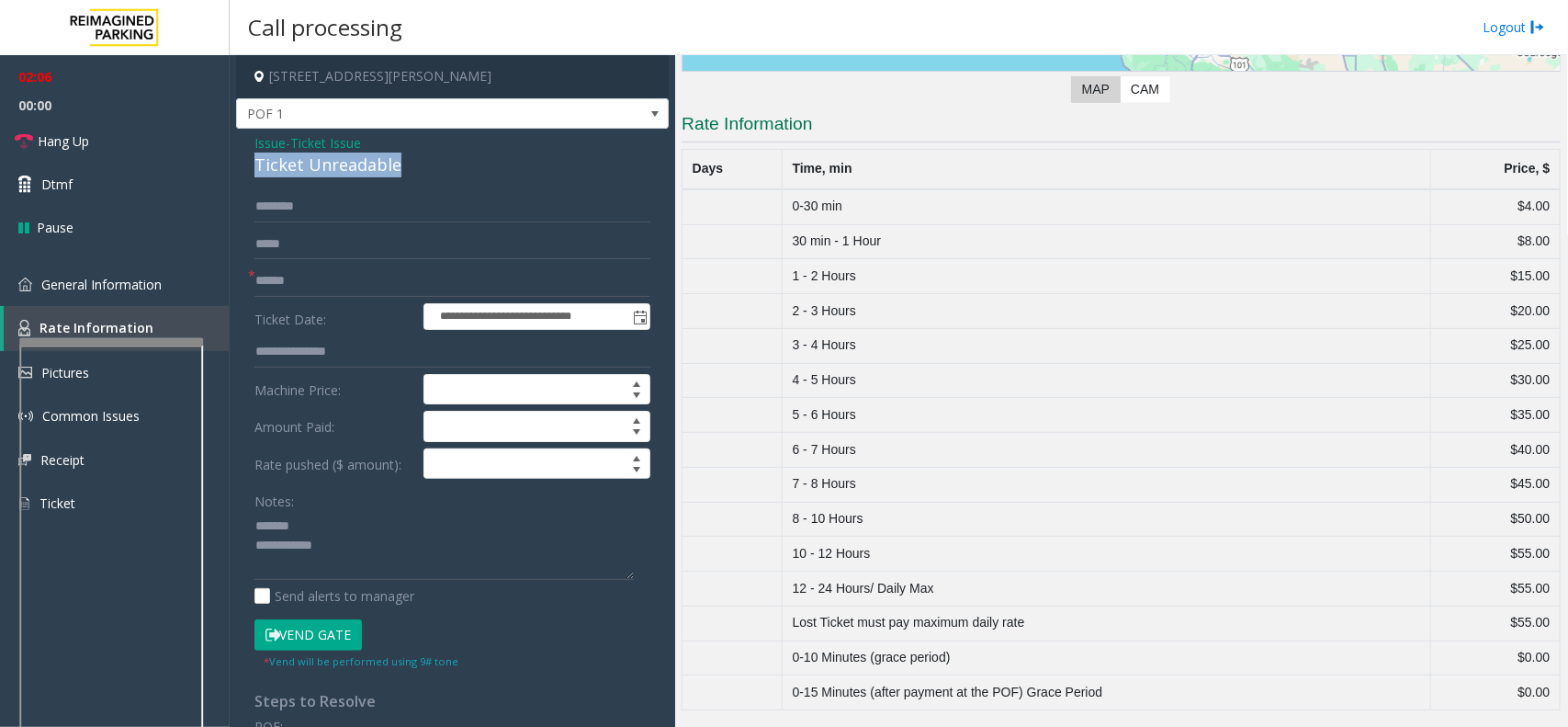 click on "Ticket Unreadable" 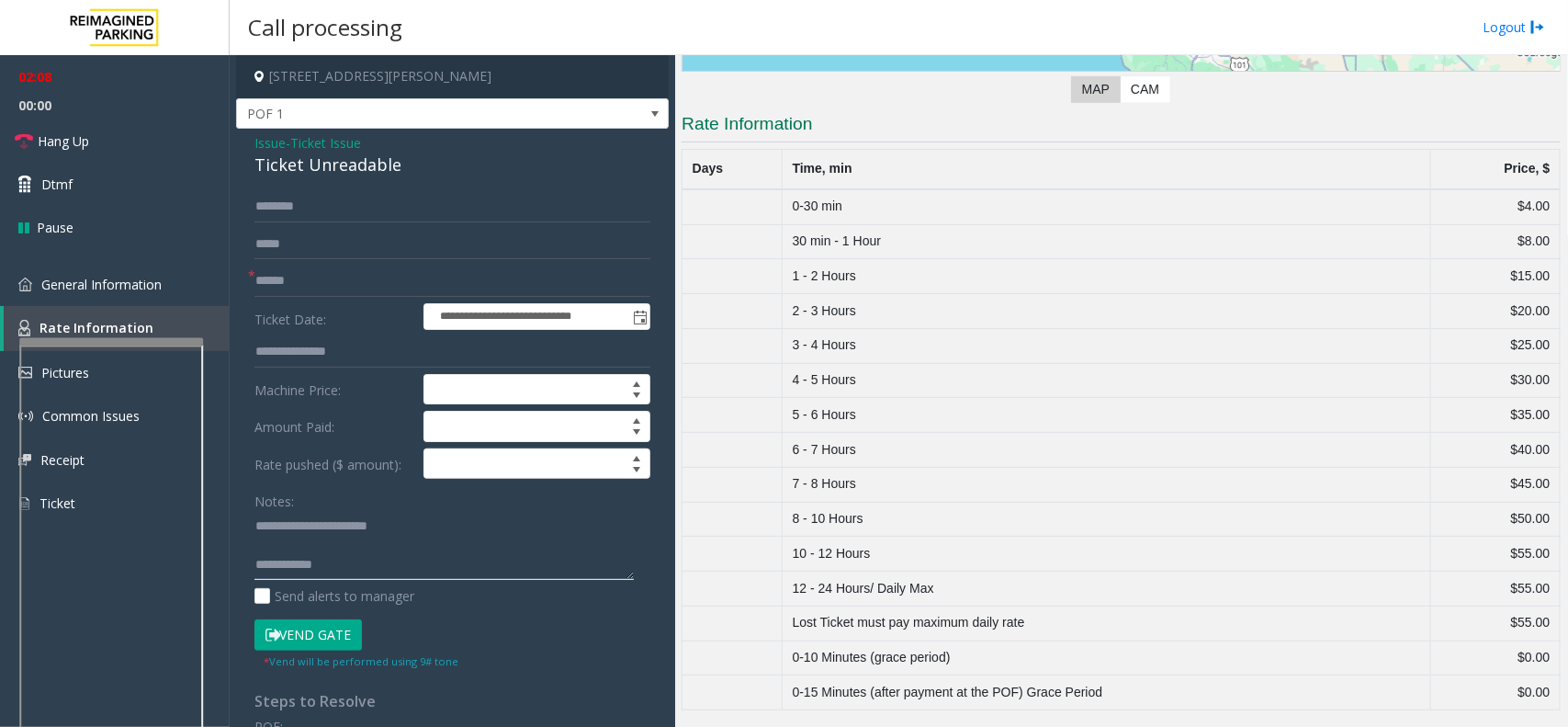 click 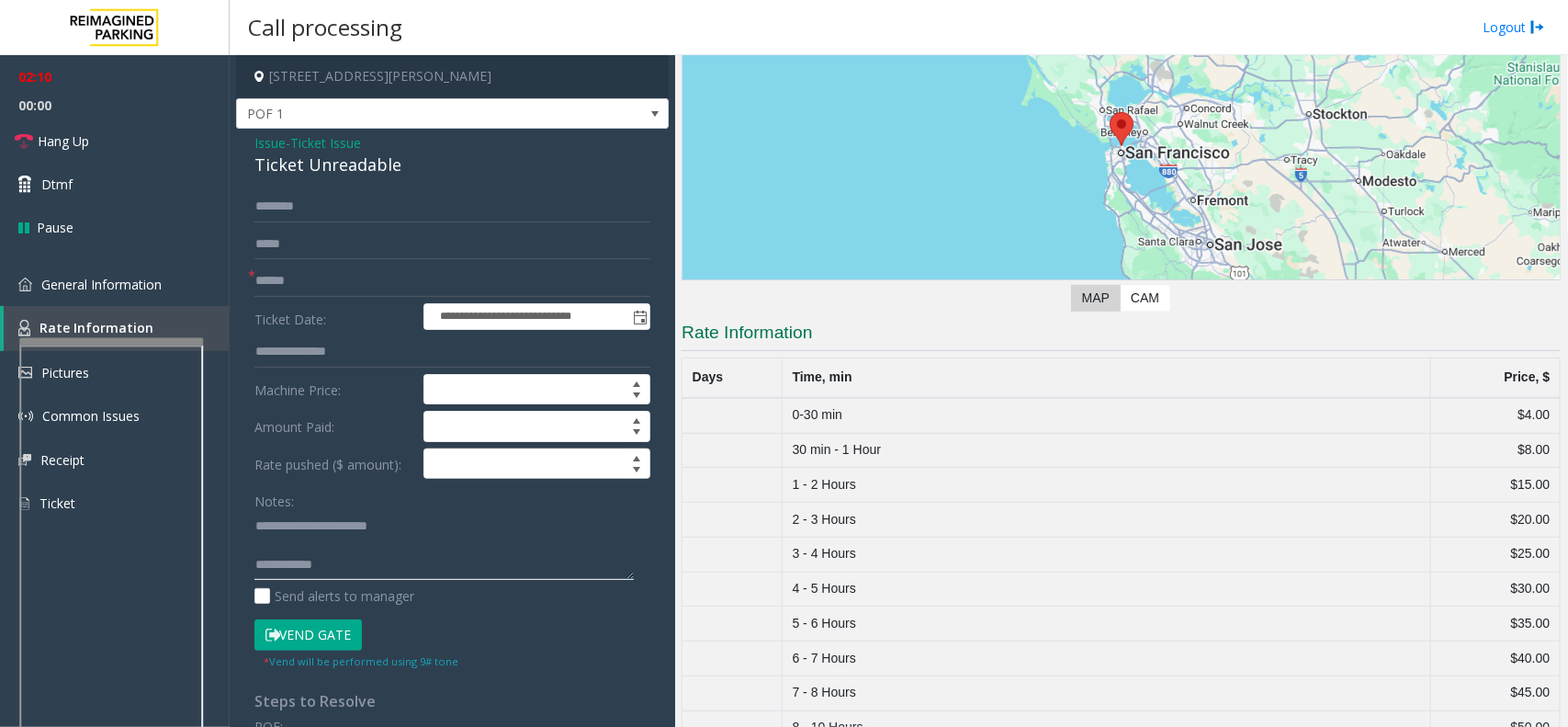 scroll, scrollTop: 0, scrollLeft: 0, axis: both 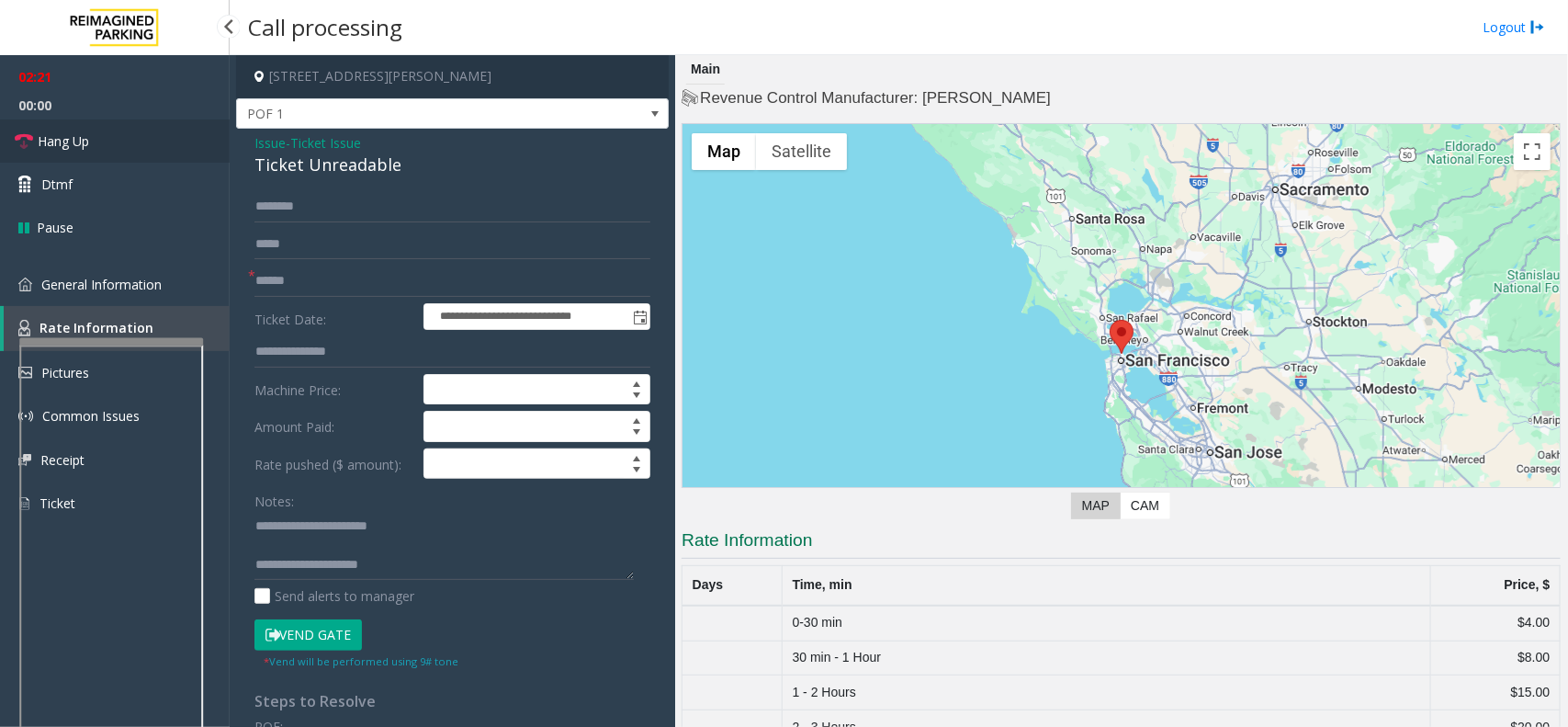 click on "Hang Up" at bounding box center [115, 141] 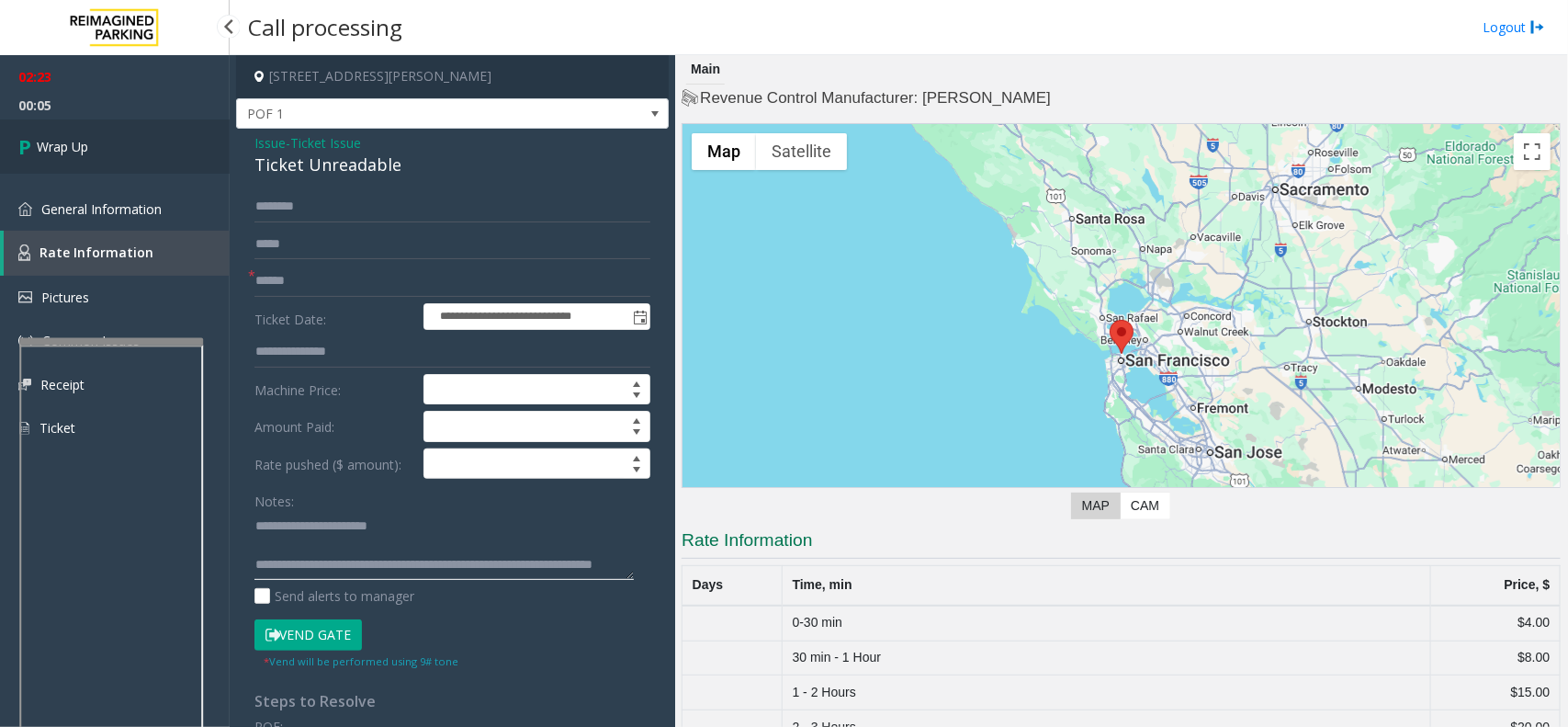 type on "**********" 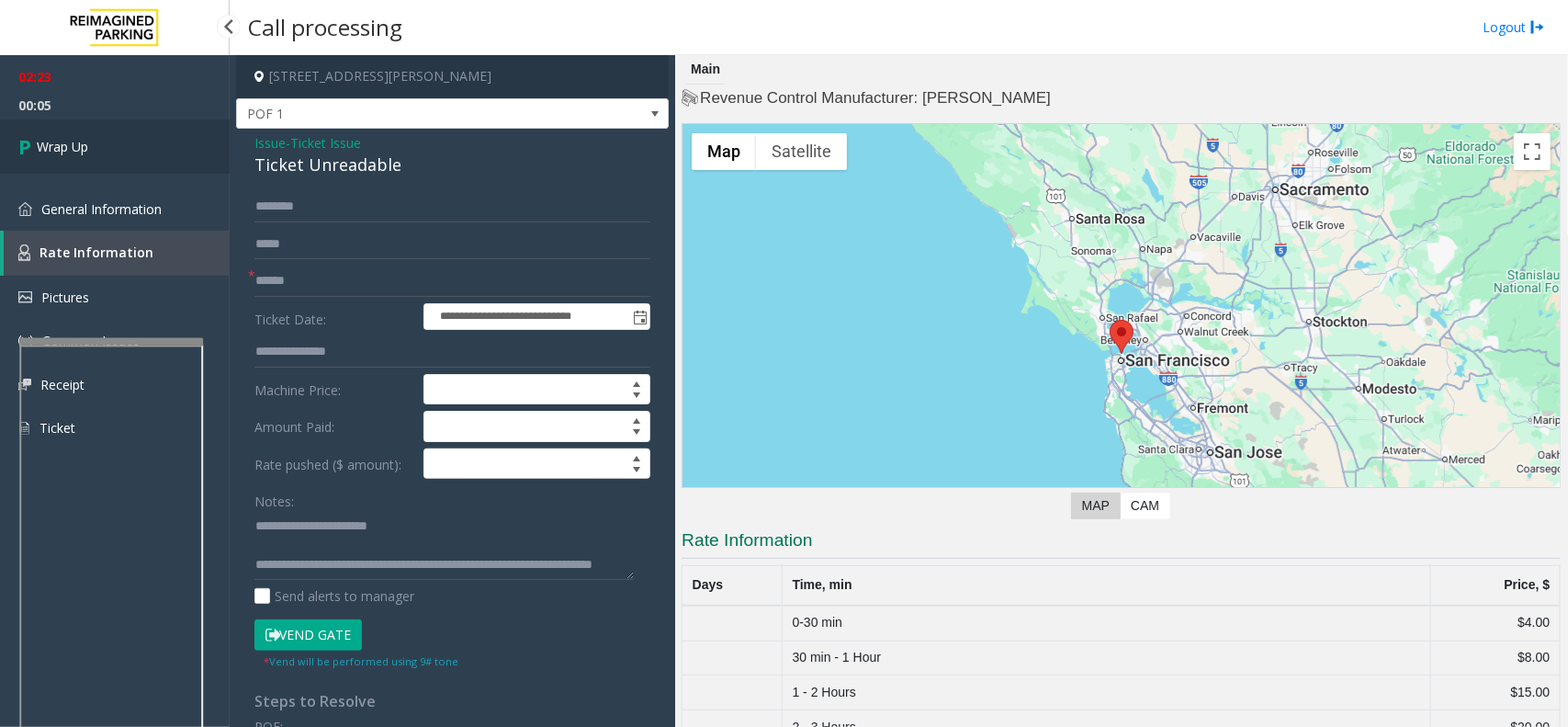click on "Wrap Up" at bounding box center (115, 146) 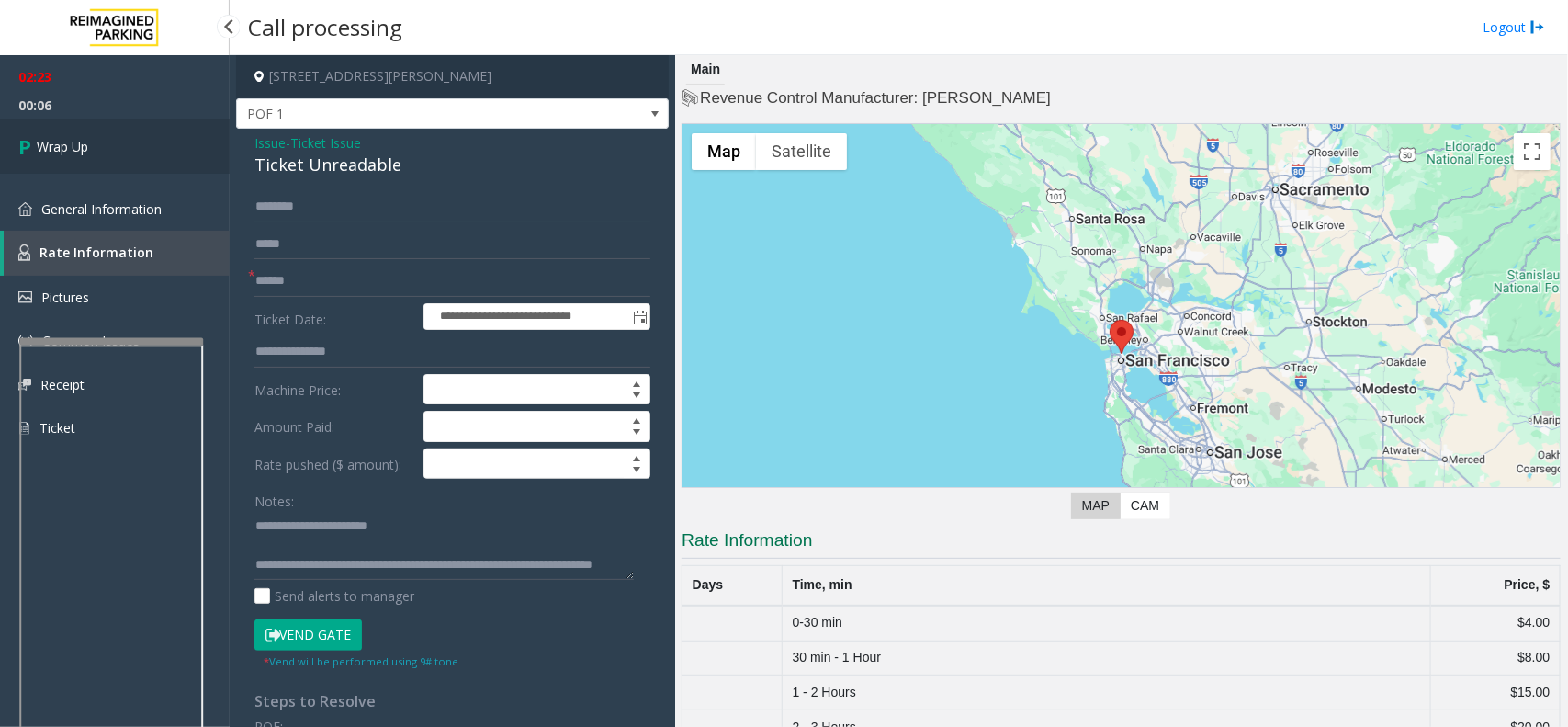 click on "Wrap Up" at bounding box center (115, 146) 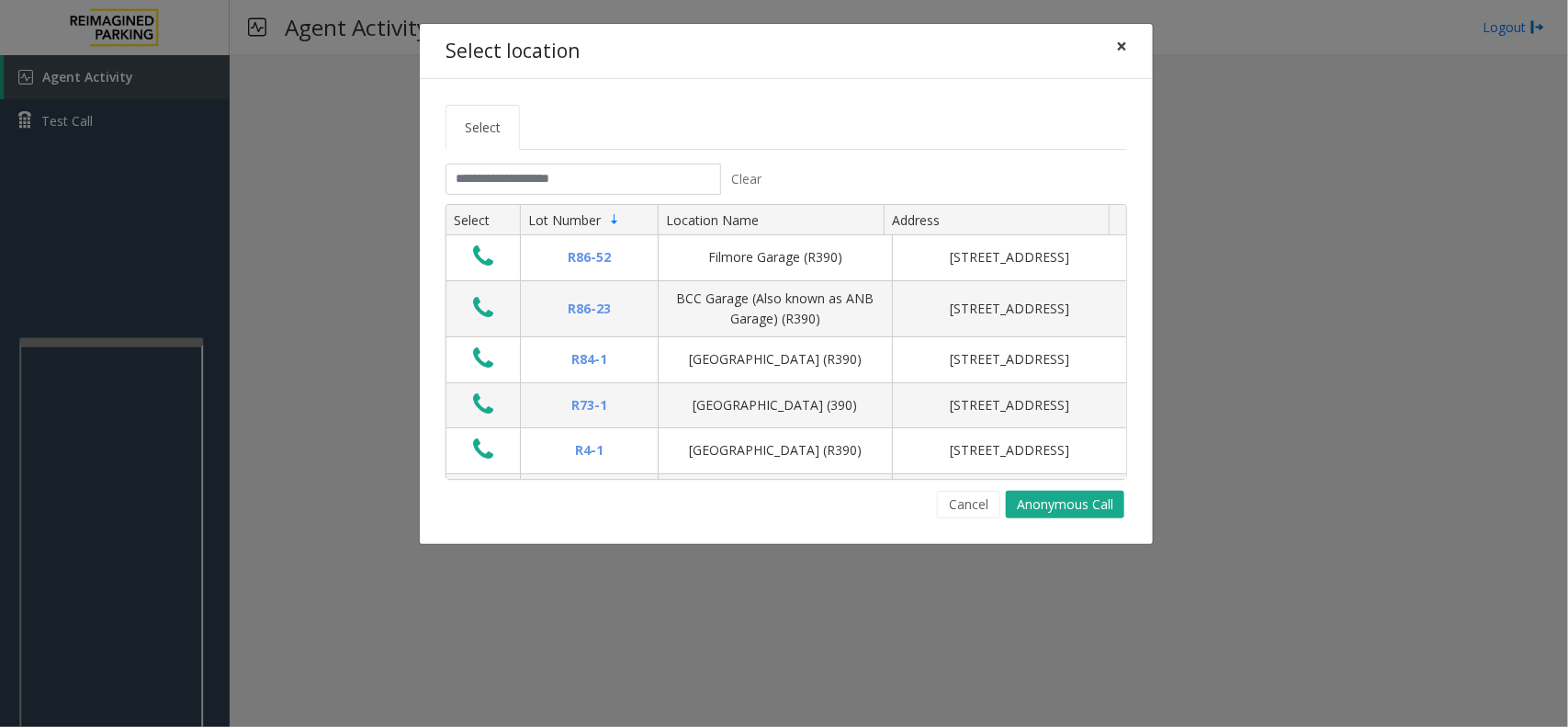 click on "×" 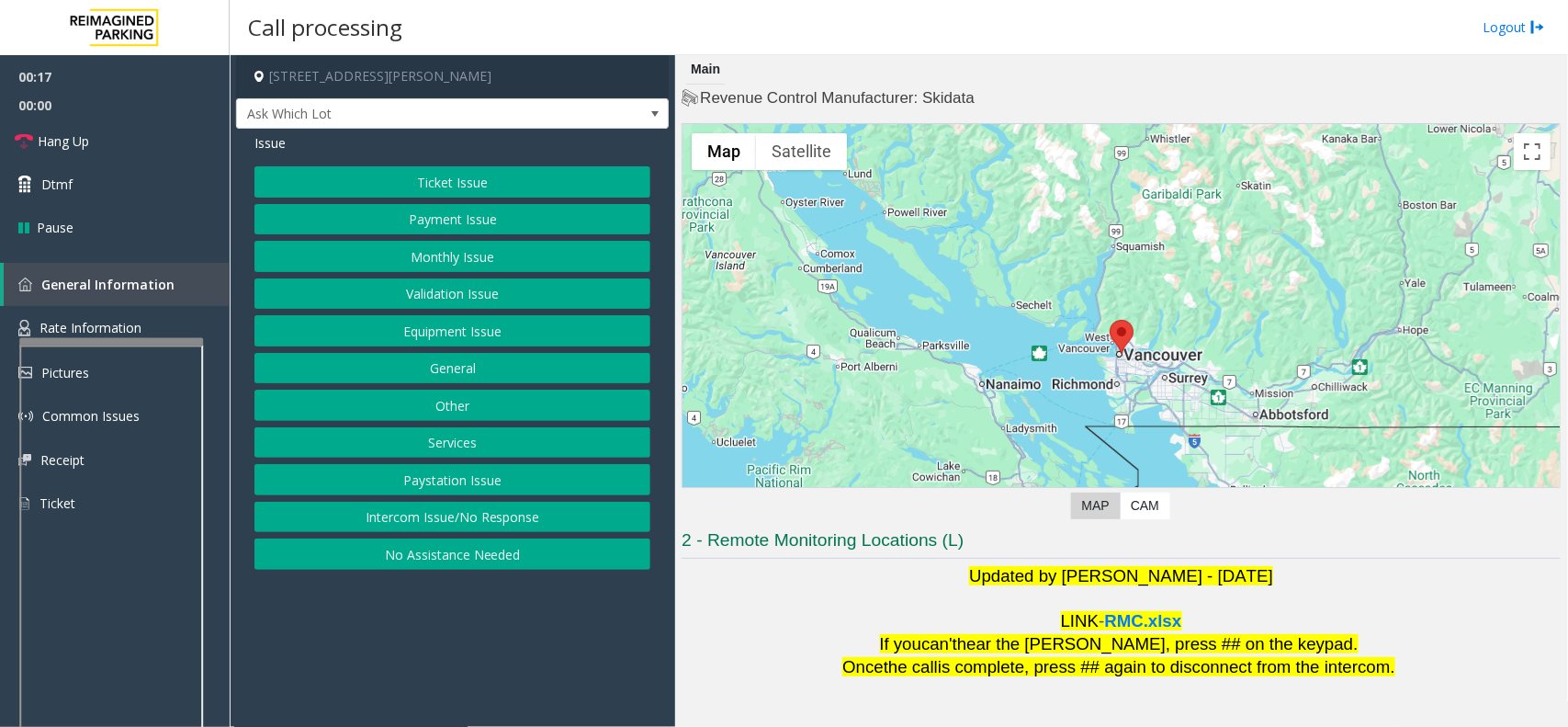 click on "Ticket Issue" 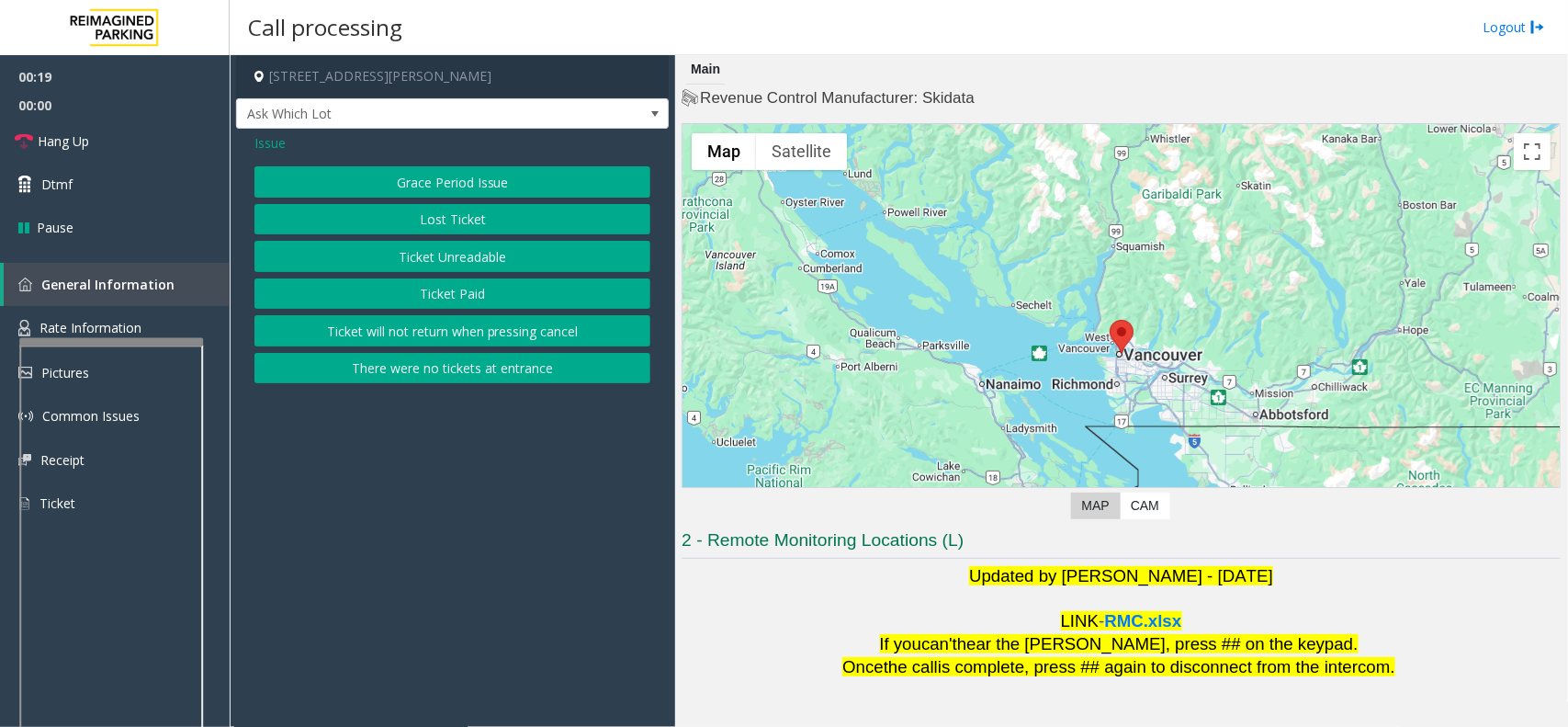 click on "Lost Ticket" 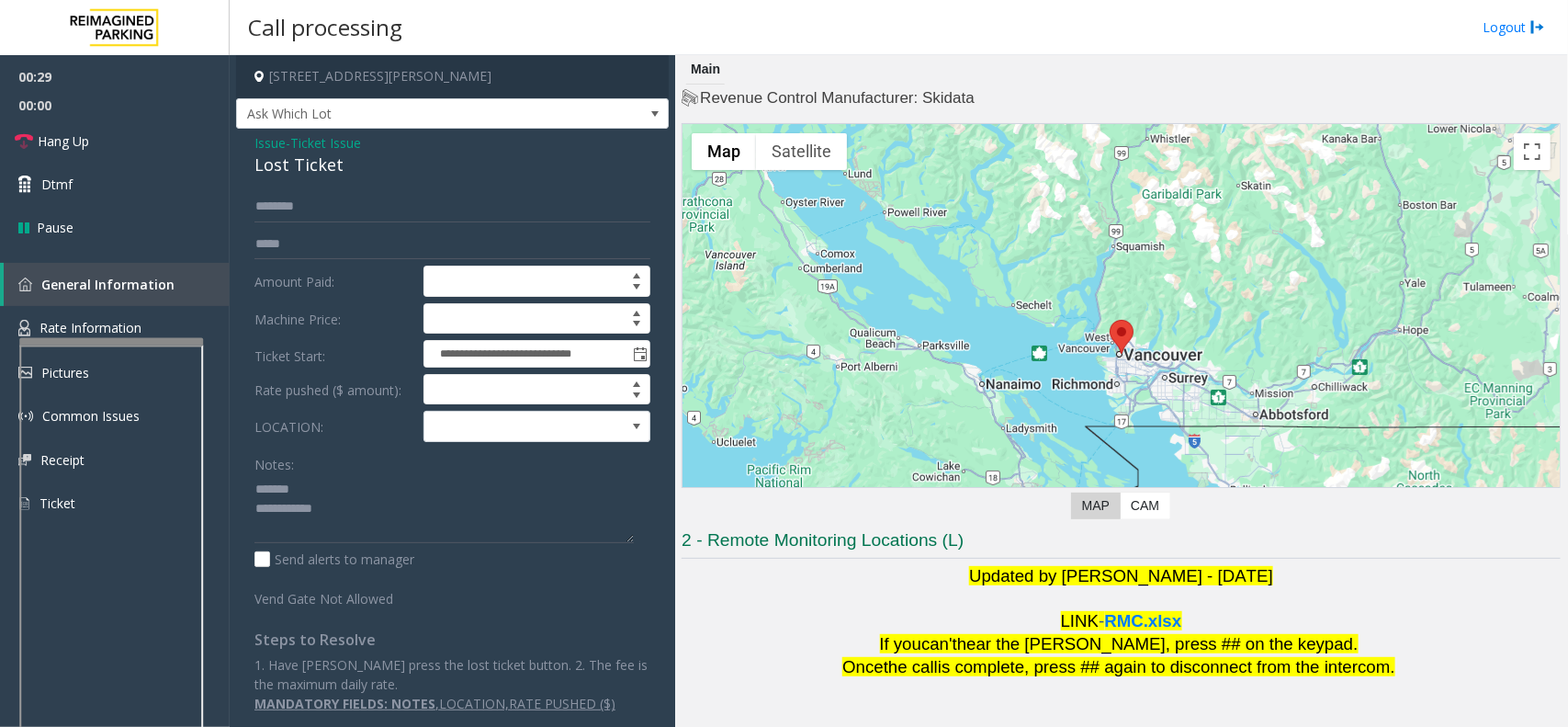 click on "Lost Ticket" 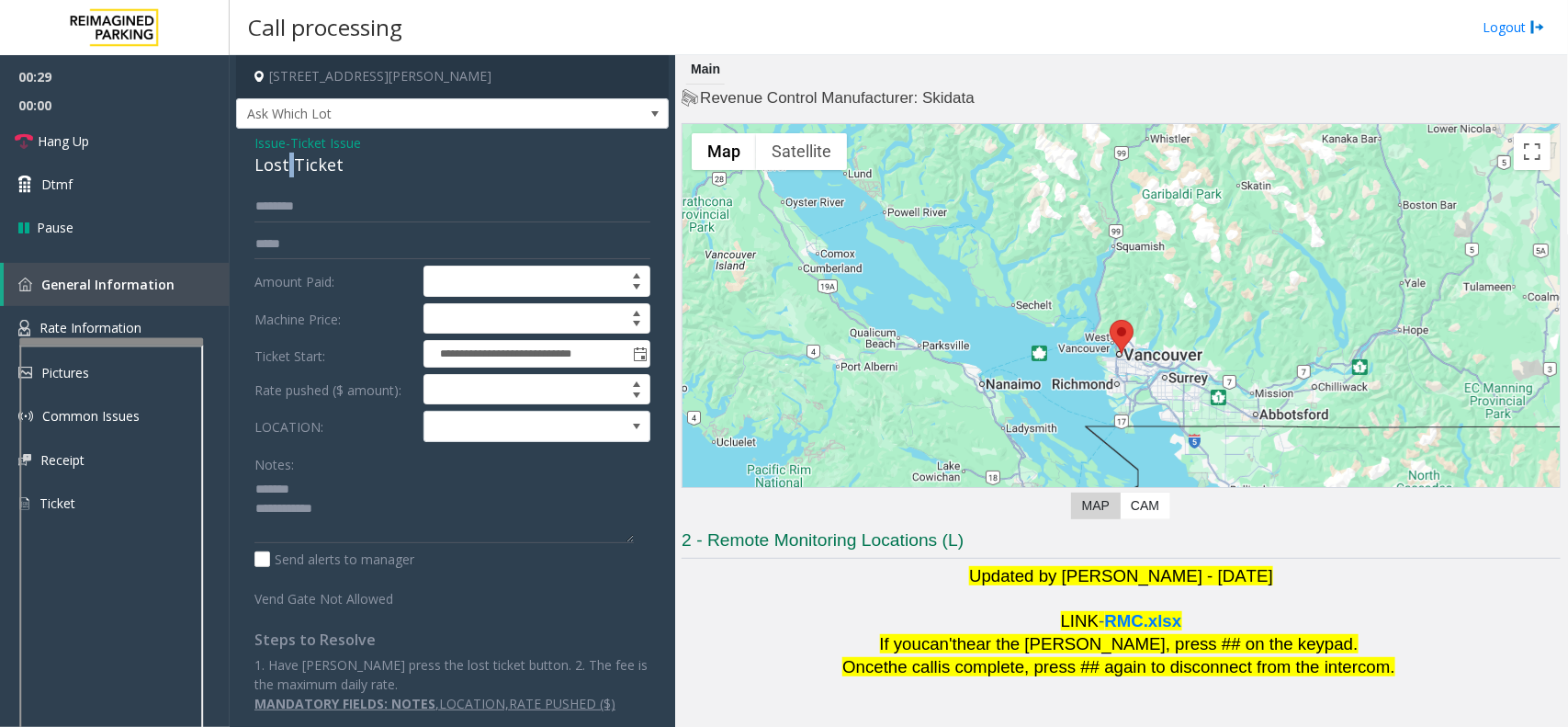 click on "Lost Ticket" 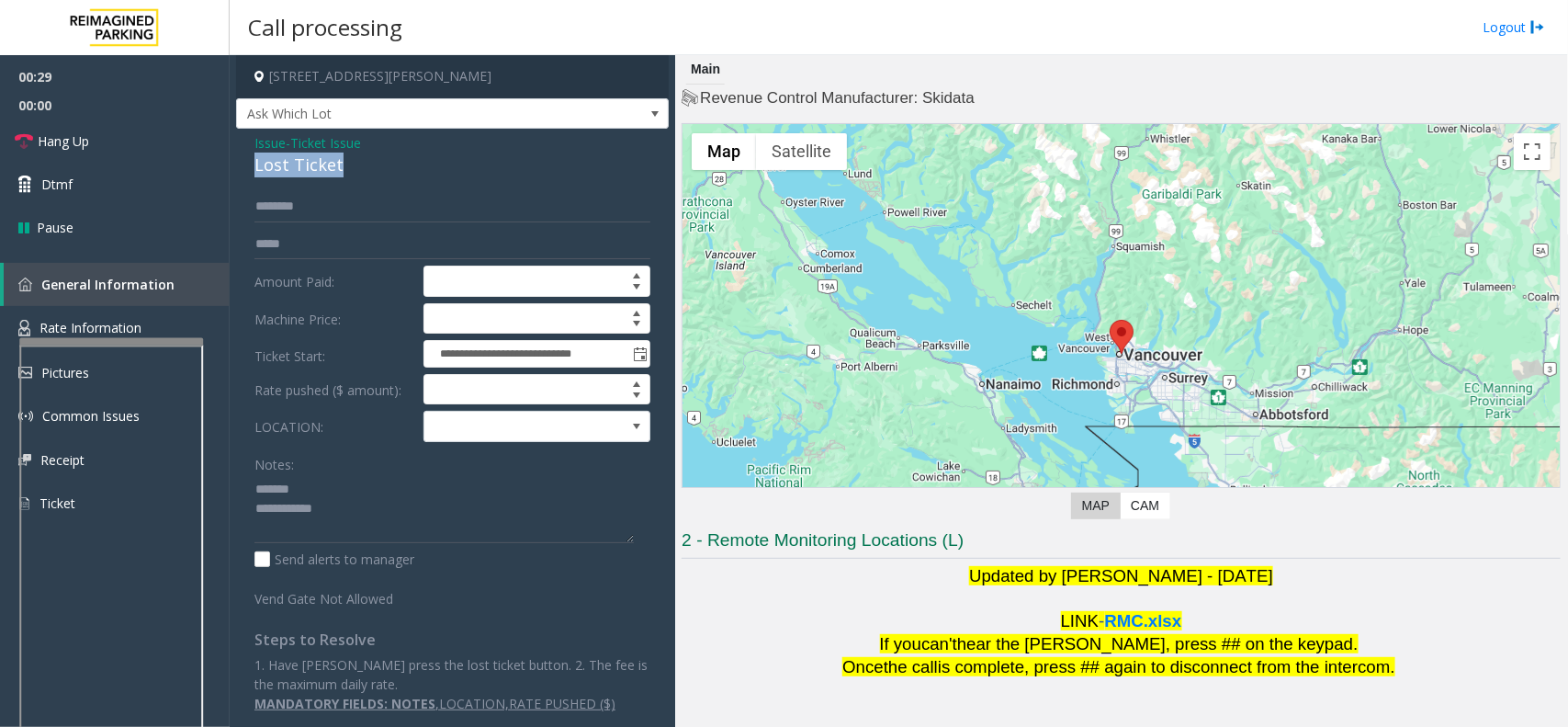 click on "Lost Ticket" 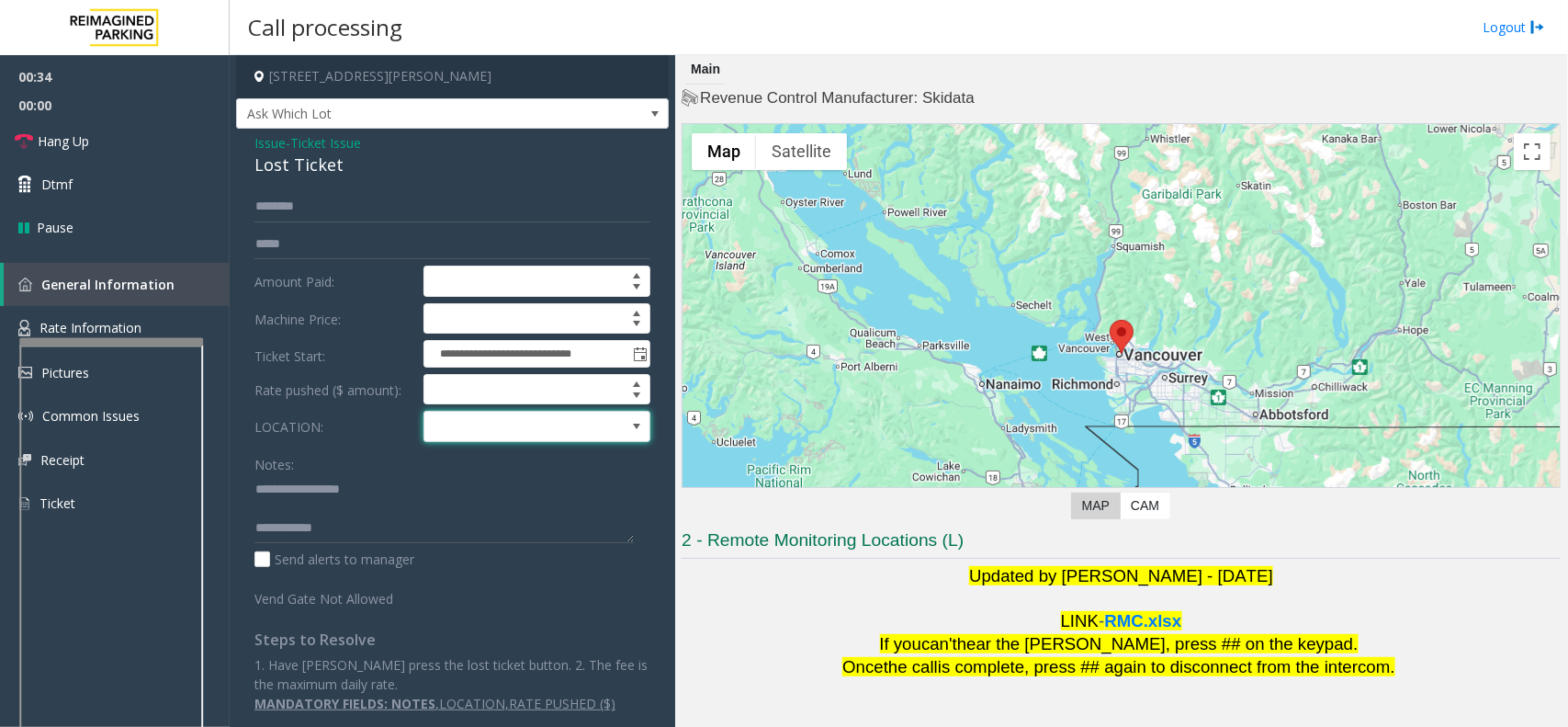 click at bounding box center (514, 426) 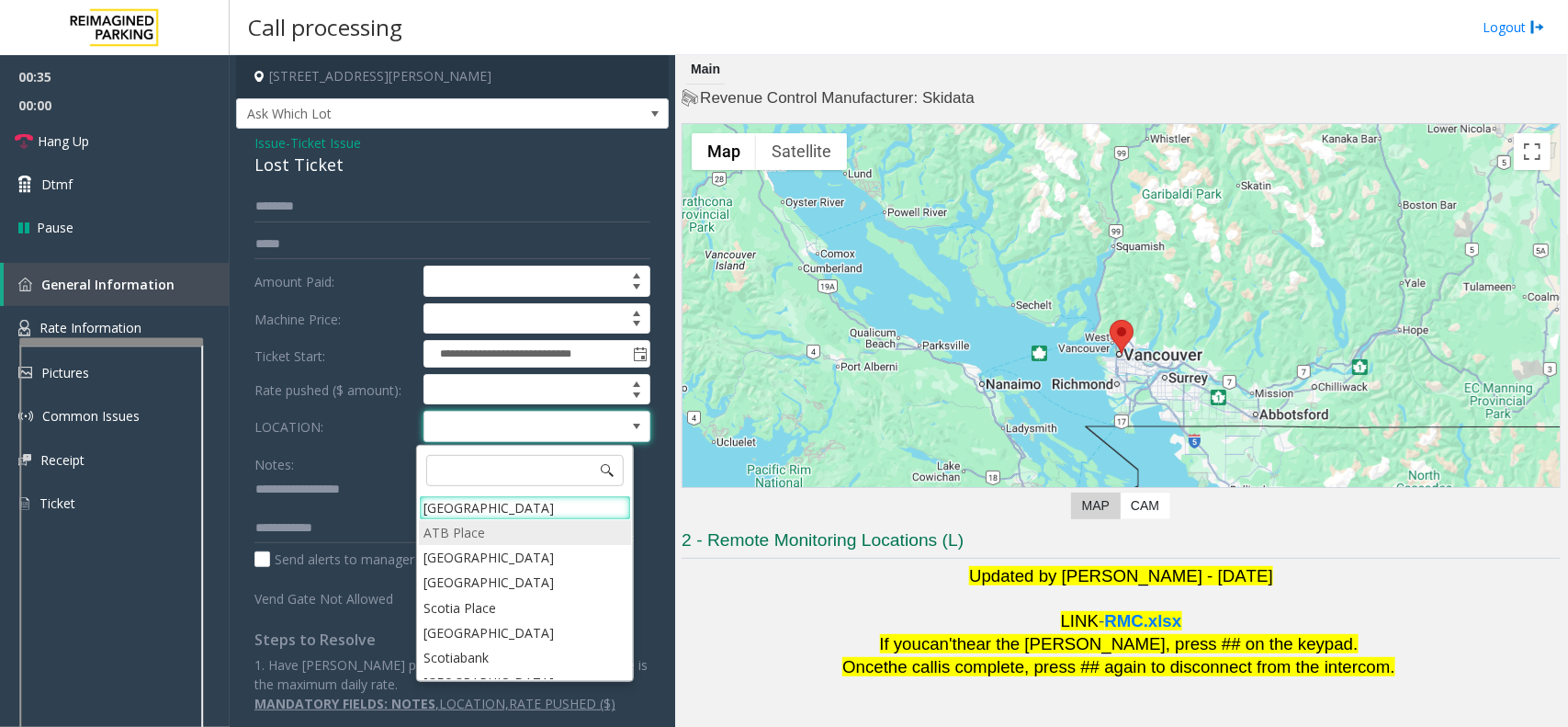 click on "ATB Place" at bounding box center [525, 532] 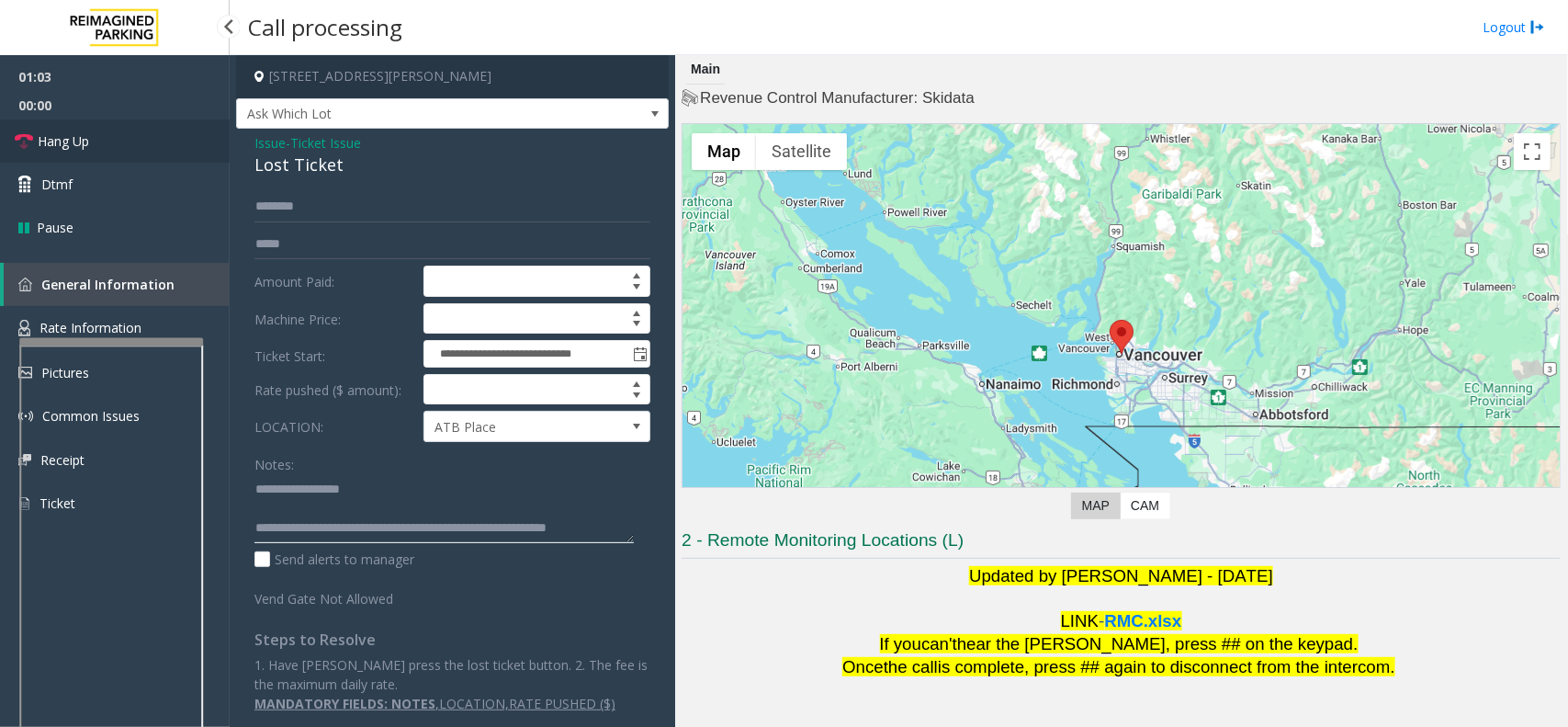 type on "**********" 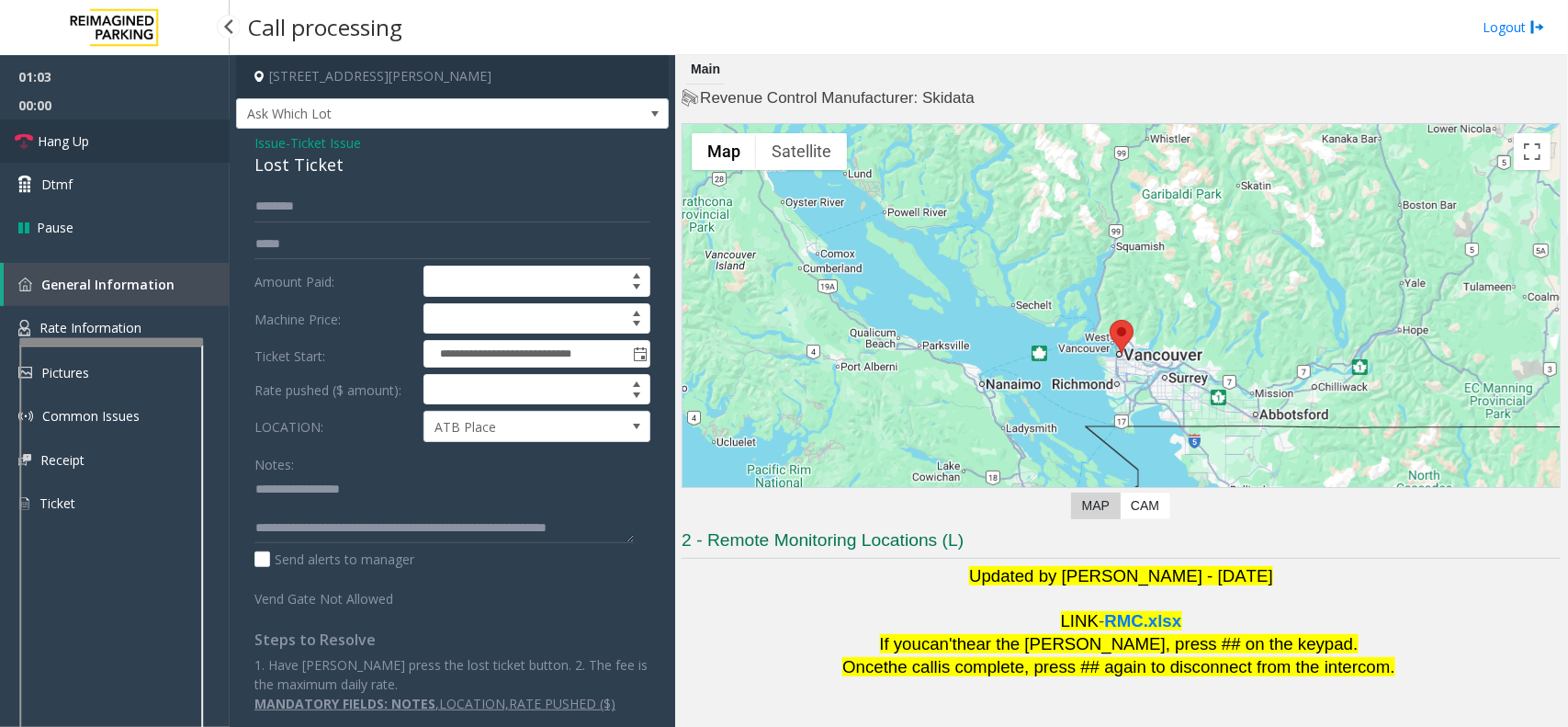 click on "Hang Up" at bounding box center [115, 141] 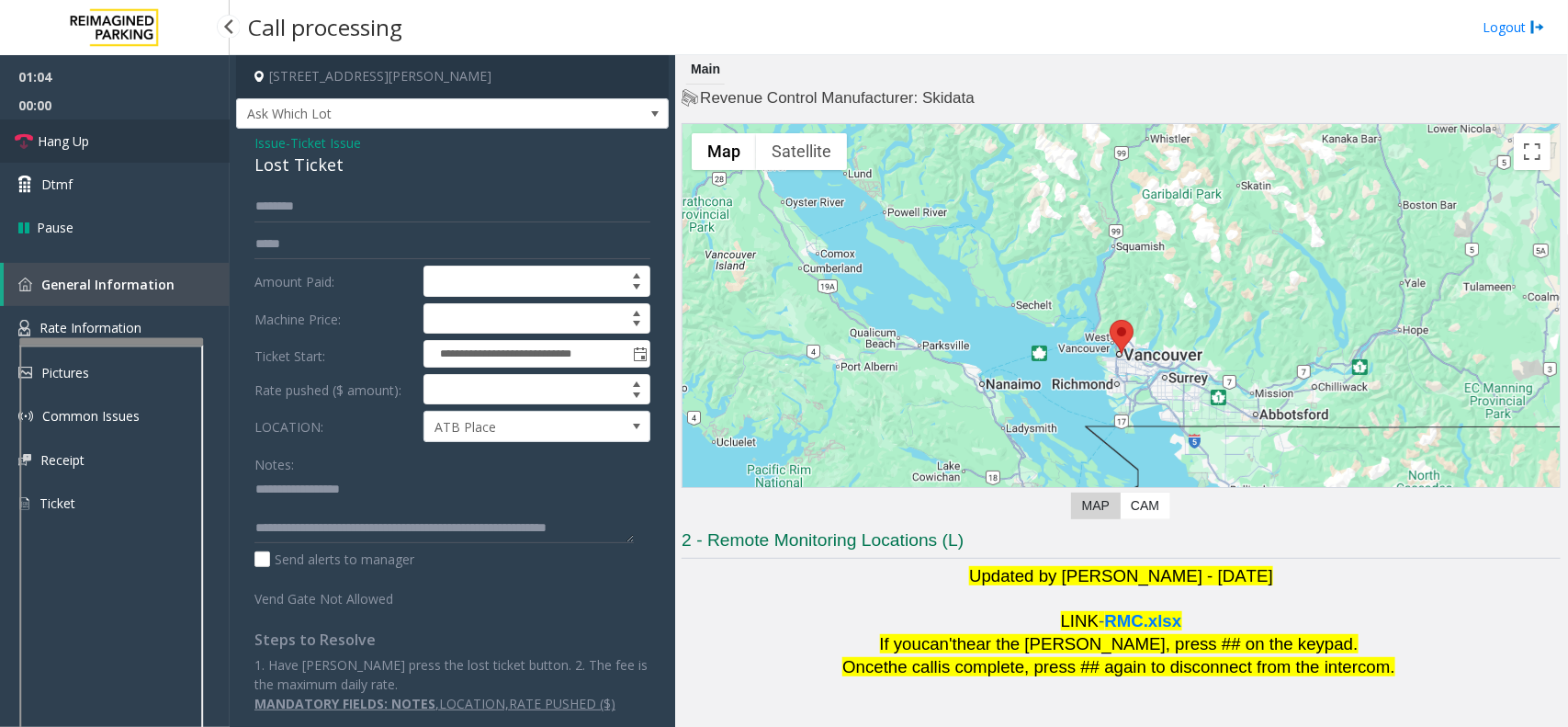 click on "Hang Up" at bounding box center [115, 141] 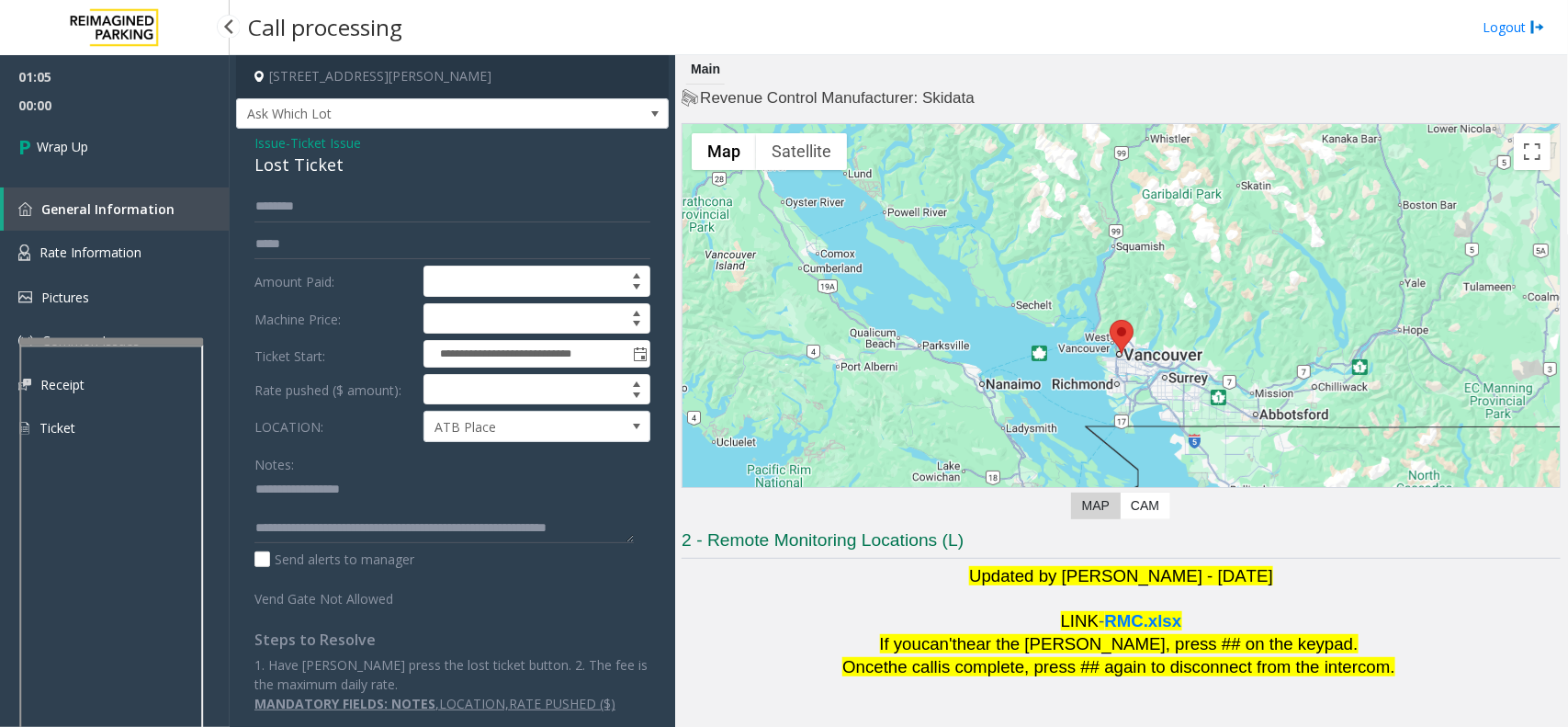 click on "Wrap Up" at bounding box center [115, 146] 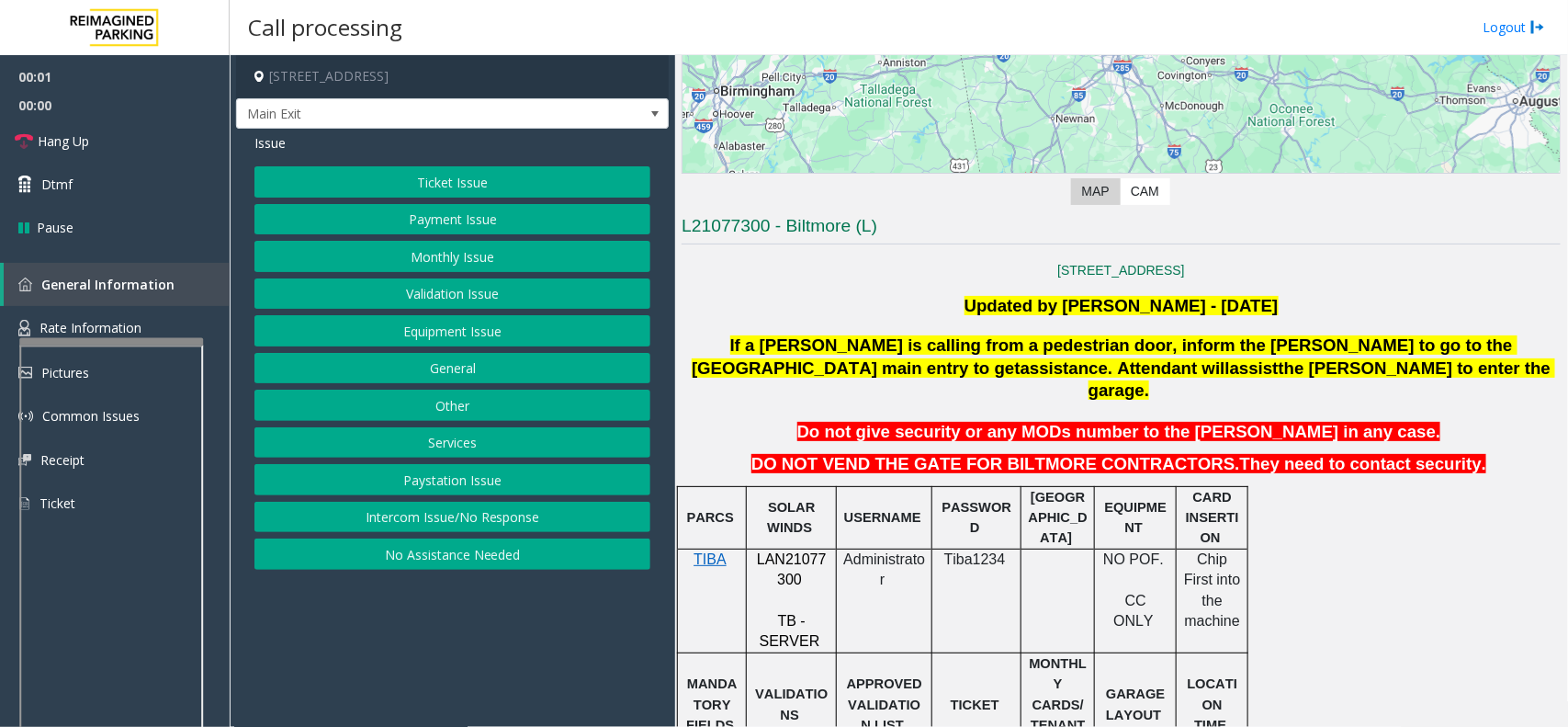 scroll, scrollTop: 460, scrollLeft: 0, axis: vertical 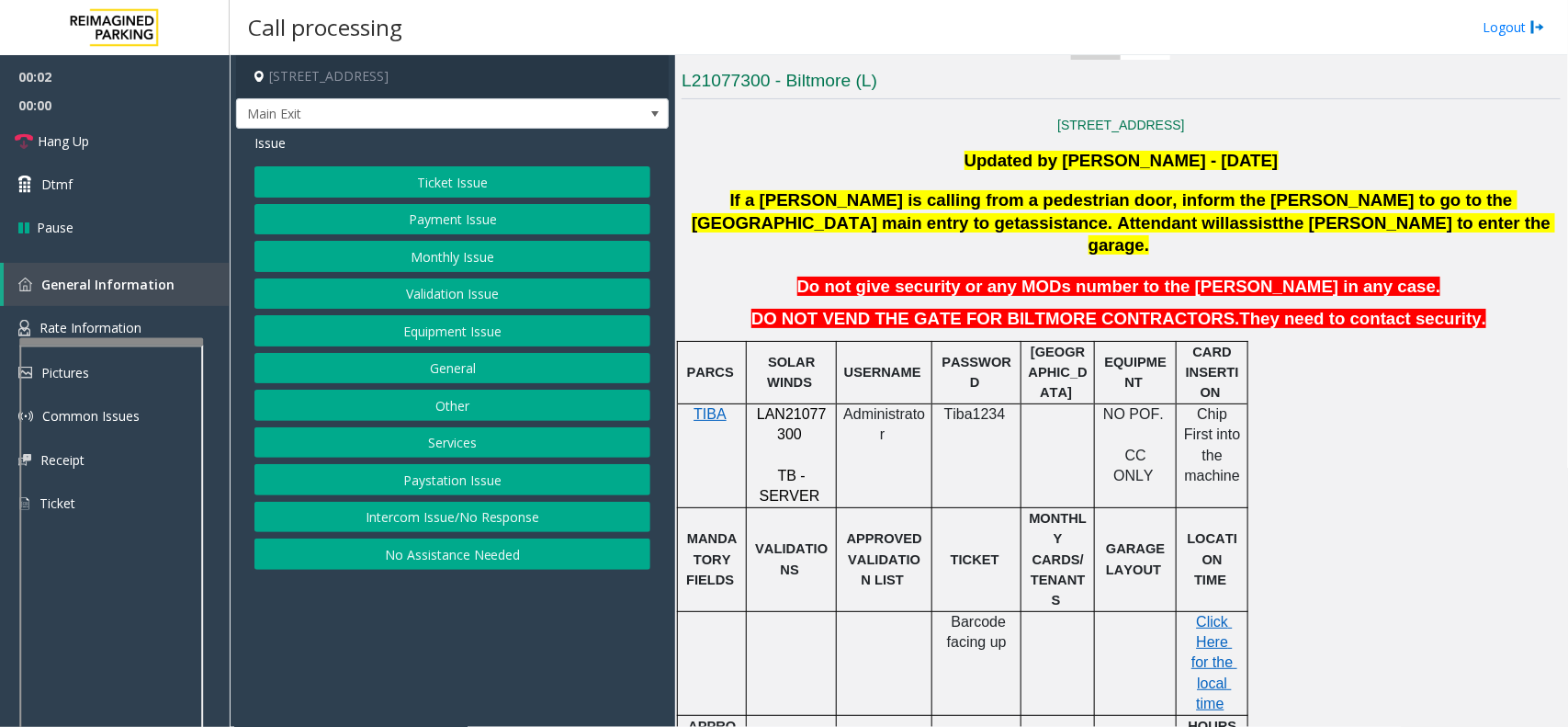 click on "LAN21077300" 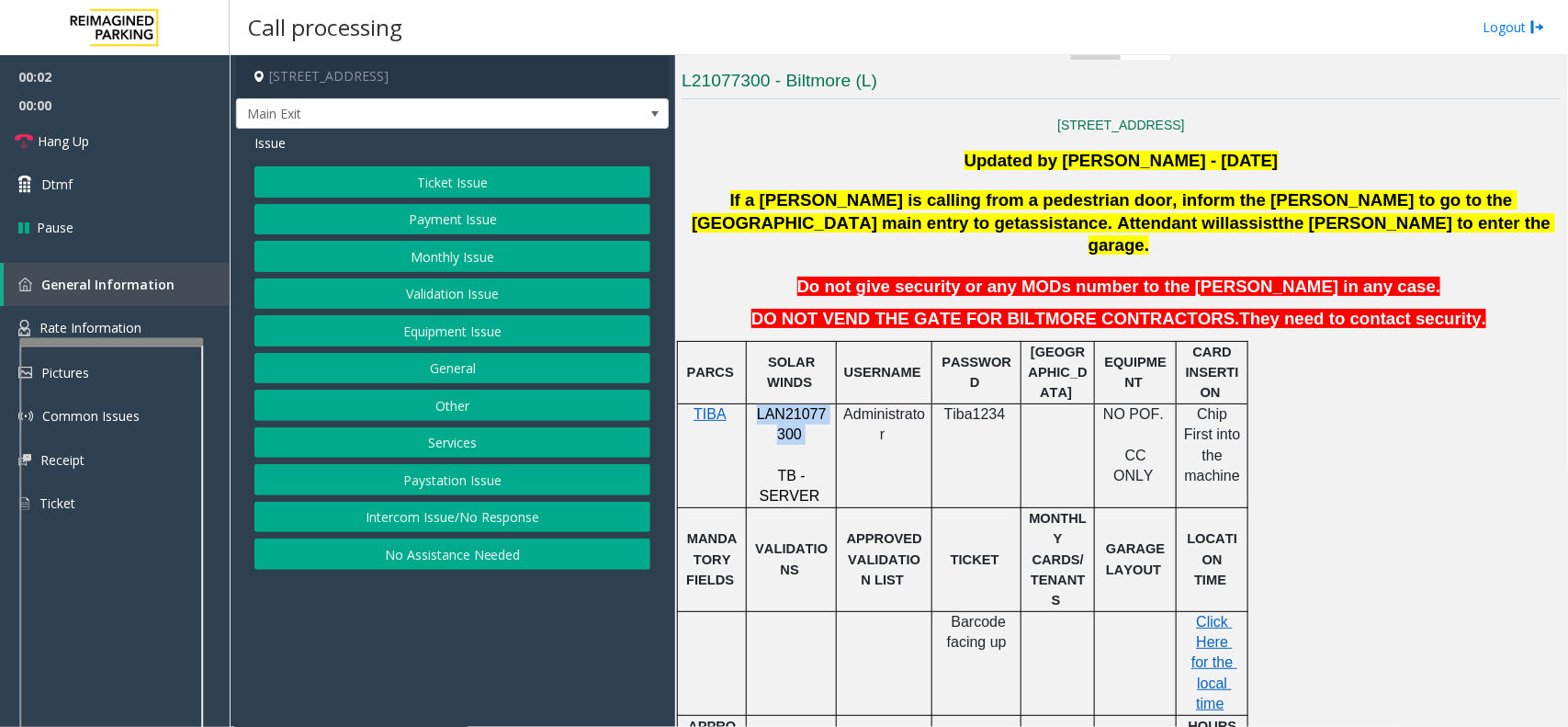 click on "LAN21077300" 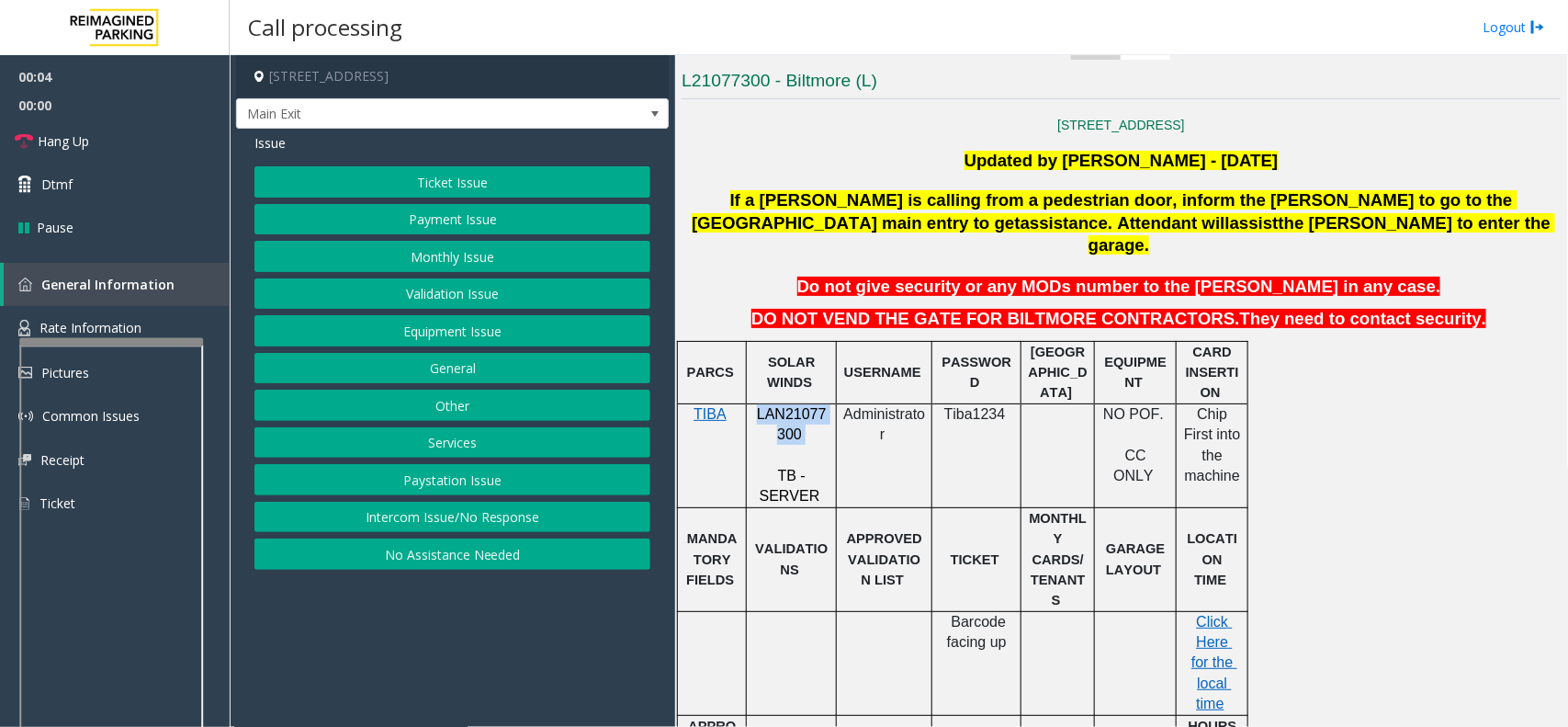copy on "LAN21077300" 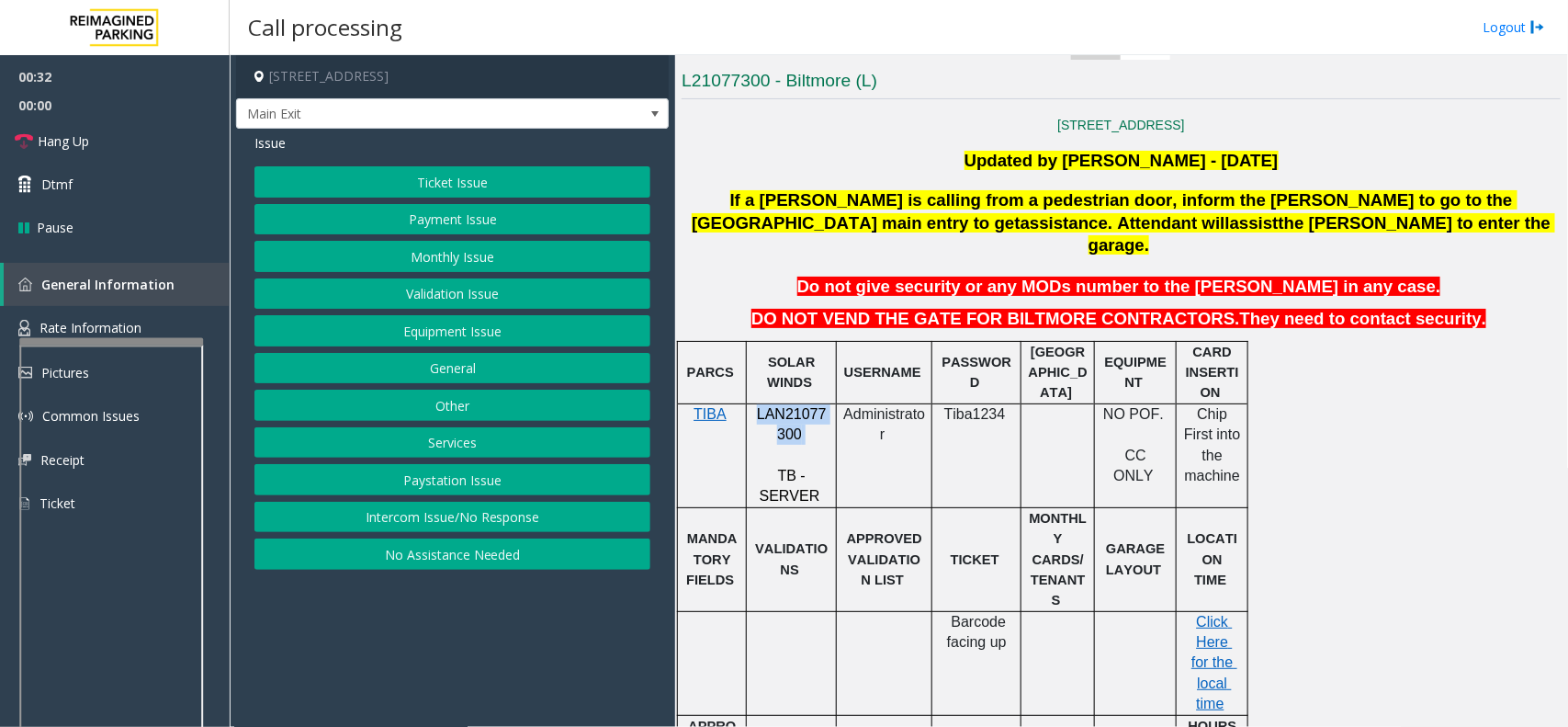 click on "Ticket Issue" 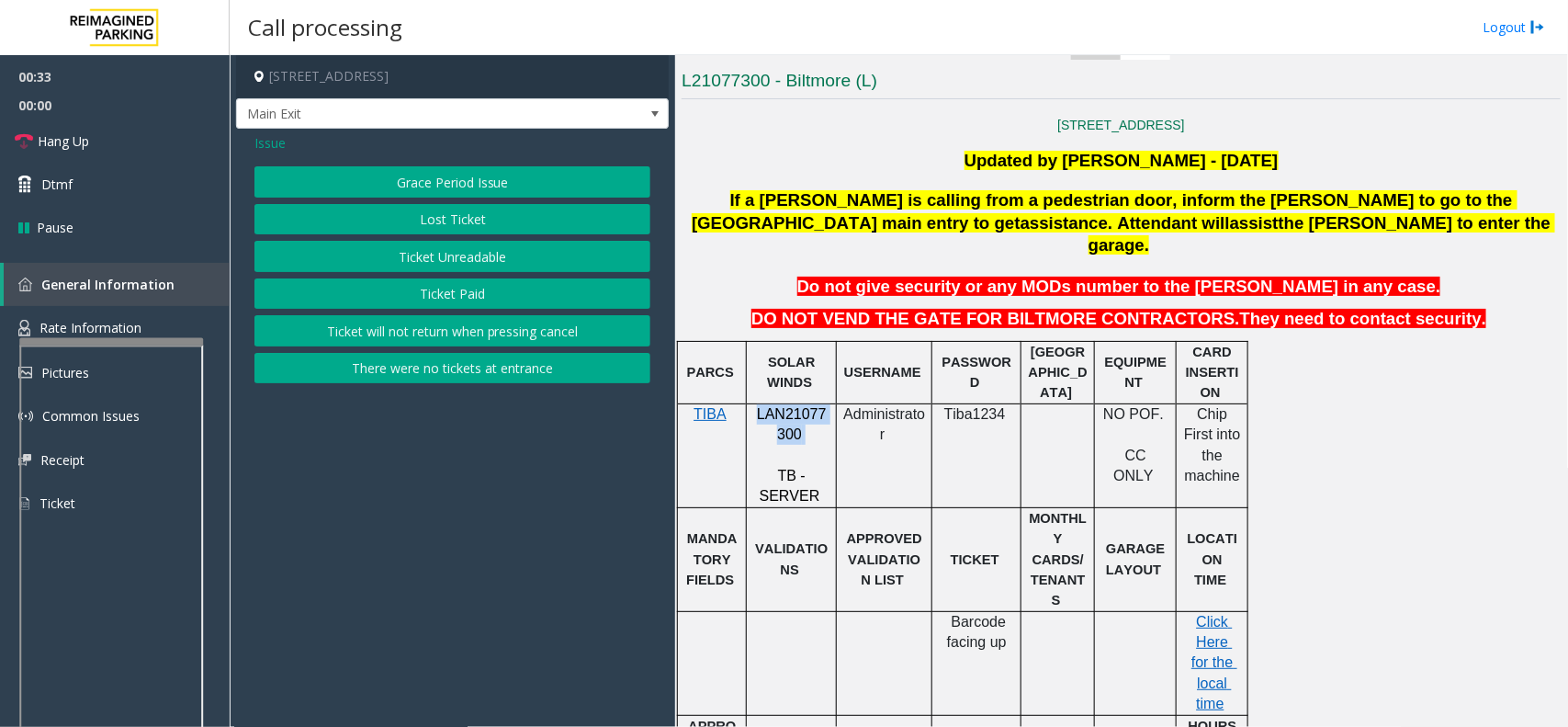 click on "Ticket Unreadable" 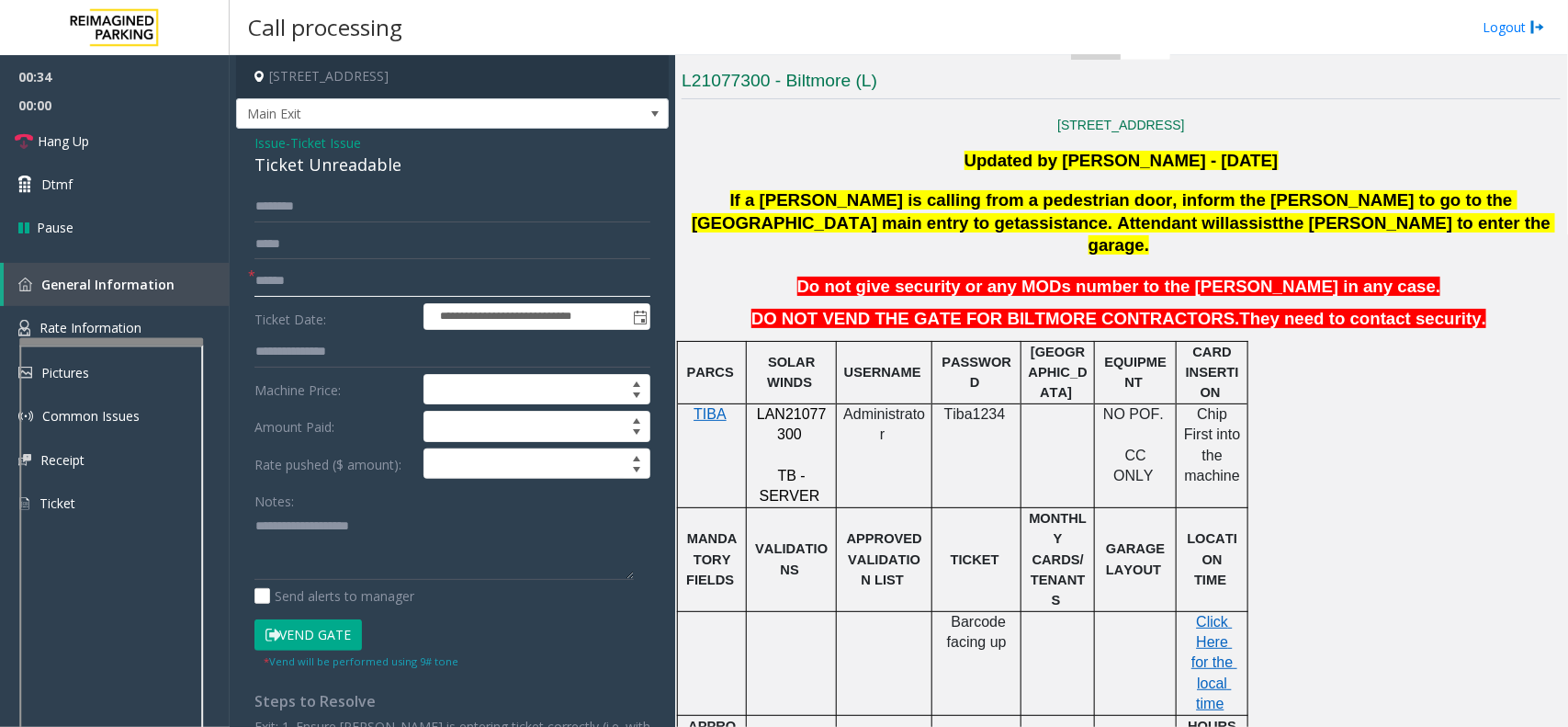click 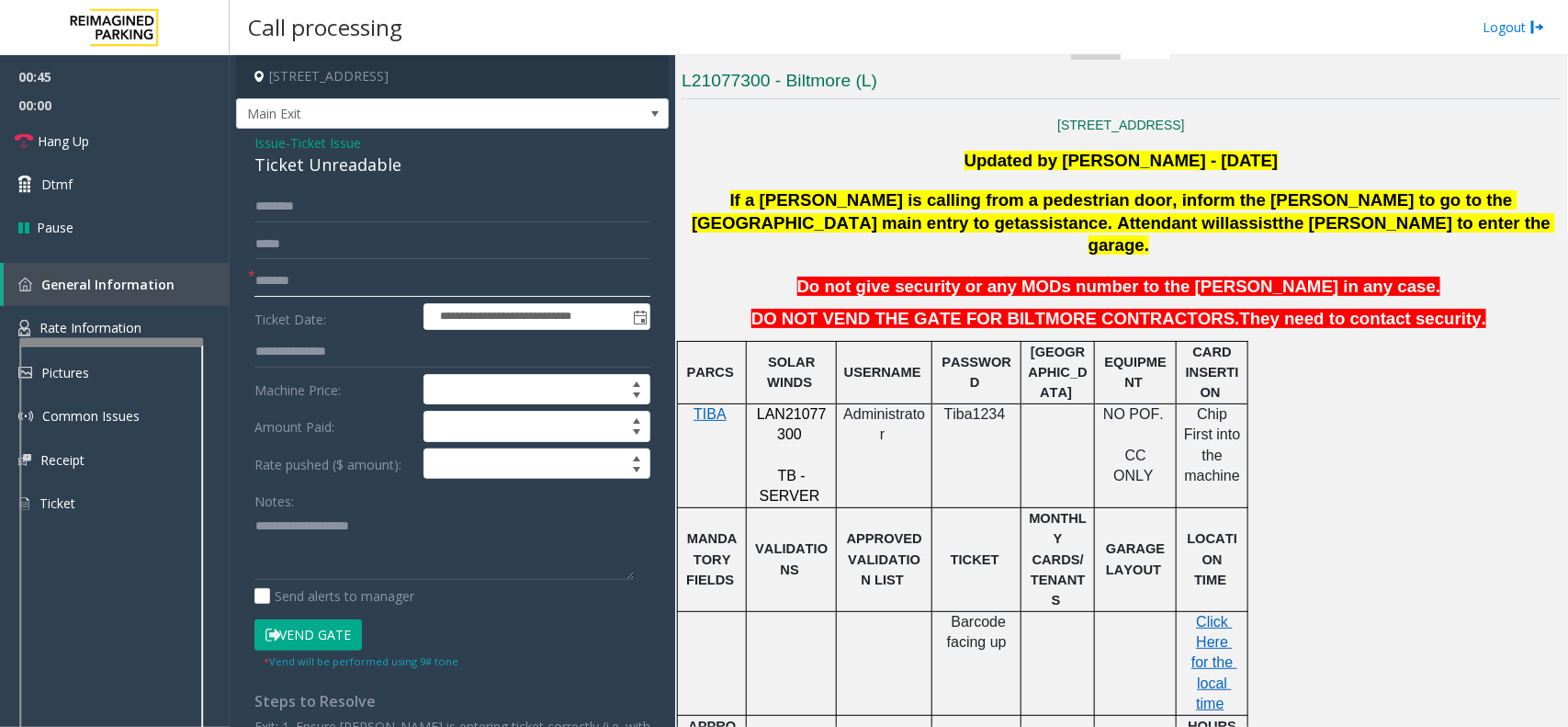 type on "*******" 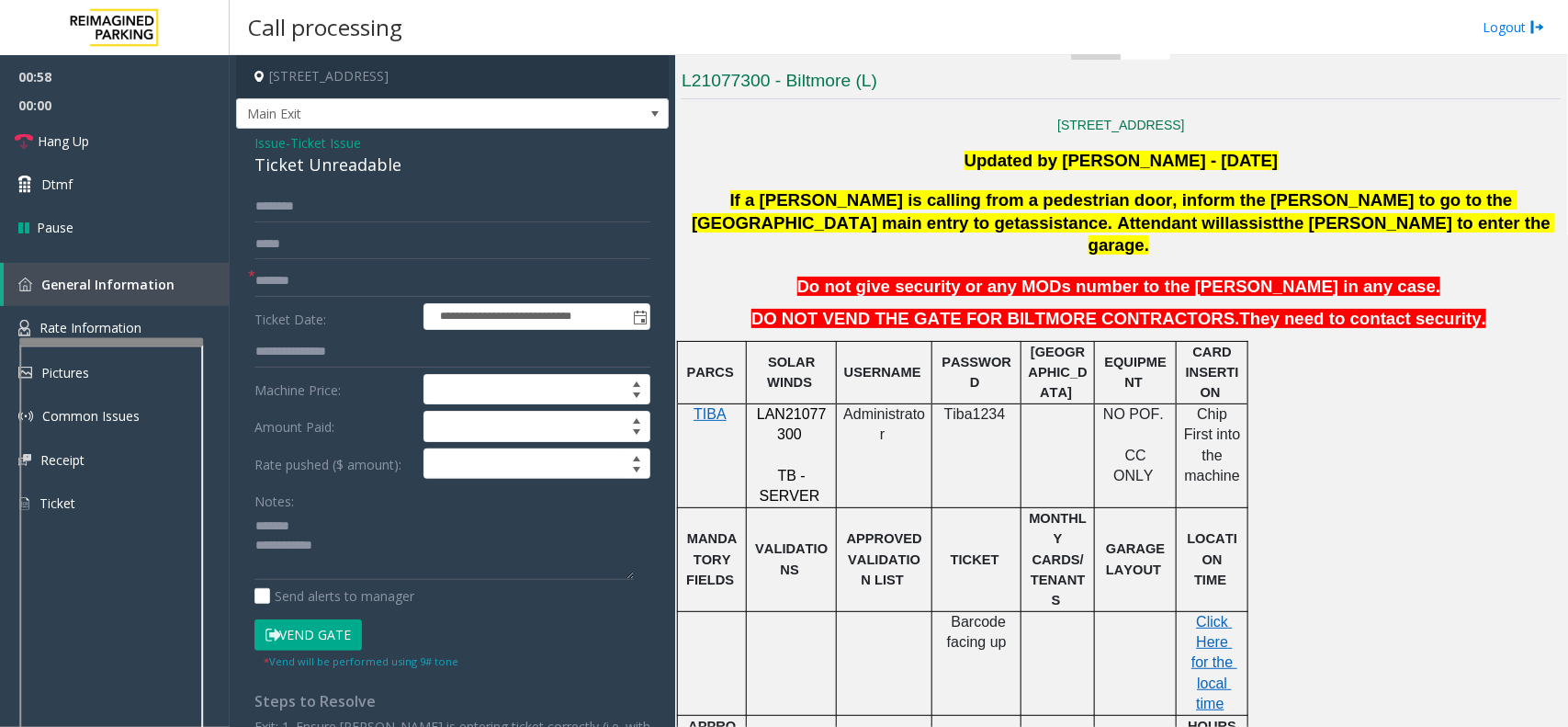 click on "Vend Gate" 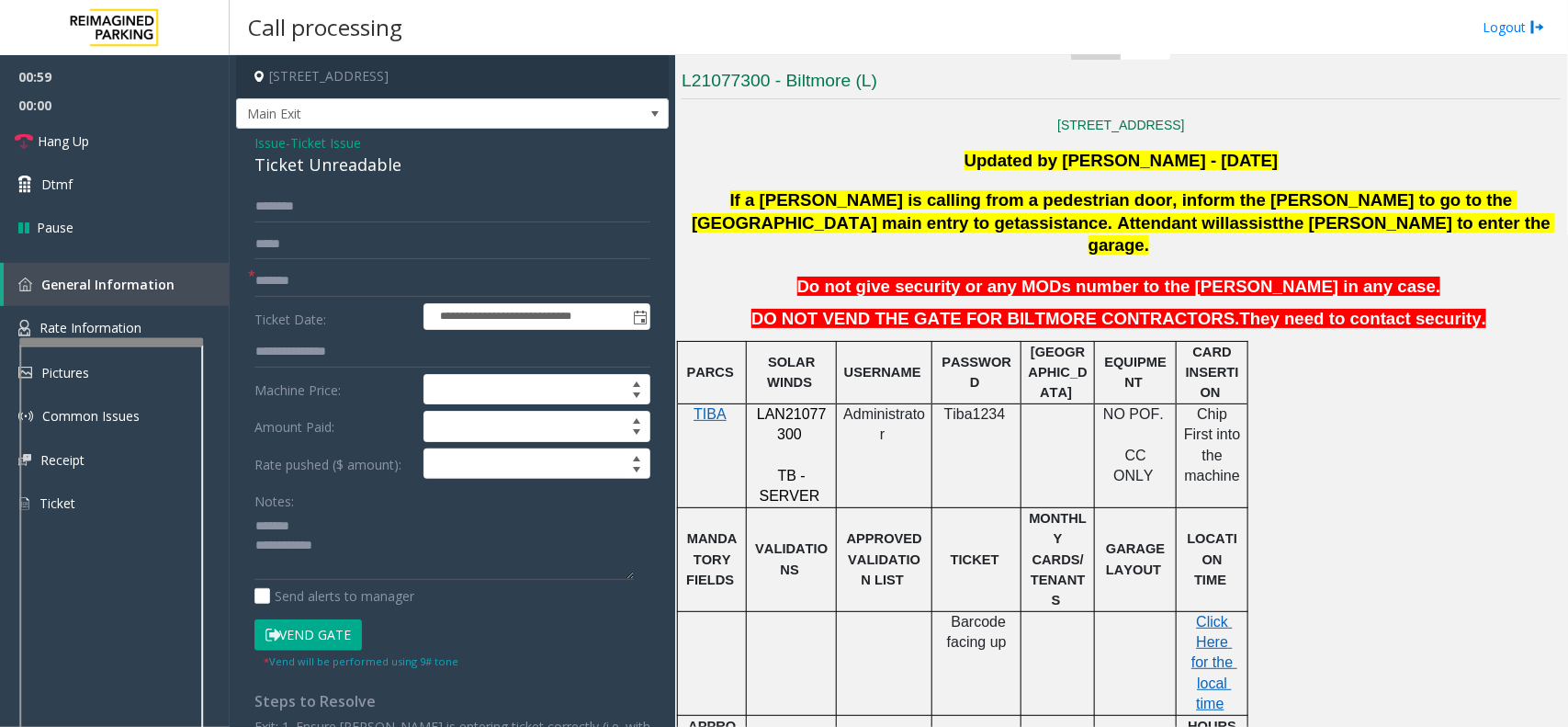 click on "Ticket Unreadable" 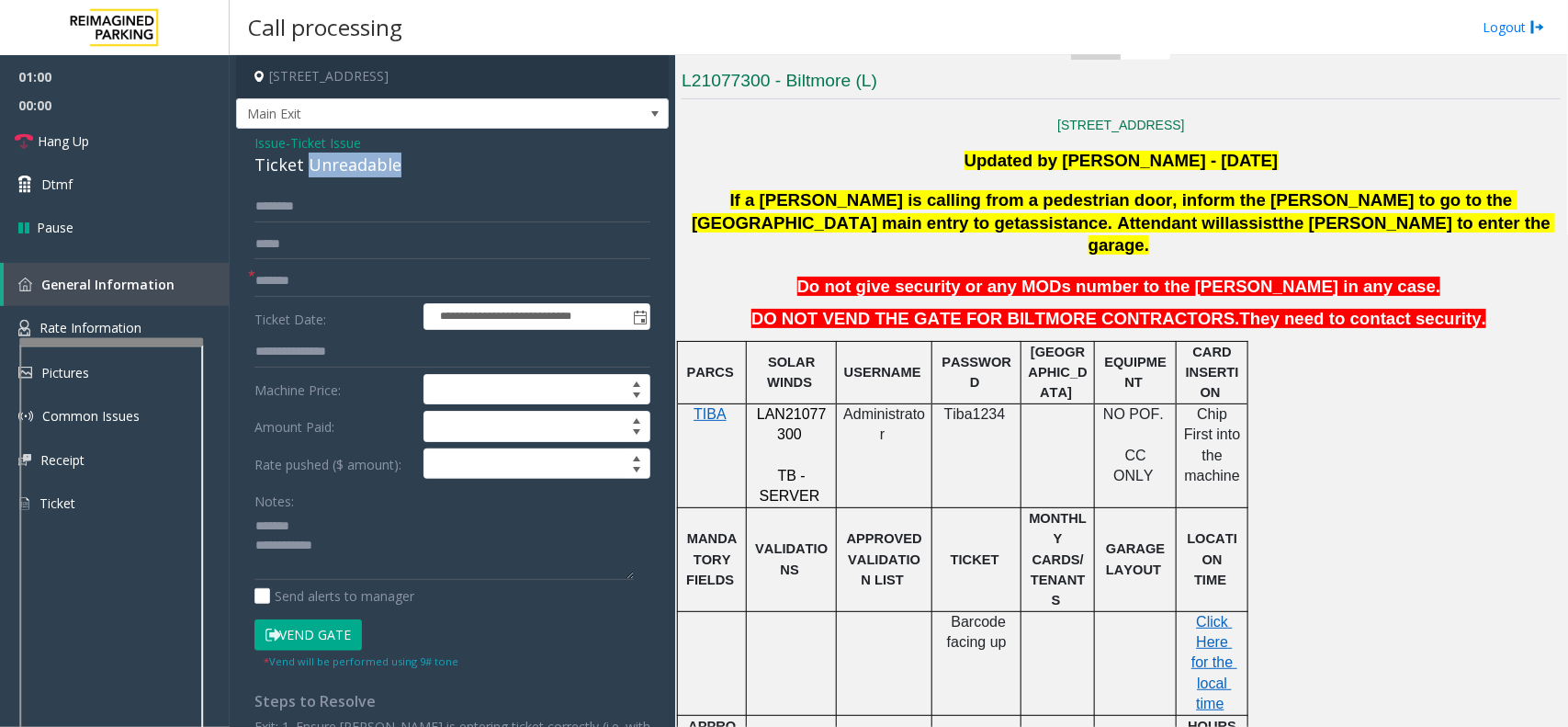 click on "Ticket Unreadable" 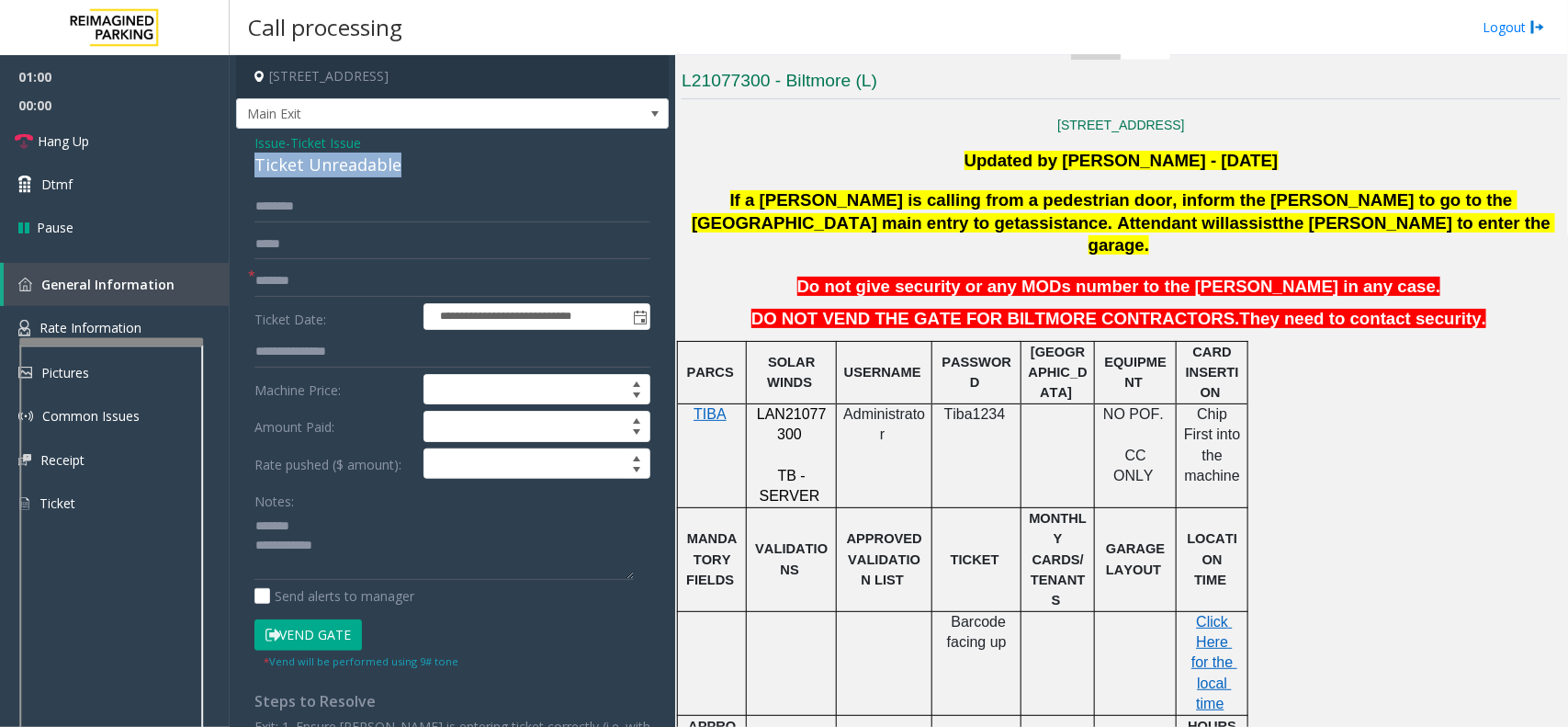 click on "Ticket Unreadable" 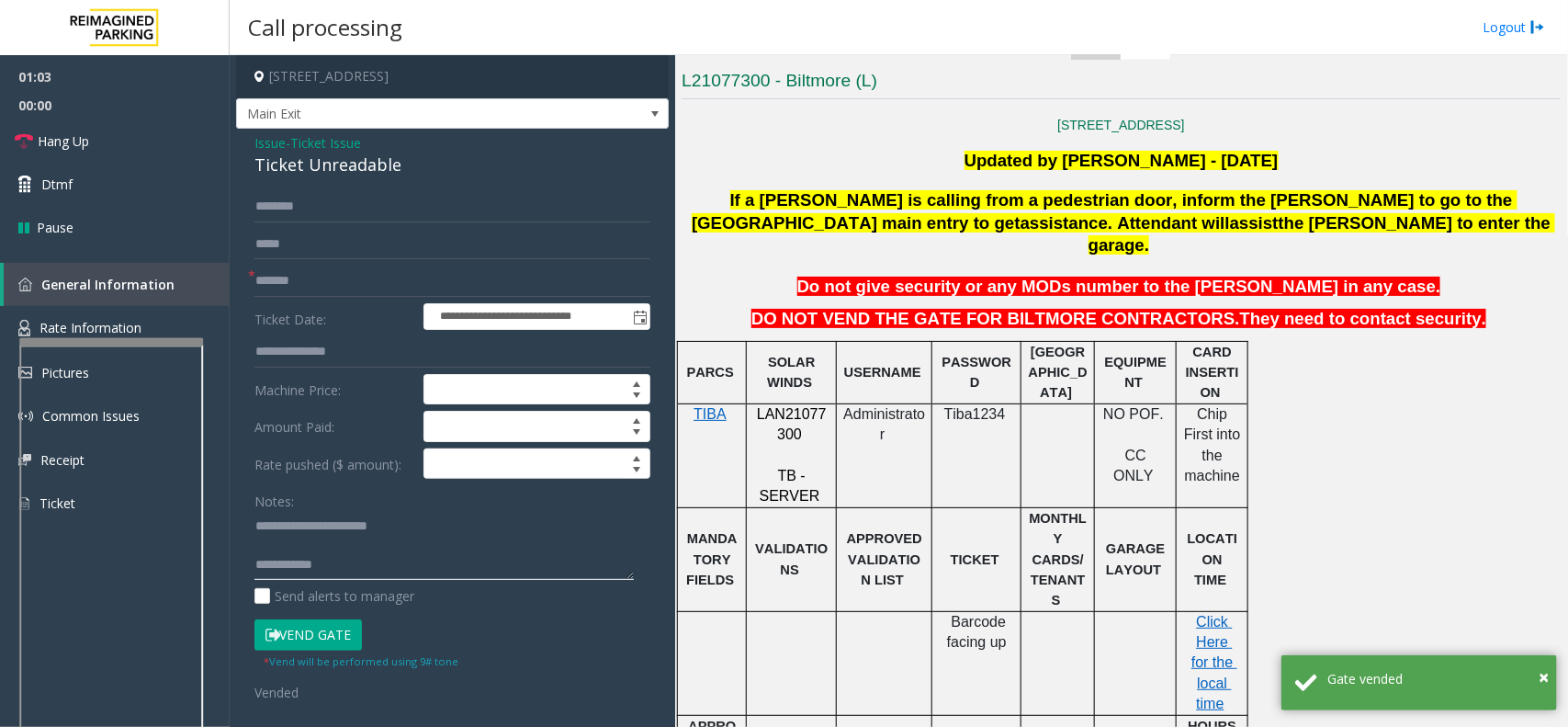click 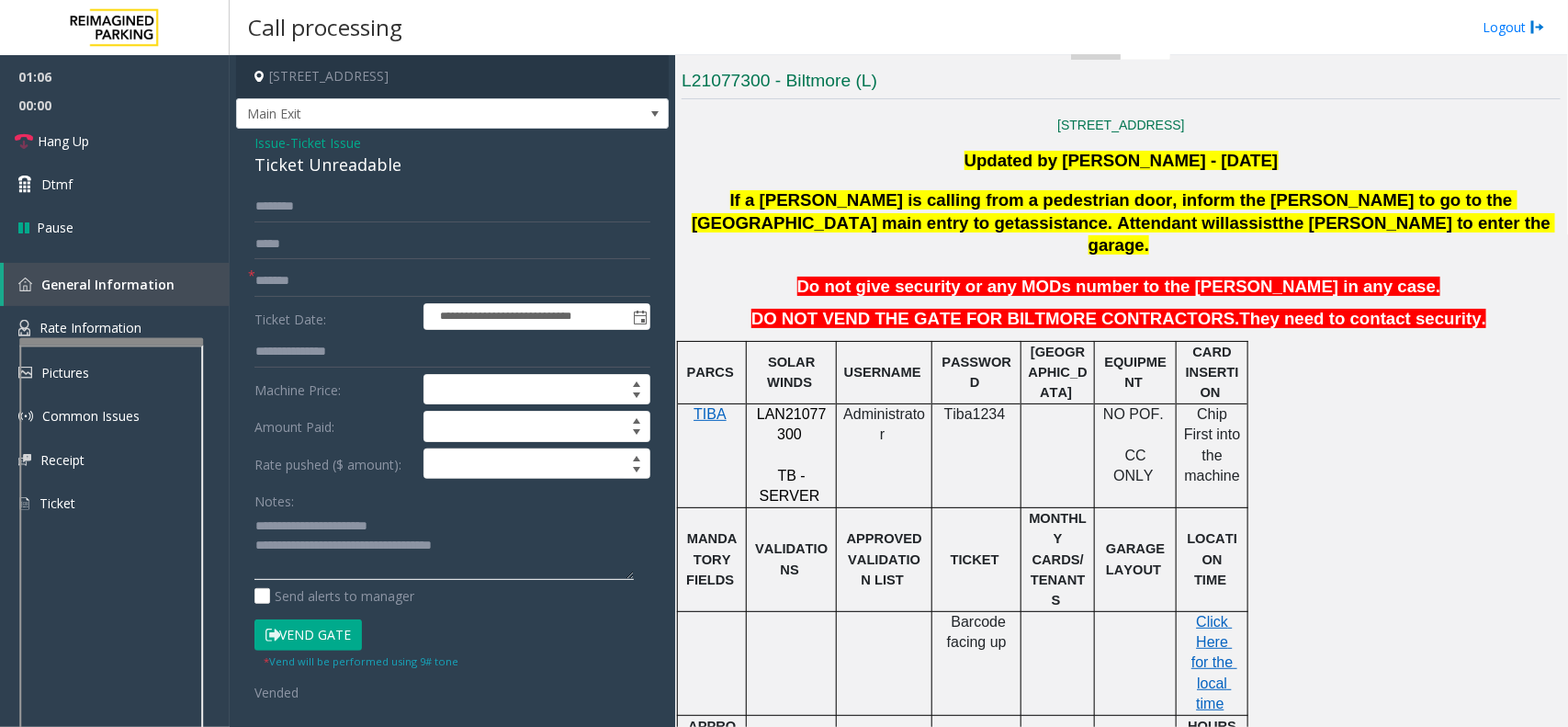 click 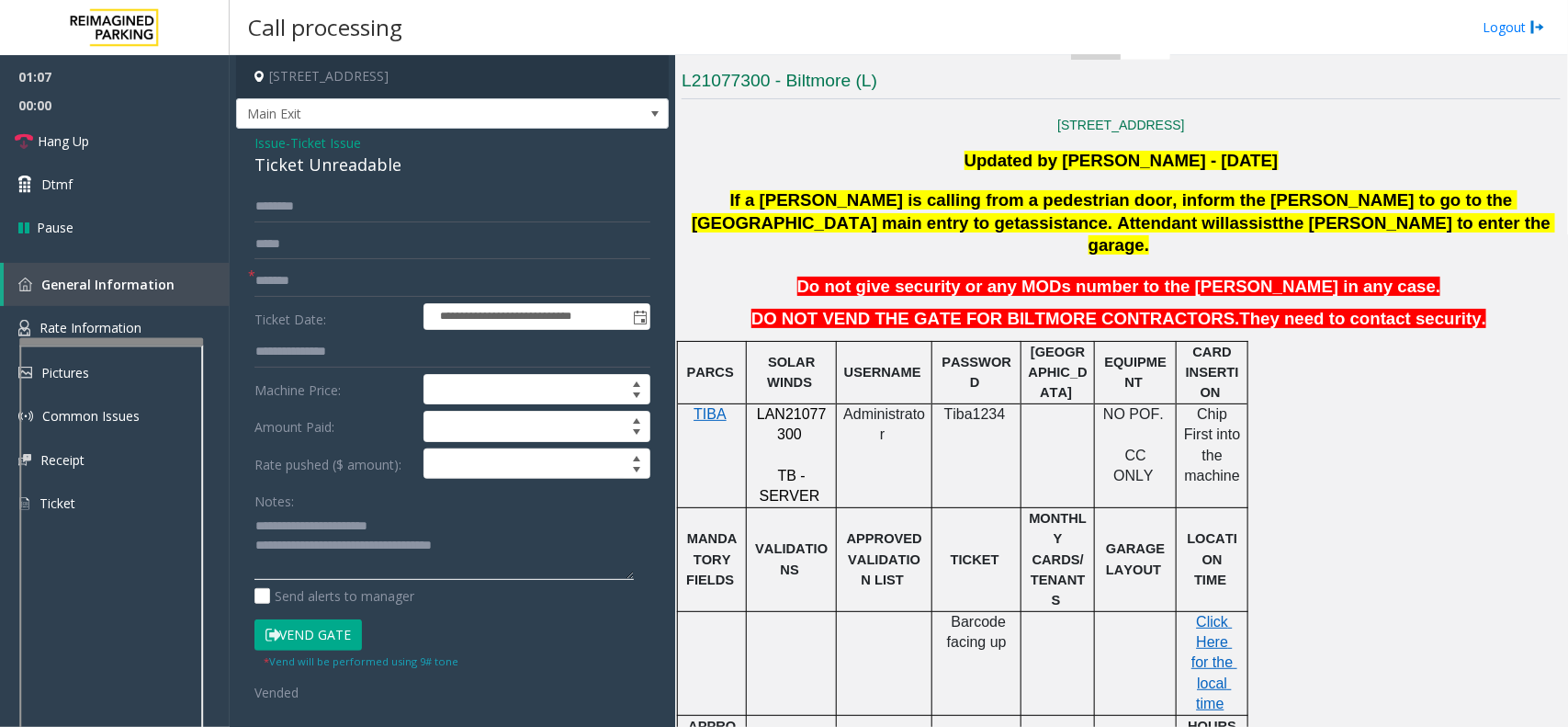 click 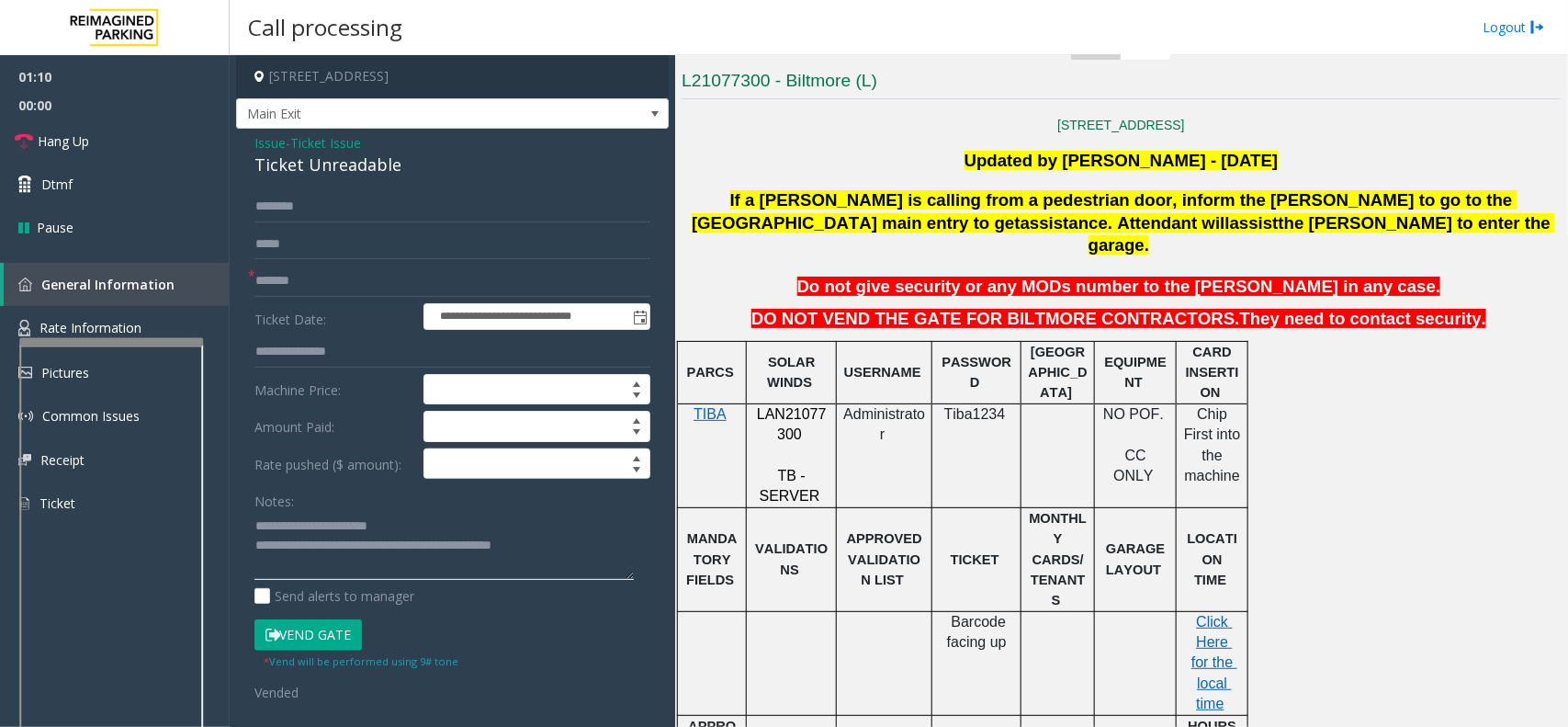 scroll, scrollTop: 0, scrollLeft: 0, axis: both 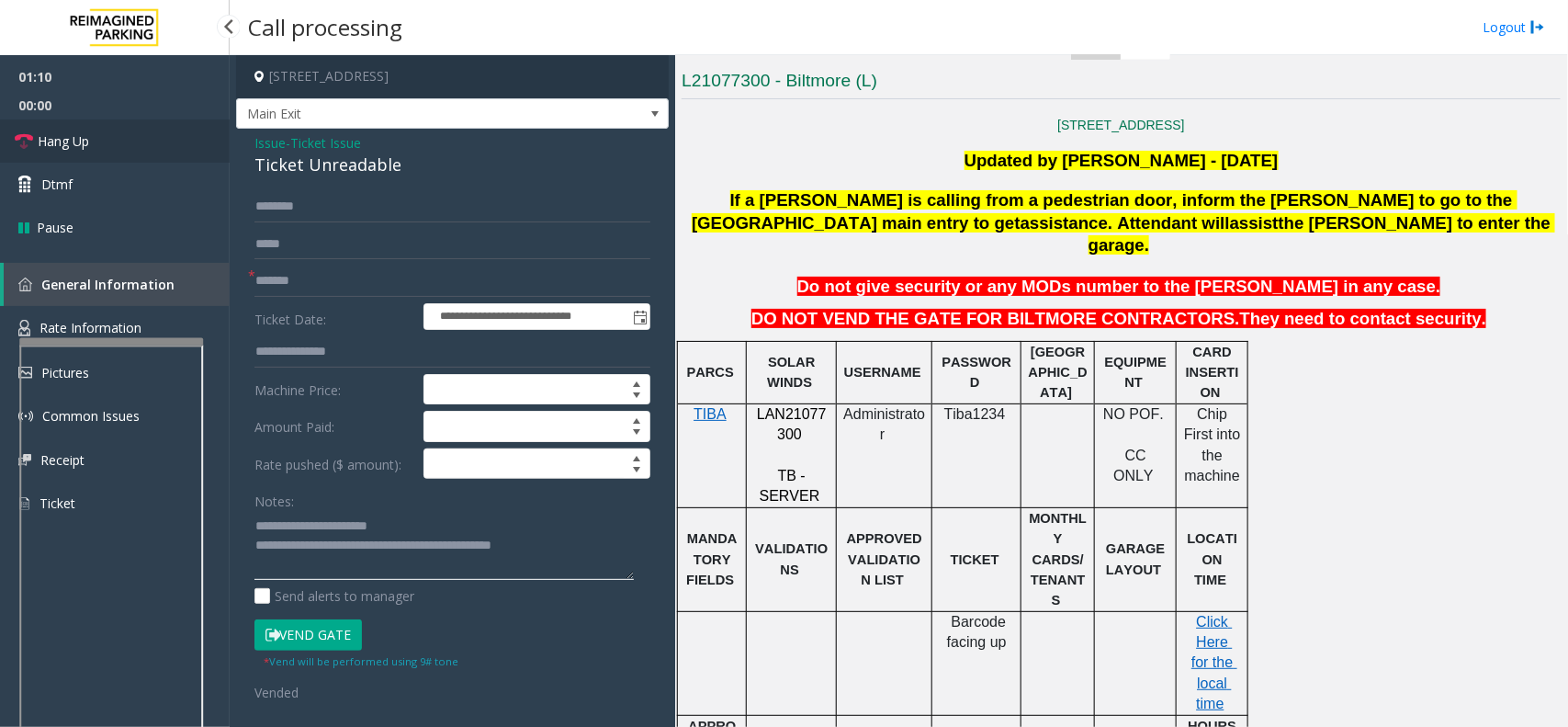 type on "**********" 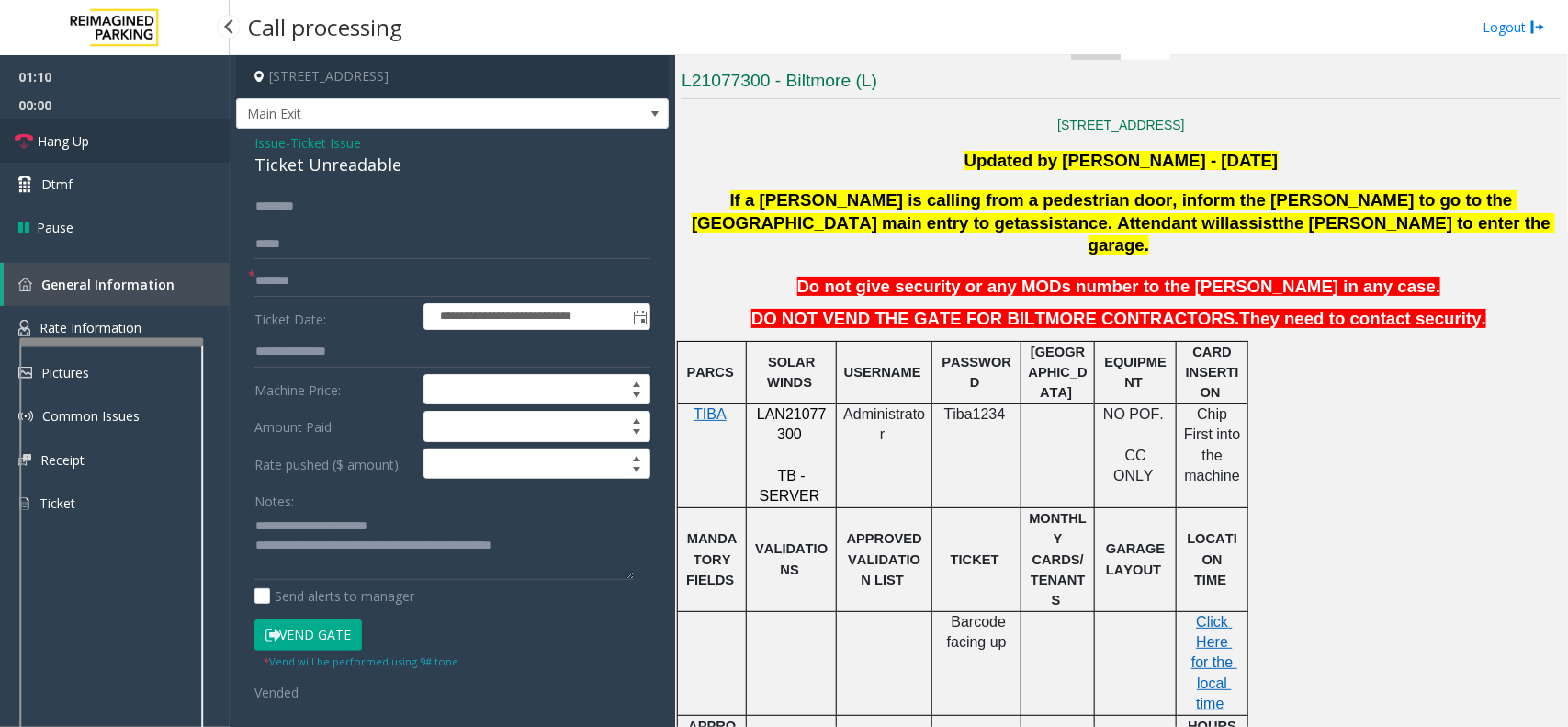 click on "Hang Up" at bounding box center (63, 141) 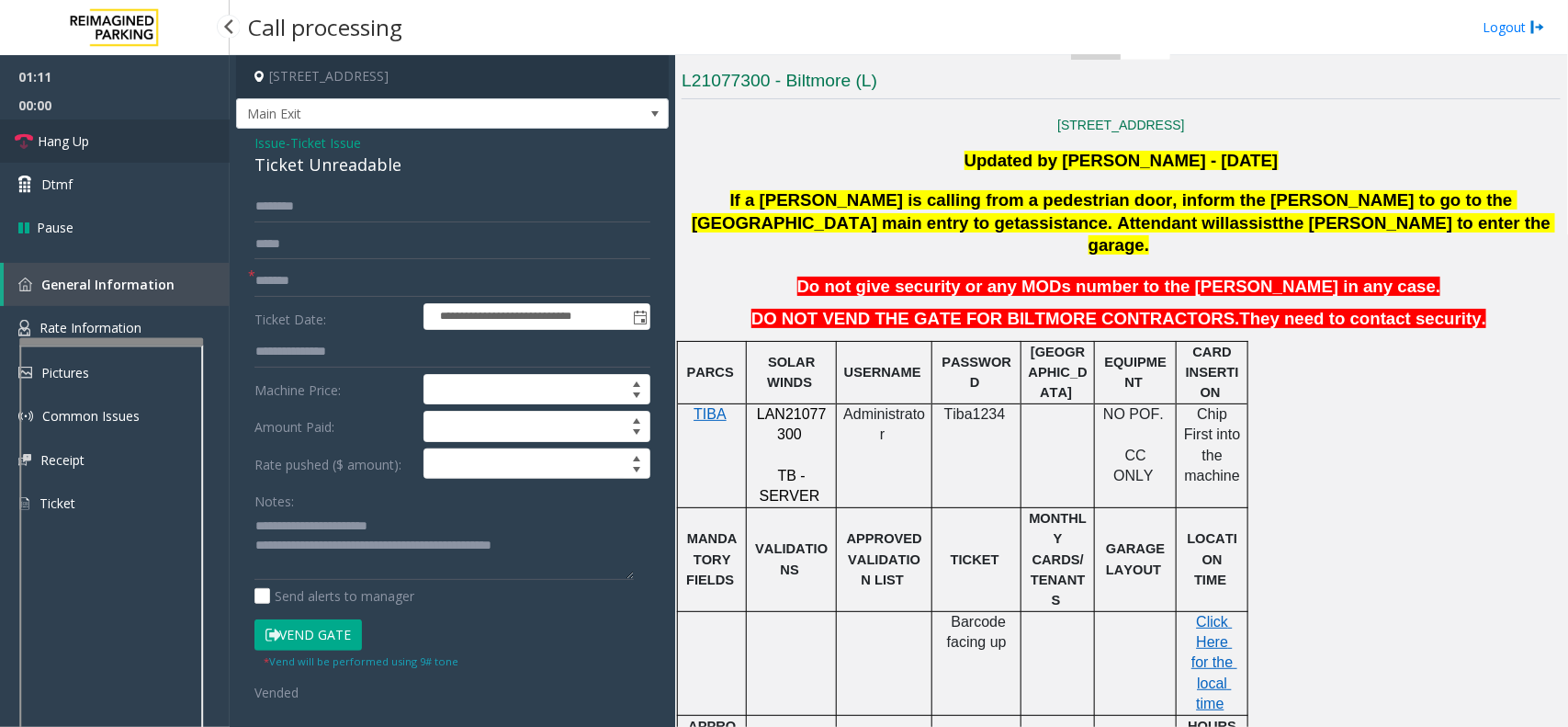 click on "Hang Up" at bounding box center (63, 141) 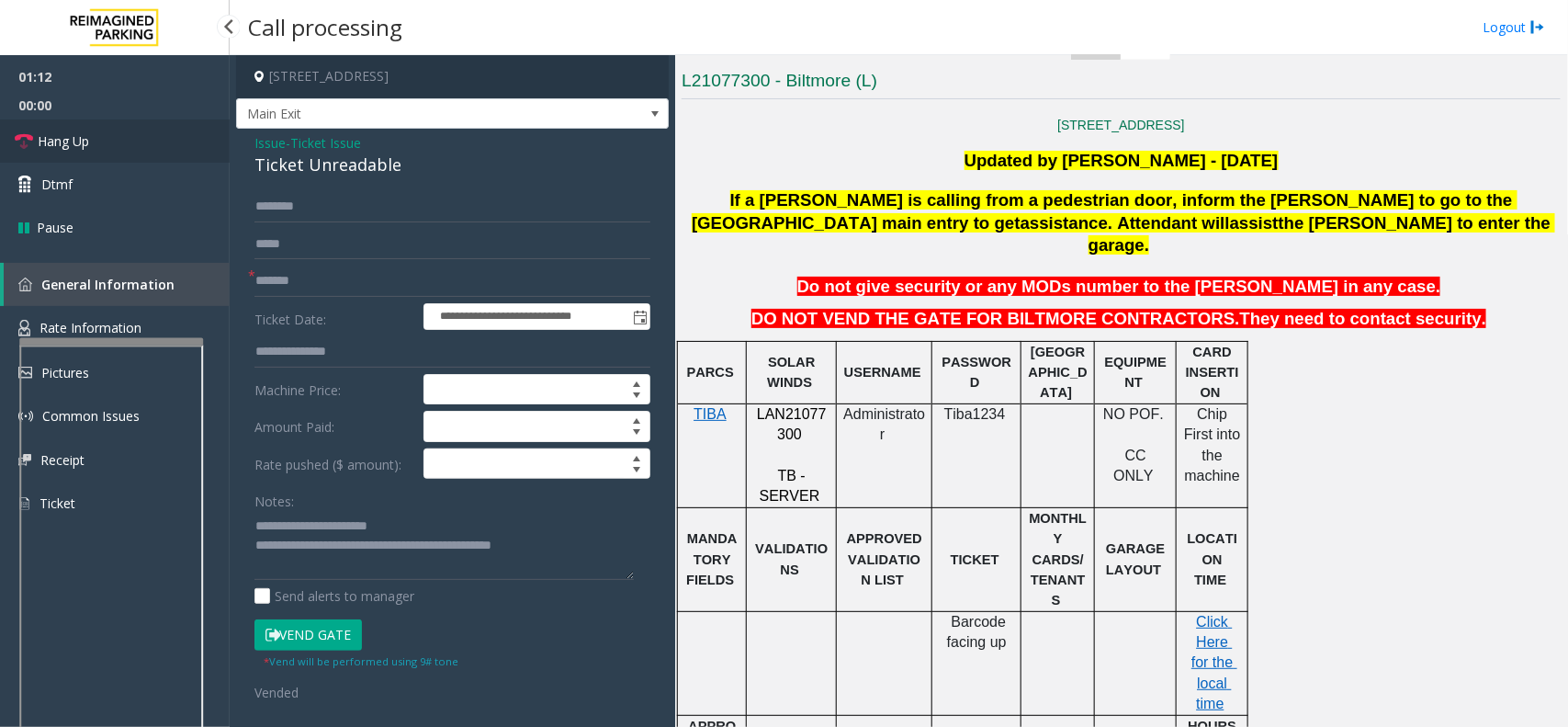 click on "Hang Up" at bounding box center (63, 141) 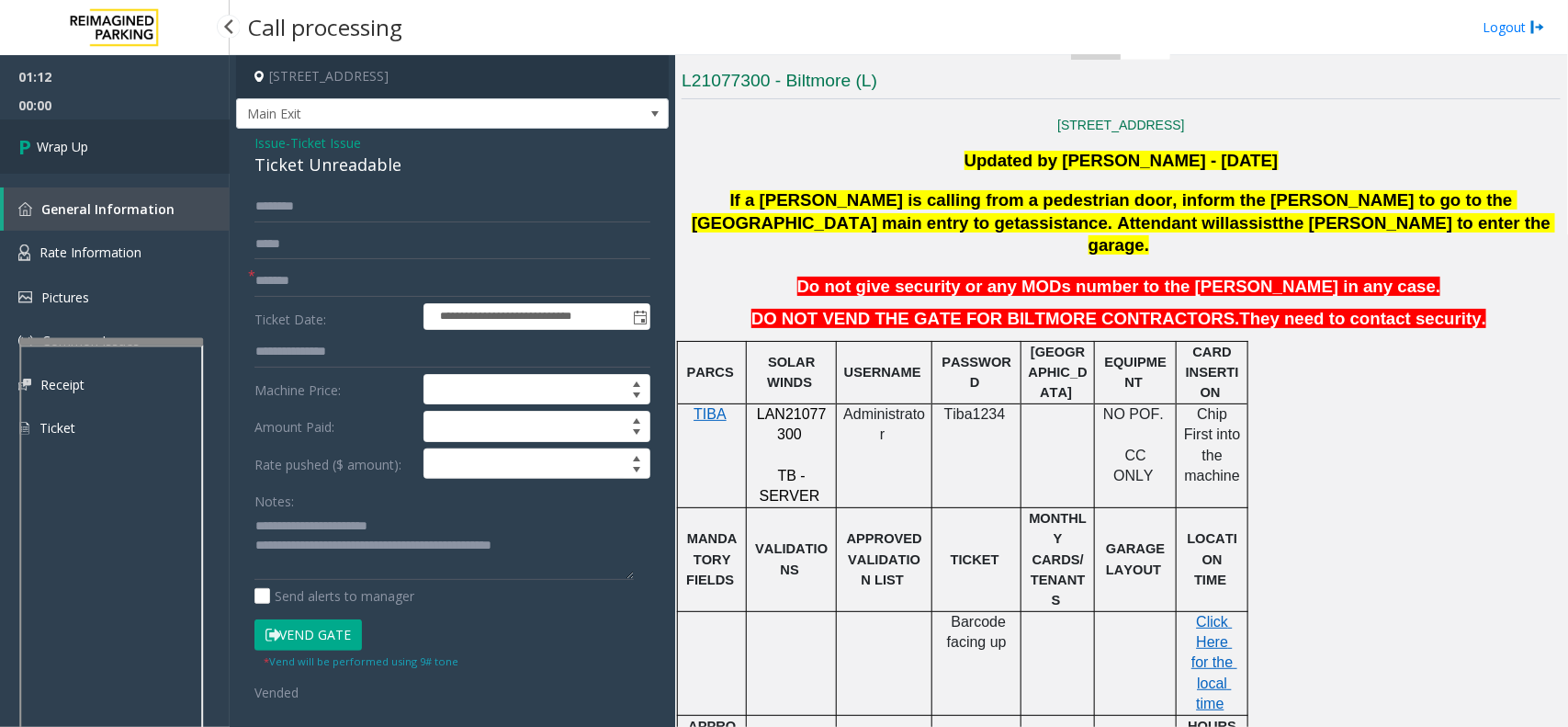 click on "Wrap Up" at bounding box center (62, 146) 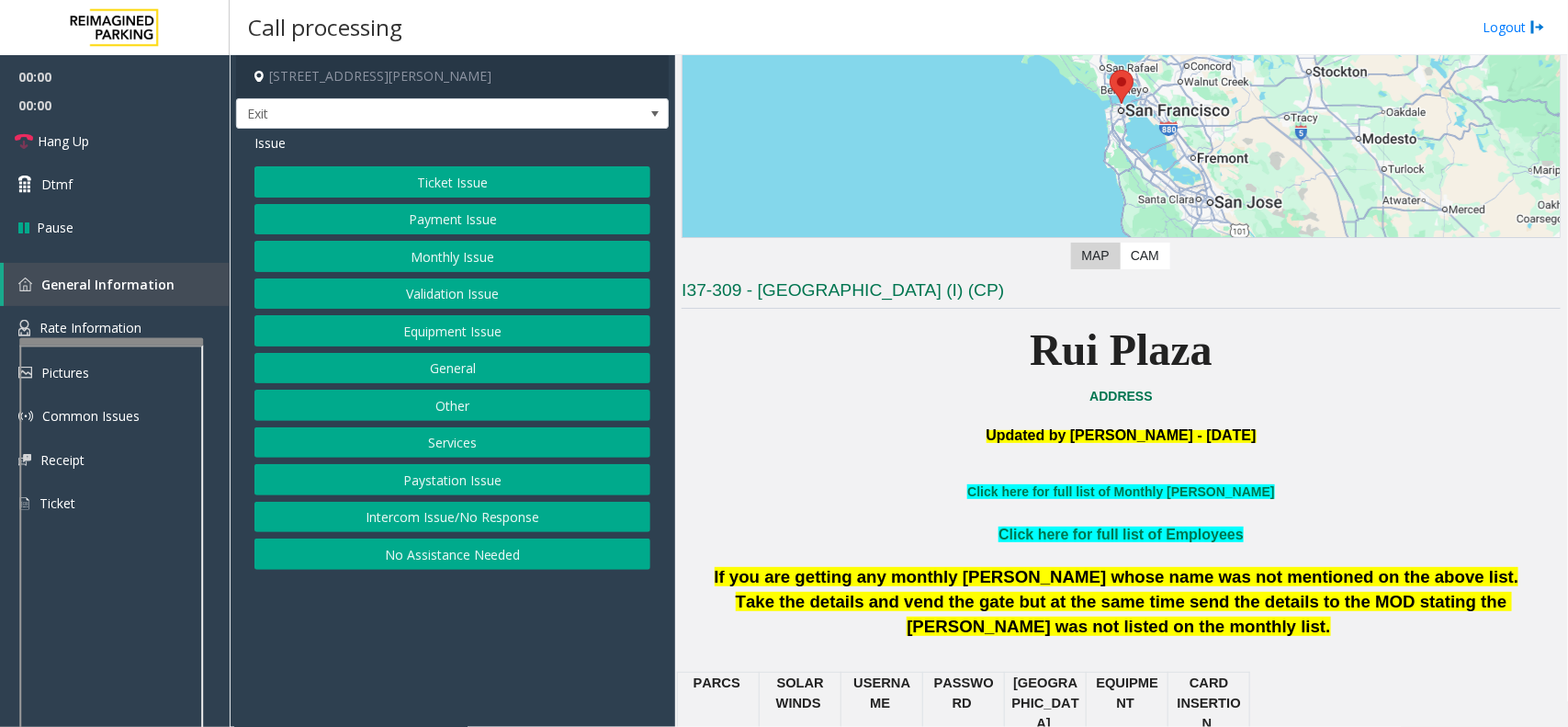 scroll, scrollTop: 460, scrollLeft: 0, axis: vertical 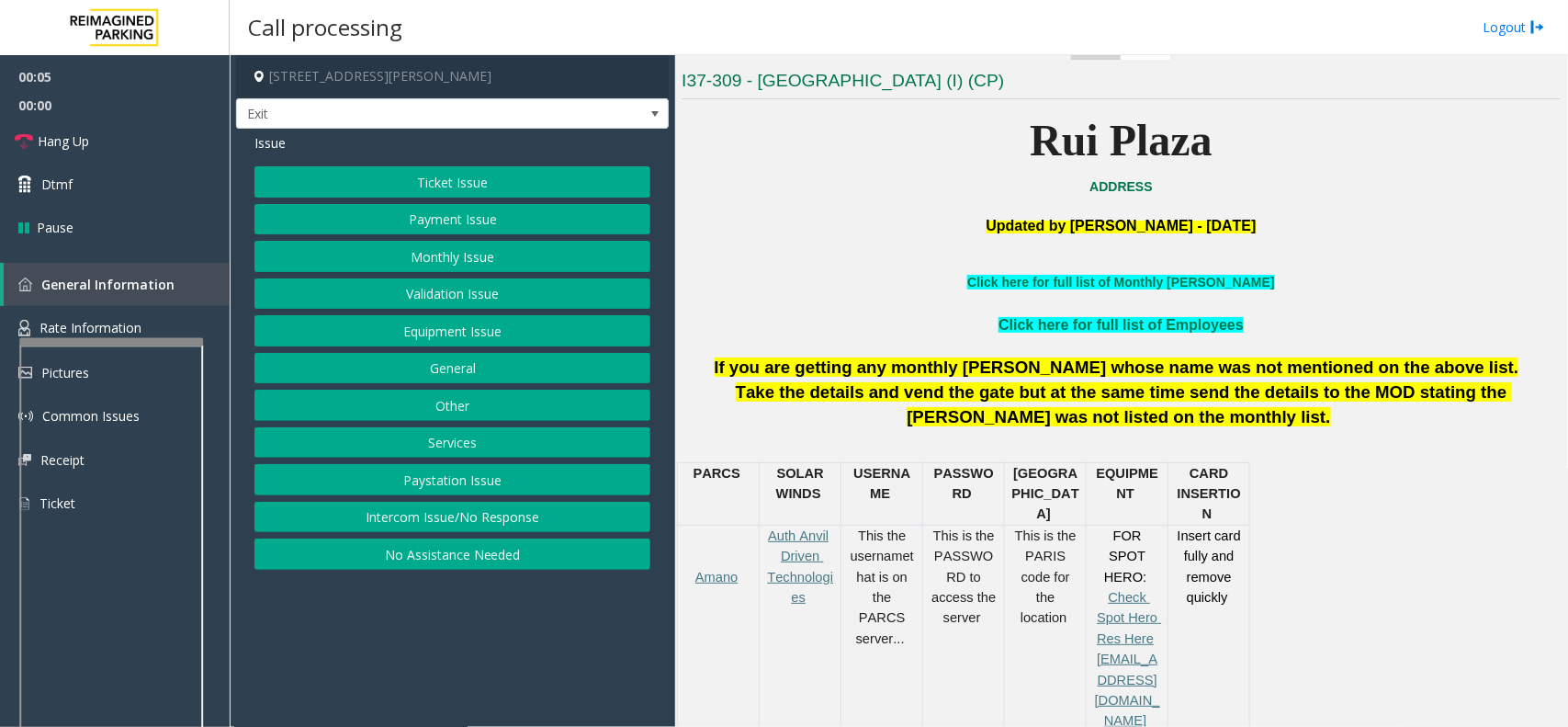 drag, startPoint x: 492, startPoint y: 451, endPoint x: 508, endPoint y: 461, distance: 18.867962 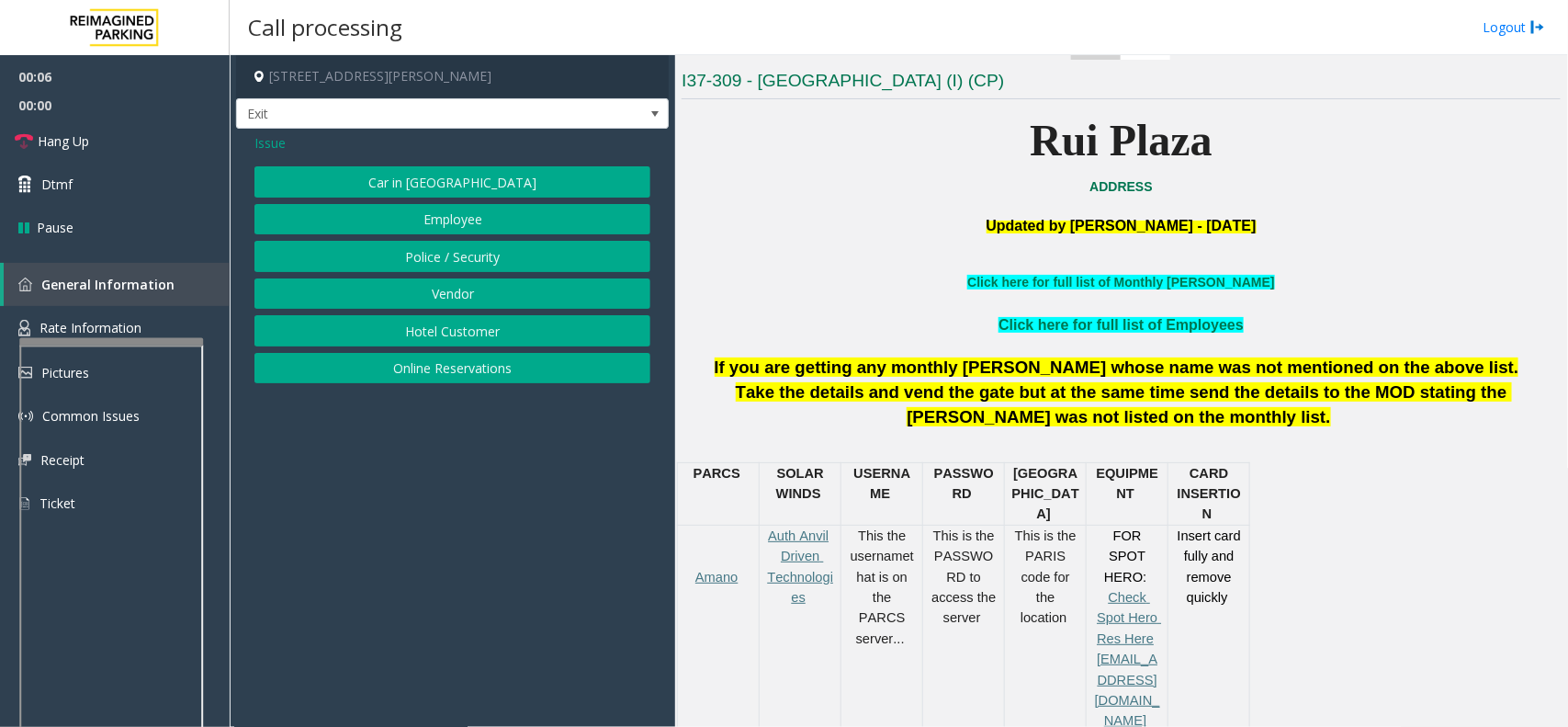 click on "Online Reservations" 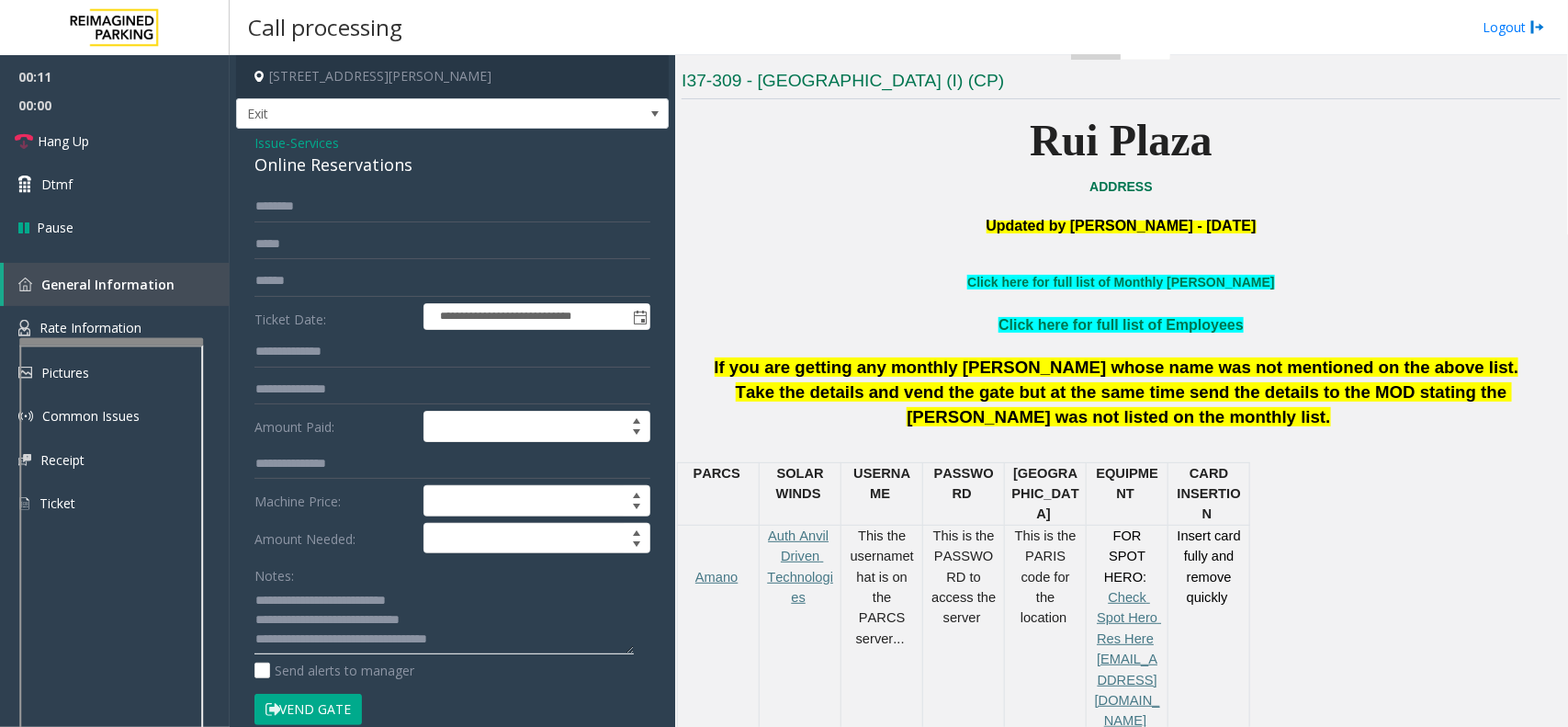 click 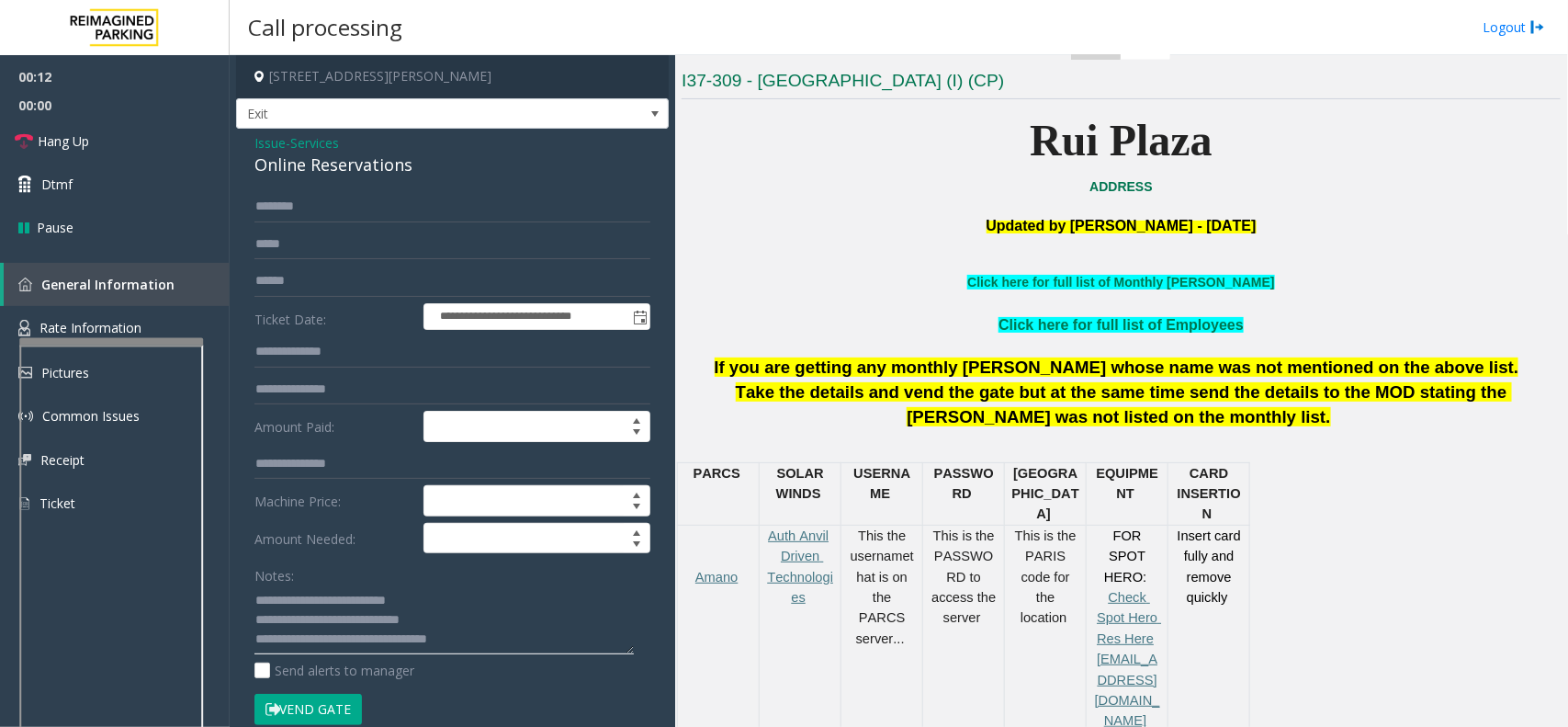 click 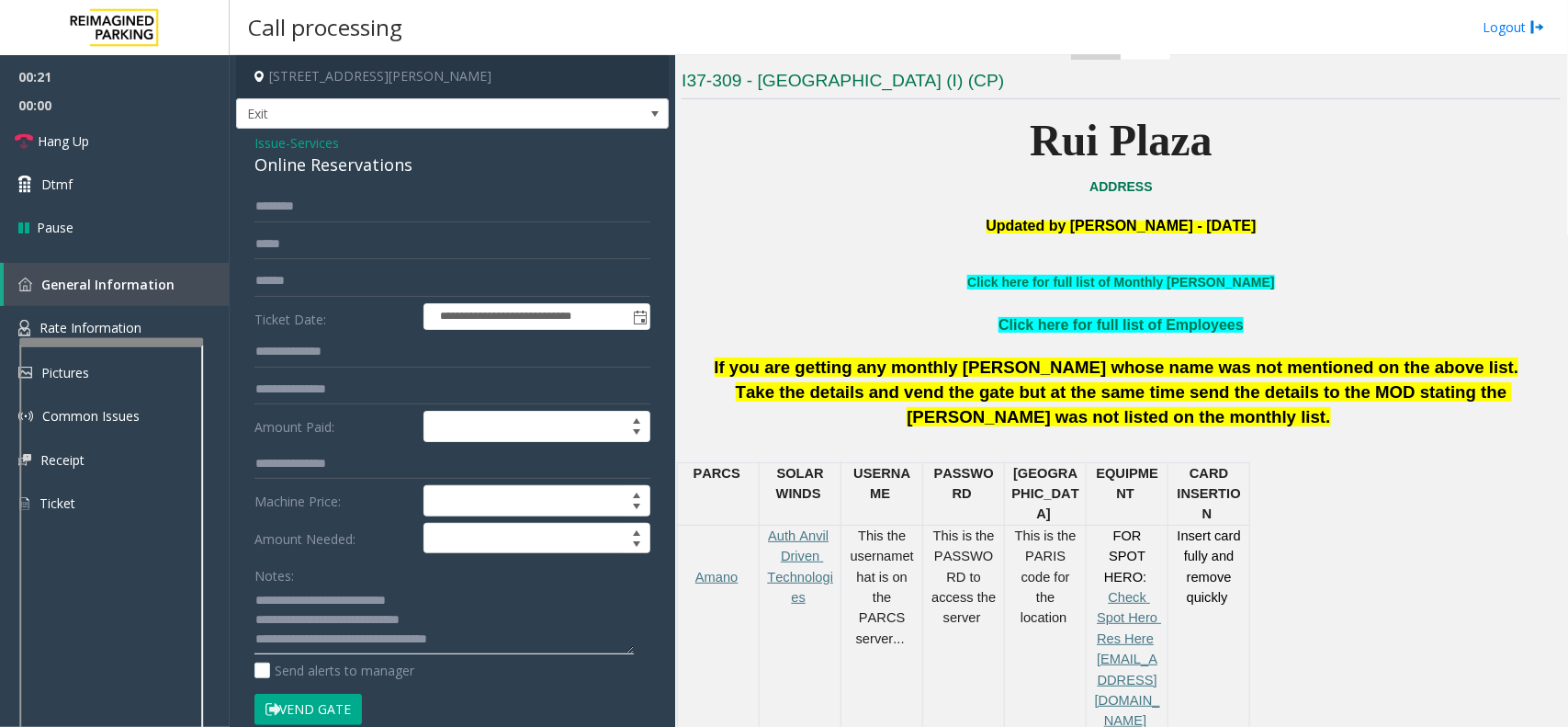 type on "**********" 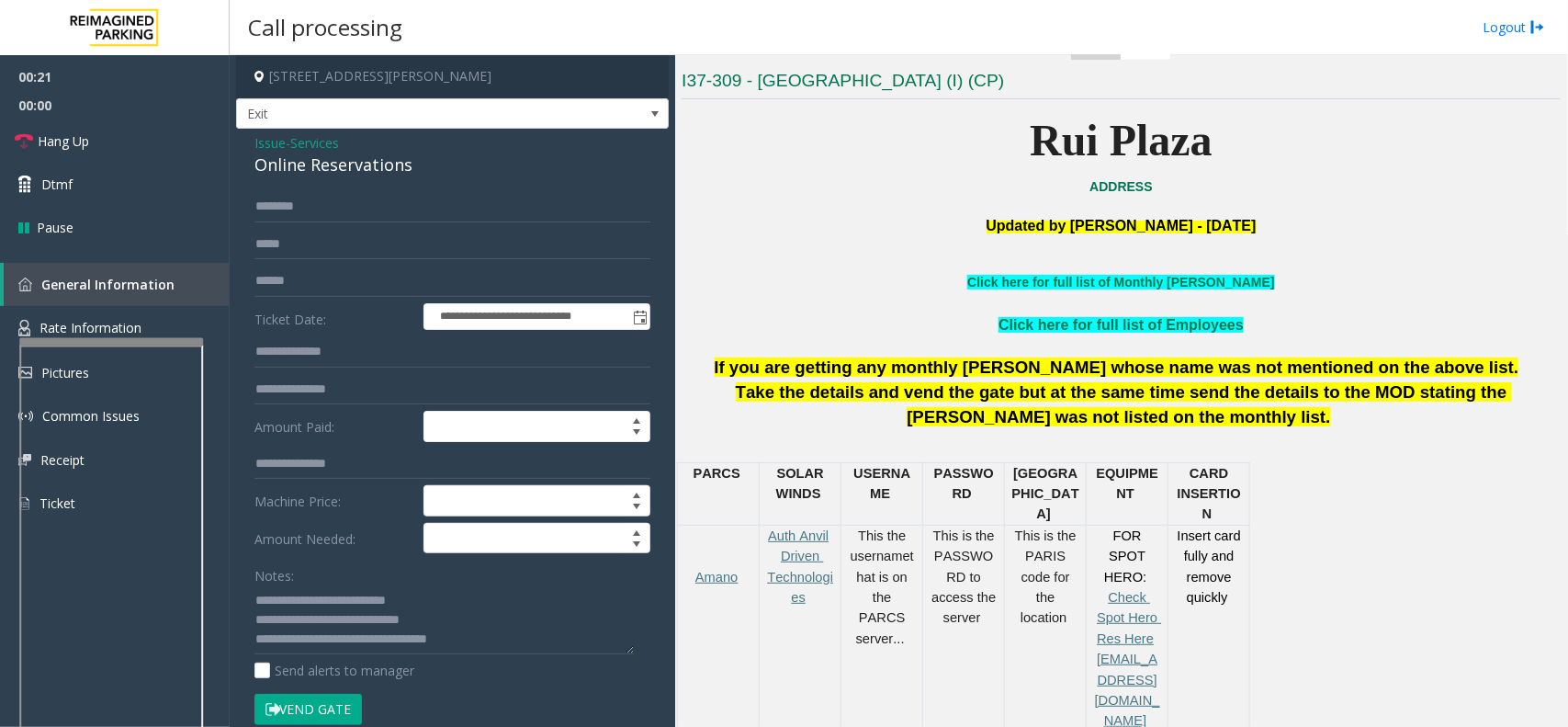 click on "Vend Gate" 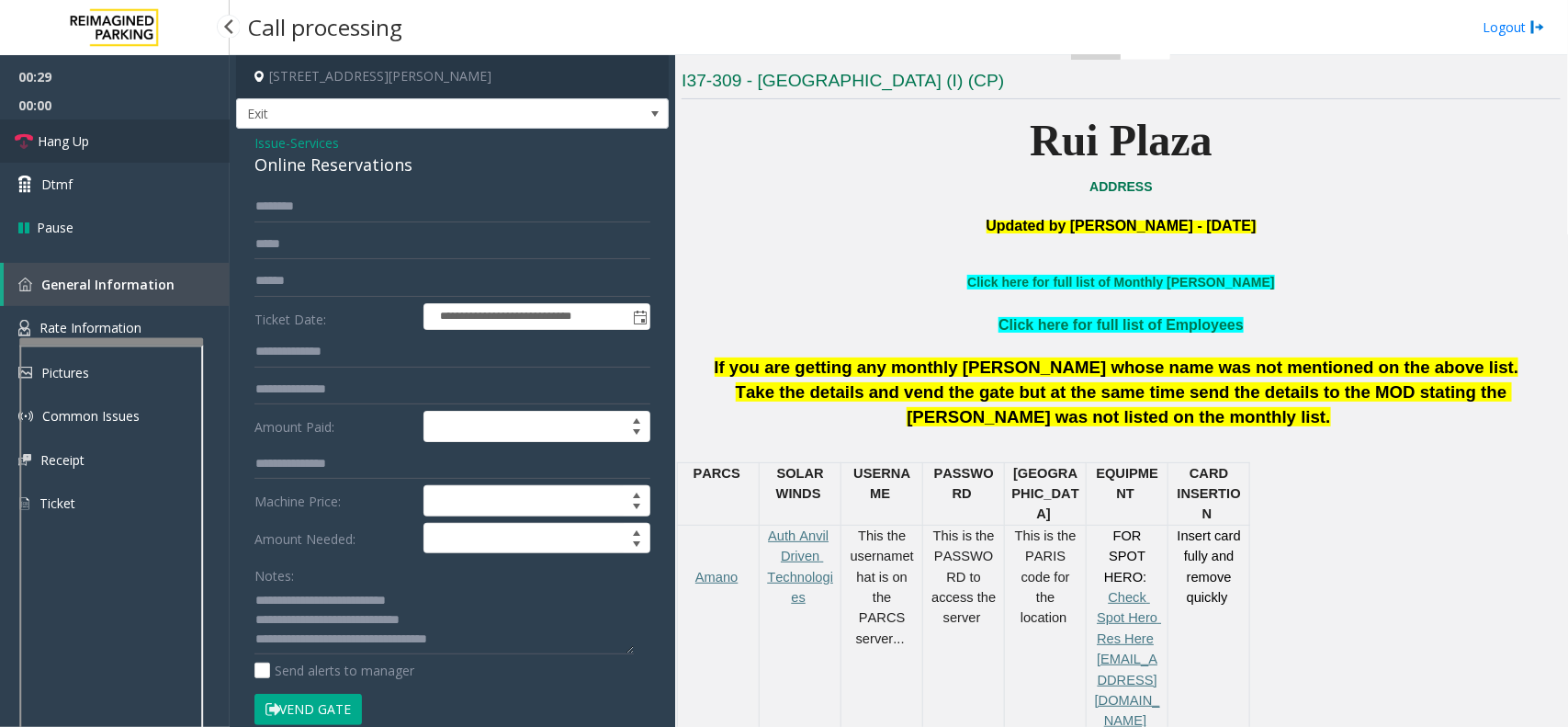 click on "Hang Up" at bounding box center (115, 141) 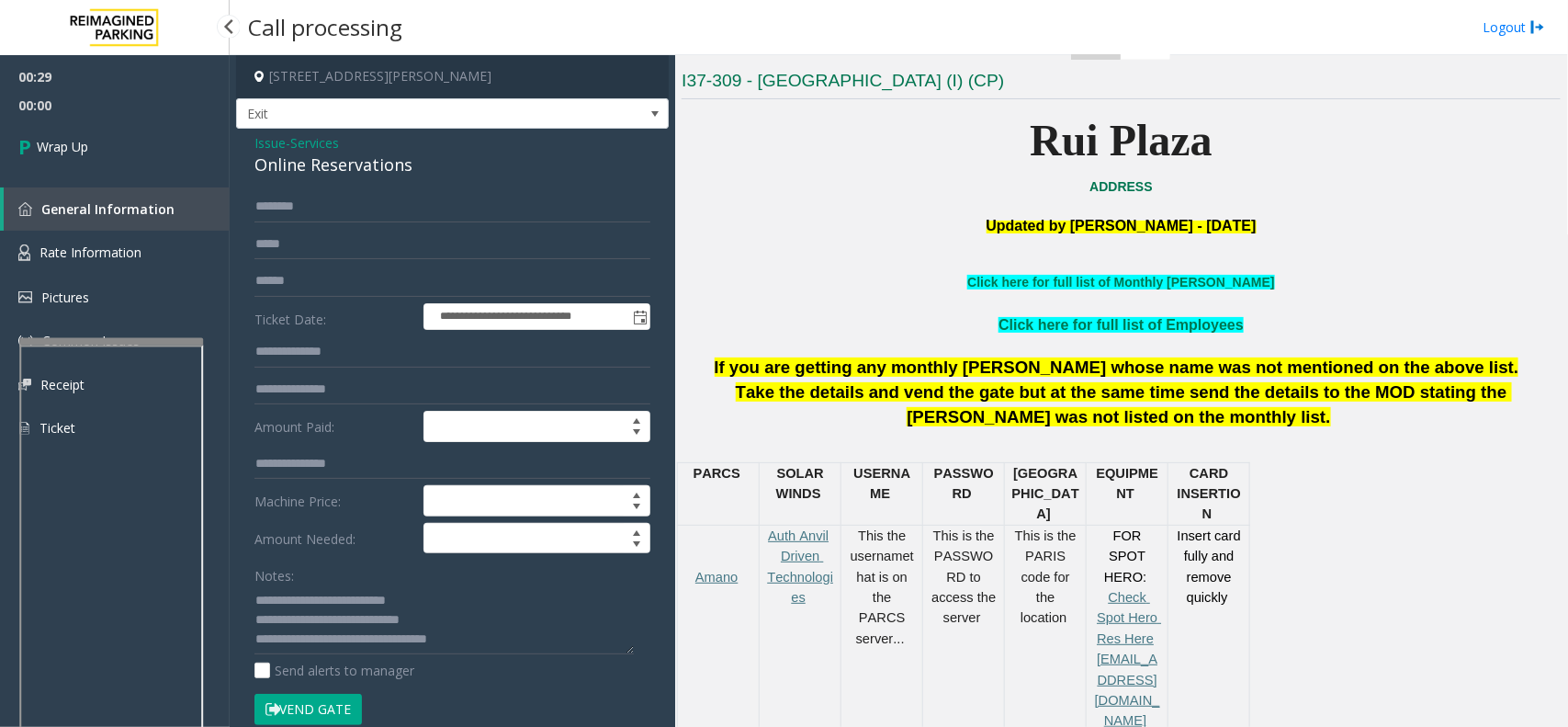 click on "Wrap Up" at bounding box center [115, 146] 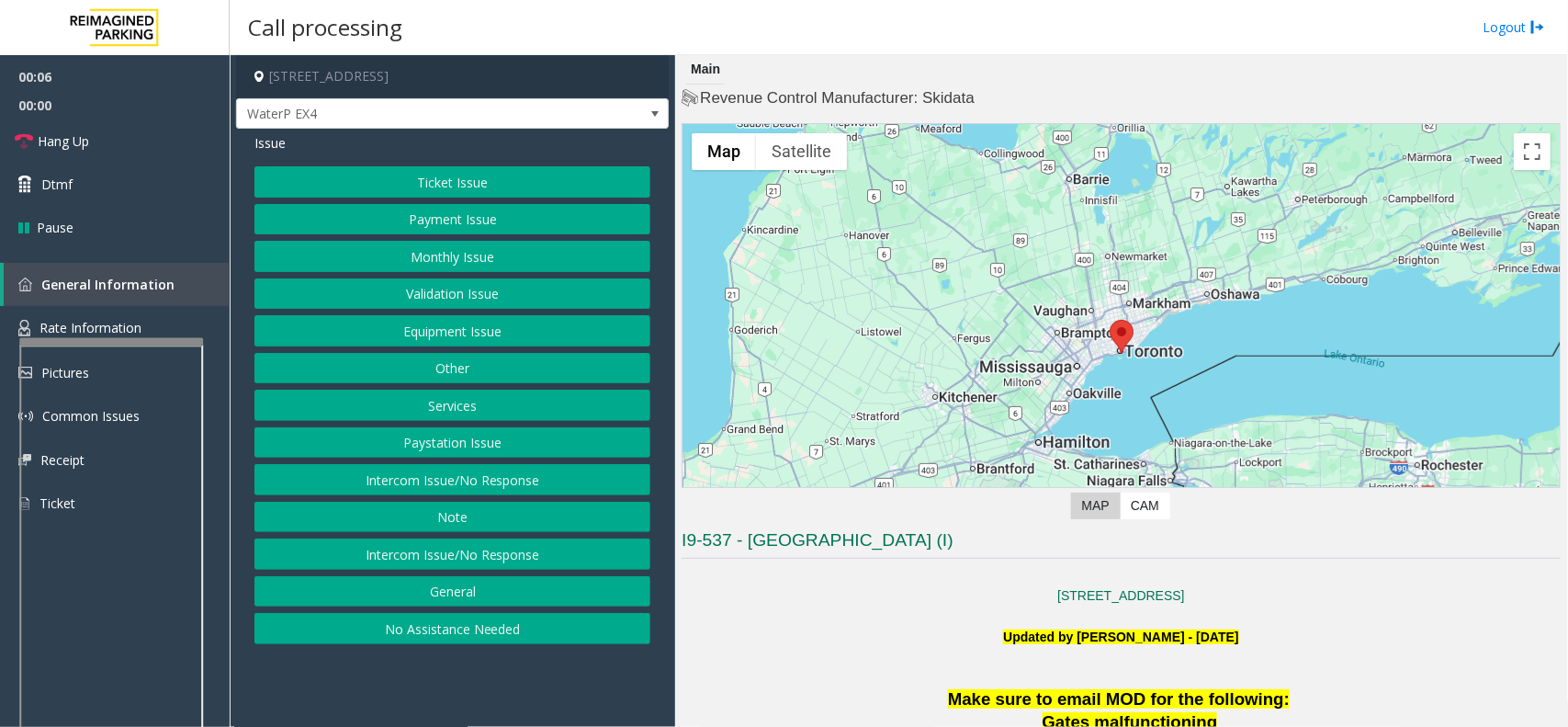 click on "No Assistance Needed" 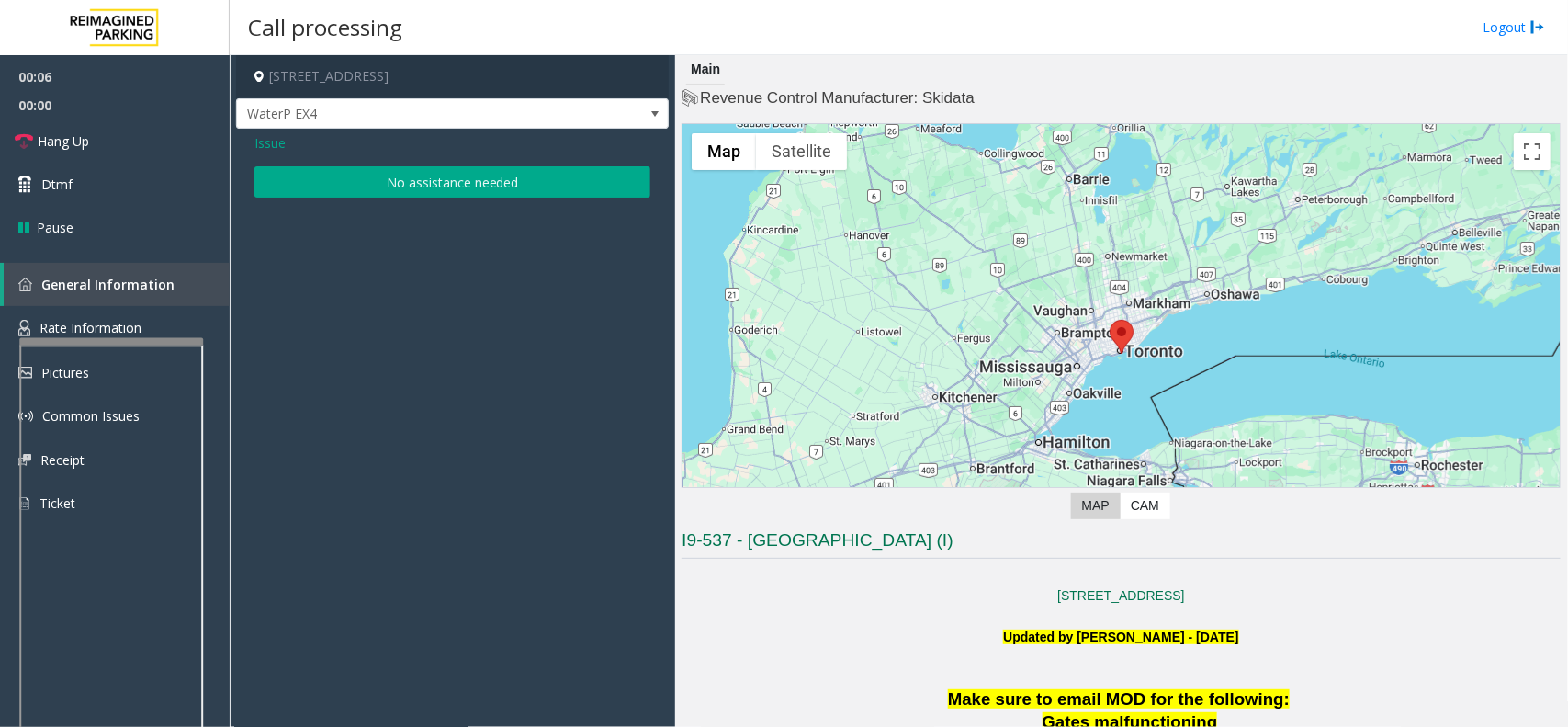 click on "No assistance needed" 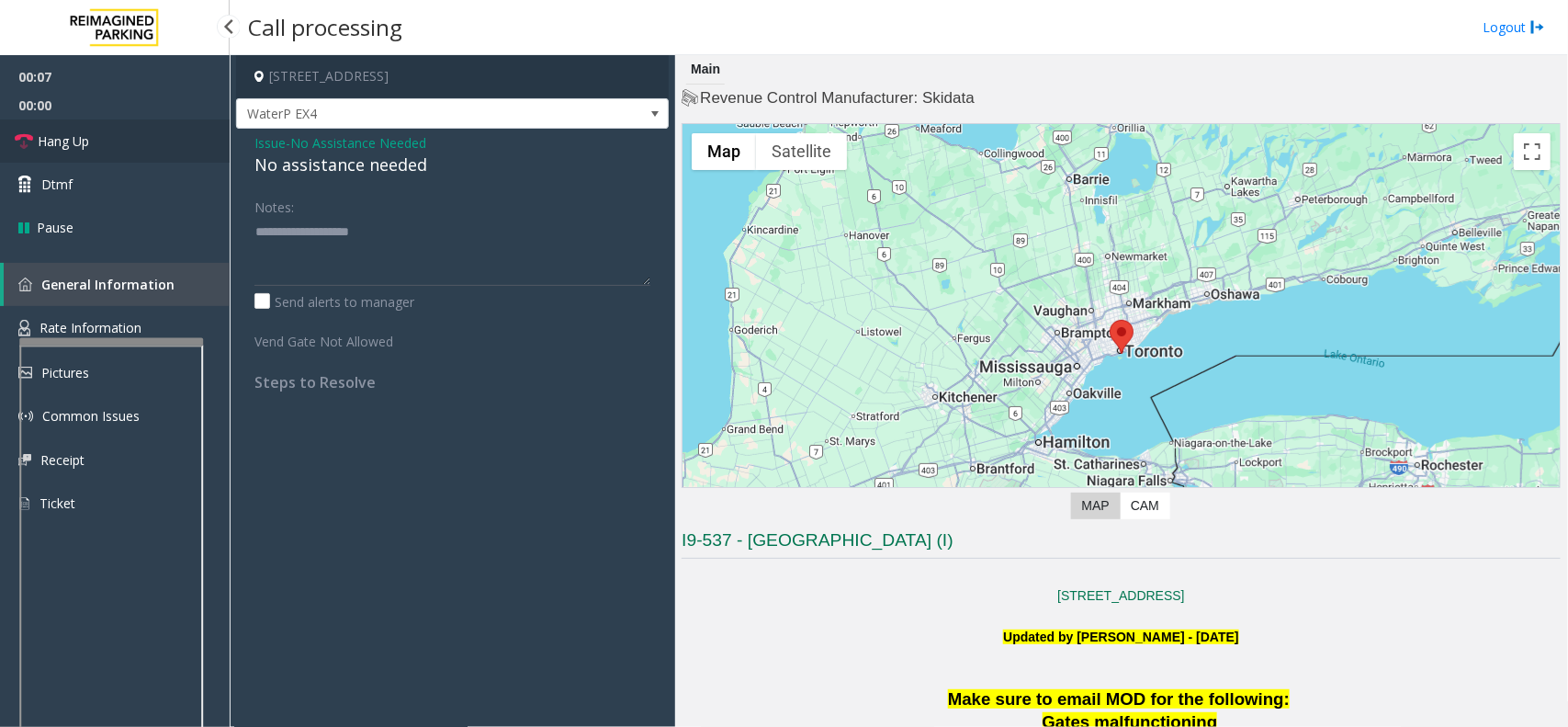 click on "Hang Up" at bounding box center (115, 141) 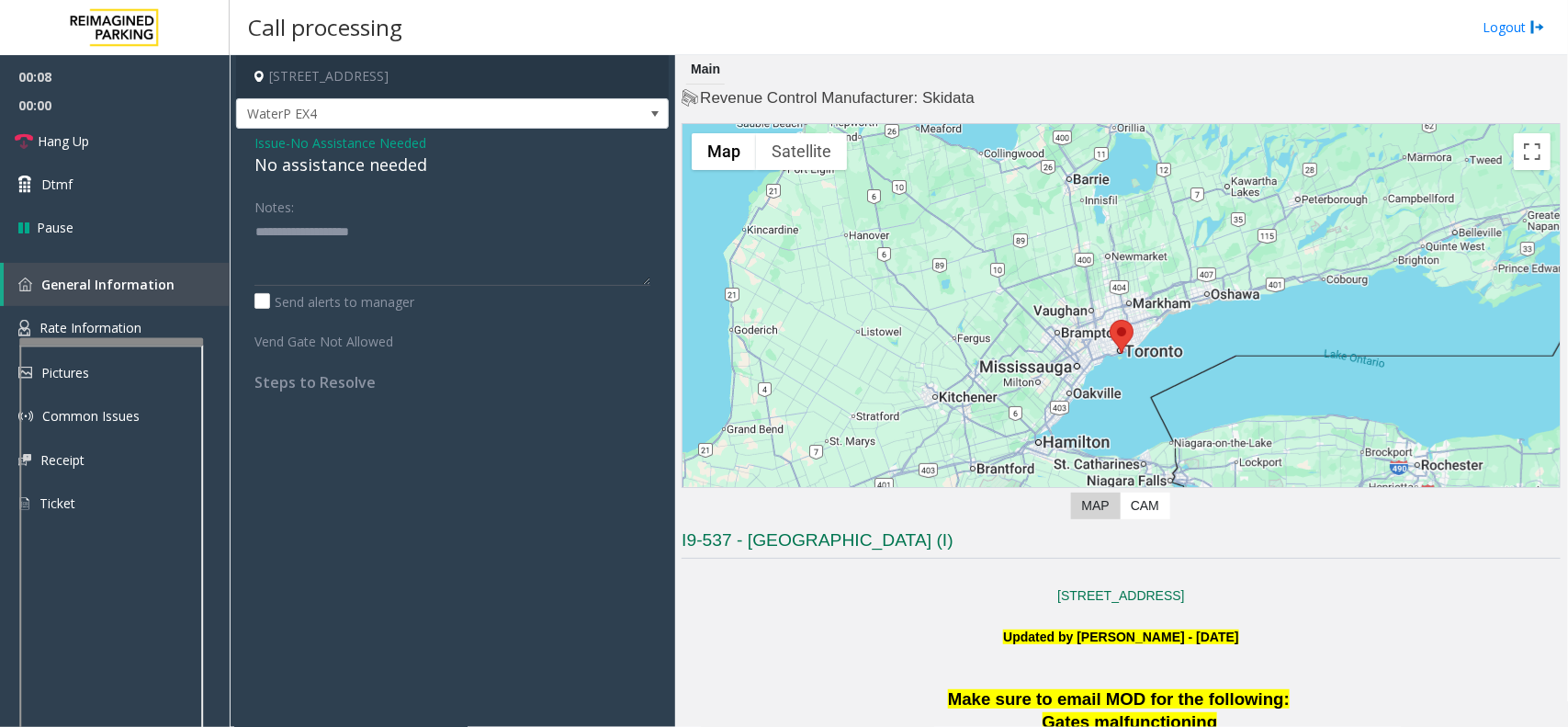 click on "No assistance needed" 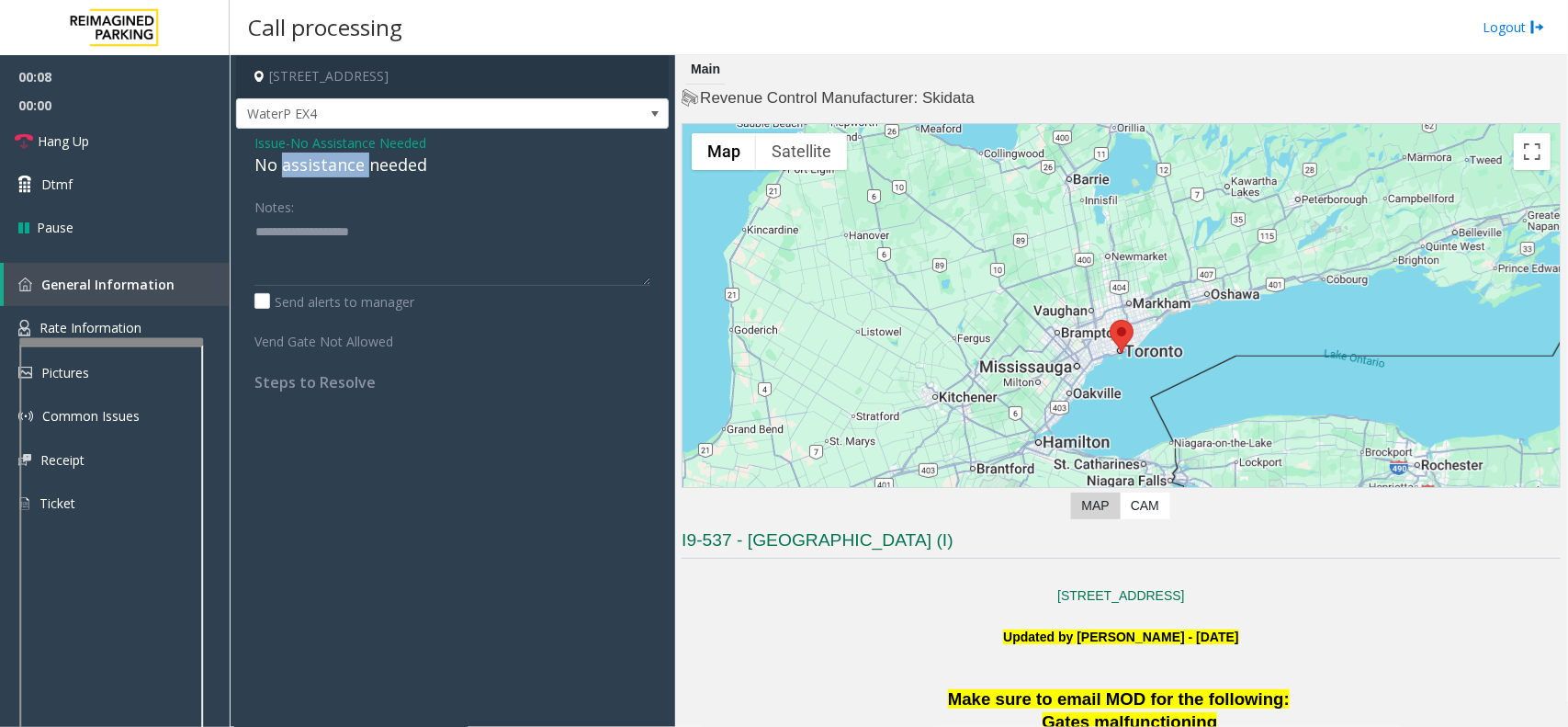 click on "No assistance needed" 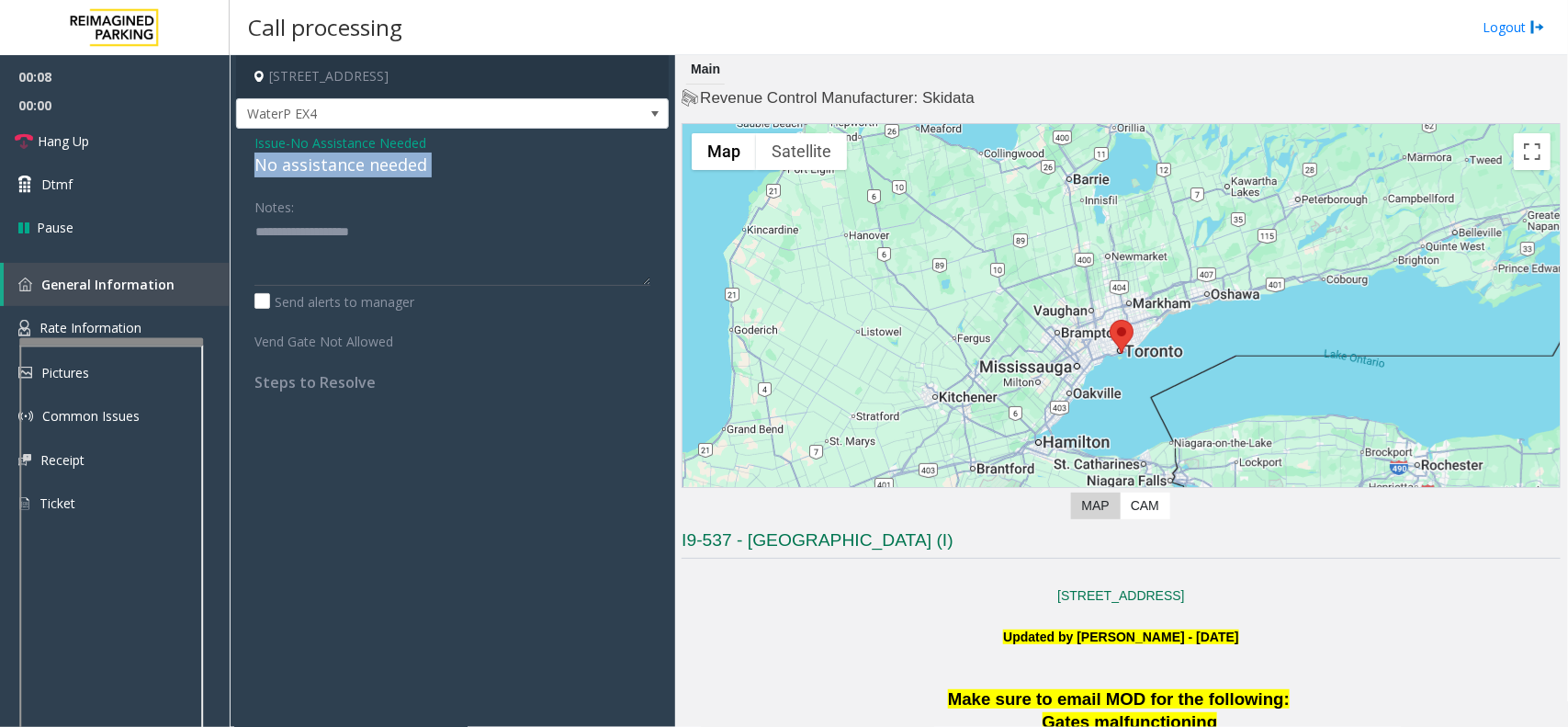 click on "No assistance needed" 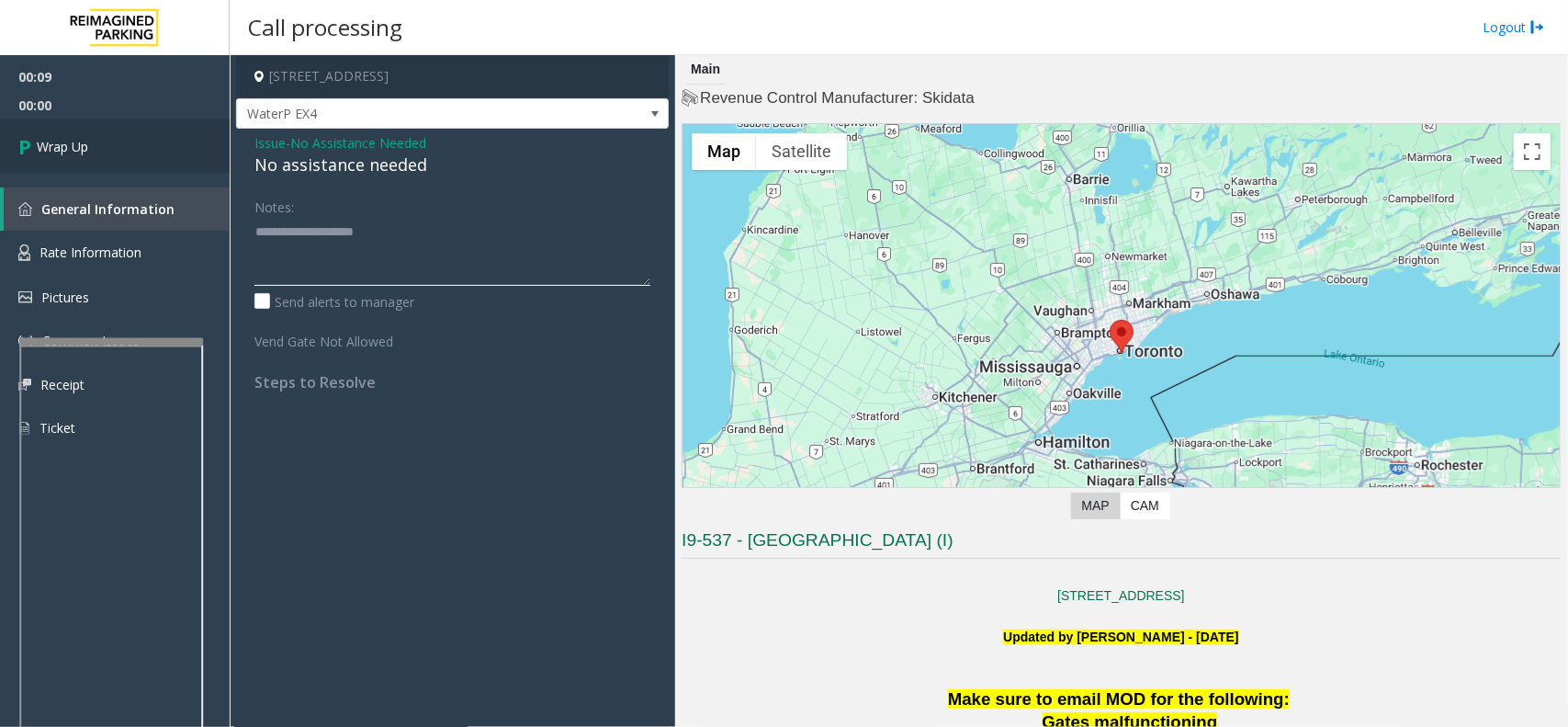 type on "**********" 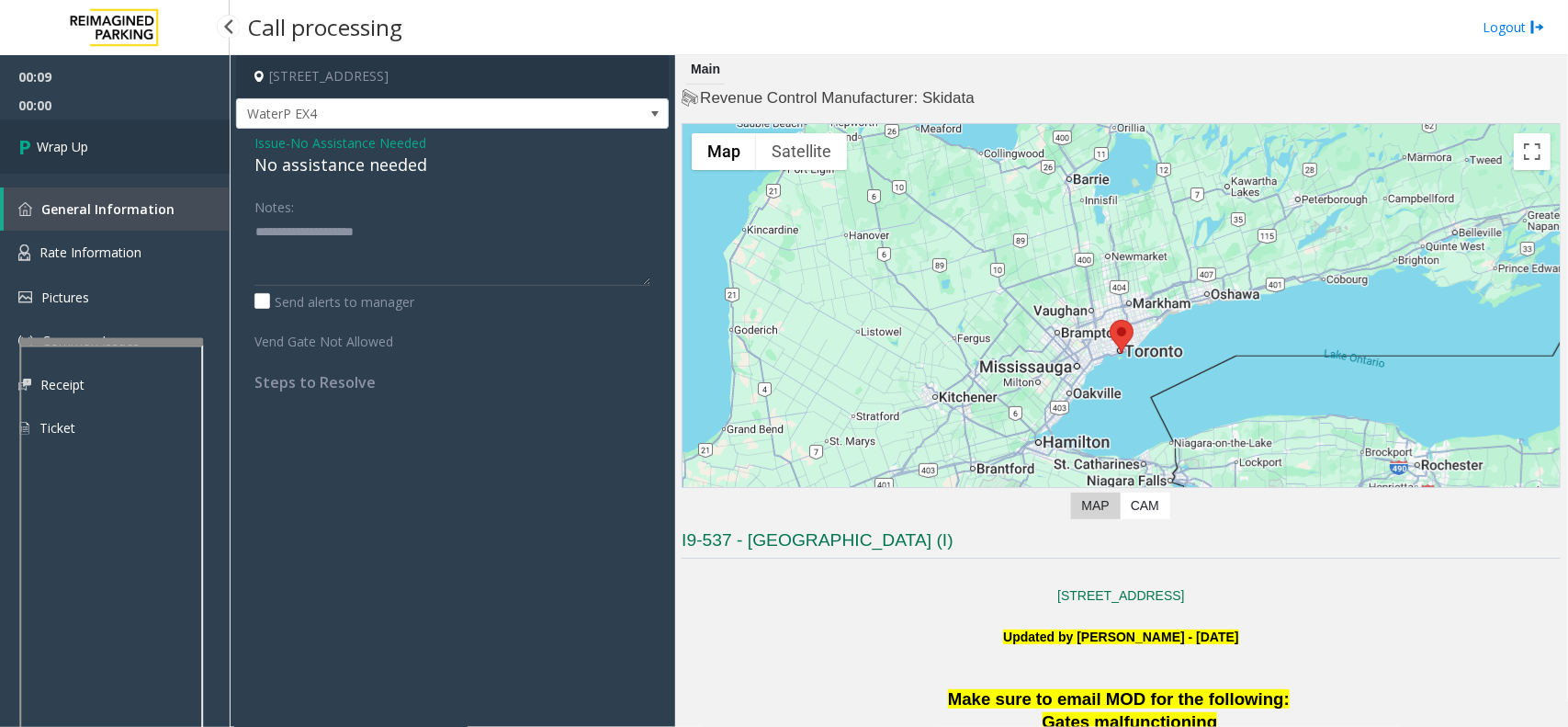 click on "Wrap Up" at bounding box center (115, 146) 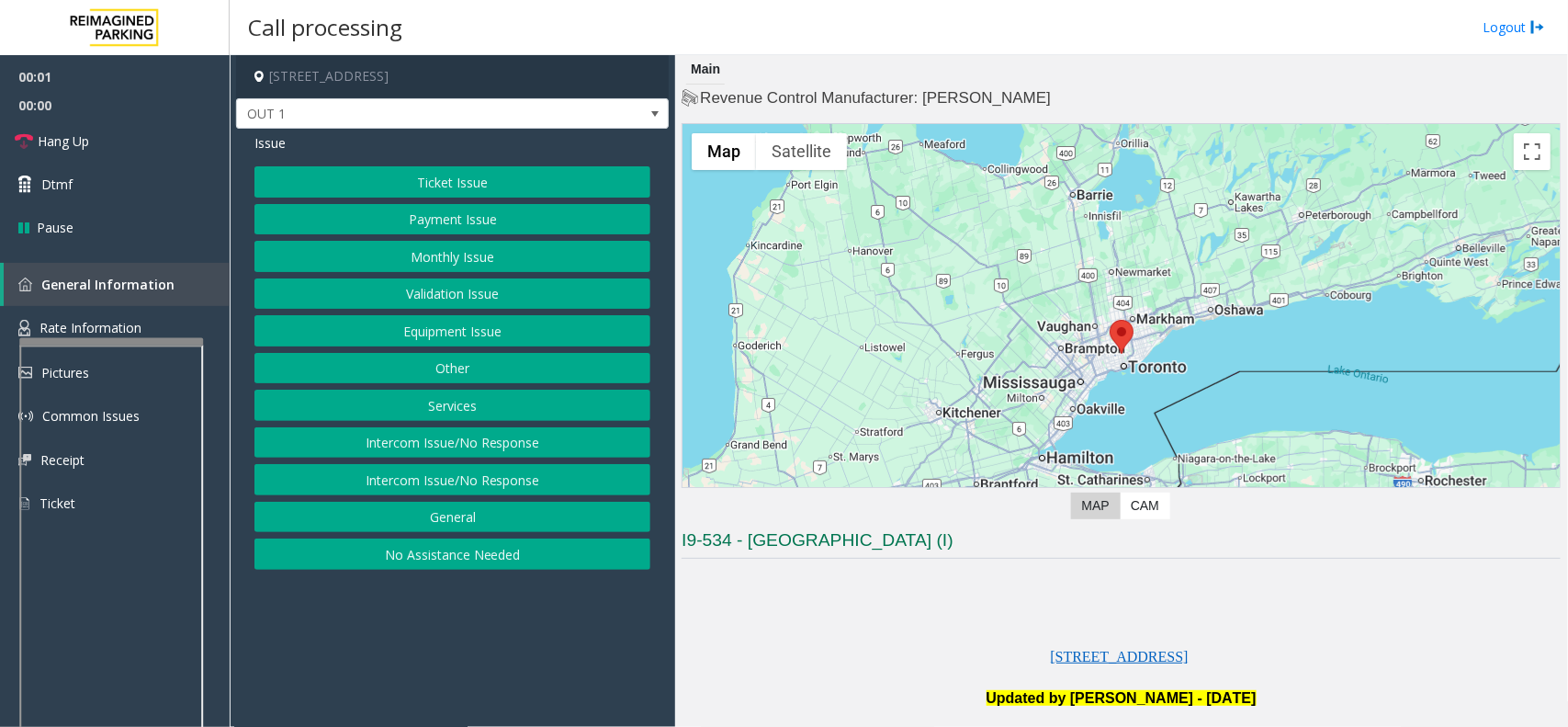 click on "Equipment Issue" 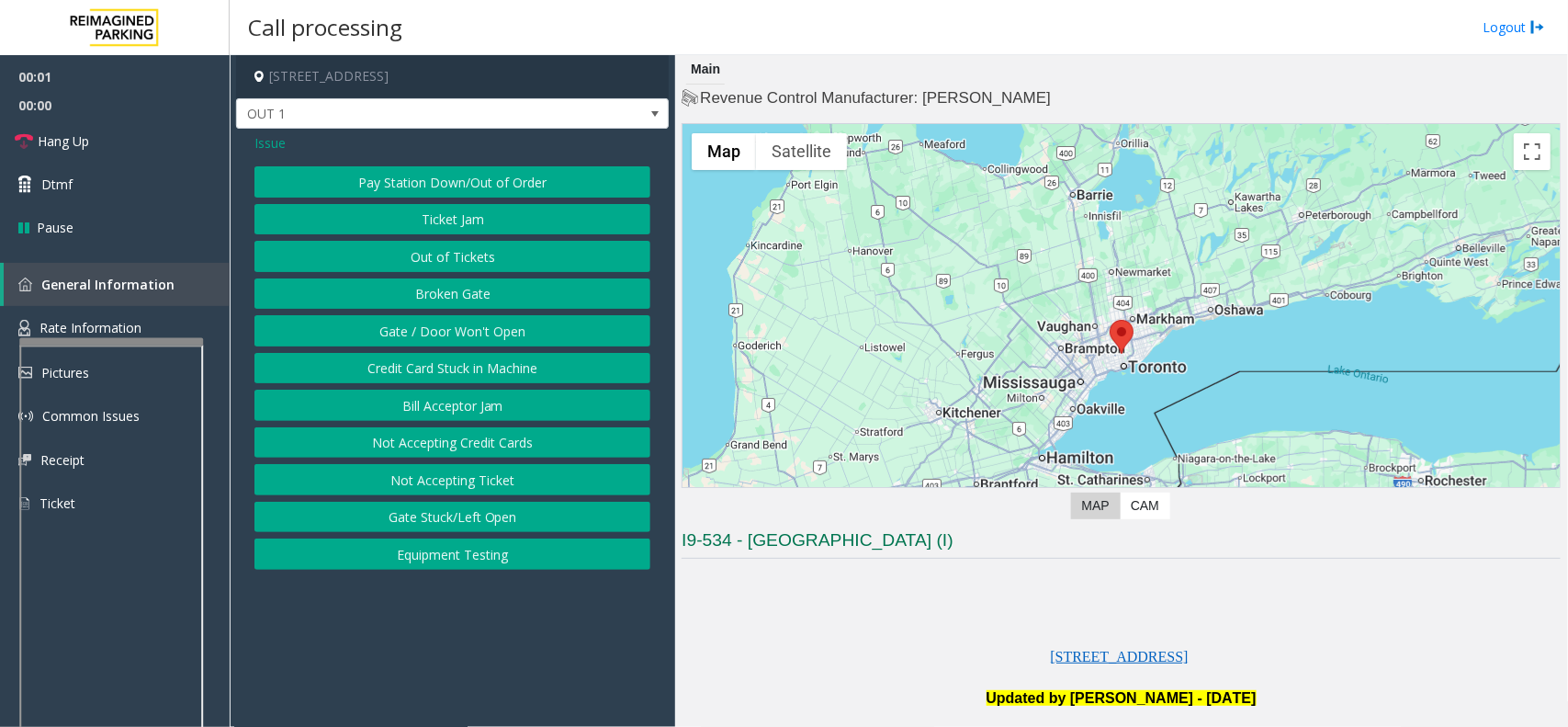 click on "Gate / Door Won't Open" 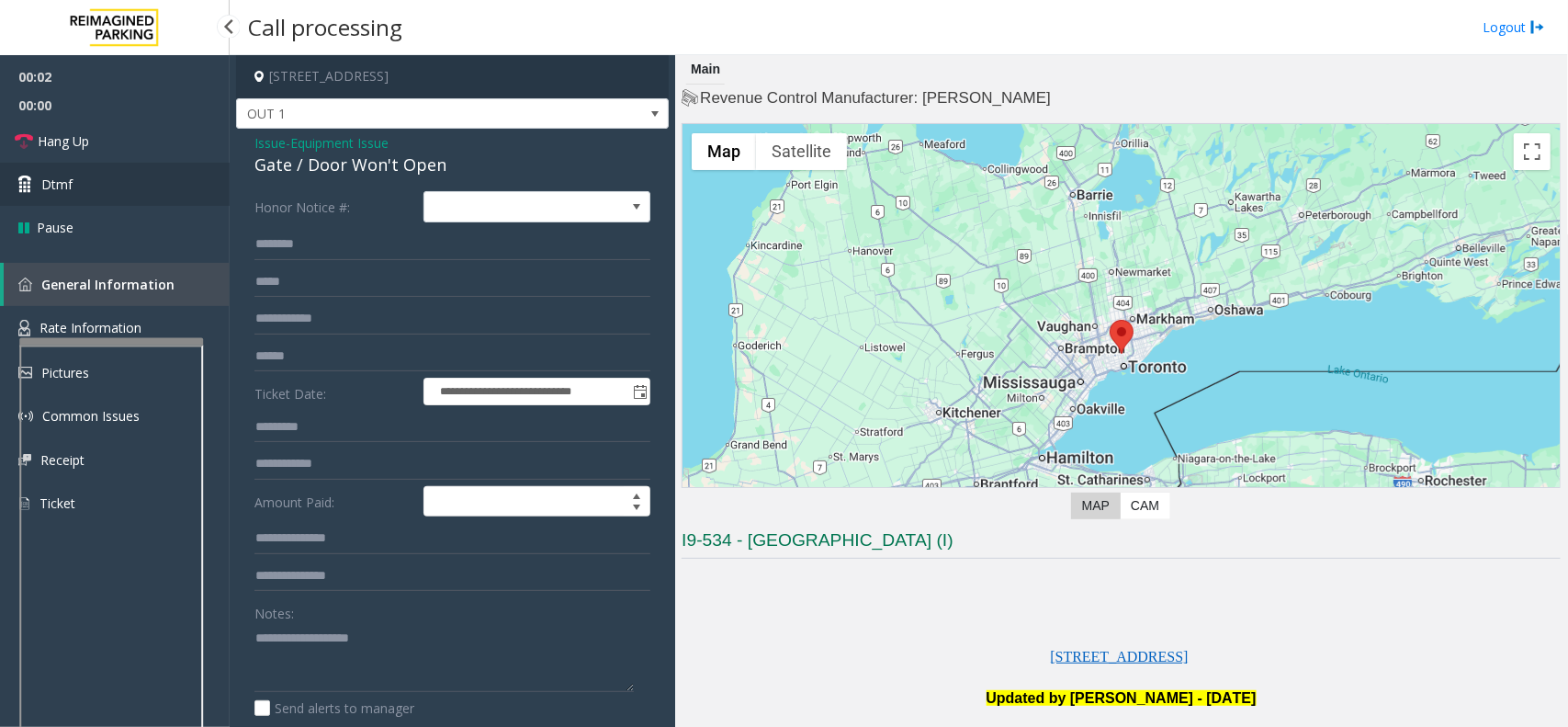 click on "Dtmf" at bounding box center [115, 184] 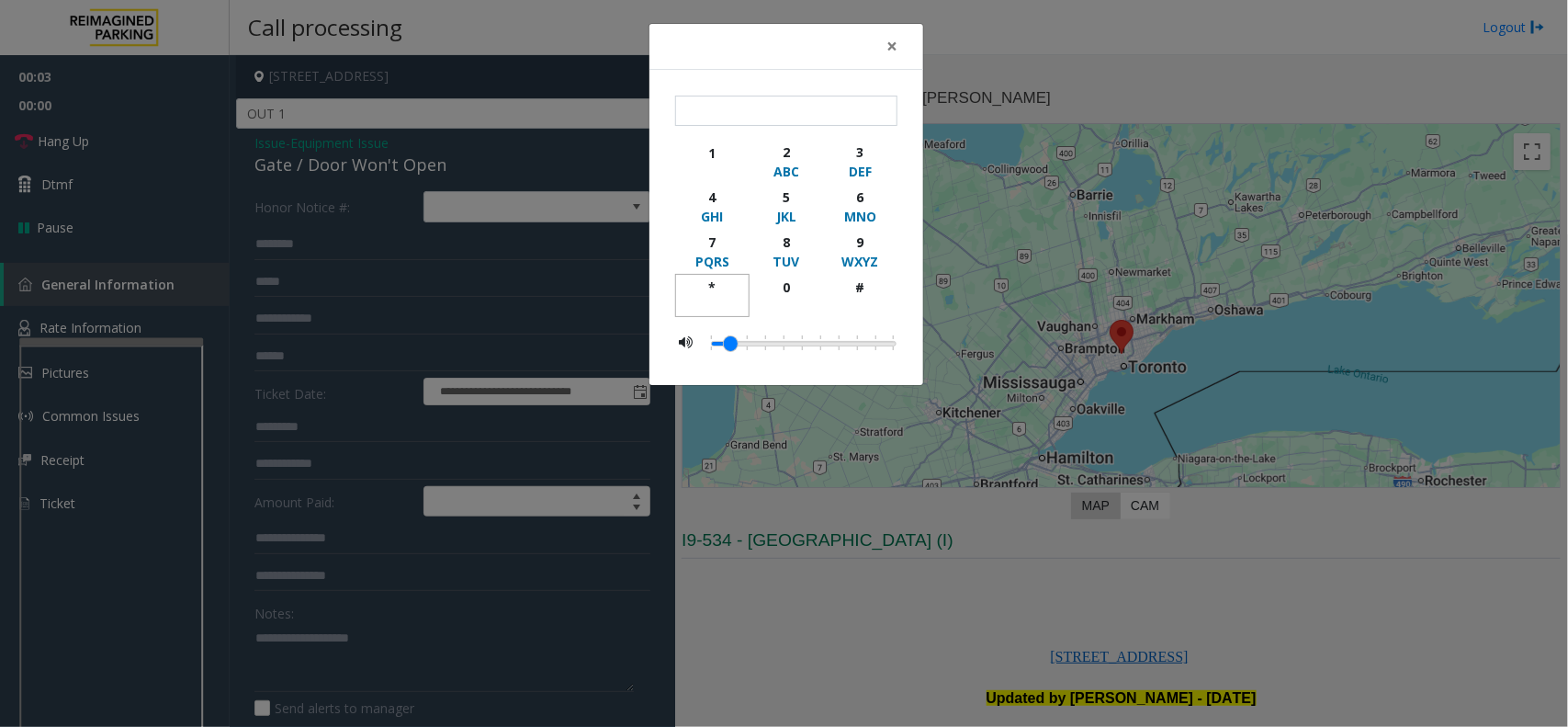 drag, startPoint x: 710, startPoint y: 287, endPoint x: 824, endPoint y: 262, distance: 116.70904 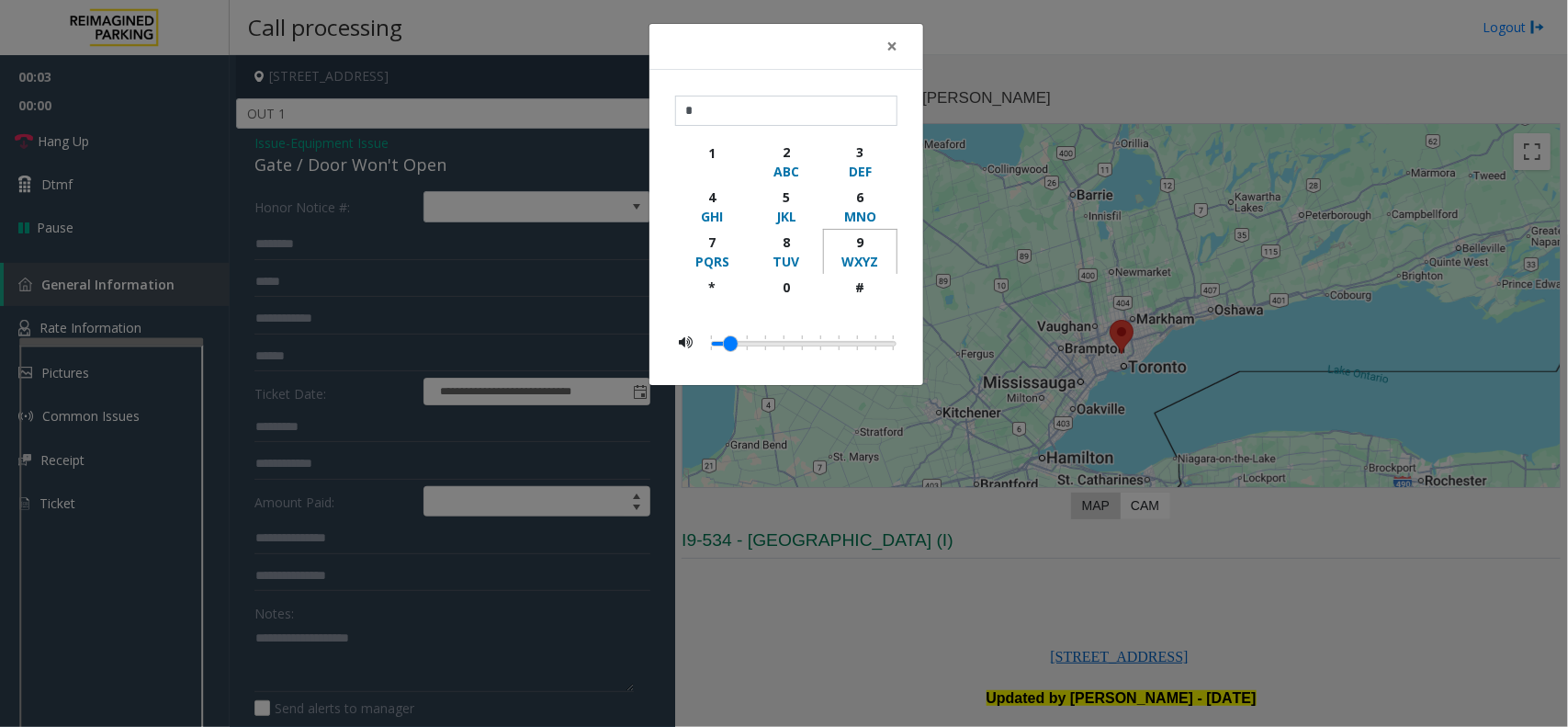 drag, startPoint x: 866, startPoint y: 244, endPoint x: 856, endPoint y: 286, distance: 43.17407 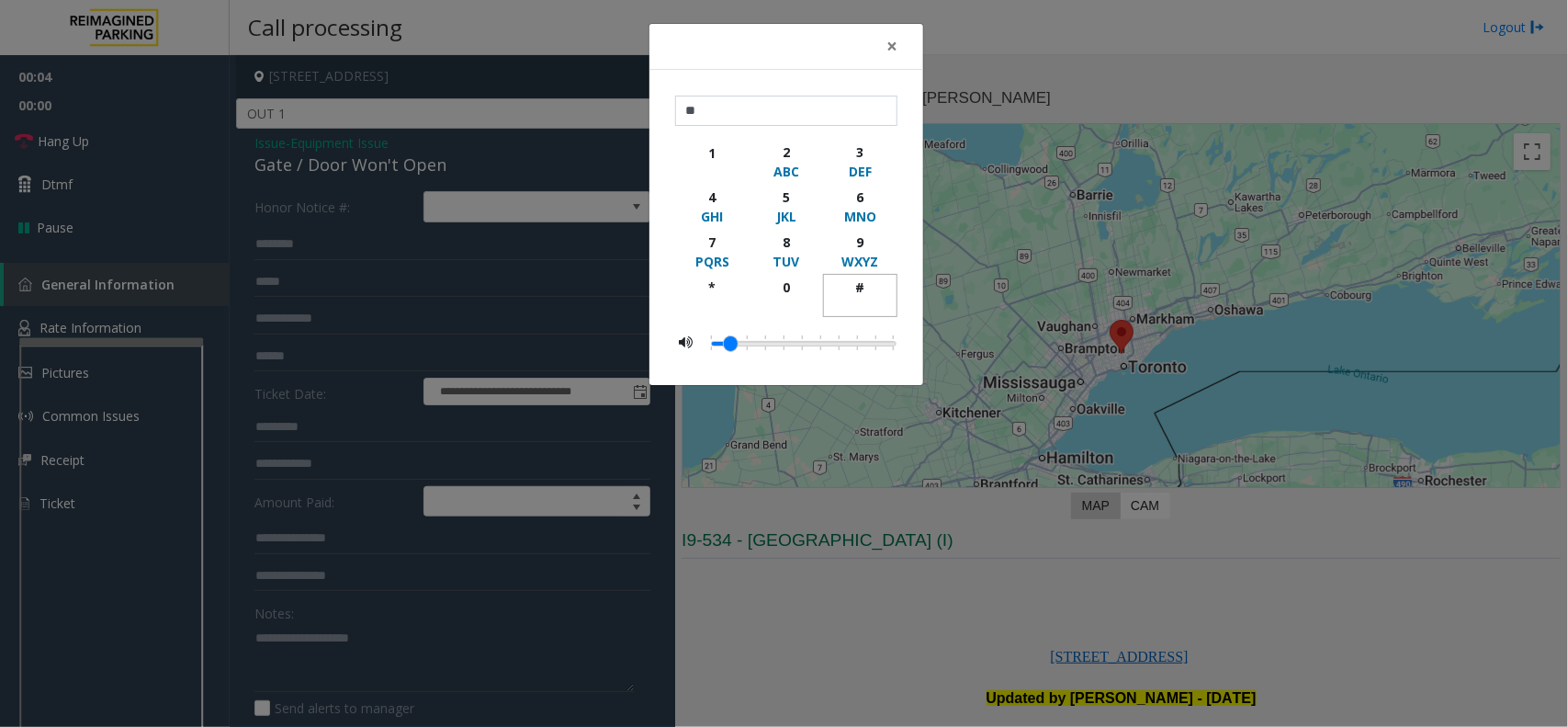 click on "#" 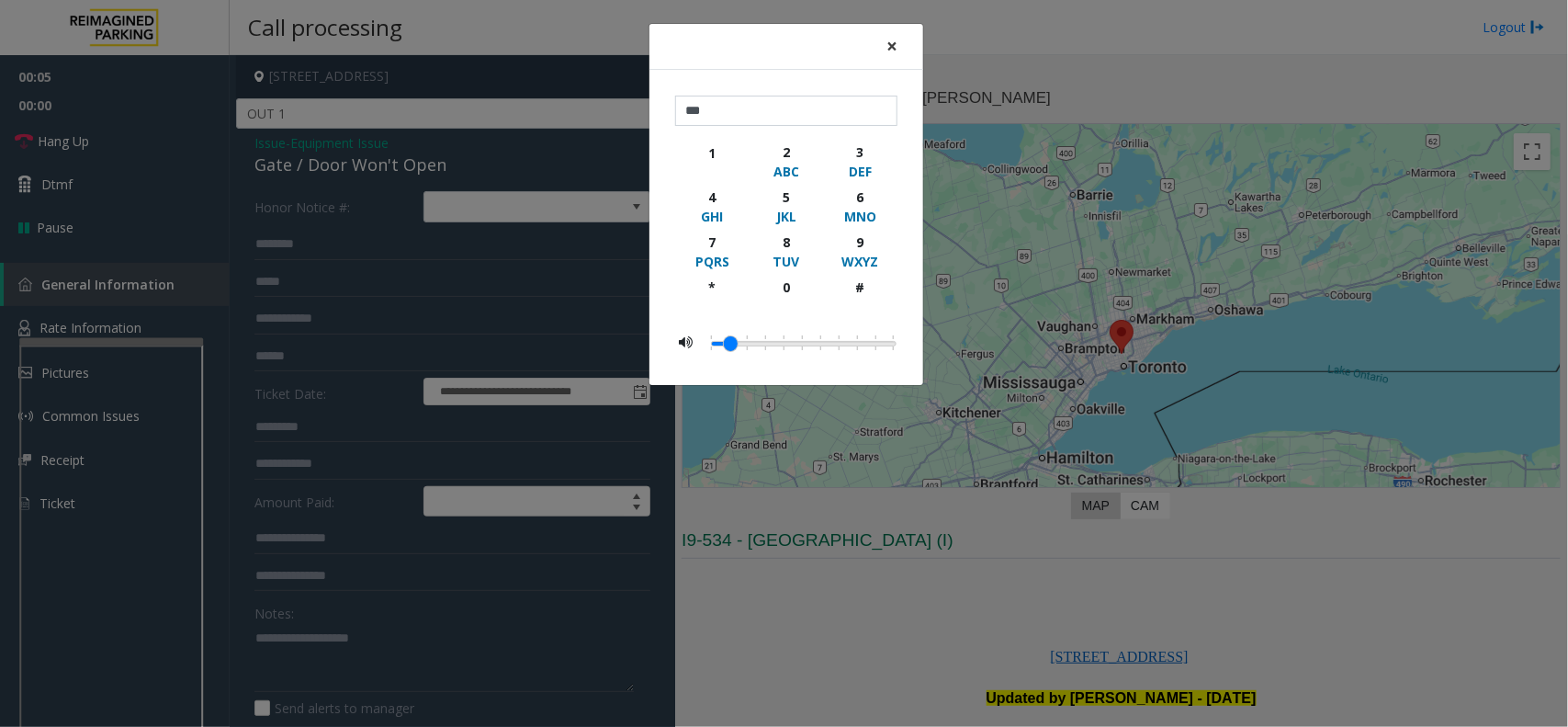 drag, startPoint x: 891, startPoint y: 42, endPoint x: 868, endPoint y: 66, distance: 33.24154 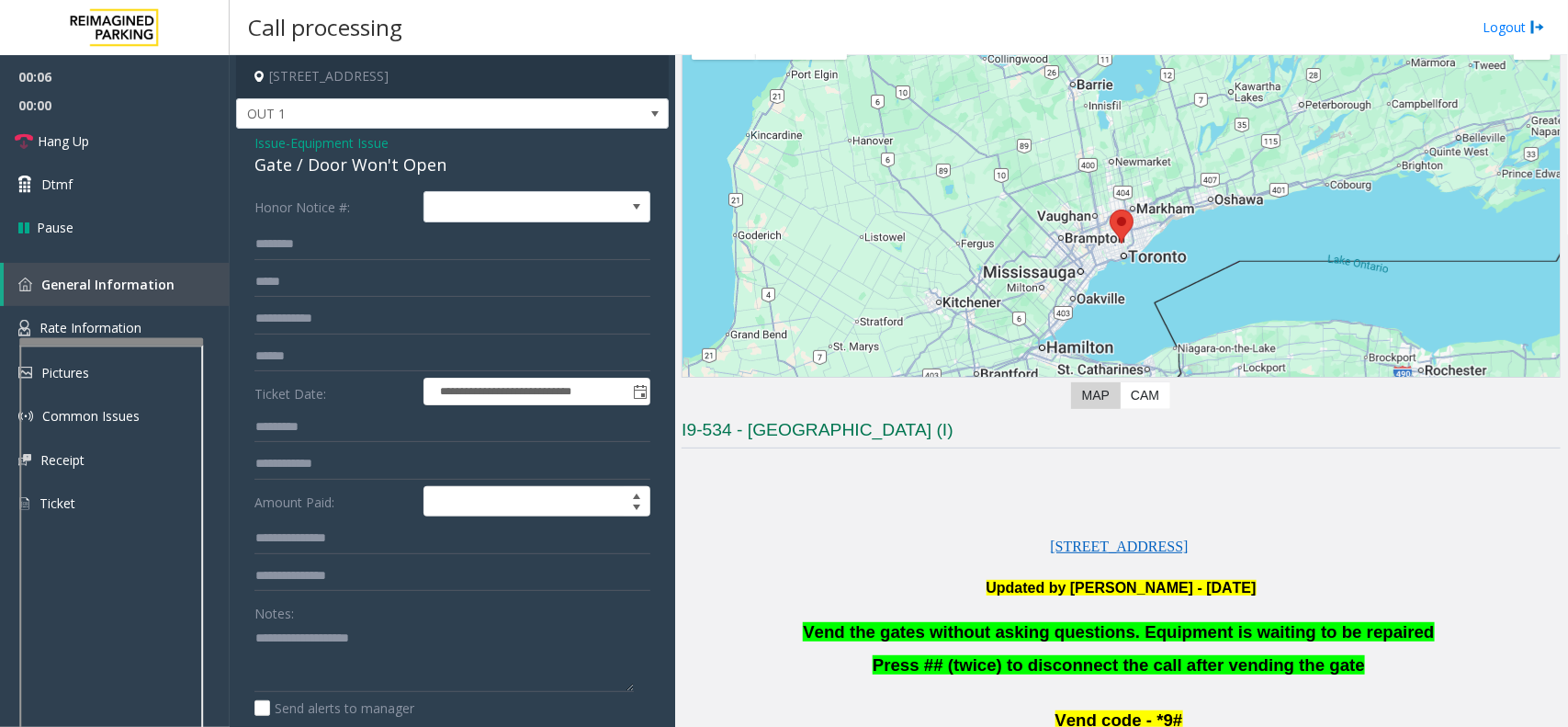 scroll, scrollTop: 230, scrollLeft: 0, axis: vertical 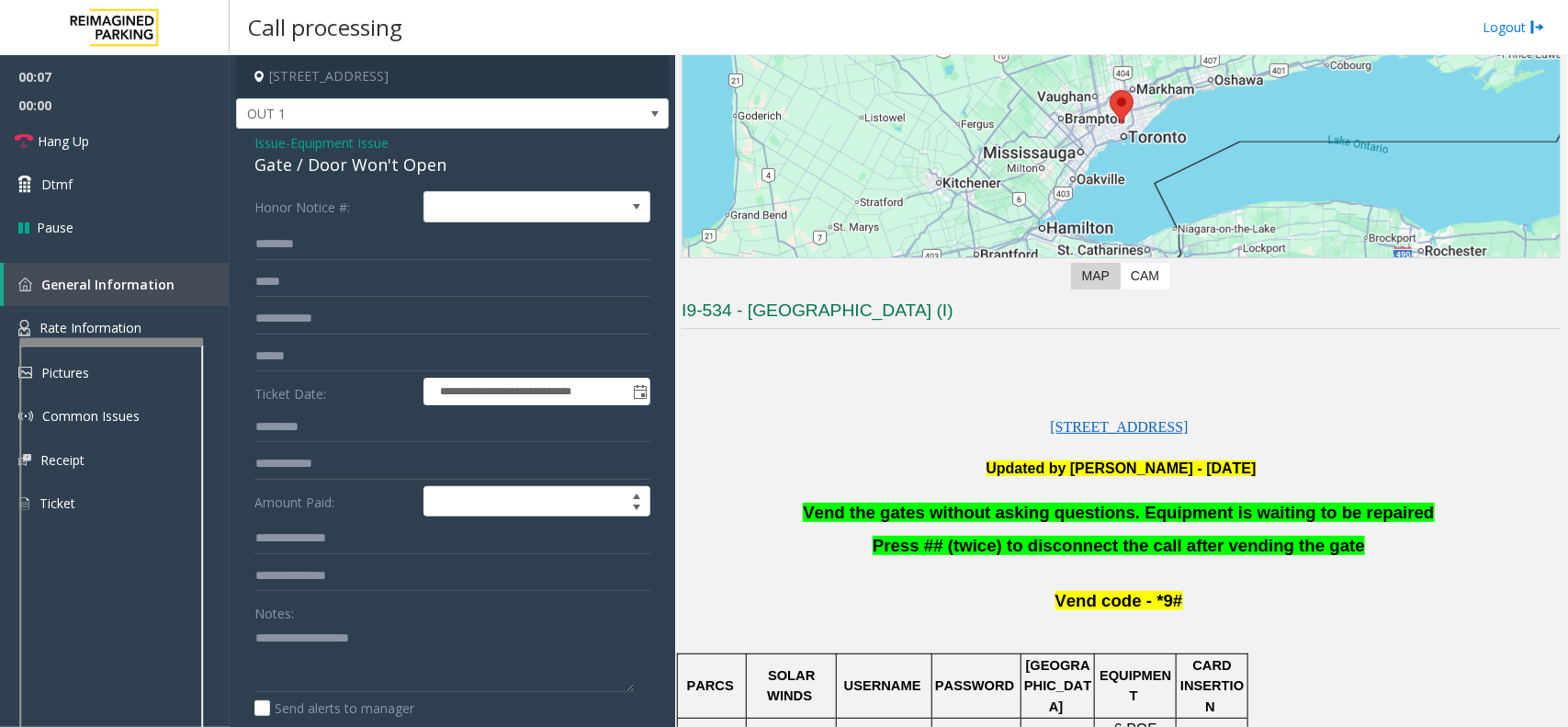 click on "Vend the gates without asking questions. Equipment is waiting to be repaired" 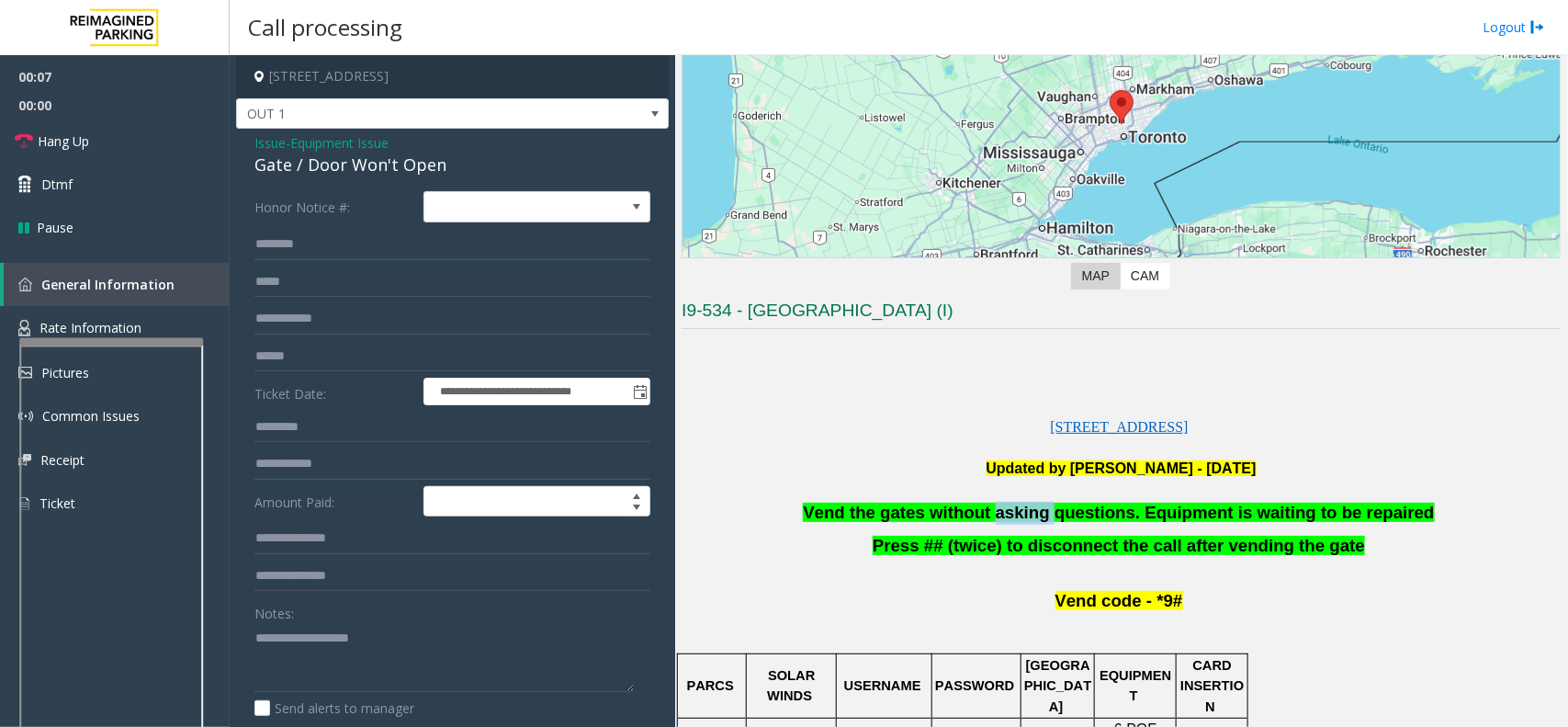 click on "Vend the gates without asking questions. Equipment is waiting to be repaired" 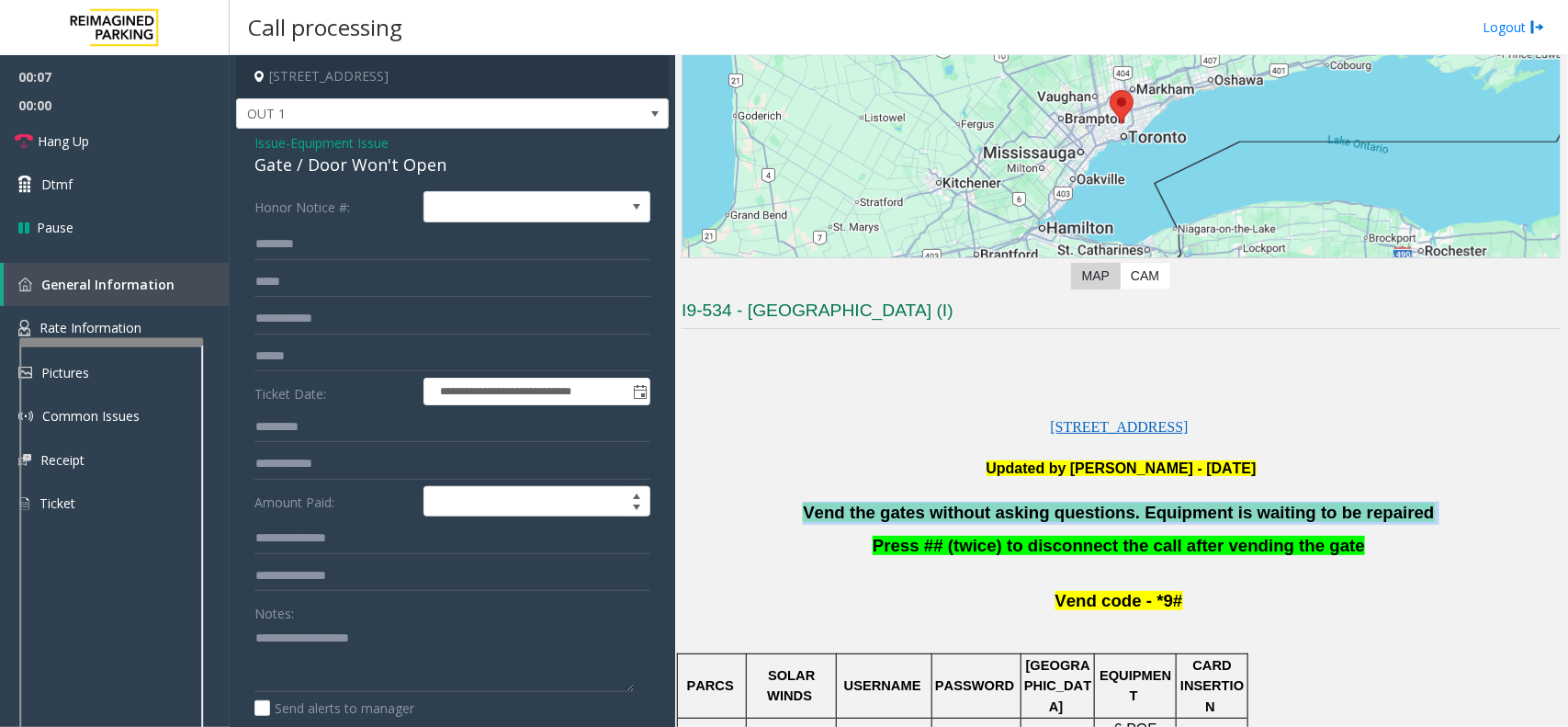 click on "Vend the gates without asking questions. Equipment is waiting to be repaired" 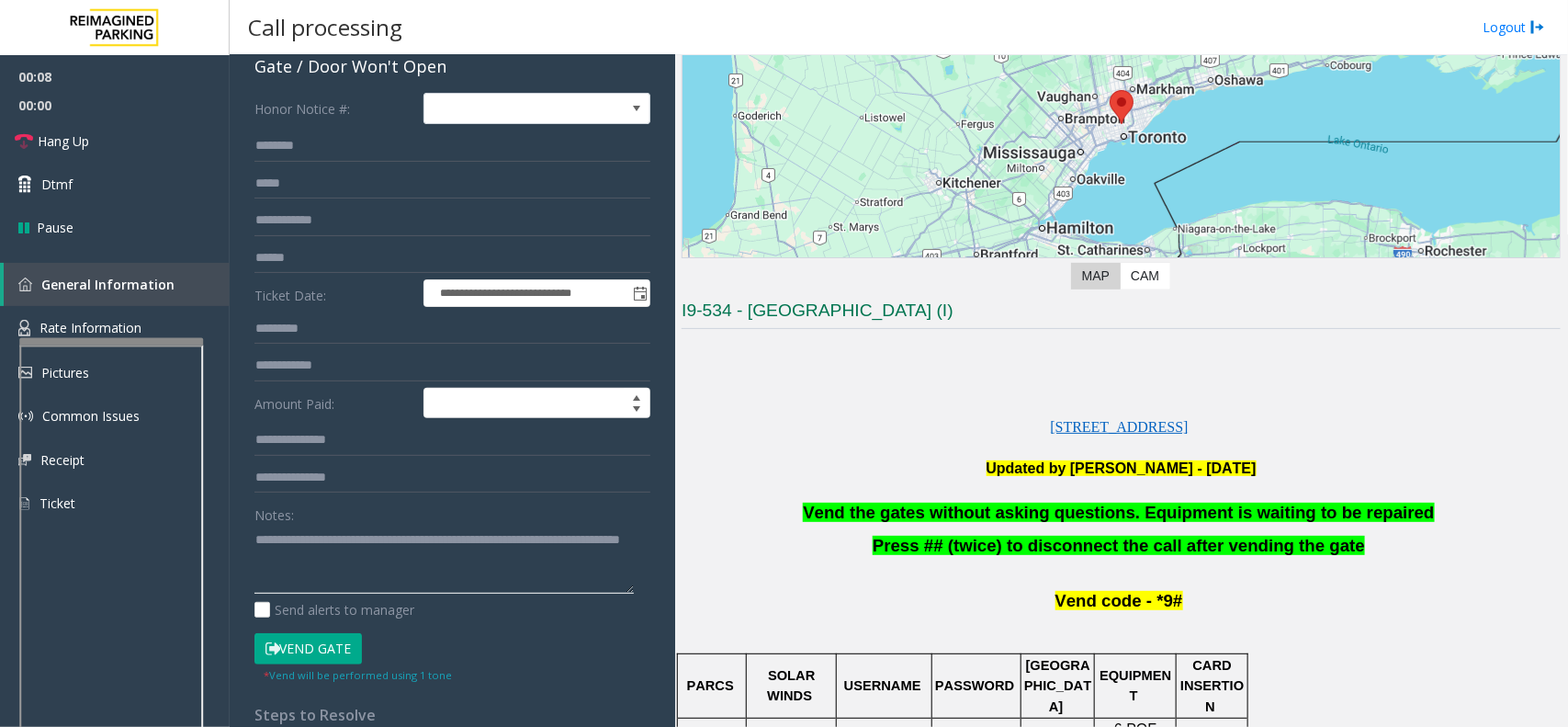 scroll, scrollTop: 256, scrollLeft: 0, axis: vertical 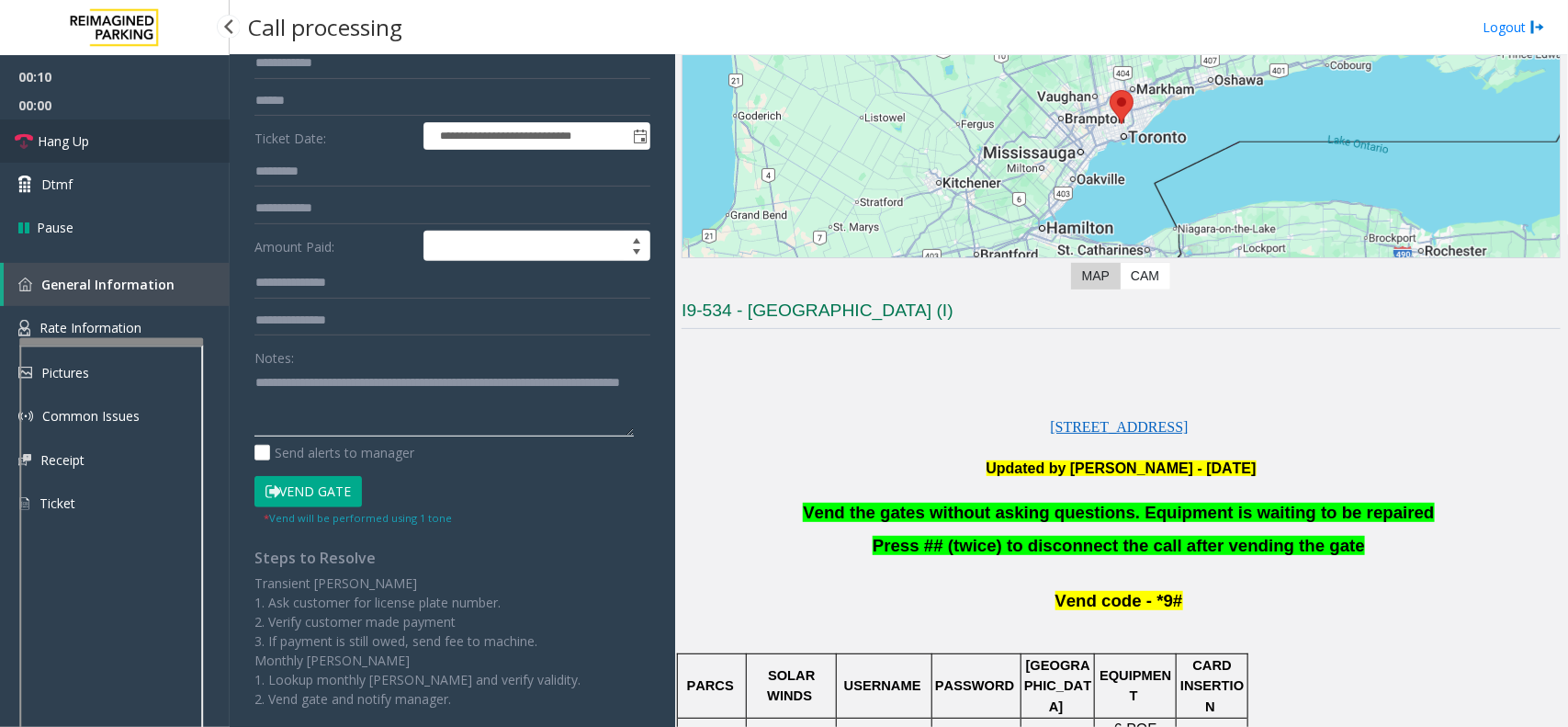 type on "**********" 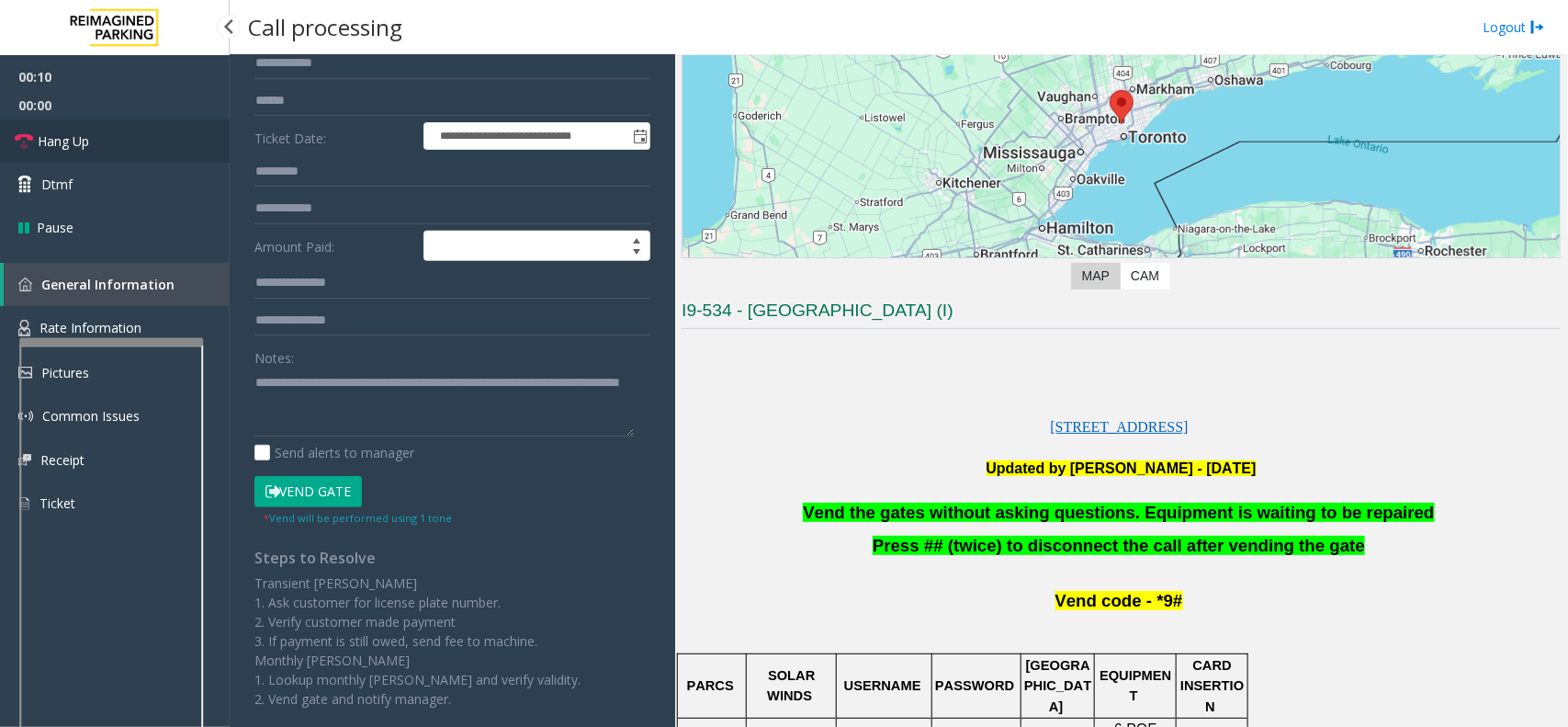 click on "Hang Up" at bounding box center [115, 141] 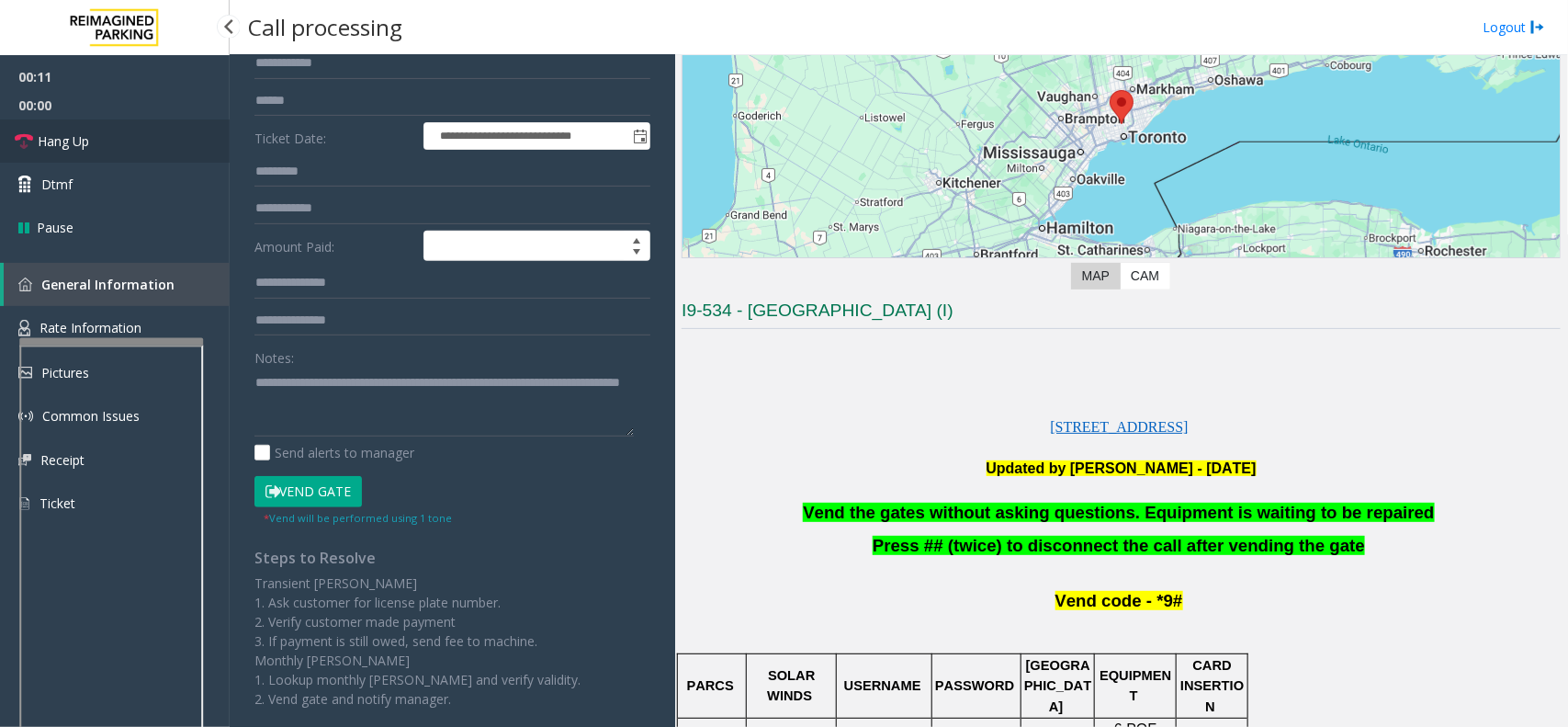 click on "Hang Up" at bounding box center [115, 141] 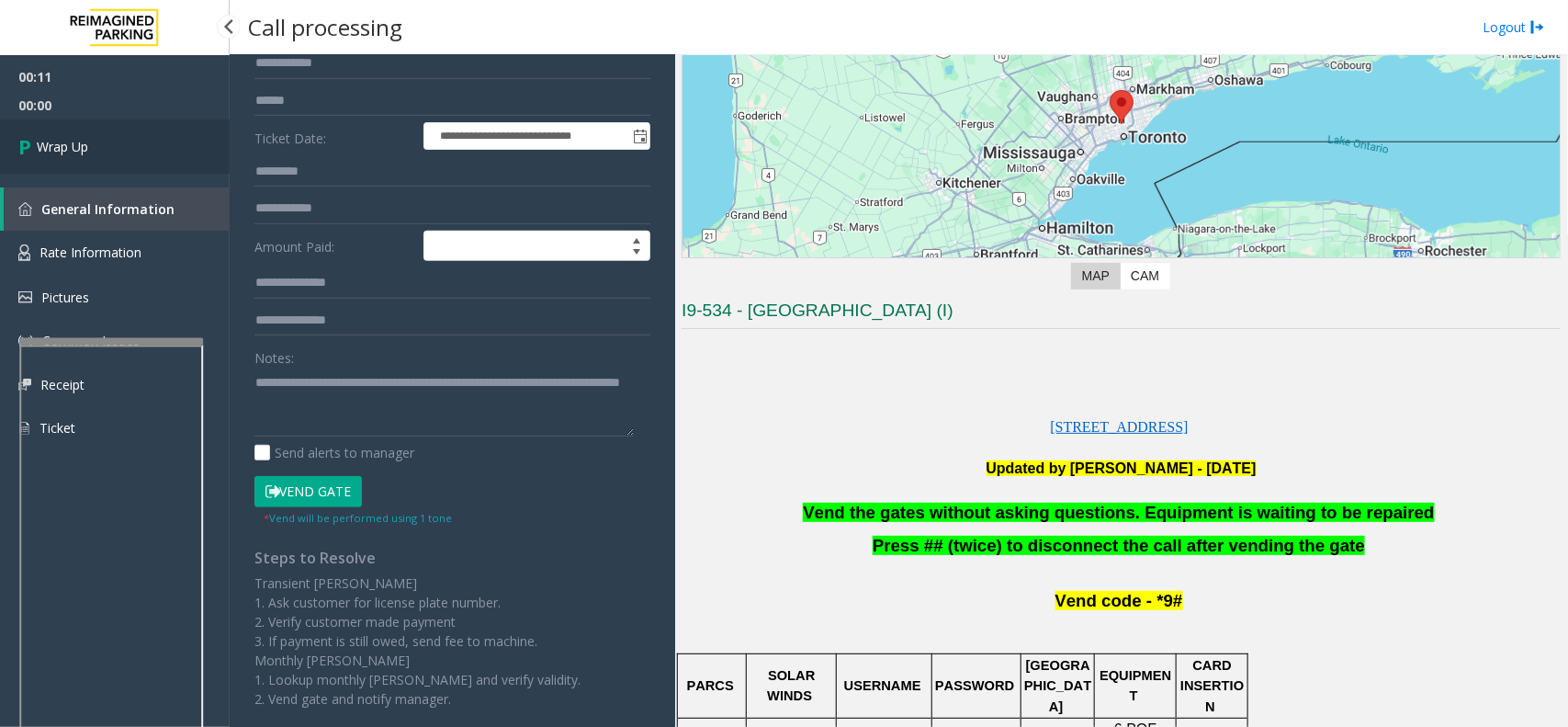 click on "Wrap Up" at bounding box center [115, 146] 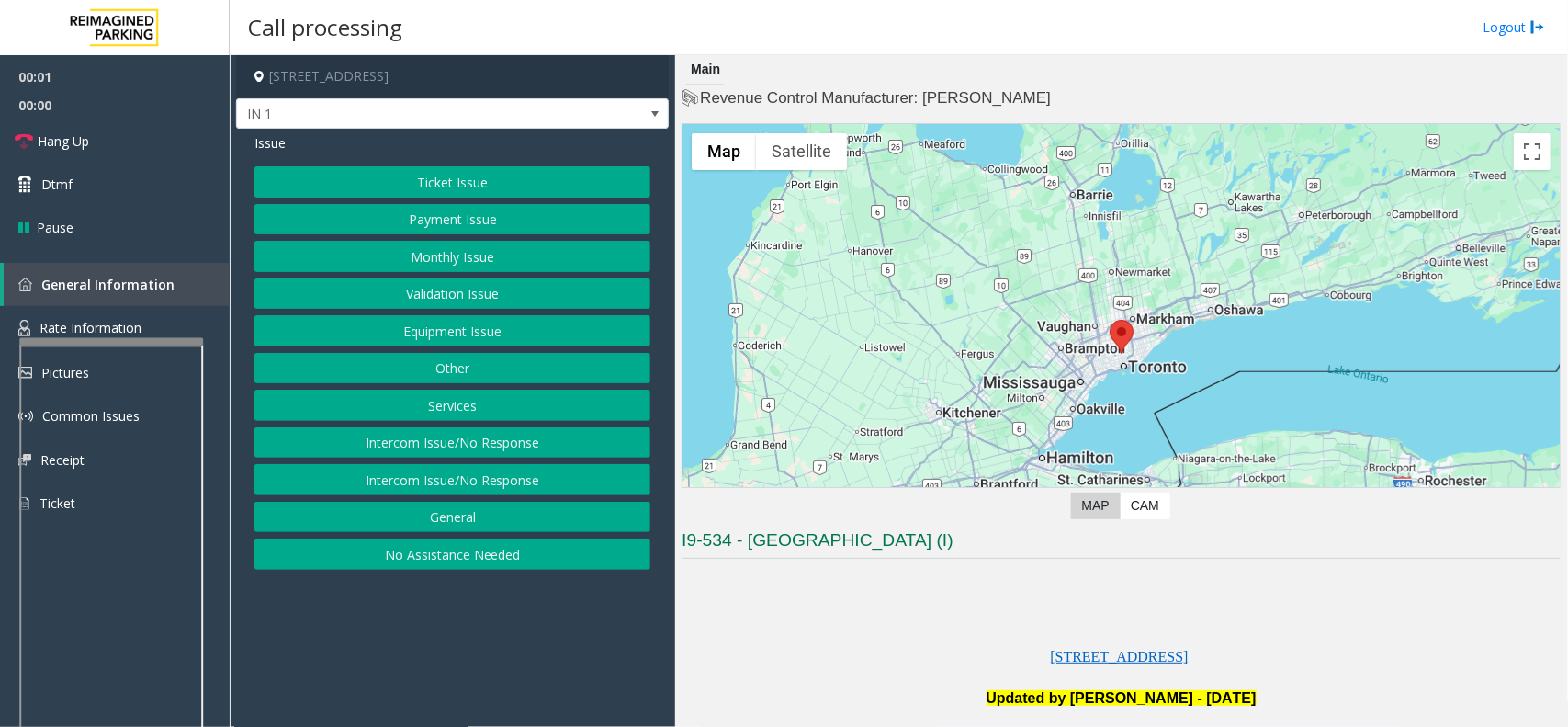 click on "Equipment Issue" 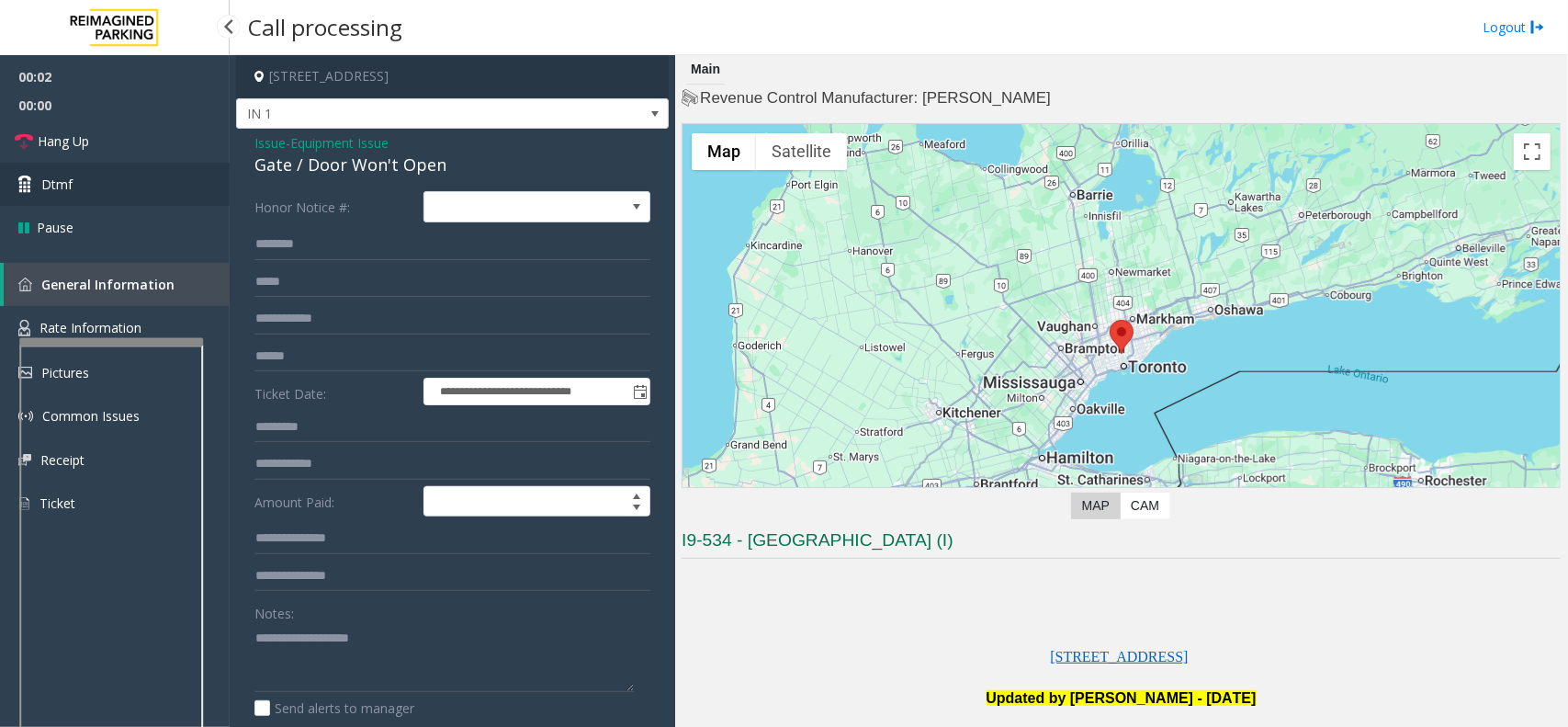 click on "Dtmf" at bounding box center (115, 184) 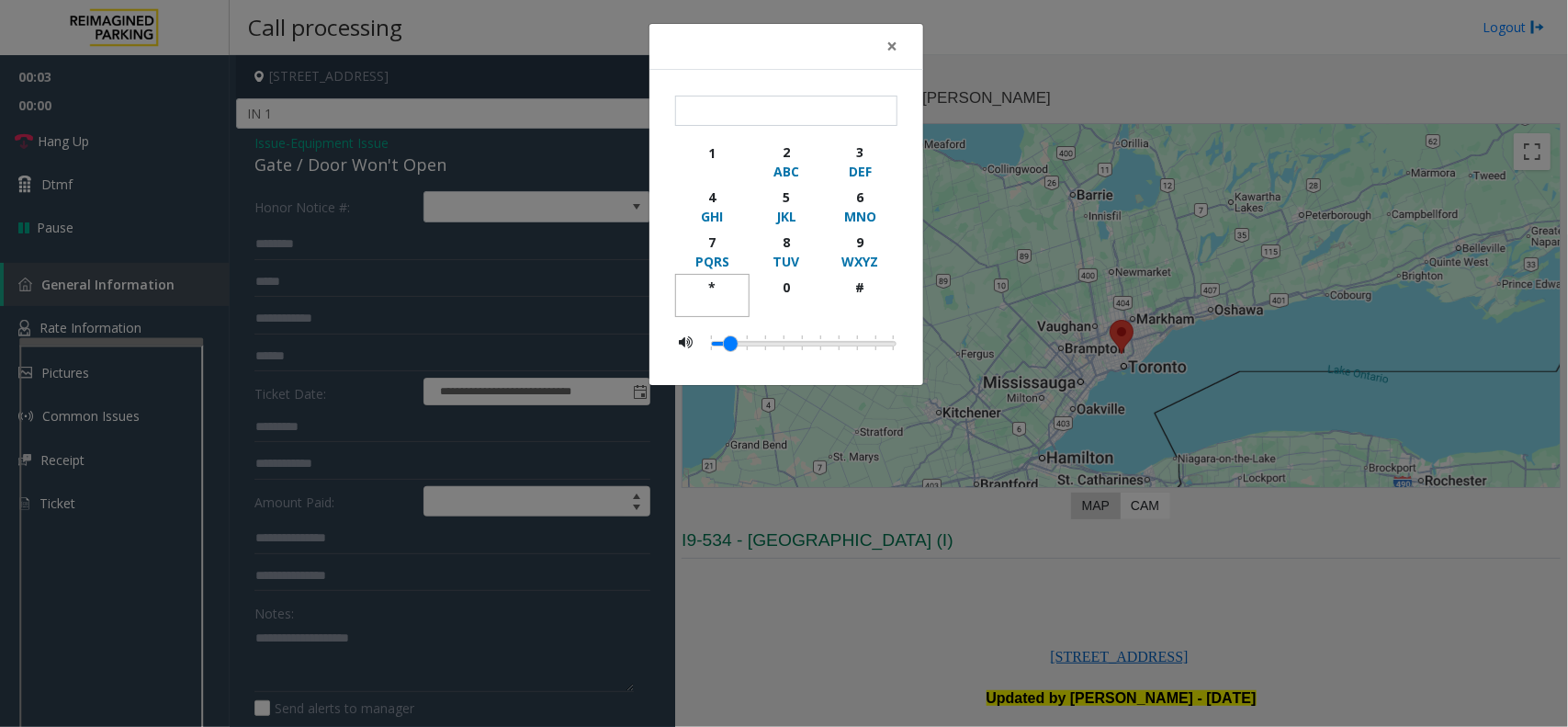 drag, startPoint x: 705, startPoint y: 290, endPoint x: 838, endPoint y: 271, distance: 134.3503 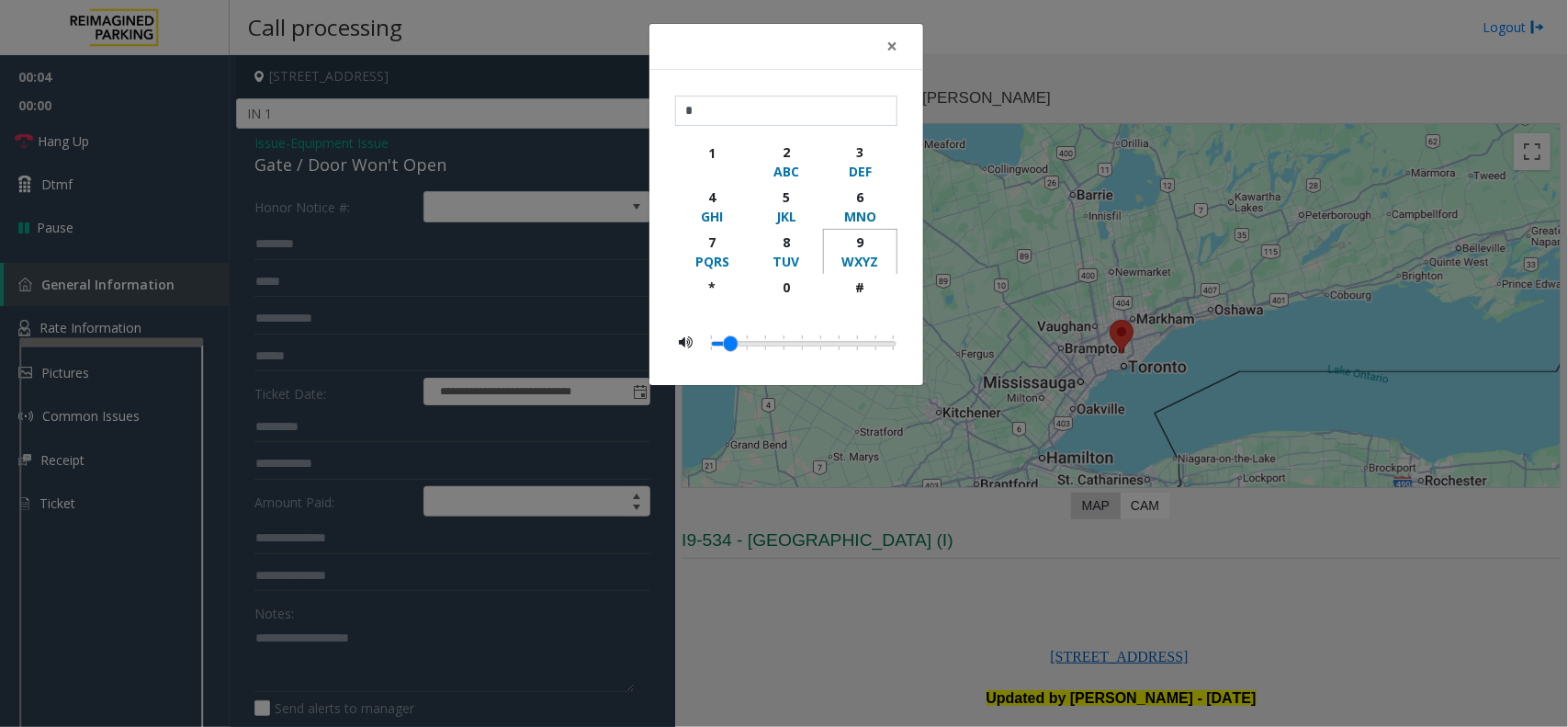 click on "9" 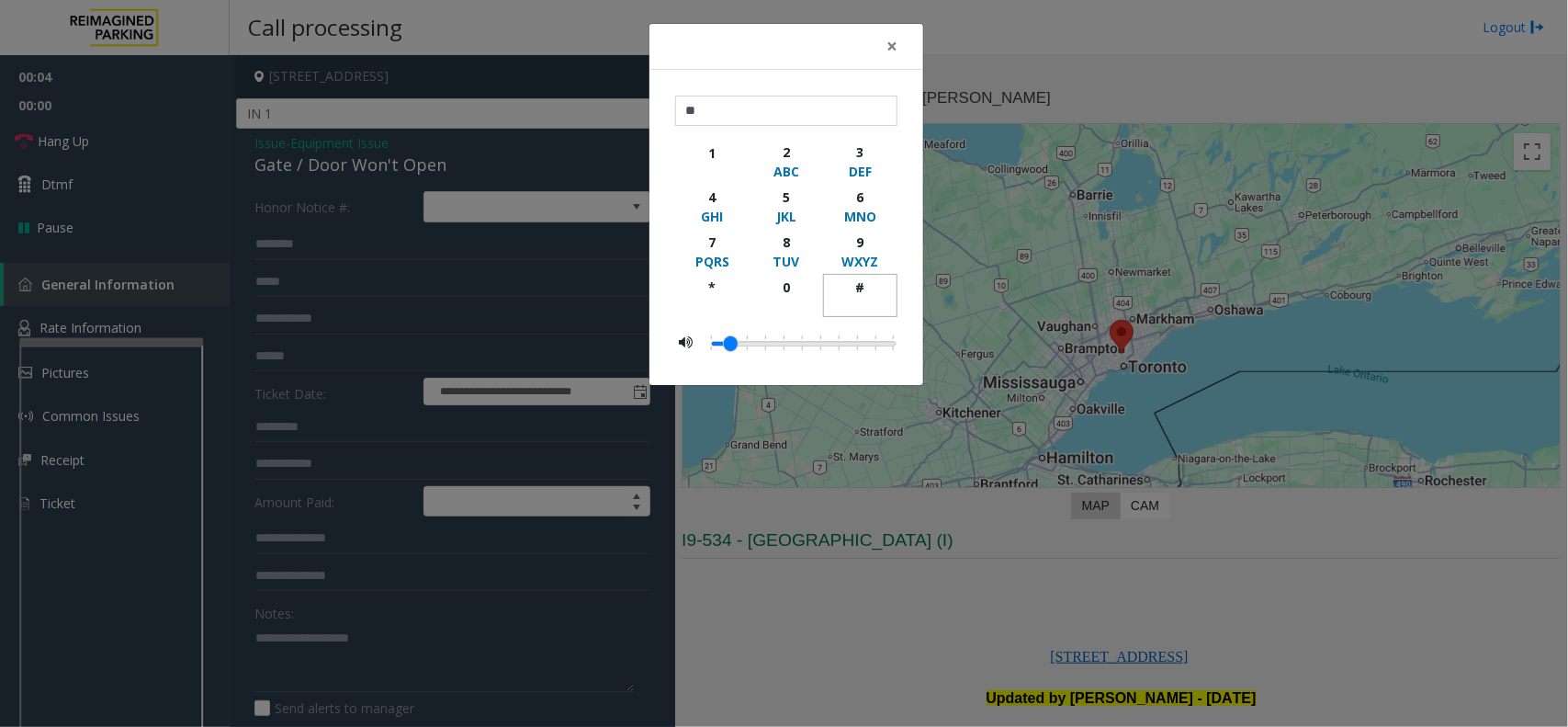 click on "#" 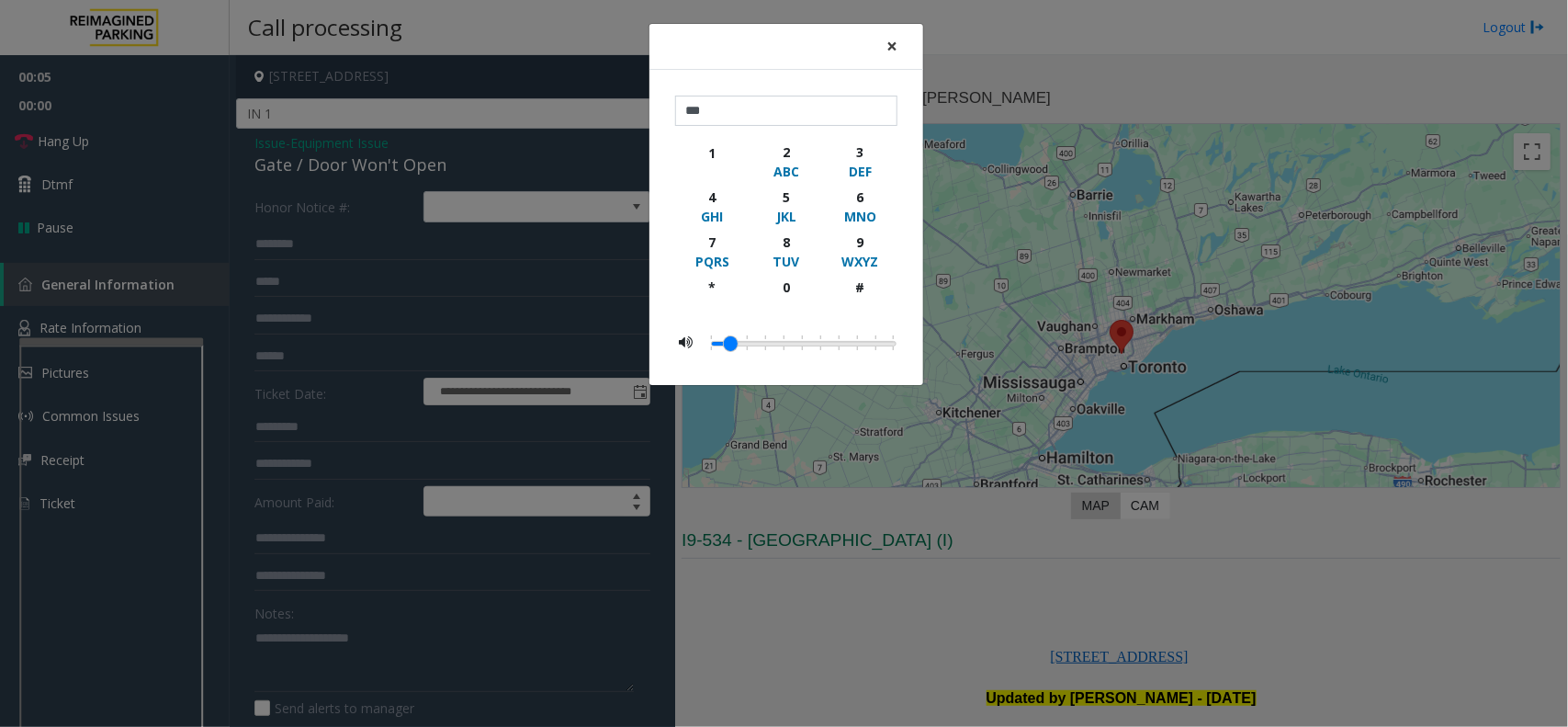 click on "×" 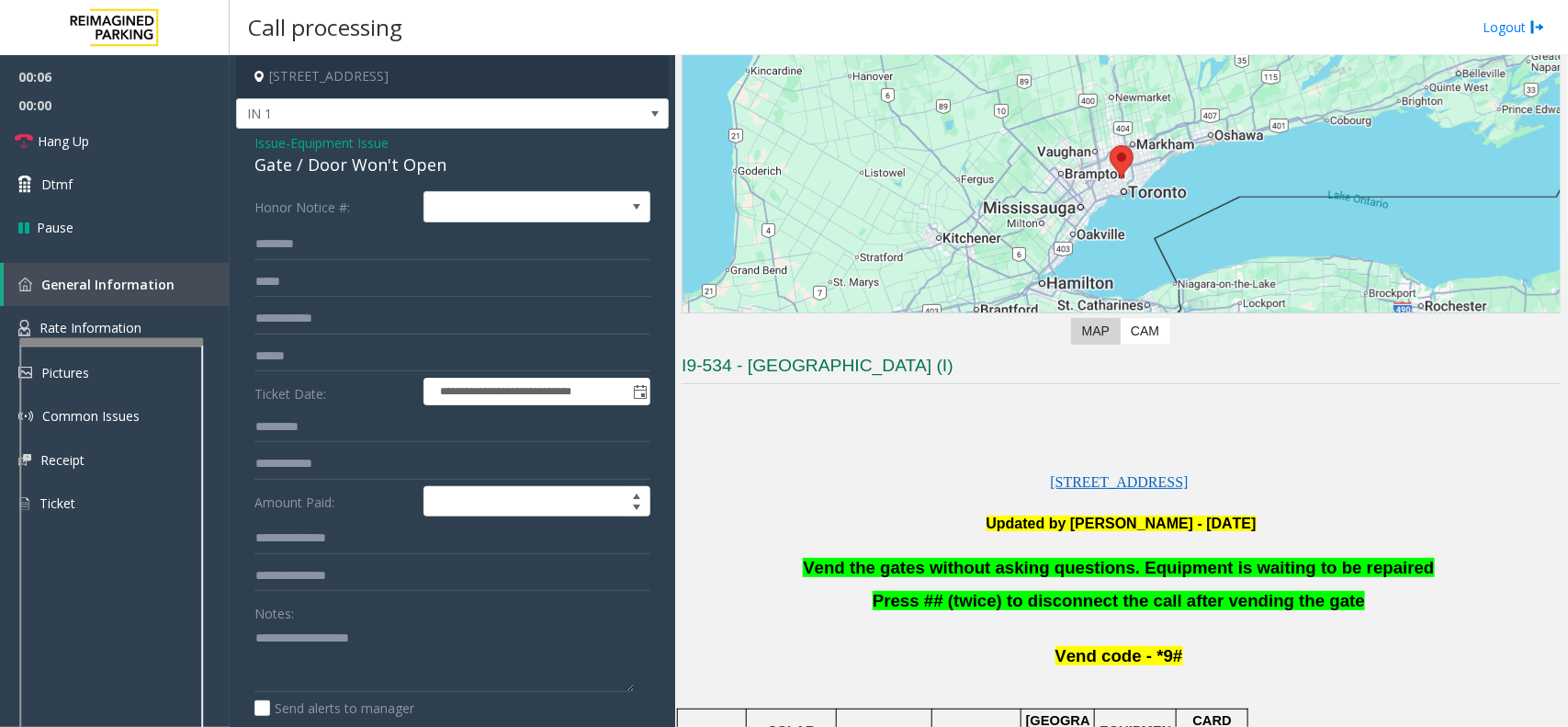 scroll, scrollTop: 345, scrollLeft: 0, axis: vertical 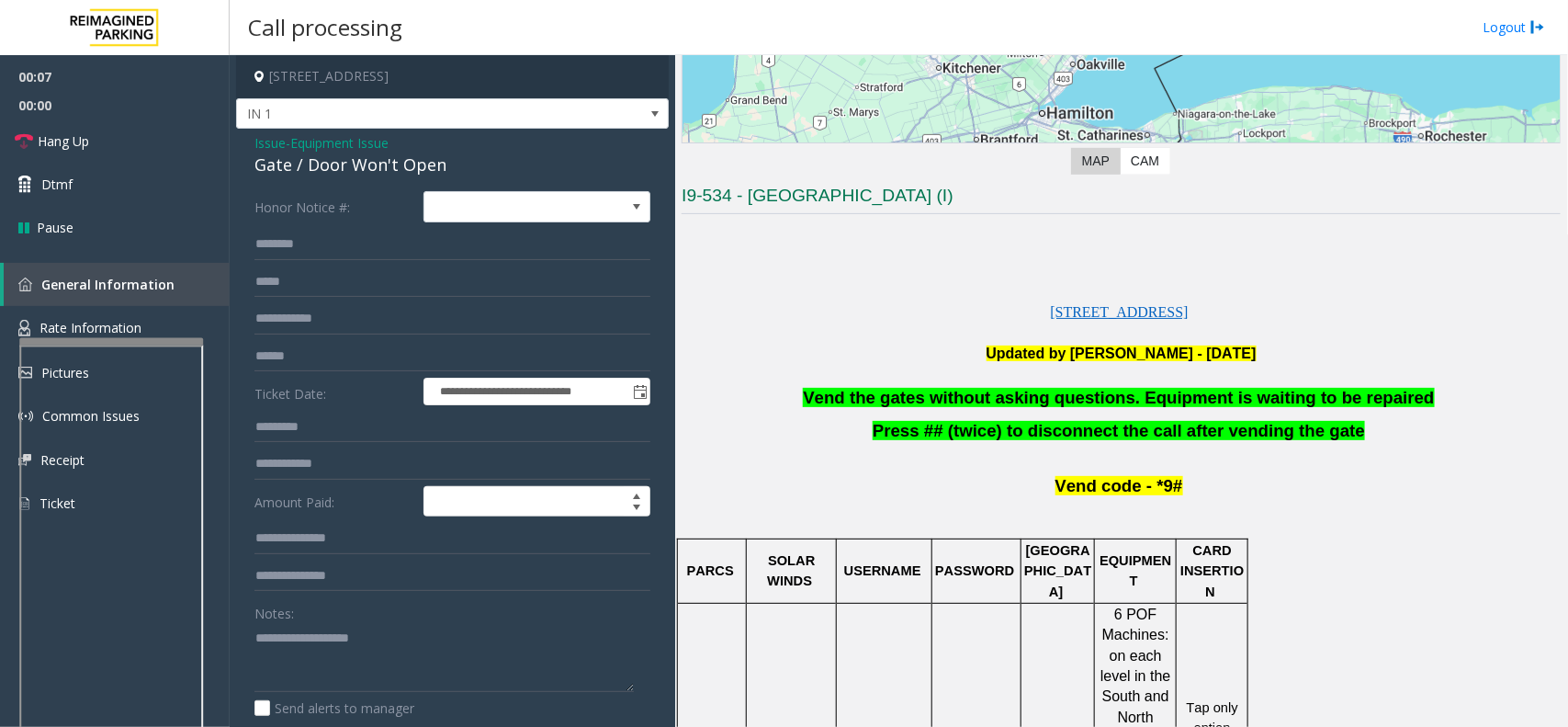 click on "Vend the gates without asking questions. Equipment is waiting to be repaired" 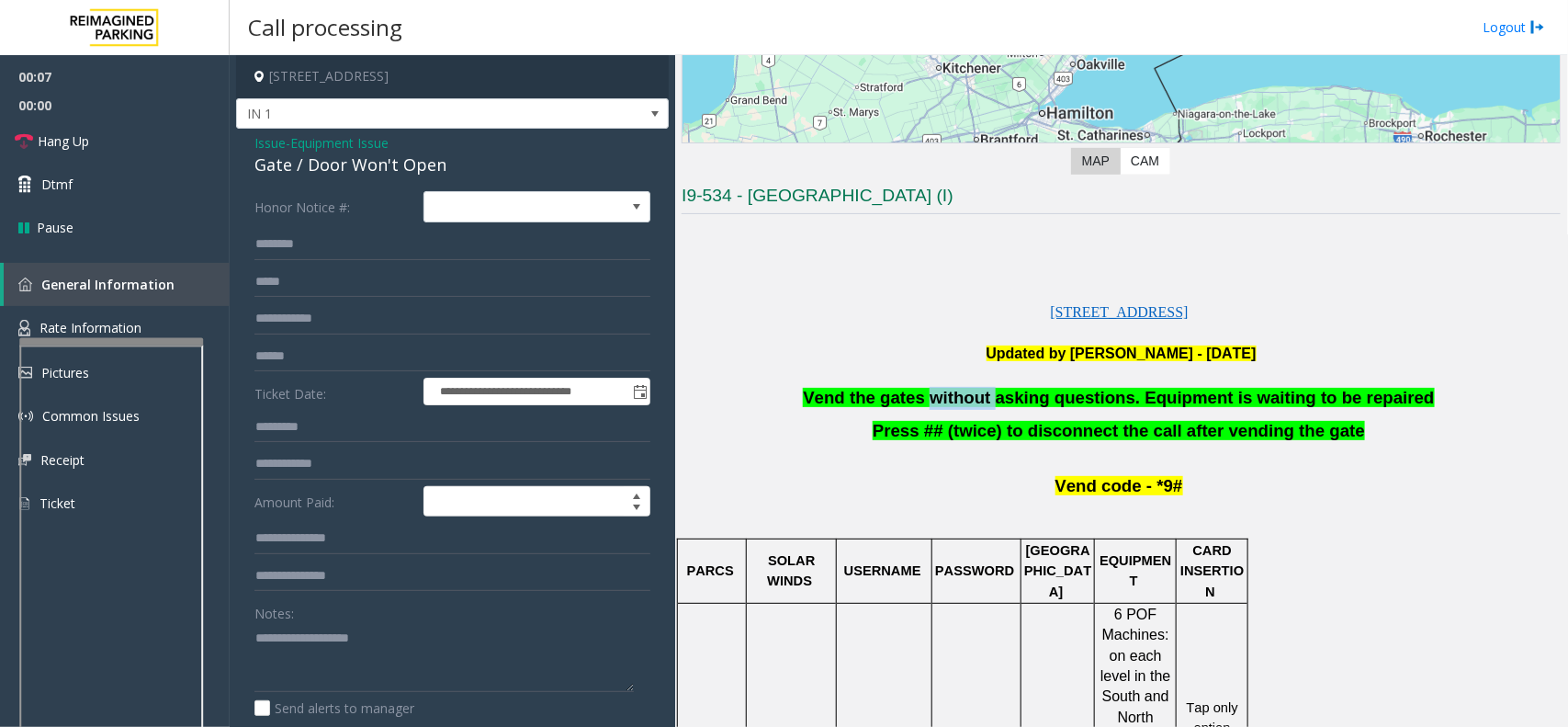 click on "Vend the gates without asking questions. Equipment is waiting to be repaired" 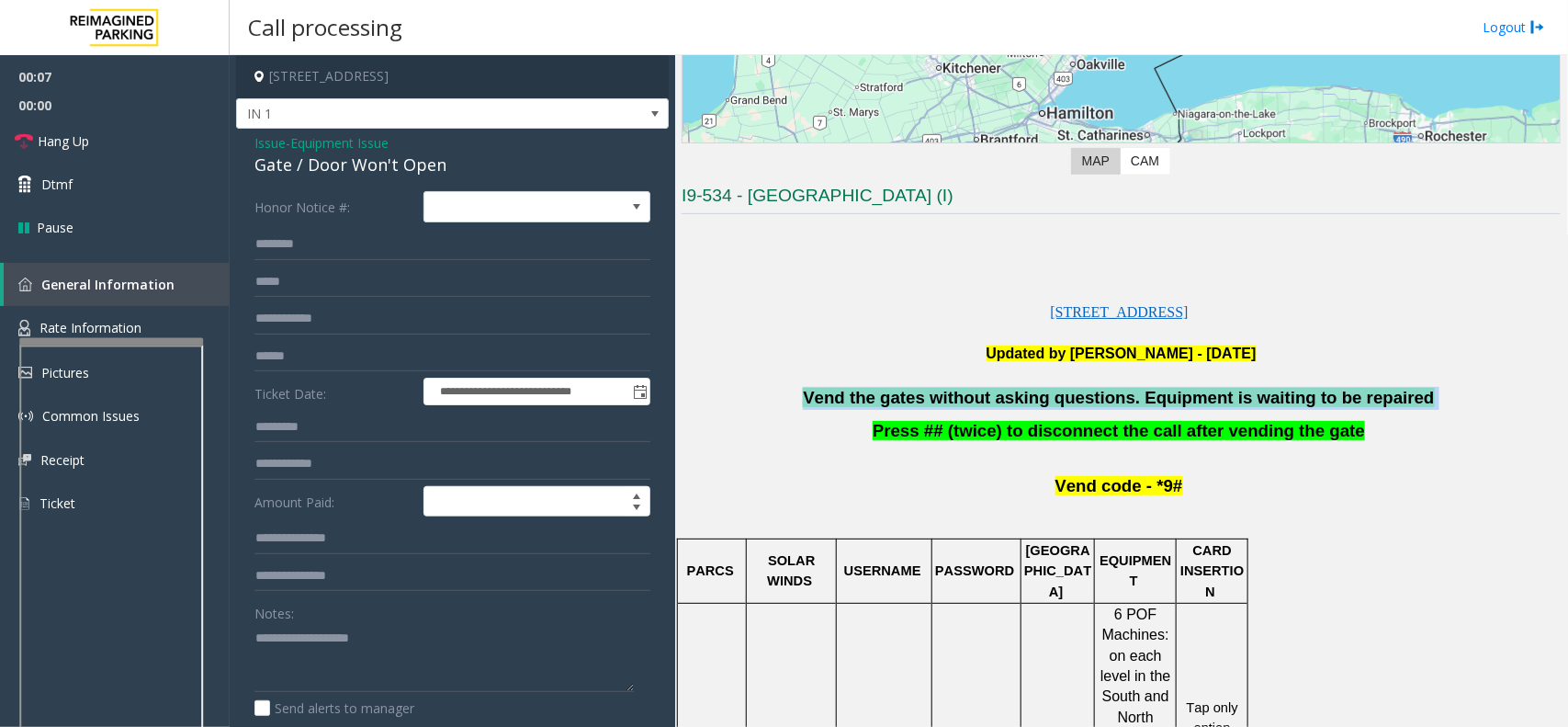 click on "Vend the gates without asking questions. Equipment is waiting to be repaired" 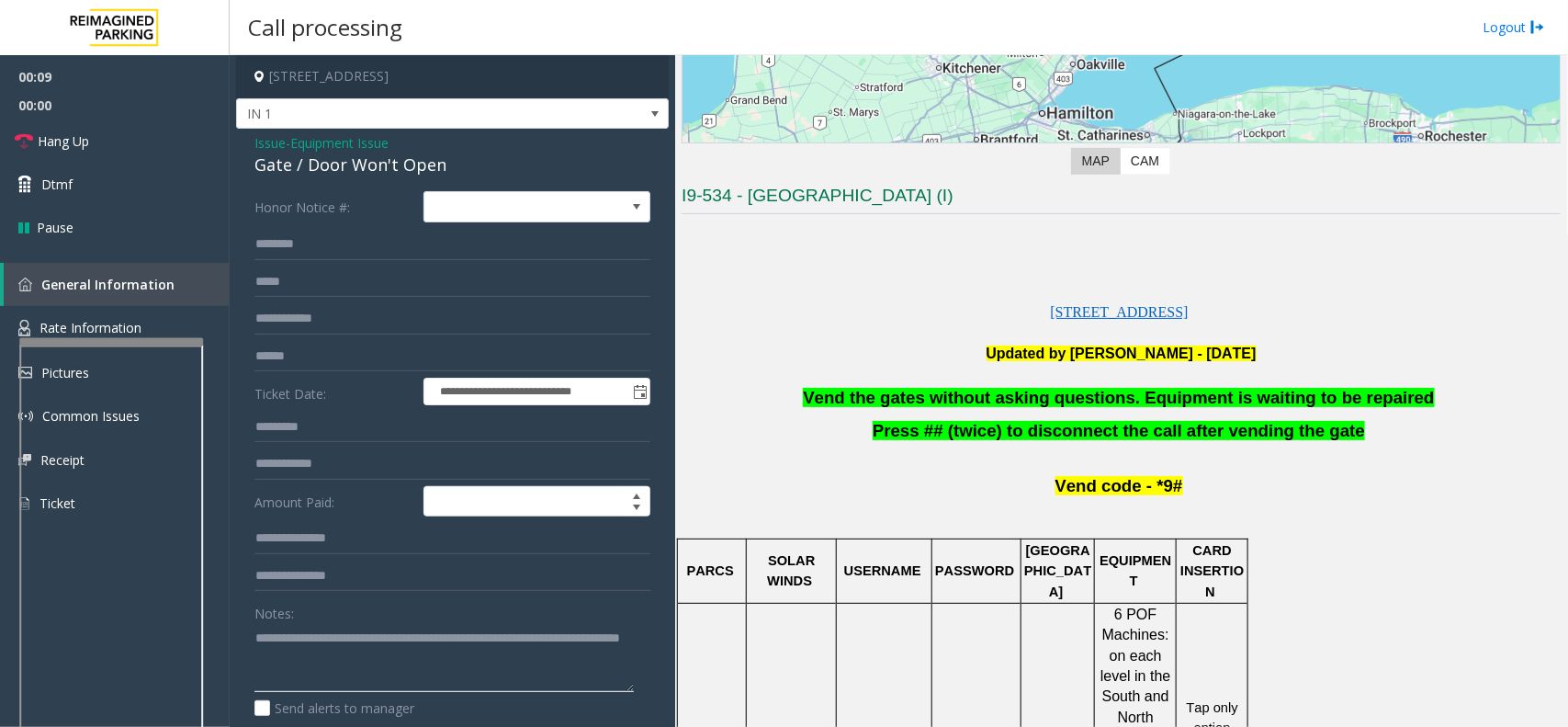 scroll, scrollTop: 18, scrollLeft: 0, axis: vertical 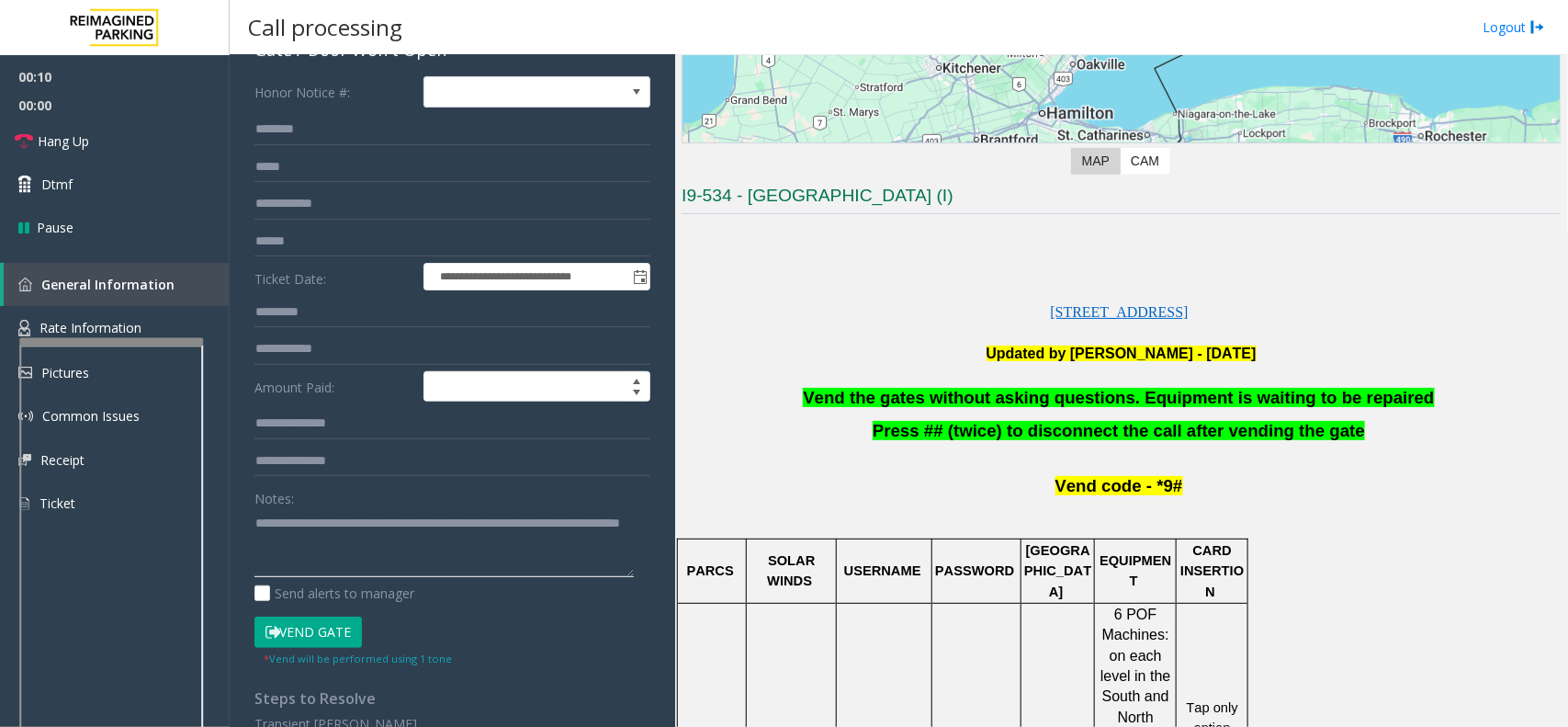 type on "**********" 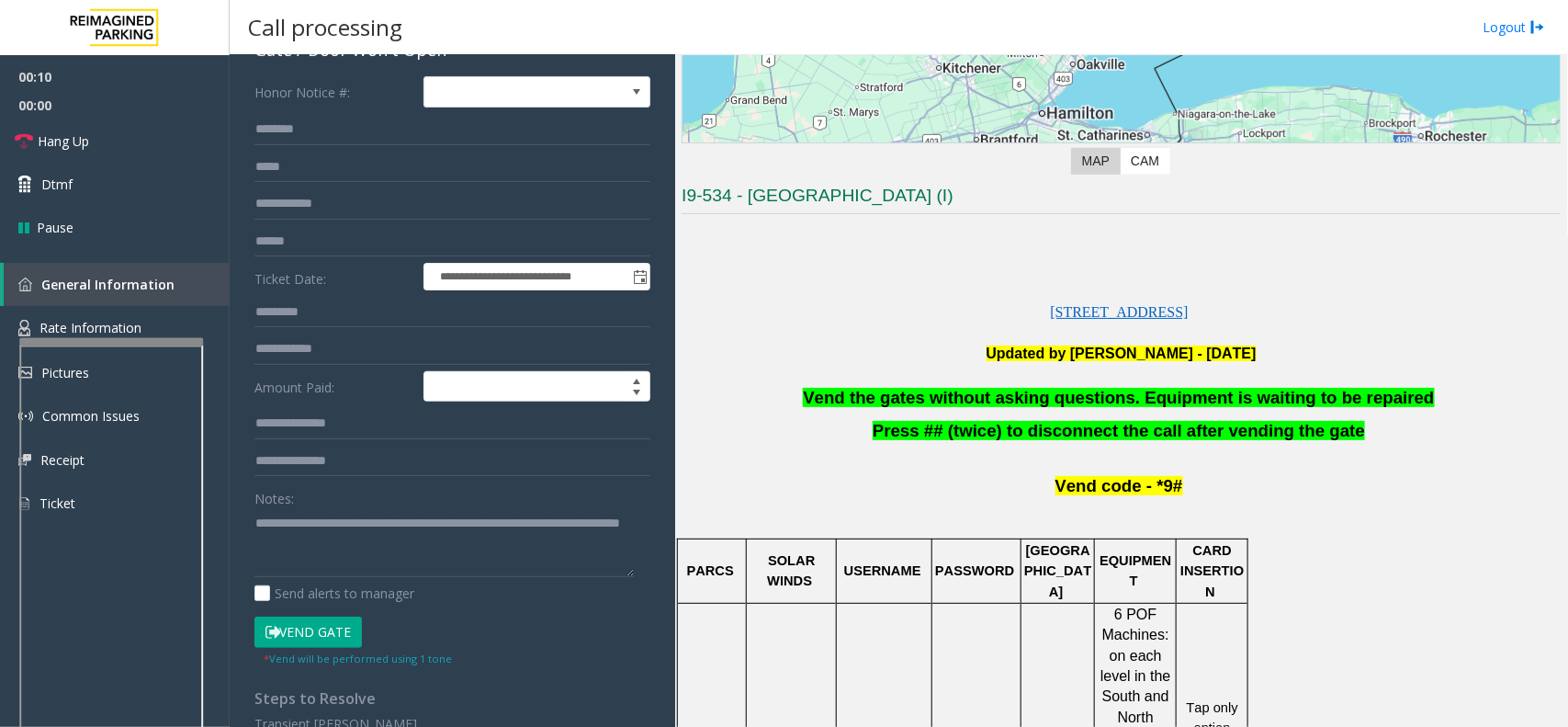 click on "Vend Gate" 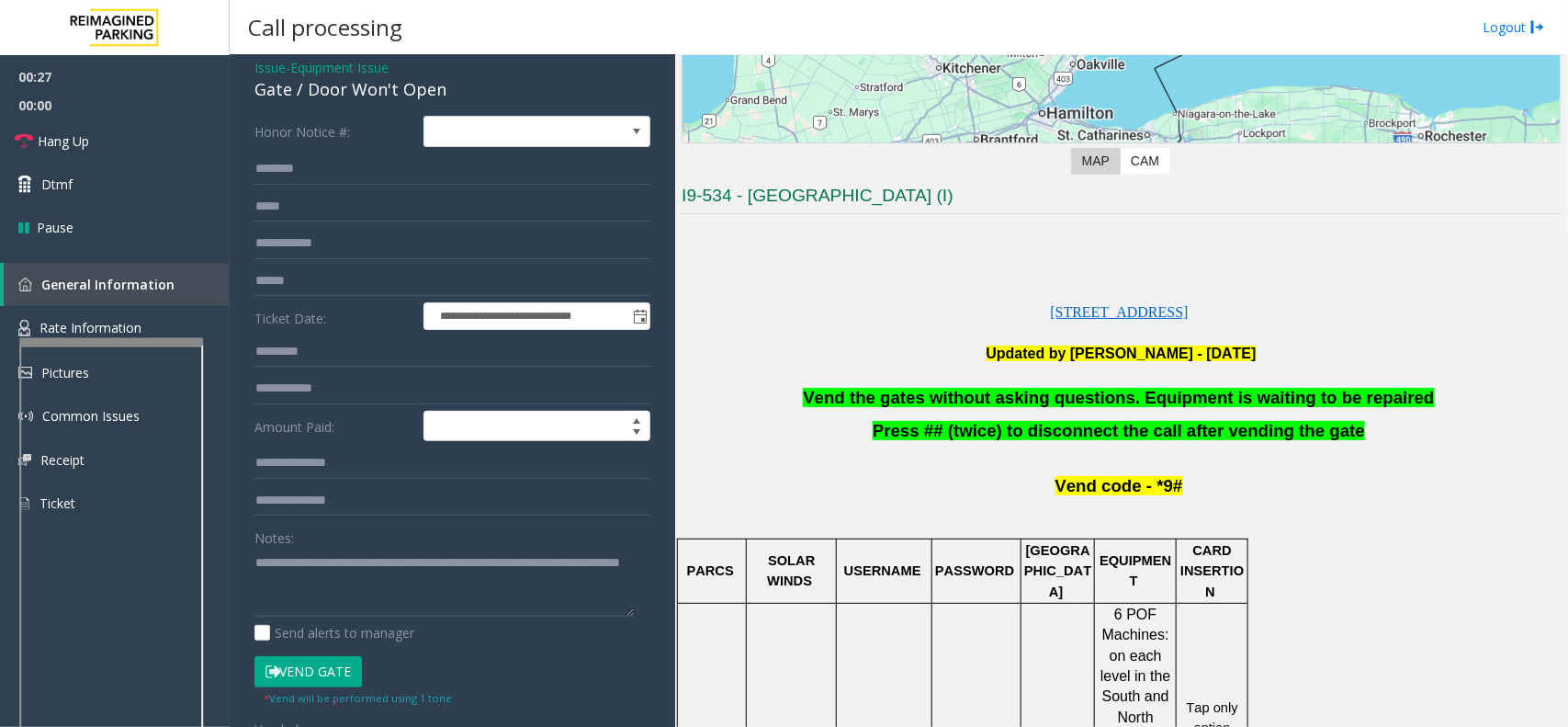 scroll, scrollTop: 230, scrollLeft: 0, axis: vertical 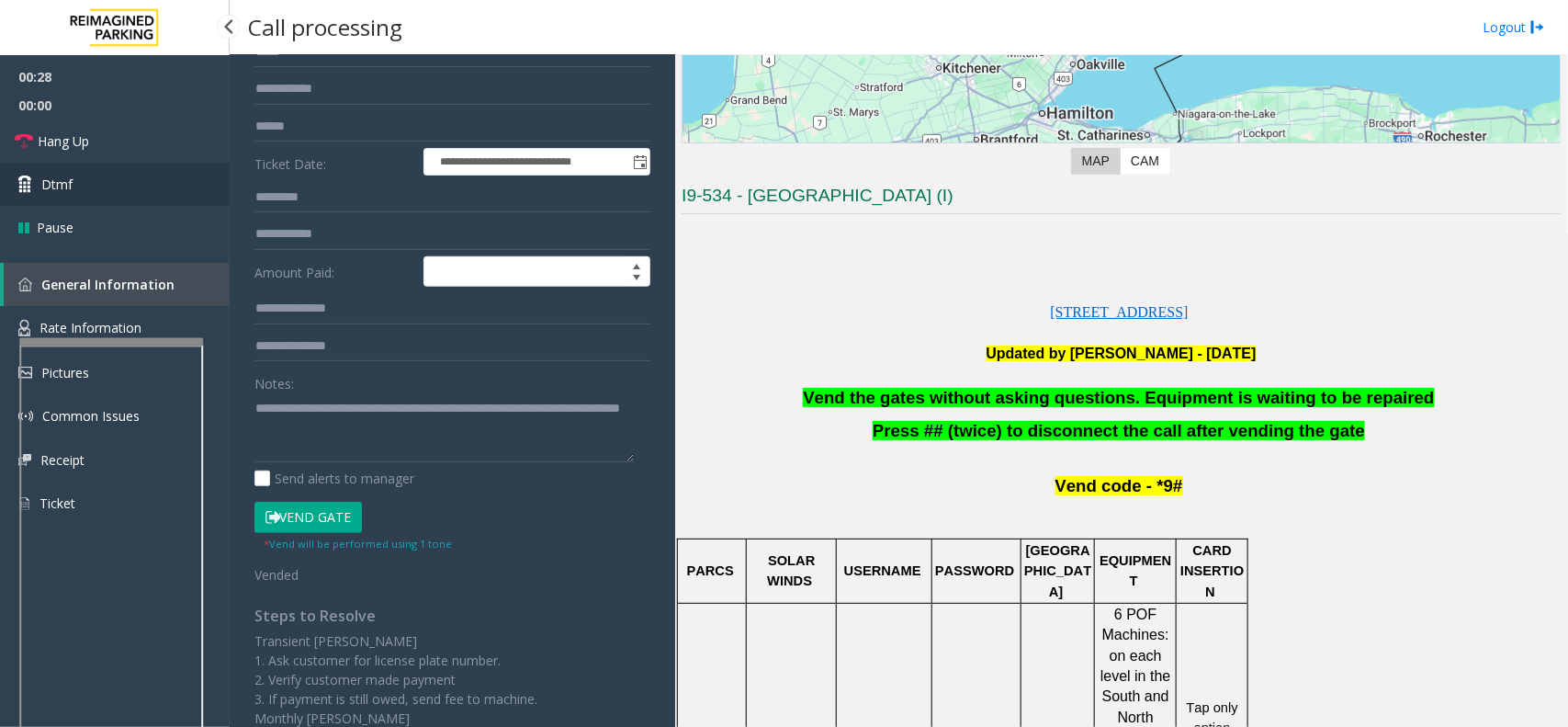 click on "Dtmf" at bounding box center [115, 184] 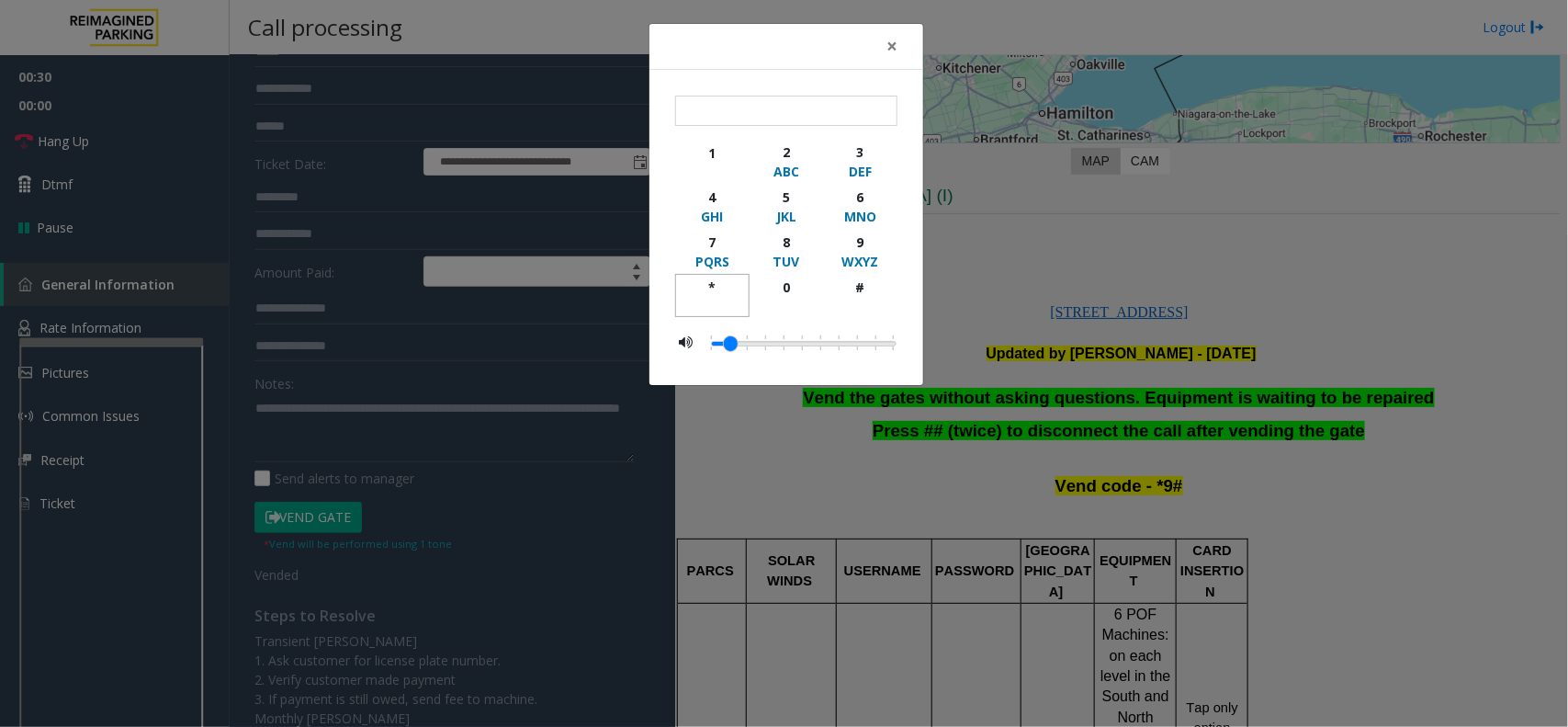 drag, startPoint x: 705, startPoint y: 285, endPoint x: 801, endPoint y: 272, distance: 96.87621 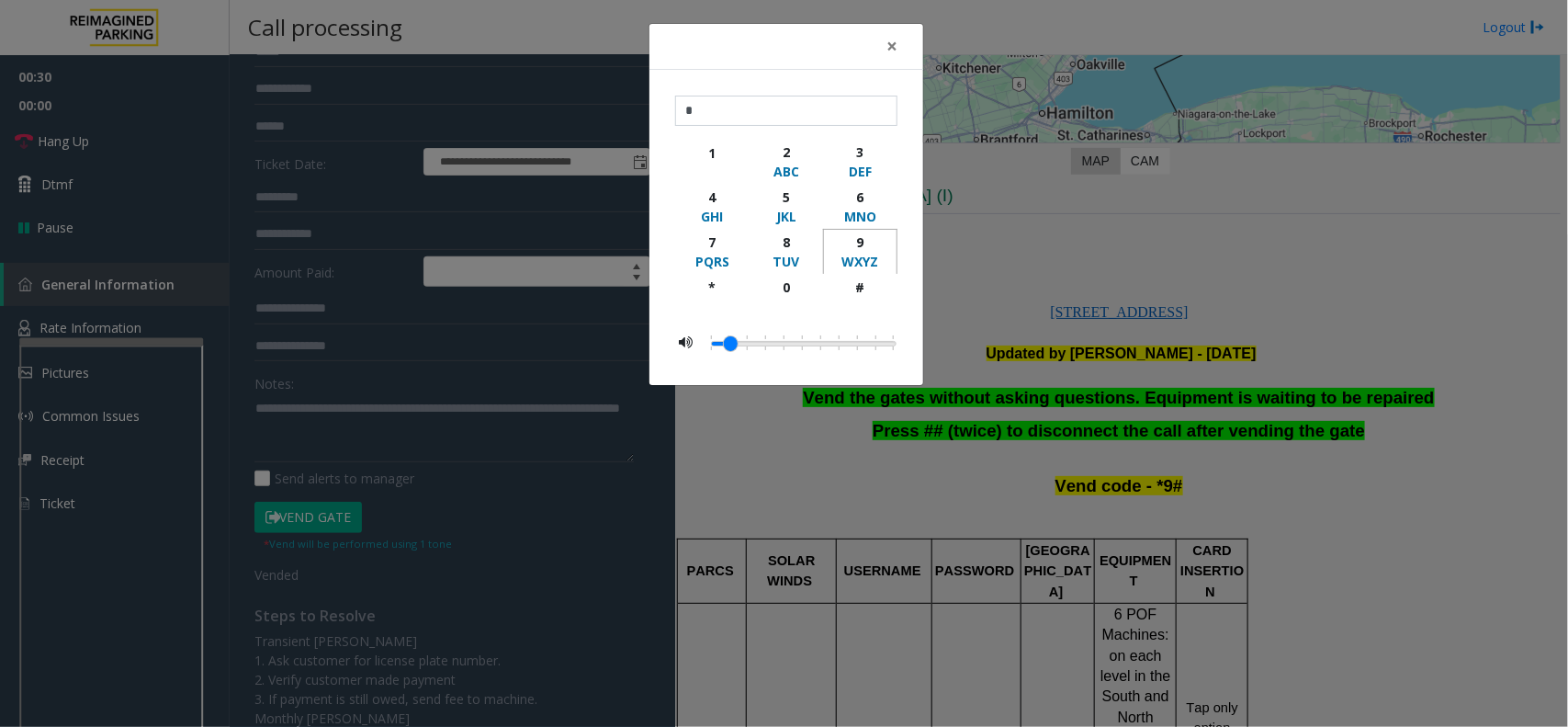 click on "9" 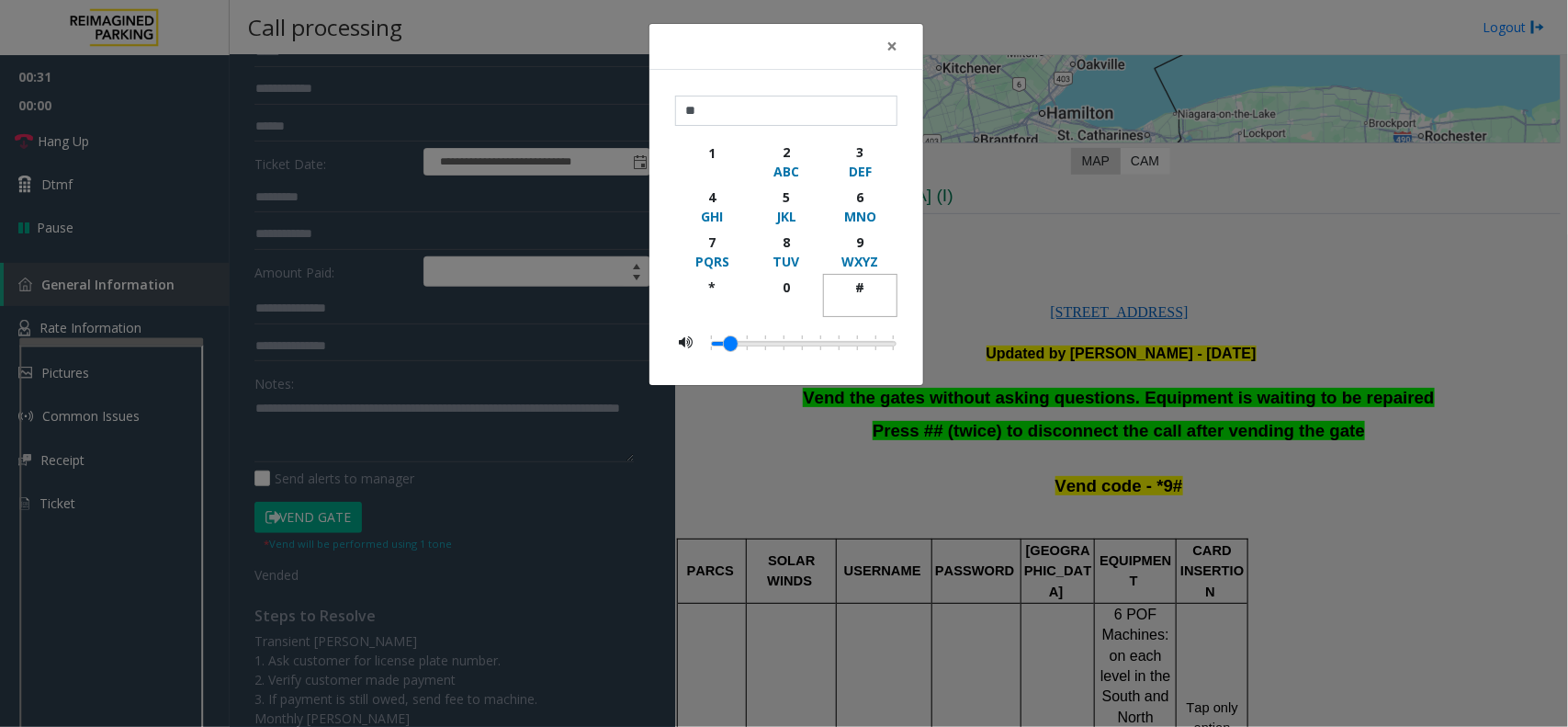 click on "#" 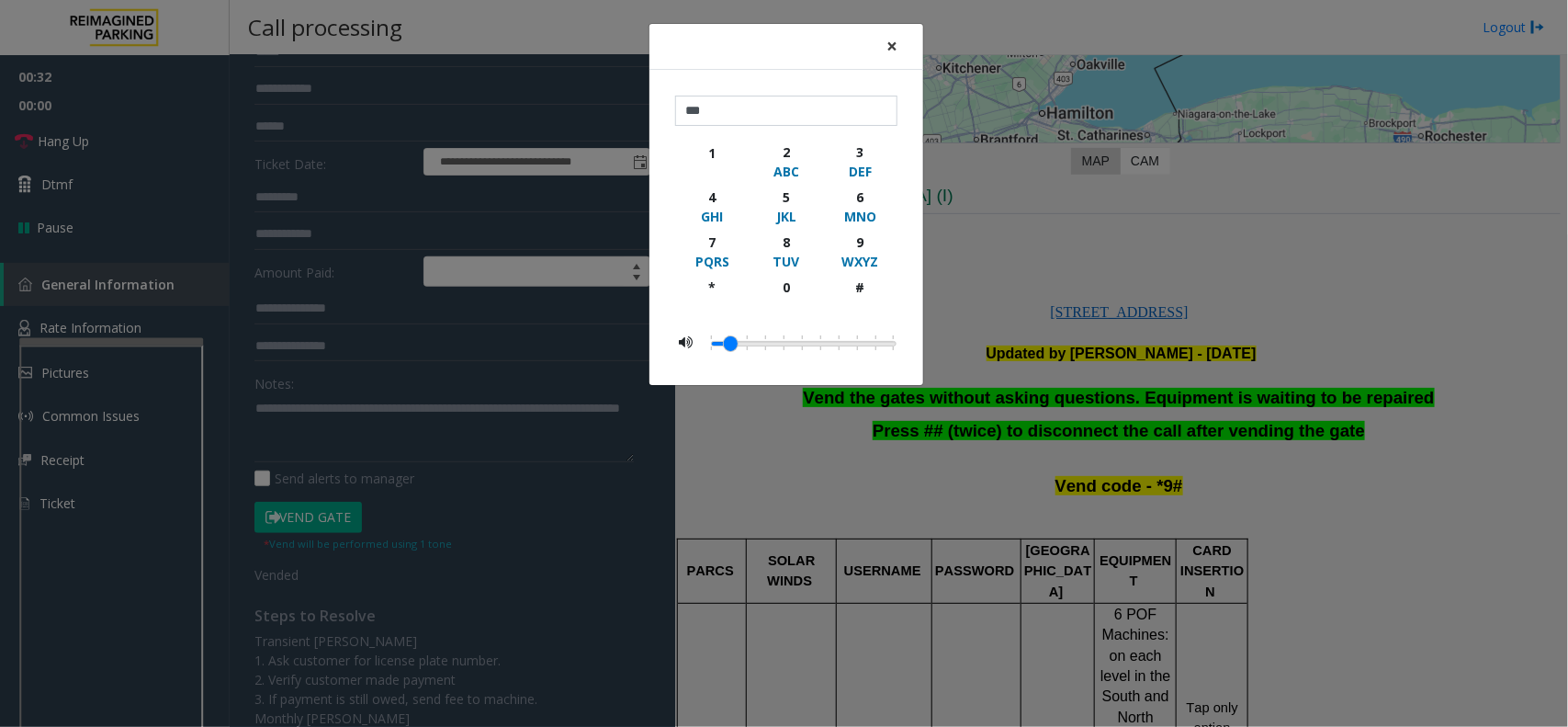 click on "×" 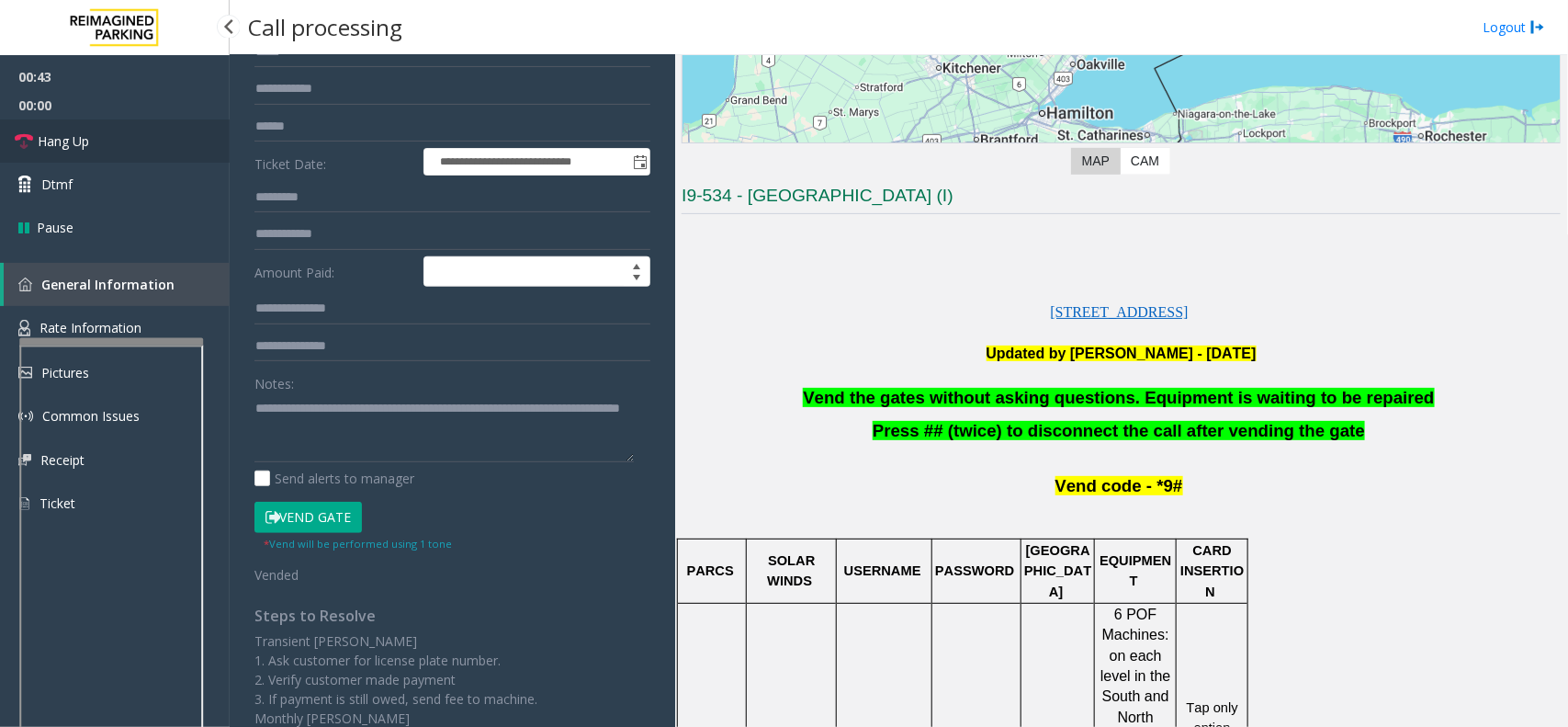 click on "Hang Up" at bounding box center [63, 141] 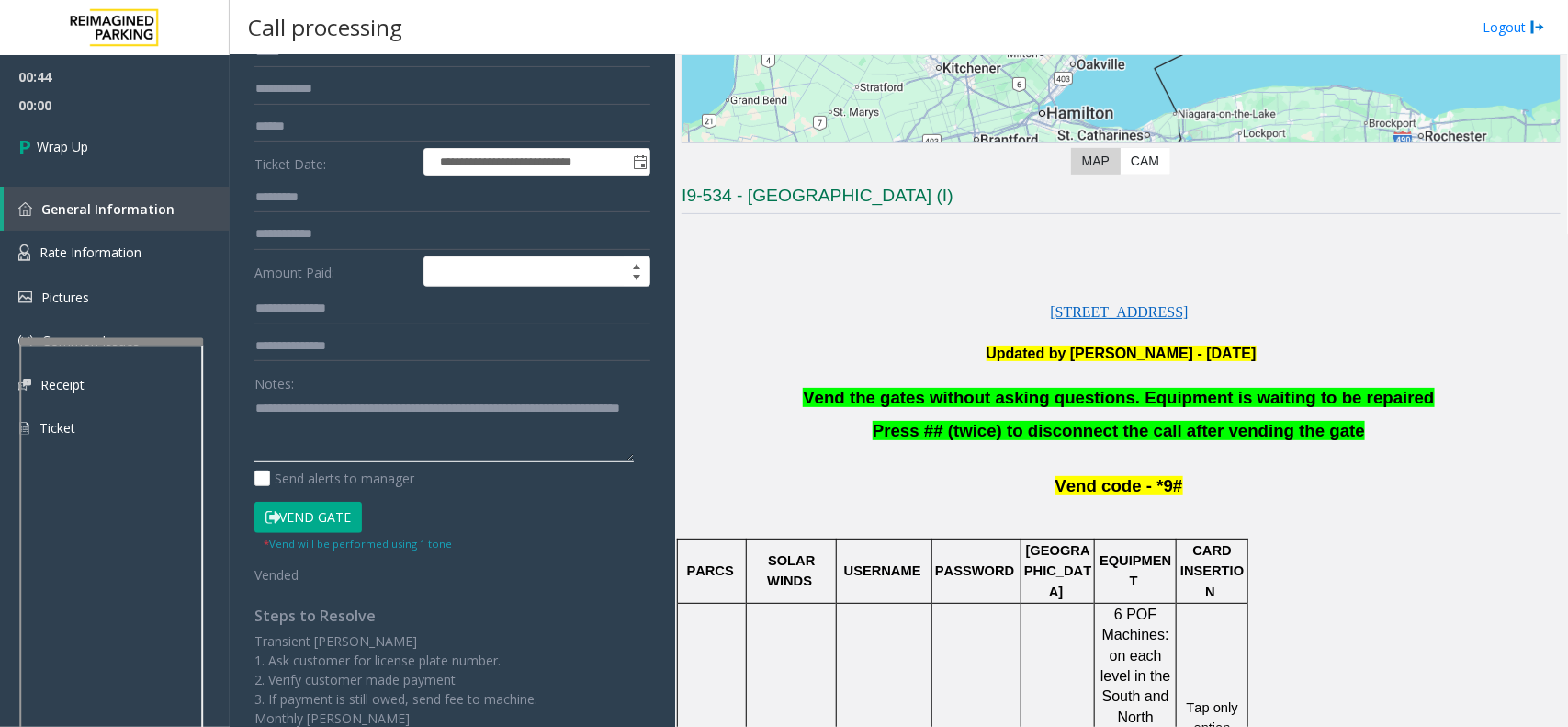 click 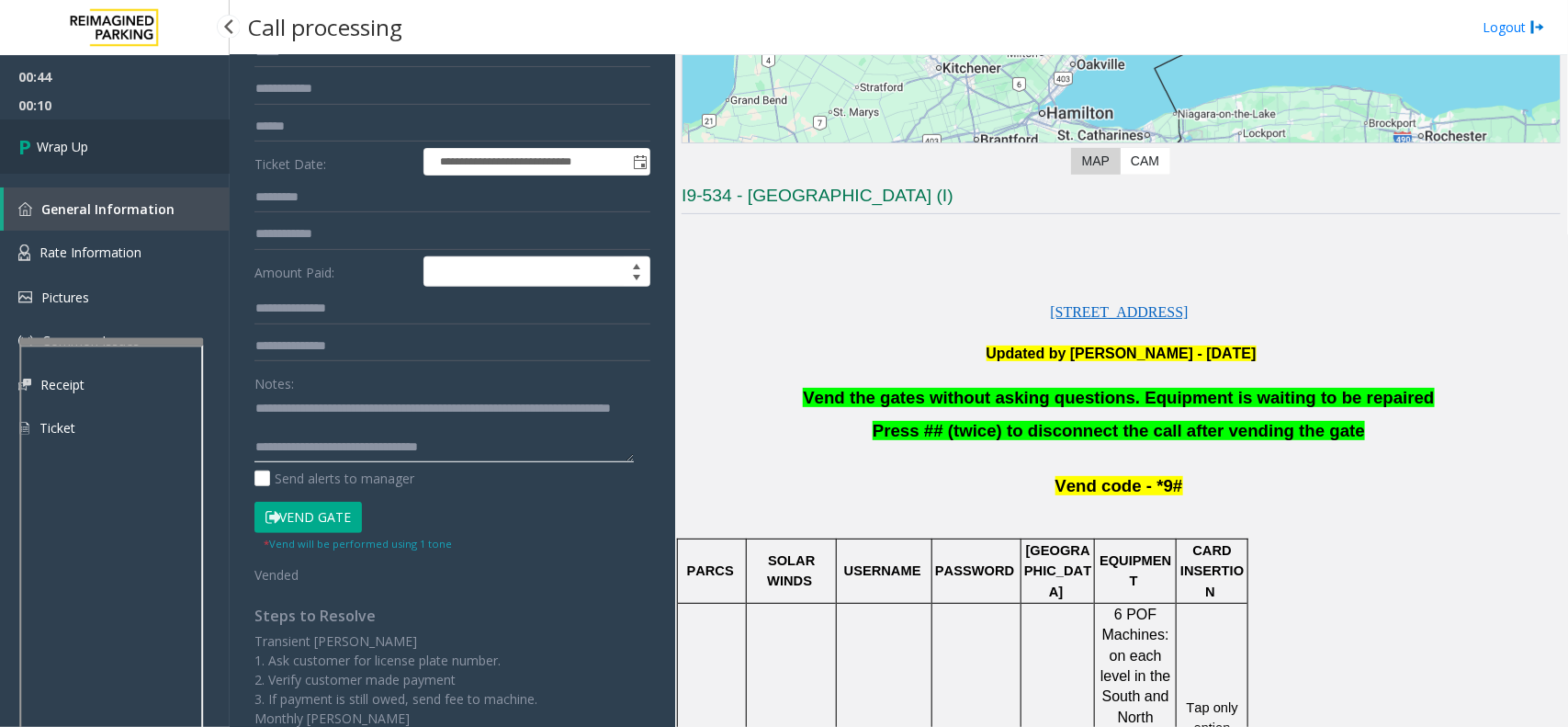 type on "**********" 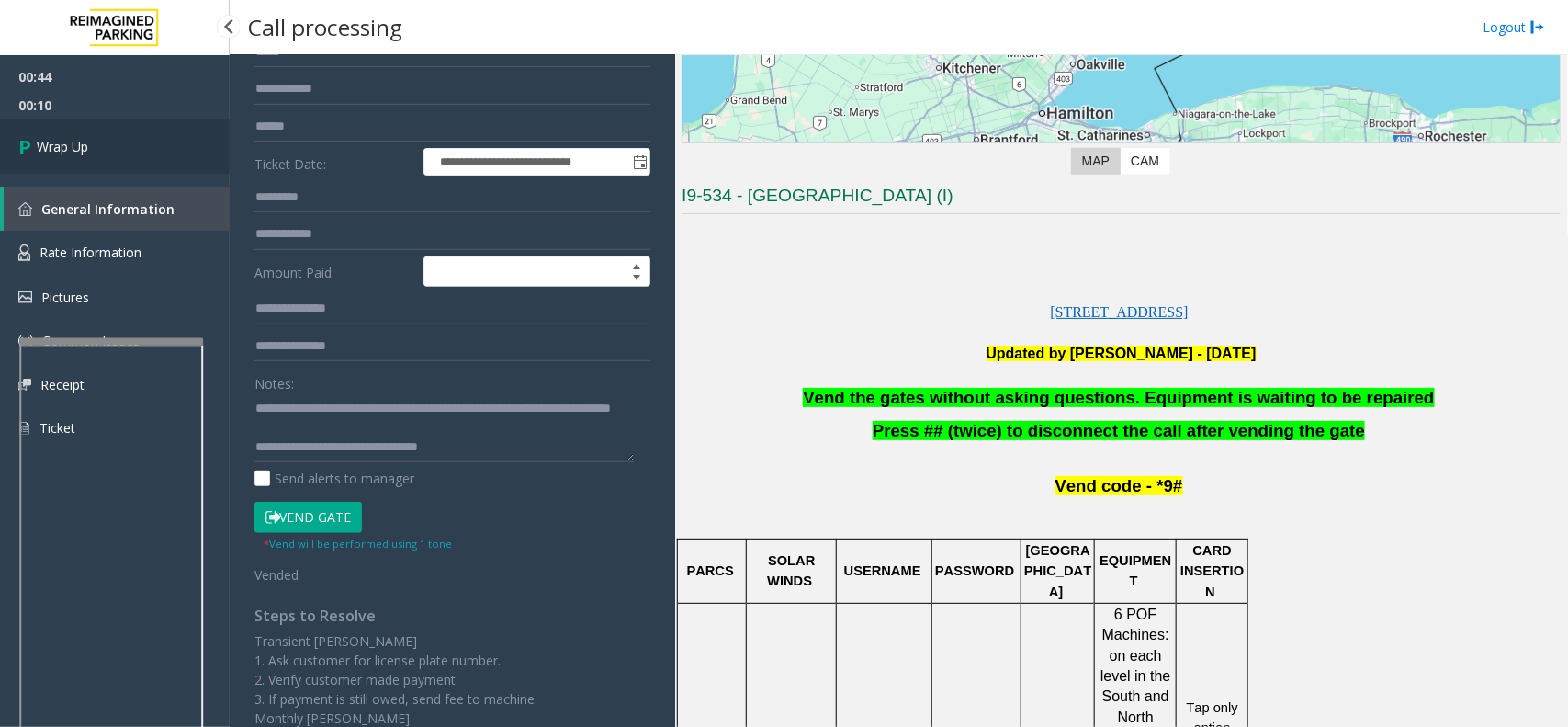 click on "Wrap Up" at bounding box center [115, 146] 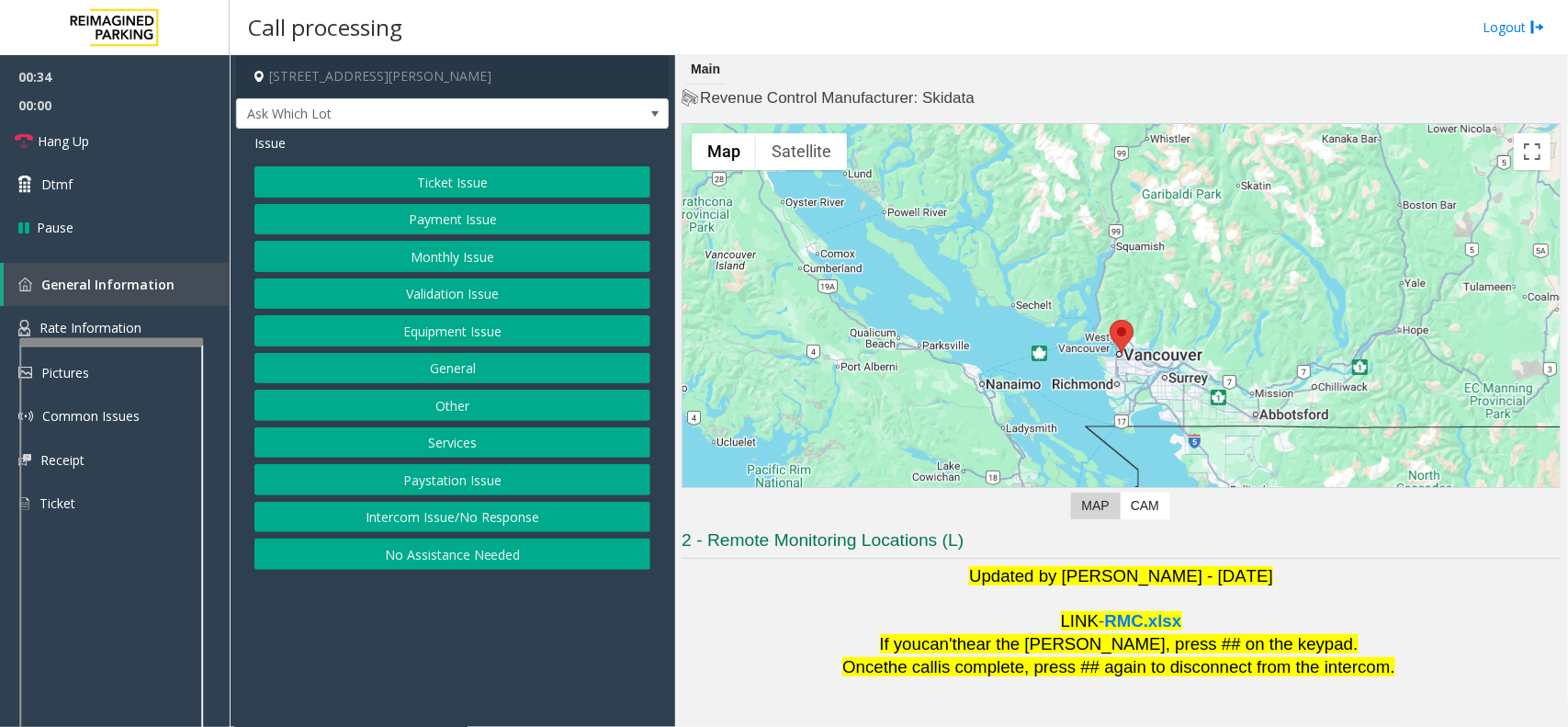 click on "Ticket Issue" 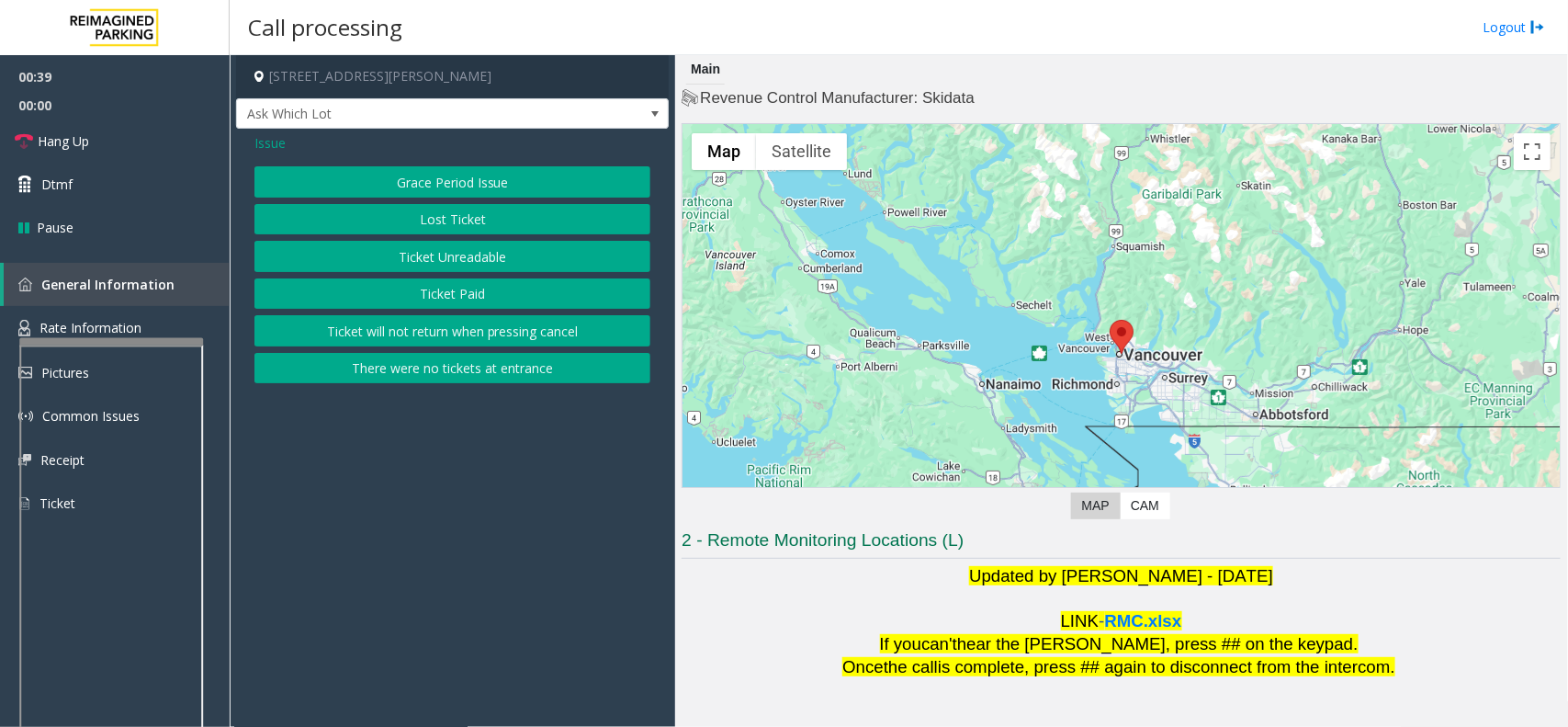 click on "Issue" 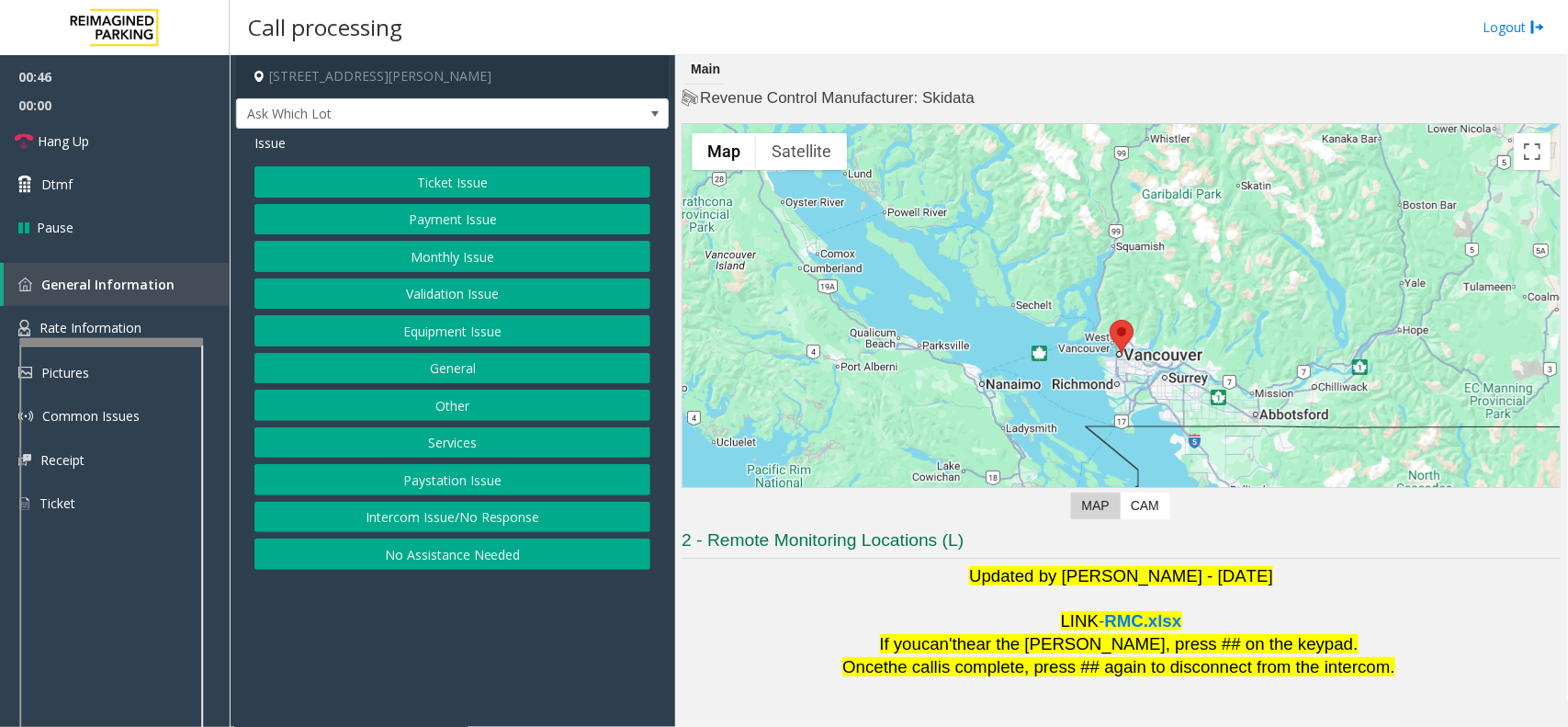 click on "Ticket Issue" 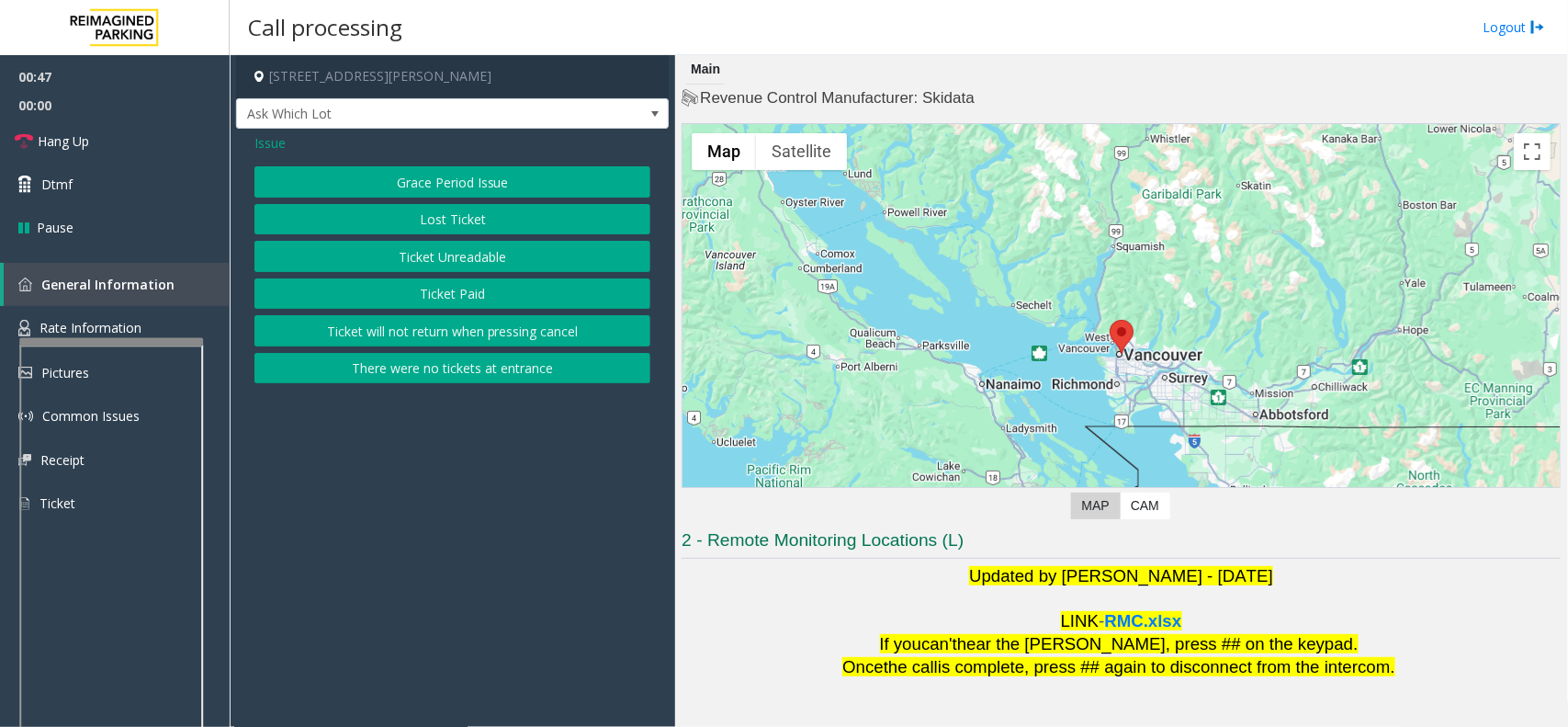 click on "Ticket Unreadable" 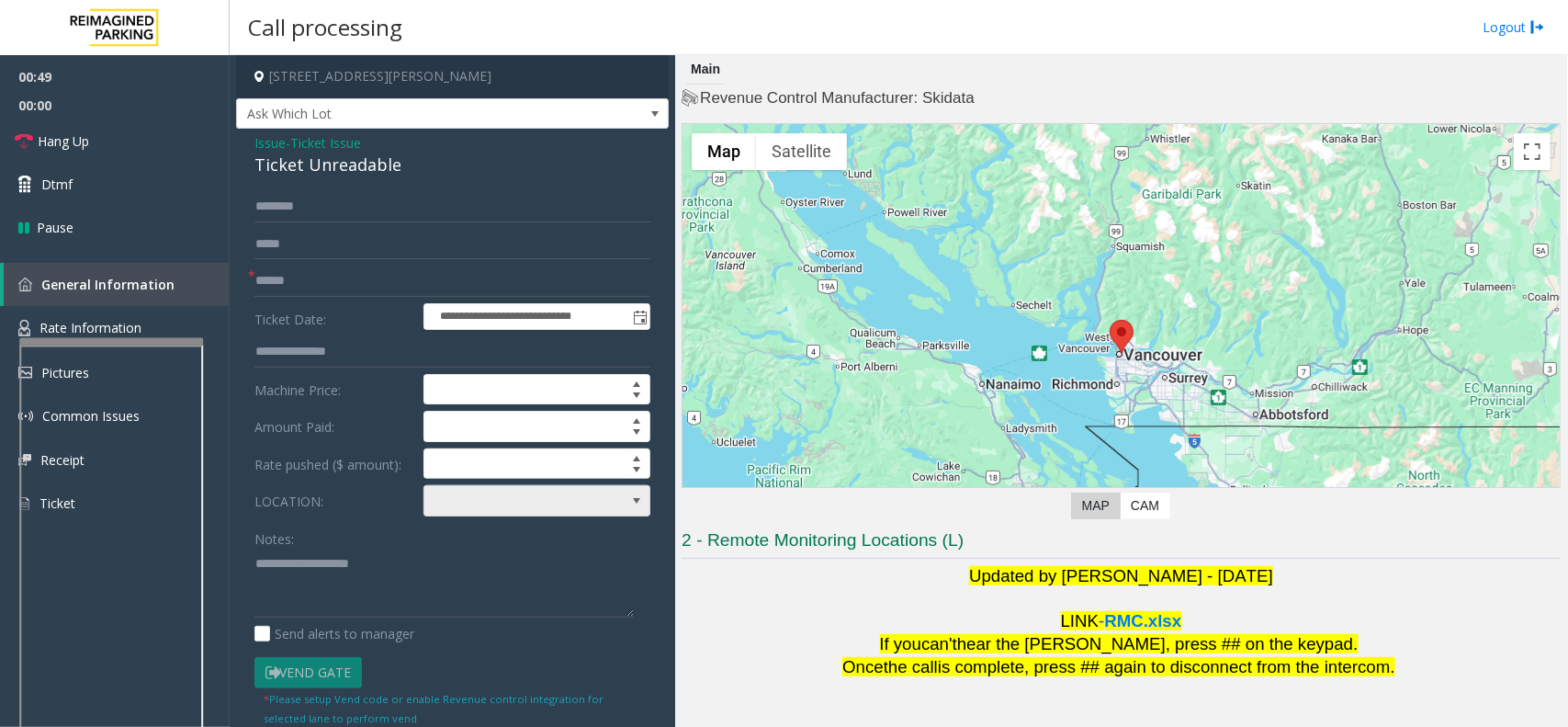 click at bounding box center [514, 501] 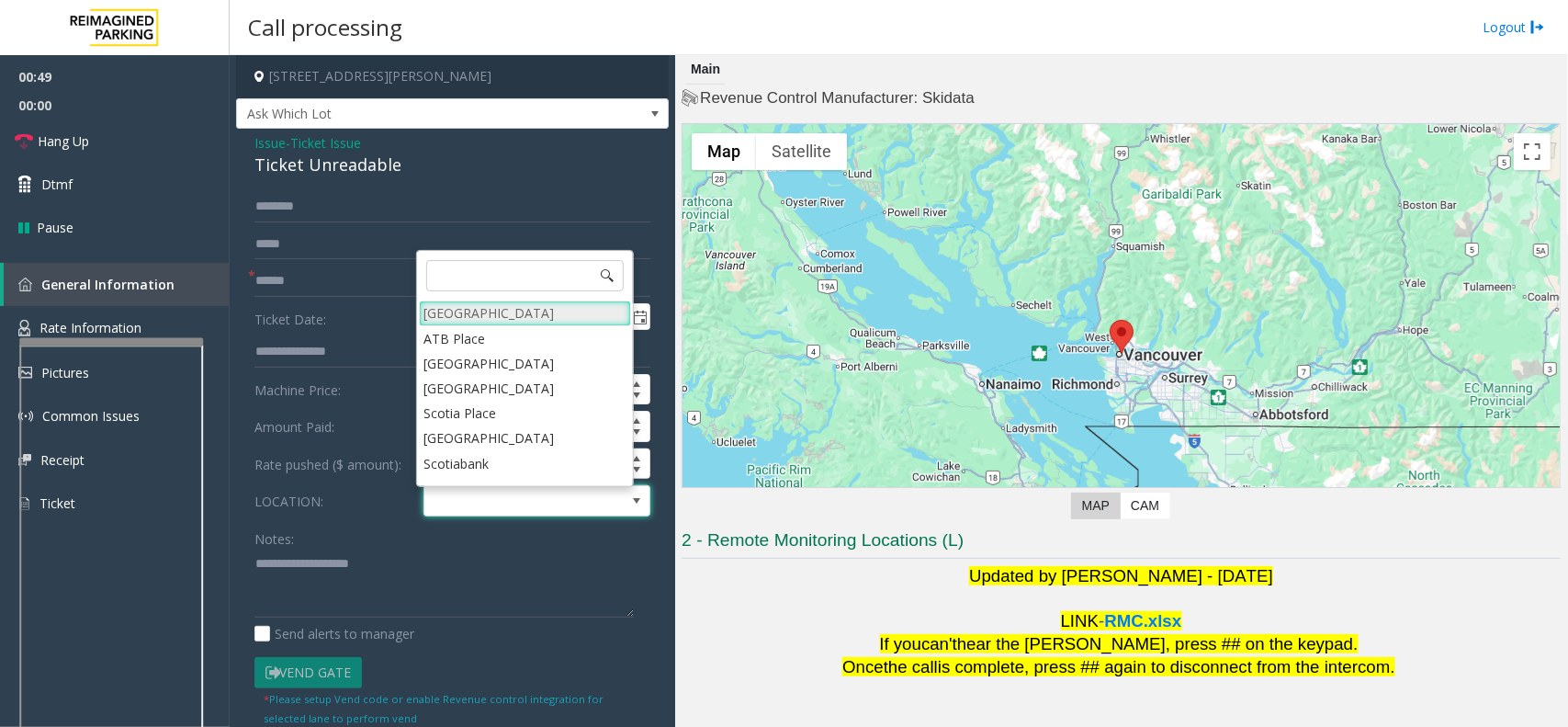 click on "[GEOGRAPHIC_DATA]" at bounding box center [525, 312] 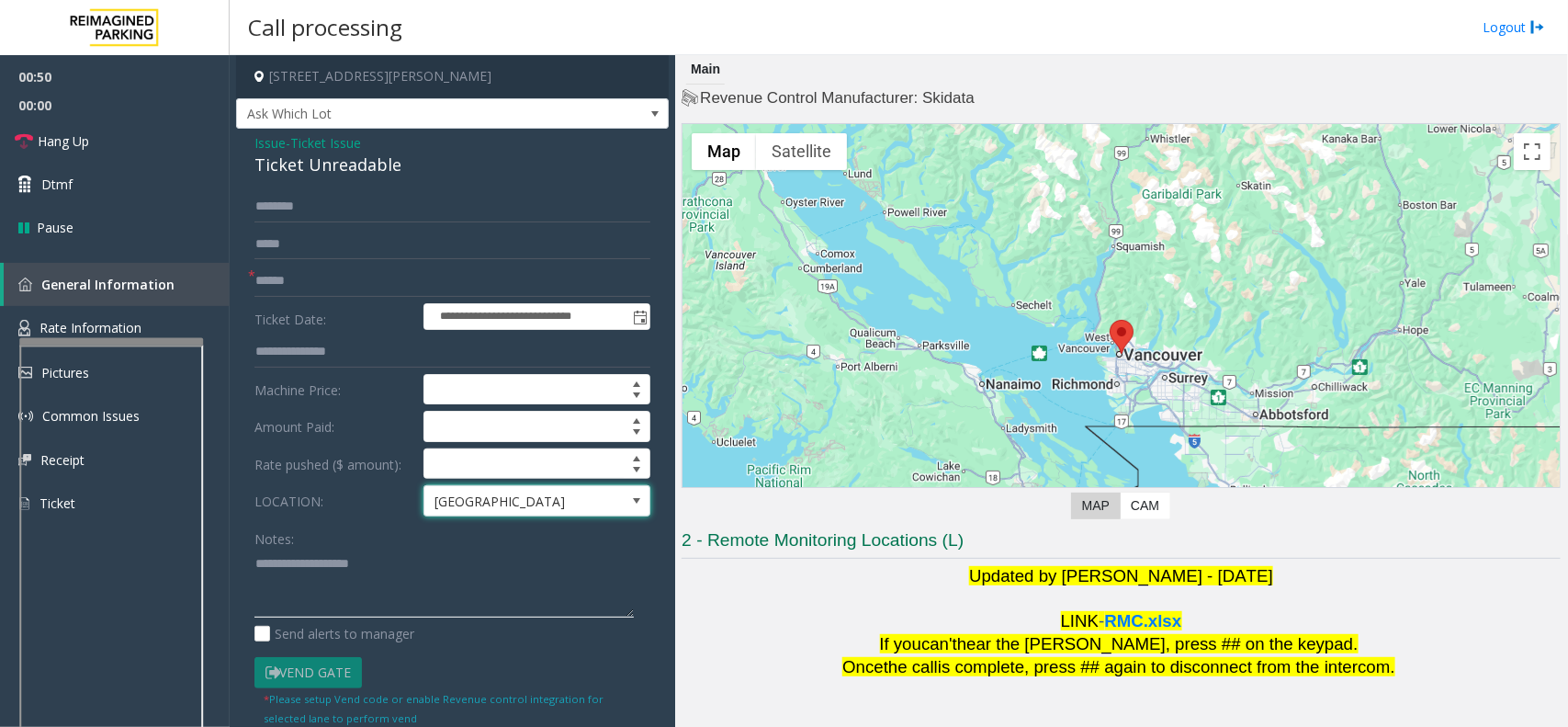 click 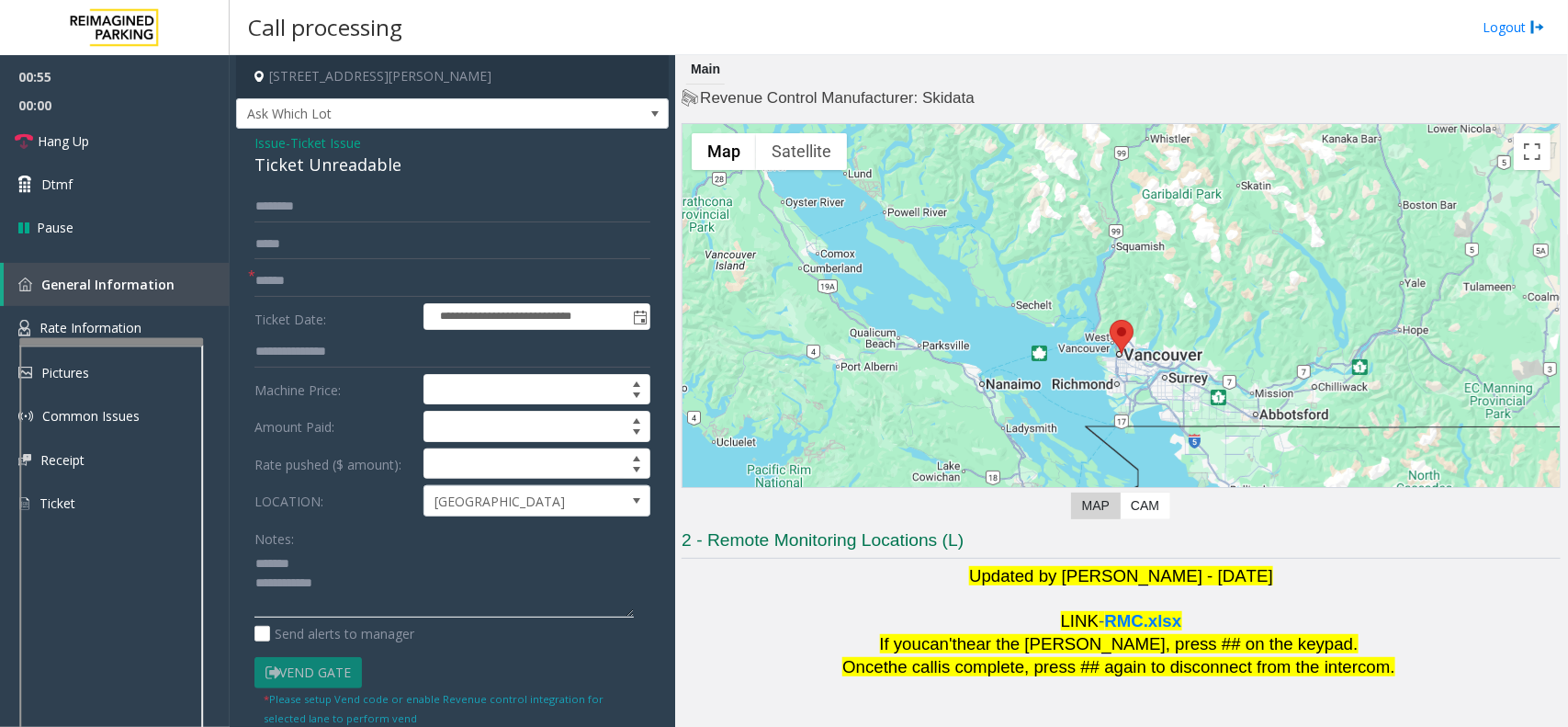 type on "**********" 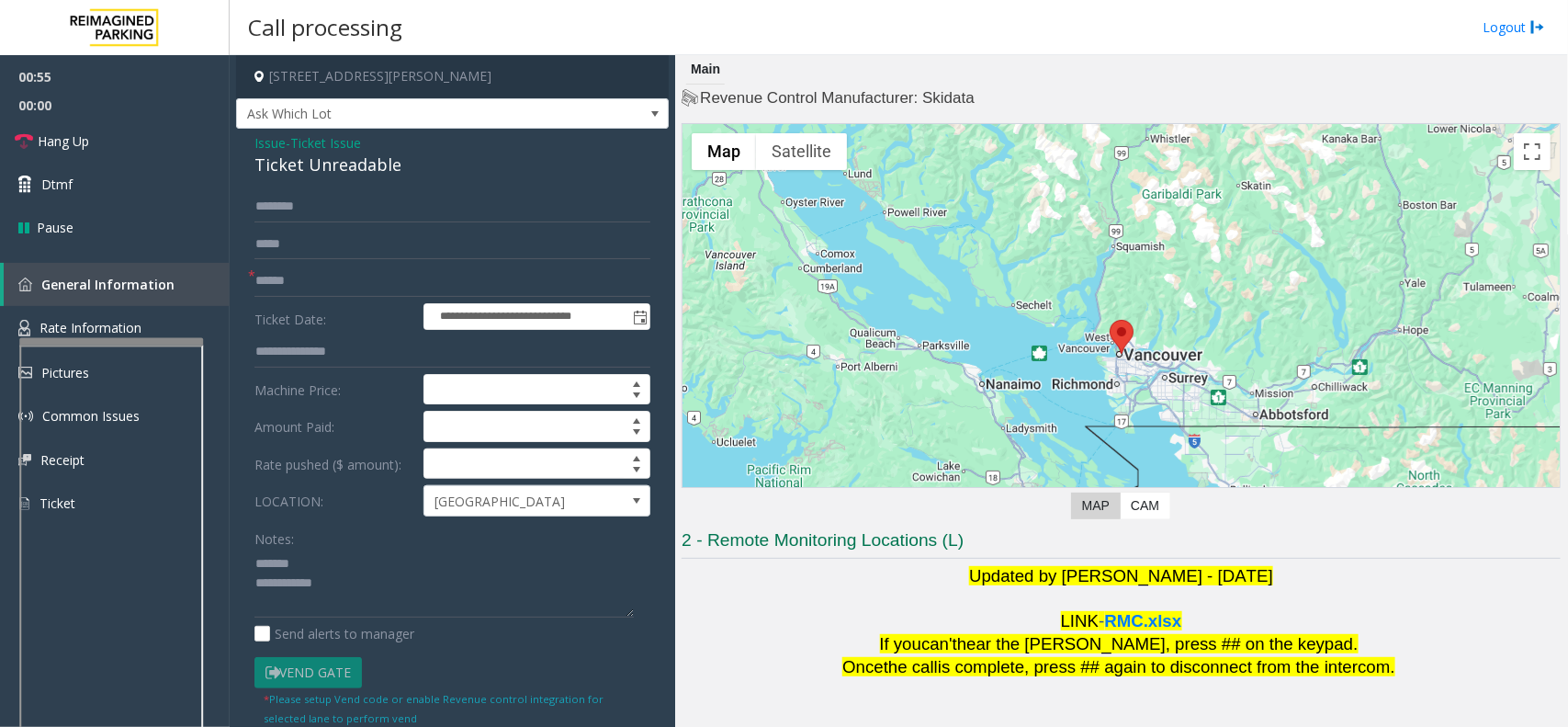 click on "Ticket Unreadable" 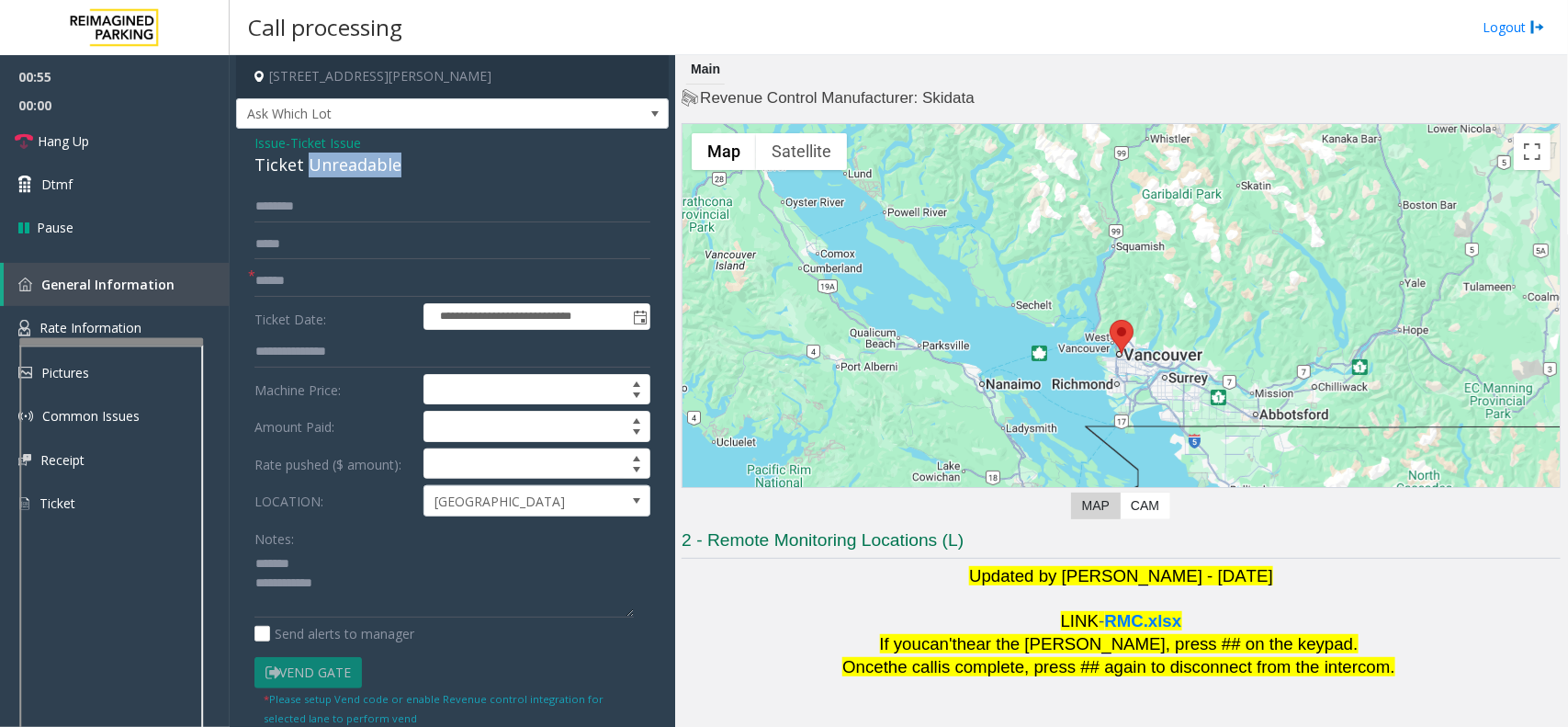 click on "Ticket Unreadable" 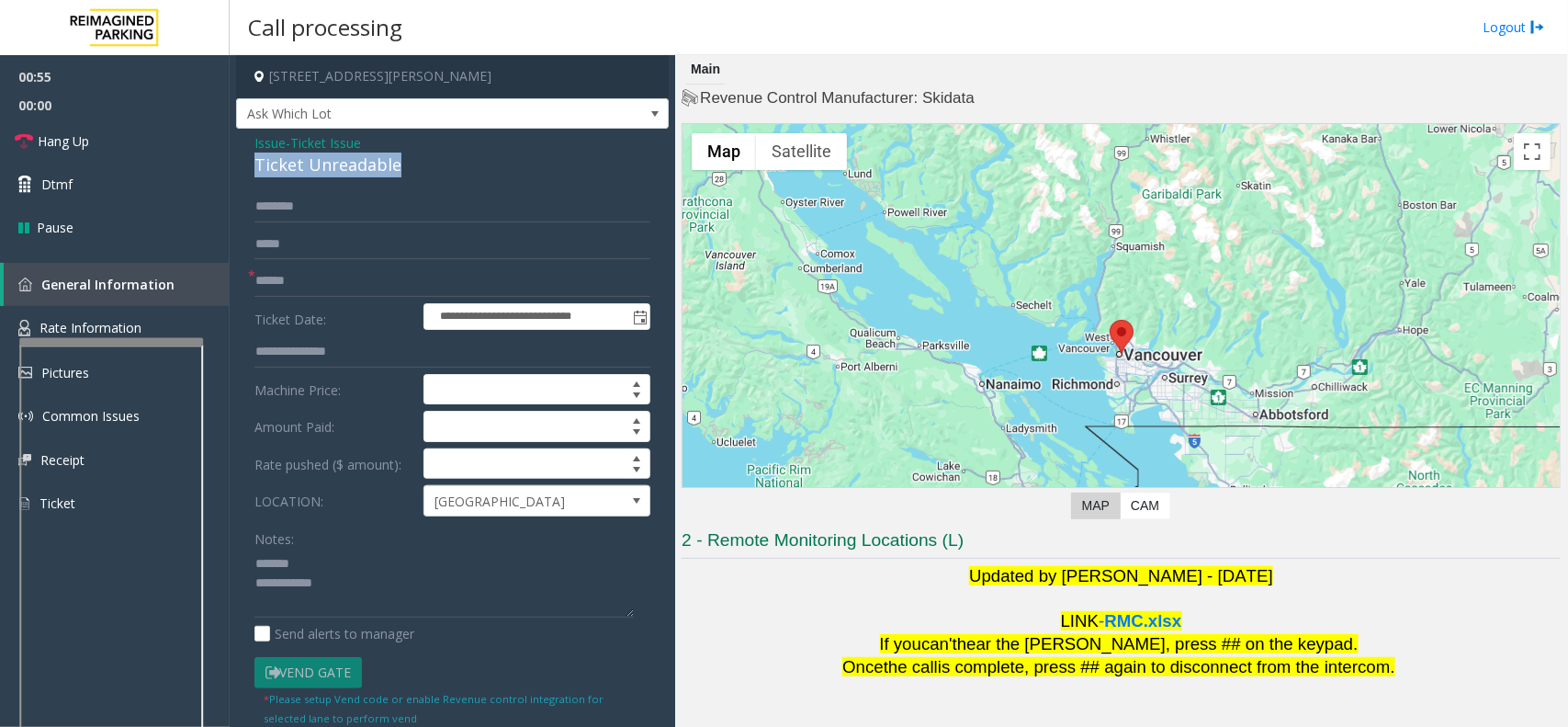 click on "Ticket Unreadable" 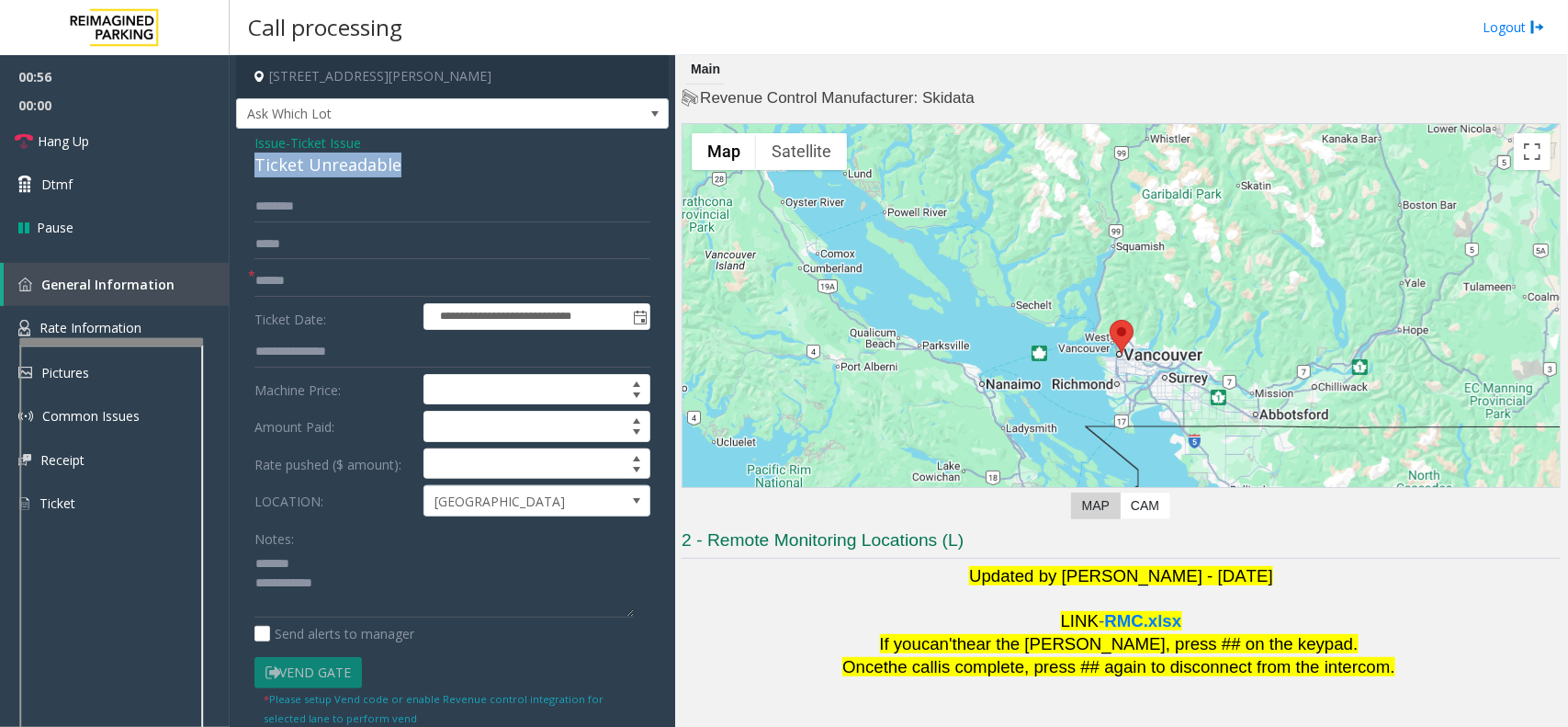 click on "Ticket Unreadable" 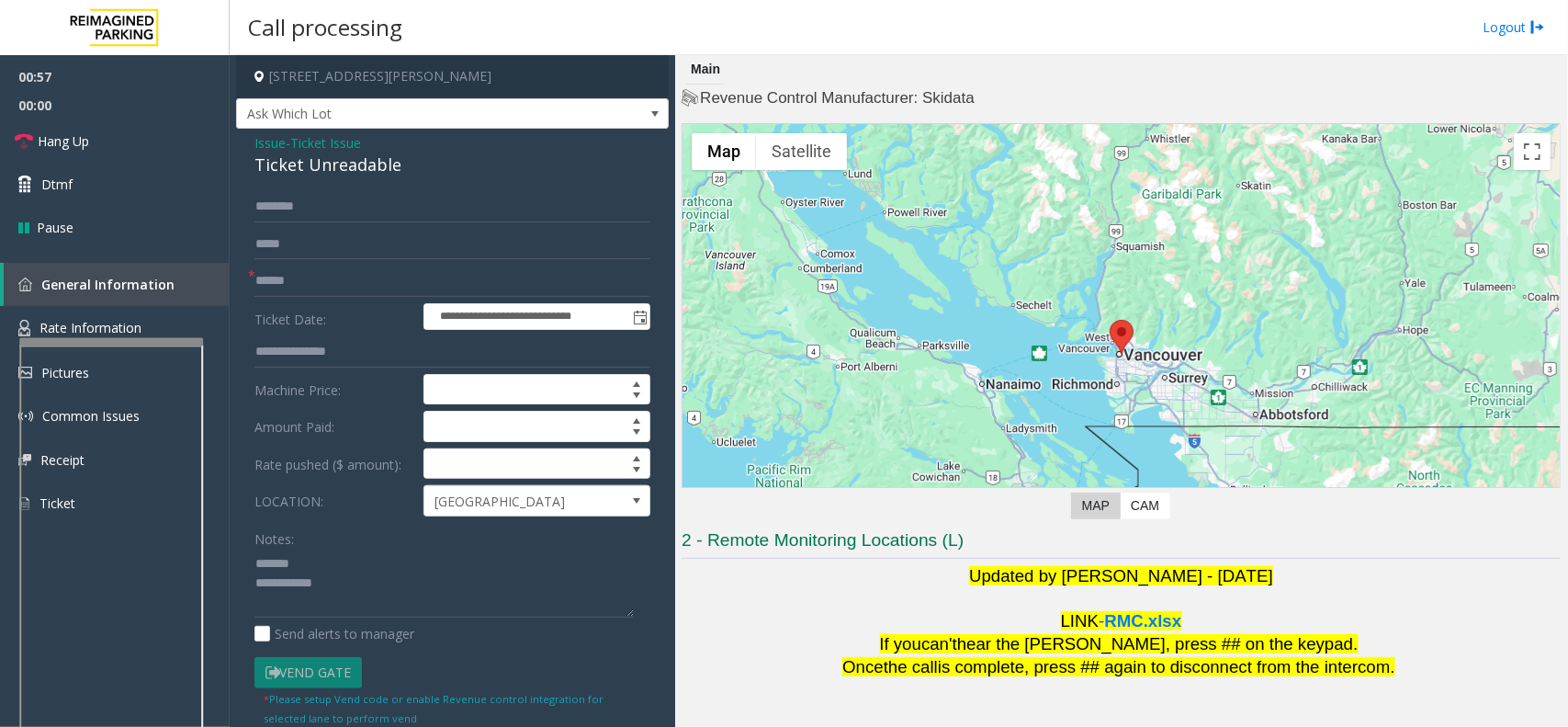 click on "Ticket Issue" 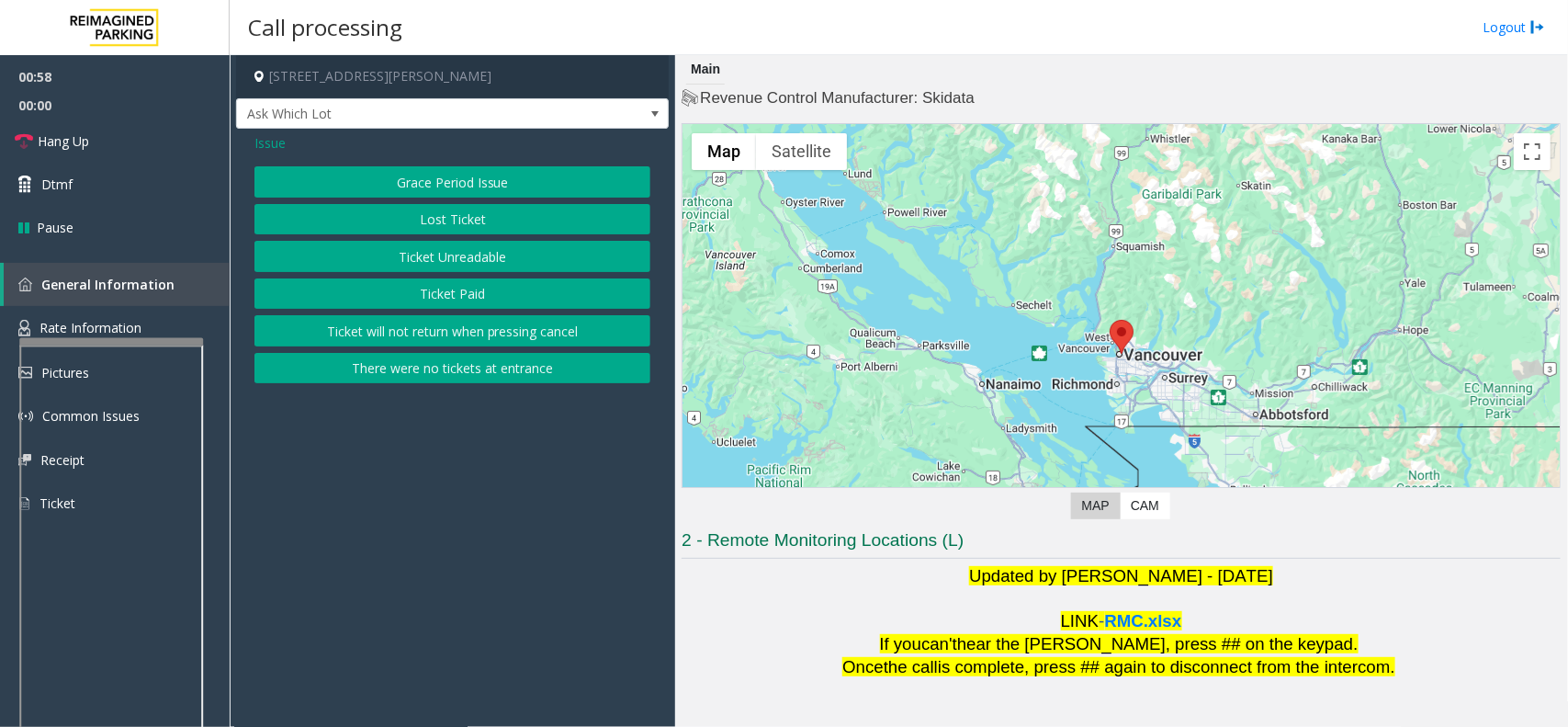 click on "Issue" 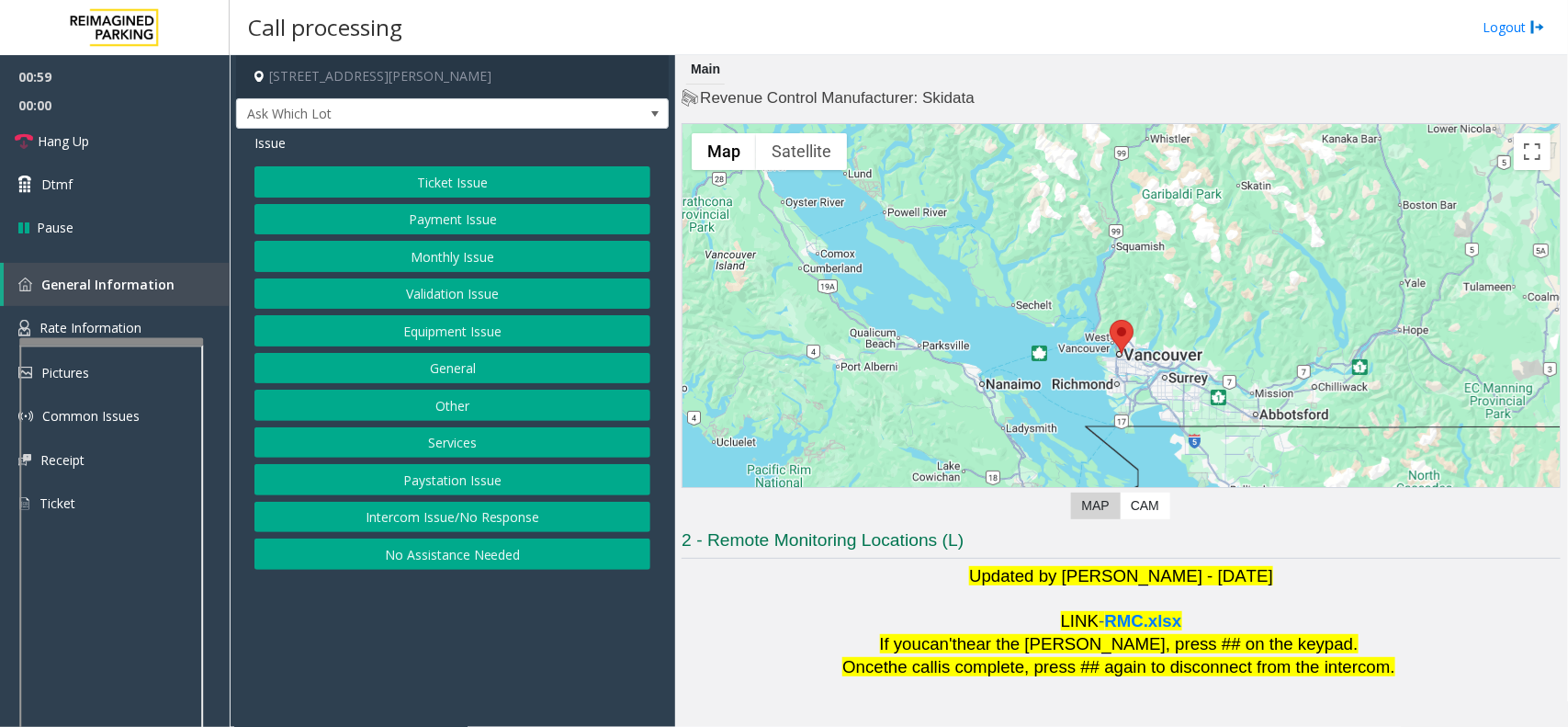 click on "Payment Issue" 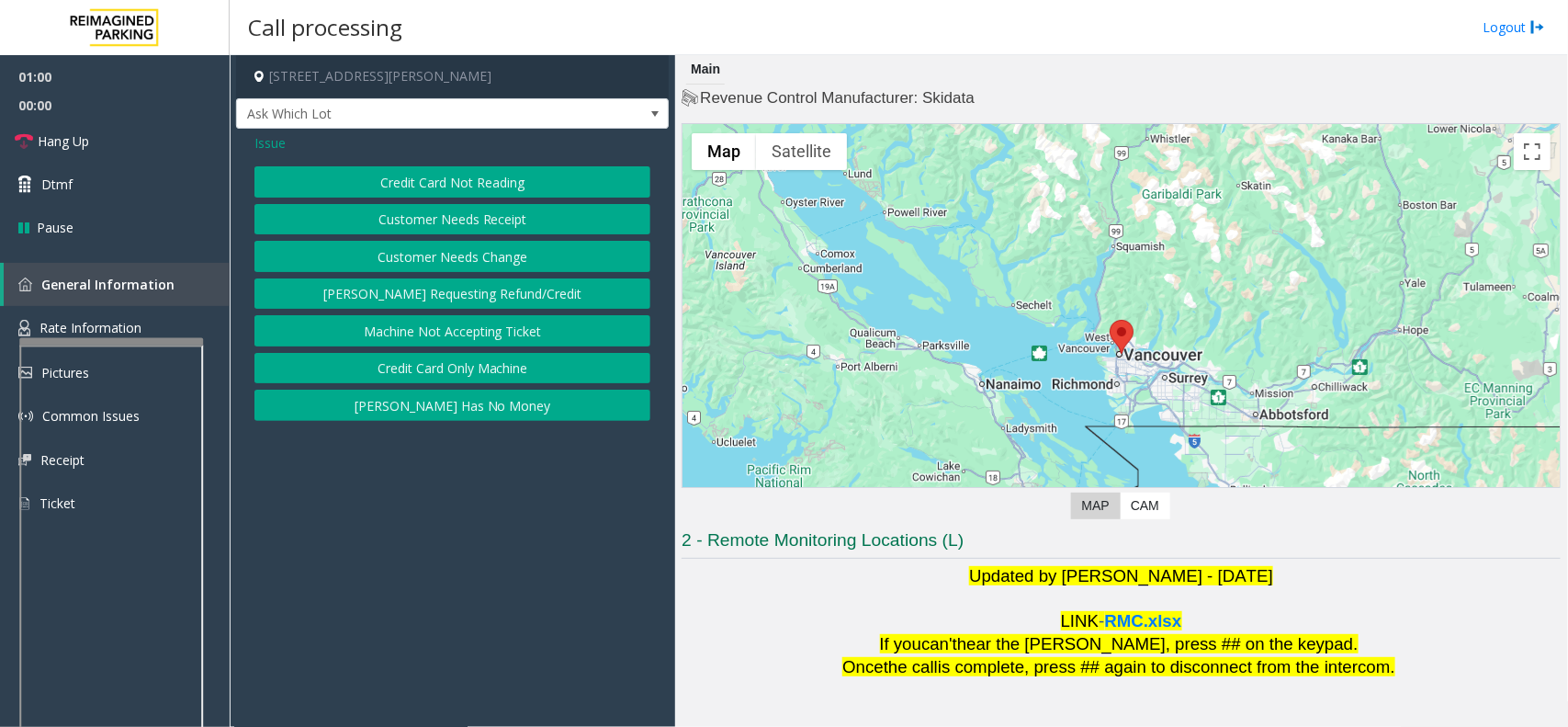 click on "Credit Card Not Reading" 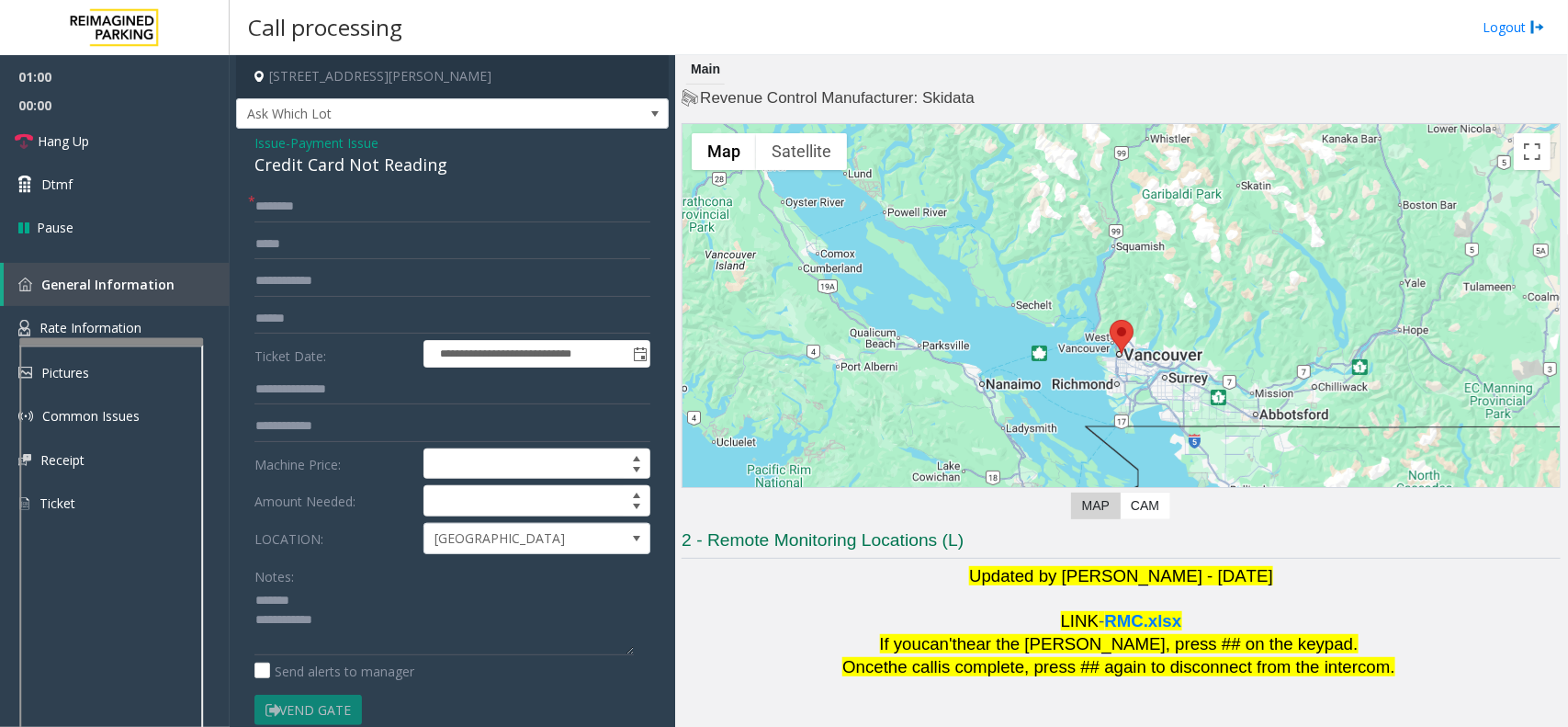 click on "Credit Card Not Reading" 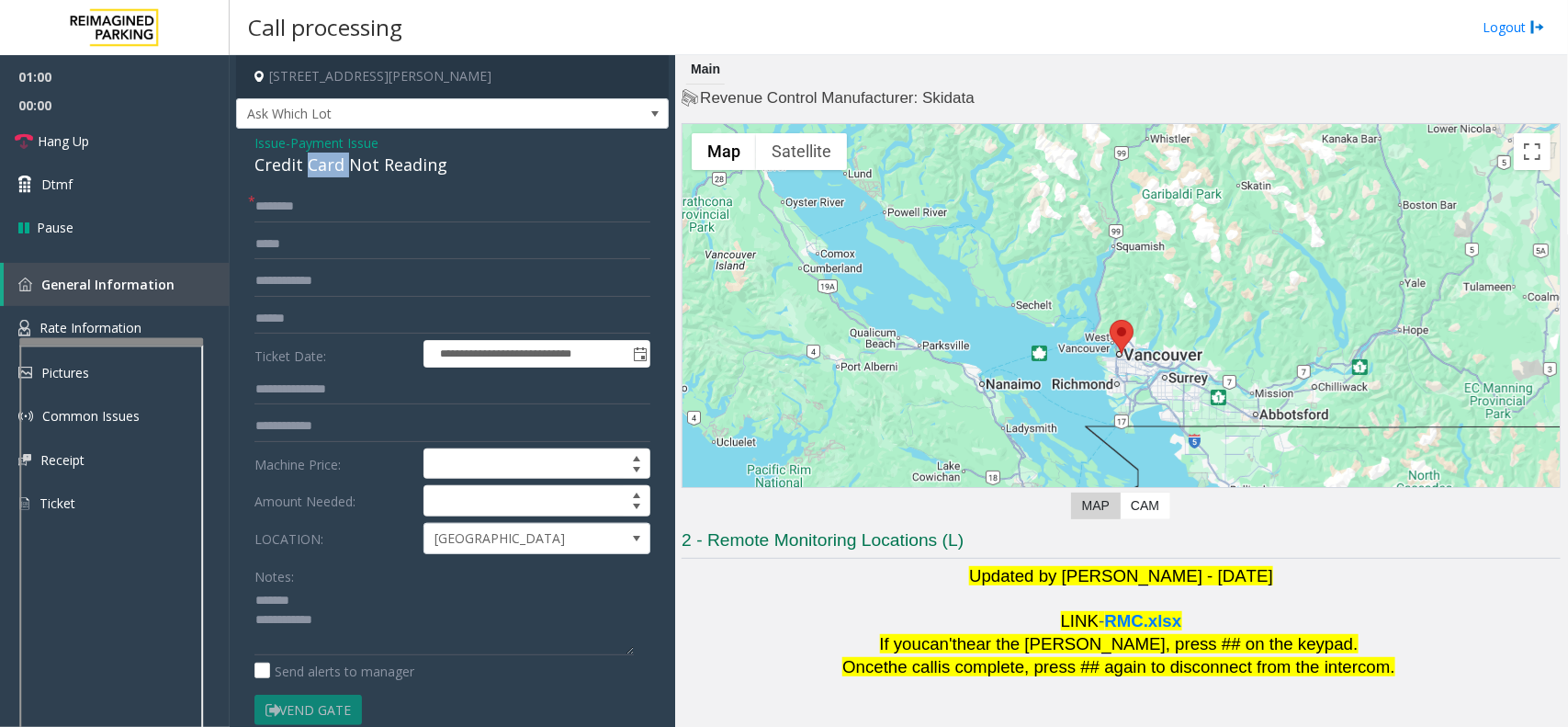 click on "Credit Card Not Reading" 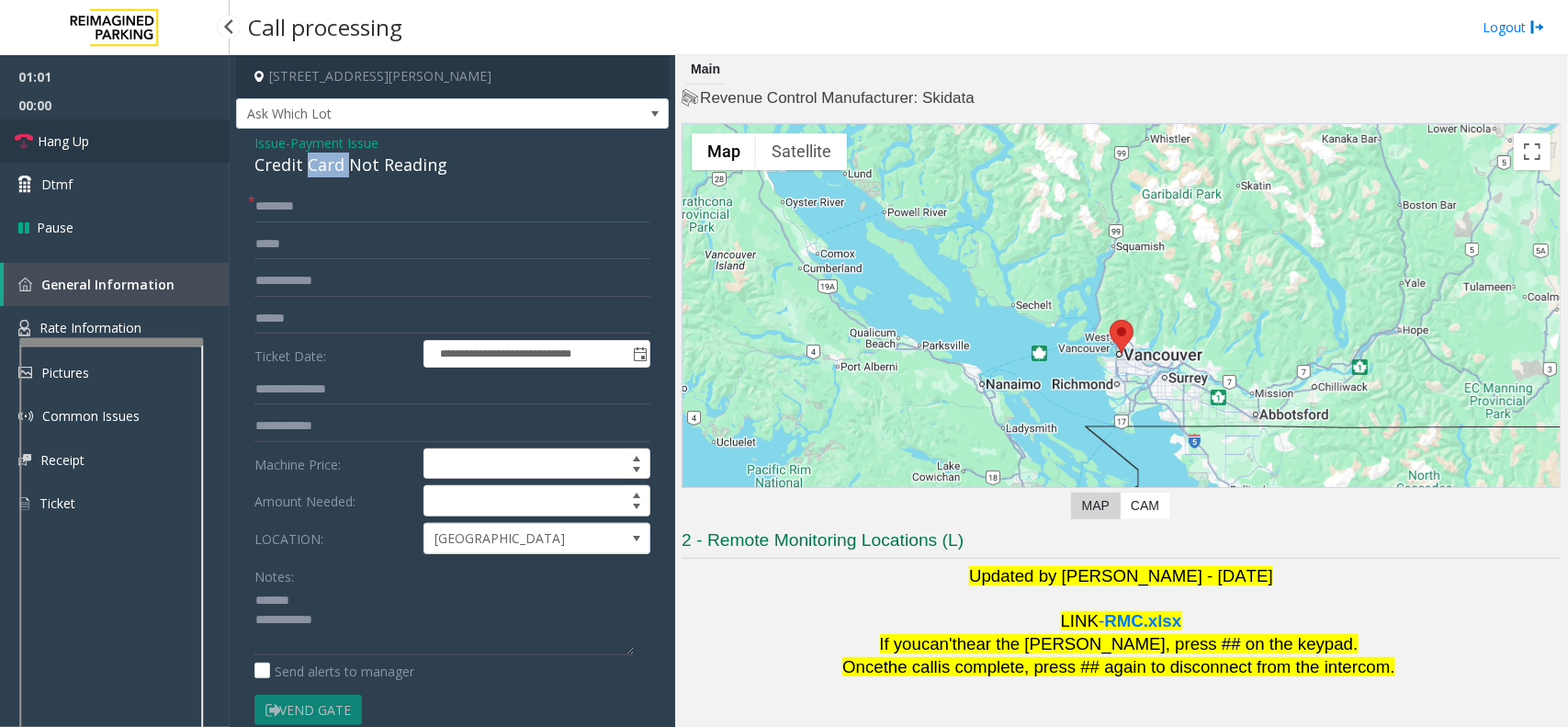 click on "Hang Up" at bounding box center (115, 141) 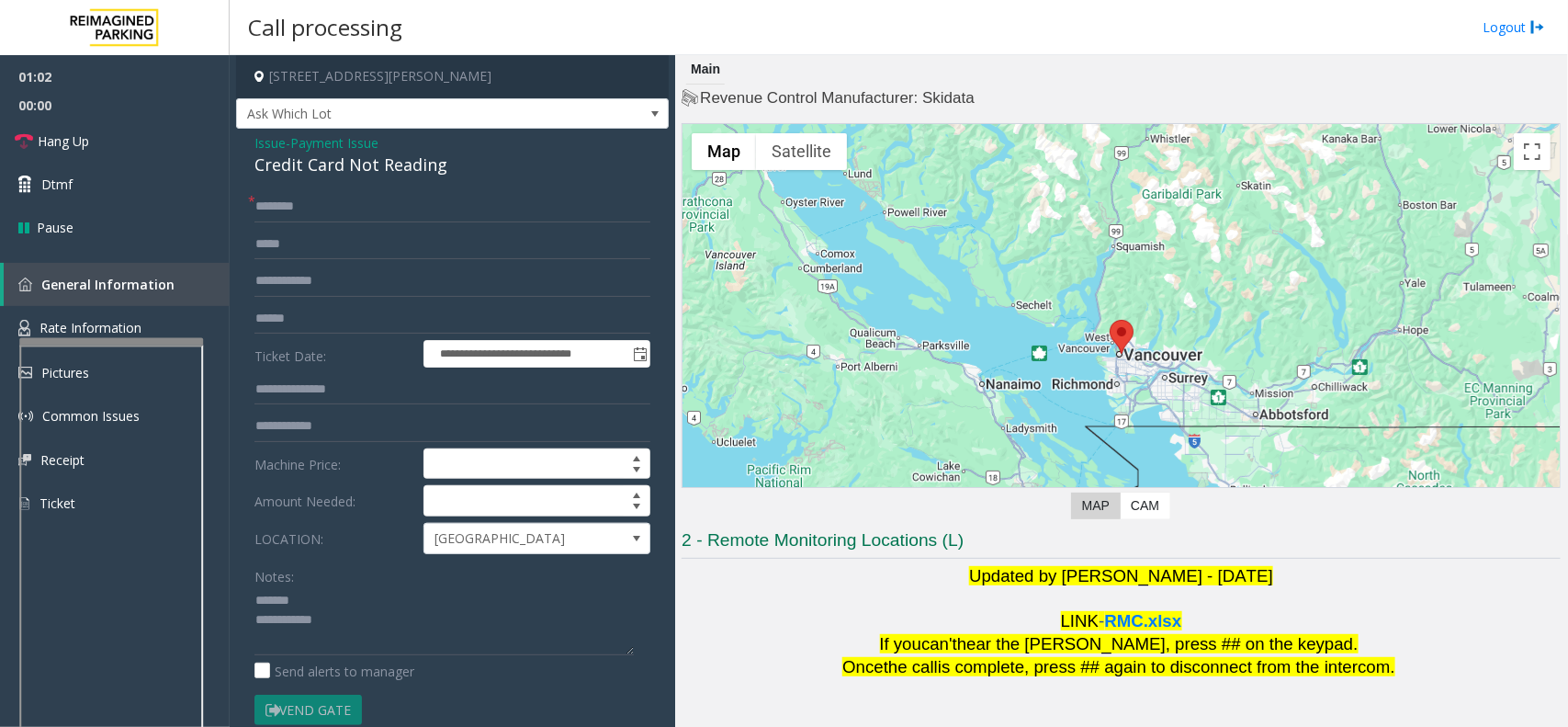 click on "**********" 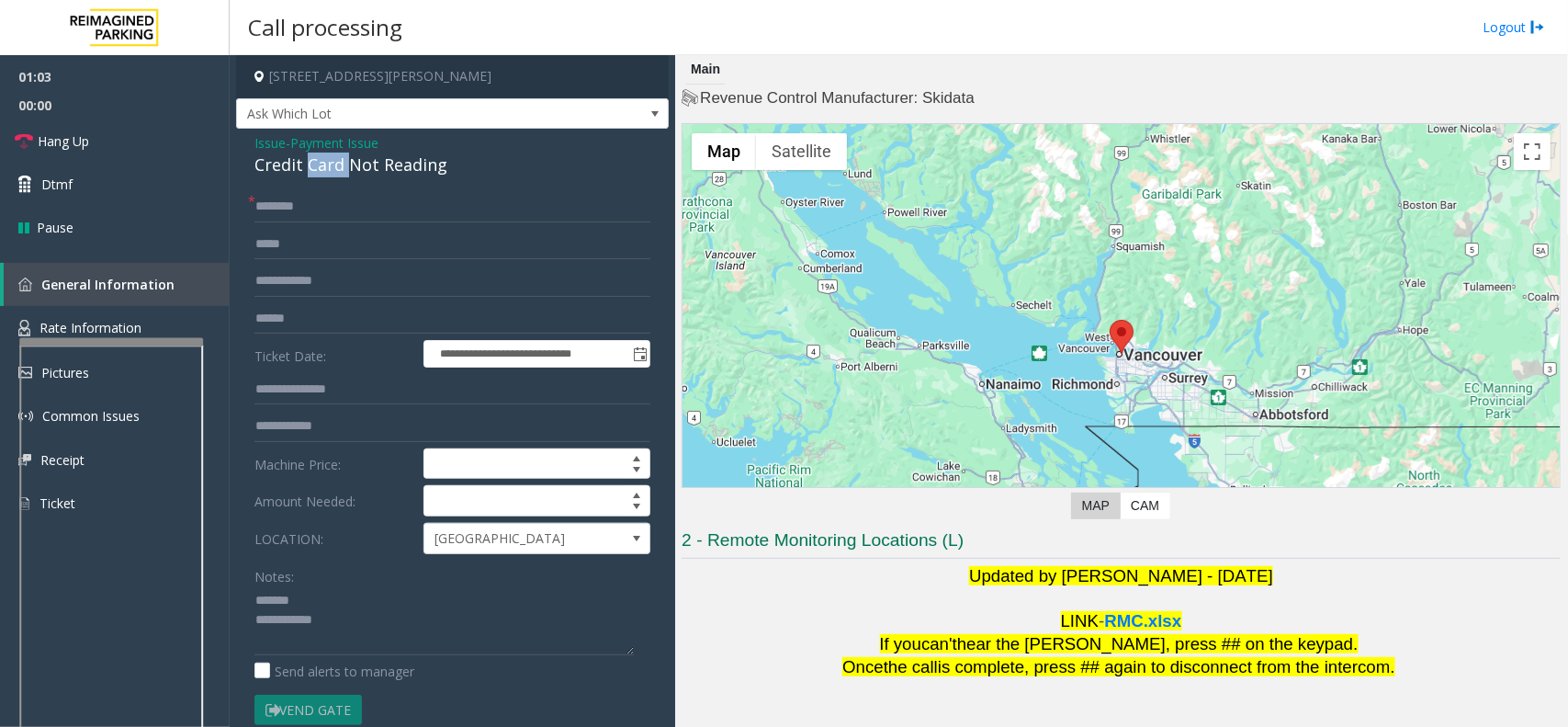 click on "Credit Card Not Reading" 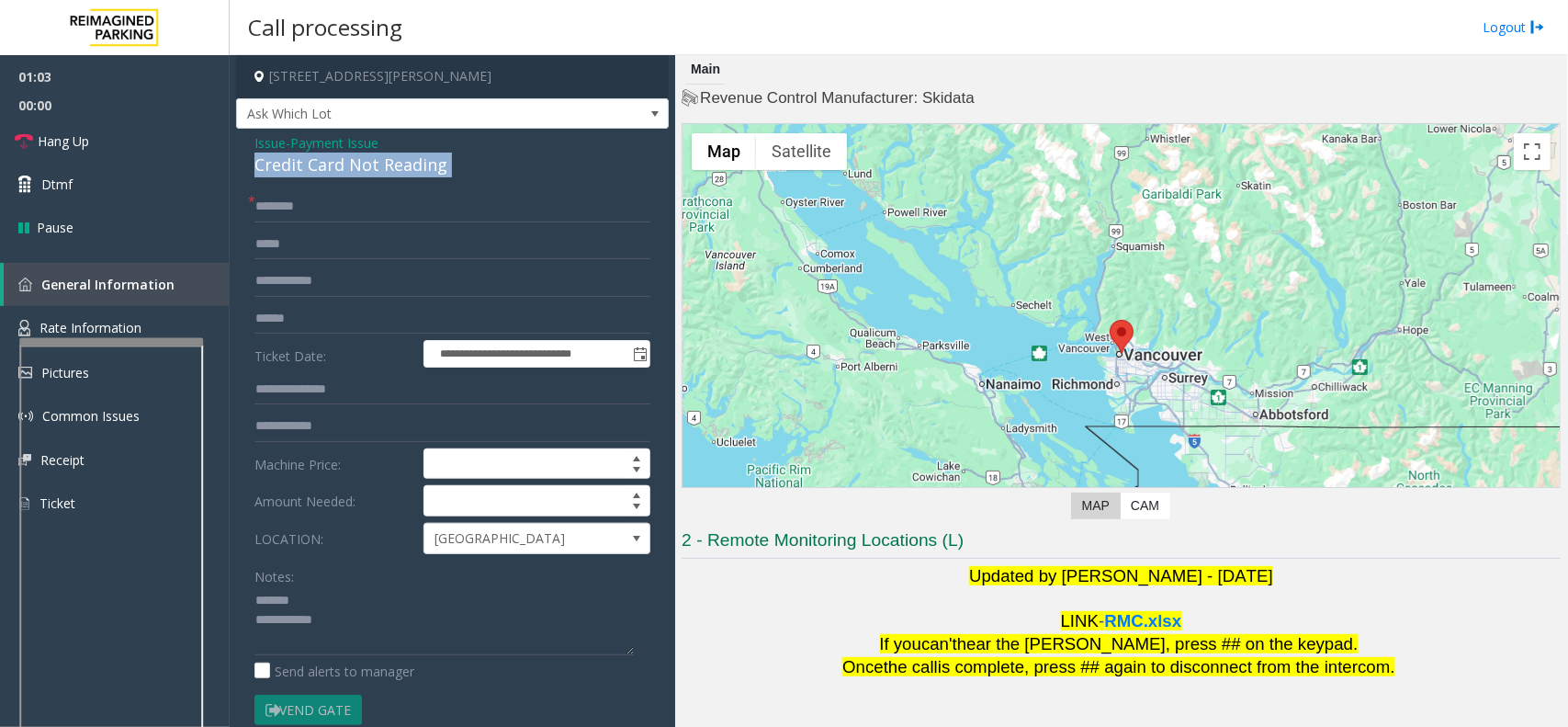 click on "Credit Card Not Reading" 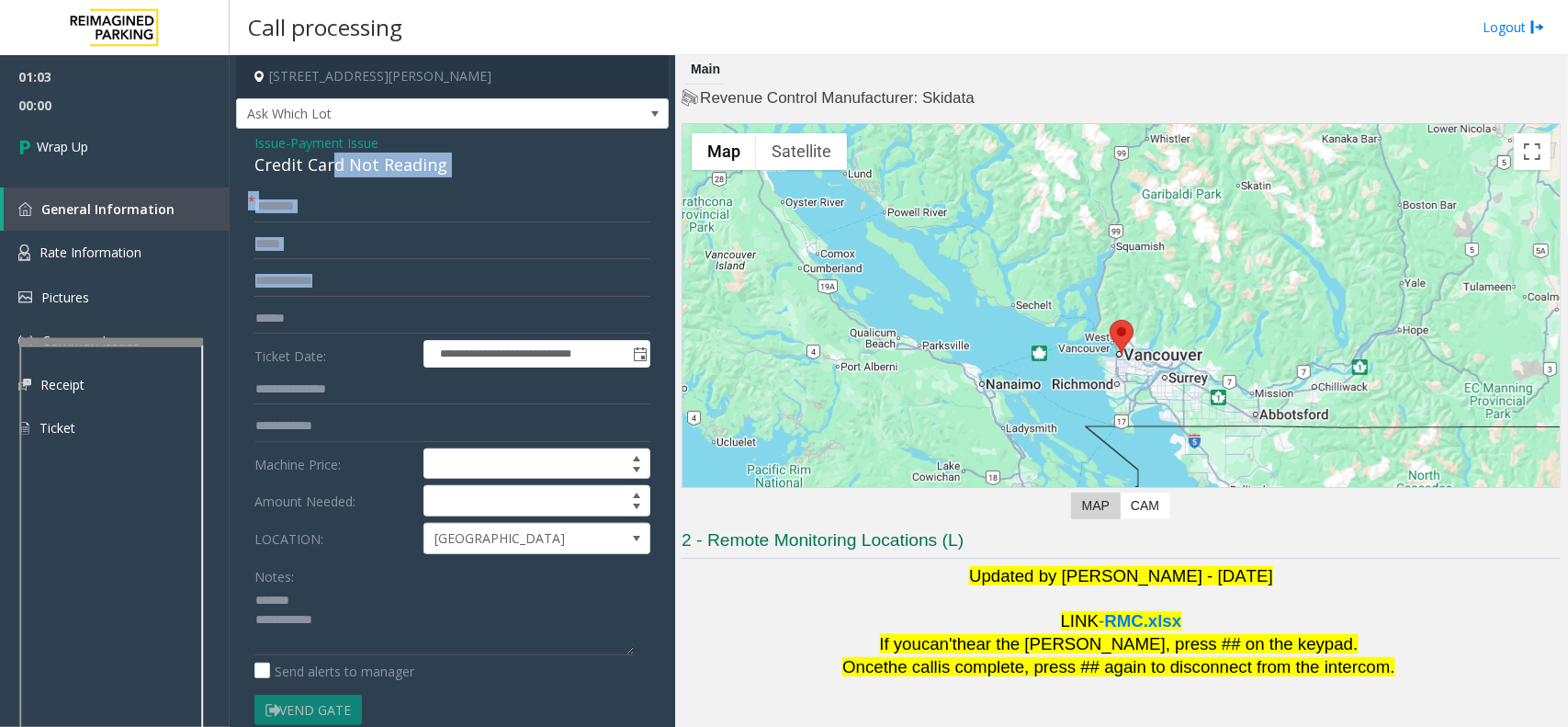drag, startPoint x: 331, startPoint y: 163, endPoint x: 342, endPoint y: 271, distance: 108.5587 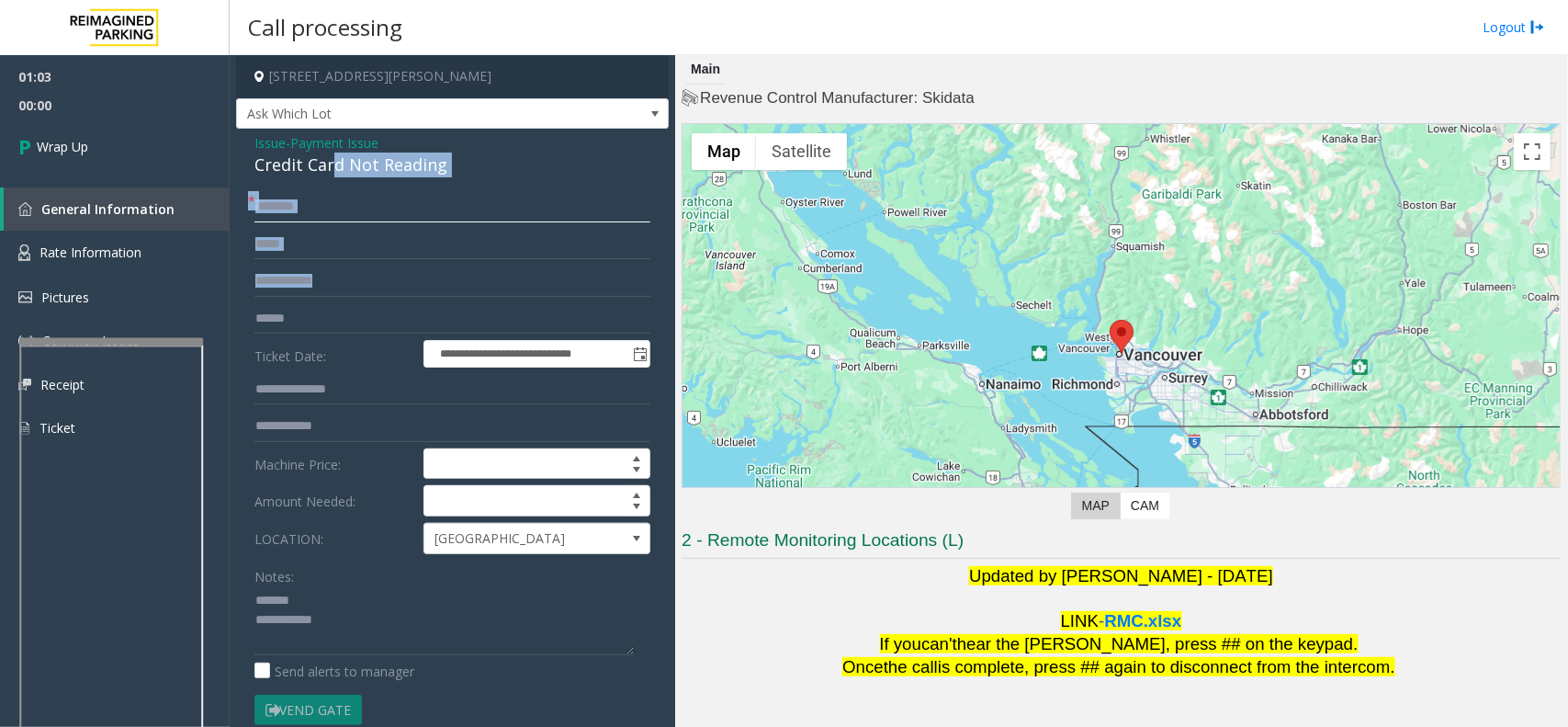 click 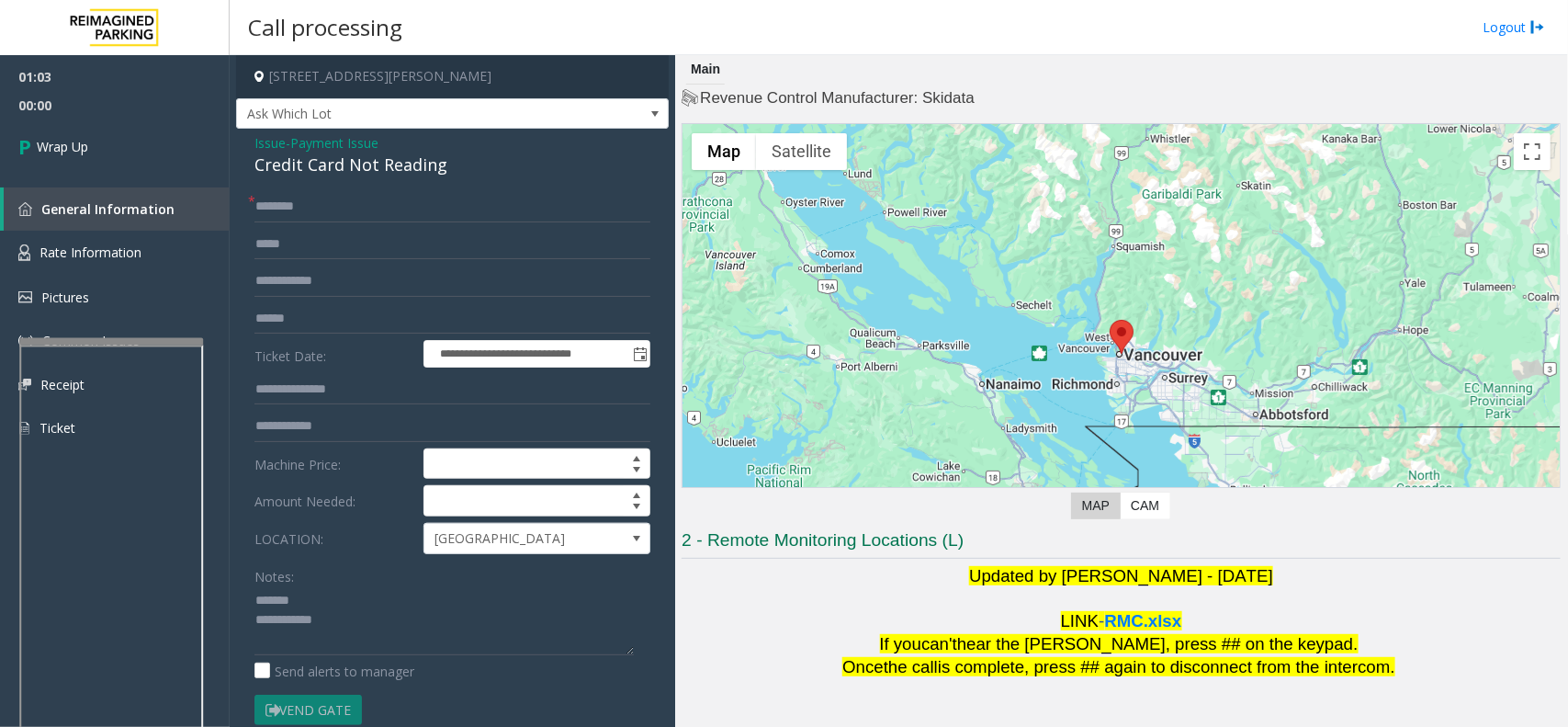 click on "Credit Card Not Reading" 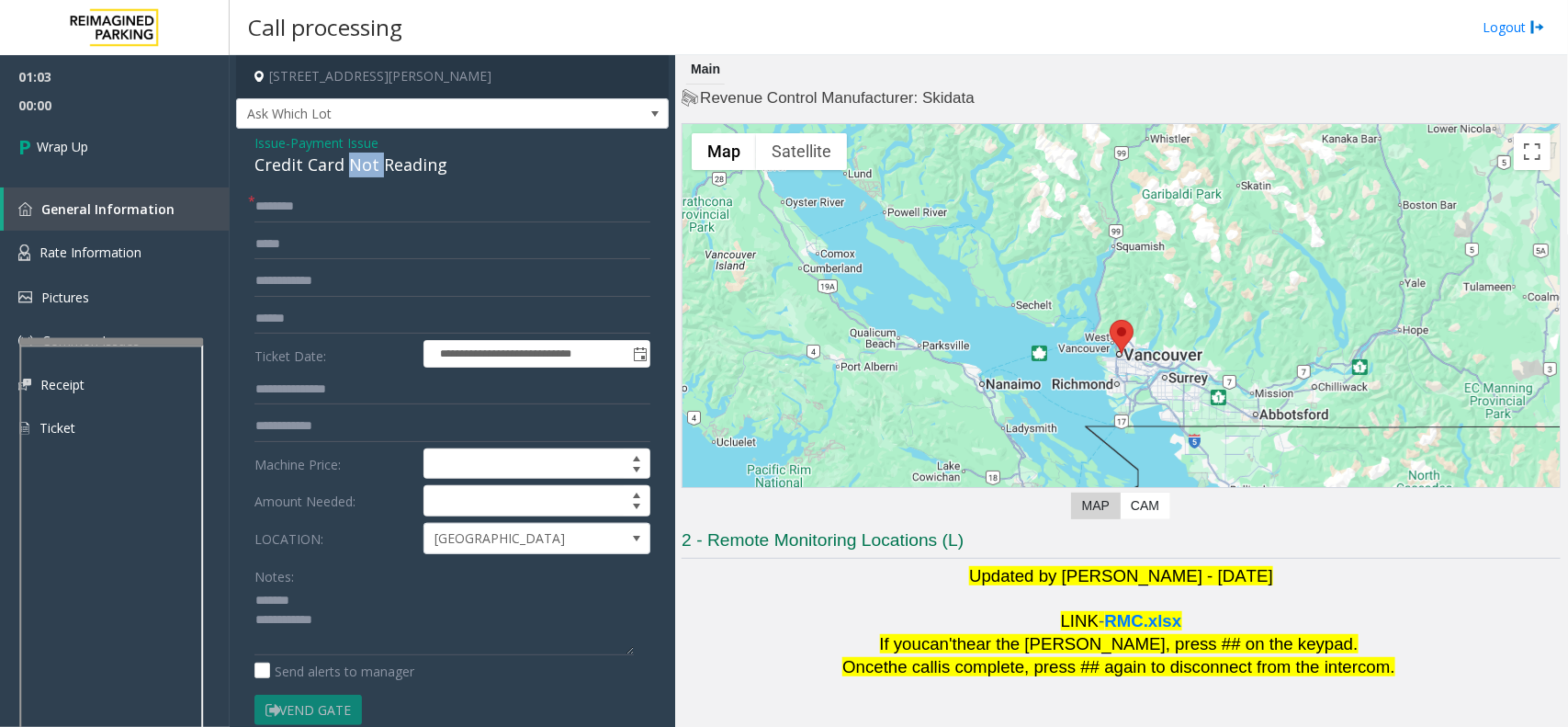 click on "Credit Card Not Reading" 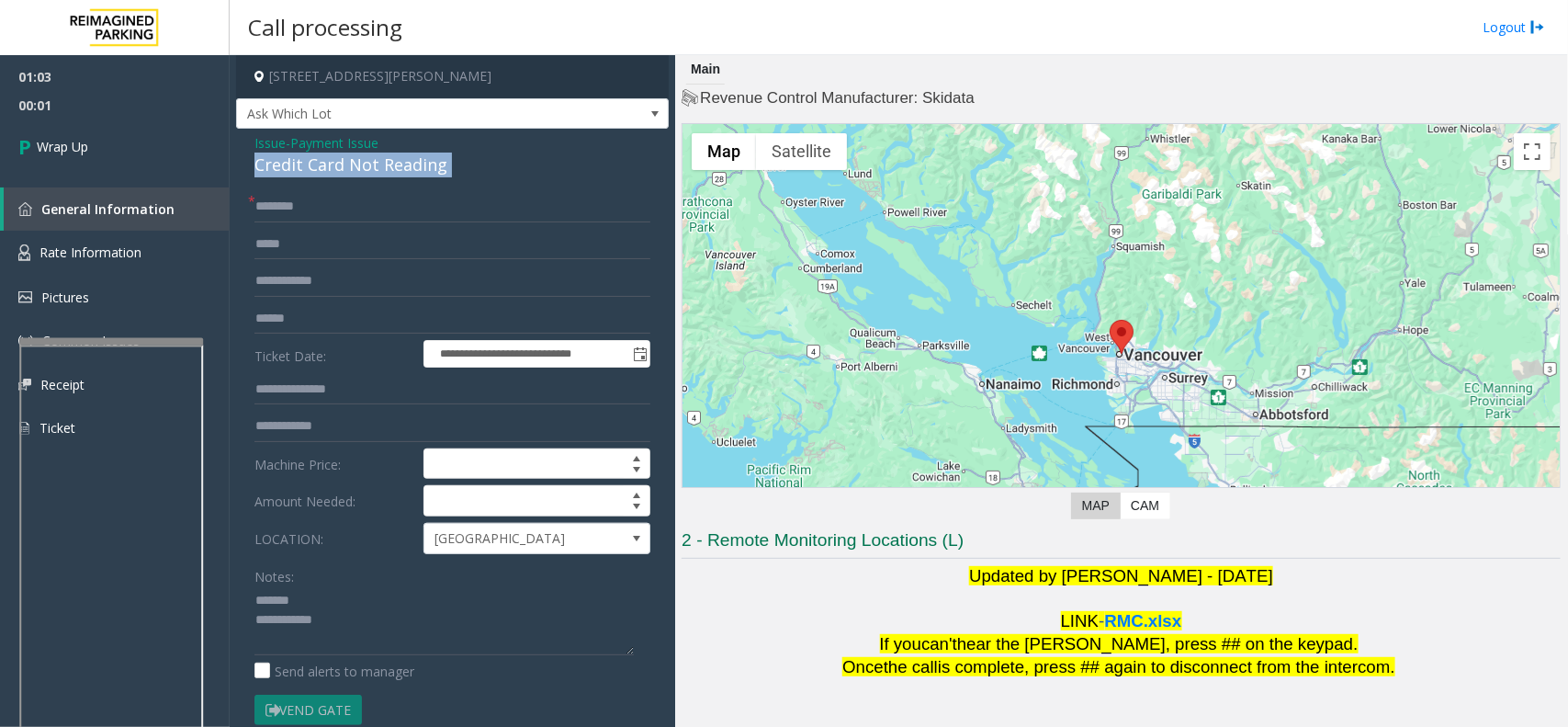 click on "Credit Card Not Reading" 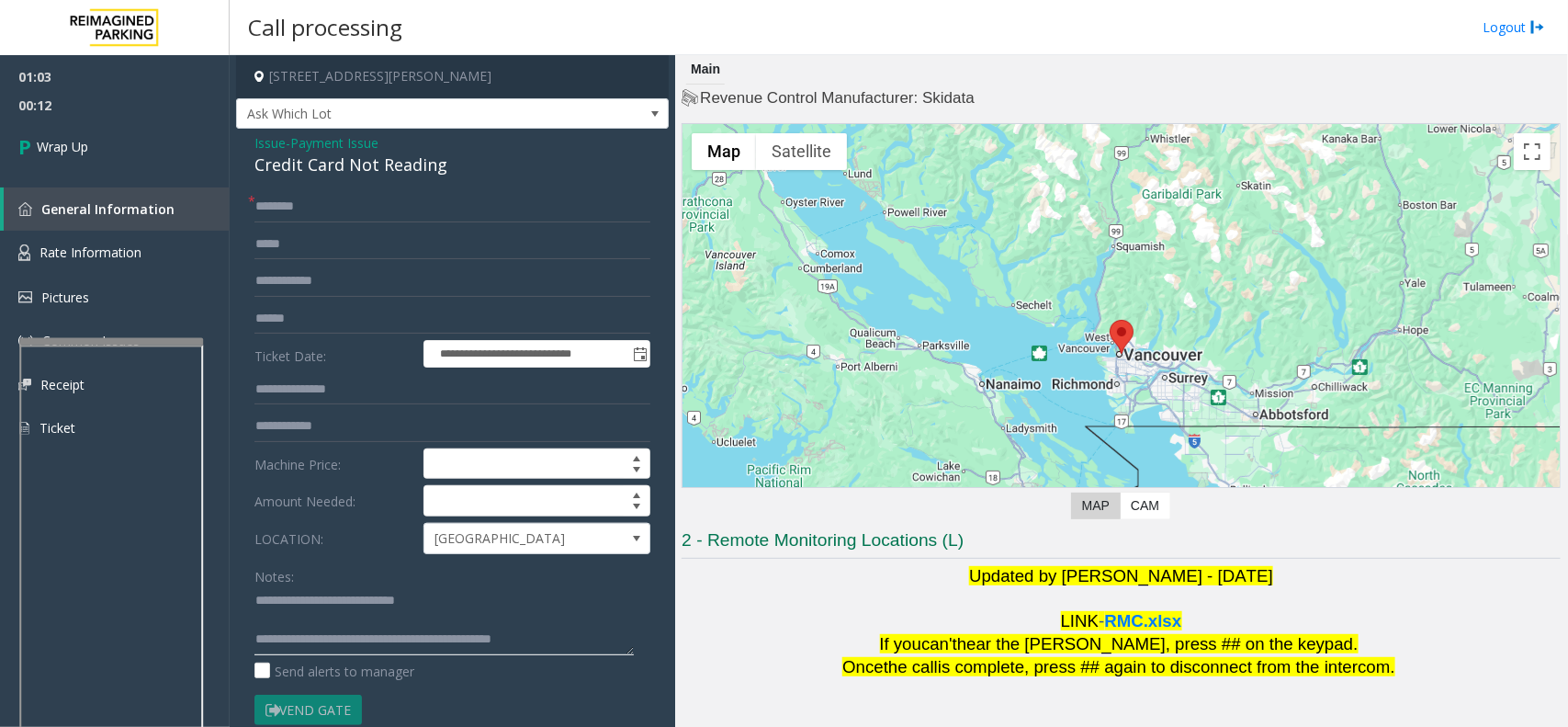 type on "**********" 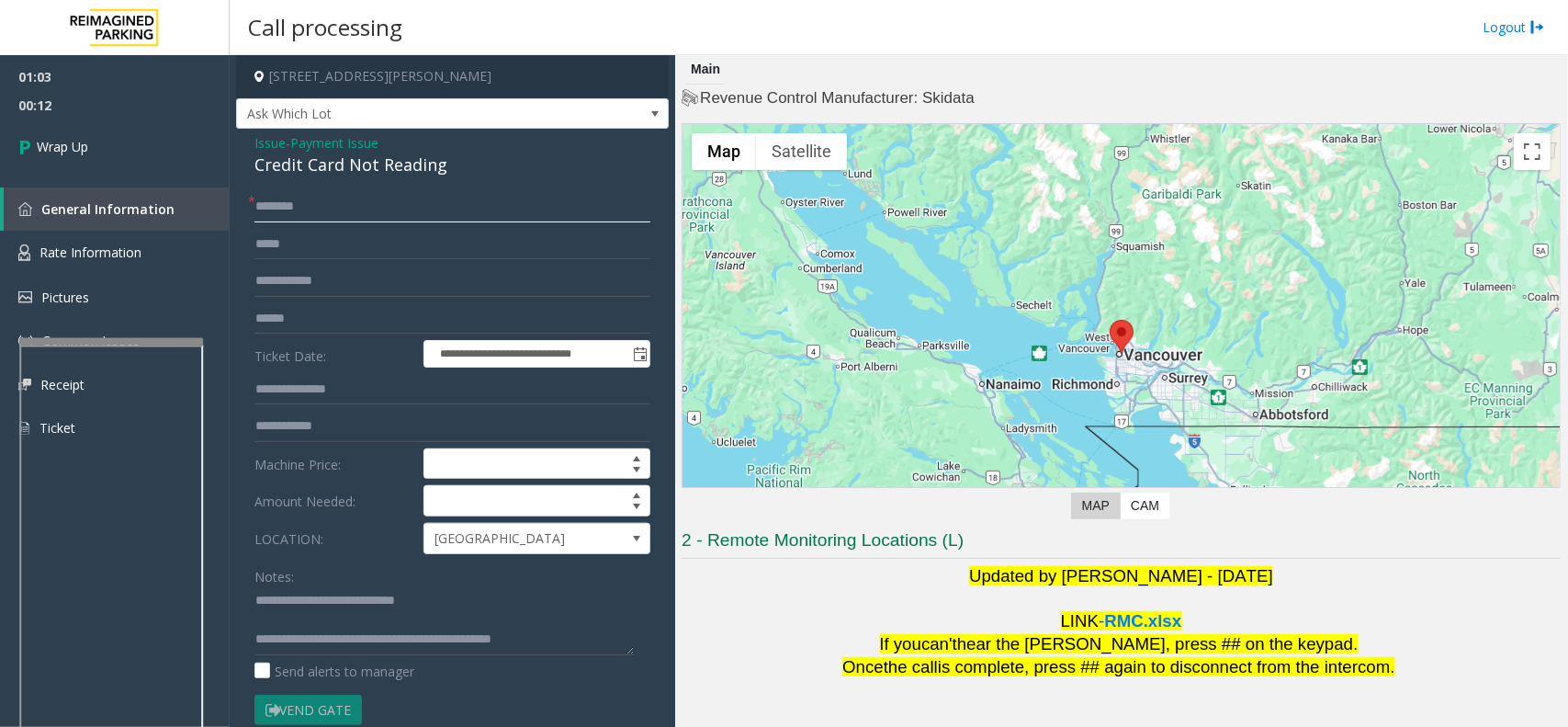 click 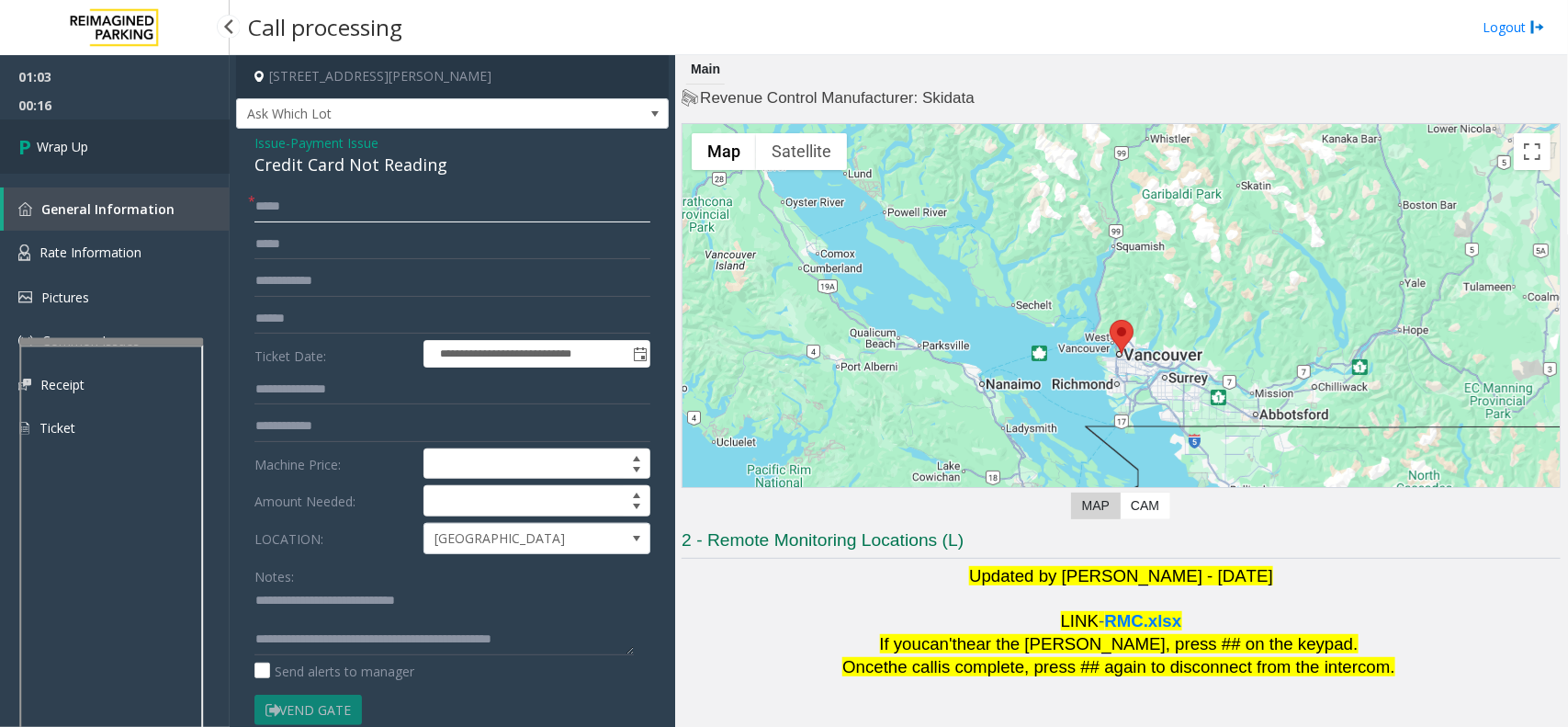 type on "*****" 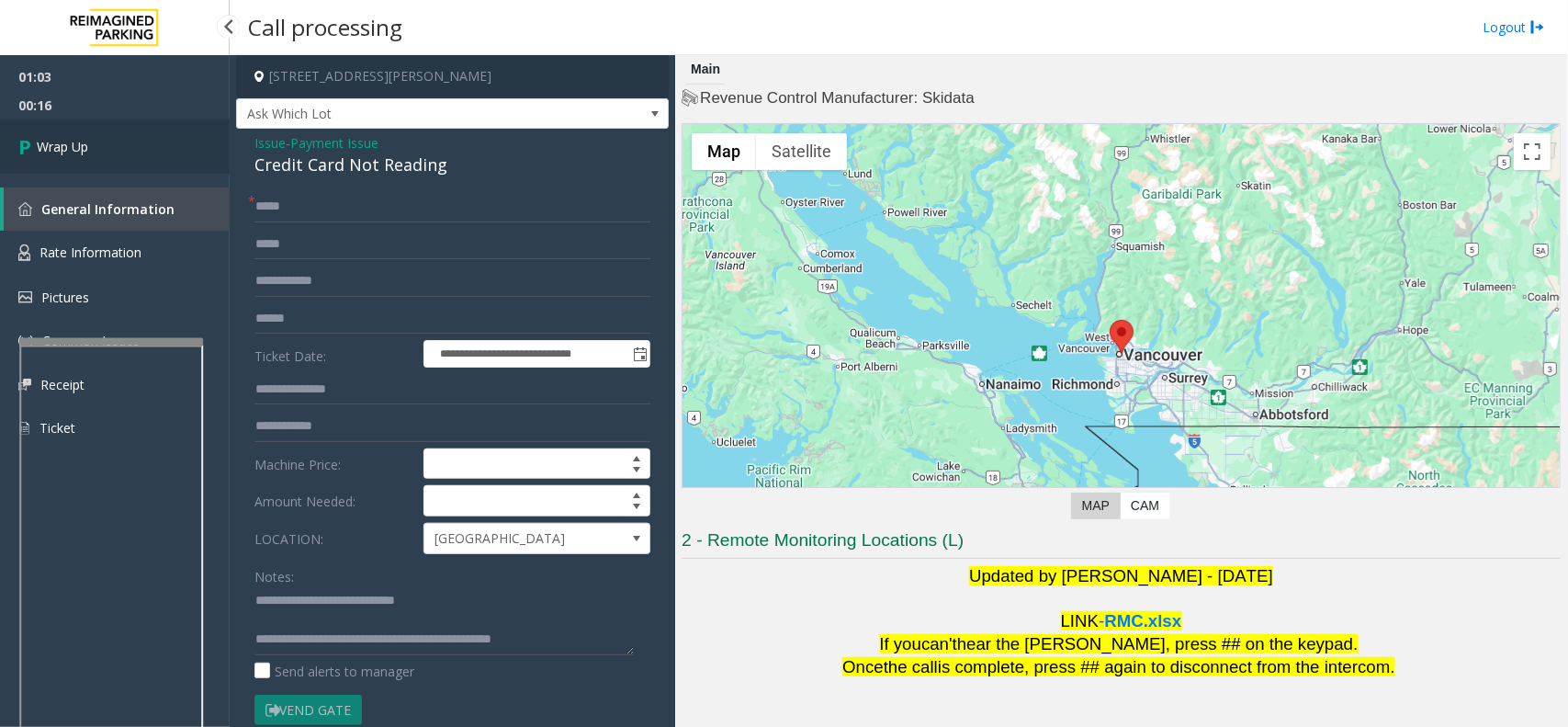 click on "Wrap Up" at bounding box center (115, 146) 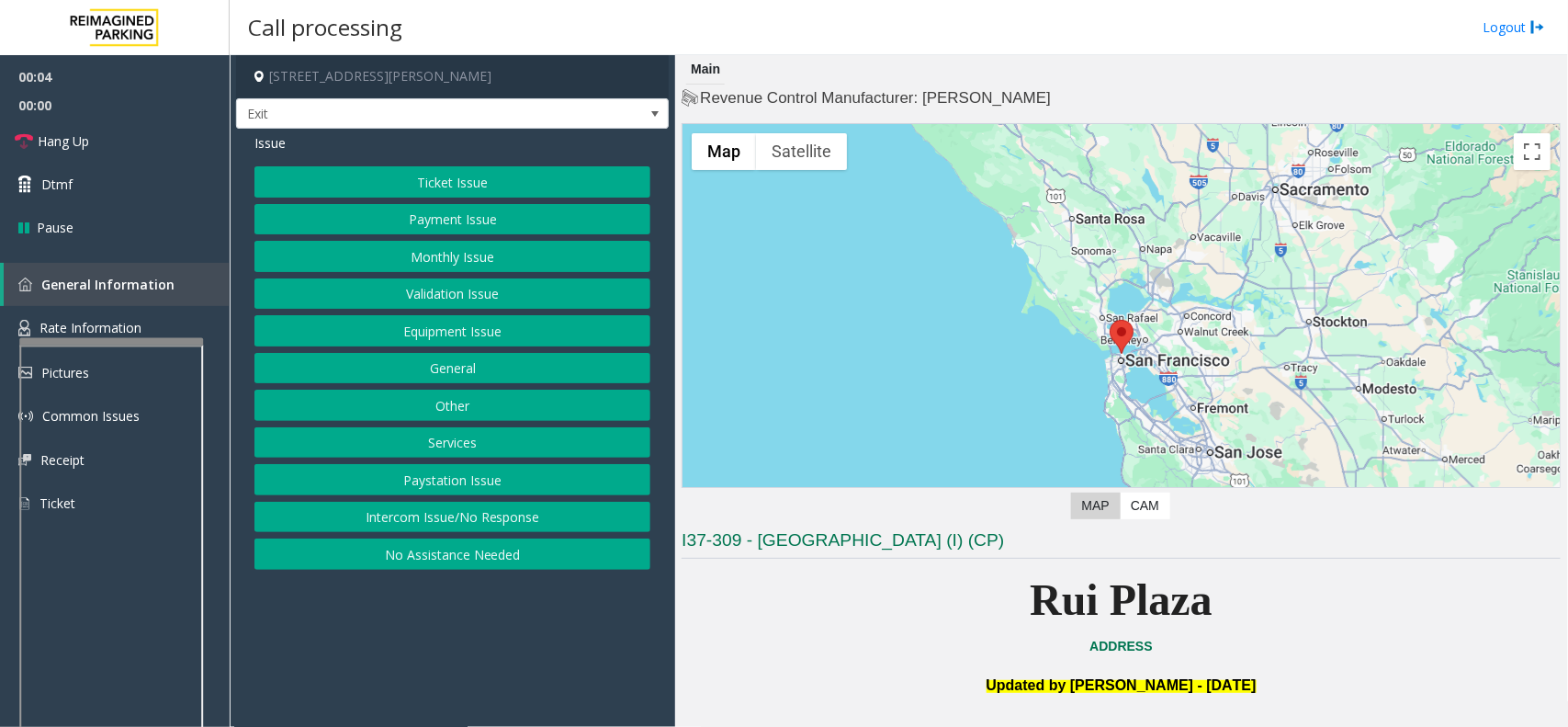 click on "Services" 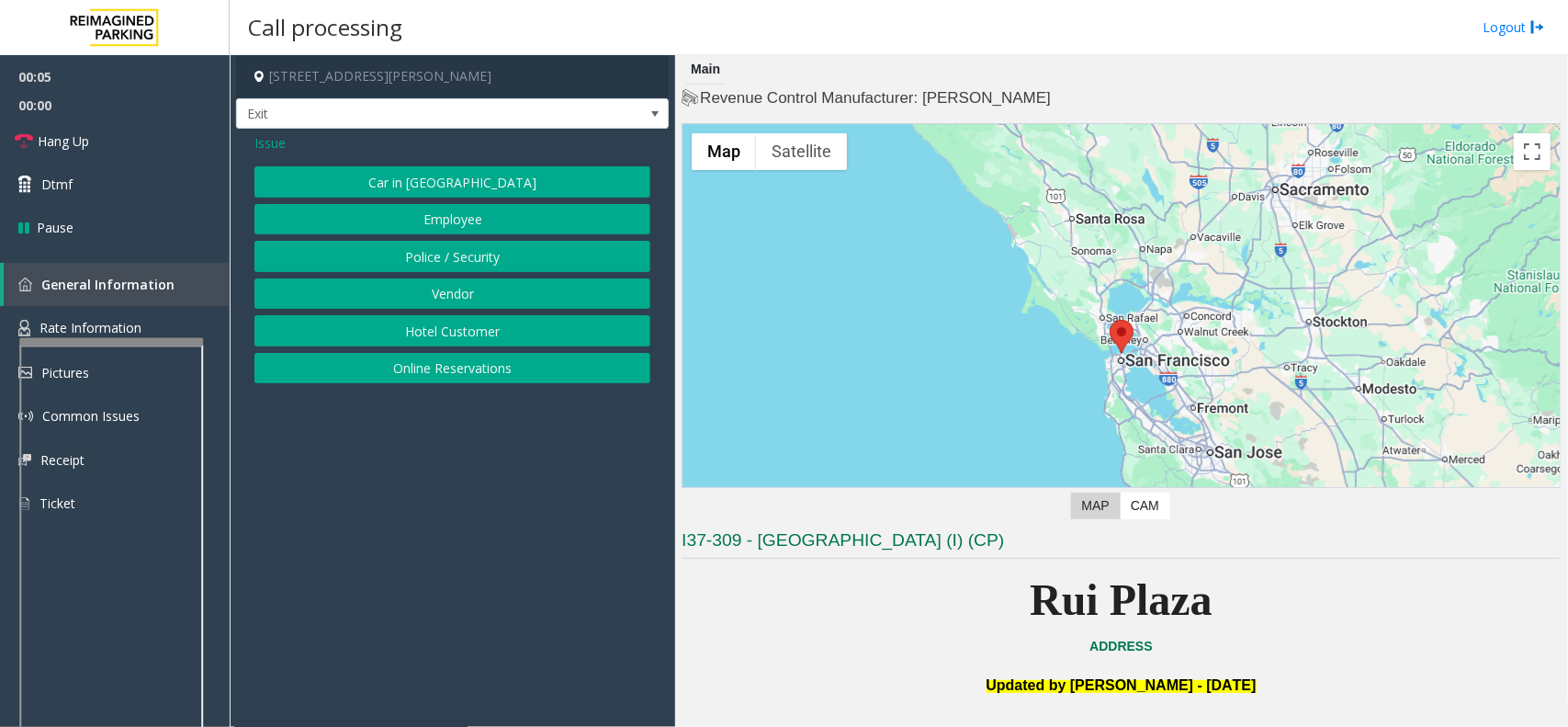 click on "Online Reservations" 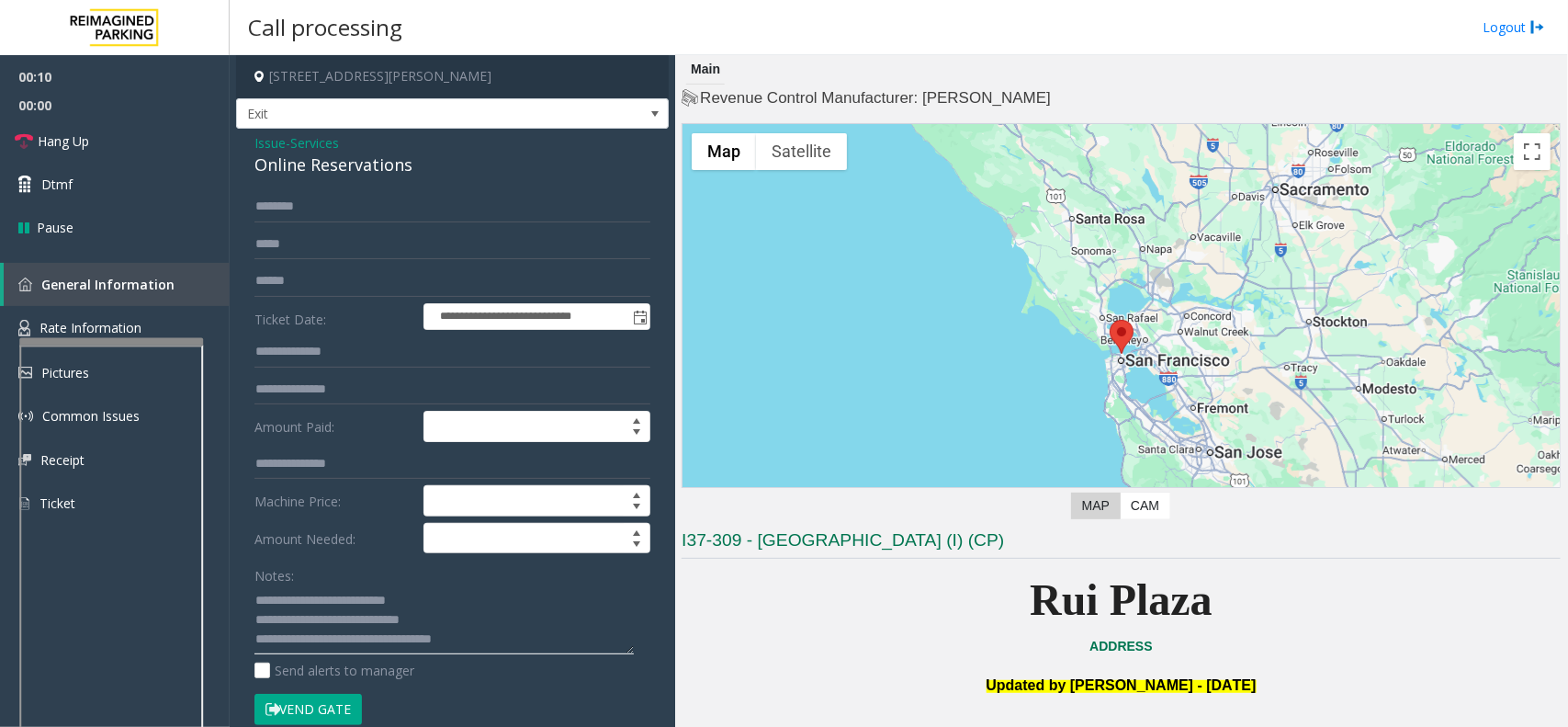 click 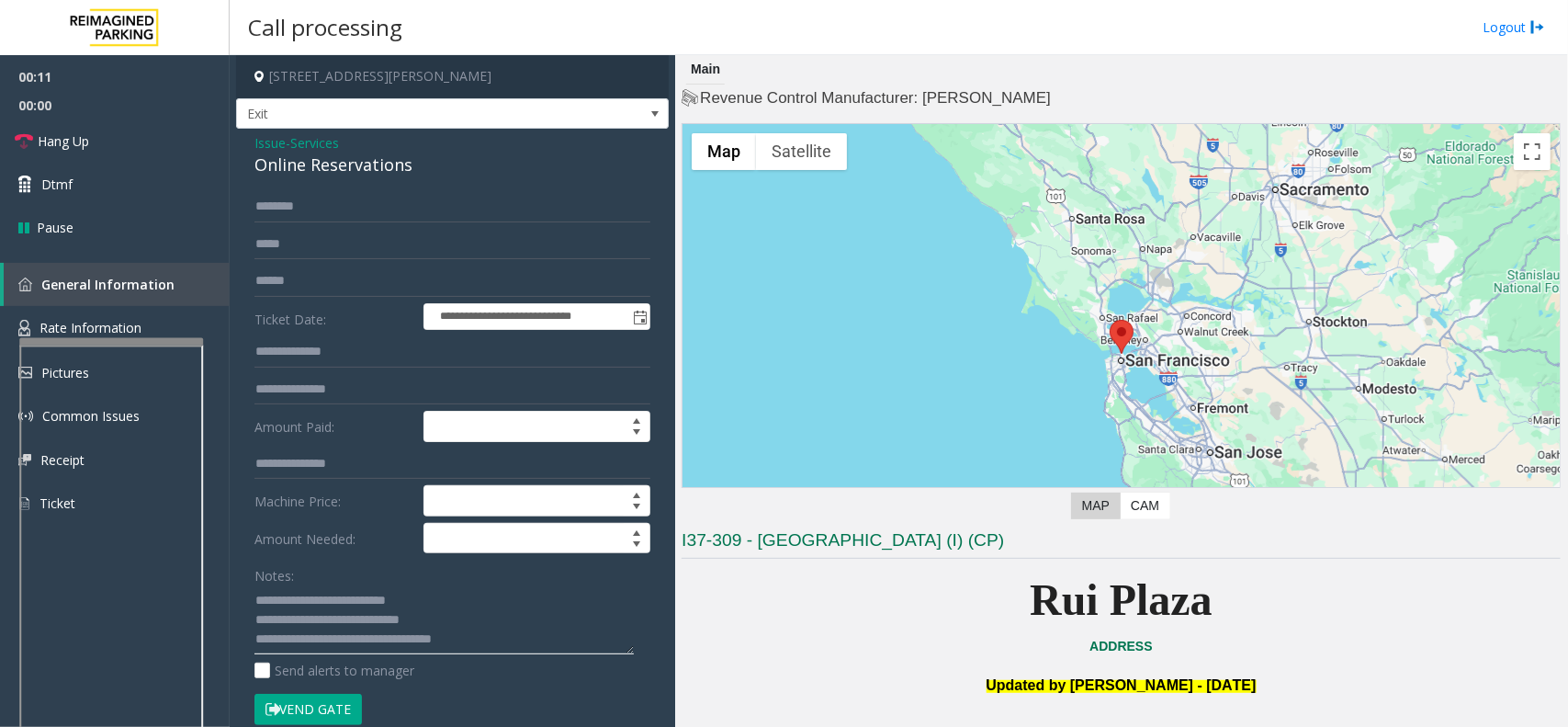 click 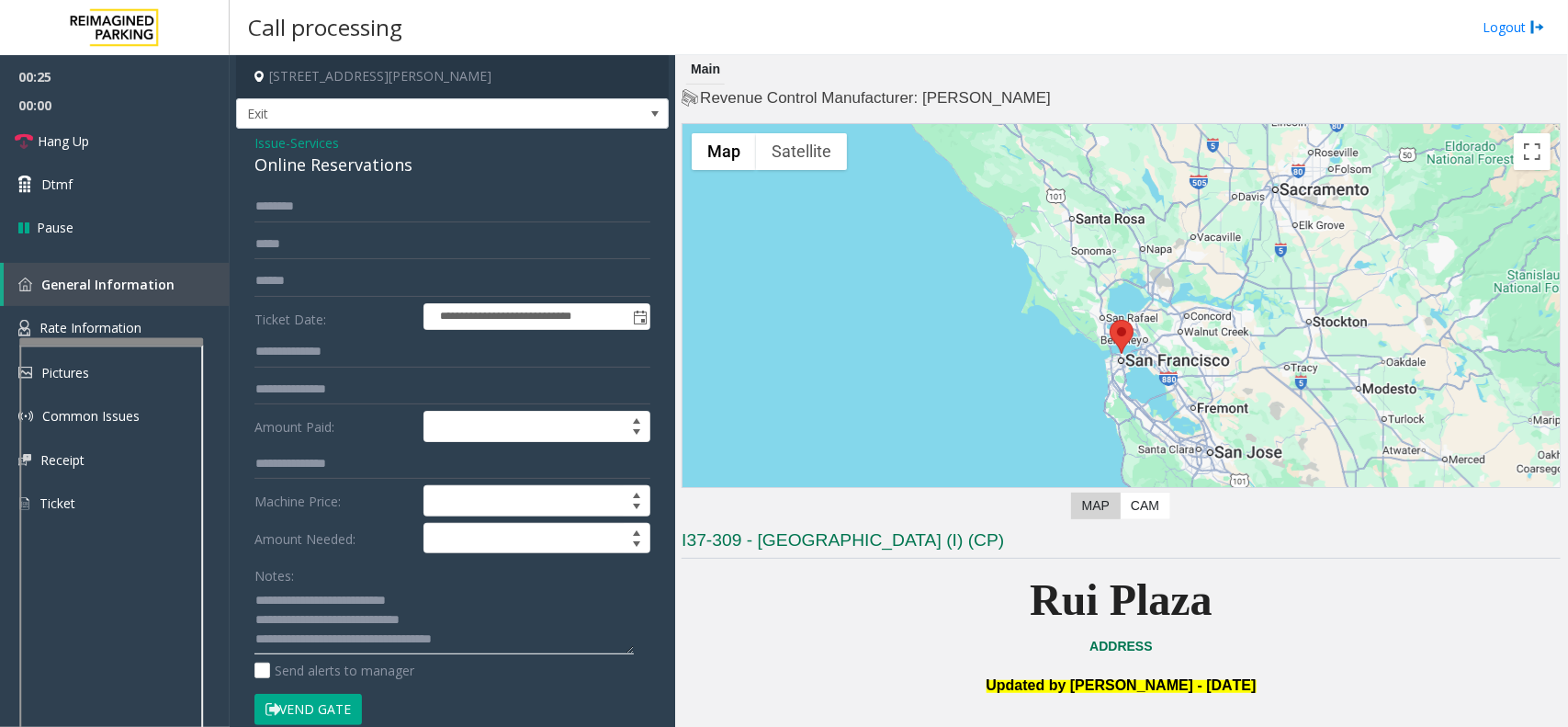 type on "**********" 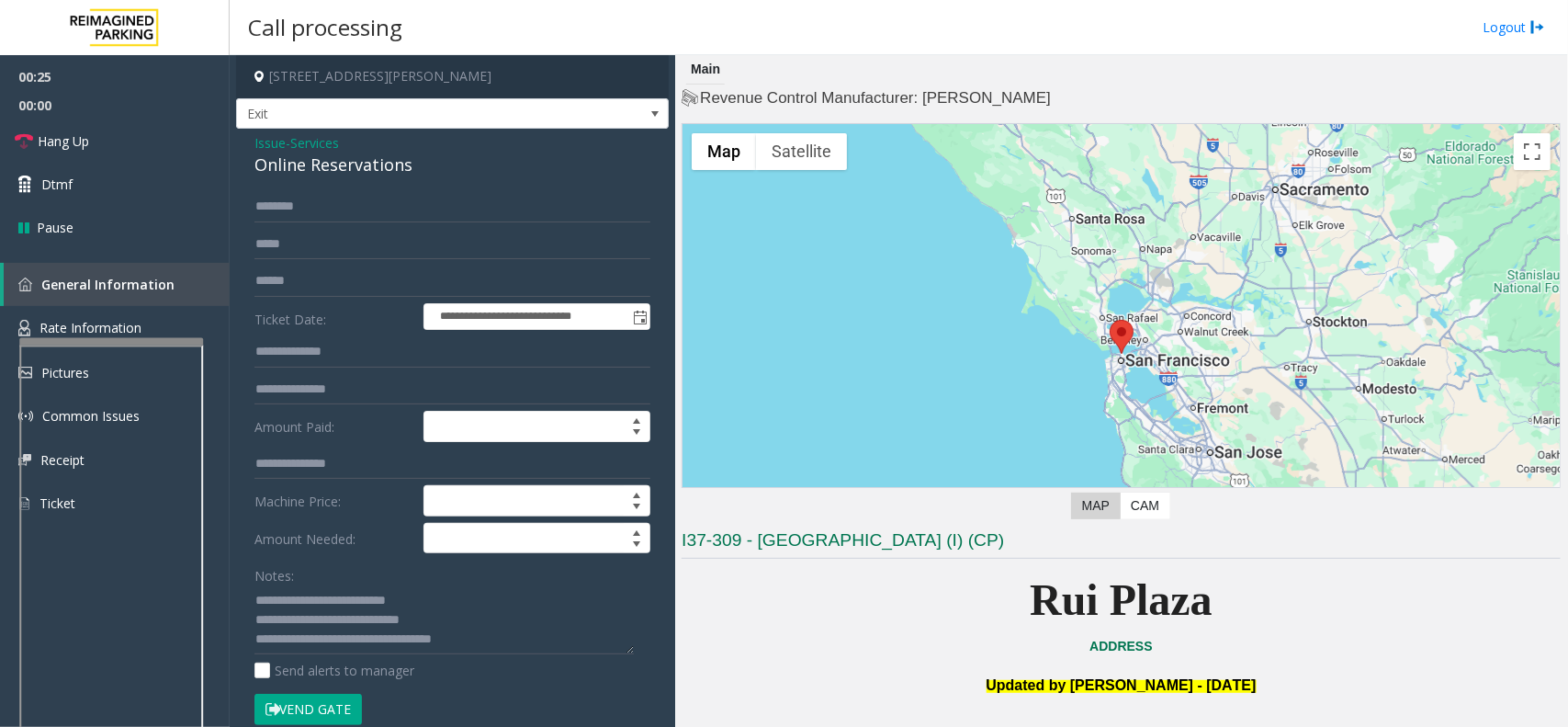 click on "Vend Gate" 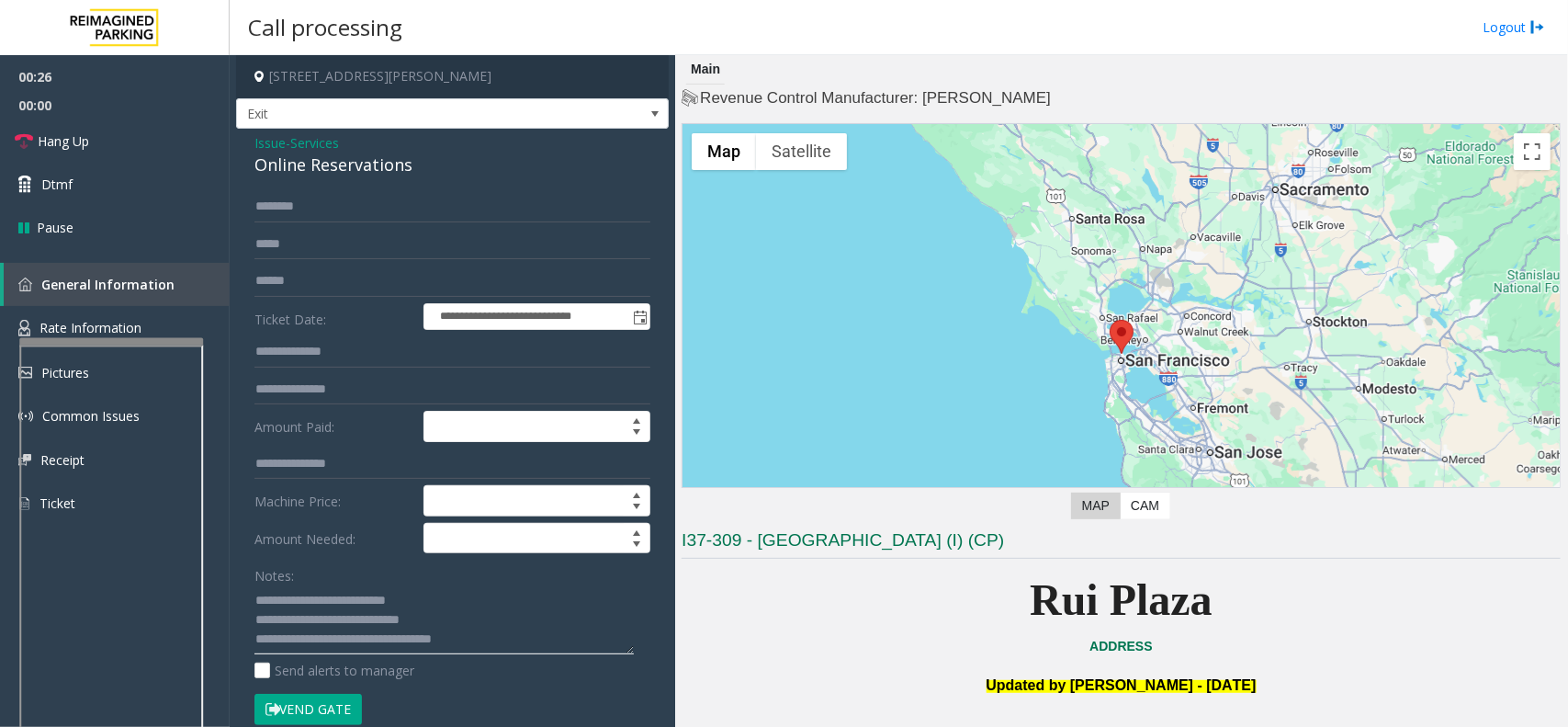 click 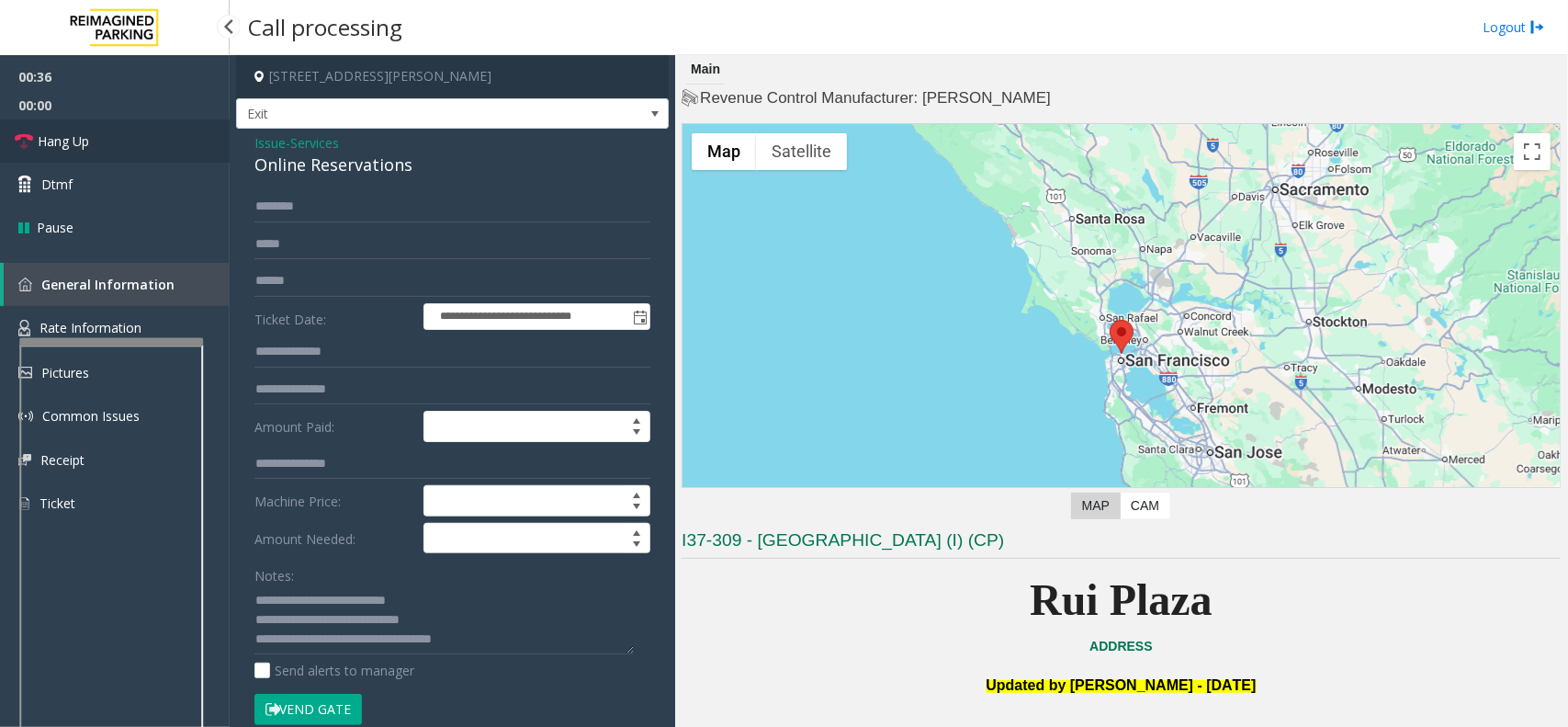click on "Hang Up" at bounding box center (115, 141) 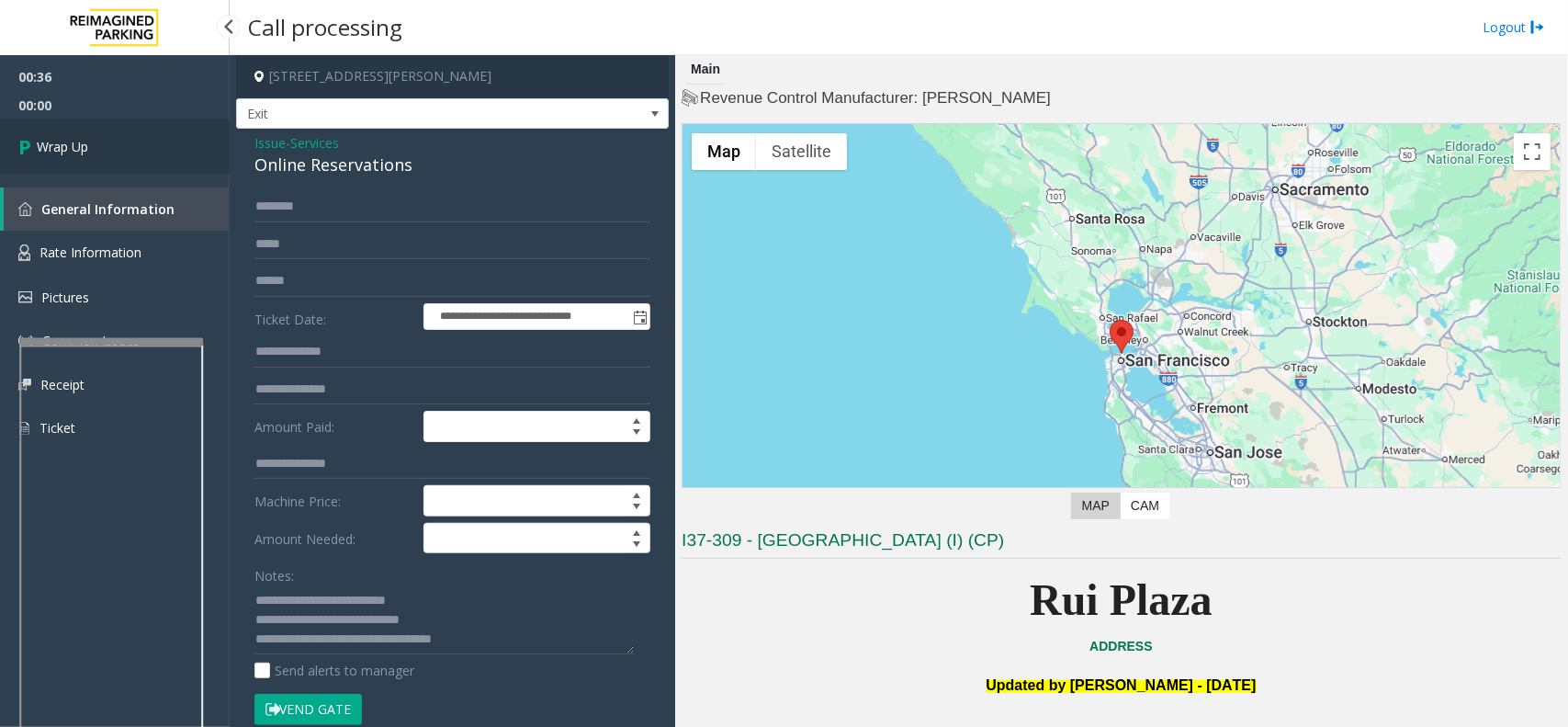 click on "Wrap Up" at bounding box center [115, 146] 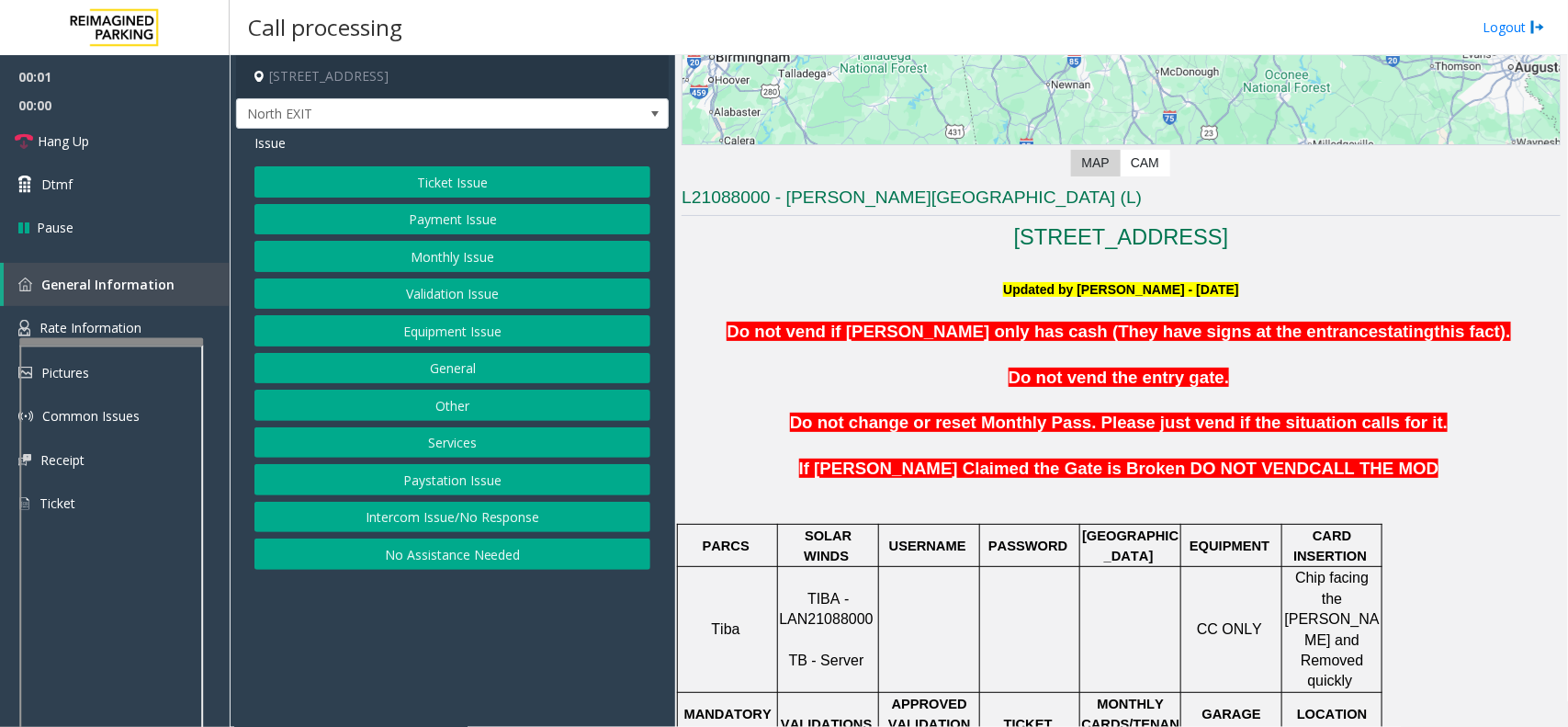 scroll, scrollTop: 345, scrollLeft: 0, axis: vertical 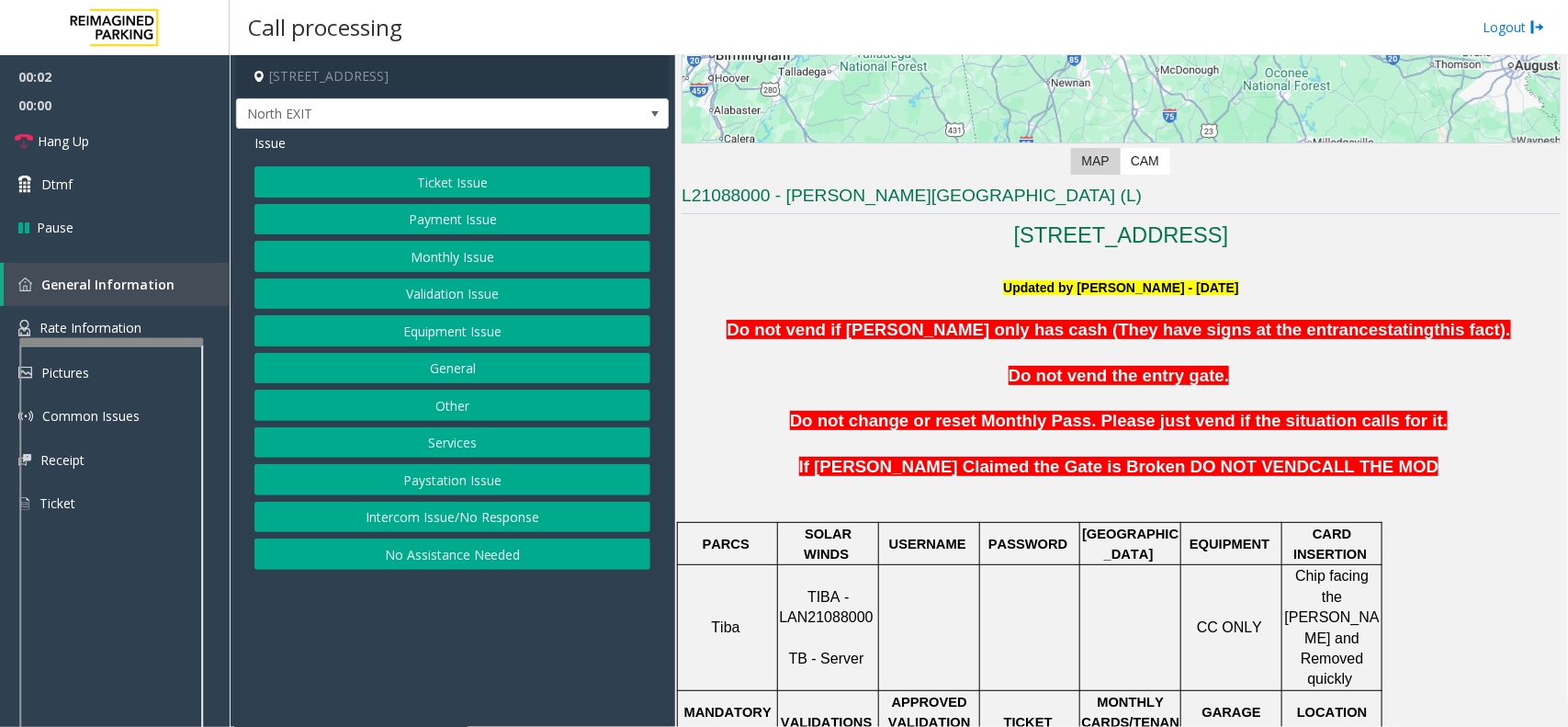 click on "TIBA - LAN21088000" 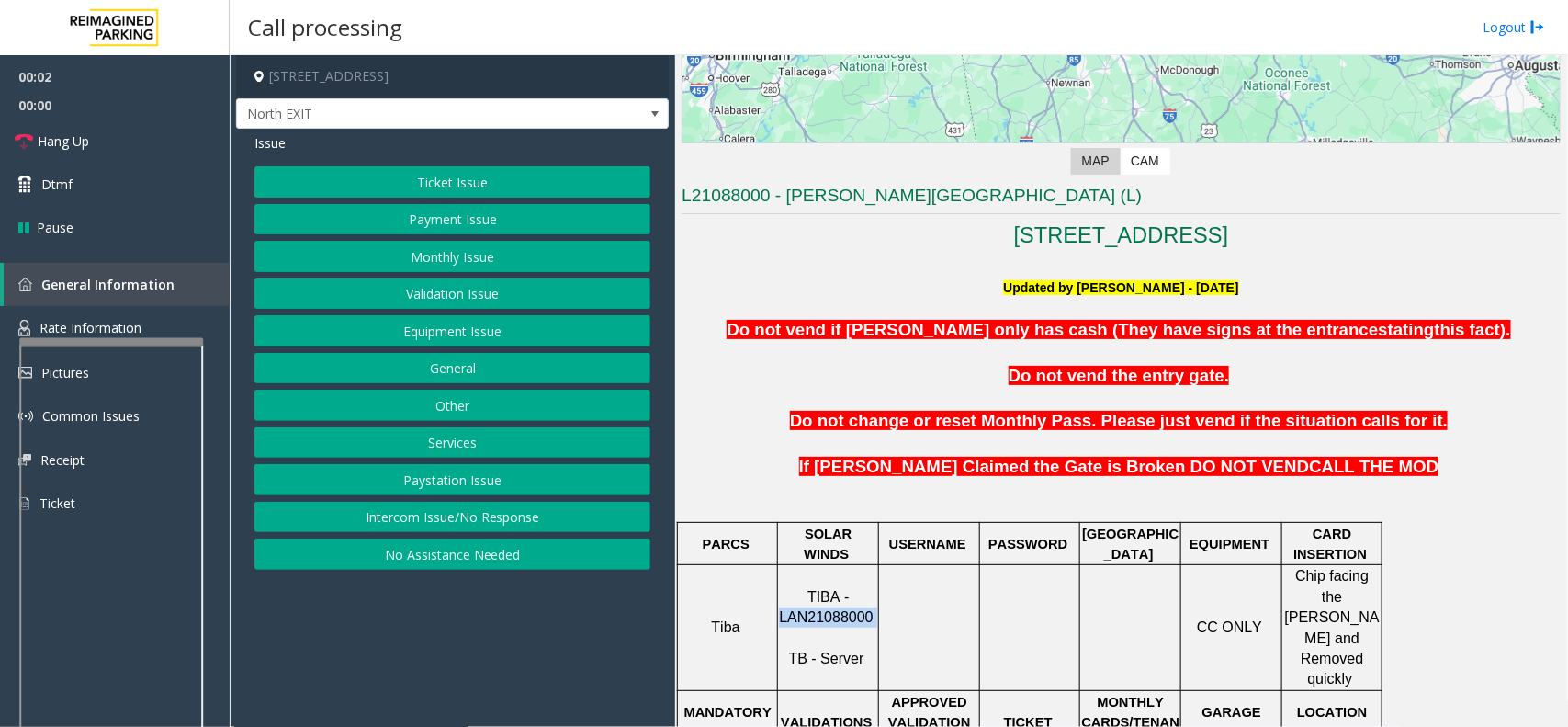 click on "TIBA - LAN21088000" 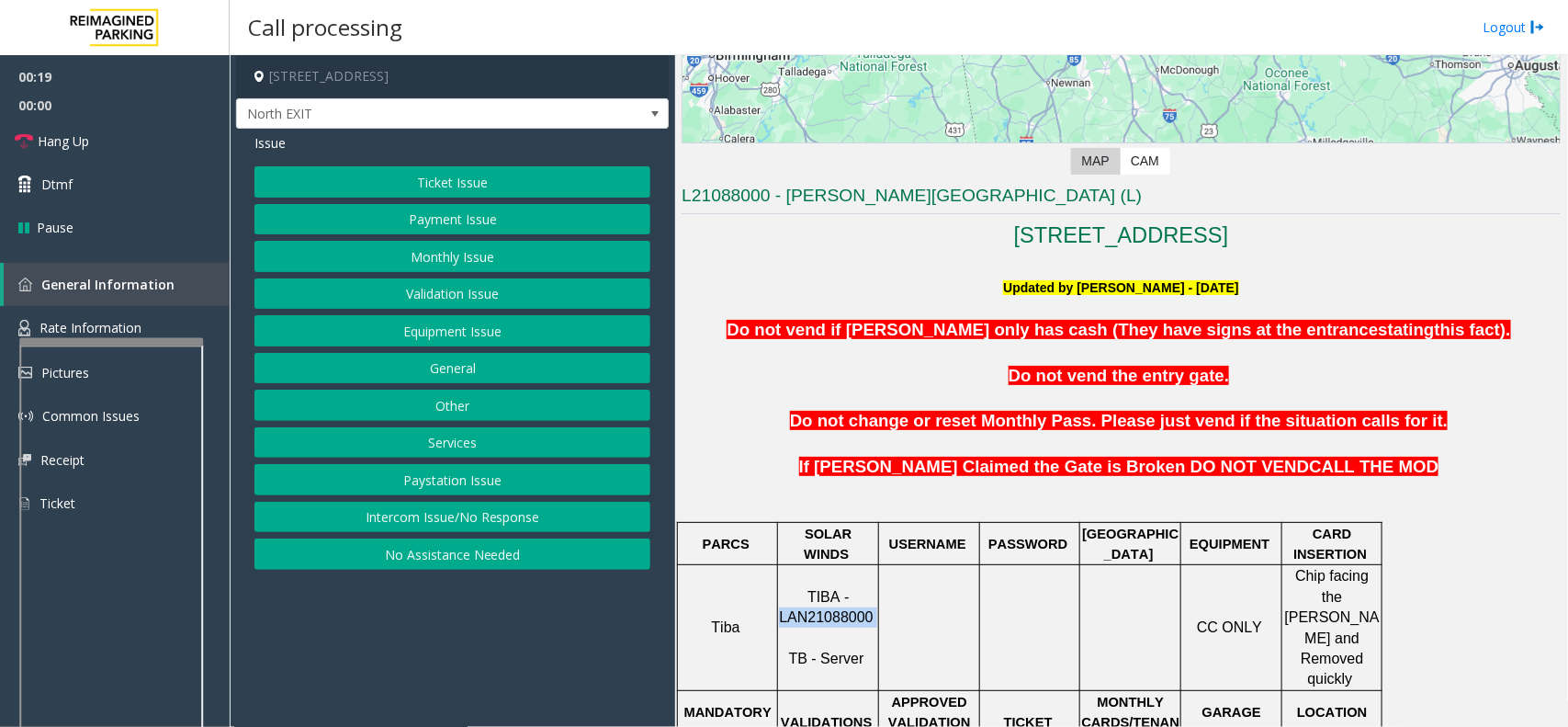 click on "TIBA - LAN21088000" 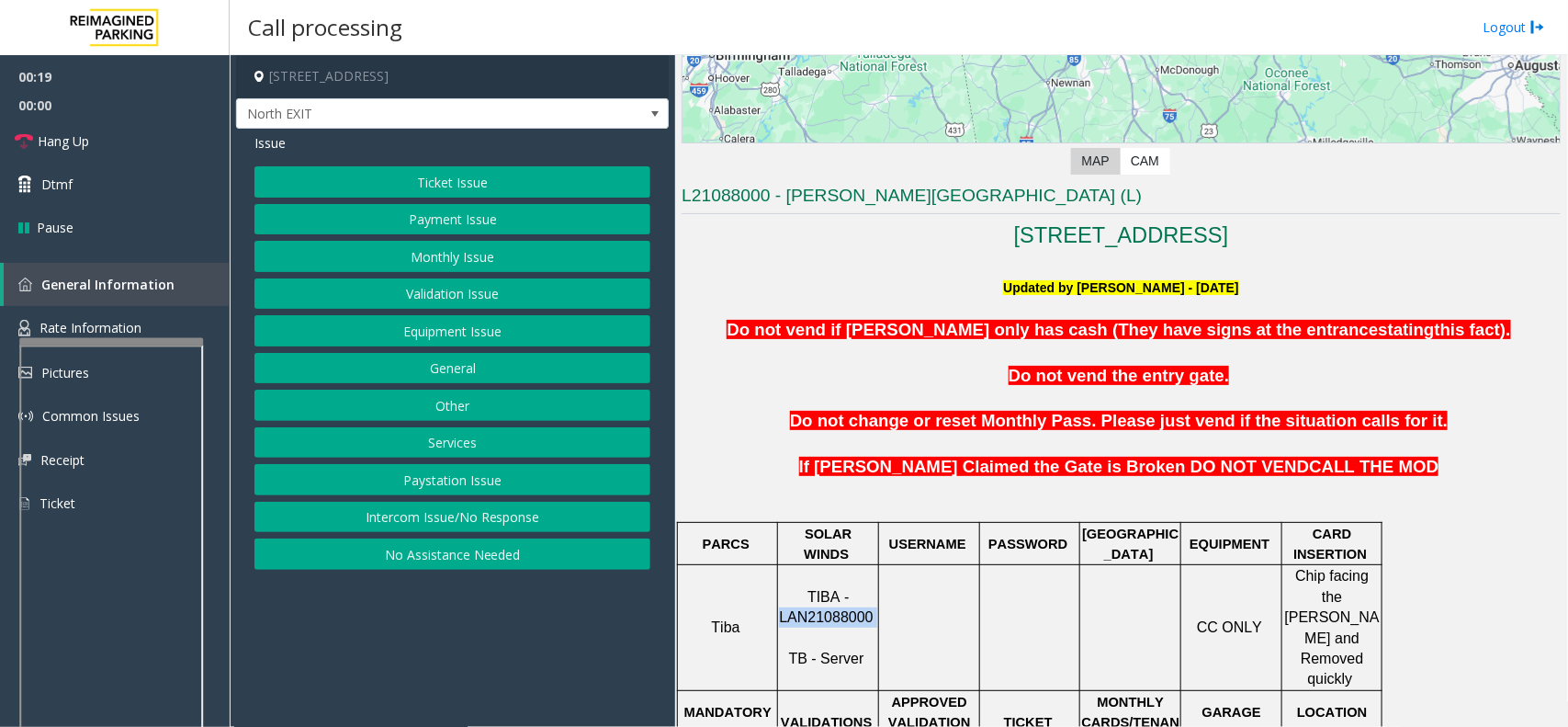 click on "TIBA - LAN21088000" 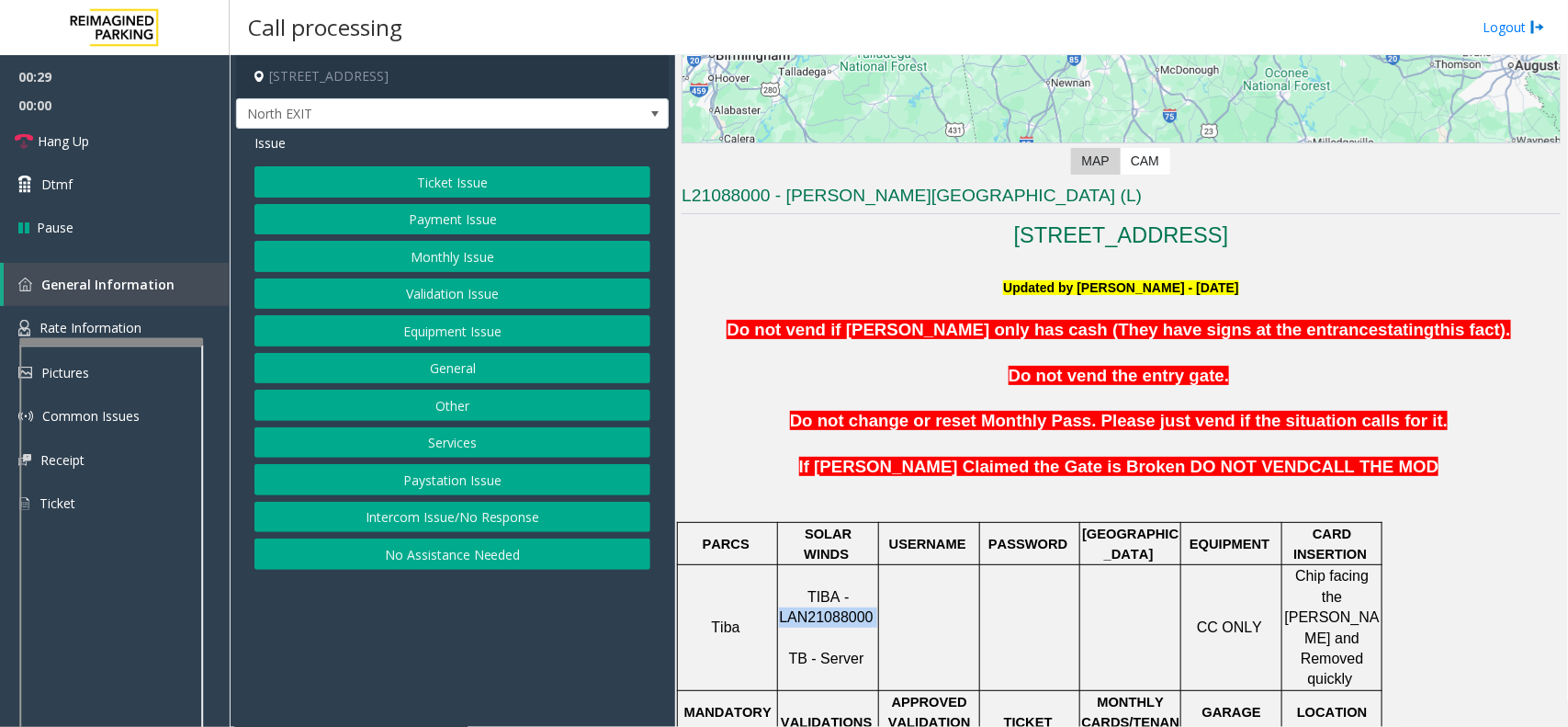 click on "Validation Issue" 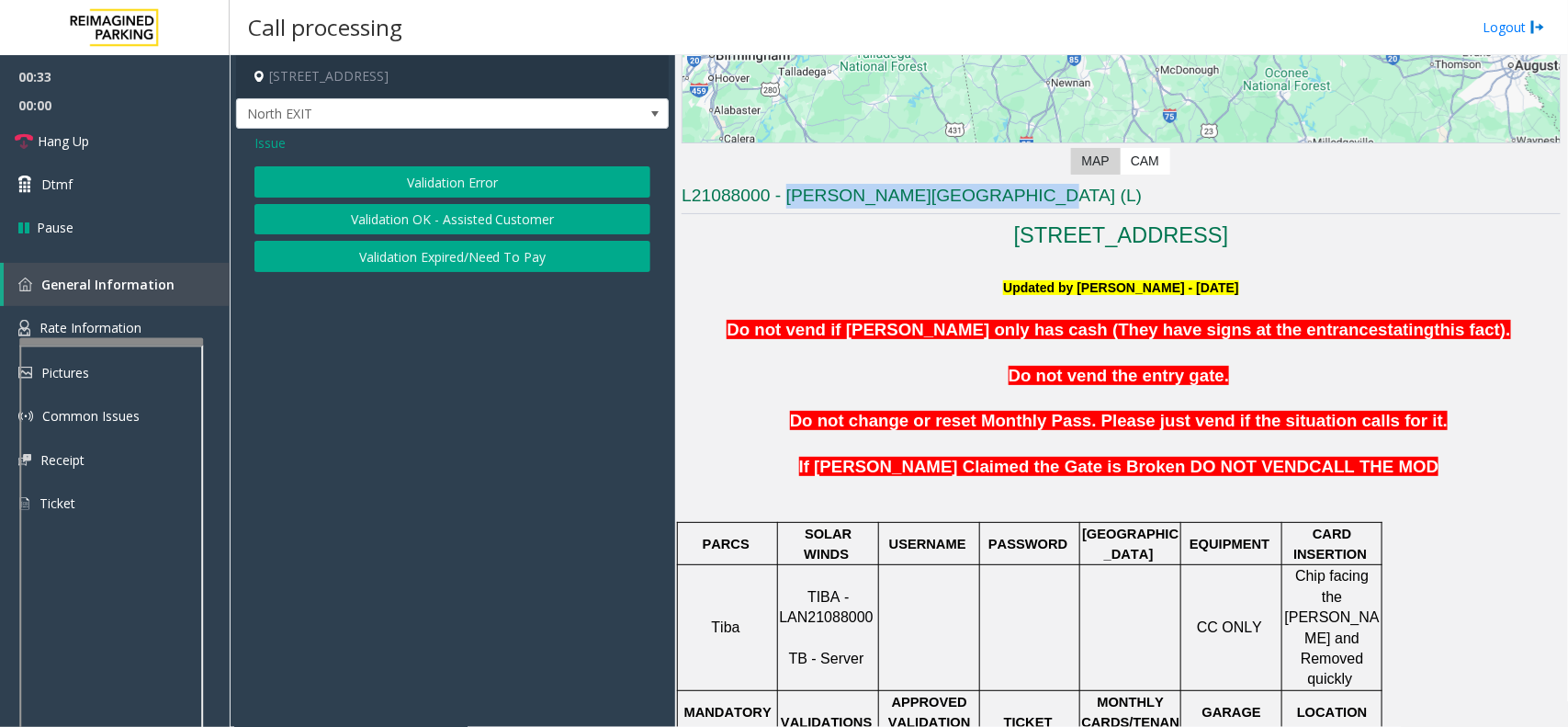 drag, startPoint x: 1029, startPoint y: 202, endPoint x: 787, endPoint y: 198, distance: 242.03306 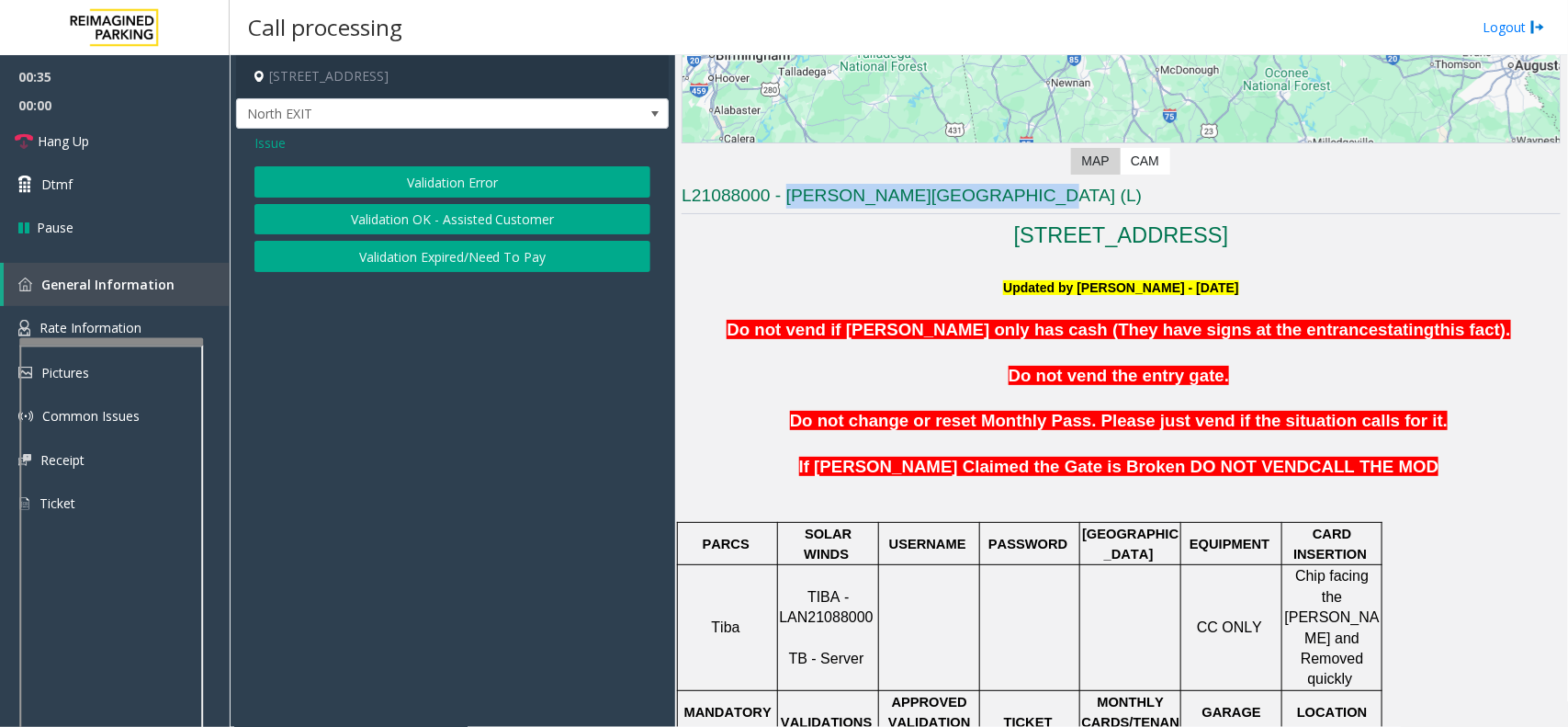 click on "Validation Error" 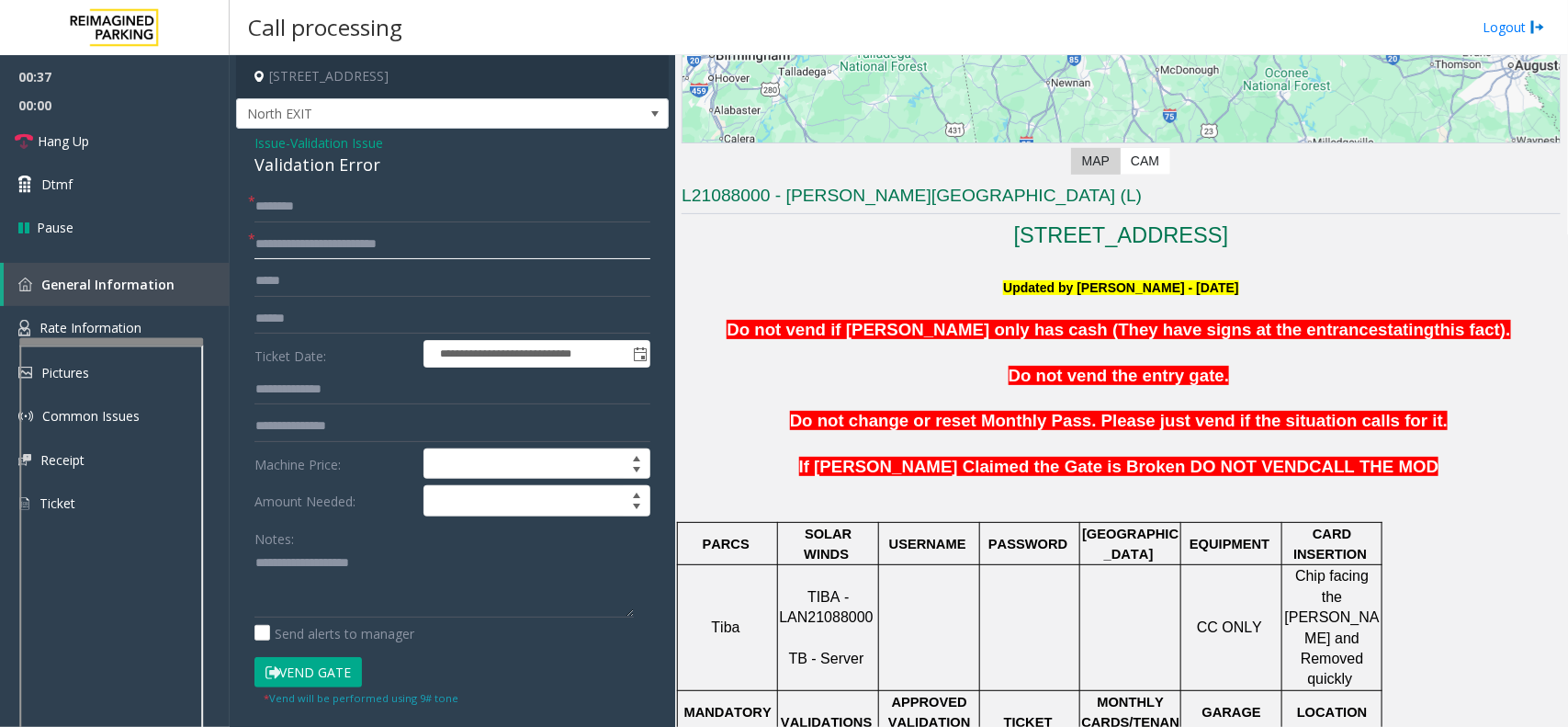 type on "**********" 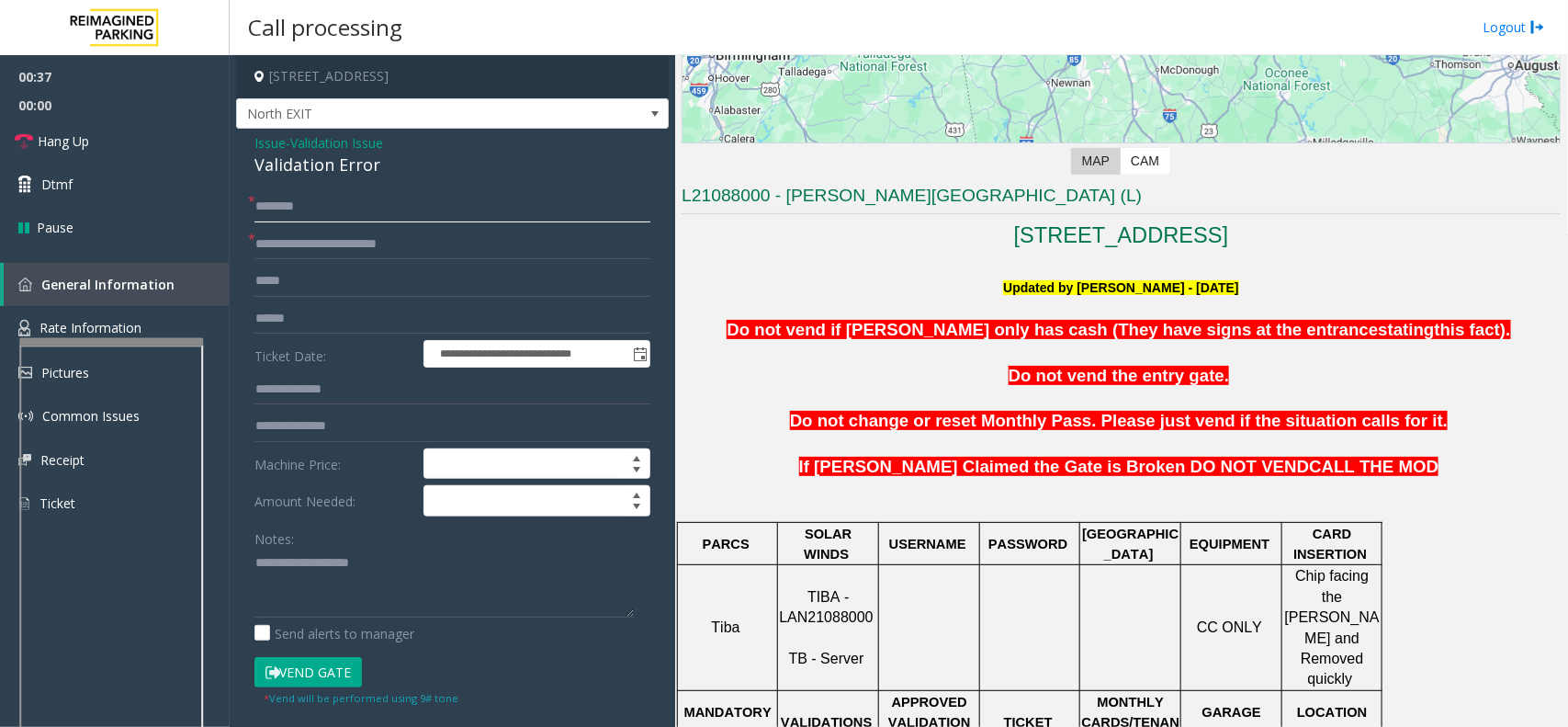 click 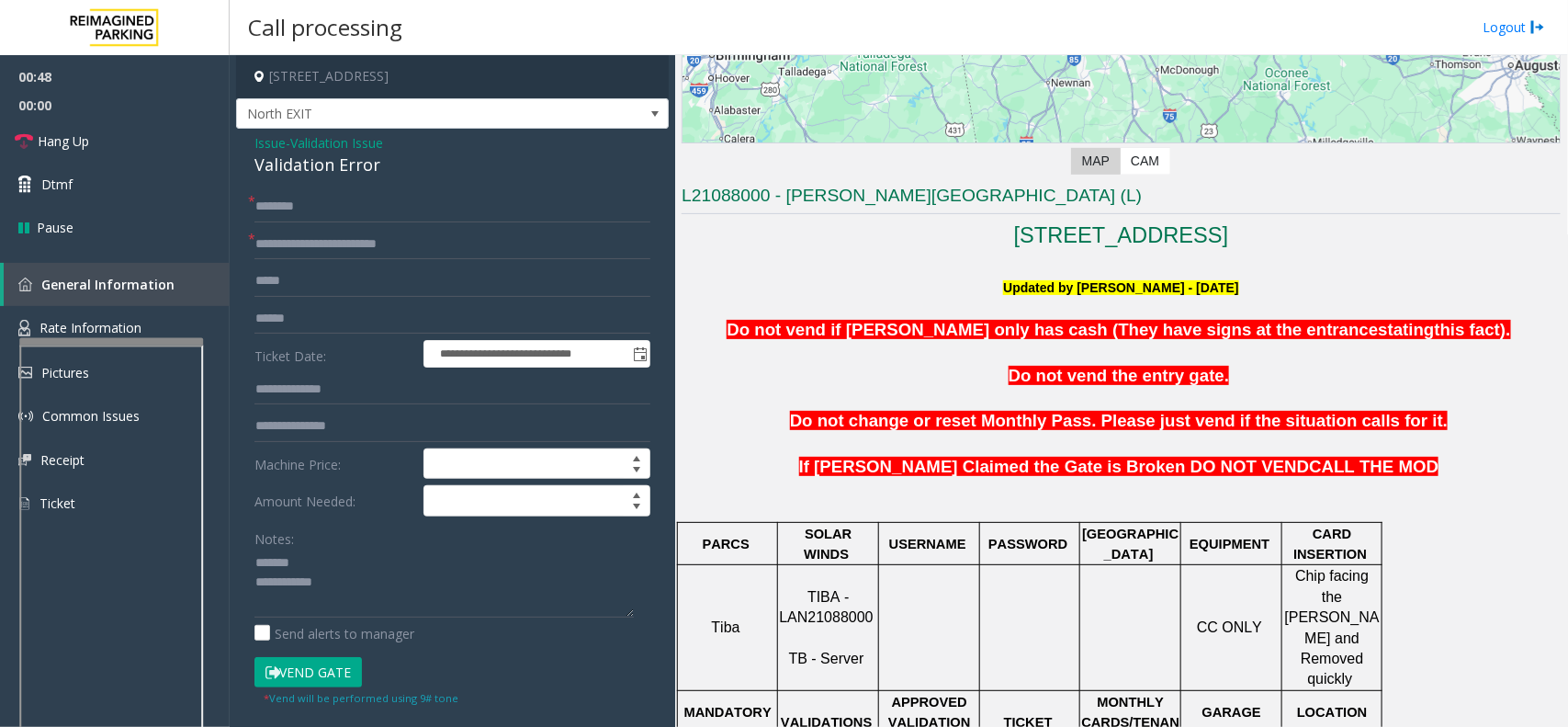 click on "Validation Error" 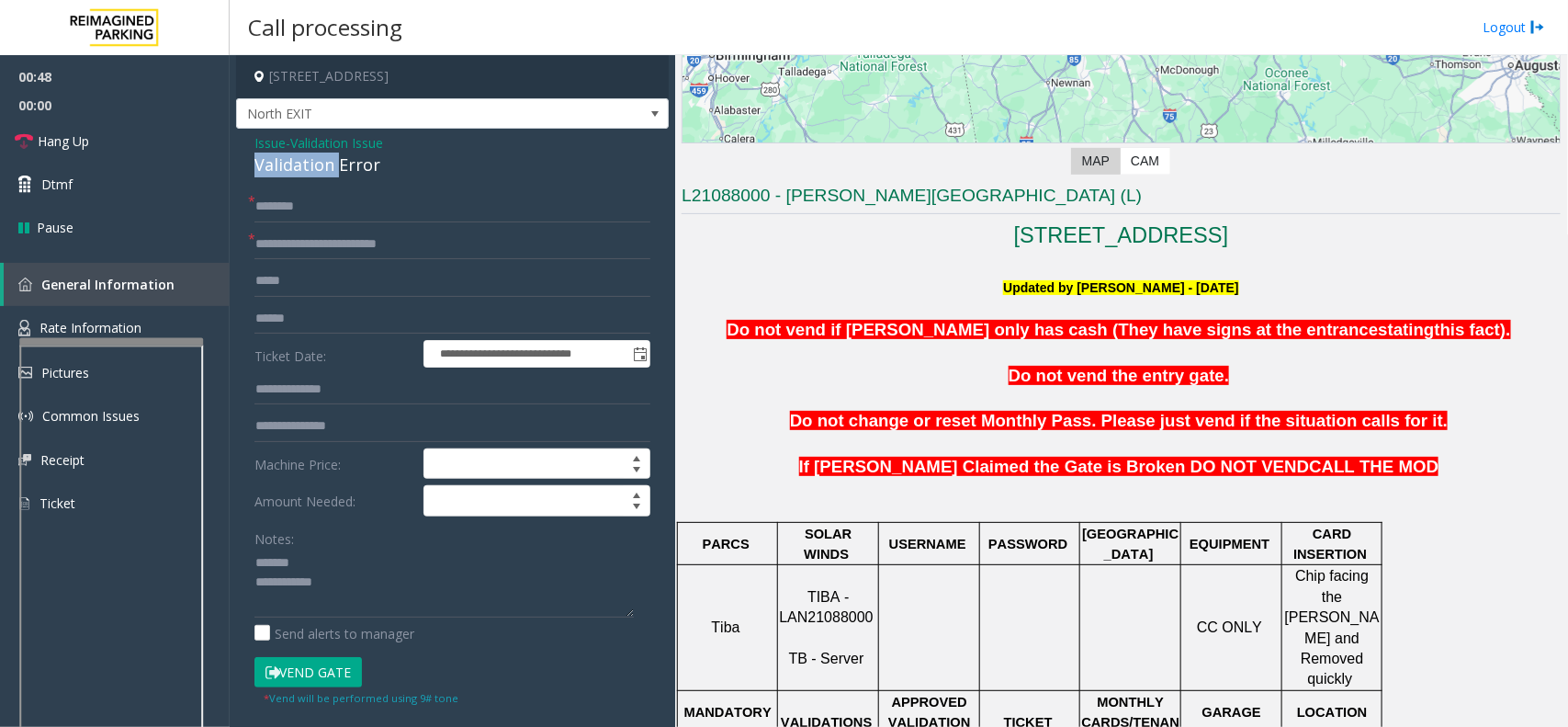 click on "Validation Error" 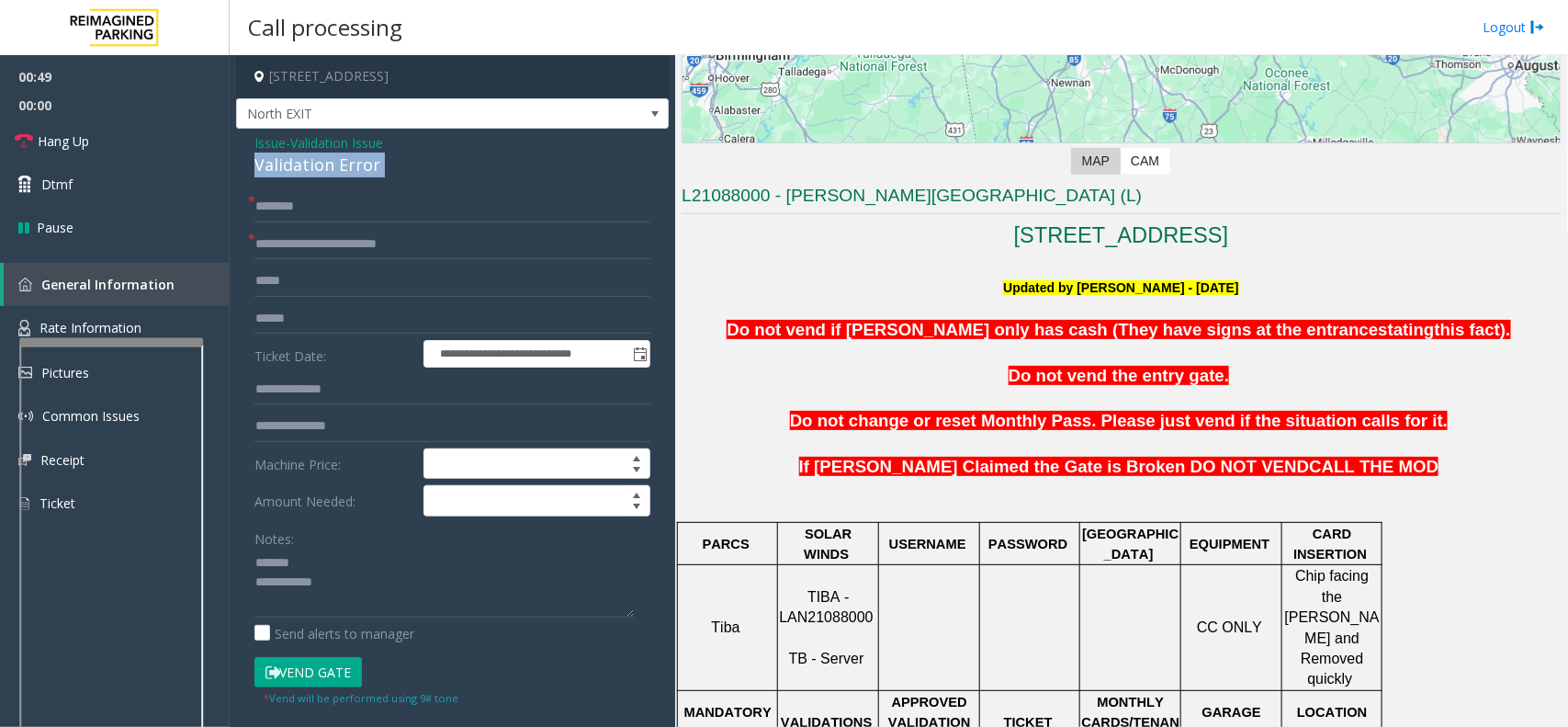 click on "Validation Error" 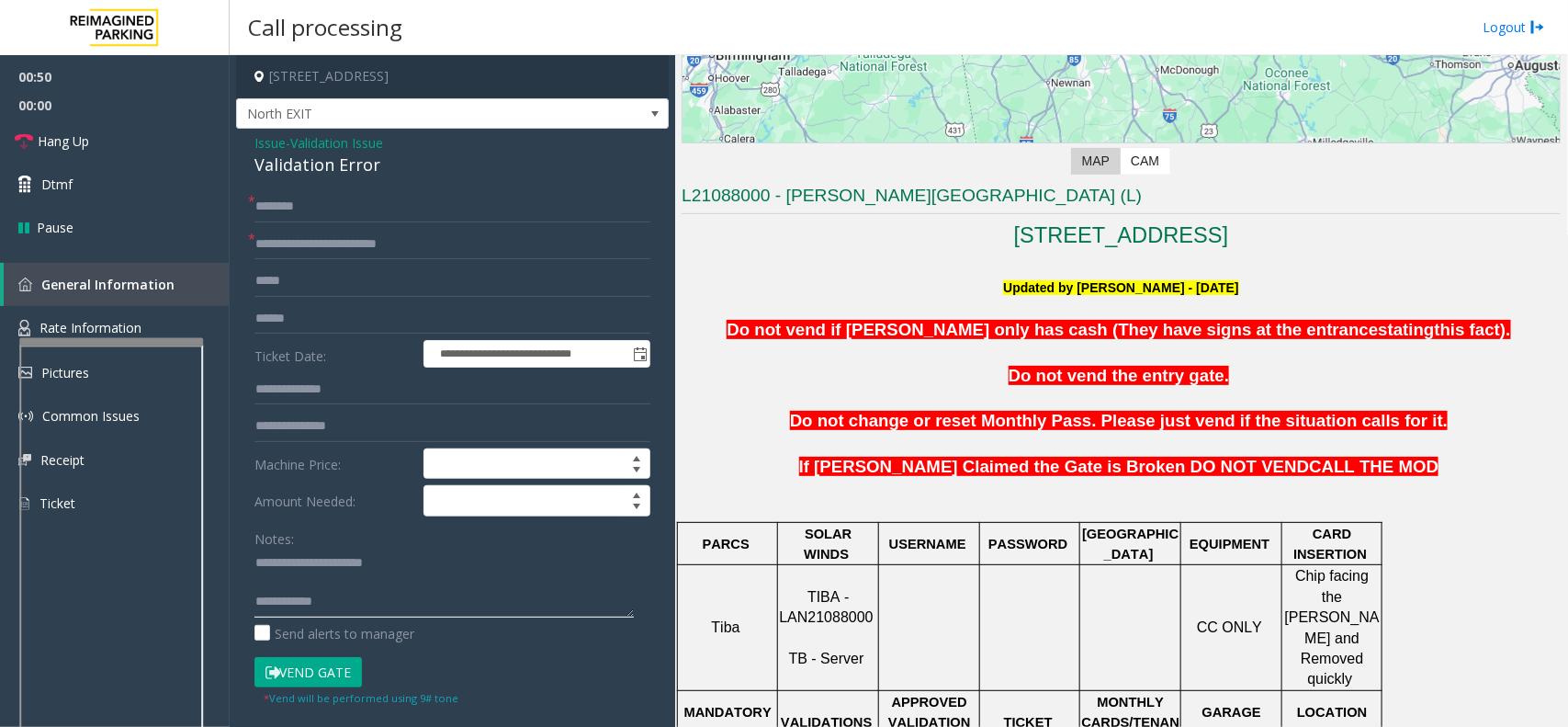 click 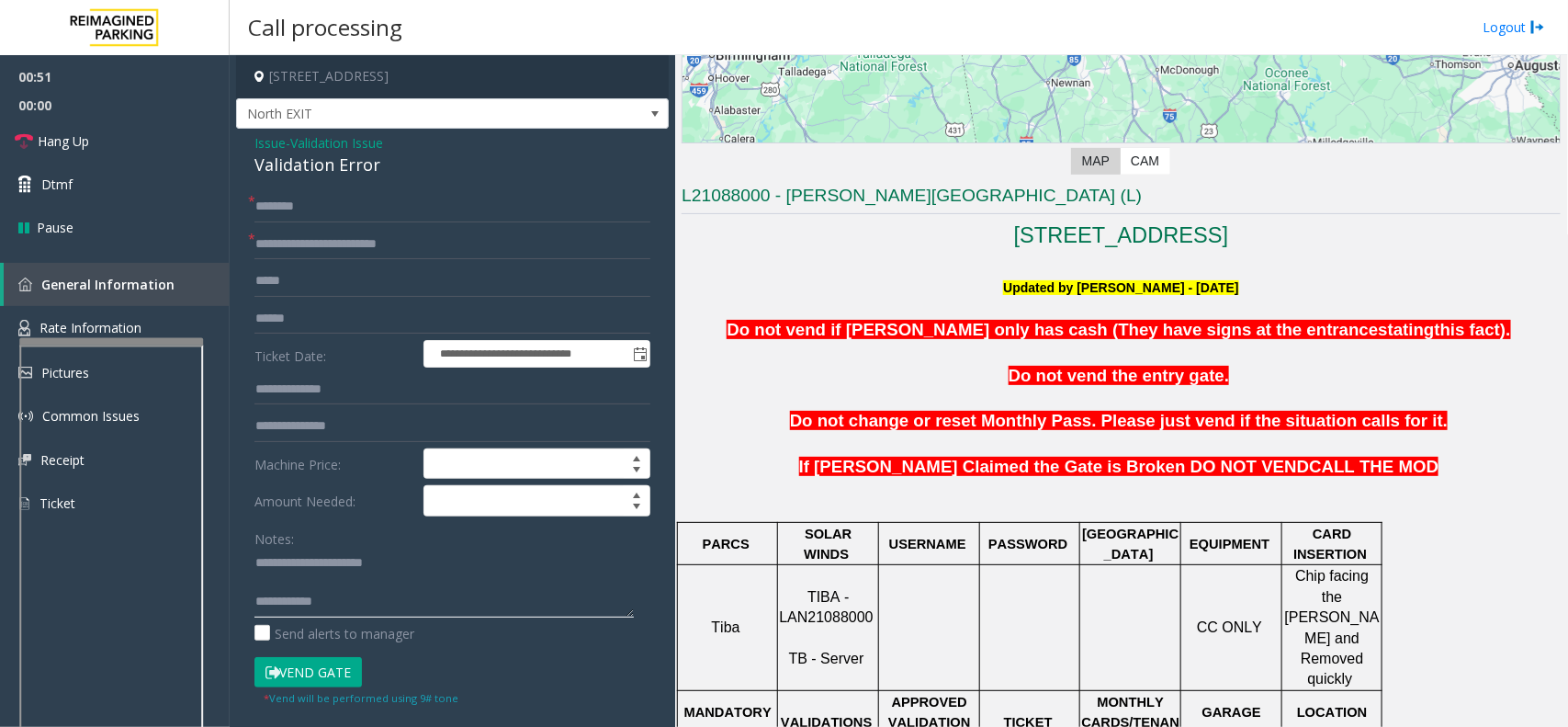 click 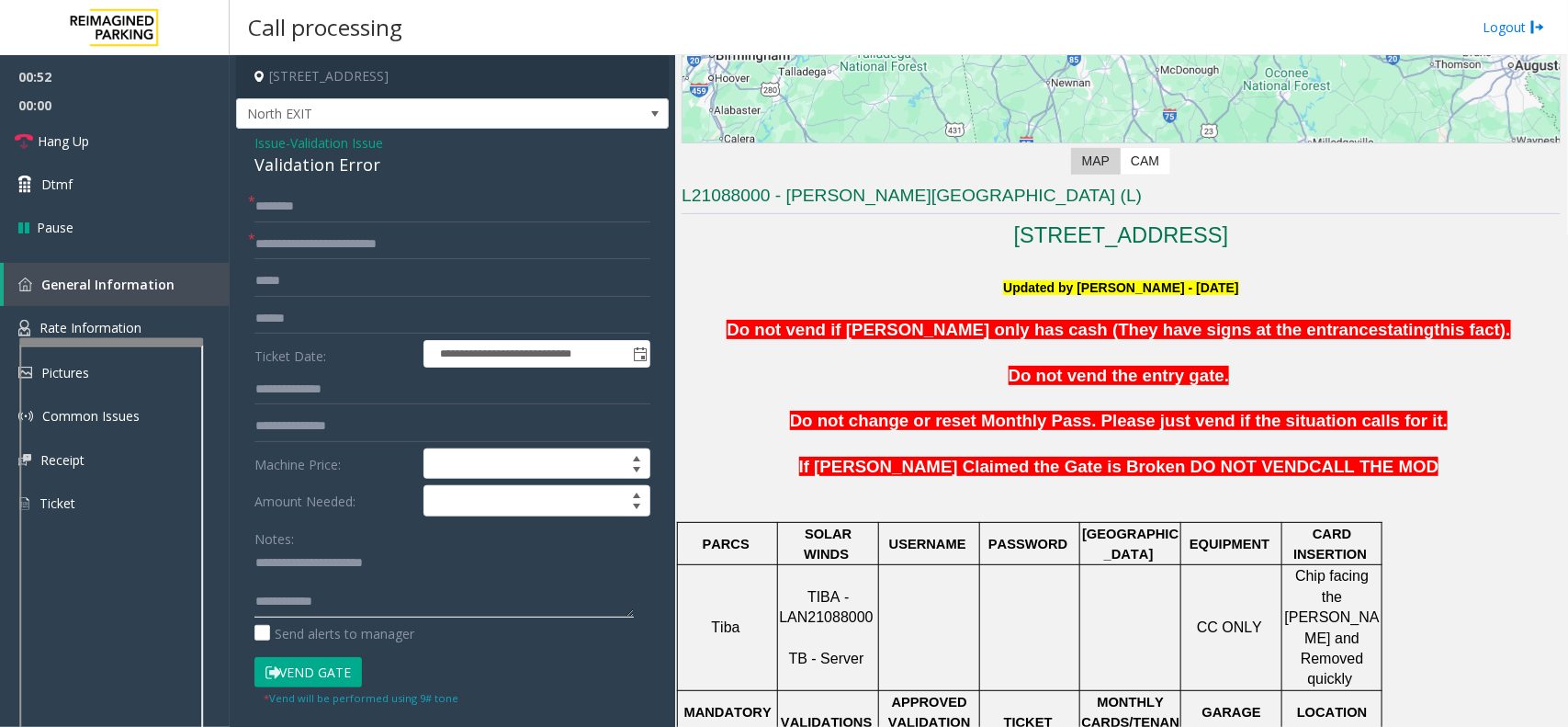 type on "**********" 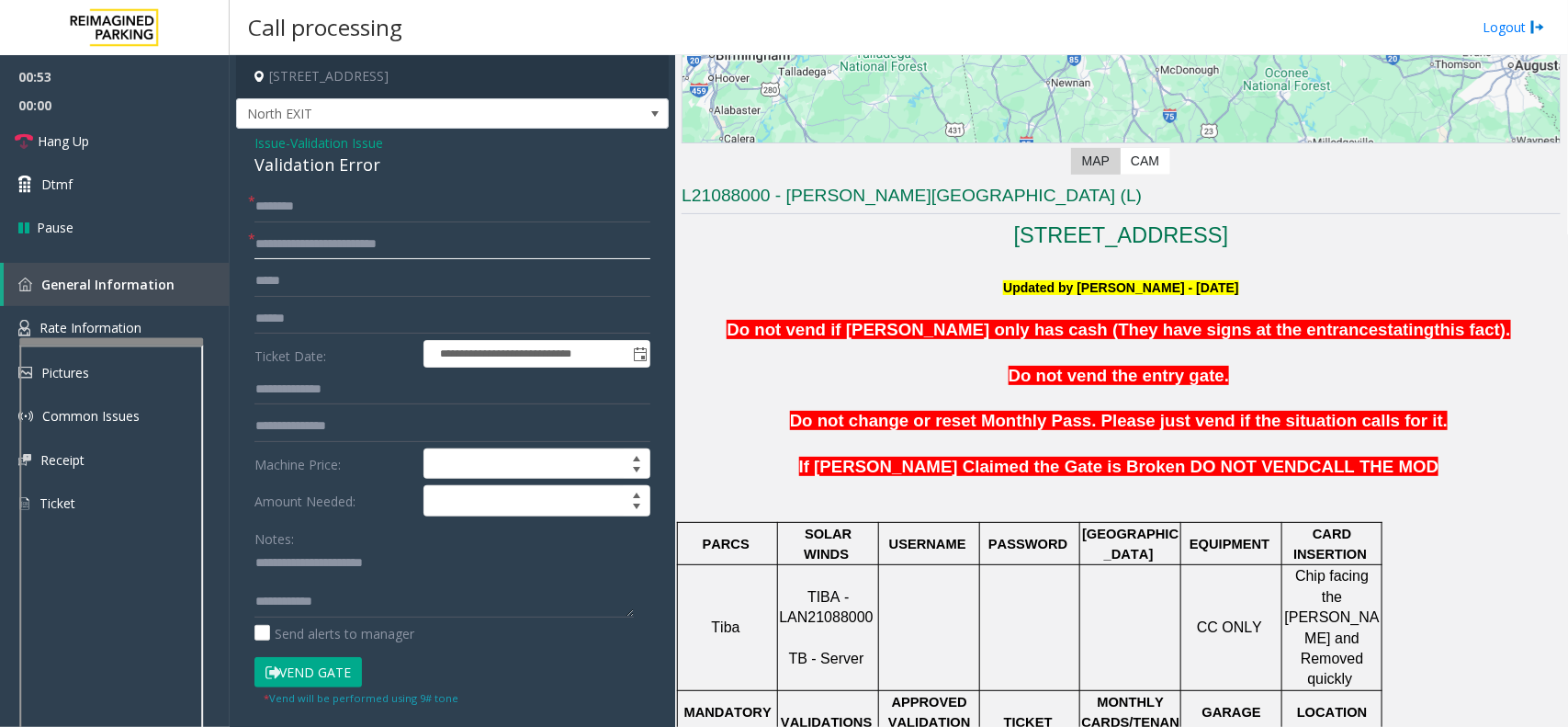 drag, startPoint x: 459, startPoint y: 233, endPoint x: 235, endPoint y: 251, distance: 224.7221 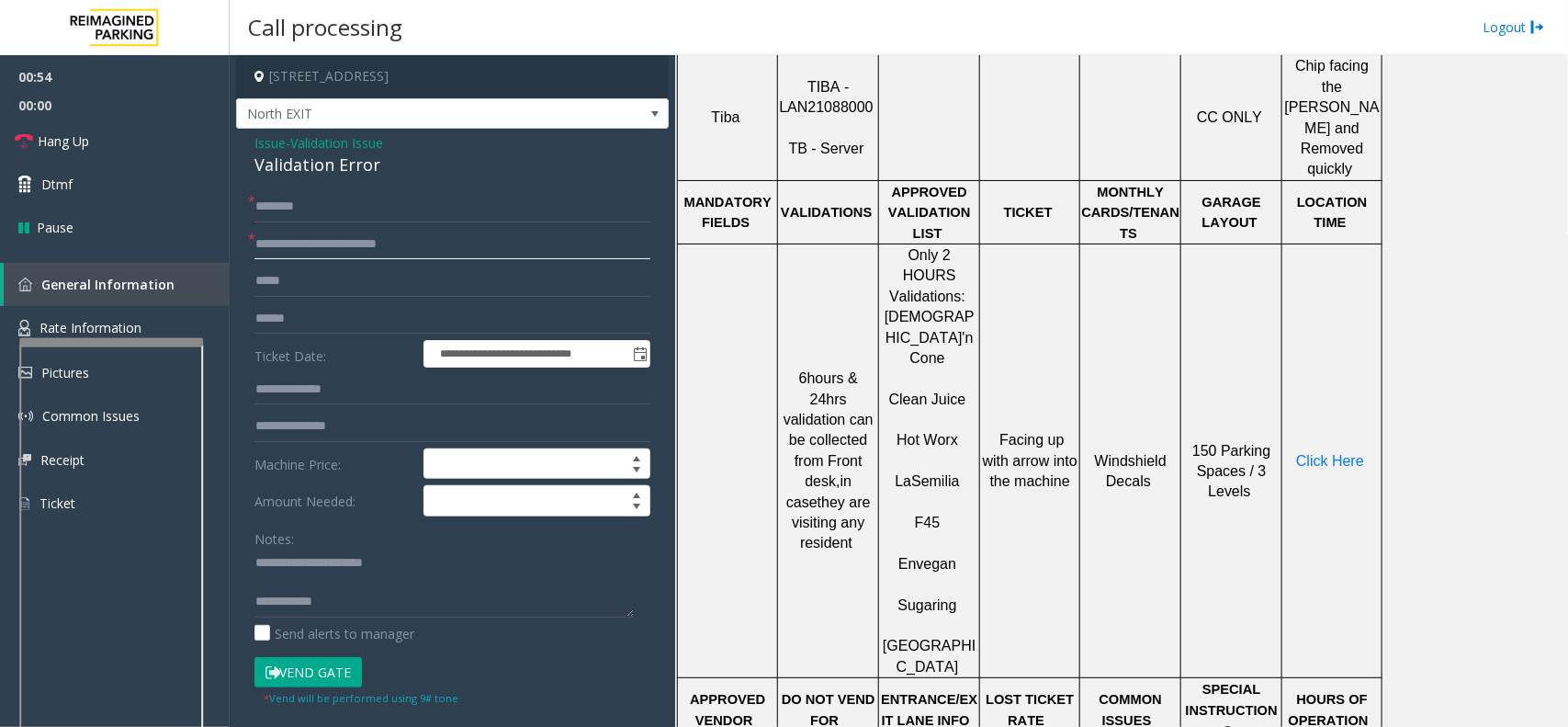 scroll, scrollTop: 919, scrollLeft: 0, axis: vertical 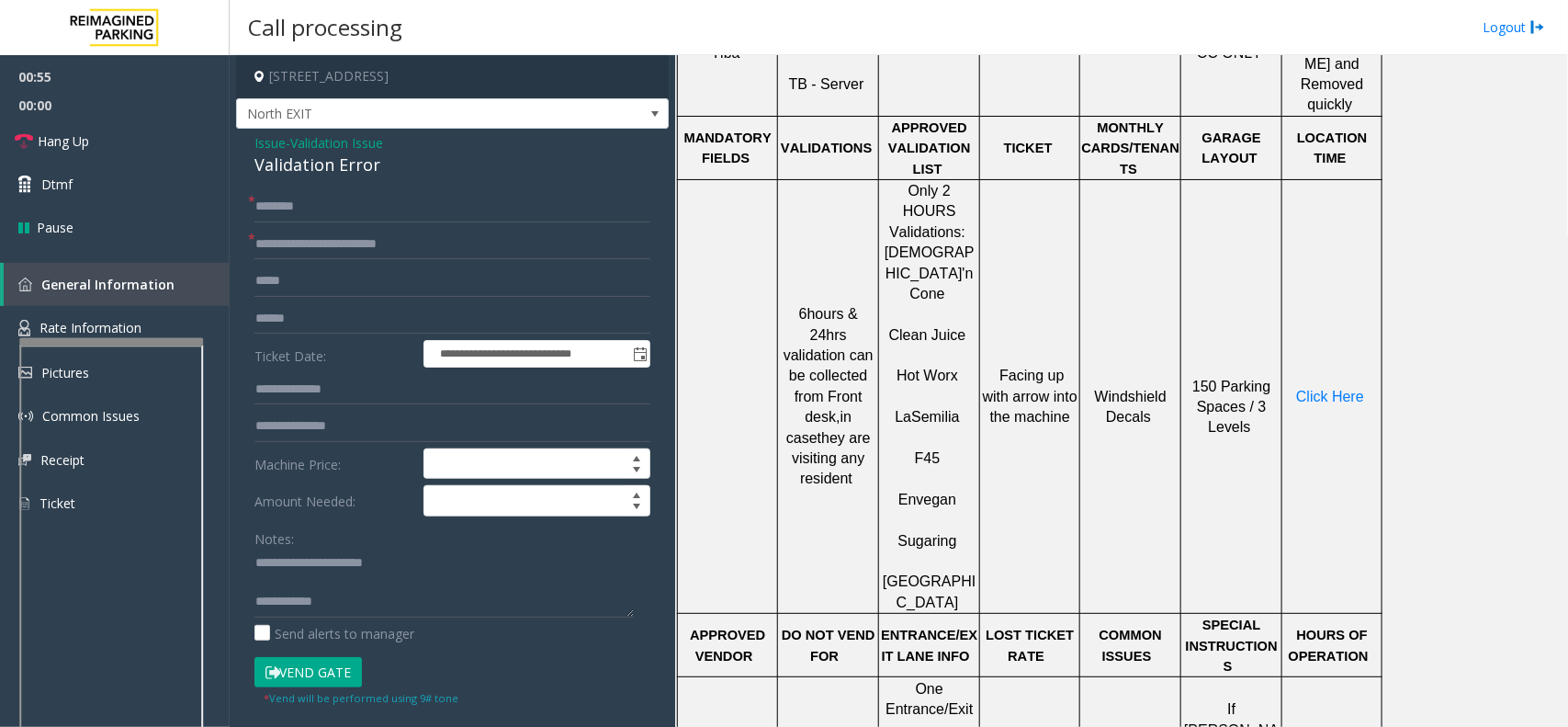 click on "Semilia" 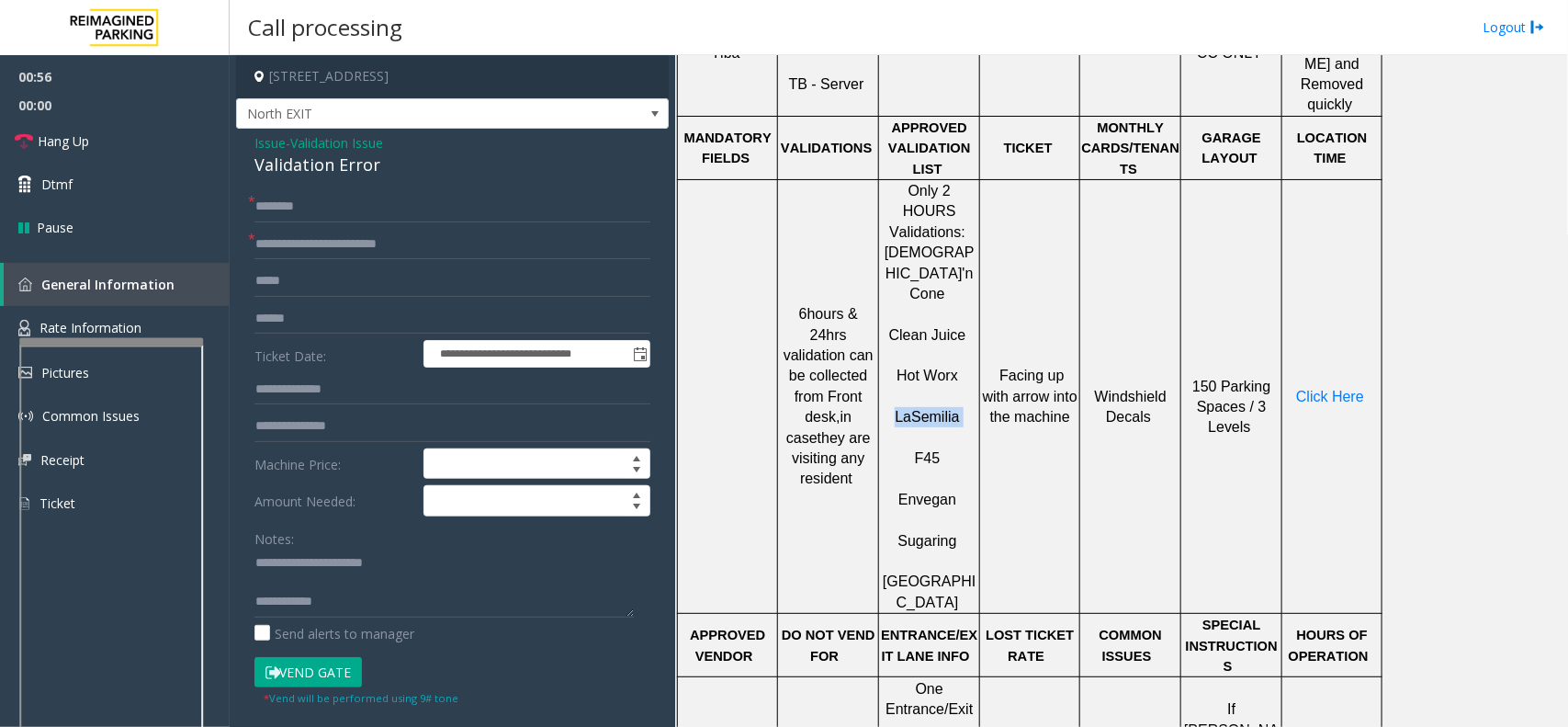 drag, startPoint x: 965, startPoint y: 322, endPoint x: 896, endPoint y: 322, distance: 69 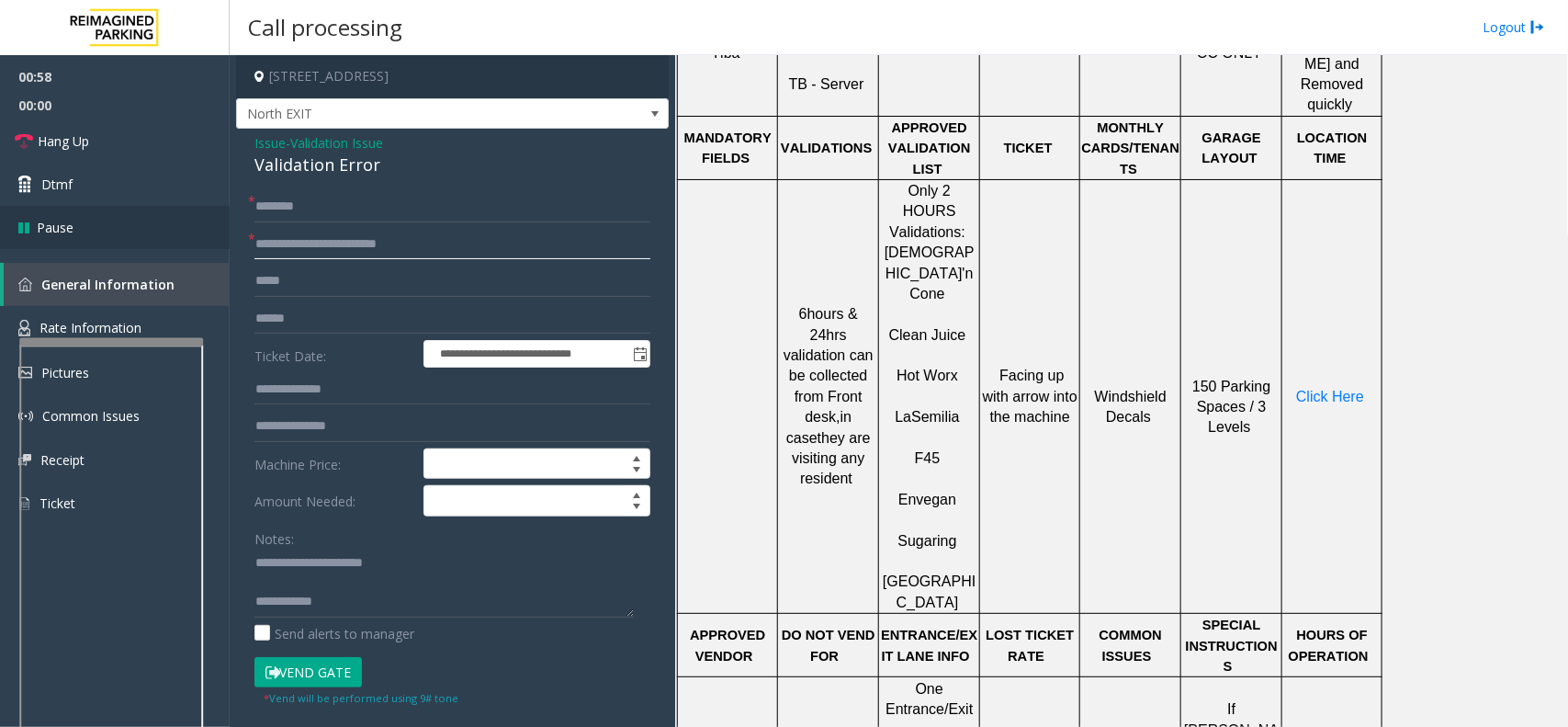 drag, startPoint x: 540, startPoint y: 245, endPoint x: 48, endPoint y: 246, distance: 492.001 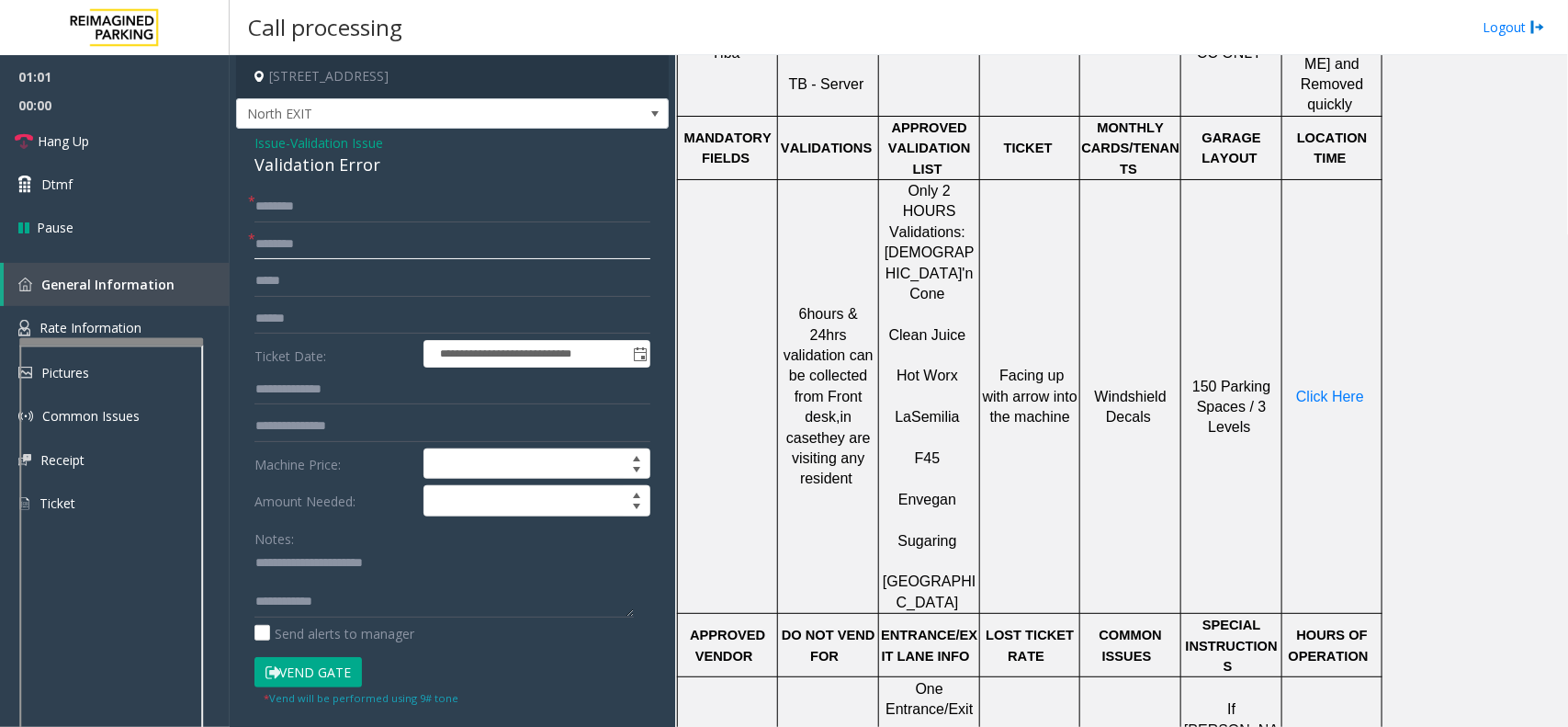 paste on "**********" 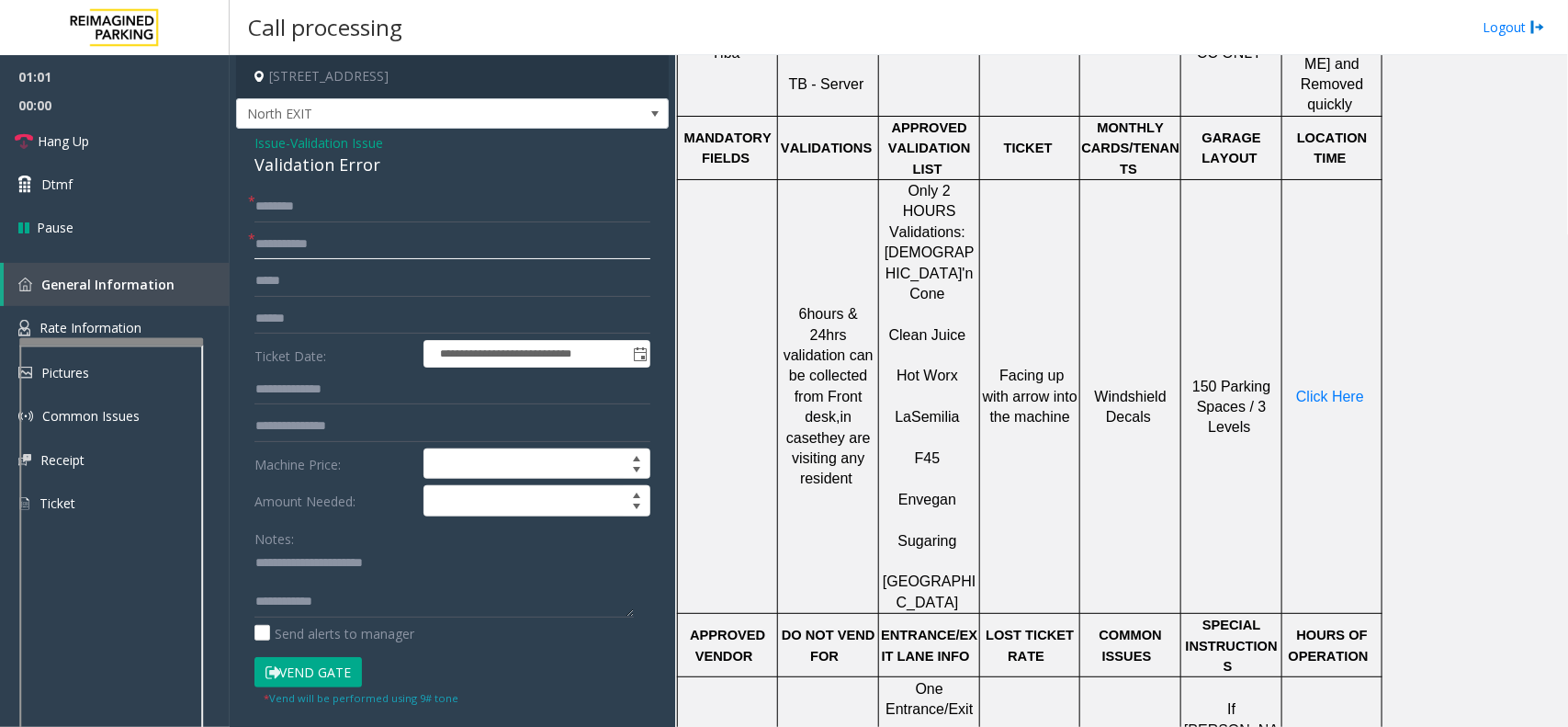 type on "**********" 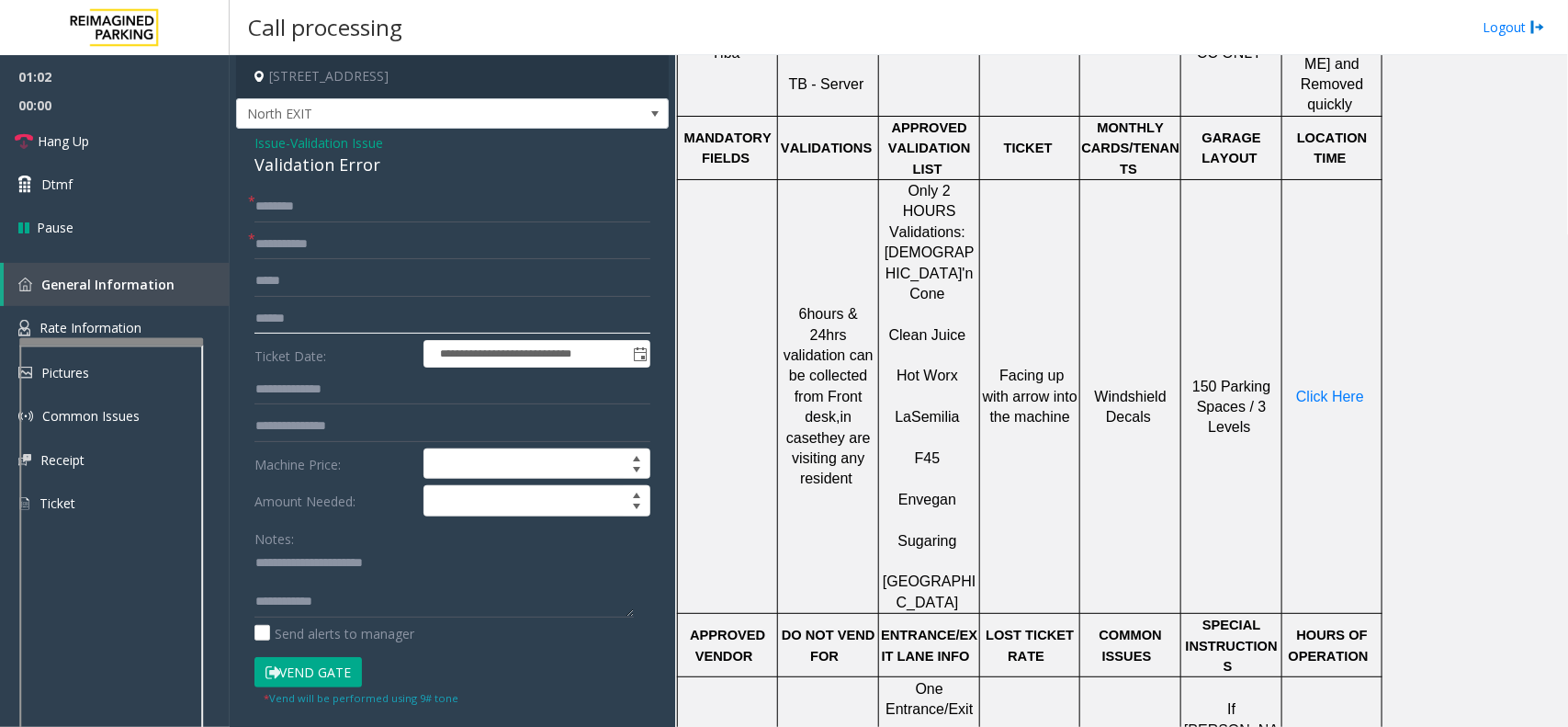 click 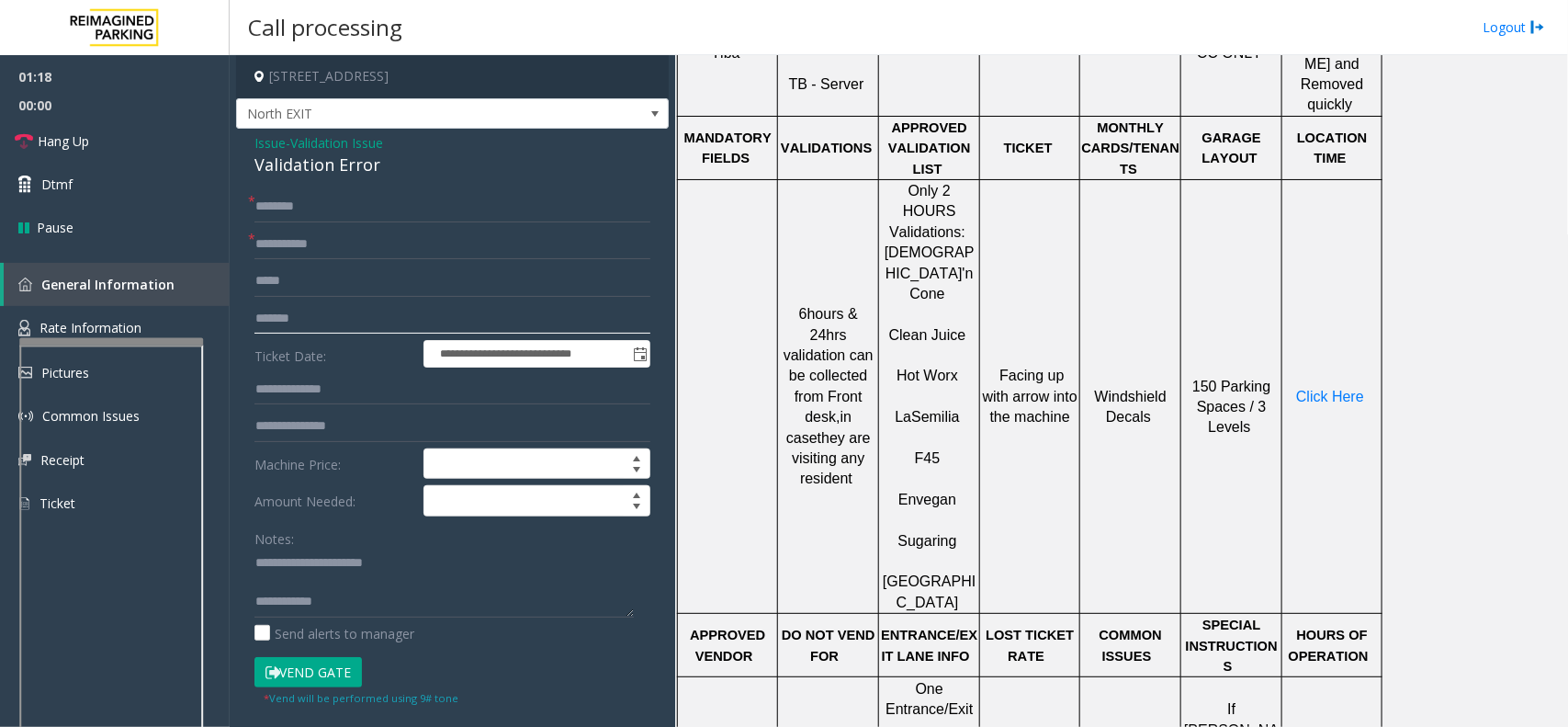 type on "*******" 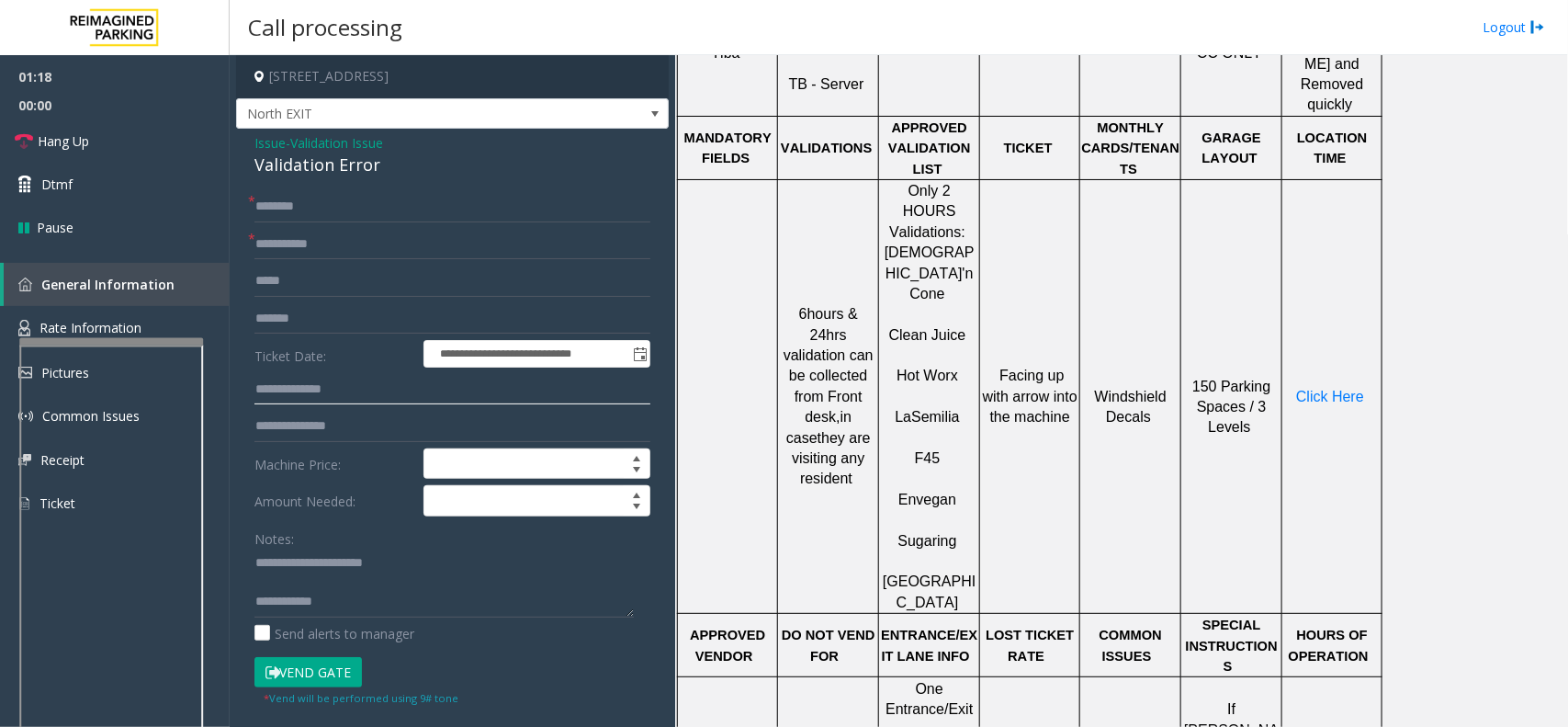 click 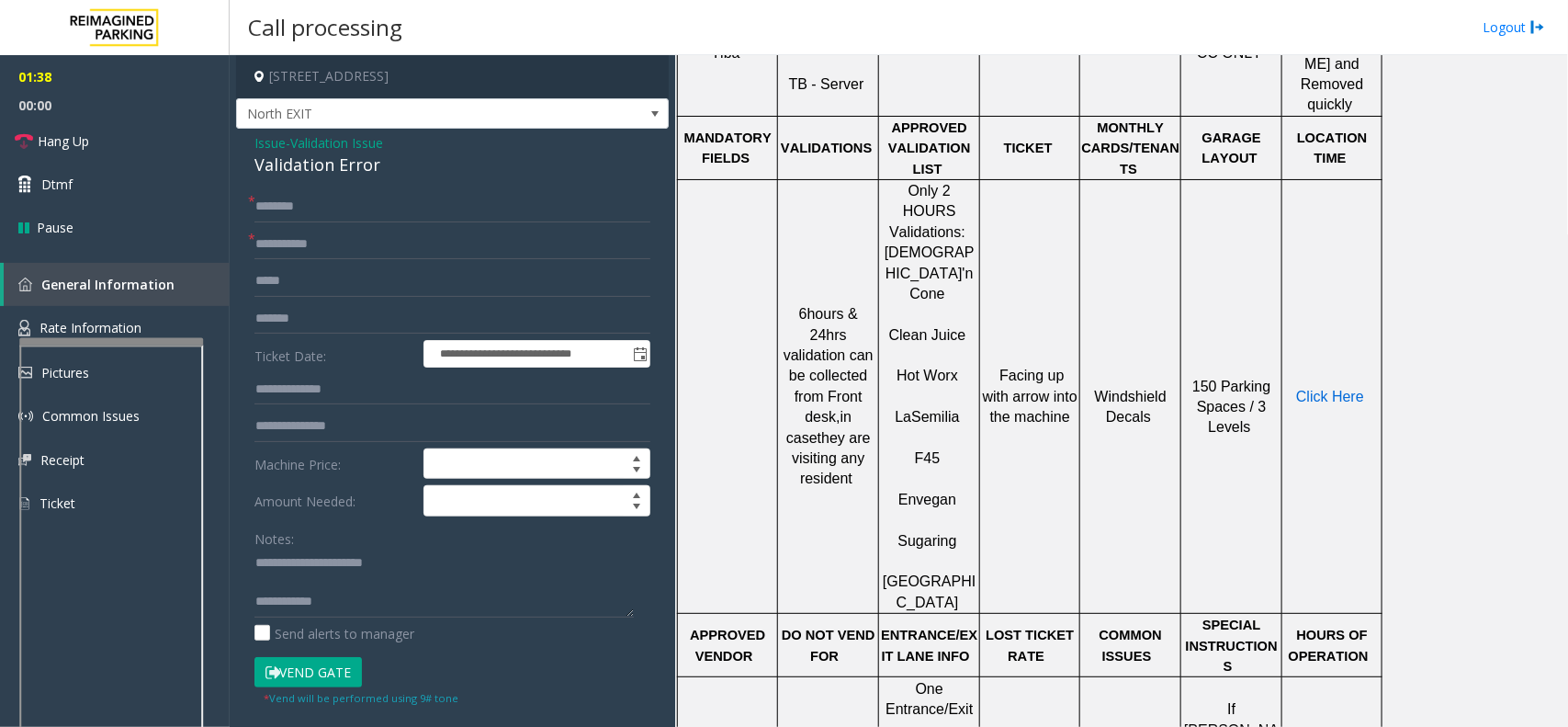 click on "Click Here" 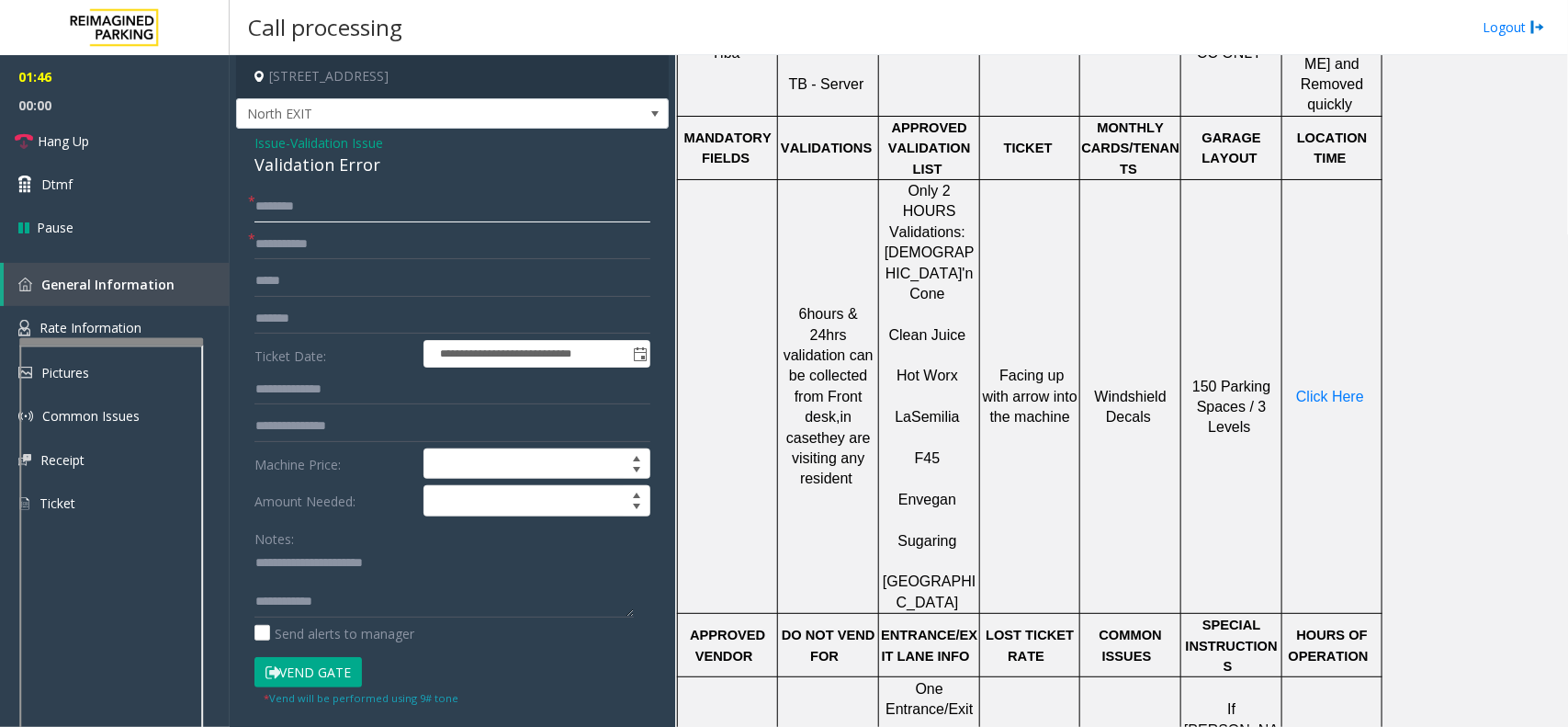 click 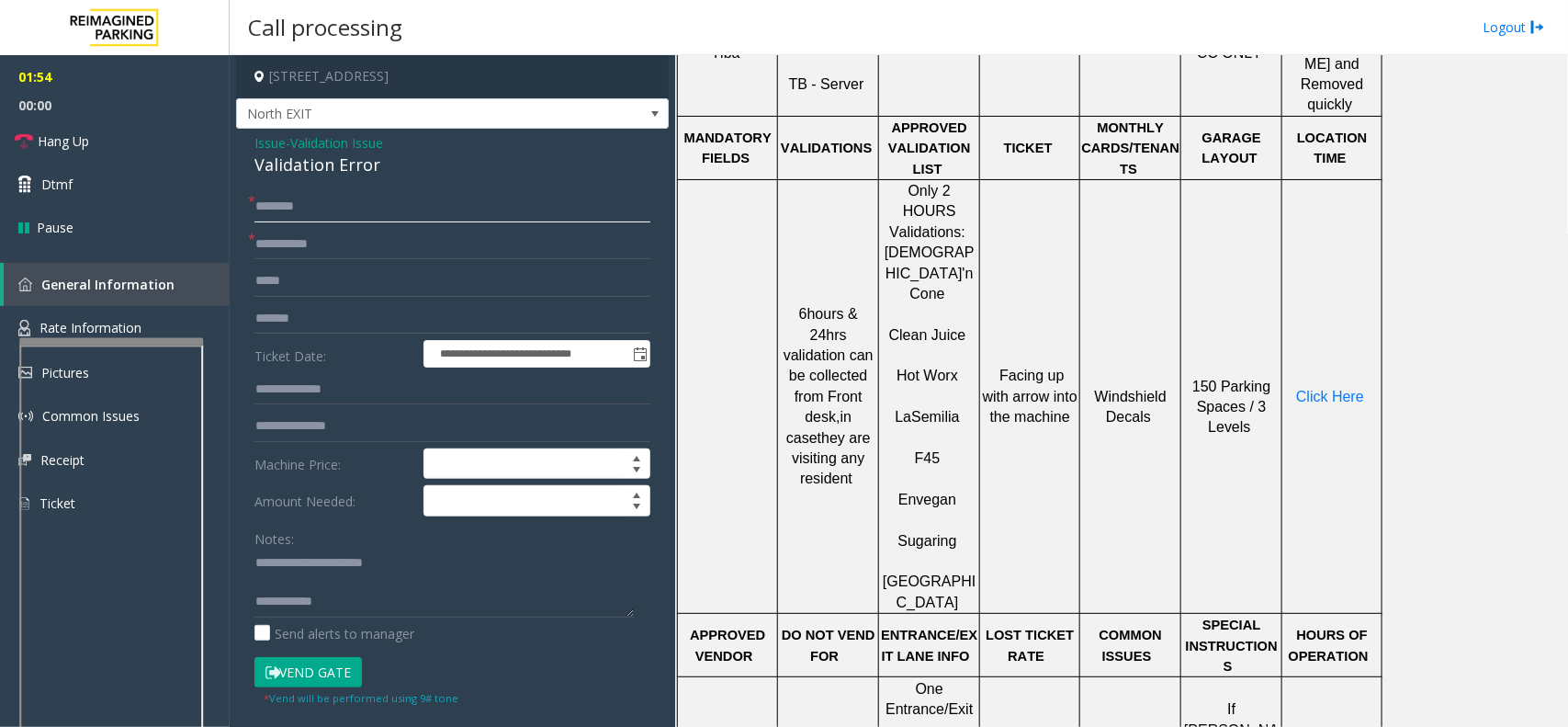 click 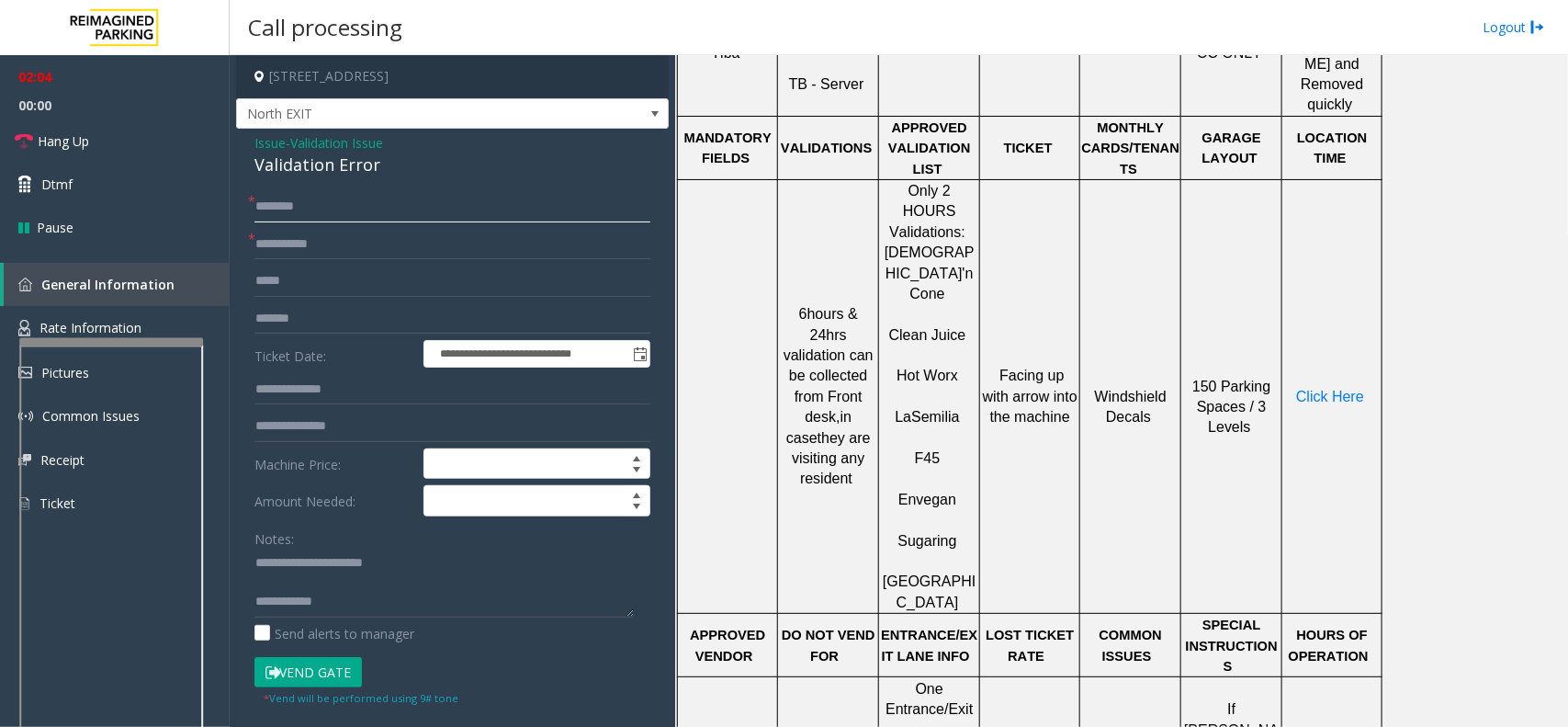 drag, startPoint x: 288, startPoint y: 205, endPoint x: 269, endPoint y: 216, distance: 21.954498 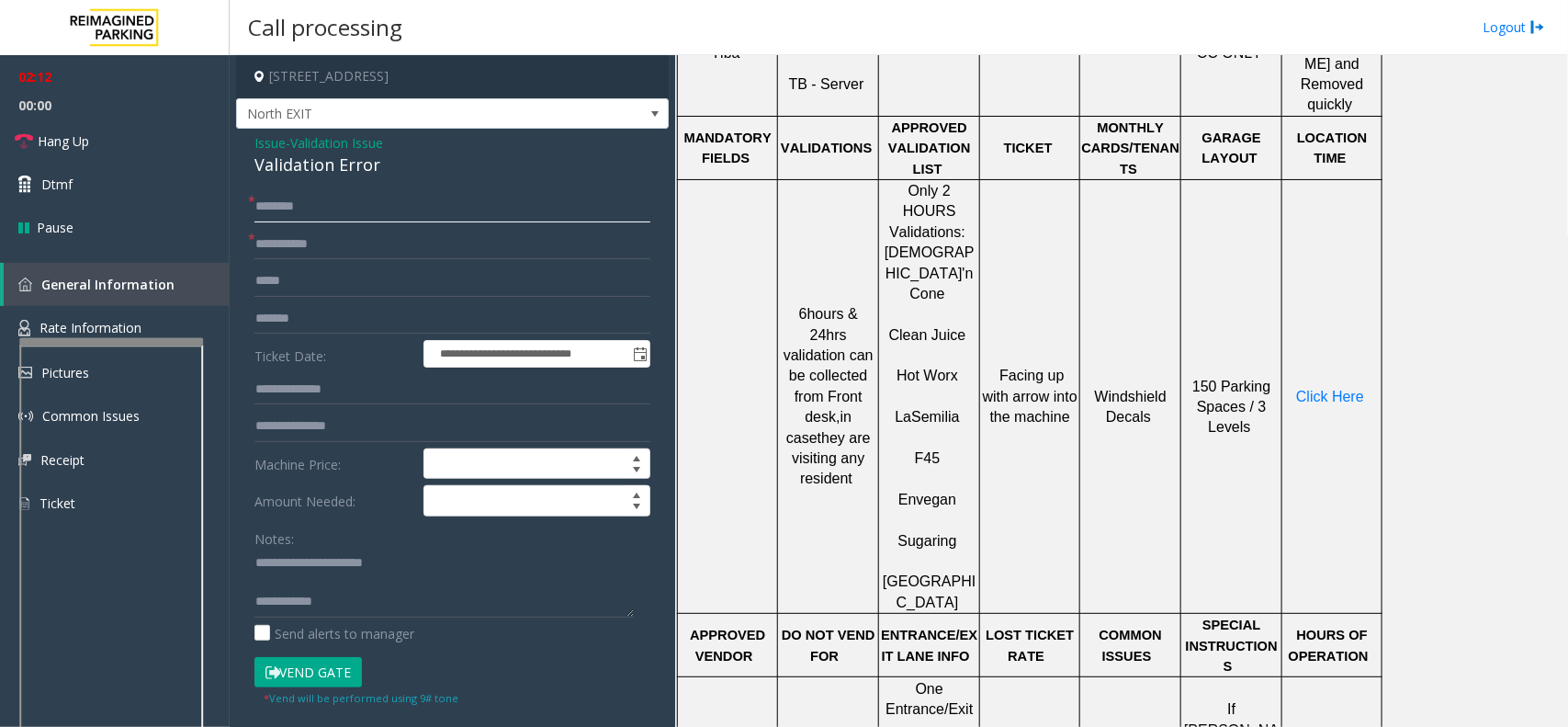 type on "*******" 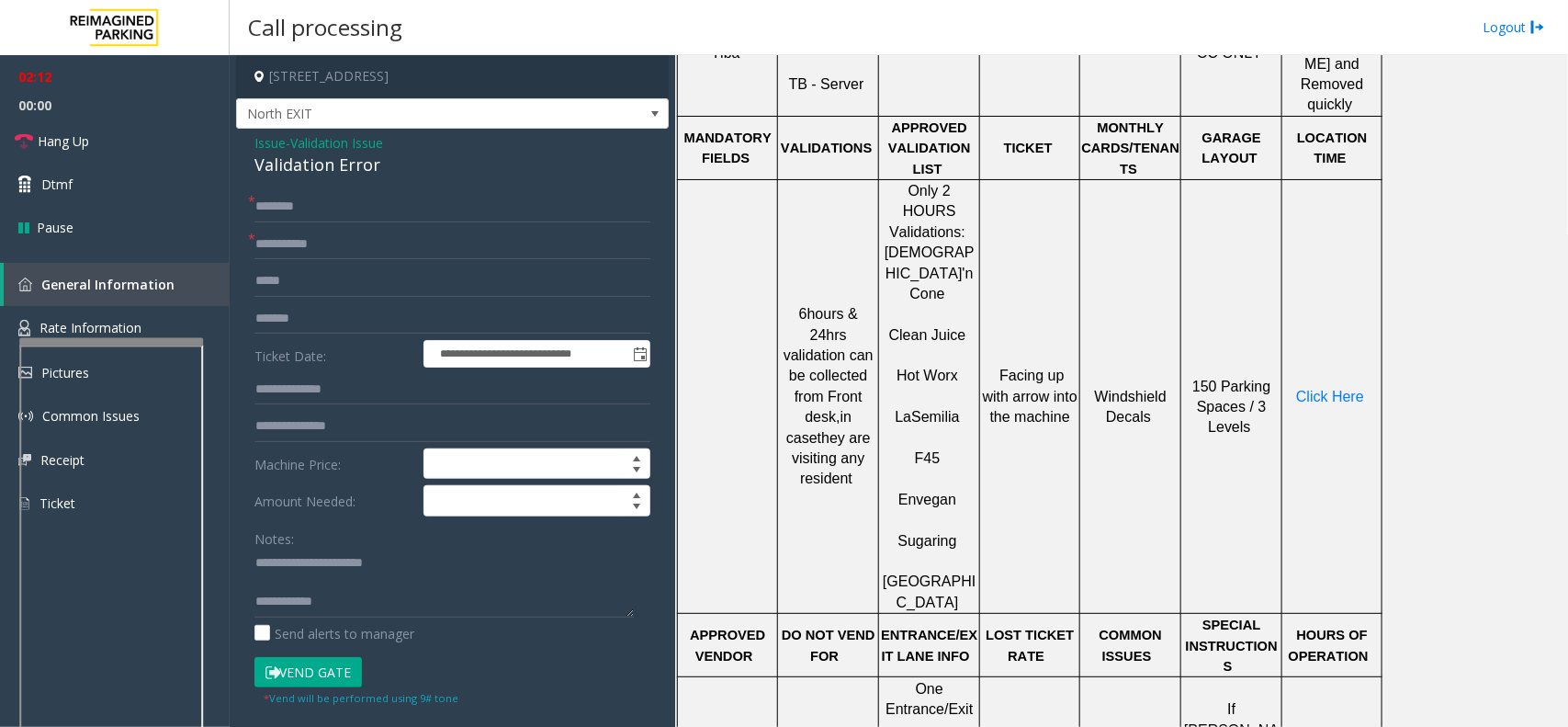 drag, startPoint x: 320, startPoint y: 678, endPoint x: 317, endPoint y: 654, distance: 24.186773 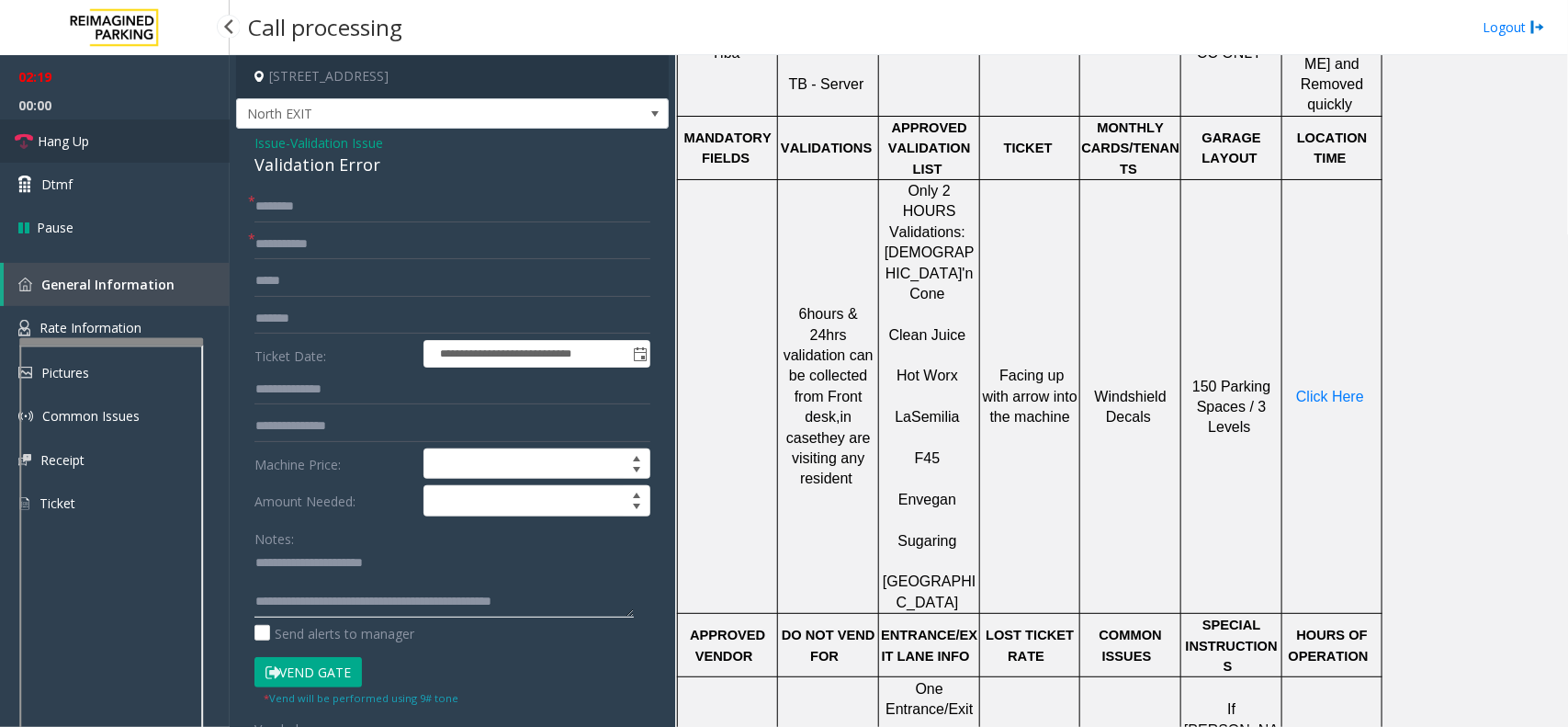 type on "**********" 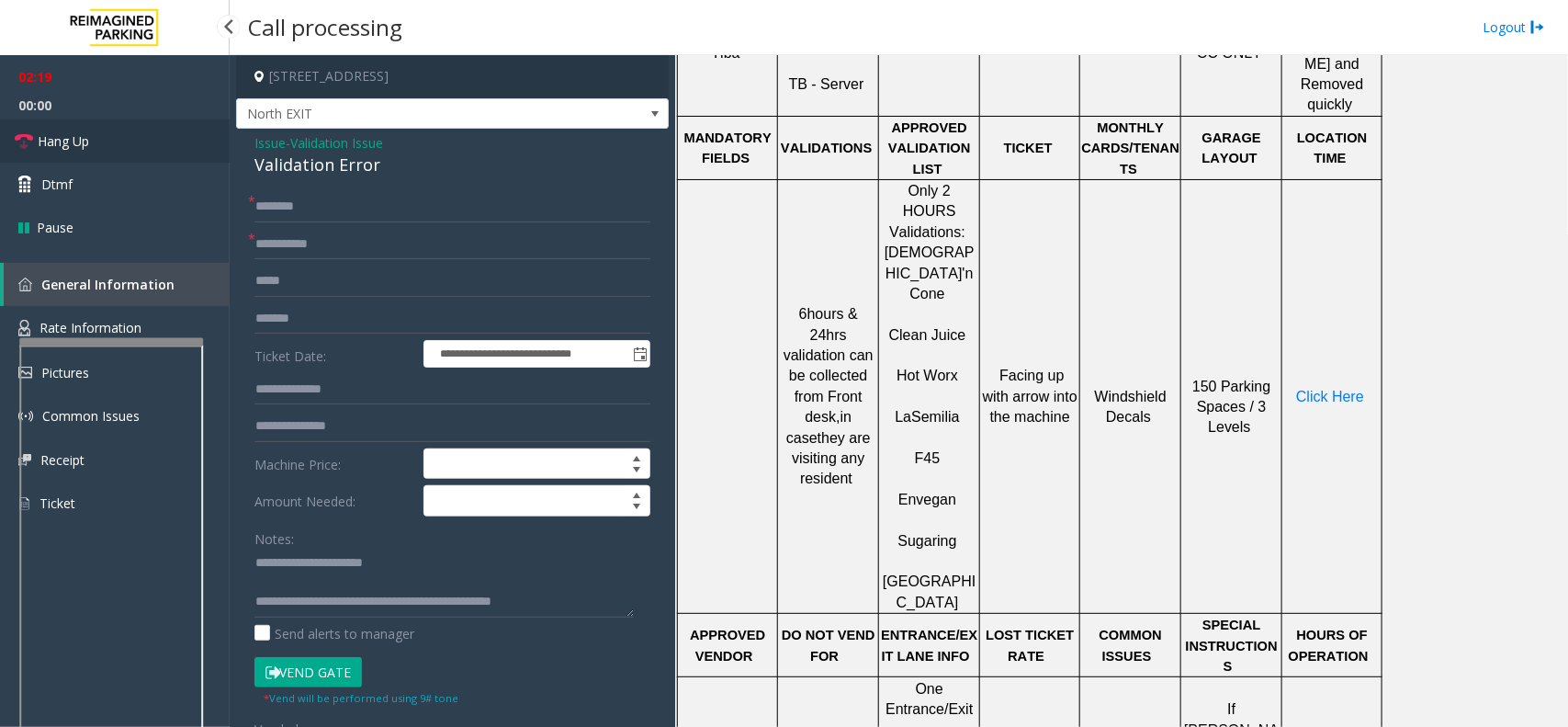 click on "Hang Up" at bounding box center (115, 141) 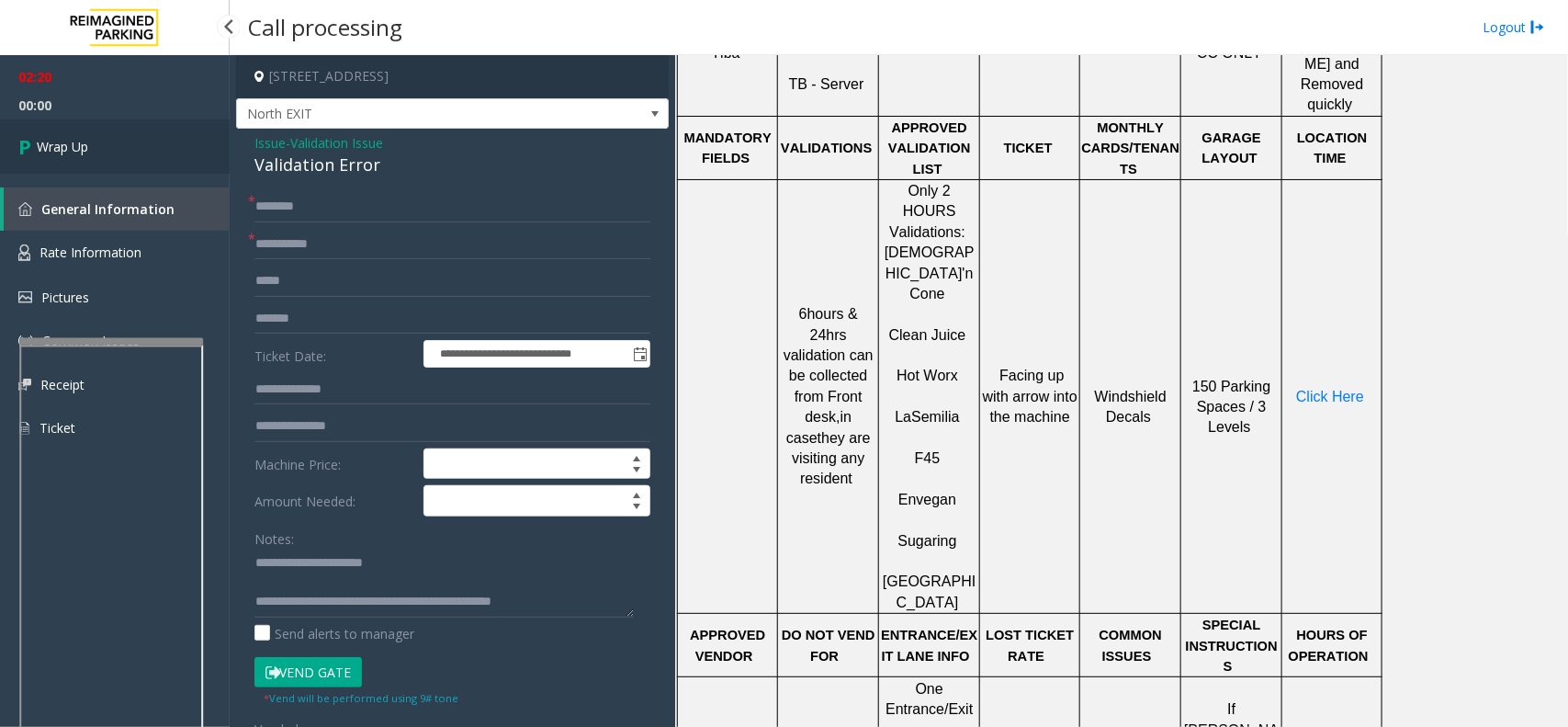 click on "Wrap Up" at bounding box center (115, 146) 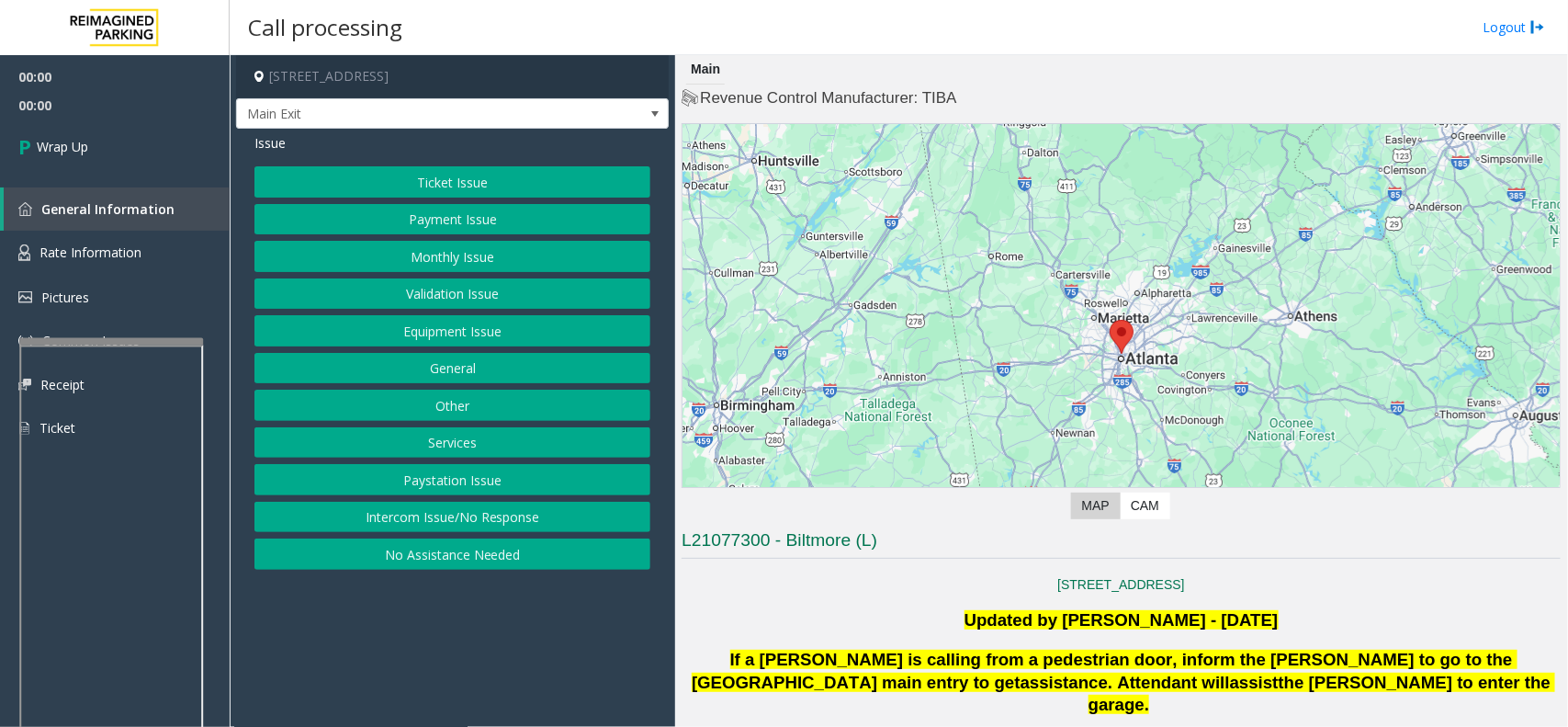 click on "Intercom Issue/No Response" 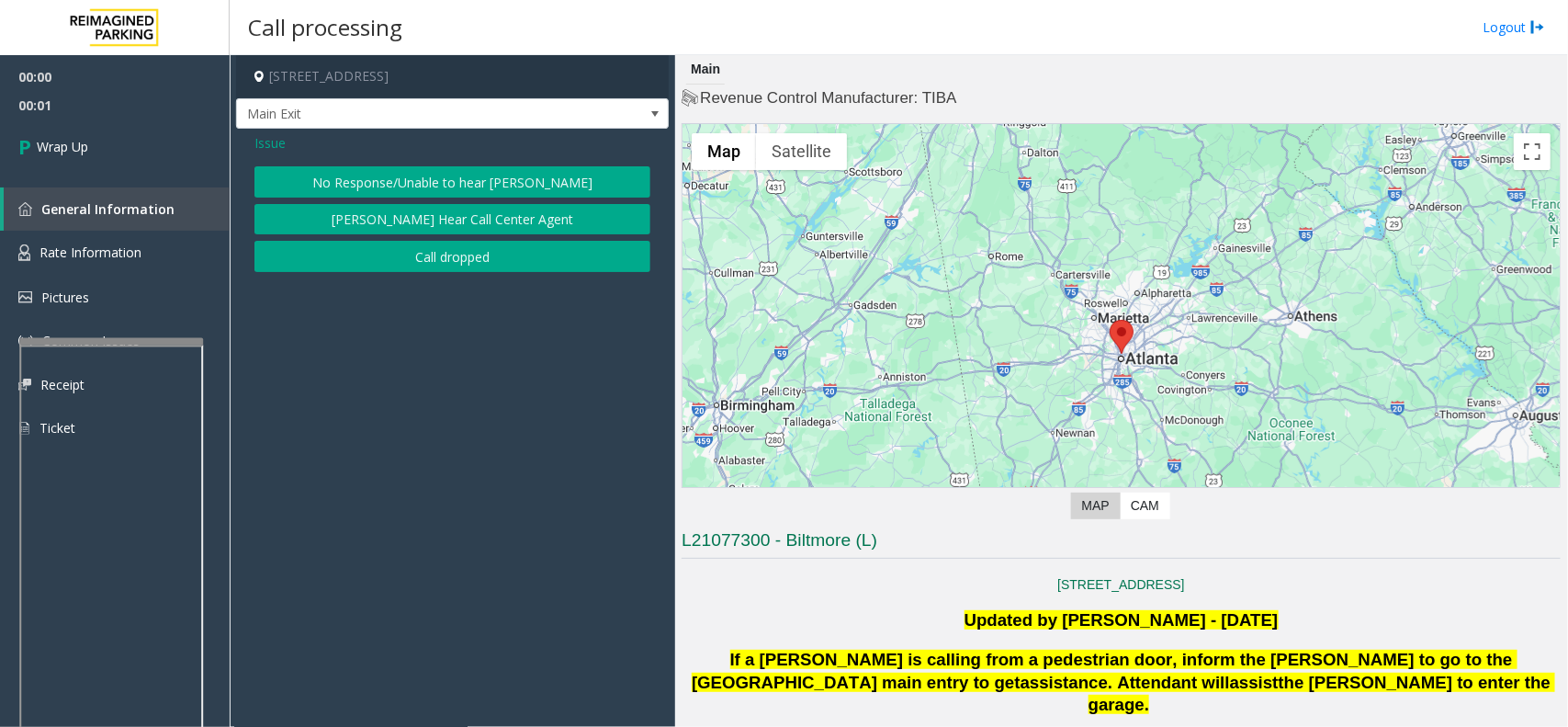 click on "Call dropped" 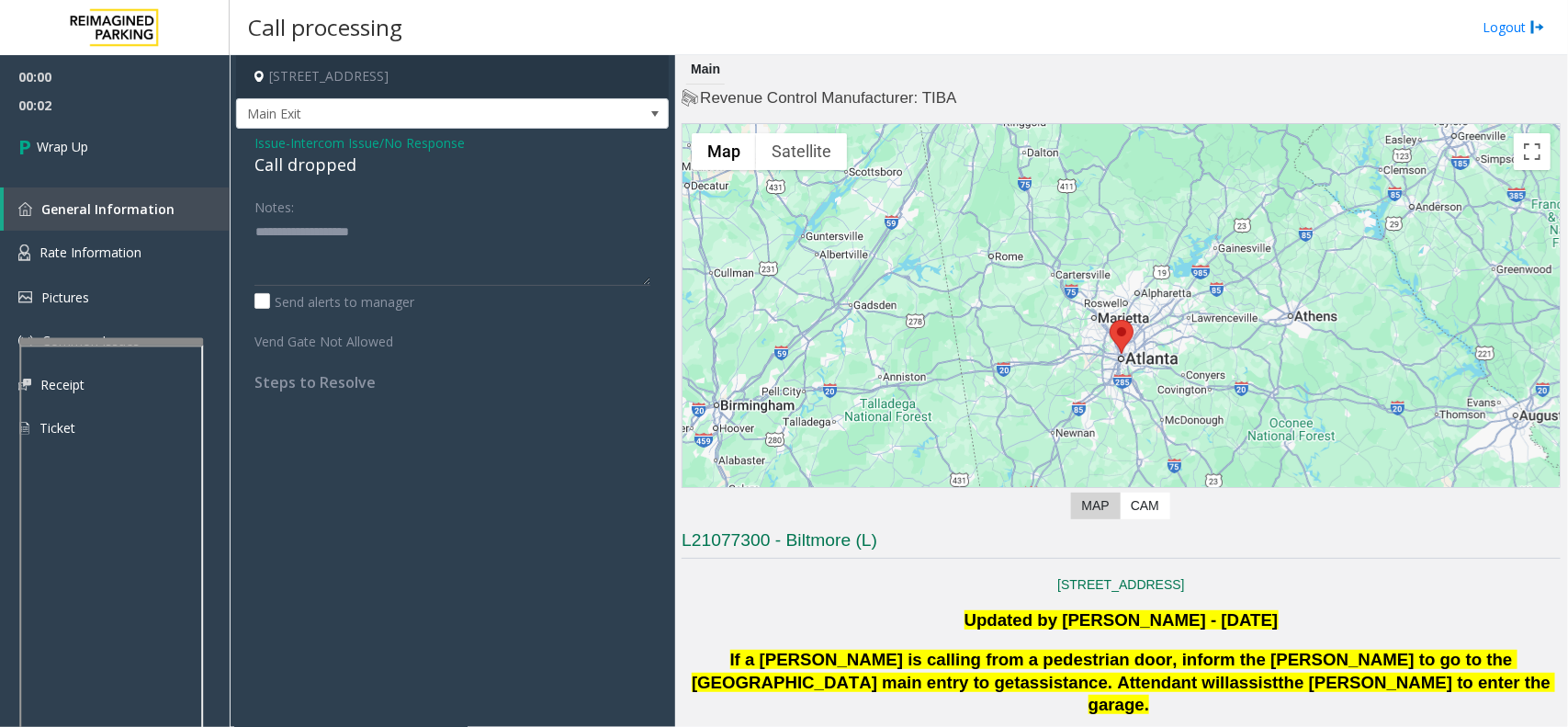 click on "Call dropped" 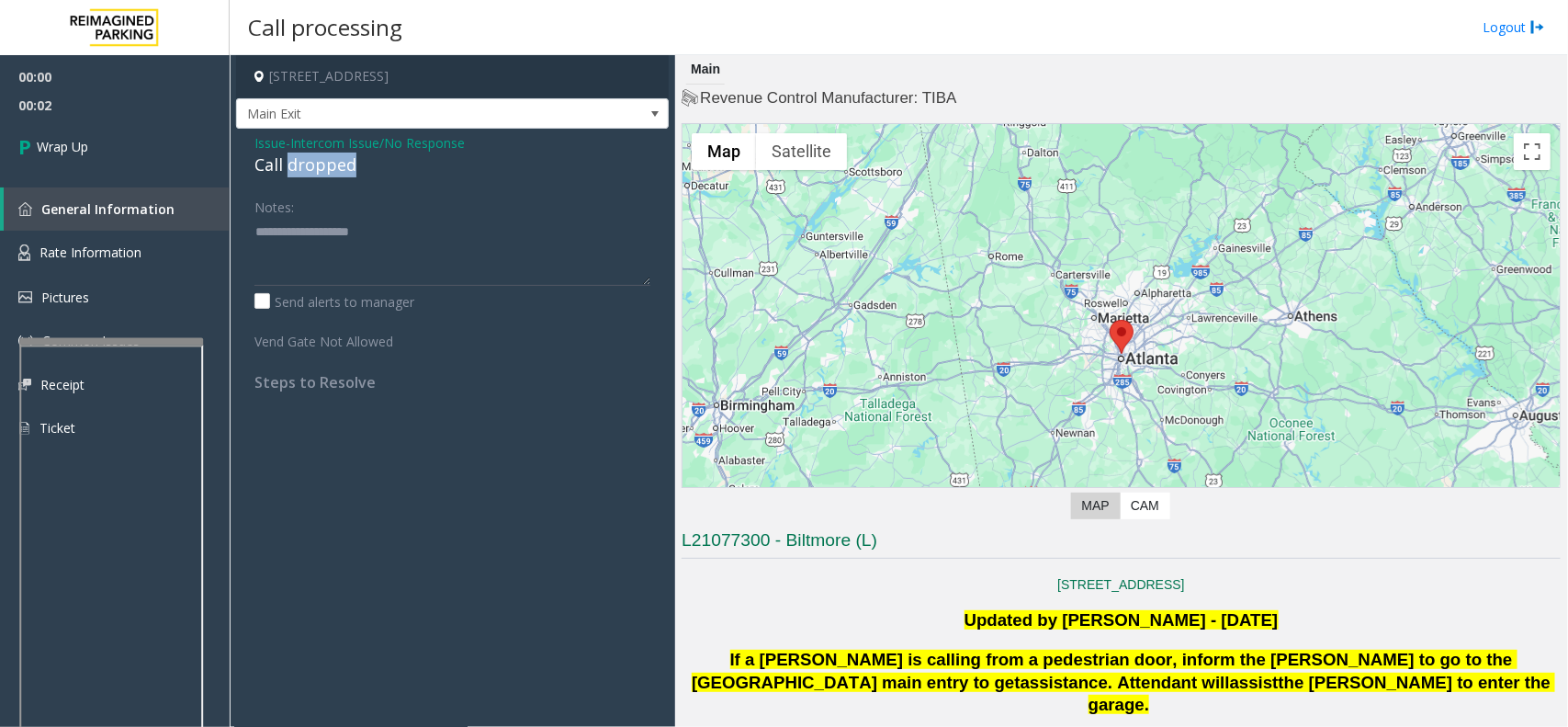 click on "Call dropped" 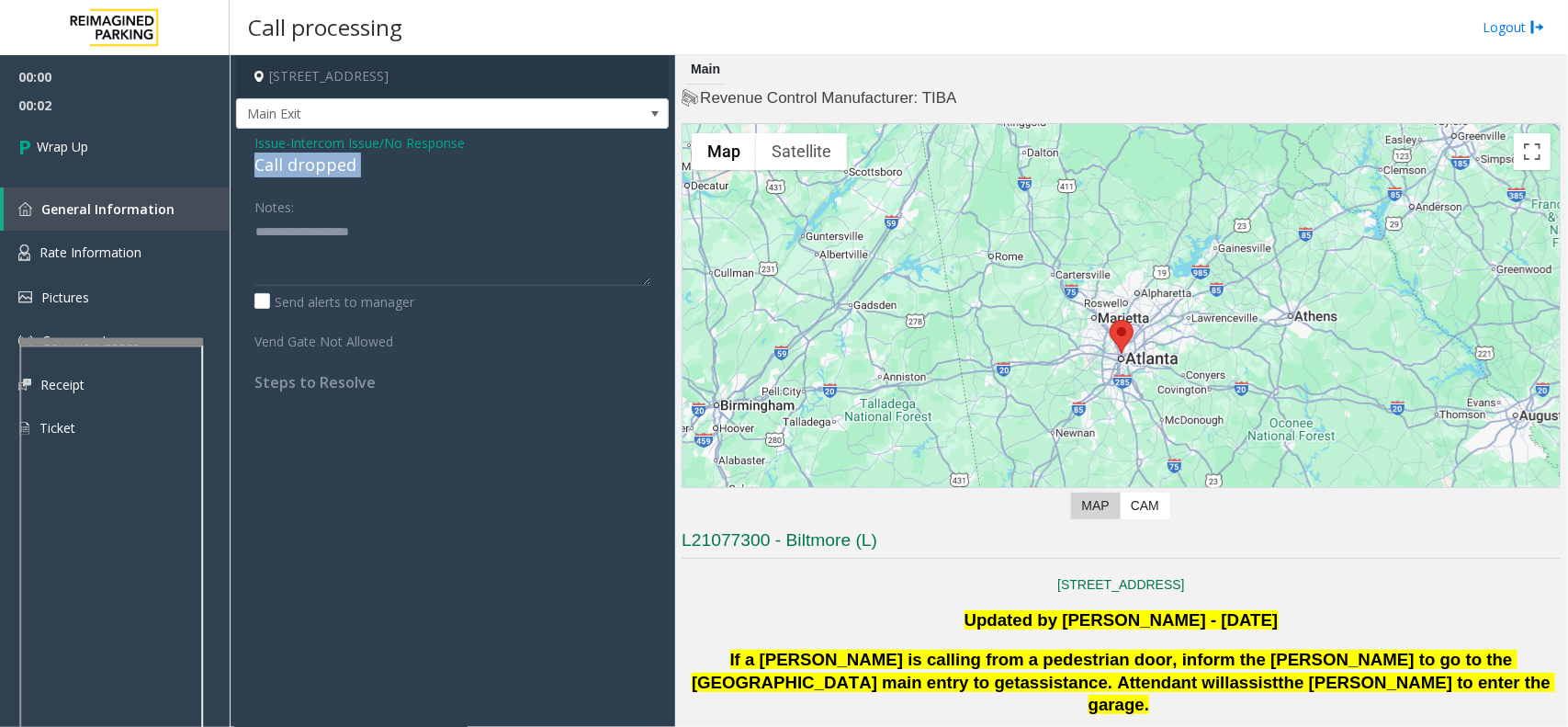 drag, startPoint x: 287, startPoint y: 162, endPoint x: 309, endPoint y: 161, distance: 22.022716 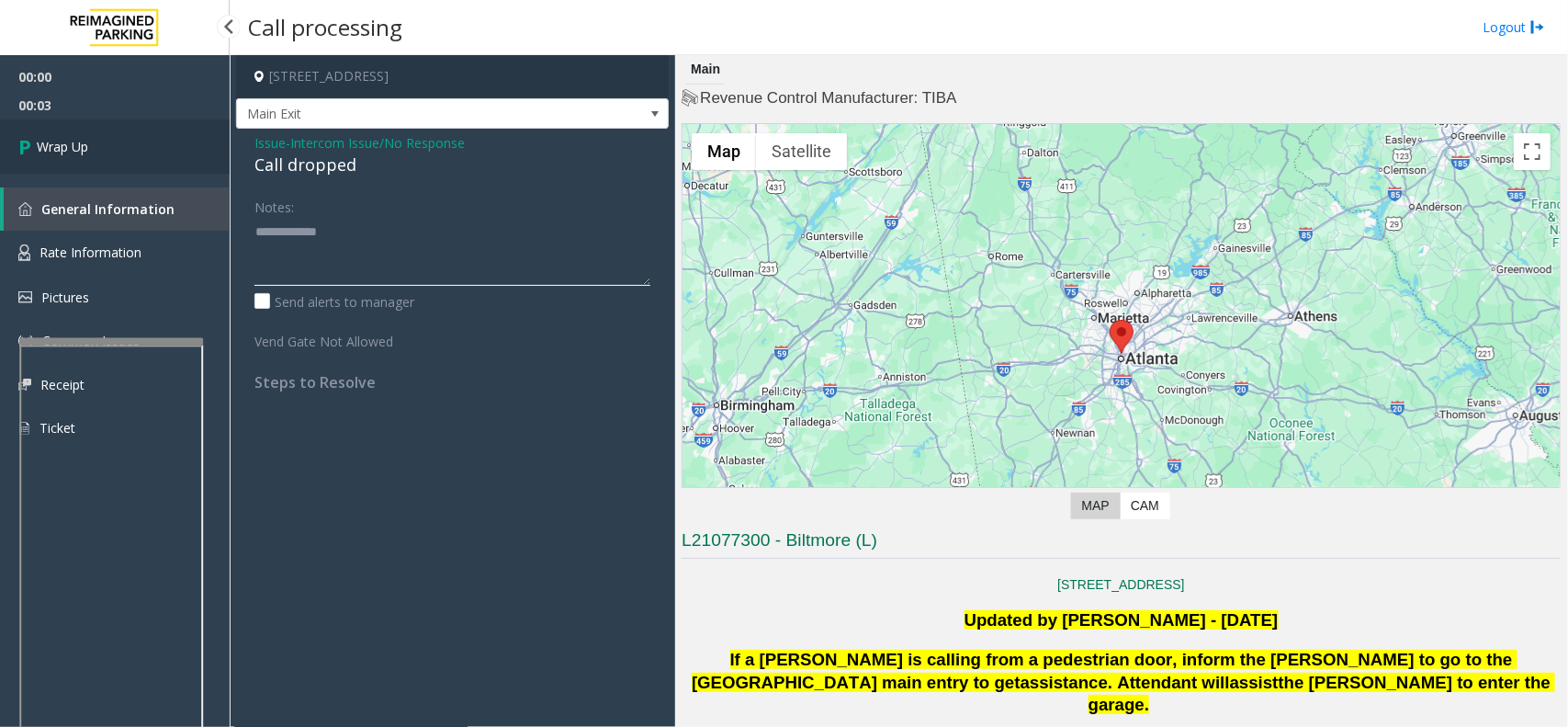 type on "**********" 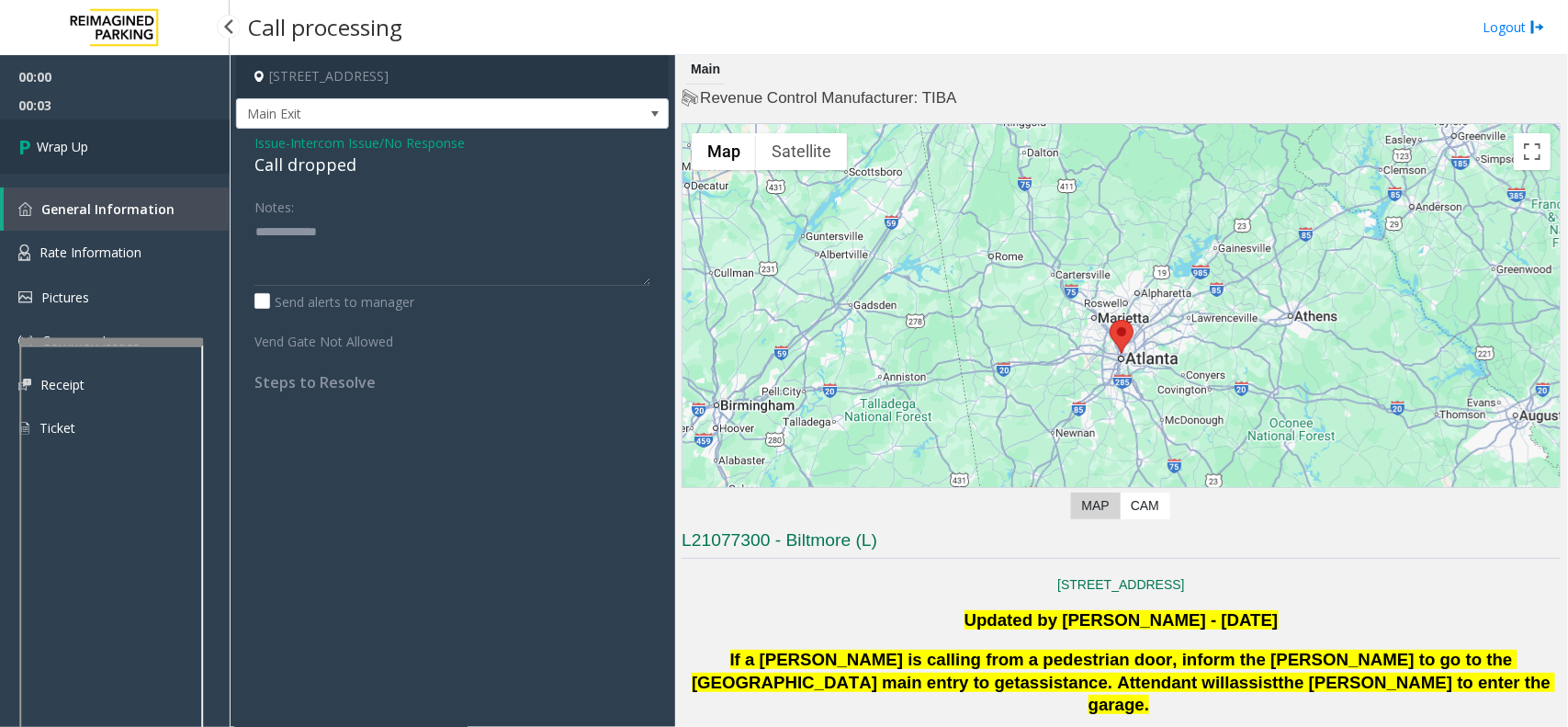 click on "Wrap Up" at bounding box center [115, 146] 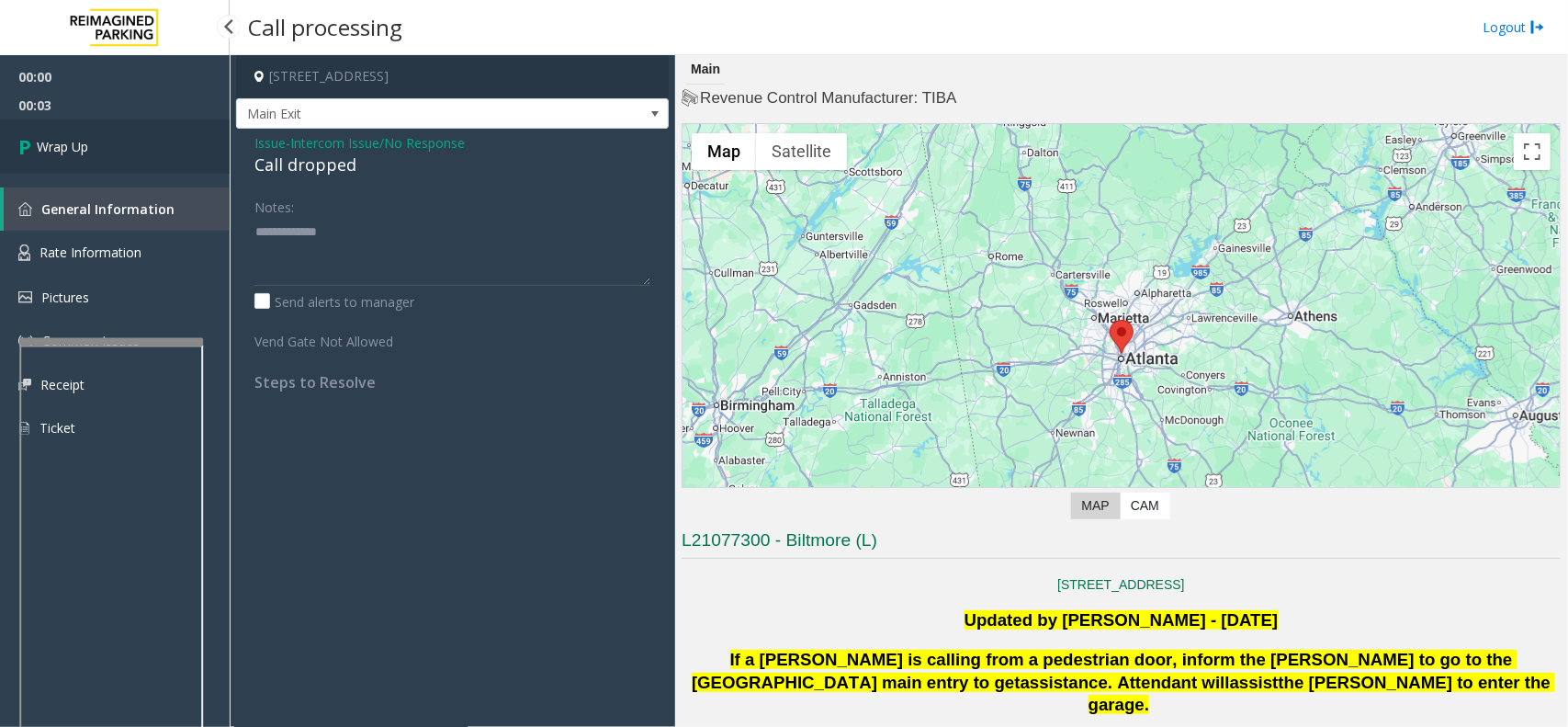 click on "Wrap Up" at bounding box center [115, 146] 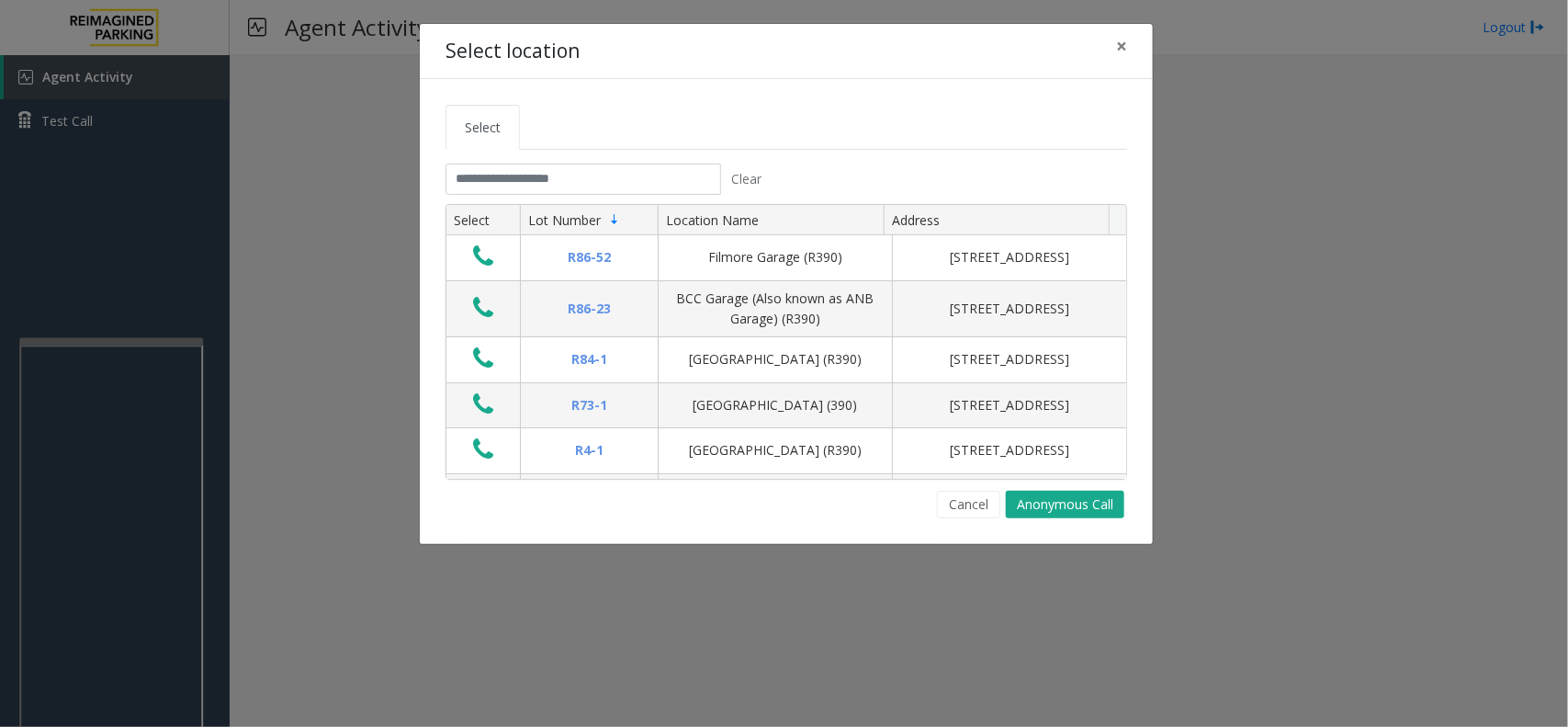 click on "Select" 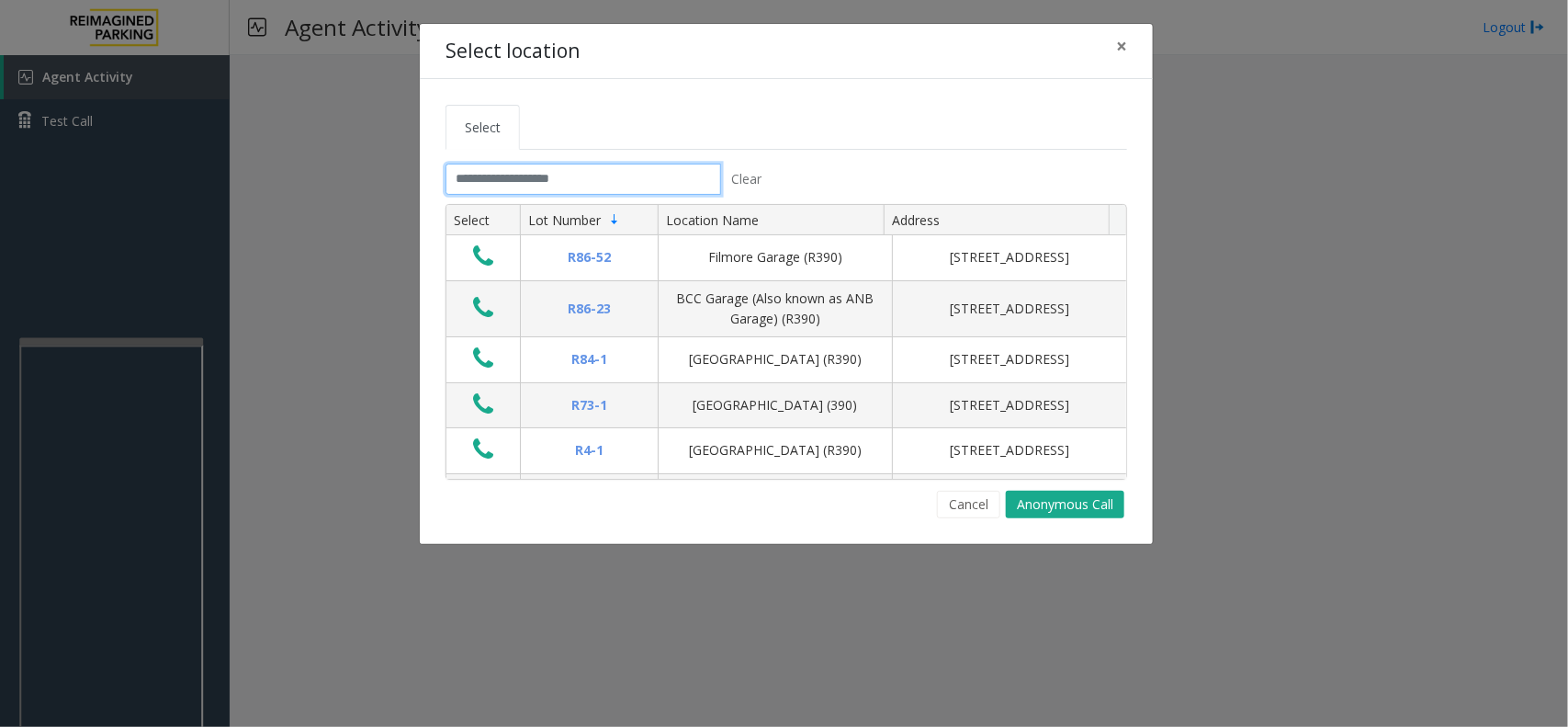 click 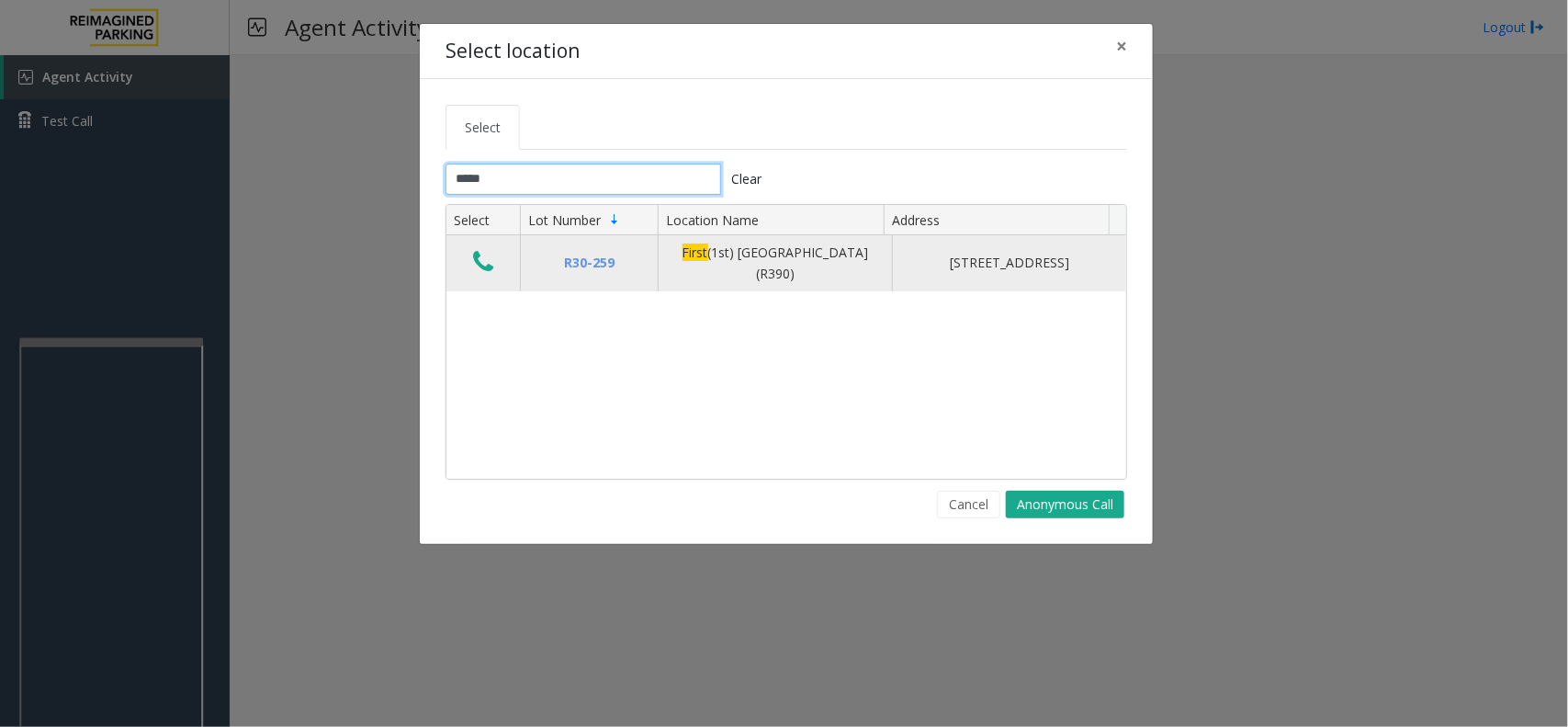 type on "*****" 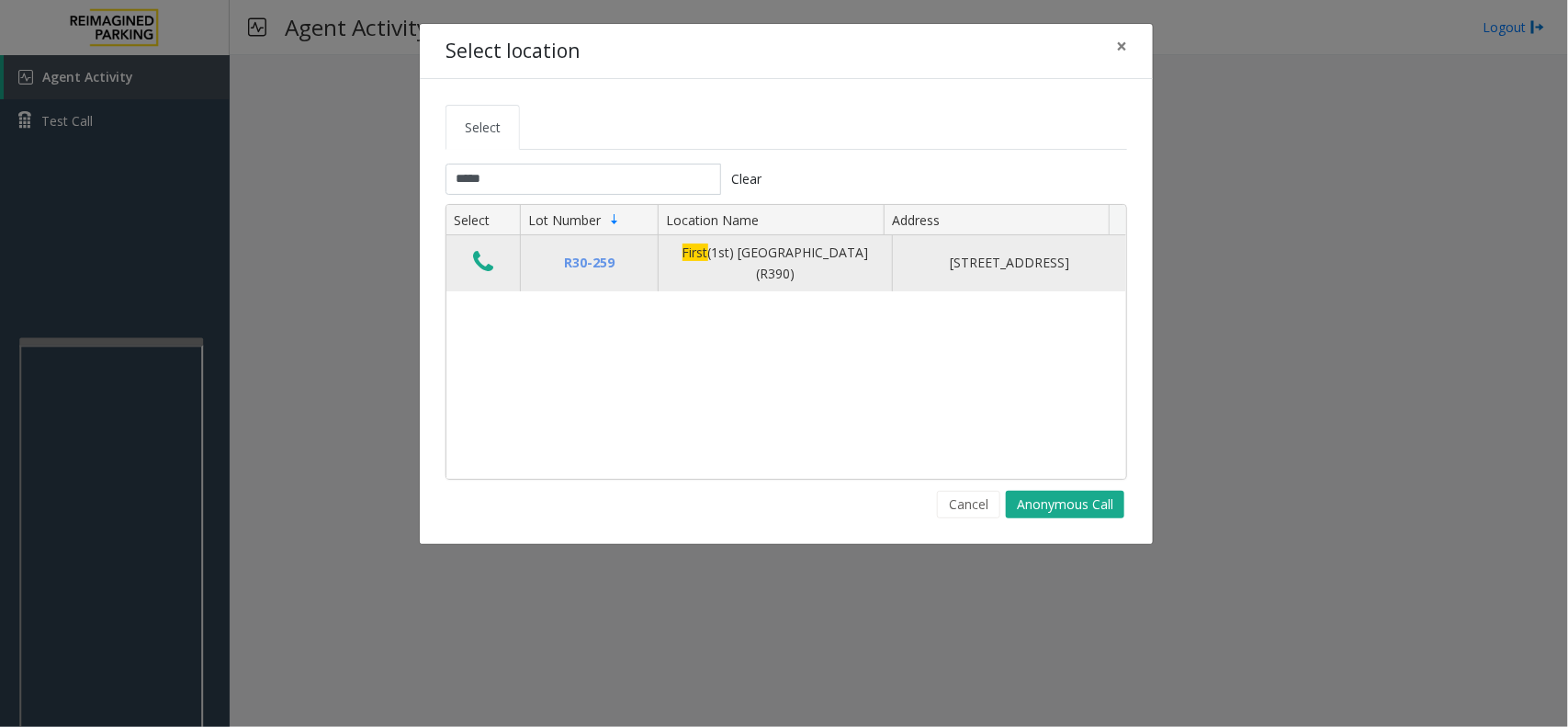 click 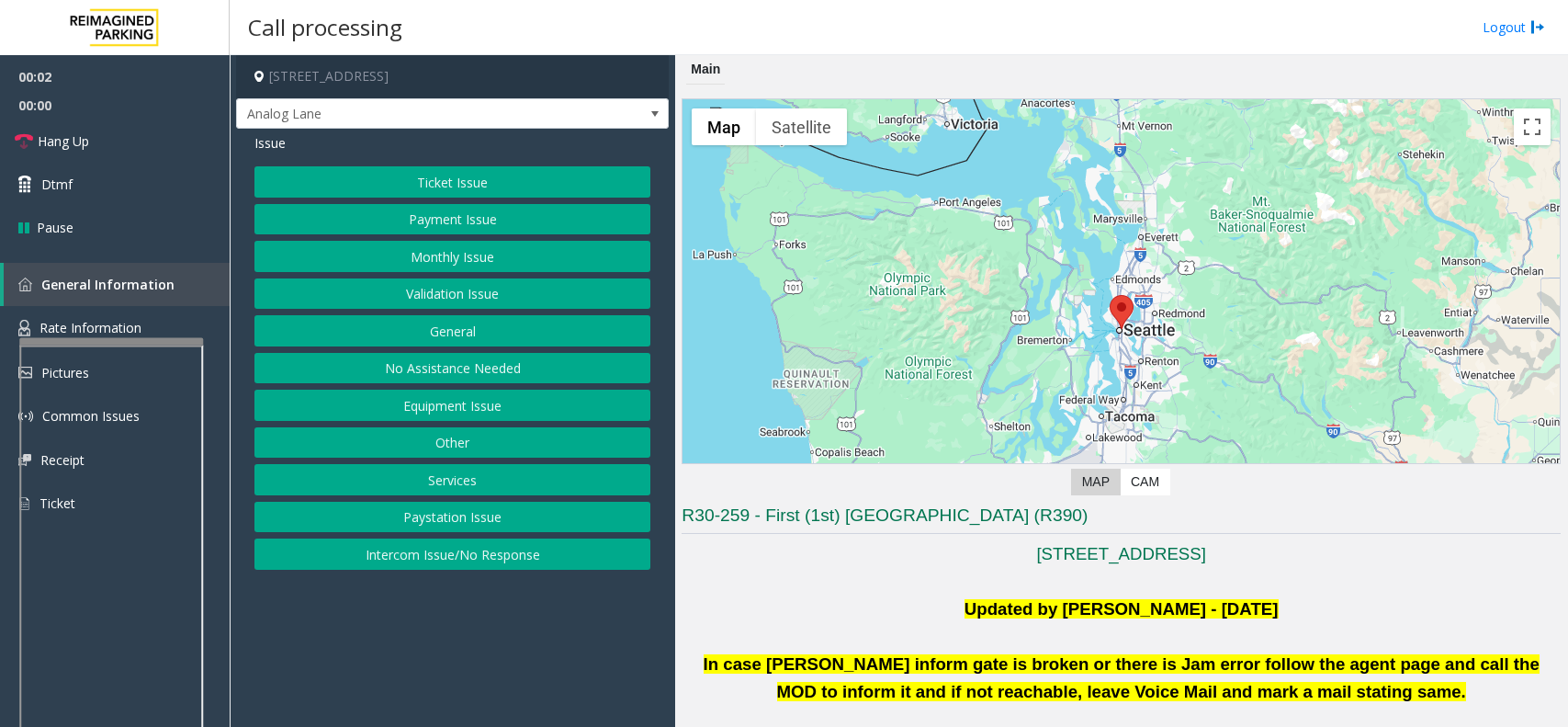 scroll, scrollTop: 0, scrollLeft: 0, axis: both 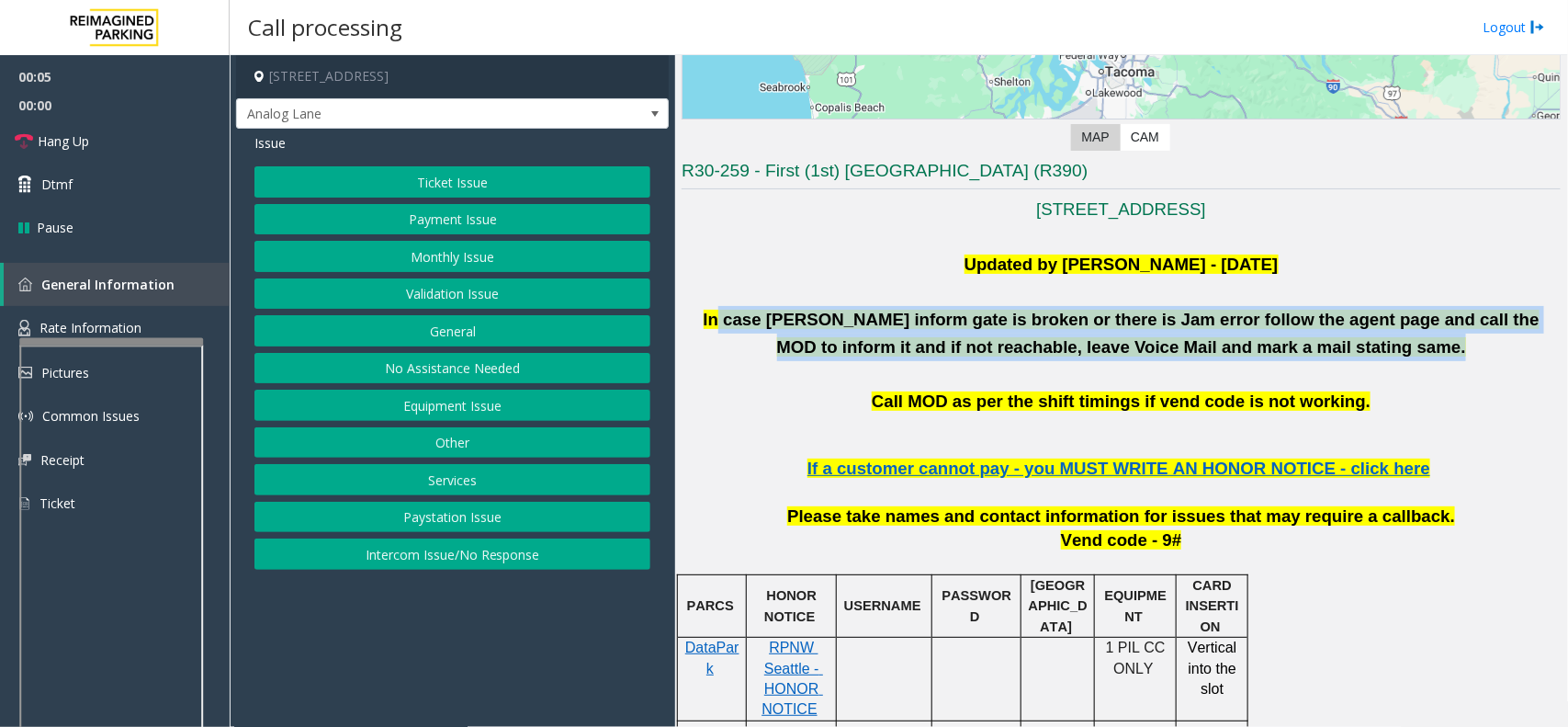 drag, startPoint x: 704, startPoint y: 310, endPoint x: 1431, endPoint y: 360, distance: 728.7174 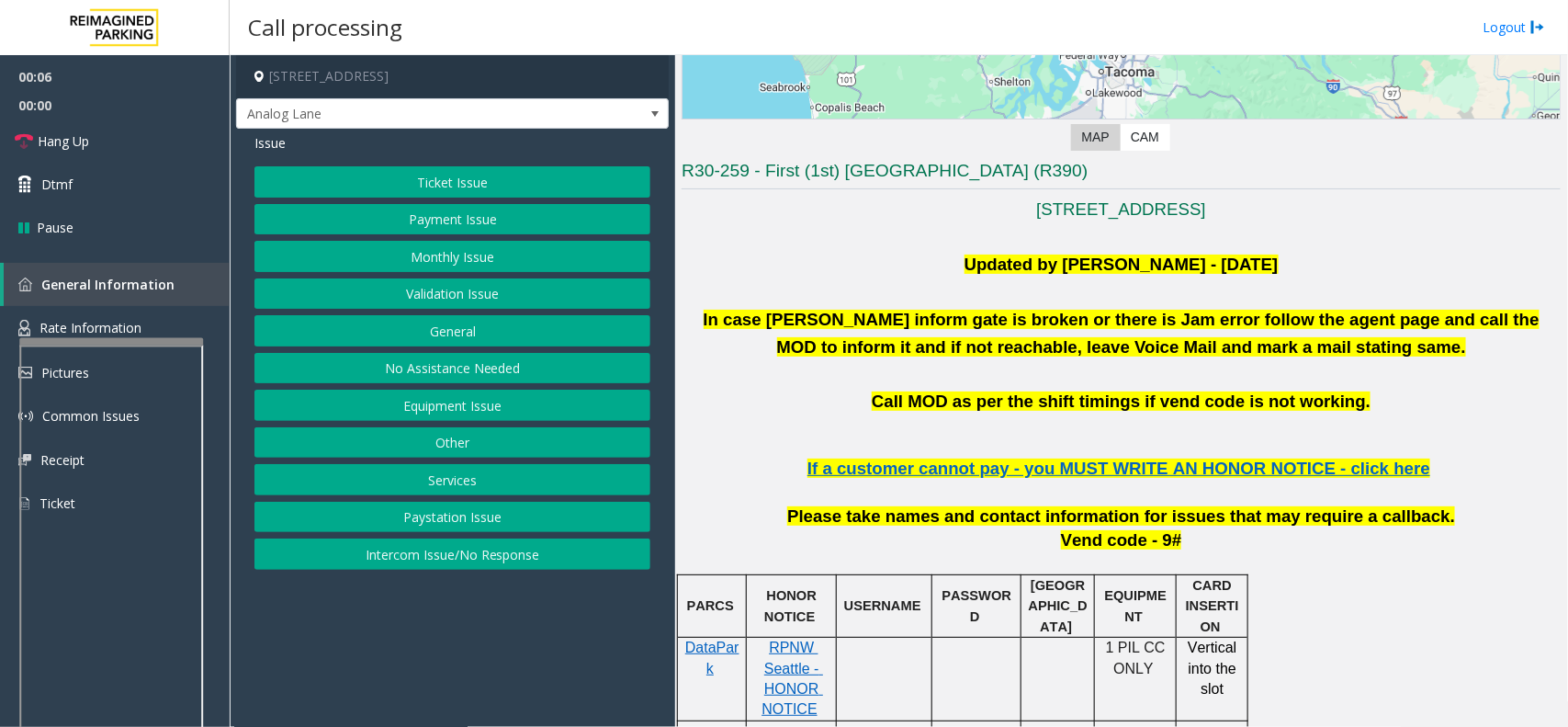click on "Call MOD as per the shift timings if vend code is not working." 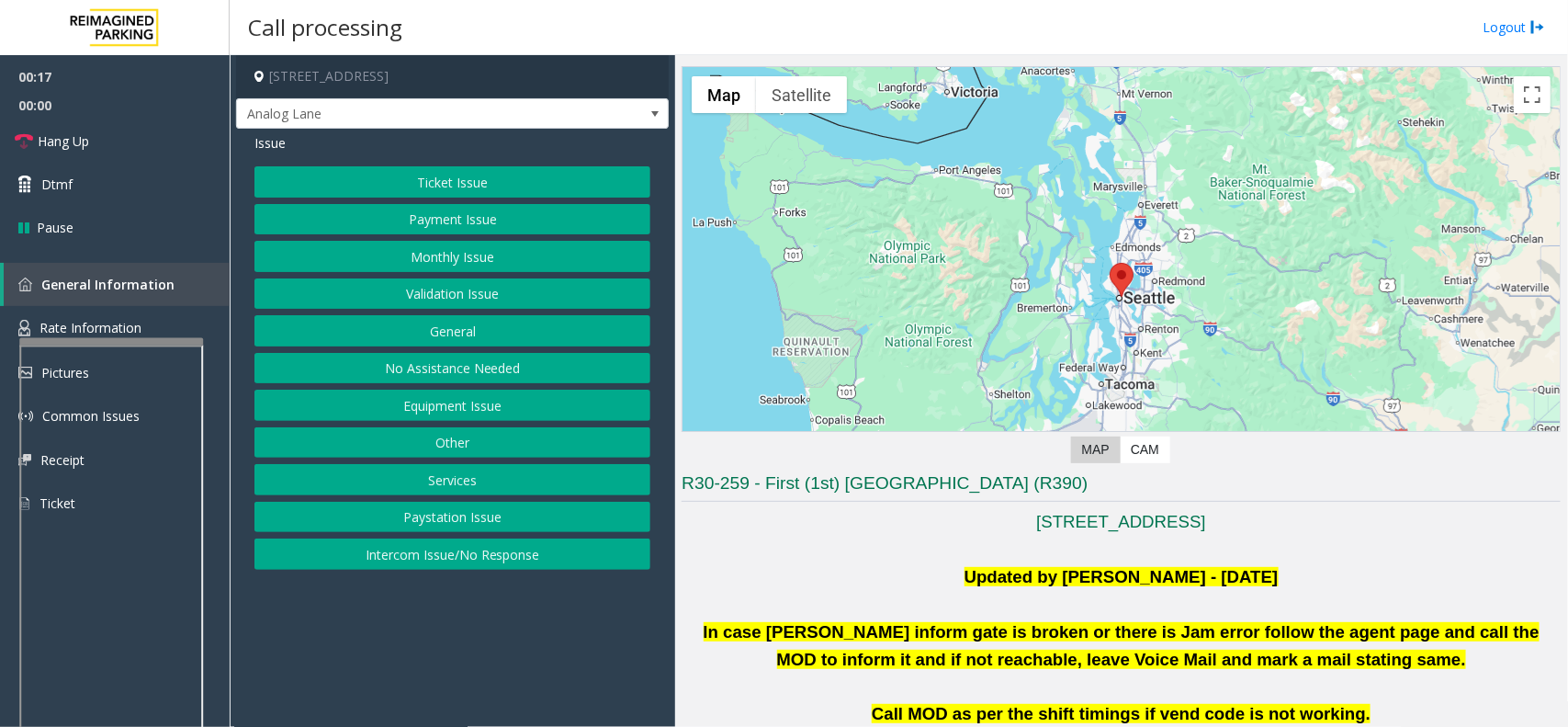 scroll, scrollTop: 0, scrollLeft: 0, axis: both 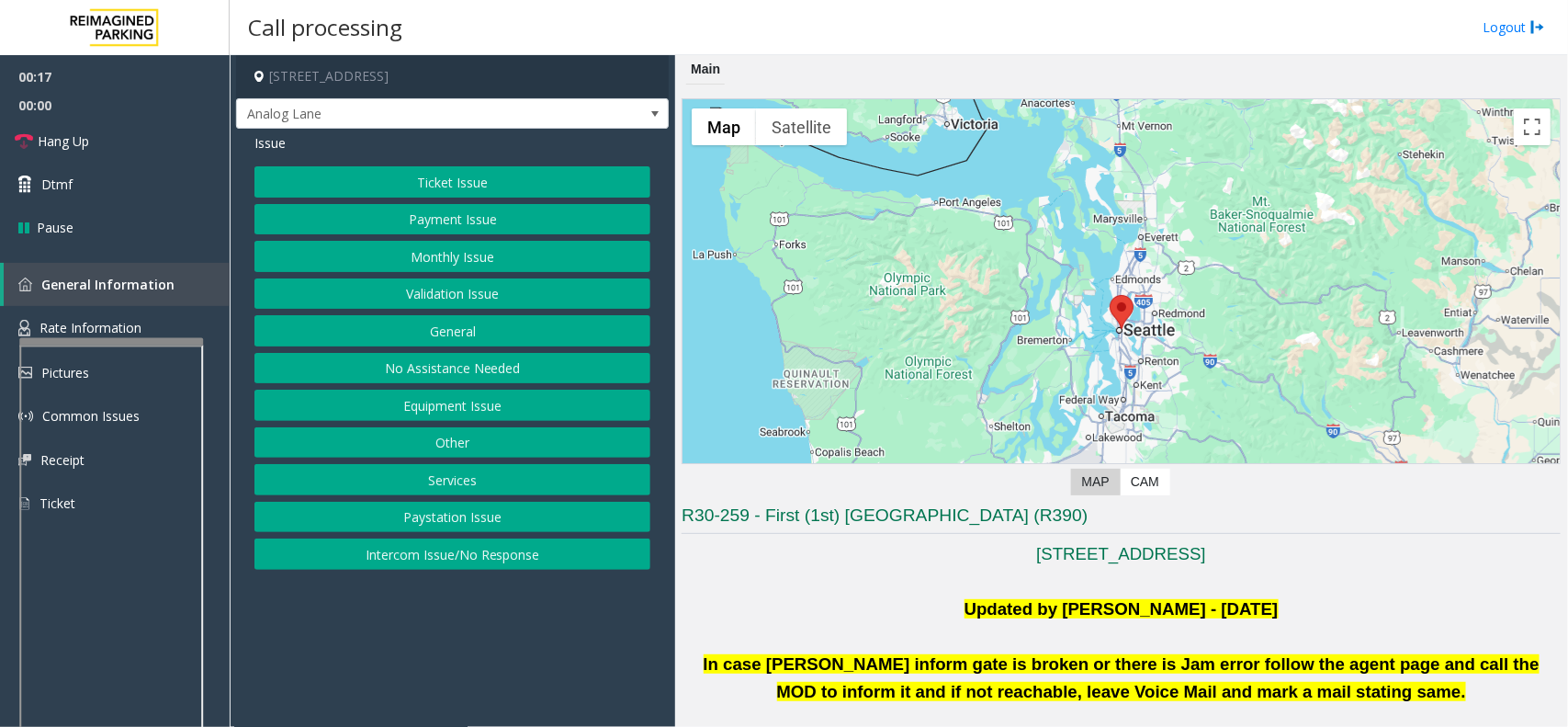 click on "Ticket Issue" 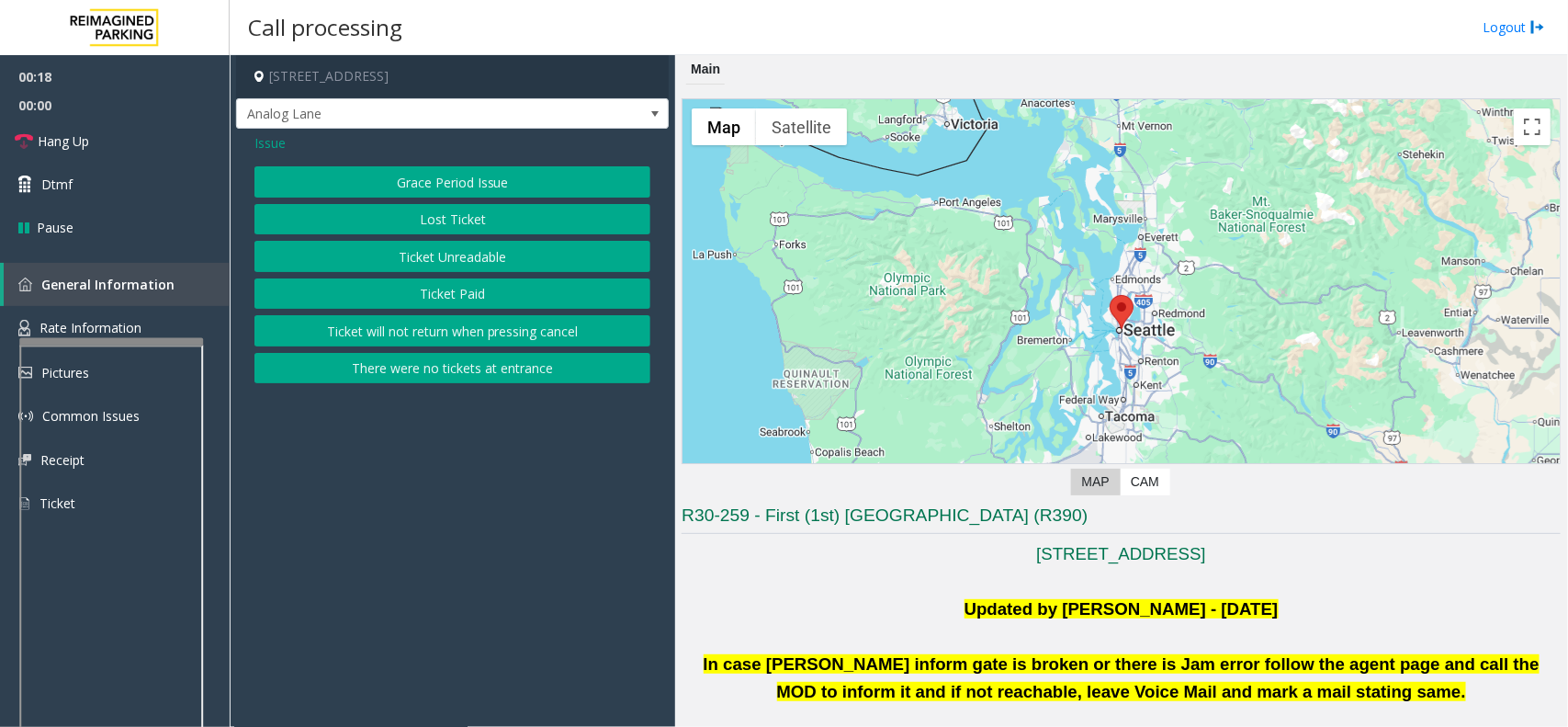 drag, startPoint x: 512, startPoint y: 246, endPoint x: 101, endPoint y: 218, distance: 411.95267 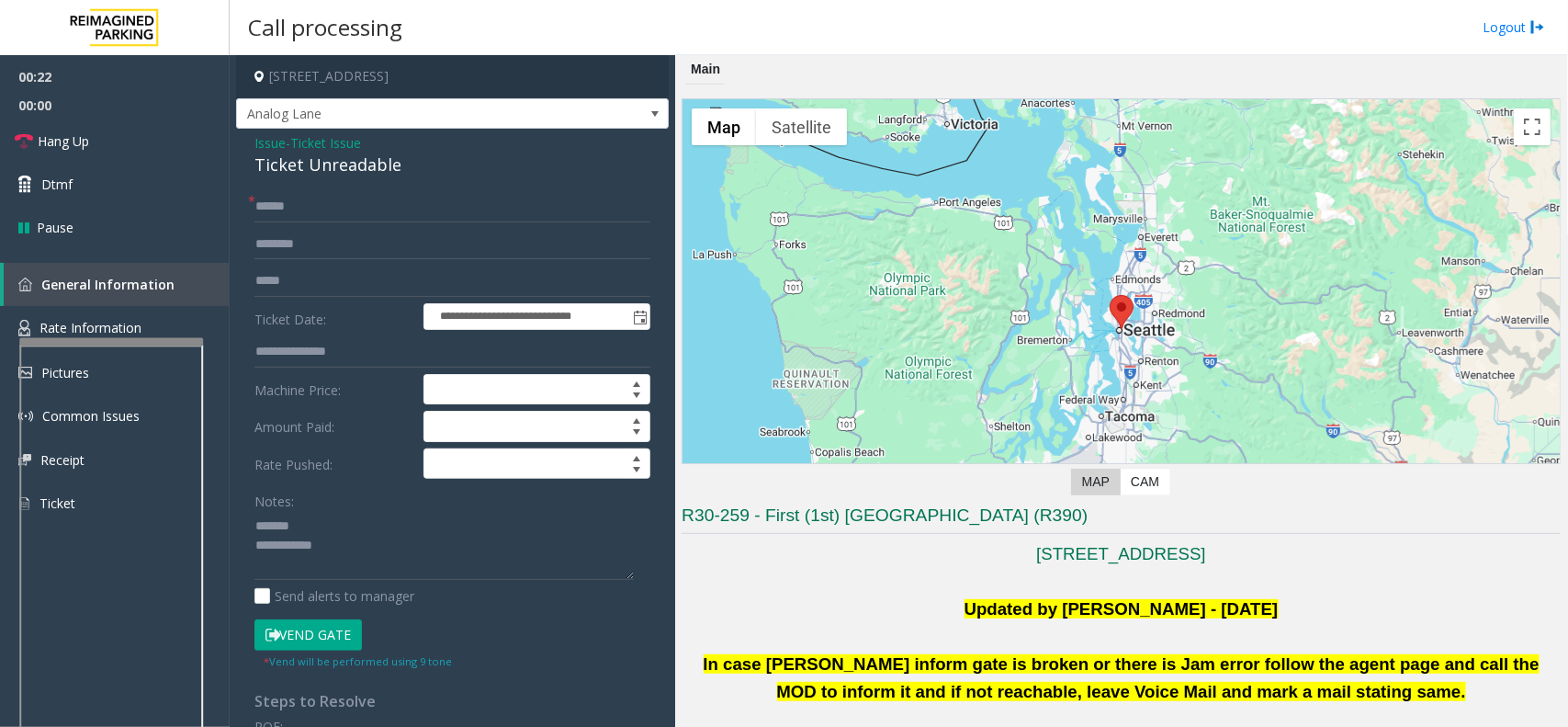 click on "Ticket Unreadable" 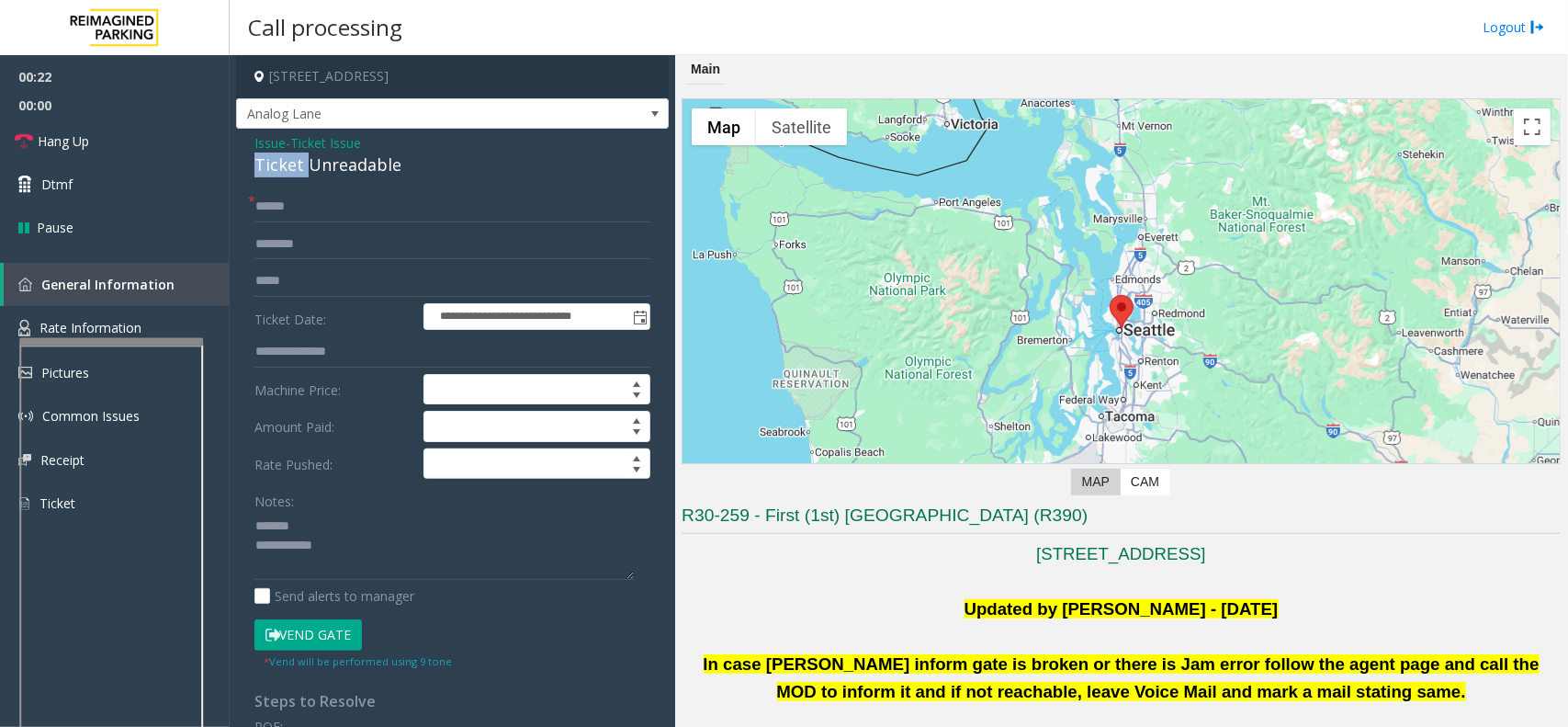 click on "Ticket Unreadable" 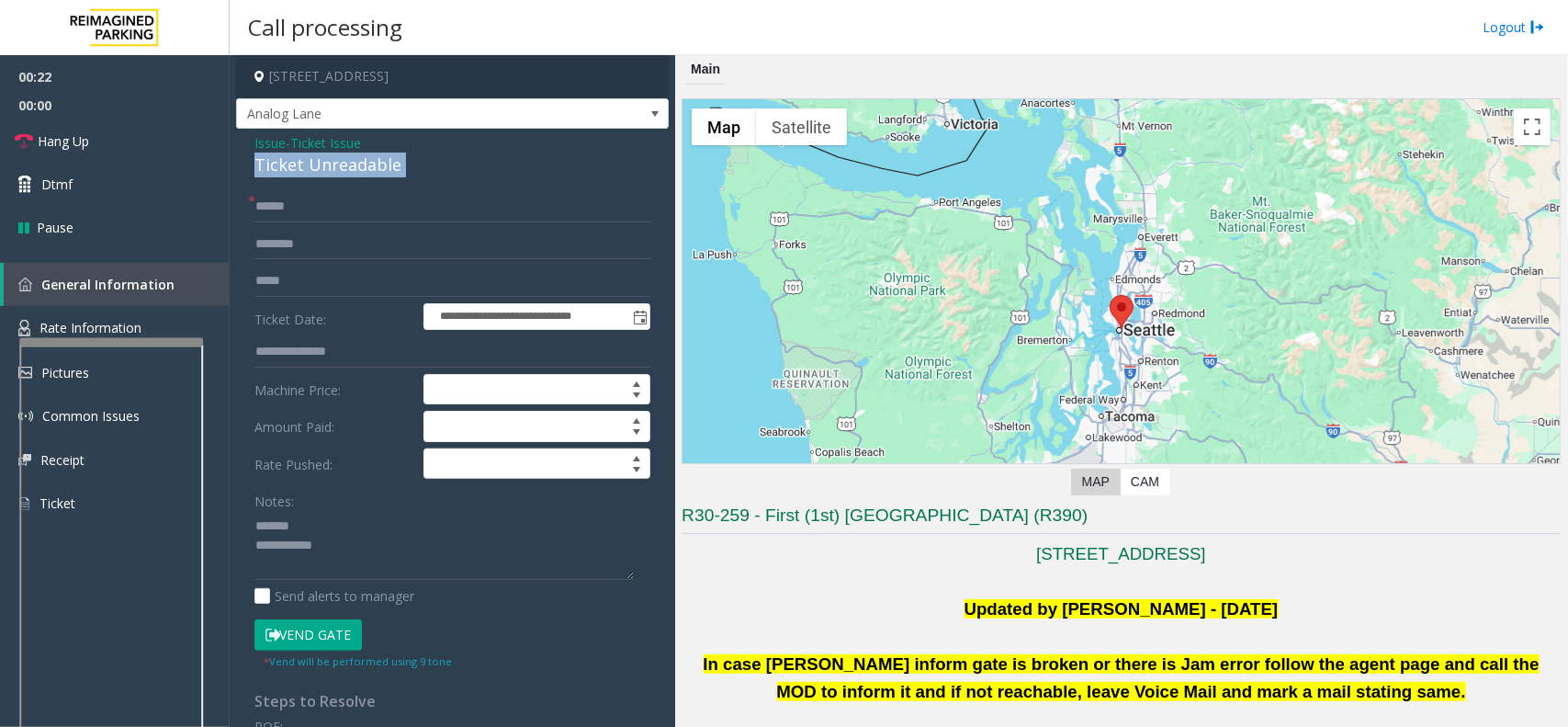 click on "Ticket Unreadable" 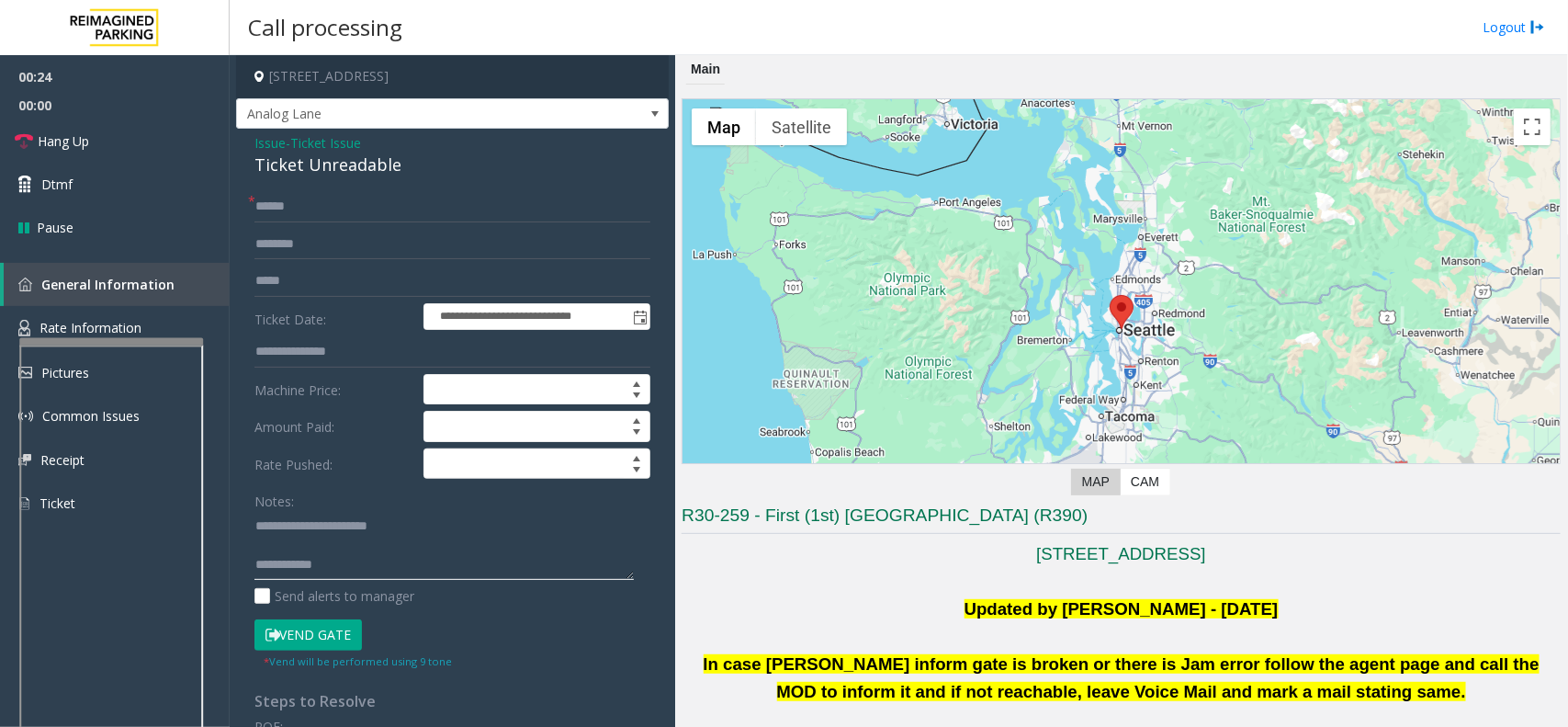 click 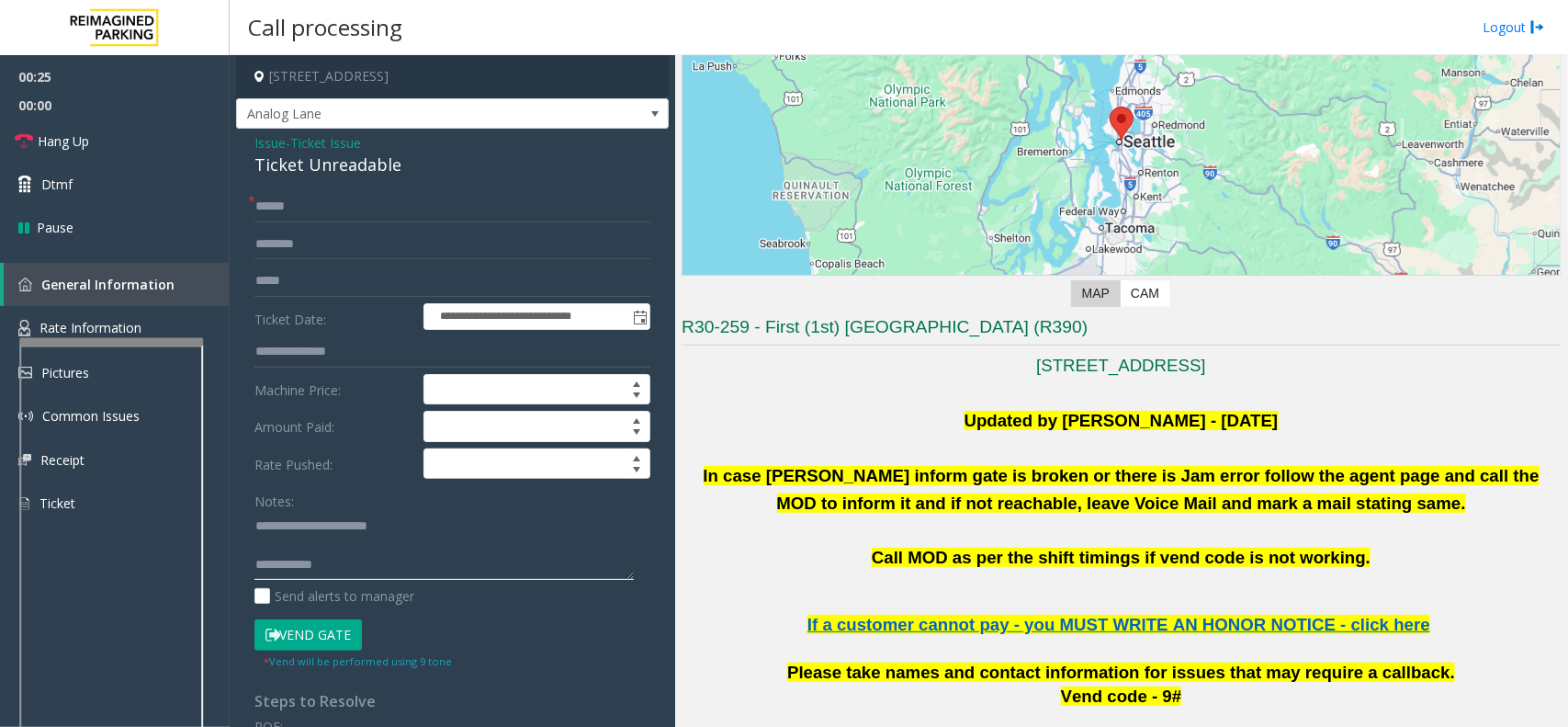 scroll, scrollTop: 689, scrollLeft: 0, axis: vertical 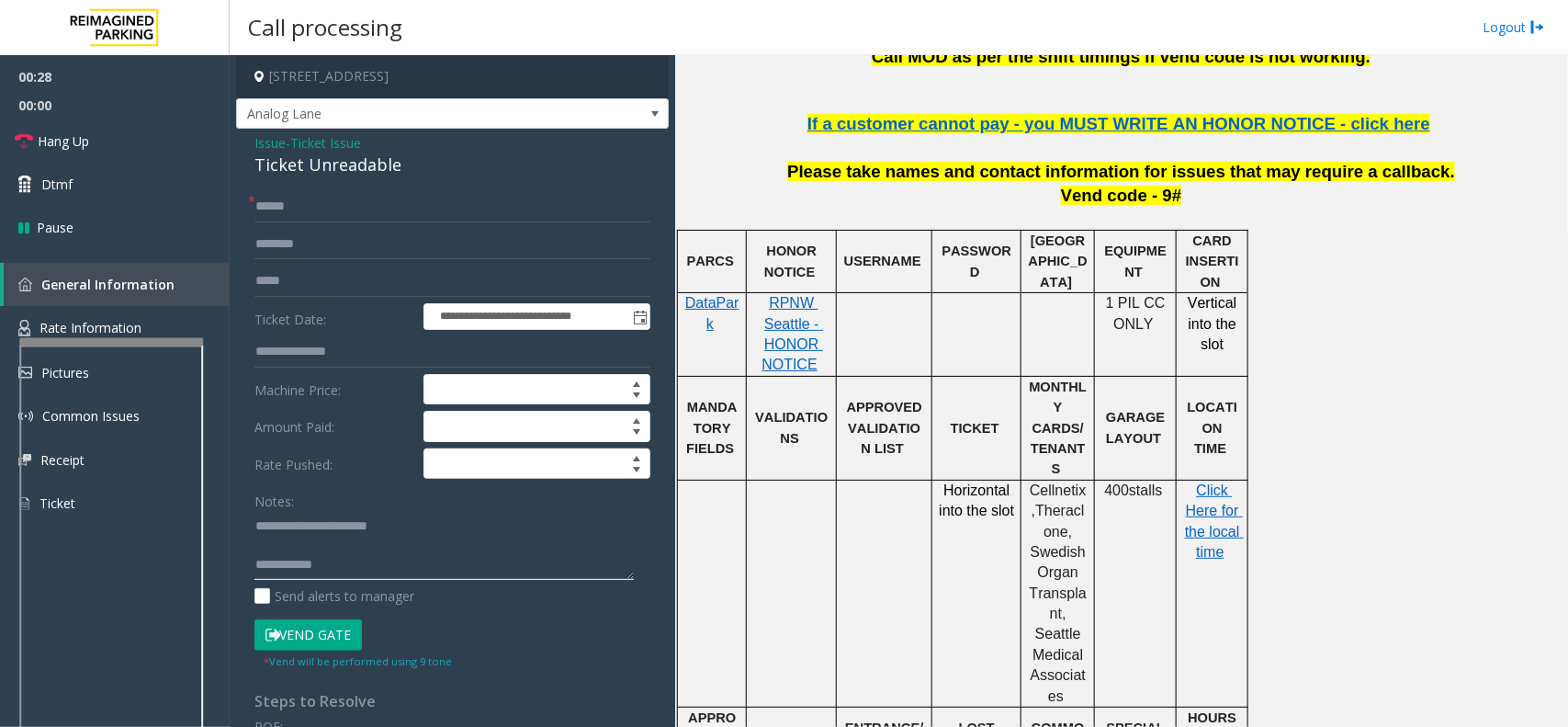 type on "**********" 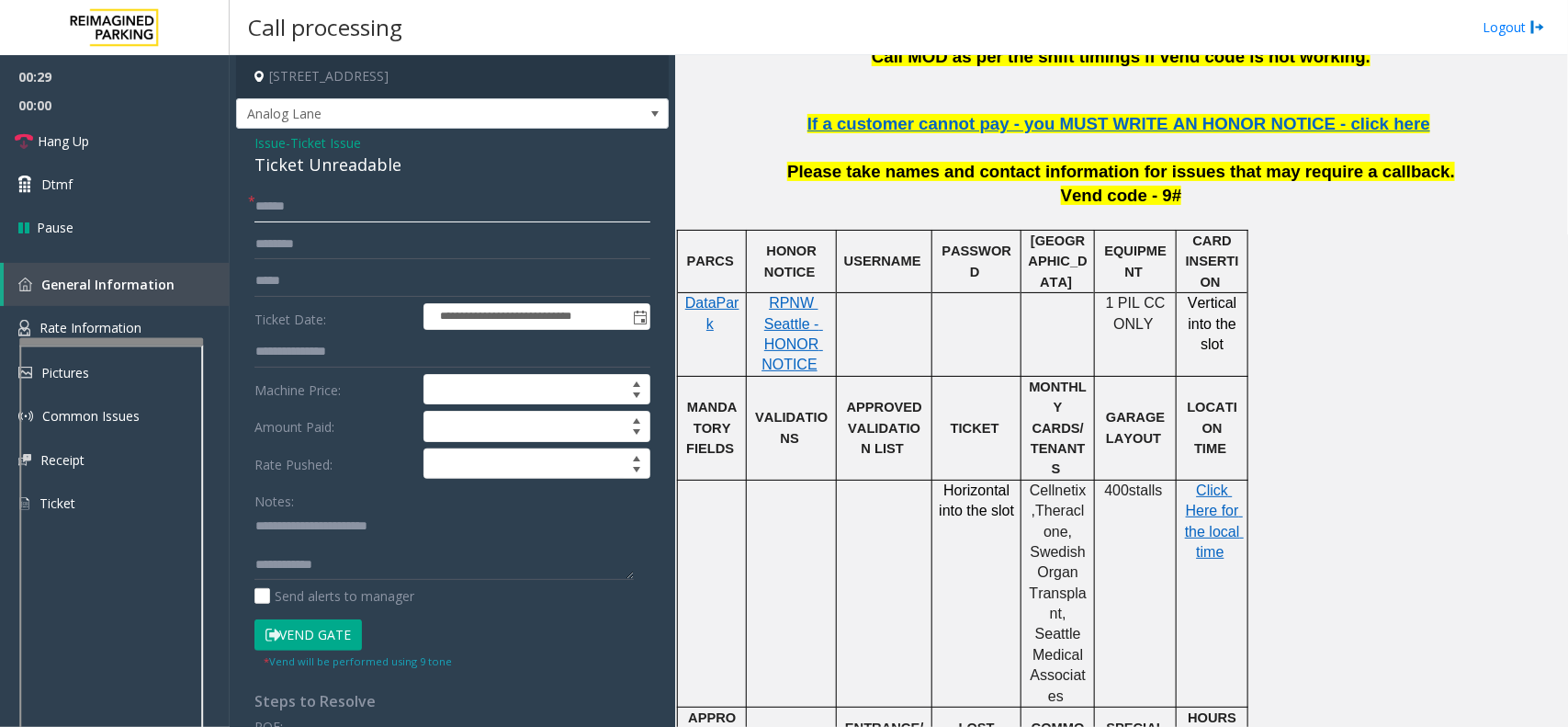 click 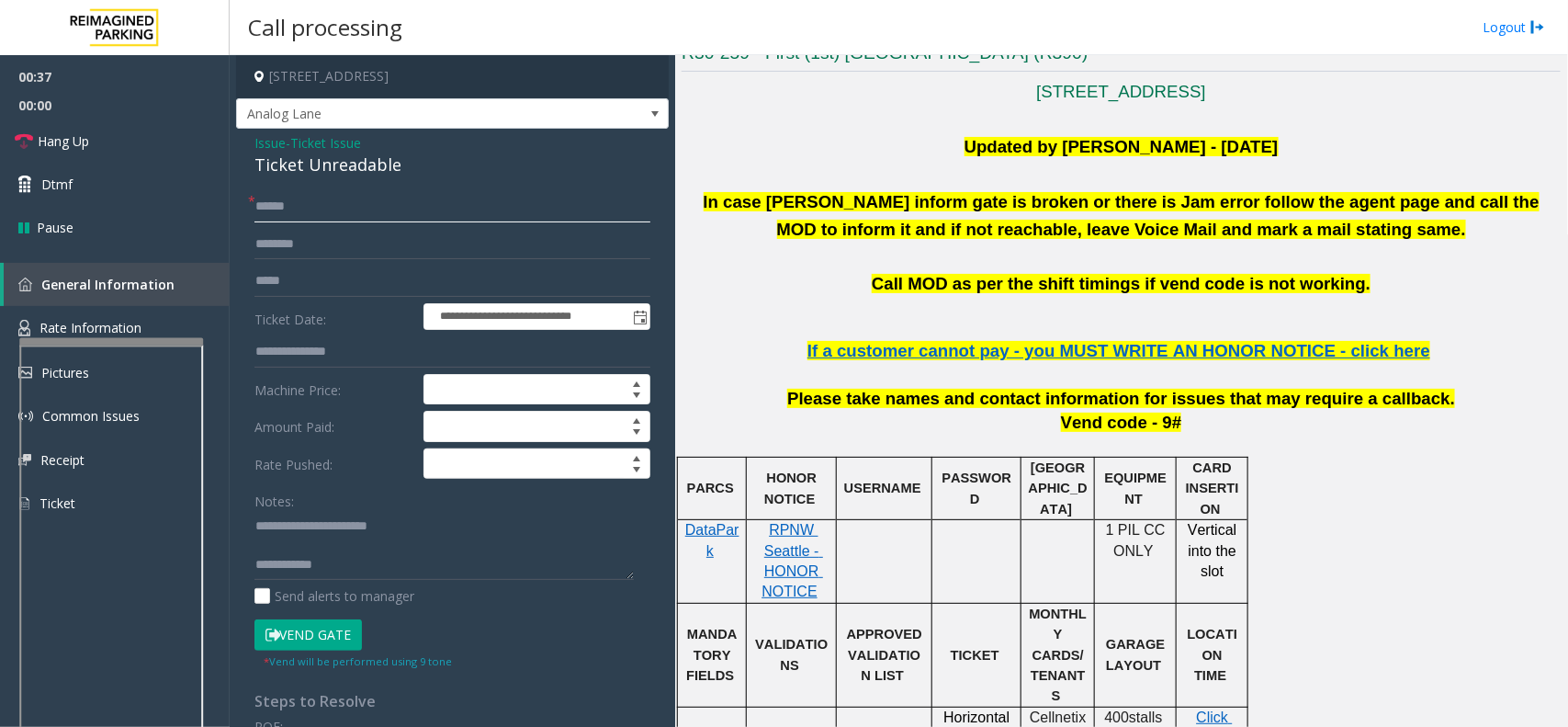 scroll, scrollTop: 460, scrollLeft: 0, axis: vertical 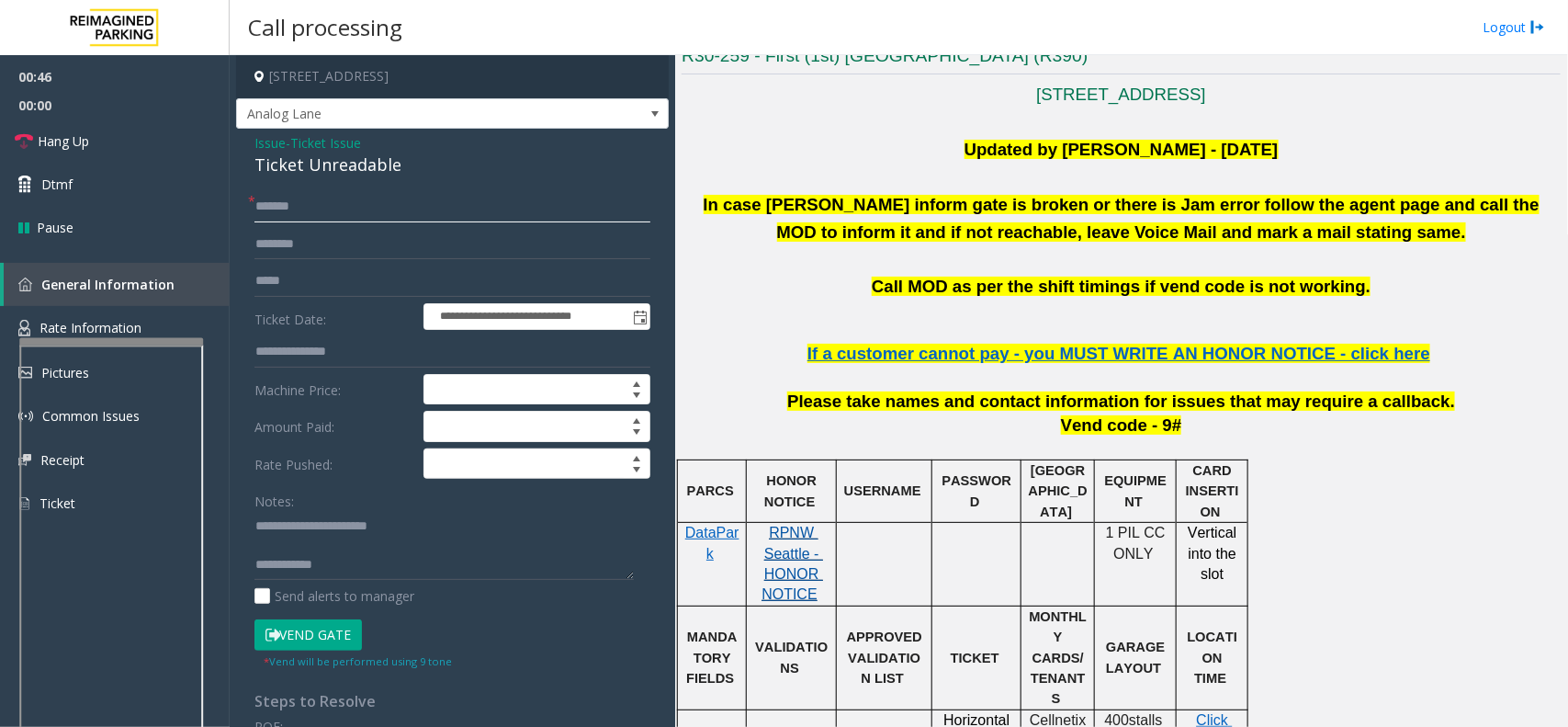 type on "*******" 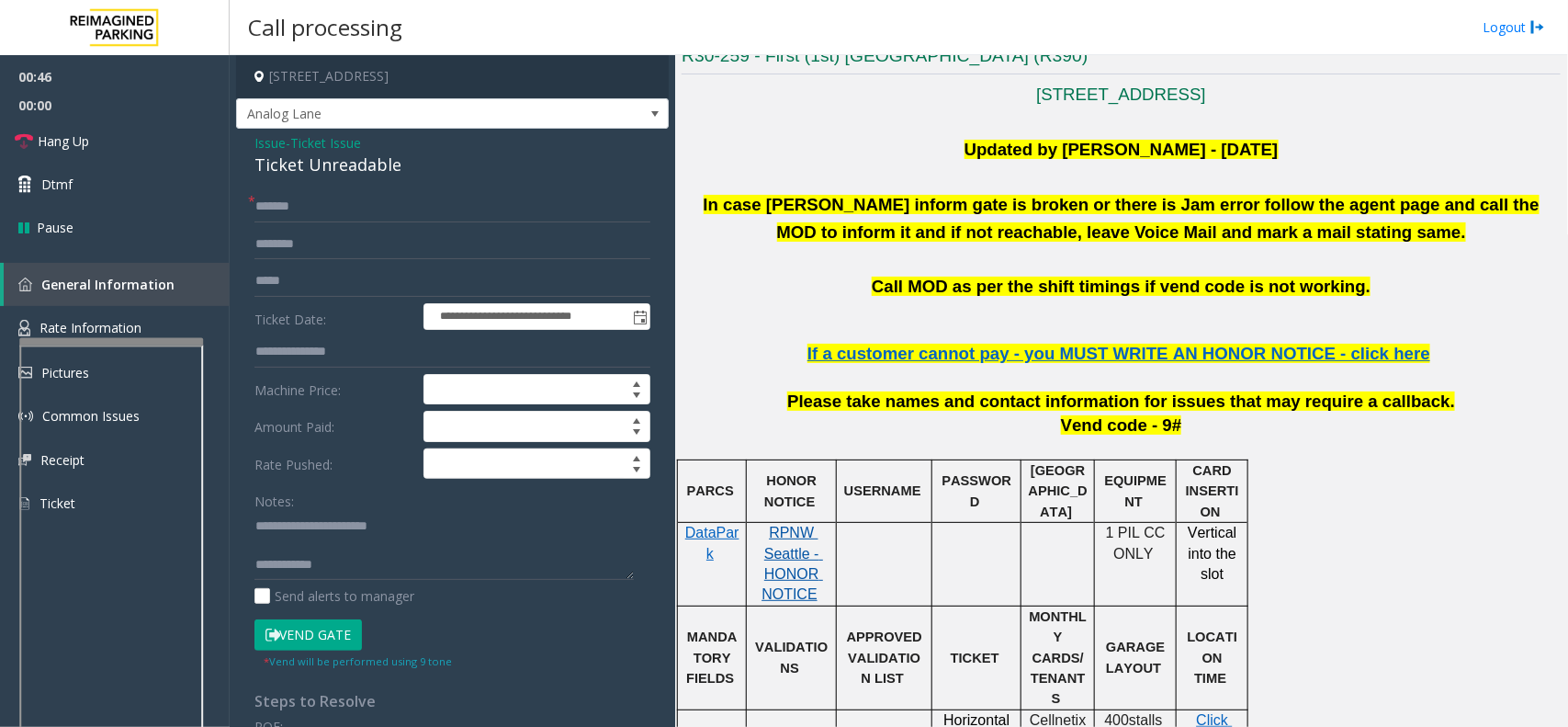 click on "RPNW Seattle - HONOR NOTICE" 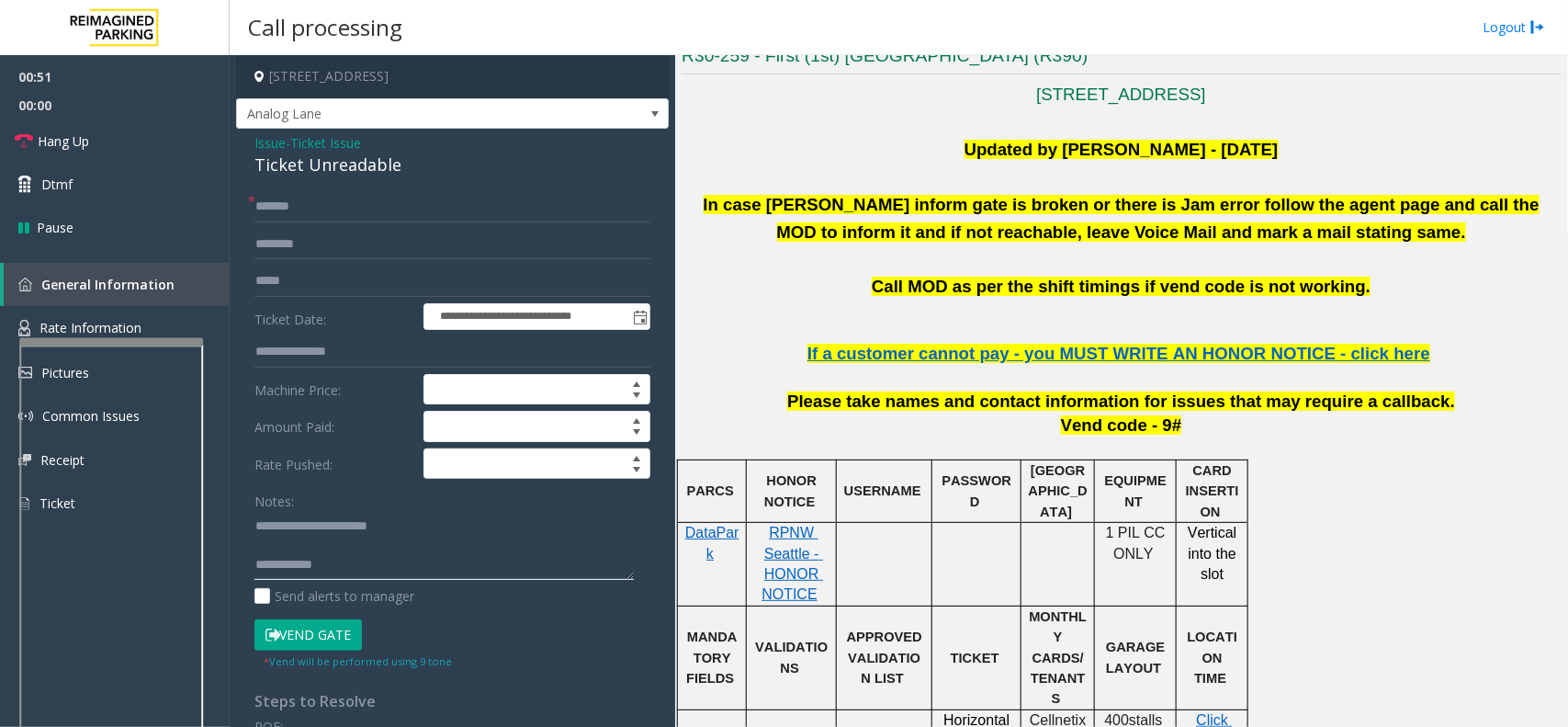 click 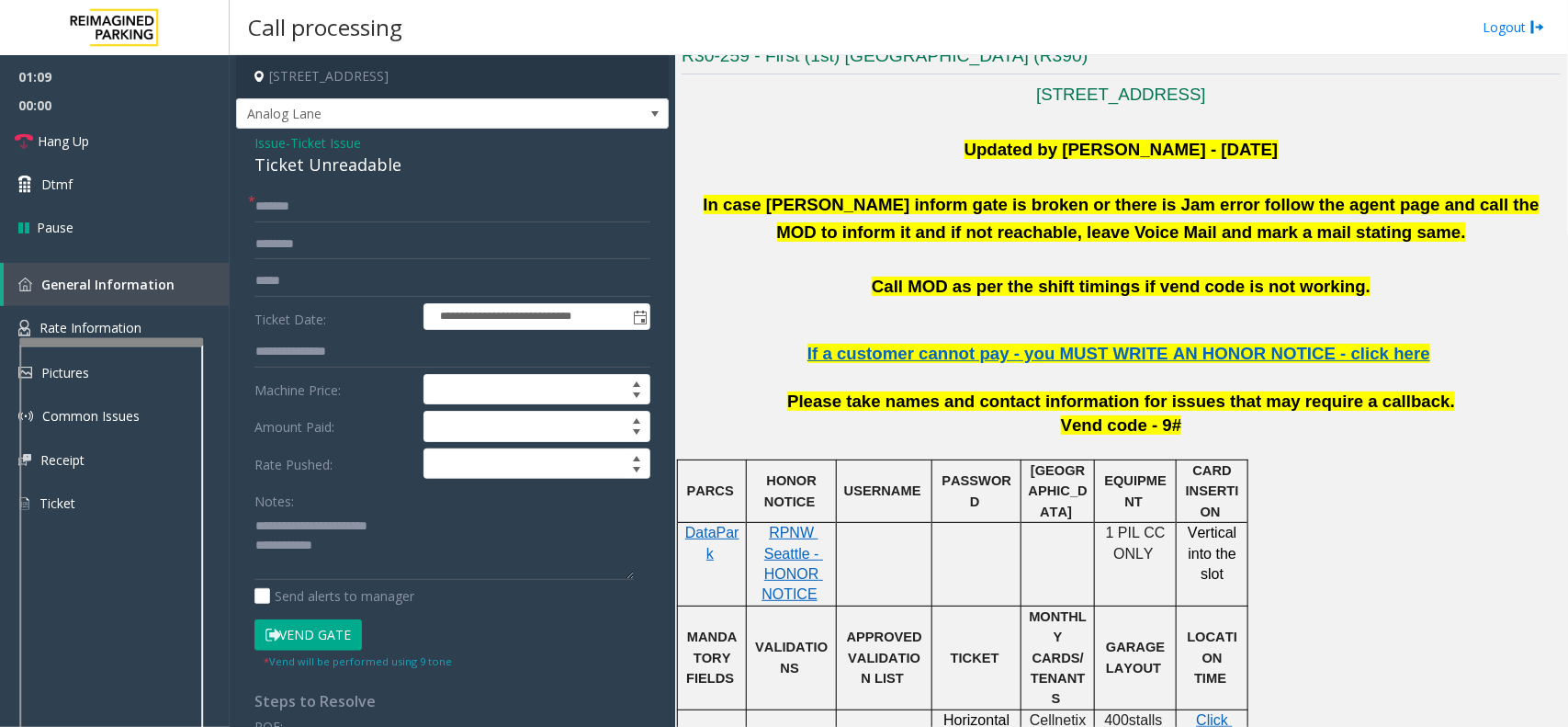 scroll, scrollTop: 1034, scrollLeft: 0, axis: vertical 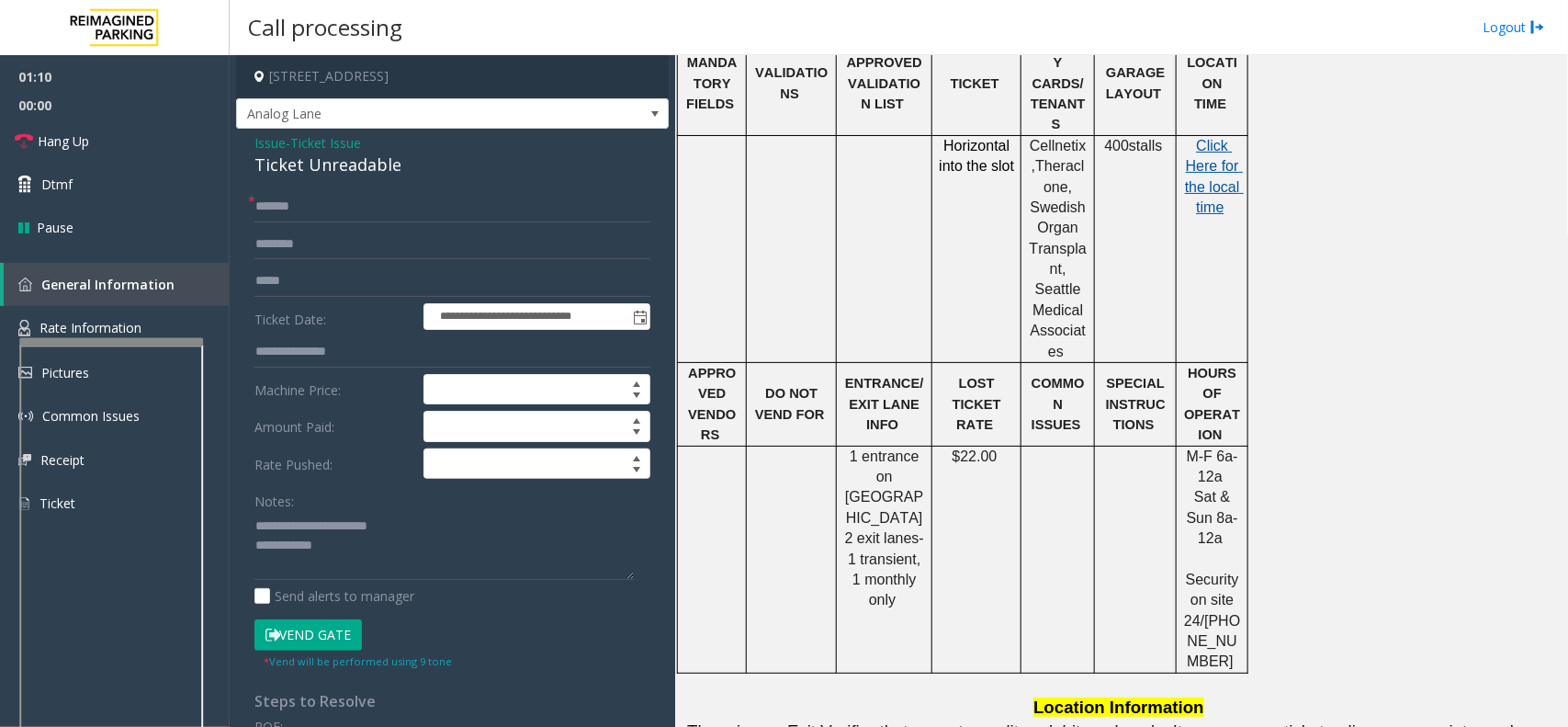 click on "Click Here for the local time" 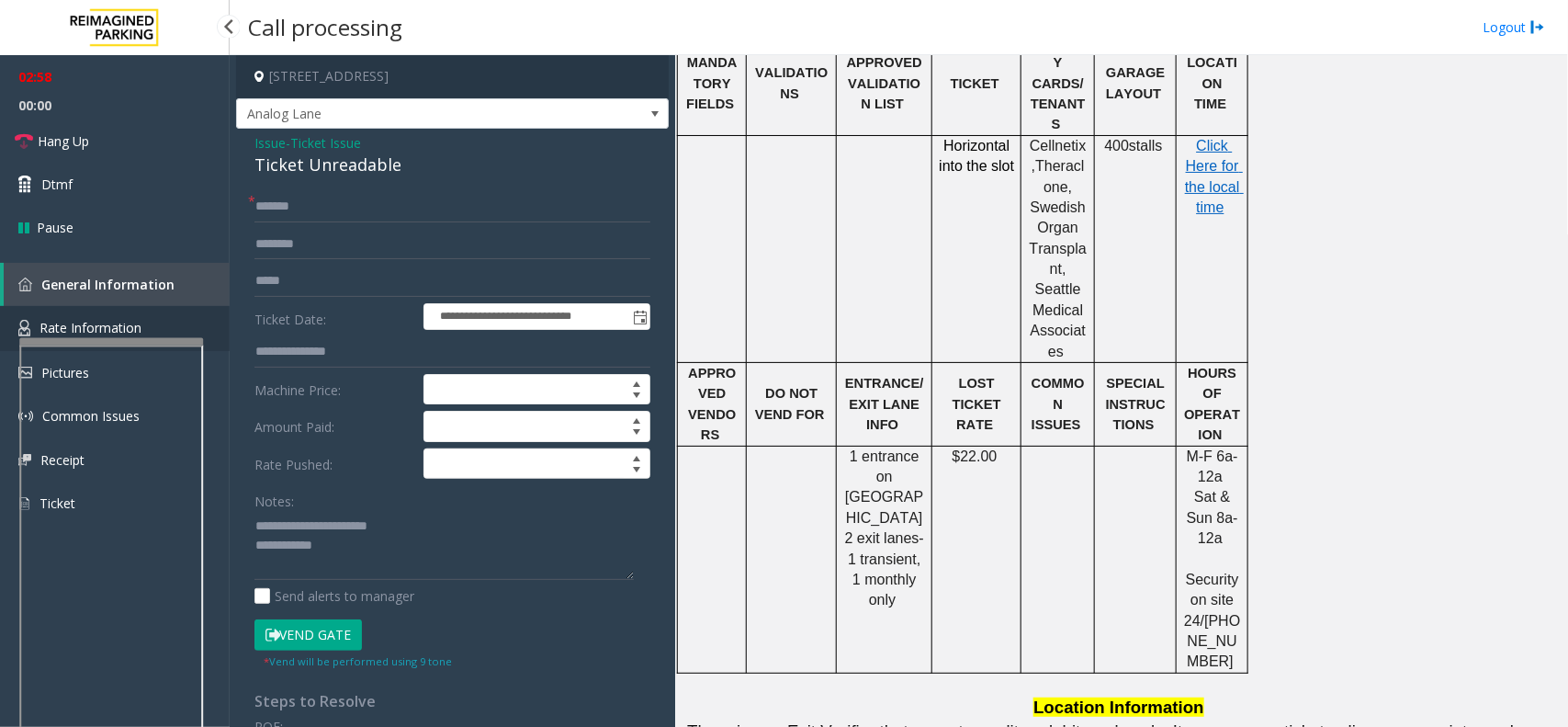 click on "Rate Information" at bounding box center (90, 327) 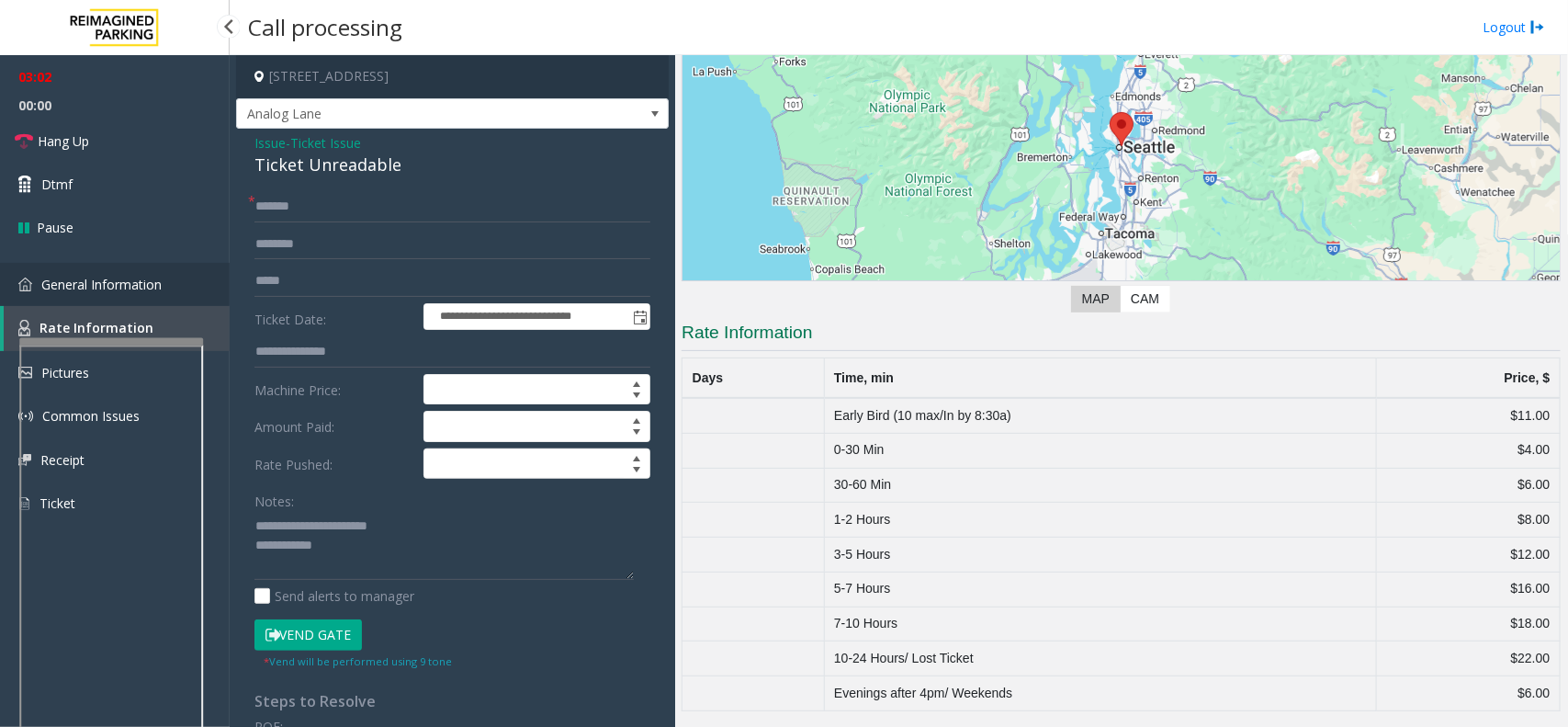 click on "General Information" at bounding box center [115, 284] 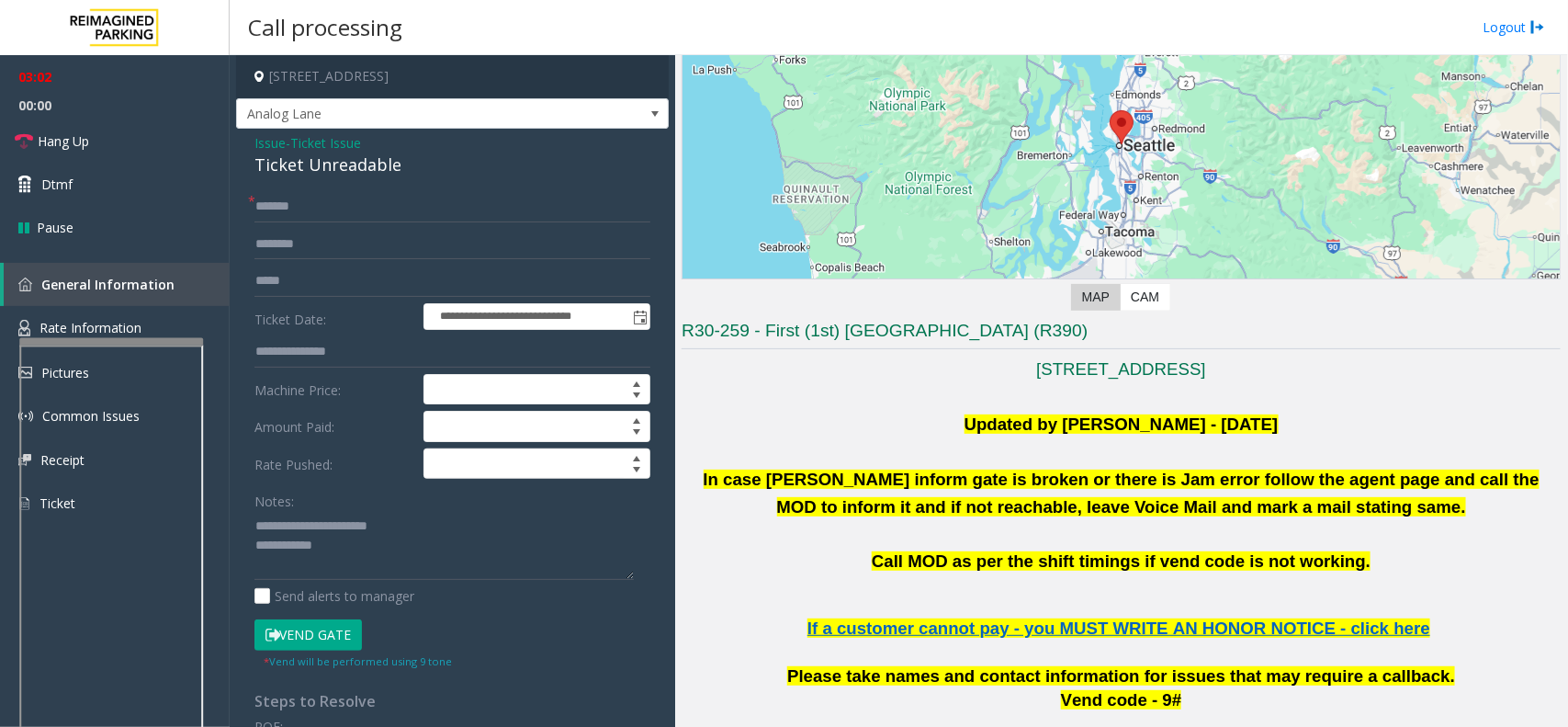 scroll, scrollTop: 1034, scrollLeft: 0, axis: vertical 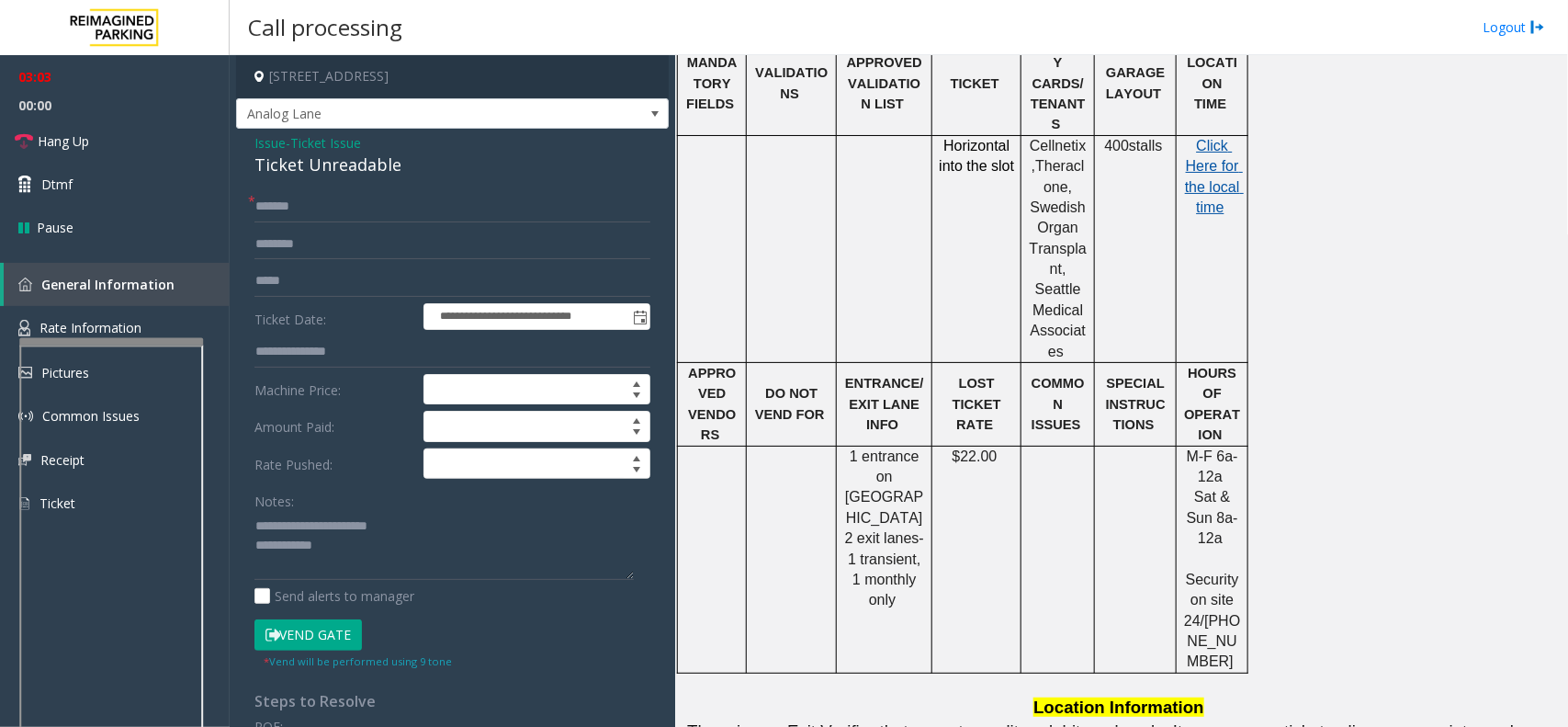 click on "Click Here for the local time" 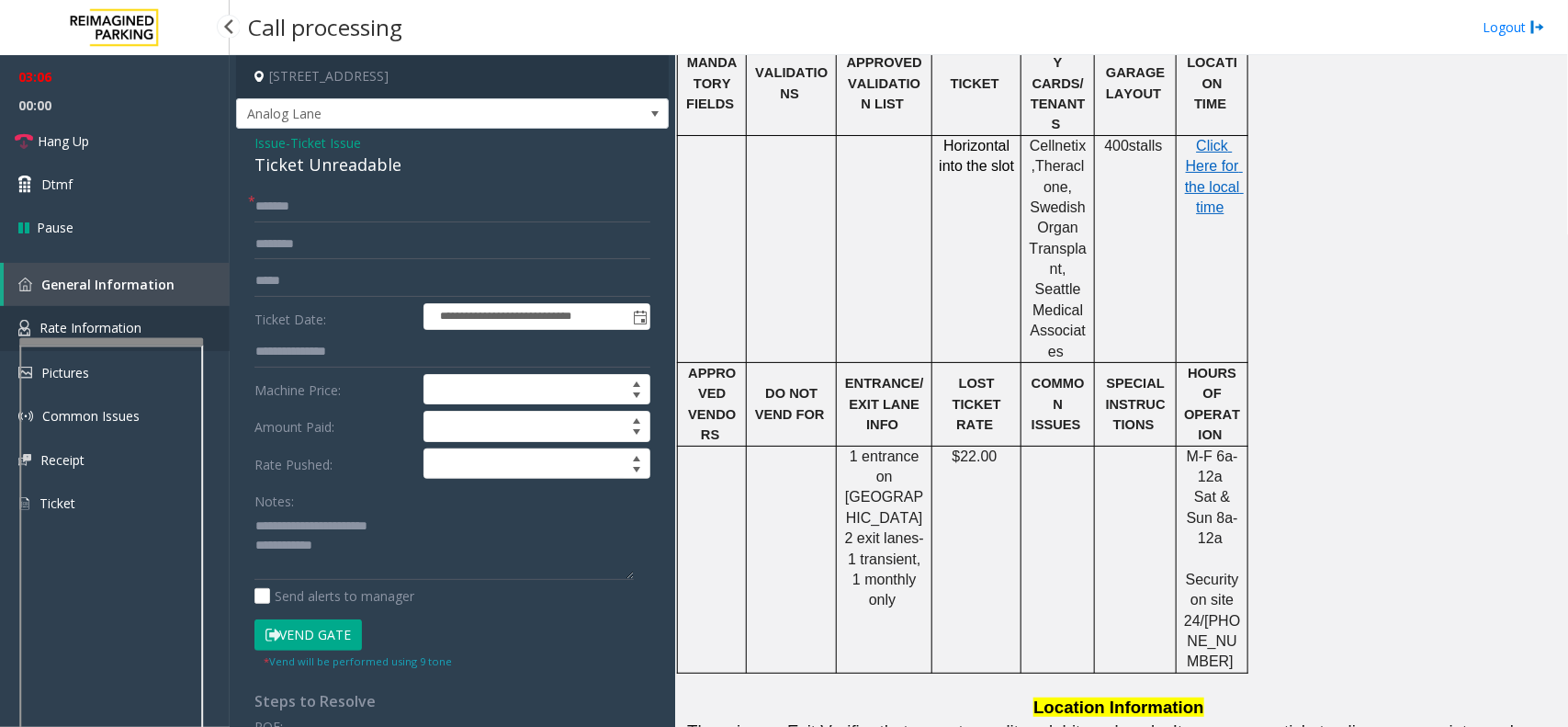 click on "Rate Information" at bounding box center [90, 327] 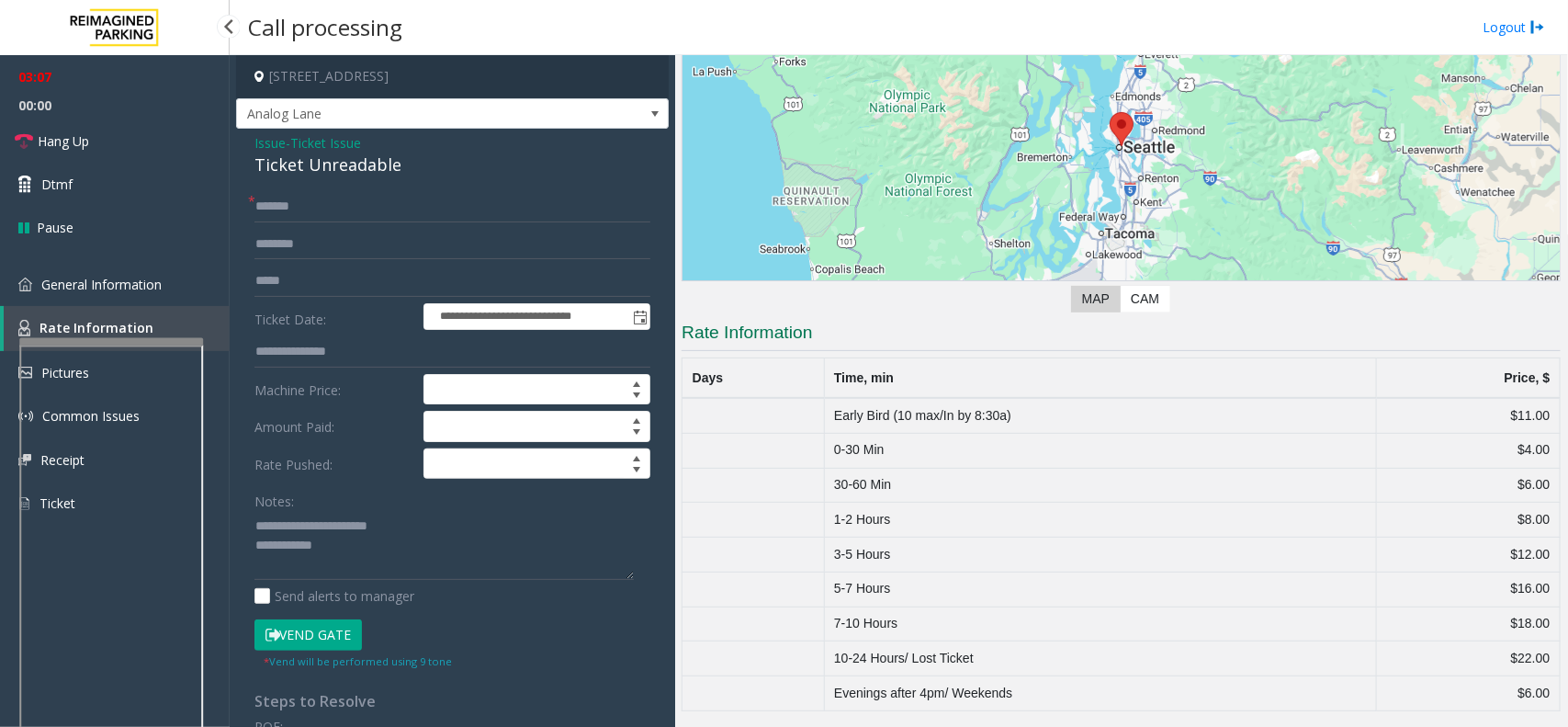 scroll, scrollTop: 185, scrollLeft: 0, axis: vertical 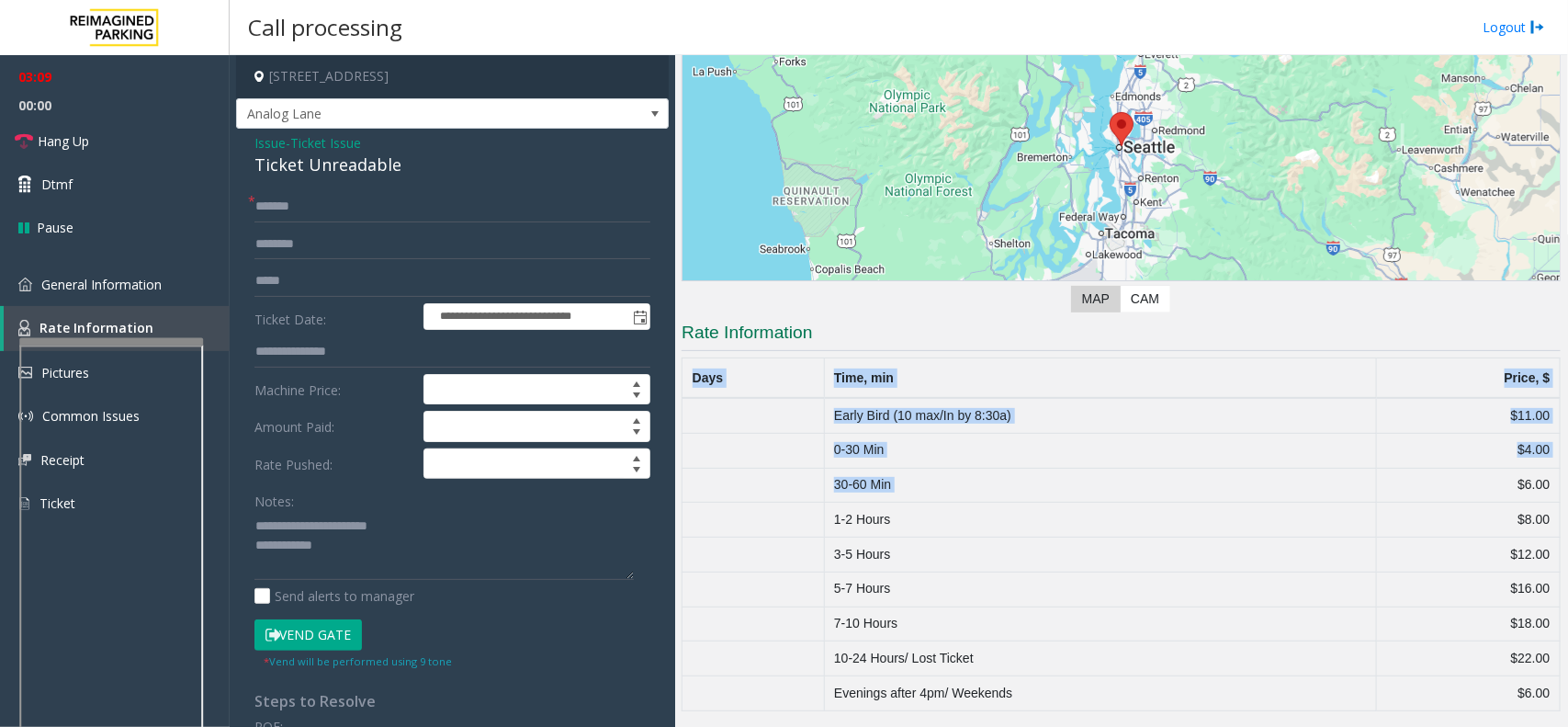 drag, startPoint x: 1434, startPoint y: 483, endPoint x: 1567, endPoint y: 479, distance: 133.06014 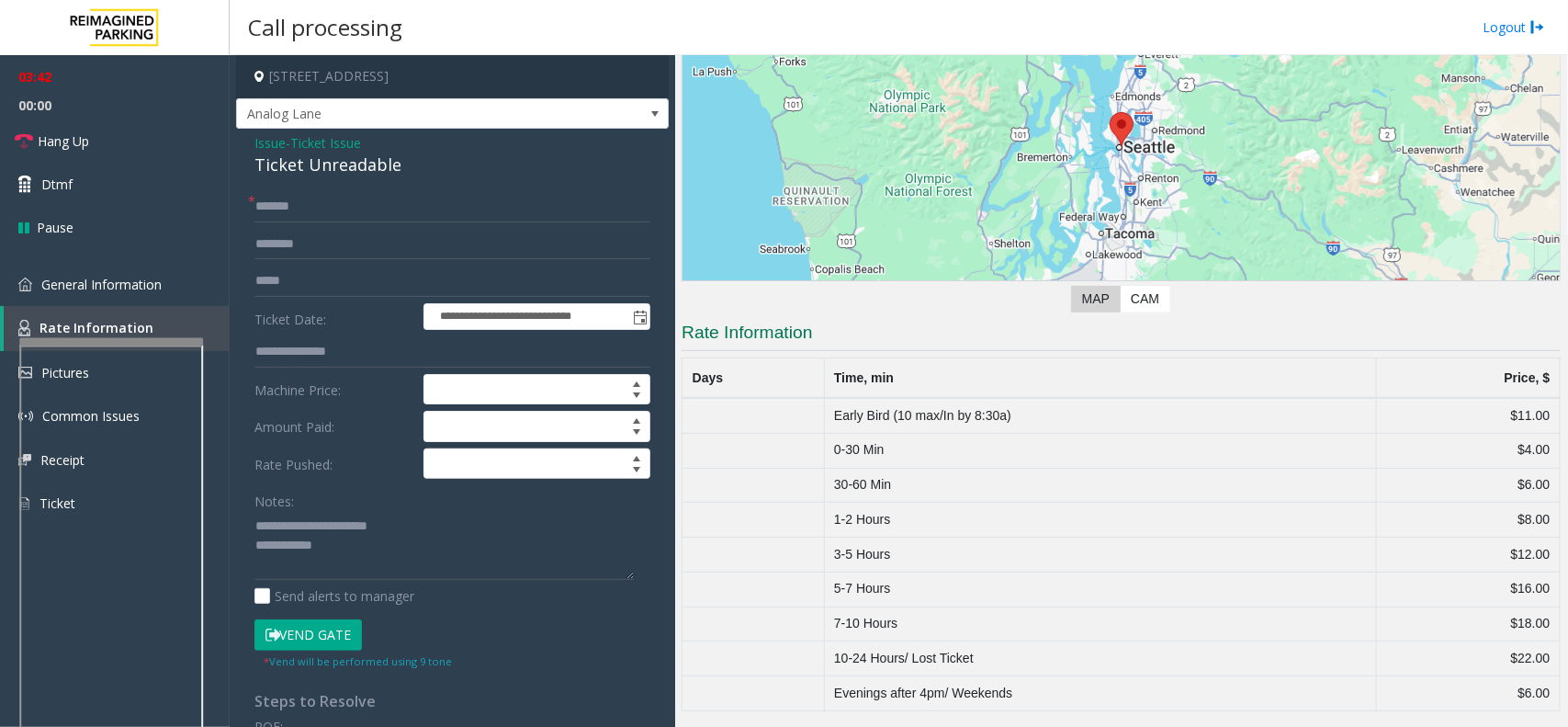 click on "Vend Gate" 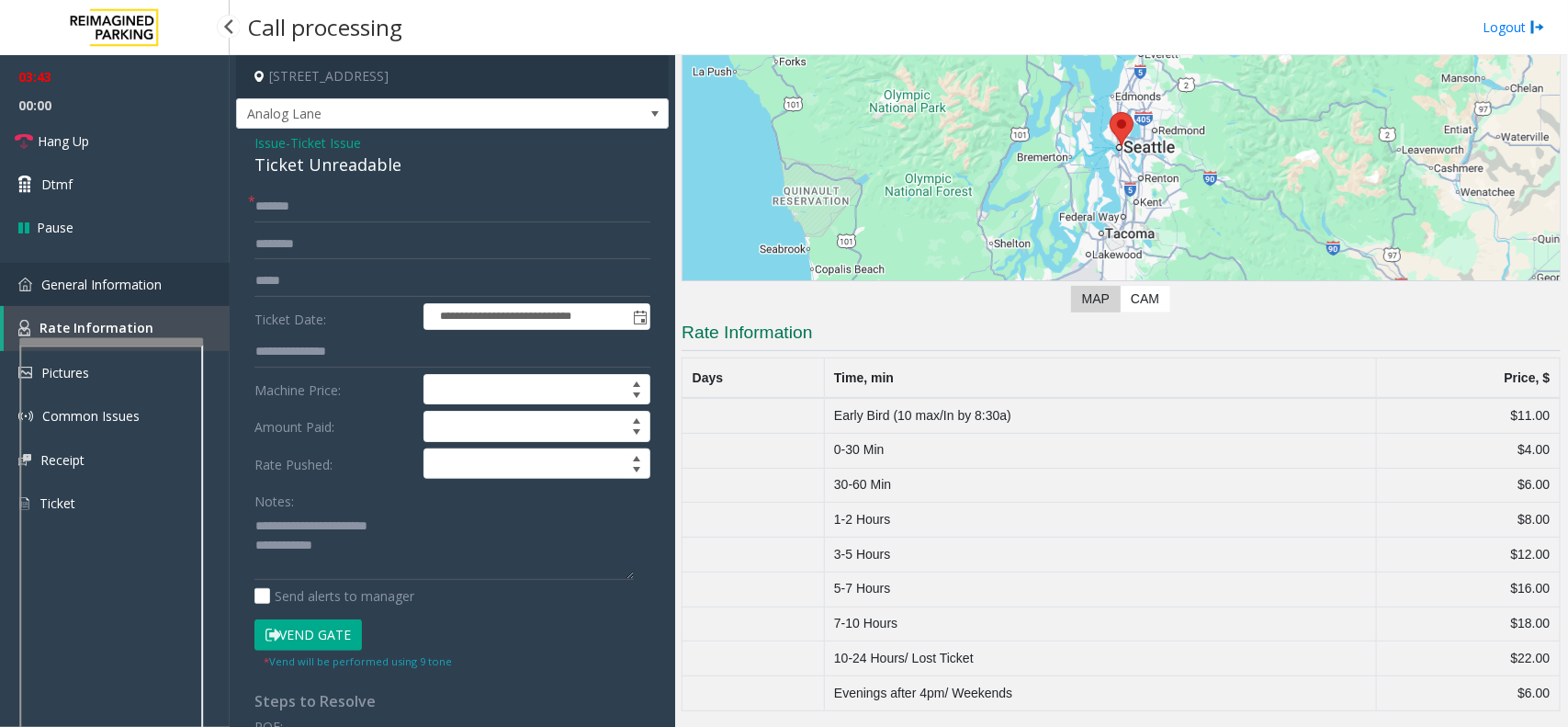 click on "General Information" at bounding box center [101, 284] 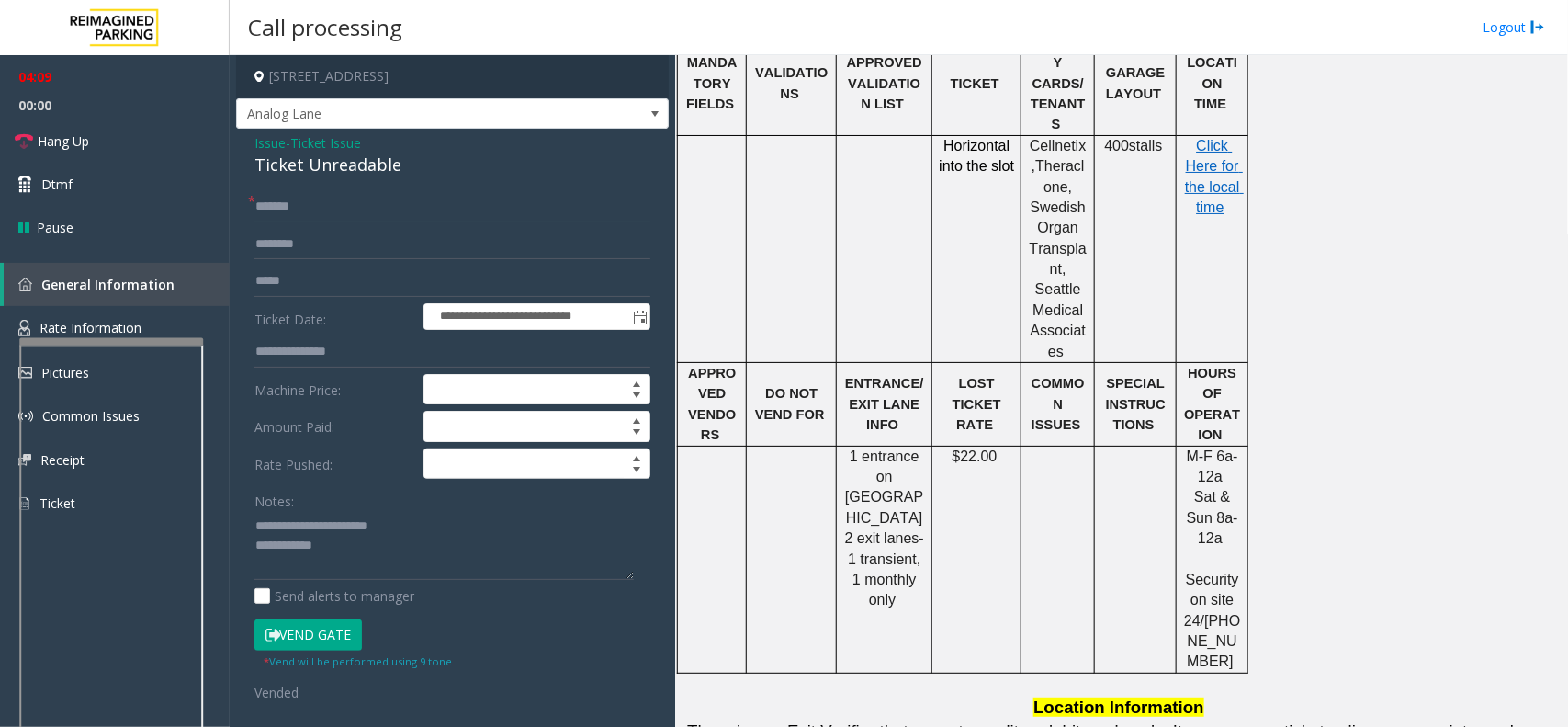 click on "Vend Gate" 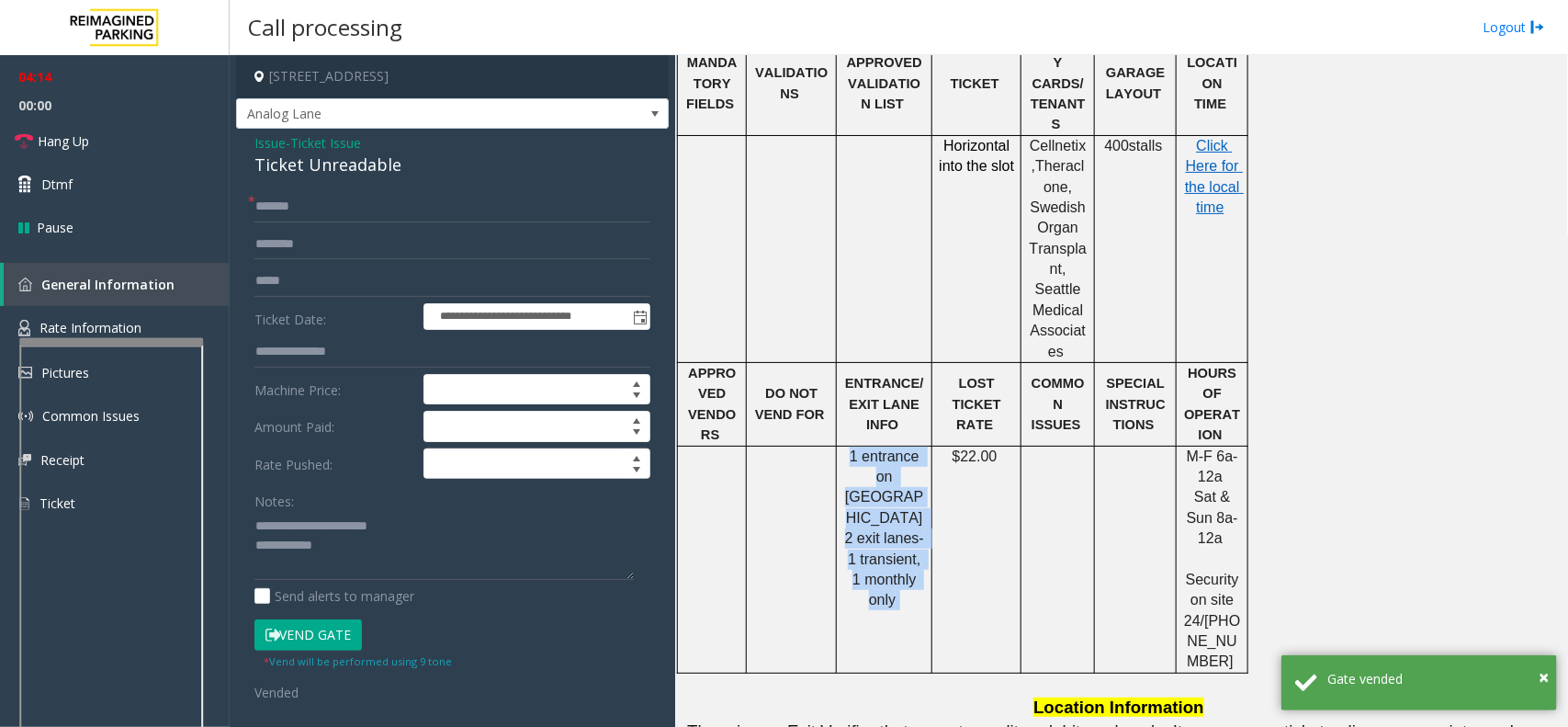 drag, startPoint x: 915, startPoint y: 534, endPoint x: 852, endPoint y: 400, distance: 148.07093 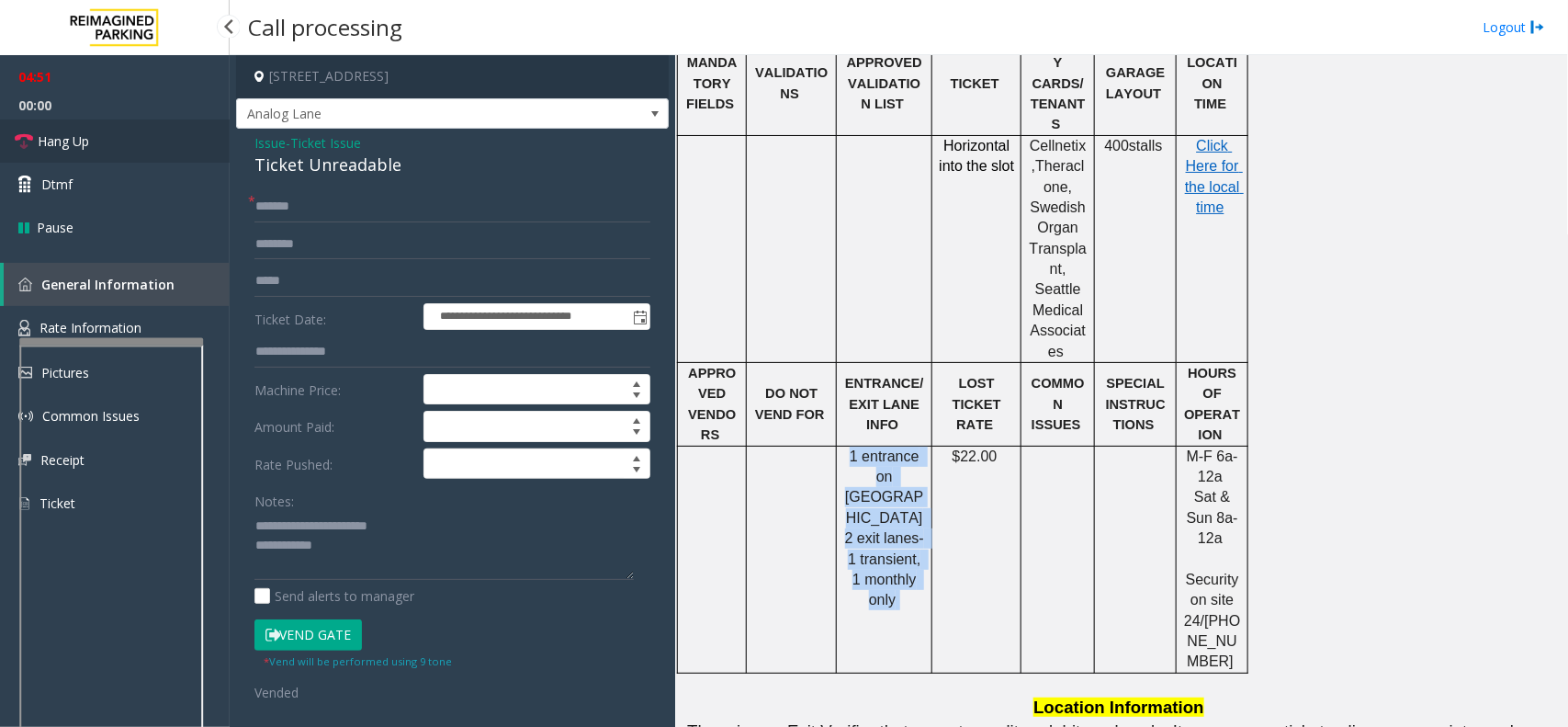 click on "Hang Up" at bounding box center (115, 141) 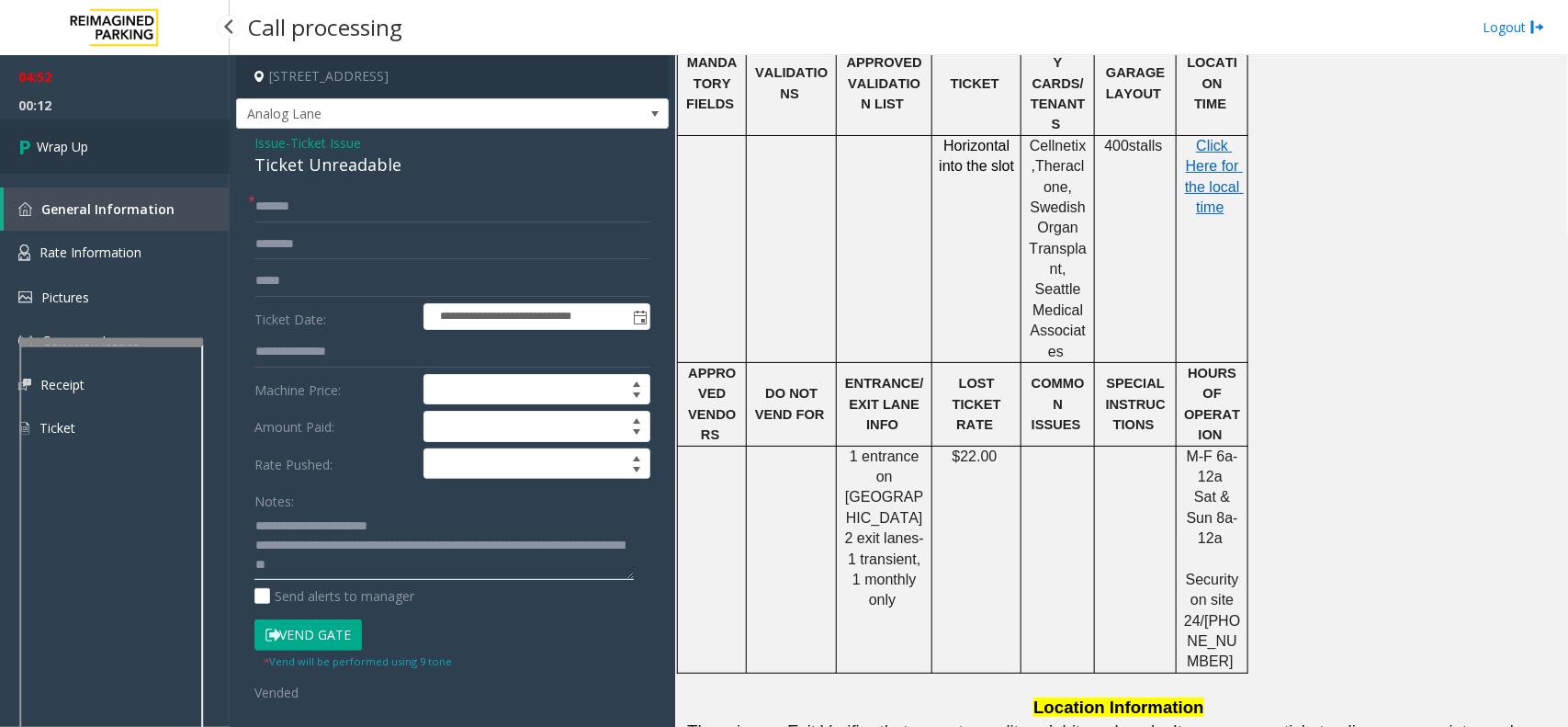 type on "**********" 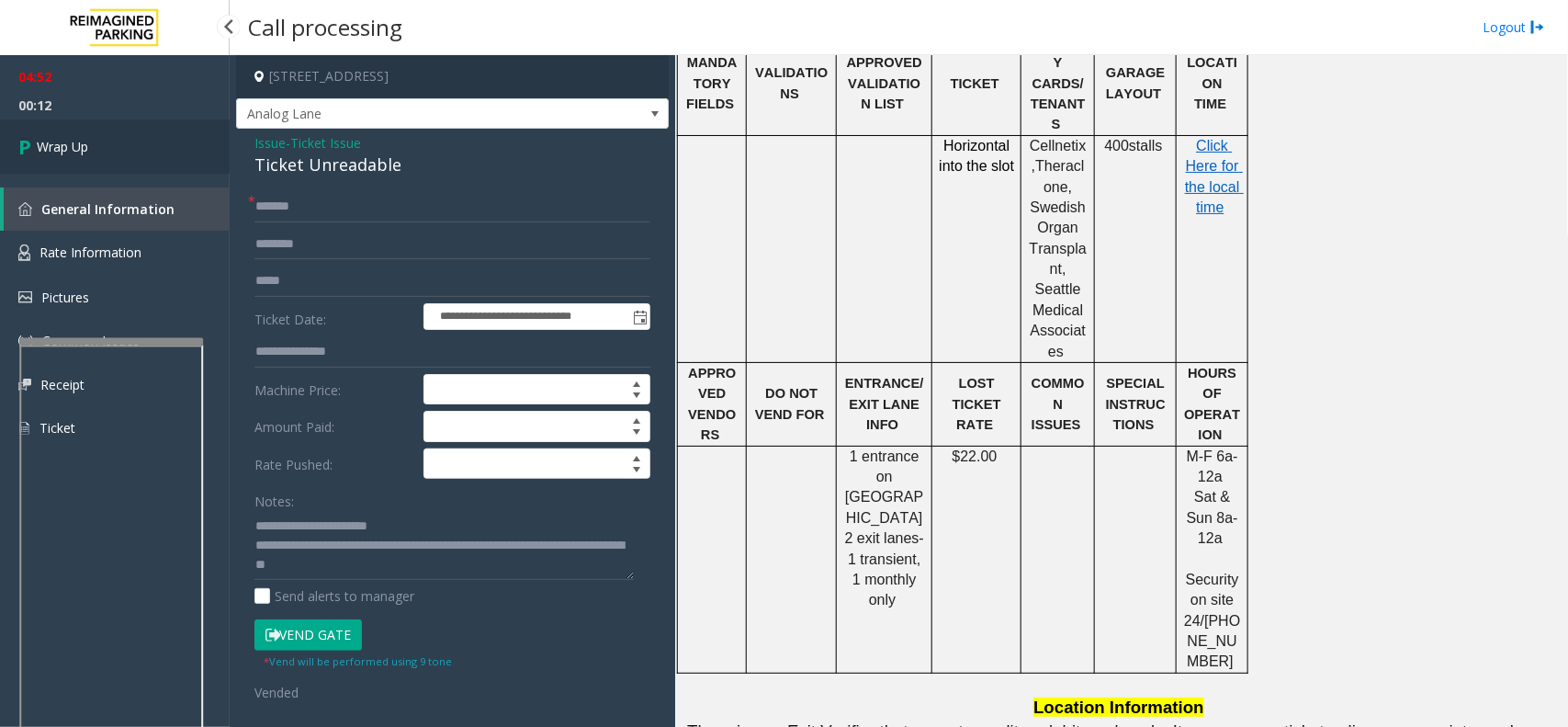 click on "Wrap Up" at bounding box center (115, 146) 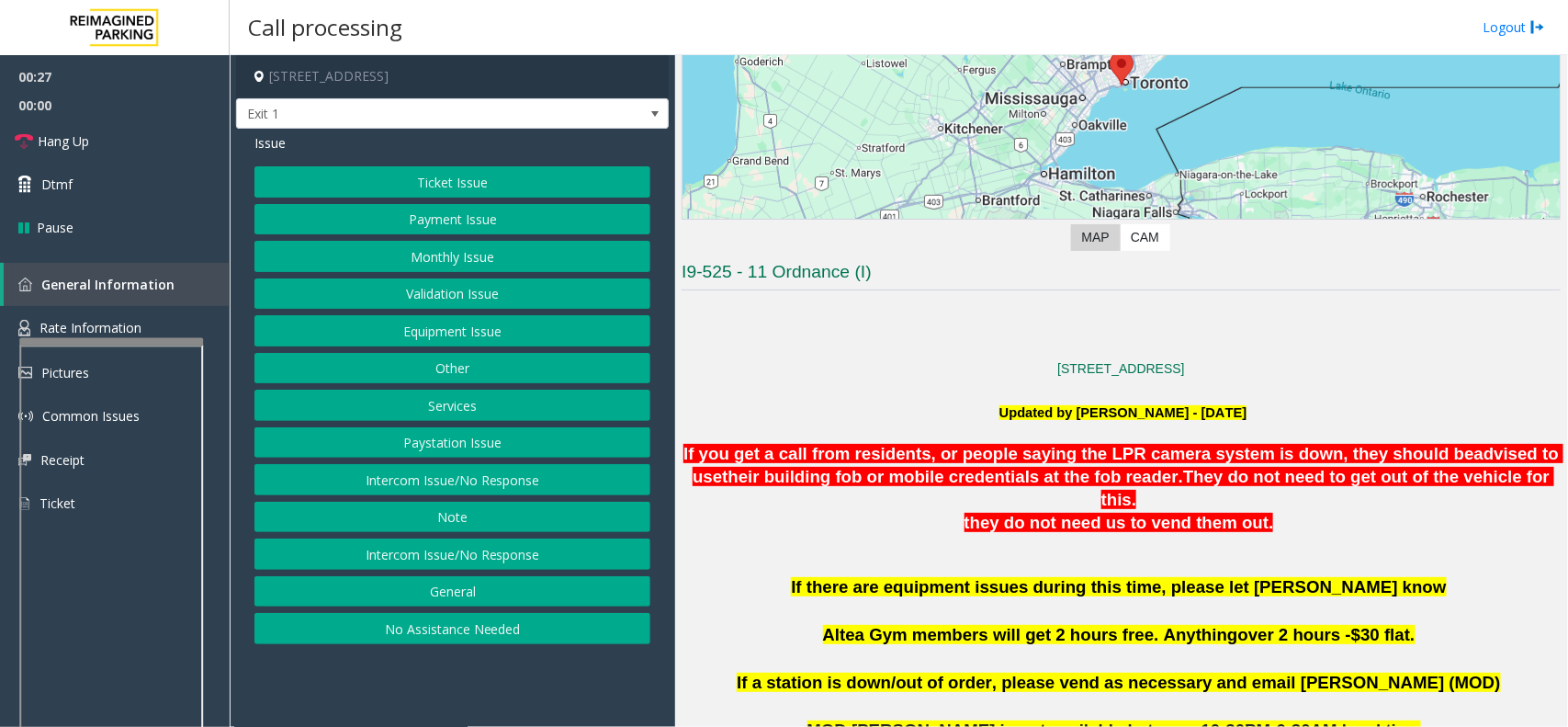 scroll, scrollTop: 115, scrollLeft: 0, axis: vertical 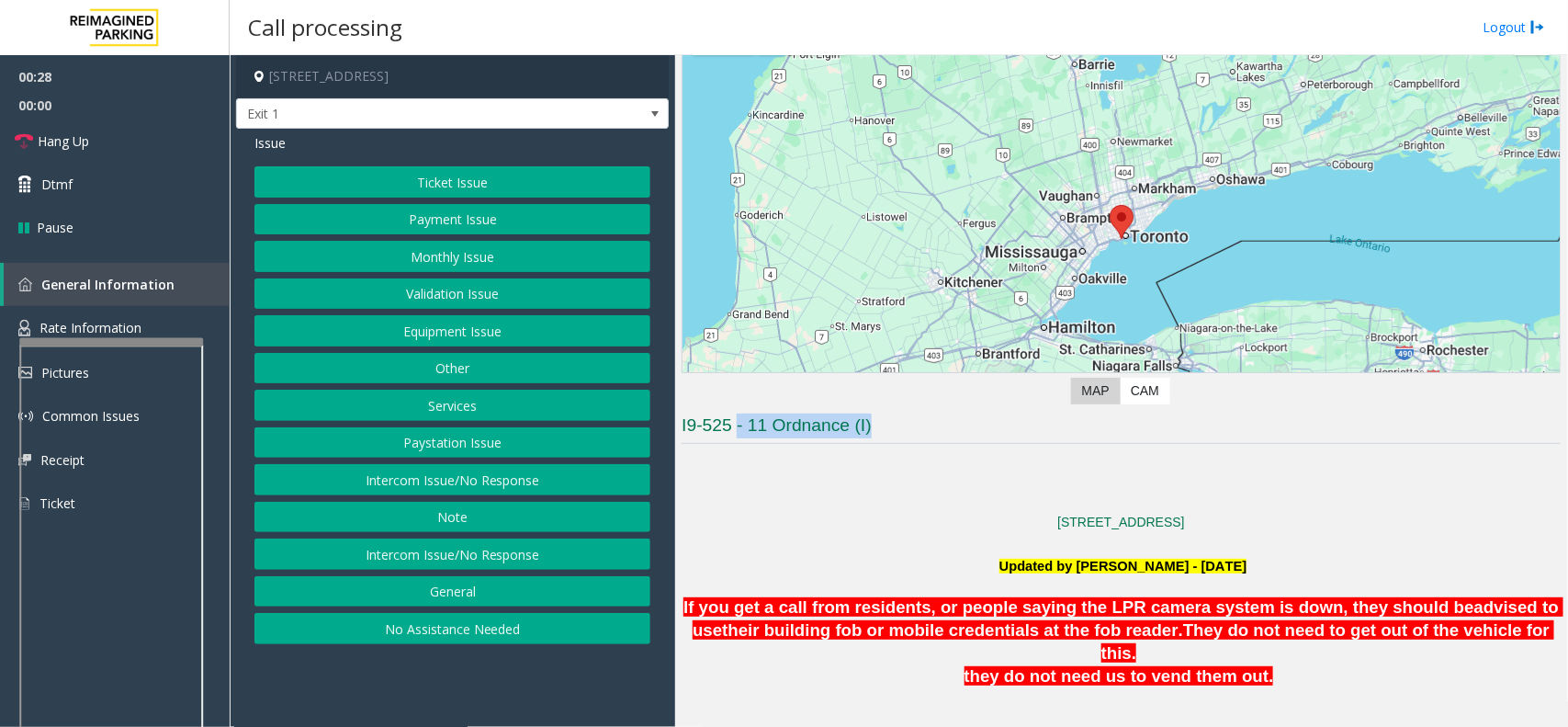 drag, startPoint x: 887, startPoint y: 416, endPoint x: 737, endPoint y: 425, distance: 150.26976 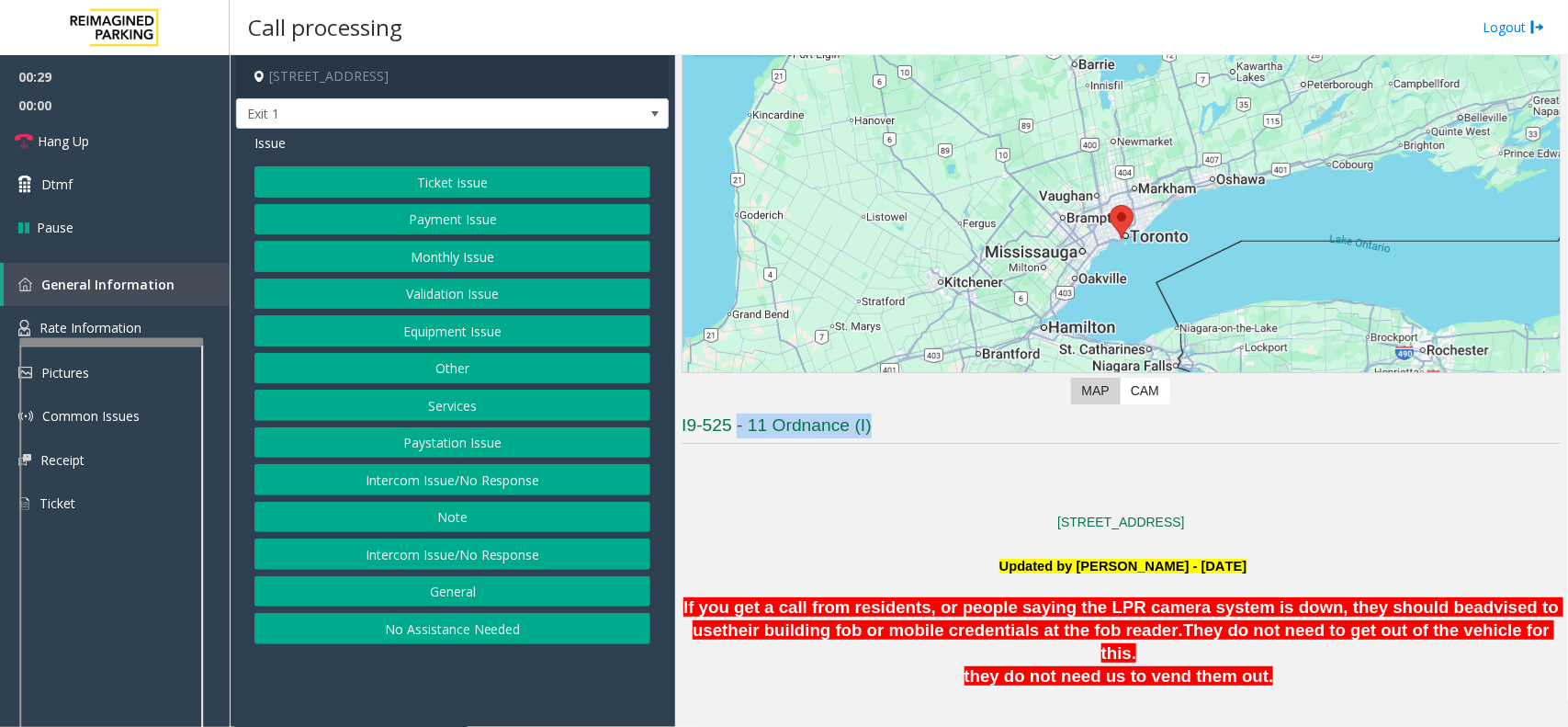 click on "Validation Issue" 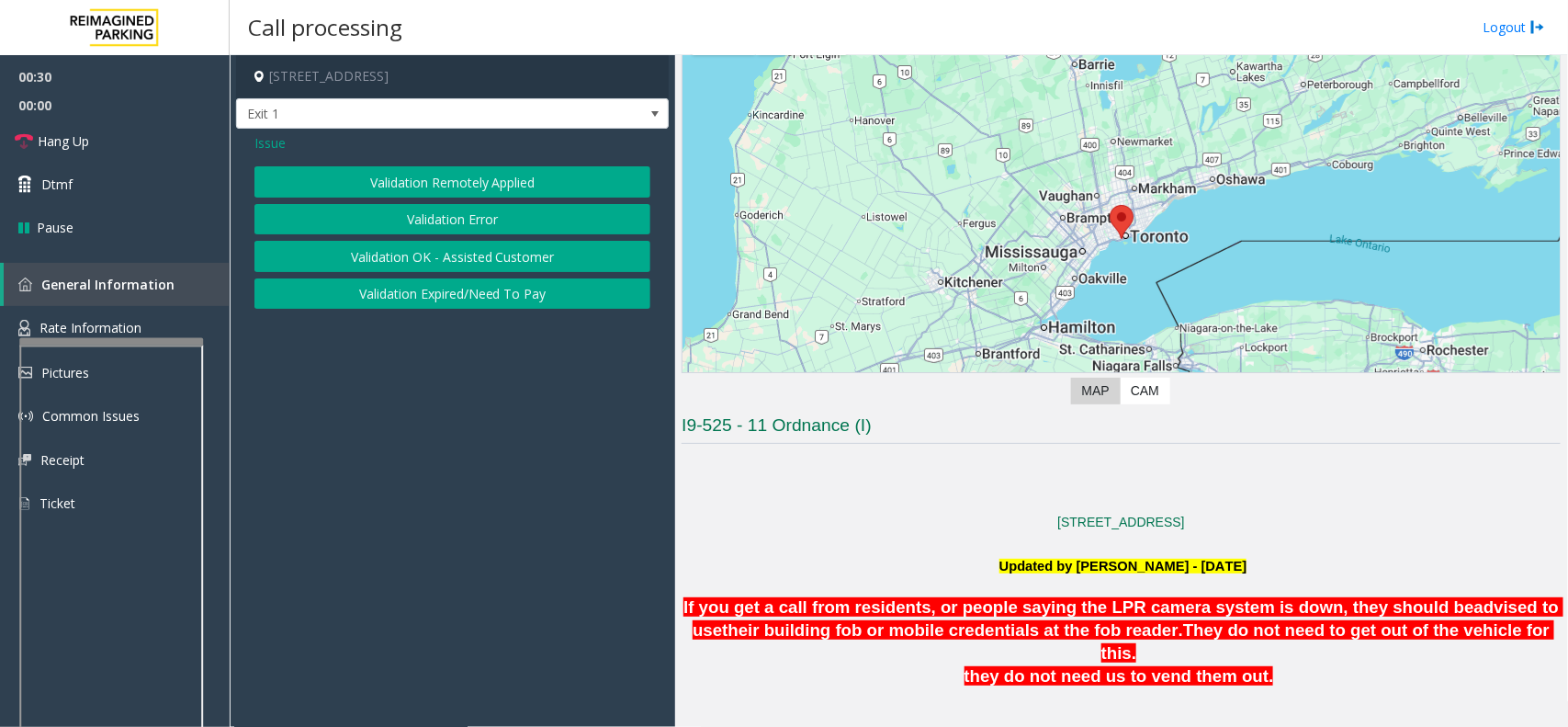 click on "Issue" 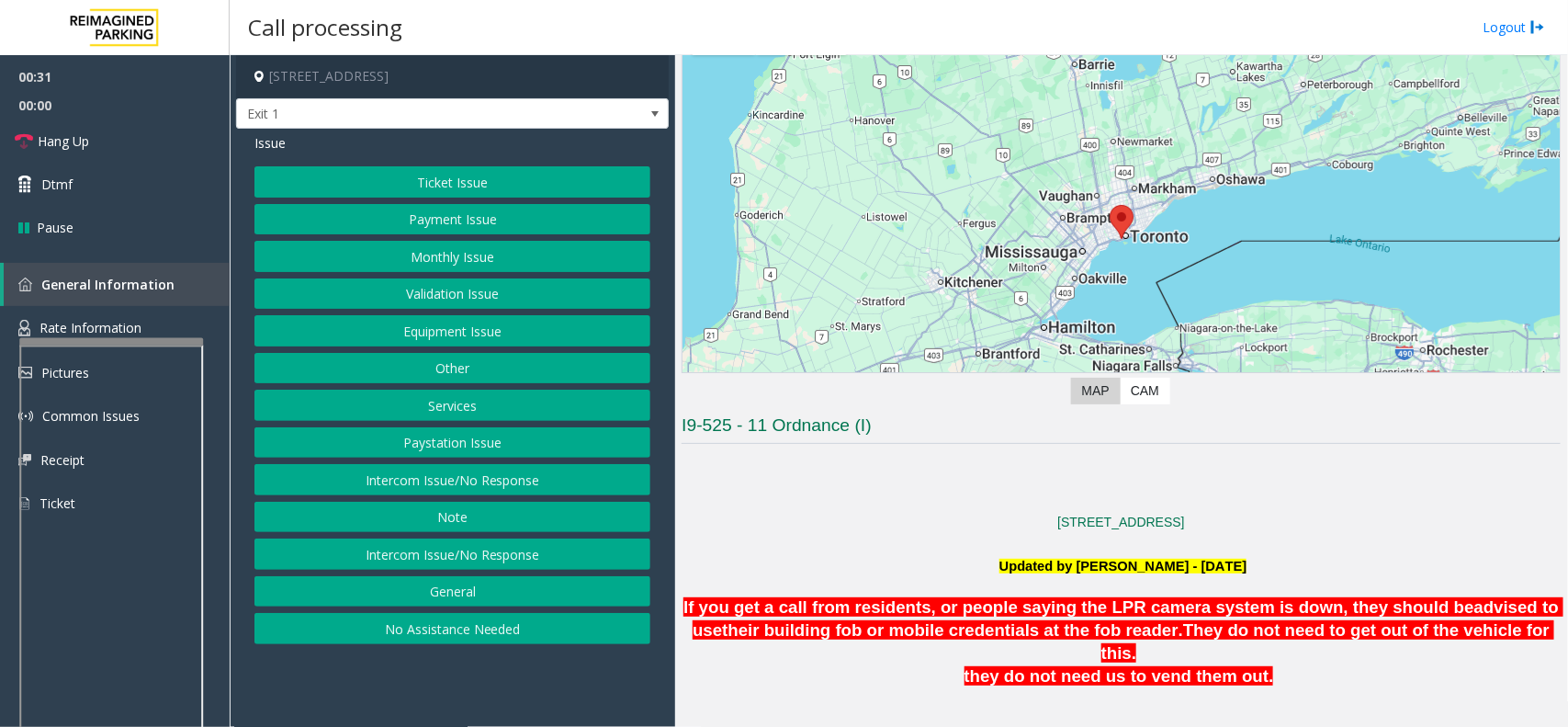 click on "Monthly Issue" 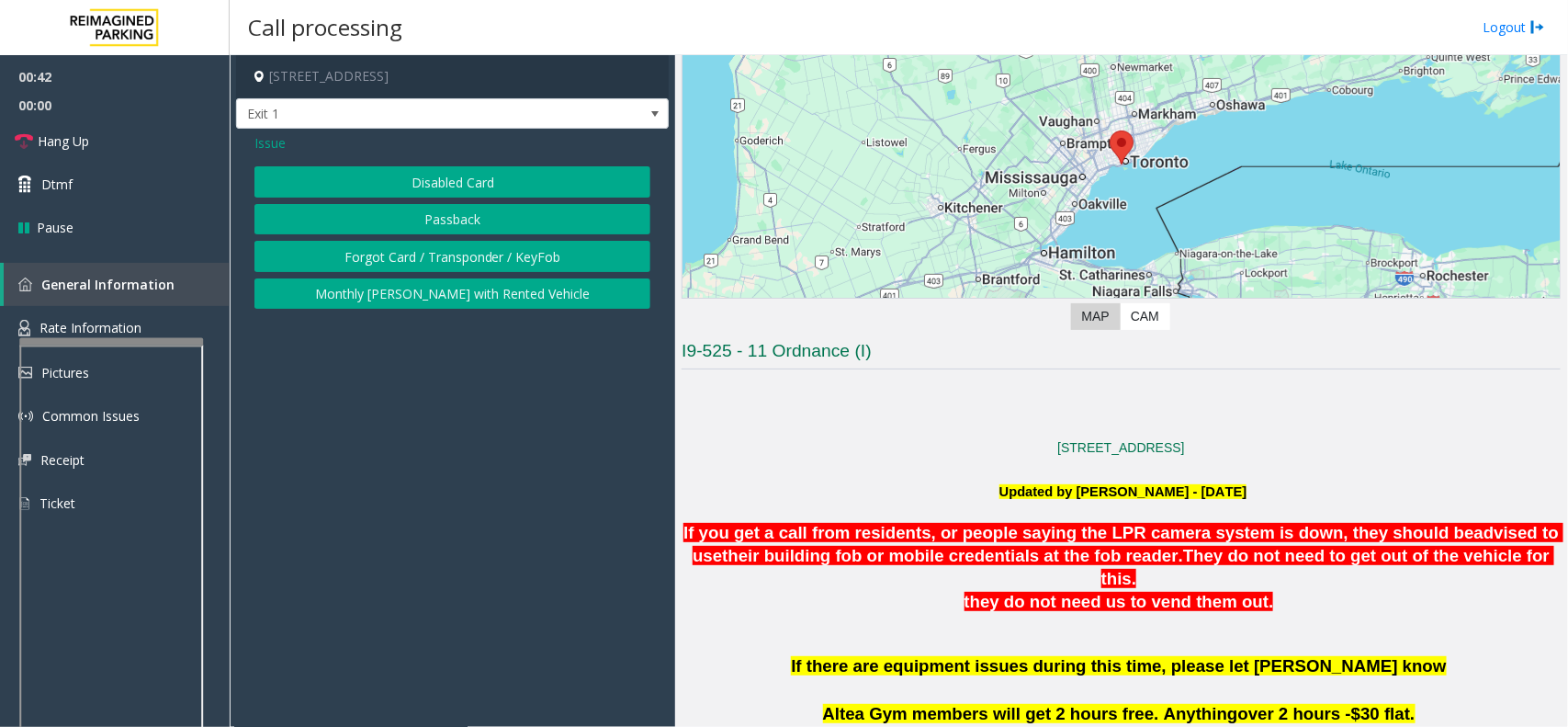 scroll, scrollTop: 345, scrollLeft: 0, axis: vertical 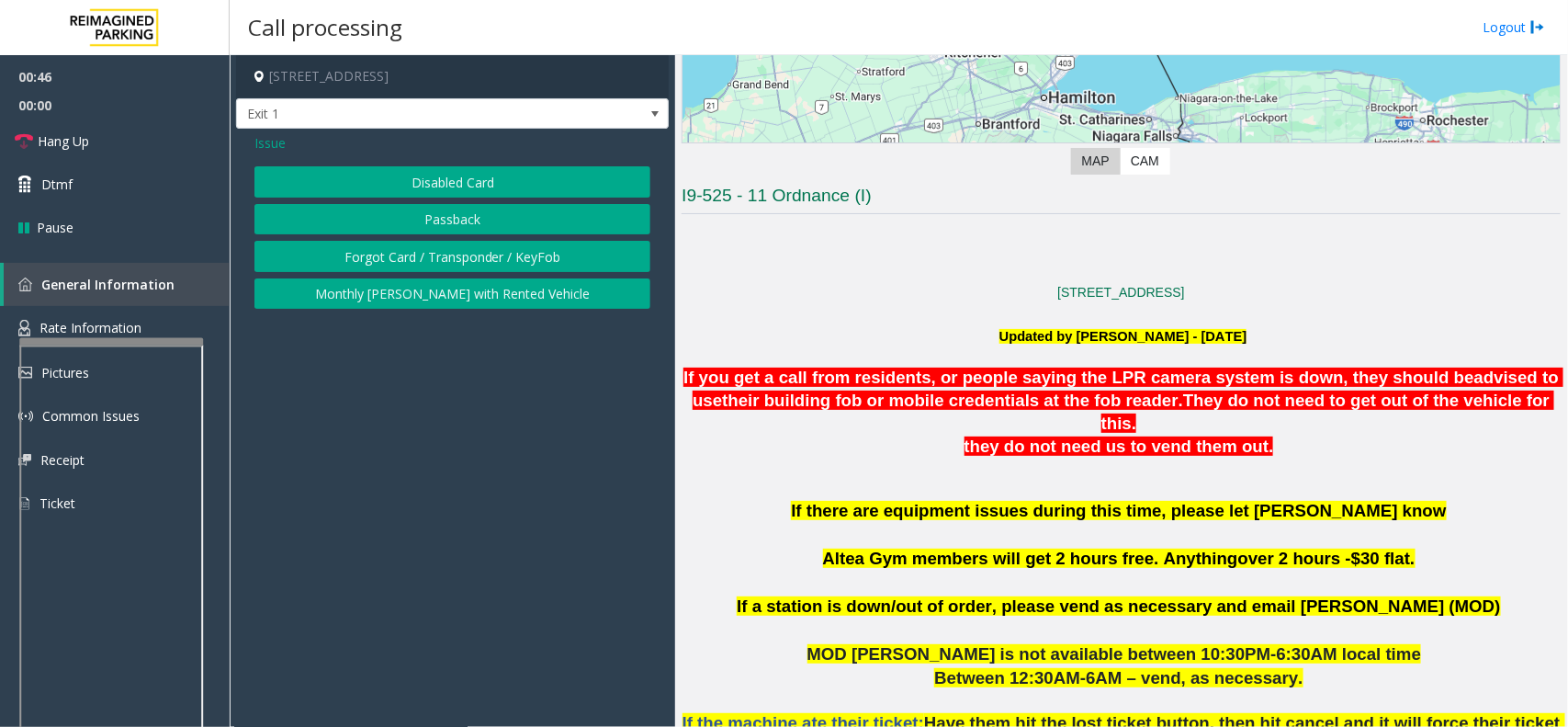 click on "Disabled Card" 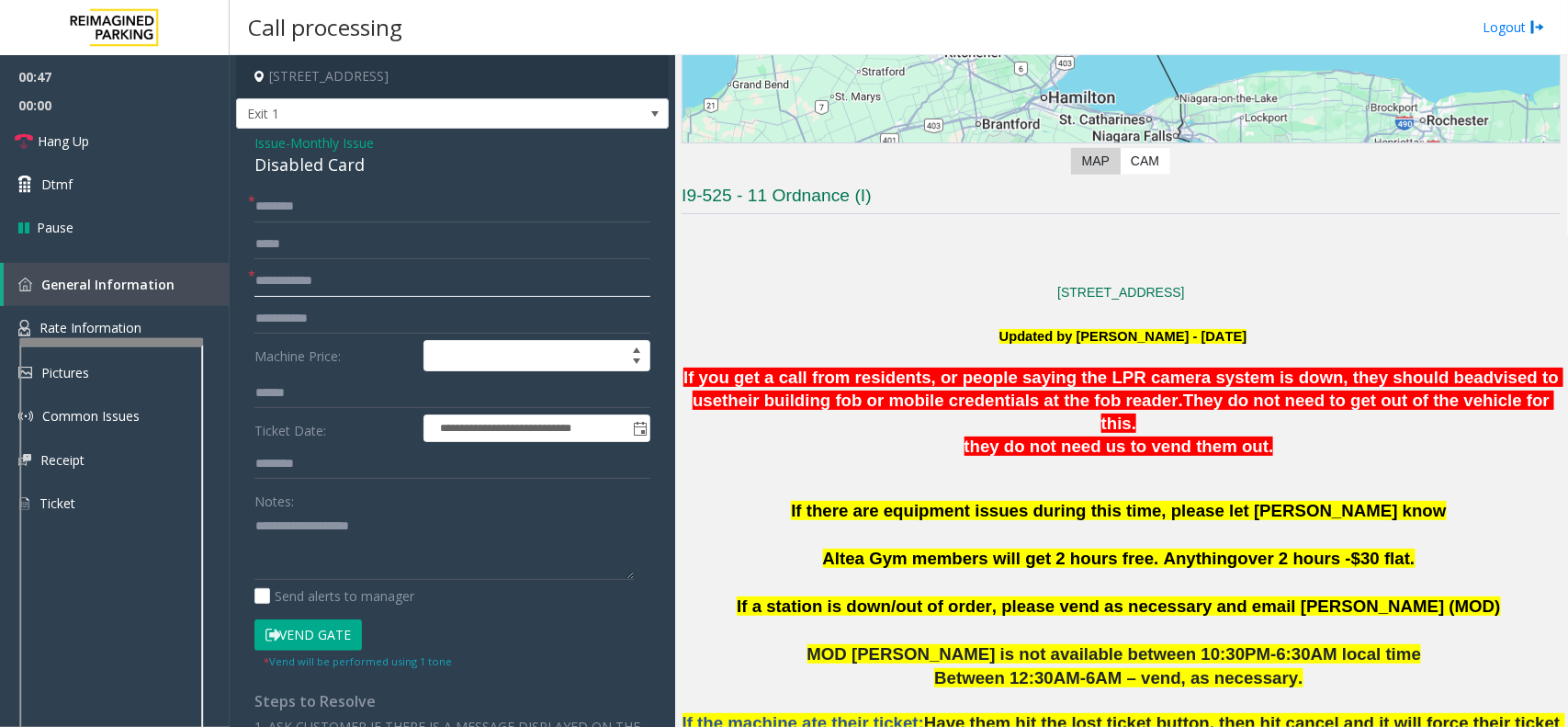 click 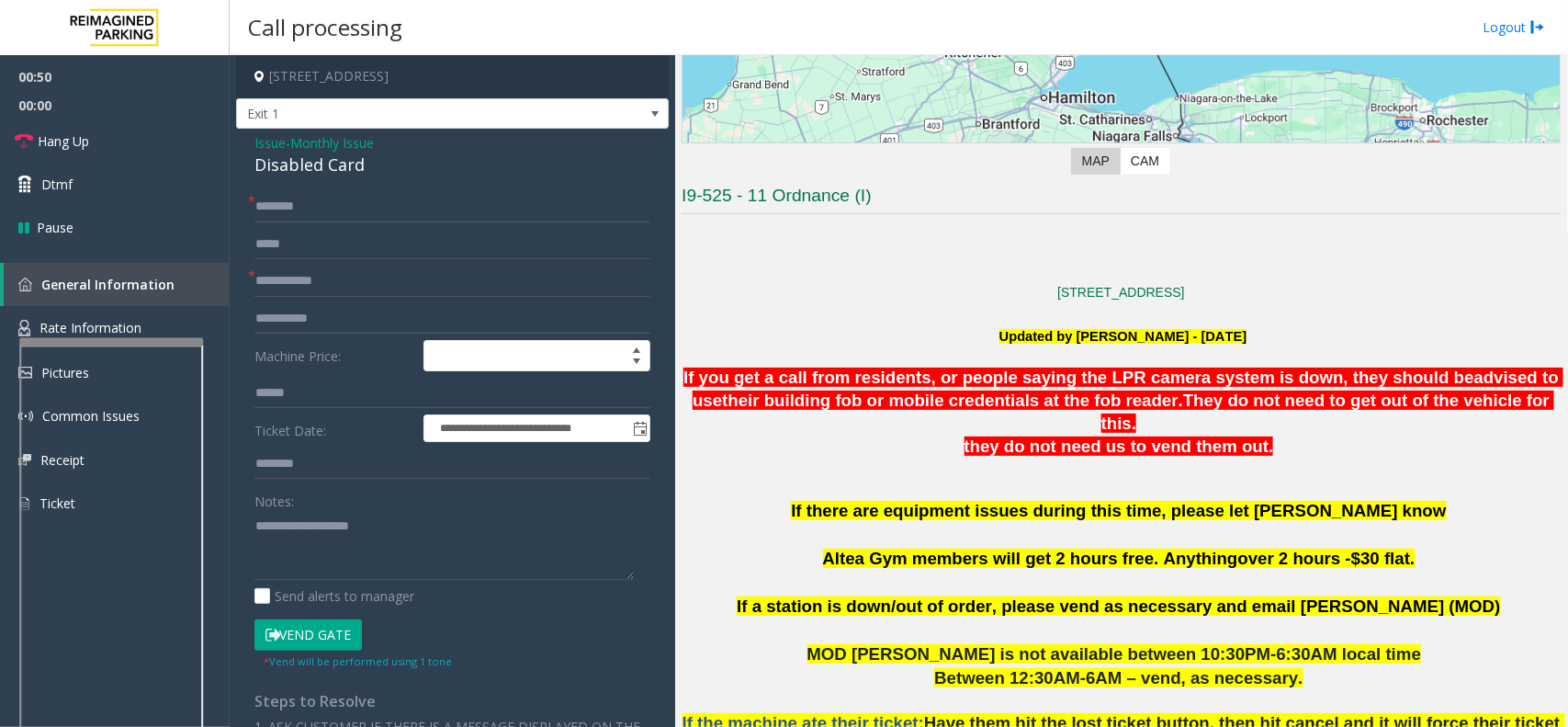 drag, startPoint x: 1440, startPoint y: 488, endPoint x: 709, endPoint y: 498, distance: 731.068 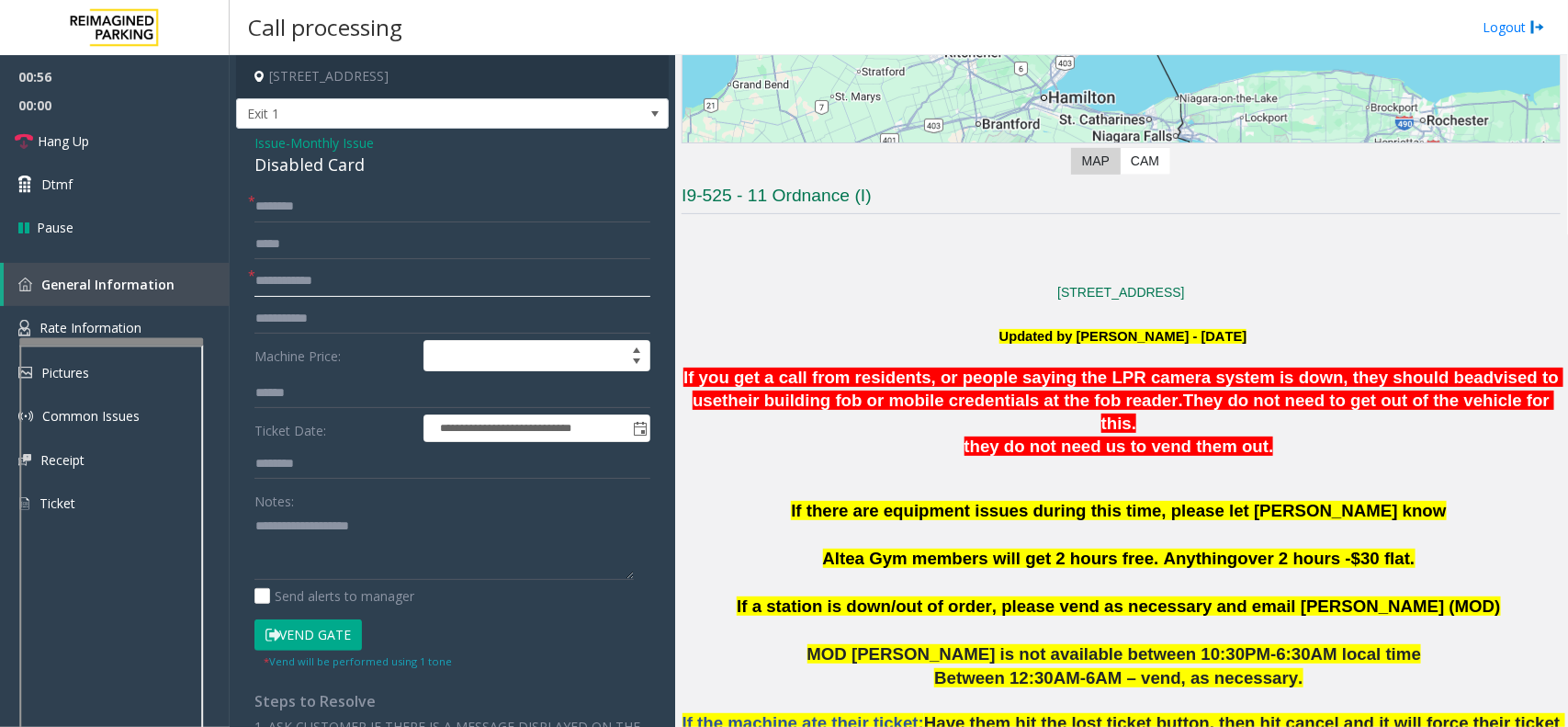 click 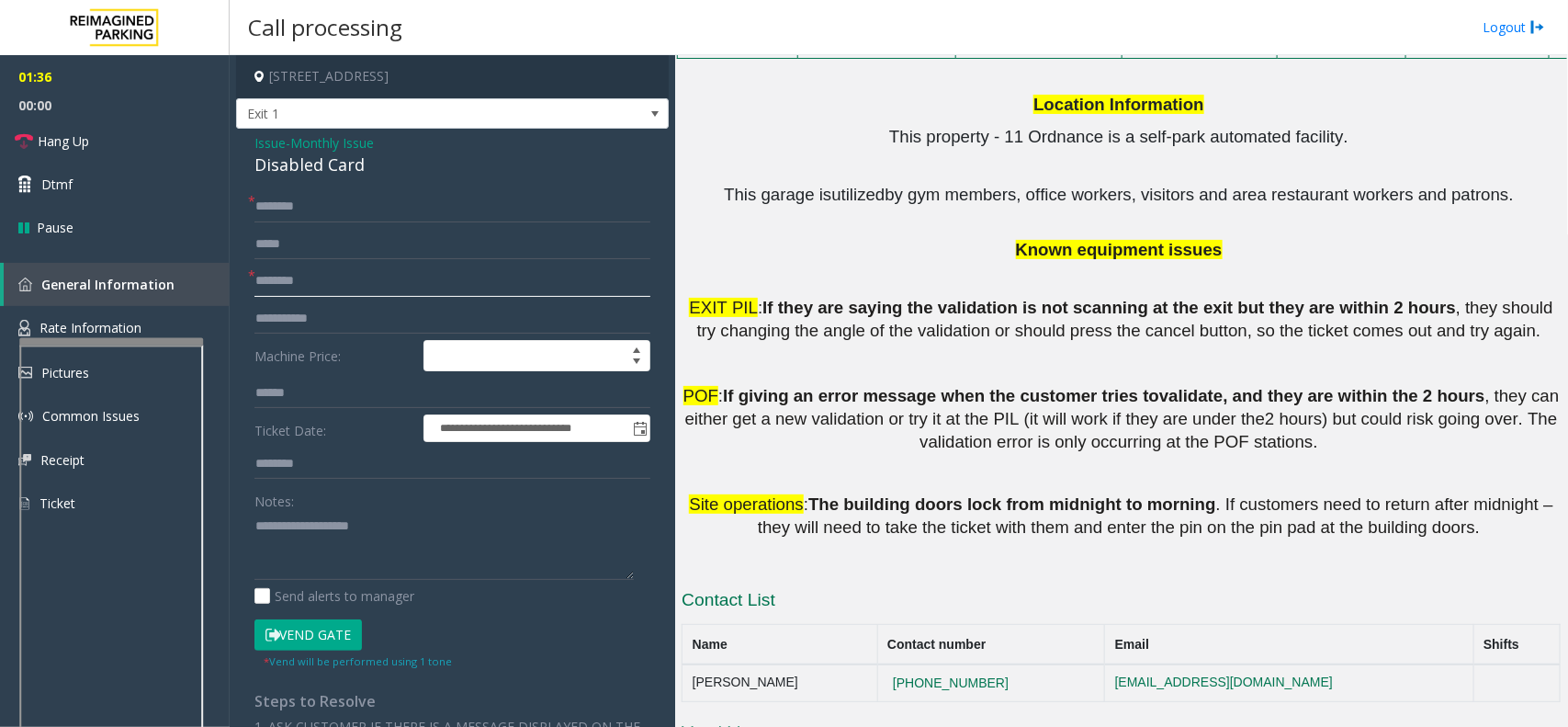 scroll, scrollTop: 2553, scrollLeft: 0, axis: vertical 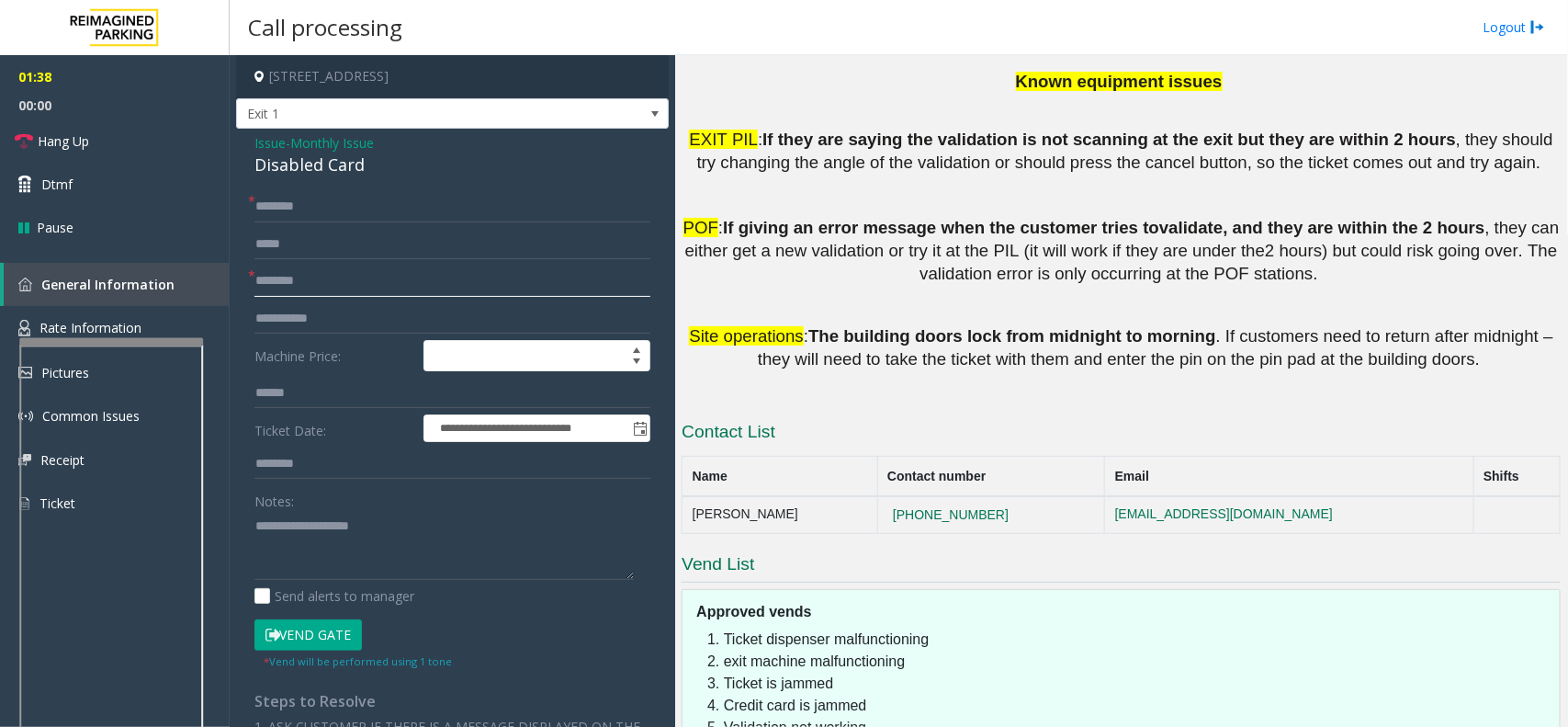 type on "********" 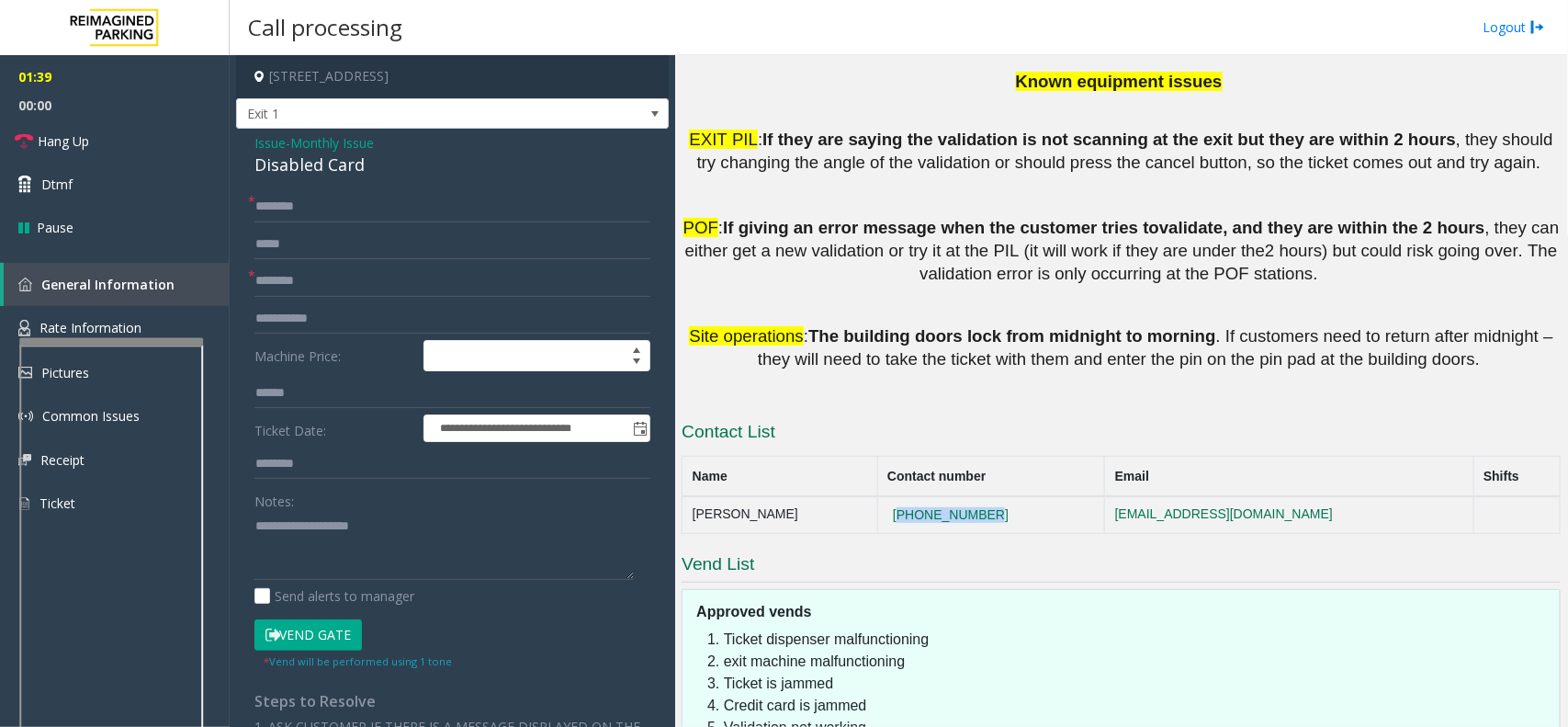 drag, startPoint x: 972, startPoint y: 320, endPoint x: 839, endPoint y: 327, distance: 133.18408 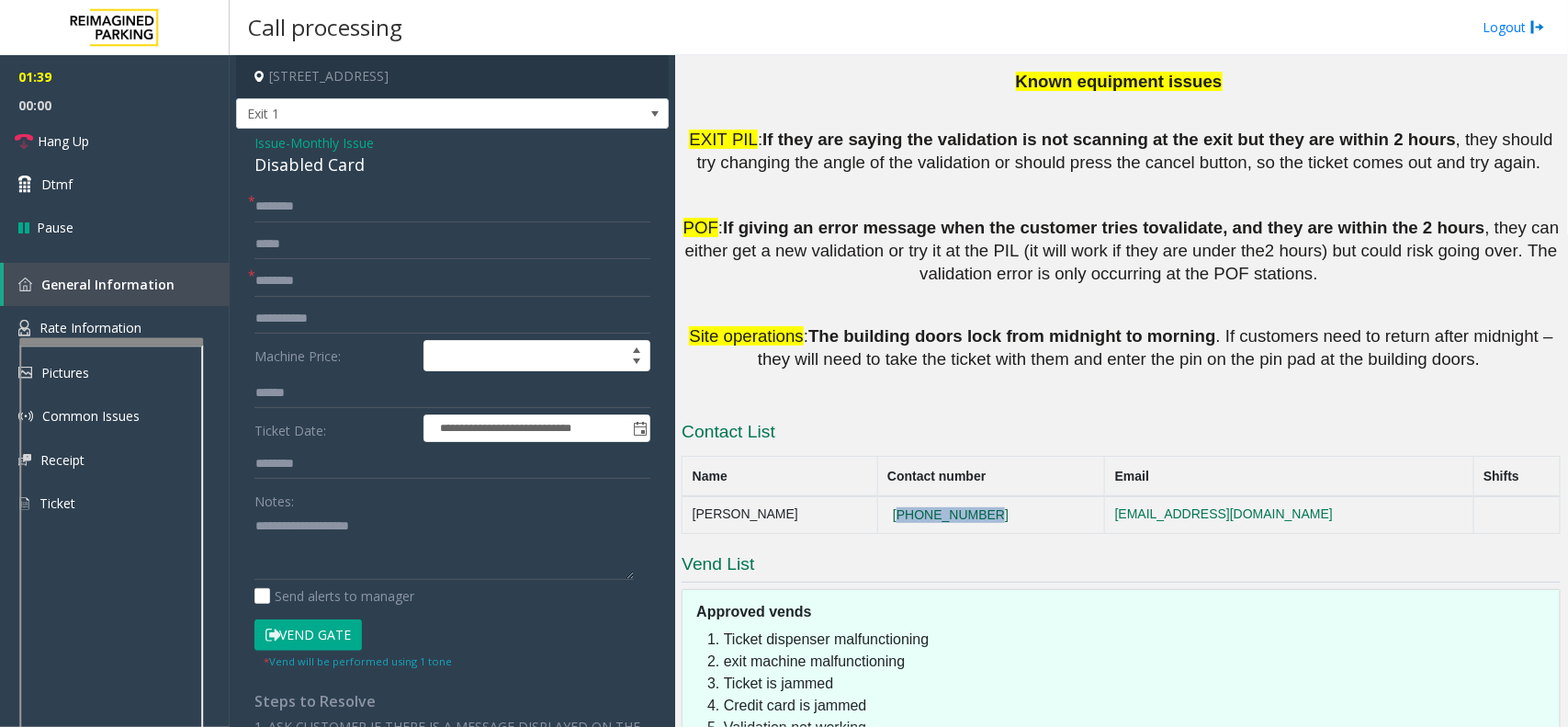 copy on "437-488-4833" 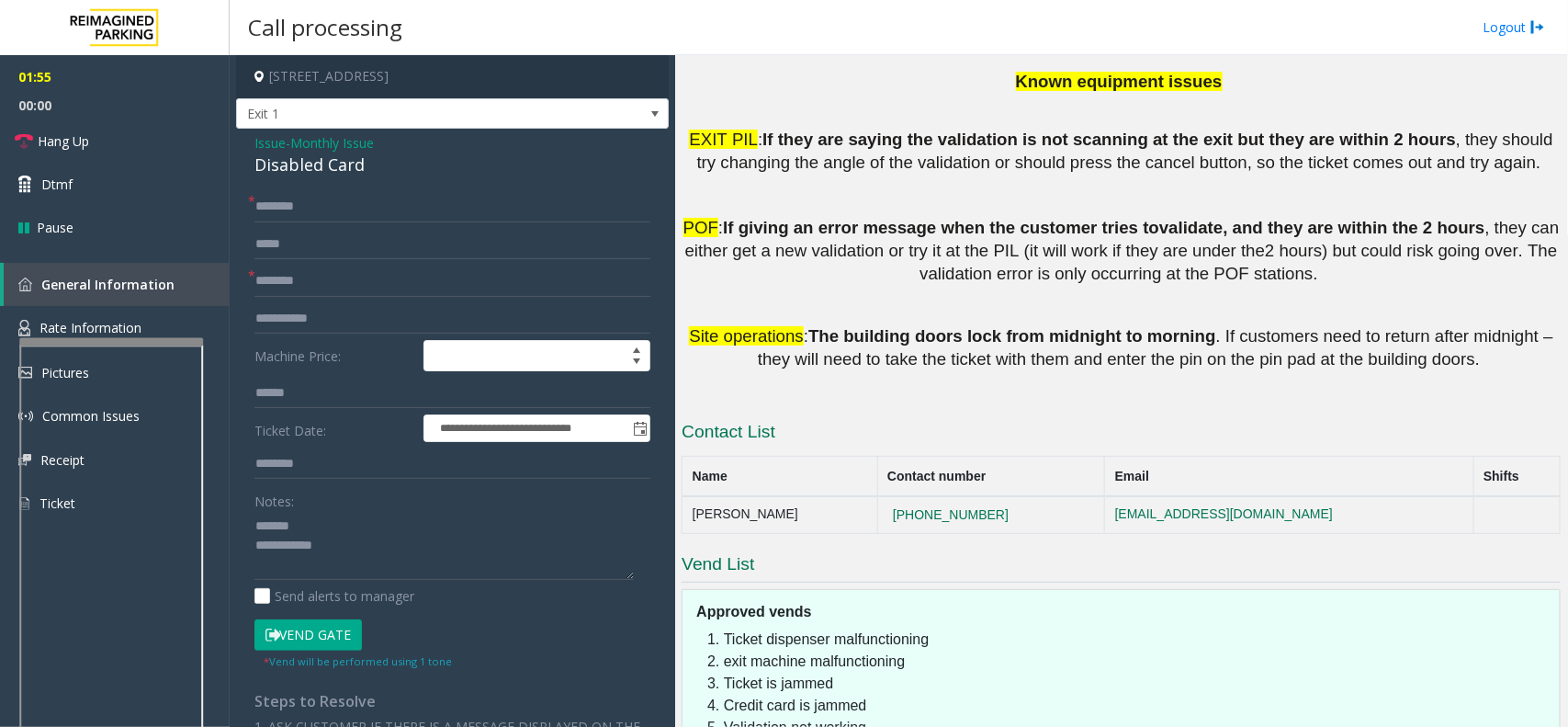 click on "Disabled Card" 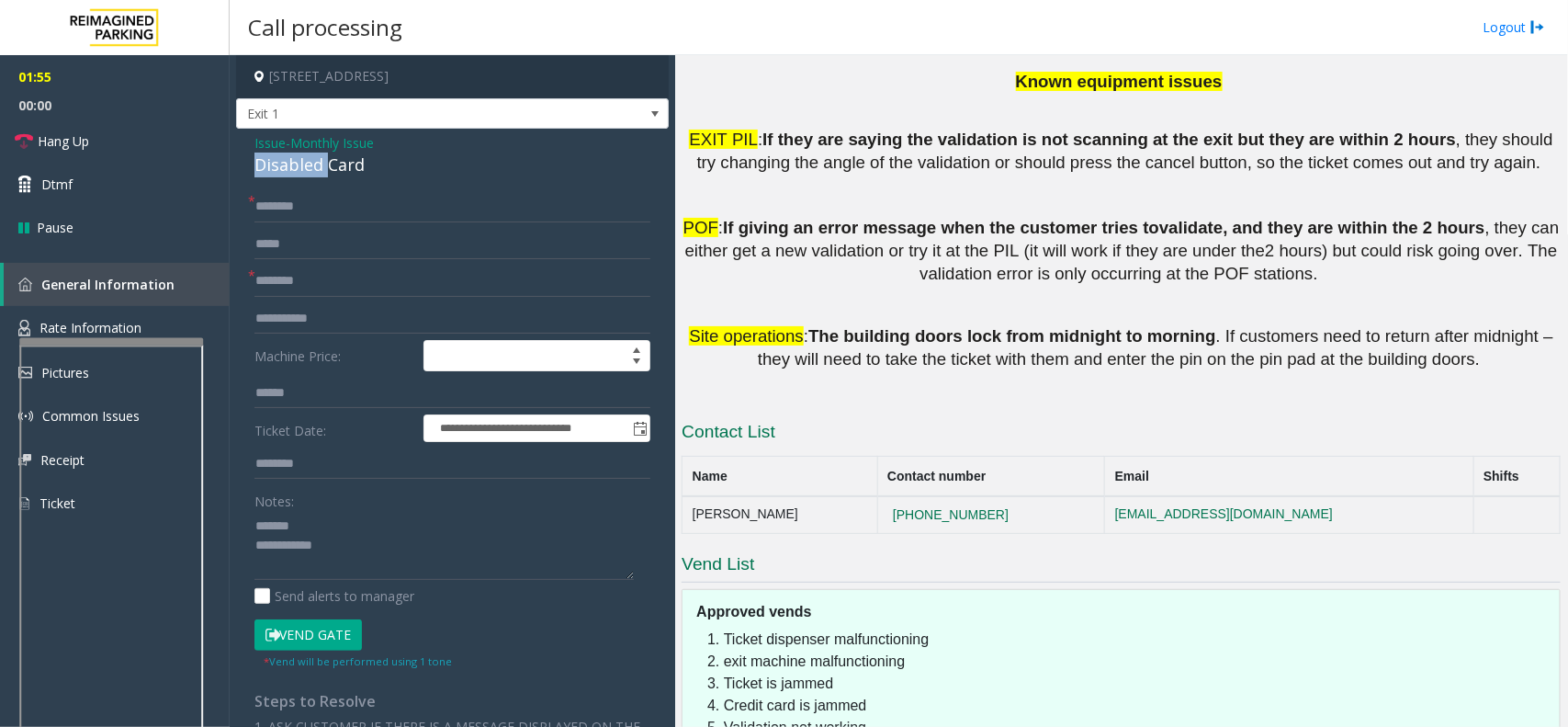 click on "Disabled Card" 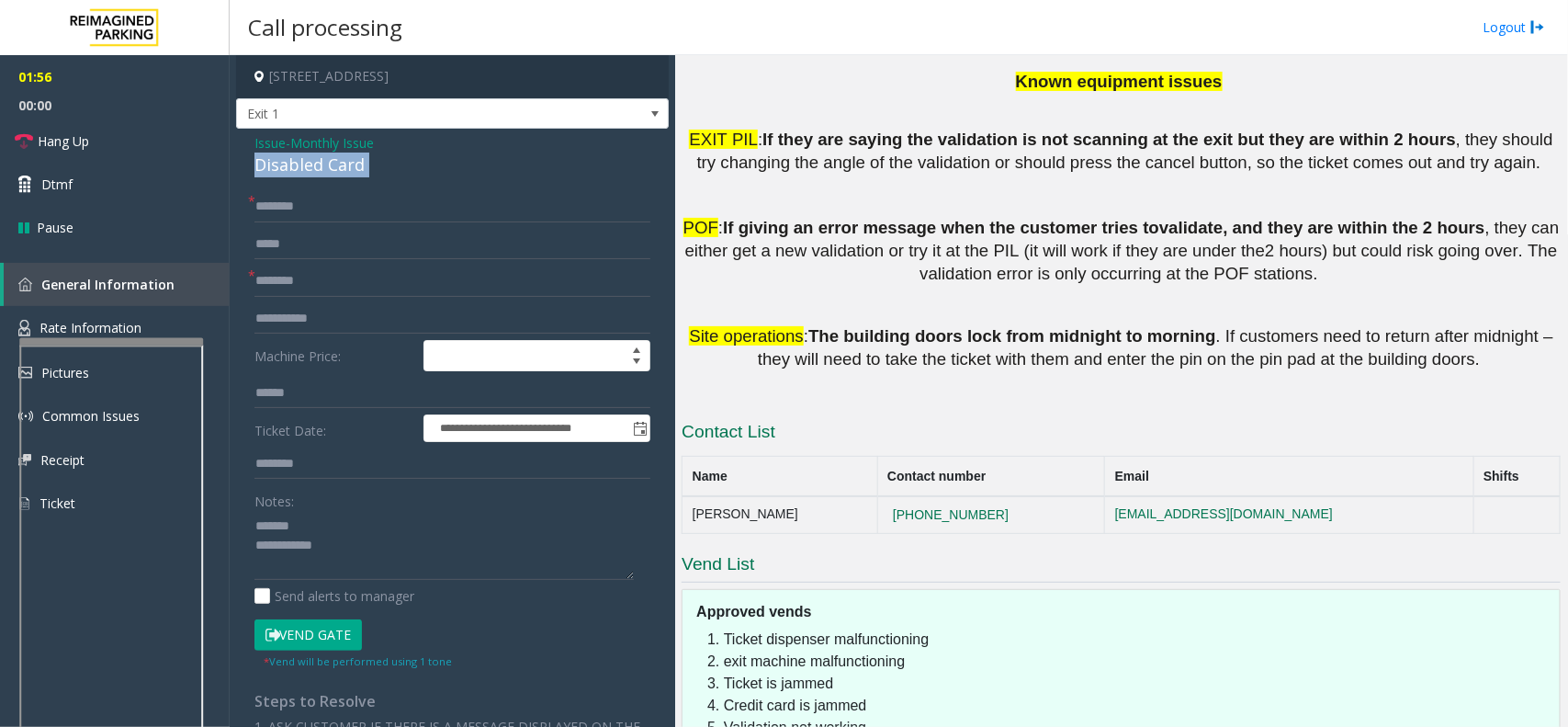 click on "Disabled Card" 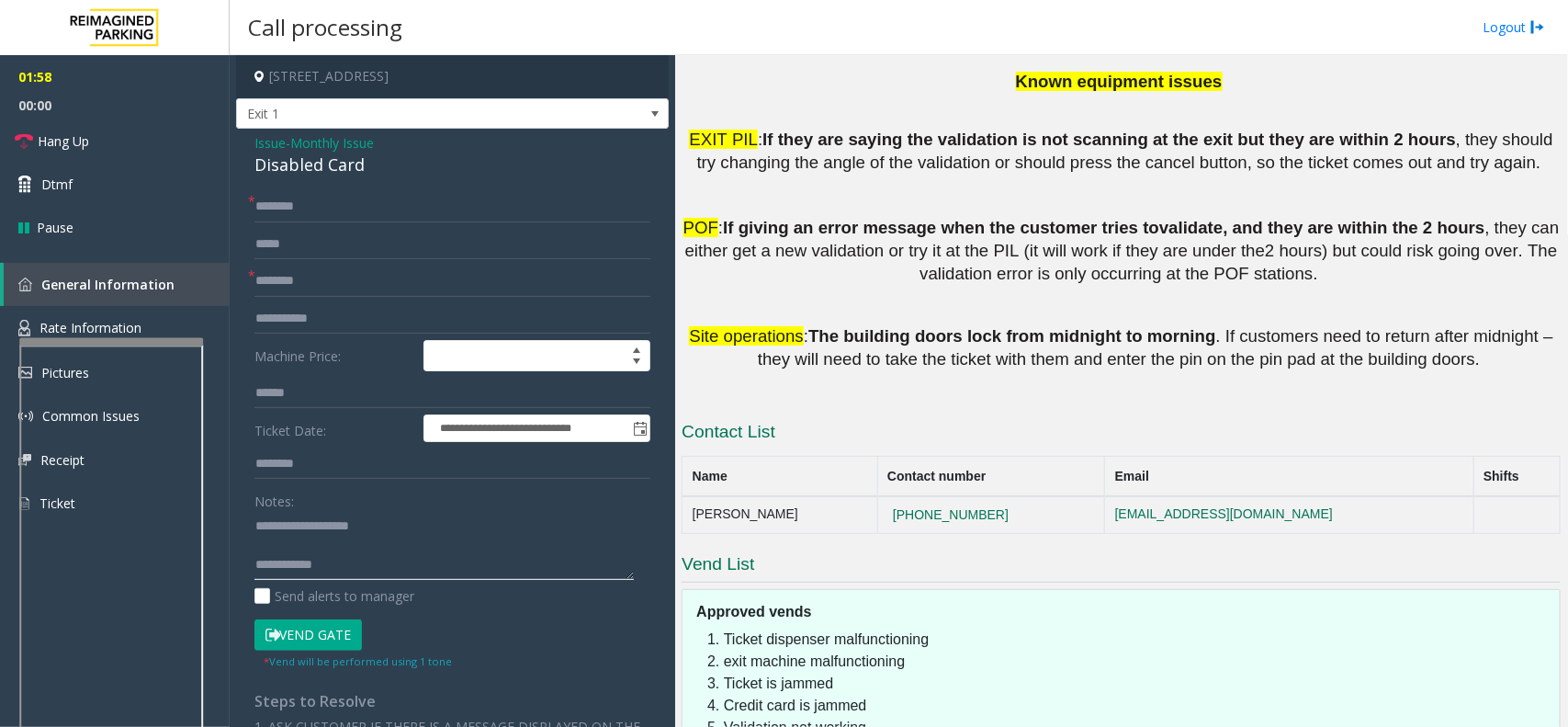 click 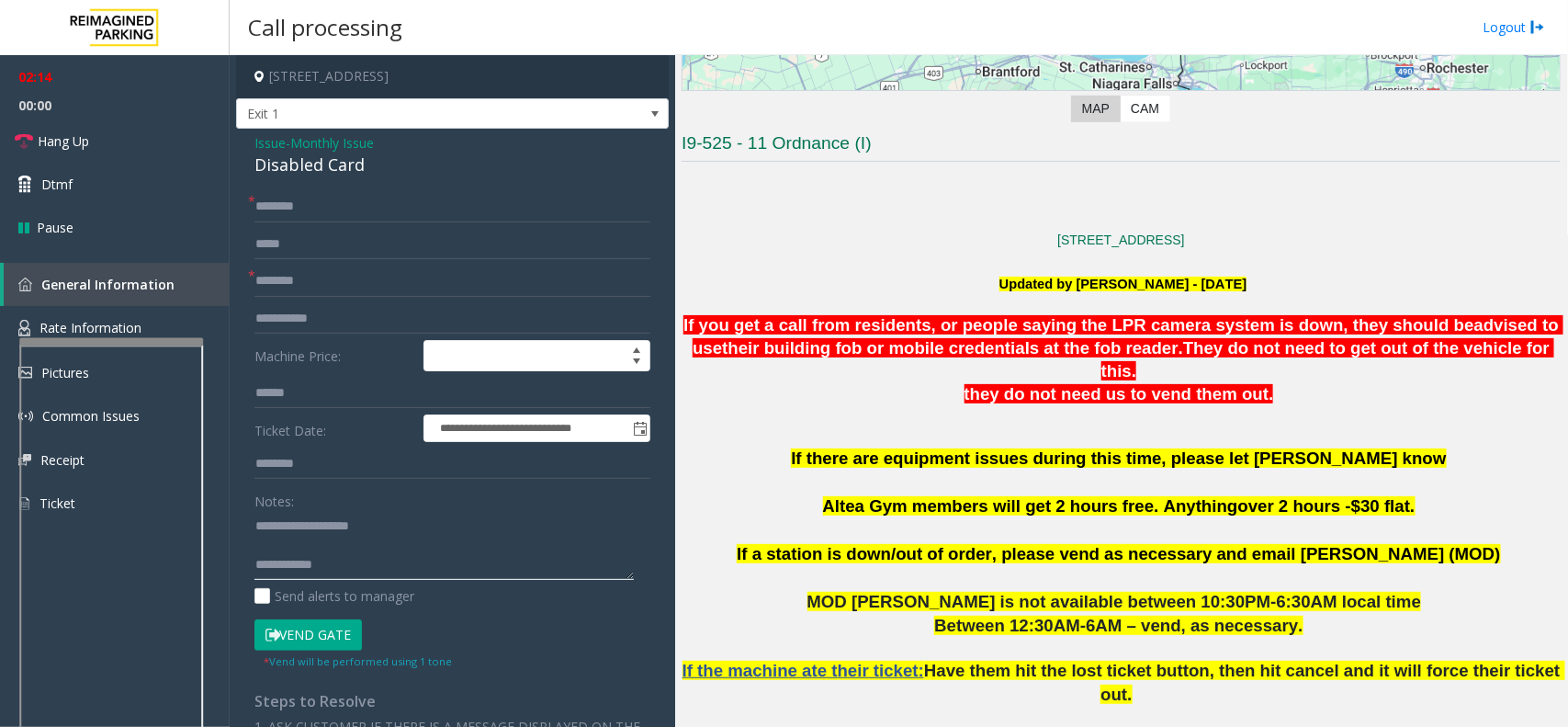 scroll, scrollTop: 460, scrollLeft: 0, axis: vertical 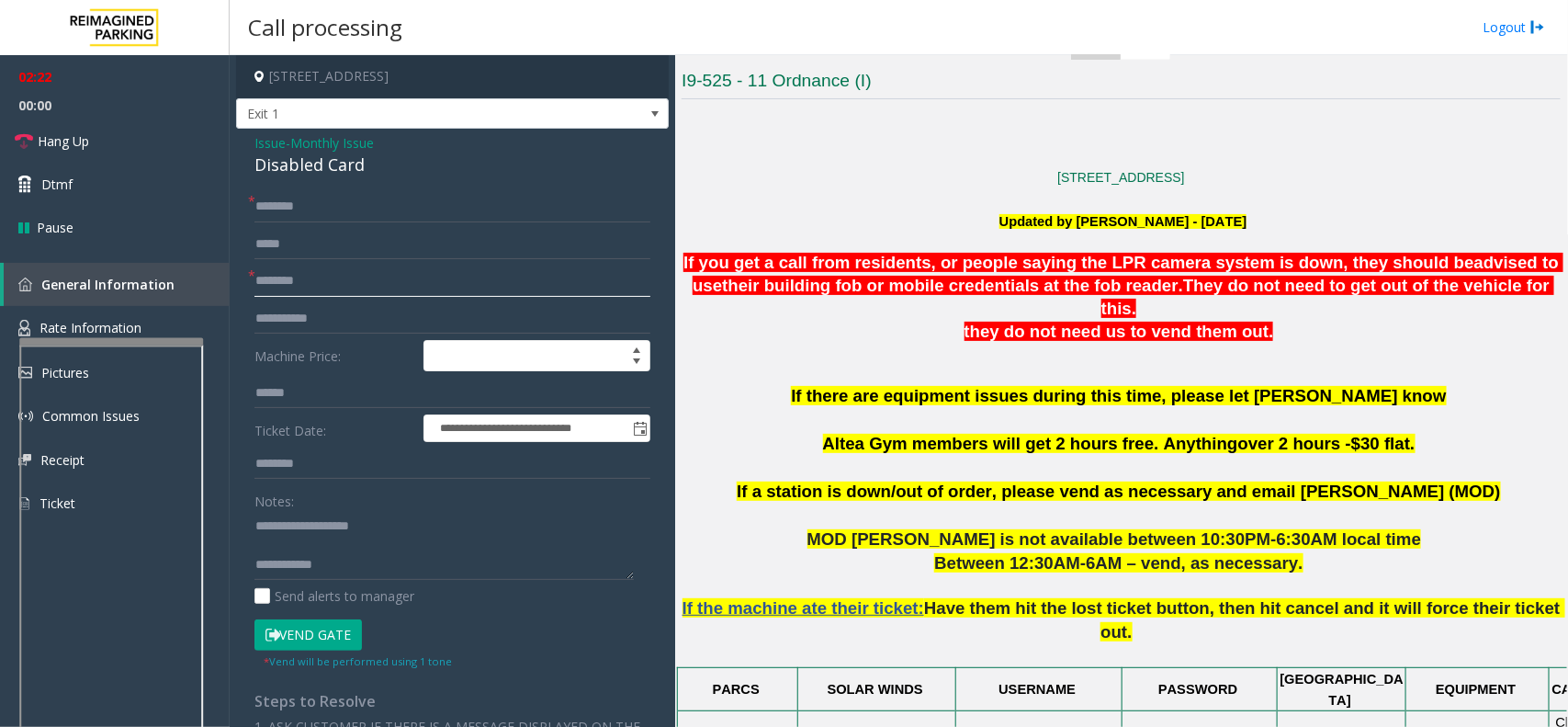 click on "********" 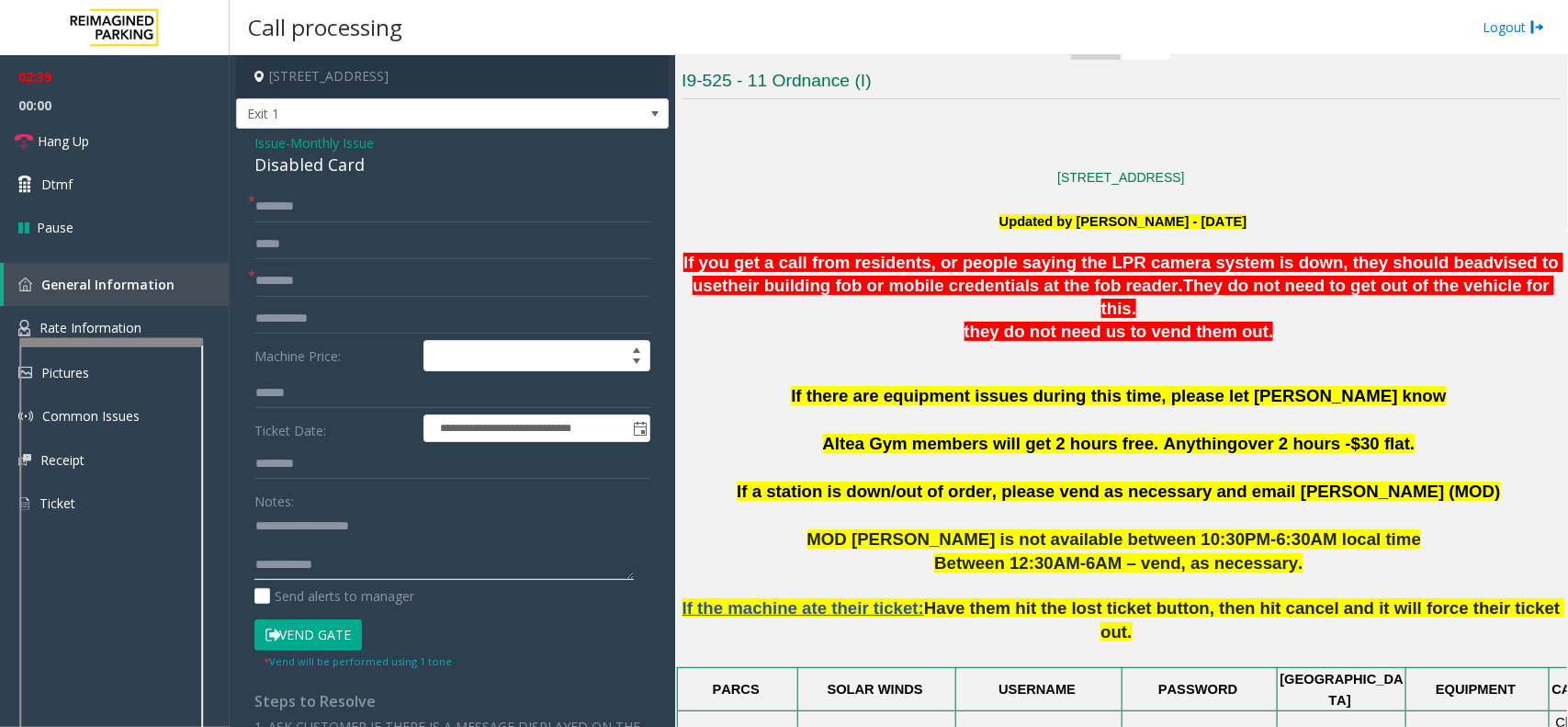 click 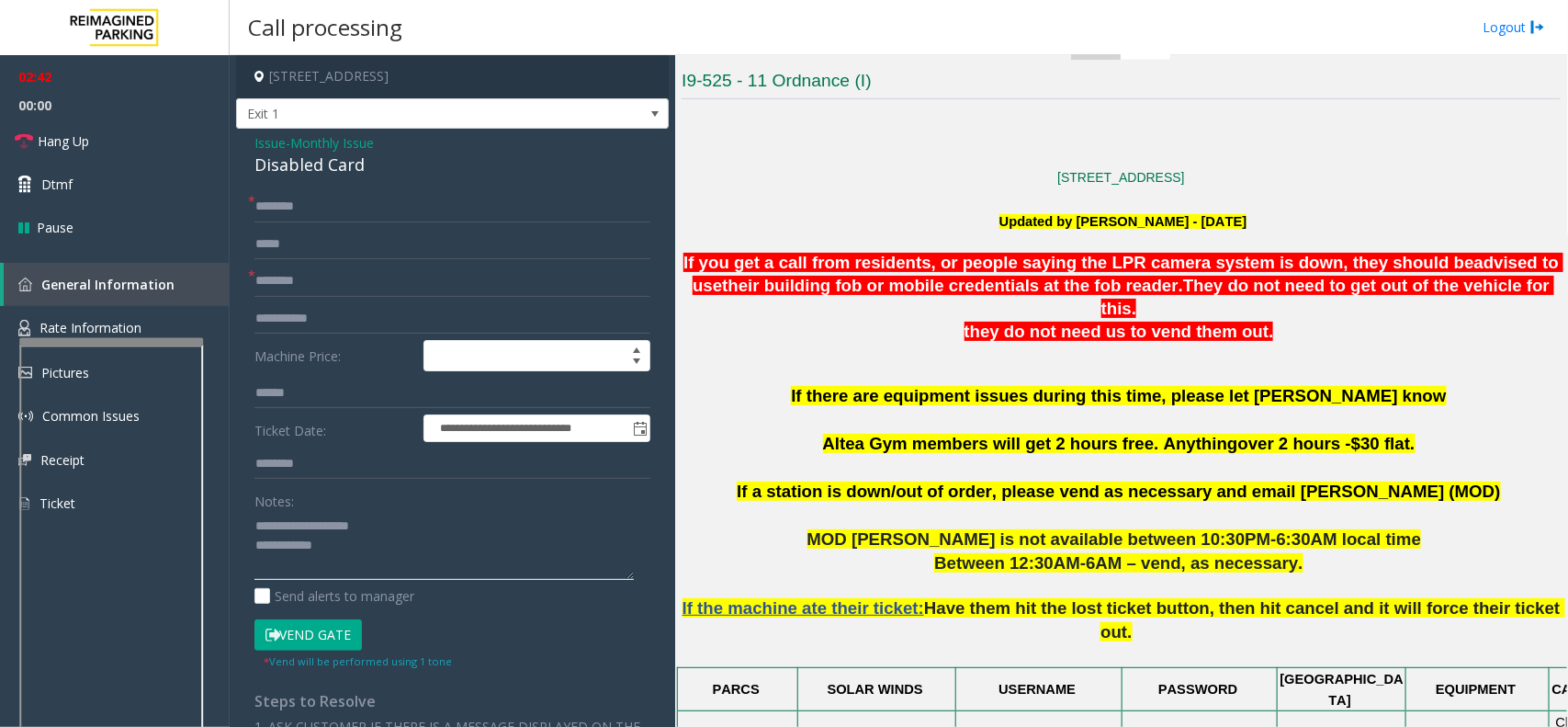 click 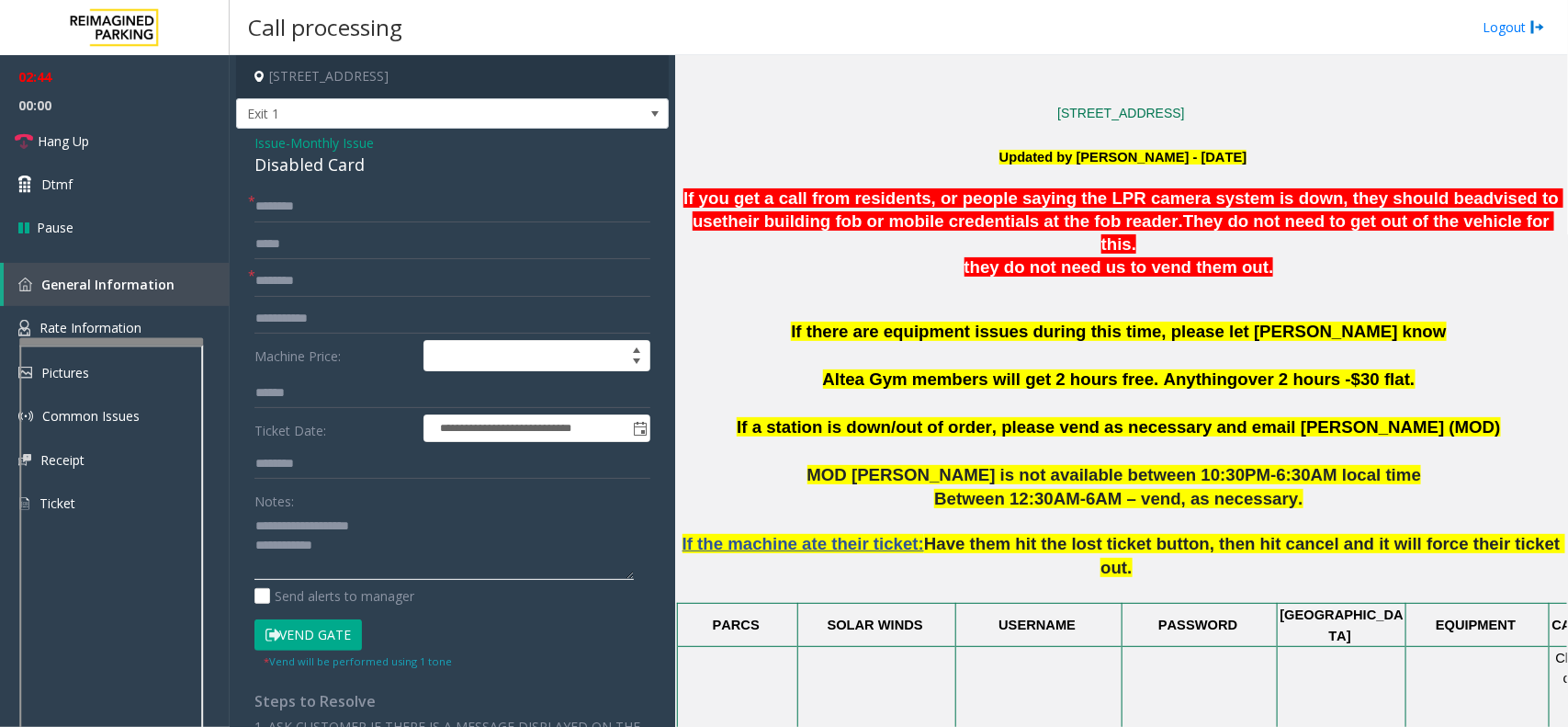 scroll, scrollTop: 574, scrollLeft: 0, axis: vertical 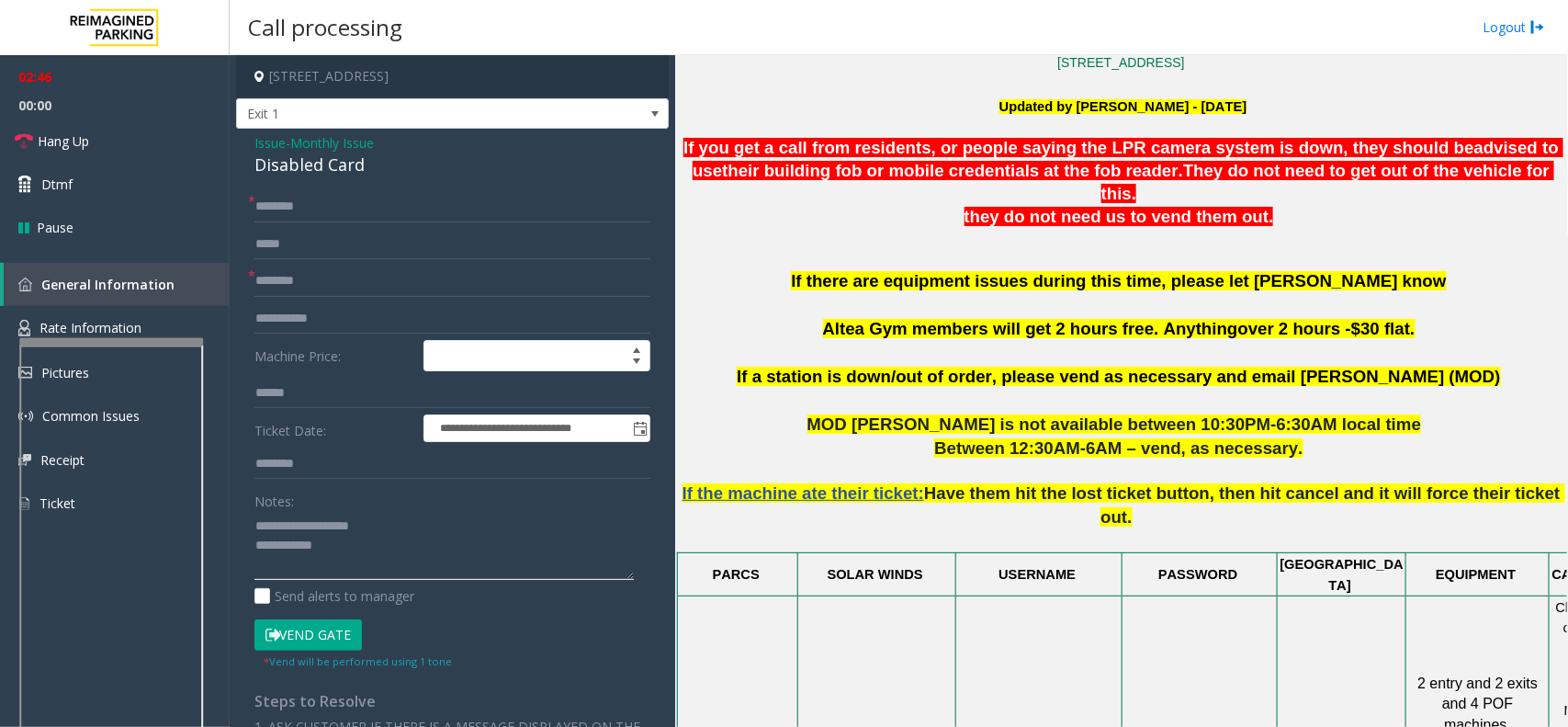 type on "**********" 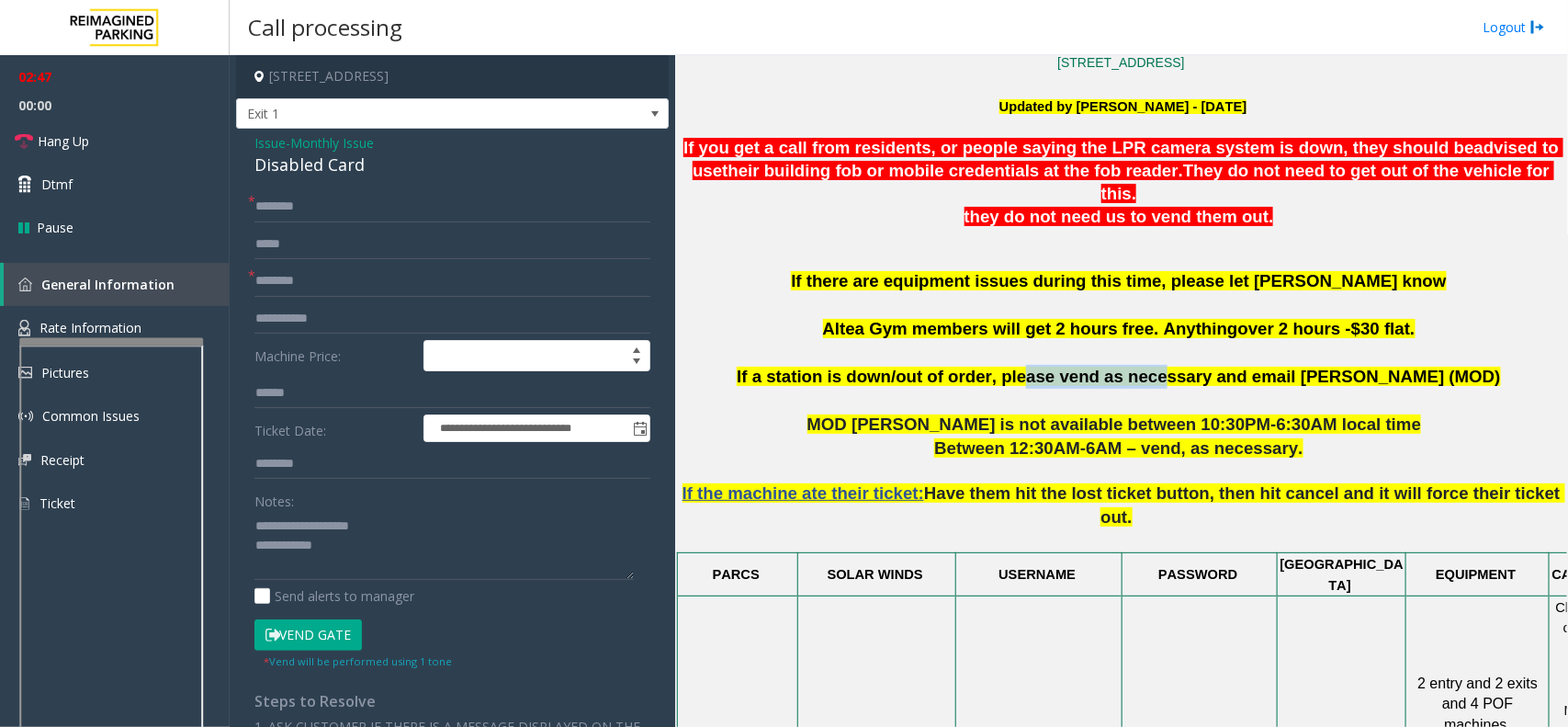 drag, startPoint x: 1085, startPoint y: 358, endPoint x: 1203, endPoint y: 358, distance: 118 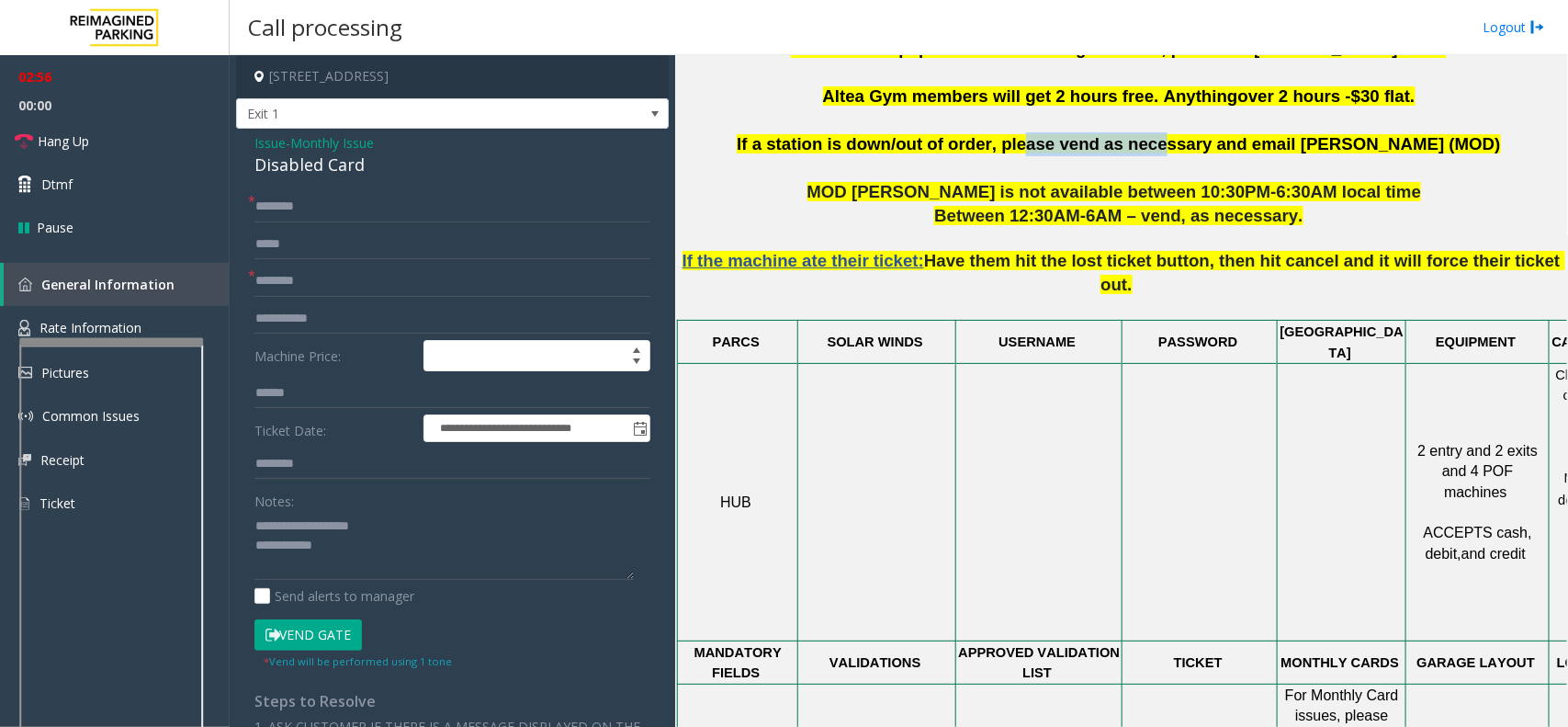 scroll, scrollTop: 804, scrollLeft: 0, axis: vertical 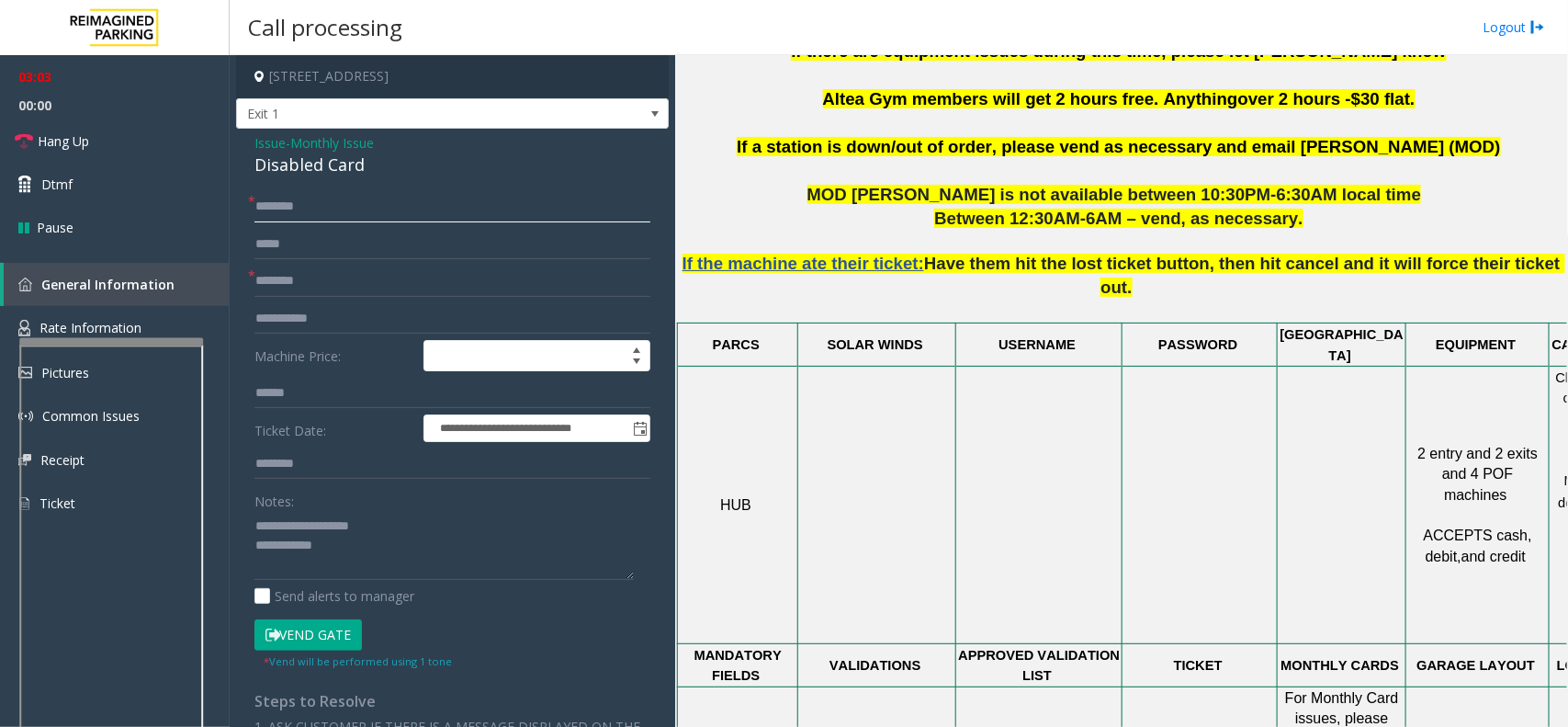 click 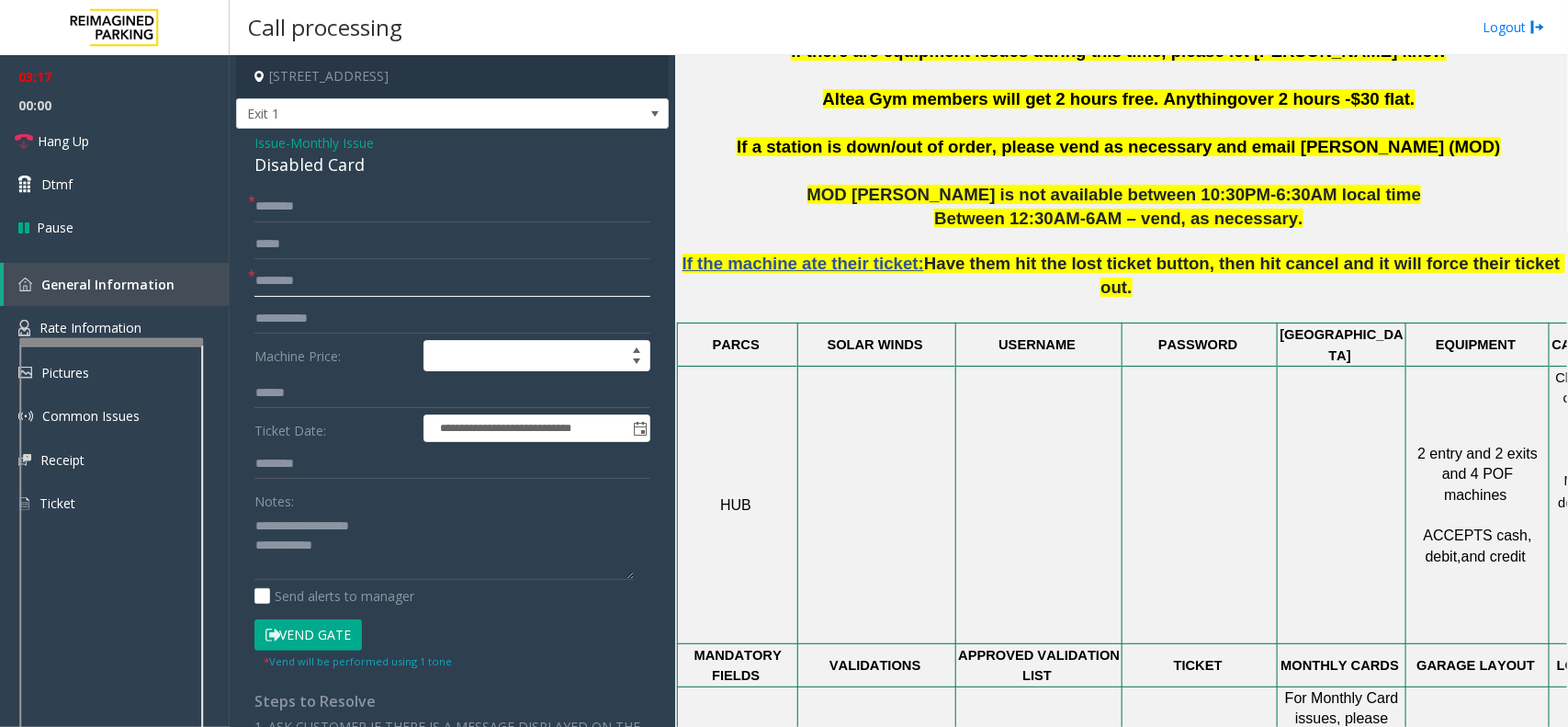 click on "********" 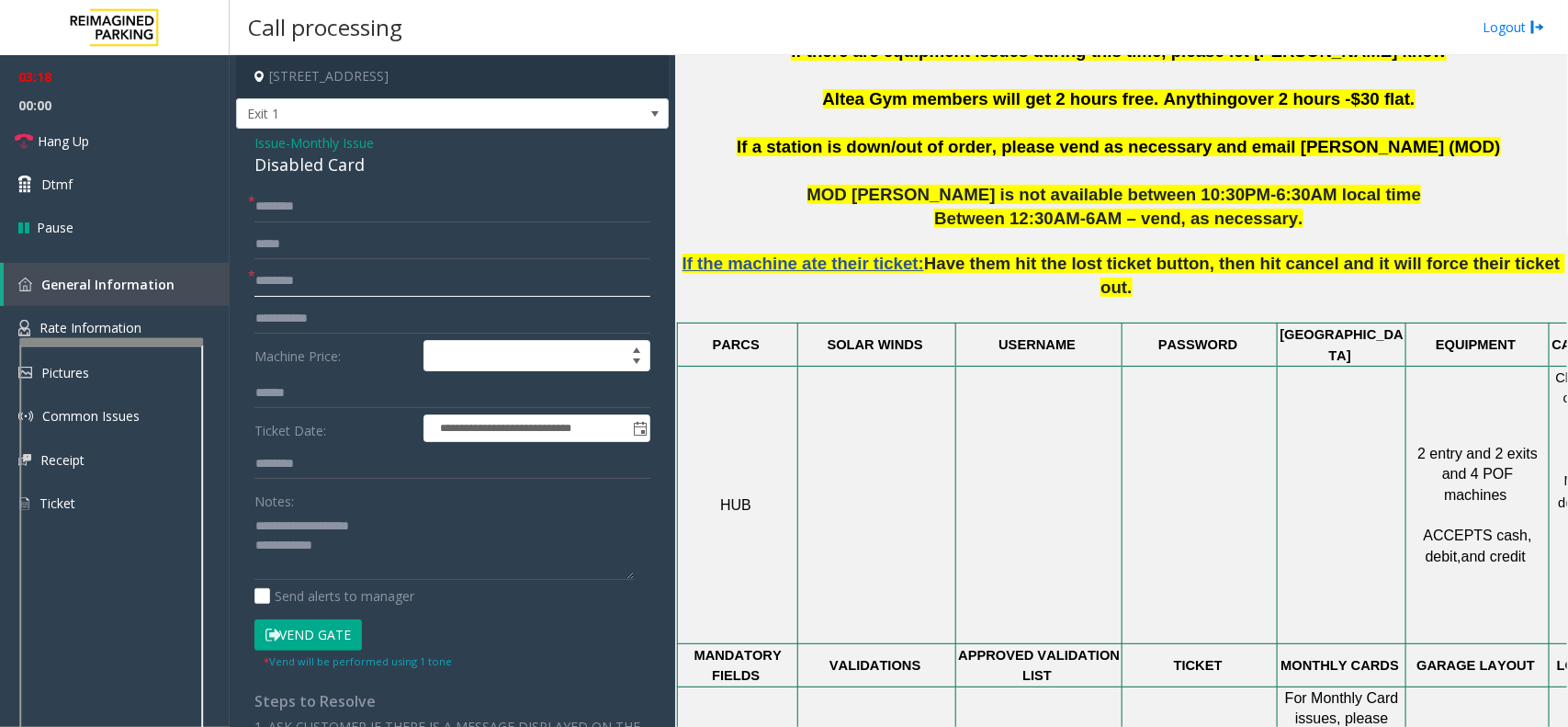 drag, startPoint x: 323, startPoint y: 281, endPoint x: 231, endPoint y: 278, distance: 92.0489 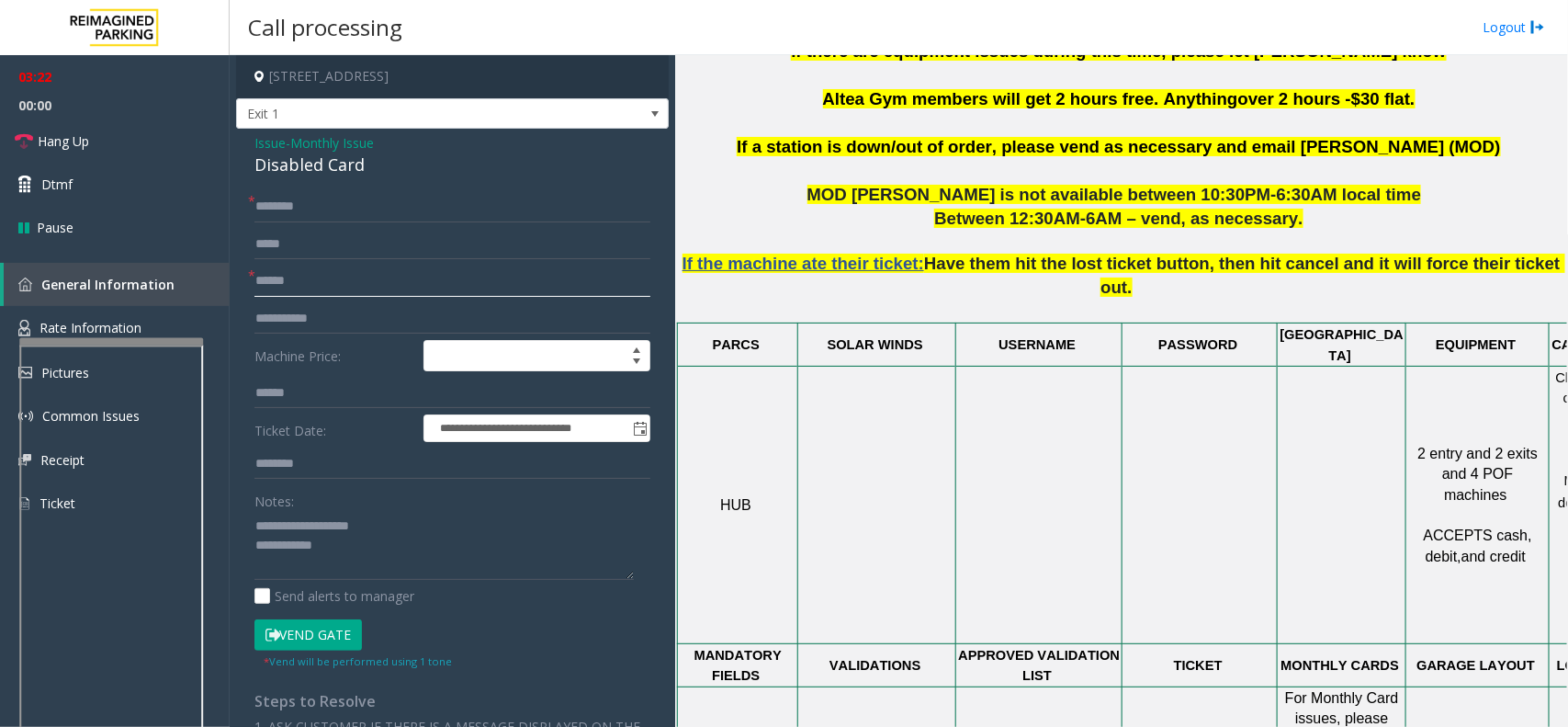 type on "******" 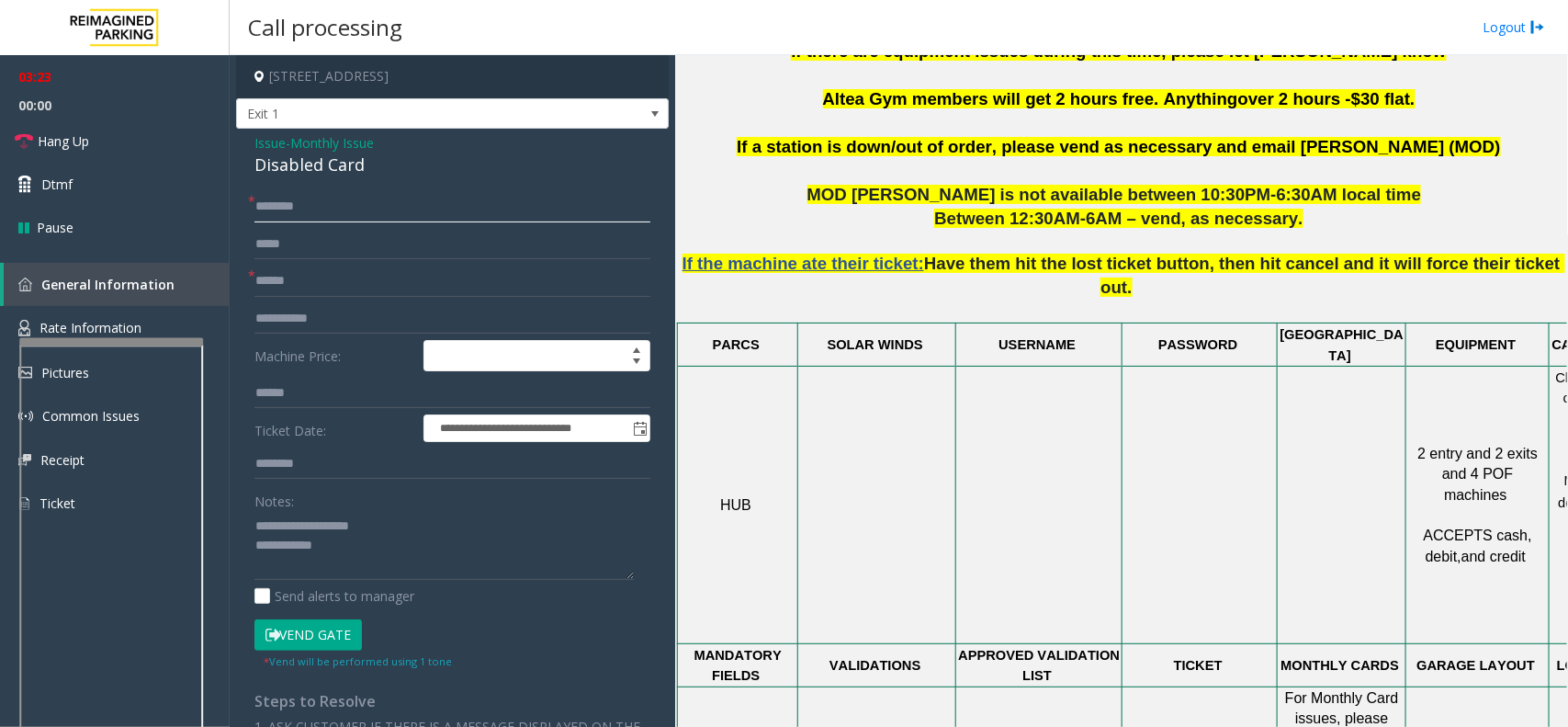 click 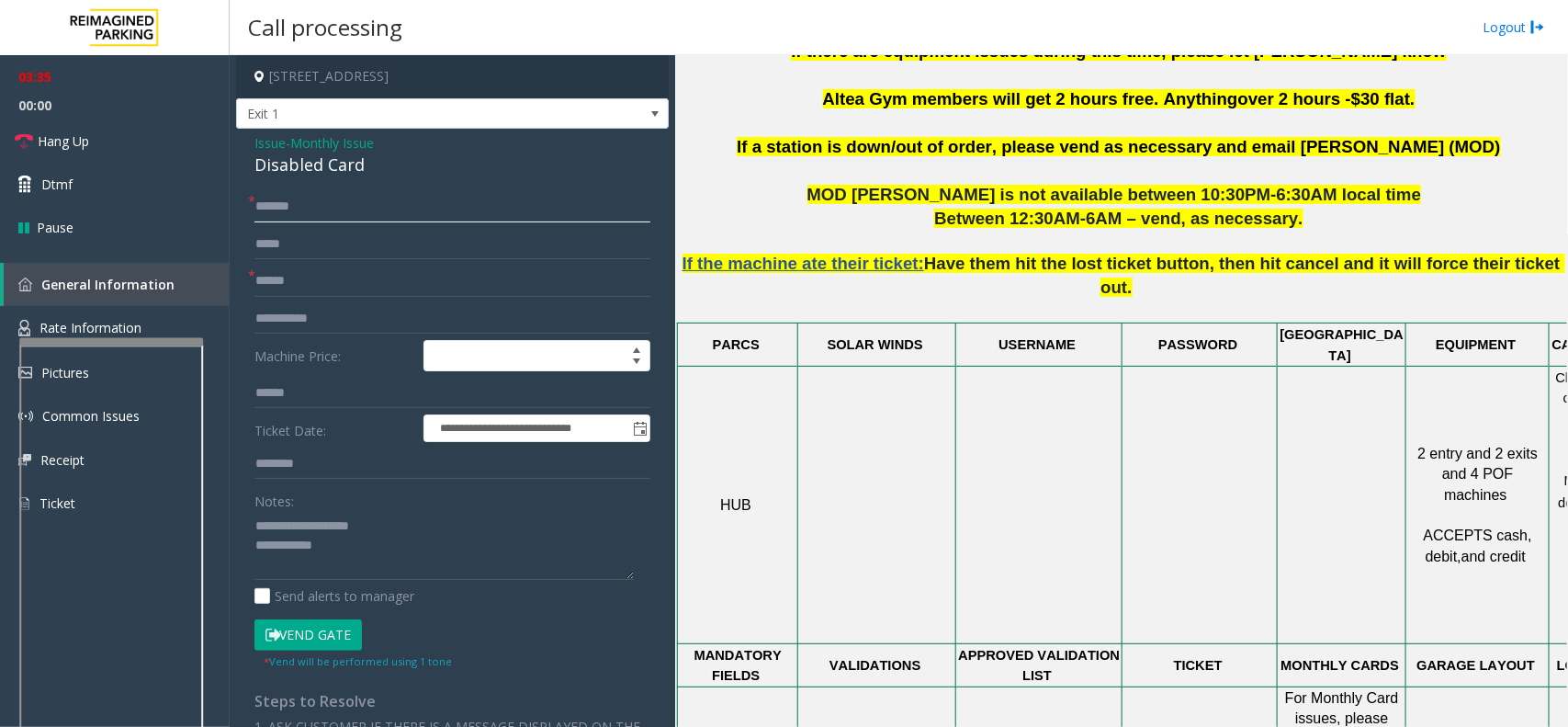 type on "******" 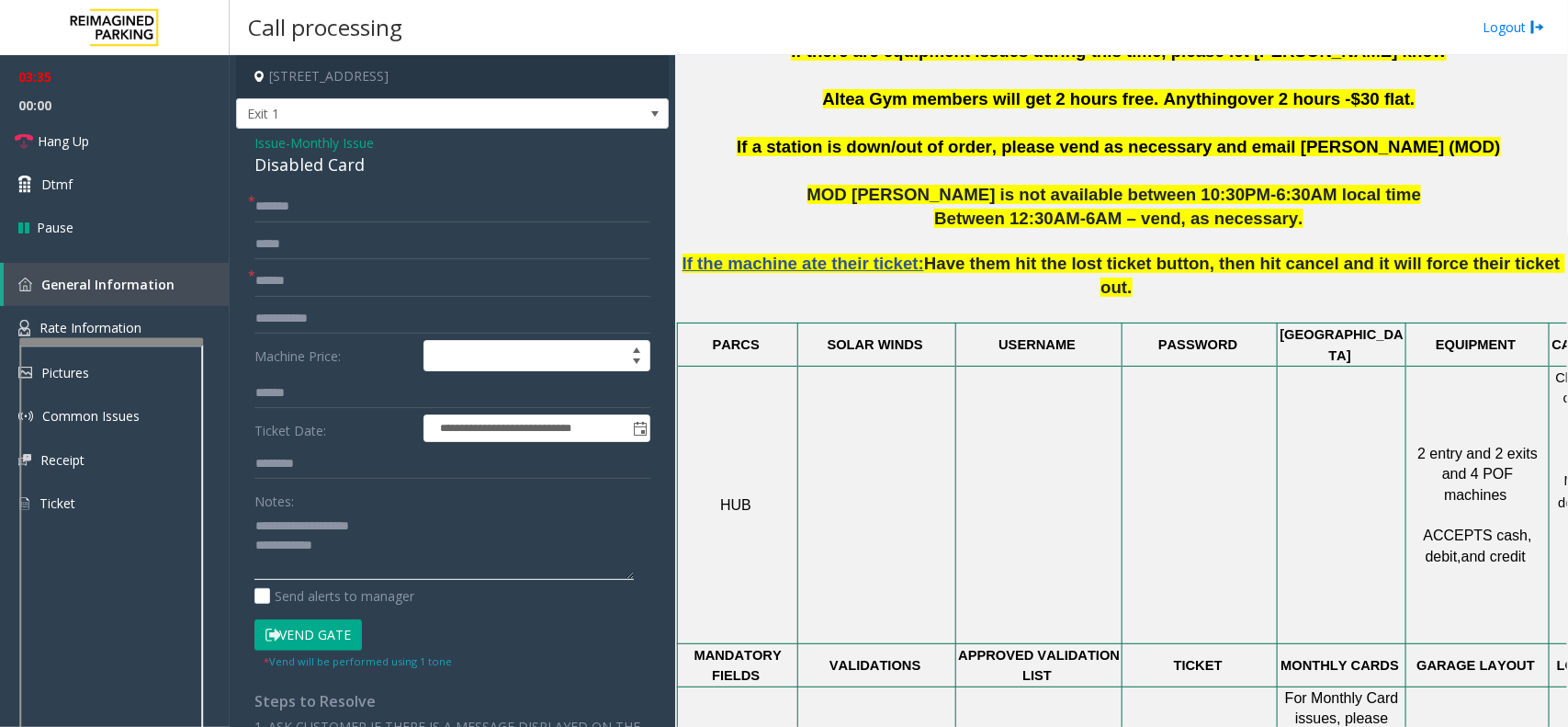 click 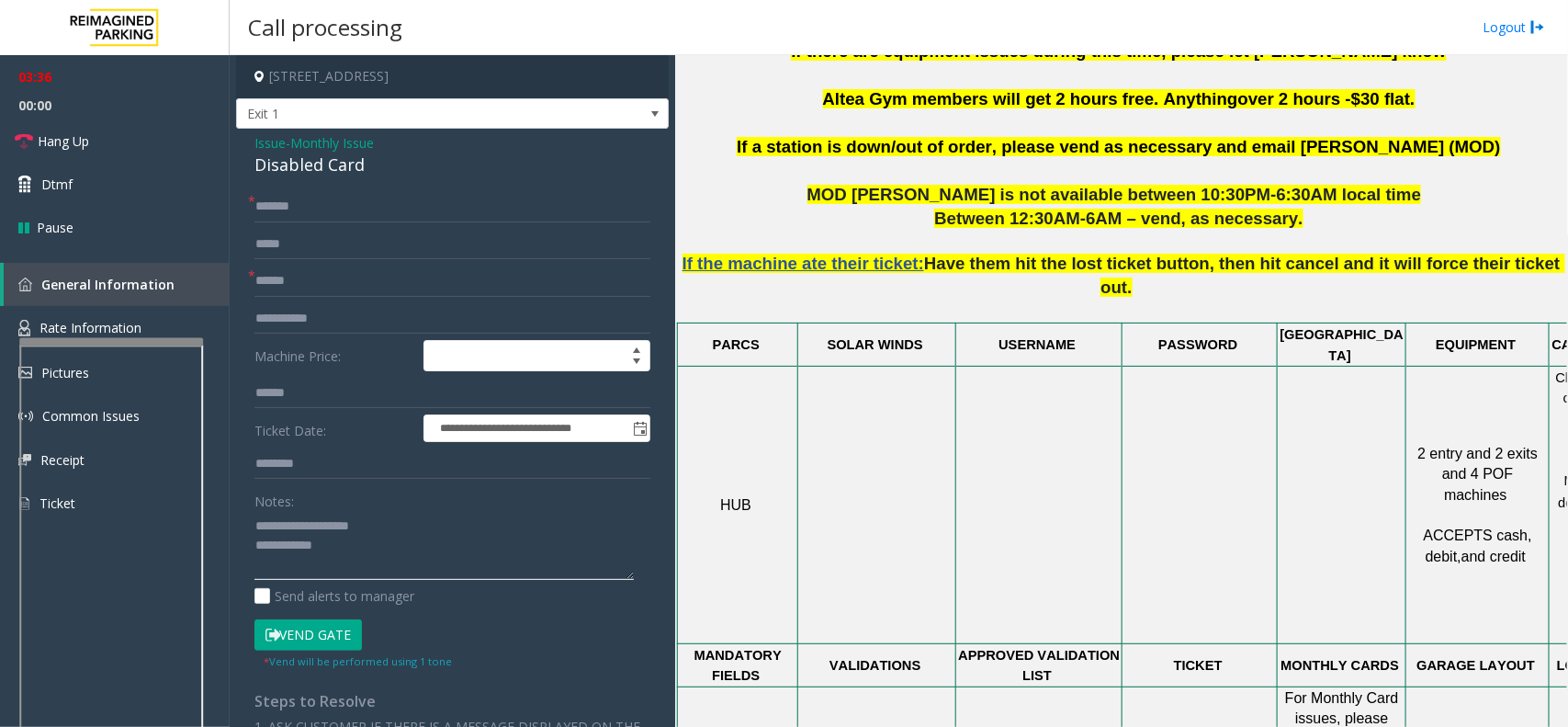 click 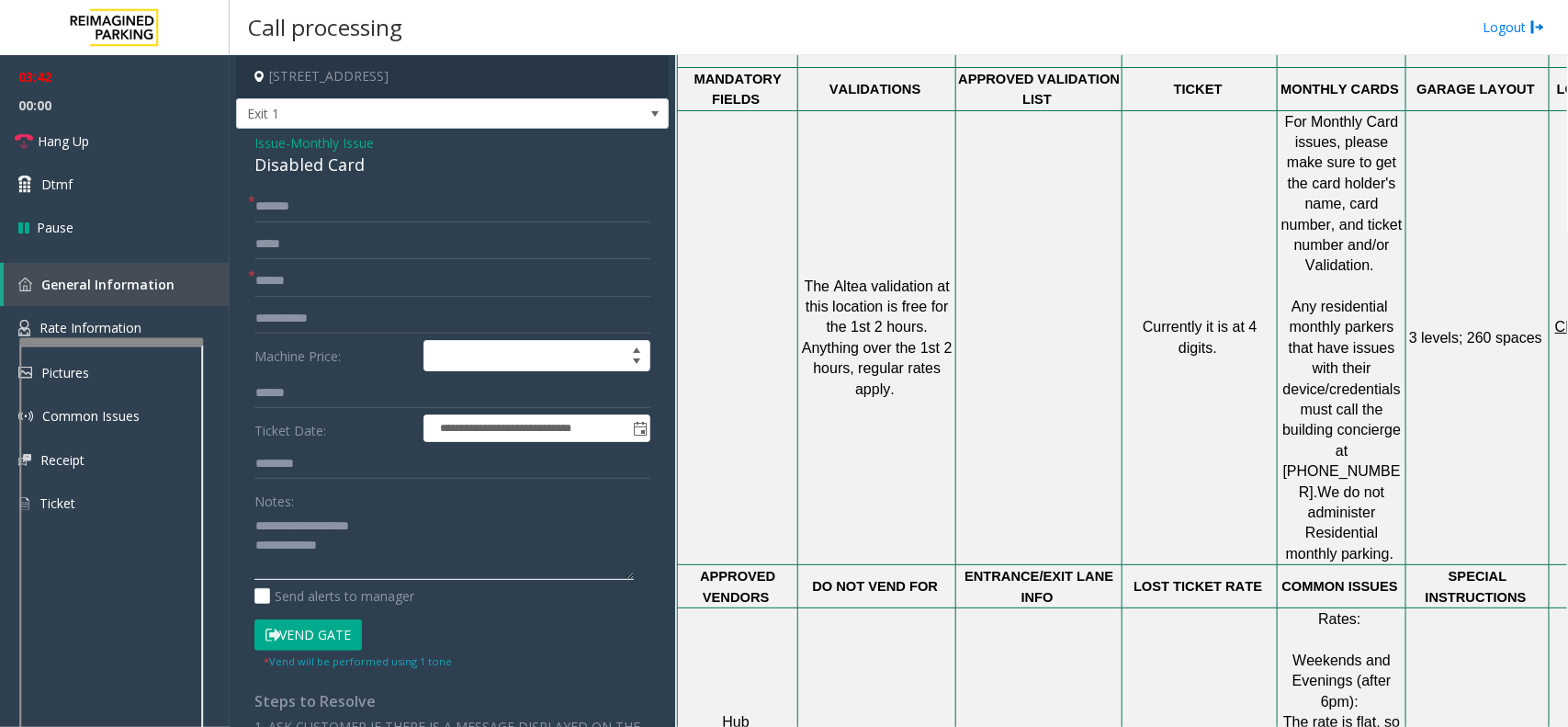 scroll, scrollTop: 1379, scrollLeft: 0, axis: vertical 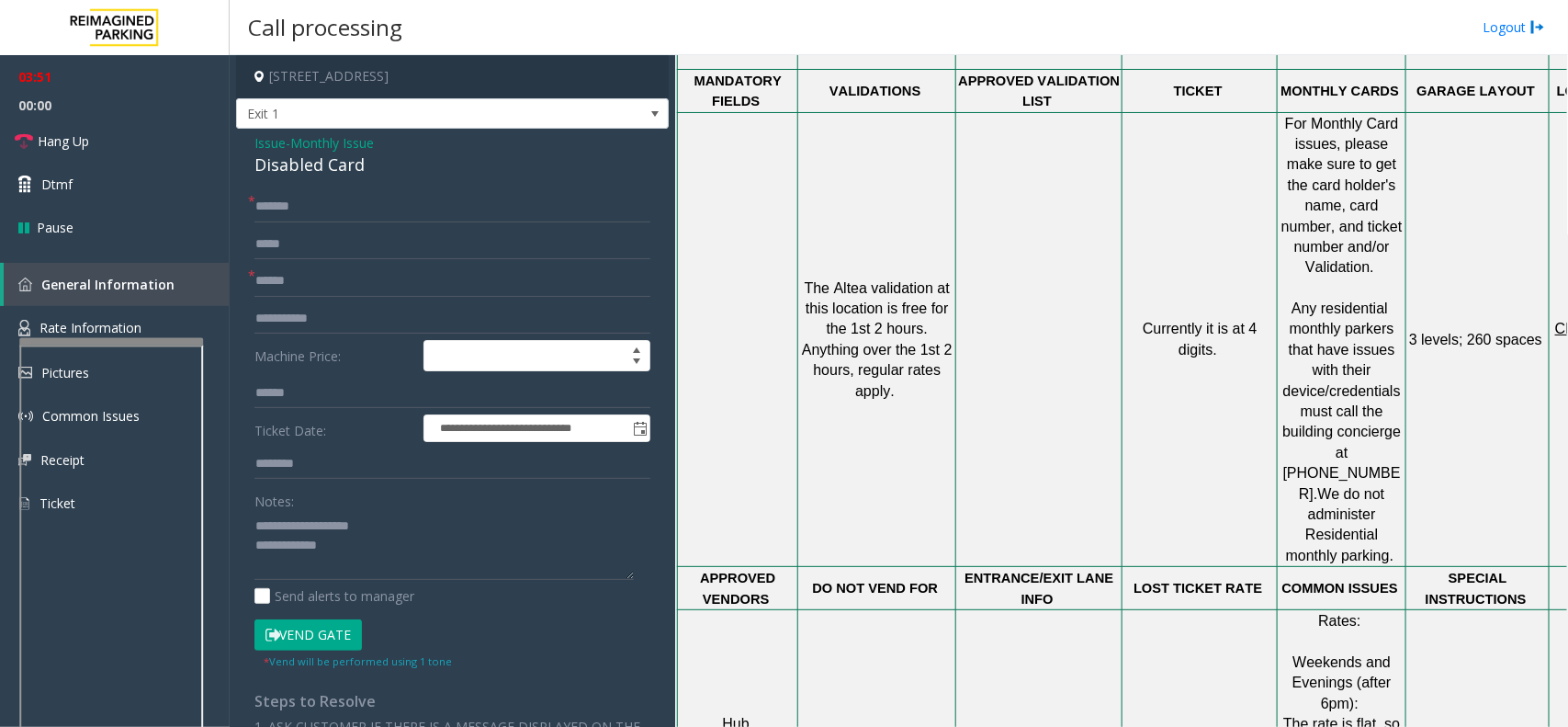 click on "monthly parkers that have issues with their device/credentials must call the building concierge at 416-206-5168." 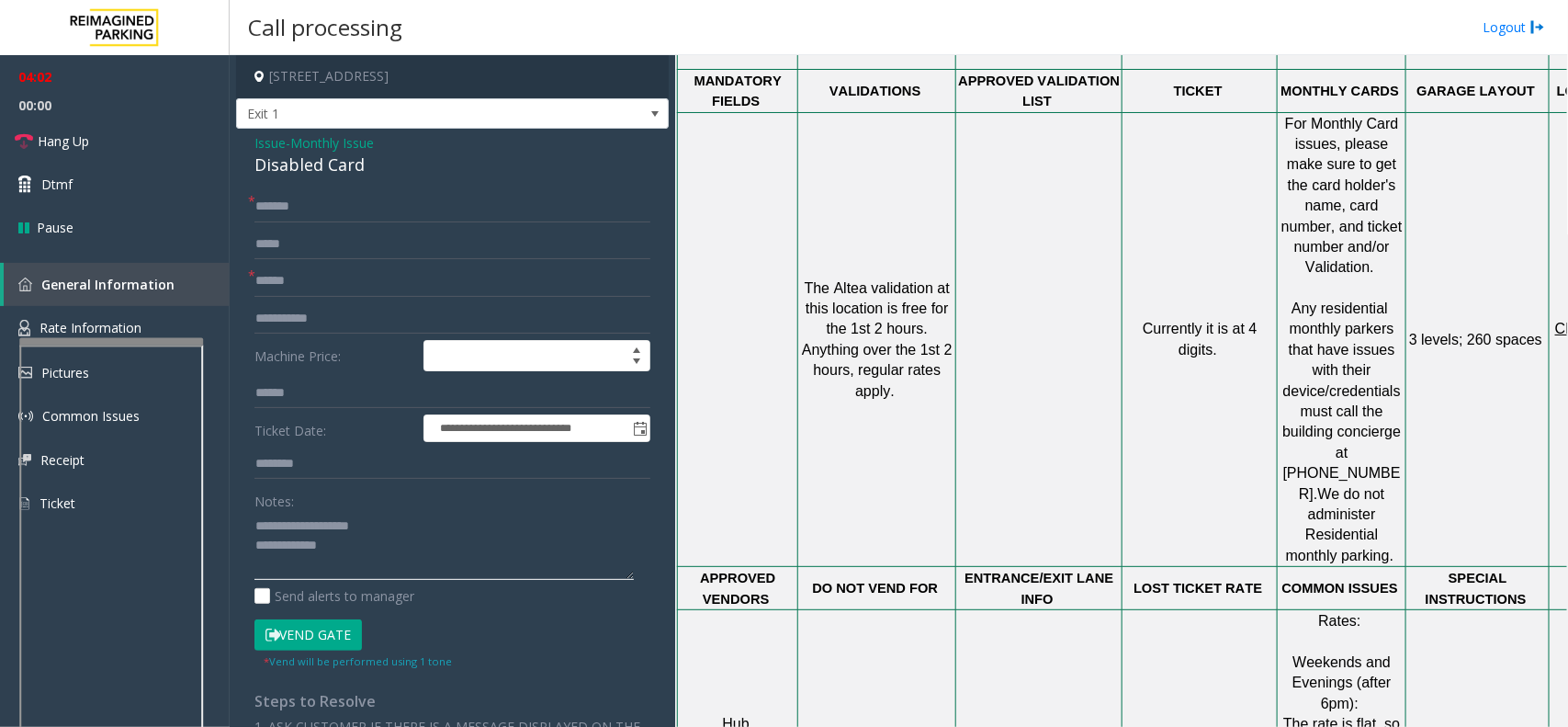 click 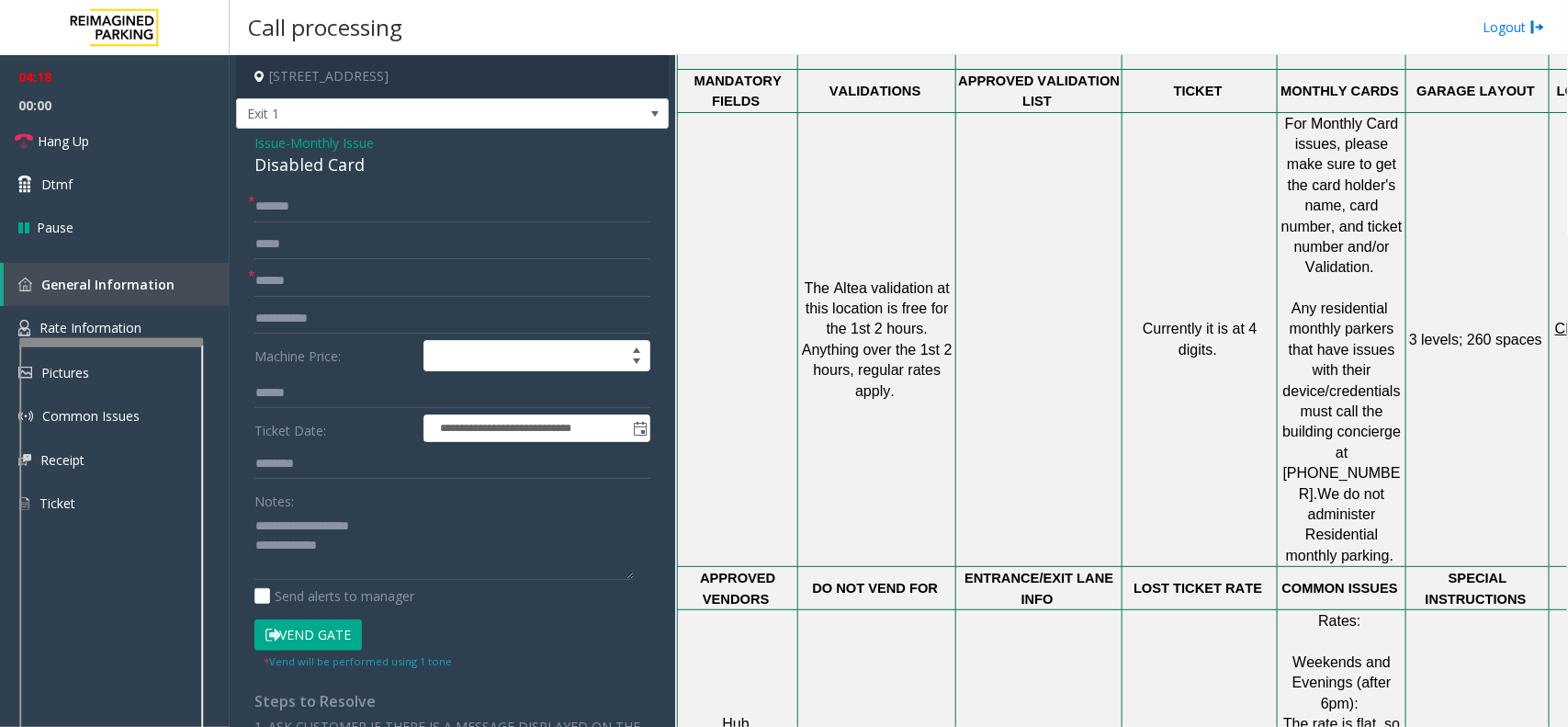 click on "Vend Gate" 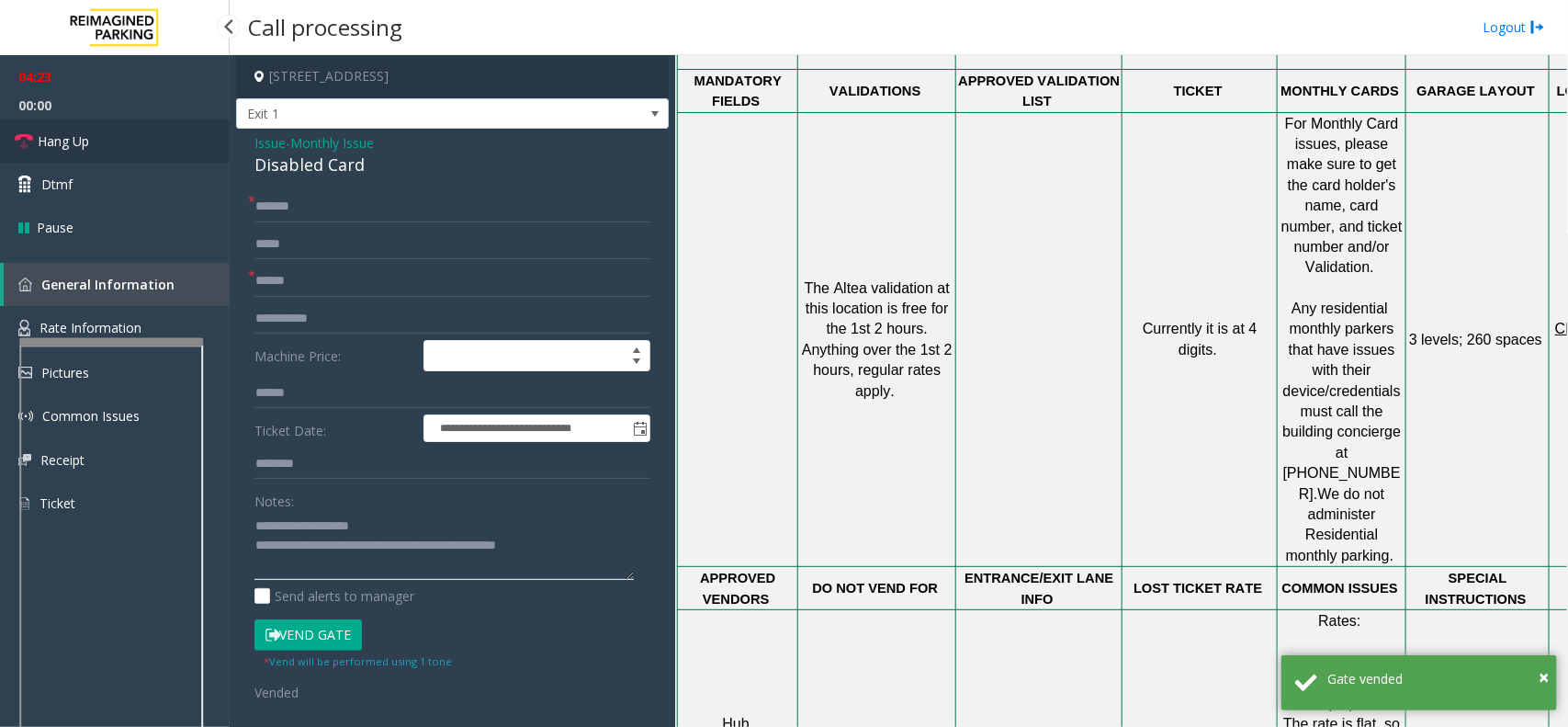 type on "**********" 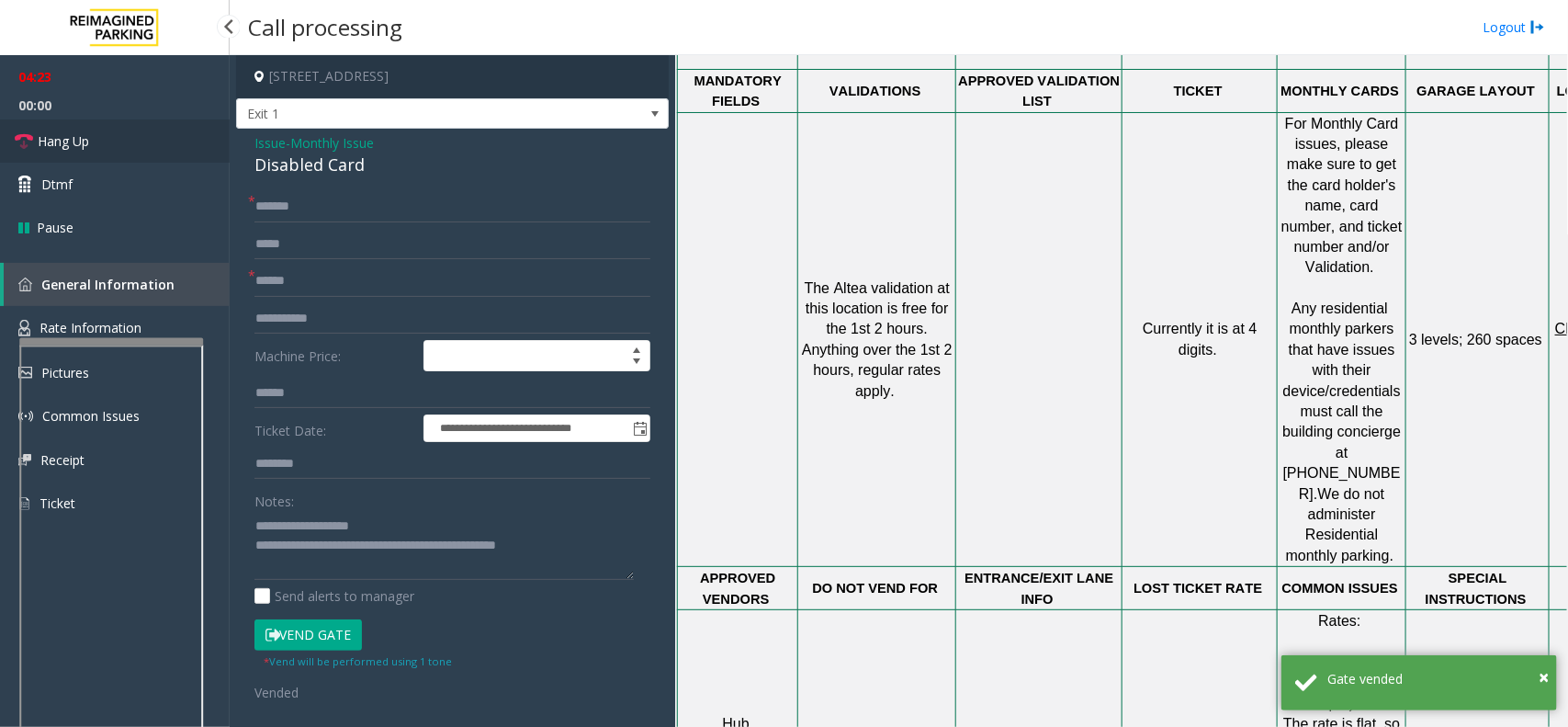 click on "Hang Up" at bounding box center (115, 141) 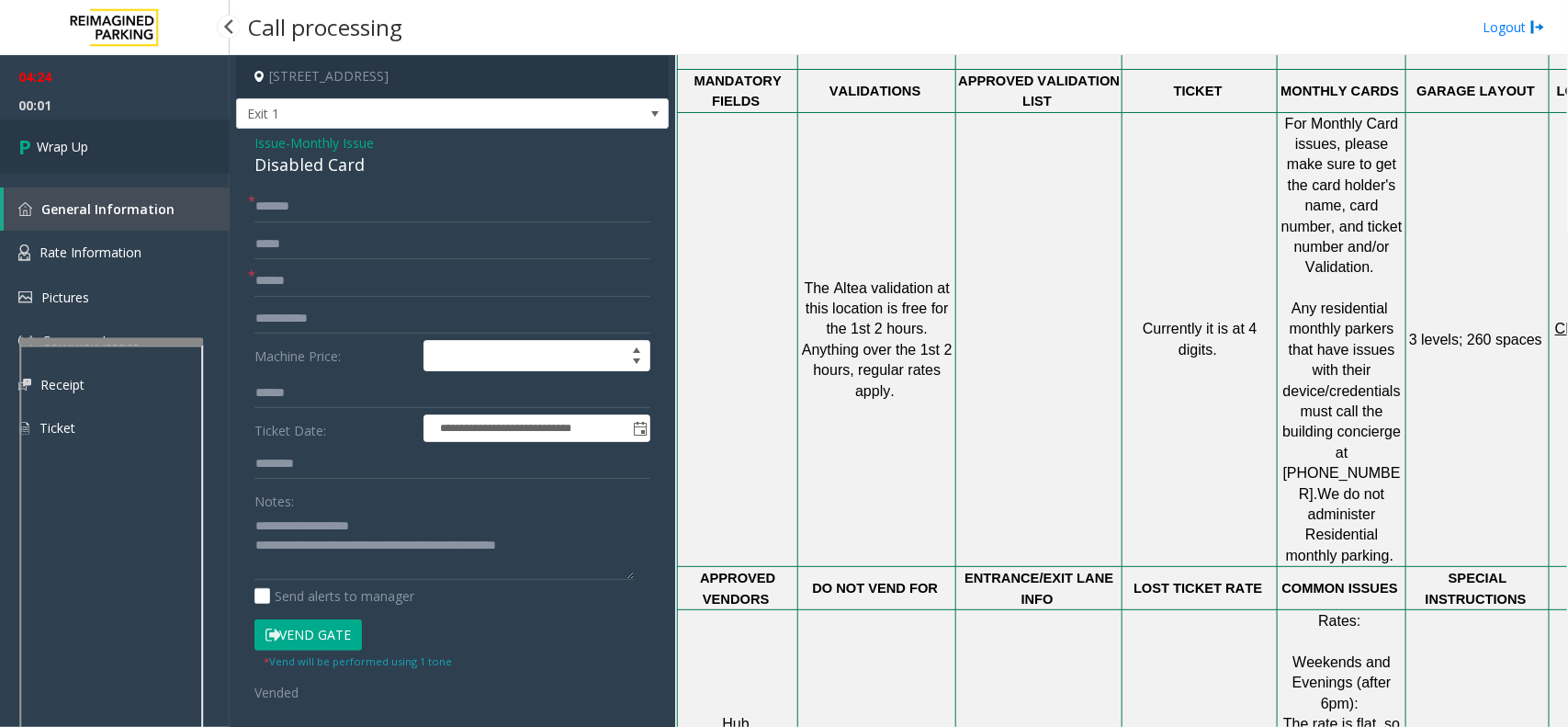 click on "Wrap Up" at bounding box center (115, 146) 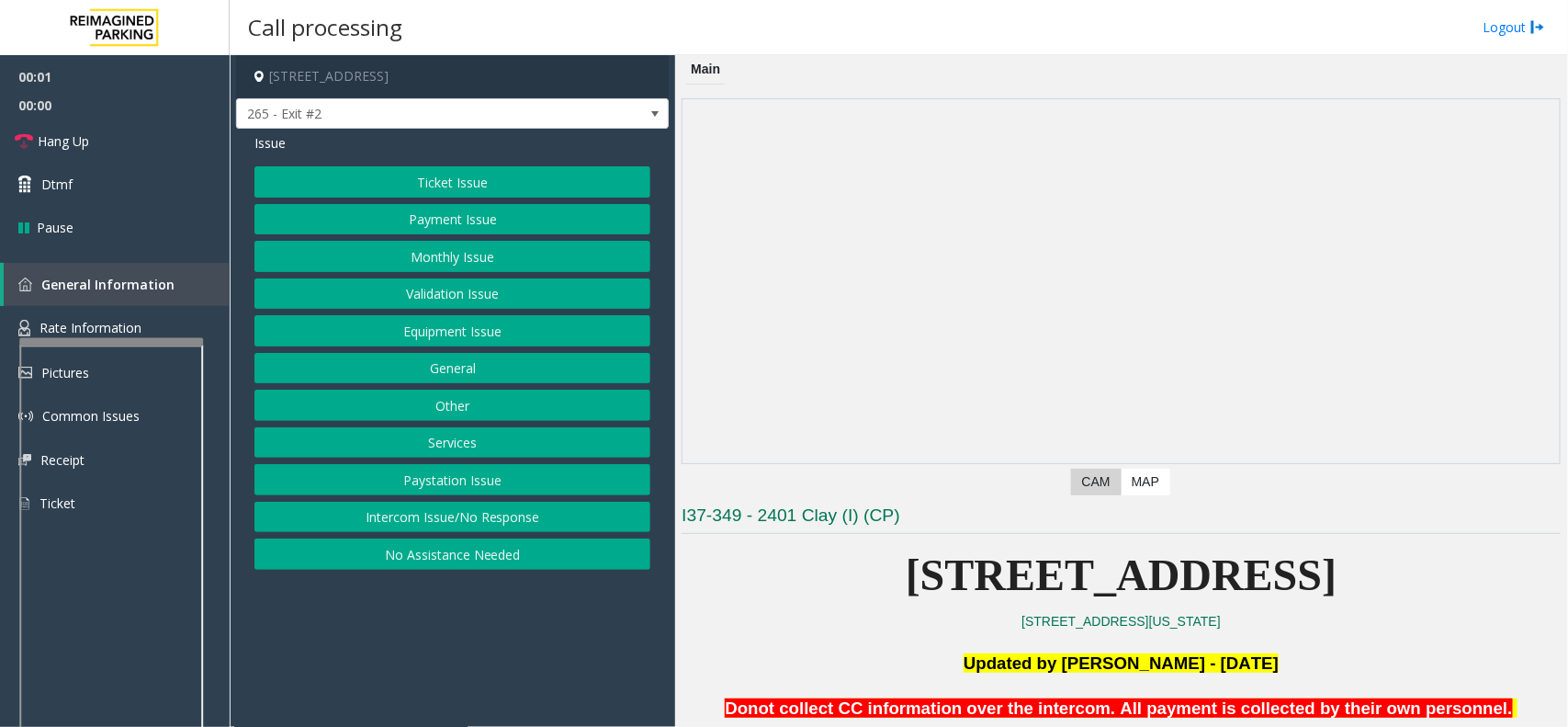 scroll, scrollTop: 460, scrollLeft: 0, axis: vertical 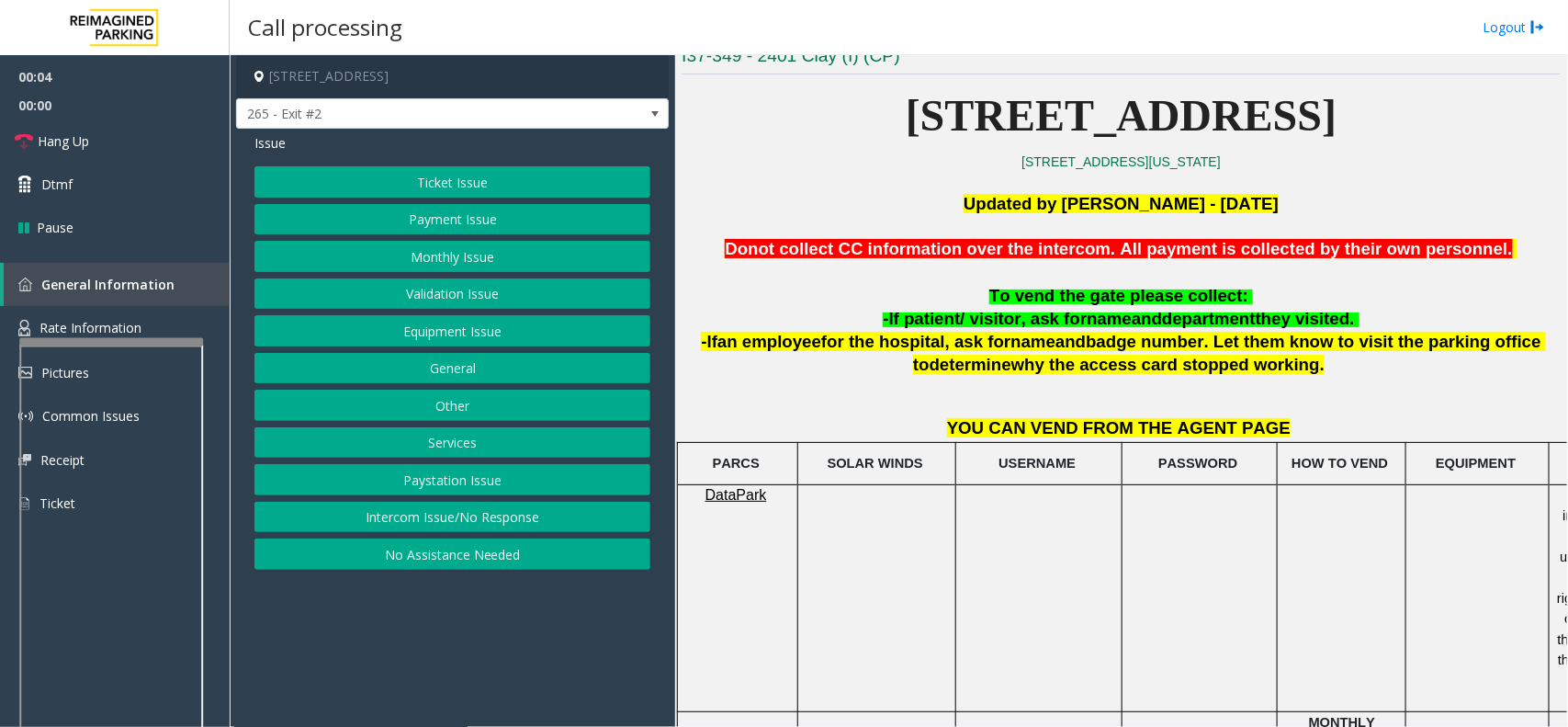 click on "Monthly Issue" 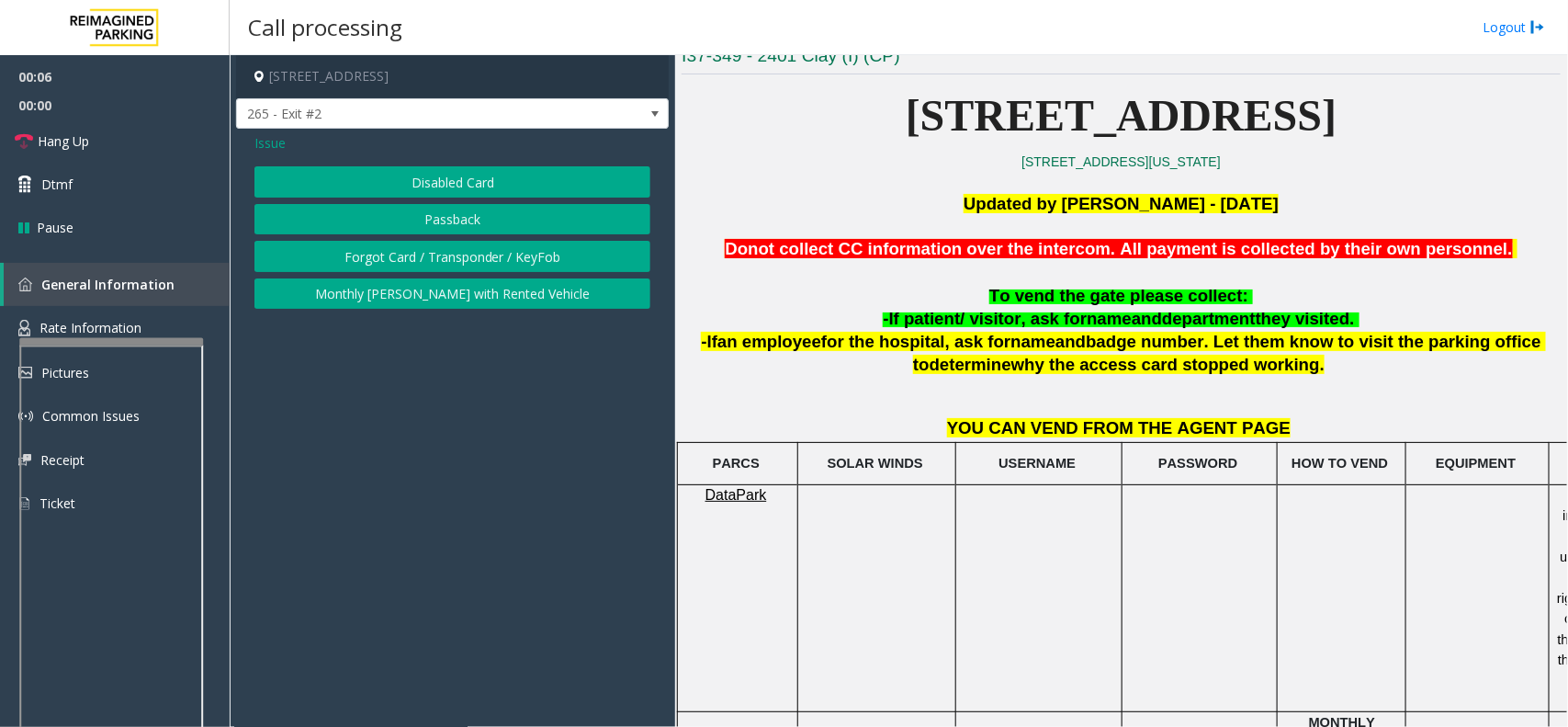 click on "Disabled Card" 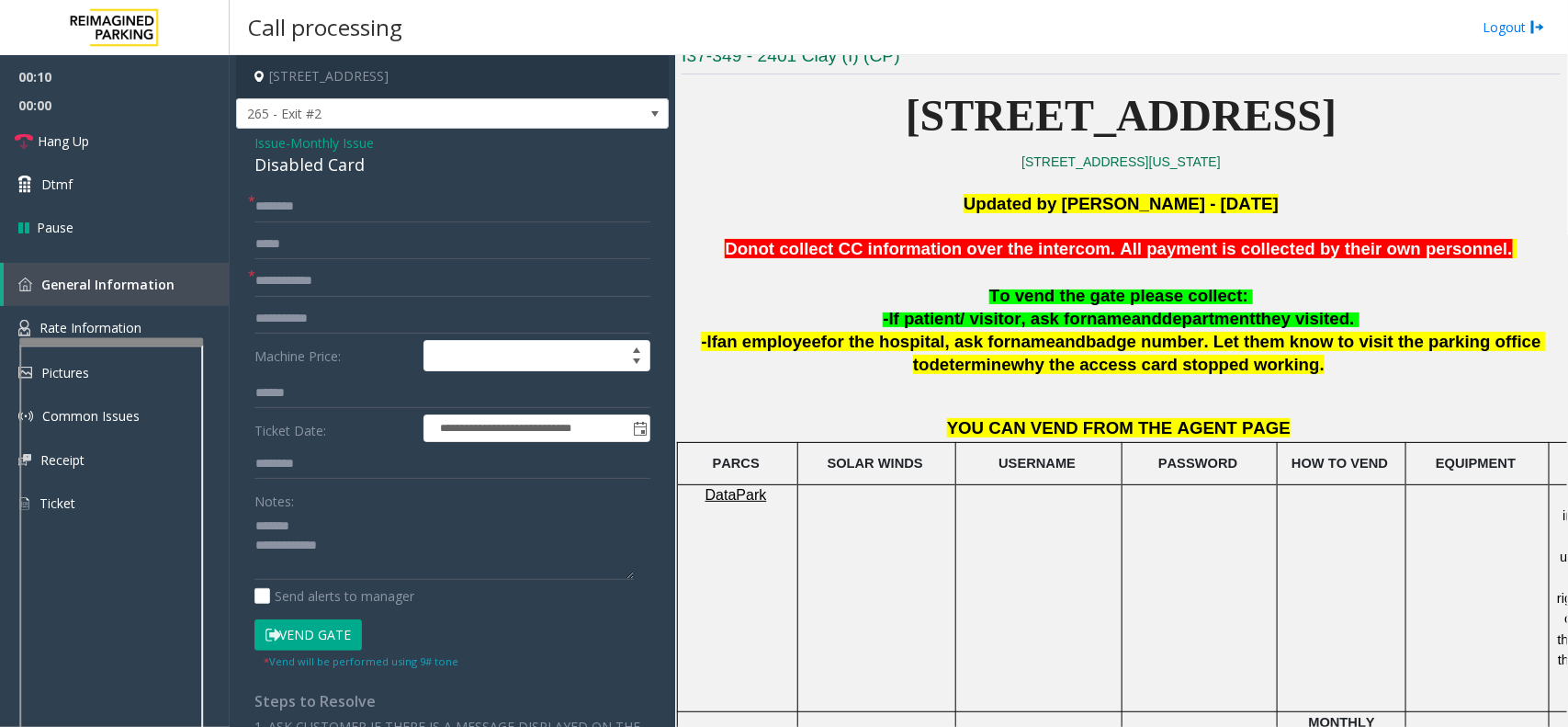 click on "**********" 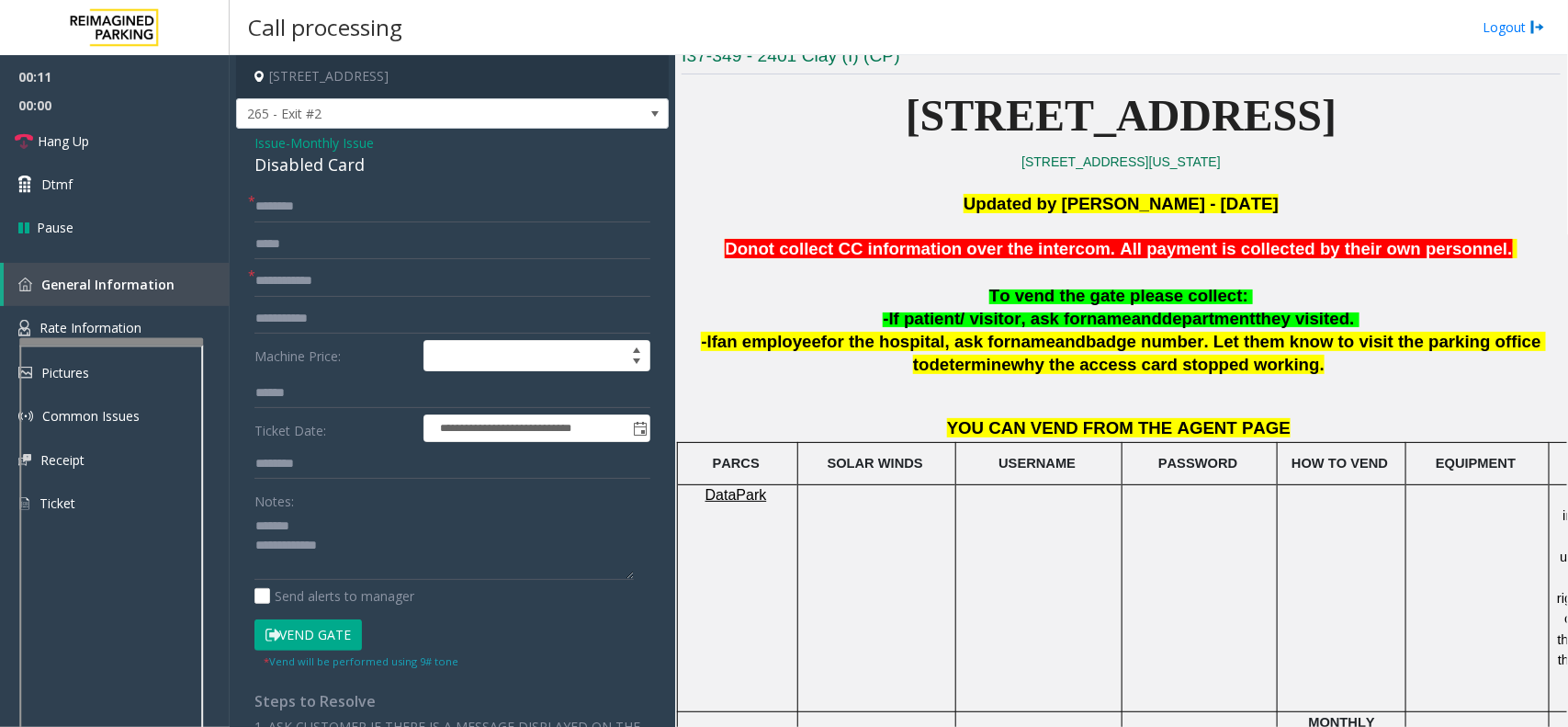 click on "Disabled Card" 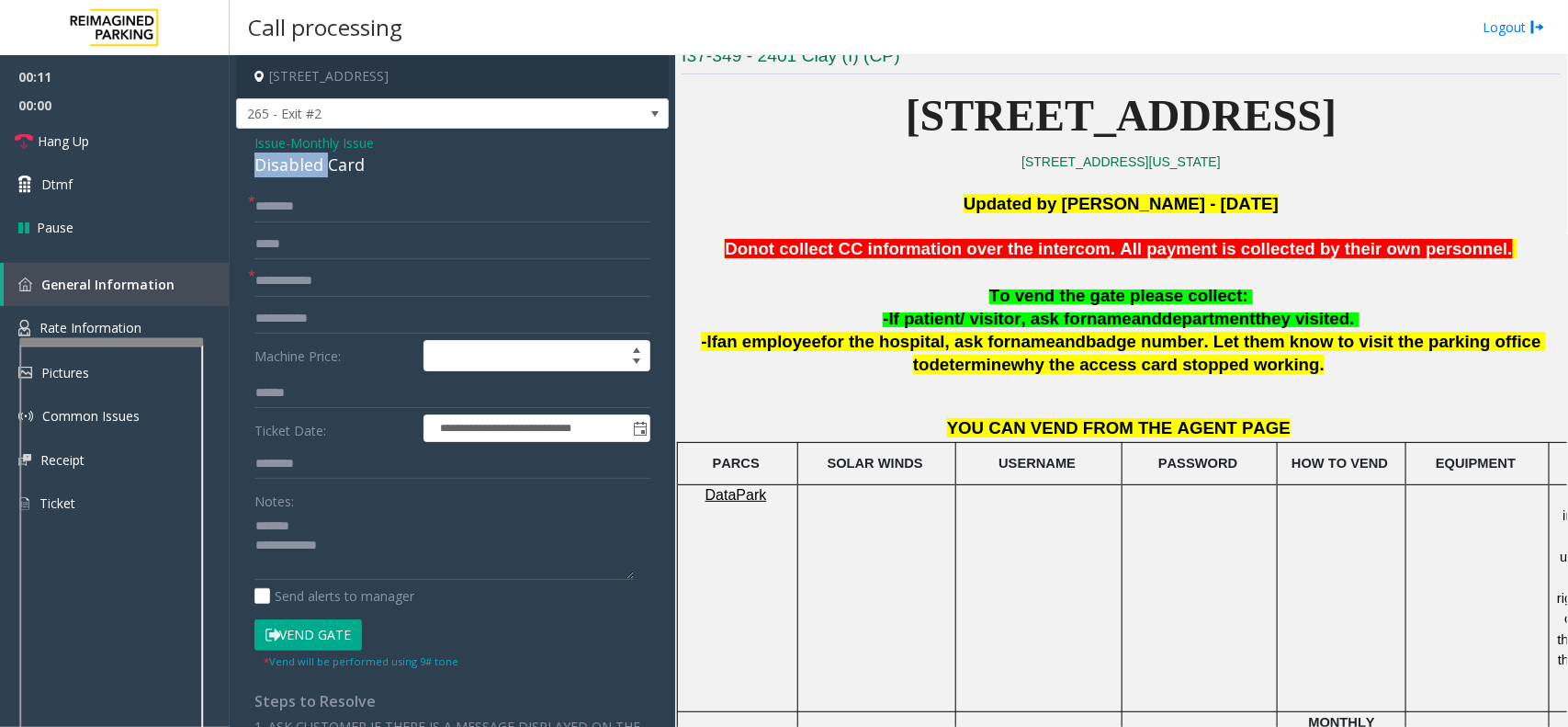 click on "Disabled Card" 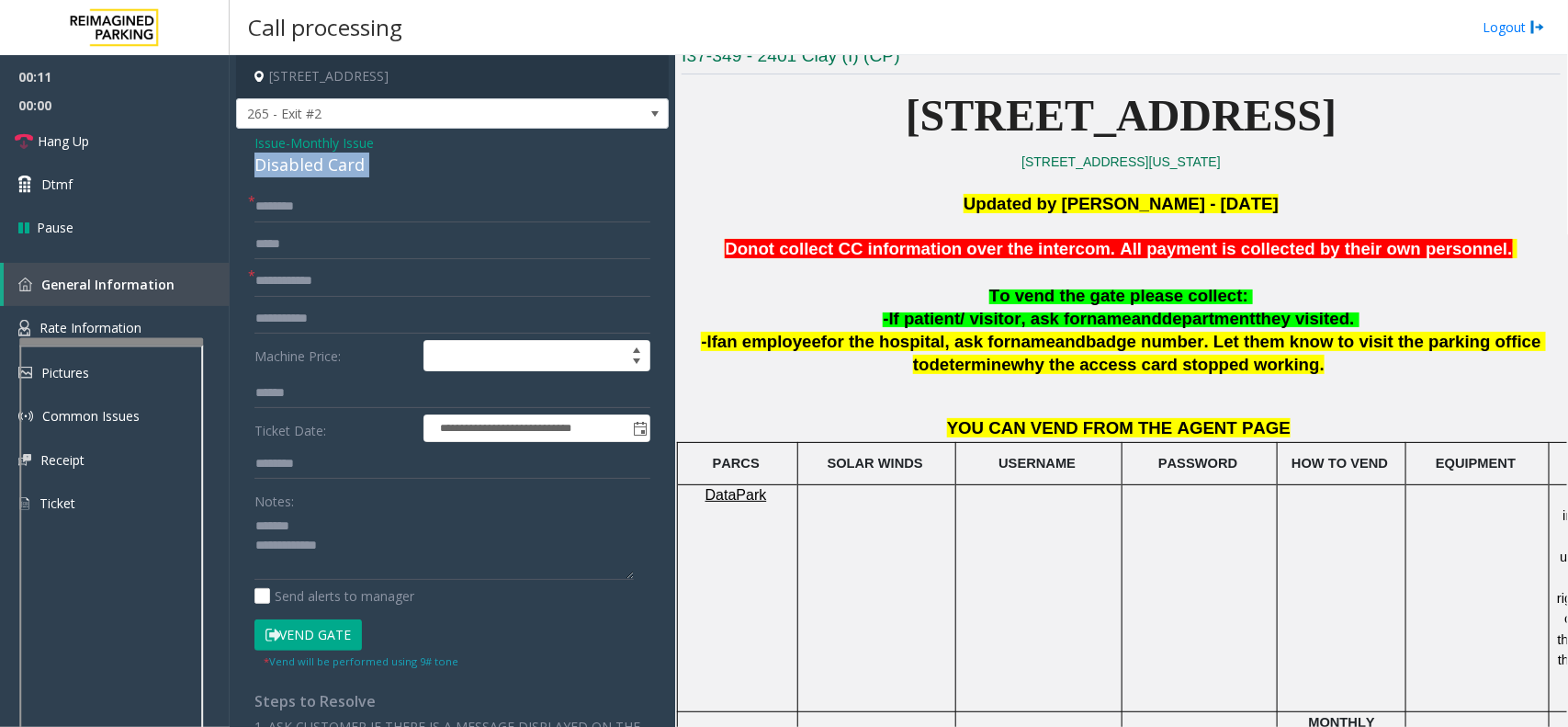 click on "Disabled Card" 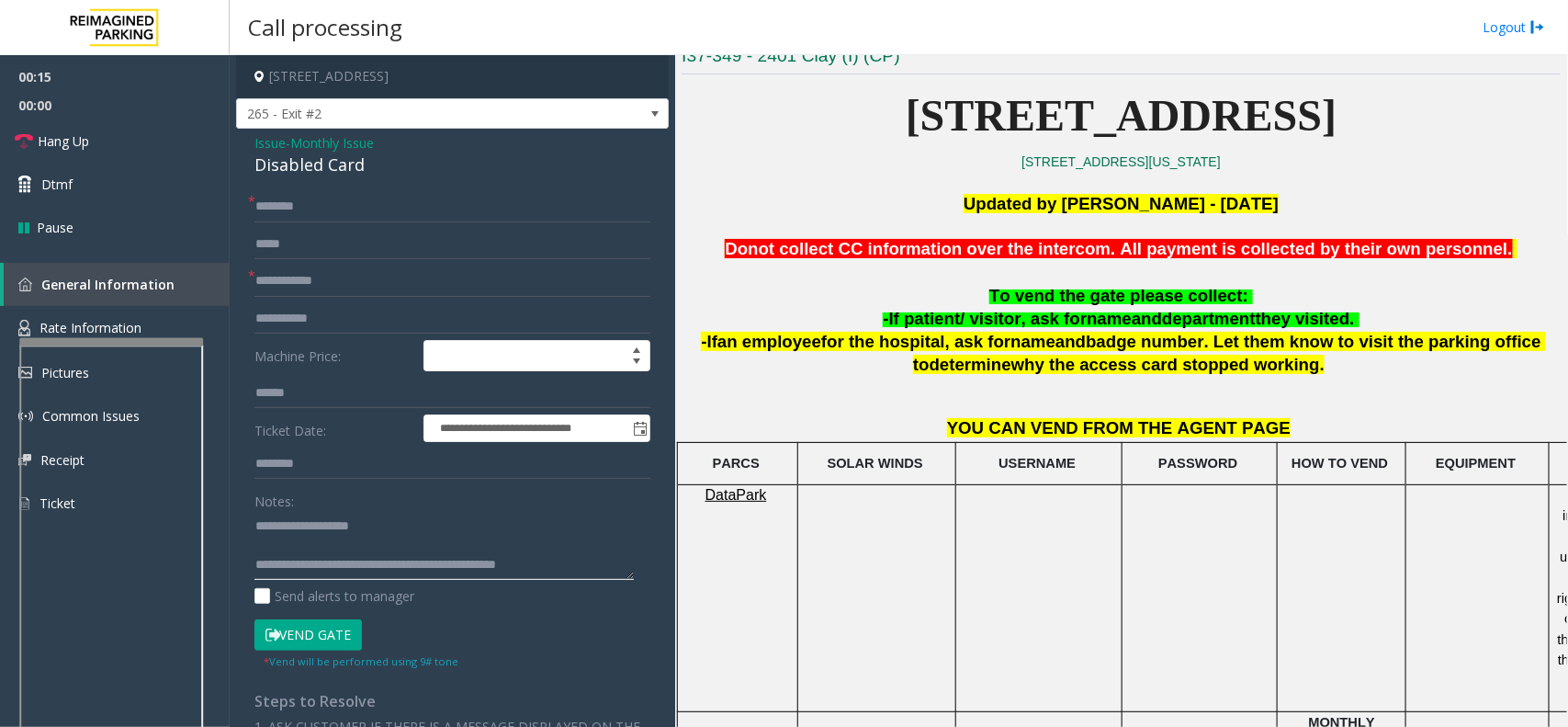 type on "**********" 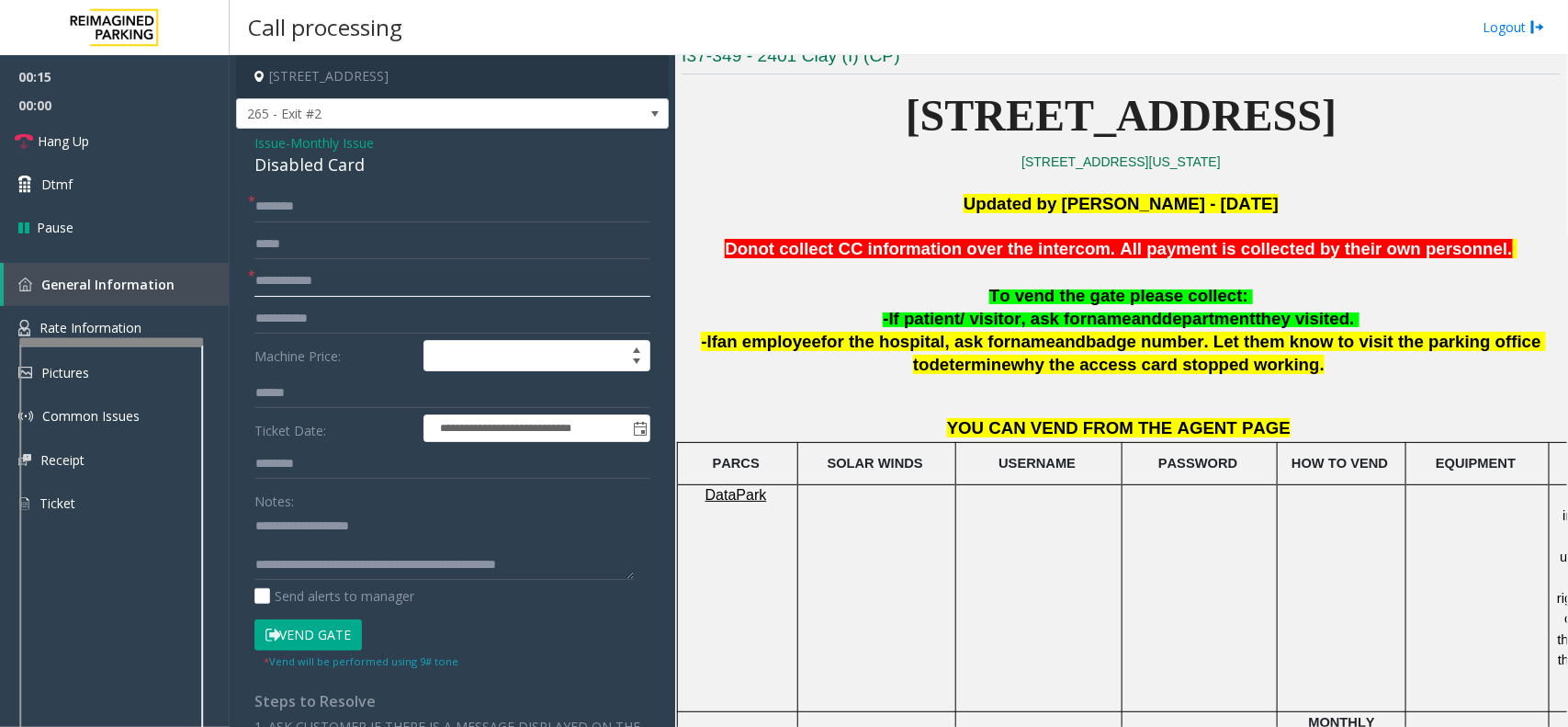 click 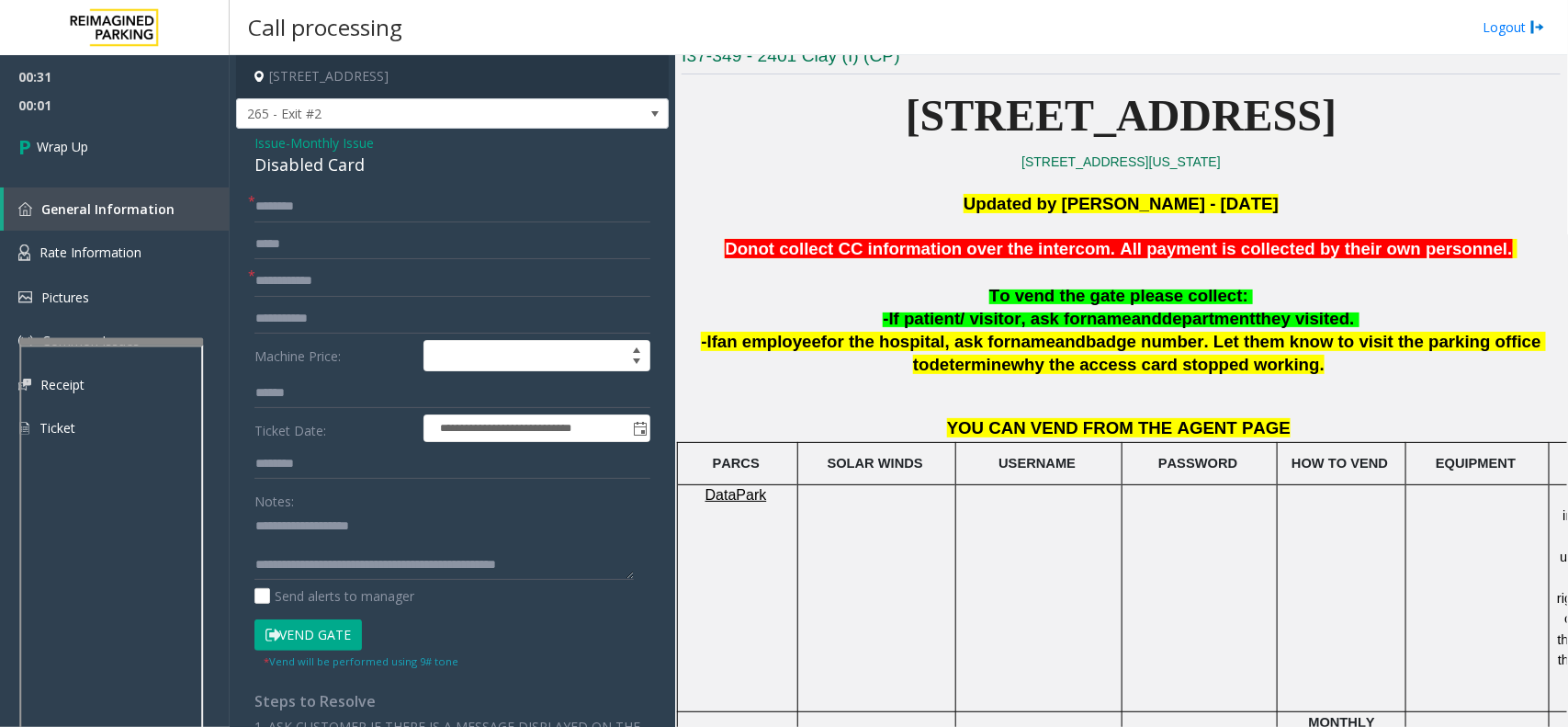 click on "Monthly Issue" 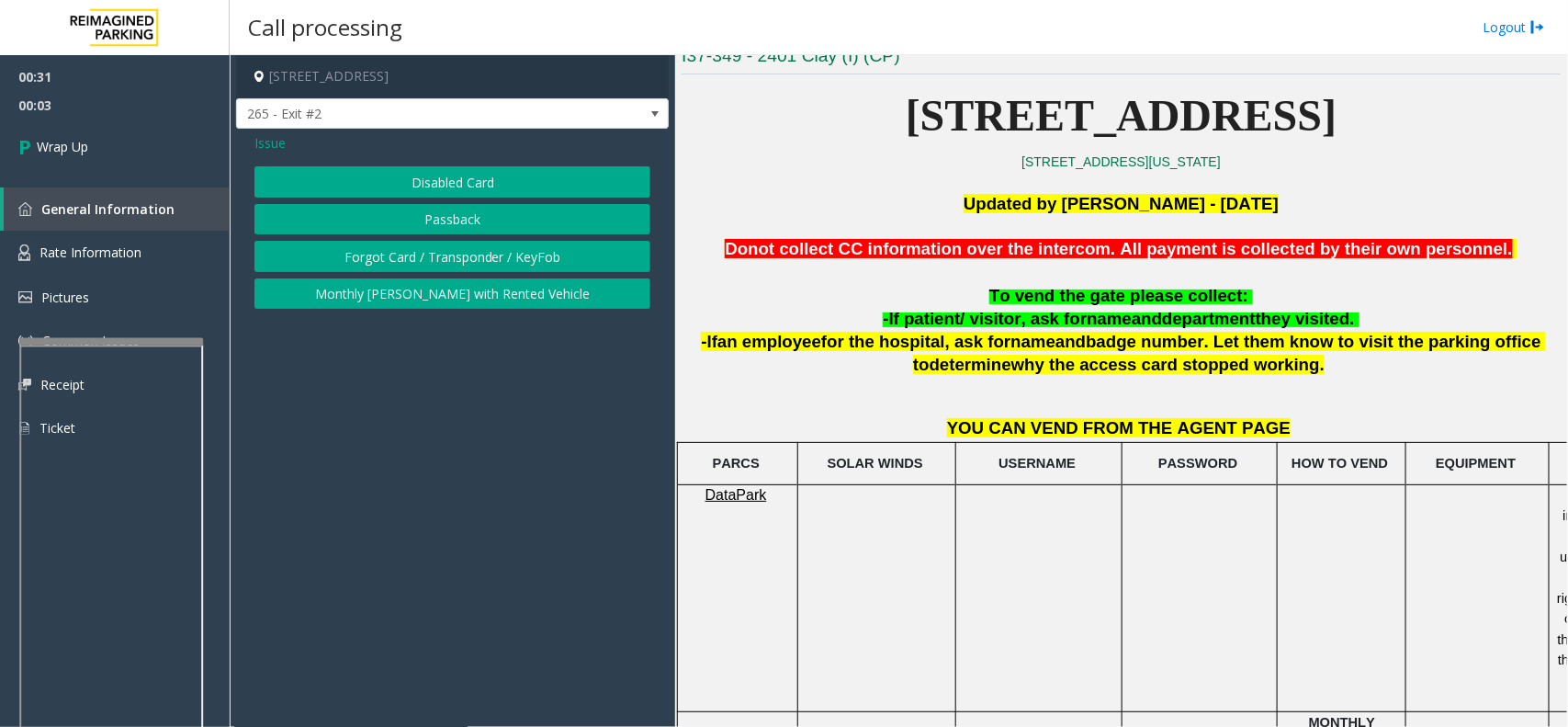 click on "Disabled Card" 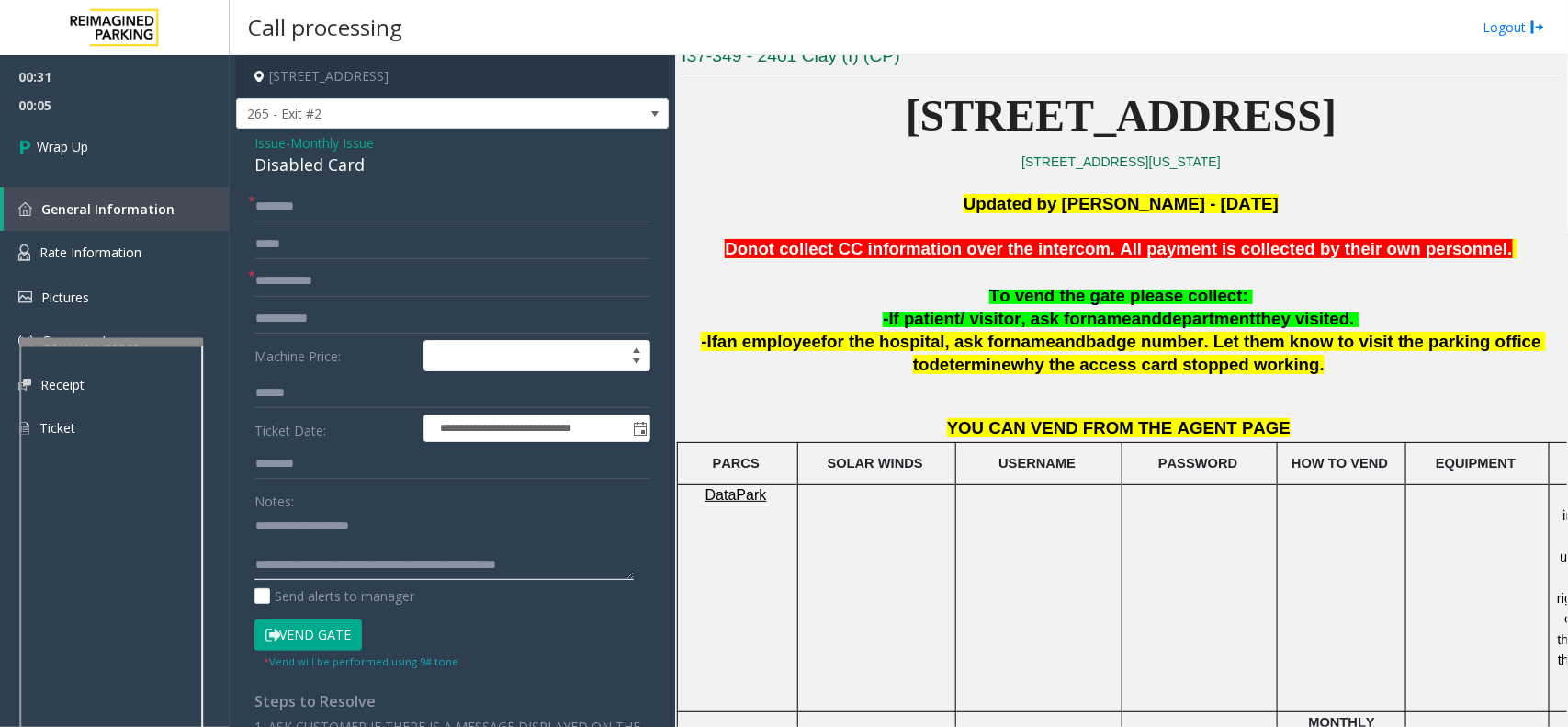 scroll, scrollTop: 38, scrollLeft: 0, axis: vertical 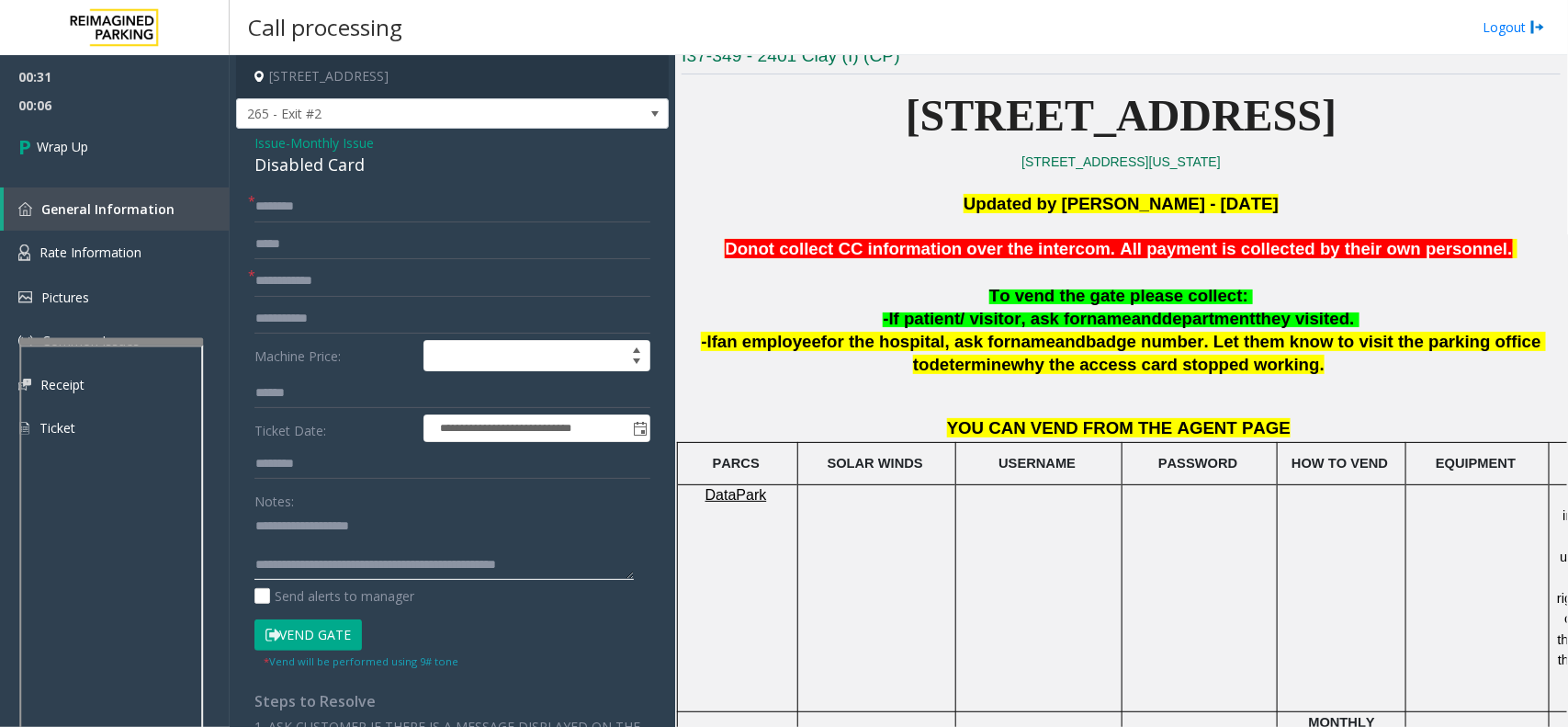 drag, startPoint x: 566, startPoint y: 571, endPoint x: 329, endPoint y: 536, distance: 239.57045 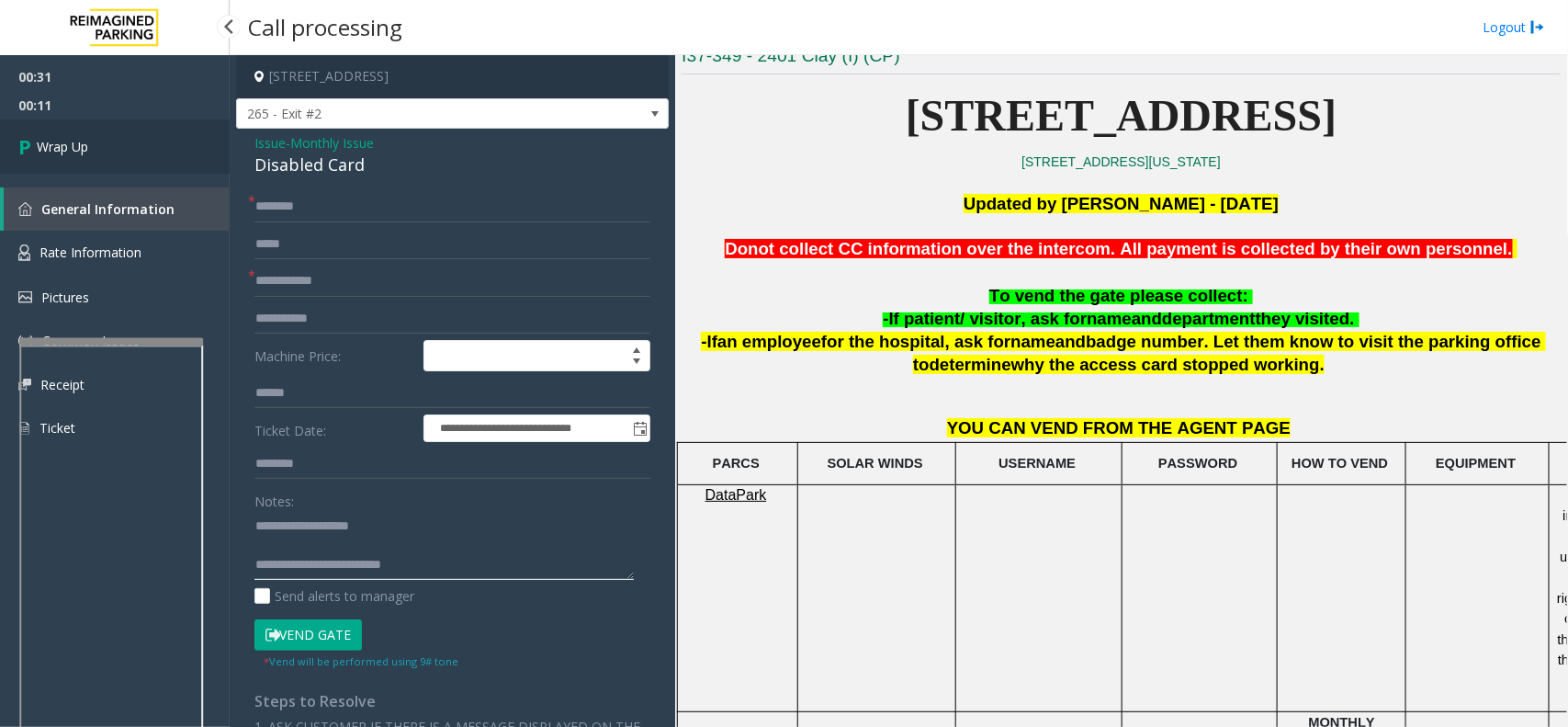 type on "**********" 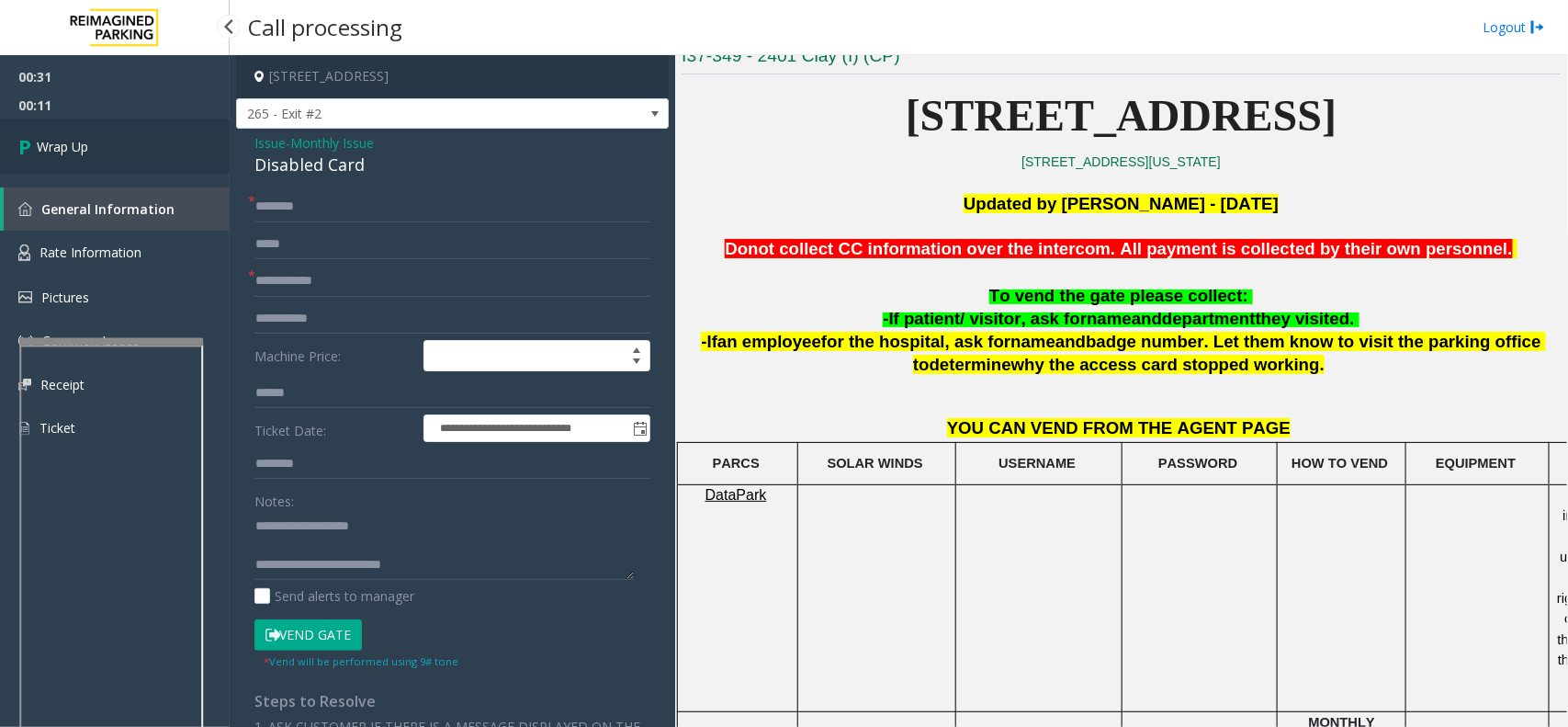 click on "Wrap Up" at bounding box center [115, 146] 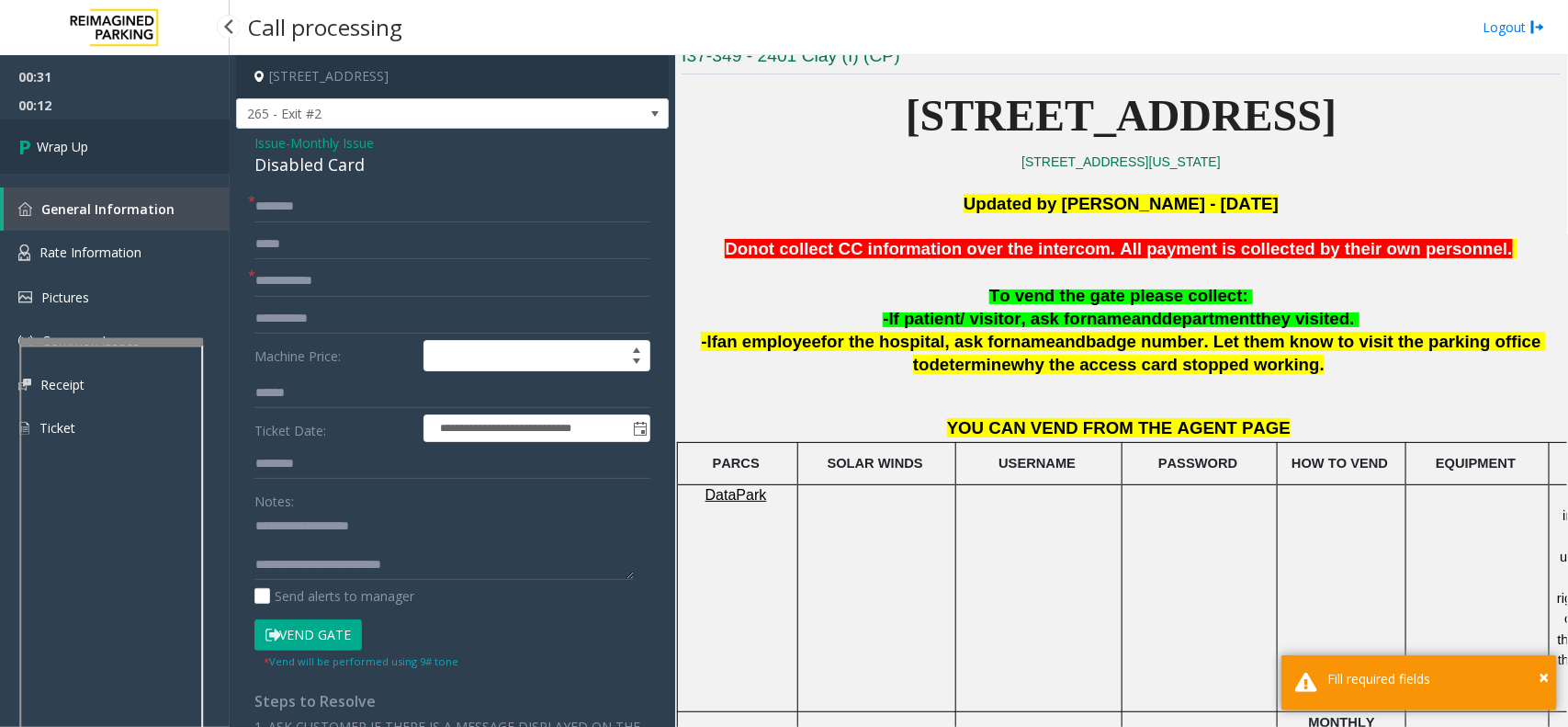click on "Wrap Up" at bounding box center [115, 146] 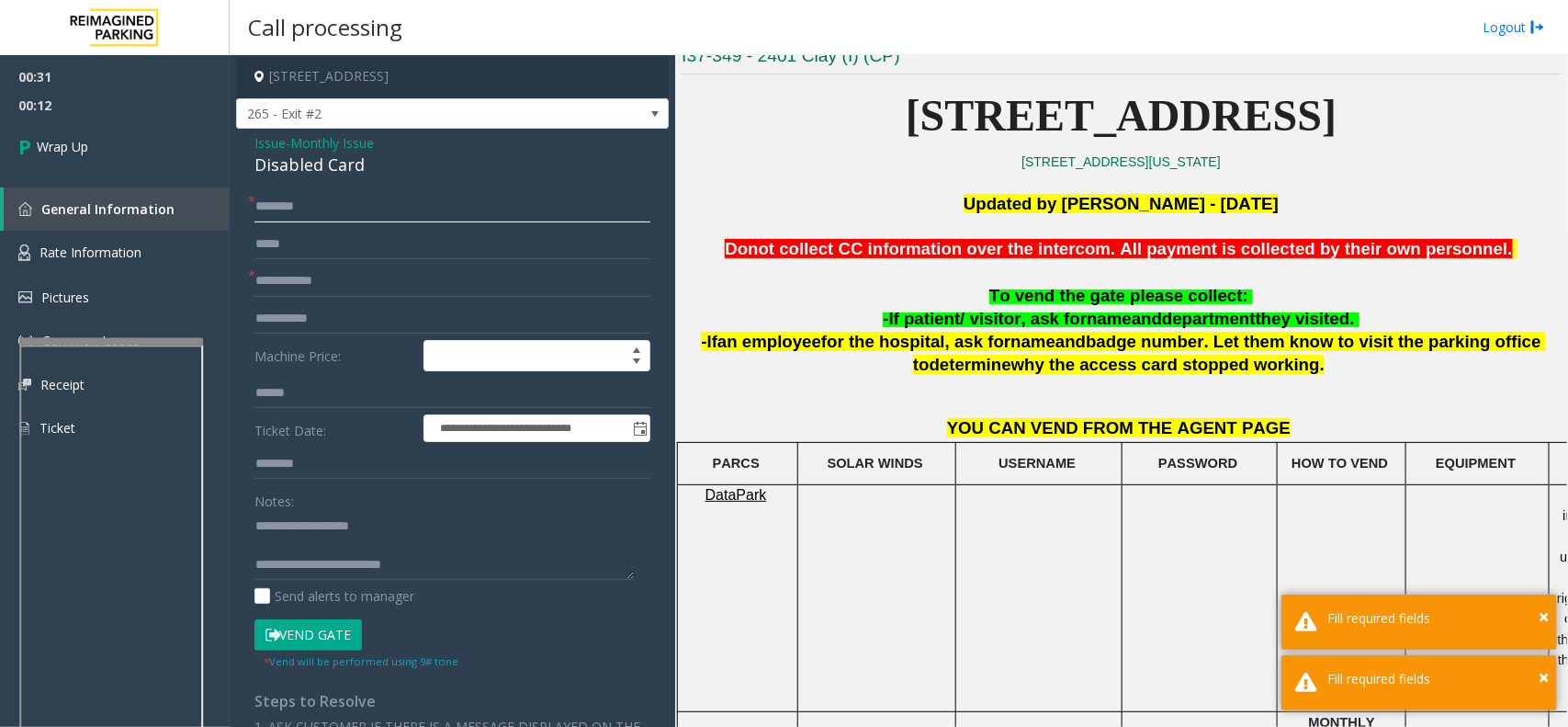 click 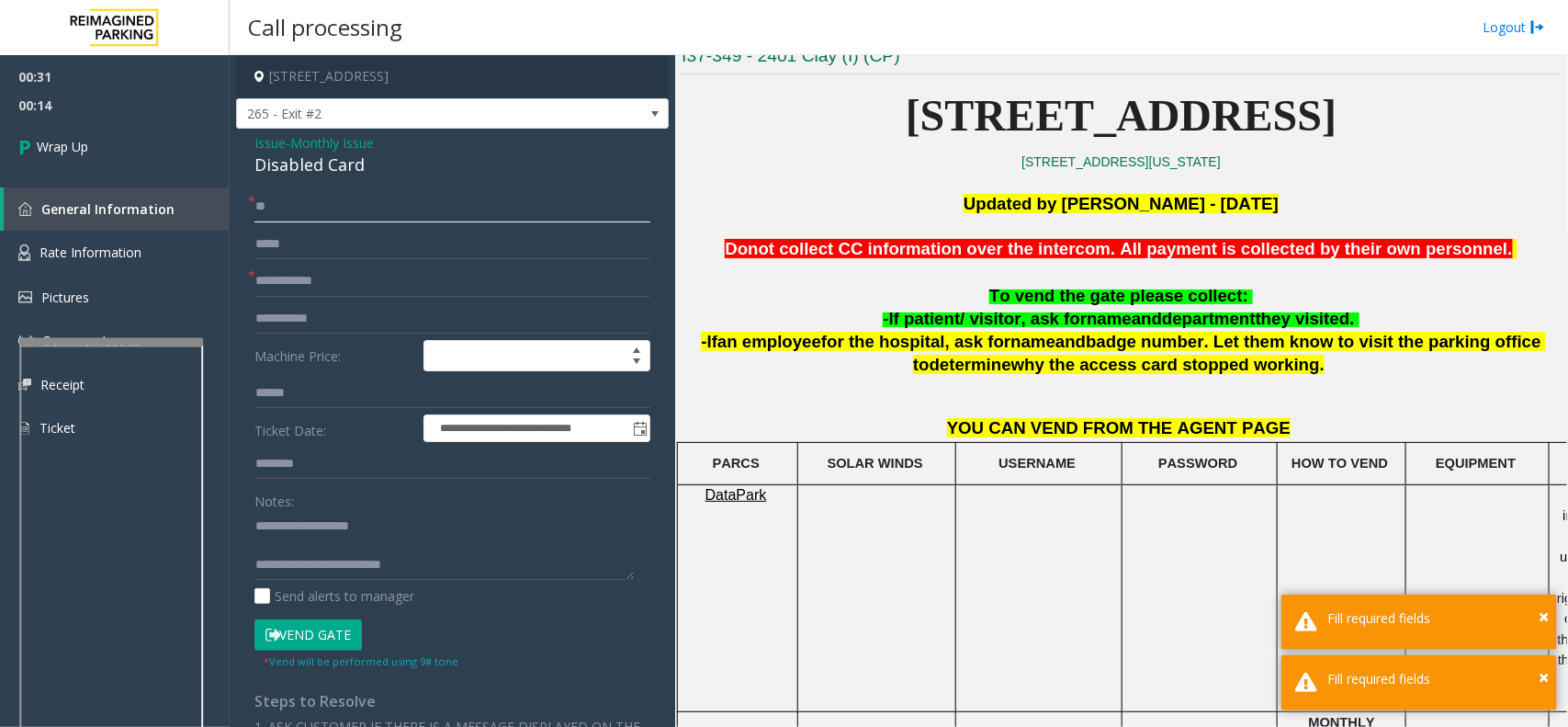 type on "**" 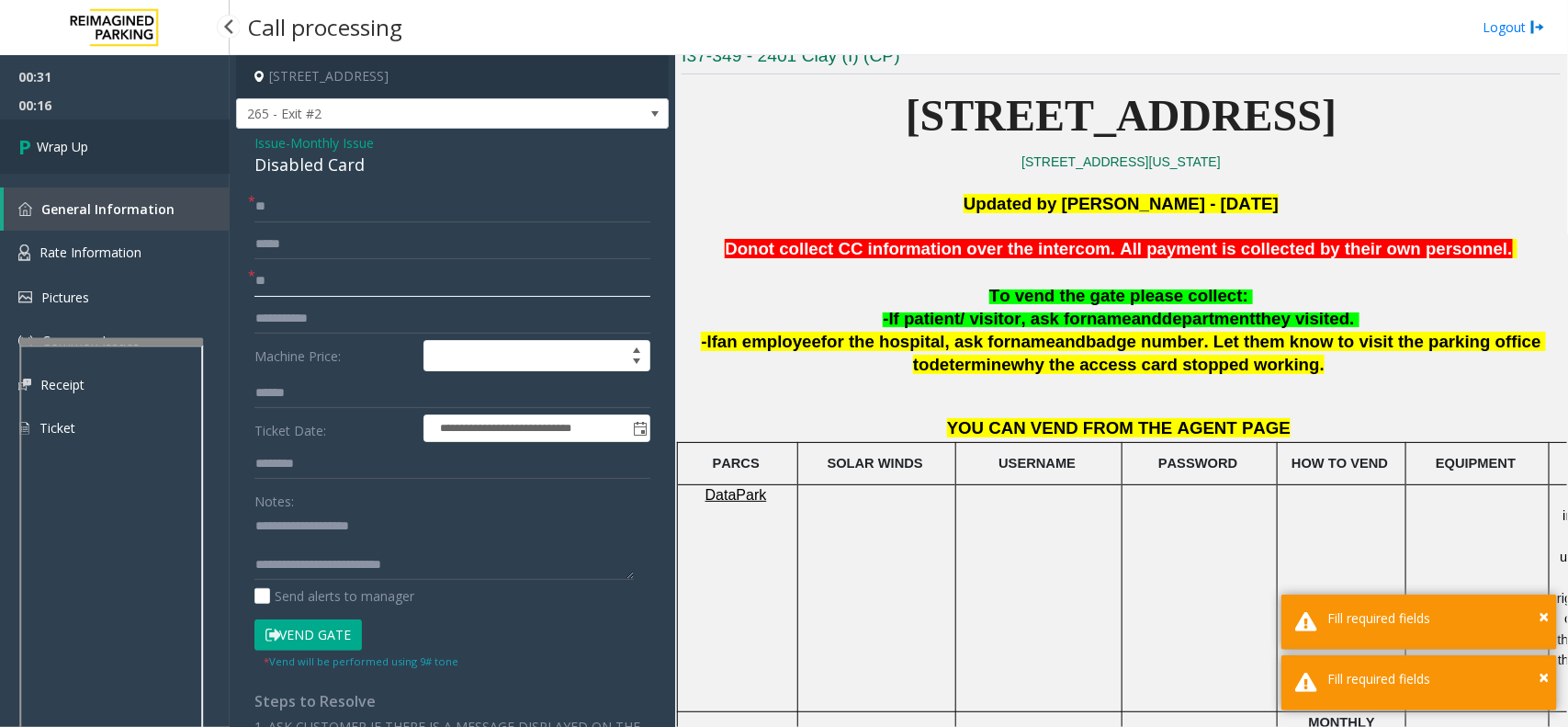 type on "**" 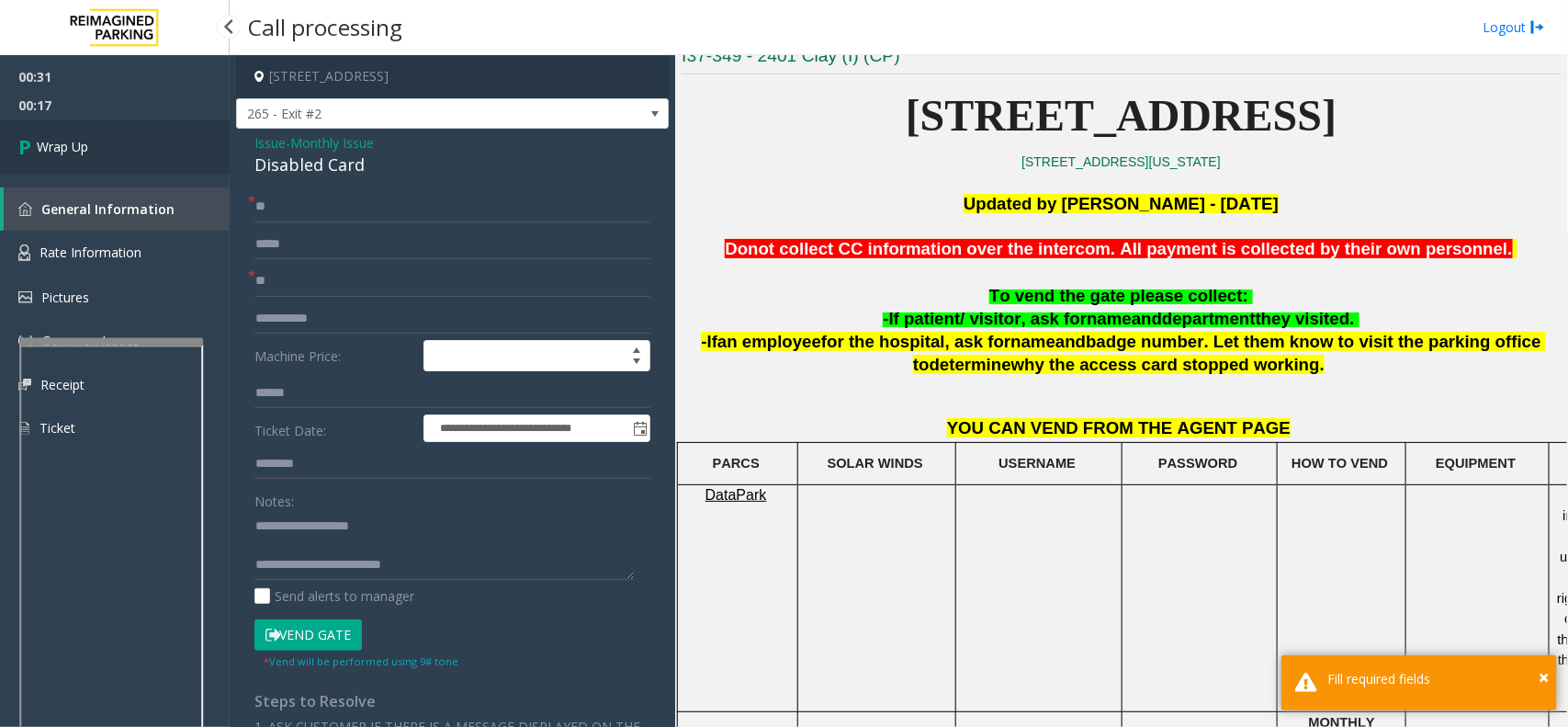 click on "Wrap Up" at bounding box center (115, 146) 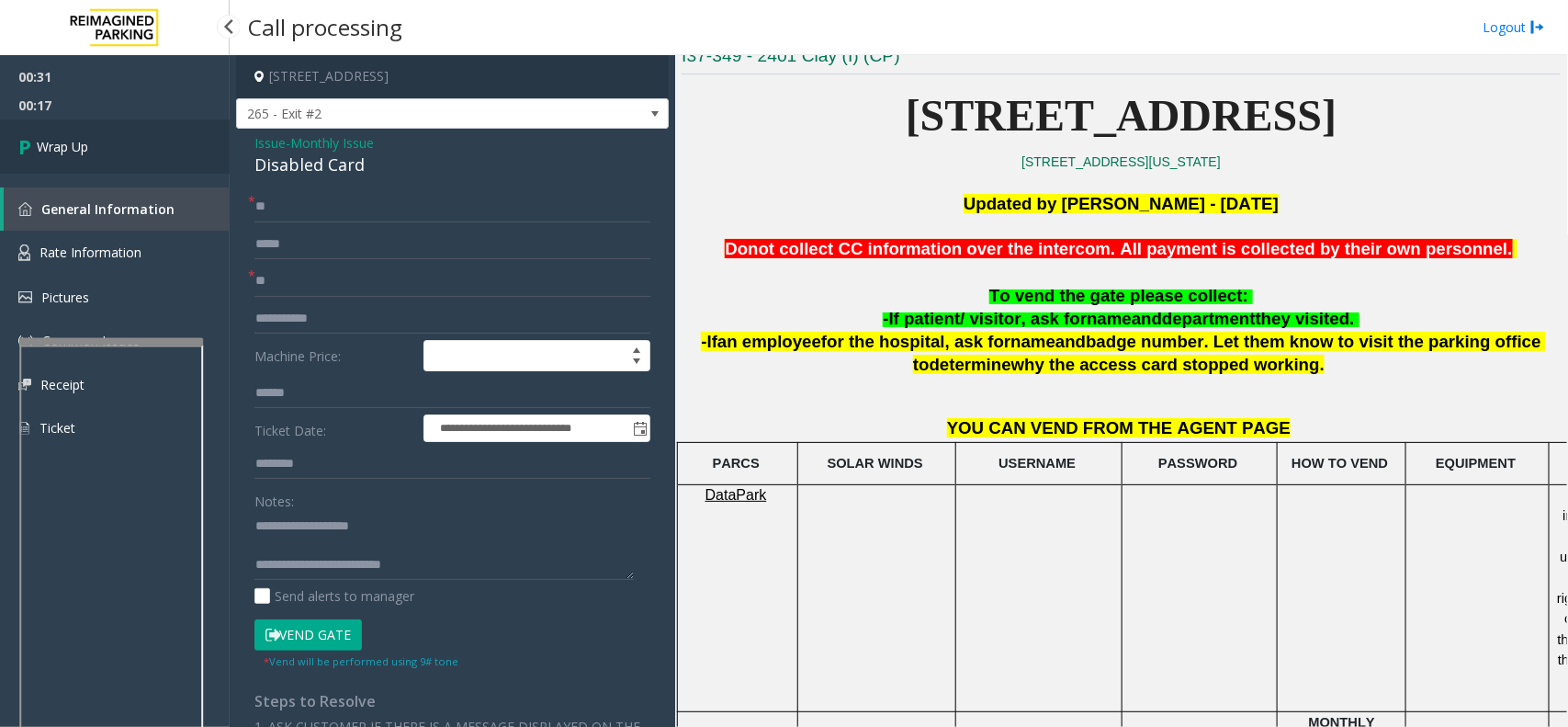 click on "Wrap Up" at bounding box center [115, 146] 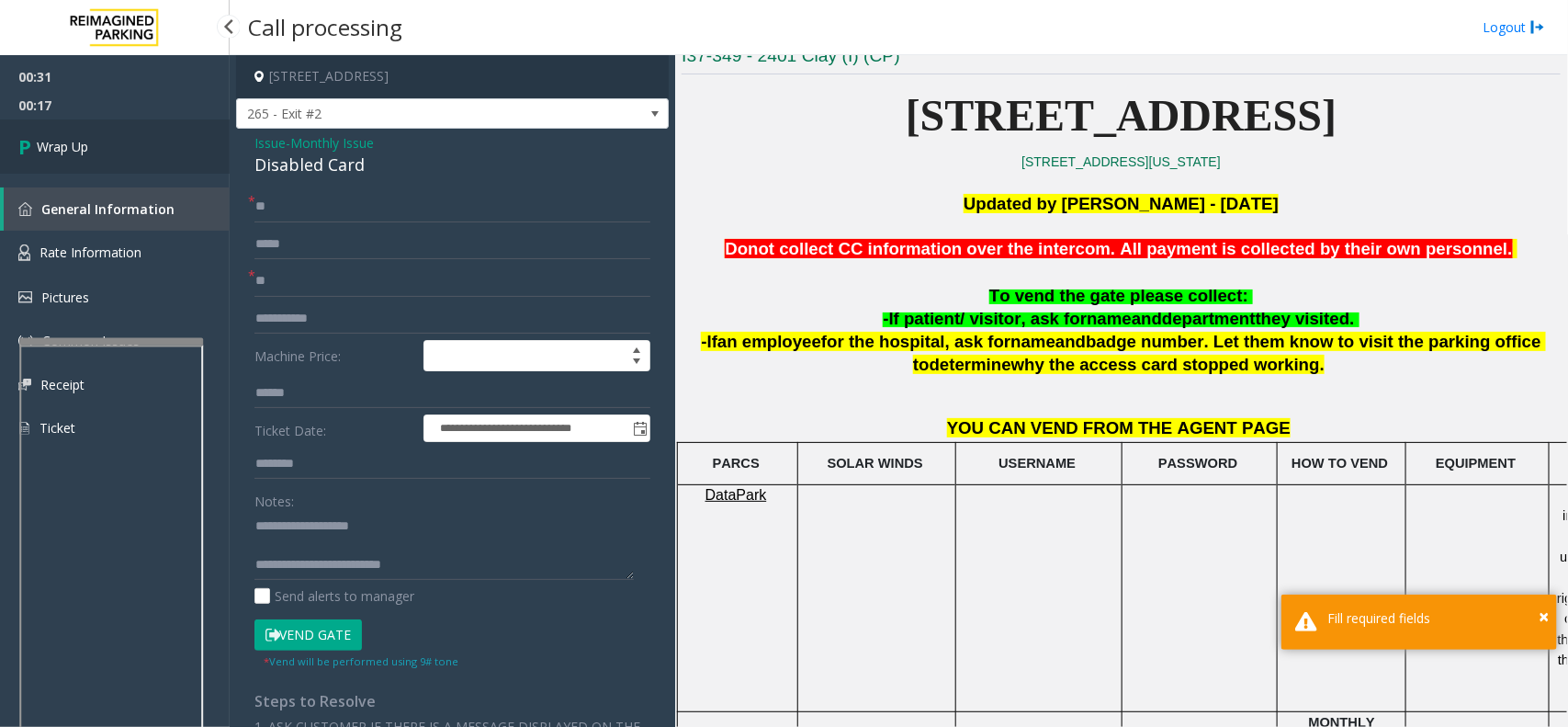 click on "Wrap Up" at bounding box center (115, 146) 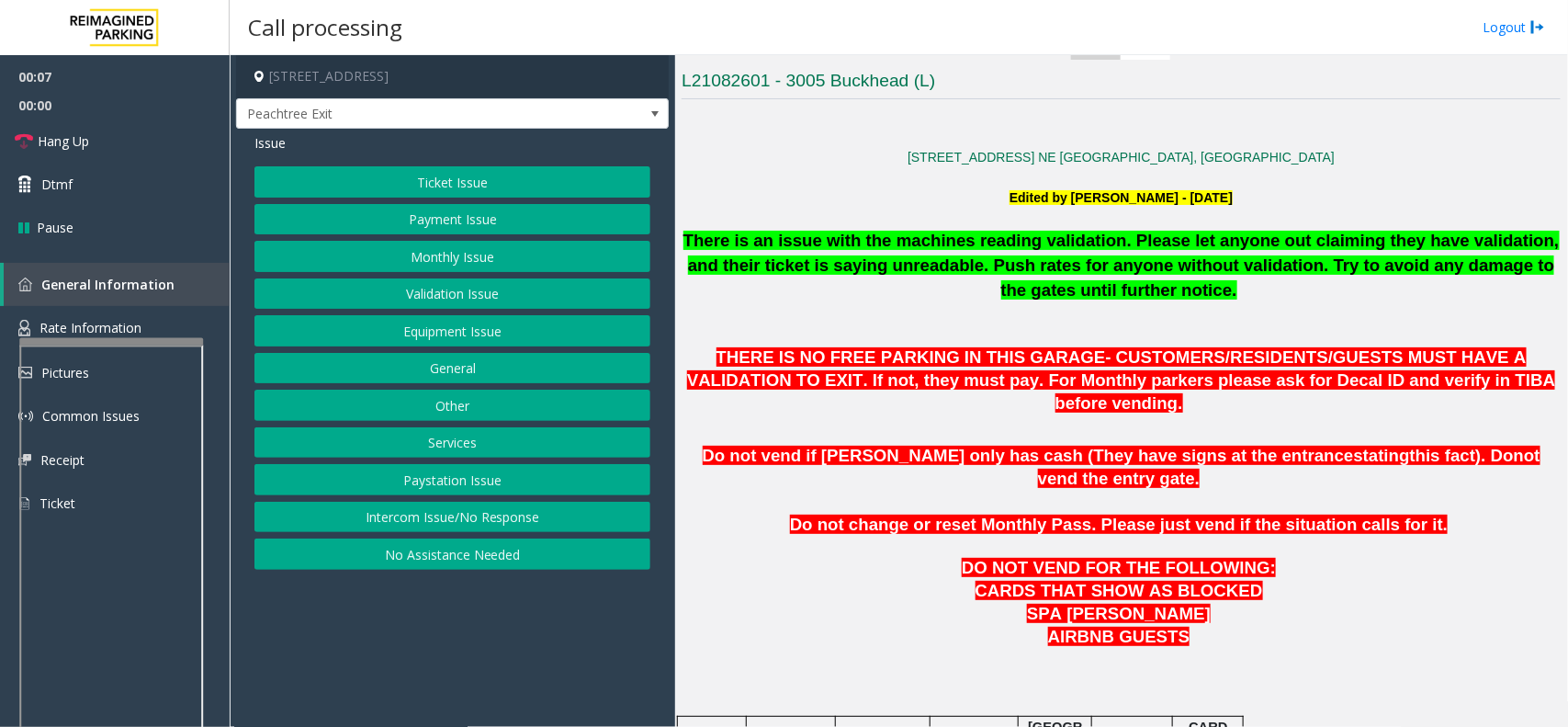 scroll, scrollTop: 689, scrollLeft: 0, axis: vertical 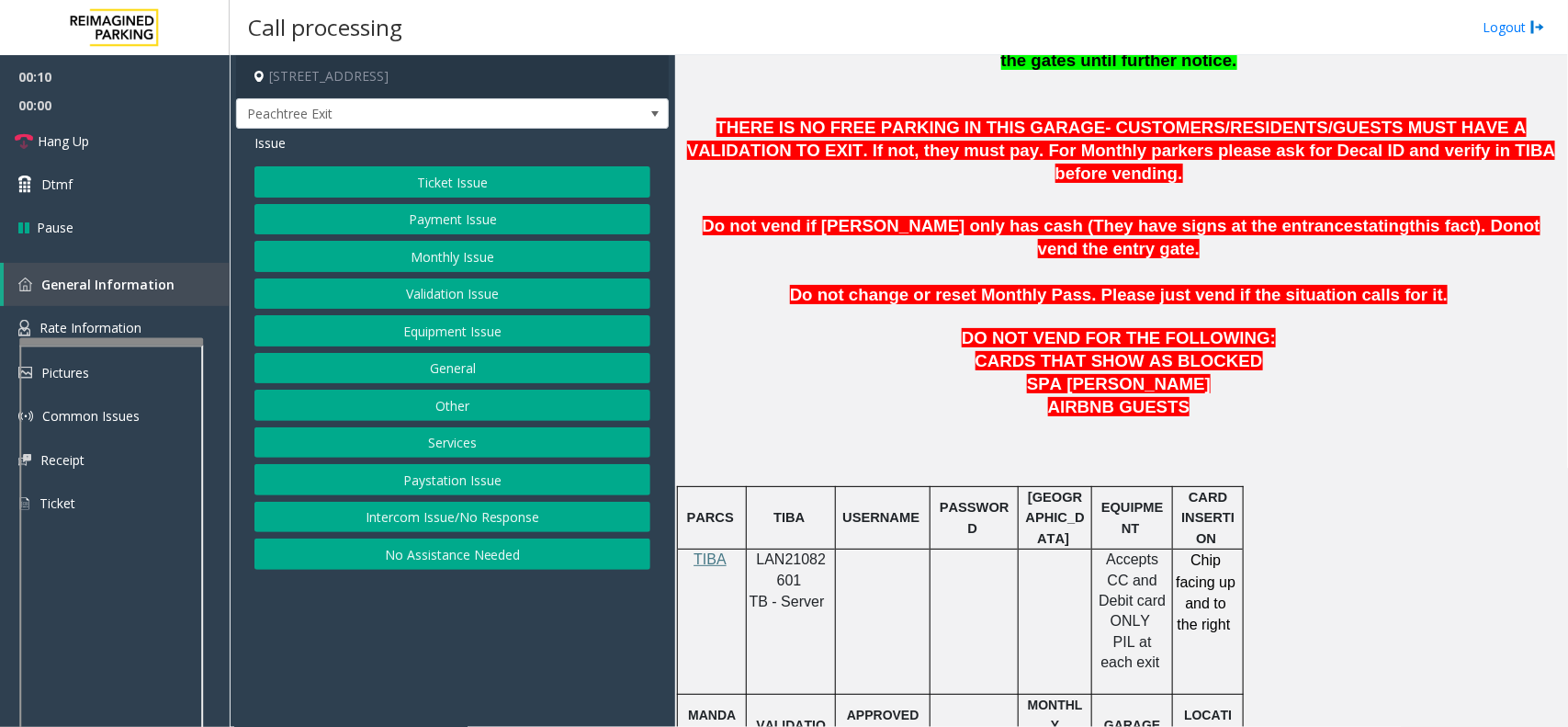 click on "Payment Issue" 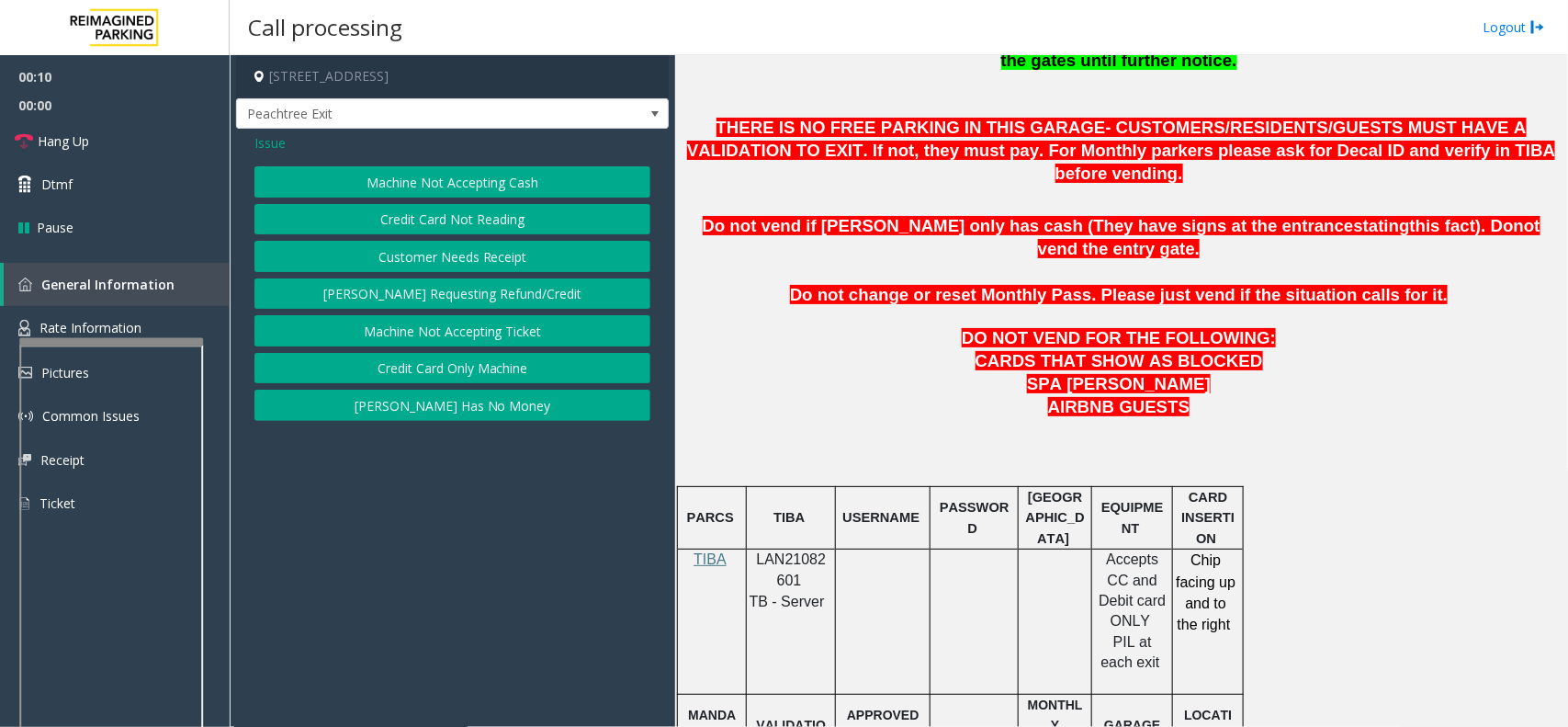 click on "Machine Not Accepting Cash" 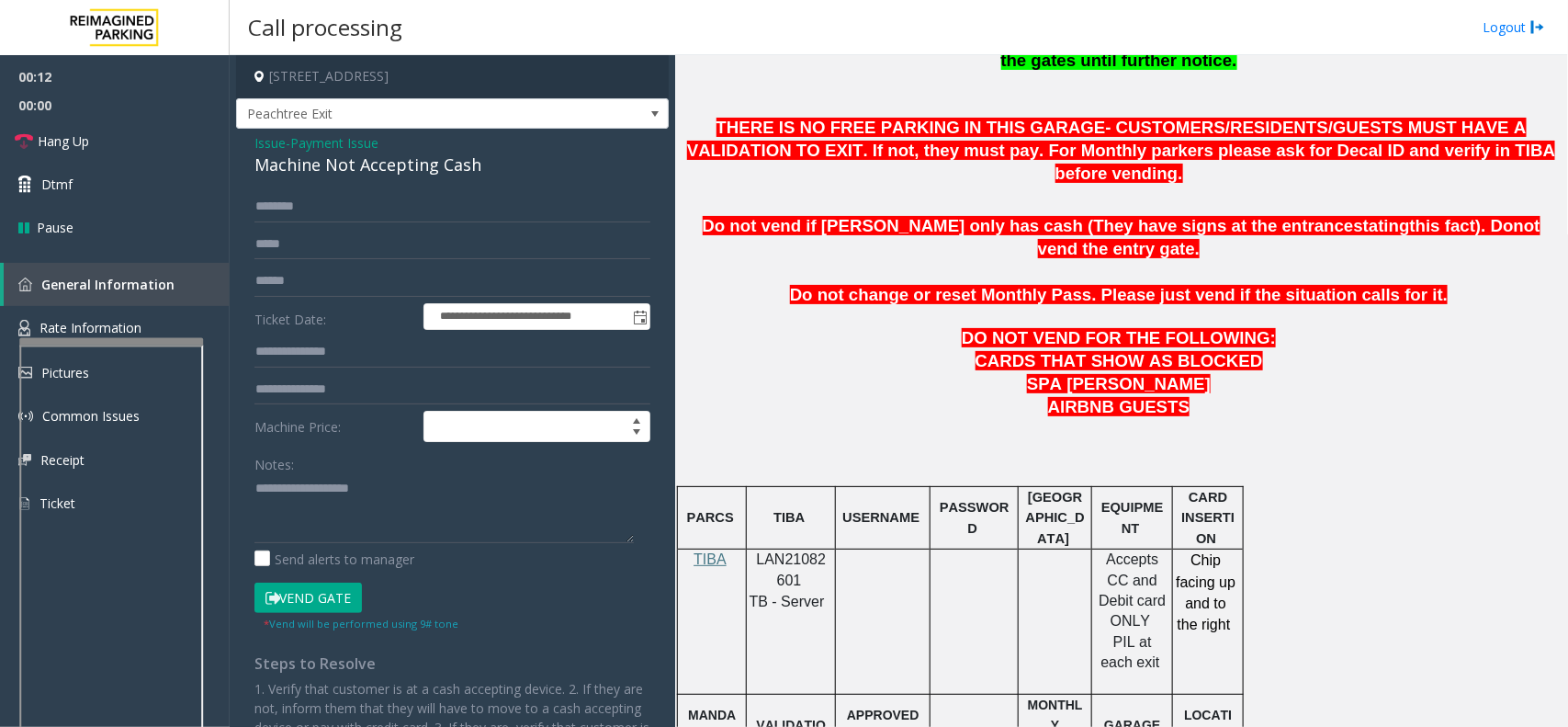 click on "Payment Issue" 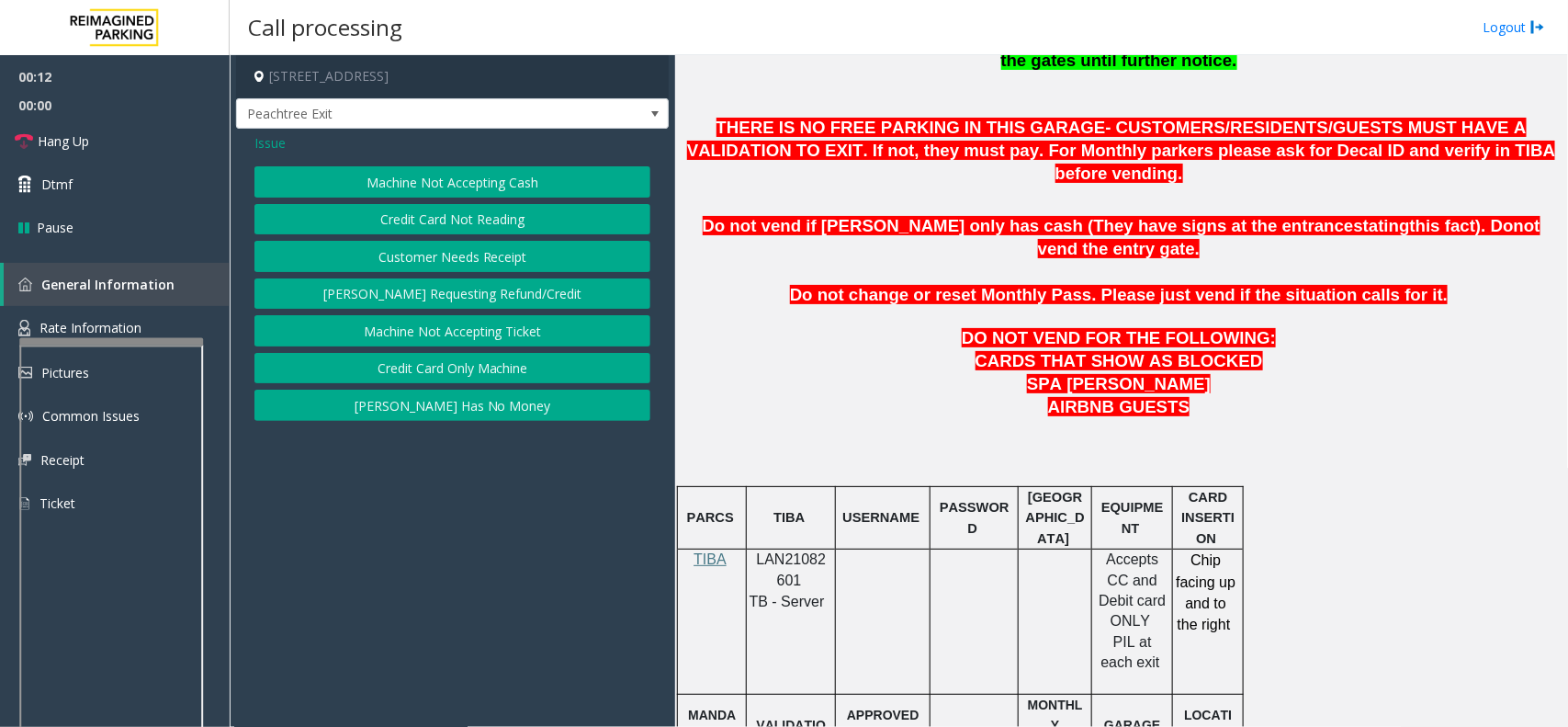 click on "Credit Card Not Reading" 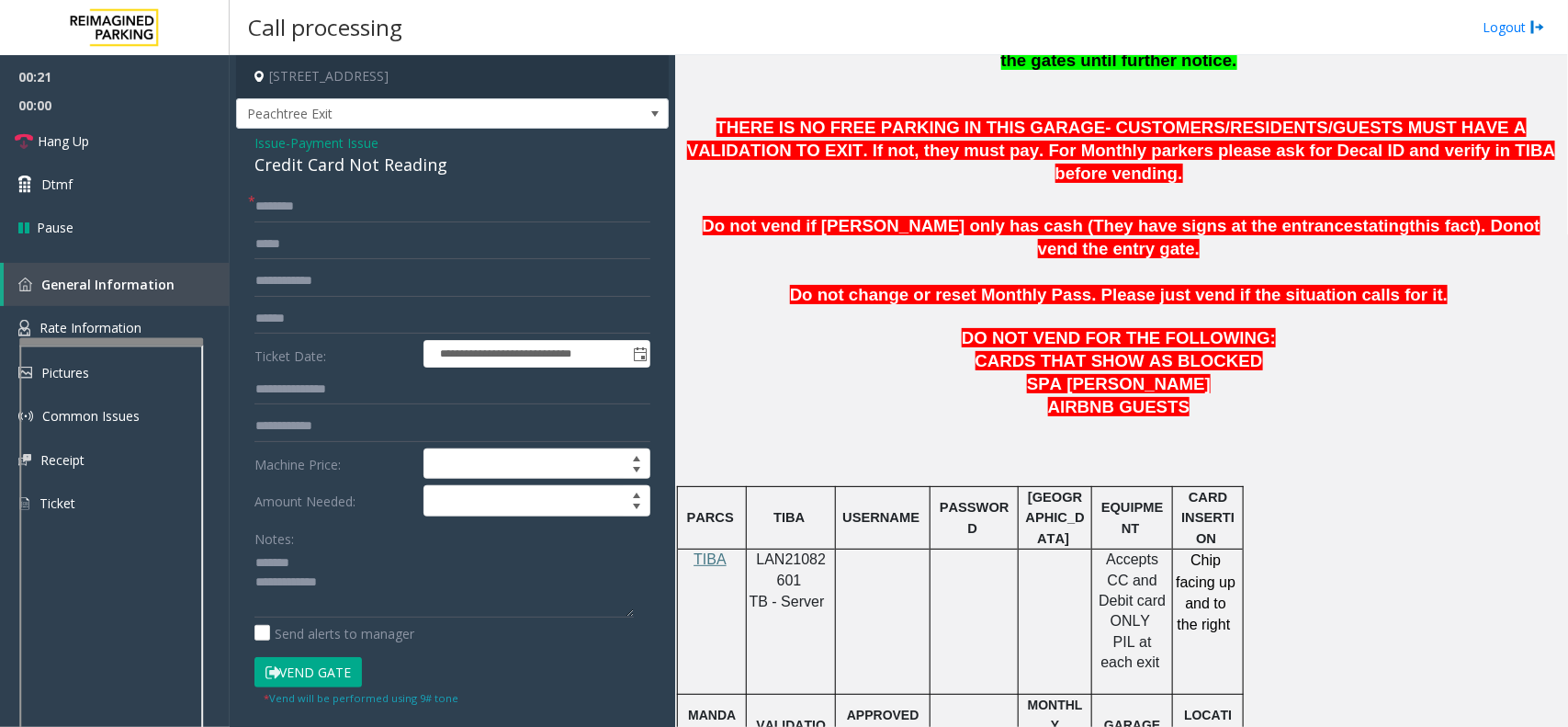 click on "Credit Card Not Reading" 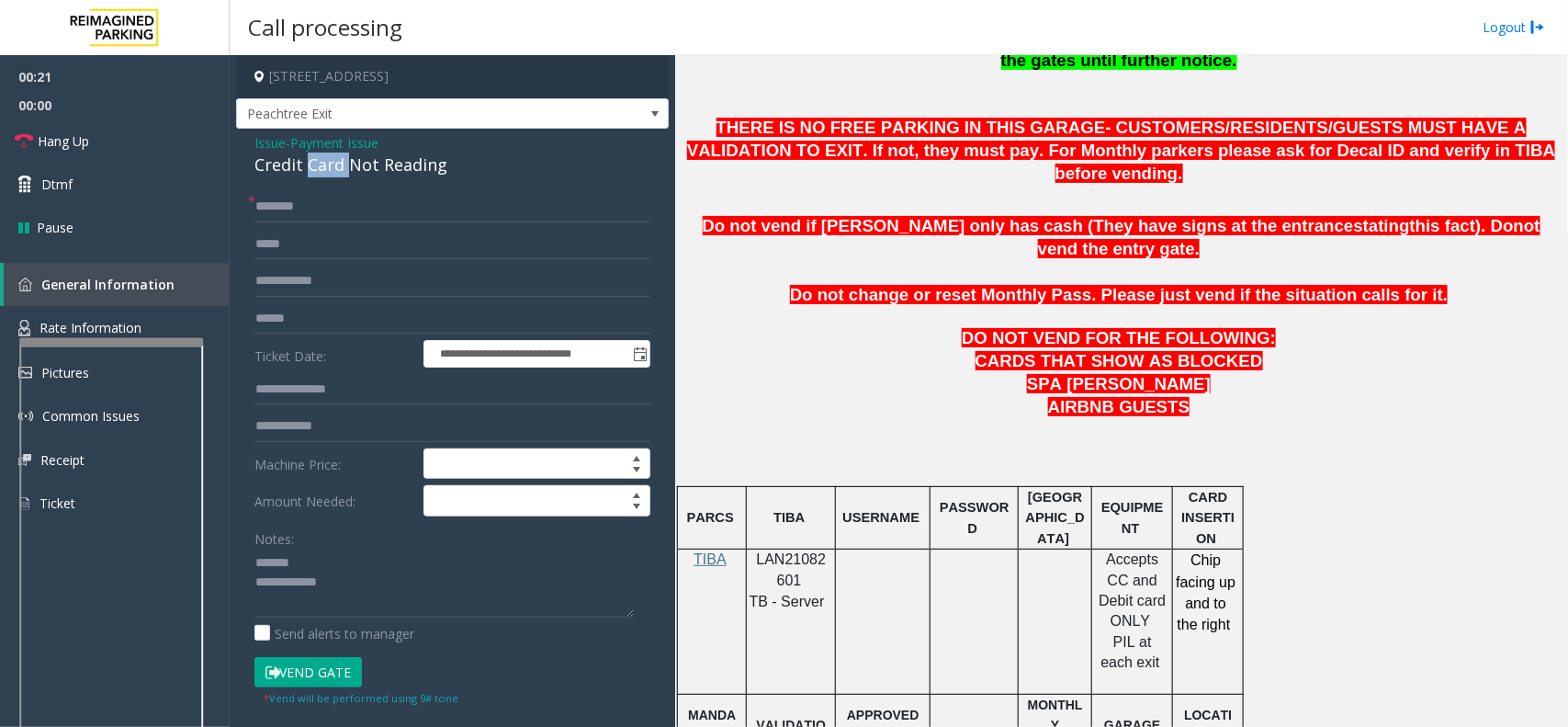 click on "Credit Card Not Reading" 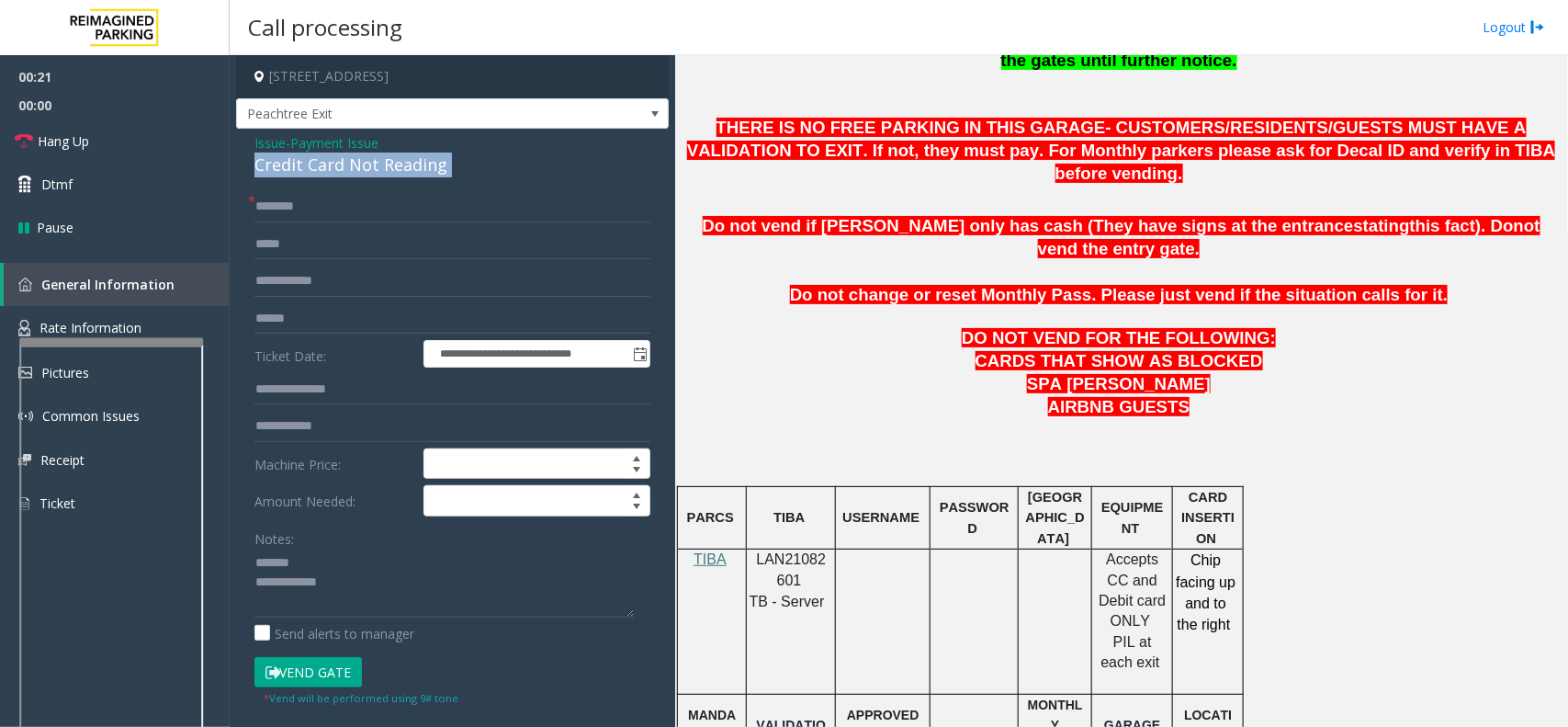 click on "Credit Card Not Reading" 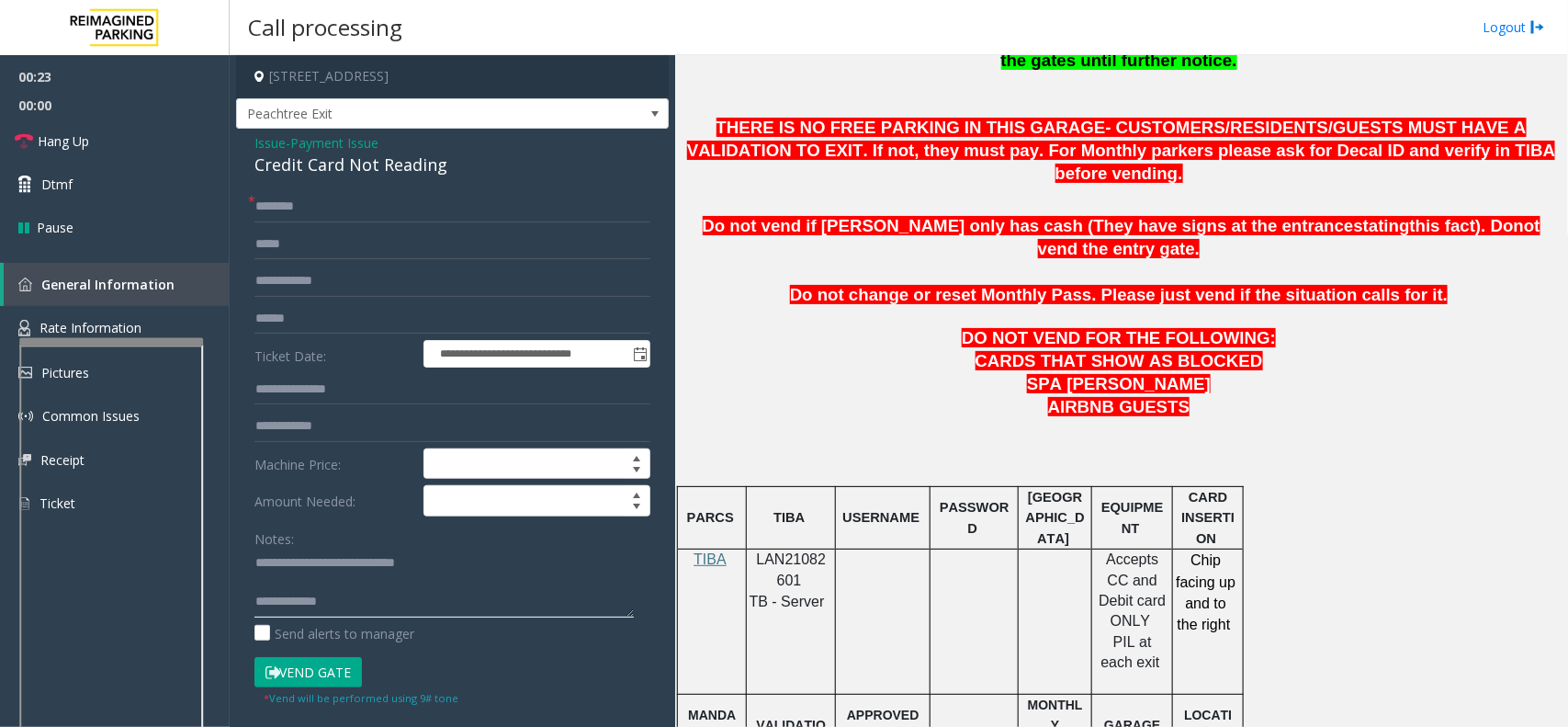 click 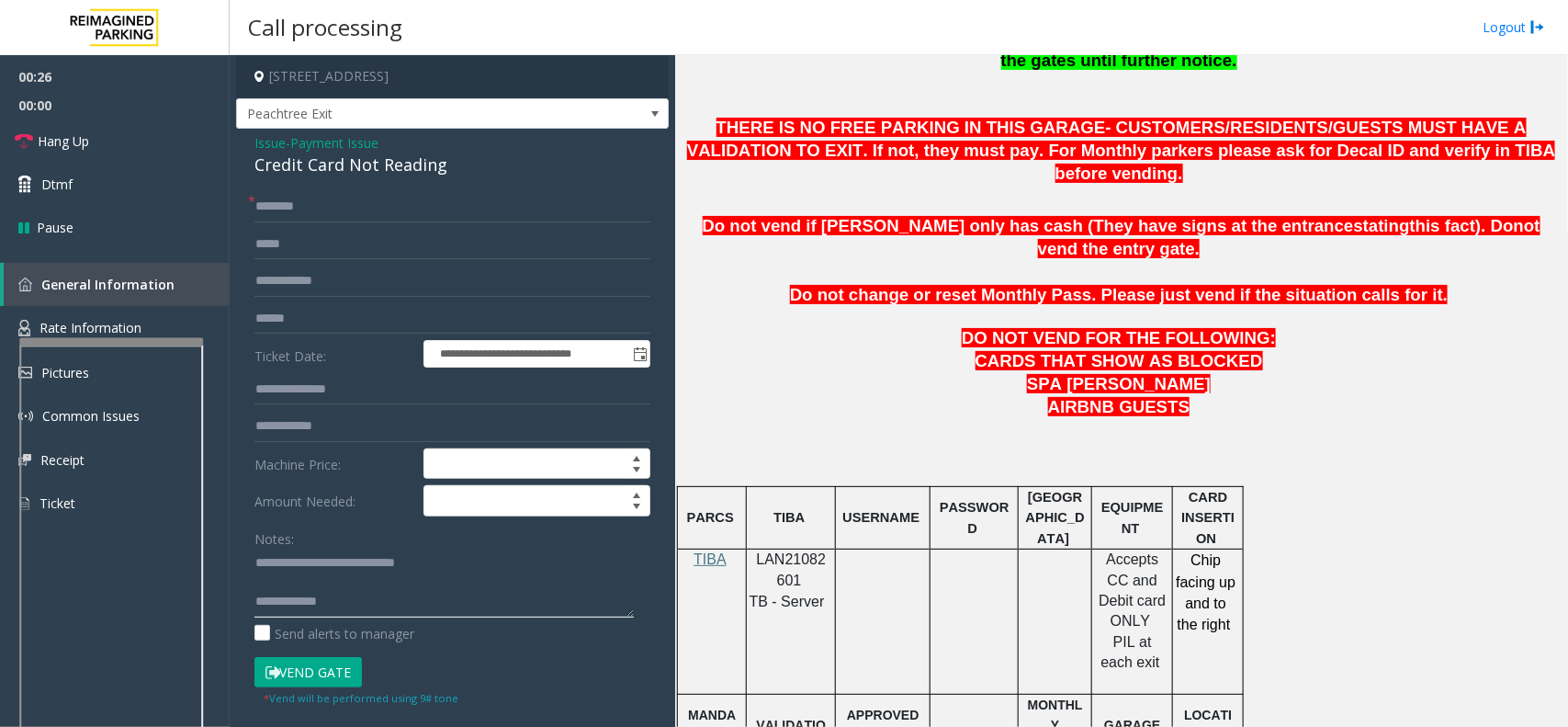 type on "**********" 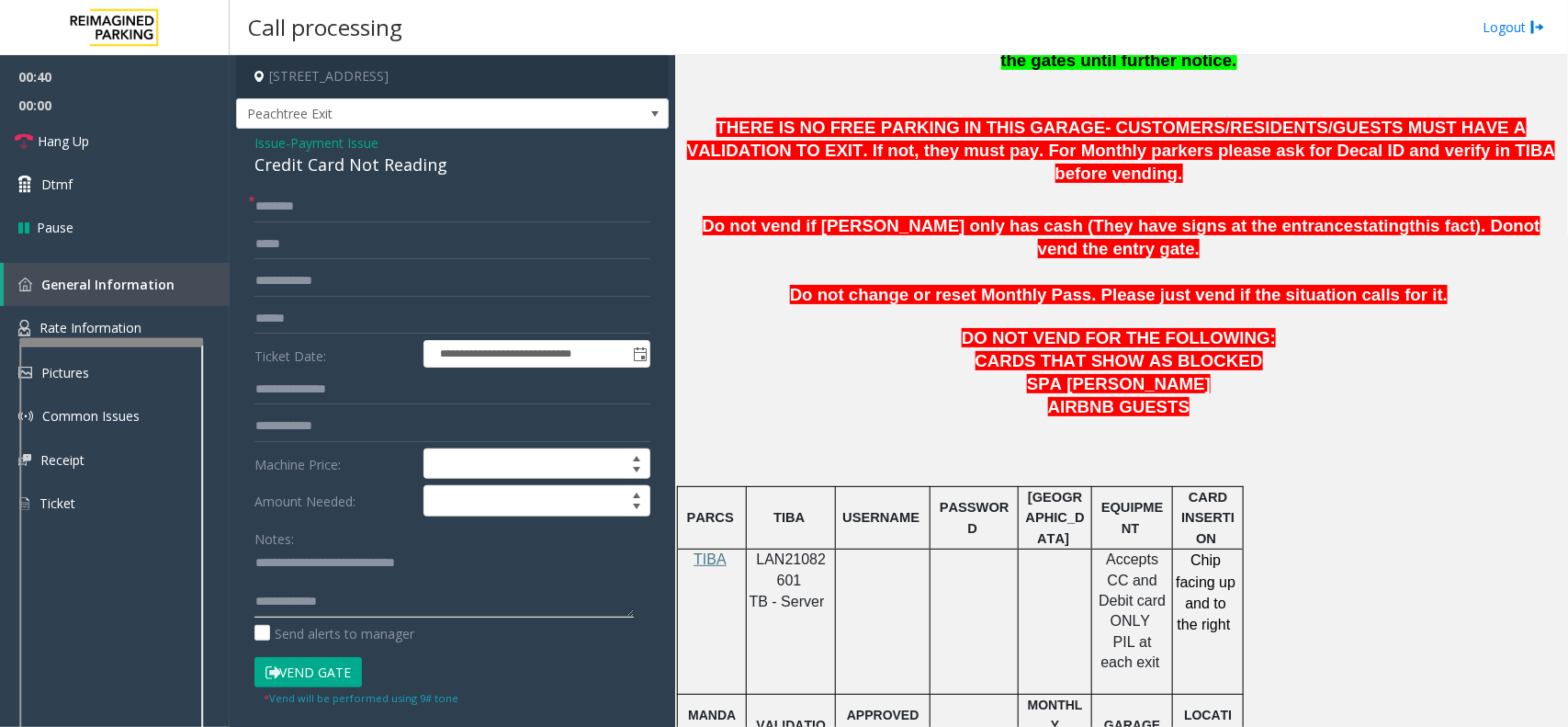 click 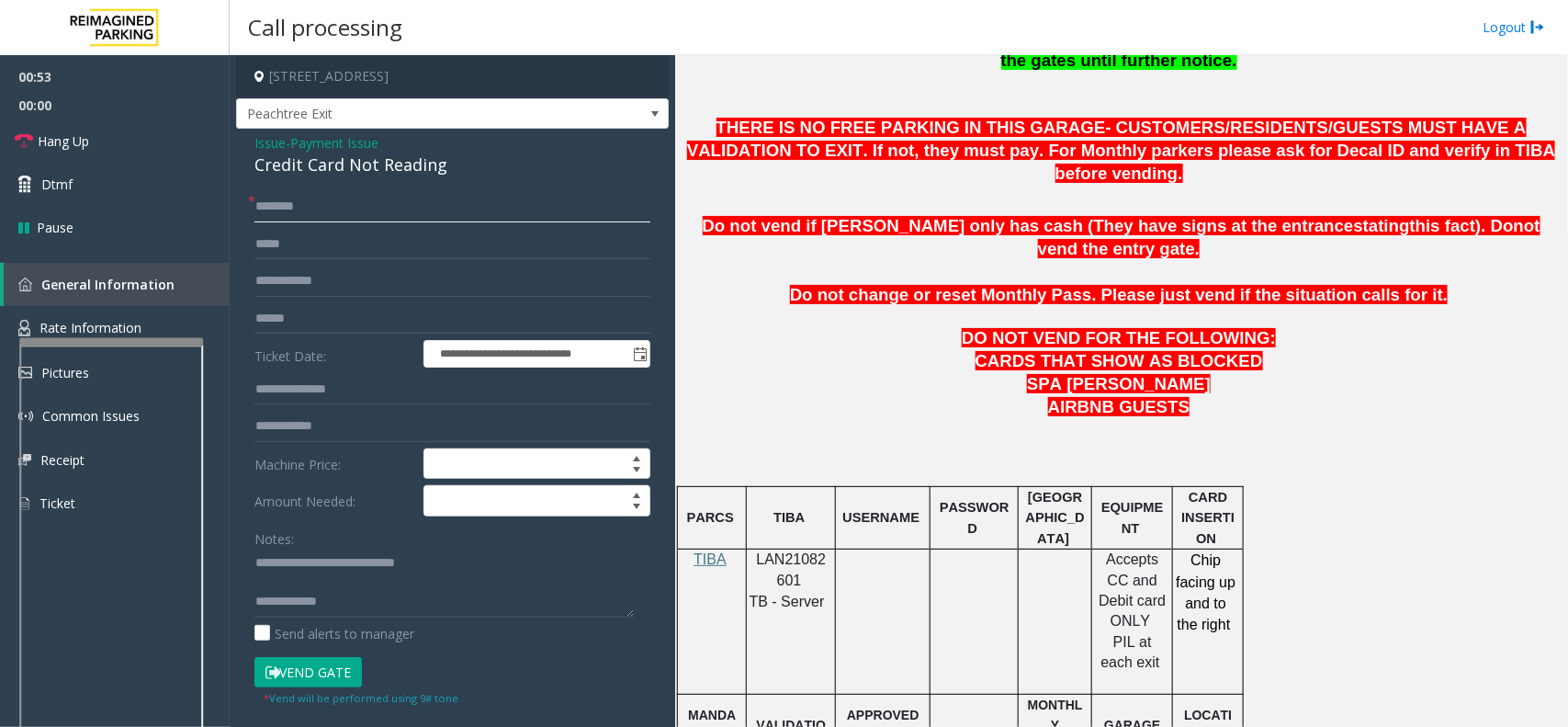 click 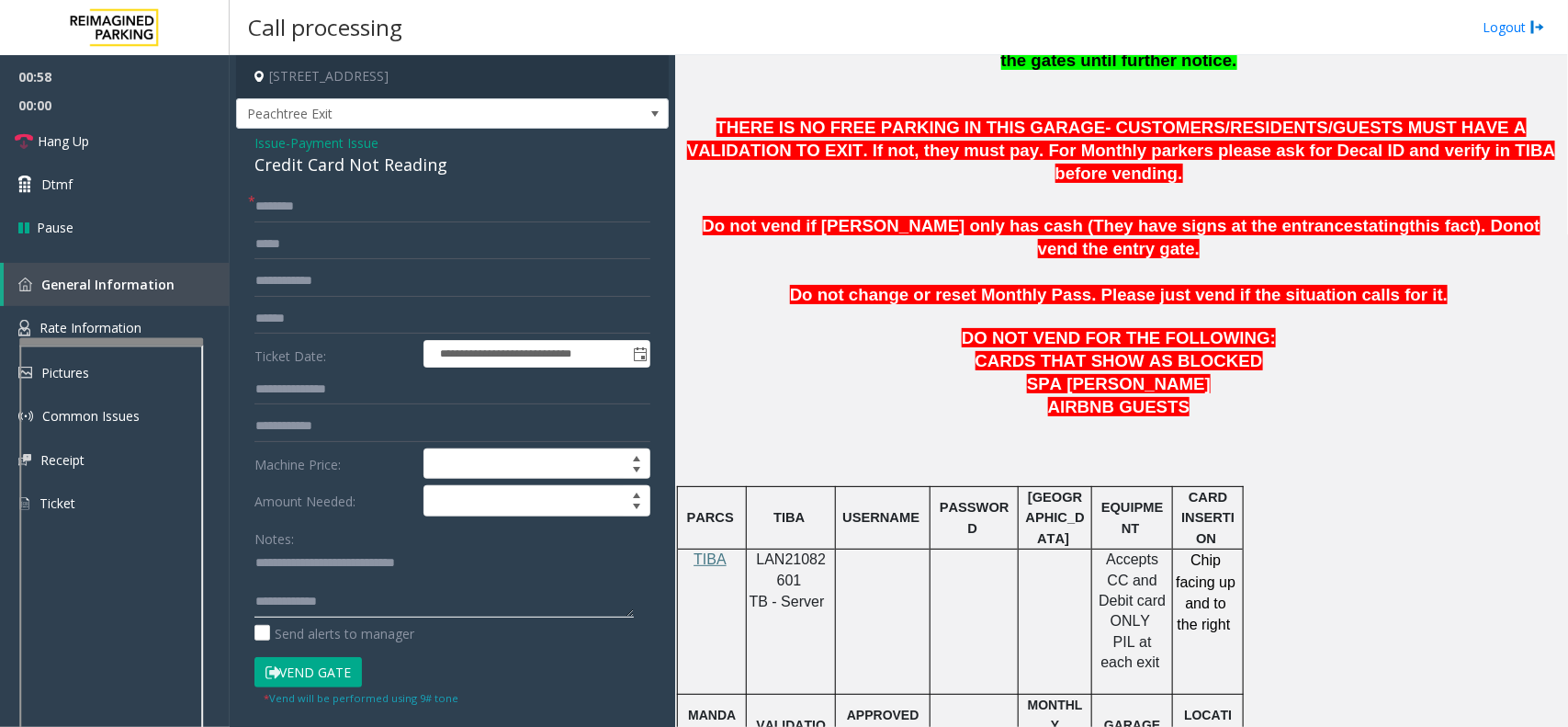 click 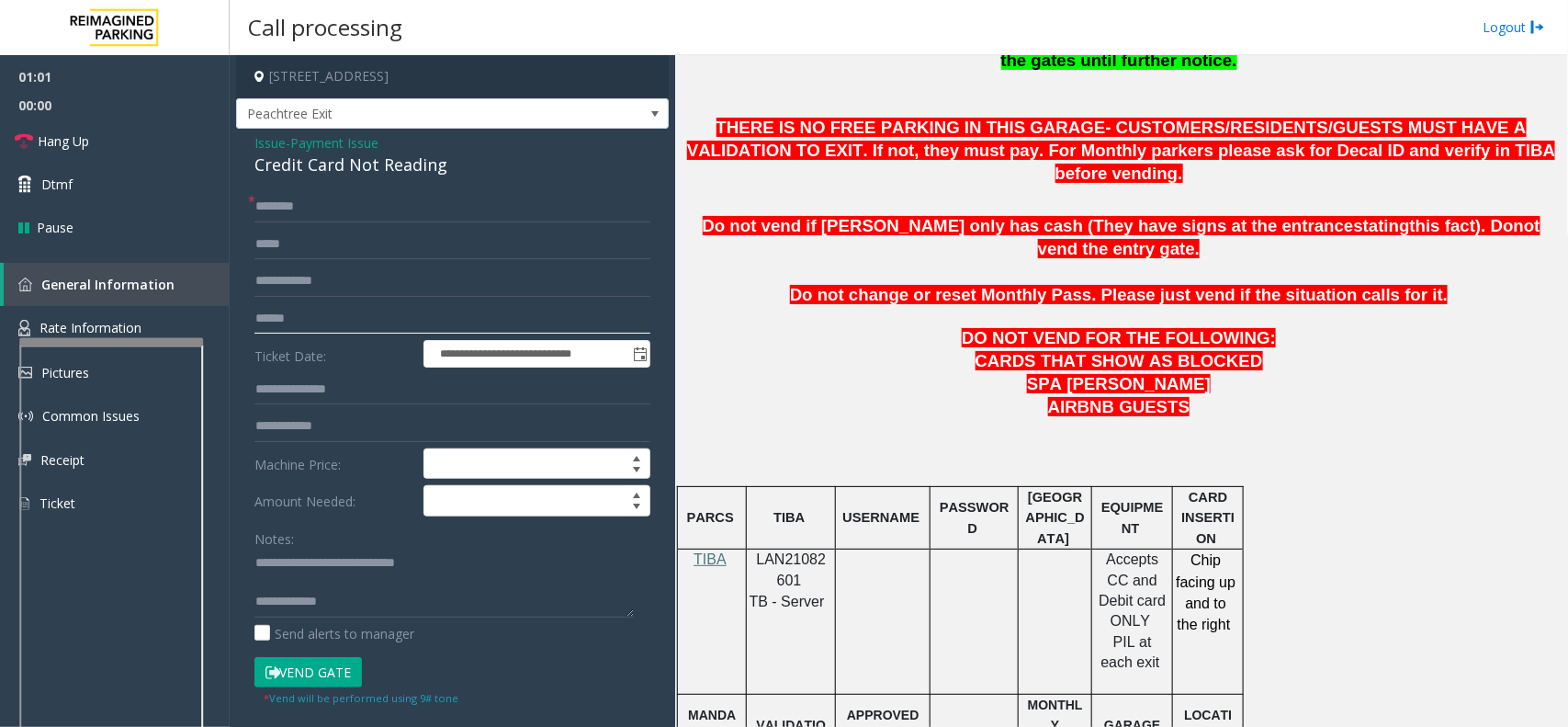 click 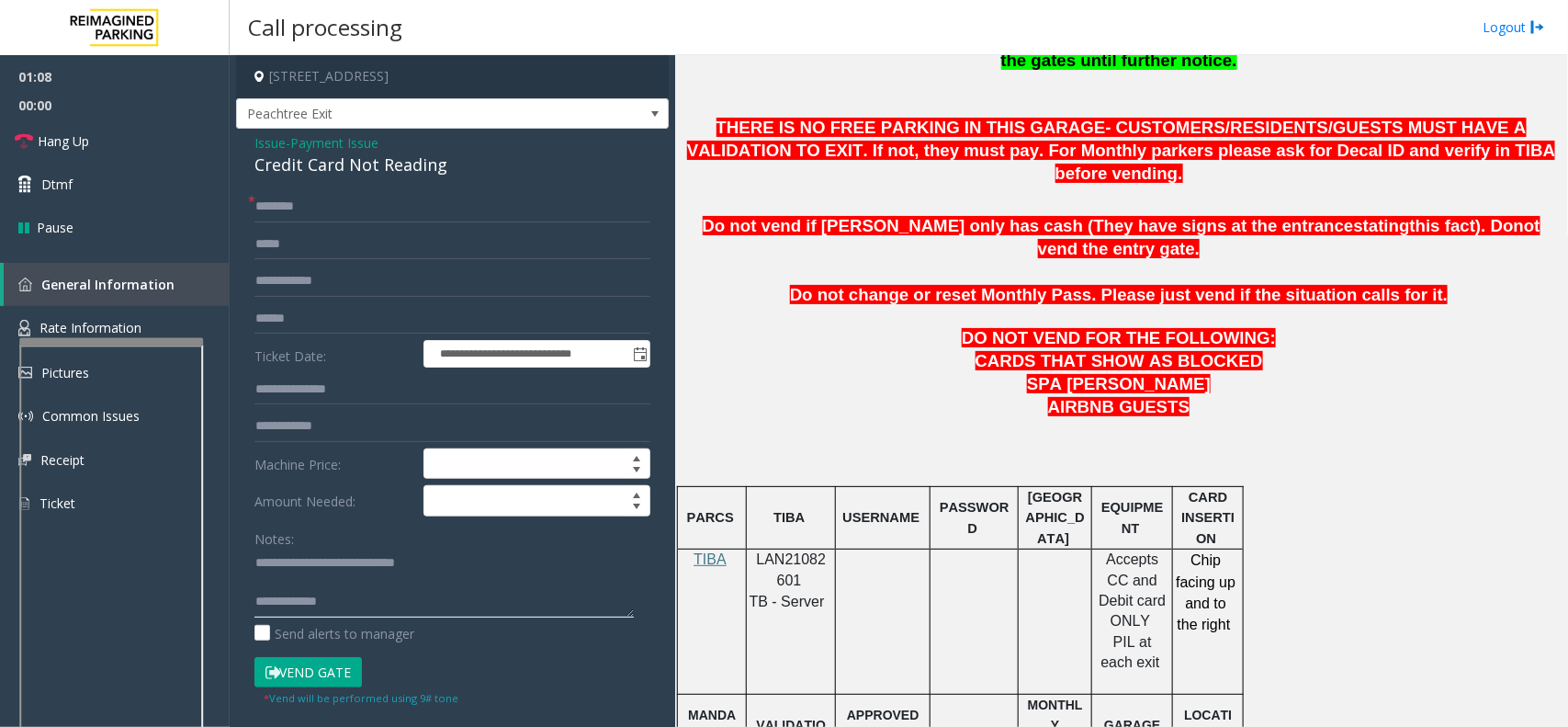 click 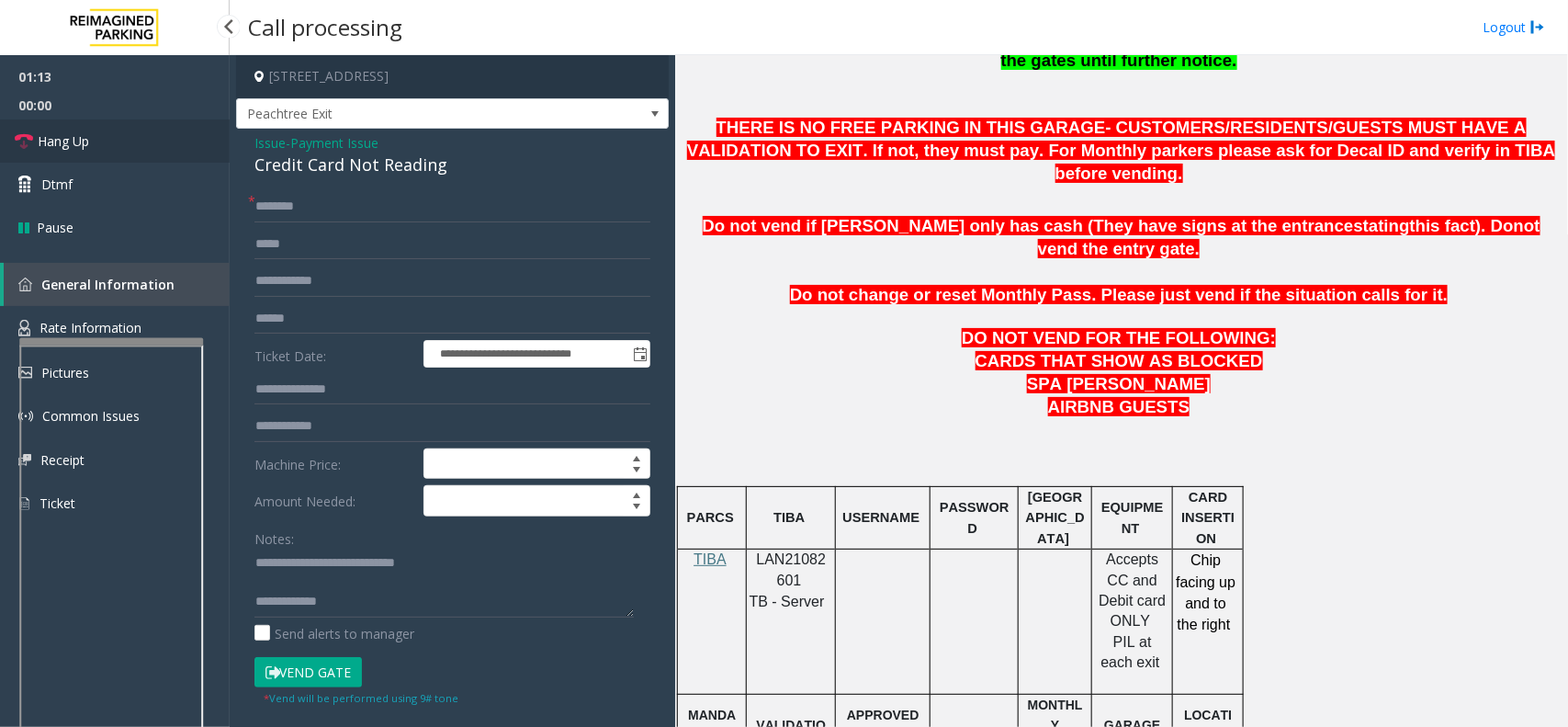 click on "Hang Up" at bounding box center [115, 141] 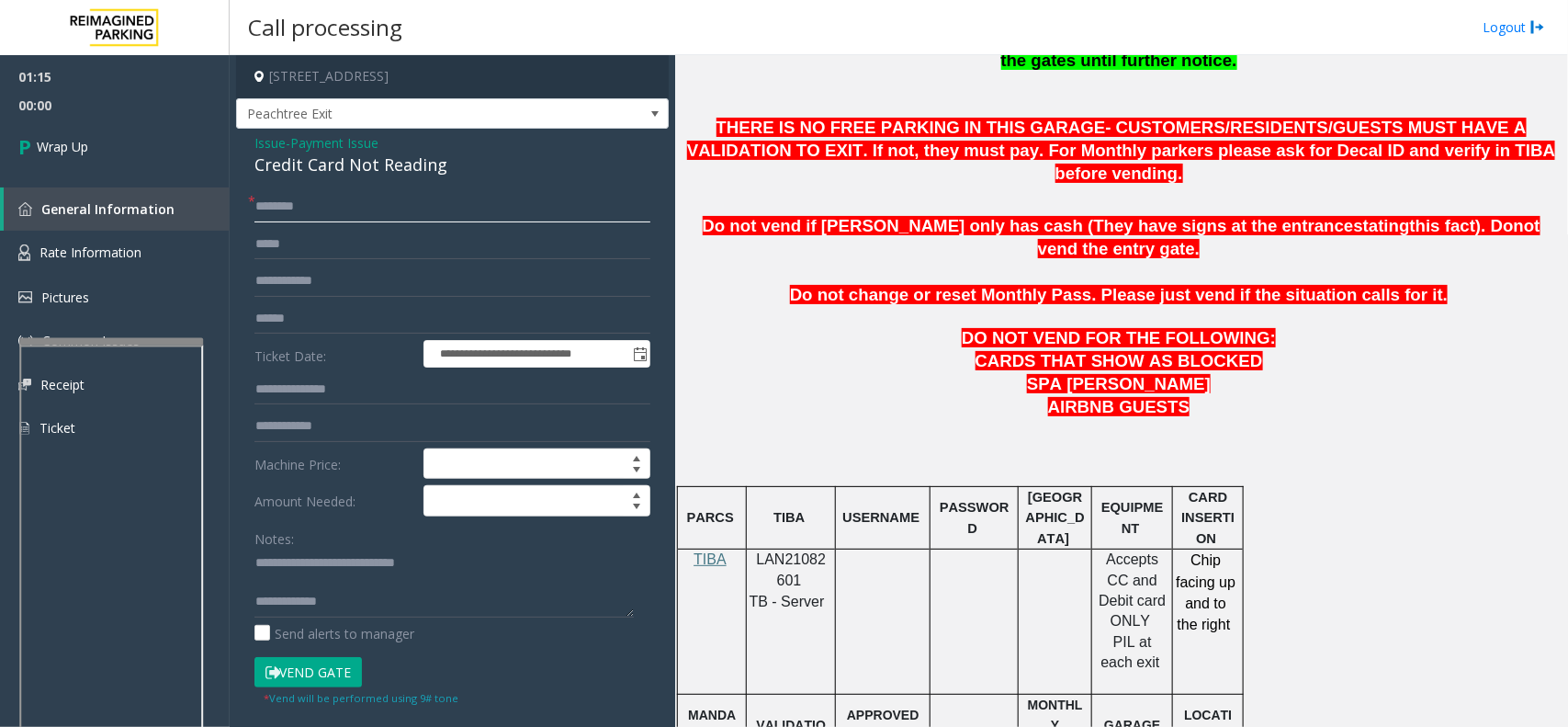 click 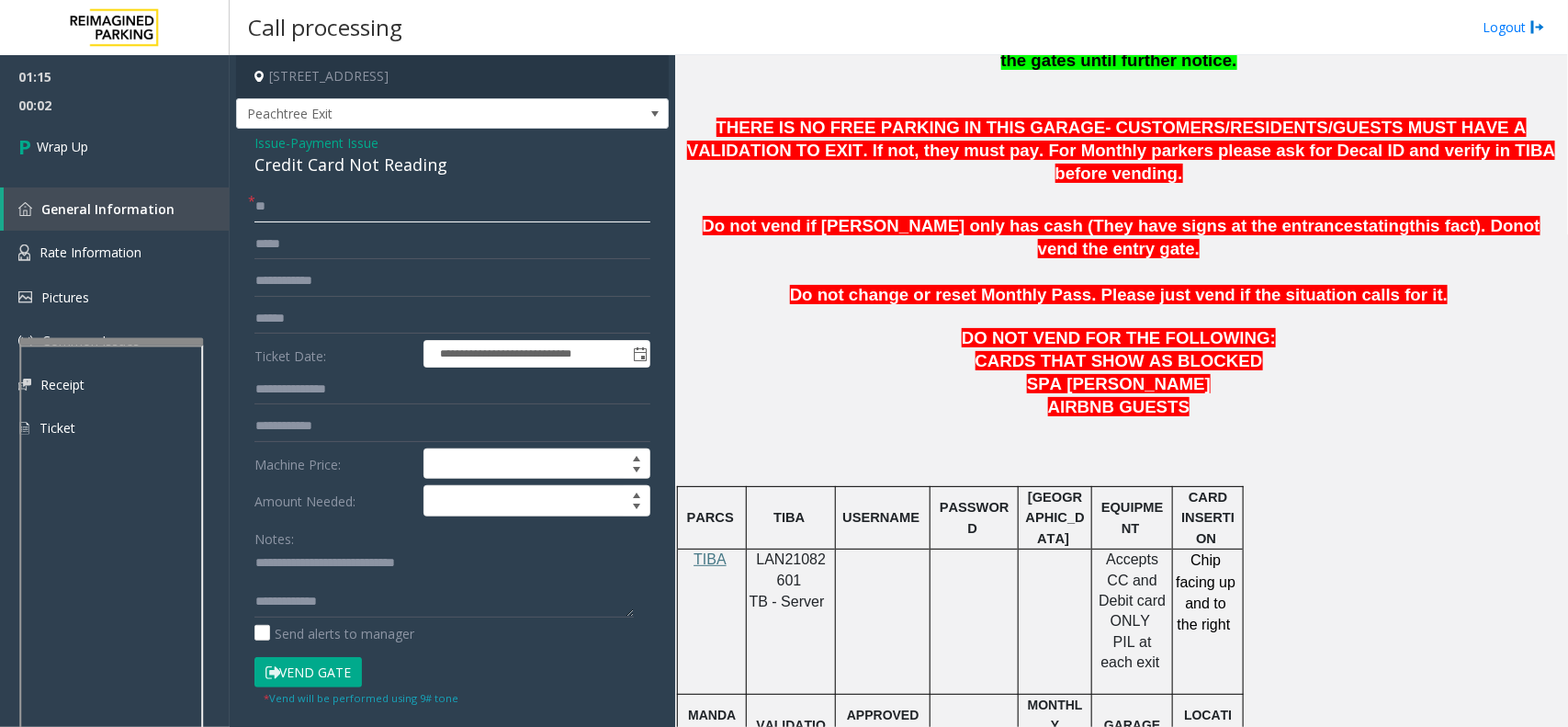 type on "**" 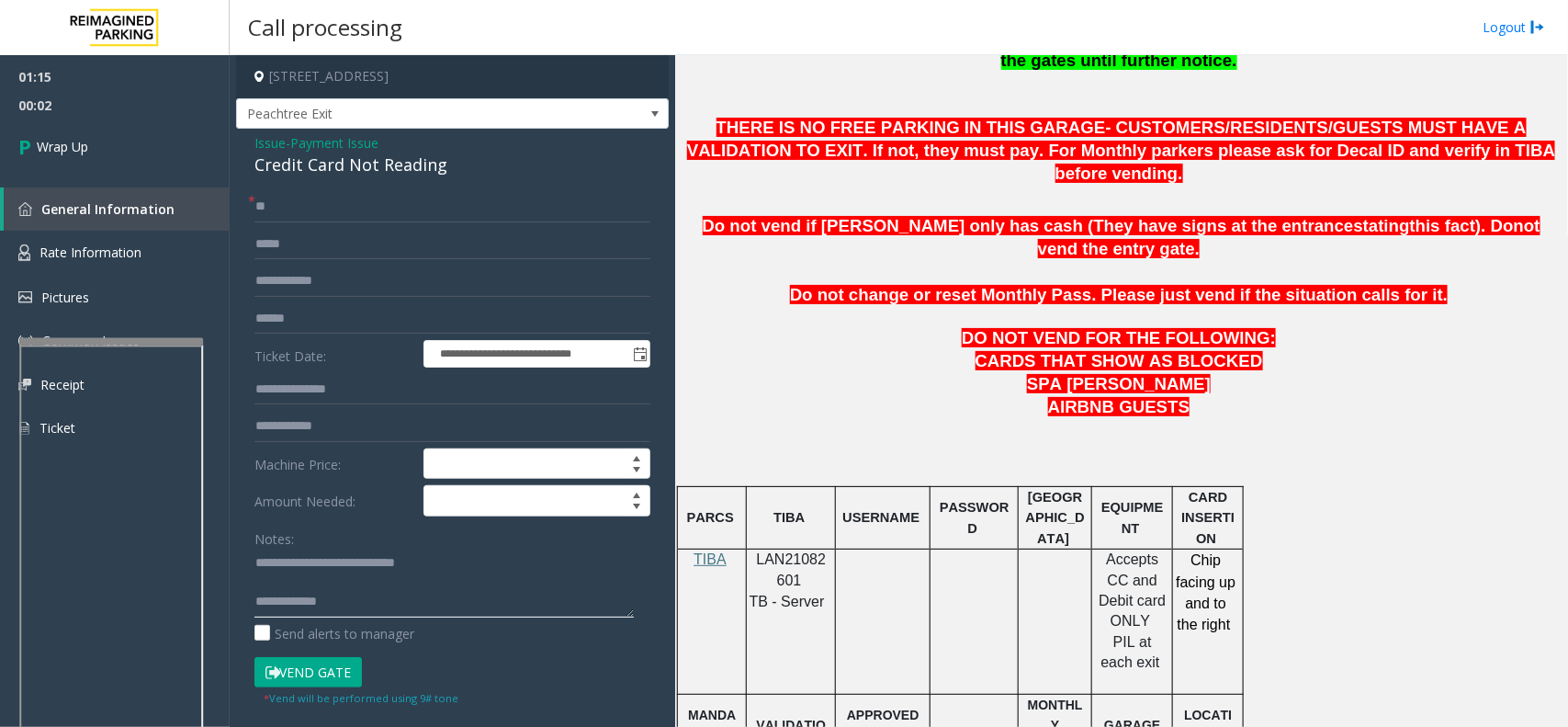 click 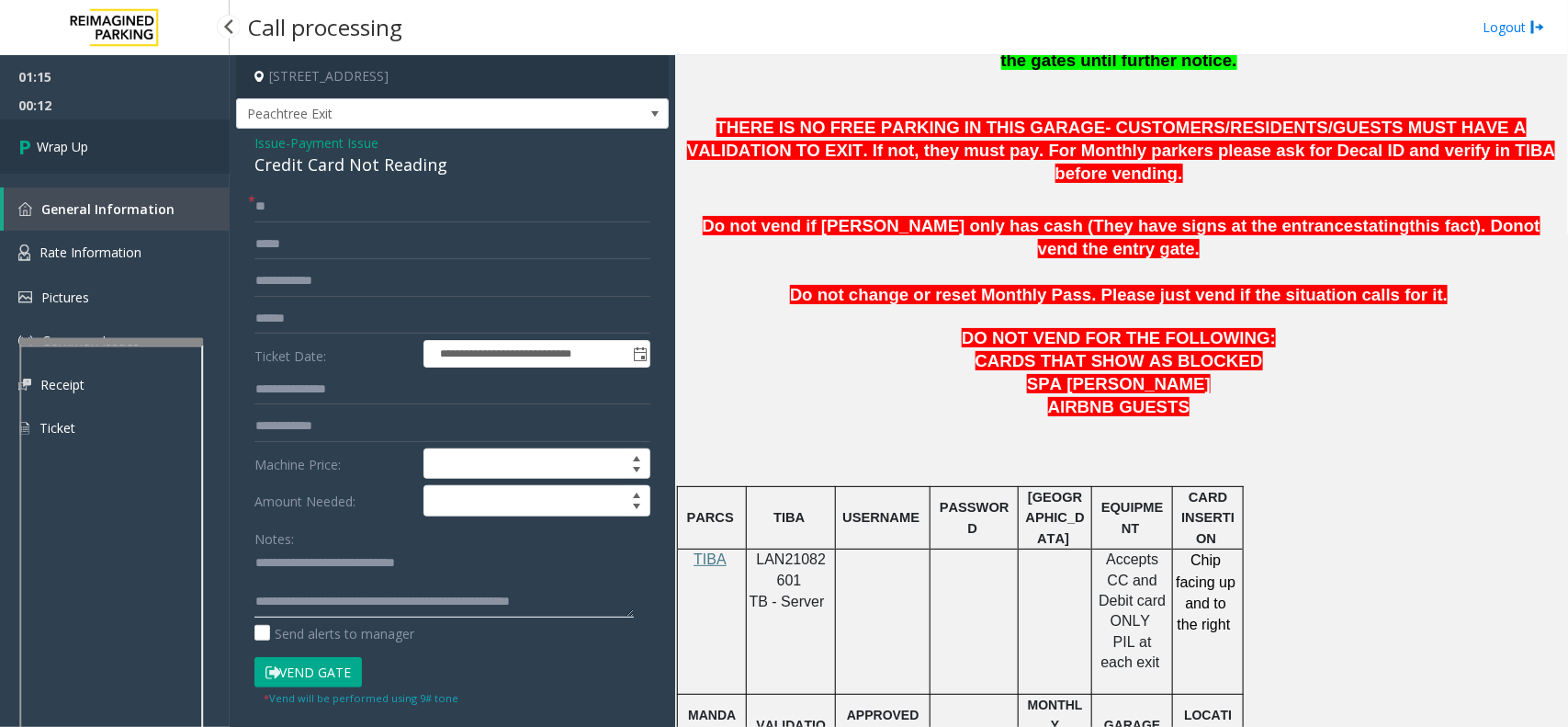type on "**********" 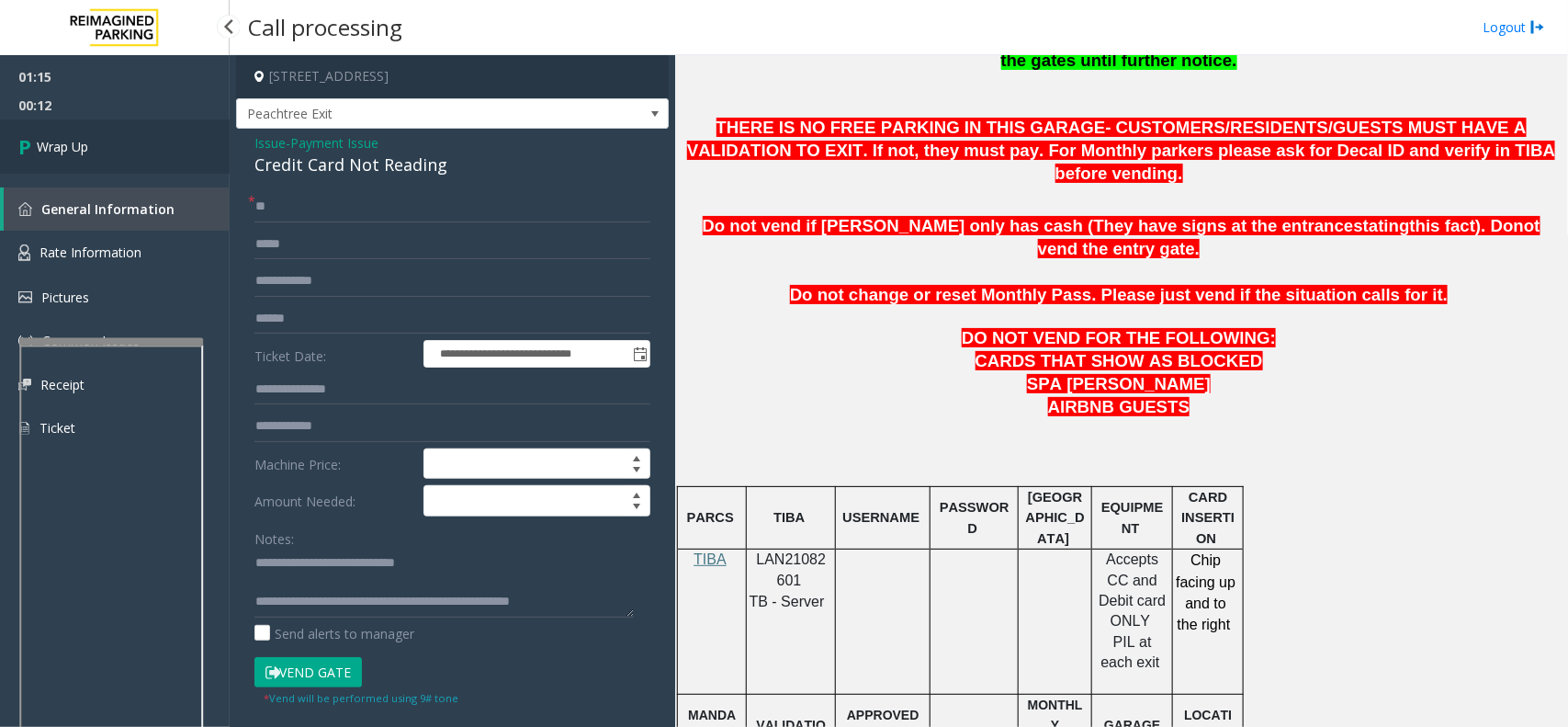 click on "Wrap Up" at bounding box center (115, 146) 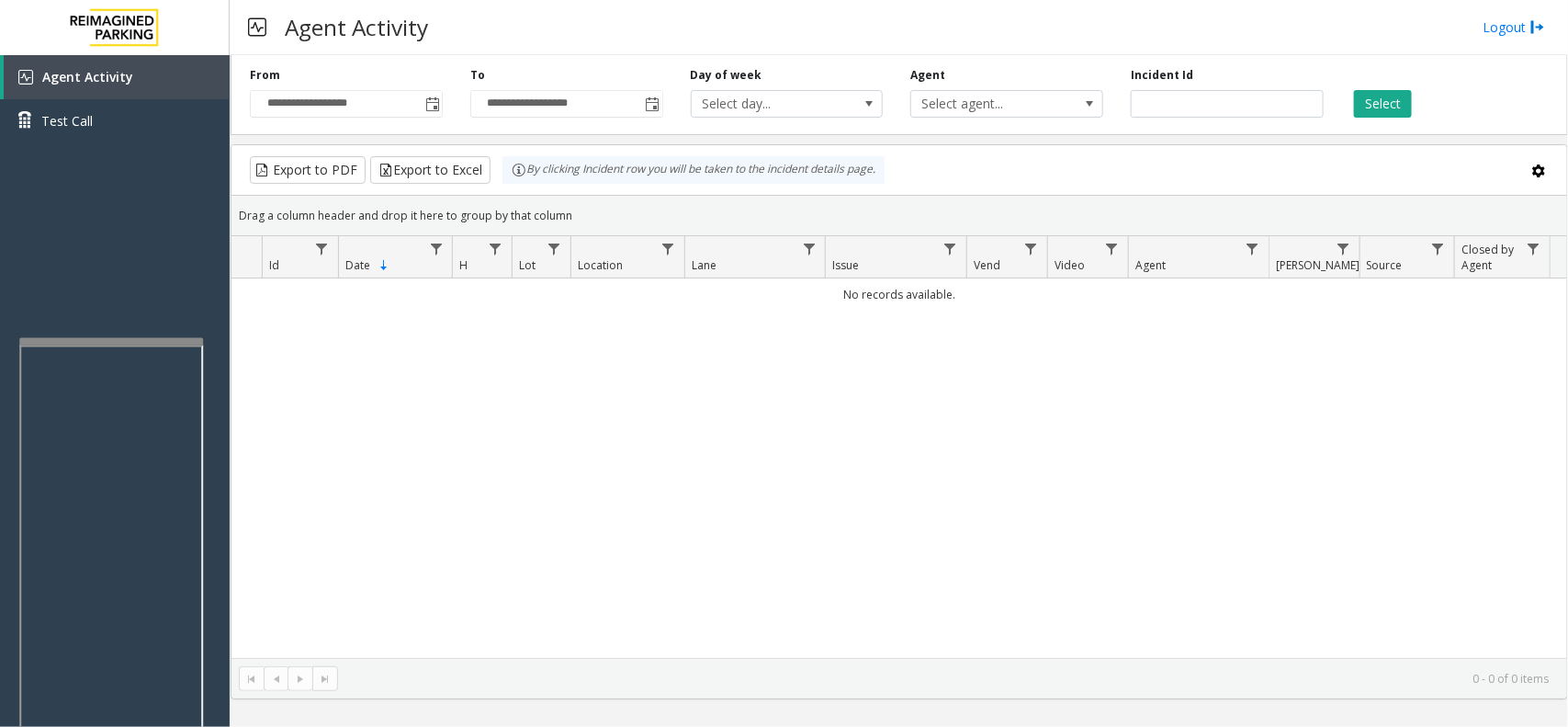 click on "No records available." 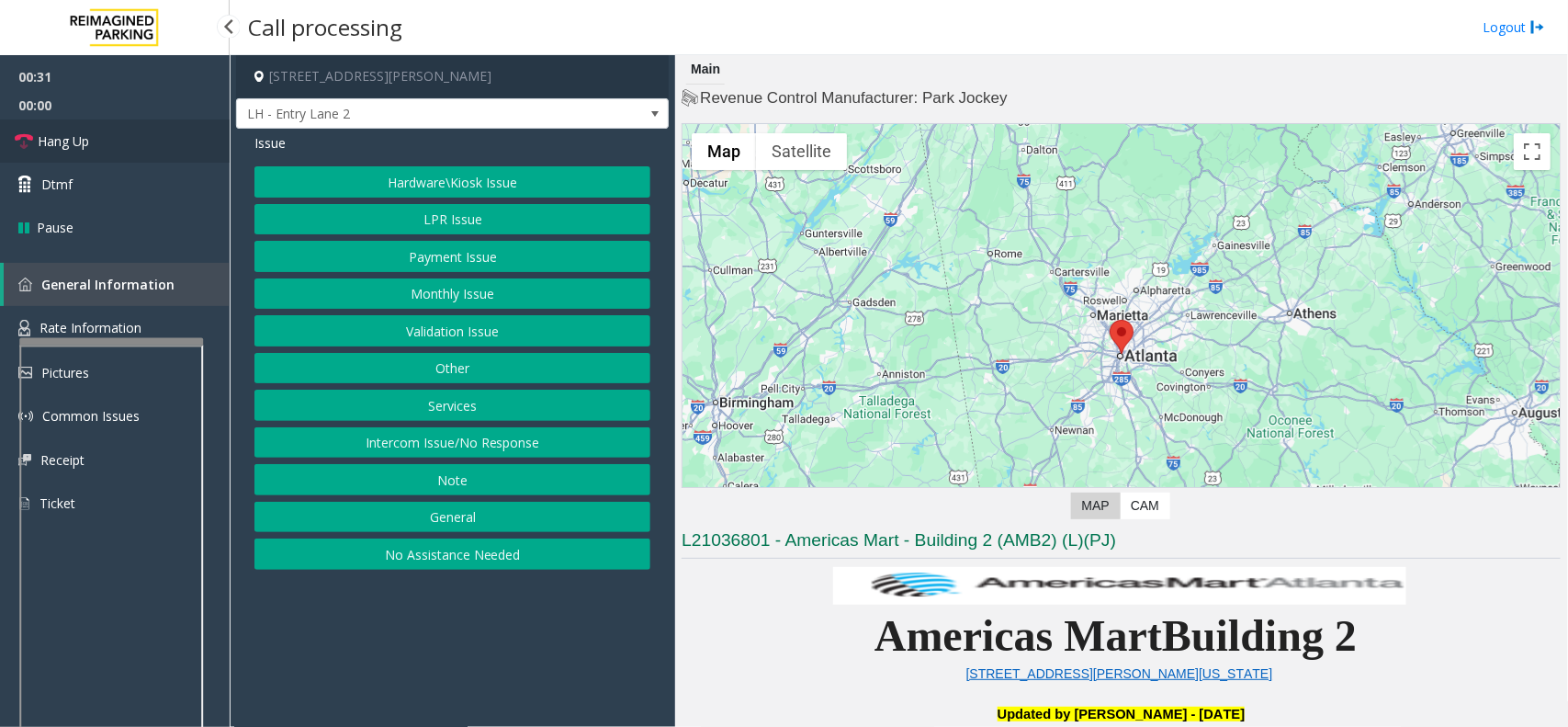 click on "Hang Up" at bounding box center [115, 141] 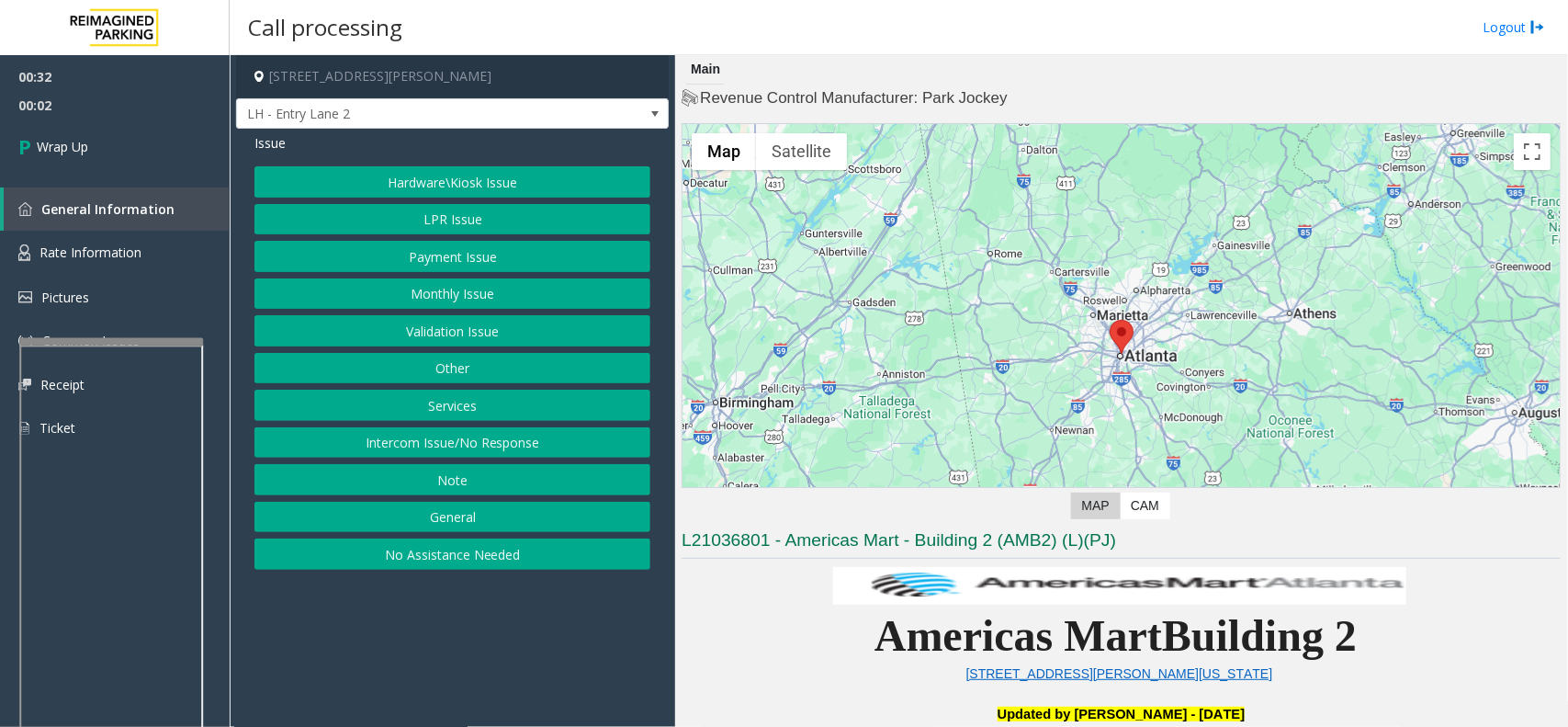 click on "Hardware\Kiosk Issue" 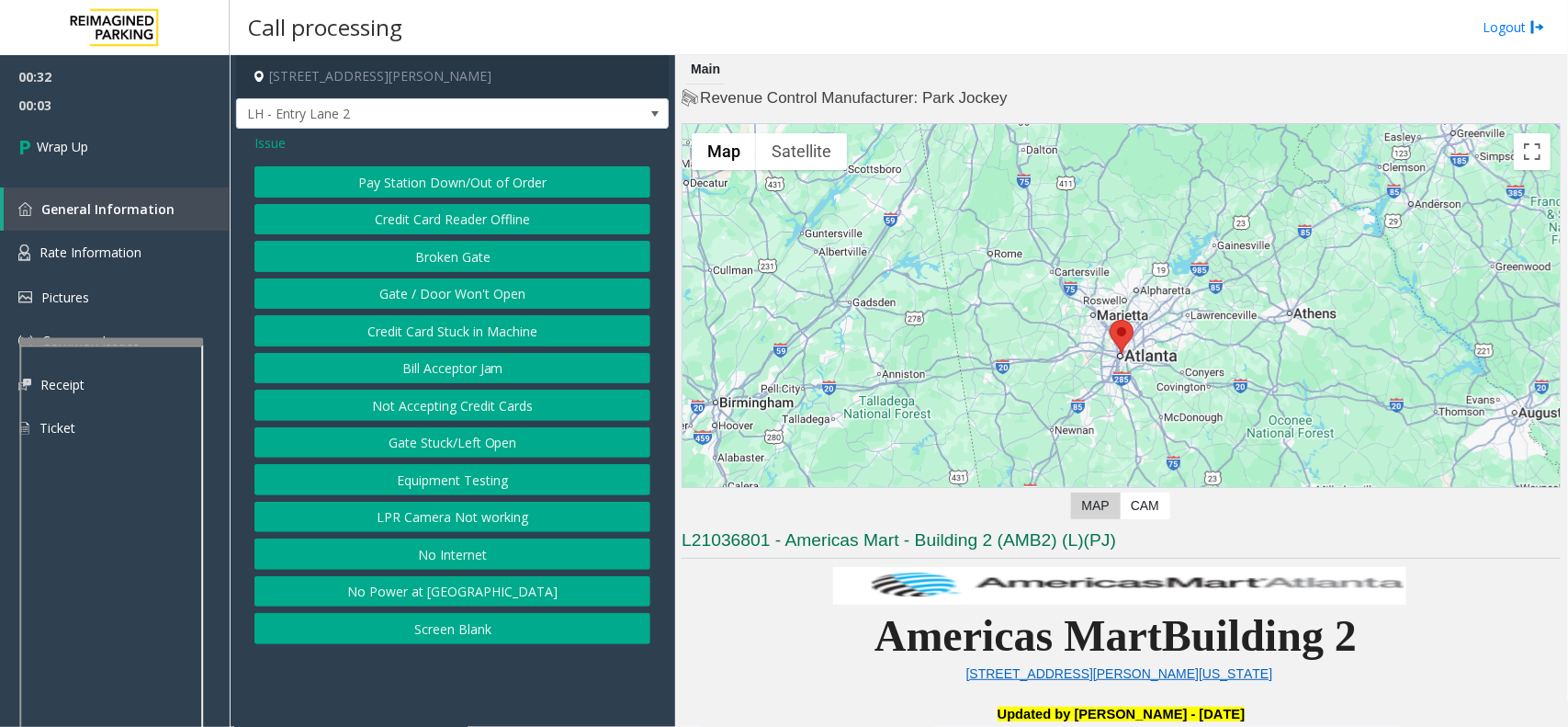click on "Gate / Door Won't Open" 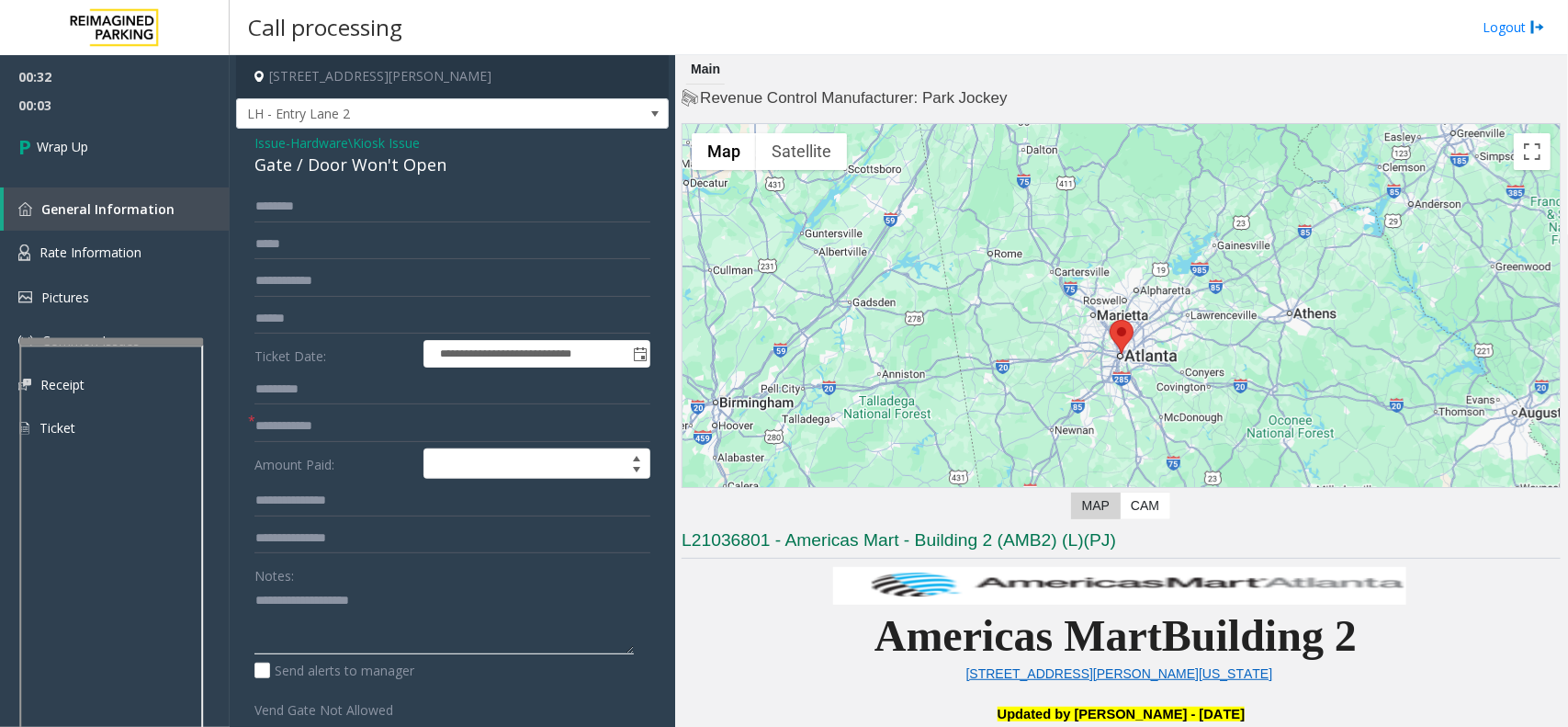 click 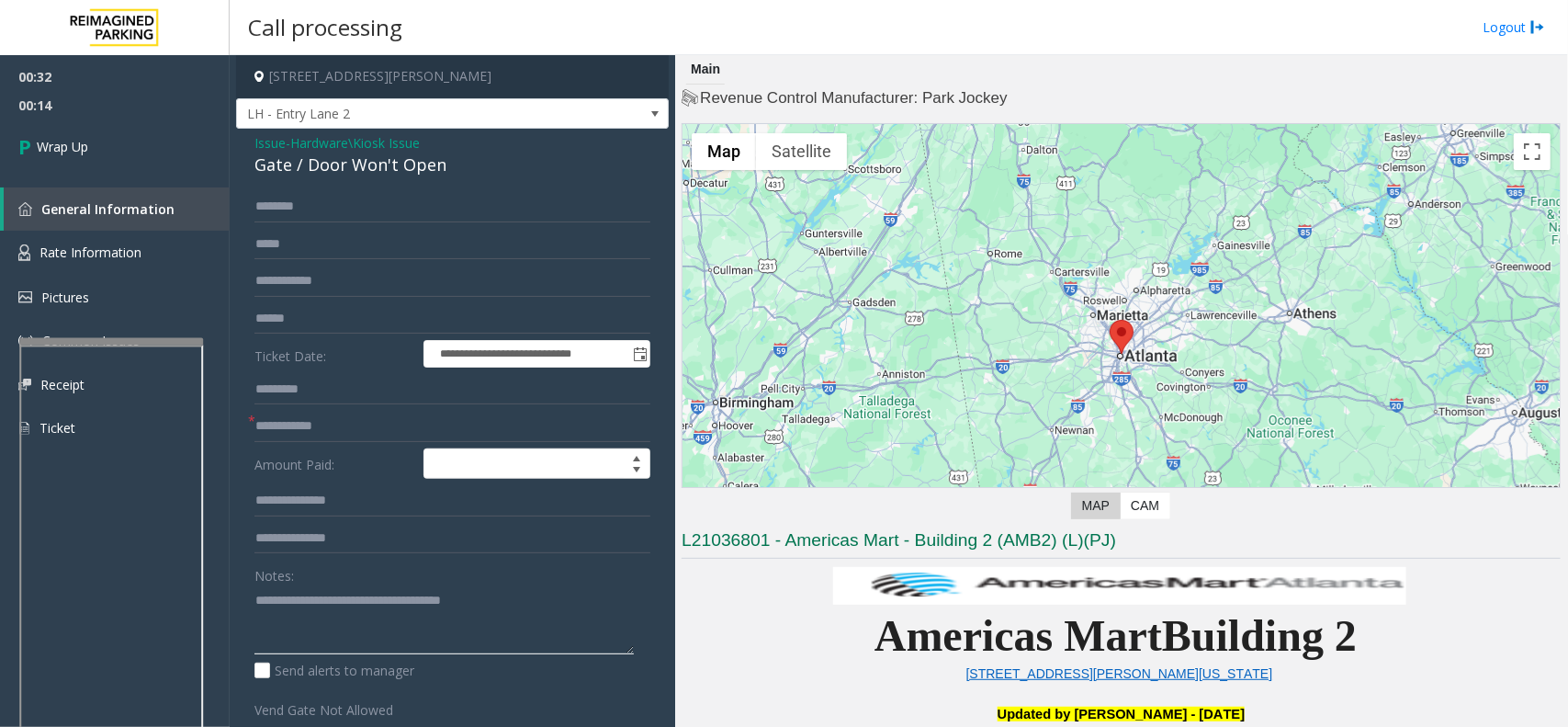 type on "**********" 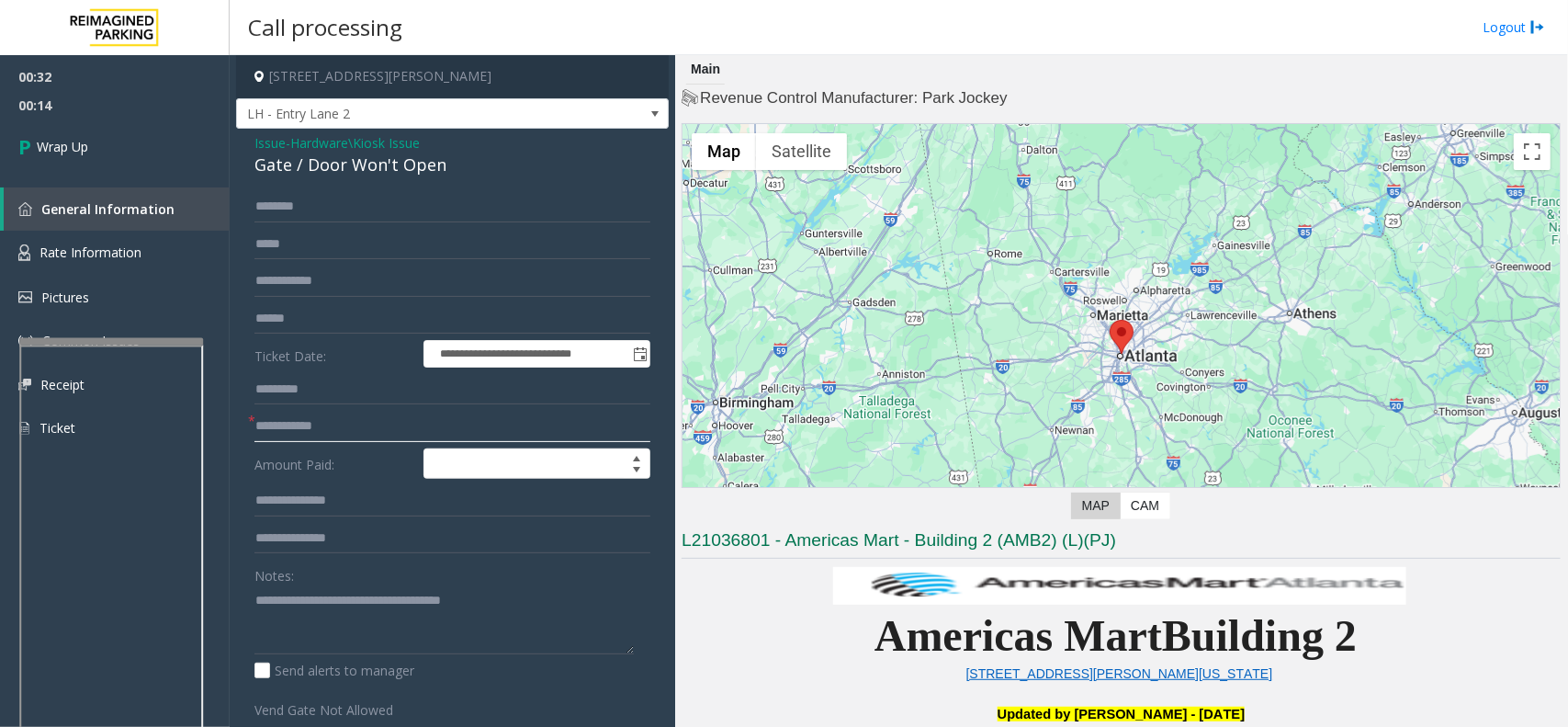 click 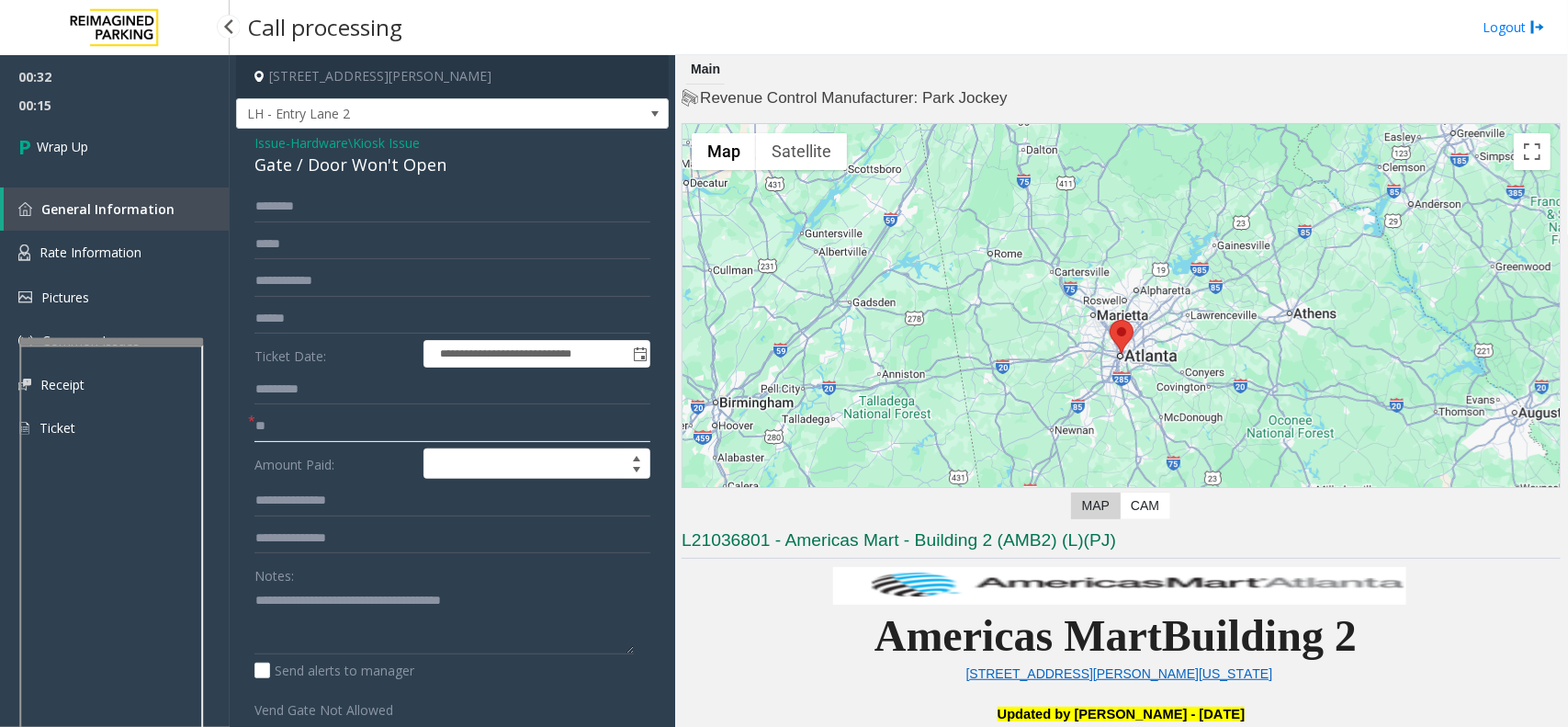 type on "**" 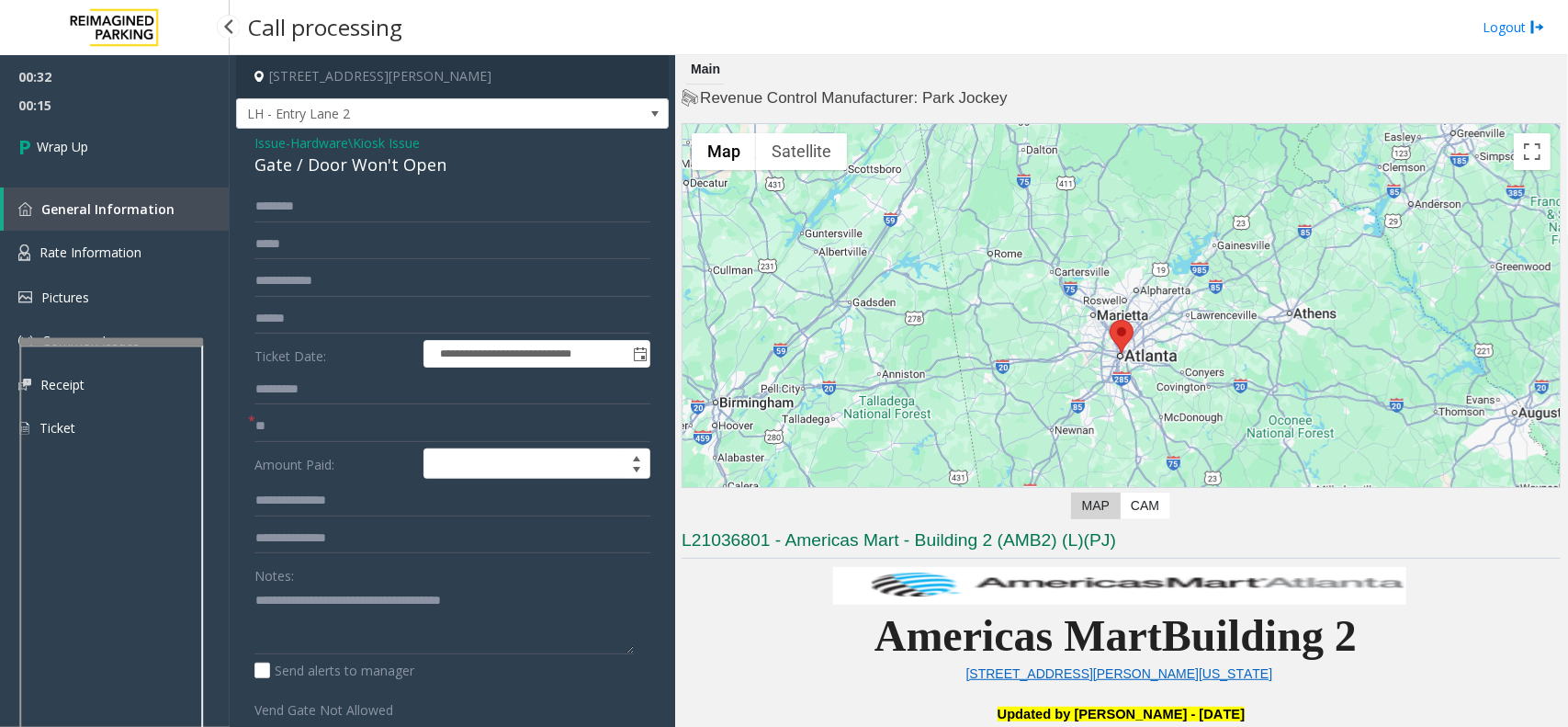click on "00:15" at bounding box center (115, 105) 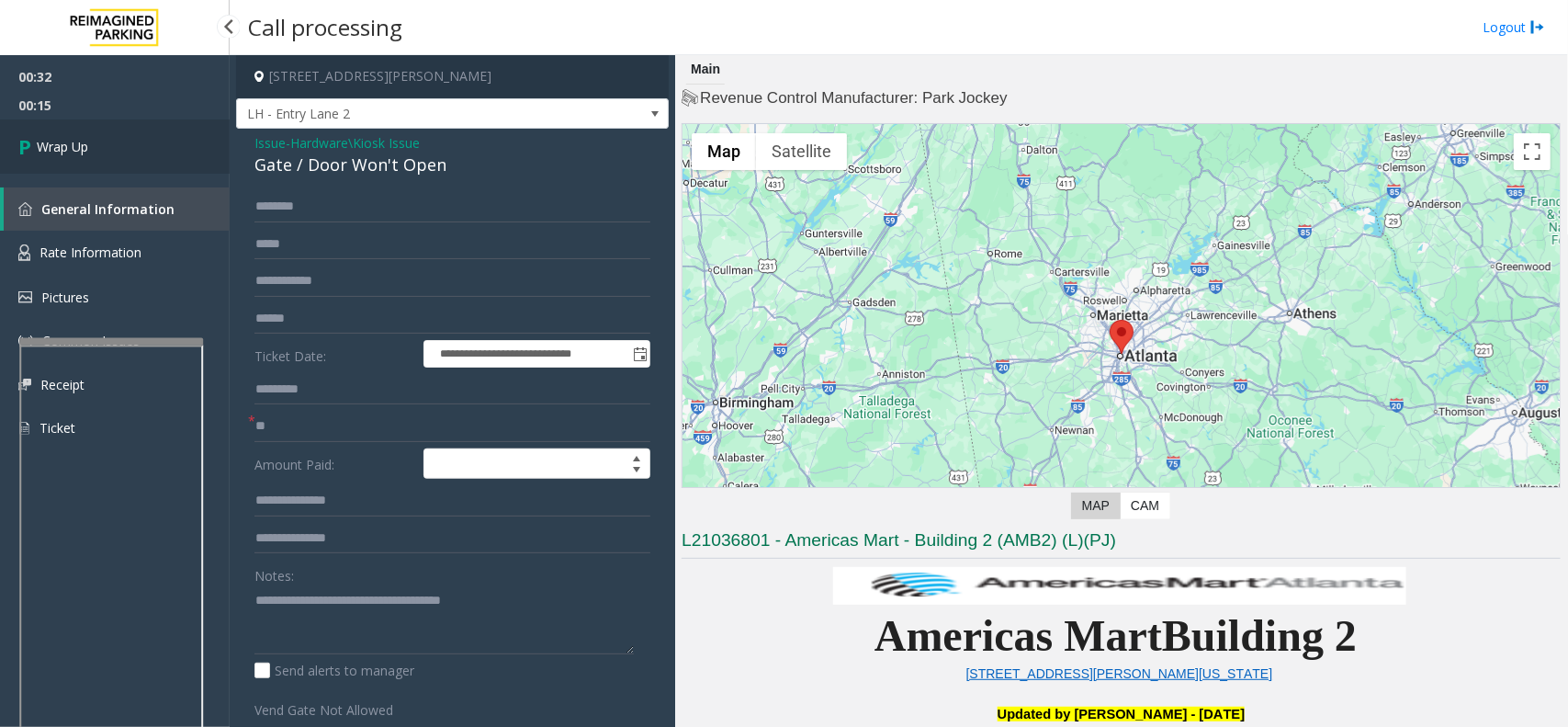 click on "Wrap Up" at bounding box center [115, 146] 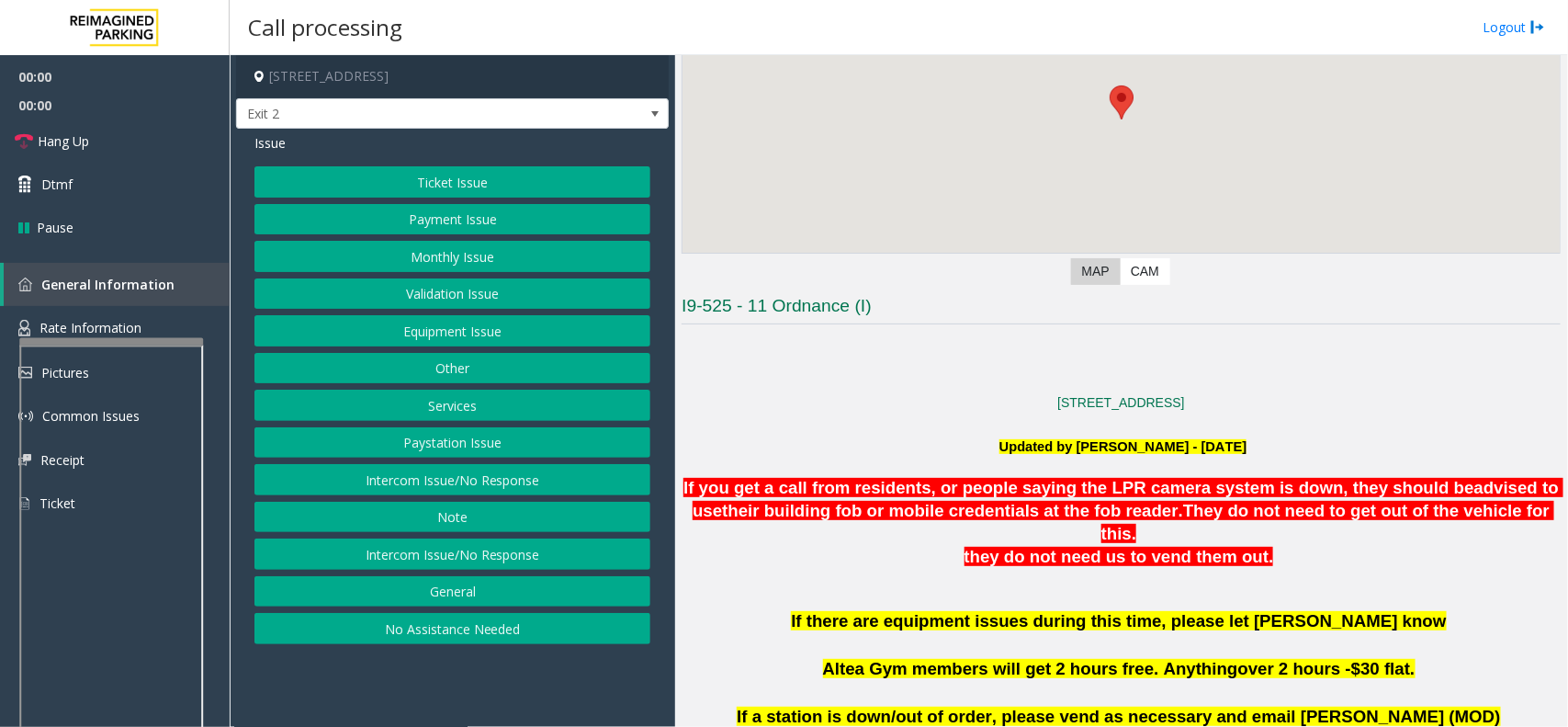 scroll, scrollTop: 574, scrollLeft: 0, axis: vertical 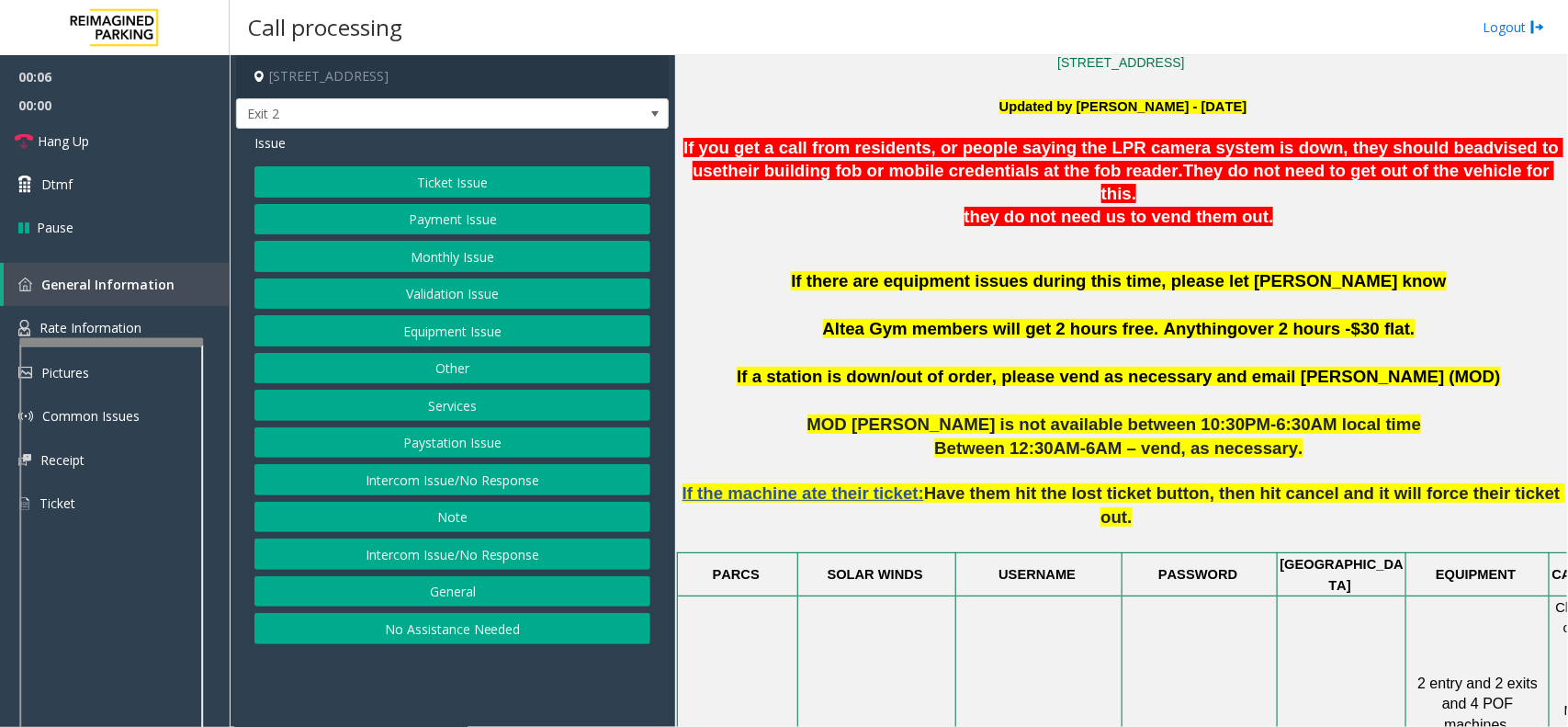 click on "Intercom Issue/No Response" 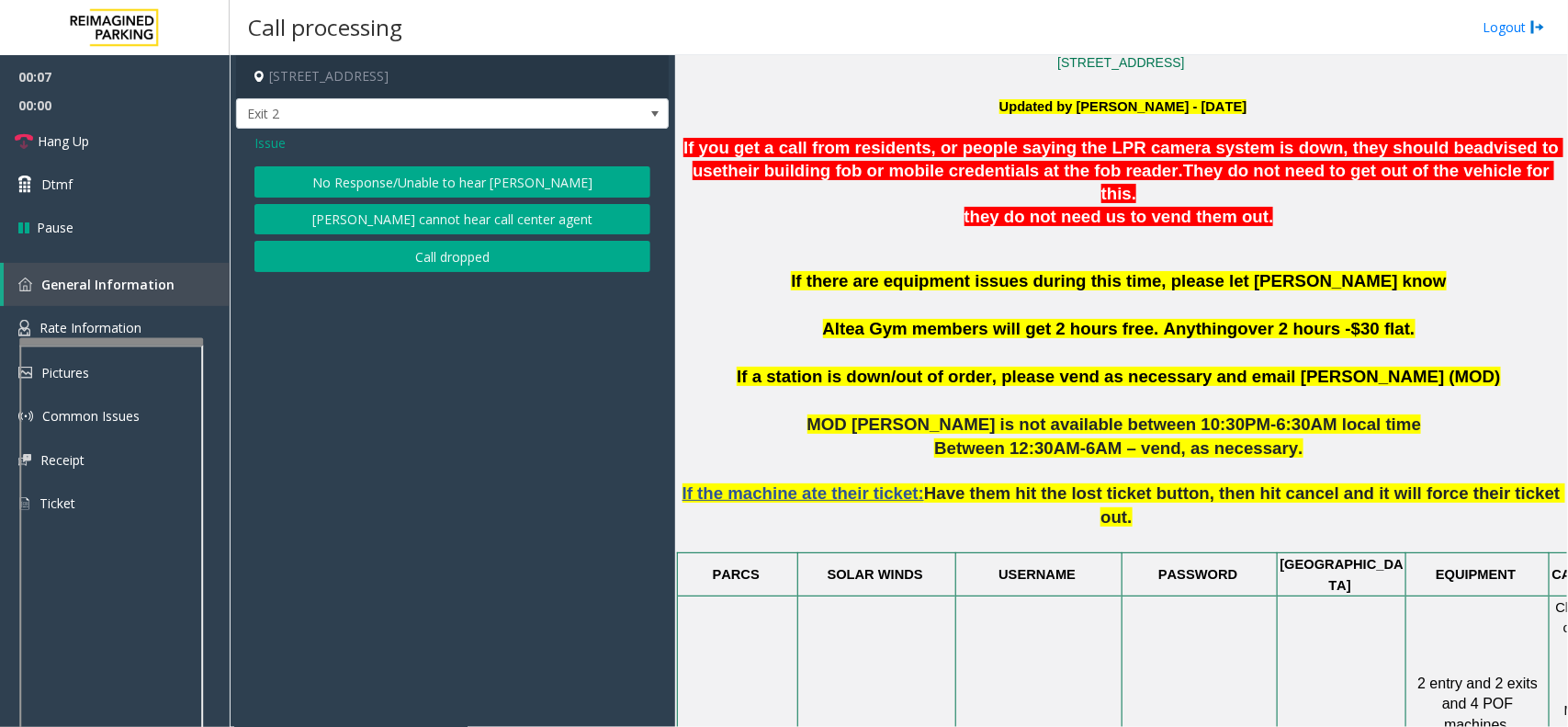 click on "No Response/Unable to hear [PERSON_NAME]" 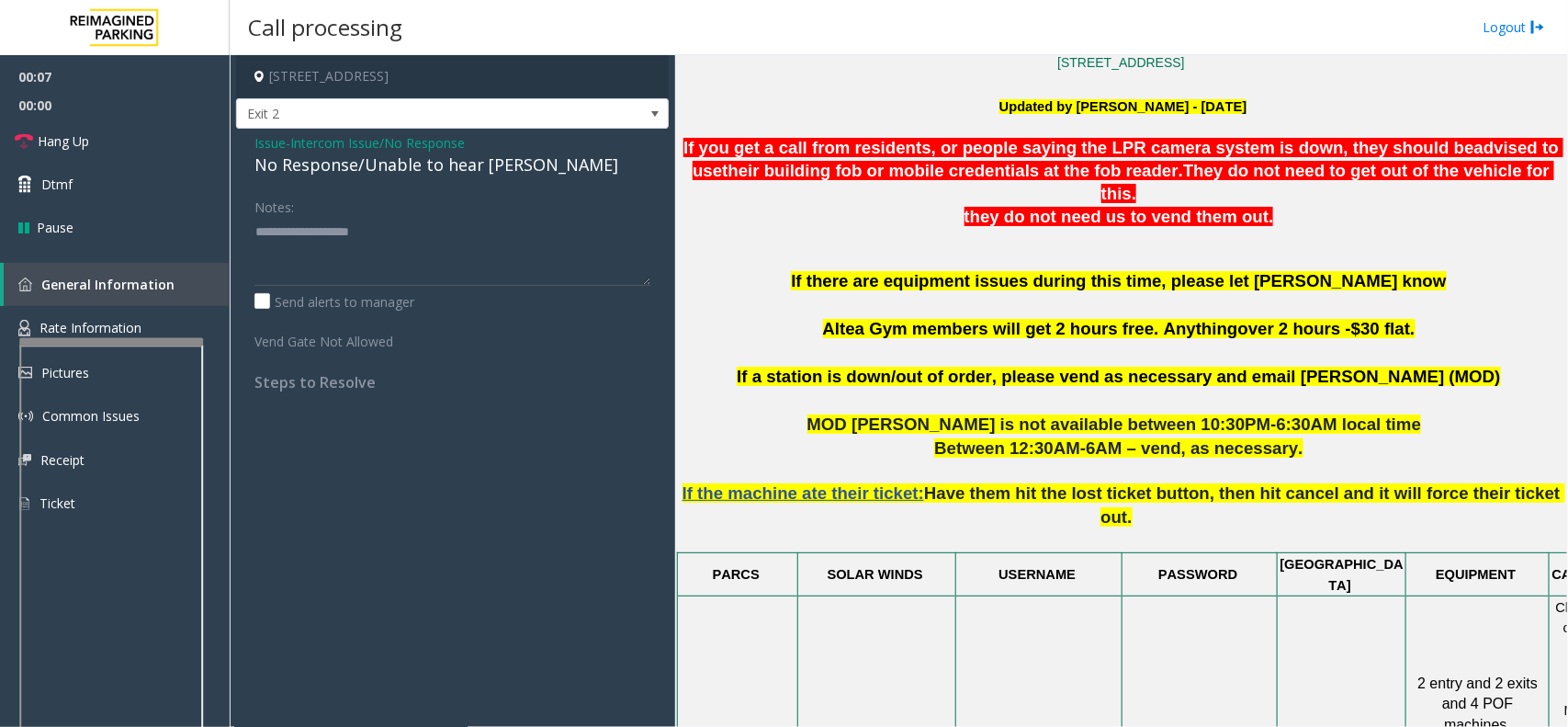 click on "No Response/Unable to hear [PERSON_NAME]" 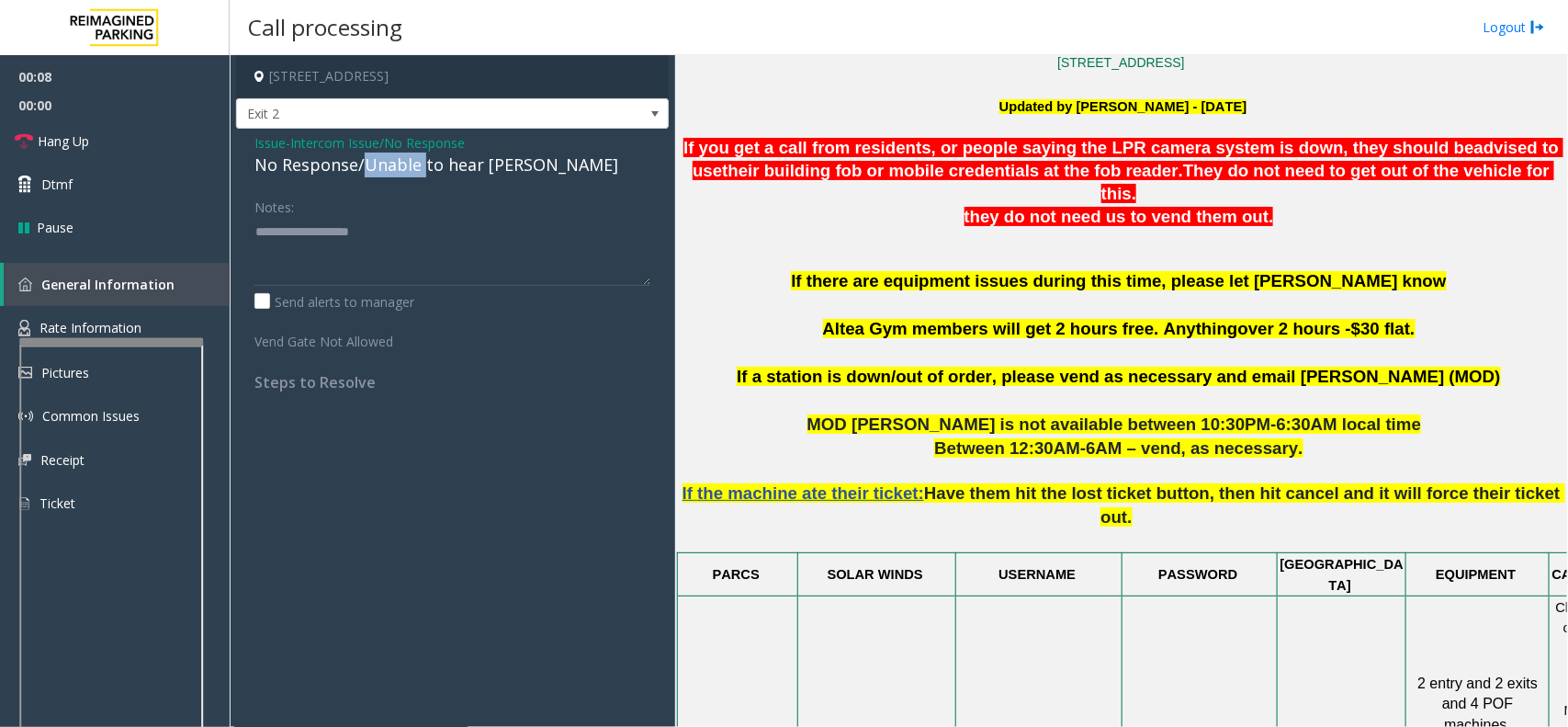 click on "No Response/Unable to hear [PERSON_NAME]" 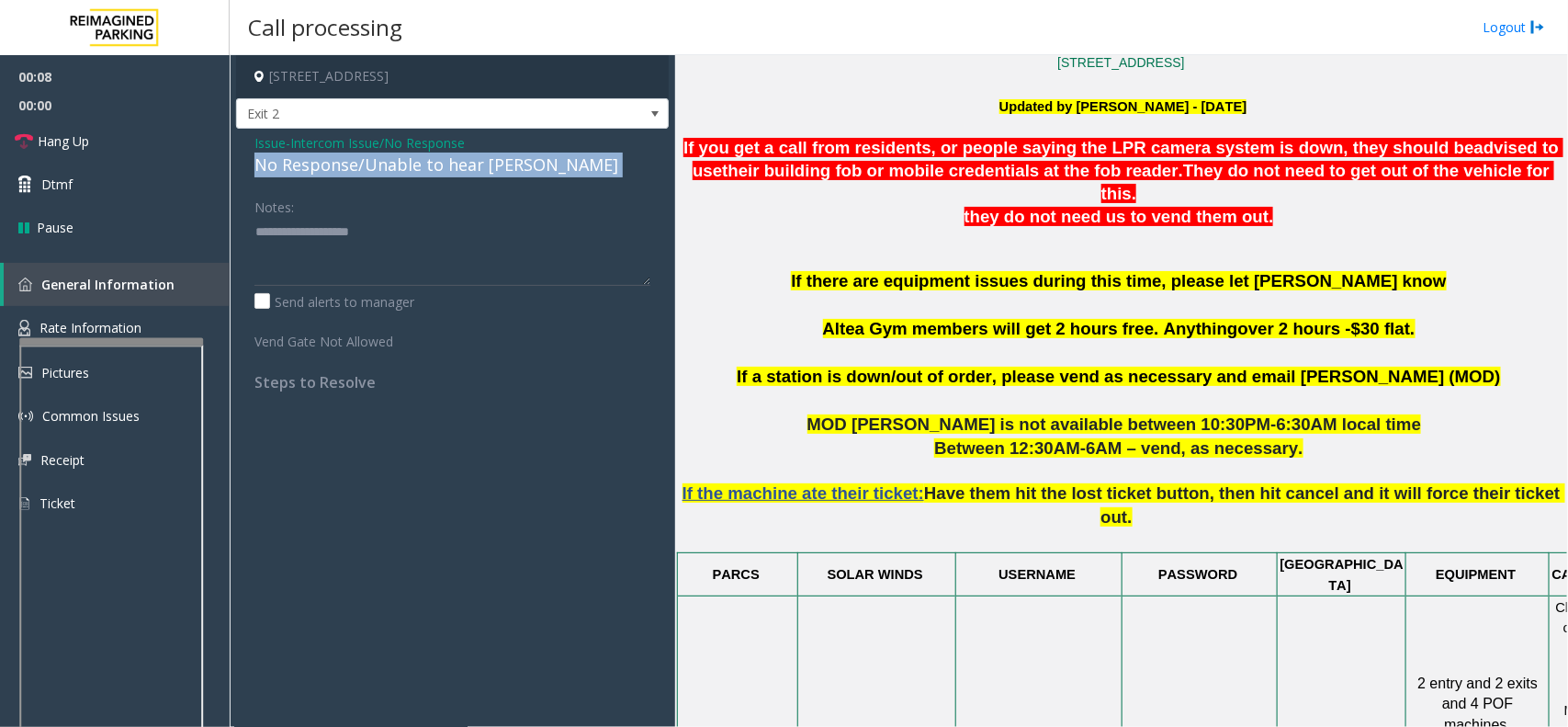 drag, startPoint x: 366, startPoint y: 185, endPoint x: 368, endPoint y: 171, distance: 14.142136 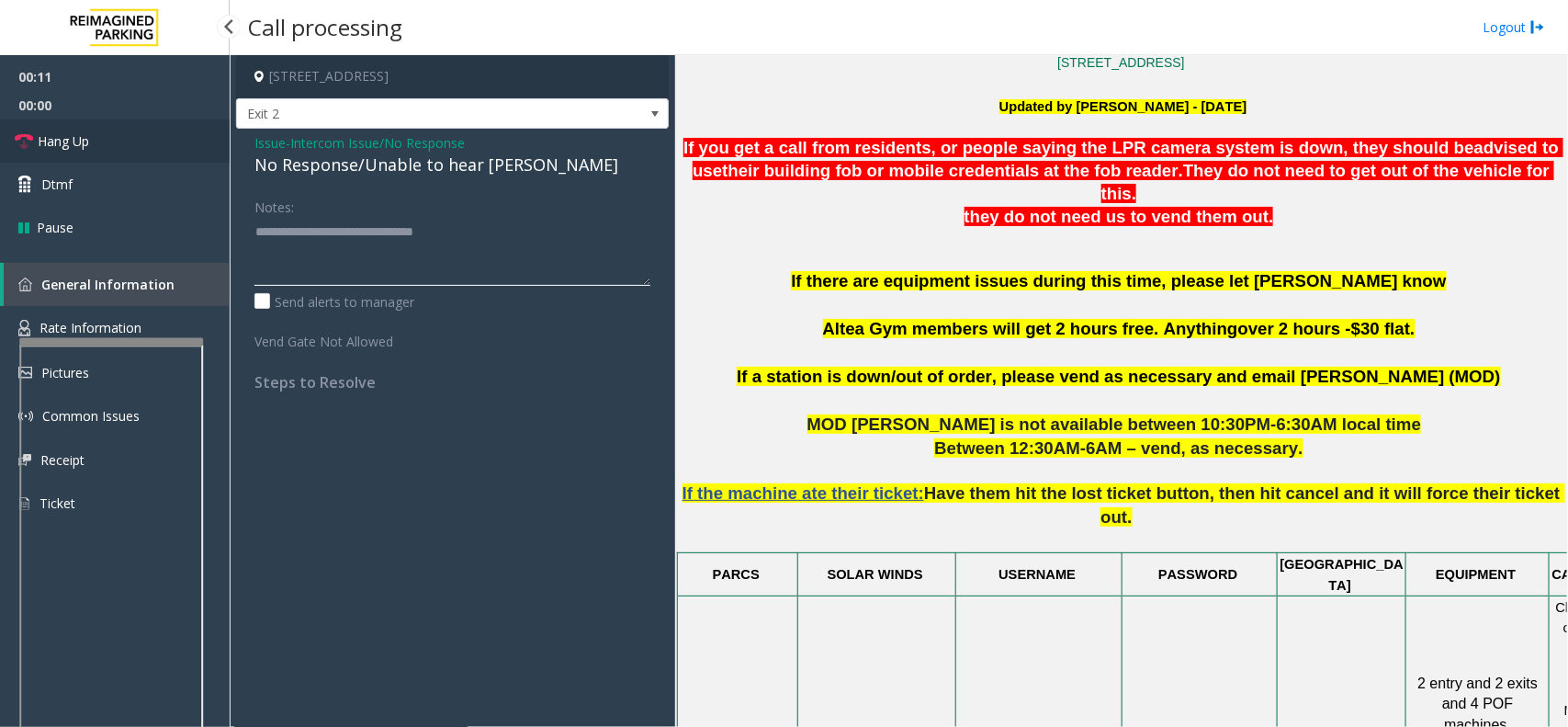 type on "**********" 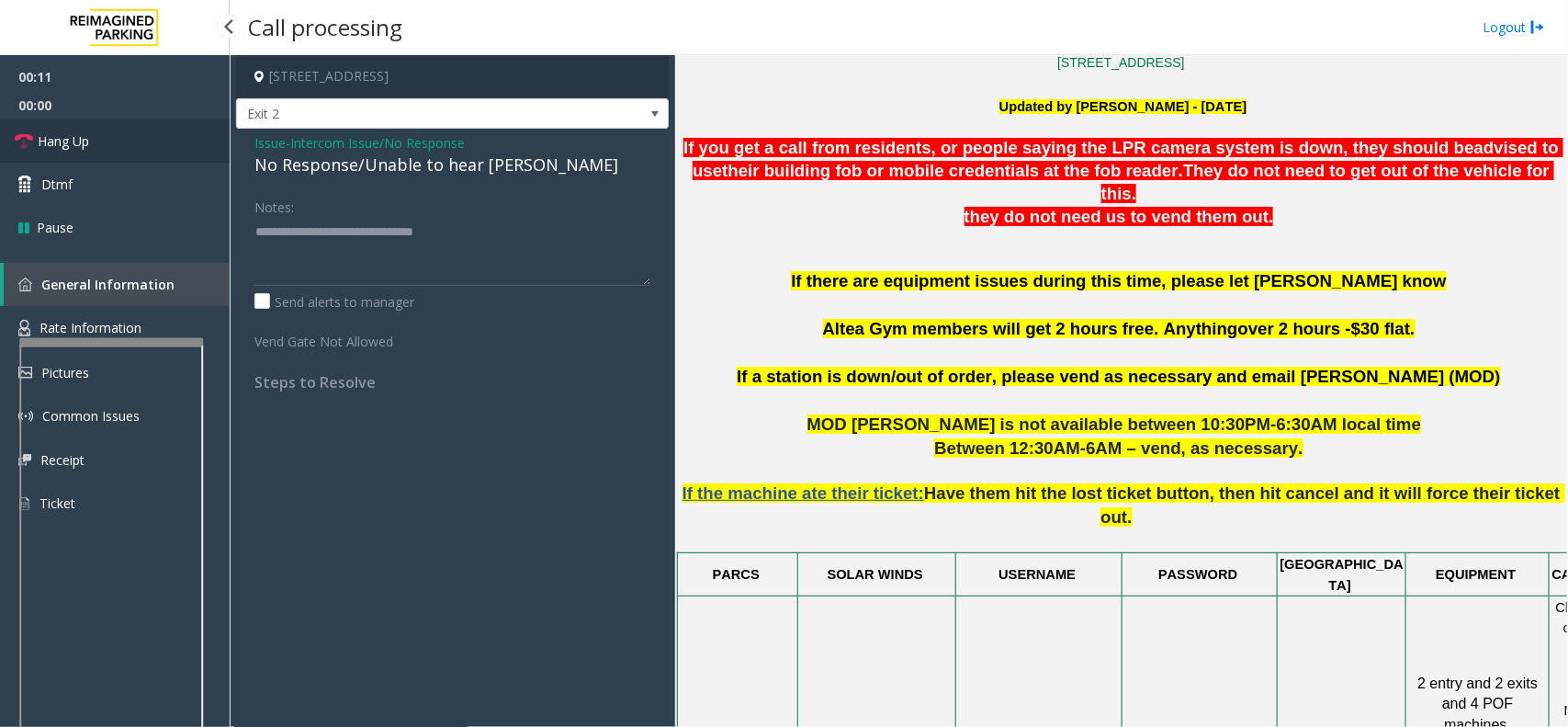 click on "Hang Up" at bounding box center [115, 141] 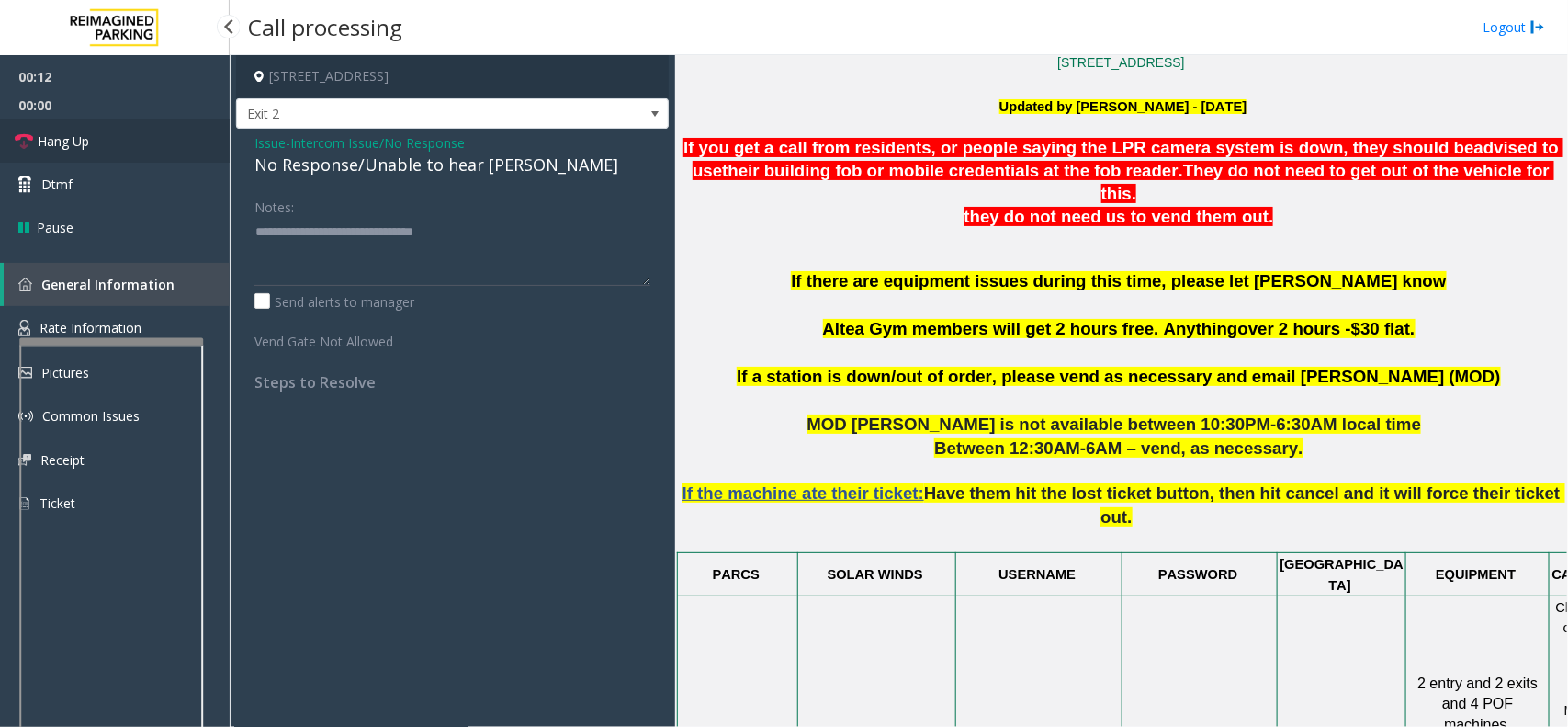 click on "Hang Up" at bounding box center (115, 141) 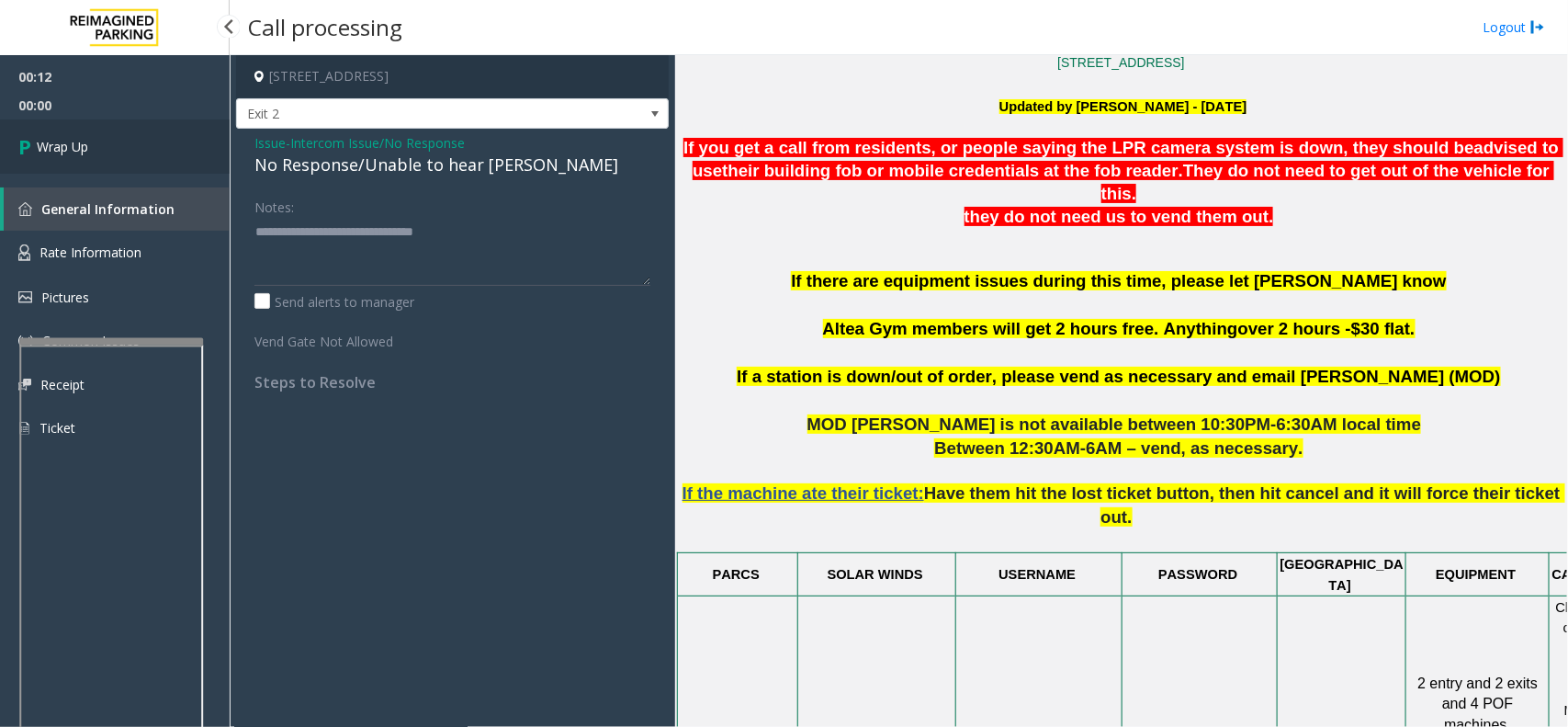 drag, startPoint x: 154, startPoint y: 136, endPoint x: 165, endPoint y: 90, distance: 47.29693 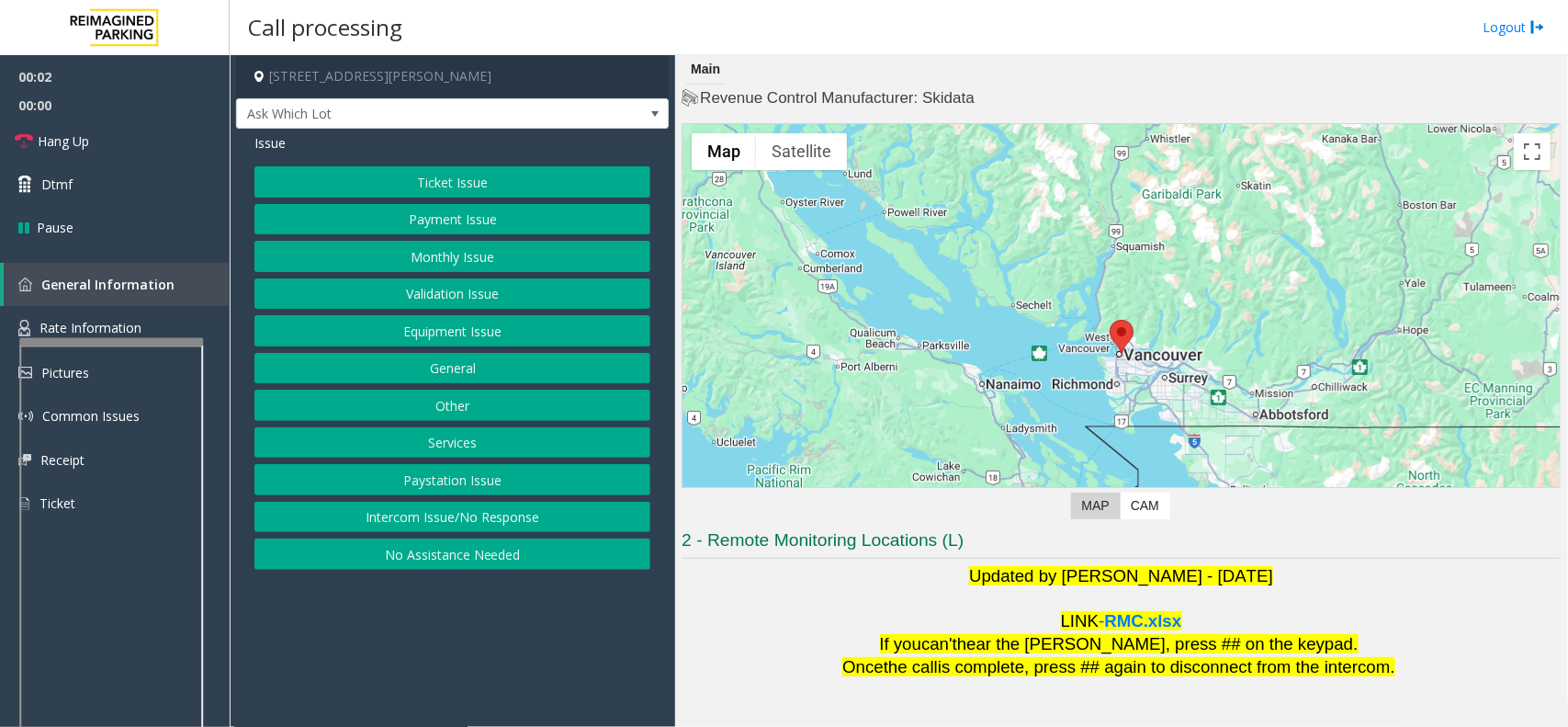 click on "Intercom Issue/No Response" 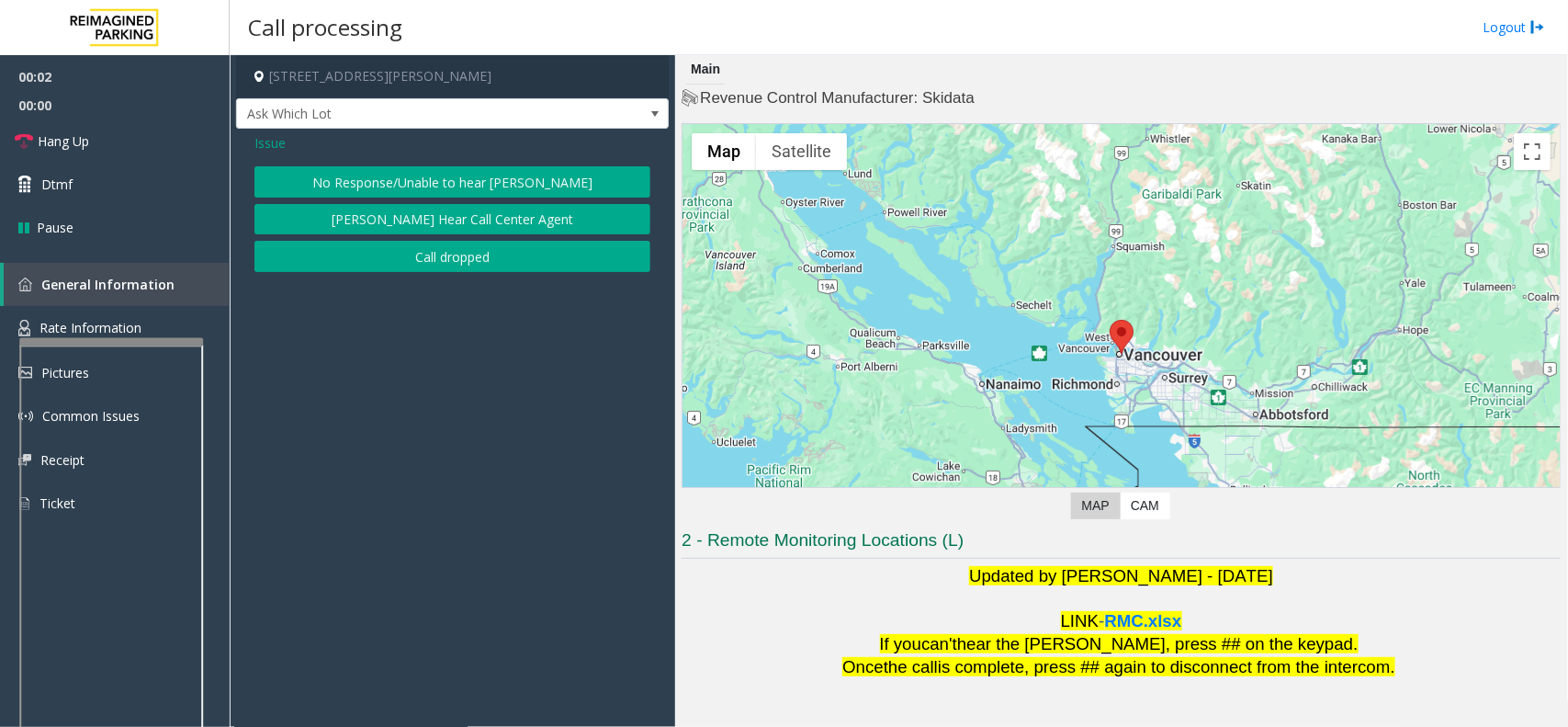 click on "No Response/Unable to hear [PERSON_NAME]" 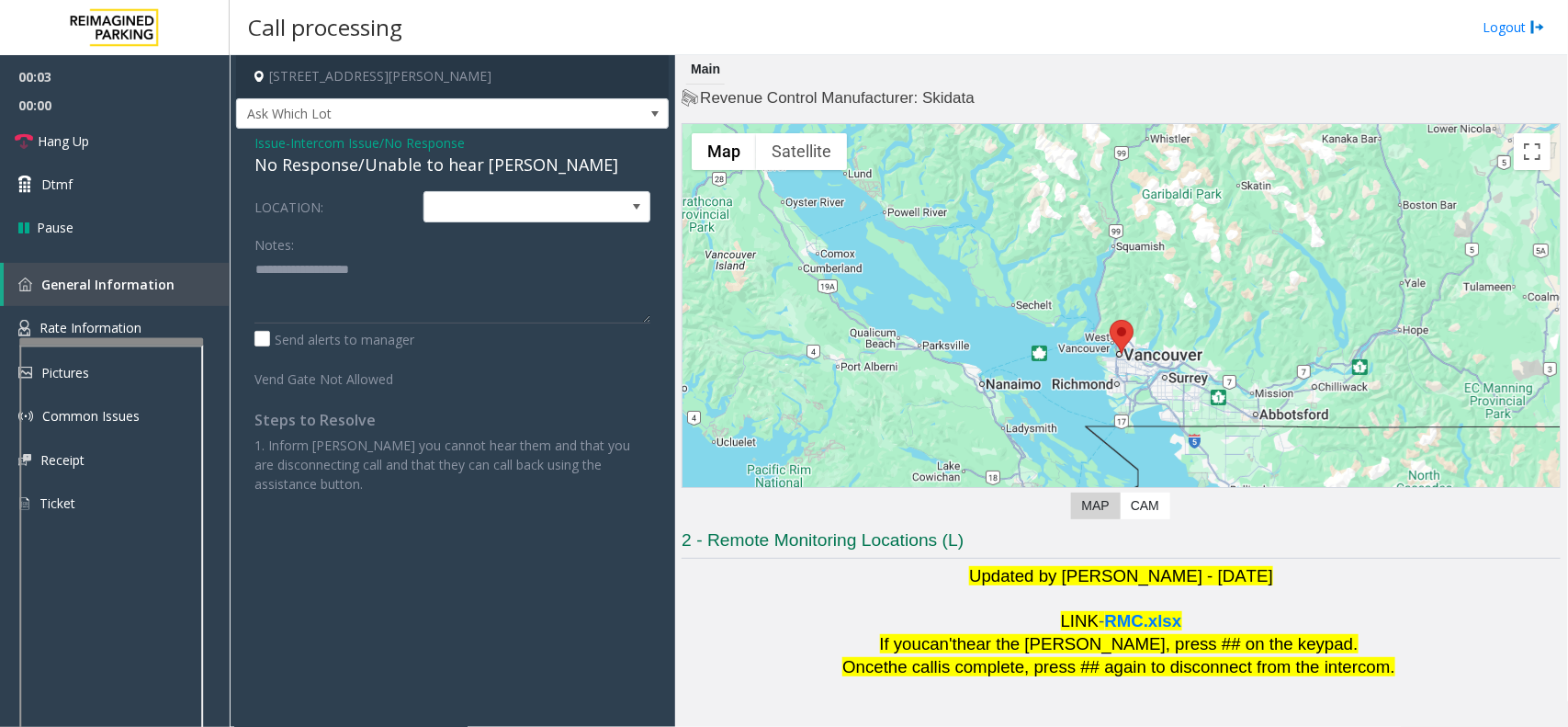 click on "No Response/Unable to hear [PERSON_NAME]" 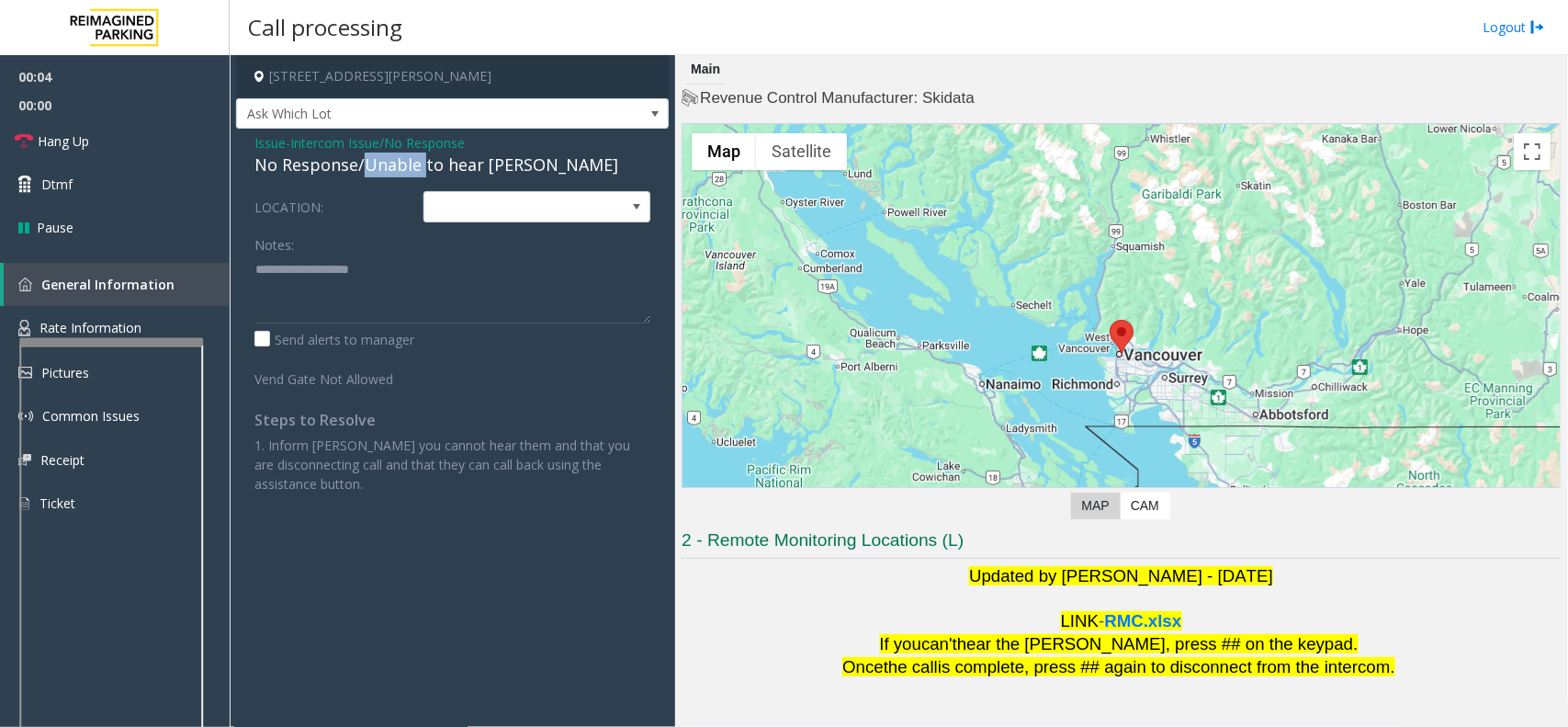 click on "No Response/Unable to hear [PERSON_NAME]" 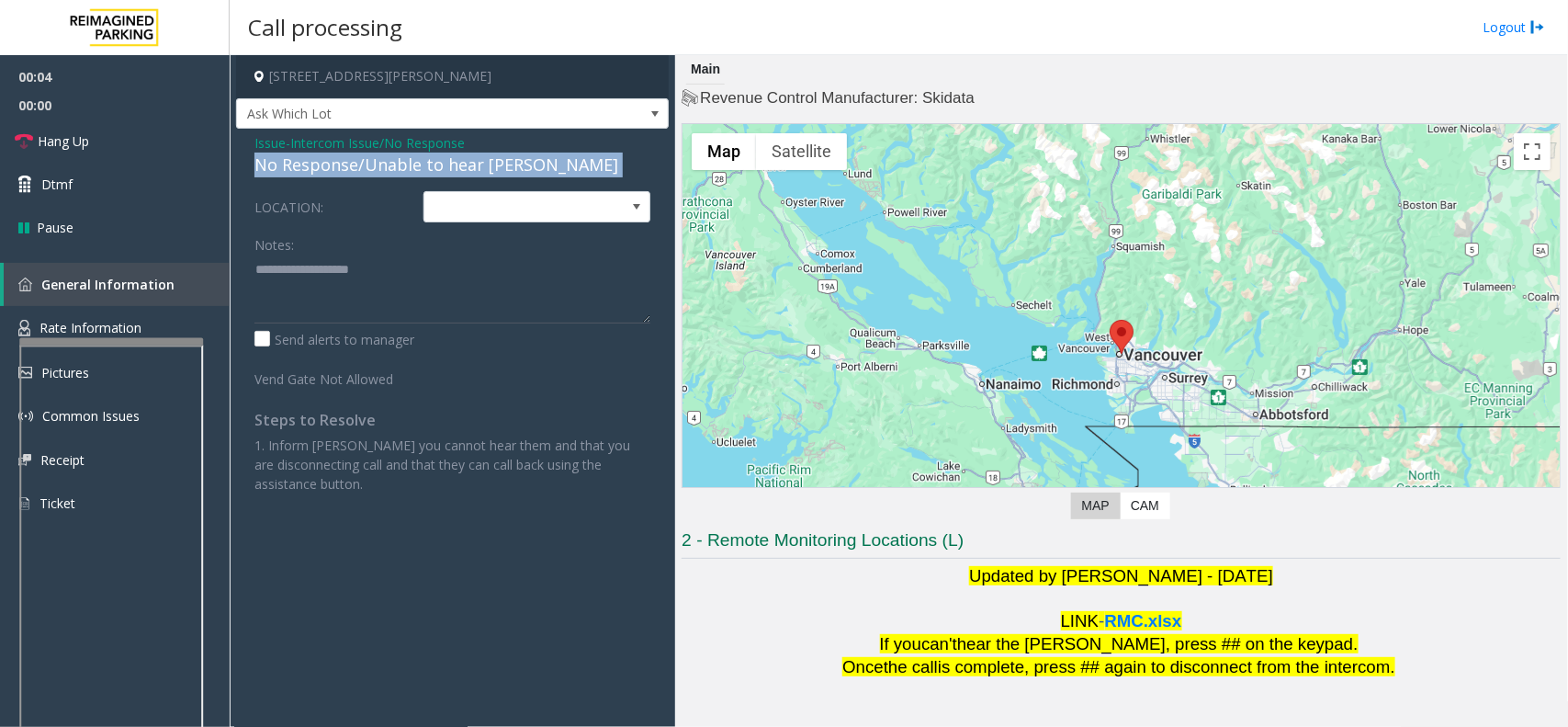 click on "No Response/Unable to hear [PERSON_NAME]" 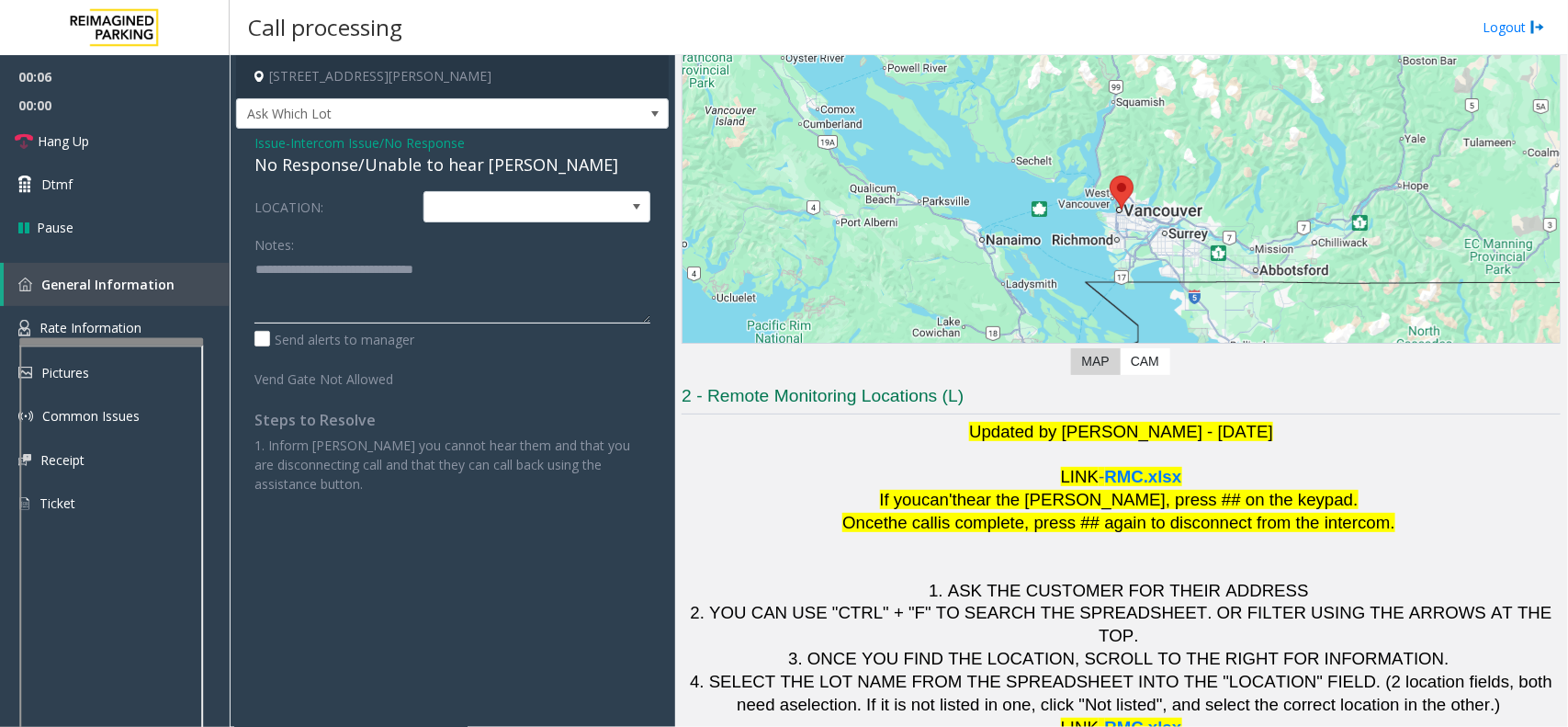 scroll, scrollTop: 153, scrollLeft: 0, axis: vertical 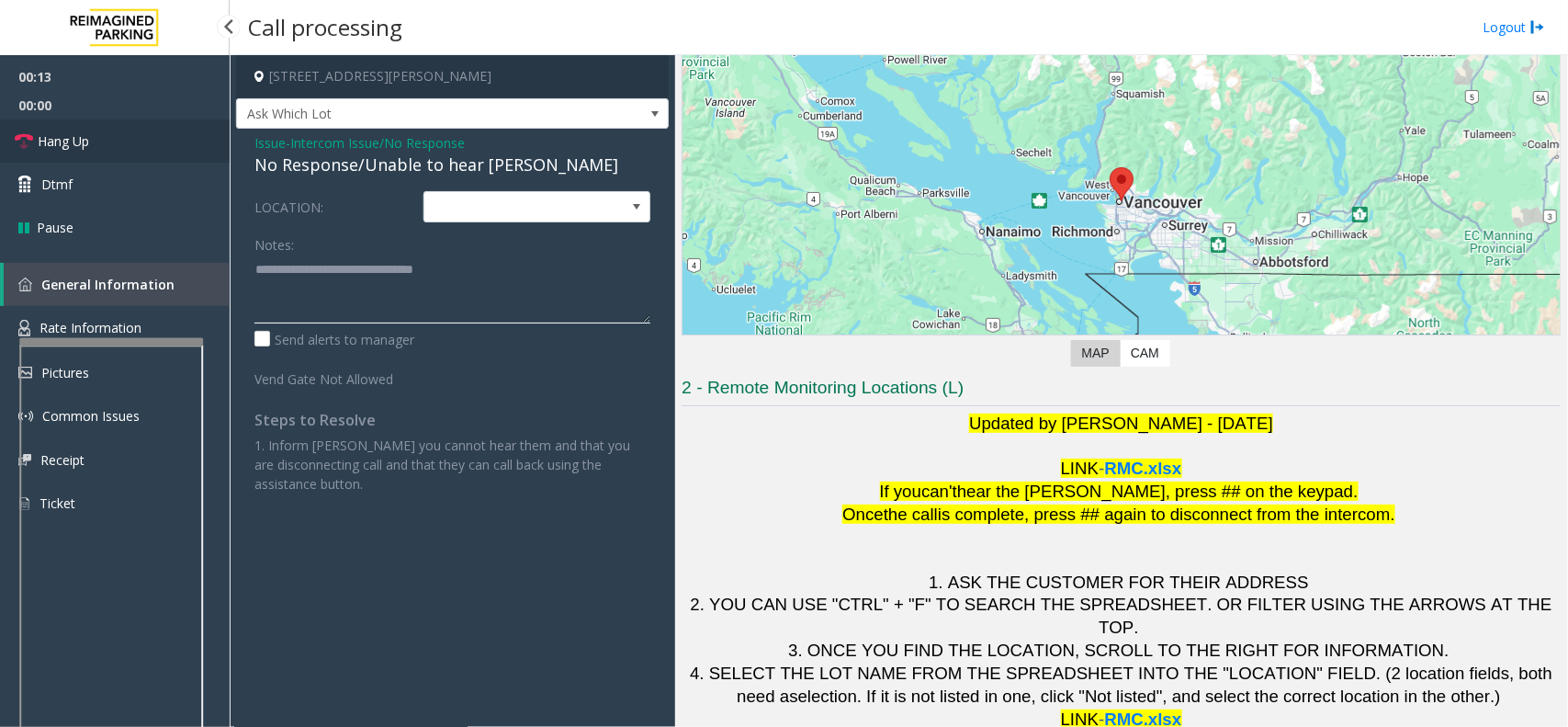 type on "**********" 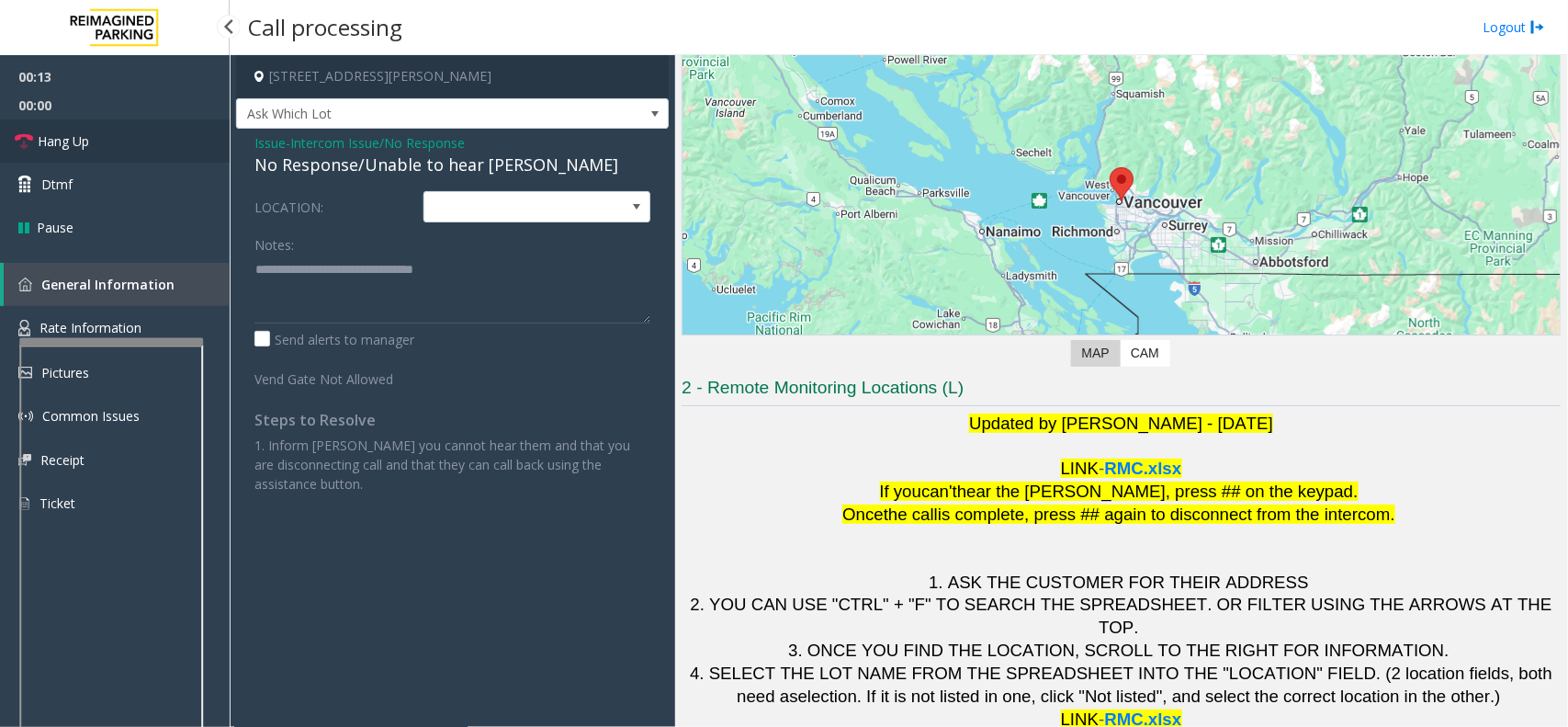 click on "Hang Up" at bounding box center (115, 141) 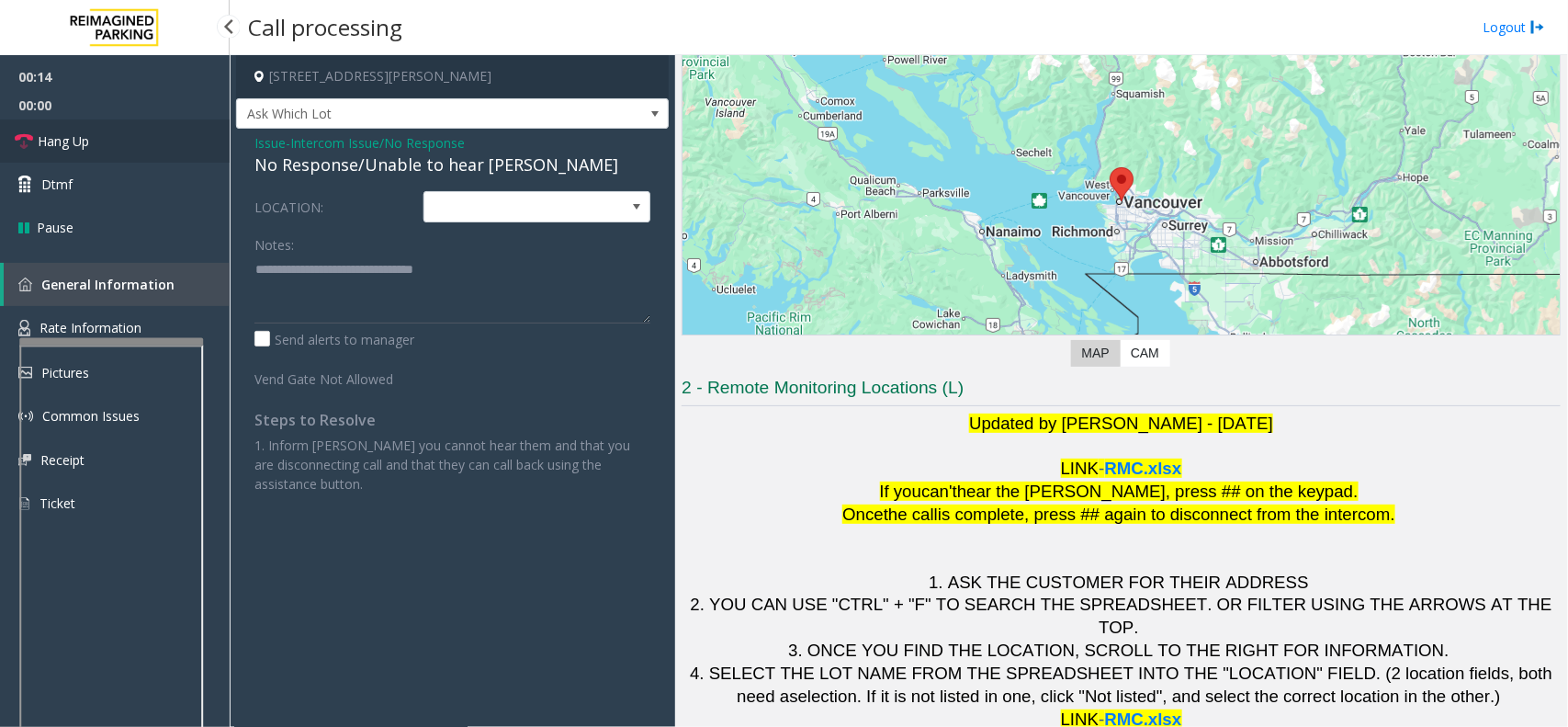 click on "Hang Up" at bounding box center (115, 141) 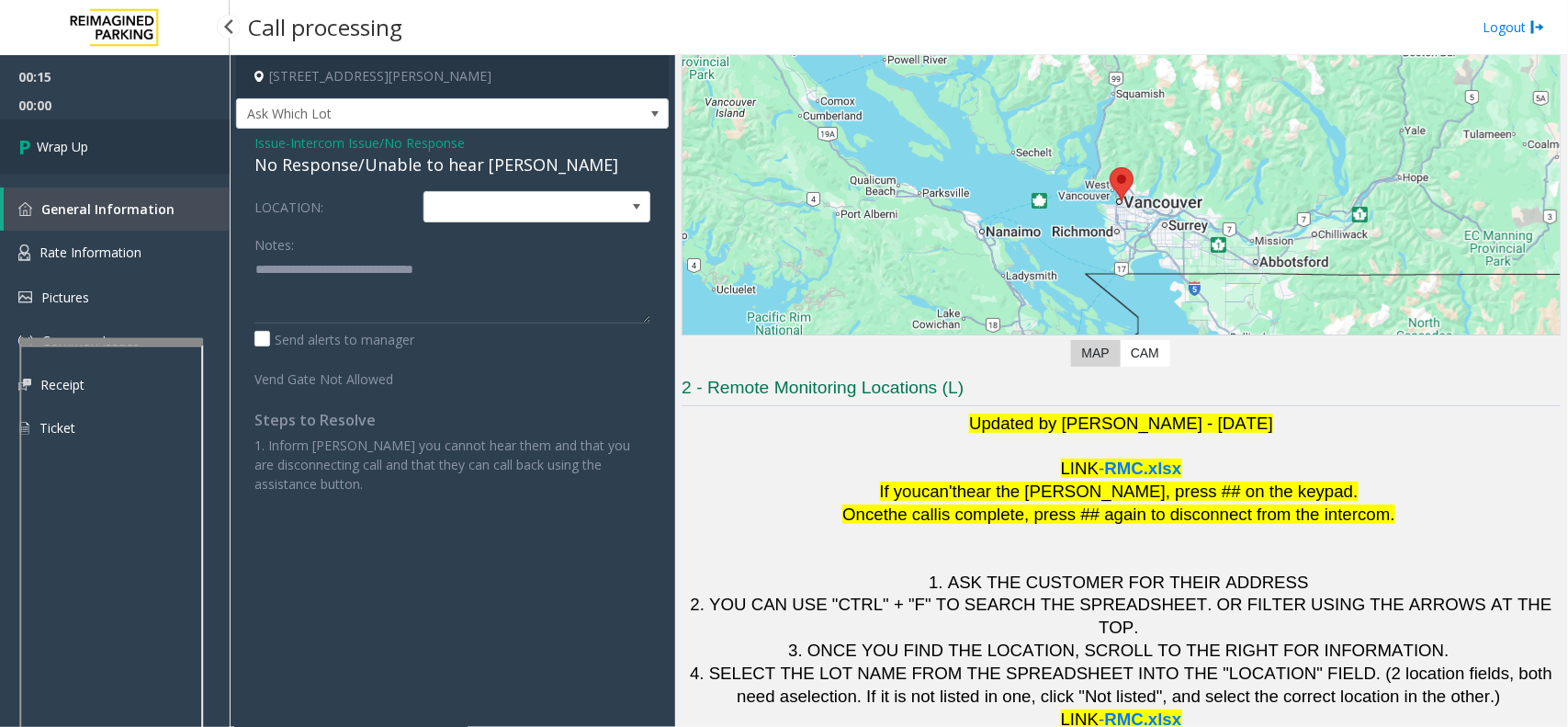 click on "Wrap Up" at bounding box center [115, 146] 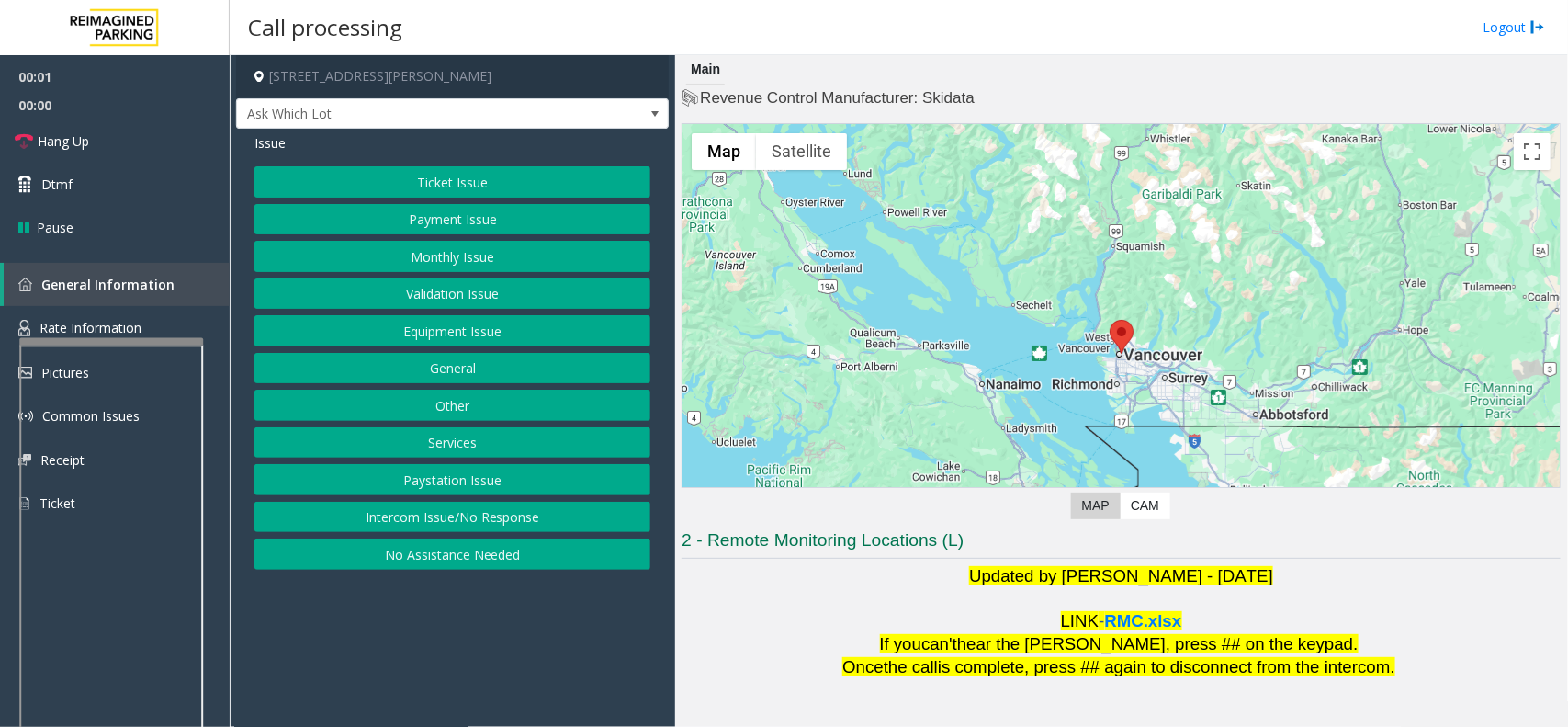 click on "Intercom Issue/No Response" 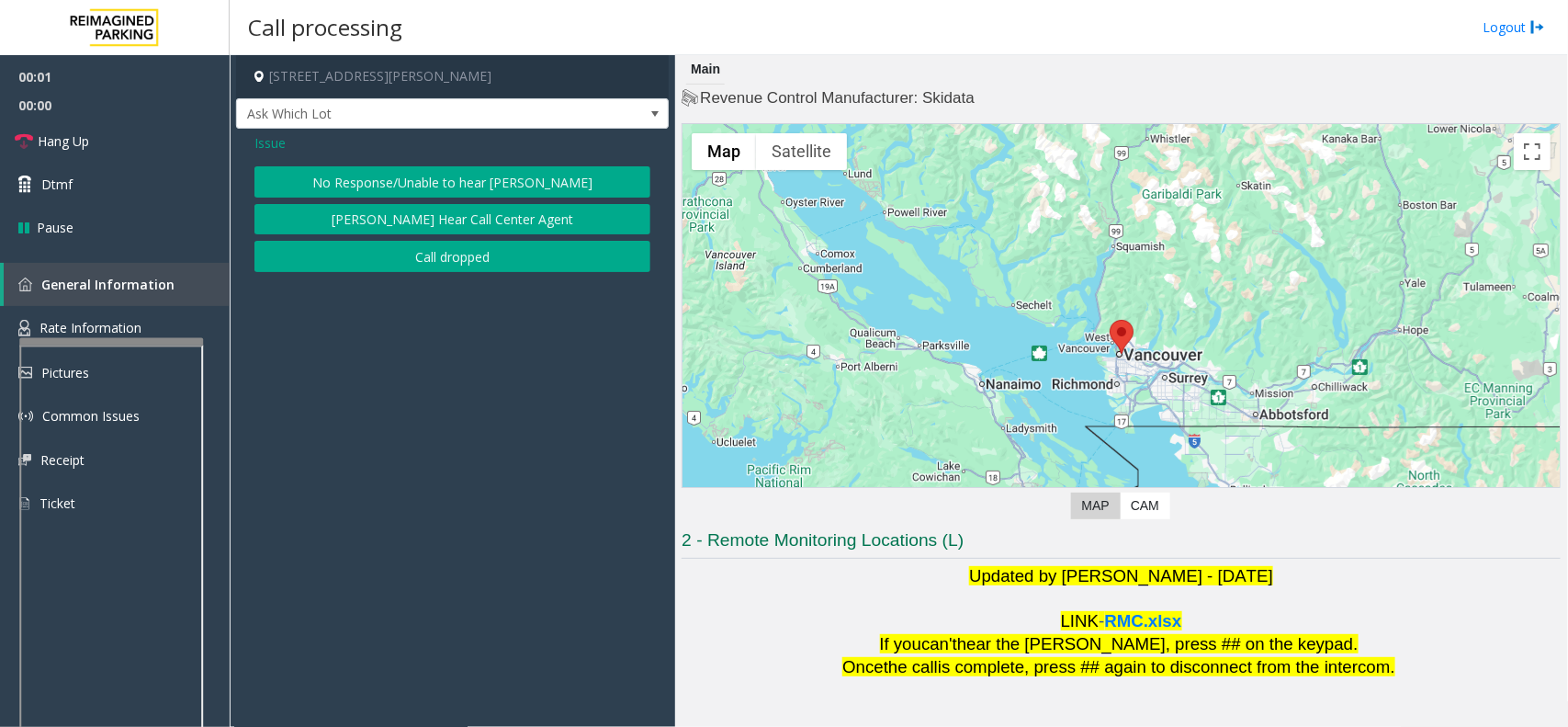 click on "No Response/Unable to hear [PERSON_NAME]" 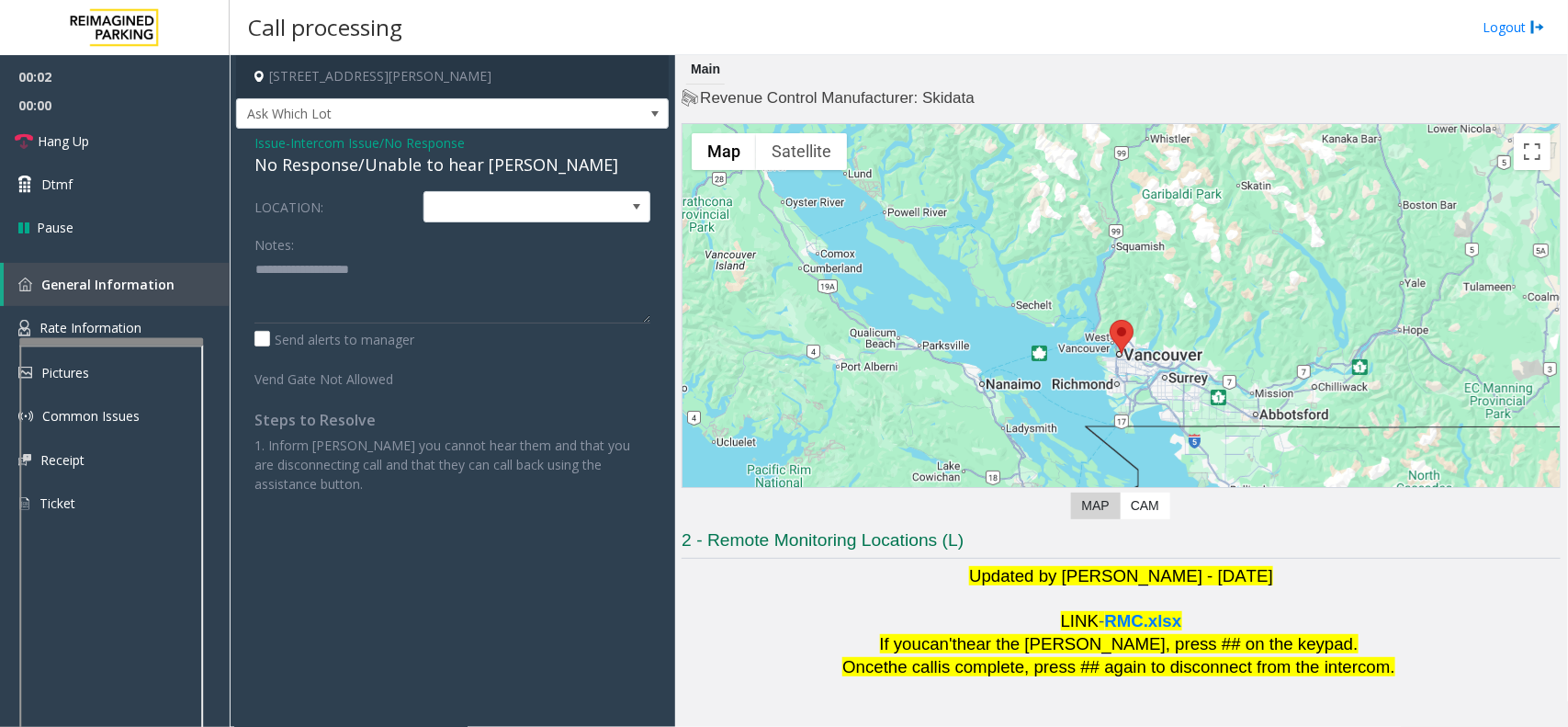 click on "No Response/Unable to hear [PERSON_NAME]" 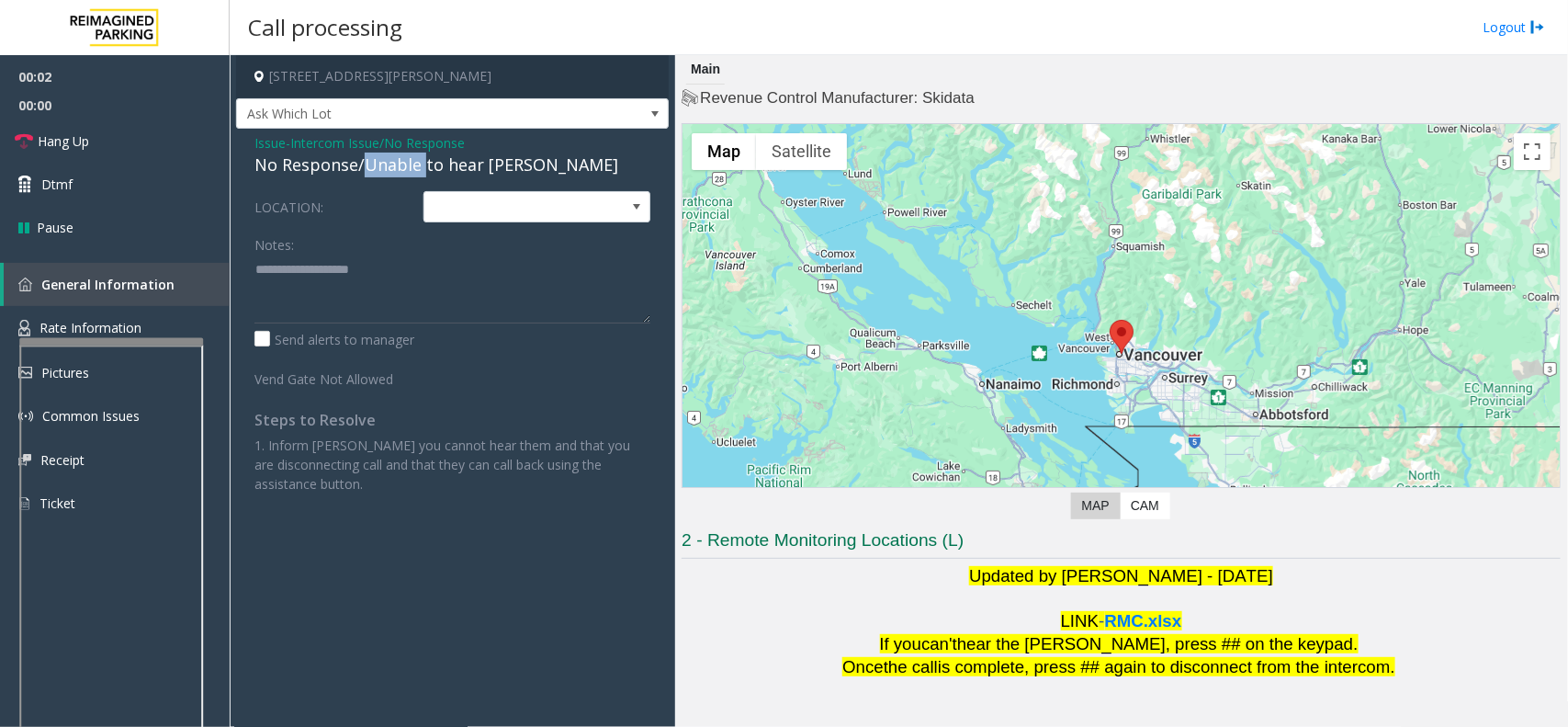 click on "No Response/Unable to hear [PERSON_NAME]" 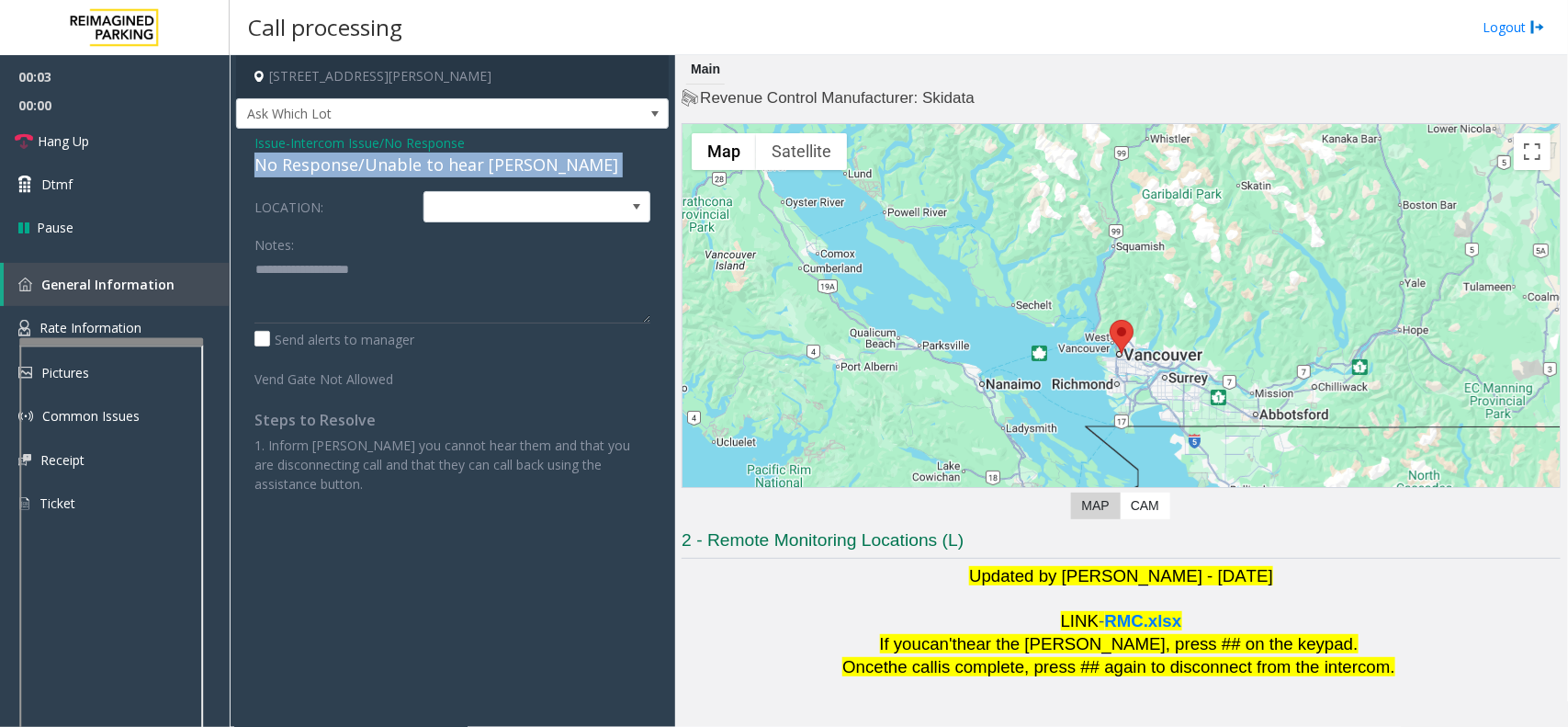 drag, startPoint x: 378, startPoint y: 156, endPoint x: 409, endPoint y: 158, distance: 31.064449 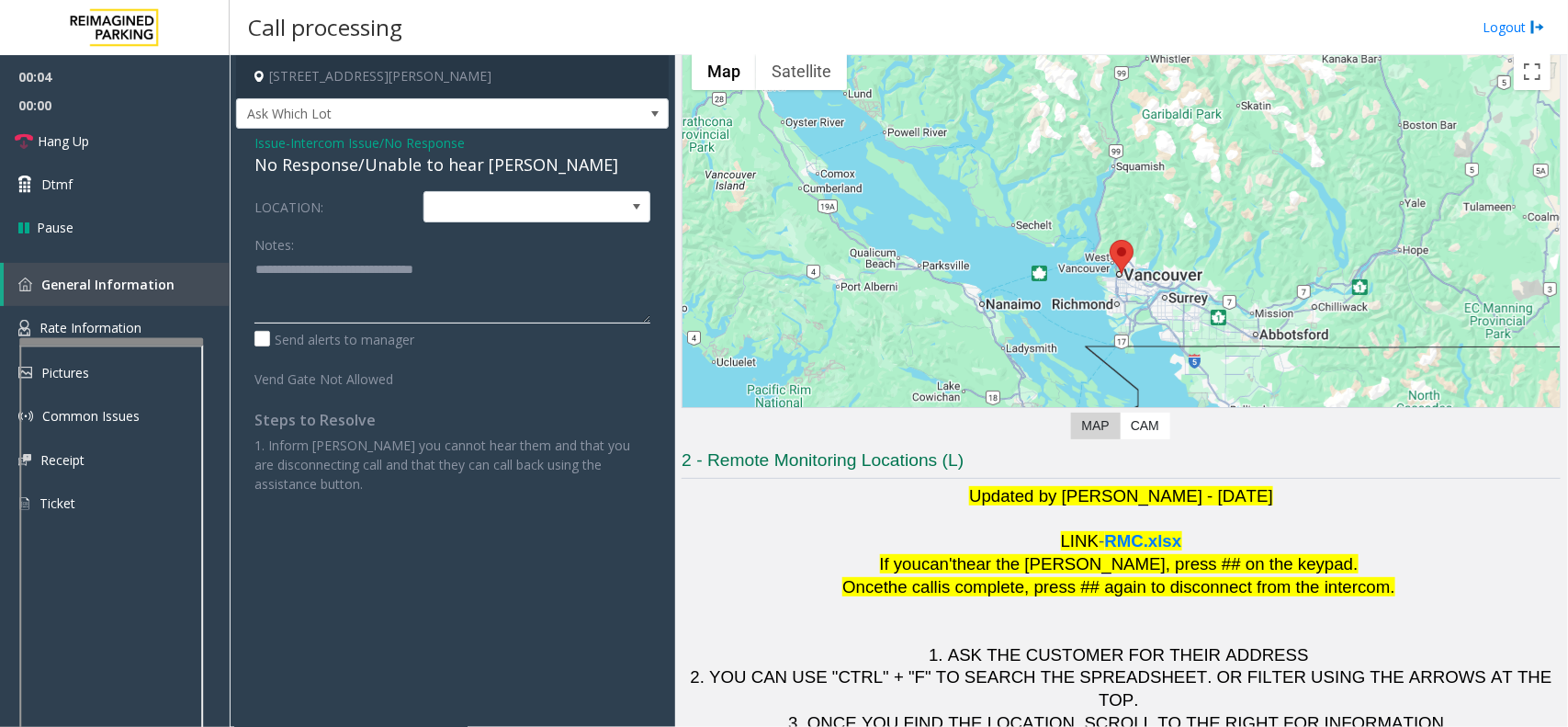 scroll, scrollTop: 153, scrollLeft: 0, axis: vertical 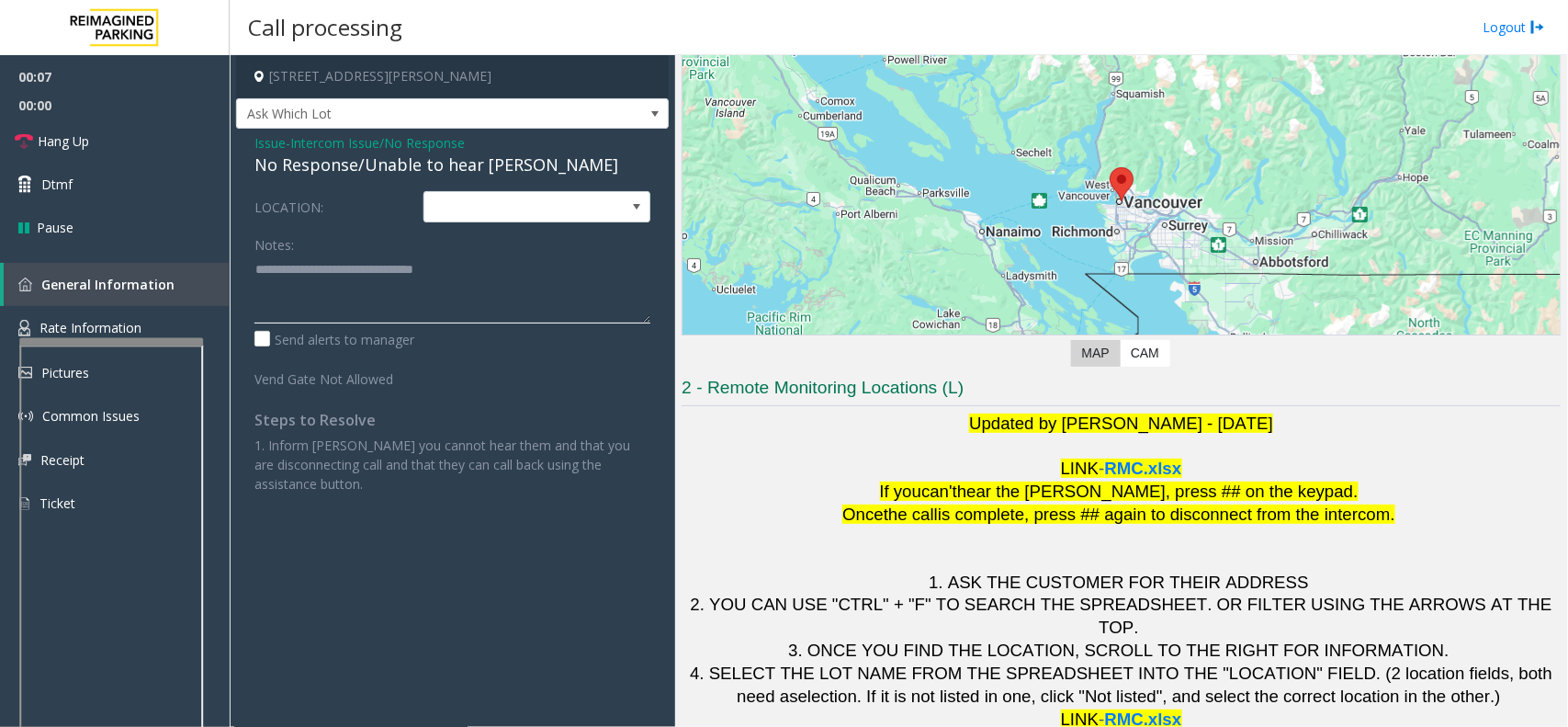 click 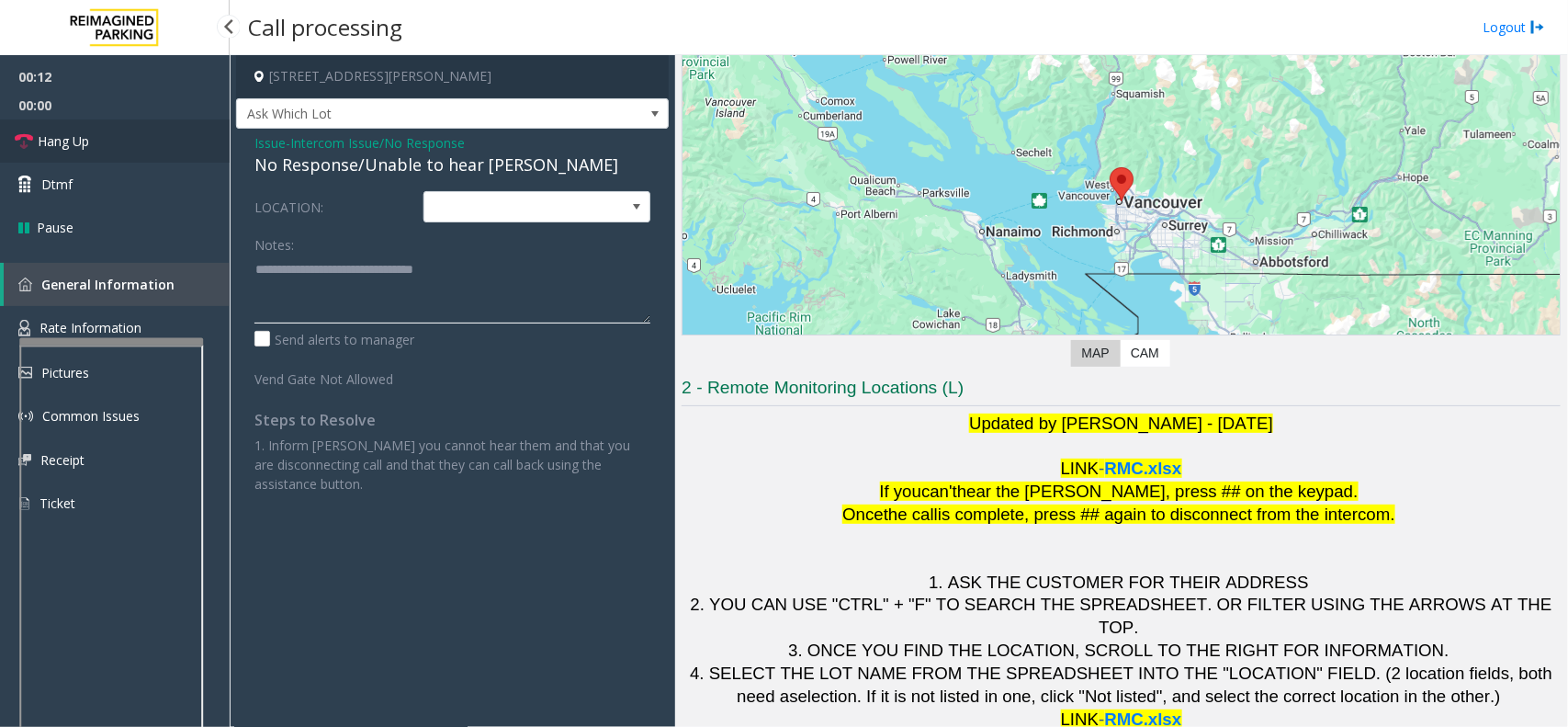type on "**********" 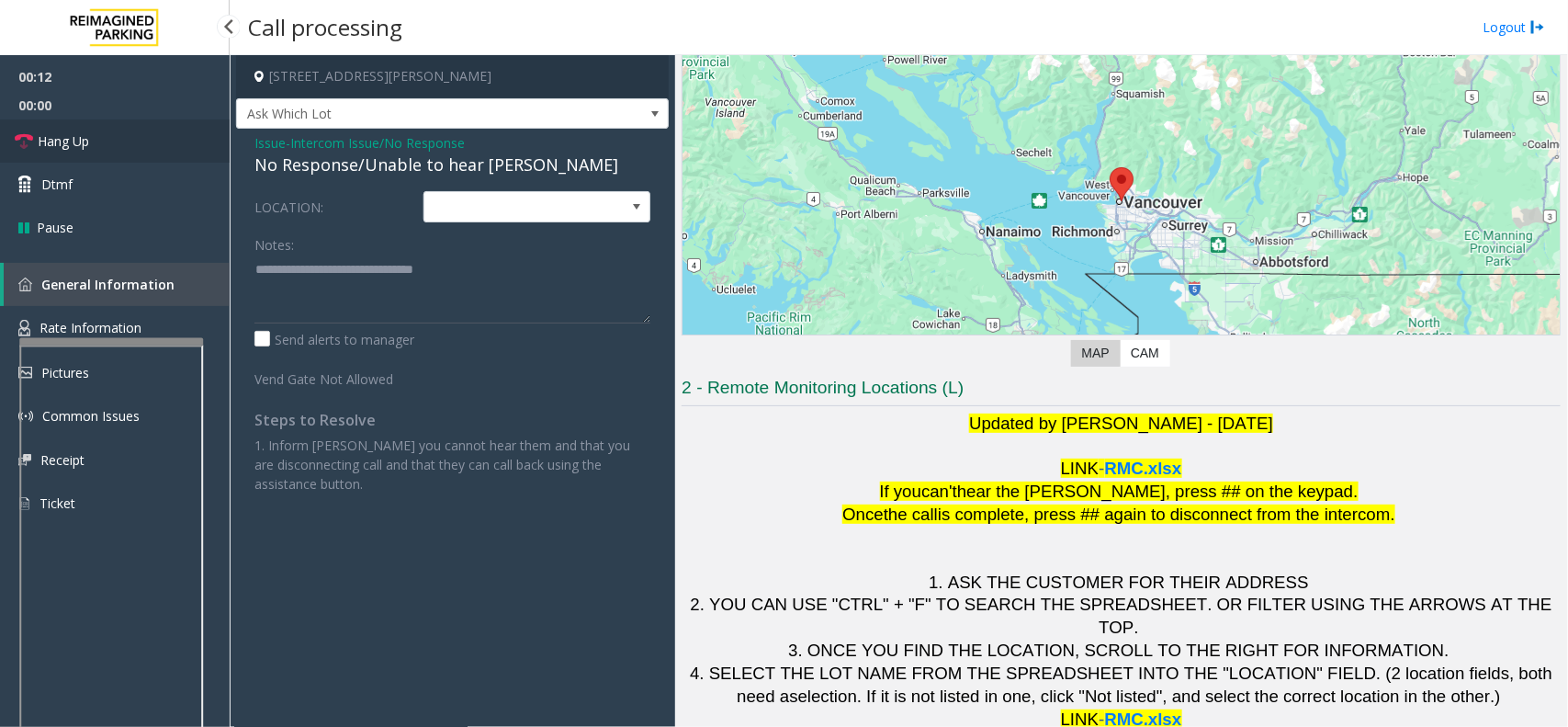 click on "Hang Up" at bounding box center (115, 141) 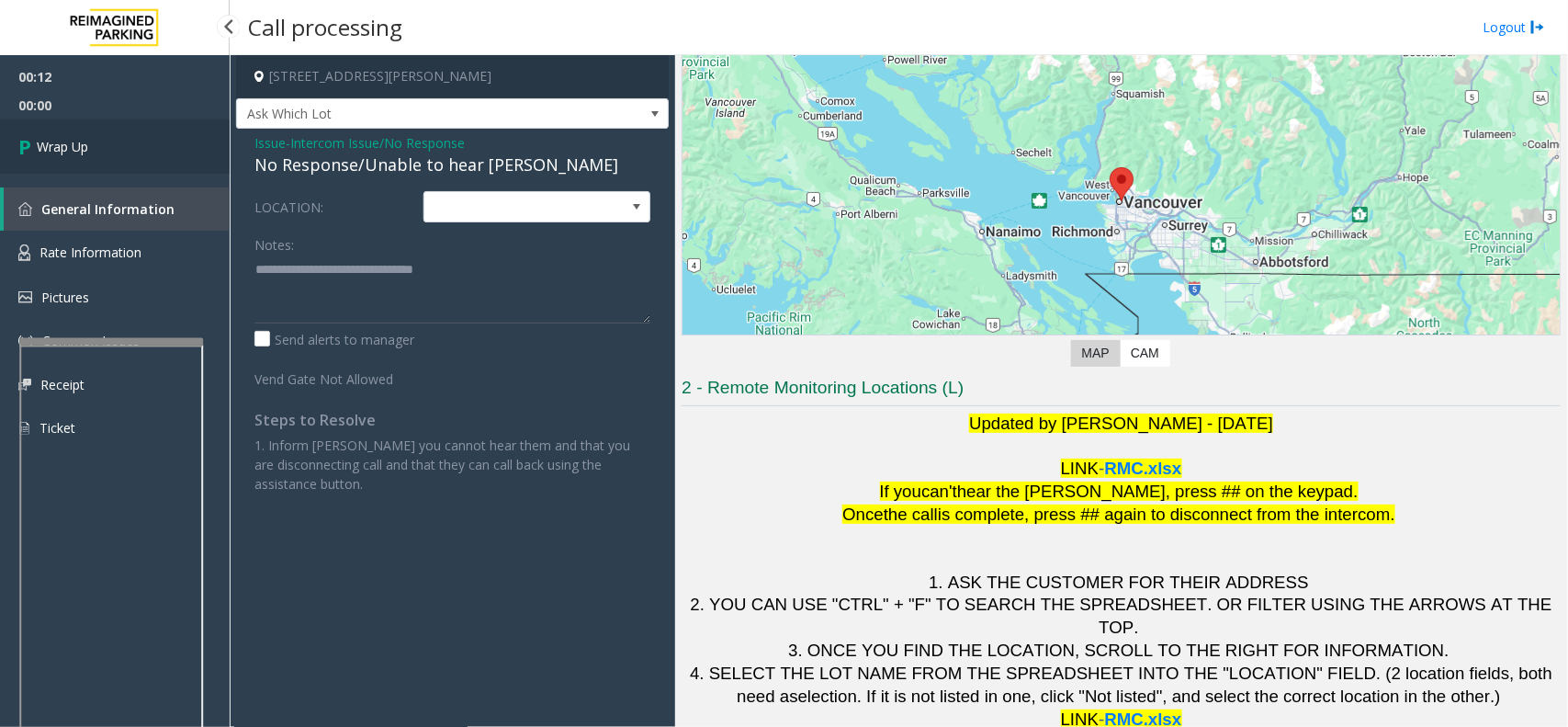 click on "Wrap Up" at bounding box center (115, 146) 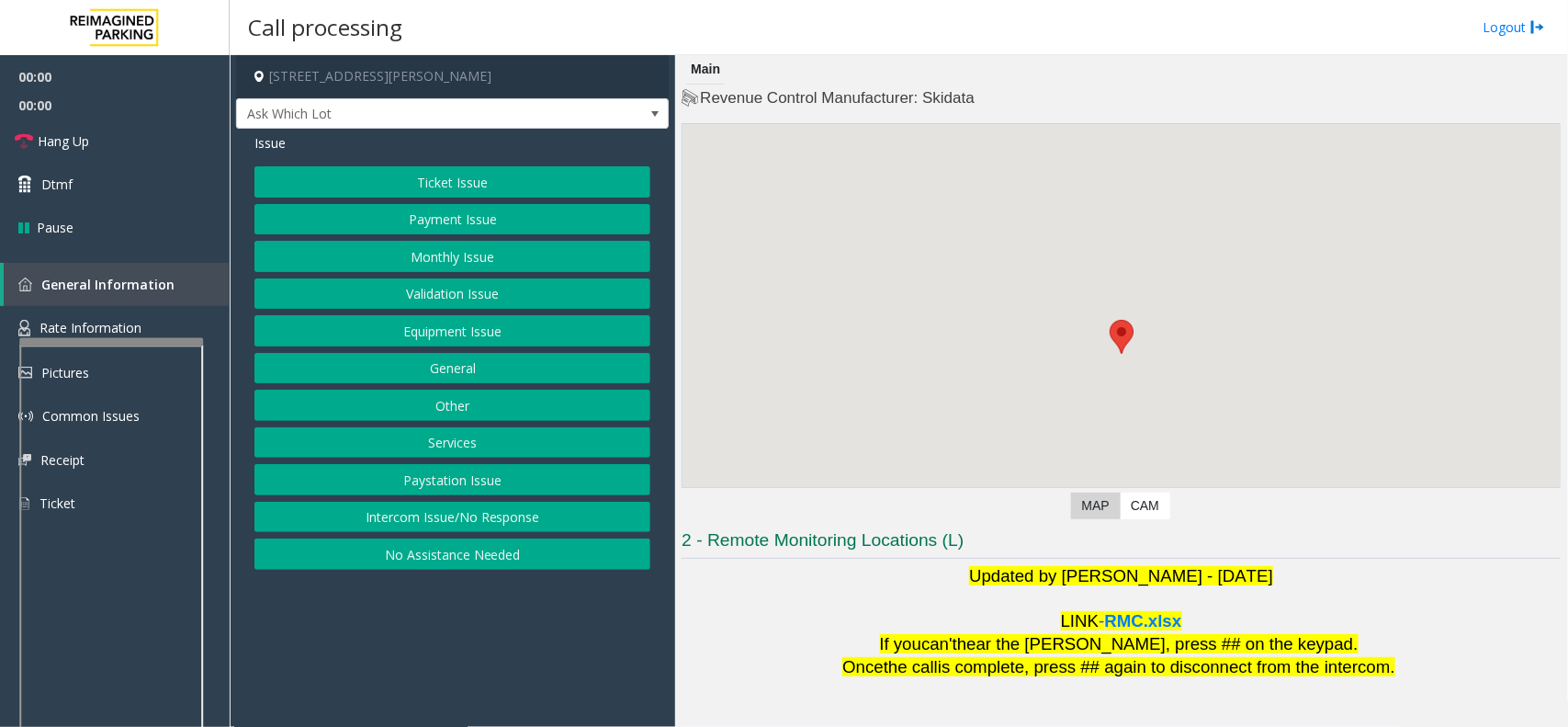 click on "Intercom Issue/No Response" 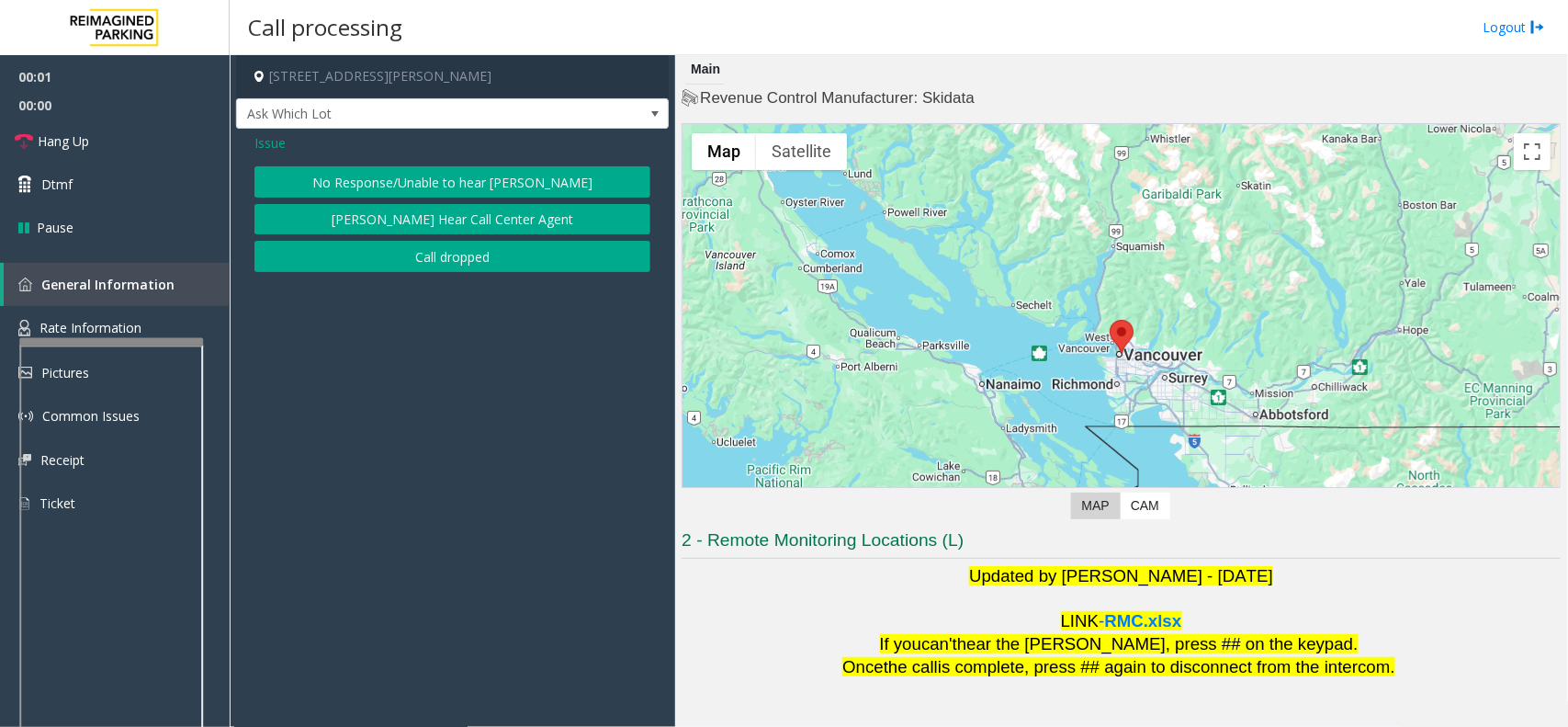 click on "No Response/Unable to hear [PERSON_NAME]" 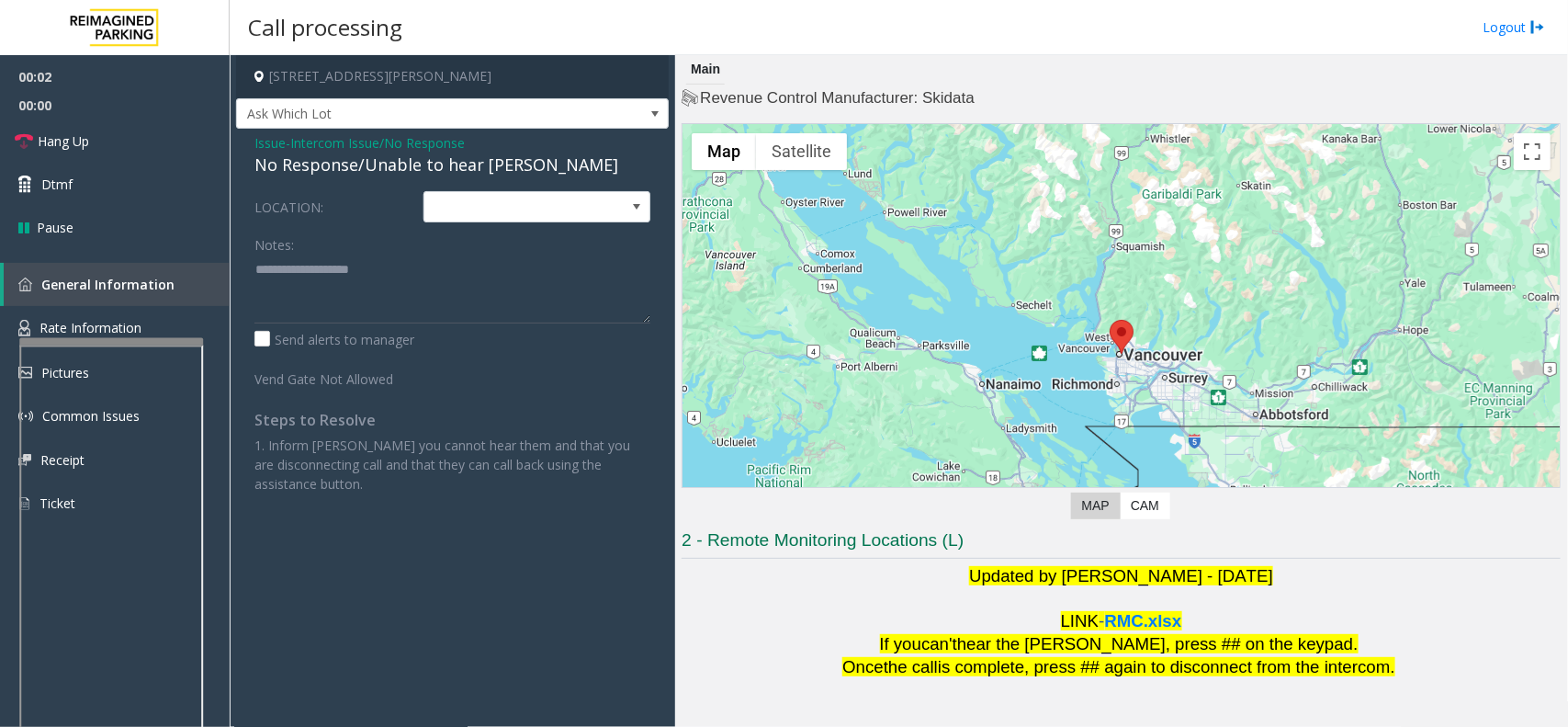 click on "No Response/Unable to hear [PERSON_NAME]" 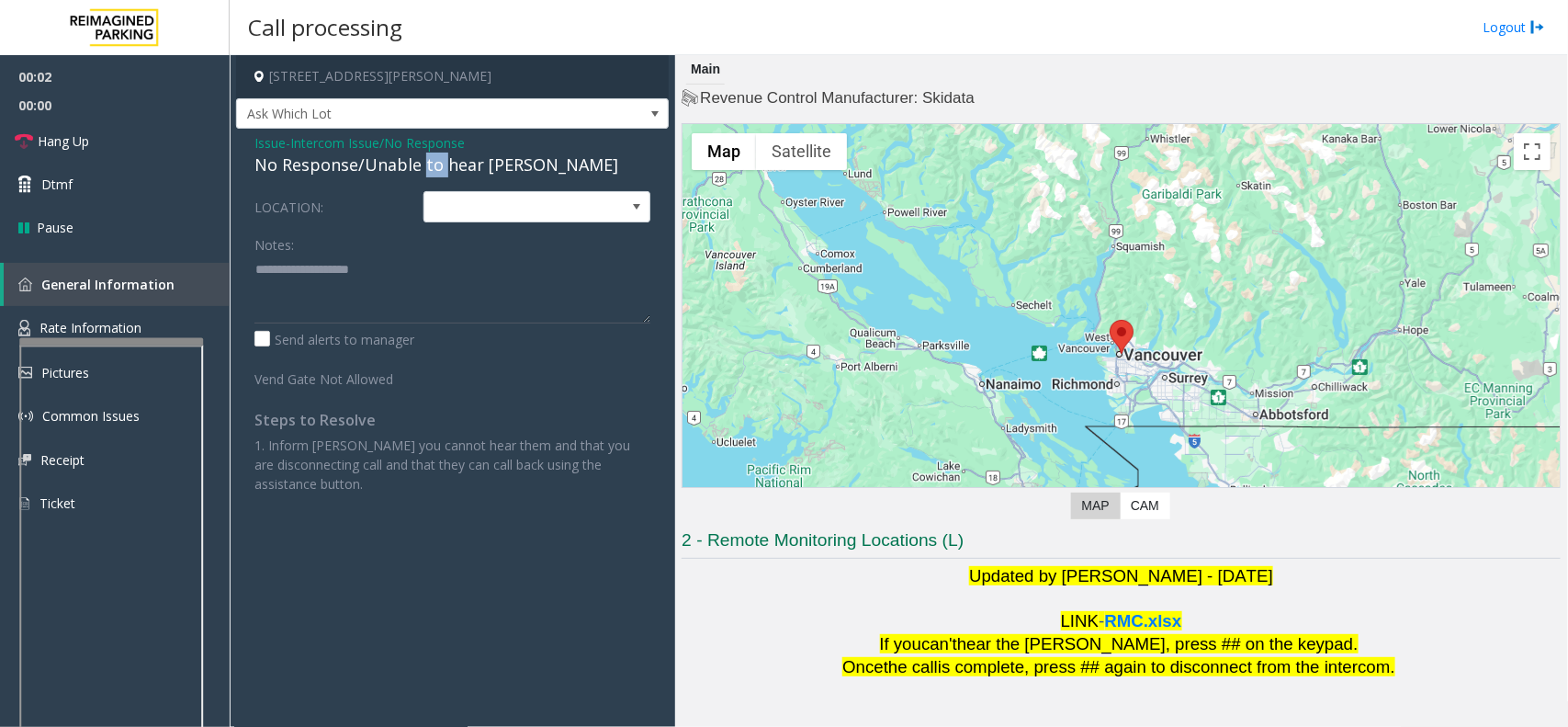click on "No Response/Unable to hear [PERSON_NAME]" 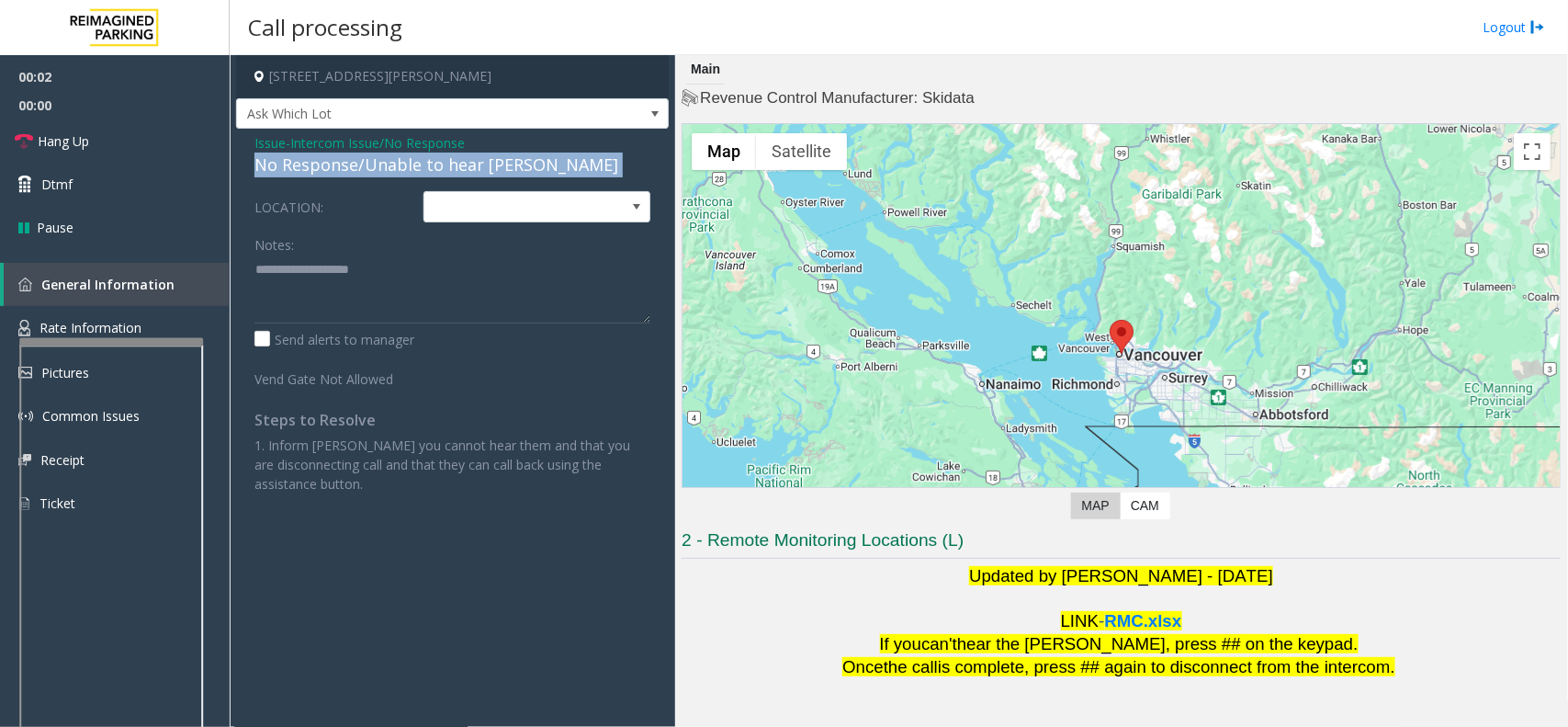 click on "No Response/Unable to hear [PERSON_NAME]" 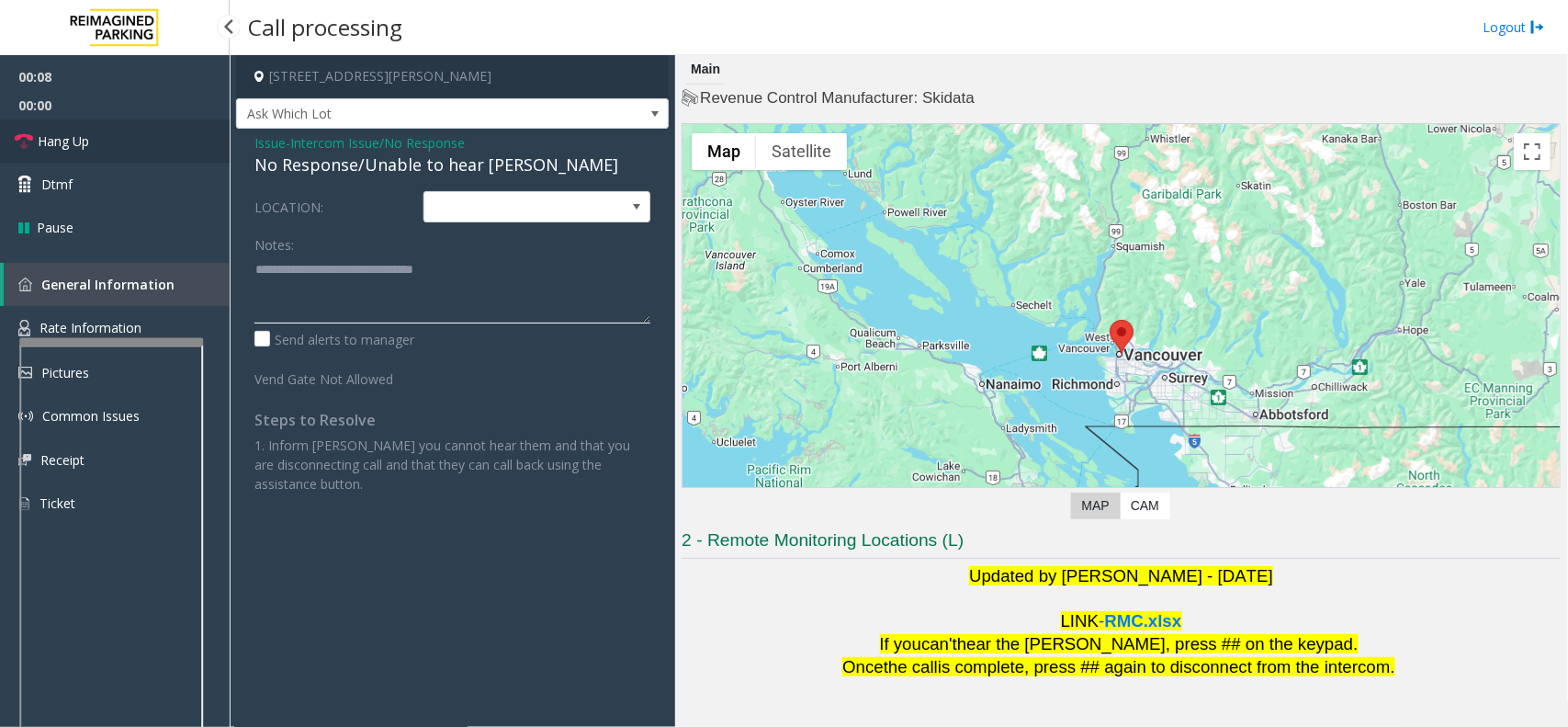 type on "**********" 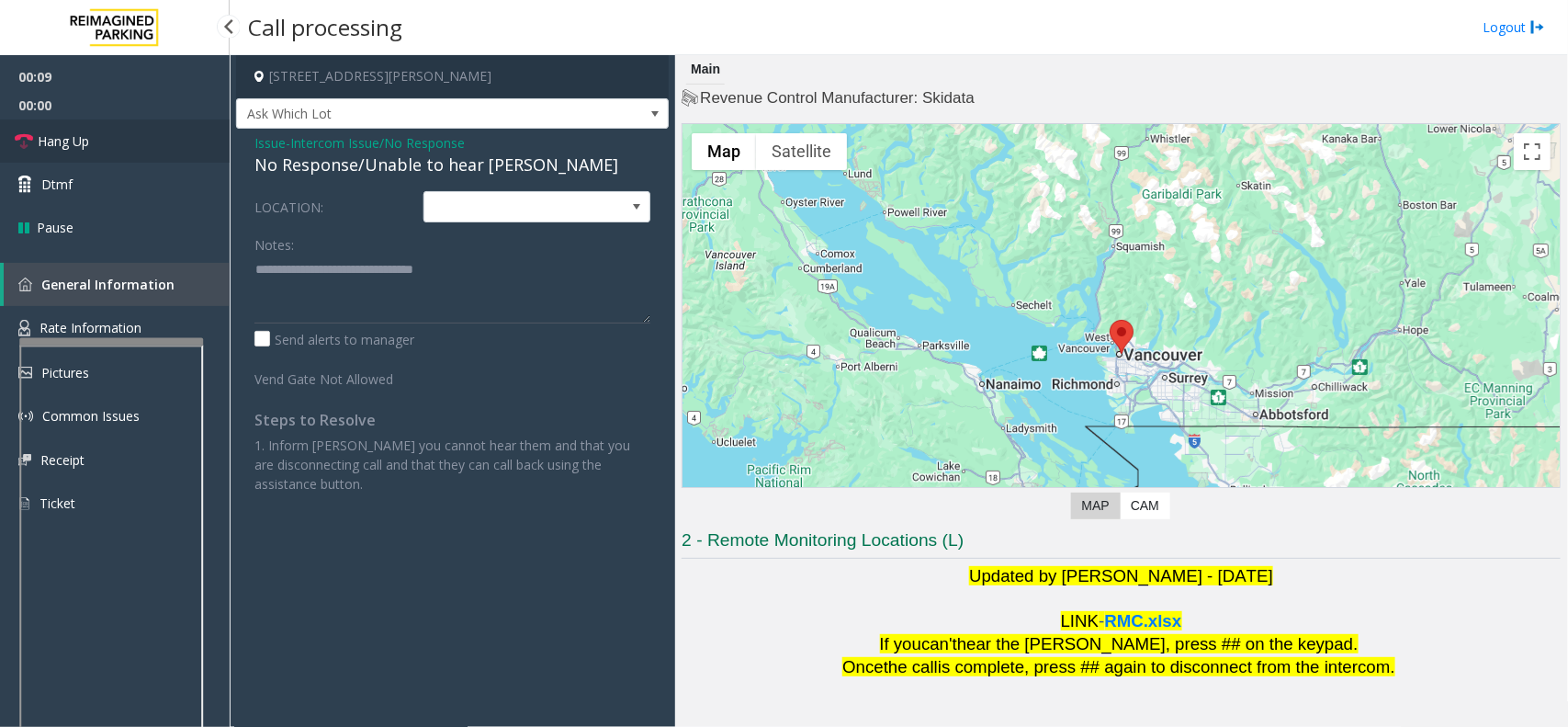 click on "Hang Up" at bounding box center [115, 141] 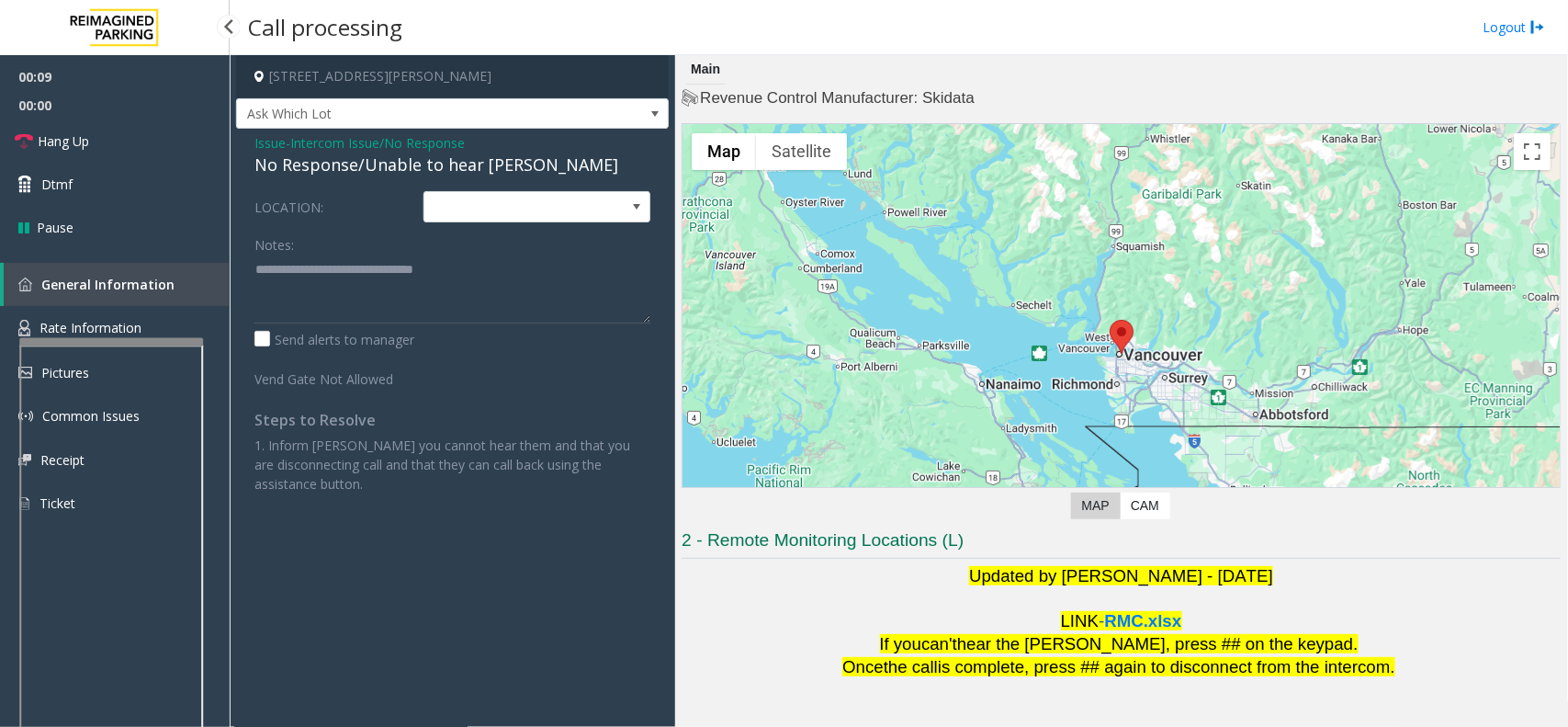 click on "00:09" at bounding box center (115, 73) 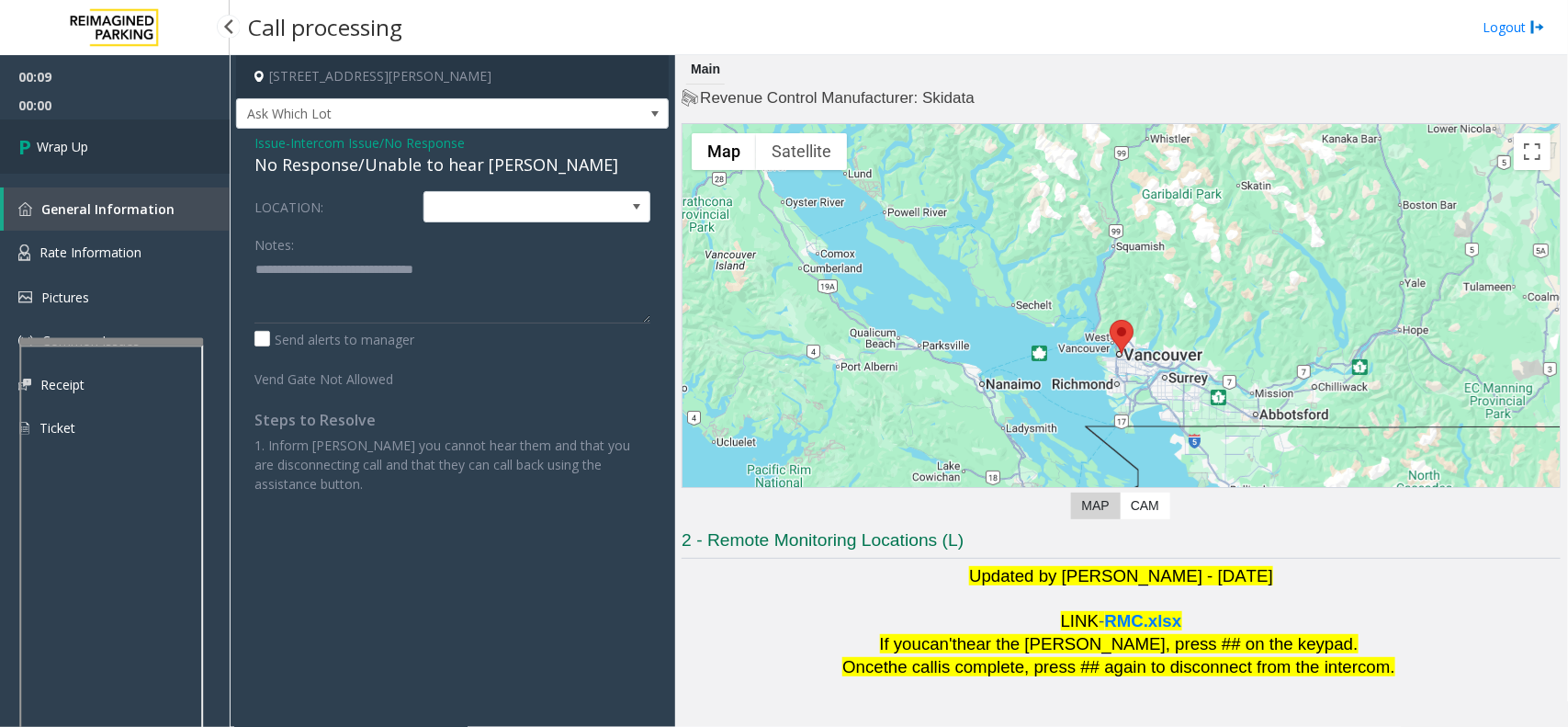 click on "Wrap Up" at bounding box center [115, 146] 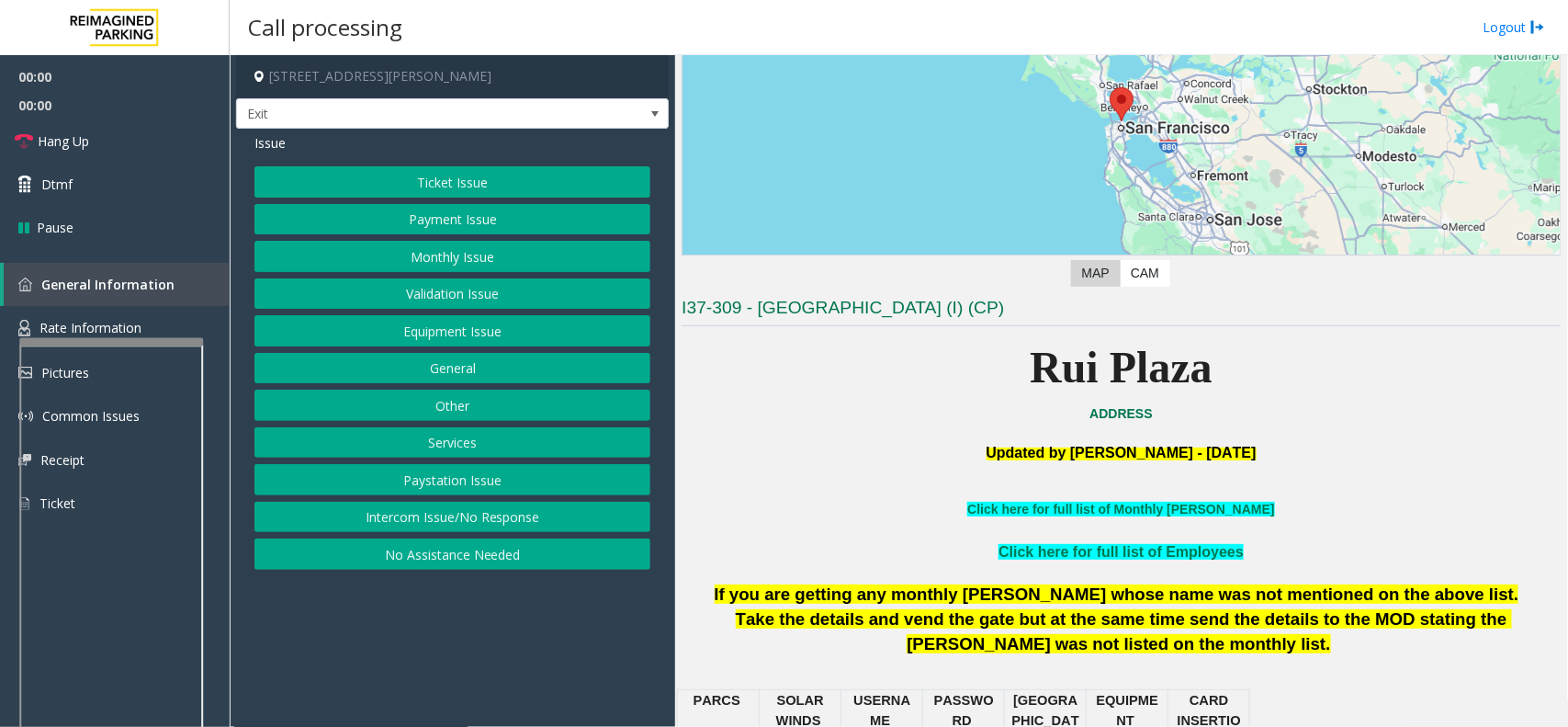 scroll, scrollTop: 460, scrollLeft: 0, axis: vertical 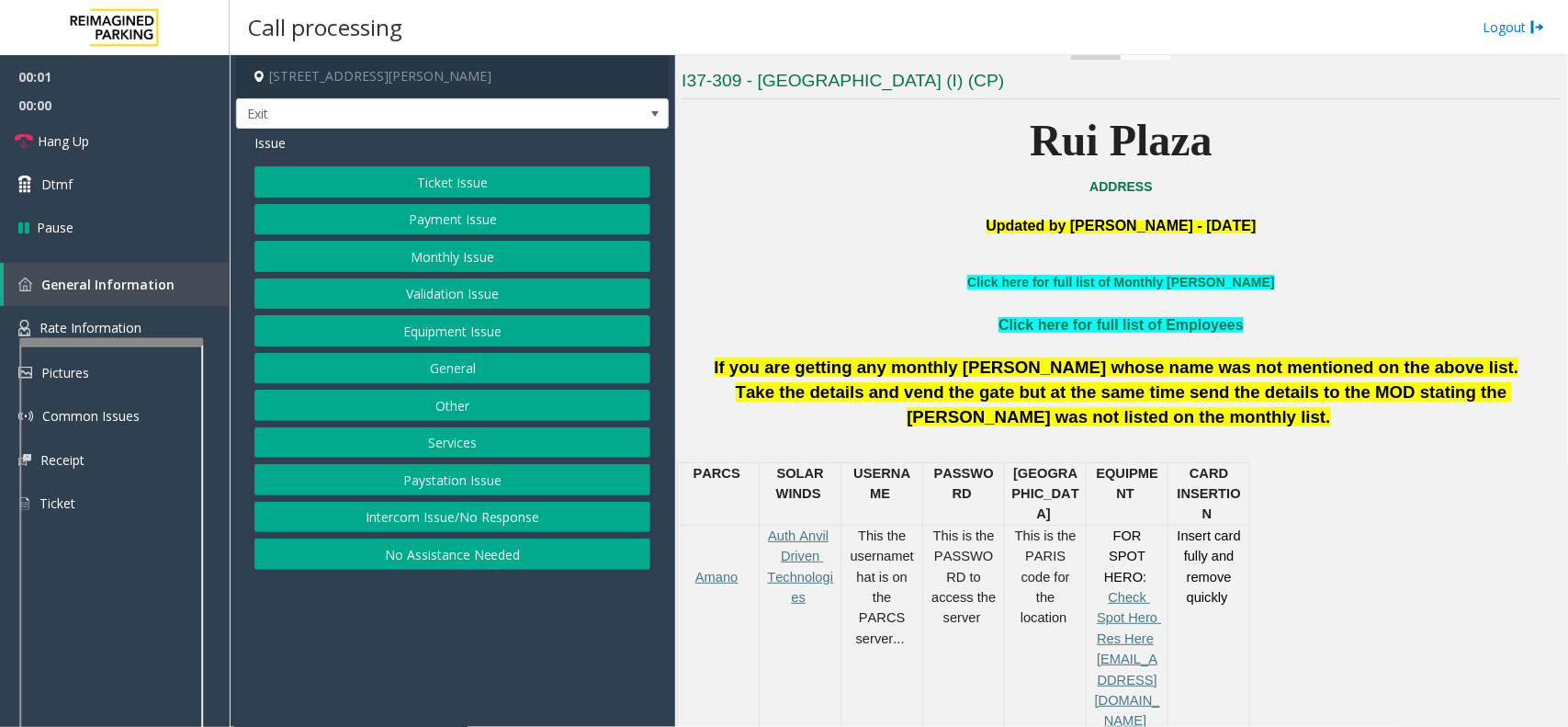 click on "Services" 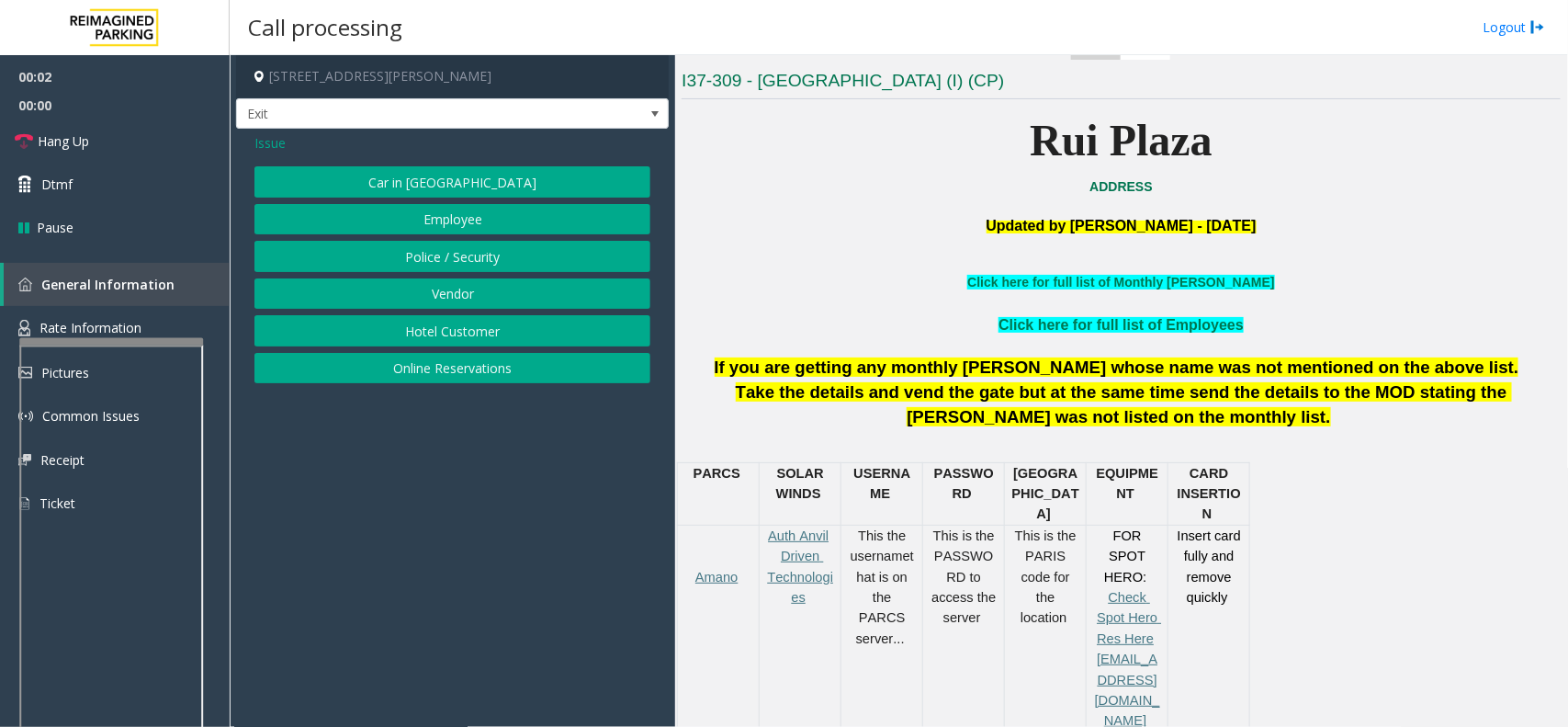 click on "Online Reservations" 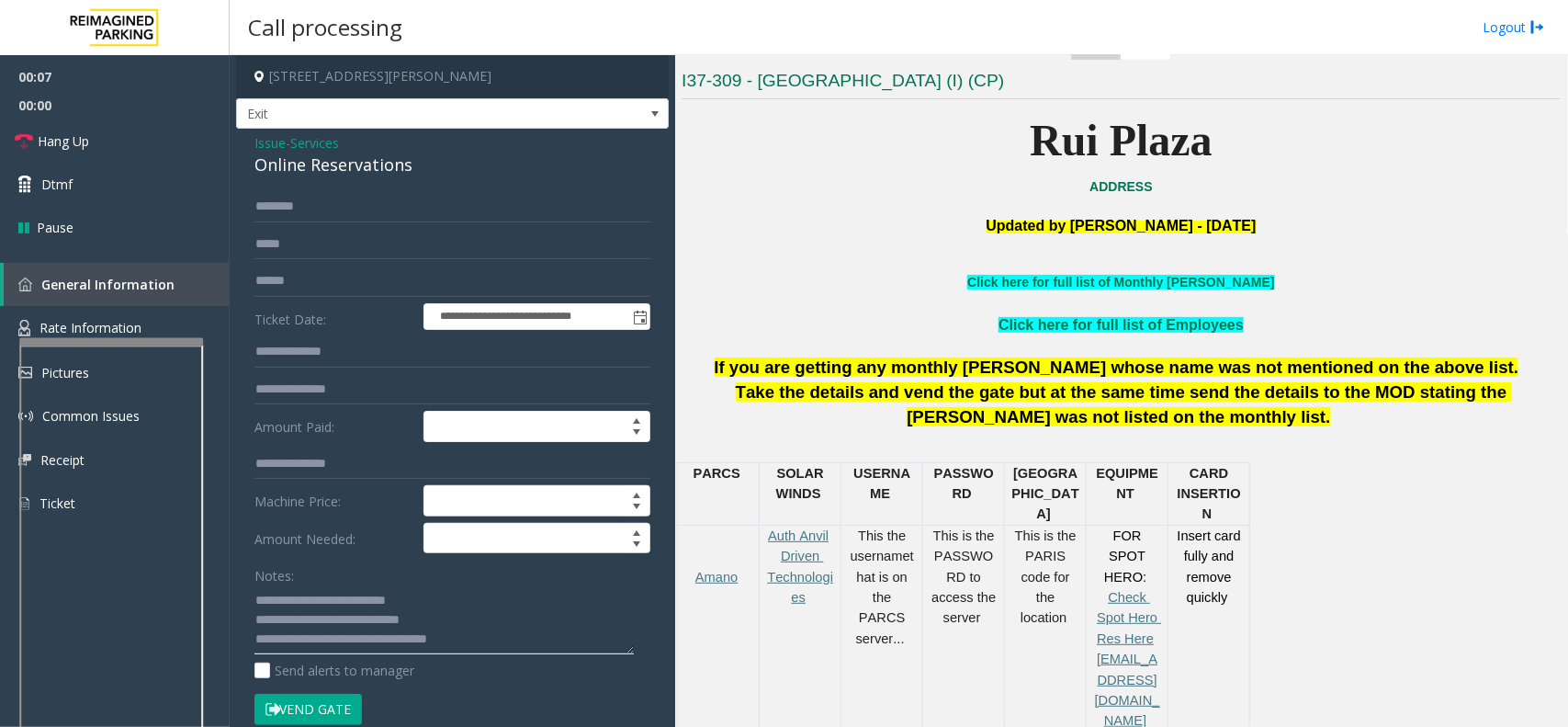 click 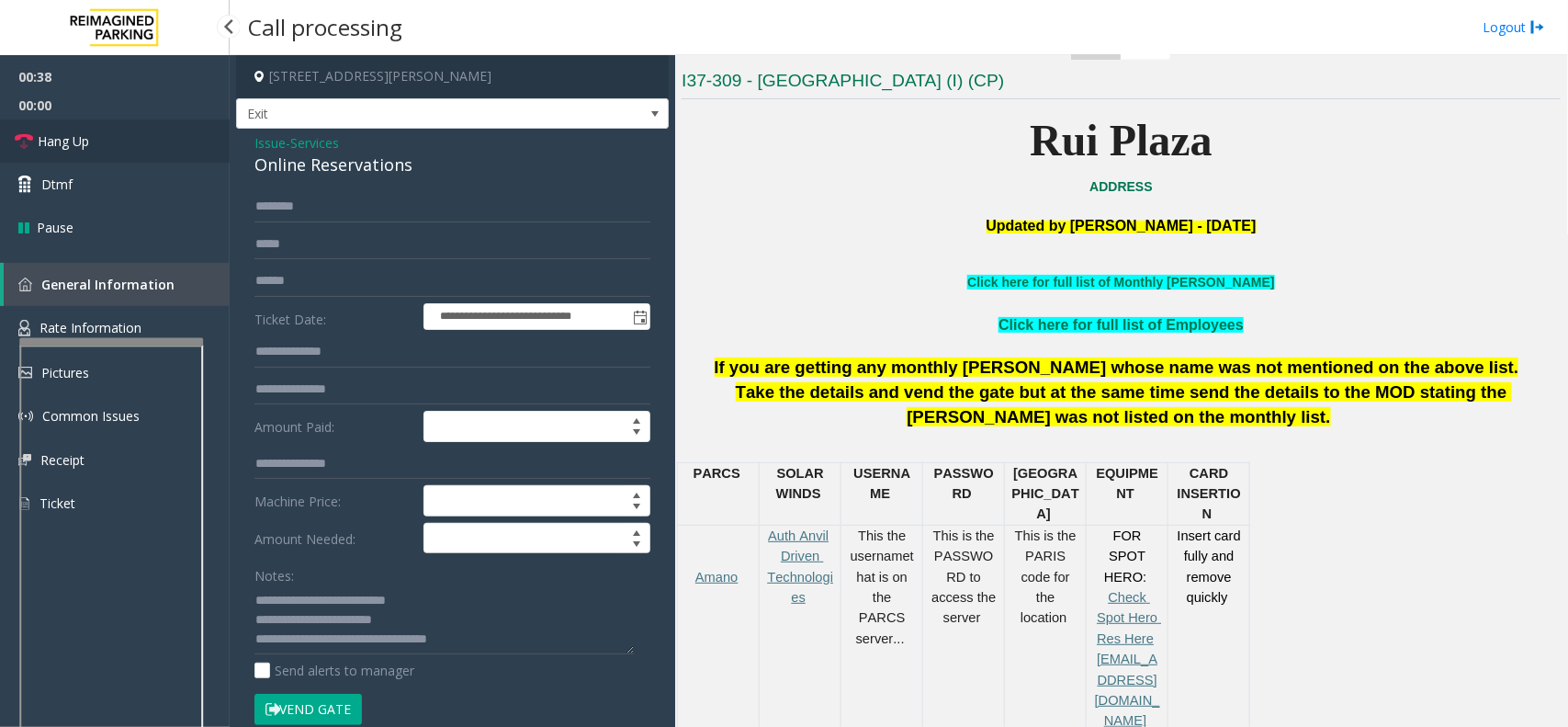 click on "Hang Up" at bounding box center [115, 141] 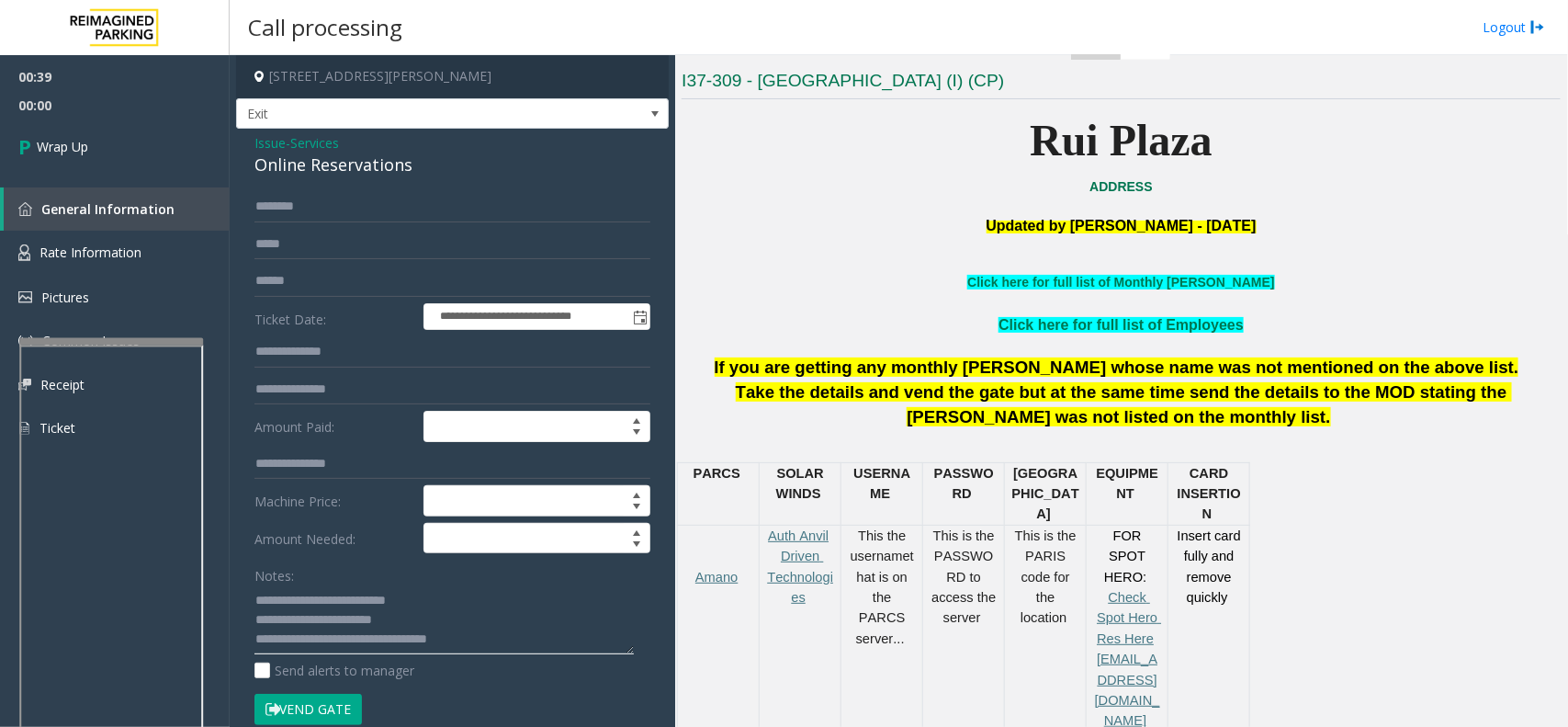drag, startPoint x: 492, startPoint y: 640, endPoint x: 245, endPoint y: 622, distance: 247.655 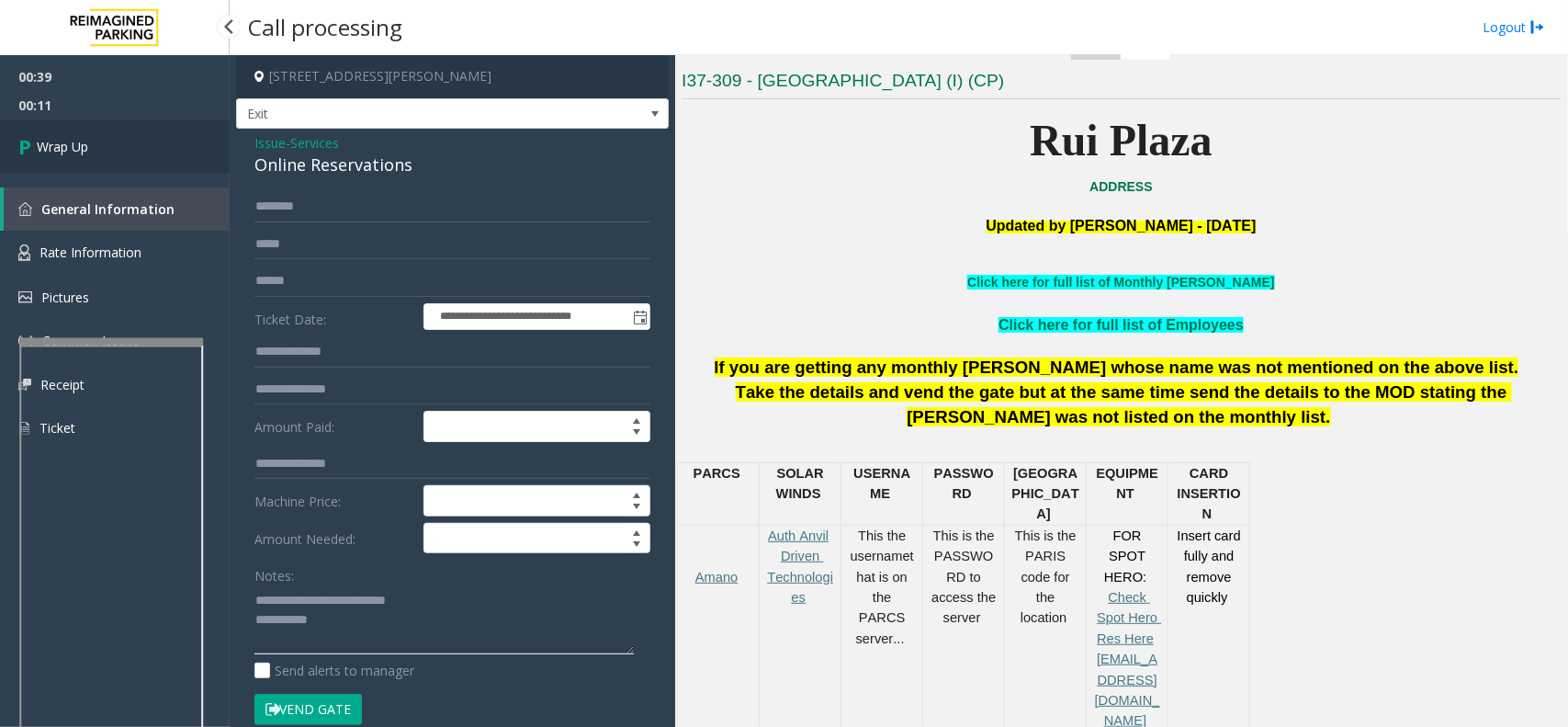 type on "**********" 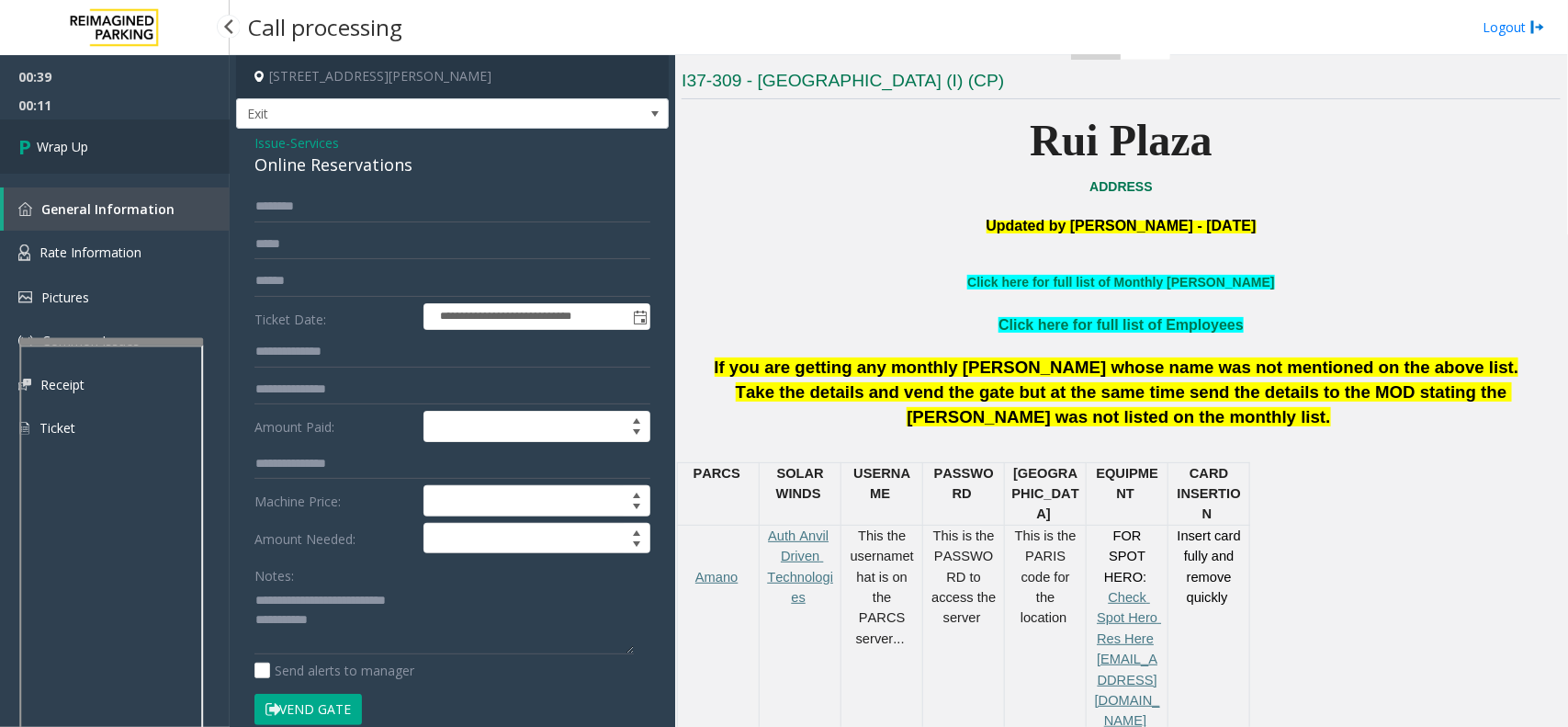 click on "Wrap Up" at bounding box center [115, 146] 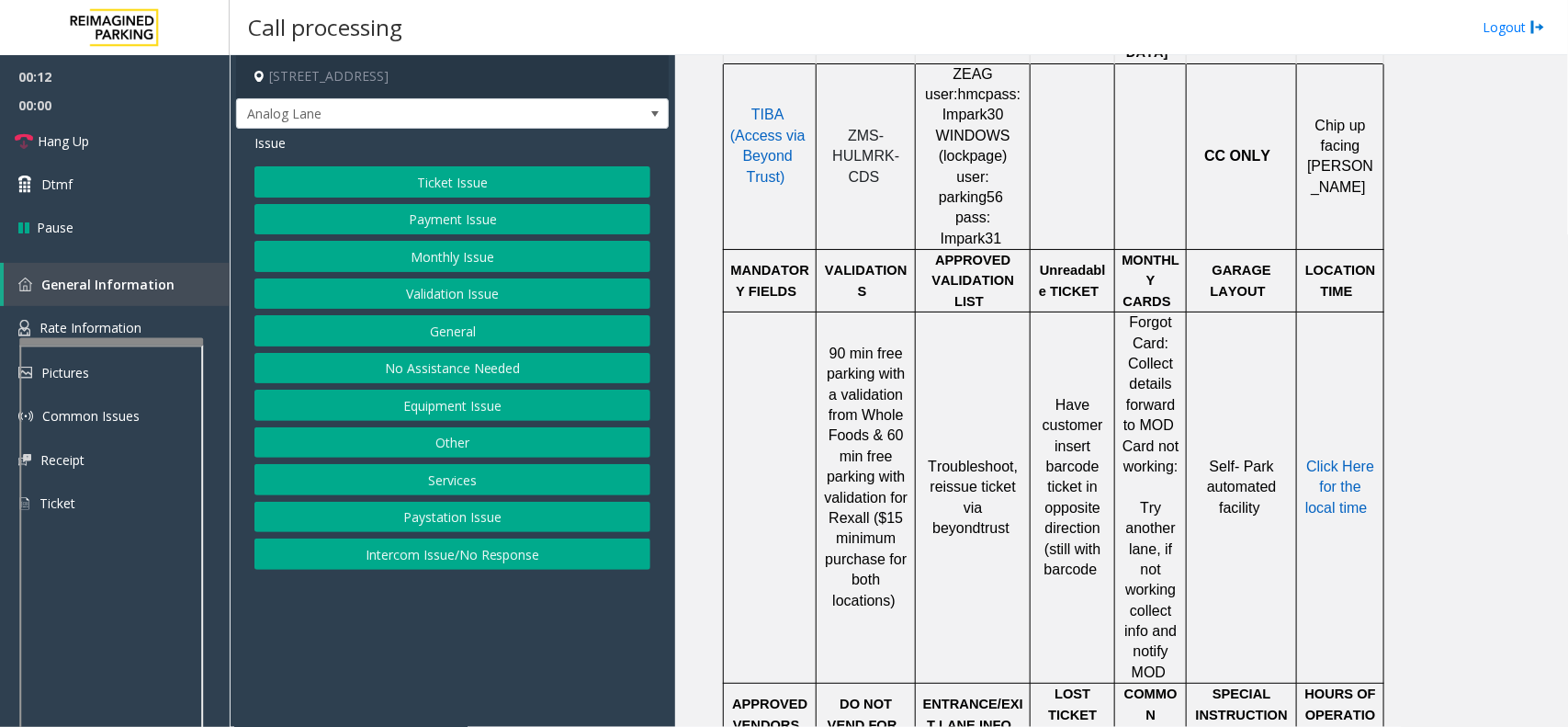 scroll, scrollTop: 1034, scrollLeft: 0, axis: vertical 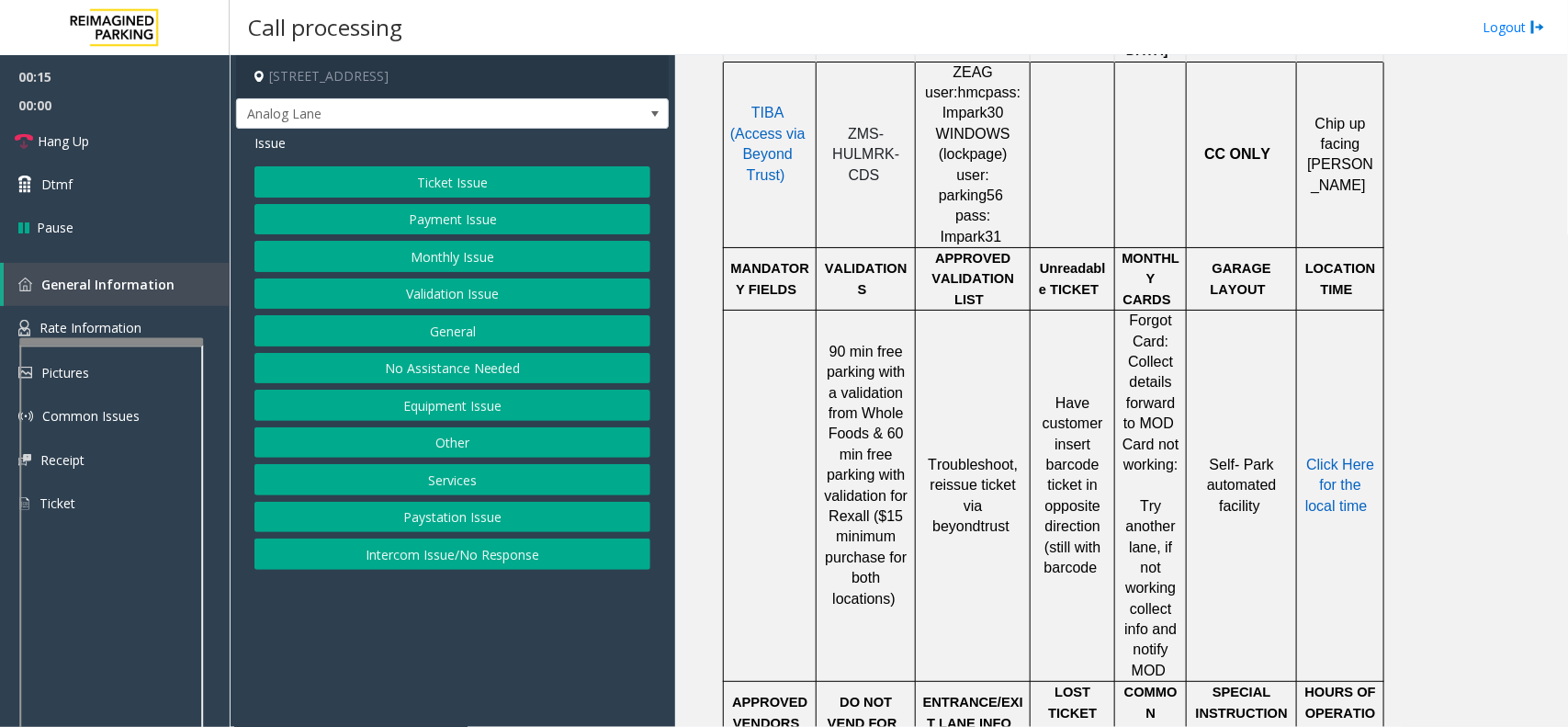 click on "Validation Issue" 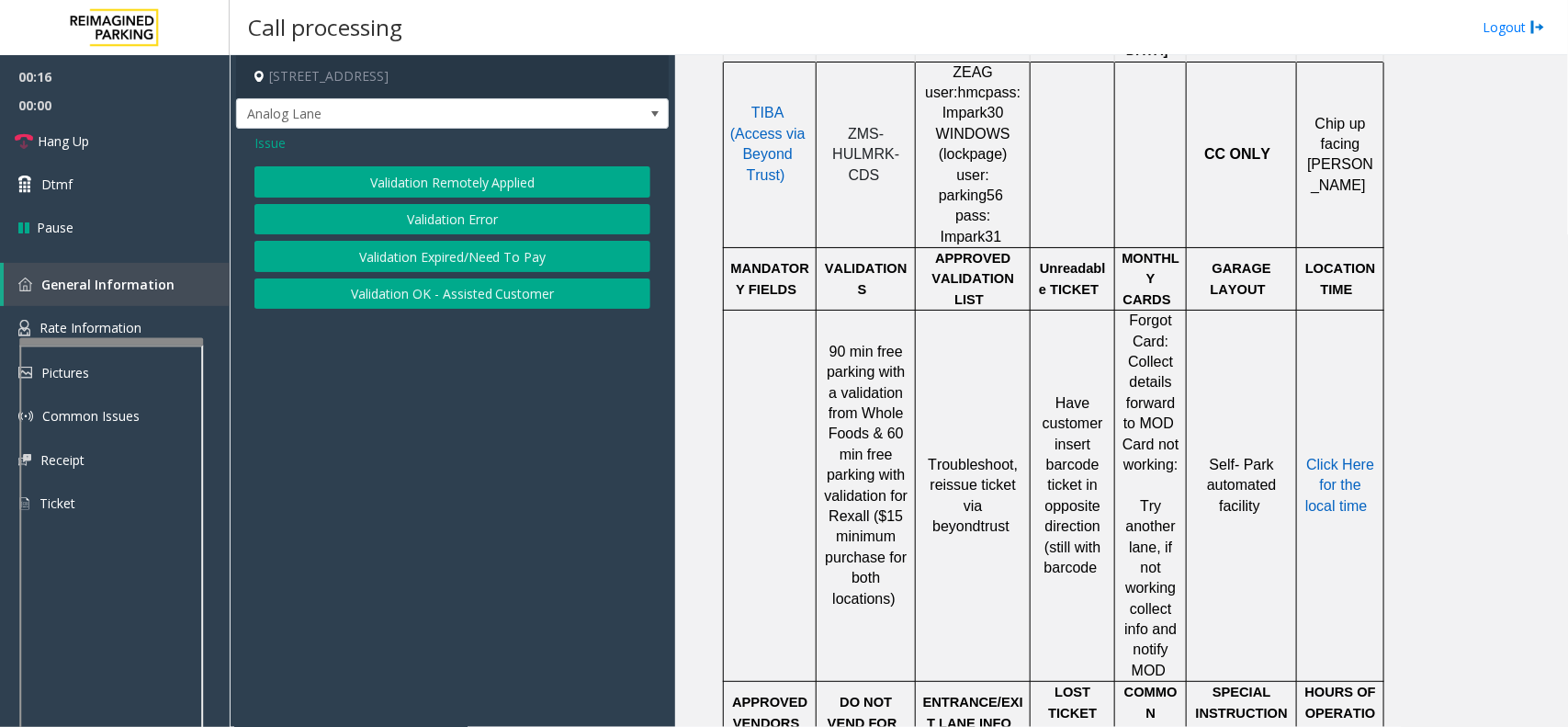 click on "Validation Error" 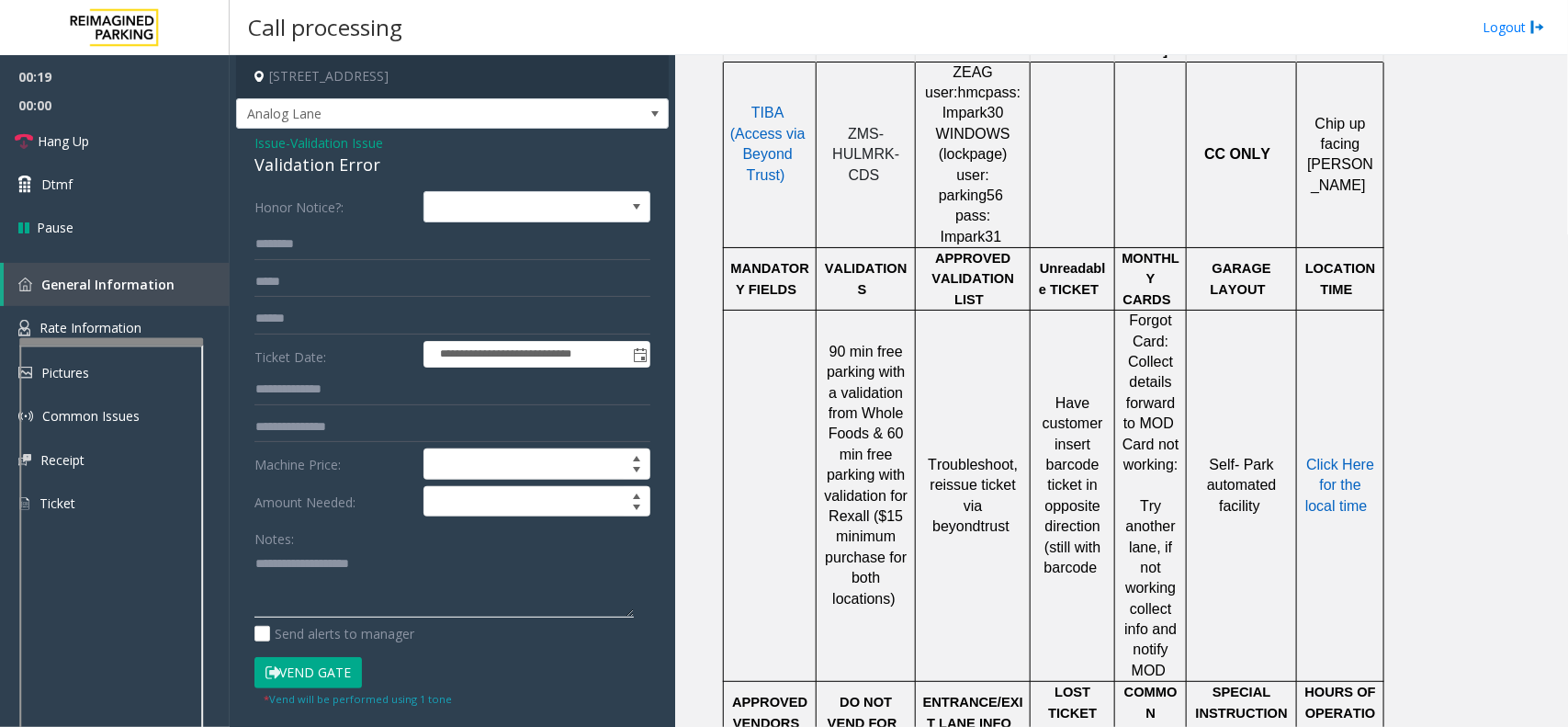 click 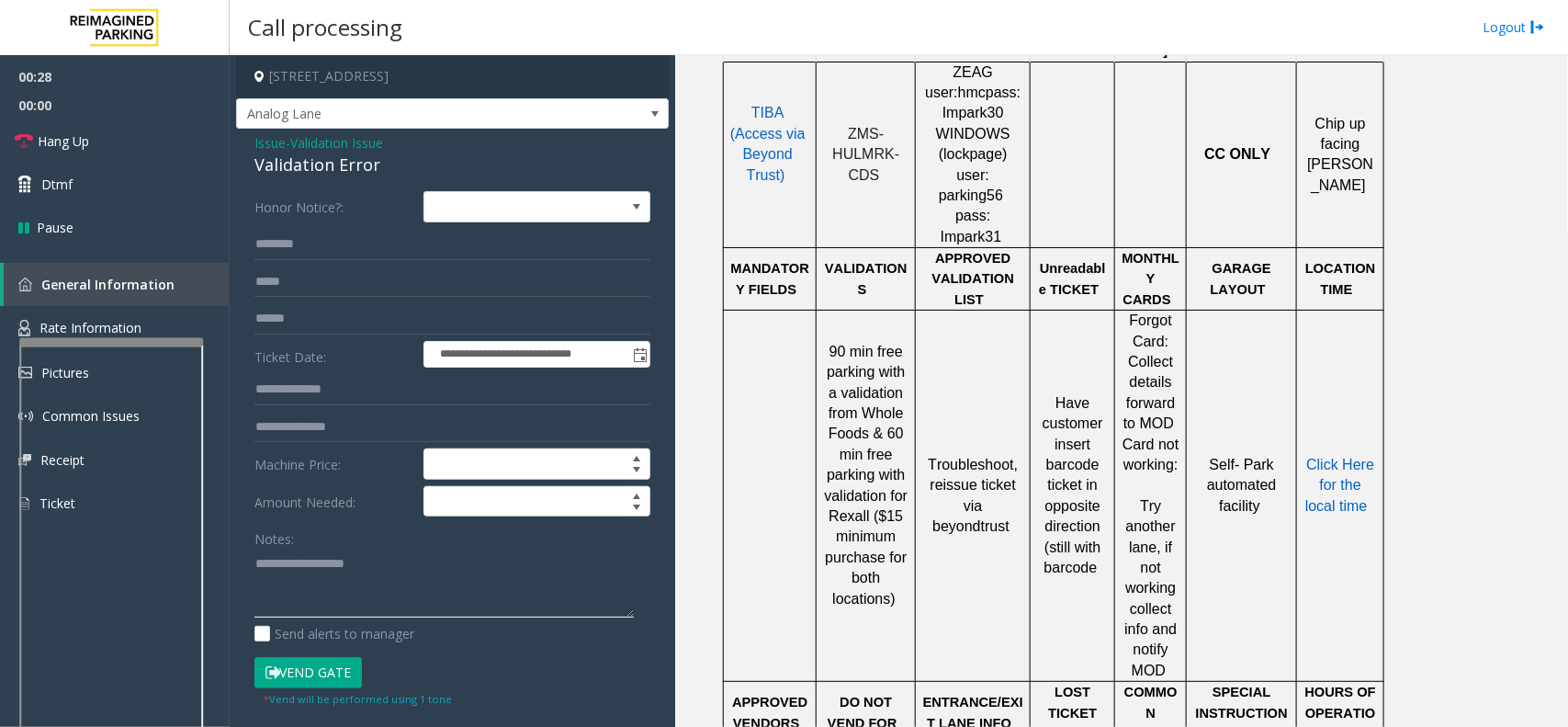 type on "**********" 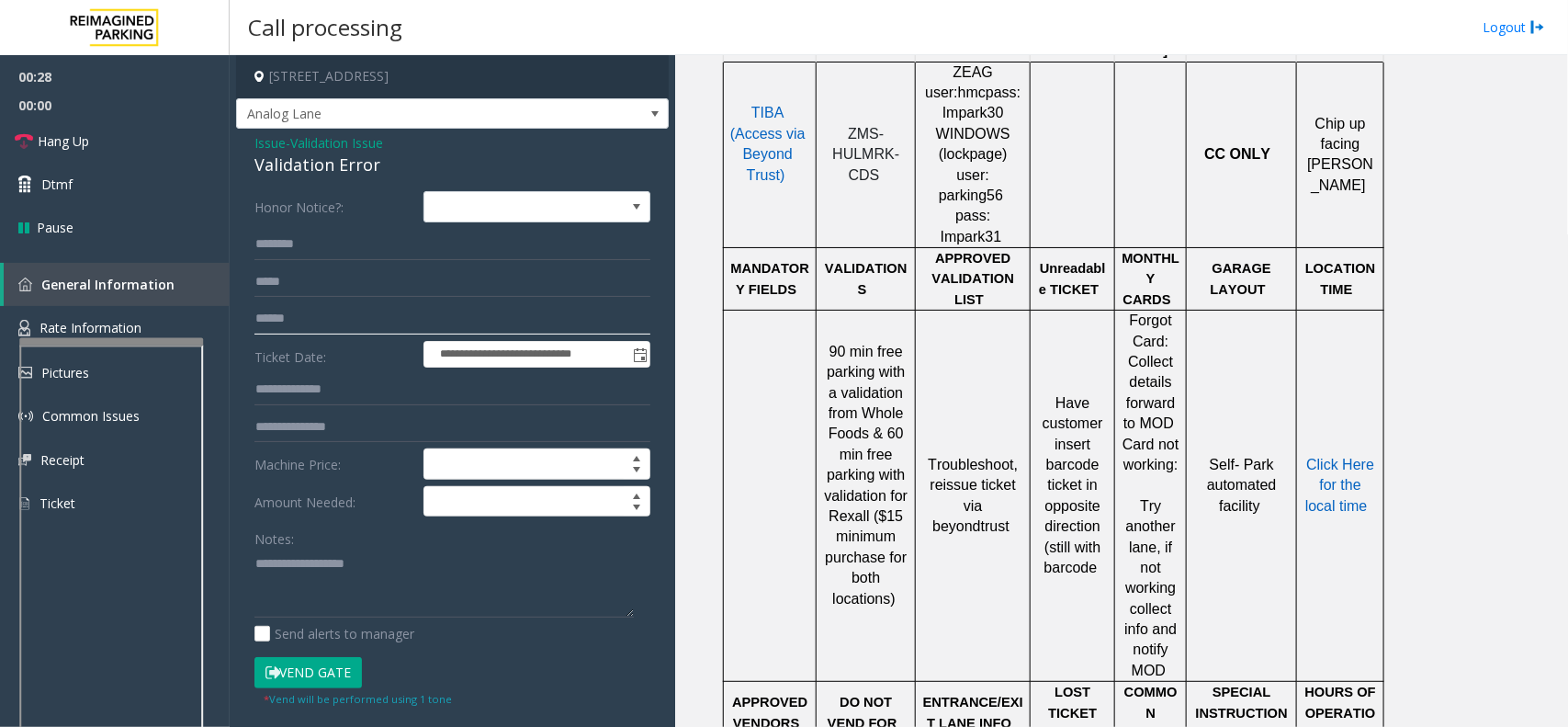click 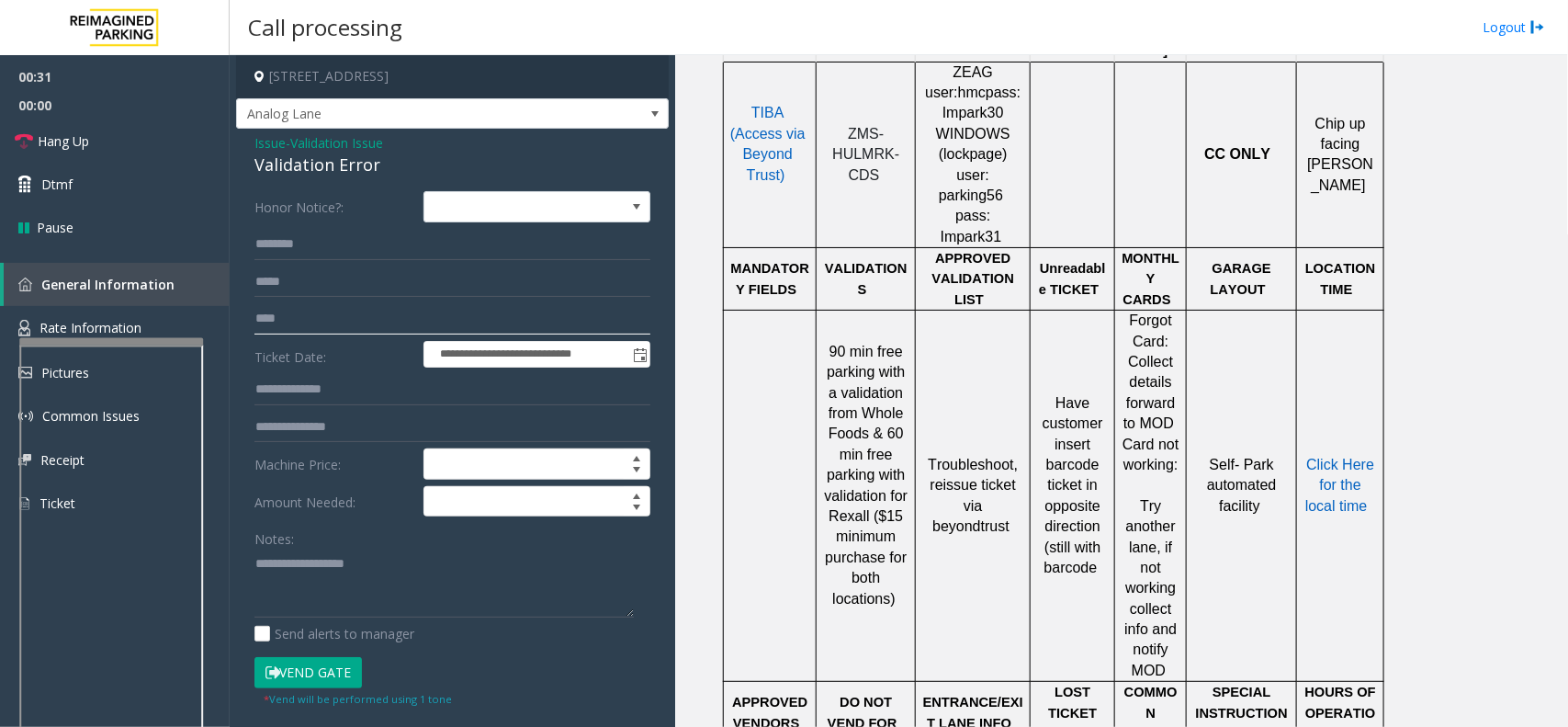 type on "****" 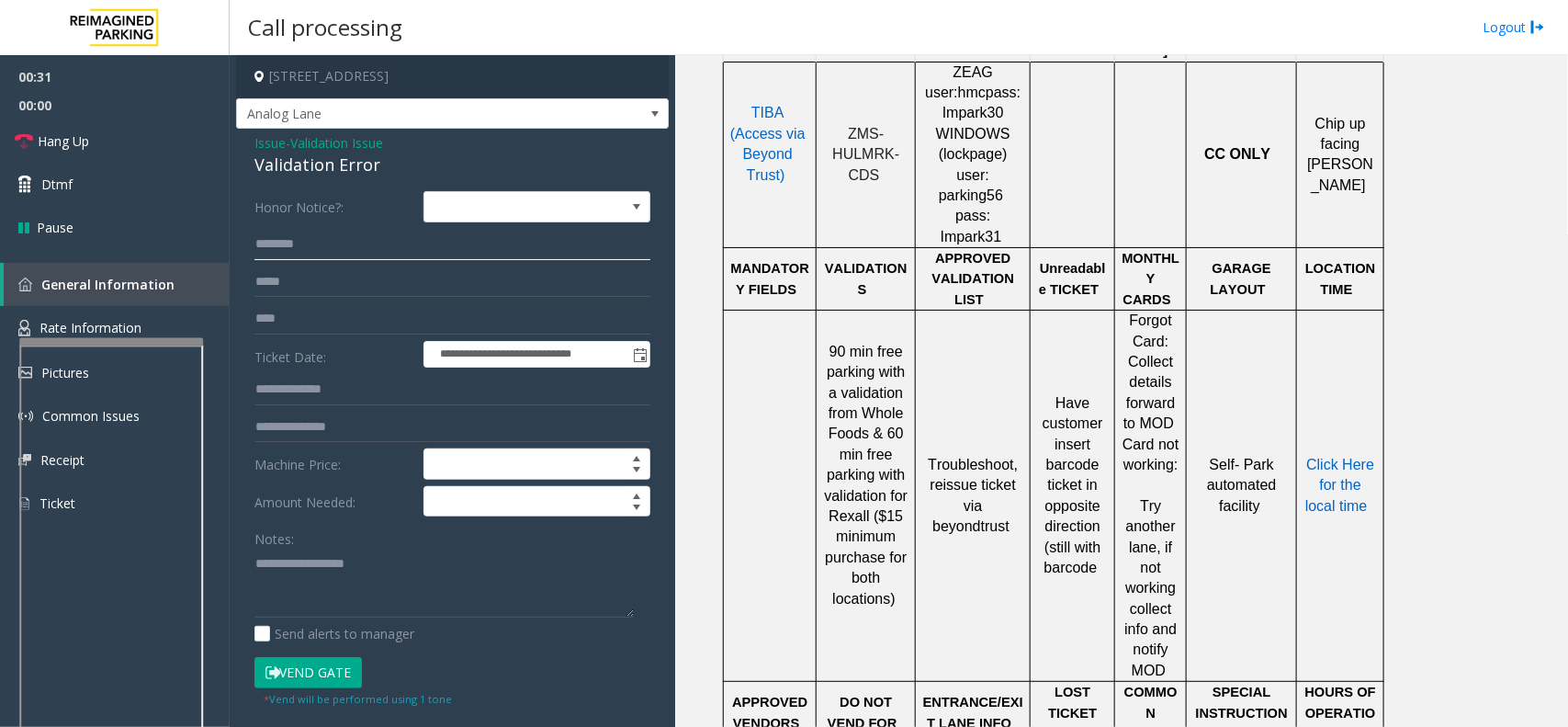 click 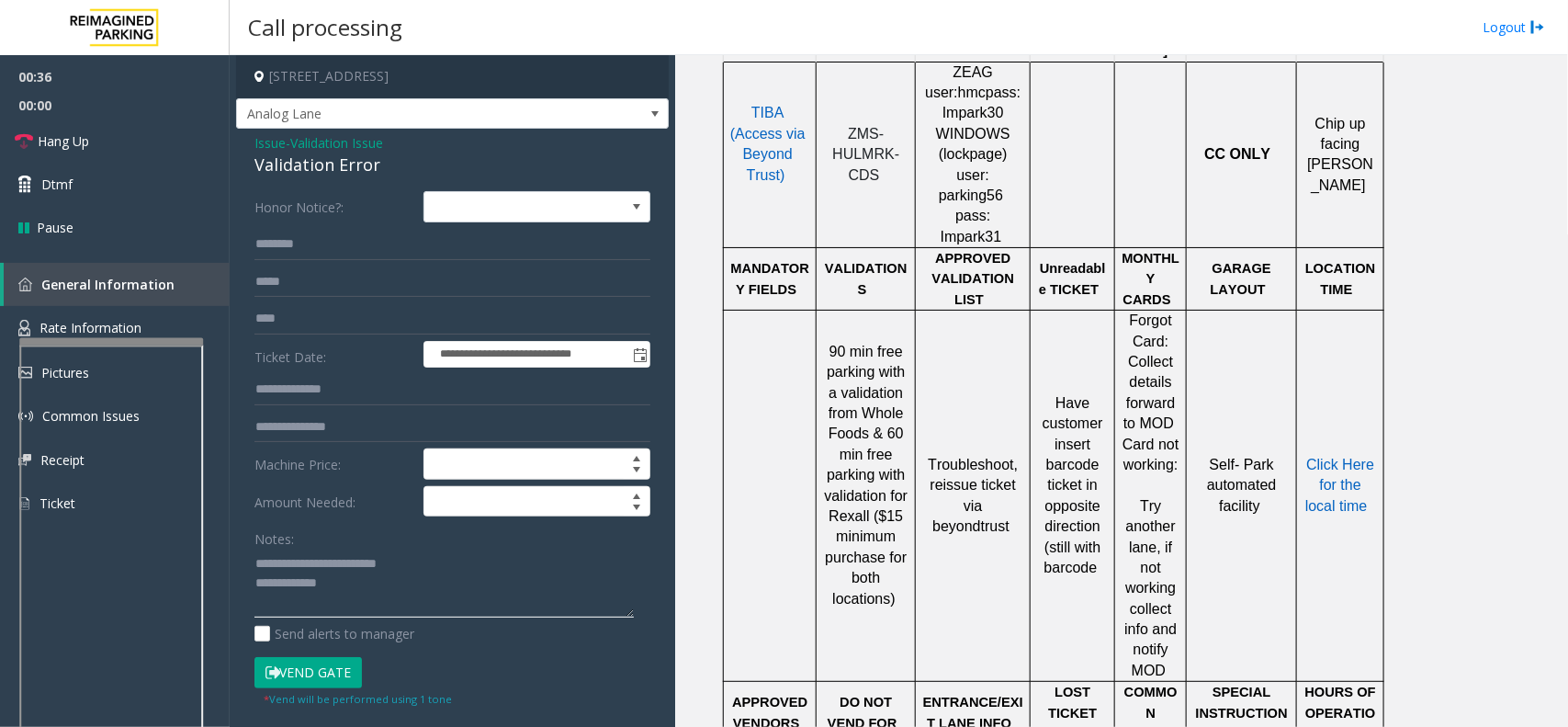 click 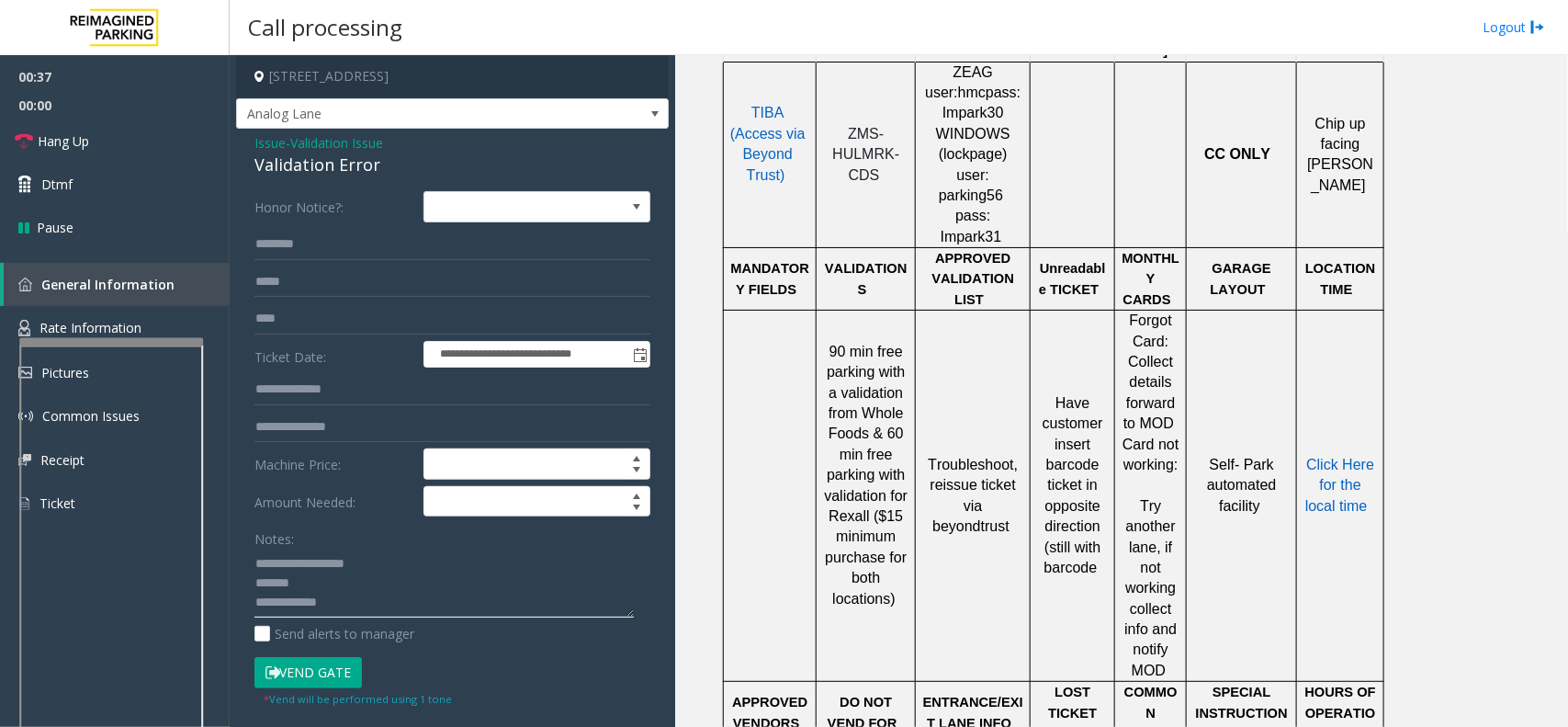 type on "**********" 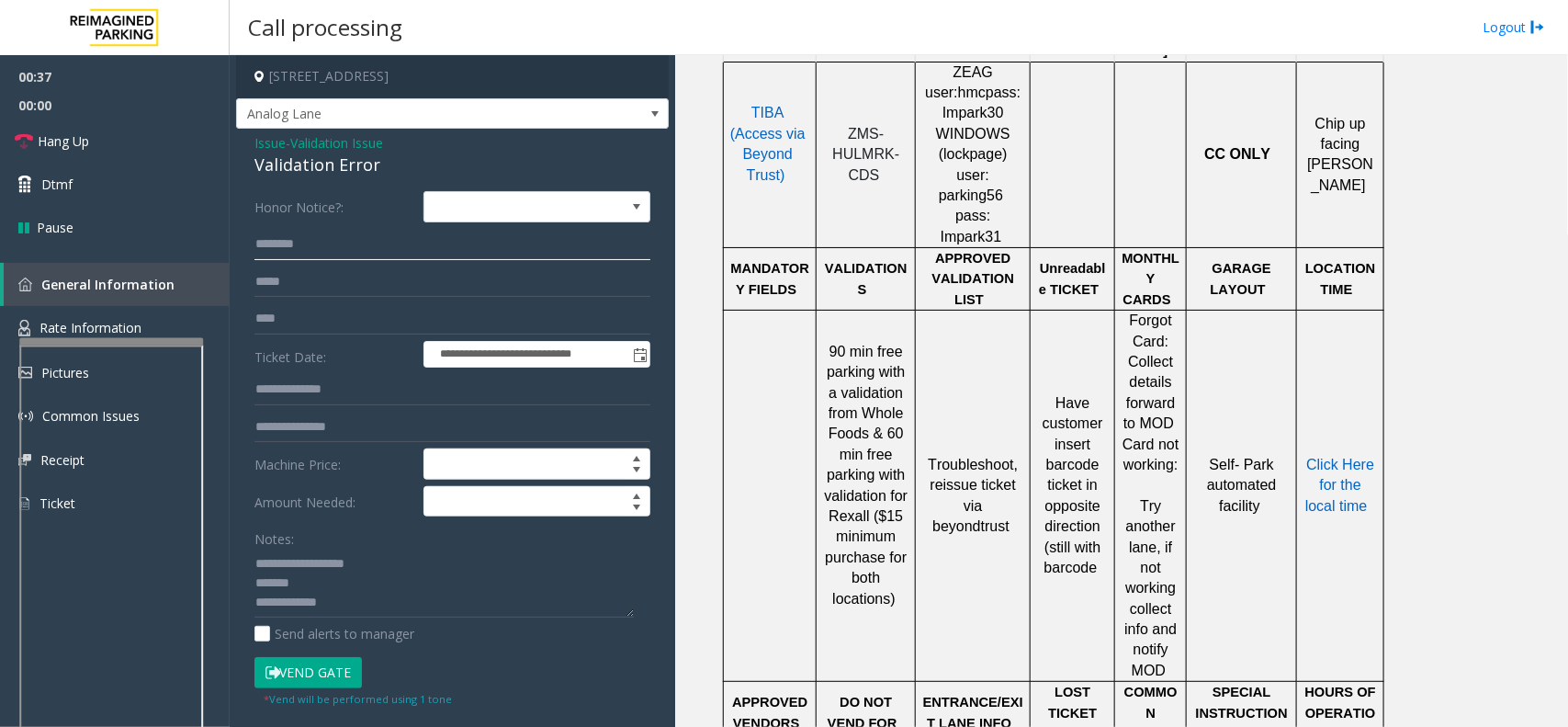 click 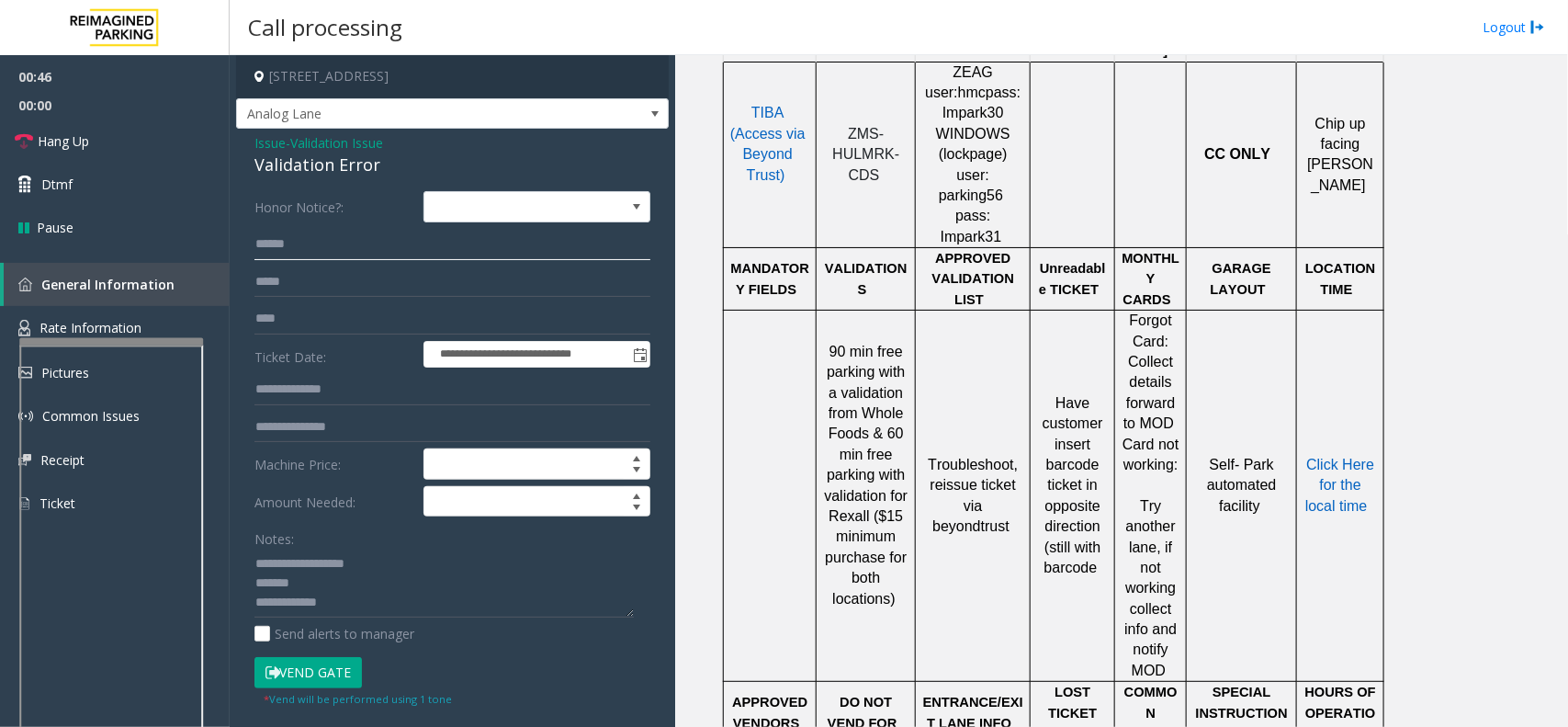type on "******" 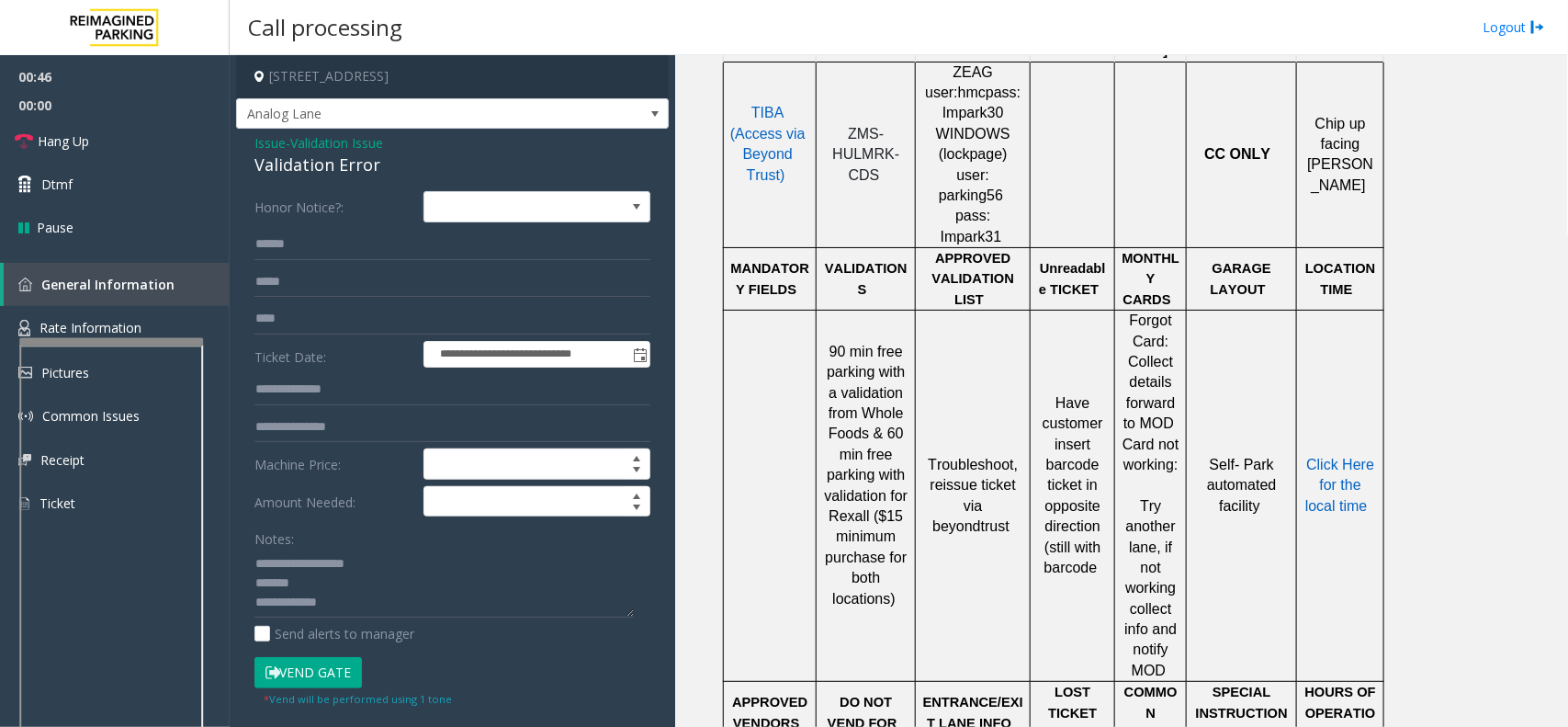 drag, startPoint x: 280, startPoint y: 244, endPoint x: 604, endPoint y: 263, distance: 324.55662 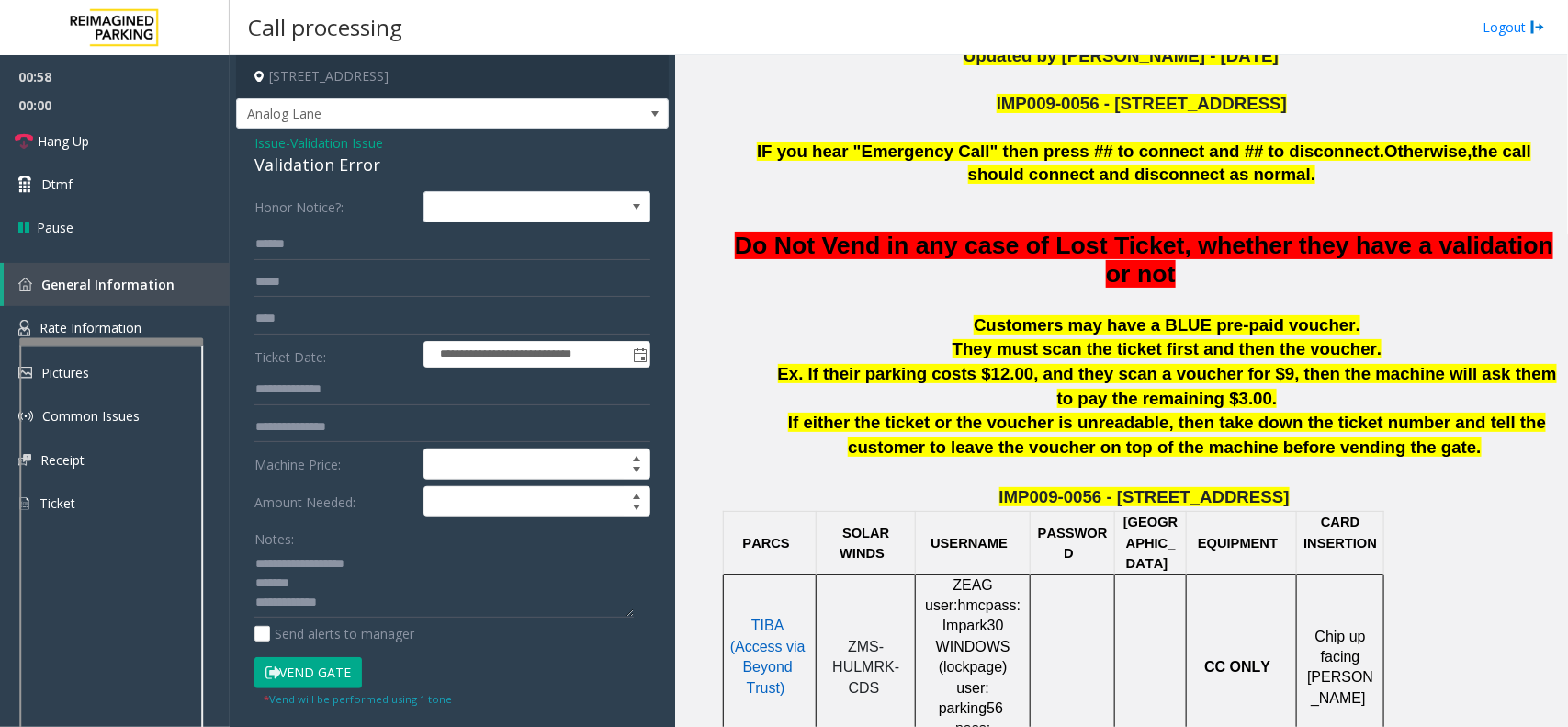 scroll, scrollTop: 460, scrollLeft: 0, axis: vertical 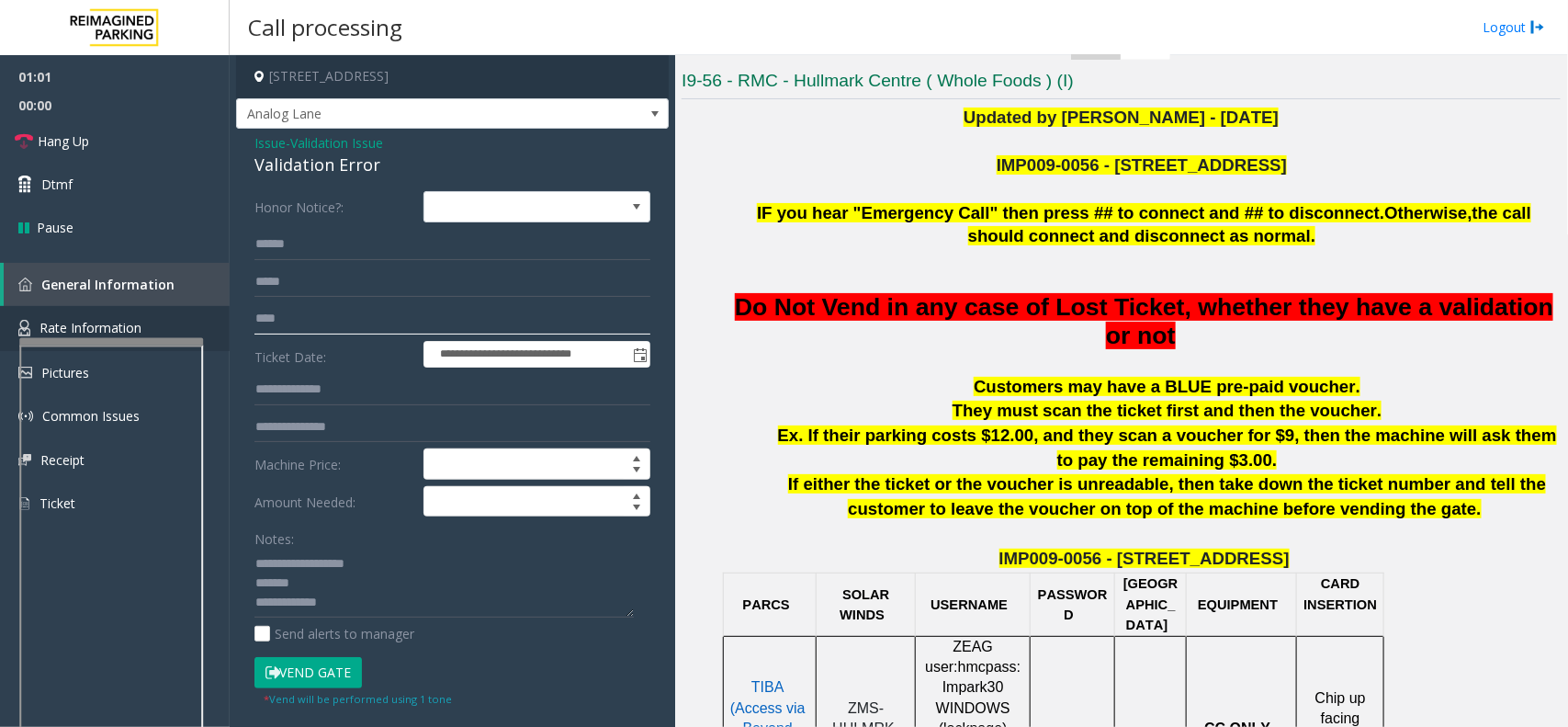 drag, startPoint x: 301, startPoint y: 326, endPoint x: 228, endPoint y: 319, distance: 73.335 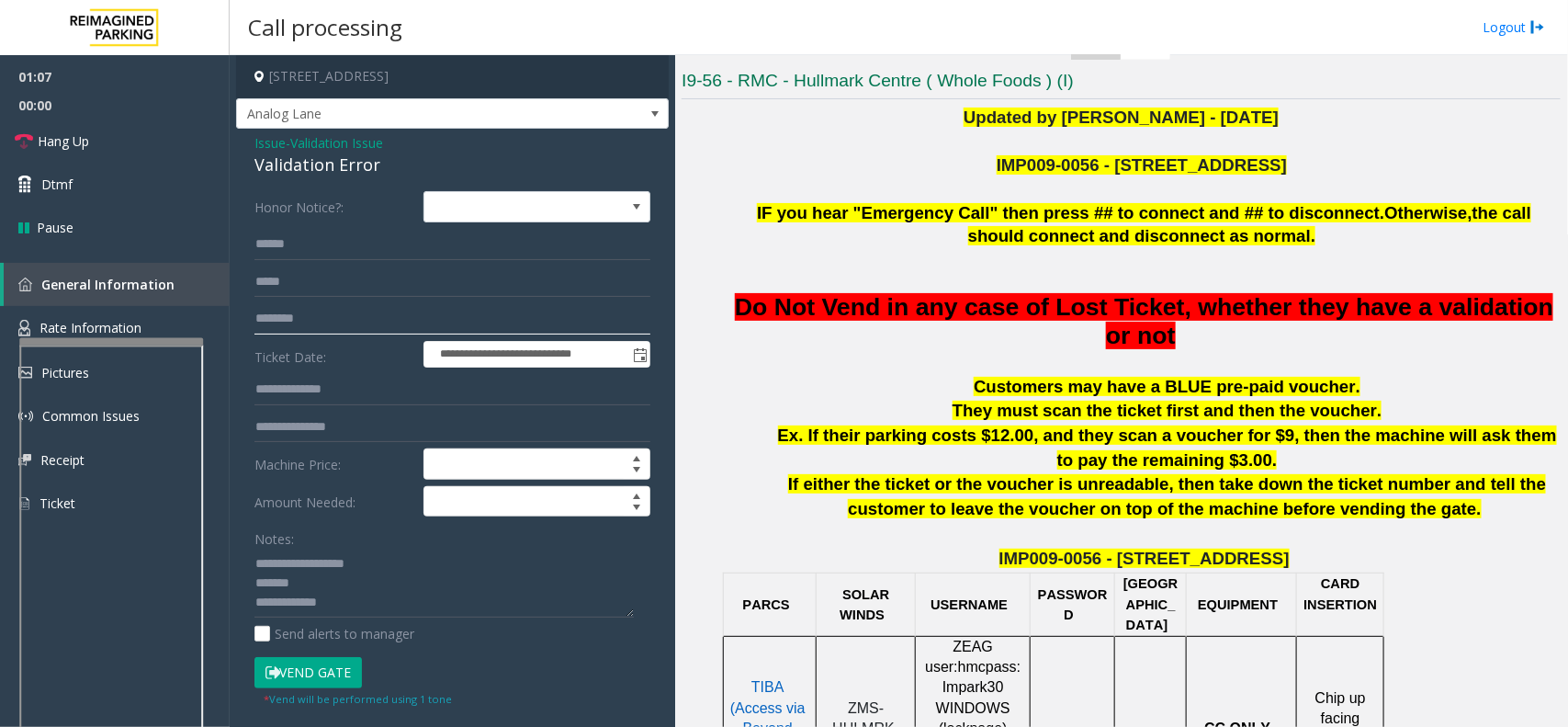 type on "********" 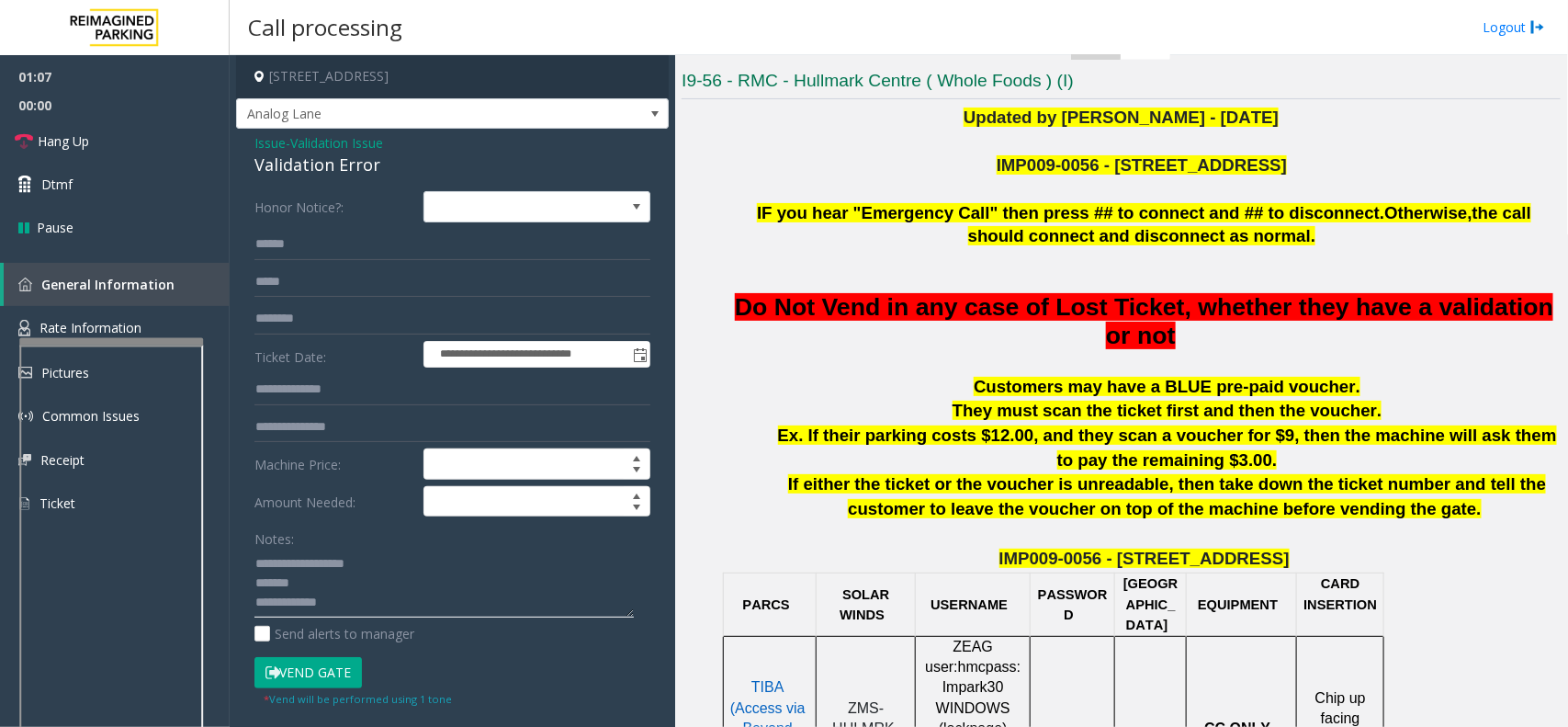 click 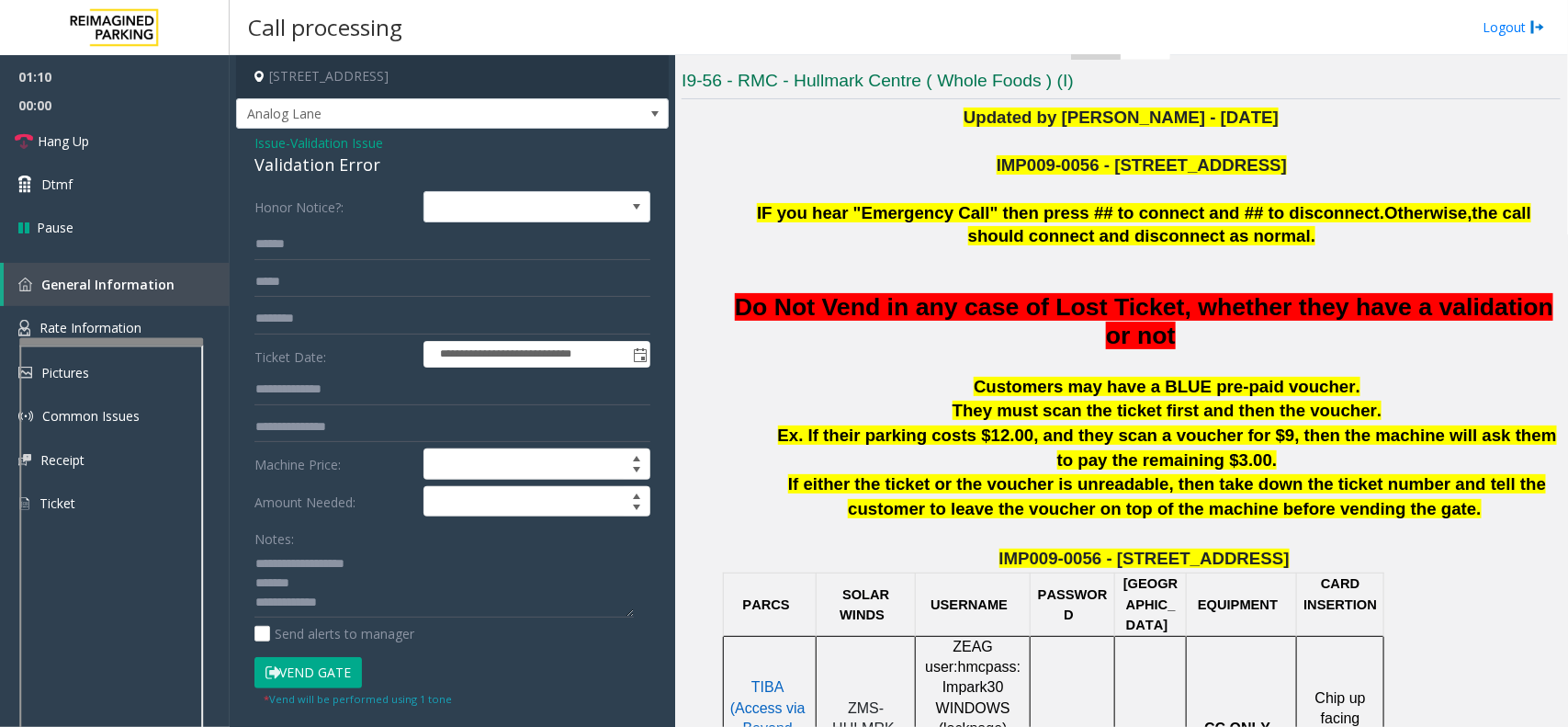 click on "Vend Gate" 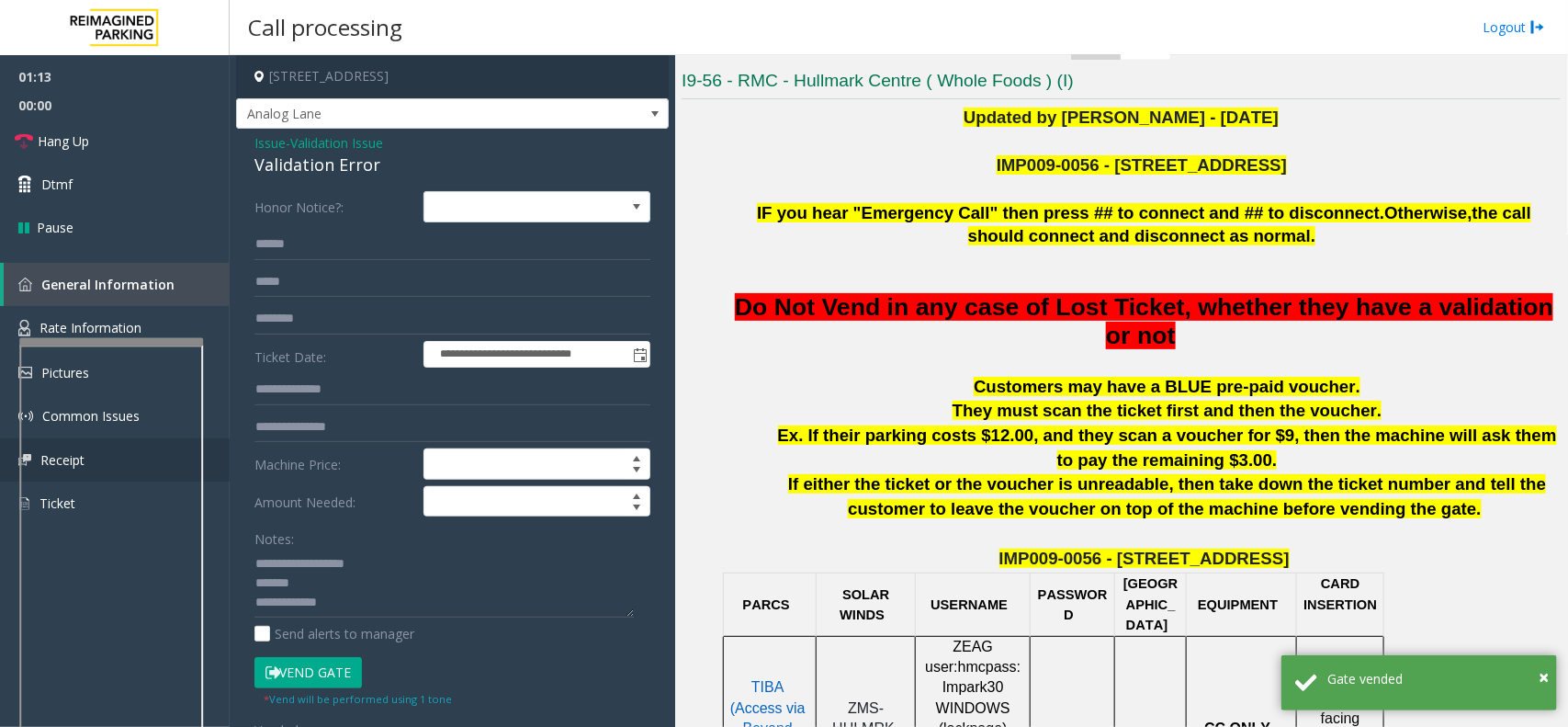 scroll, scrollTop: 19, scrollLeft: 0, axis: vertical 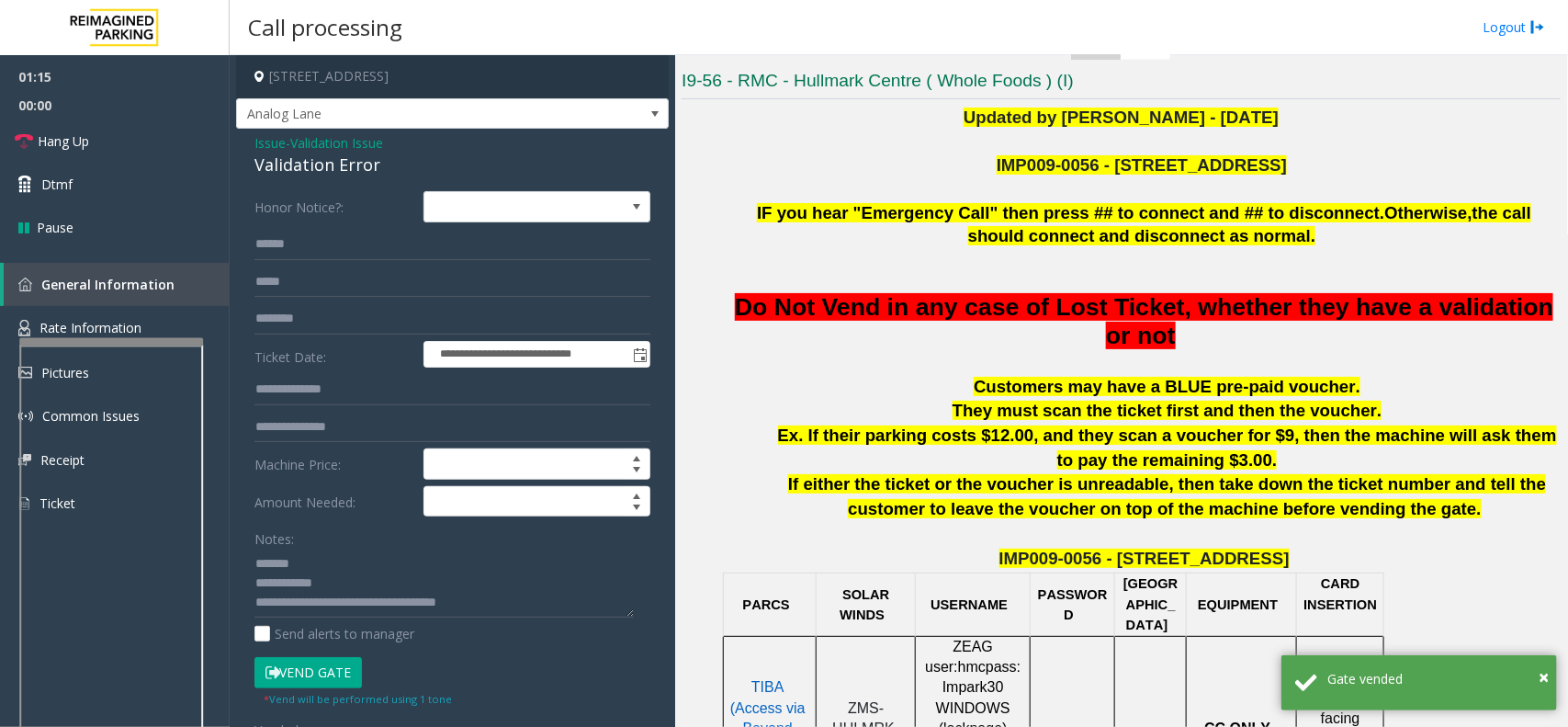click on "Validation Error" 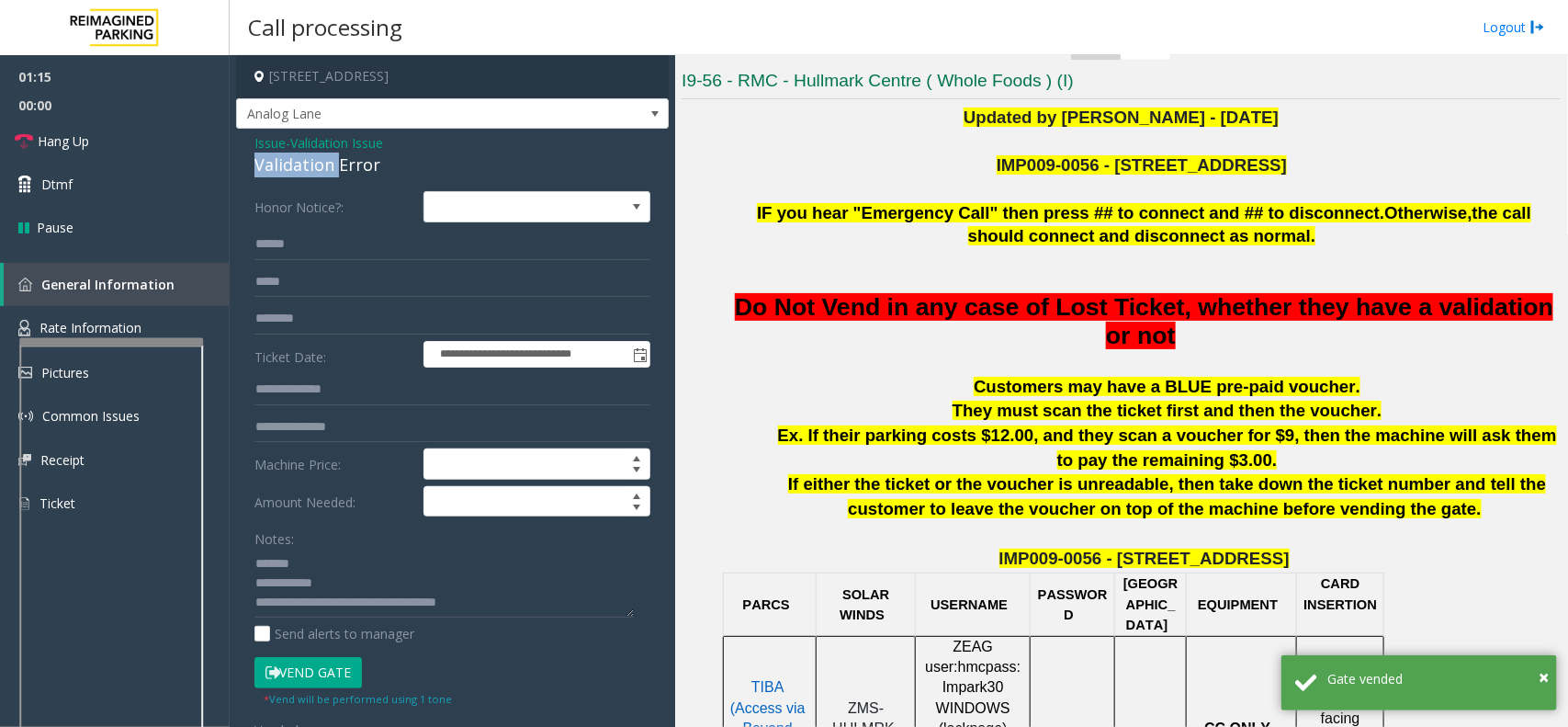 click on "Validation Error" 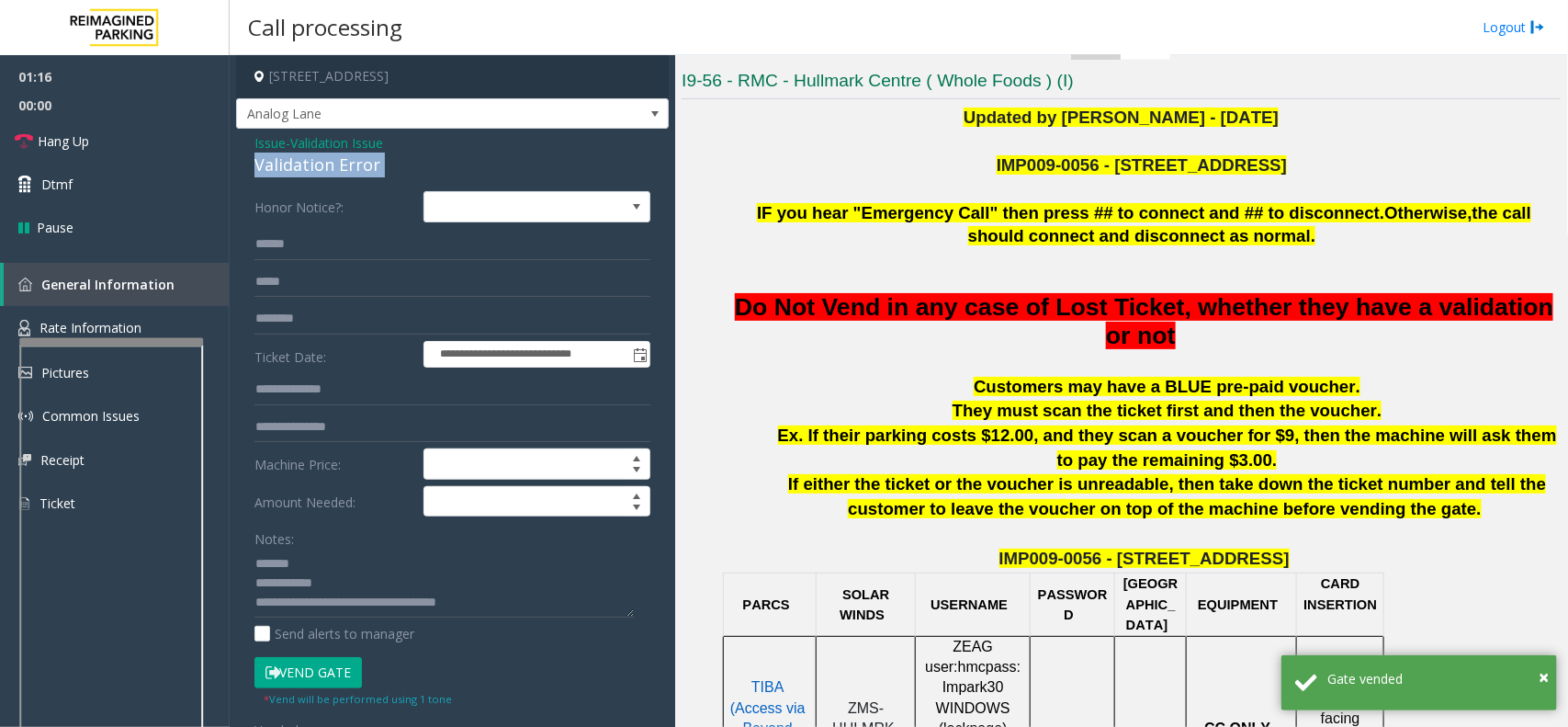 click on "Validation Error" 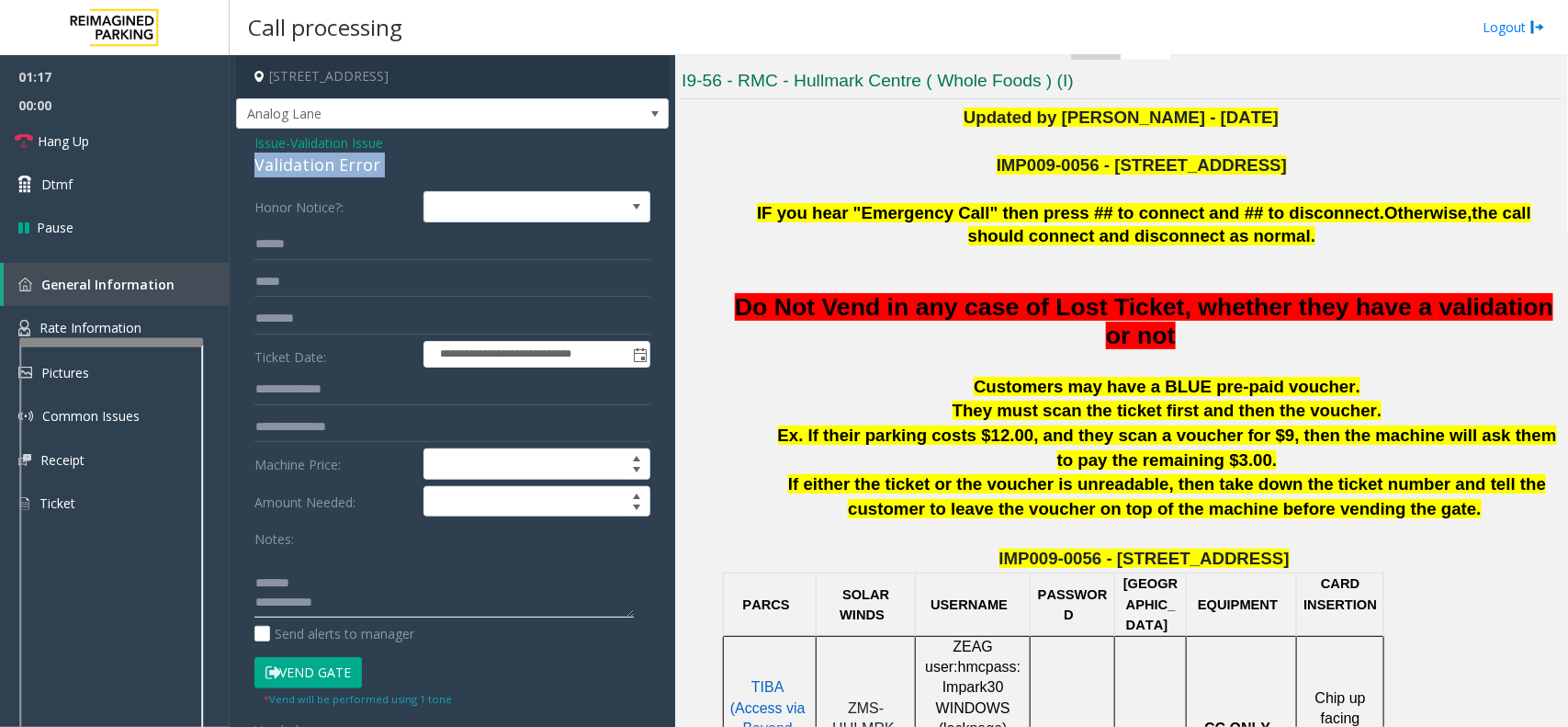 scroll, scrollTop: 0, scrollLeft: 0, axis: both 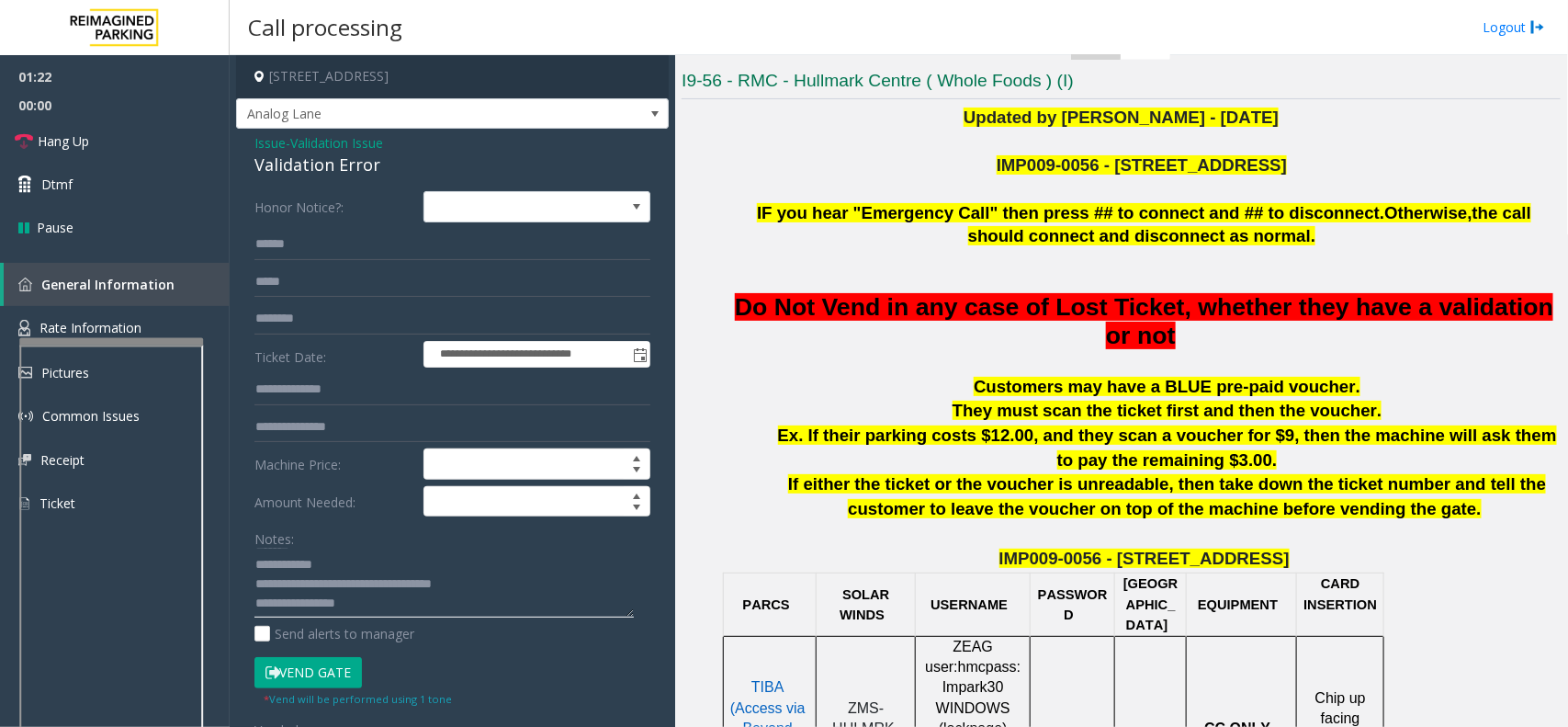drag, startPoint x: 333, startPoint y: 607, endPoint x: 350, endPoint y: 585, distance: 28 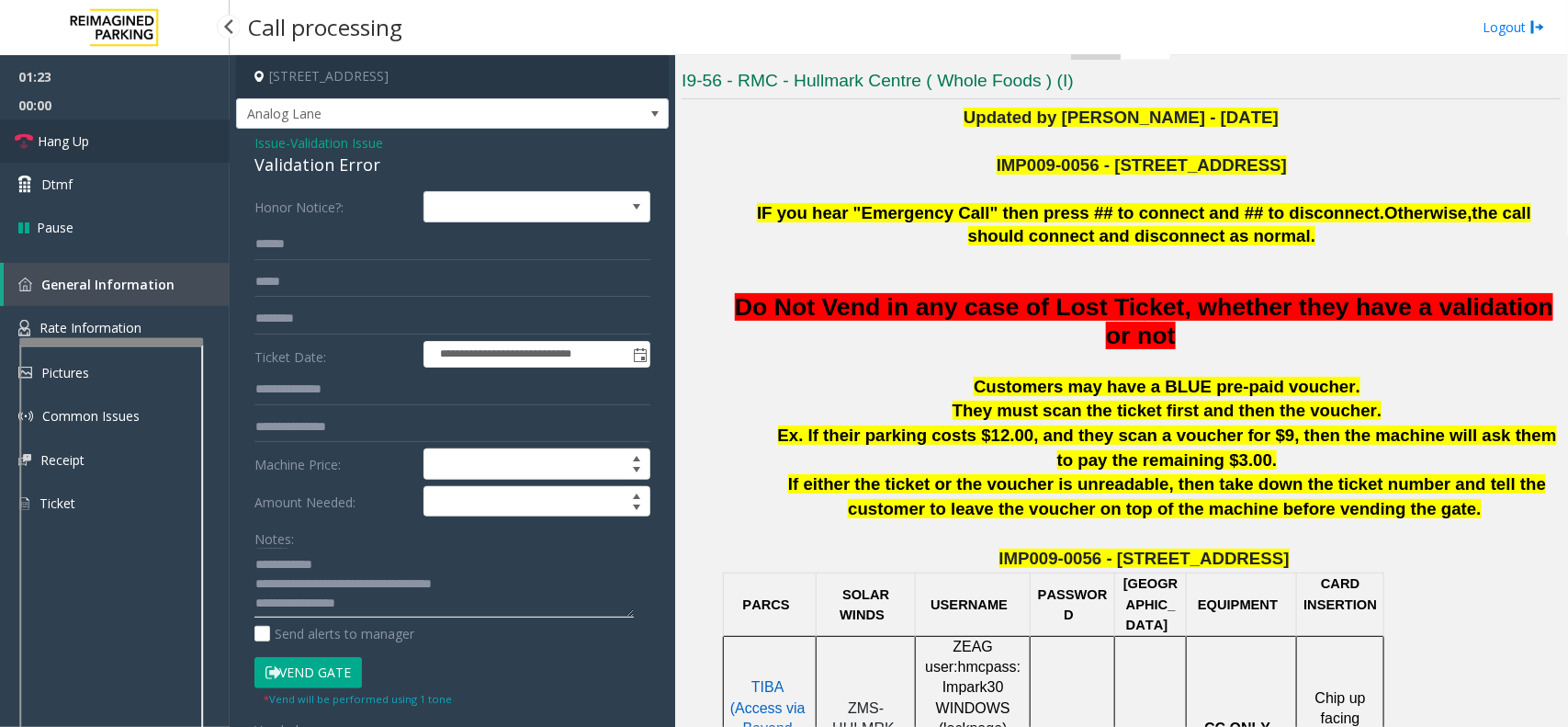 type on "**********" 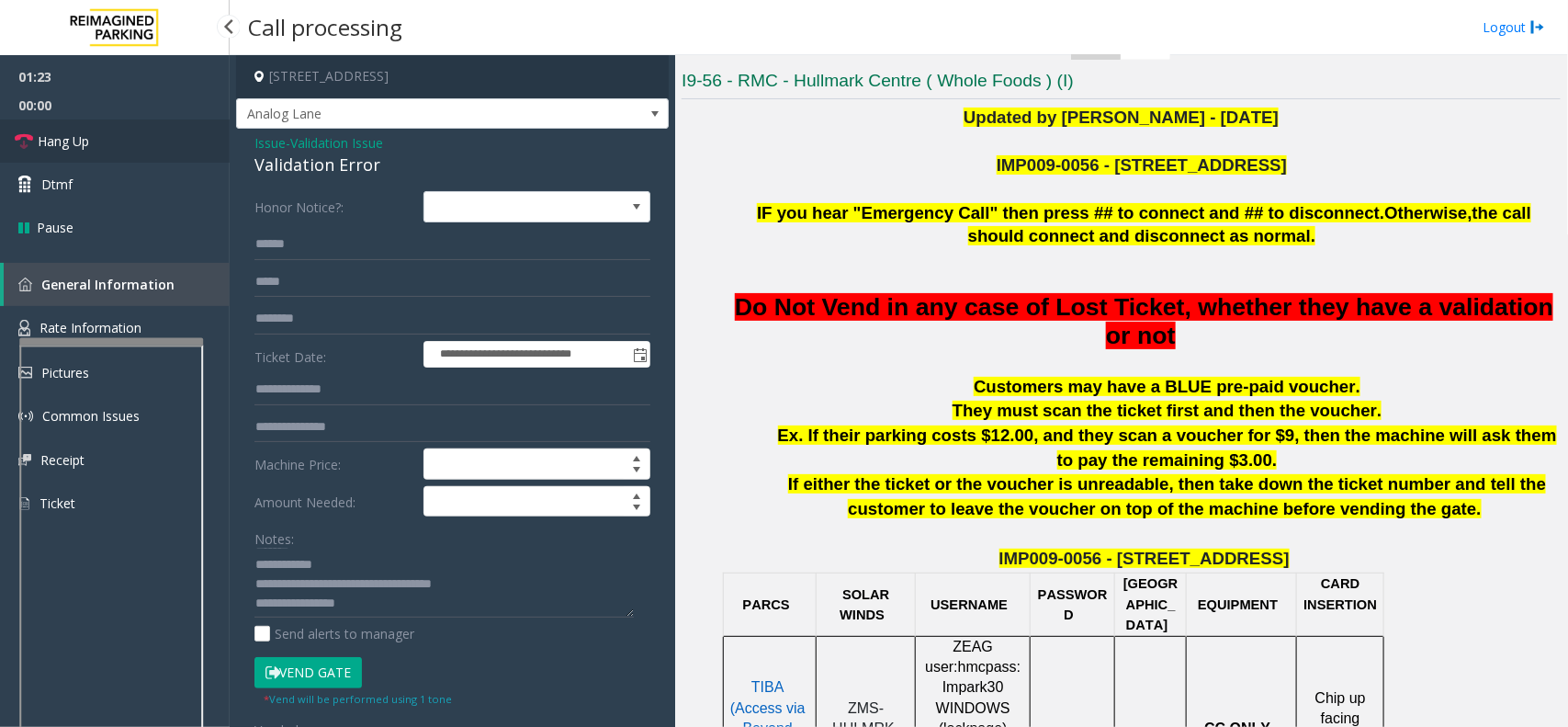 click on "Hang Up" at bounding box center [115, 141] 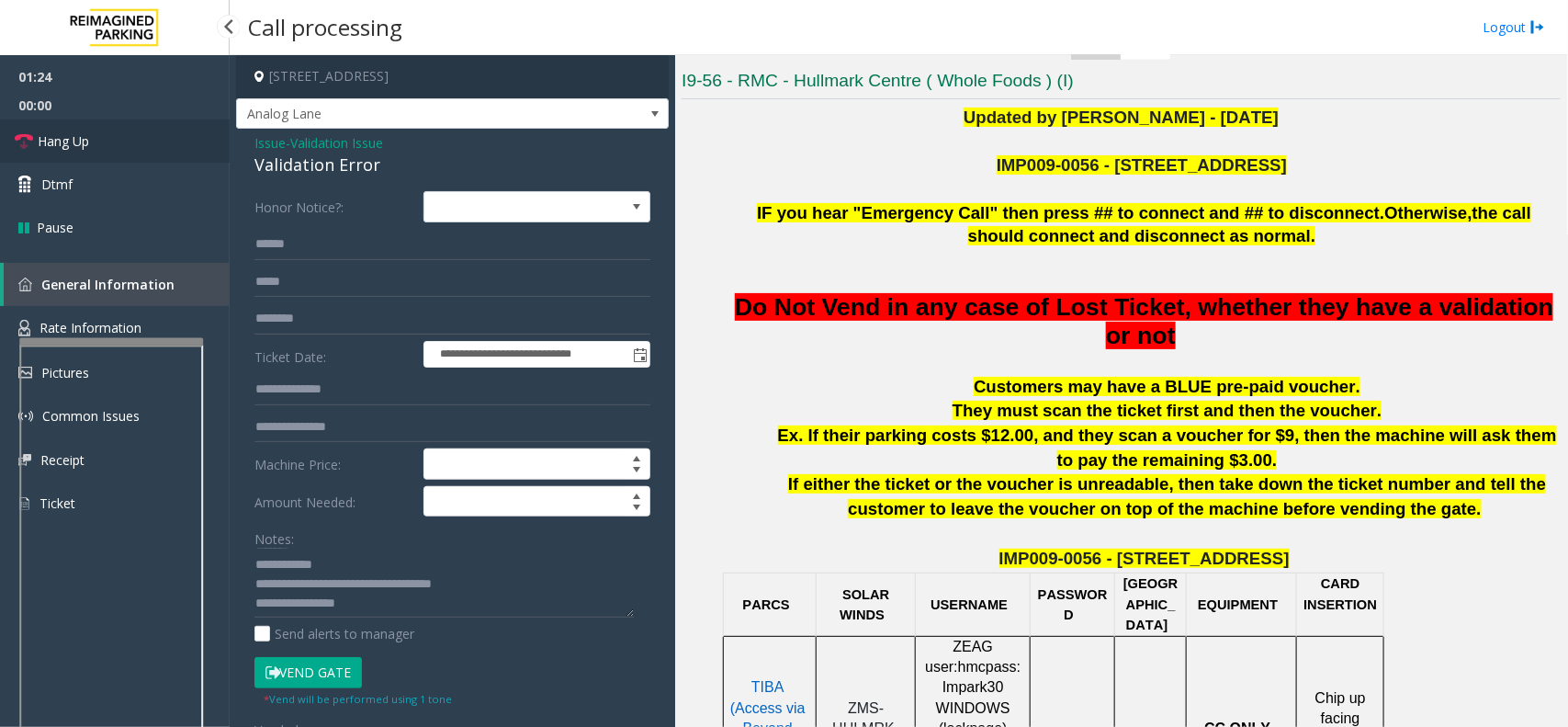 click on "Hang Up" at bounding box center (115, 141) 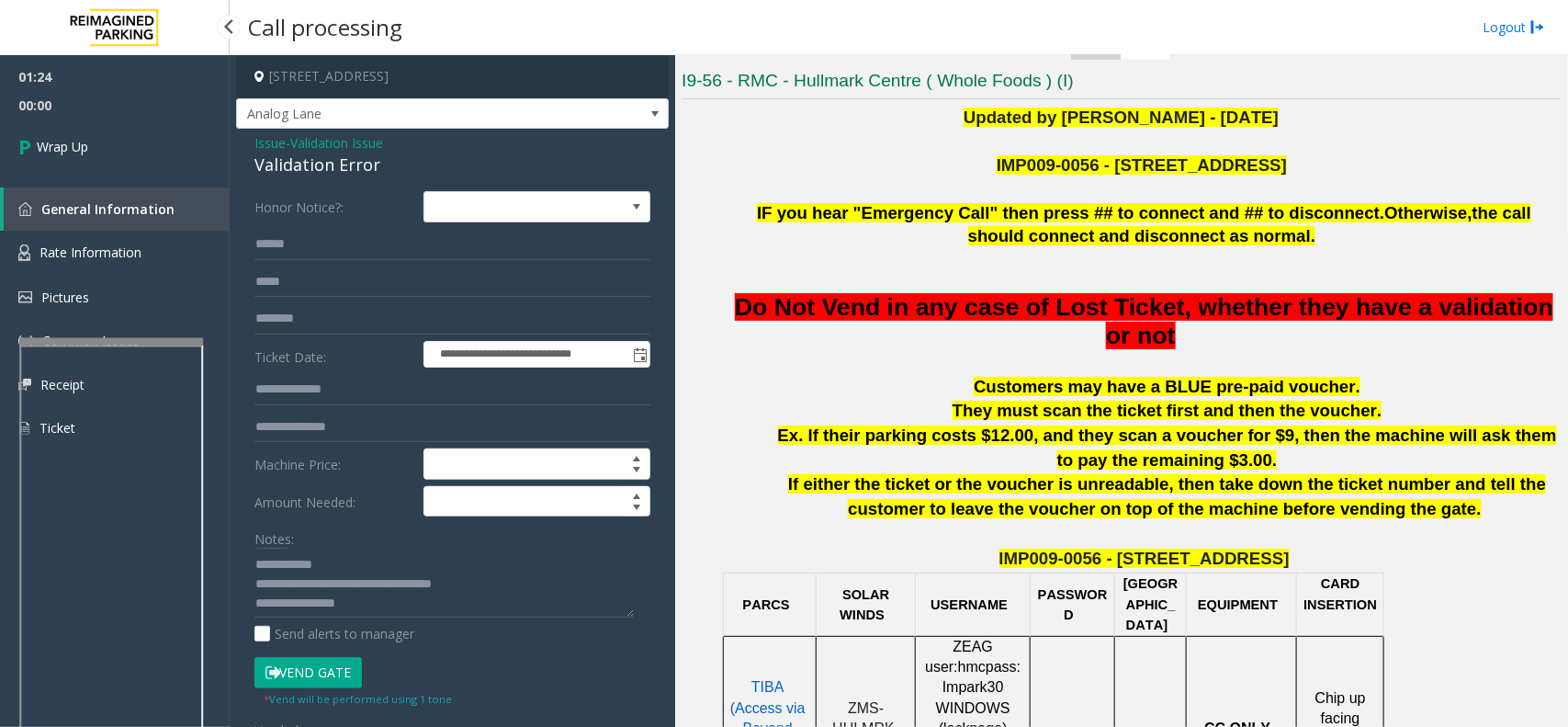 click on "01:24   00:00  Wrap Up" at bounding box center [115, 114] 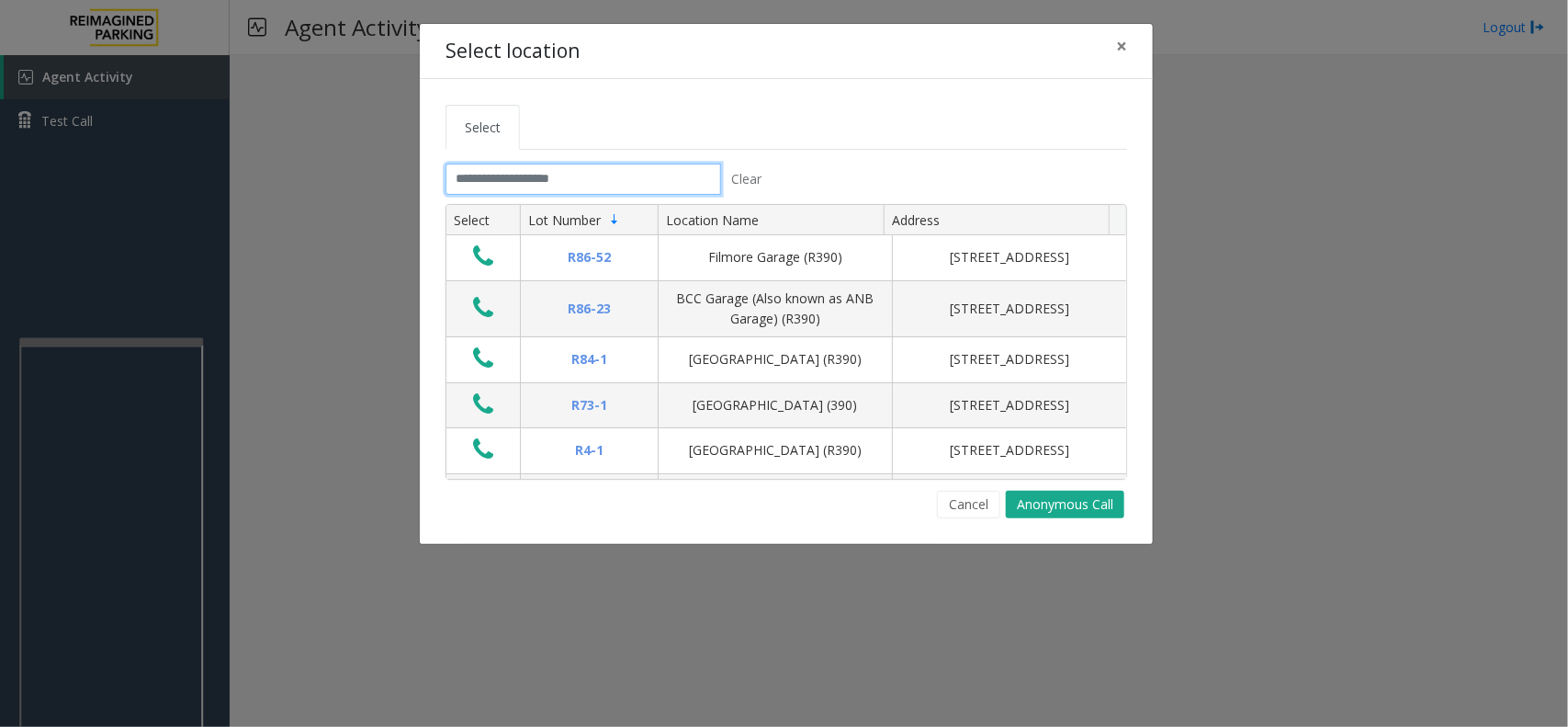 click 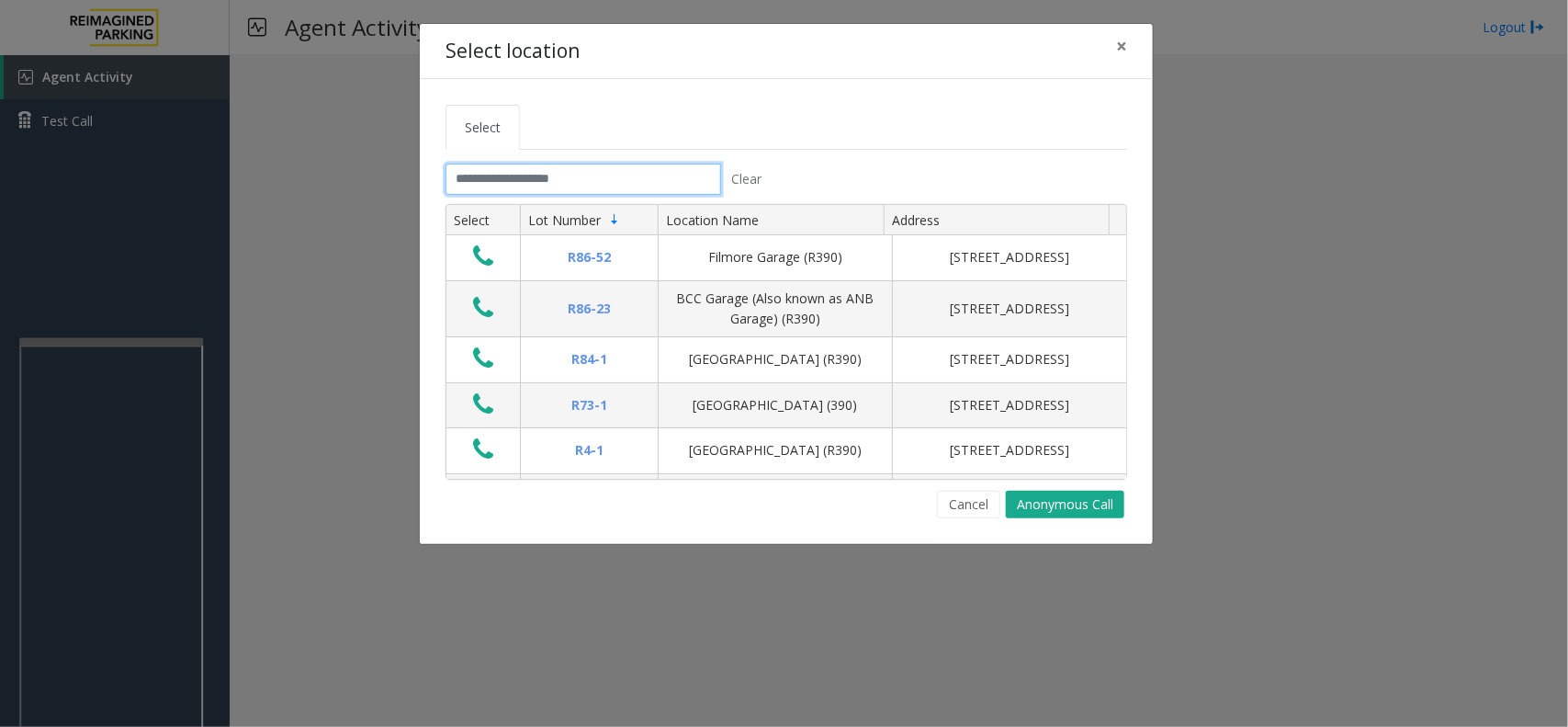 drag, startPoint x: 517, startPoint y: 191, endPoint x: 604, endPoint y: 194, distance: 87.05171 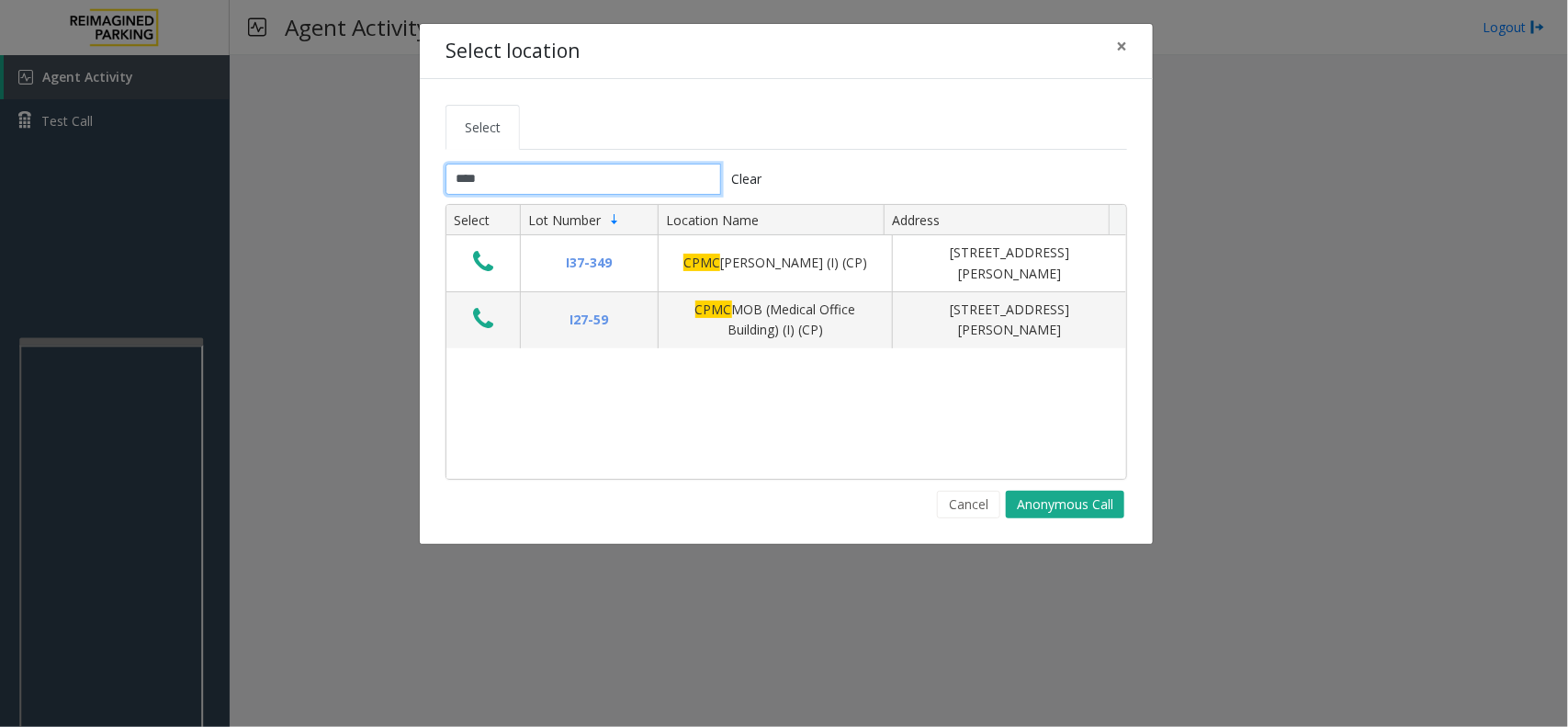 type on "****" 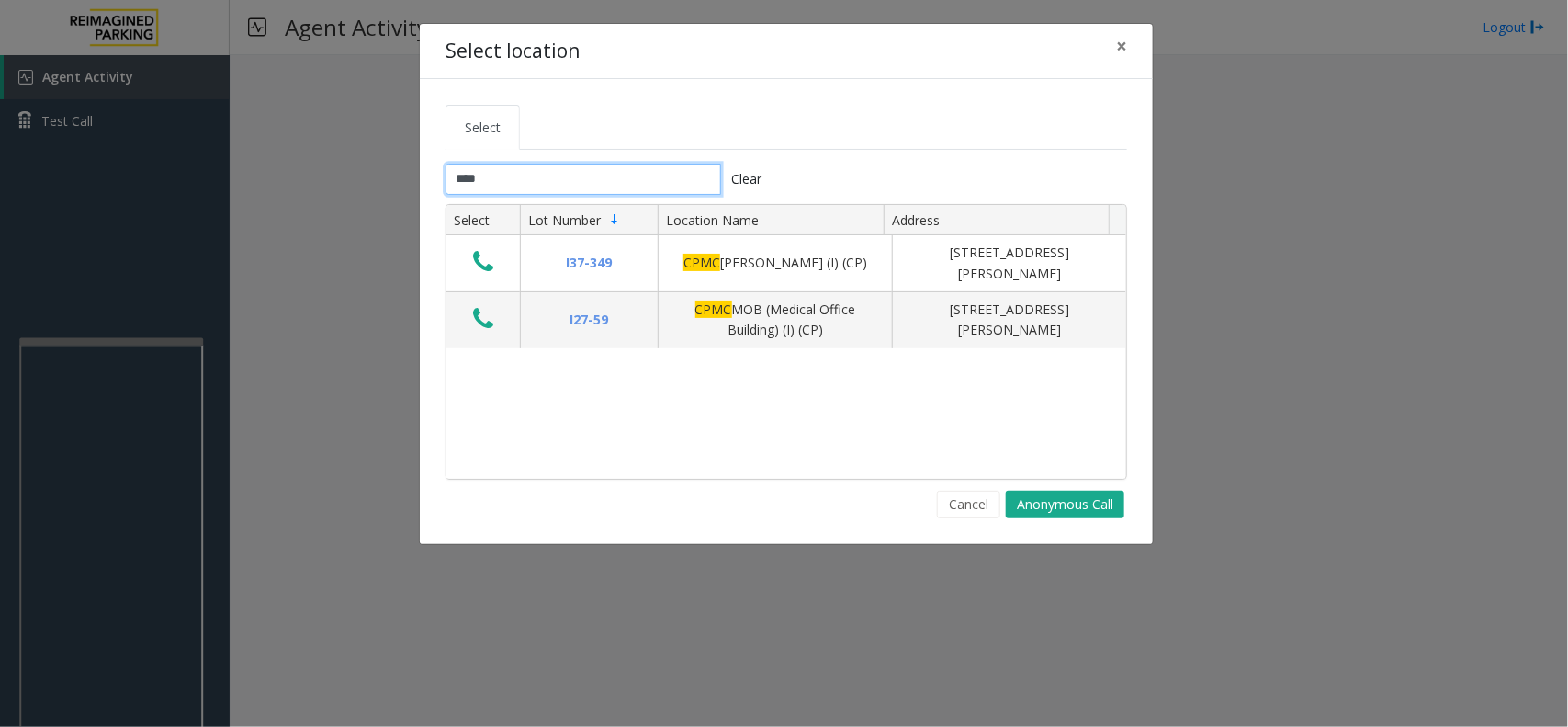 drag, startPoint x: 604, startPoint y: 190, endPoint x: 400, endPoint y: 172, distance: 204.79258 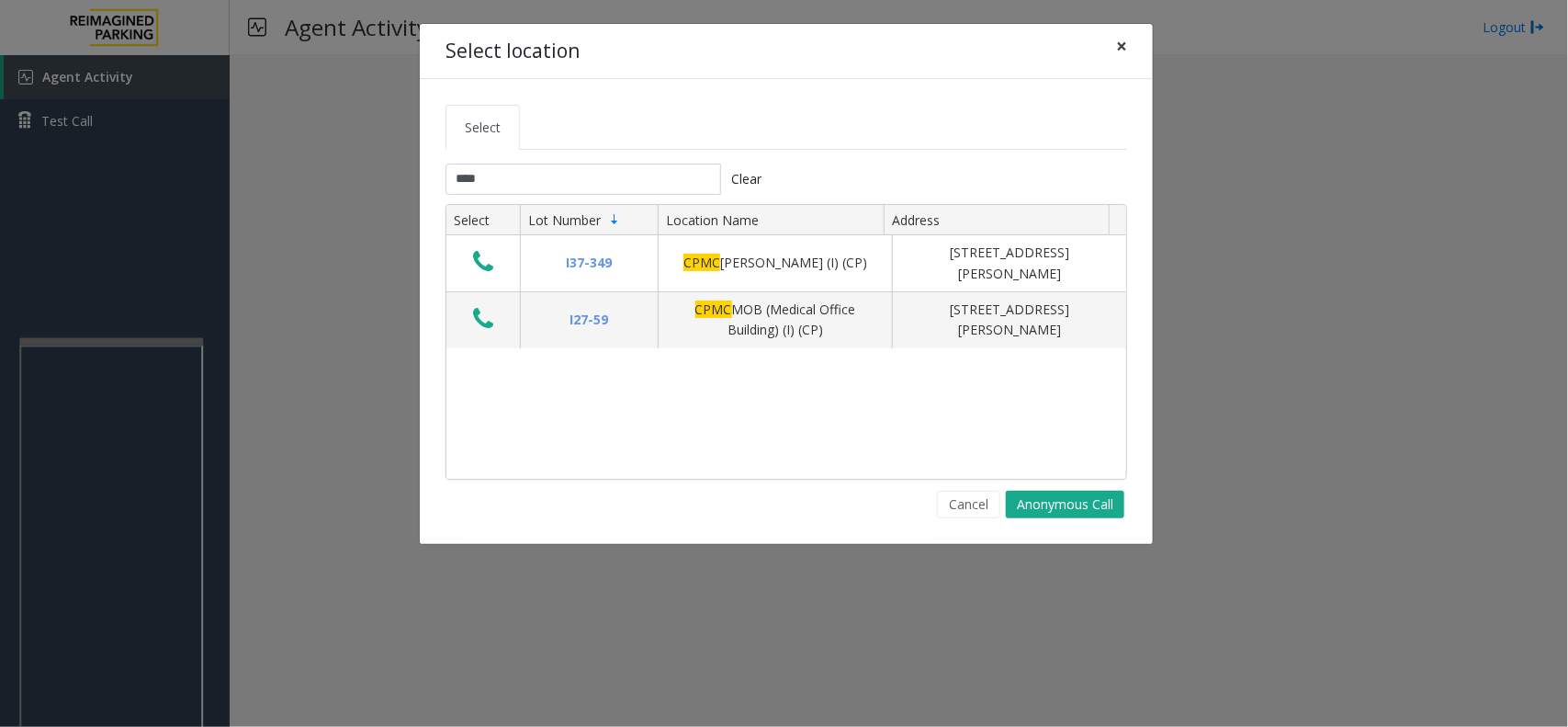 click on "×" 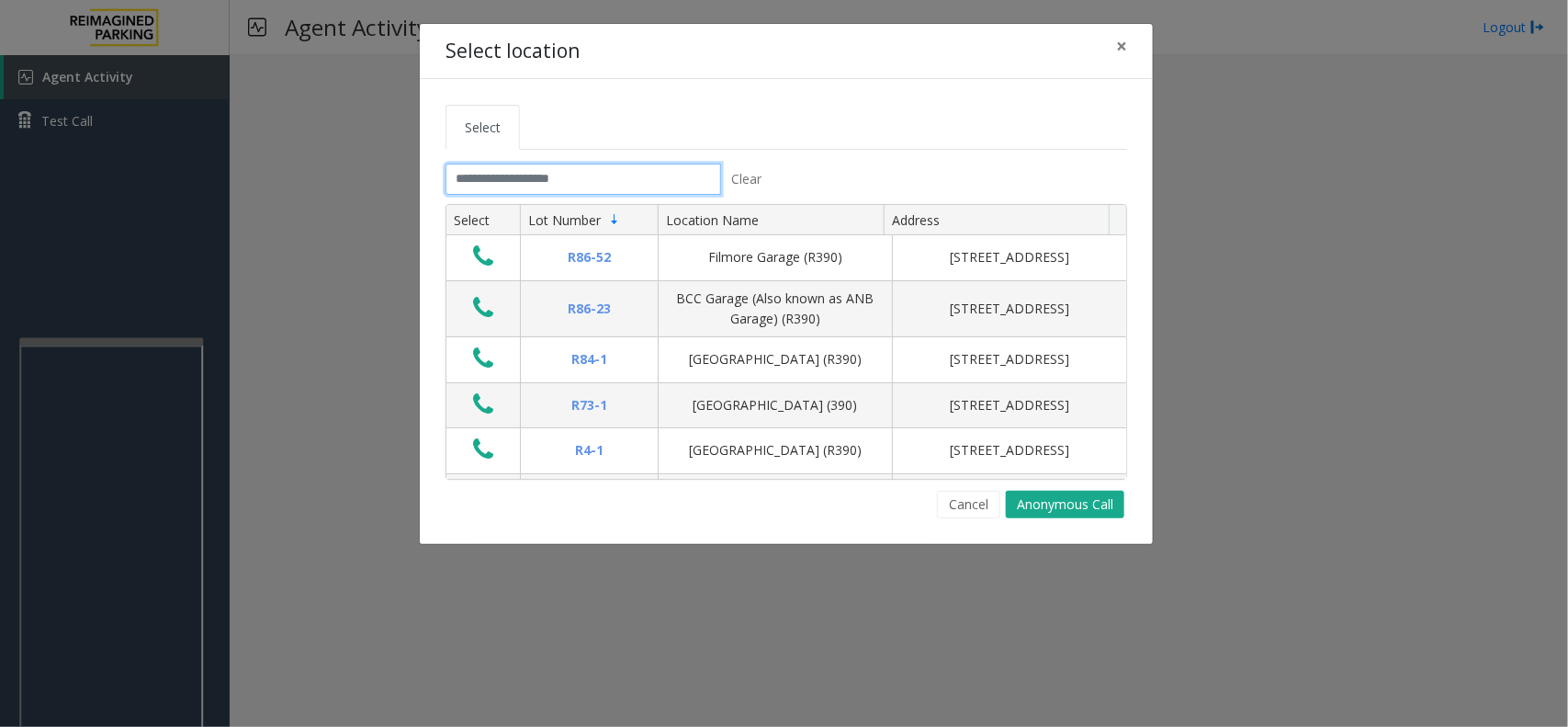click 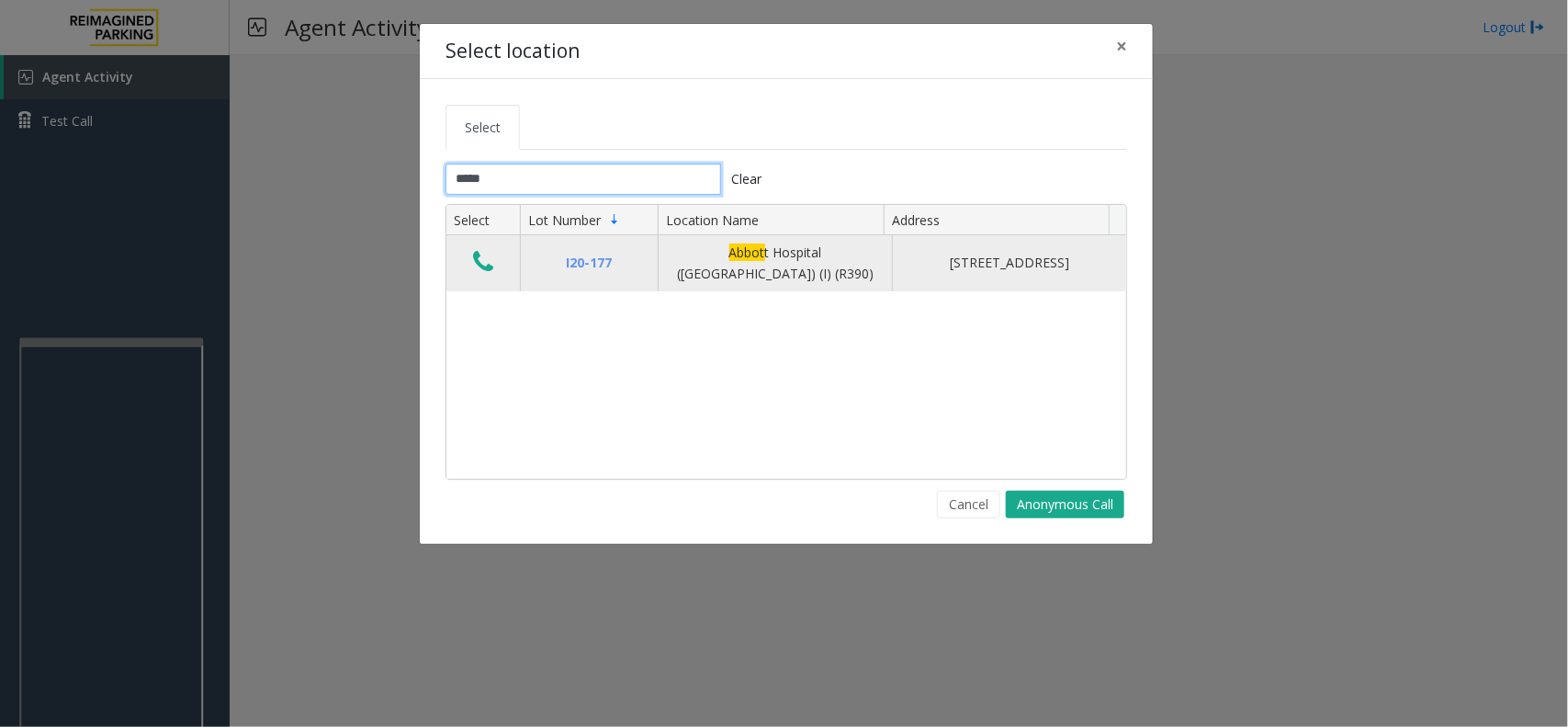 type on "*****" 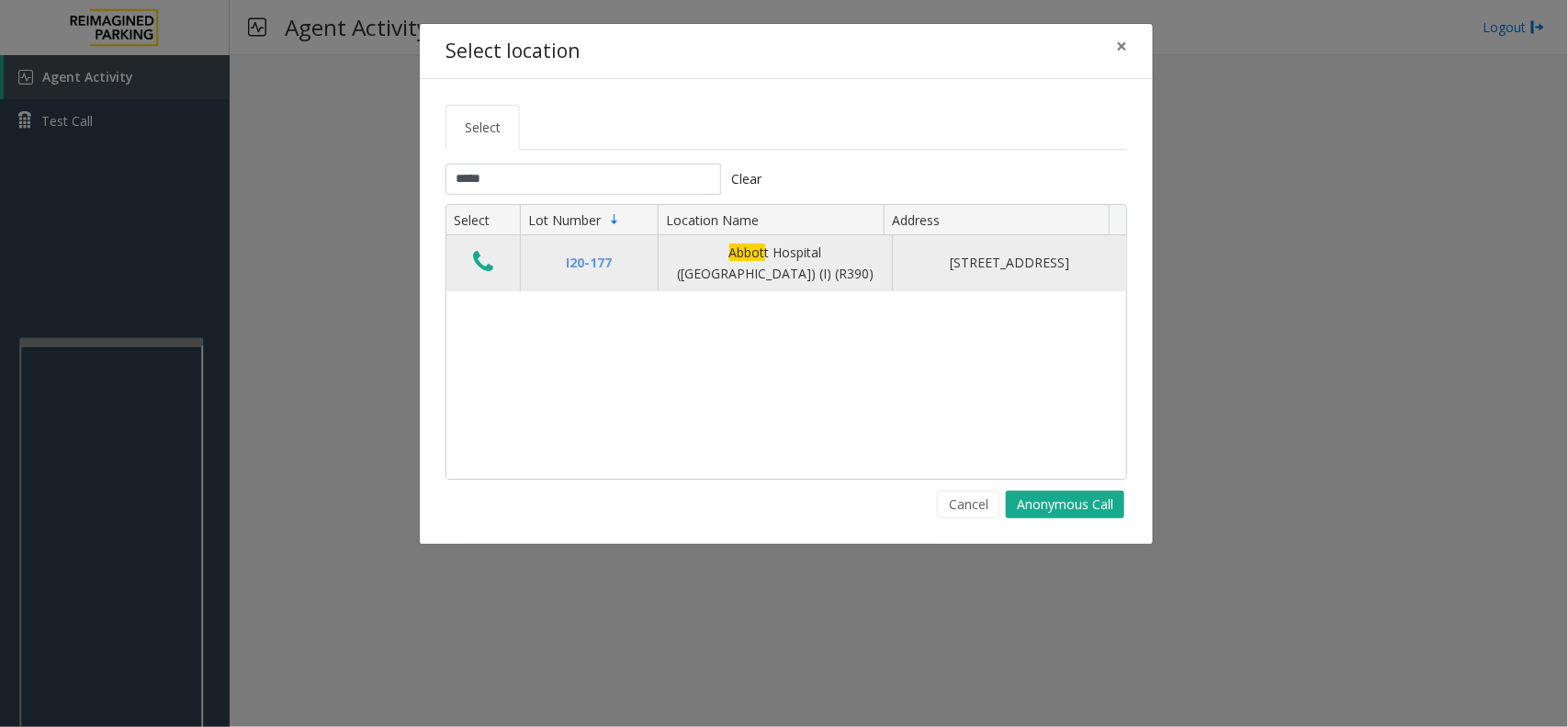 click 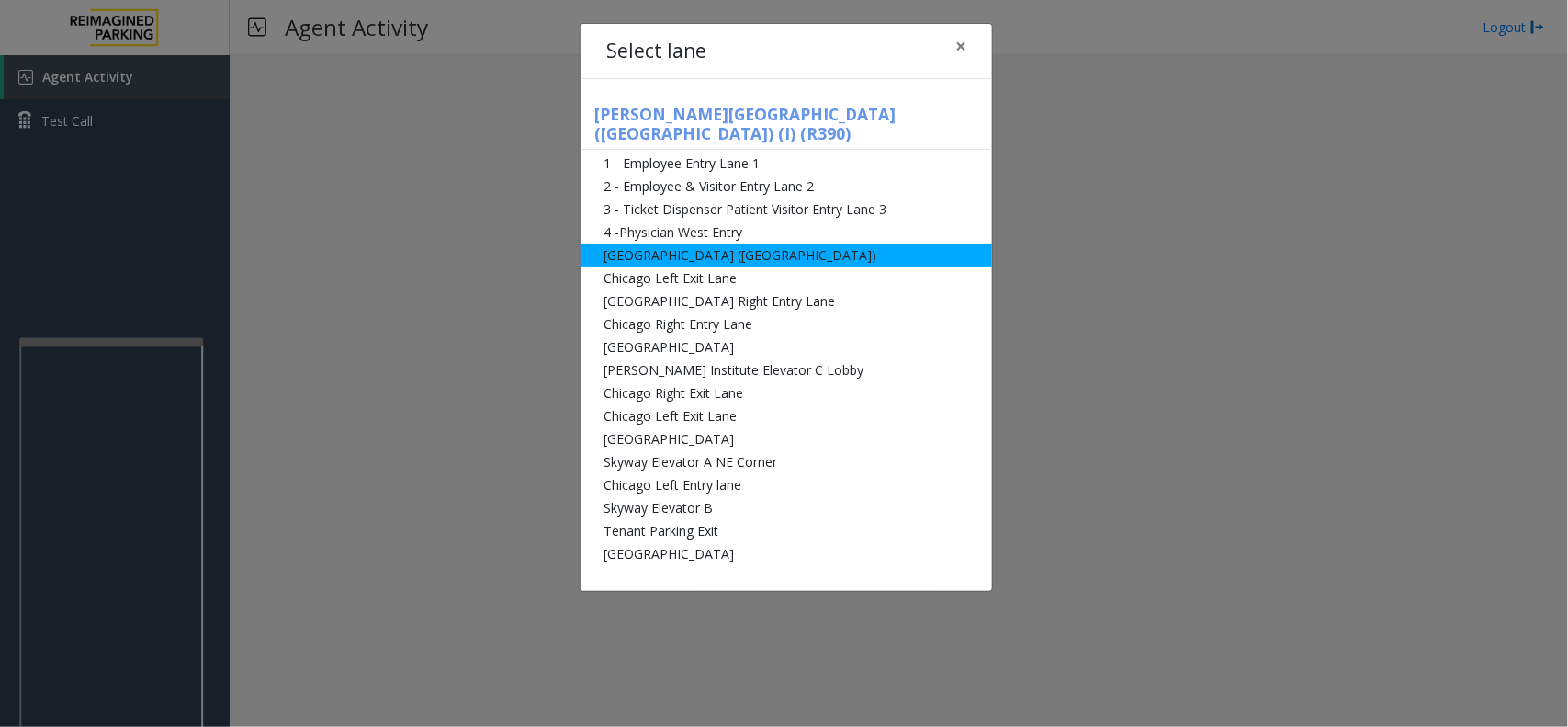 click on "[GEOGRAPHIC_DATA] ([GEOGRAPHIC_DATA])" 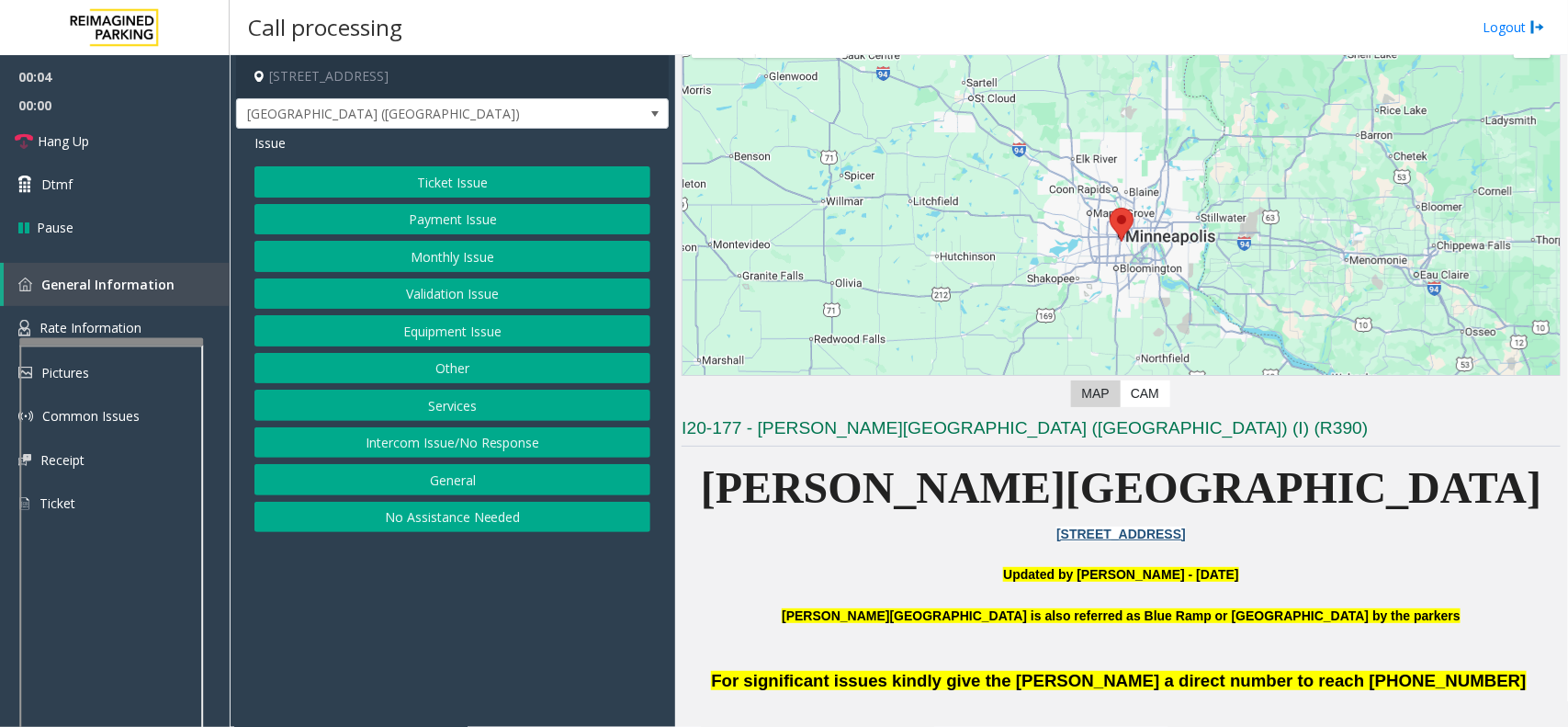 scroll, scrollTop: 460, scrollLeft: 0, axis: vertical 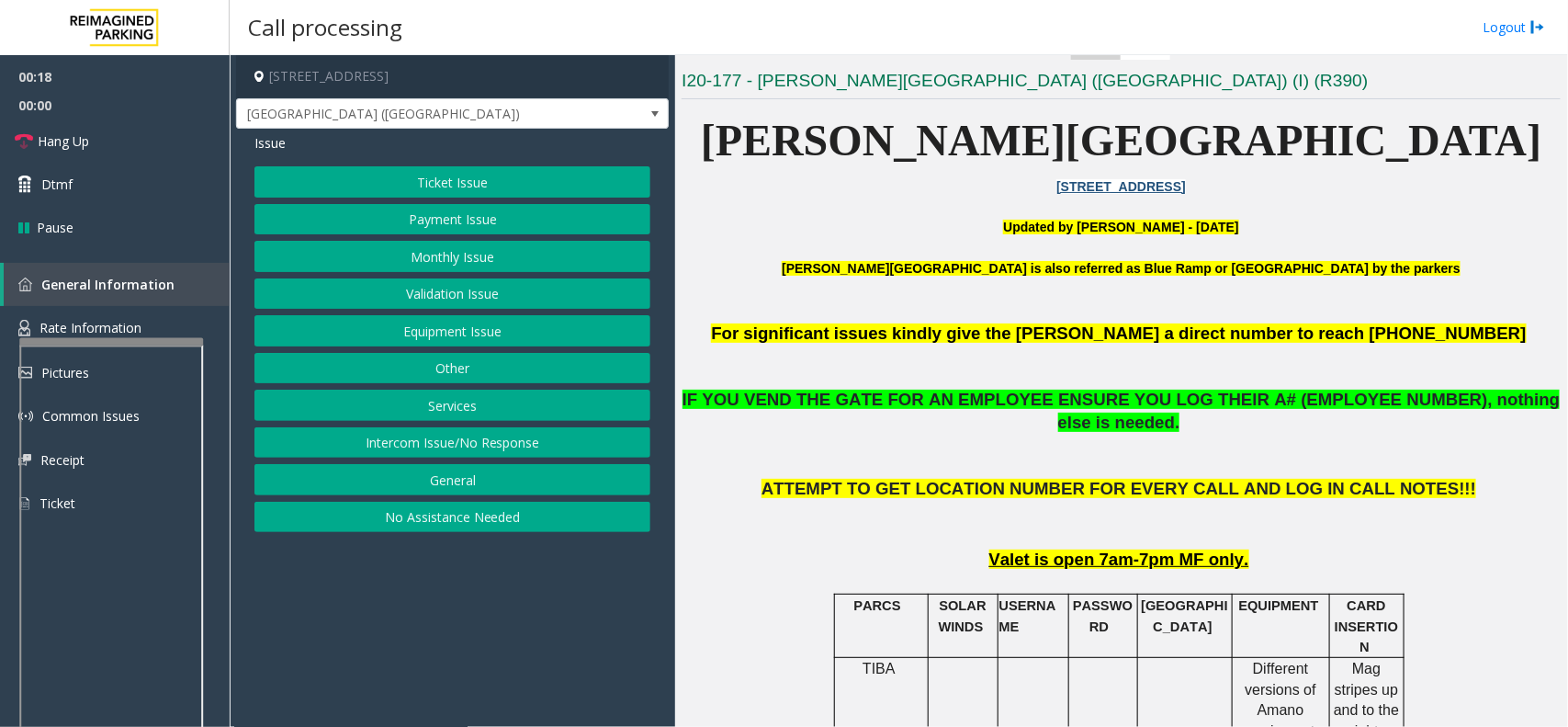 click on "Monthly Issue" 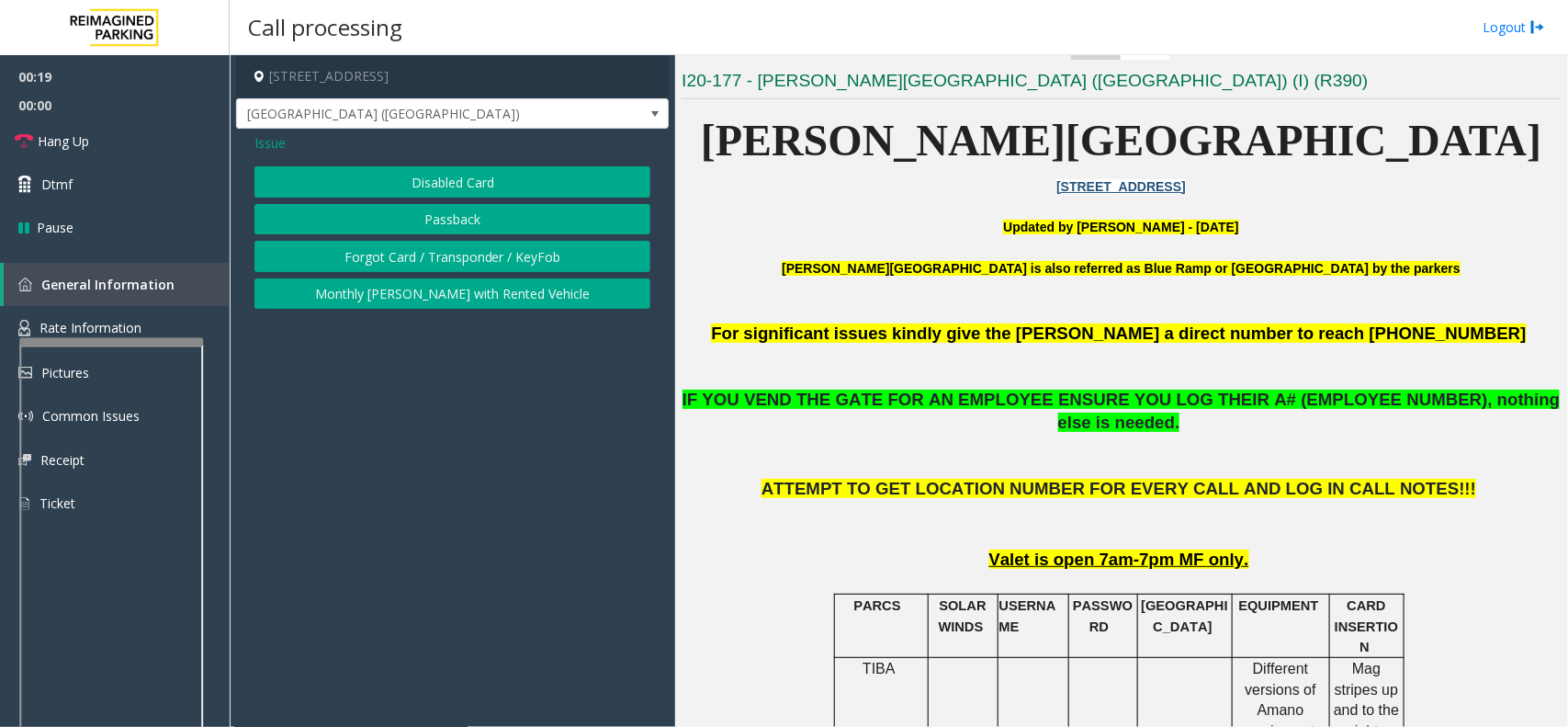 drag, startPoint x: 461, startPoint y: 193, endPoint x: 461, endPoint y: 211, distance: 18 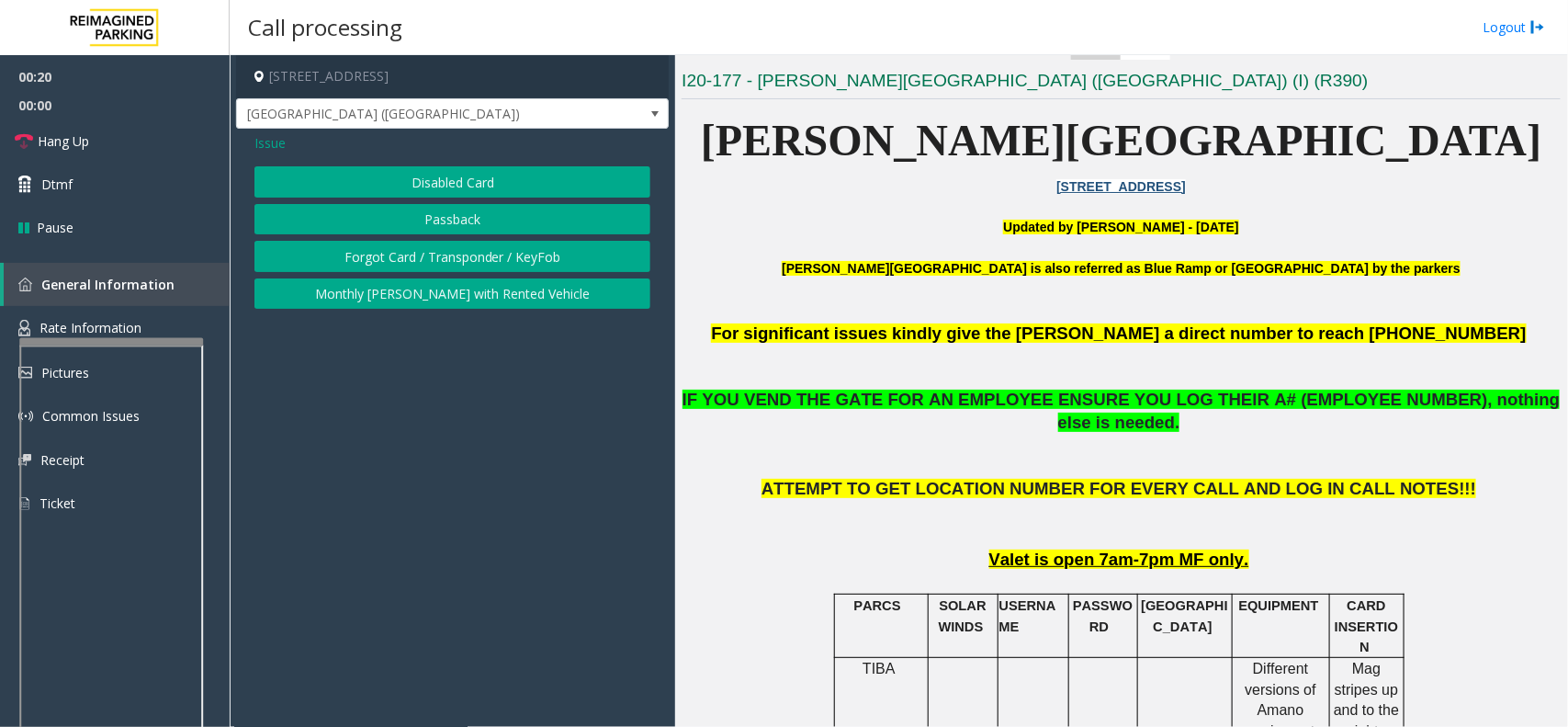 click on "Disabled Card" 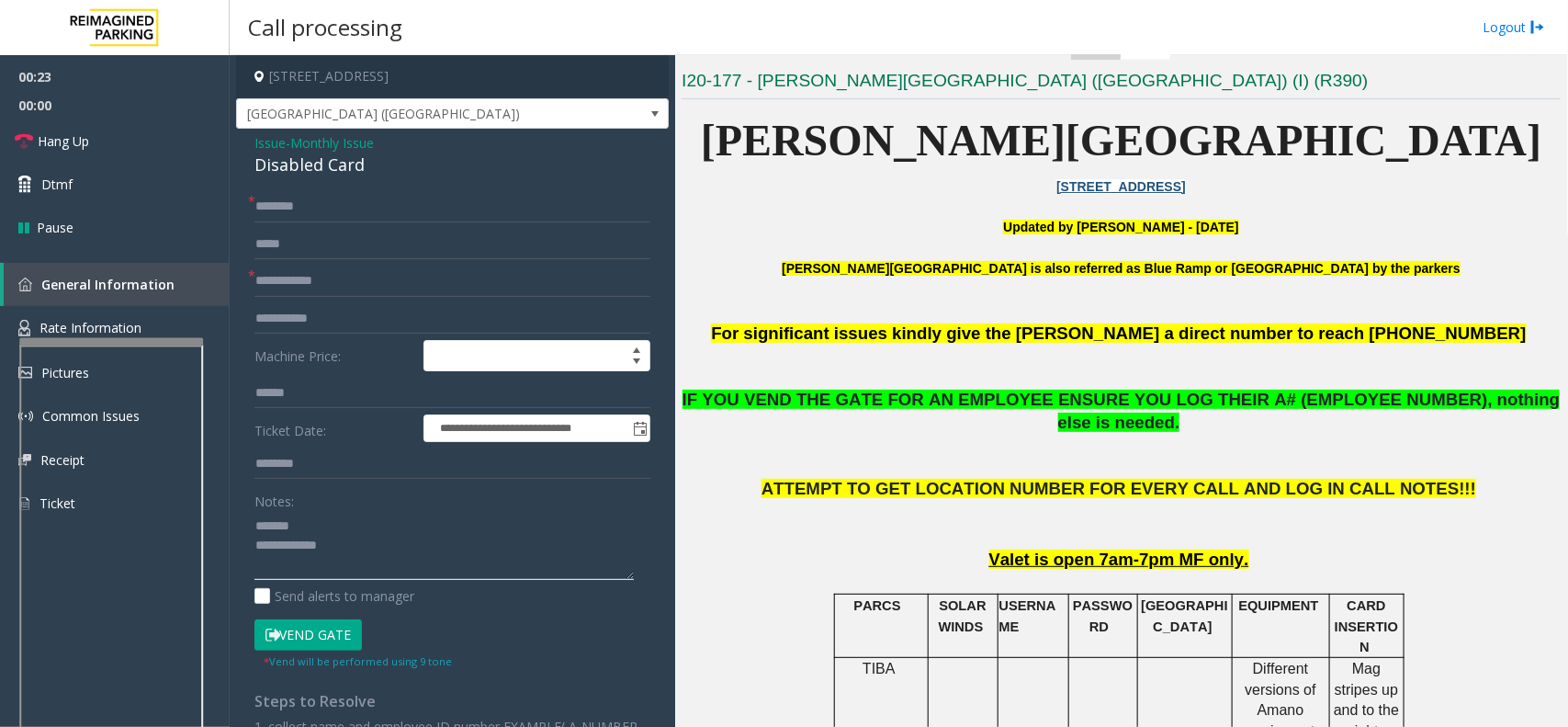 type on "**********" 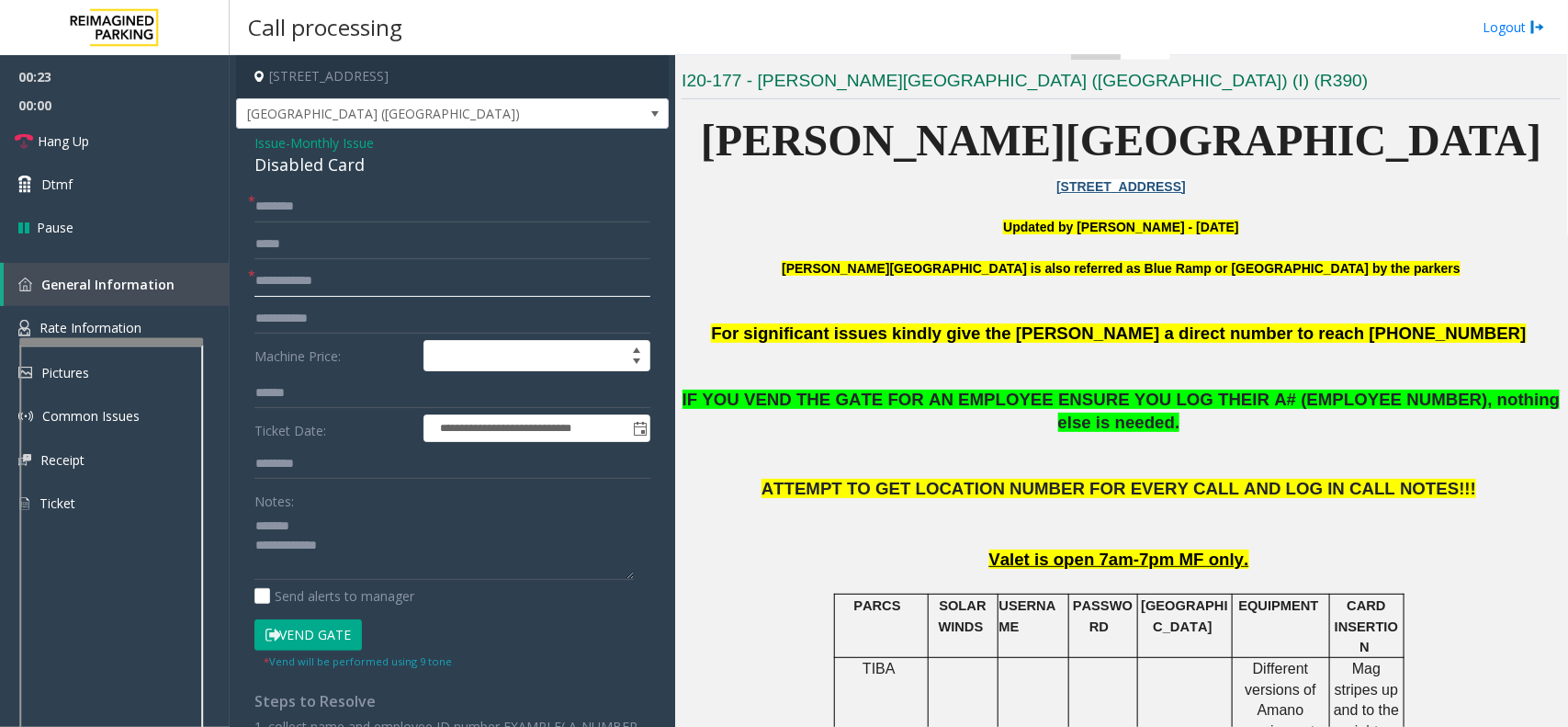 click 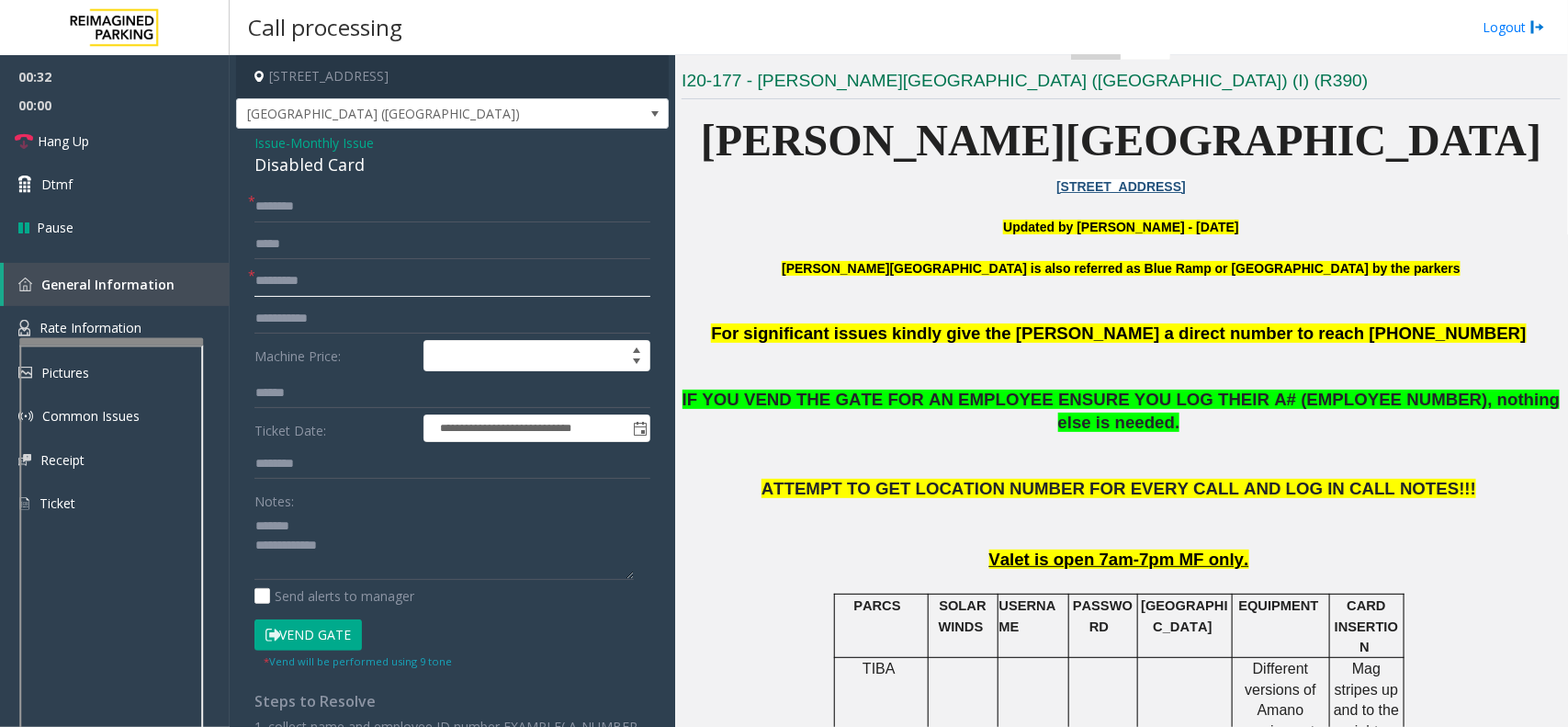 type on "*********" 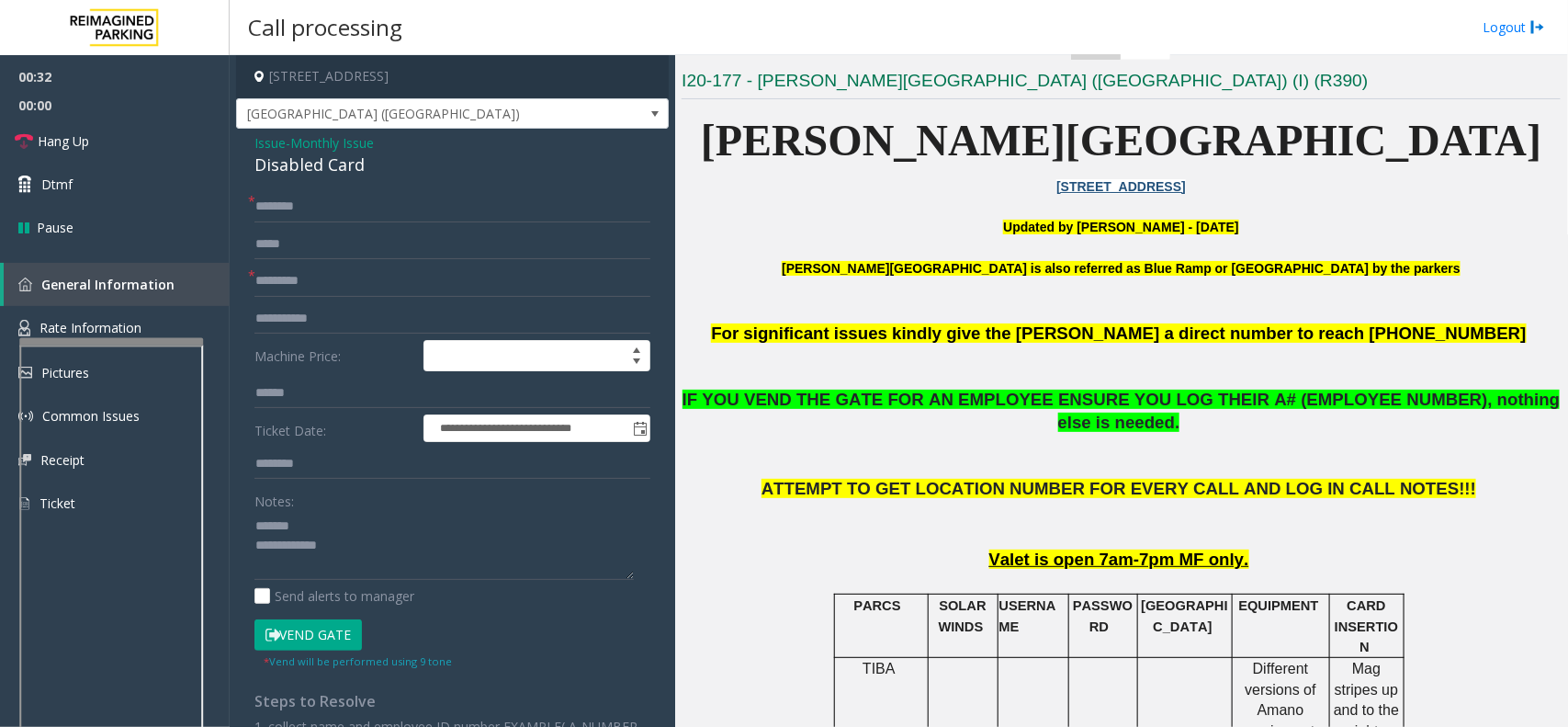 click on "Vend Gate" 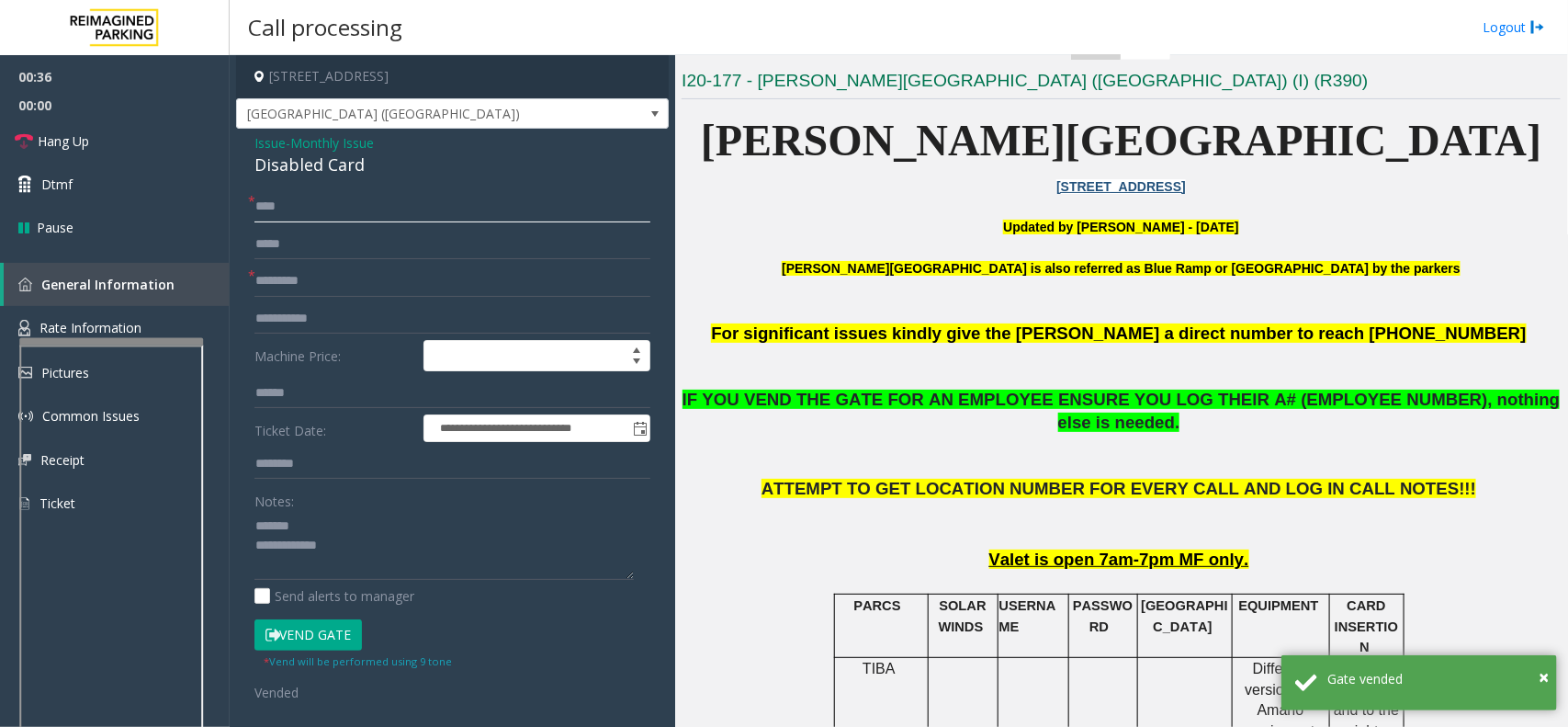 type on "***" 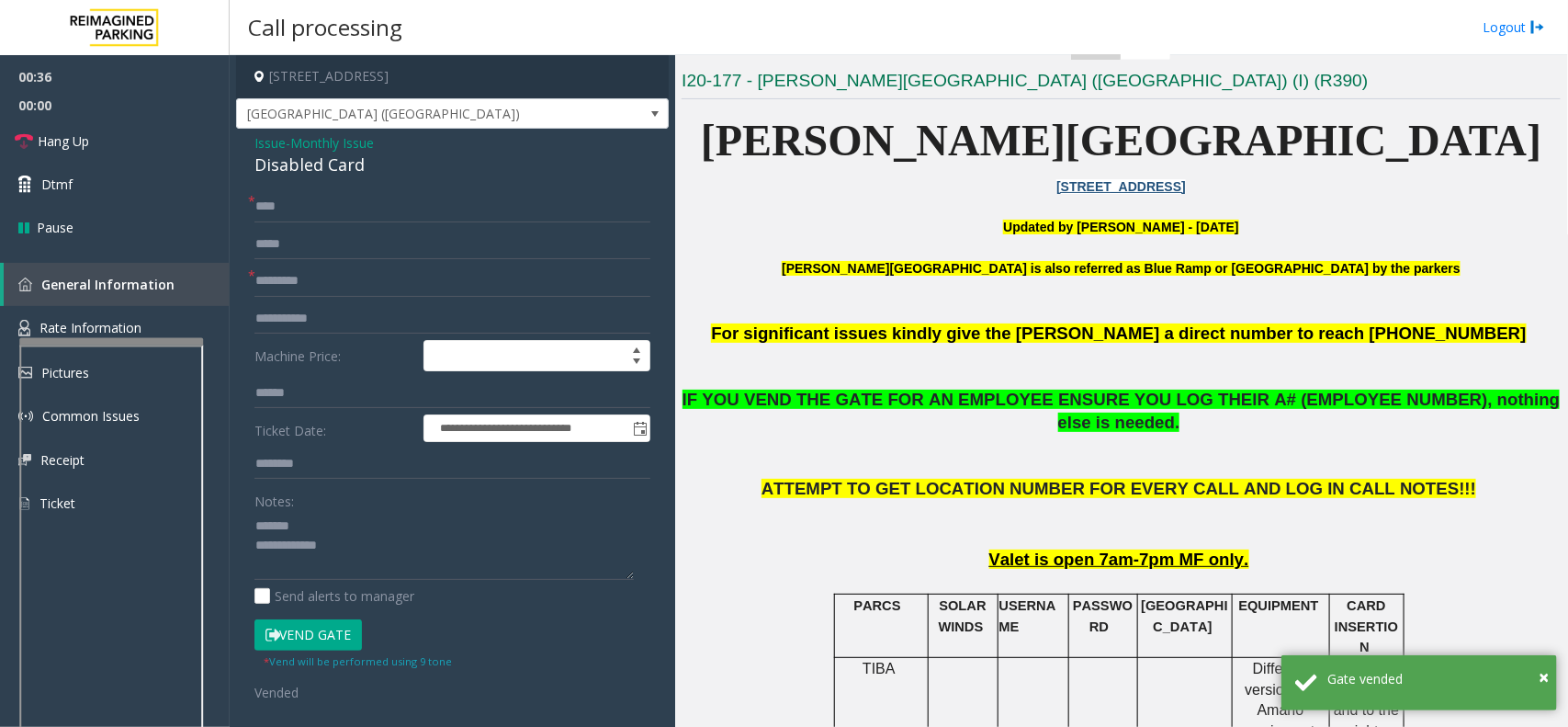 click on "Disabled Card" 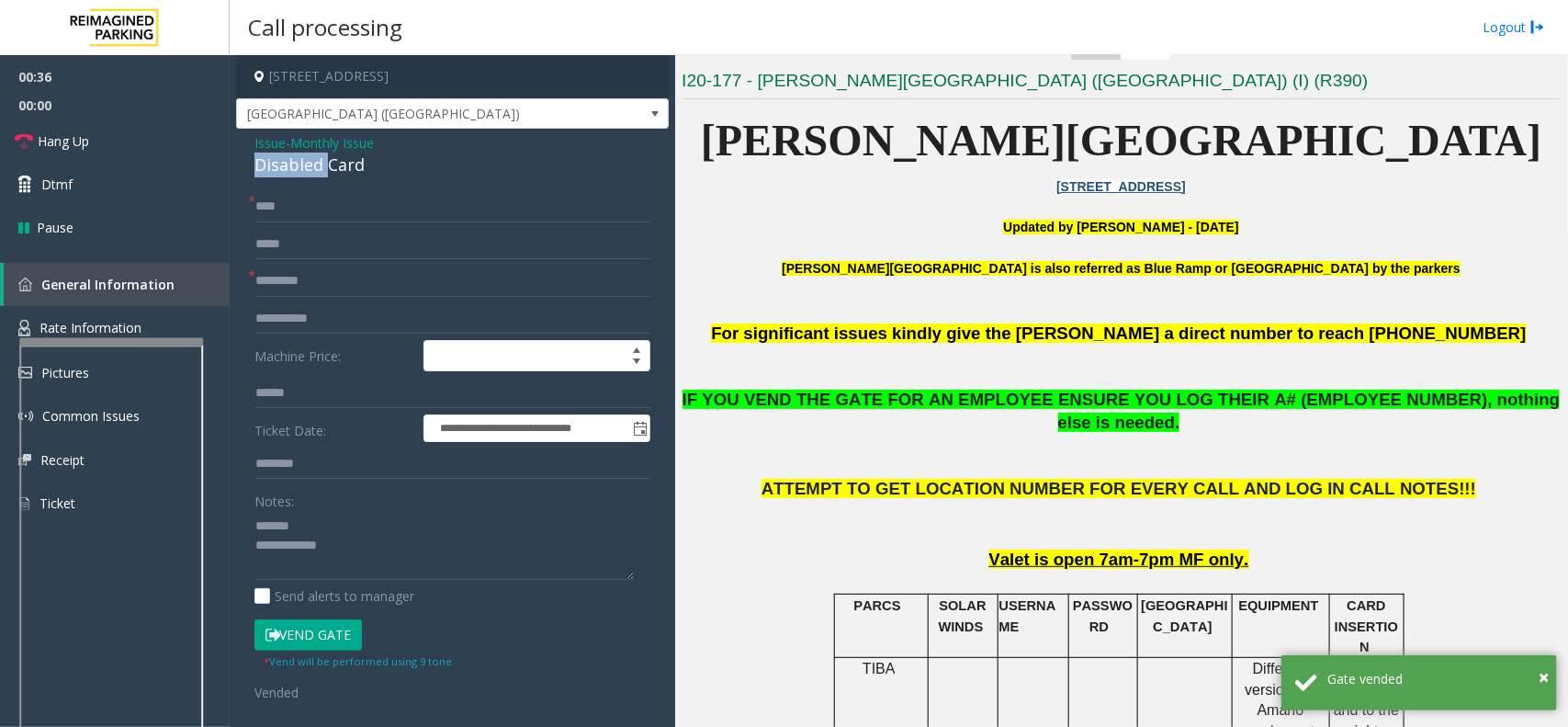 click on "Disabled Card" 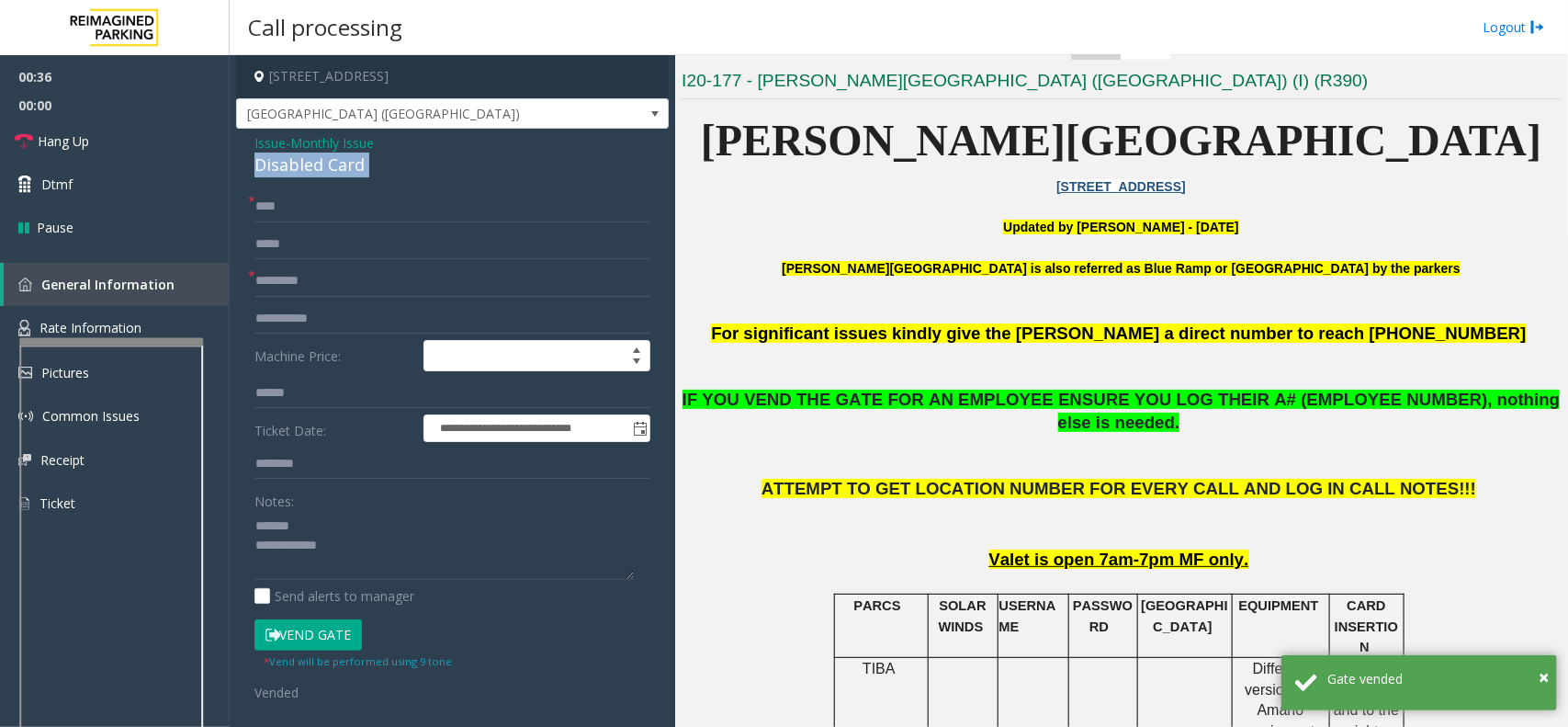 click on "Disabled Card" 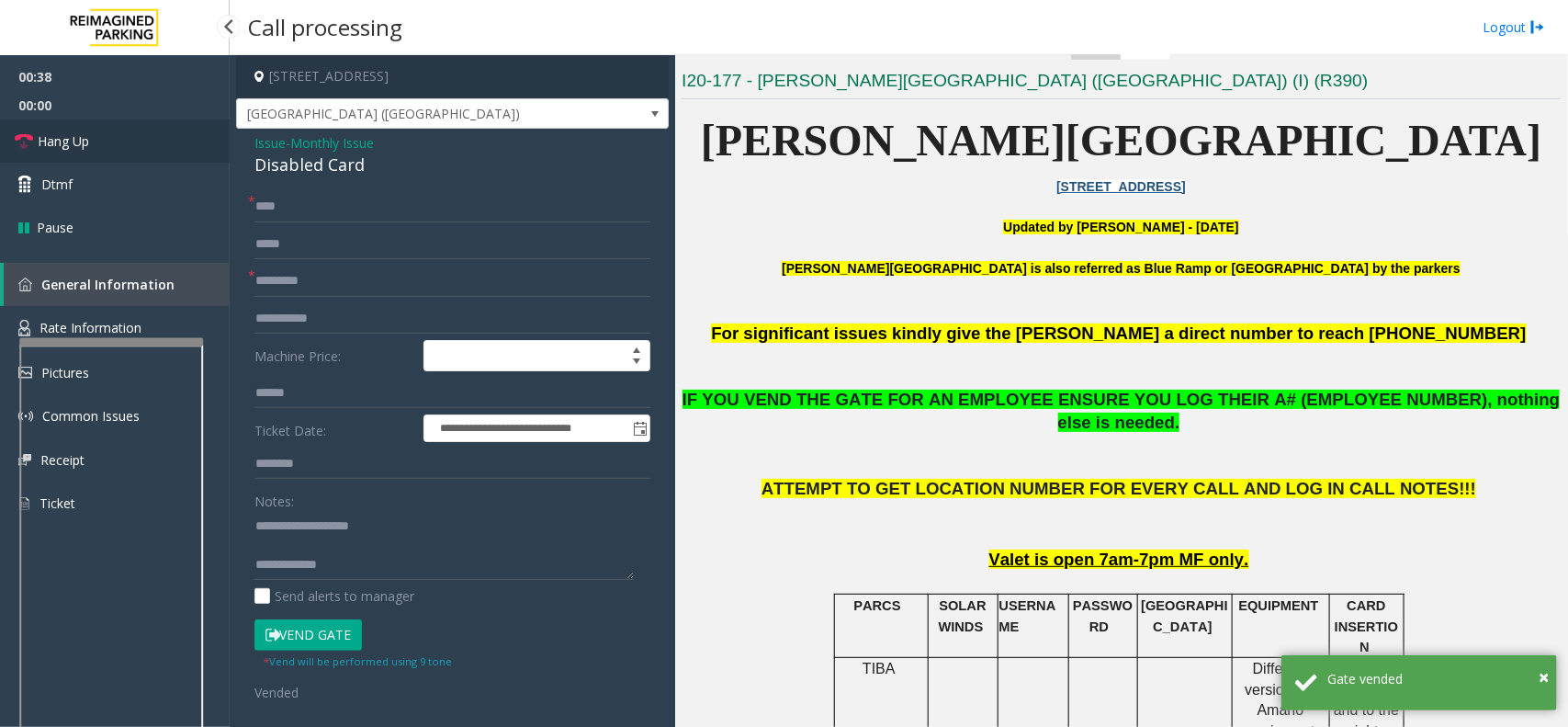 click on "Hang Up" at bounding box center (115, 141) 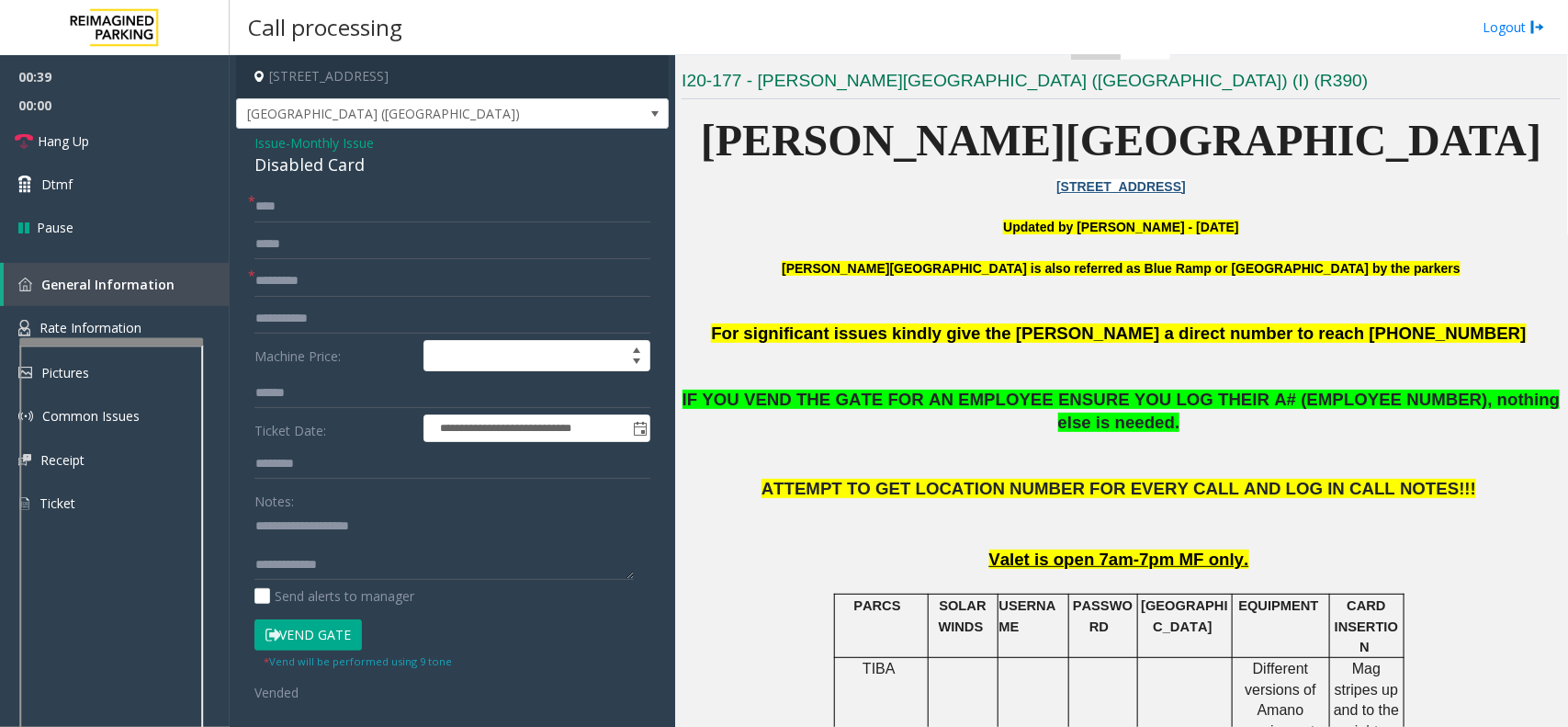 click on "IF YOU VEND THE GATE FOR AN EMPLOYEE ENSURE YOU LOG THEIR A# (EMPLOYEE NUMBER), nothing else is needed" 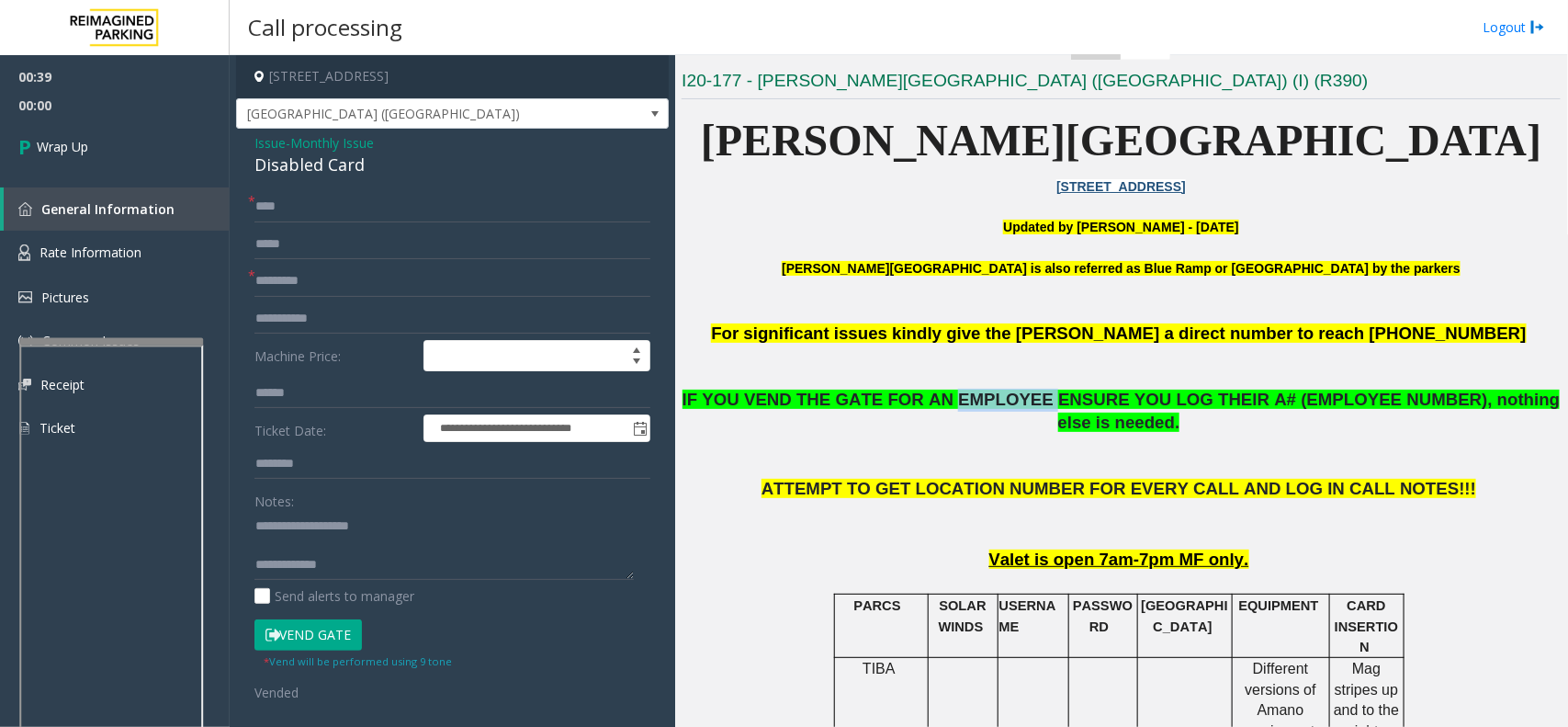click on "IF YOU VEND THE GATE FOR AN EMPLOYEE ENSURE YOU LOG THEIR A# (EMPLOYEE NUMBER), nothing else is needed" 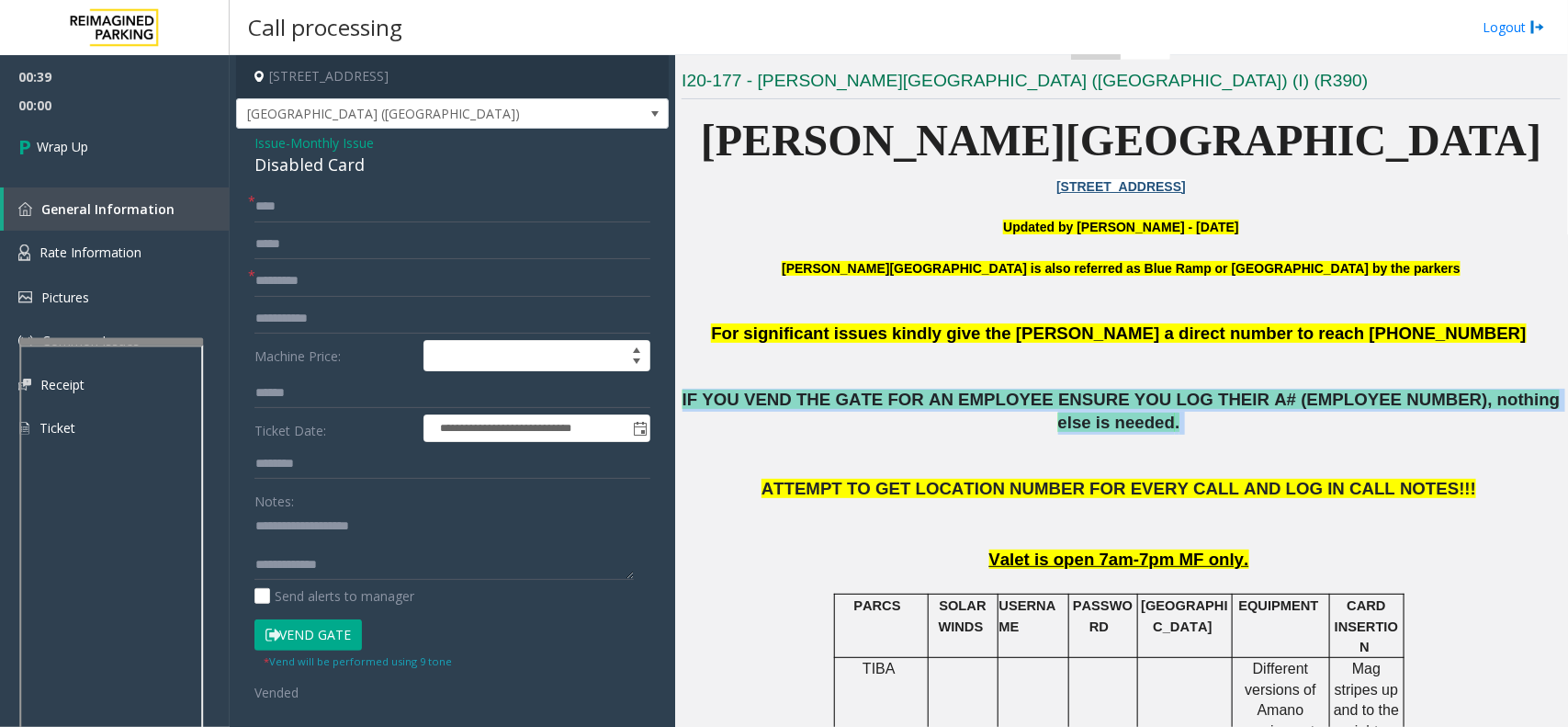 drag, startPoint x: 925, startPoint y: 402, endPoint x: 953, endPoint y: 396, distance: 28.635642 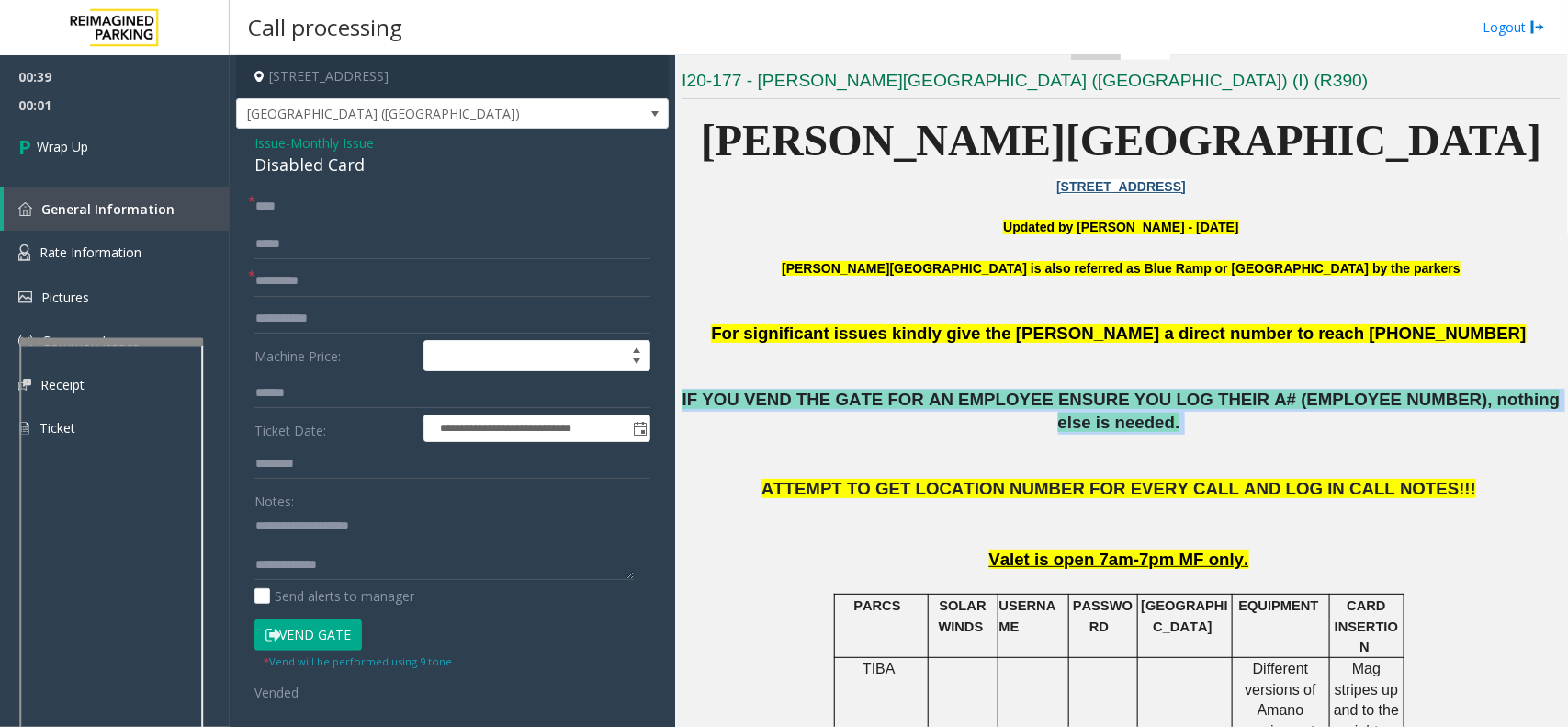 scroll, scrollTop: 19, scrollLeft: 0, axis: vertical 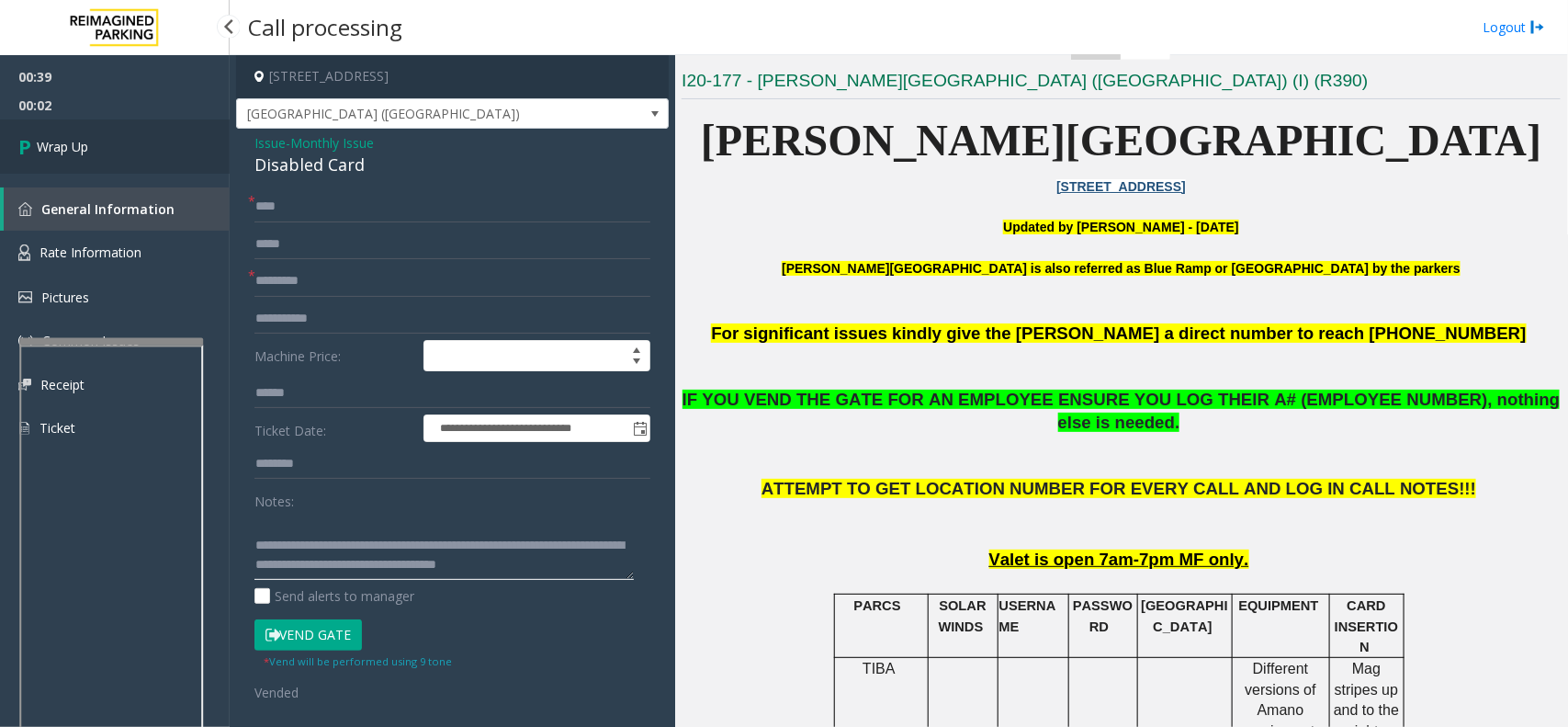 type on "**********" 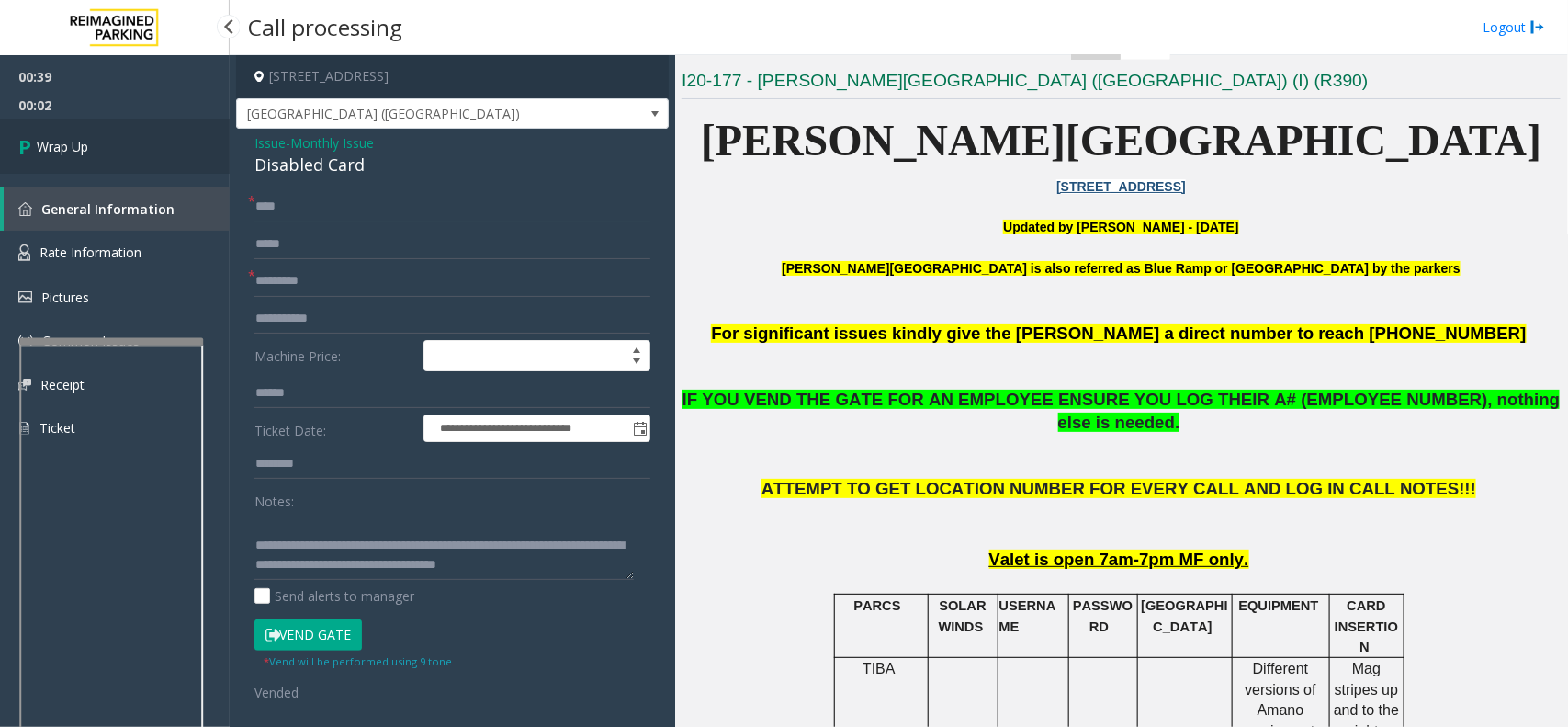 click on "Wrap Up" at bounding box center (62, 146) 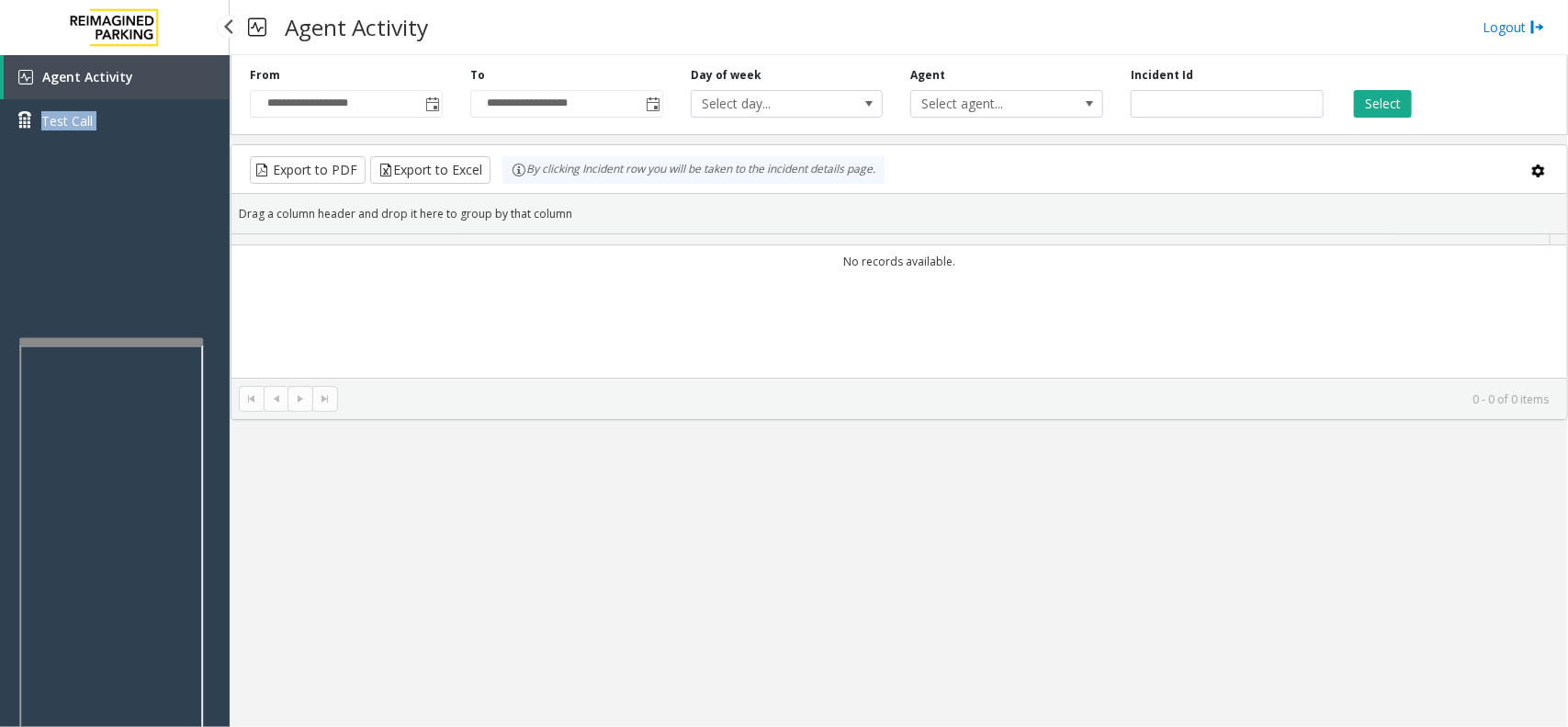 click on "Agent Activity Test Call" at bounding box center (115, 106) 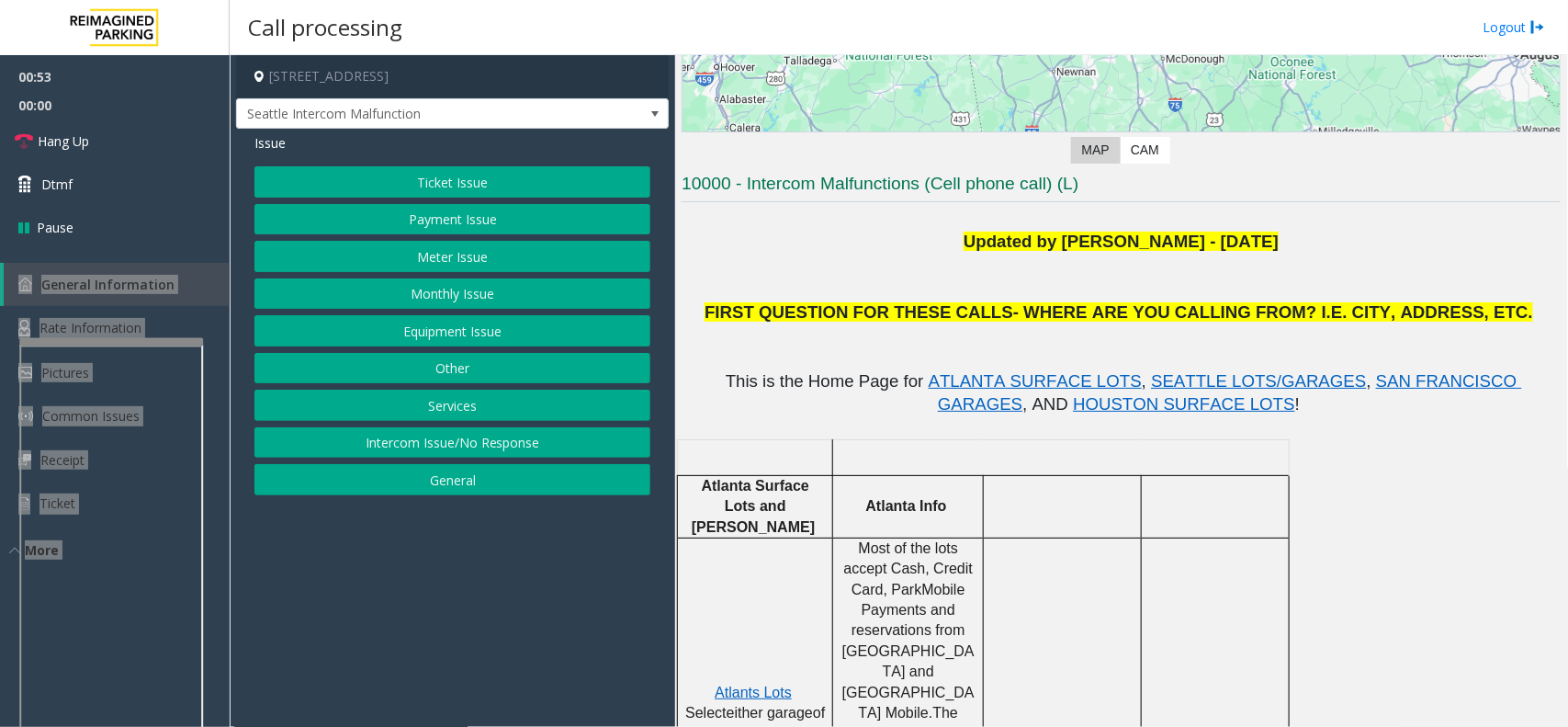 scroll, scrollTop: 345, scrollLeft: 0, axis: vertical 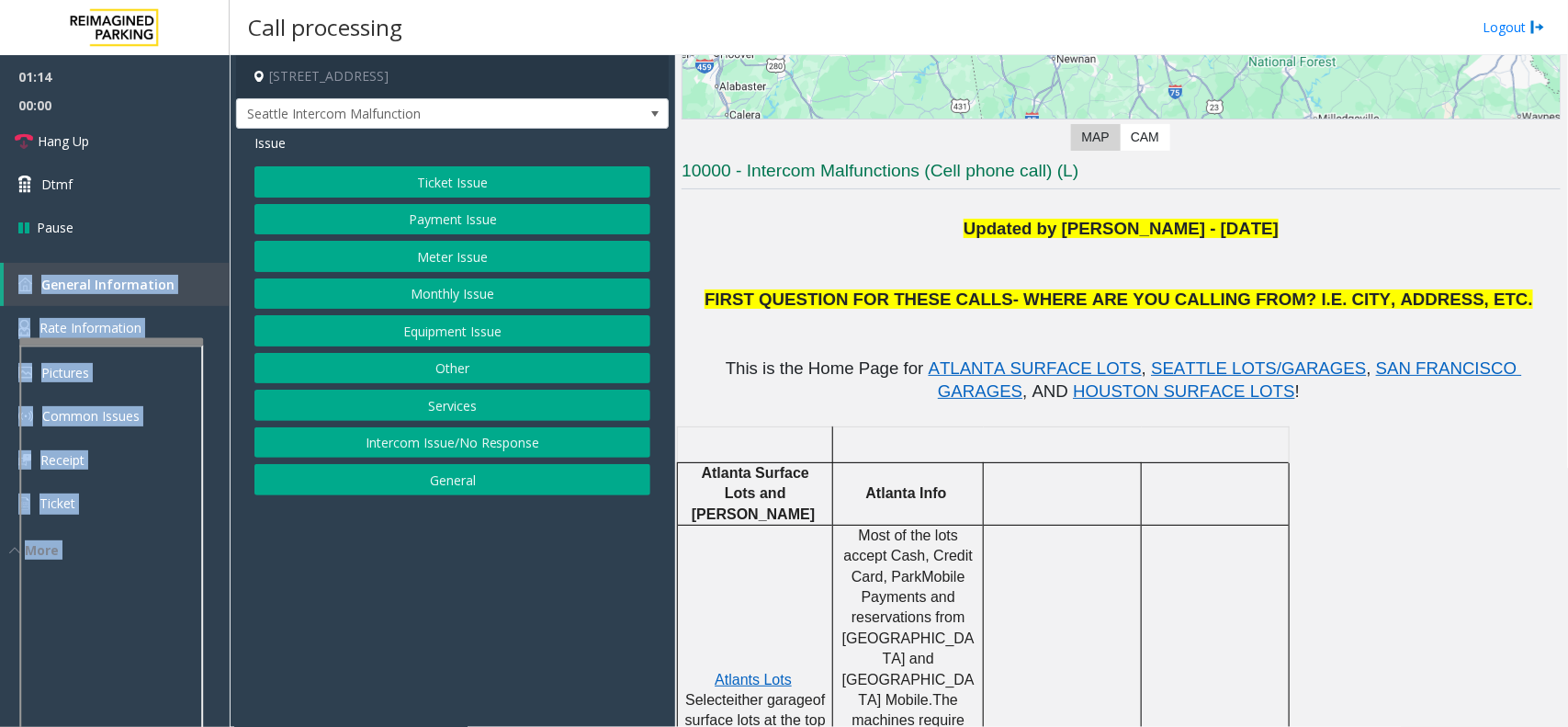 click on "Equipment Issue" 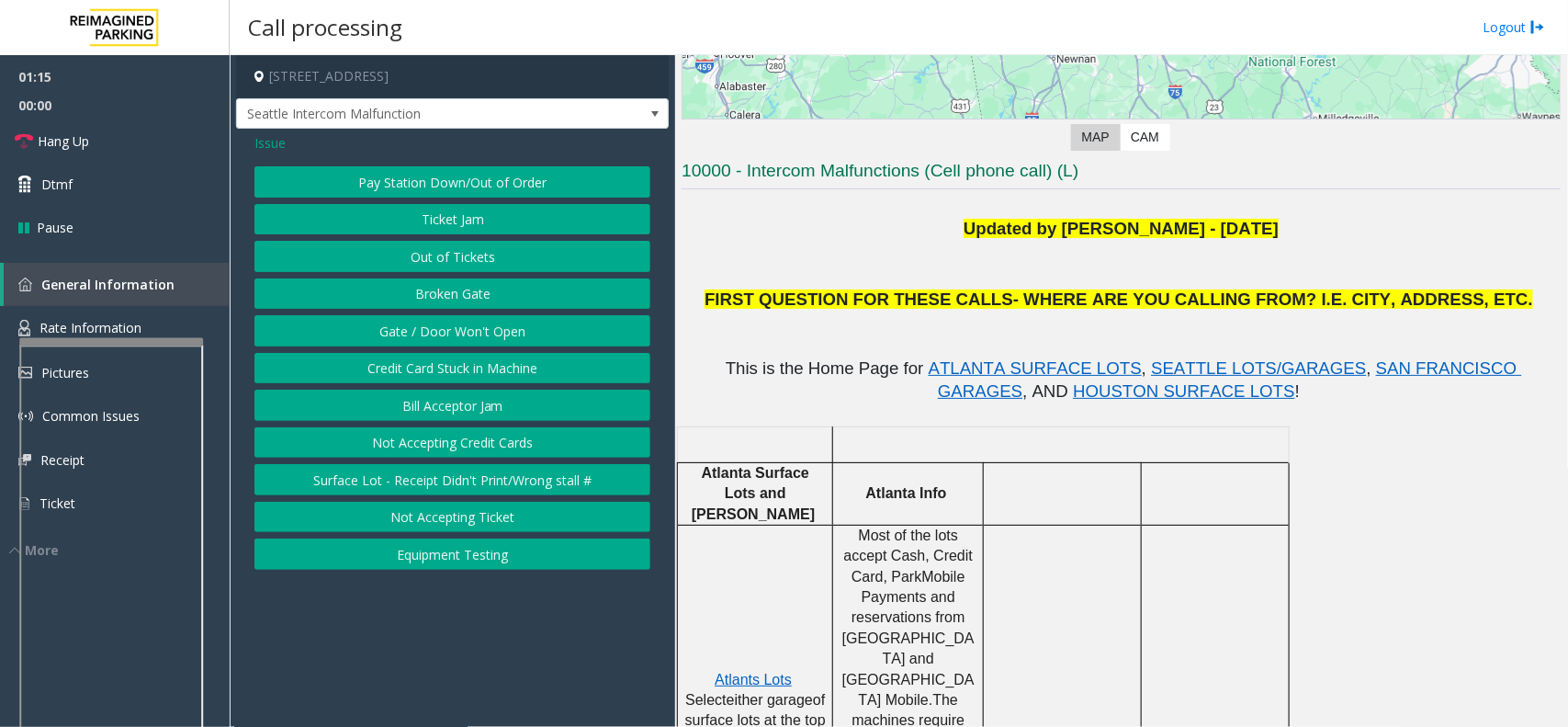 click on "Issue" 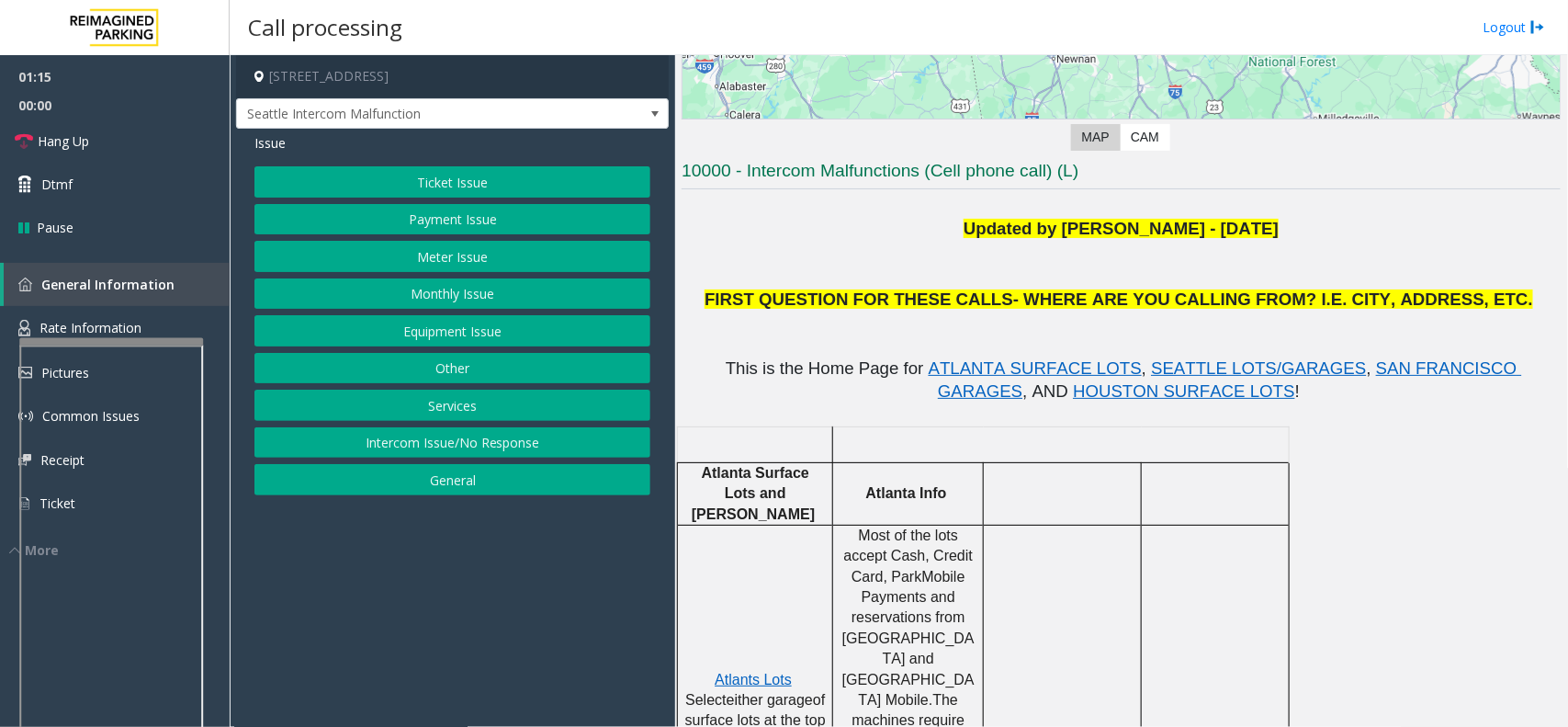 click on "Ticket Issue   Payment Issue   Meter Issue   Monthly Issue   Equipment Issue   Other   Services   Intercom Issue/No Response   General" 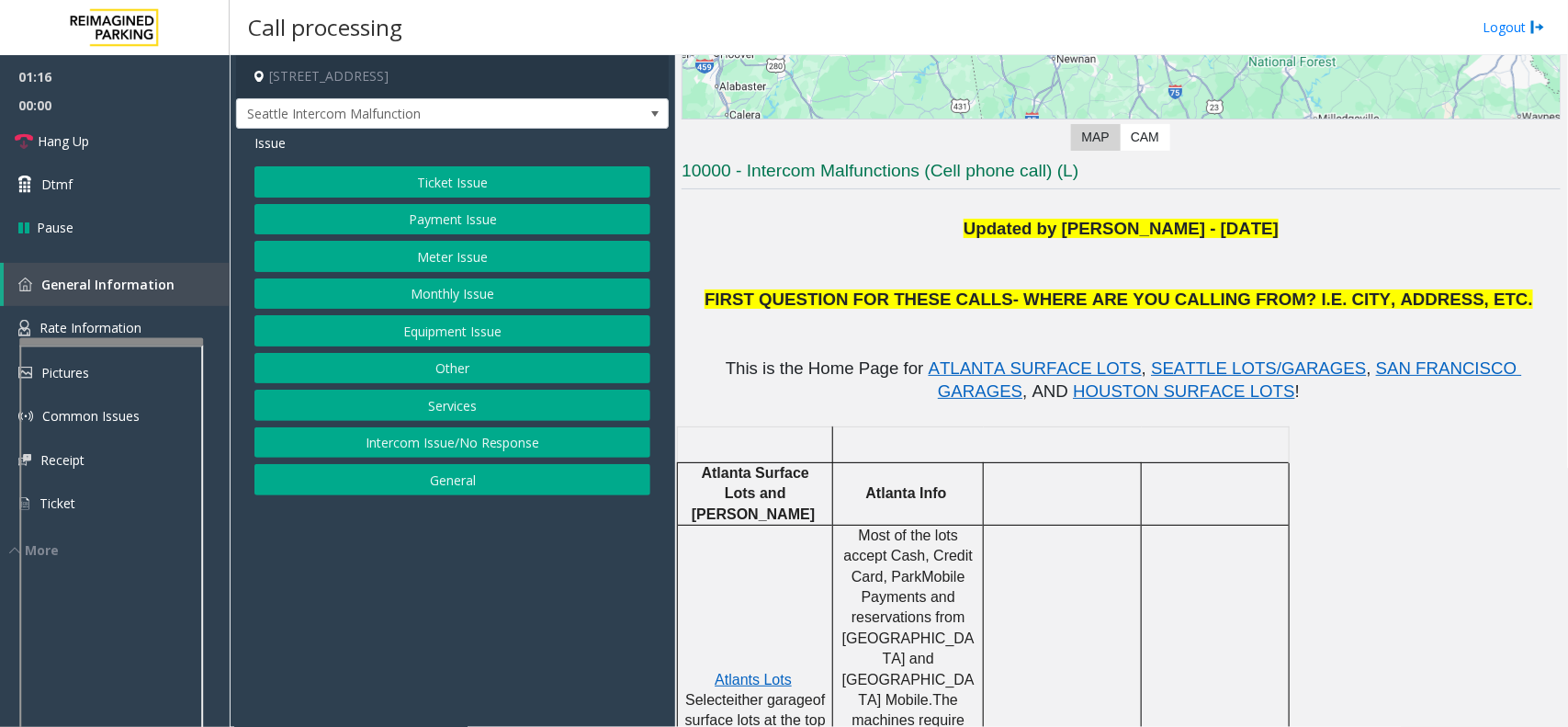 click on "Ticket Issue" 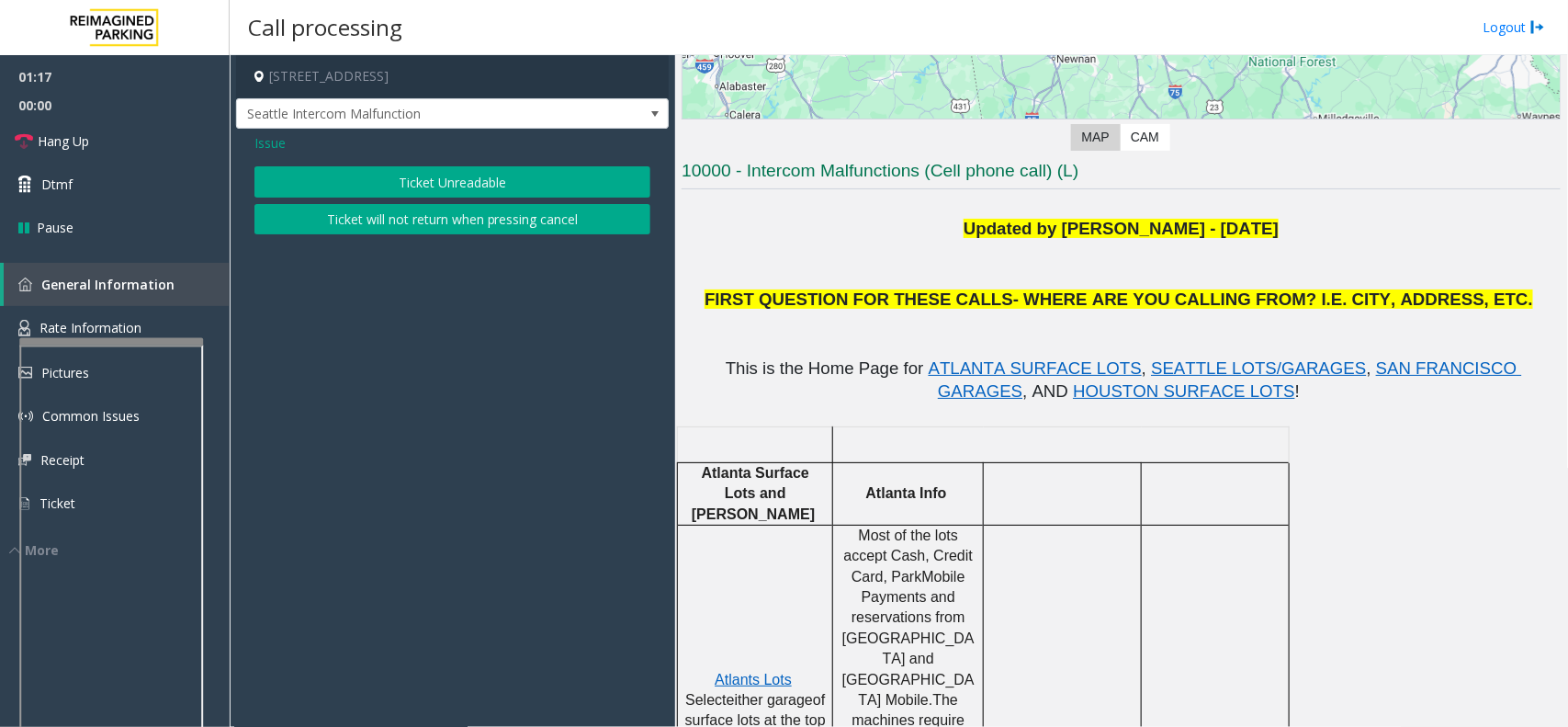 click on "Ticket Unreadable" 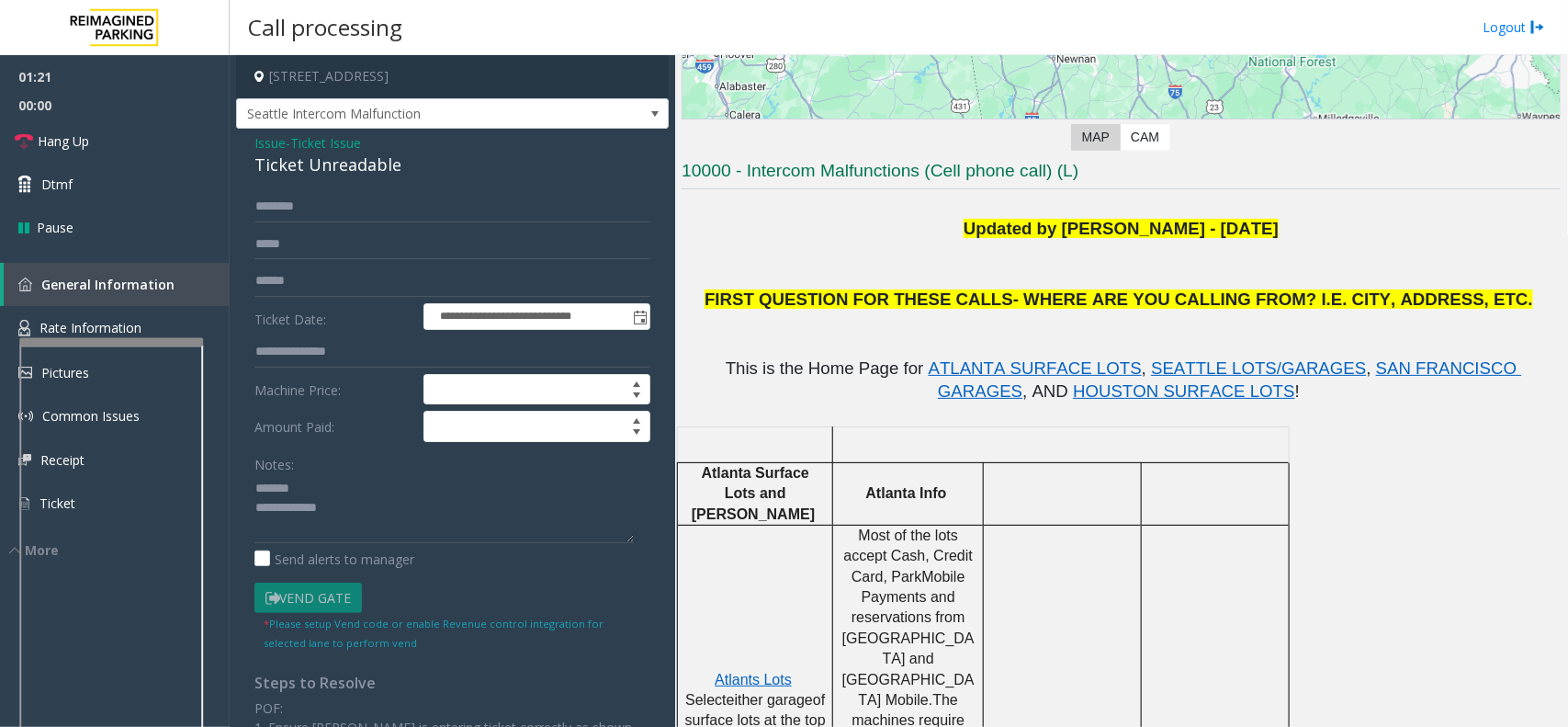 click on "Ticket Unreadable" 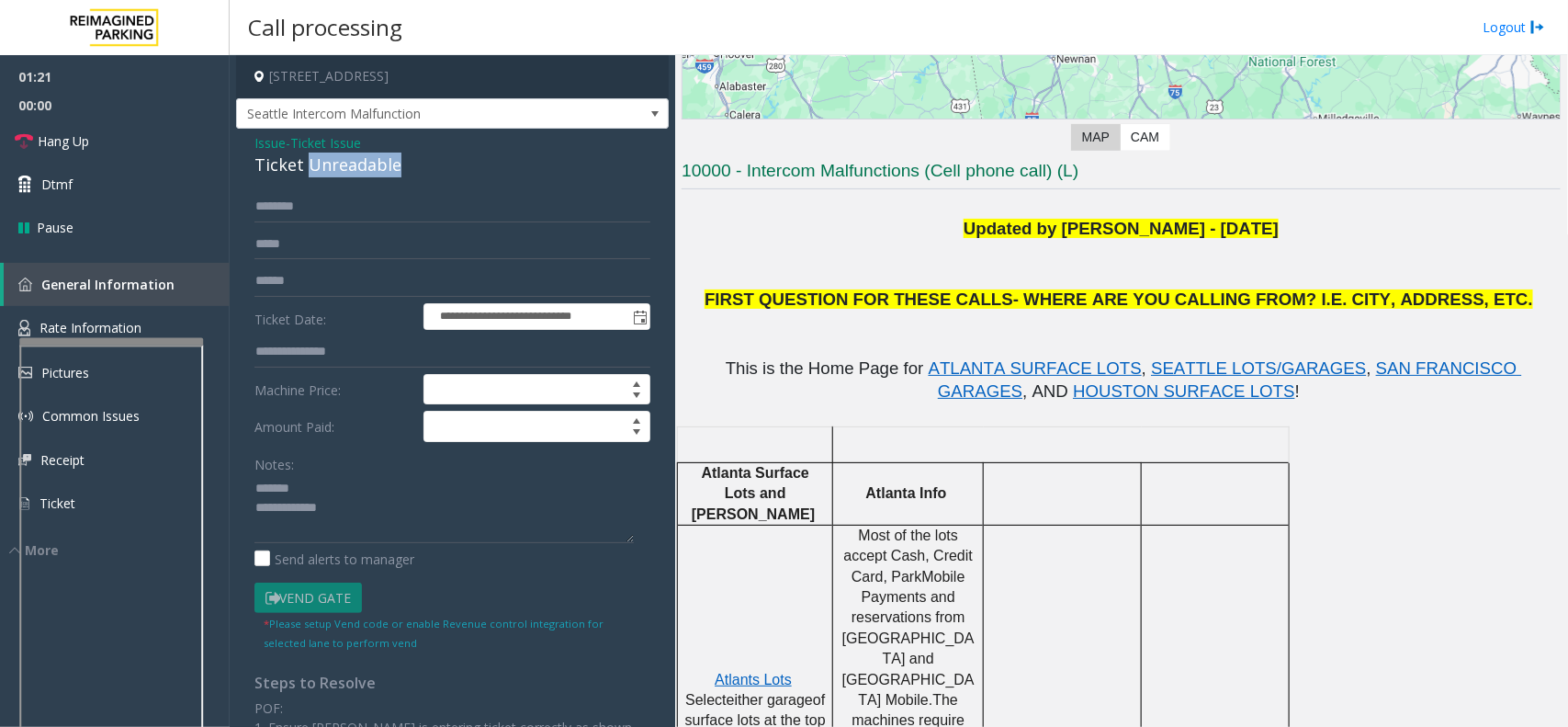 click on "Ticket Unreadable" 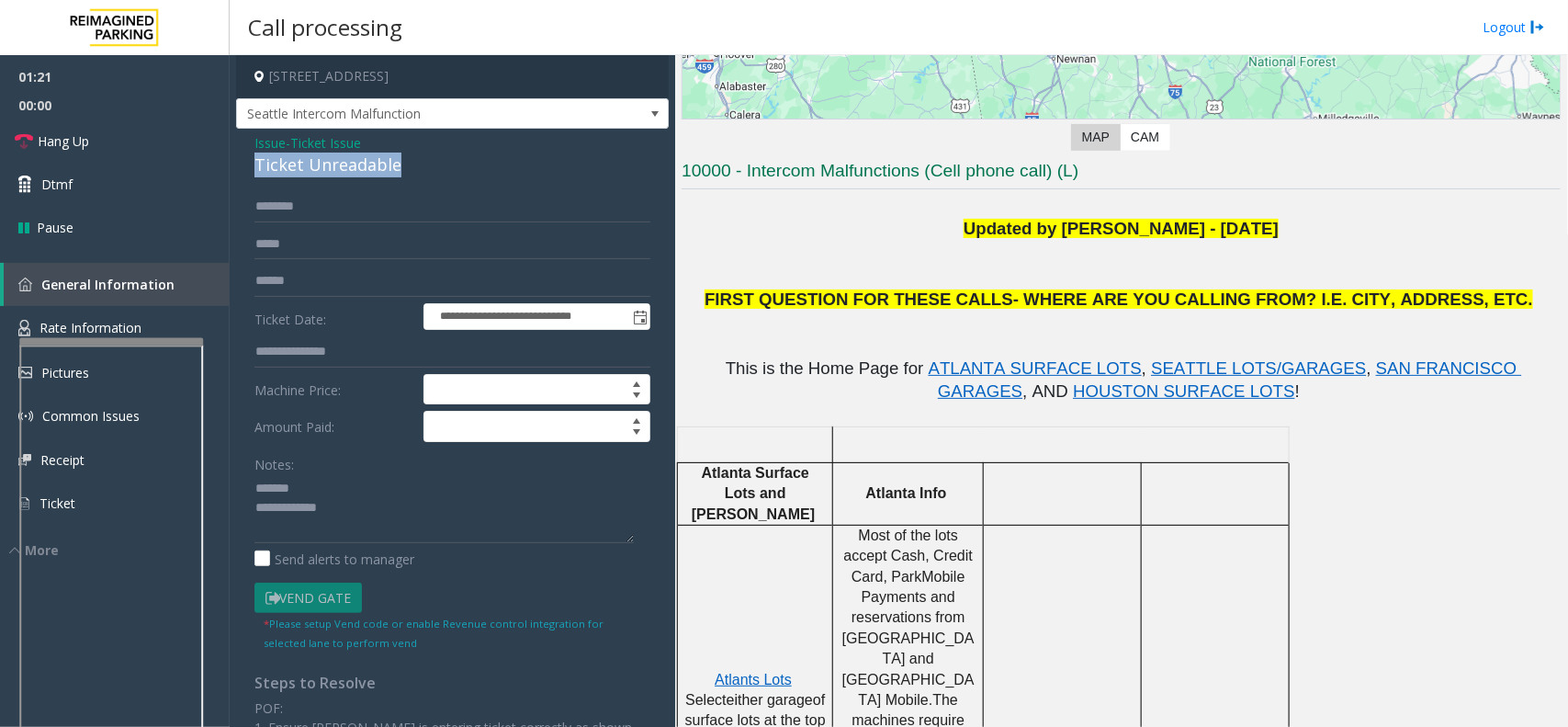 click on "Ticket Unreadable" 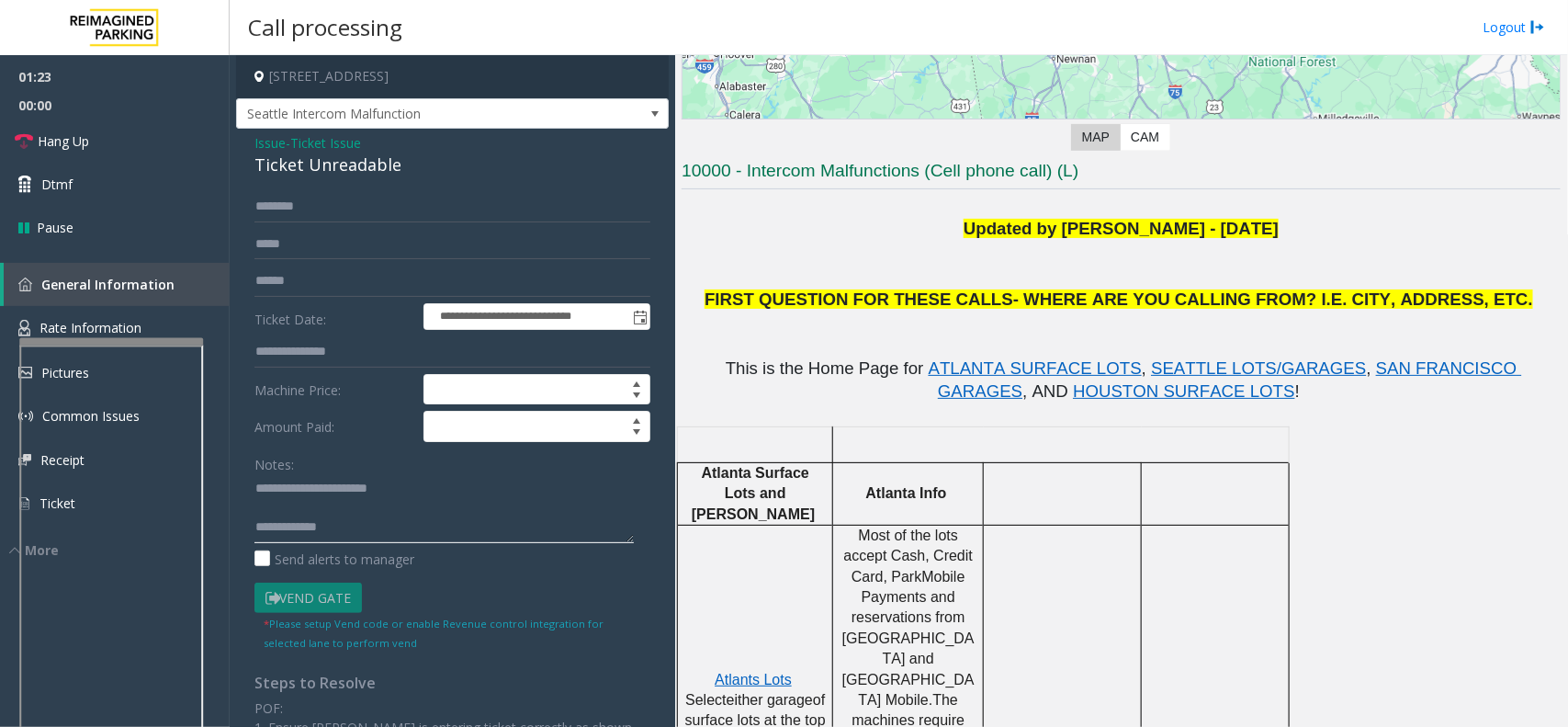 click 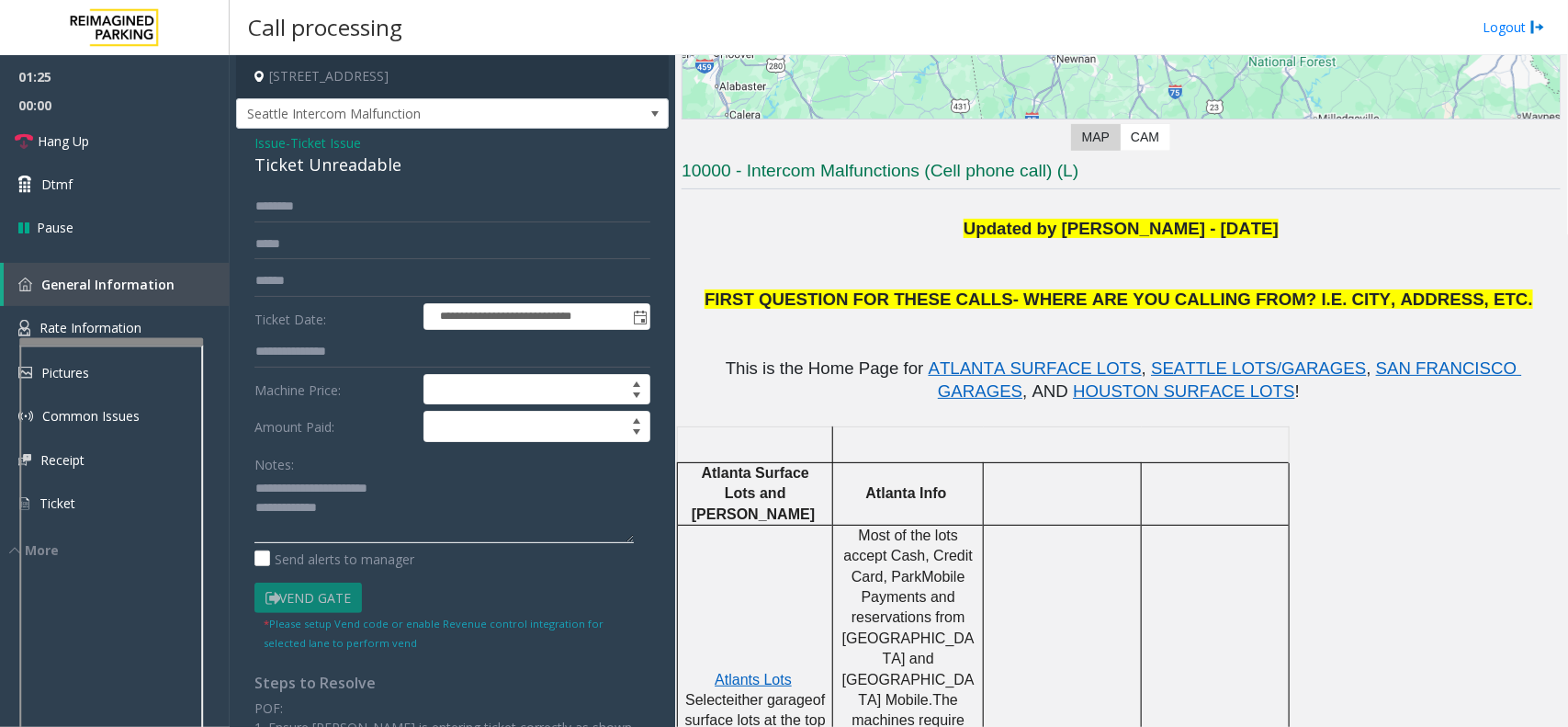 click 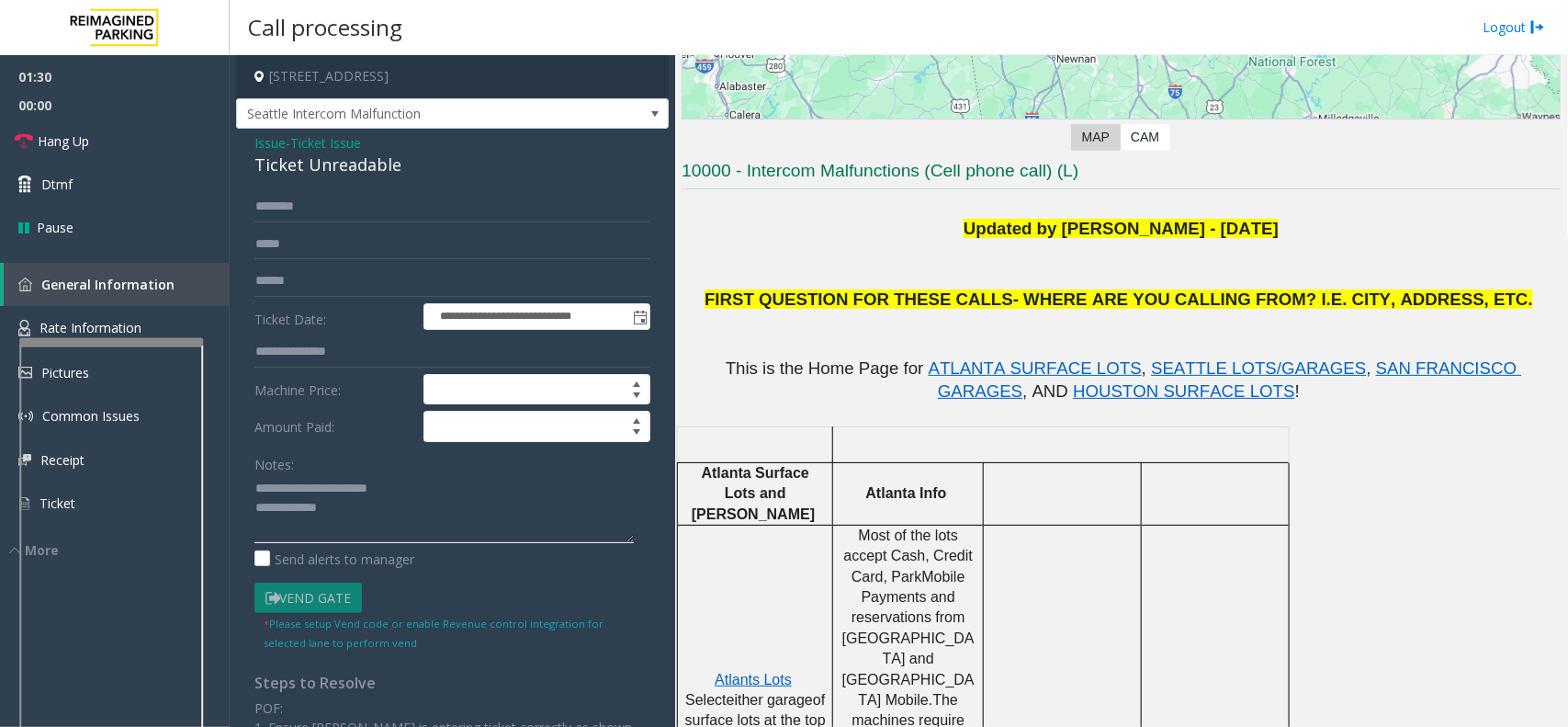 click 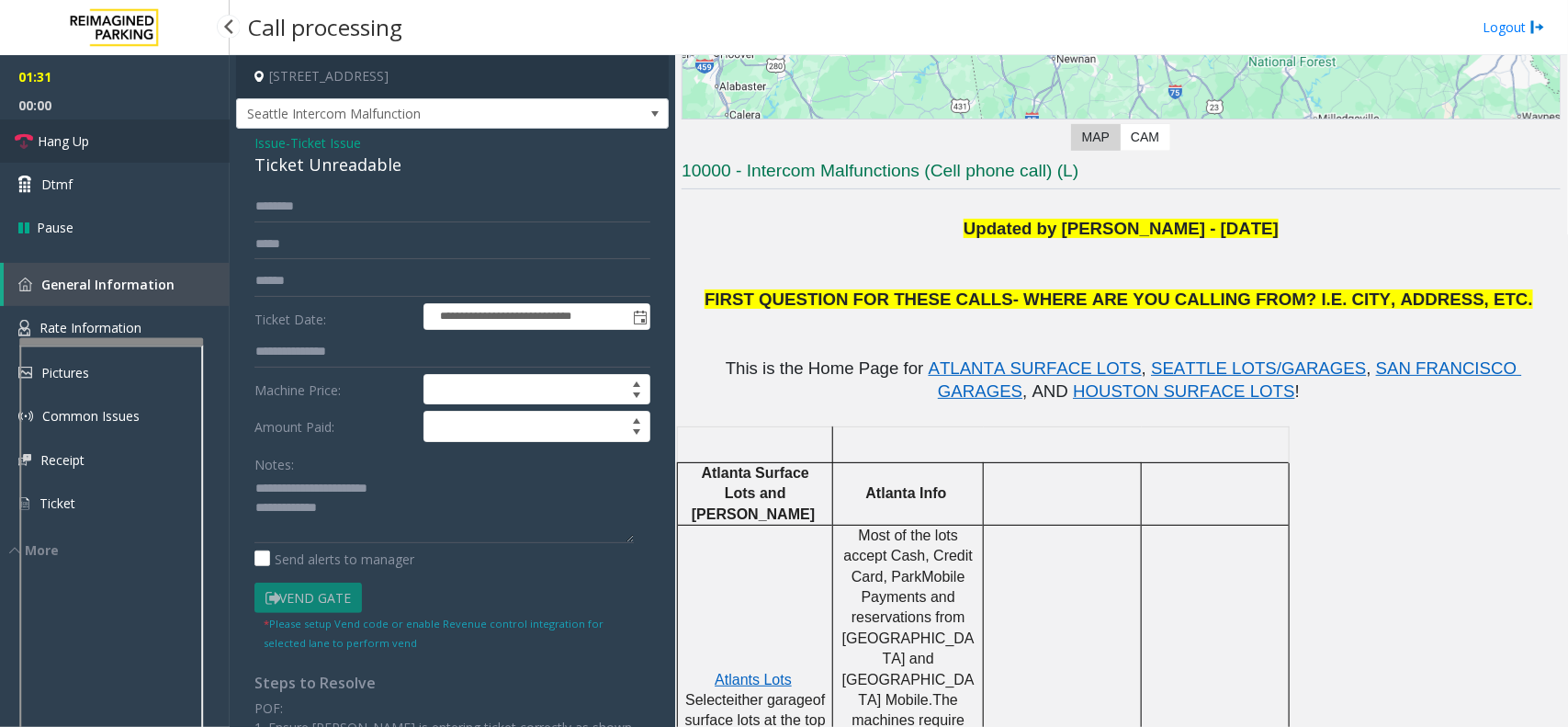 click on "Hang Up" at bounding box center [115, 141] 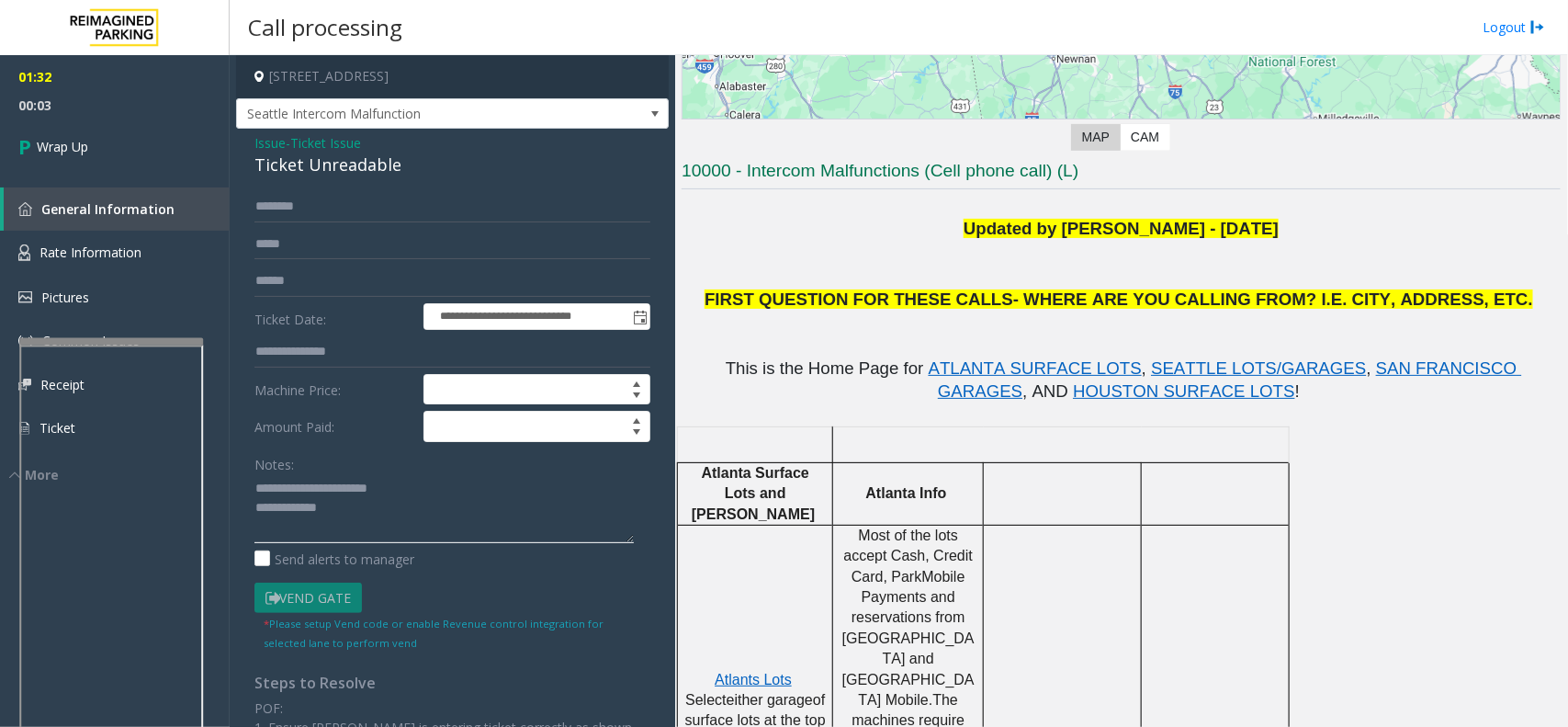 click 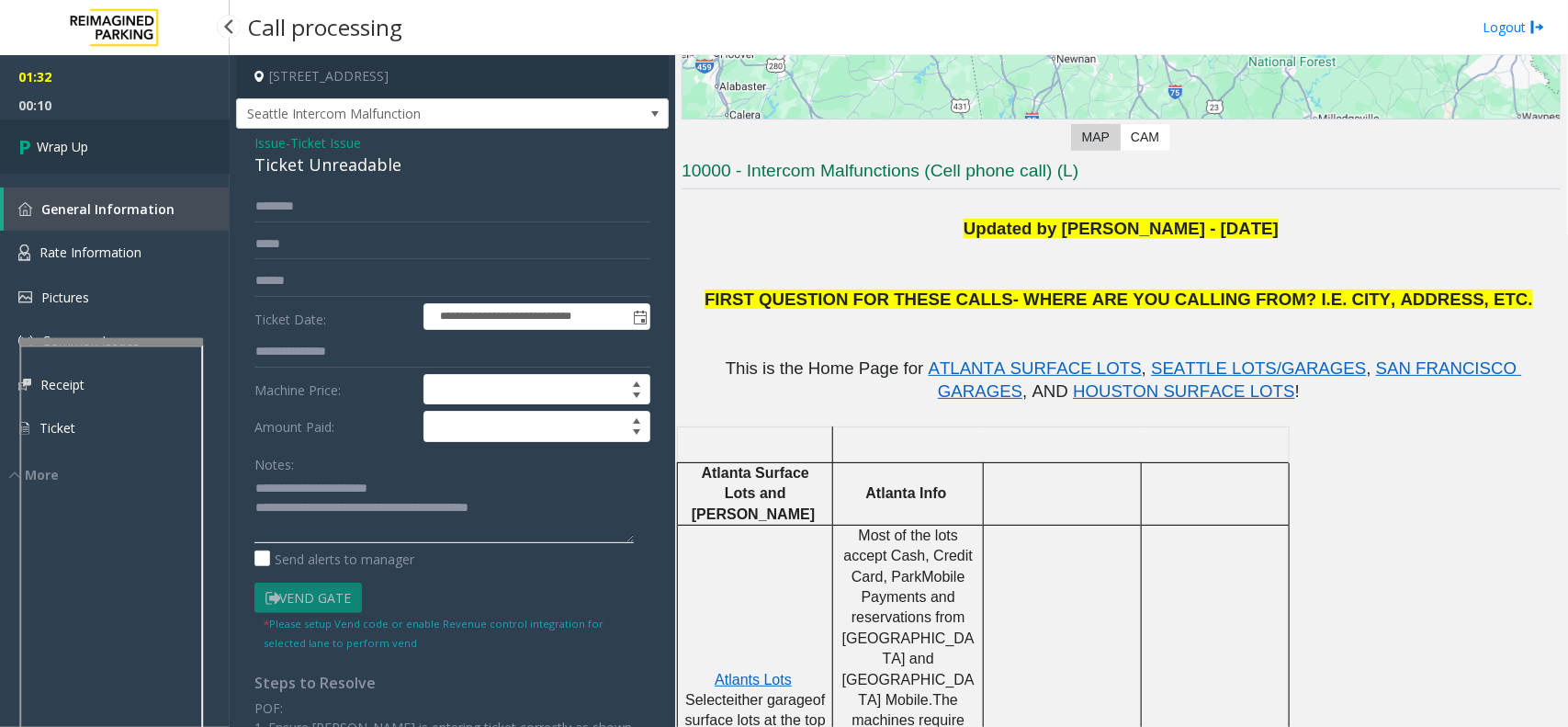 type on "**********" 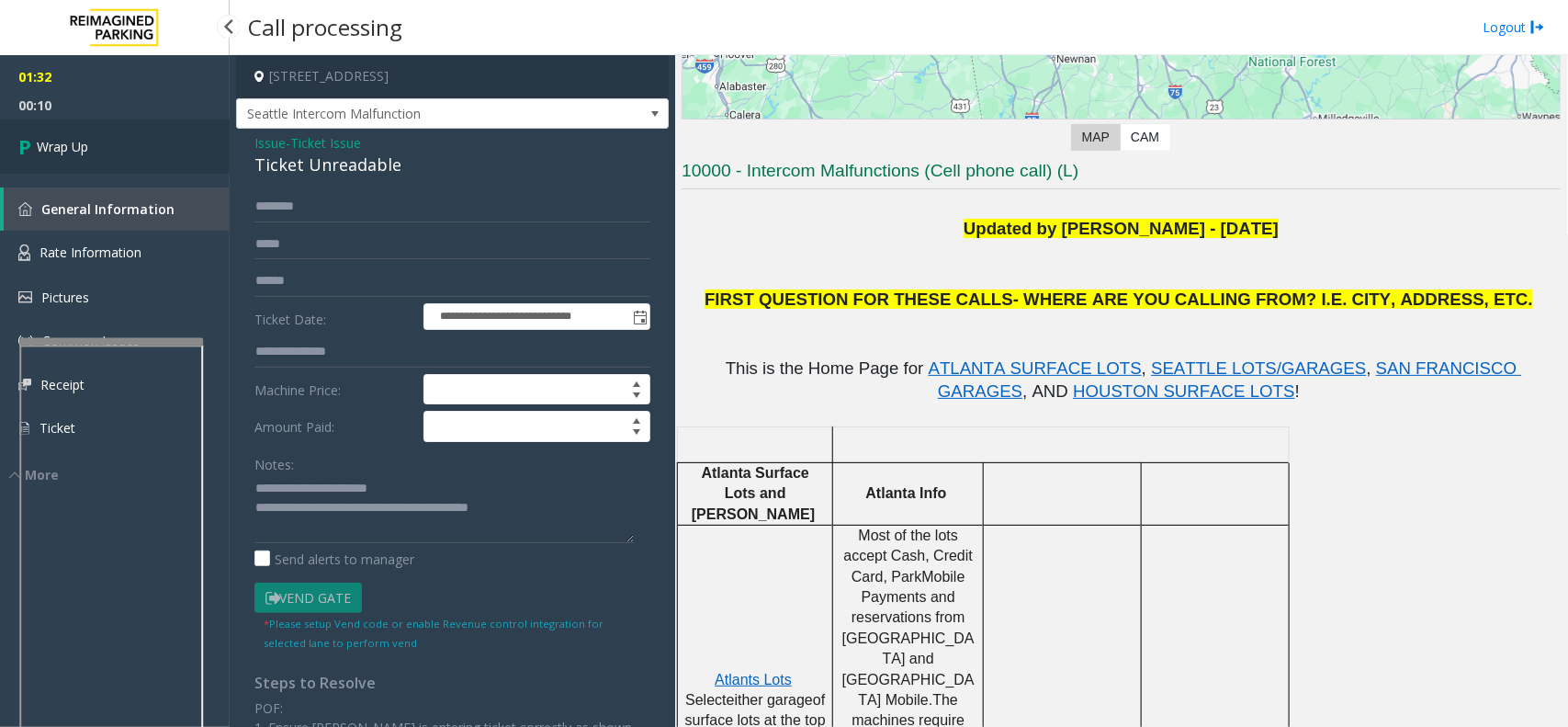 click on "Wrap Up" at bounding box center [115, 146] 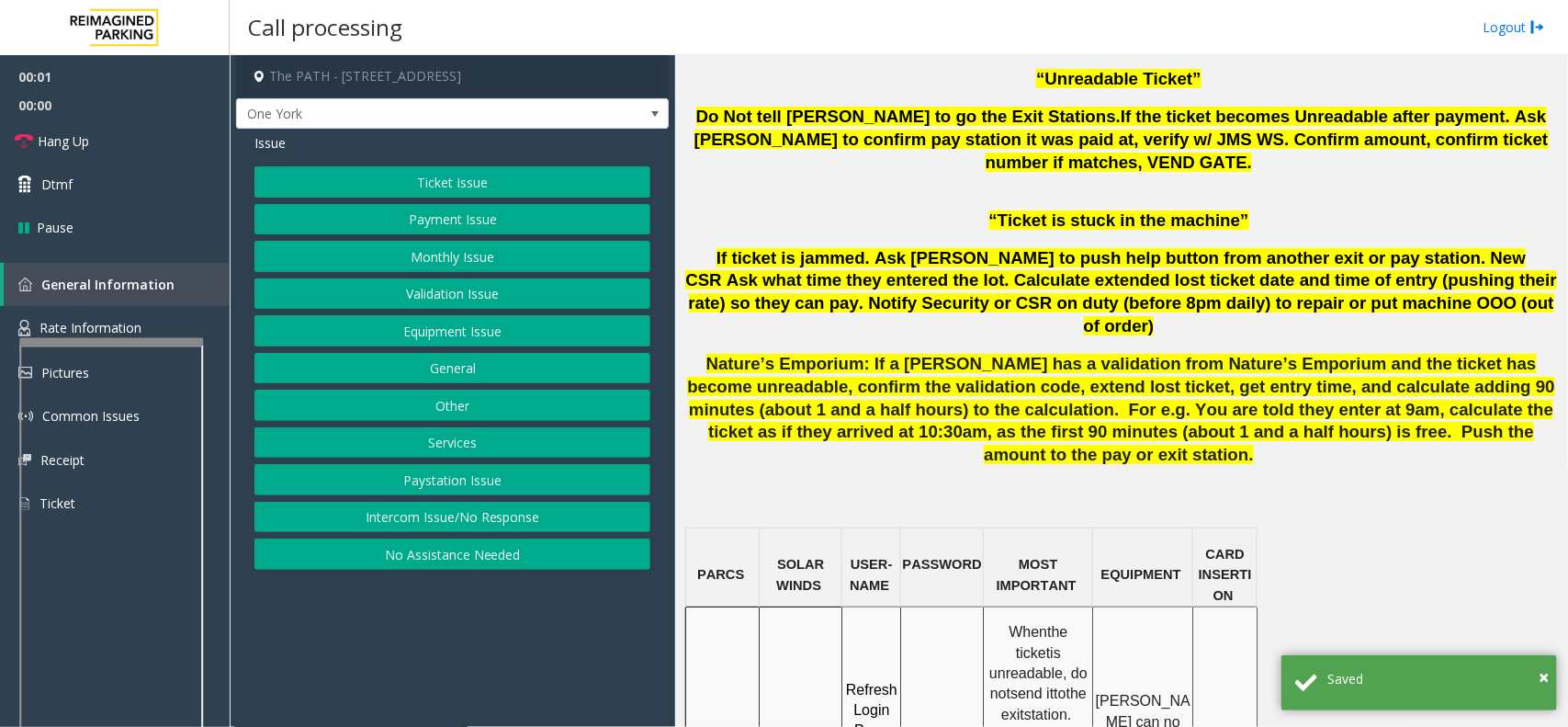 scroll, scrollTop: 1379, scrollLeft: 0, axis: vertical 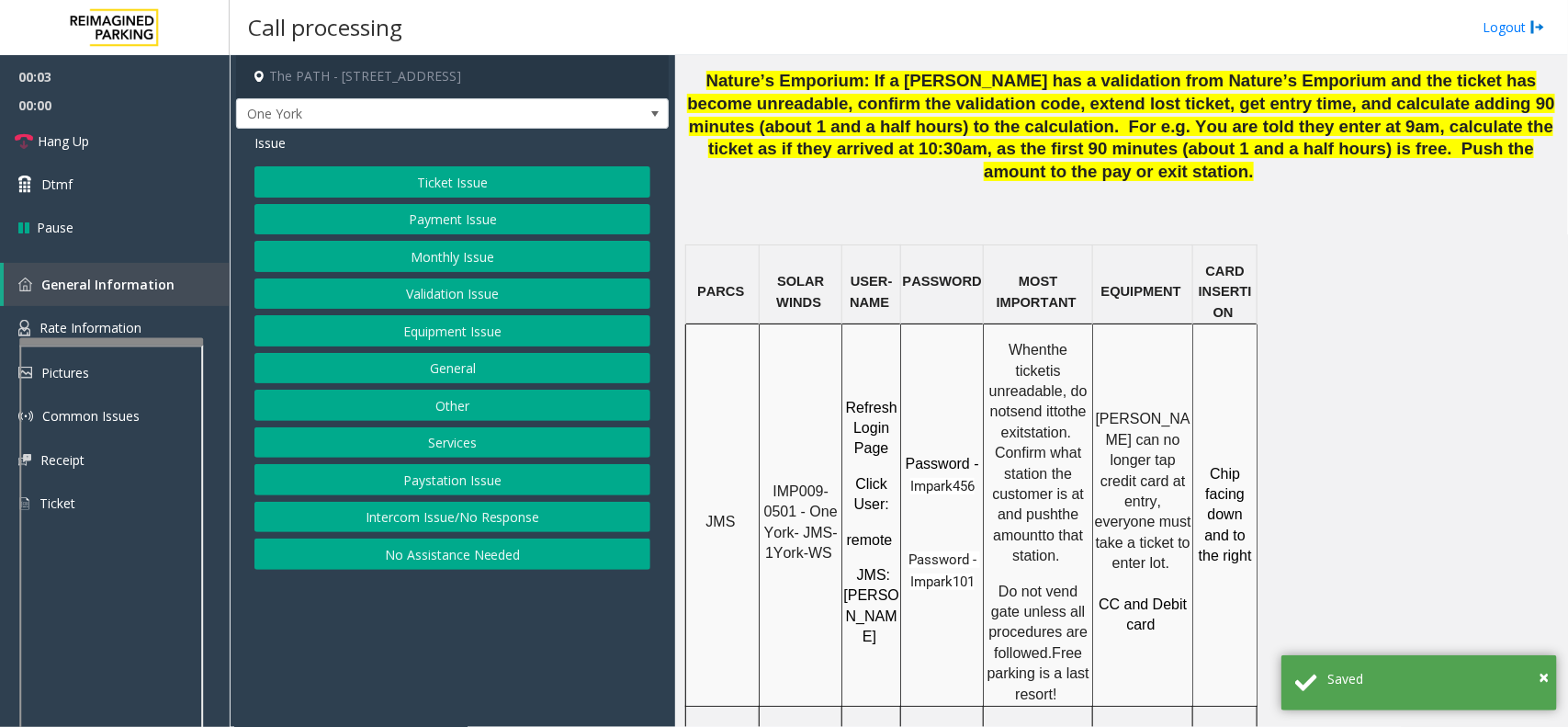 click on "IMP009-0501 - One York- JMS-1York-WS" 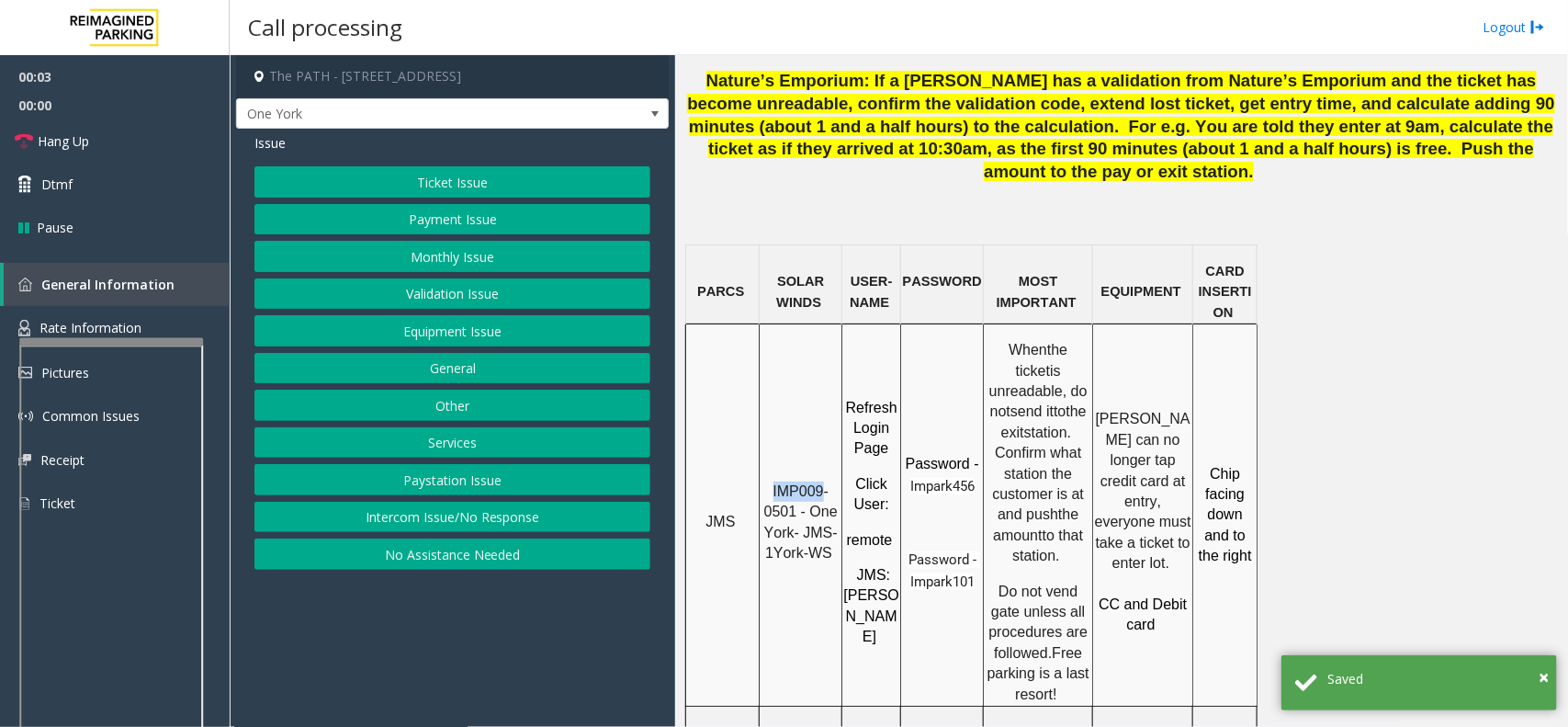 click on "IMP009-0501 - One York- JMS-1York-WS" 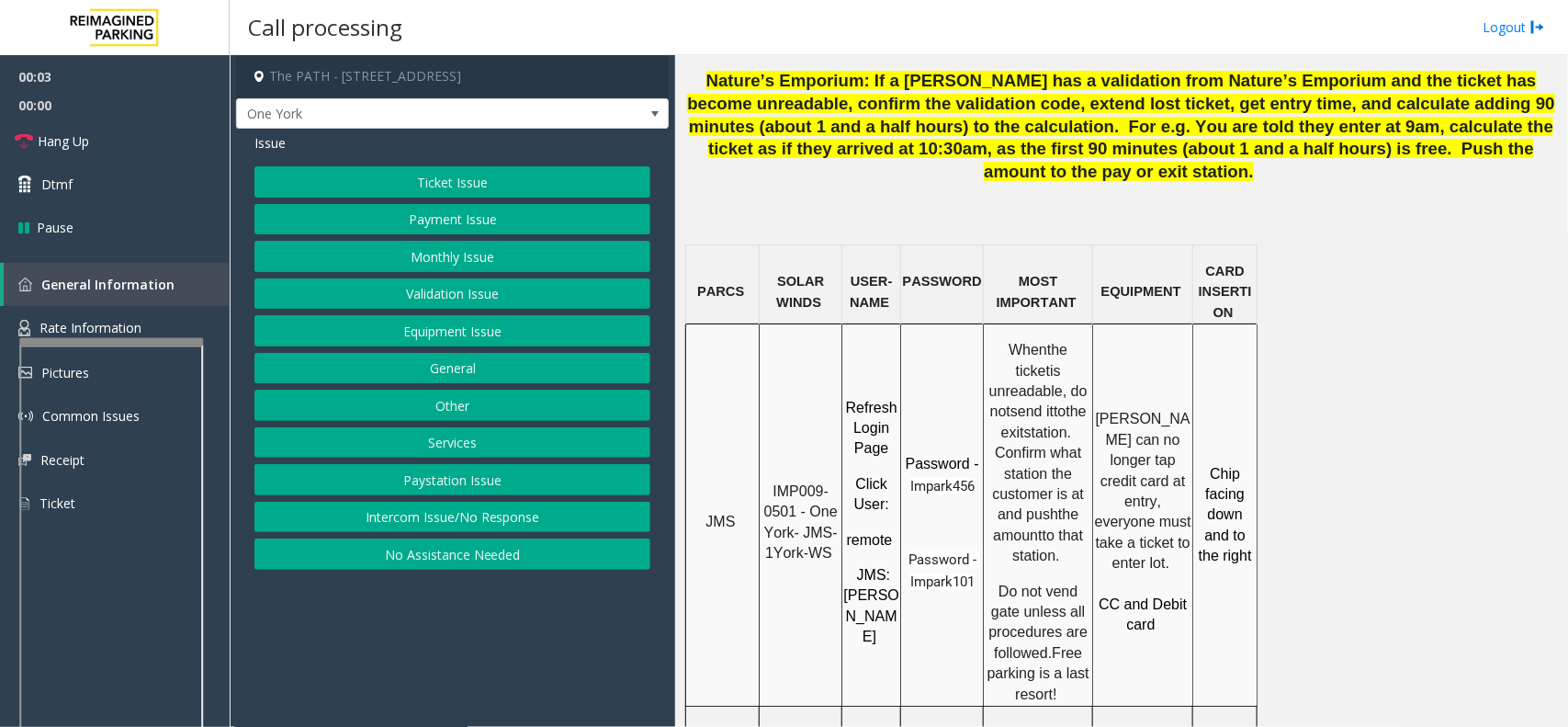 click on "IMP009-0501 - One York- JMS-1York-WS" 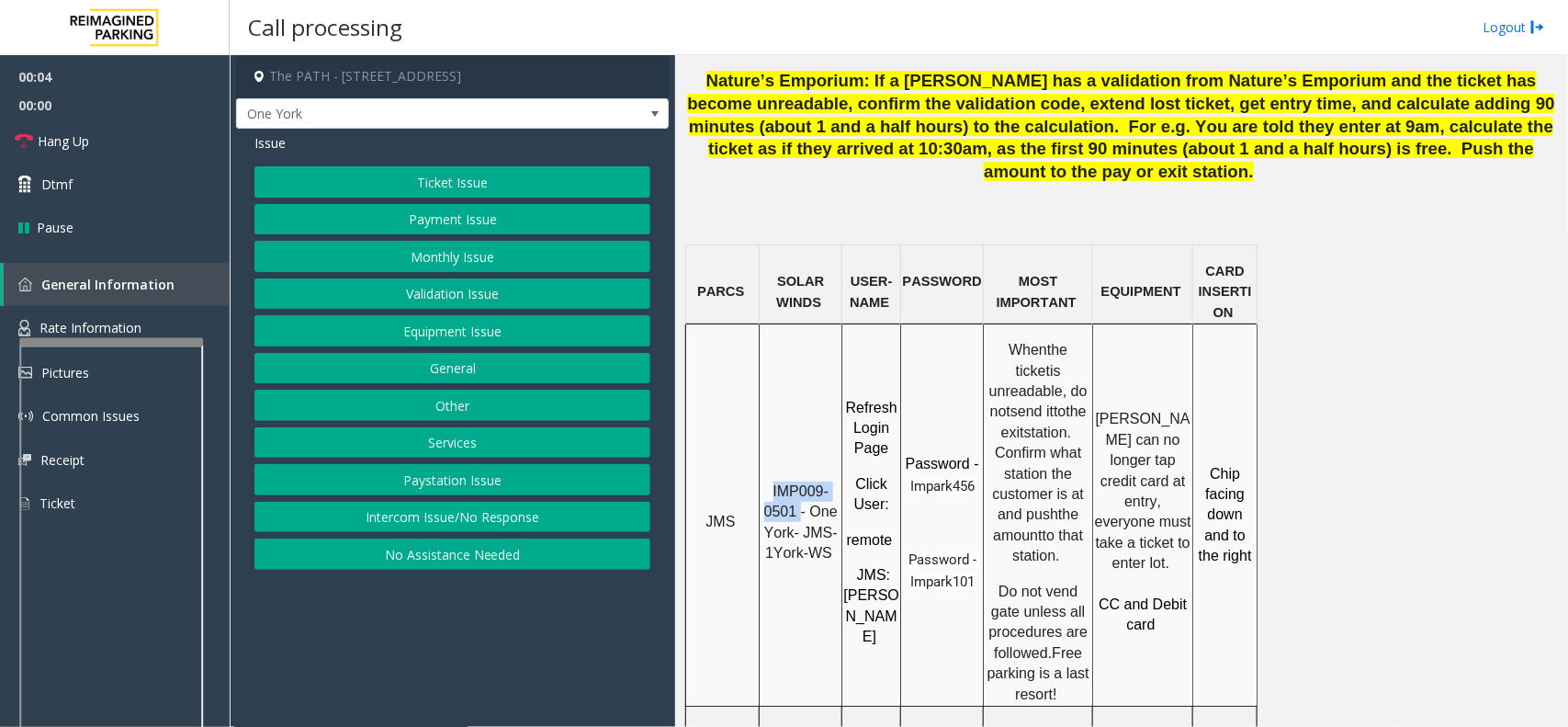 drag, startPoint x: 795, startPoint y: 372, endPoint x: 767, endPoint y: 343, distance: 40.311289 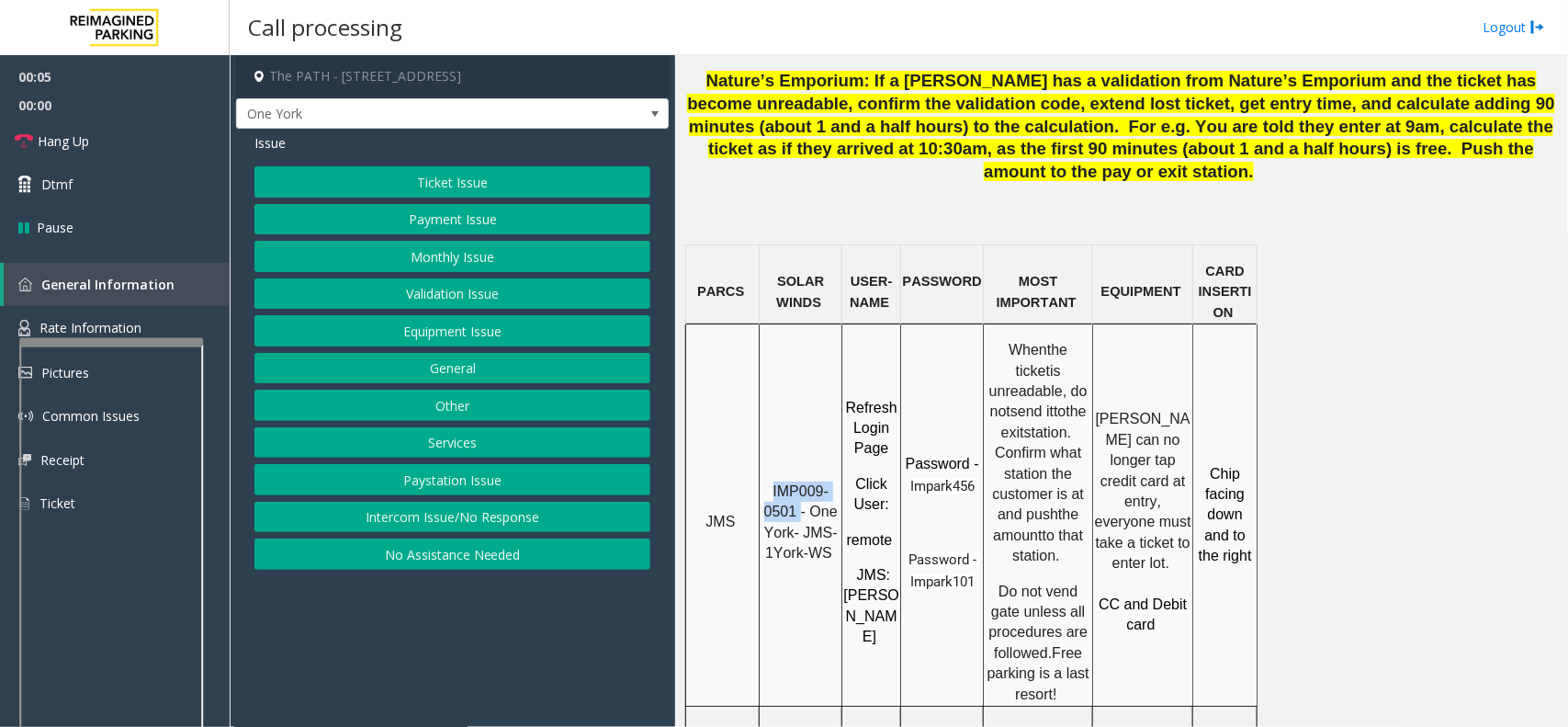 copy on "IMP009-0501" 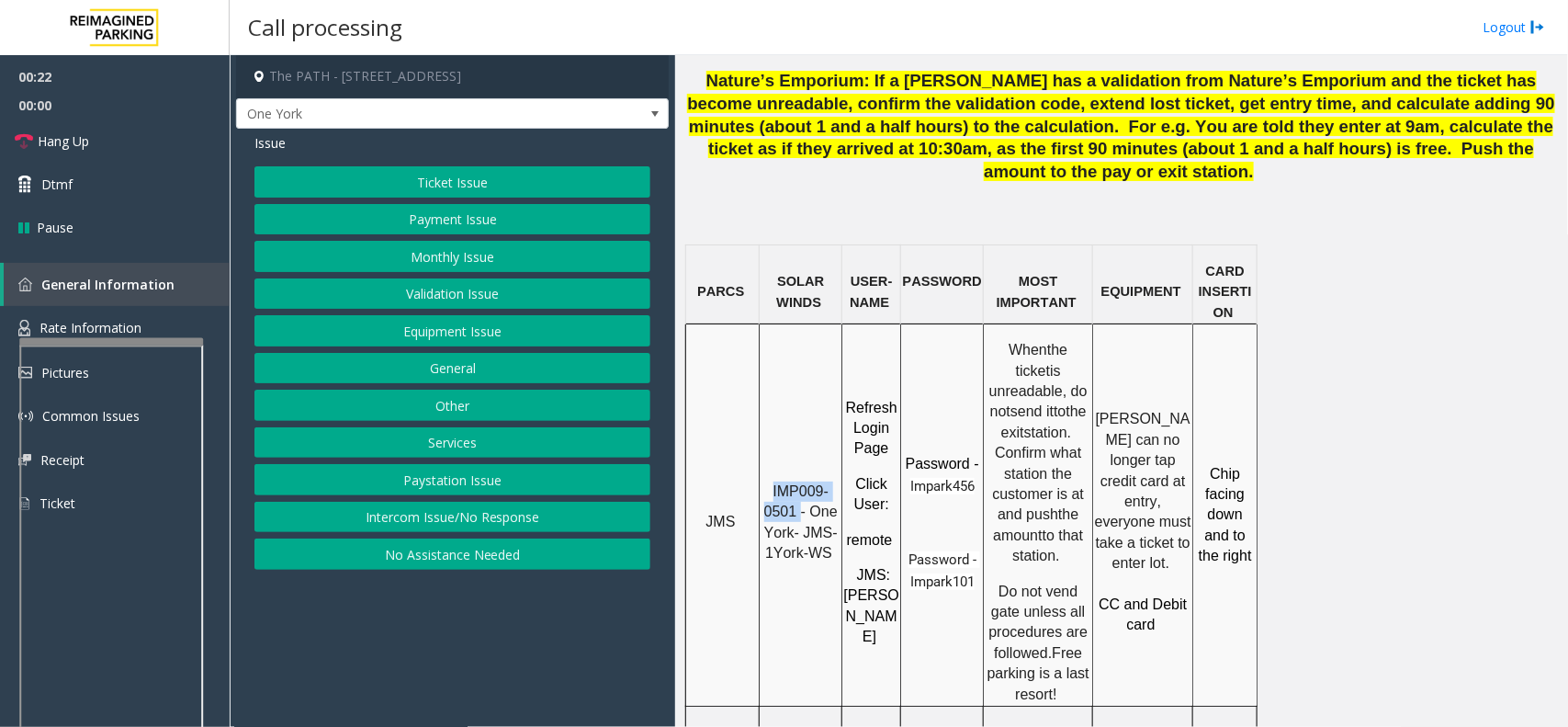 click on "Intercom Issue/No Response" 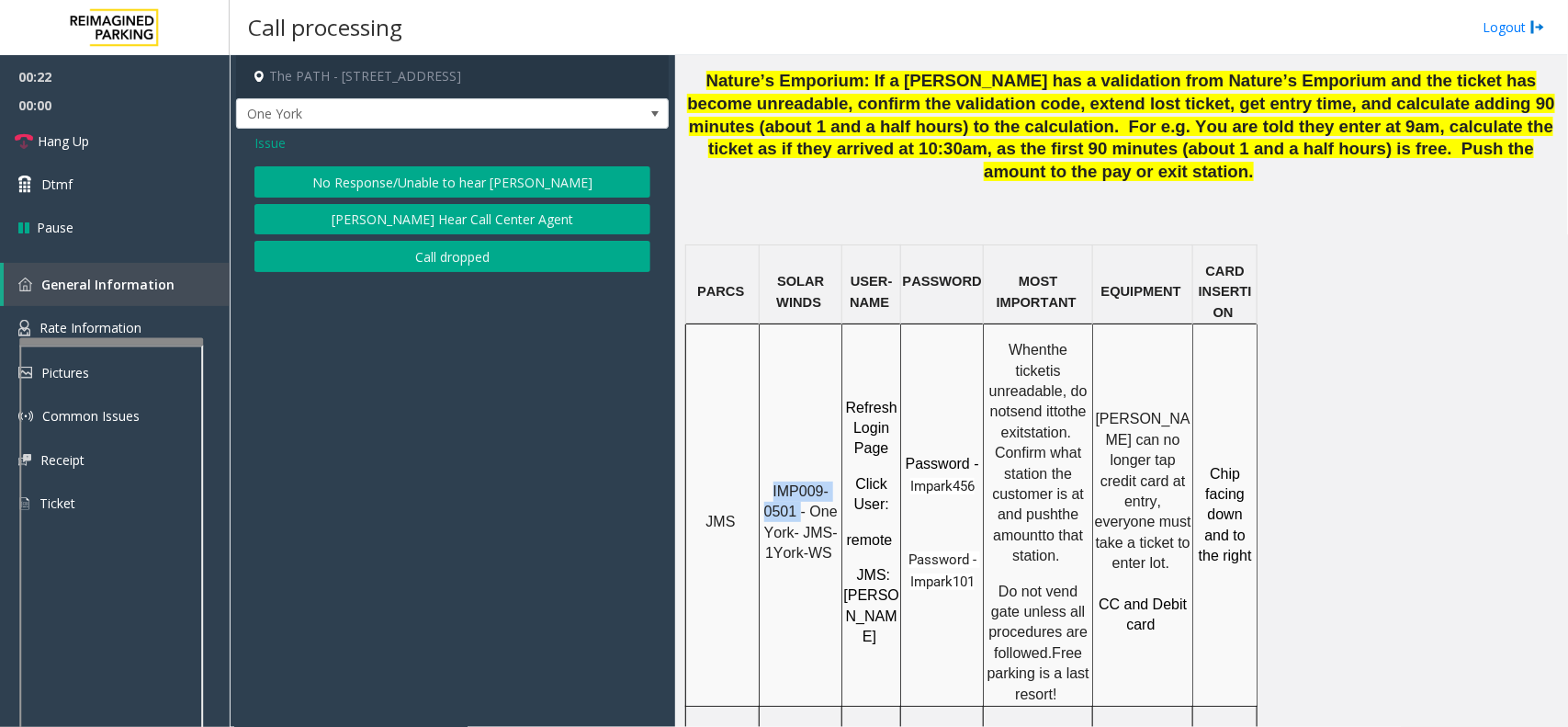 click on "No Response/Unable to hear [PERSON_NAME]" 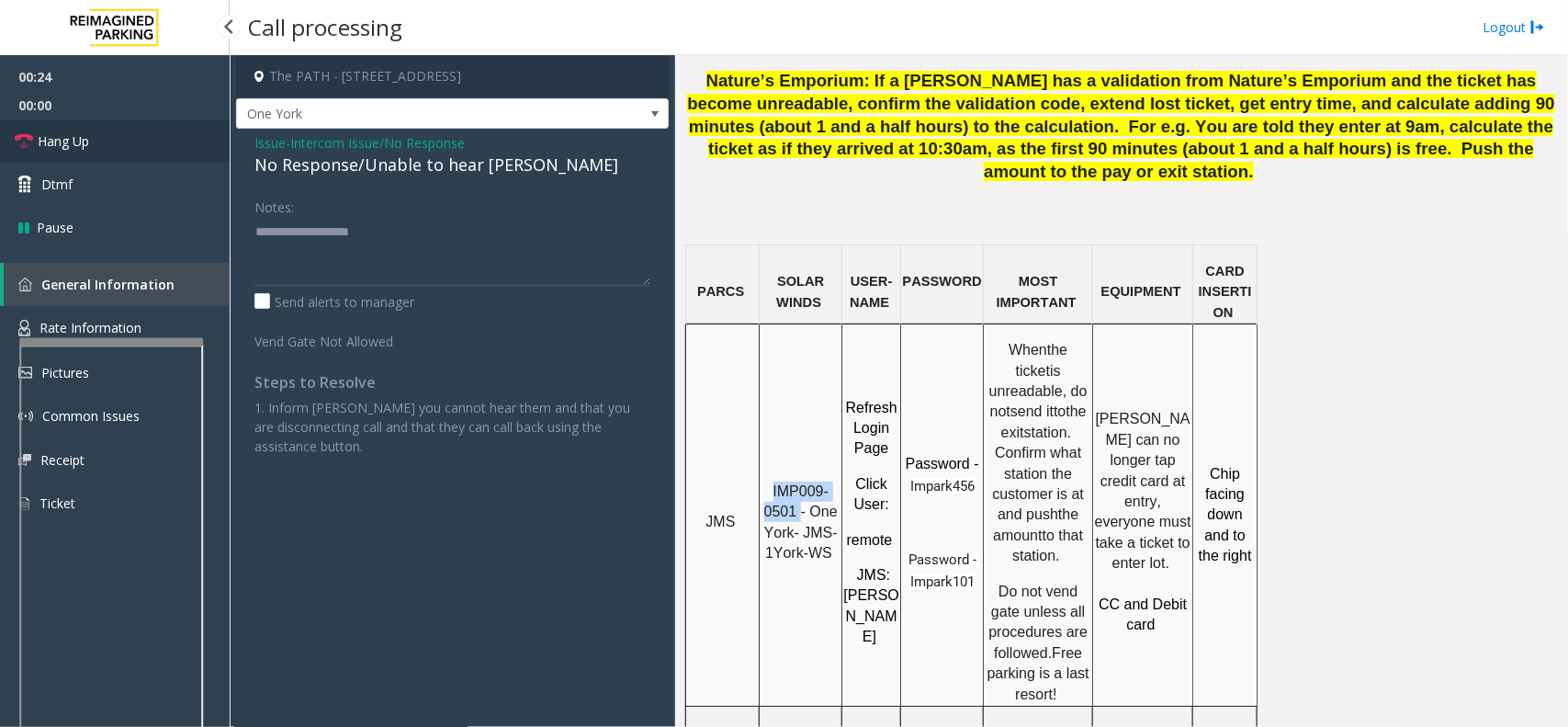 click on "Hang Up" at bounding box center [115, 141] 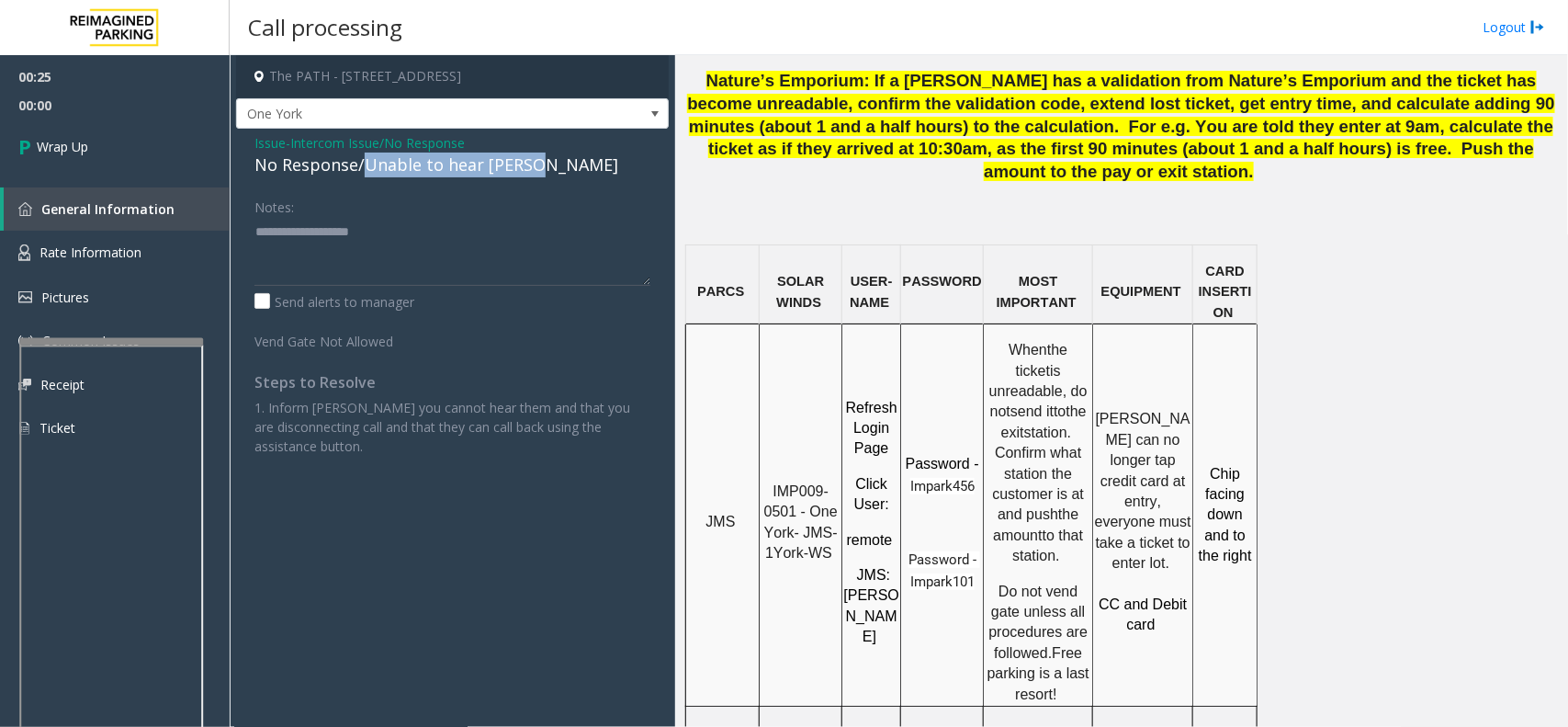 drag, startPoint x: 359, startPoint y: 163, endPoint x: 537, endPoint y: 170, distance: 178.13759 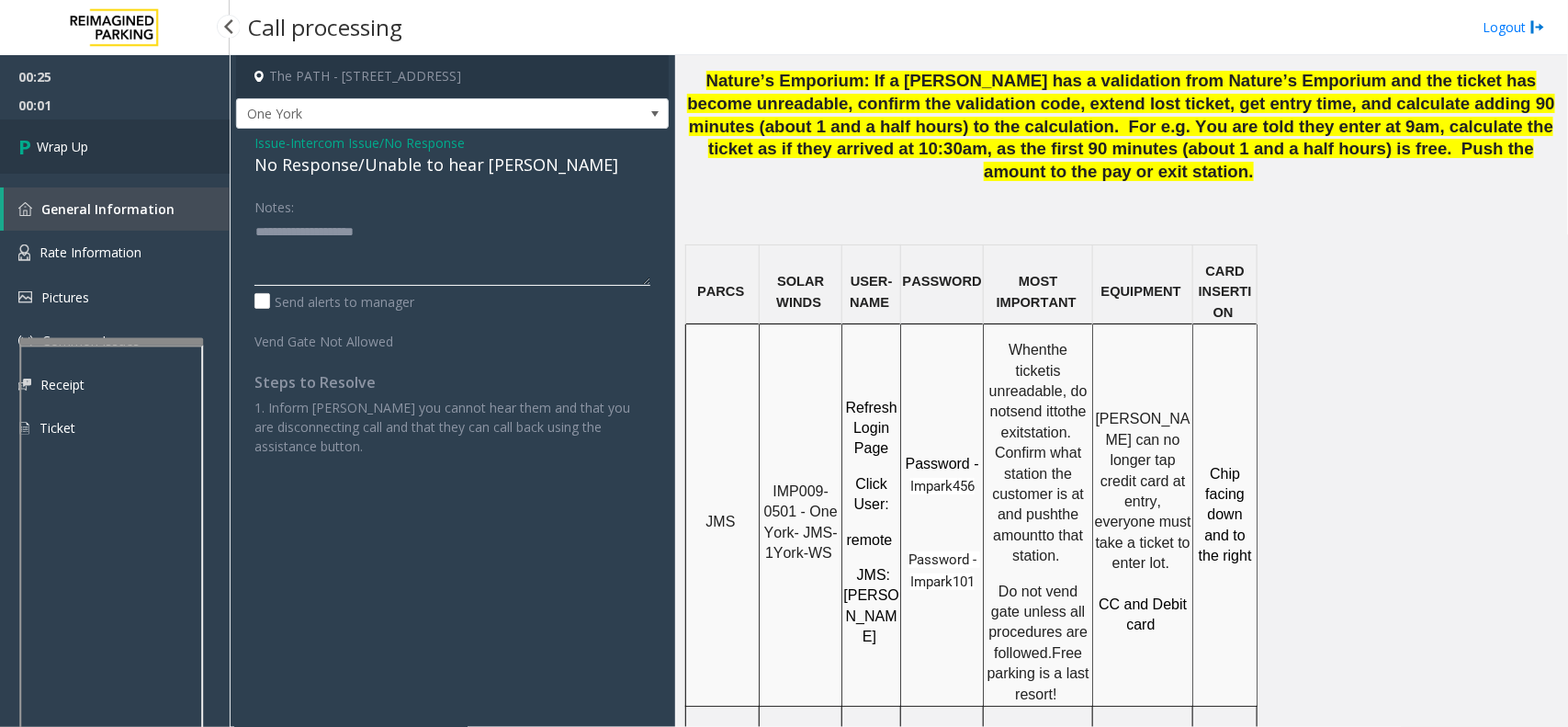 type on "**********" 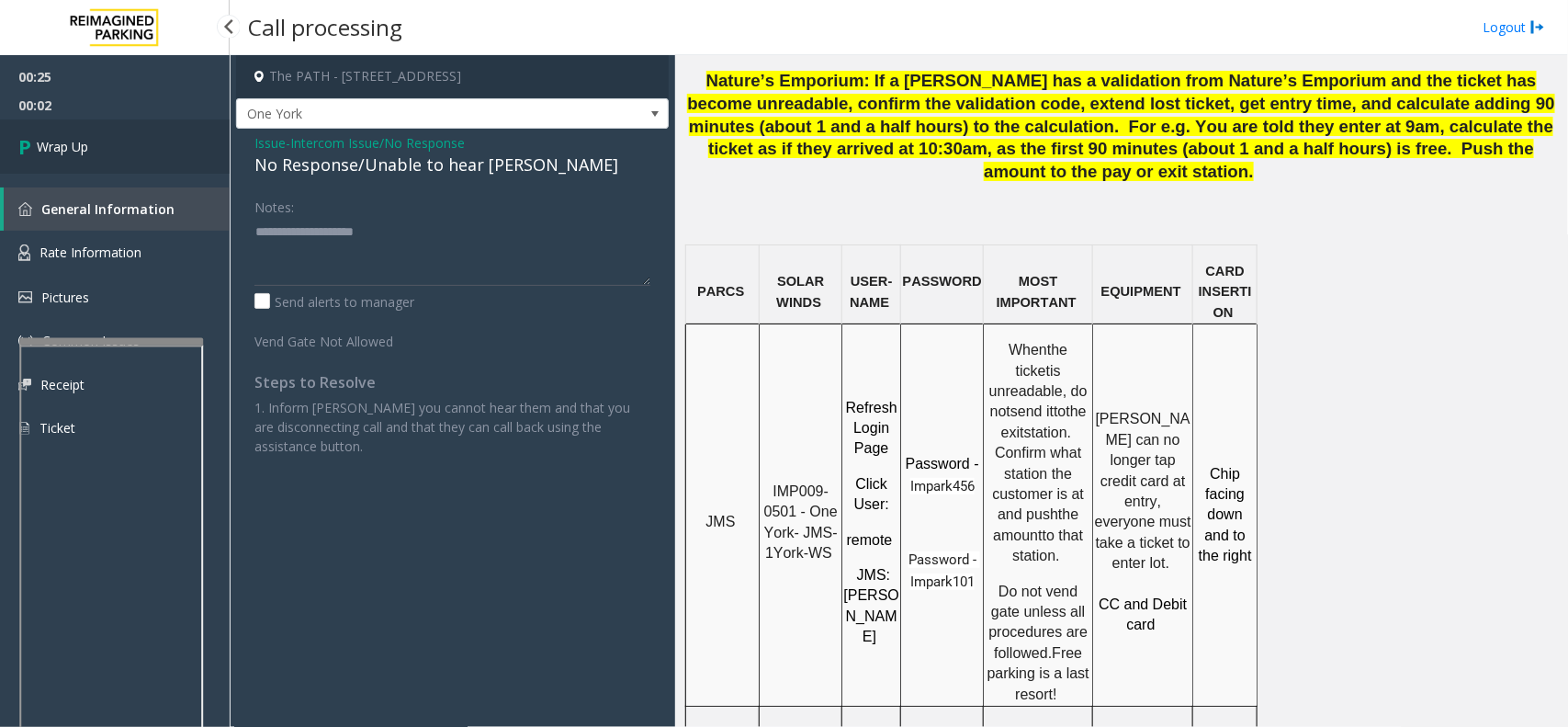click on "Wrap Up" at bounding box center [115, 146] 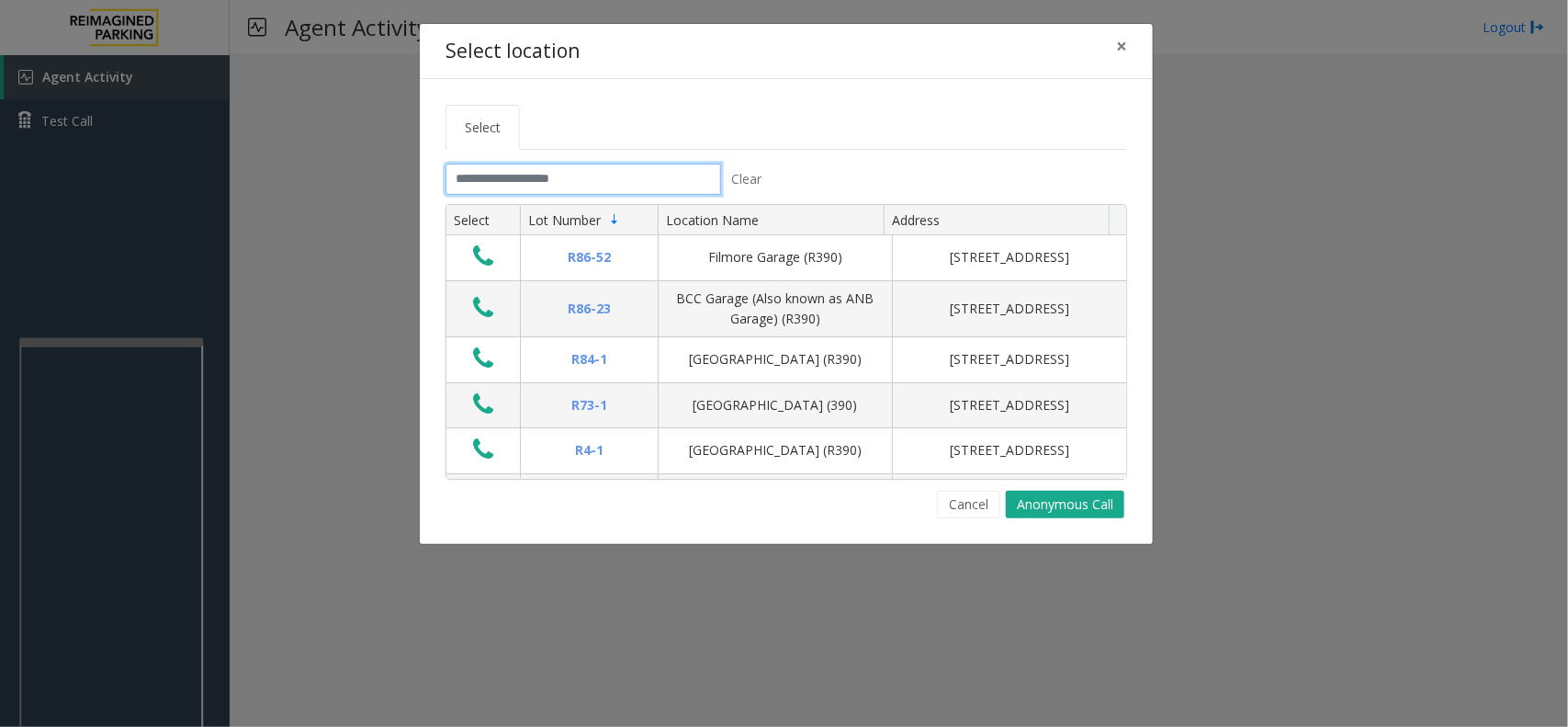 click 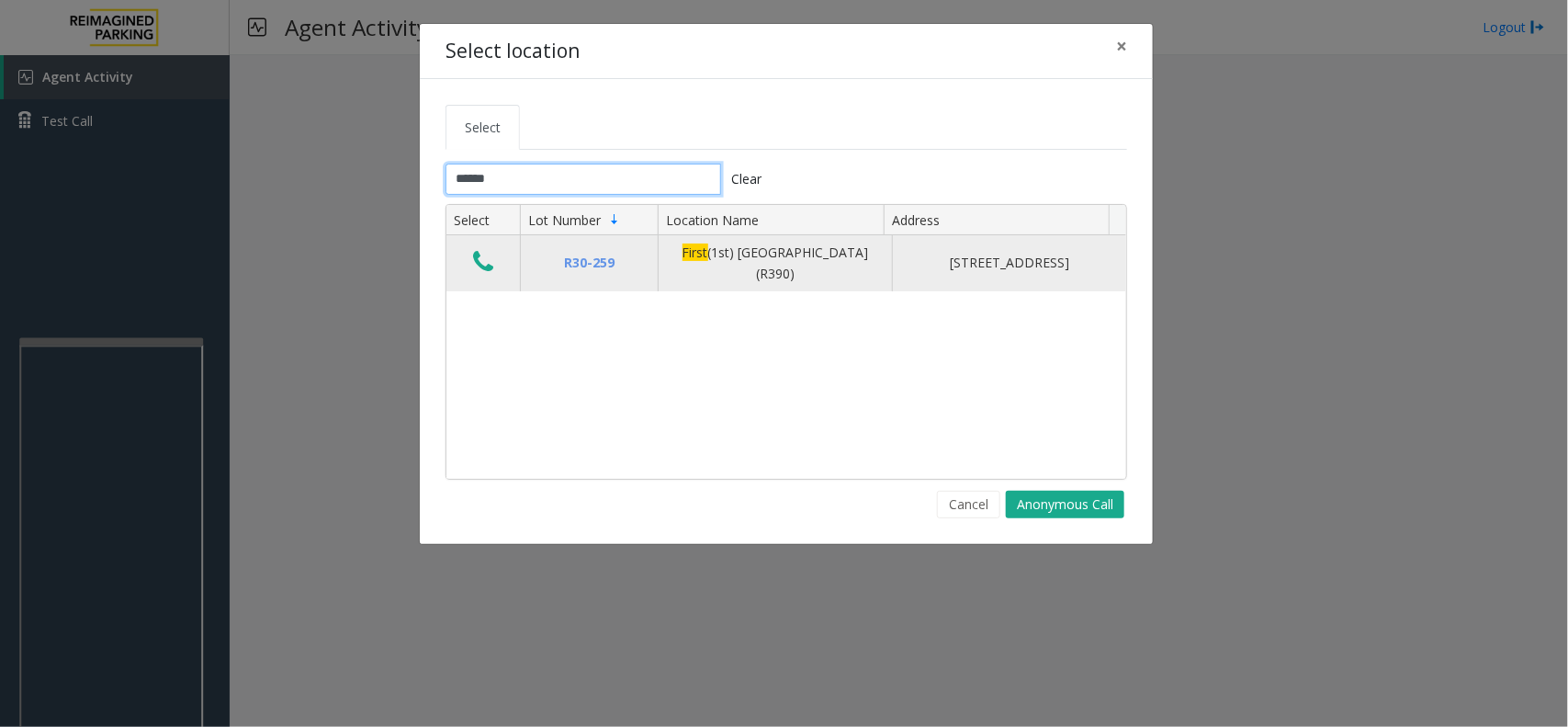 type on "*****" 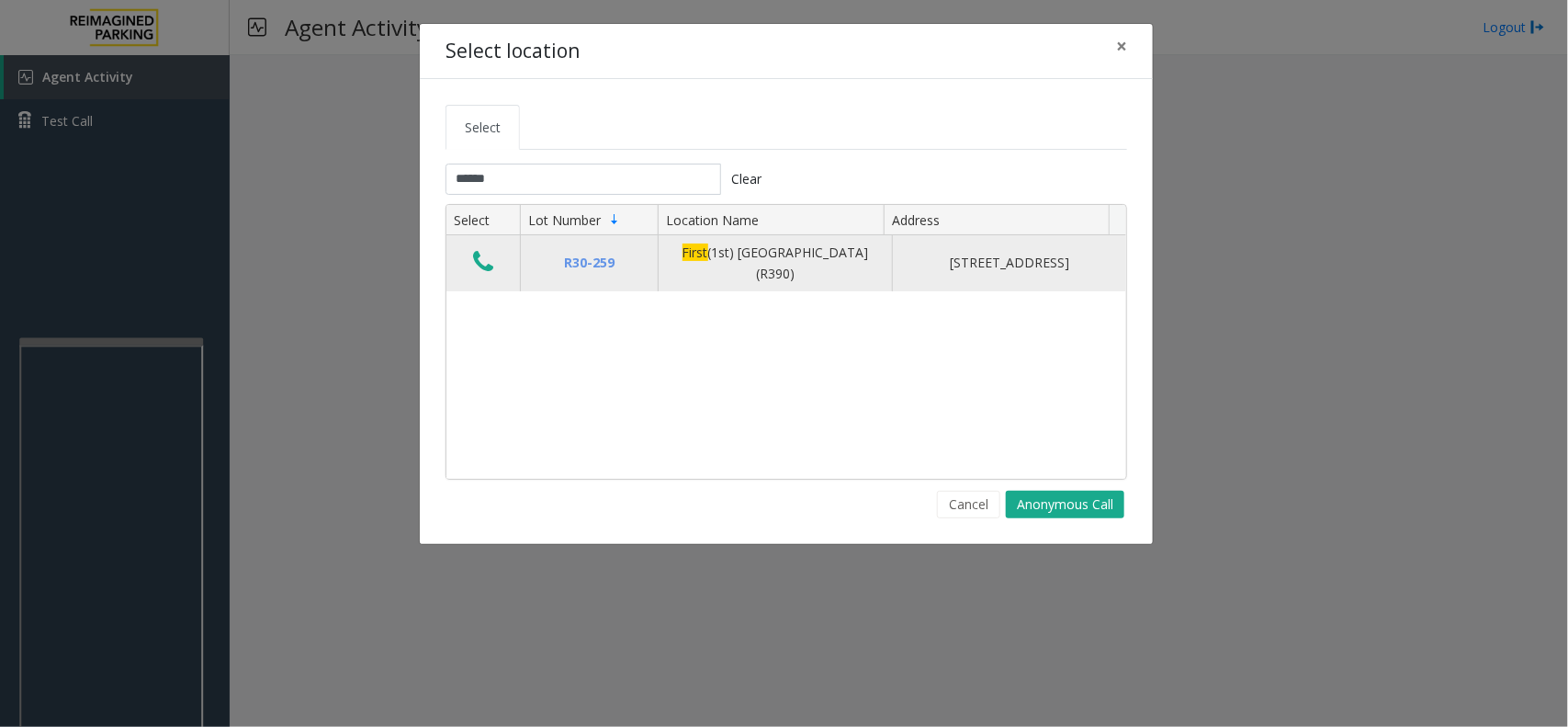 click 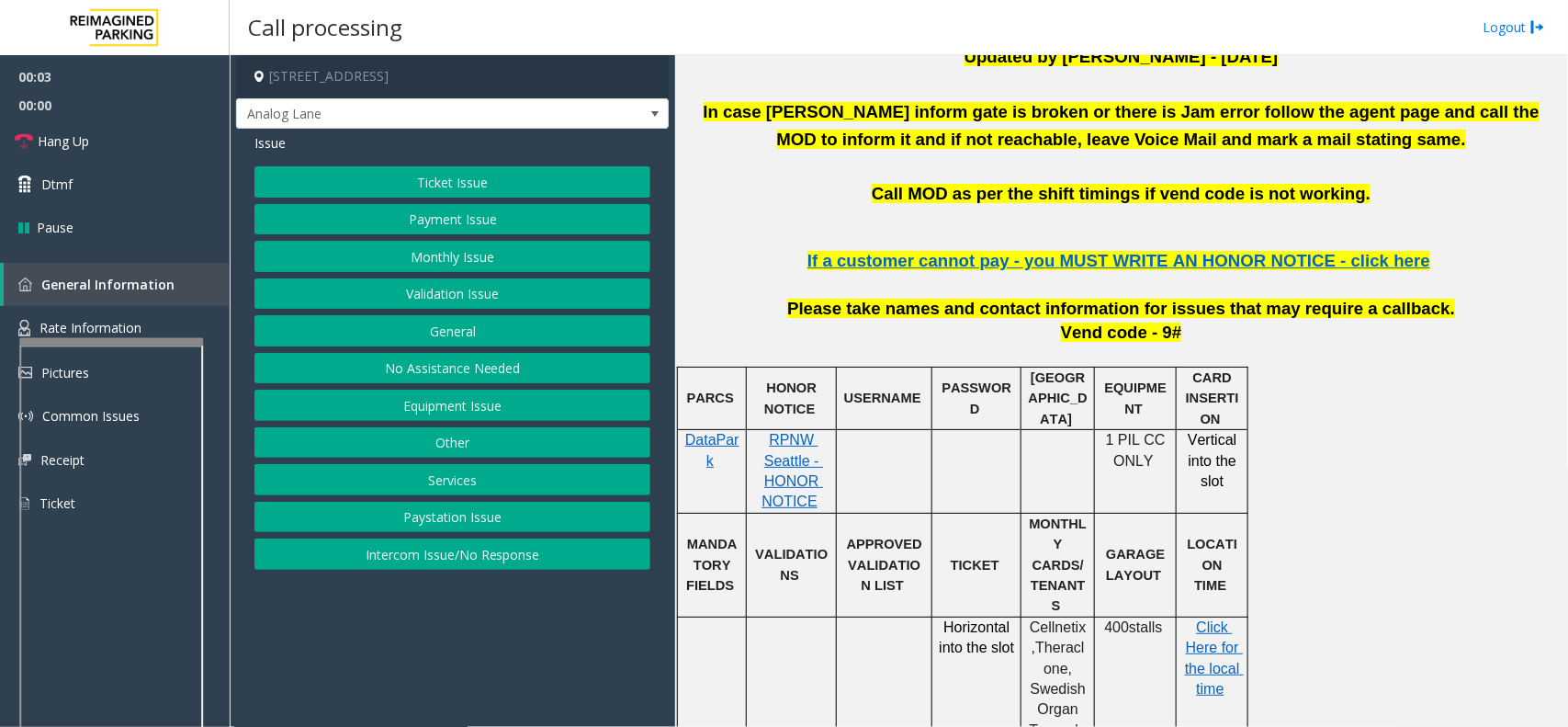 scroll, scrollTop: 574, scrollLeft: 0, axis: vertical 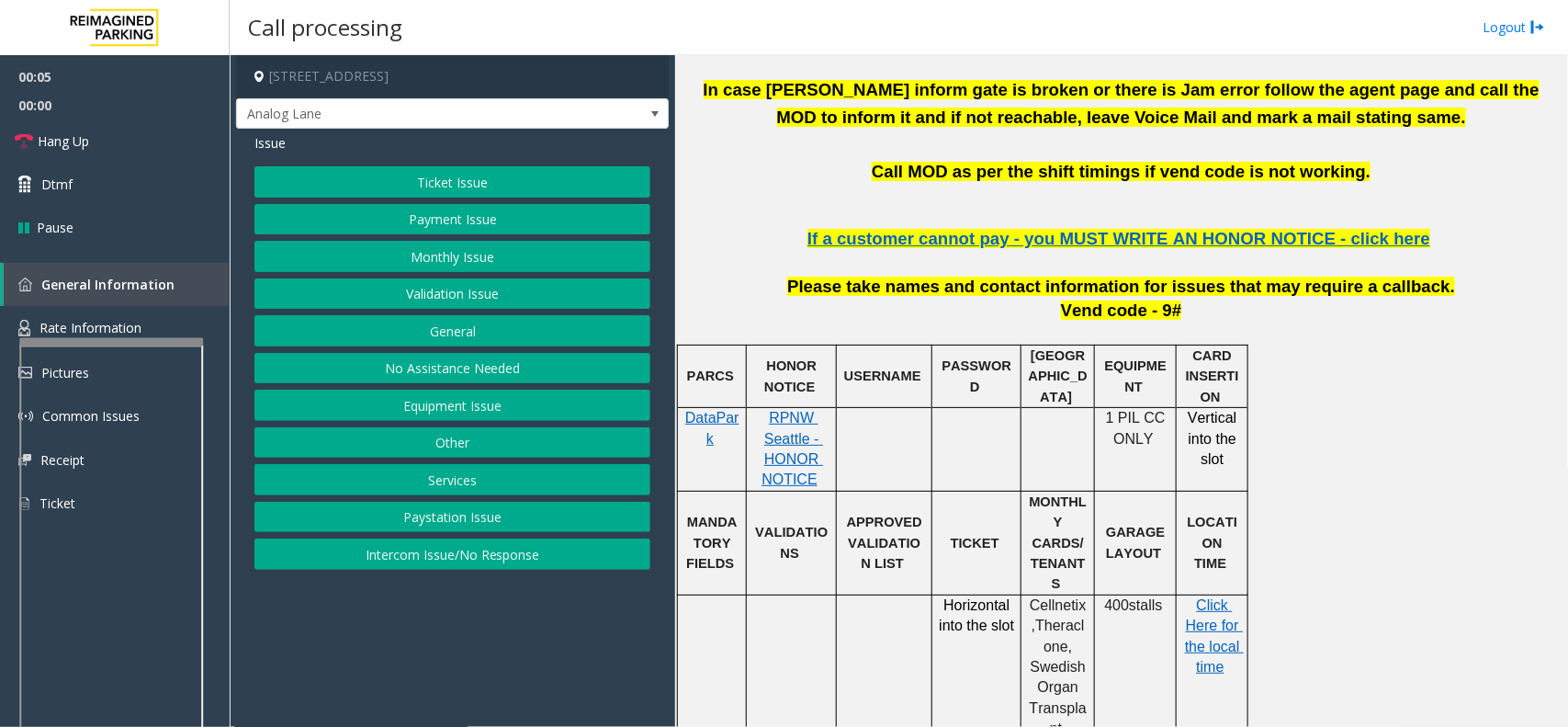 click on "Ticket Issue" 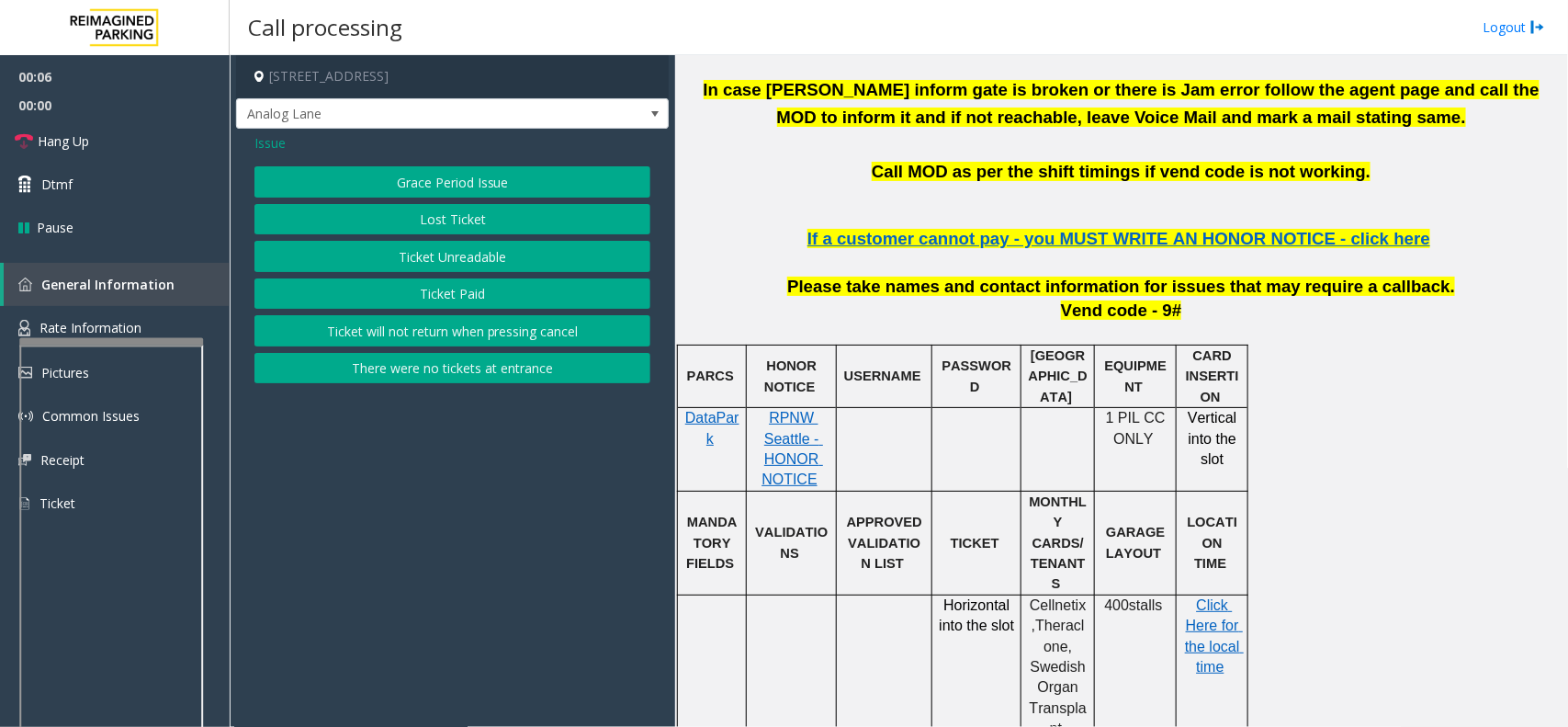 click on "Ticket Unreadable" 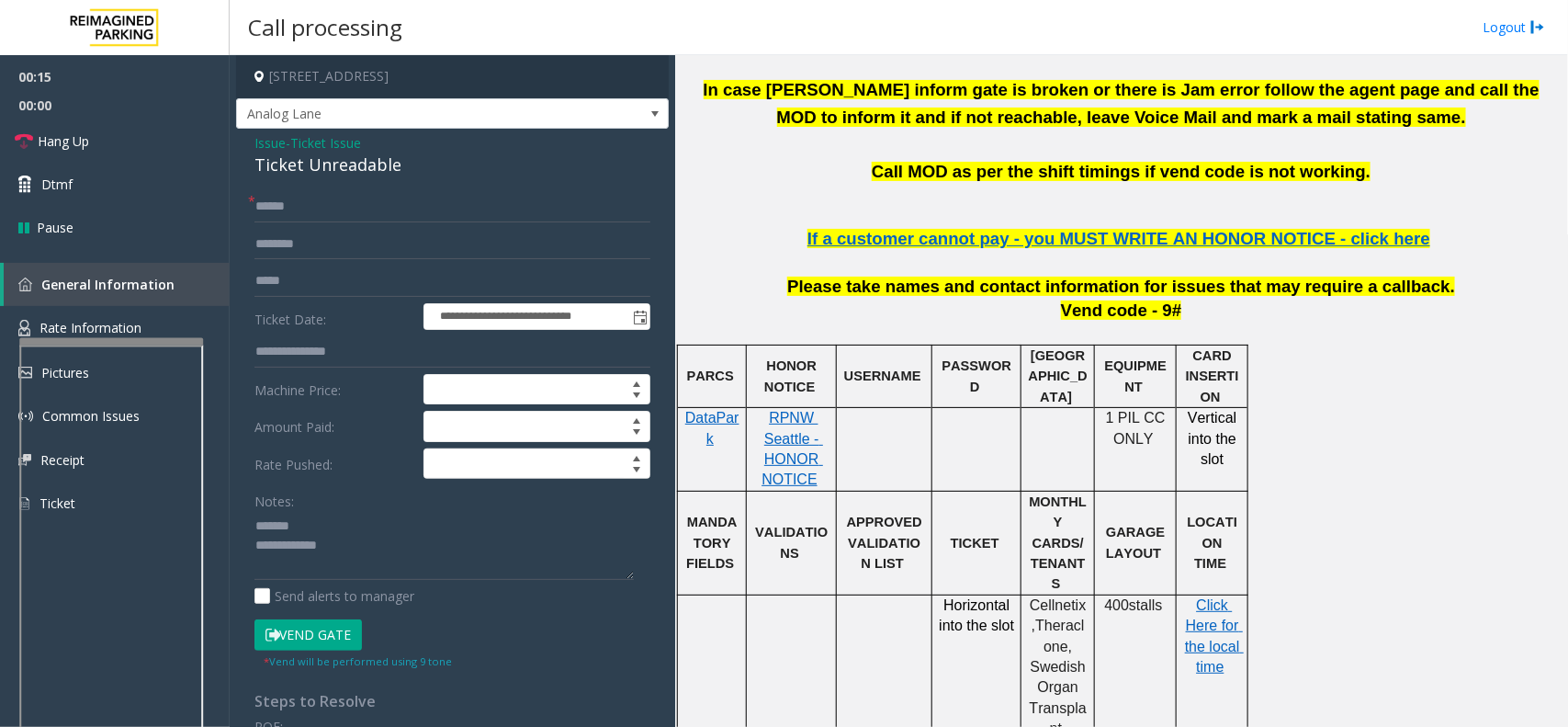 click on "Ticket Unreadable" 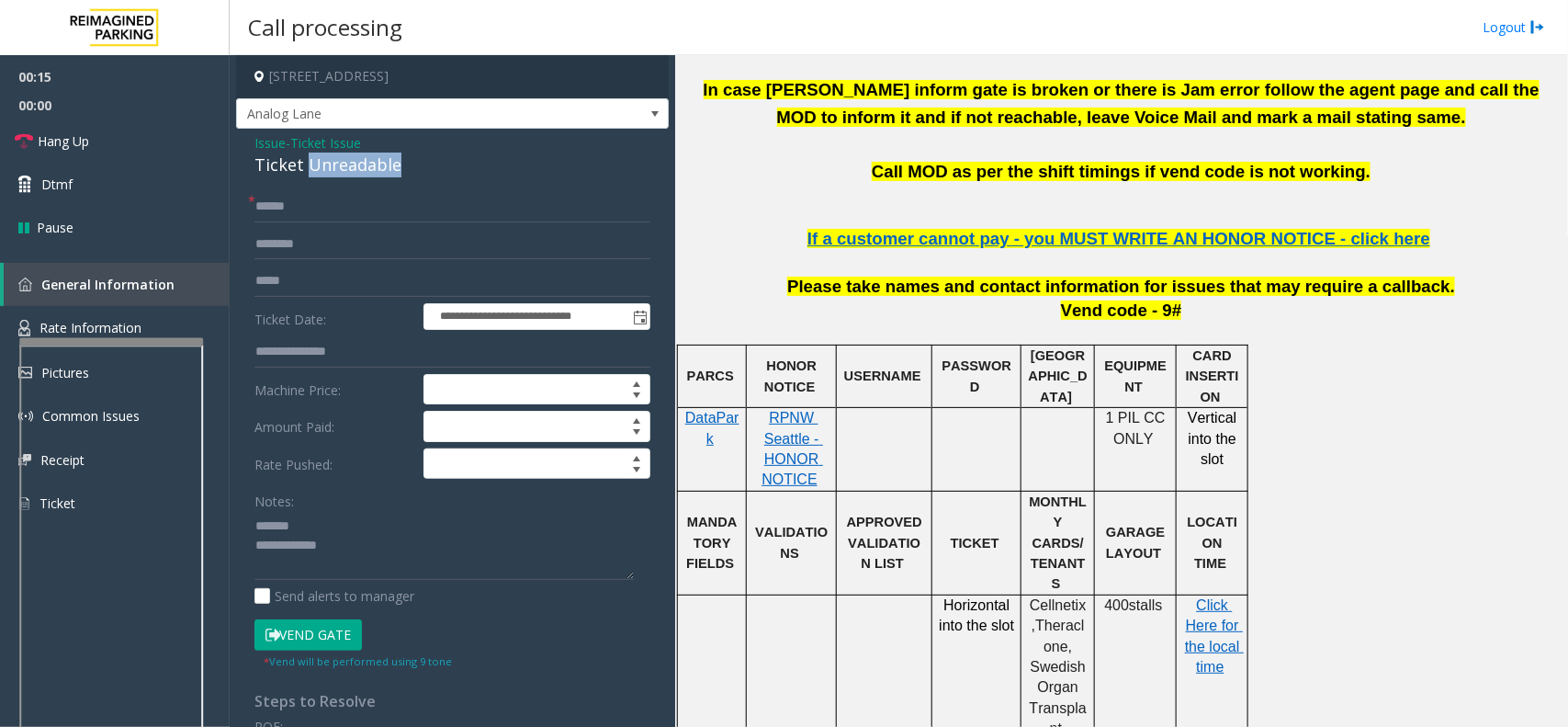 click on "Ticket Unreadable" 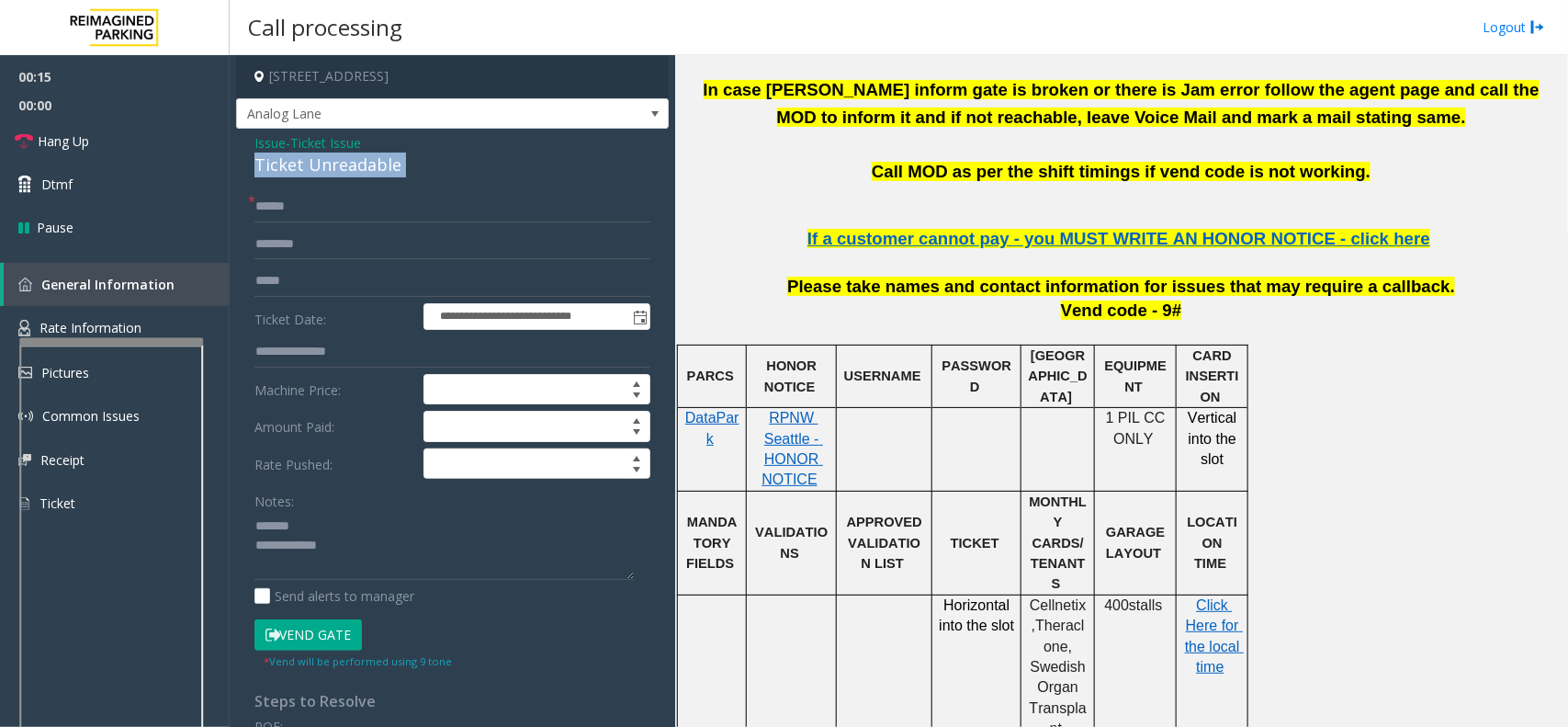 click on "Ticket Unreadable" 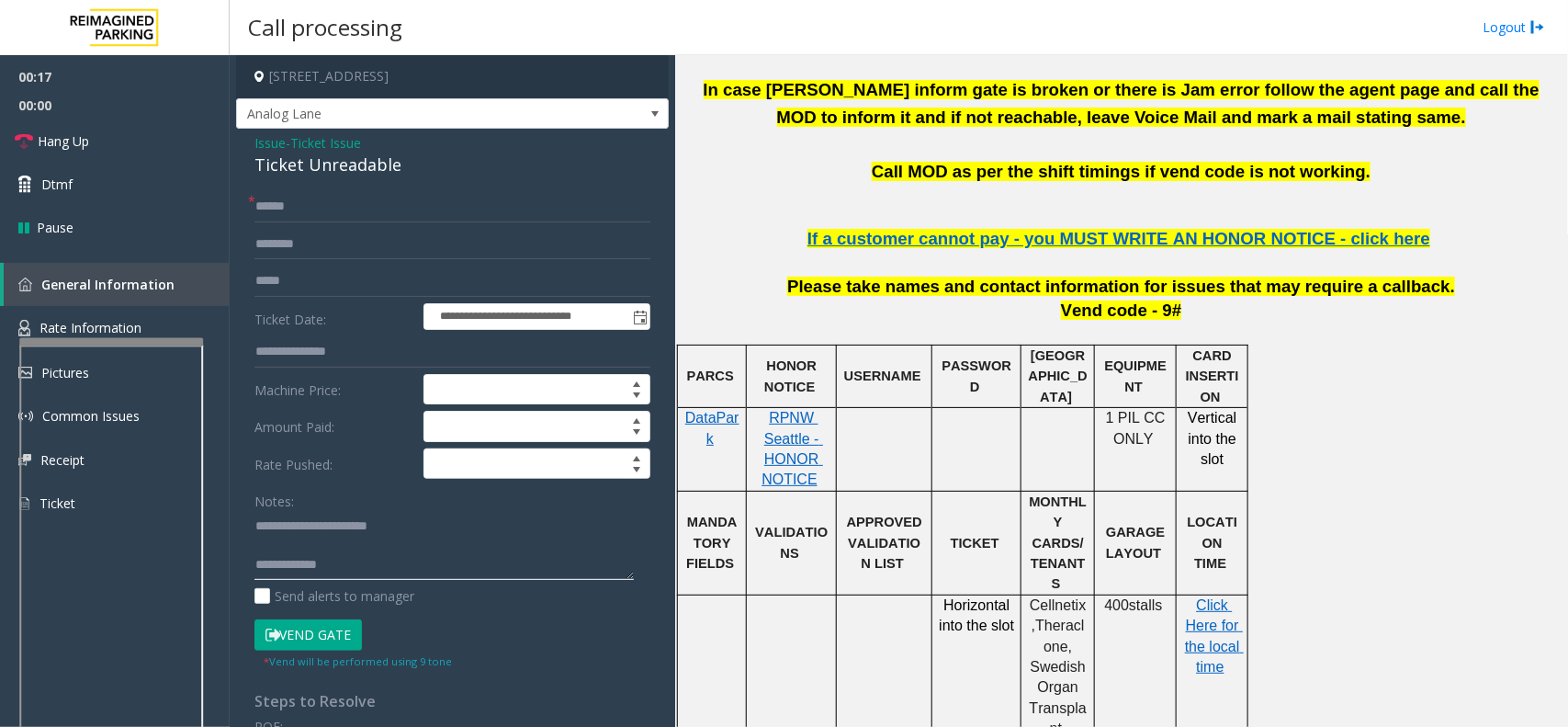 click 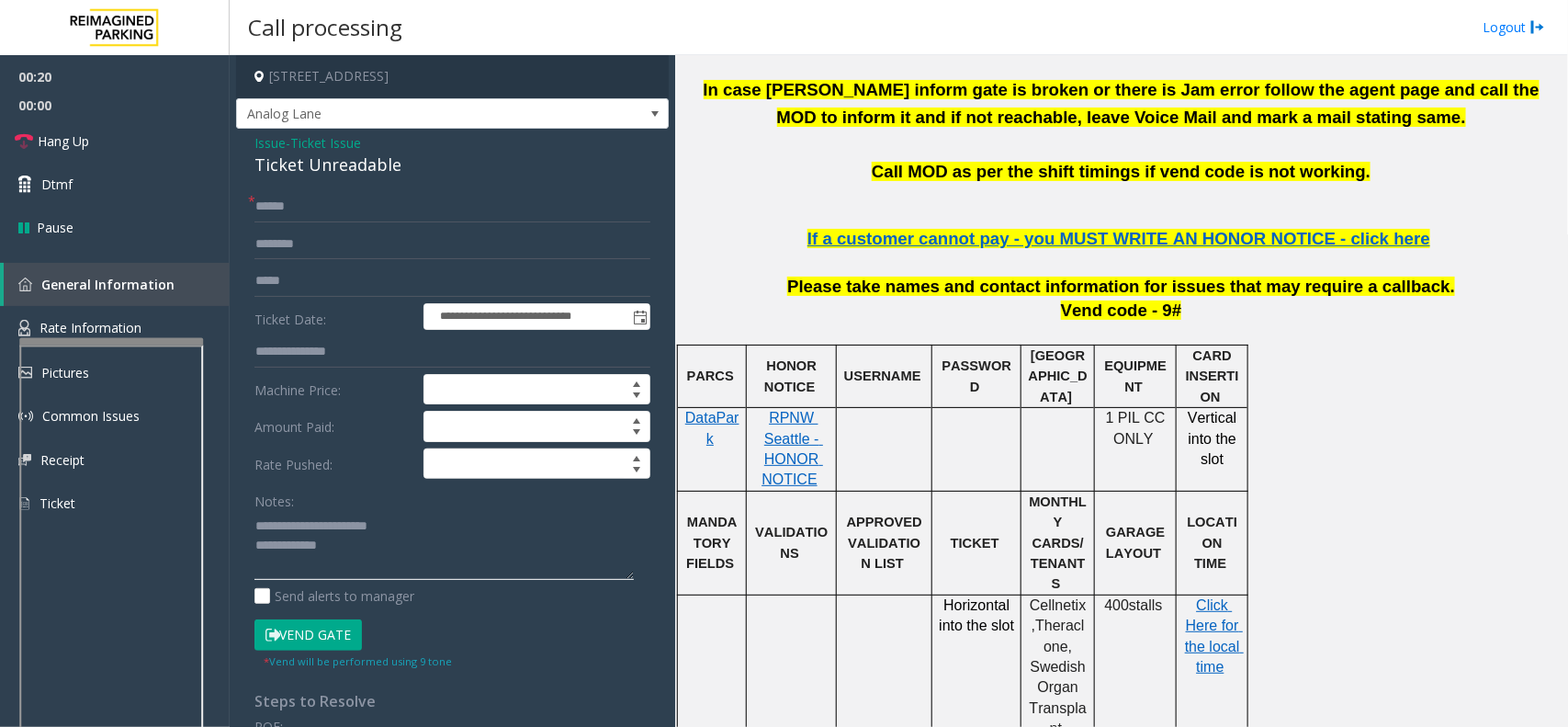 click 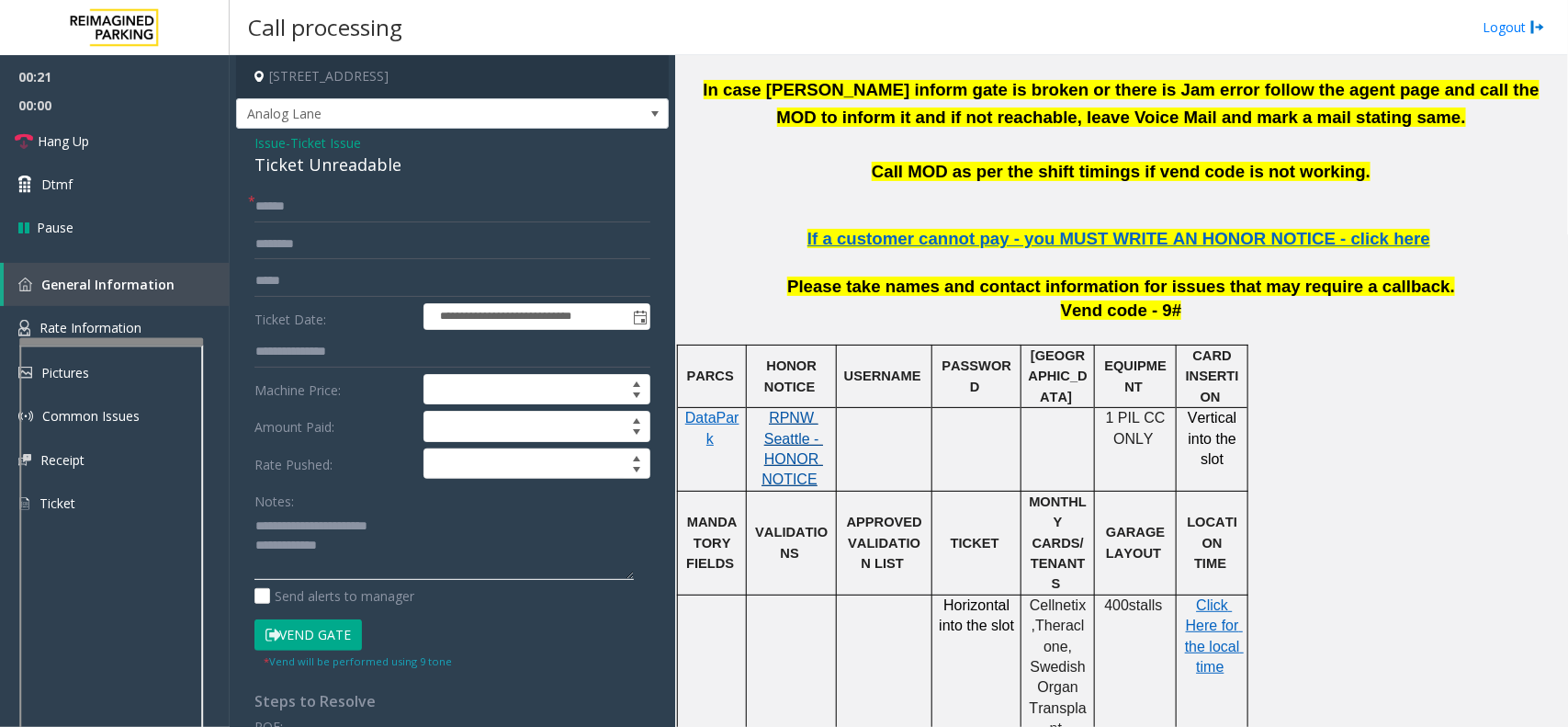 type on "**********" 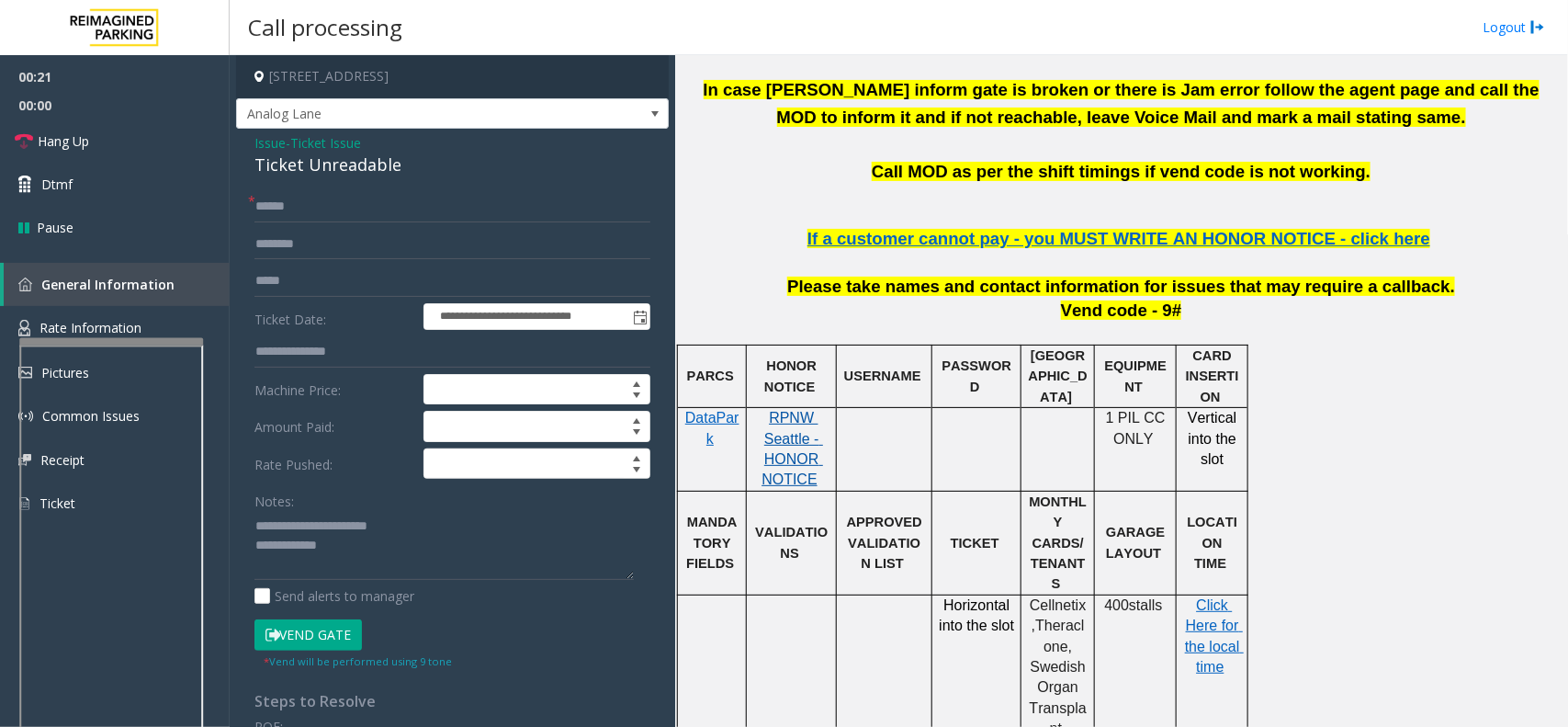 click on "RPNW Seattle - HONOR NOTICE" 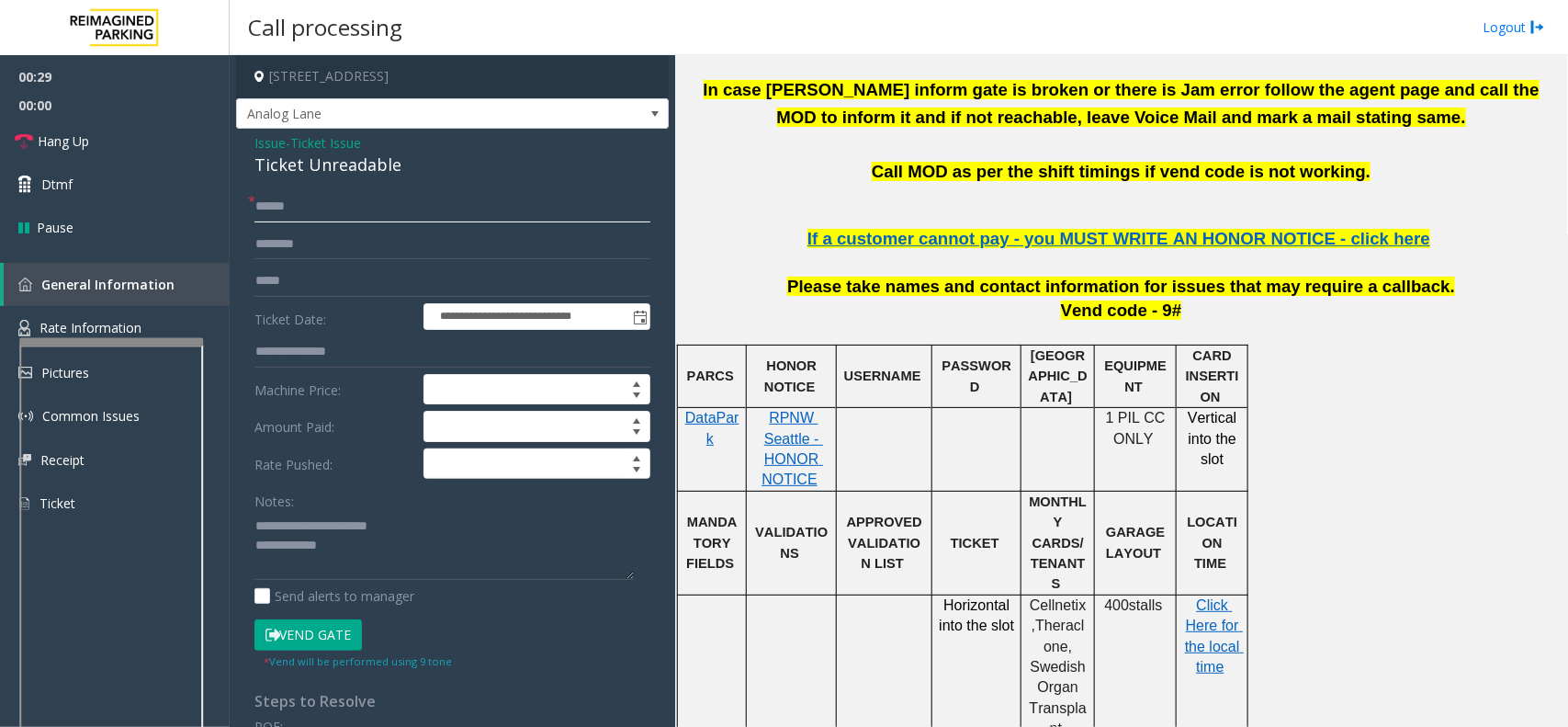 click 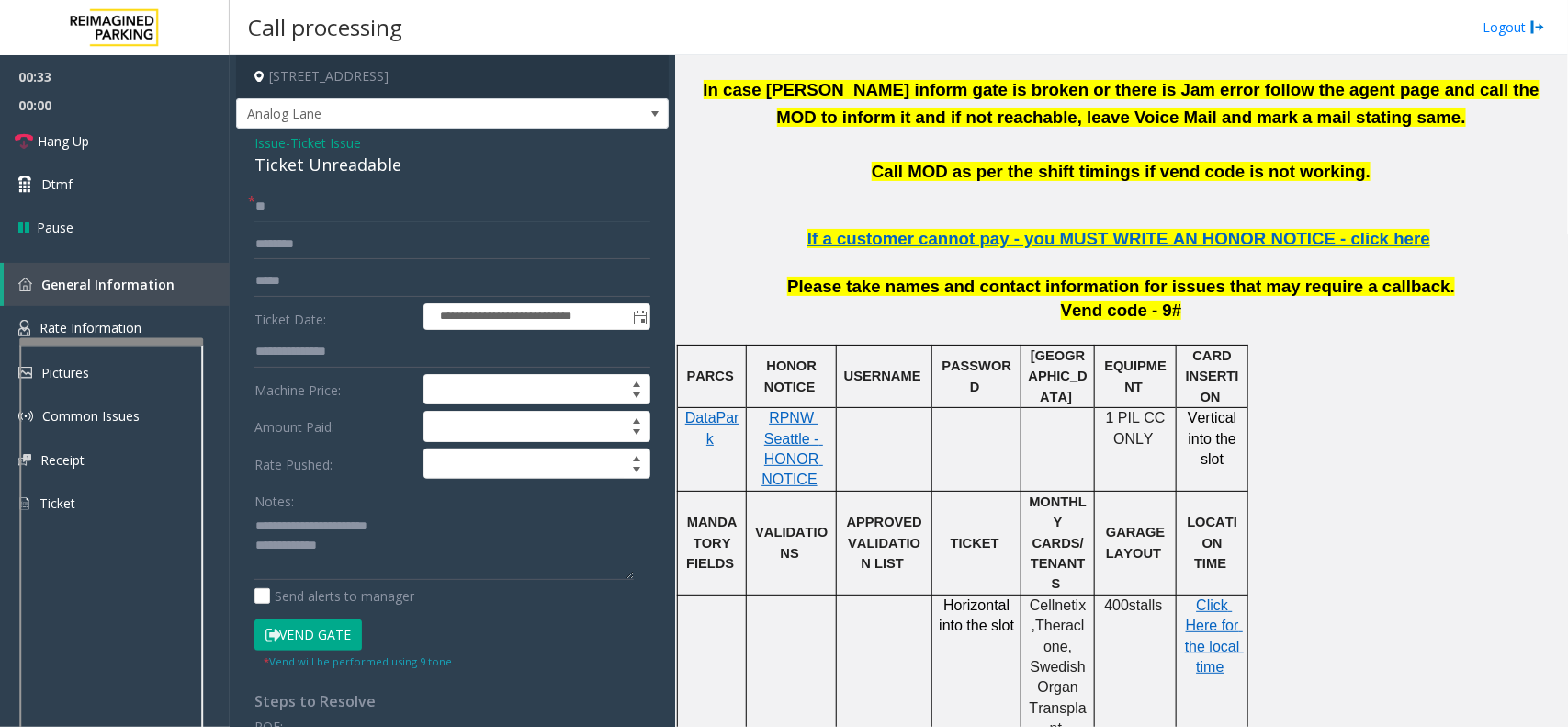 type on "**" 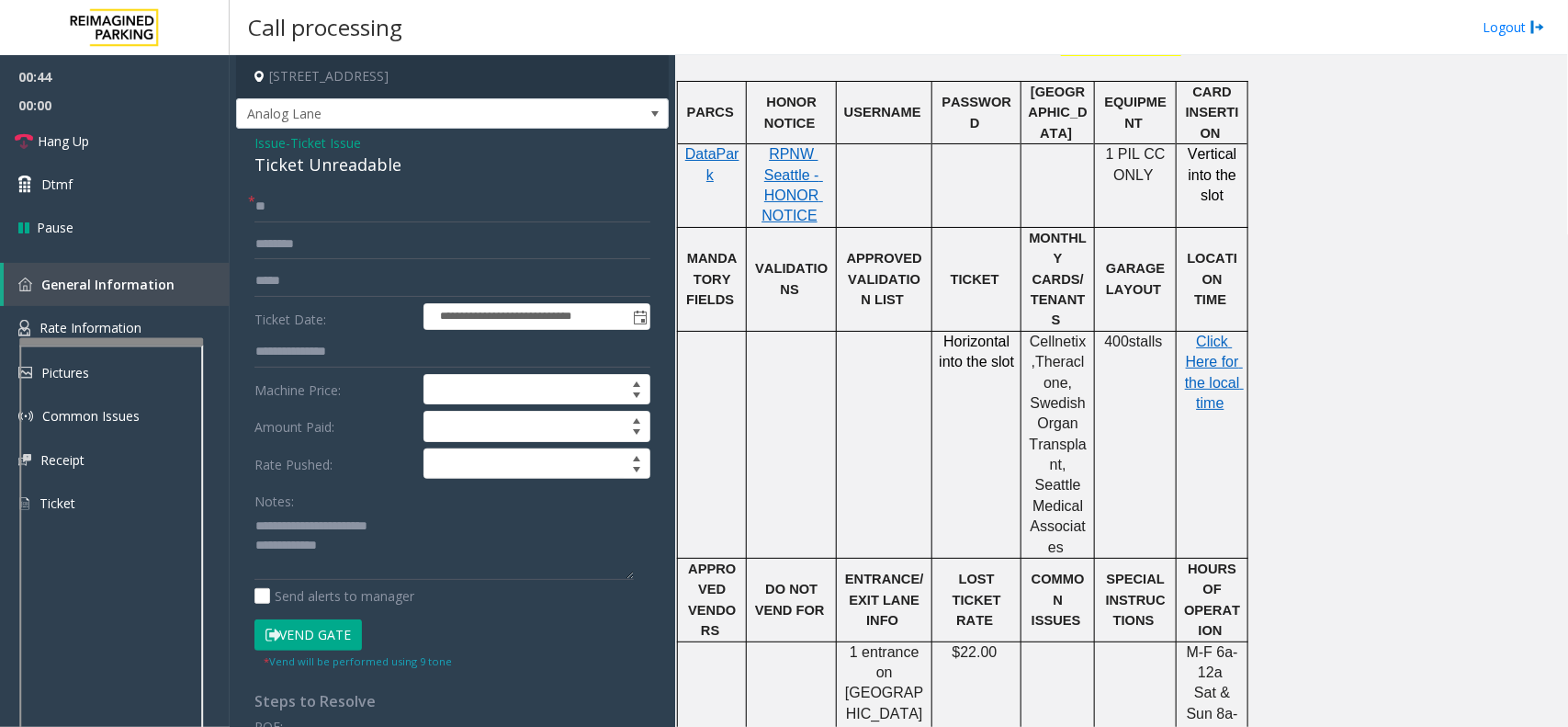 scroll, scrollTop: 919, scrollLeft: 0, axis: vertical 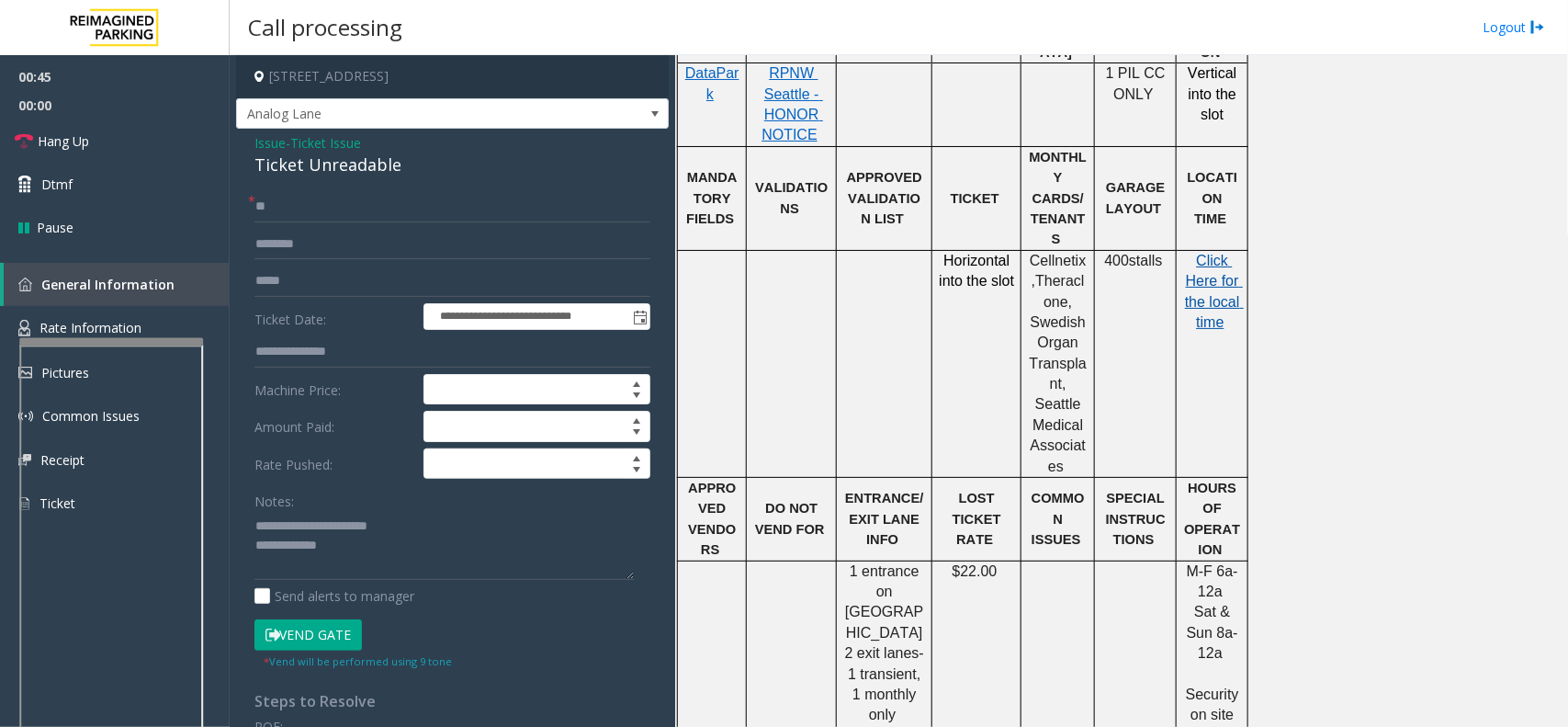 click on "Click Here for the local time" 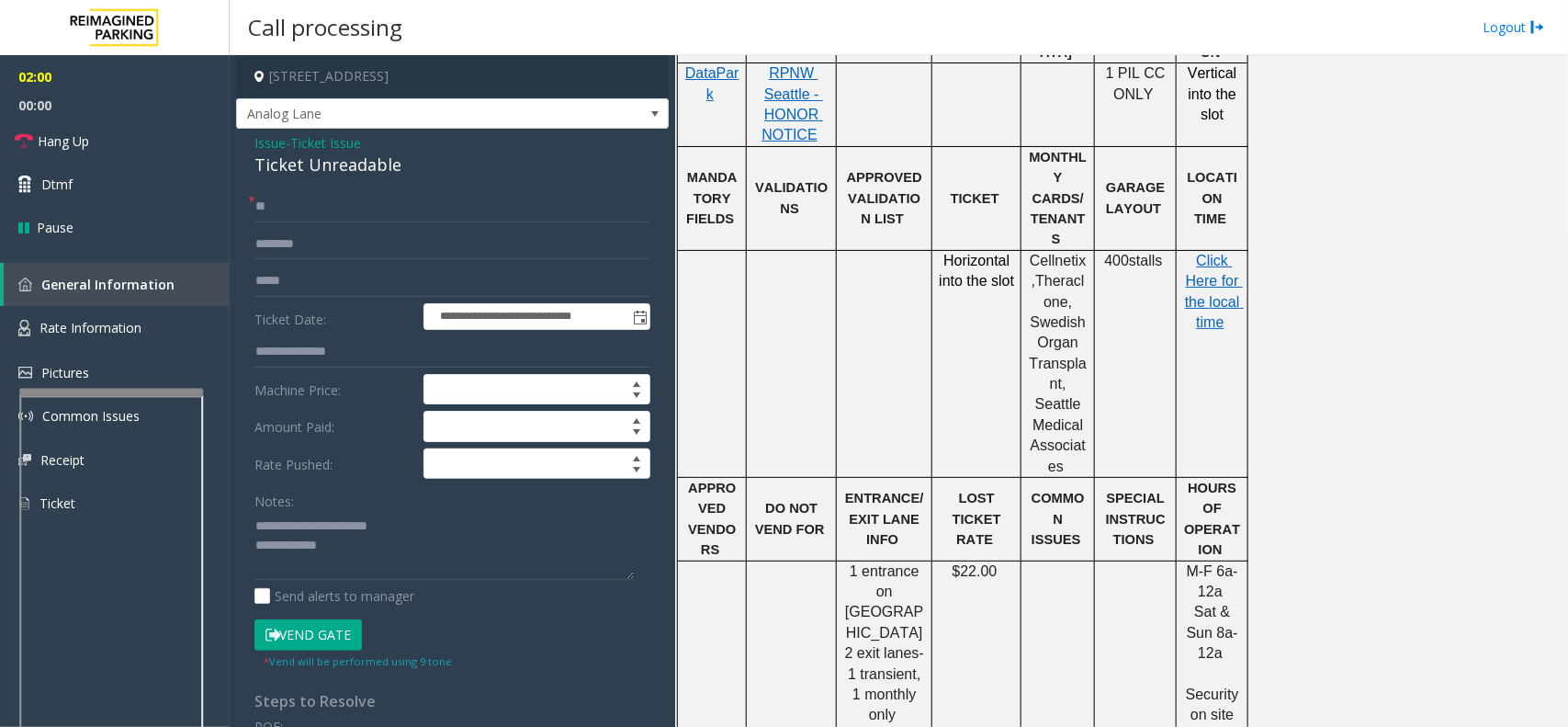 click at bounding box center [111, 392] 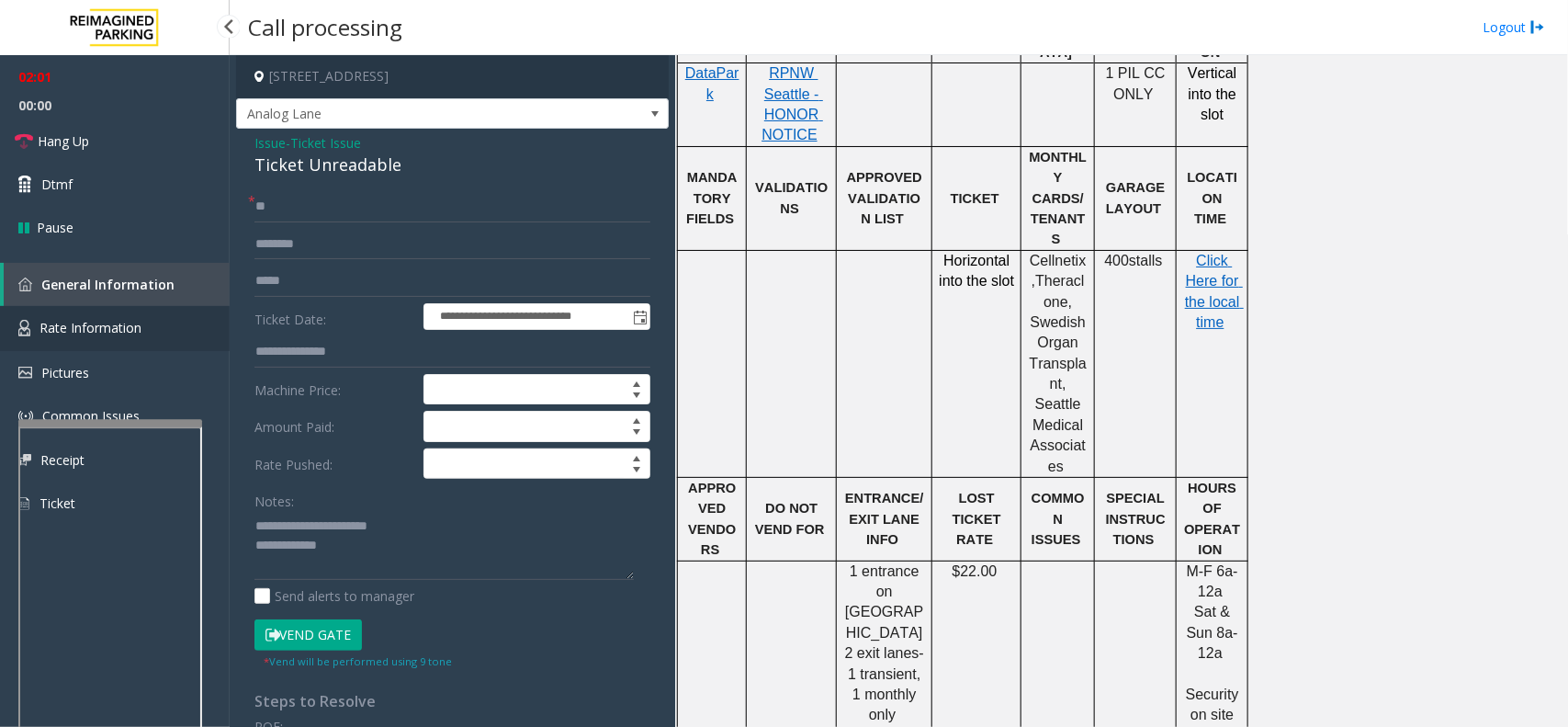 click on "Rate Information" at bounding box center (115, 328) 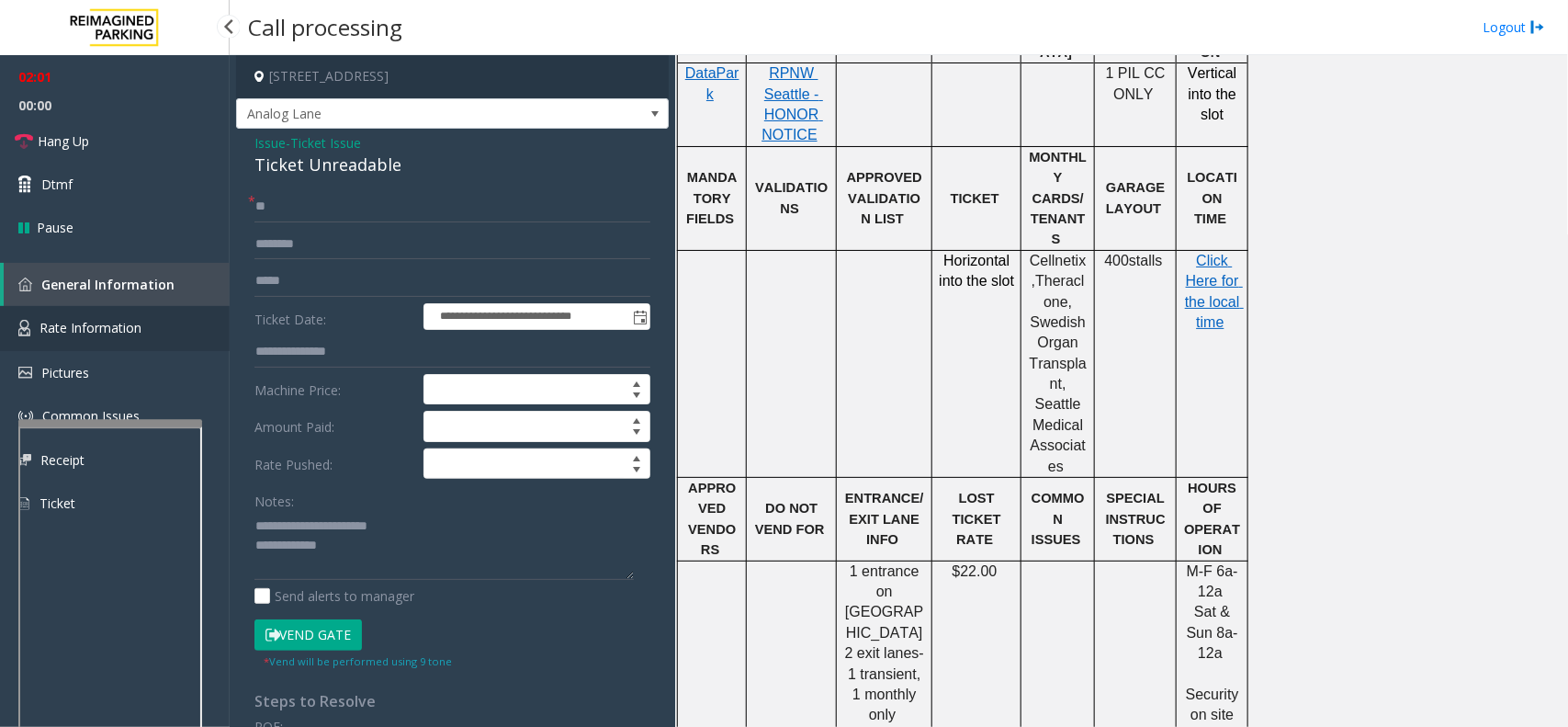 scroll, scrollTop: 185, scrollLeft: 0, axis: vertical 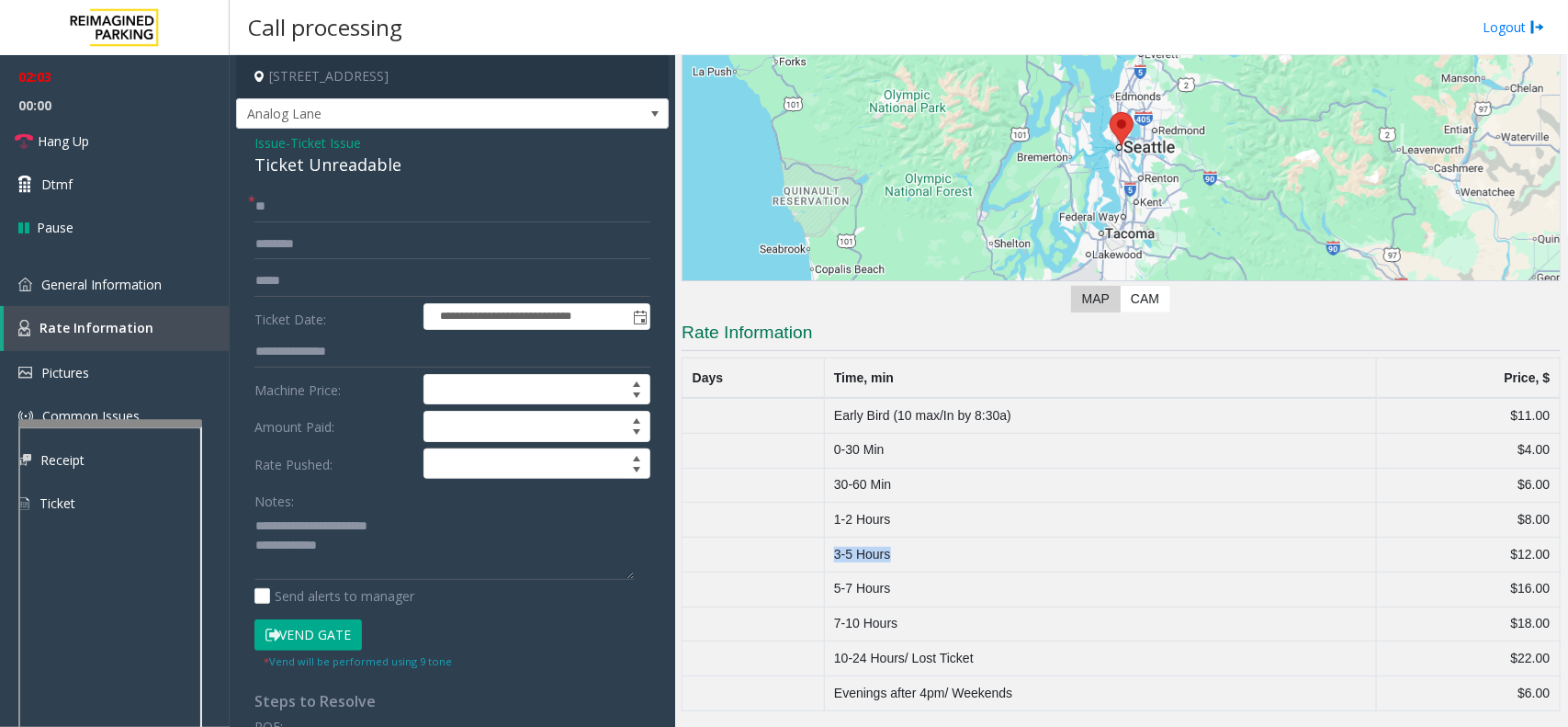 drag, startPoint x: 825, startPoint y: 553, endPoint x: 894, endPoint y: 542, distance: 69.87131 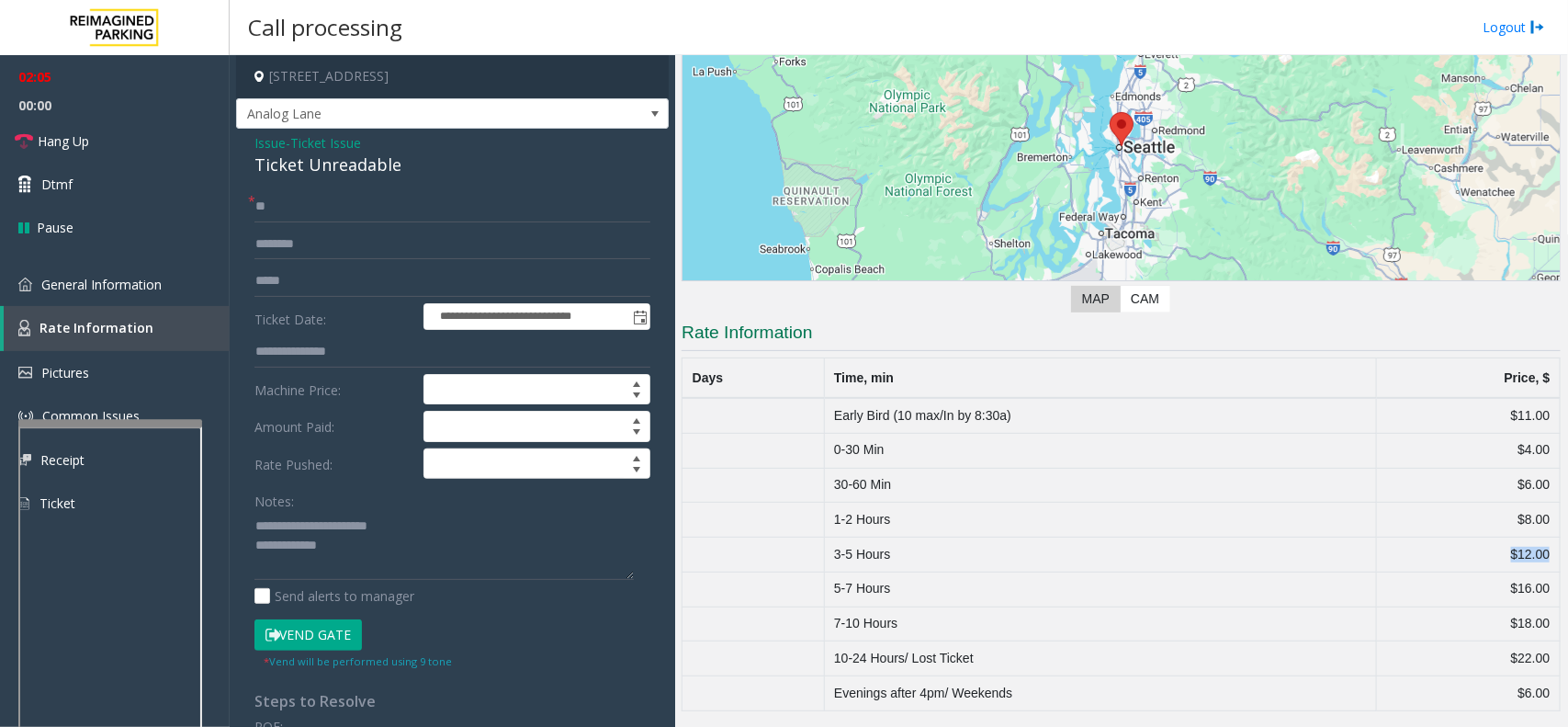 drag, startPoint x: 1532, startPoint y: 552, endPoint x: 1461, endPoint y: 552, distance: 71 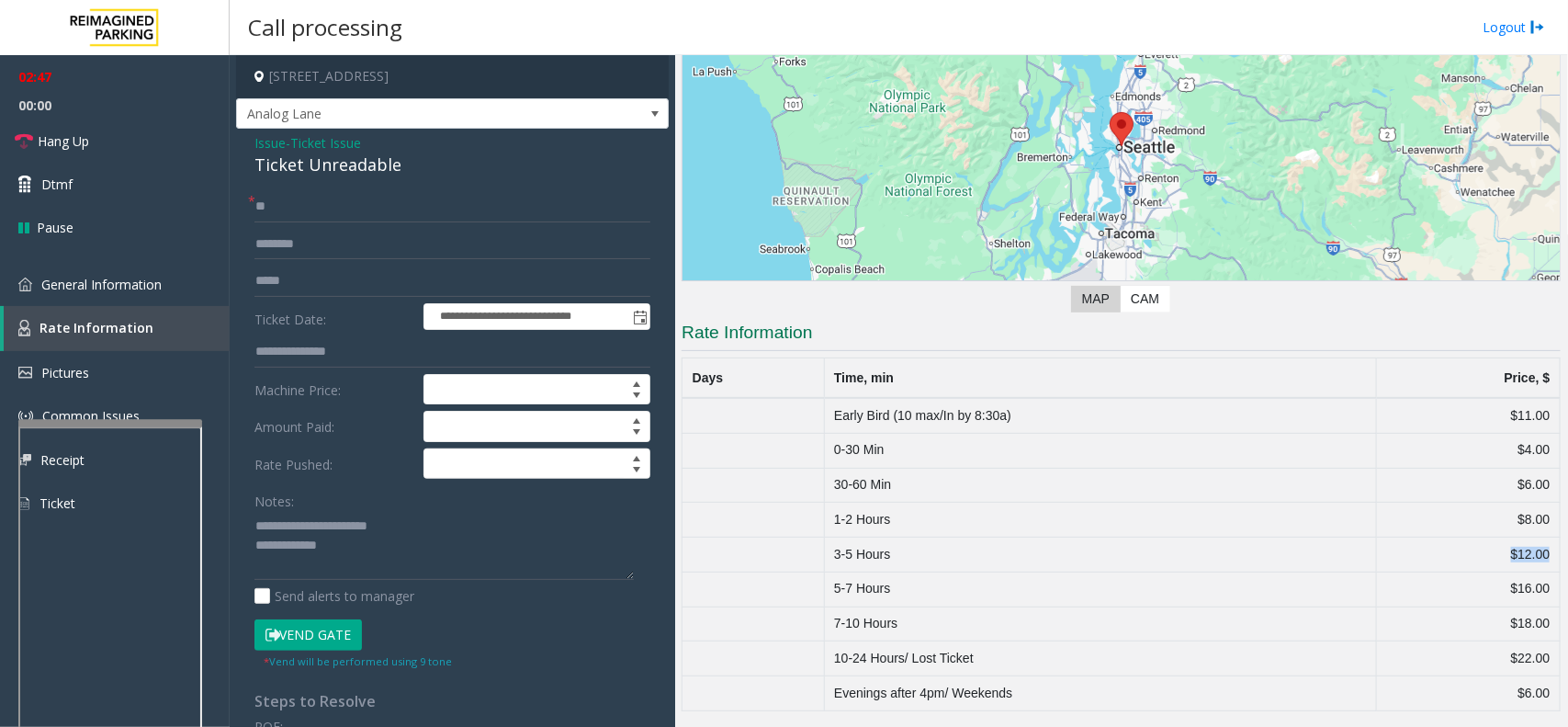 drag, startPoint x: 313, startPoint y: 626, endPoint x: 294, endPoint y: 614, distance: 22.472205 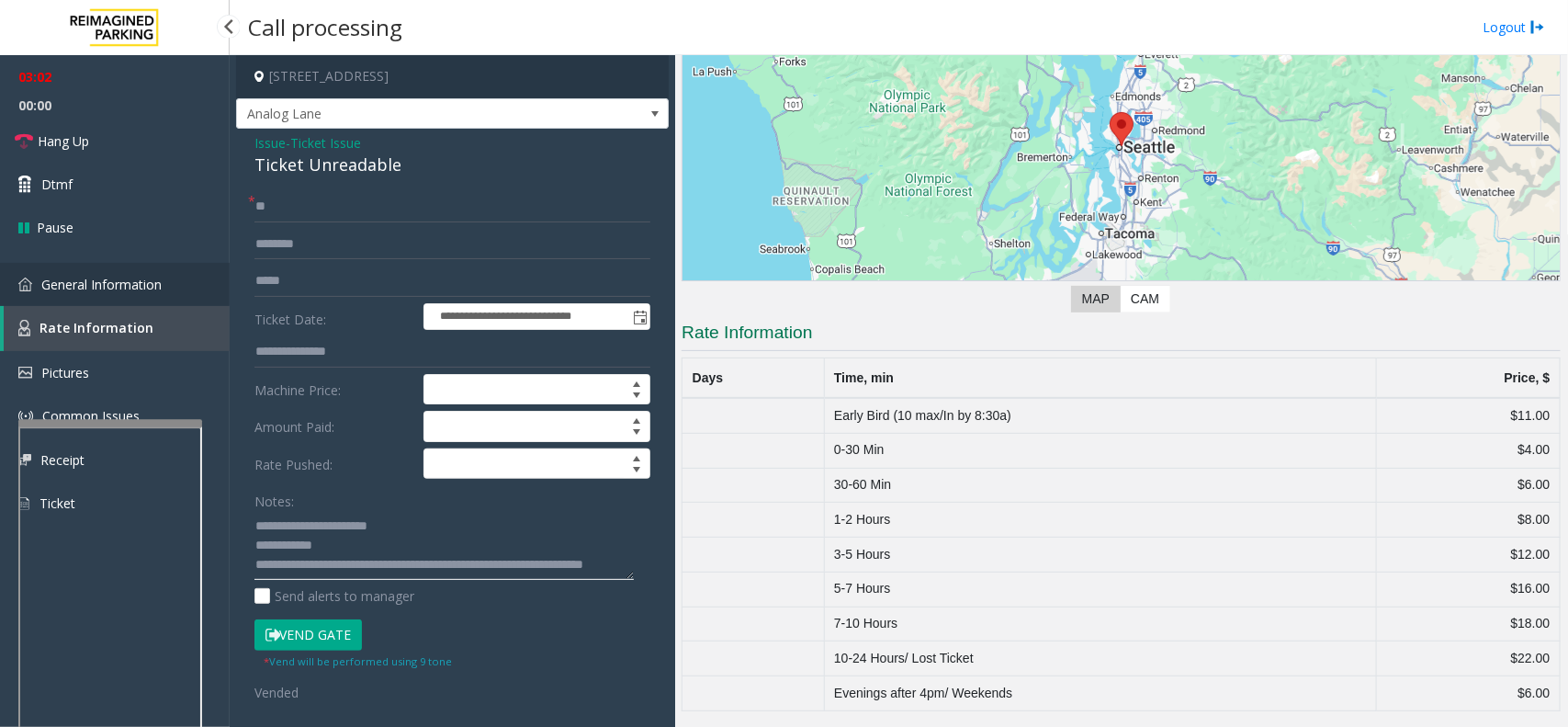 type on "**********" 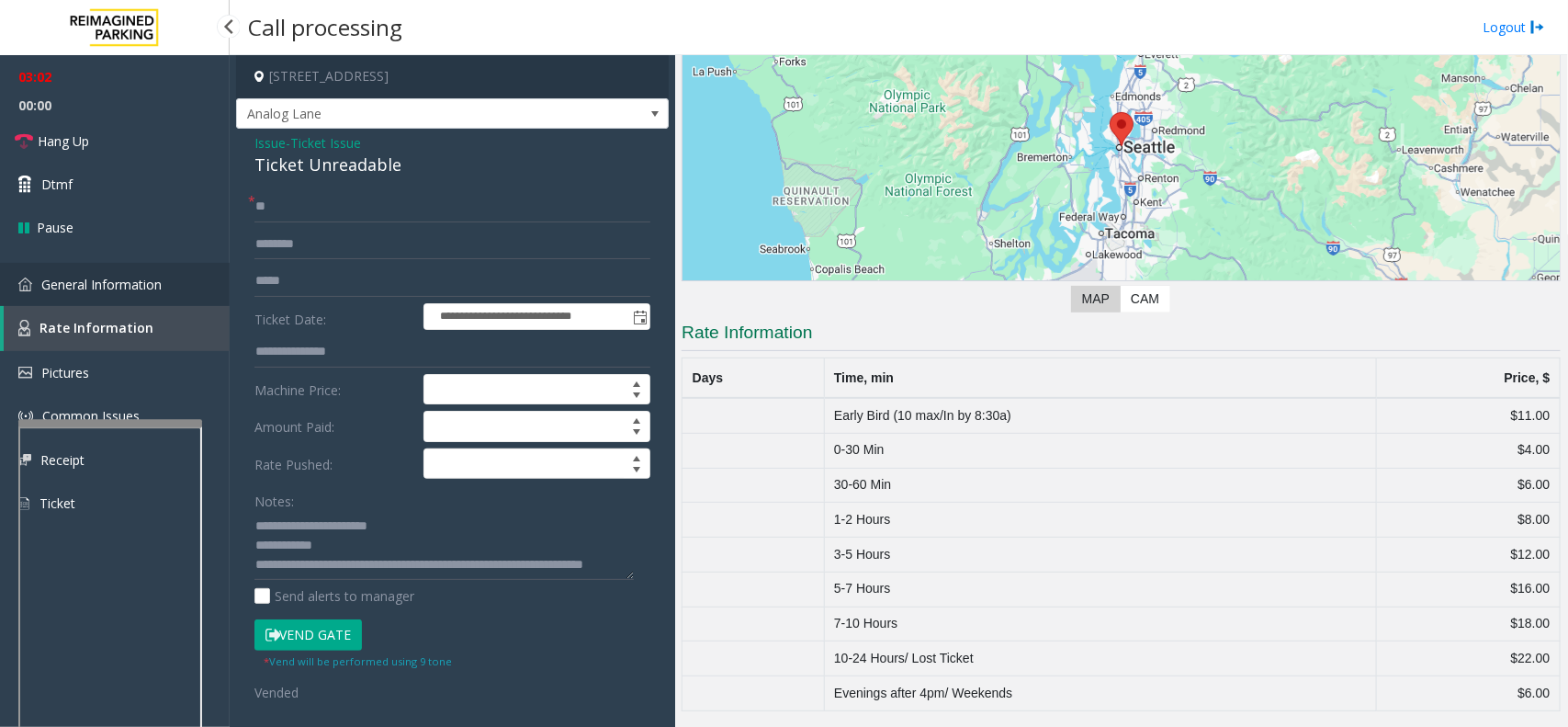 click on "General Information" at bounding box center [101, 284] 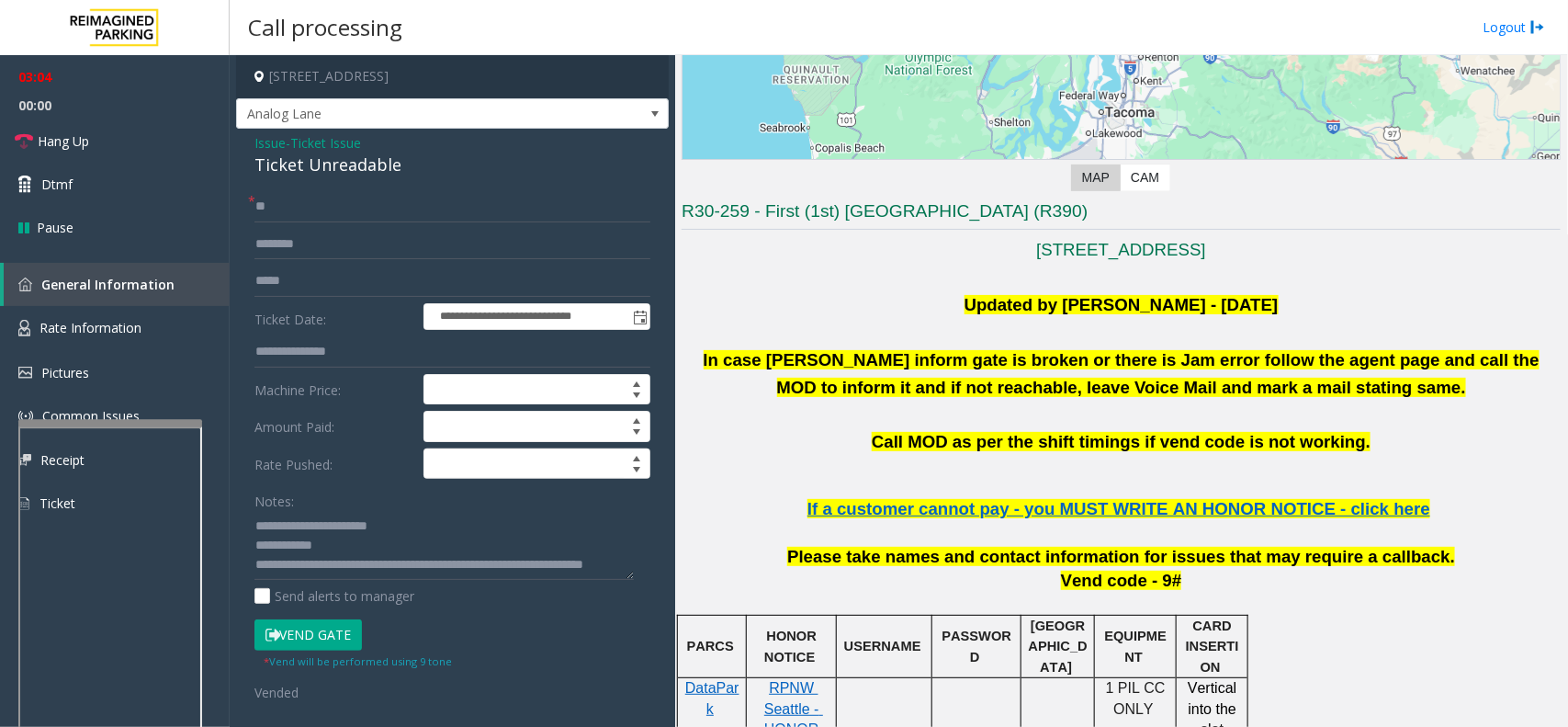 scroll, scrollTop: 345, scrollLeft: 0, axis: vertical 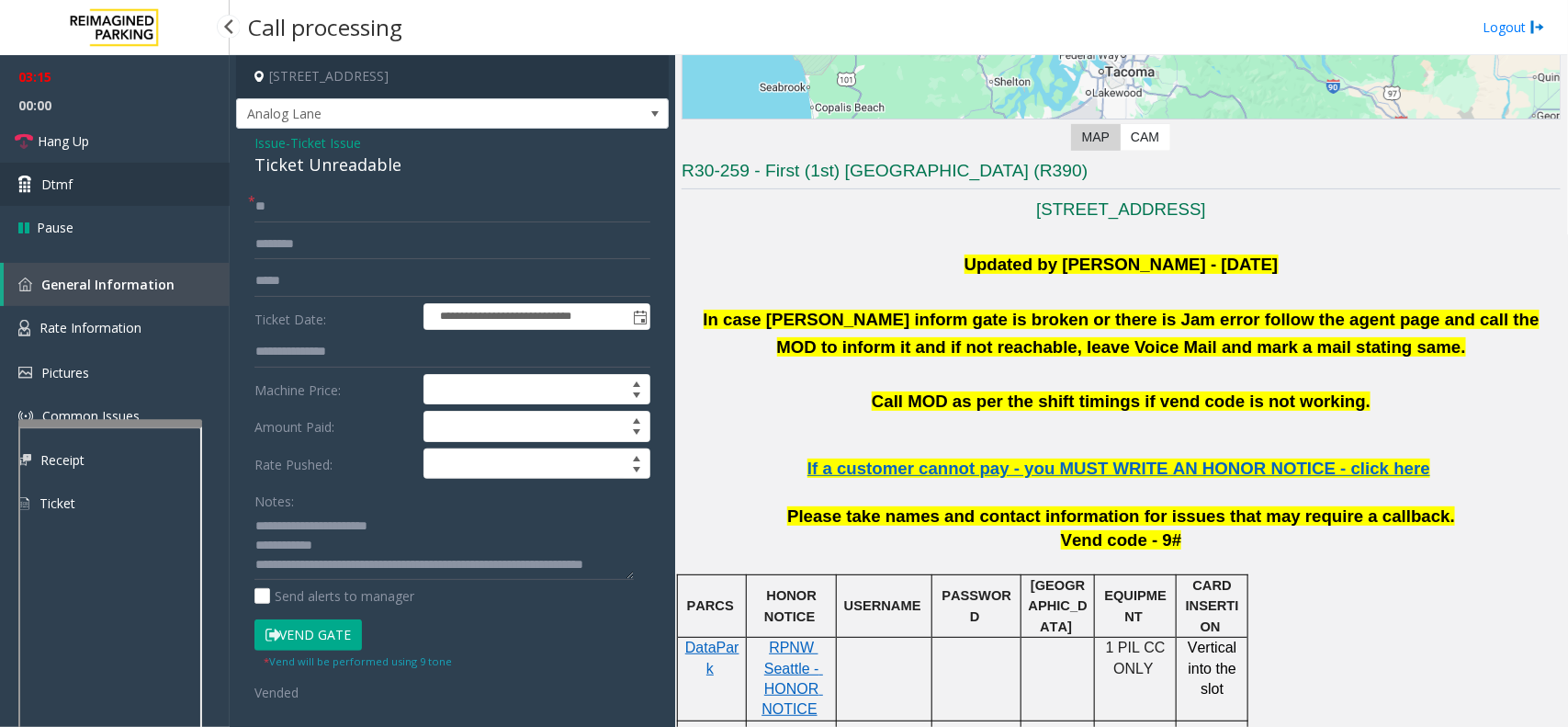 click on "Dtmf" at bounding box center (115, 184) 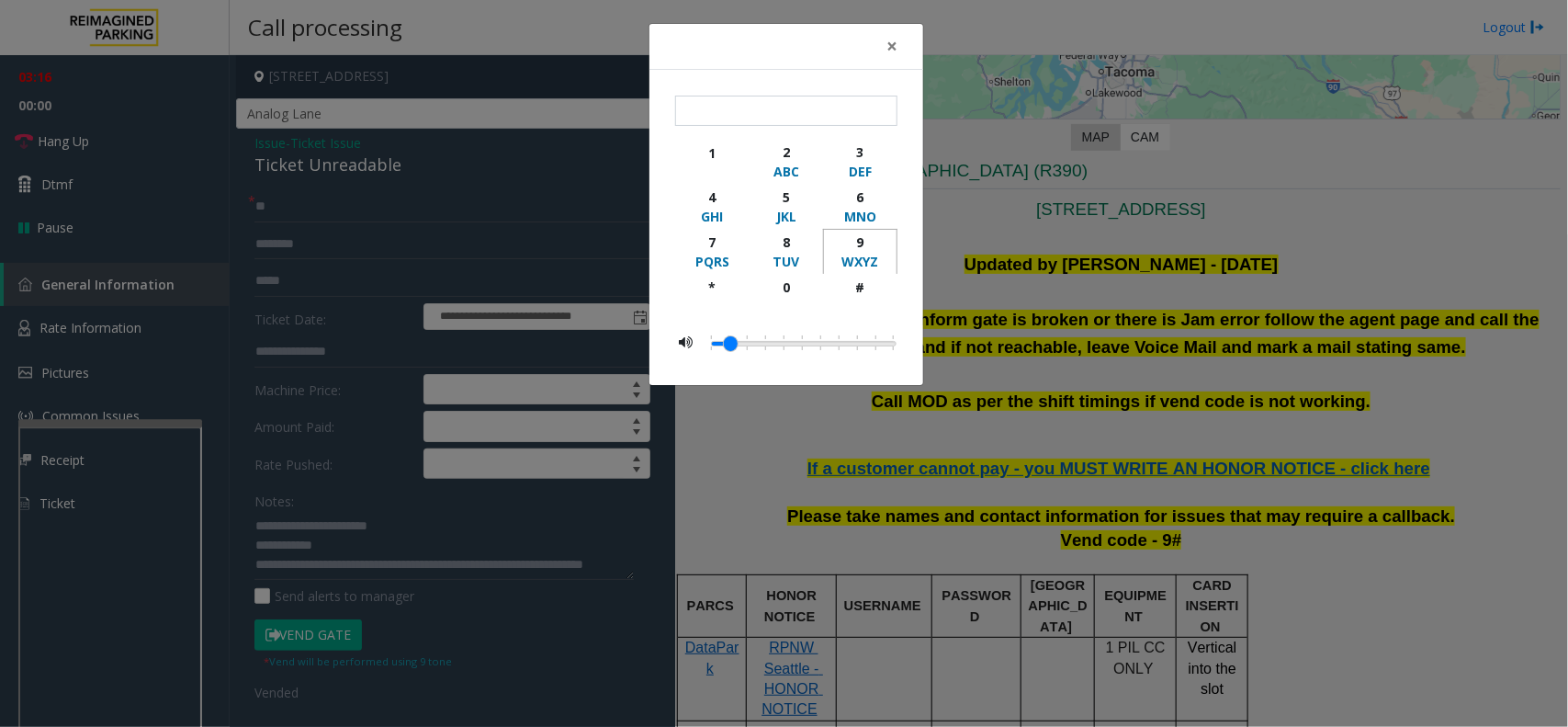 drag, startPoint x: 860, startPoint y: 244, endPoint x: 860, endPoint y: 278, distance: 34 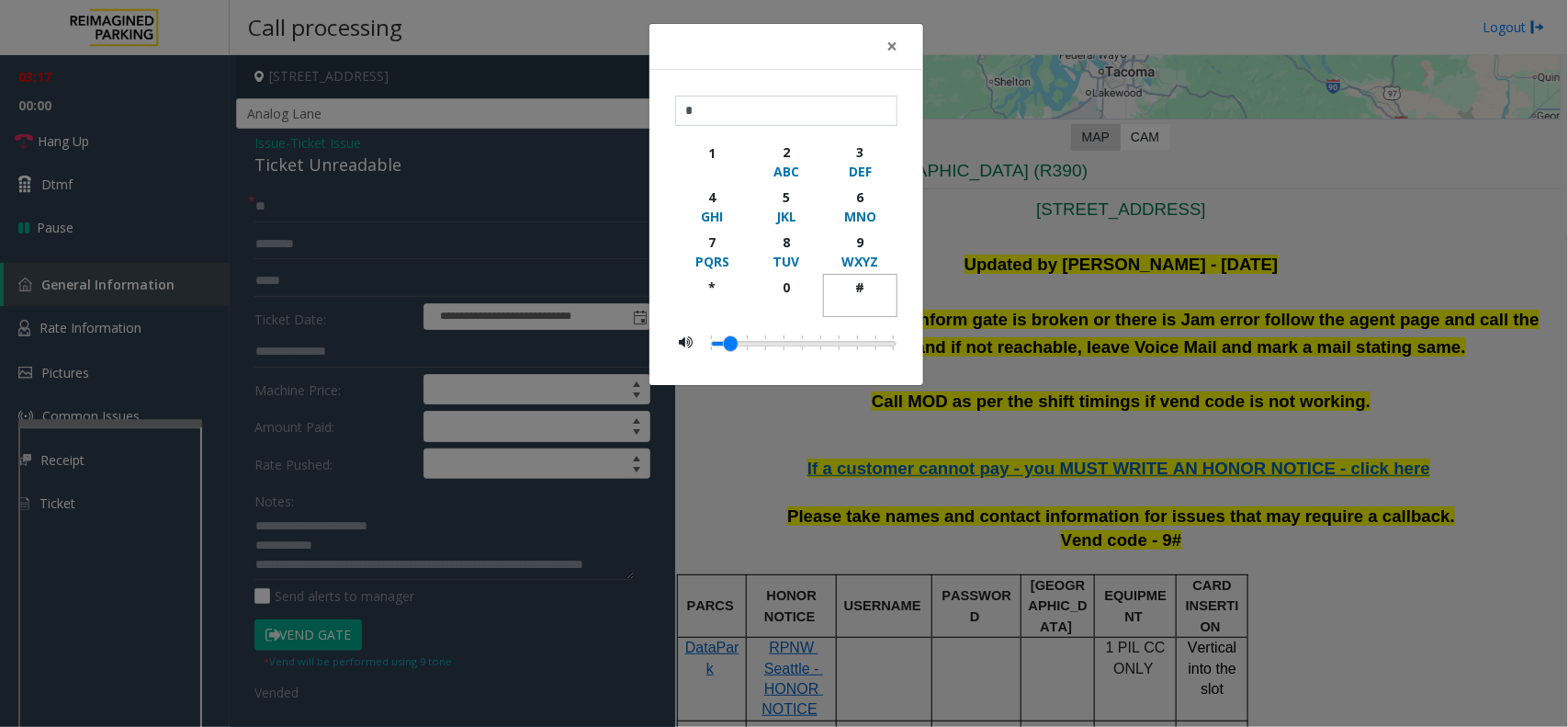 click on "#" 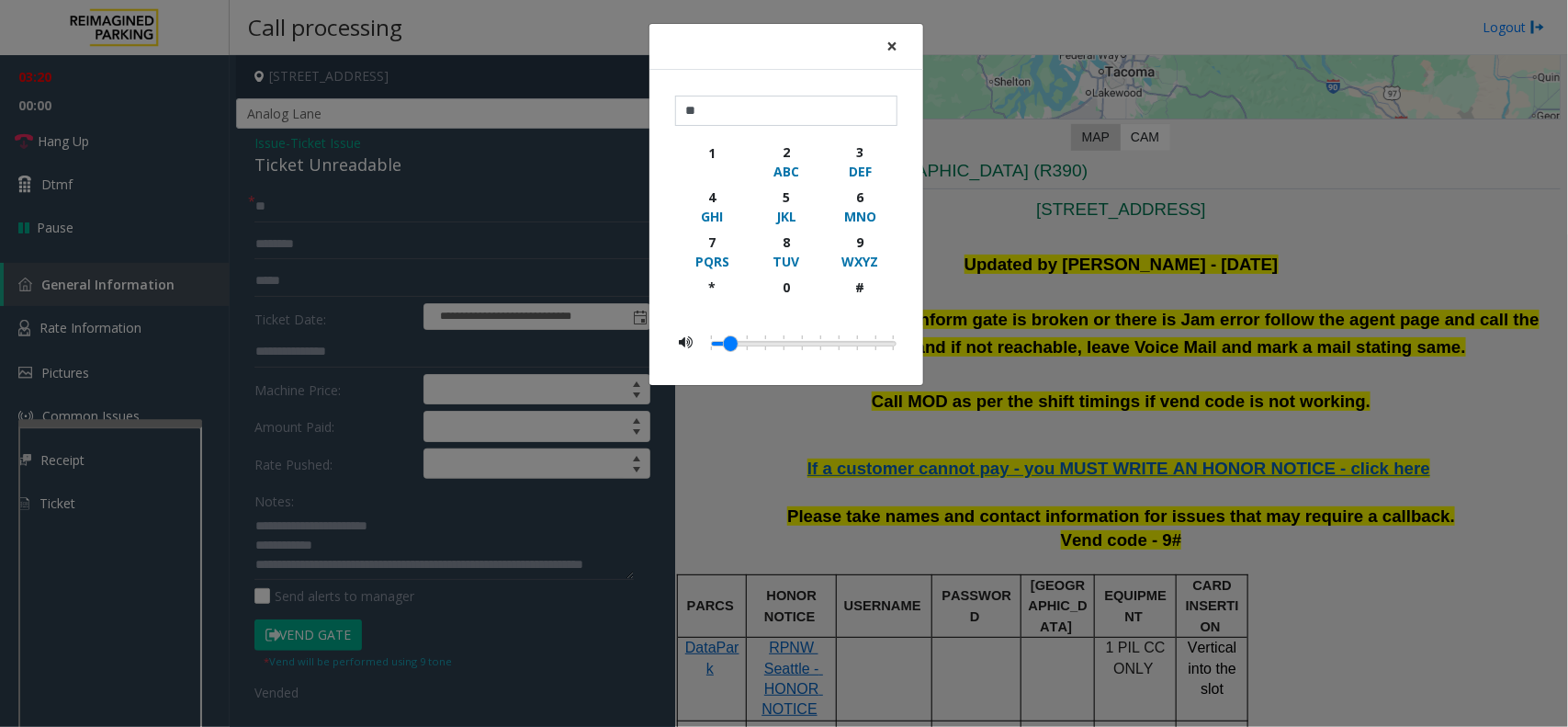 click on "×" 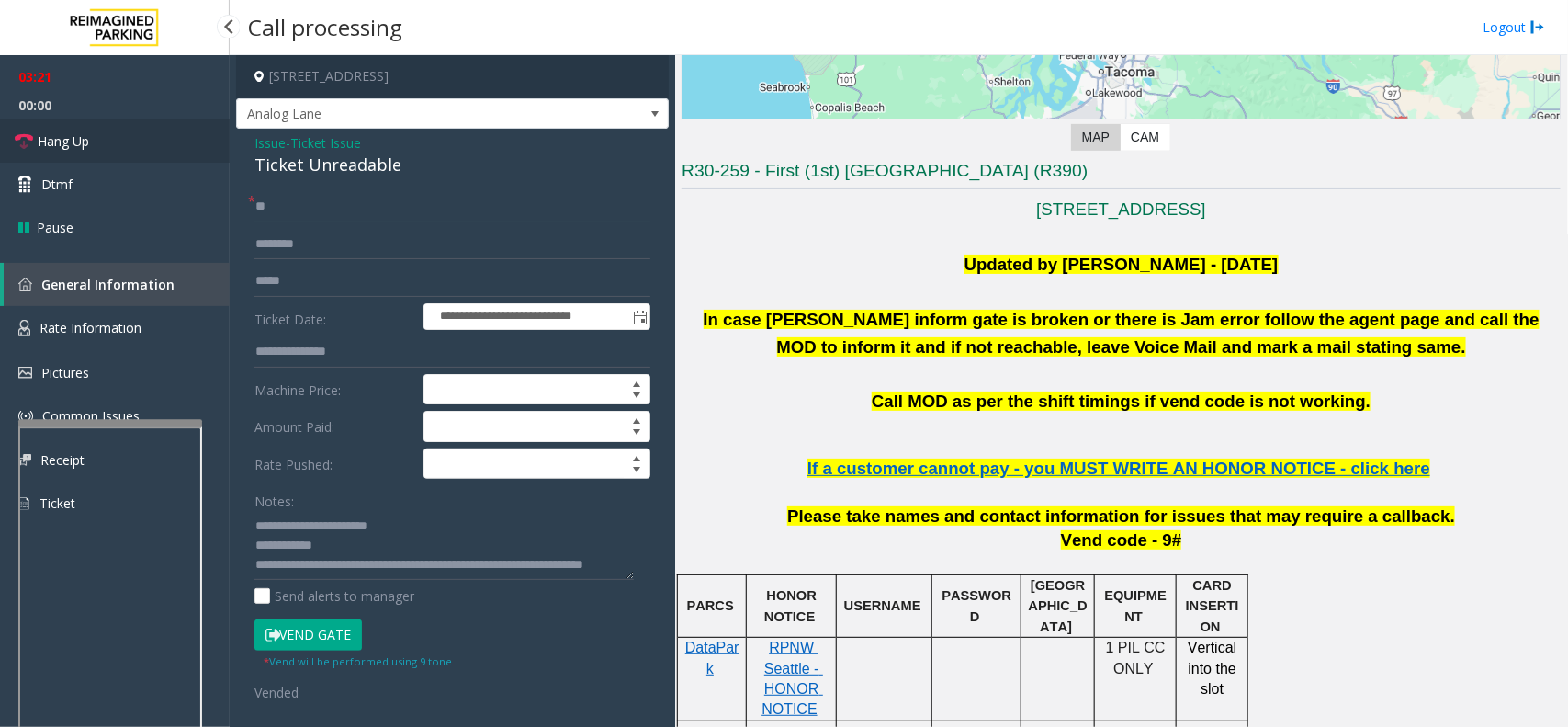 click on "Hang Up" at bounding box center (115, 141) 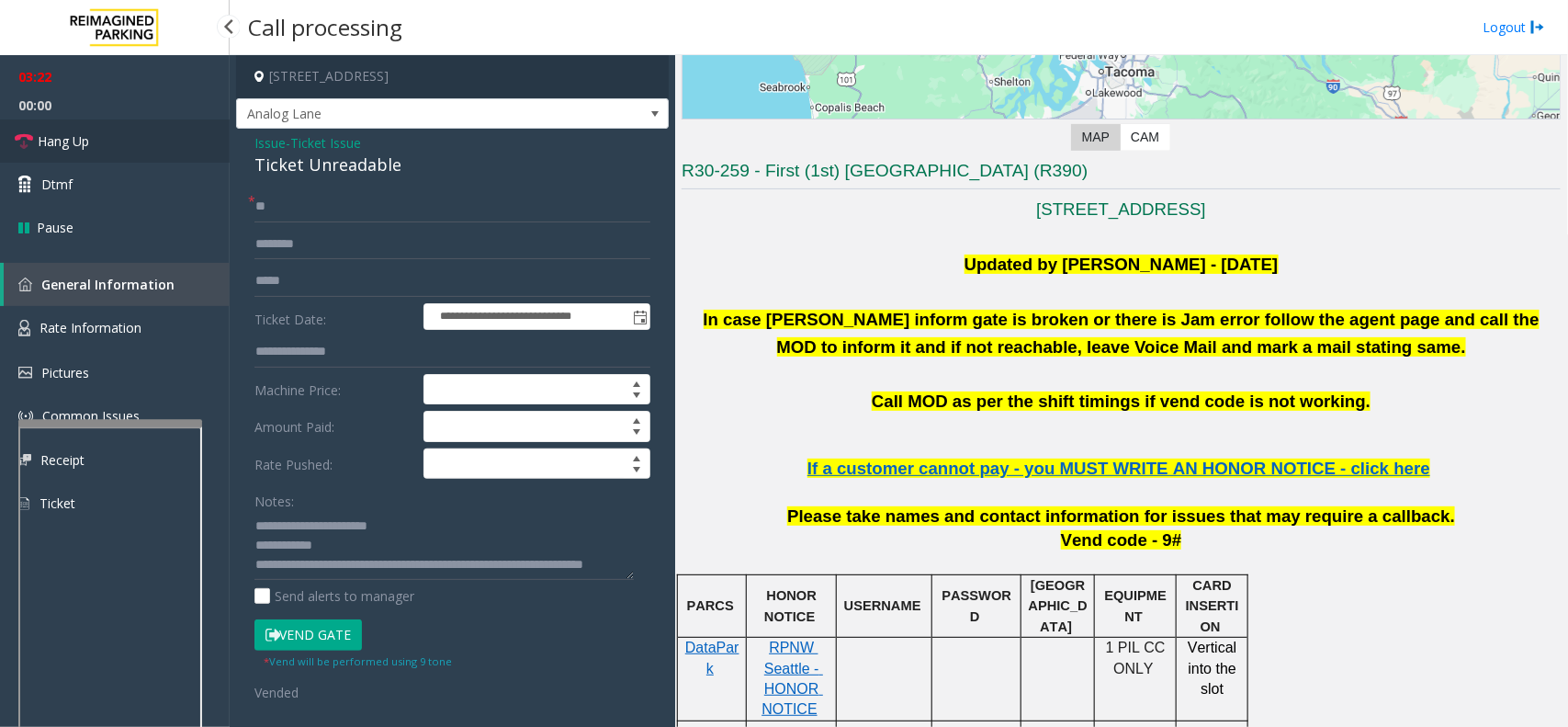 click on "Hang Up" at bounding box center [115, 141] 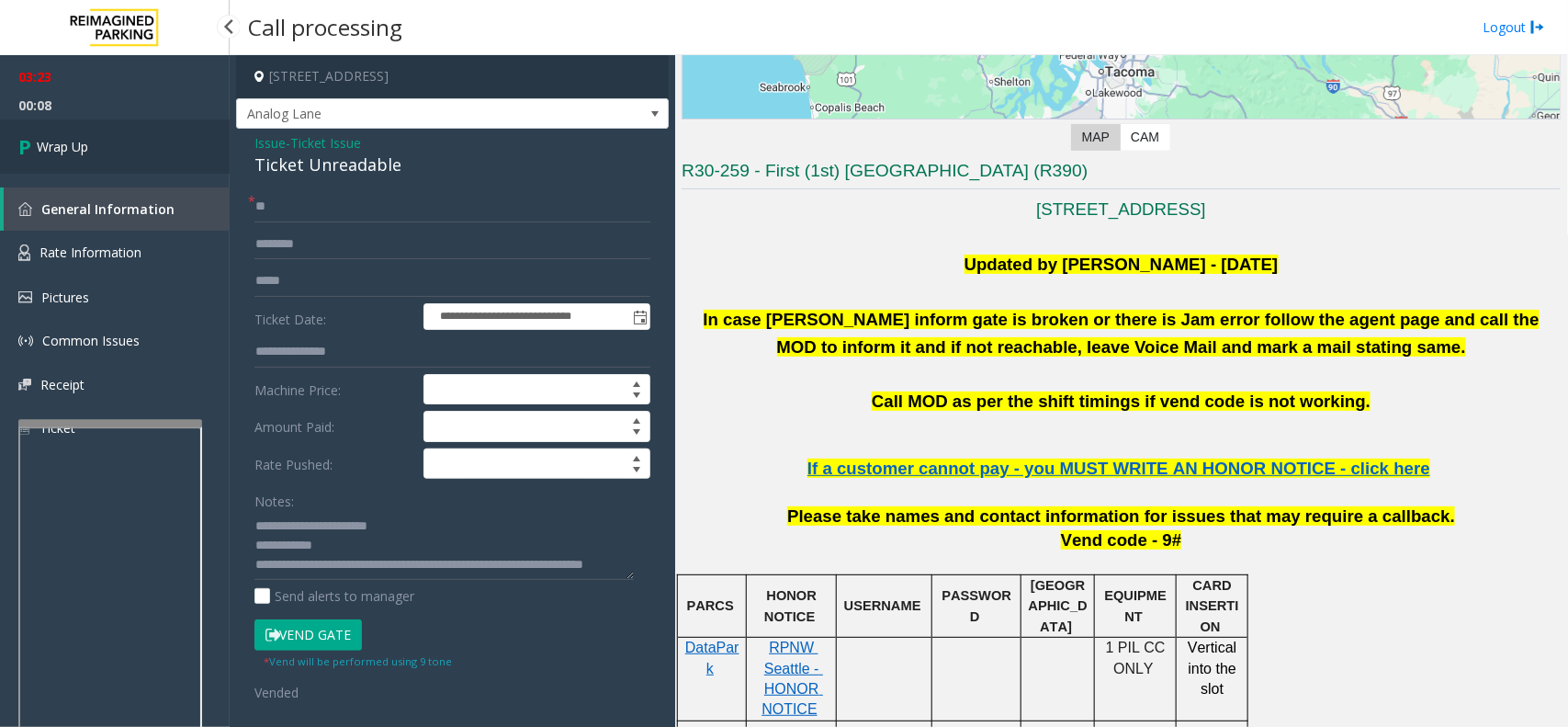 click on "Wrap Up" at bounding box center (115, 146) 